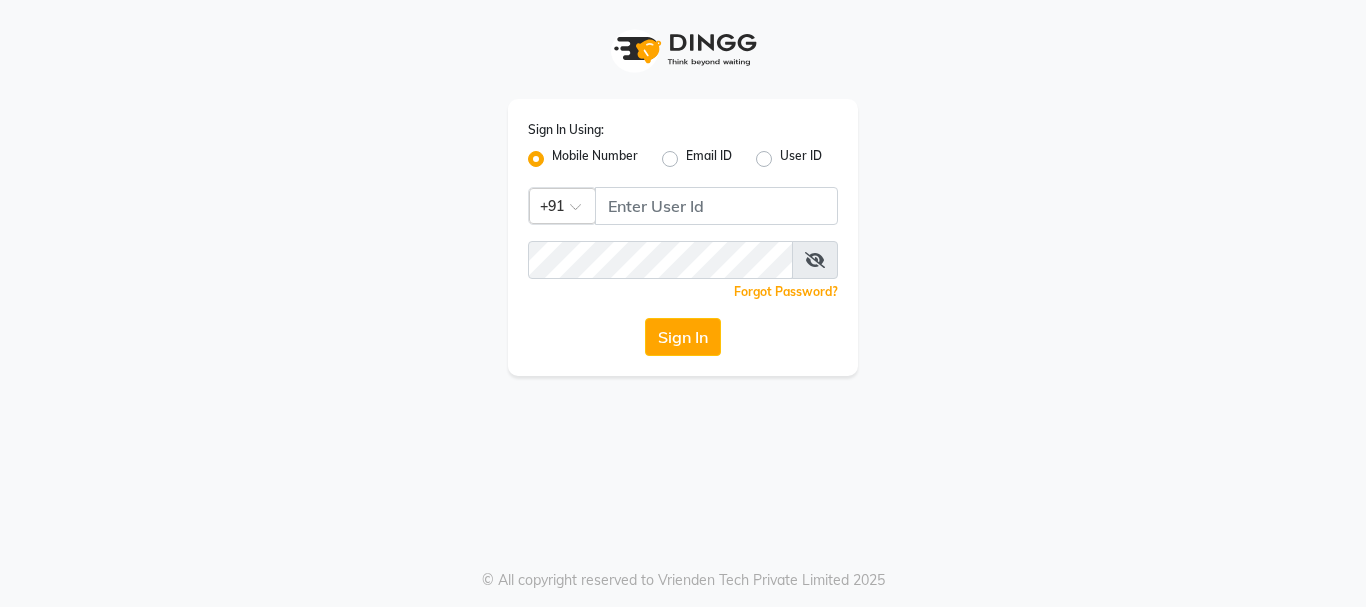 scroll, scrollTop: 0, scrollLeft: 0, axis: both 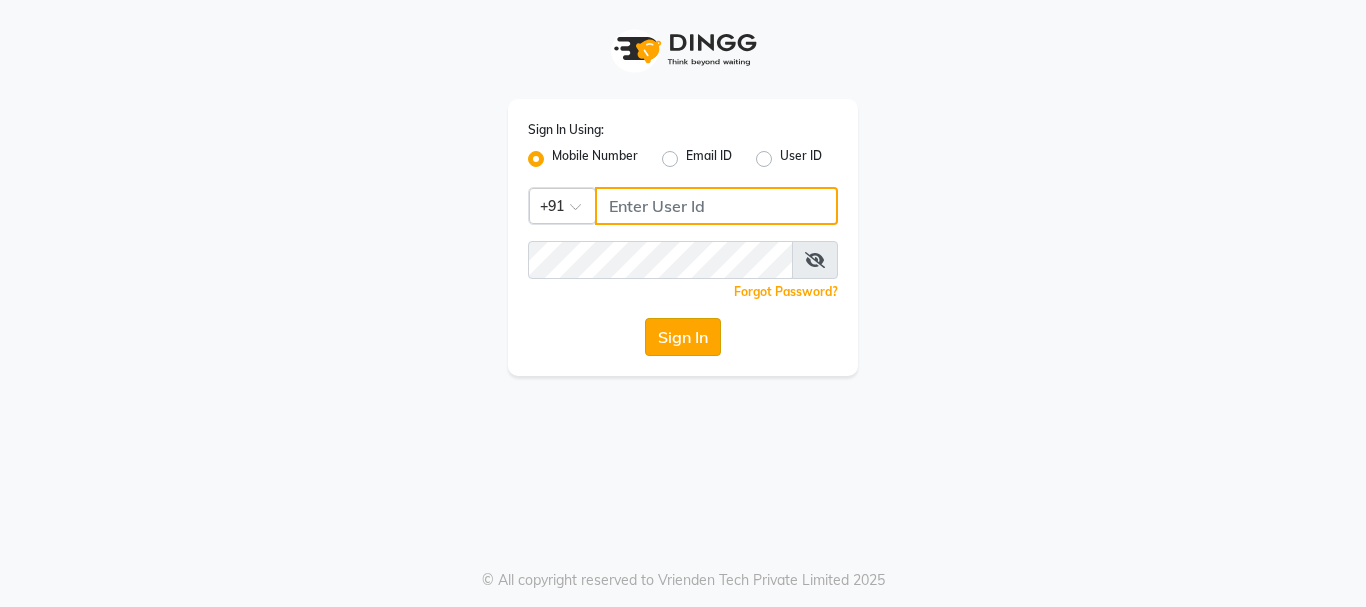 type on "9011729000" 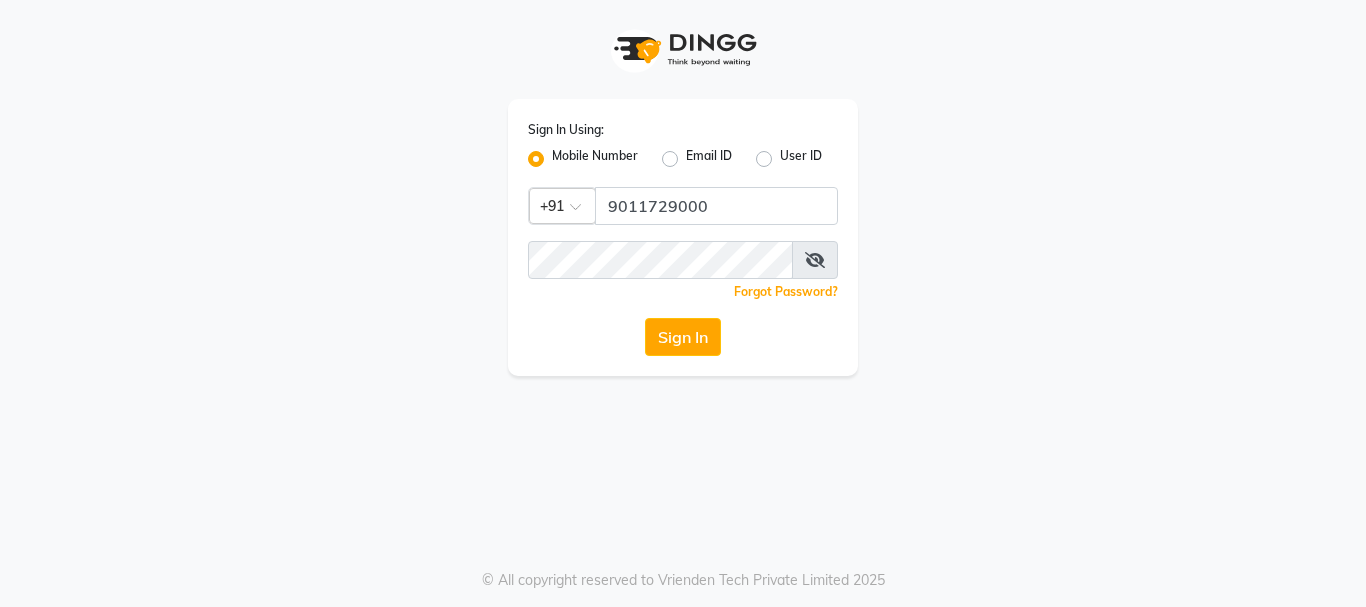 click on "Sign In" 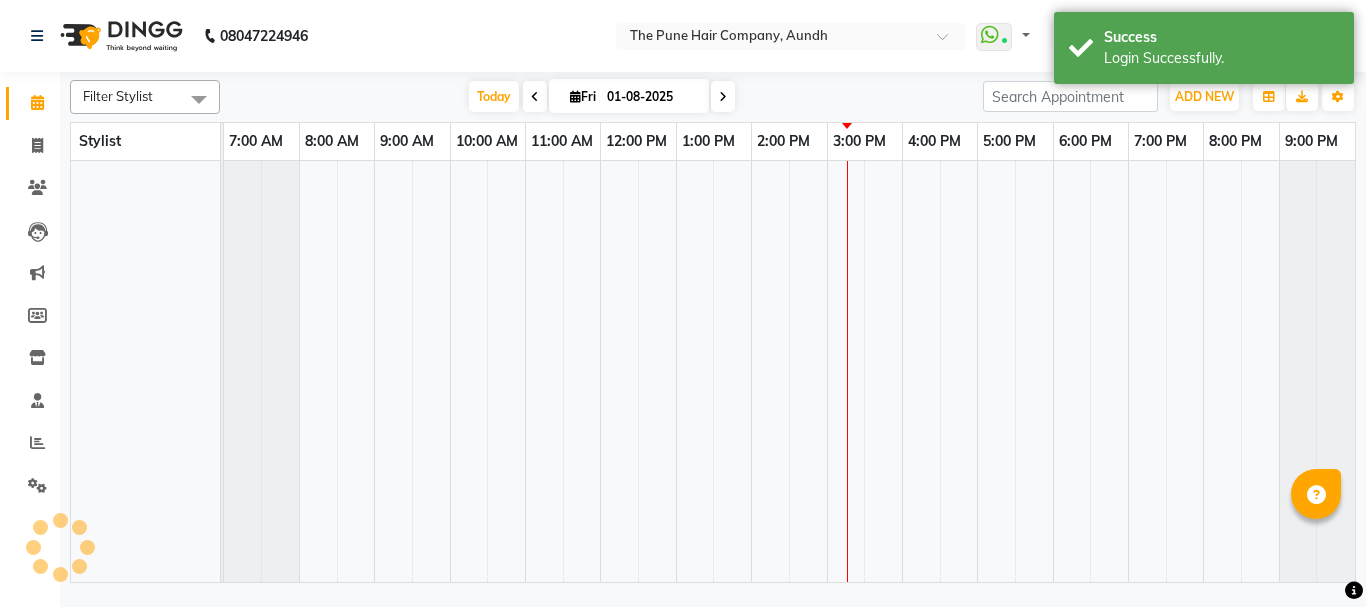 select on "en" 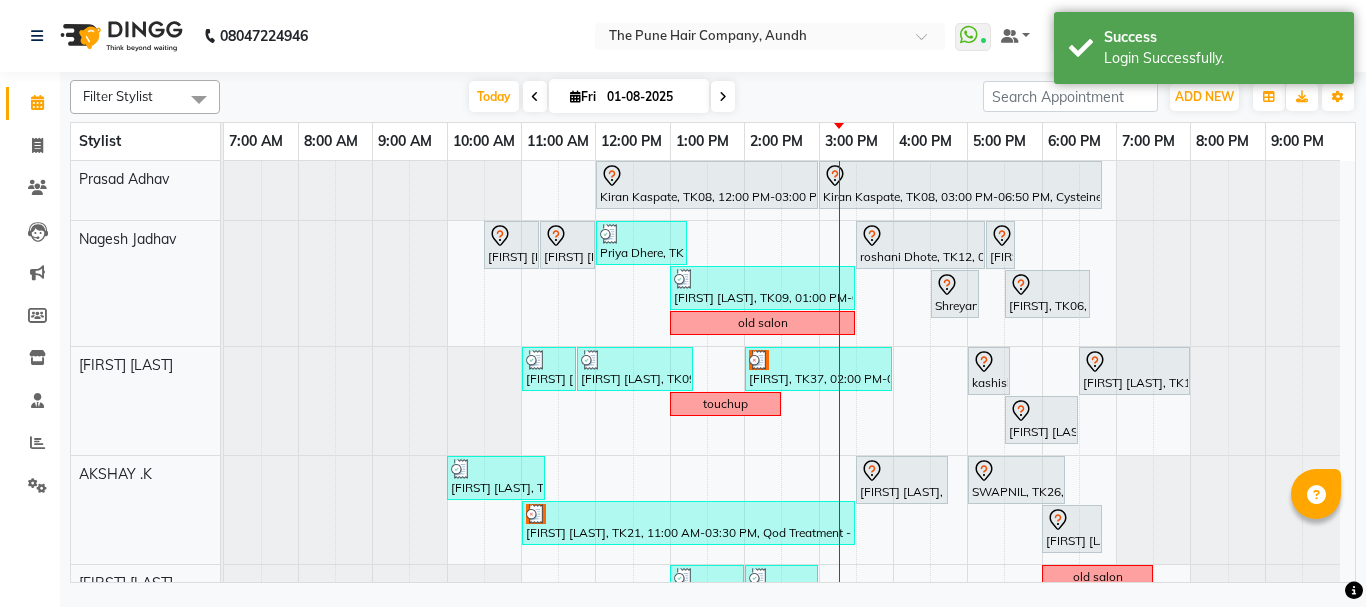 scroll, scrollTop: 200, scrollLeft: 0, axis: vertical 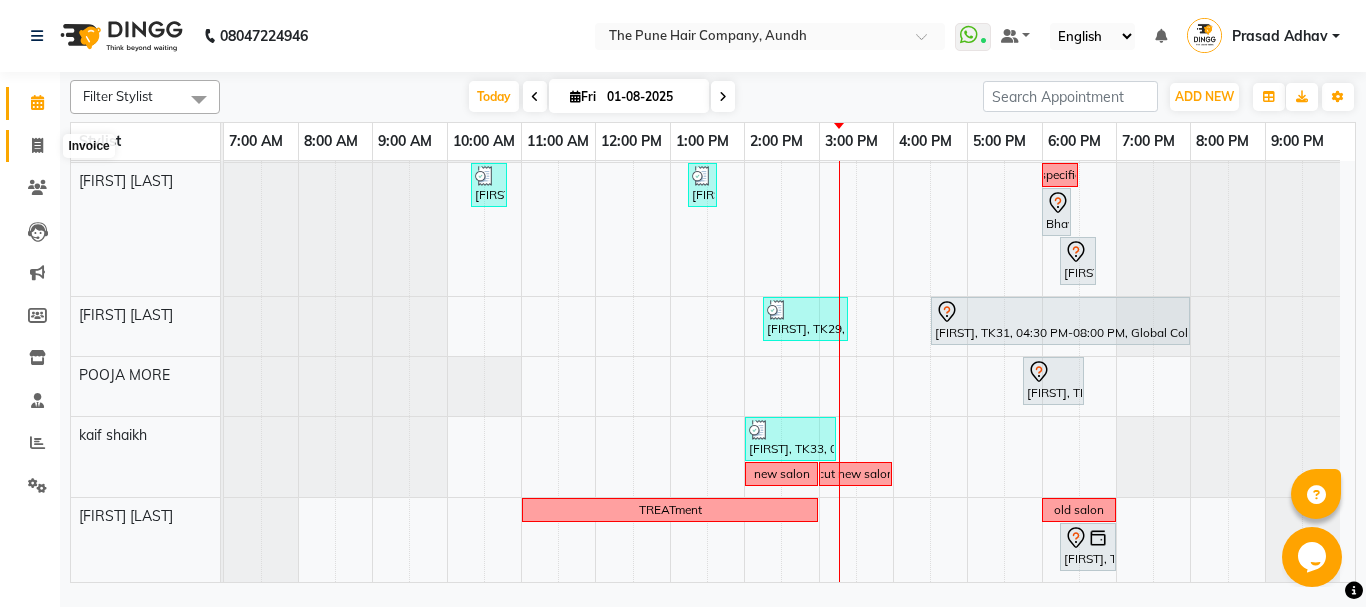 click 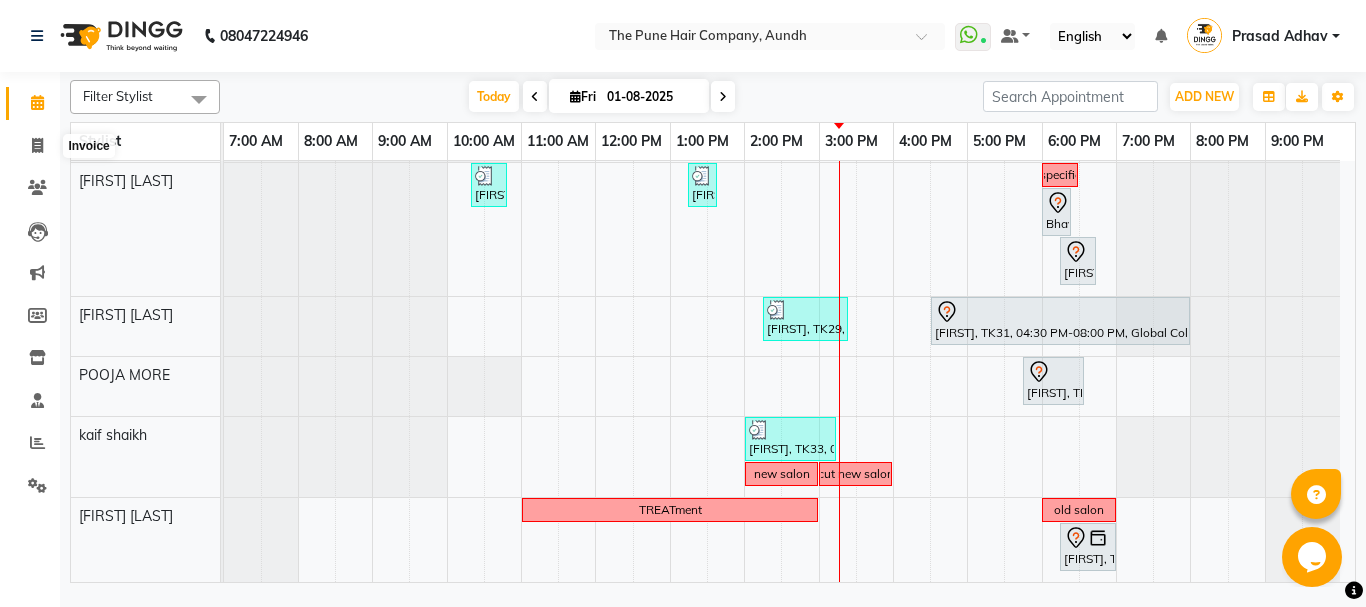 select on "106" 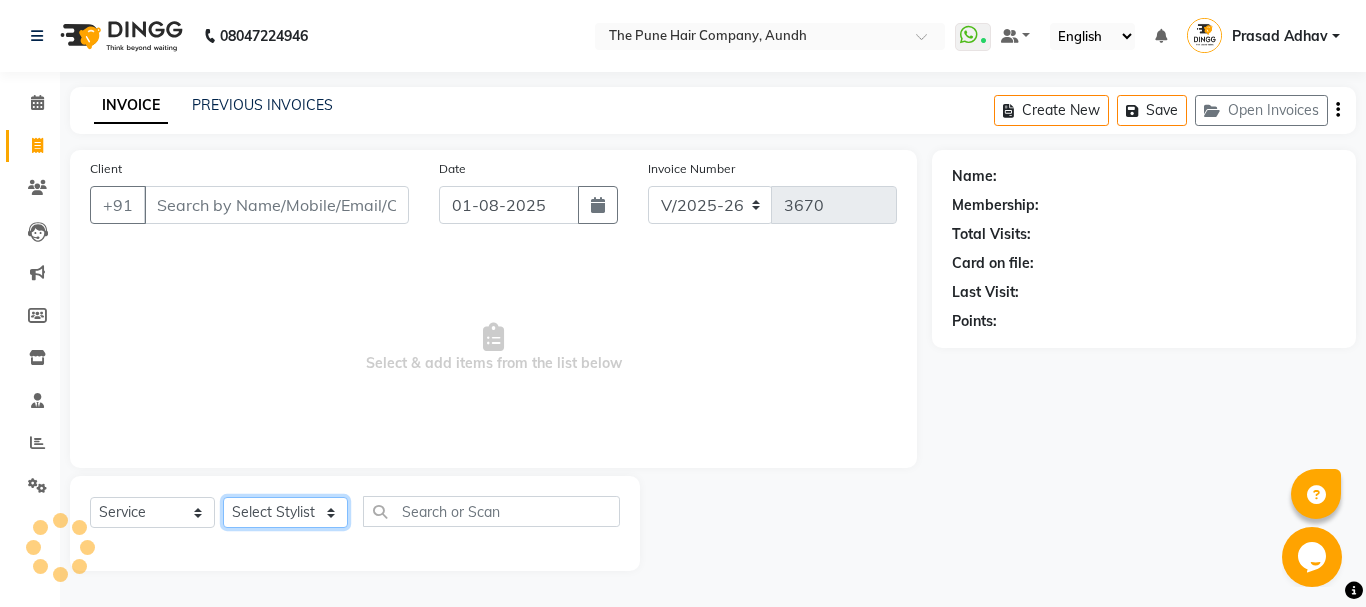 click on "Select Stylist" 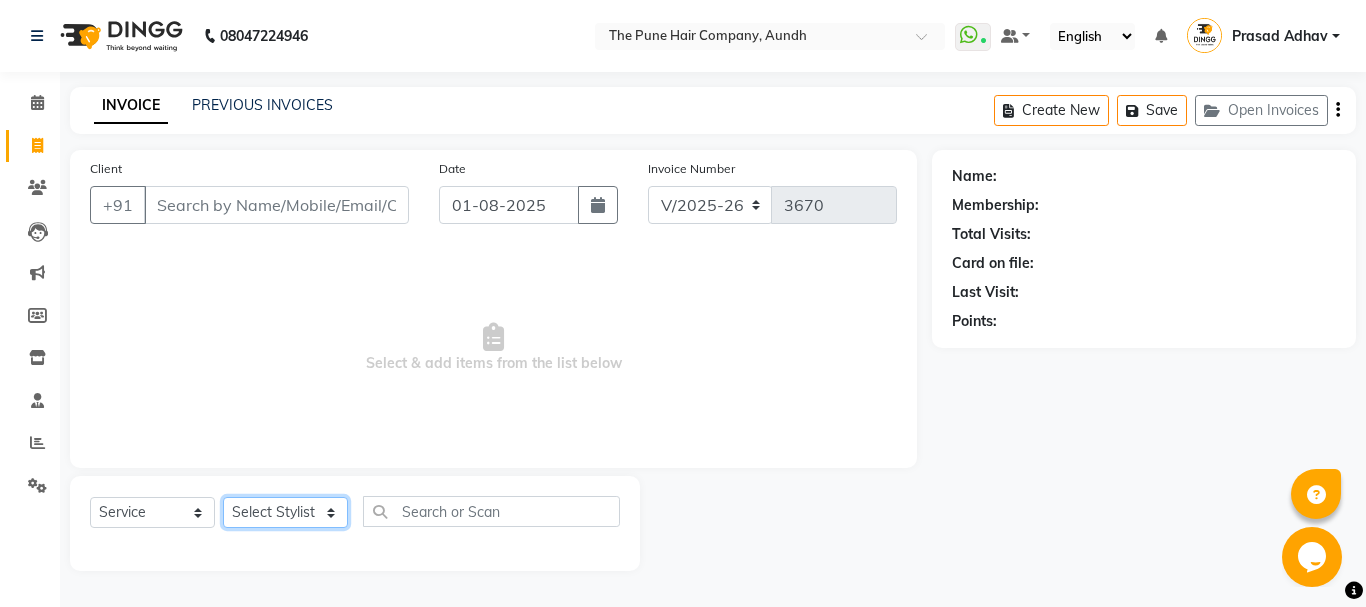 select on "78334" 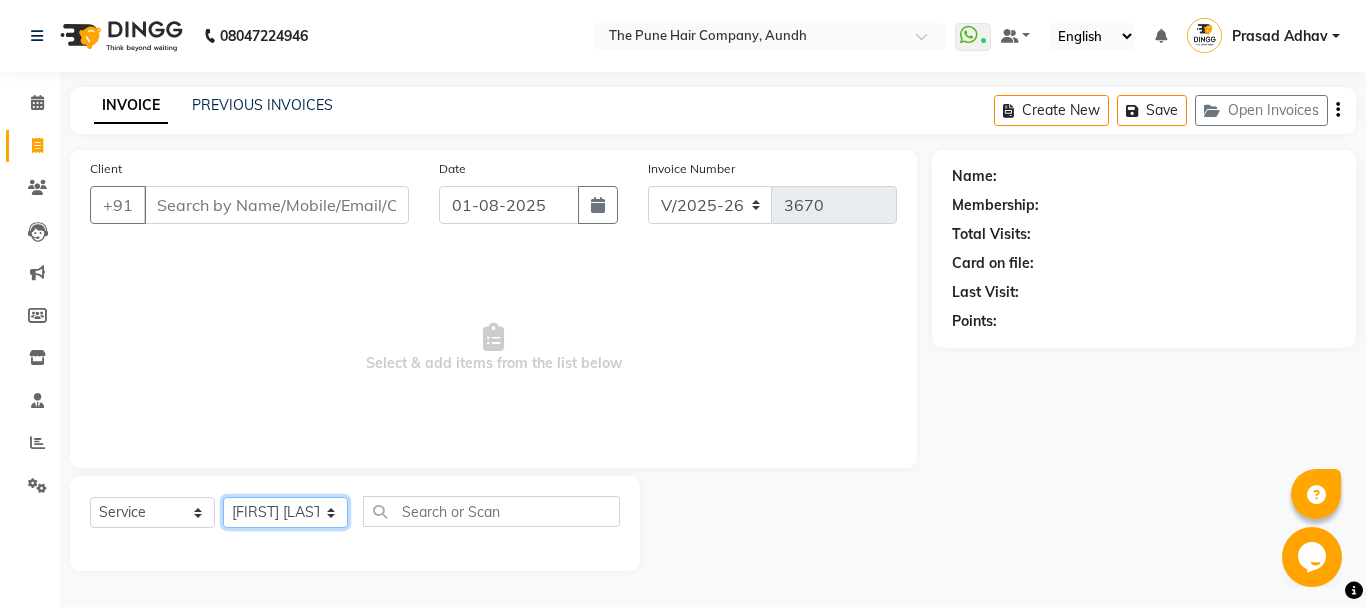 click on "Select Stylist [NAME] both [NAME] [LAST] [NAME] [LAST] [NAME] [LAST] [NAME] [LAST] [NAME] [LAST] [NAME] [LAST] [NAME] [LAST] [NAME] [LAST] [NAME] [LAST] [NAME] [LAST] [NAME] [LAST] [NAME] [LAST] [NAME] [LAST]" 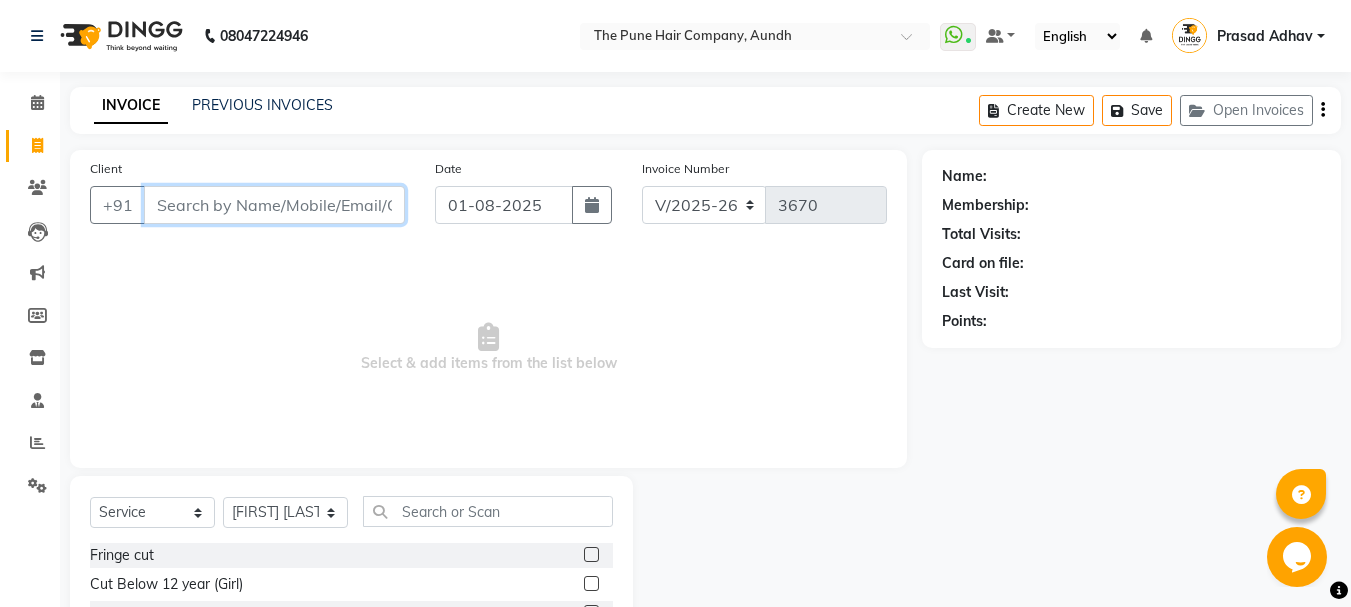 click on "Client" at bounding box center (274, 205) 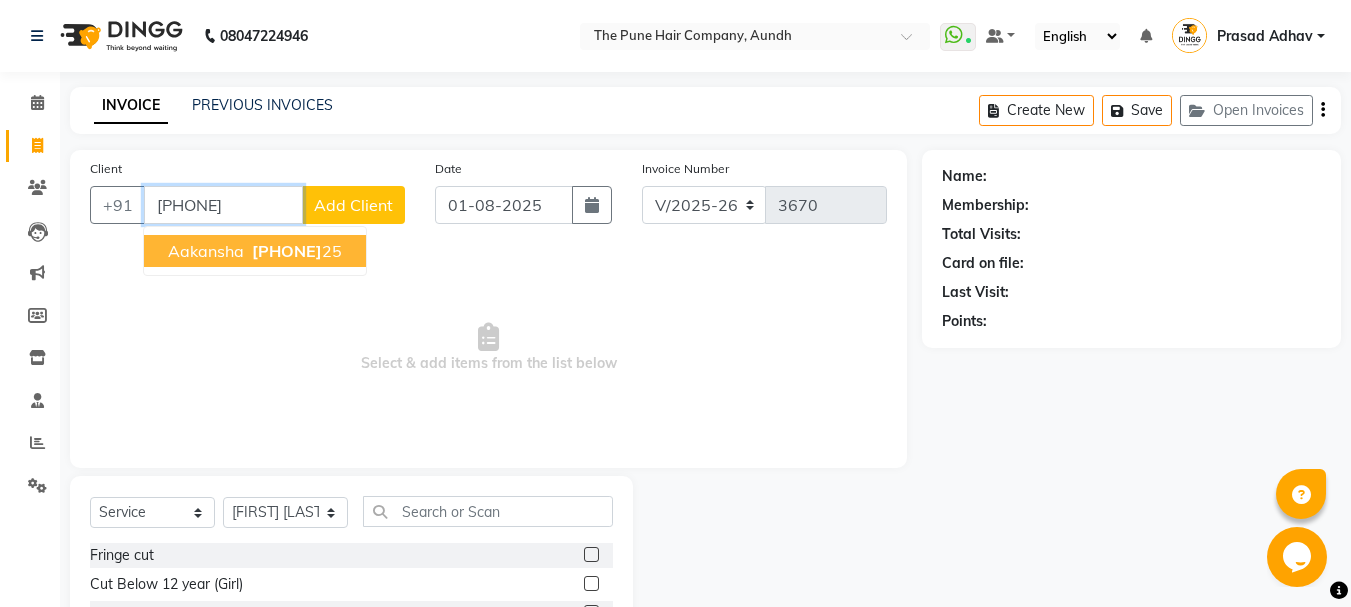 click on "aakansha" at bounding box center (206, 251) 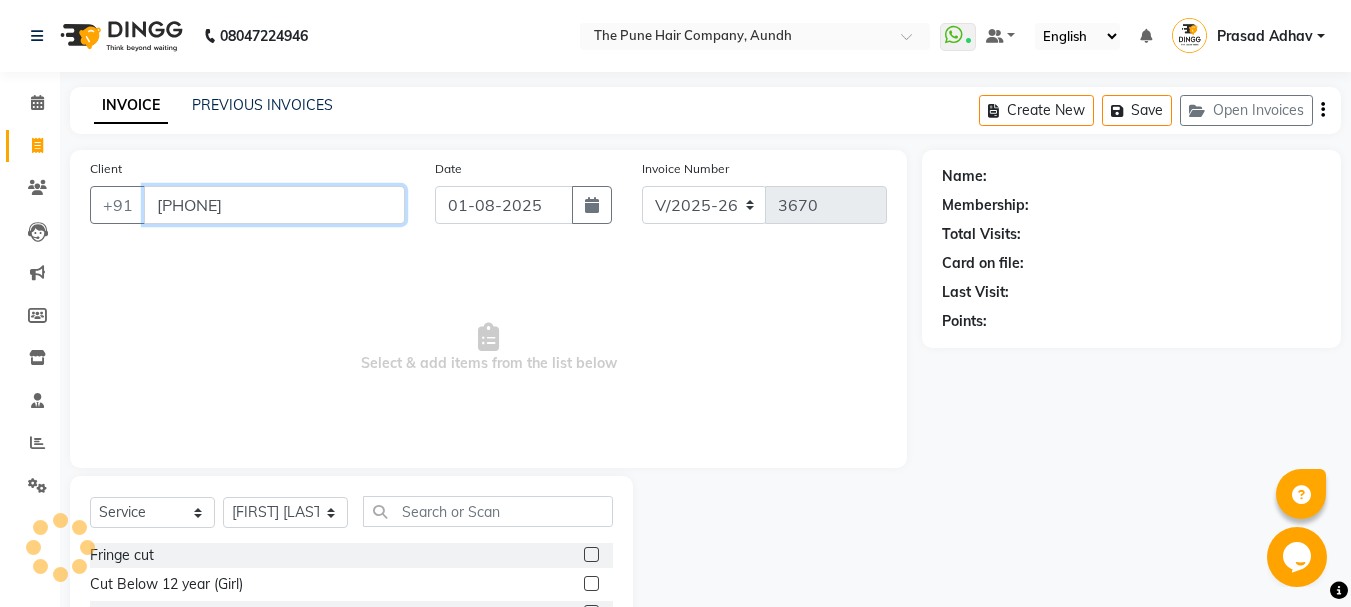 type on "8010104625" 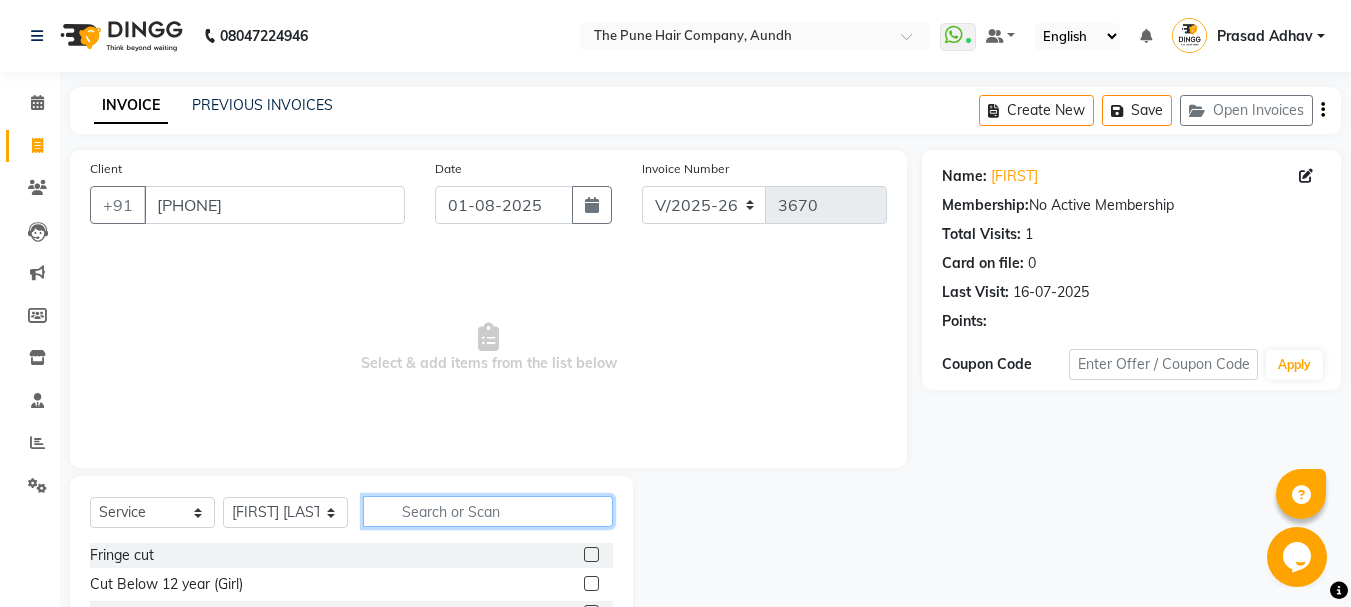 click 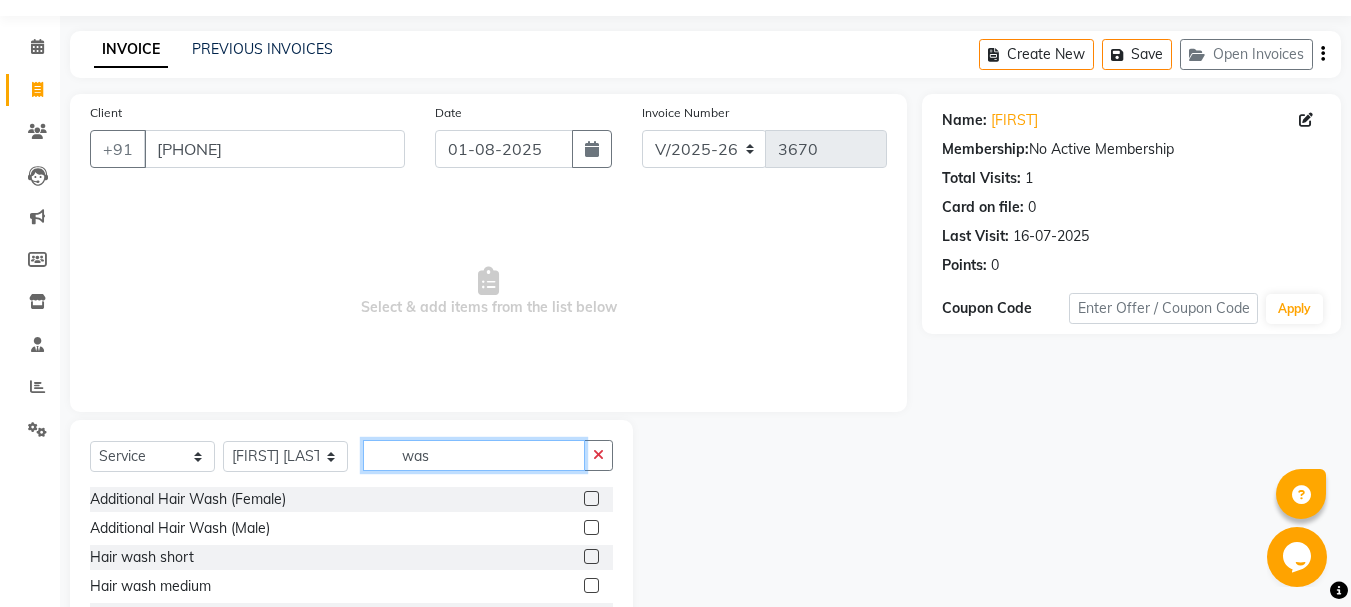 scroll, scrollTop: 100, scrollLeft: 0, axis: vertical 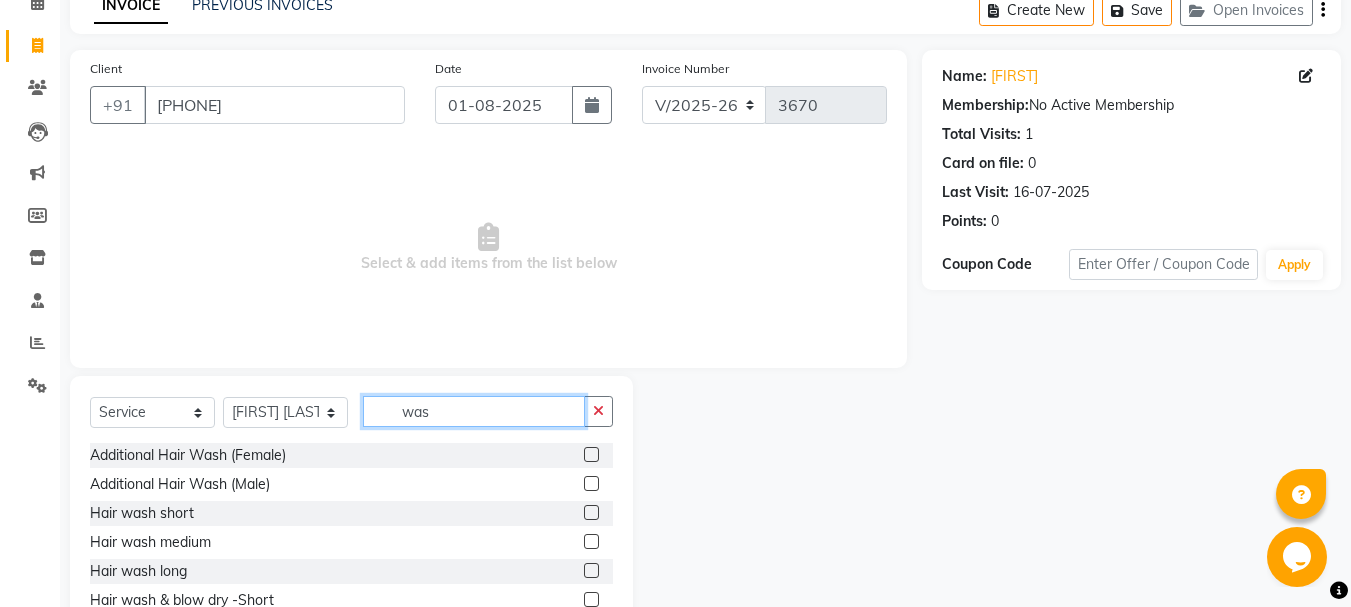 type on "was" 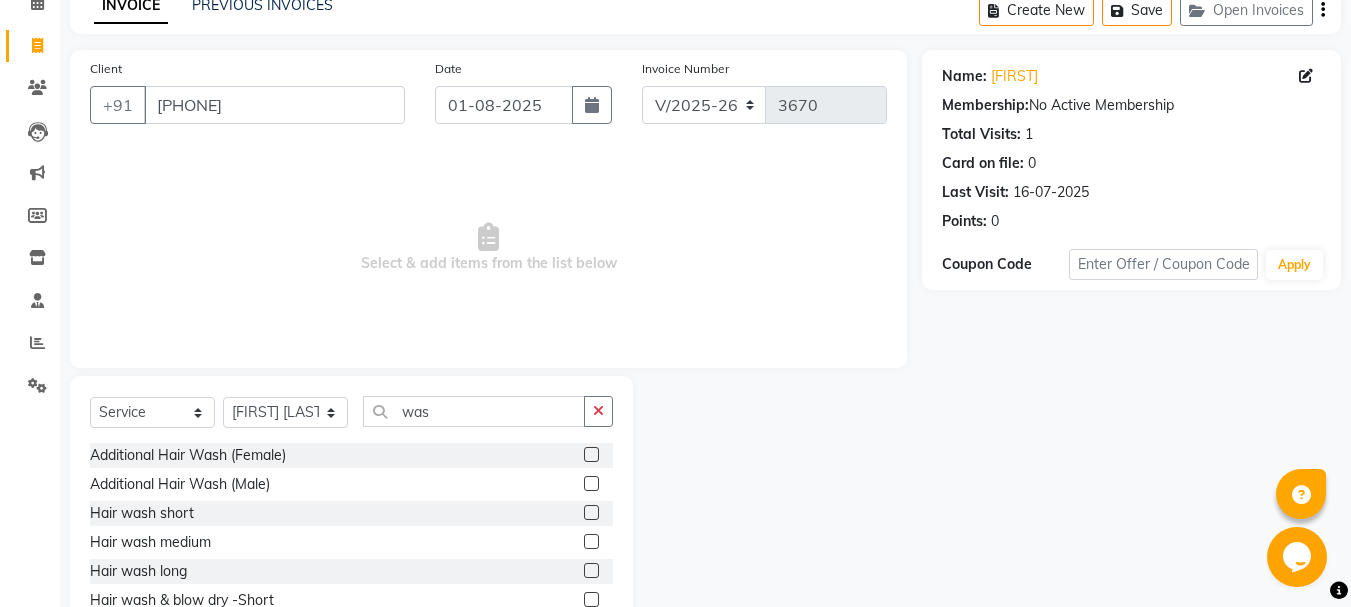 click 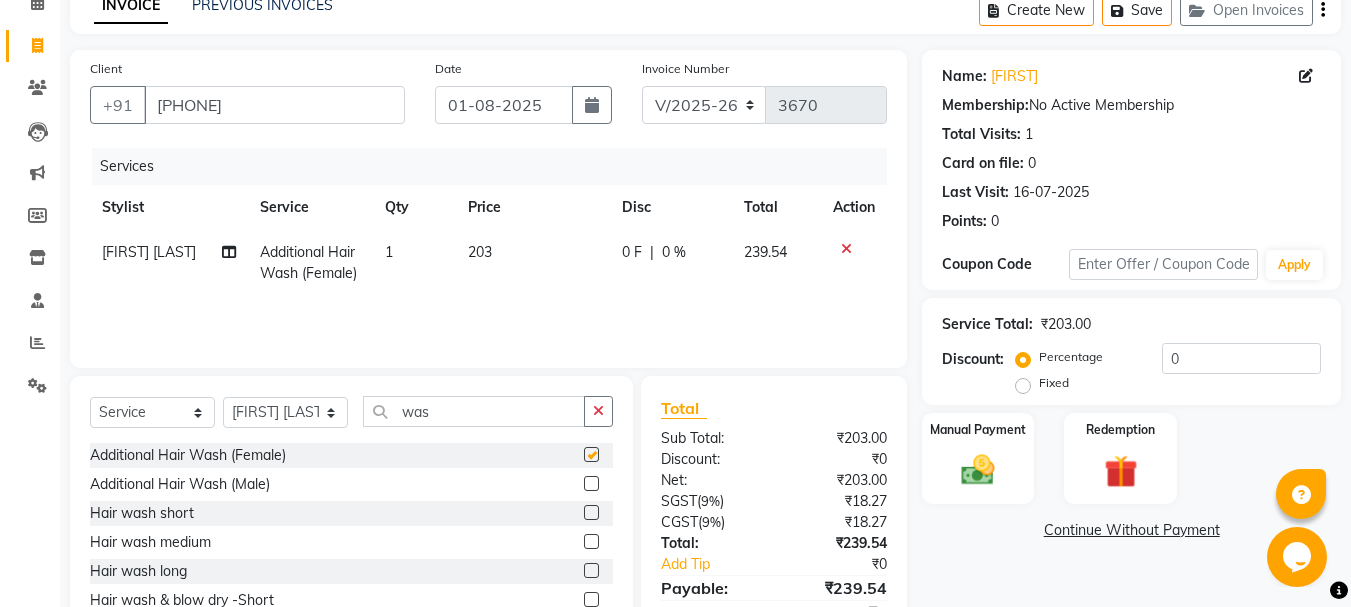 checkbox on "false" 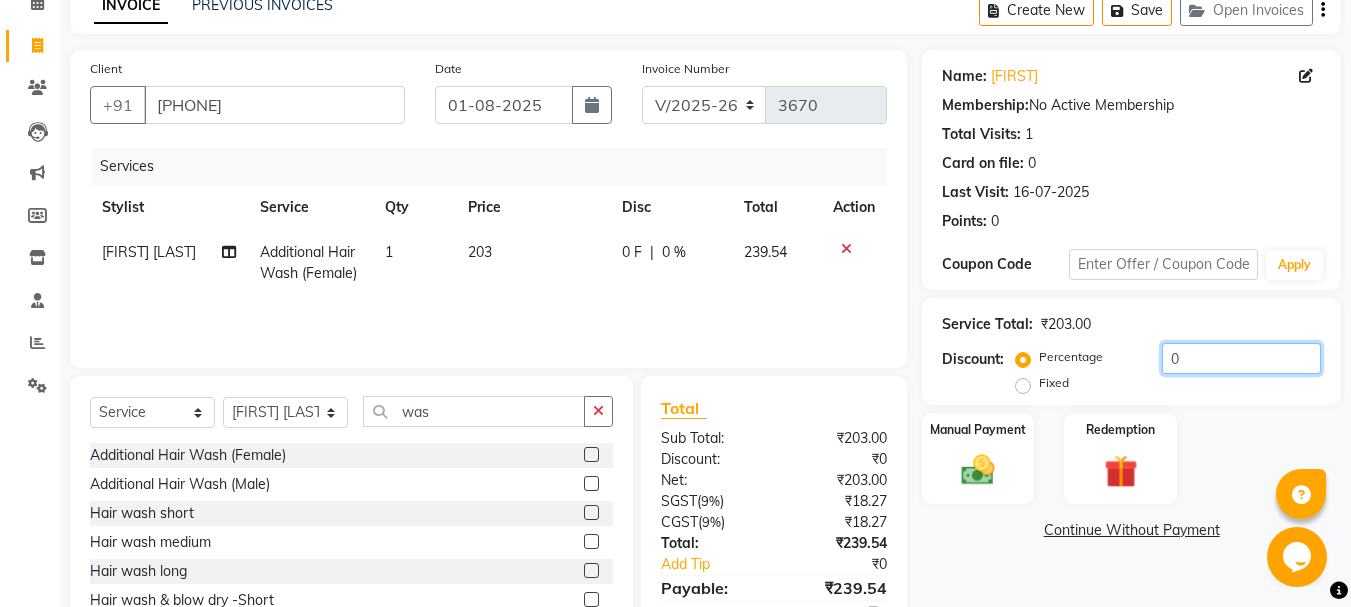 click on "0" 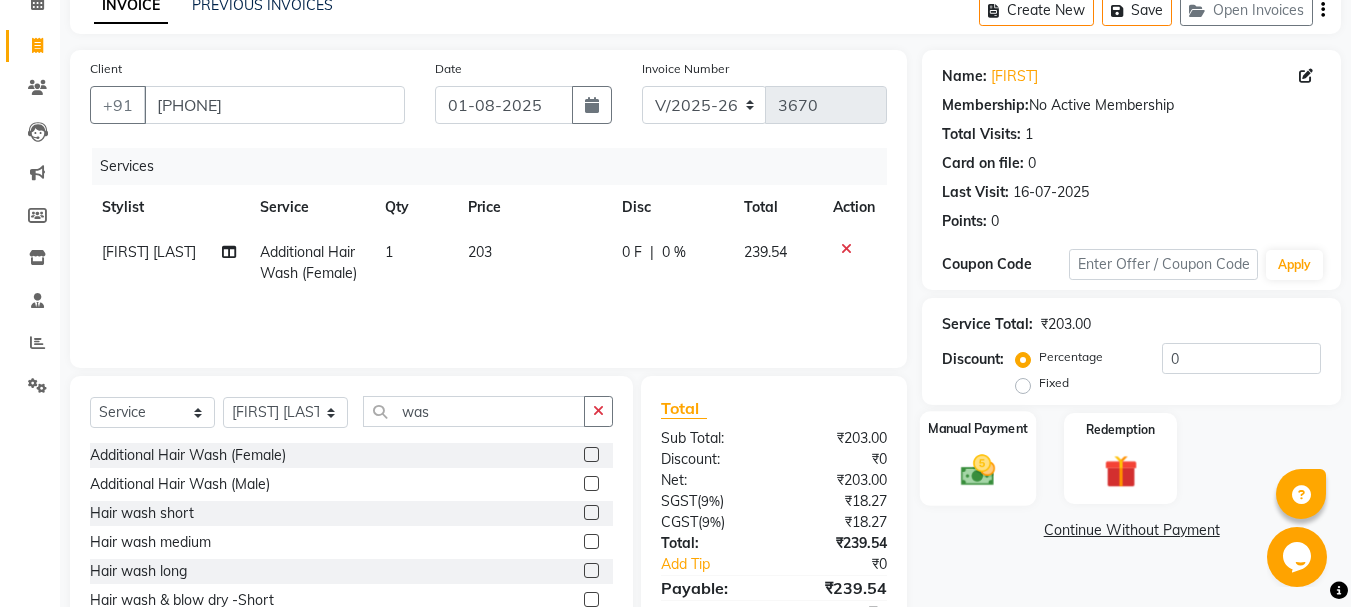click 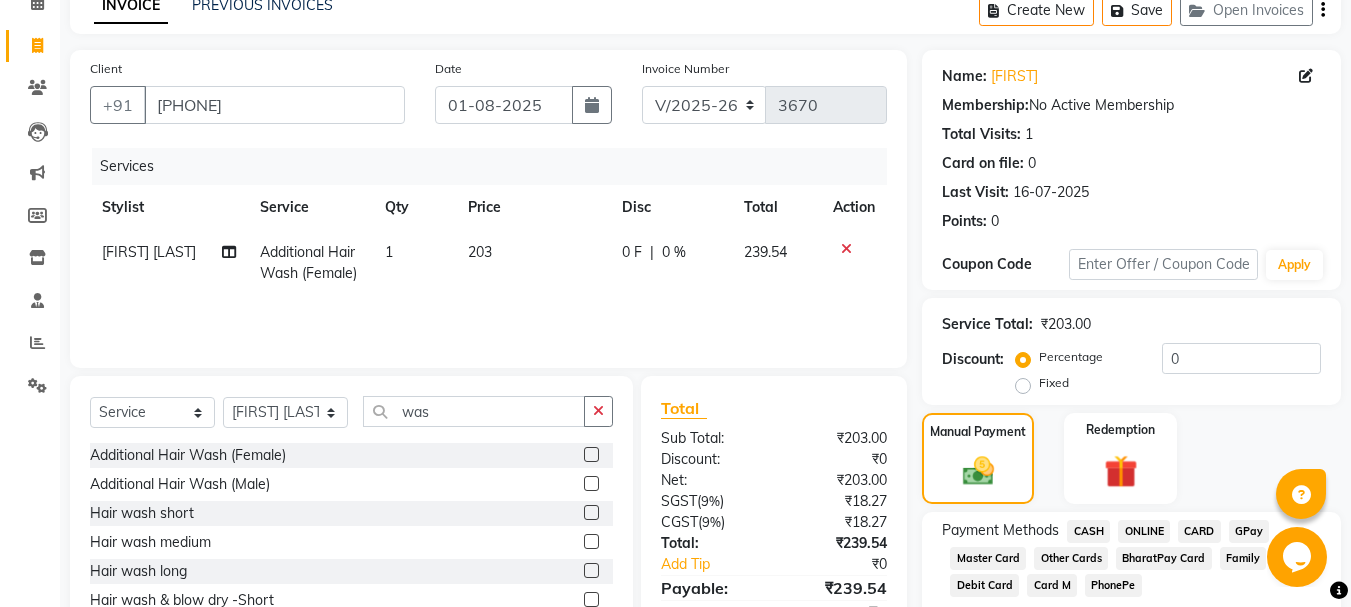 click 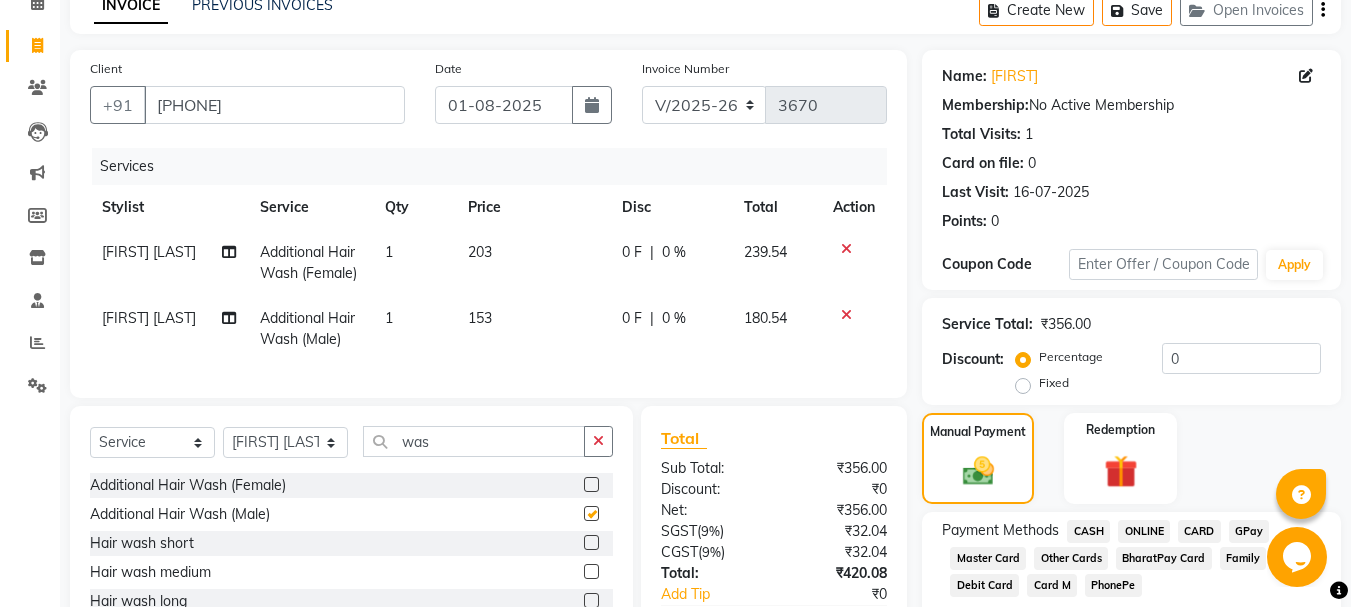 checkbox on "false" 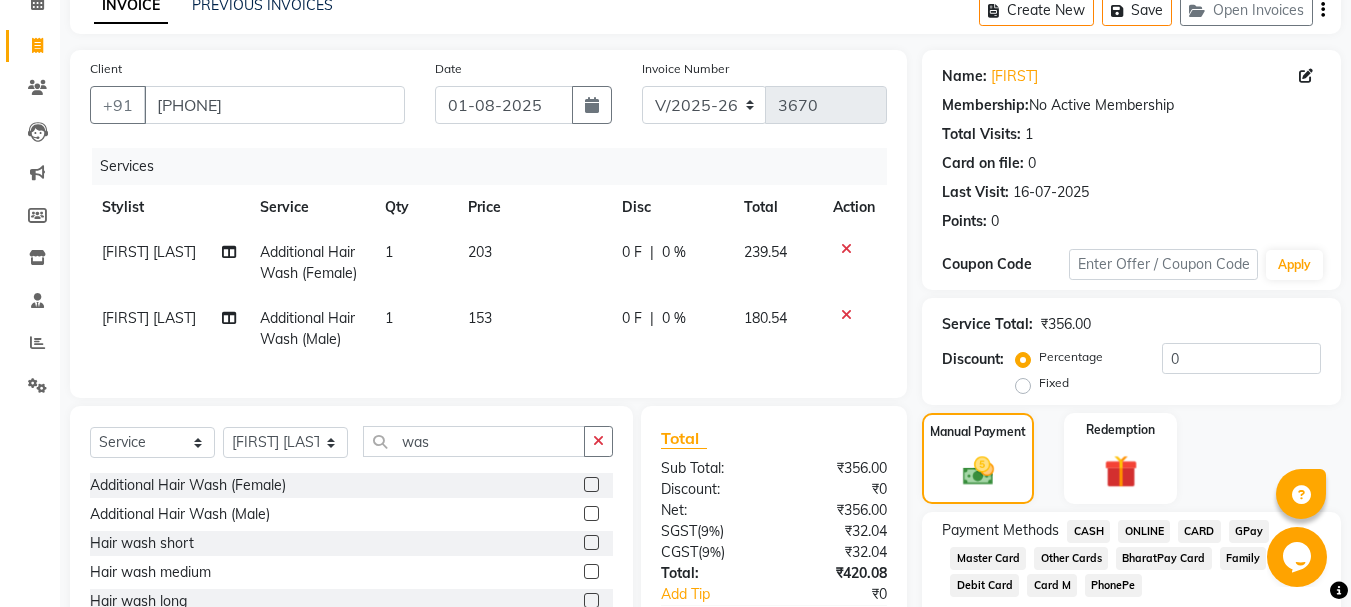 click 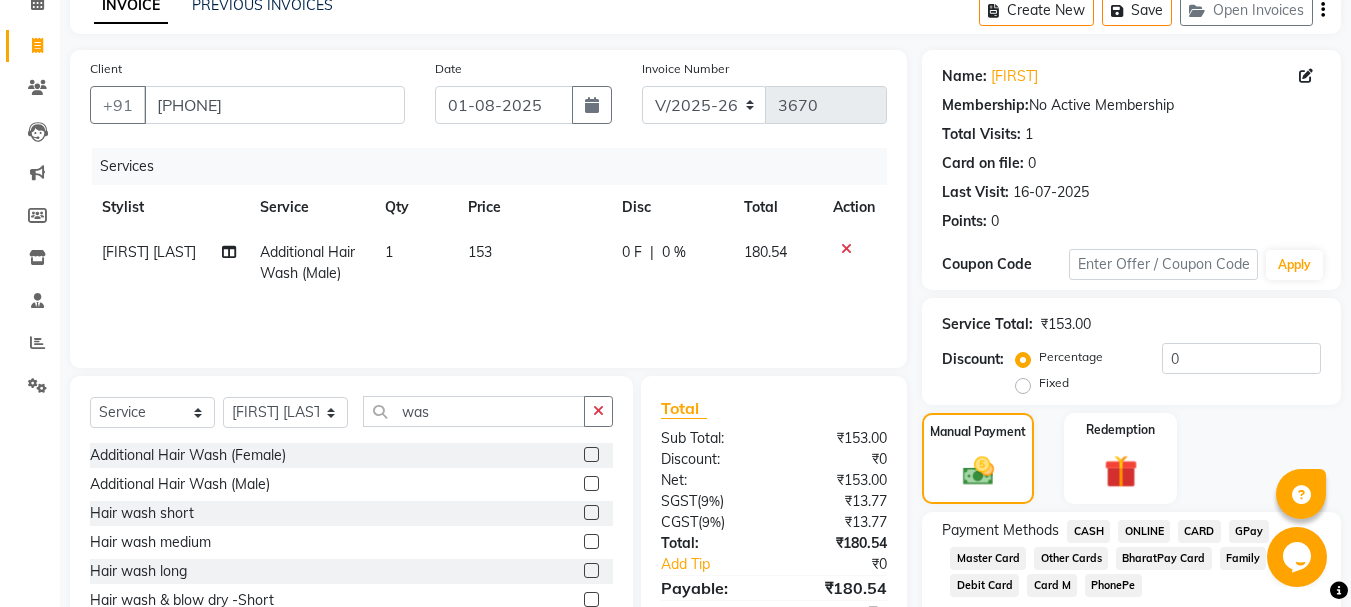 click 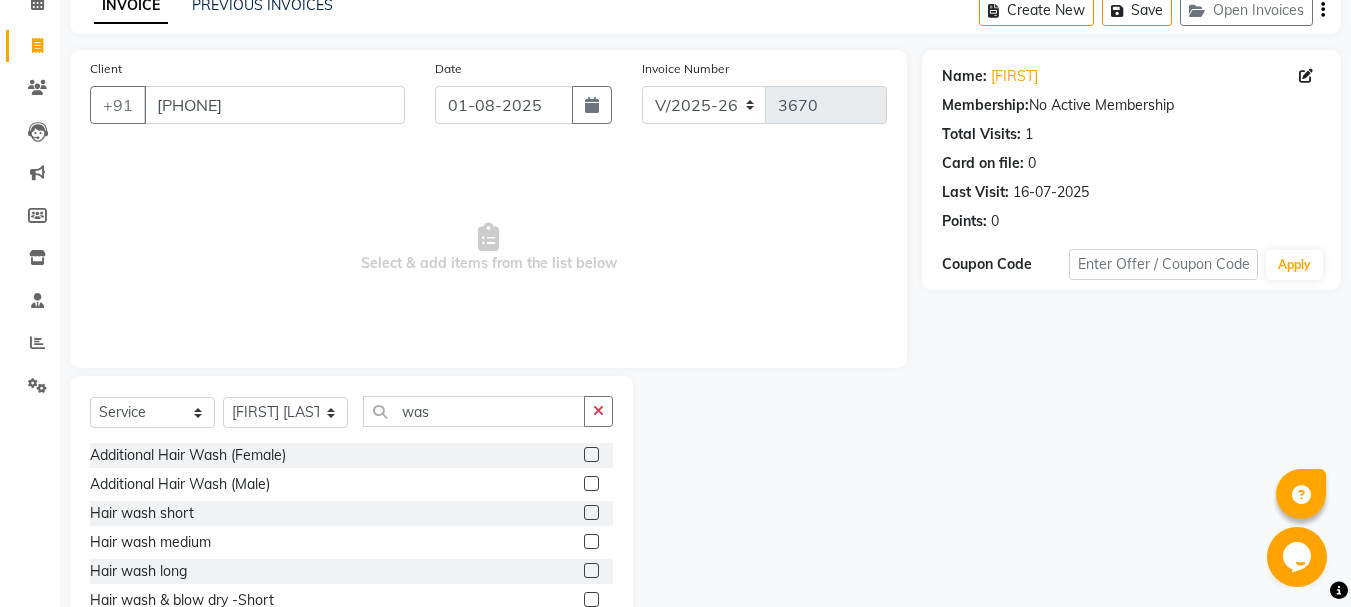 click on "Additional Hair Wash (Female)" 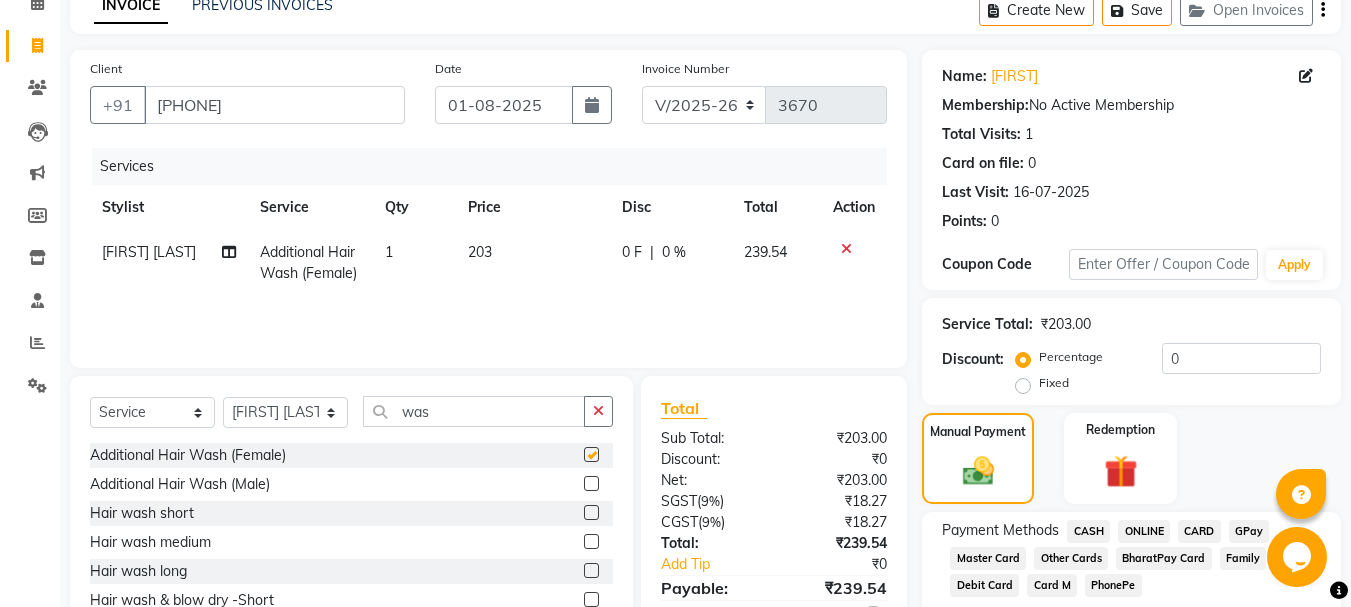 checkbox on "false" 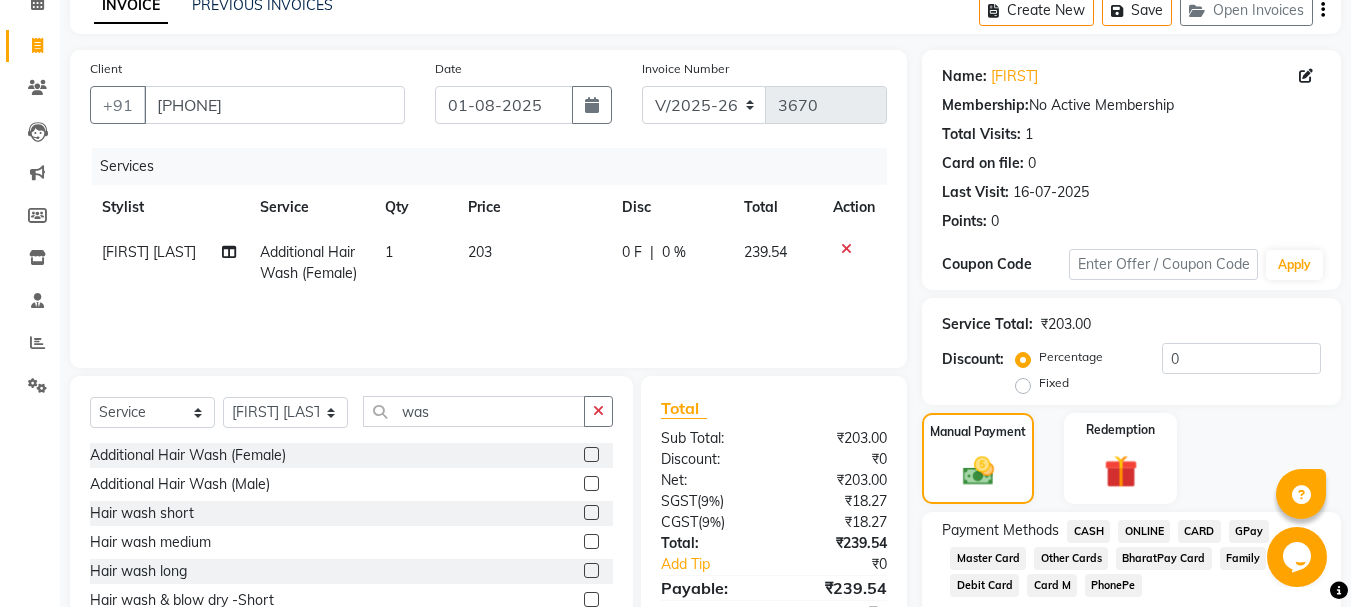 click on "ONLINE" 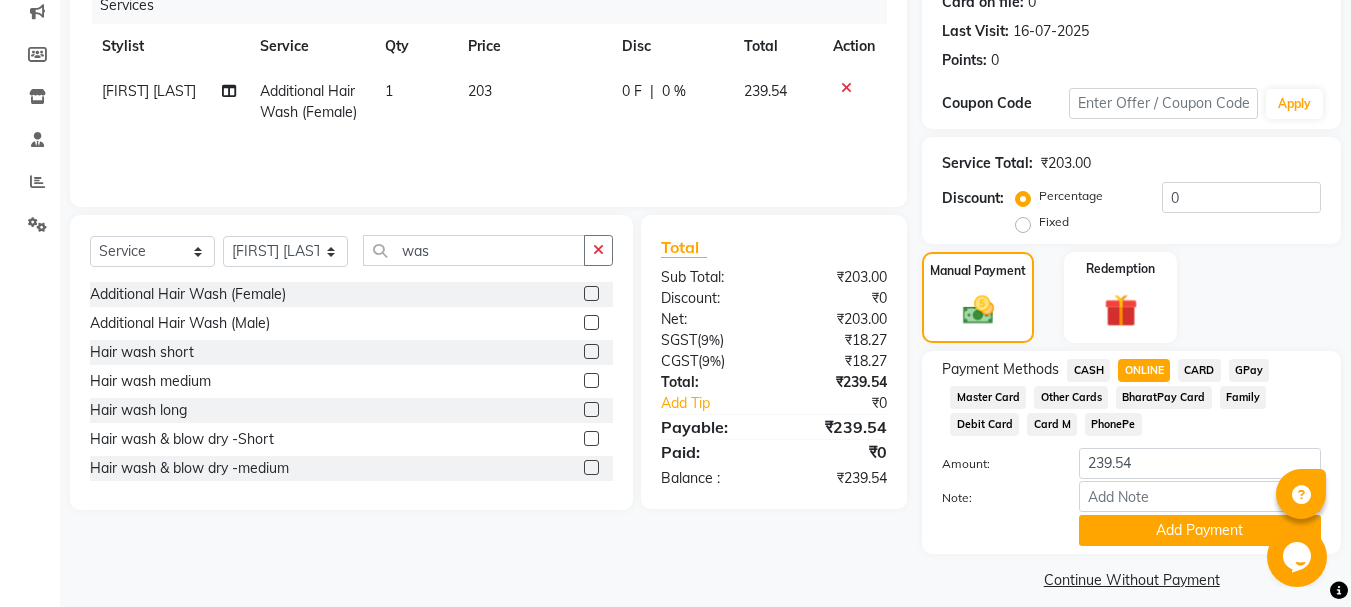 scroll, scrollTop: 279, scrollLeft: 0, axis: vertical 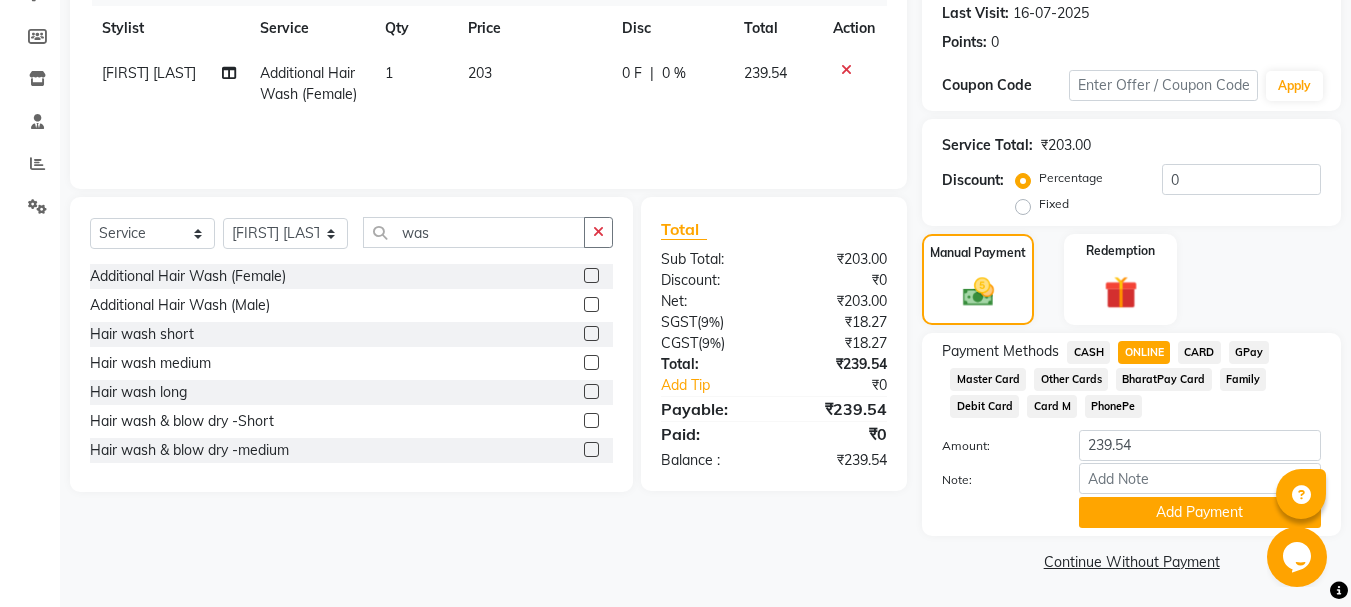 click on "Payment Methods  CASH   ONLINE   CARD   GPay   Master Card   Other Cards   BharatPay Card   Family   Debit Card   Card M   PhonePe  Amount: 239.54 Note: Add Payment" 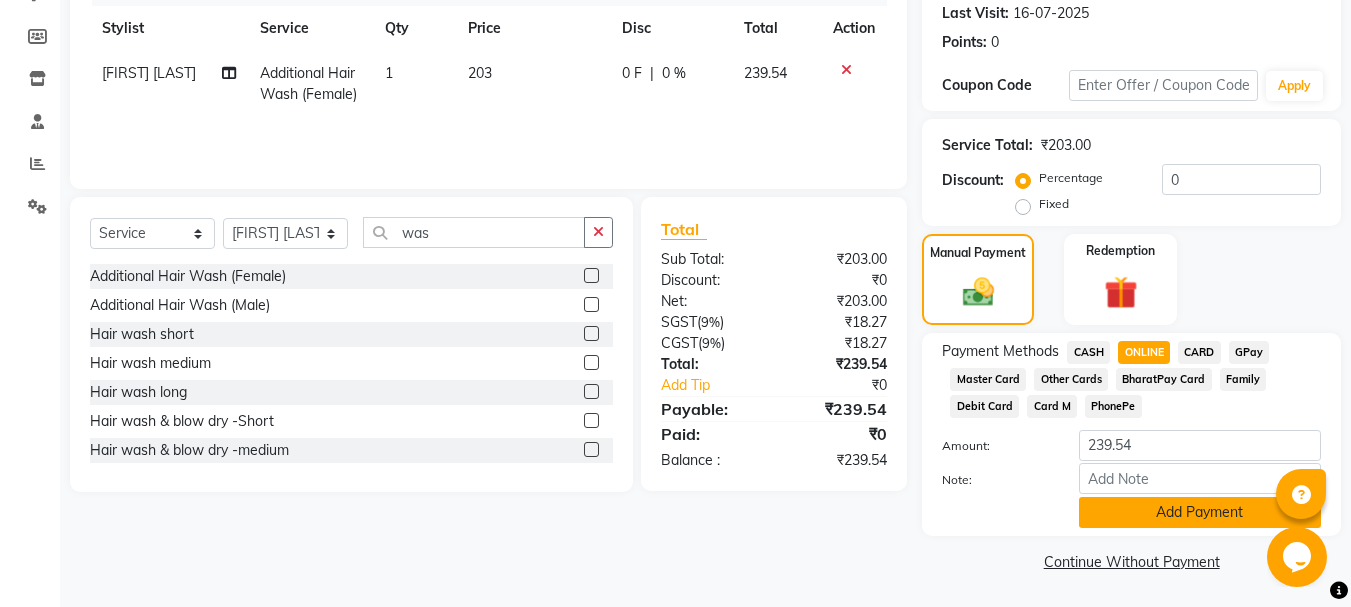 click on "Add Payment" 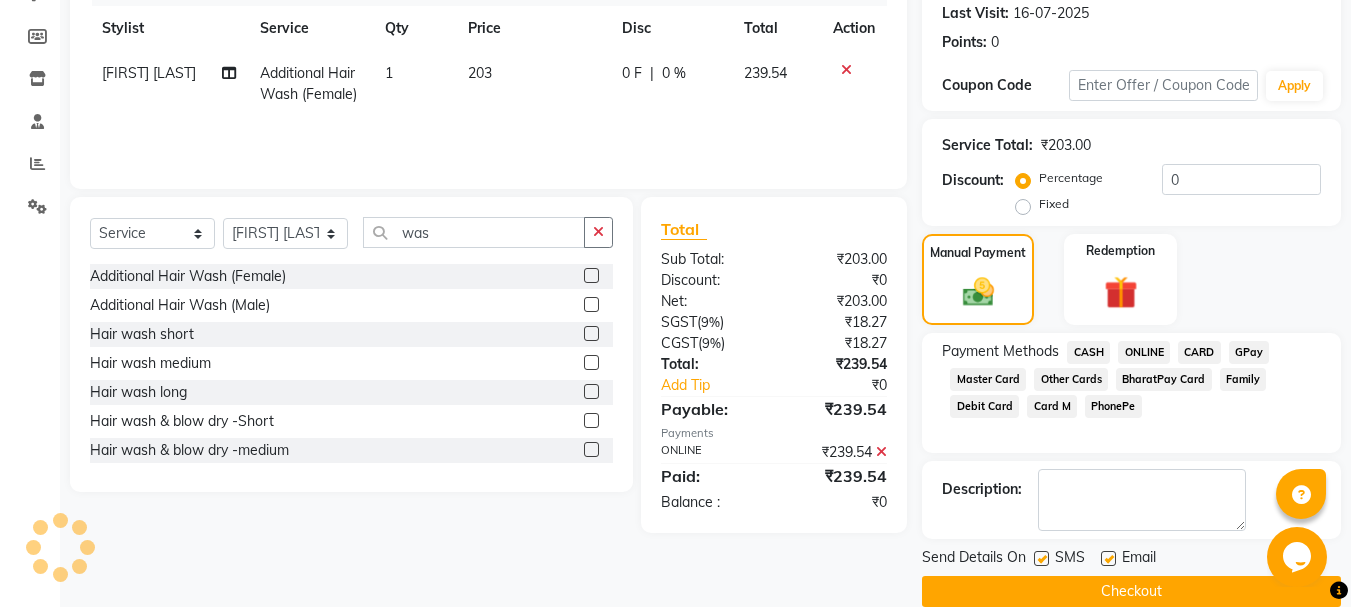 click on "Checkout" 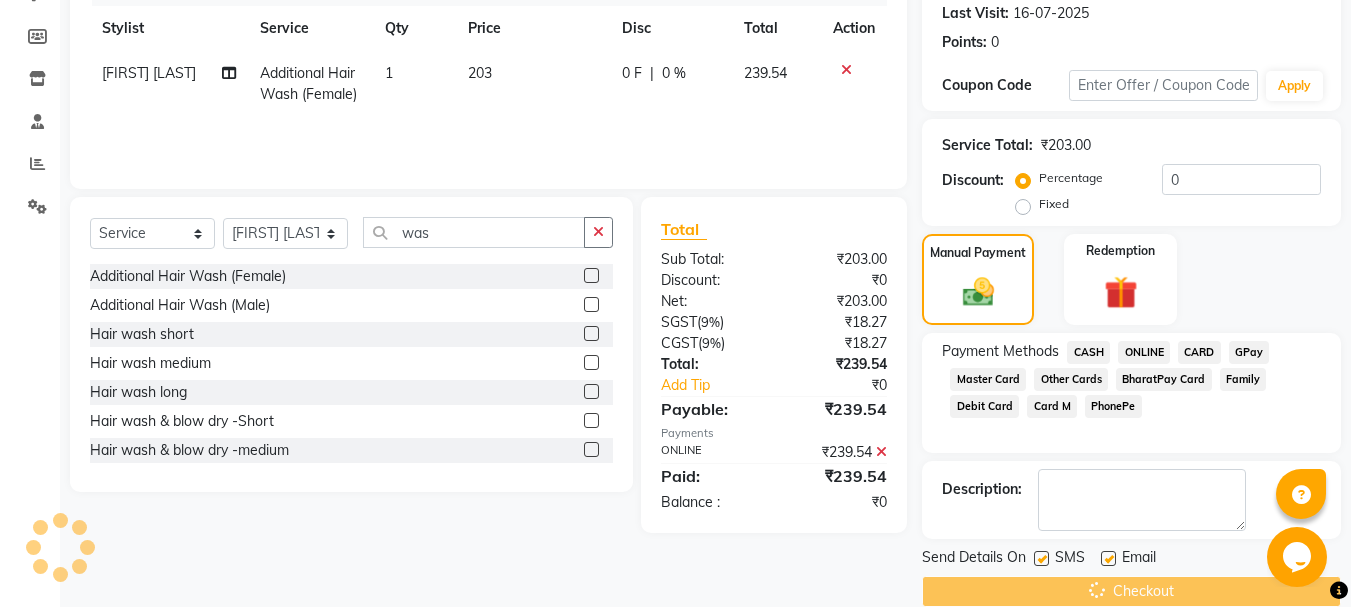 scroll, scrollTop: 0, scrollLeft: 0, axis: both 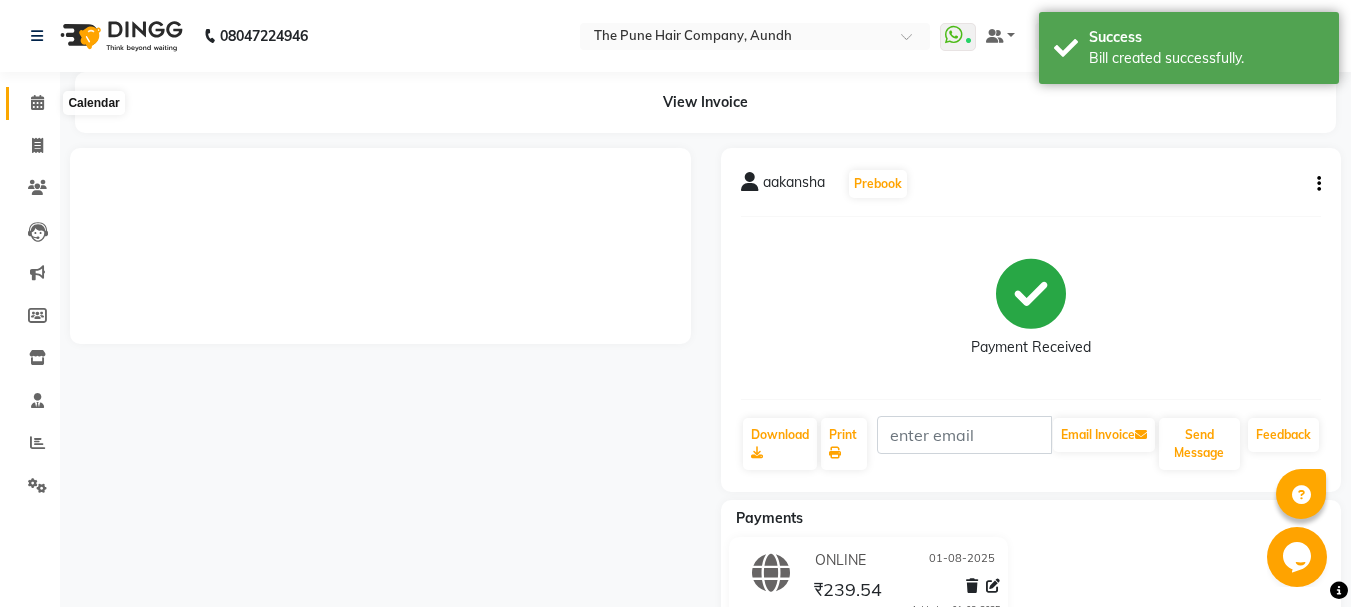 click 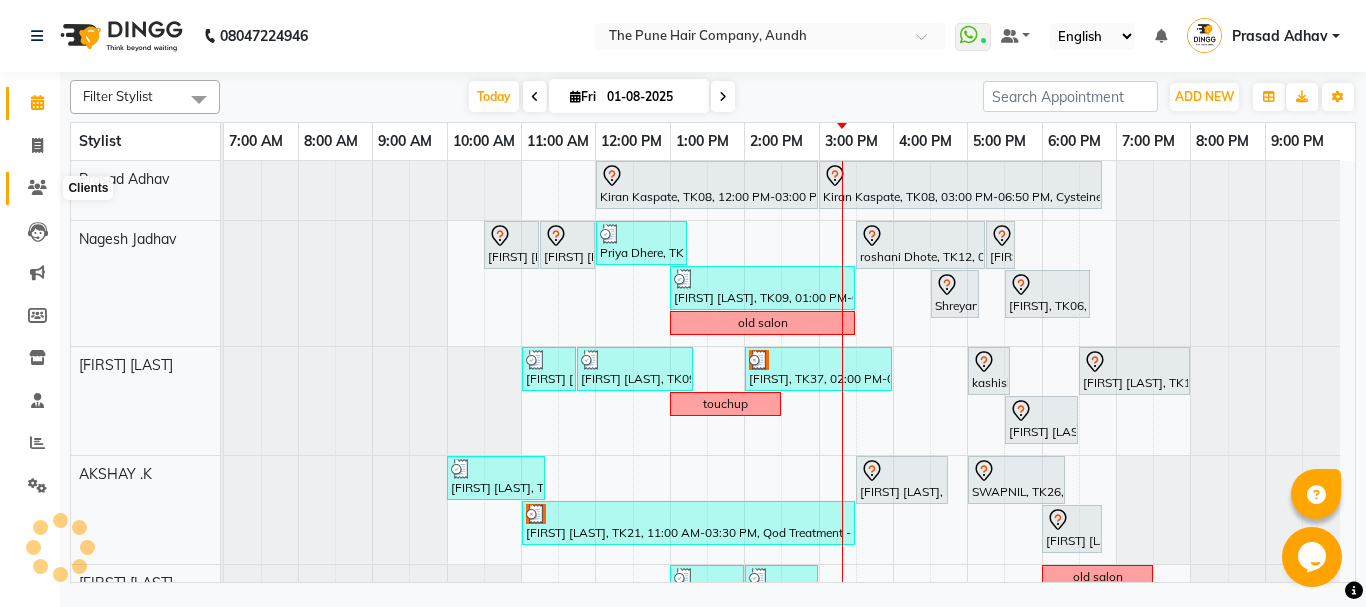 click 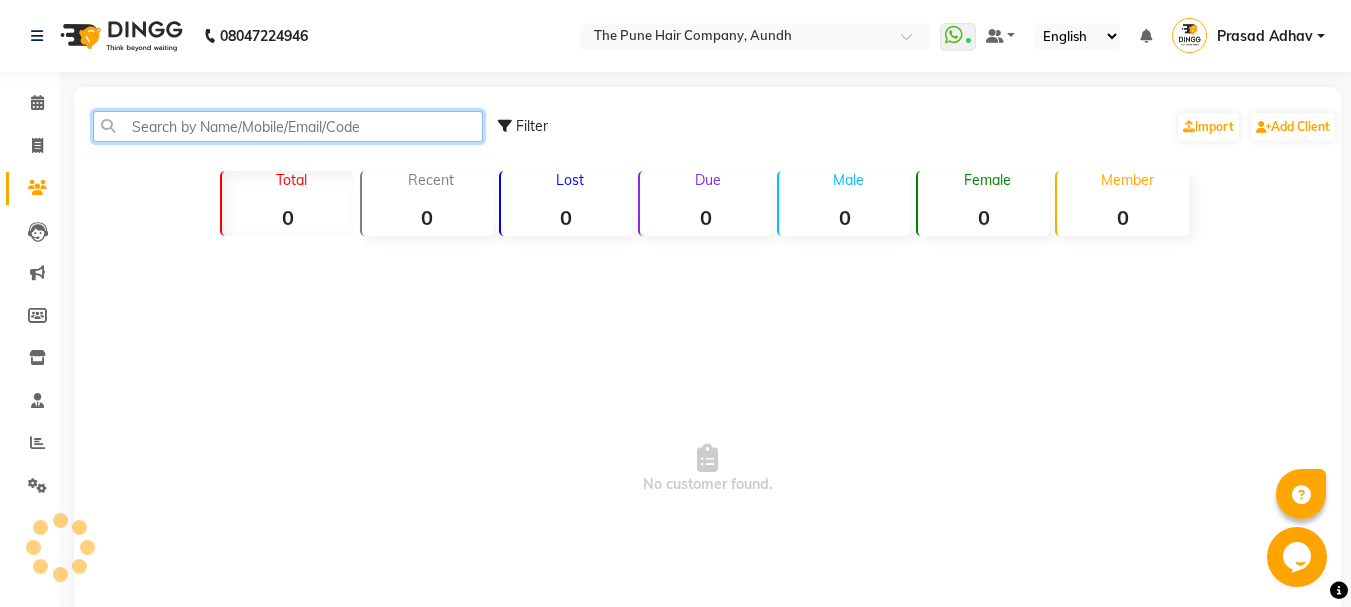 click 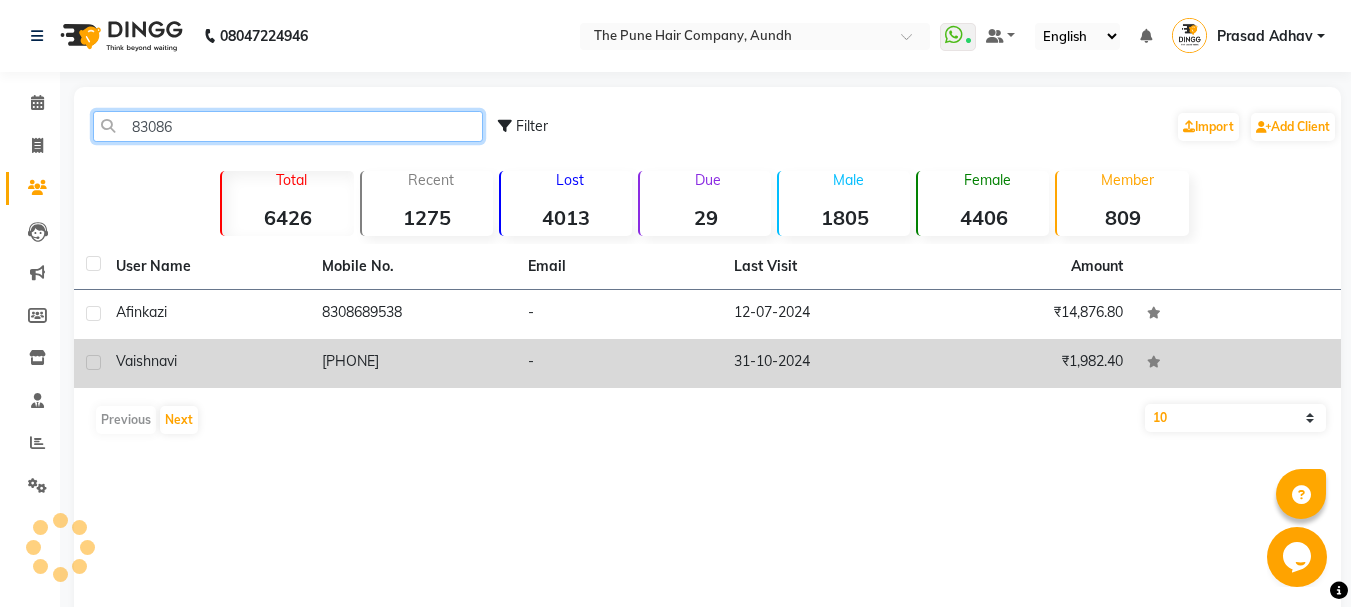 type on "83086" 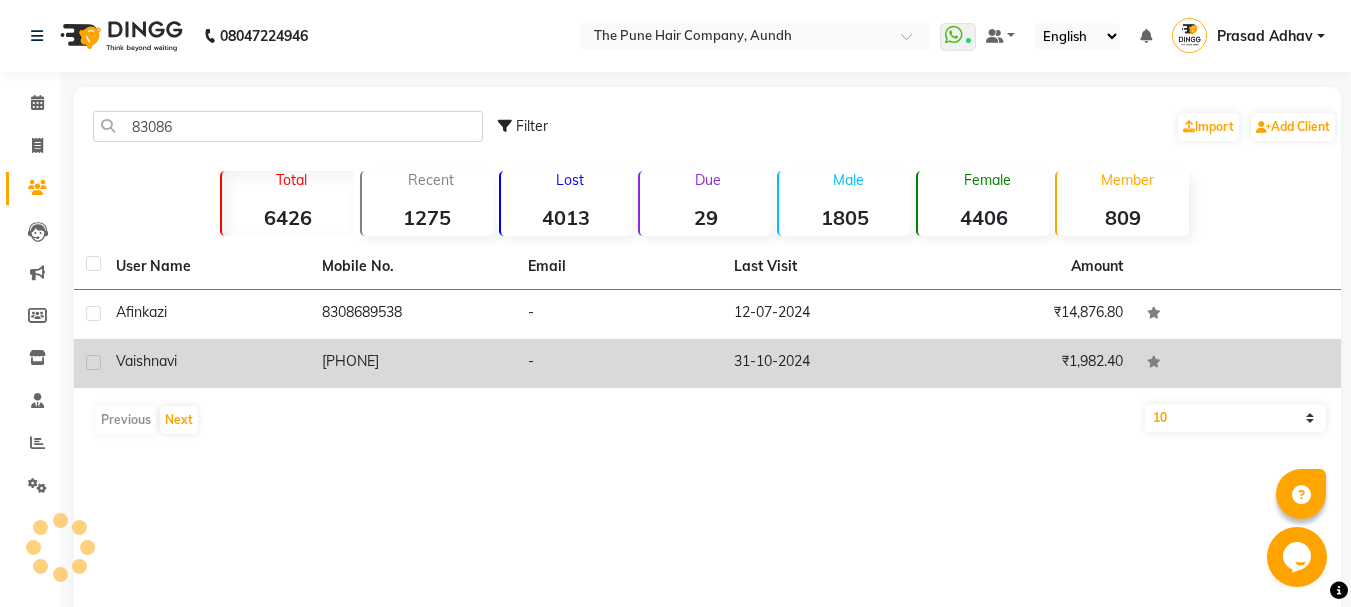 click on "vaishnavi" 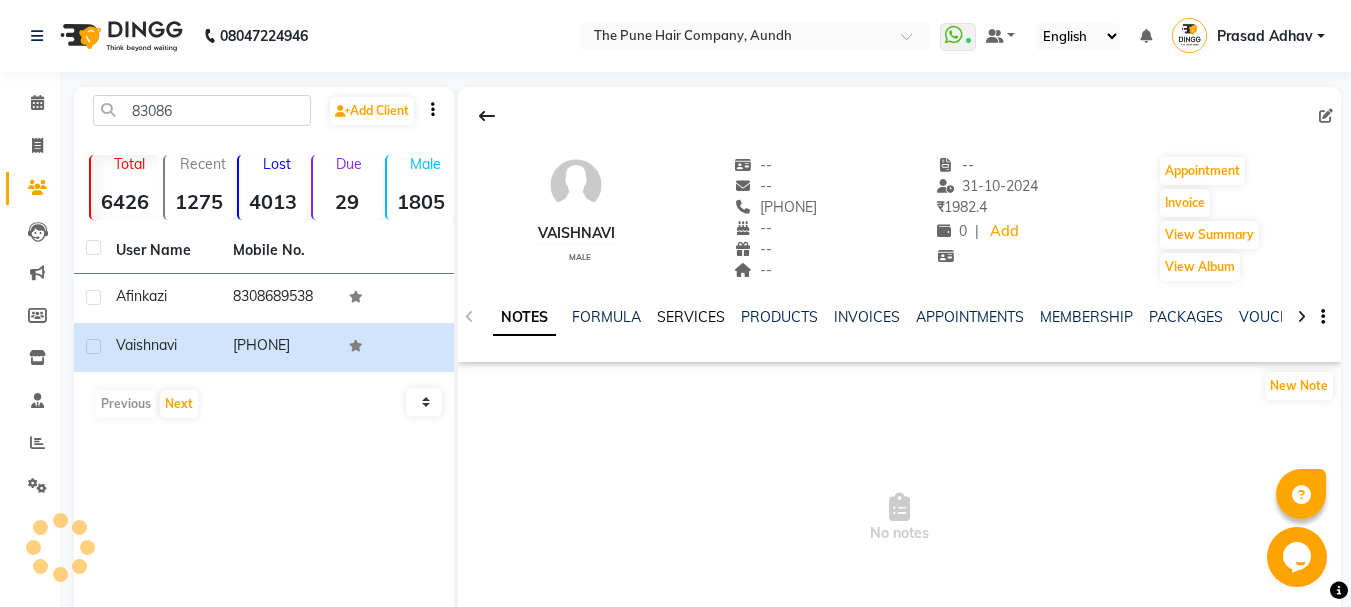 click on "SERVICES" 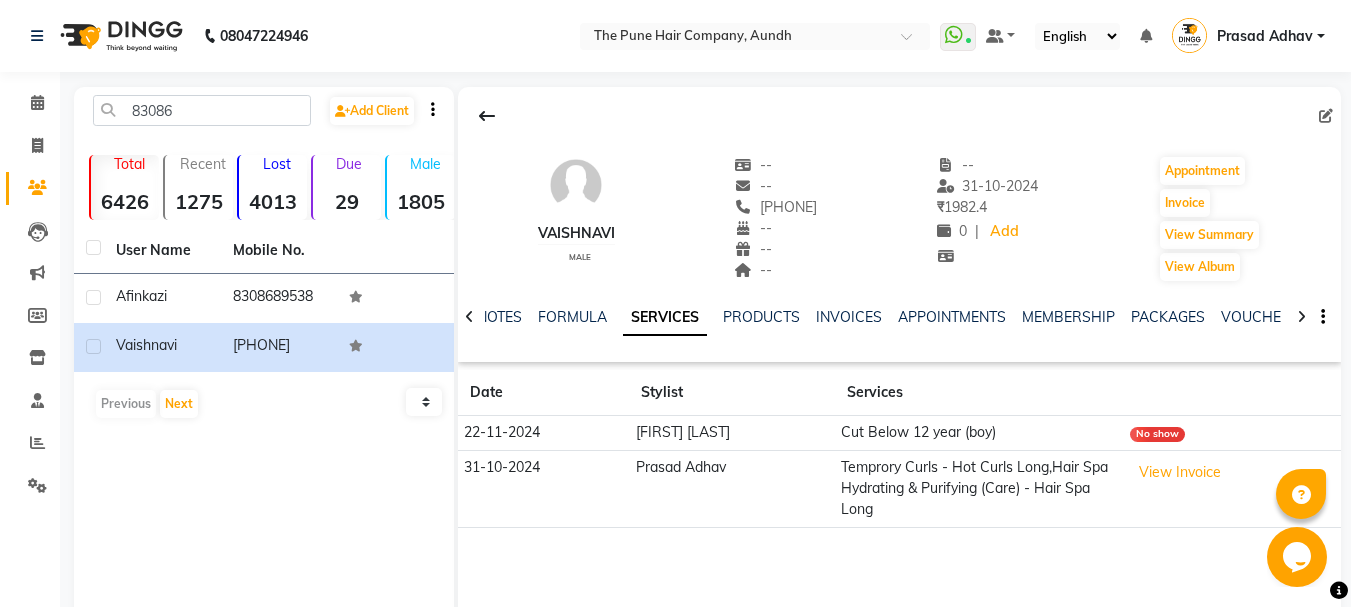 click on "08047224946 Select Location × The Pune Hair Company, Aundh  WhatsApp Status  ✕ Status:  Connected Most Recent Message: 01-08-2025     03:08 PM Recent Service Activity: 01-08-2025     03:17 PM Default Panel My Panel English ENGLISH Español العربية मराठी हिंदी ગુજરાતી தமிழ் 中文 Notifications nothing to show Prasad Adhav  Manage Profile Change Password Sign out  Version:3.15.11" 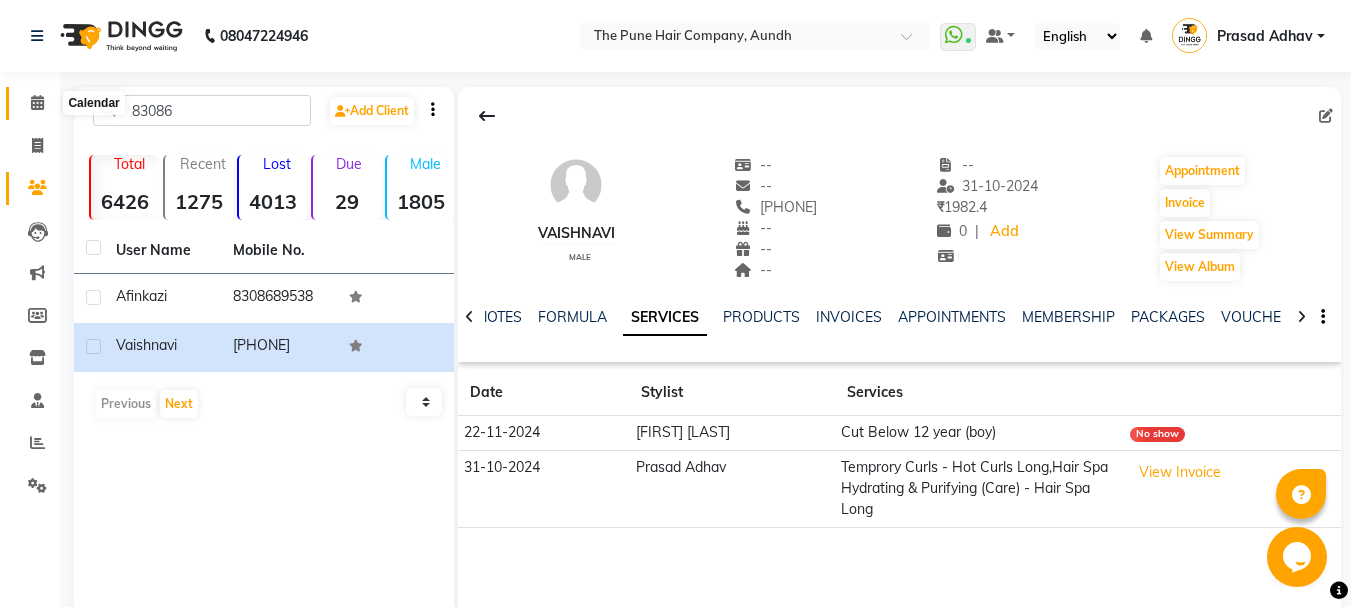 click 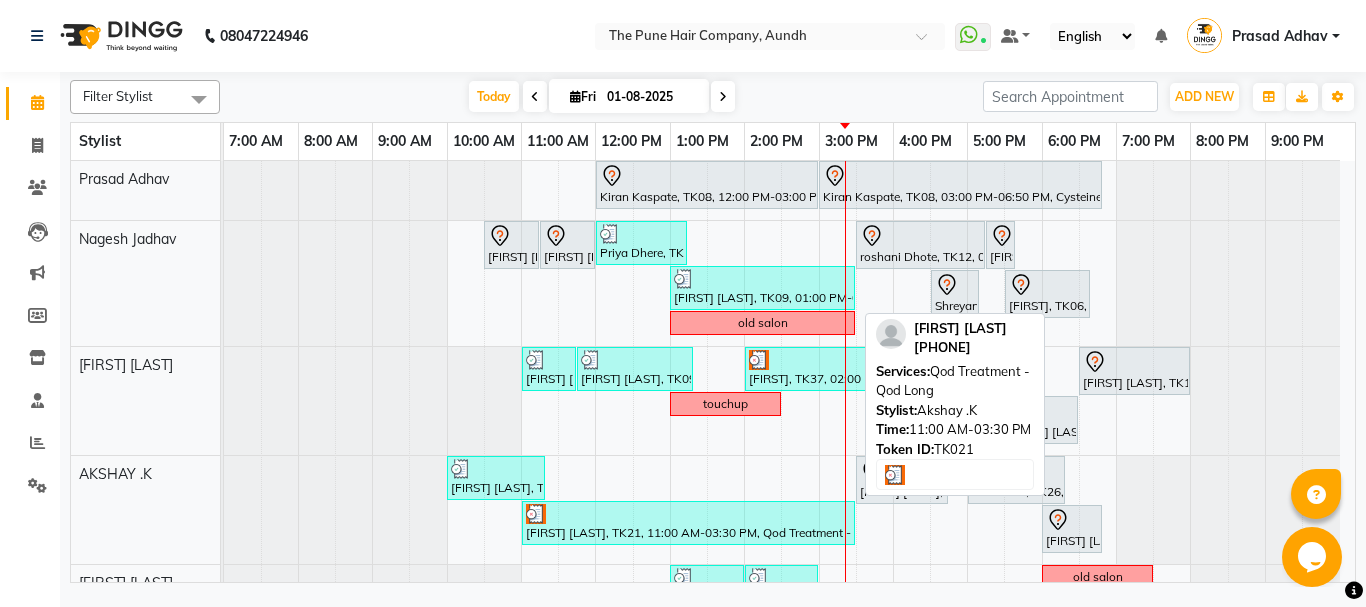 click on "Neha Kadam, TK21, 11:00 AM-03:30 PM, Qod Treatment - Qod Long" at bounding box center (688, 523) 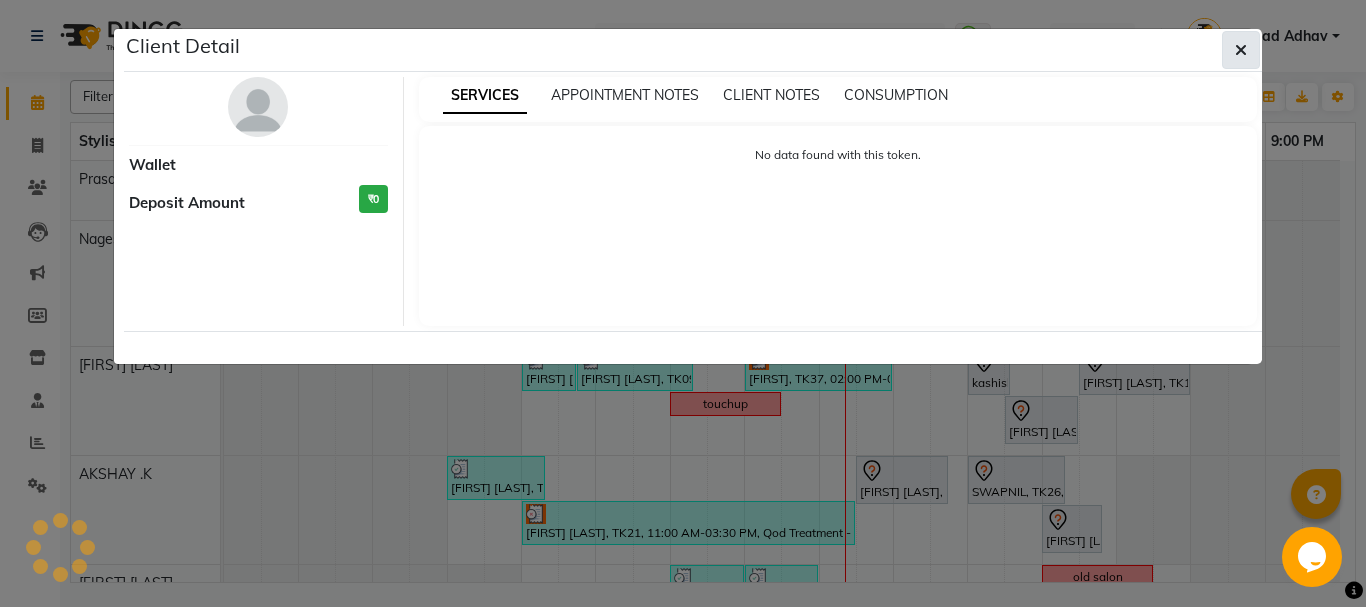 select on "3" 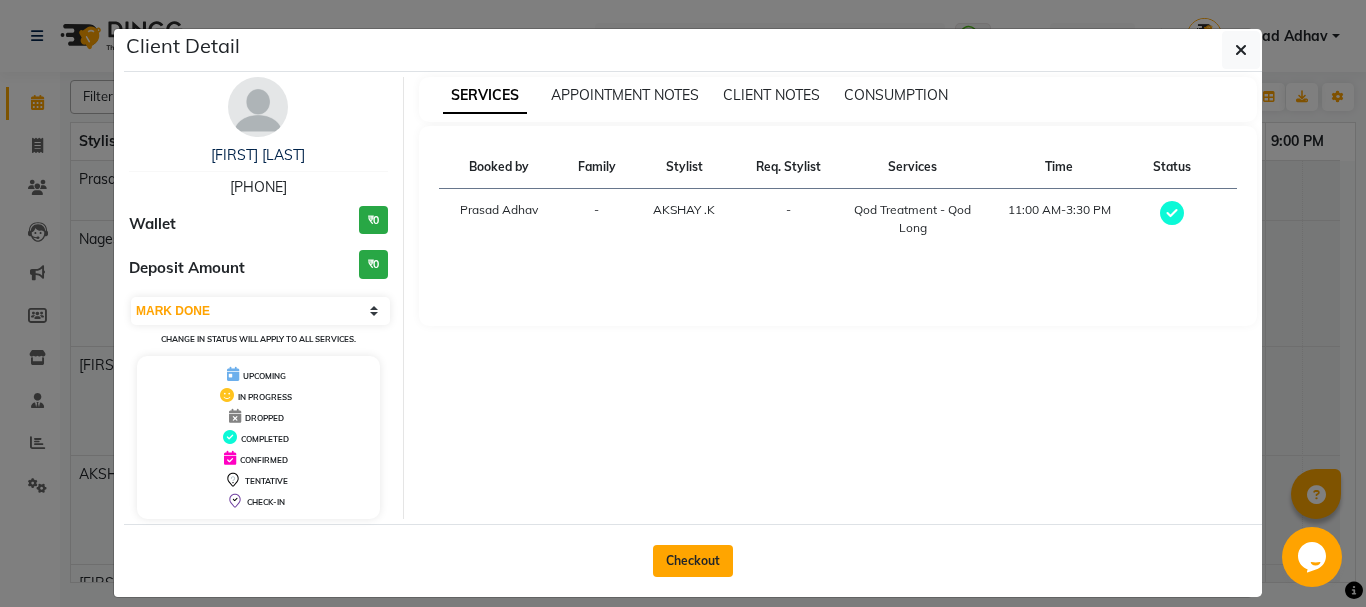 click on "Checkout" 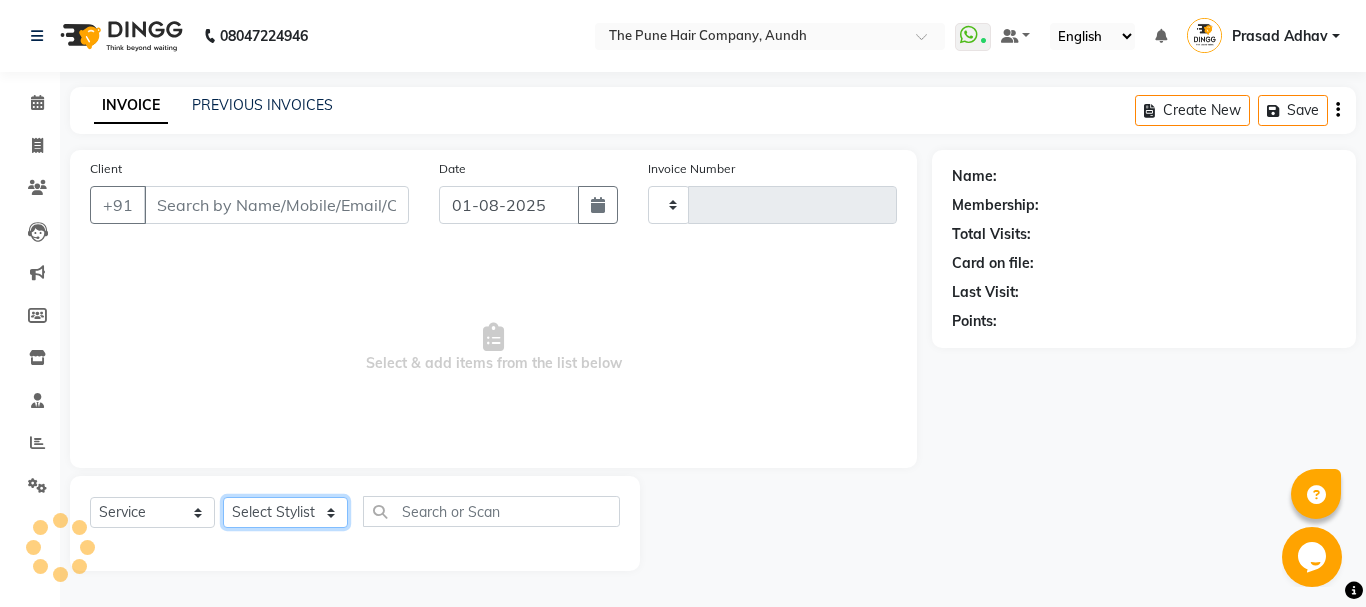 click on "Select Stylist" 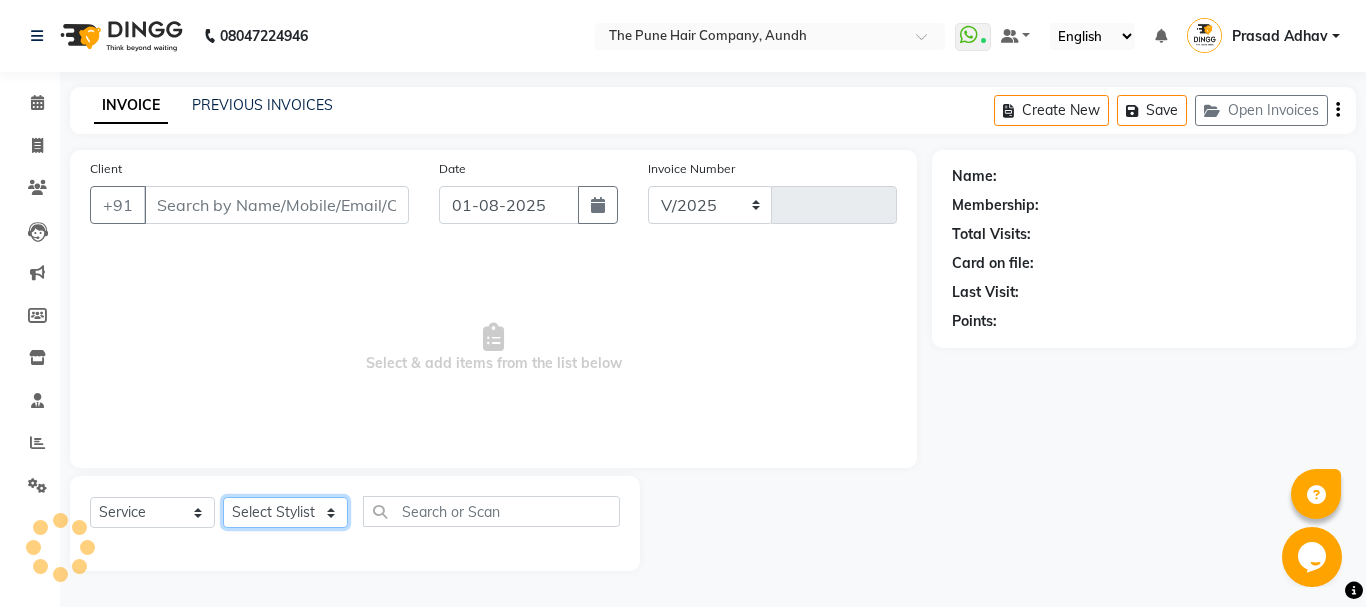 select on "106" 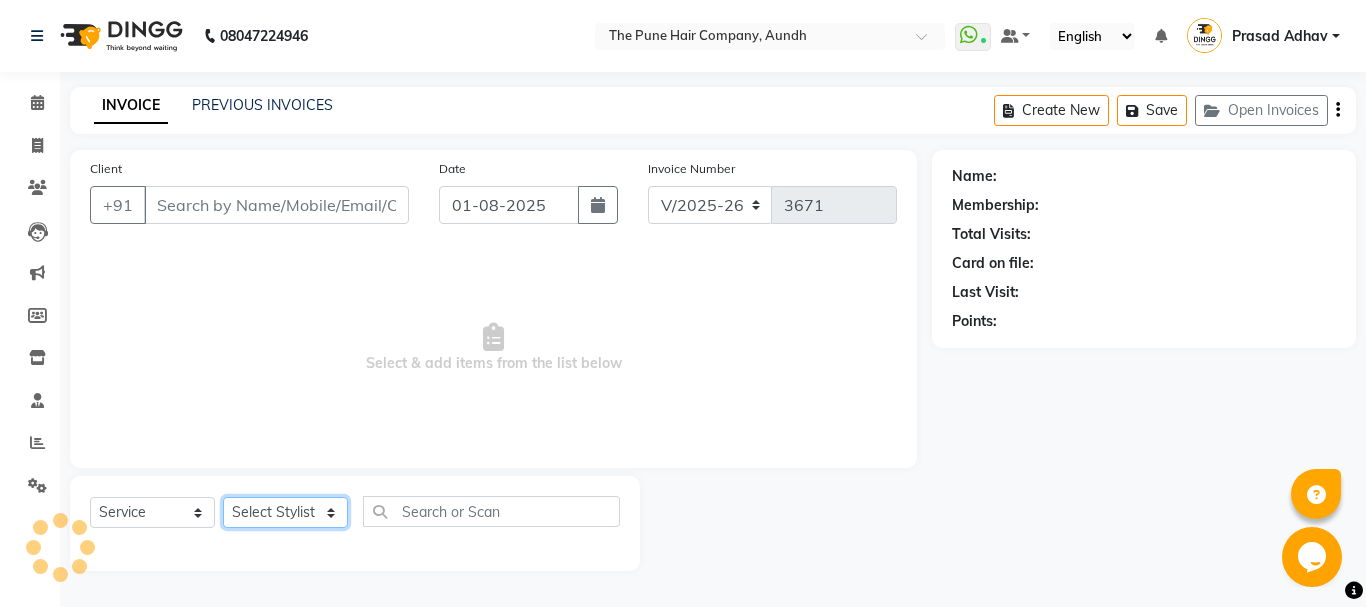 type on "[PHONE]" 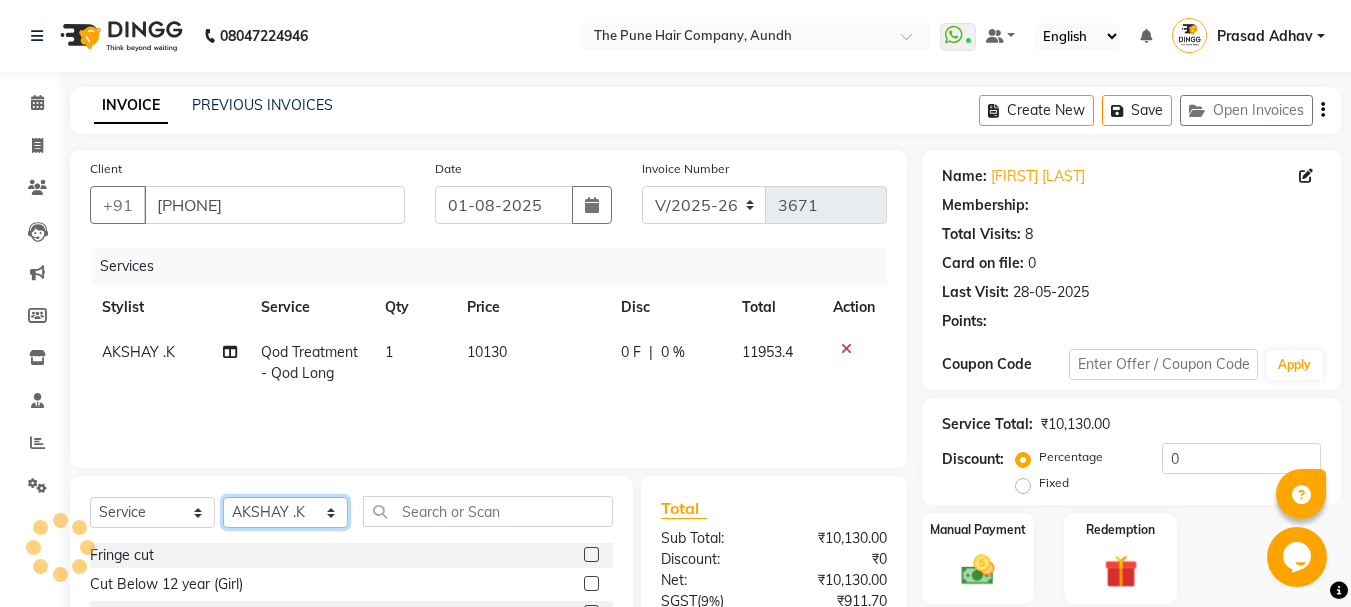 select on "1: Object" 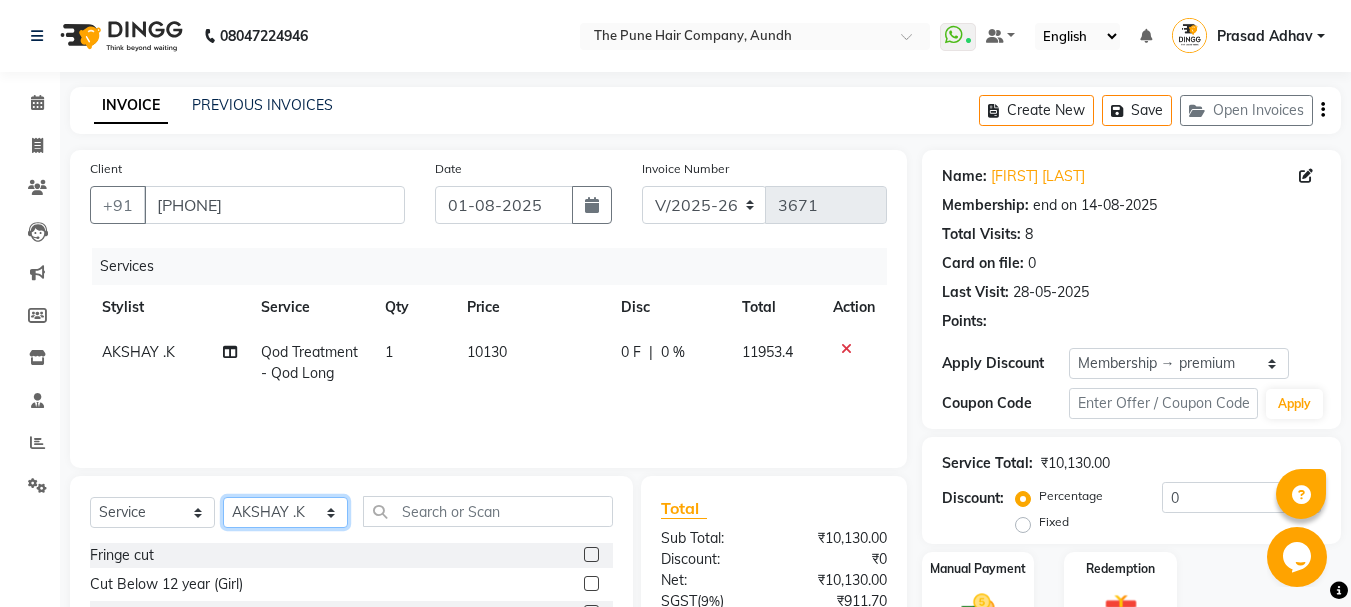 select on "78334" 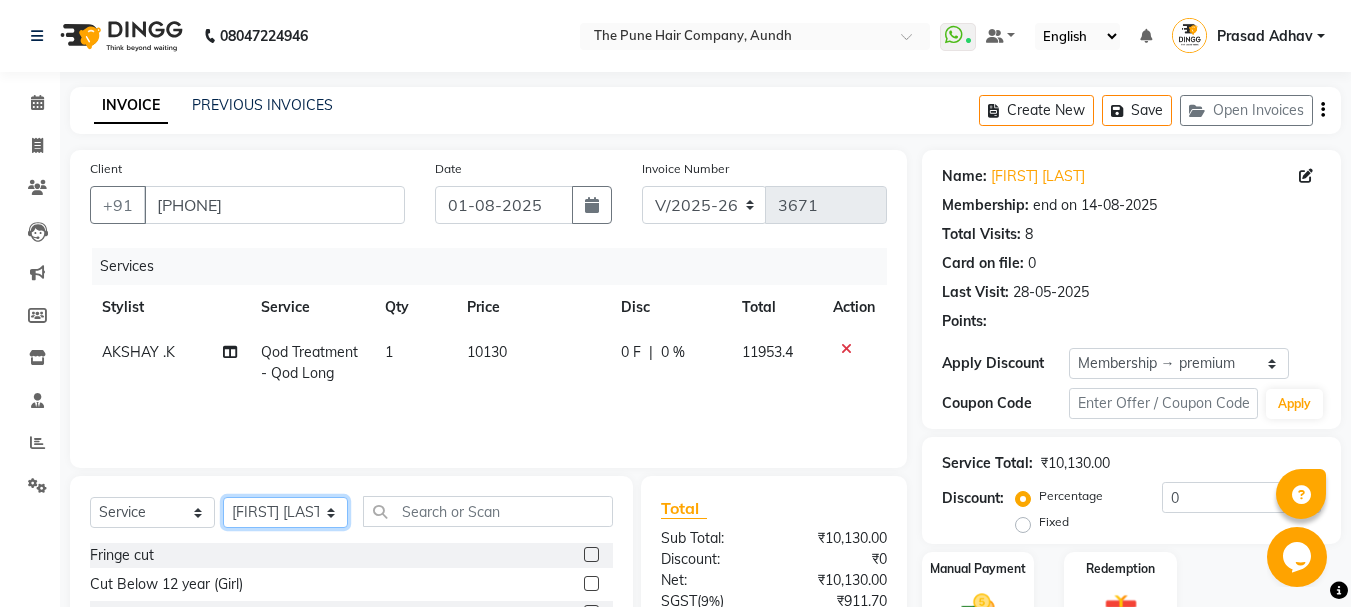 click on "Select Stylist [NAME] both [NAME] [LAST] [NAME] [LAST] [NAME] [LAST] [NAME] [LAST] [NAME] [LAST] [NAME] [LAST] [NAME] [LAST] [NAME] [LAST] [NAME] [LAST] [NAME] [LAST] [NAME] [LAST] [NAME] [LAST] [NAME] [LAST]" 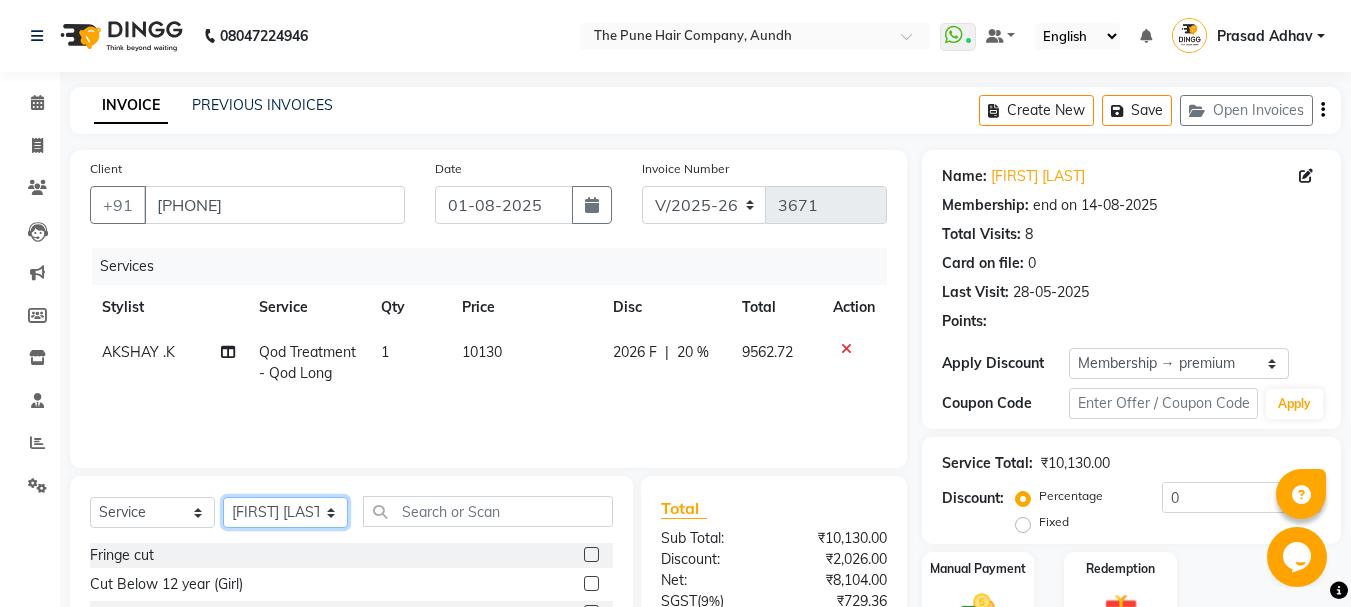 type on "20" 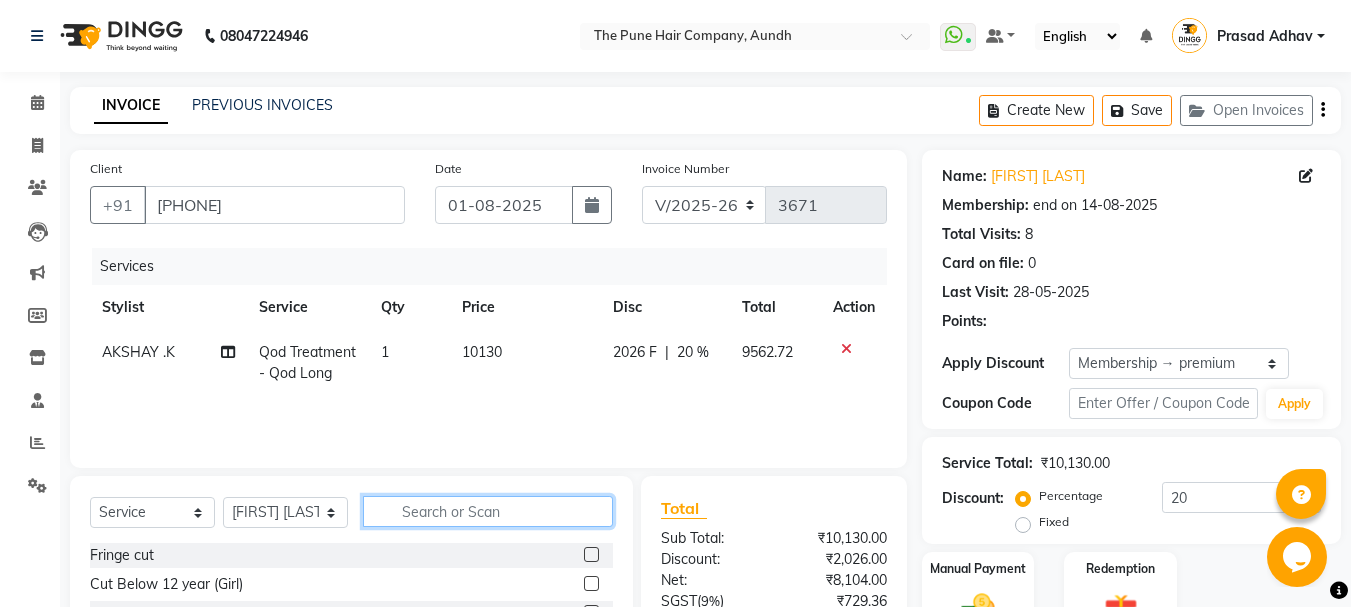 click 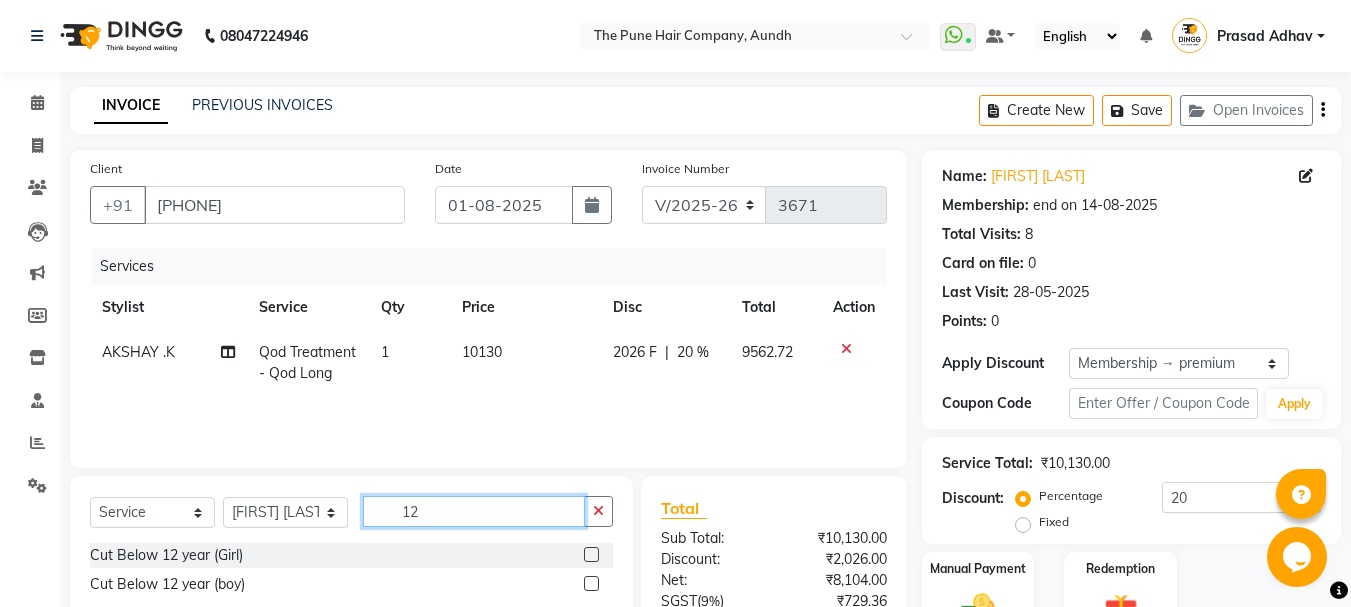 type on "12" 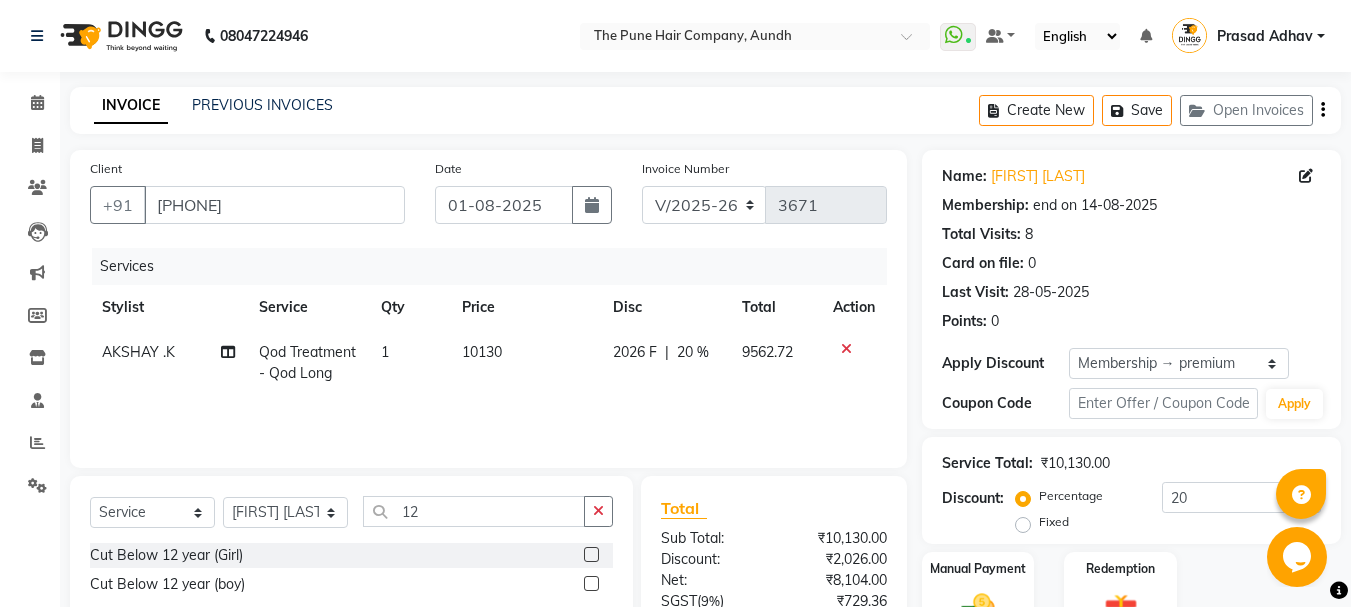 click 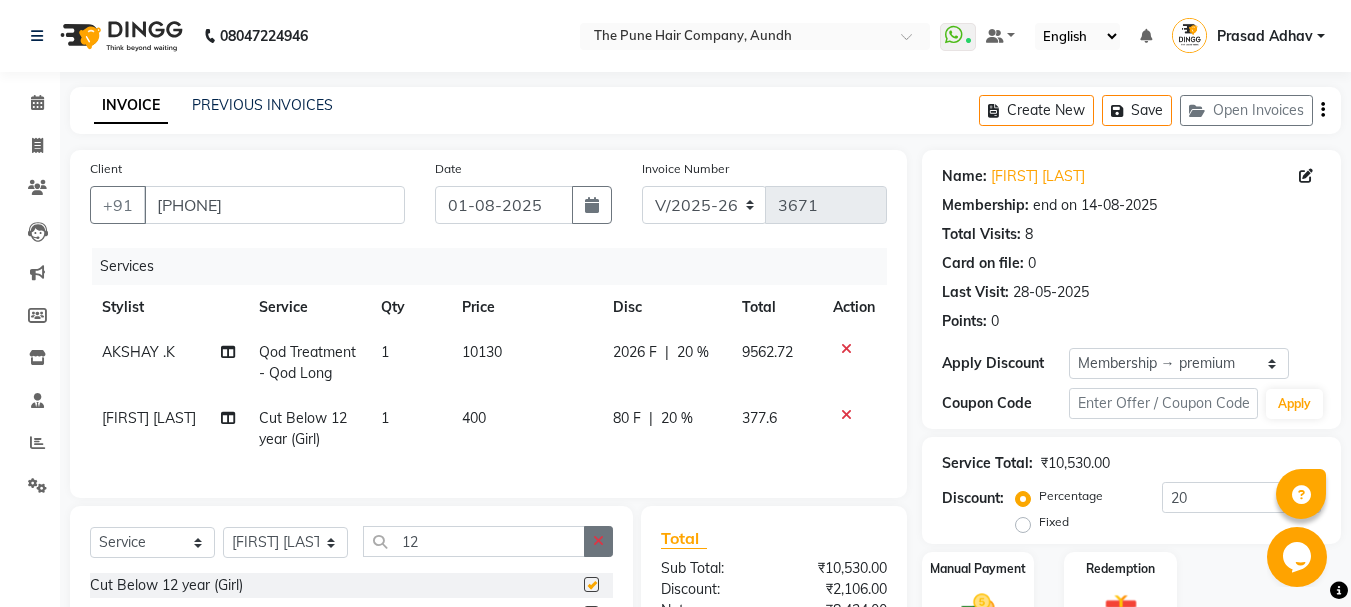 checkbox on "false" 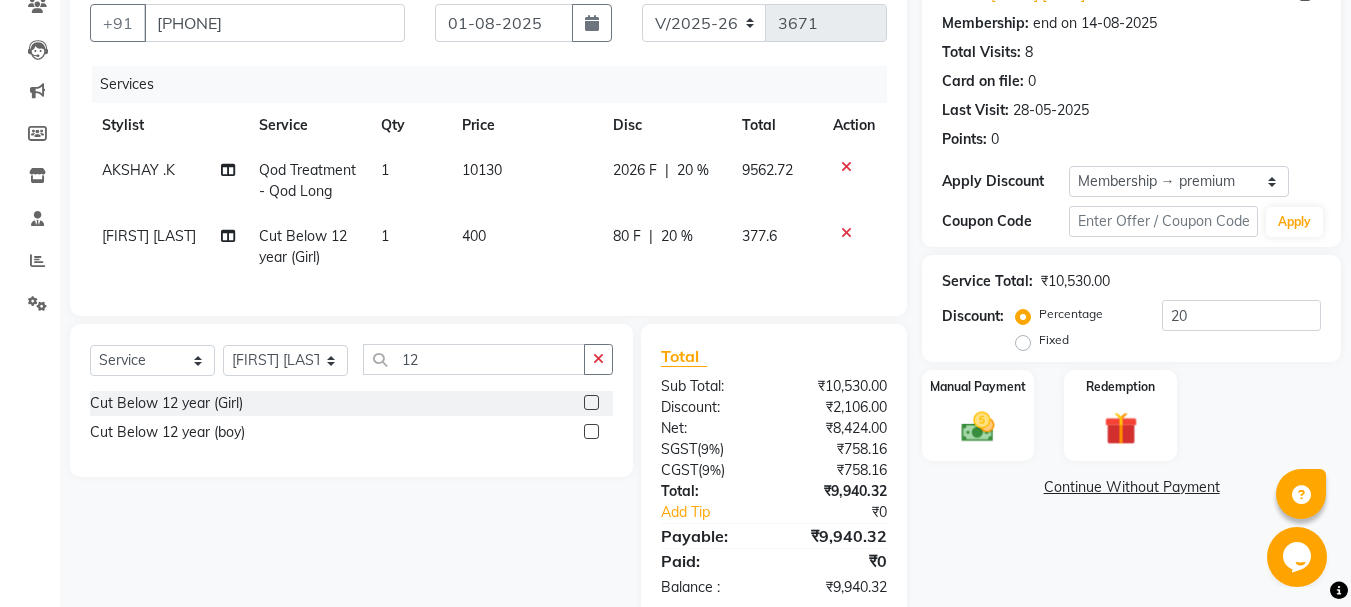 scroll, scrollTop: 200, scrollLeft: 0, axis: vertical 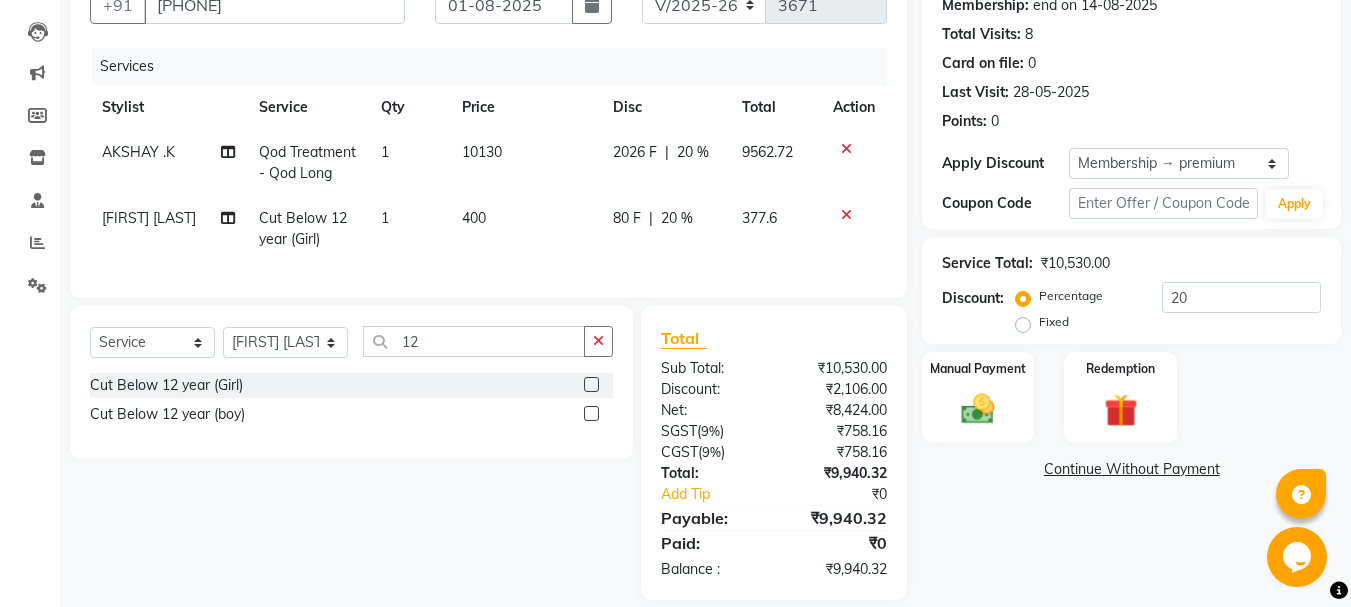 click 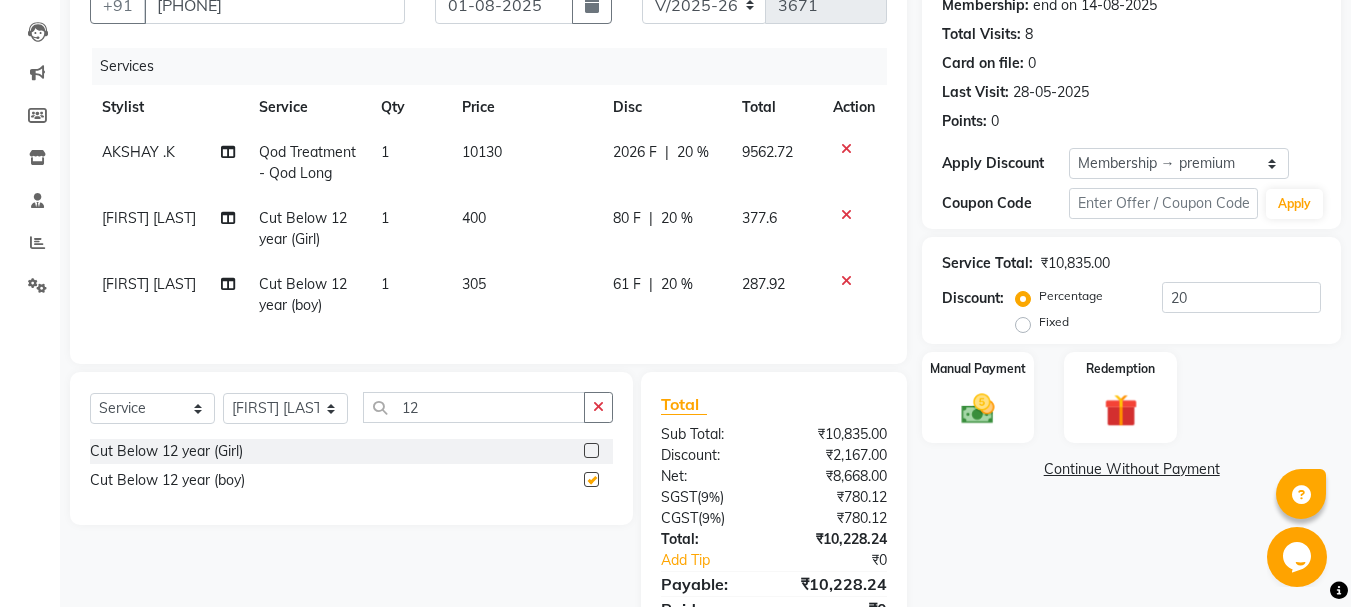checkbox on "false" 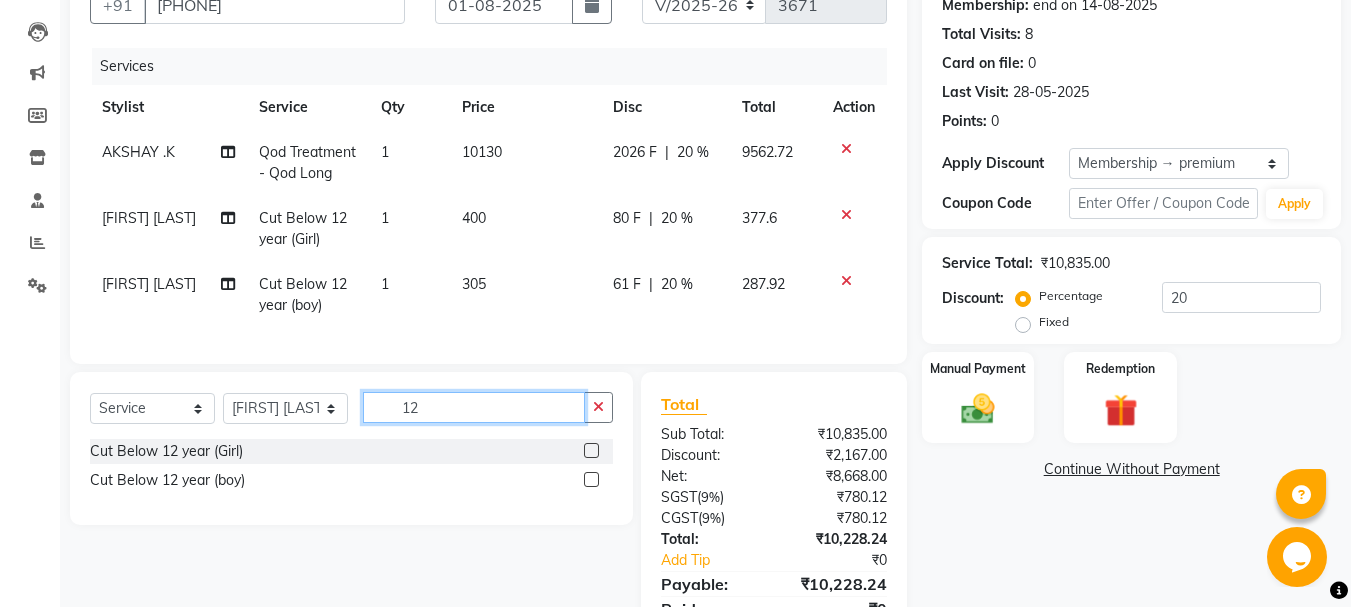 click on "12" 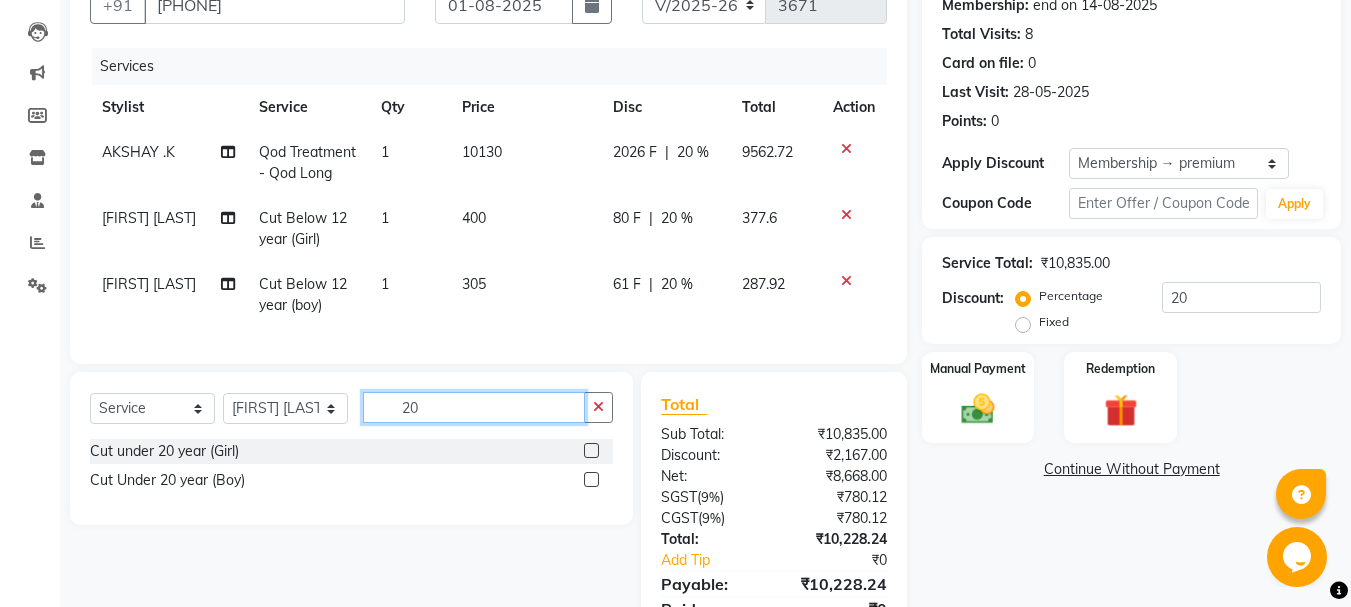 type on "20" 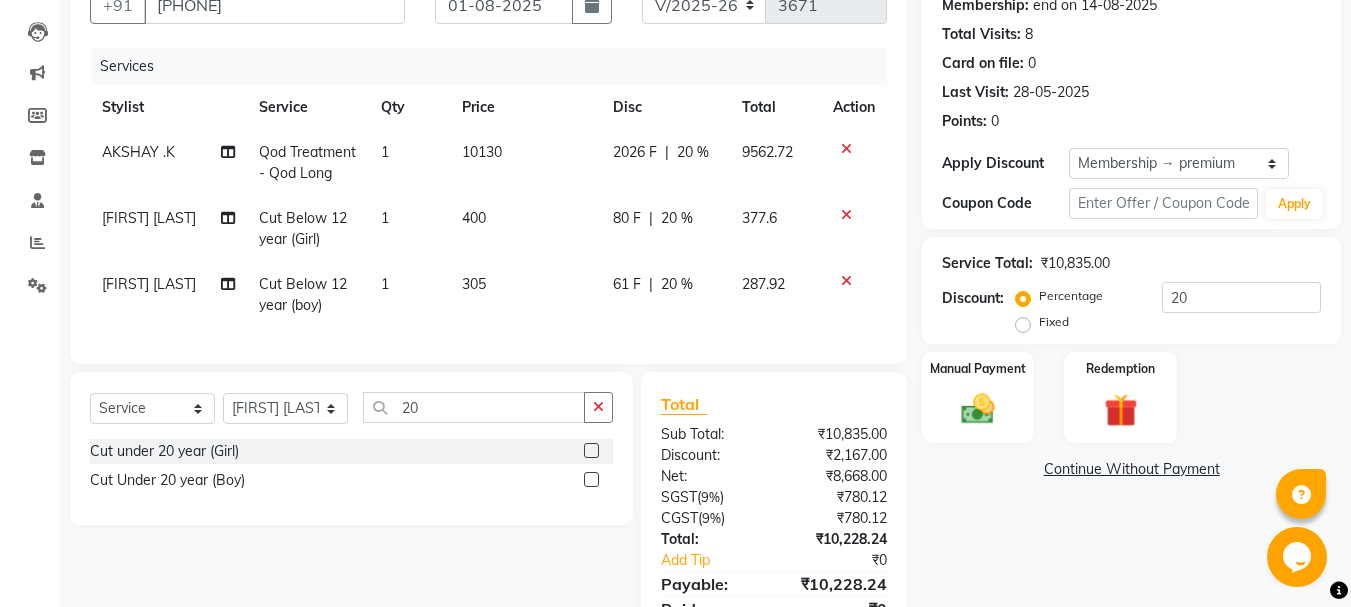 click 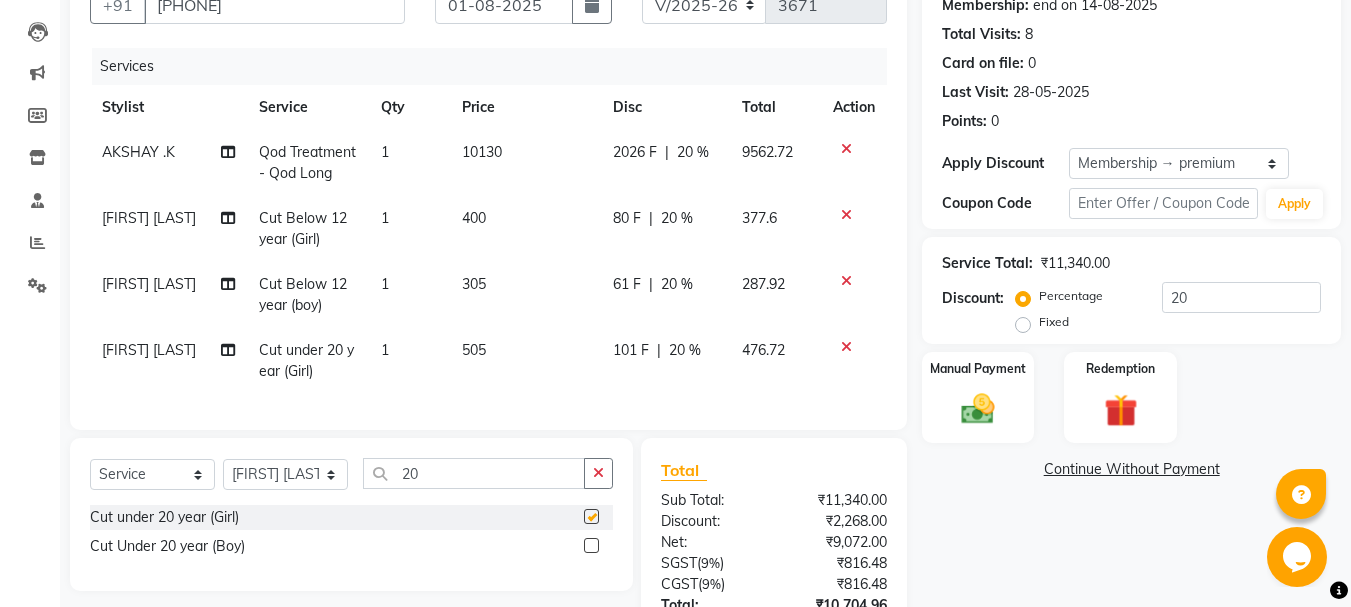 checkbox on "false" 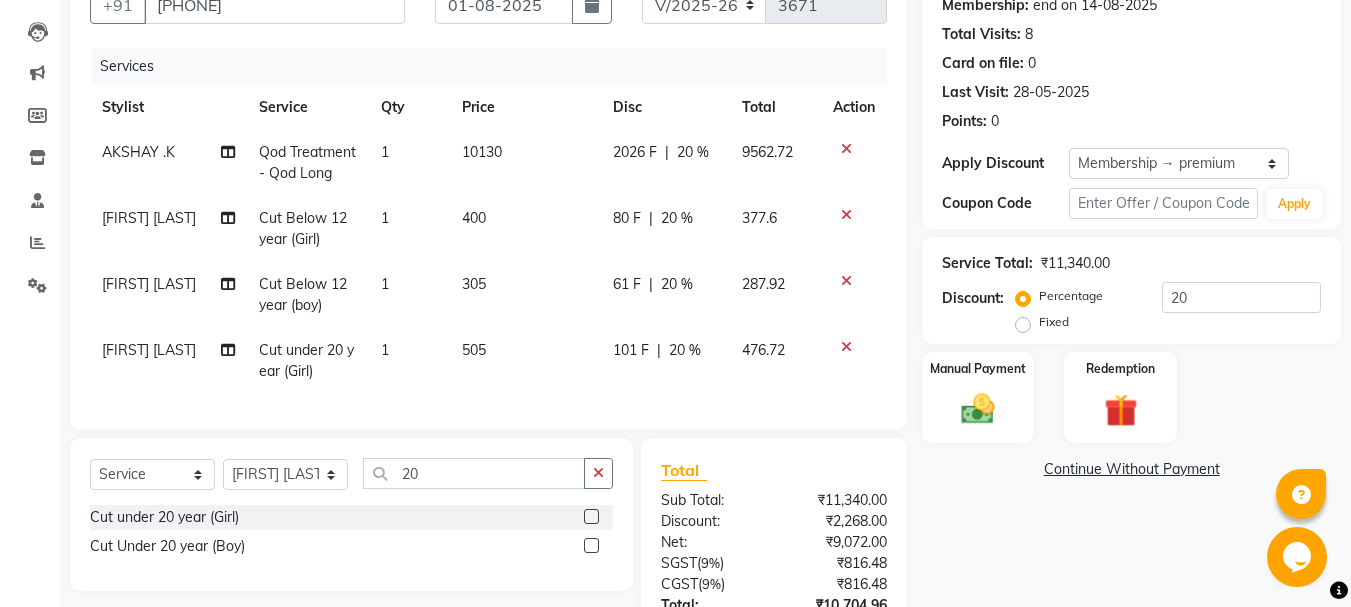 click 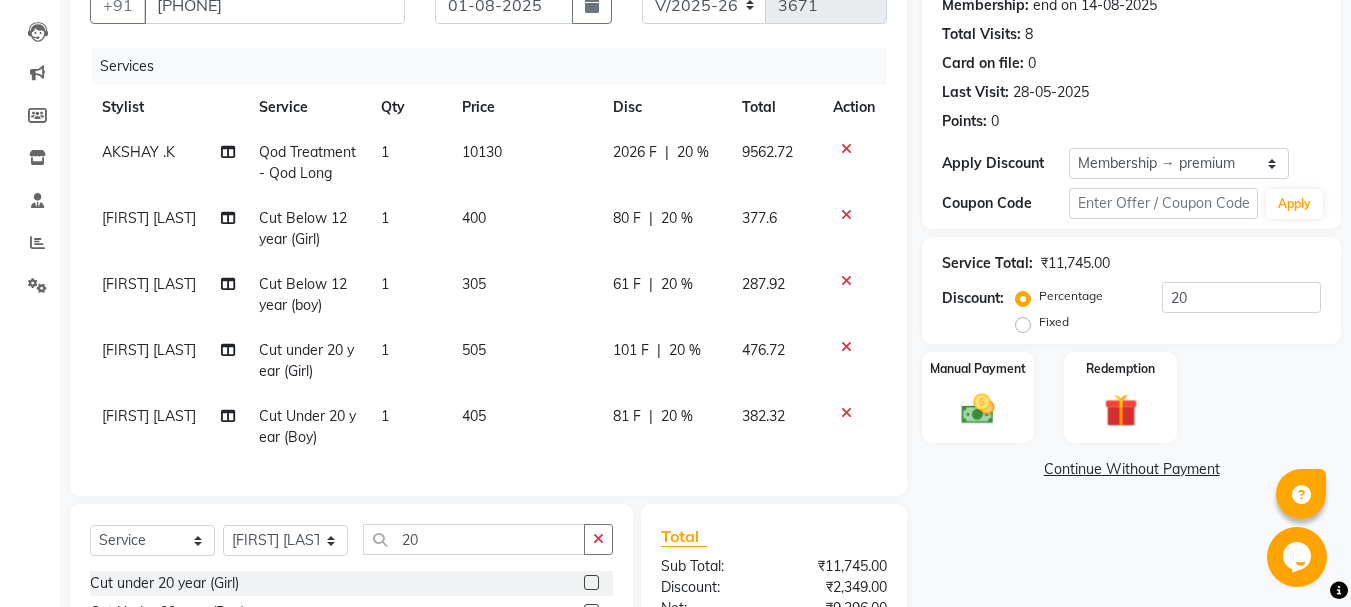 checkbox on "false" 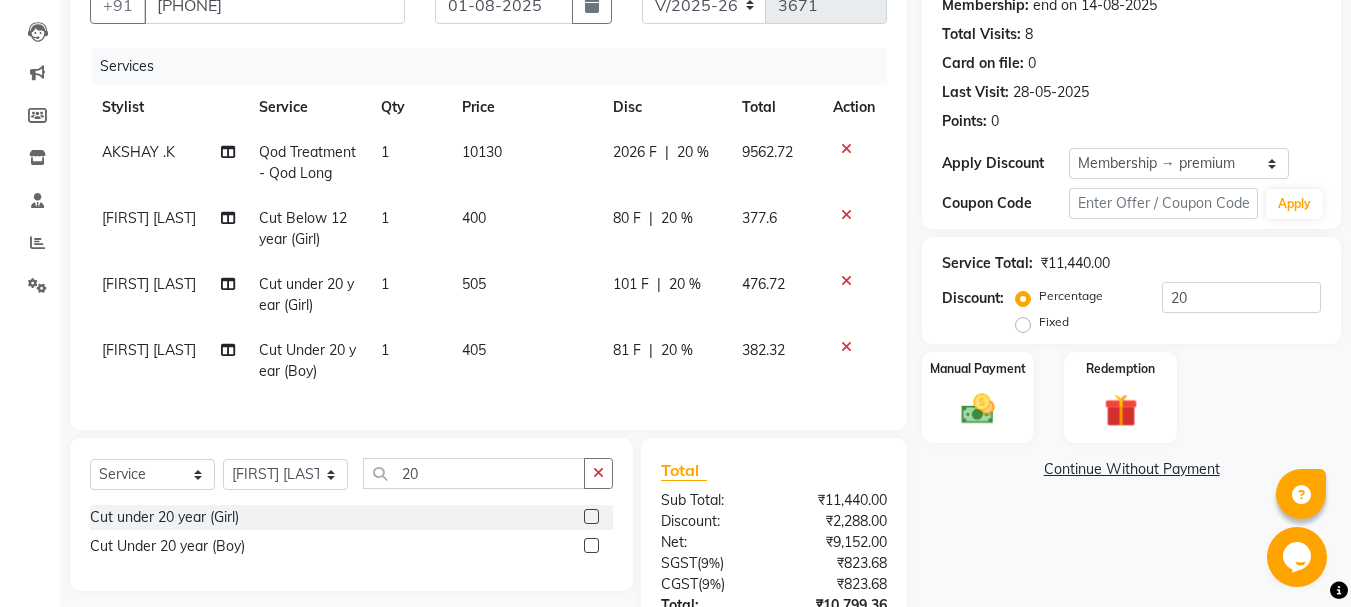 click 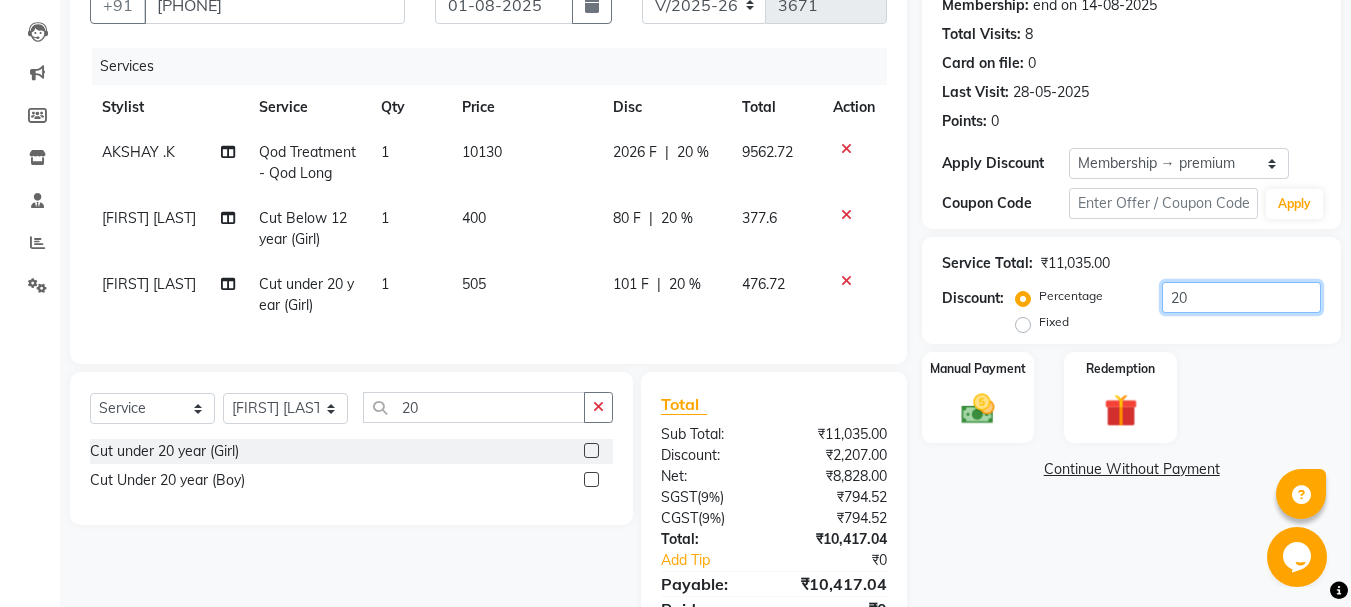 click on "20" 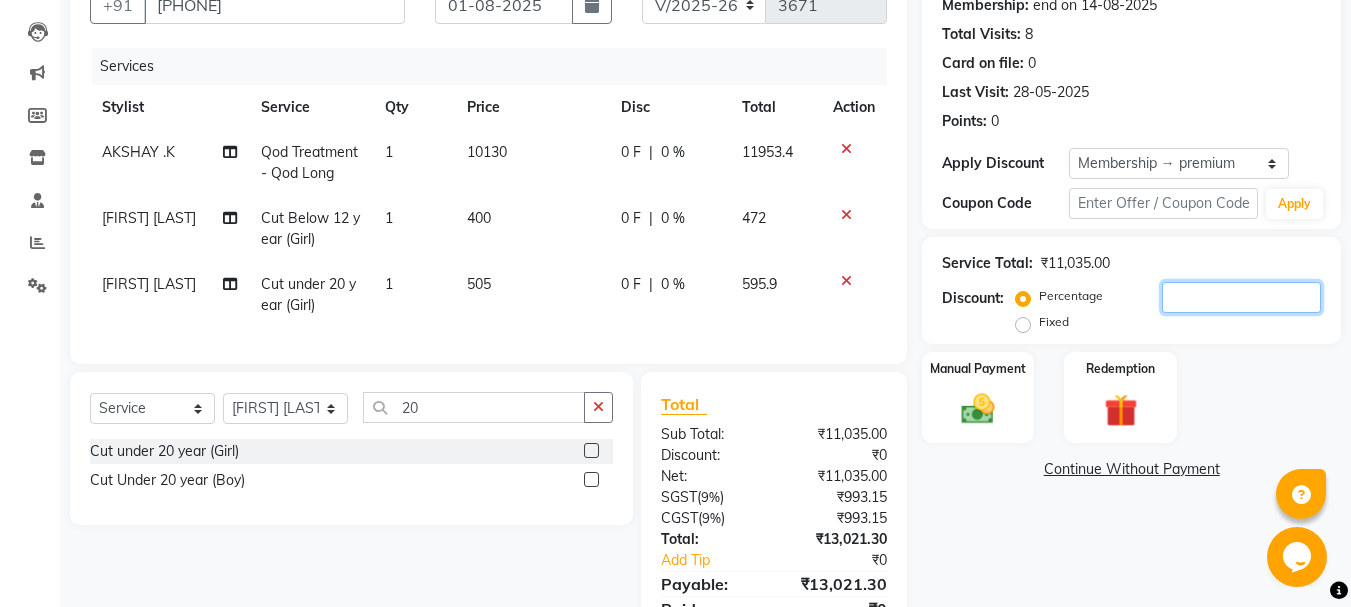 type 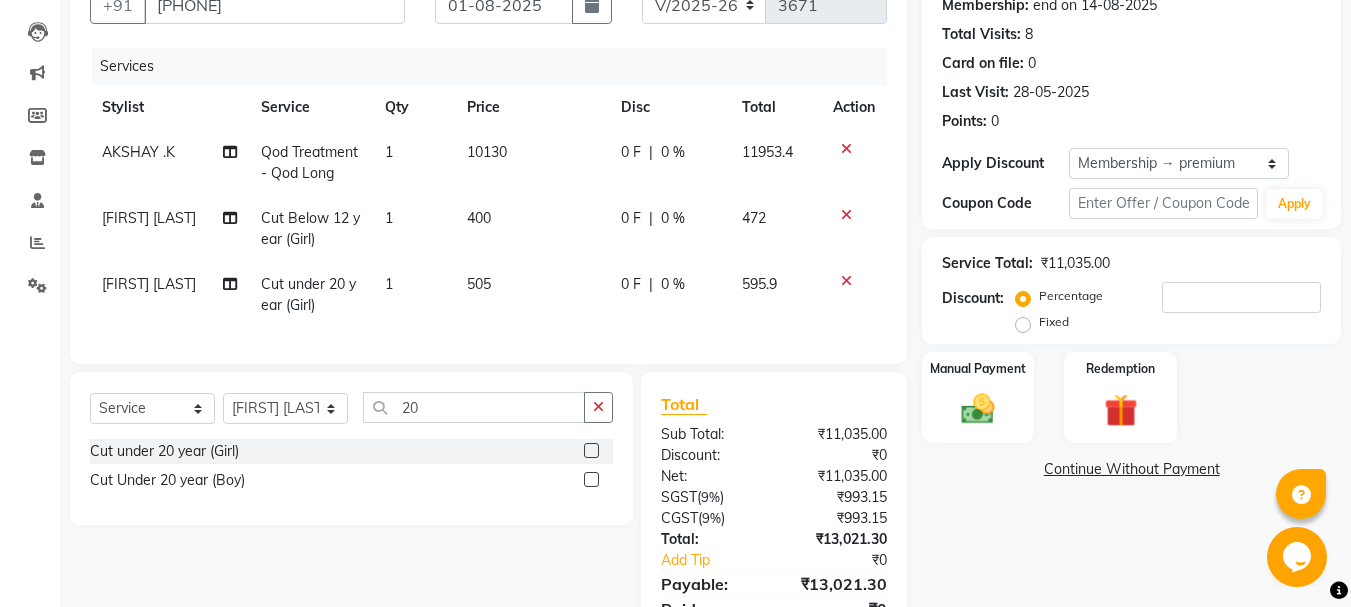 click 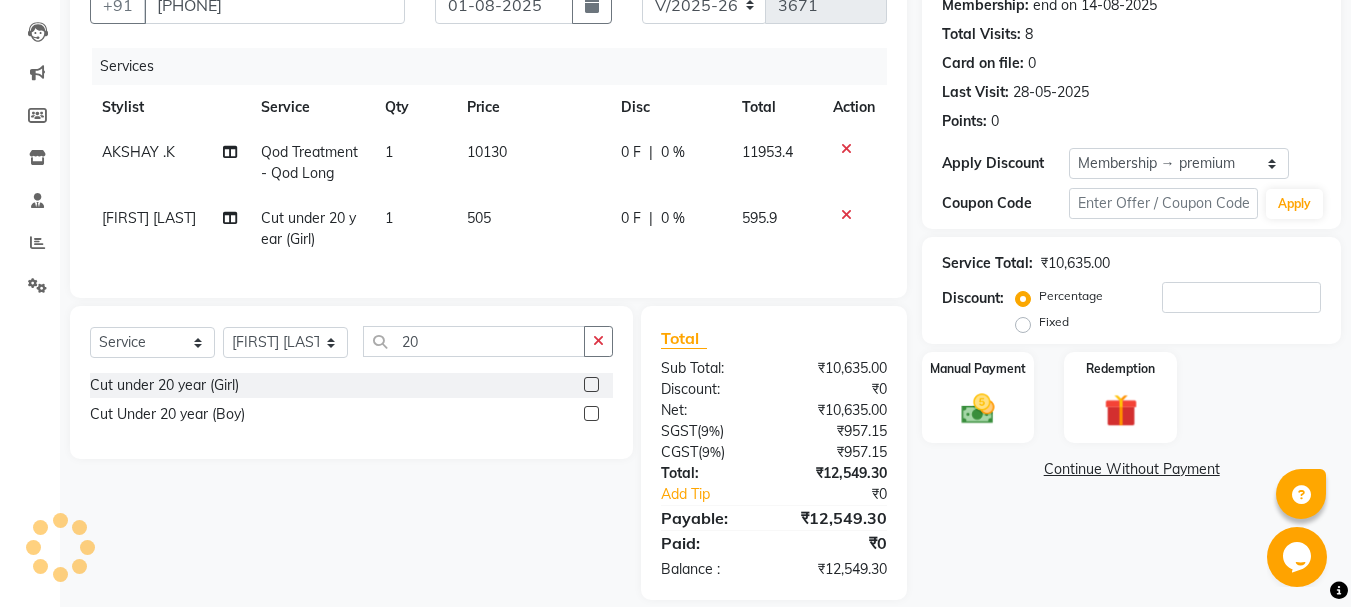 click 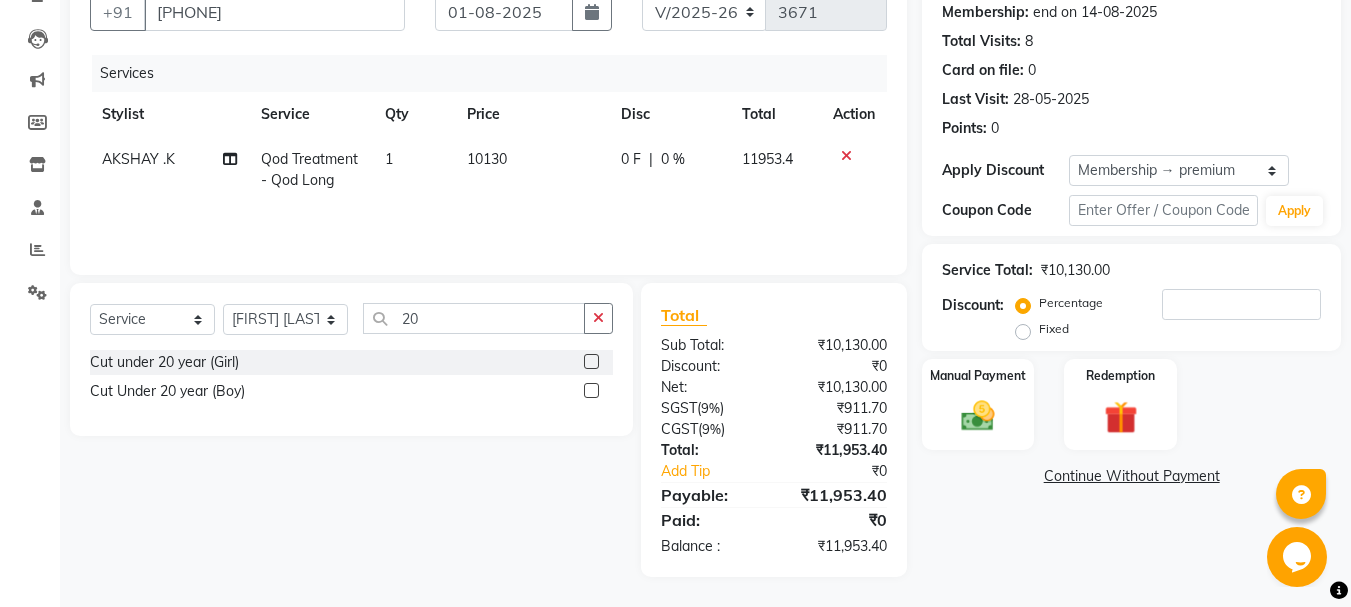 scroll, scrollTop: 193, scrollLeft: 0, axis: vertical 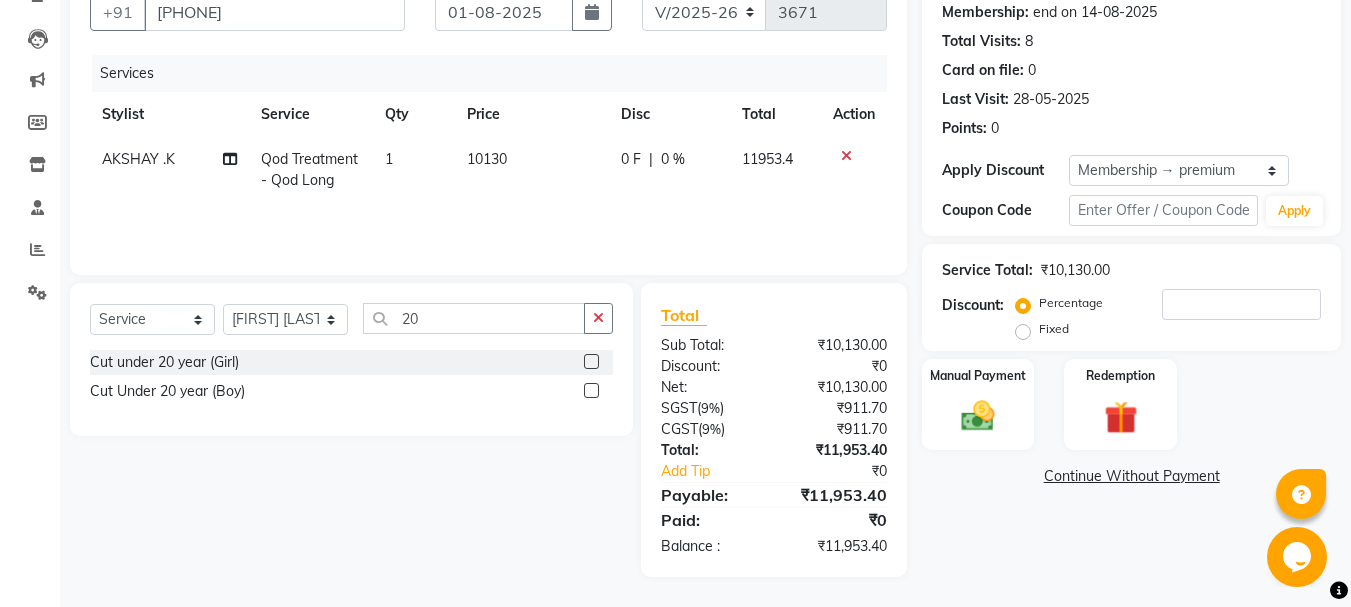 click on "Qod Treatment - Qod Long" 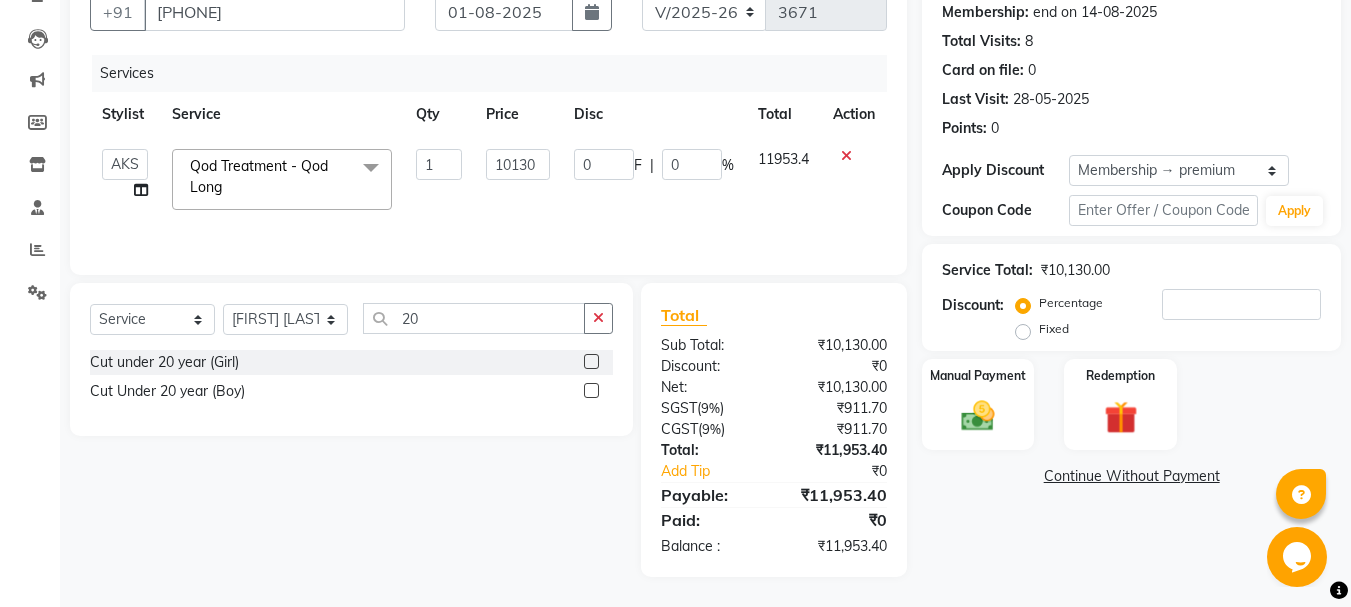 click on "Qod Treatment - Qod Long" 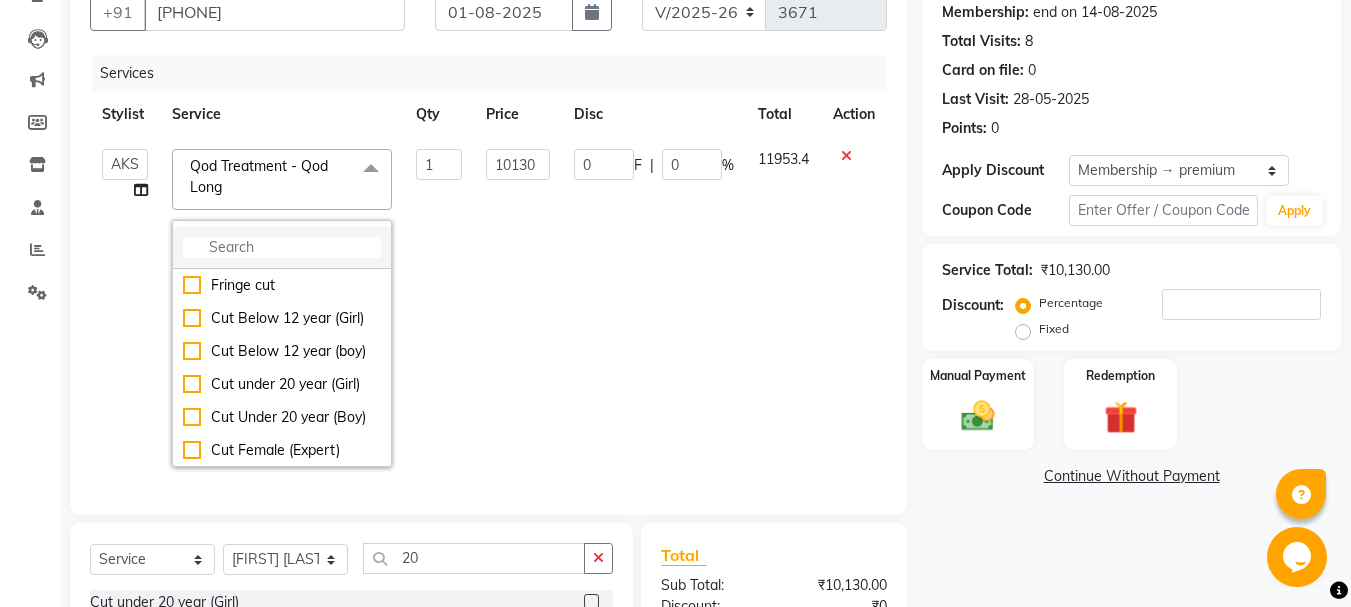 click 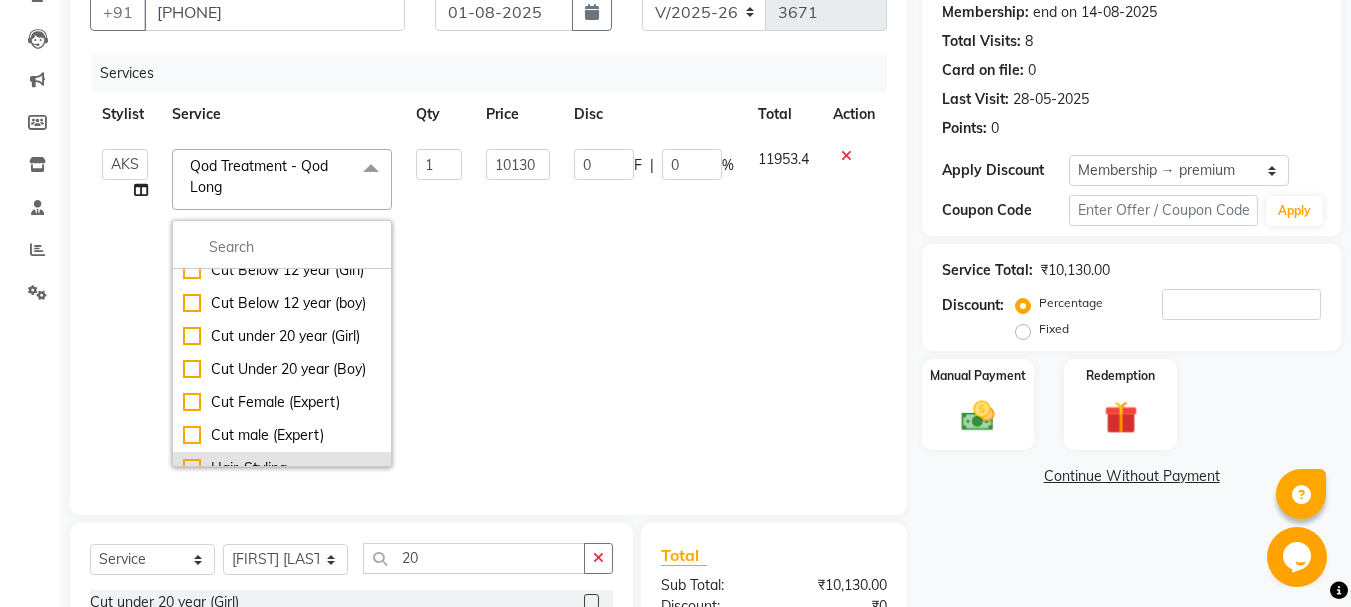 scroll, scrollTop: 200, scrollLeft: 0, axis: vertical 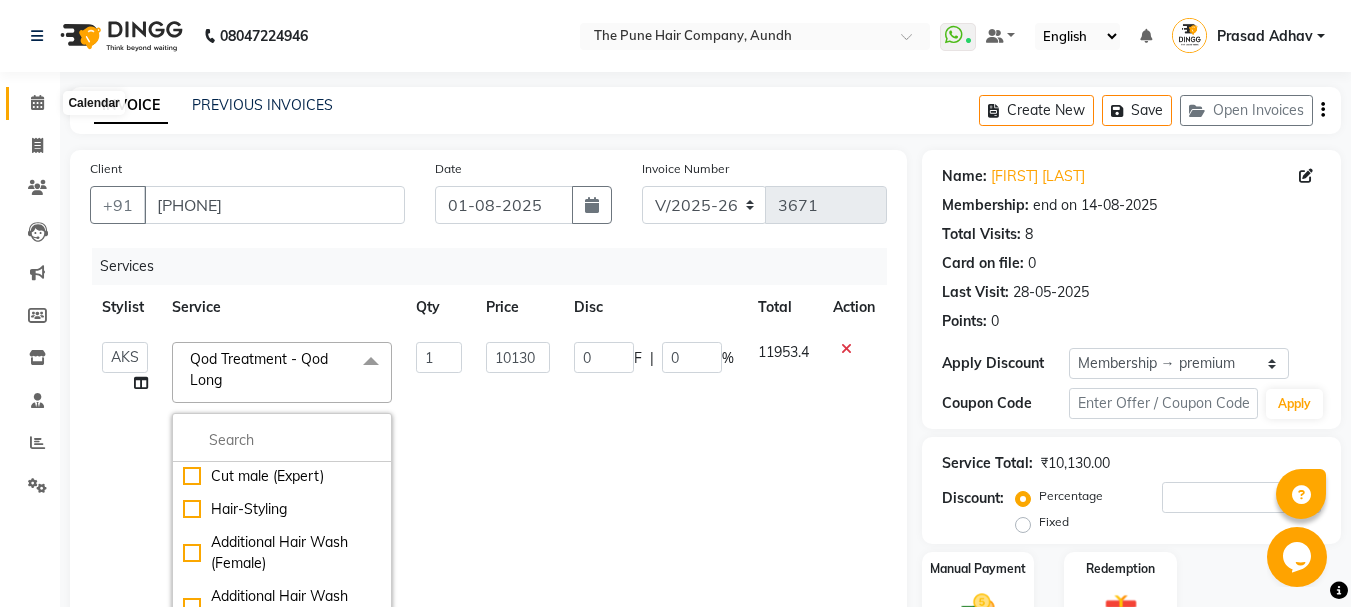 click 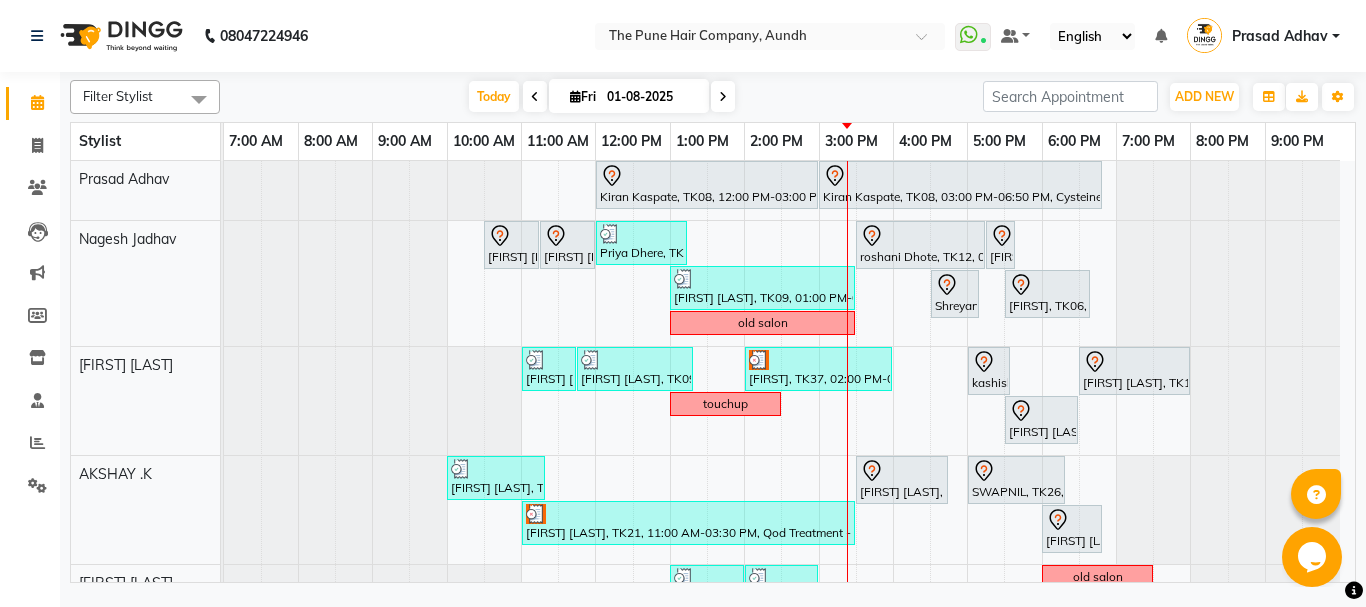 scroll, scrollTop: 300, scrollLeft: 0, axis: vertical 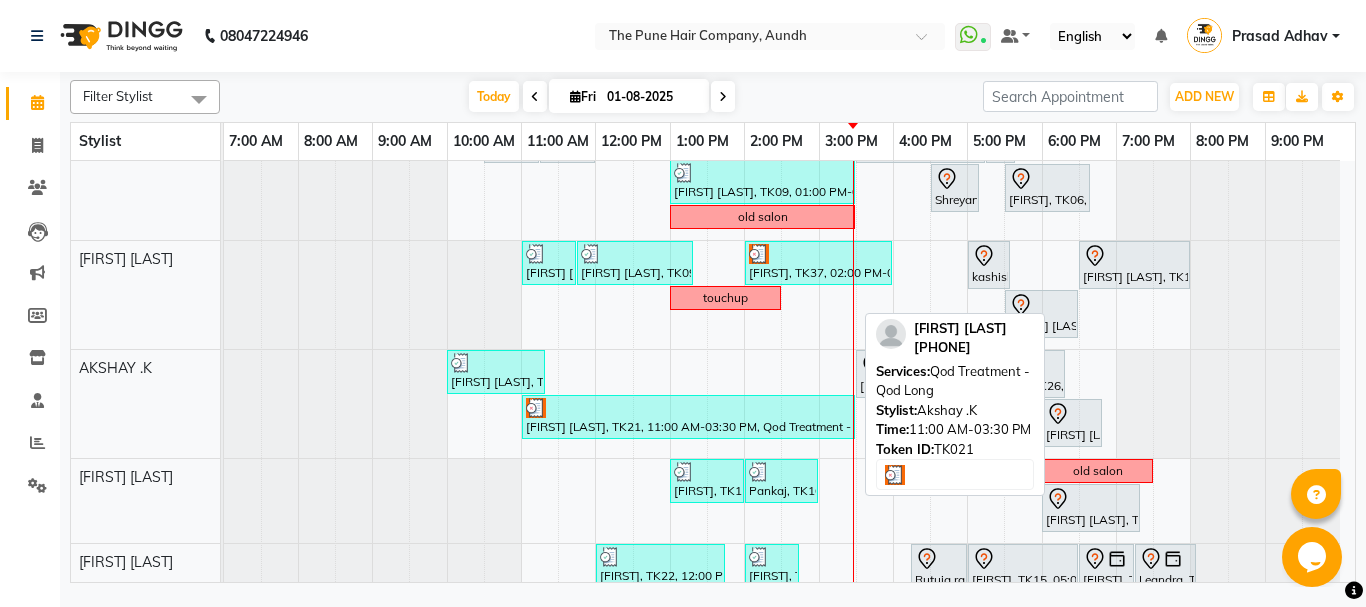 click on "Neha Kadam, TK21, 11:00 AM-03:30 PM, Qod Treatment - Qod Long" at bounding box center (688, 417) 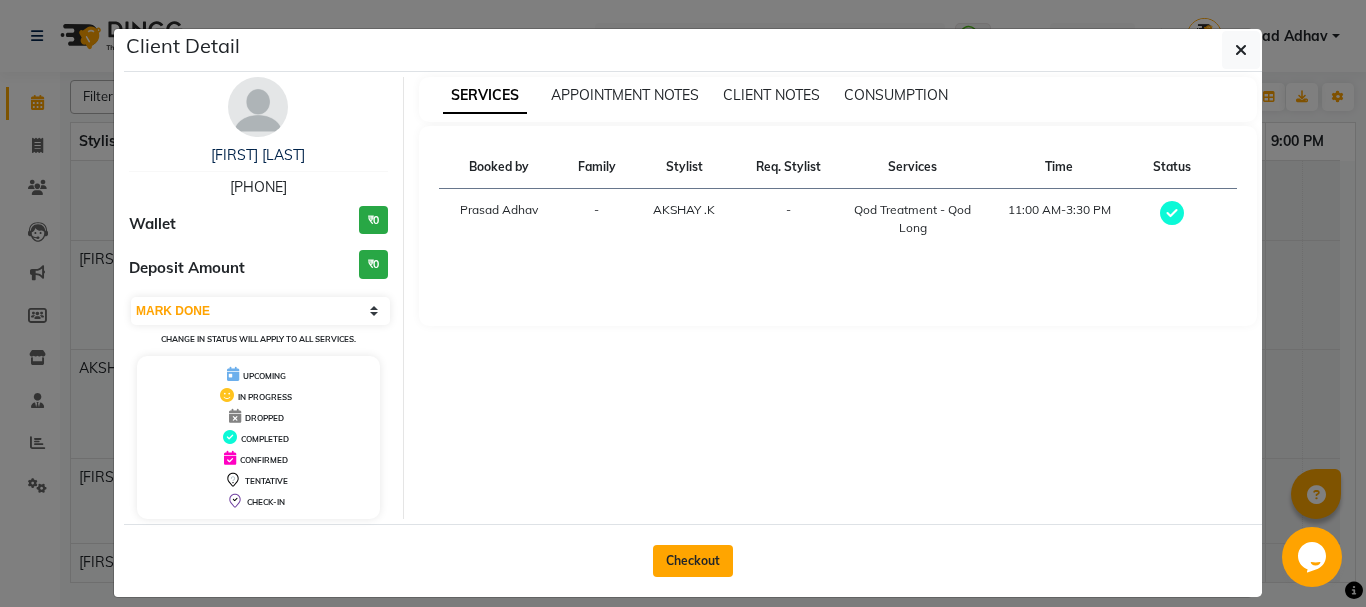 click on "Checkout" 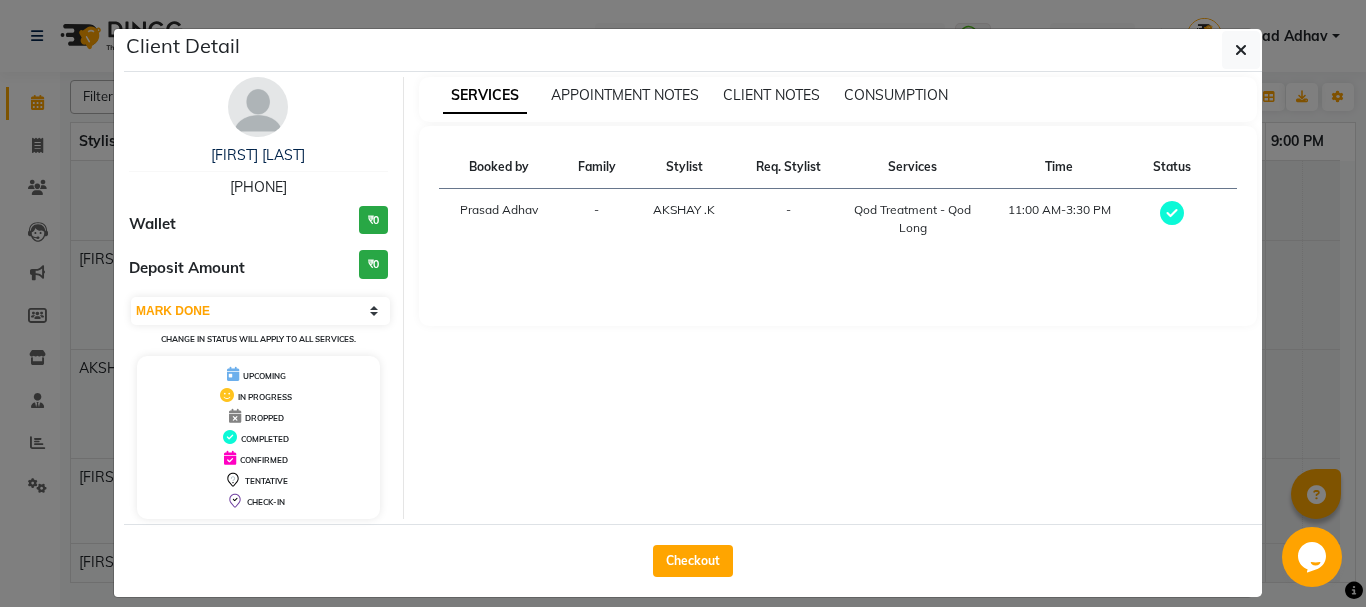 select on "service" 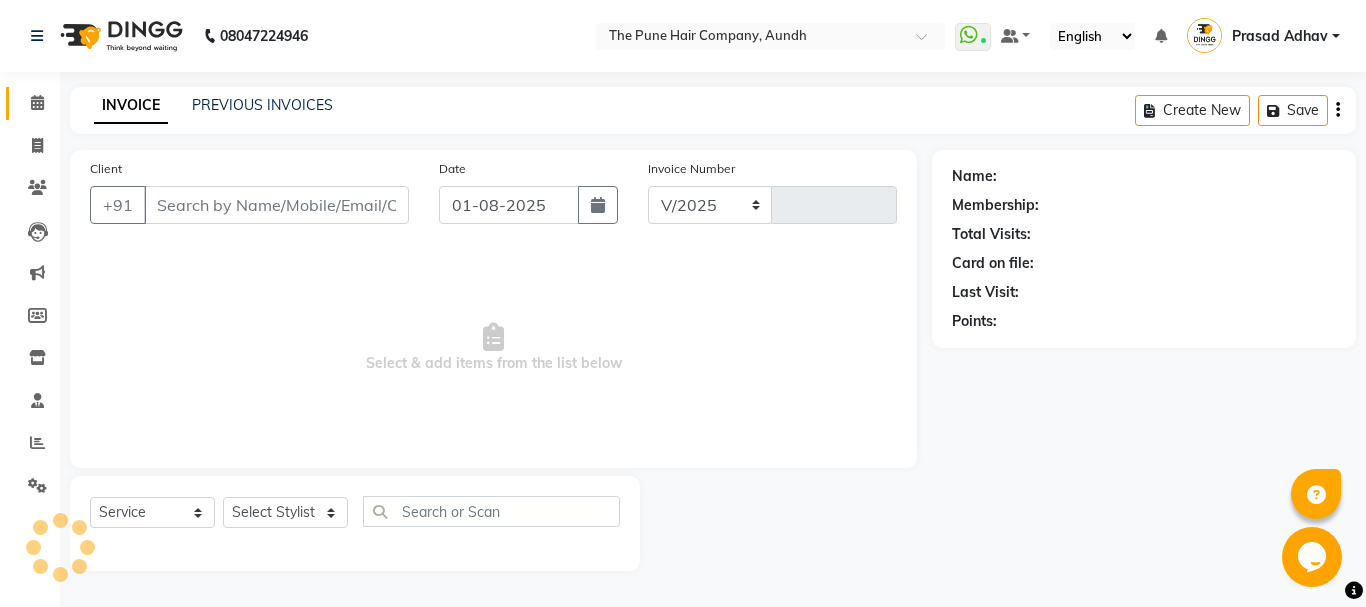 select on "106" 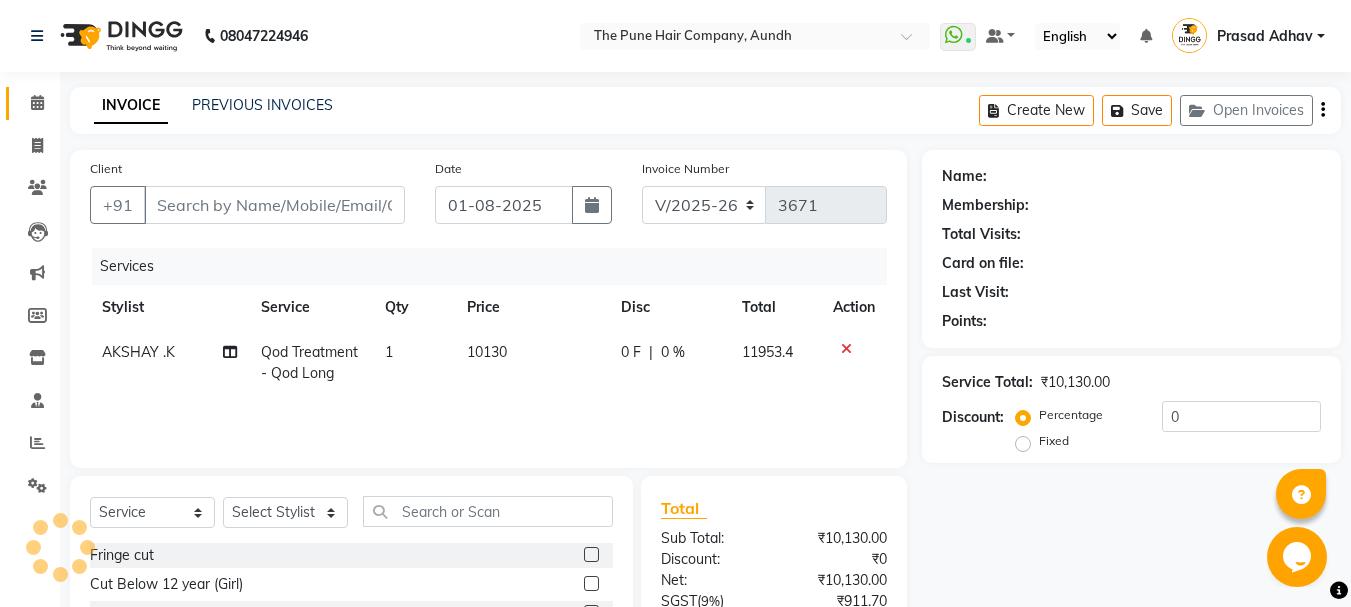 type on "[PHONE]" 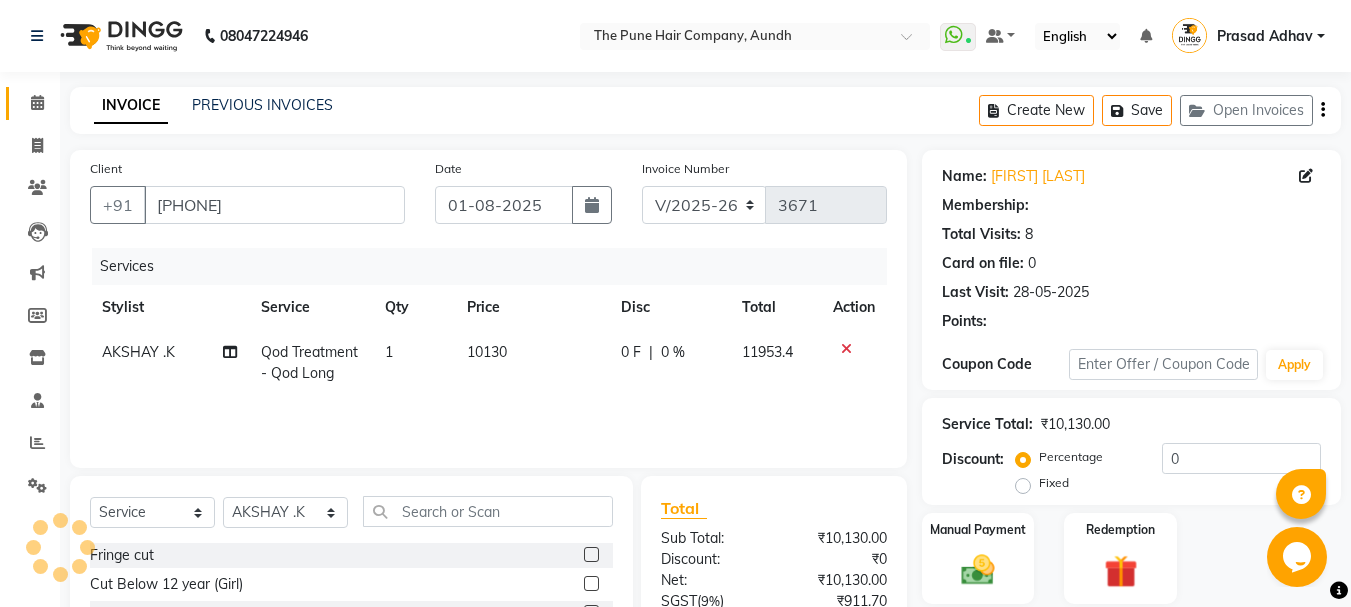 select on "1: Object" 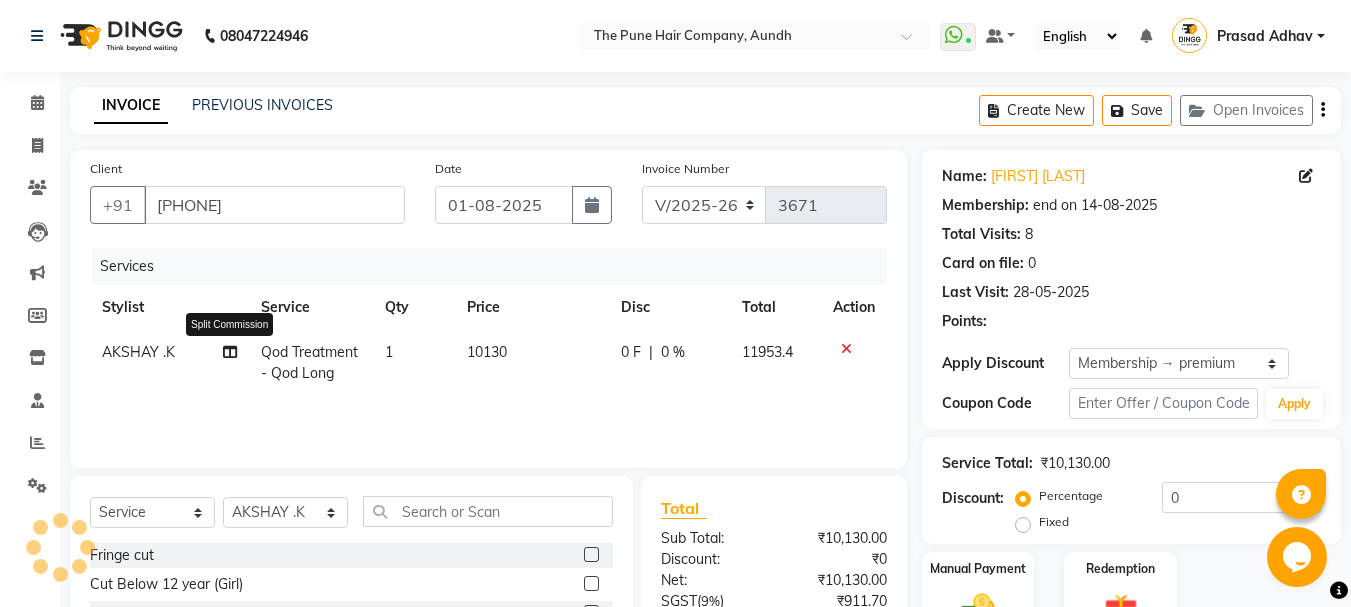 click 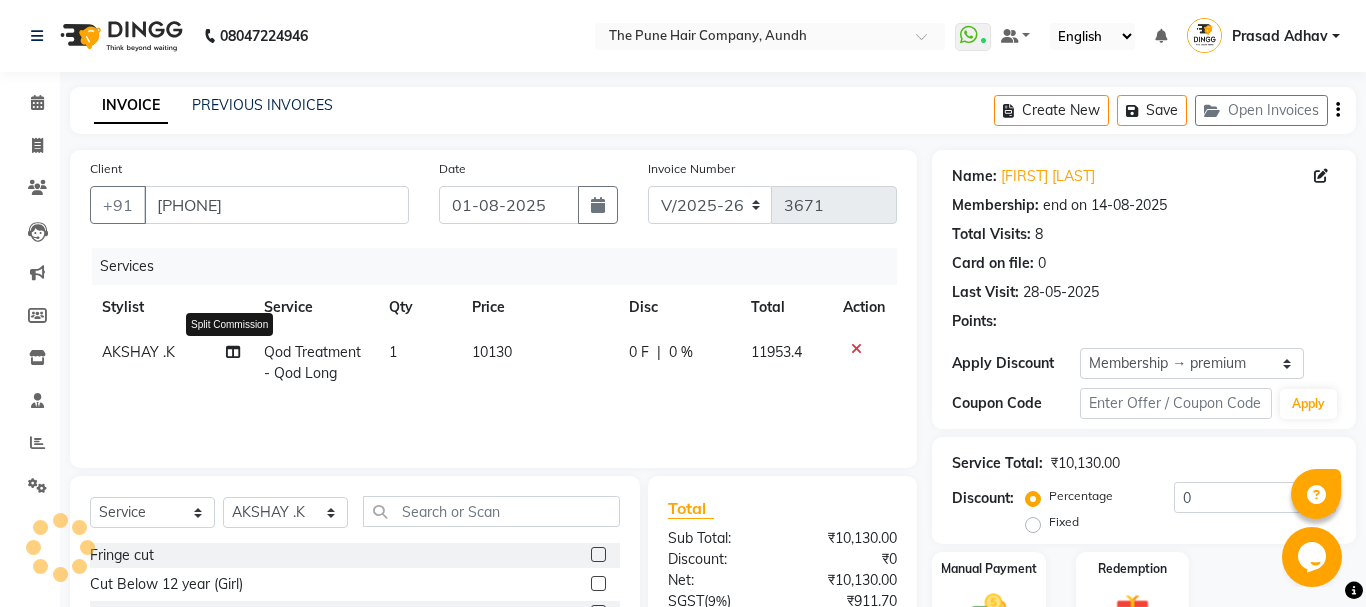 select on "6746" 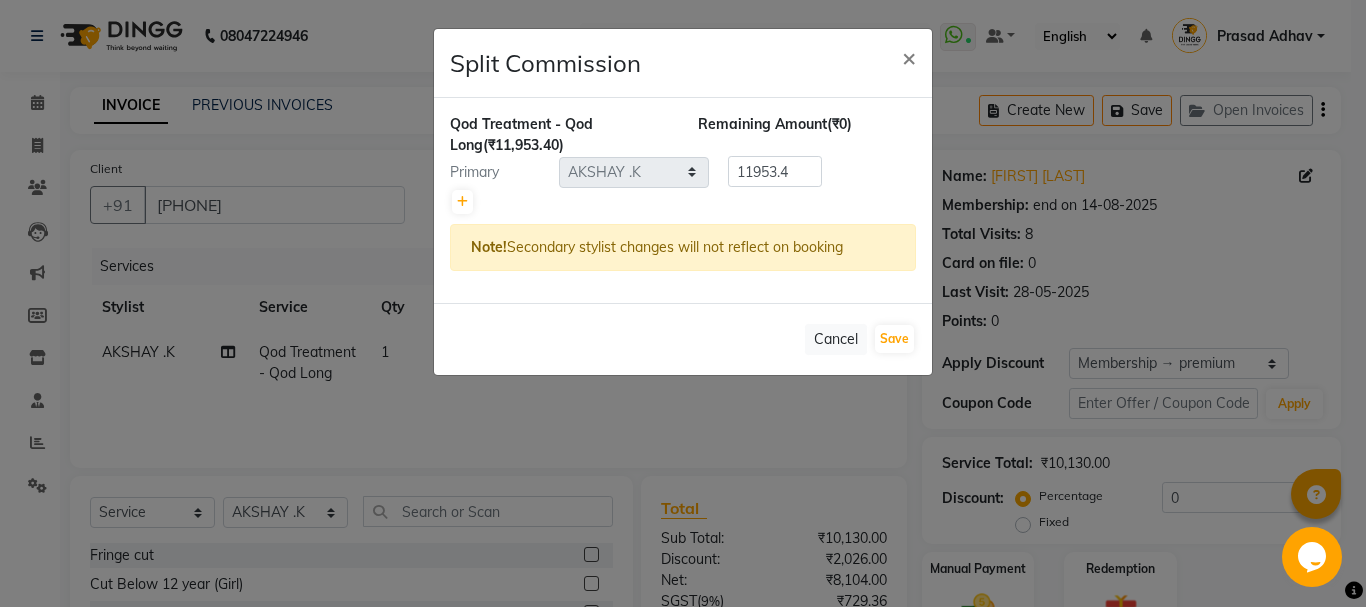 type on "20" 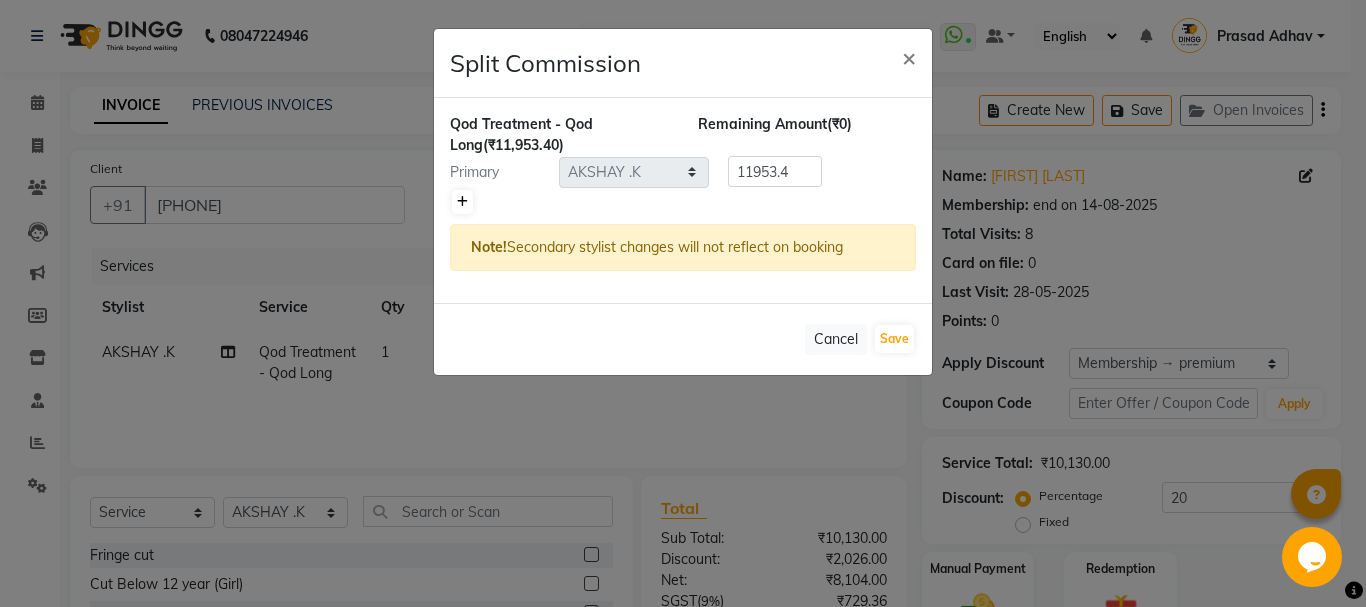 click 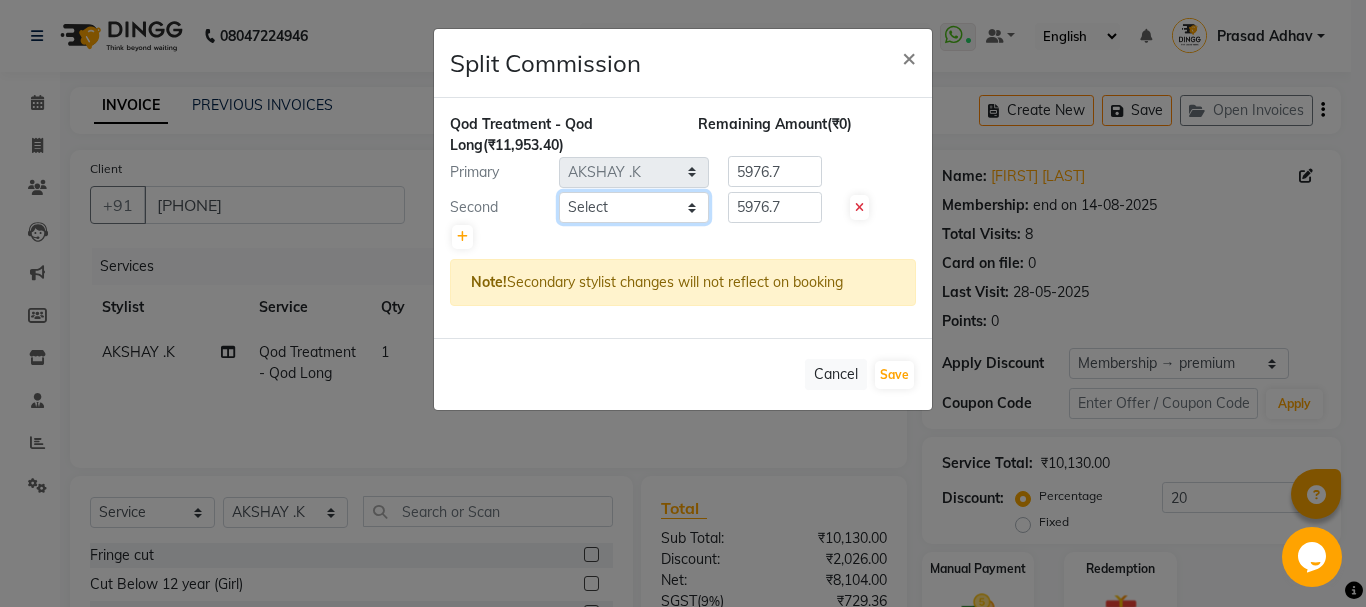 click on "Select  Akash both   AKSHAY .K   harshal gaikwad   kaif shaikh   LAKKHAN SHINDE   Nagesh Jadhav   Nitish Desai    Pavan mane   POOJA MORE   Prasad Adhav    Prathmesh powar   Shweta gotur   Sonal saindane   swapnil sonavane" 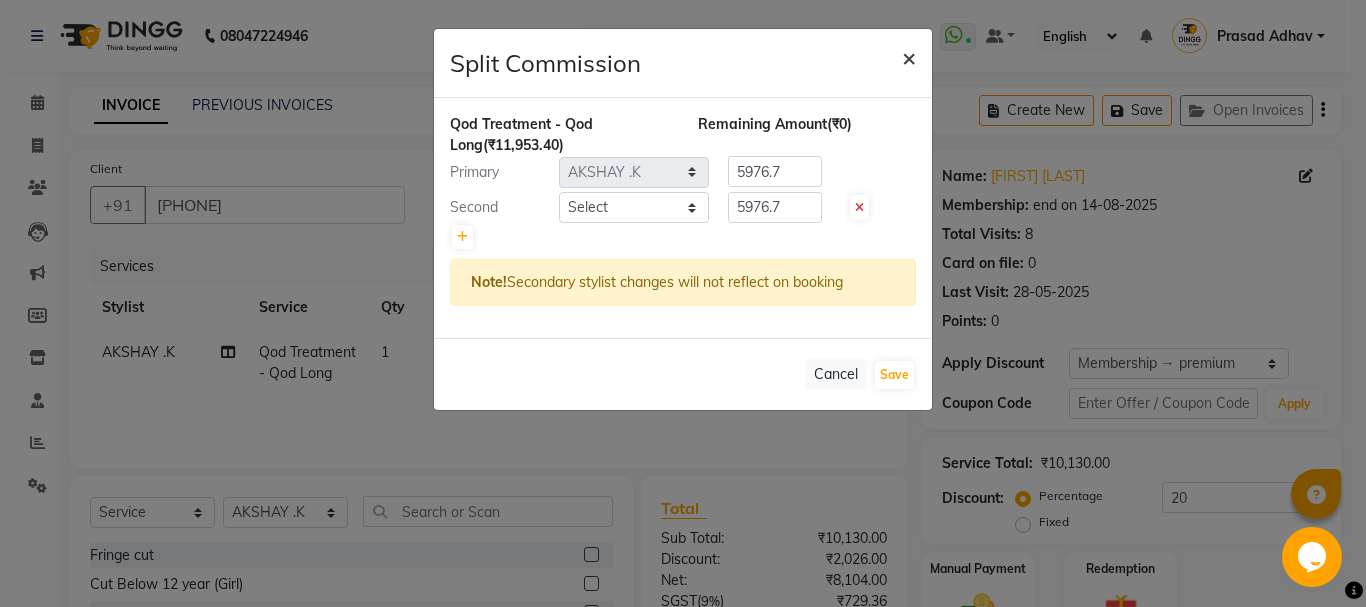 click on "×" 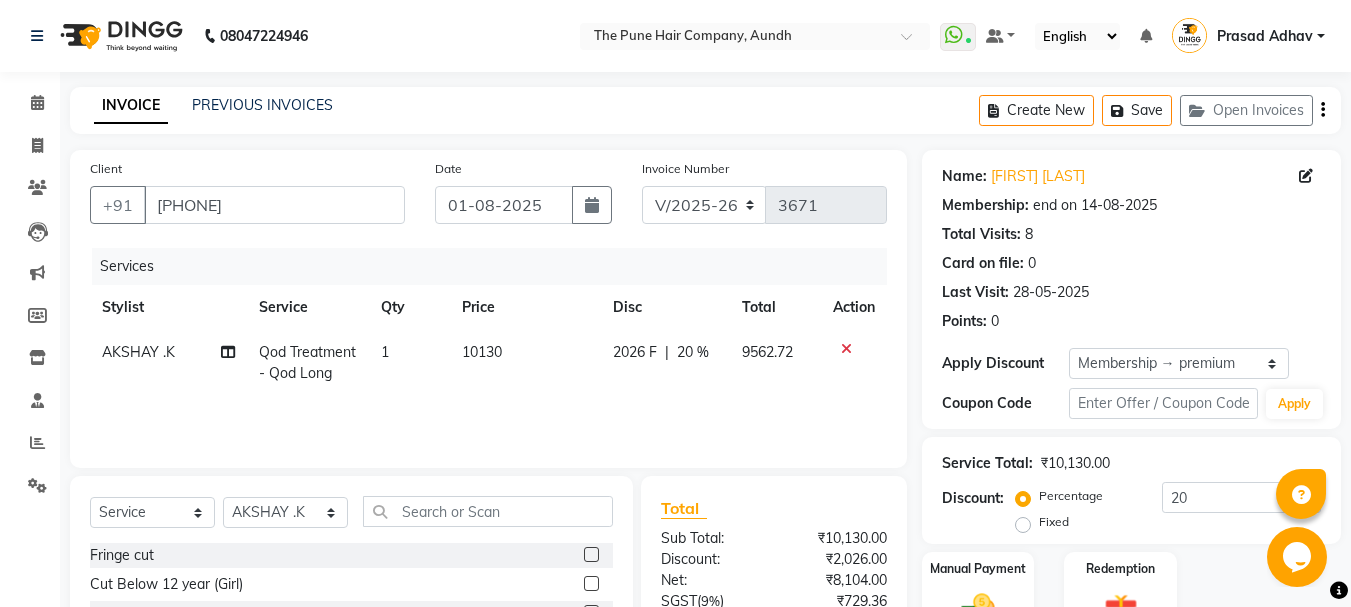 click on "Qod Treatment - Qod Long" 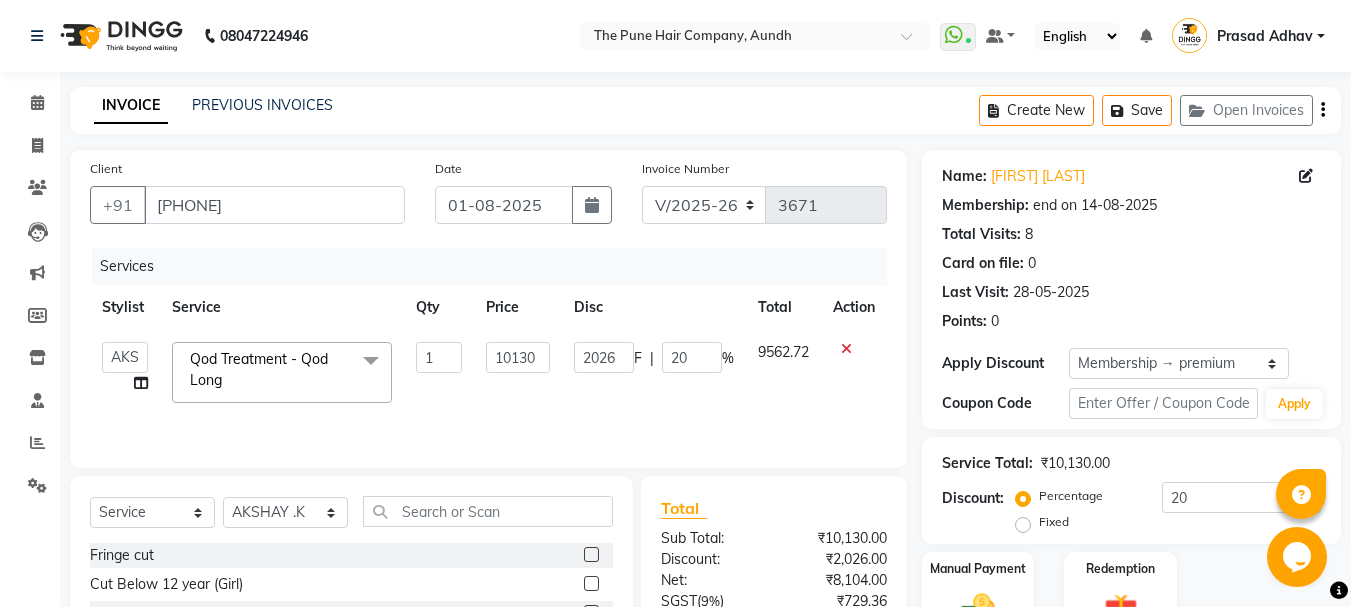 click on "Qod Treatment - Qod Long" 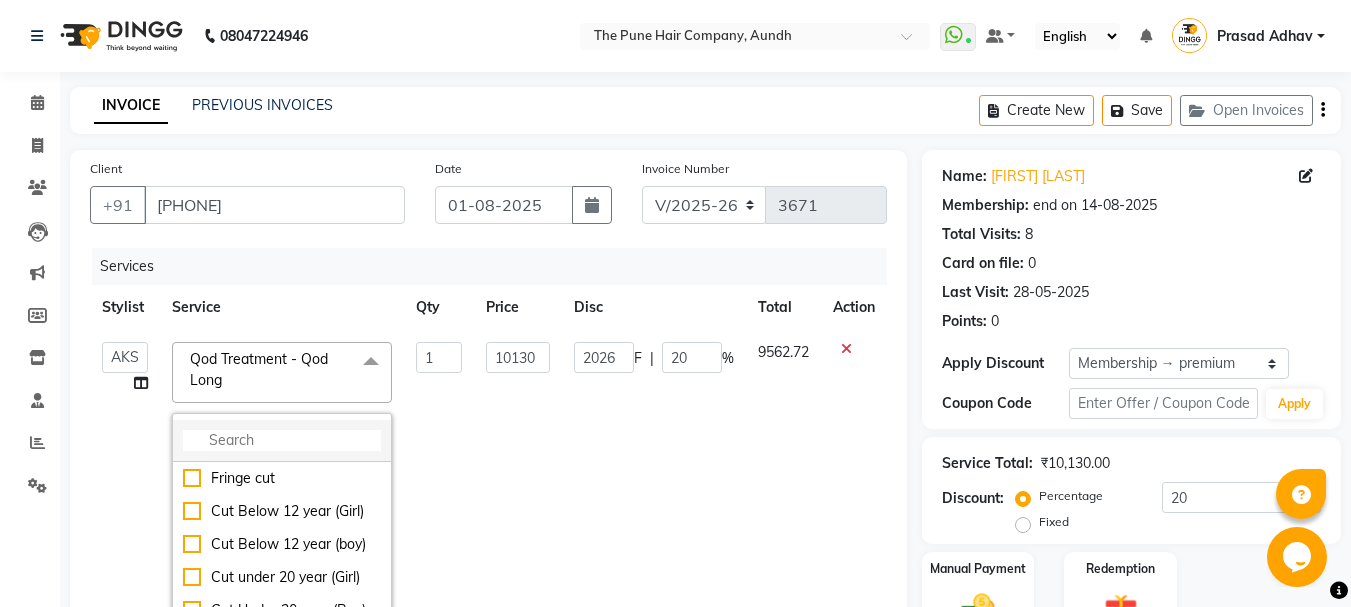 click 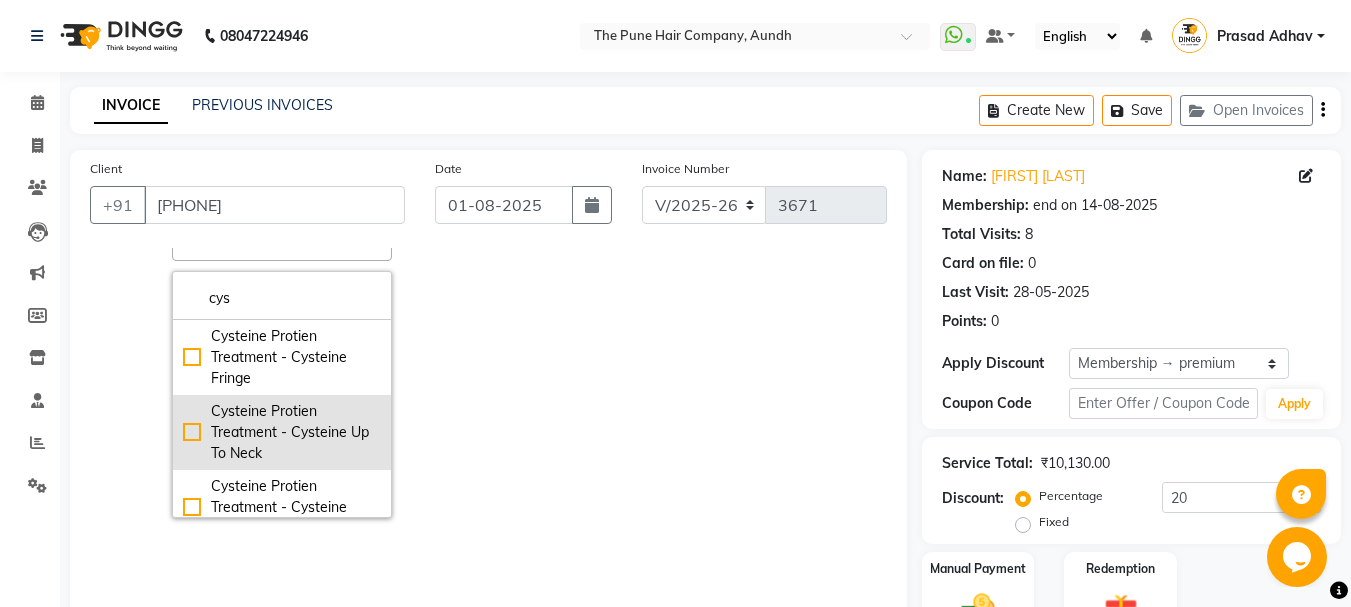 scroll, scrollTop: 155, scrollLeft: 0, axis: vertical 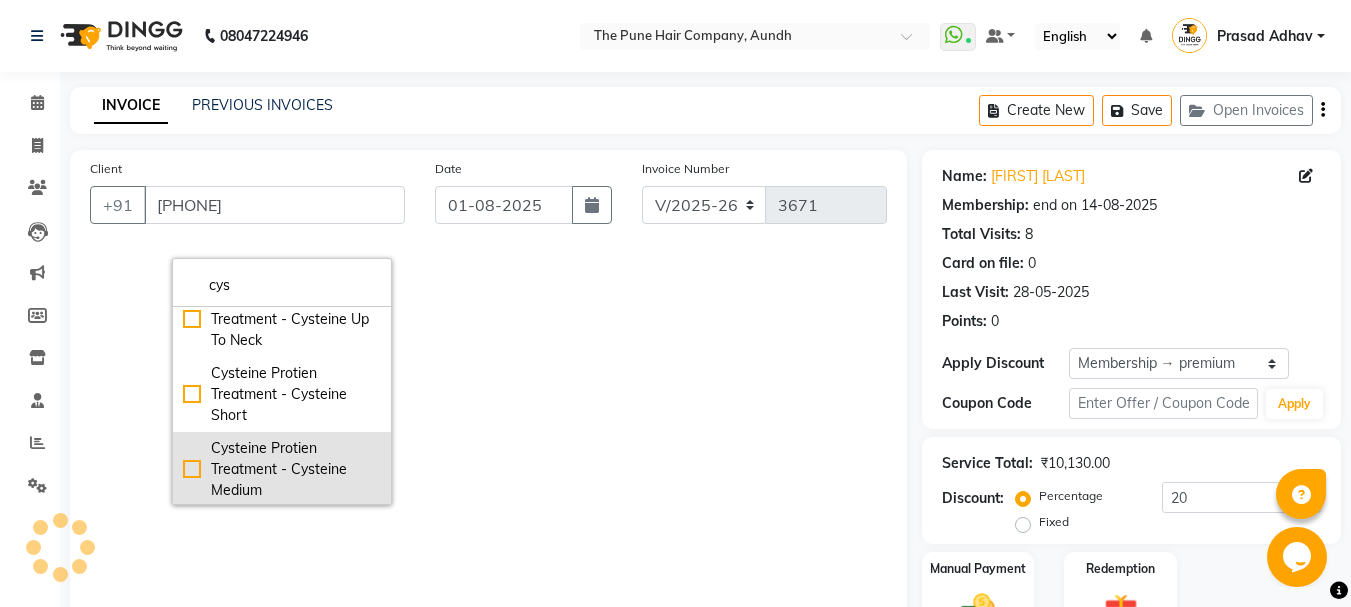 type on "cys" 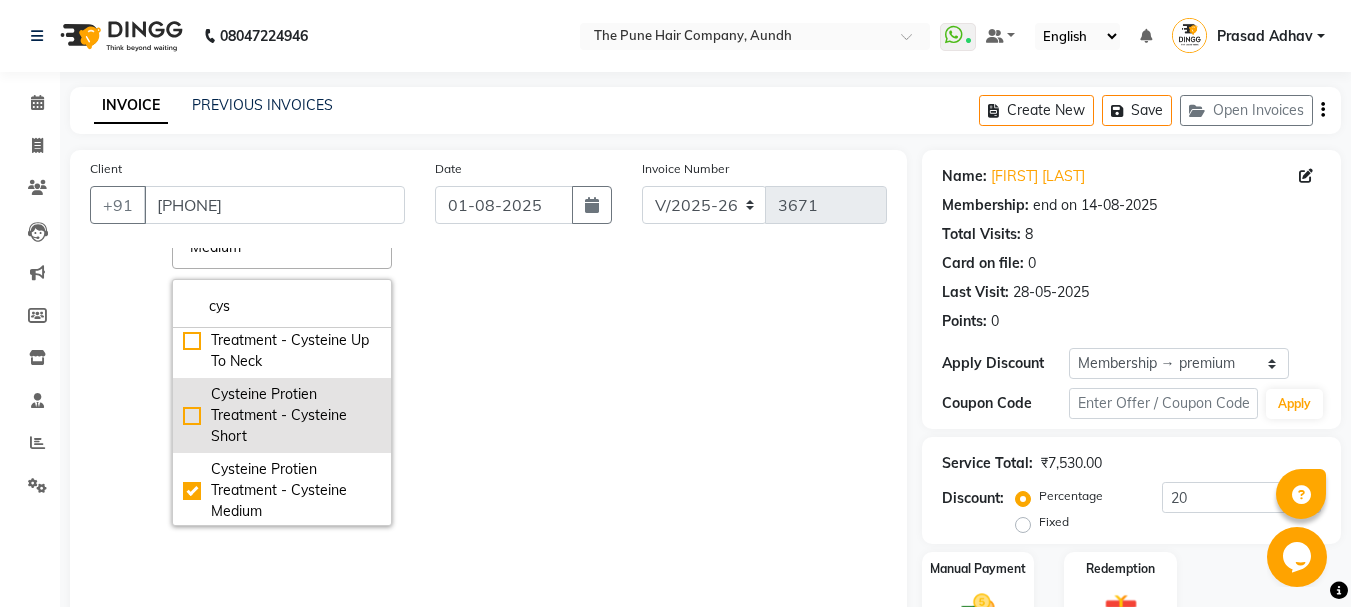 checkbox on "true" 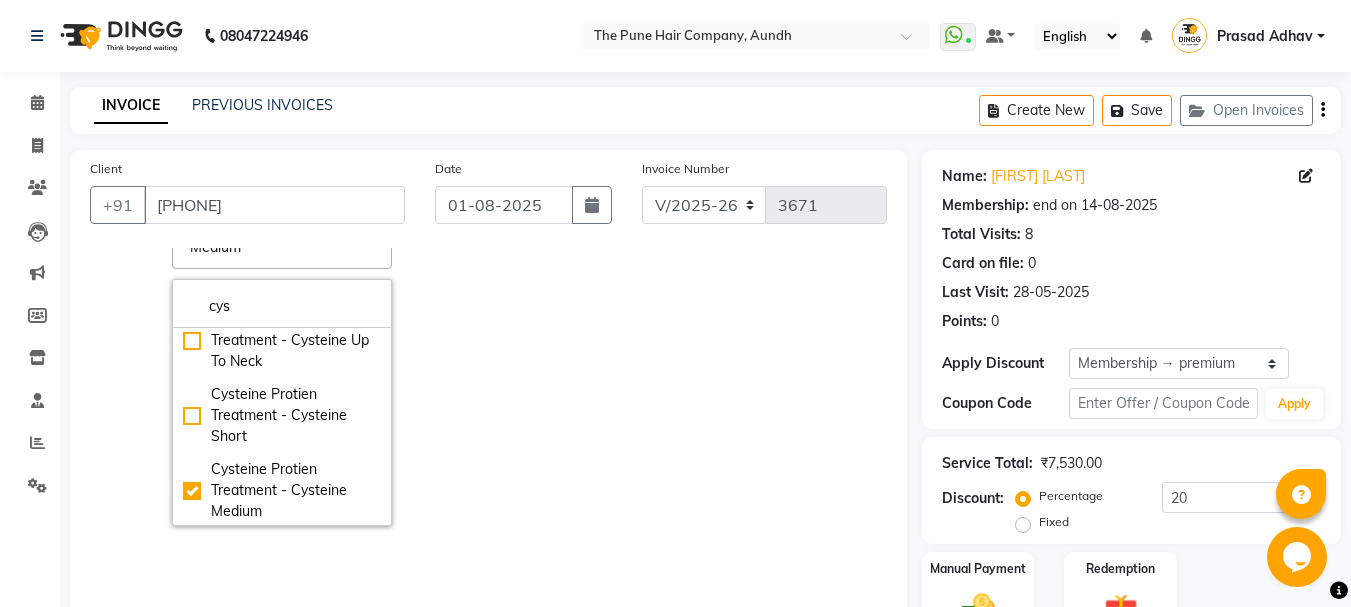 click on "Name: Neha Kadam Membership: end on 14-08-2025 Total Visits:  8 Card on file:  0 Last Visit:   28-05-2025 Points:   0" 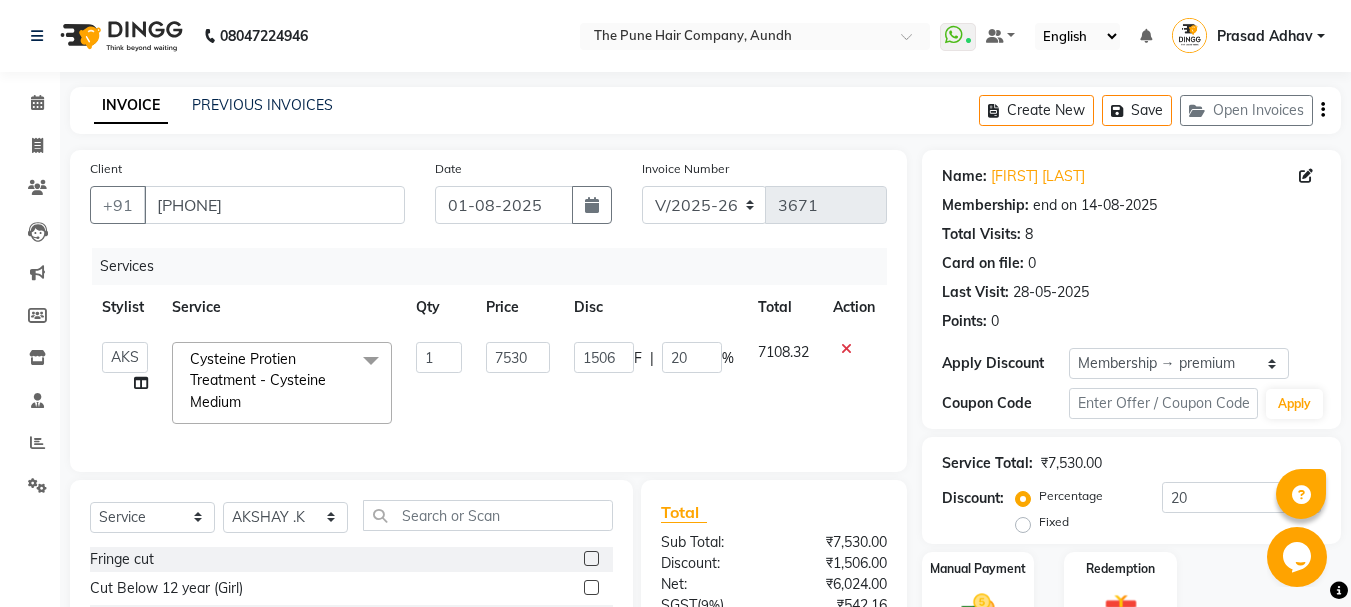 scroll, scrollTop: 0, scrollLeft: 0, axis: both 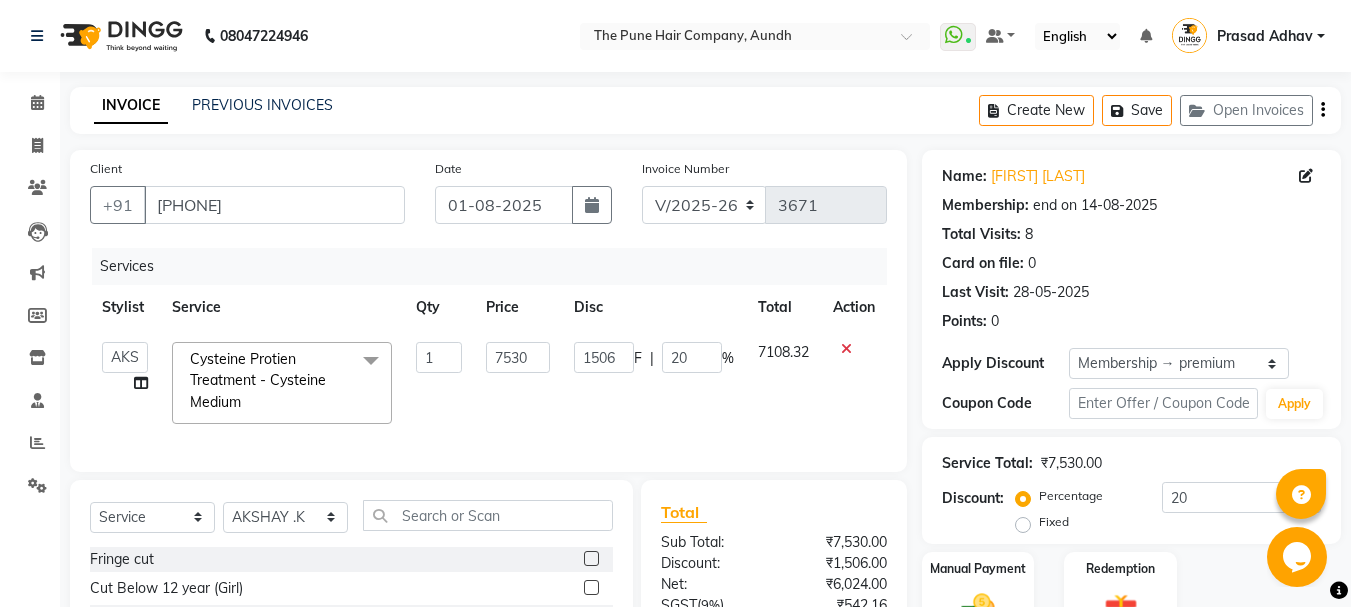 click 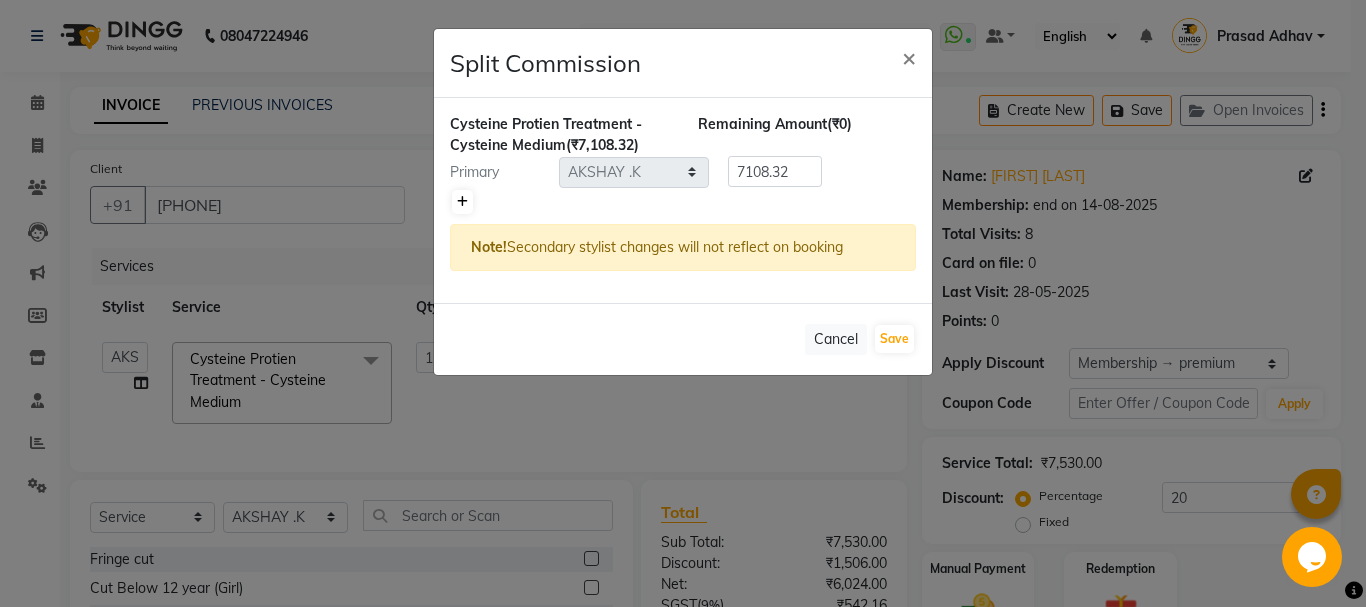 click 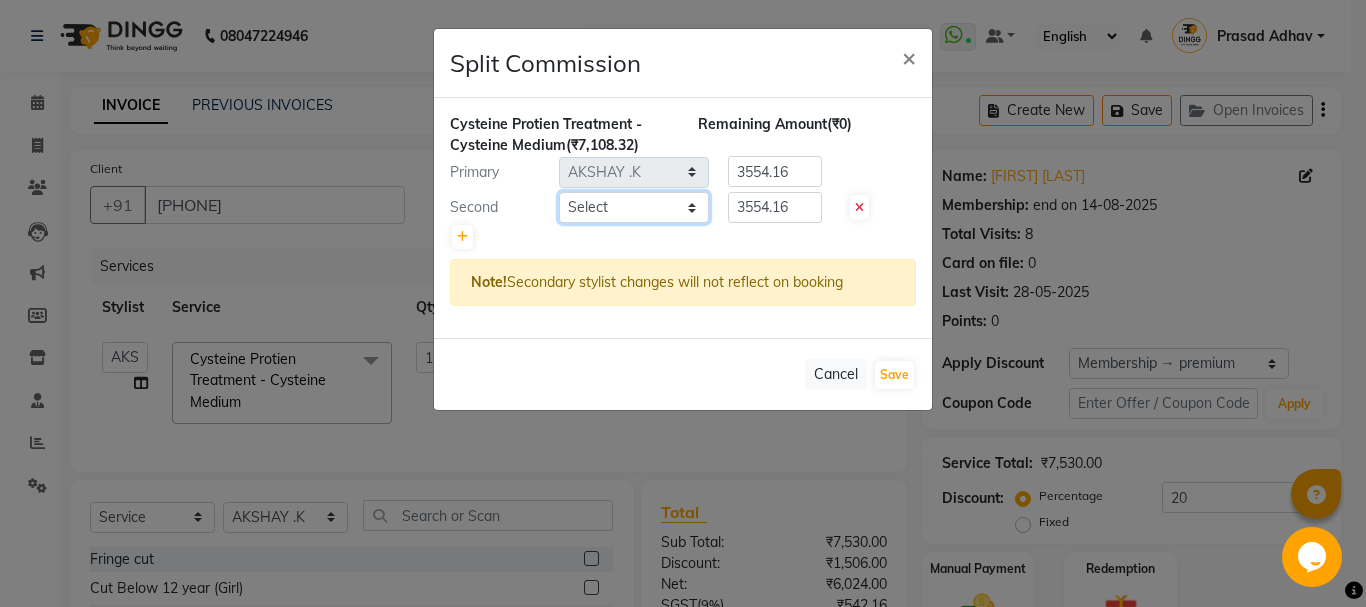 click on "Select  Akash both   AKSHAY .K   harshal gaikwad   kaif shaikh   LAKKHAN SHINDE   Nagesh Jadhav   Nitish Desai    Pavan mane   POOJA MORE   Prasad Adhav    Prathmesh powar   Shweta gotur   Sonal saindane   swapnil sonavane" 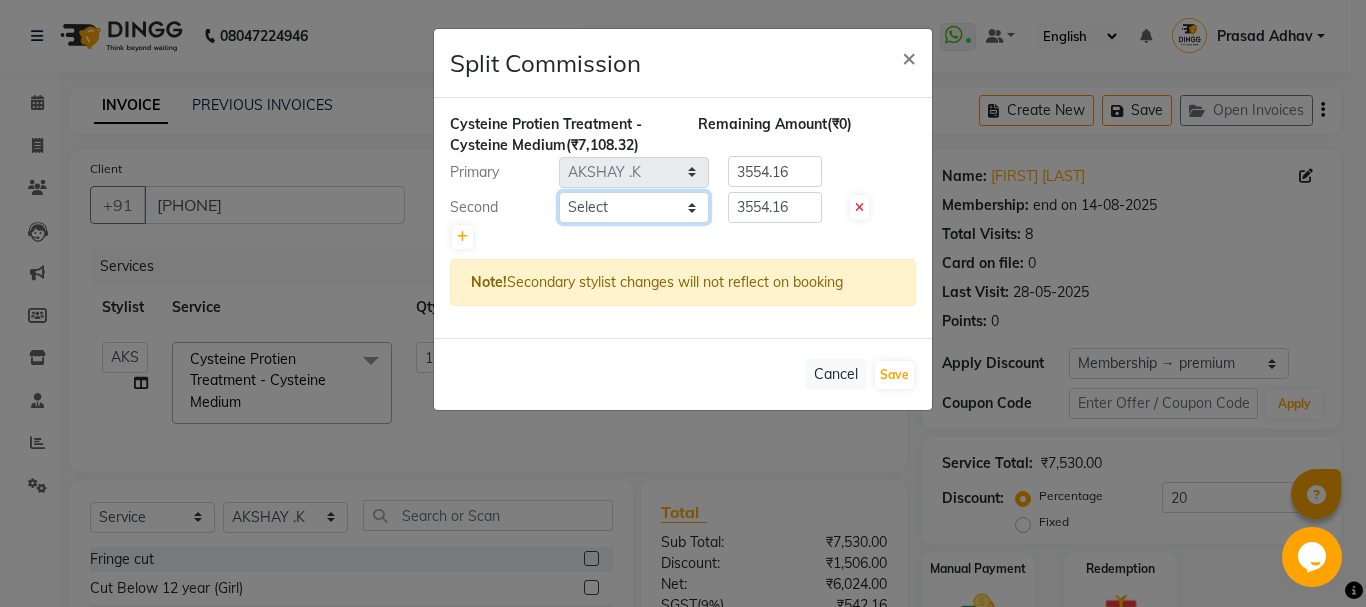 select on "78334" 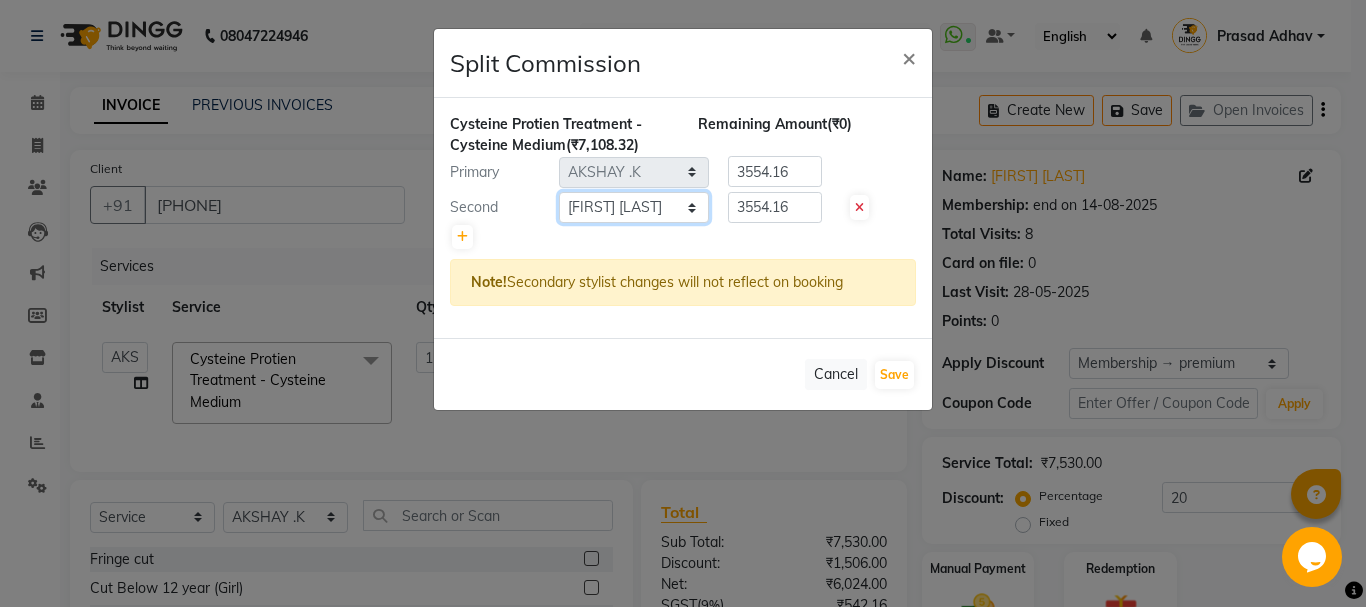 click on "Select  Akash both   AKSHAY .K   harshal gaikwad   kaif shaikh   LAKKHAN SHINDE   Nagesh Jadhav   Nitish Desai    Pavan mane   POOJA MORE   Prasad Adhav    Prathmesh powar   Shweta gotur   Sonal saindane   swapnil sonavane" 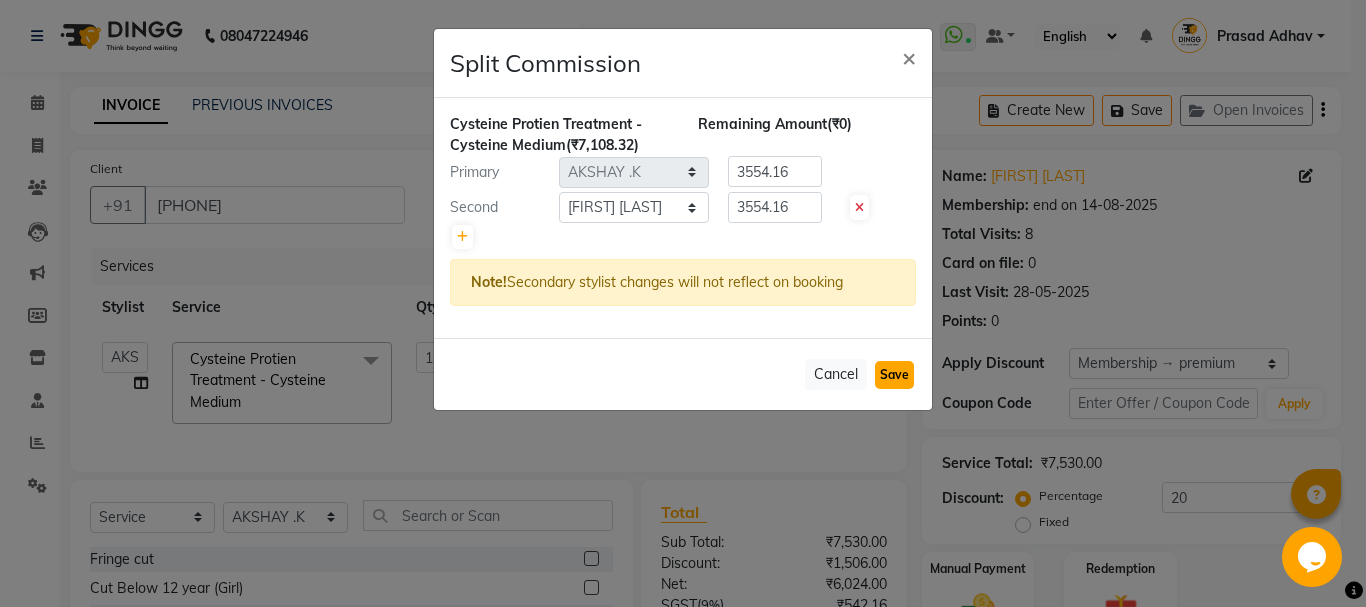click on "Save" 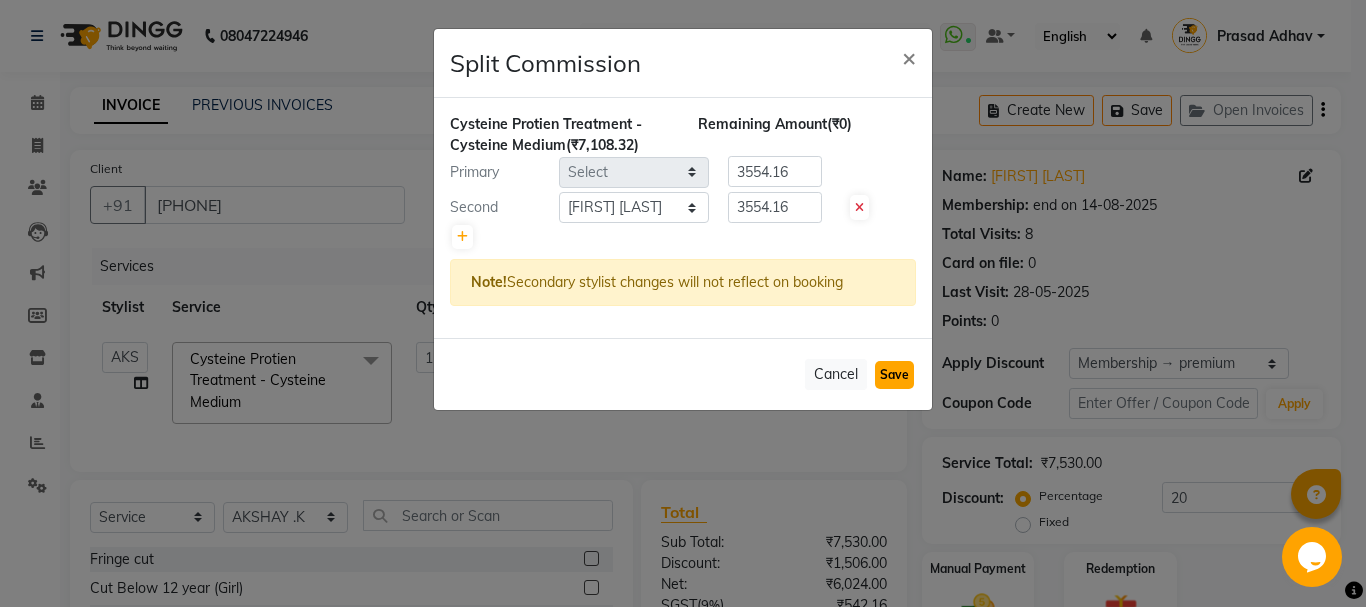 type 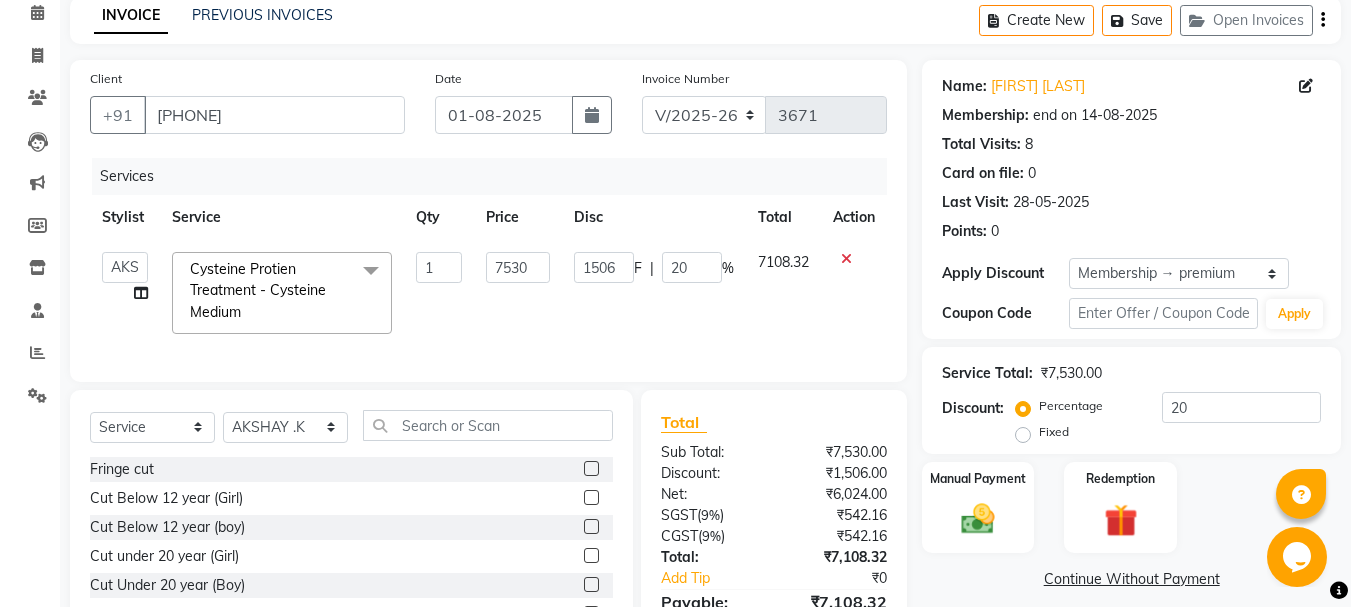 scroll, scrollTop: 213, scrollLeft: 0, axis: vertical 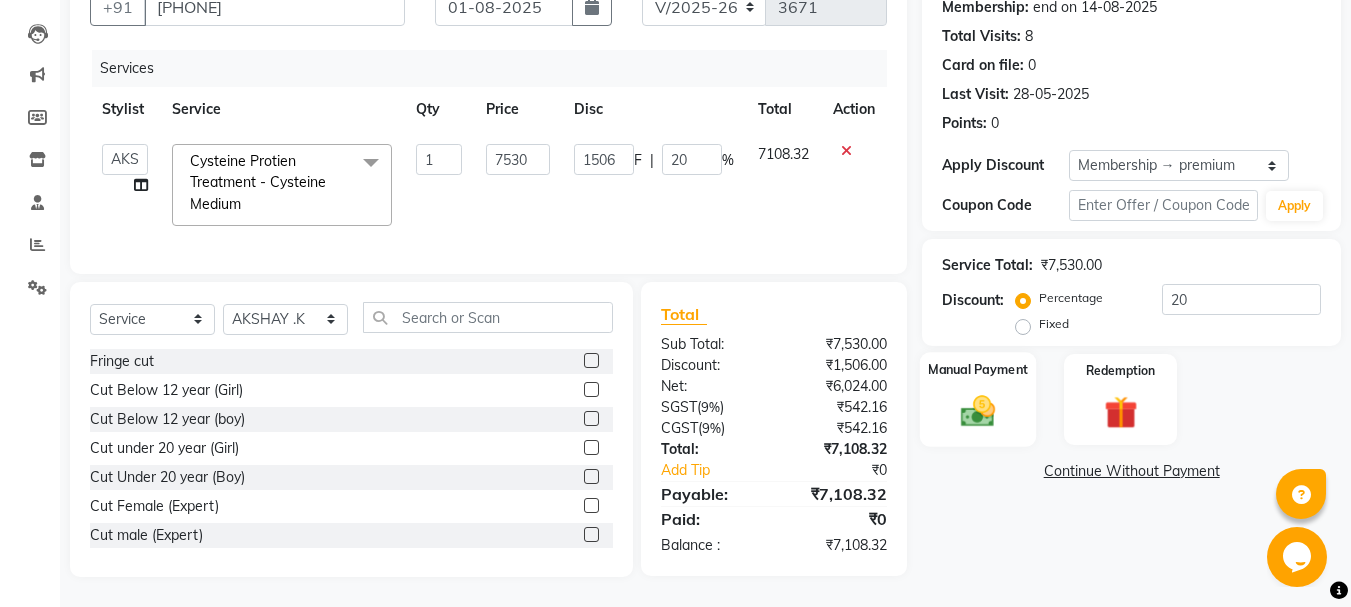click 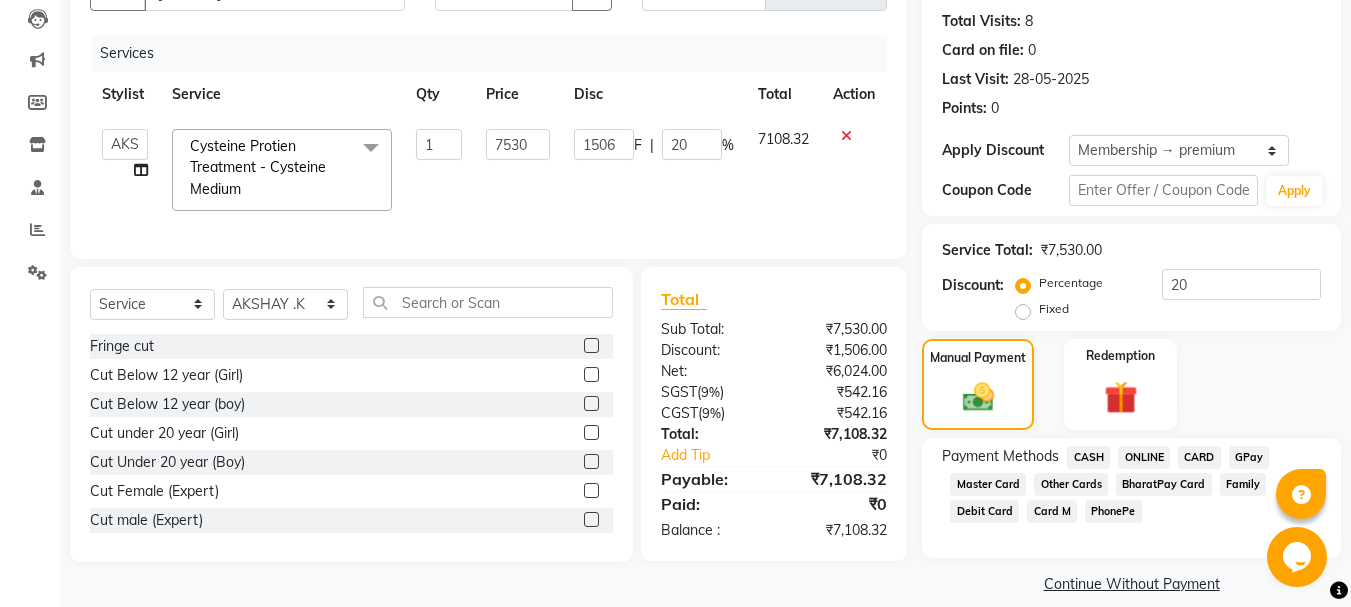 click on "ONLINE" 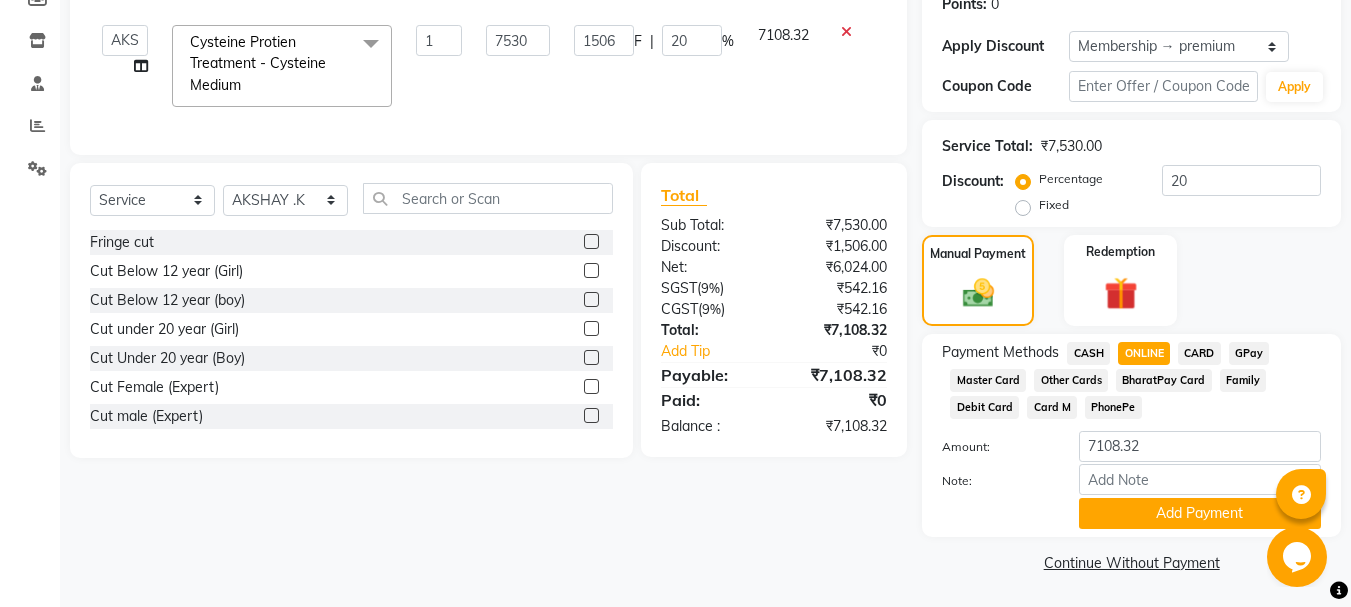 scroll, scrollTop: 318, scrollLeft: 0, axis: vertical 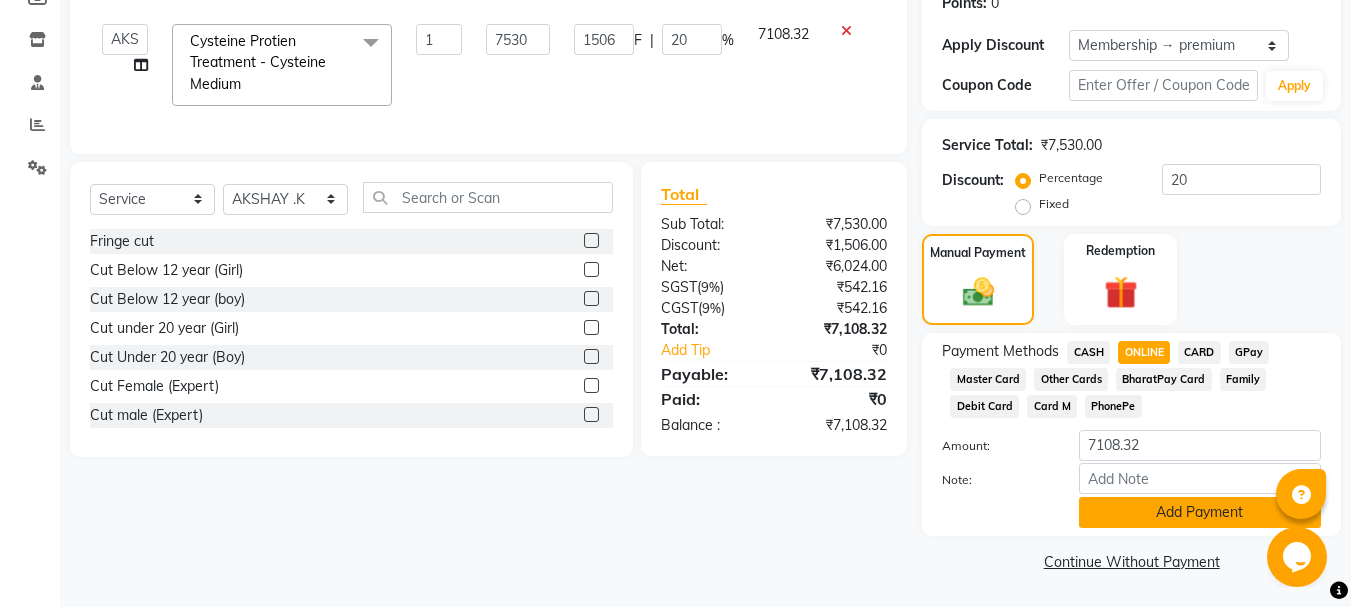 click on "Add Payment" 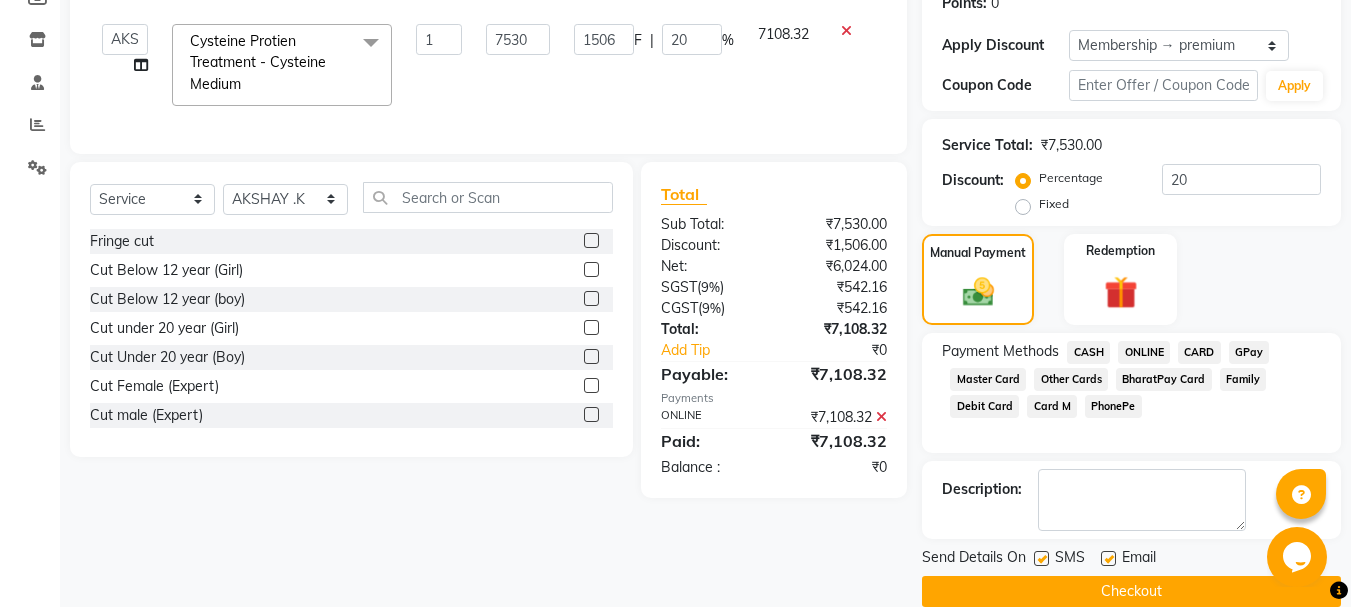 click on "Checkout" 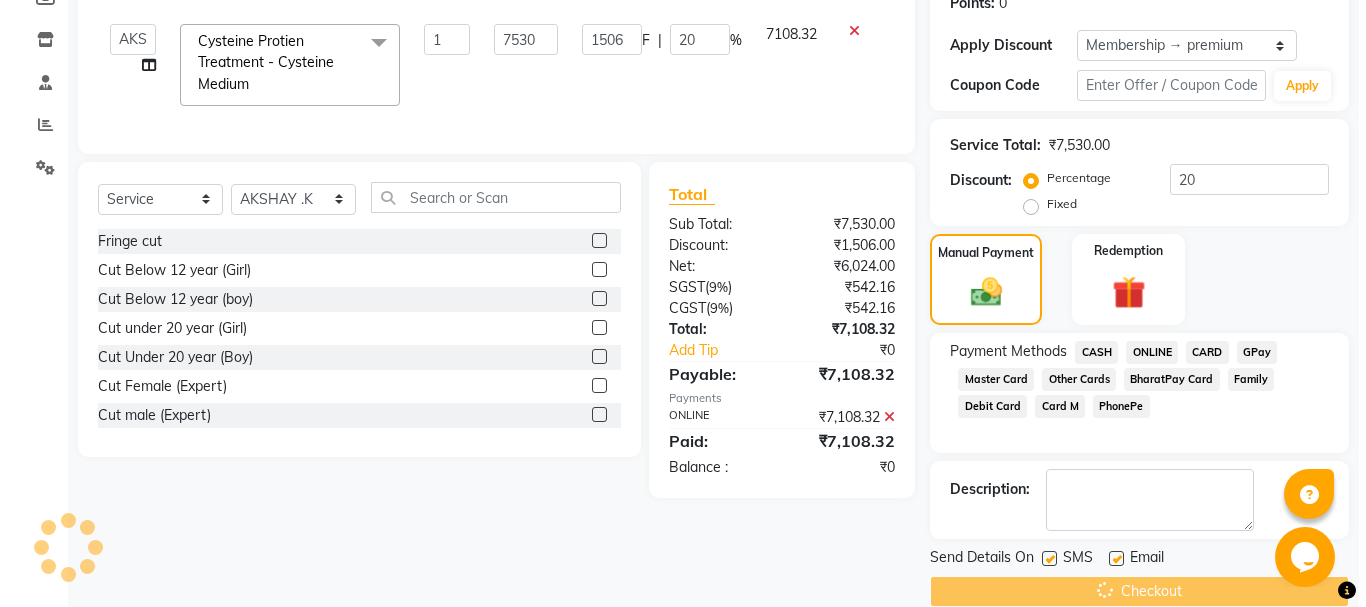 scroll, scrollTop: 0, scrollLeft: 0, axis: both 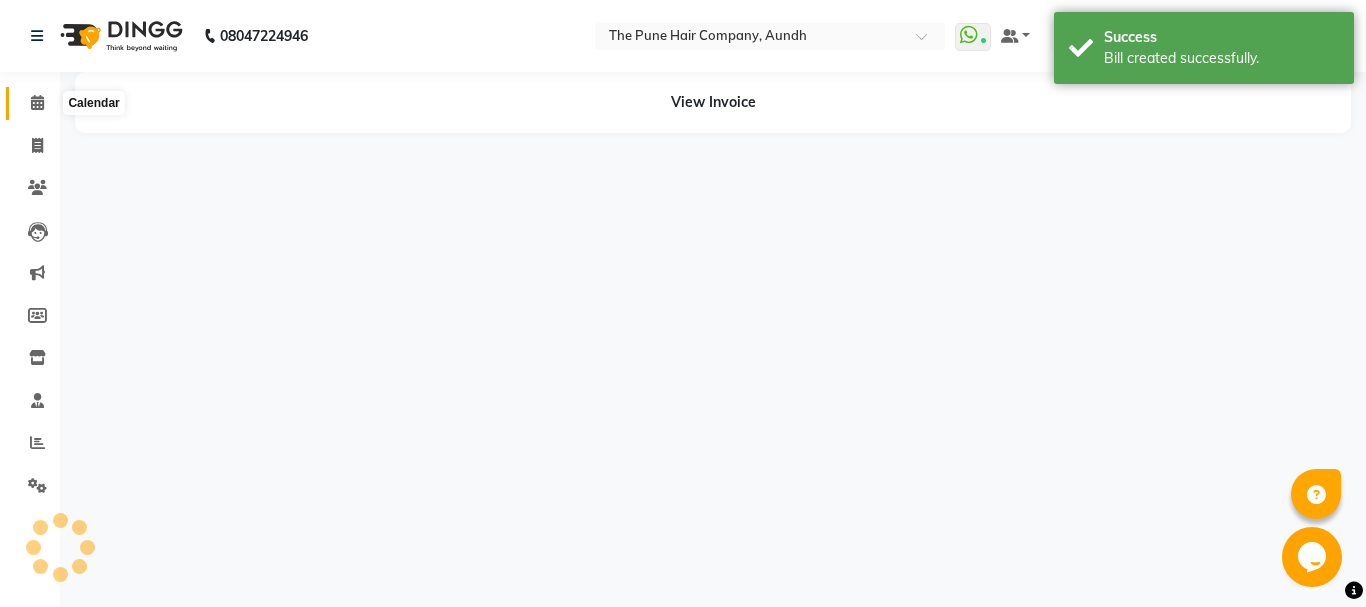 select on "6746" 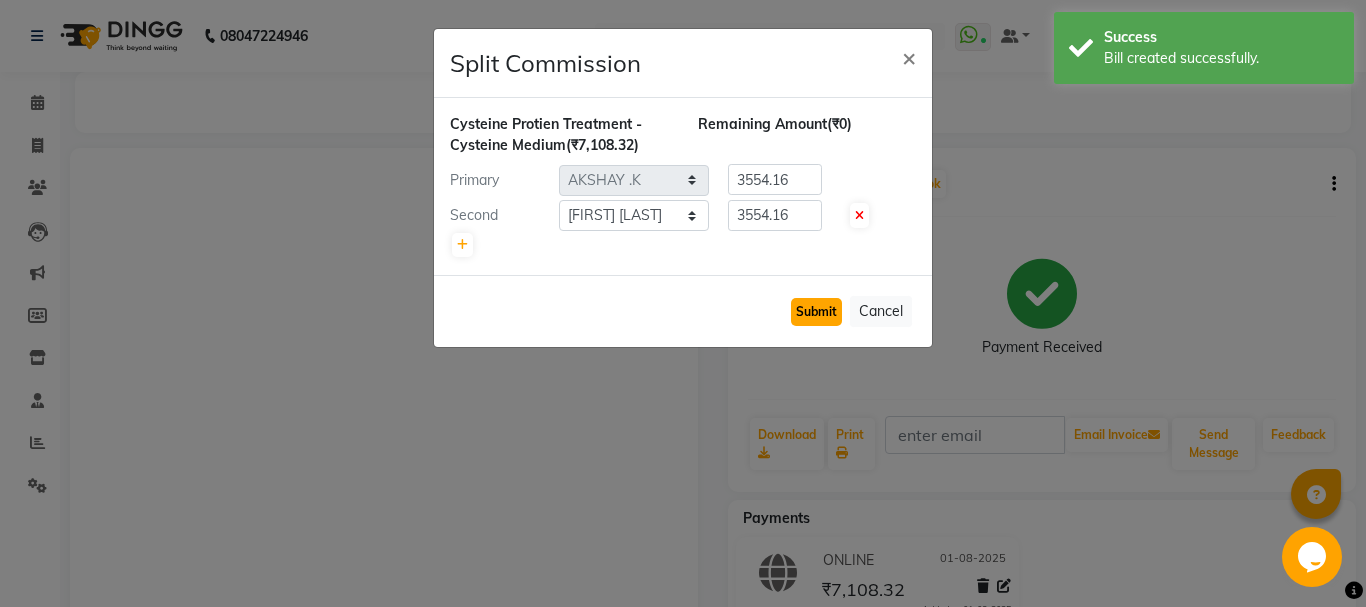 click on "Submit" 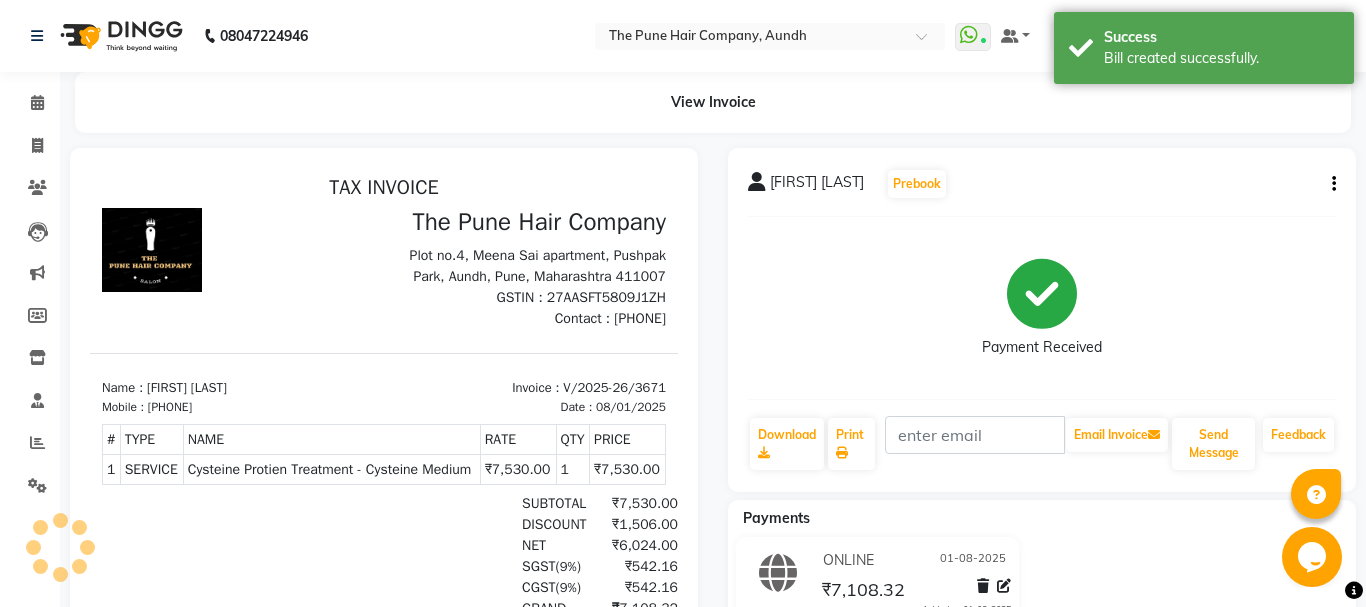 scroll, scrollTop: 0, scrollLeft: 0, axis: both 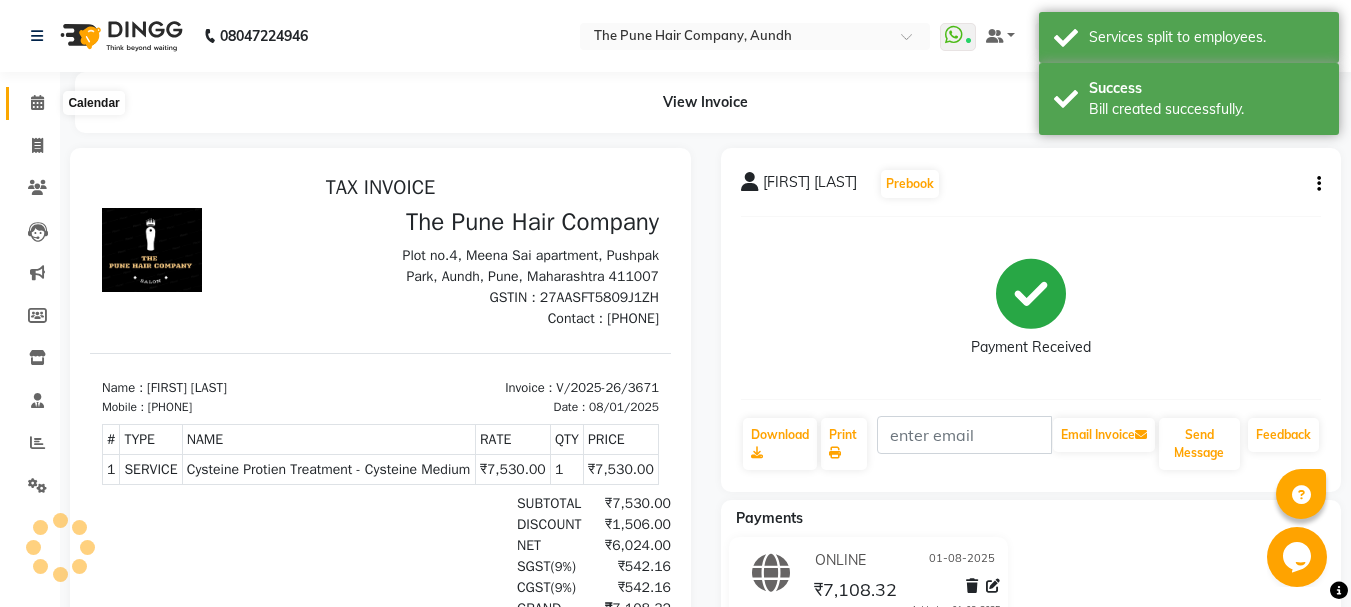 click 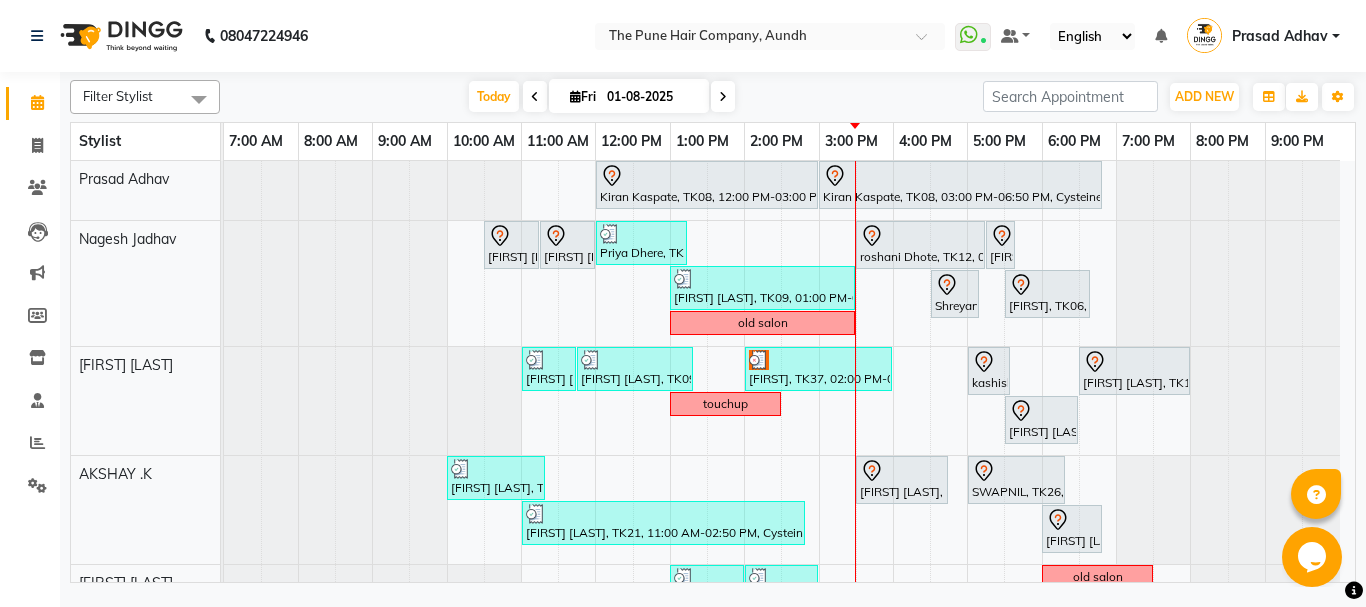 scroll, scrollTop: 200, scrollLeft: 0, axis: vertical 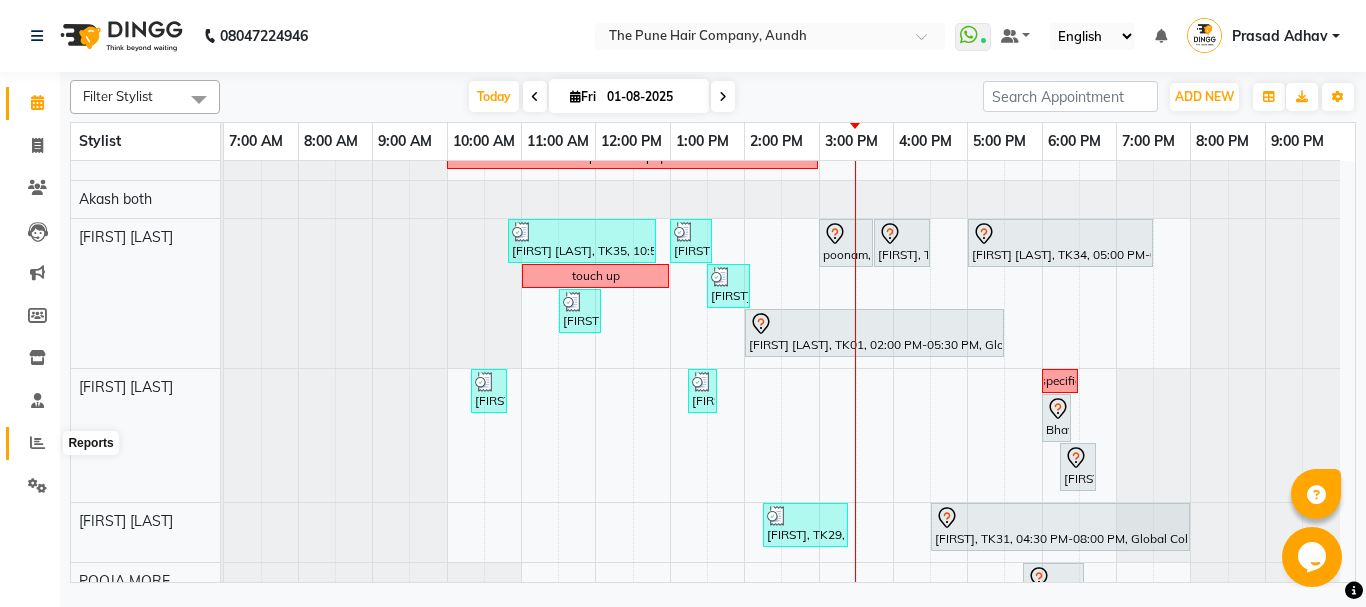 click 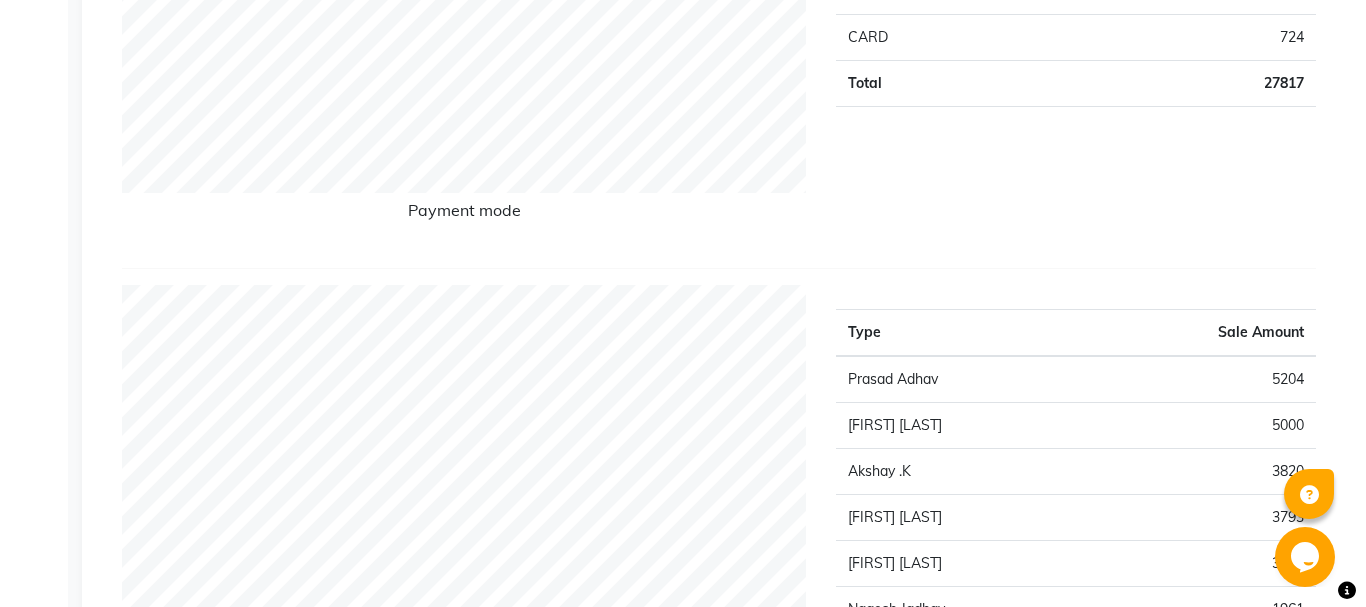 scroll, scrollTop: 0, scrollLeft: 0, axis: both 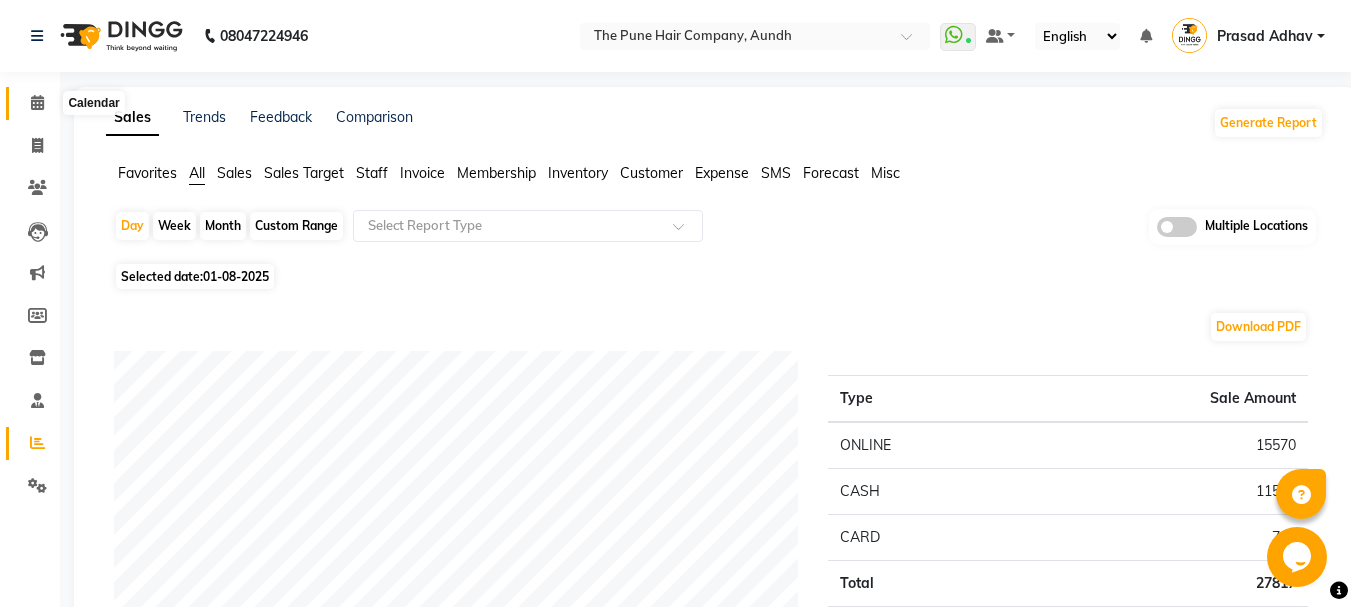 click 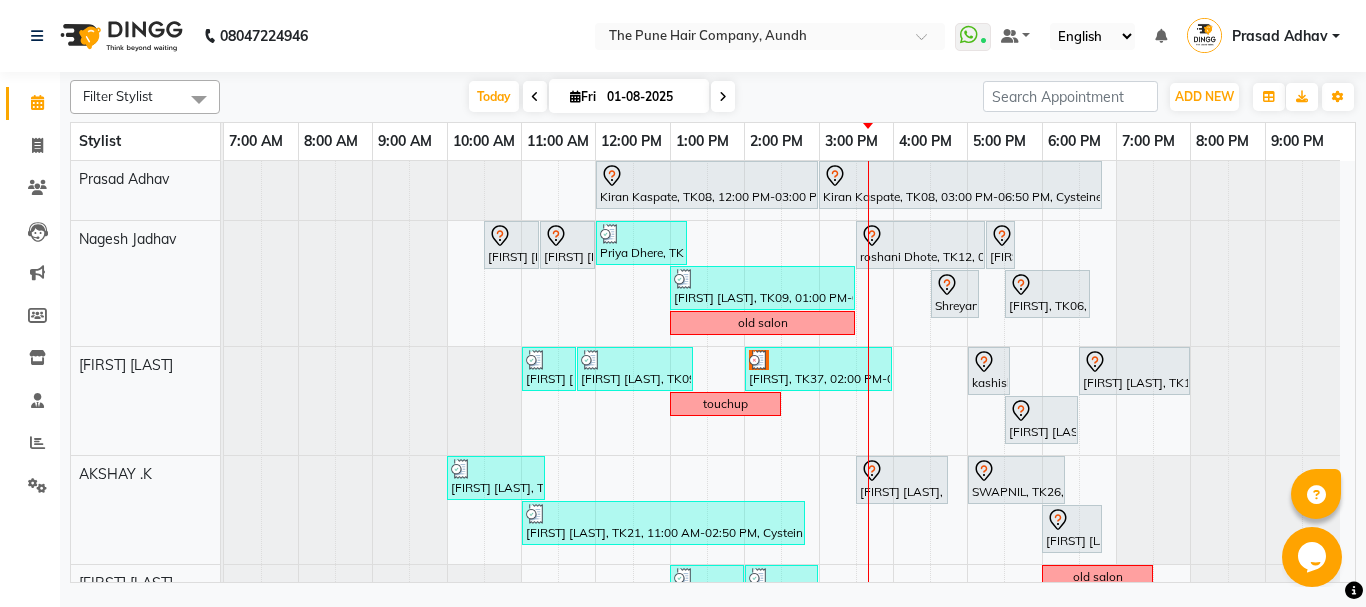 scroll, scrollTop: 400, scrollLeft: 0, axis: vertical 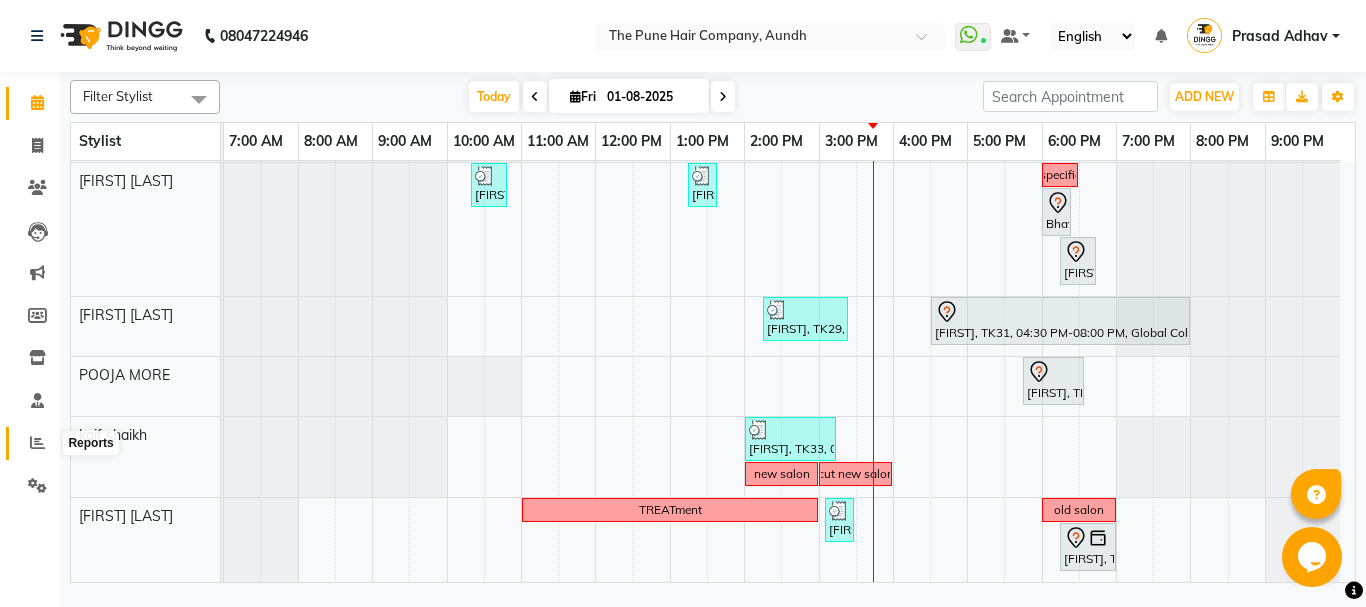 click 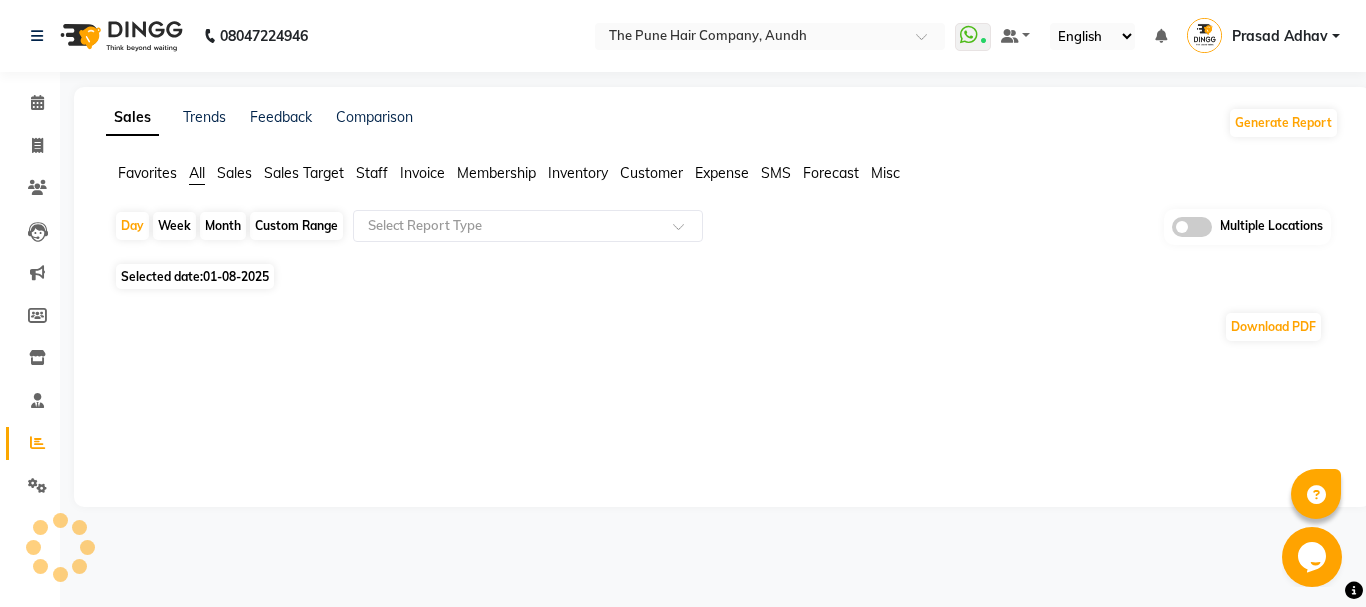 click on "Month" 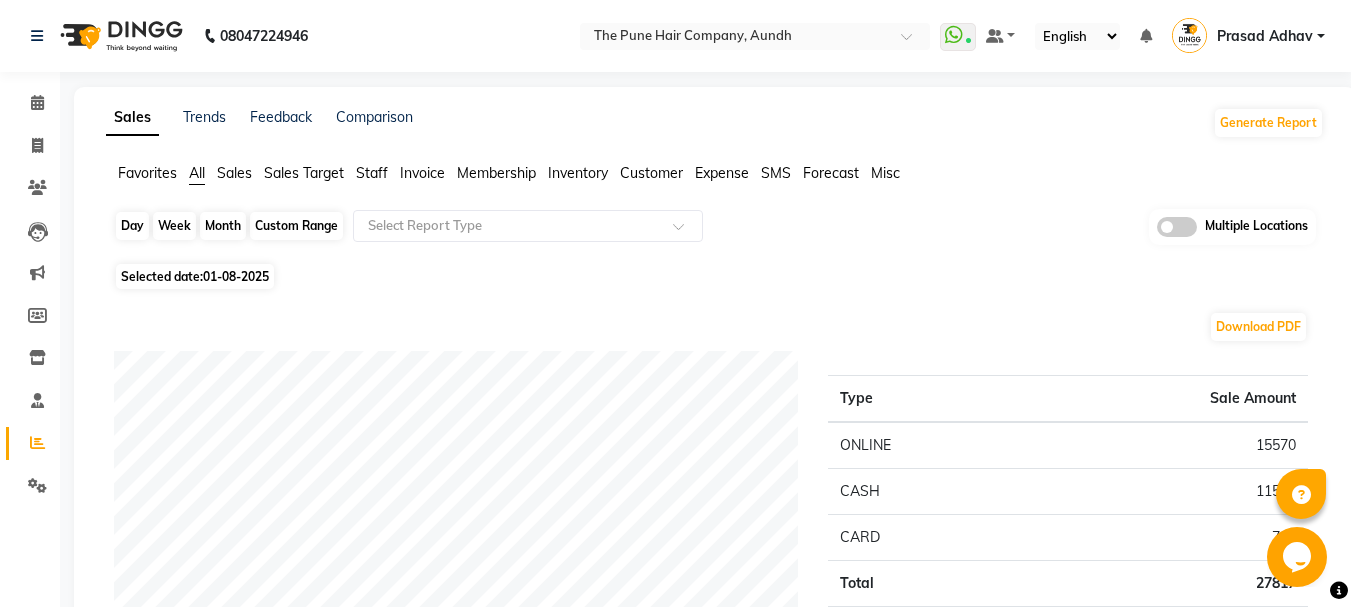 click on "Month" 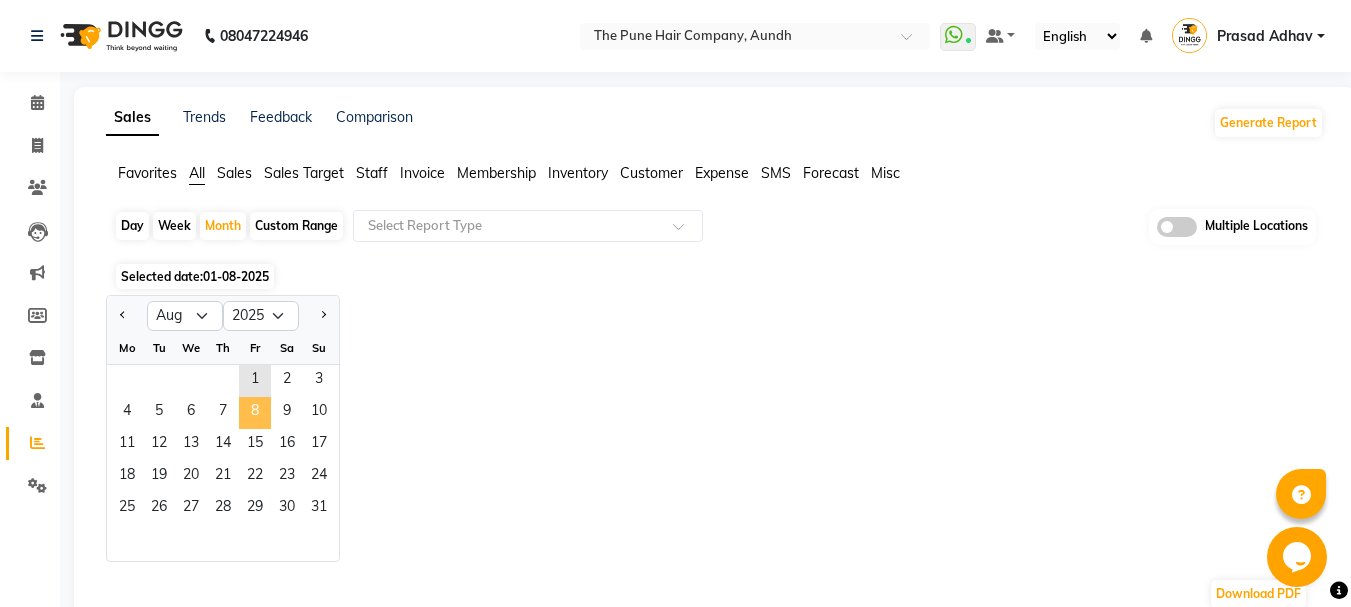 click on "8" 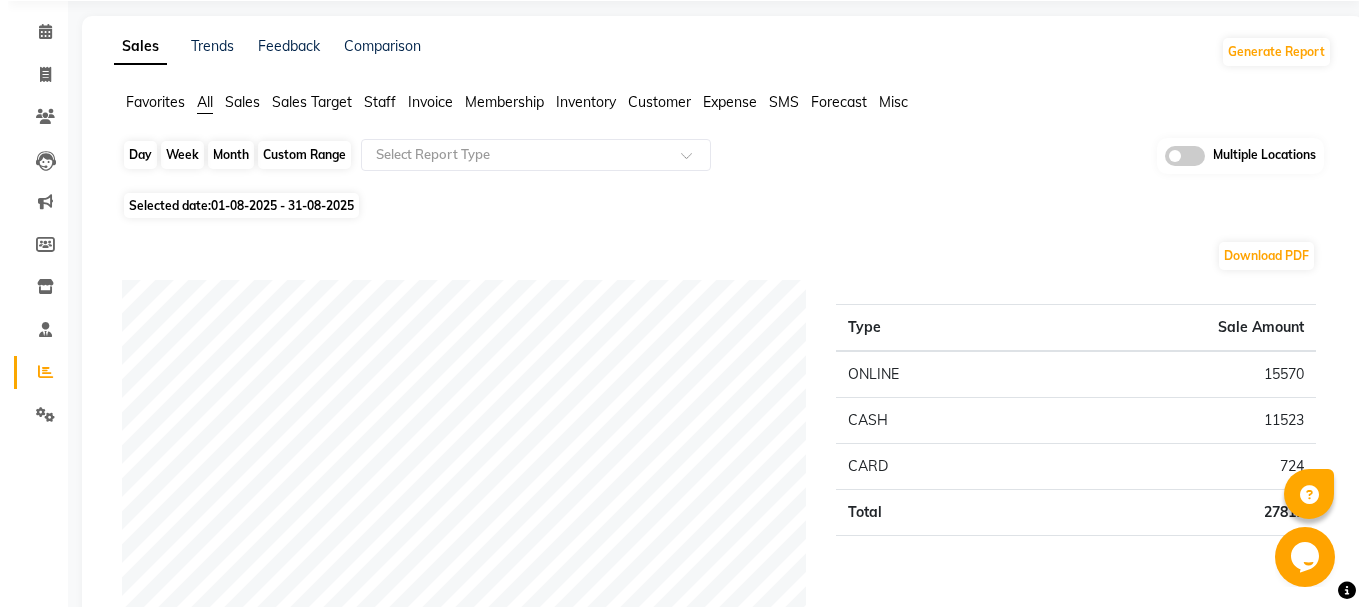 scroll, scrollTop: 0, scrollLeft: 0, axis: both 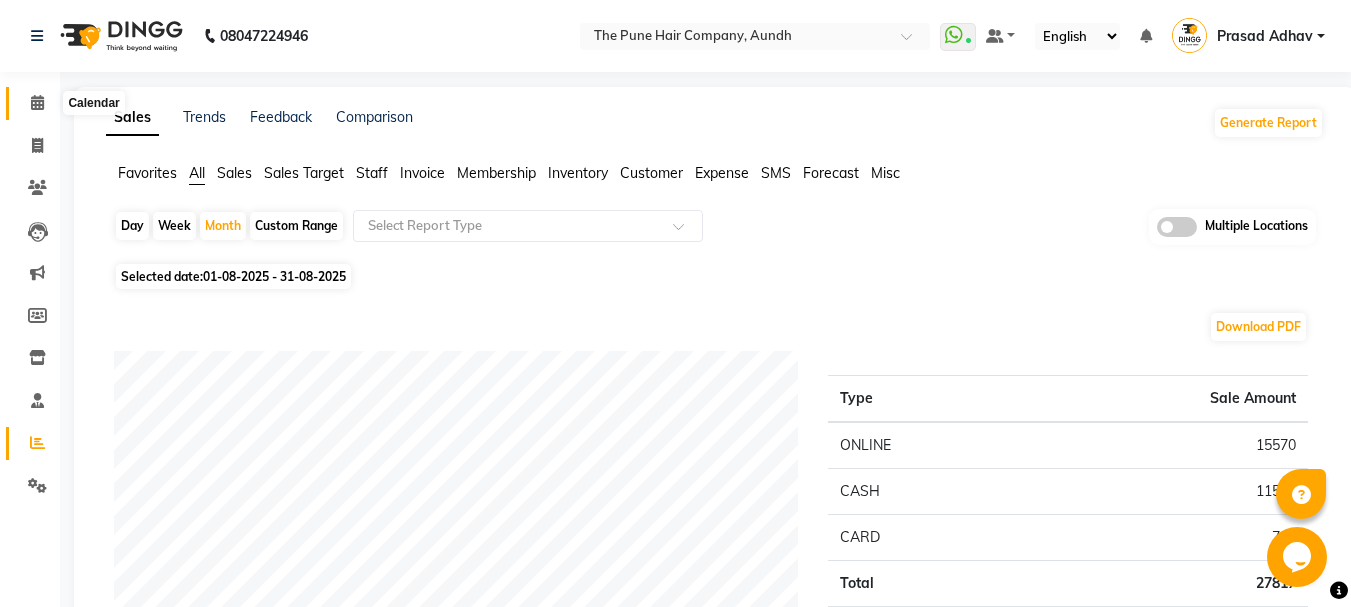 click 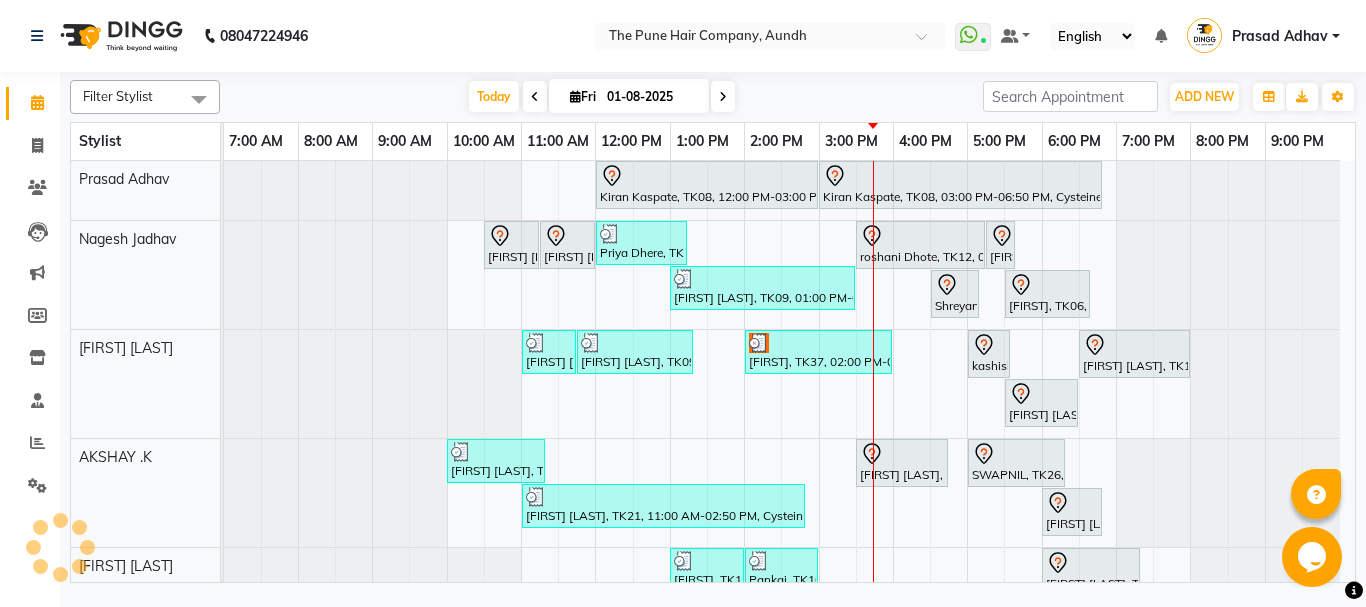 scroll, scrollTop: 100, scrollLeft: 0, axis: vertical 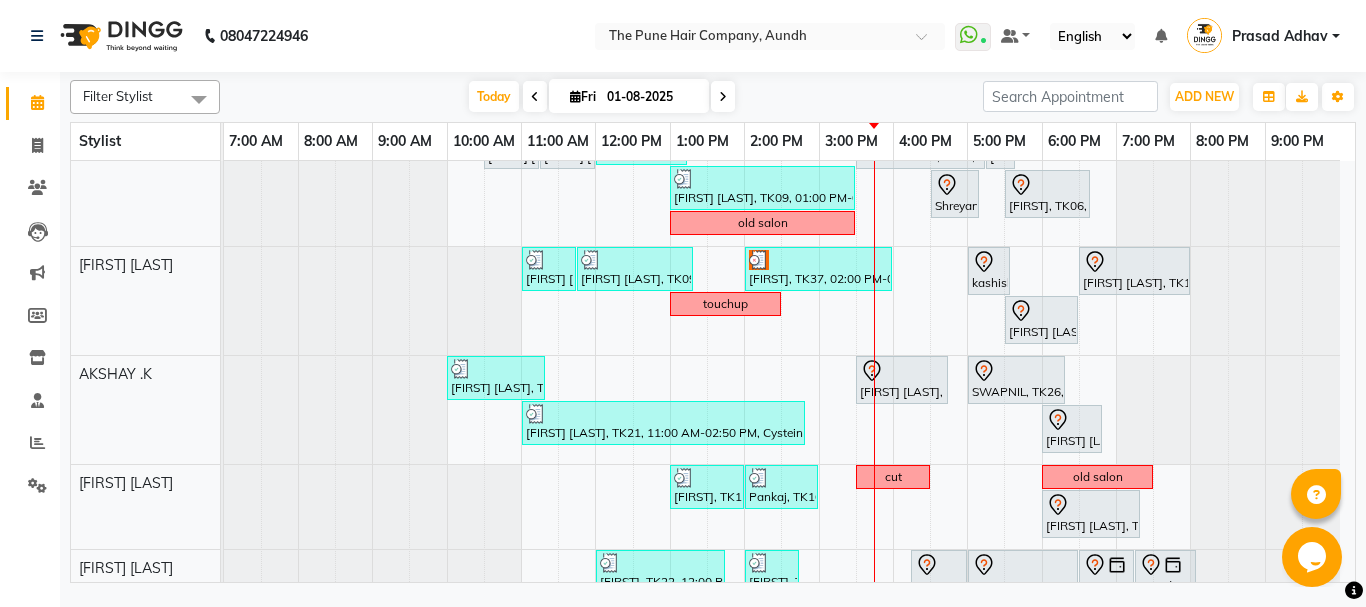 click at bounding box center [723, 97] 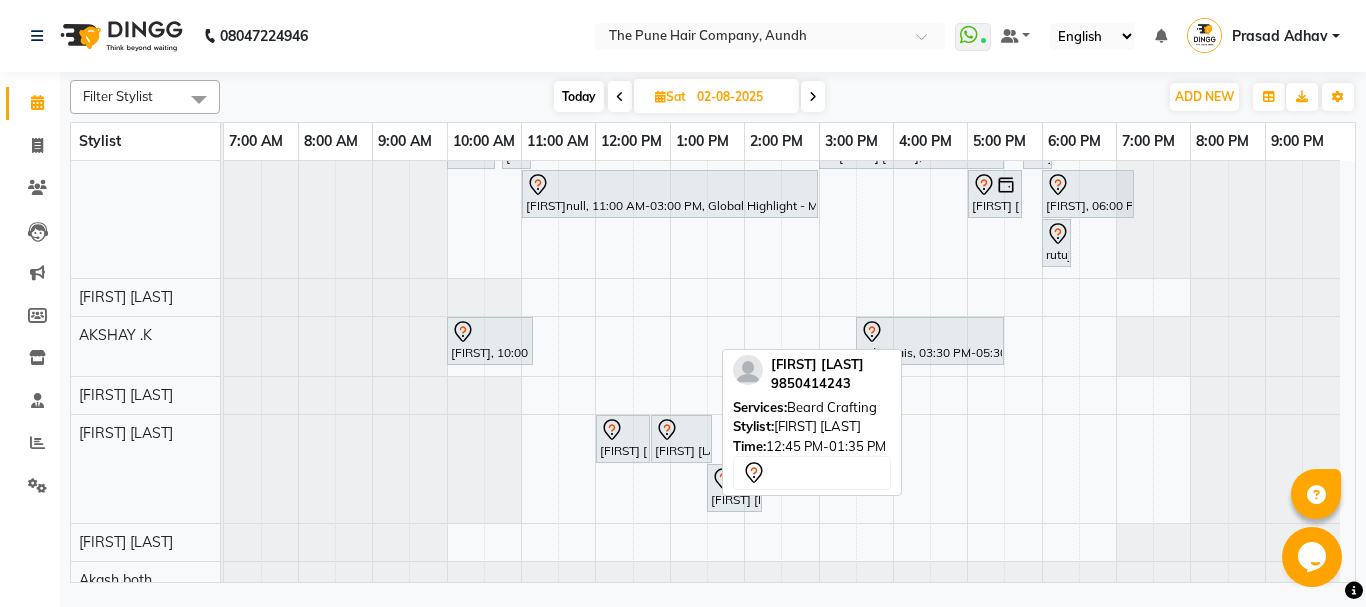 scroll, scrollTop: 200, scrollLeft: 0, axis: vertical 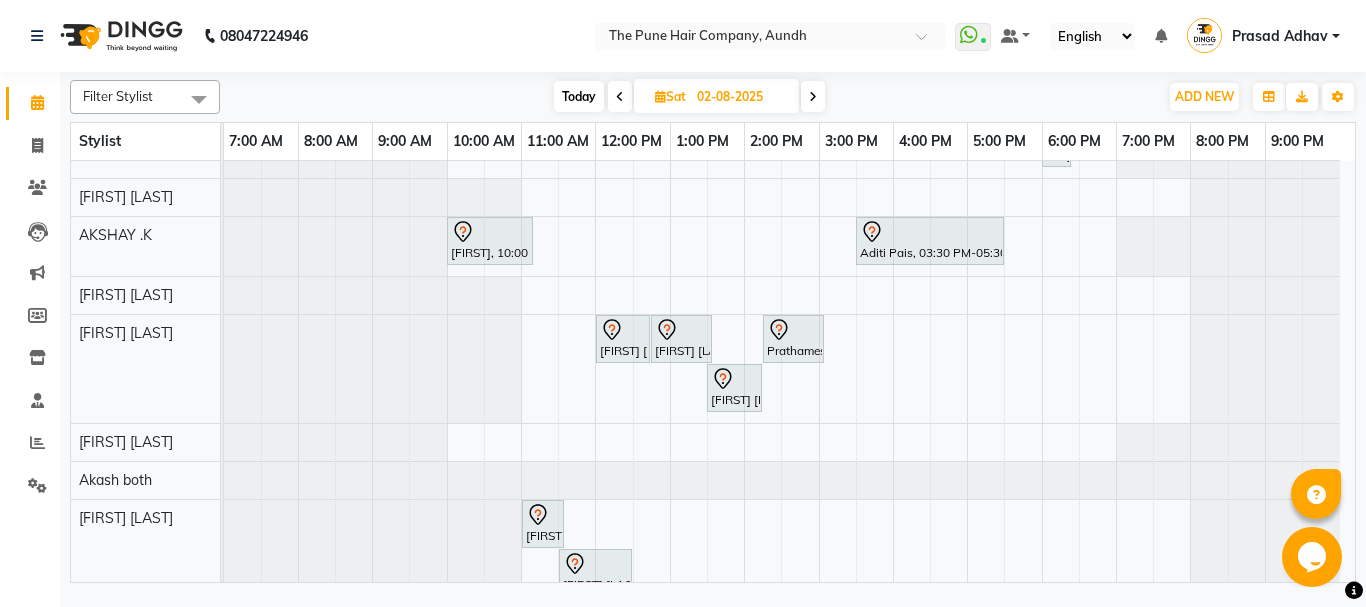 click on "Today" at bounding box center [579, 96] 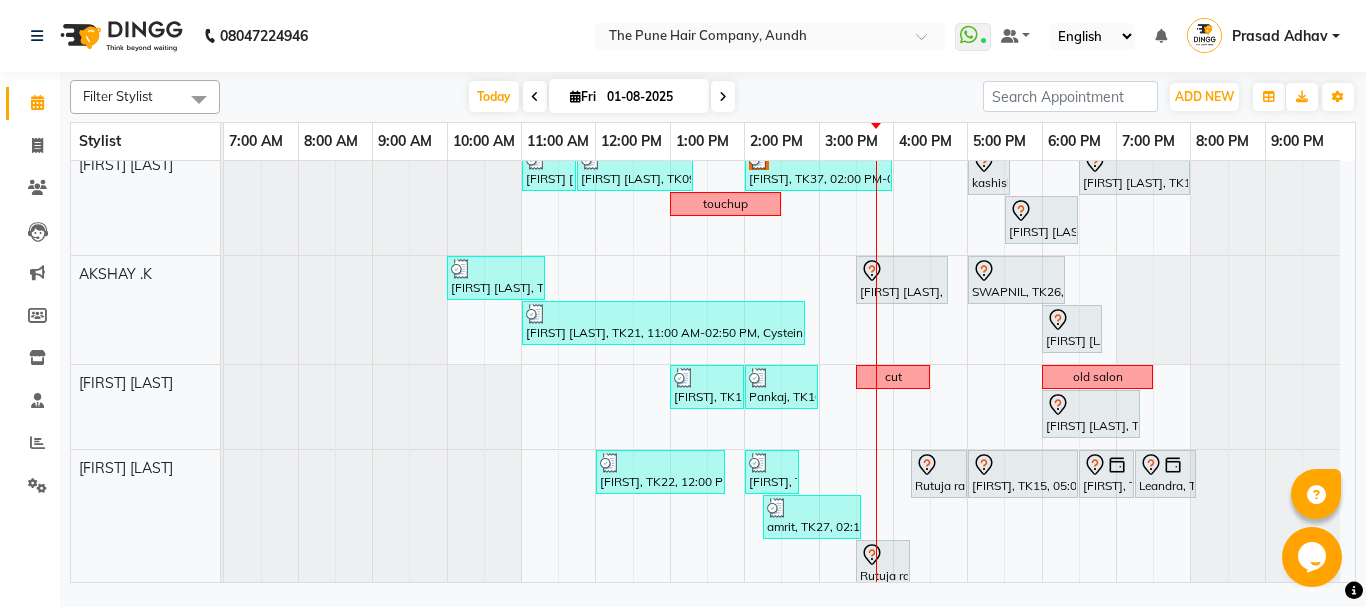 scroll, scrollTop: 200, scrollLeft: 0, axis: vertical 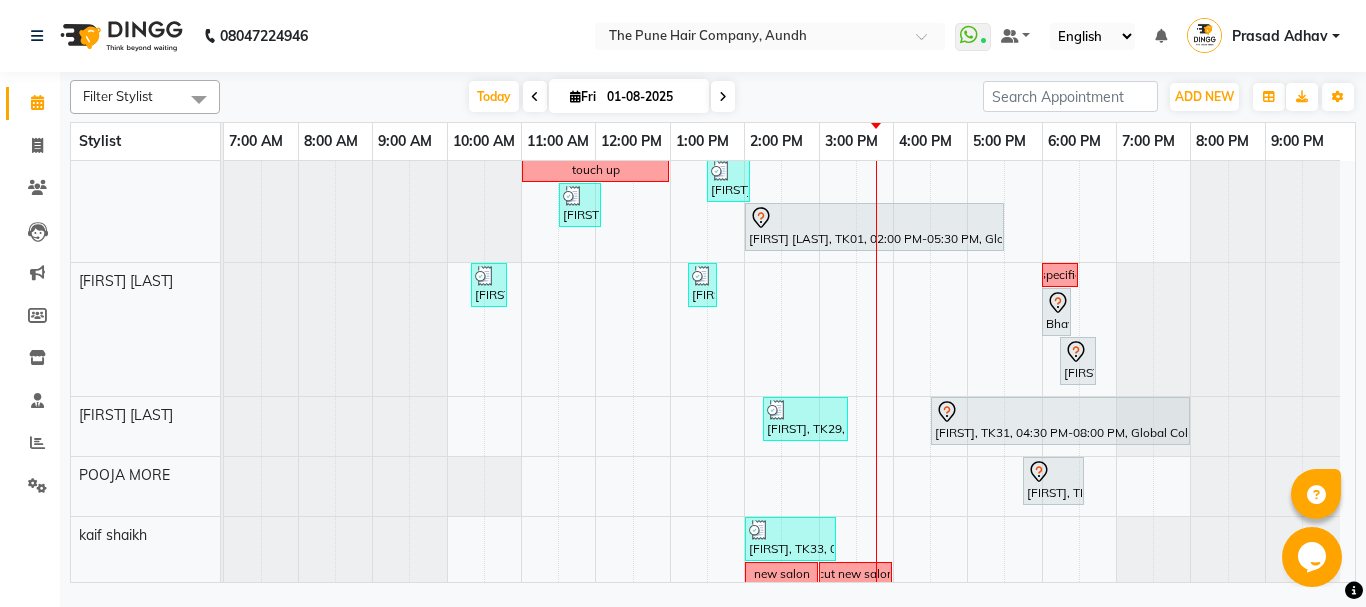 click on "Kiran Kaspate, TK08, 12:00 PM-03:00 PM, Global Highlight - Majirel Highlights Medium             Kiran Kaspate, TK08, 03:00 PM-06:50 PM, Cysteine Protien Treatment - Cysteine Medium             aprna barge, TK03, 10:30 AM-11:15 AM, Cut Female (Expert)             aprna barge, TK03, 11:15 AM-12:00 PM,  Additional Hair Wash (Female)     Priya Dhere, TK13, 12:00 PM-01:15 PM,  Hair wash medium             roshani Dhote, TK12, 03:30 PM-05:15 PM, Cut Female (Expert)             Shreyans Jain, TK30, 05:15 PM-05:35 PM,  Beard Crafting     REENA JAIN, TK09, 01:00 PM-03:30 PM, Hair Color Inoa - Inoa Touchup 2 Inch             Shreyans Jain, TK30, 04:30 PM-05:10 PM, Cut male (Expert)             harshit, TK06, 05:30 PM-06:40 PM, Cut male (Expert)  old salon      Sonal chauhari, TK17, 11:00 AM-11:45 AM, Cut Under 20 year (Boy)     REENA JAIN, TK09, 11:45 AM-01:20 PM, Cut Male (Sr.stylist), Beard Trim     NIRZARI, TK37, 02:00 PM-04:00 PM, Hair Color Inoa - Inoa Touchup 2 Inch                          touchup" at bounding box center (789, 18) 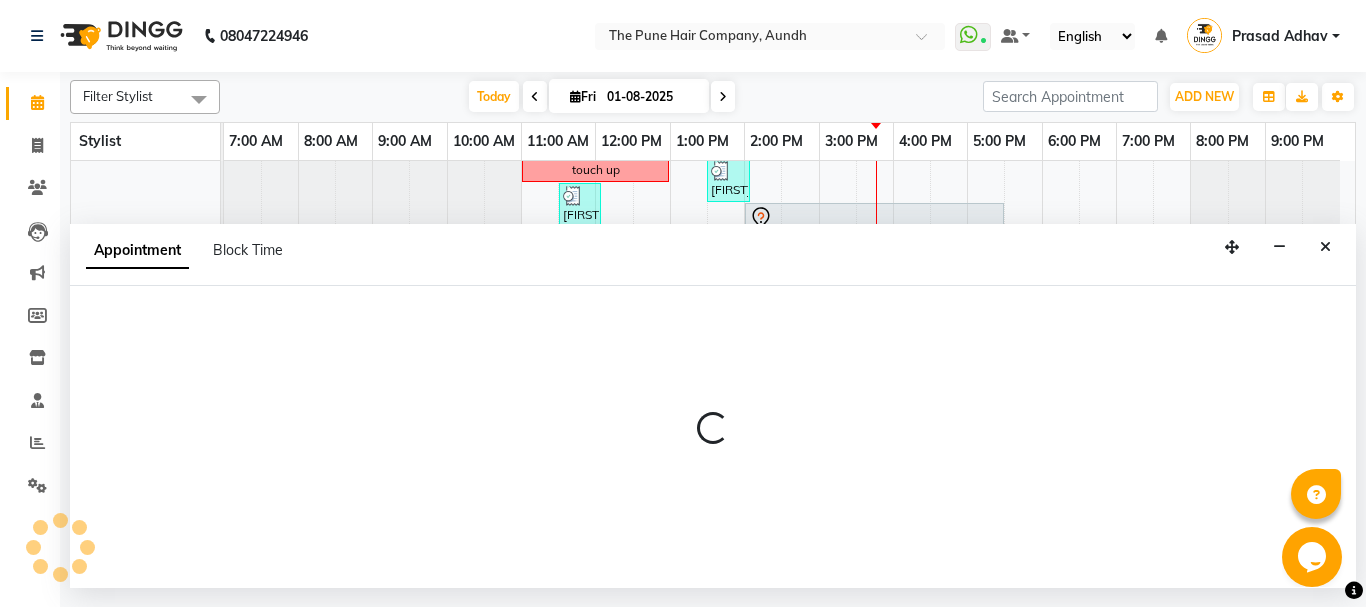 select on "50093" 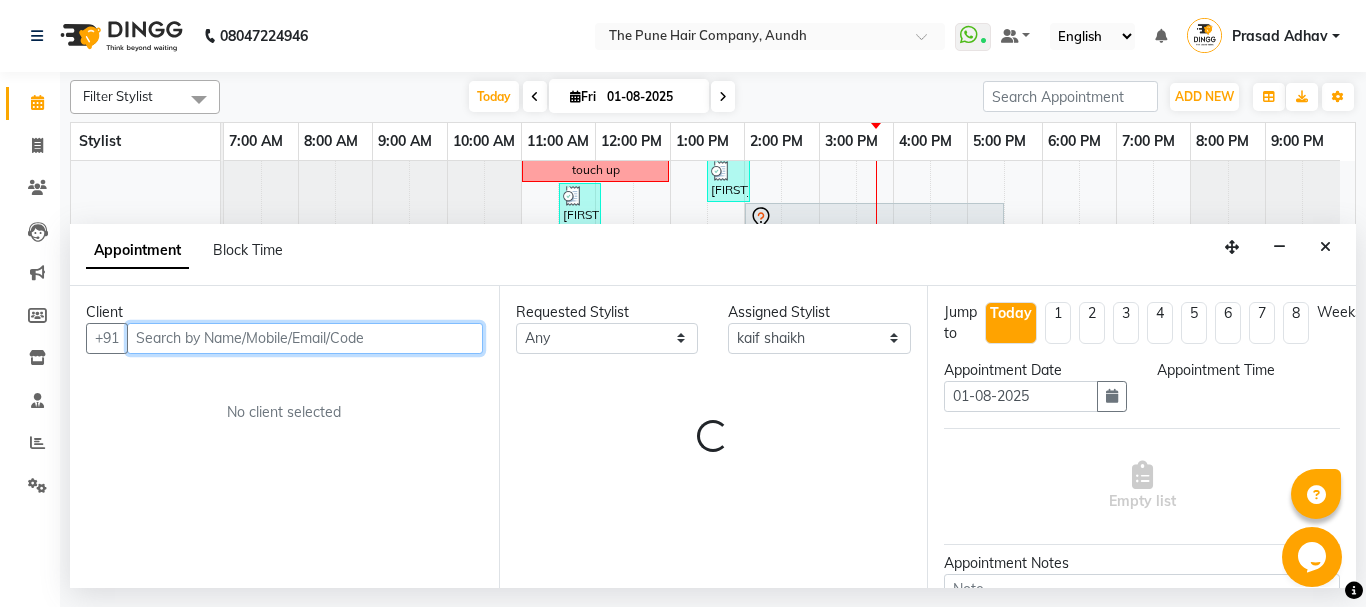 select on "990" 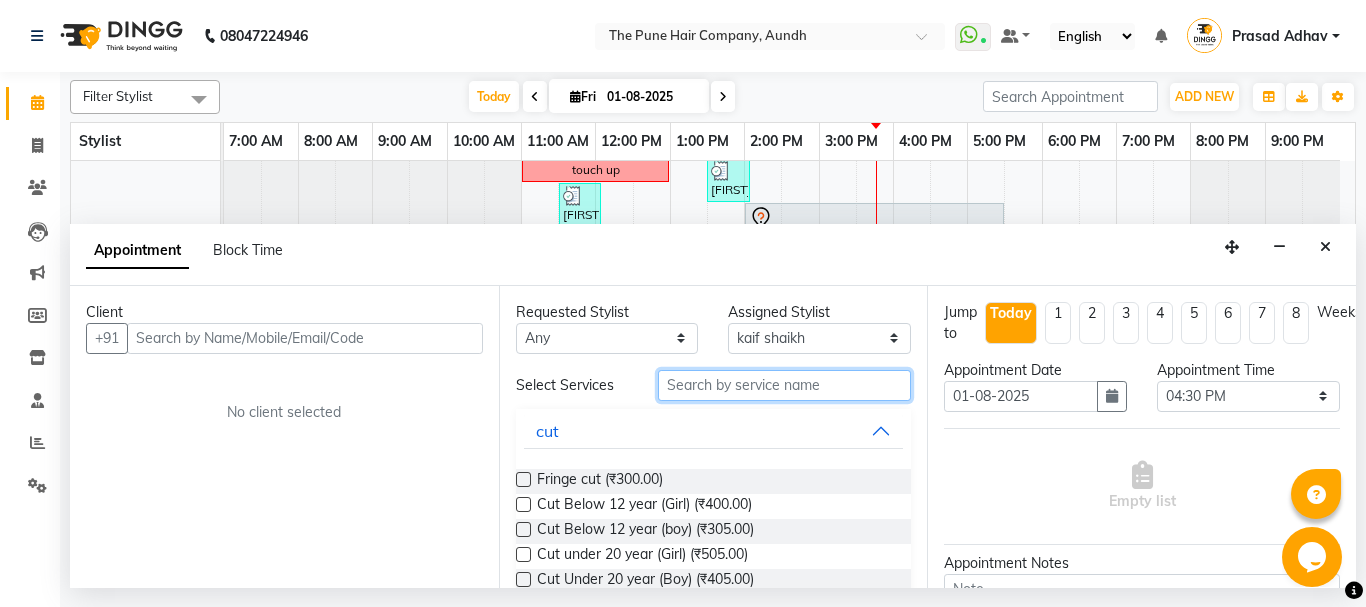 click at bounding box center [785, 385] 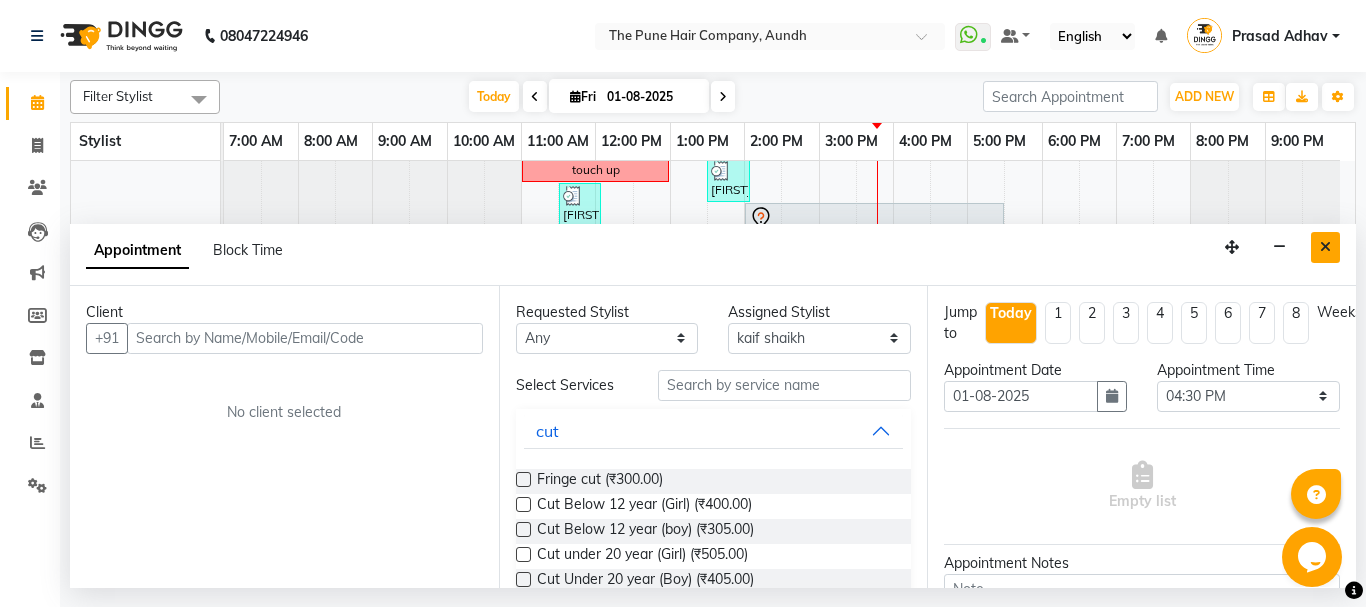 click at bounding box center [1325, 247] 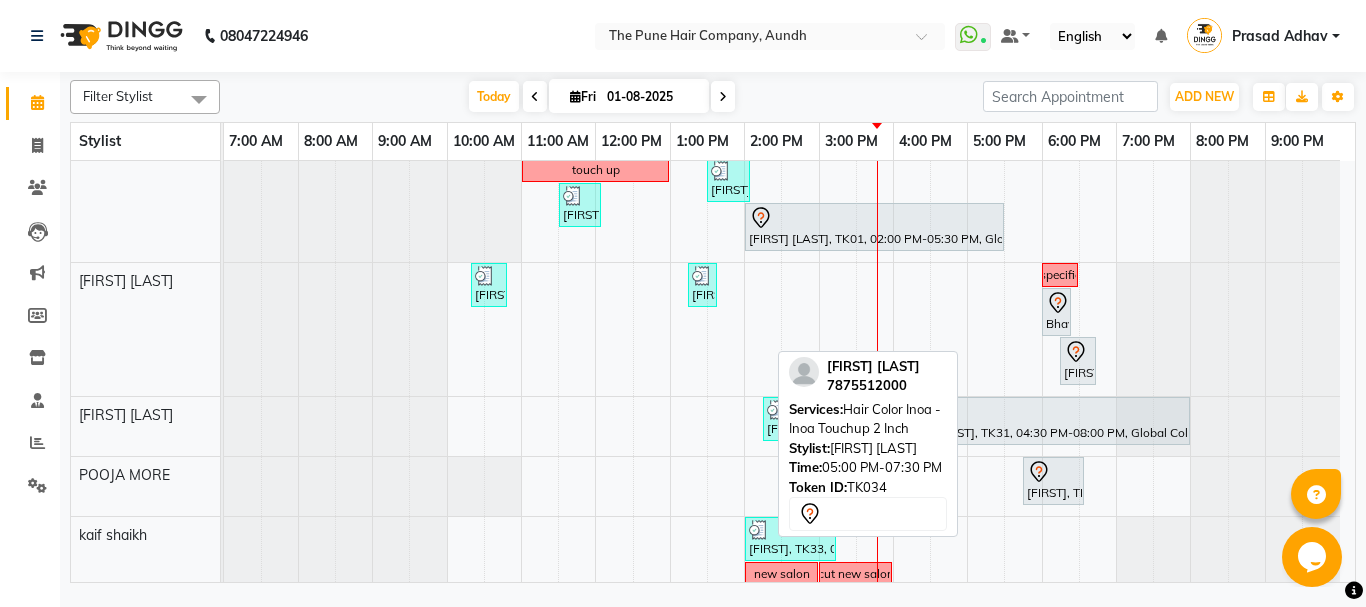 scroll, scrollTop: 606, scrollLeft: 0, axis: vertical 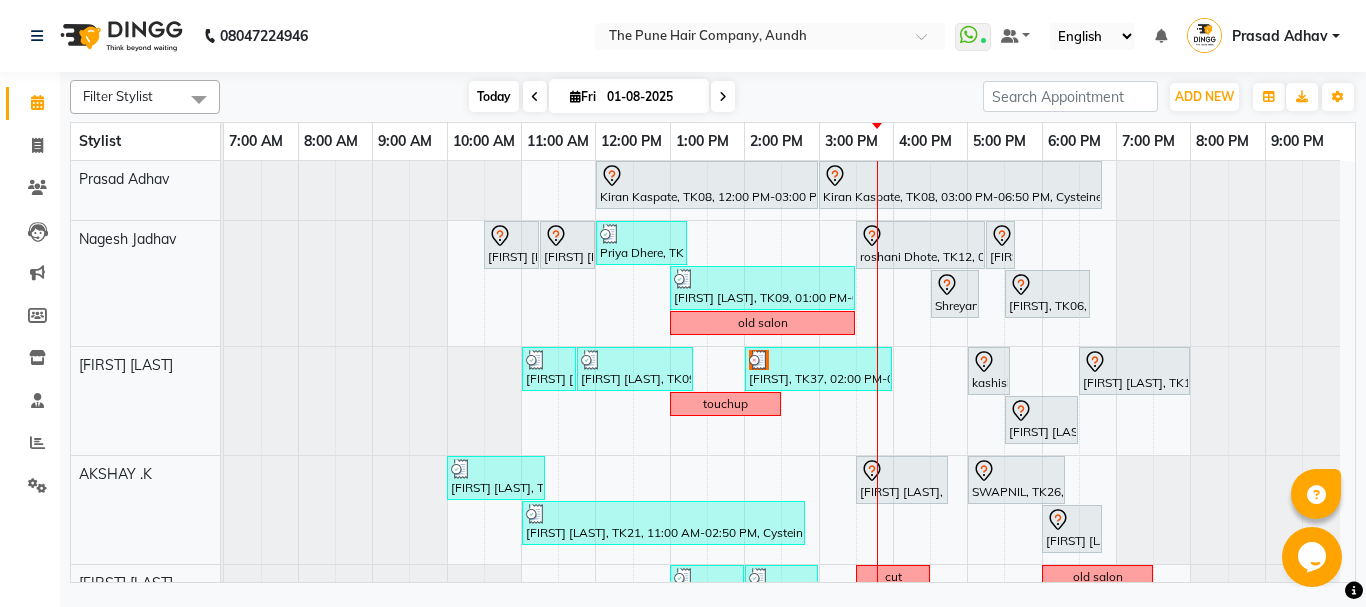 click on "Today" at bounding box center (494, 96) 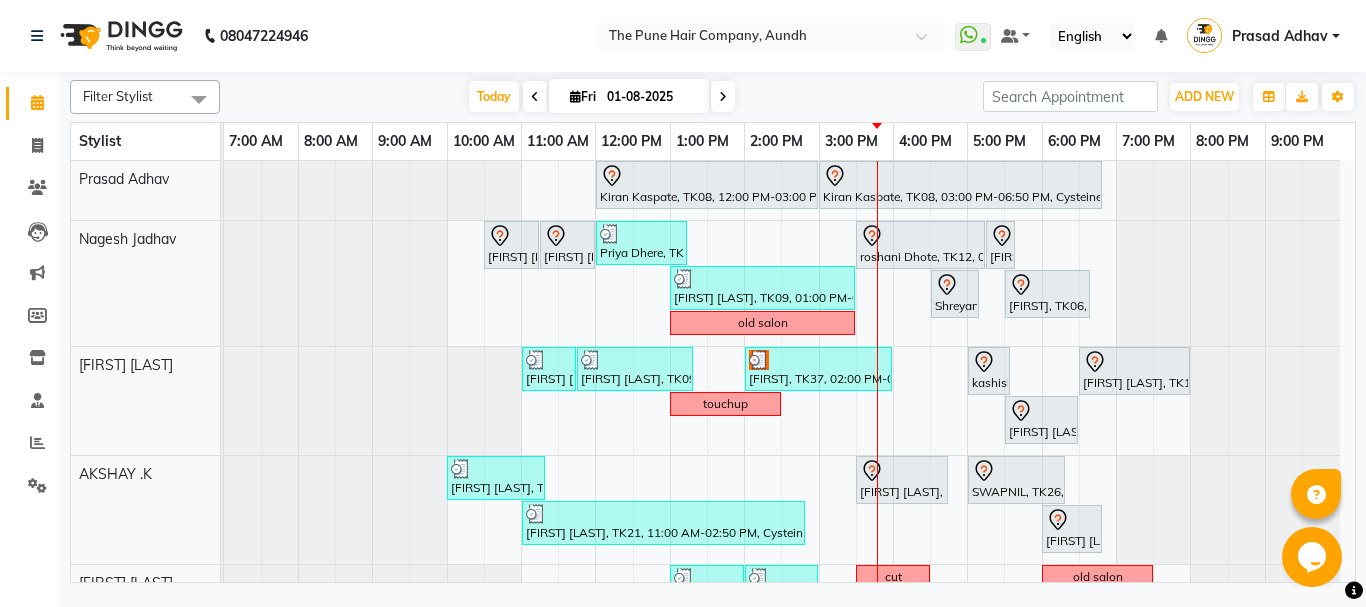 scroll, scrollTop: 500, scrollLeft: 0, axis: vertical 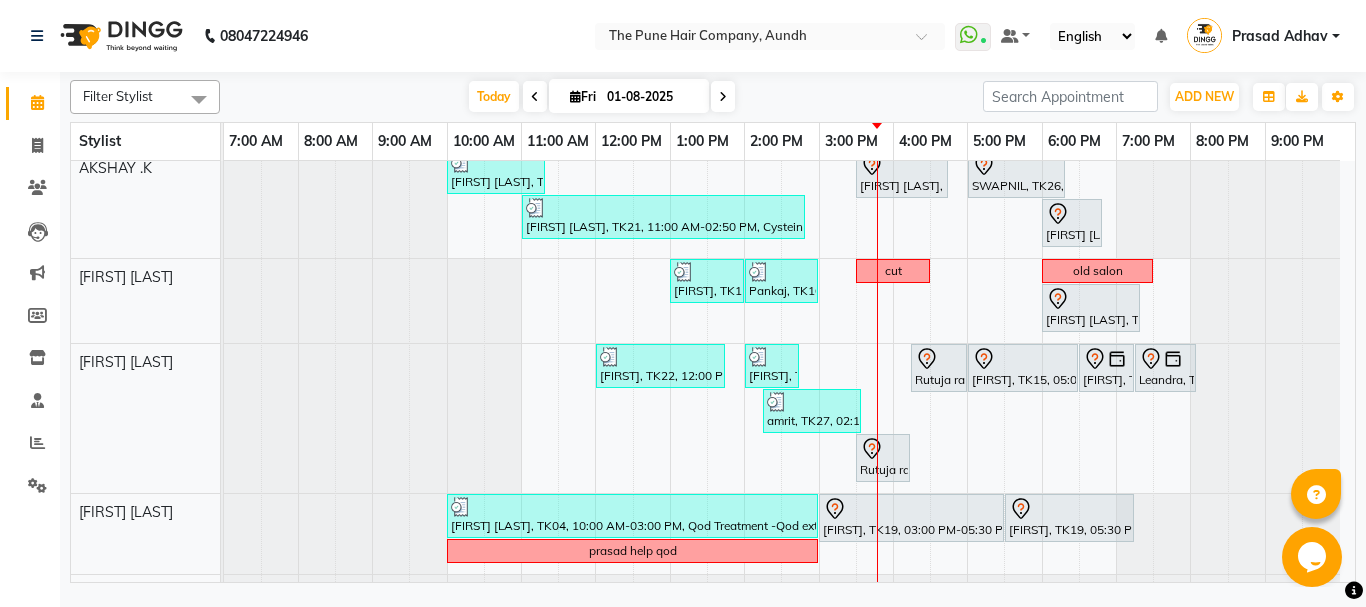 click at bounding box center (723, 96) 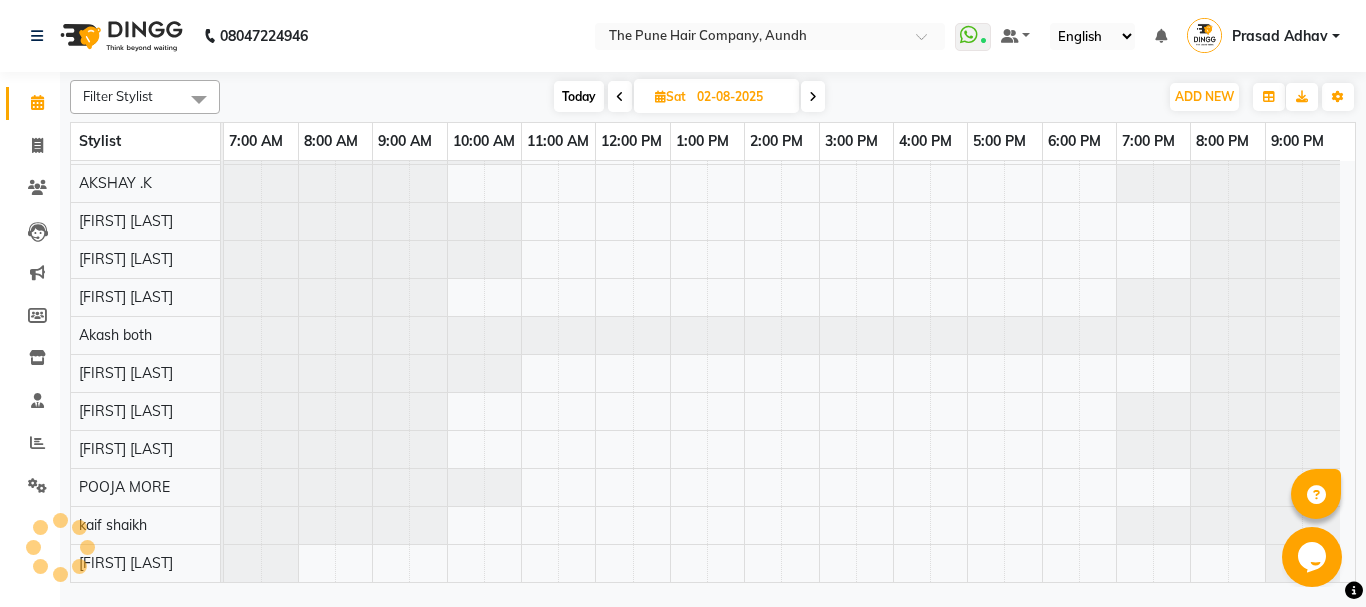 scroll, scrollTop: 110, scrollLeft: 0, axis: vertical 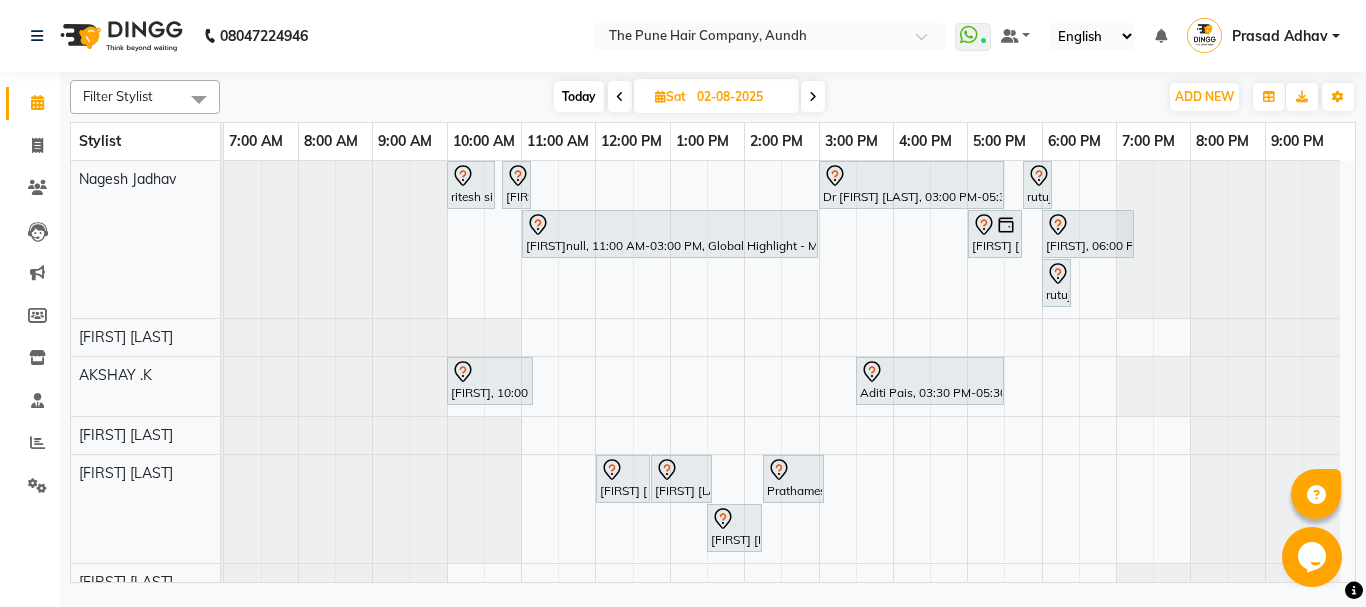 click on "Filter Stylist Select All Akash both AKSHAY .K harshal gaikwad kaif shaikh LAKKHAN SHINDE Nagesh Jadhav Nitish Desai  Pavan mane POOJA MORE Prasad Adhav  Prathmesh powar Shweta gotur Sonal saindane swapnil sonavane Today  Sat 02-08-2025 Toggle Dropdown Add Appointment Add Invoice Add Expense Add Attendance Add Client Add Transaction Toggle Dropdown Add Appointment Add Invoice Add Expense Add Attendance Add Client ADD NEW Toggle Dropdown Add Appointment Add Invoice Add Expense Add Attendance Add Client Add Transaction Filter Stylist Select All Akash both AKSHAY .K harshal gaikwad kaif shaikh LAKKHAN SHINDE Nagesh Jadhav Nitish Desai  Pavan mane POOJA MORE Prasad Adhav  Prathmesh powar Shweta gotur Sonal saindane swapnil sonavane Group By  Staff View   Room View  View as Vertical  Vertical - Week View  Horizontal  Horizontal - Week View  List  Toggle Dropdown Calendar Settings Manage Tags   Arrange Stylists   Reset Stylists  Full Screen  Show Available Stylist  Appointment Form Zoom 50%" at bounding box center [713, 97] 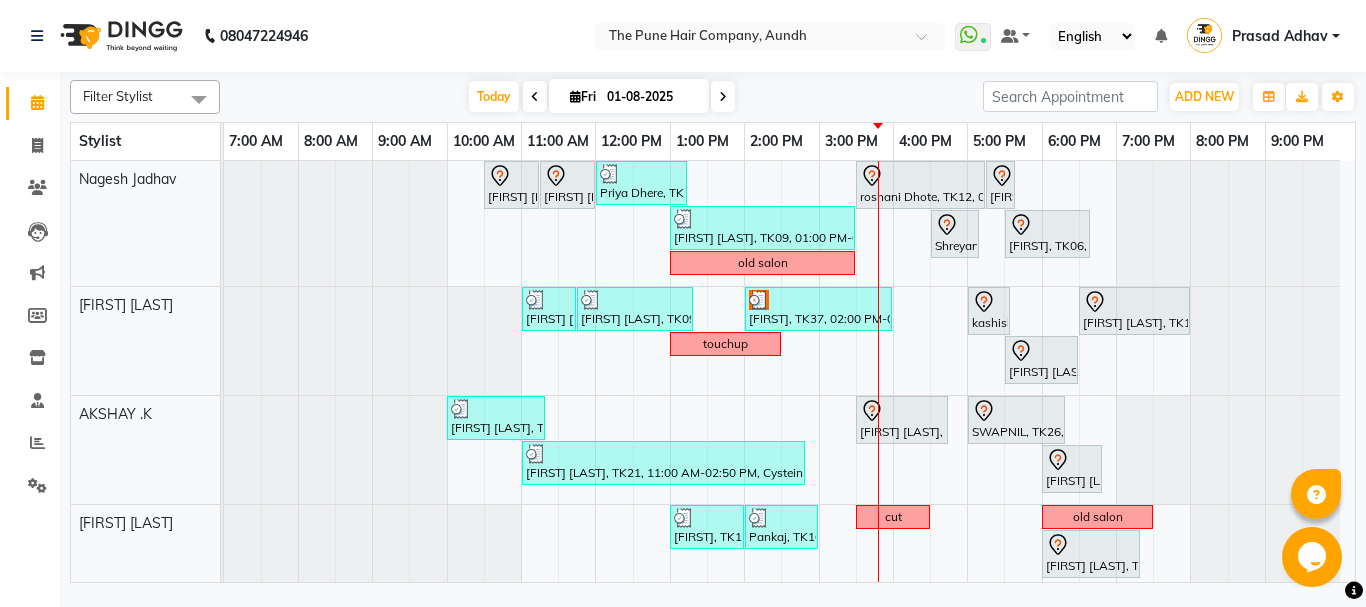 scroll, scrollTop: 160, scrollLeft: 0, axis: vertical 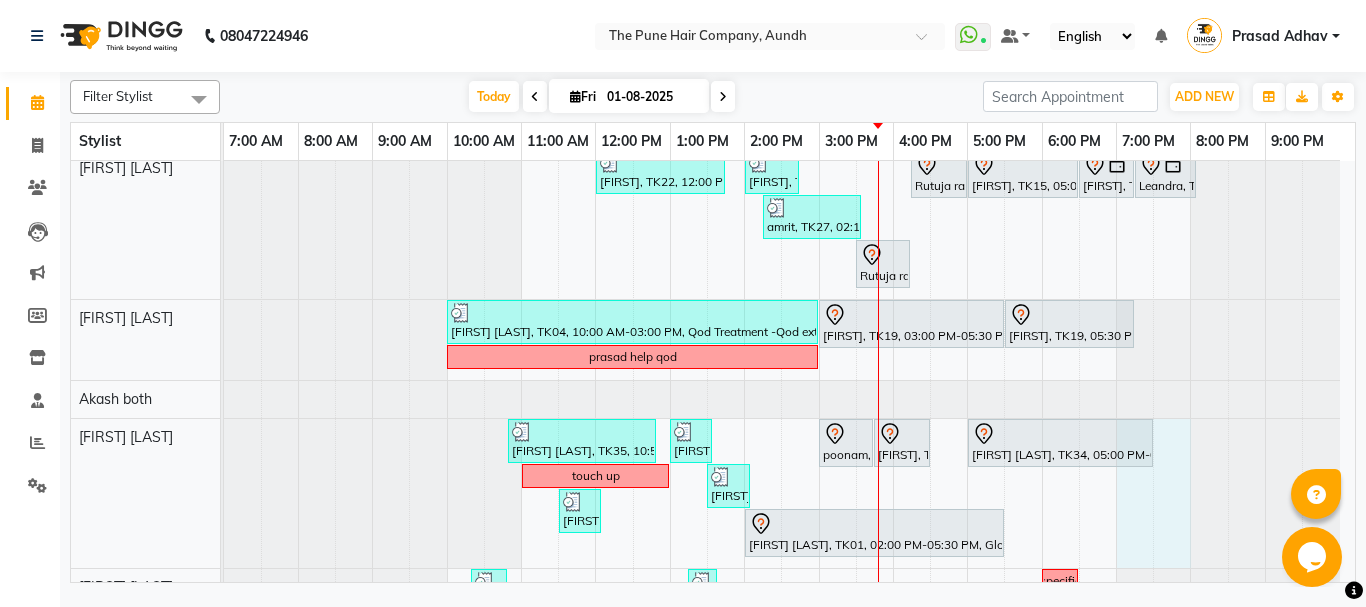 drag, startPoint x: 1131, startPoint y: 475, endPoint x: 1157, endPoint y: 473, distance: 26.076809 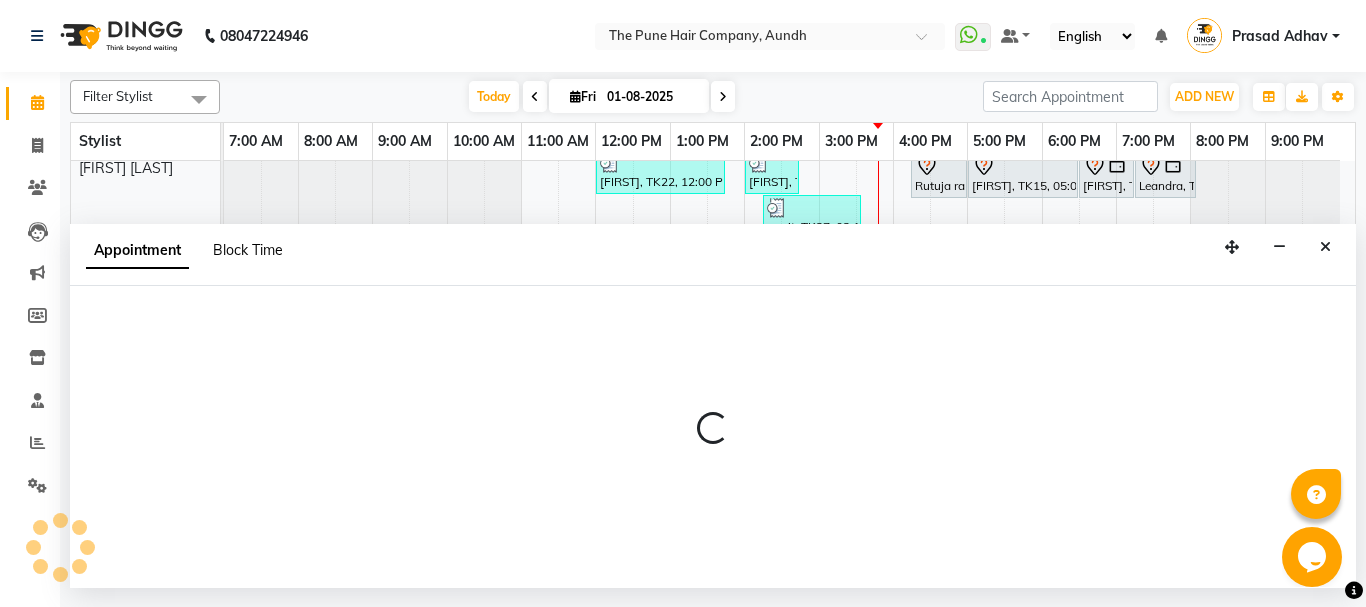 click on "Block Time" at bounding box center (248, 250) 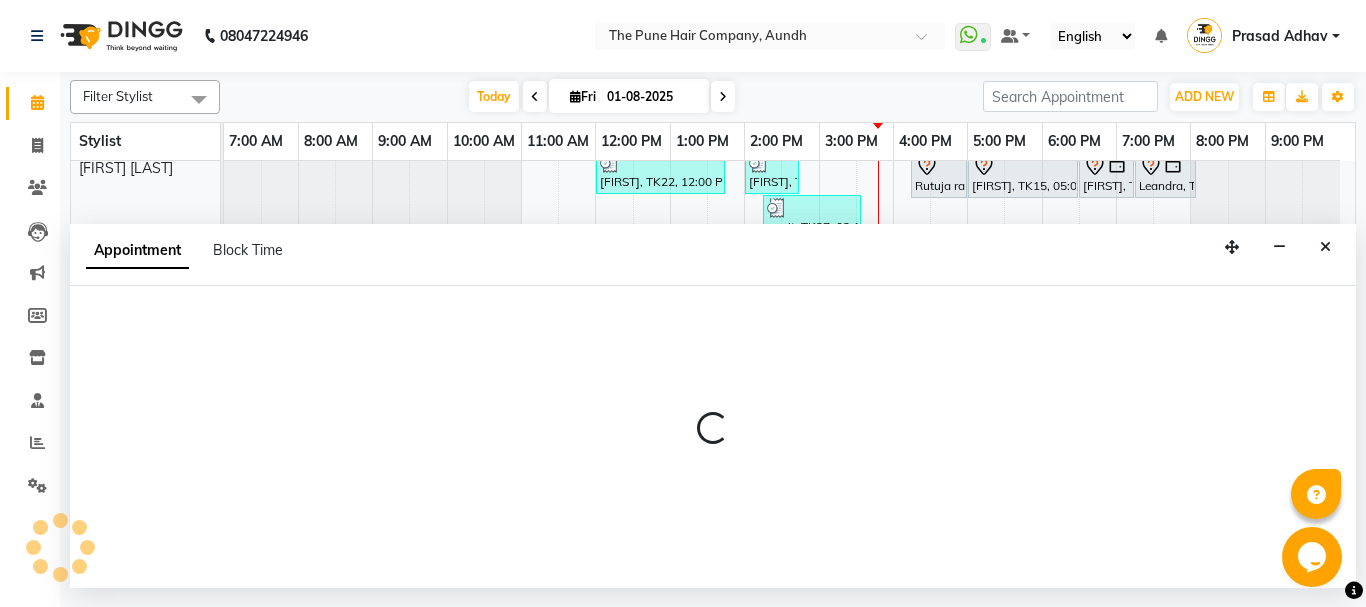 select on "49441" 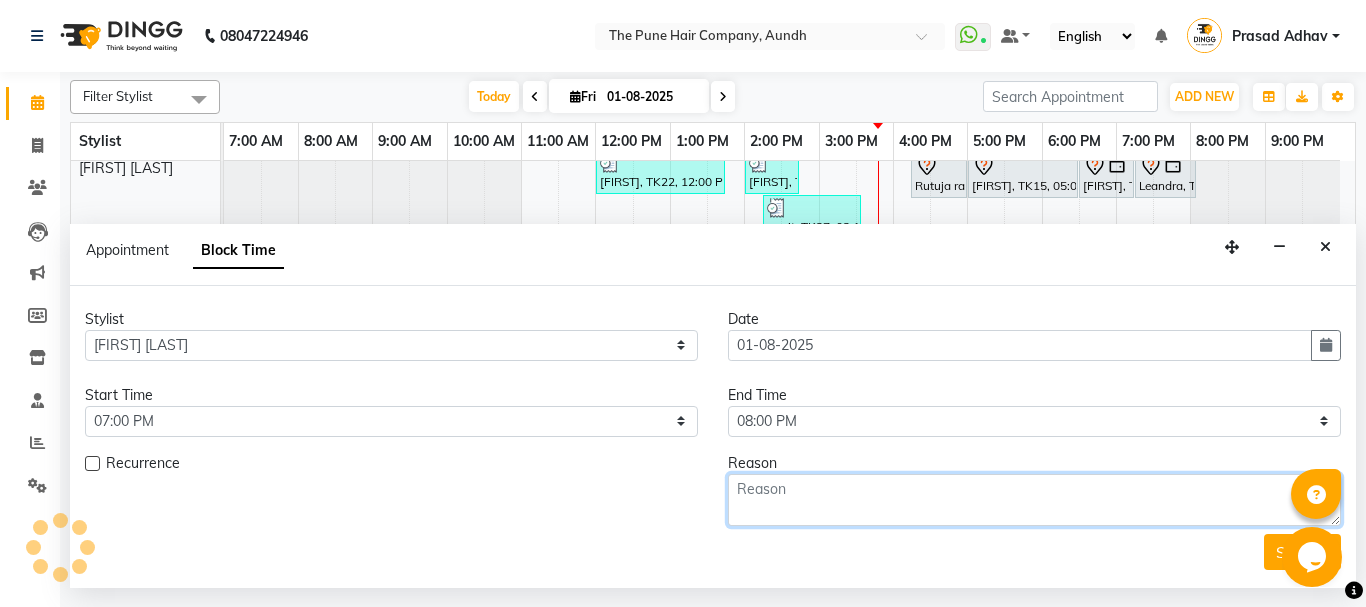 click at bounding box center (1034, 500) 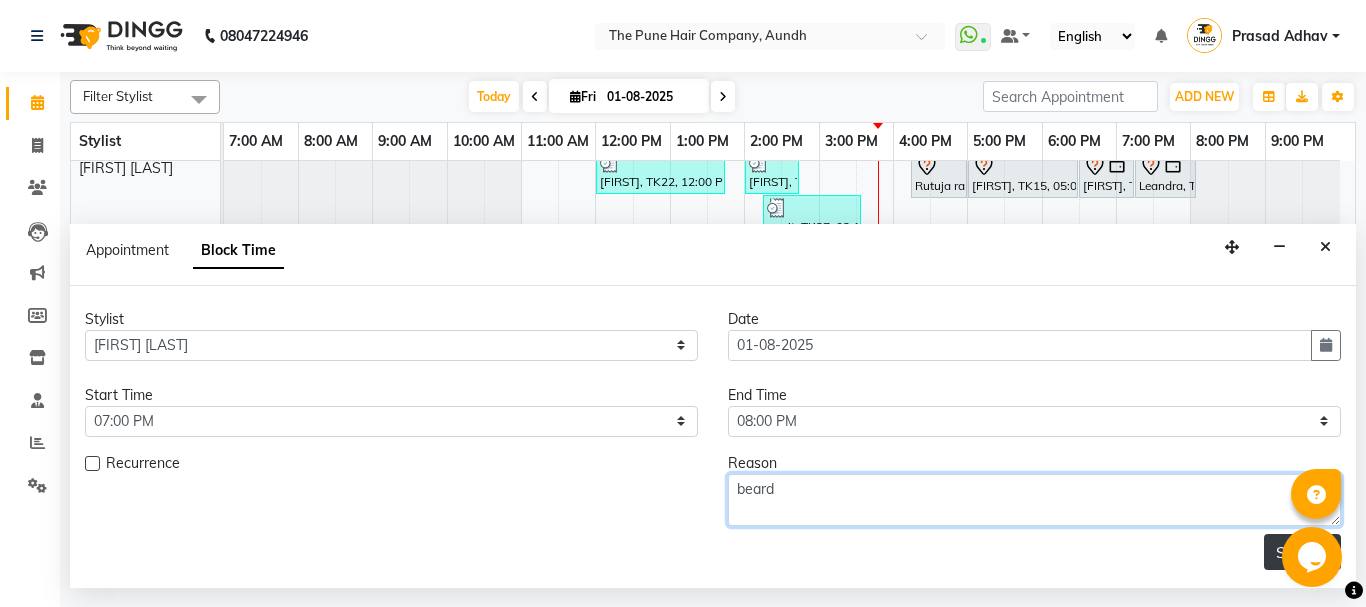 type on "beard" 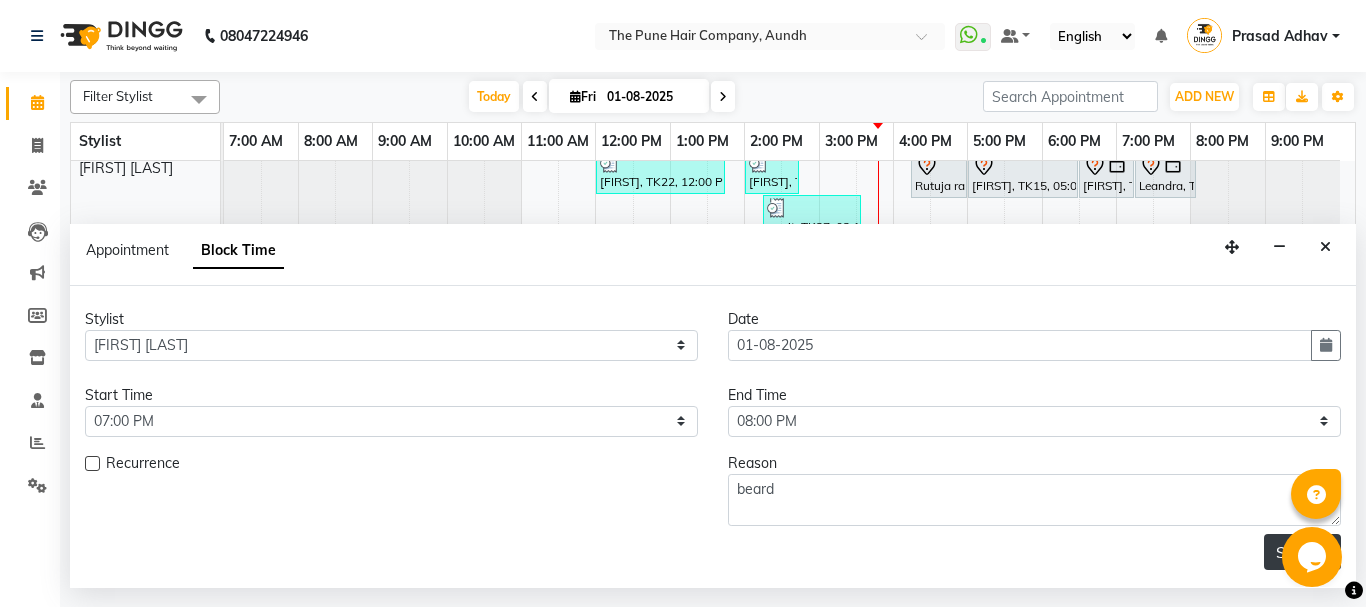 click on "Submit" at bounding box center (1302, 552) 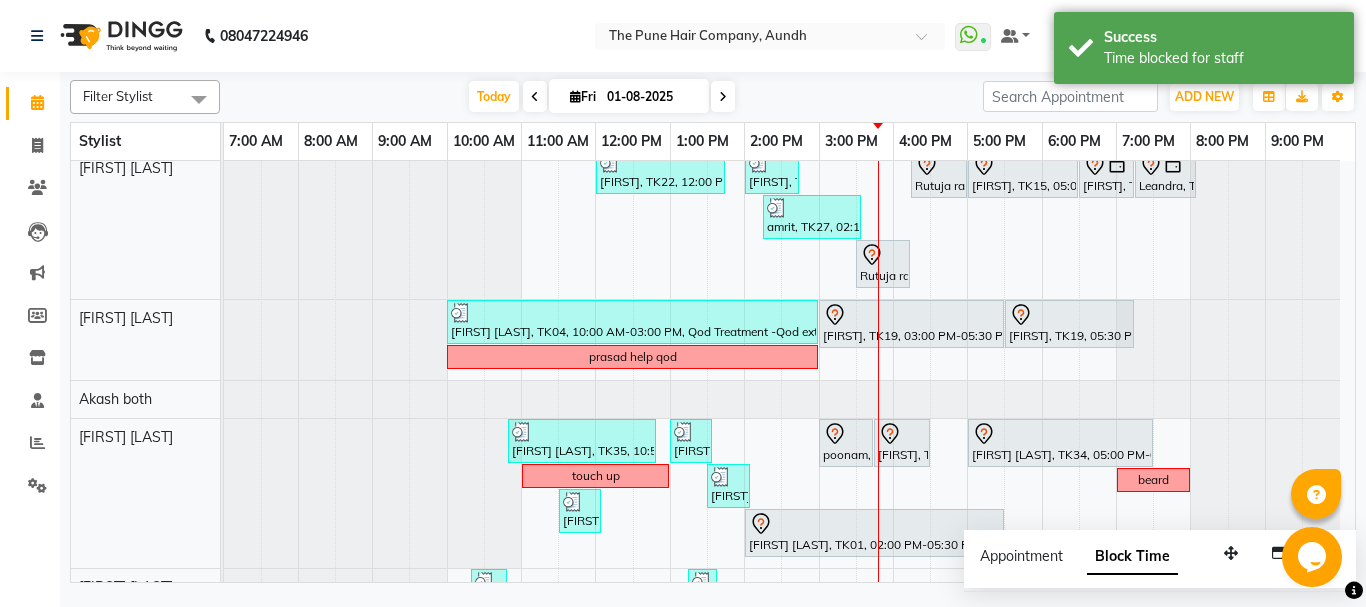 scroll, scrollTop: 900, scrollLeft: 0, axis: vertical 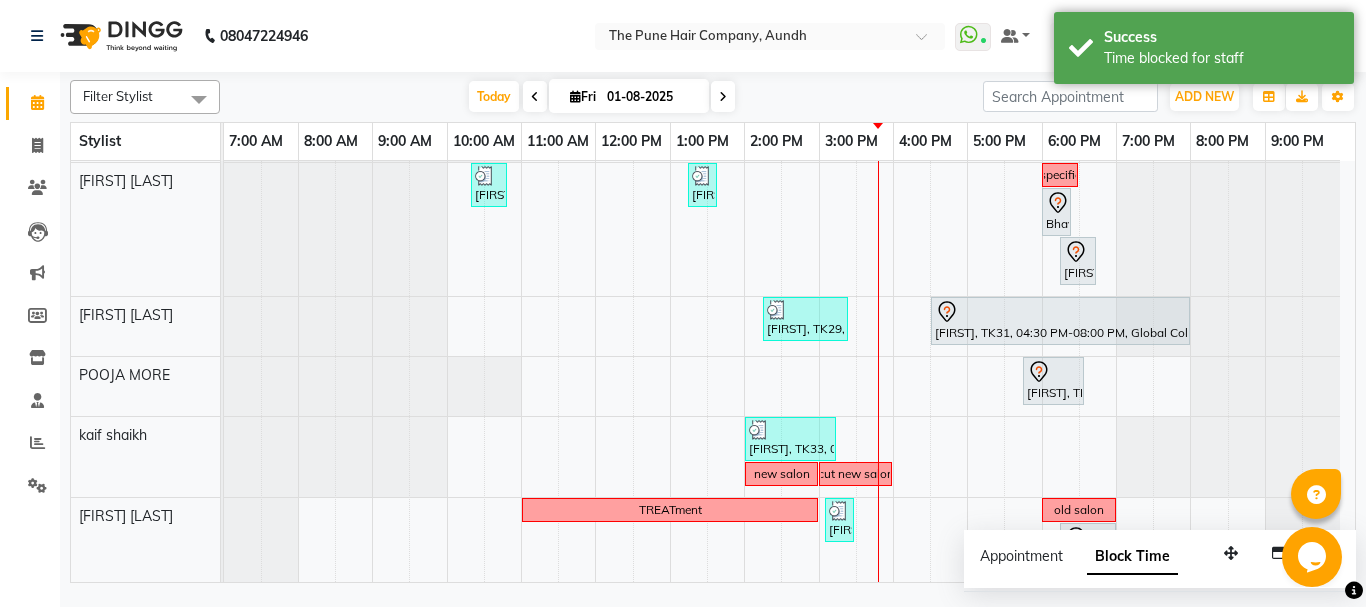 click on "Kiran Kaspate, TK08, 12:00 PM-03:00 PM, Global Highlight - Majirel Highlights Medium             Kiran Kaspate, TK08, 03:00 PM-06:50 PM, Cysteine Protien Treatment - Cysteine Medium             aprna barge, TK03, 10:30 AM-11:15 AM, Cut Female (Expert)             aprna barge, TK03, 11:15 AM-12:00 PM,  Additional Hair Wash (Female)     Priya Dhere, TK13, 12:00 PM-01:15 PM,  Hair wash medium             roshani Dhote, TK12, 03:30 PM-05:15 PM, Cut Female (Expert)             Shreyans Jain, TK30, 05:15 PM-05:35 PM,  Beard Crafting     REENA JAIN, TK09, 01:00 PM-03:30 PM, Hair Color Inoa - Inoa Touchup 2 Inch             Shreyans Jain, TK30, 04:30 PM-05:10 PM, Cut male (Expert)             harshit, TK06, 05:30 PM-06:40 PM, Cut male (Expert)  old salon      Sonal chauhari, TK17, 11:00 AM-11:45 AM, Cut Under 20 year (Boy)     REENA JAIN, TK09, 11:45 AM-01:20 PM, Cut Male (Sr.stylist), Beard Trim     NIRZARI, TK37, 02:00 PM-04:00 PM, Hair Color Inoa - Inoa Touchup 2 Inch                          touchup" at bounding box center (789, -82) 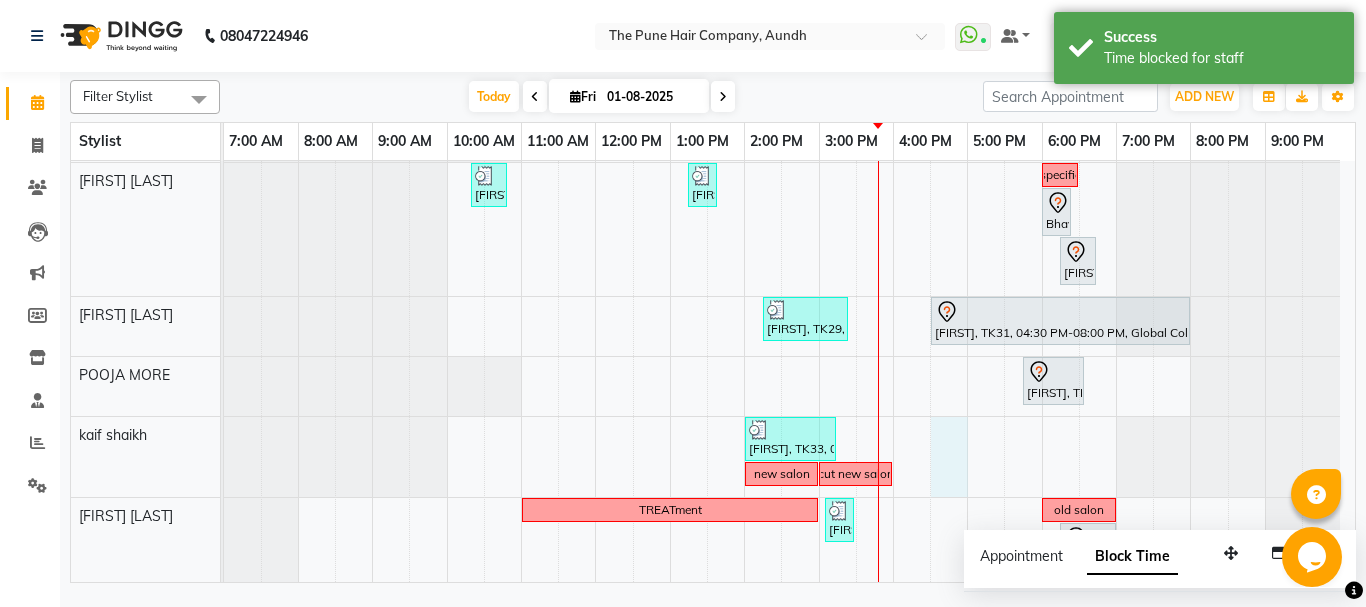 select on "50093" 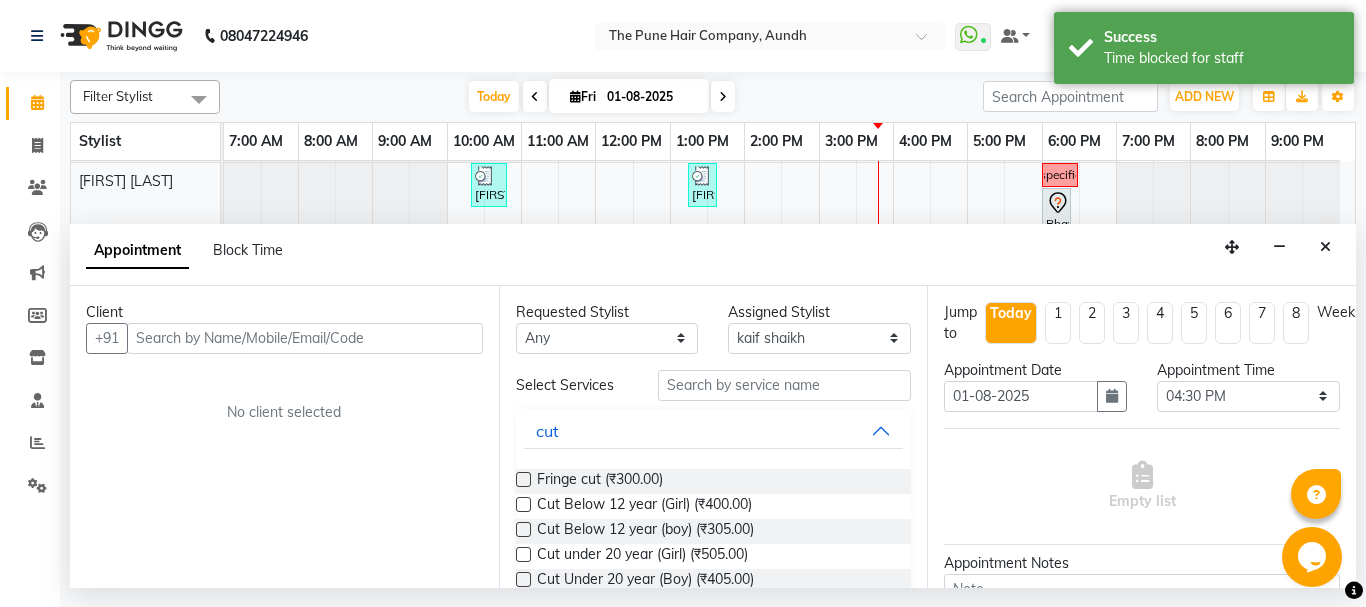 click at bounding box center [305, 338] 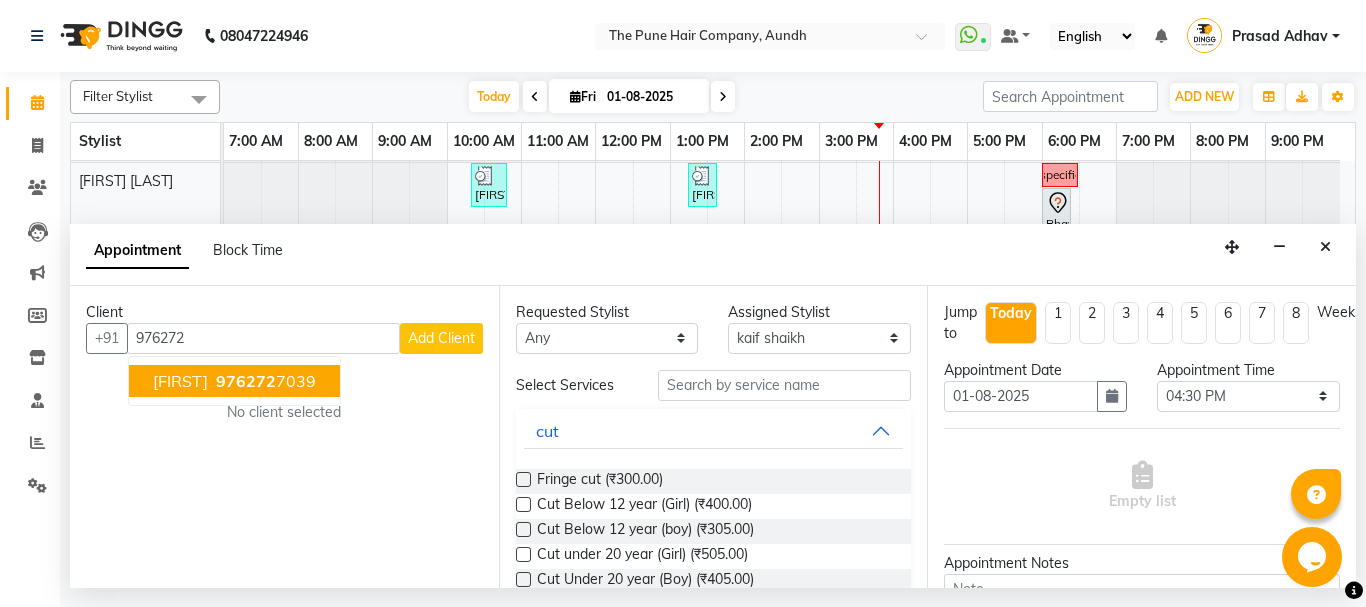 click on "976272" at bounding box center (246, 381) 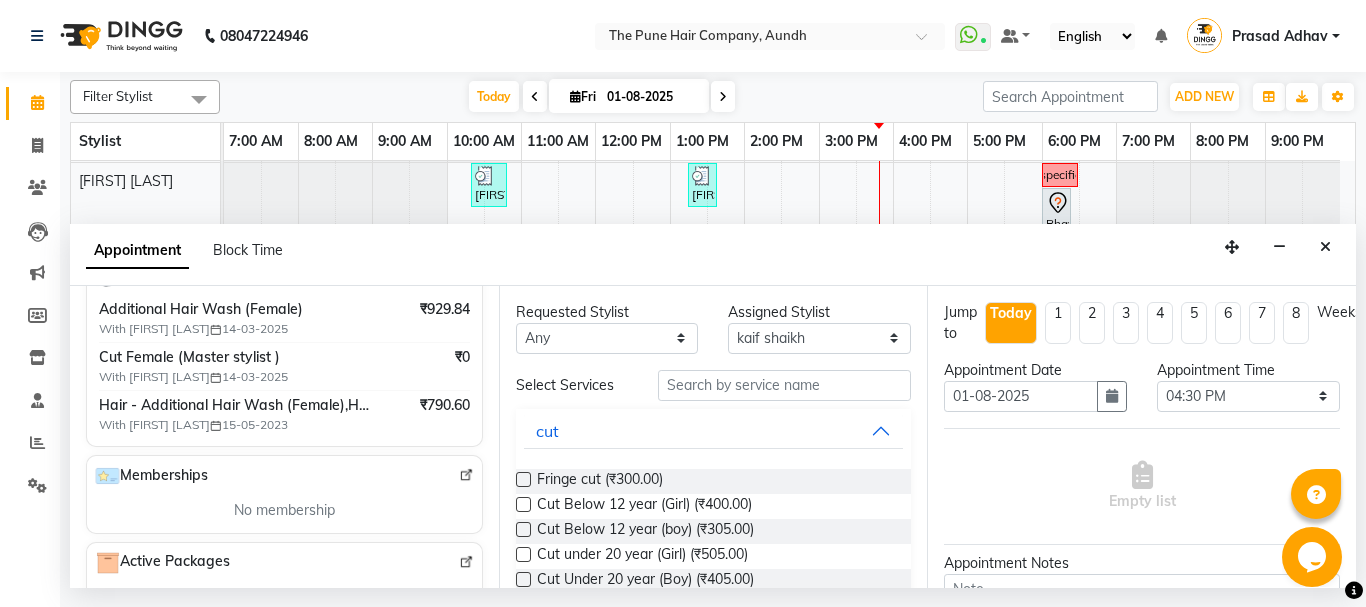 type on "[PHONE]" 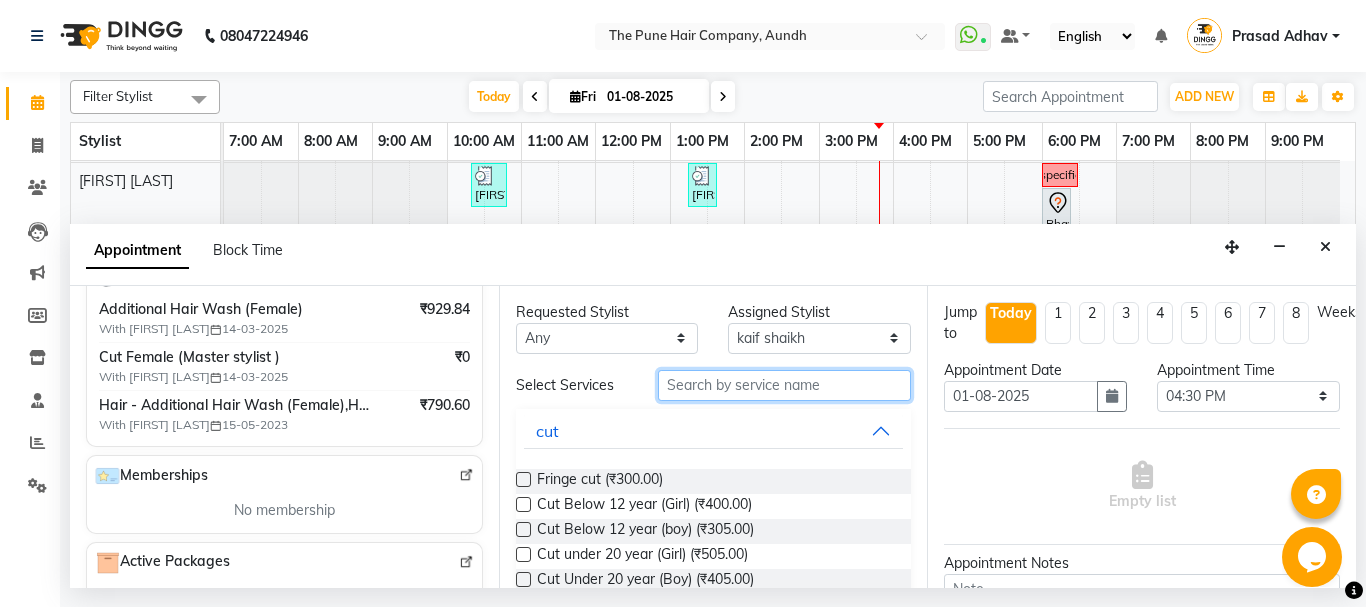 click at bounding box center [785, 385] 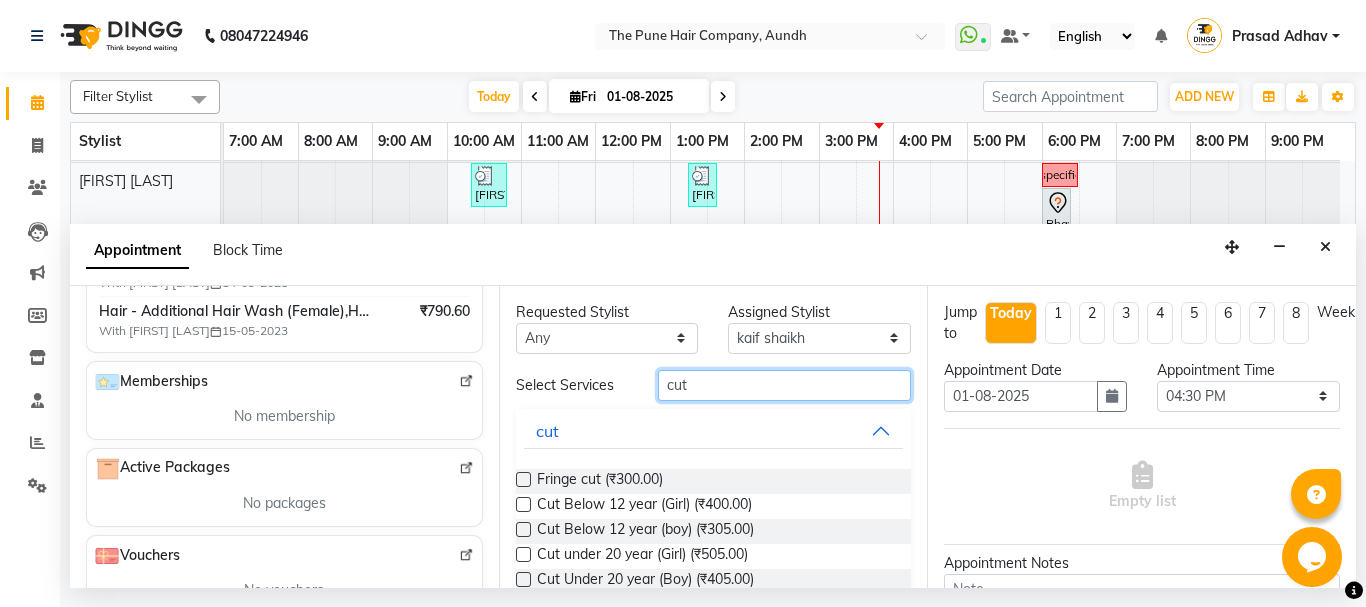 scroll, scrollTop: 500, scrollLeft: 0, axis: vertical 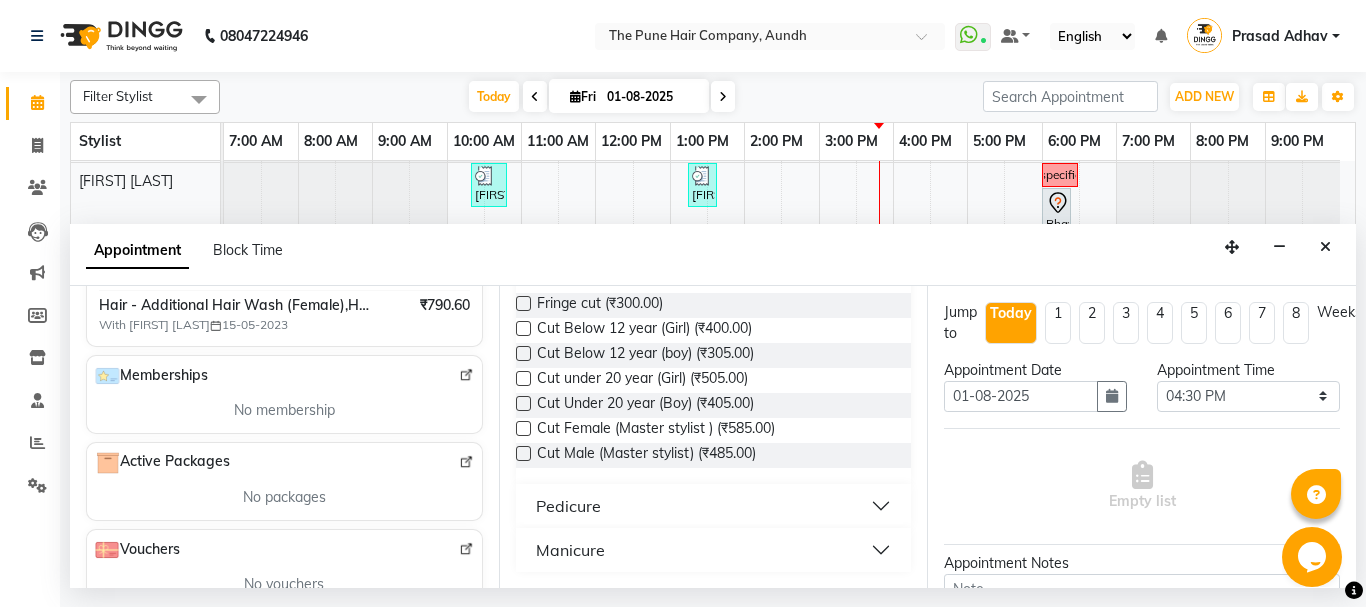 type on "cut" 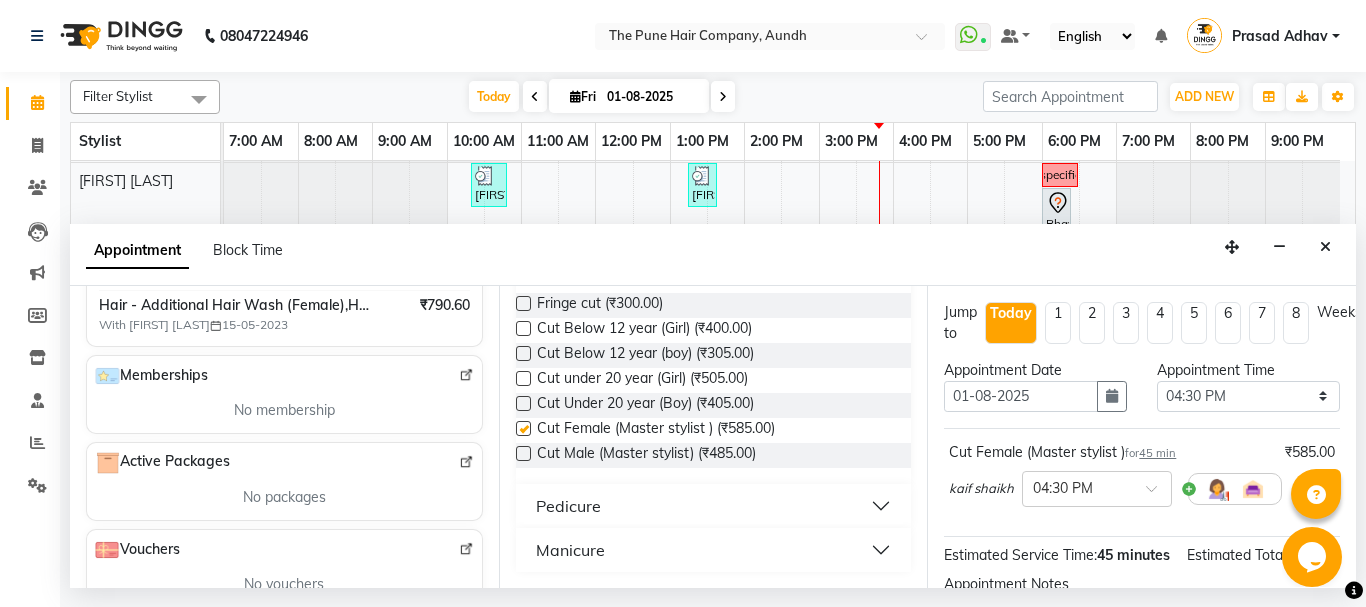 checkbox on "false" 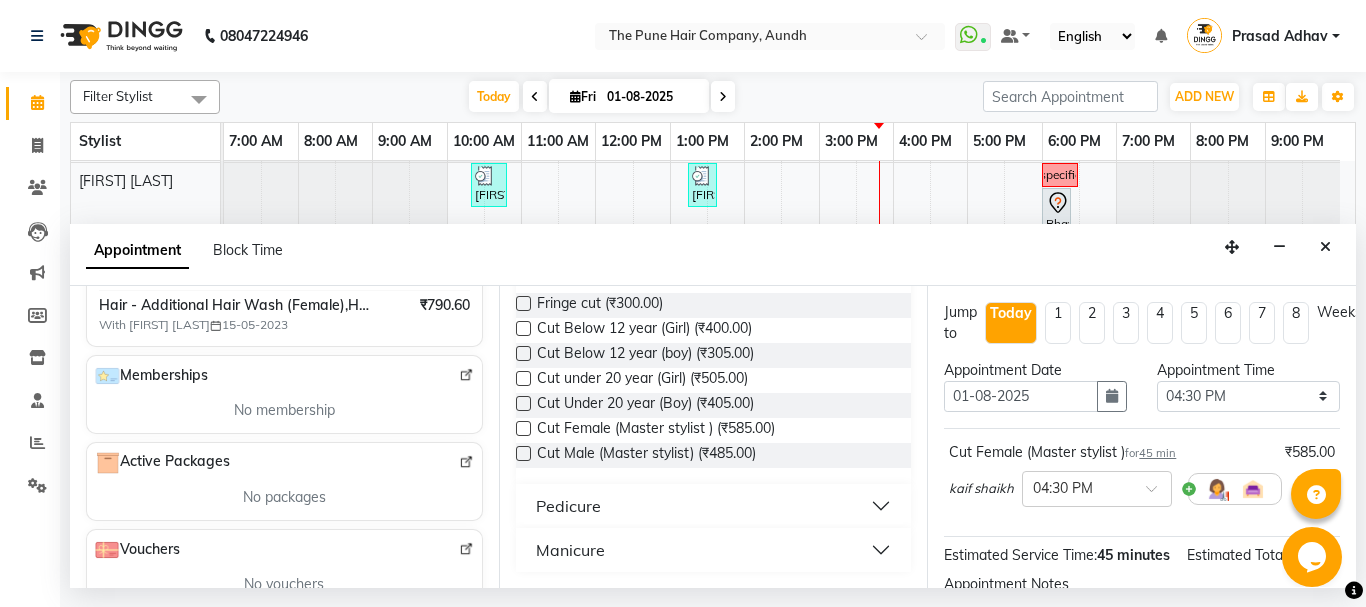 scroll, scrollTop: 0, scrollLeft: 0, axis: both 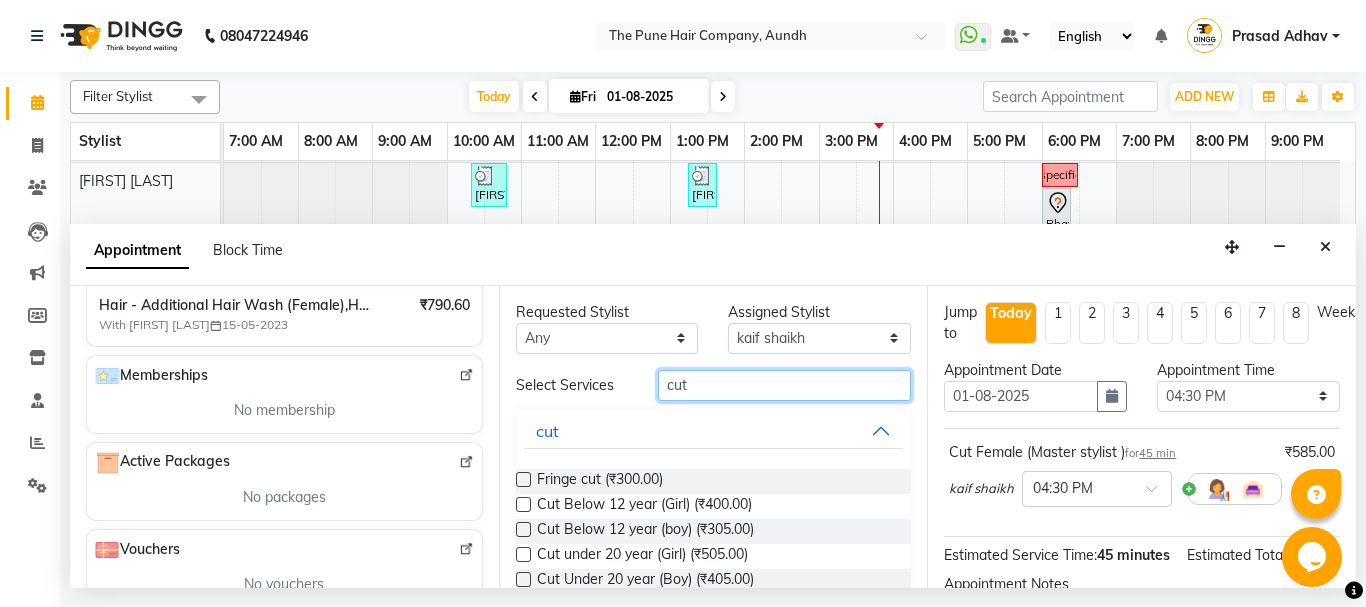 click on "cut" at bounding box center (785, 385) 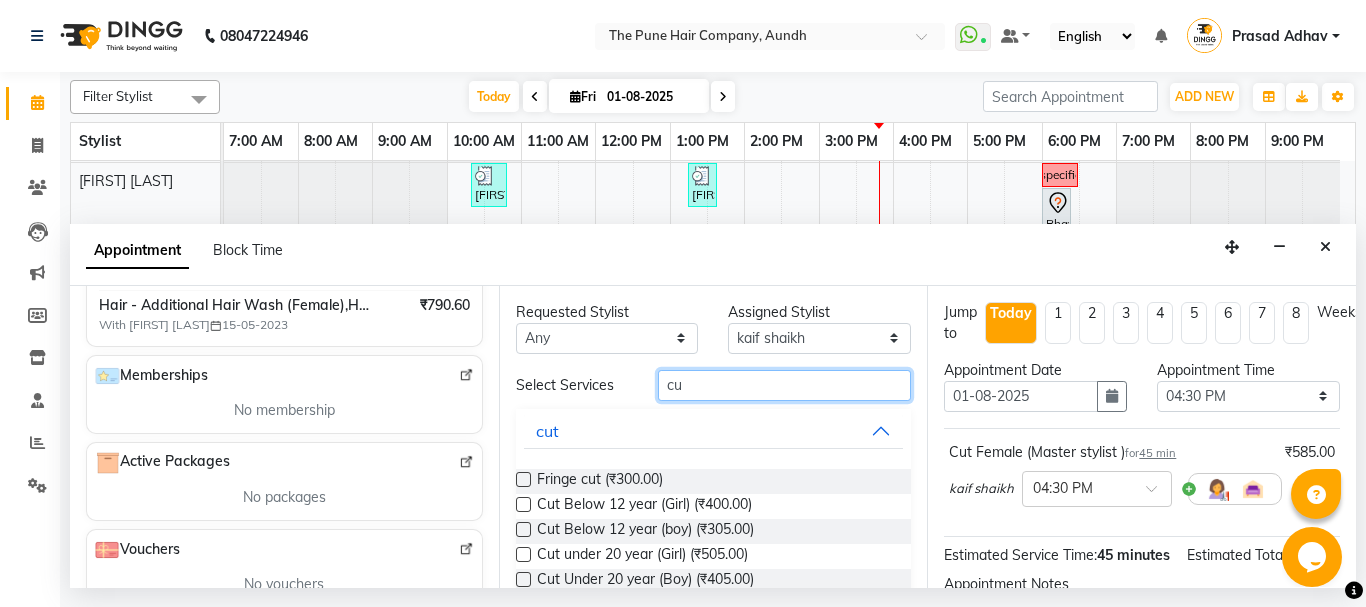 type on "c" 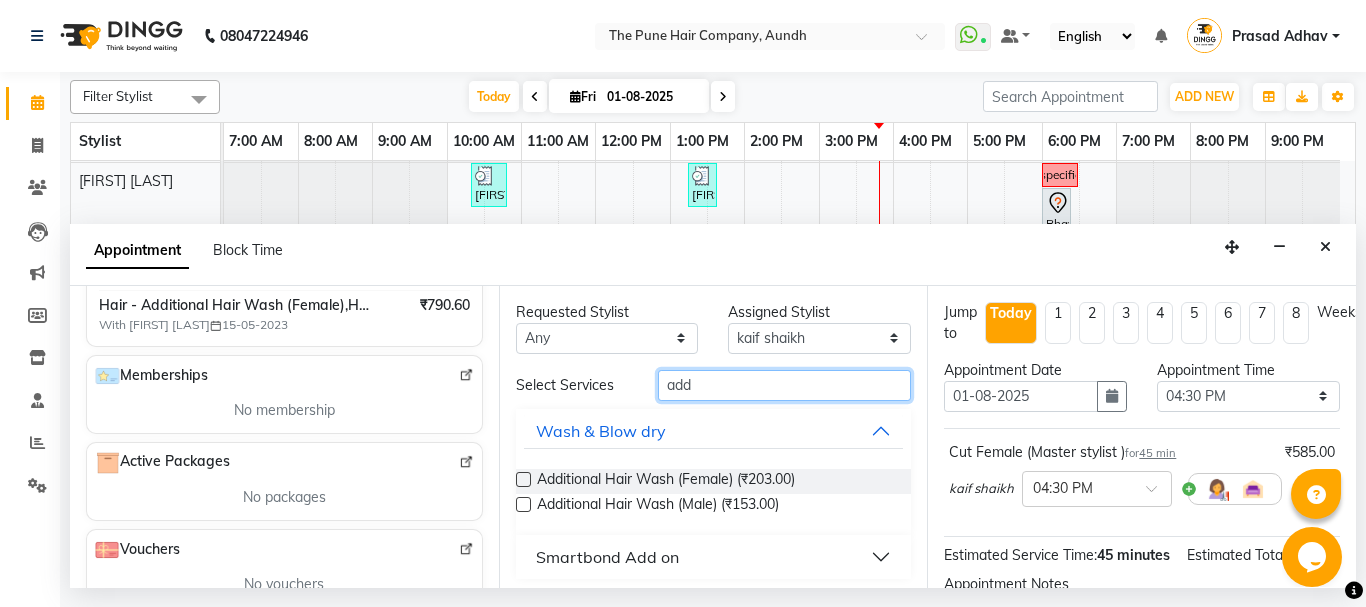 type on "add" 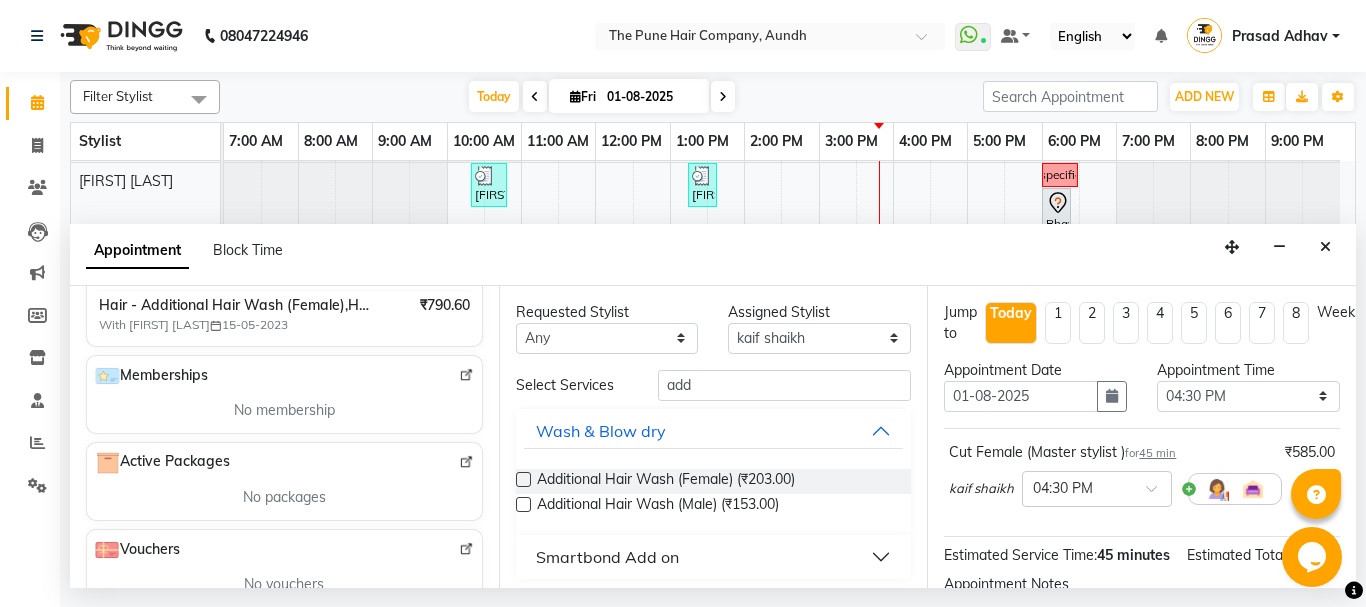 click at bounding box center (523, 479) 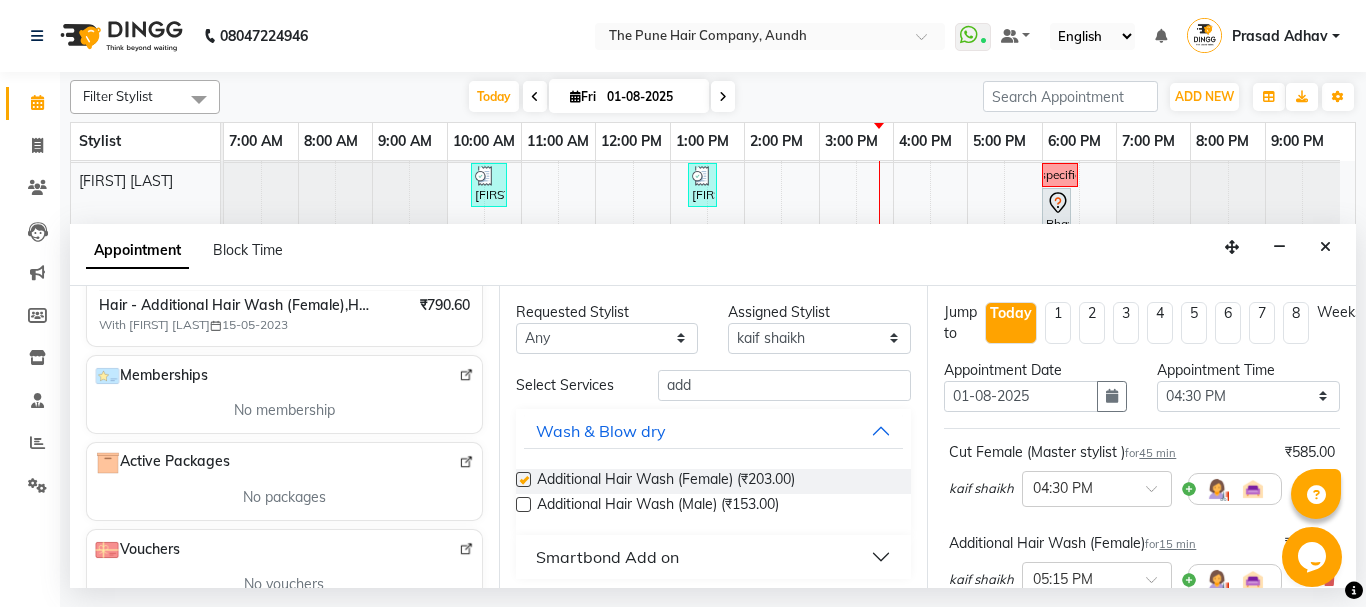checkbox on "false" 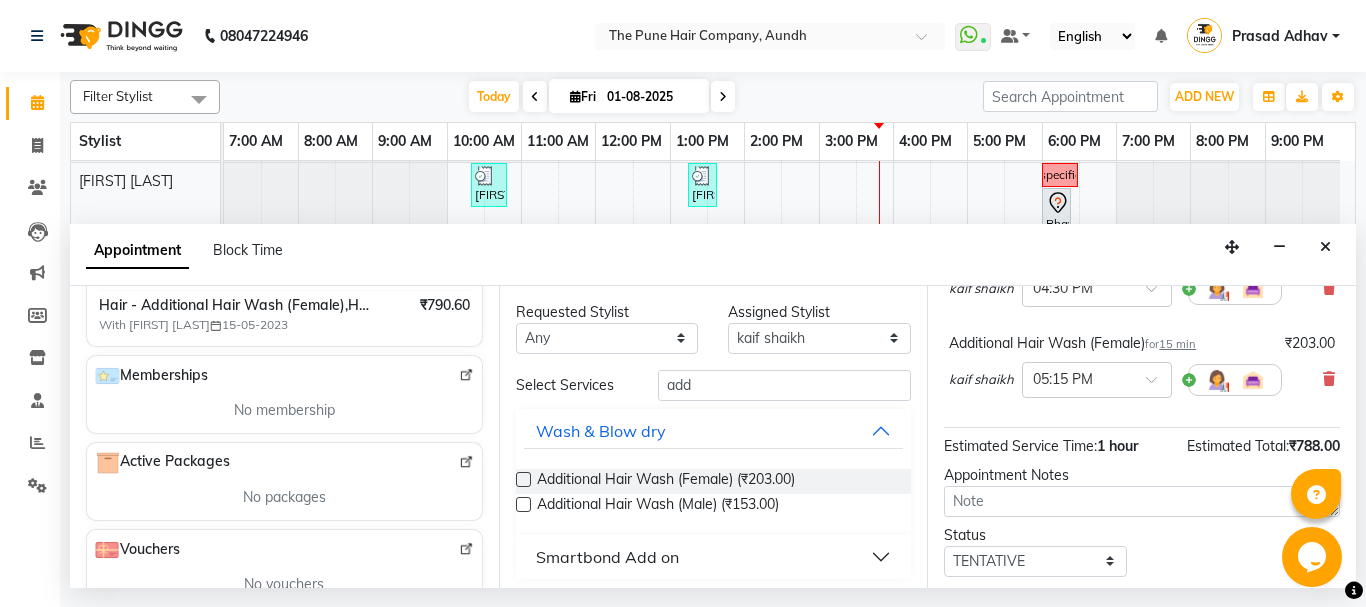 scroll, scrollTop: 300, scrollLeft: 0, axis: vertical 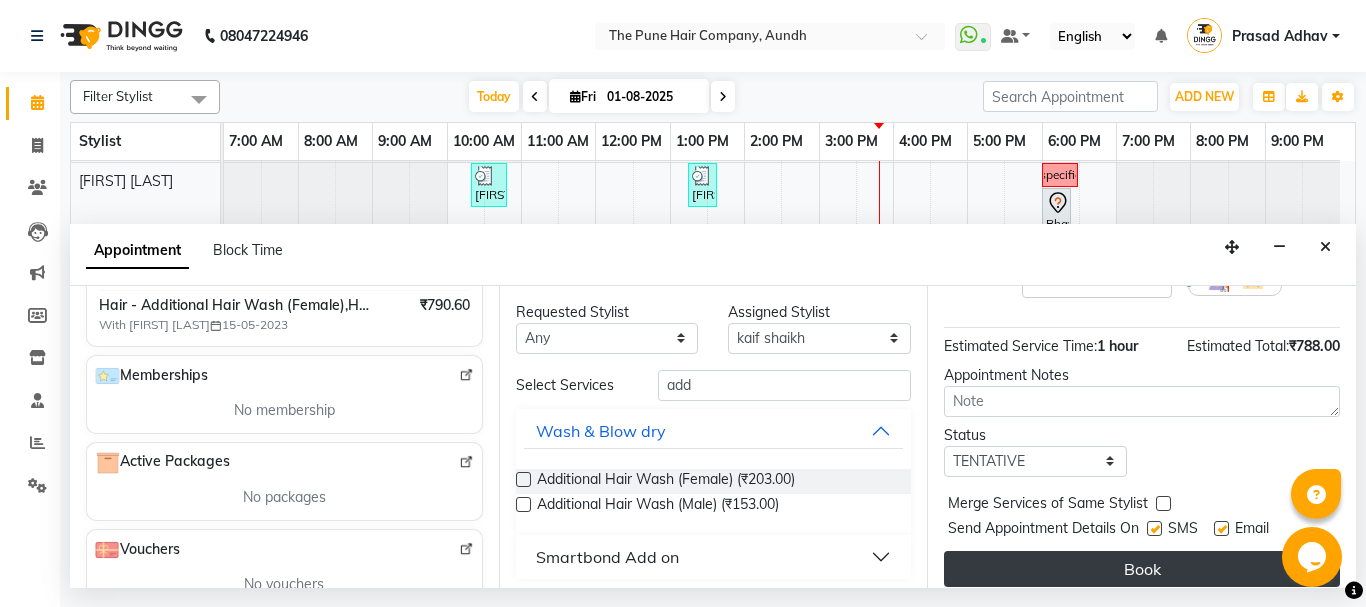 click on "Book" at bounding box center (1142, 569) 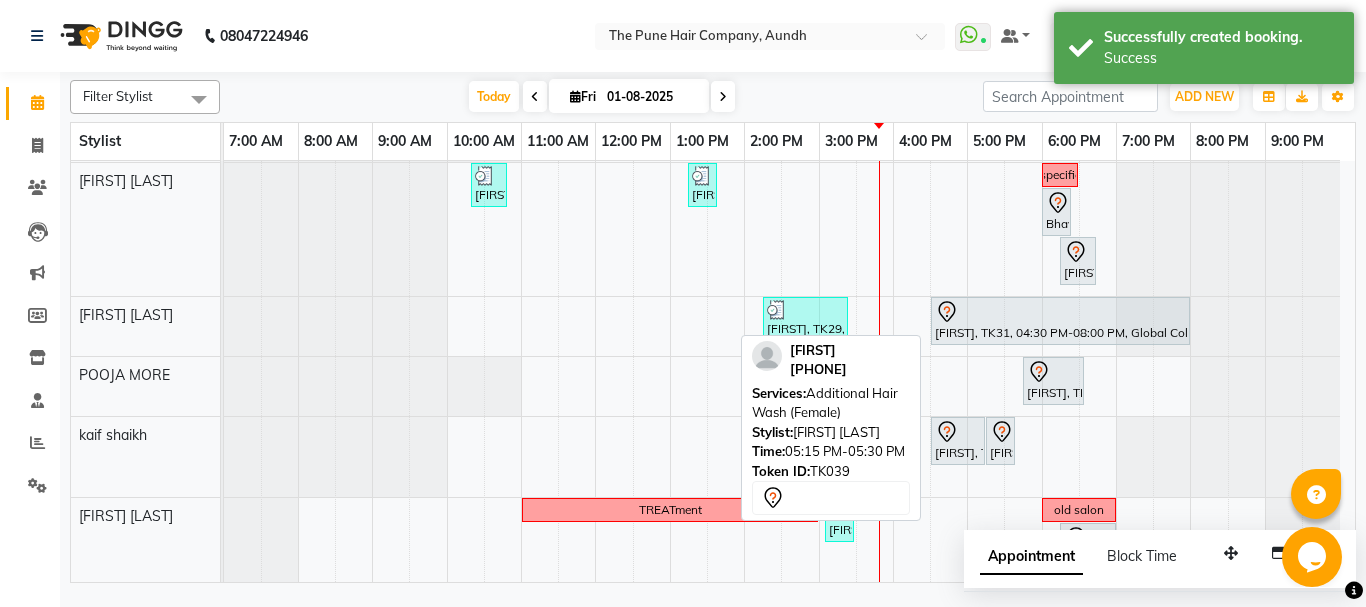 scroll, scrollTop: 906, scrollLeft: 0, axis: vertical 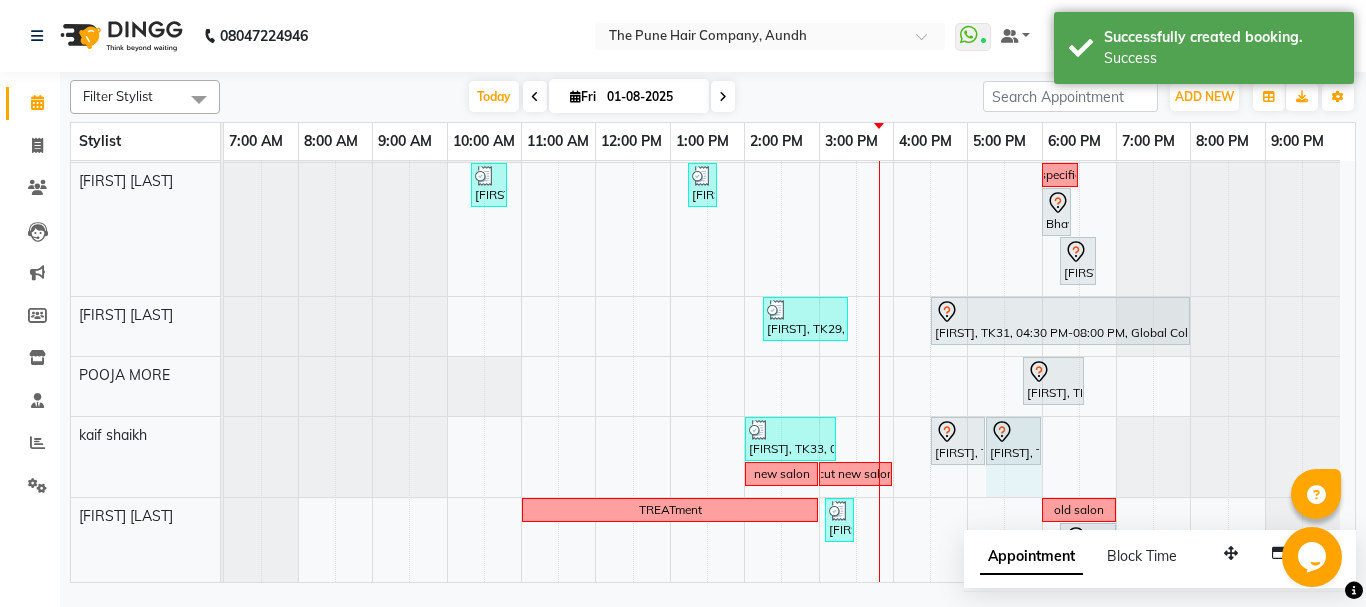 drag, startPoint x: 1010, startPoint y: 450, endPoint x: 1046, endPoint y: 451, distance: 36.013885 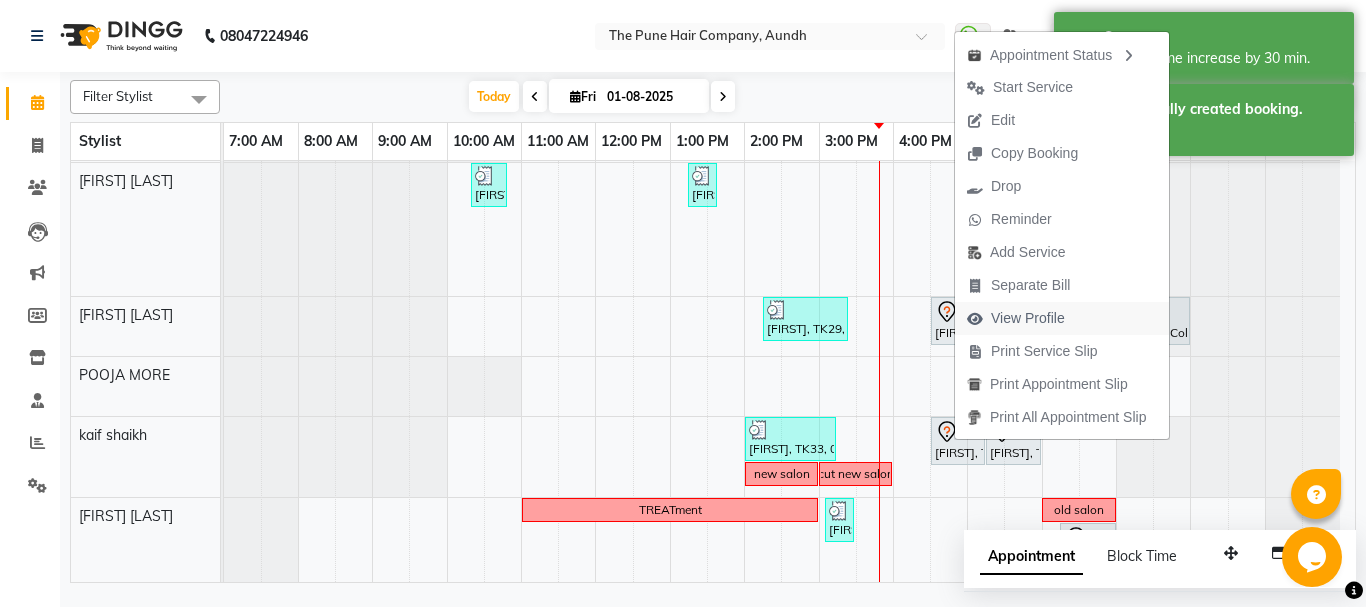 click on "View Profile" at bounding box center [1016, 318] 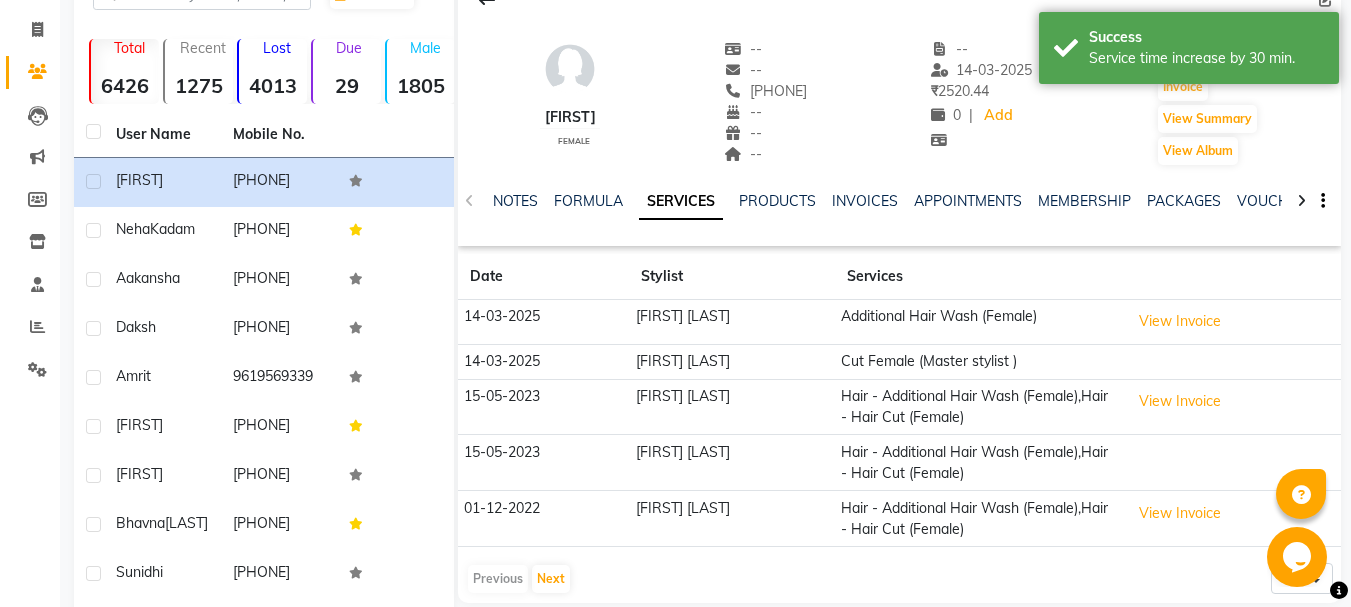 scroll, scrollTop: 200, scrollLeft: 0, axis: vertical 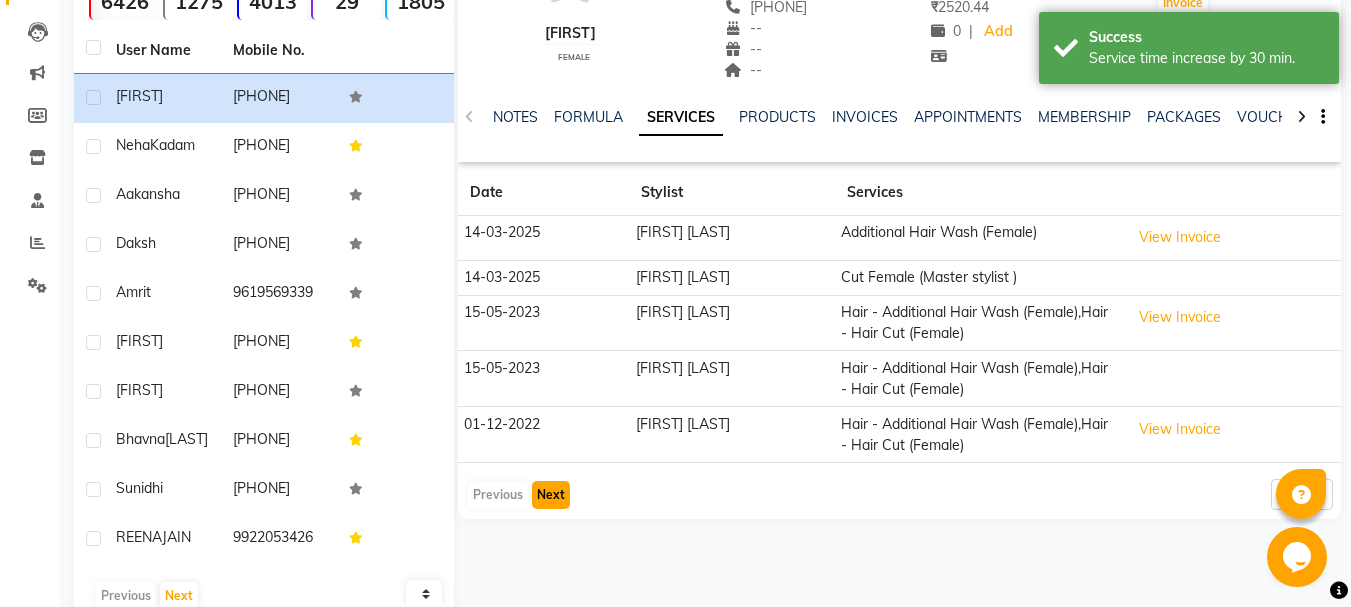 click on "Next" 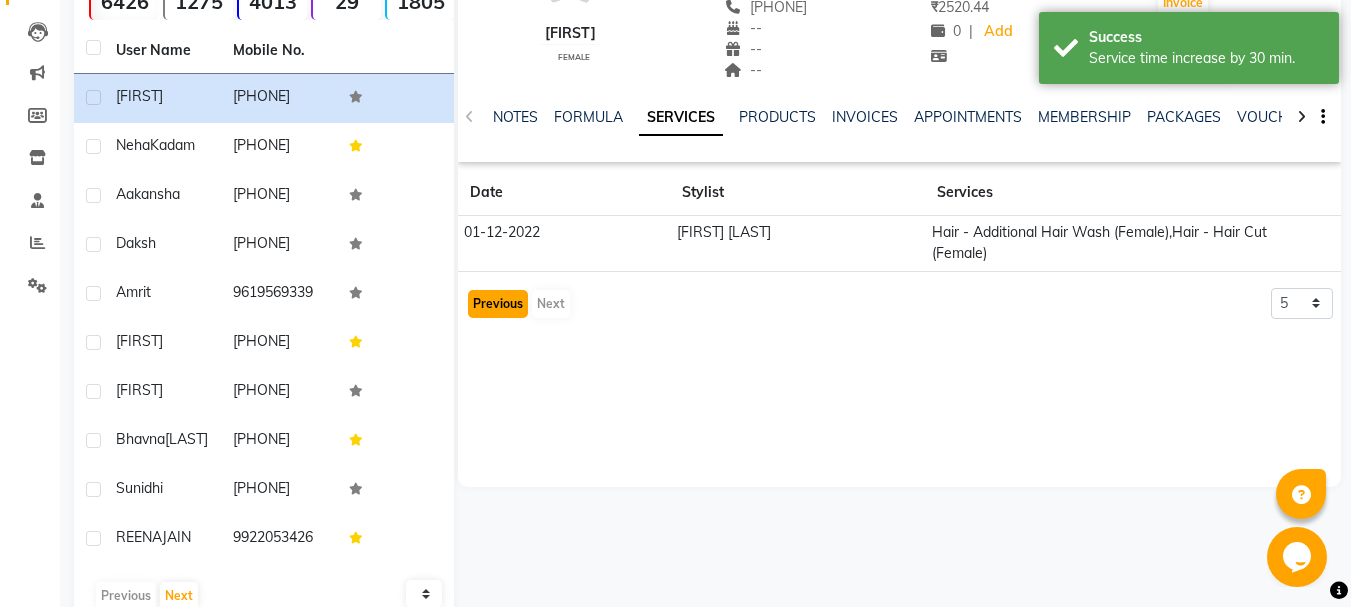 click on "Previous" 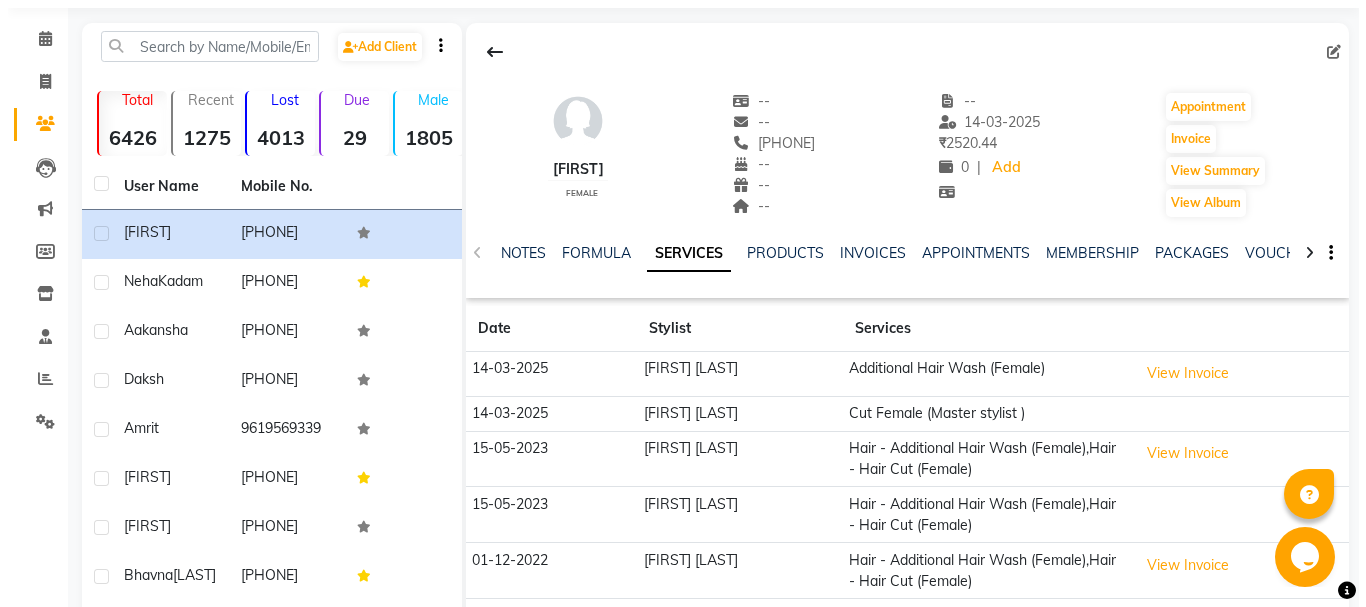 scroll, scrollTop: 0, scrollLeft: 0, axis: both 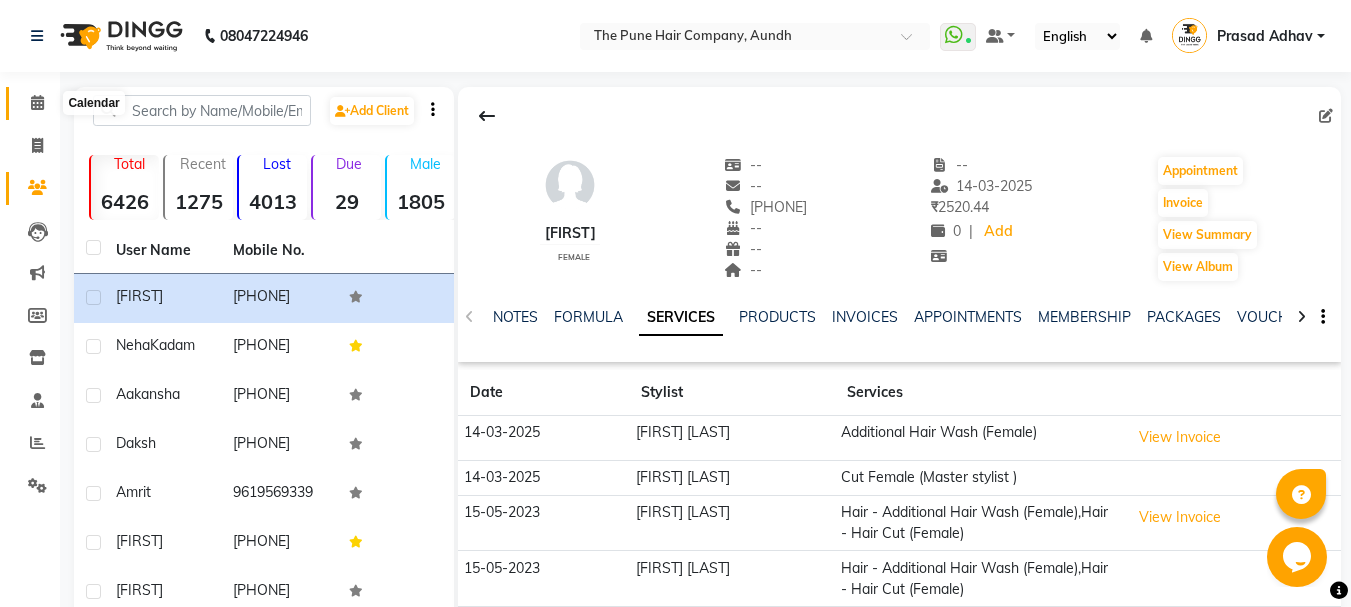 click 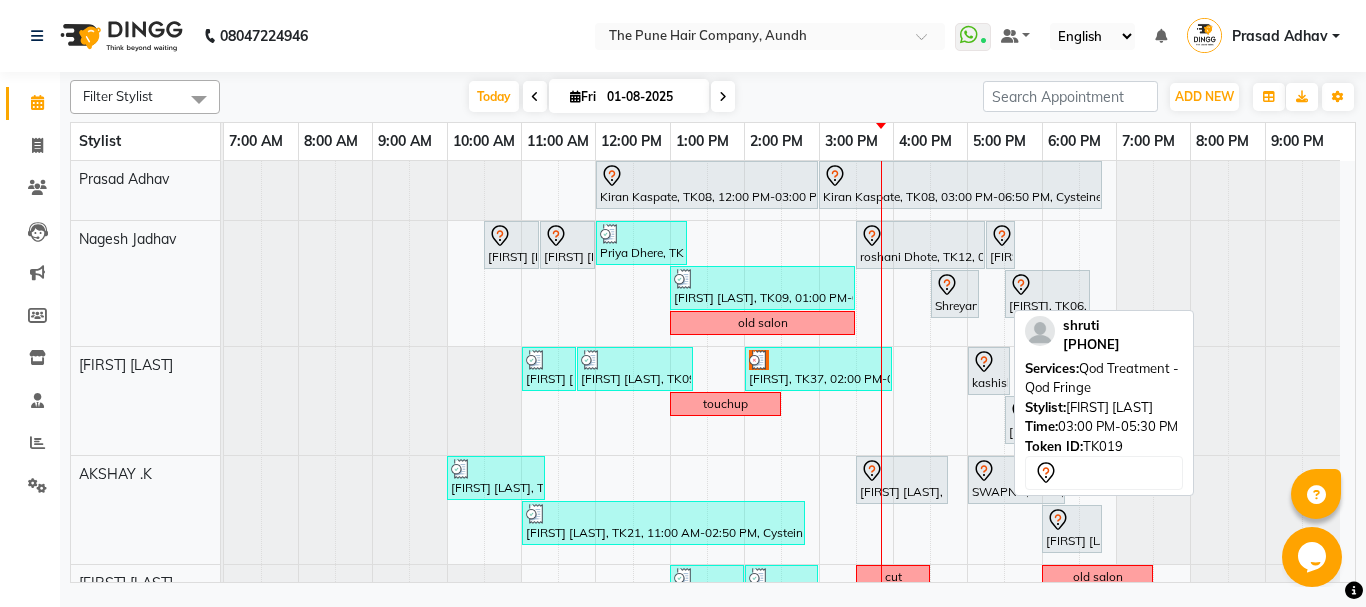 scroll, scrollTop: 400, scrollLeft: 0, axis: vertical 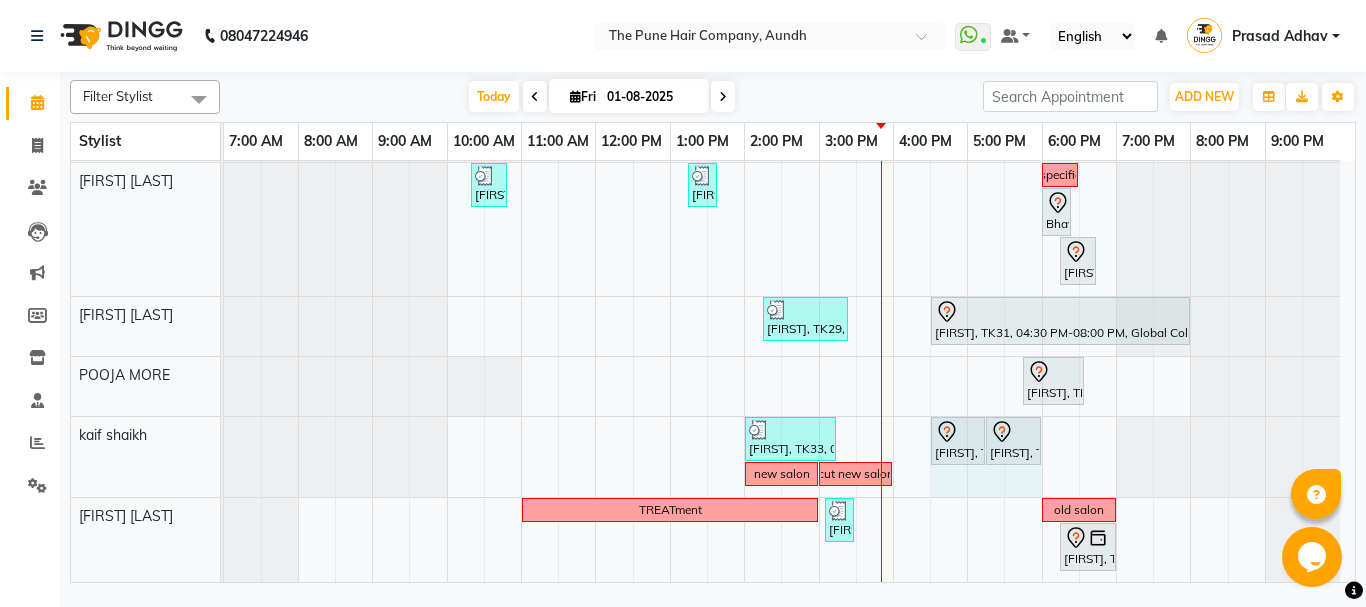 drag, startPoint x: 948, startPoint y: 482, endPoint x: 1005, endPoint y: 477, distance: 57.21888 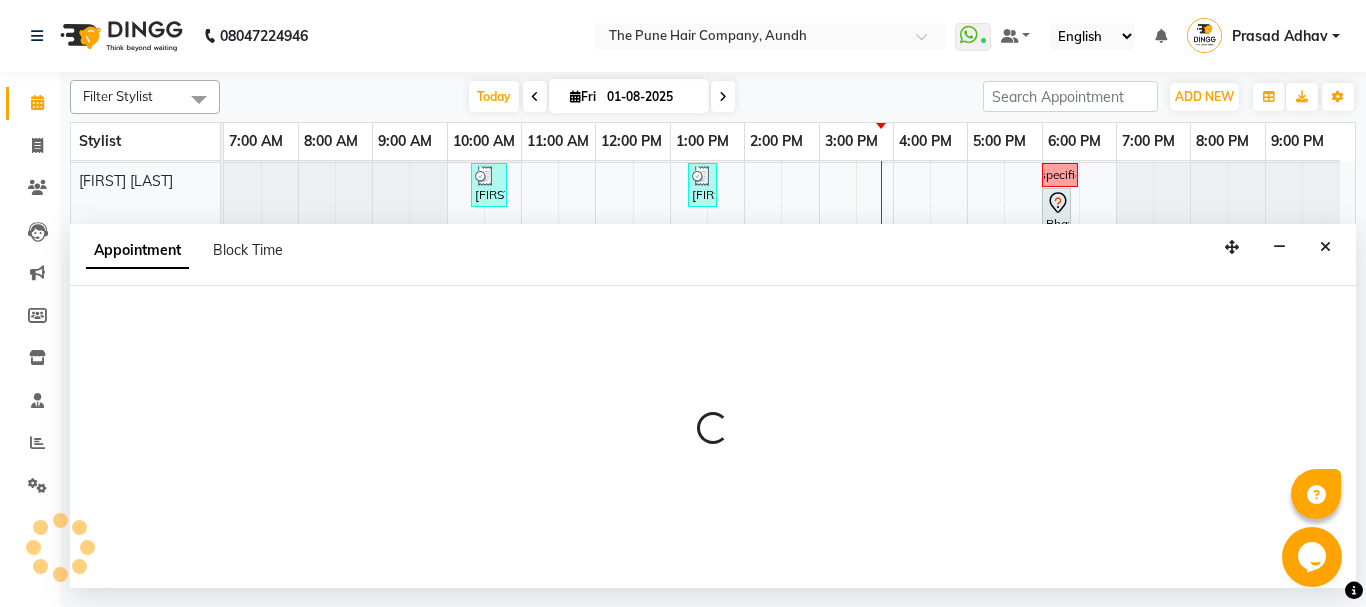select on "50093" 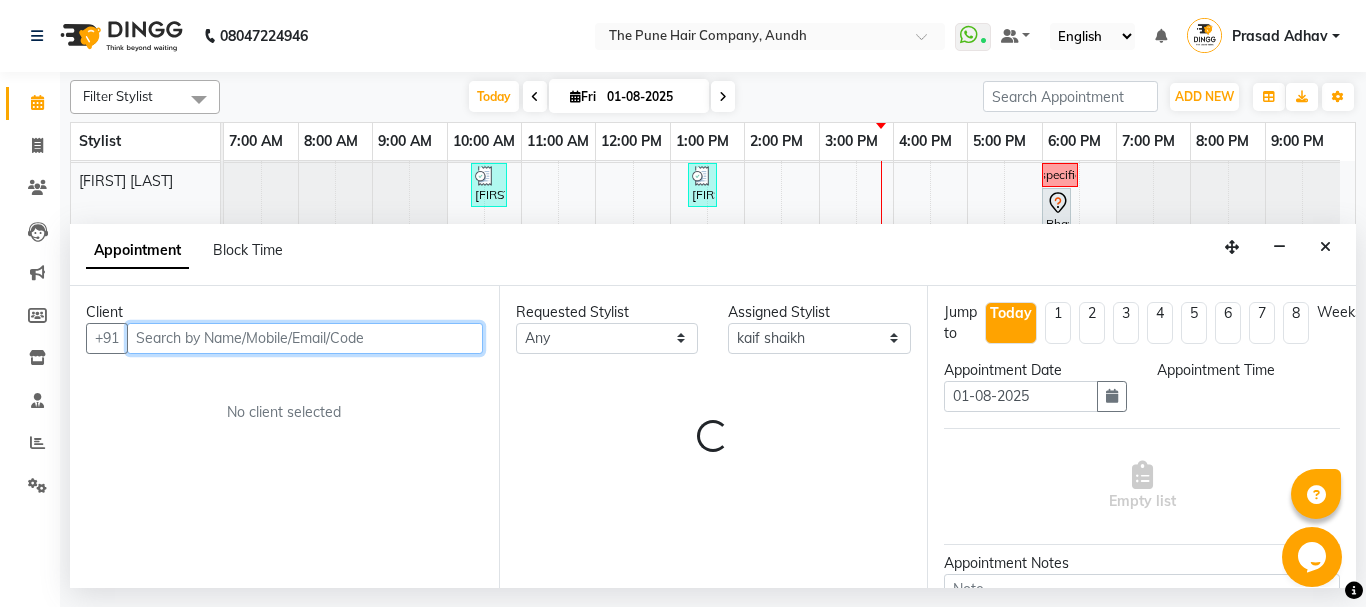 select on "990" 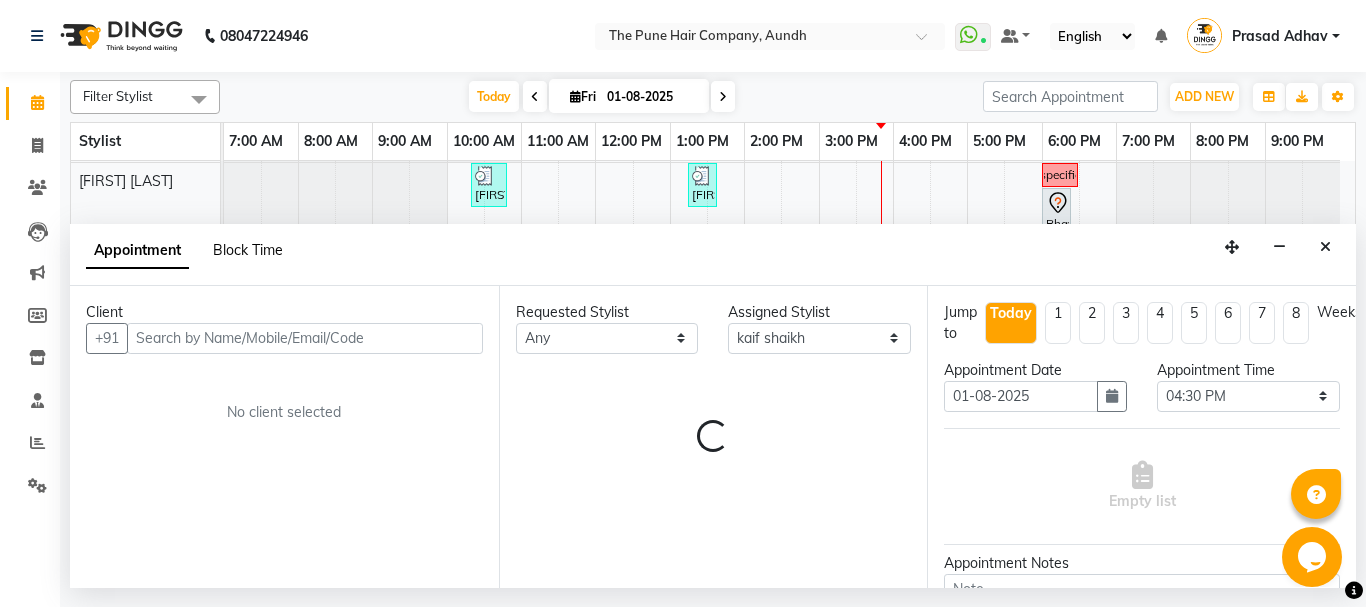 click on "Block Time" at bounding box center [248, 250] 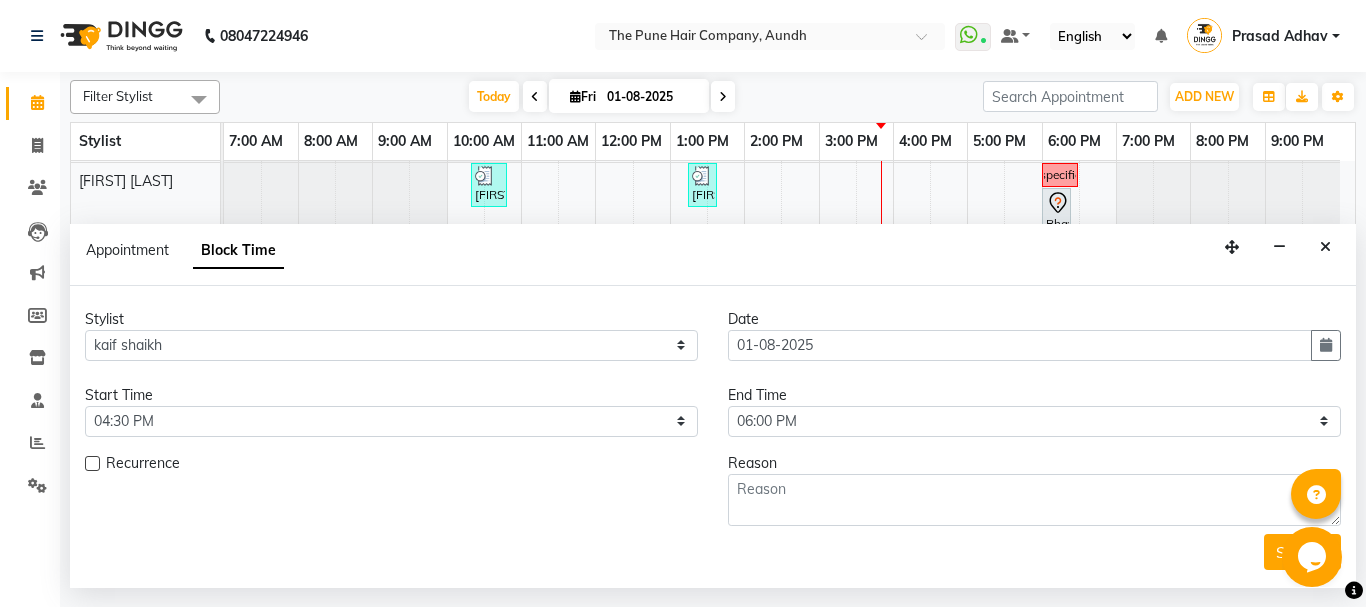 click on "Block Time" at bounding box center [238, 251] 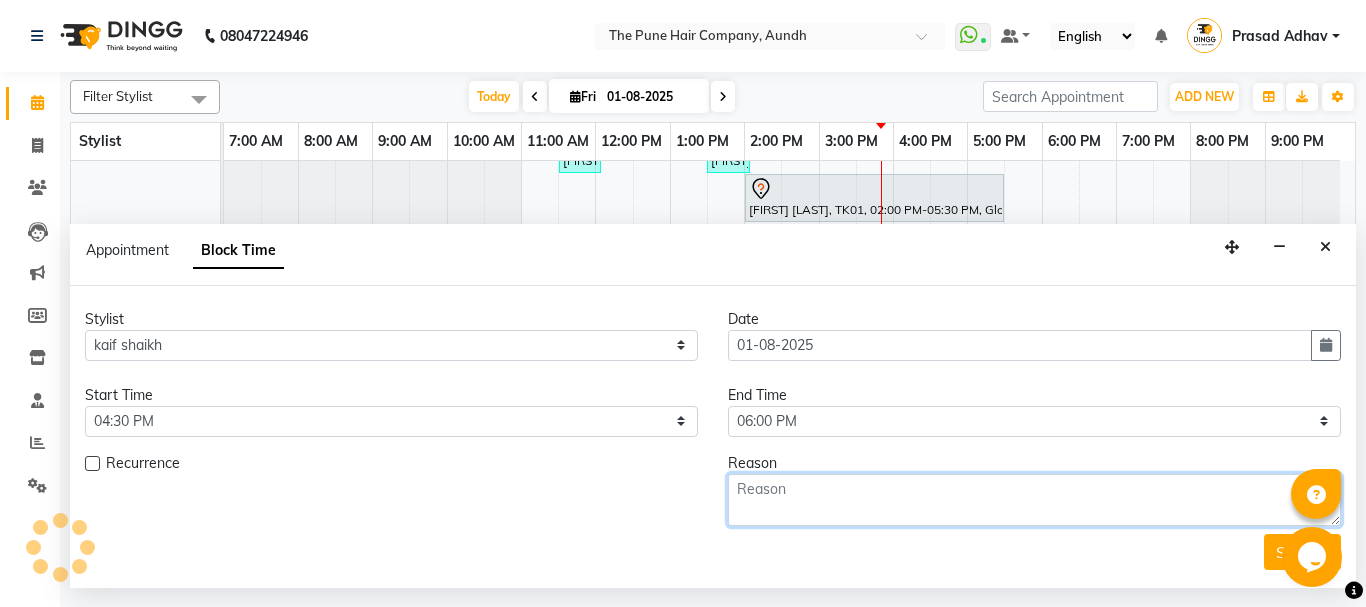 click at bounding box center (1034, 500) 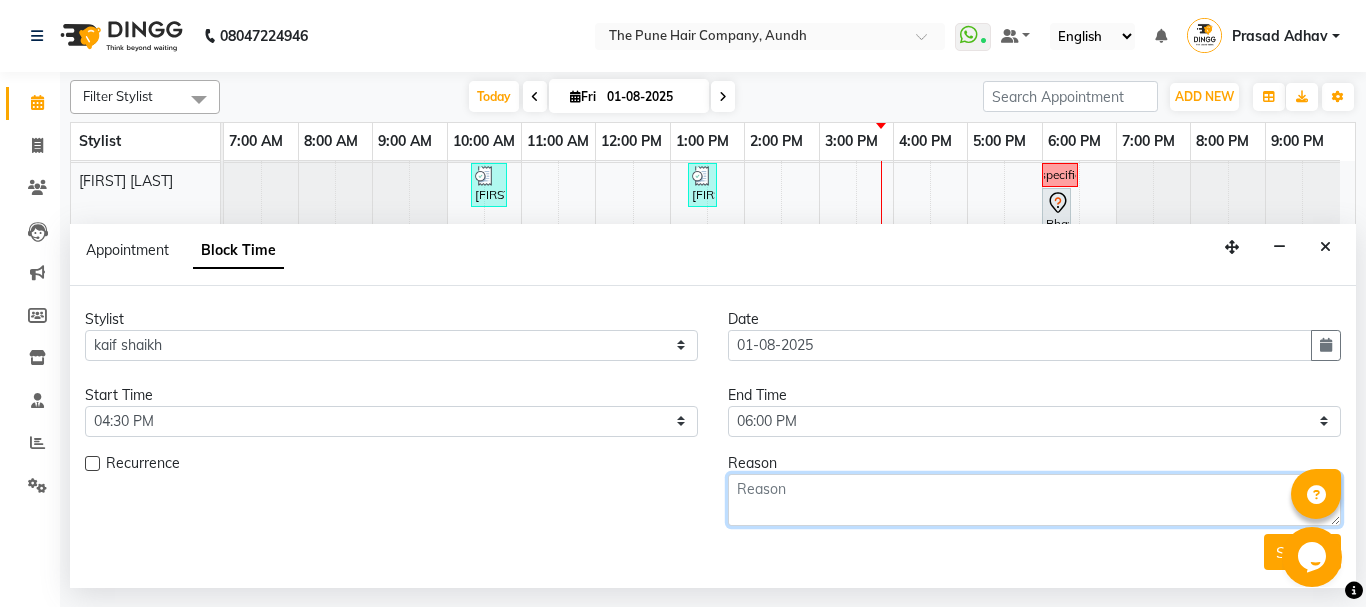 scroll, scrollTop: 906, scrollLeft: 0, axis: vertical 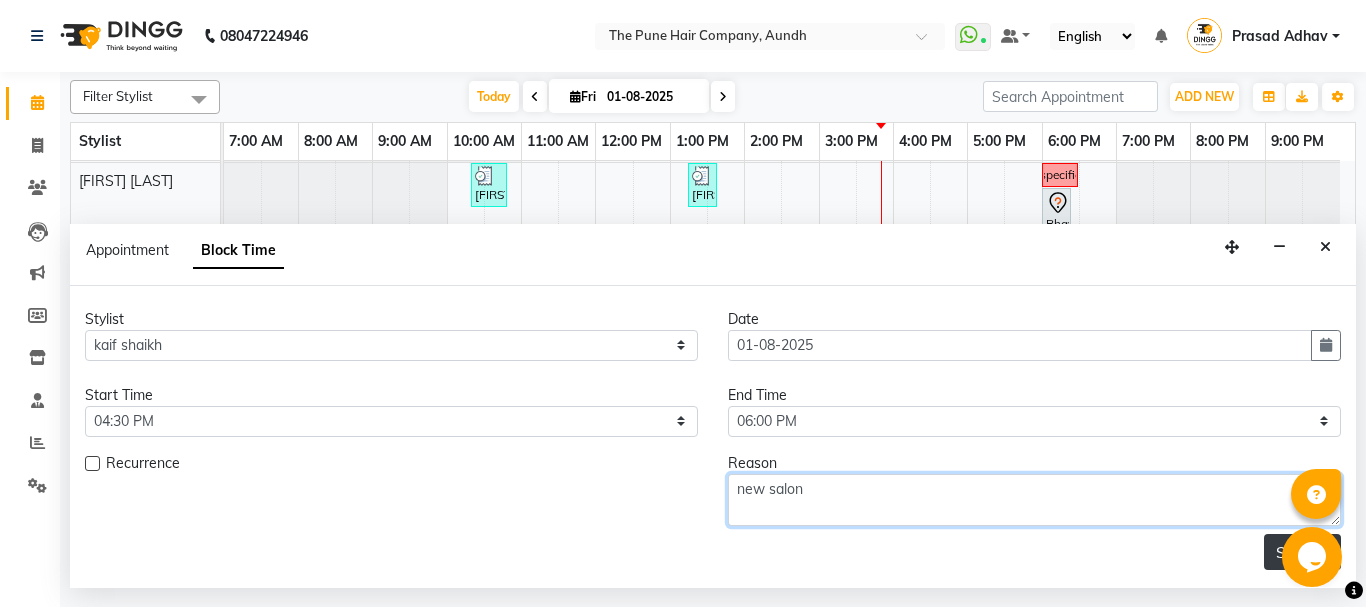 type on "new salon" 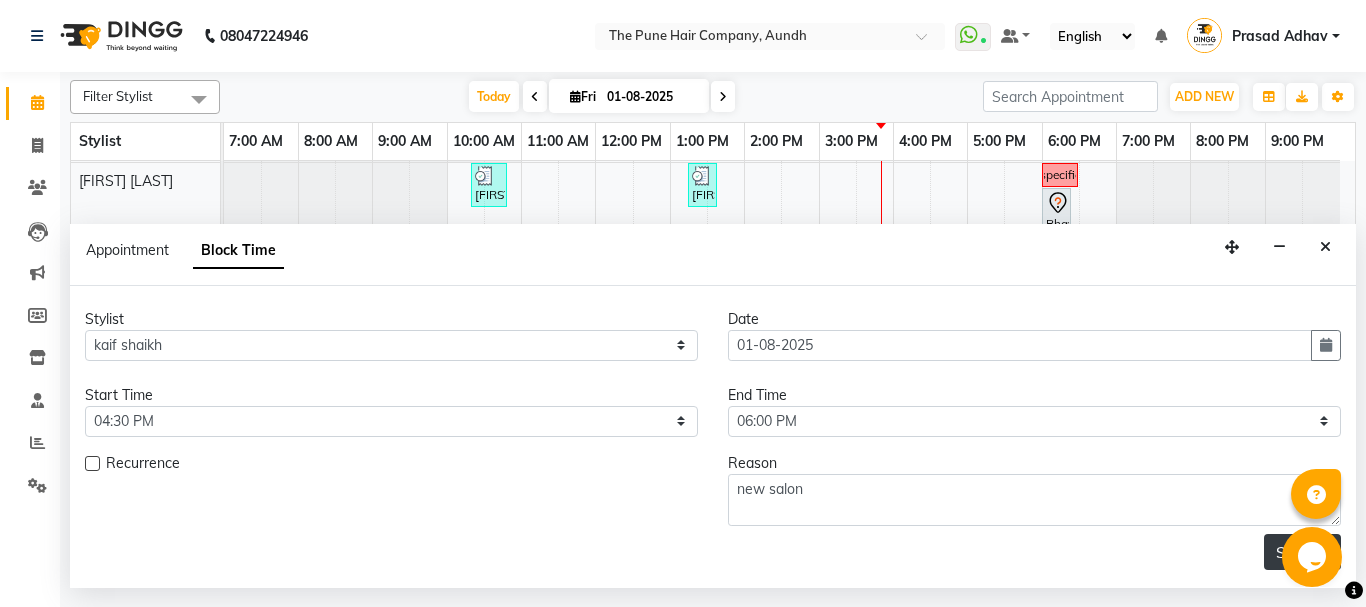 click on "Submit" at bounding box center [1302, 552] 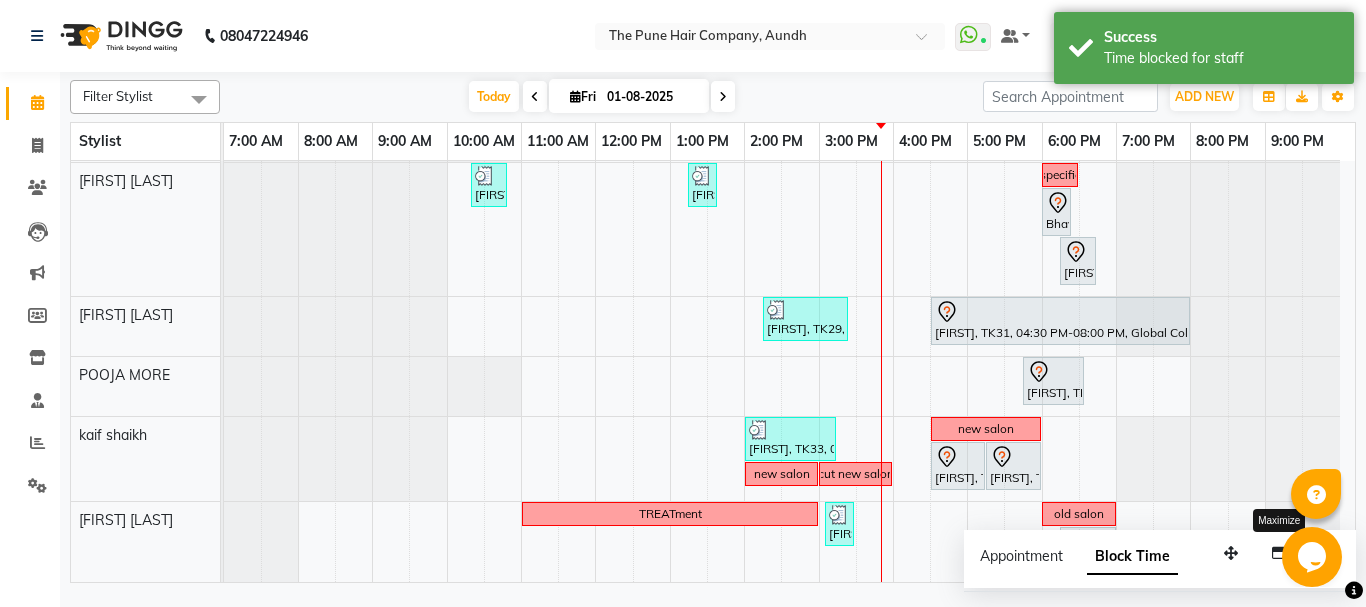 scroll, scrollTop: 906, scrollLeft: 0, axis: vertical 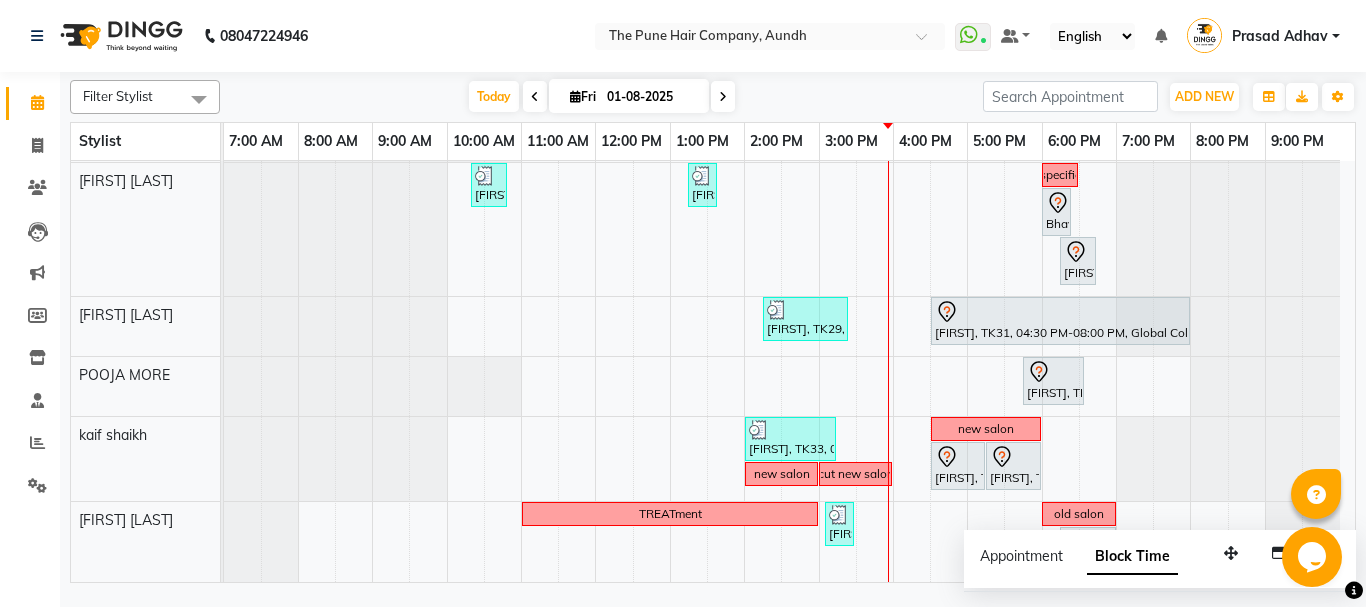 click at bounding box center (723, 96) 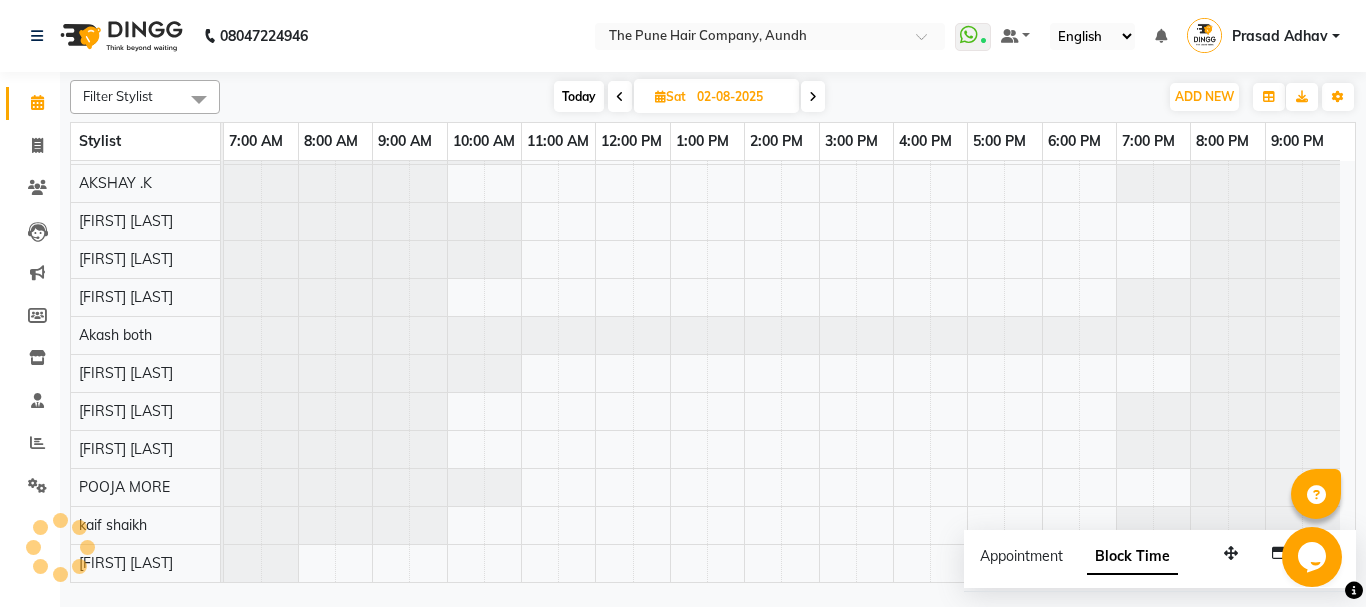 scroll, scrollTop: 110, scrollLeft: 0, axis: vertical 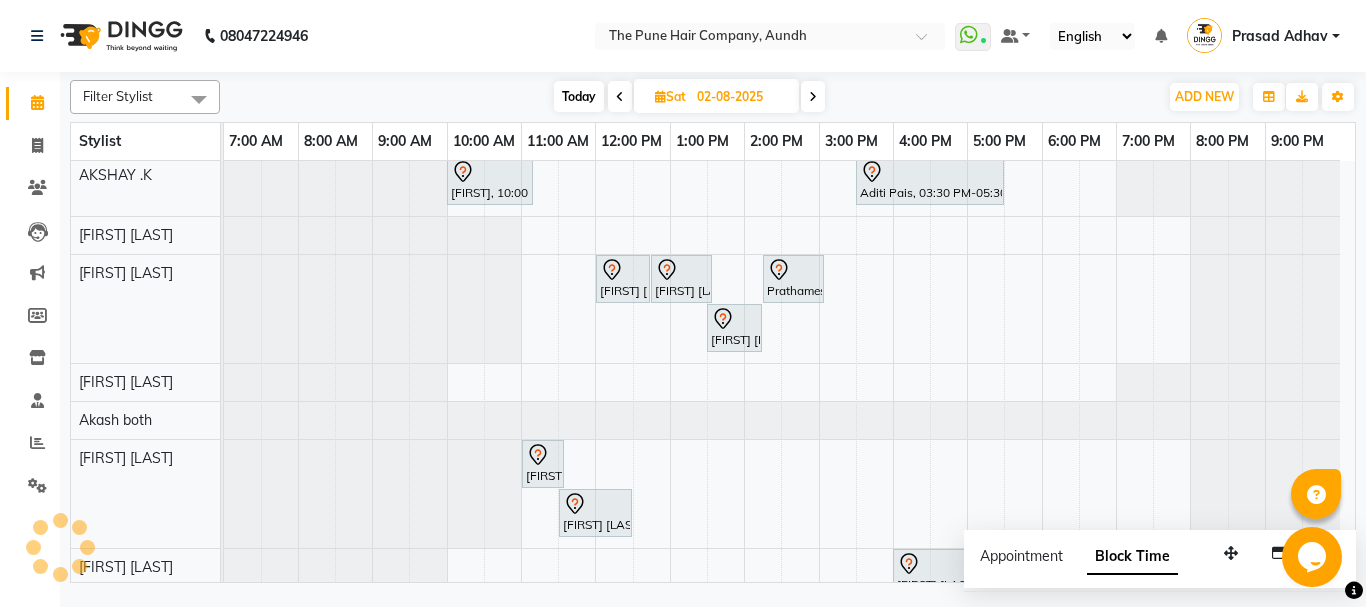 click on "[FIRST] [LAST], 11:00 AM-03:20 PM, Qod Treatment - Qod Medium [FIRST] [LAST] , 03:30 PM-04:30 PM, Cut Male ( Top Stylist ) [FIRST] [LAST] , 04:30 PM-05:30 PM, Hair Color Majirel - Majirel Global Male [FIRST], 05:30 PM-07:00 PM, Hair wash & blow dry - long [FIRST] [LAST], 10:00 AM-10:40 AM, Cut male (Expert) [FIRST] [LAST], 10:45 AM-11:05 AM, Beard Crafting Dr [FIRST] [LAST], 03:00 PM-05:30 PM, Hair Color Inoa - Inoa Touchup 2 Inch [FIRST] [LAST], 05:45 PM-06:00 PM, Additional Hair Wash (Female) [FIRST]null, 11:00 AM-03:00 PM, Global Highlight - Majirel Highlights Medium [FIRST] [LAST], 05:00 PM-05:45 PM, Cut Female (Expert) [FIRST] [LAST], 06:00 PM-07:15 PM, Cut Female (Expert) [FIRST] [LAST], 06:00 PM-06:15 PM, Additional Hair Wash (Female) [FIRST], 10:00 AM-11:10 AM, Cut male (Expert) [FIRST] [LAST], 03:30 PM-05:30 PM, Hair Color Inoa - Inoa Touchup 2 Inch" at bounding box center (789, 341) 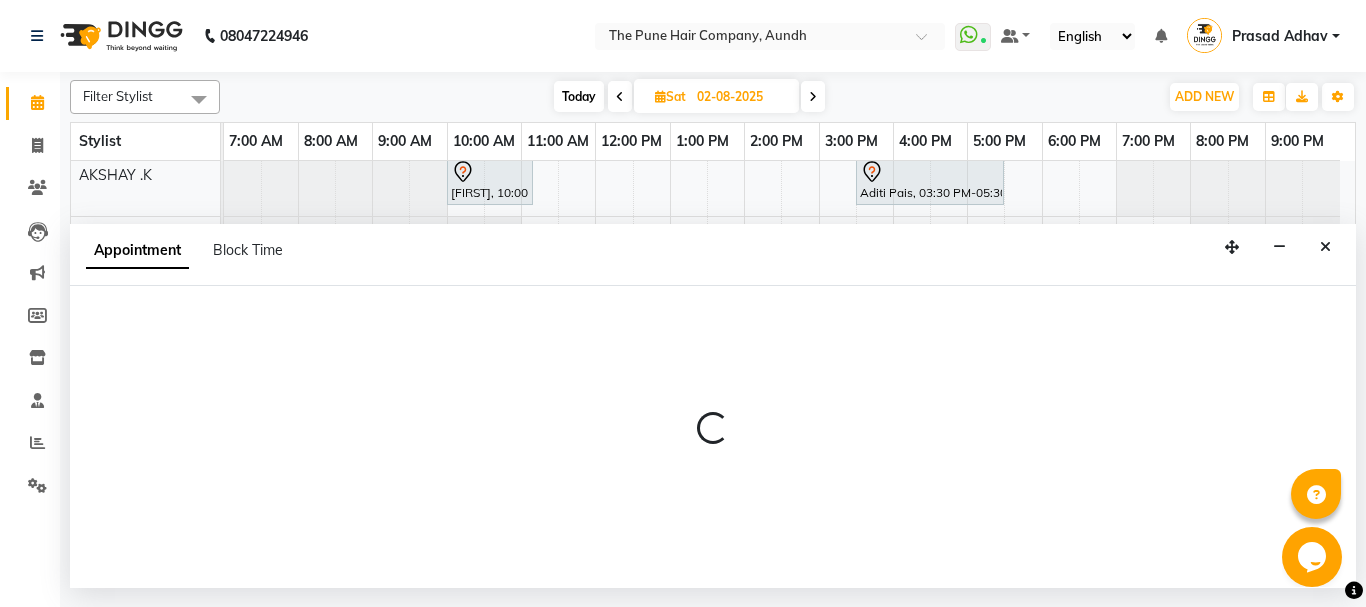 click at bounding box center (713, 437) 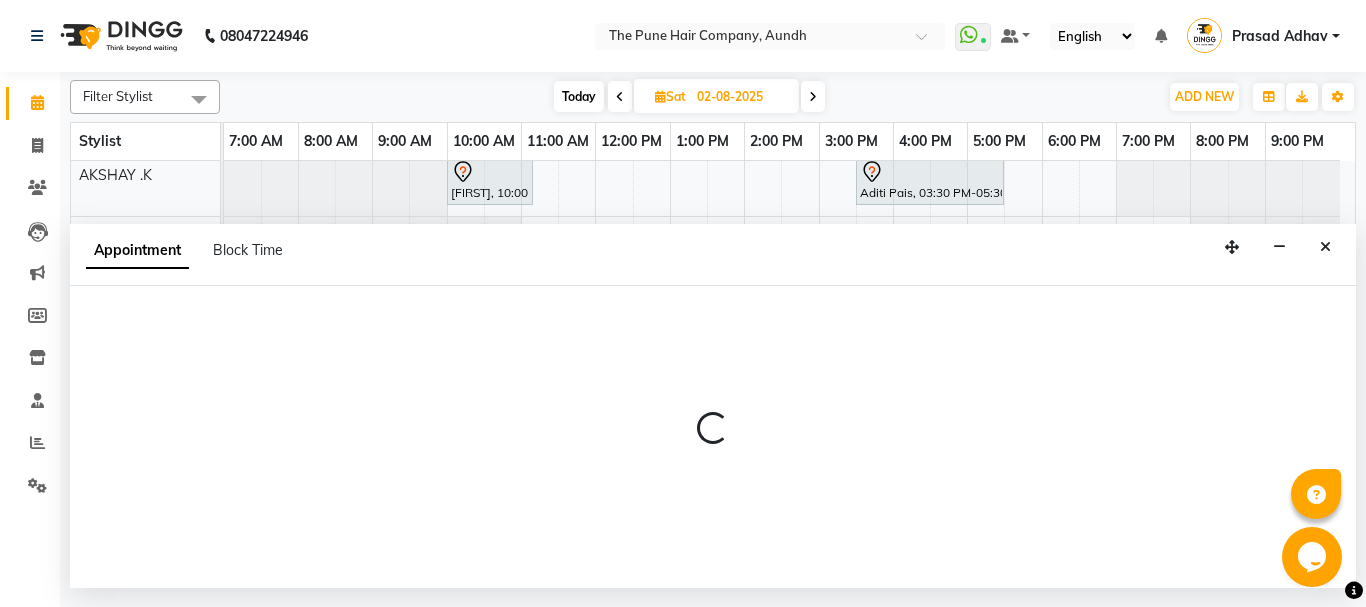 select on "25240" 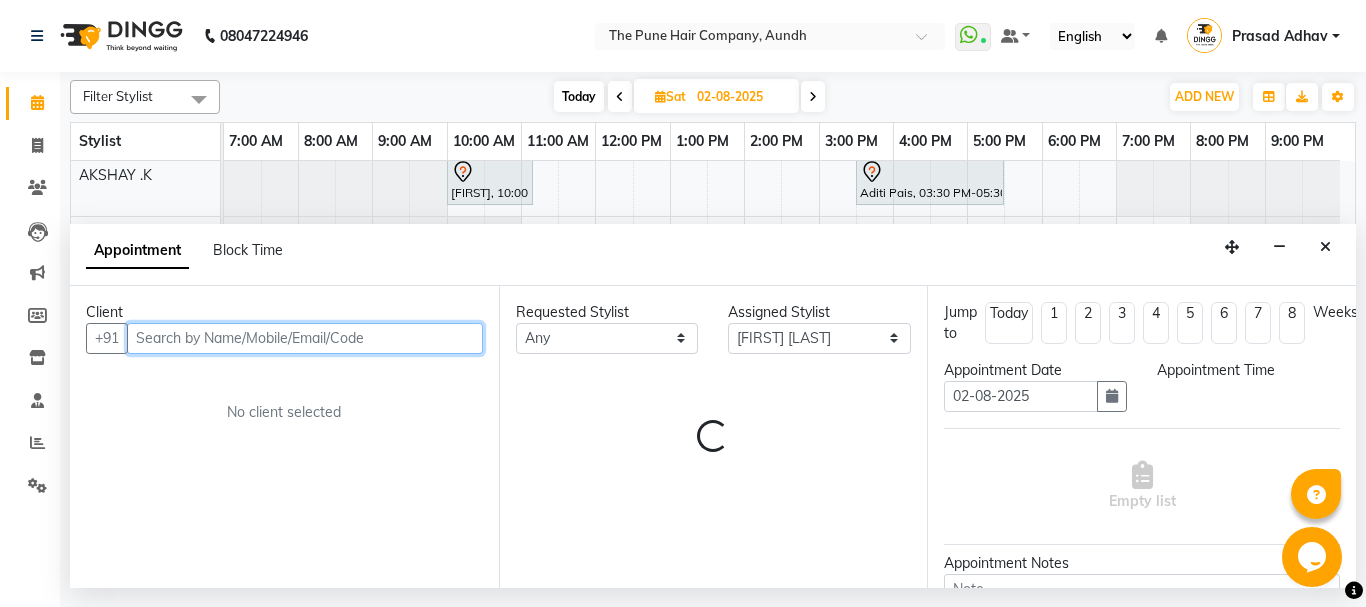 select on "720" 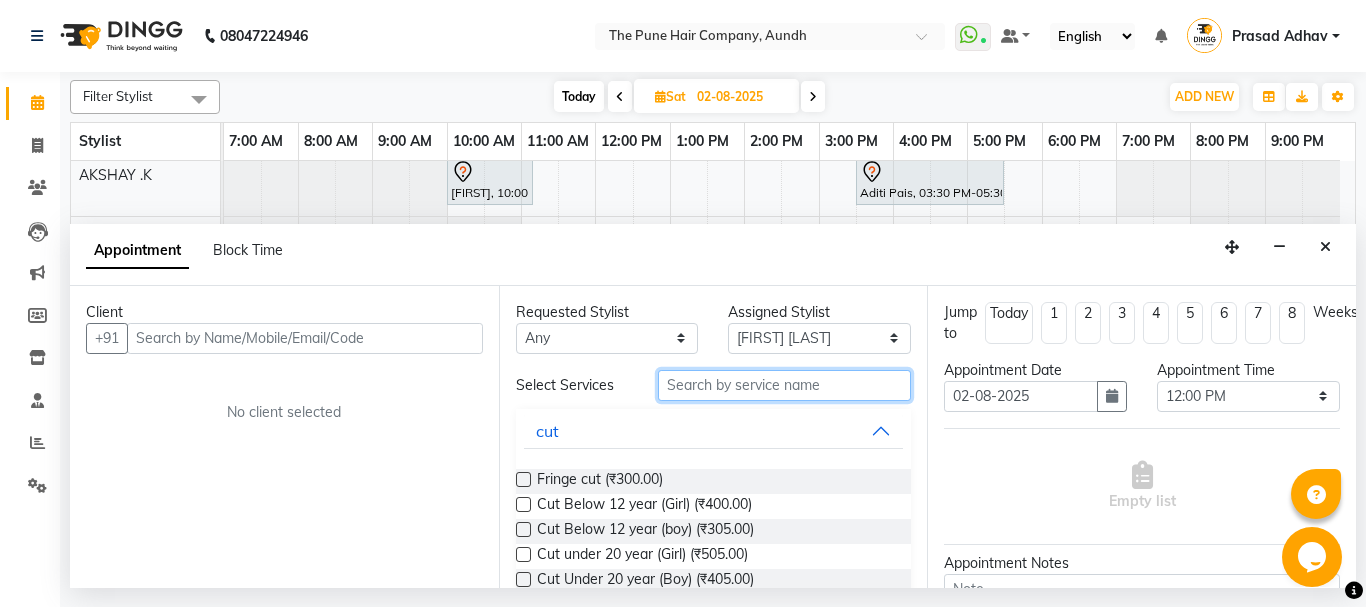 click at bounding box center (785, 385) 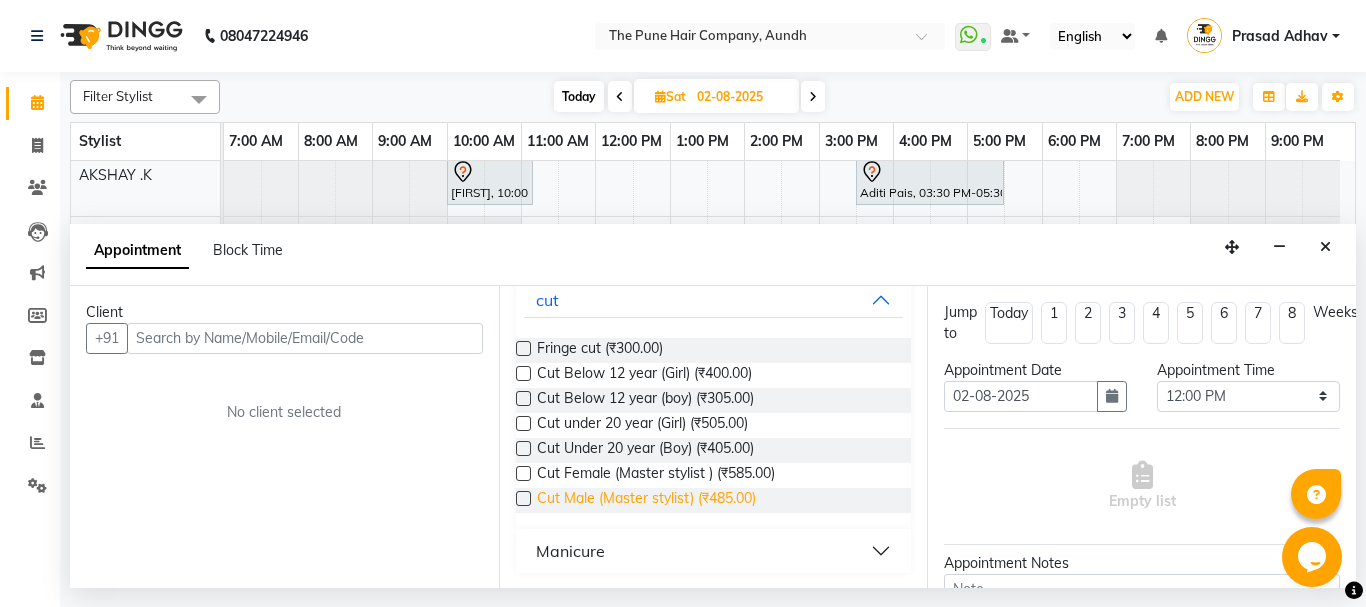 scroll, scrollTop: 132, scrollLeft: 0, axis: vertical 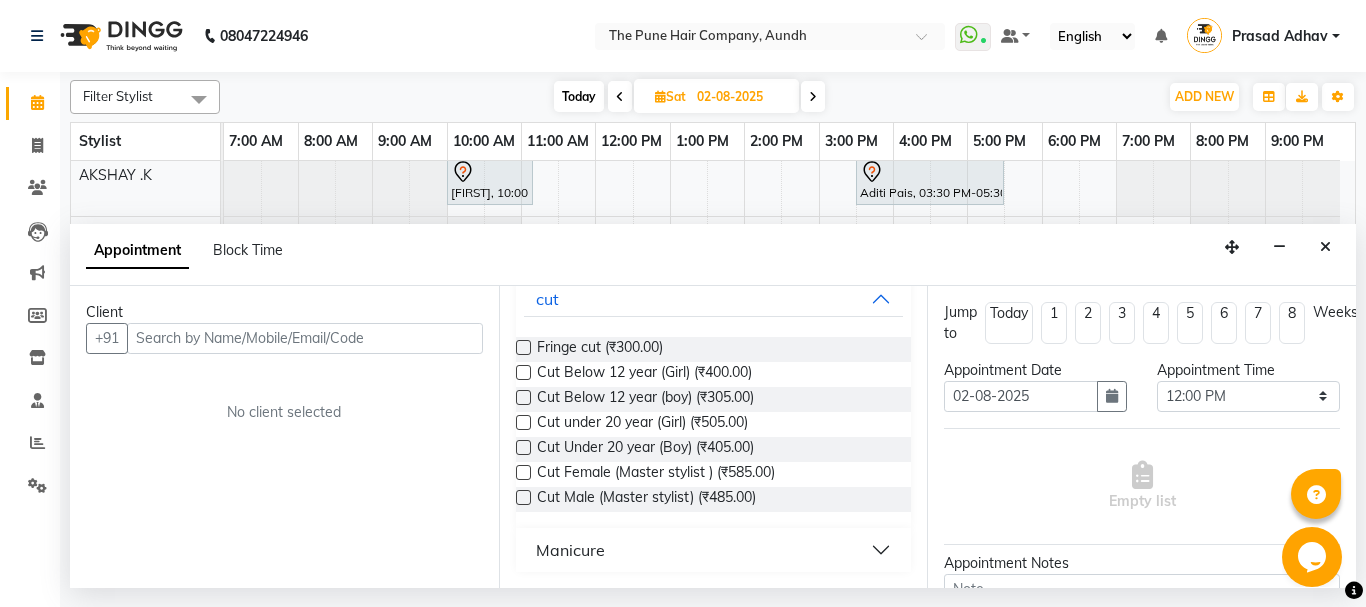 type on "cut" 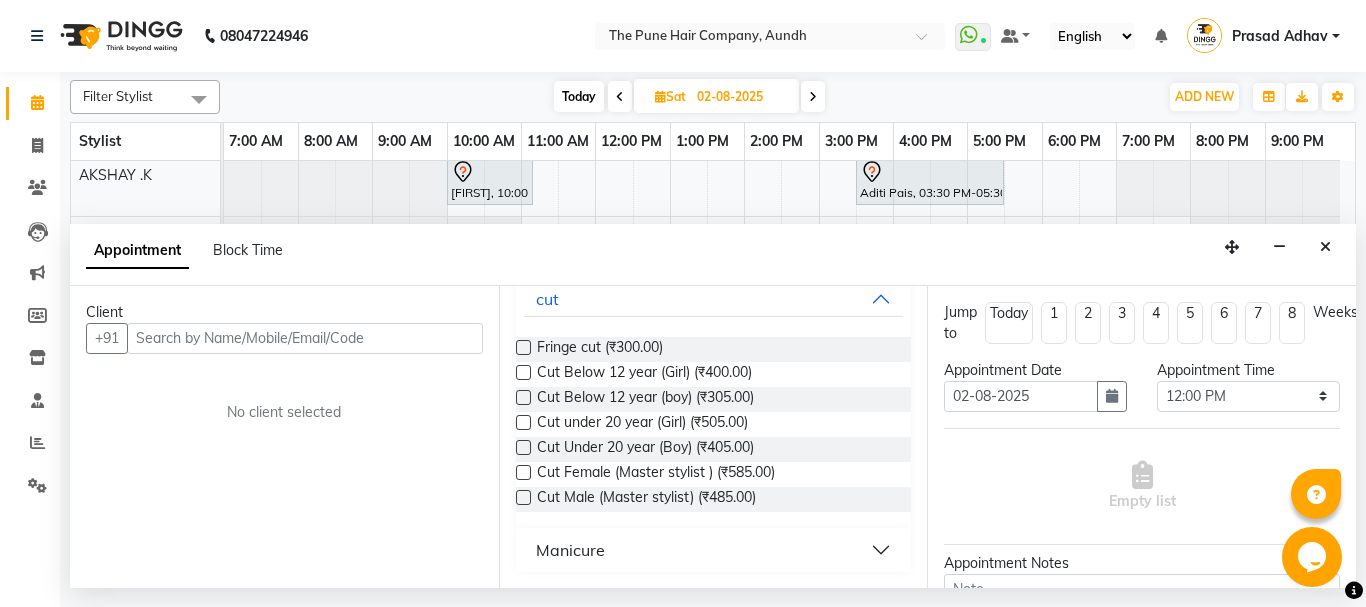 click at bounding box center [523, 497] 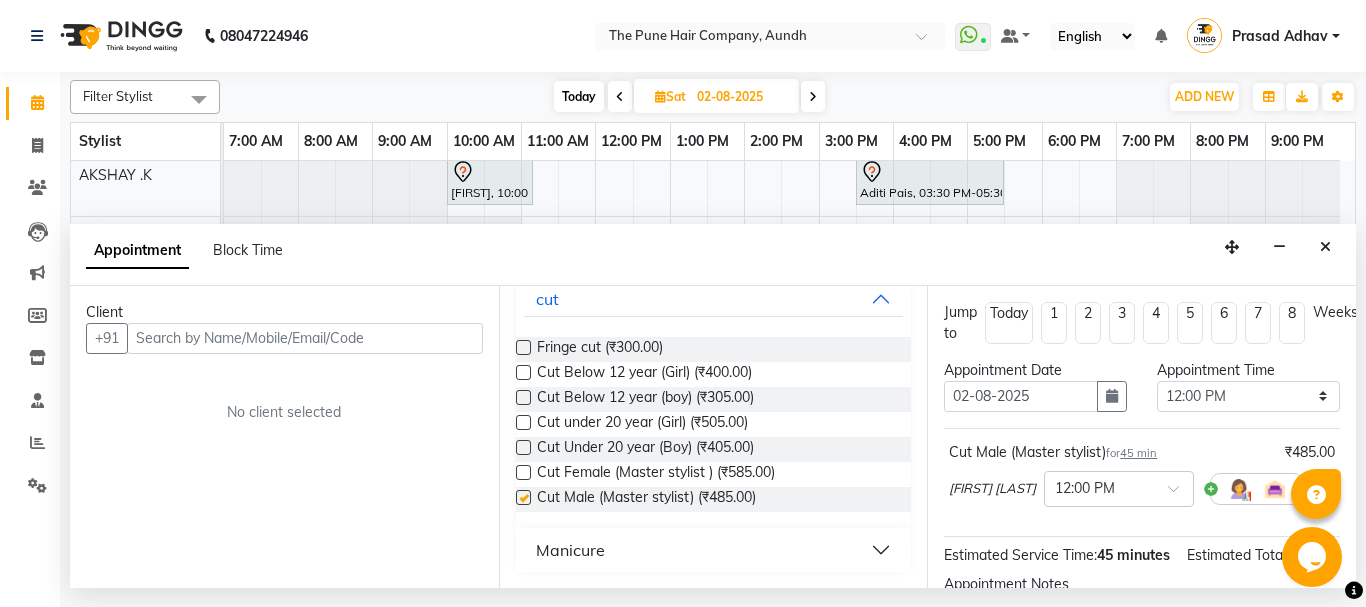 scroll, scrollTop: 4, scrollLeft: 0, axis: vertical 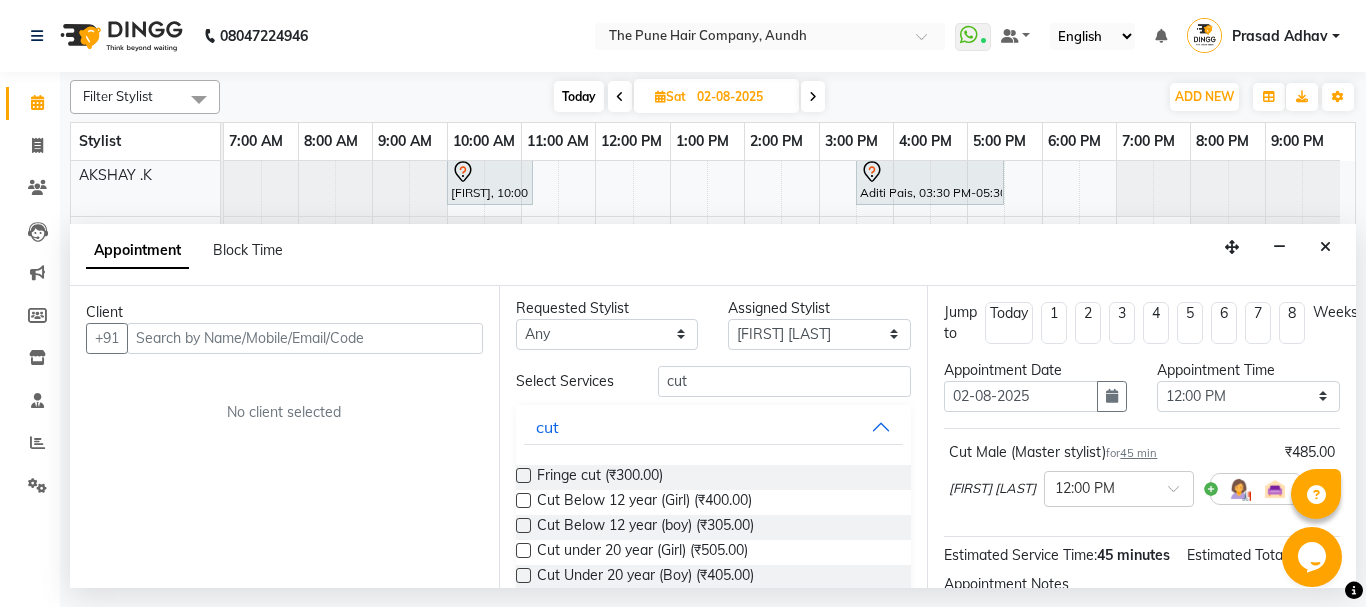 checkbox on "false" 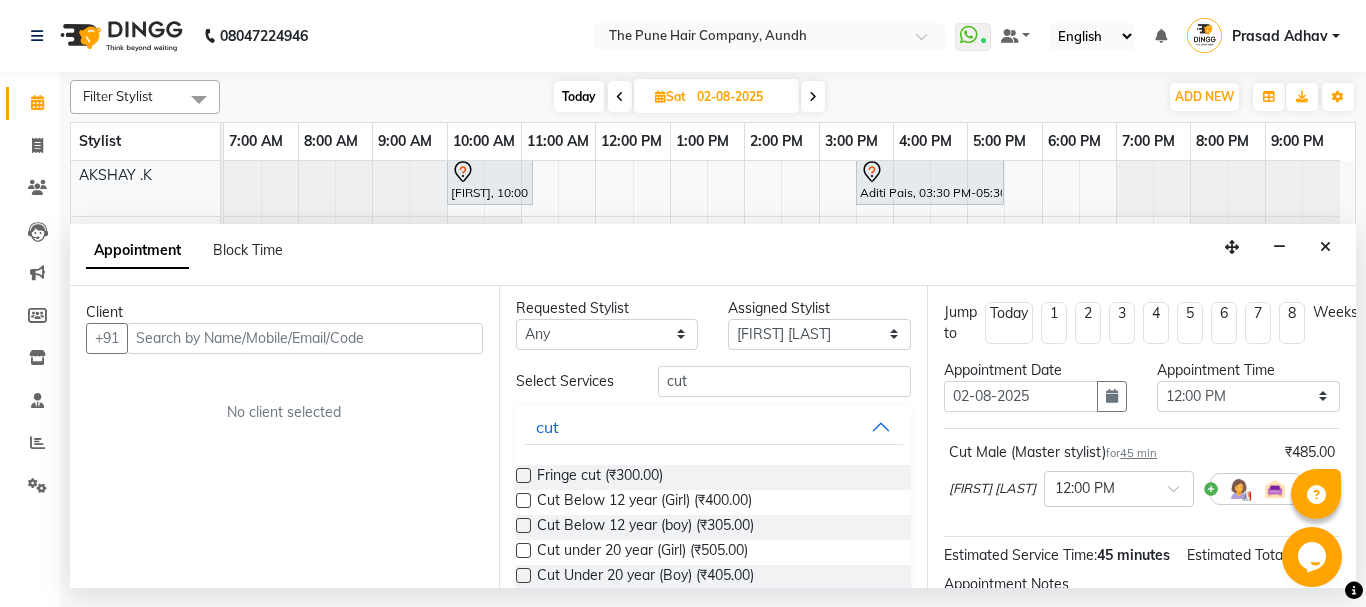 scroll, scrollTop: 0, scrollLeft: 0, axis: both 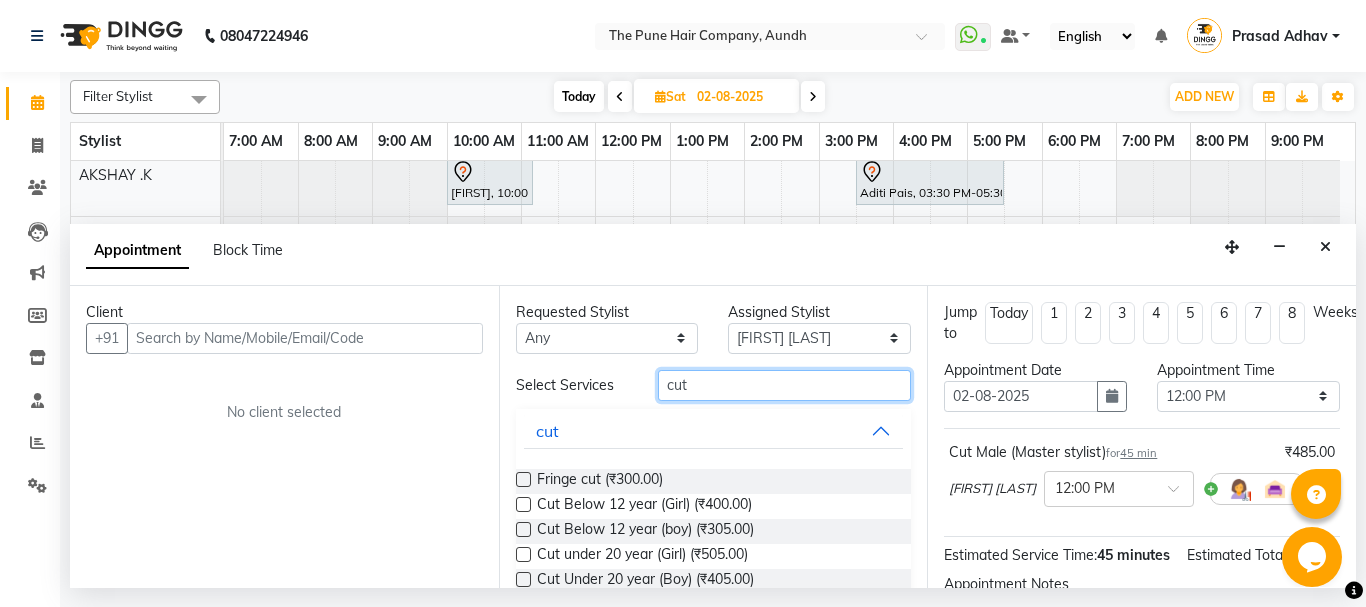 click on "cut" at bounding box center [785, 385] 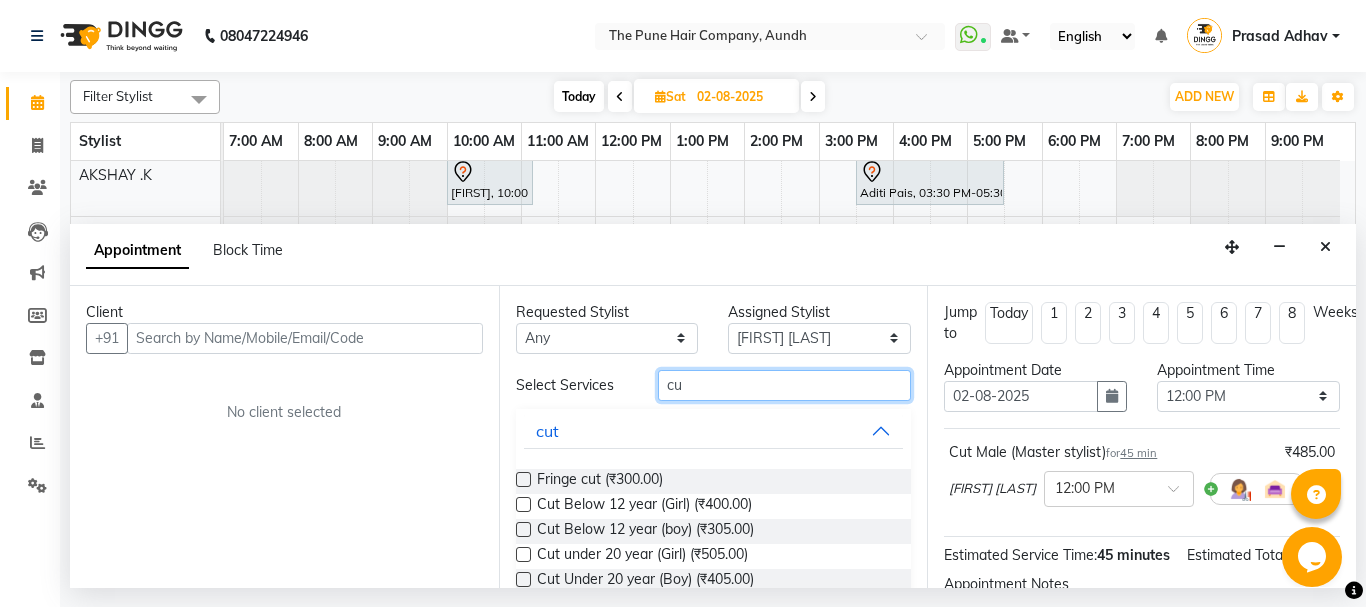 type on "c" 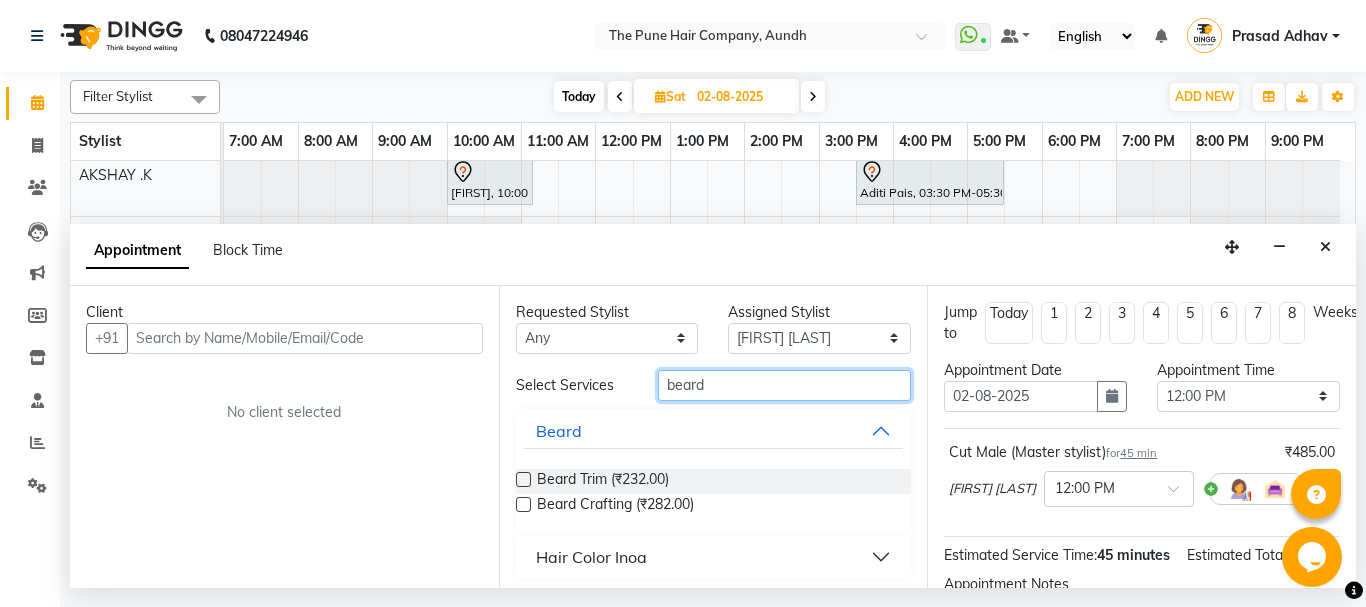 type on "beard" 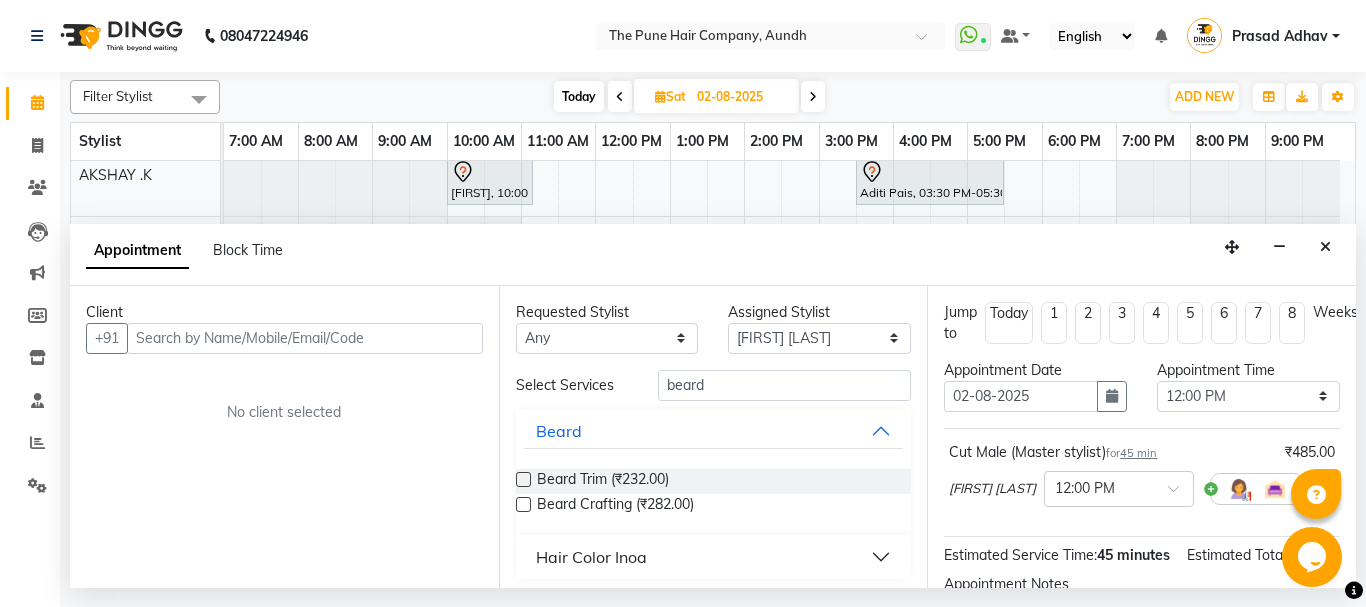 click on "Beard Crafting (₹282.00)" at bounding box center [714, 506] 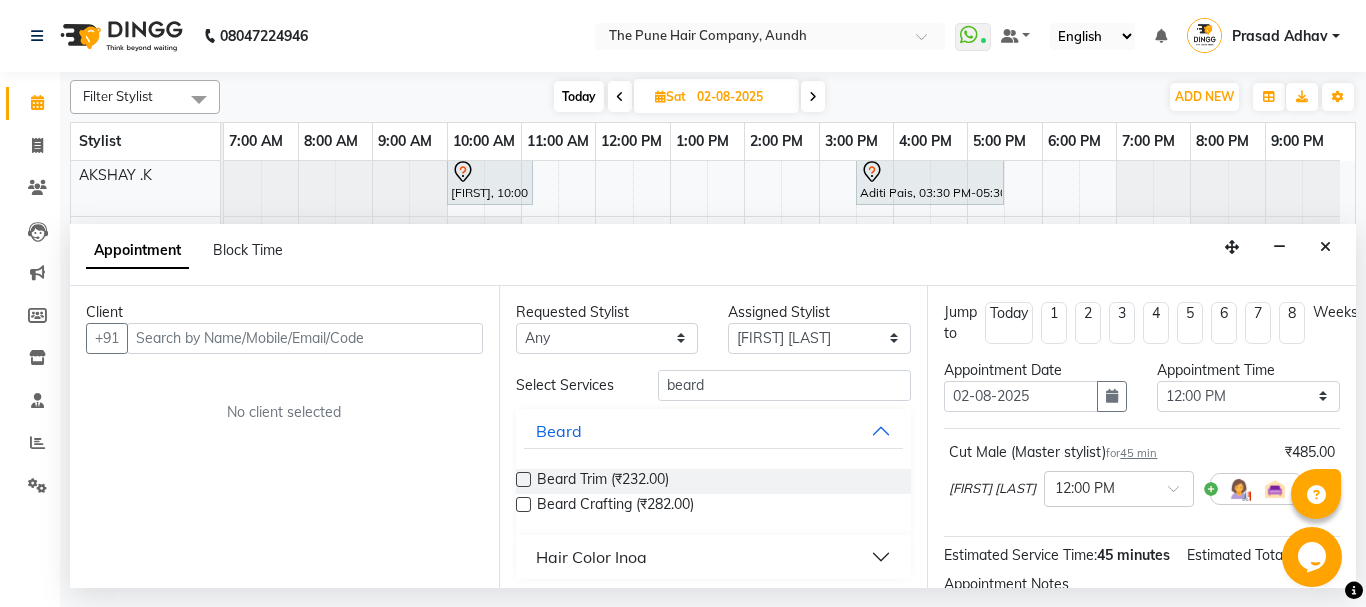 click at bounding box center [523, 504] 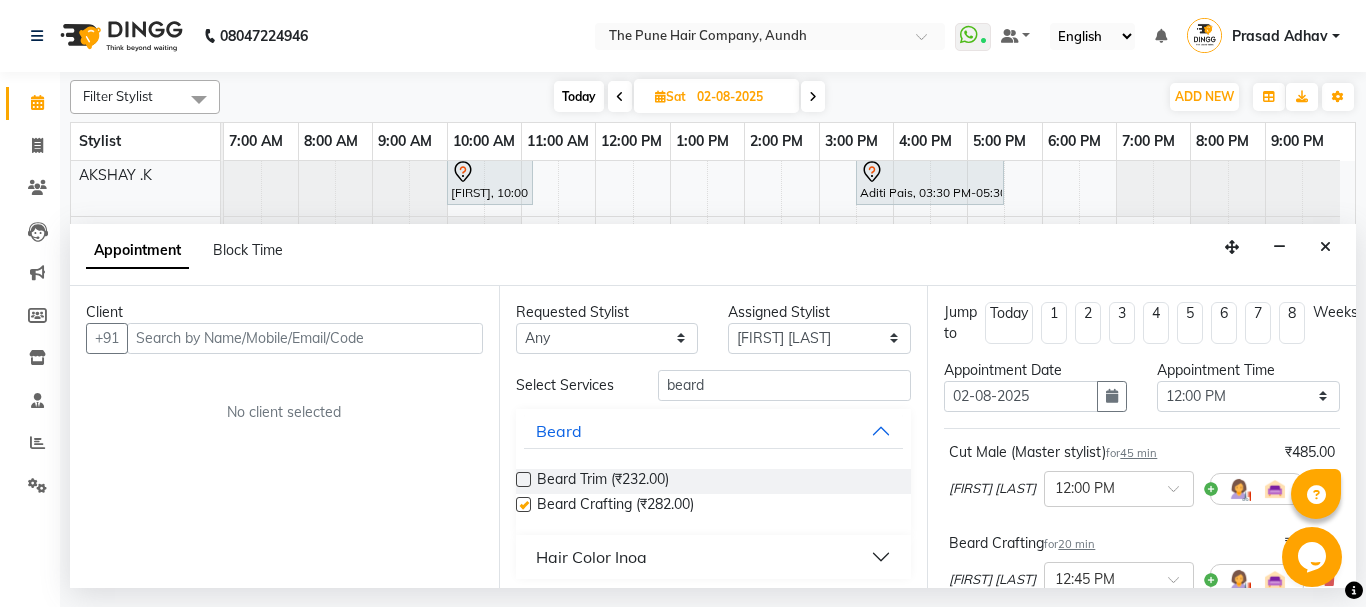 checkbox on "false" 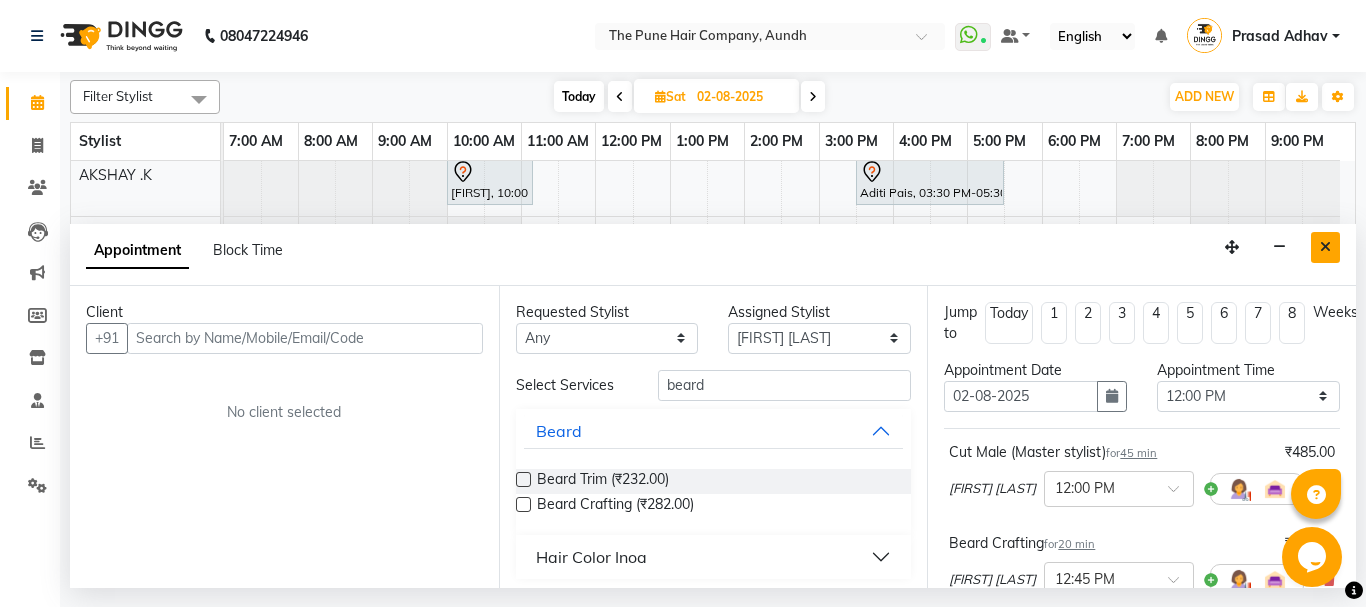 click at bounding box center [1325, 247] 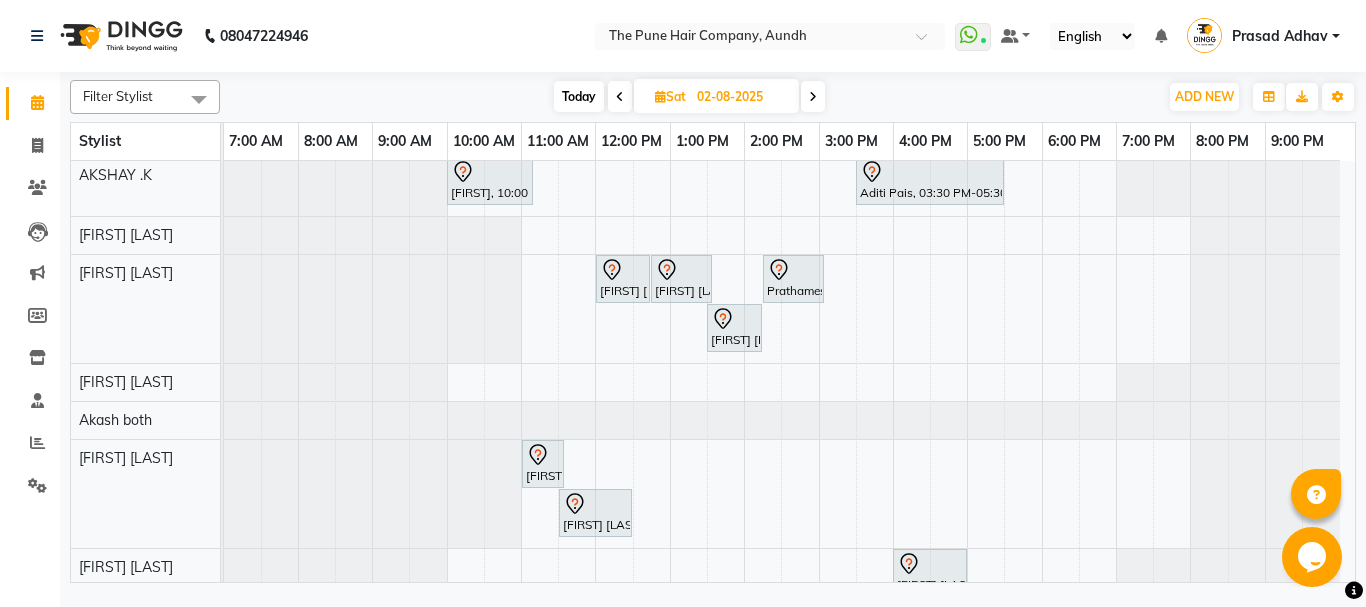 click on "[FIRST] [LAST], 11:00 AM-03:20 PM, Qod Treatment - Qod Medium [FIRST] [LAST] , 03:30 PM-04:30 PM, Cut Male ( Top Stylist ) [FIRST] [LAST] , 04:30 PM-05:30 PM, Hair Color Majirel - Majirel Global Male [FIRST], 05:30 PM-07:00 PM, Hair wash & blow dry - long [FIRST] [LAST], 10:00 AM-10:40 AM, Cut male (Expert) [FIRST] [LAST], 10:45 AM-11:05 AM, Beard Crafting Dr [FIRST] [LAST], 03:00 PM-05:30 PM, Hair Color Inoa - Inoa Touchup 2 Inch [FIRST] [LAST], 05:45 PM-06:00 PM, Additional Hair Wash (Female) [FIRST]null, 11:00 AM-03:00 PM, Global Highlight - Majirel Highlights Medium [FIRST] [LAST], 05:00 PM-05:45 PM, Cut Female (Expert) [FIRST] [LAST], 06:00 PM-07:15 PM, Cut Female (Expert) [FIRST] [LAST], 06:00 PM-06:15 PM, Additional Hair Wash (Female) [FIRST], 10:00 AM-11:10 AM, Cut male (Expert) [FIRST] [LAST], 03:30 PM-05:30 PM, Hair Color Inoa - Inoa Touchup 2 Inch" at bounding box center (789, 341) 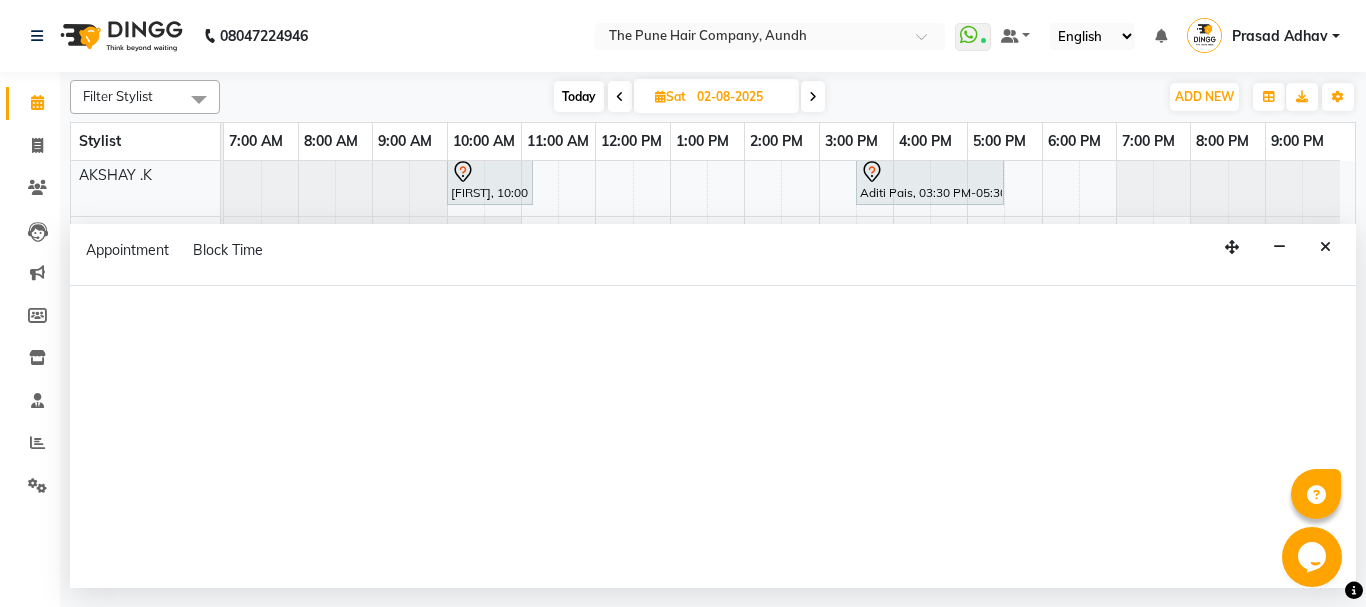 select on "25240" 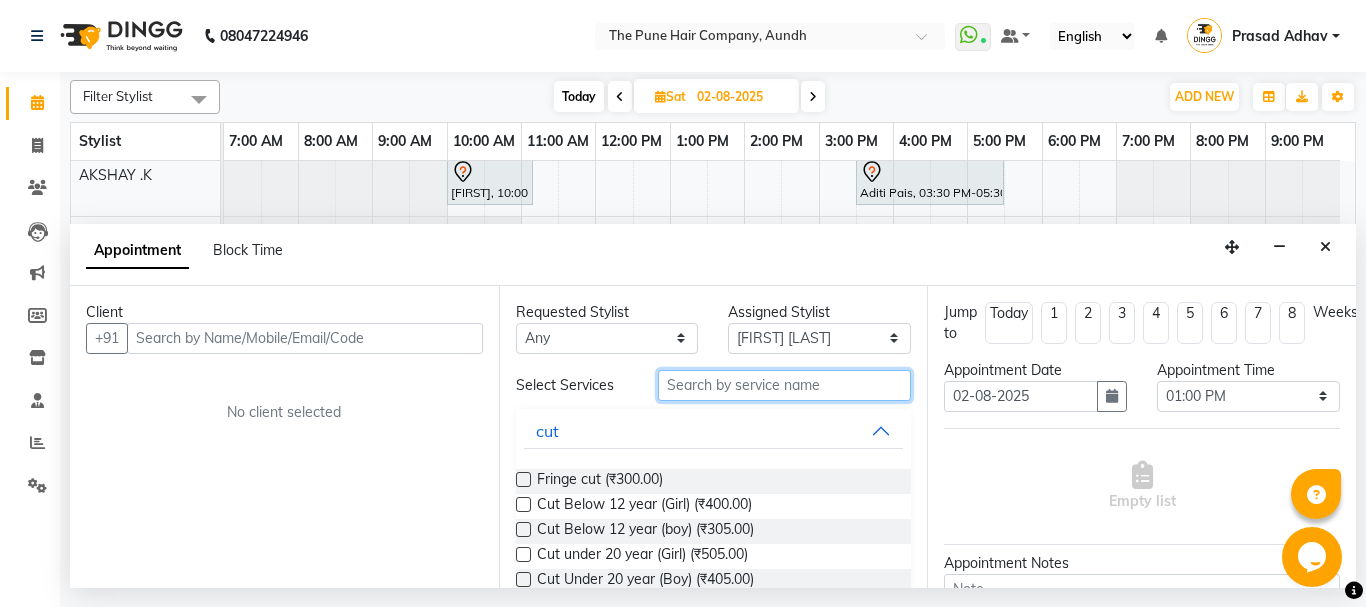 click at bounding box center (785, 385) 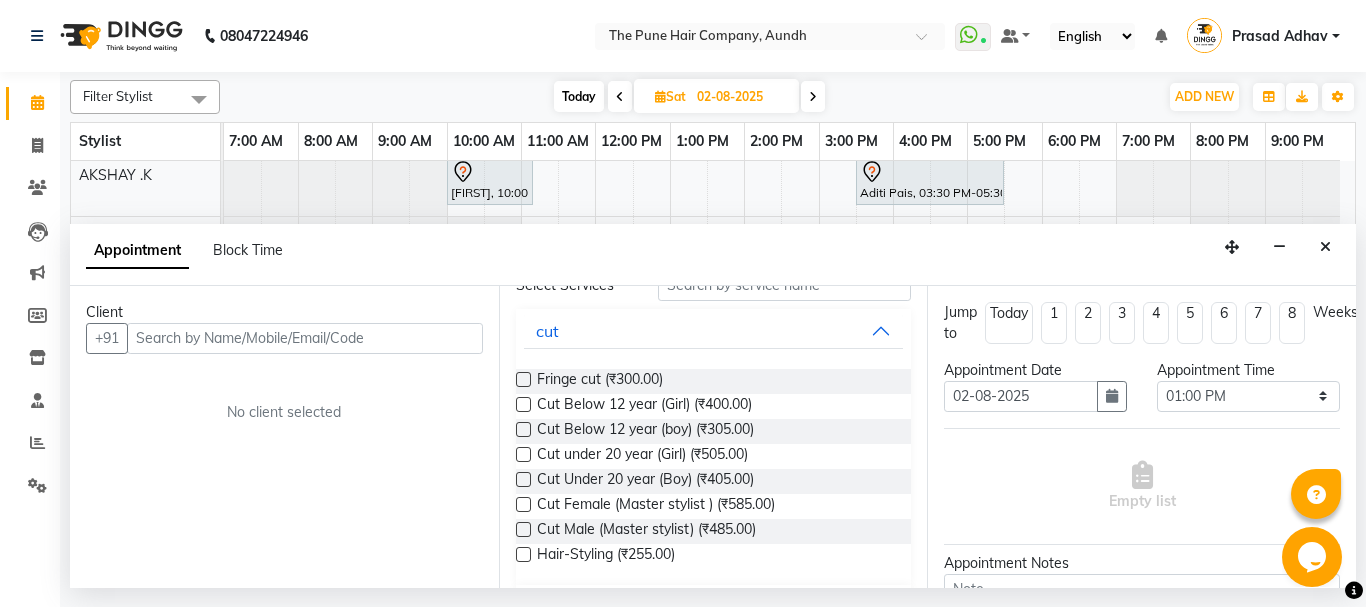 click at bounding box center [523, 529] 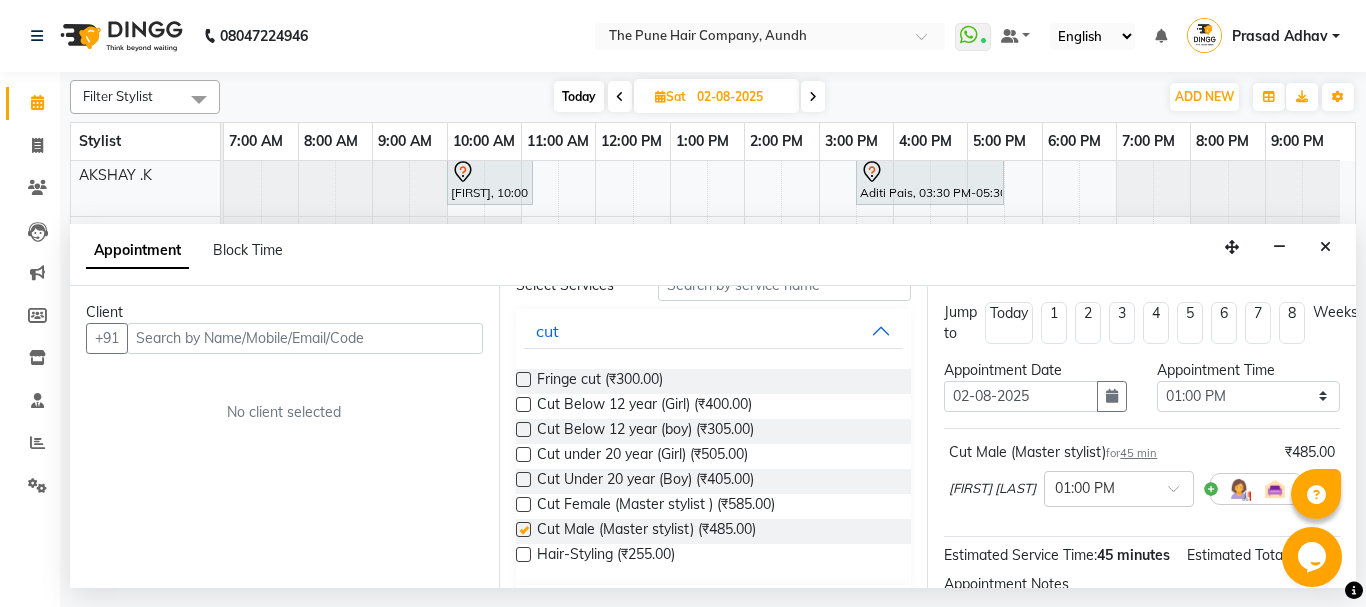 checkbox on "false" 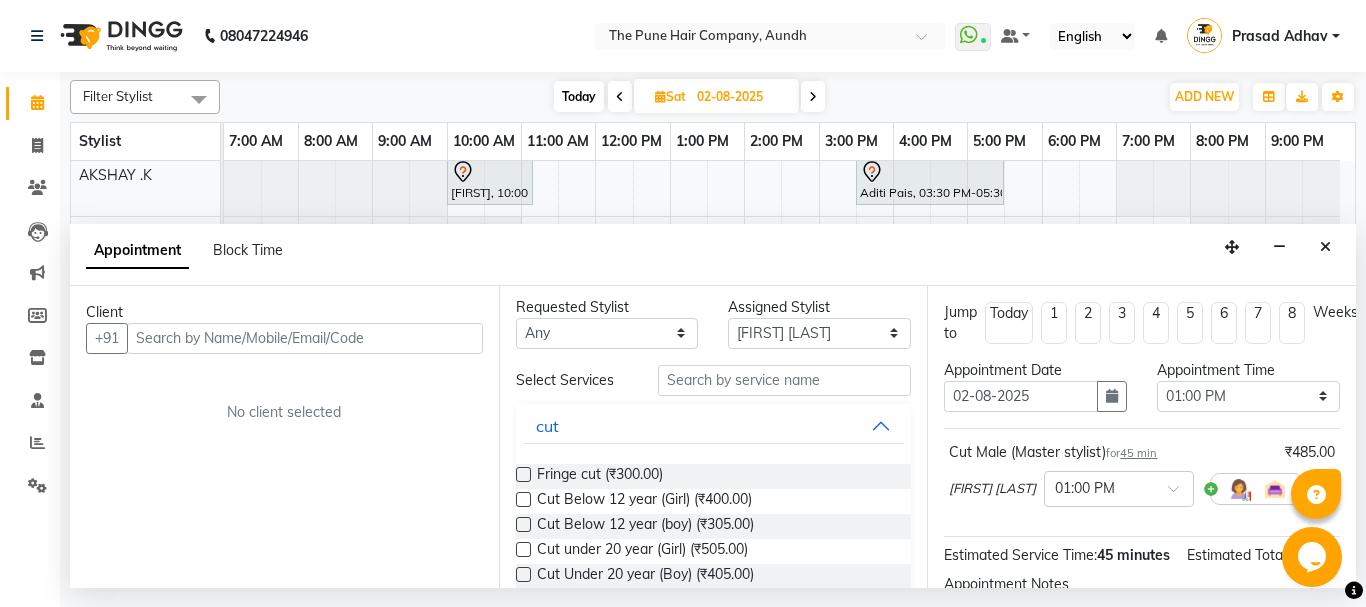 scroll, scrollTop: 0, scrollLeft: 0, axis: both 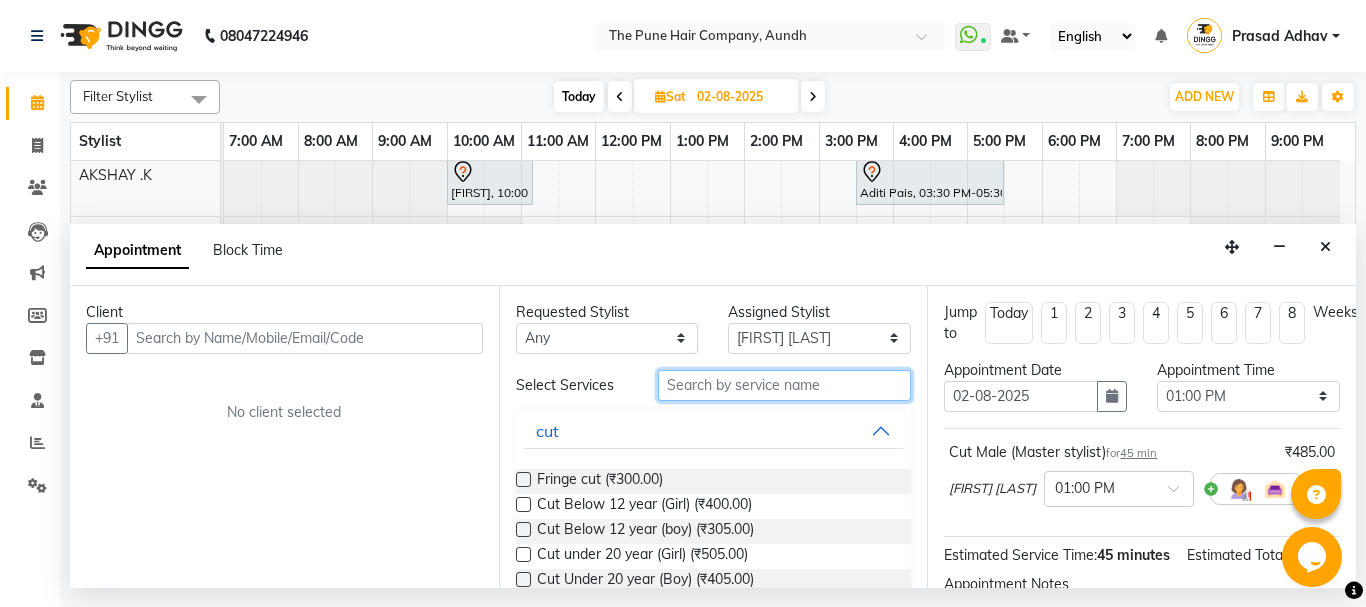 click at bounding box center (785, 385) 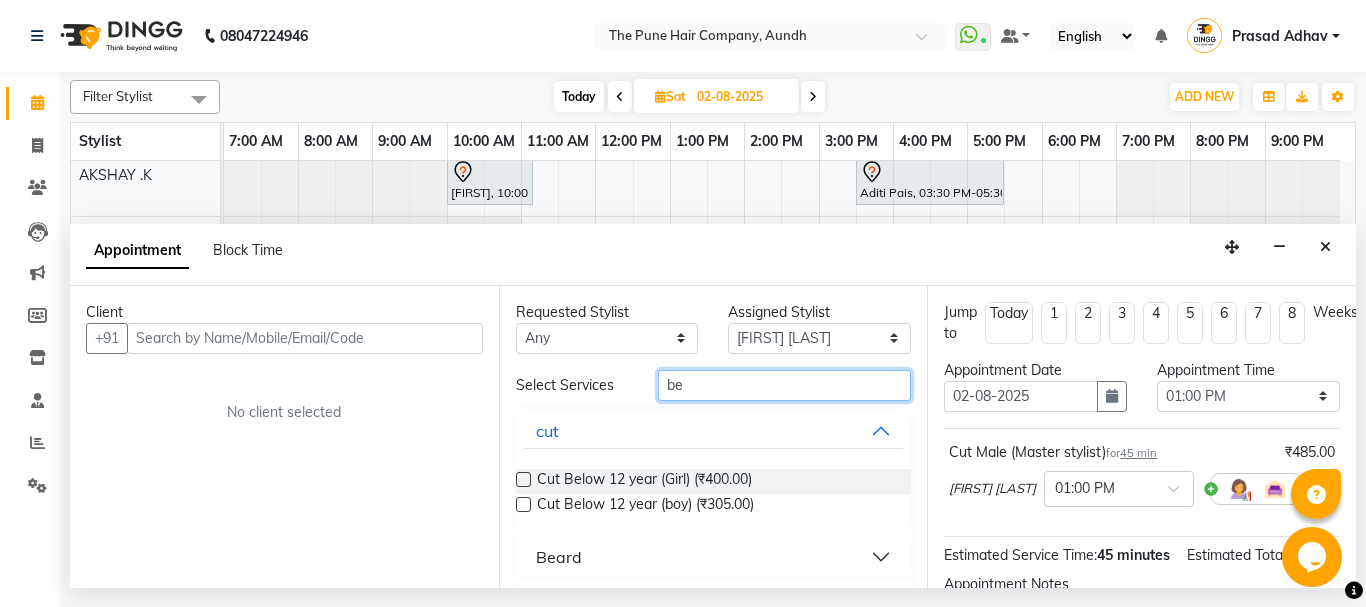type on "be" 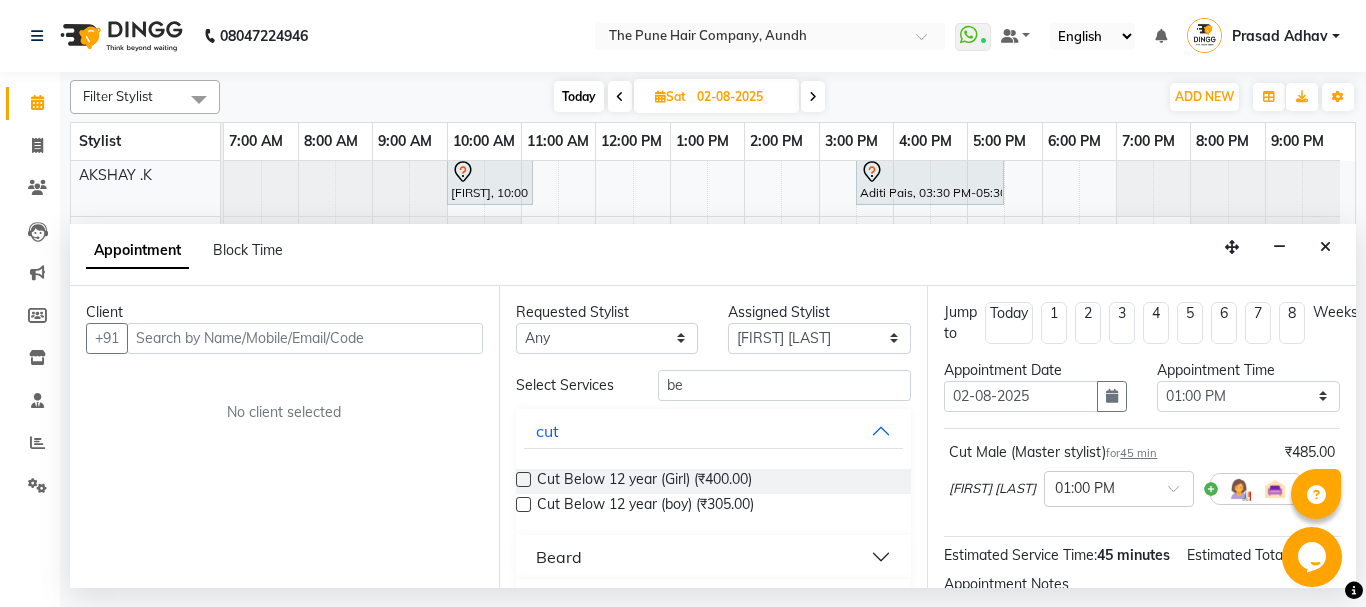 click on "Beard" at bounding box center [714, 557] 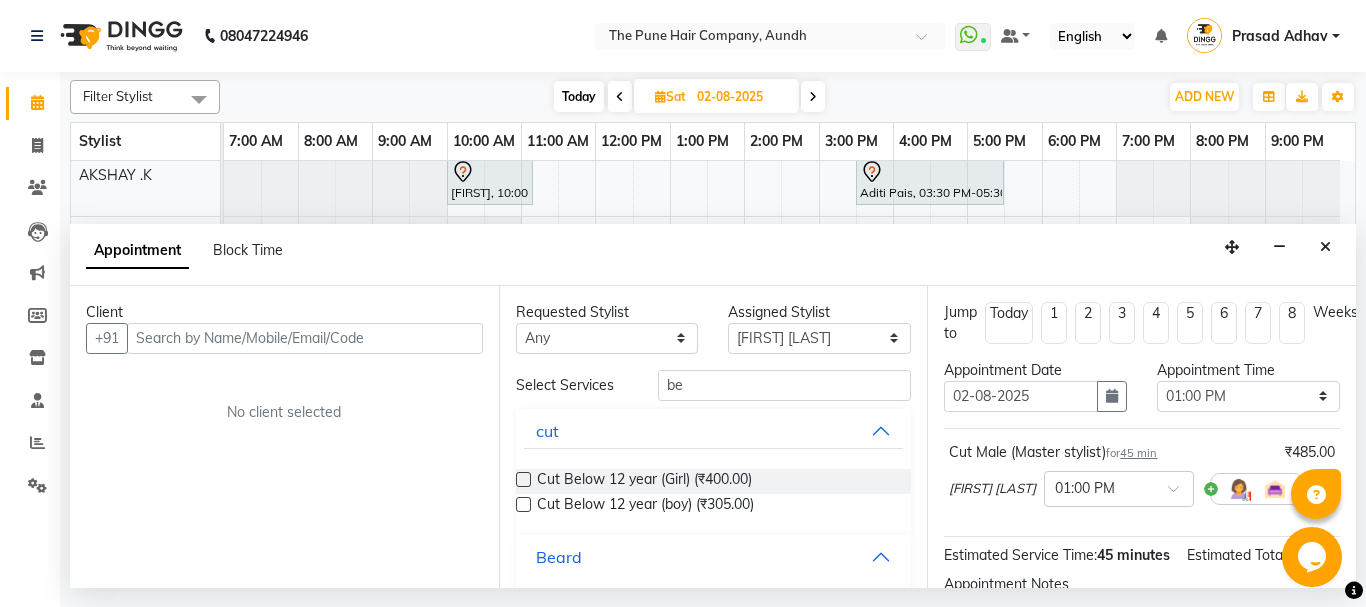 scroll, scrollTop: 198, scrollLeft: 0, axis: vertical 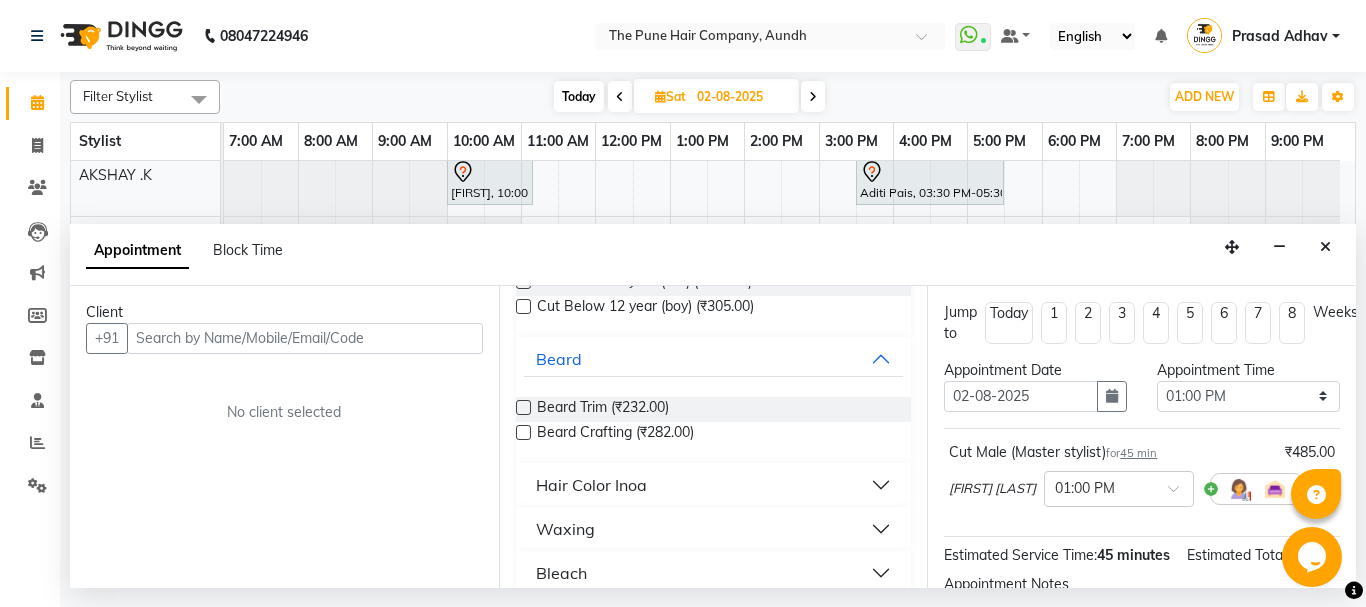 click at bounding box center (523, 432) 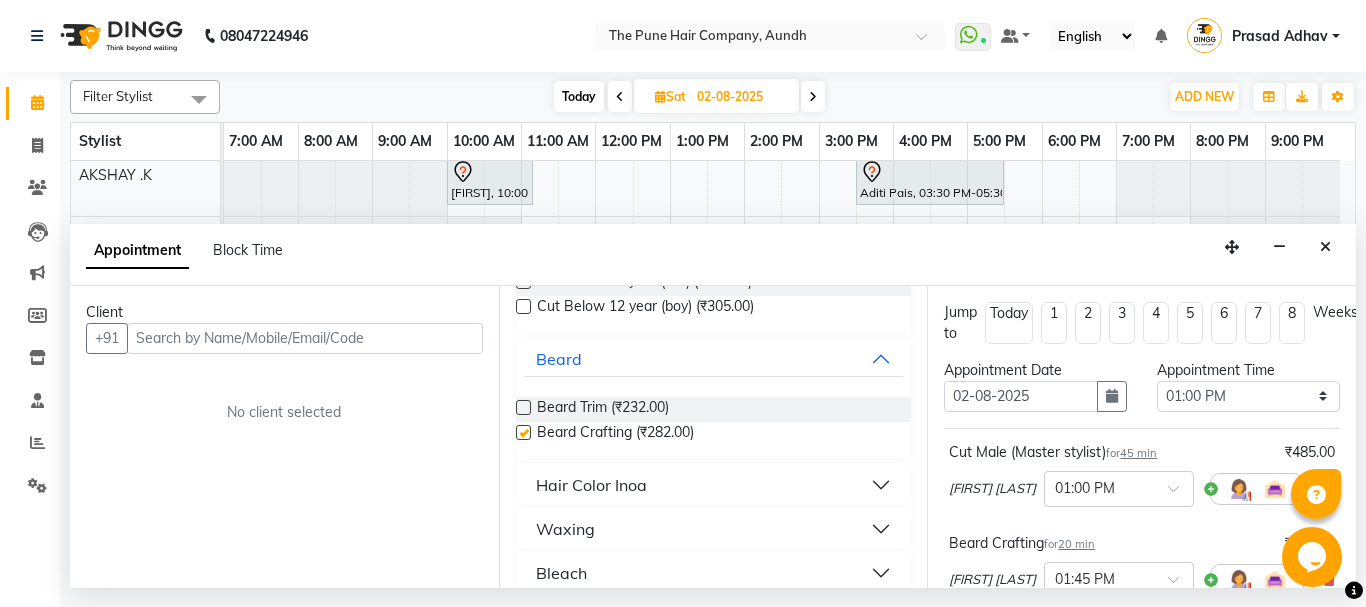 checkbox on "false" 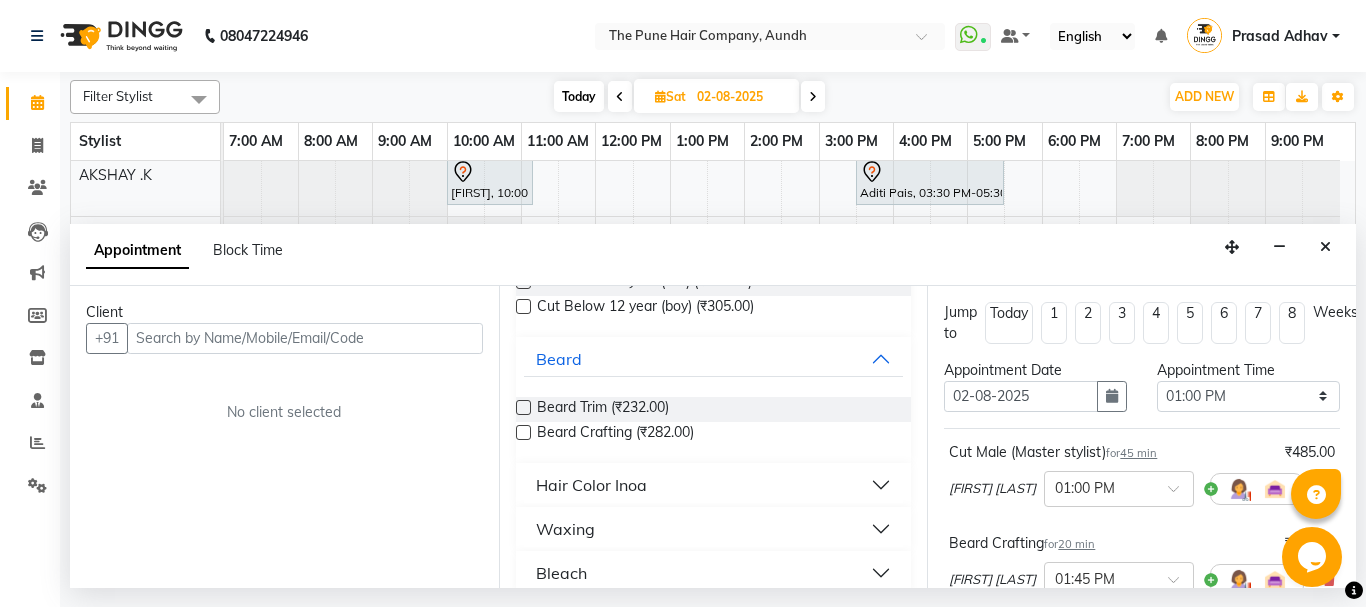scroll, scrollTop: 0, scrollLeft: 0, axis: both 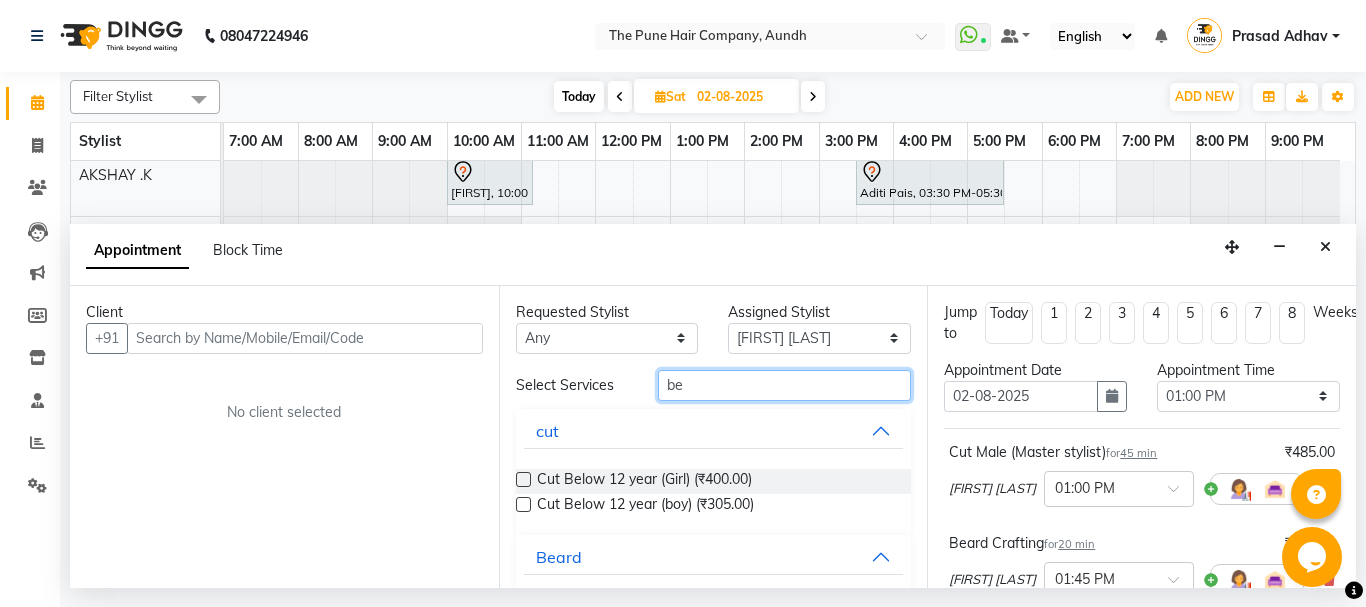 click on "be" at bounding box center (785, 385) 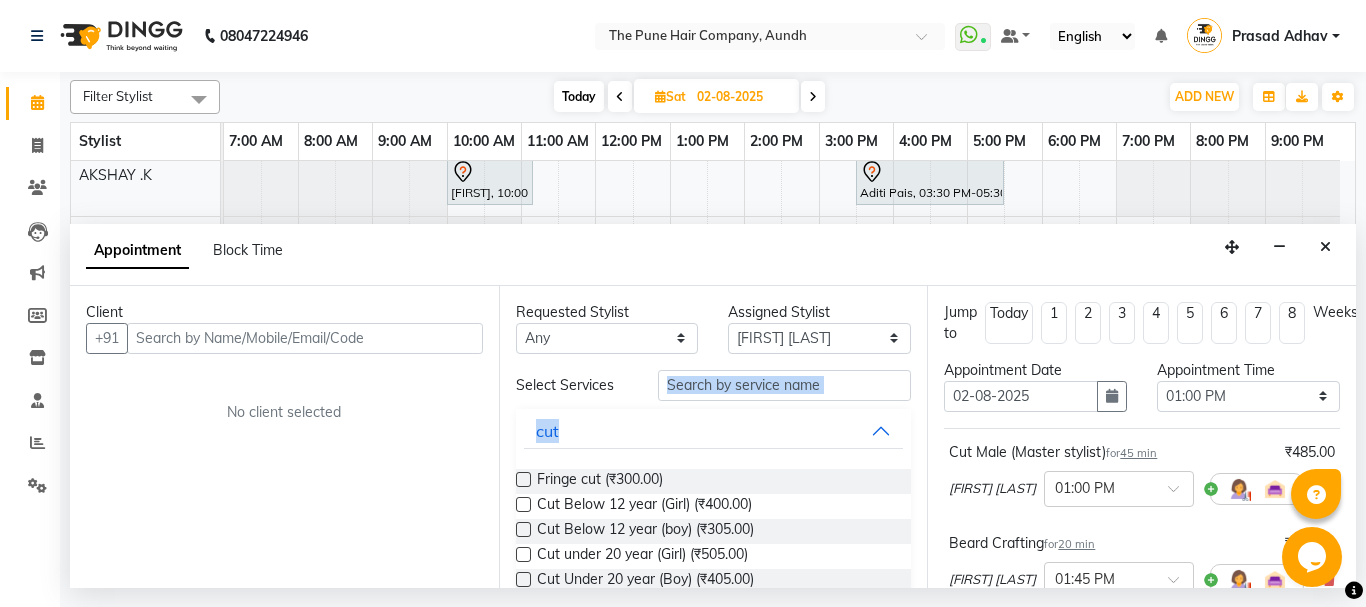 drag, startPoint x: 709, startPoint y: 404, endPoint x: 735, endPoint y: 304, distance: 103.32473 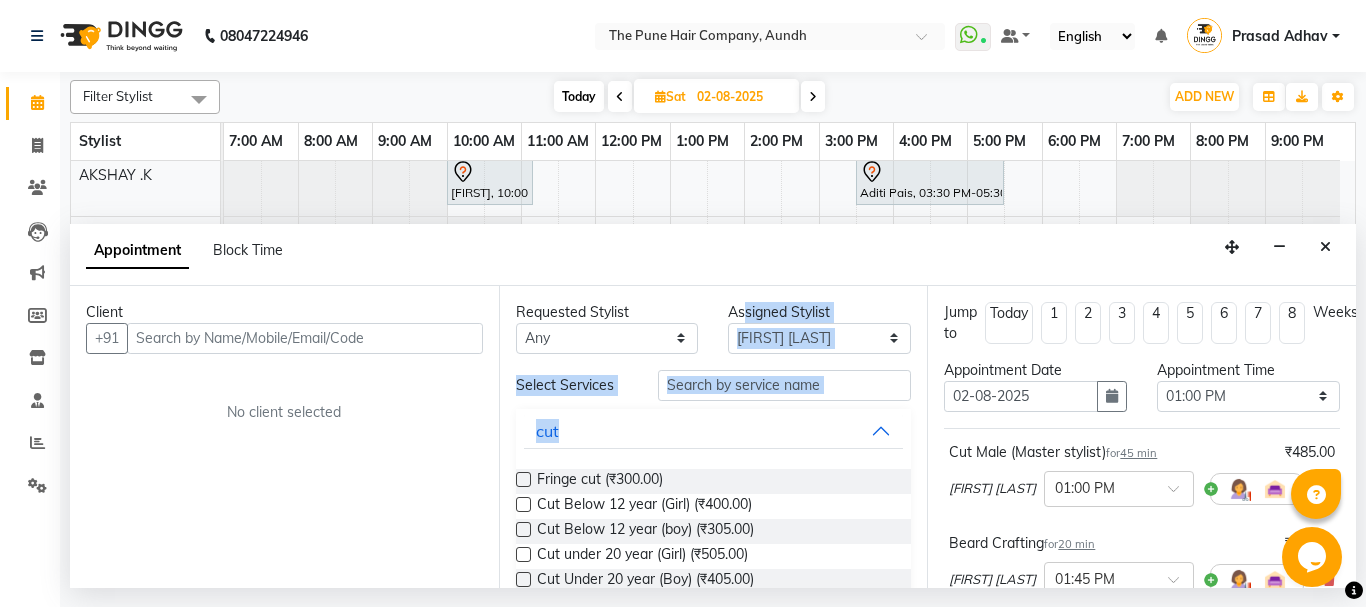 click on "cut" at bounding box center (714, 431) 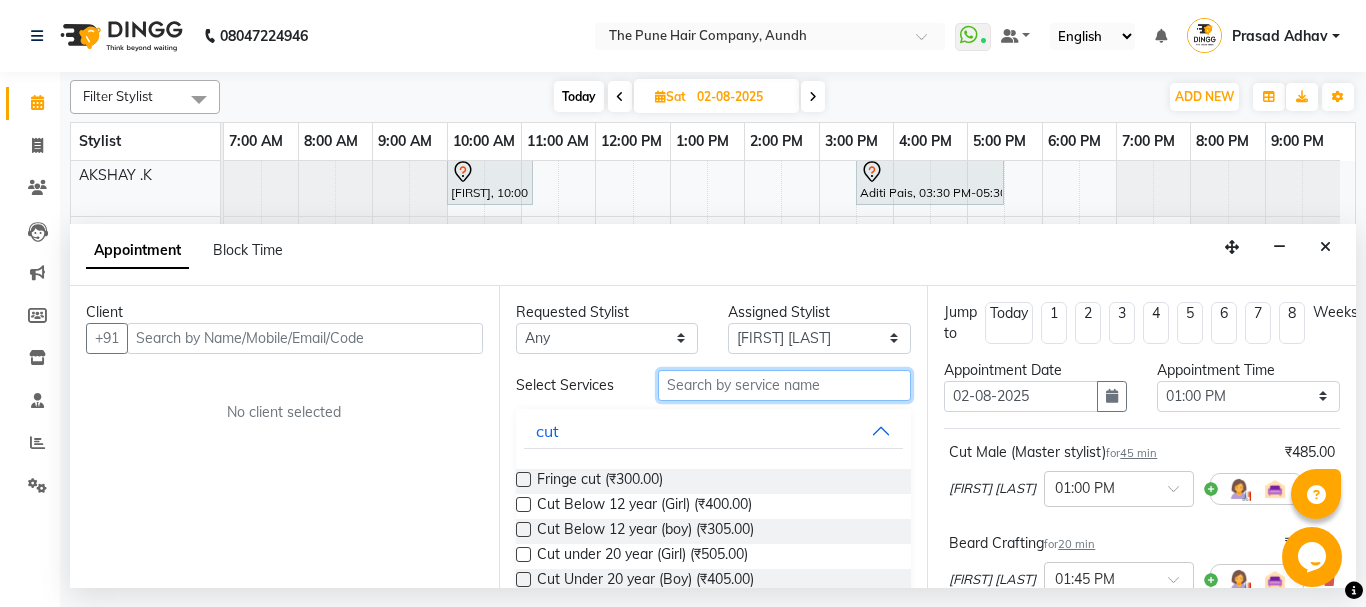click at bounding box center (785, 385) 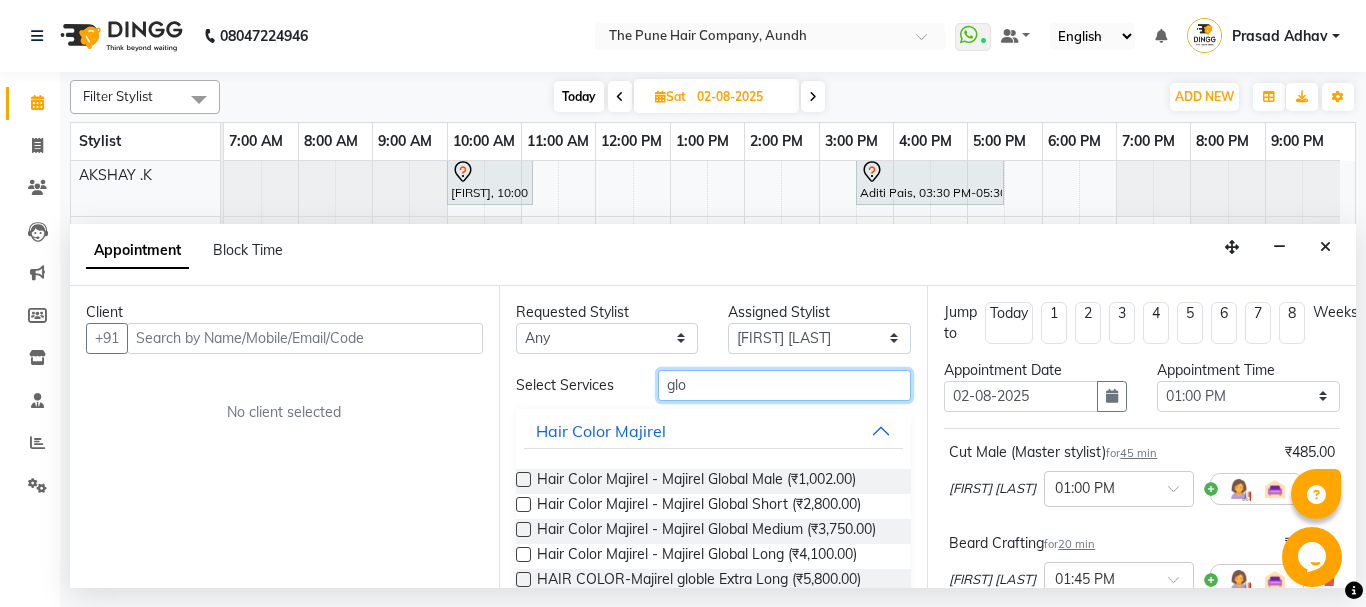 type on "glo" 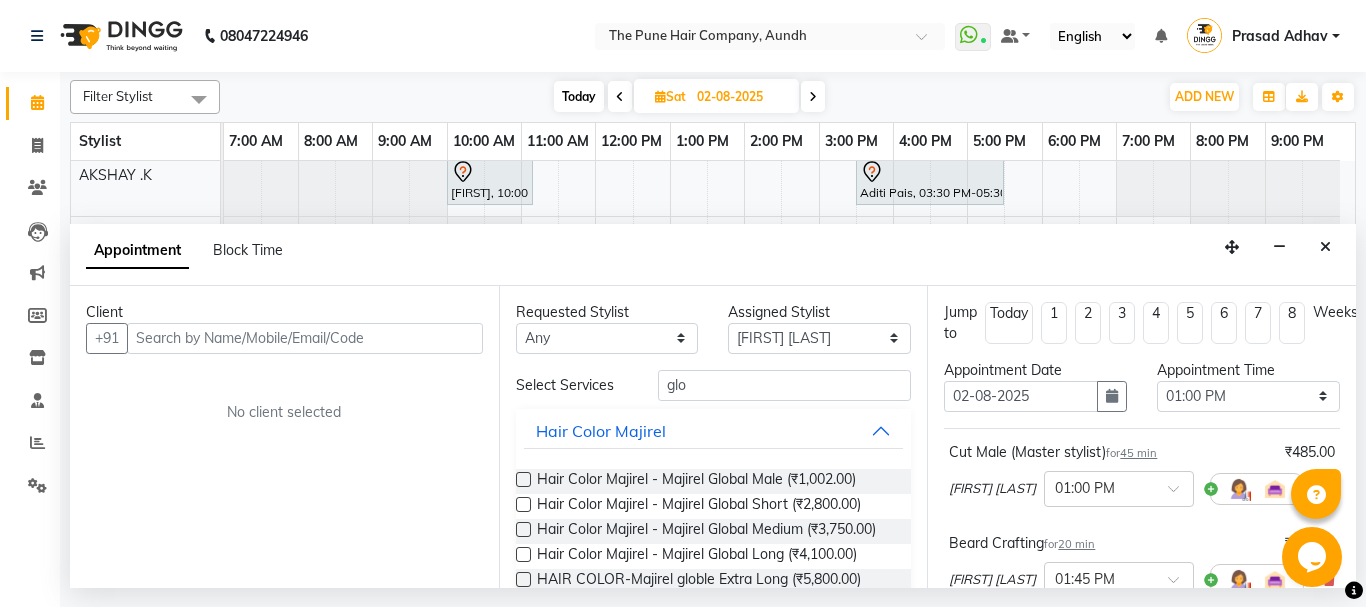 click at bounding box center (523, 479) 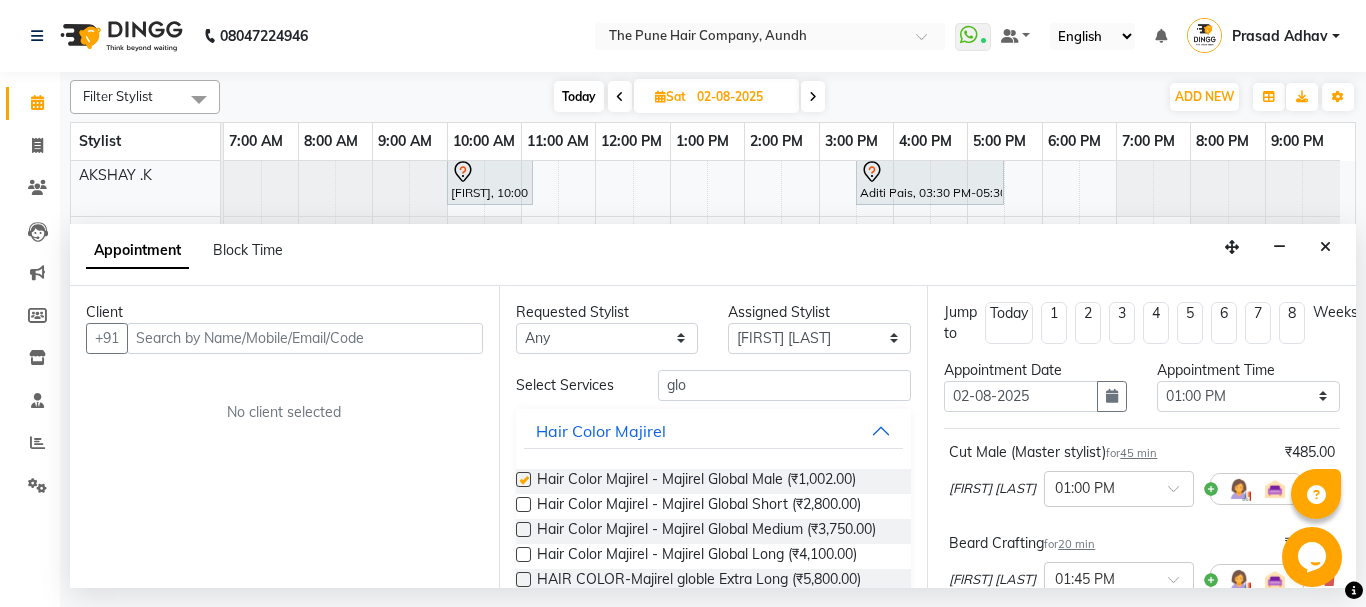 checkbox on "false" 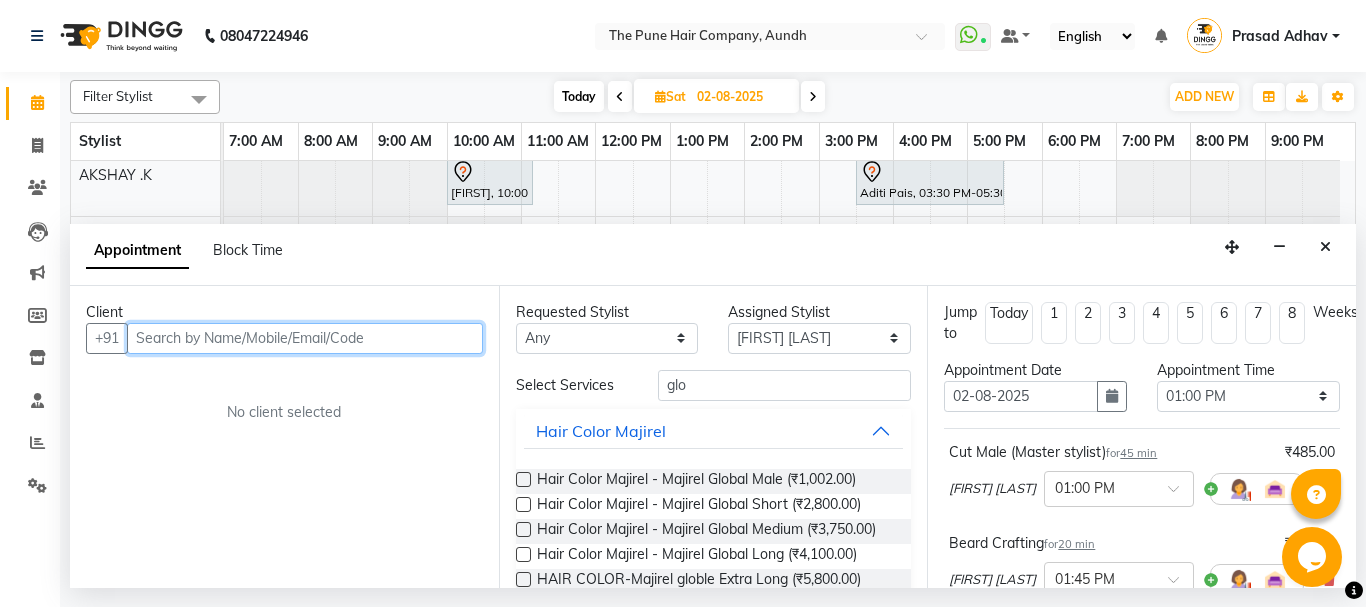 click at bounding box center [305, 338] 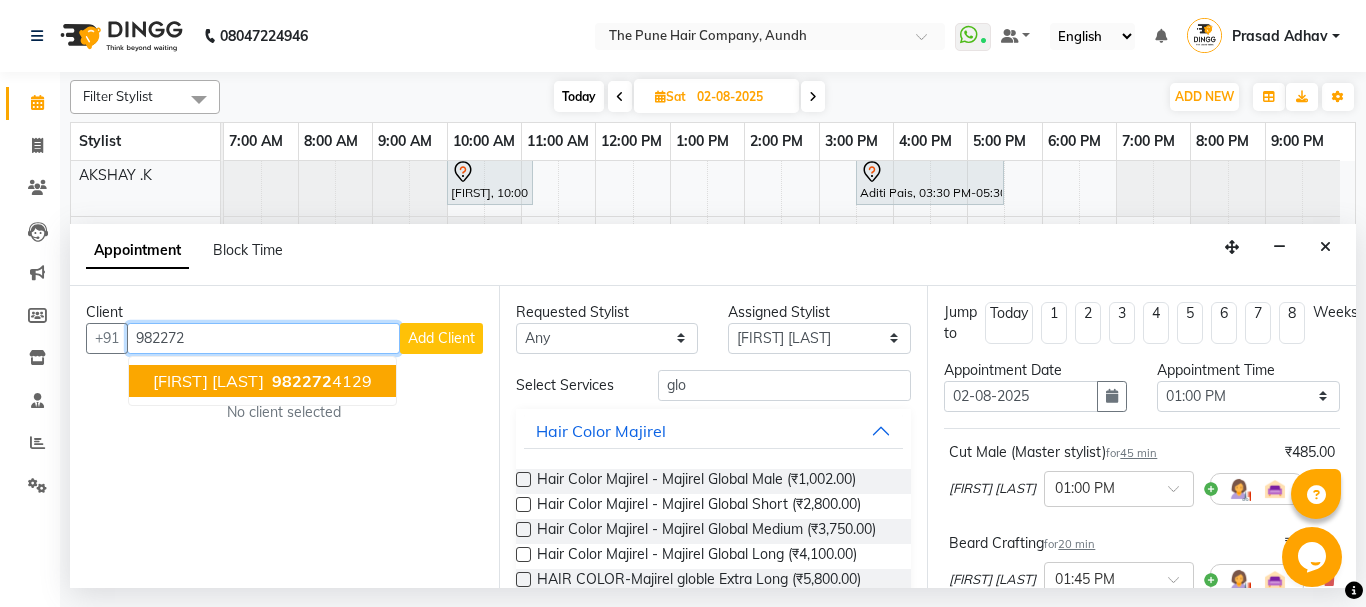 click on "982272" at bounding box center [302, 381] 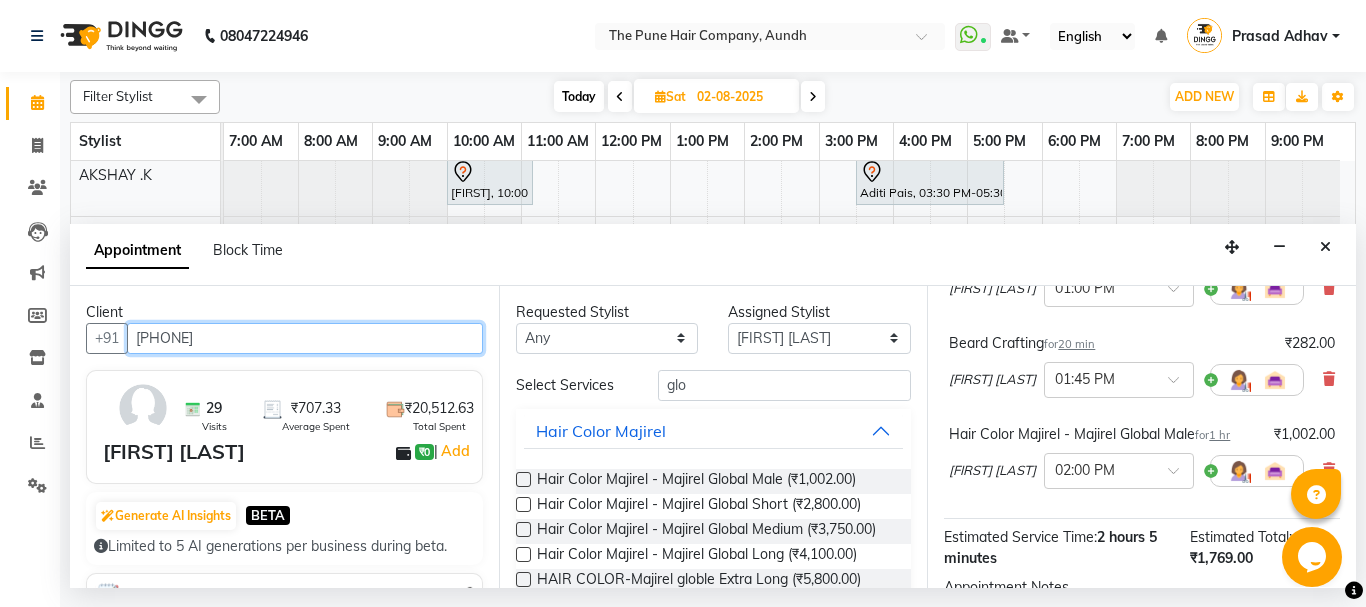 scroll, scrollTop: 451, scrollLeft: 0, axis: vertical 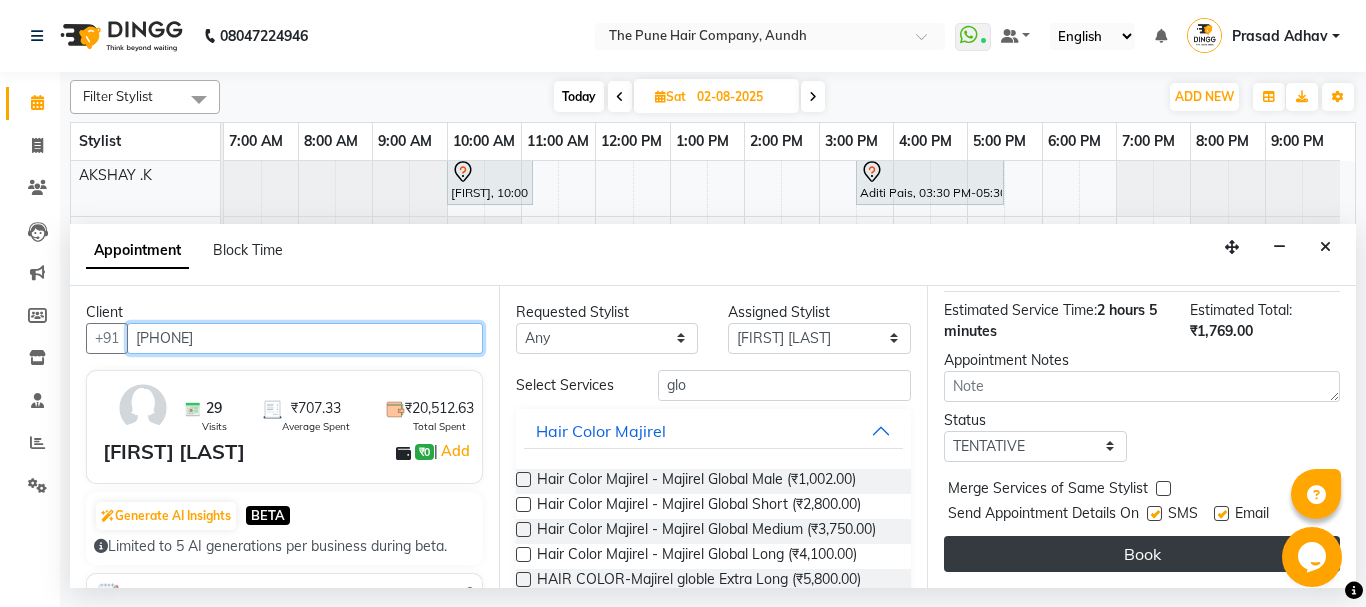 type on "[PHONE]" 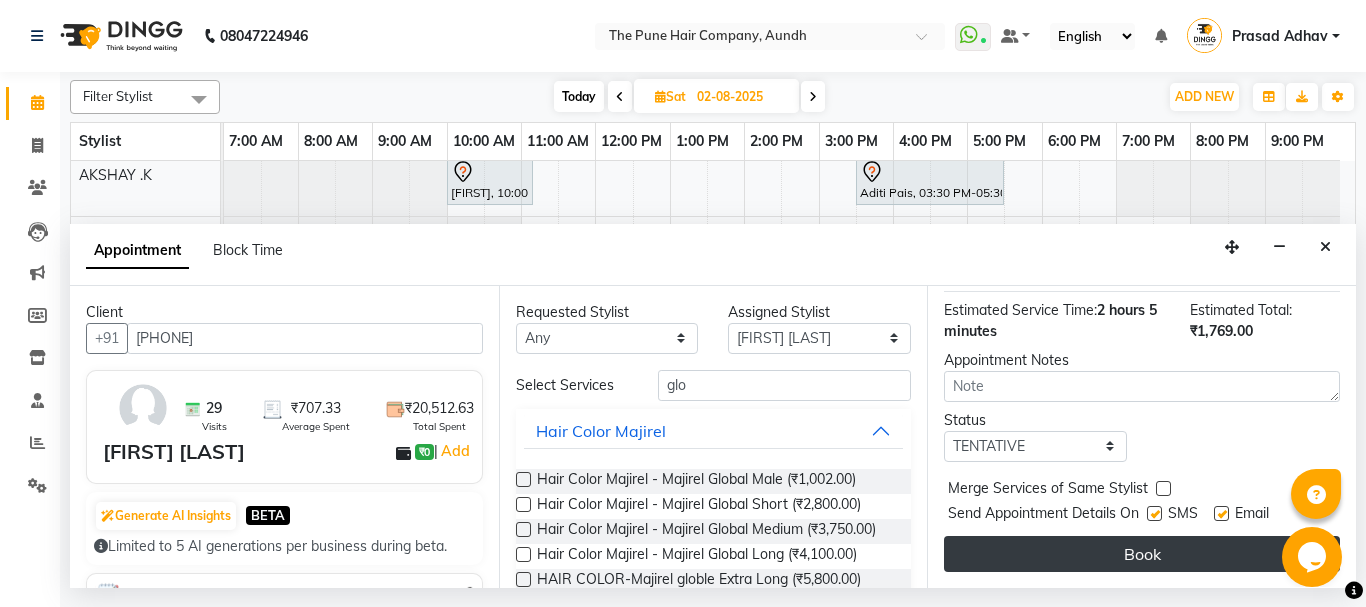 click on "Book" at bounding box center [1142, 554] 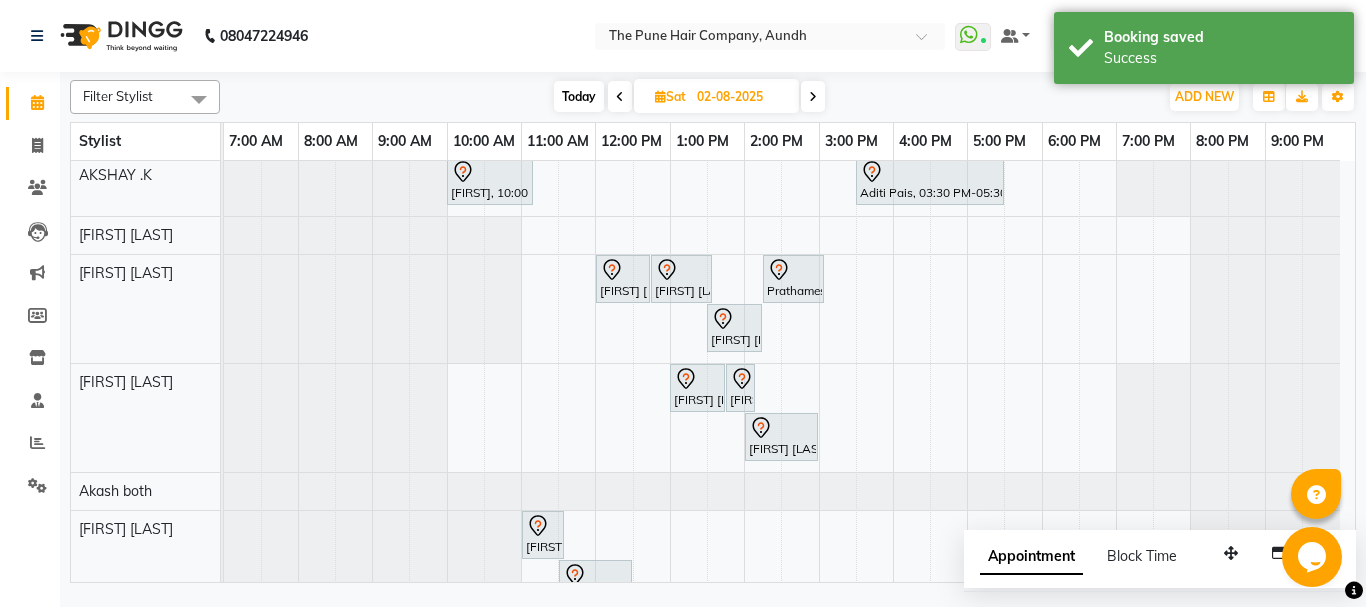 click on "Today" at bounding box center (579, 96) 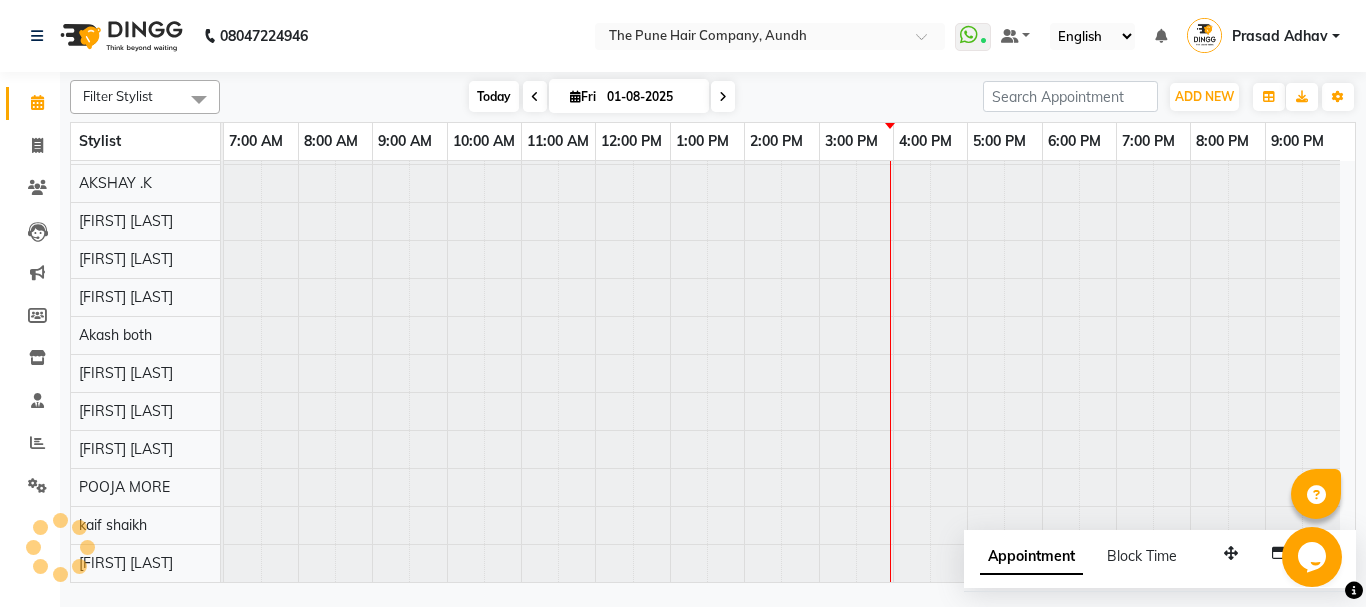 scroll, scrollTop: 110, scrollLeft: 0, axis: vertical 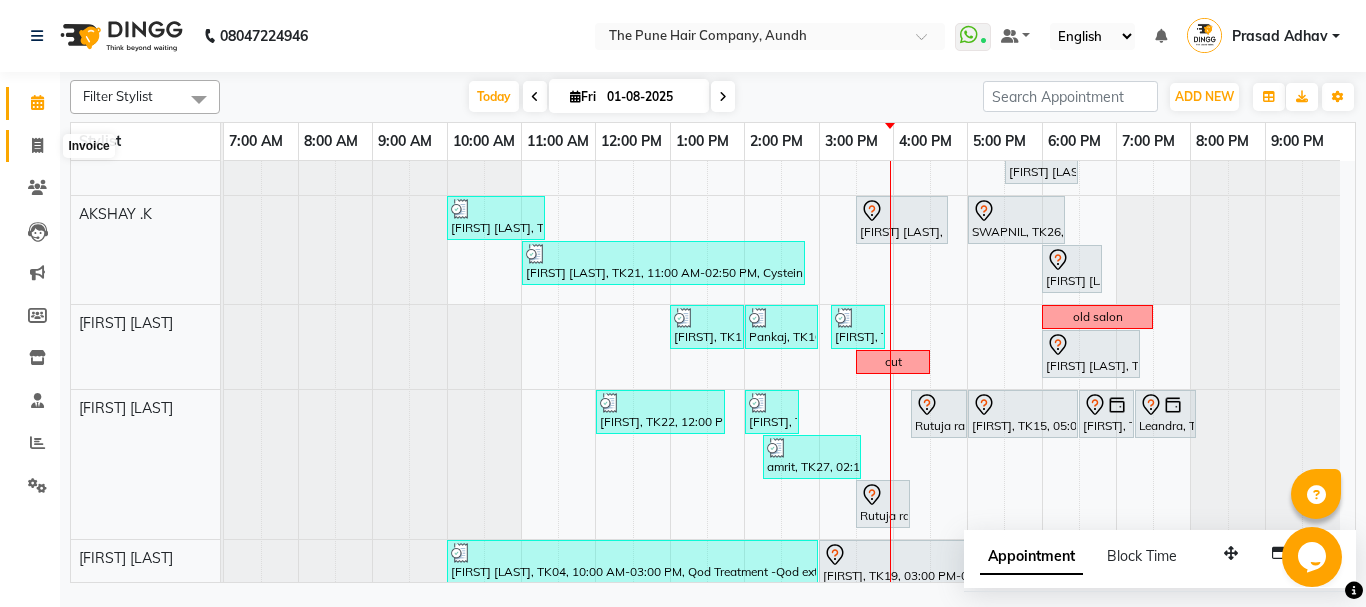 click 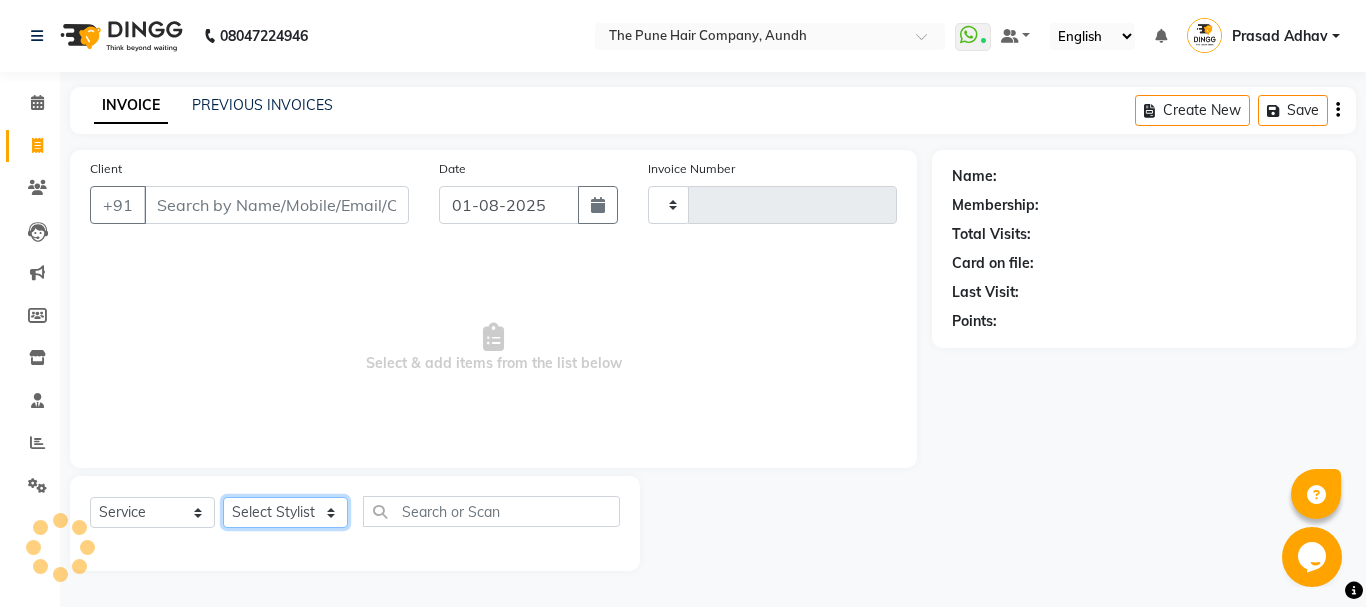 click on "Select Stylist" 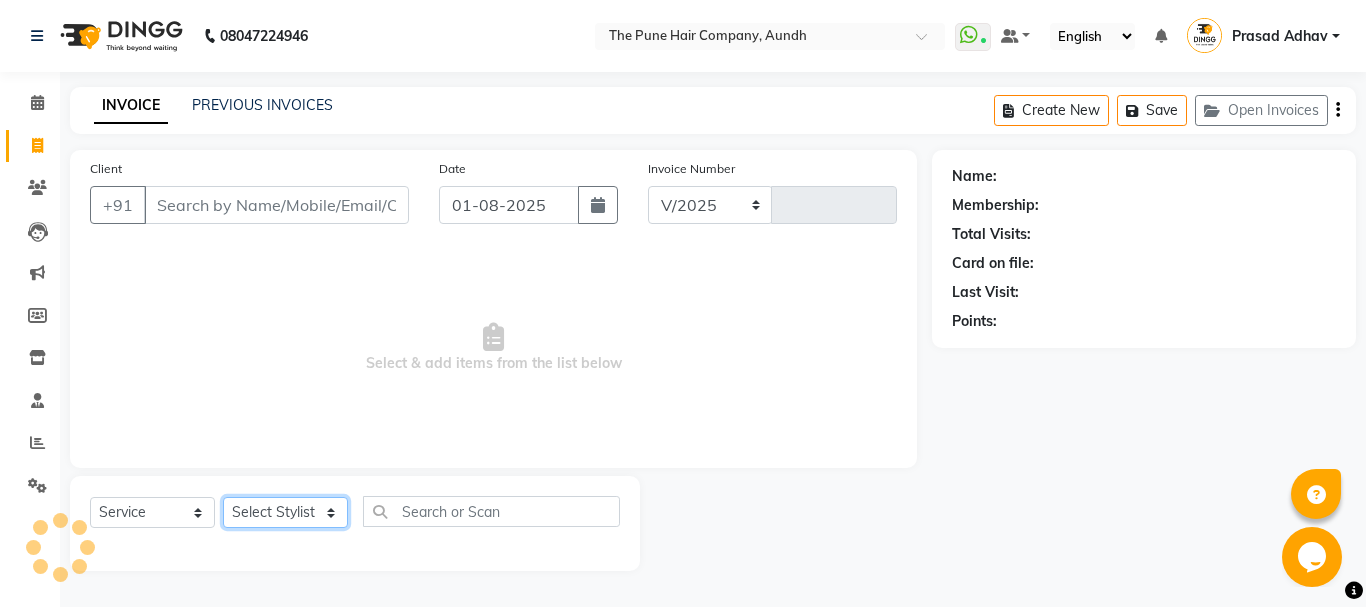 select on "106" 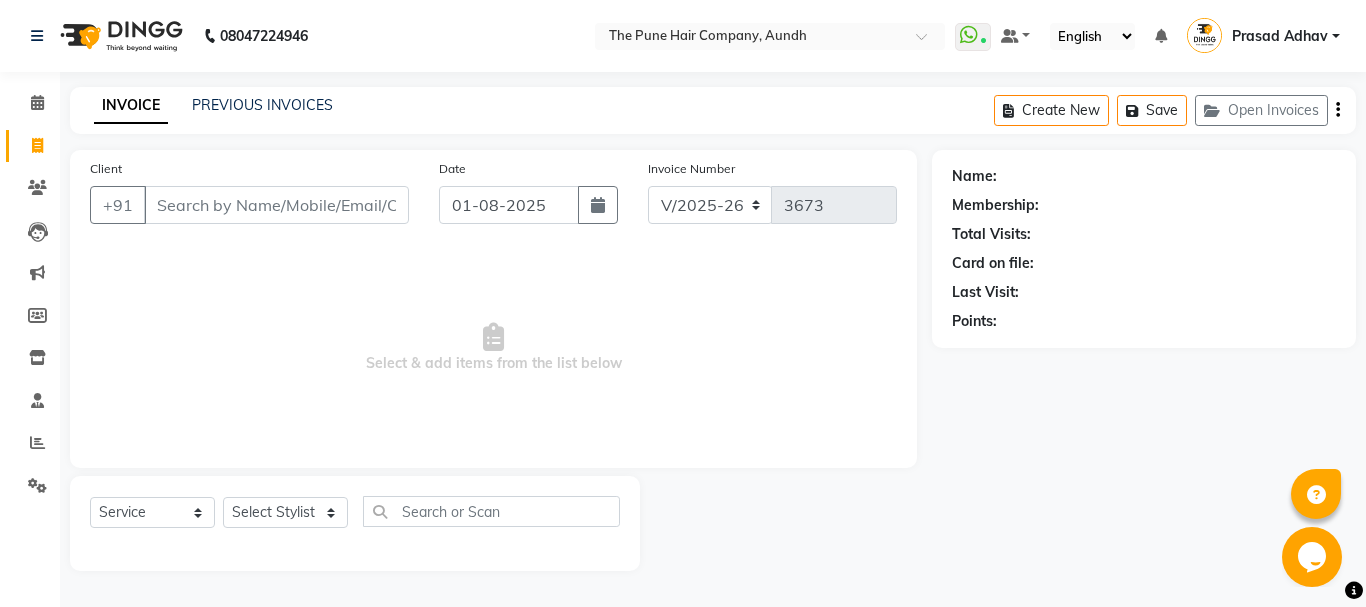 click on "Select & add items from the list below" at bounding box center [493, 348] 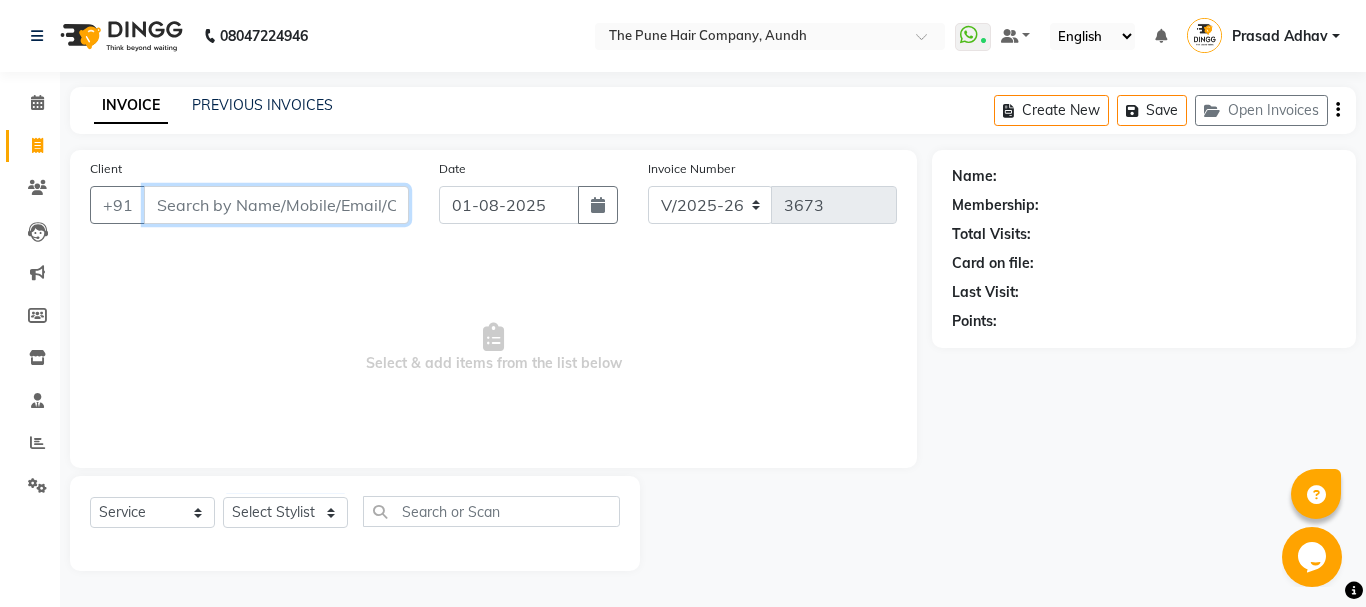 click on "Client" at bounding box center [276, 205] 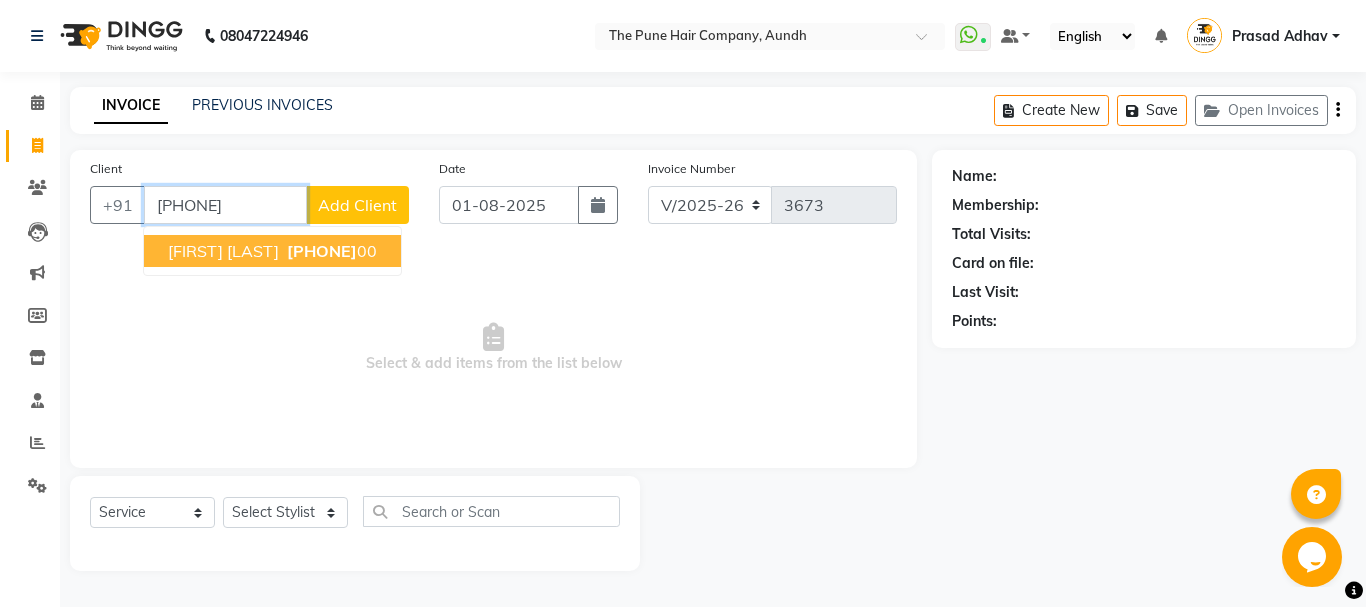 click on "kirti garve   95455433 00" at bounding box center (272, 251) 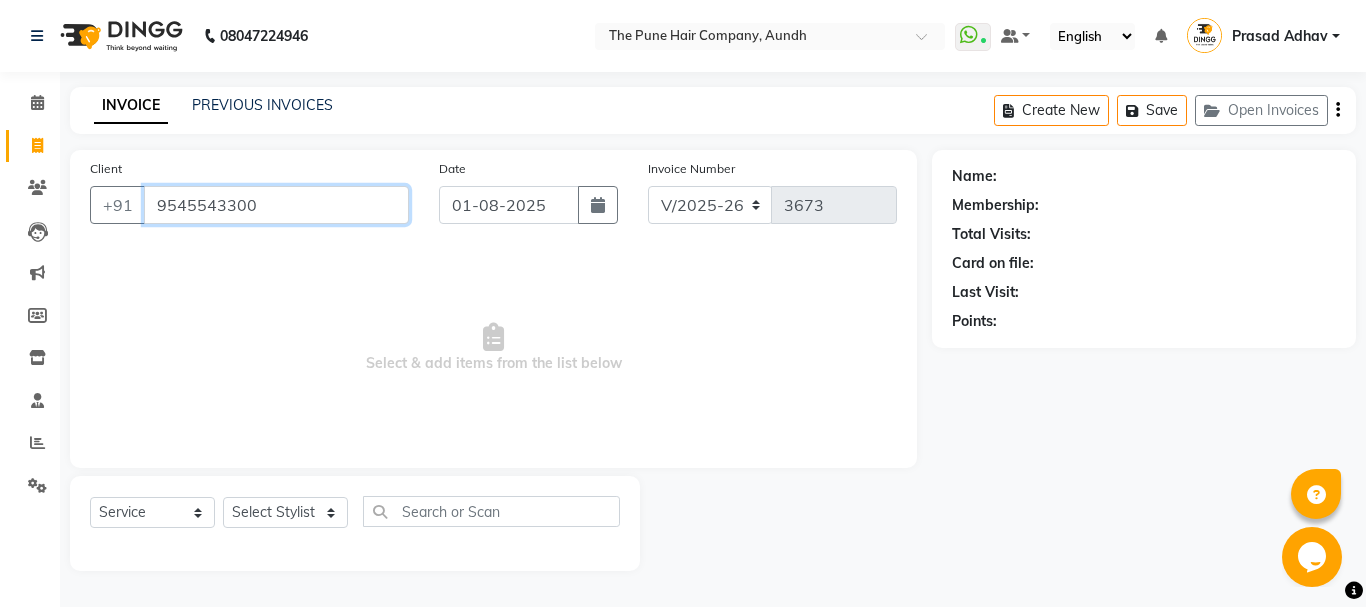 type on "9545543300" 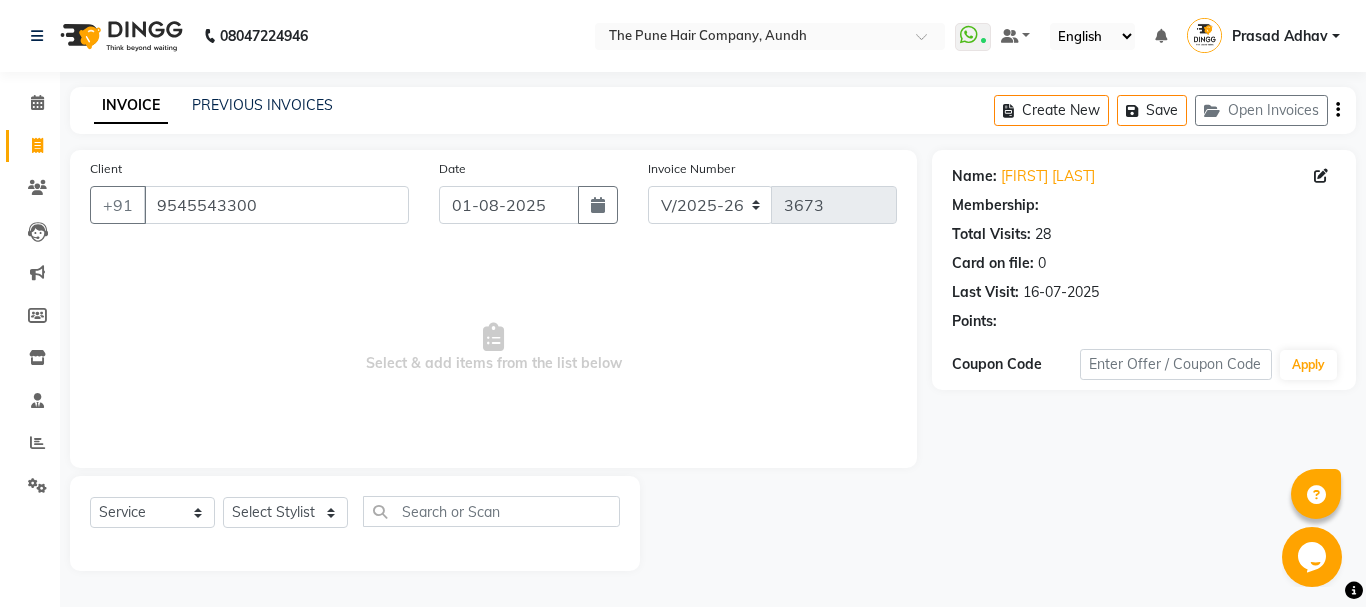 select on "1: Object" 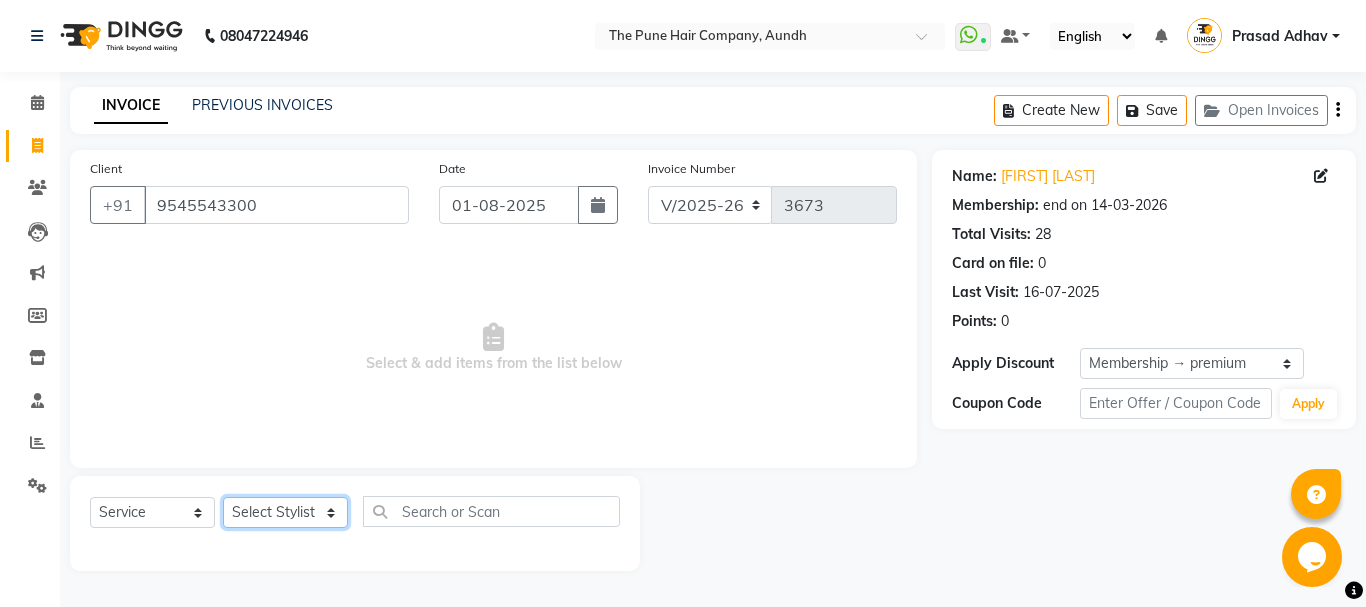 click on "Select Stylist [NAME] both [NAME] [LAST] [NAME] [LAST] [NAME] [LAST] [NAME] [LAST] [NAME] [LAST] [NAME] [LAST] [NAME] [LAST] [NAME] [LAST] [NAME] [LAST] [NAME] [LAST] [NAME] [LAST] [NAME] [LAST] [NAME] [LAST]" 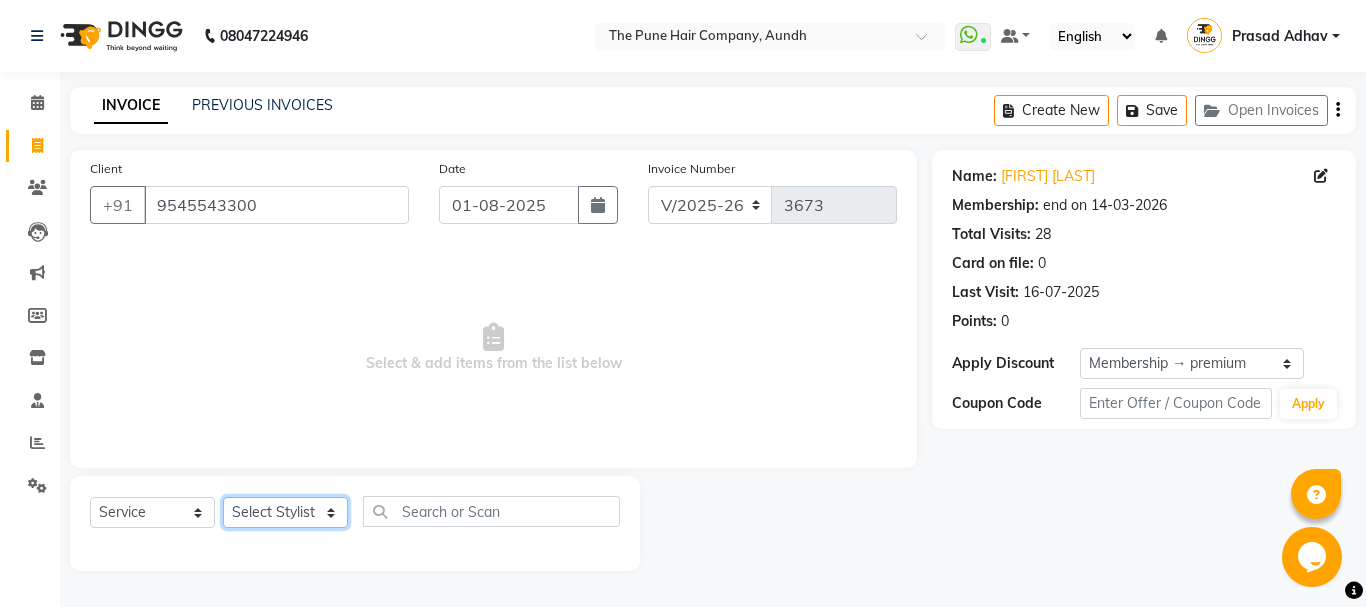 select on "50093" 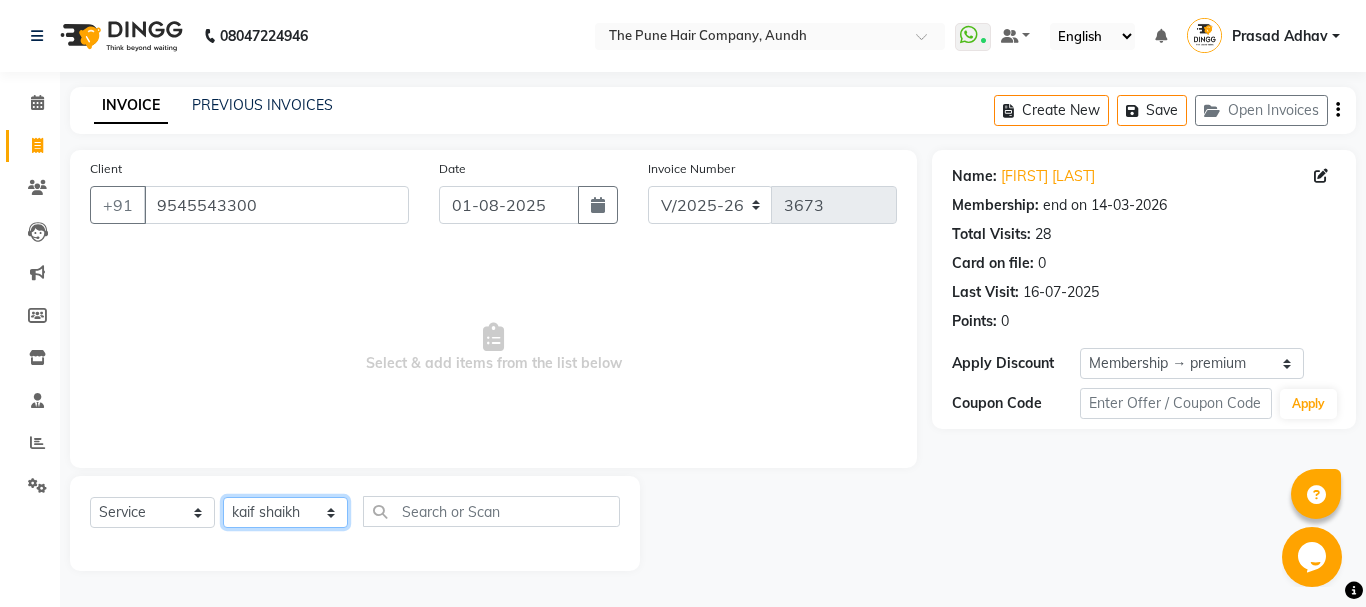 click on "Select Stylist [NAME] both [NAME] [LAST] [NAME] [LAST] [NAME] [LAST] [NAME] [LAST] [NAME] [LAST] [NAME] [LAST] [NAME] [LAST] [NAME] [LAST] [NAME] [LAST] [NAME] [LAST] [NAME] [LAST] [NAME] [LAST] [NAME] [LAST]" 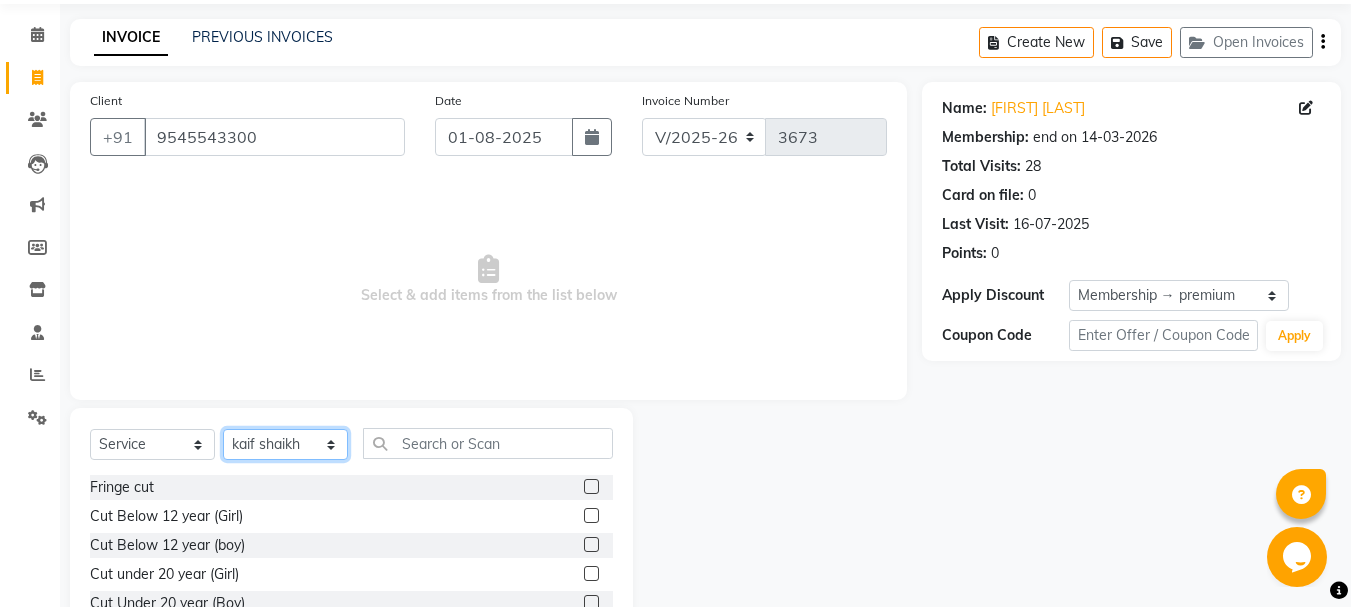 scroll, scrollTop: 100, scrollLeft: 0, axis: vertical 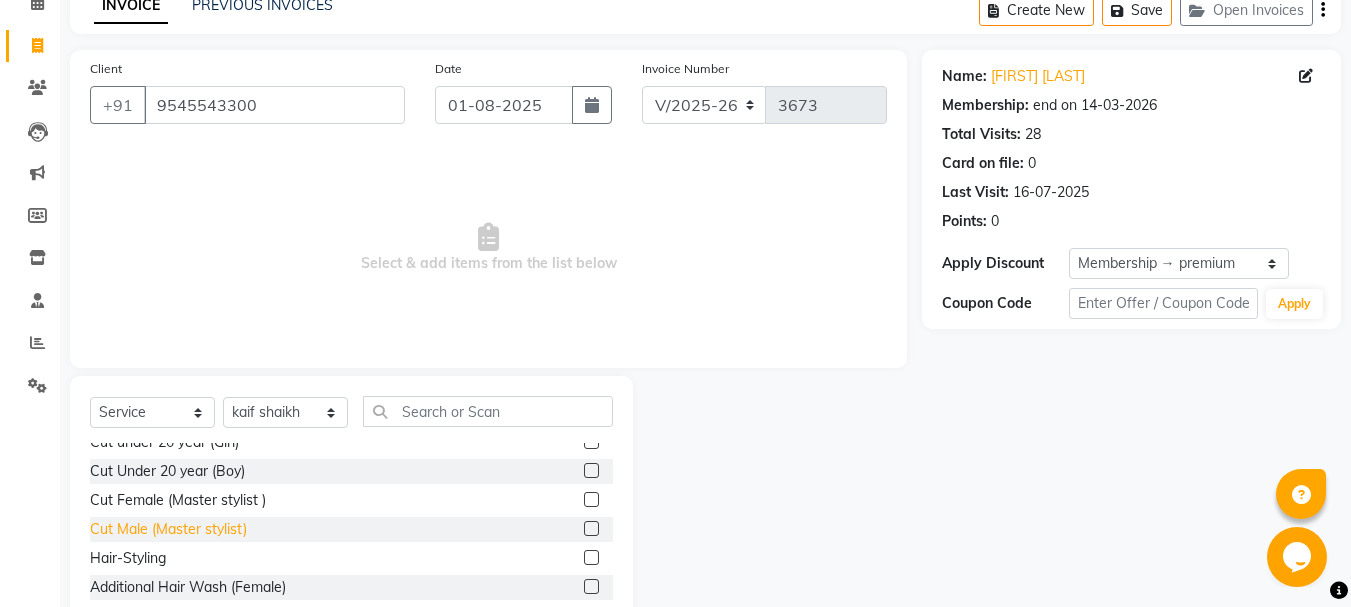 click on "Cut Male (Master stylist)" 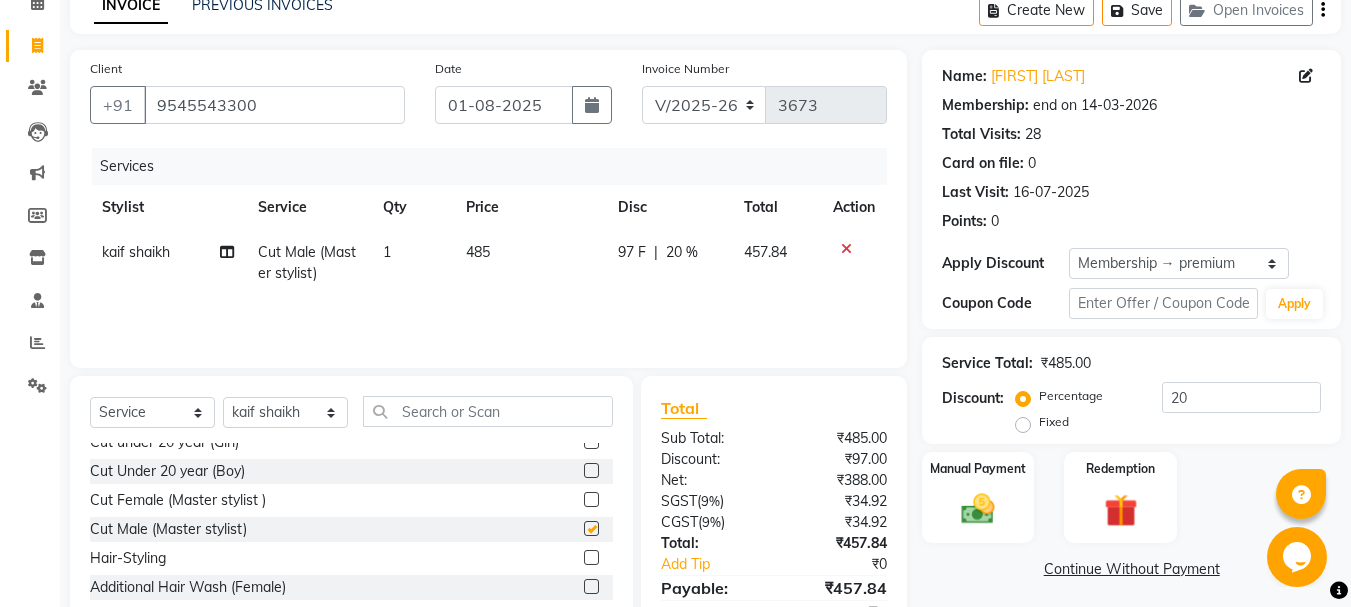 checkbox on "false" 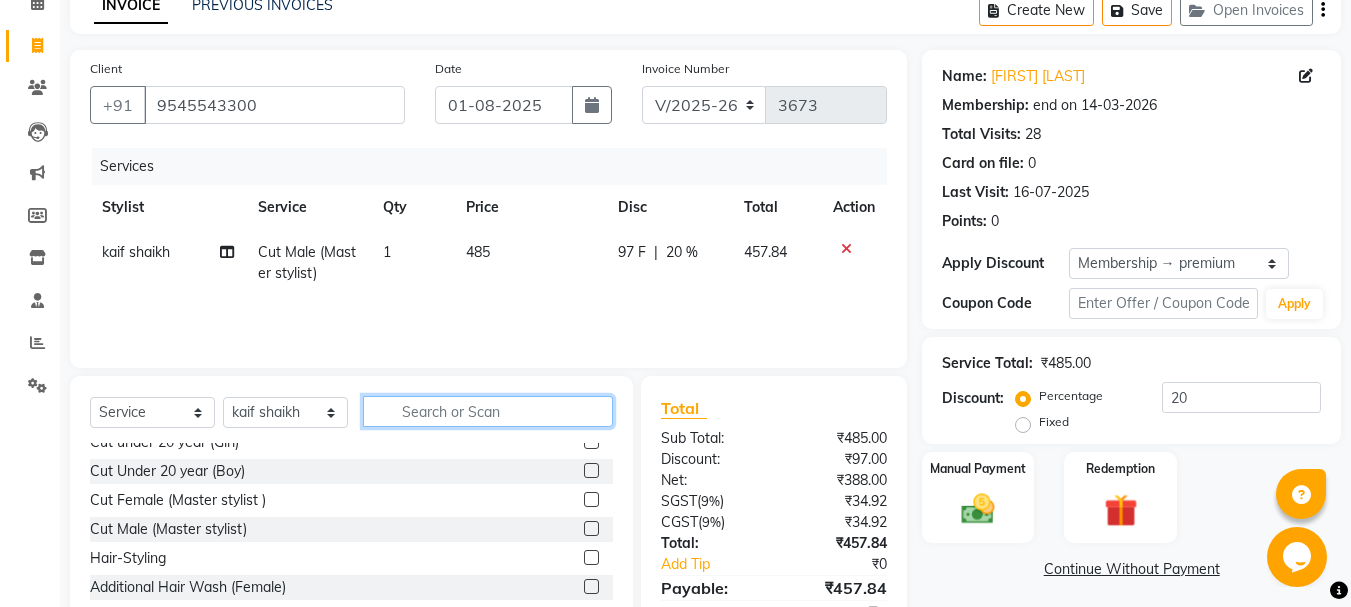 click 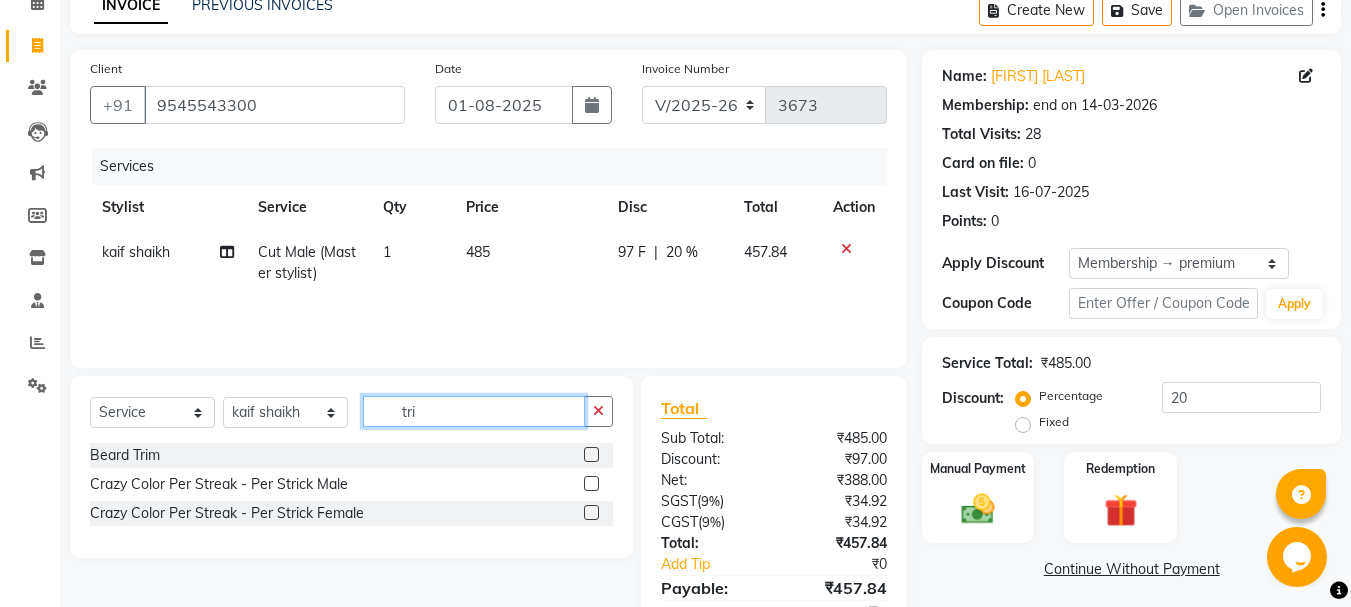 scroll, scrollTop: 0, scrollLeft: 0, axis: both 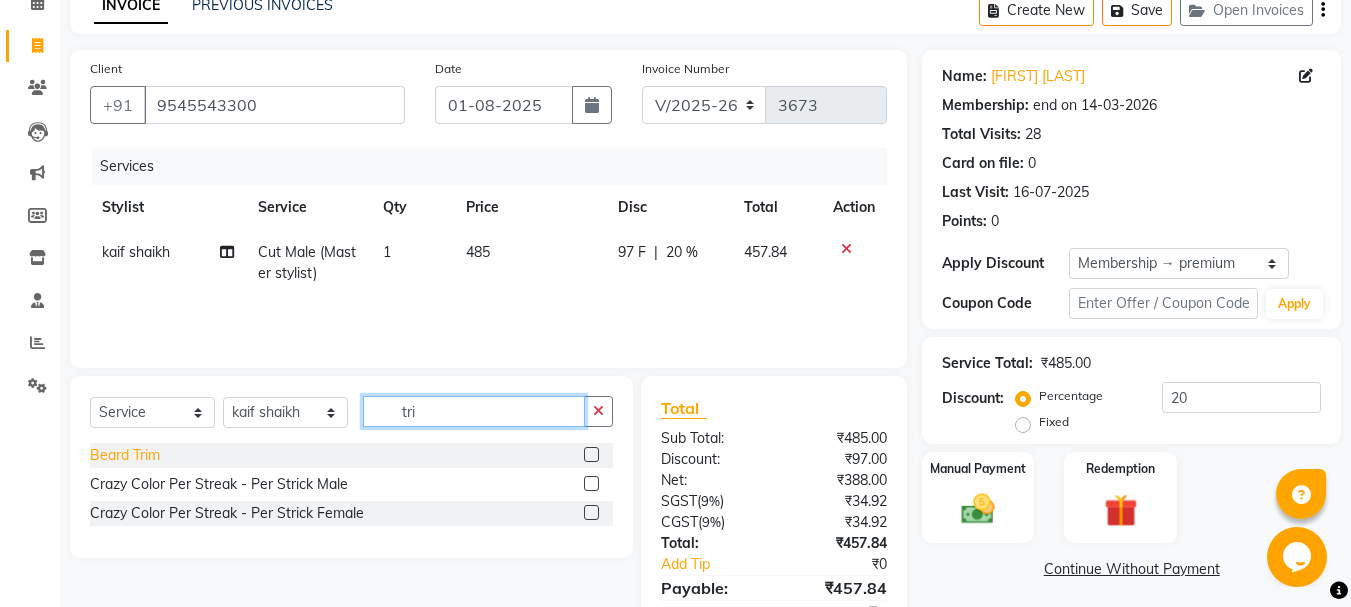 type on "tri" 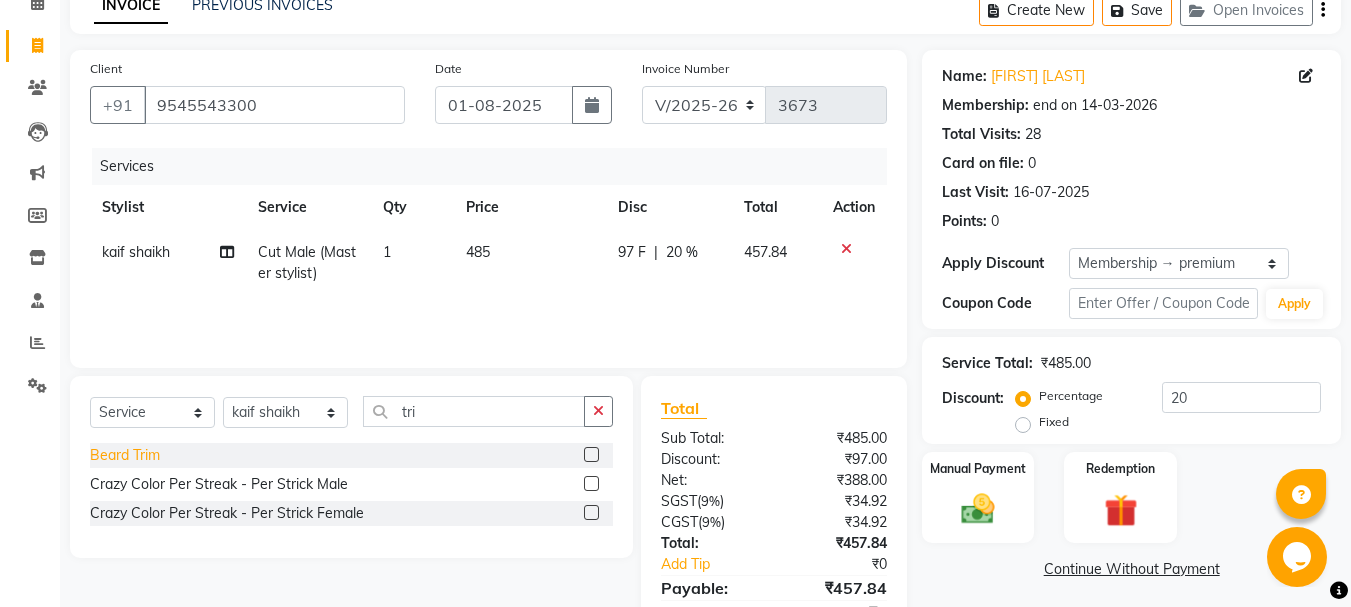 click on "Beard Trim" 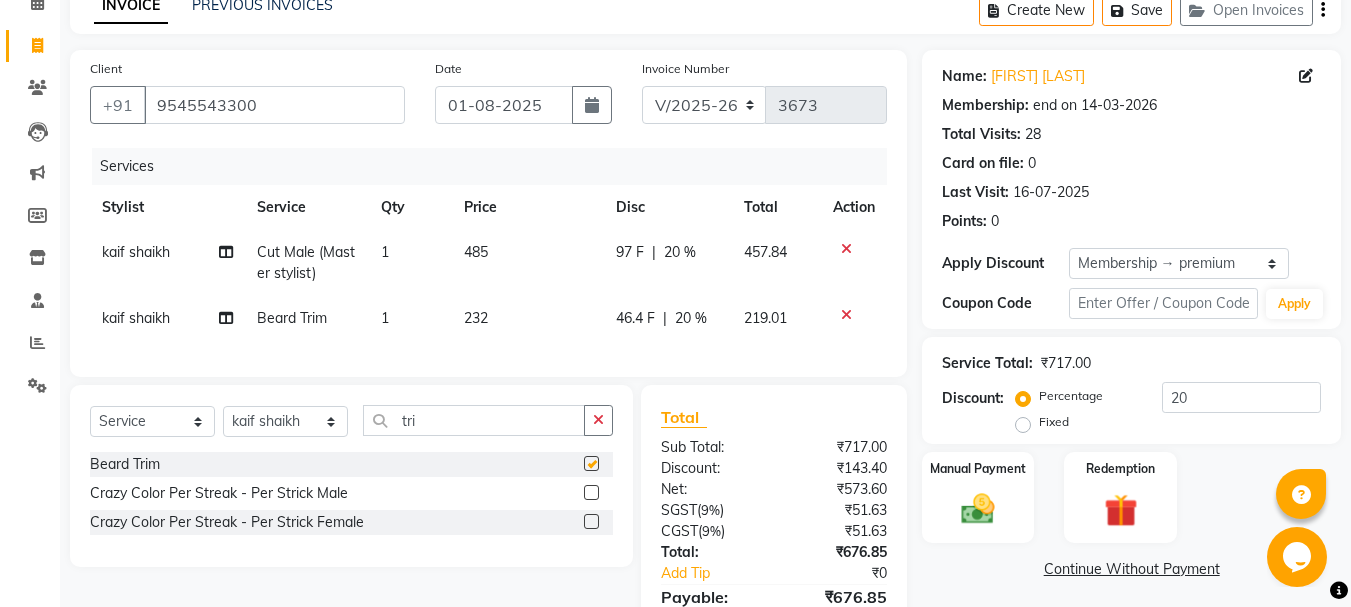 checkbox on "false" 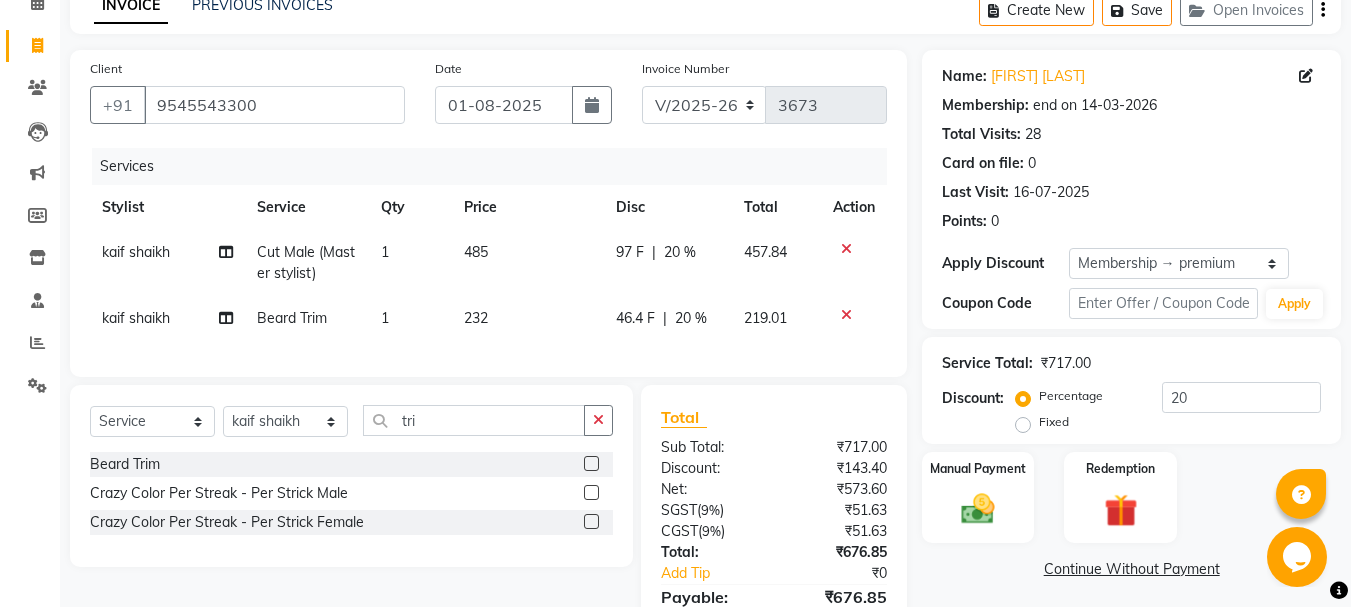 scroll, scrollTop: 0, scrollLeft: 0, axis: both 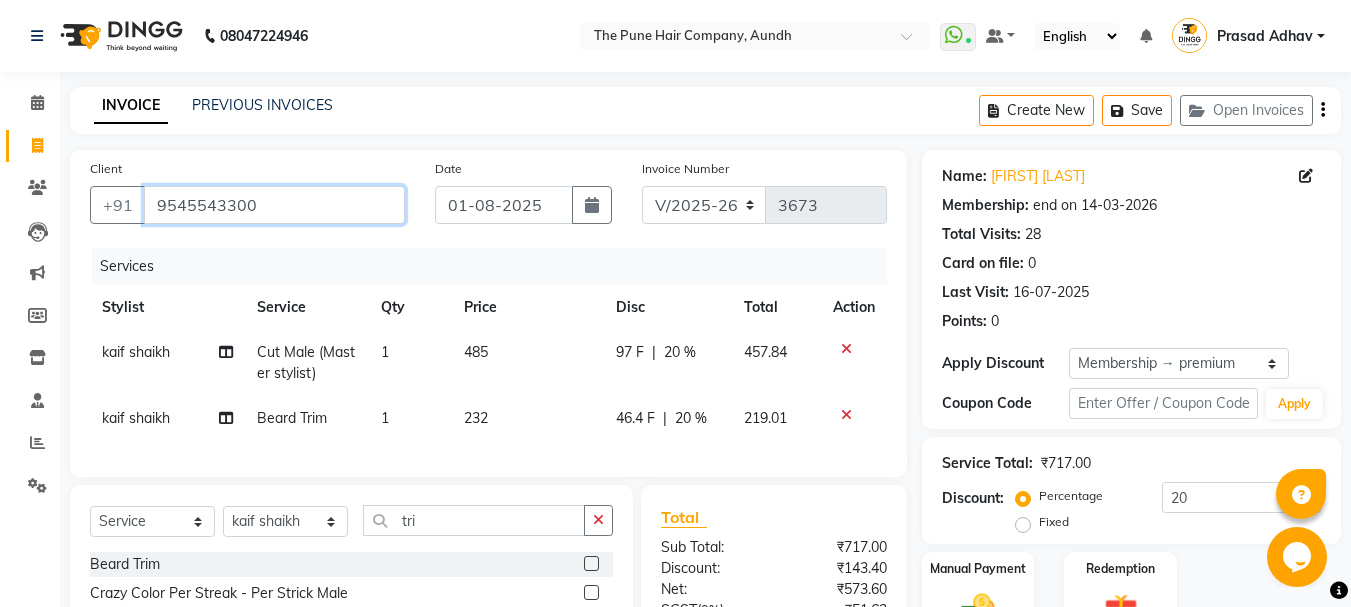 drag, startPoint x: 254, startPoint y: 201, endPoint x: 153, endPoint y: 214, distance: 101.8332 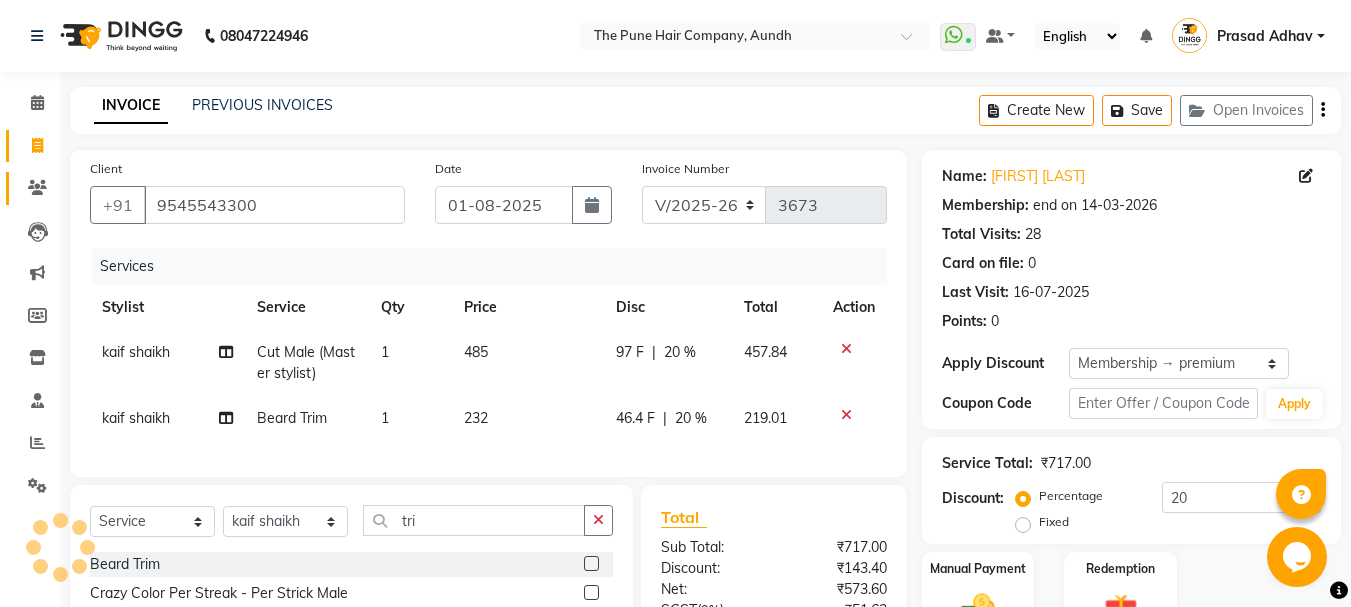 click 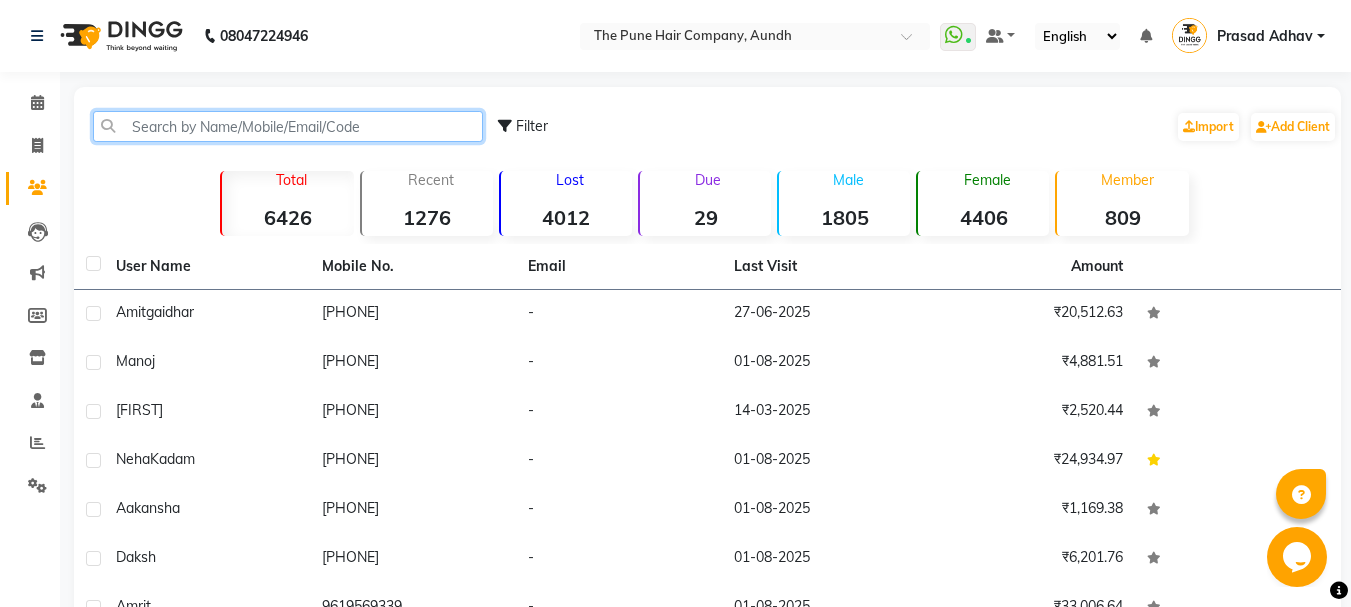 paste on "9545543300" 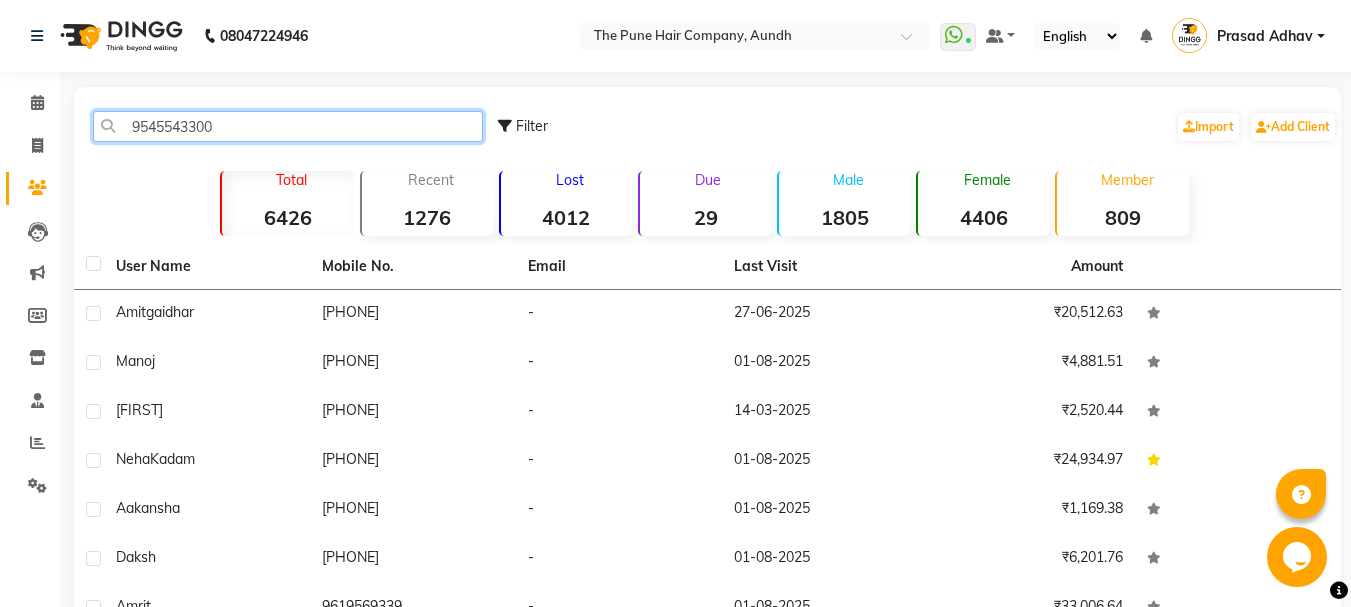 click on "9545543300" 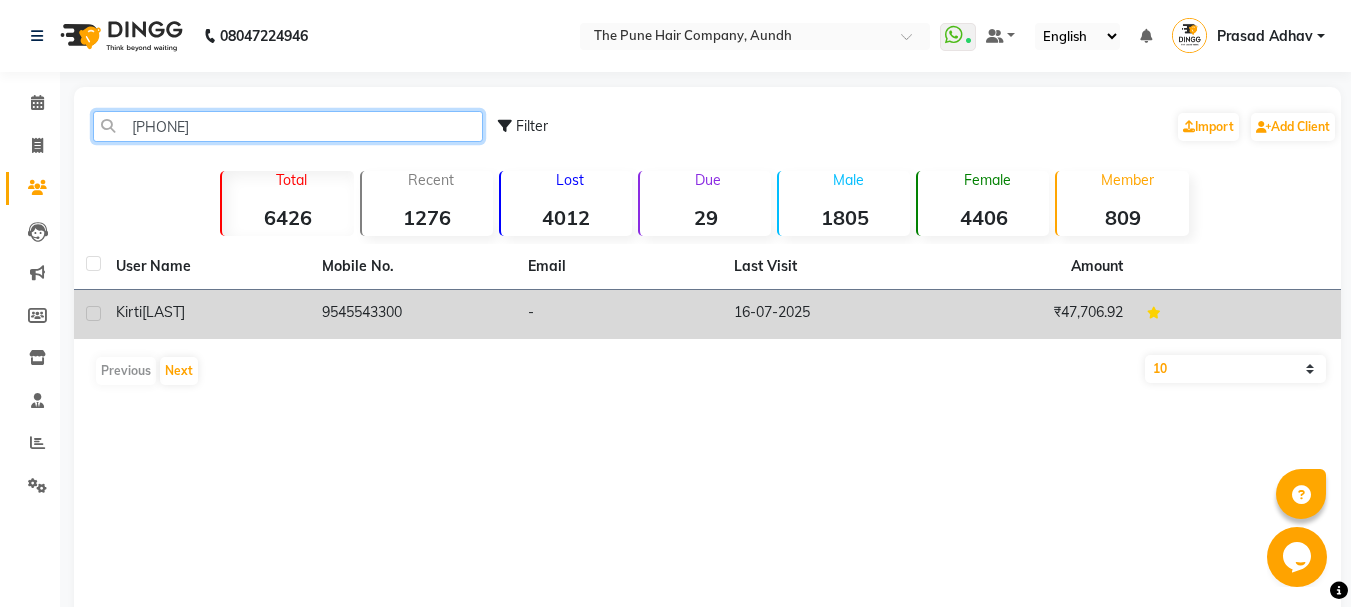 type on "95455433" 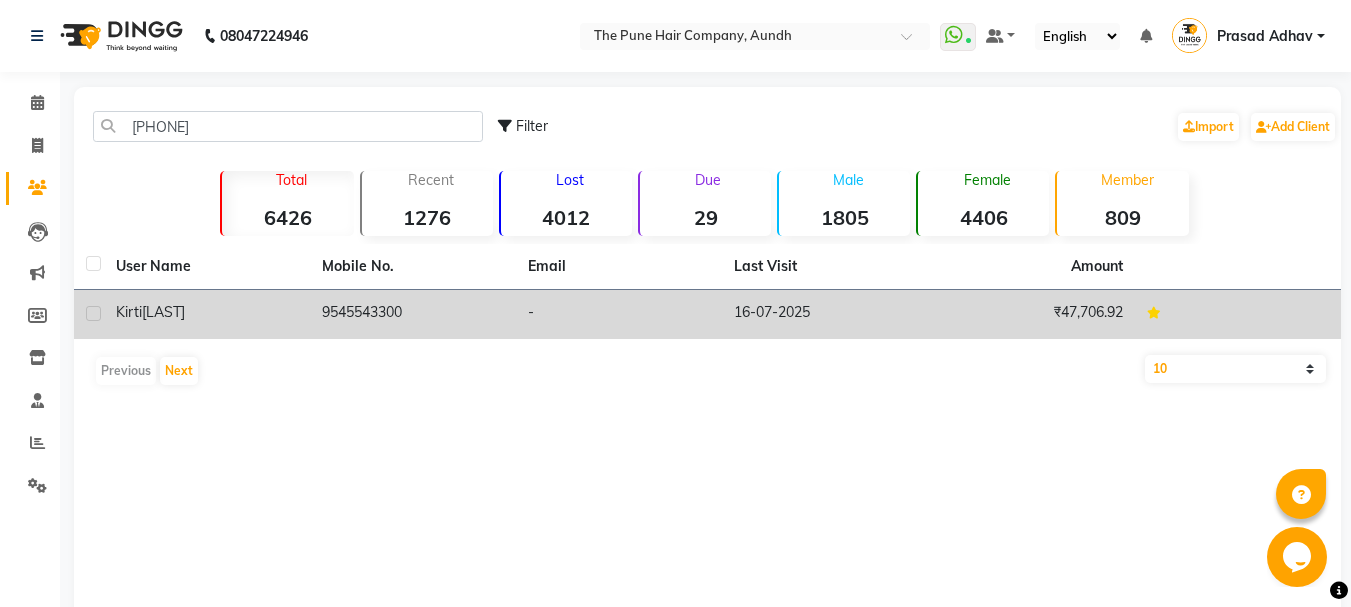 click on "kirti  garve" 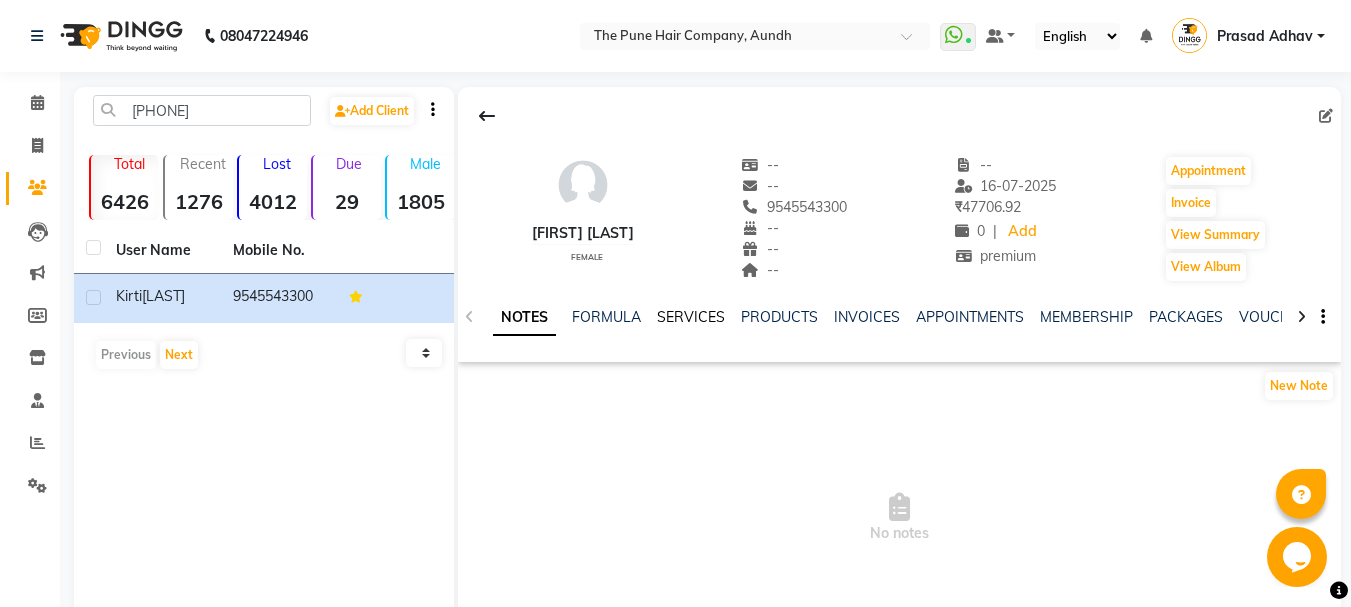 click on "SERVICES" 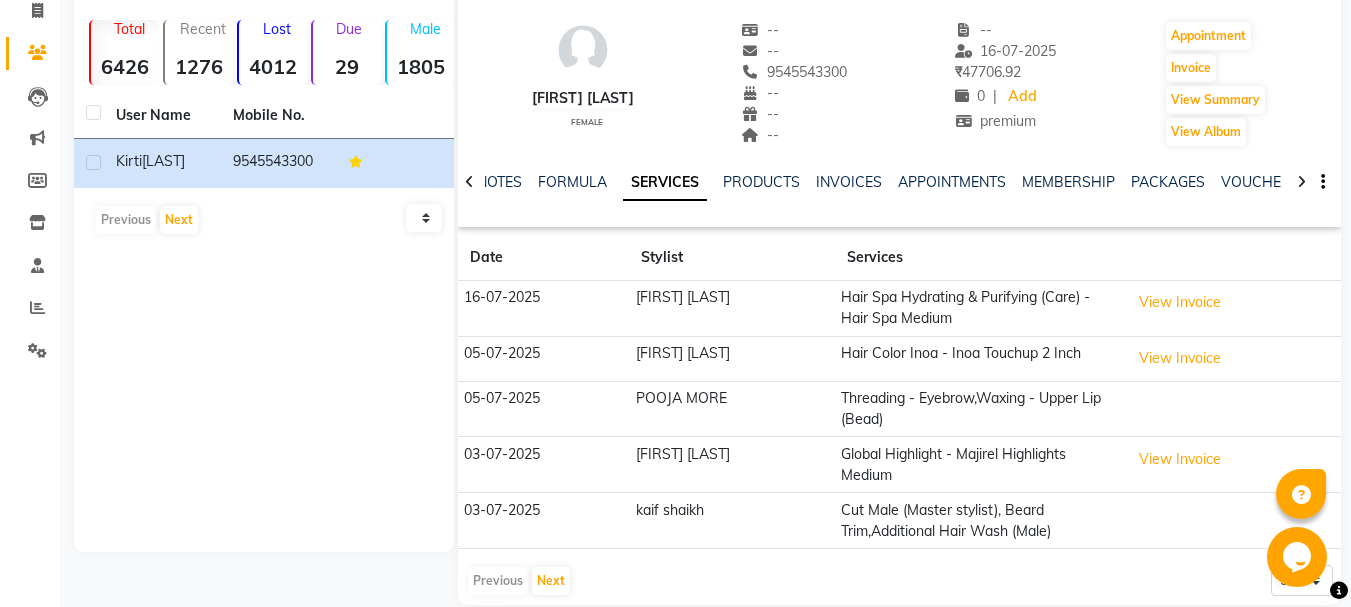 scroll, scrollTop: 163, scrollLeft: 0, axis: vertical 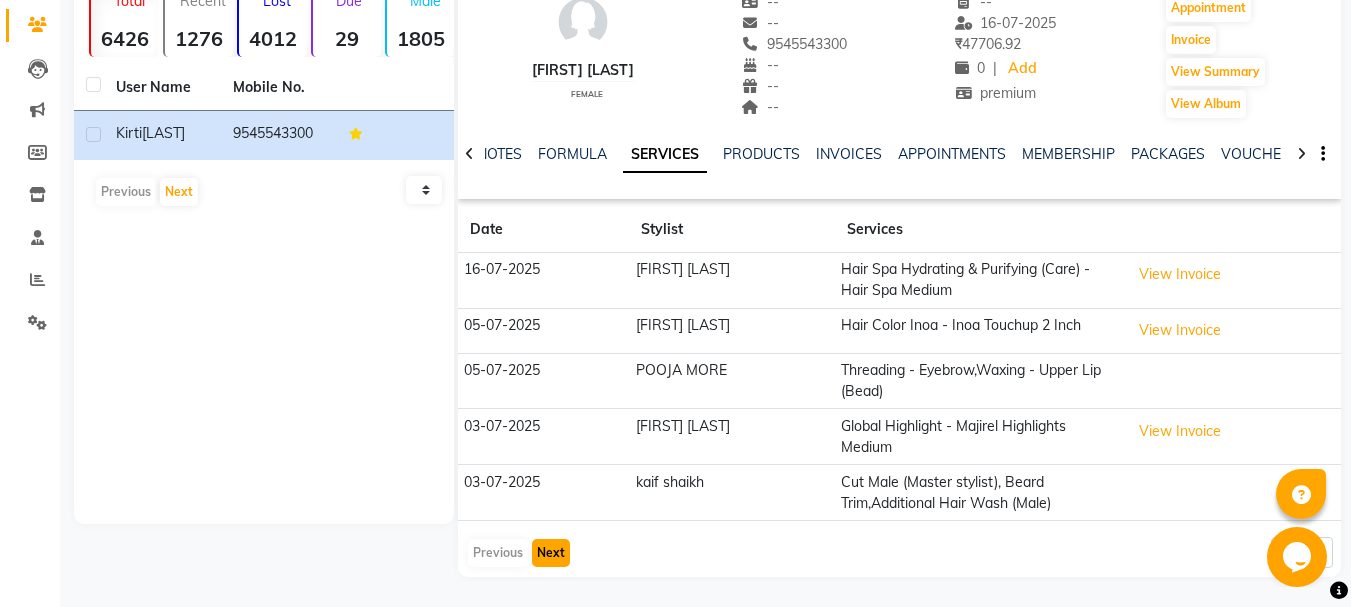 click on "Next" 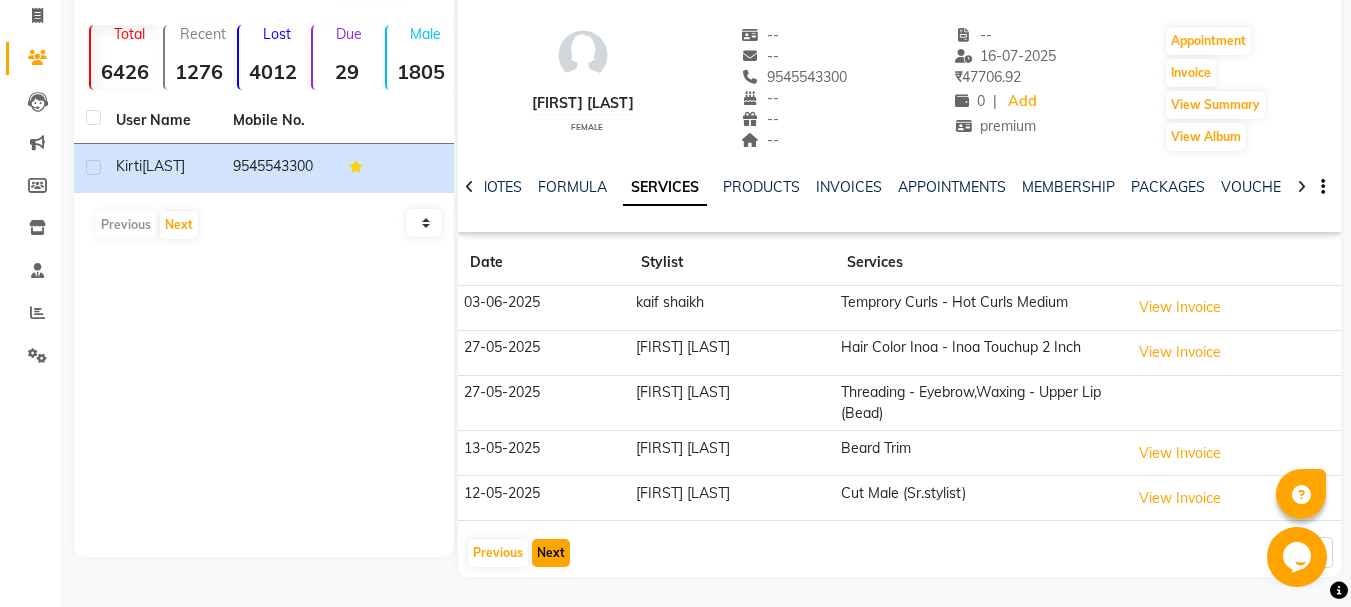 scroll, scrollTop: 130, scrollLeft: 0, axis: vertical 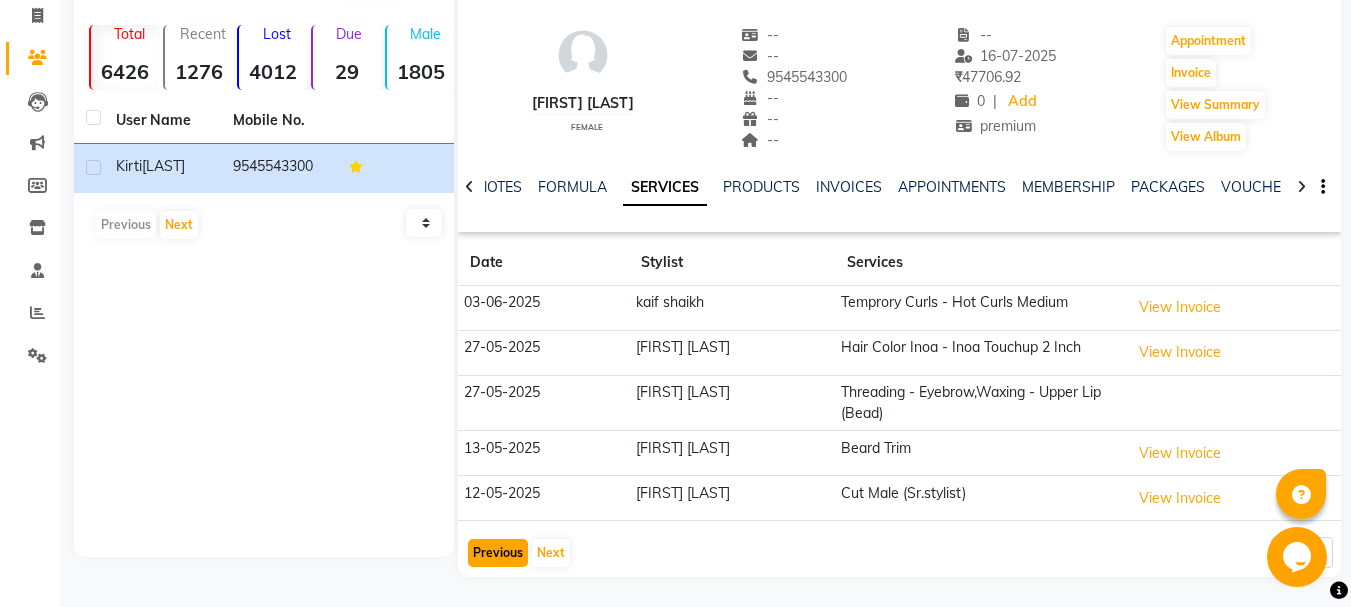 click on "Previous" 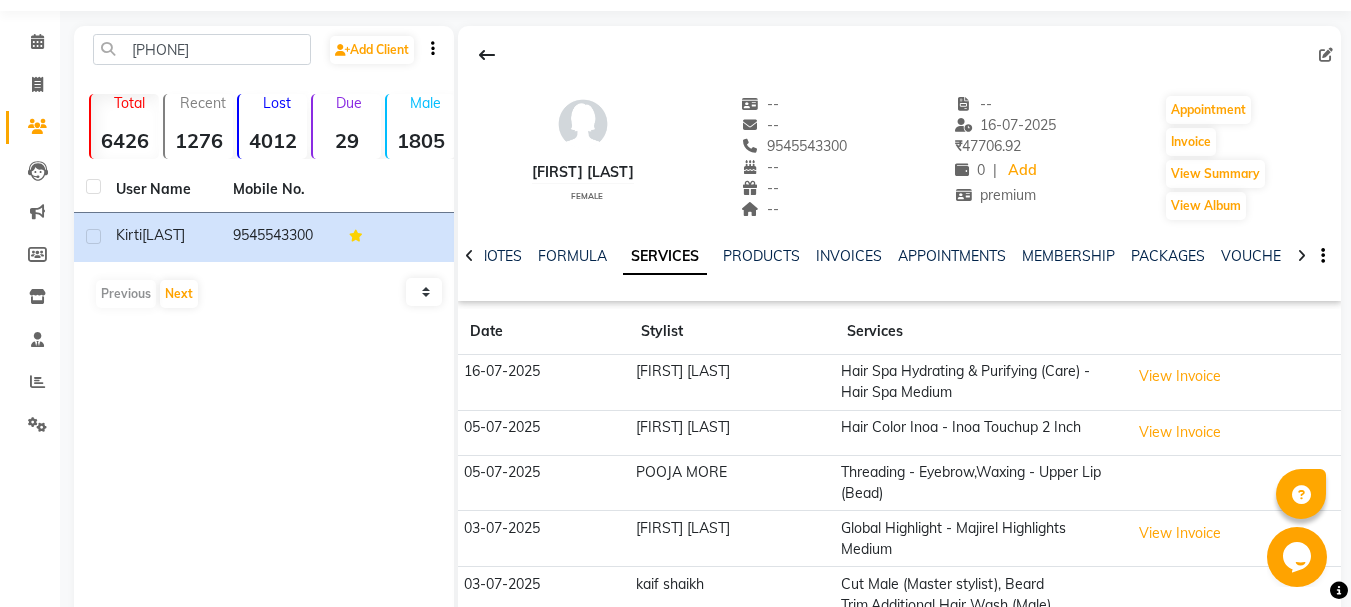 scroll, scrollTop: 0, scrollLeft: 0, axis: both 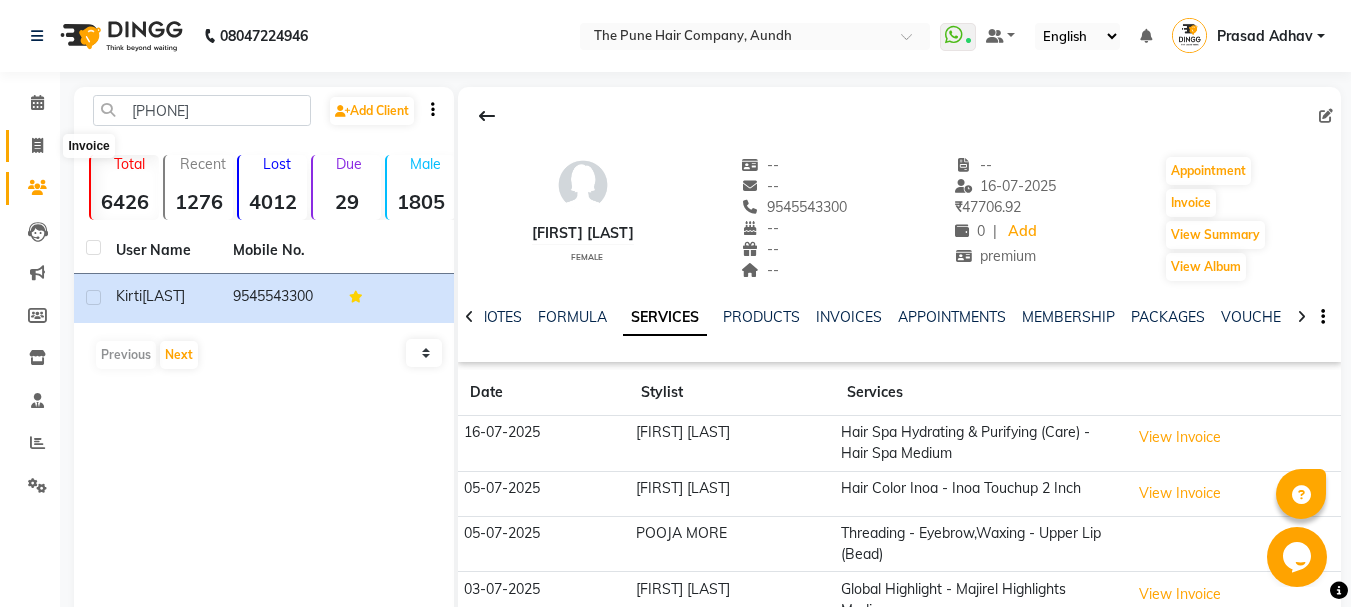 click 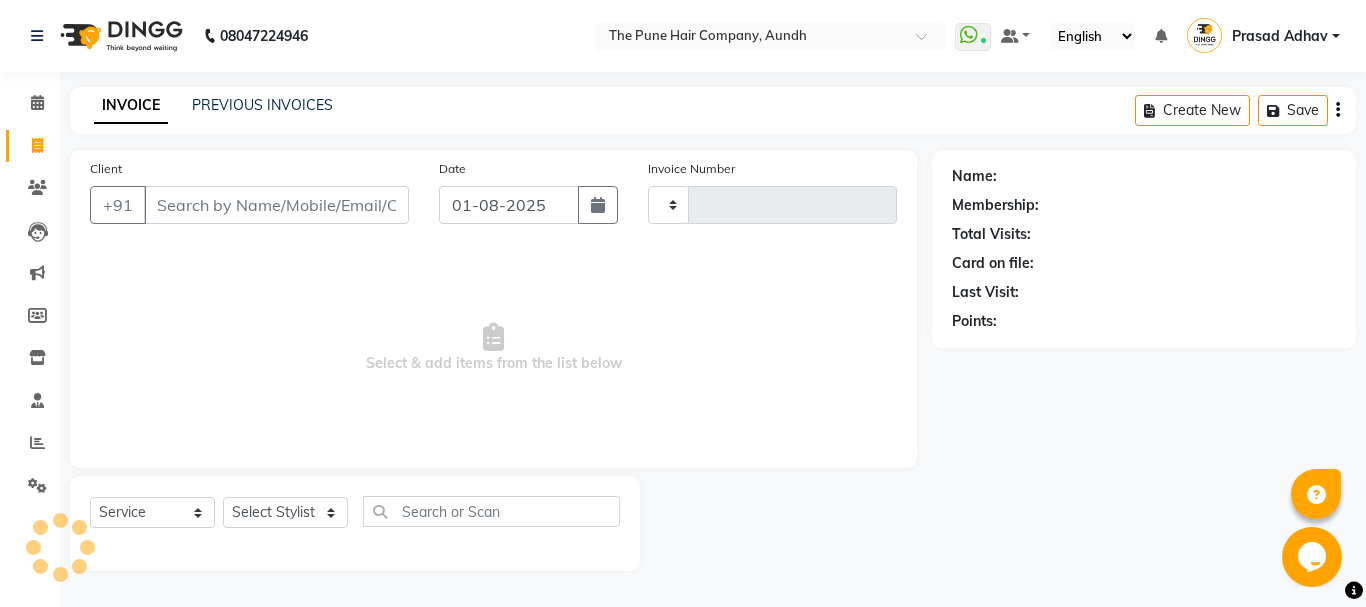 type on "3673" 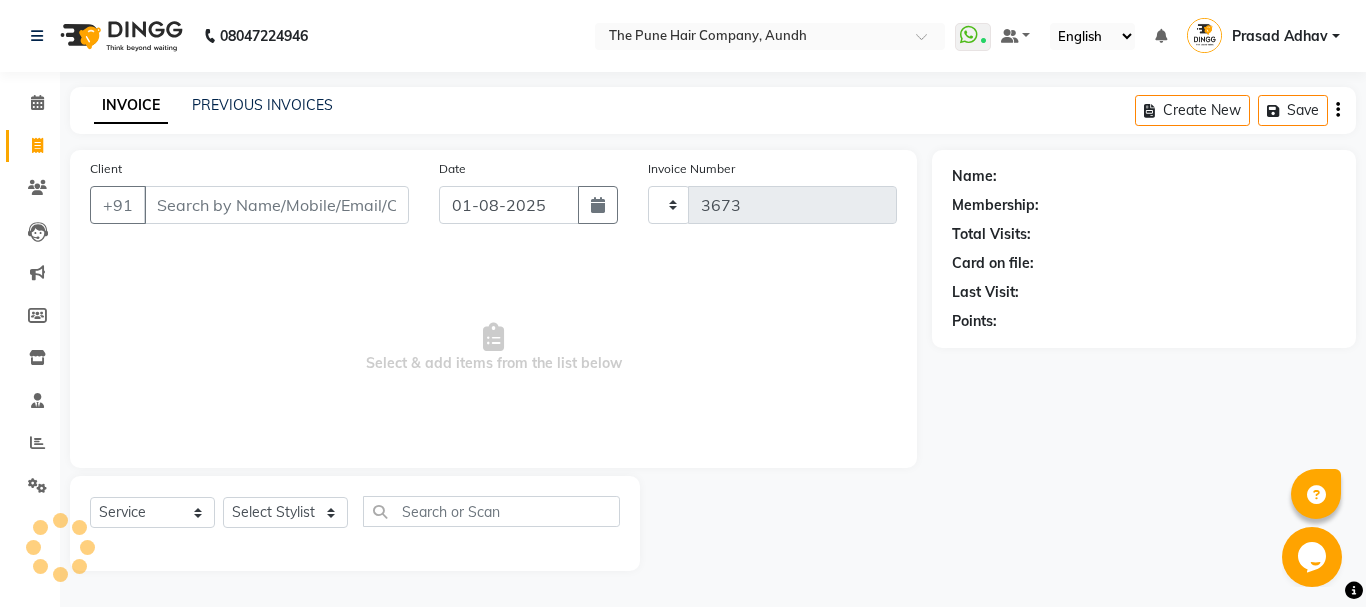 select on "106" 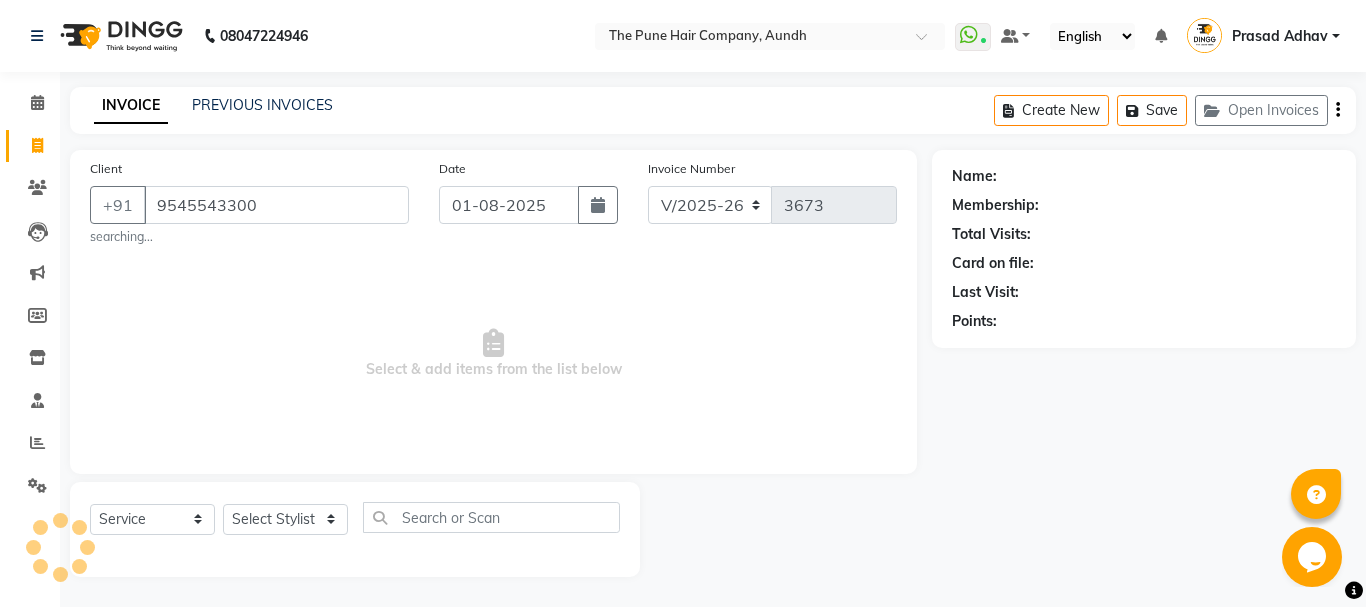 type on "9545543300" 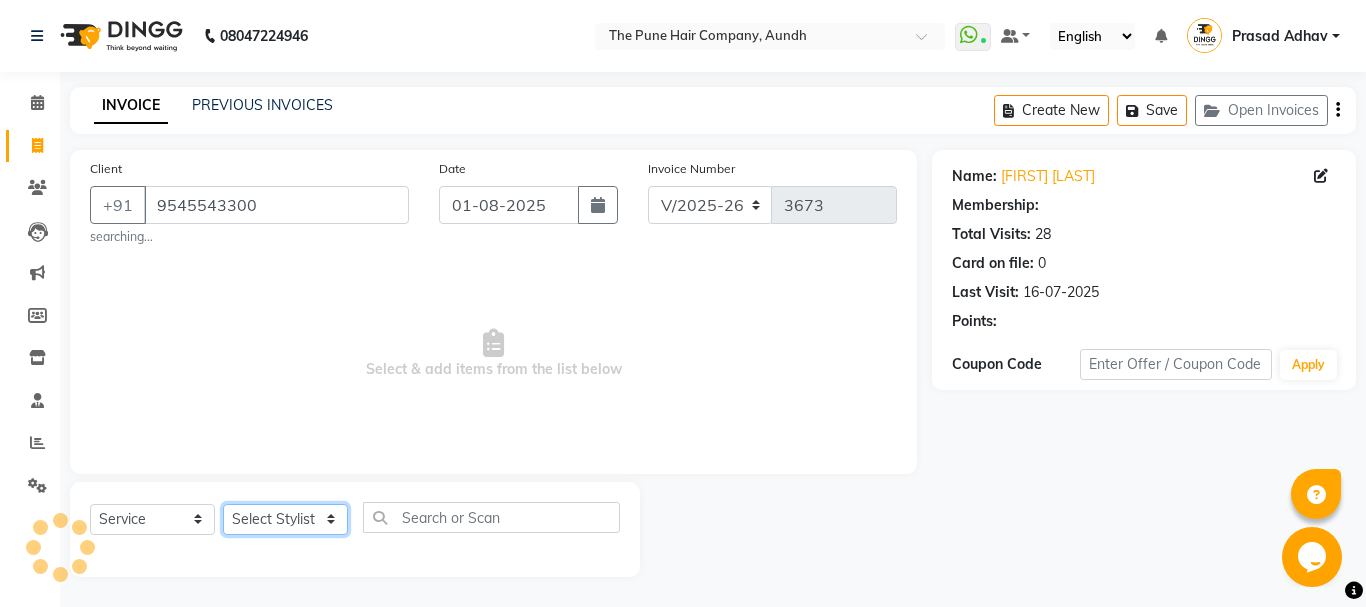 click on "Select Stylist" 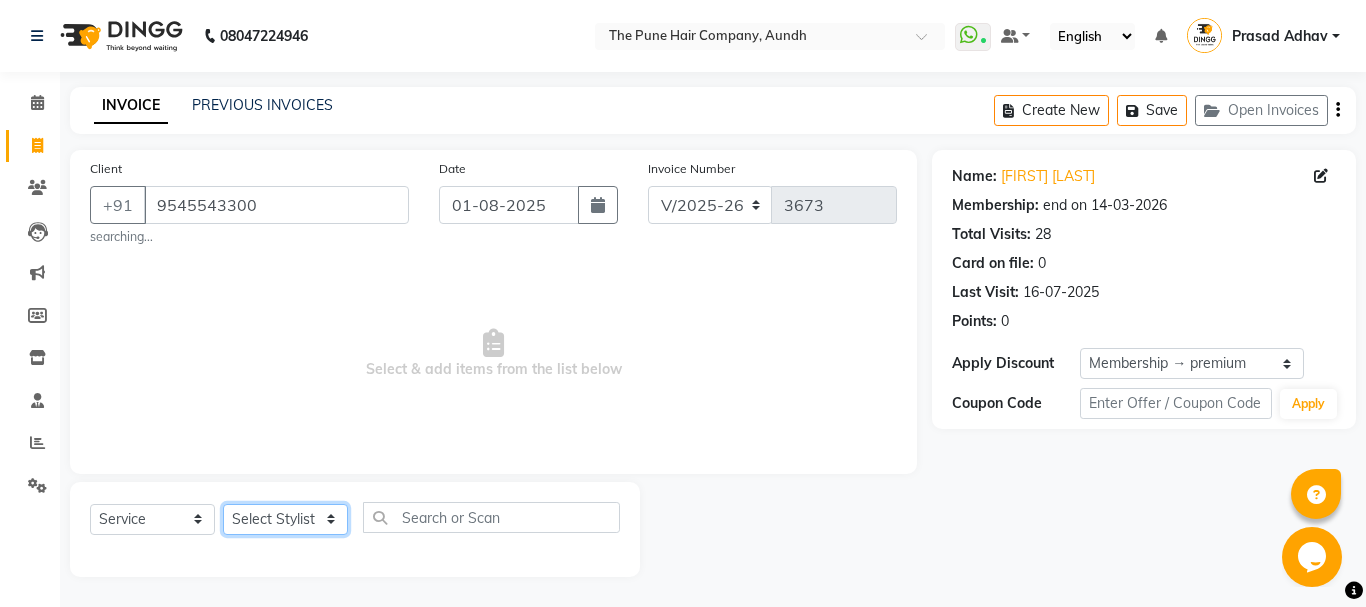 select on "50093" 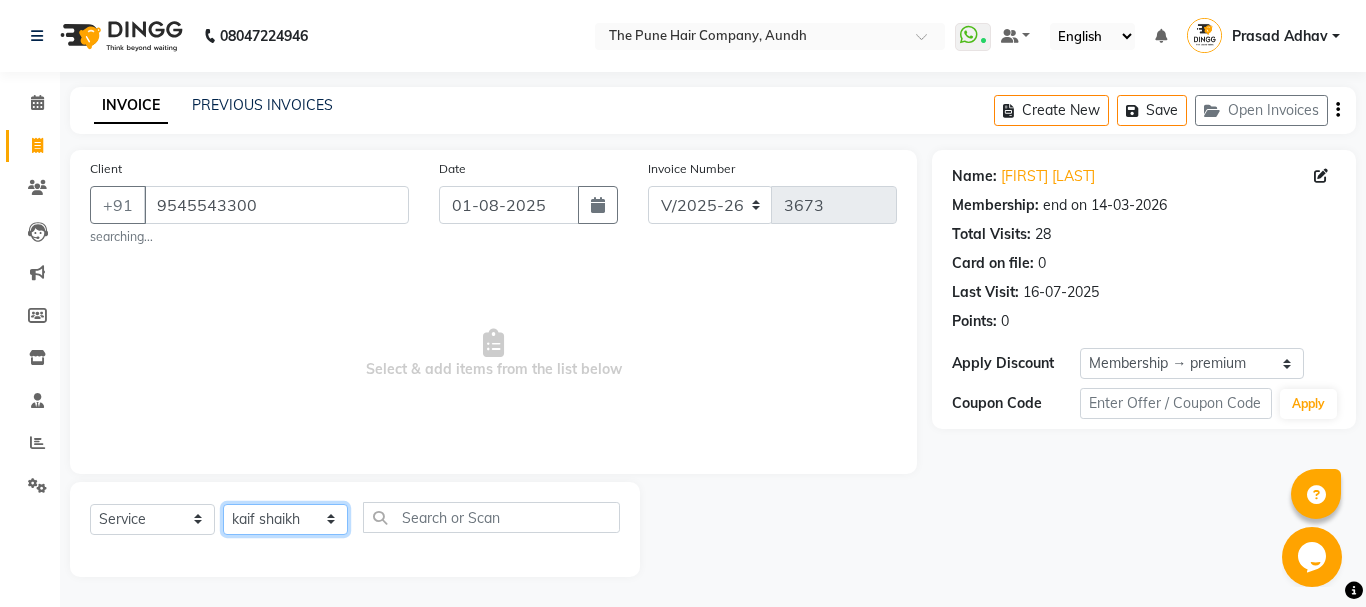 click on "Select Stylist [NAME] both [NAME] [LAST] [NAME] [LAST] [NAME] [LAST] [NAME] [LAST] [NAME] [LAST] [NAME] [LAST] [NAME] [LAST] [NAME] [LAST] [NAME] [LAST] [NAME] [LAST] [NAME] [LAST] [NAME] [LAST] [NAME] [LAST]" 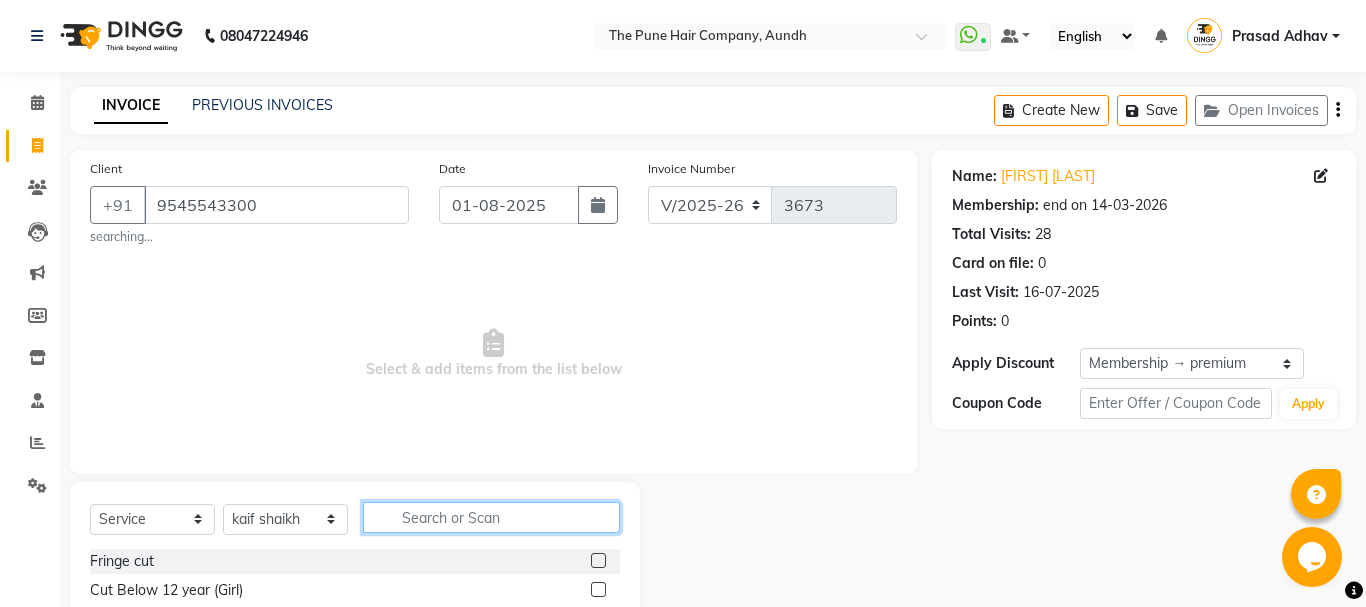 click 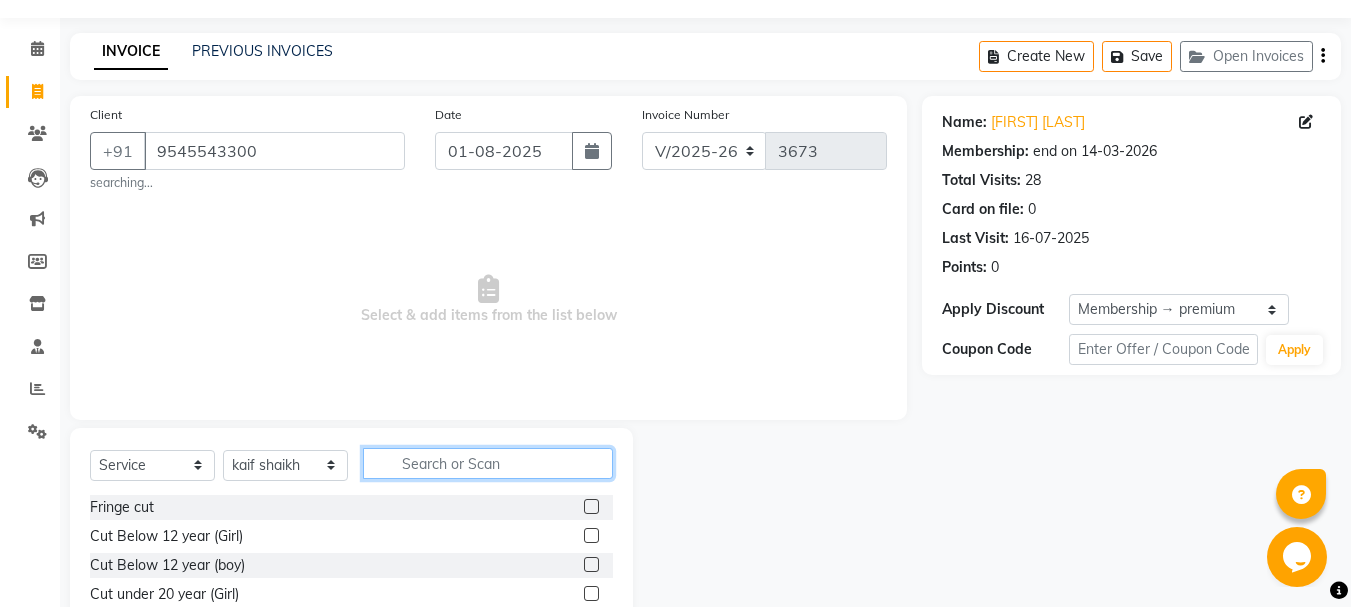 scroll, scrollTop: 100, scrollLeft: 0, axis: vertical 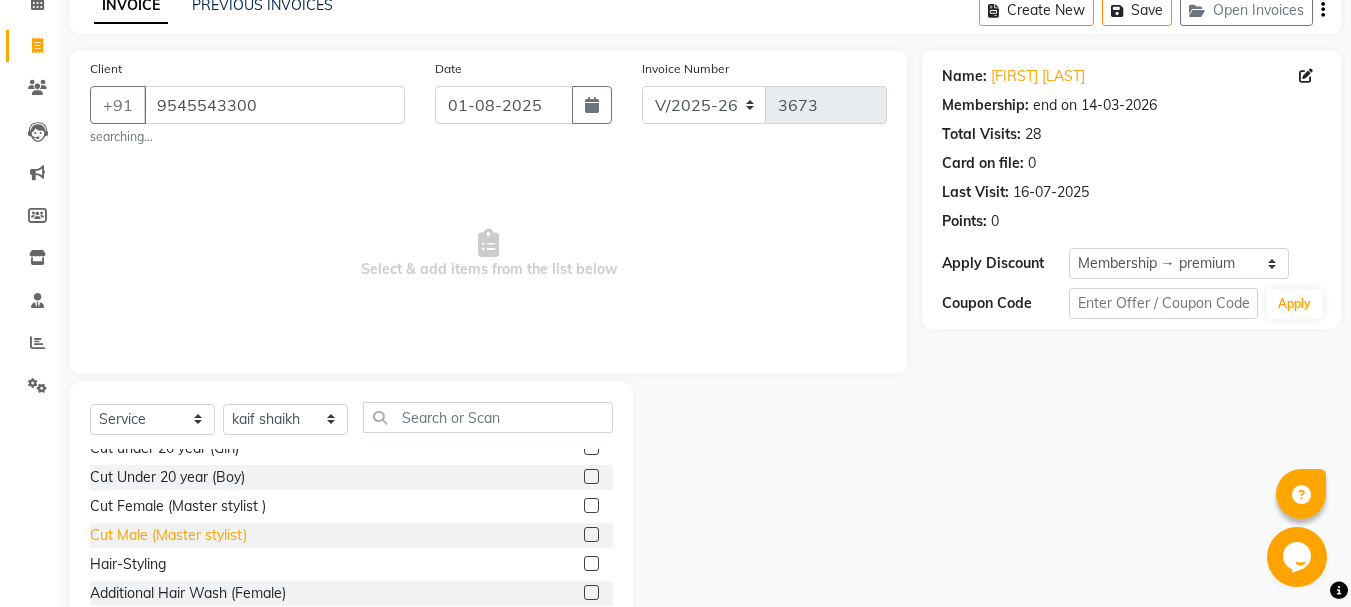 click on "Cut Male (Master stylist)" 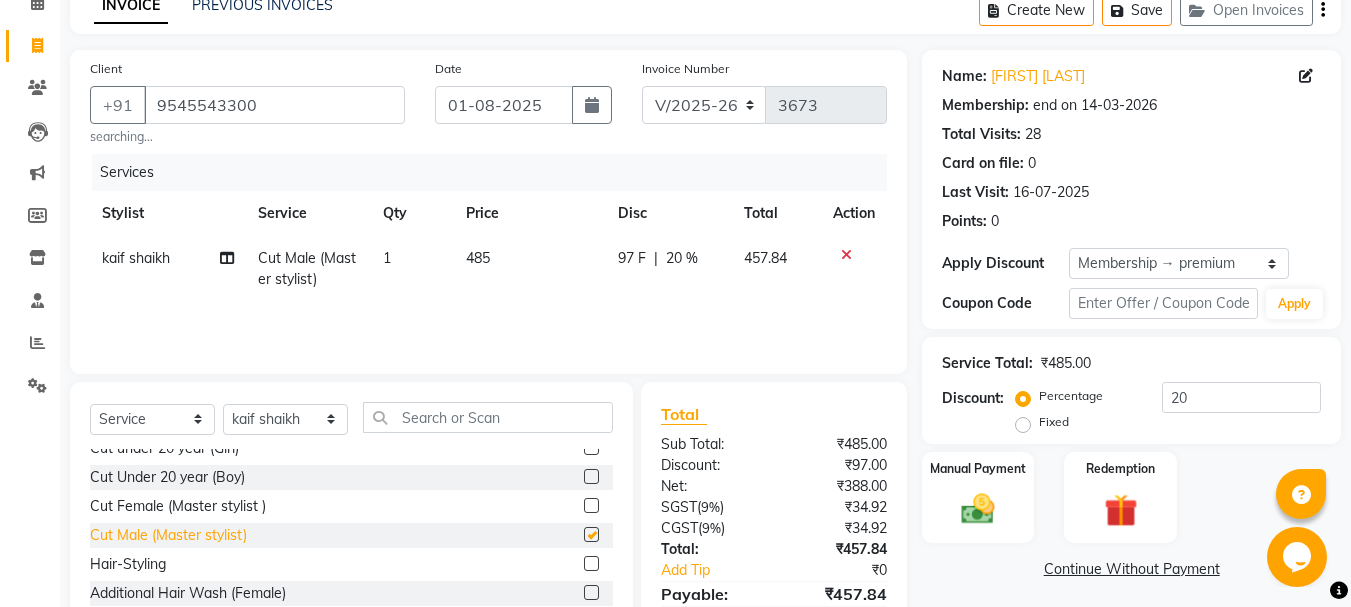 checkbox on "false" 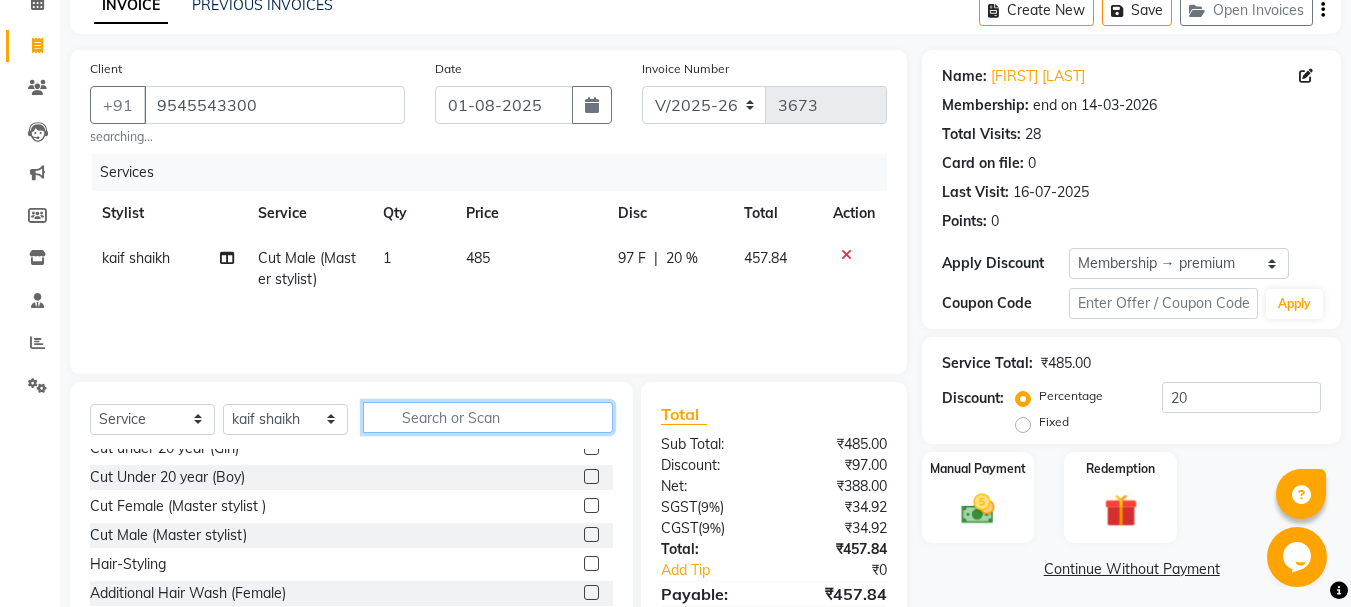 click 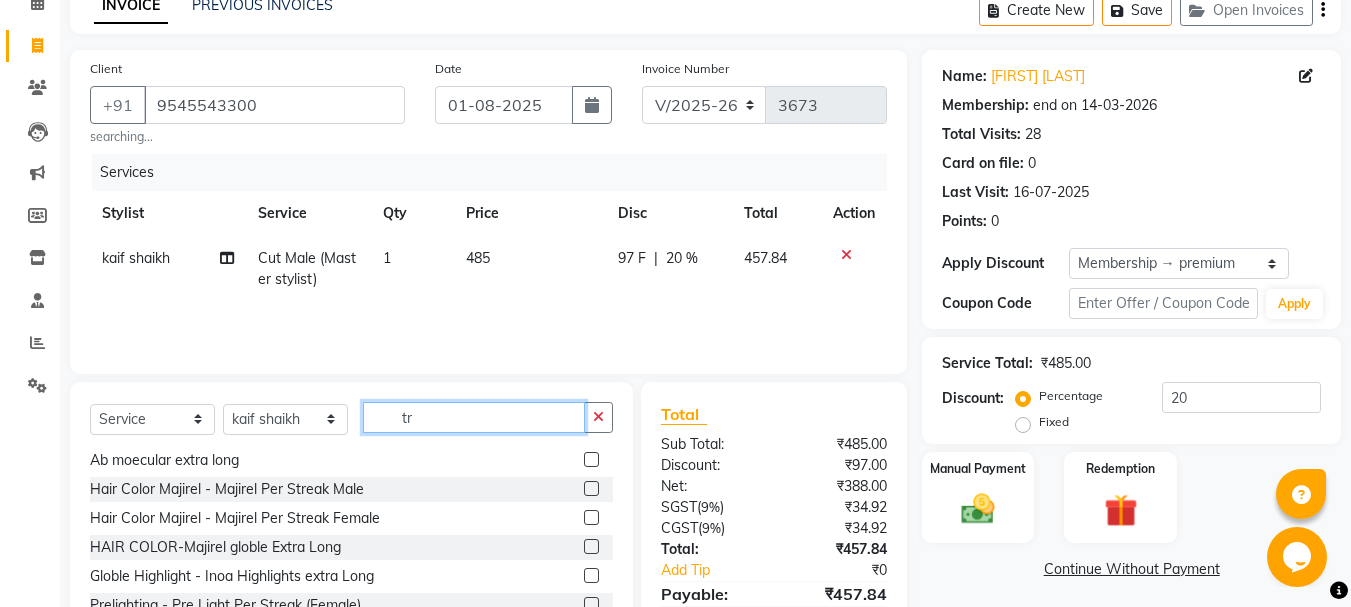 scroll, scrollTop: 0, scrollLeft: 0, axis: both 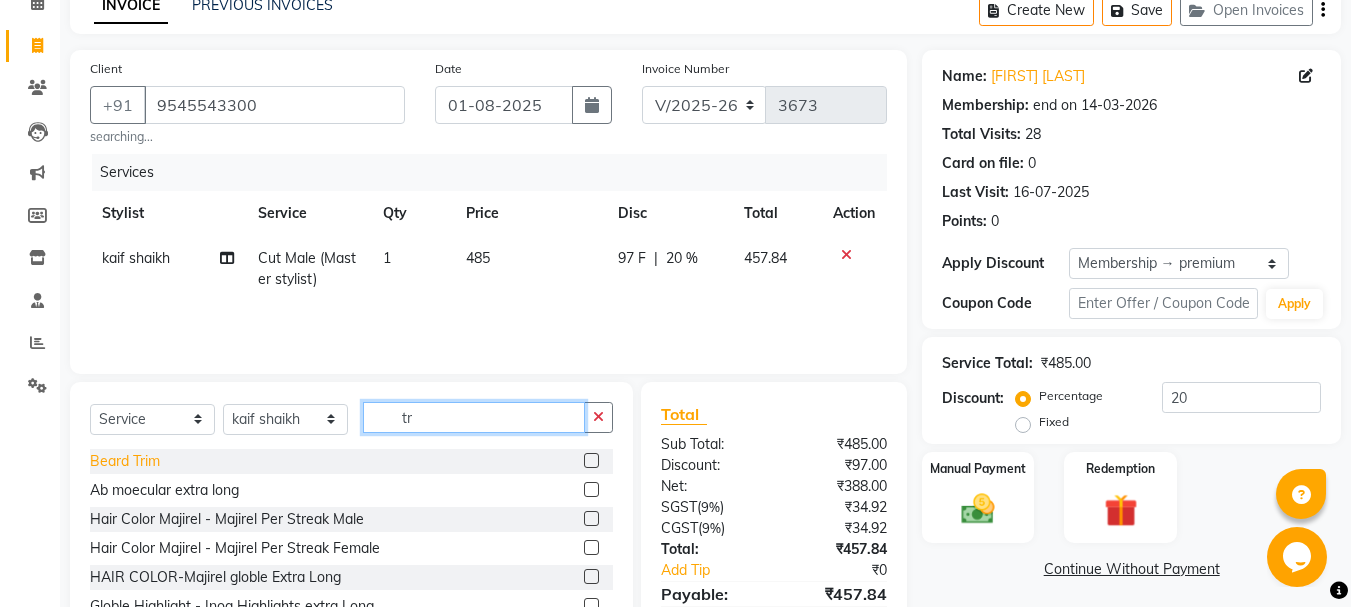 type on "tr" 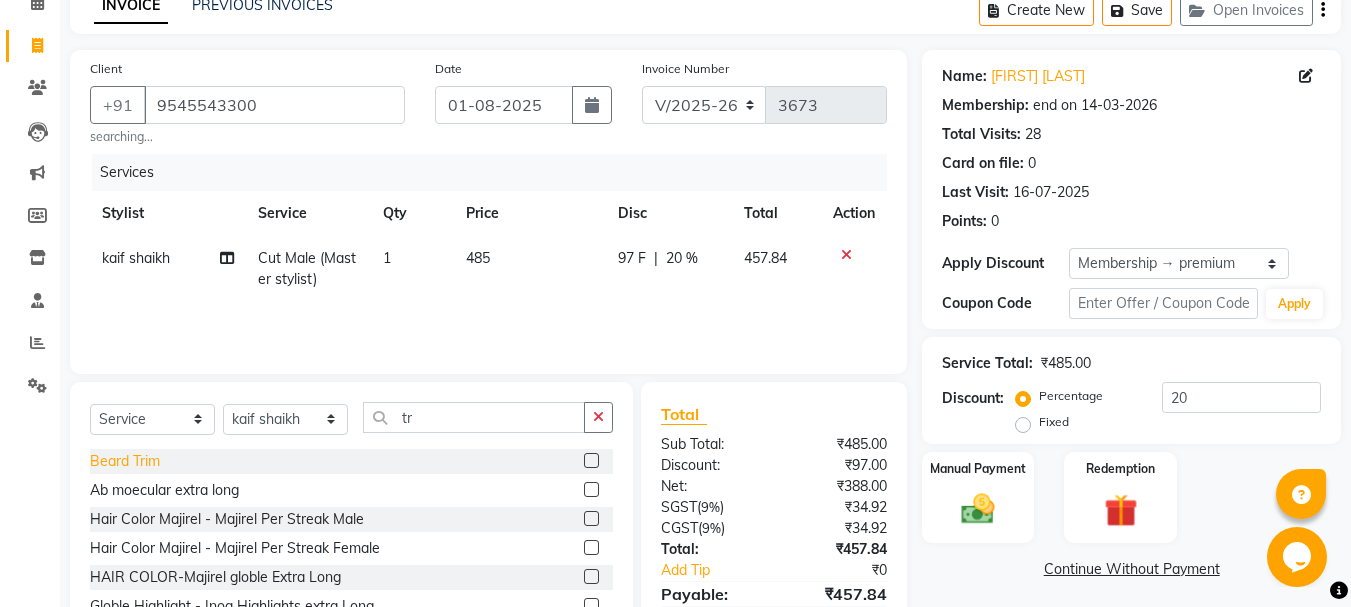 click on "Beard Trim" 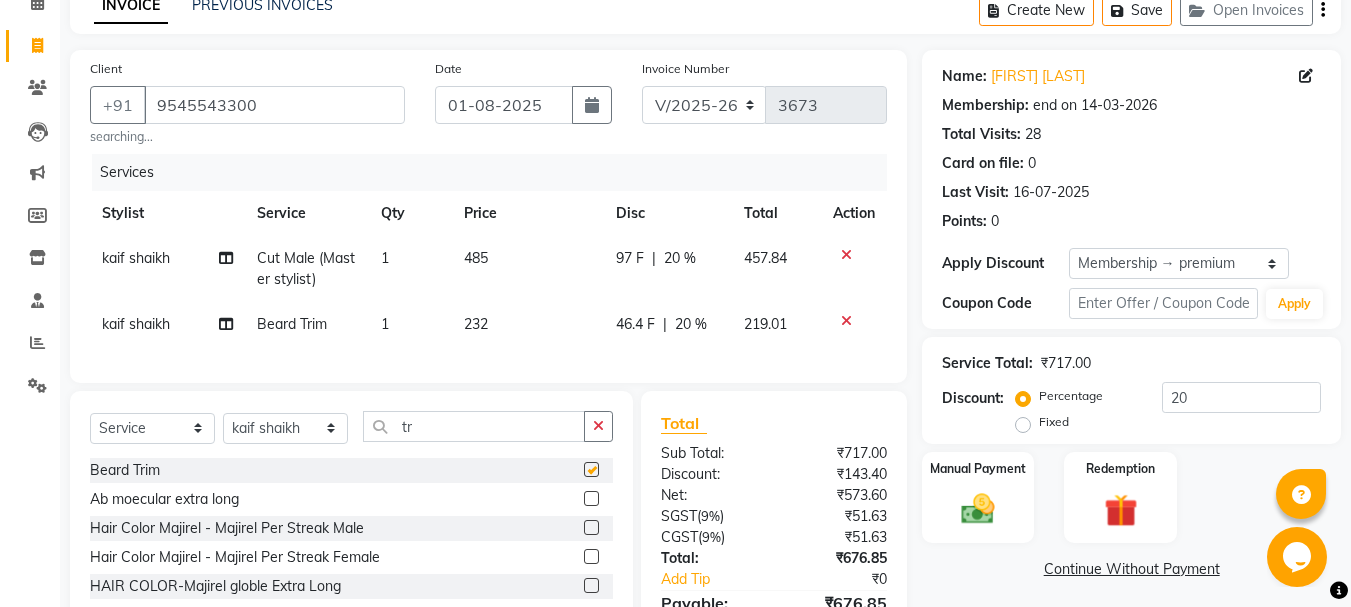 checkbox on "false" 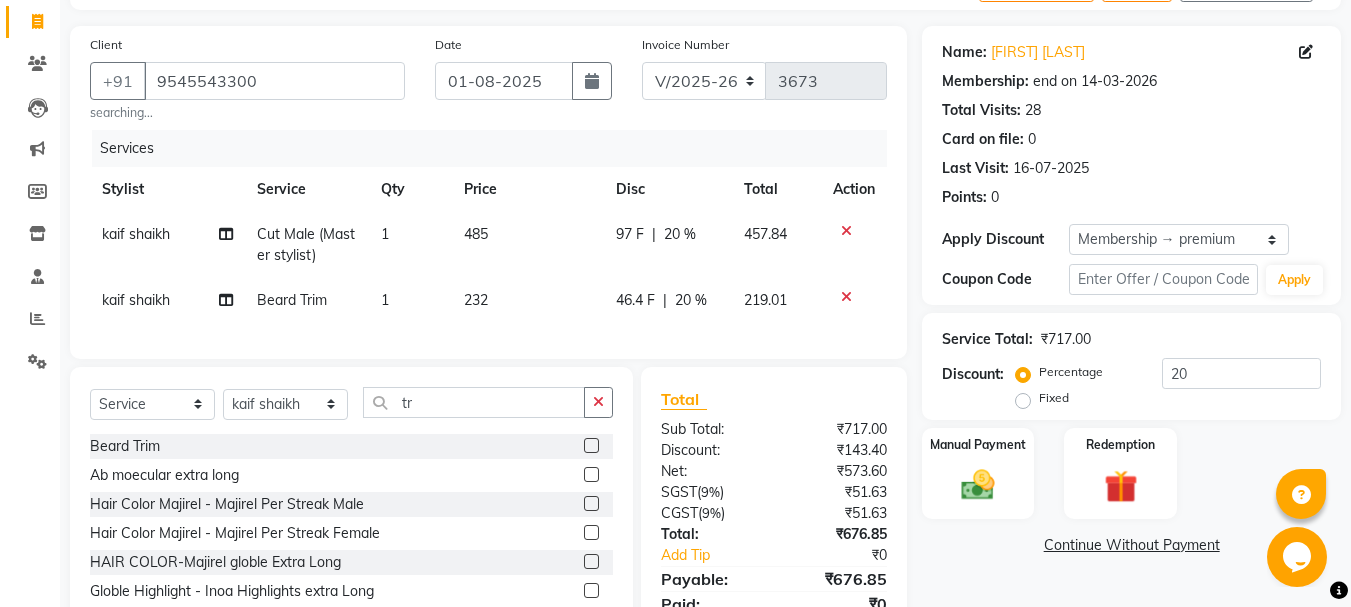 scroll, scrollTop: 224, scrollLeft: 0, axis: vertical 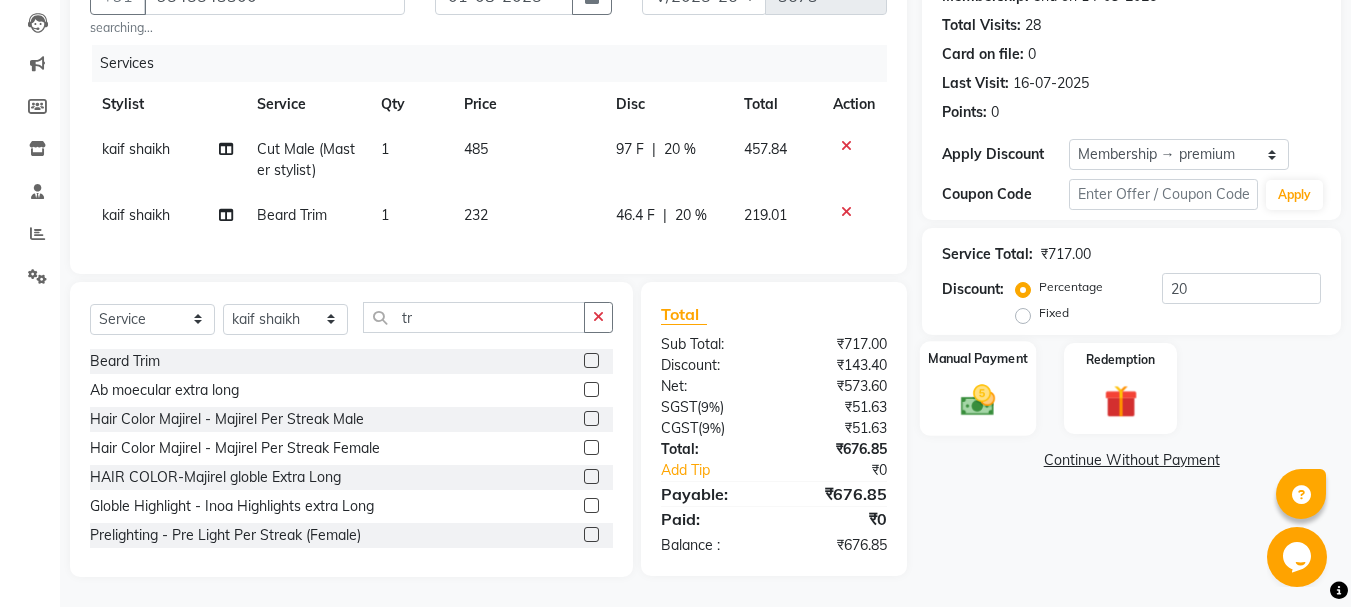 click on "Manual Payment" 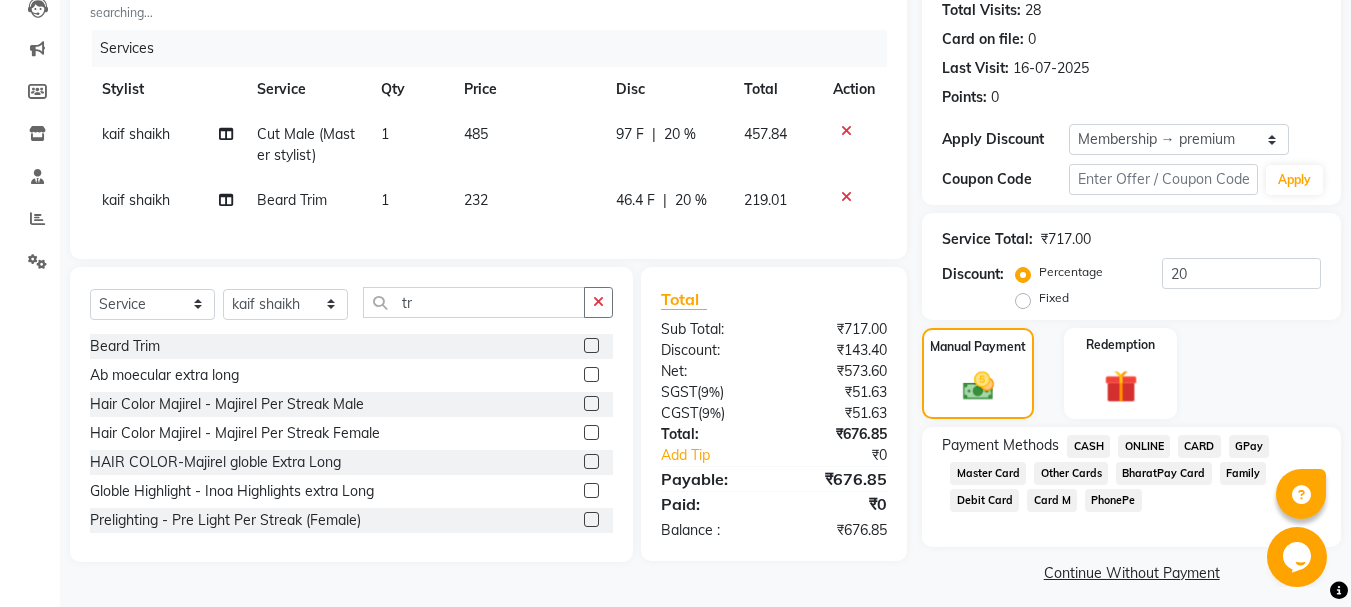 click on "ONLINE" 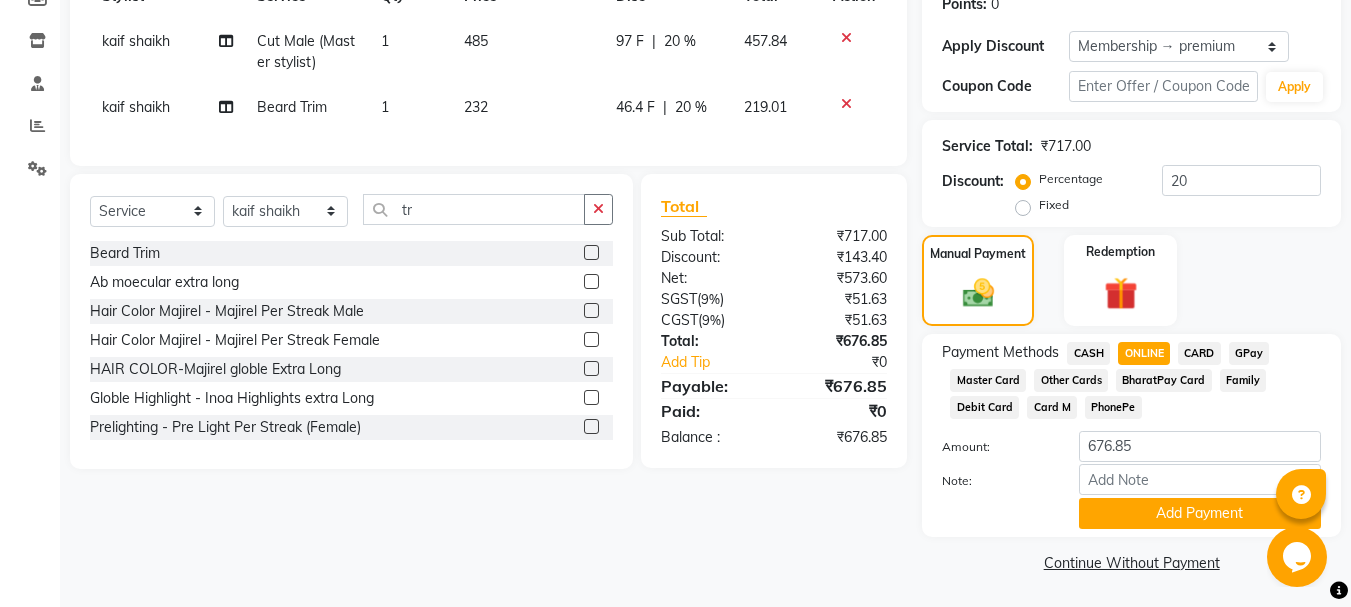 scroll, scrollTop: 318, scrollLeft: 0, axis: vertical 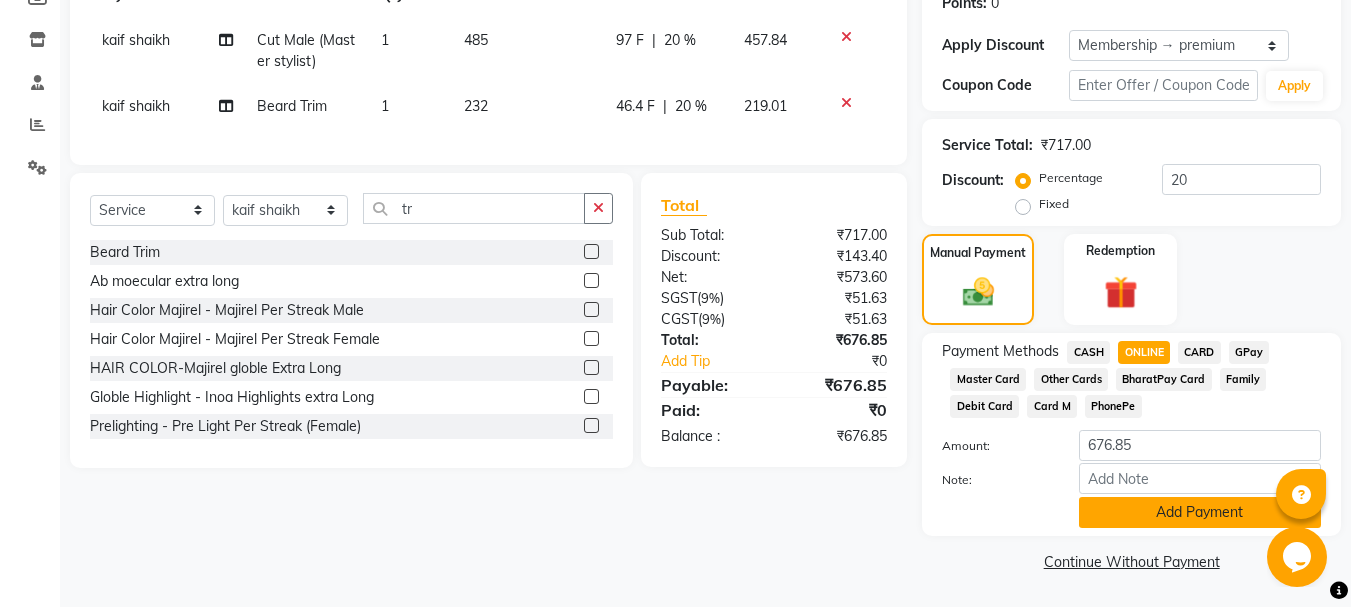 click on "Add Payment" 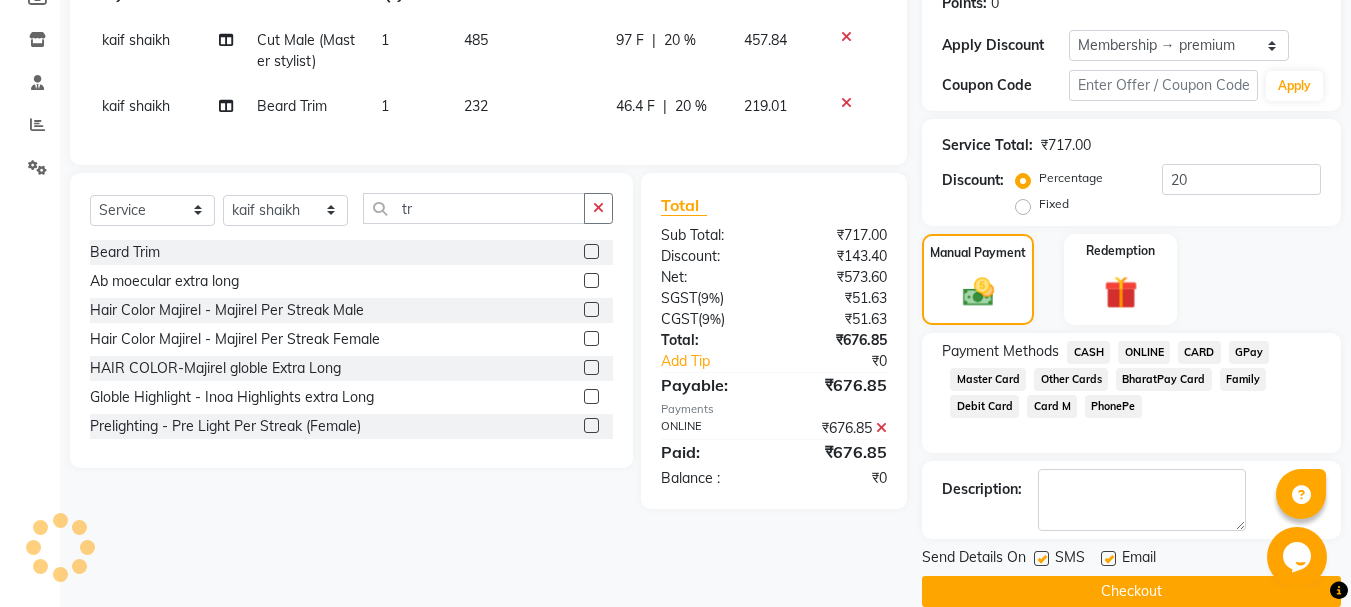 scroll, scrollTop: 348, scrollLeft: 0, axis: vertical 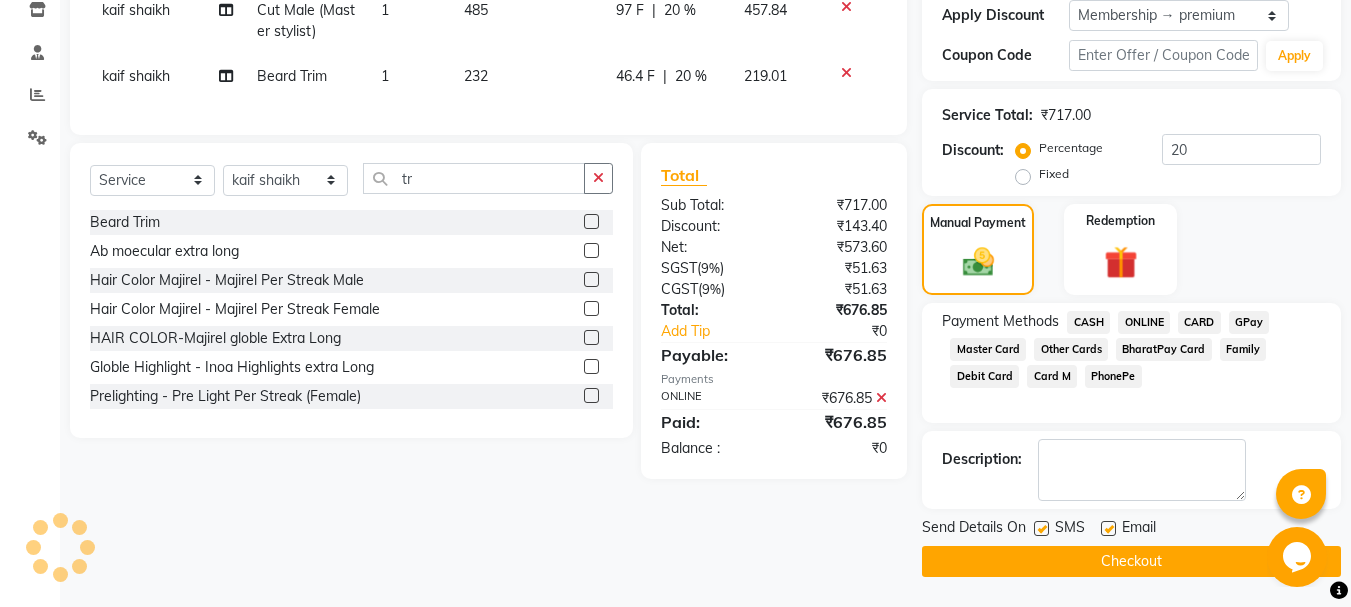 click on "Checkout" 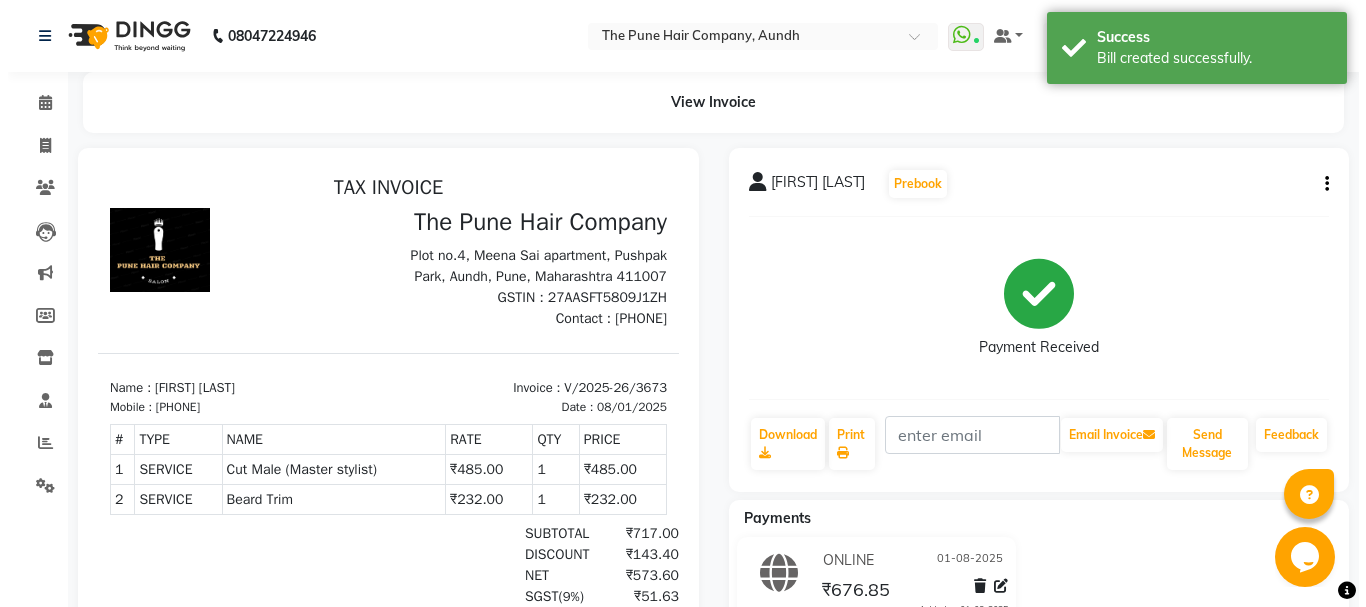 scroll, scrollTop: 0, scrollLeft: 0, axis: both 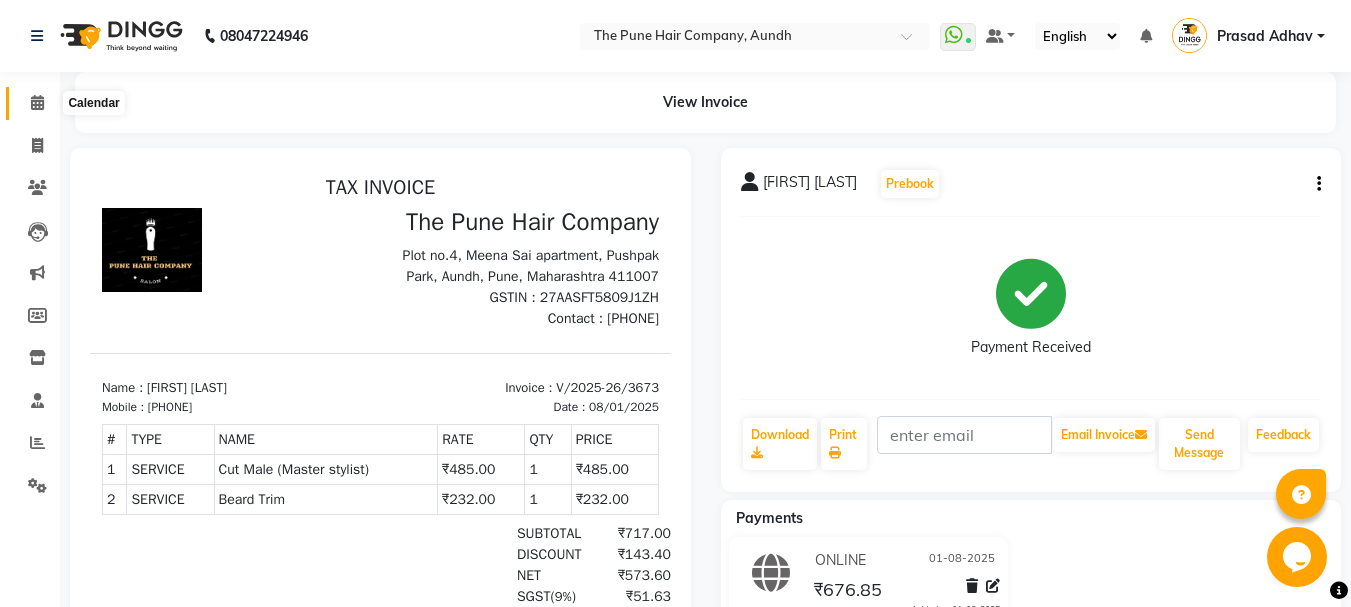 click 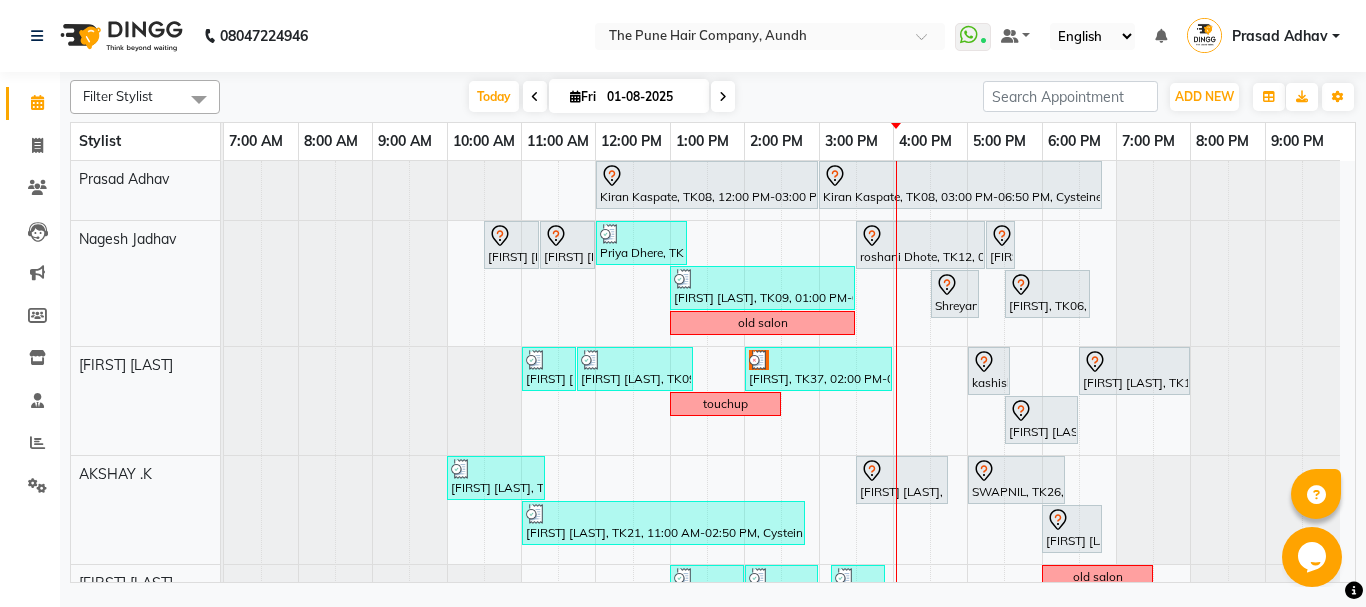 scroll, scrollTop: 600, scrollLeft: 0, axis: vertical 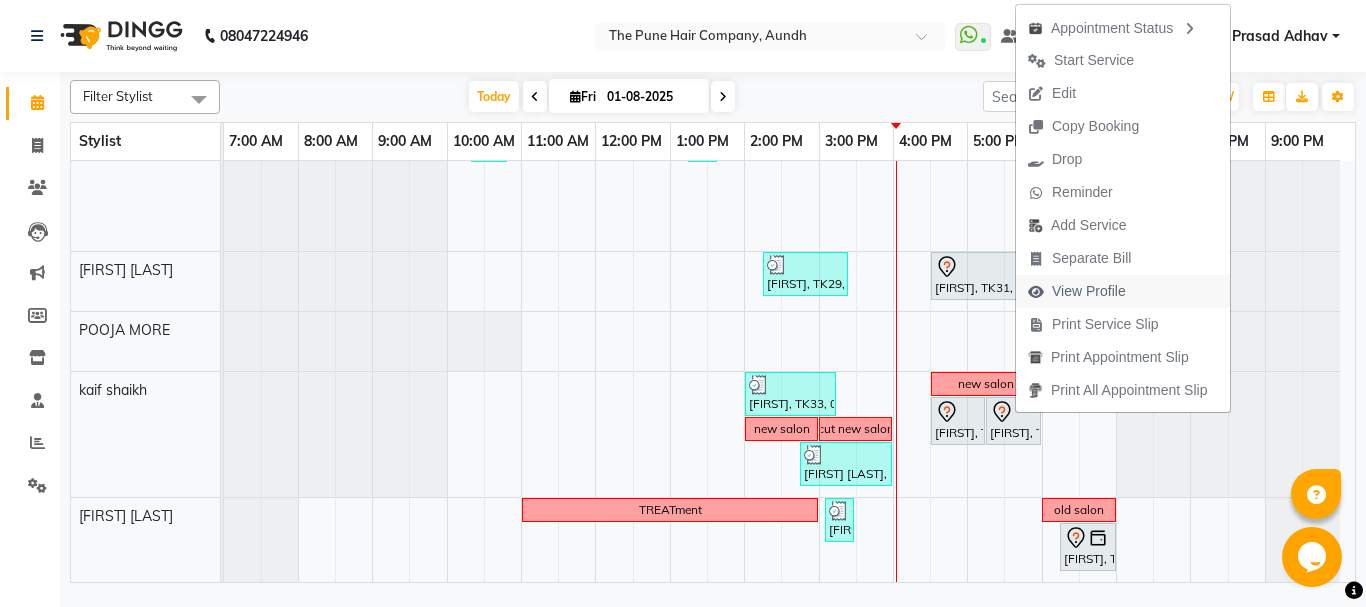 click on "View Profile" at bounding box center (1123, 291) 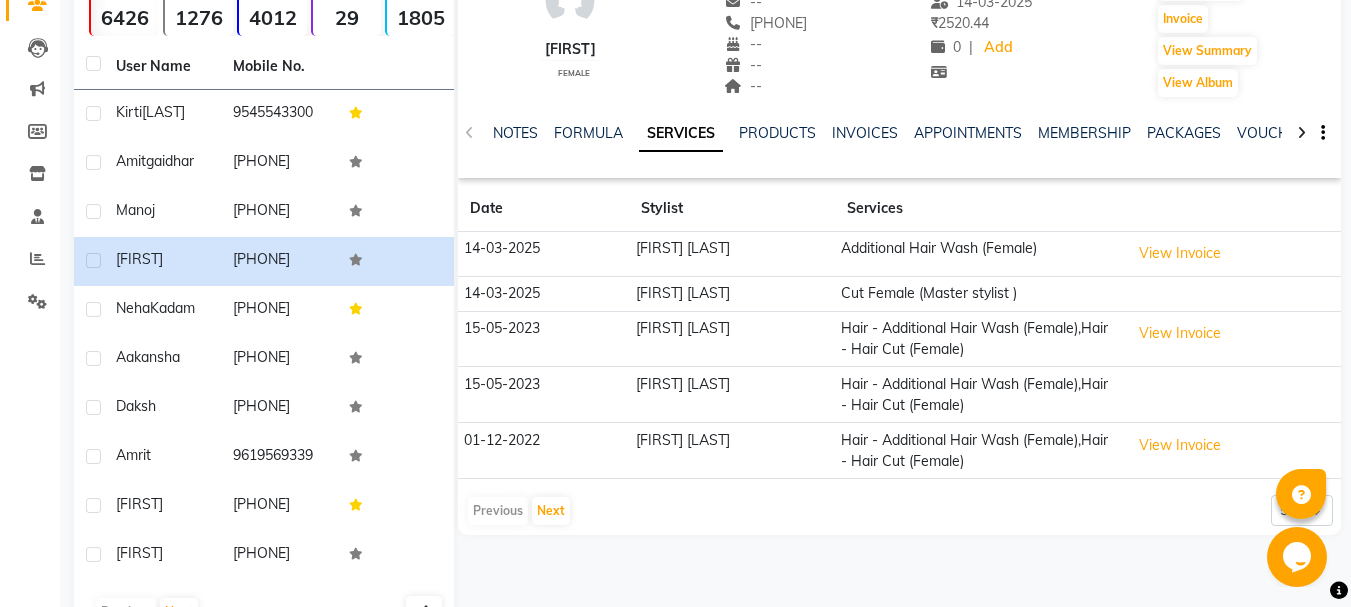 scroll, scrollTop: 200, scrollLeft: 0, axis: vertical 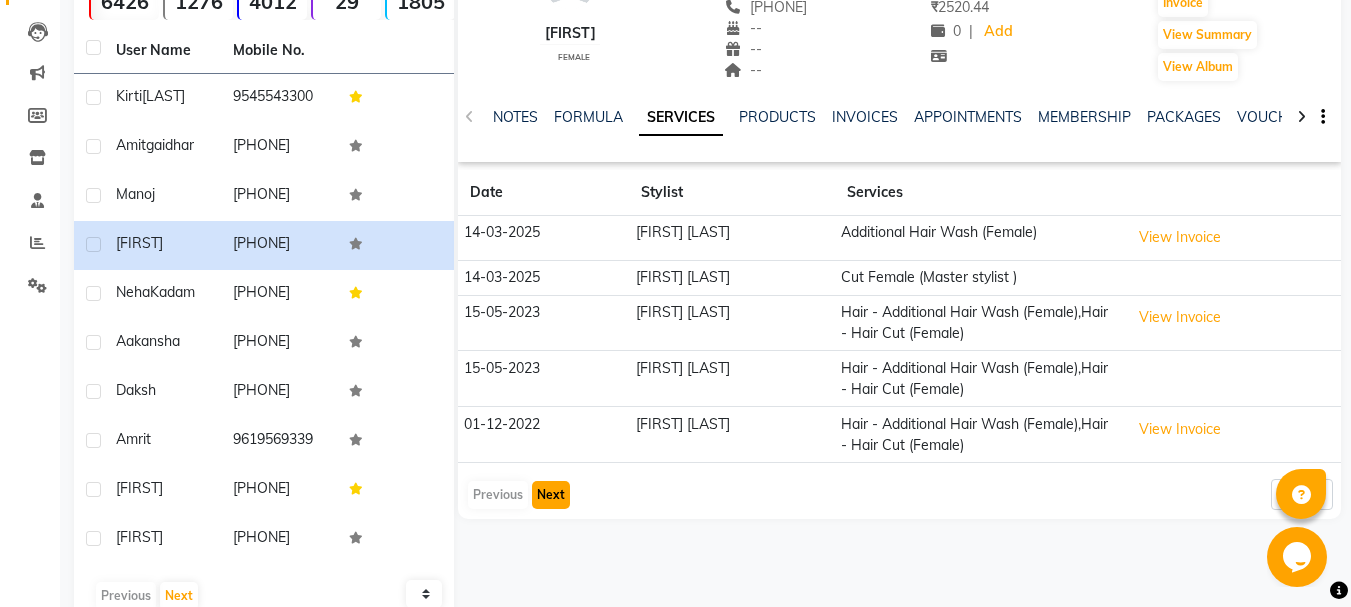 click on "Next" 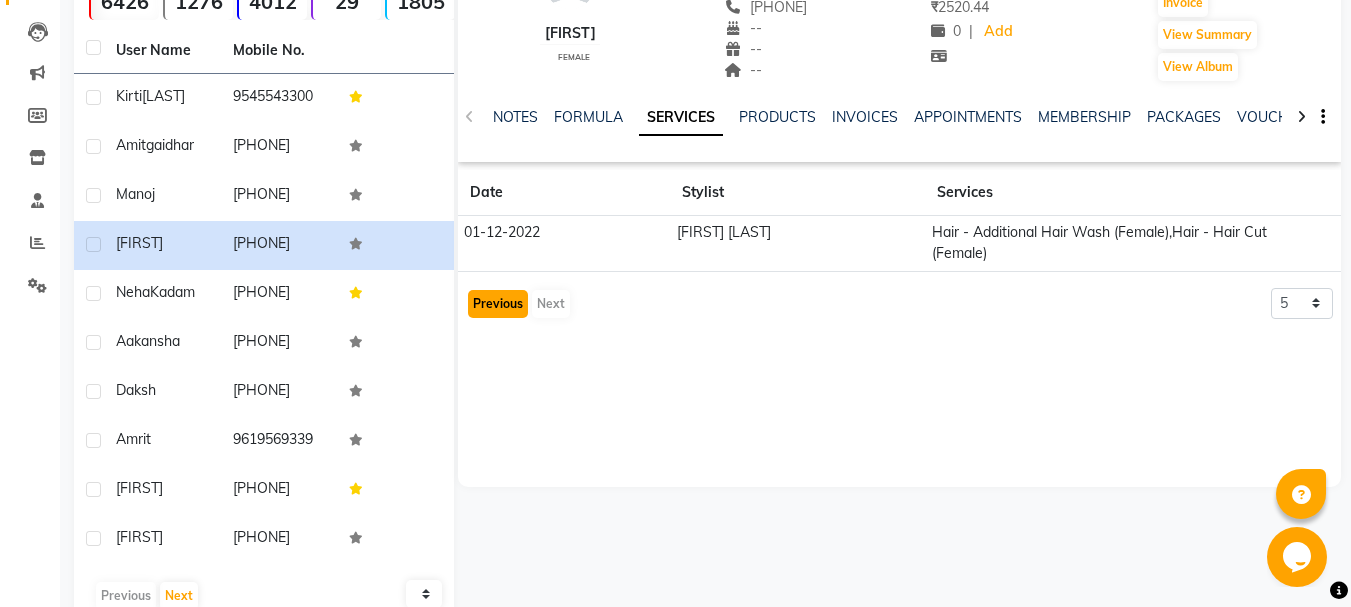 click on "Previous" 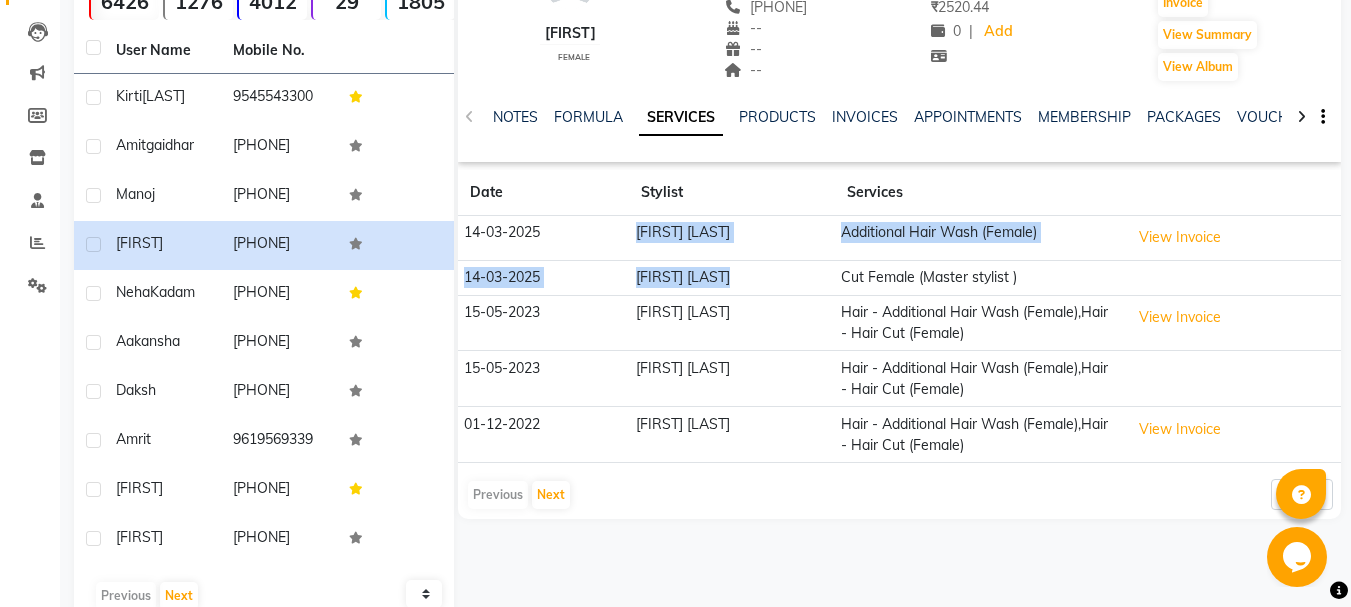 drag, startPoint x: 729, startPoint y: 275, endPoint x: 634, endPoint y: 223, distance: 108.30051 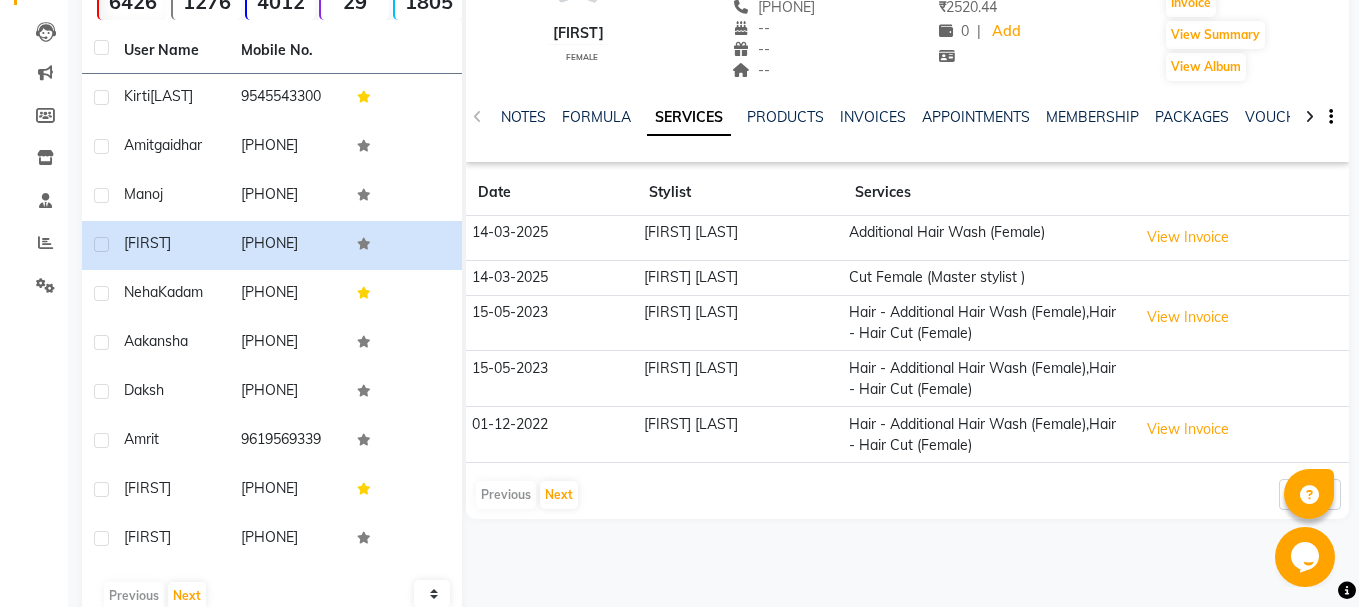 scroll, scrollTop: 0, scrollLeft: 0, axis: both 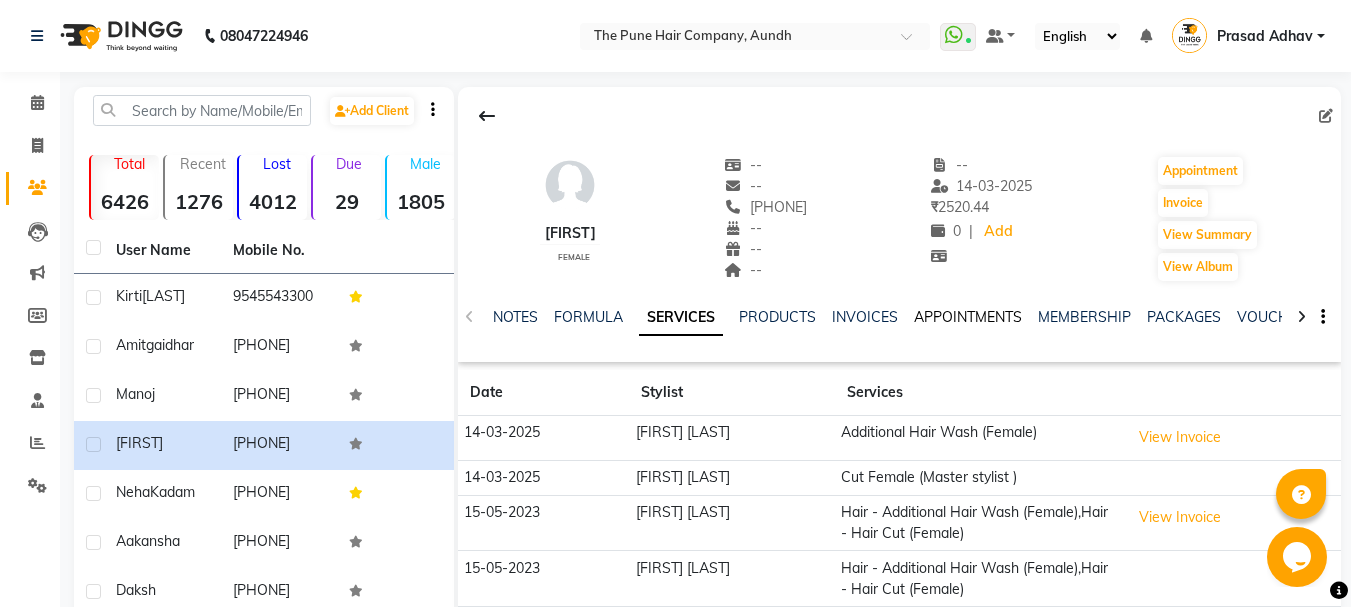 click on "APPOINTMENTS" 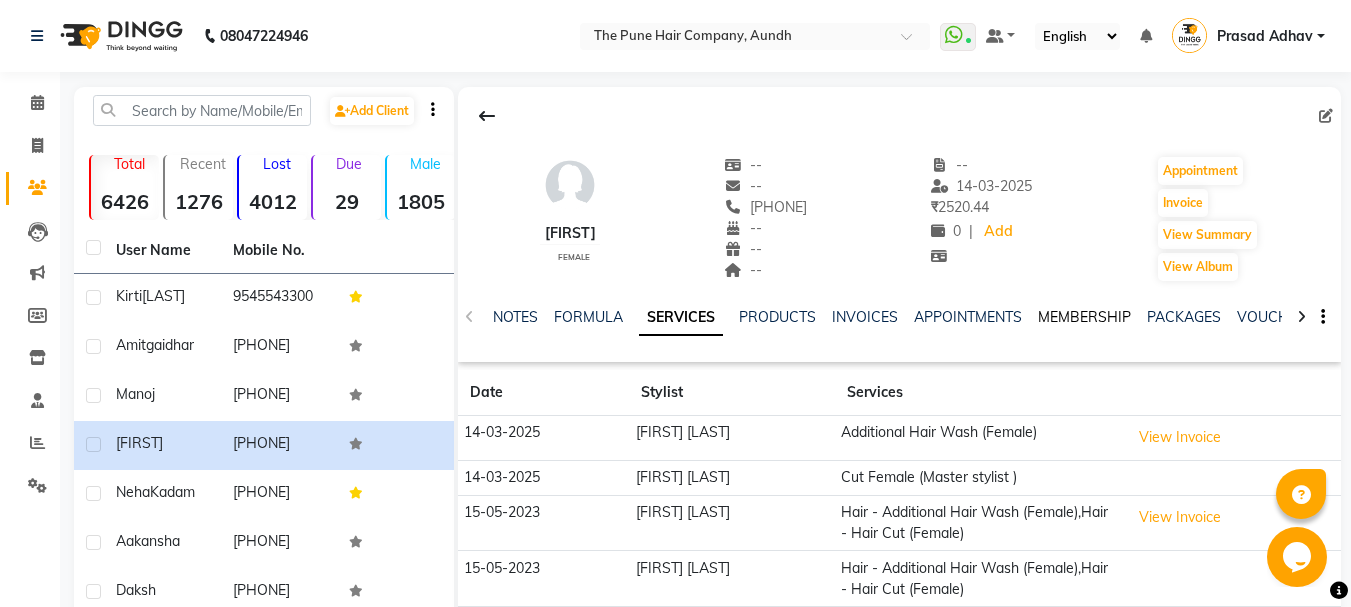 click on "MEMBERSHIP" 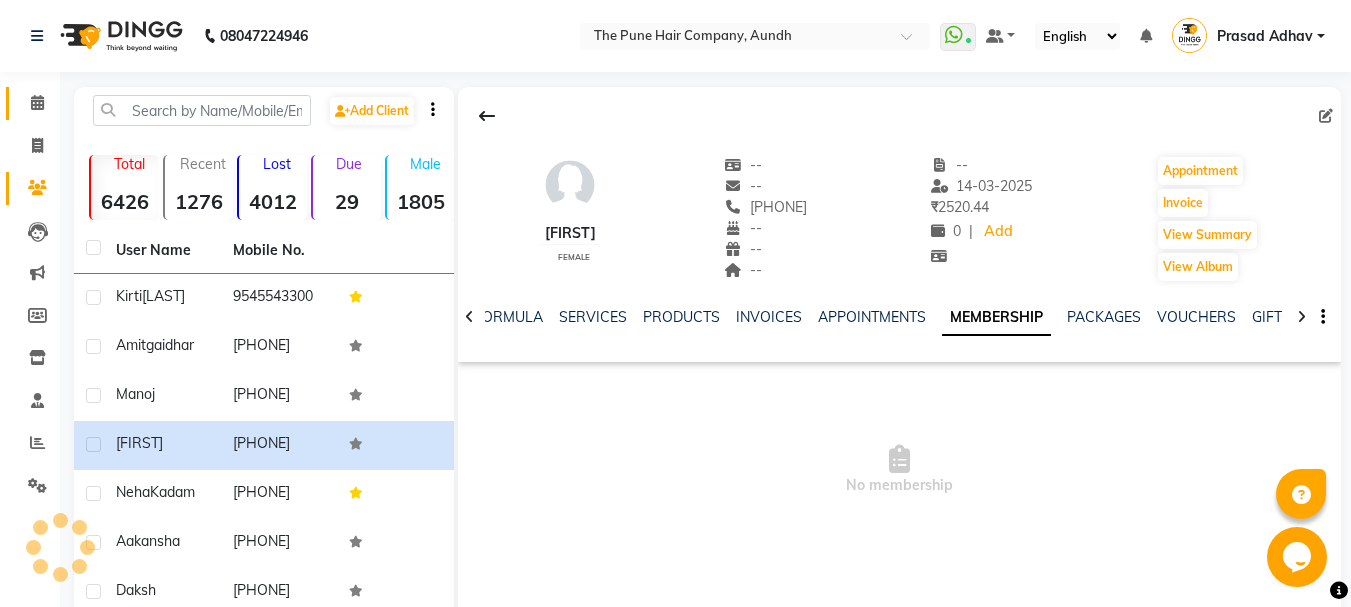 click 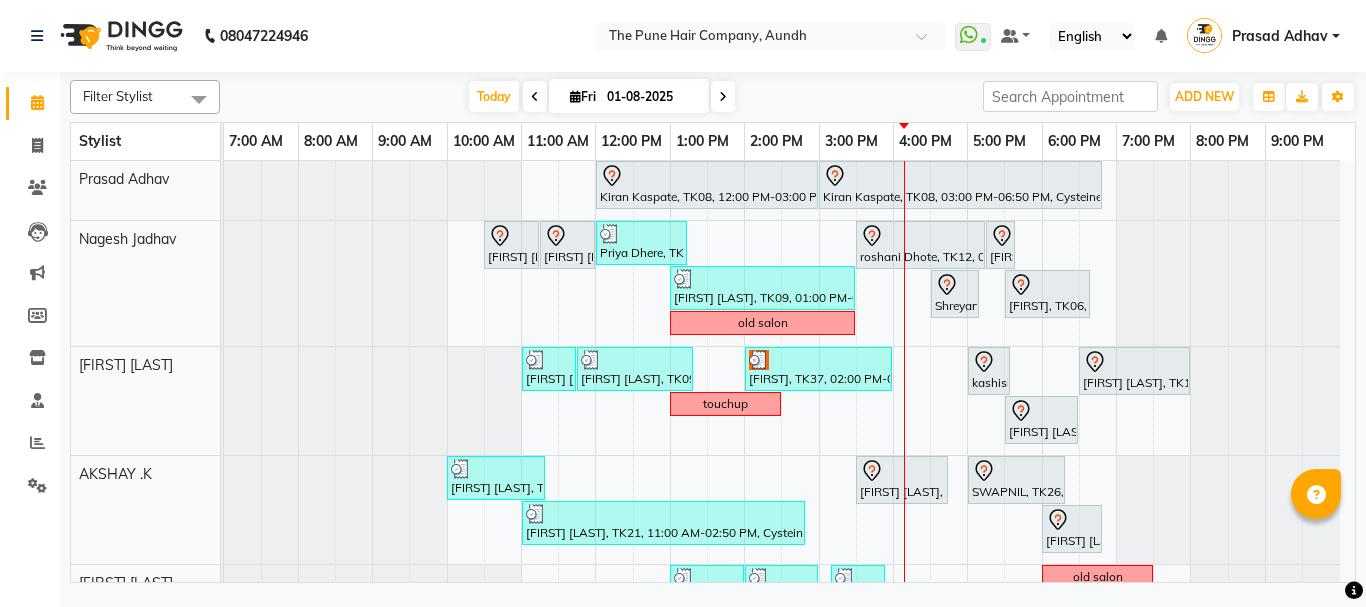 click at bounding box center (723, 96) 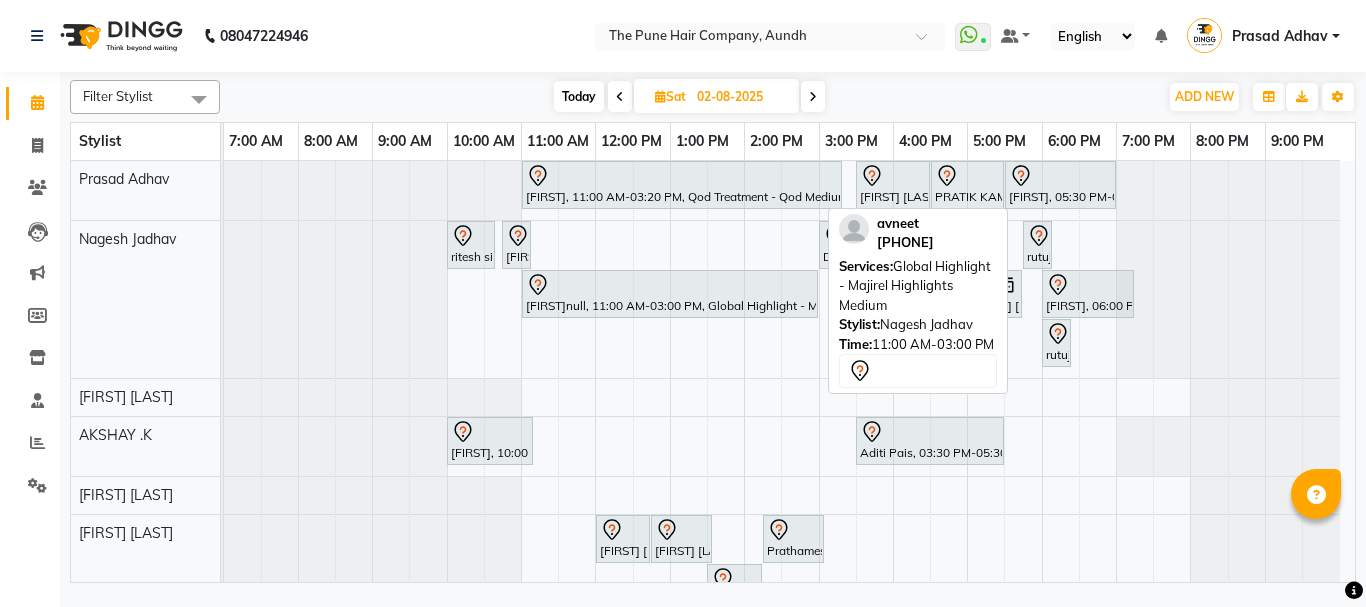 scroll, scrollTop: 100, scrollLeft: 0, axis: vertical 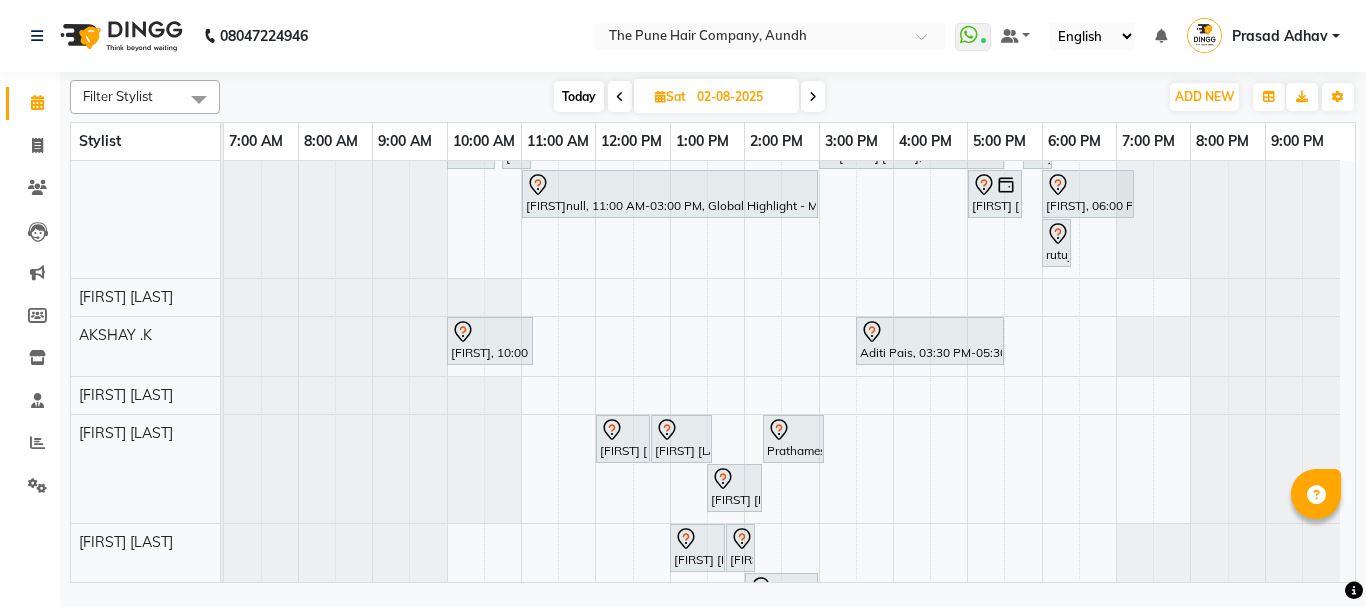 click on "Today" at bounding box center (579, 96) 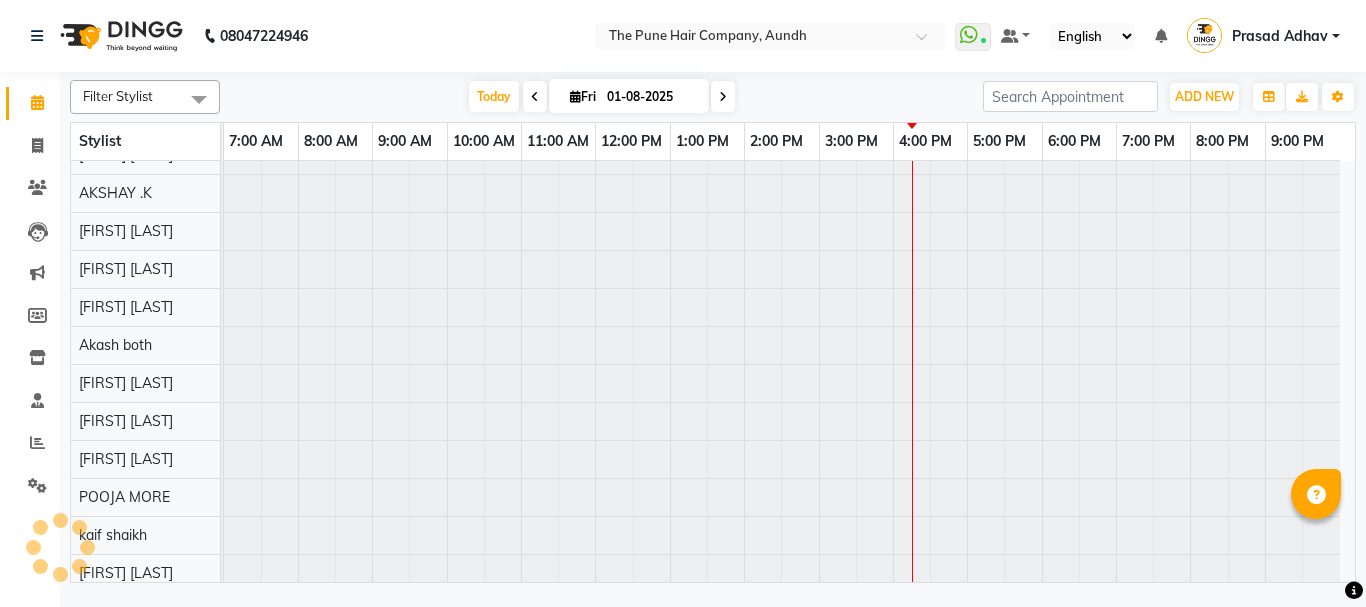 scroll, scrollTop: 110, scrollLeft: 0, axis: vertical 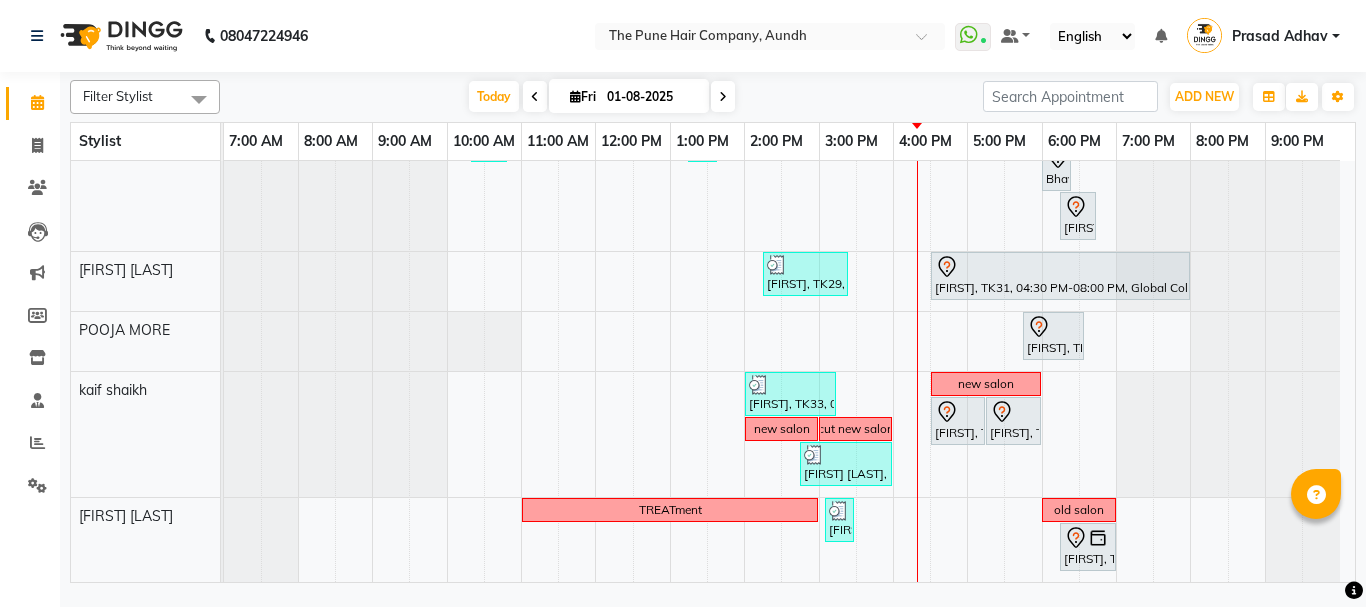 click on "Kiran Kaspate, TK08, 12:00 PM-03:00 PM, Global Highlight - Majirel Highlights Medium             Kiran Kaspate, TK08, 03:00 PM-06:50 PM, Cysteine Protien Treatment - Cysteine Medium             aprna barge, TK03, 10:30 AM-11:15 AM, Cut Female (Expert)             aprna barge, TK03, 11:15 AM-12:00 PM,  Additional Hair Wash (Female)     Priya Dhere, TK13, 12:00 PM-01:15 PM,  Hair wash medium             roshani Dhote, TK12, 03:30 PM-05:15 PM, Cut Female (Expert)             Shreyans Jain, TK30, 05:15 PM-05:35 PM,  Beard Crafting     REENA JAIN, TK09, 01:00 PM-03:30 PM, Hair Color Inoa - Inoa Touchup 2 Inch             Shreyans Jain, TK30, 04:30 PM-05:10 PM, Cut male (Expert)             harshit, TK06, 05:30 PM-06:40 PM, Cut male (Expert)  old salon      Sonal chauhari, TK17, 11:00 AM-11:45 AM, Cut Under 20 year (Boy)     REENA JAIN, TK09, 11:45 AM-01:20 PM, Cut Male (Sr.stylist), Beard Trim     NIRZARI, TK37, 02:00 PM-04:00 PM, Hair Color Inoa - Inoa Touchup 2 Inch                          touchup" at bounding box center (789, -84) 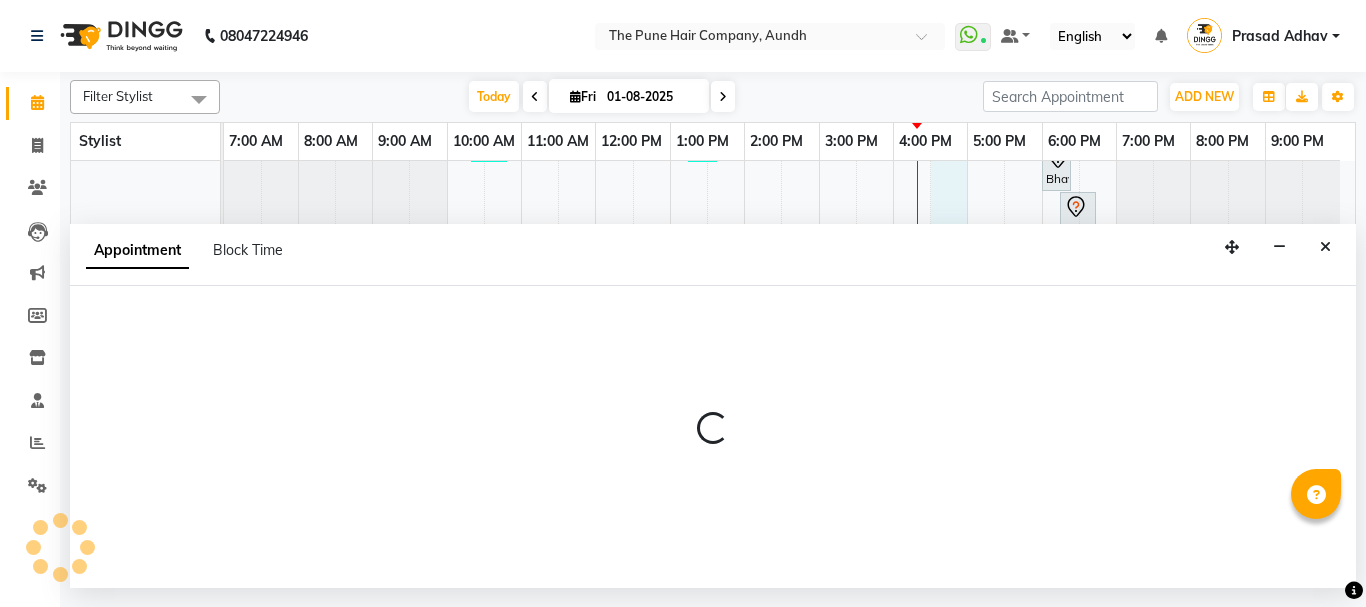 select on "49797" 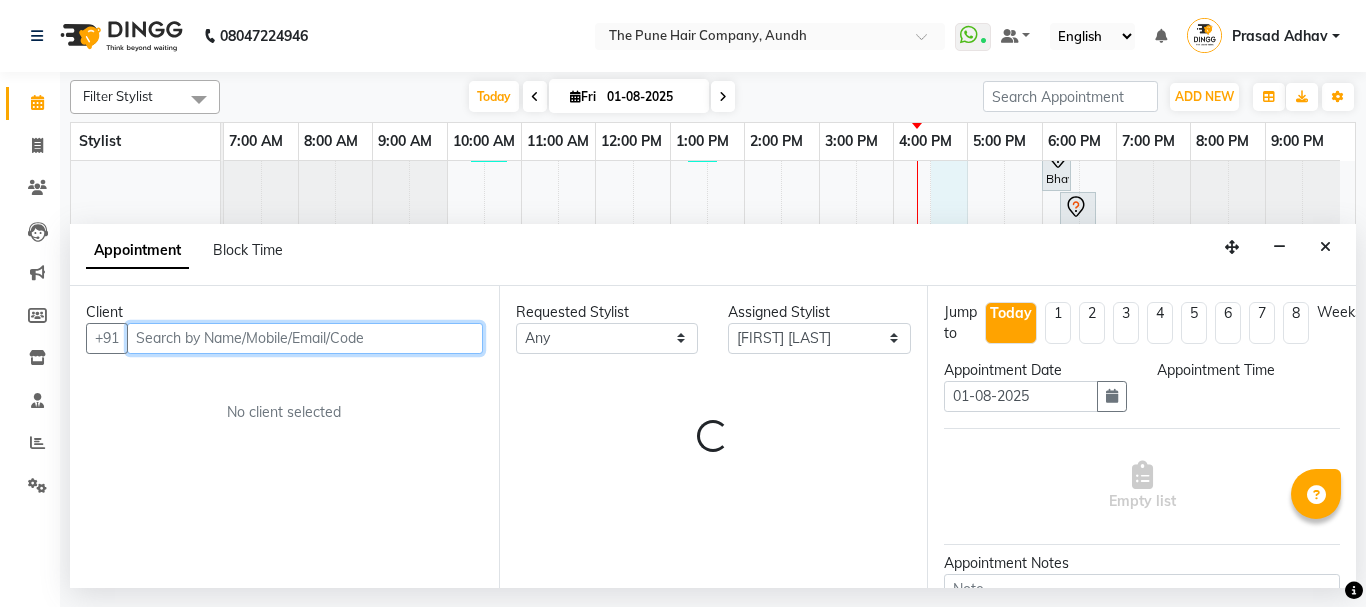 select on "990" 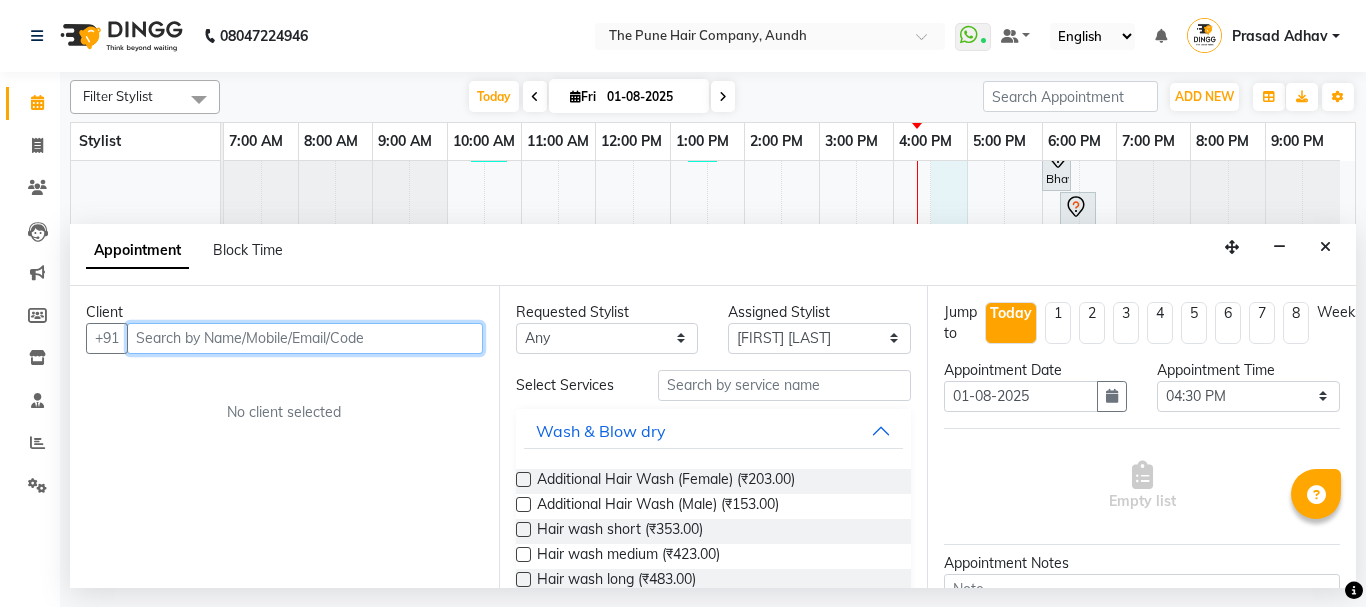 click at bounding box center [305, 338] 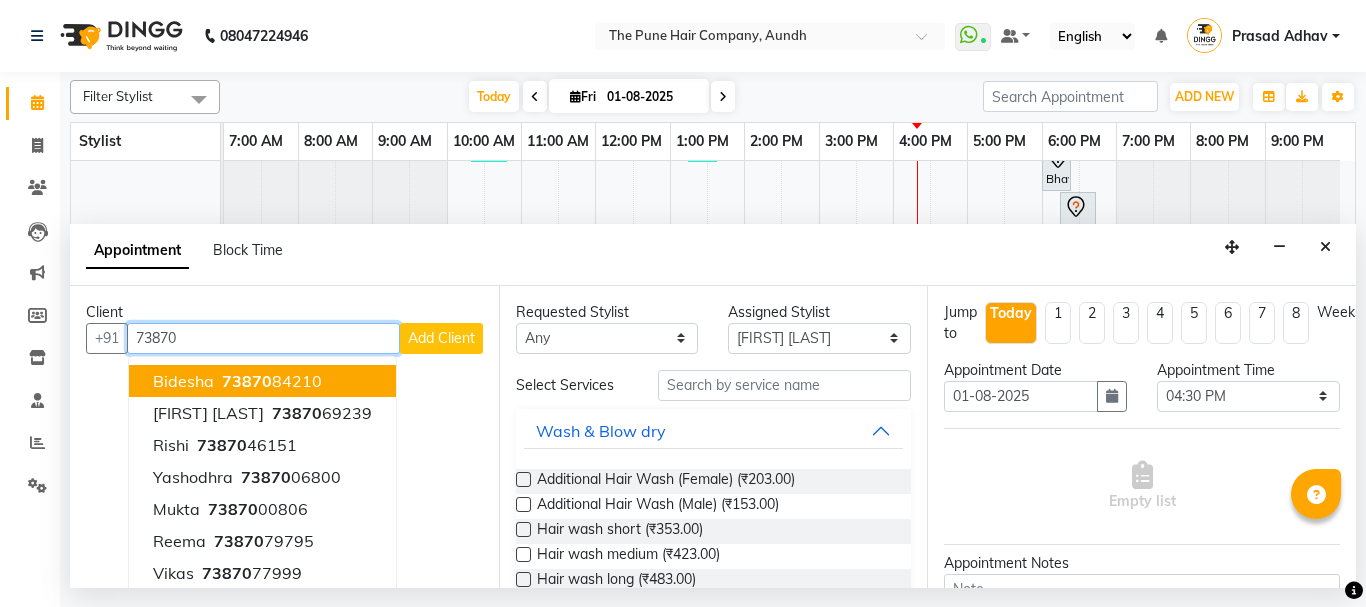 click on "73870 84210" at bounding box center (270, 381) 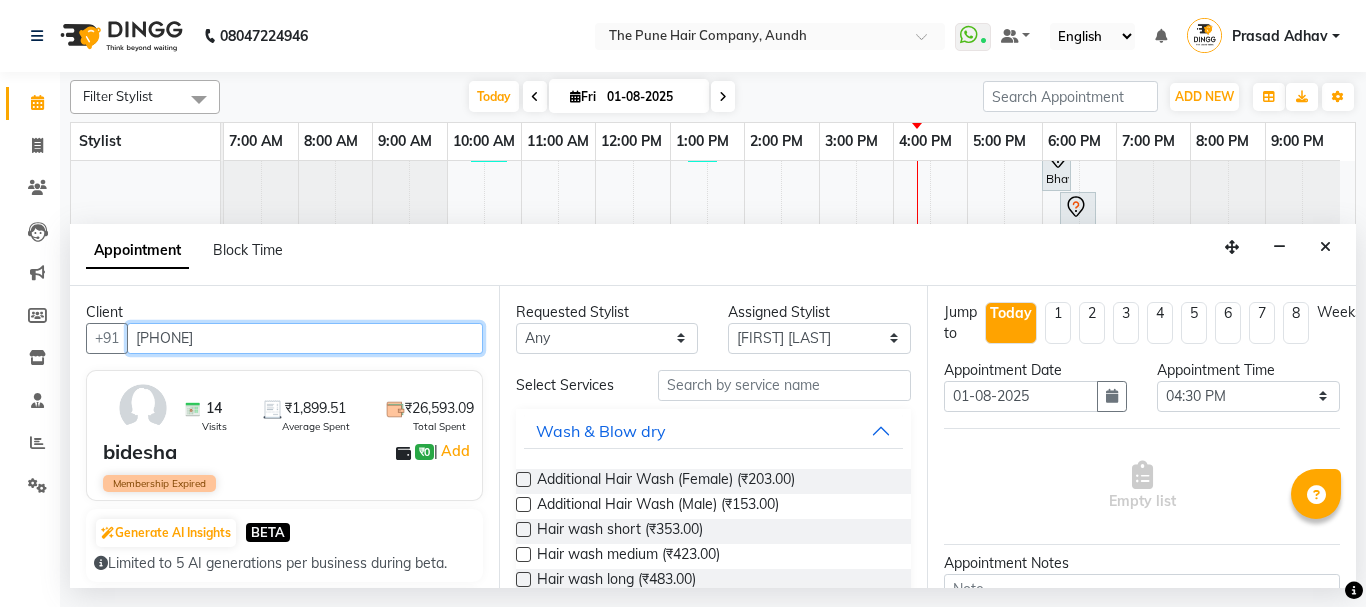 type on "[PHONE]" 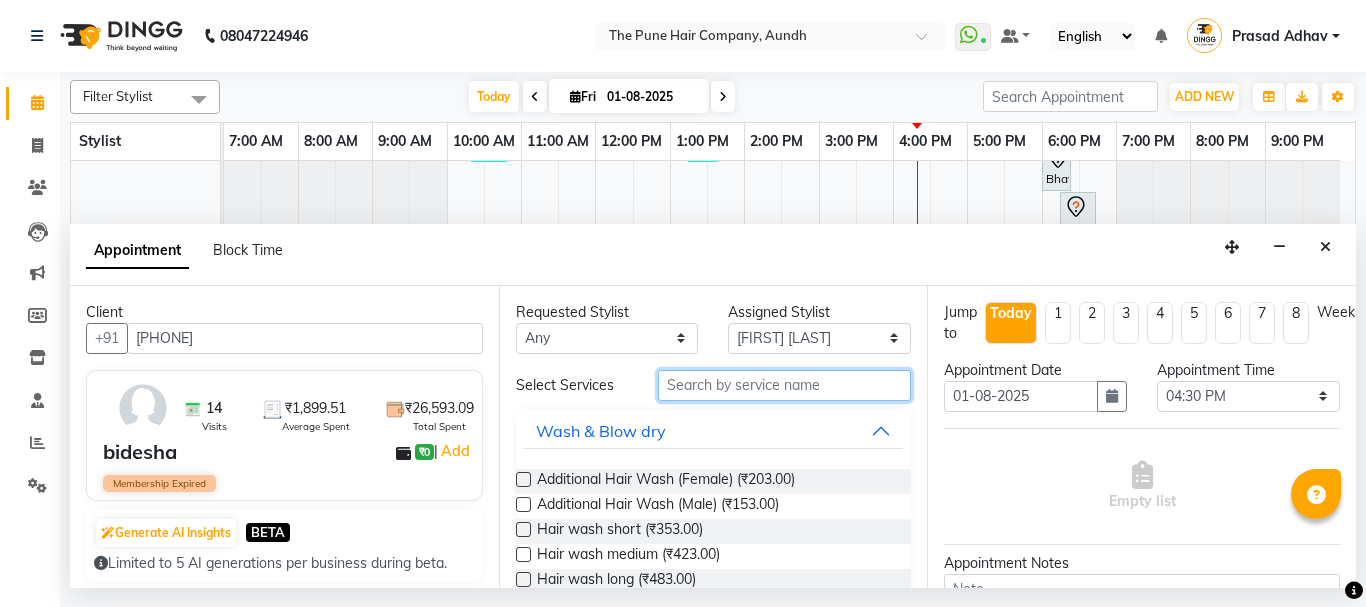 click at bounding box center [785, 385] 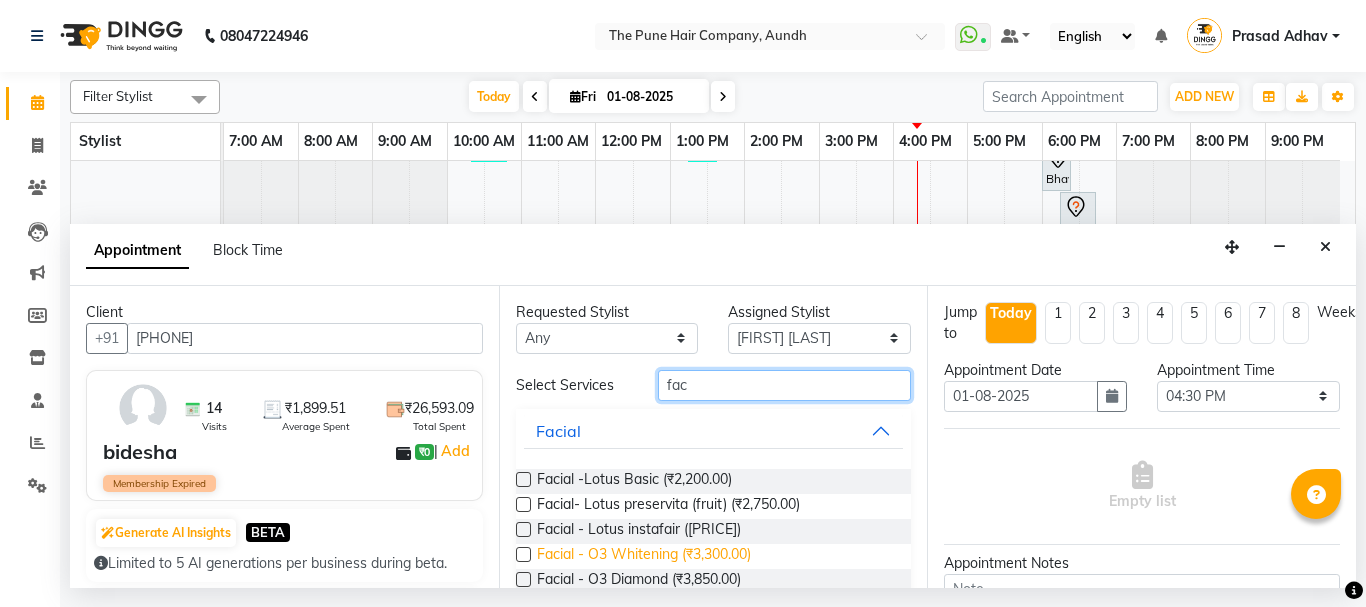scroll, scrollTop: 126, scrollLeft: 0, axis: vertical 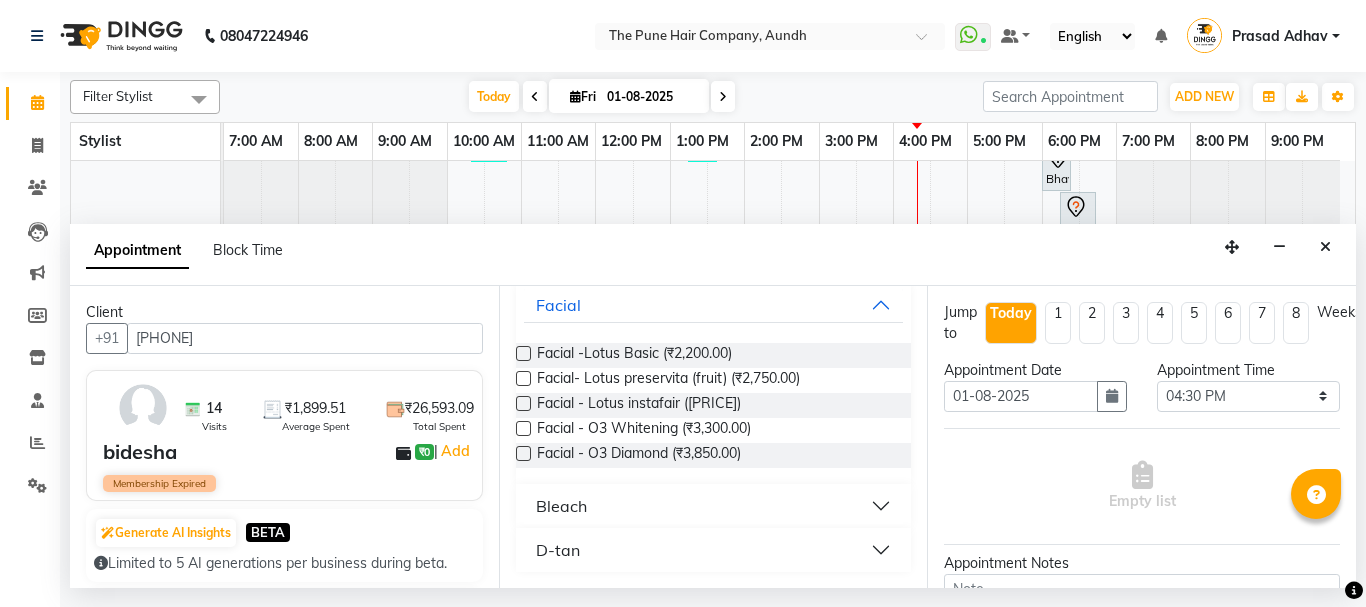 type on "fac" 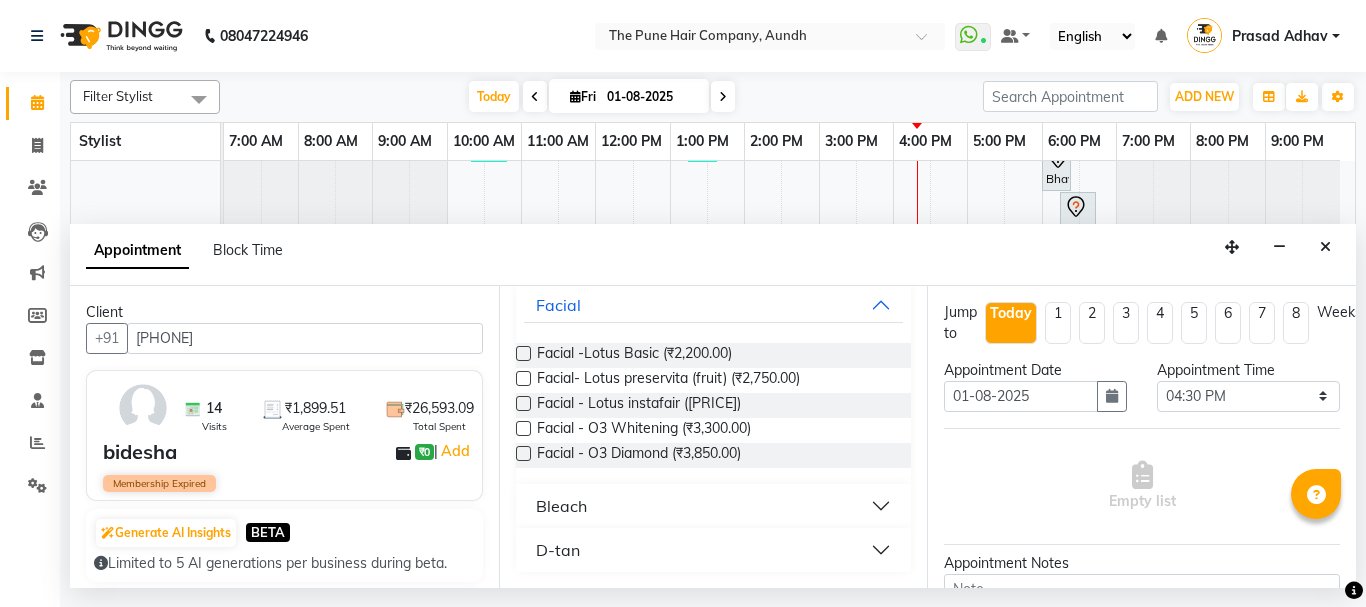 click at bounding box center (523, 353) 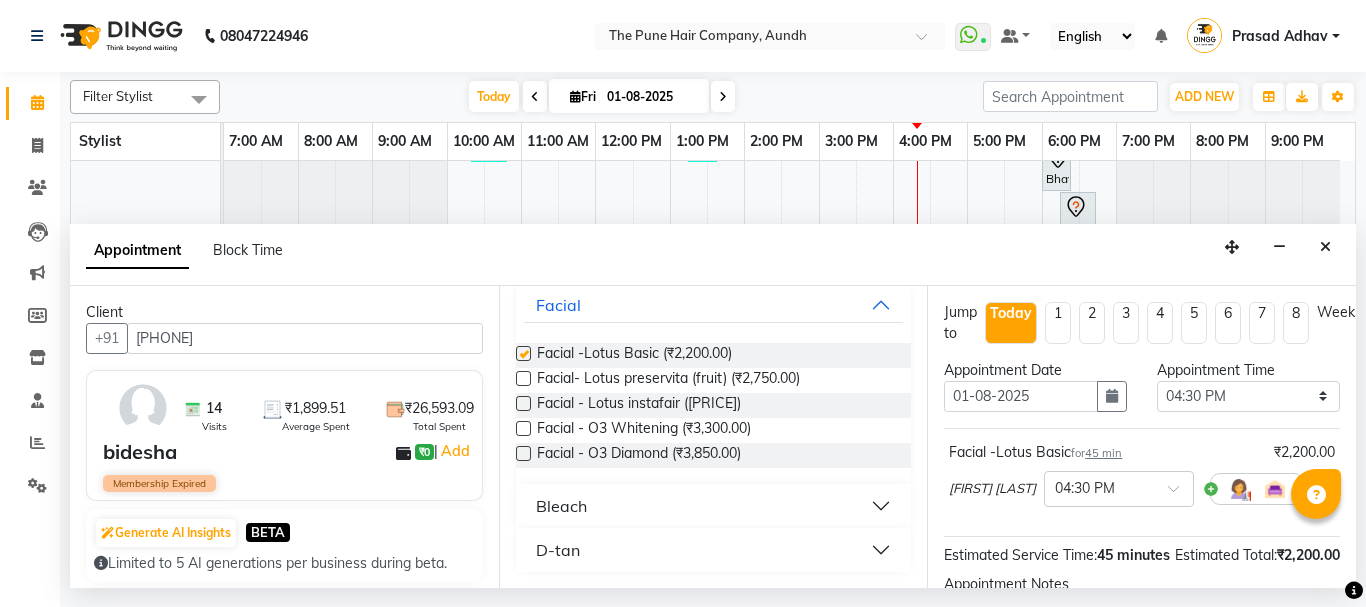 checkbox on "false" 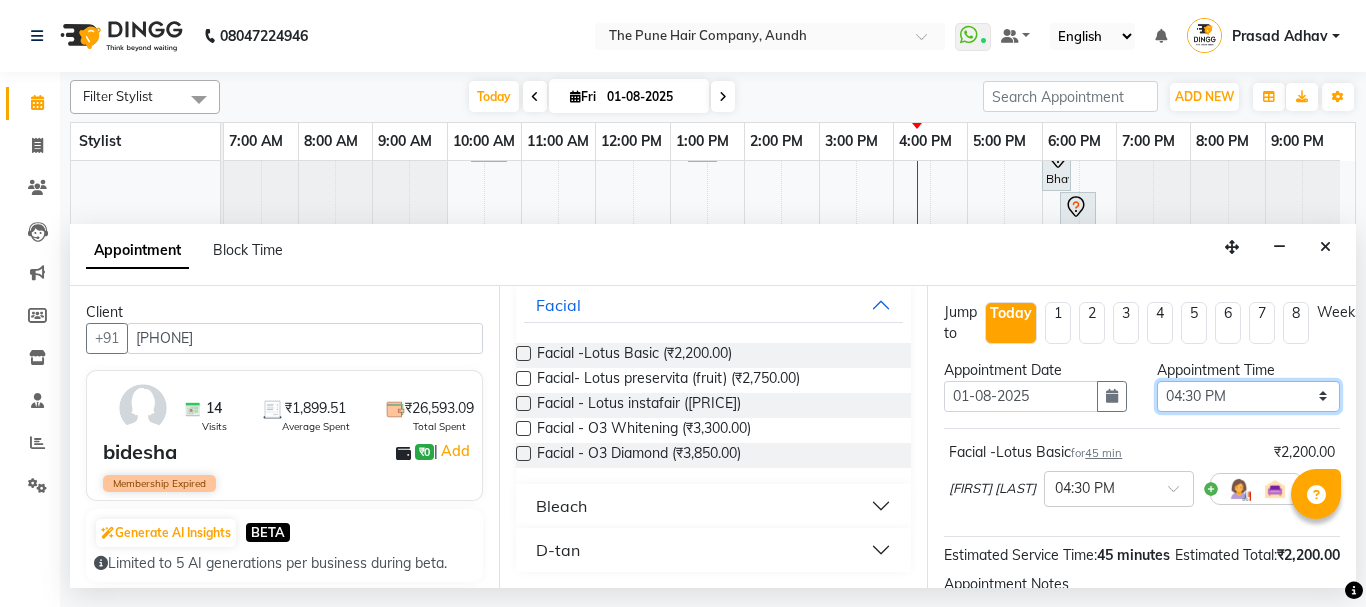 click on "Select 08:00 AM 08:15 AM 08:30 AM 08:45 AM 09:00 AM 09:15 AM 09:30 AM 09:45 AM 10:00 AM 10:15 AM 10:30 AM 10:45 AM 11:00 AM 11:15 AM 11:30 AM 11:45 AM 12:00 PM 12:15 PM 12:30 PM 12:45 PM 01:00 PM 01:15 PM 01:30 PM 01:45 PM 02:00 PM 02:15 PM 02:30 PM 02:45 PM 03:00 PM 03:15 PM 03:30 PM 03:45 PM 04:00 PM 04:15 PM 04:30 PM 04:45 PM 05:00 PM 05:15 PM 05:30 PM 05:45 PM 06:00 PM 06:15 PM 06:30 PM 06:45 PM 07:00 PM 07:15 PM 07:30 PM 07:45 PM 08:00 PM 08:15 PM 08:30 PM 08:45 PM 09:00 PM" at bounding box center (1248, 396) 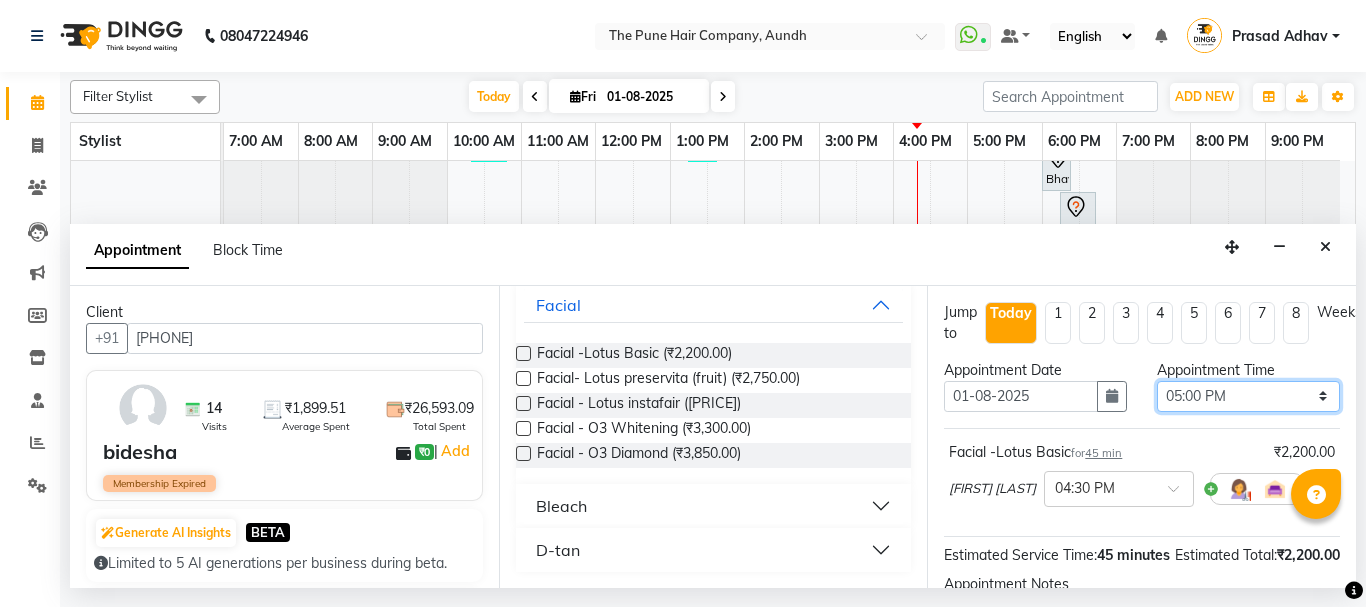 click on "Select 08:00 AM 08:15 AM 08:30 AM 08:45 AM 09:00 AM 09:15 AM 09:30 AM 09:45 AM 10:00 AM 10:15 AM 10:30 AM 10:45 AM 11:00 AM 11:15 AM 11:30 AM 11:45 AM 12:00 PM 12:15 PM 12:30 PM 12:45 PM 01:00 PM 01:15 PM 01:30 PM 01:45 PM 02:00 PM 02:15 PM 02:30 PM 02:45 PM 03:00 PM 03:15 PM 03:30 PM 03:45 PM 04:00 PM 04:15 PM 04:30 PM 04:45 PM 05:00 PM 05:15 PM 05:30 PM 05:45 PM 06:00 PM 06:15 PM 06:30 PM 06:45 PM 07:00 PM 07:15 PM 07:30 PM 07:45 PM 08:00 PM 08:15 PM 08:30 PM 08:45 PM 09:00 PM" at bounding box center (1248, 396) 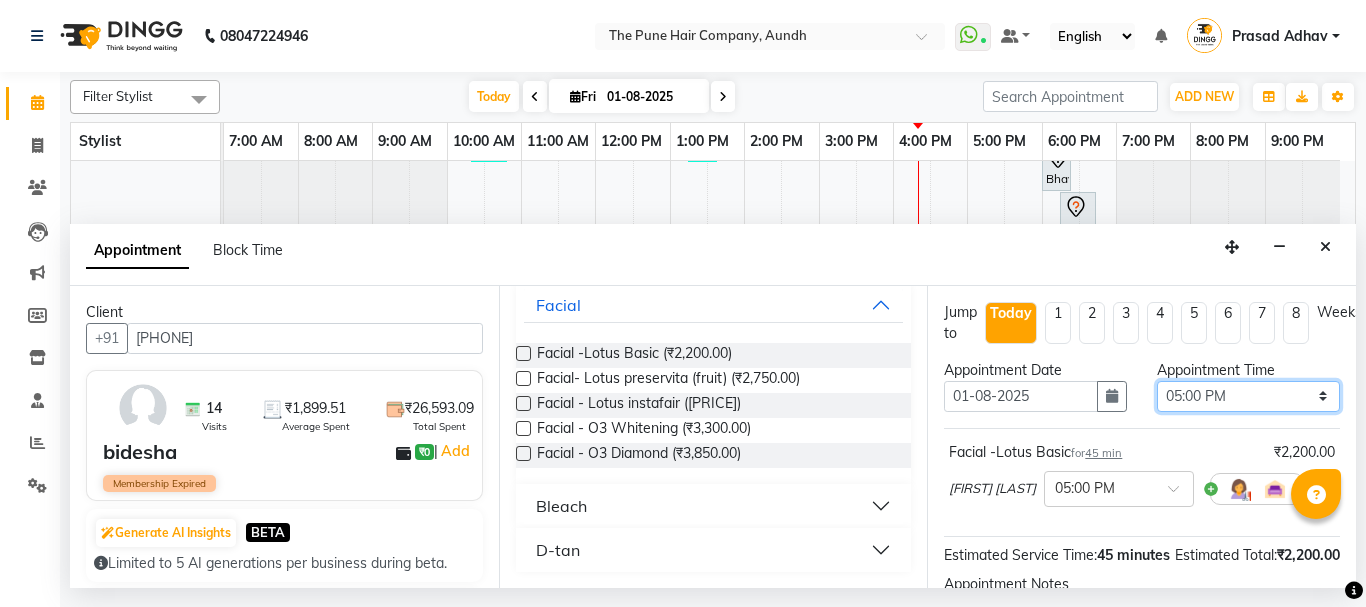 scroll, scrollTop: 260, scrollLeft: 0, axis: vertical 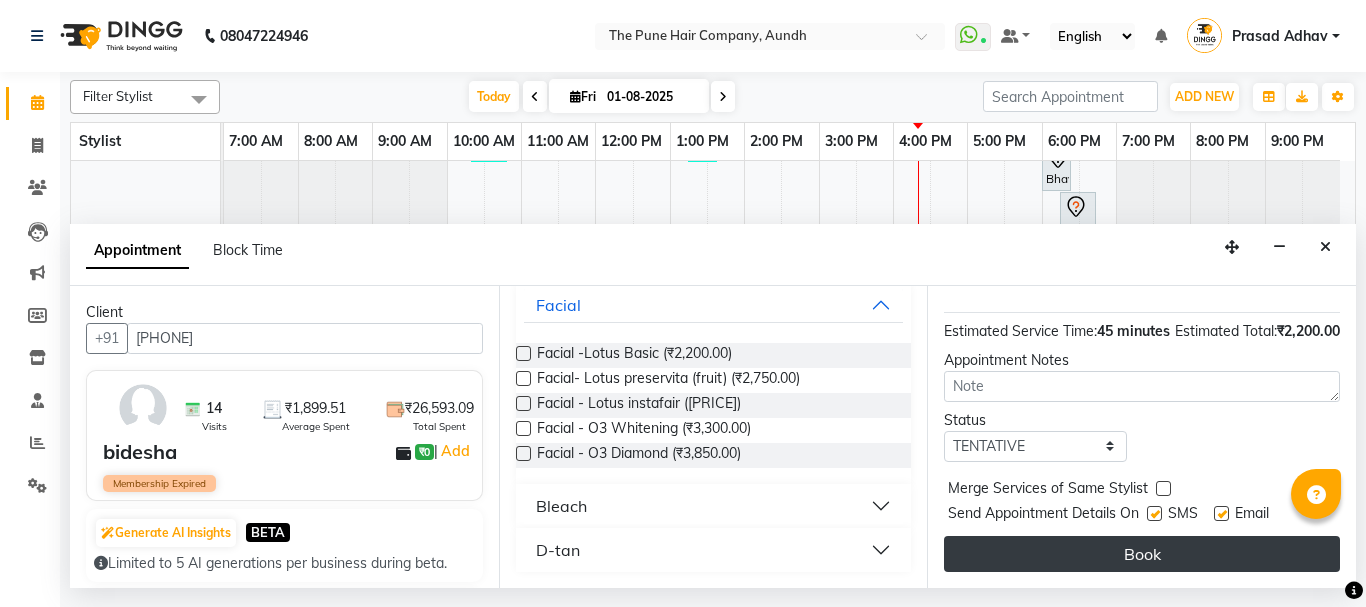 click on "Book" at bounding box center [1142, 554] 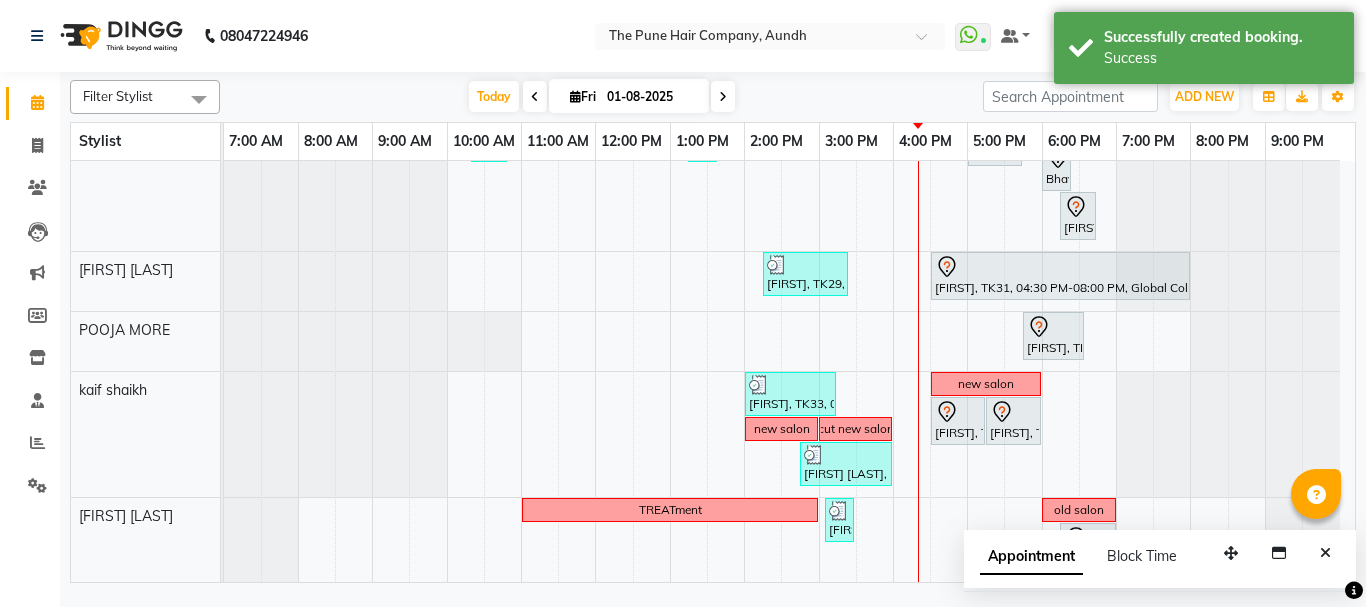 scroll, scrollTop: 910, scrollLeft: 0, axis: vertical 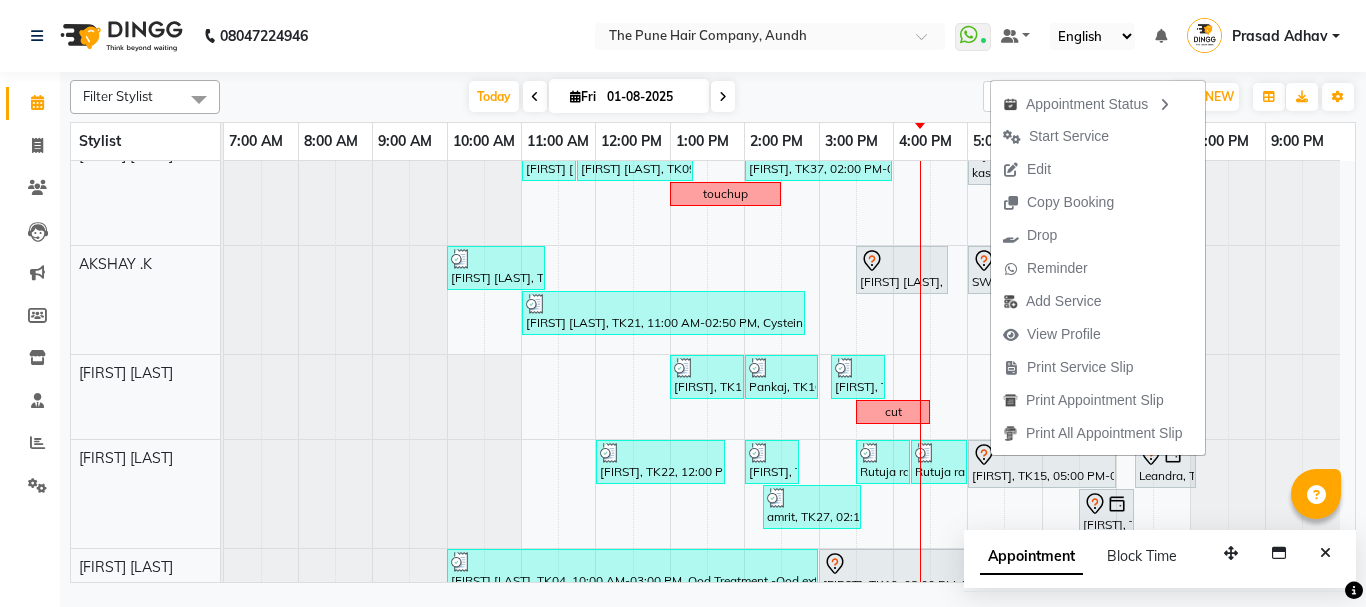 click on "Today  Fri 01-08-2025" at bounding box center (601, 97) 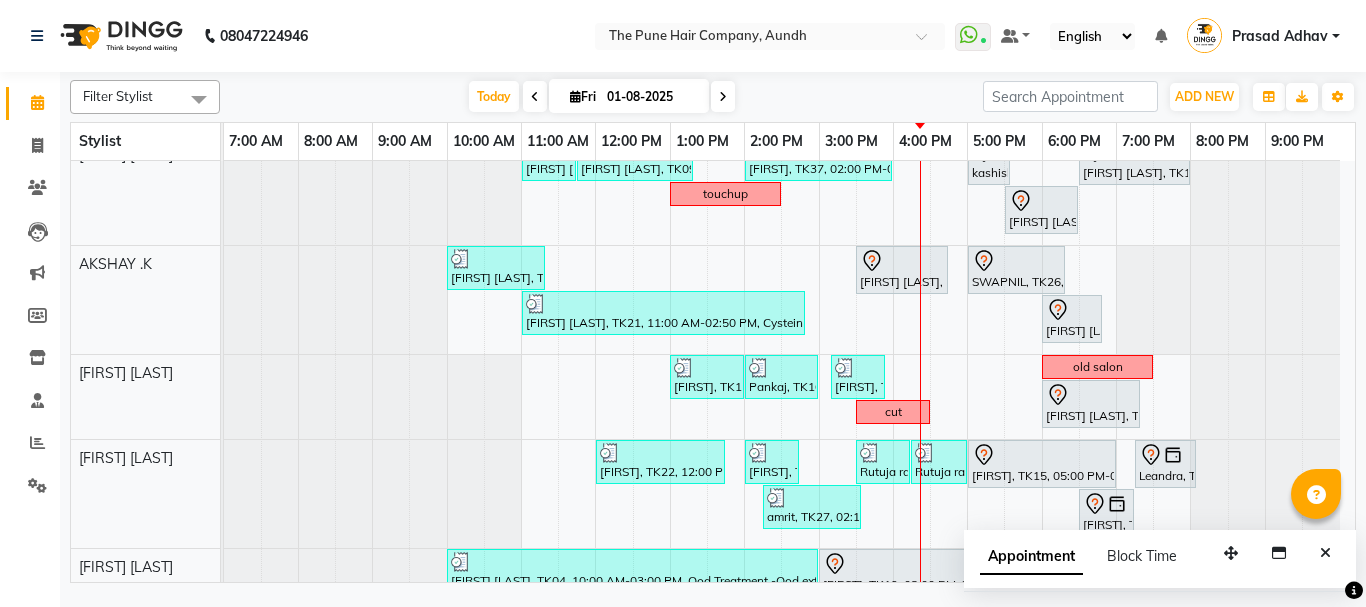 click at bounding box center [723, 97] 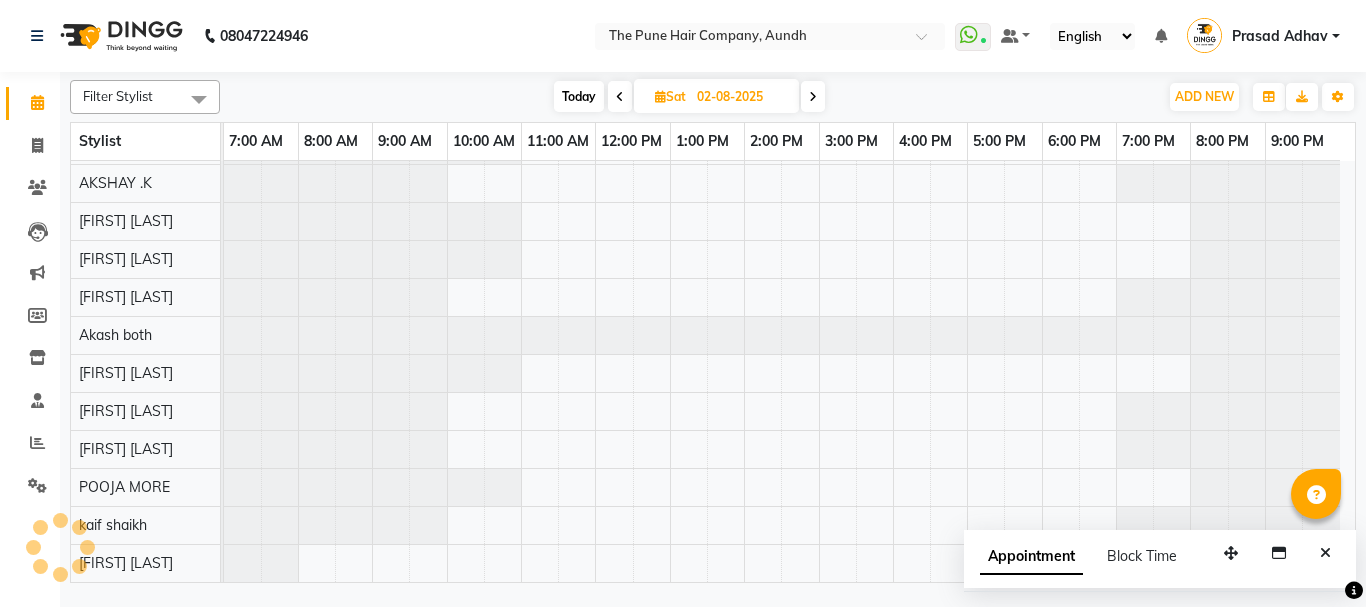 scroll, scrollTop: 110, scrollLeft: 0, axis: vertical 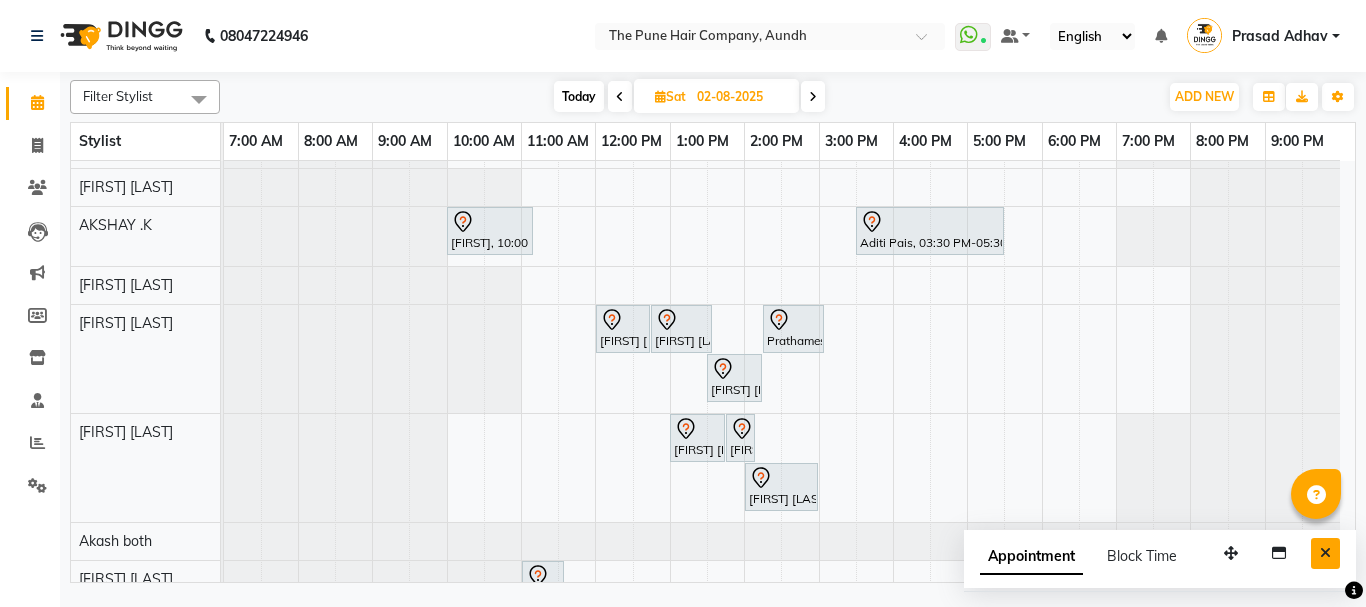 click at bounding box center (1325, 553) 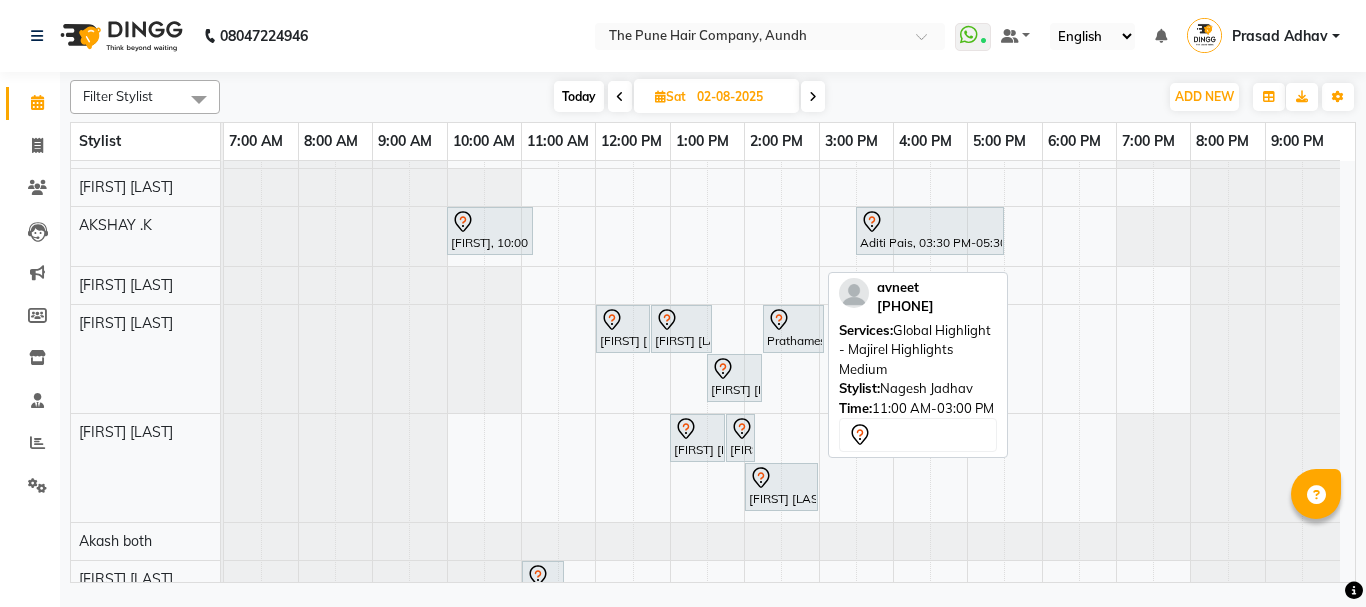 scroll, scrollTop: 0, scrollLeft: 0, axis: both 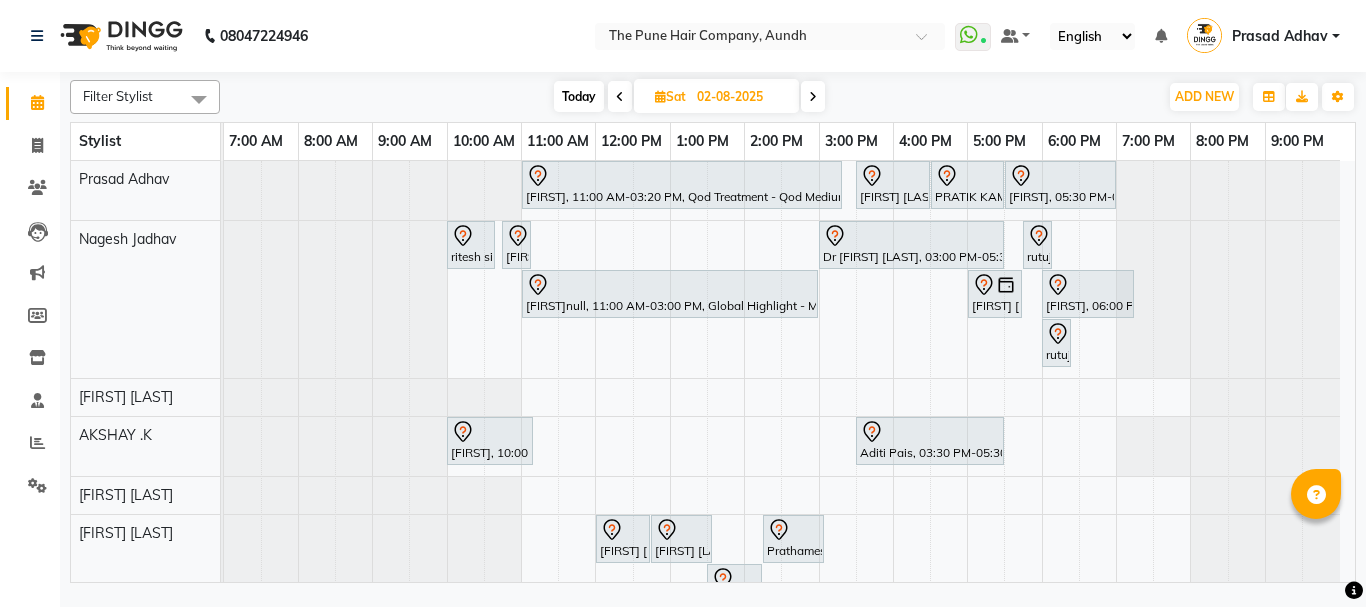 click at bounding box center (813, 97) 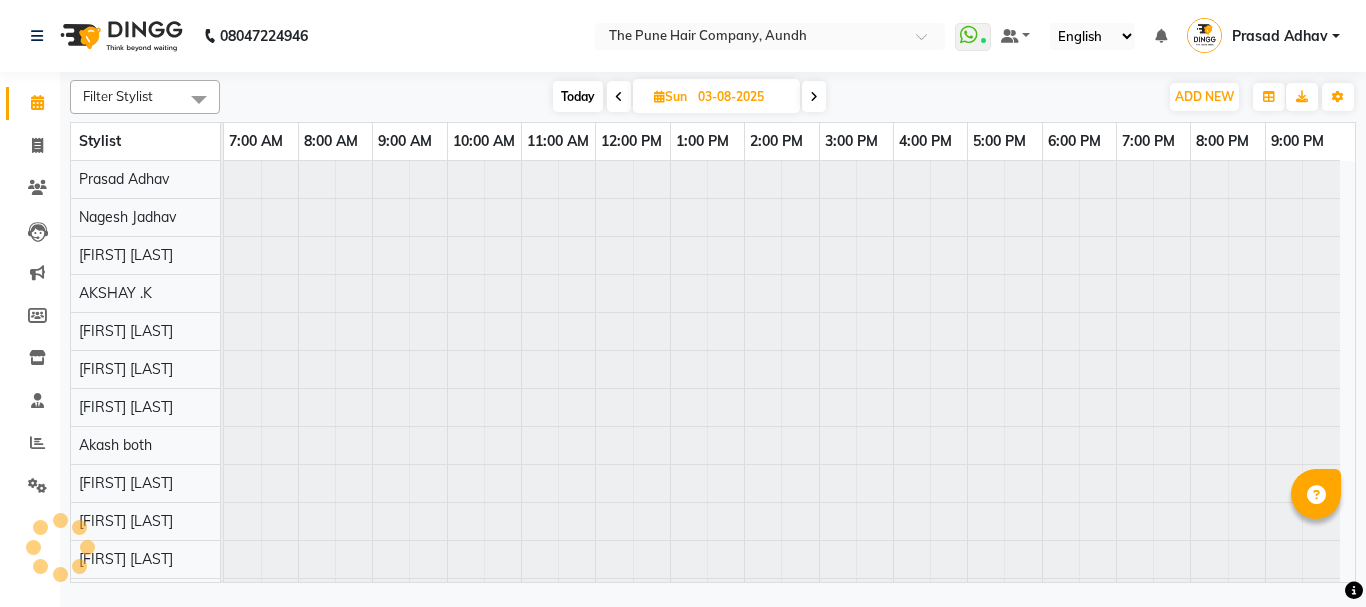 click on "03-08-2025" at bounding box center [742, 97] 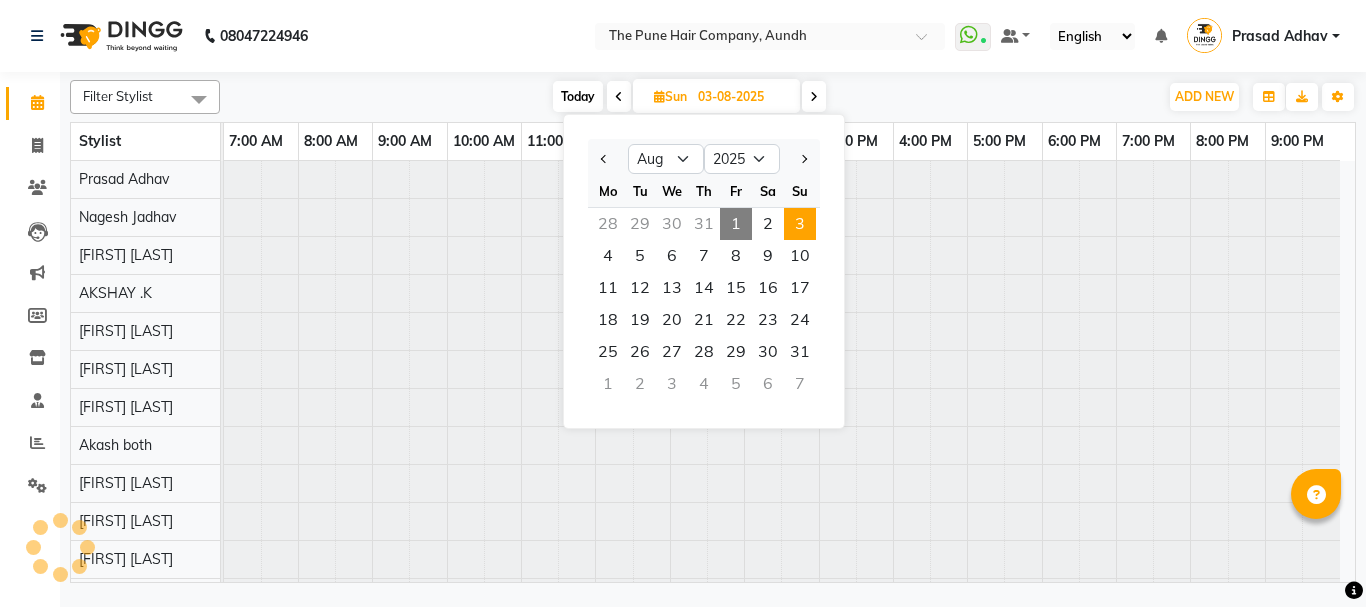 click at bounding box center [619, 97] 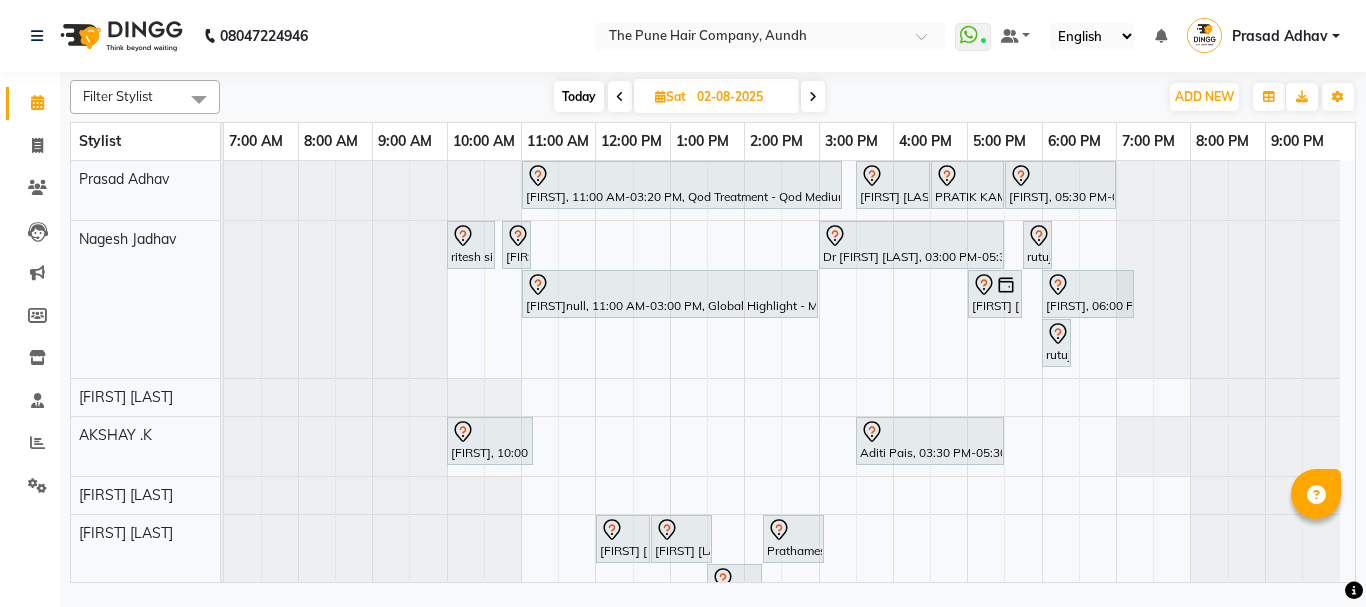 click on "Today" at bounding box center [579, 96] 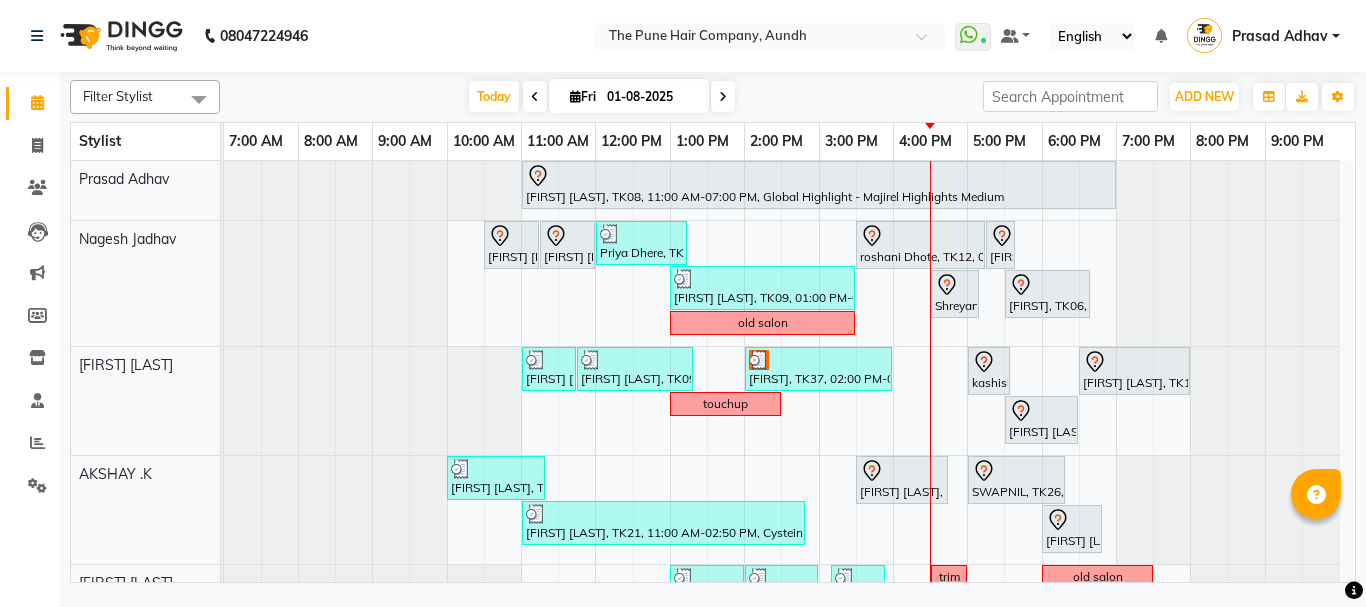 scroll, scrollTop: 200, scrollLeft: 0, axis: vertical 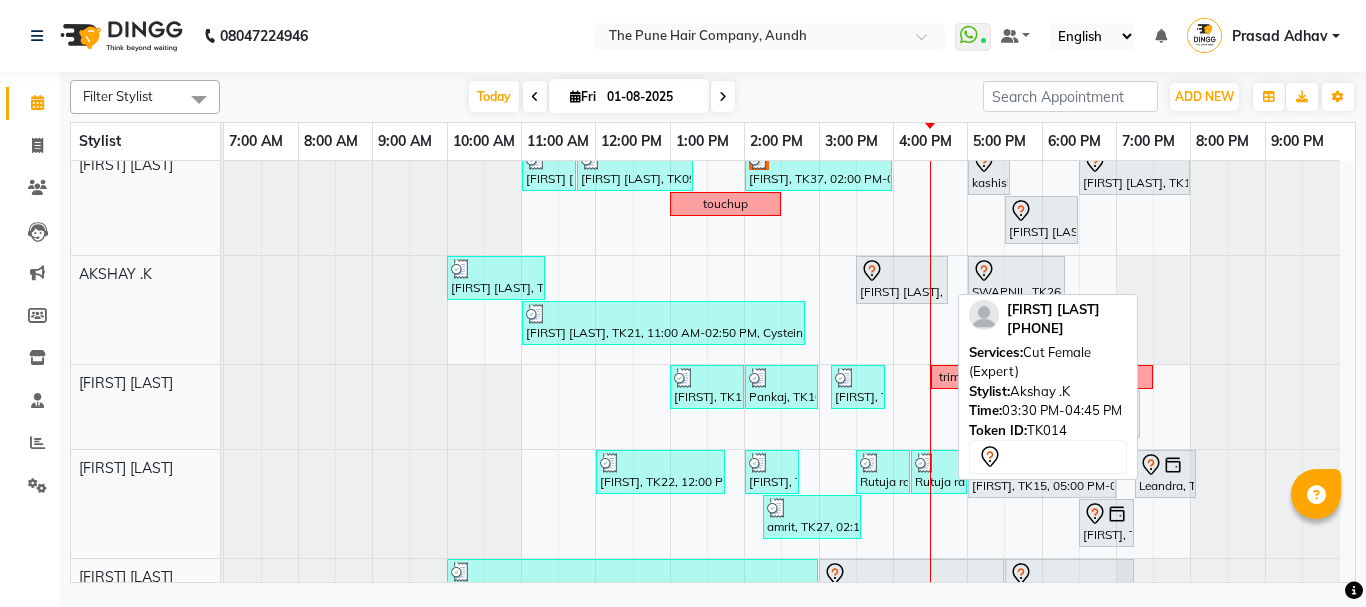 click on "[FIRST] [LAST], TK14, 03:30 PM-04:45 PM, Cut Female (Expert)" at bounding box center (902, 280) 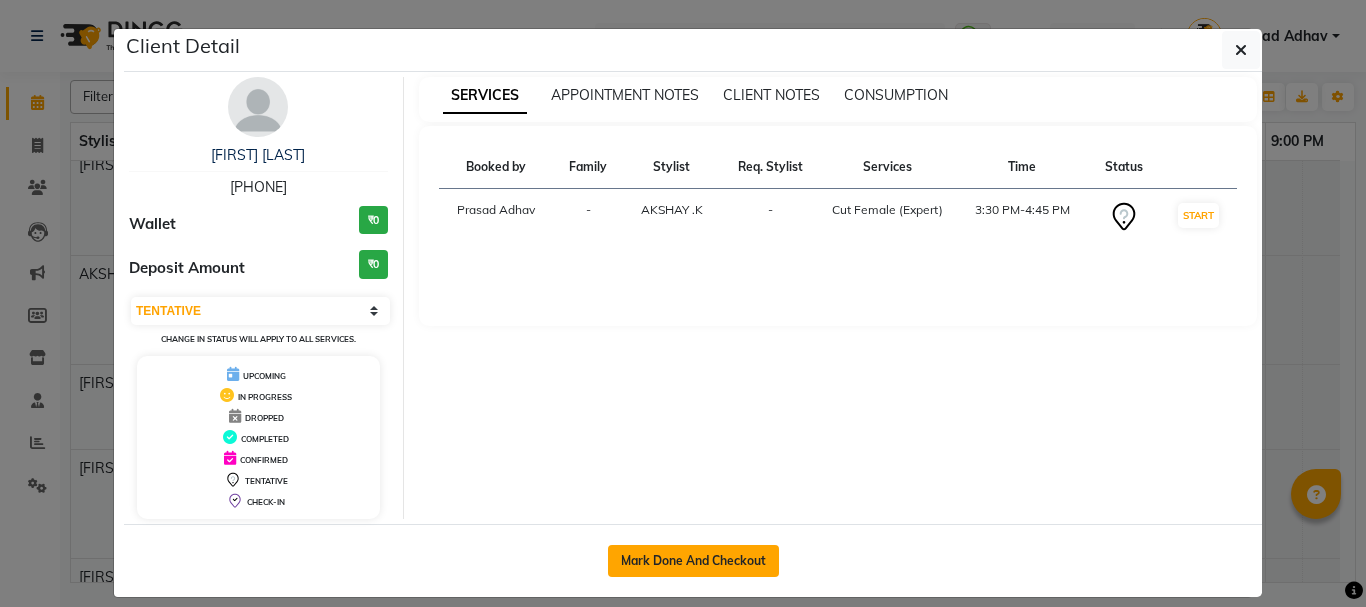 click on "Mark Done And Checkout" 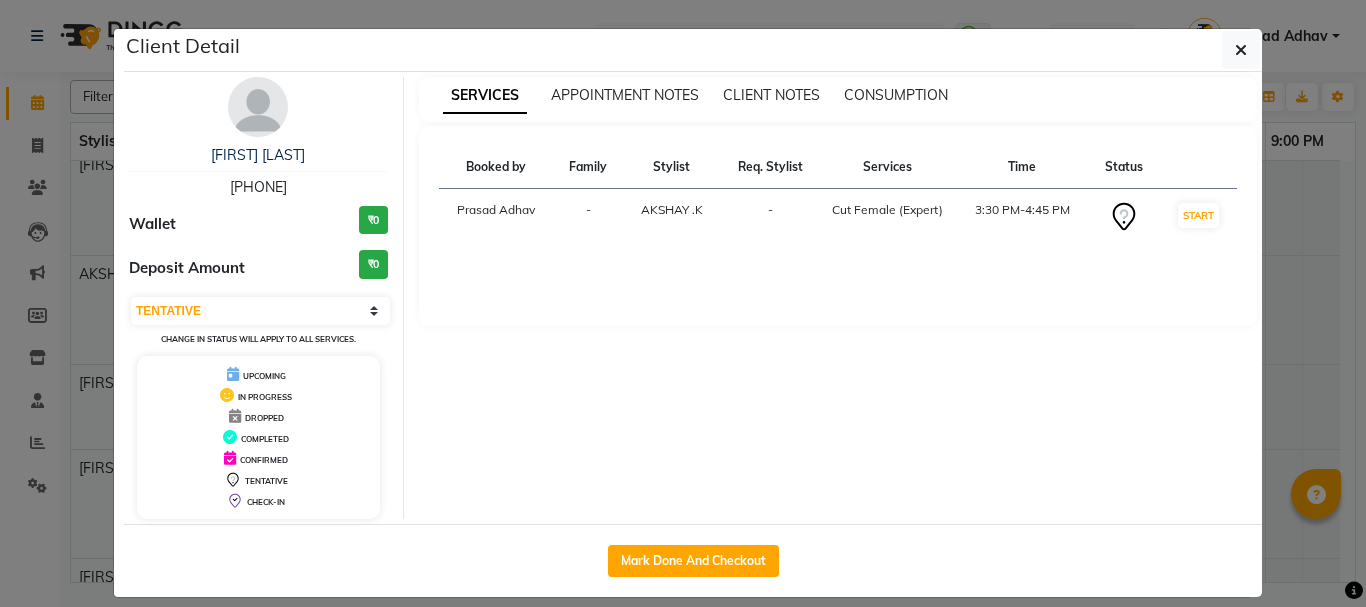select on "service" 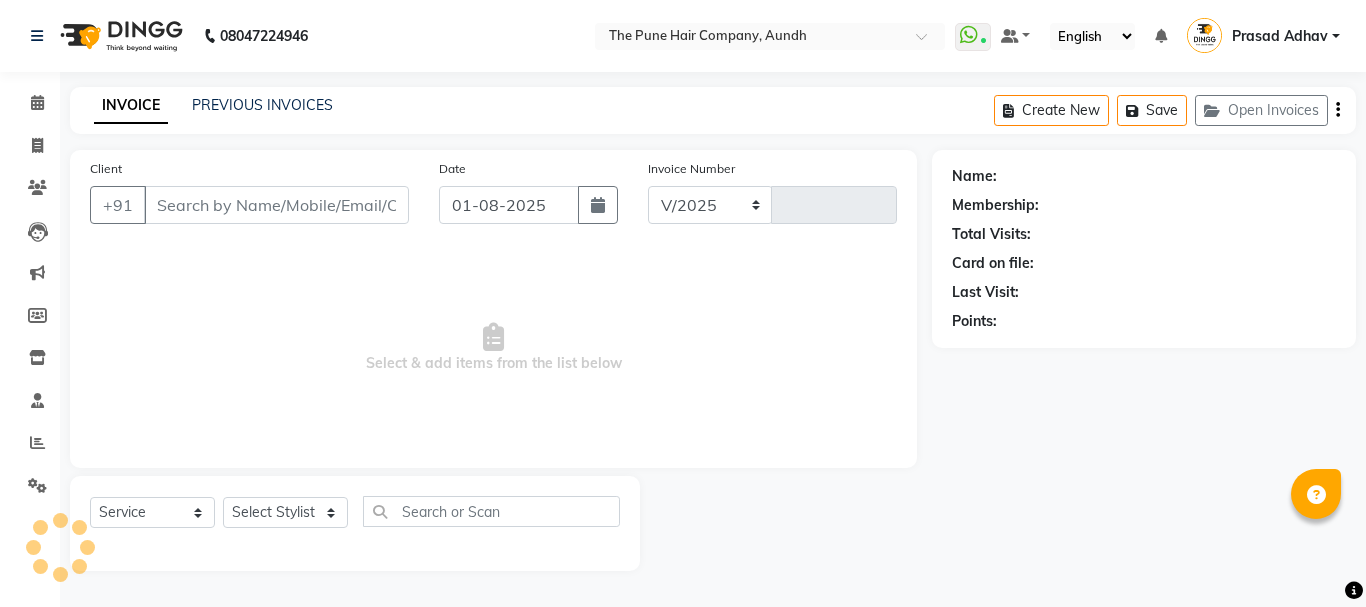 select on "106" 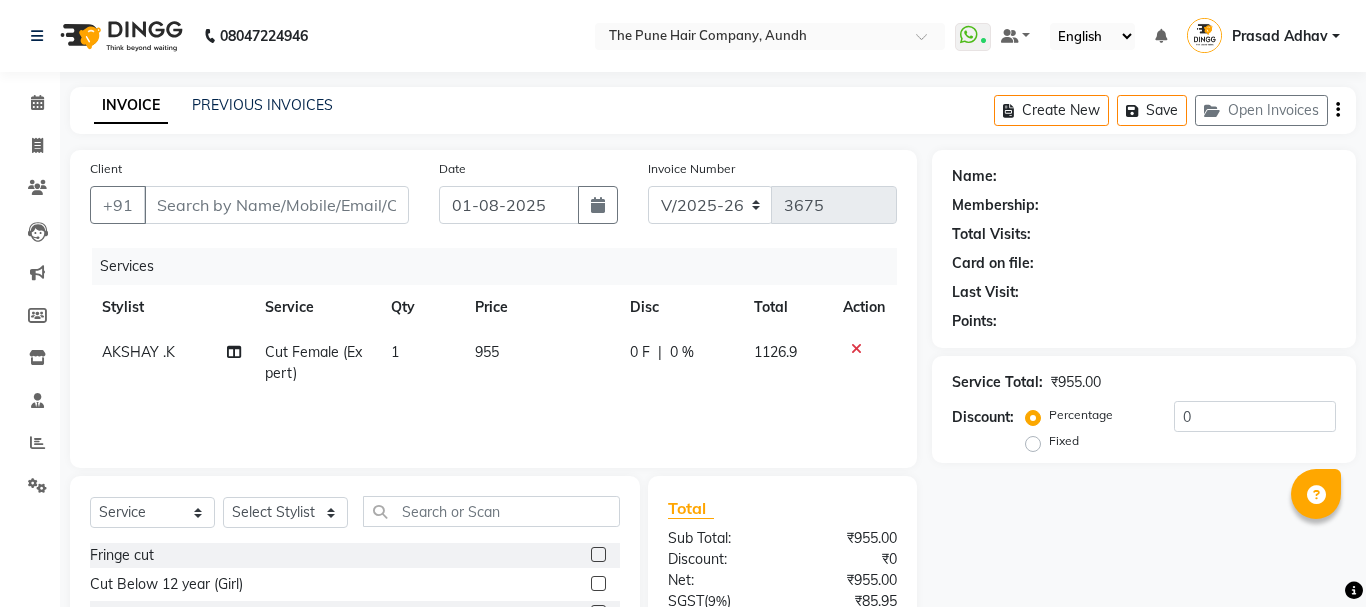 type on "[PHONE]" 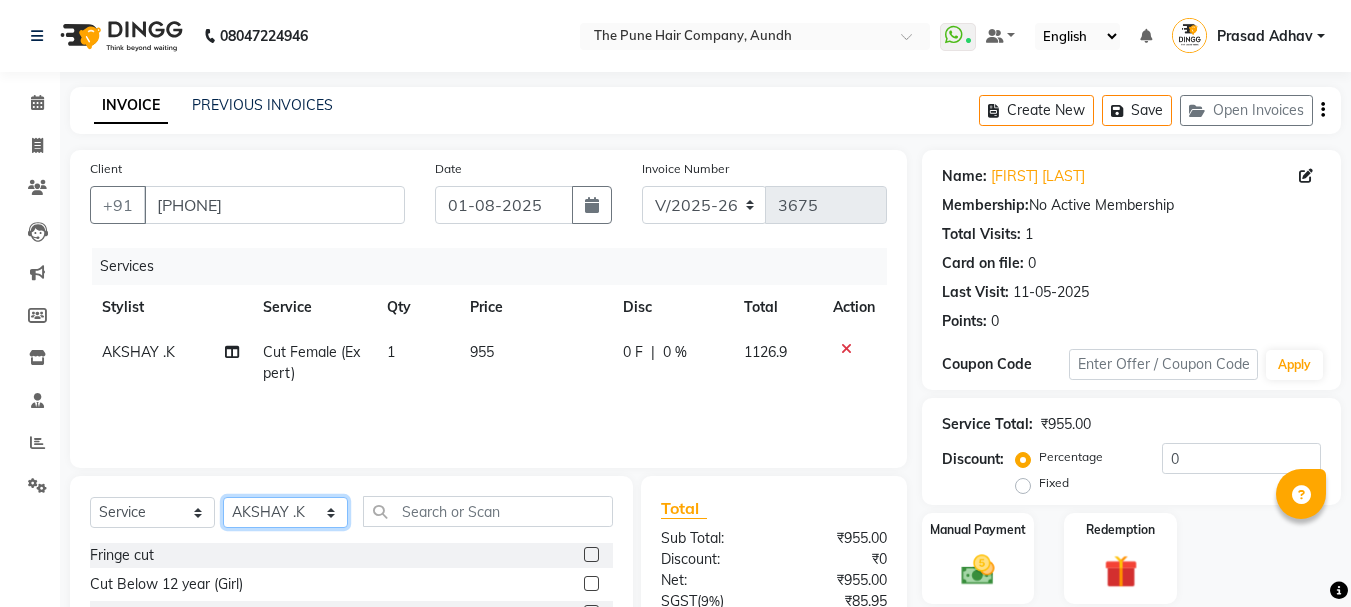 click on "Select Stylist [NAME] both [NAME] [LAST] [NAME] [LAST] [NAME] [LAST] [NAME] [LAST] [NAME] [LAST] [NAME] [LAST] [NAME] [LAST] [NAME] [LAST] [NAME] [LAST] [NAME] [LAST] [NAME] [LAST] [NAME] [LAST] [NAME] [LAST]" 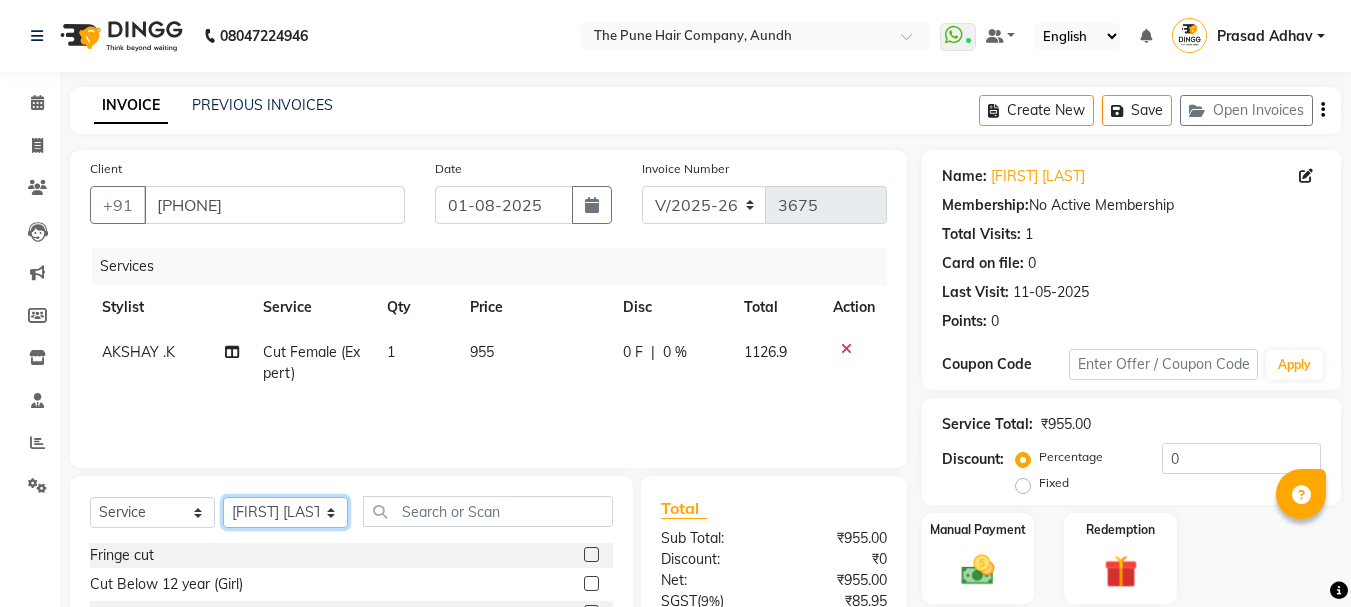 click on "Select Stylist [NAME] both [NAME] [LAST] [NAME] [LAST] [NAME] [LAST] [NAME] [LAST] [NAME] [LAST] [NAME] [LAST] [NAME] [LAST] [NAME] [LAST] [NAME] [LAST] [NAME] [LAST] [NAME] [LAST] [NAME] [LAST] [NAME] [LAST]" 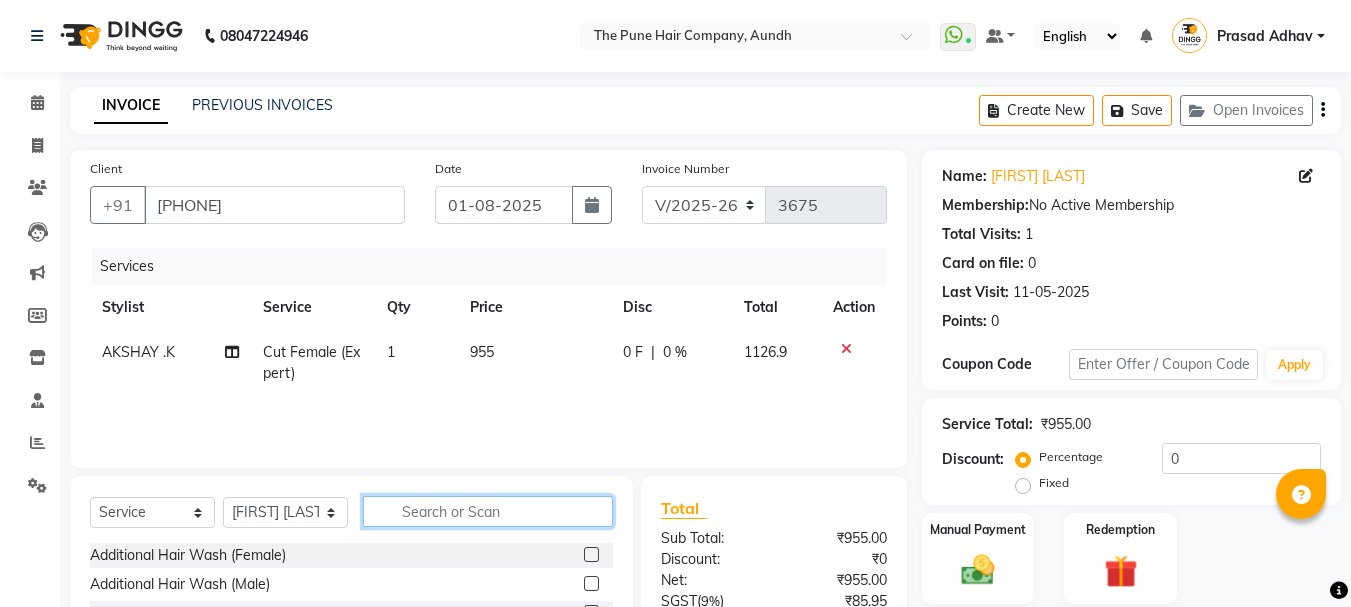 click 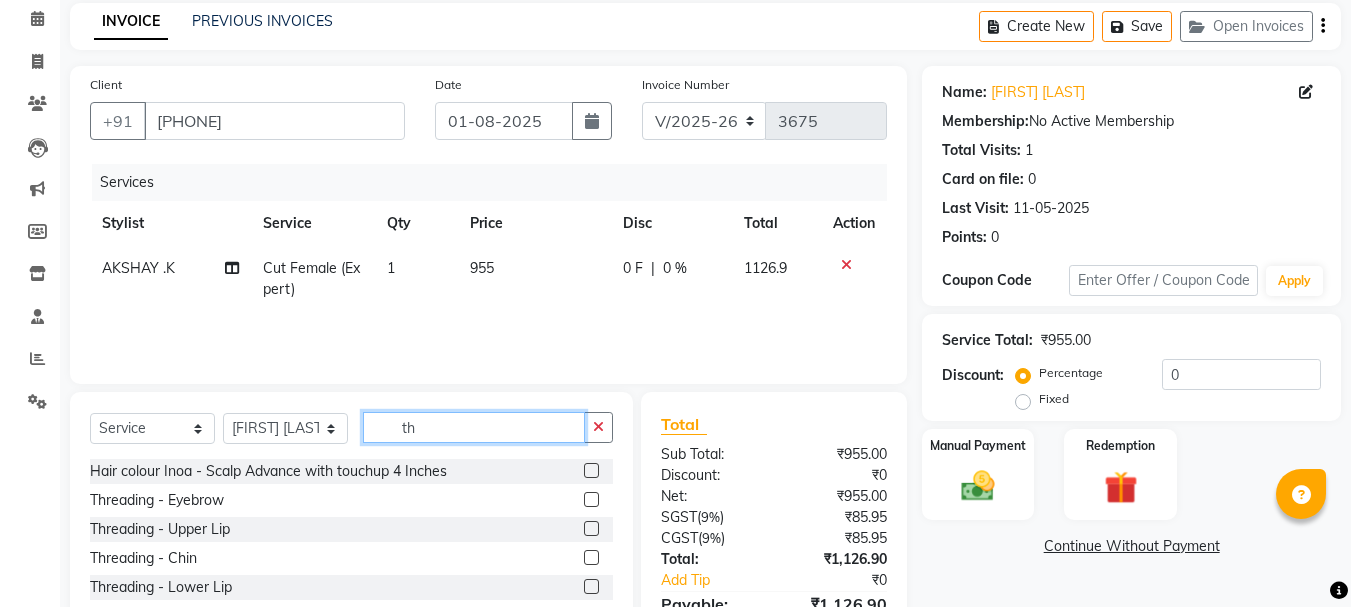 scroll, scrollTop: 194, scrollLeft: 0, axis: vertical 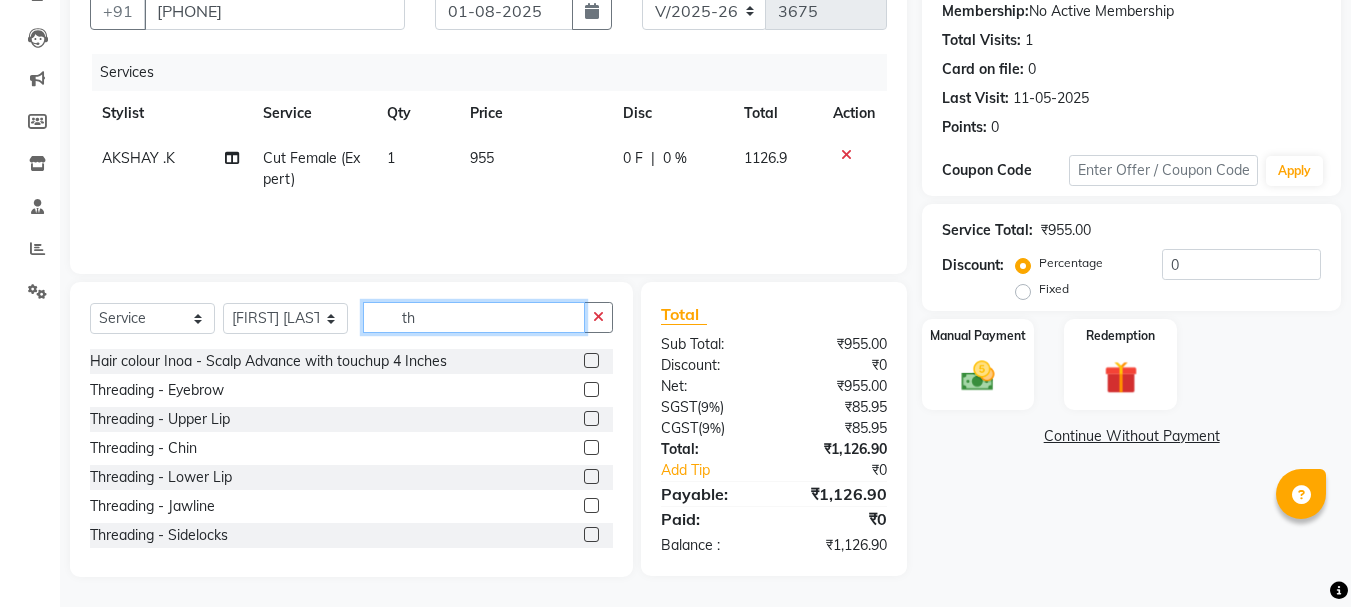 type on "th" 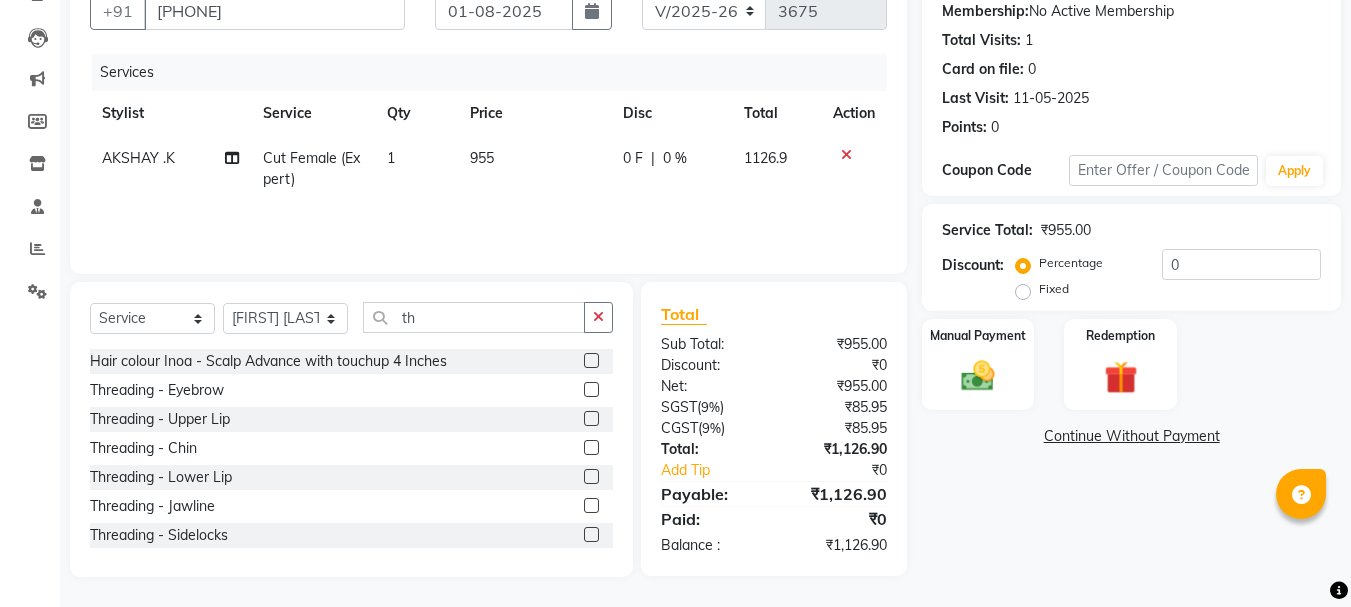 click 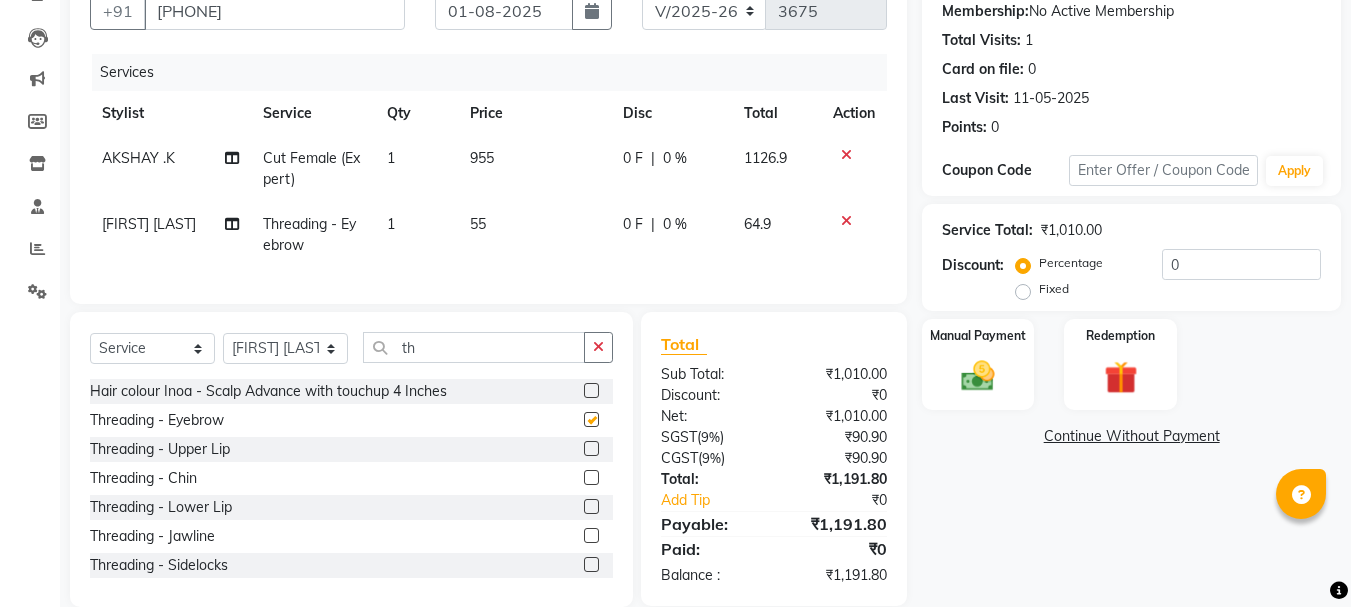checkbox on "false" 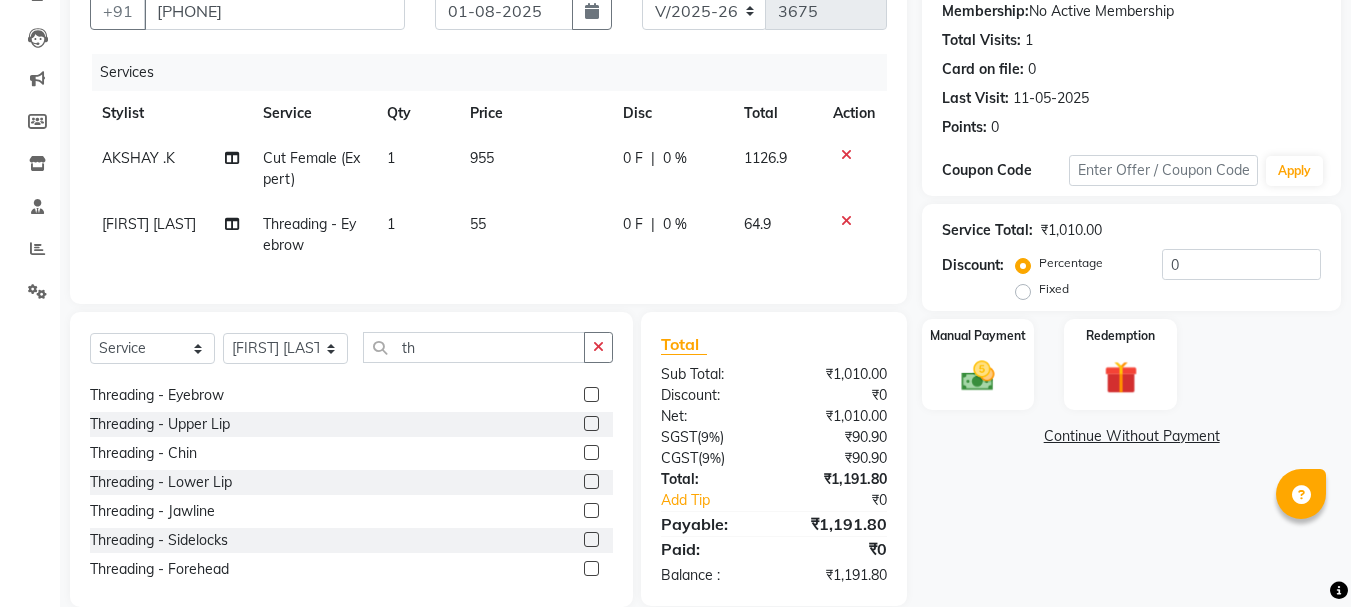 scroll, scrollTop: 32, scrollLeft: 0, axis: vertical 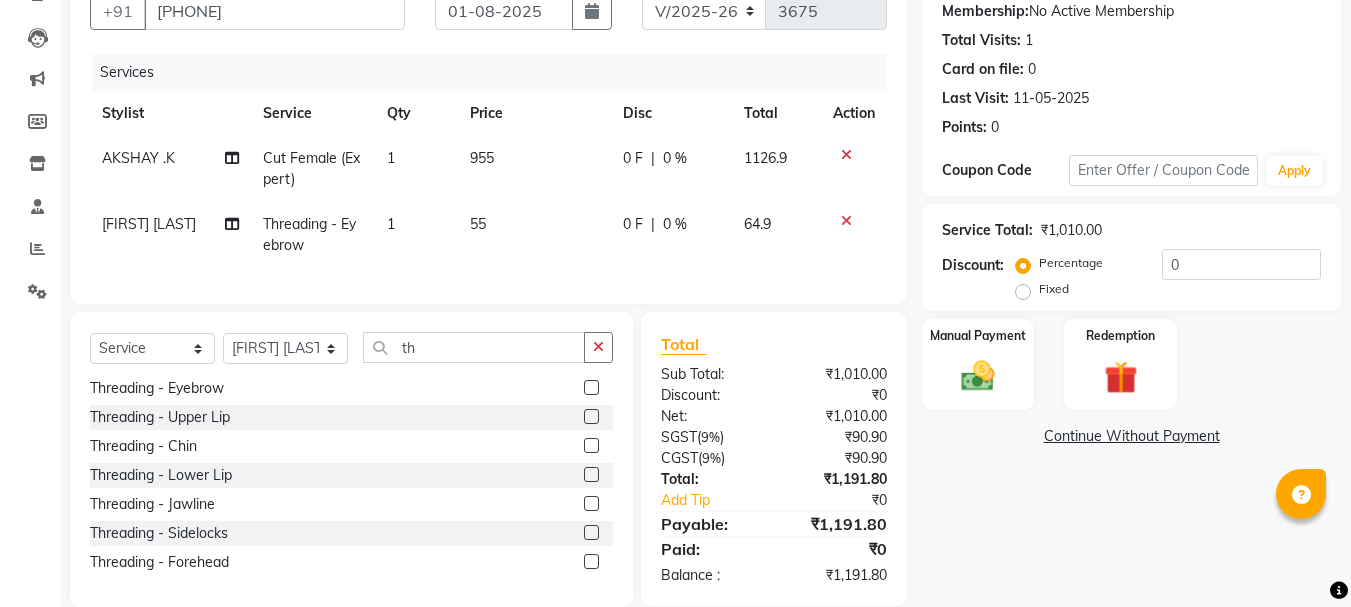 click 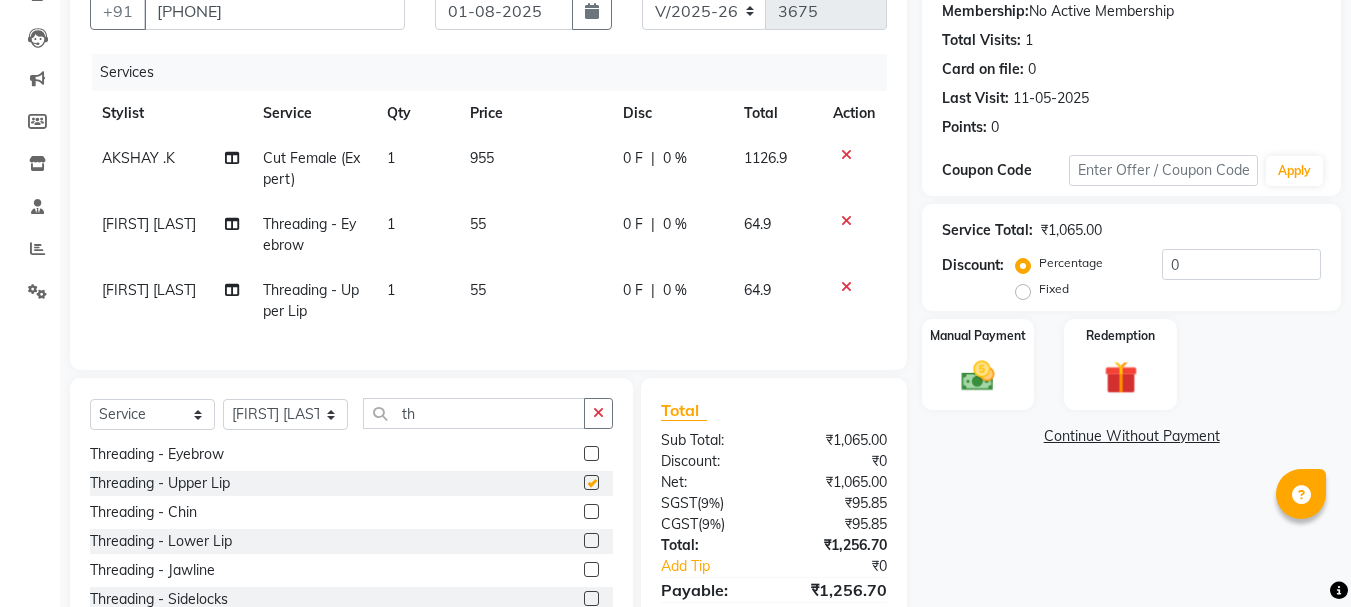 checkbox on "false" 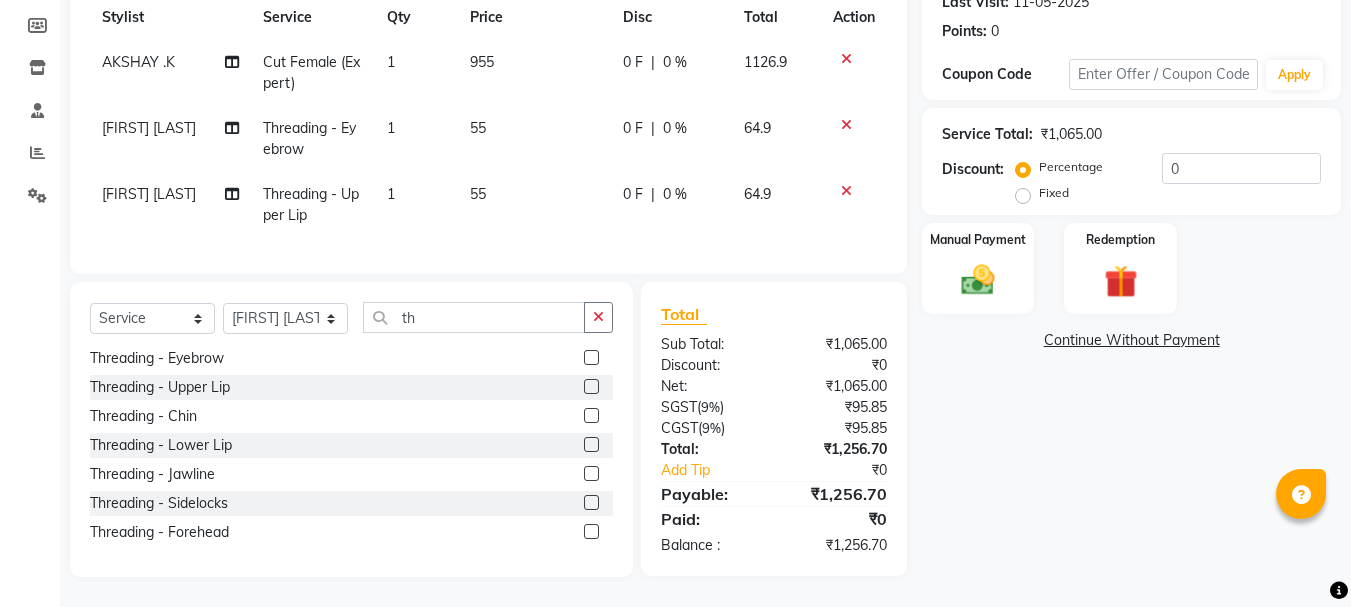 scroll, scrollTop: 305, scrollLeft: 0, axis: vertical 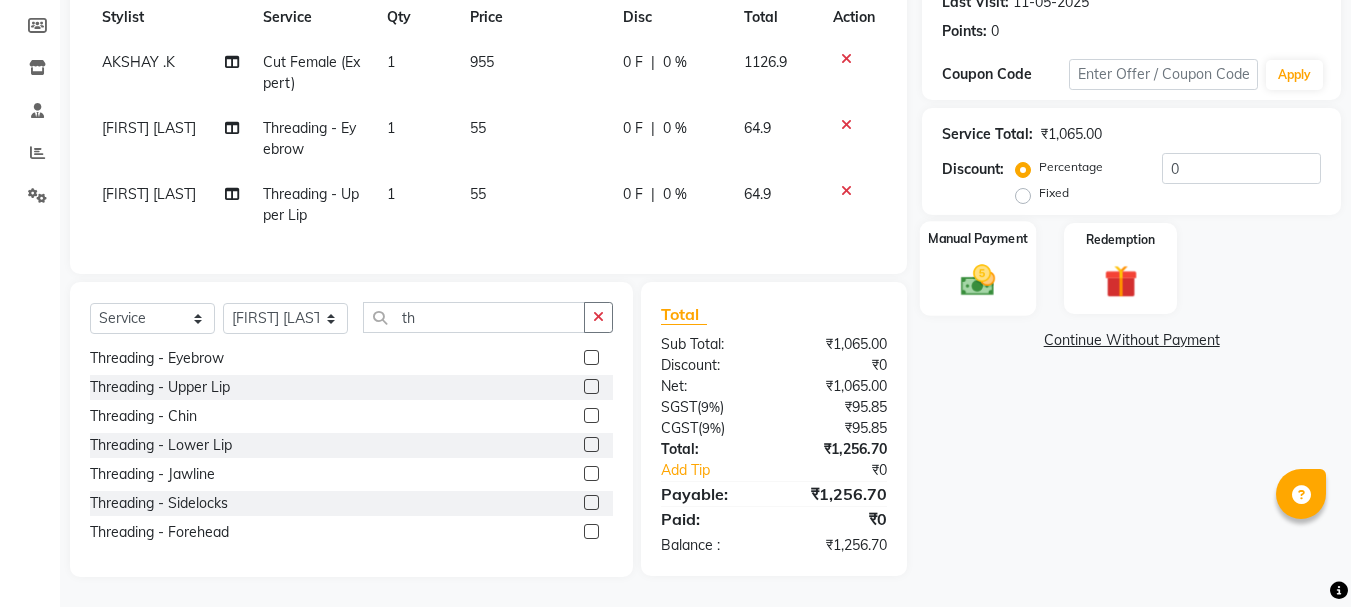 click 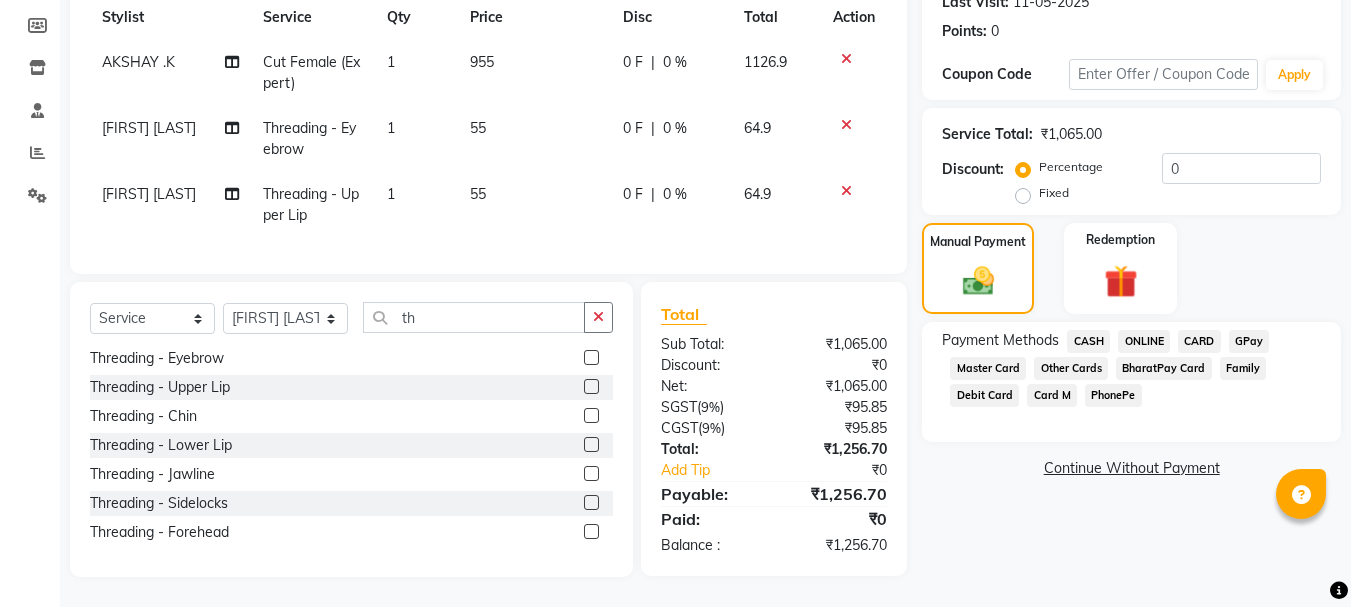click on "ONLINE" 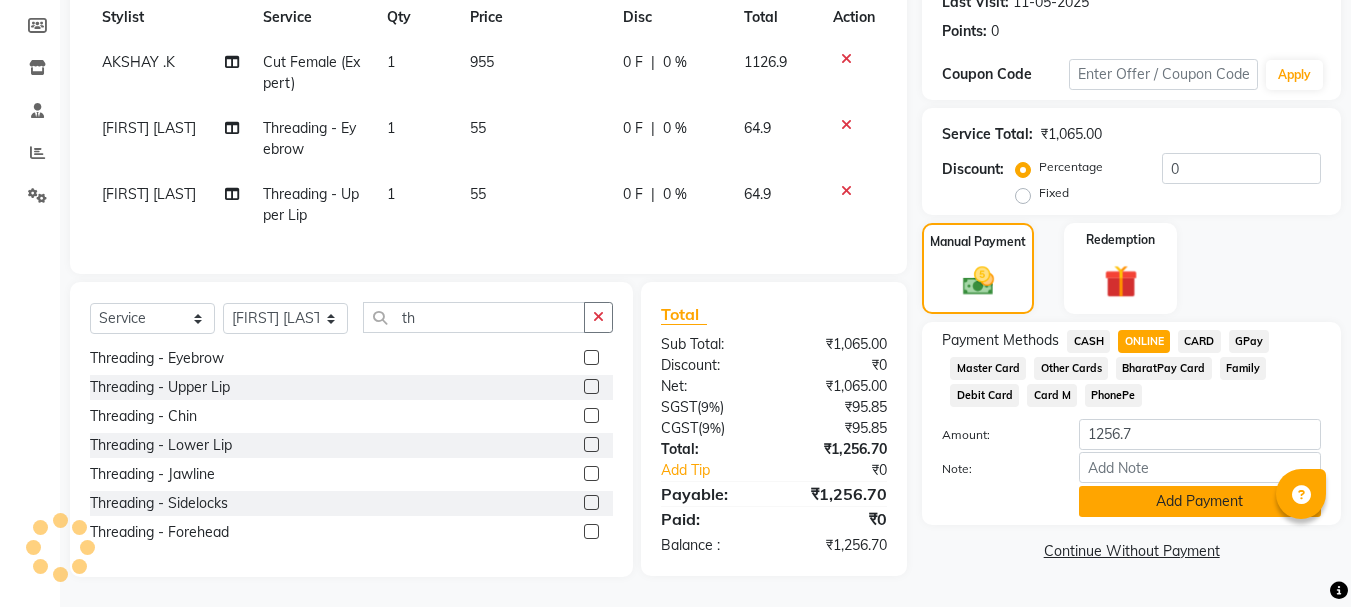 click on "Add Payment" 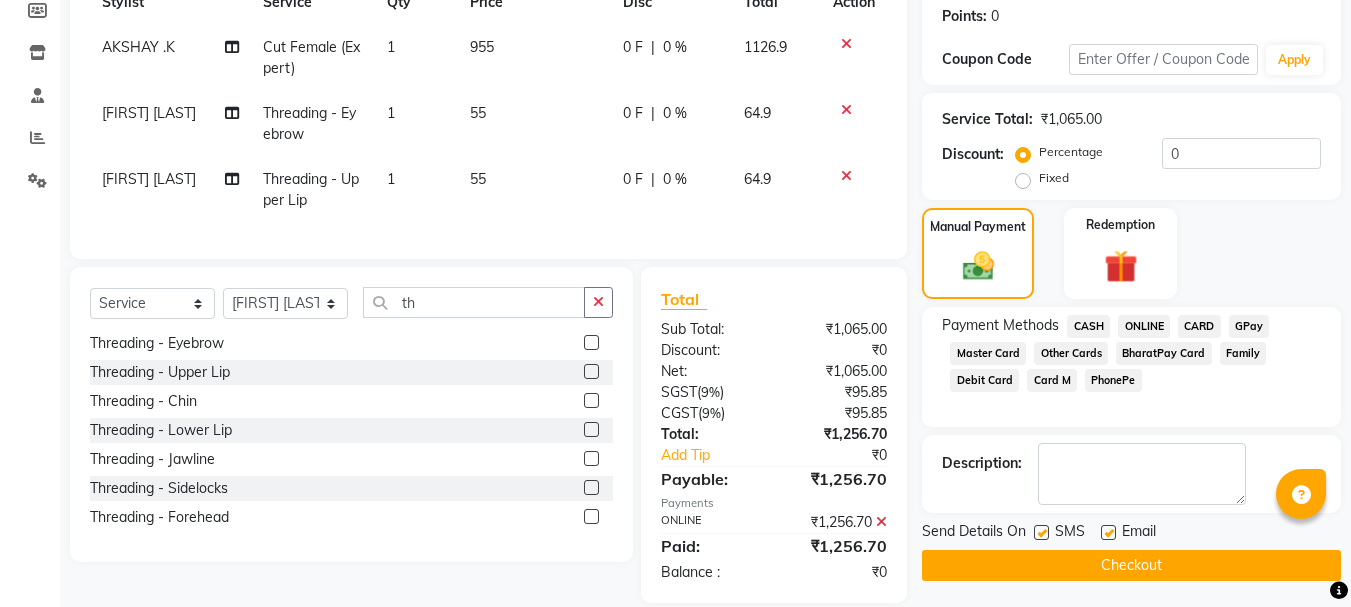 scroll, scrollTop: 346, scrollLeft: 0, axis: vertical 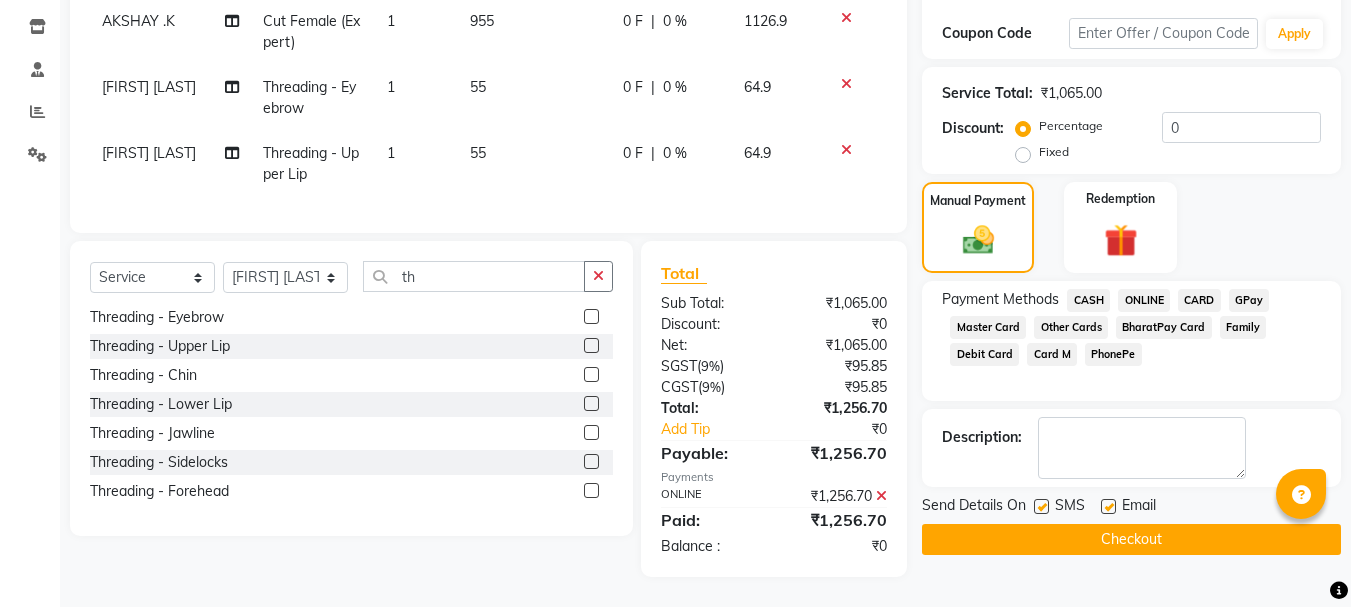 click on "Checkout" 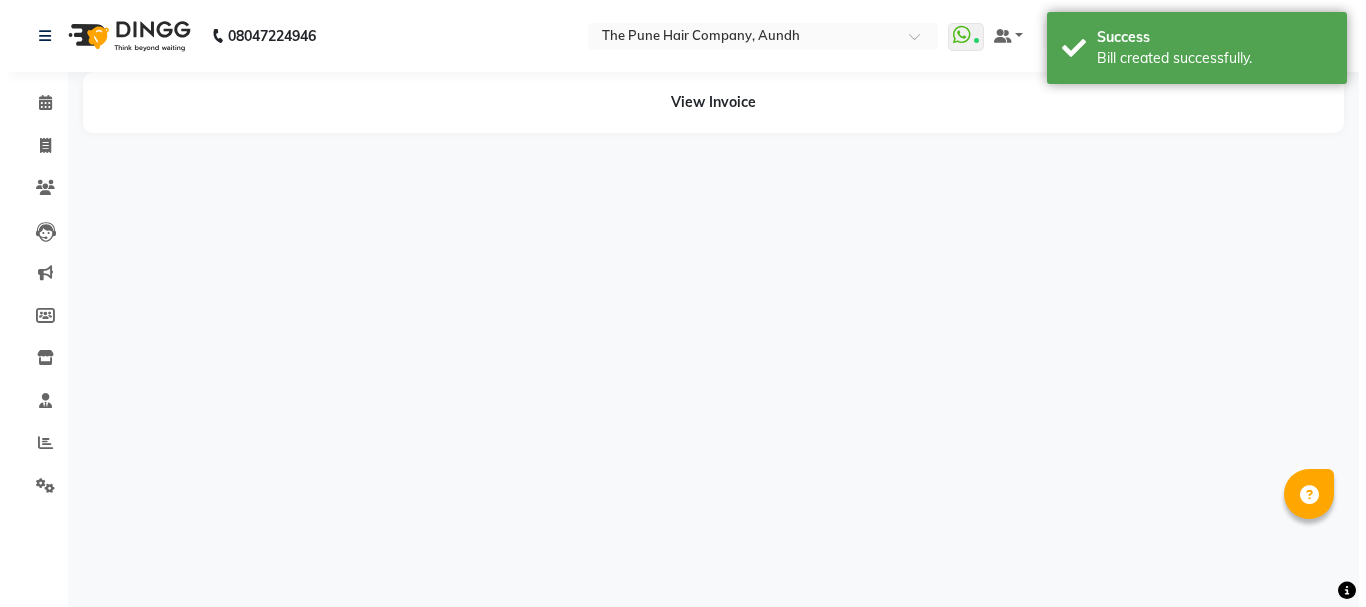 scroll, scrollTop: 0, scrollLeft: 0, axis: both 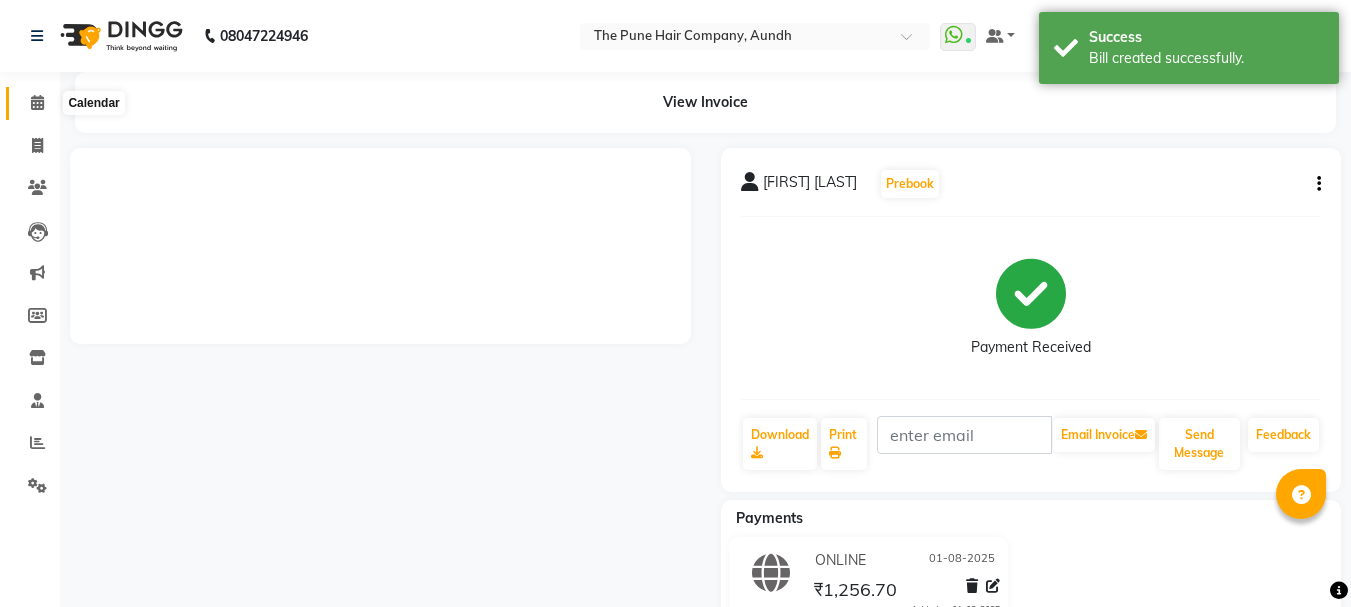 click 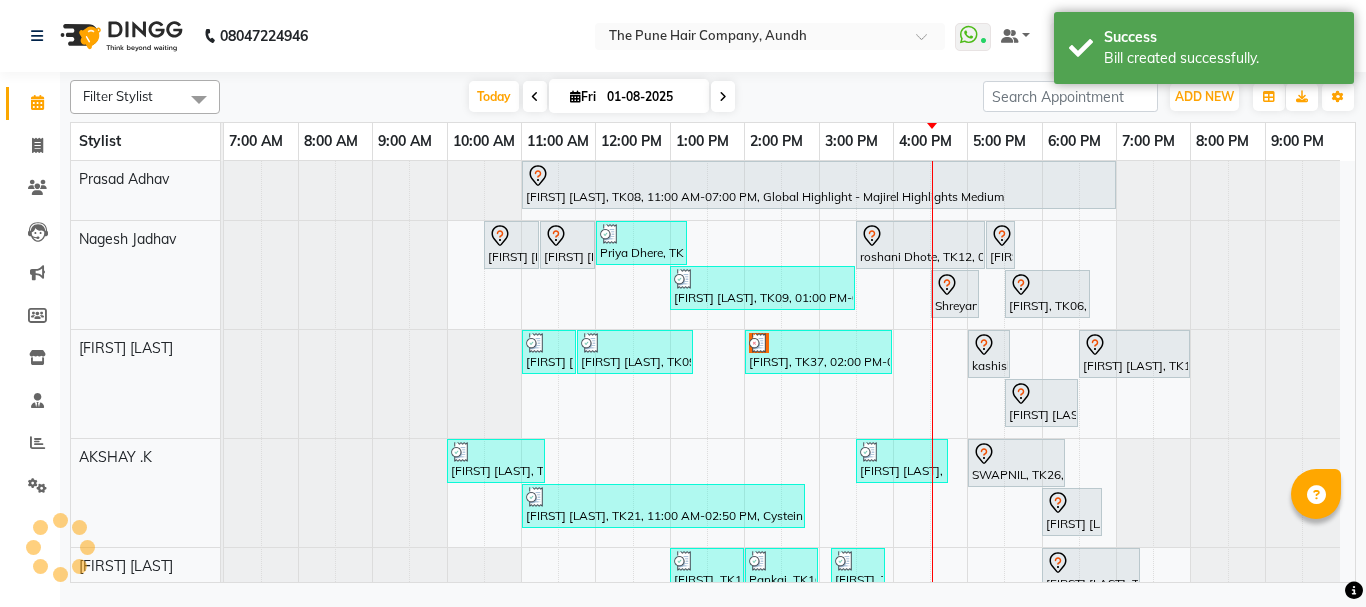 scroll, scrollTop: 110, scrollLeft: 0, axis: vertical 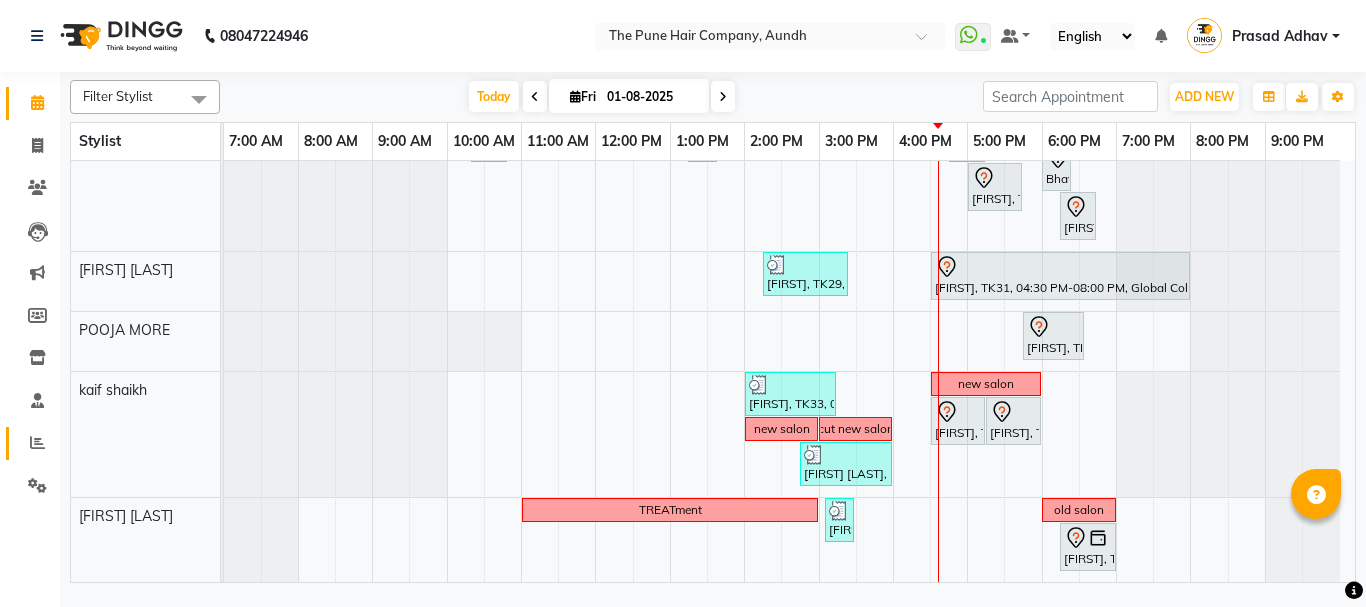 click 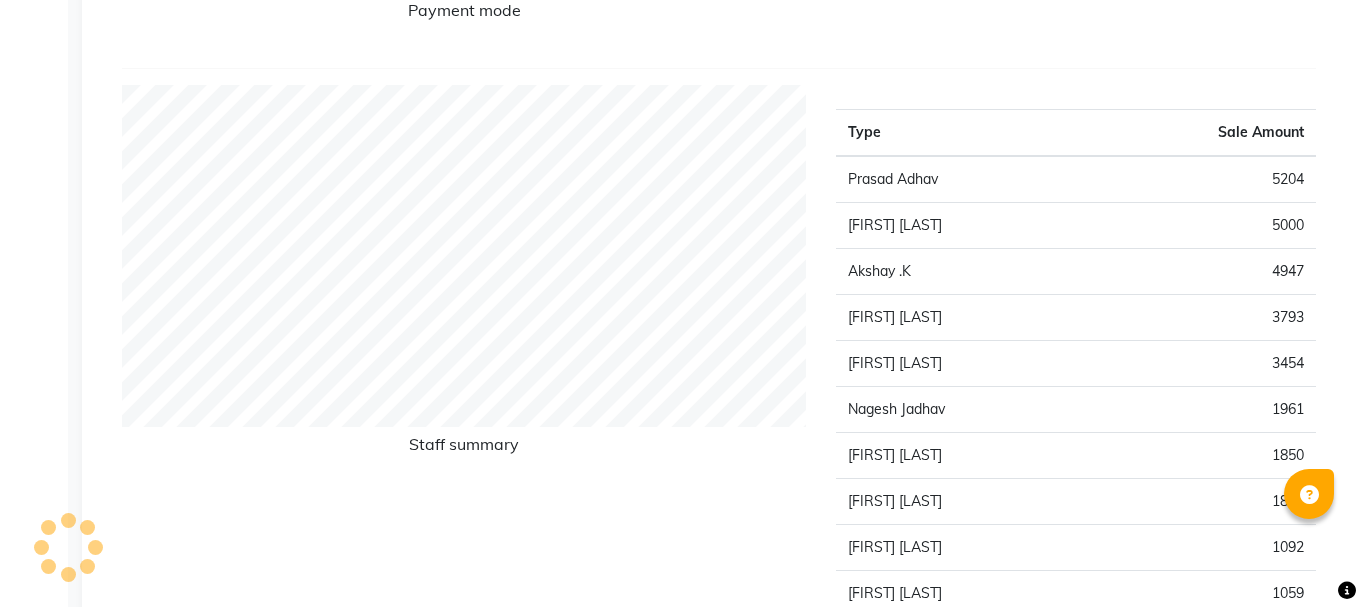 scroll, scrollTop: 0, scrollLeft: 0, axis: both 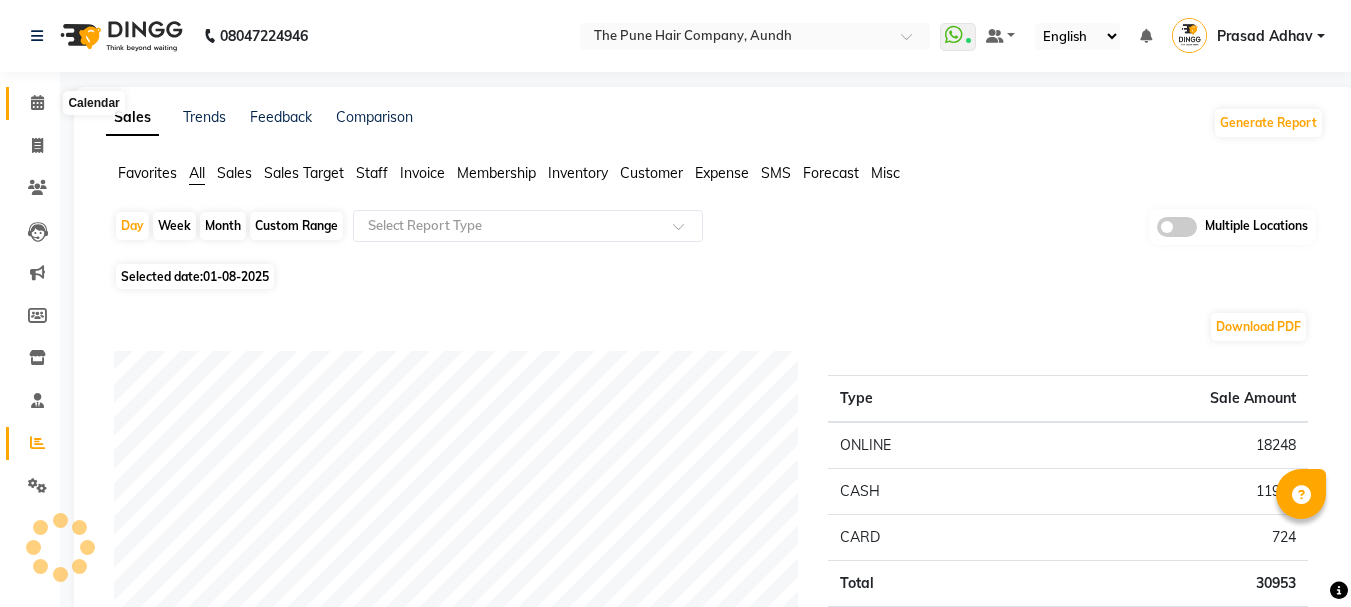 click 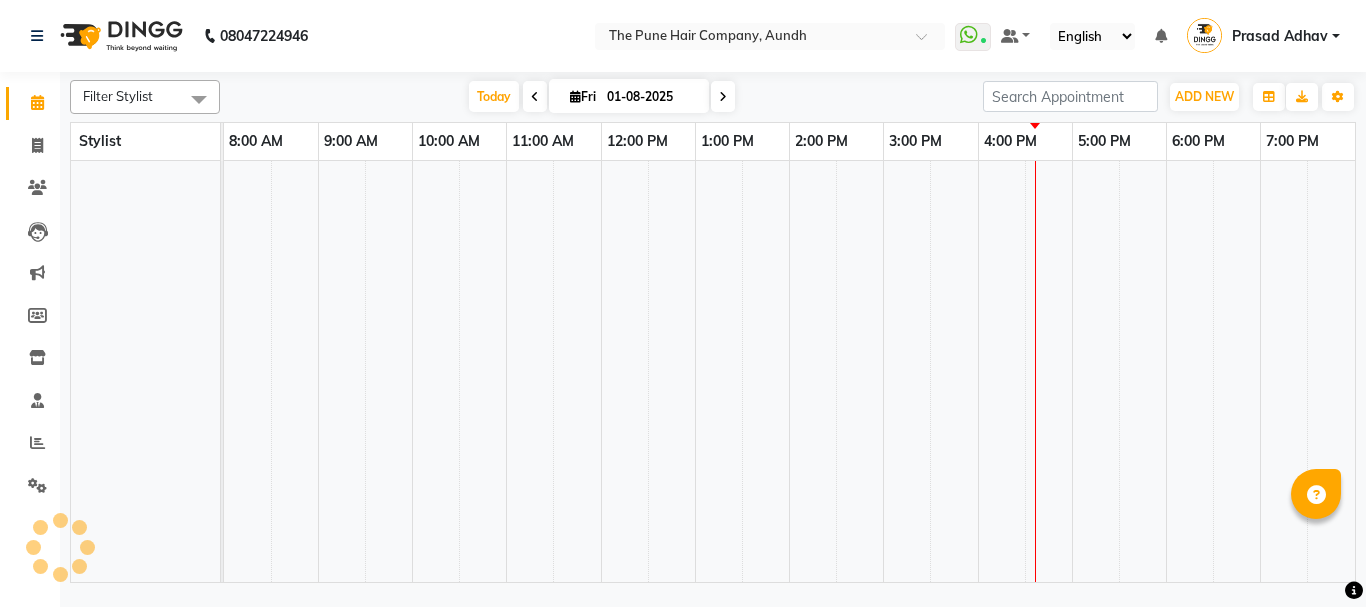 click 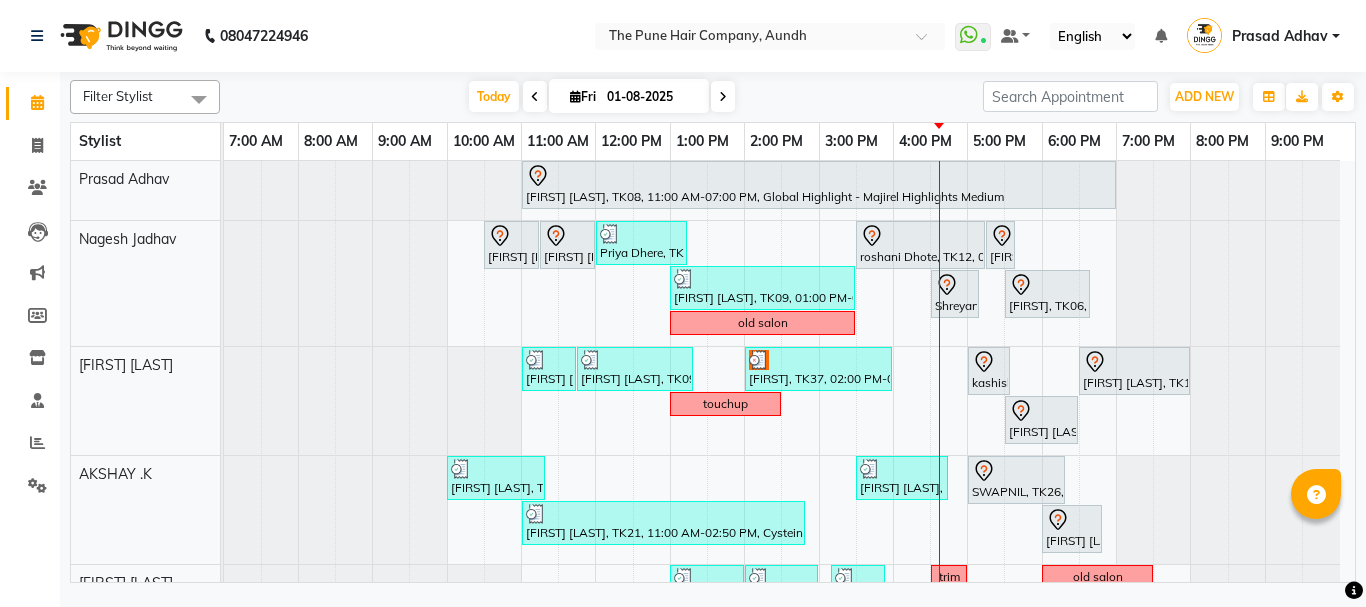 scroll, scrollTop: 300, scrollLeft: 0, axis: vertical 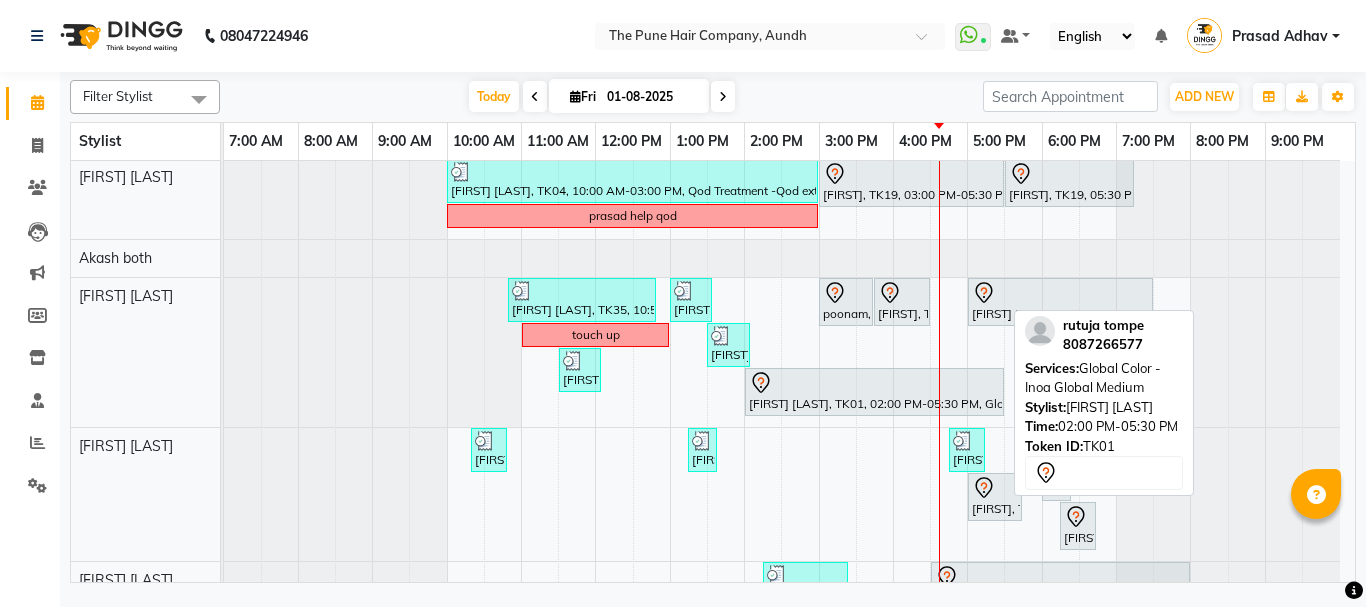 click on "[FIRST] [LAST], TK01, 02:00 PM-05:30 PM, Global Color - Inoa Global Medium" at bounding box center [874, 392] 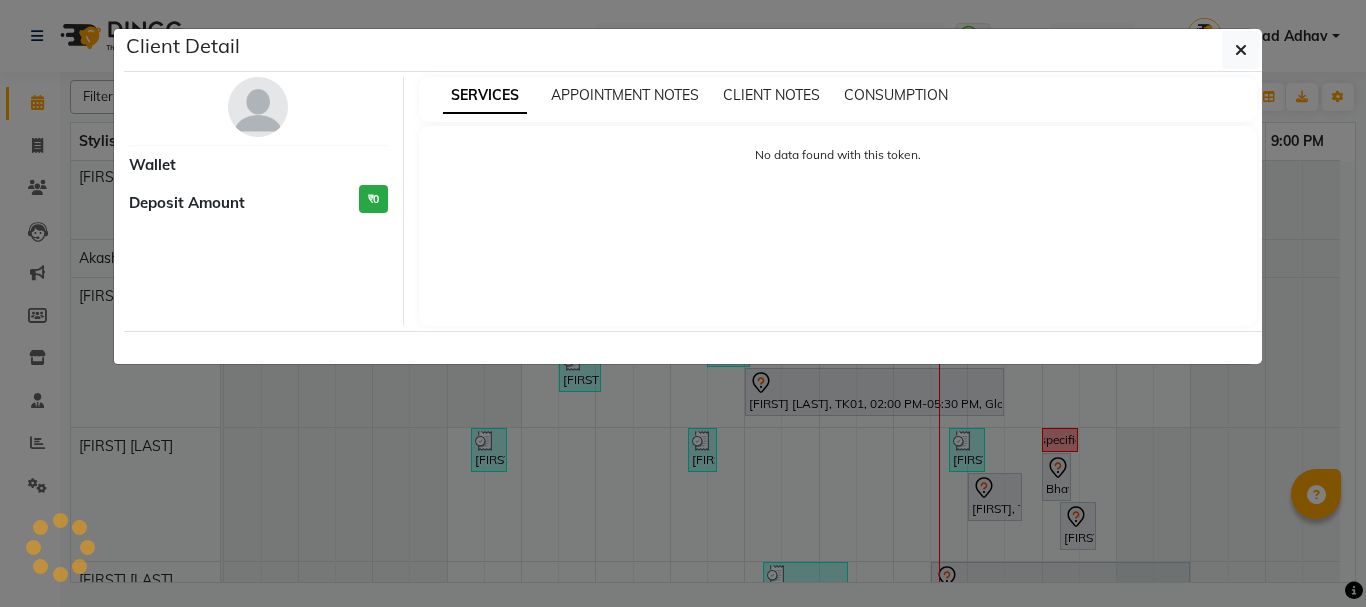 select on "7" 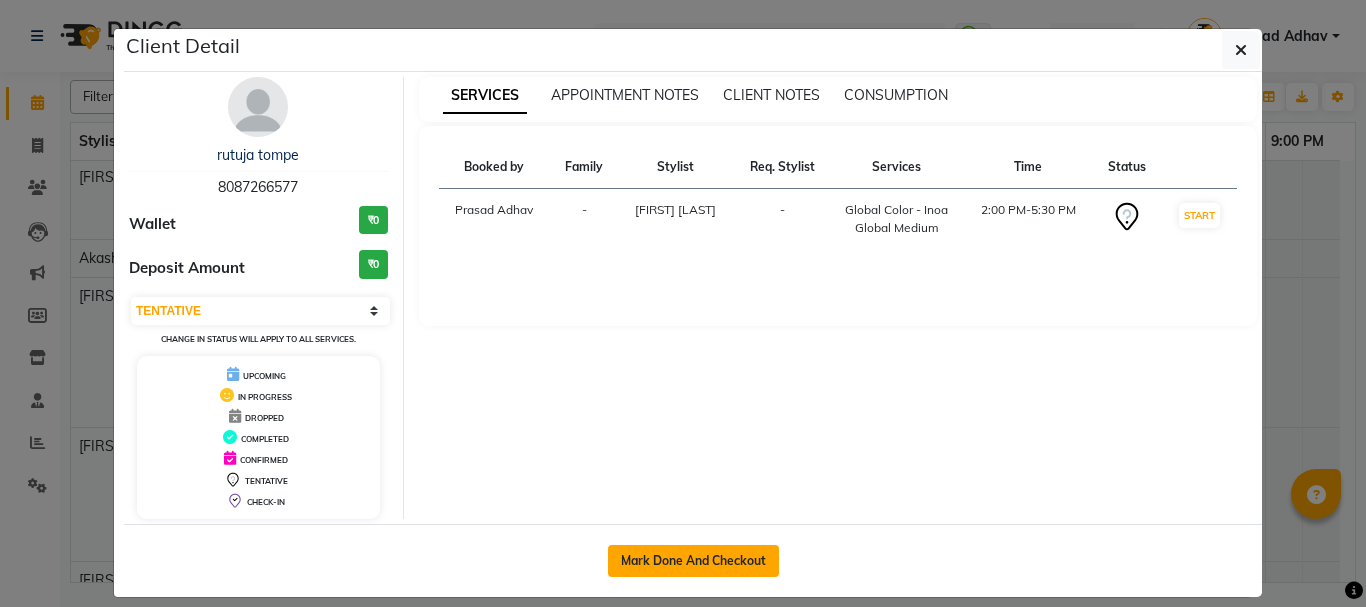 click on "Mark Done And Checkout" 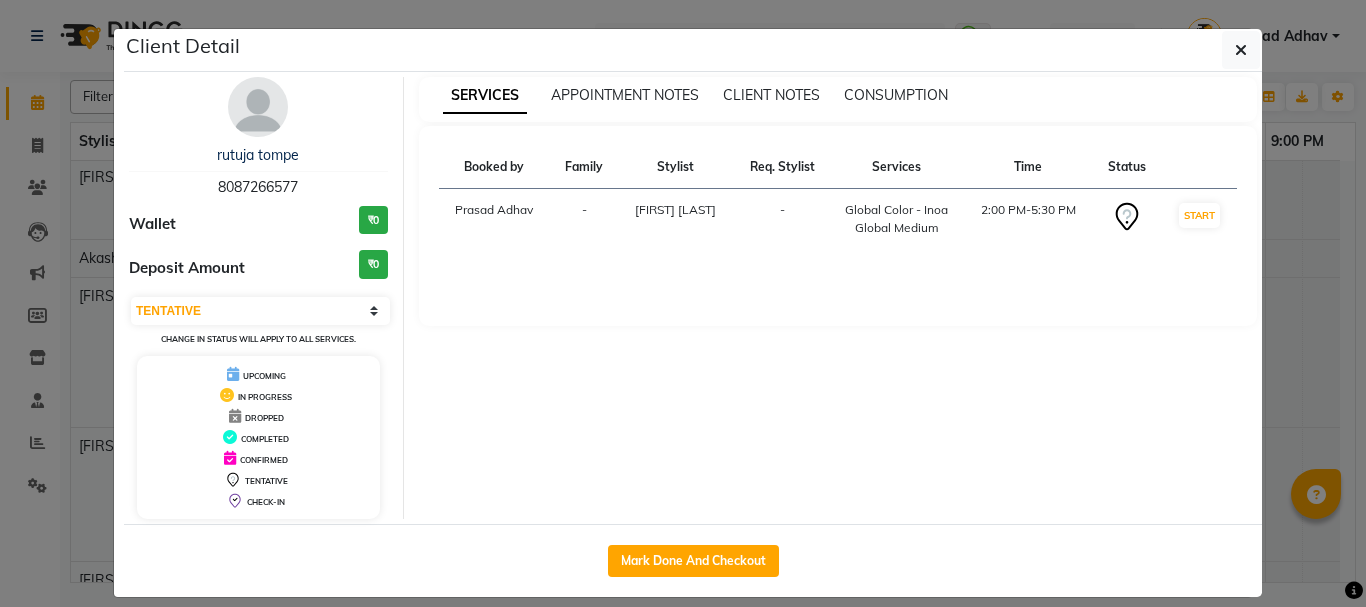 select on "service" 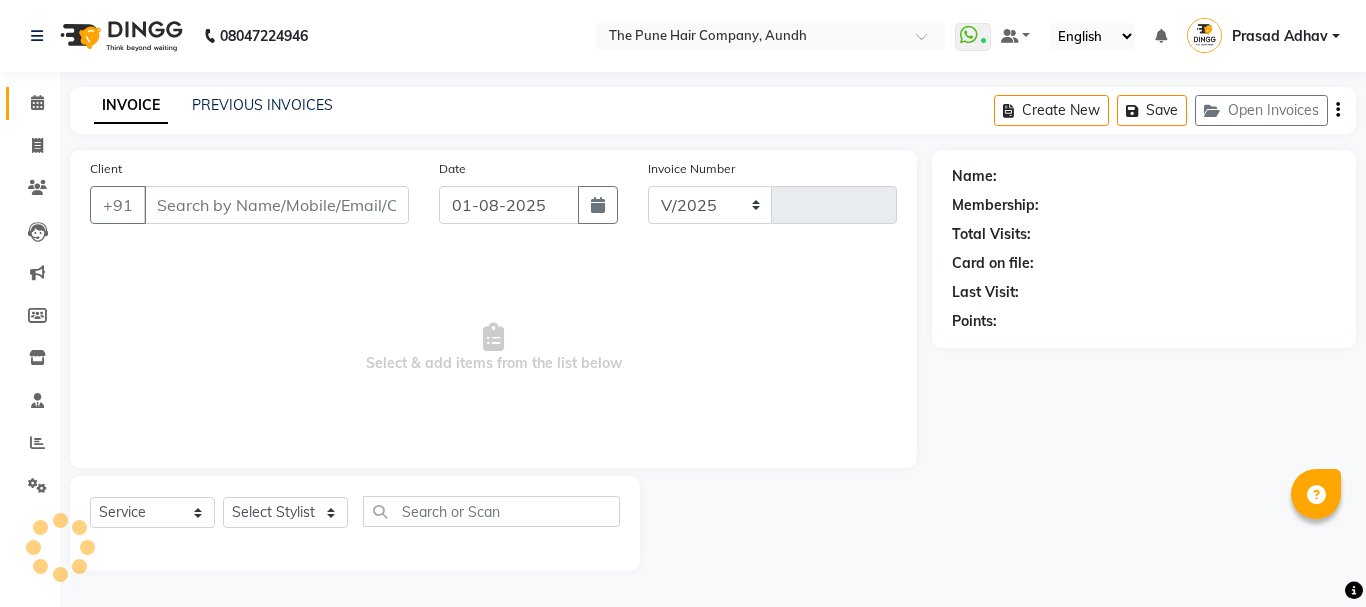select on "106" 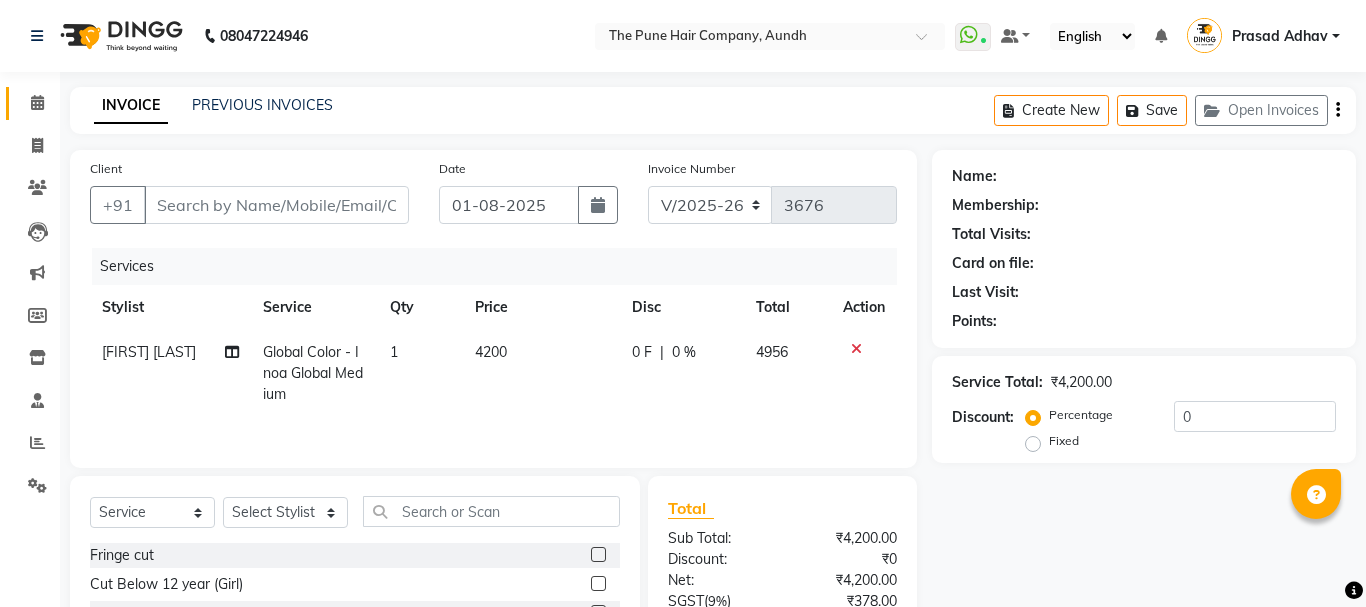 type on "8087266577" 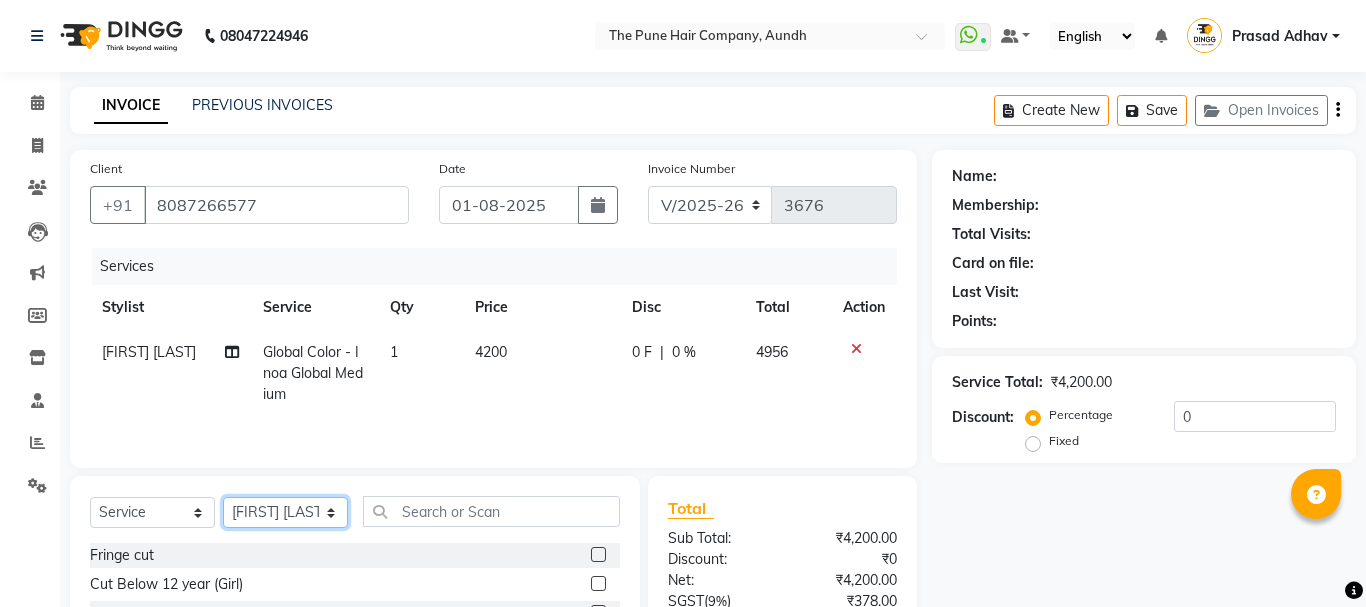 click on "Select Stylist [NAME] both [NAME] [LAST] [NAME] [LAST] [NAME] [LAST] [NAME] [LAST] [NAME] [LAST] [NAME] [LAST] [NAME] [LAST] [NAME] [LAST] [NAME] [LAST] [NAME] [LAST] [NAME] [LAST] [NAME] [LAST] [NAME] [LAST]" 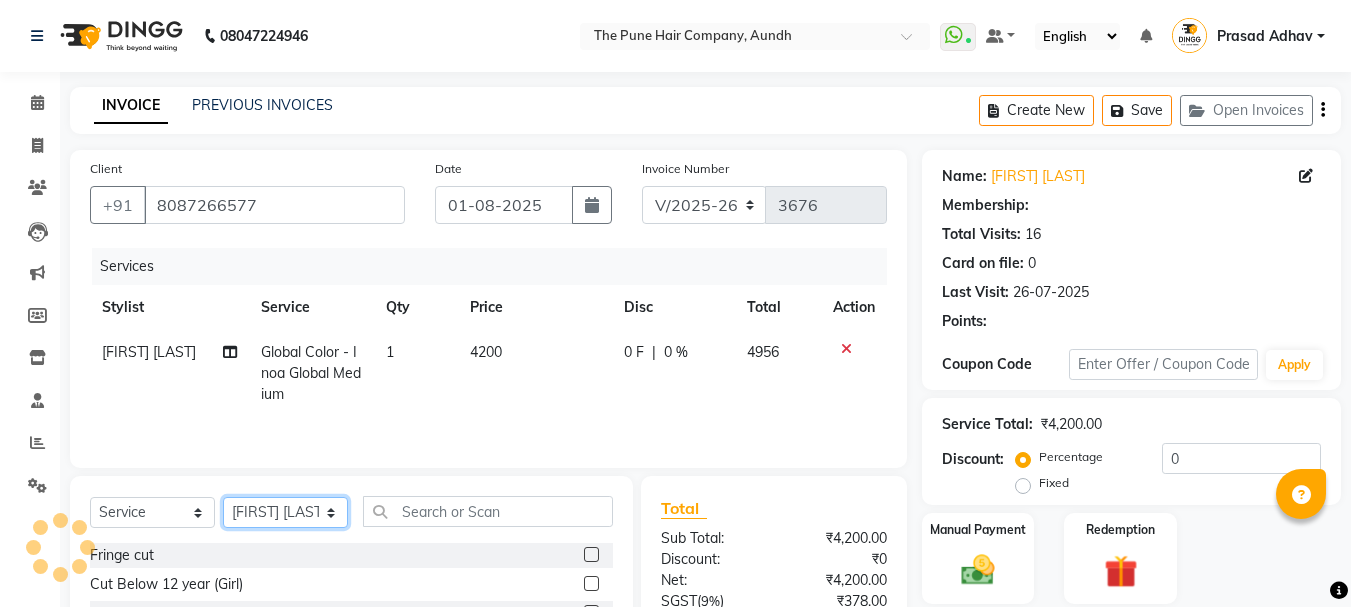 select on "1: Object" 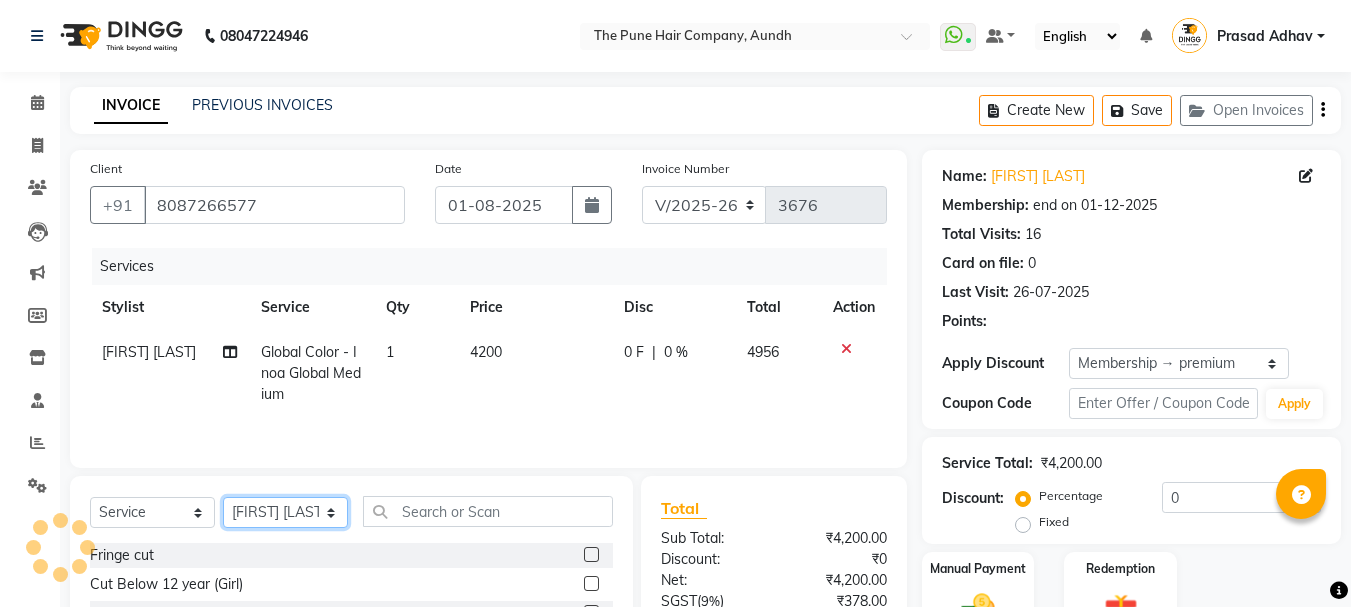 type on "20" 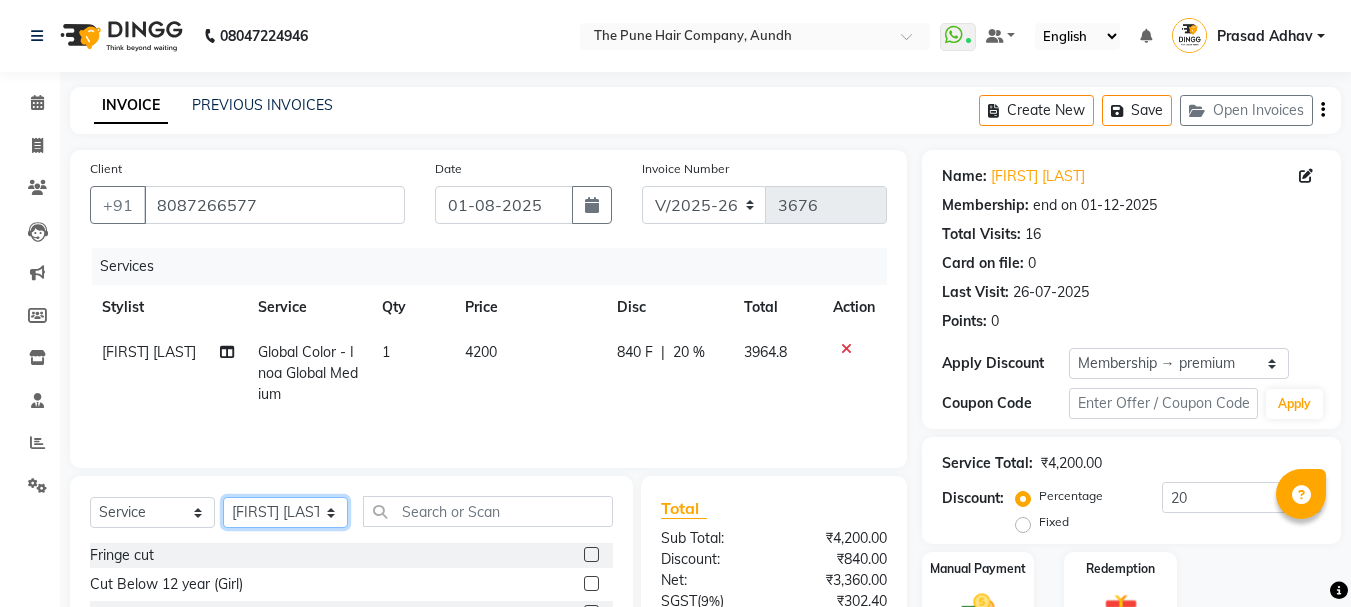 select on "49797" 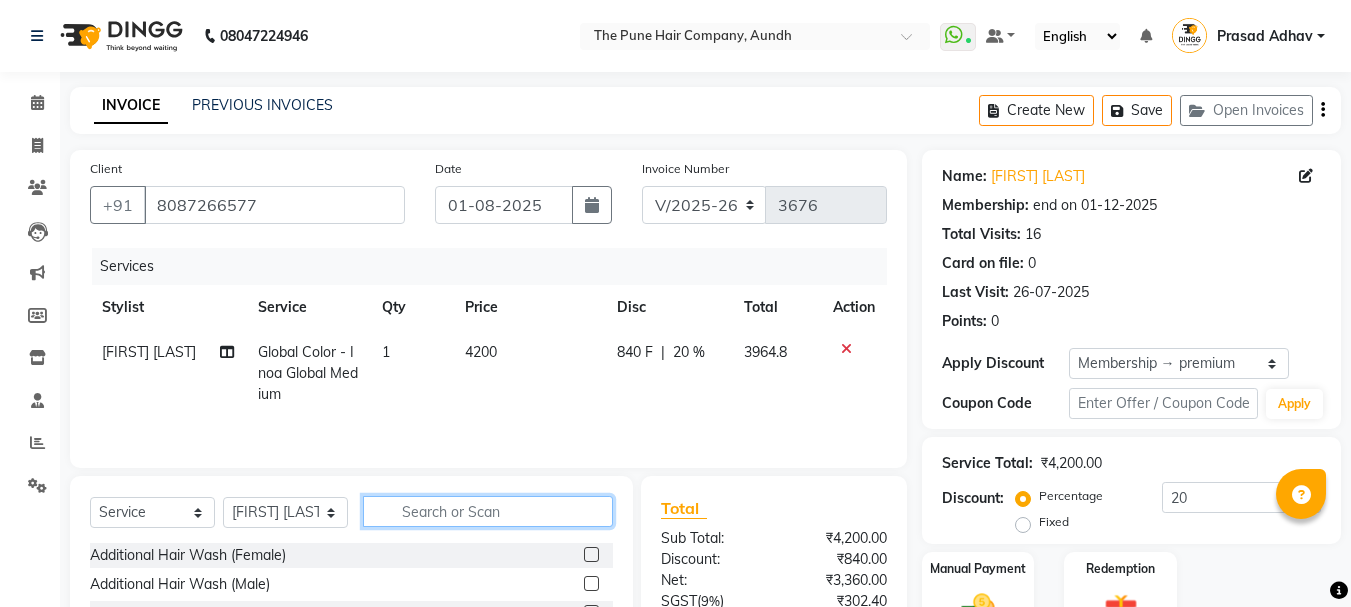 click 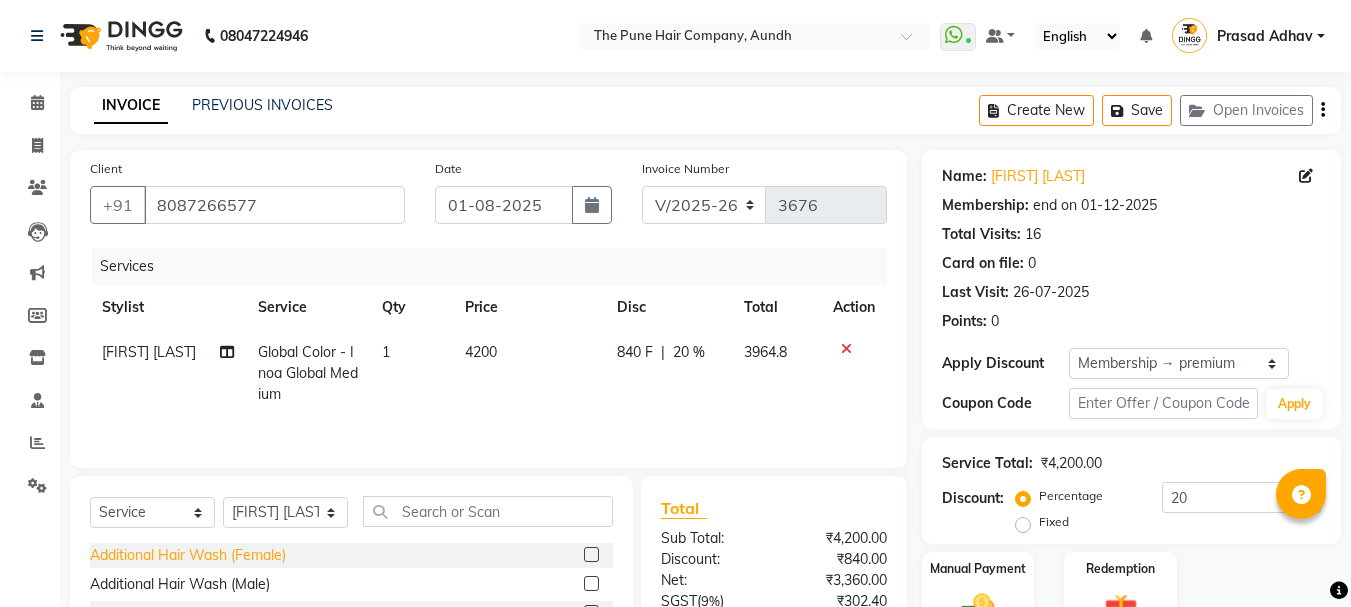 click on "Additional Hair Wash (Female)" 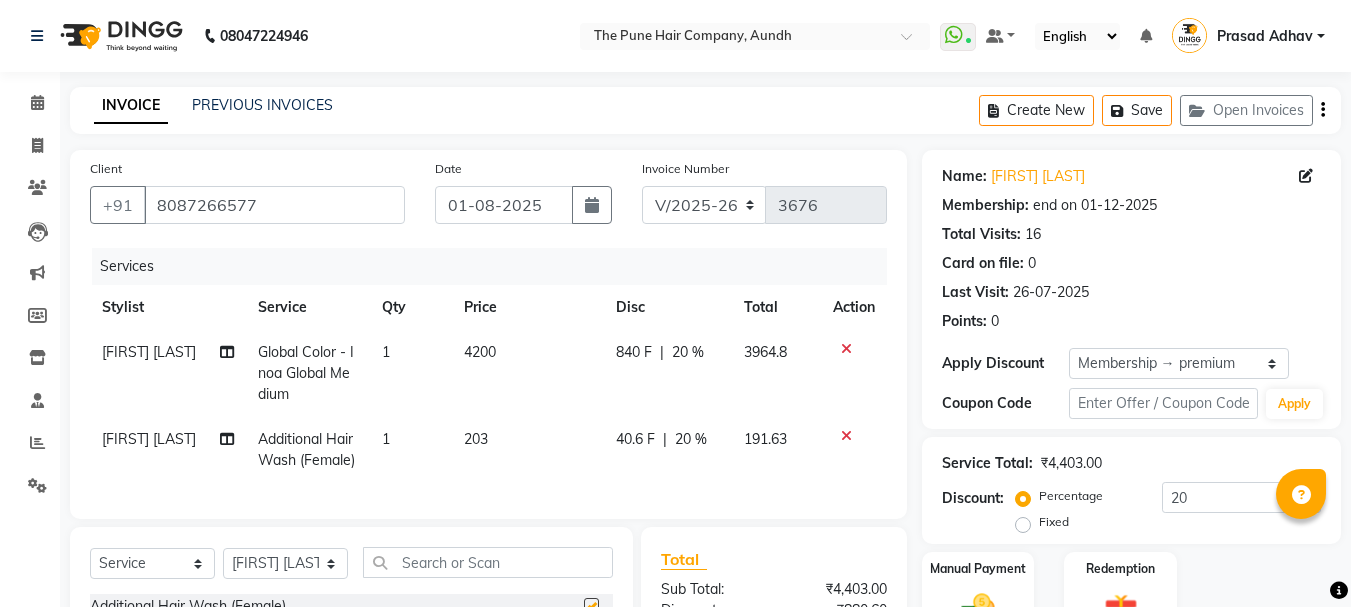 checkbox on "false" 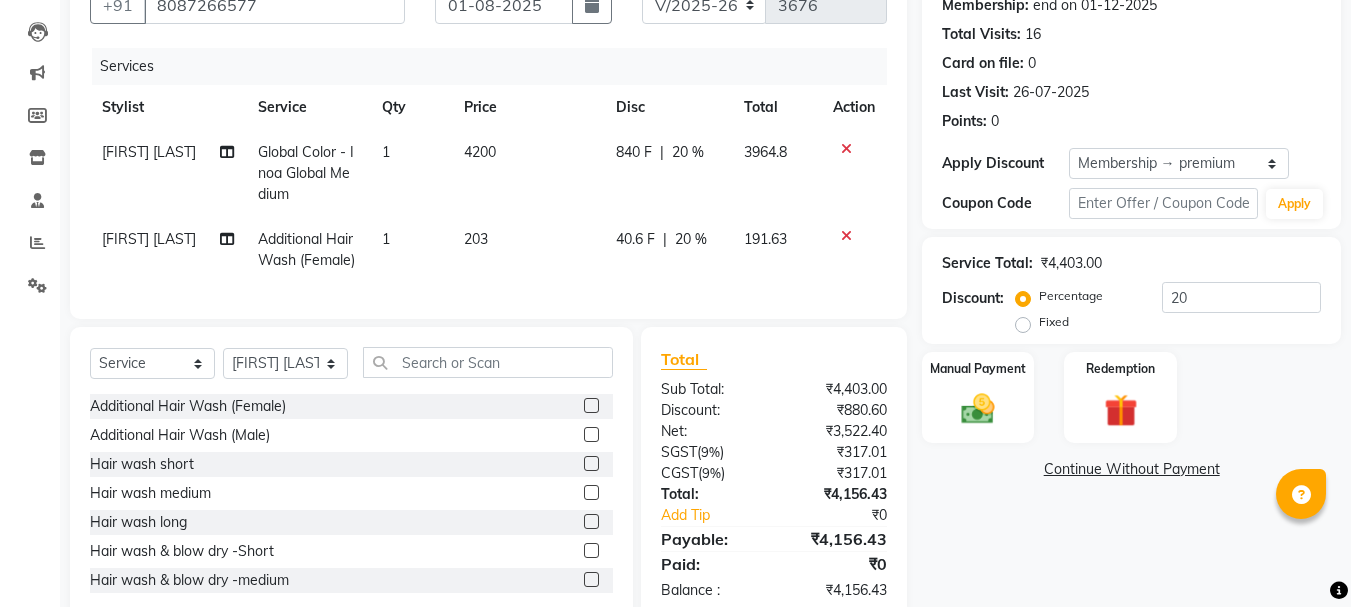 scroll, scrollTop: 260, scrollLeft: 0, axis: vertical 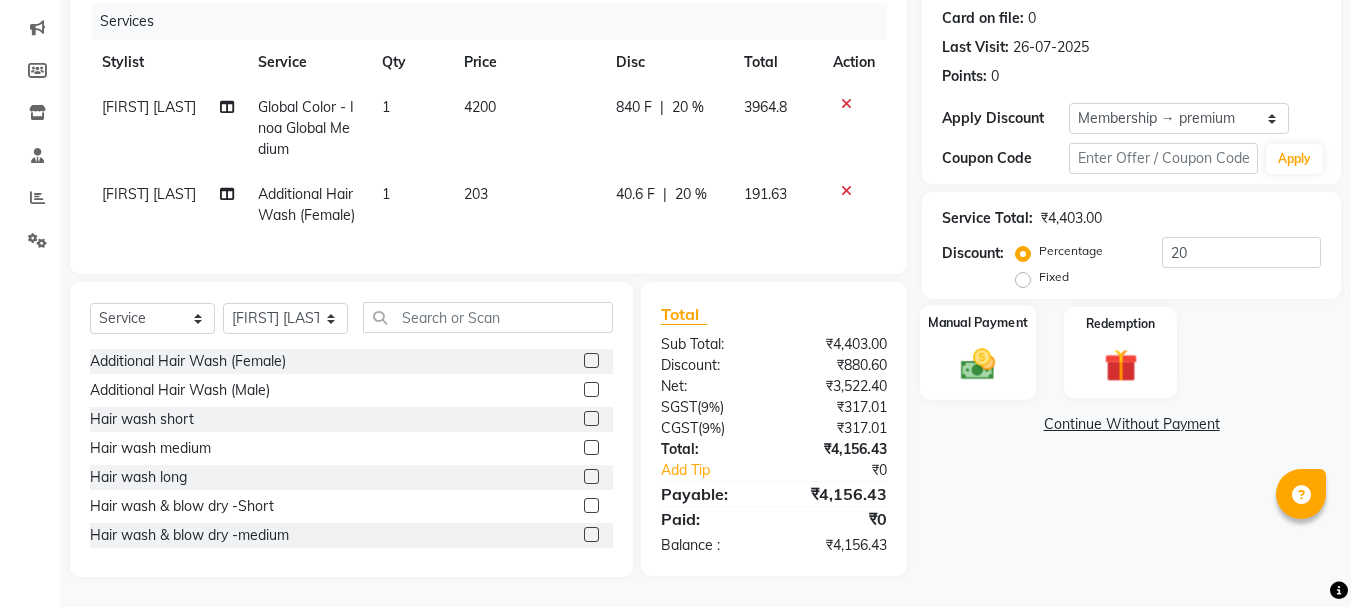 click 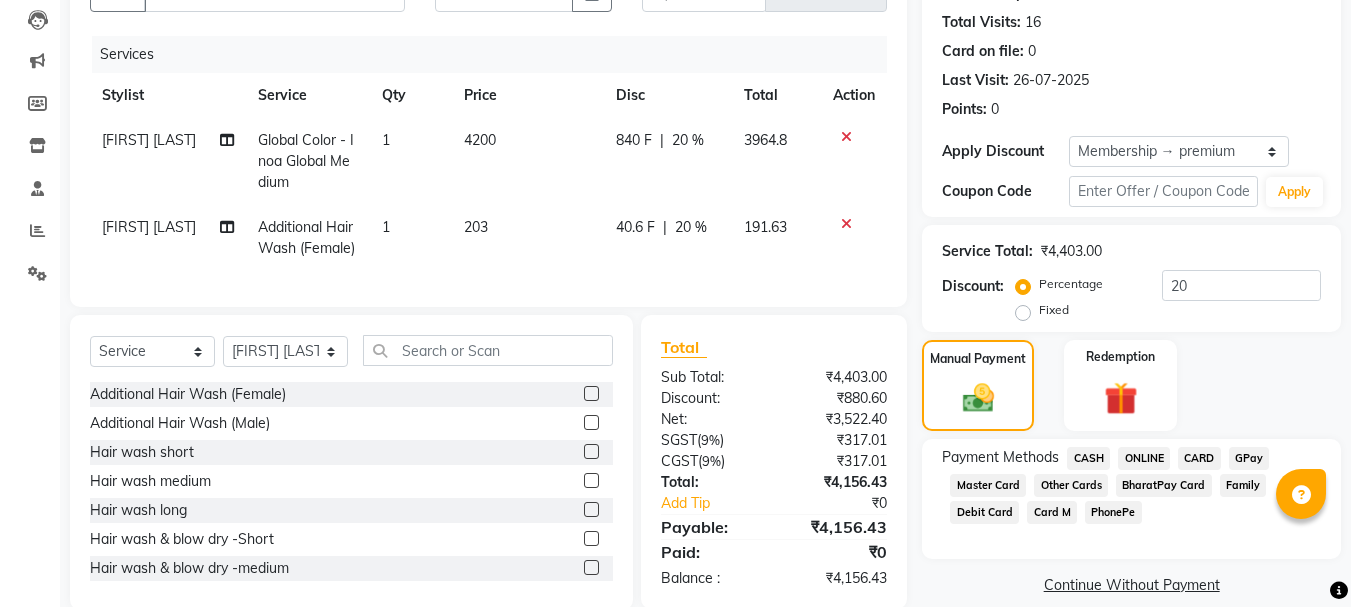 scroll, scrollTop: 260, scrollLeft: 0, axis: vertical 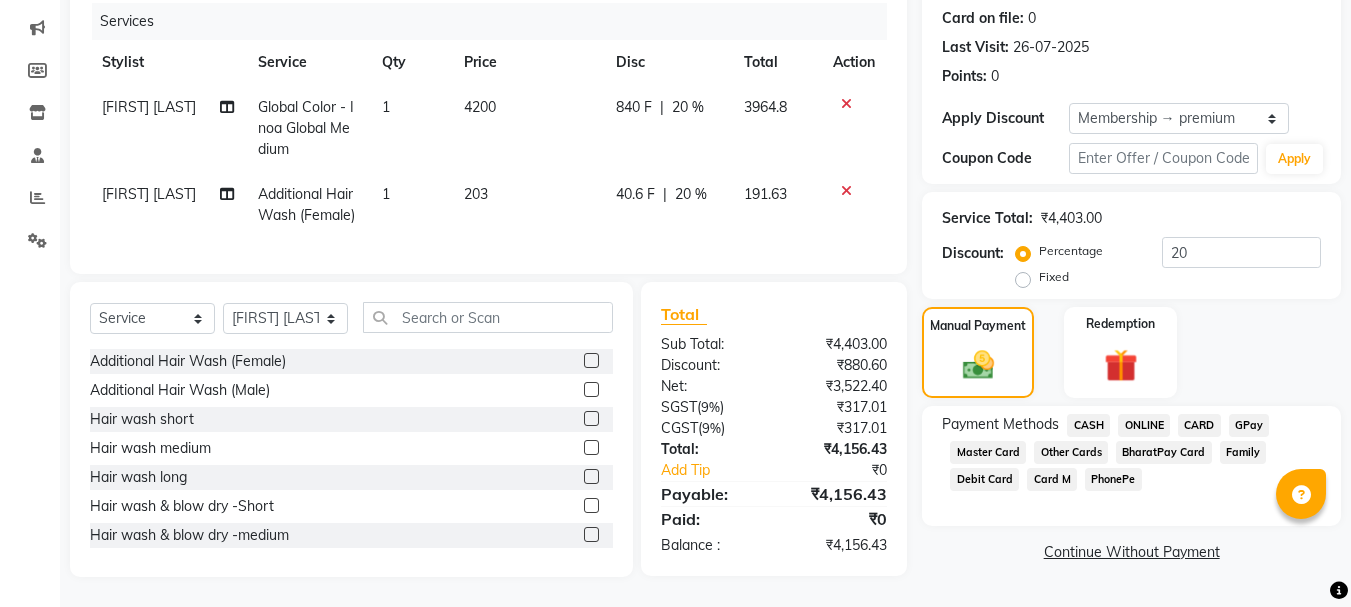 click on "ONLINE" 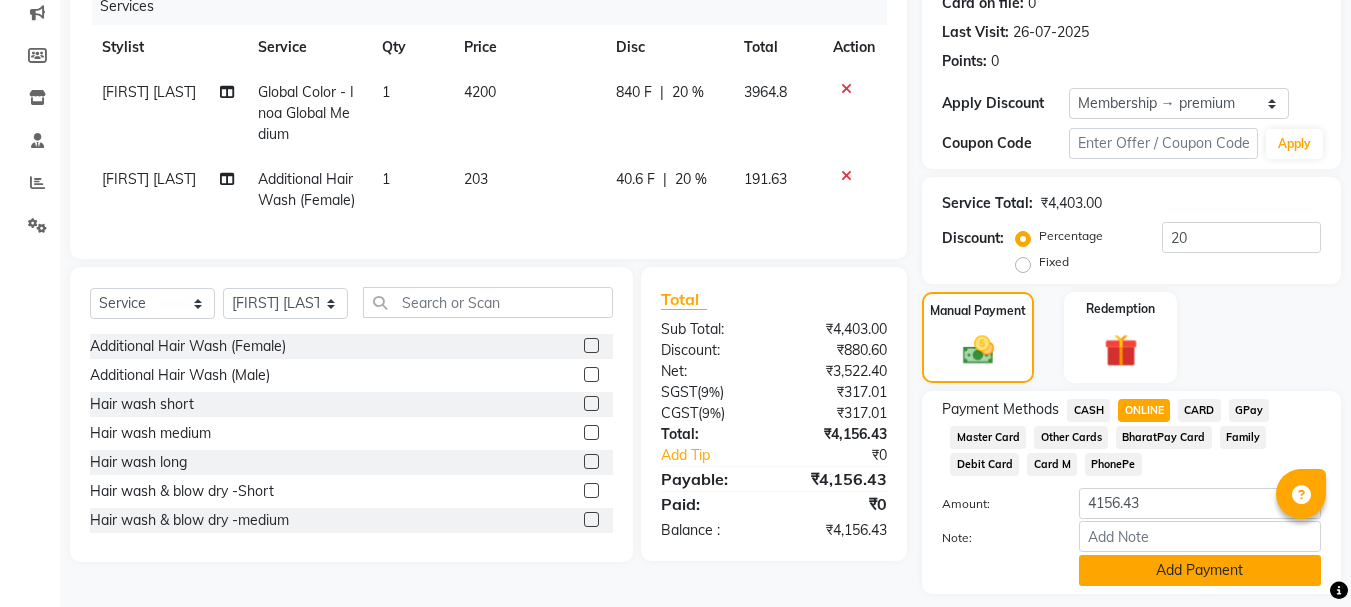 click on "Add Payment" 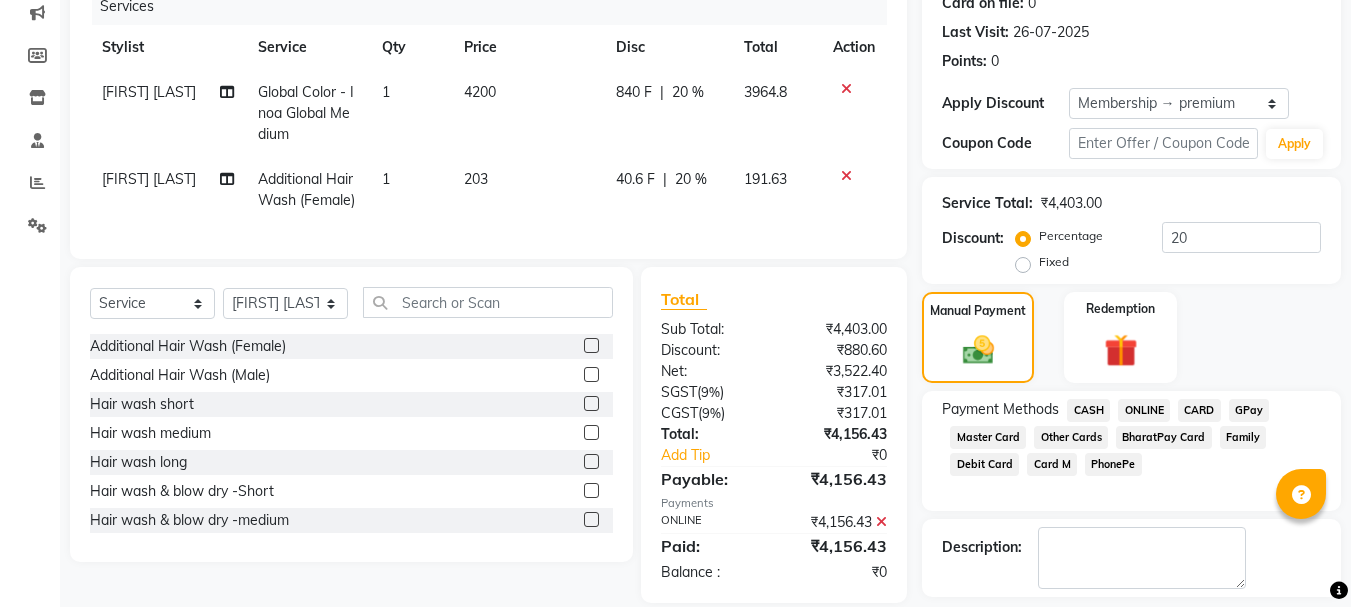click on "ONLINE" 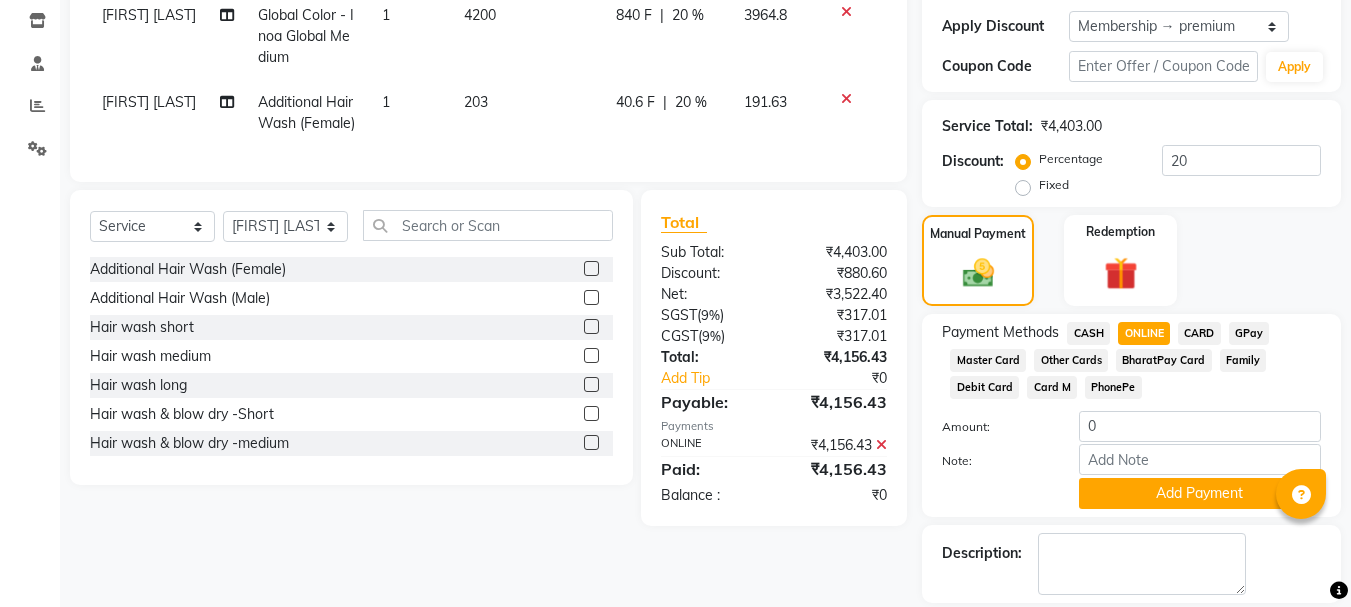 scroll, scrollTop: 431, scrollLeft: 0, axis: vertical 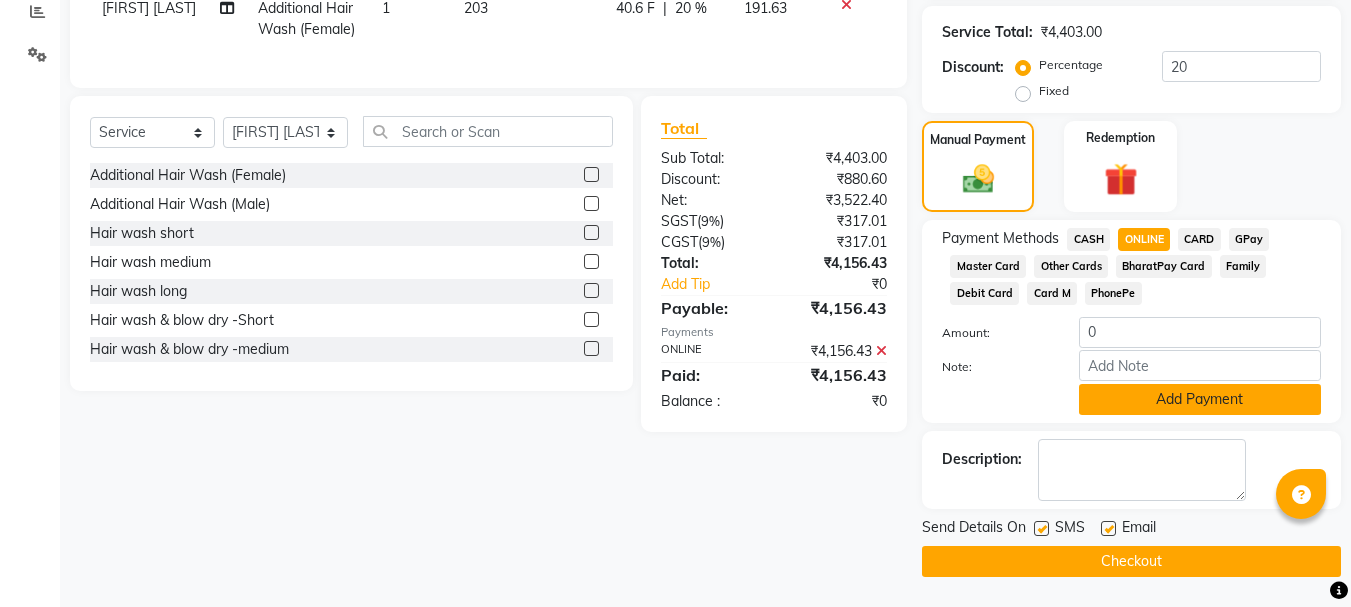 click on "Add Payment" 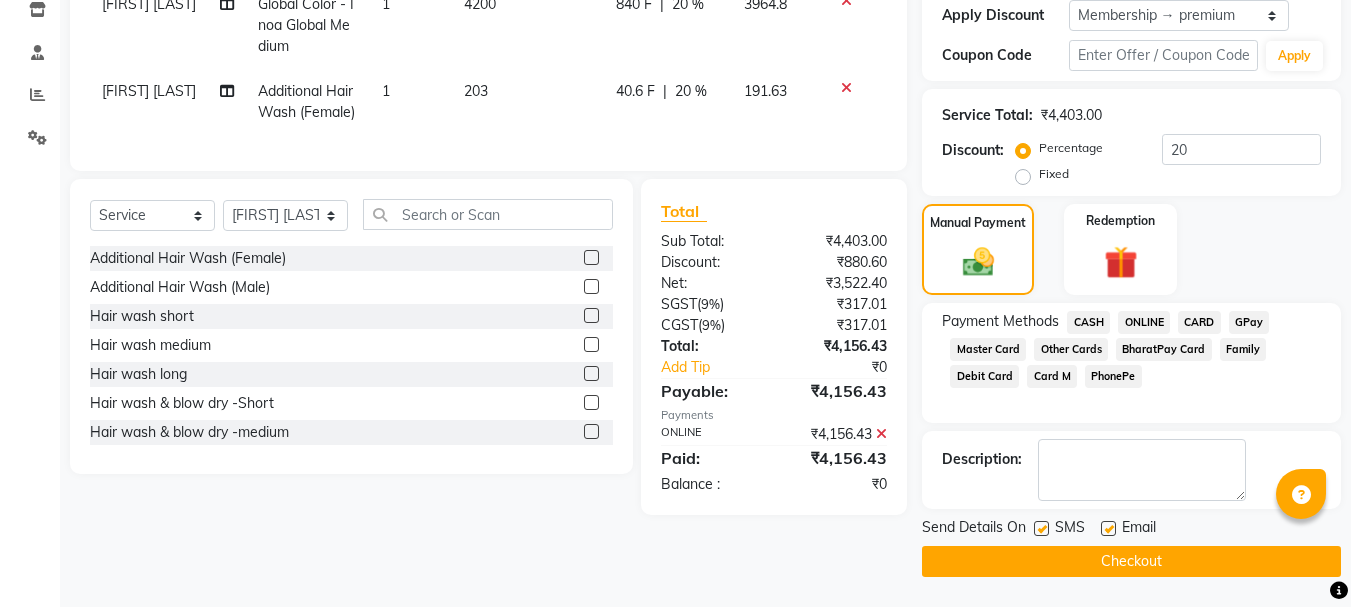 click on "Checkout" 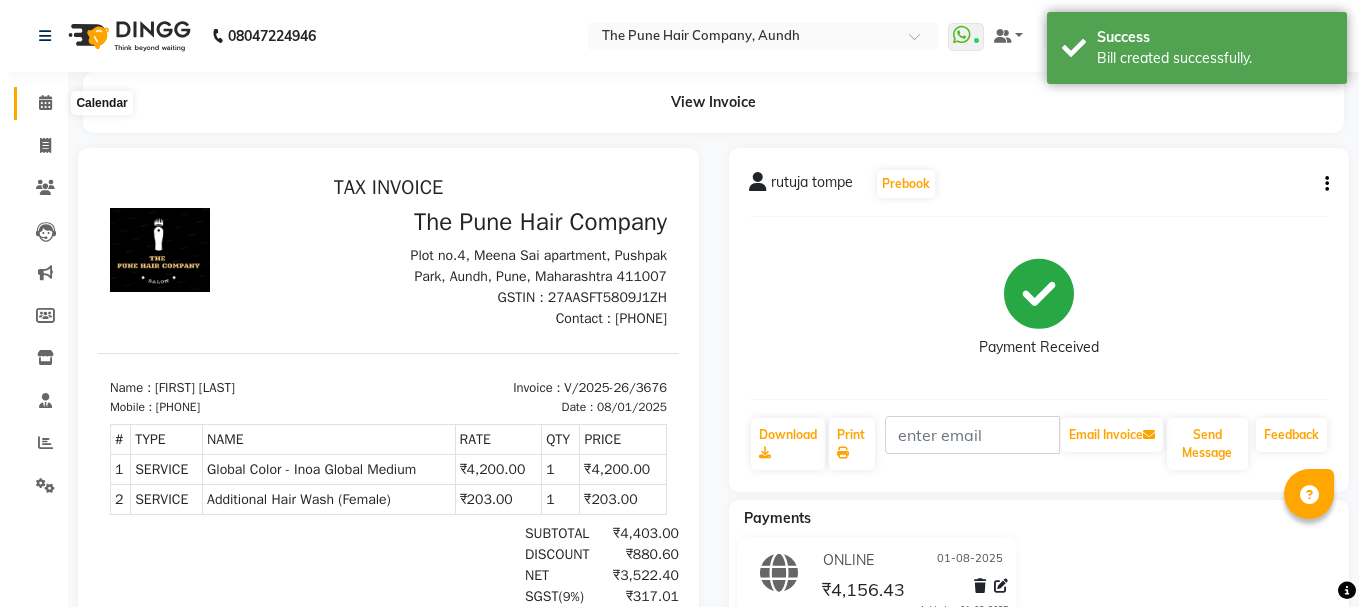 scroll, scrollTop: 0, scrollLeft: 0, axis: both 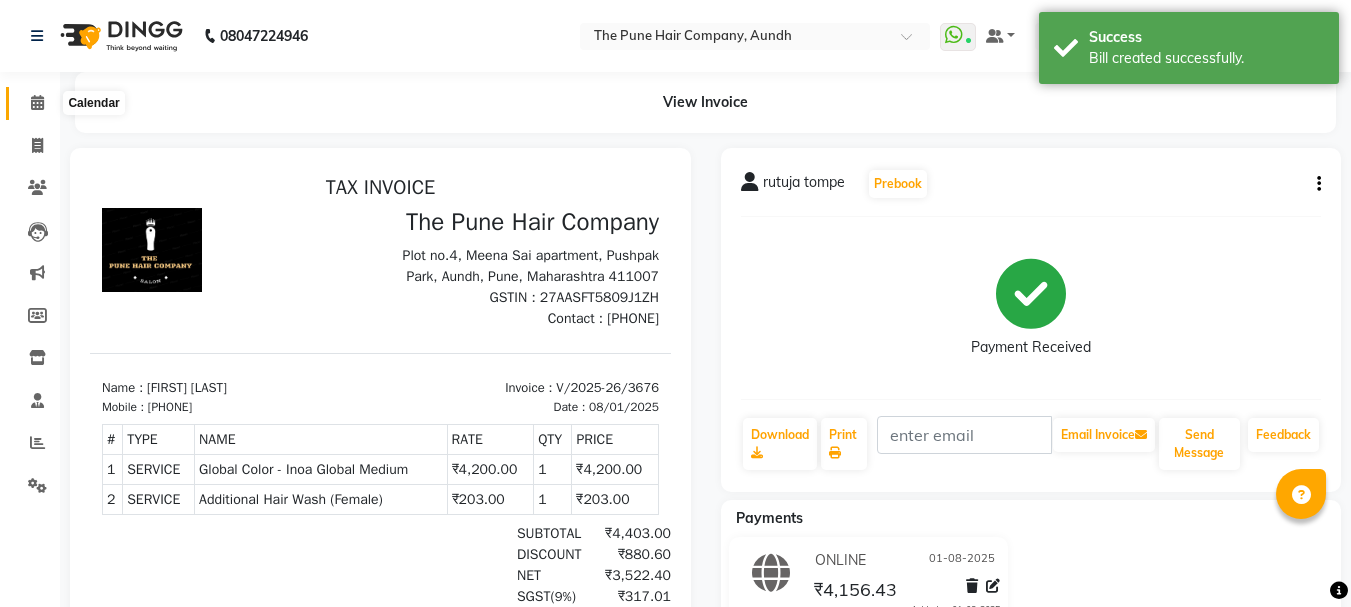 click 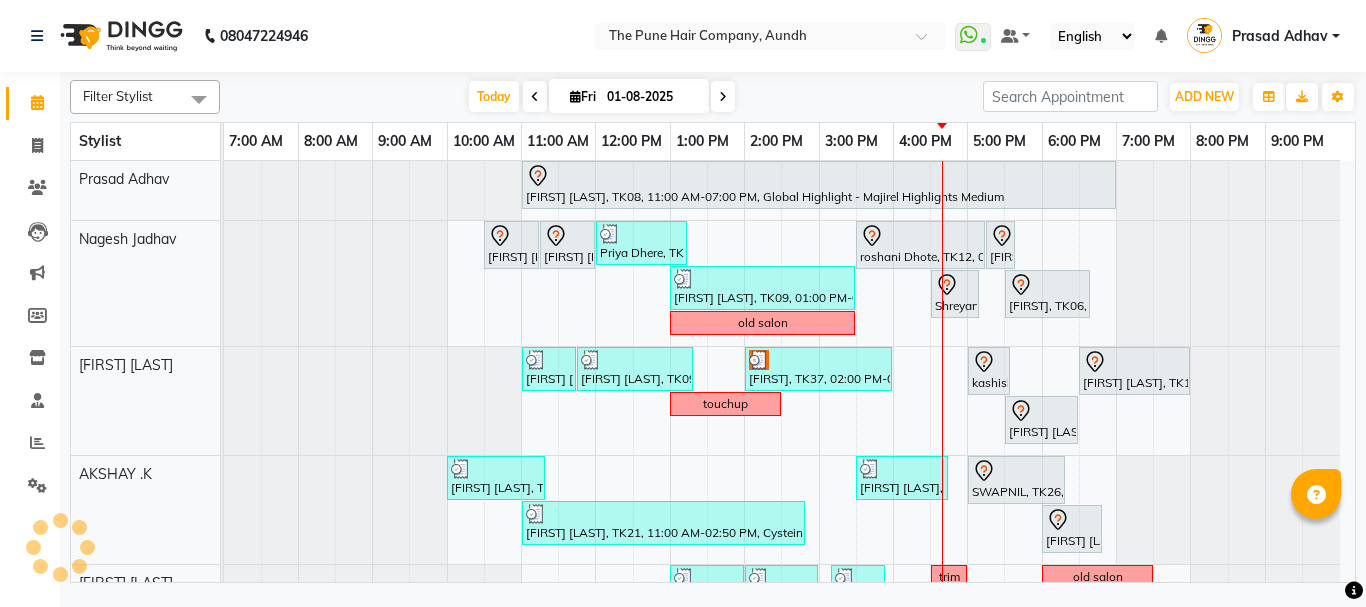 scroll, scrollTop: 200, scrollLeft: 0, axis: vertical 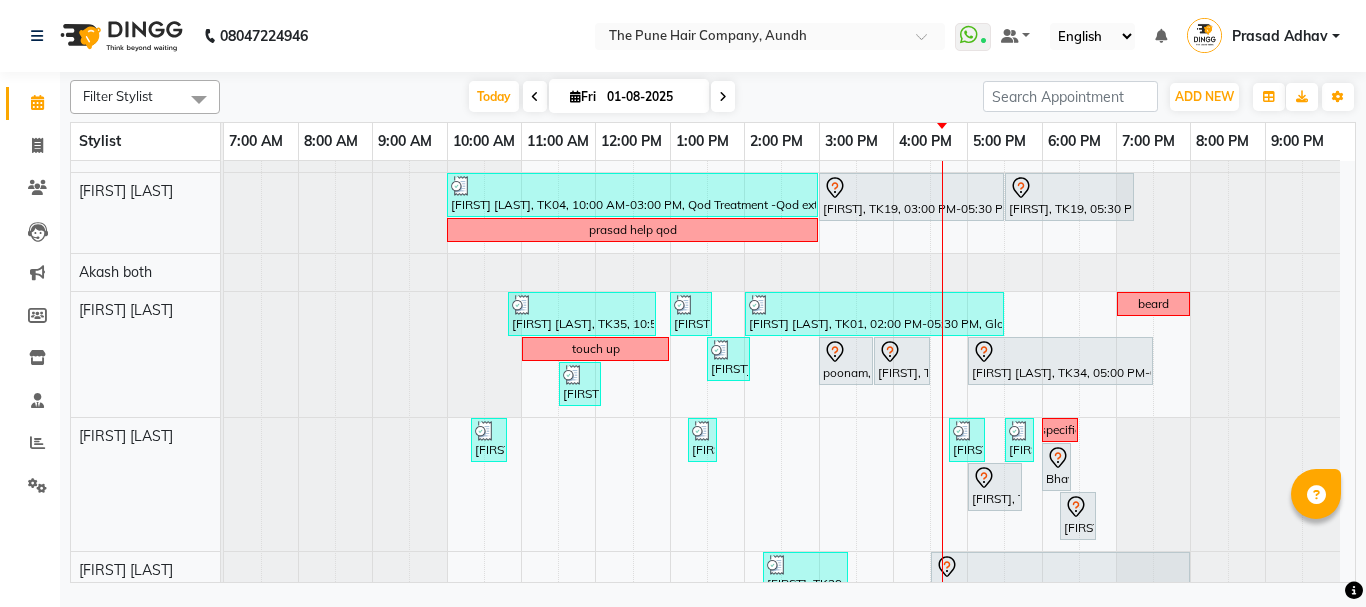 click at bounding box center [723, 96] 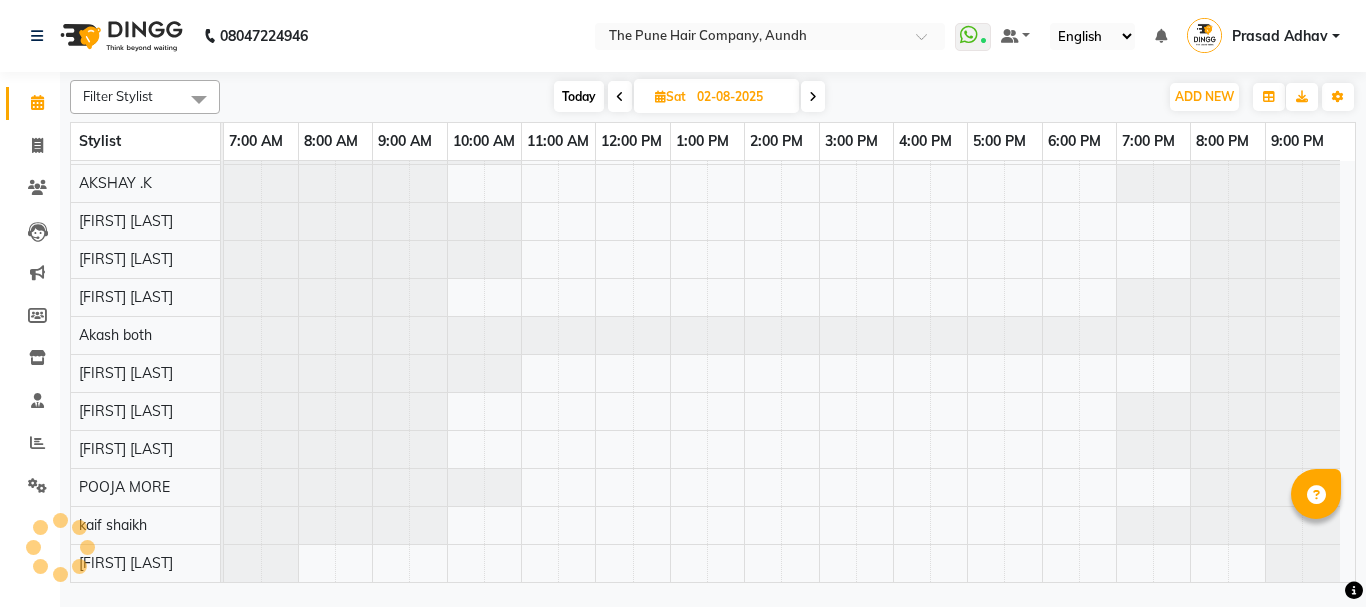 scroll, scrollTop: 110, scrollLeft: 0, axis: vertical 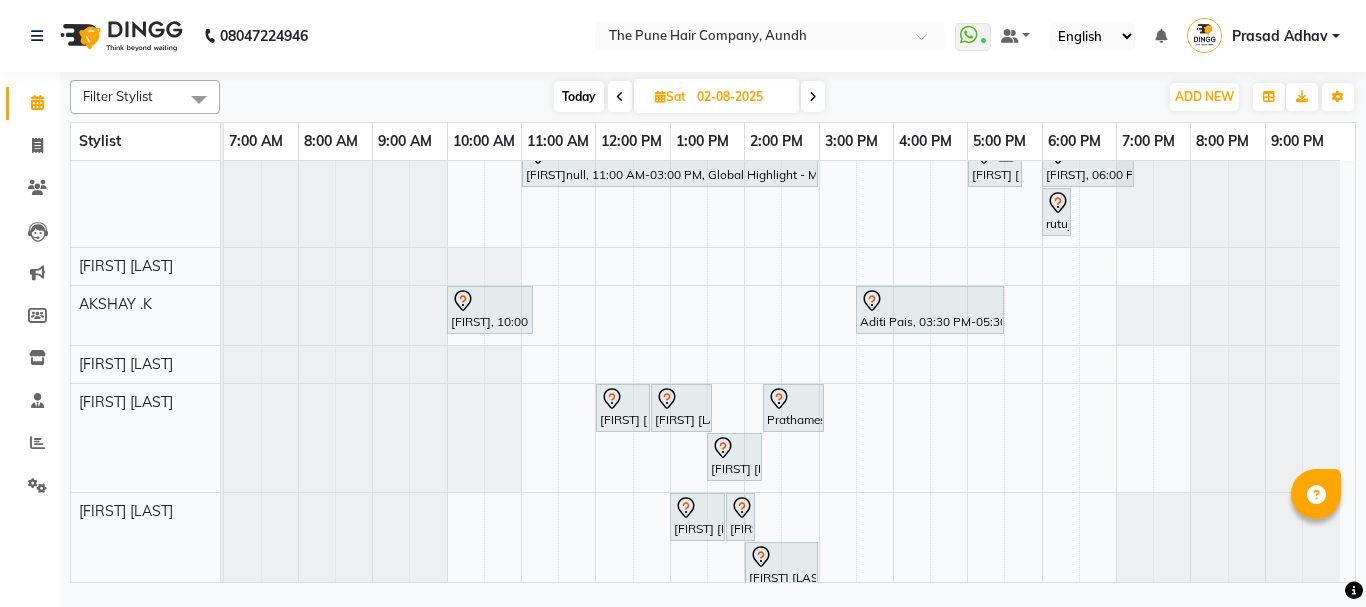 click on "[FIRST] [LAST], 11:00 AM-03:20 PM, Qod Treatment - Qod Medium [FIRST] [LAST] , 03:30 PM-04:30 PM, Cut Male ( Top Stylist ) [FIRST] [LAST] , 04:30 PM-05:30 PM, Hair Color Majirel - Majirel Global Male [FIRST], 05:30 PM-07:00 PM, Hair wash & blow dry - long [FIRST] [LAST], 10:00 AM-10:40 AM, Cut male (Expert) [FIRST] [LAST], 10:45 AM-11:05 AM, Beard Crafting Dr [FIRST] [LAST], 03:00 PM-05:30 PM, Hair Color Inoa - Inoa Touchup 2 Inch [FIRST] [LAST], 05:45 PM-06:00 PM, Additional Hair Wash (Female) [FIRST]null, 11:00 AM-03:00 PM, Global Highlight - Majirel Highlights Medium [FIRST] [LAST], 05:00 PM-05:45 PM, Cut Female (Expert) [FIRST] [LAST], 06:00 PM-07:15 PM, Cut Female (Expert) [FIRST] [LAST], 06:00 PM-06:15 PM, Additional Hair Wash (Female) [FIRST], 10:00 AM-11:10 AM, Cut male (Expert) [FIRST] [LAST], 03:30 PM-05:30 PM, Hair Color Inoa - Inoa Touchup 2 Inch" at bounding box center [789, 506] 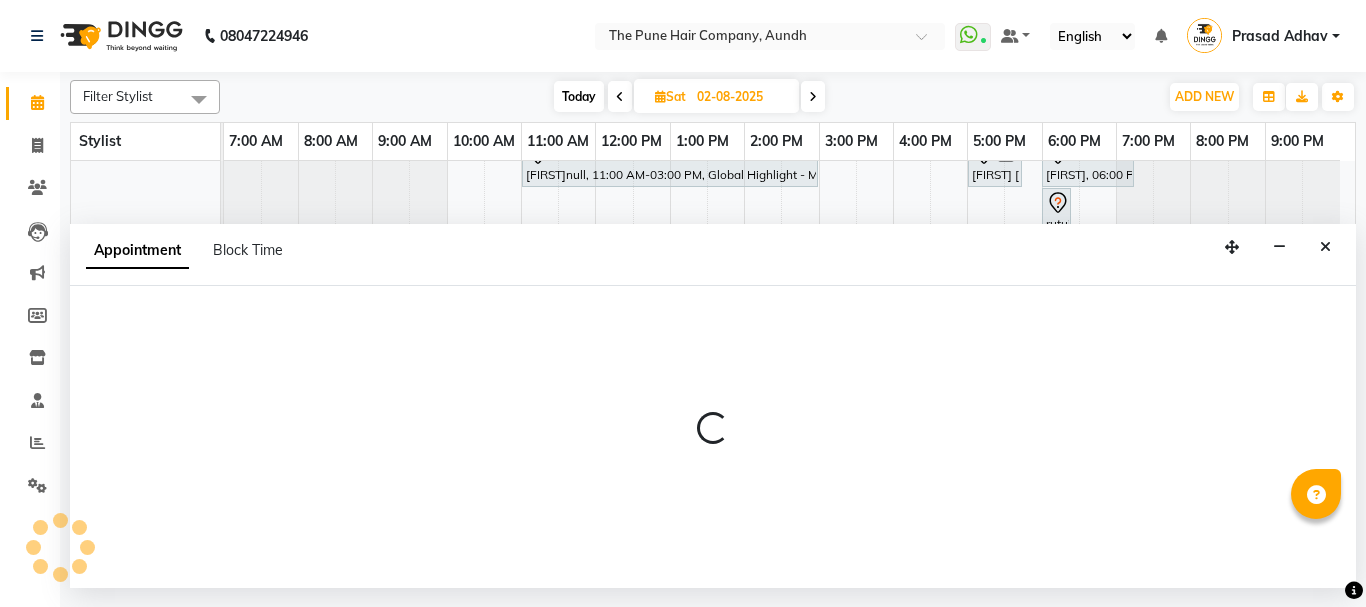 select on "6746" 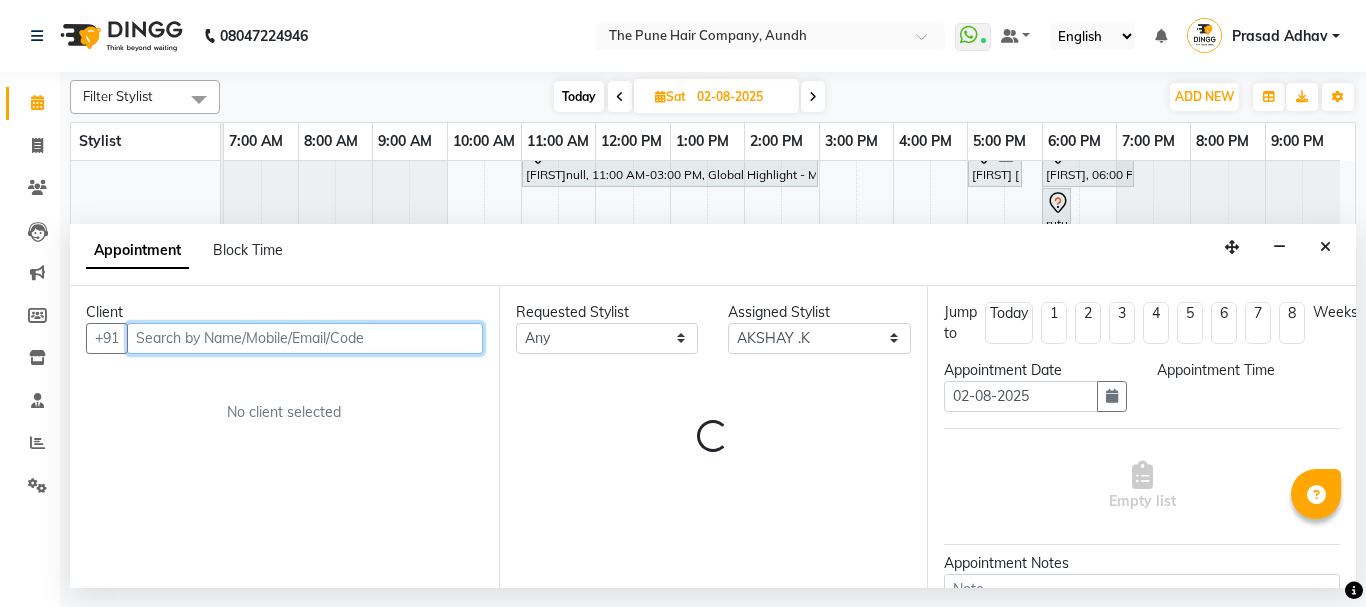 select on "1080" 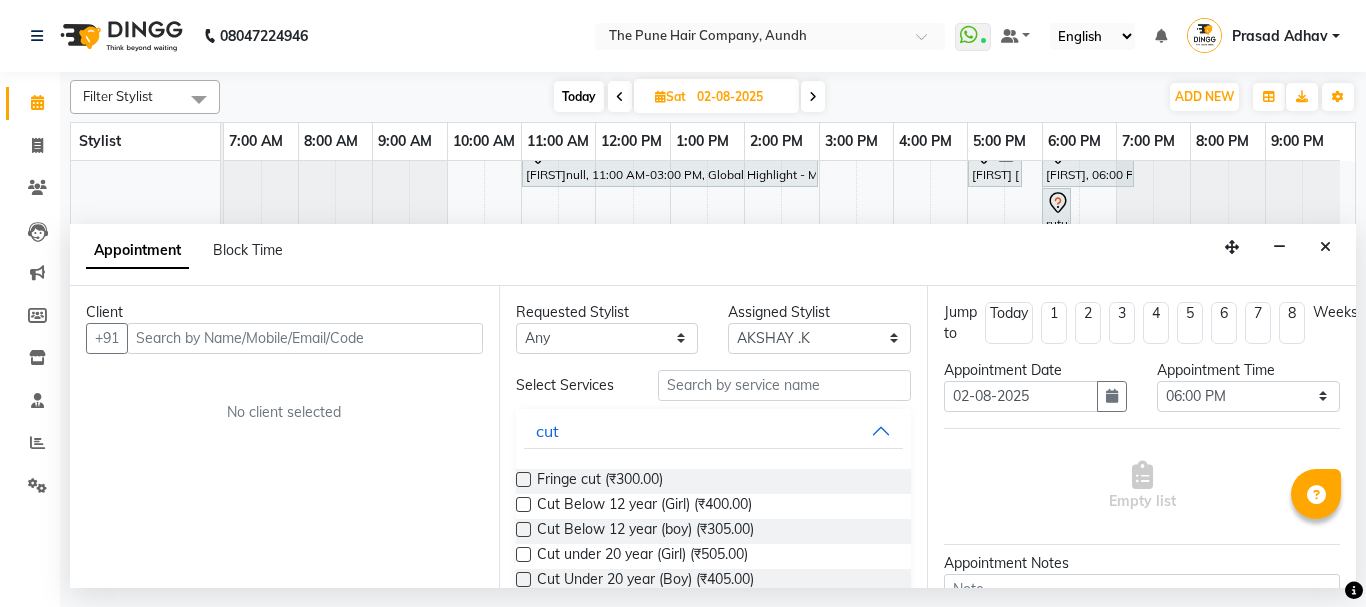 click at bounding box center (1325, 247) 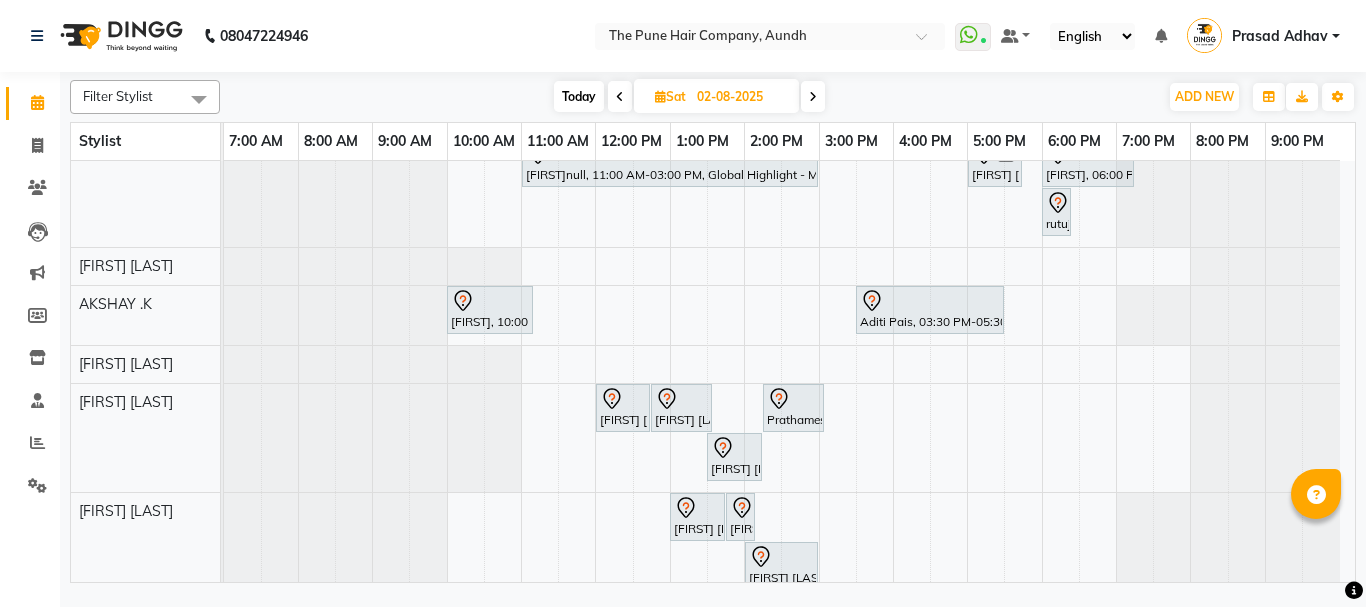 click on "Today" at bounding box center (579, 96) 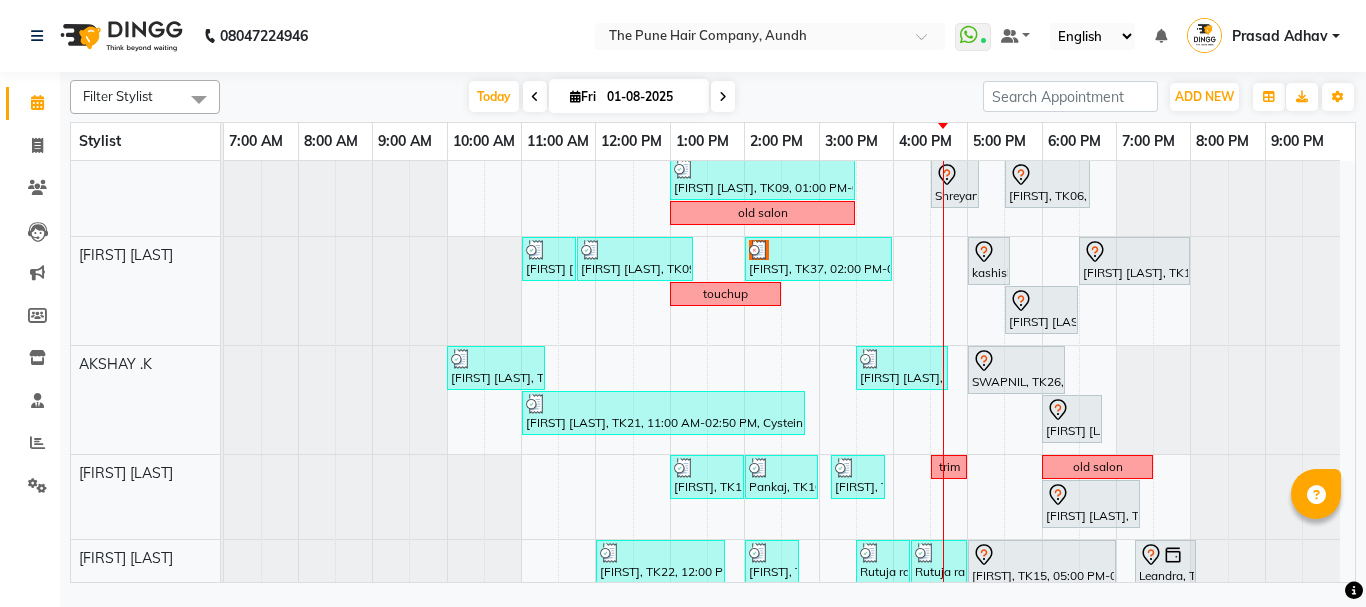 scroll, scrollTop: 131, scrollLeft: 0, axis: vertical 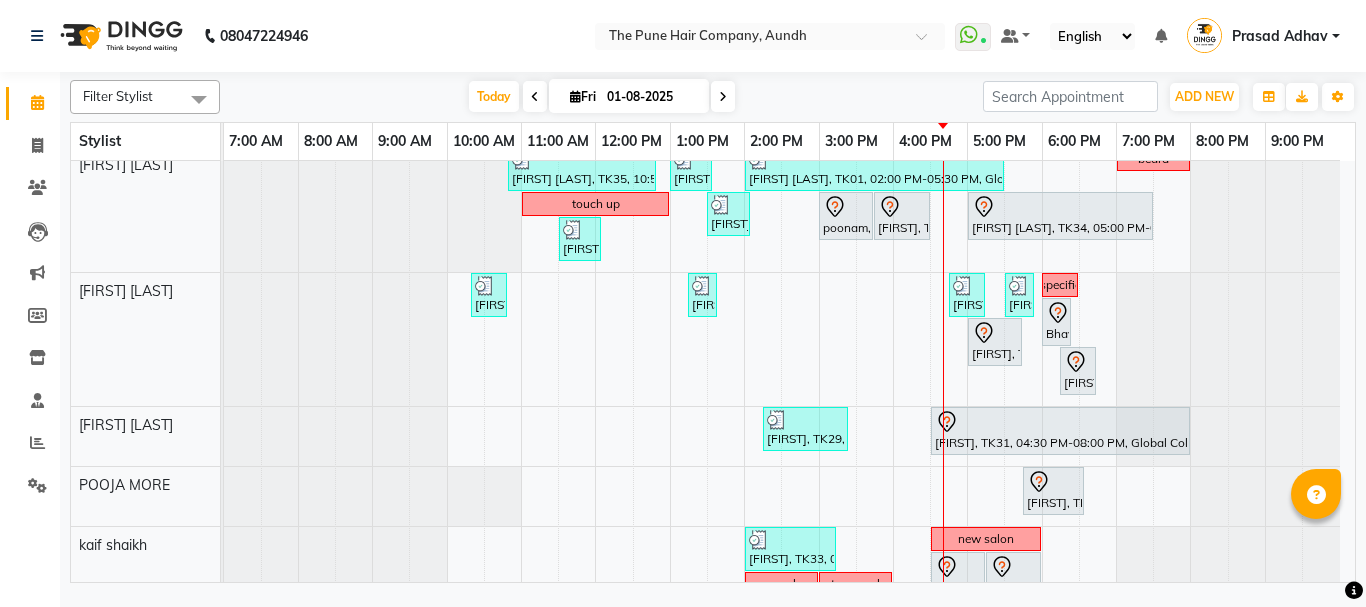 click on "Filter Stylist Select All Akash both AKSHAY .K harshal gaikwad kaif shaikh LAKKHAN SHINDE Nagesh Jadhav Nitish Desai  Pavan mane POOJA MORE Prasad Adhav  Prathmesh powar Shweta gotur Sonal saindane swapnil sonavane Today  Fri 01-08-2025 Toggle Dropdown Add Appointment Add Invoice Add Expense Add Attendance Add Client Add Transaction Toggle Dropdown Add Appointment Add Invoice Add Expense Add Attendance Add Client ADD NEW Toggle Dropdown Add Appointment Add Invoice Add Expense Add Attendance Add Client Add Transaction Filter Stylist Select All Akash both AKSHAY .K harshal gaikwad kaif shaikh LAKKHAN SHINDE Nagesh Jadhav Nitish Desai  Pavan mane POOJA MORE Prasad Adhav  Prathmesh powar Shweta gotur Sonal saindane swapnil sonavane Group By  Staff View   Room View  View as Vertical  Vertical - Week View  Horizontal  Horizontal - Week View  List  Toggle Dropdown Calendar Settings Manage Tags   Arrange Stylists   Reset Stylists  Full Screen  Show Available Stylist  Appointment Form Zoom 50%" at bounding box center (713, 97) 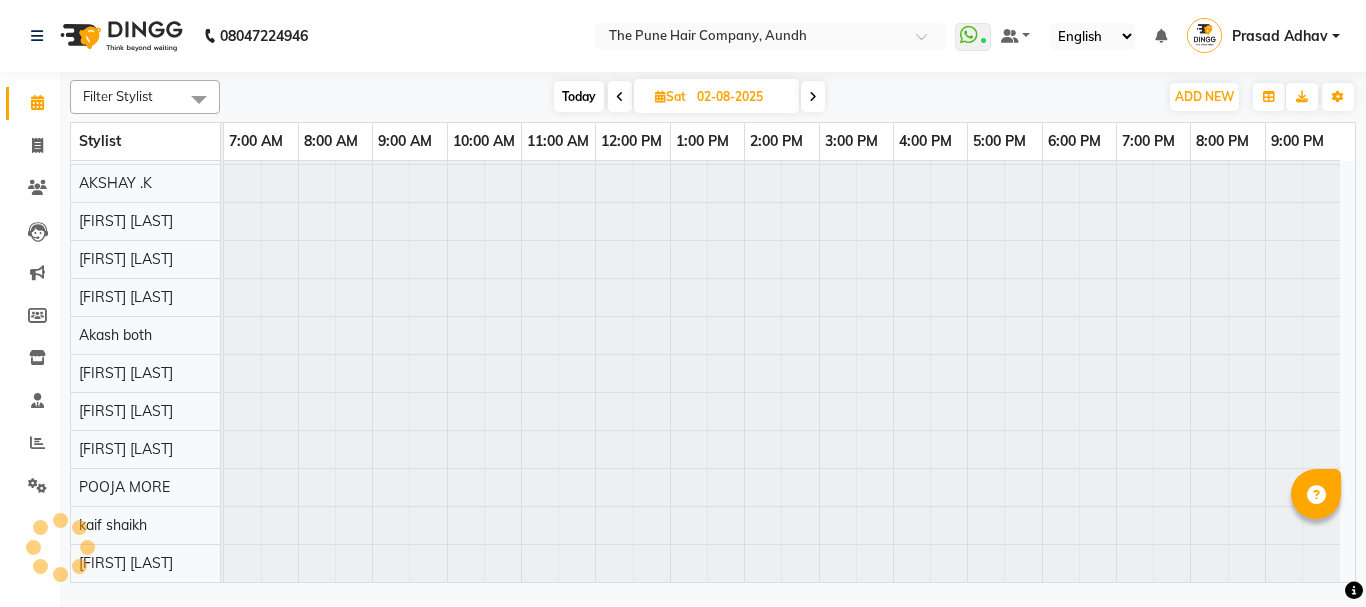 scroll, scrollTop: 110, scrollLeft: 0, axis: vertical 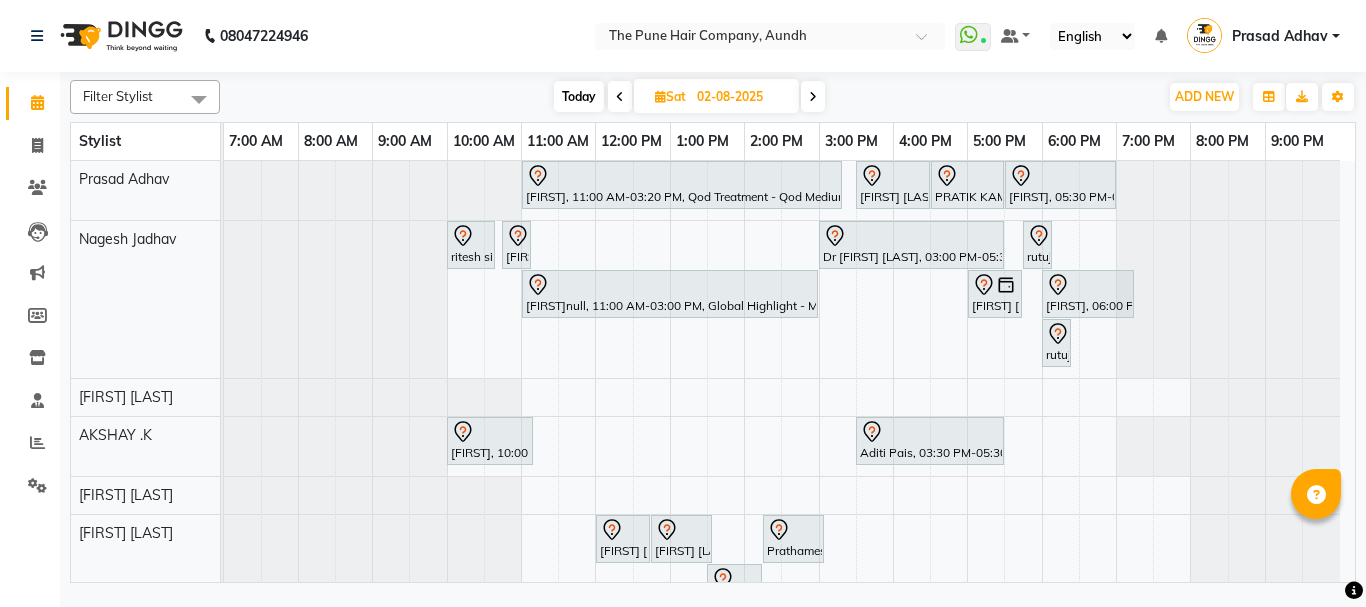 drag, startPoint x: 583, startPoint y: 86, endPoint x: 540, endPoint y: 99, distance: 44.922153 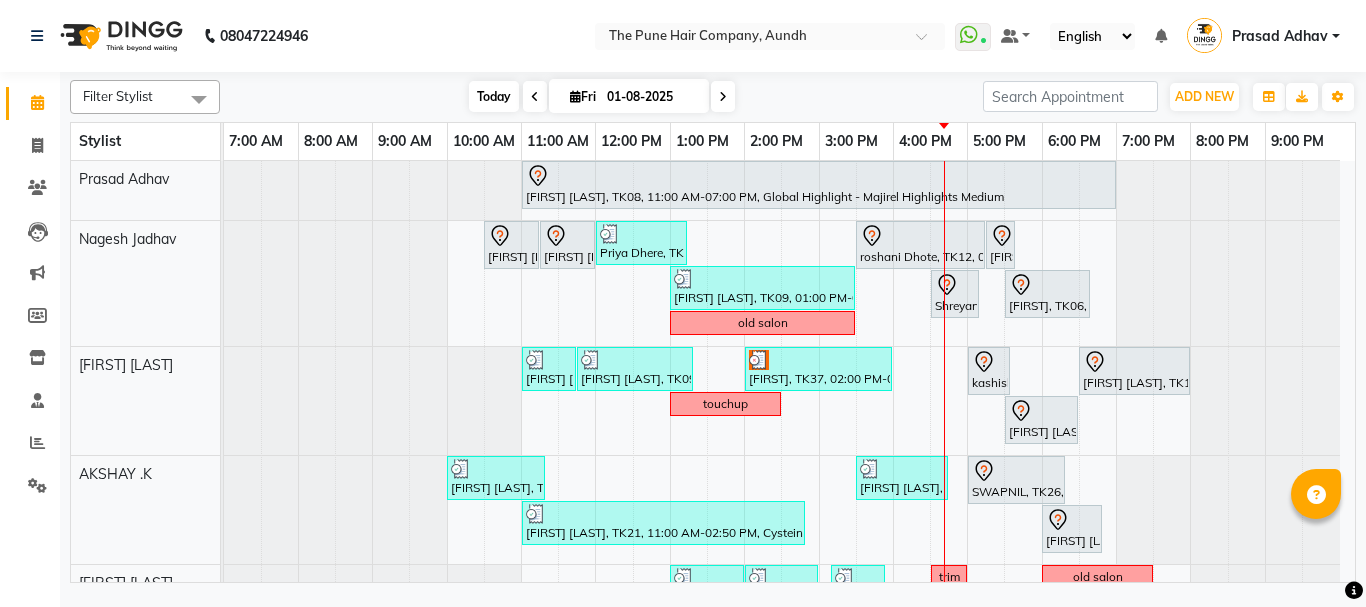 click on "Today" at bounding box center (494, 96) 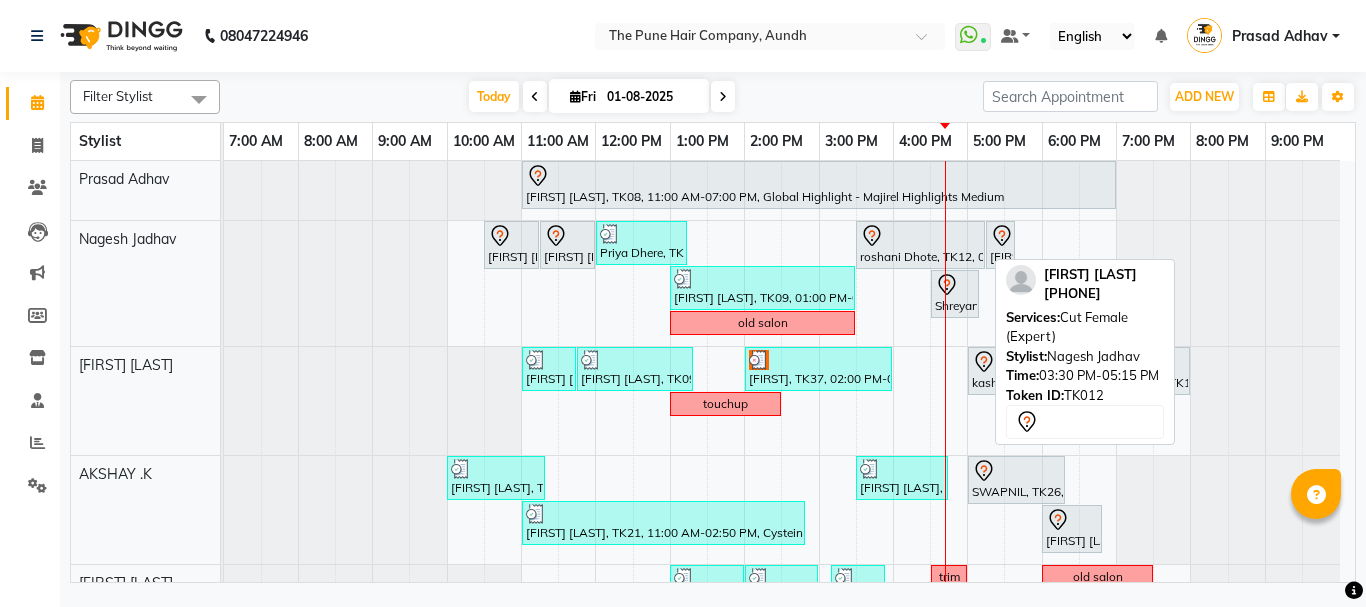 click on "roshani Dhote, TK12, 03:30 PM-05:15 PM, Cut Female (Expert)" at bounding box center [920, 245] 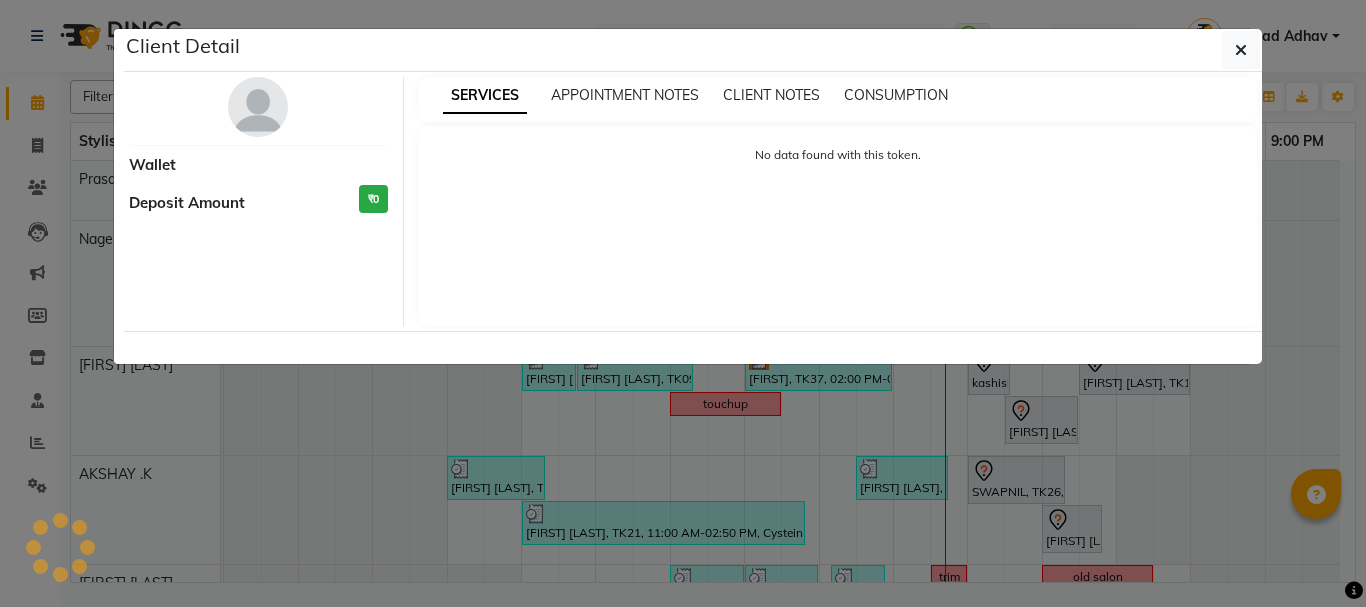 select on "7" 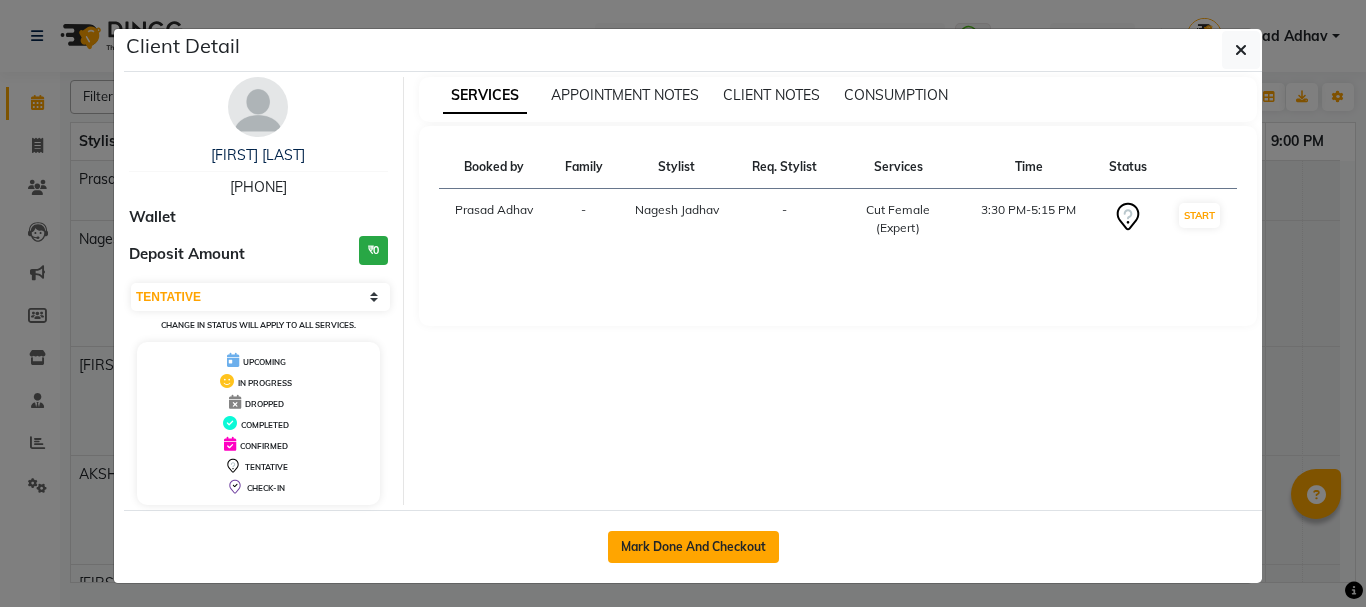 click on "Mark Done And Checkout" 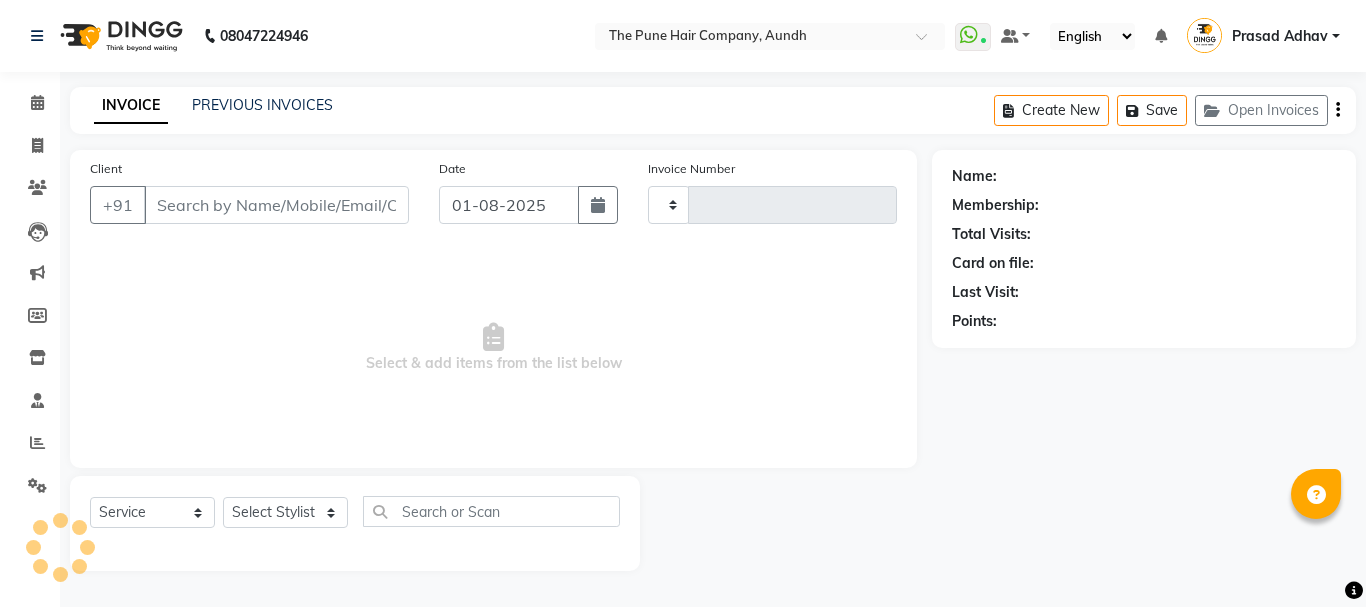 type on "3677" 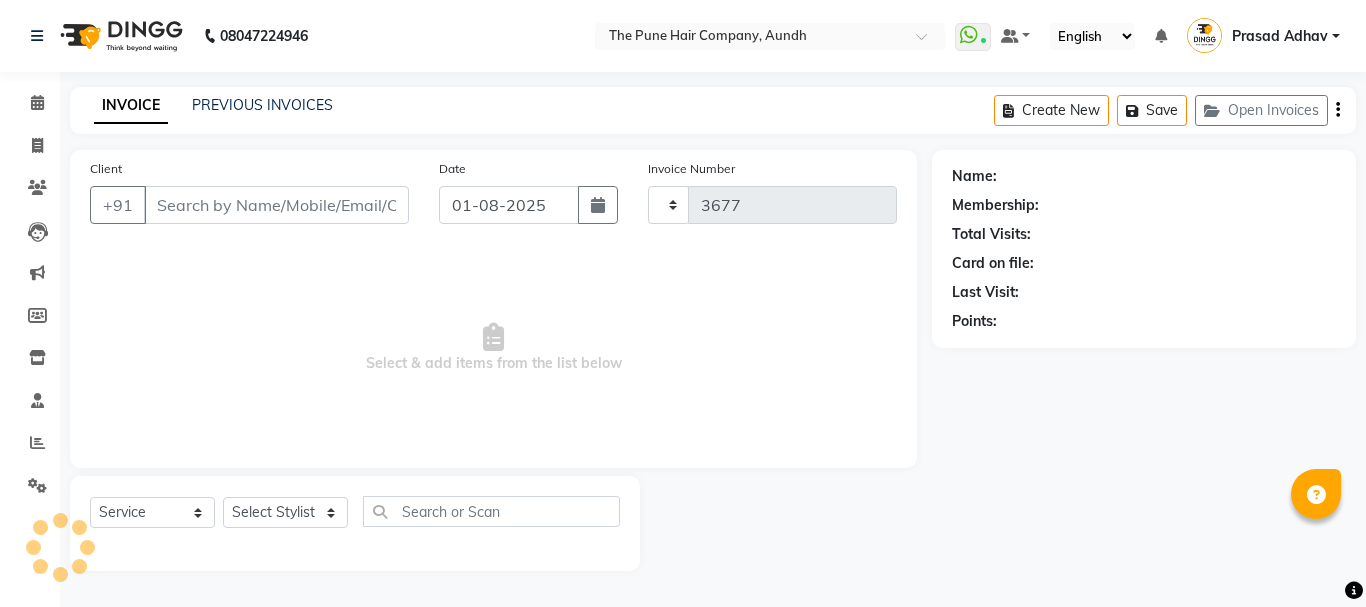 select on "106" 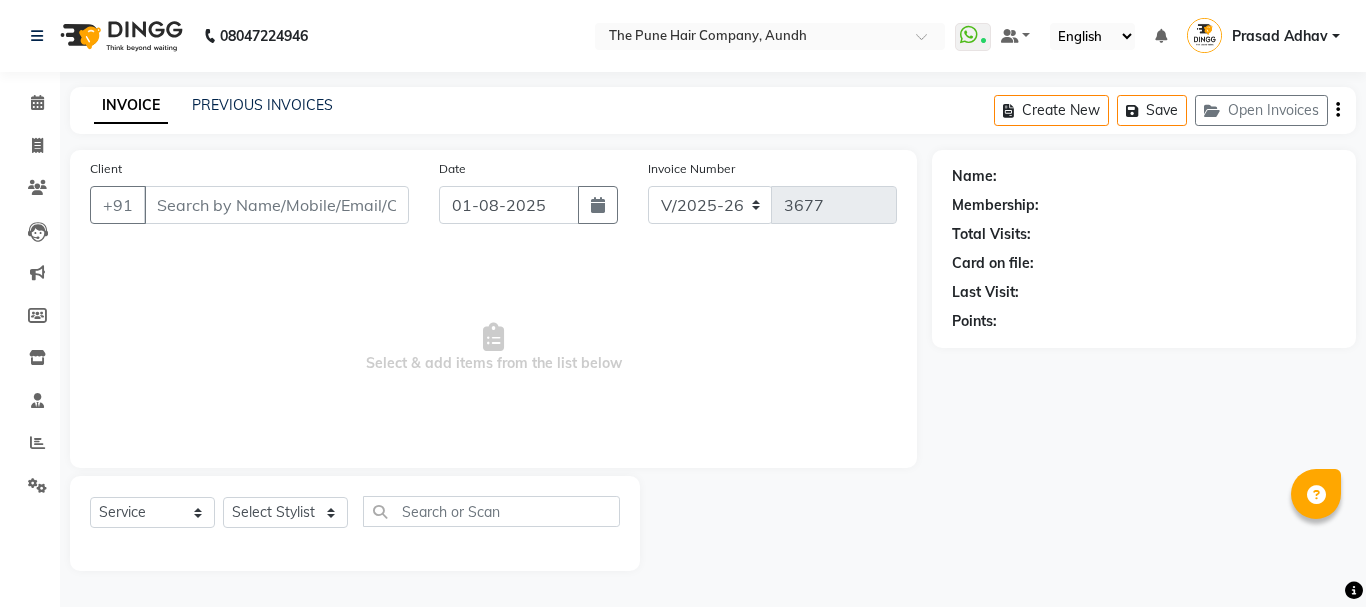 type on "[PHONE]" 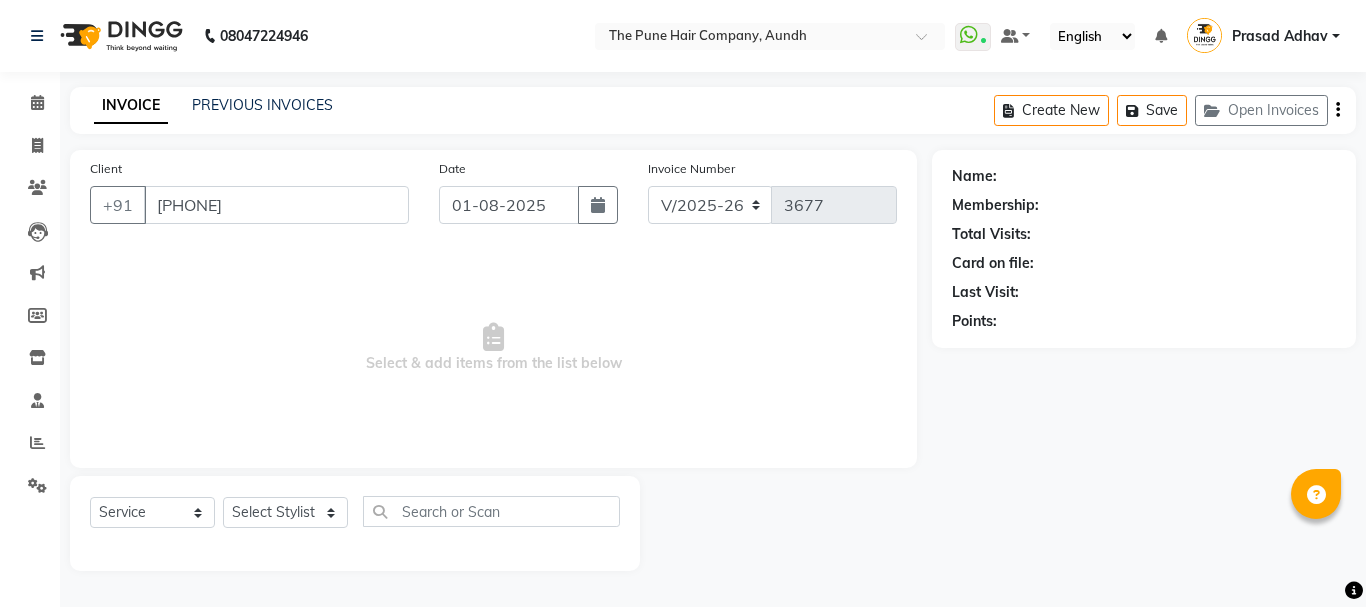 select on "3339" 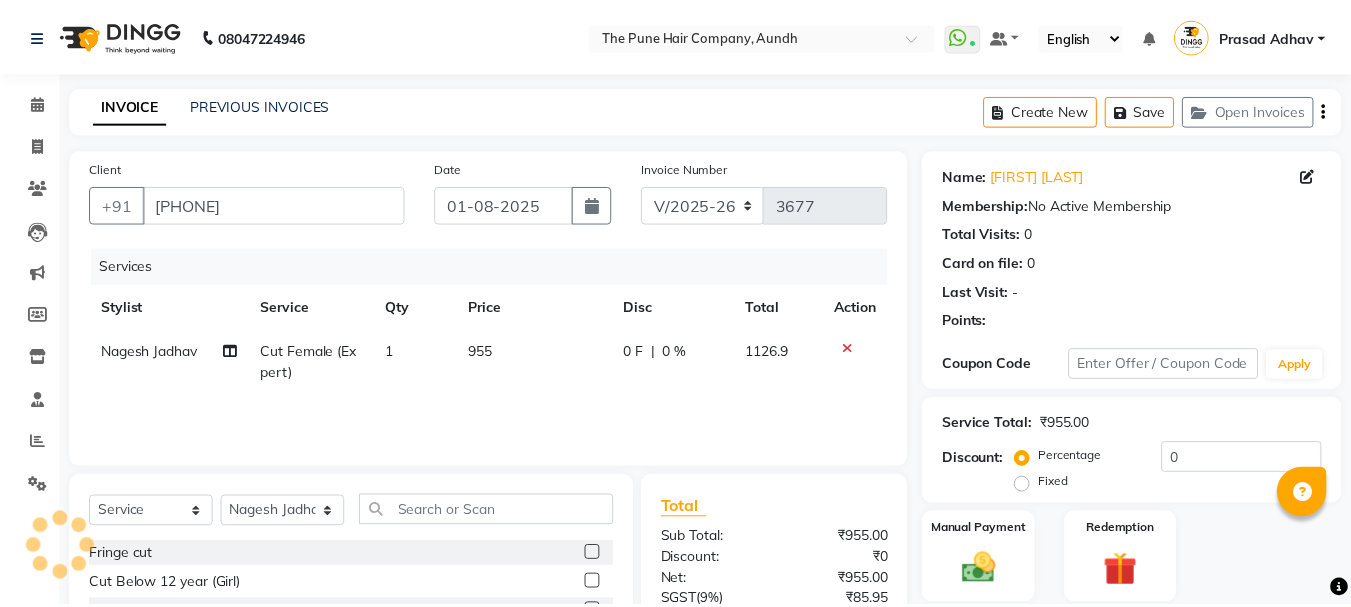 scroll, scrollTop: 194, scrollLeft: 0, axis: vertical 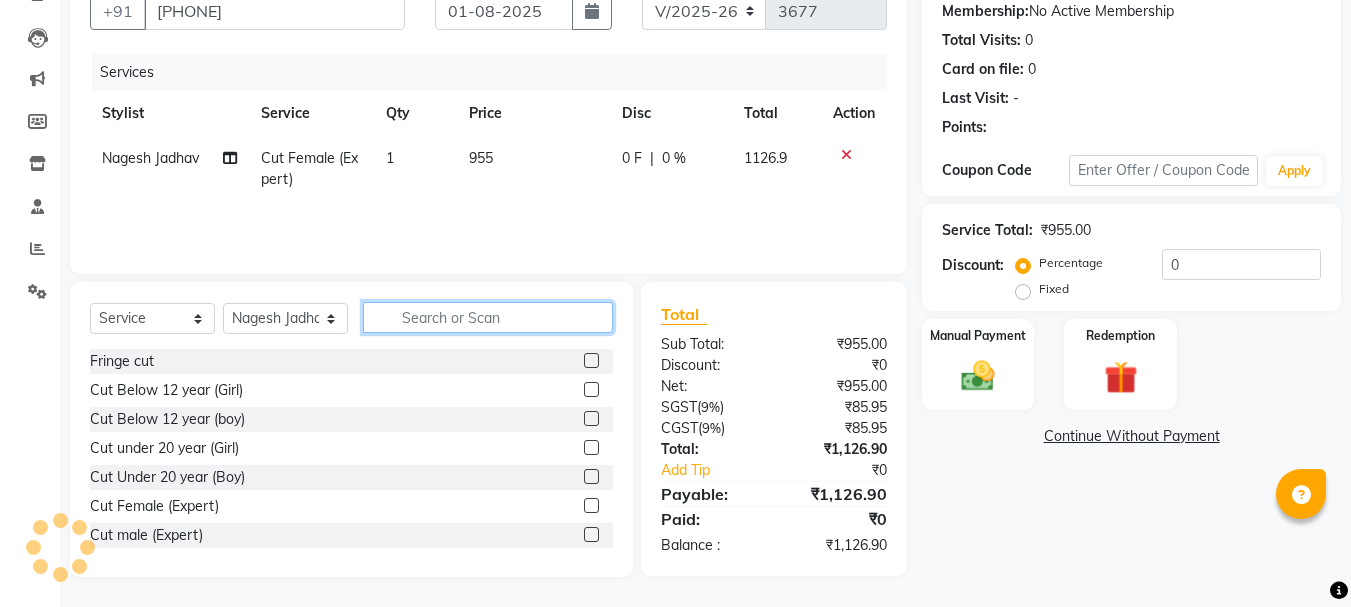click 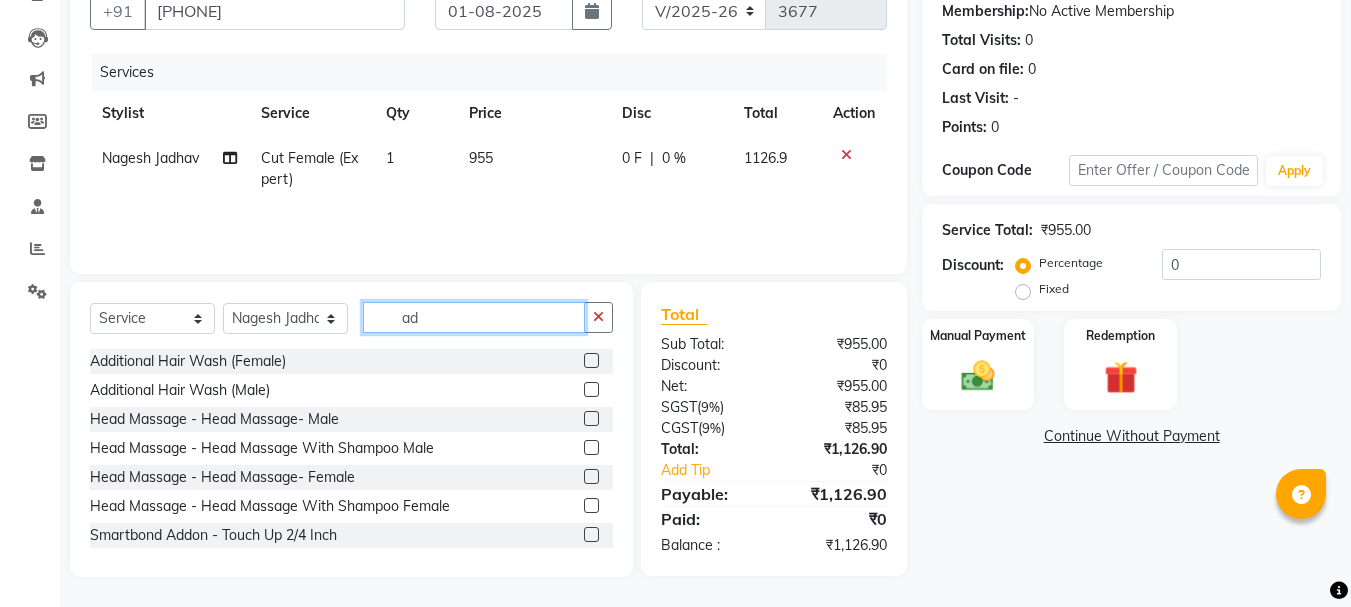 type on "ad" 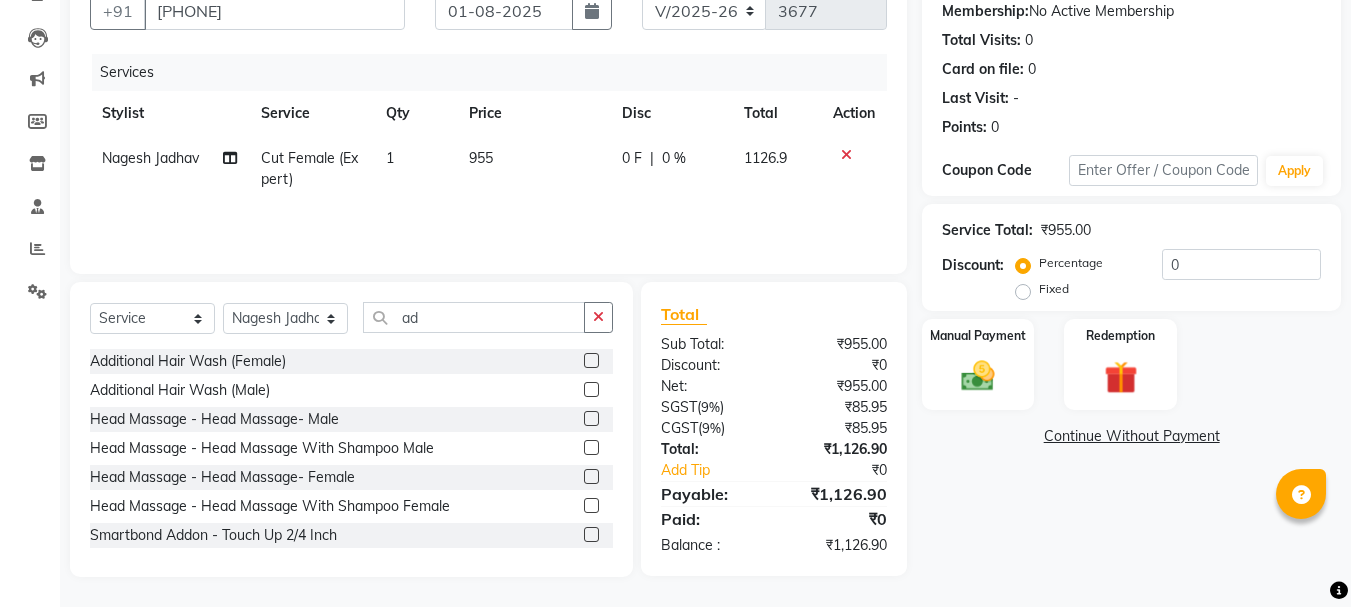 click 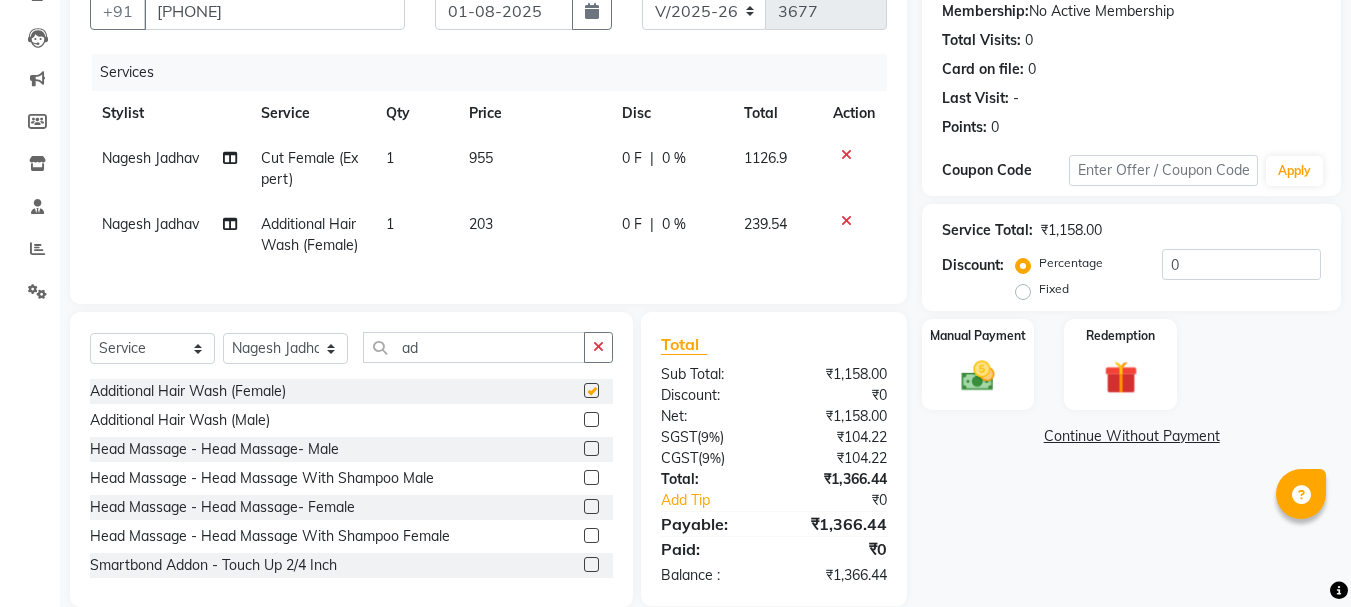 checkbox on "false" 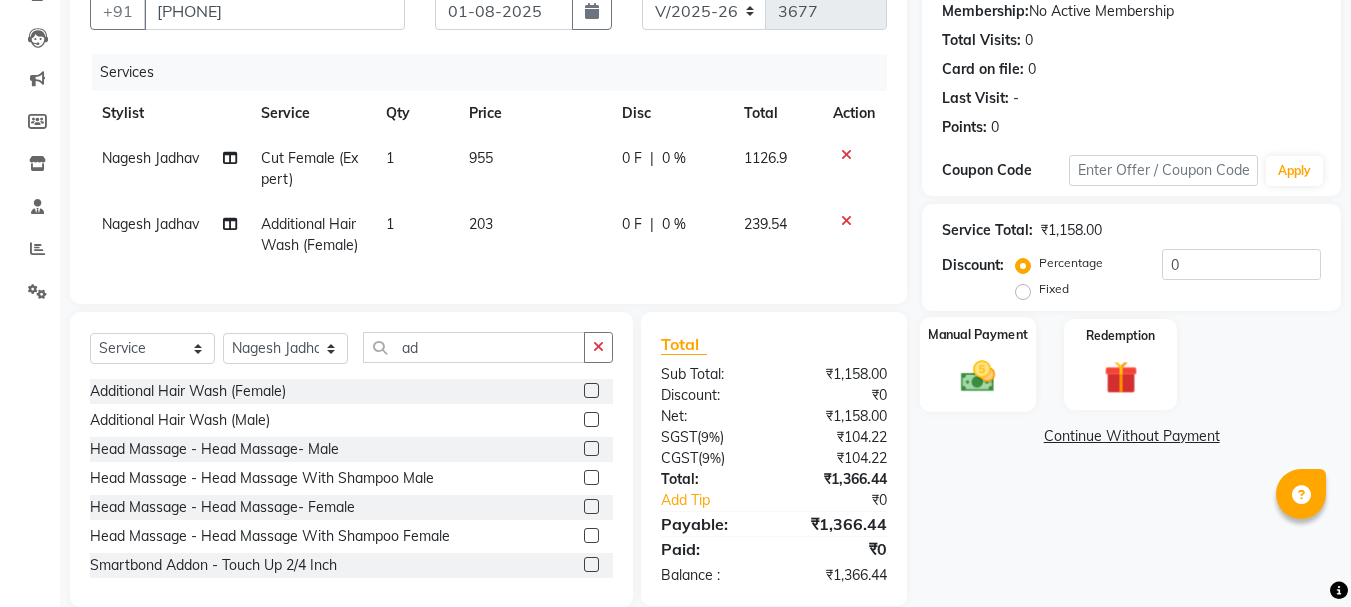 click 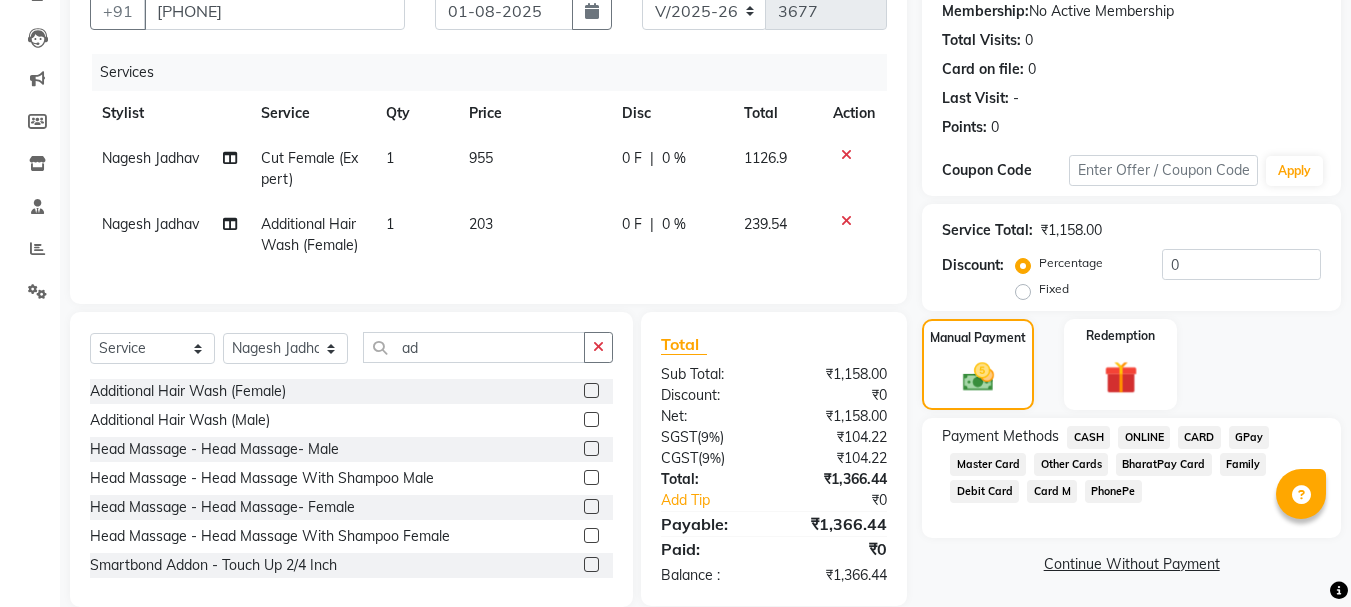click on "CARD" 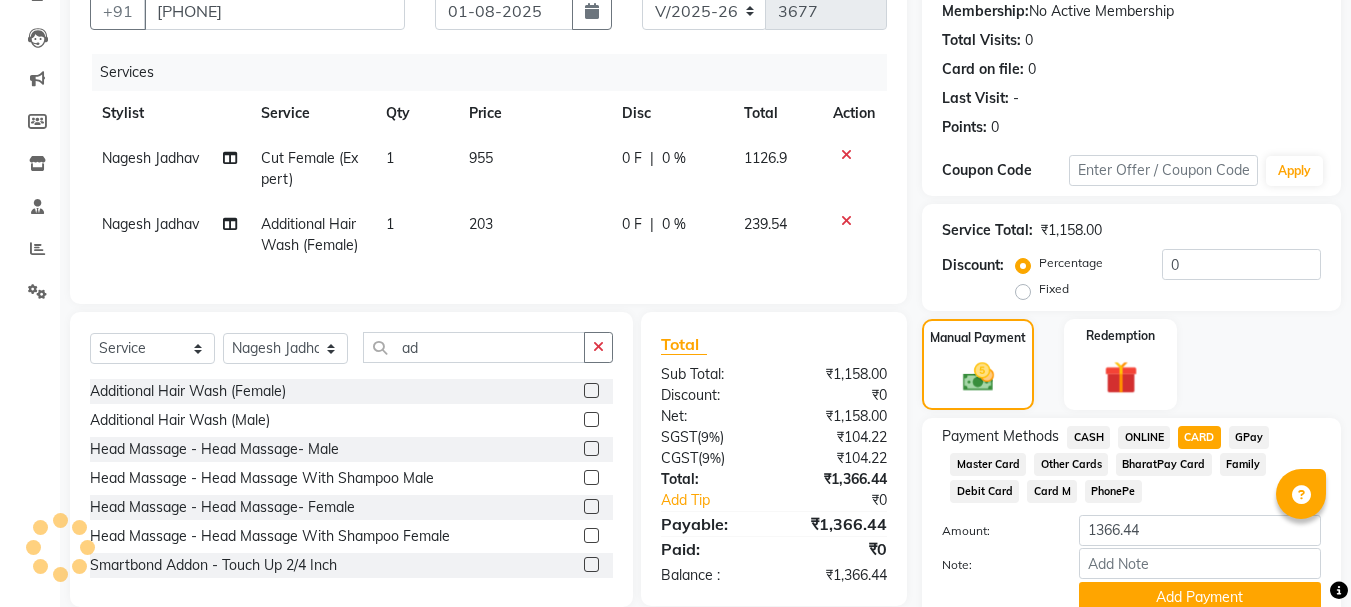 scroll, scrollTop: 279, scrollLeft: 0, axis: vertical 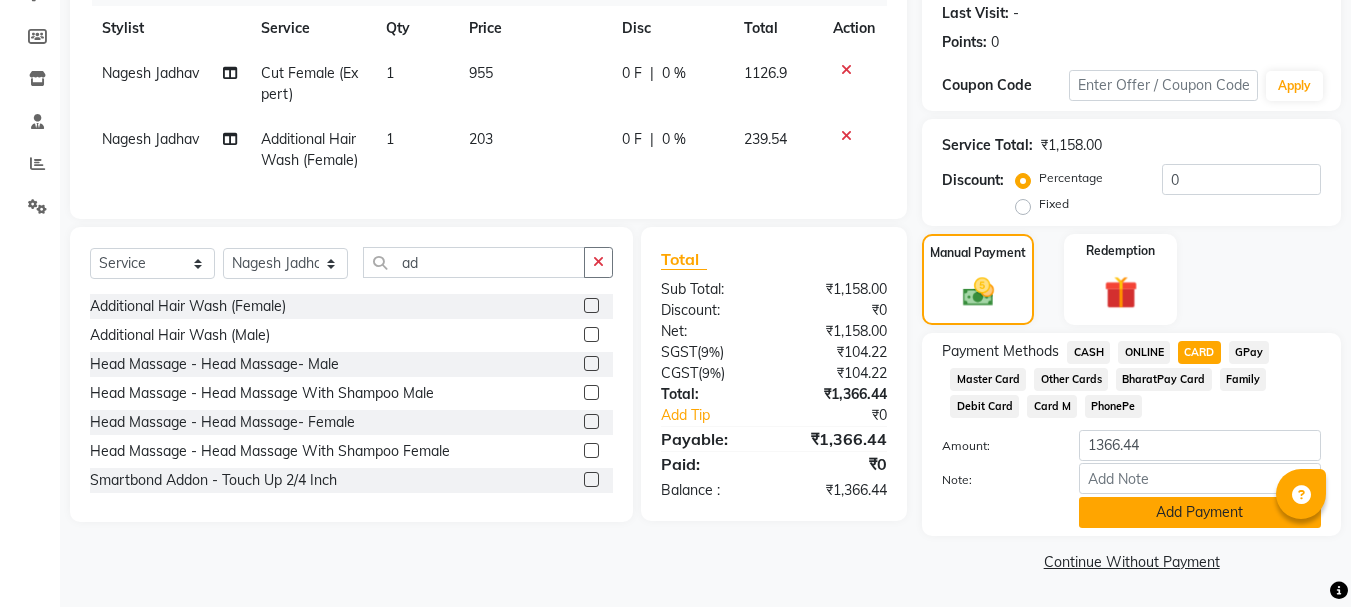 click on "Add Payment" 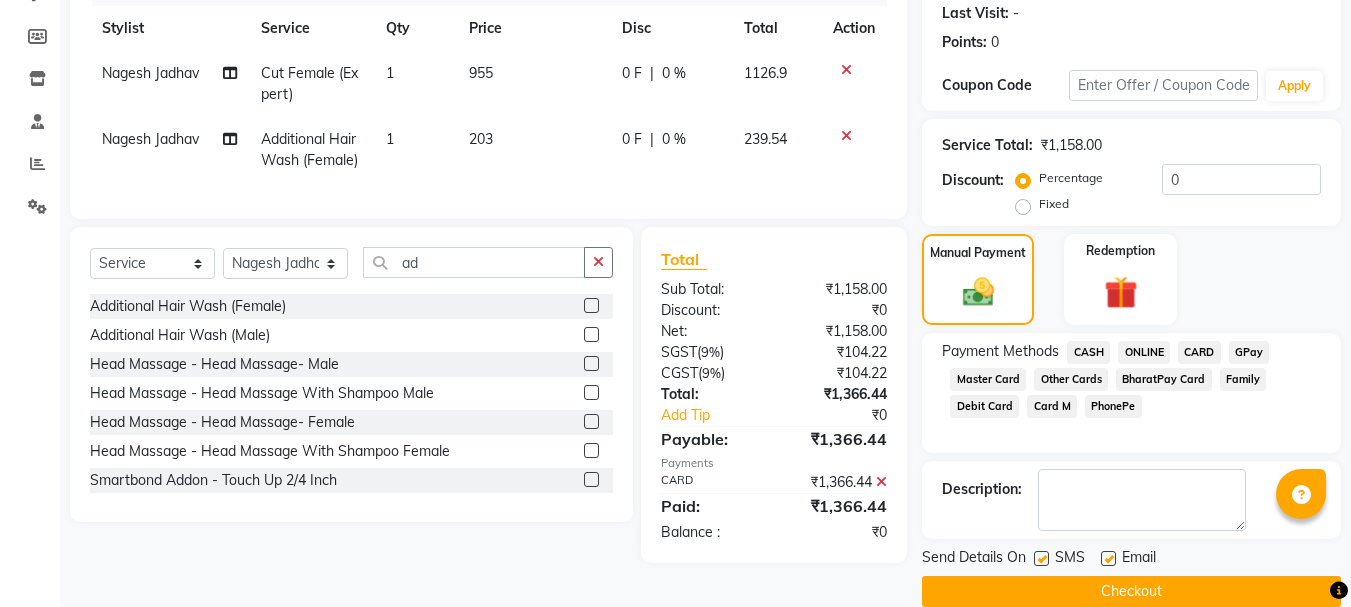 click on "Checkout" 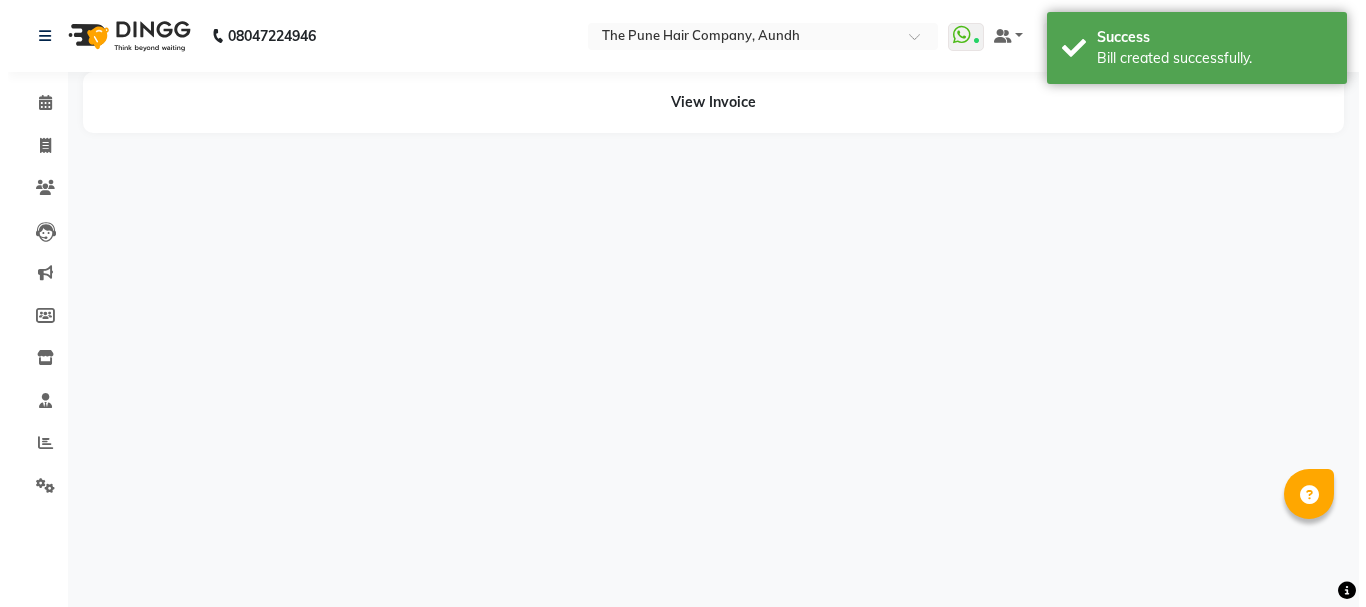 scroll, scrollTop: 0, scrollLeft: 0, axis: both 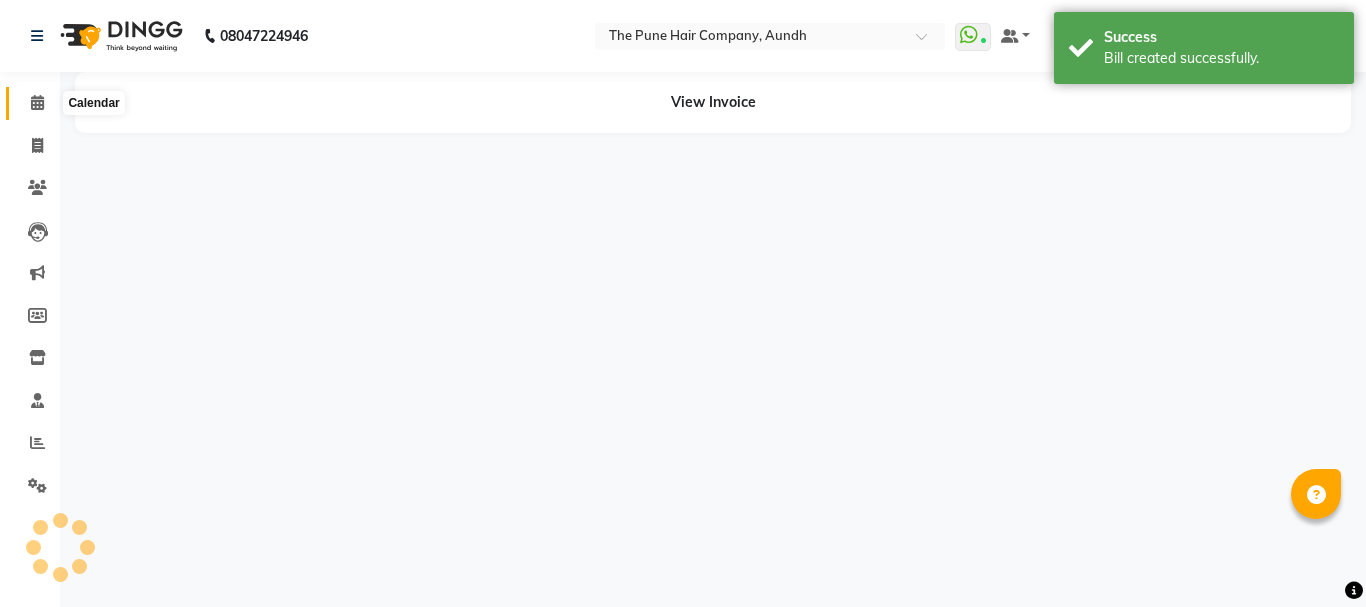 click 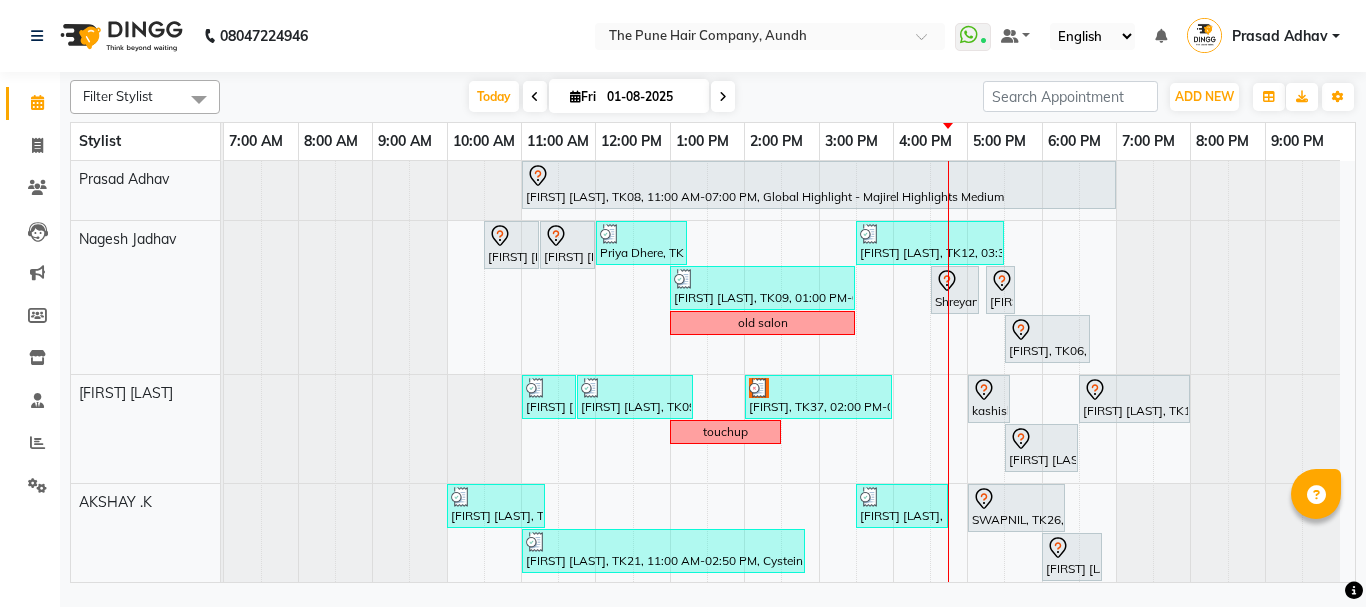 click at bounding box center (723, 96) 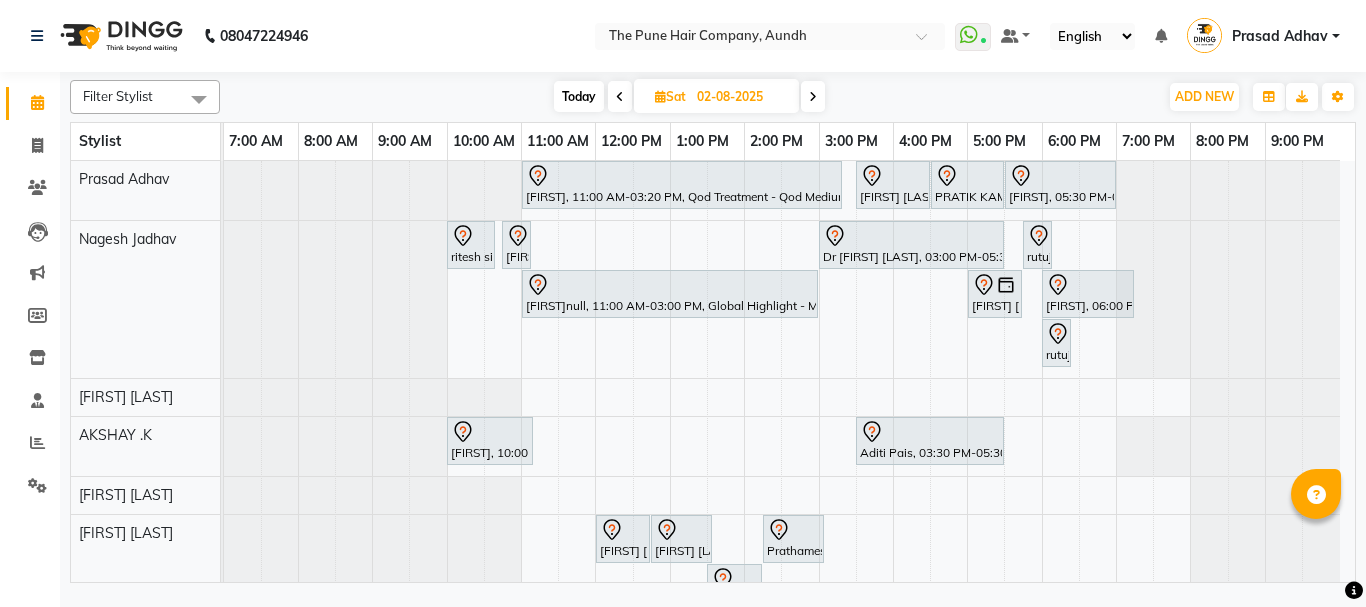 scroll, scrollTop: 500, scrollLeft: 0, axis: vertical 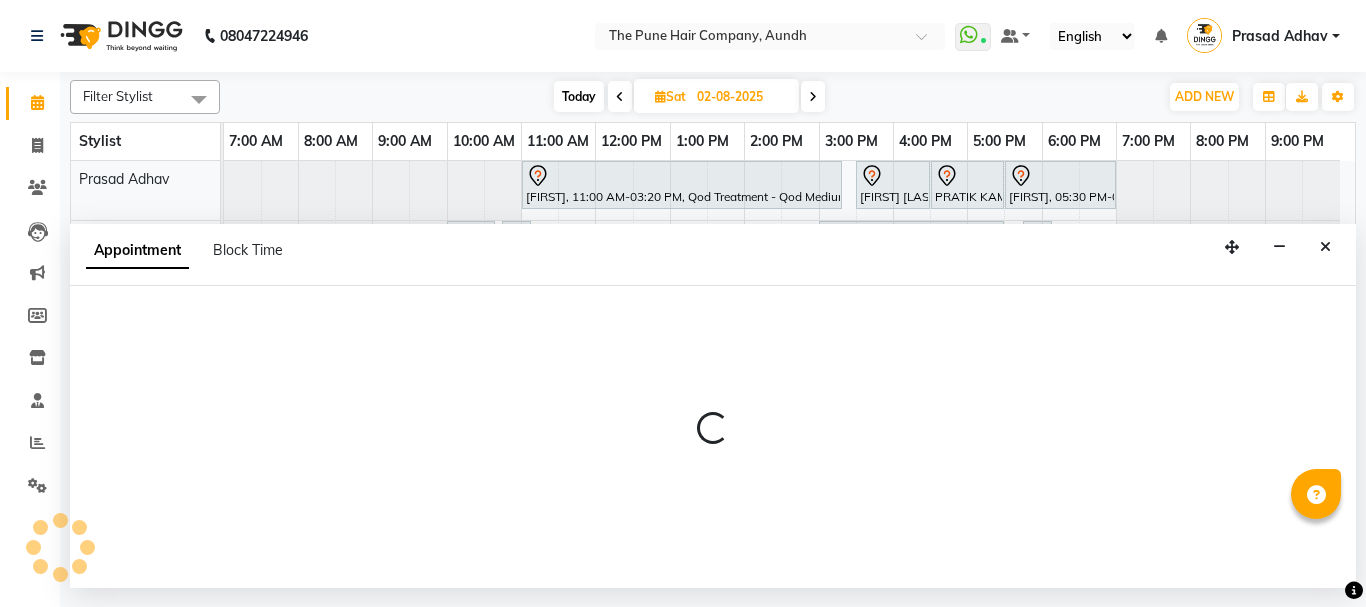 select on "6746" 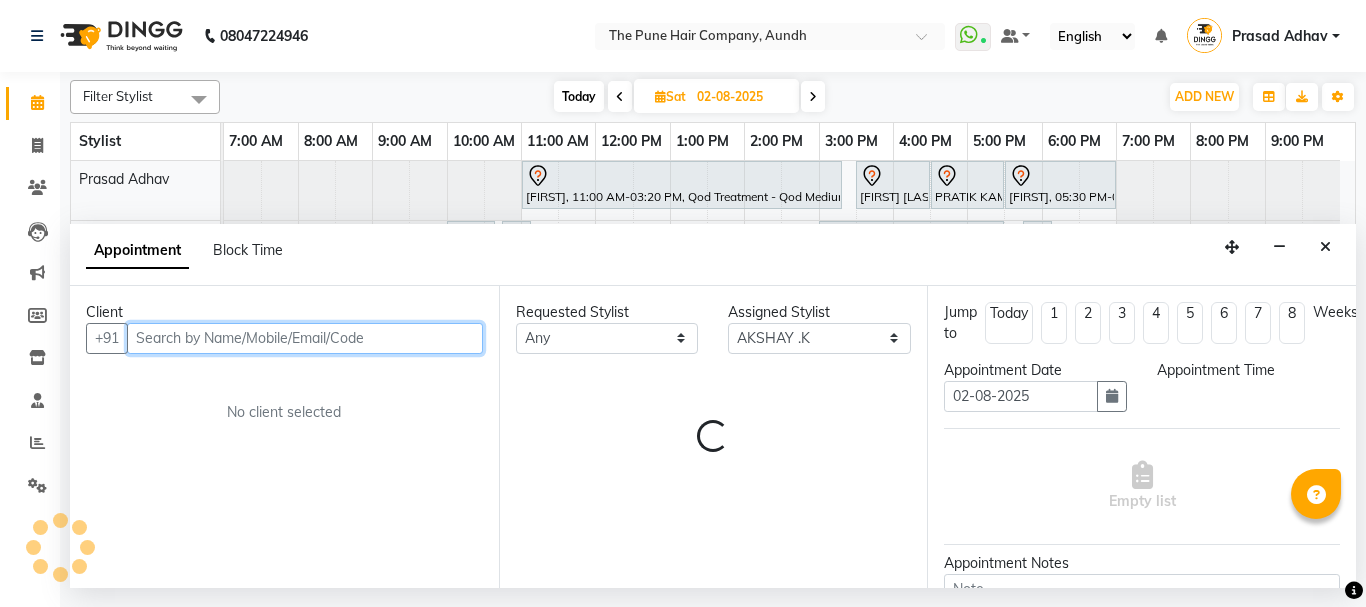 select on "1080" 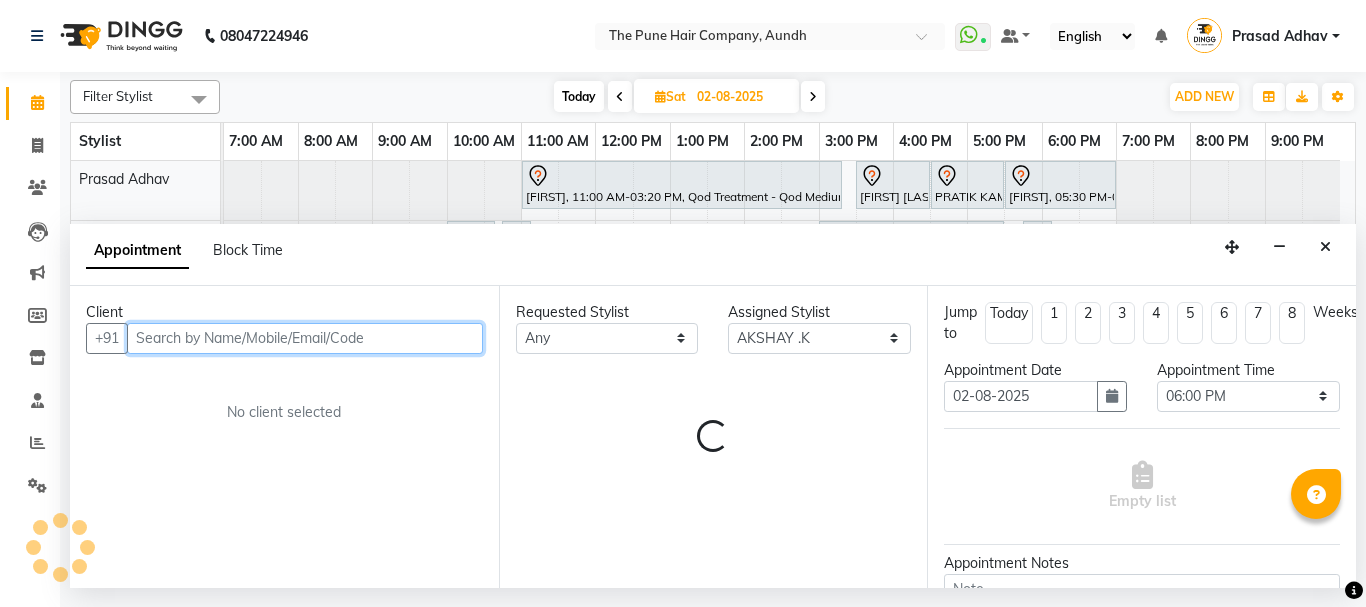 click at bounding box center (305, 338) 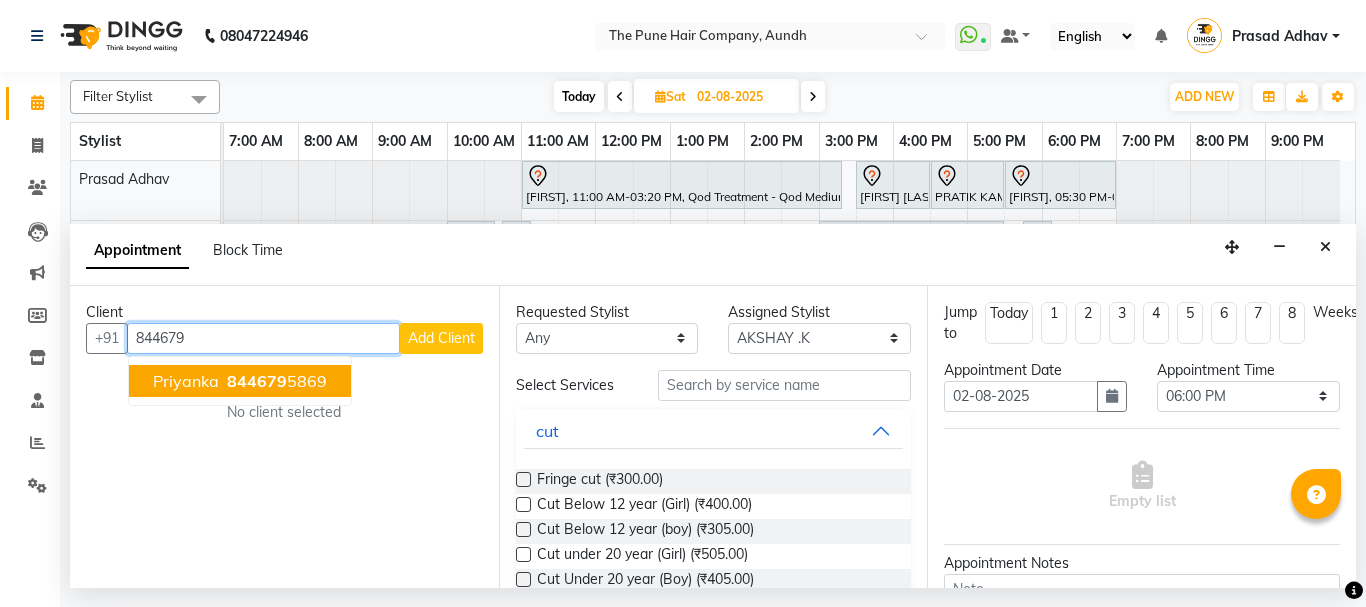 click on "844679" at bounding box center [257, 381] 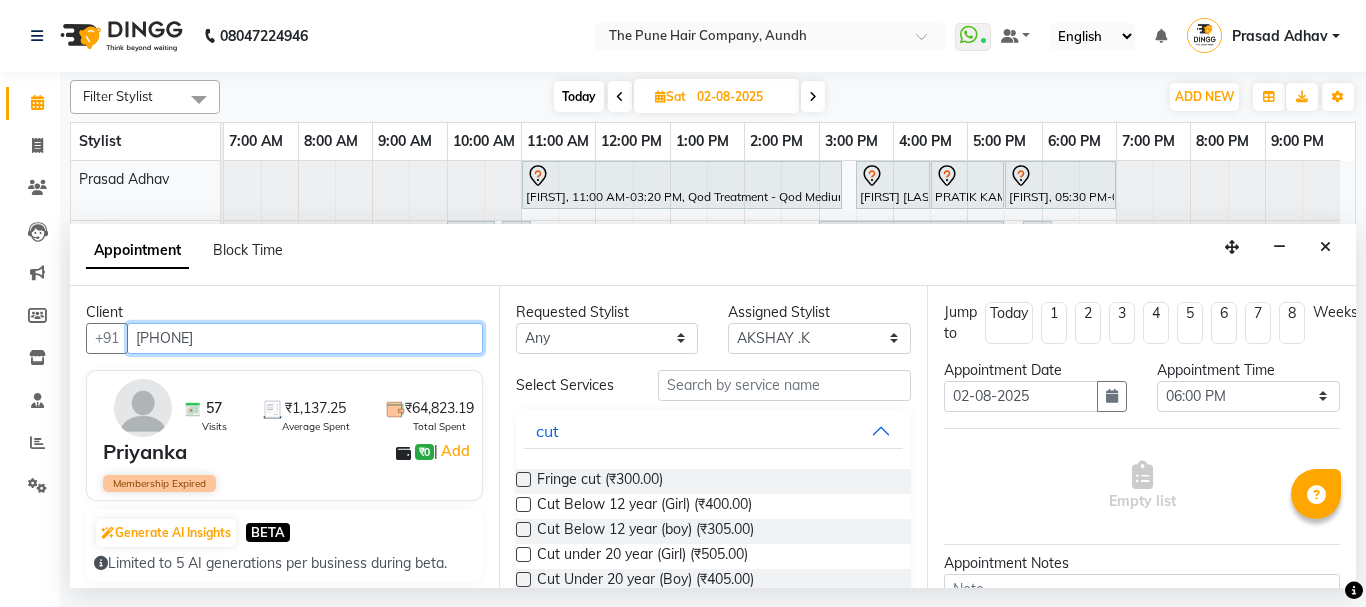 type on "[PHONE]" 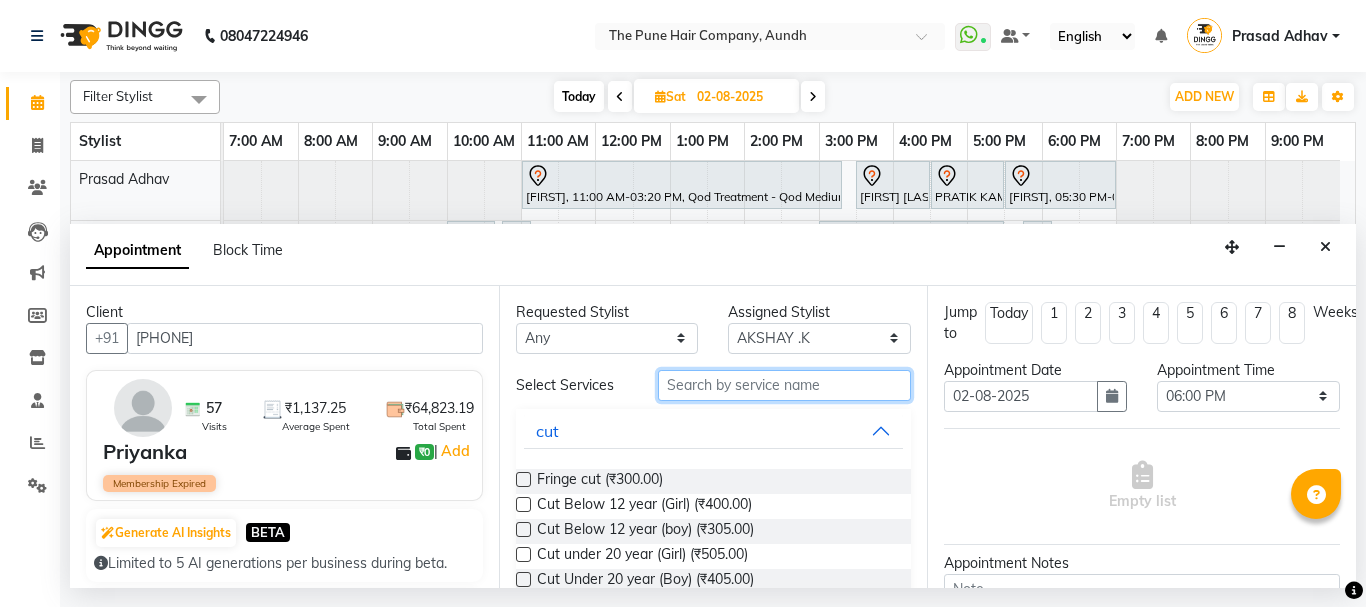 click at bounding box center (785, 385) 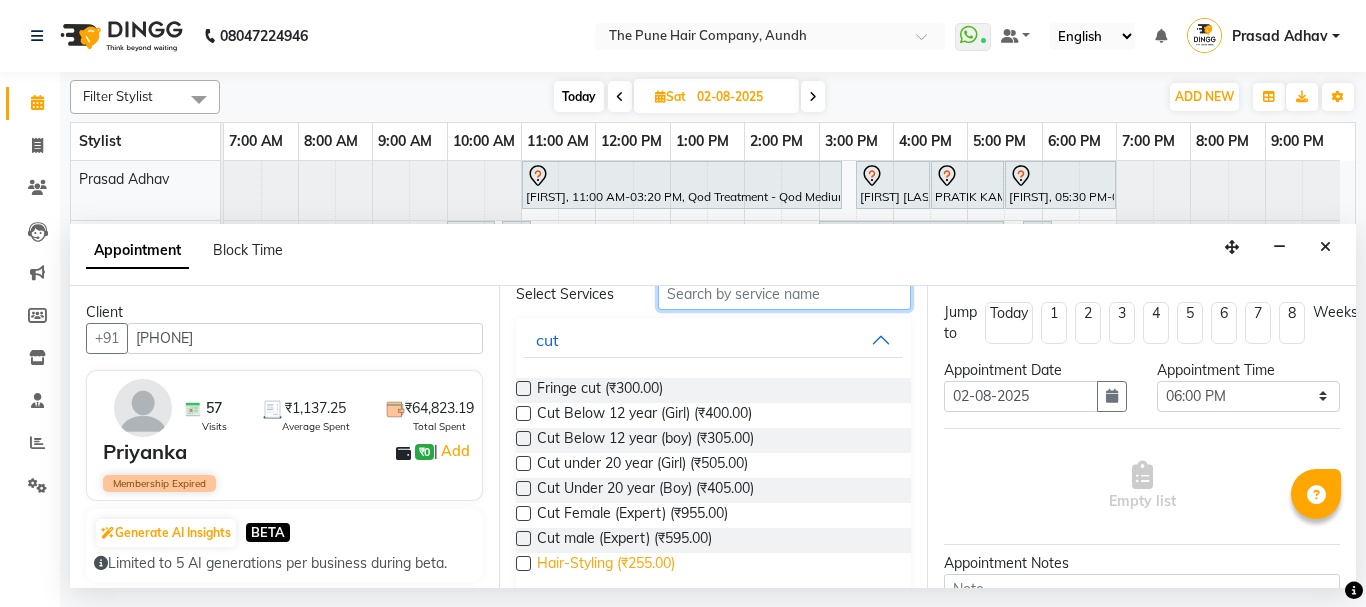 scroll, scrollTop: 100, scrollLeft: 0, axis: vertical 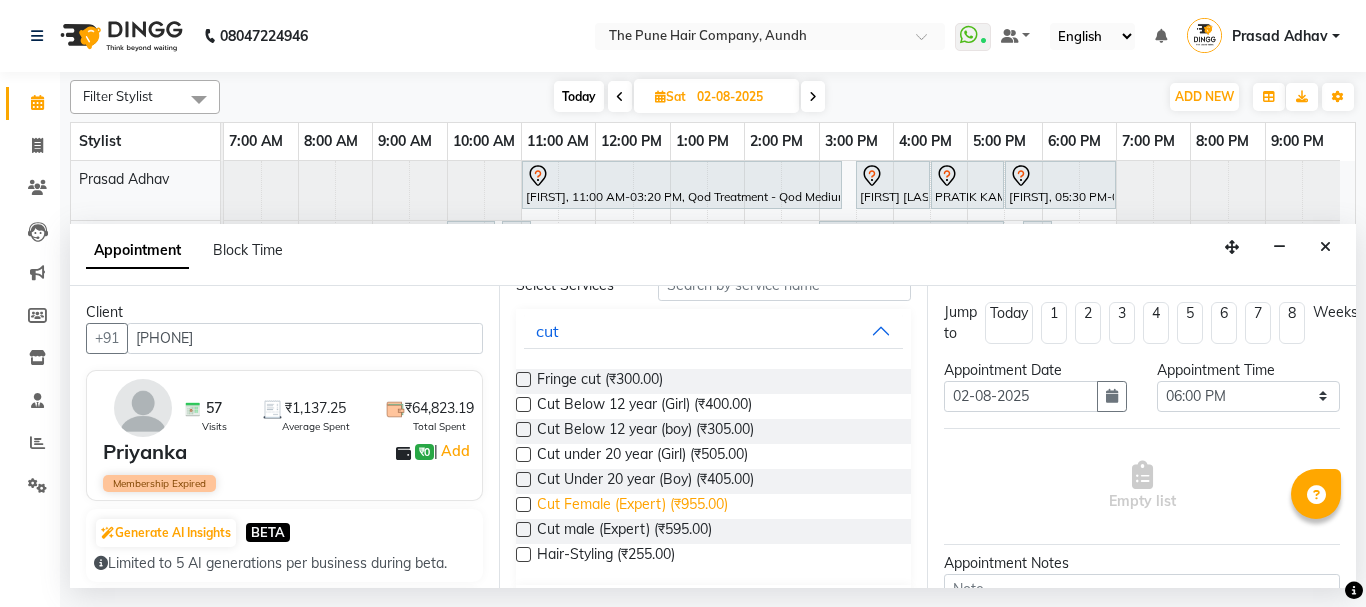 click on "Cut Female (Expert) (₹955.00)" at bounding box center [632, 506] 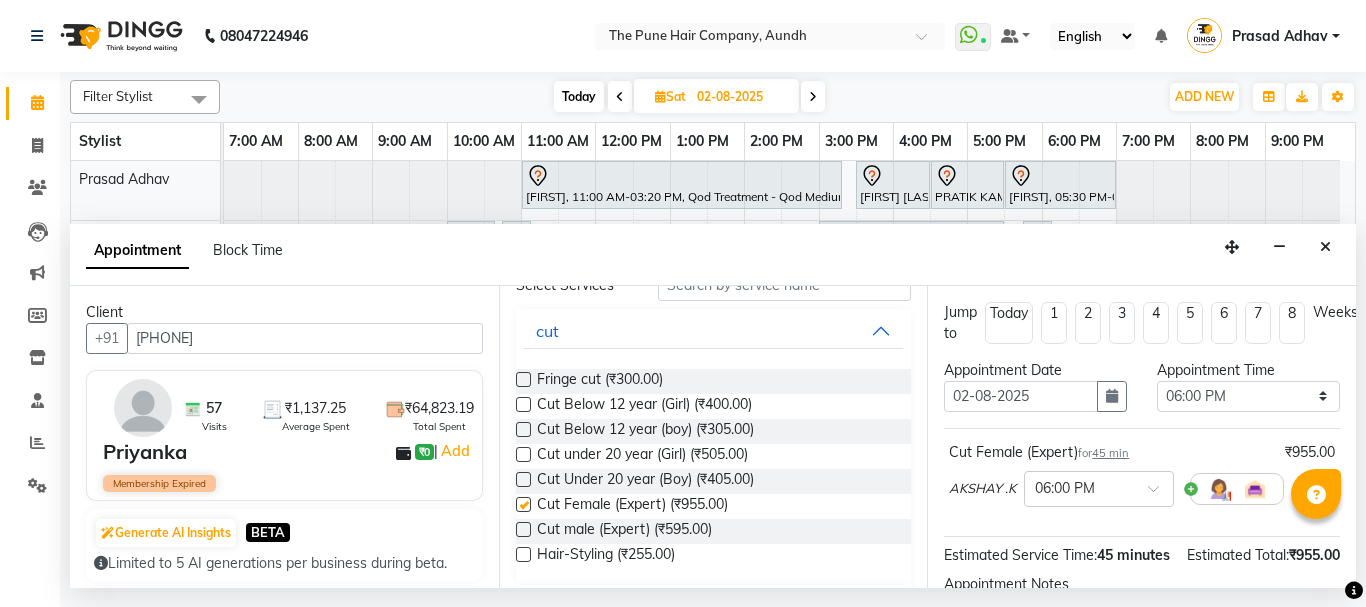 checkbox on "false" 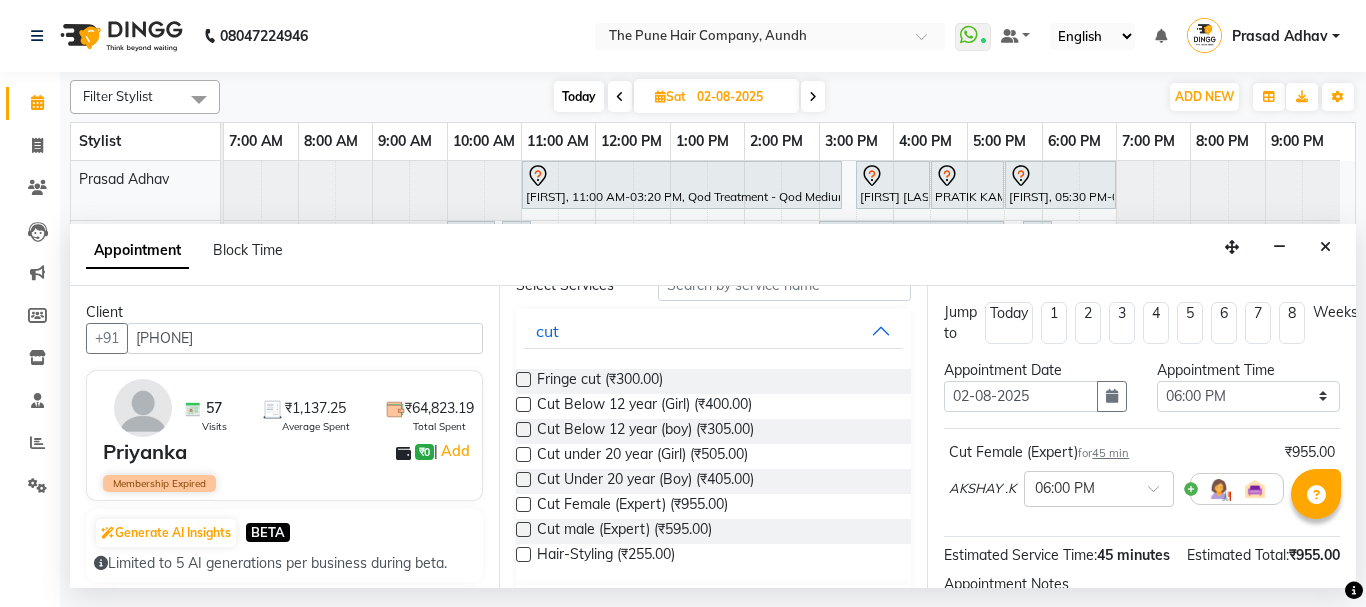 scroll, scrollTop: 0, scrollLeft: 0, axis: both 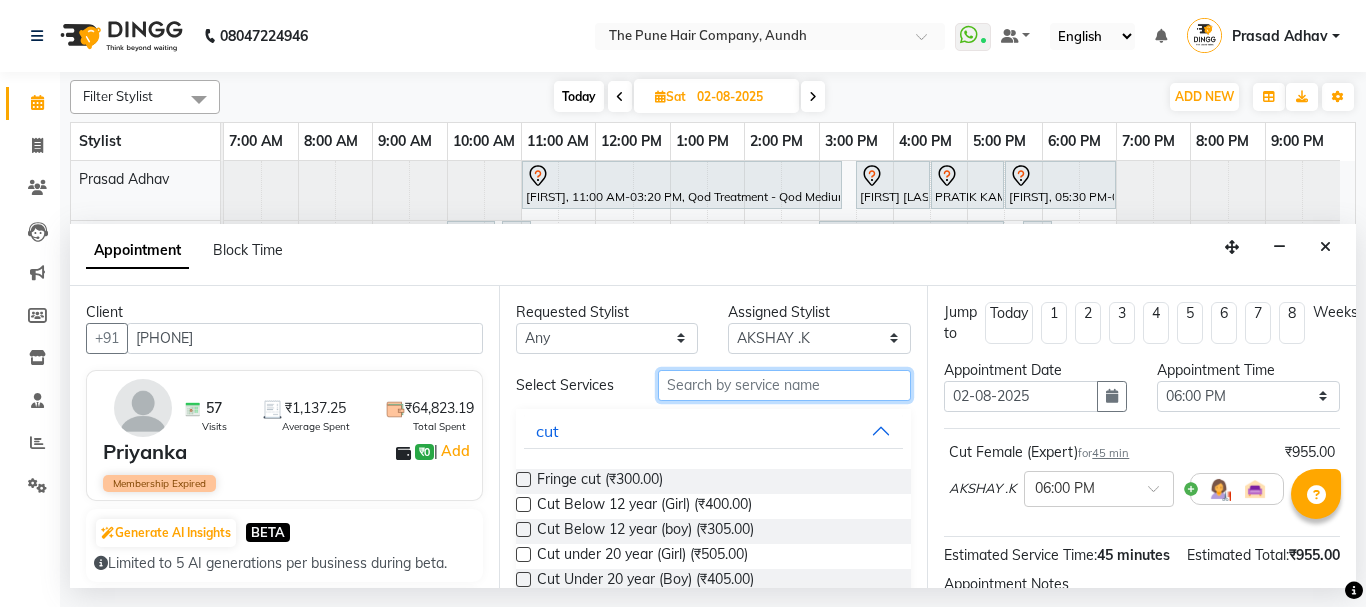 click at bounding box center [785, 385] 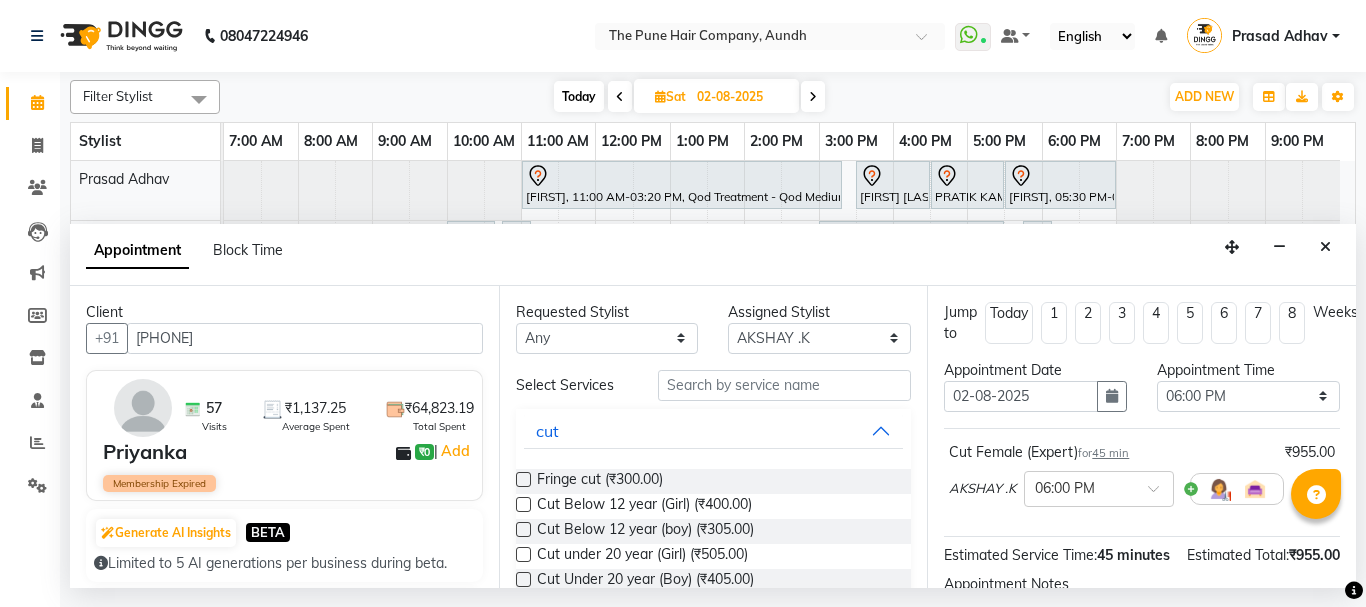 click at bounding box center (1325, 247) 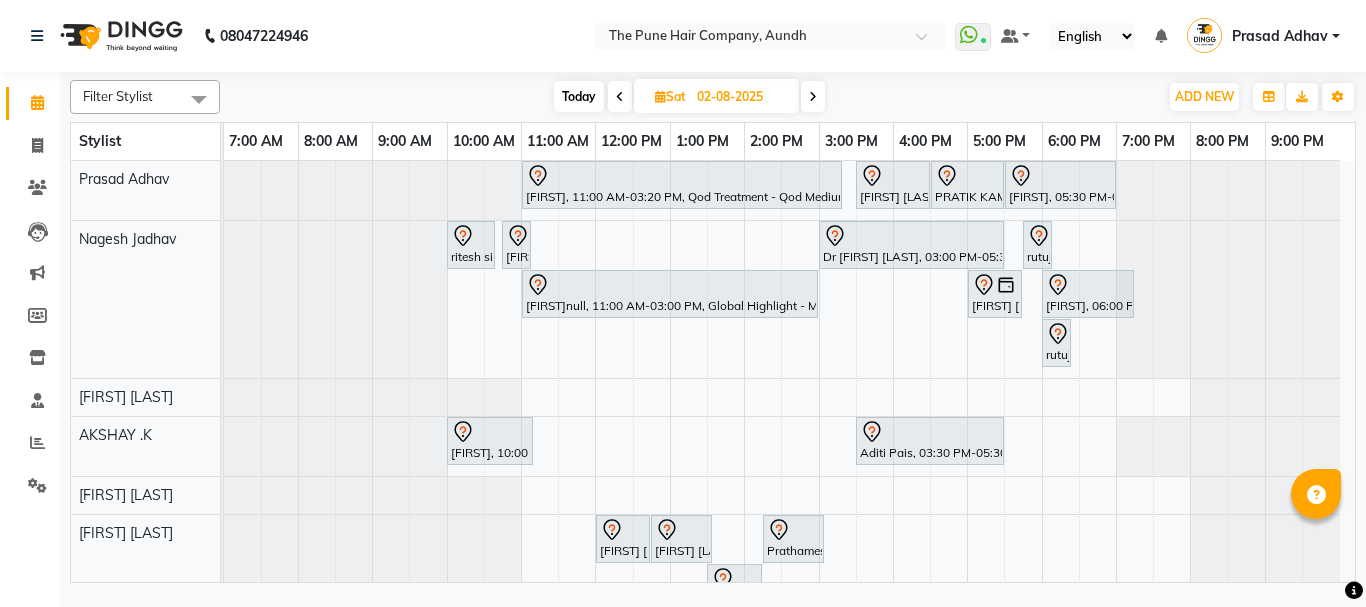 click on "Today" at bounding box center [579, 96] 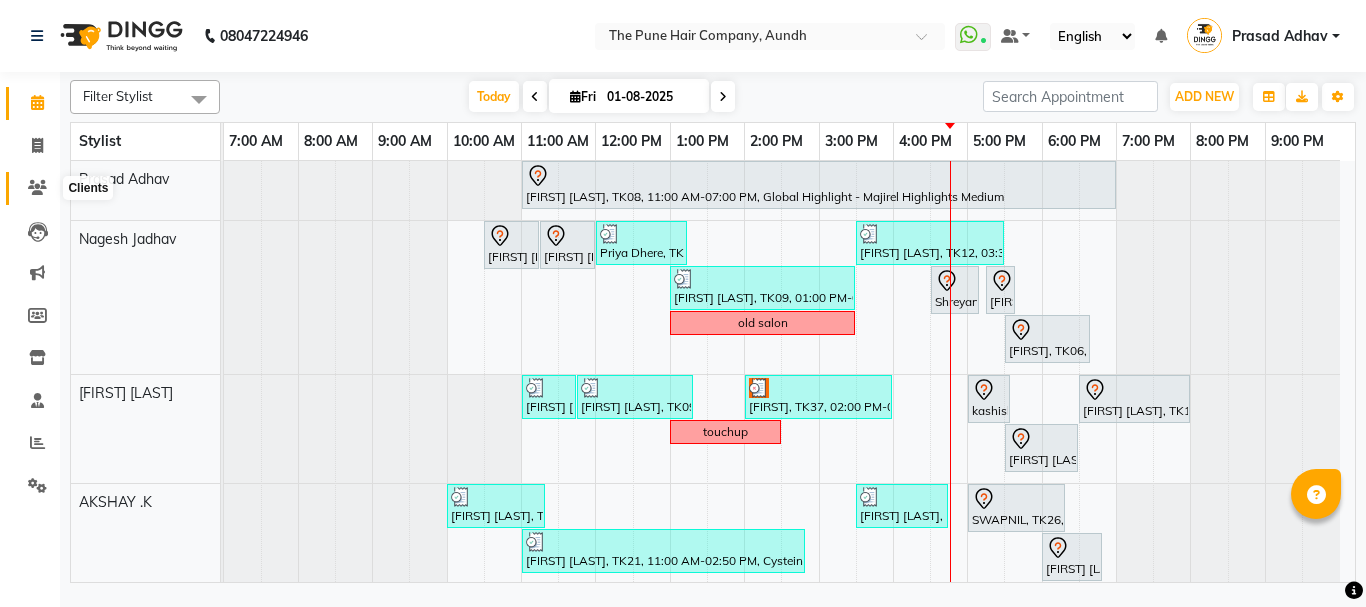 click 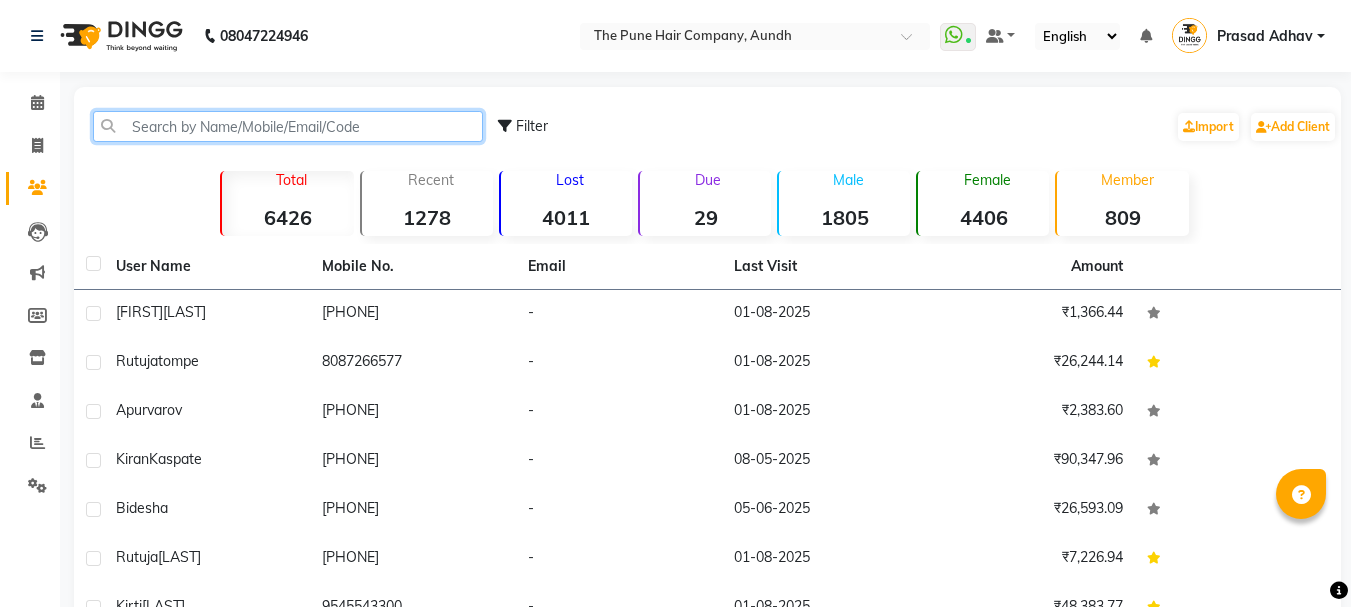 click 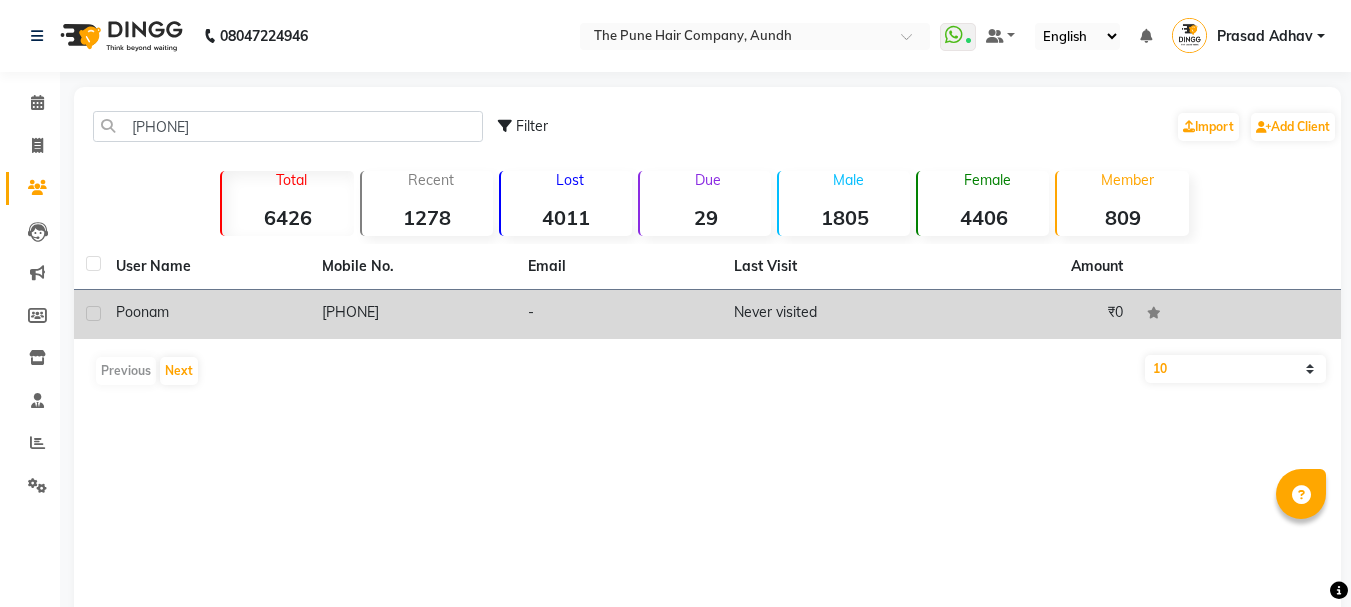 click on "8669787002" 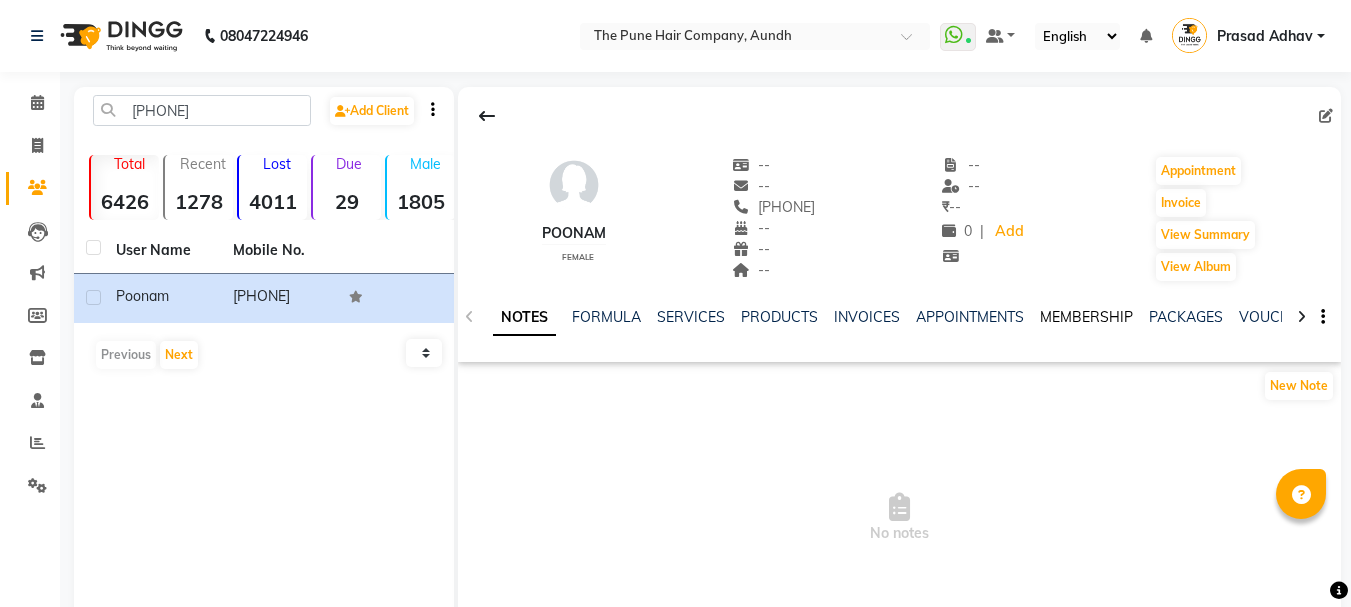click on "MEMBERSHIP" 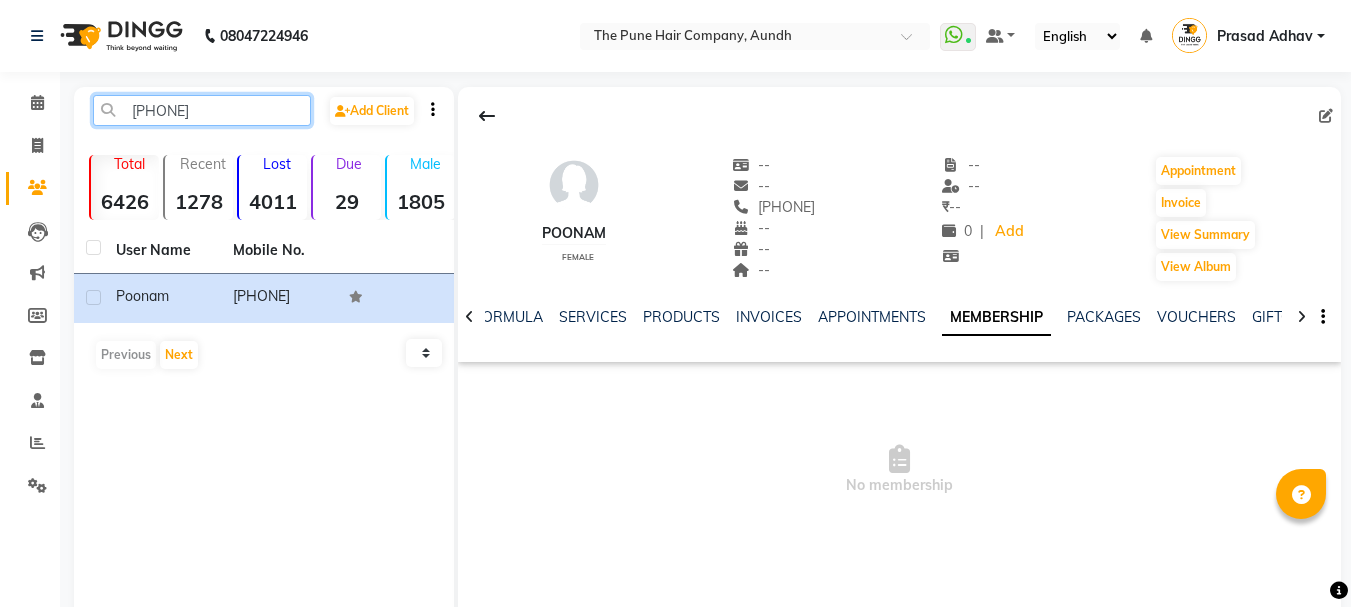 click on "8669787" 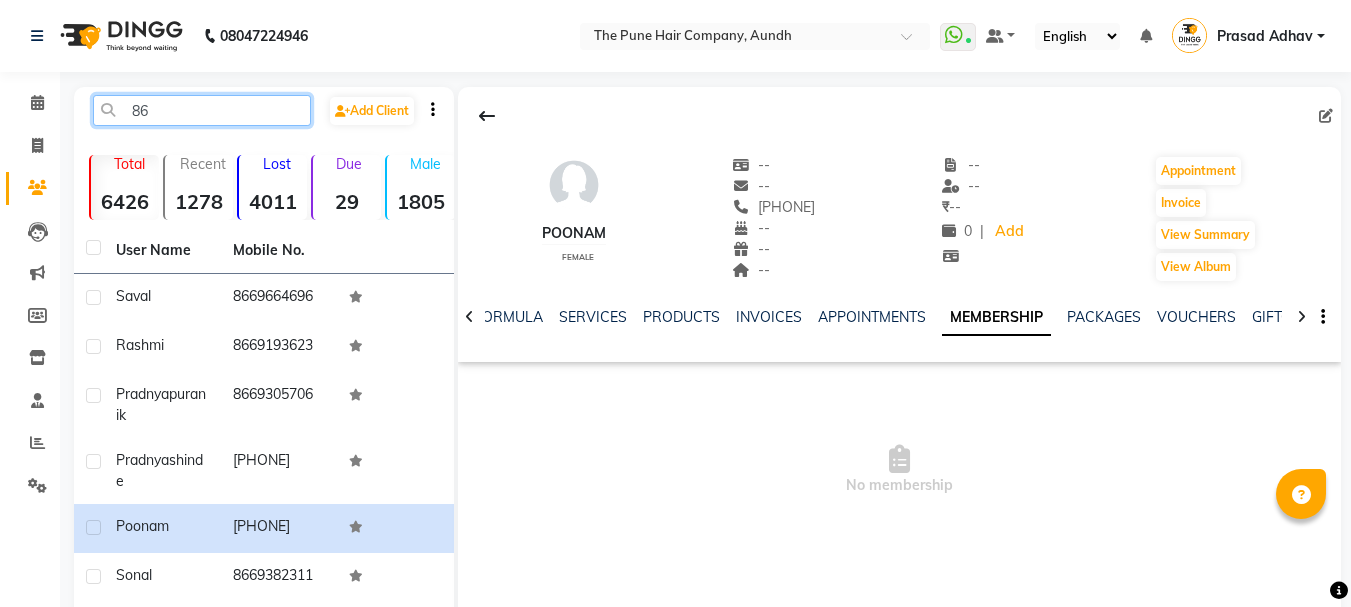 type on "8" 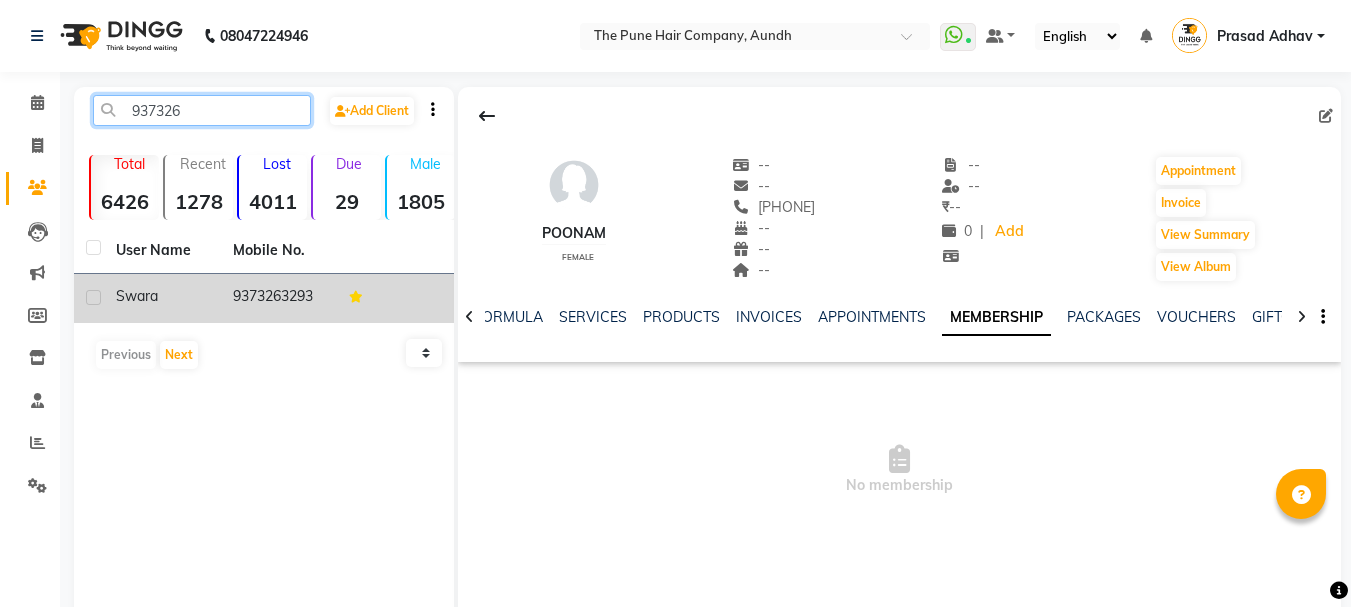 type on "937326" 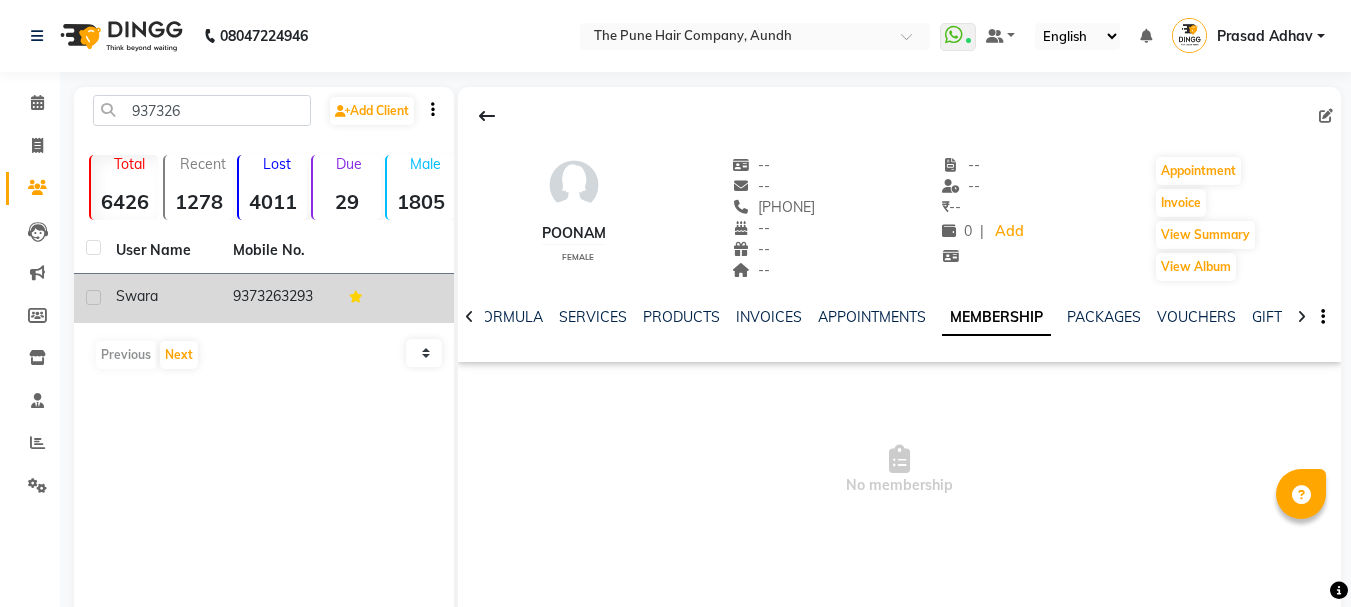 click on "9373263293" 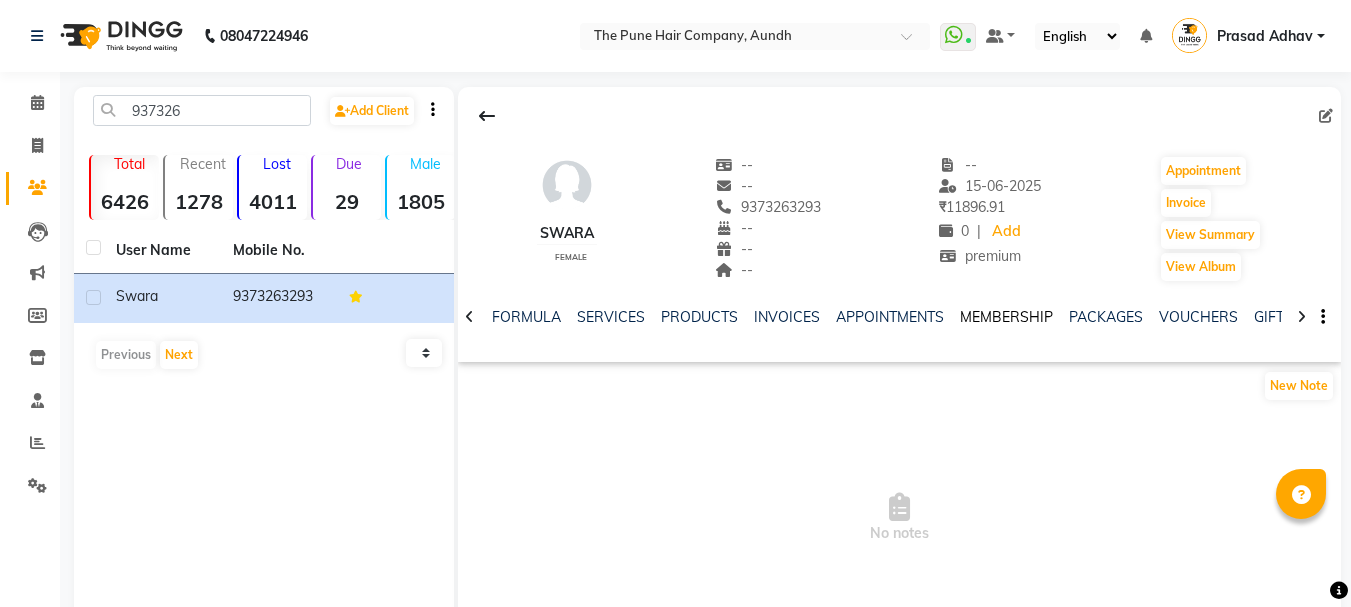 click on "MEMBERSHIP" 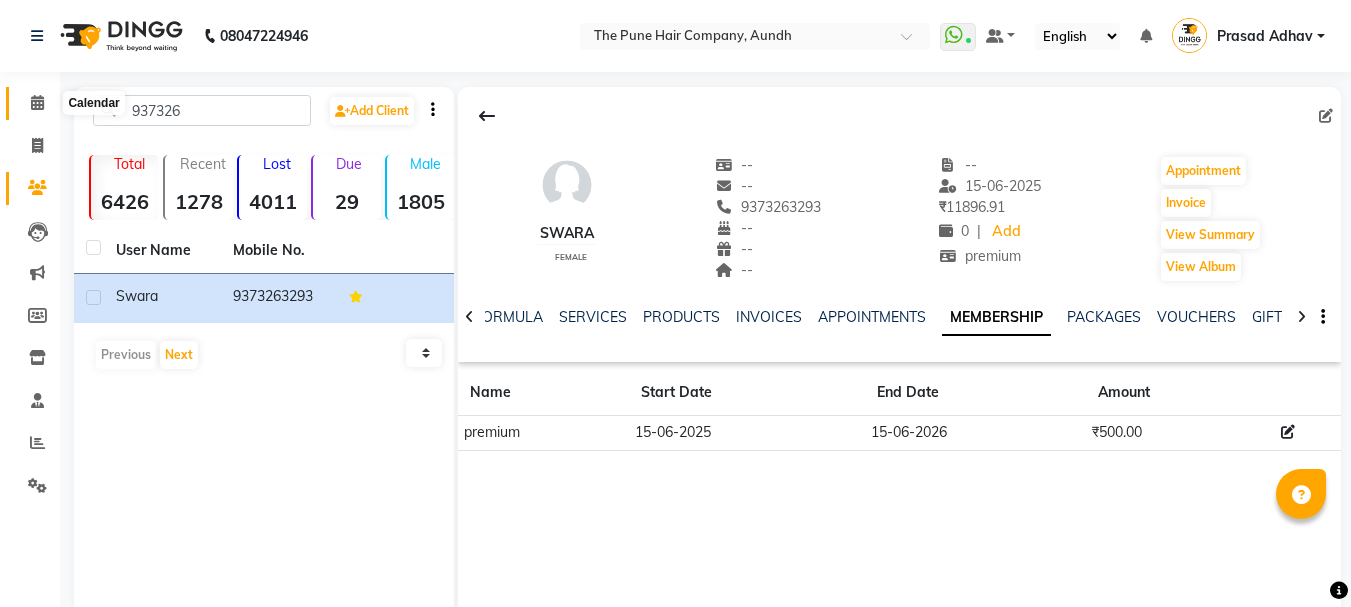 click 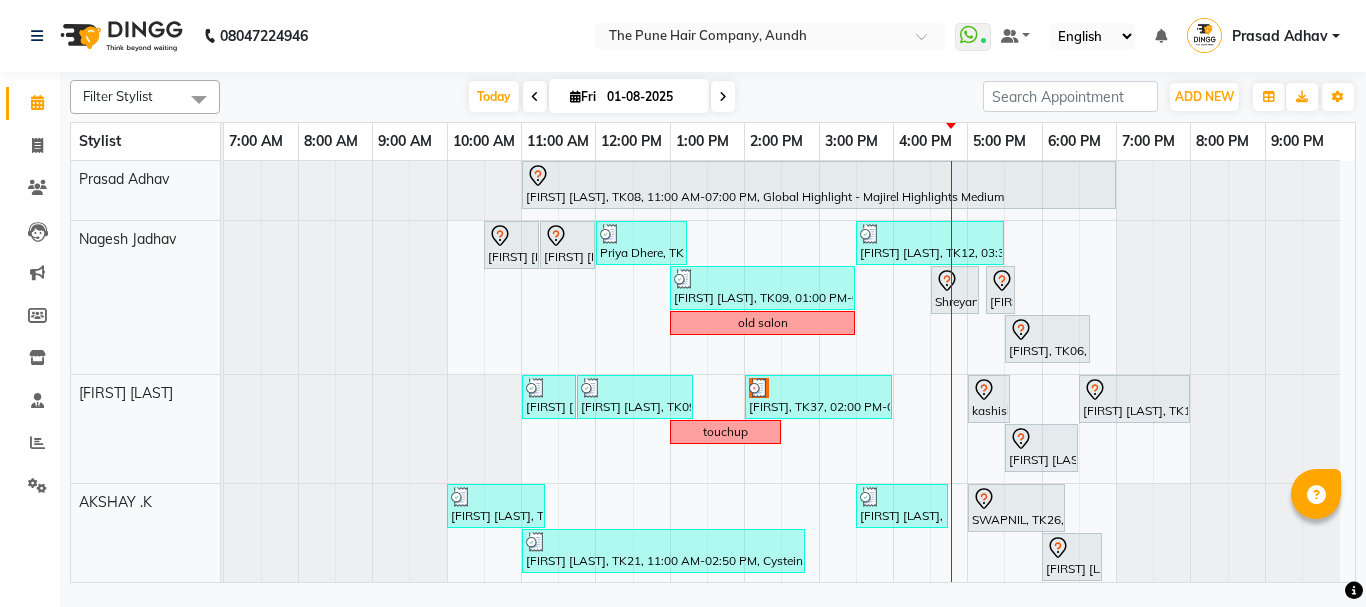 scroll, scrollTop: 610, scrollLeft: 0, axis: vertical 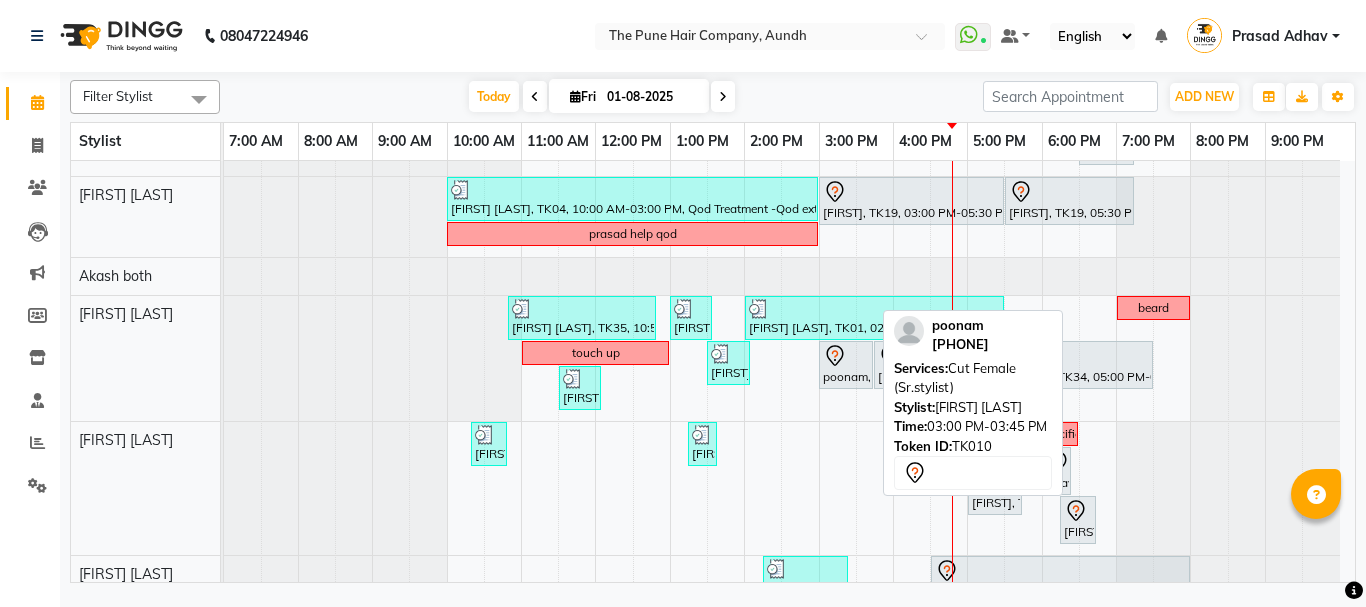 click on "poonam, TK10, 03:00 PM-03:45 PM, Cut Female (Sr.stylist)" at bounding box center [846, 365] 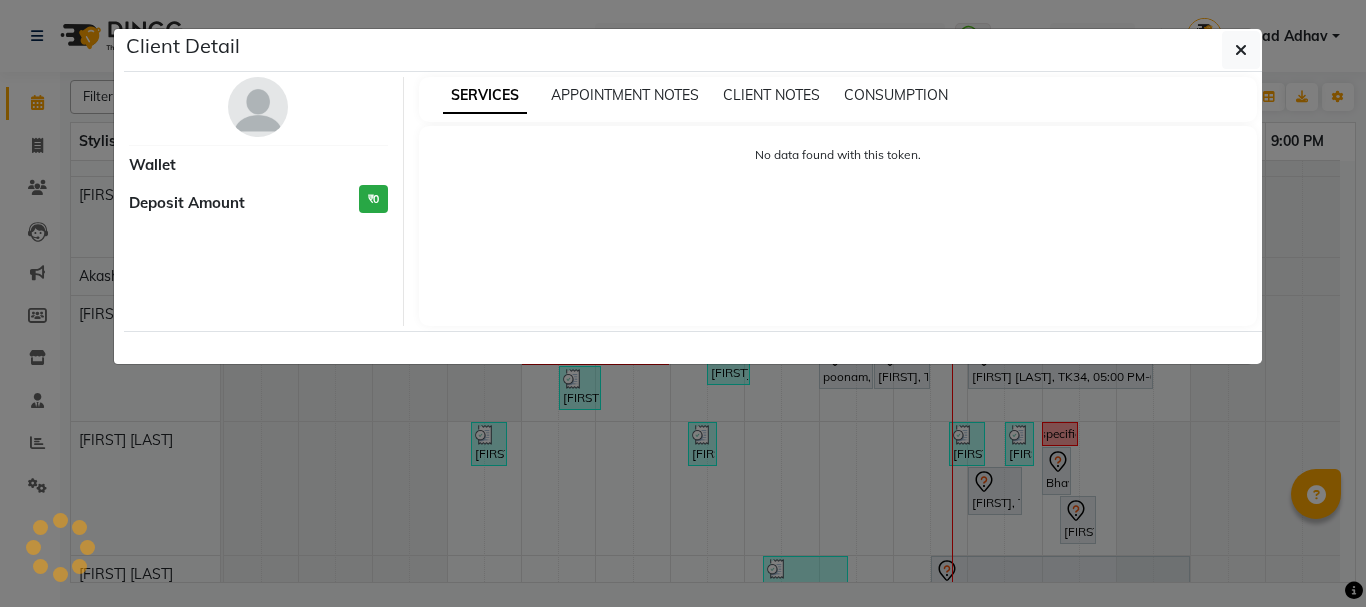 select on "7" 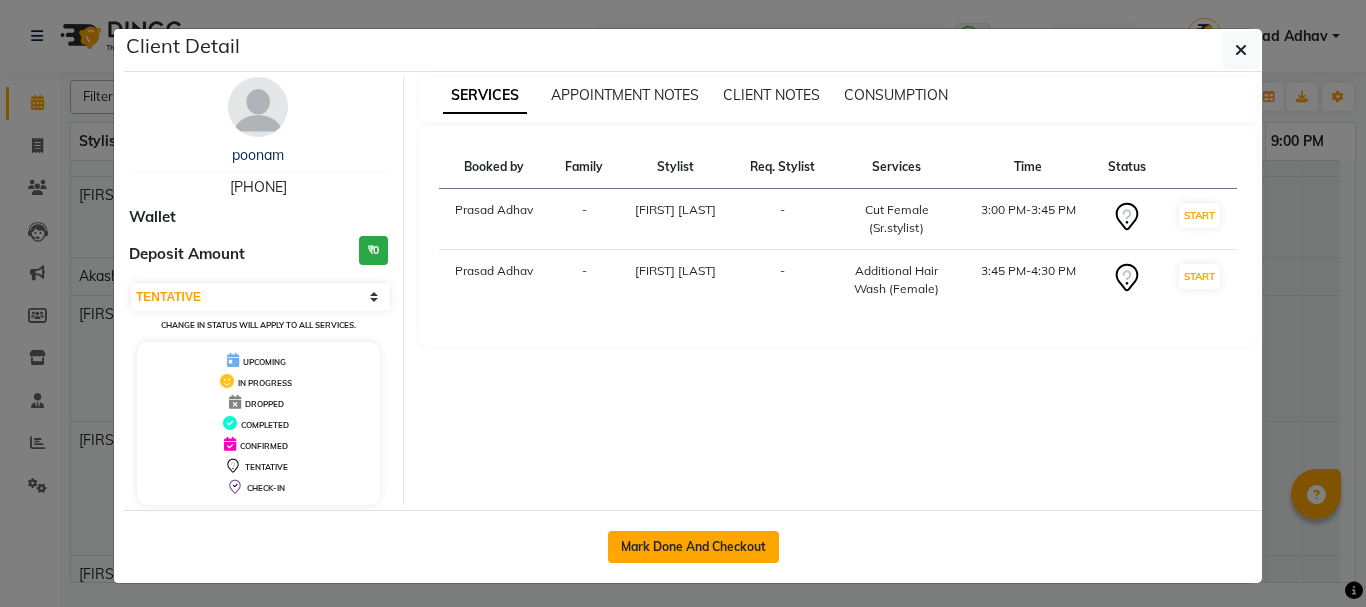 click on "Mark Done And Checkout" 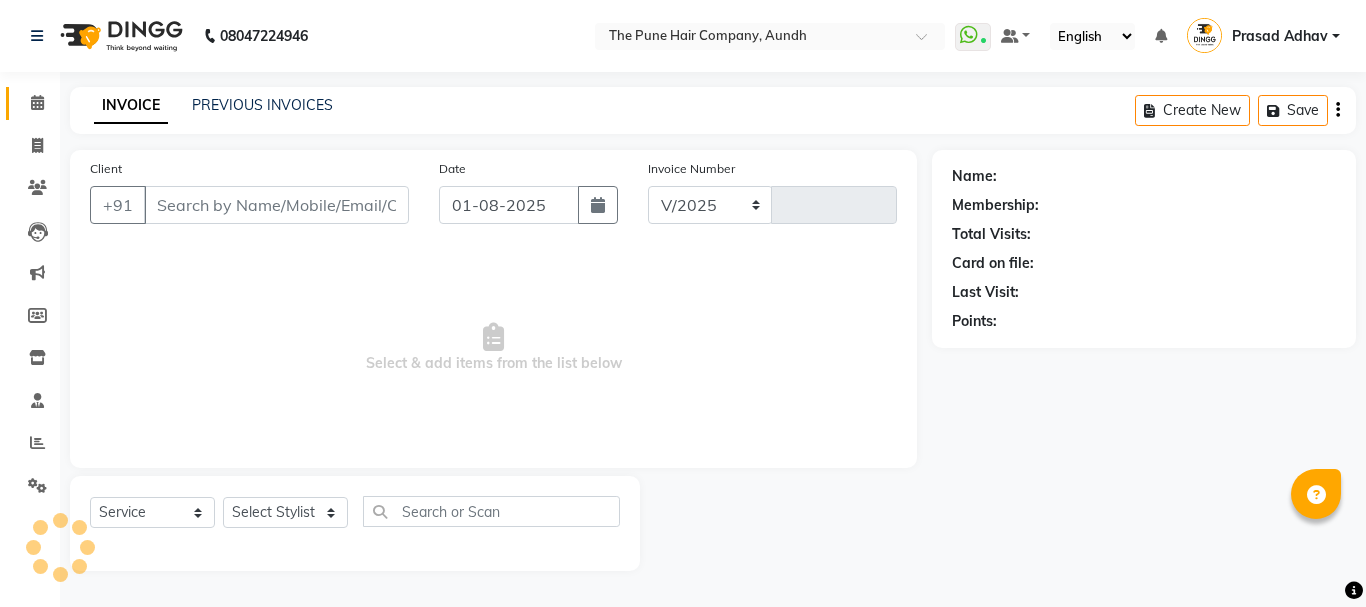 select on "106" 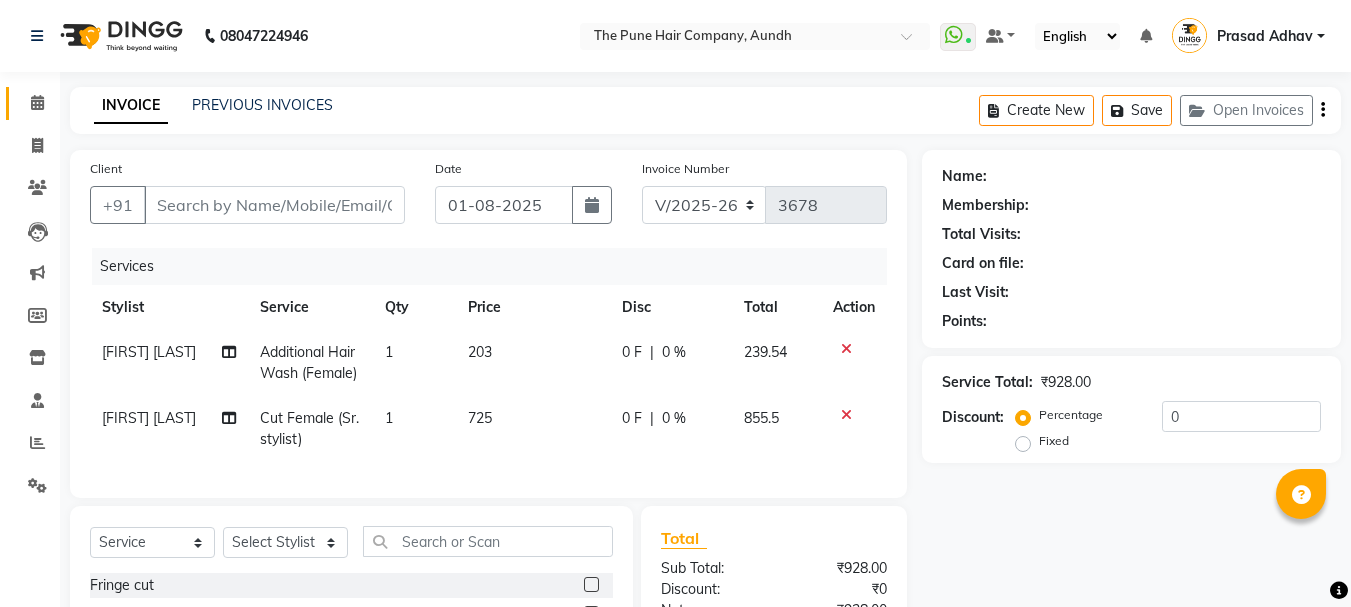 type on "[PHONE]" 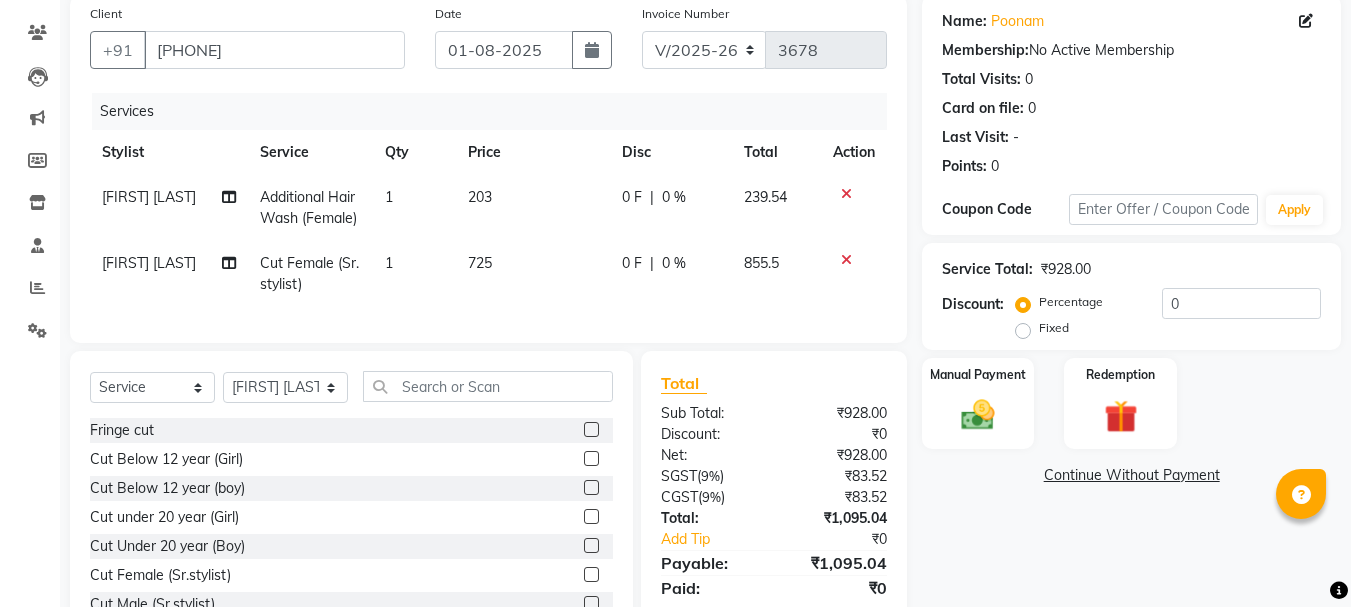 scroll, scrollTop: 200, scrollLeft: 0, axis: vertical 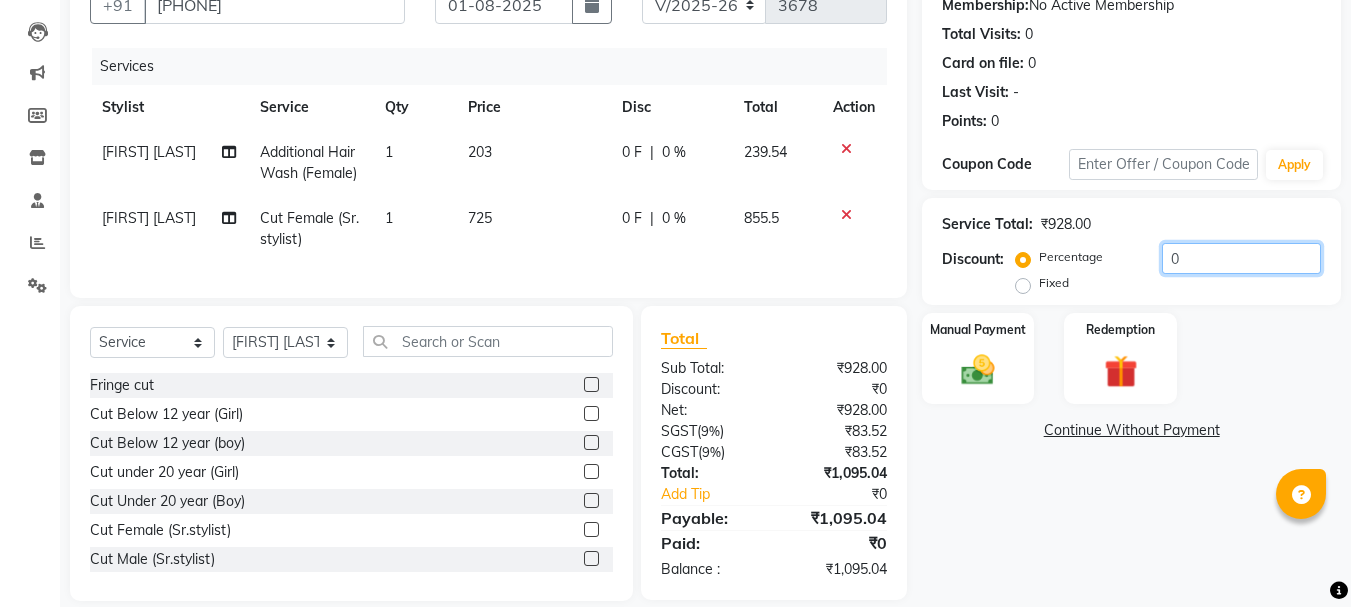 click on "0" 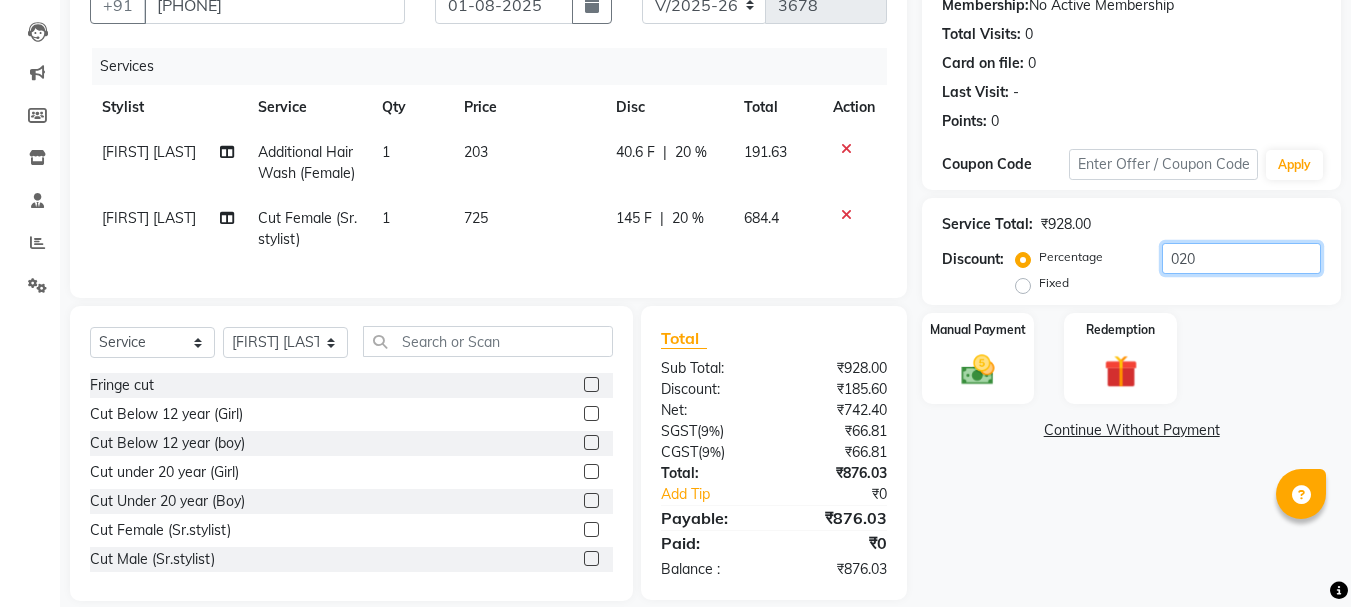 type on "020" 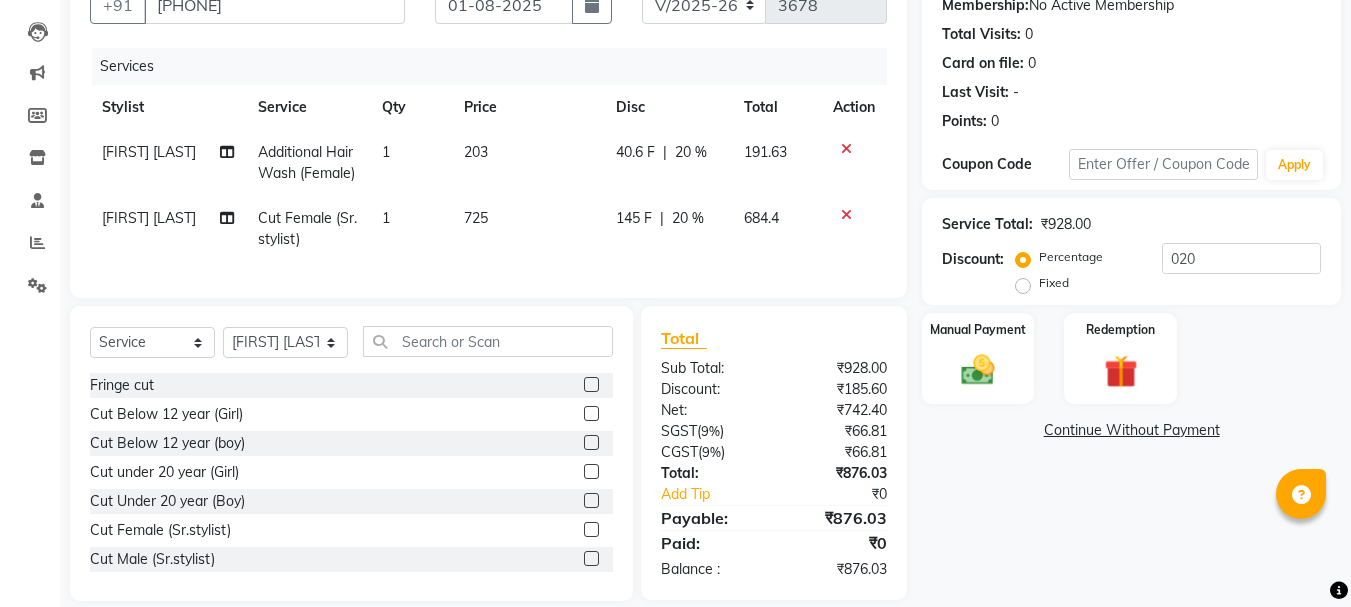 click on "[NAME] [LAST]" 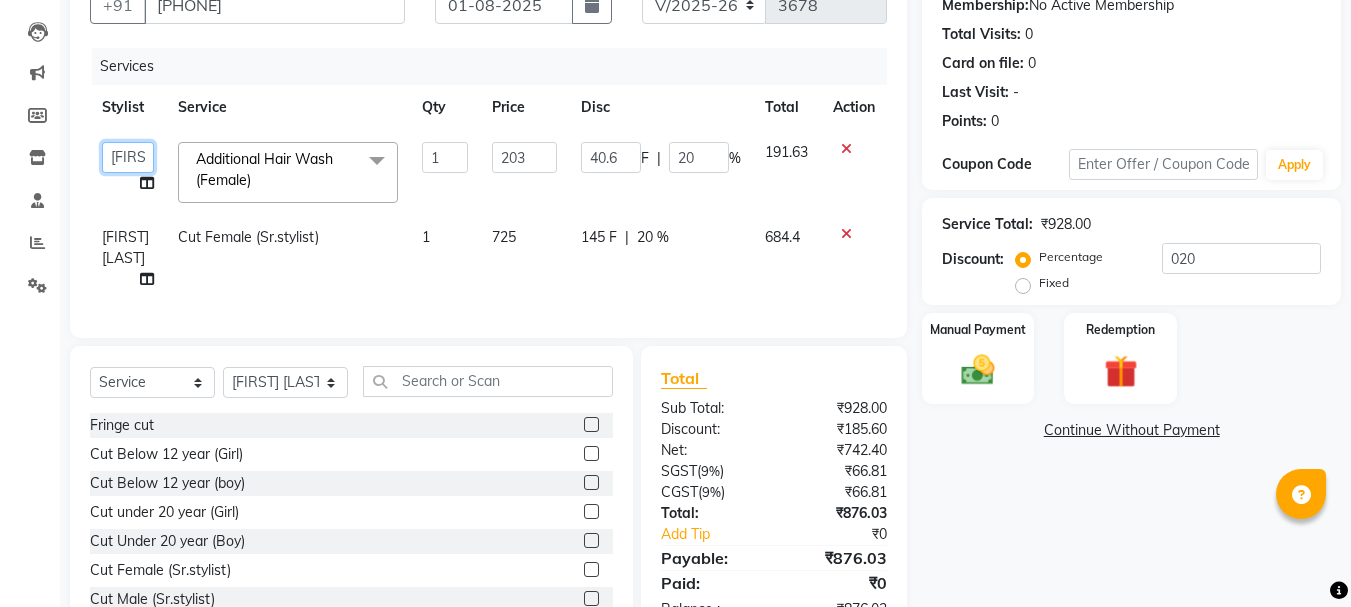 click on "Akash both   AKSHAY .K   harshal gaikwad   kaif shaikh   LAKKHAN SHINDE   Nagesh Jadhav   Nitish Desai    Pavan mane   POOJA MORE   Prasad Adhav    Prathmesh powar   Shweta gotur   Sonal saindane   swapnil sonavane" 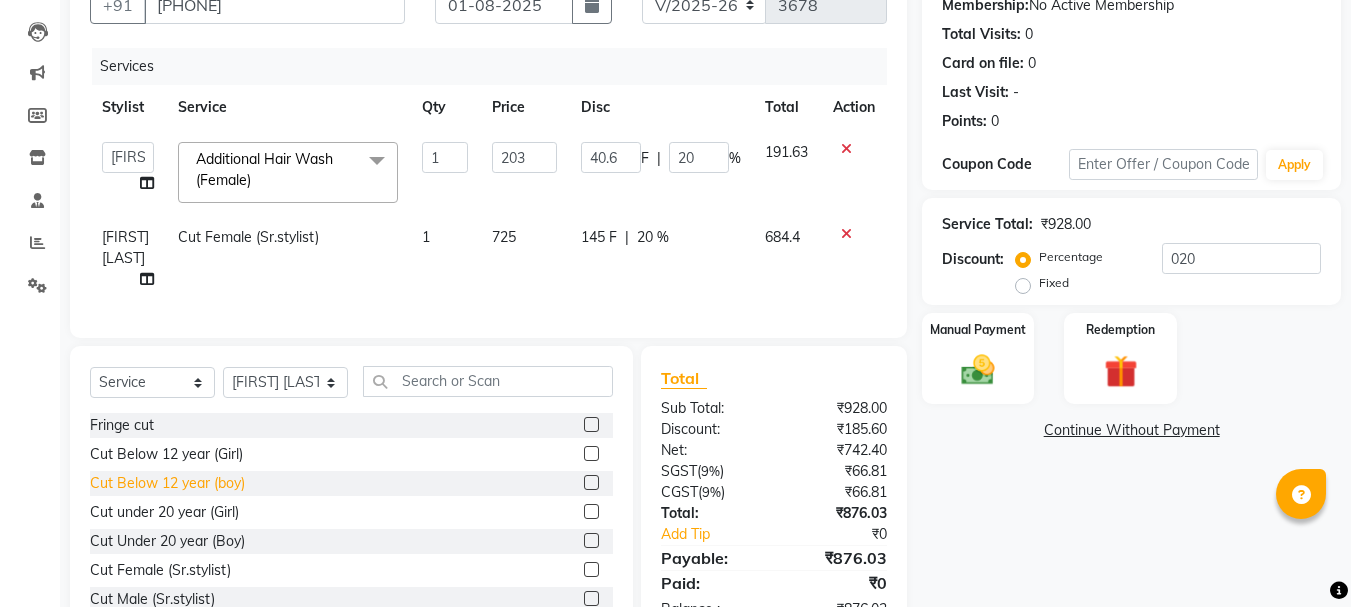 select on "49797" 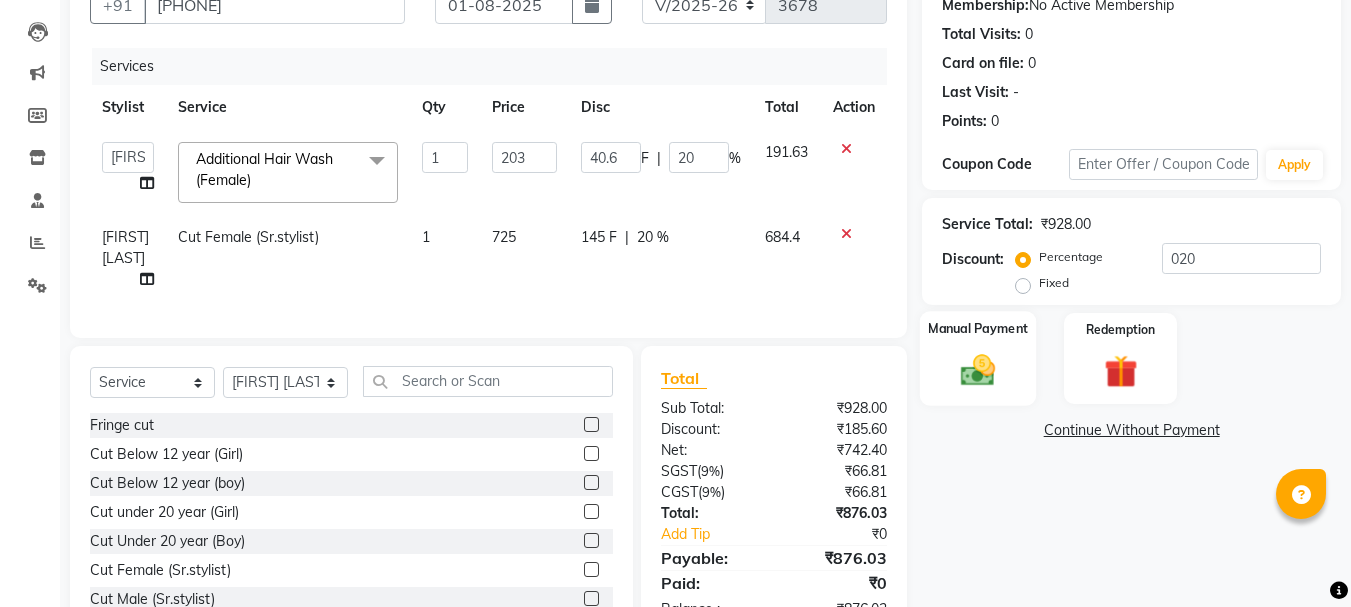 click 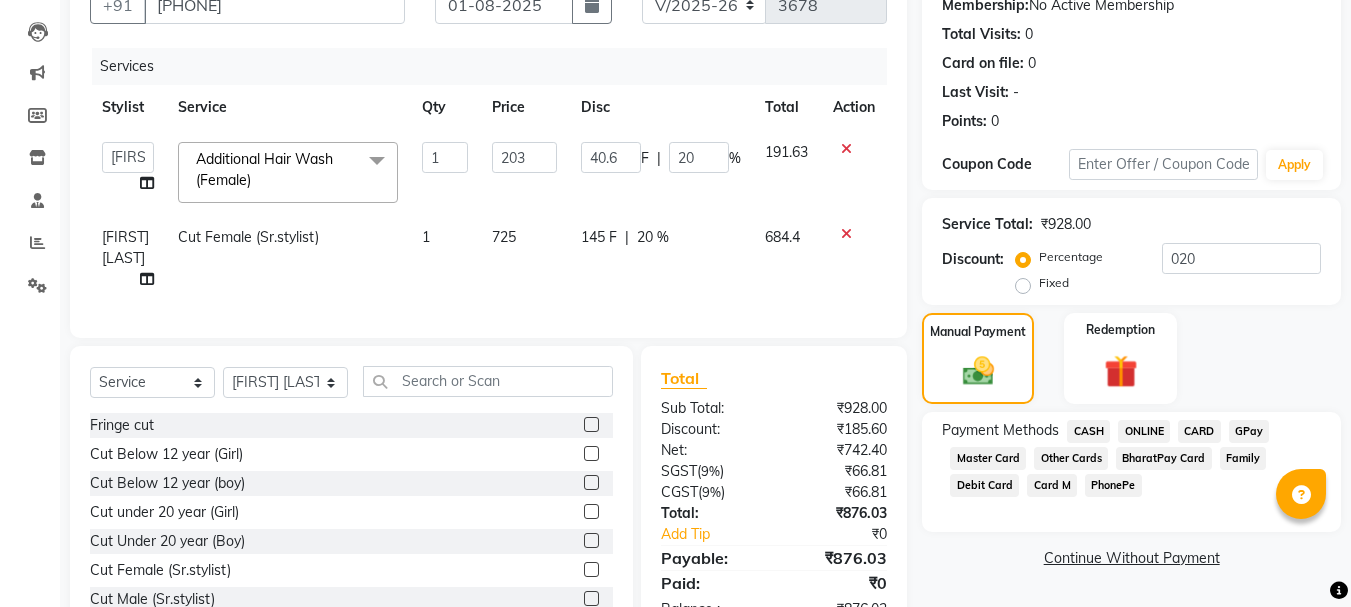 click on "ONLINE" 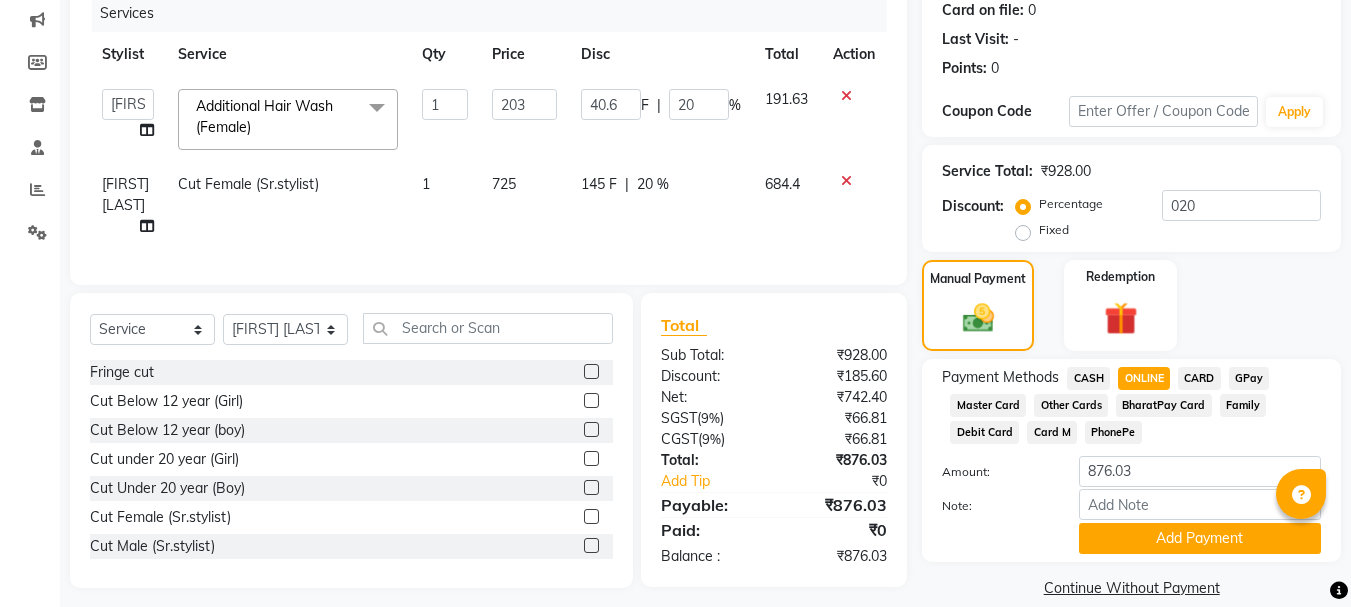 scroll, scrollTop: 279, scrollLeft: 0, axis: vertical 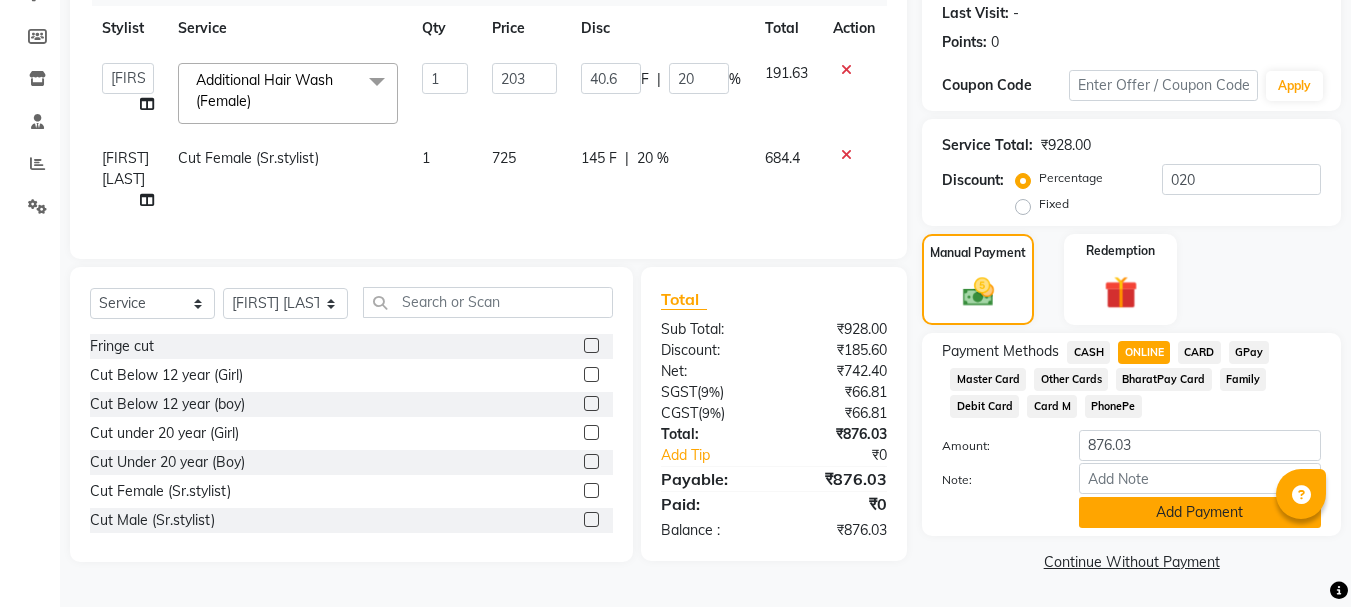 click on "Add Payment" 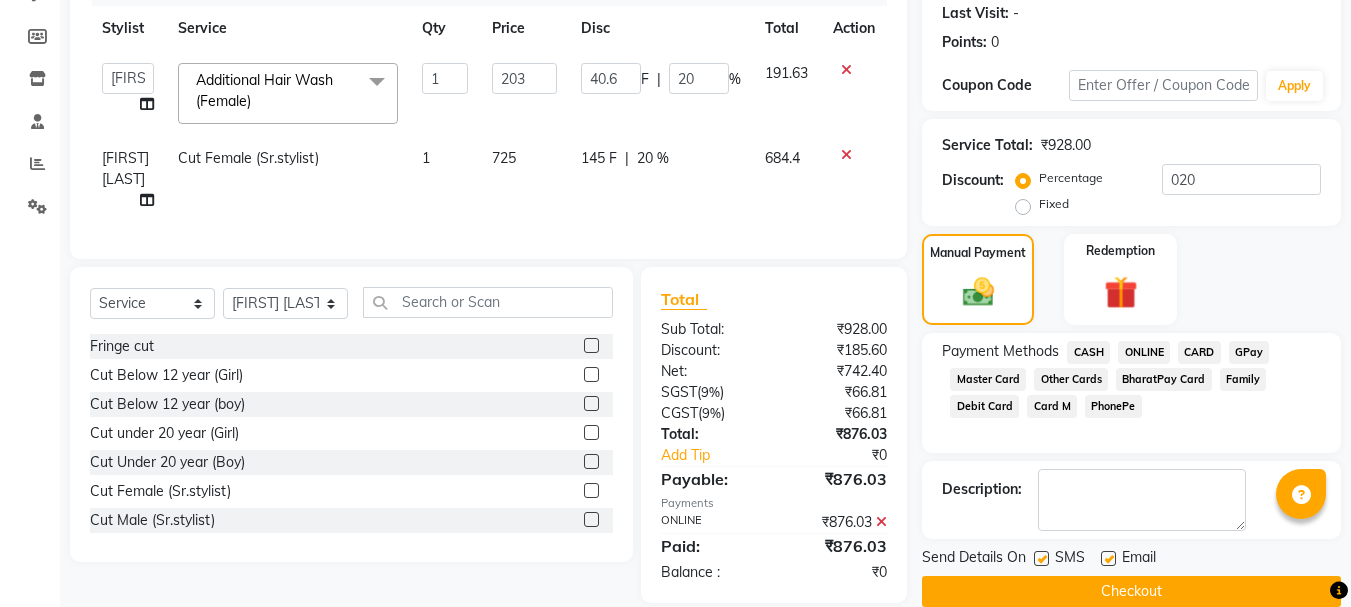 click 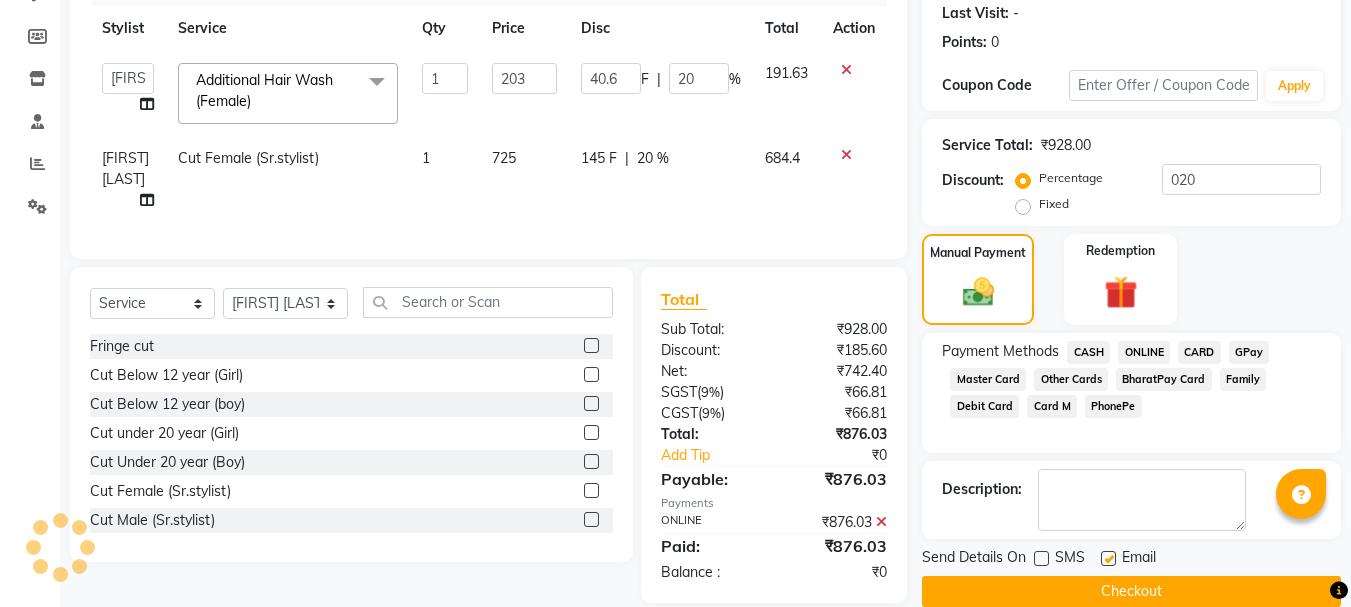 click 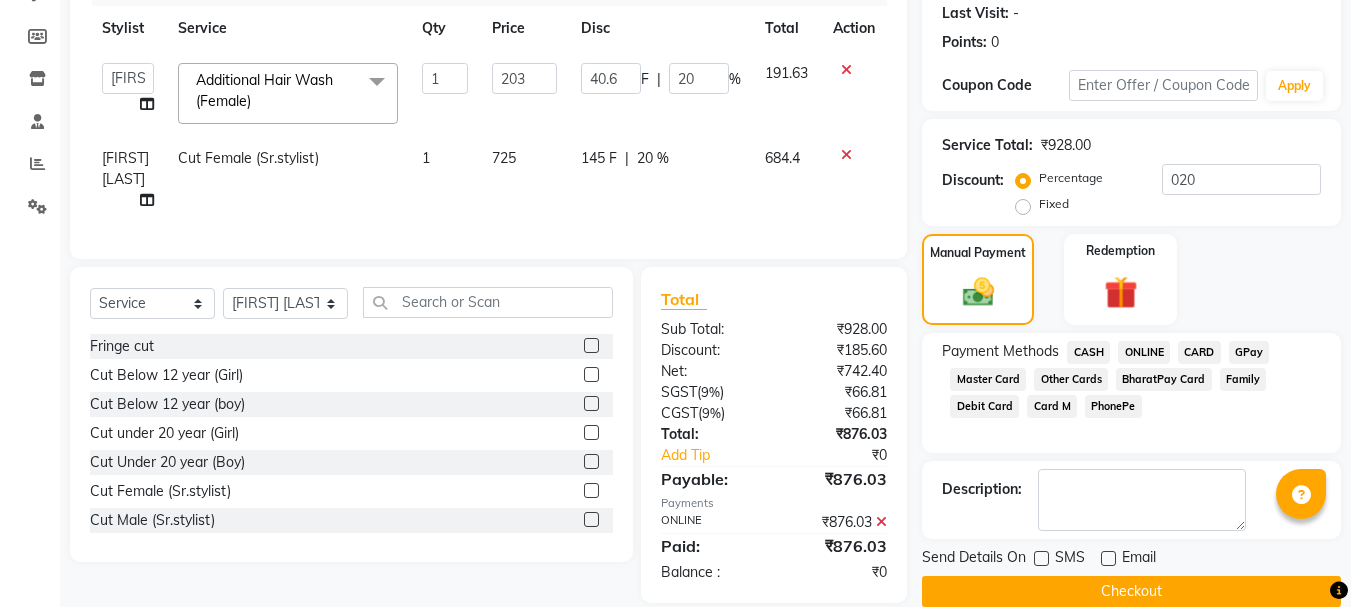 click on "Send Details On SMS Email  Checkout" 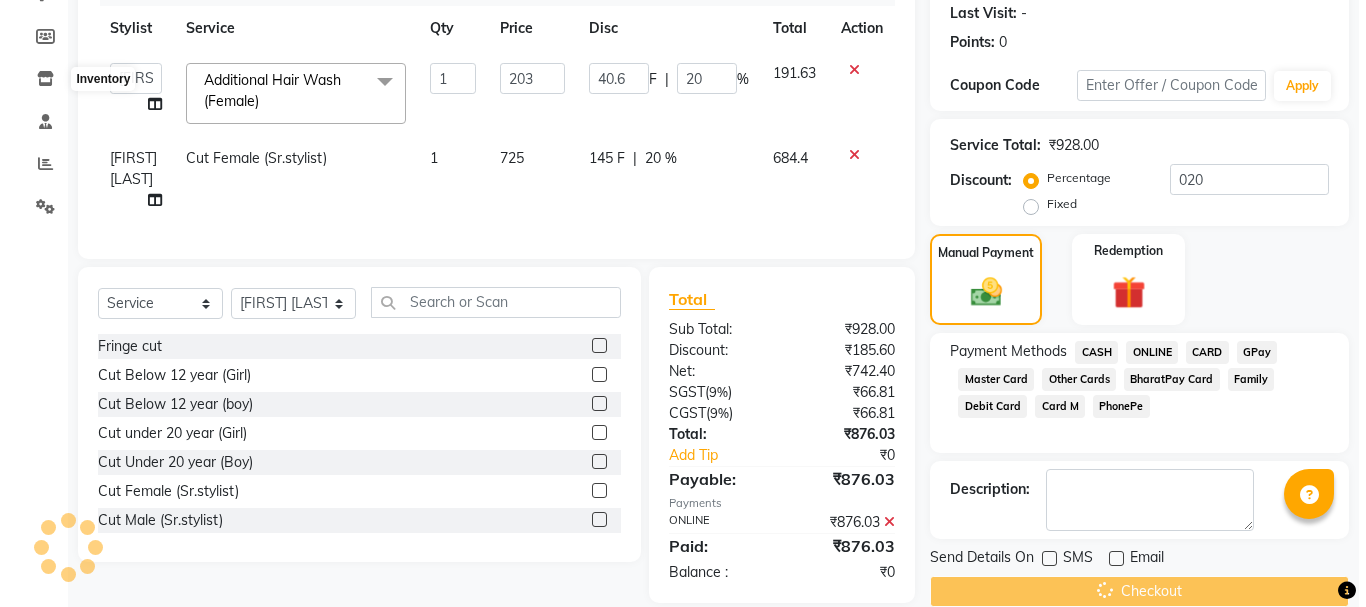 scroll, scrollTop: 0, scrollLeft: 0, axis: both 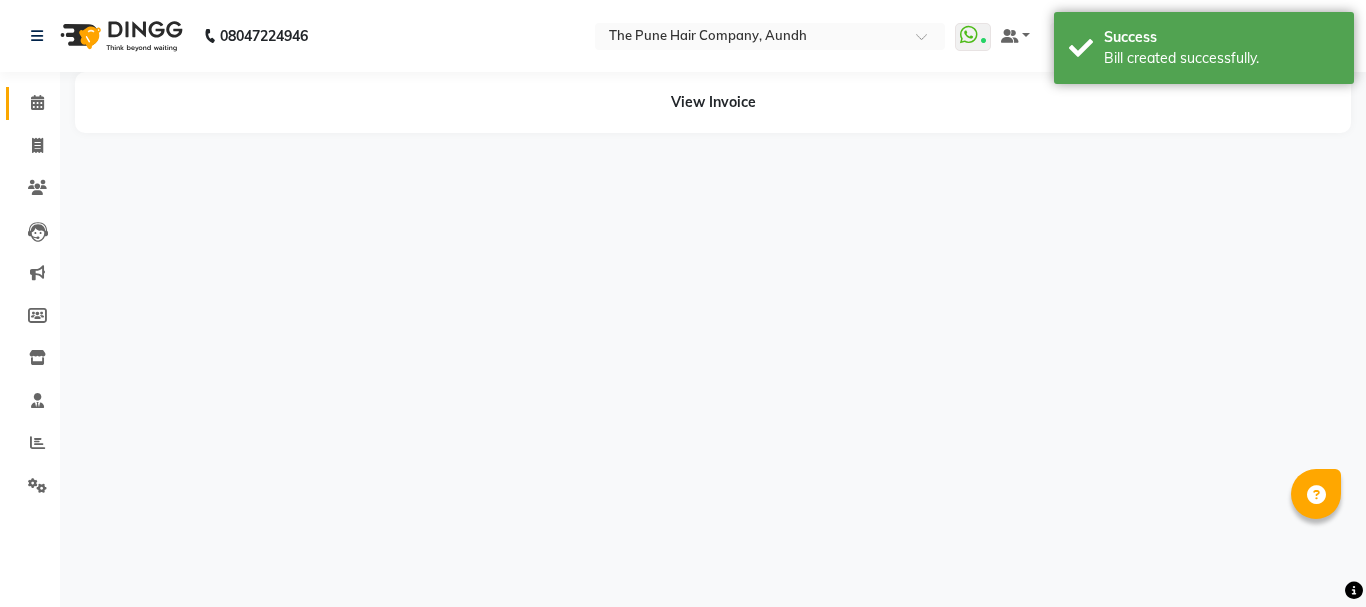 click 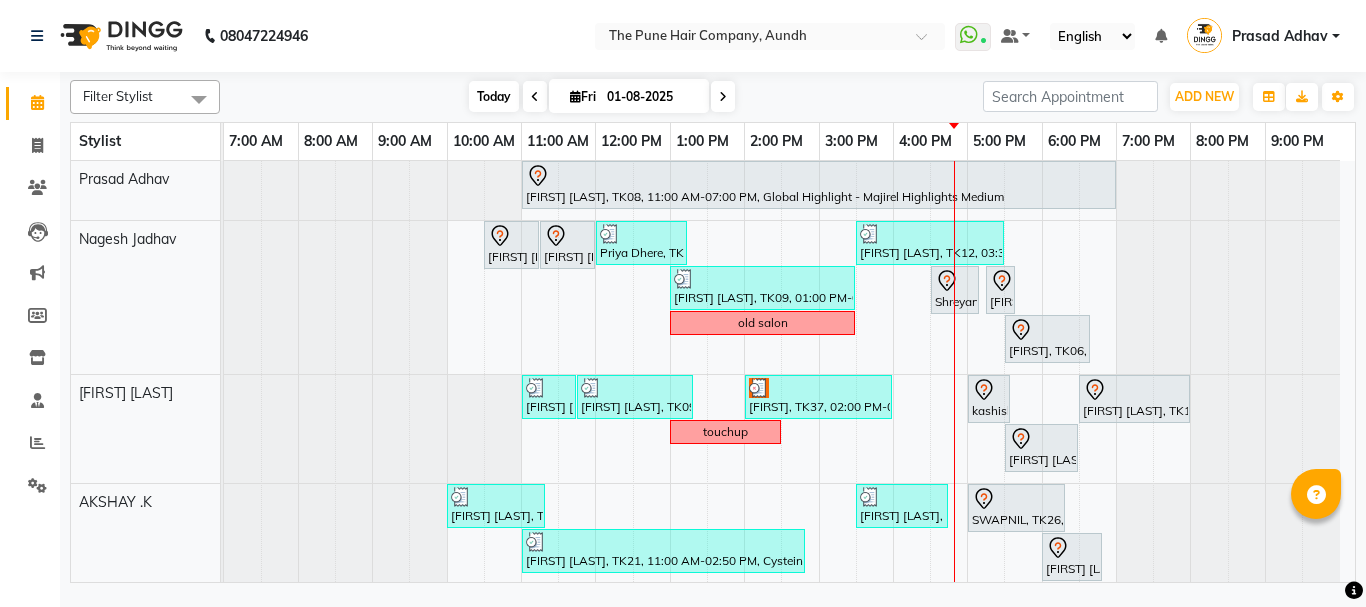 click on "Today" at bounding box center (494, 96) 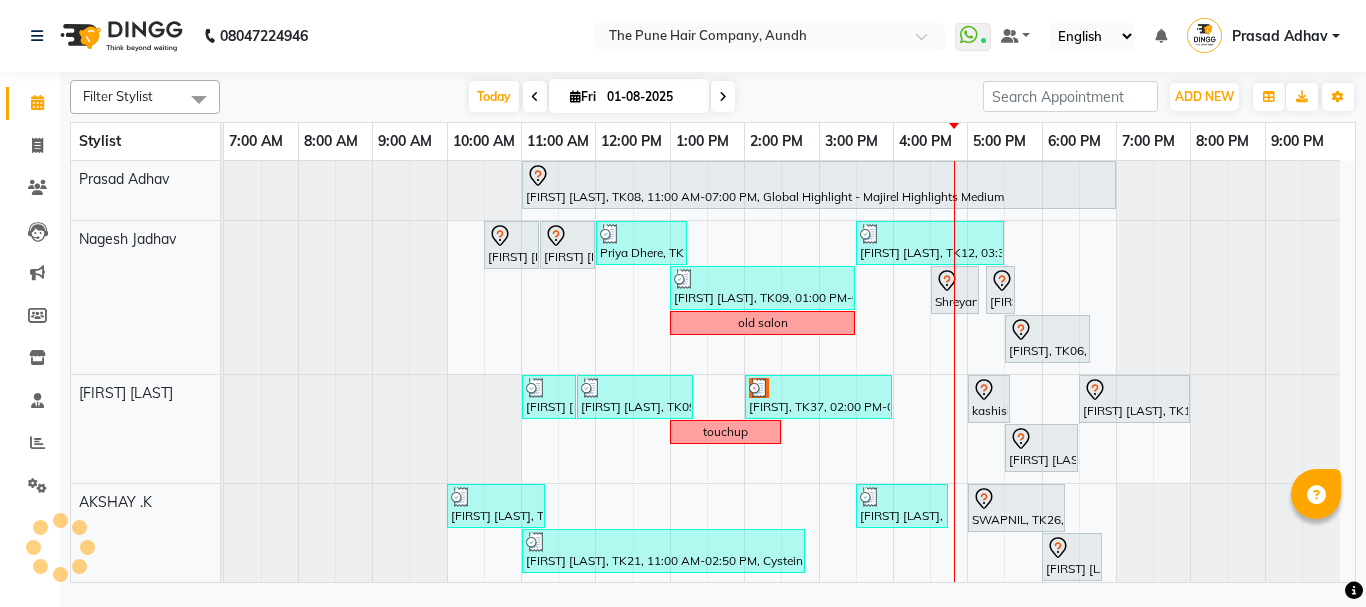 scroll, scrollTop: 400, scrollLeft: 0, axis: vertical 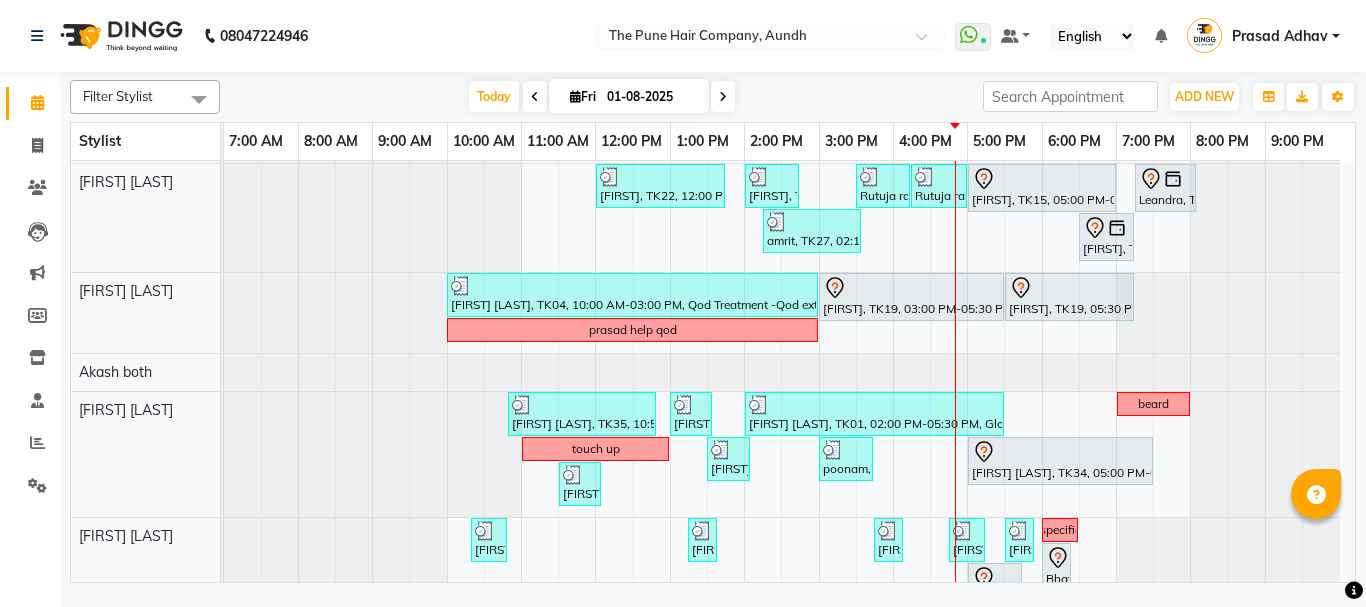 click at bounding box center (723, 97) 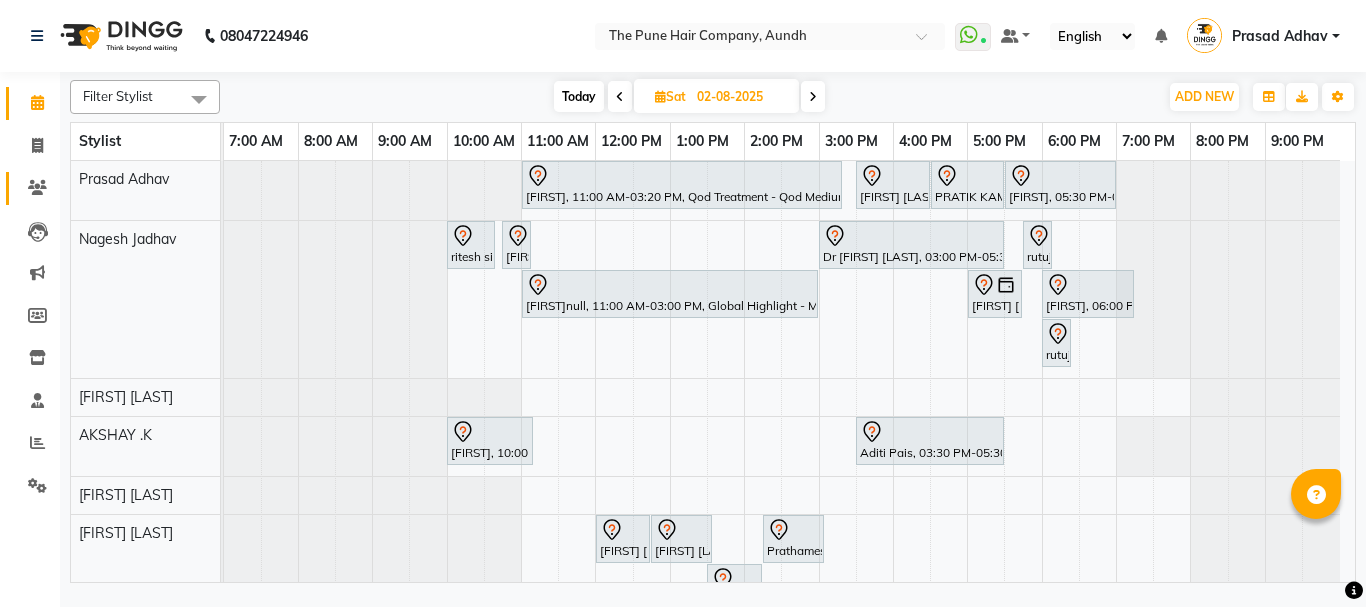 click on "Clients" 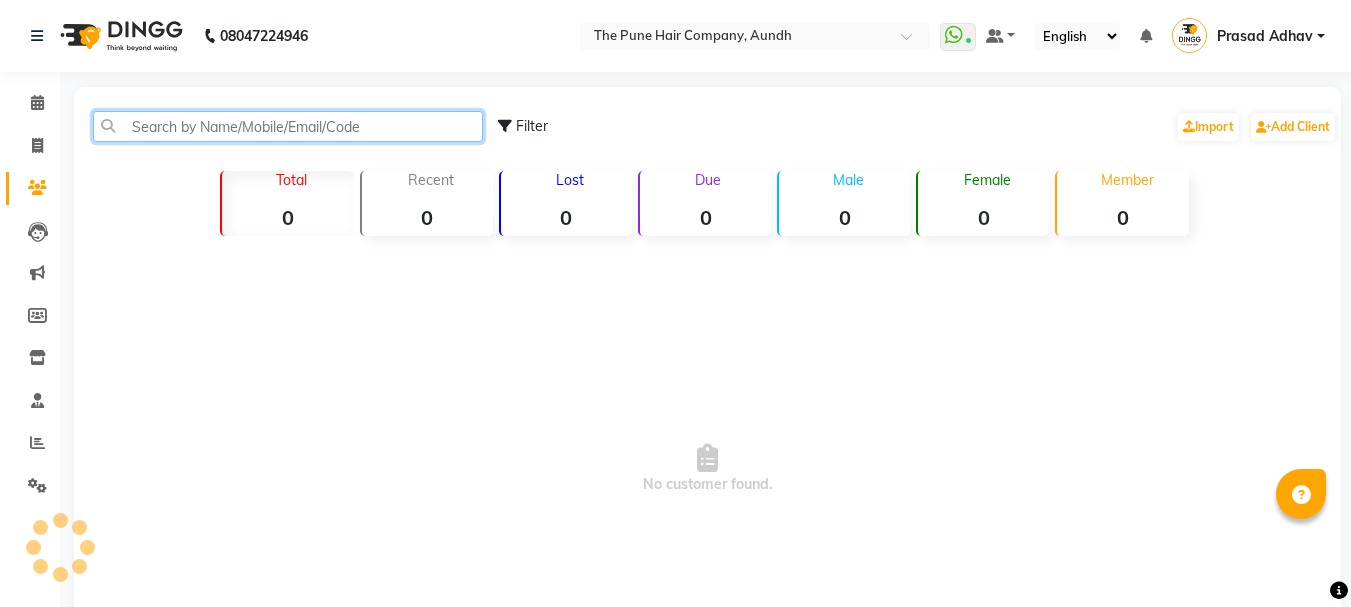click 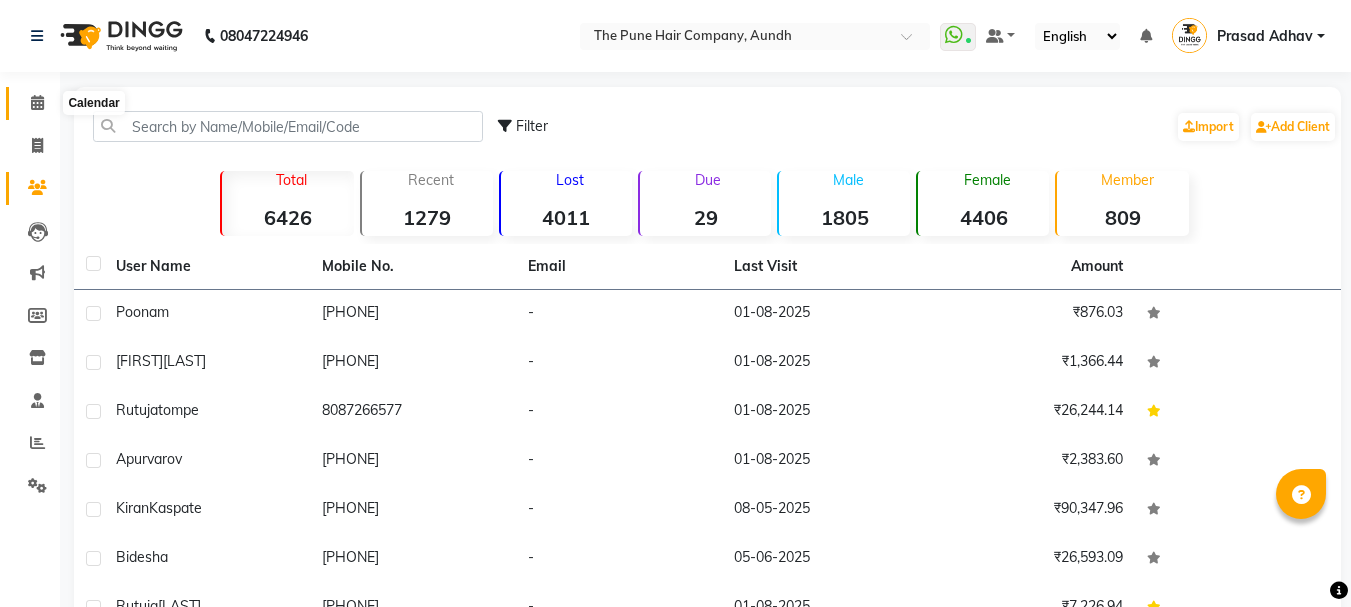 click 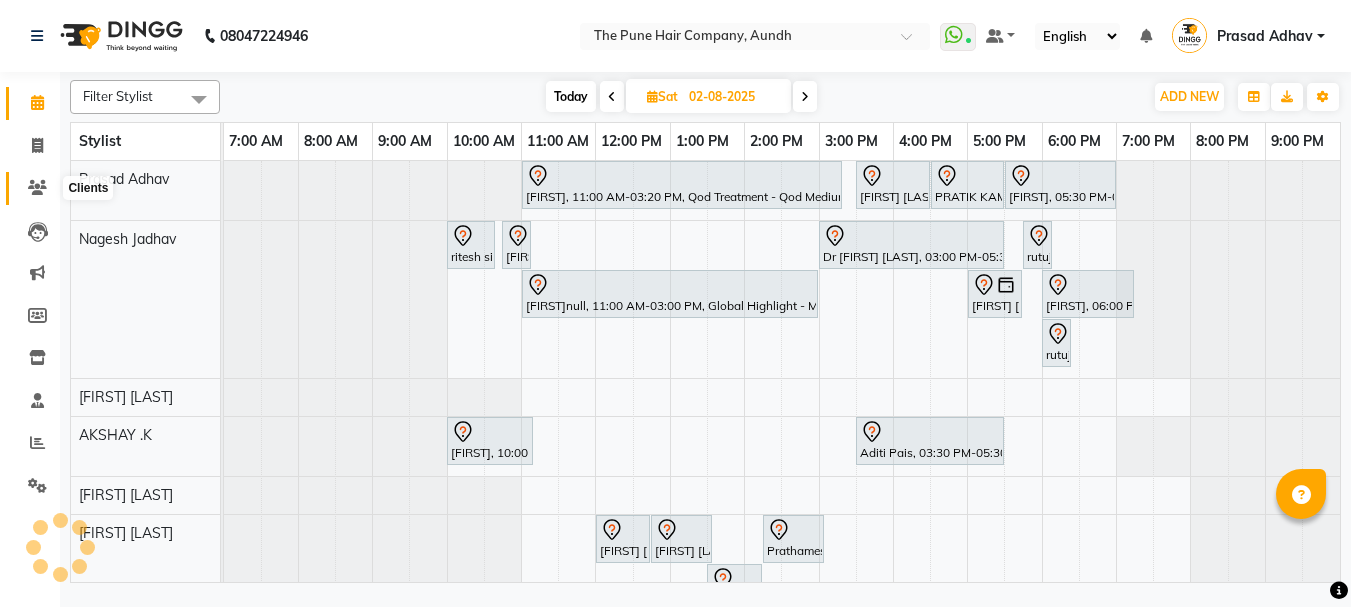 click 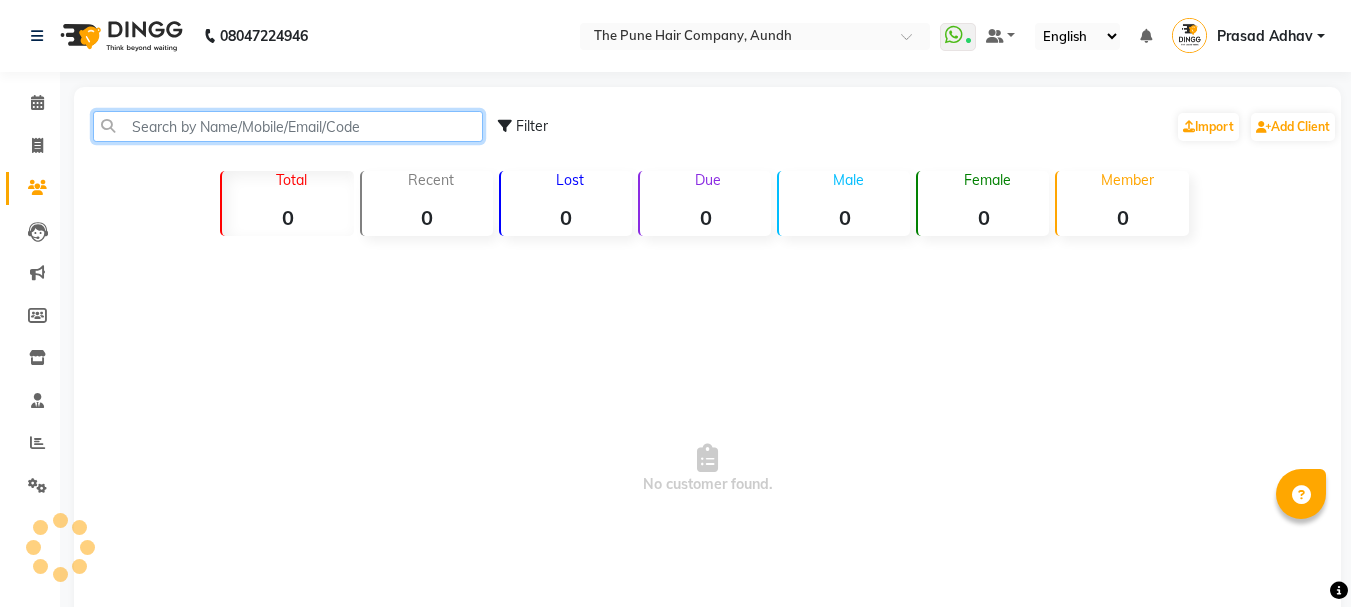 click 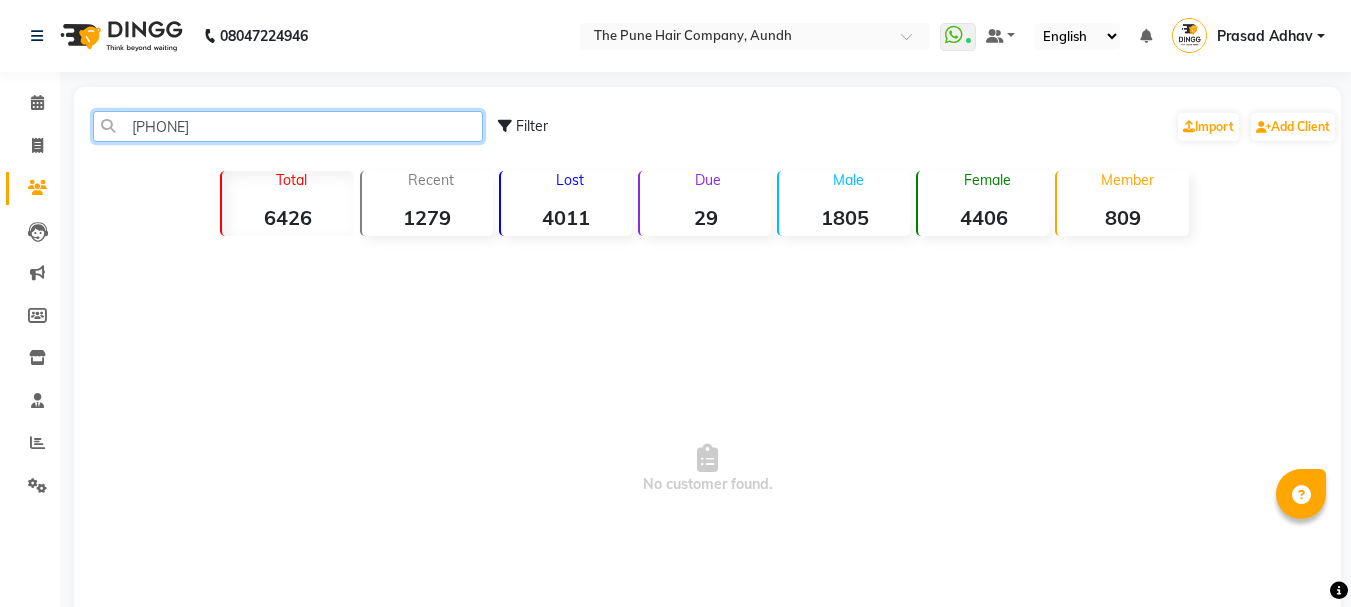 drag, startPoint x: 130, startPoint y: 122, endPoint x: 217, endPoint y: 128, distance: 87.20665 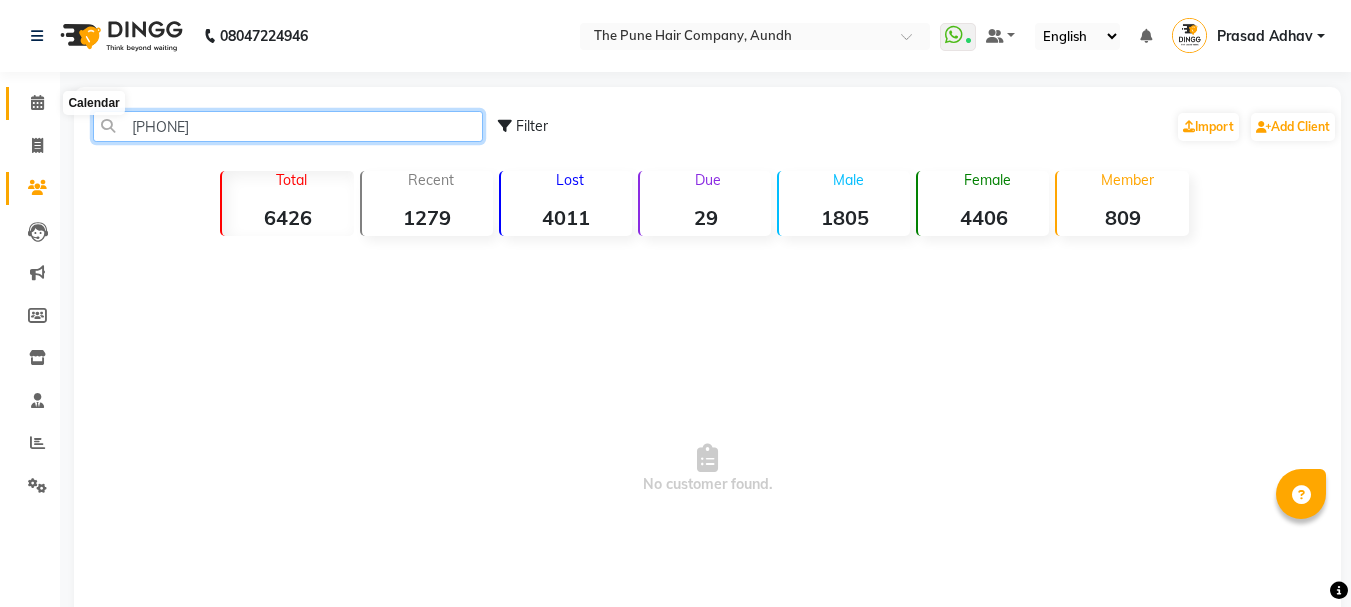 type on "[PHONE]" 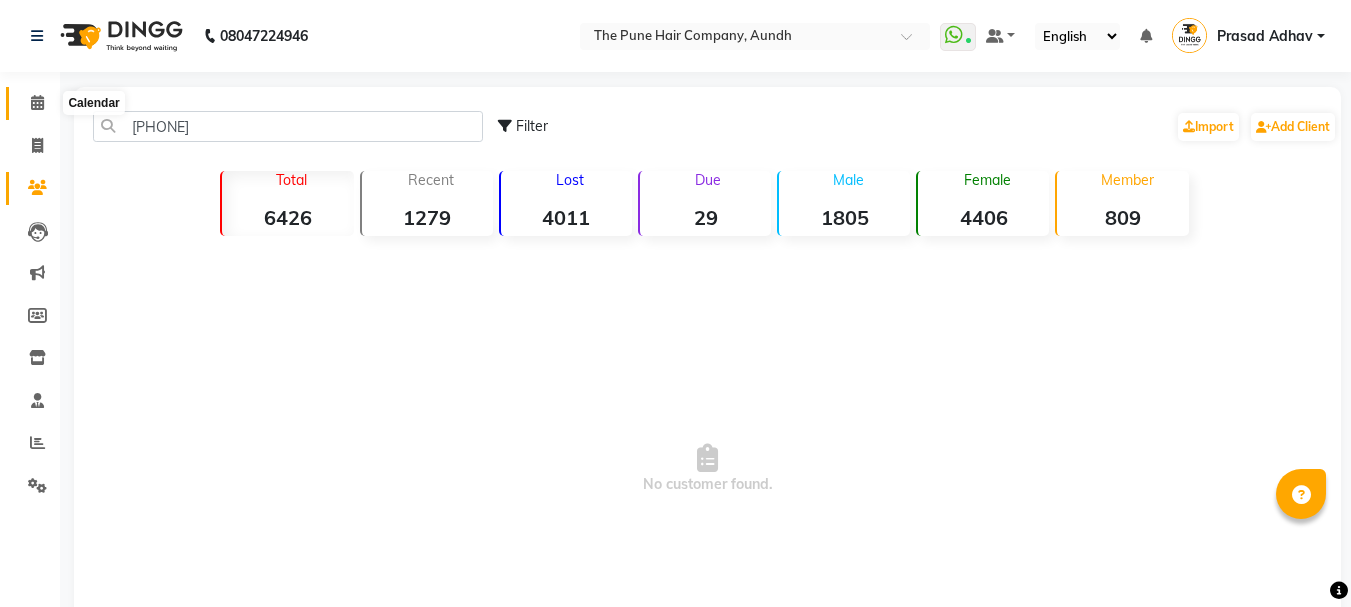 click 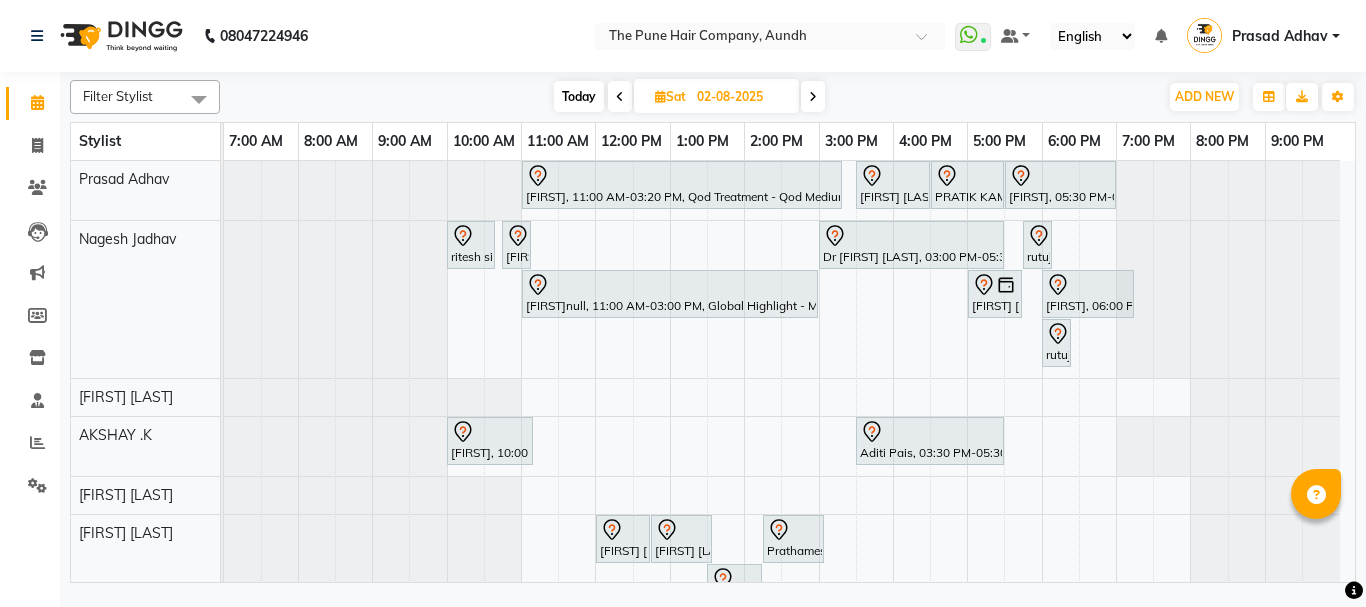 scroll, scrollTop: 200, scrollLeft: 0, axis: vertical 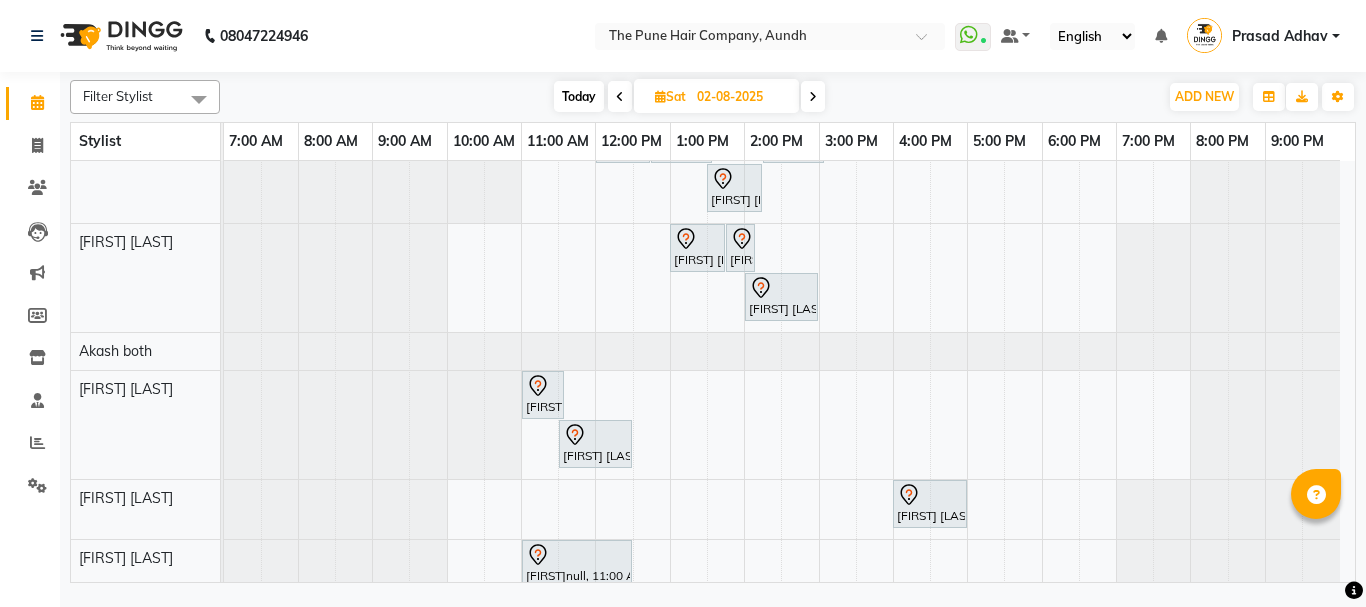 click on "[FIRST] [LAST], 11:00 AM-03:20 PM, Qod Treatment - Qod Medium [FIRST] [LAST] , 03:30 PM-04:30 PM, Cut Male ( Top Stylist ) [FIRST] [LAST] , 04:30 PM-05:30 PM, Hair Color Majirel - Majirel Global Male [FIRST], 05:30 PM-07:00 PM, Hair wash & blow dry - long [FIRST] [LAST], 10:00 AM-10:40 AM, Cut male (Expert) [FIRST] [LAST], 10:45 AM-11:05 AM, Beard Crafting Dr [FIRST] [LAST], 03:00 PM-05:30 PM, Hair Color Inoa - Inoa Touchup 2 Inch [FIRST] [LAST], 05:45 PM-06:00 PM, Additional Hair Wash (Female) [FIRST]null, 11:00 AM-03:00 PM, Global Highlight - Majirel Highlights Medium [FIRST] [LAST], 05:00 PM-05:45 PM, Cut Female (Expert) [FIRST] [LAST], 06:00 PM-07:15 PM, Cut Female (Expert) [FIRST] [LAST], 06:00 PM-06:15 PM, Additional Hair Wash (Female) [FIRST], 10:00 AM-11:10 AM, Cut male (Expert) [FIRST] [LAST], 03:30 PM-05:30 PM, Hair Color Inoa - Inoa Touchup 2 Inch" at bounding box center (789, 237) 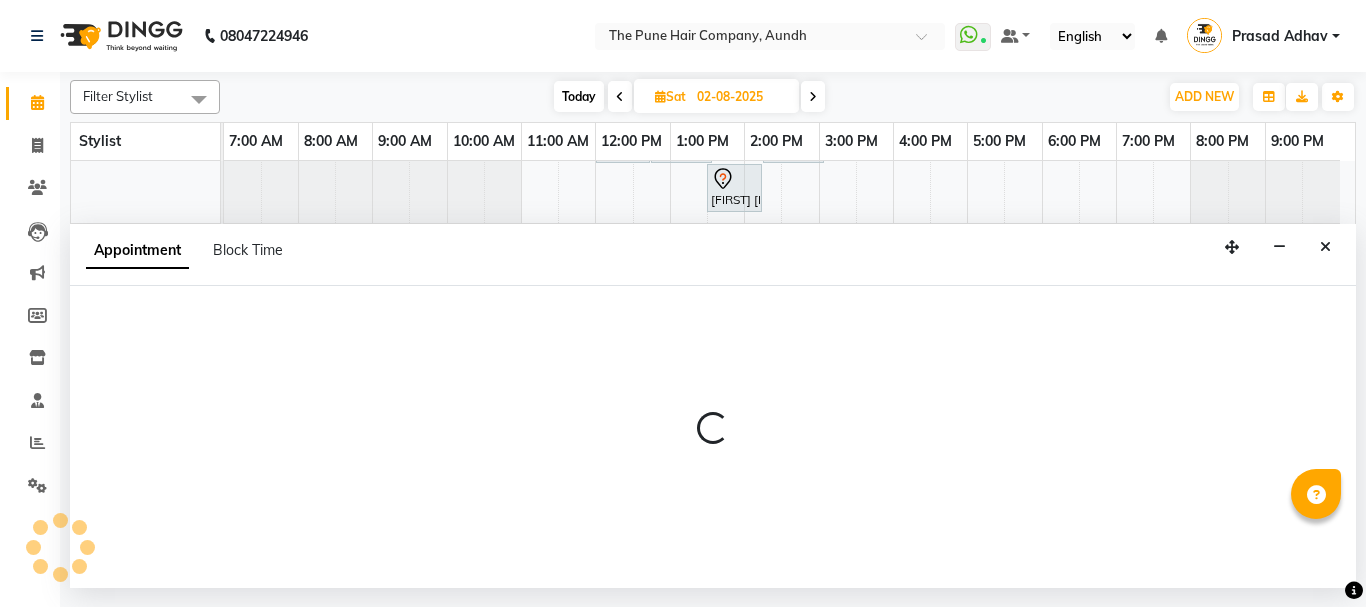 select on "49441" 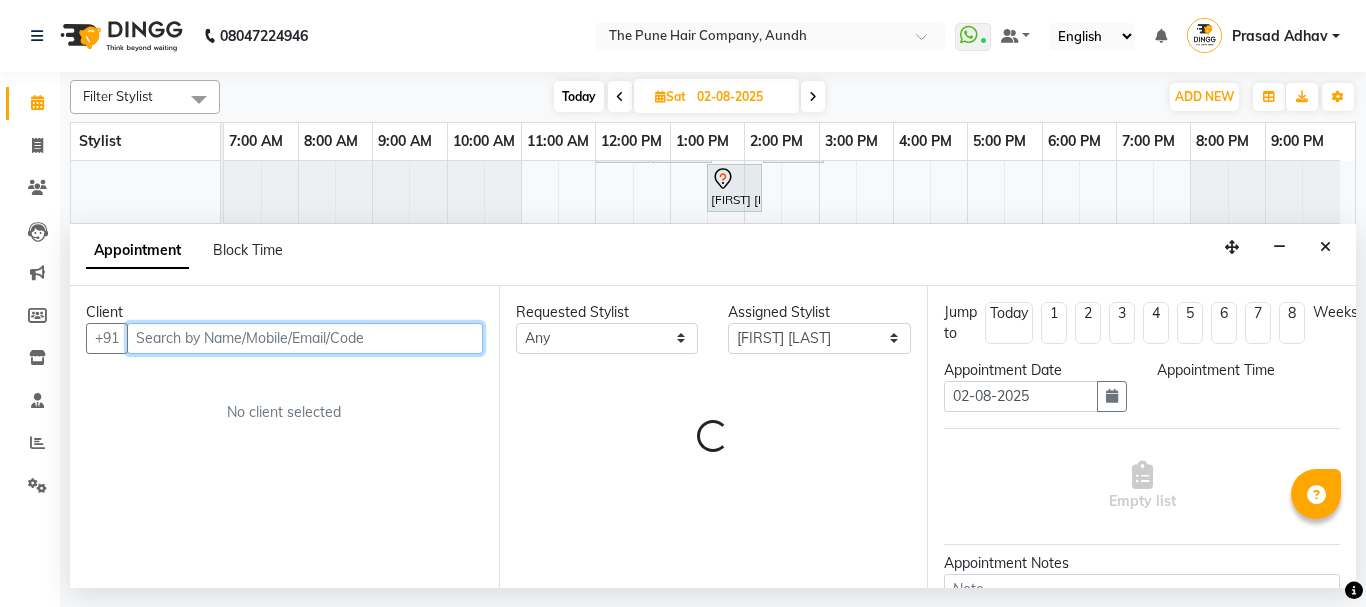 select on "720" 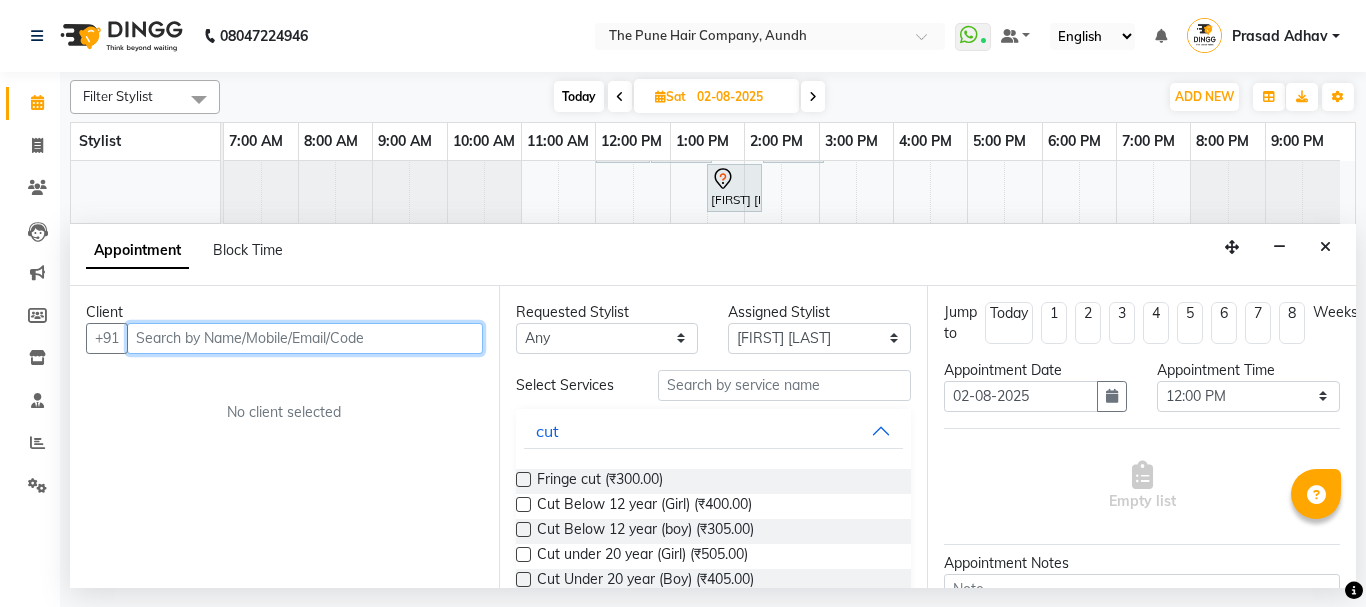 paste on "[PHONE]" 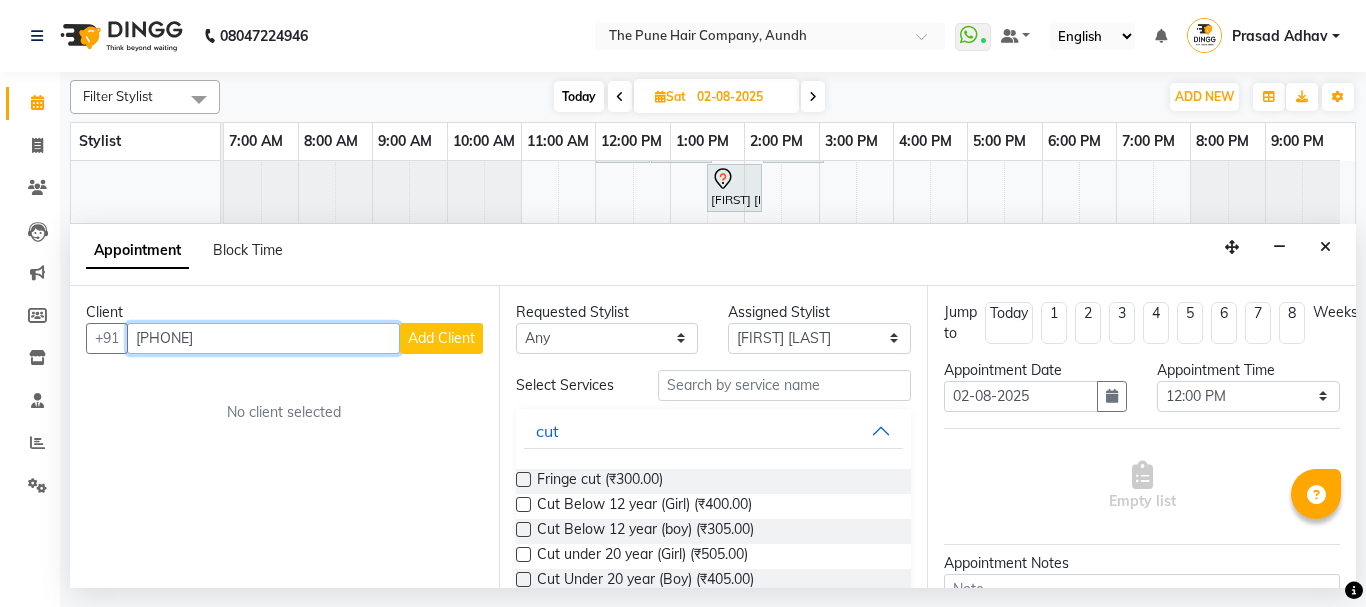 type on "[PHONE]" 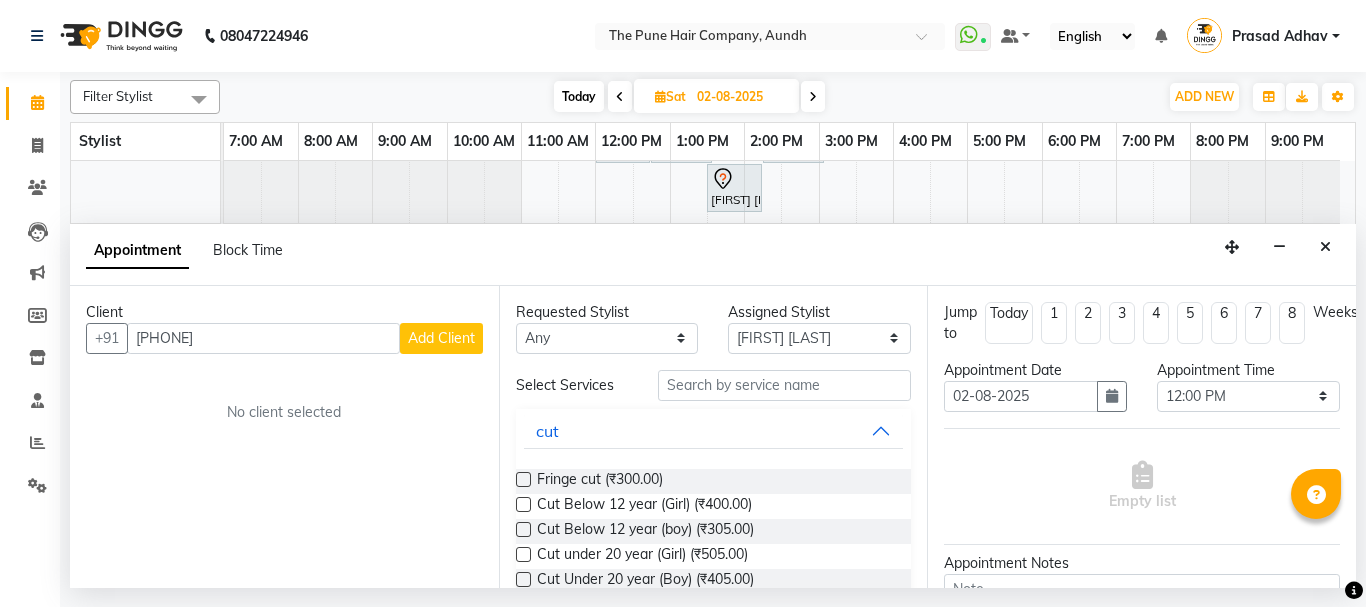 click on "Add Client" at bounding box center (441, 338) 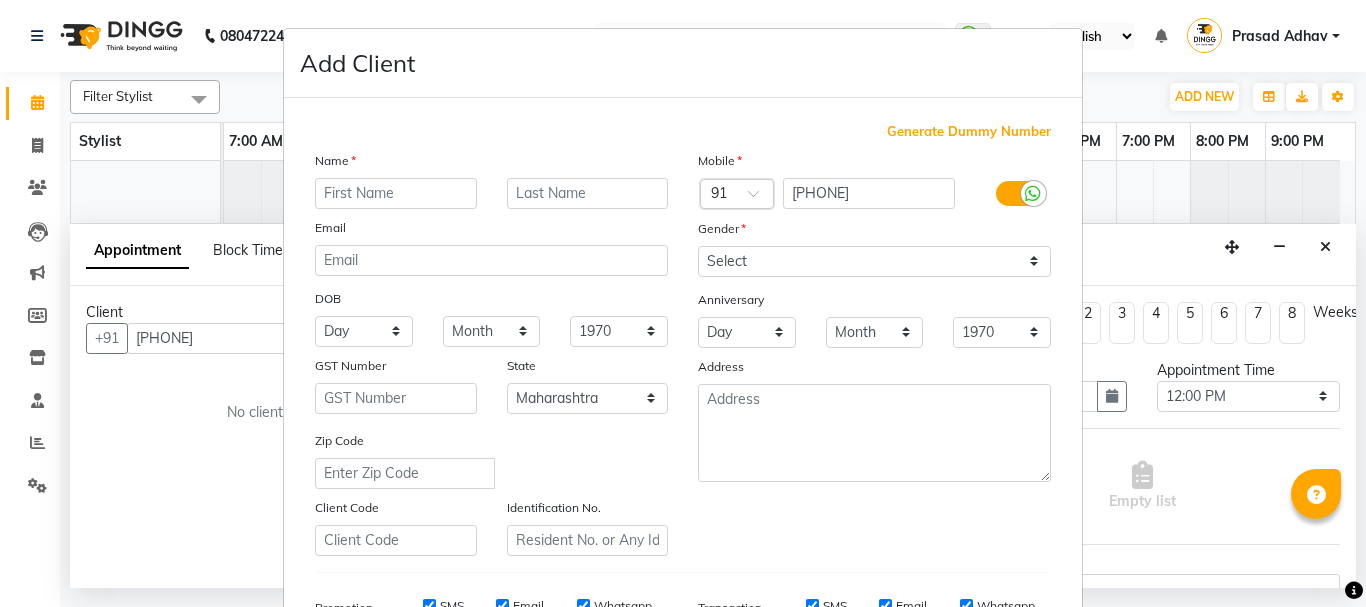 click at bounding box center [396, 193] 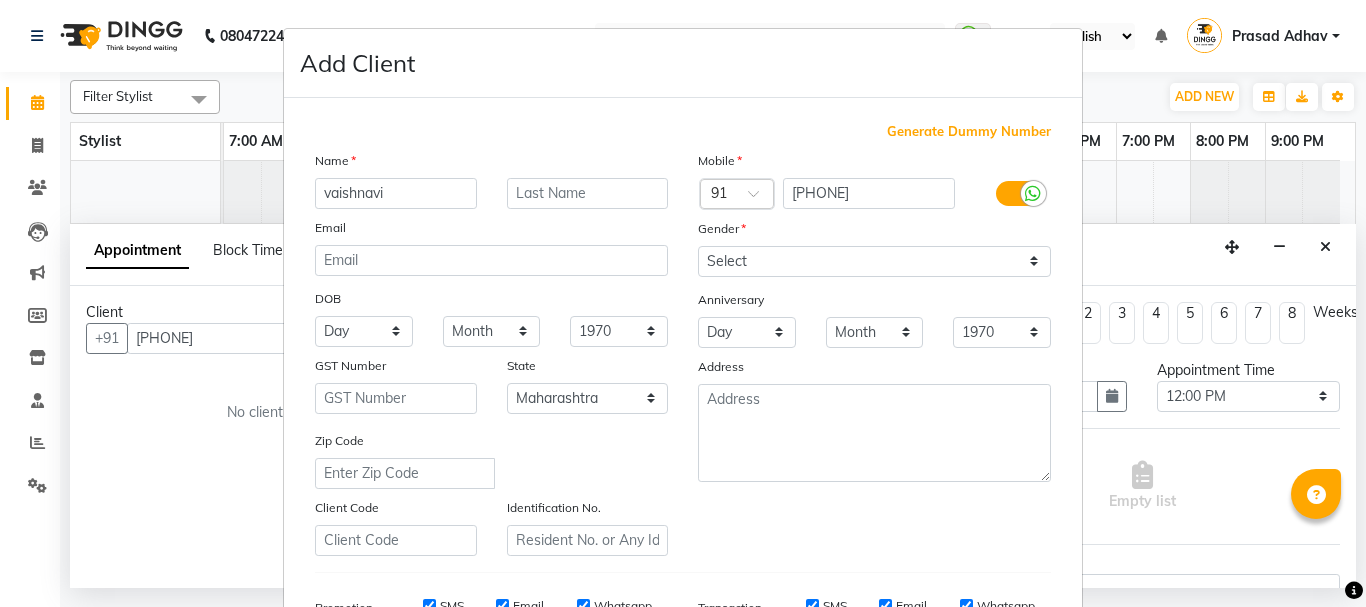 type on "vaishnavi" 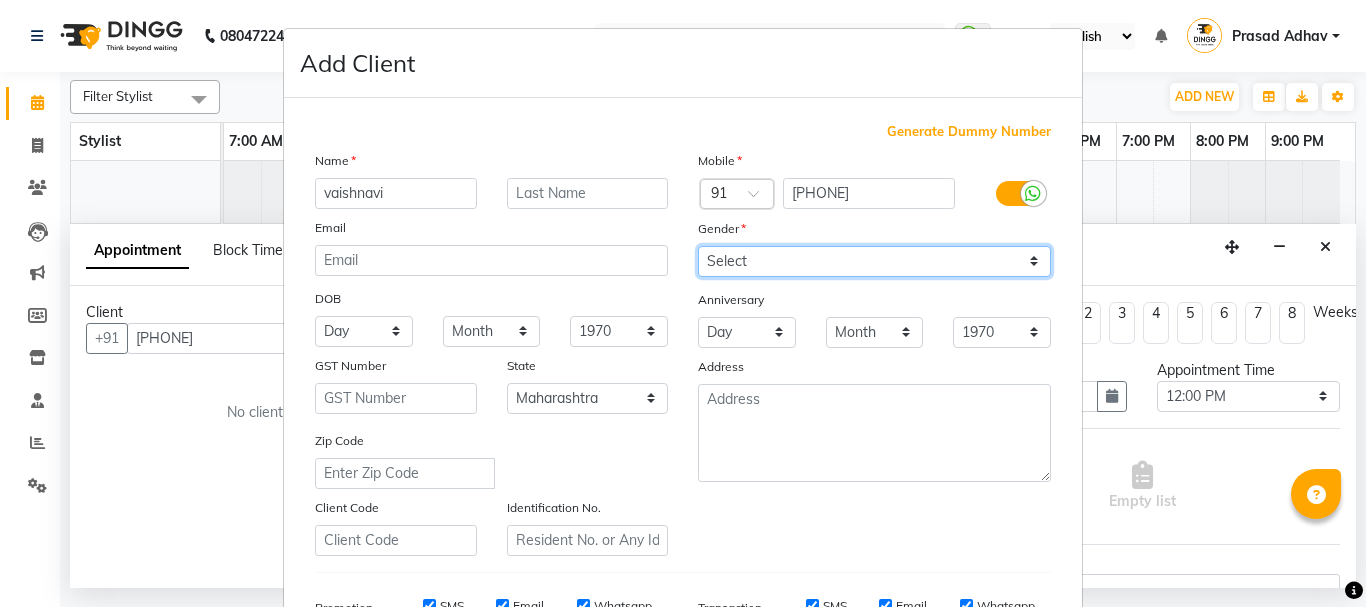 click on "Select Male Female Other Prefer Not To Say" at bounding box center [874, 261] 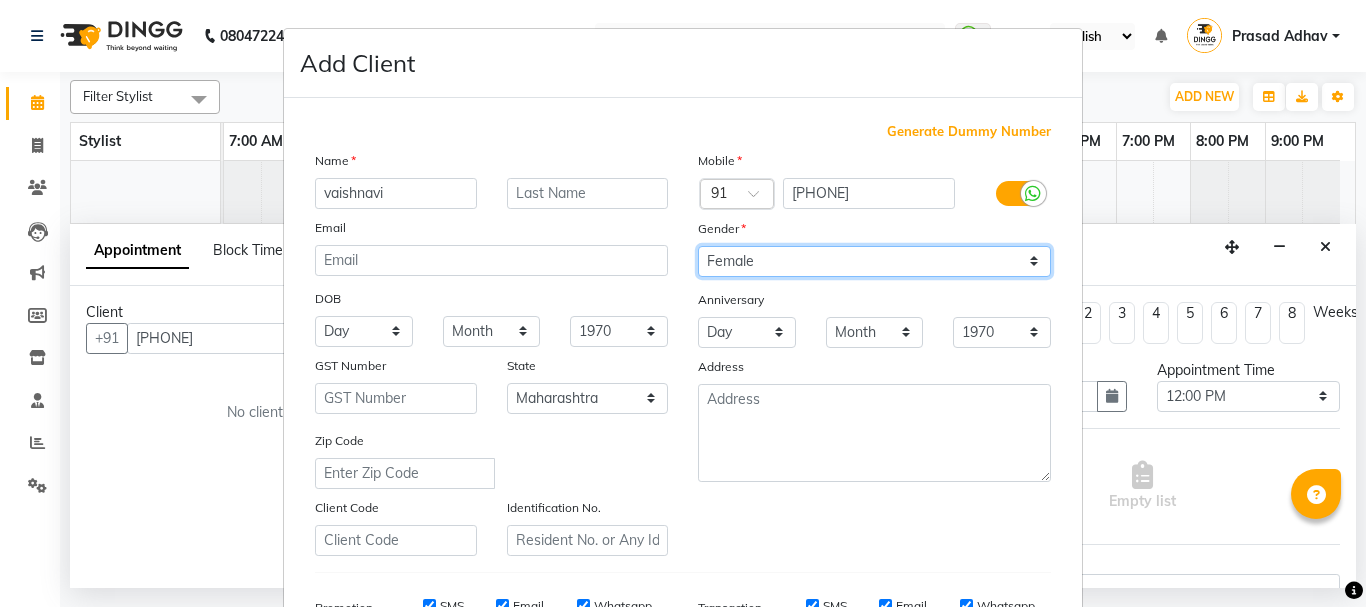 click on "Select Male Female Other Prefer Not To Say" at bounding box center (874, 261) 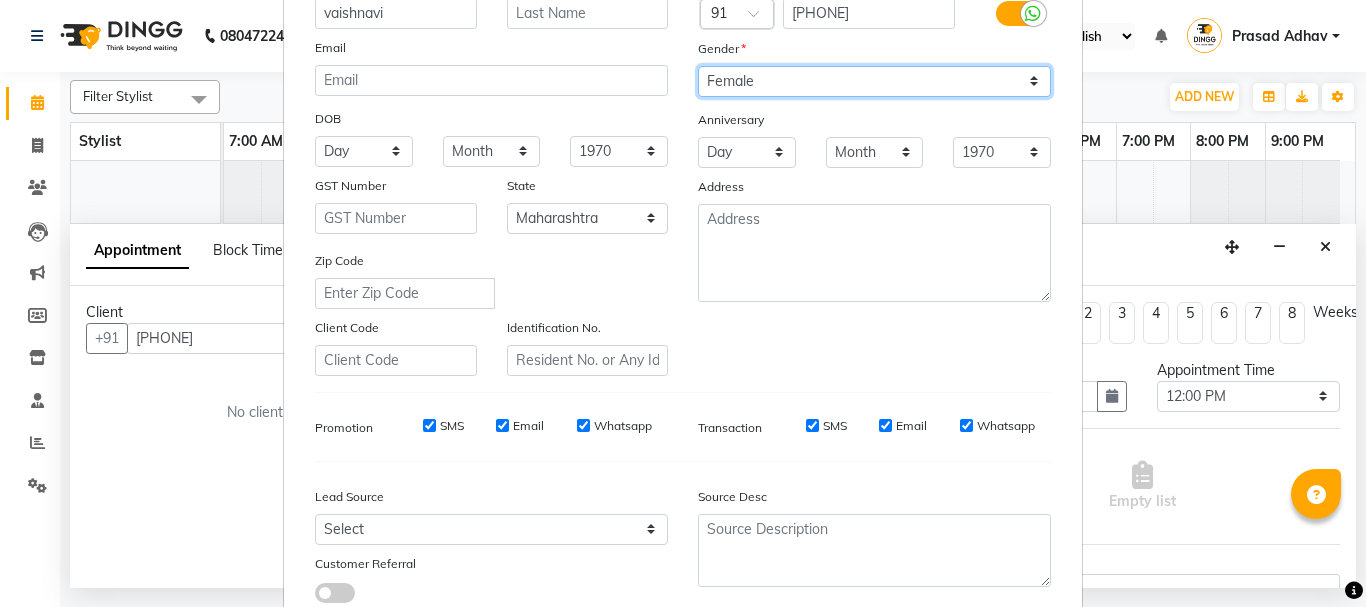 scroll, scrollTop: 300, scrollLeft: 0, axis: vertical 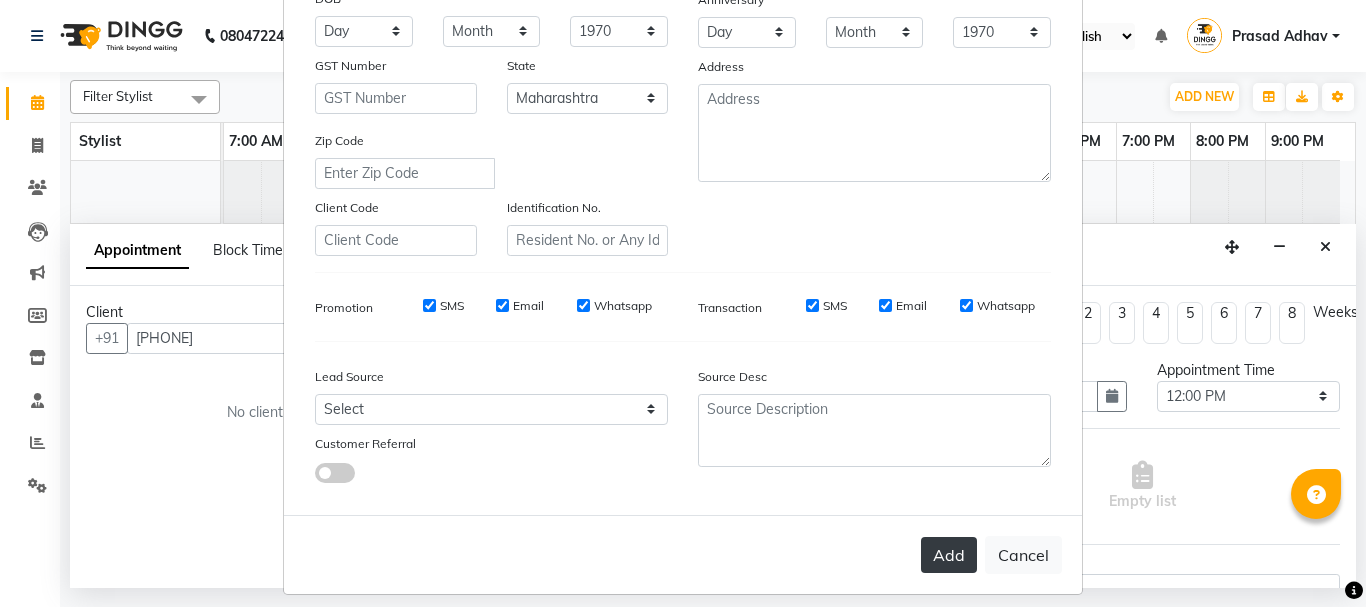 click on "Add" at bounding box center (949, 555) 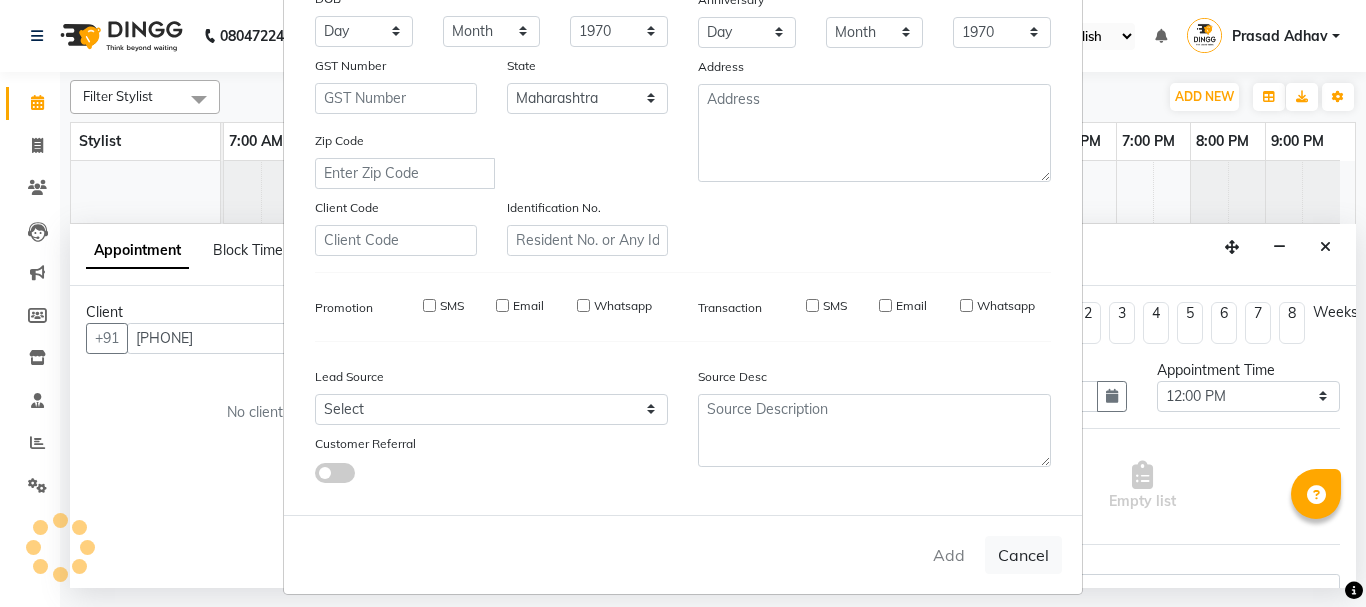 type 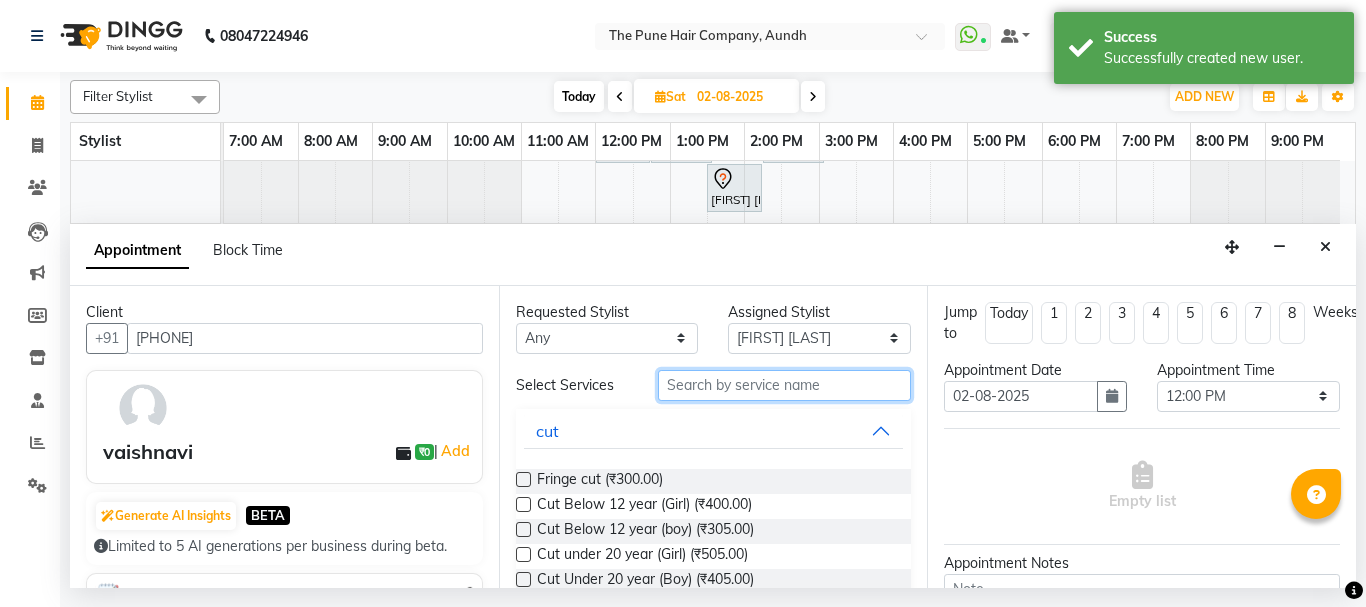 click at bounding box center [785, 385] 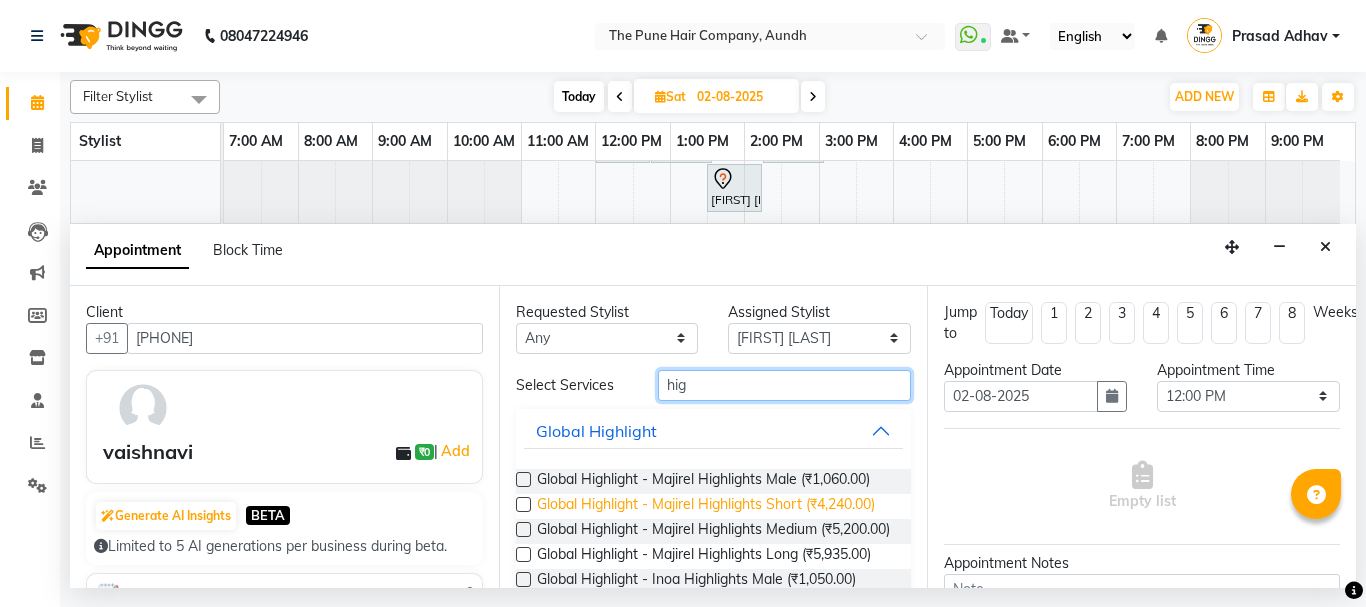 scroll, scrollTop: 100, scrollLeft: 0, axis: vertical 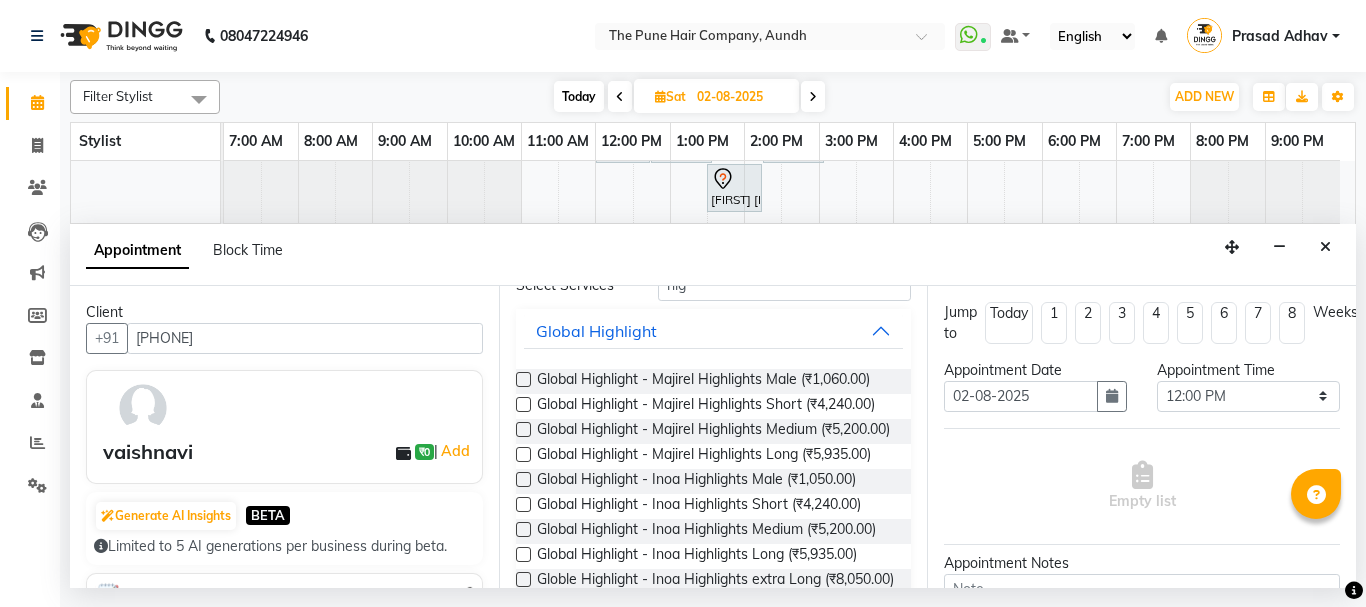 click at bounding box center [523, 429] 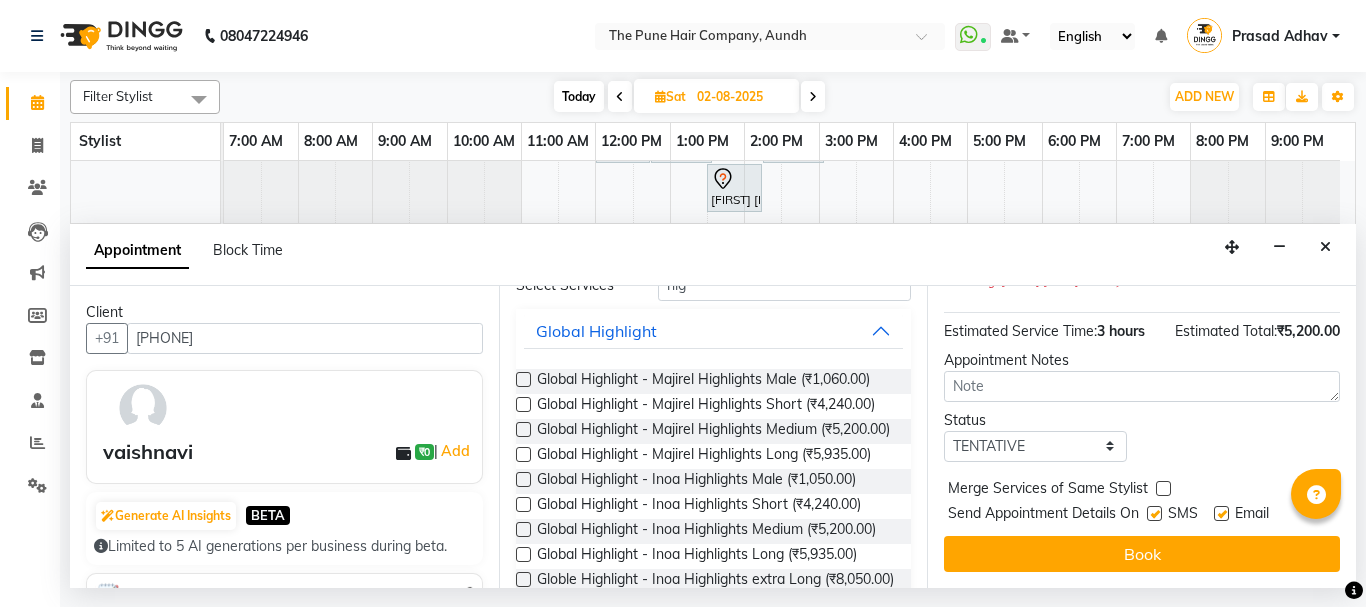 scroll, scrollTop: 305, scrollLeft: 0, axis: vertical 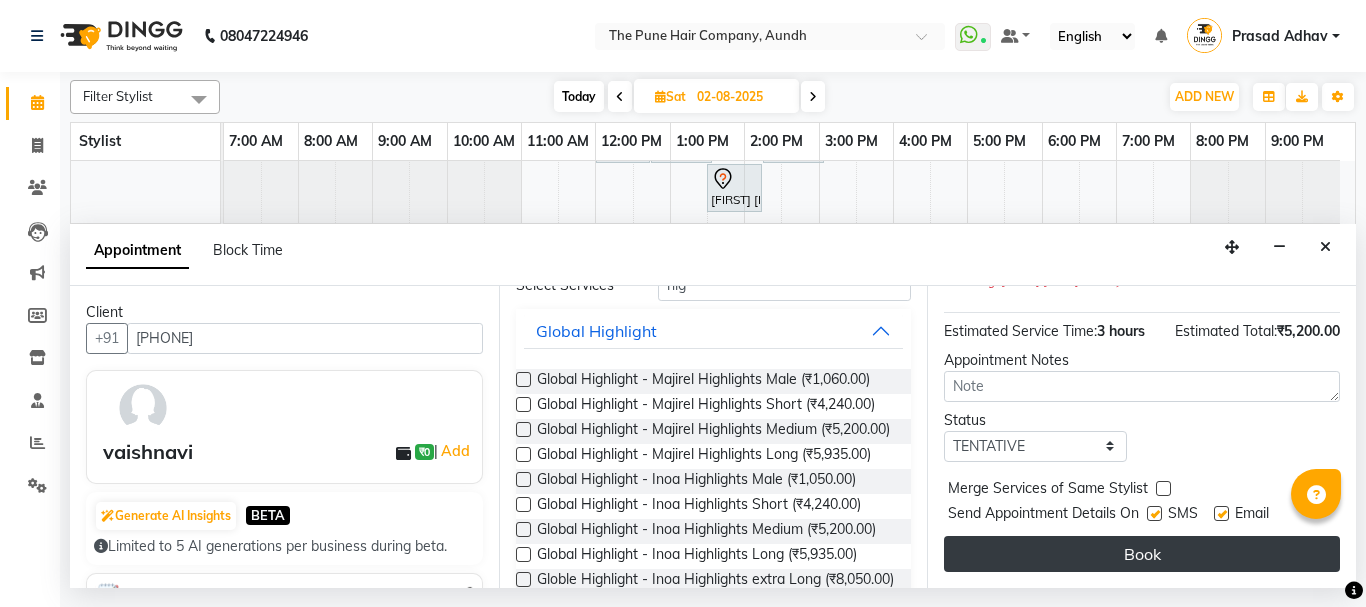 click on "Book" at bounding box center [1142, 554] 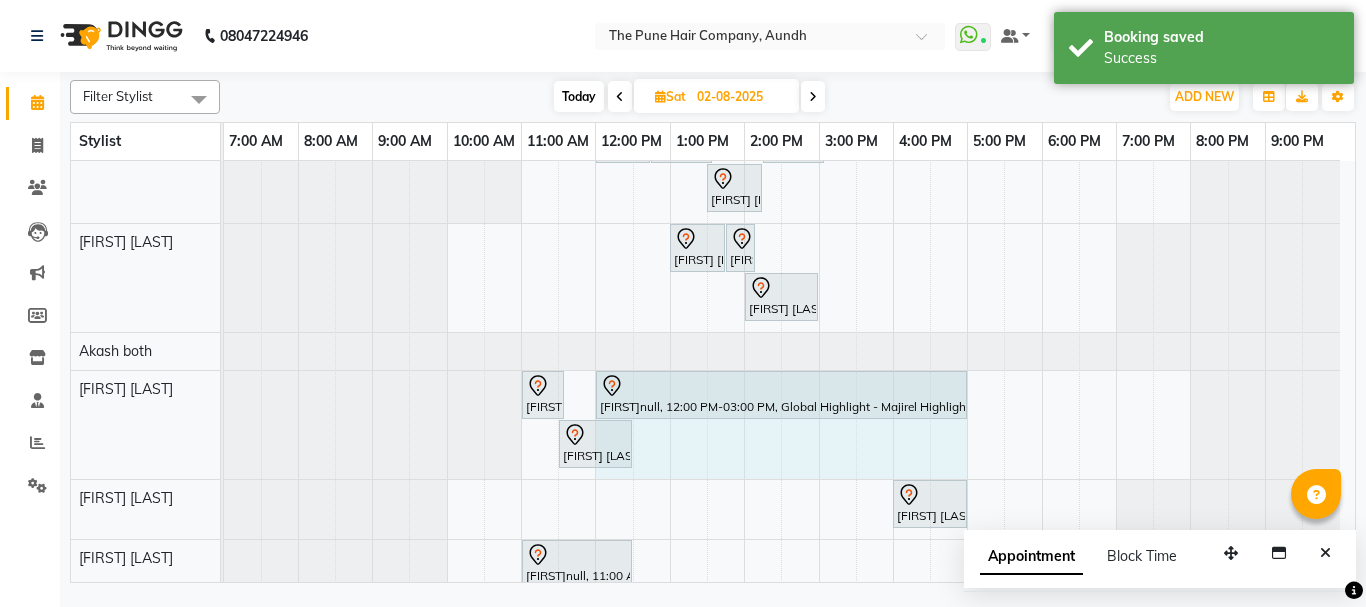 drag, startPoint x: 817, startPoint y: 386, endPoint x: 945, endPoint y: 386, distance: 128 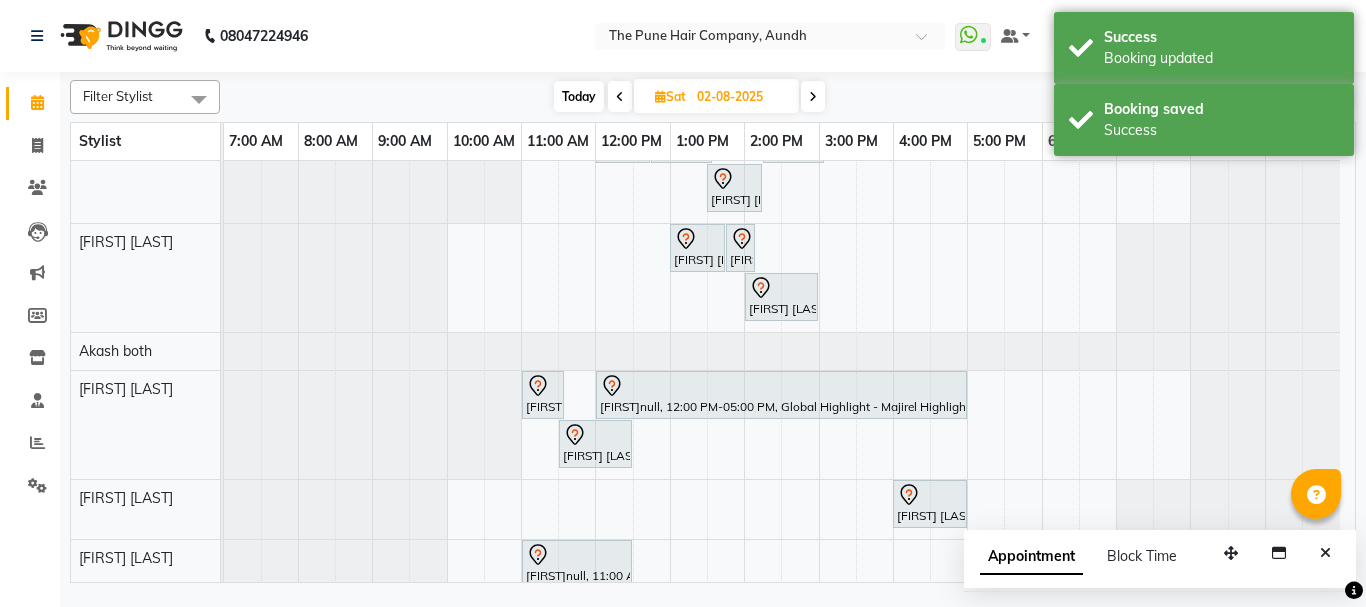 scroll, scrollTop: 300, scrollLeft: 0, axis: vertical 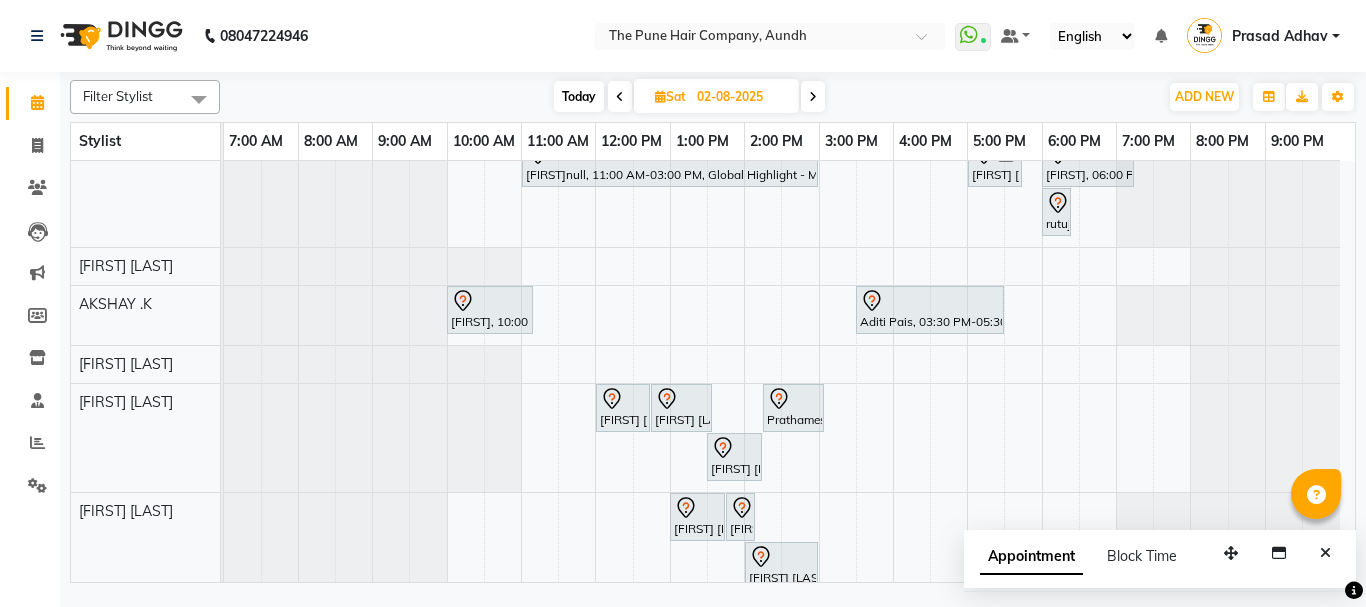 click on "[FIRST] [LAST], 11:00 AM-03:20 PM, Qod Treatment - Qod Medium [FIRST] [LAST] , 03:30 PM-04:30 PM, Cut Male ( Top Stylist ) [FIRST] [LAST] , 04:30 PM-05:30 PM, Hair Color Majirel - Majirel Global Male [FIRST], 05:30 PM-07:00 PM, Hair wash & blow dry - long [FIRST] [LAST], 10:00 AM-10:40 AM, Cut male (Expert) [FIRST] [LAST], 10:45 AM-11:05 AM, Beard Crafting Dr [FIRST] [LAST], 03:00 PM-05:30 PM, Hair Color Inoa - Inoa Touchup 2 Inch [FIRST] [LAST], 05:45 PM-06:00 PM, Additional Hair Wash (Female) [FIRST]null, 11:00 AM-03:00 PM, Global Highlight - Majirel Highlights Medium [FIRST] [LAST], 05:00 PM-05:45 PM, Cut Female (Expert) [FIRST] [LAST], 06:00 PM-07:15 PM, Cut Female (Expert) [FIRST] [LAST], 06:00 PM-06:15 PM, Additional Hair Wash (Female) [FIRST], 10:00 AM-11:10 AM, Cut male (Expert) [FIRST] [LAST], 03:30 PM-05:30 PM, Hair Color Inoa - Inoa Touchup 2 Inch" at bounding box center (789, 506) 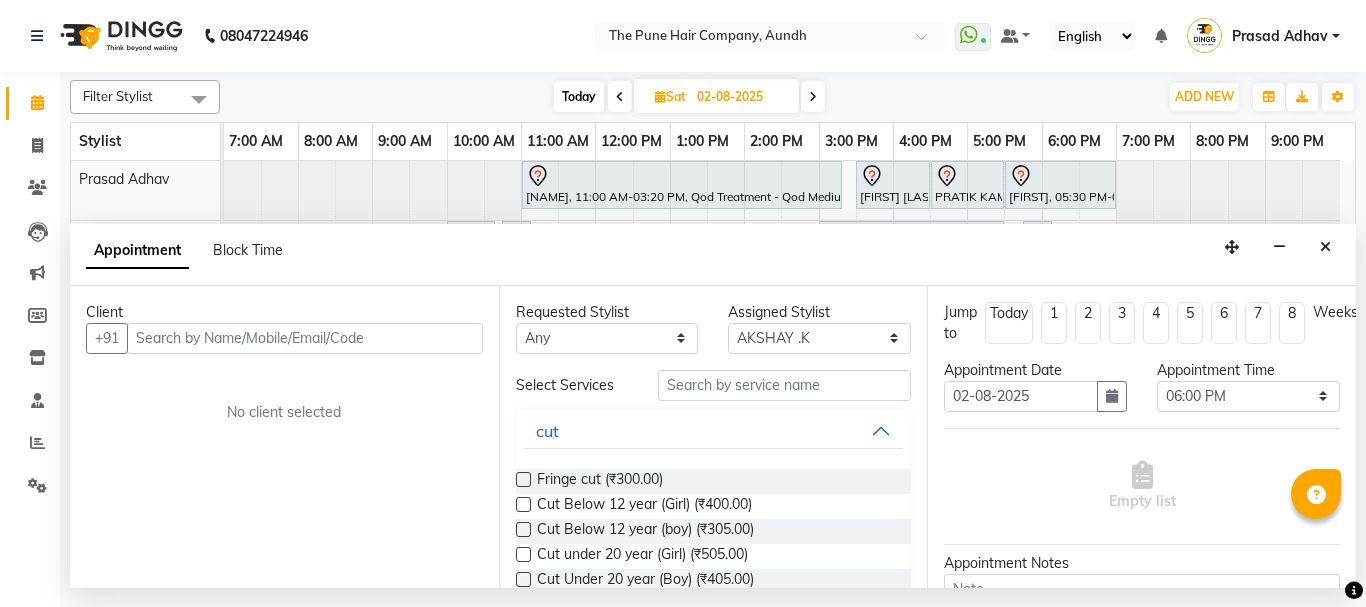 select on "6746" 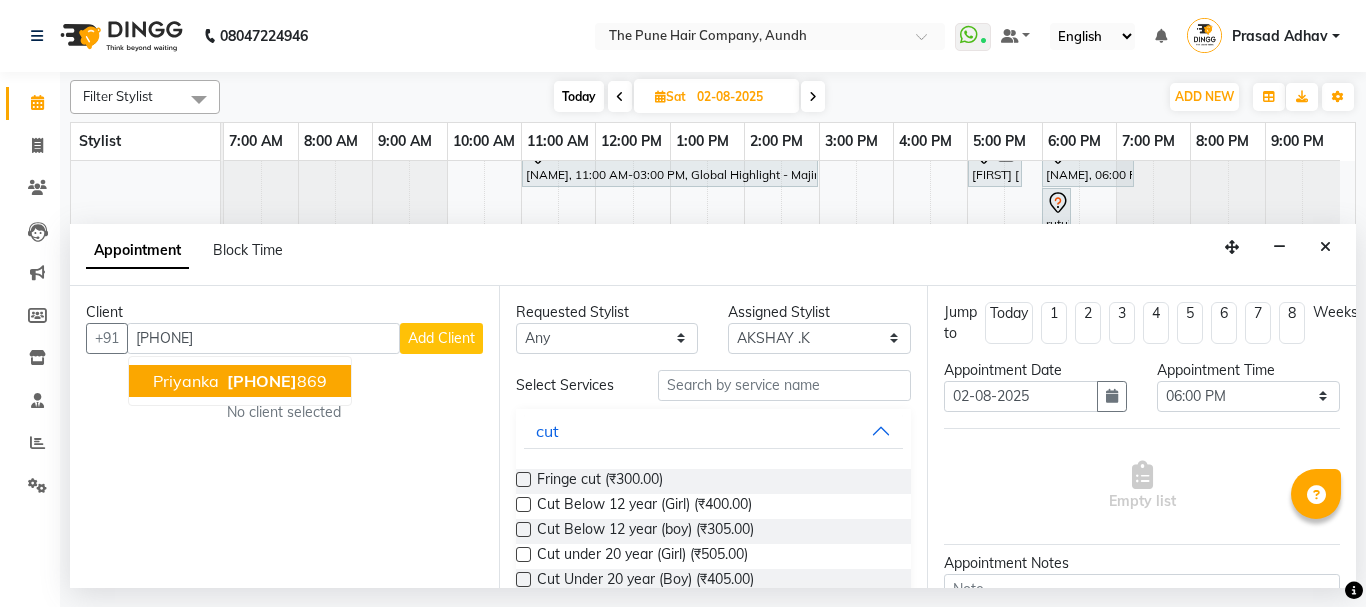 click on "[PHONE] [PHONE]" at bounding box center [275, 381] 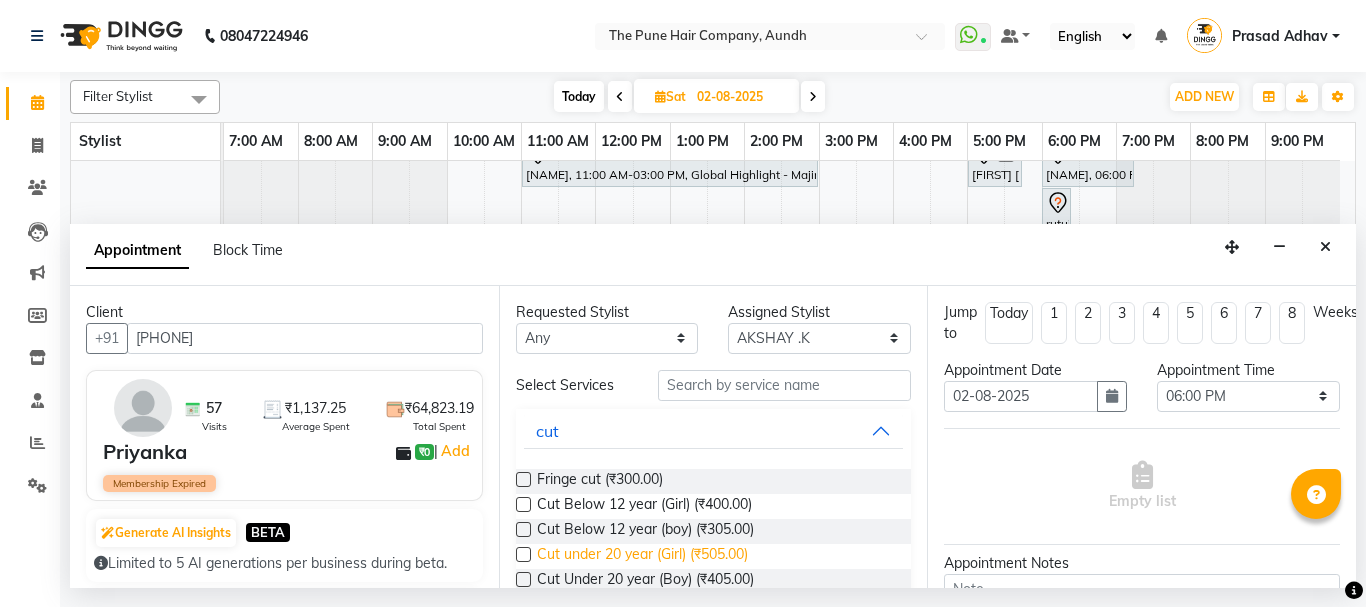 scroll, scrollTop: 100, scrollLeft: 0, axis: vertical 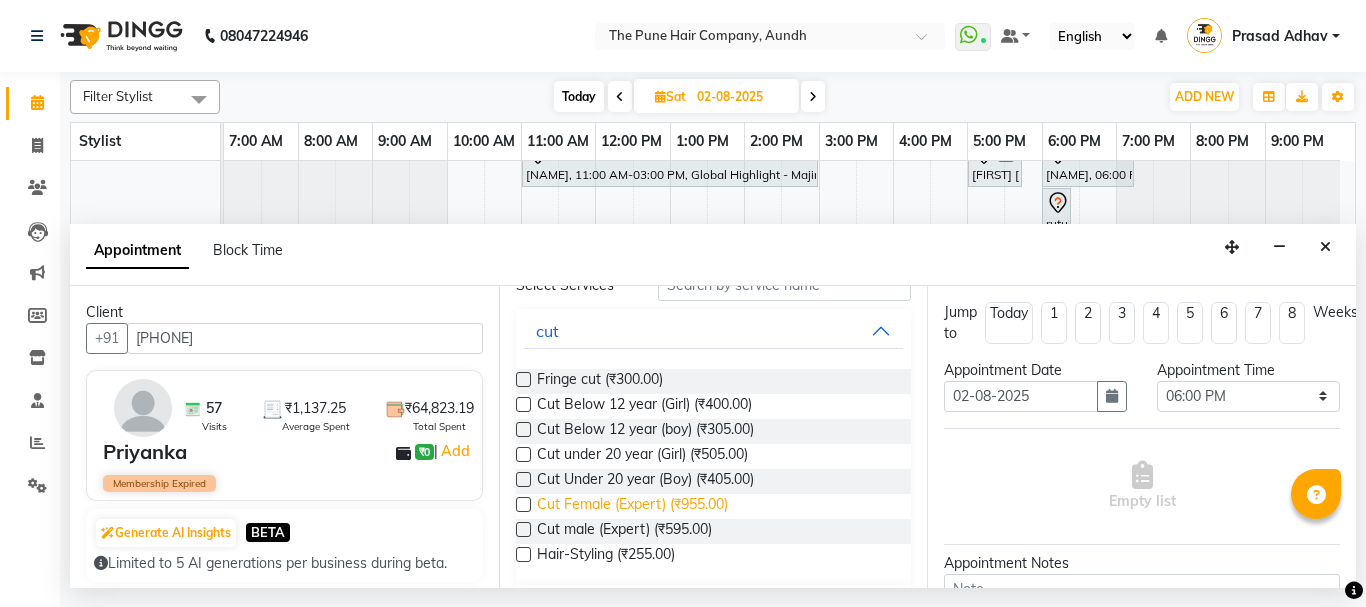 type on "[PHONE]" 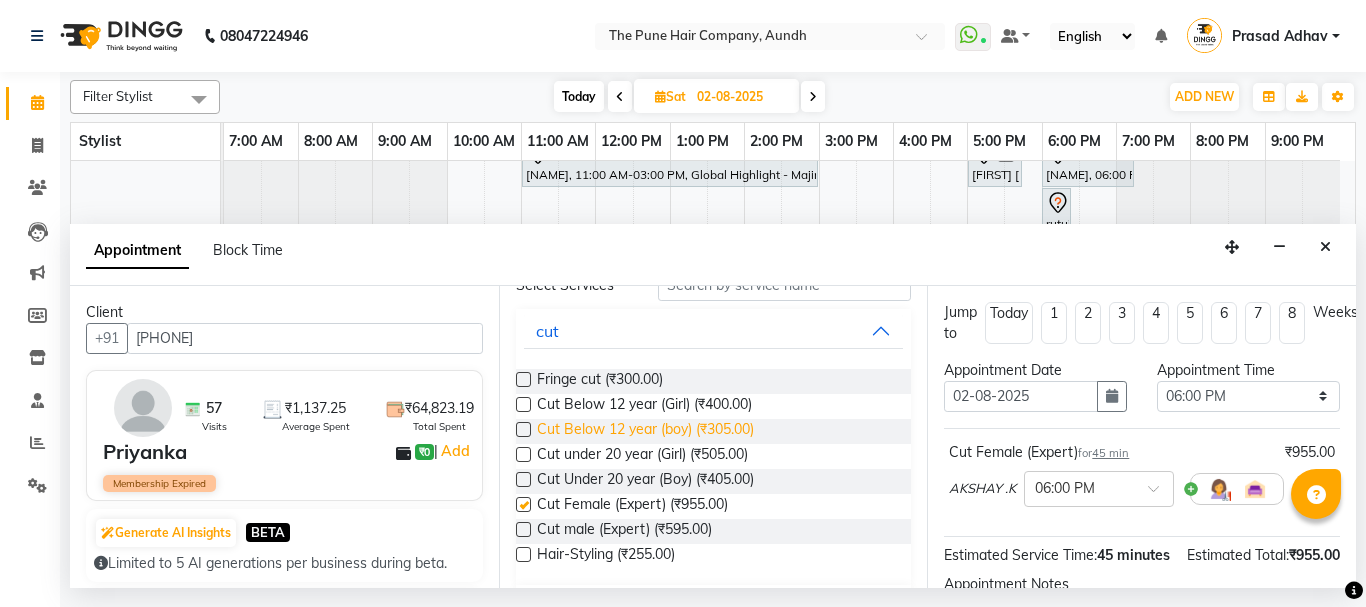 checkbox on "false" 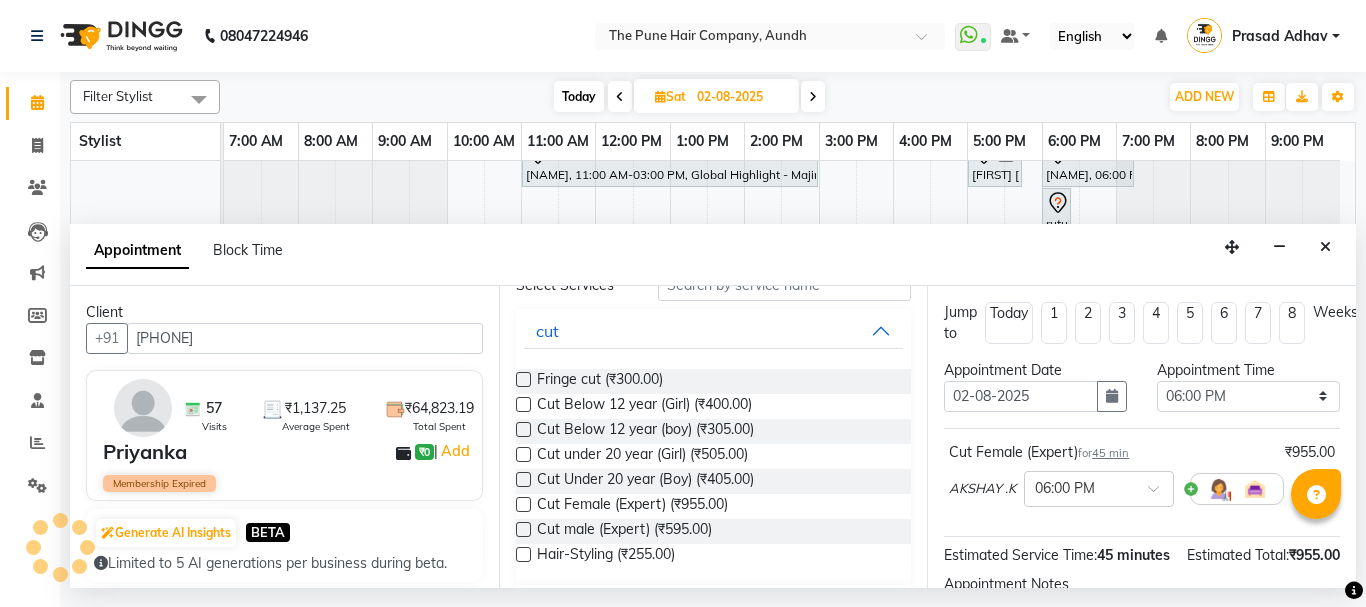 scroll, scrollTop: 0, scrollLeft: 0, axis: both 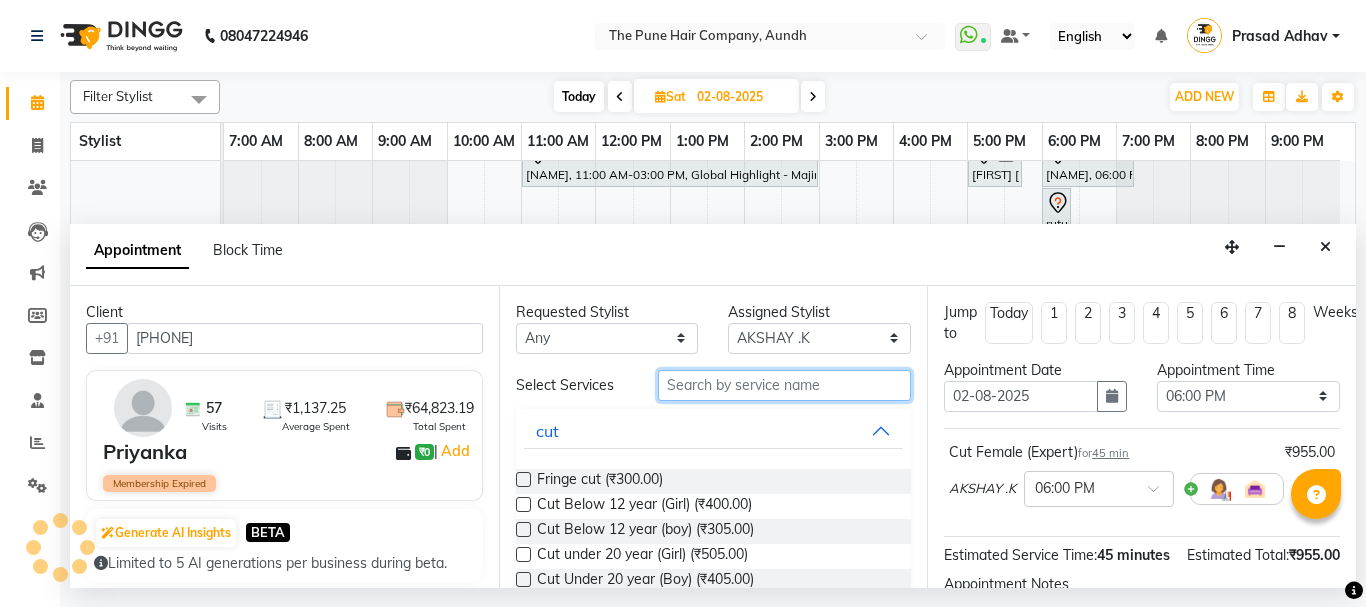 click at bounding box center [785, 385] 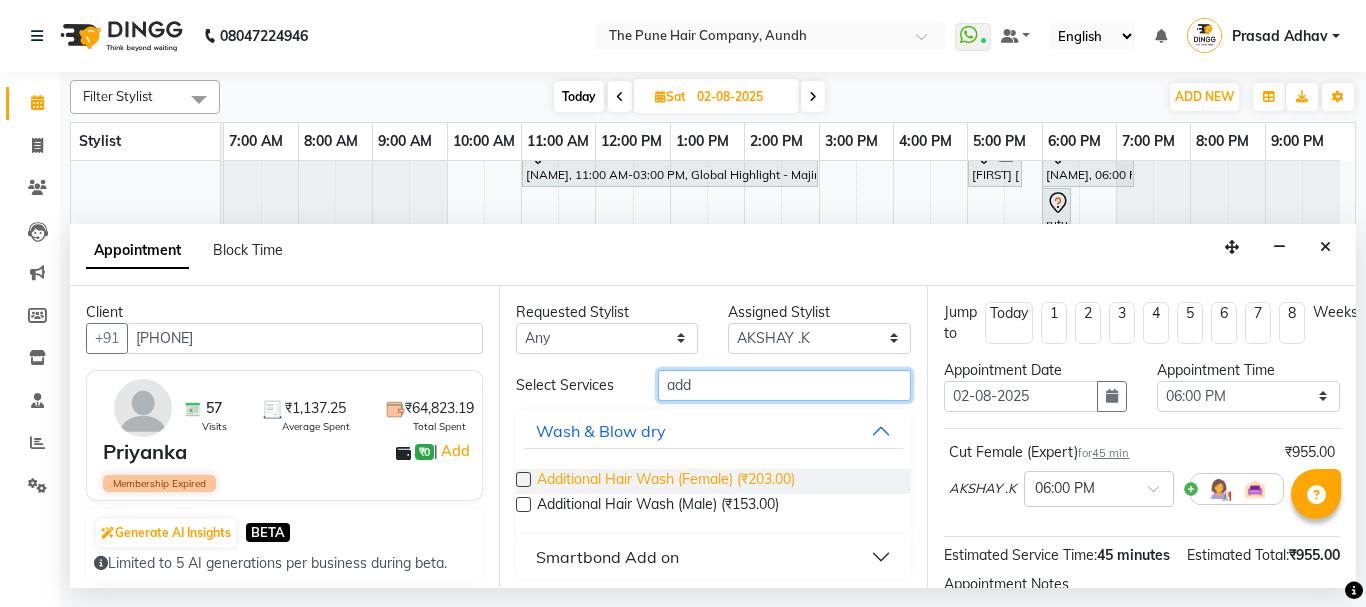 type on "add" 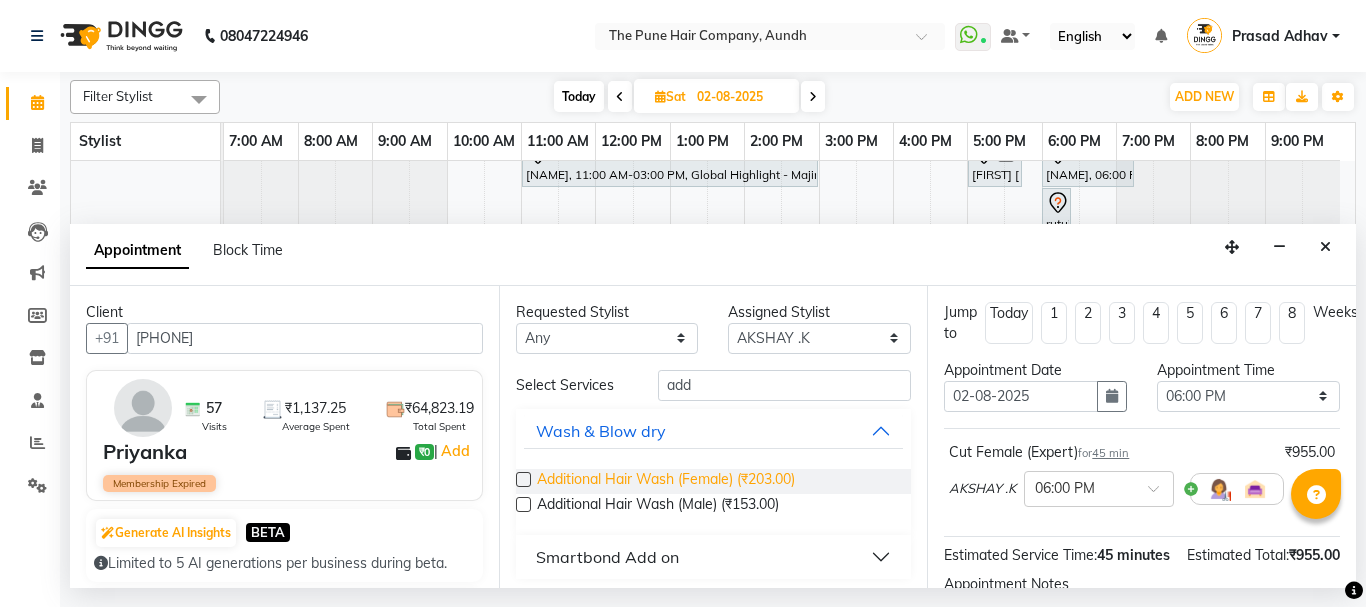 click on "Additional Hair Wash (Female) (₹203.00)" at bounding box center (666, 481) 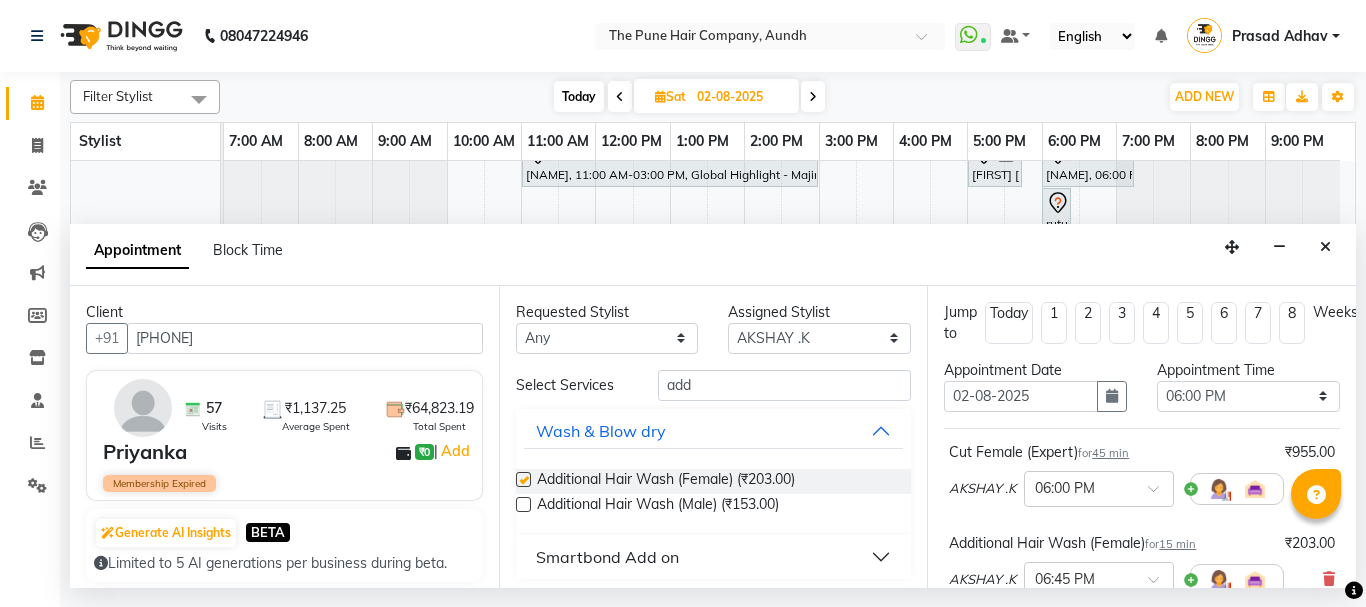 checkbox on "false" 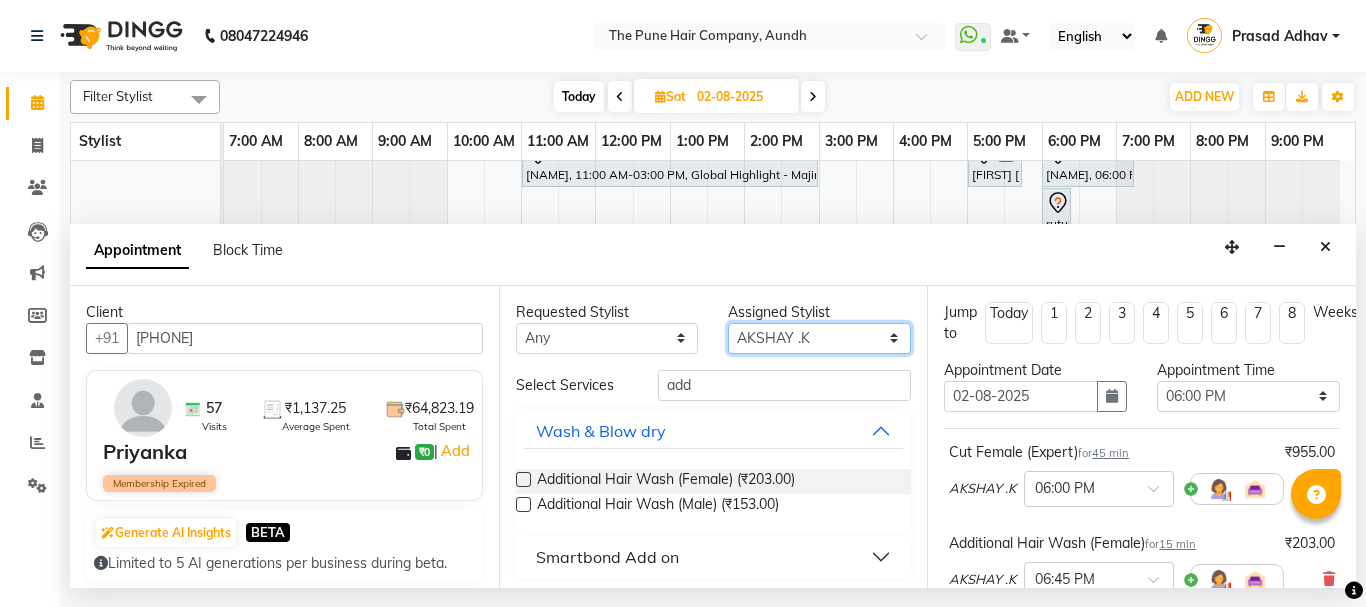 click on "Select [NAME] both [NAME] [LAST] [NAME] [LAST] [NAME] [LAST] [NAME] [LAST] [NAME] [LAST] [NAME] [LAST] [NAME] [LAST] [NAME] [LAST] [NAME] [LAST] [NAME] [LAST] [NAME] [LAST] [NAME] [LAST] Group By  Staff View   Room View  View as Vertical  Vertical - Week View  Horizontal  Horizontal - Week View  List  Toggle Dropdown Calendar Settings Manage Tags   Arrange Stylists   Reset Stylists  Full Screen  Show Available Stylist  Appointment Form Zoom 50%" at bounding box center [819, 338] 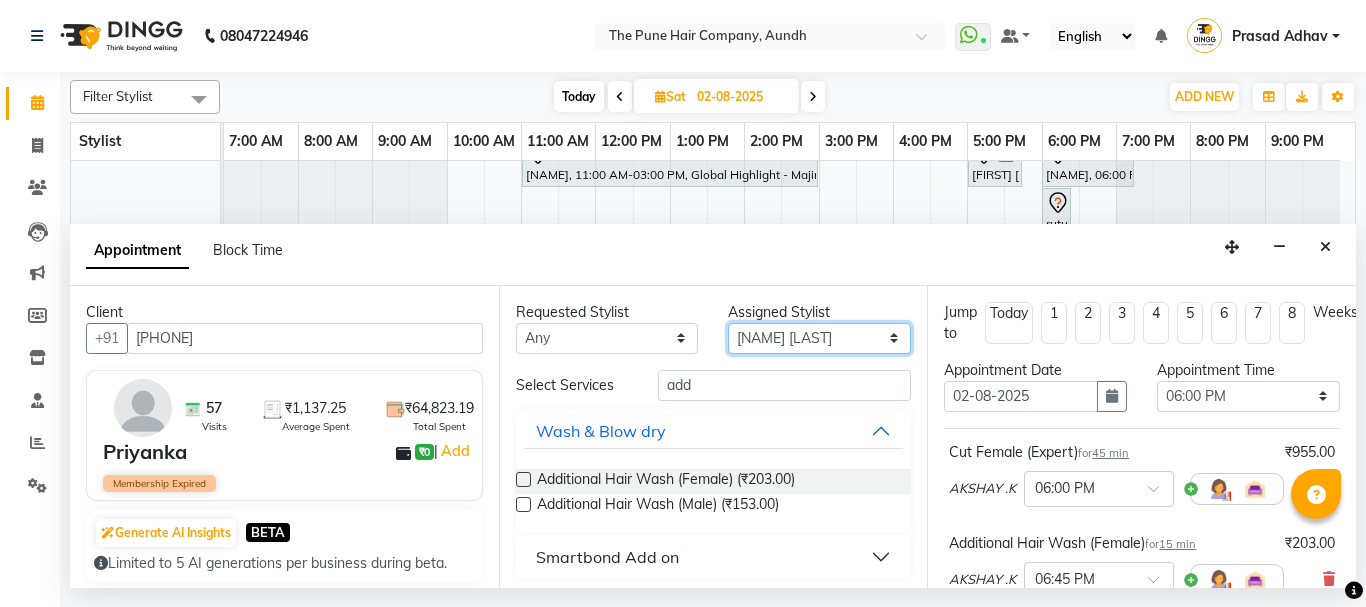 click on "Select [NAME] both [NAME] [LAST] [NAME] [LAST] [NAME] [LAST] [NAME] [LAST] [NAME] [LAST] [NAME] [LAST] [NAME] [LAST] [NAME] [LAST] [NAME] [LAST] [NAME] [LAST] [NAME] [LAST] [NAME] [LAST] Group By  Staff View   Room View  View as Vertical  Vertical - Week View  Horizontal  Horizontal - Week View  List  Toggle Dropdown Calendar Settings Manage Tags   Arrange Stylists   Reset Stylists  Full Screen  Show Available Stylist  Appointment Form Zoom 50%" at bounding box center [819, 338] 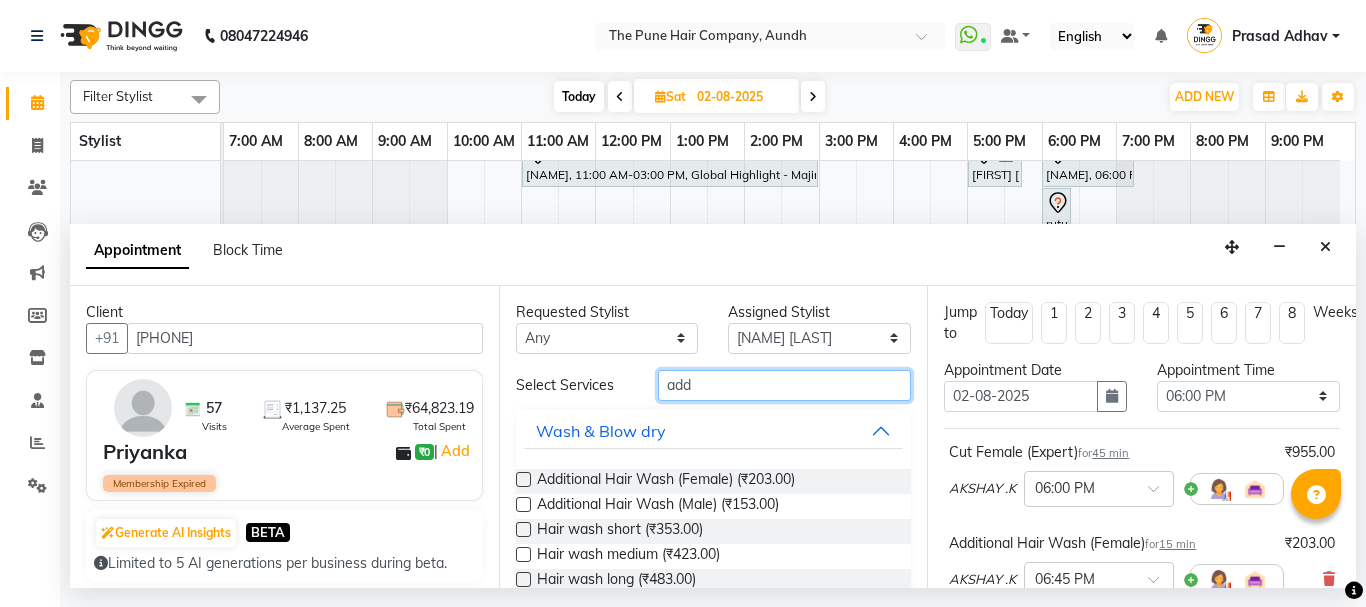 drag, startPoint x: 732, startPoint y: 389, endPoint x: 571, endPoint y: 375, distance: 161.60754 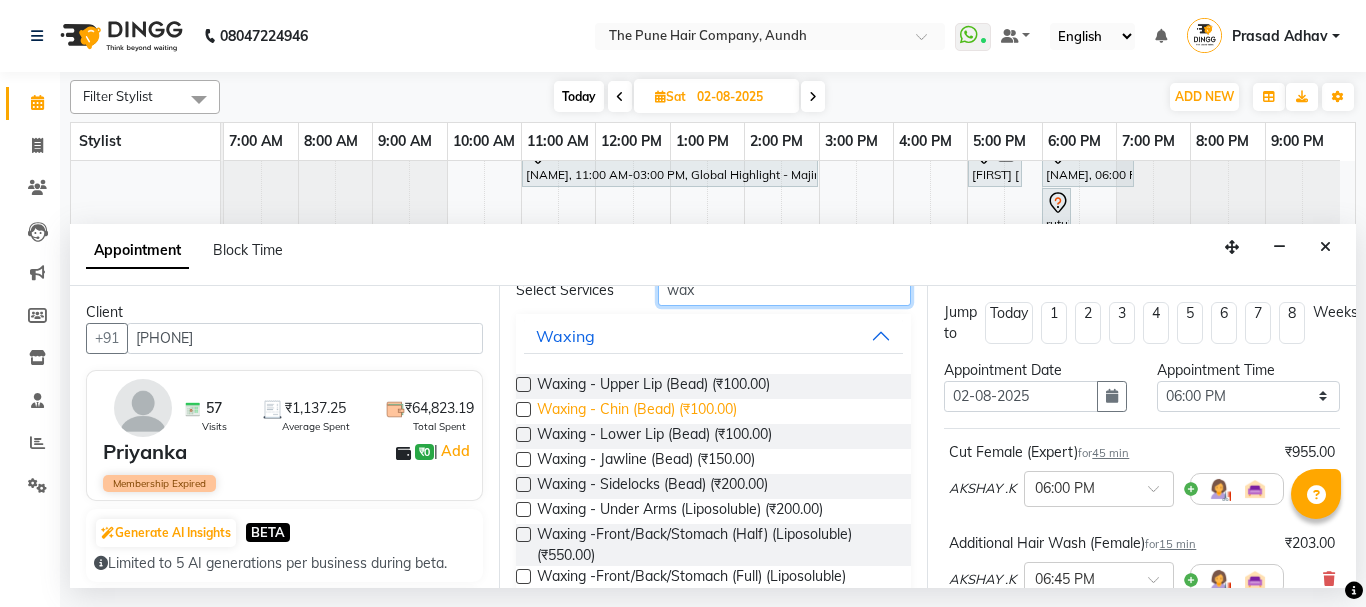 scroll, scrollTop: 100, scrollLeft: 0, axis: vertical 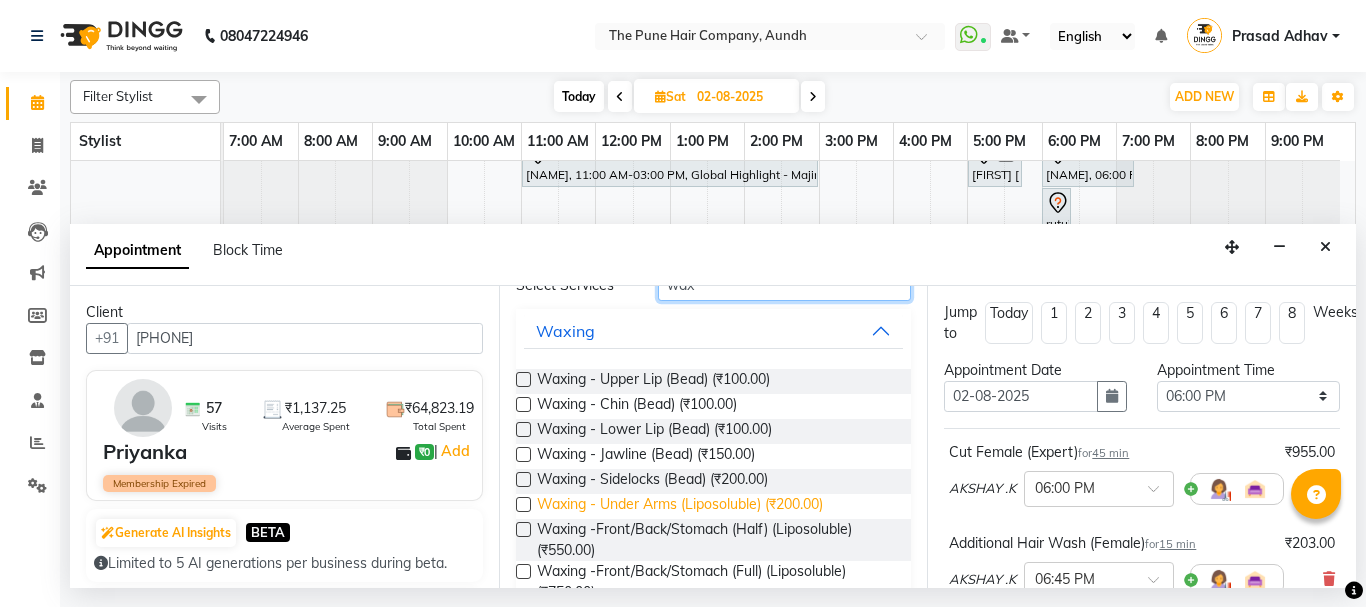 type on "wax" 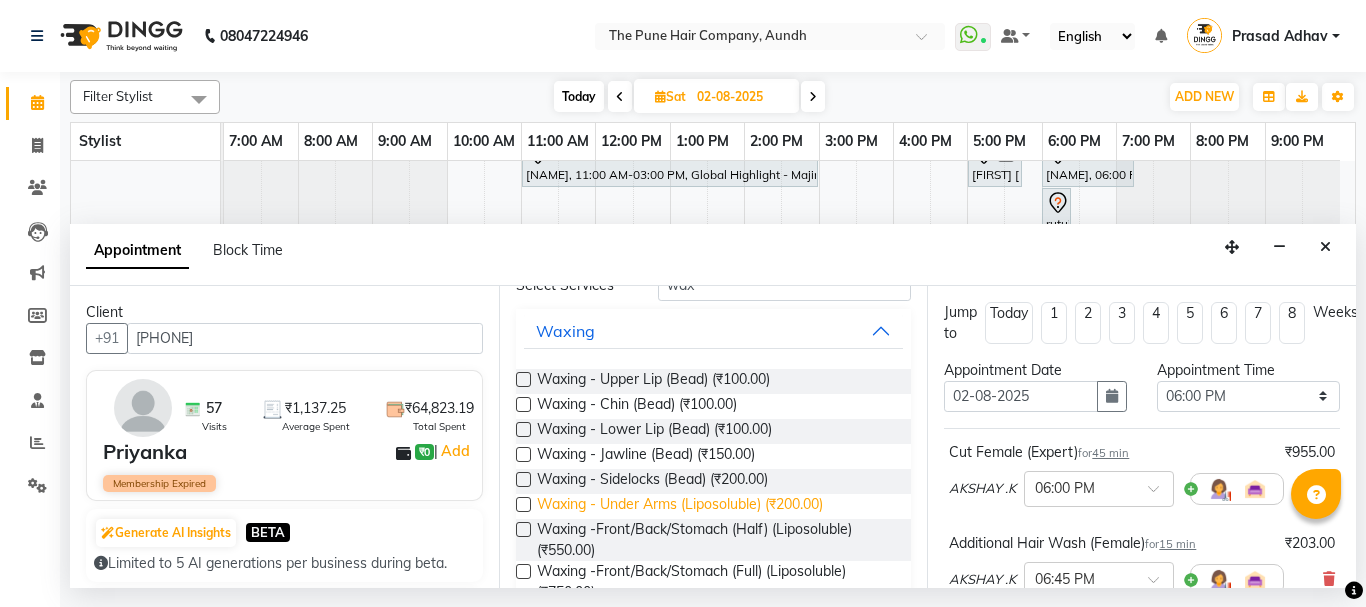click on "Waxing - Under Arms (Liposoluble) (₹200.00)" at bounding box center (680, 506) 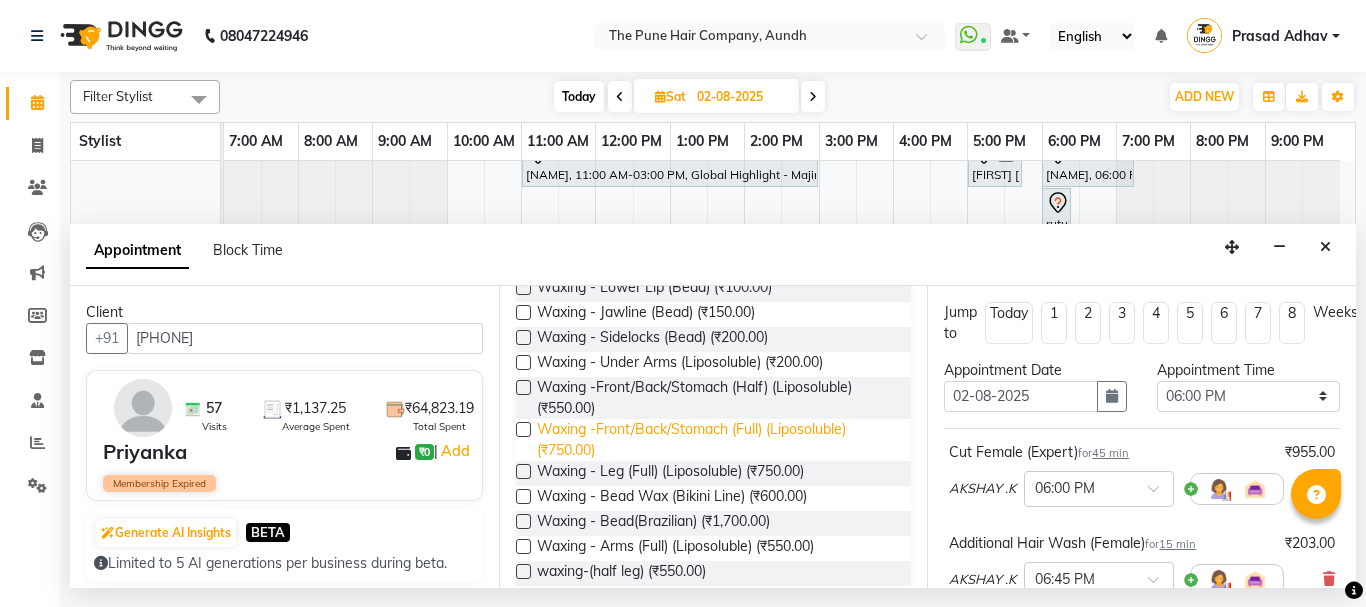 scroll, scrollTop: 197, scrollLeft: 0, axis: vertical 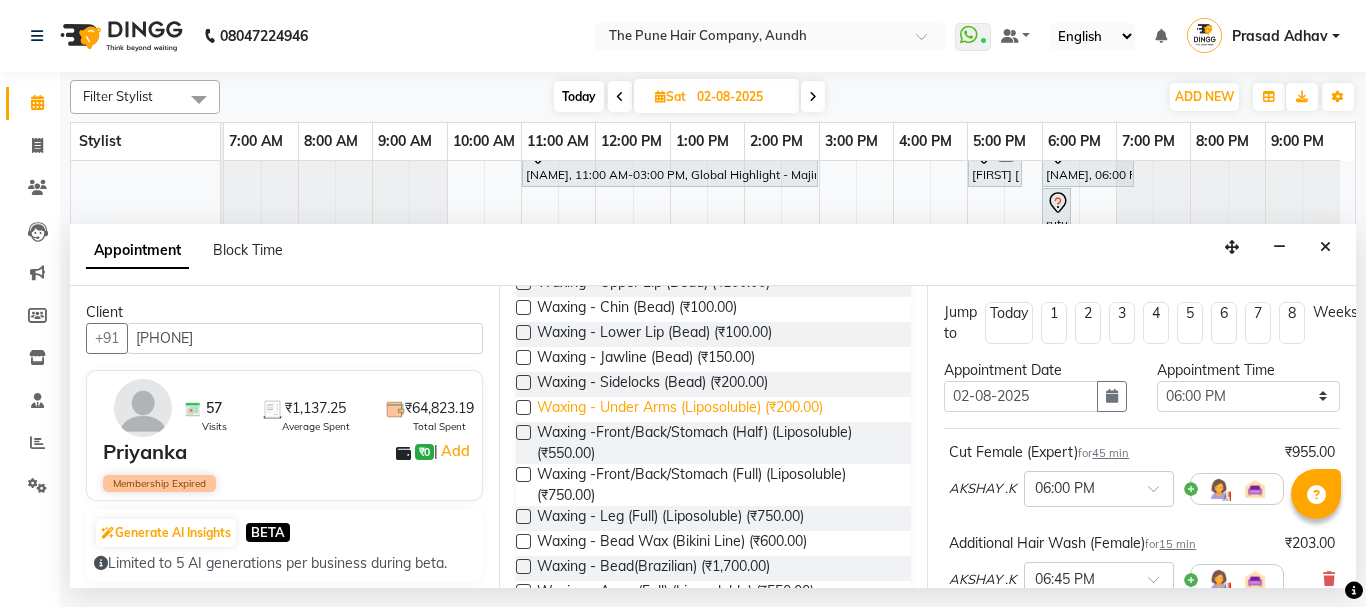 click on "Waxing - Under Arms (Liposoluble) (₹200.00)" at bounding box center (680, 409) 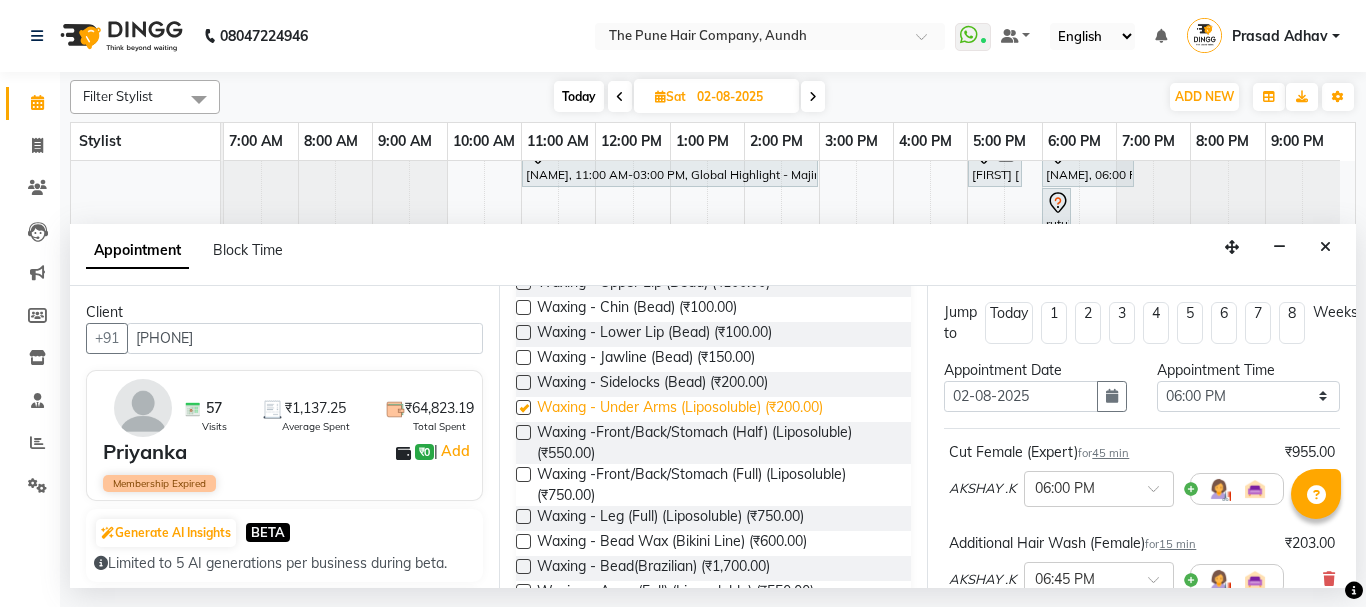 checkbox on "false" 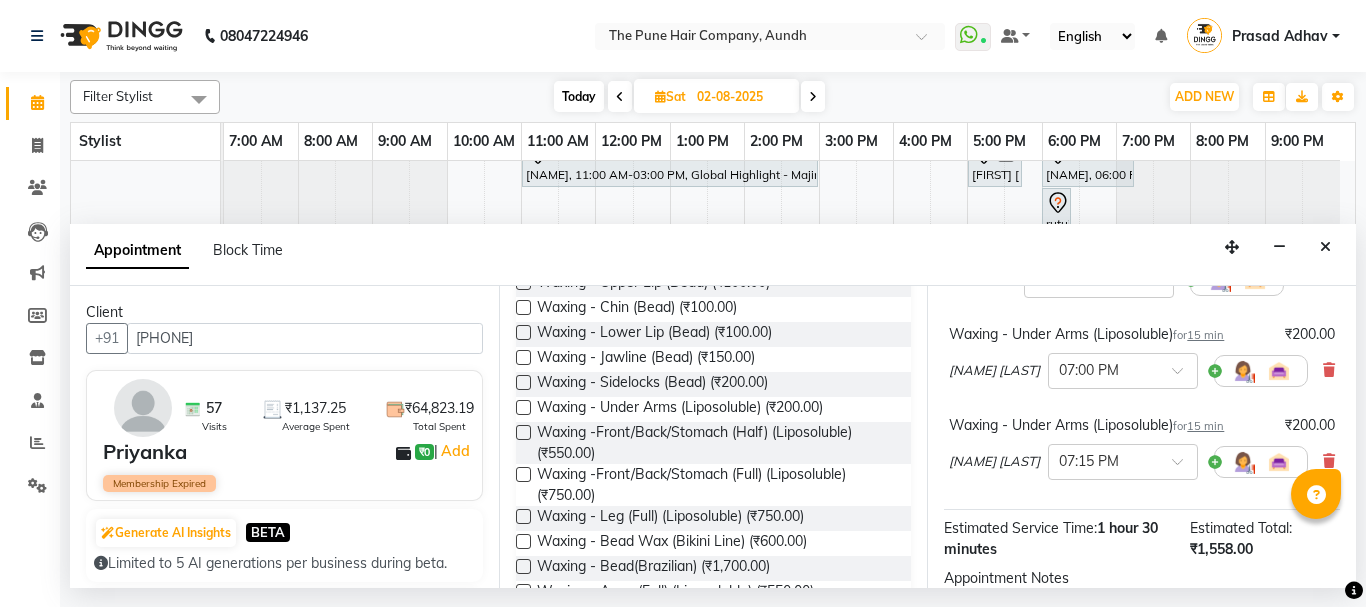 scroll, scrollTop: 533, scrollLeft: 0, axis: vertical 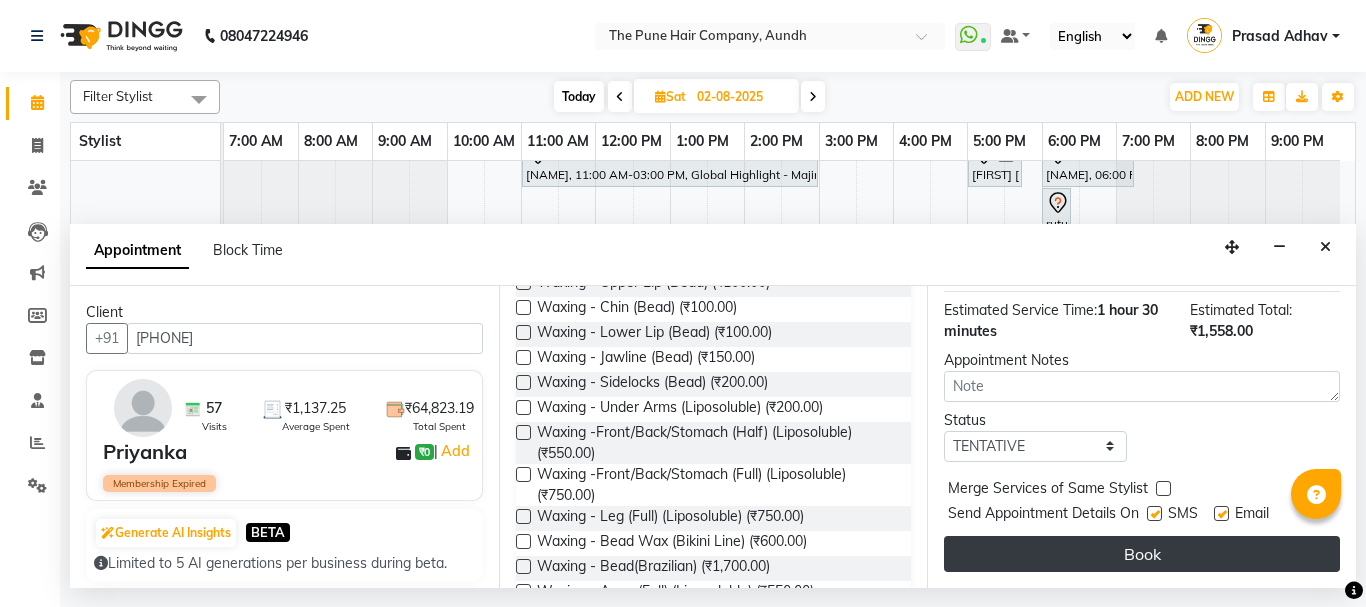 click on "Book" at bounding box center (1142, 554) 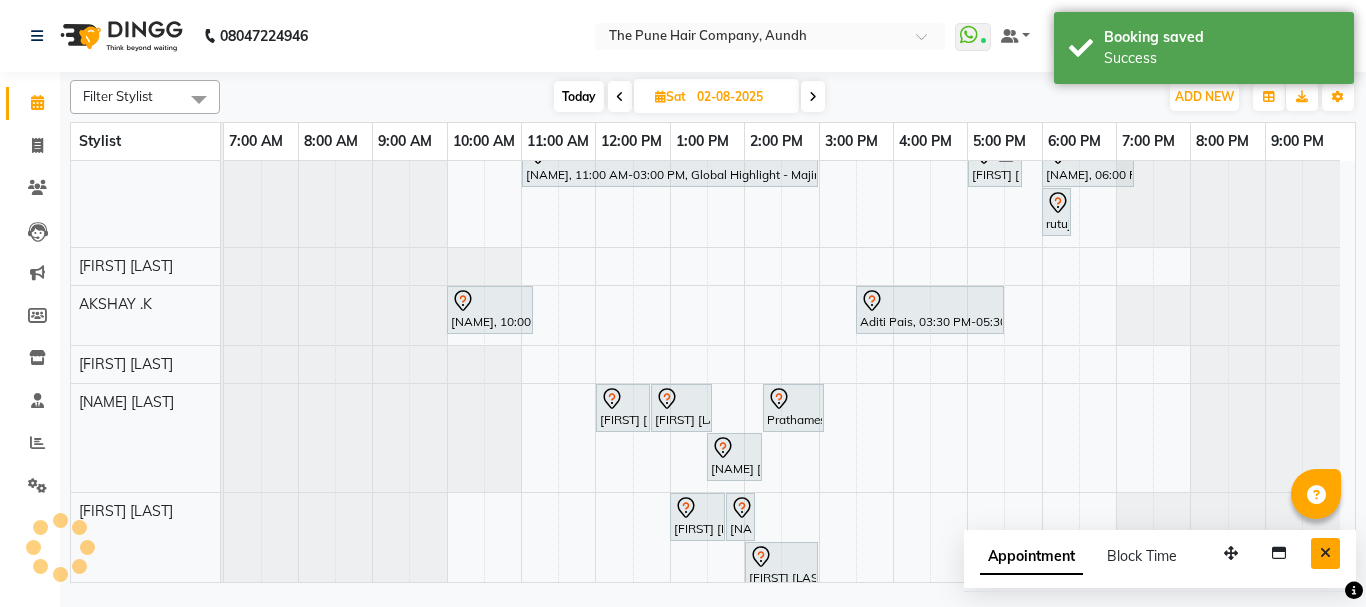 click at bounding box center [1325, 553] 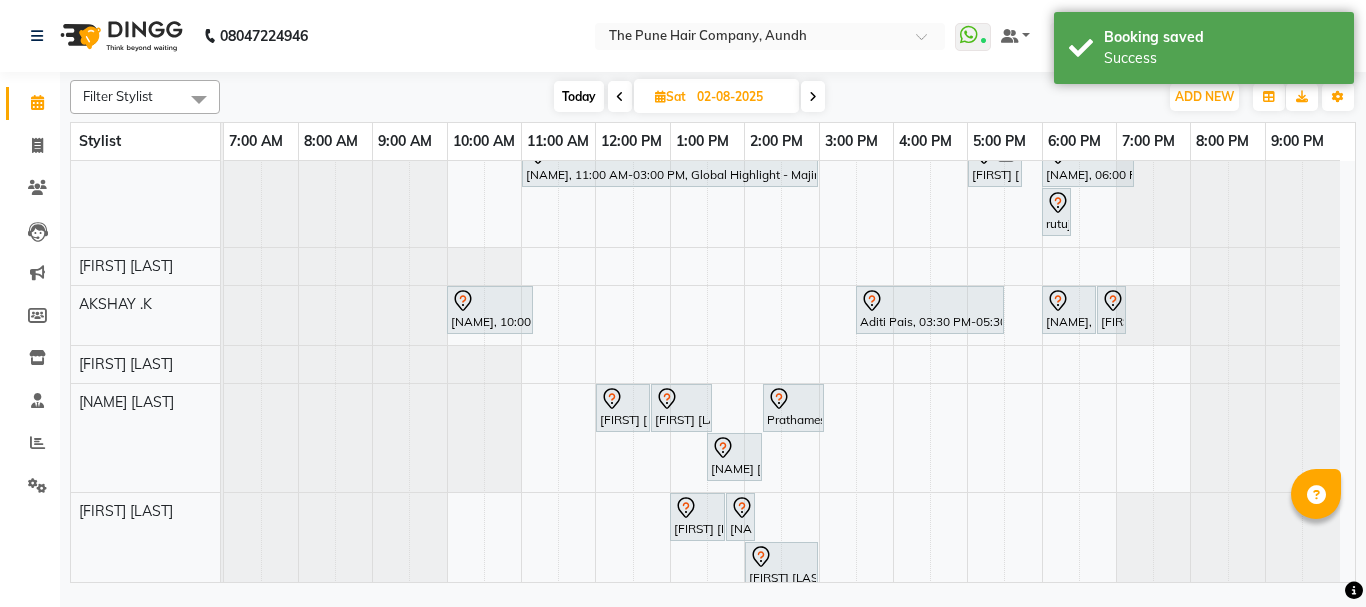scroll, scrollTop: 531, scrollLeft: 0, axis: vertical 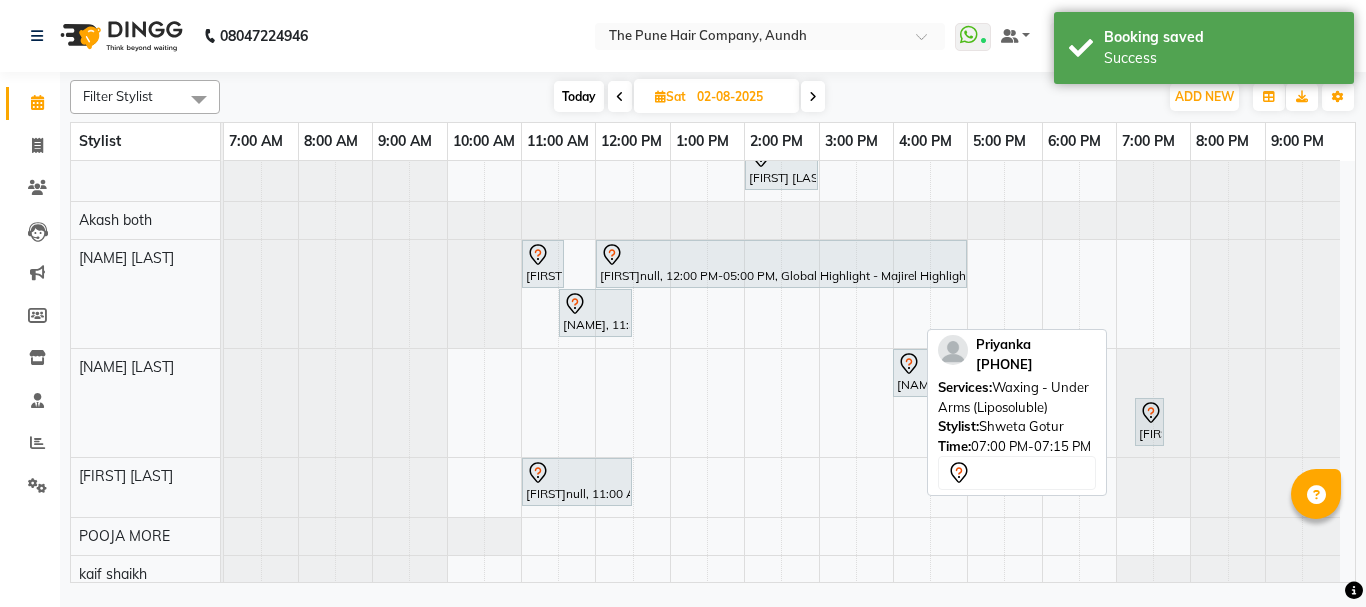 drag, startPoint x: 1129, startPoint y: 382, endPoint x: 1104, endPoint y: 383, distance: 25.019993 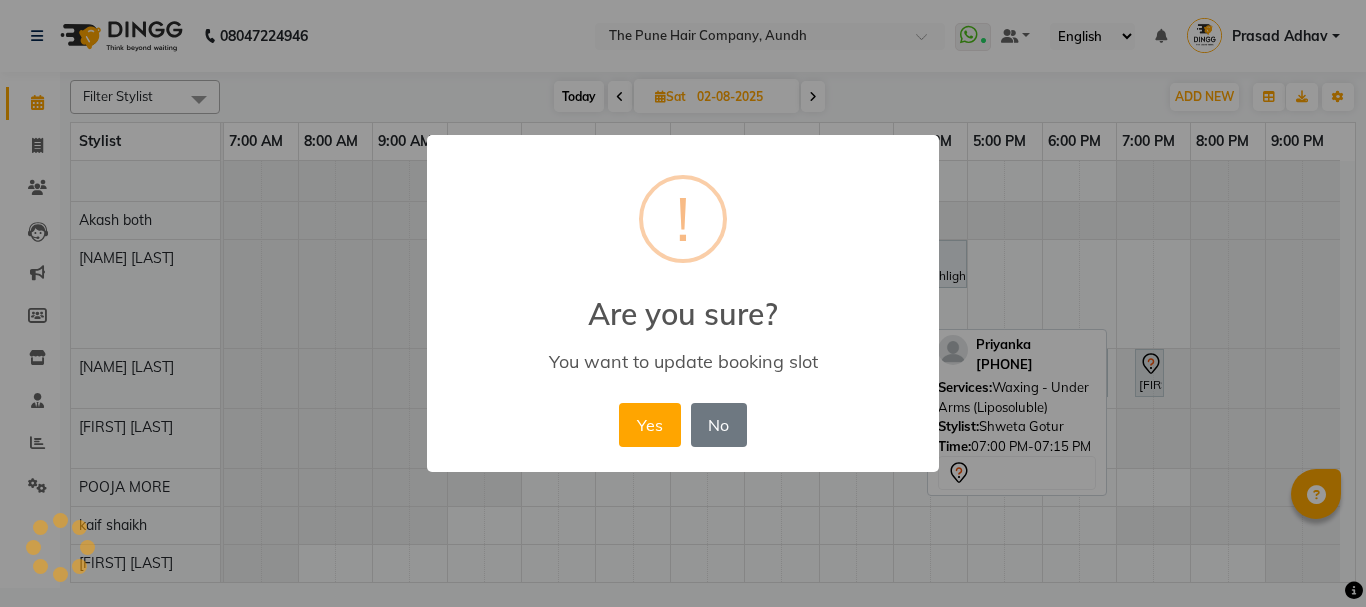 click on "Yes" at bounding box center [649, 425] 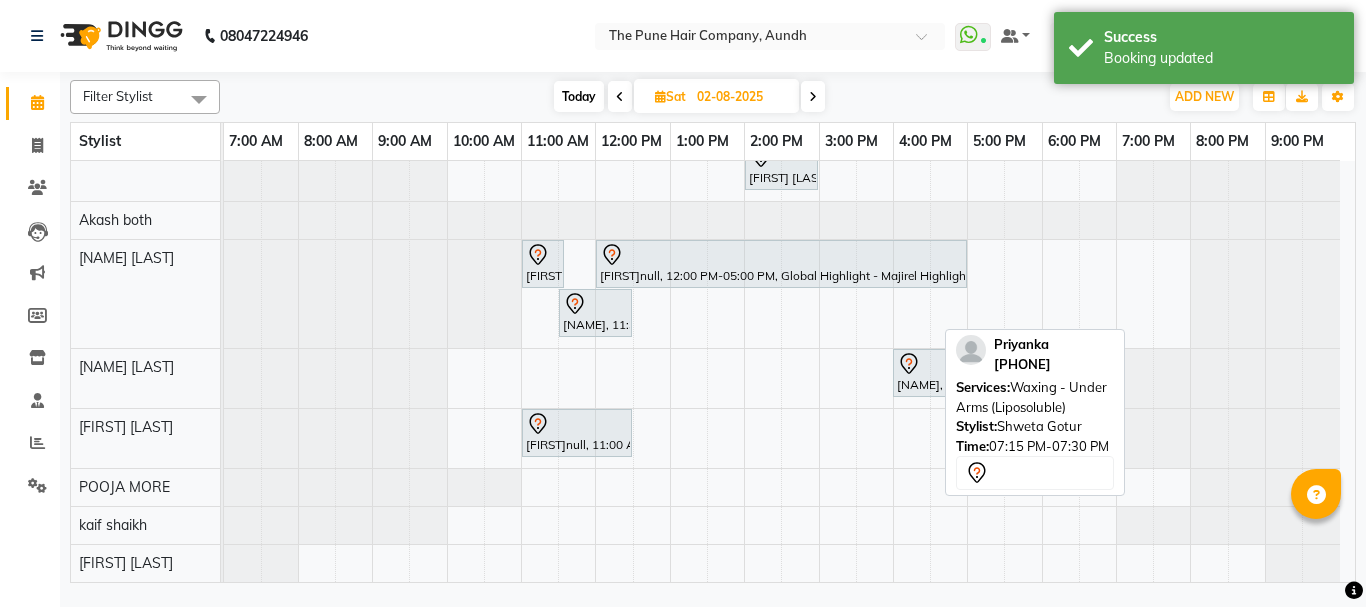 drag, startPoint x: 1149, startPoint y: 383, endPoint x: 1118, endPoint y: 391, distance: 32.01562 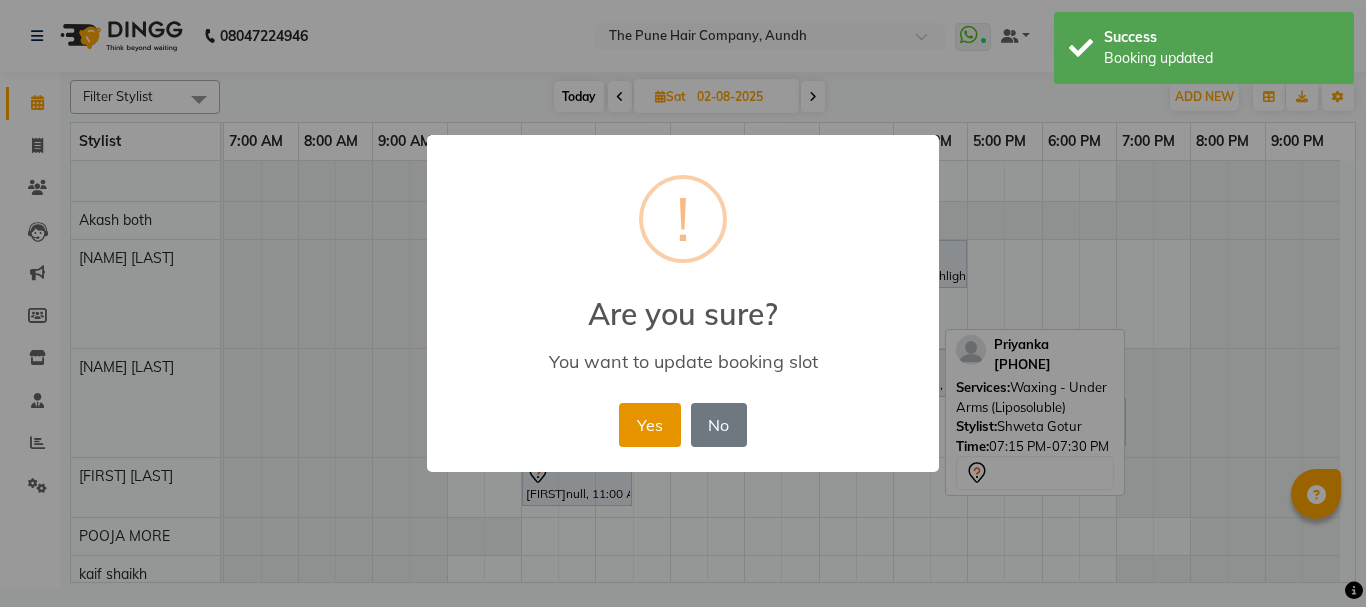 click on "Yes" at bounding box center (649, 425) 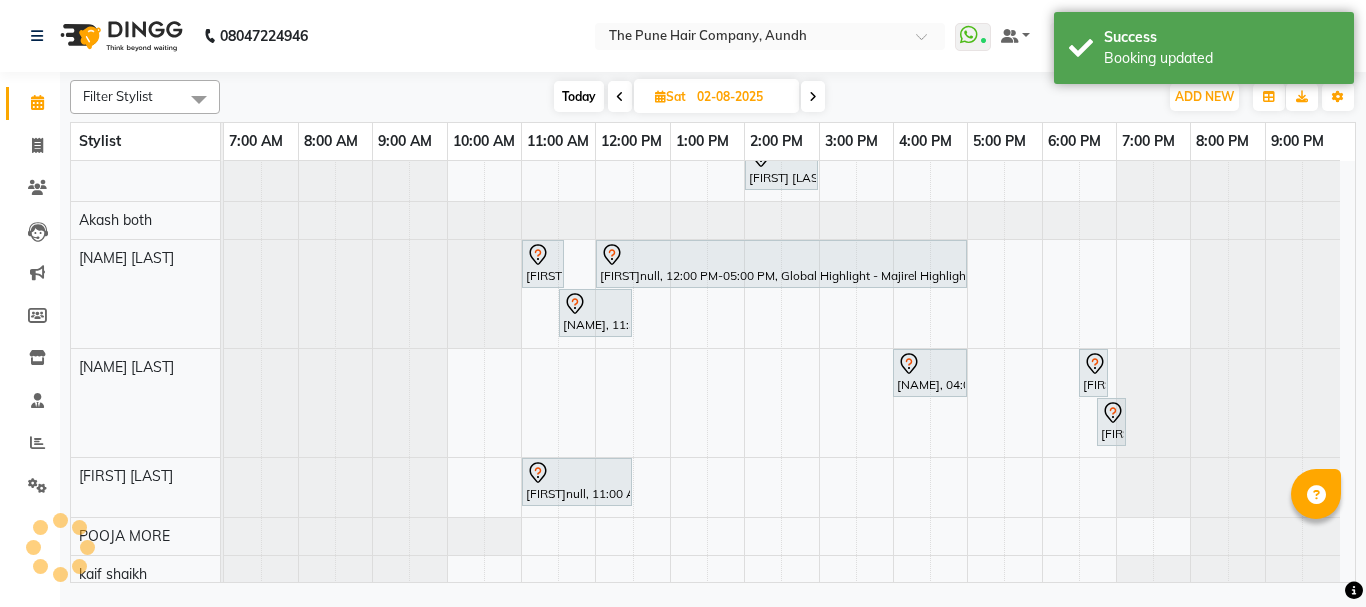 click on "Today" at bounding box center [579, 96] 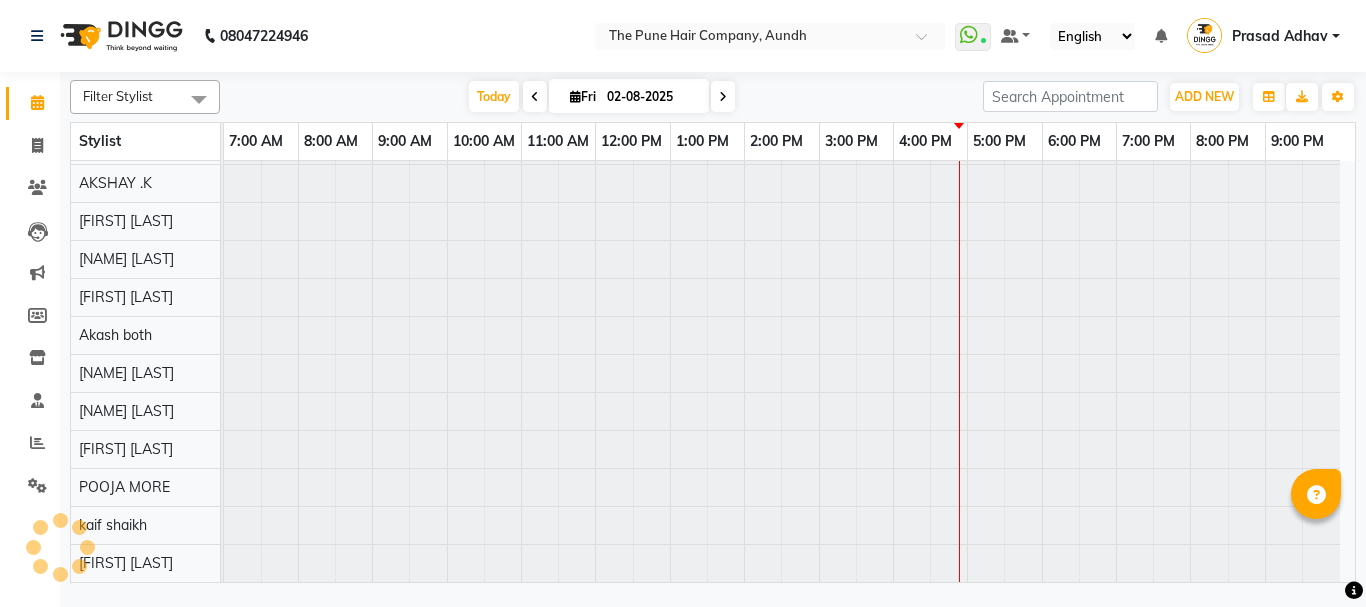 type on "01-08-2025" 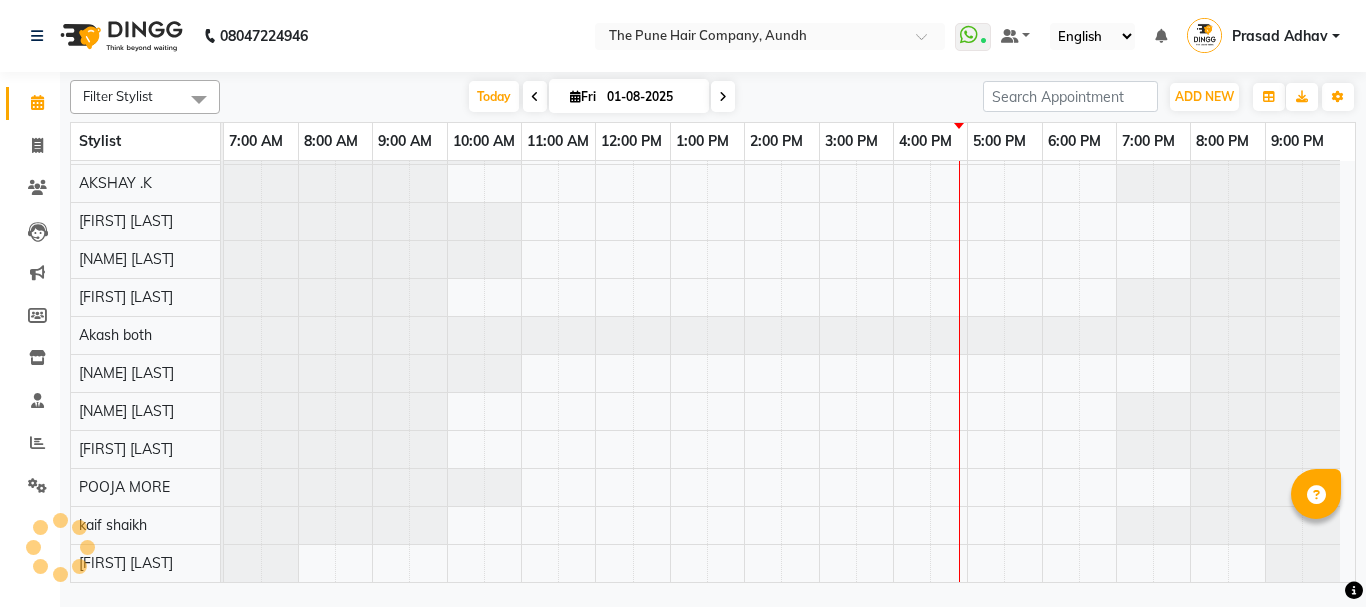 scroll, scrollTop: 110, scrollLeft: 0, axis: vertical 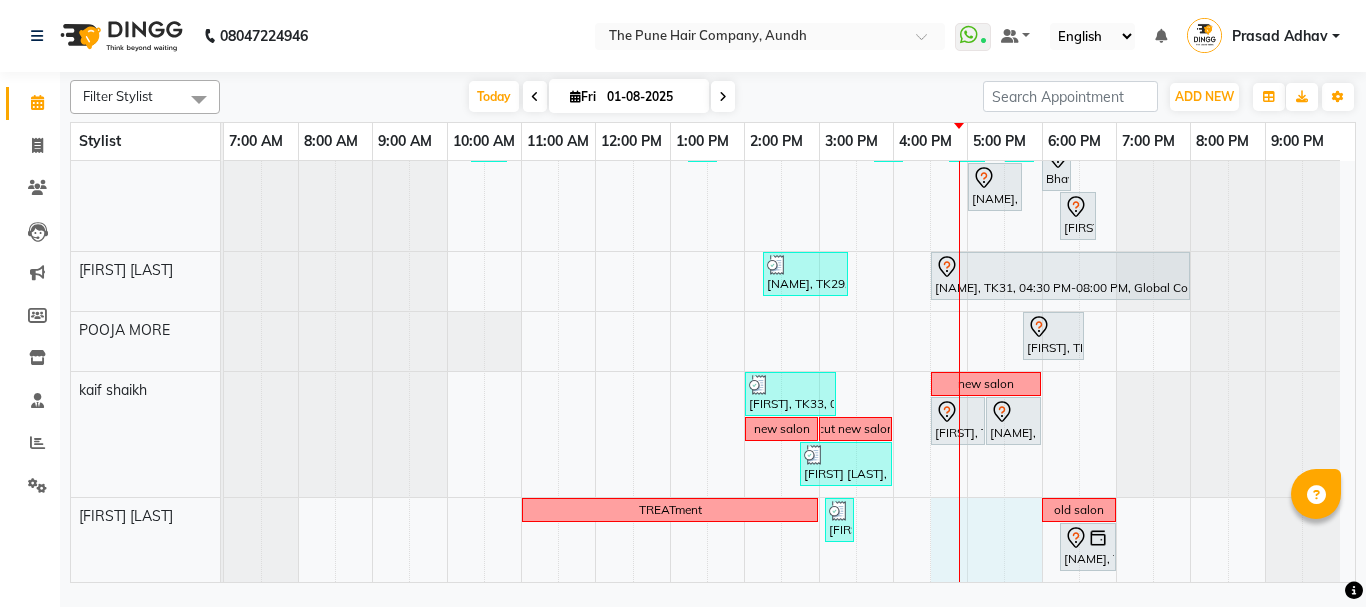 drag, startPoint x: 968, startPoint y: 514, endPoint x: 1029, endPoint y: 515, distance: 61.008198 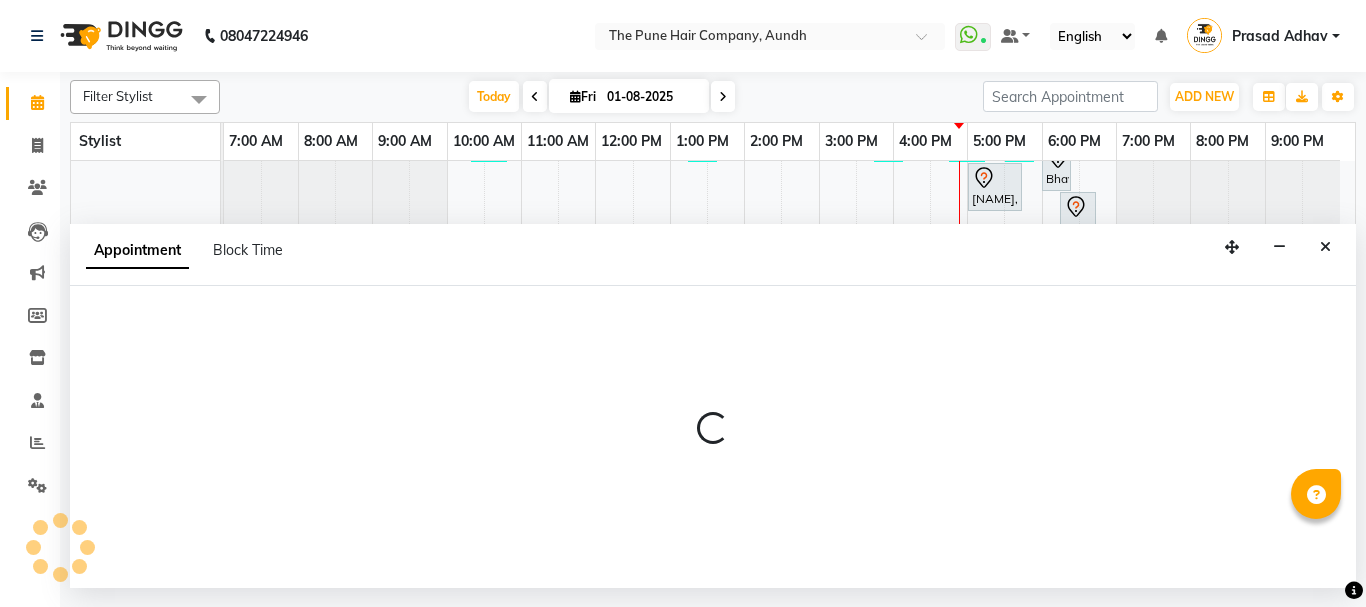 select on "78334" 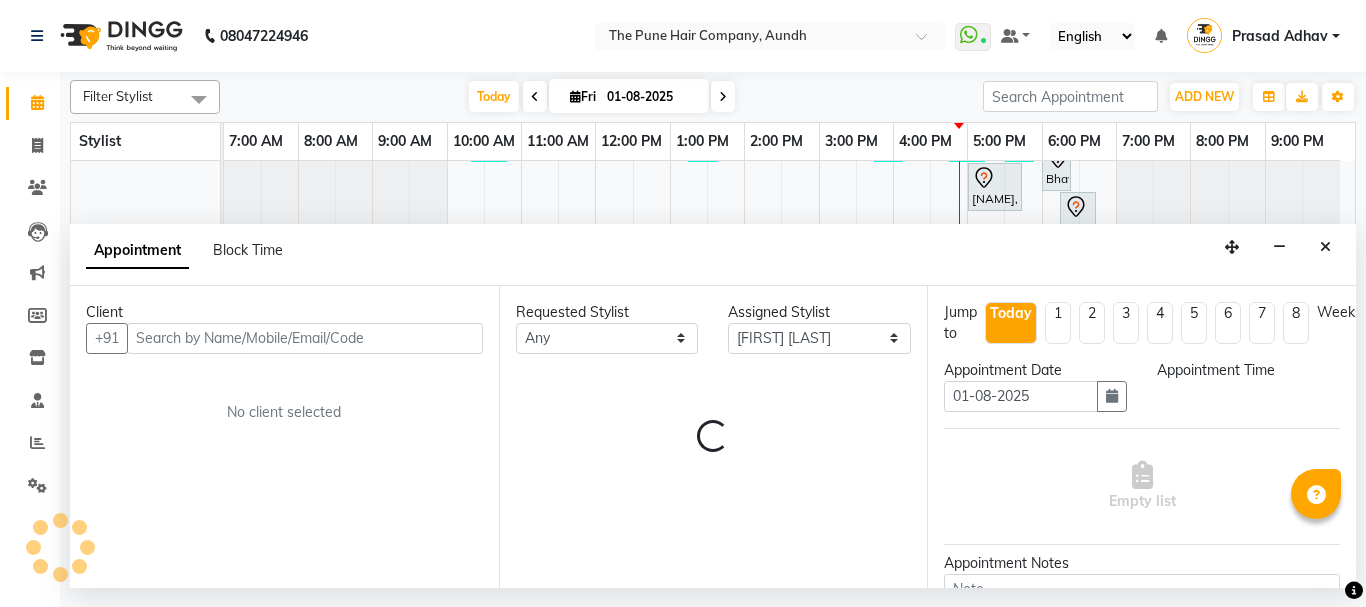 click on "Appointment Block Time" at bounding box center [184, 250] 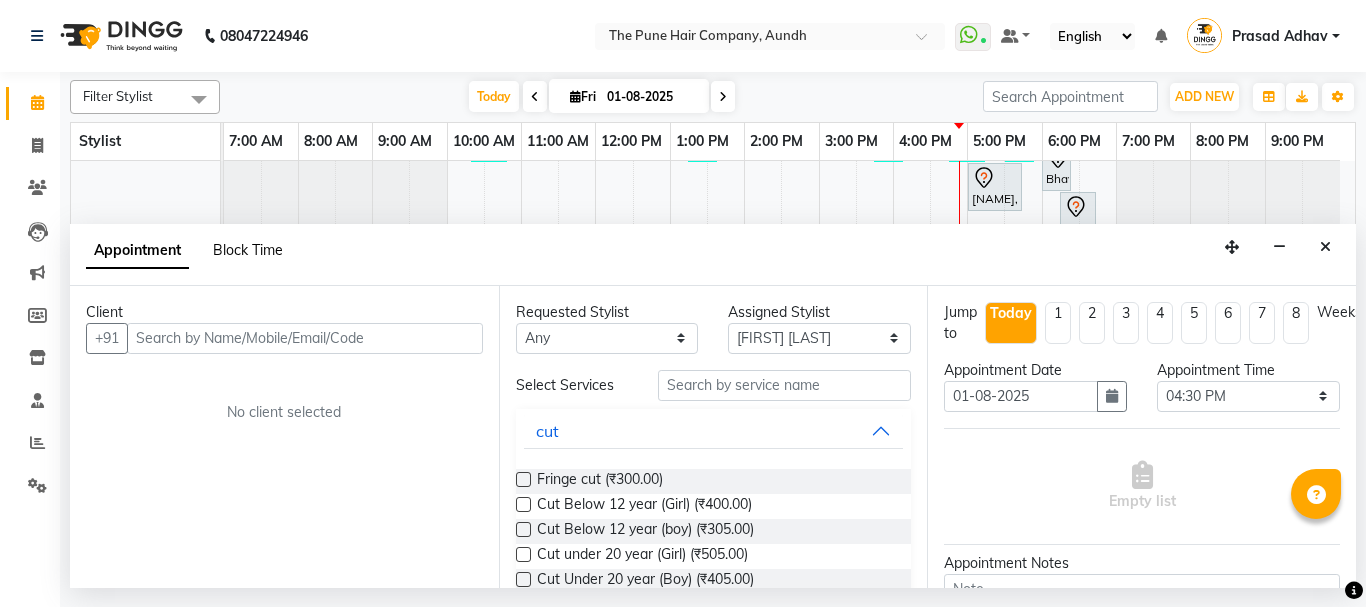 click on "Block Time" at bounding box center [248, 250] 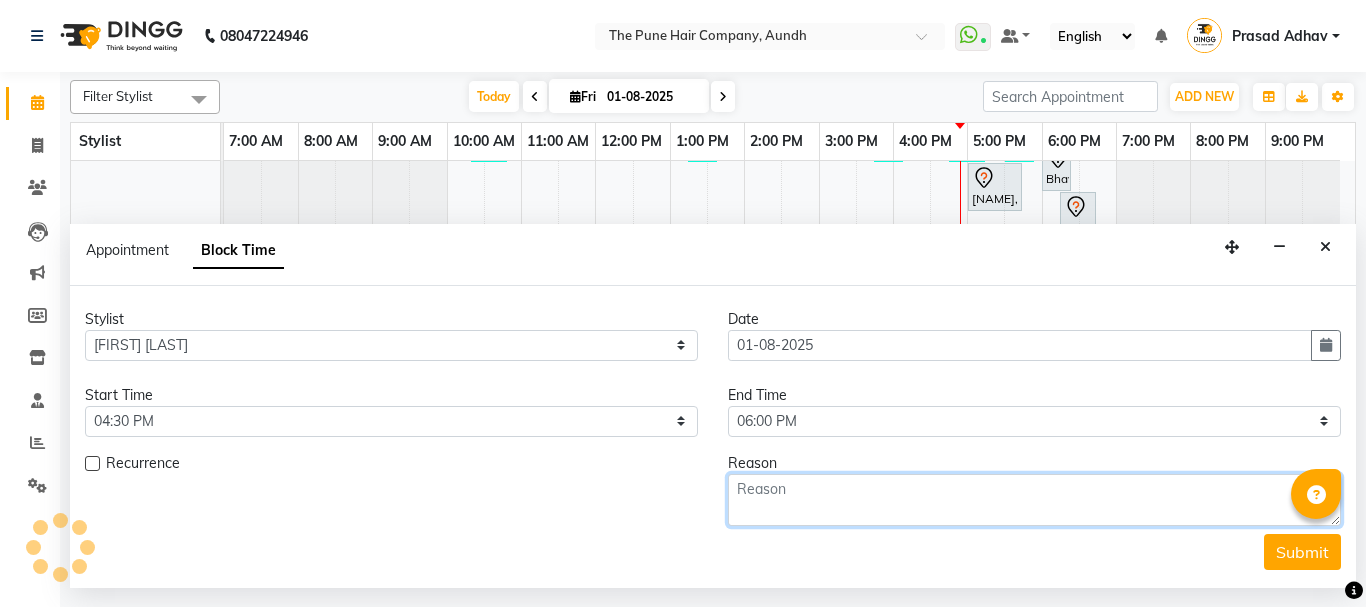 click at bounding box center [1034, 500] 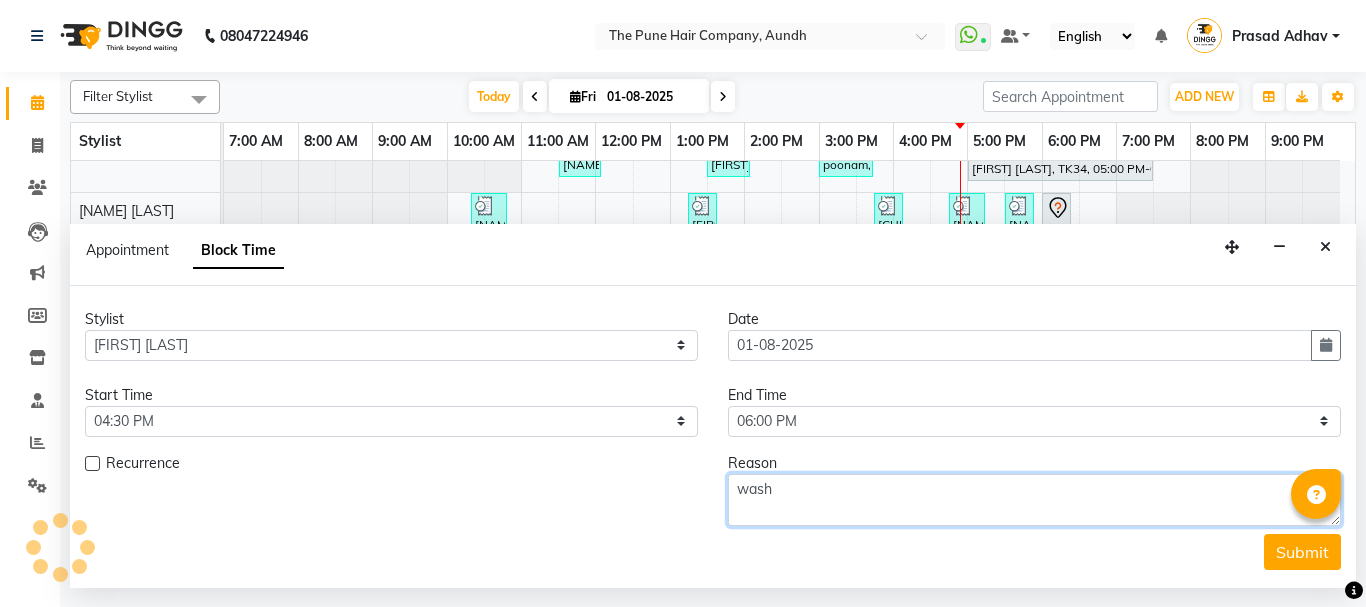 scroll, scrollTop: 772, scrollLeft: 0, axis: vertical 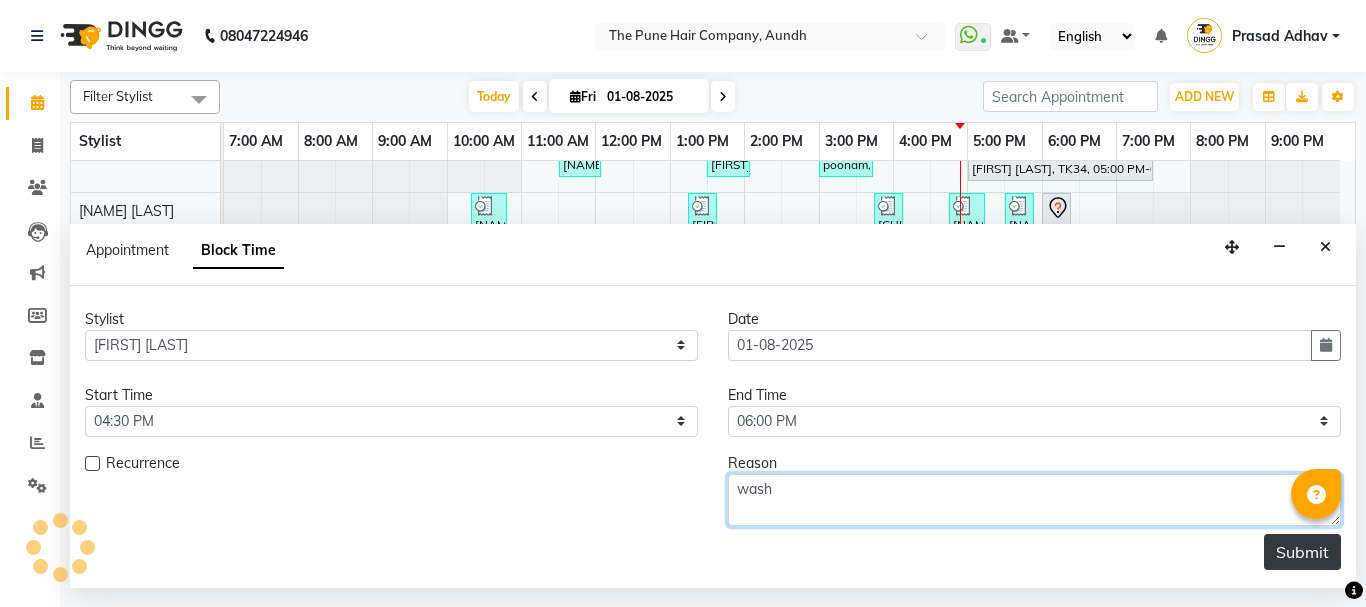type on "wash" 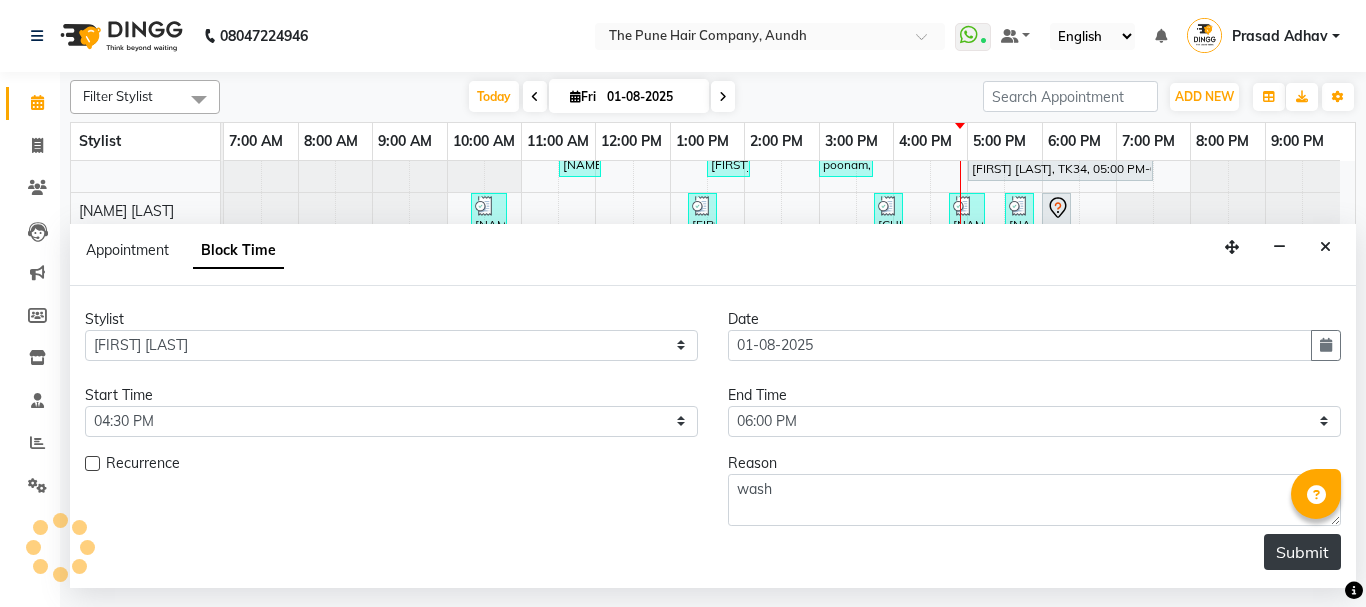 click on "Submit" at bounding box center (1302, 552) 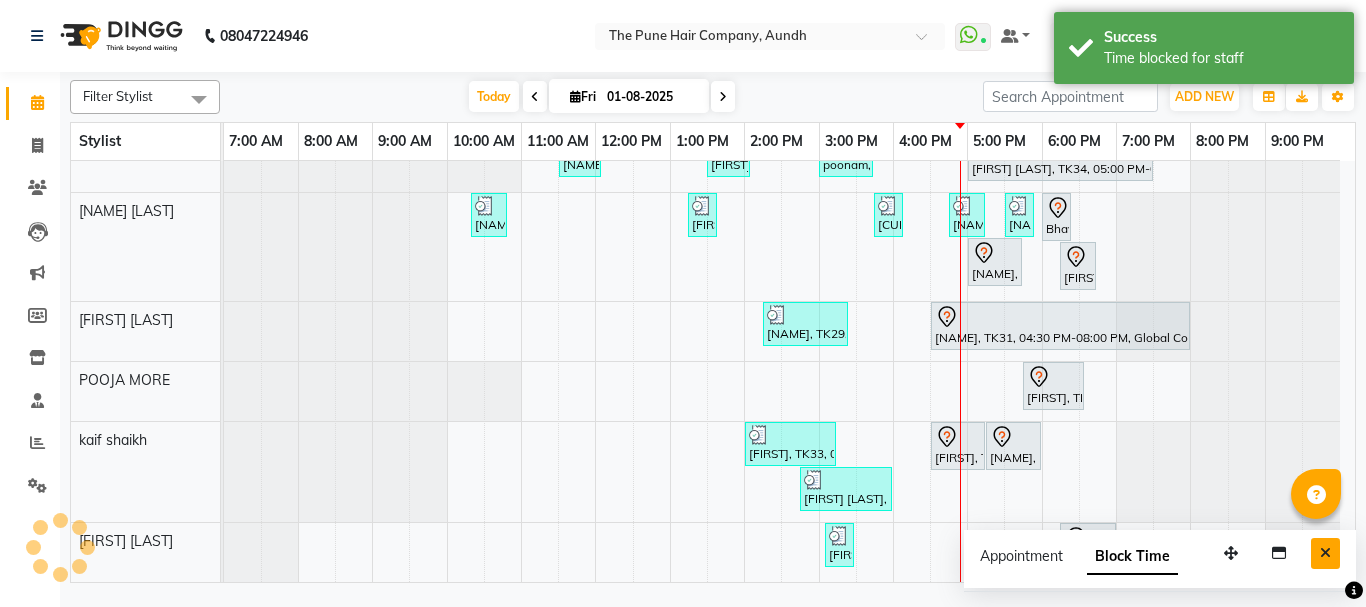 click at bounding box center (1325, 553) 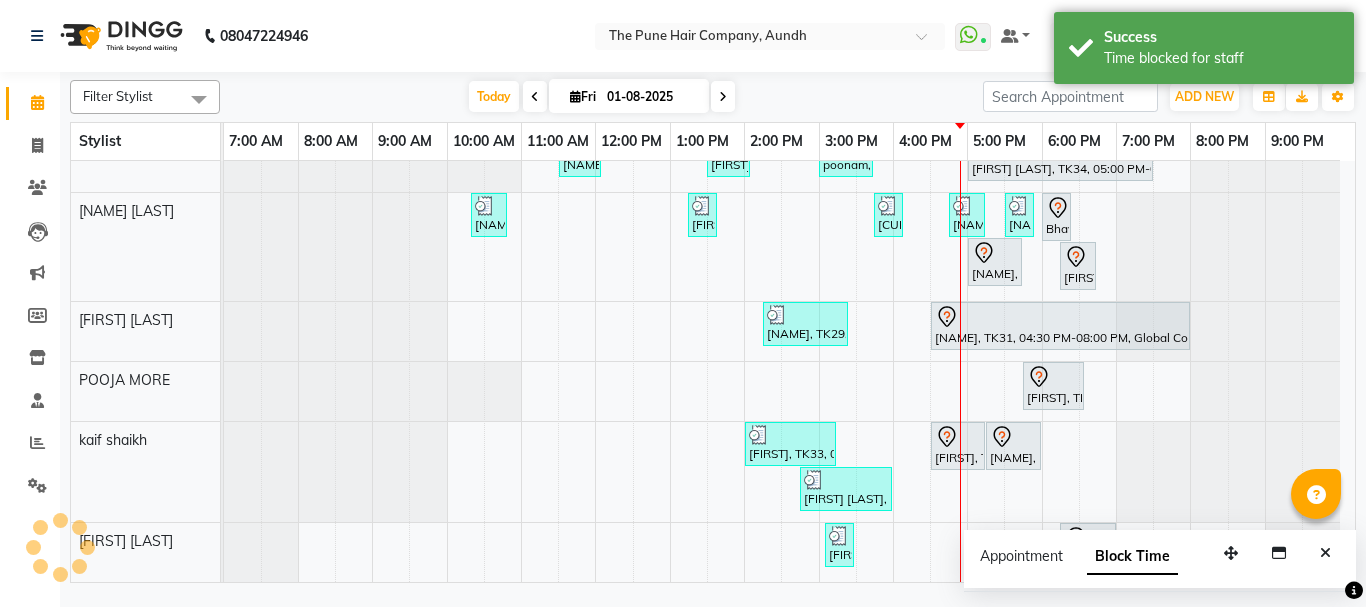 scroll, scrollTop: 914, scrollLeft: 0, axis: vertical 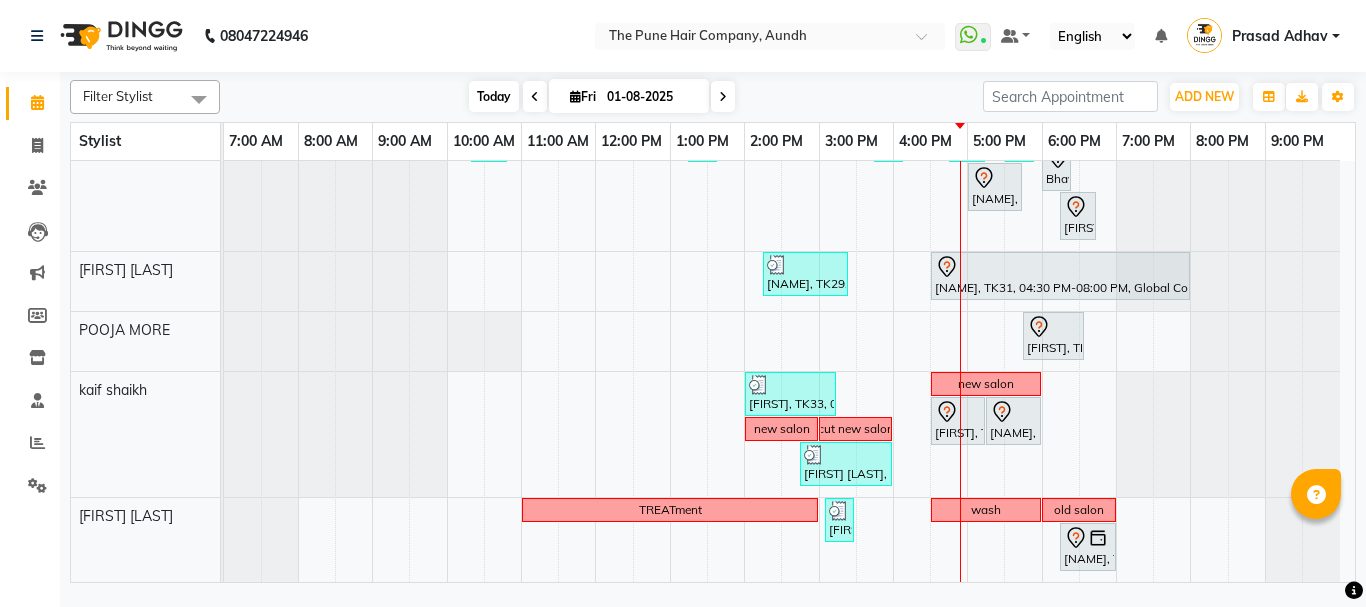 click on "Today" at bounding box center [494, 96] 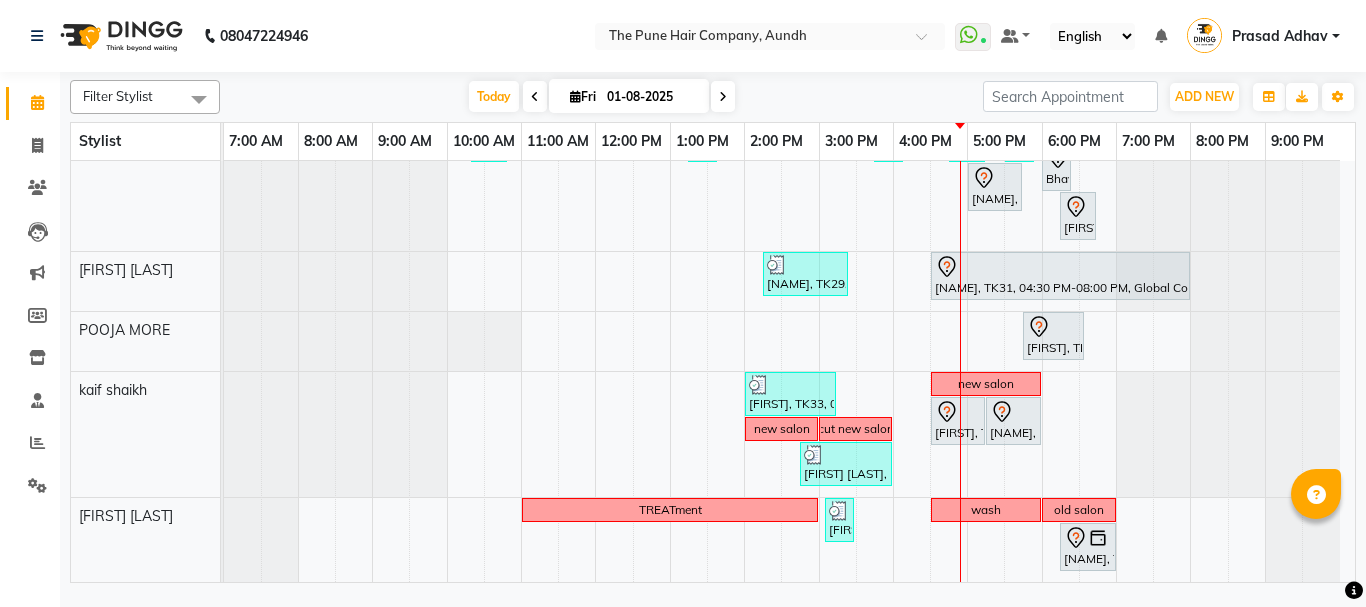 scroll, scrollTop: 914, scrollLeft: 0, axis: vertical 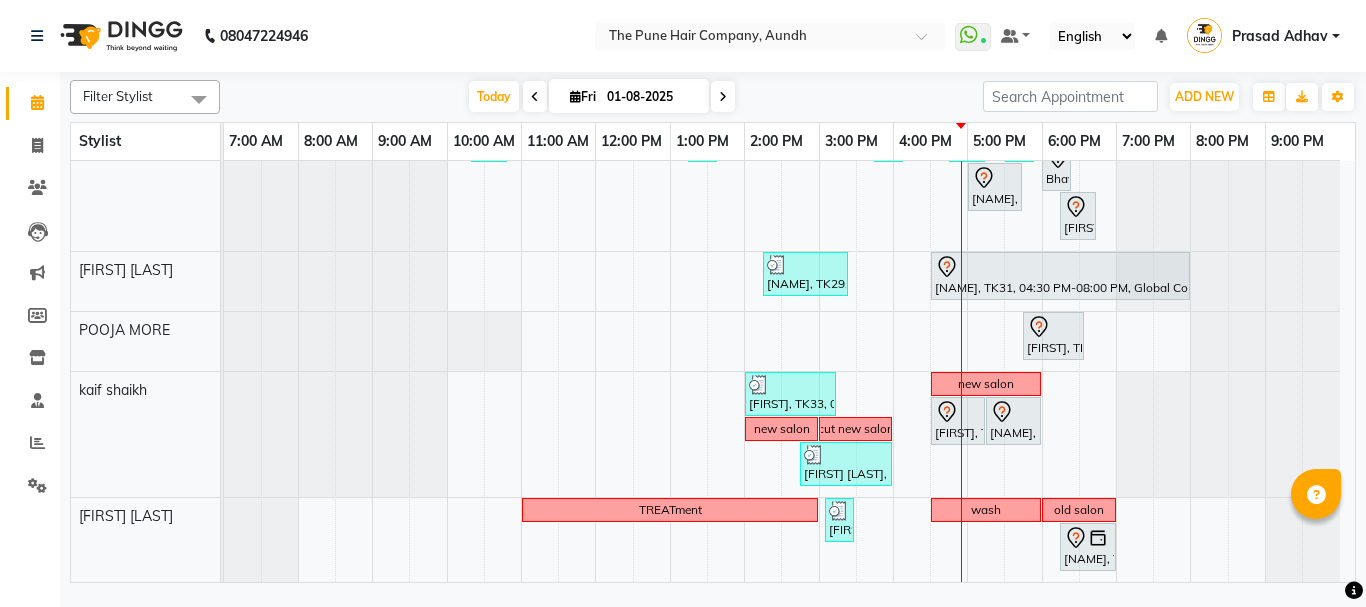 click at bounding box center (723, 96) 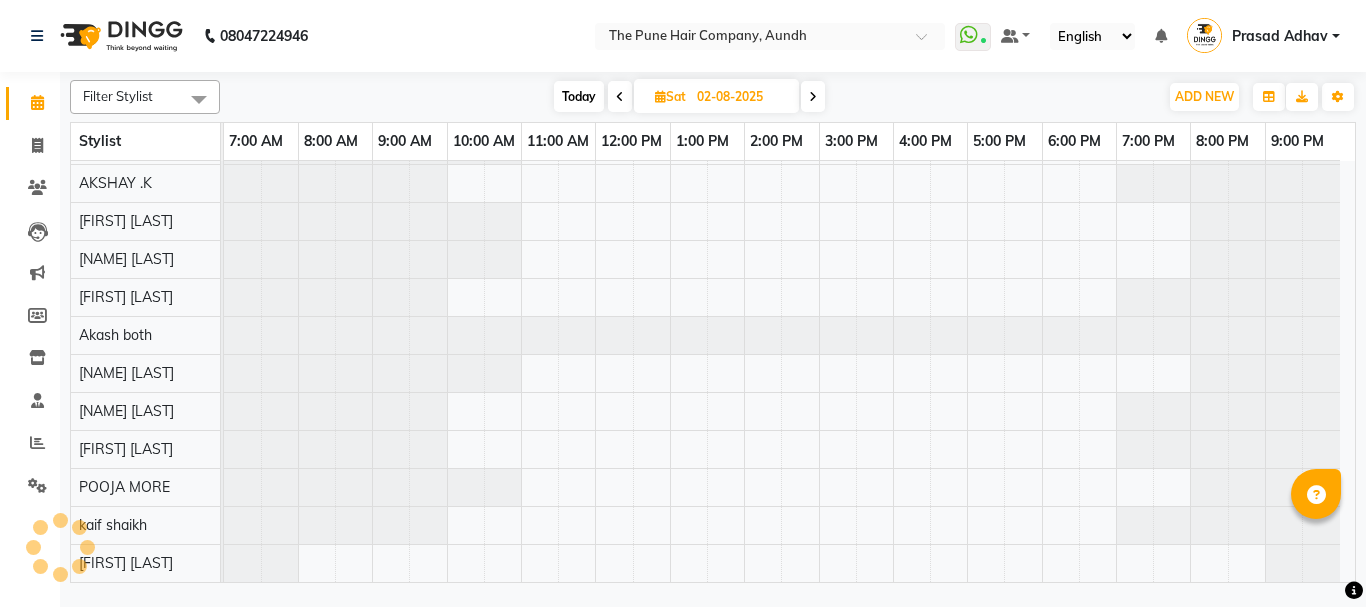 scroll, scrollTop: 110, scrollLeft: 0, axis: vertical 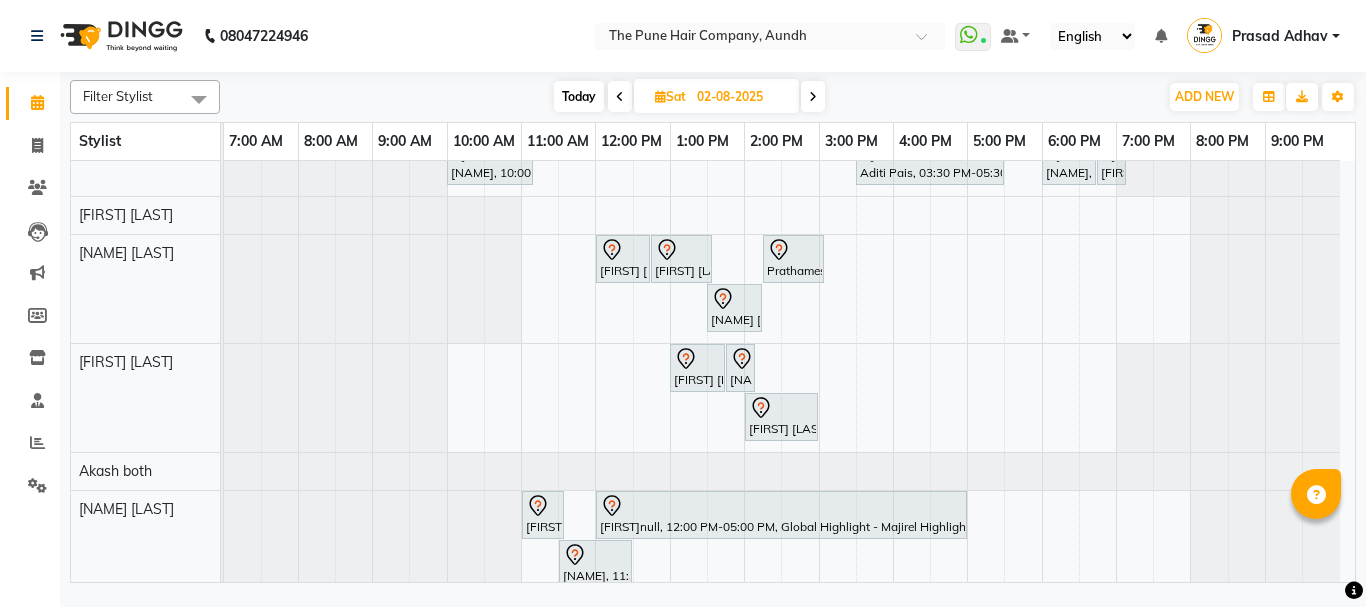 click on "[FIRST] [LAST], 11:00 AM-03:20 PM, Qod Treatment - Qod Medium [FIRST] [LAST] , 03:30 PM-04:30 PM, Cut Male ( Top Stylist ) [FIRST] [LAST] , 04:30 PM-05:30 PM, Hair Color Majirel - Majirel Global Male [FIRST], 05:30 PM-07:00 PM, Hair wash & blow dry - long [FIRST] [LAST], 10:00 AM-10:40 AM, Cut male (Expert) [FIRST] [LAST], 10:45 AM-11:05 AM, Beard Crafting Dr [FIRST] [LAST], 03:00 PM-05:30 PM, Hair Color Inoa - Inoa Touchup 2 Inch [FIRST] [LAST], 05:45 PM-06:00 PM, Additional Hair Wash (Female) [FIRST]null, 11:00 AM-03:00 PM, Global Highlight - Majirel Highlights Medium [FIRST] [LAST], 05:00 PM-05:45 PM, Cut Female (Expert) [FIRST] [LAST], 06:00 PM-07:15 PM, Cut Female (Expert) [FIRST] [LAST], 06:00 PM-06:15 PM, Additional Hair Wash (Female) [FIRST], 10:00 AM-11:10 AM, Cut male (Expert) [FIRST] [LAST], 03:30 PM-05:30 PM, Hair Color Inoa - Inoa Touchup 2 Inch" at bounding box center (789, 381) 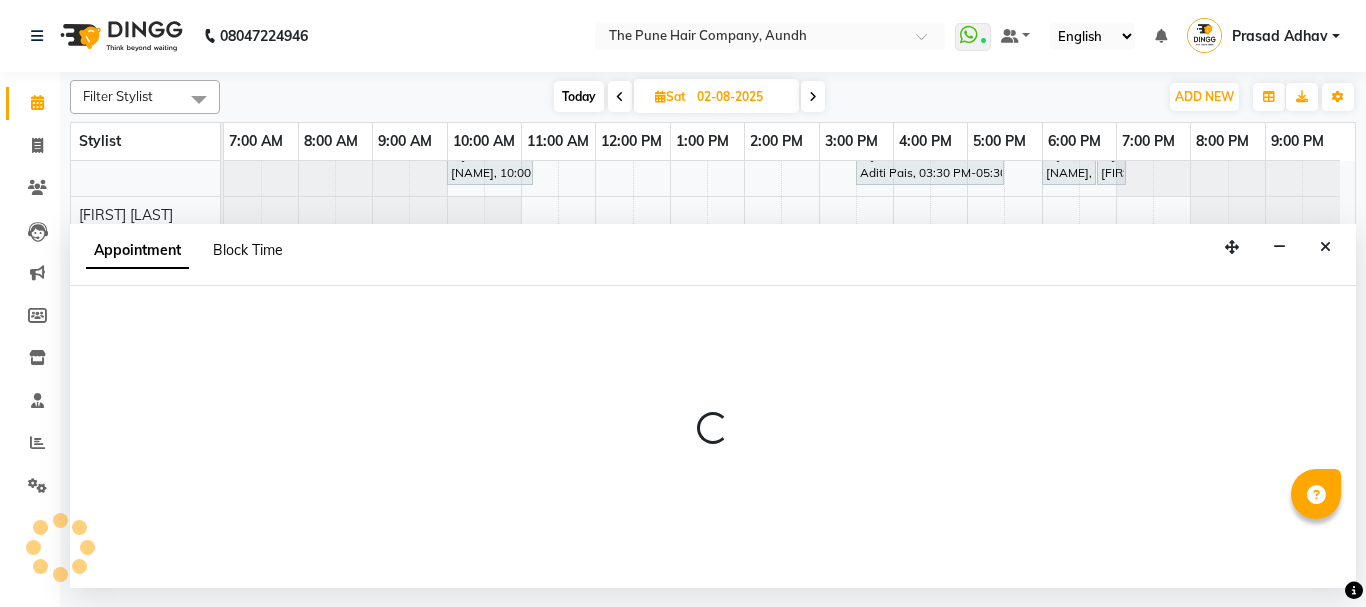 select on "49441" 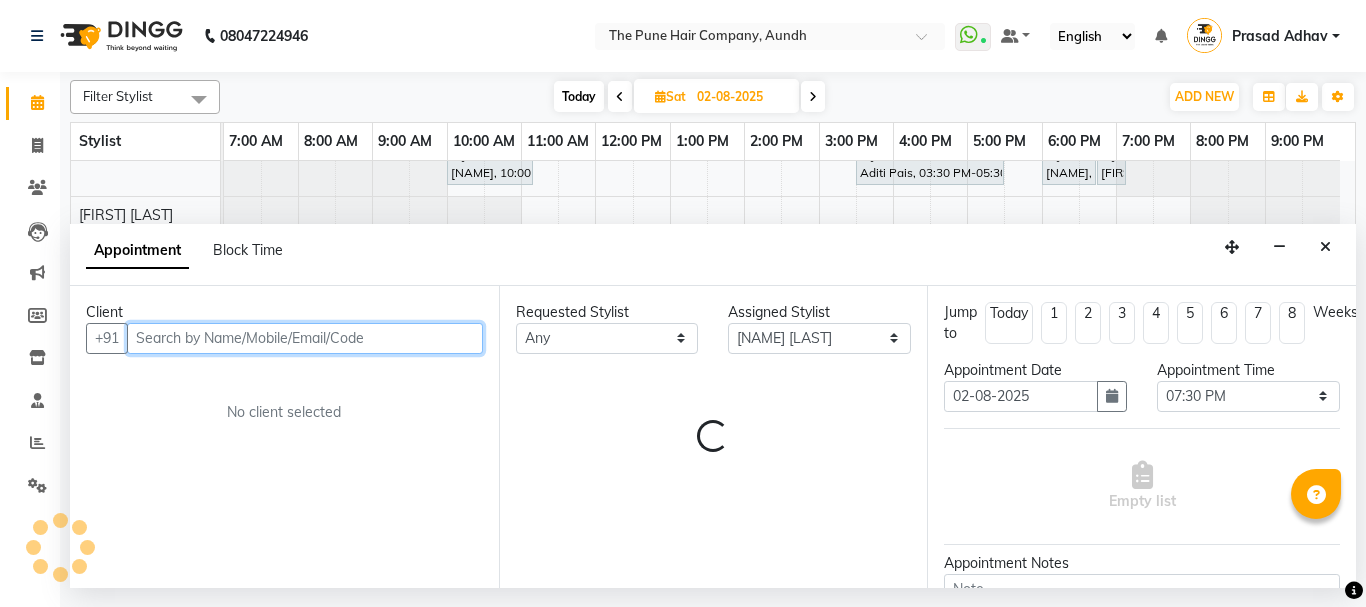 click at bounding box center (305, 338) 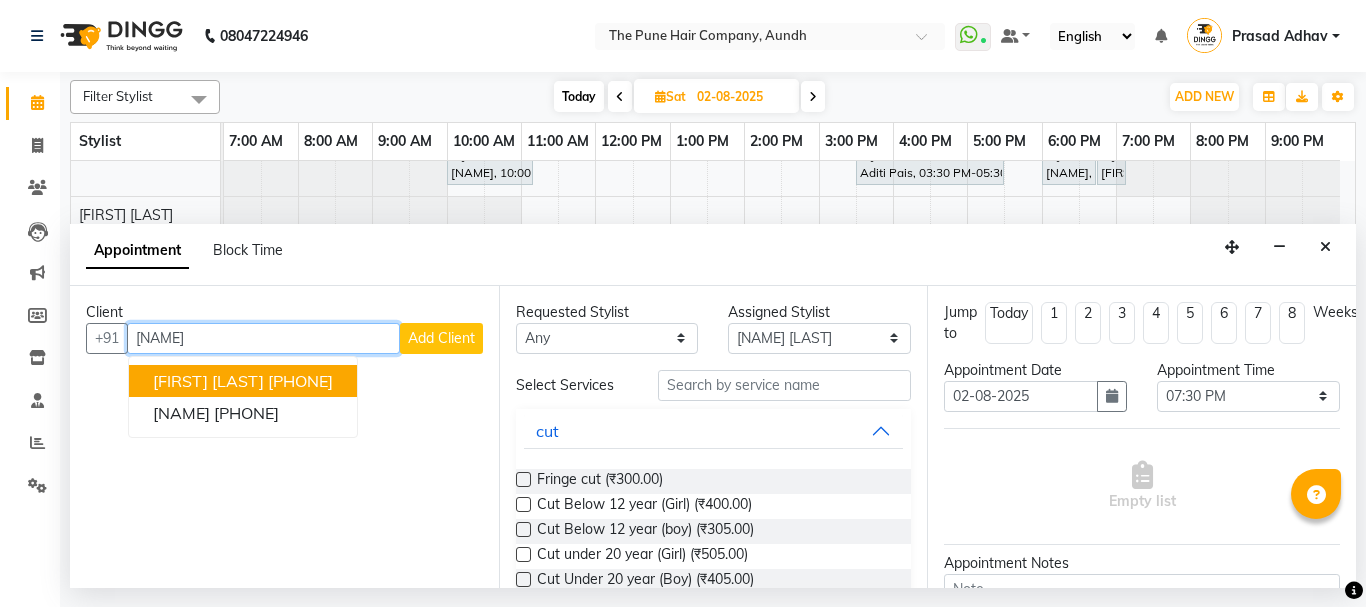 click on "[FIRST] [LAST]" at bounding box center (208, 381) 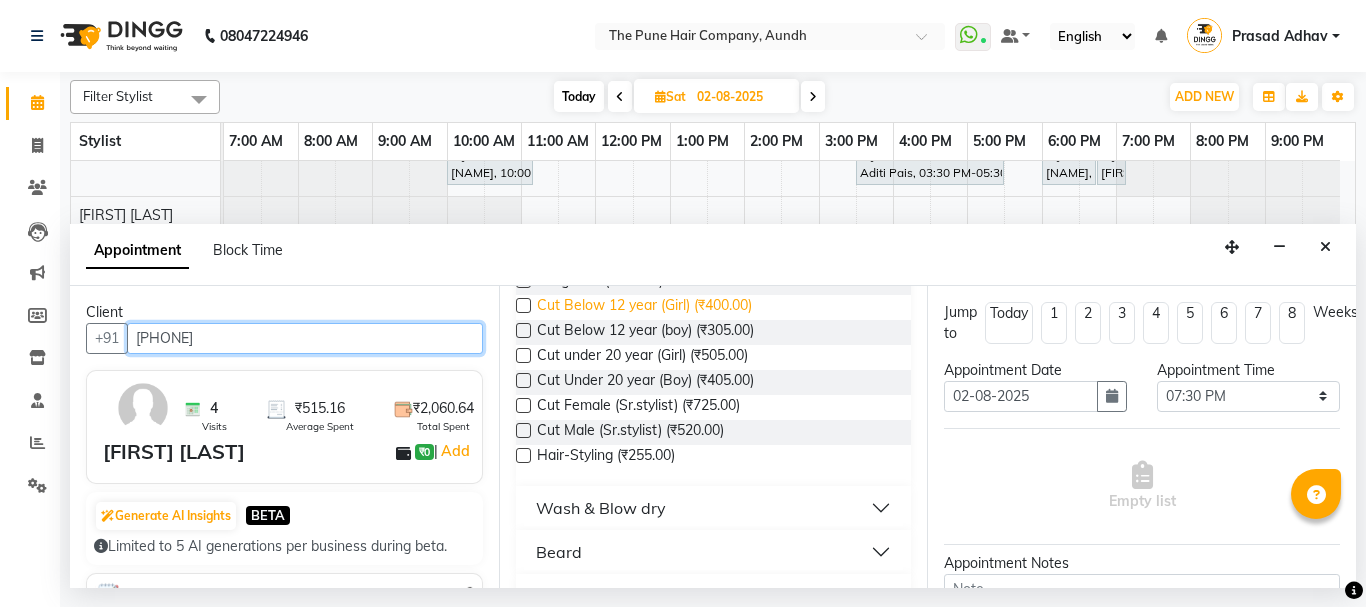 scroll, scrollTop: 200, scrollLeft: 0, axis: vertical 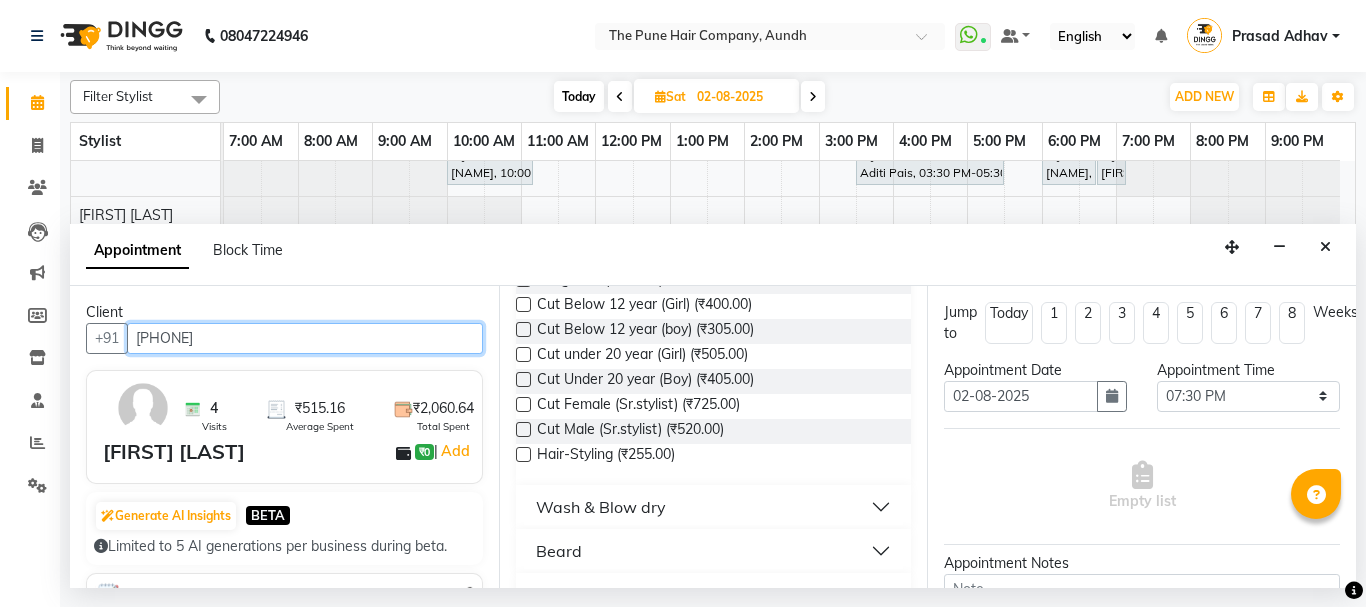 type on "[PHONE]" 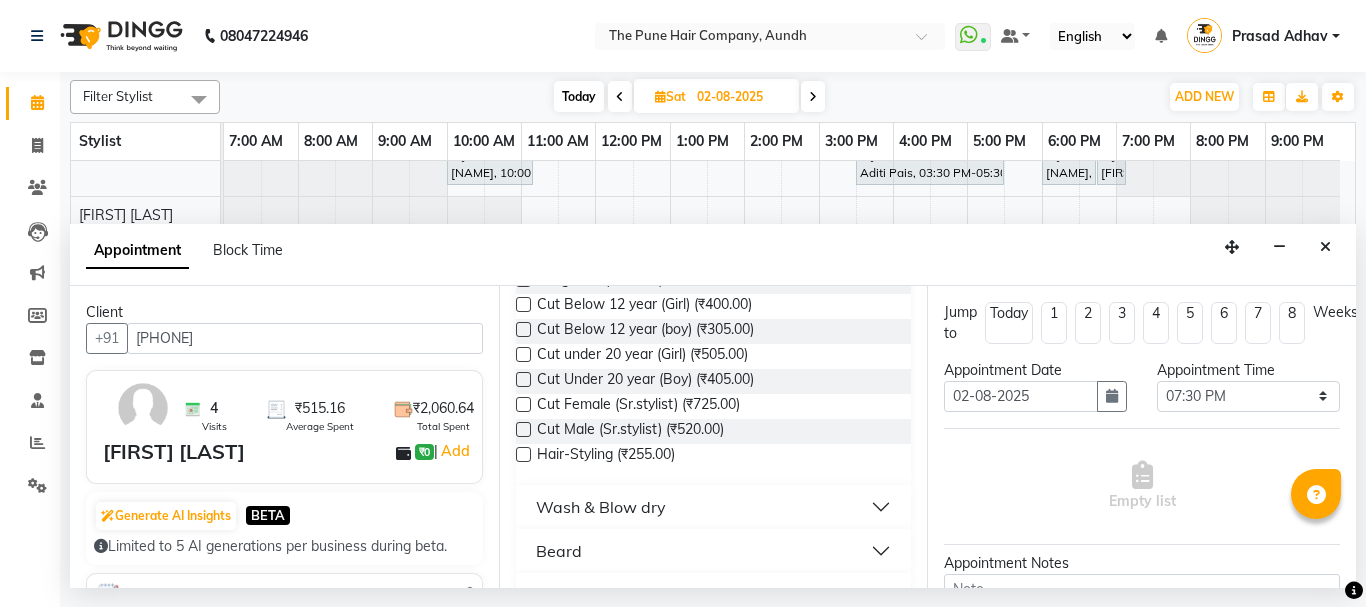 click at bounding box center [523, 429] 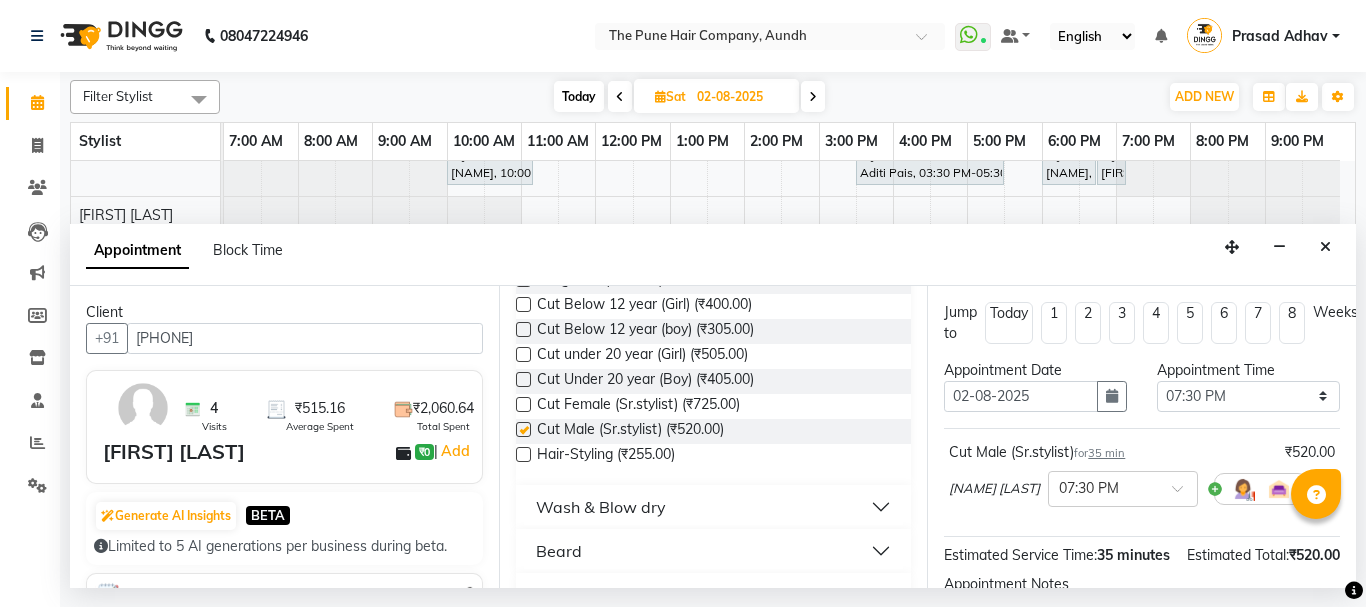 checkbox on "false" 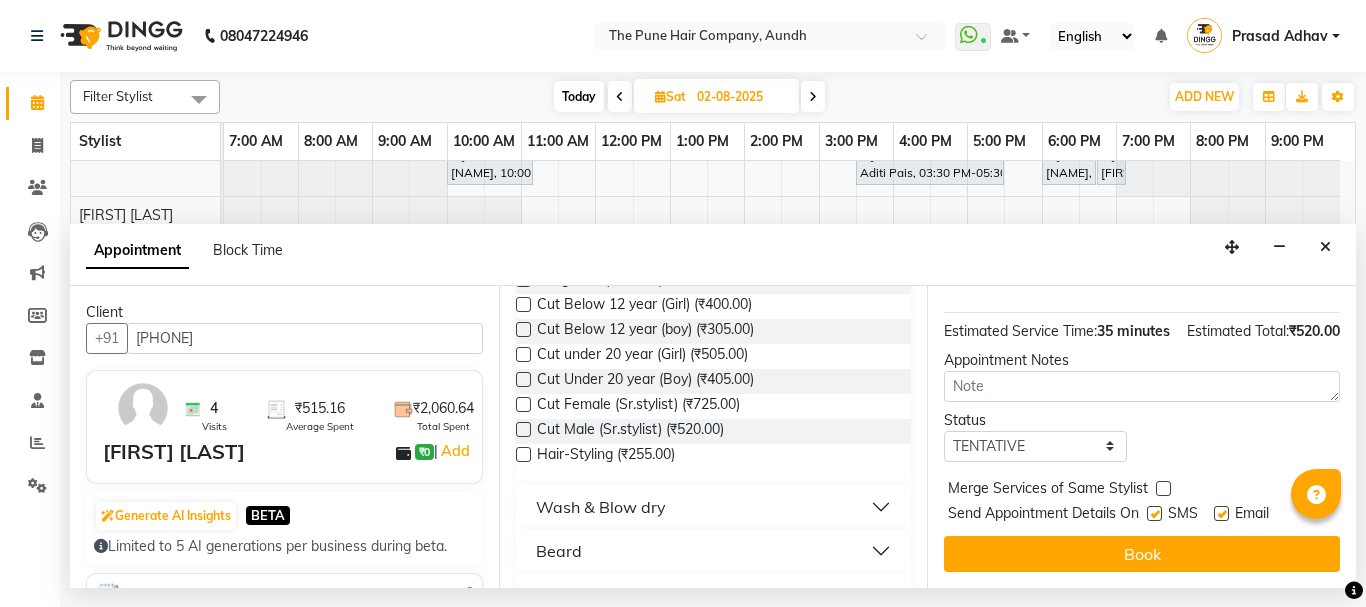 scroll, scrollTop: 263, scrollLeft: 0, axis: vertical 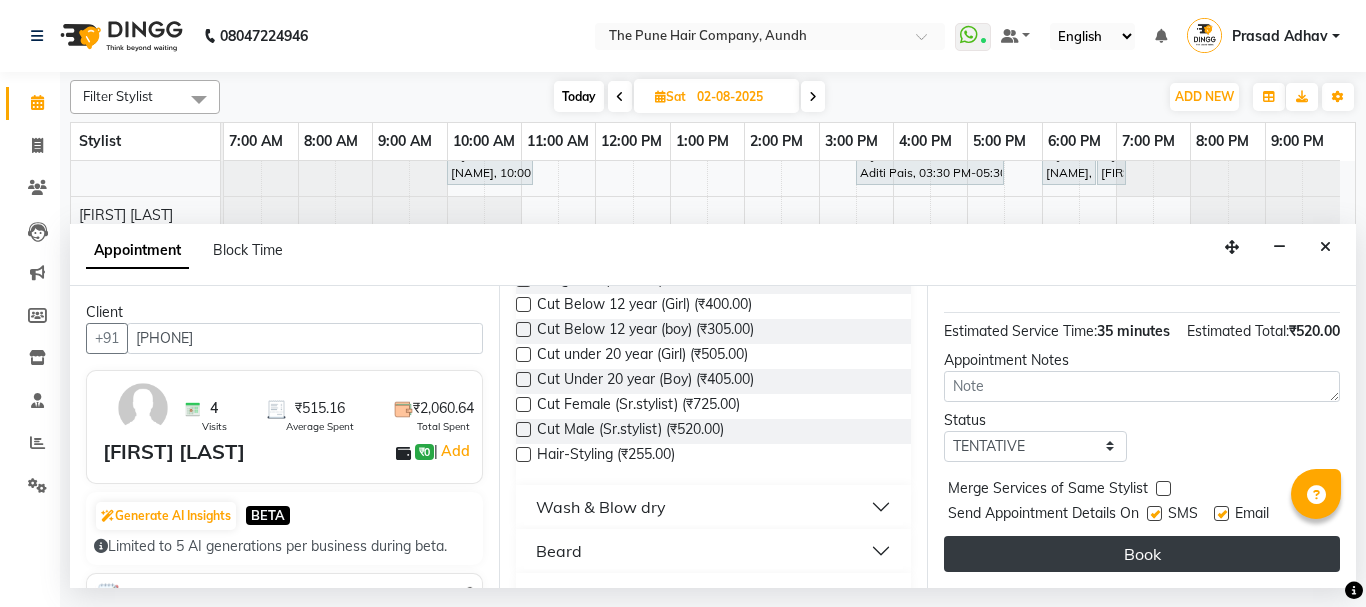 click on "Book" at bounding box center [1142, 554] 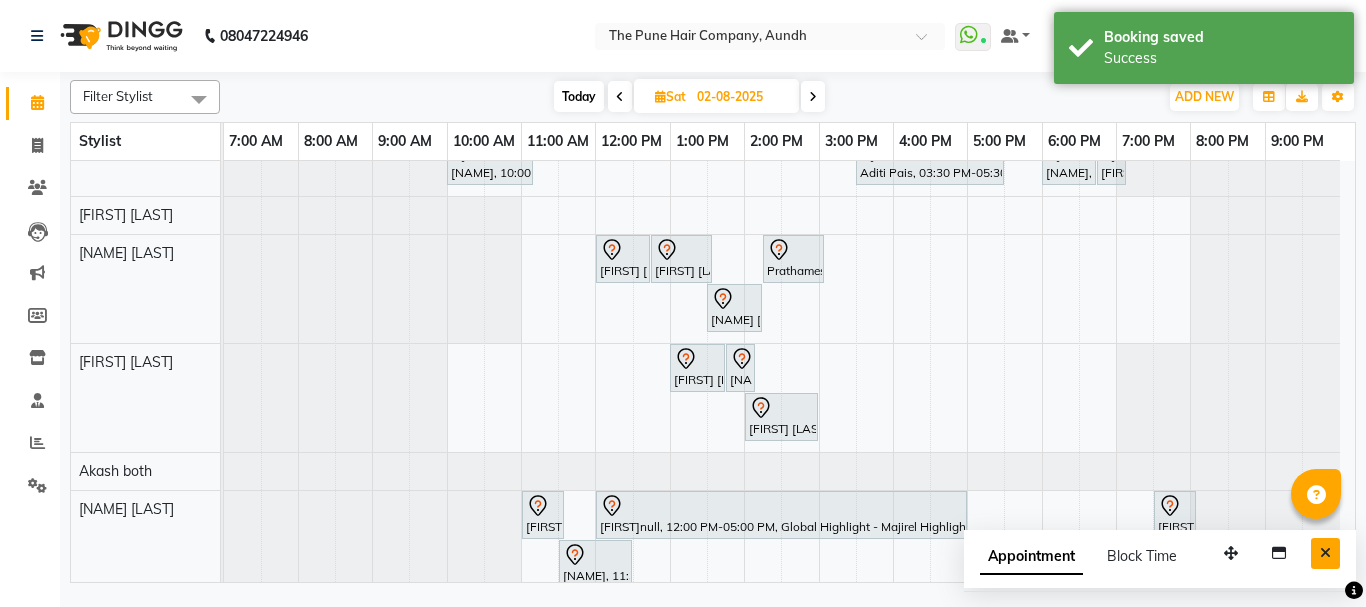 click at bounding box center [1325, 553] 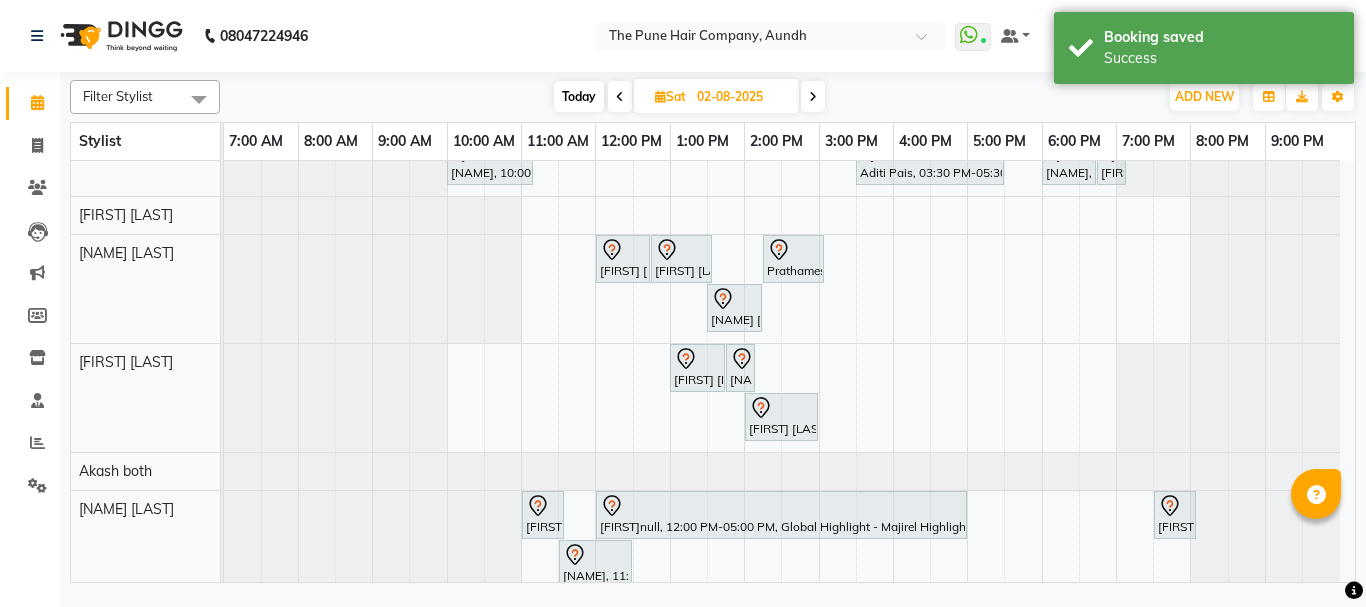 click on "Today" at bounding box center (579, 96) 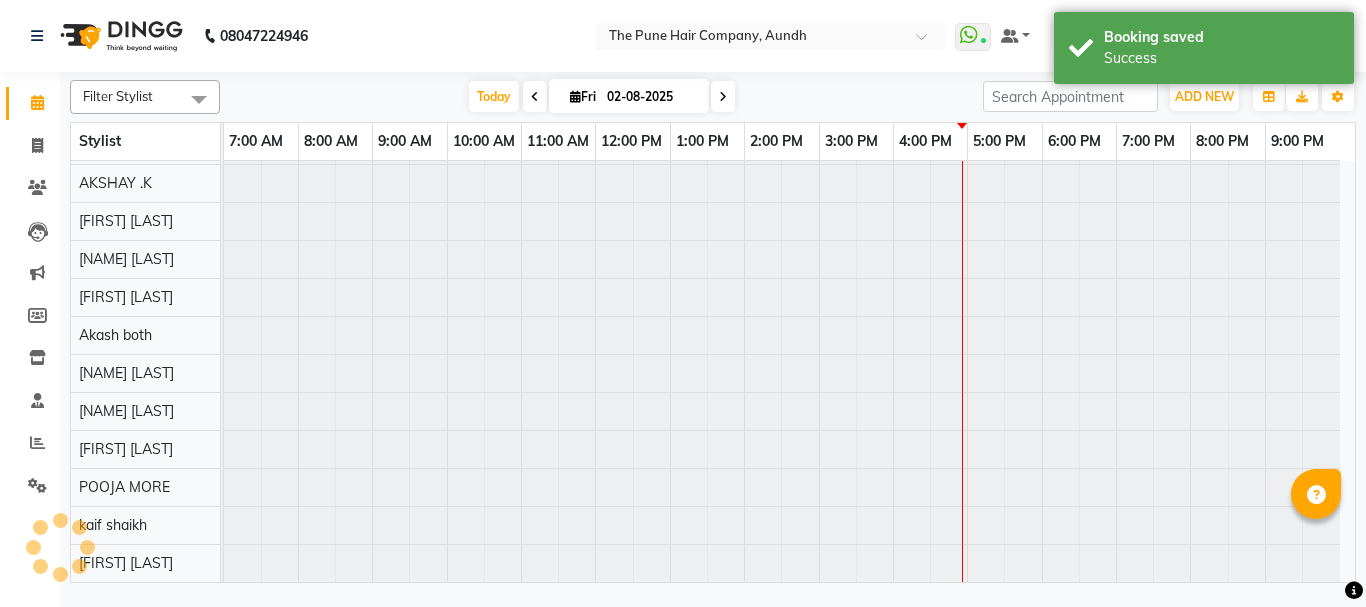 type on "01-08-2025" 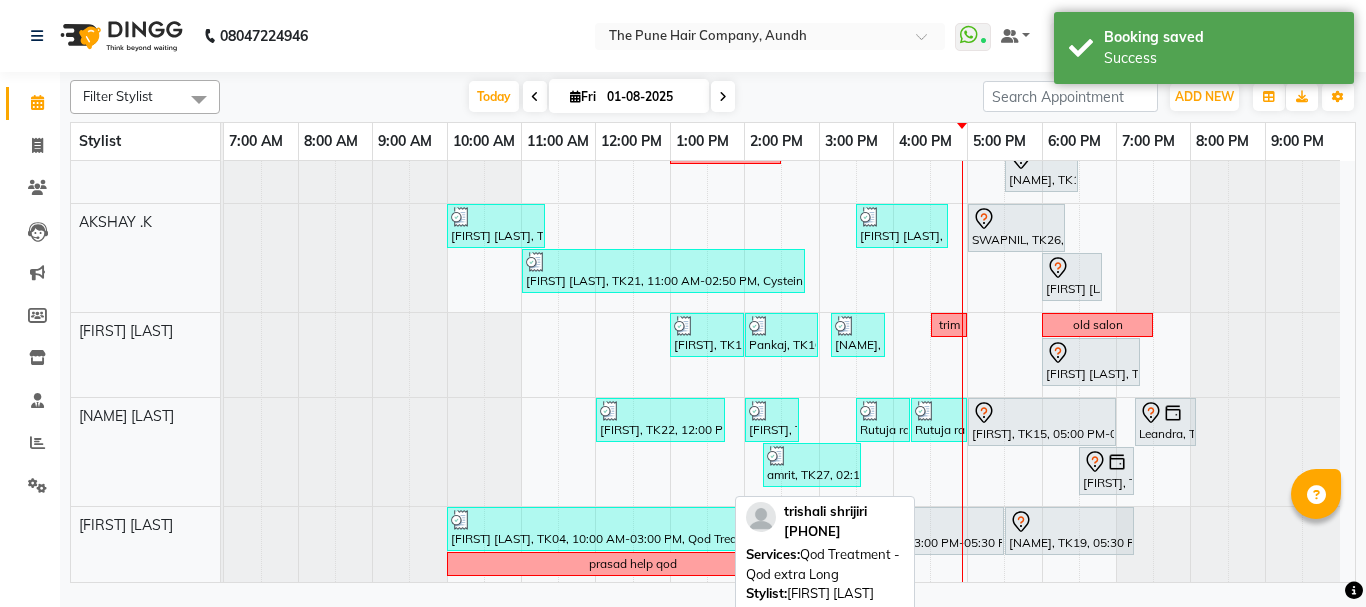 scroll, scrollTop: 280, scrollLeft: 0, axis: vertical 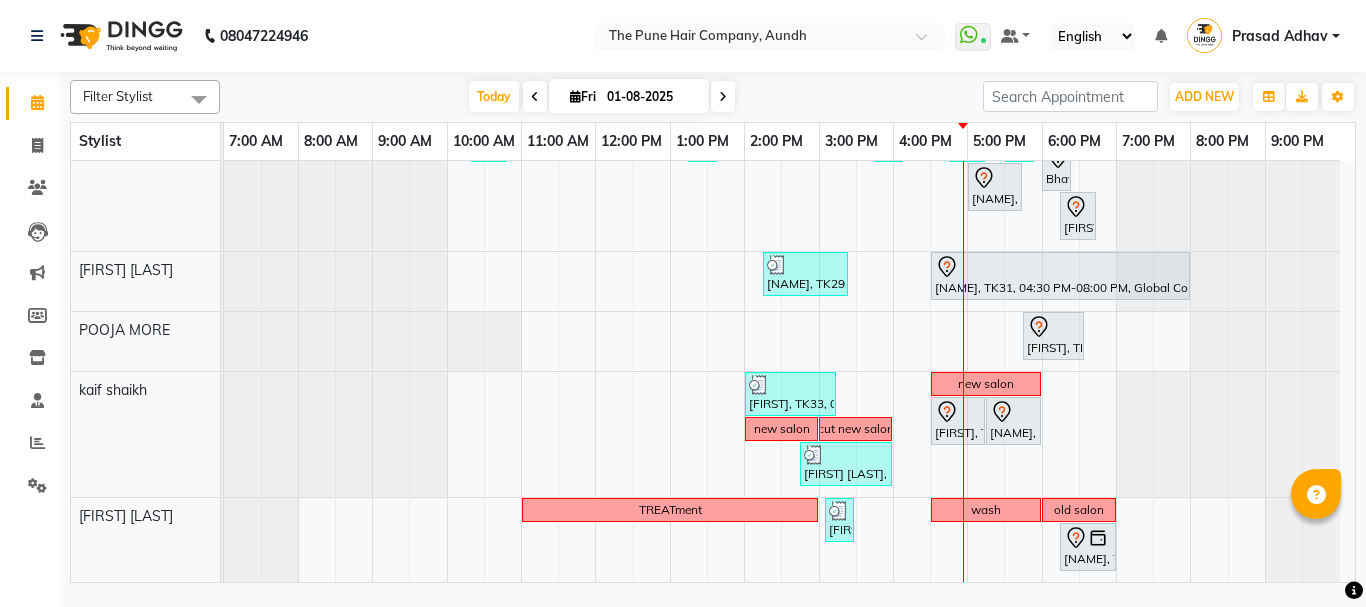 click on "[NAME] [LAST], TK08, 11:00 AM-07:00 PM, Global Highlight - Majirel Highlights Medium             [NAME] [LAST], TK03, 10:30 AM-11:15 AM, Cut Female (Expert)             [NAME] [LAST], TK03, 11:15 AM-12:00 PM,  Additional Hair Wash (Female)     [NAME], TK13, 12:00 PM-01:15 PM,  Hair wash medium     [NAME] [LAST], TK12, 03:30 PM-05:30 PM, Cut Female (Expert), Additional Hair Wash (Female)     [NAME] [LAST], TK09, 01:00 PM-03:30 PM, Hair Color Inoa - Inoa Touchup 2 Inch             [NAME] [LAST], TK30, 04:30 PM-05:10 PM, Cut male (Expert)             [NAME] [LAST], TK30, 05:15 PM-05:35 PM,  Beard Crafting  old salon              [NAME], TK06, 05:30 PM-06:40 PM, Cut male (Expert)     [NAME], TK17, 11:00 AM-11:45 AM, Cut Under 20 year (Boy)     [NAME] [LAST], TK09, 11:45 AM-01:20 PM, Cut Male (Sr.stylist), Beard Trim     [NAME], TK37, 02:00 PM-04:00 PM, Hair Color Inoa - Inoa Touchup 2 Inch             [NAME] [LAST], TK11, 05:00 PM-05:35 PM, Cut Male (Sr.stylist)              touchup" at bounding box center [789, -86] 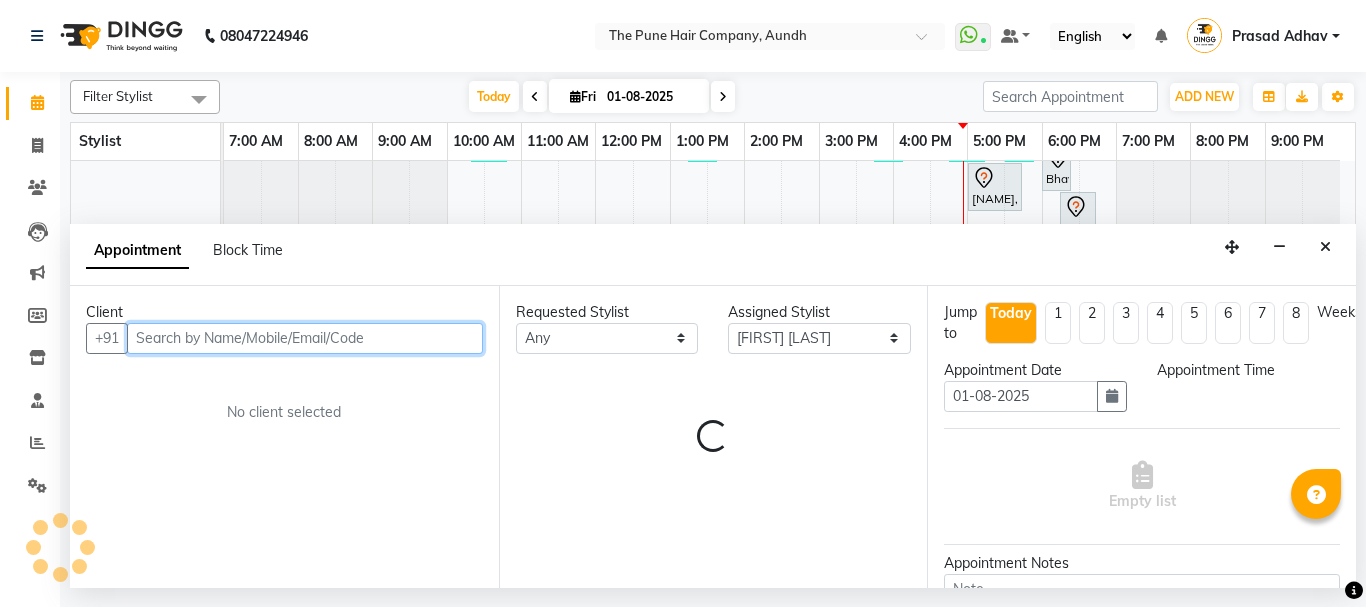 select on "1020" 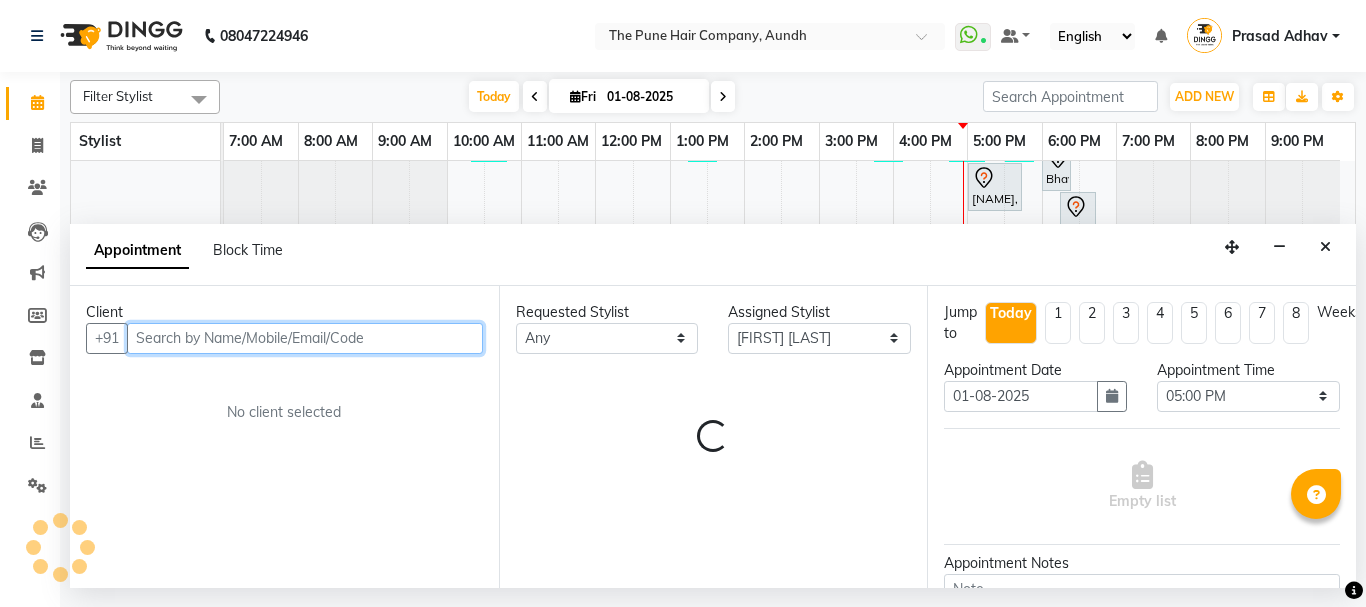 click at bounding box center [305, 338] 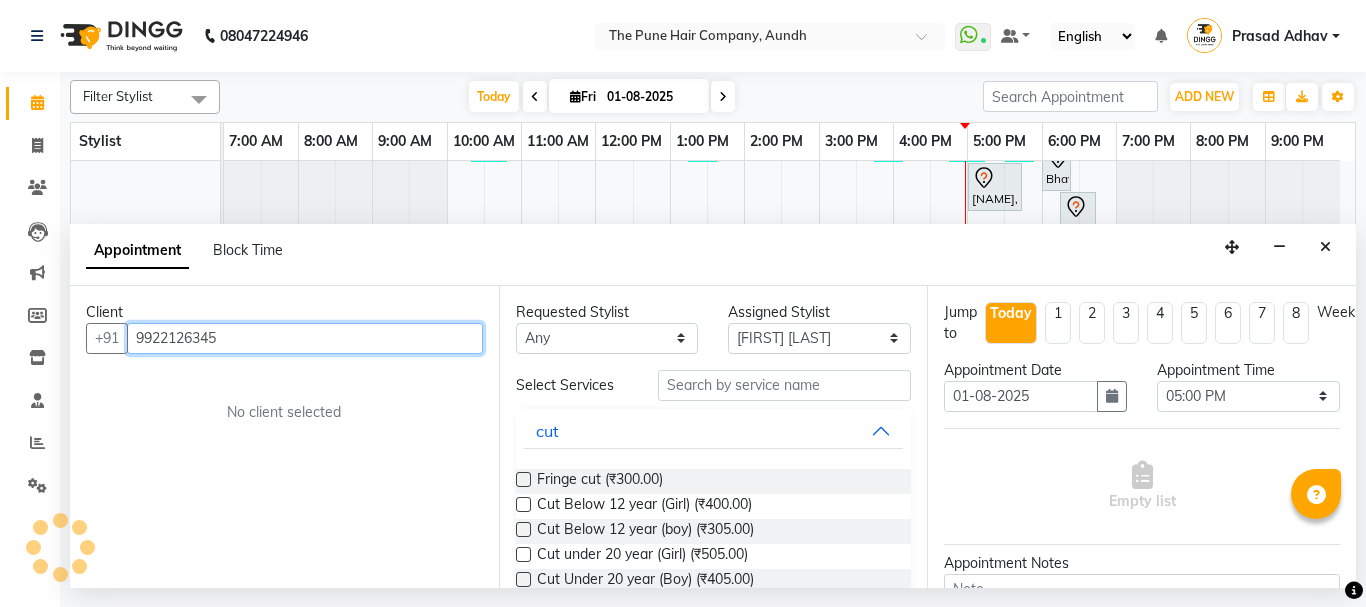 click on "9922126345" at bounding box center [305, 338] 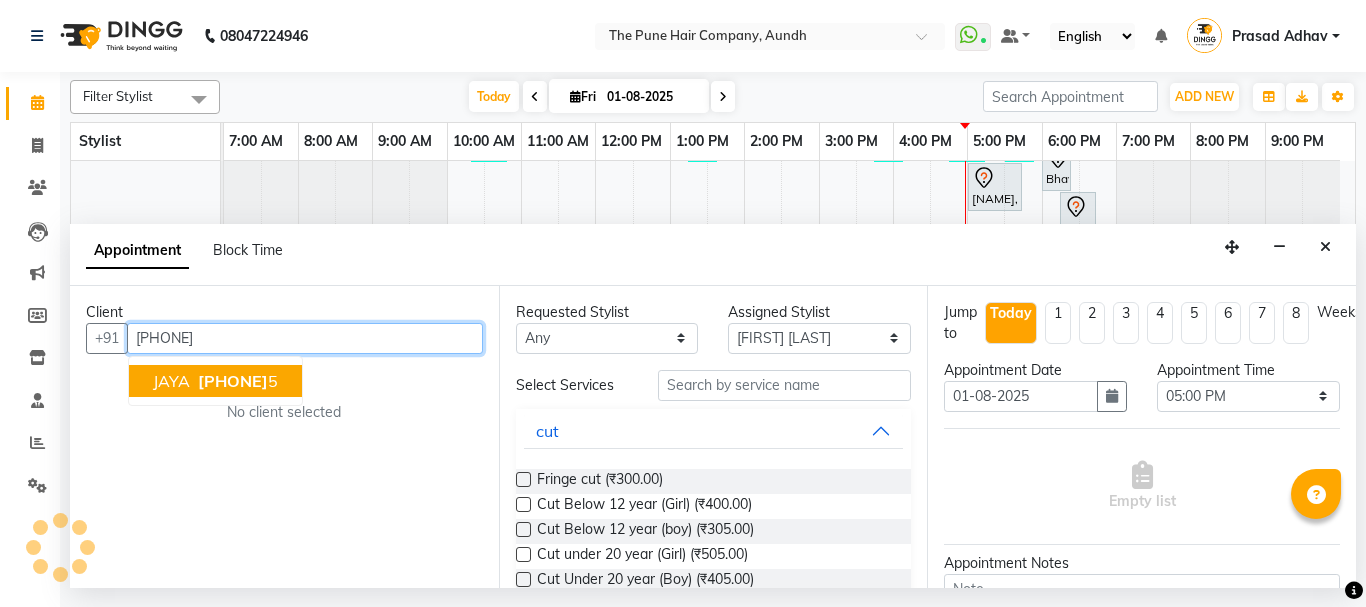 click on "[PHONE]" at bounding box center (233, 381) 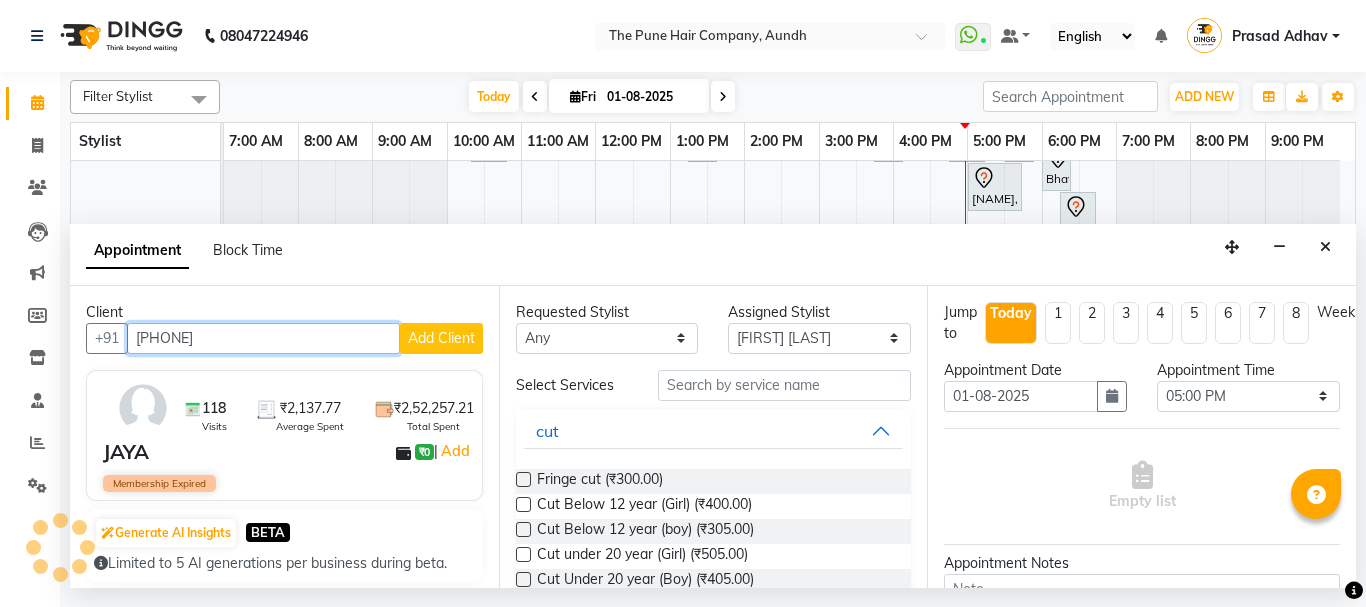 type on "9922126345" 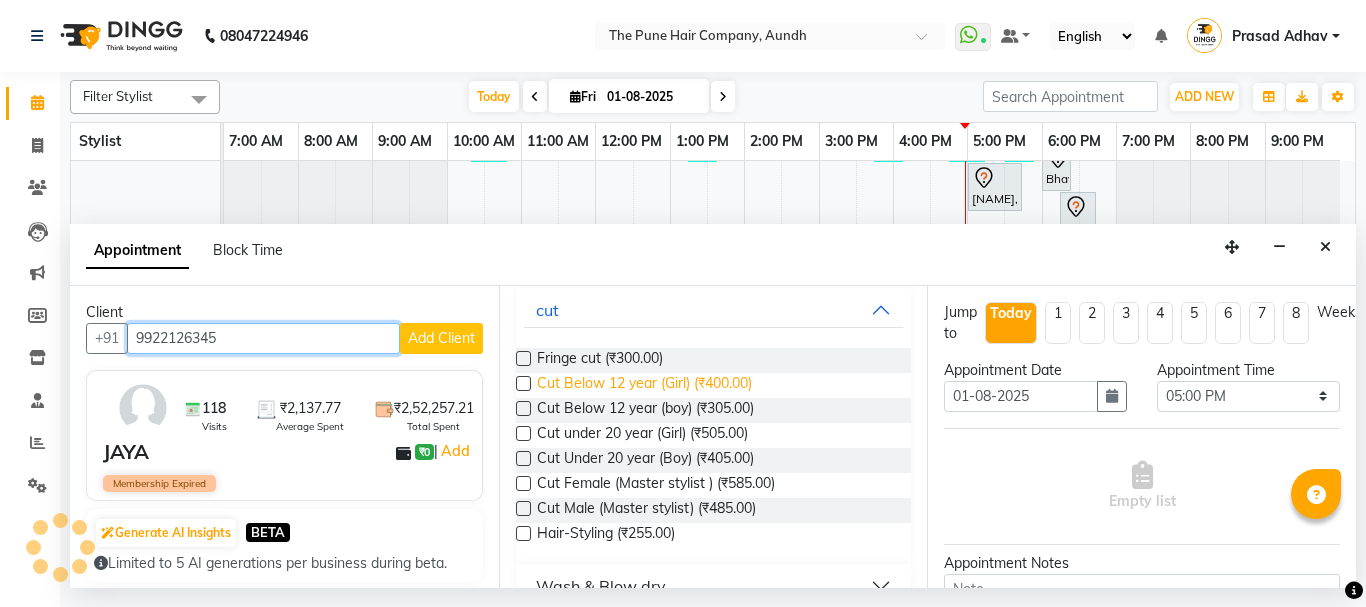 scroll, scrollTop: 200, scrollLeft: 0, axis: vertical 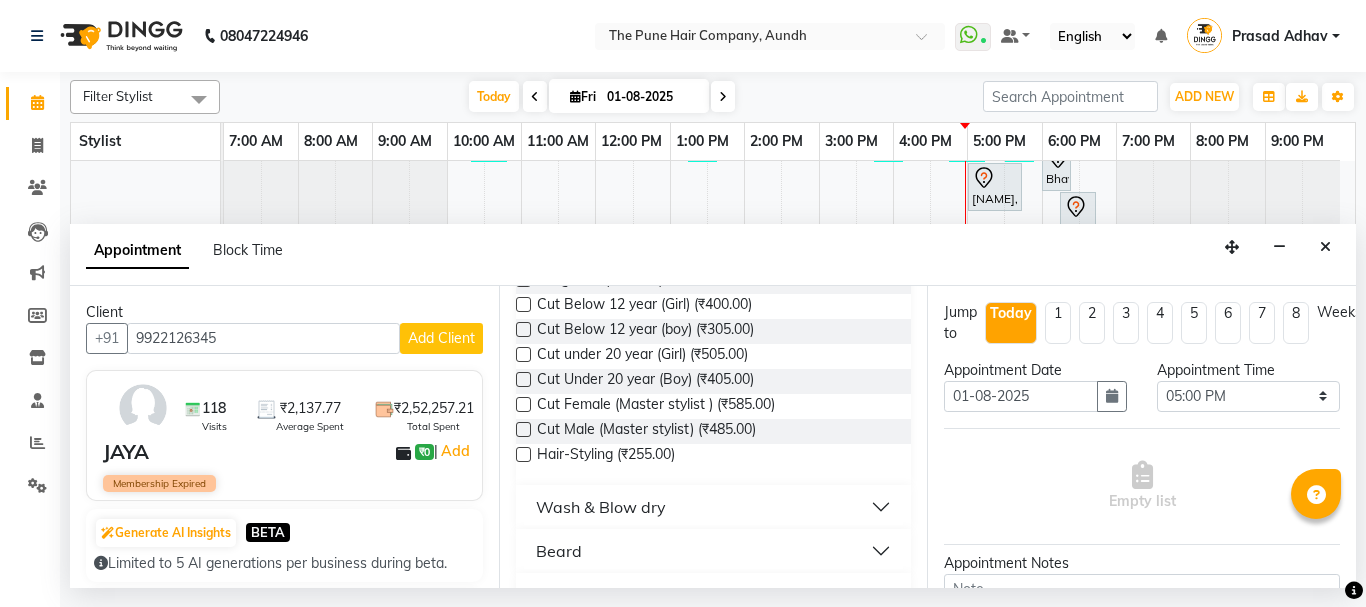 click on "Wash & Blow dry" at bounding box center [601, 507] 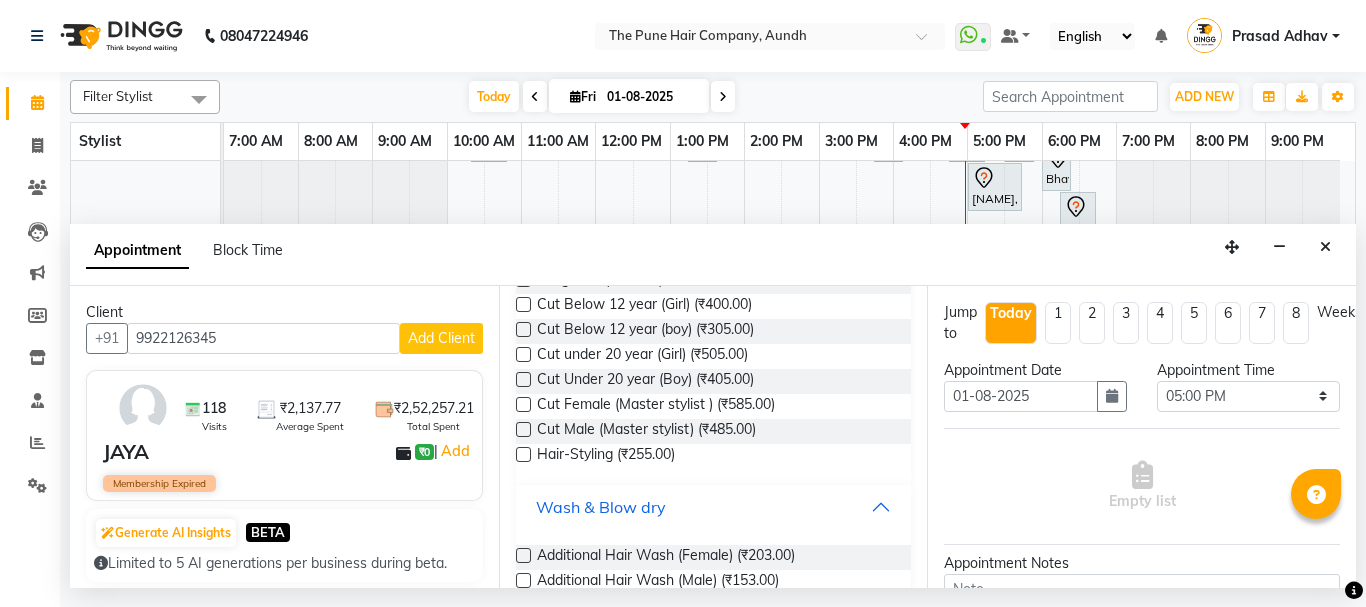 scroll, scrollTop: 300, scrollLeft: 0, axis: vertical 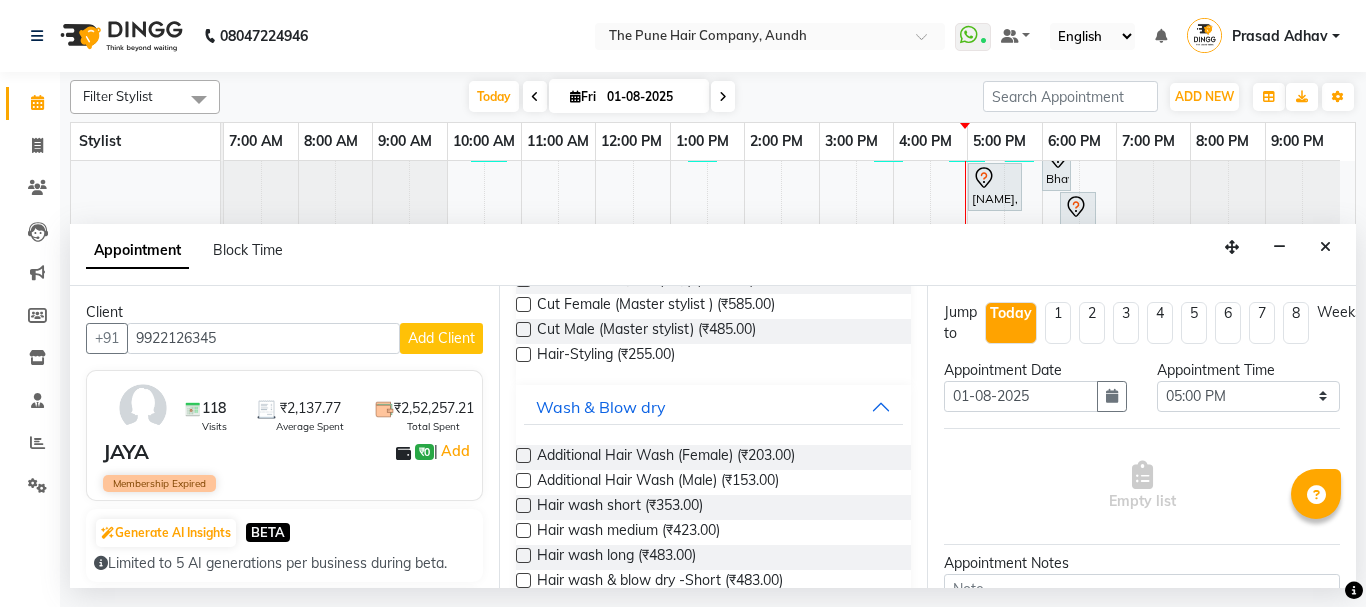click at bounding box center [523, 530] 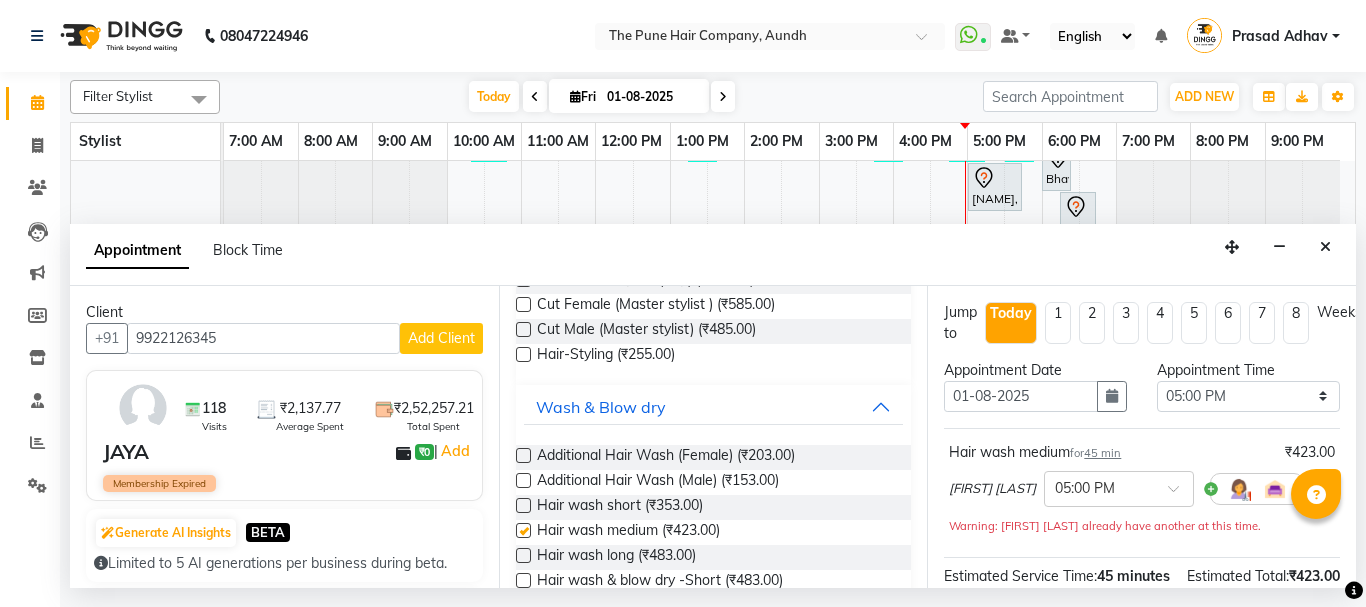 checkbox on "false" 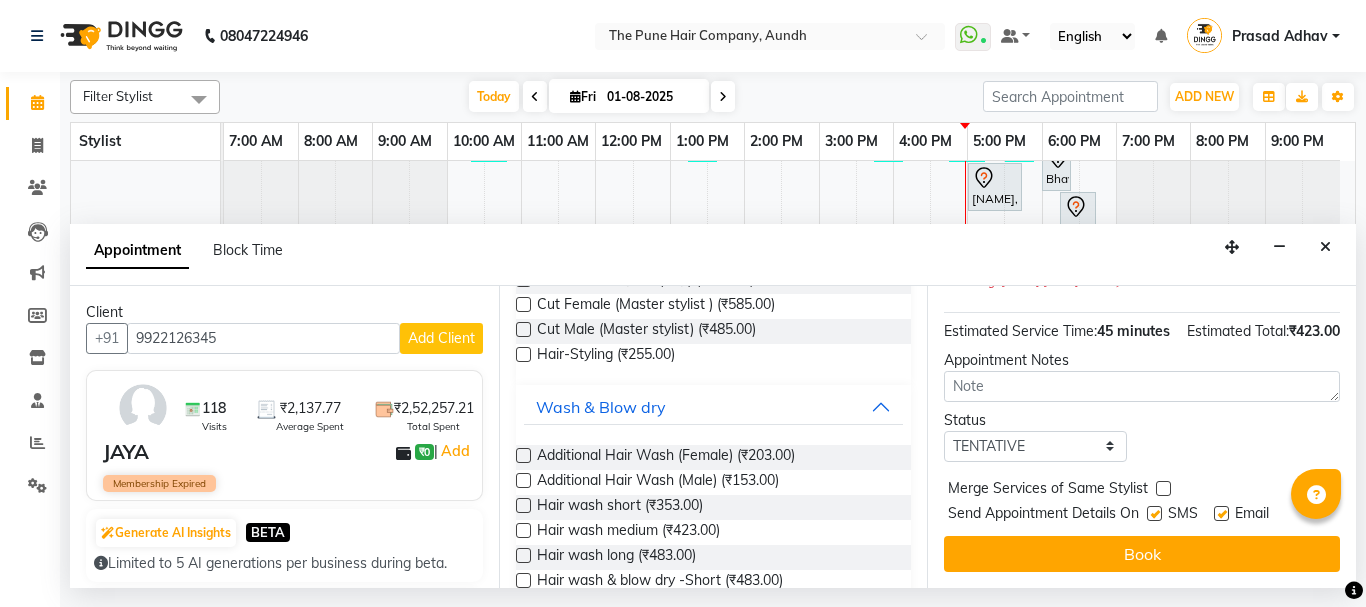 scroll, scrollTop: 281, scrollLeft: 0, axis: vertical 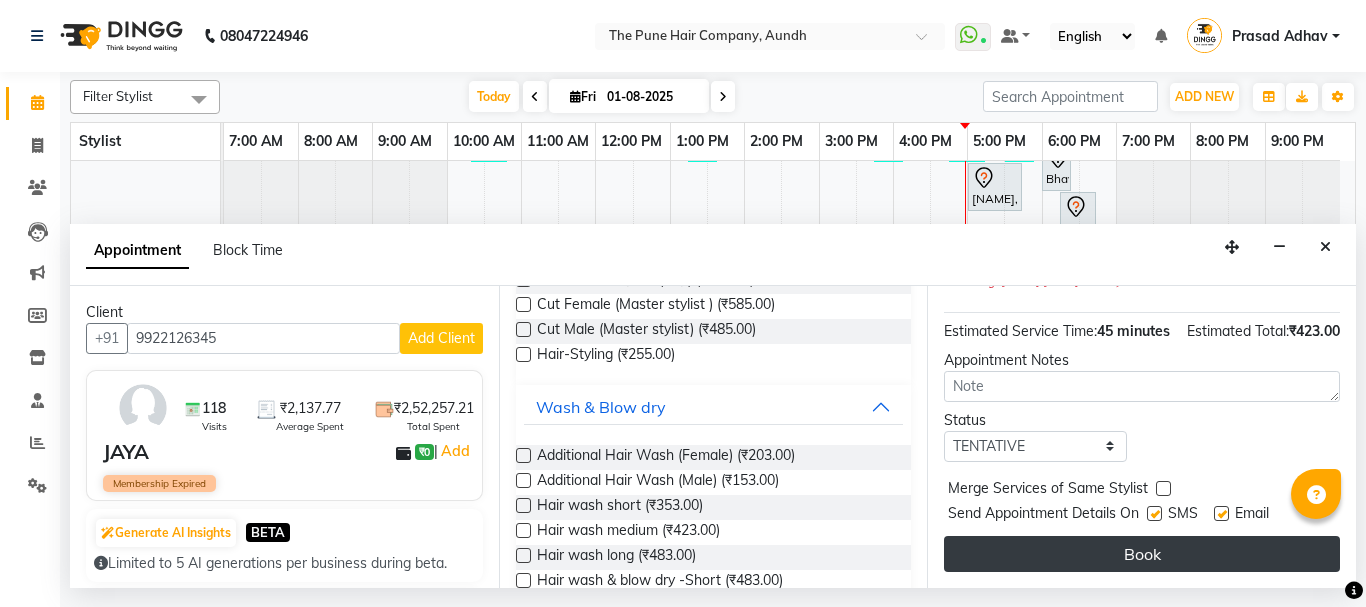 click on "Book" at bounding box center [1142, 554] 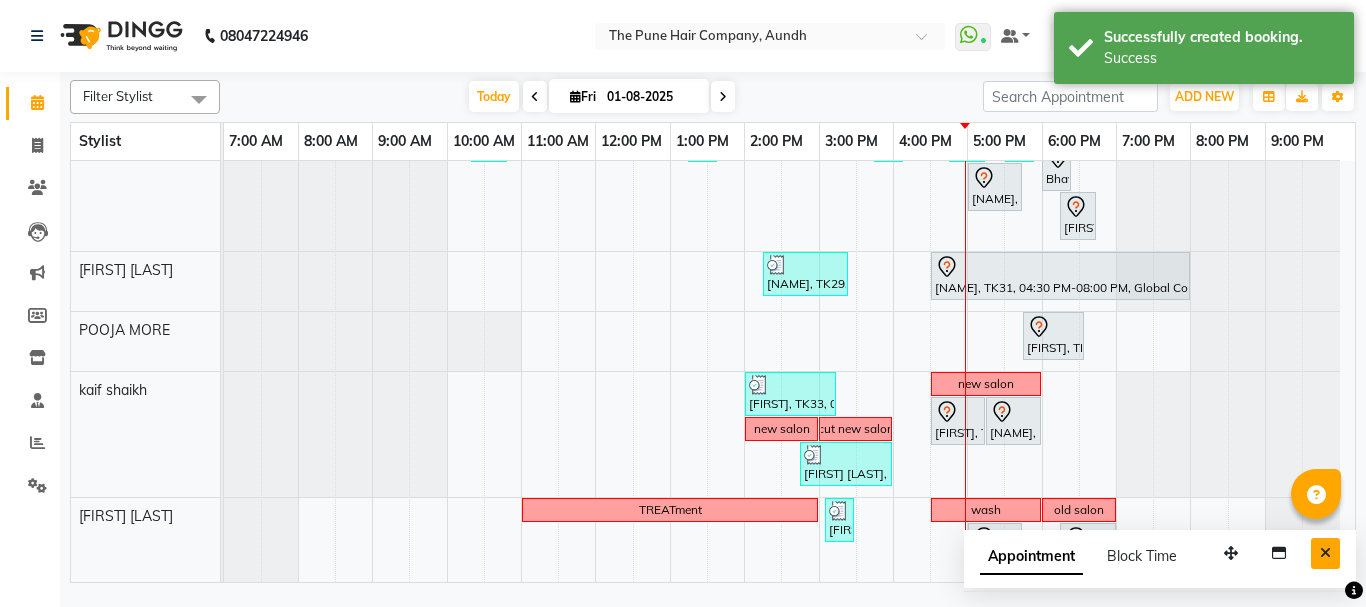 scroll, scrollTop: 914, scrollLeft: 0, axis: vertical 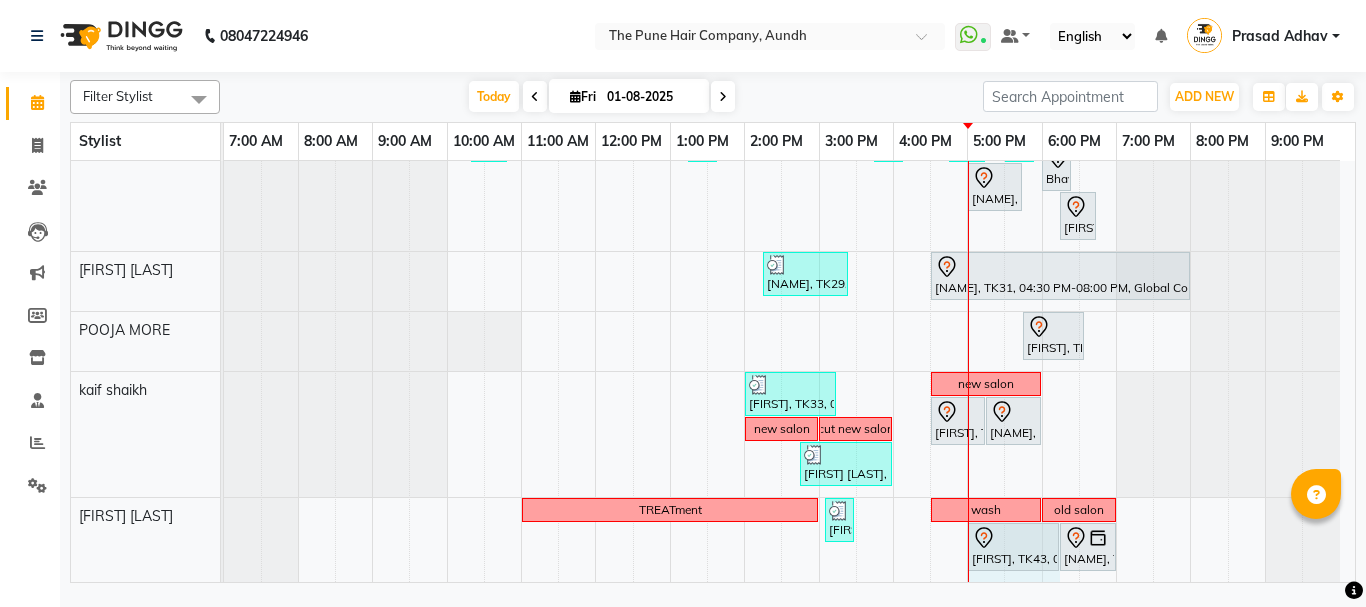 drag, startPoint x: 1023, startPoint y: 534, endPoint x: 1053, endPoint y: 531, distance: 30.149628 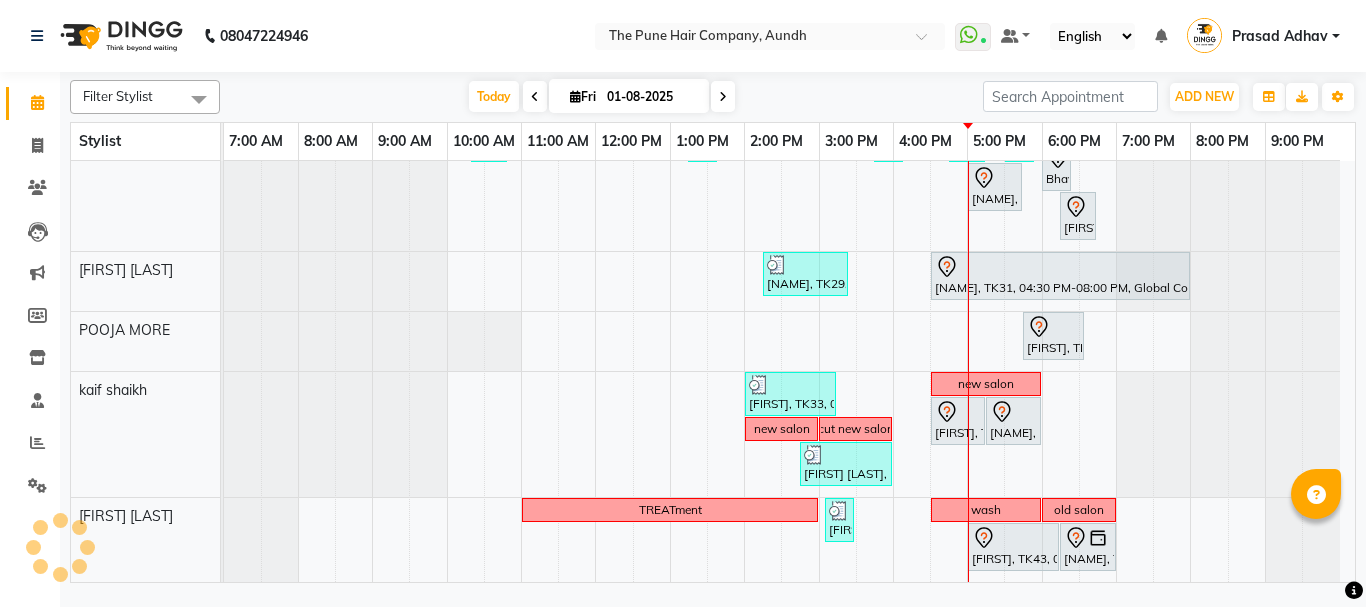 scroll, scrollTop: 897, scrollLeft: 0, axis: vertical 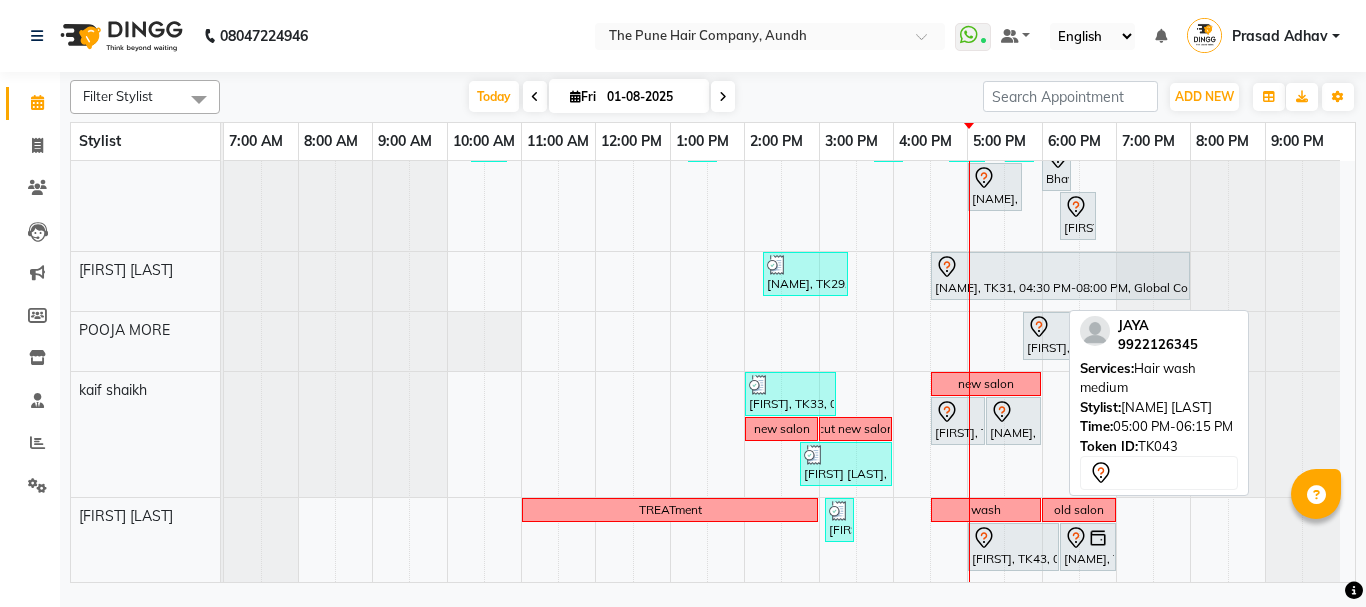 click on "[FIRST], TK43, 05:00 PM-06:15 PM, Hair wash medium" at bounding box center (1013, 547) 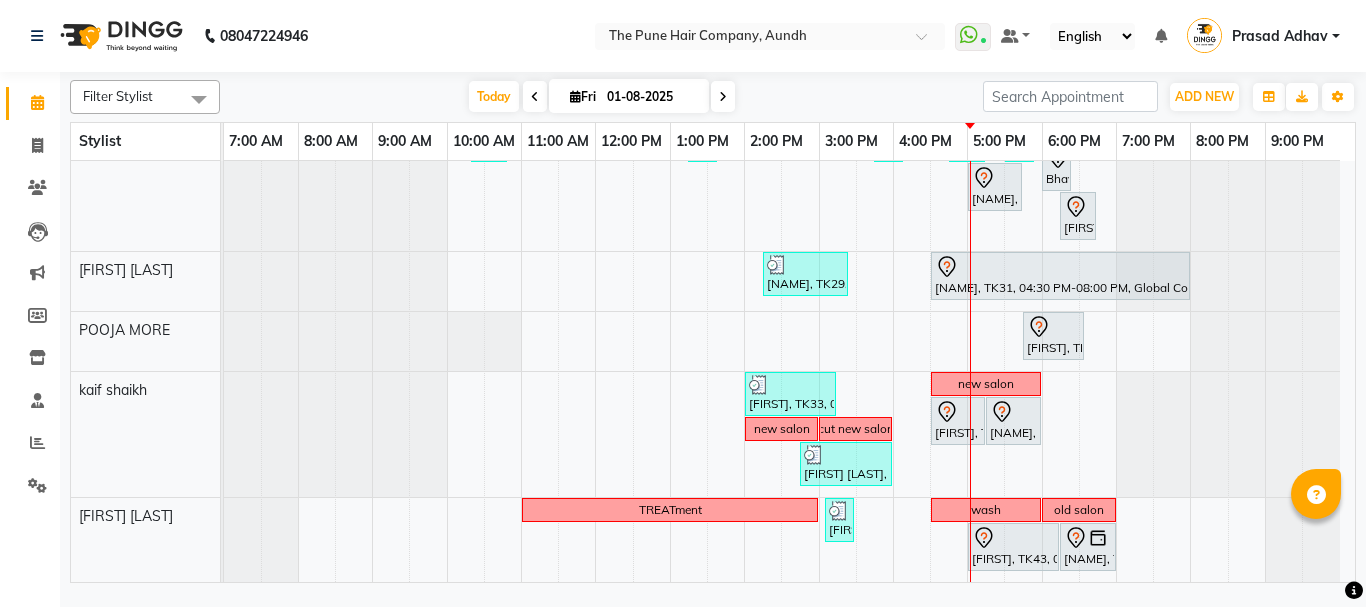 click on "[FIRST], TK43, 05:00 PM-06:15 PM, Hair wash medium" at bounding box center (1013, 547) 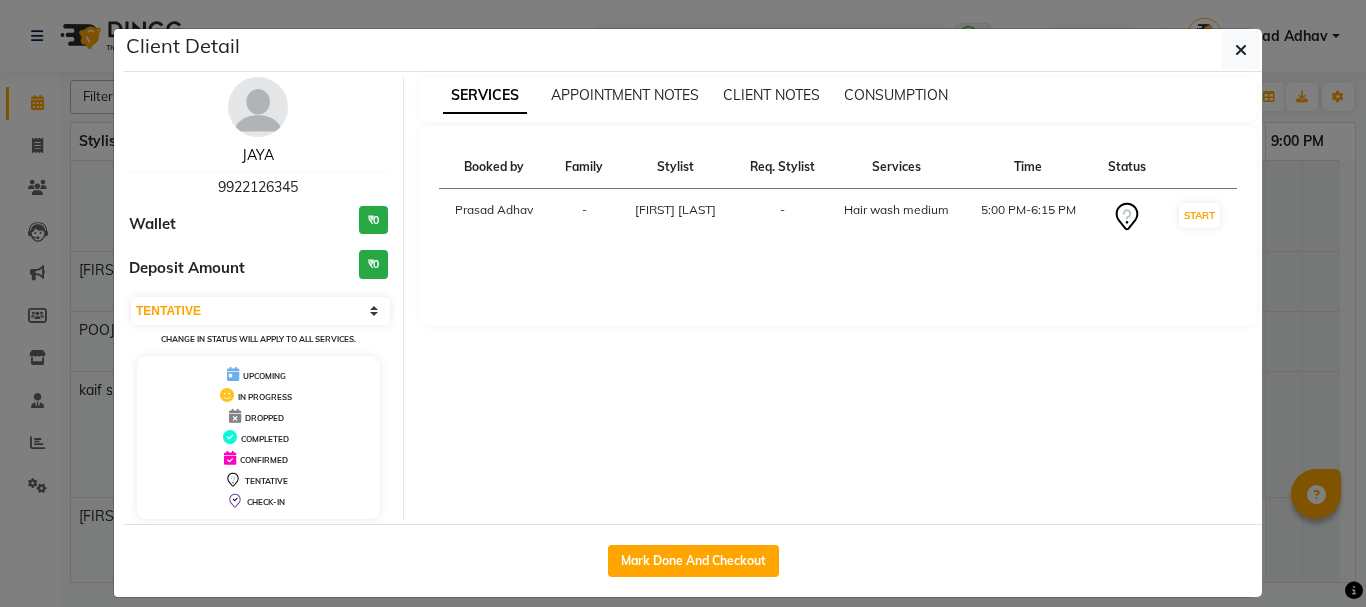 click on "JAYA" at bounding box center (258, 155) 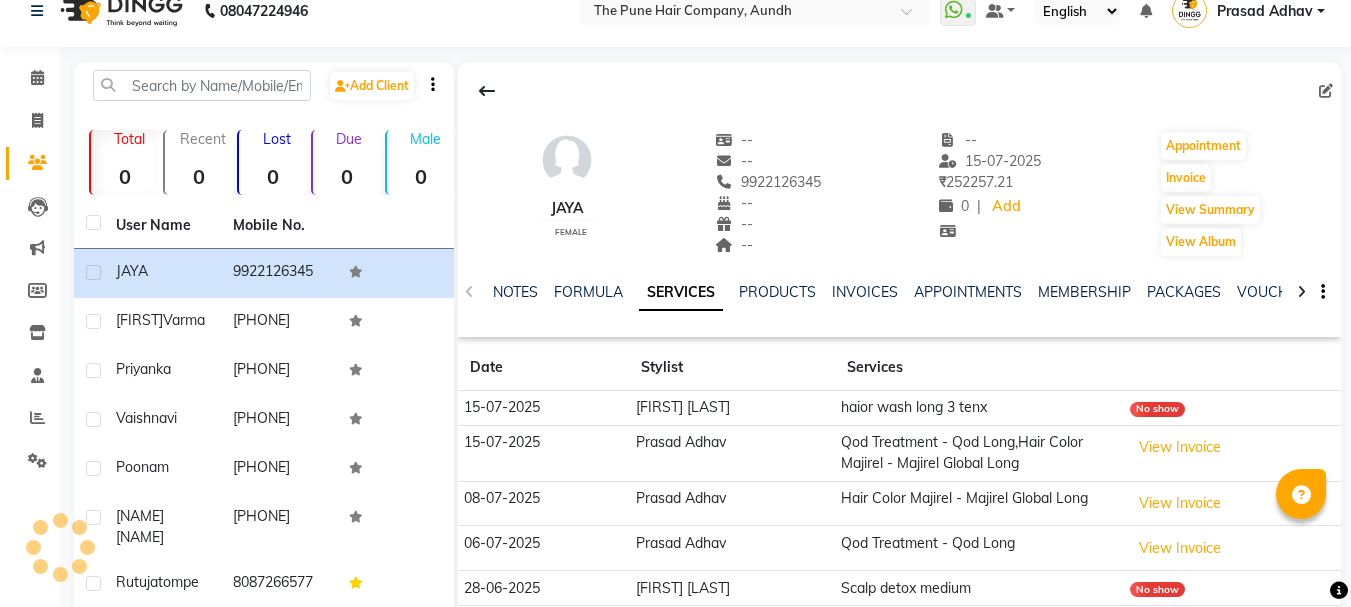 scroll, scrollTop: 100, scrollLeft: 0, axis: vertical 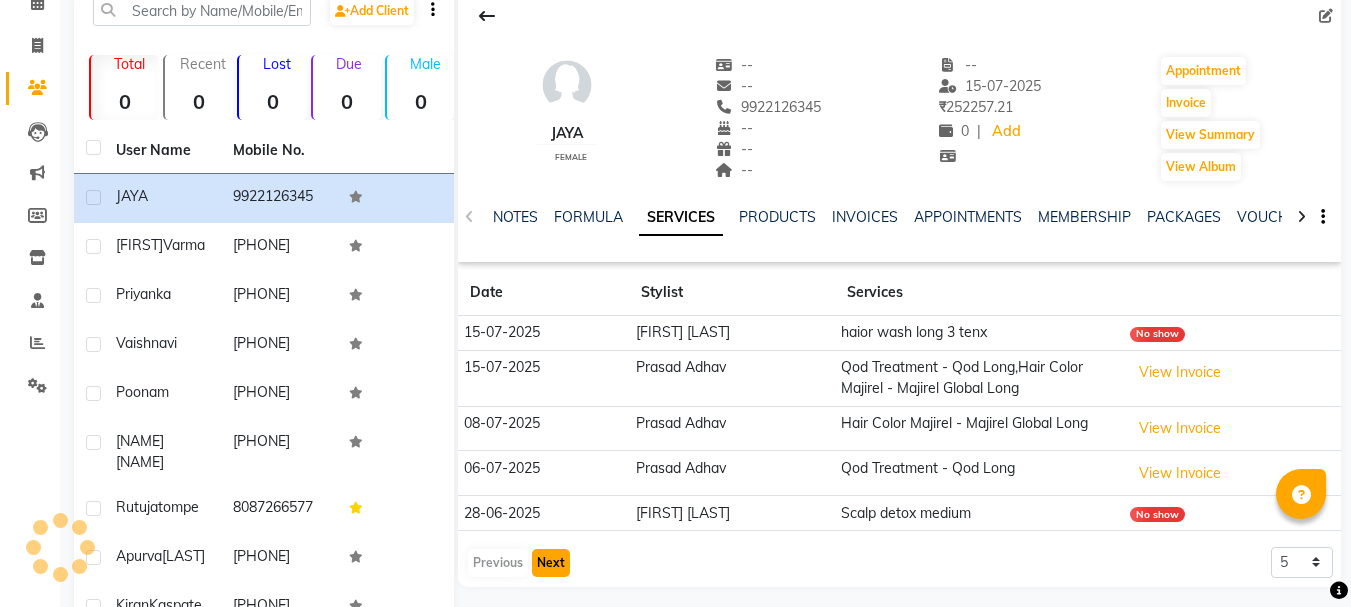 click on "Next" 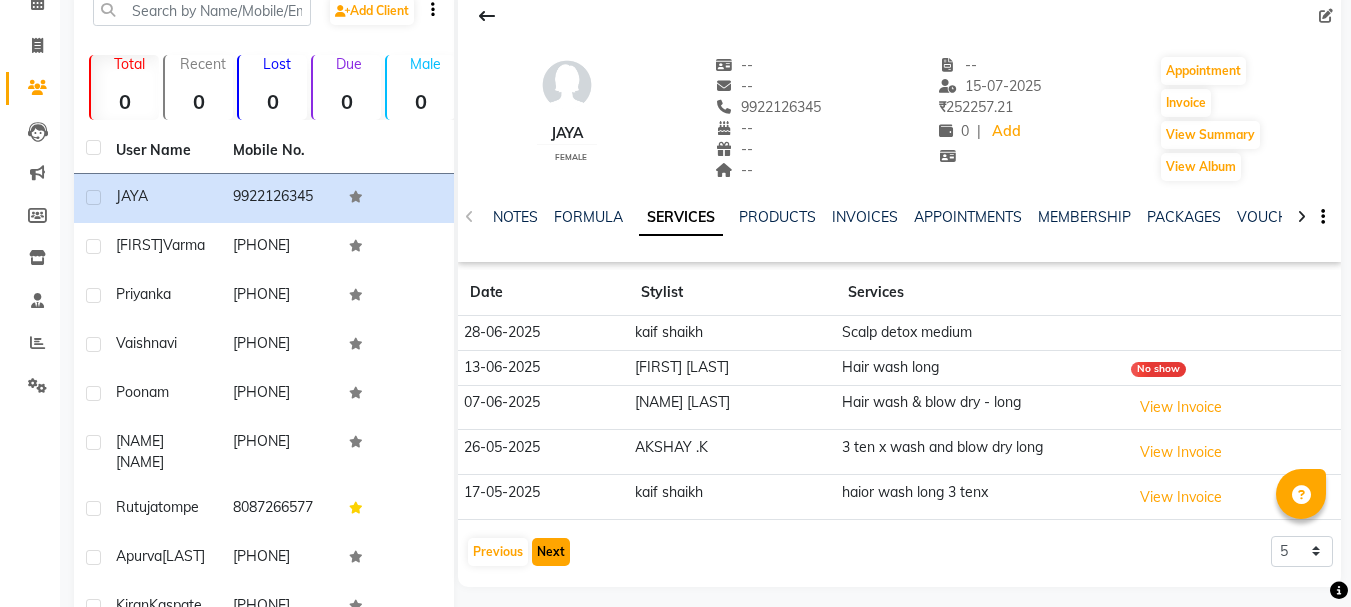 click on "Next" 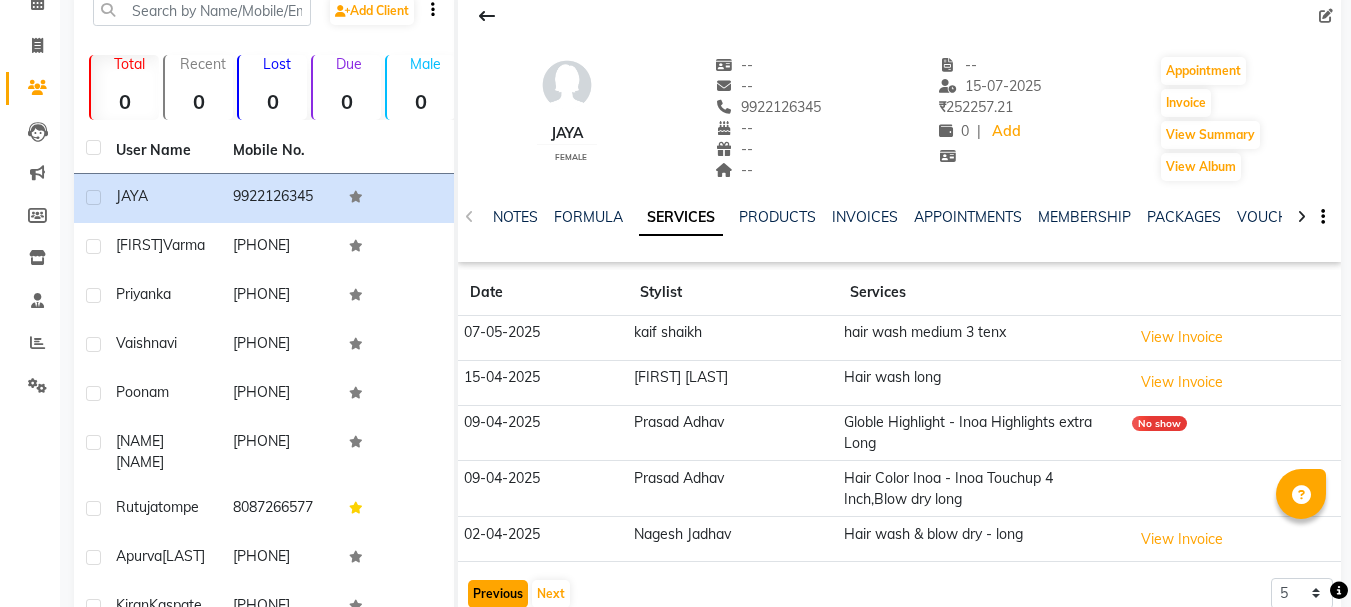 click on "Previous" 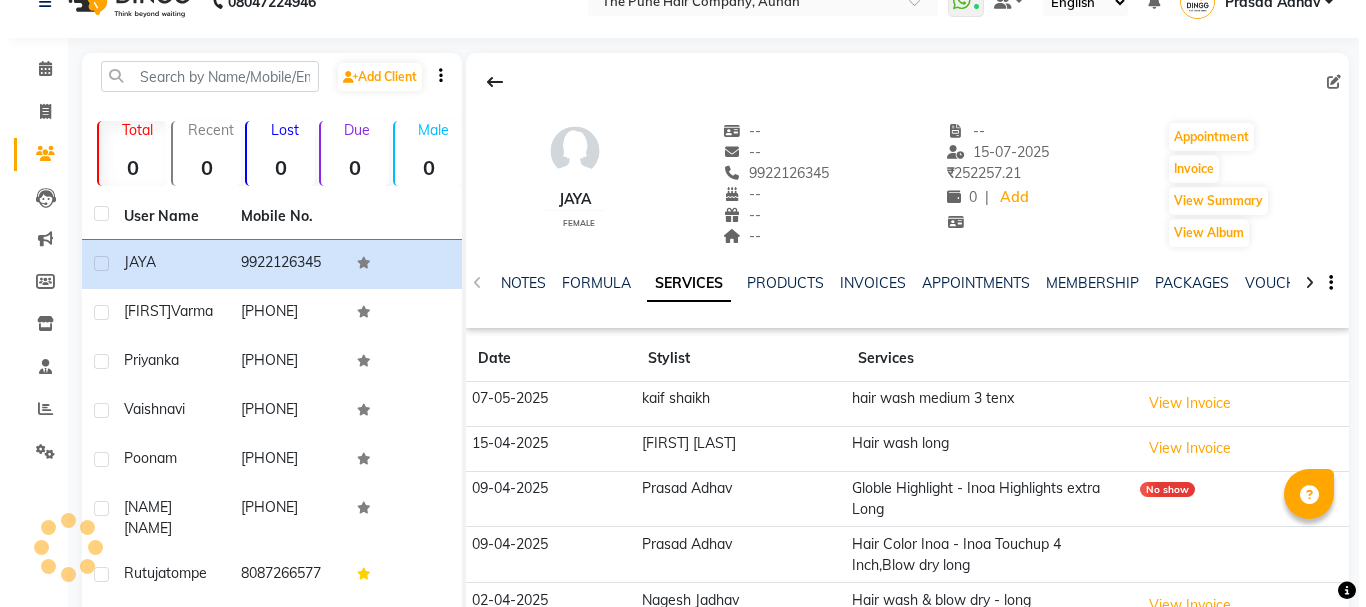 scroll, scrollTop: 0, scrollLeft: 0, axis: both 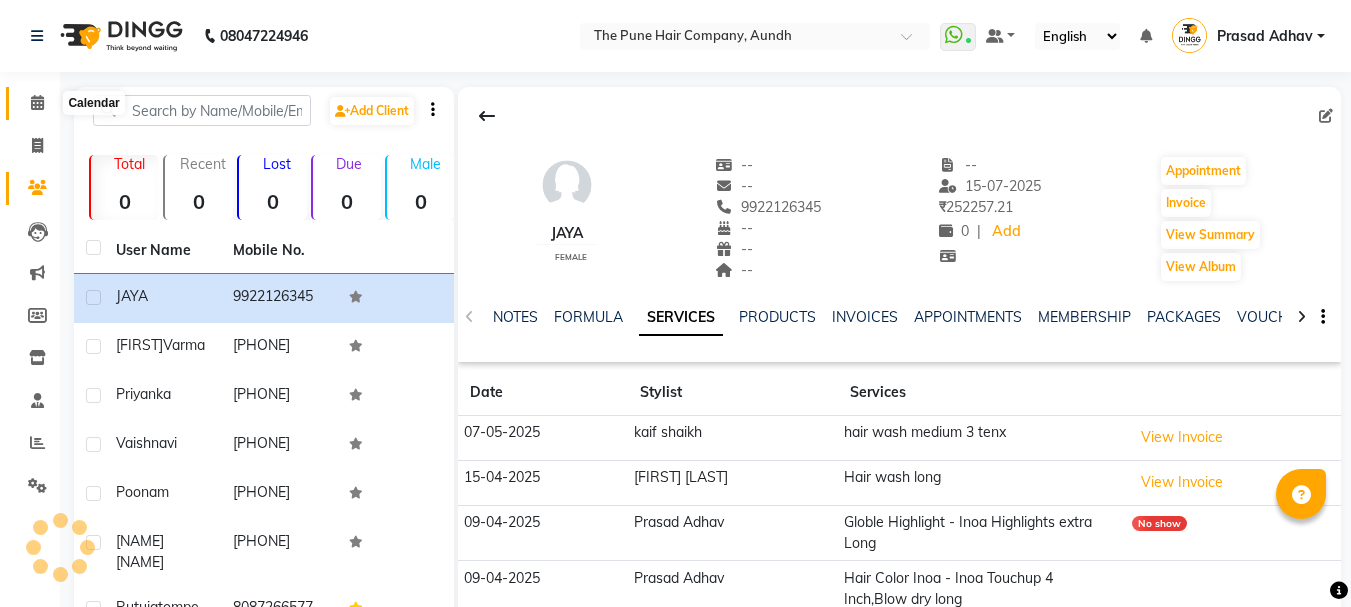 click 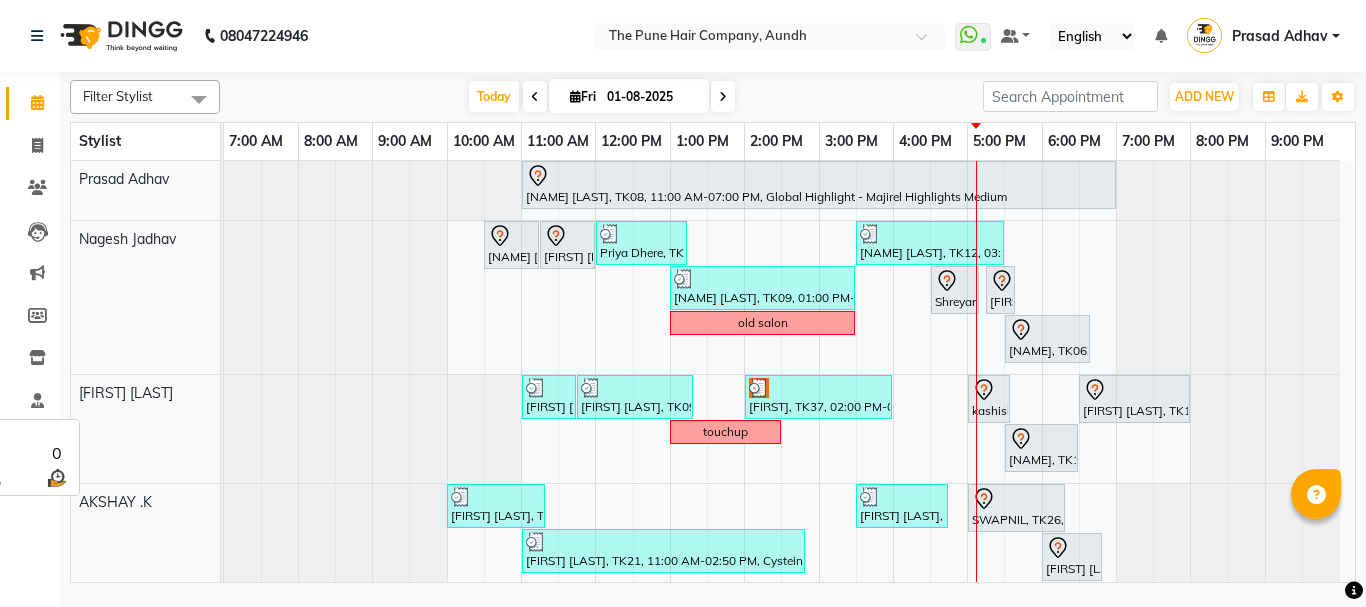 scroll, scrollTop: 400, scrollLeft: 0, axis: vertical 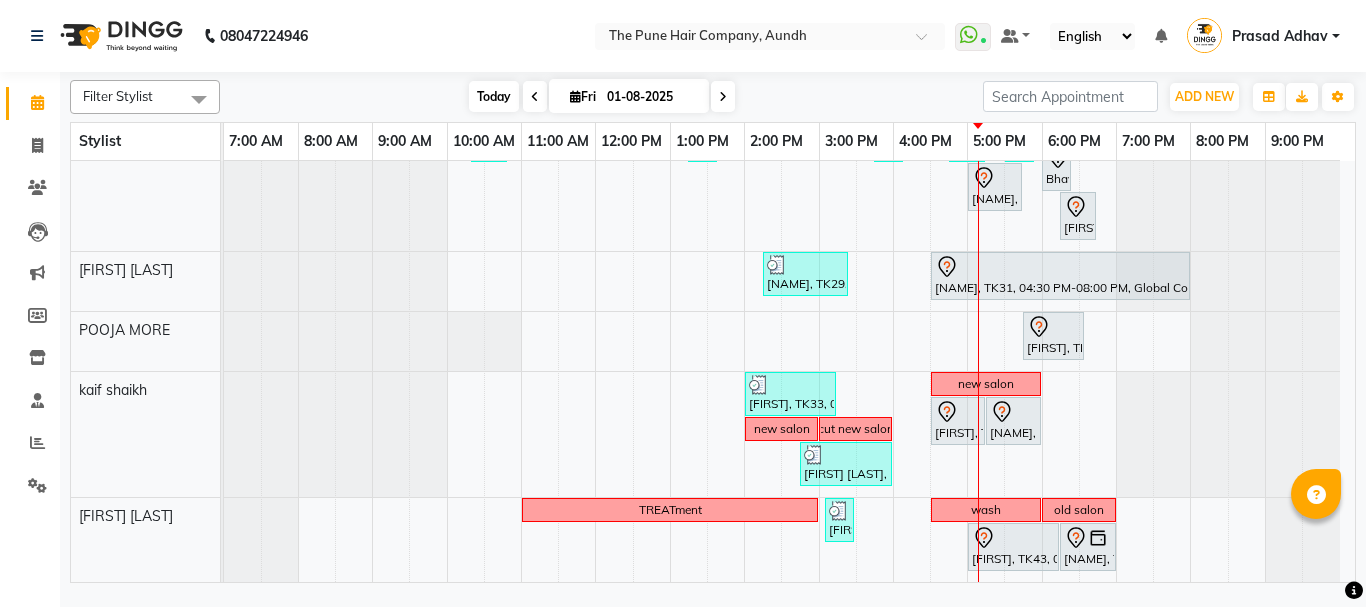 click on "Today" at bounding box center (494, 96) 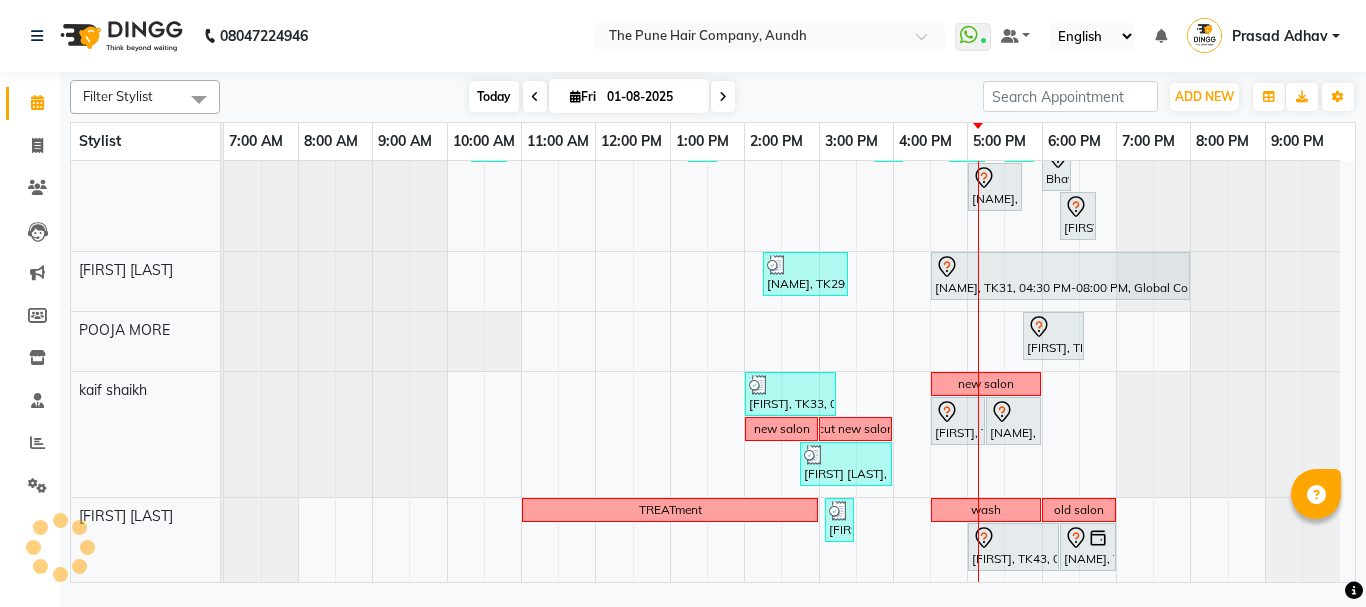 scroll, scrollTop: 910, scrollLeft: 0, axis: vertical 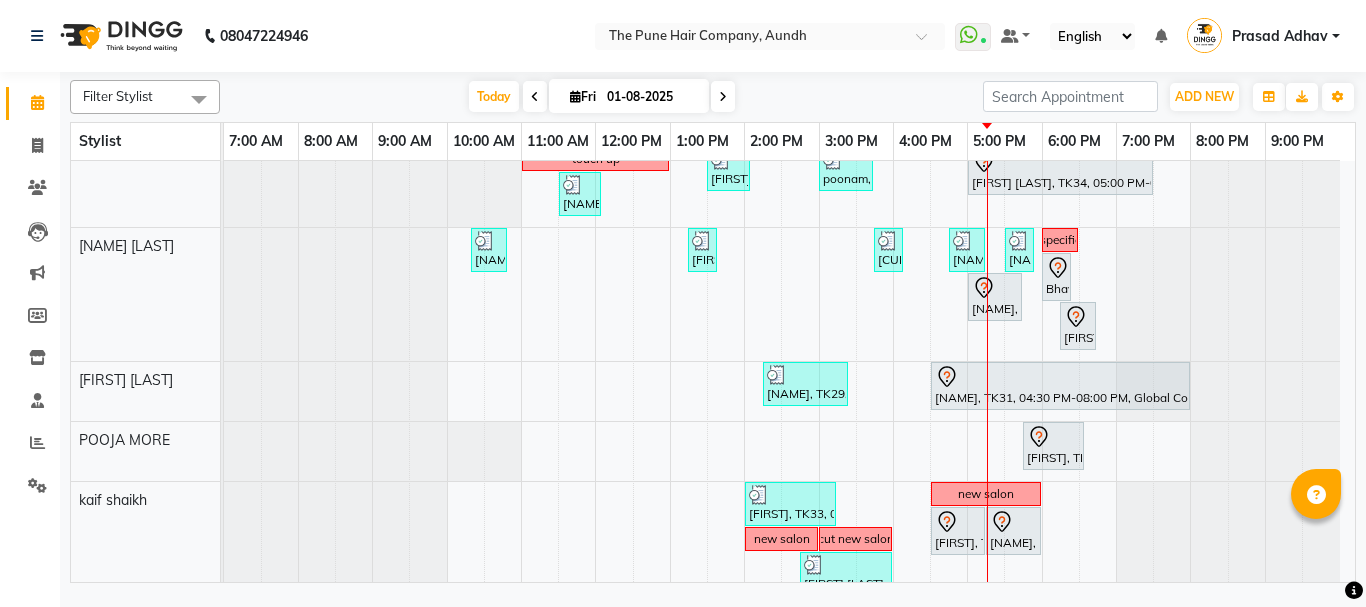 click at bounding box center [723, 96] 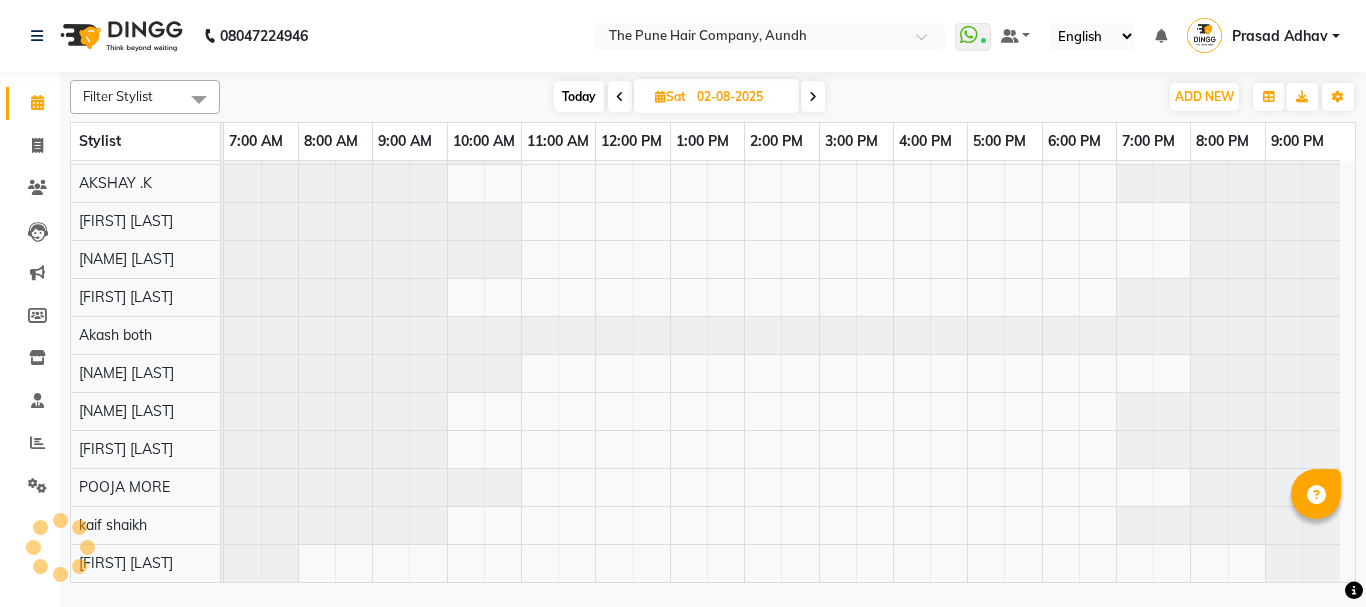 scroll, scrollTop: 110, scrollLeft: 0, axis: vertical 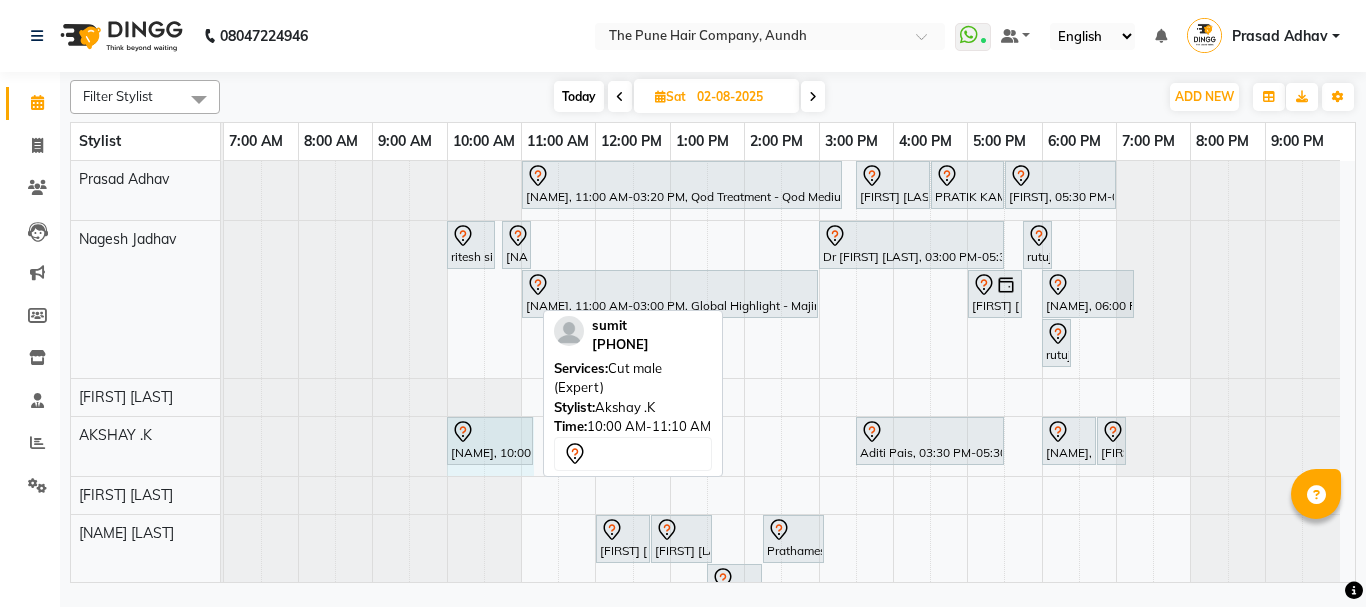 click on "[FIRST], 10:00 AM-11:10 AM, Cut male (Expert) [FIRST] [LAST], 03:30 PM-05:30 PM, Hair Color Inoa - Inoa Touchup 2 Inch [FIRST], 06:00 PM-06:45 PM, Cut Female (Expert) [FIRST], 06:45 PM-07:00 PM, Additional Hair Wash (Female) [FIRST], 10:00 AM-11:10 AM, Cut male (Expert)" at bounding box center [224, 446] 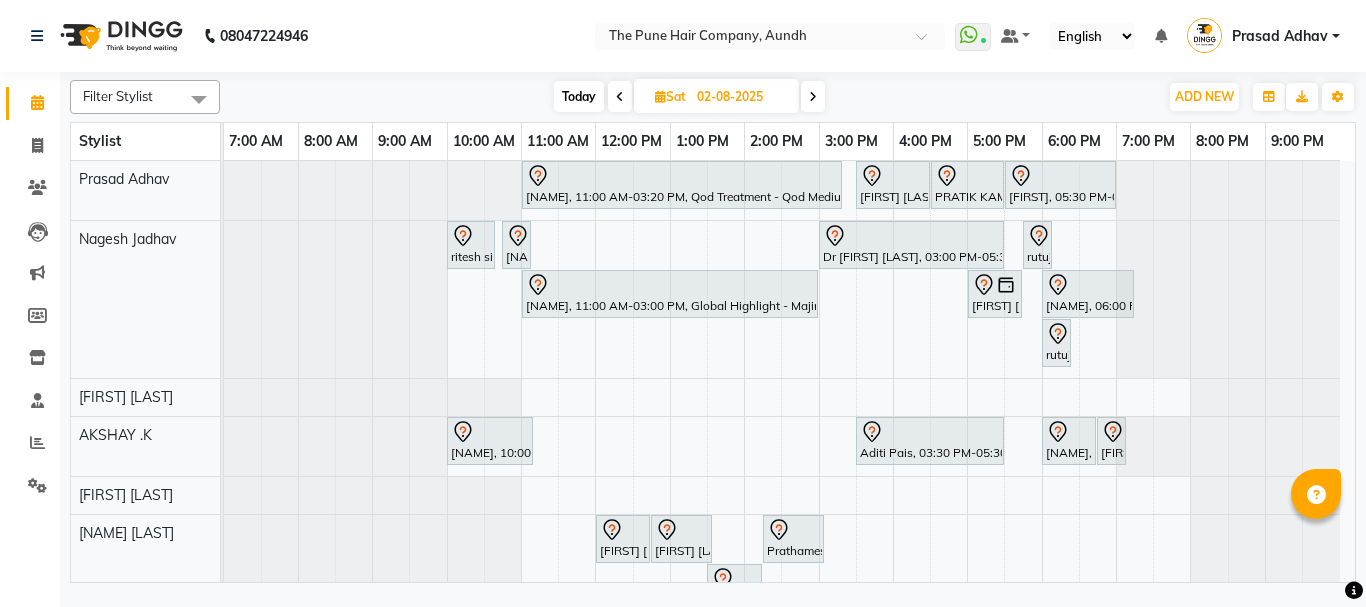 click on "[FIRST] [LAST], 11:00 AM-03:20 PM, Qod Treatment - Qod Medium [FIRST] [LAST] , 03:30 PM-04:30 PM, Cut Male ( Top Stylist ) [FIRST] [LAST] , 04:30 PM-05:30 PM, Hair Color Majirel - Majirel Global Male [FIRST], 05:30 PM-07:00 PM, Hair wash & blow dry - long [FIRST] [LAST], 10:00 AM-10:40 AM, Cut male (Expert) [FIRST] [LAST], 10:45 AM-11:05 AM, Beard Crafting Dr [FIRST] [LAST], 03:00 PM-05:30 PM, Hair Color Inoa - Inoa Touchup 2 Inch [FIRST] [LAST], 05:45 PM-06:00 PM, Additional Hair Wash (Female) [FIRST]null, 11:00 AM-03:00 PM, Global Highlight - Majirel Highlights Medium [FIRST] [LAST], 05:00 PM-05:45 PM, Cut Female (Expert) [FIRST] [LAST], 06:00 PM-07:15 PM, Cut Female (Expert) [FIRST] [LAST], 06:00 PM-06:15 PM, Additional Hair Wash (Female) [FIRST], 10:00 AM-11:10 AM, Cut male (Expert) [FIRST] [LAST], 03:30 PM-05:30 PM, Hair Color Inoa - Inoa Touchup 2 Inch" at bounding box center (789, 661) 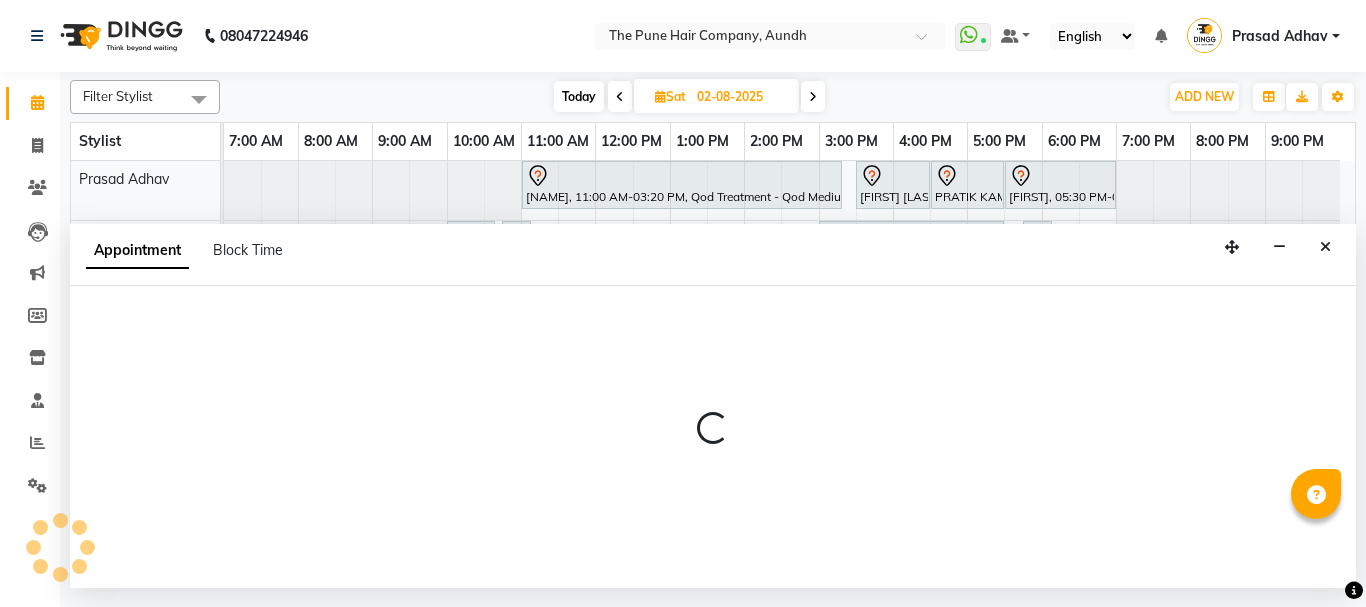 select on "6746" 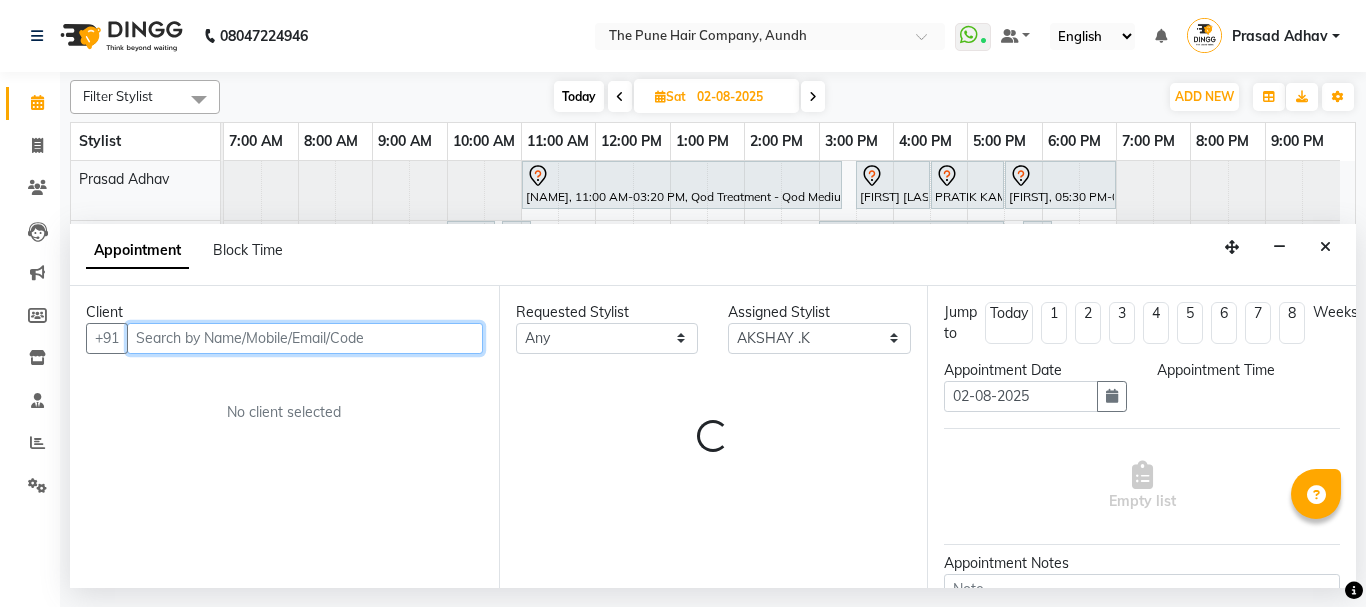 select on "660" 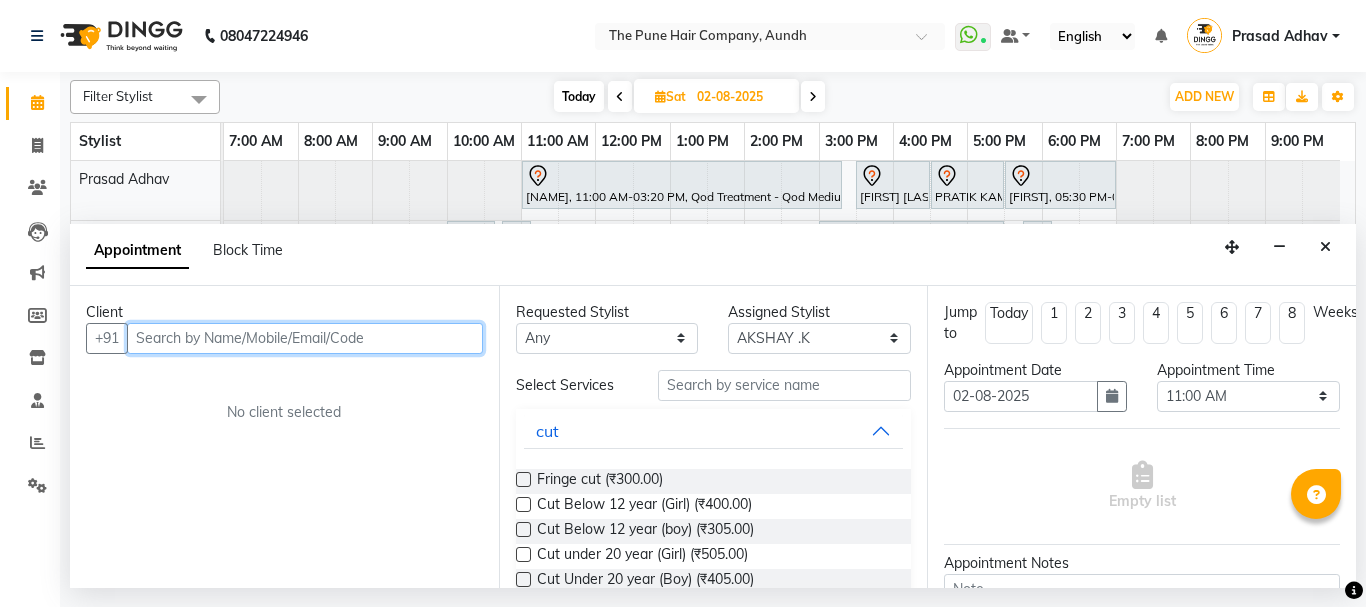 click at bounding box center [305, 338] 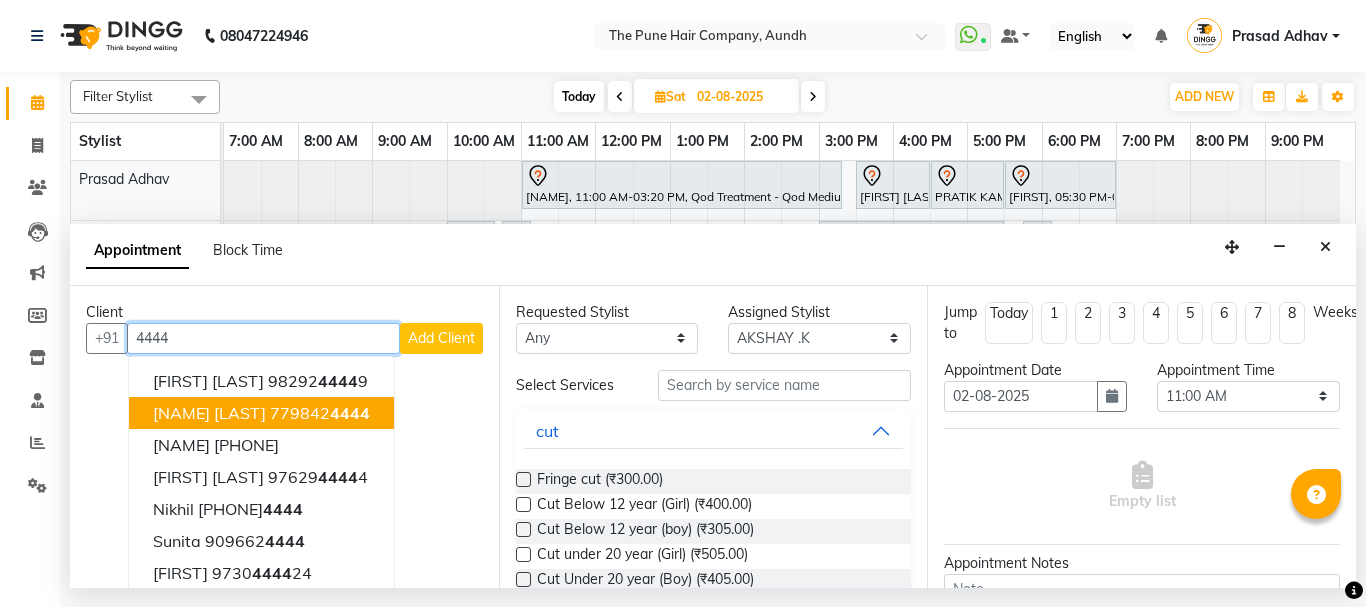 click on "[NAME] [LAST]" at bounding box center [209, 413] 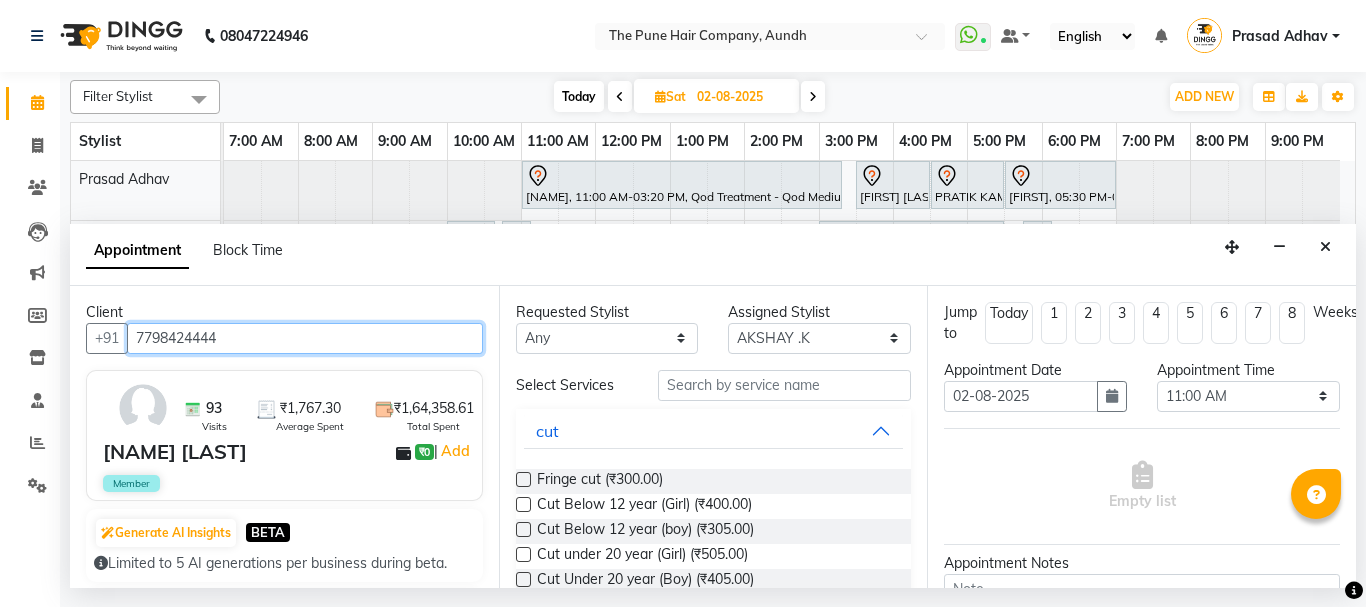 type on "7798424444" 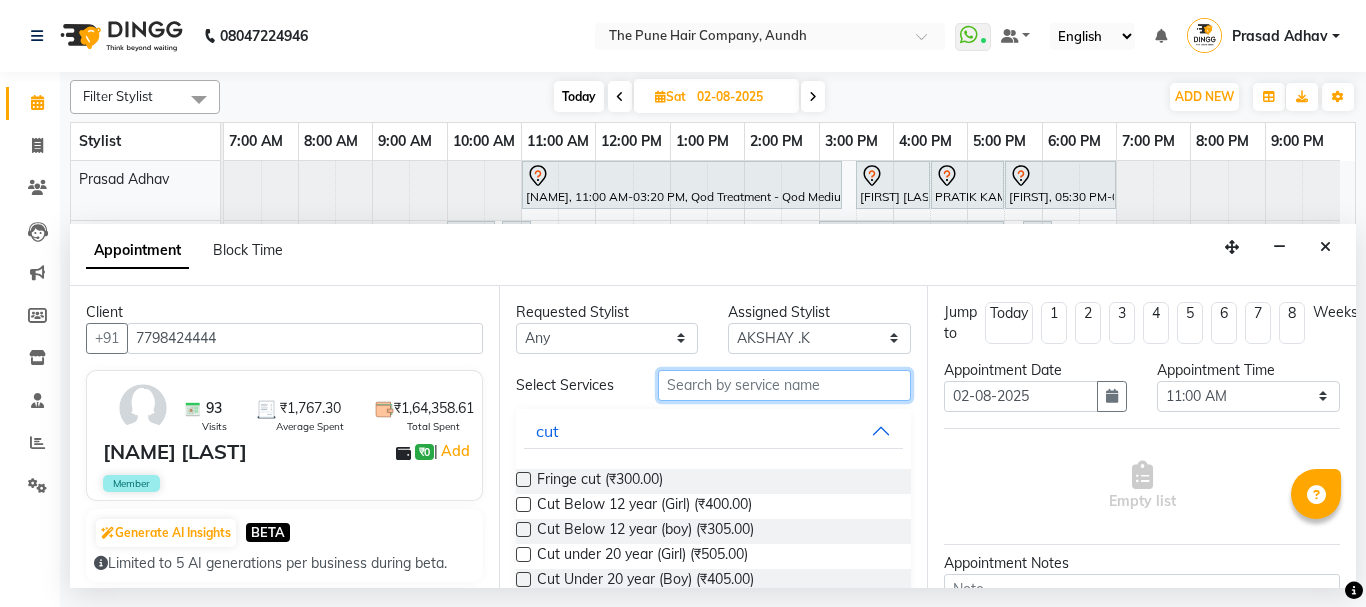 click at bounding box center [785, 385] 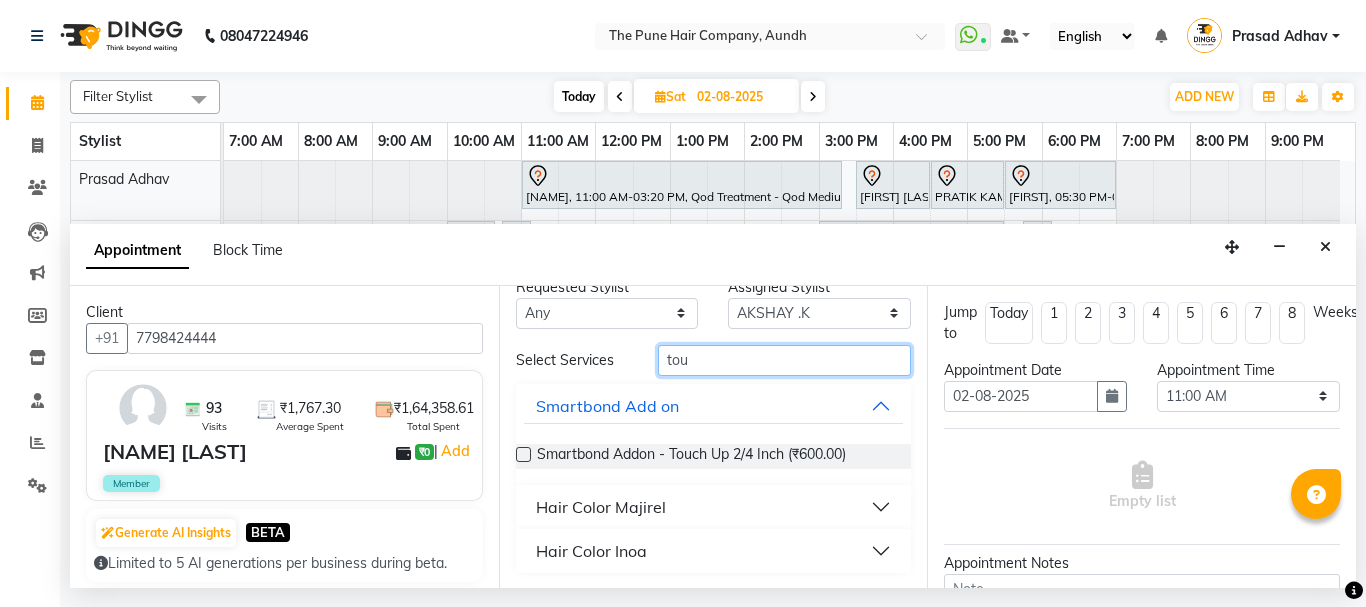 scroll, scrollTop: 26, scrollLeft: 0, axis: vertical 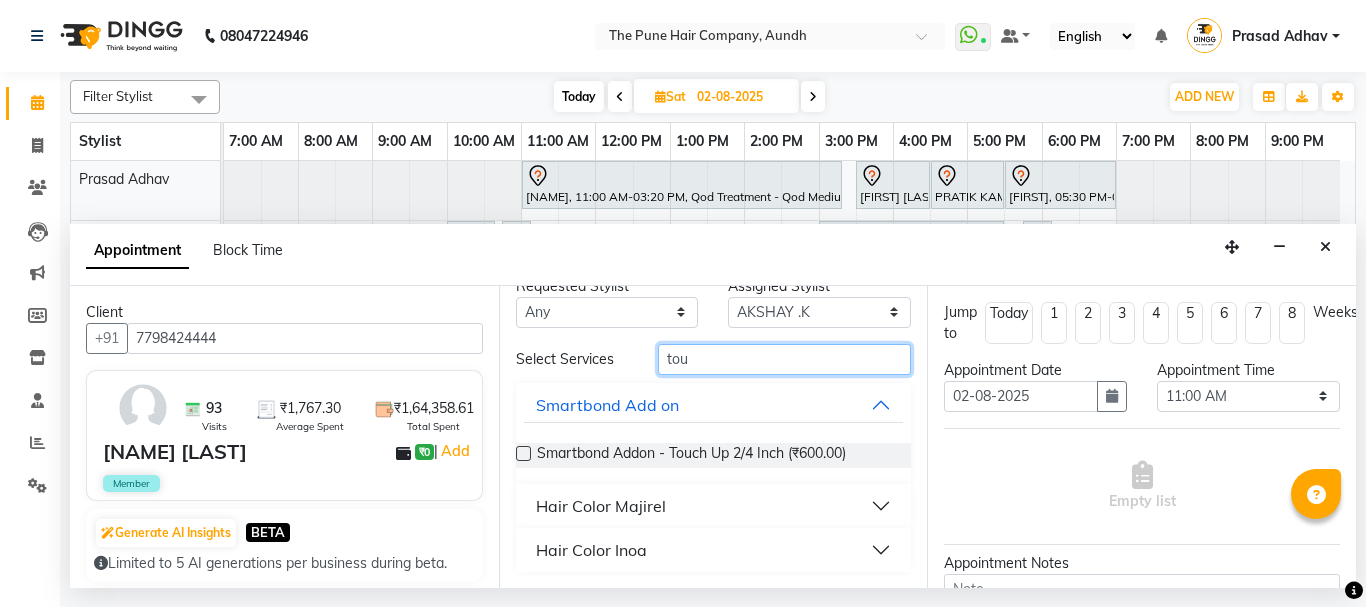 type on "tou" 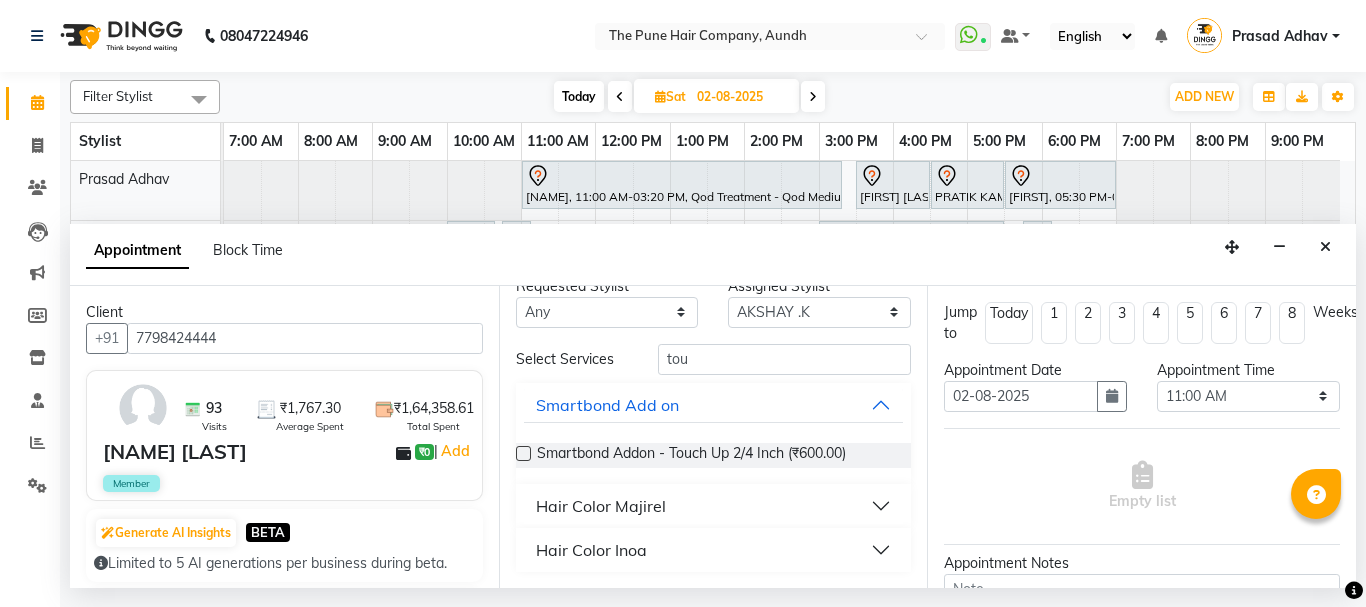 click on "Hair Color Inoa" at bounding box center (591, 550) 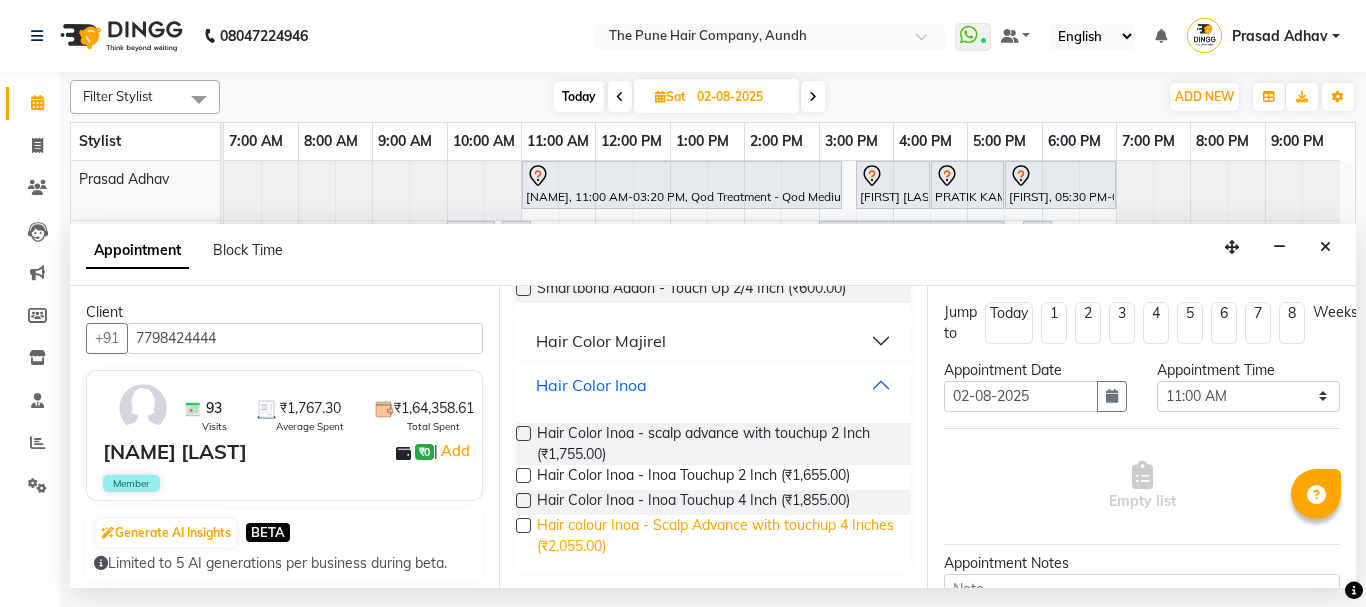 scroll, scrollTop: 192, scrollLeft: 0, axis: vertical 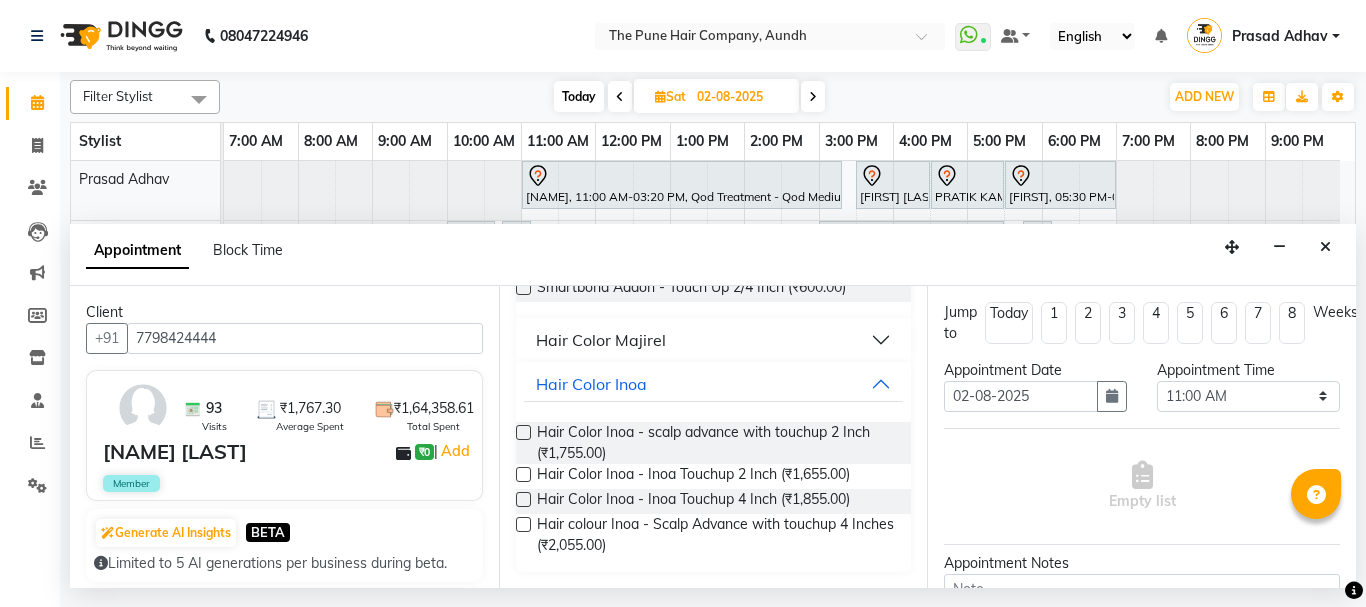 click at bounding box center [523, 474] 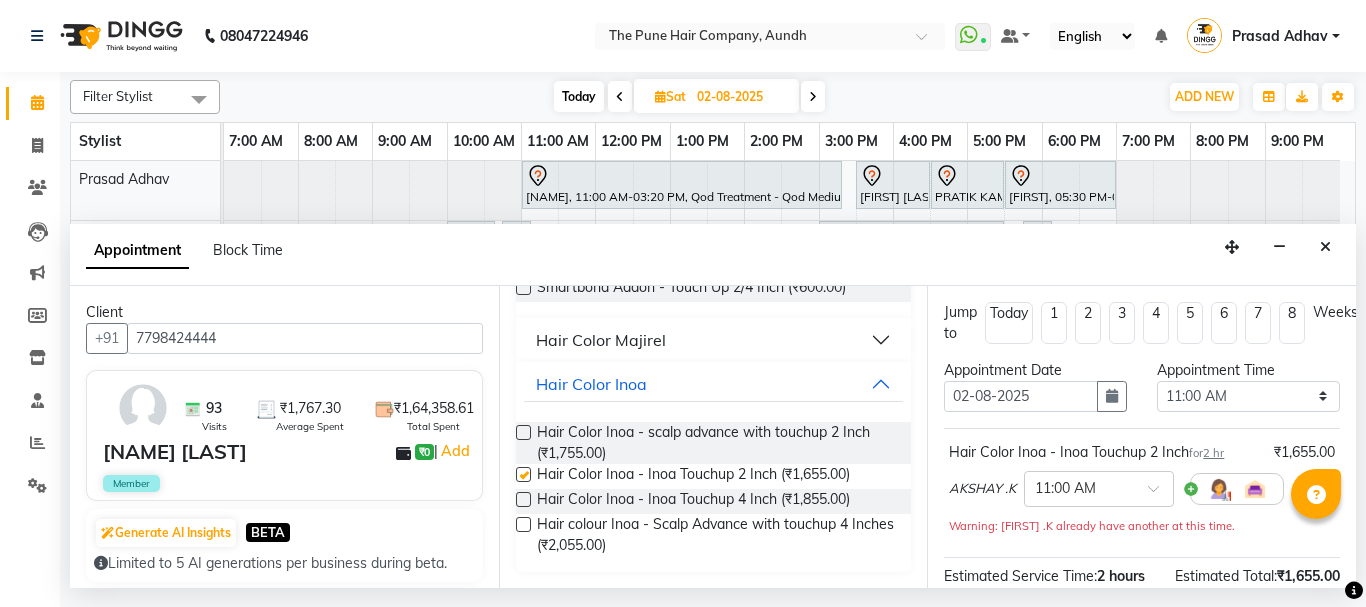 checkbox on "false" 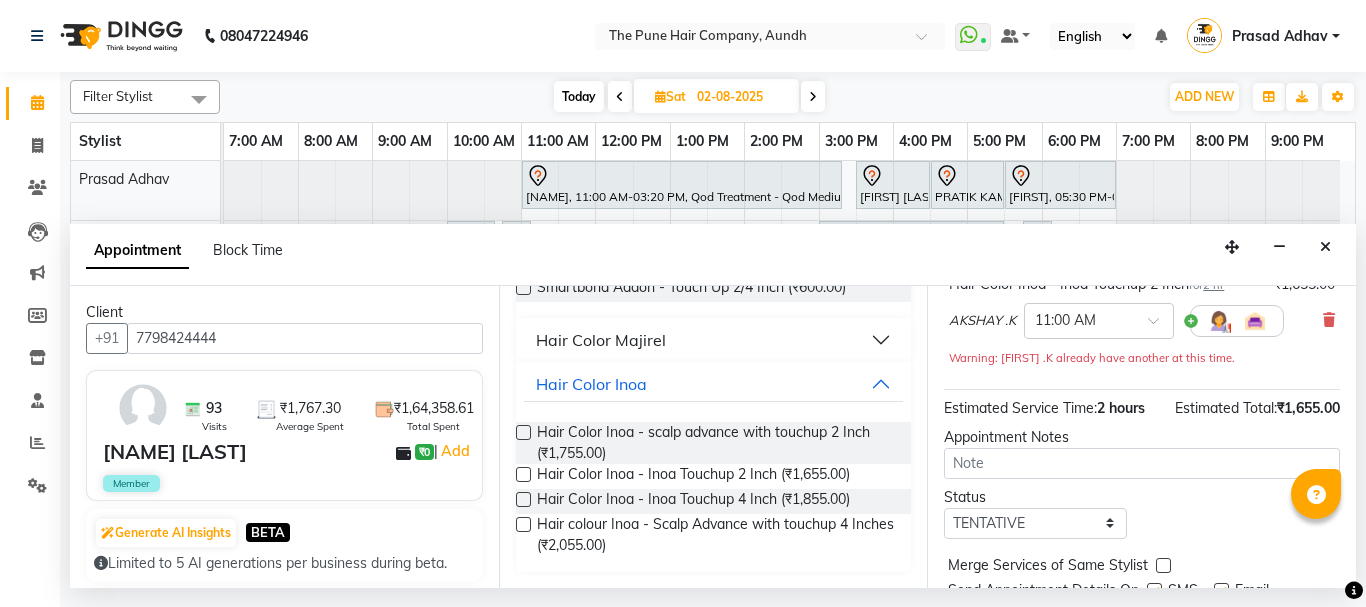 scroll, scrollTop: 281, scrollLeft: 0, axis: vertical 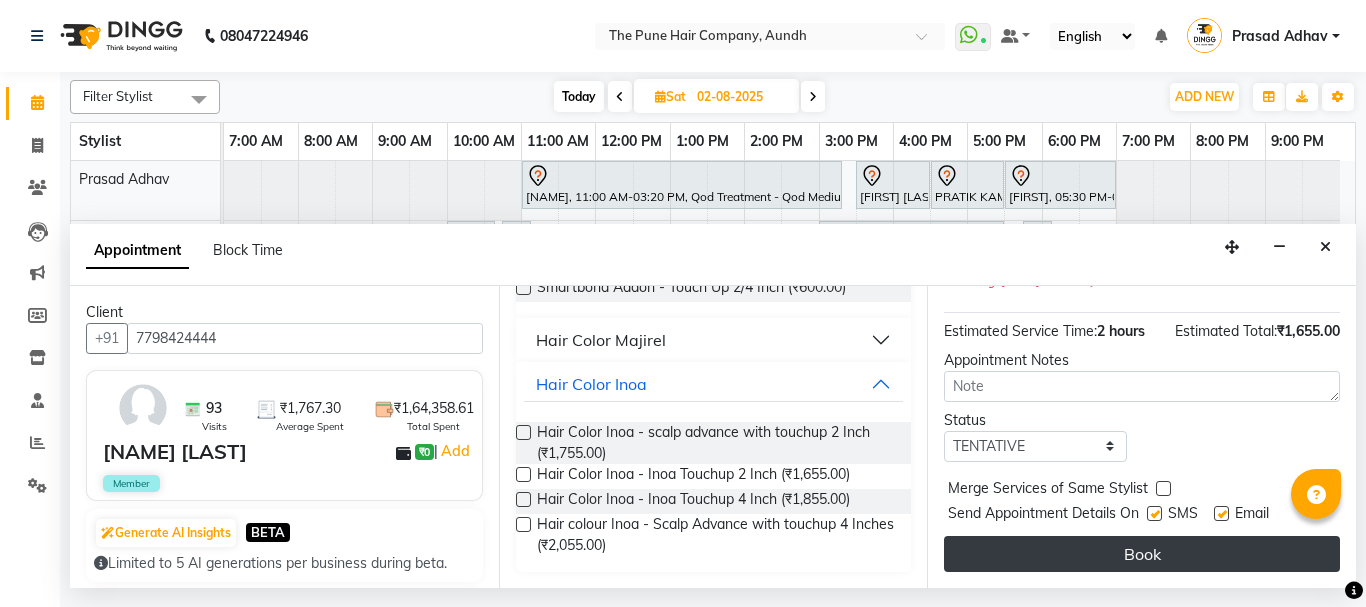 click on "Book" at bounding box center (1142, 554) 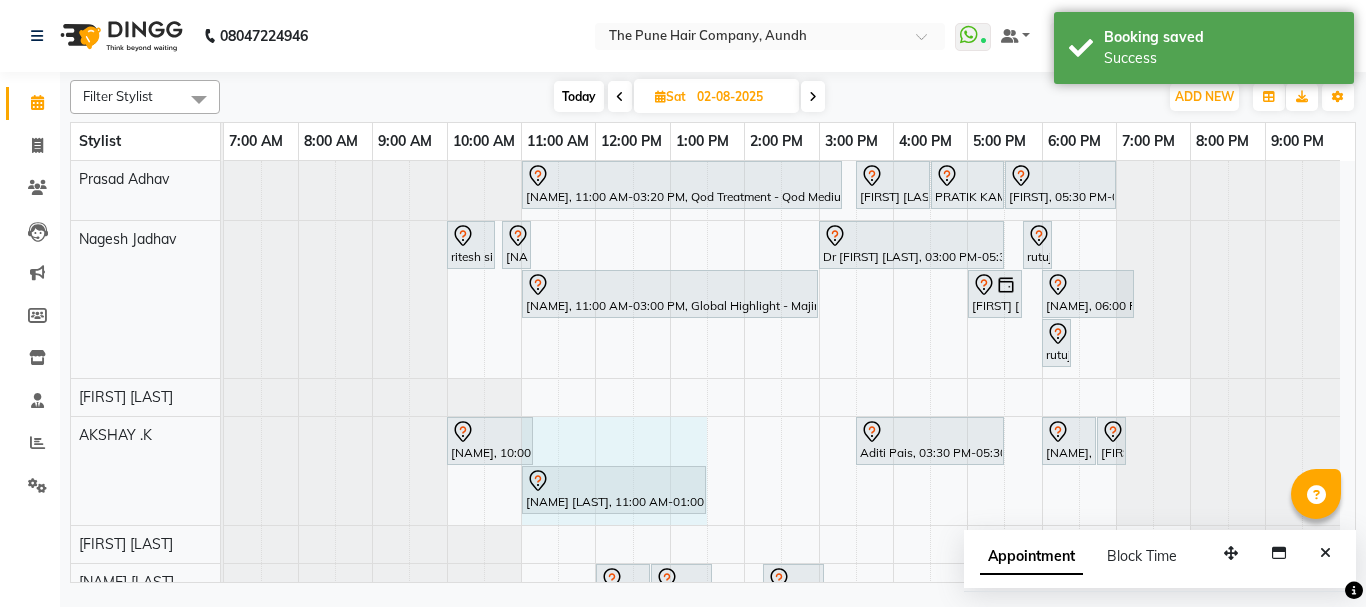drag, startPoint x: 671, startPoint y: 484, endPoint x: 710, endPoint y: 499, distance: 41.785164 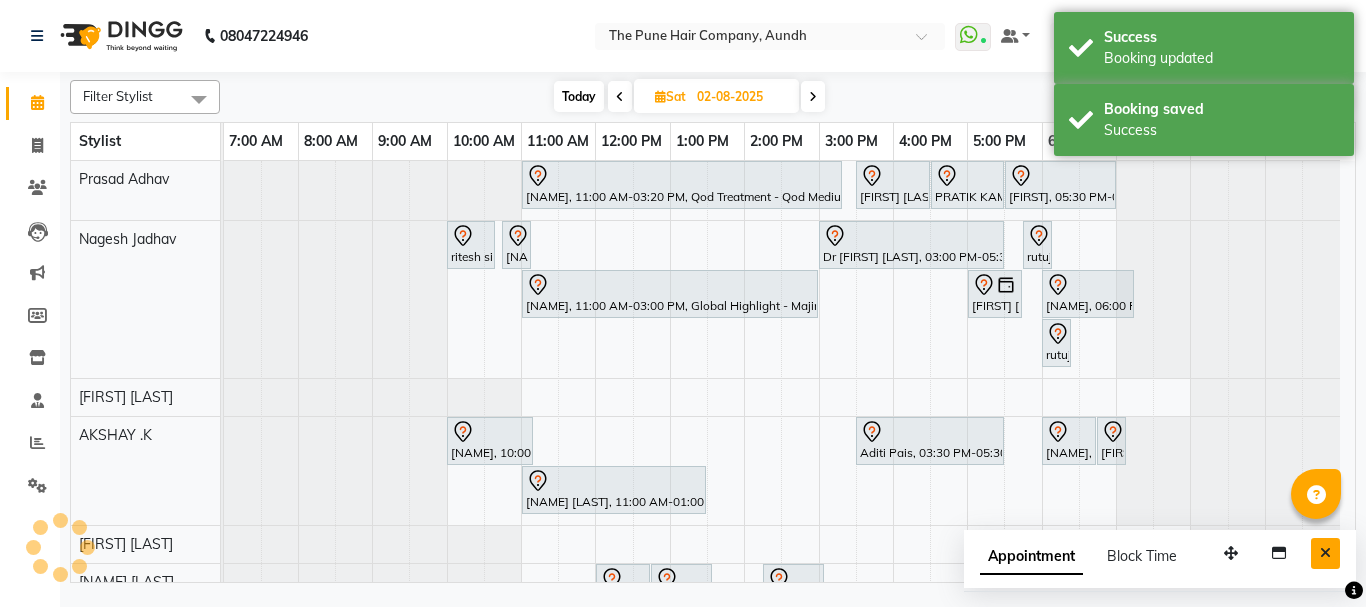 click at bounding box center [1325, 553] 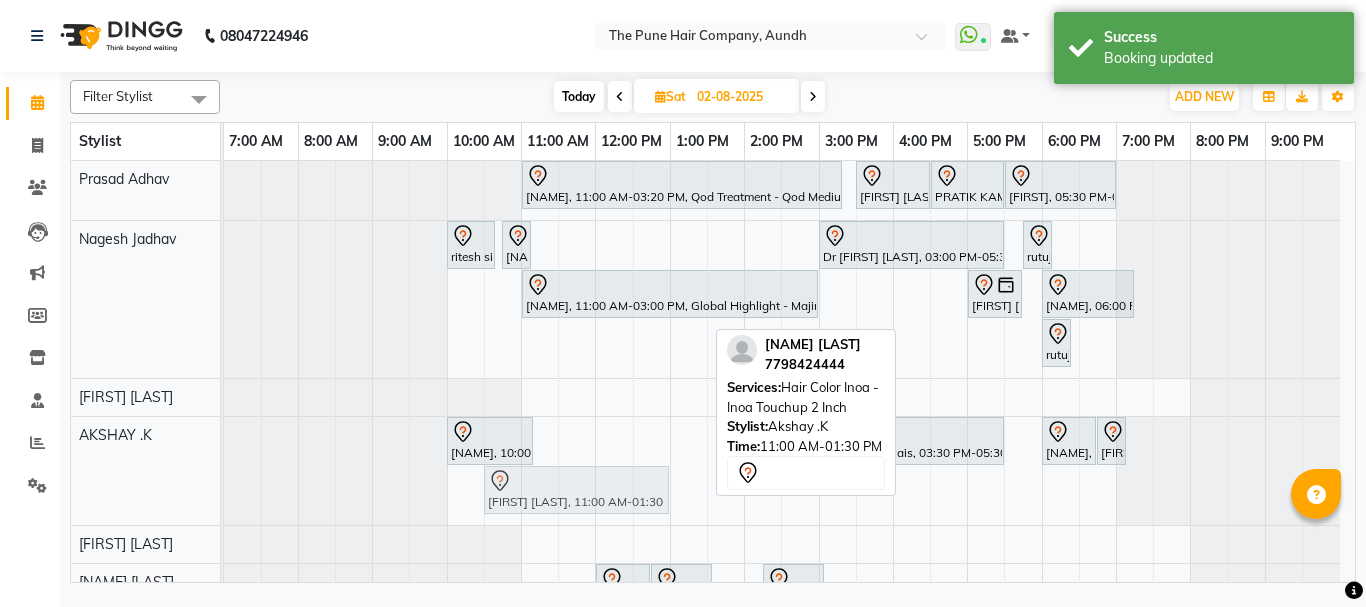 drag, startPoint x: 565, startPoint y: 487, endPoint x: 544, endPoint y: 490, distance: 21.213203 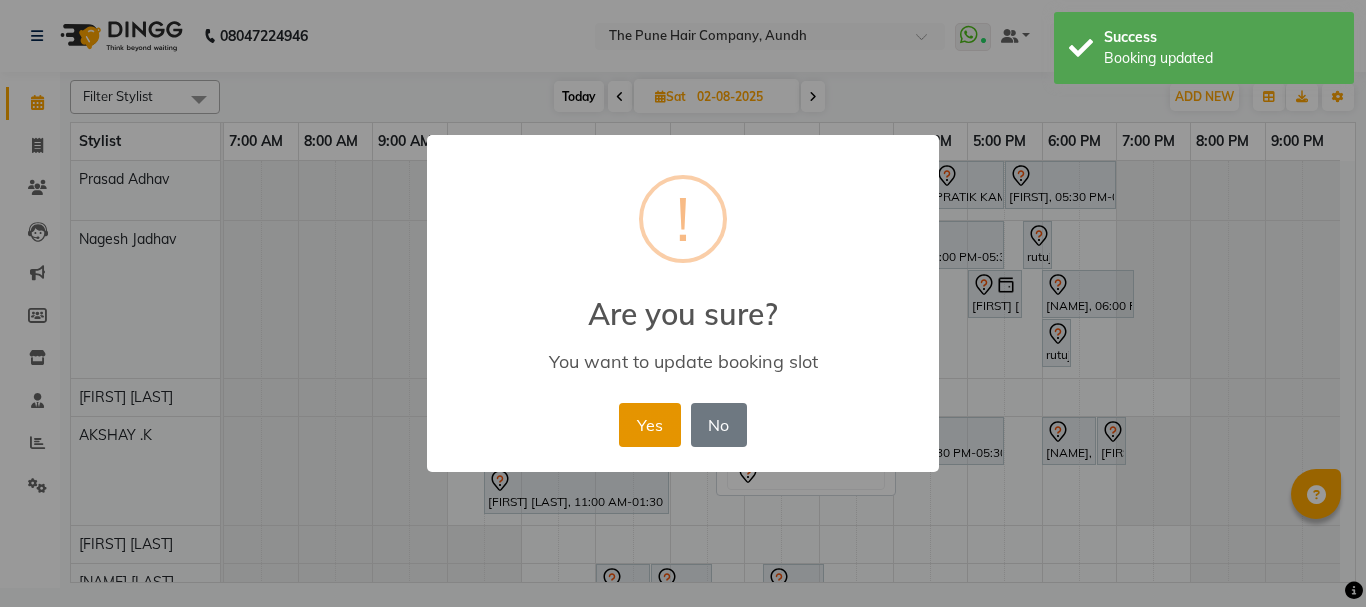 click on "Yes" at bounding box center [649, 425] 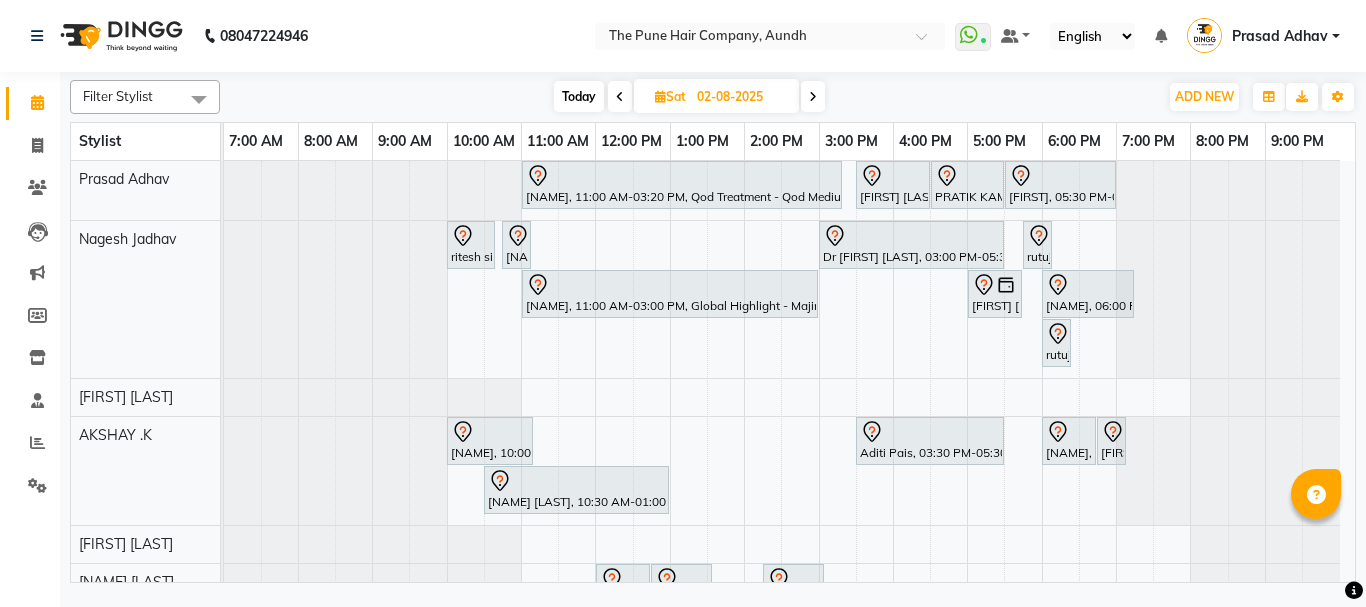 click on "Today" at bounding box center (579, 96) 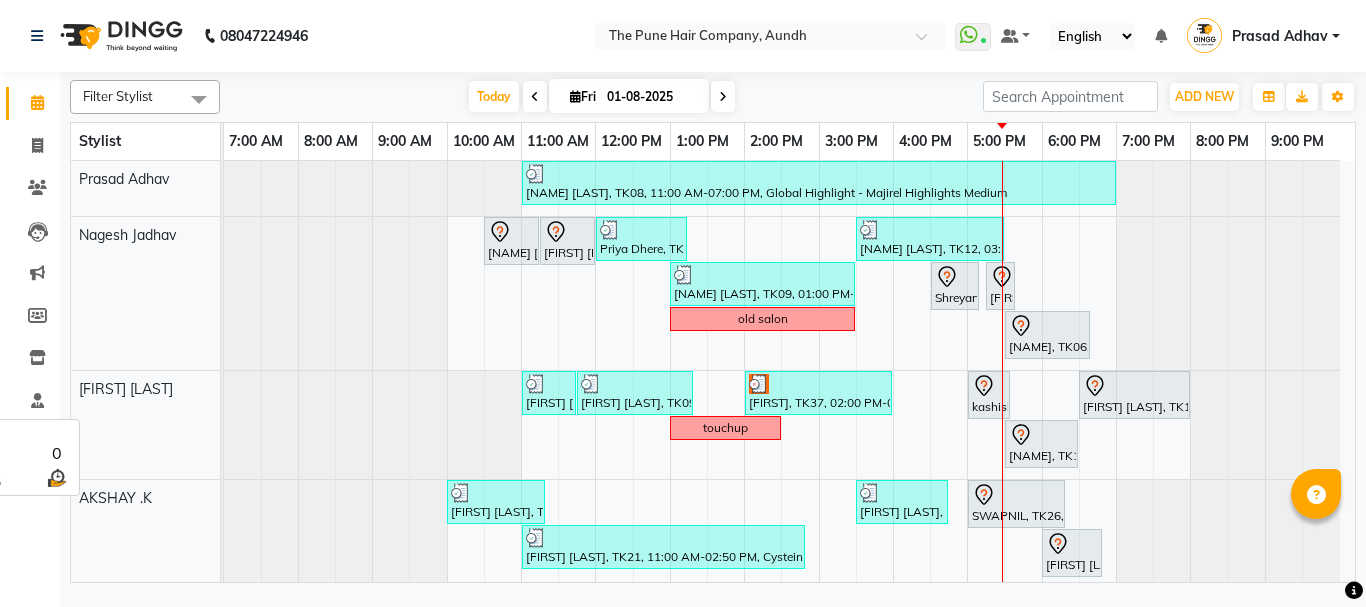 scroll, scrollTop: 500, scrollLeft: 0, axis: vertical 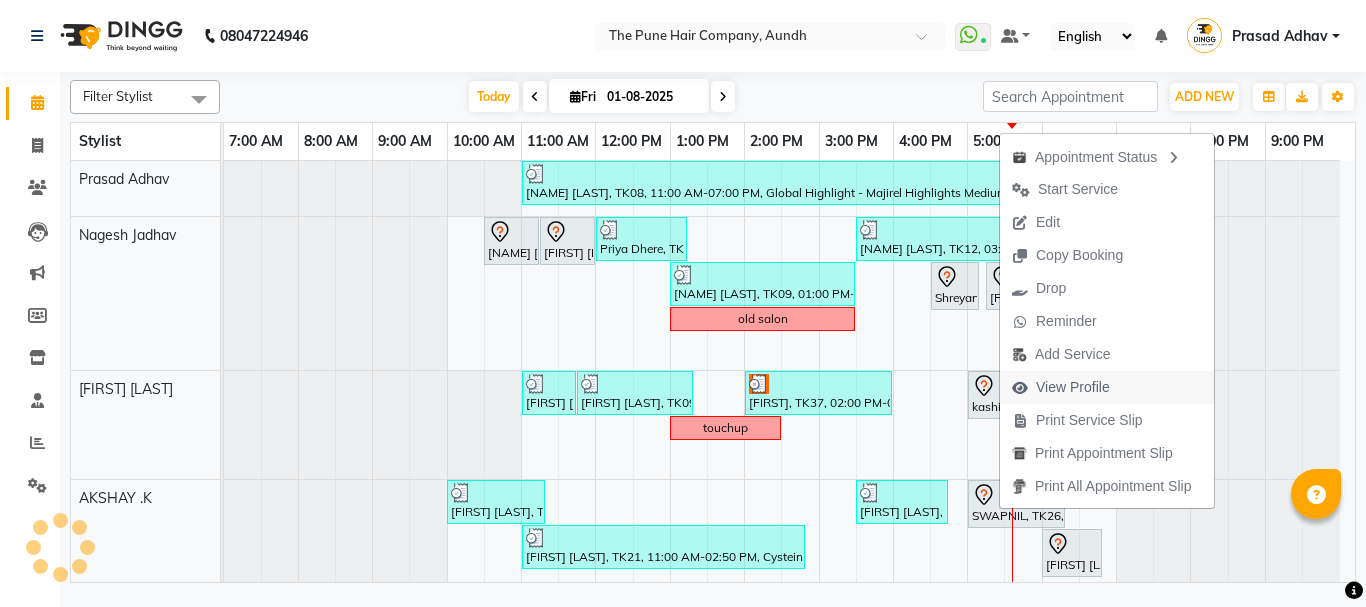 click on "View Profile" at bounding box center [1073, 387] 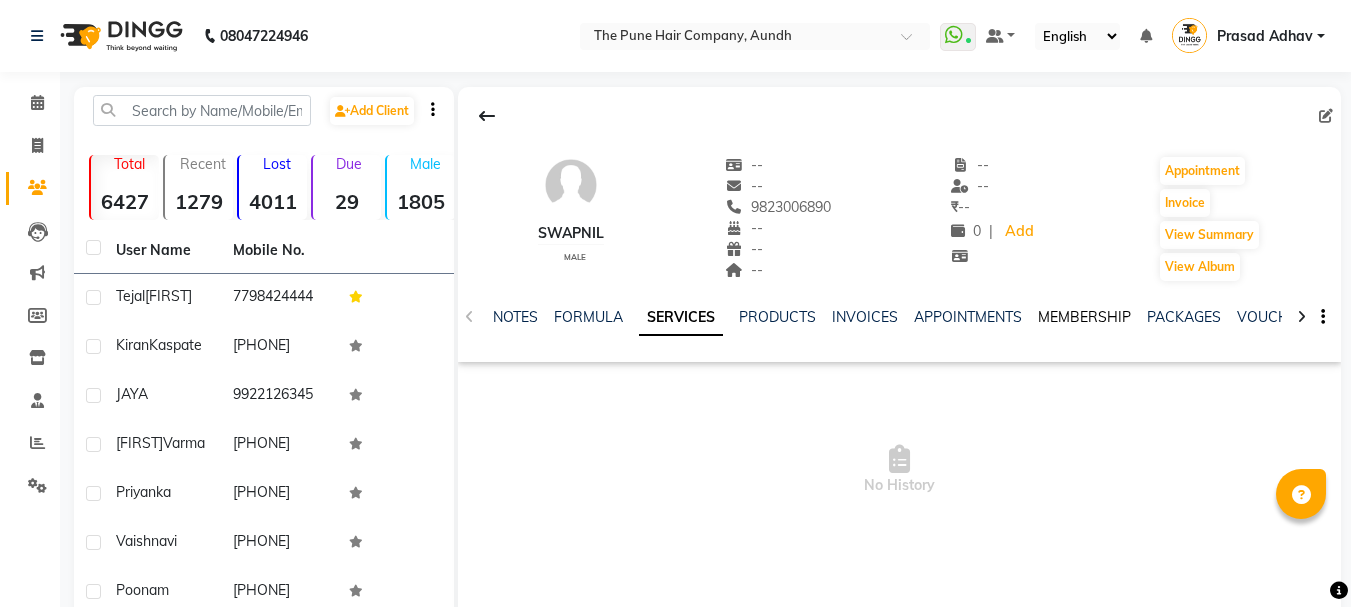 click on "MEMBERSHIP" 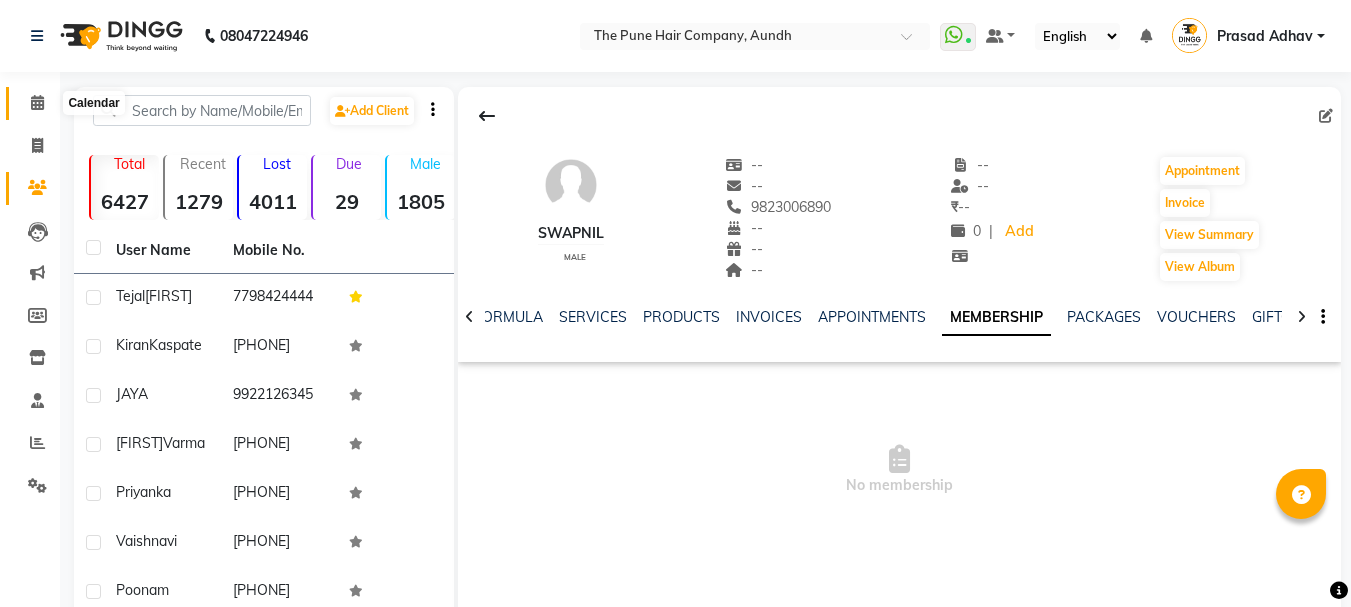 click 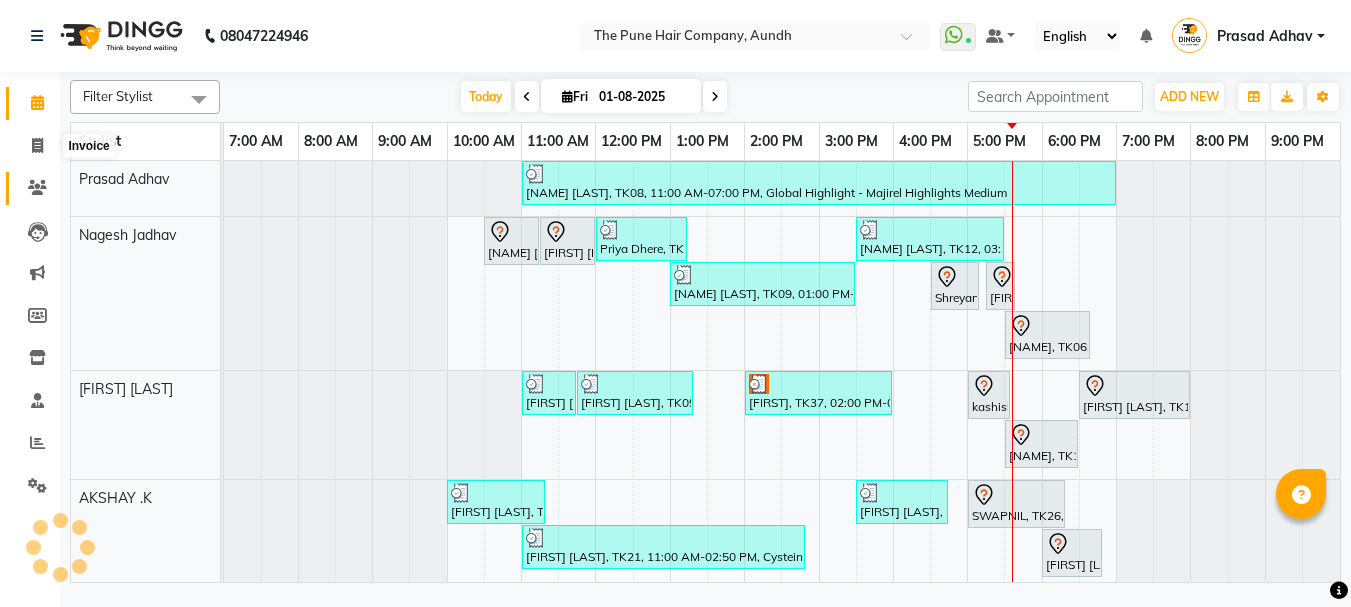click 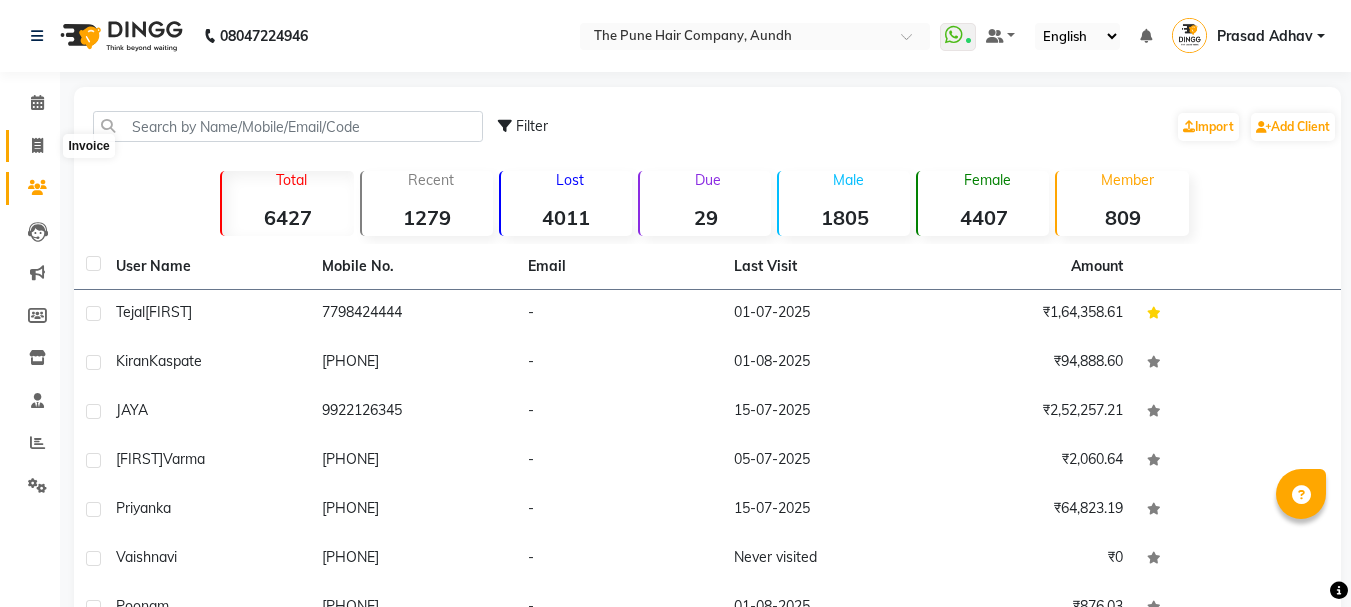 click 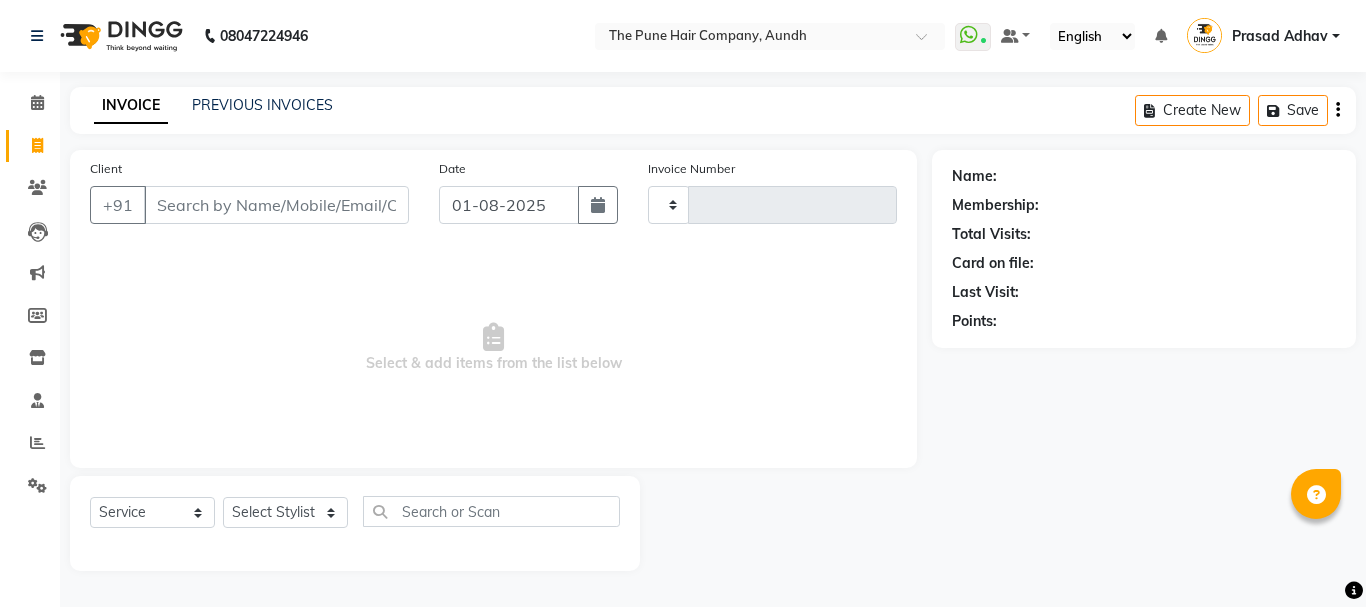 click on "Client" at bounding box center (276, 205) 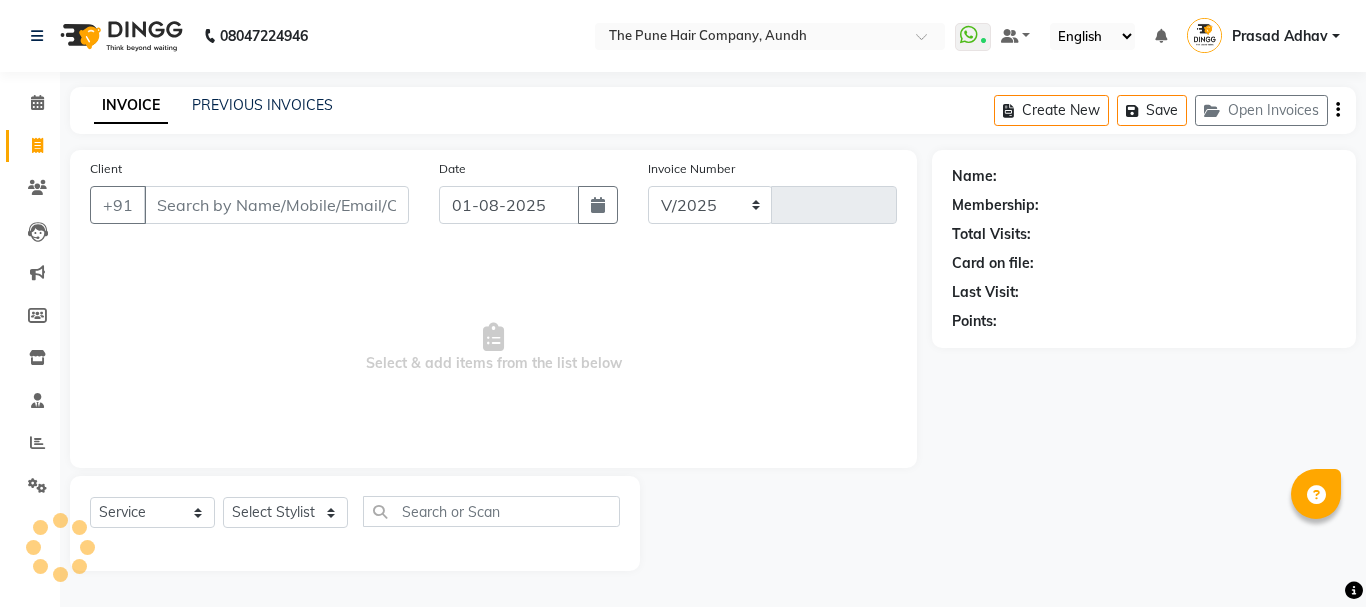 select on "106" 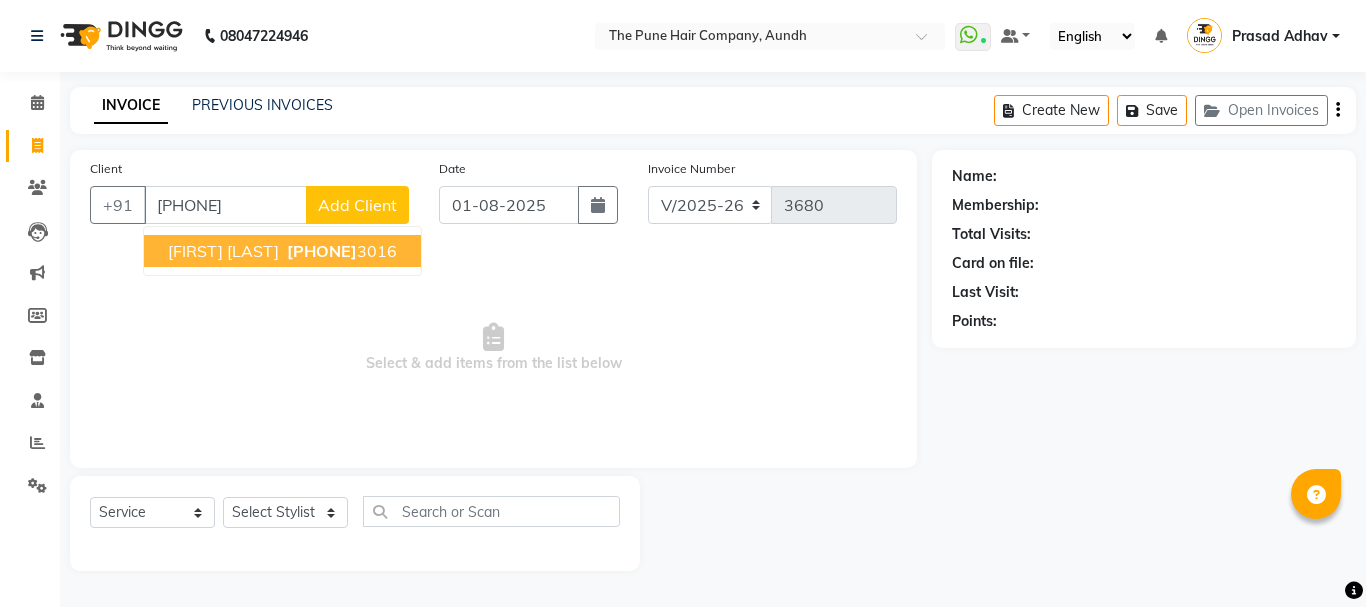 click on "[FIRST] [LAST]" at bounding box center (223, 251) 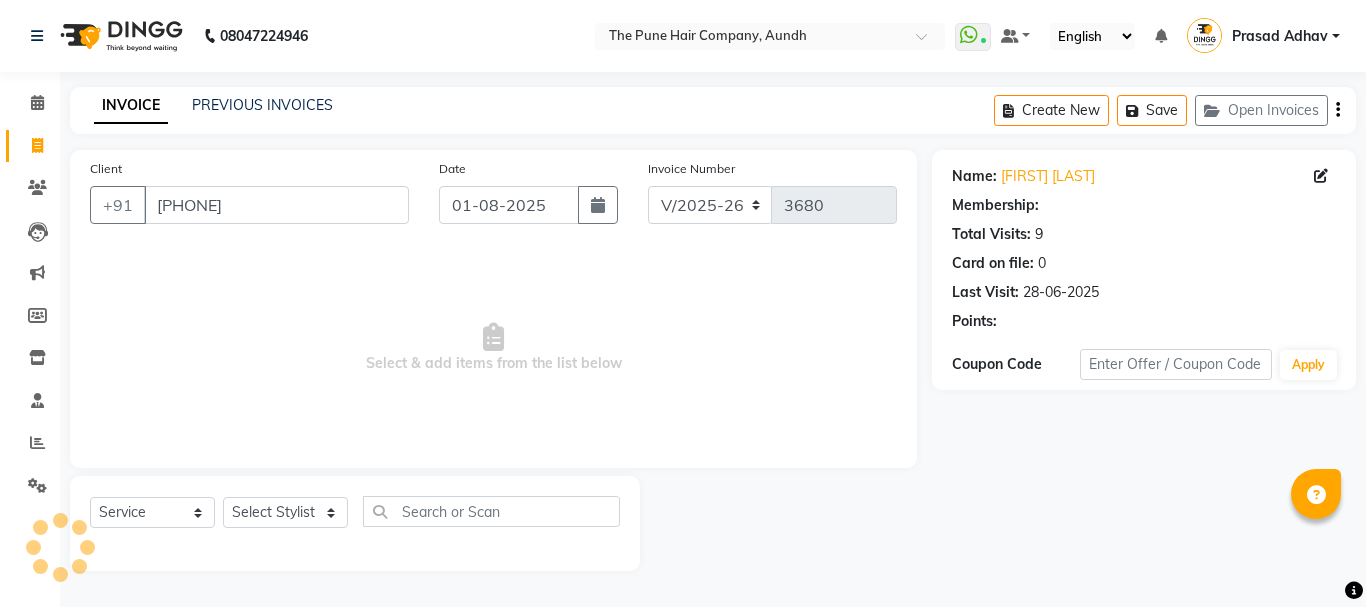 select on "1: Object" 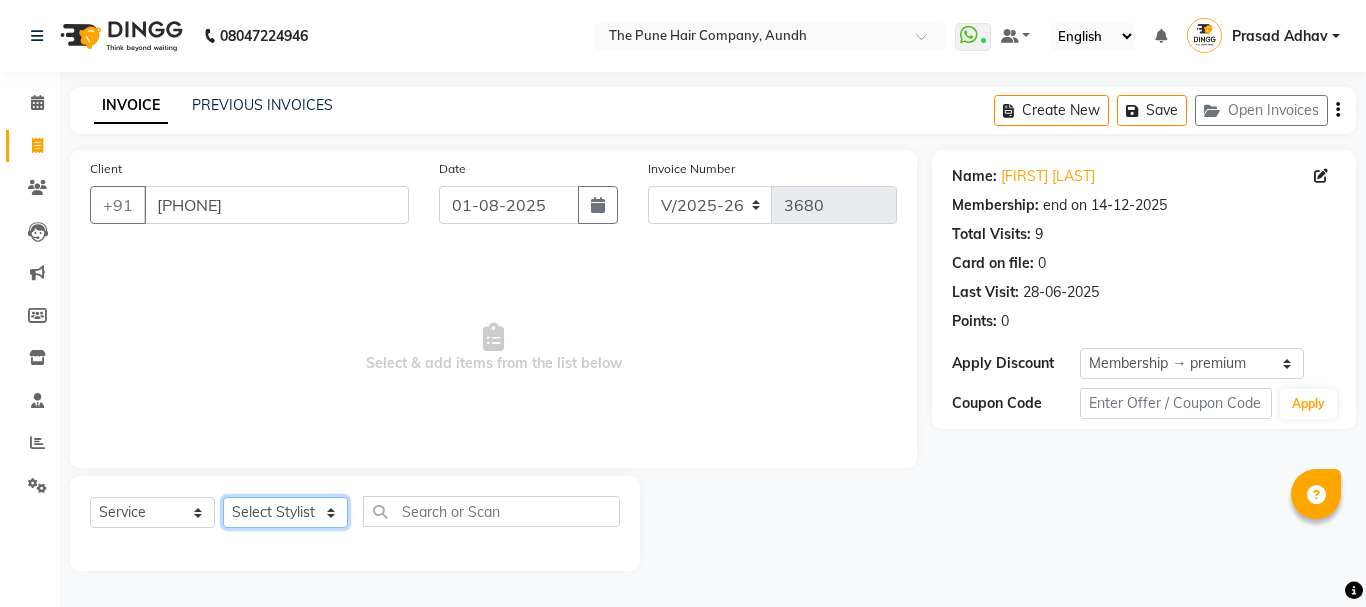 click on "Select Stylist [NAME] both [NAME] [LAST] [NAME] [LAST] [NAME] [LAST] [NAME] [LAST] [NAME] [LAST] [NAME] [LAST] [NAME] [LAST] [NAME] [LAST] [NAME] [LAST] [NAME] [LAST] [NAME] [LAST] [NAME] [LAST] [NAME] [LAST]" 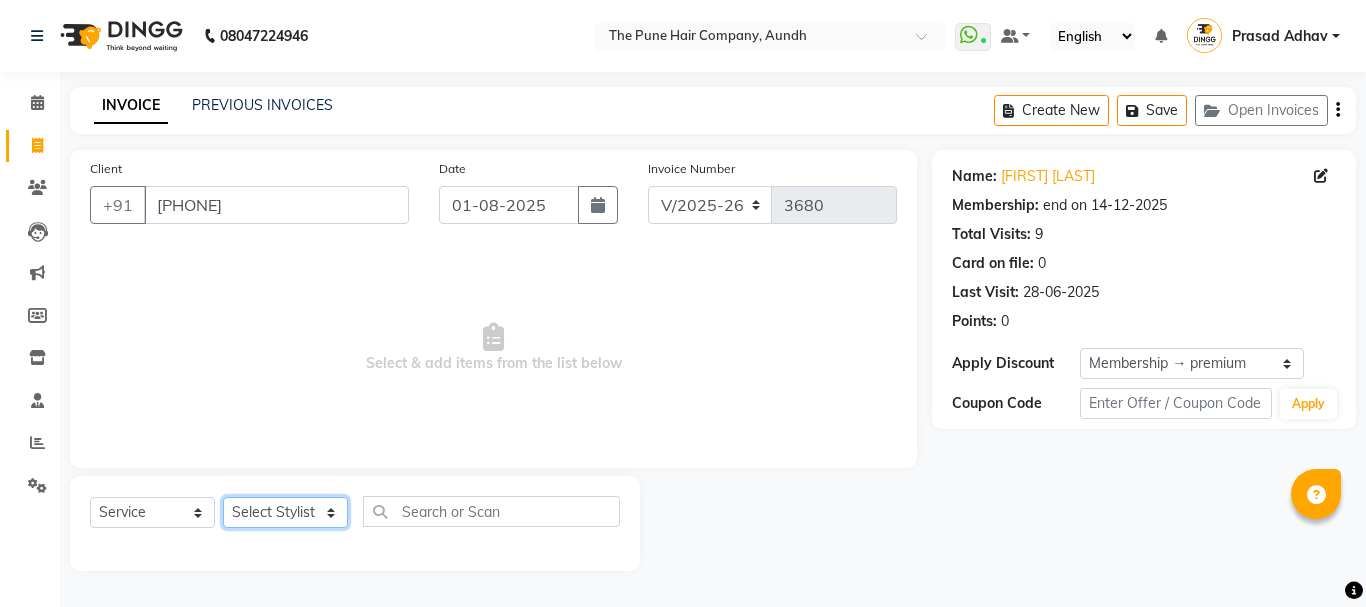 select on "6746" 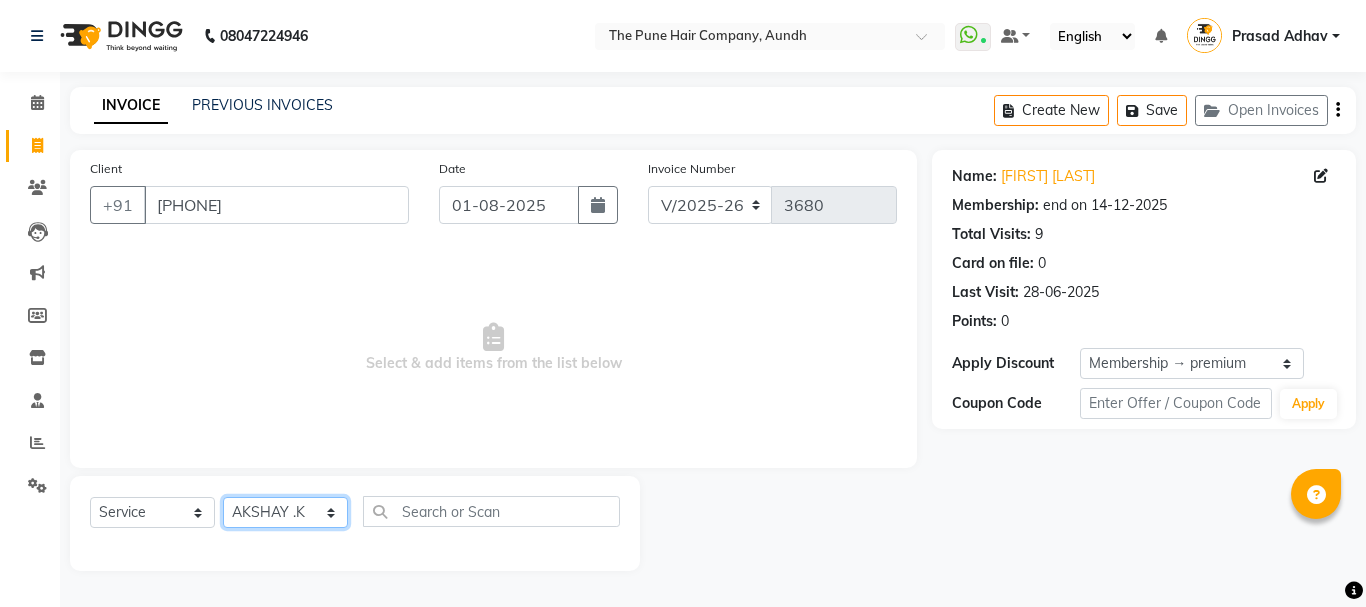 click on "Select Stylist [NAME] both [NAME] [LAST] [NAME] [LAST] [NAME] [LAST] [NAME] [LAST] [NAME] [LAST] [NAME] [LAST] [NAME] [LAST] [NAME] [LAST] [NAME] [LAST] [NAME] [LAST] [NAME] [LAST] [NAME] [LAST] [NAME] [LAST]" 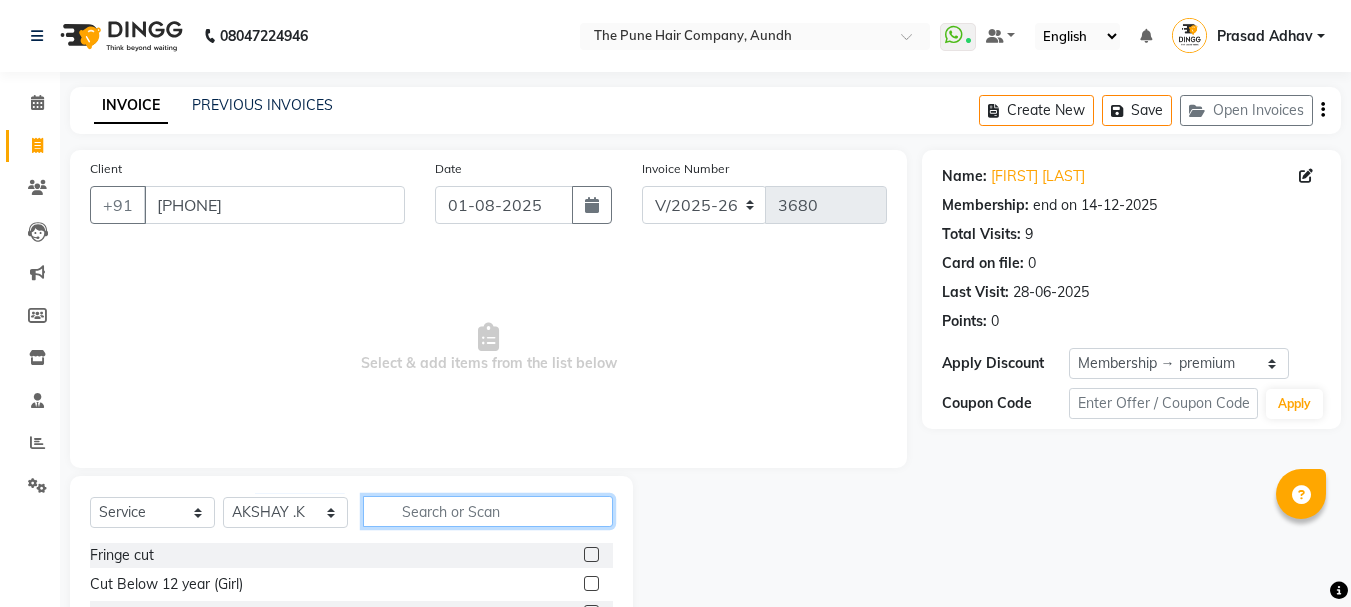 click 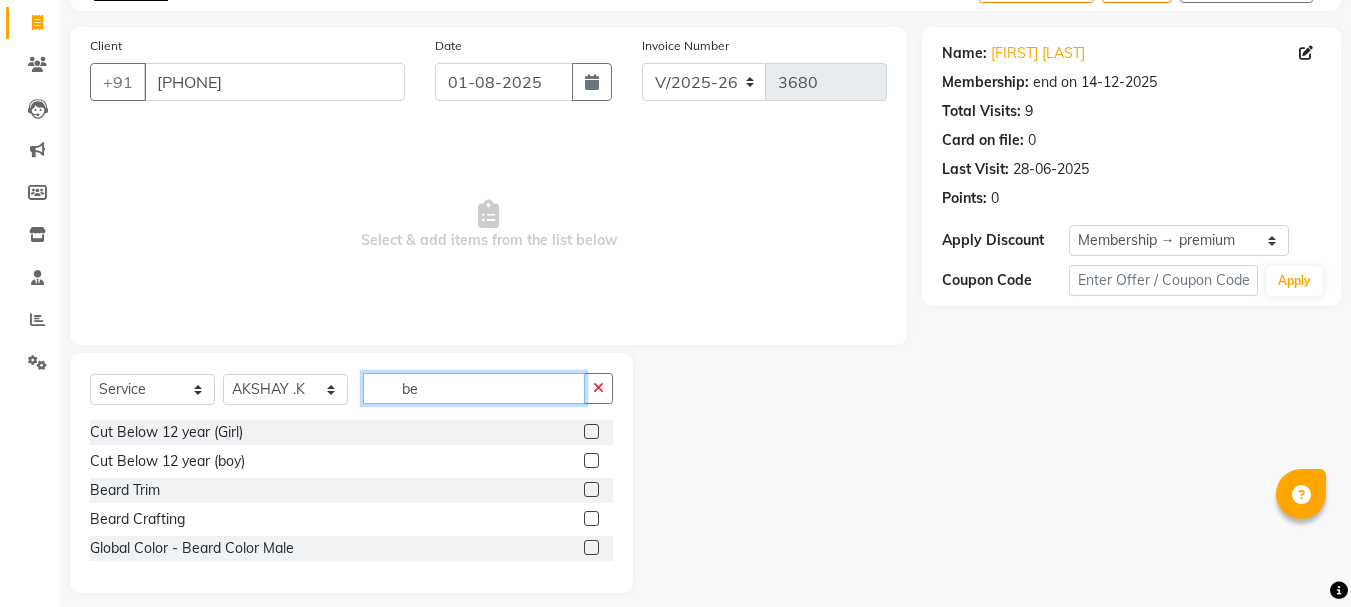 scroll, scrollTop: 139, scrollLeft: 0, axis: vertical 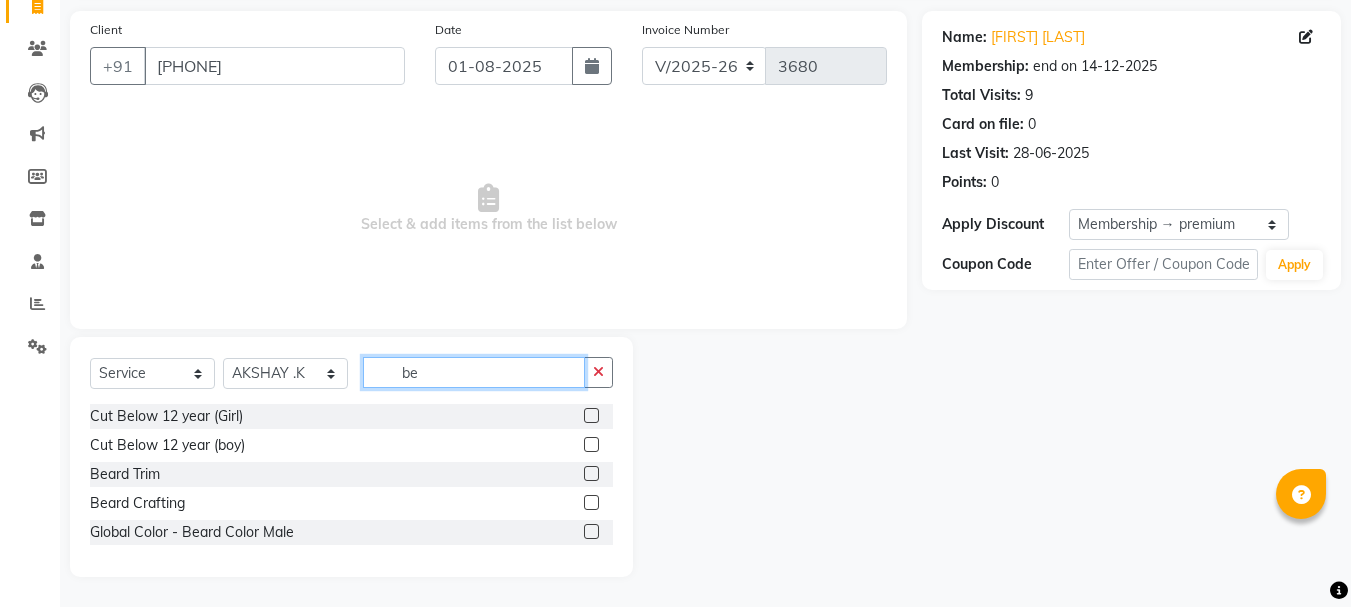 type on "be" 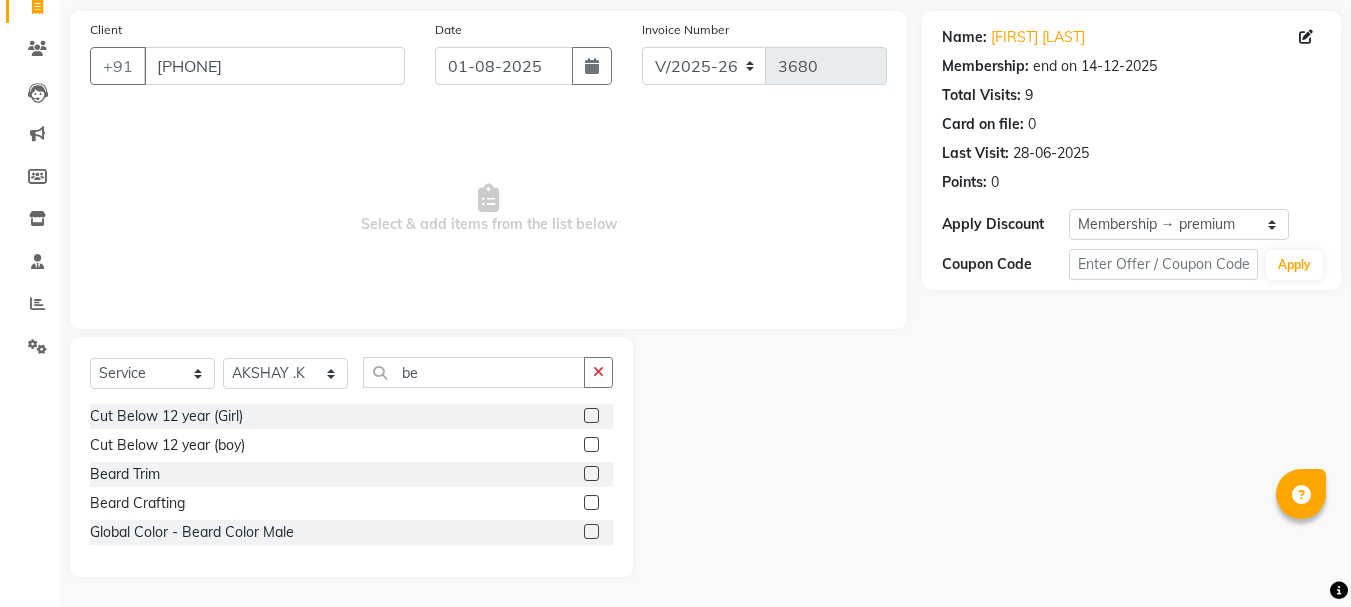 click 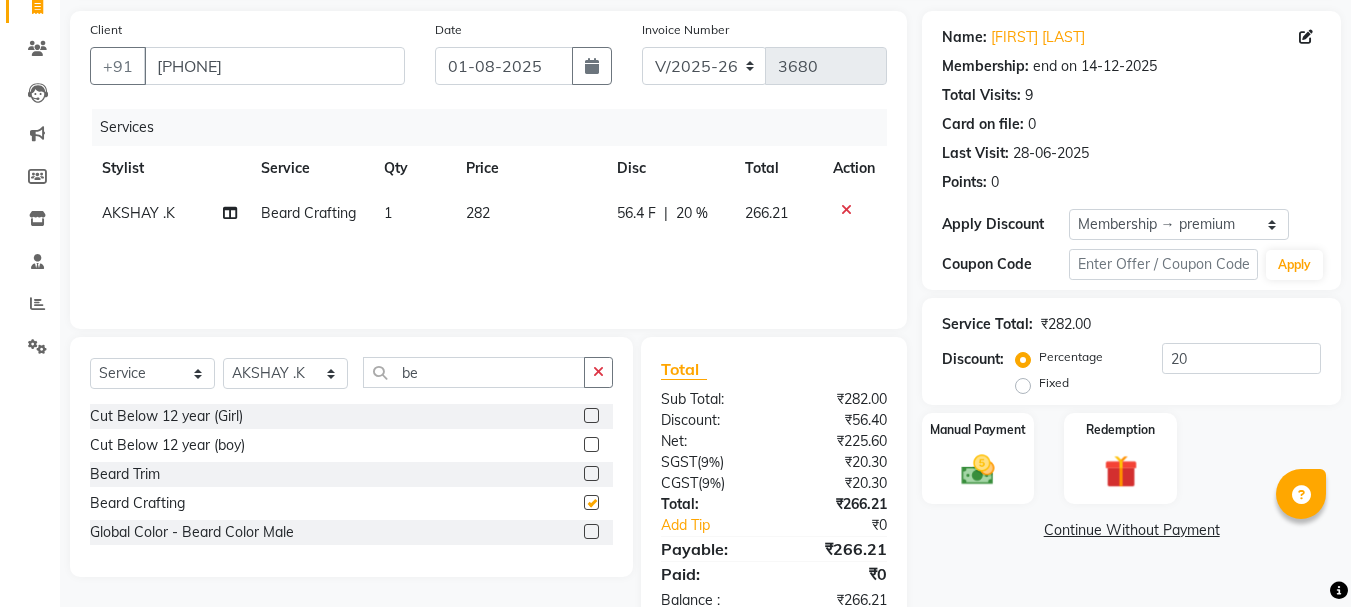checkbox on "false" 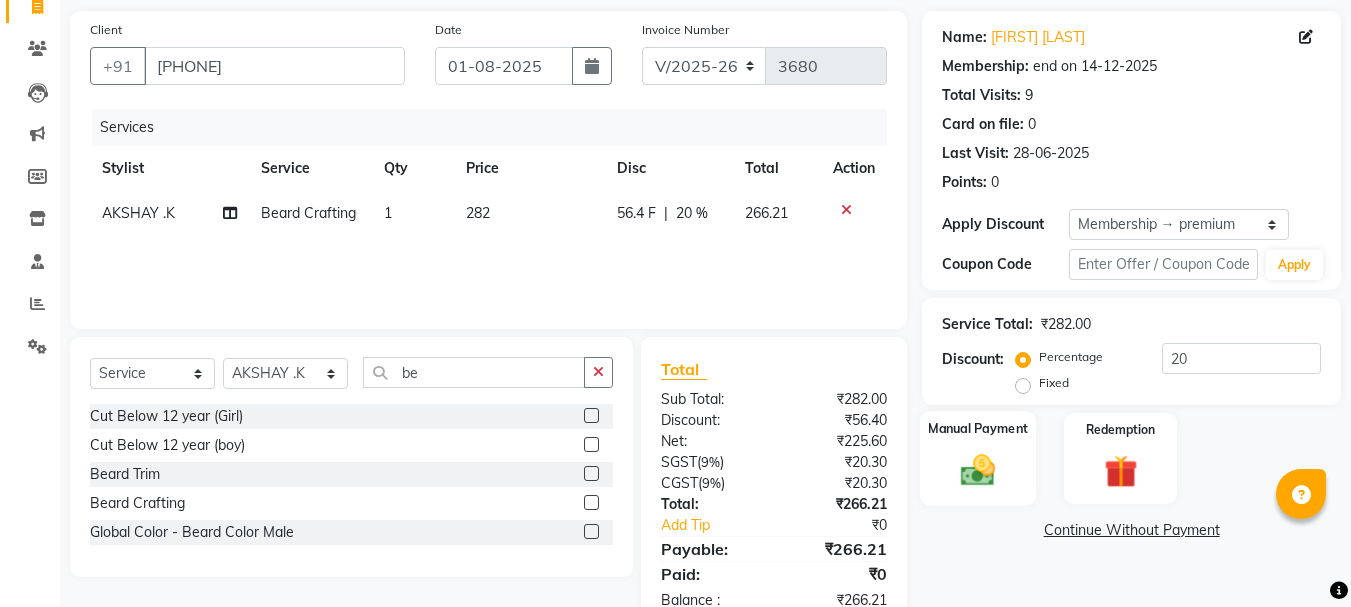 click 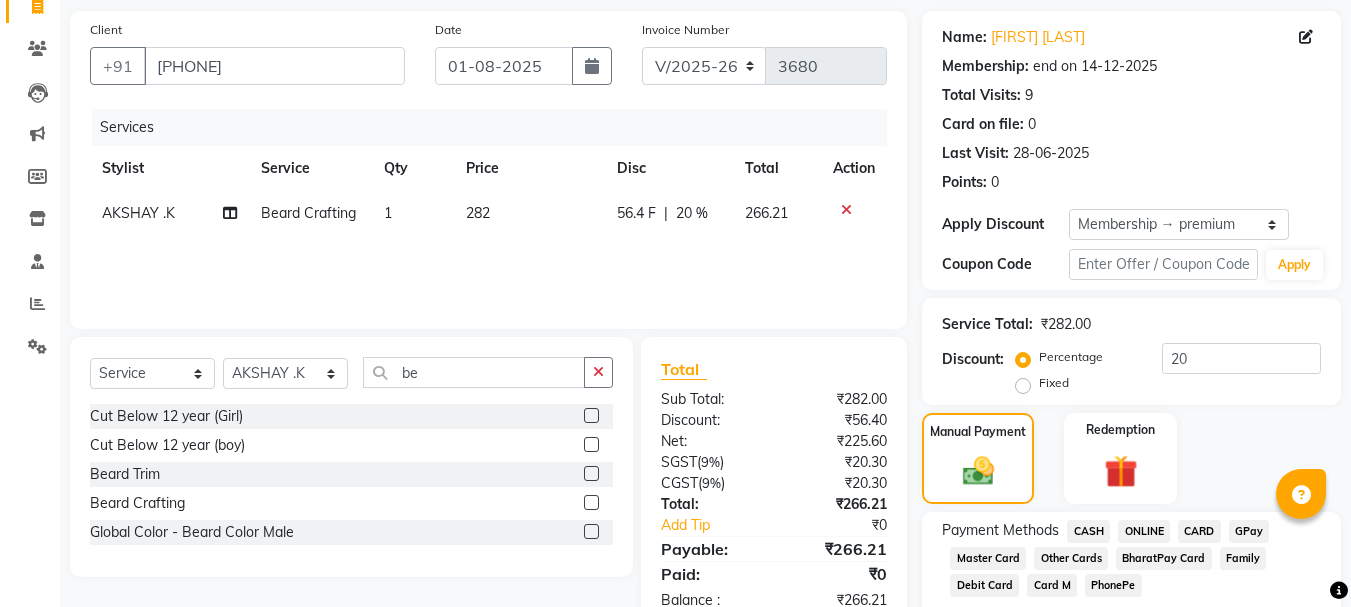 click on "ONLINE" 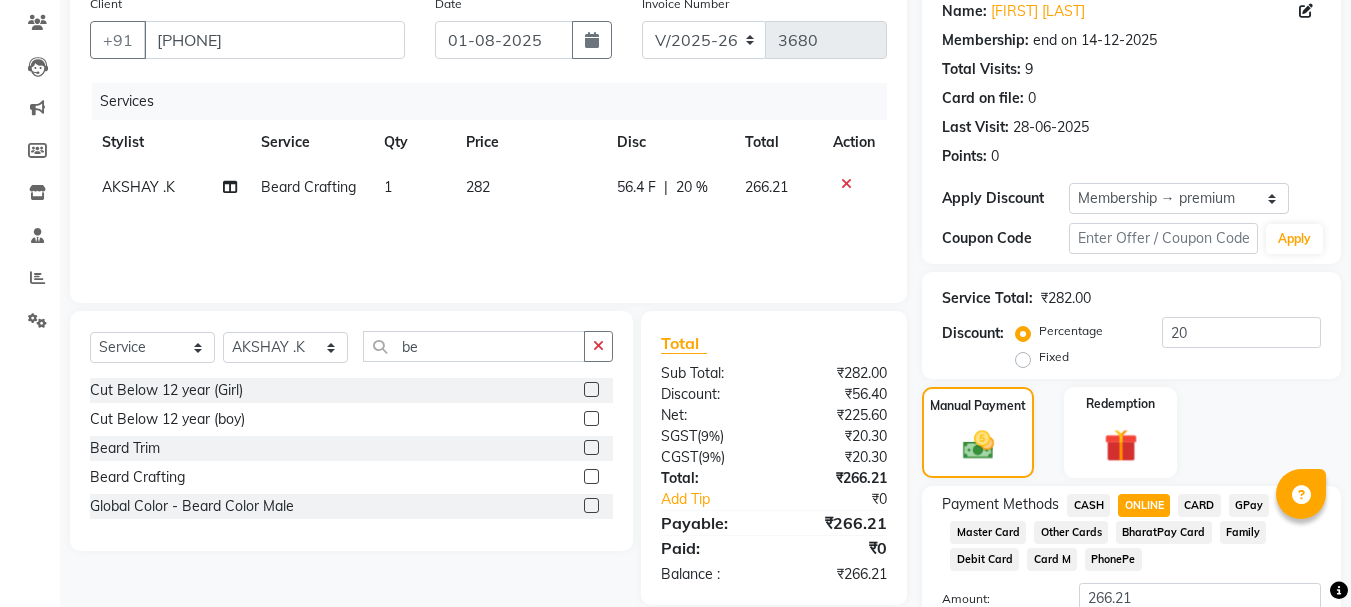 scroll, scrollTop: 318, scrollLeft: 0, axis: vertical 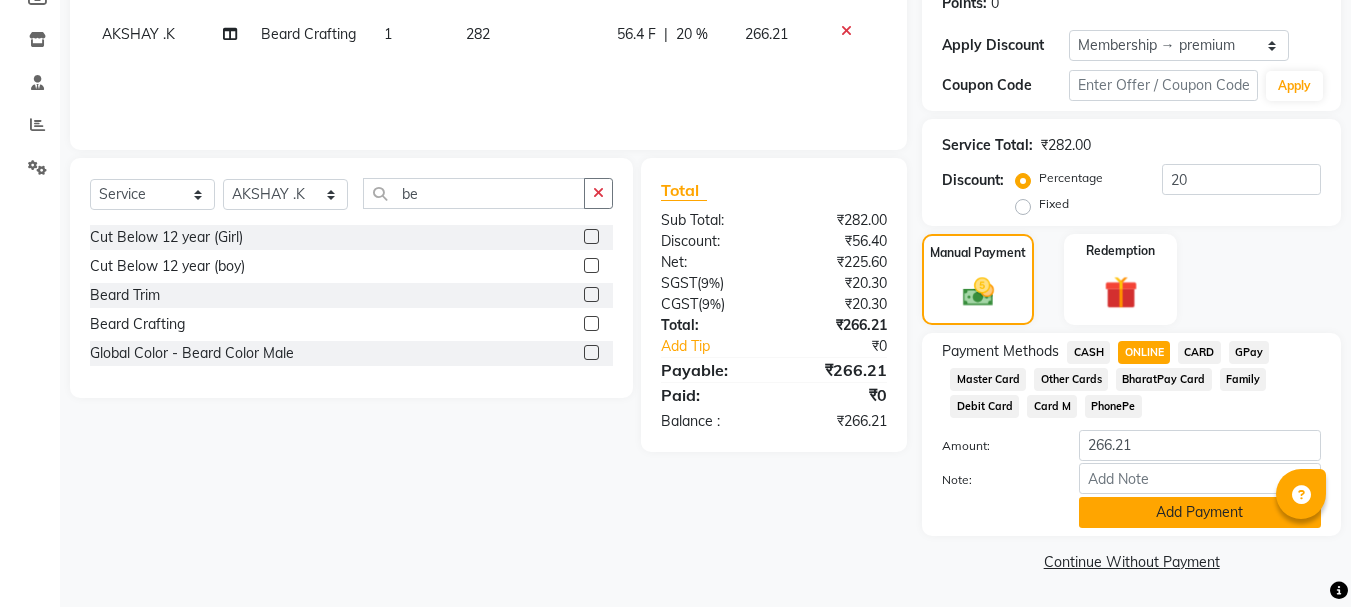 click on "Add Payment" 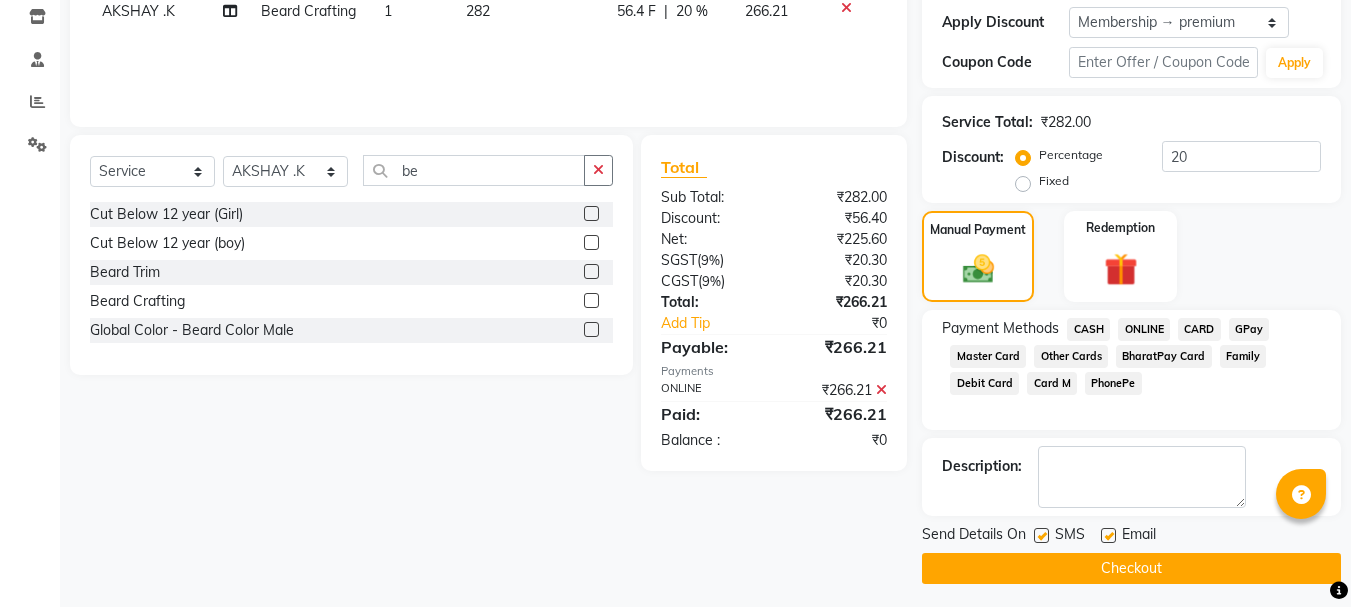 scroll, scrollTop: 348, scrollLeft: 0, axis: vertical 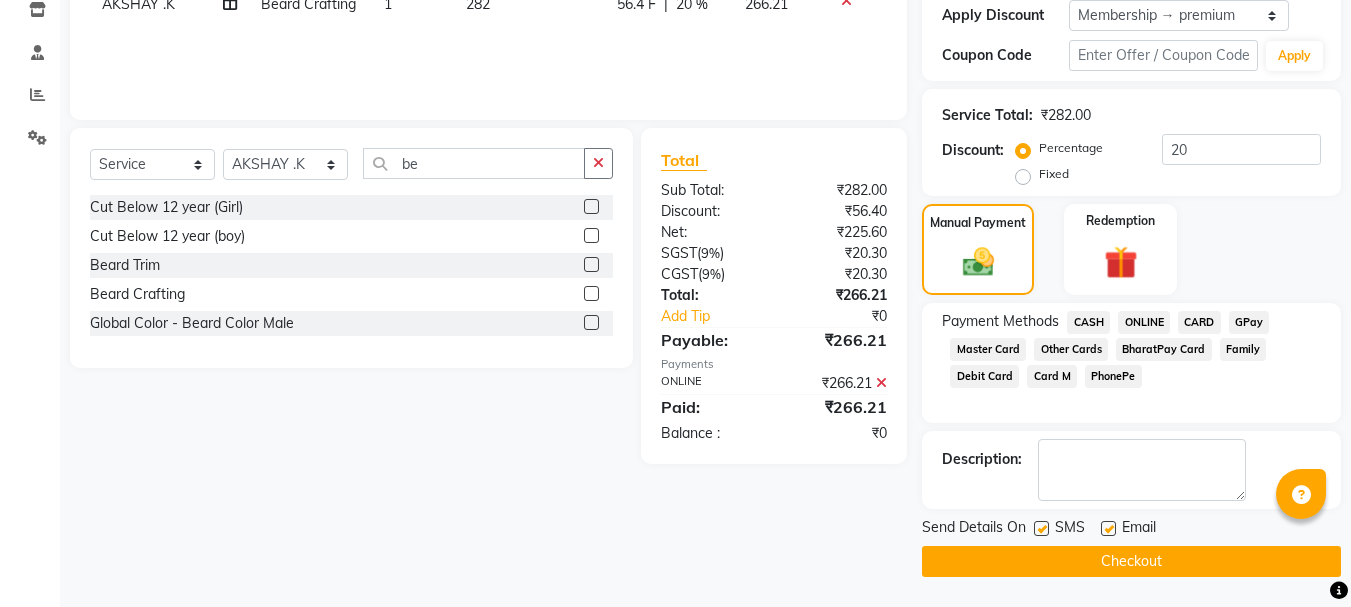 click on "Checkout" 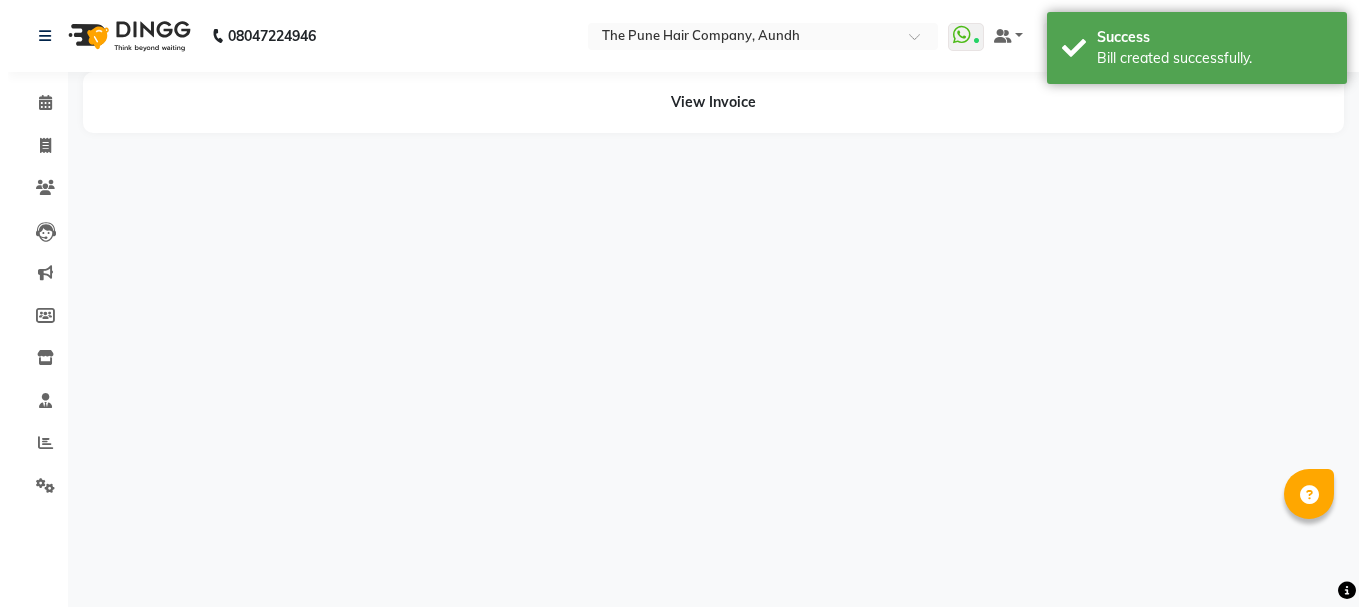 scroll, scrollTop: 0, scrollLeft: 0, axis: both 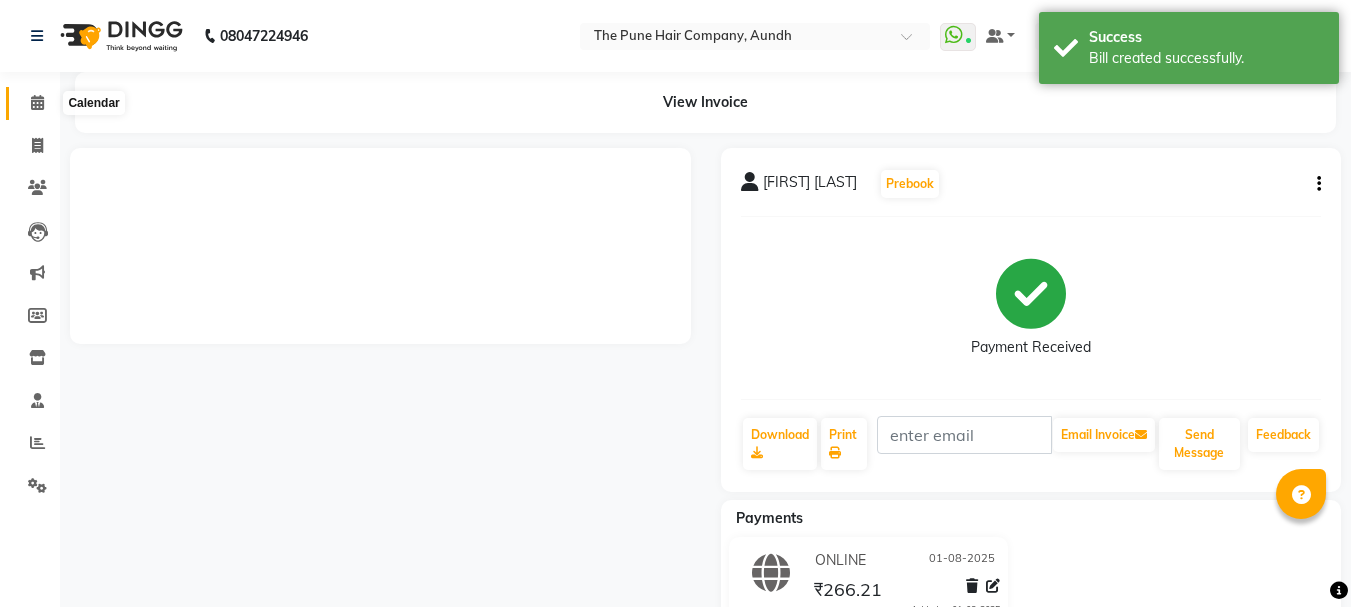 click 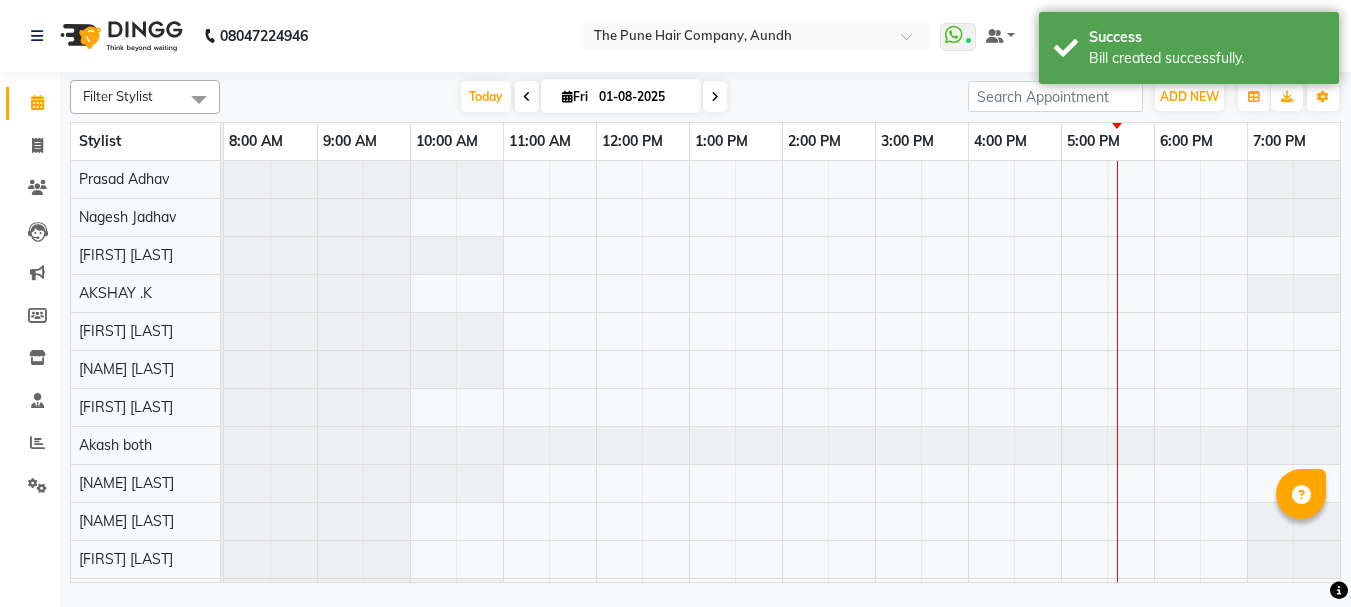 click 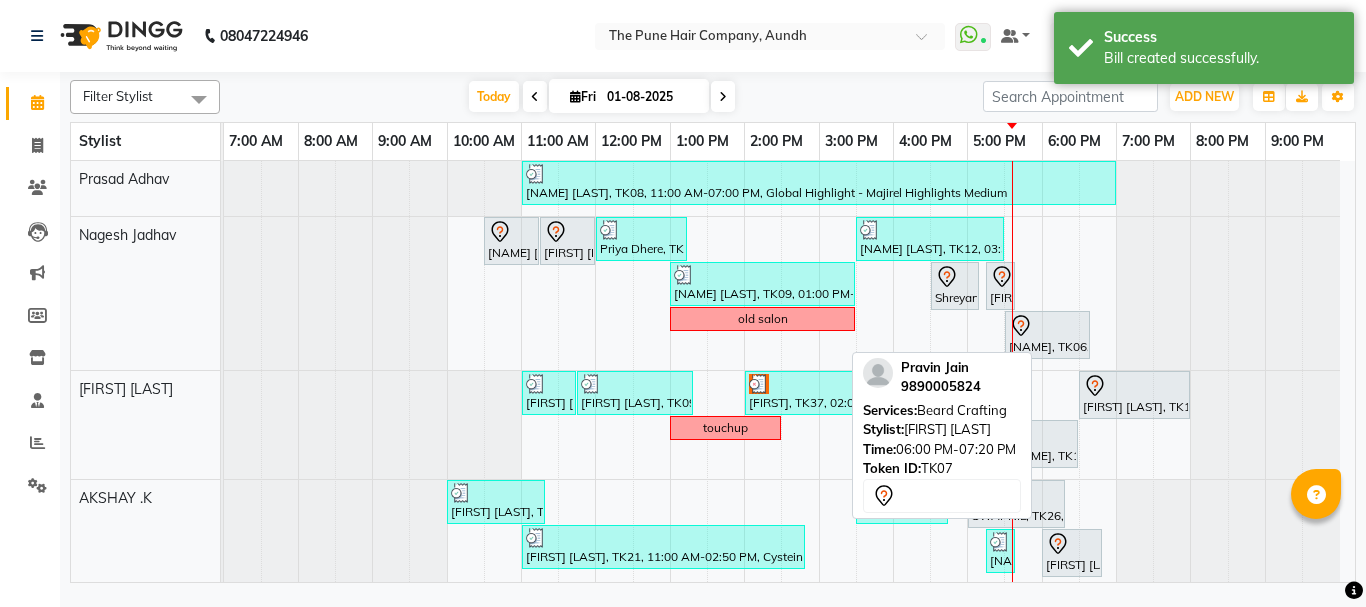 scroll, scrollTop: 300, scrollLeft: 0, axis: vertical 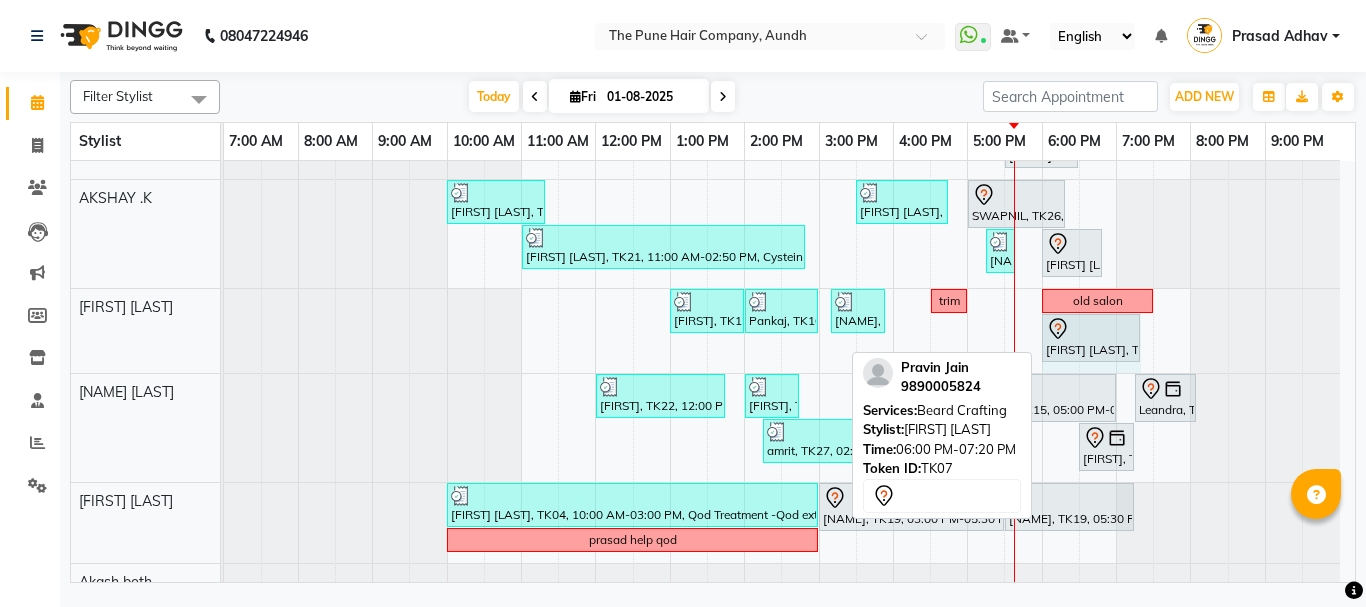 drag, startPoint x: 1138, startPoint y: 332, endPoint x: 1119, endPoint y: 338, distance: 19.924858 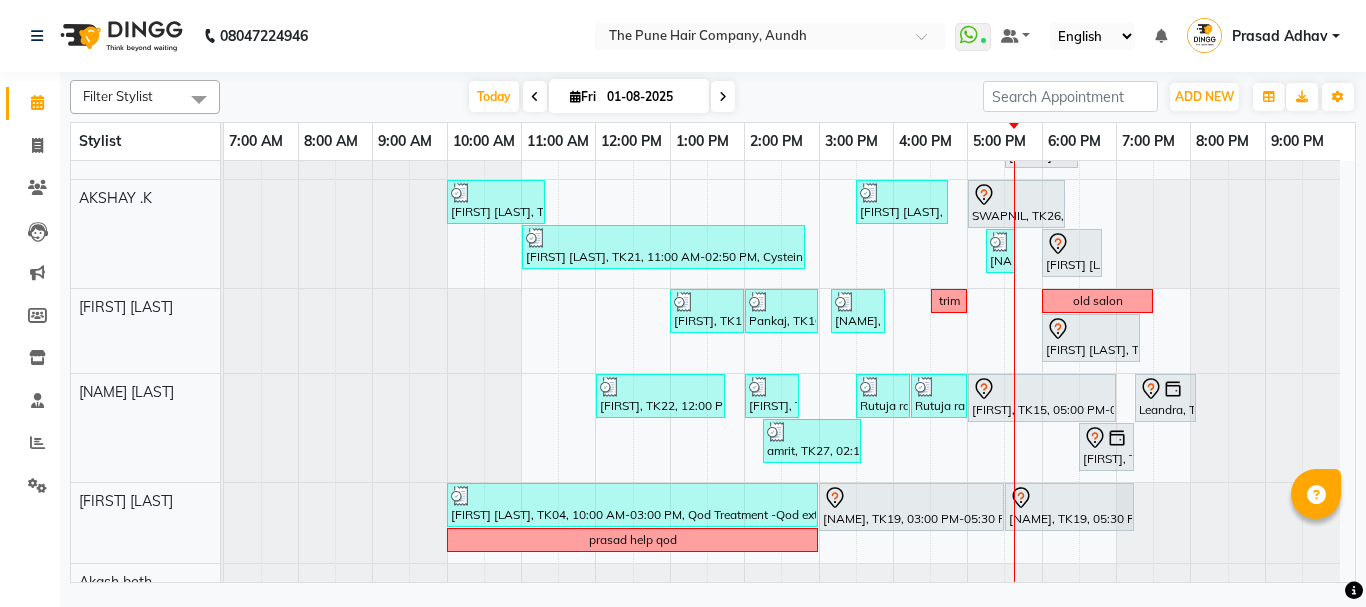 click on "01-08-2025" at bounding box center (651, 97) 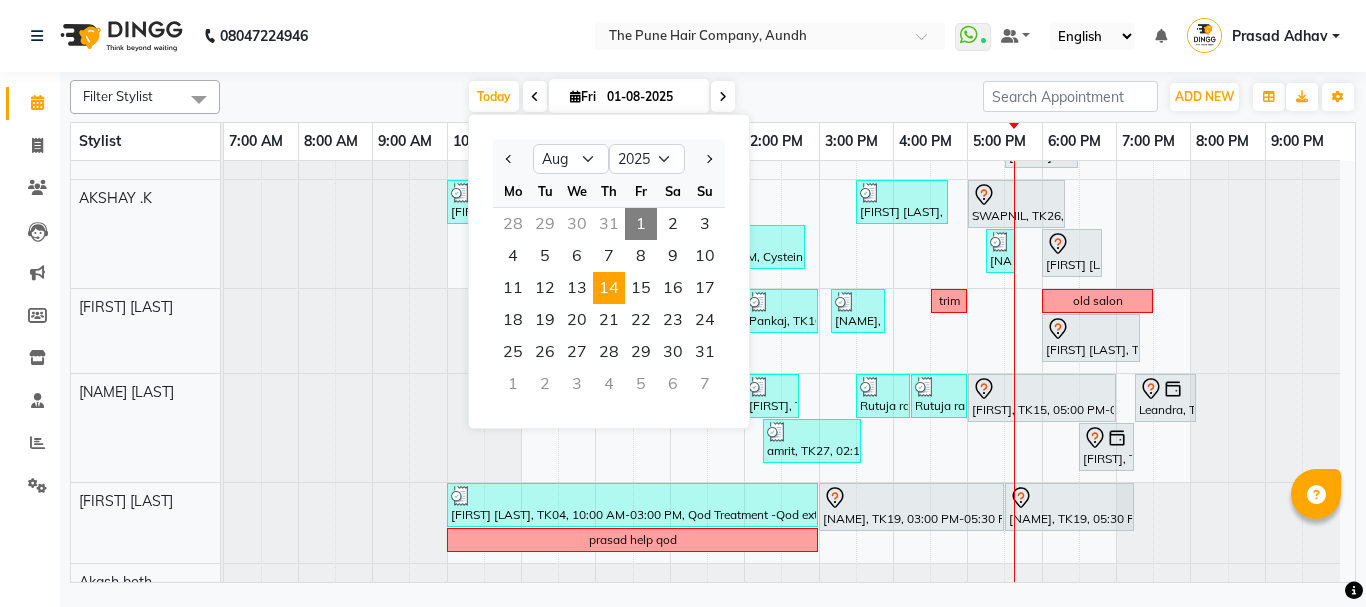 click on "14" at bounding box center (609, 288) 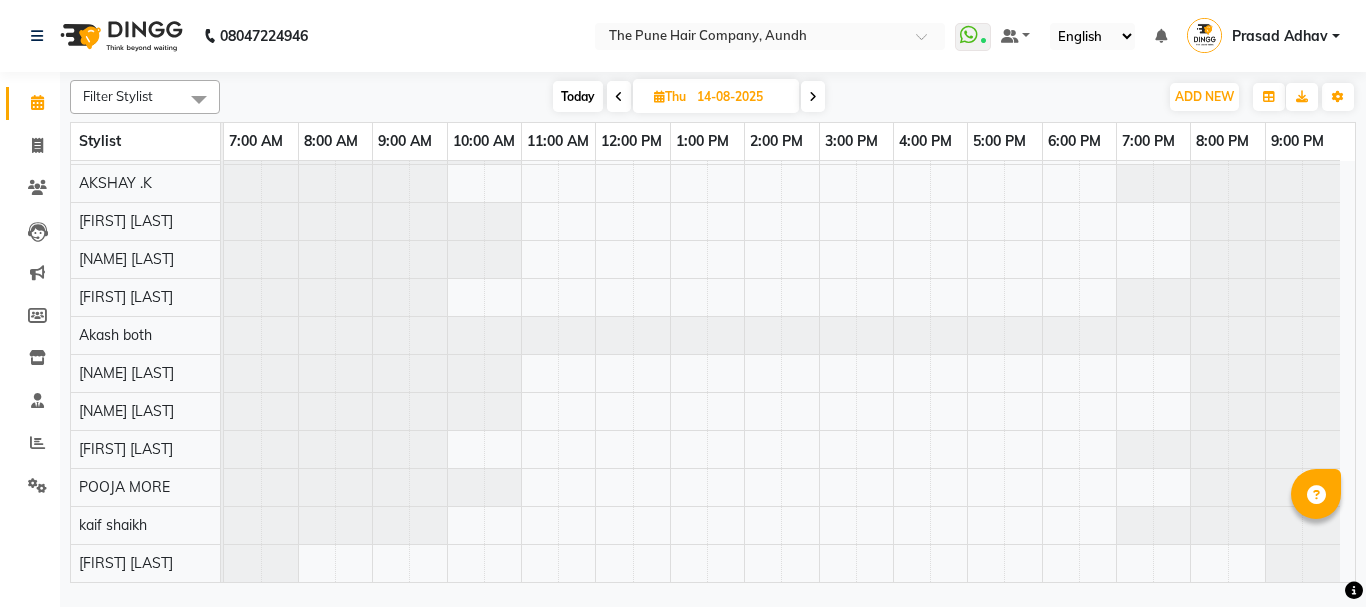 scroll, scrollTop: 110, scrollLeft: 0, axis: vertical 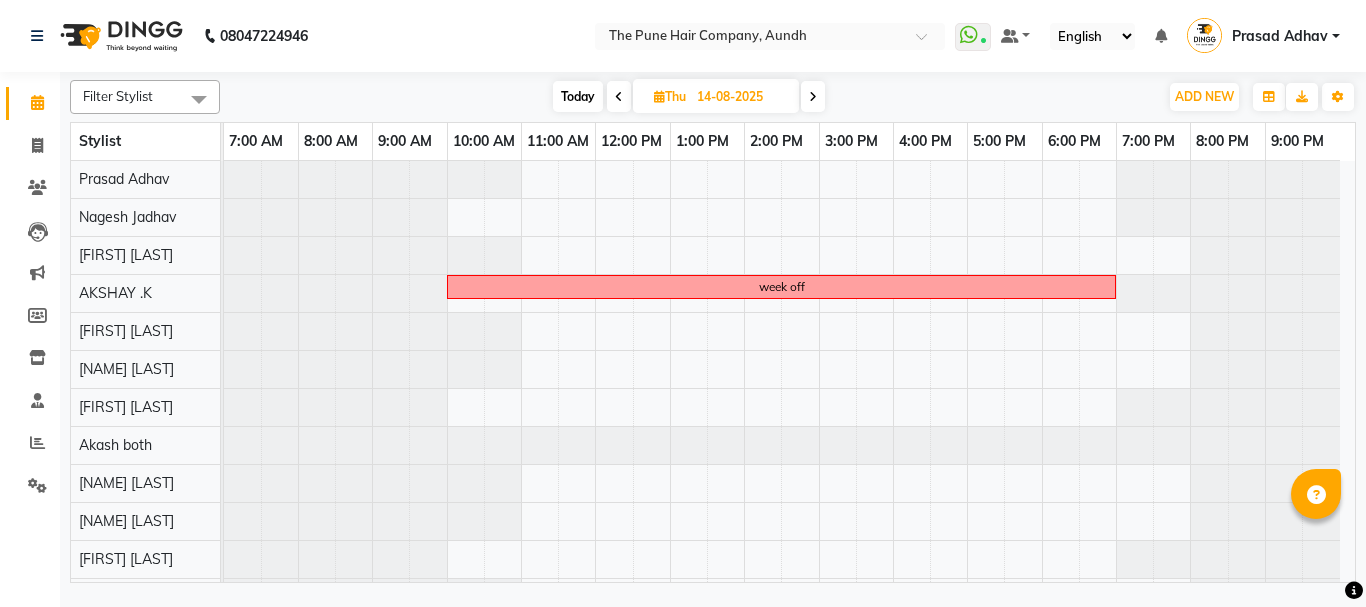 click at bounding box center [813, 97] 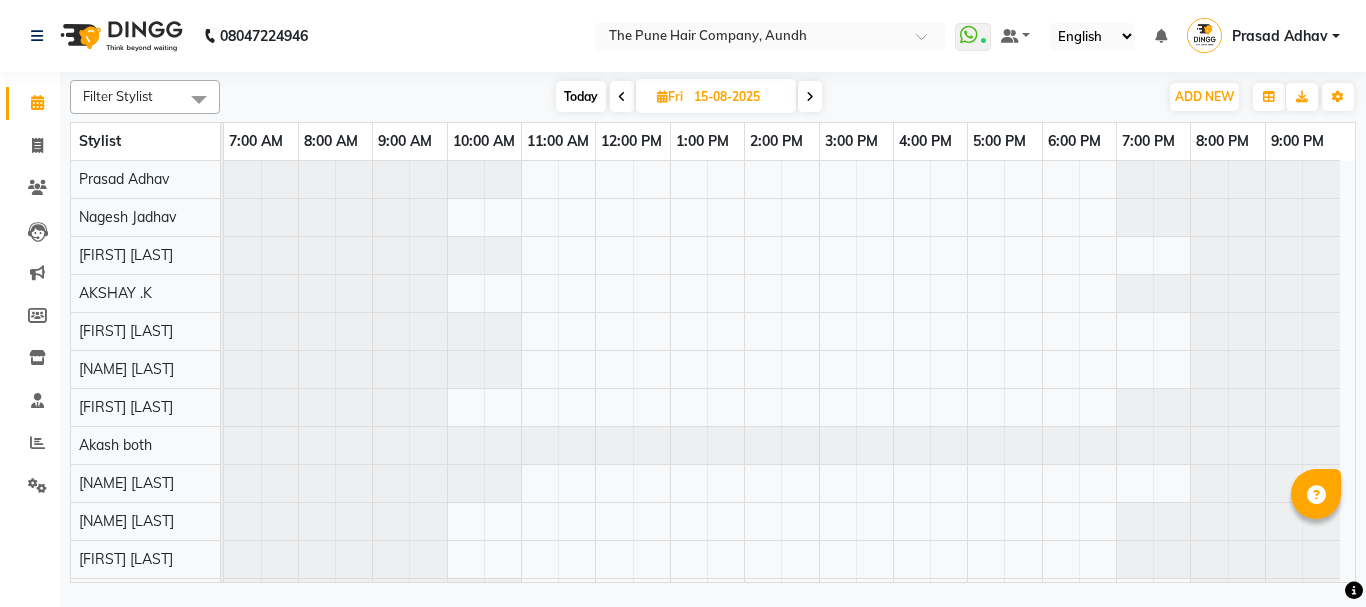 click at bounding box center (789, 426) 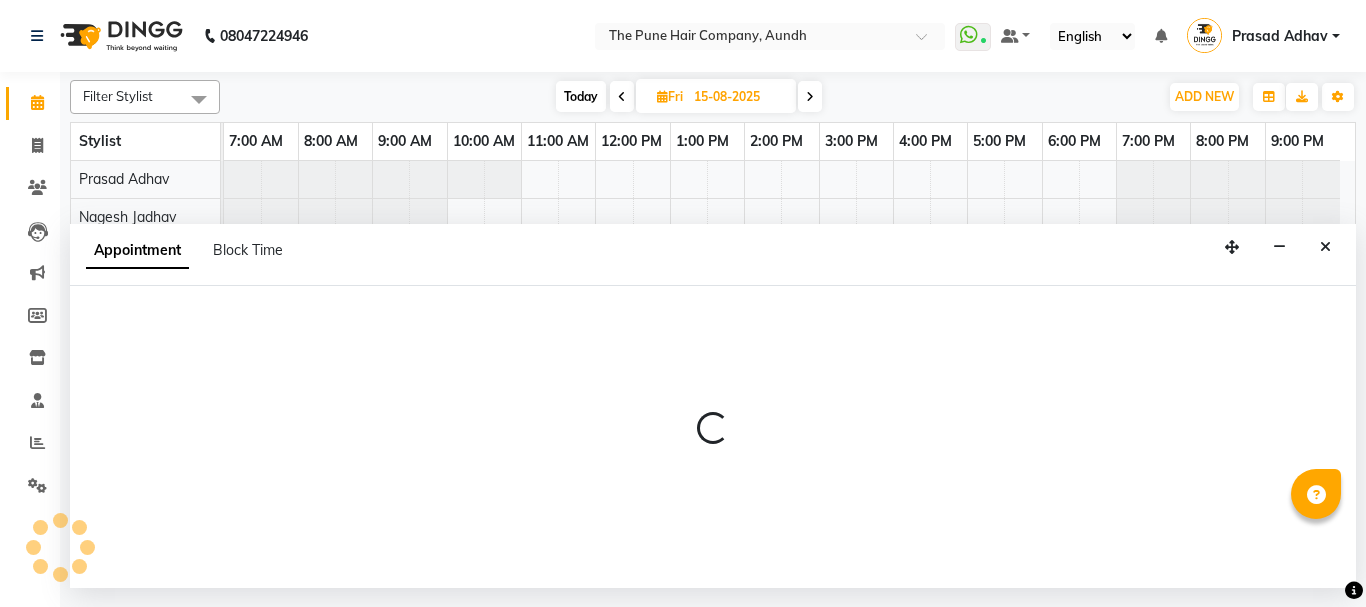 select on "6746" 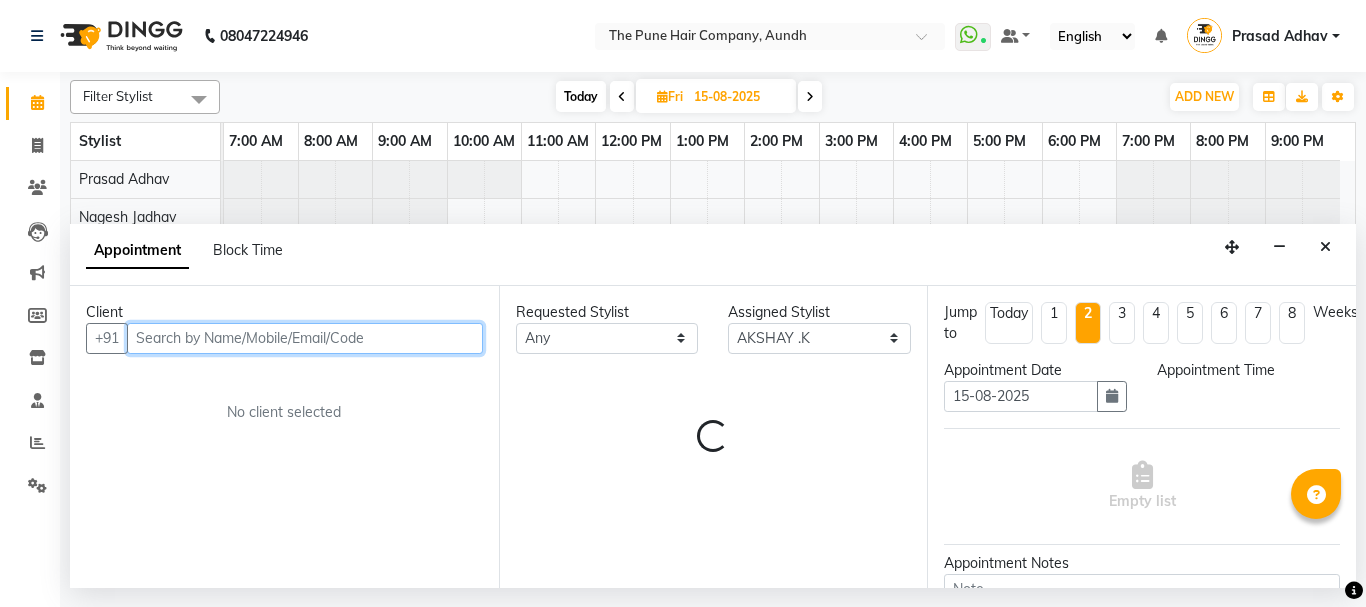 select on "600" 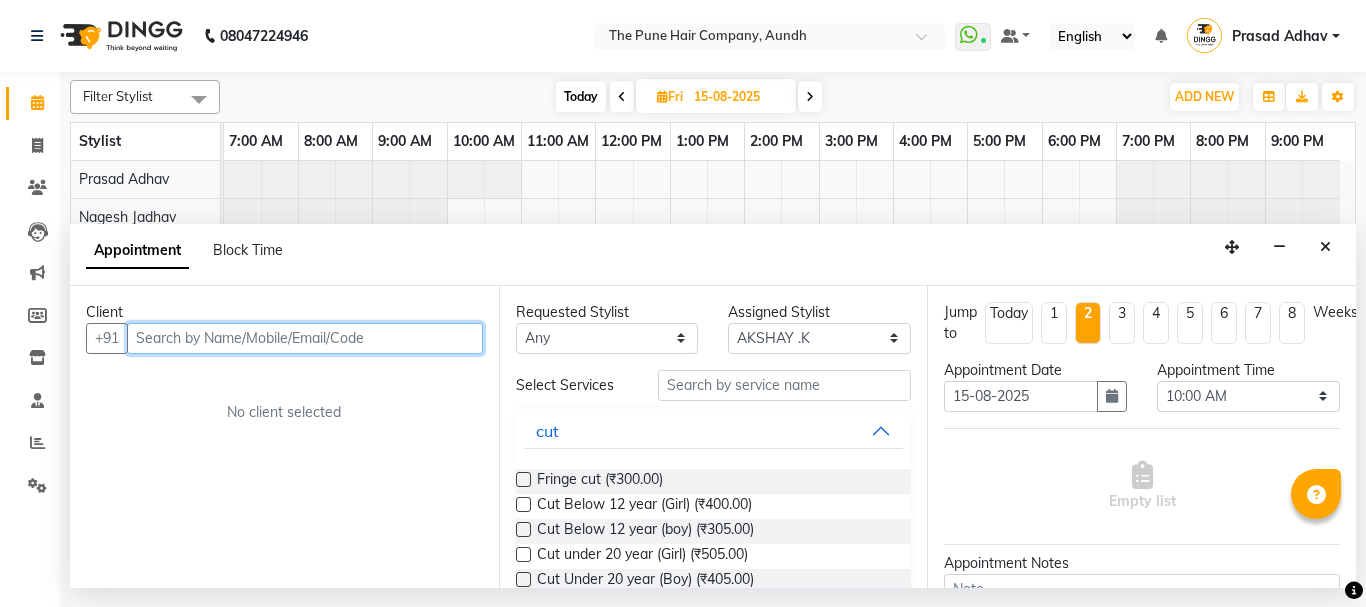 click at bounding box center [305, 338] 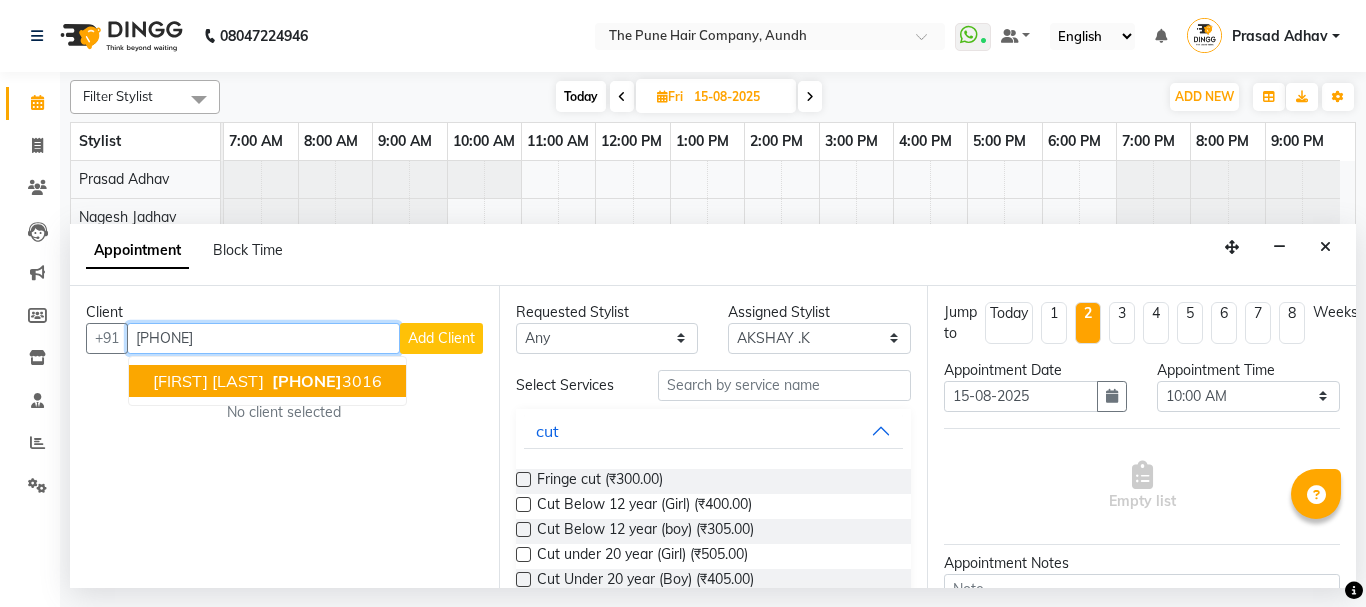 click on "[PHONE]" at bounding box center [307, 381] 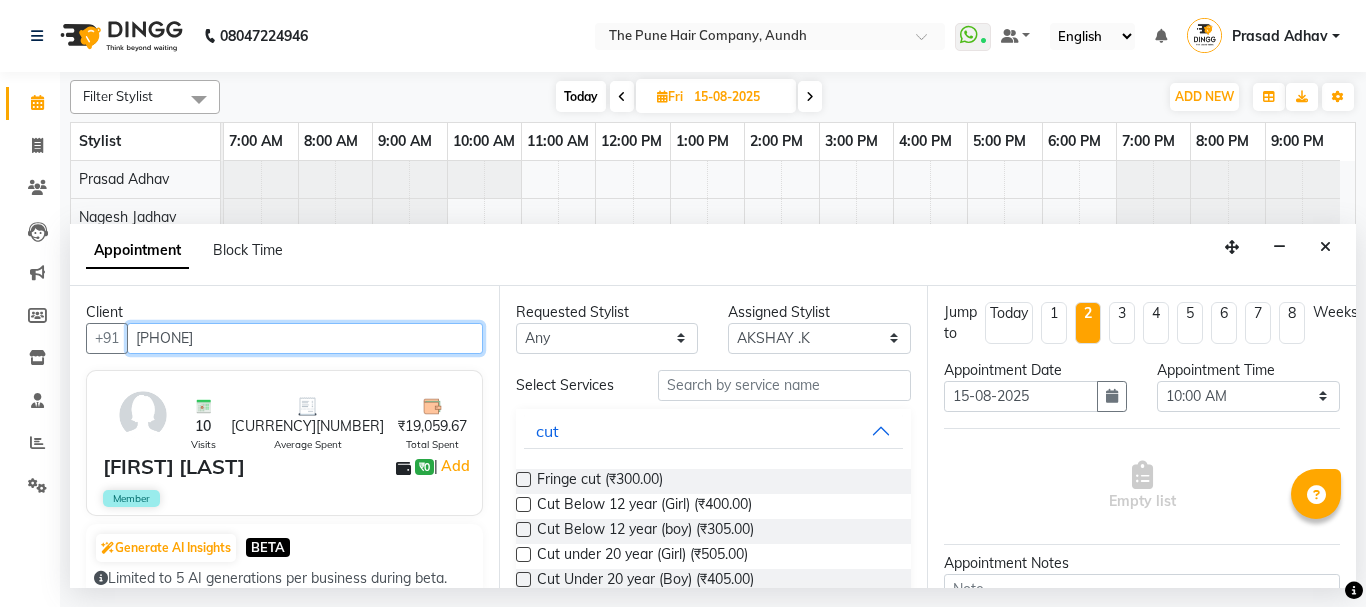 type on "[PHONE]" 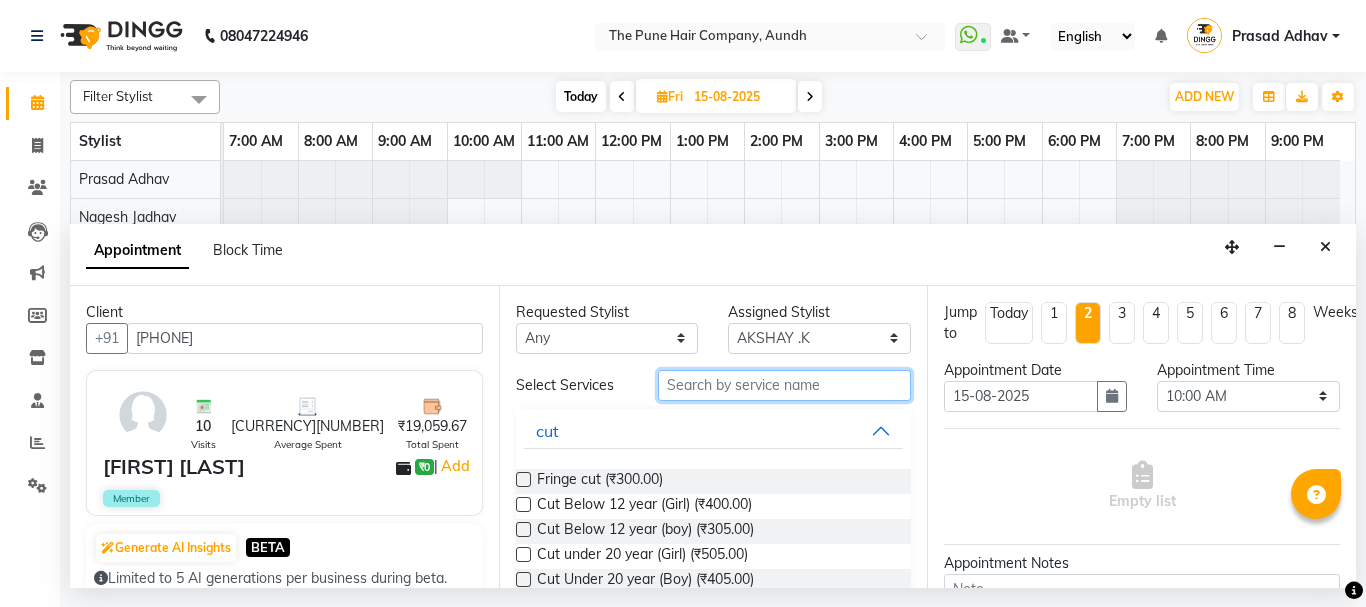 click at bounding box center (785, 385) 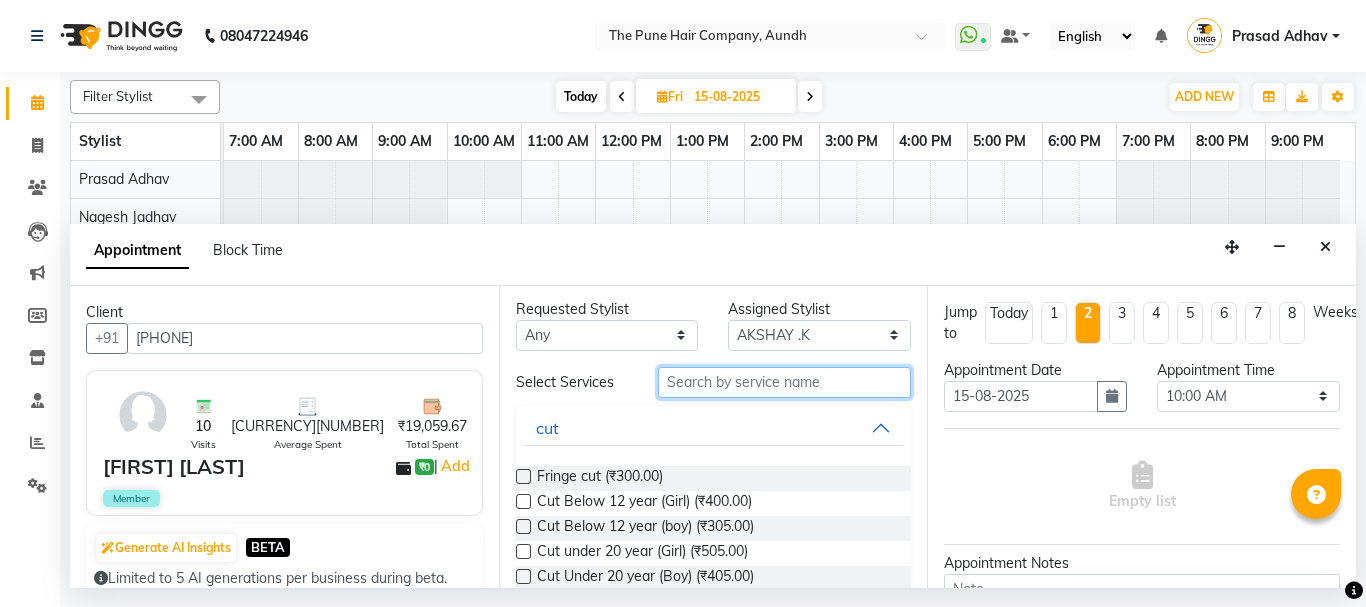 scroll, scrollTop: 0, scrollLeft: 0, axis: both 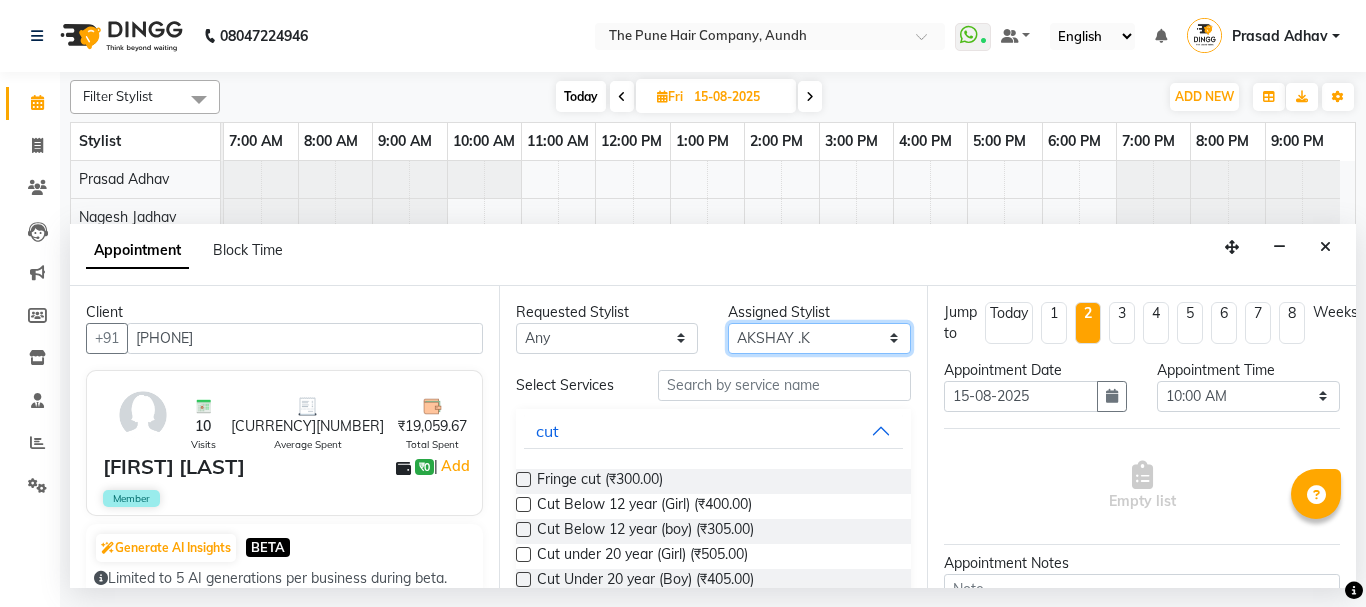 click on "Select [NAME] both [NAME] [LAST] [NAME] [LAST] [NAME] [LAST] [NAME] [LAST] [NAME] [LAST] [NAME] [LAST] [NAME] [LAST] [NAME] [LAST] [NAME] [LAST] [NAME] [LAST] [NAME] [LAST] [NAME] [LAST] Group By  Staff View   Room View  View as Vertical  Vertical - Week View  Horizontal  Horizontal - Week View  List  Toggle Dropdown Calendar Settings Manage Tags   Arrange Stylists   Reset Stylists  Full Screen  Show Available Stylist  Appointment Form Zoom 50%" at bounding box center [819, 338] 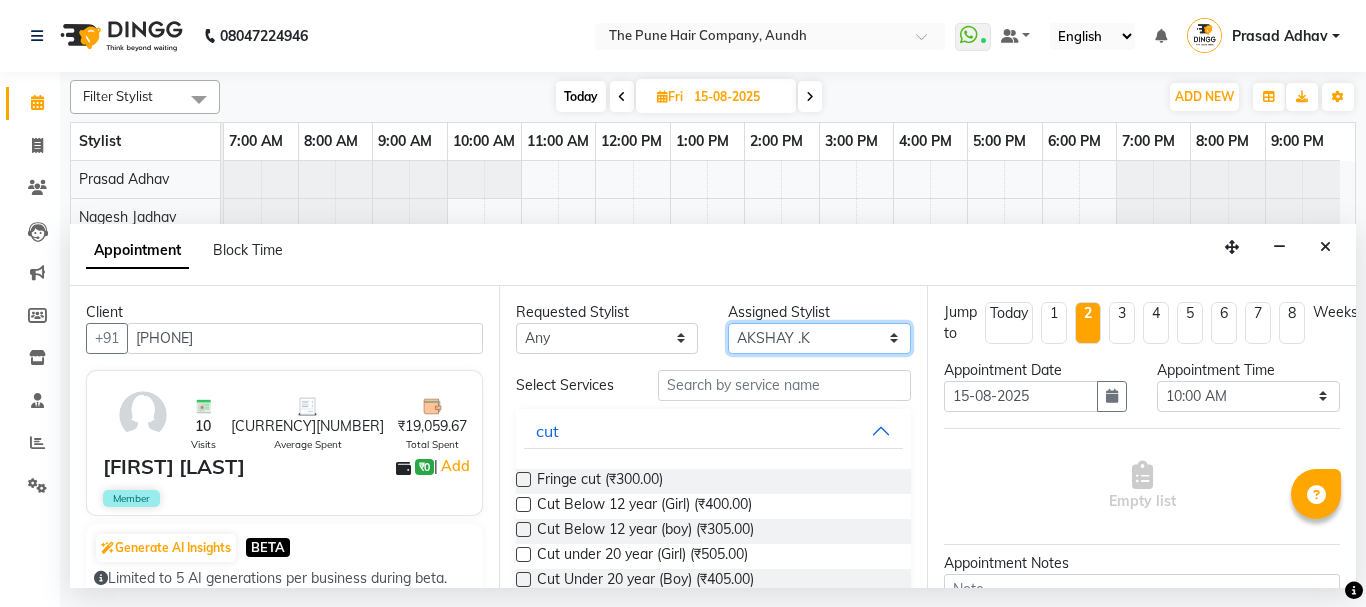 select on "3339" 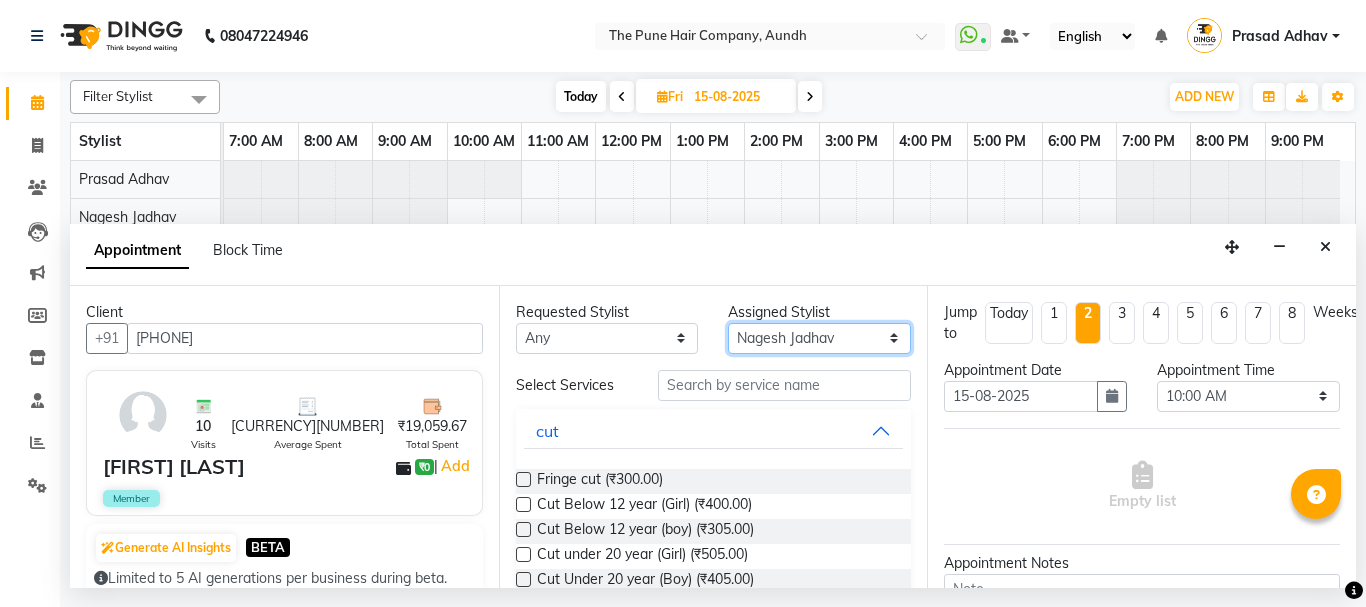 click on "Select [NAME] both [NAME] [LAST] [NAME] [LAST] [NAME] [LAST] [NAME] [LAST] [NAME] [LAST] [NAME] [LAST] [NAME] [LAST] [NAME] [LAST] [NAME] [LAST] [NAME] [LAST] [NAME] [LAST] [NAME] [LAST] Group By  Staff View   Room View  View as Vertical  Vertical - Week View  Horizontal  Horizontal - Week View  List  Toggle Dropdown Calendar Settings Manage Tags   Arrange Stylists   Reset Stylists  Full Screen  Show Available Stylist  Appointment Form Zoom 50%" at bounding box center [819, 338] 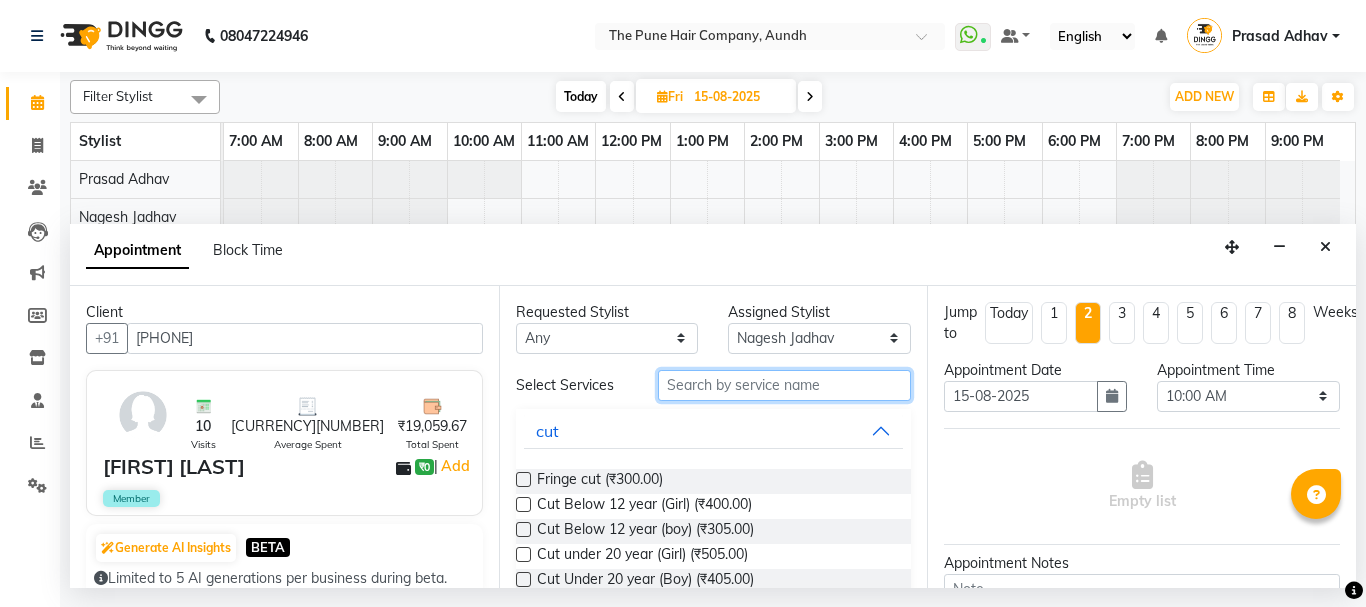click at bounding box center [785, 385] 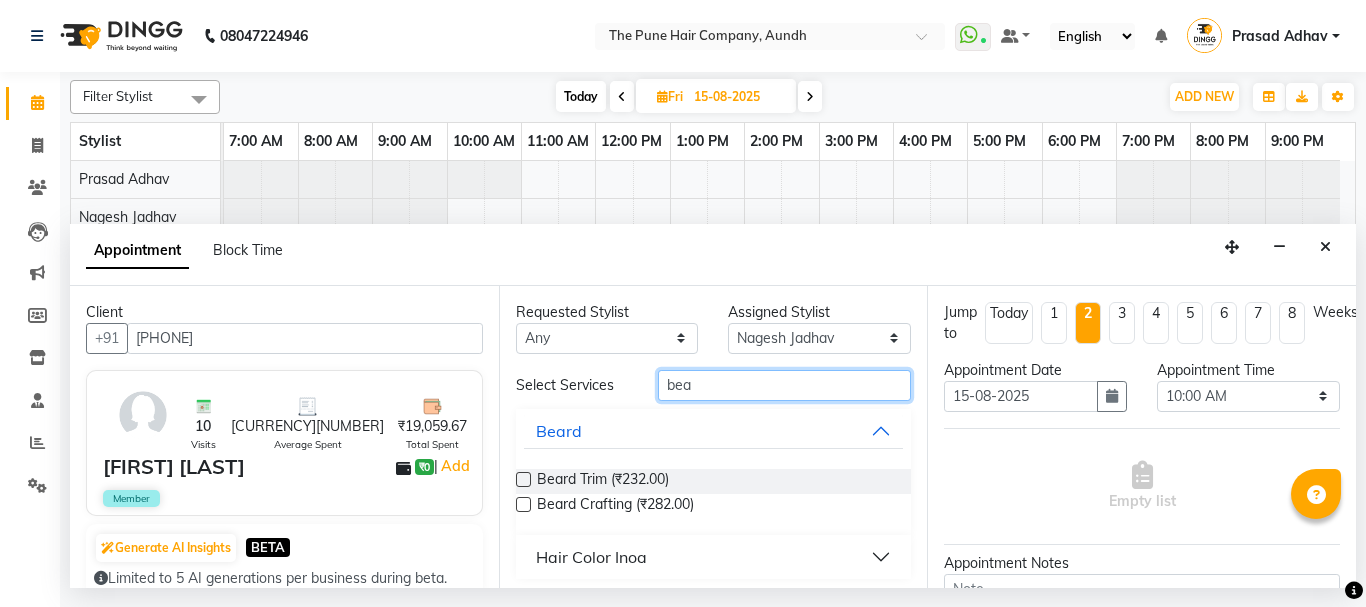 type on "bea" 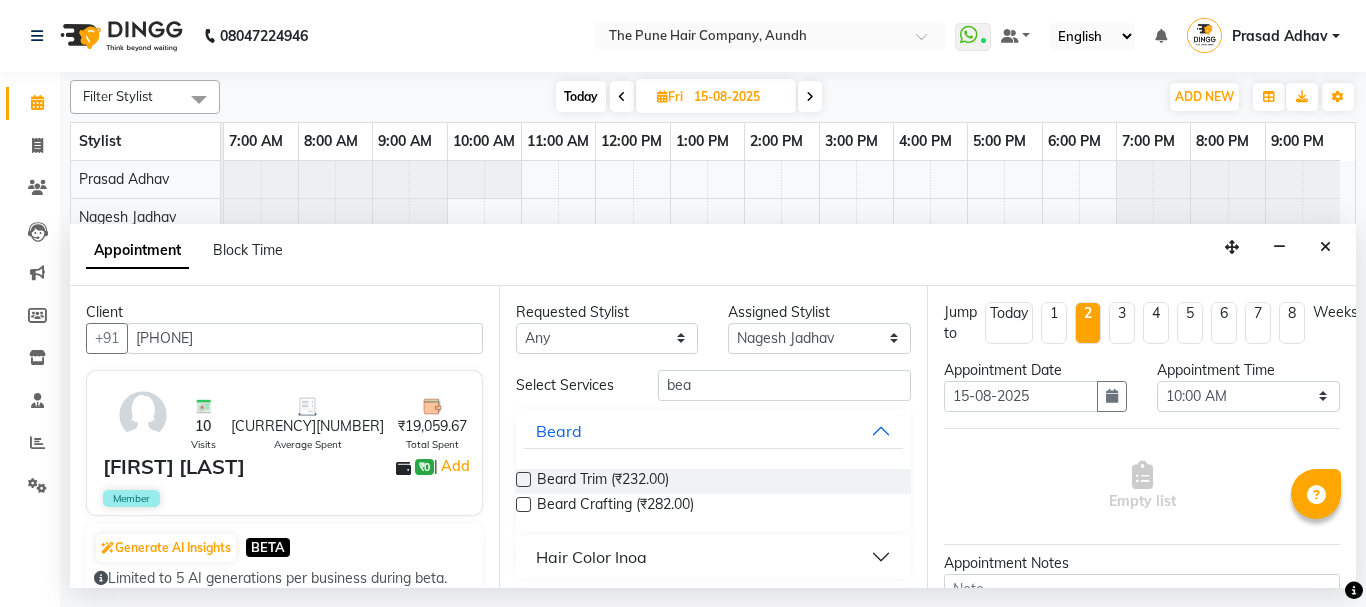 click at bounding box center [523, 504] 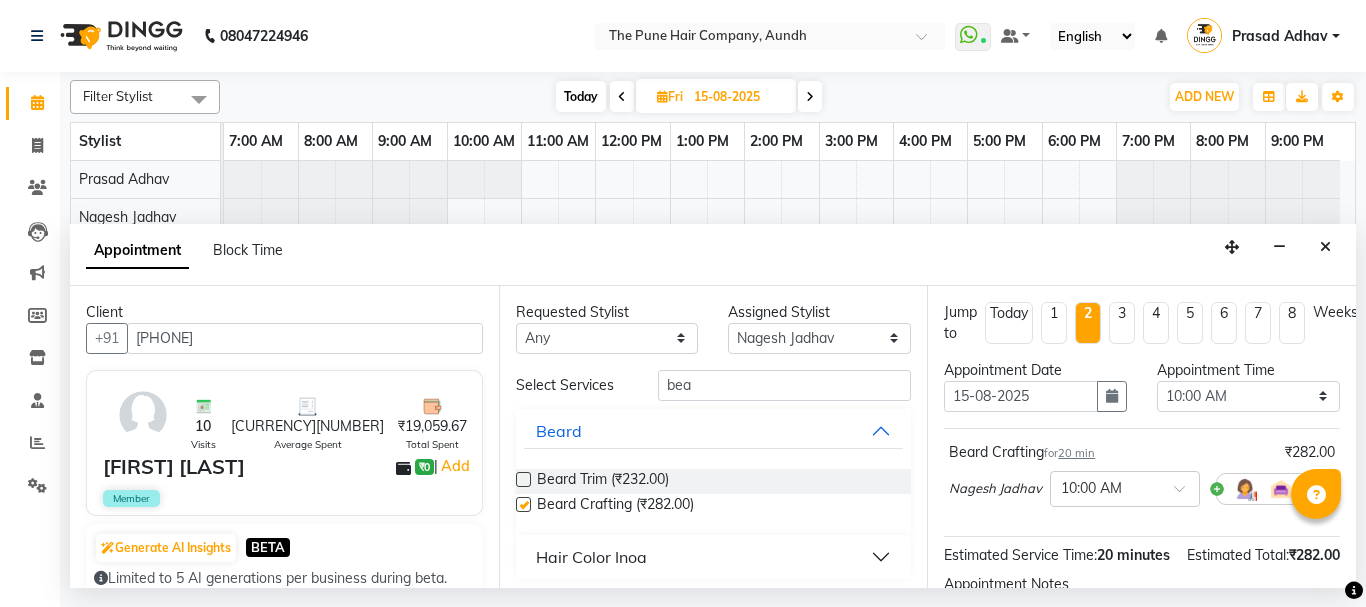 checkbox on "false" 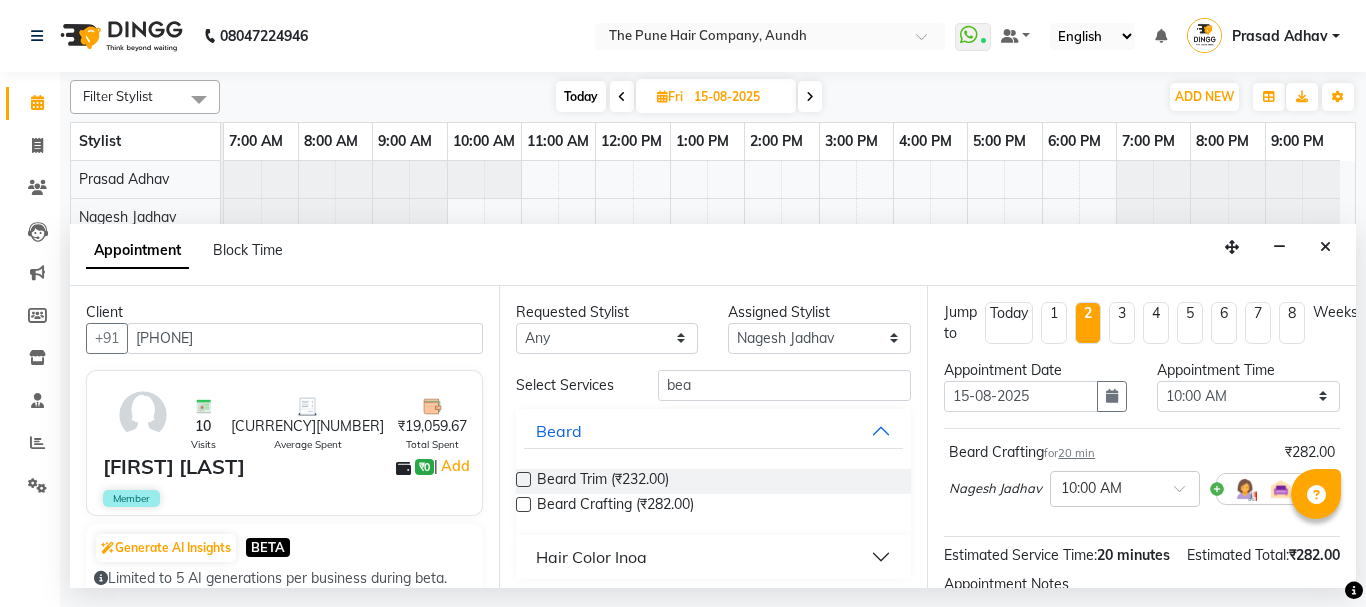 scroll, scrollTop: 263, scrollLeft: 0, axis: vertical 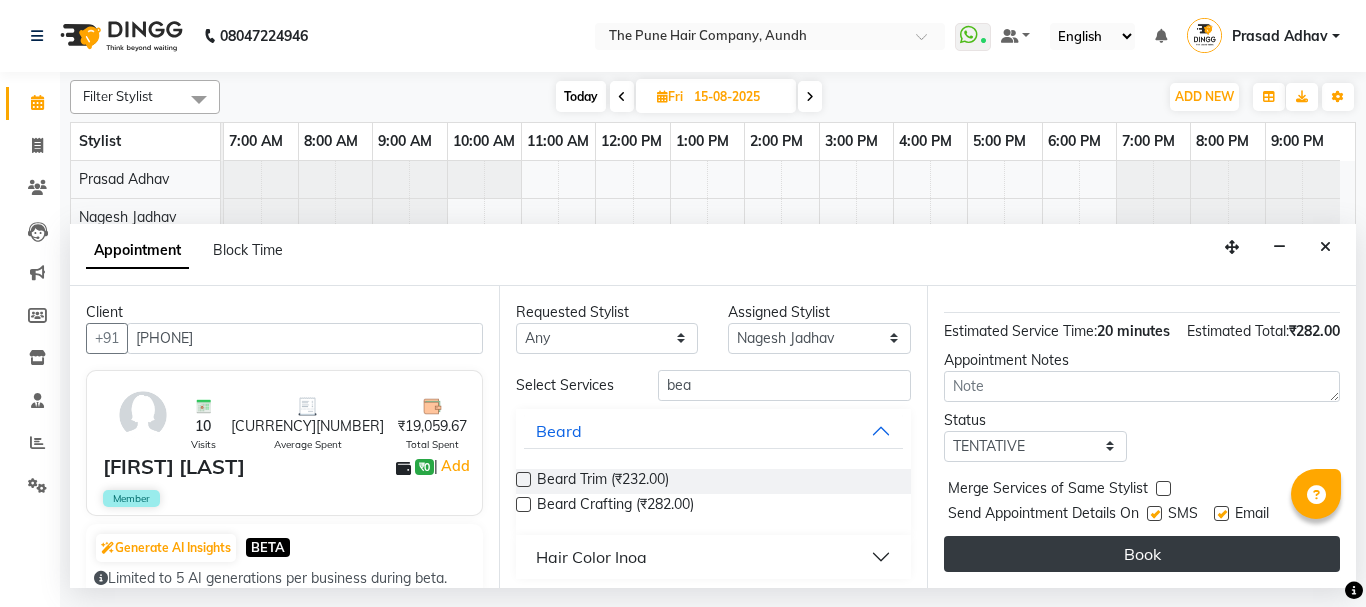 click on "Book" at bounding box center (1142, 554) 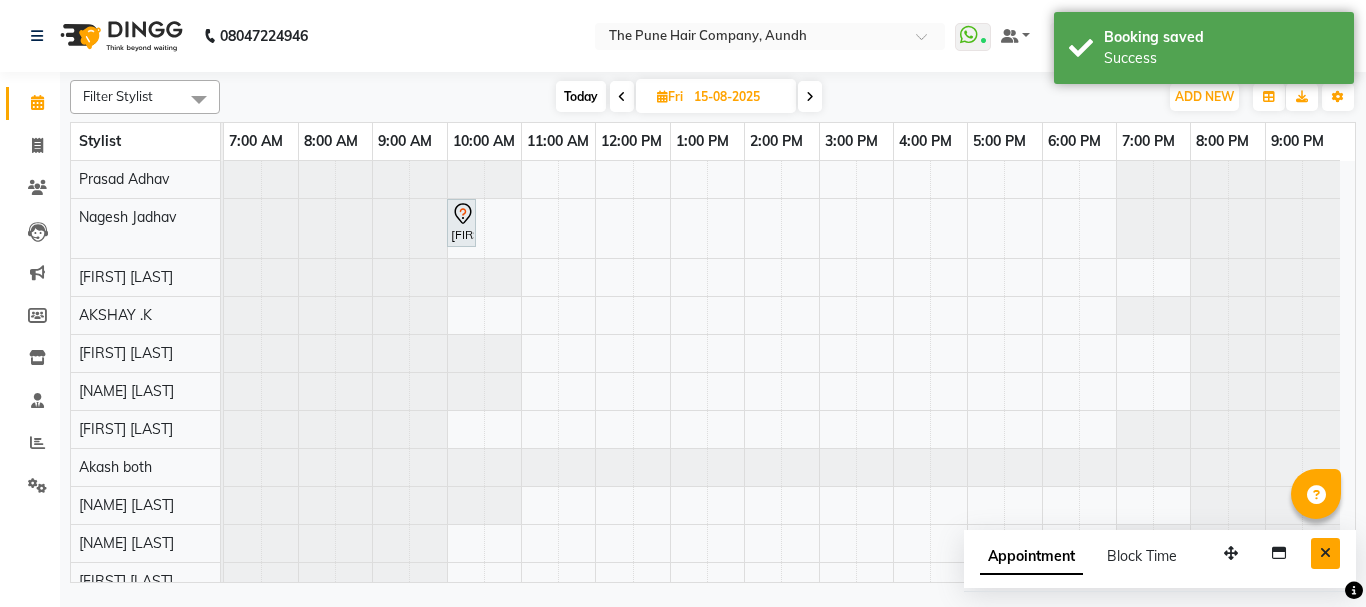 click at bounding box center [1325, 553] 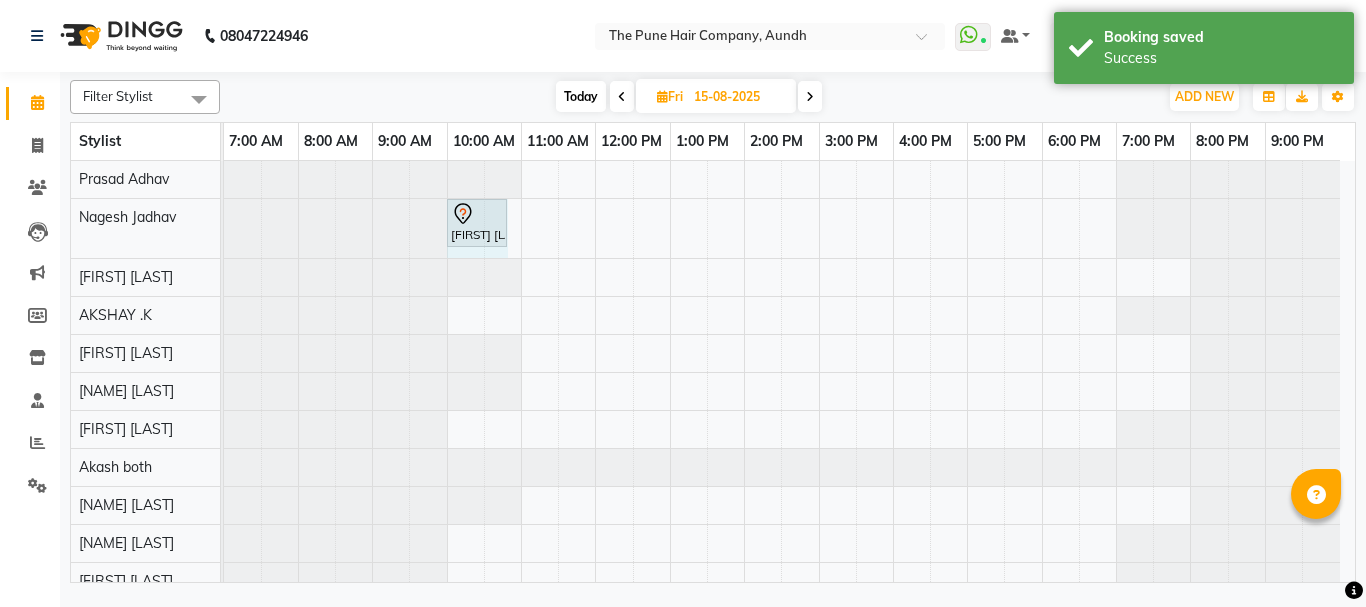drag, startPoint x: 472, startPoint y: 227, endPoint x: 486, endPoint y: 226, distance: 14.035668 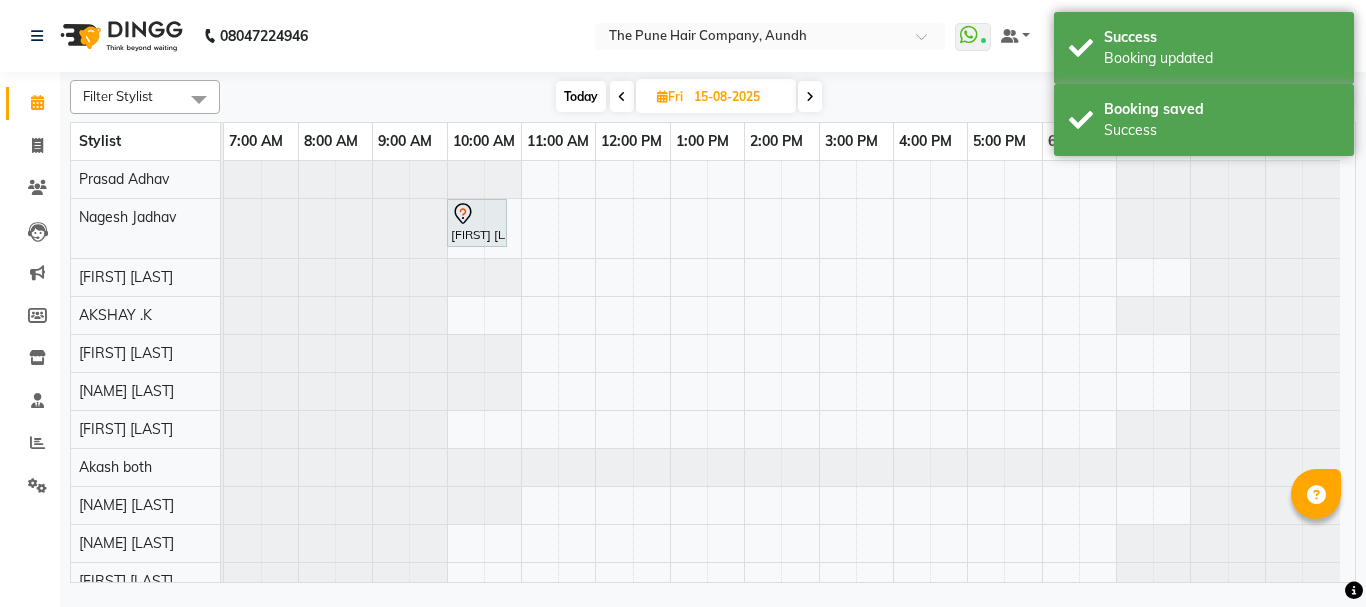 click on "15-08-2025" at bounding box center (738, 97) 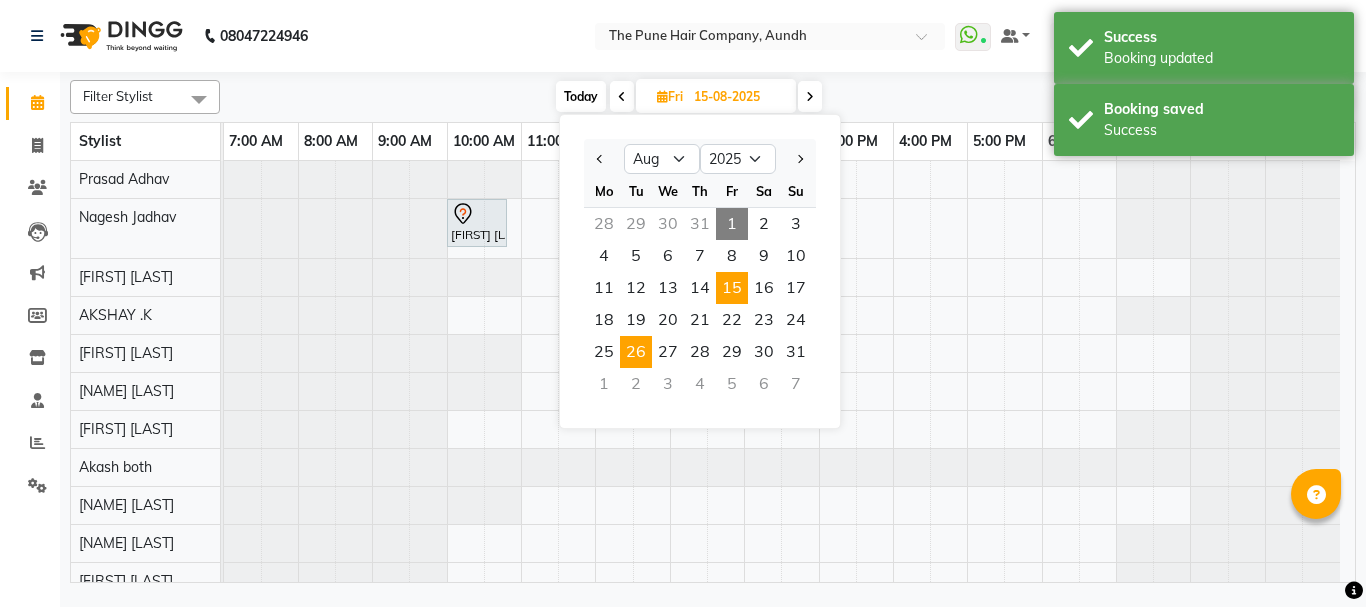 click on "26" at bounding box center [636, 352] 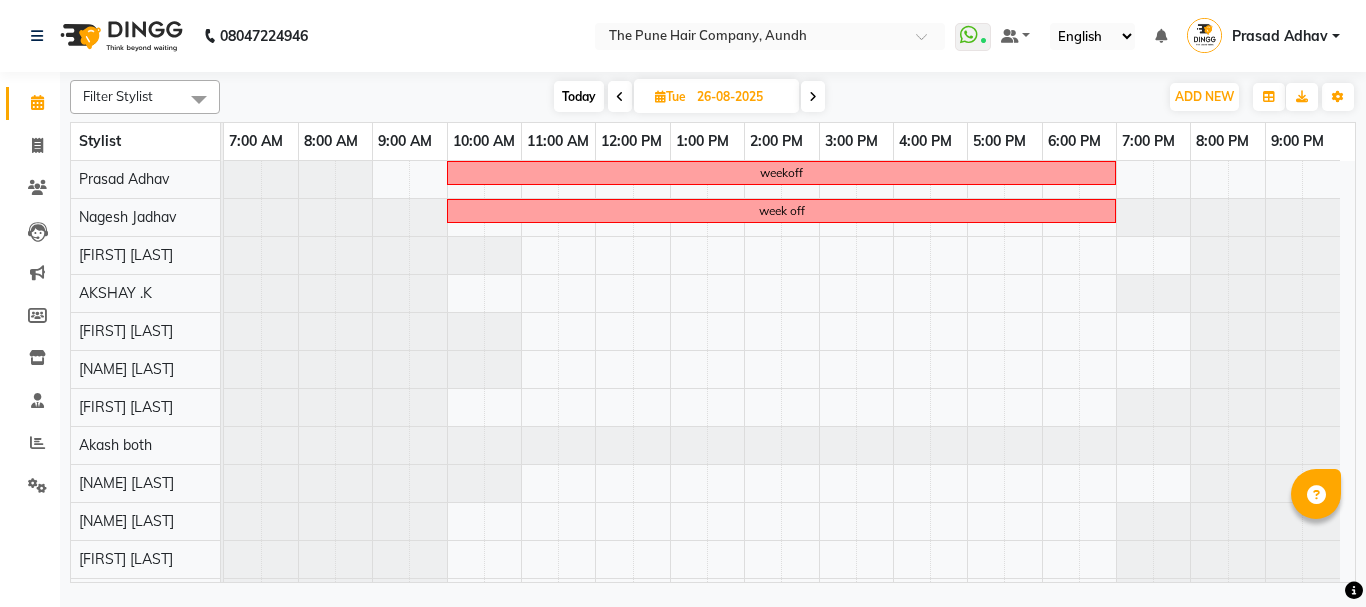 click on "weekoff   week off" at bounding box center (789, 426) 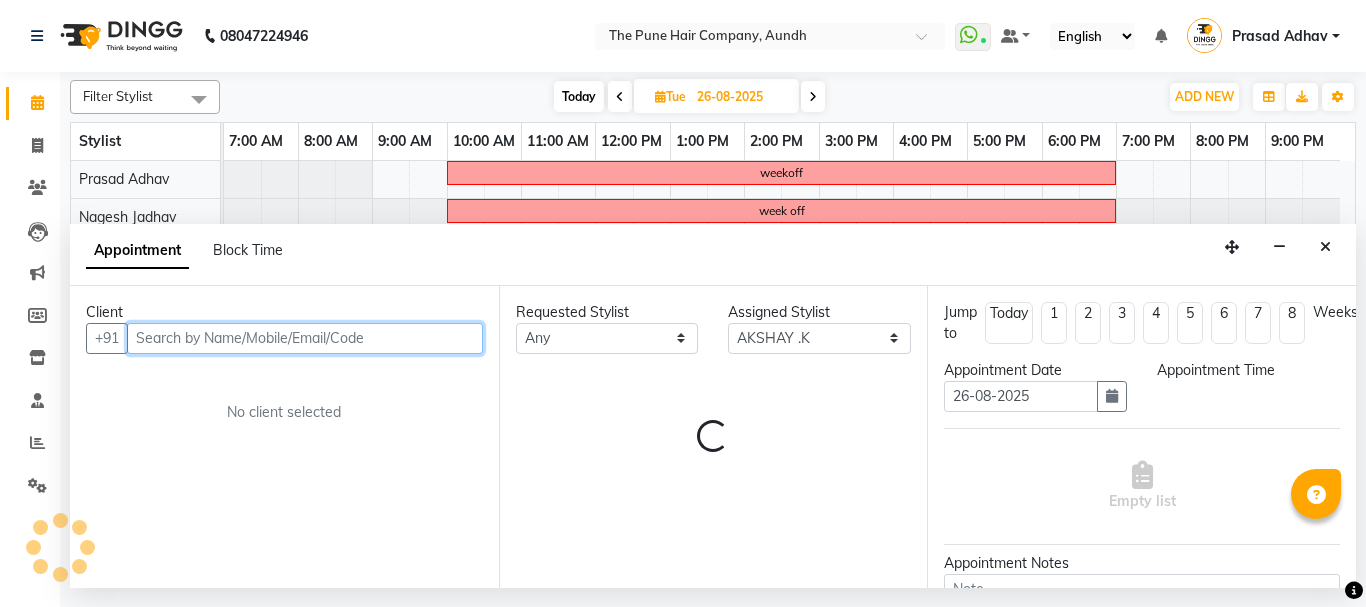 select on "1020" 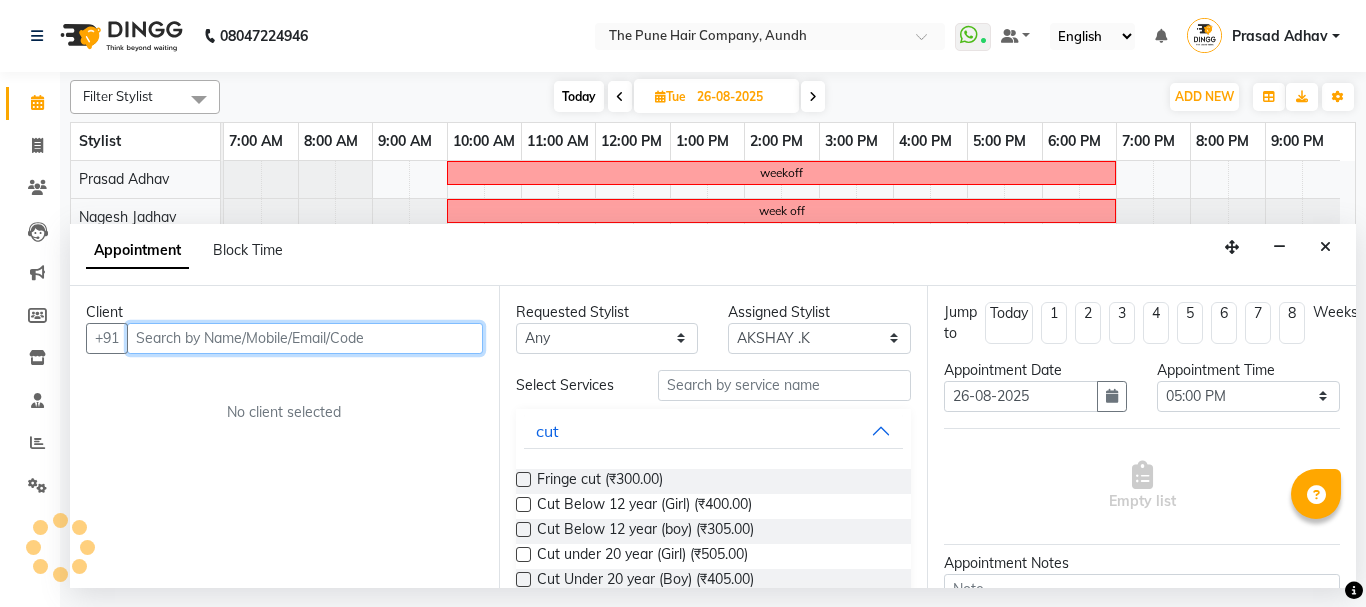 click at bounding box center (305, 338) 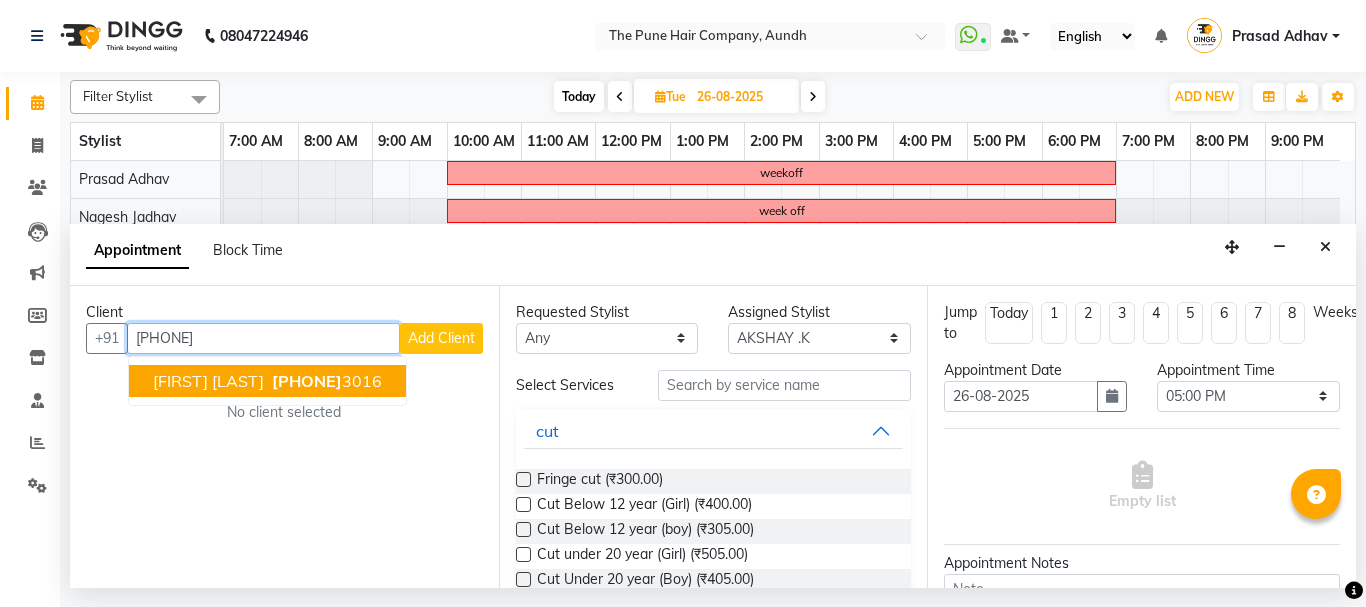 click on "[FIRST] [LAST]" at bounding box center [208, 381] 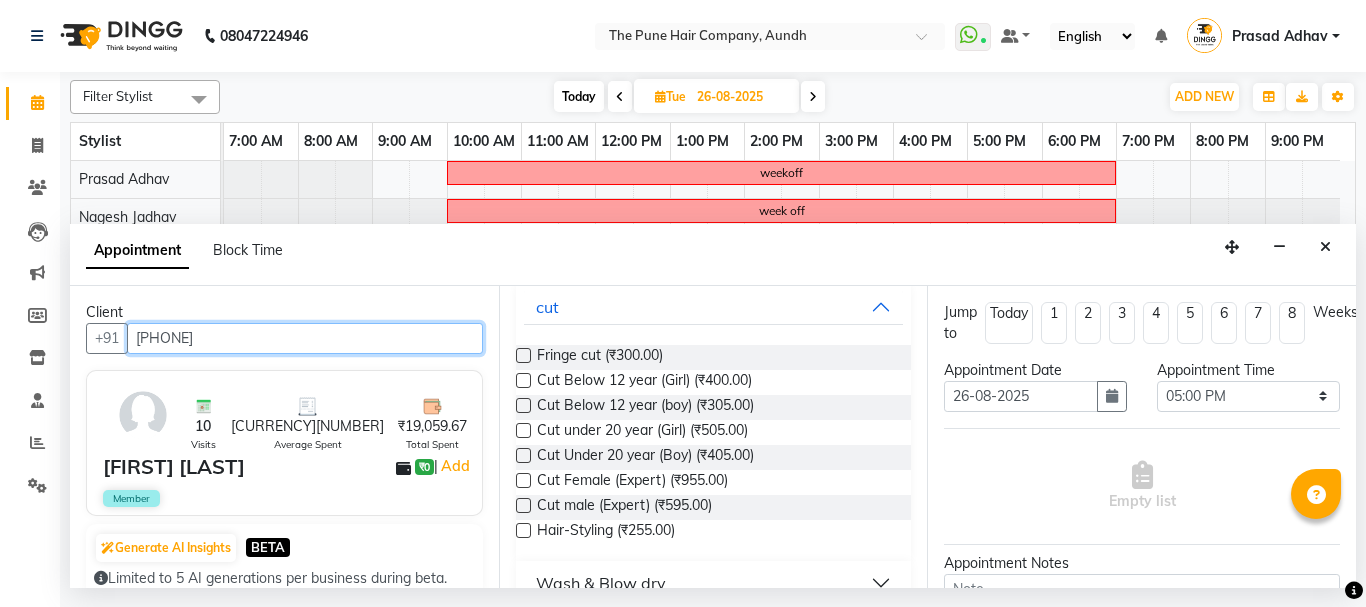 scroll, scrollTop: 300, scrollLeft: 0, axis: vertical 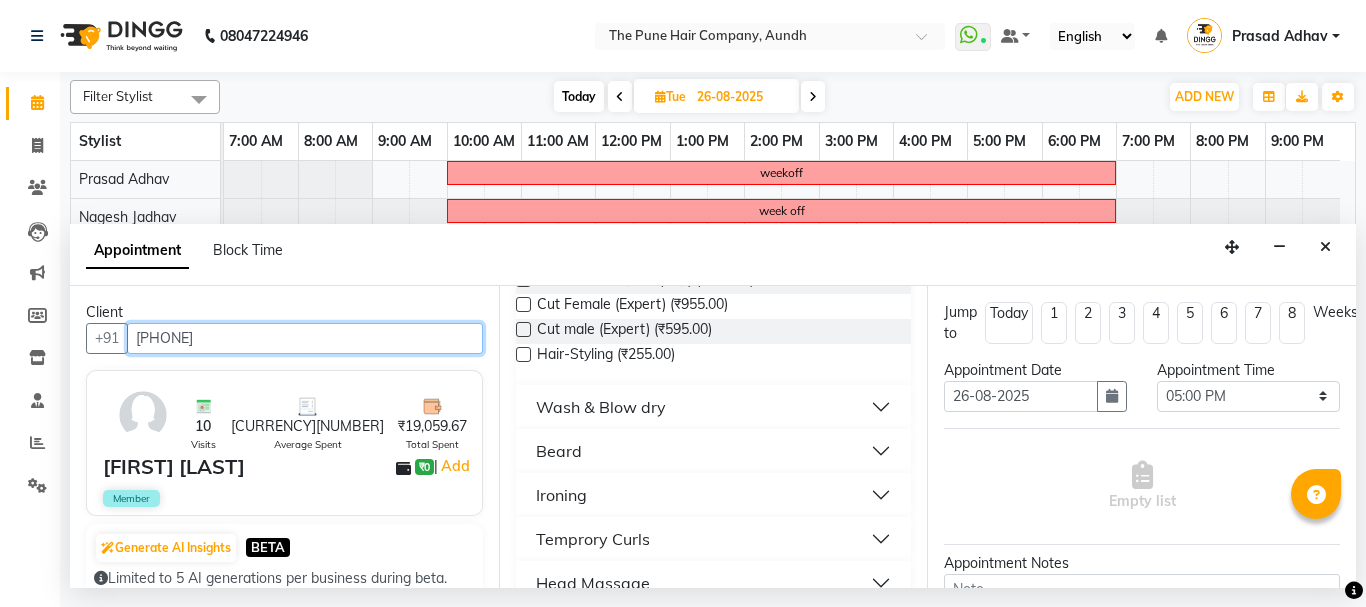 type on "[PHONE]" 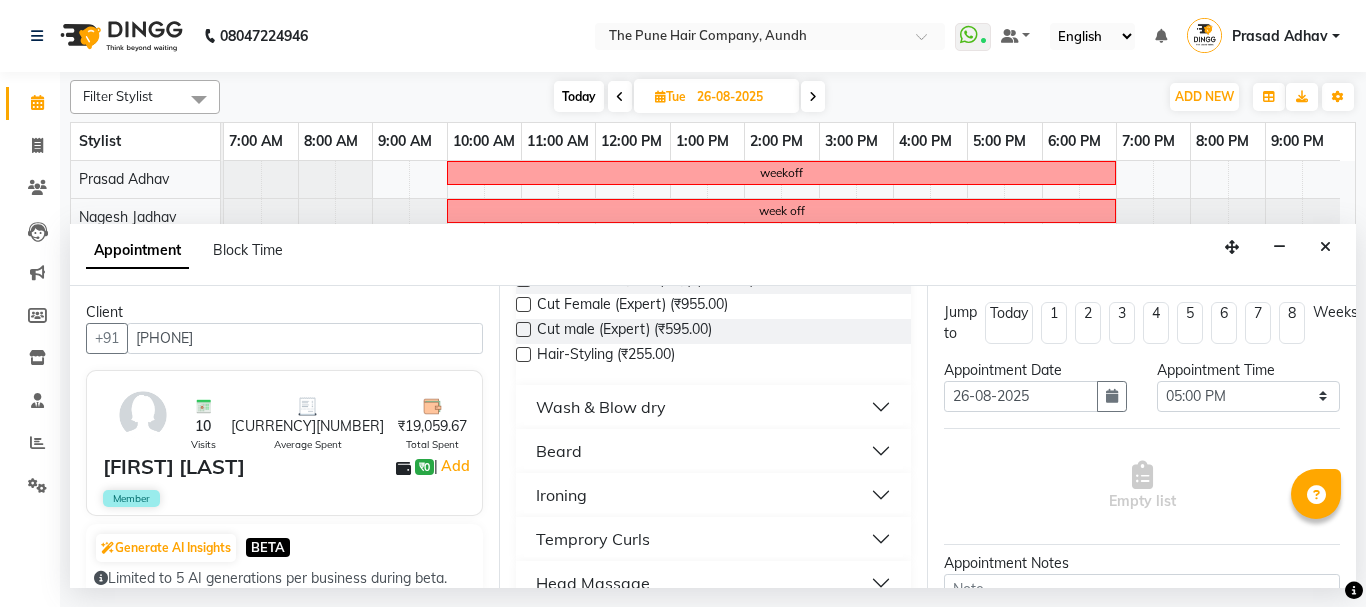 click on "Beard" at bounding box center [559, 451] 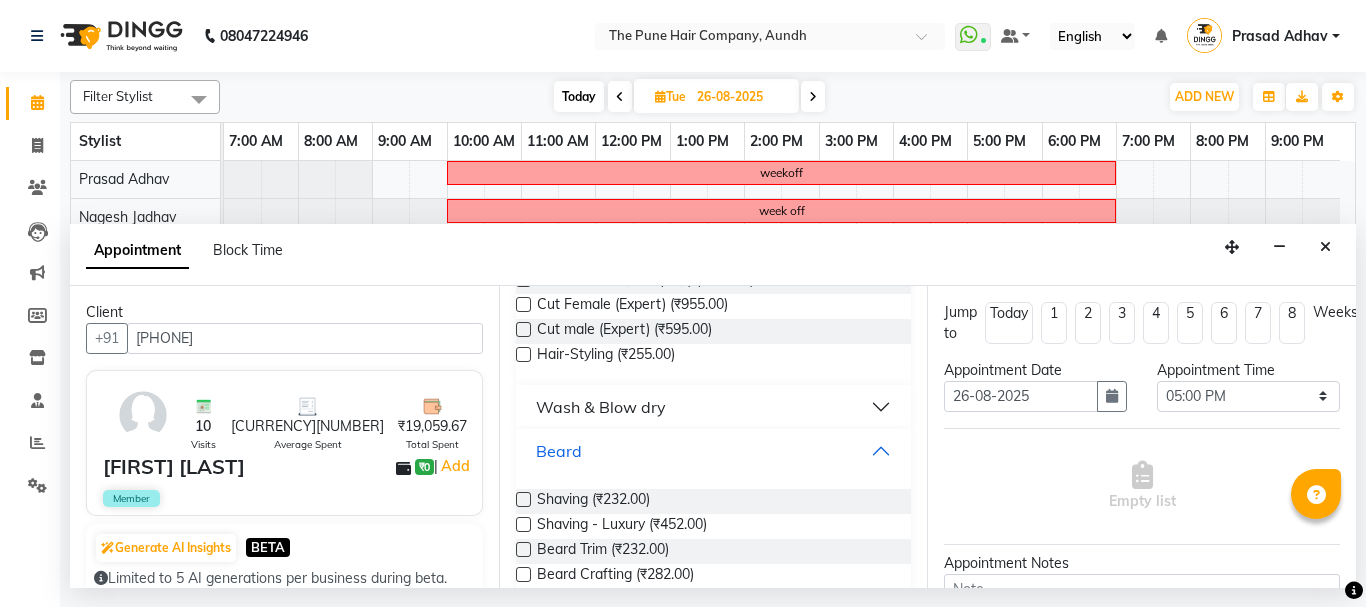 scroll, scrollTop: 500, scrollLeft: 0, axis: vertical 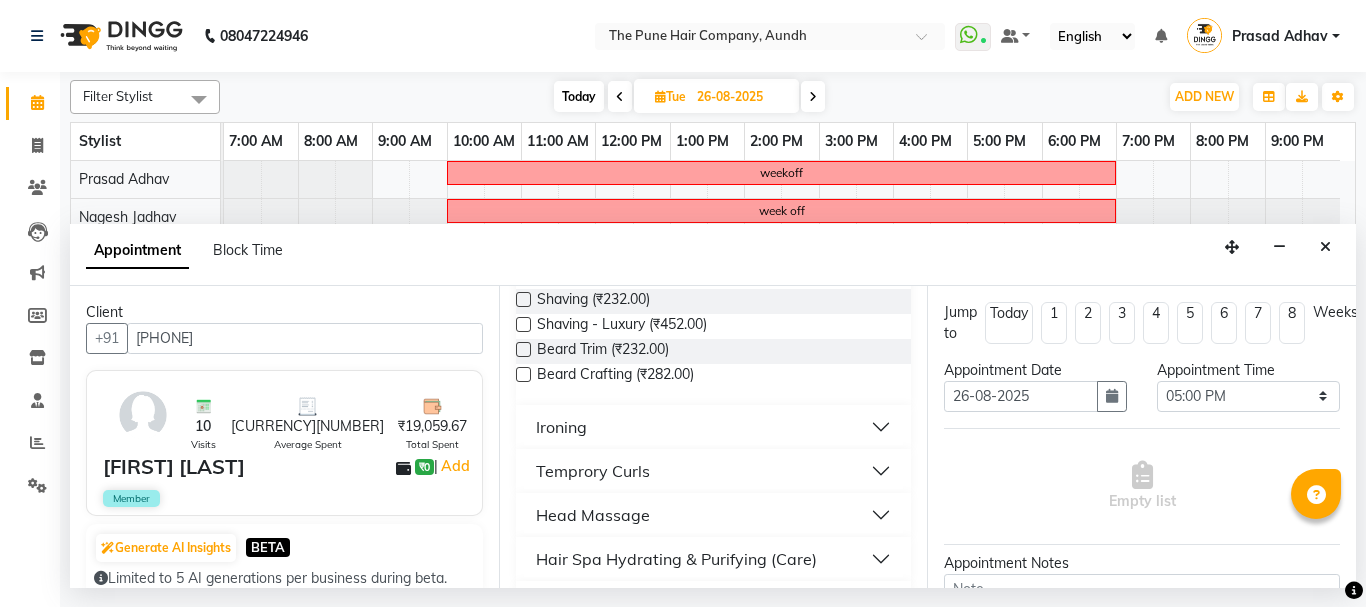 click at bounding box center (523, 374) 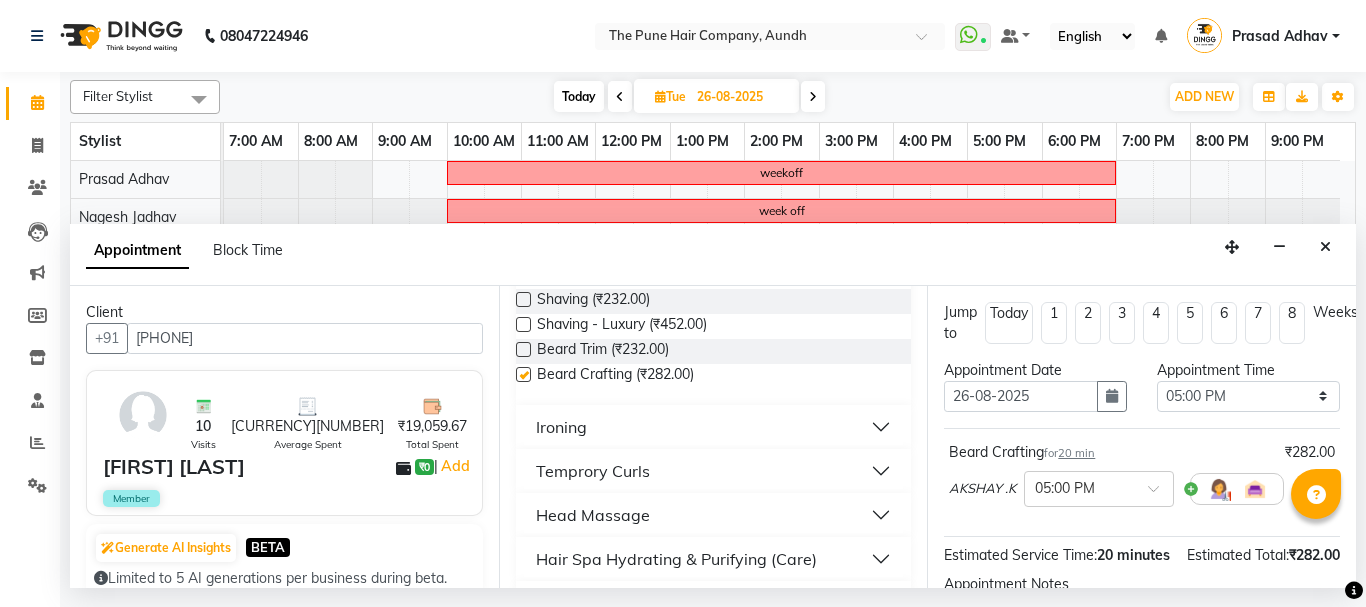 checkbox on "false" 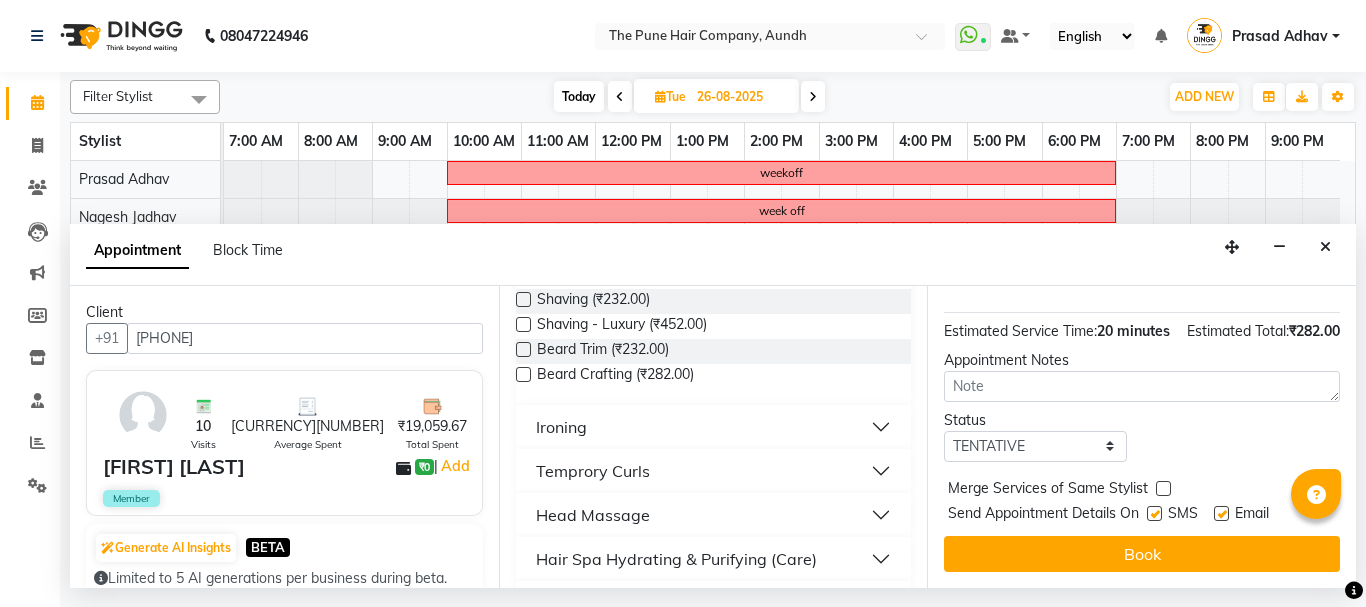scroll, scrollTop: 260, scrollLeft: 0, axis: vertical 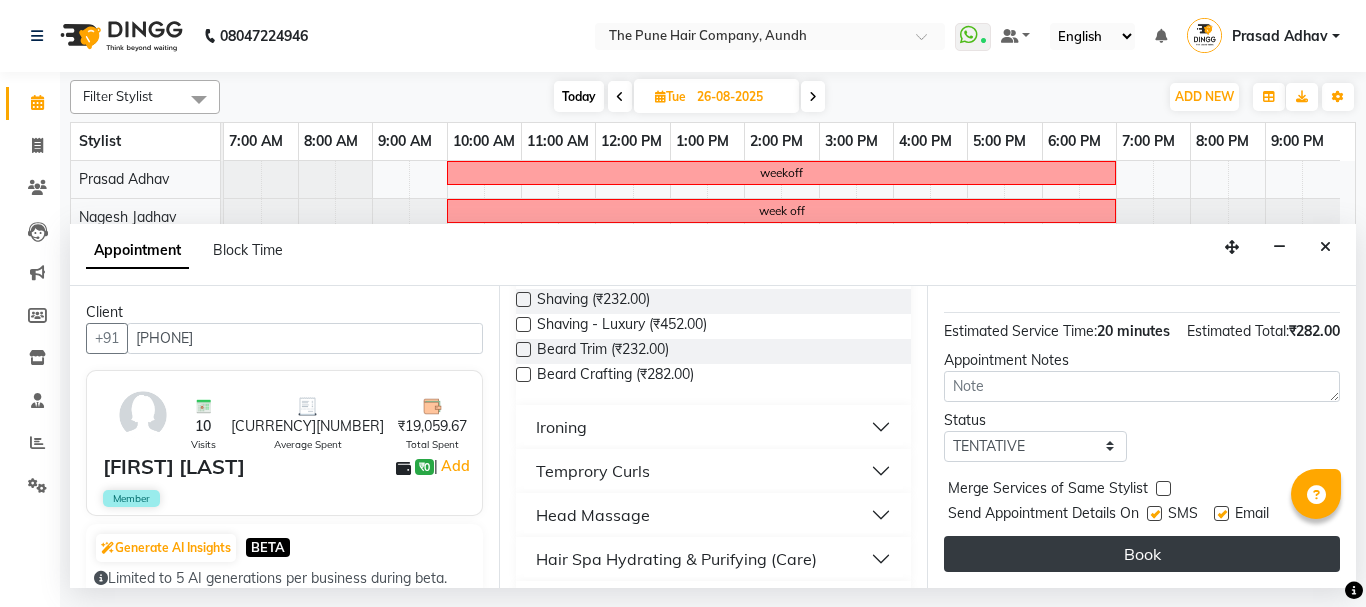 click on "Book" at bounding box center (1142, 554) 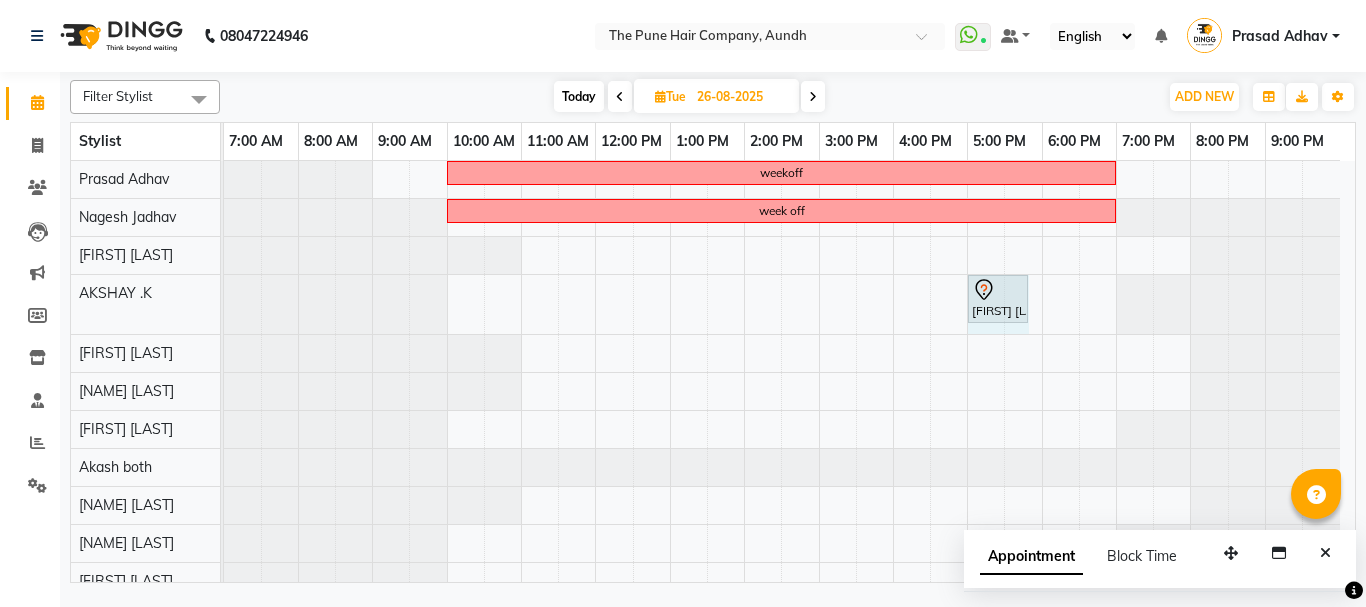 drag, startPoint x: 994, startPoint y: 288, endPoint x: 1008, endPoint y: 289, distance: 14.035668 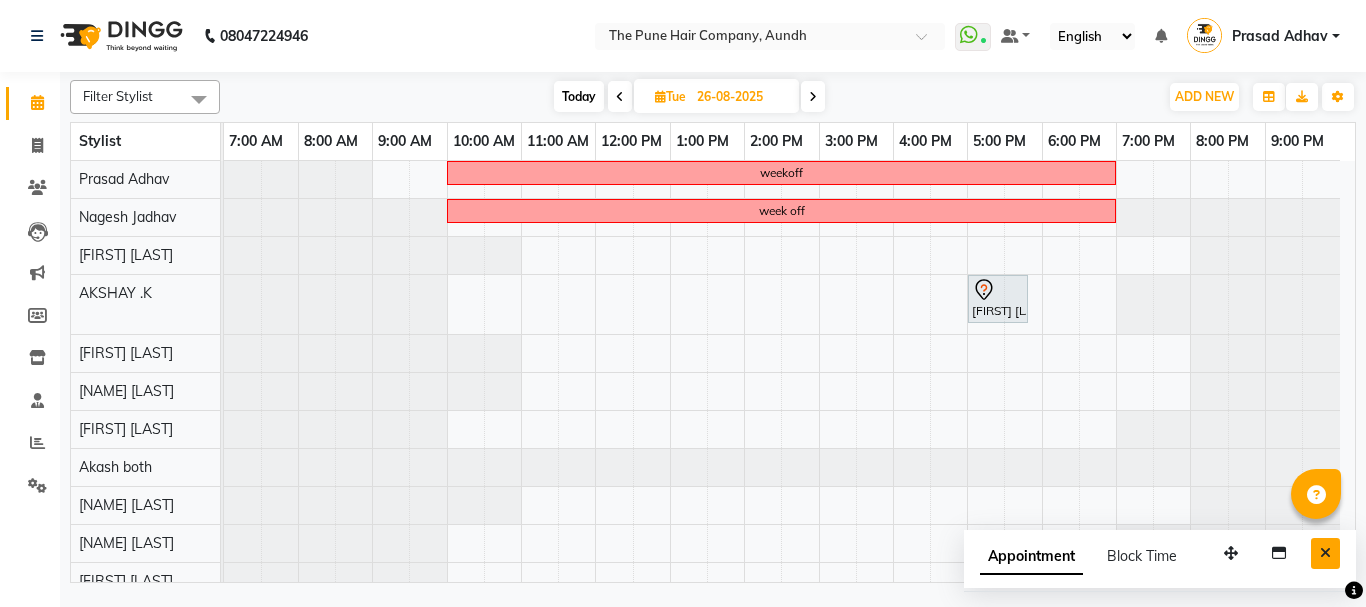 click at bounding box center [1325, 553] 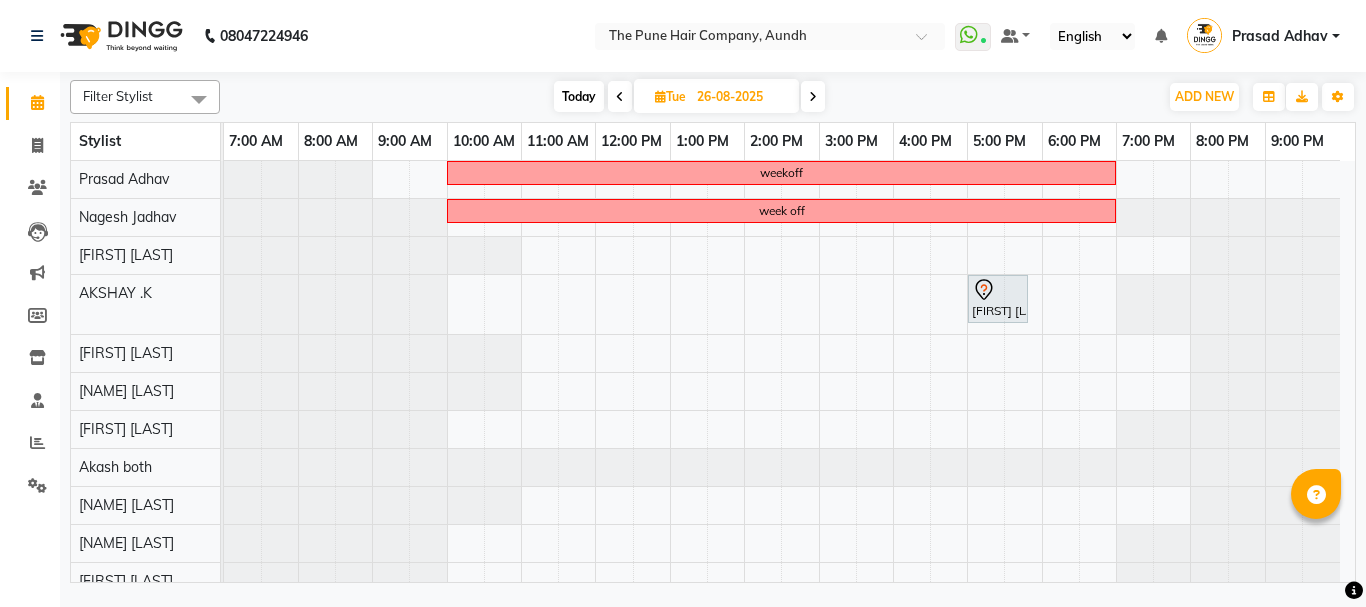 click on "Today" at bounding box center (579, 96) 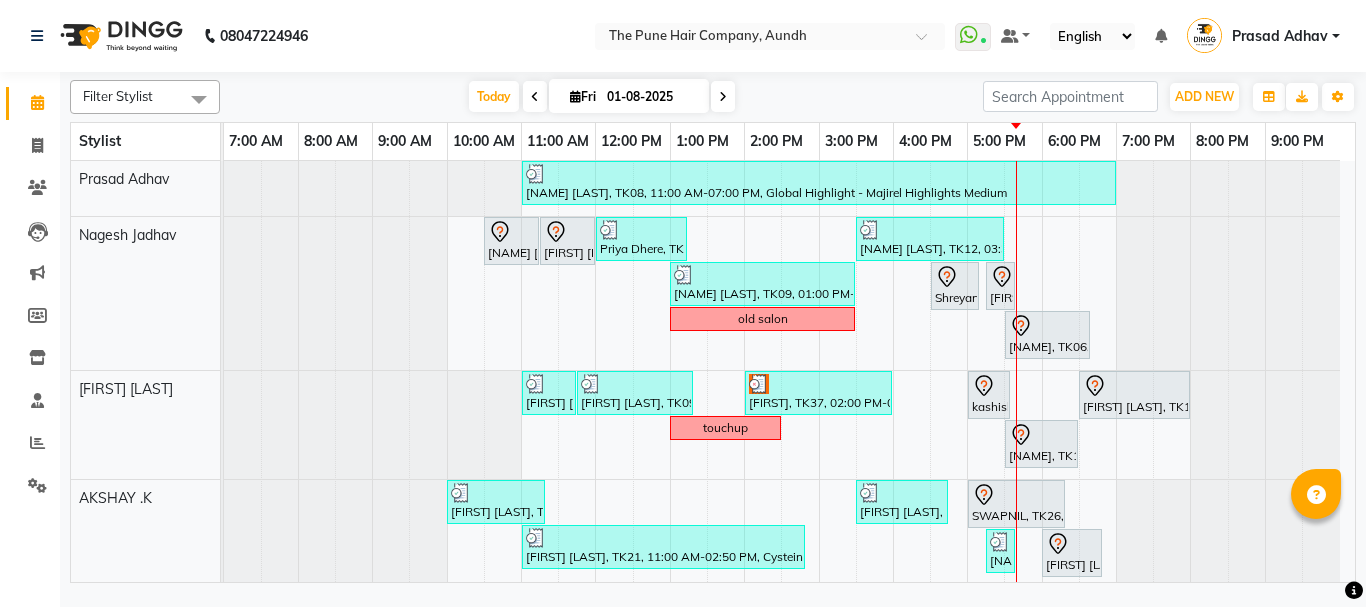 scroll, scrollTop: 200, scrollLeft: 0, axis: vertical 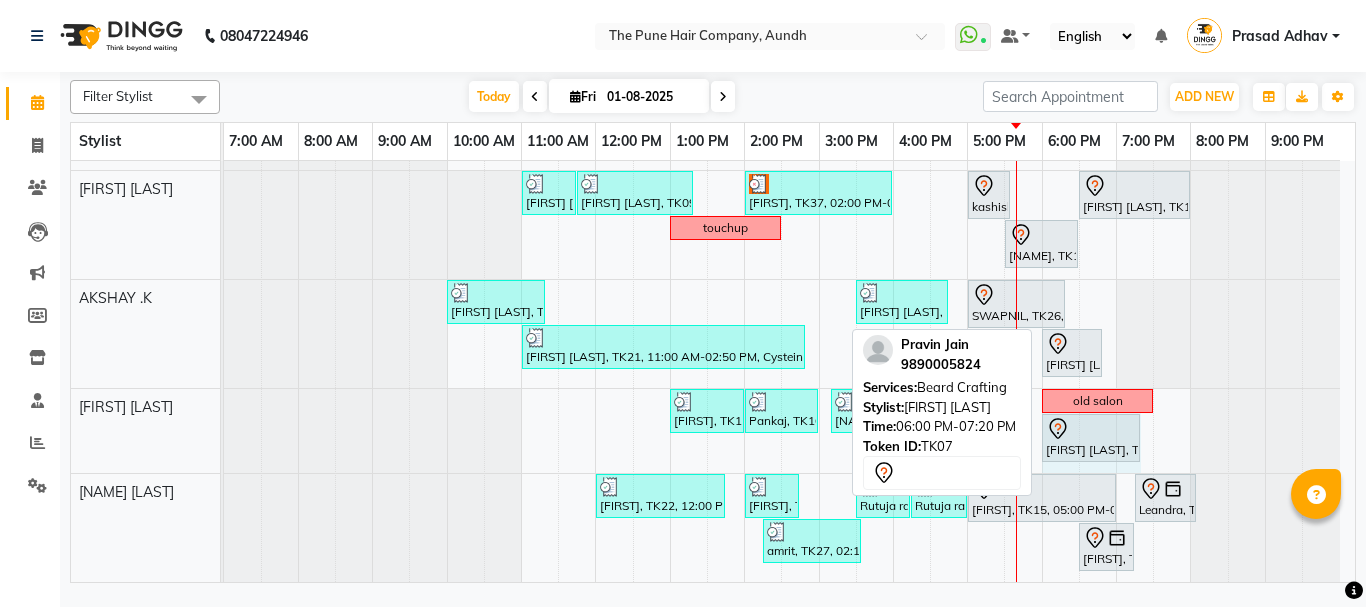 drag, startPoint x: 1135, startPoint y: 449, endPoint x: 1122, endPoint y: 451, distance: 13.152946 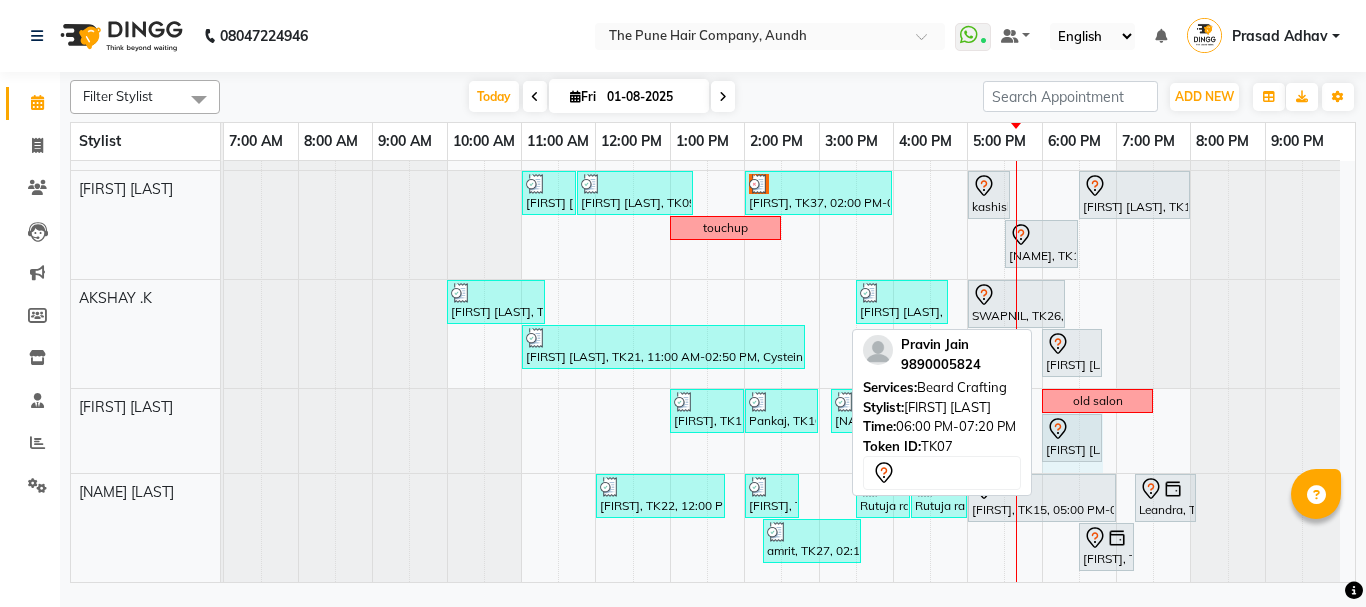 drag, startPoint x: 1138, startPoint y: 452, endPoint x: 1096, endPoint y: 454, distance: 42.047592 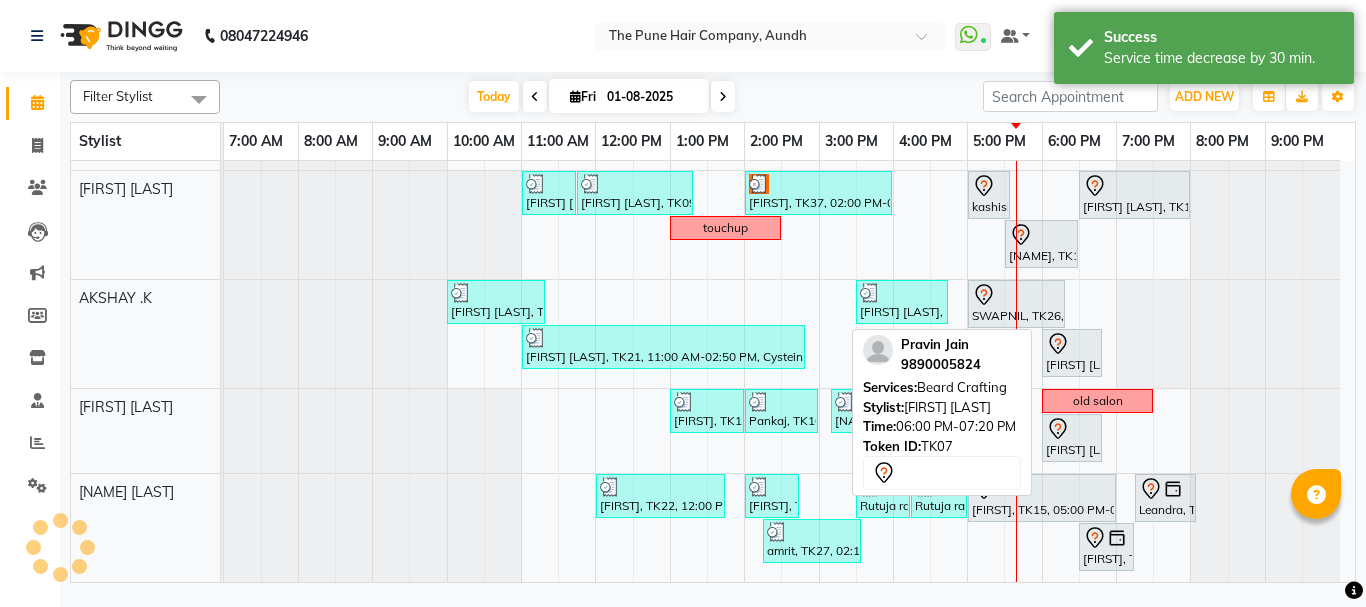 click on "[NAME] [LAST], TK08, 11:00 AM-07:00 PM, Global Highlight - Majirel Highlights Medium             [NAME] [LAST], TK03, 10:30 AM-11:15 AM, Cut Female (Expert)             [NAME] [LAST], TK03, 11:15 AM-12:00 PM,  Additional Hair Wash (Female)     [NAME], TK13, 12:00 PM-01:15 PM,  Hair wash medium     [NAME] [LAST], TK12, 03:30 PM-05:30 PM, Cut Female (Expert), Additional Hair Wash (Female)     [NAME] [LAST], TK09, 01:00 PM-03:30 PM, Hair Color Inoa - Inoa Touchup 2 Inch             [NAME] [LAST], TK30, 04:30 PM-05:10 PM, Cut male (Expert)             [NAME] [LAST], TK30, 05:15 PM-05:35 PM,  Beard Crafting  old salon              [NAME], TK06, 05:30 PM-06:40 PM, Cut male (Expert)     [NAME], TK17, 11:00 AM-11:45 AM, Cut Under 20 year (Boy)     [NAME] [LAST], TK09, 11:45 AM-01:20 PM, Cut Male (Sr.stylist), Beard Trim     [NAME], TK37, 02:00 PM-04:00 PM, Hair Color Inoa - Inoa Touchup 2 Inch             [NAME] [LAST], TK11, 05:00 PM-05:35 PM, Cut Male (Sr.stylist)              touchup" at bounding box center (789, 626) 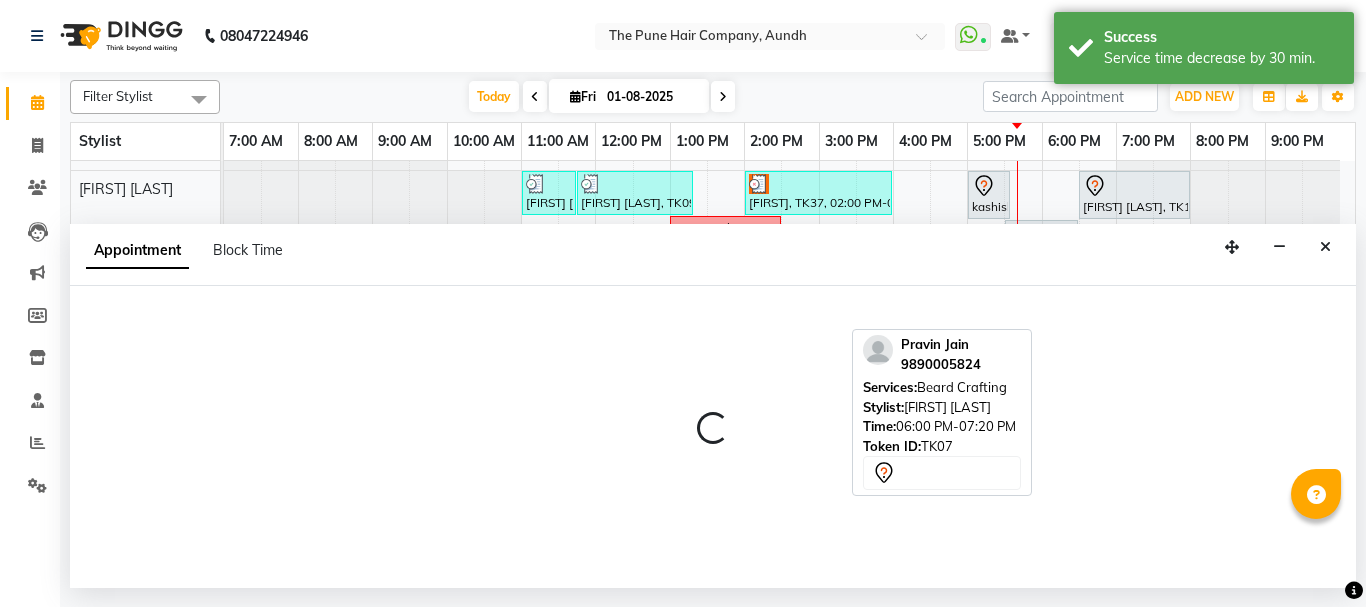 select on "12769" 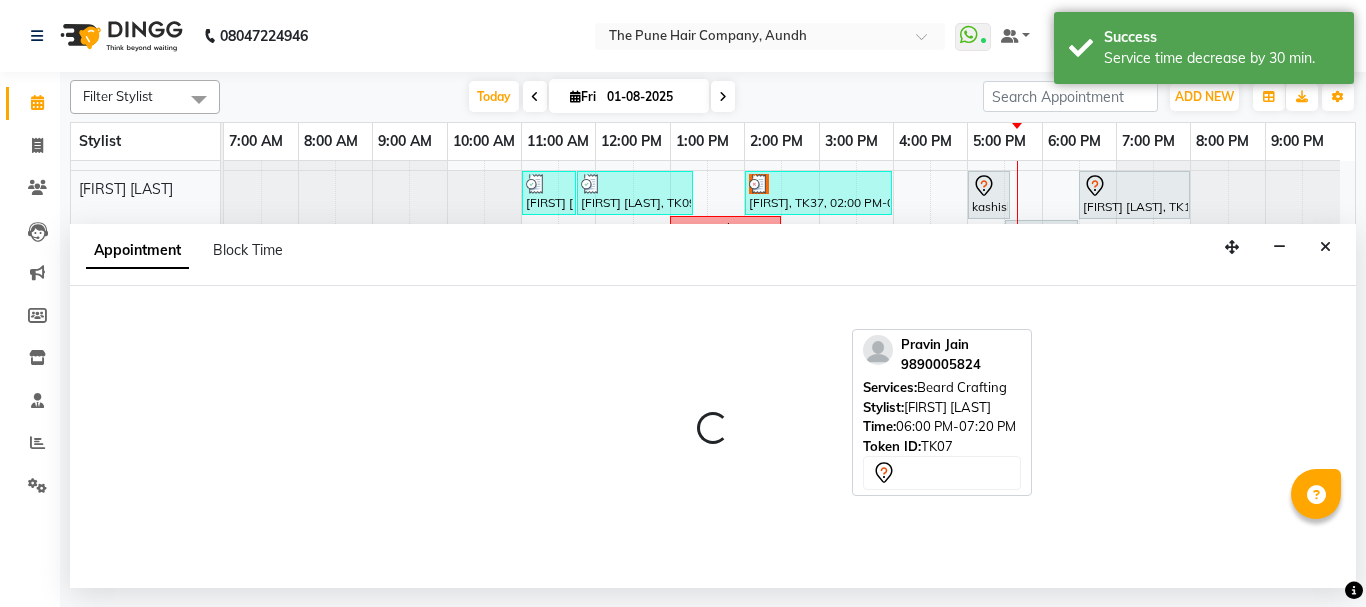 select on "tentative" 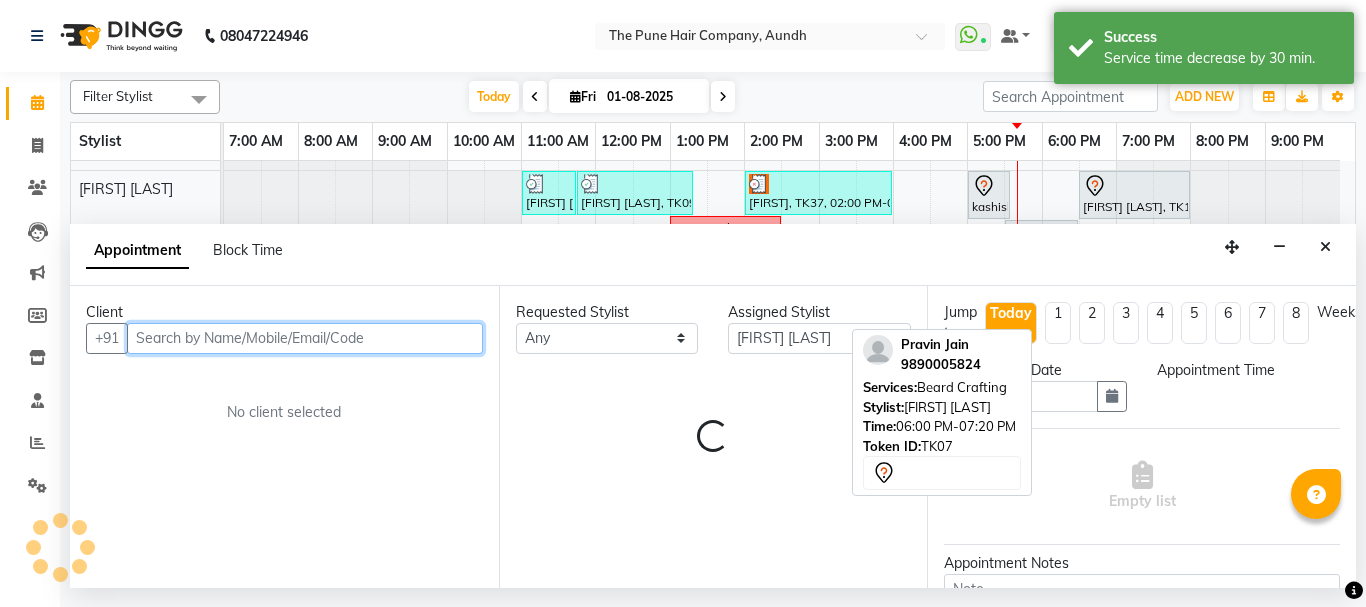 select on "1140" 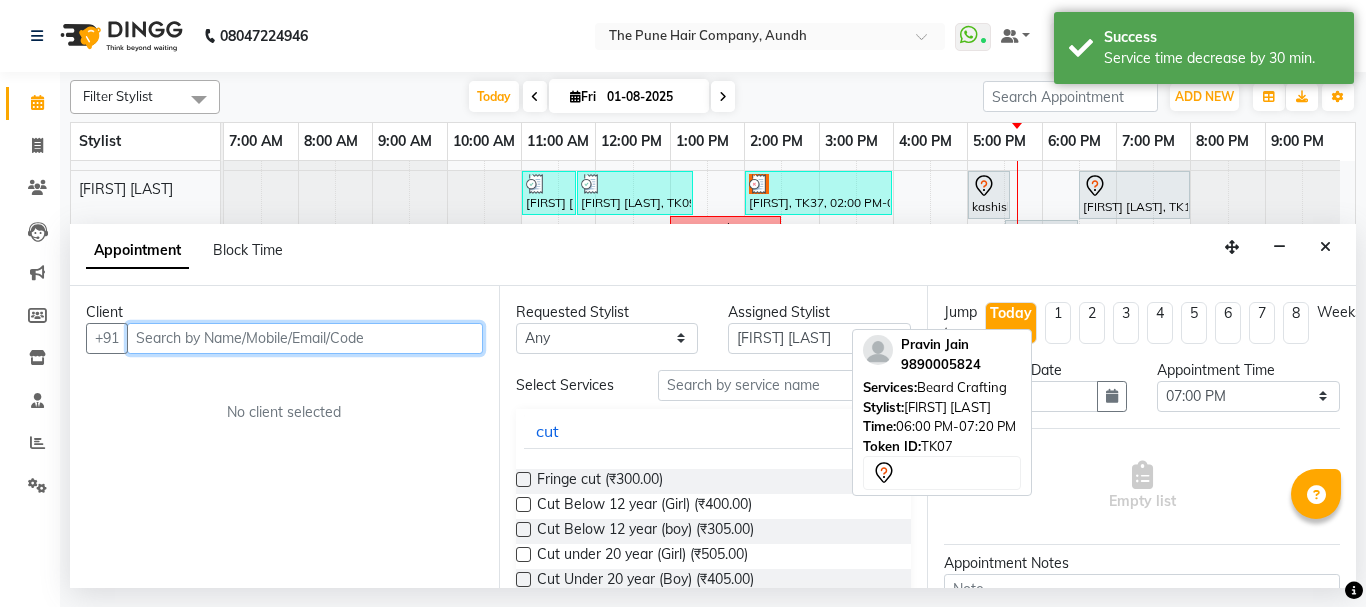 click at bounding box center [305, 338] 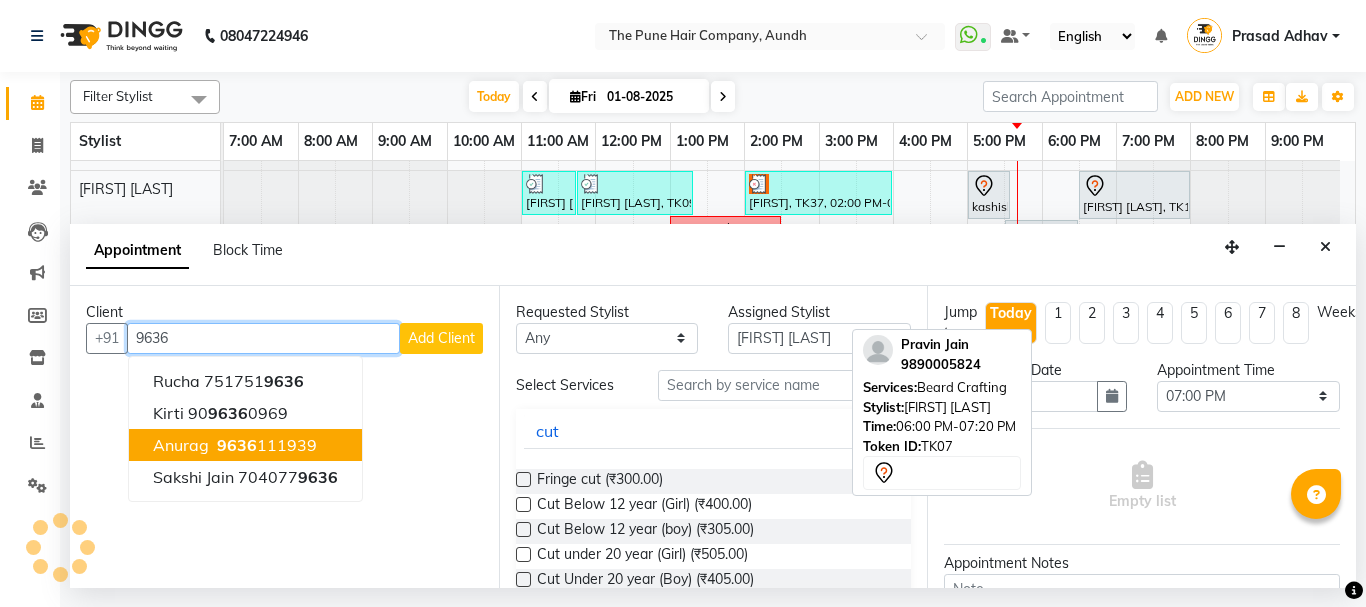 click on "9636" at bounding box center [237, 445] 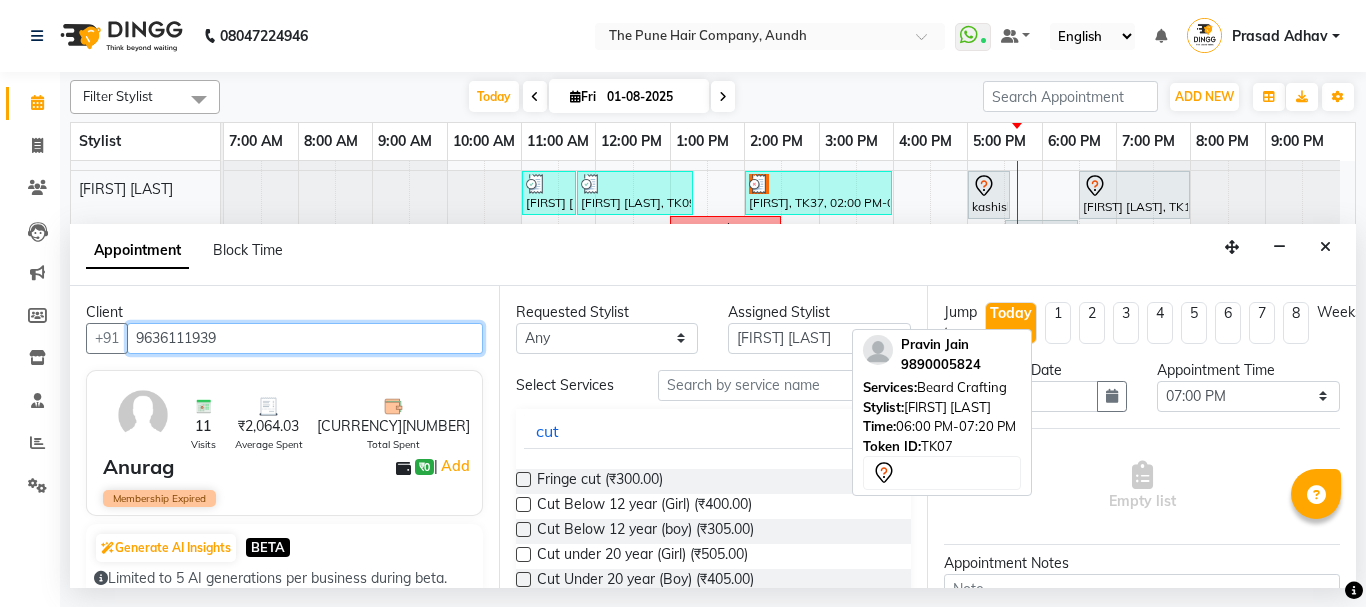 type on "9636111939" 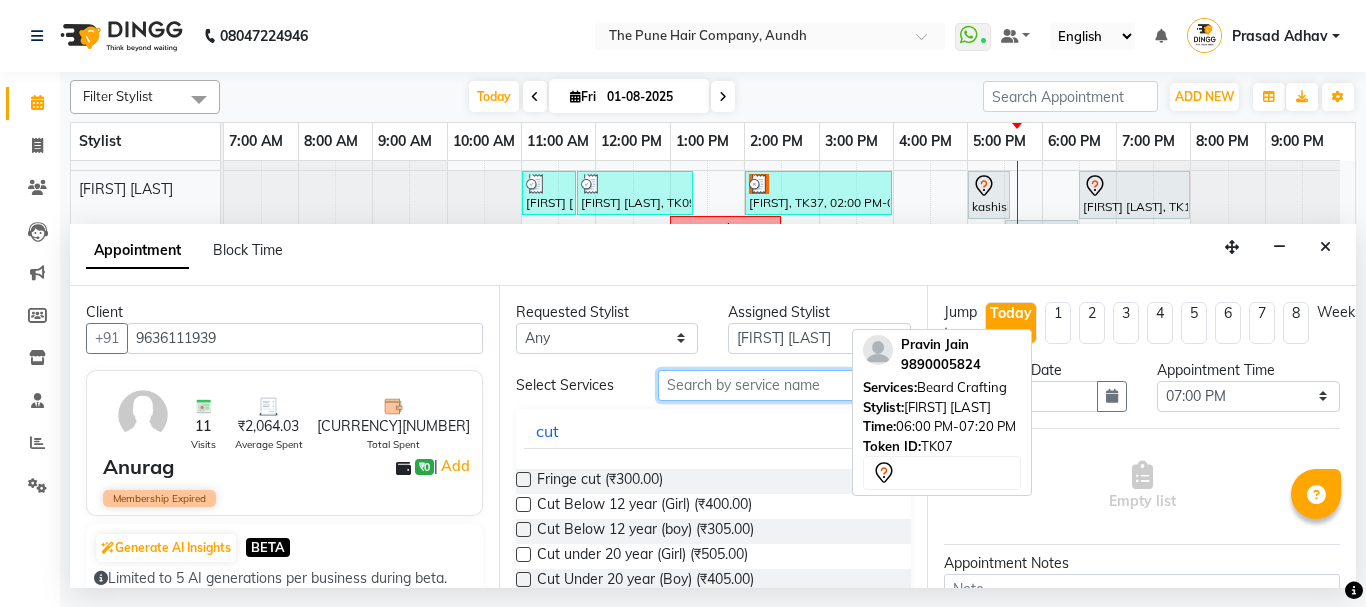 click at bounding box center (785, 385) 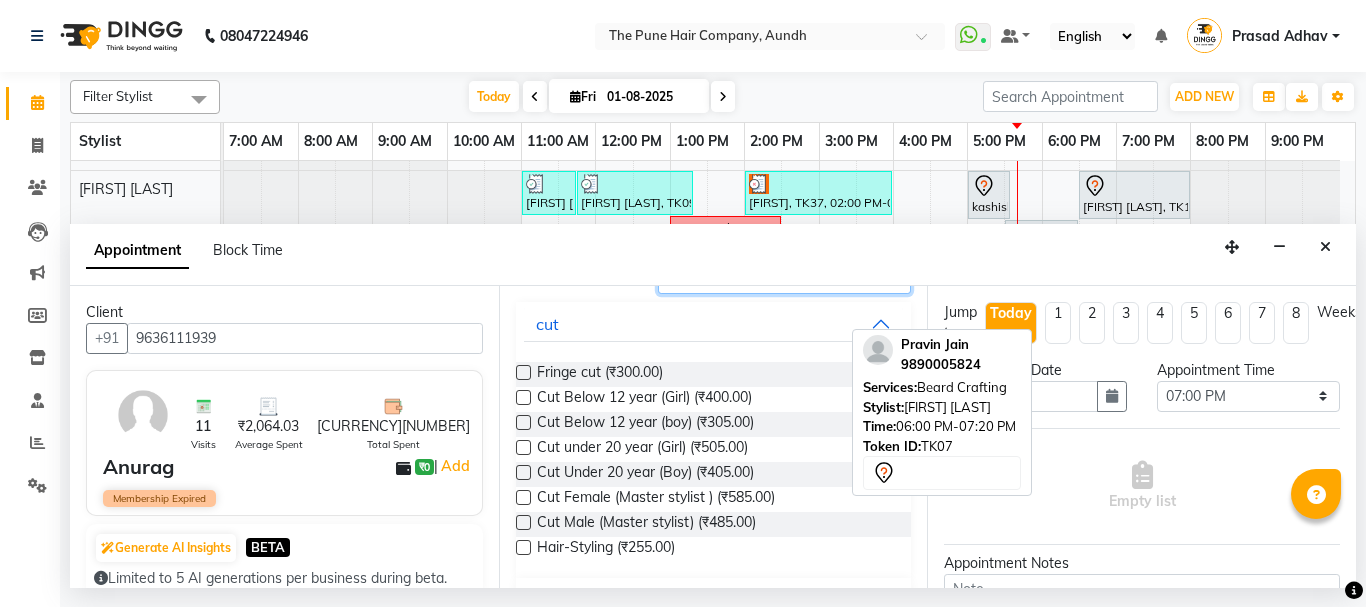 scroll, scrollTop: 200, scrollLeft: 0, axis: vertical 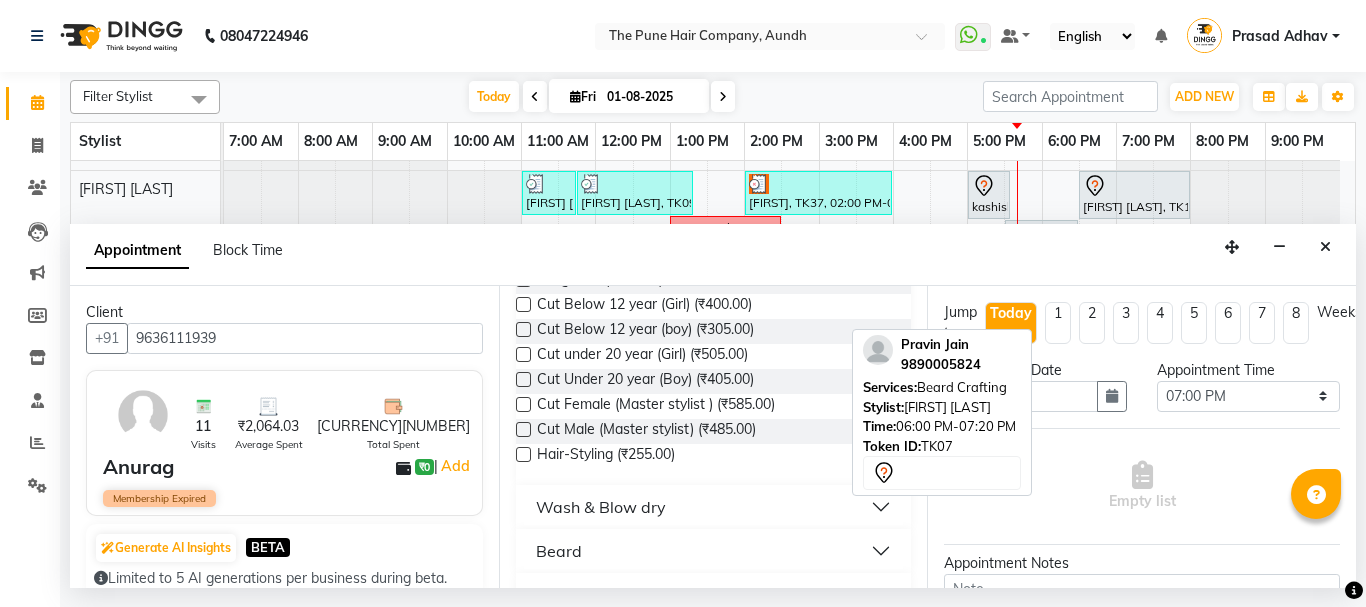 click at bounding box center [523, 429] 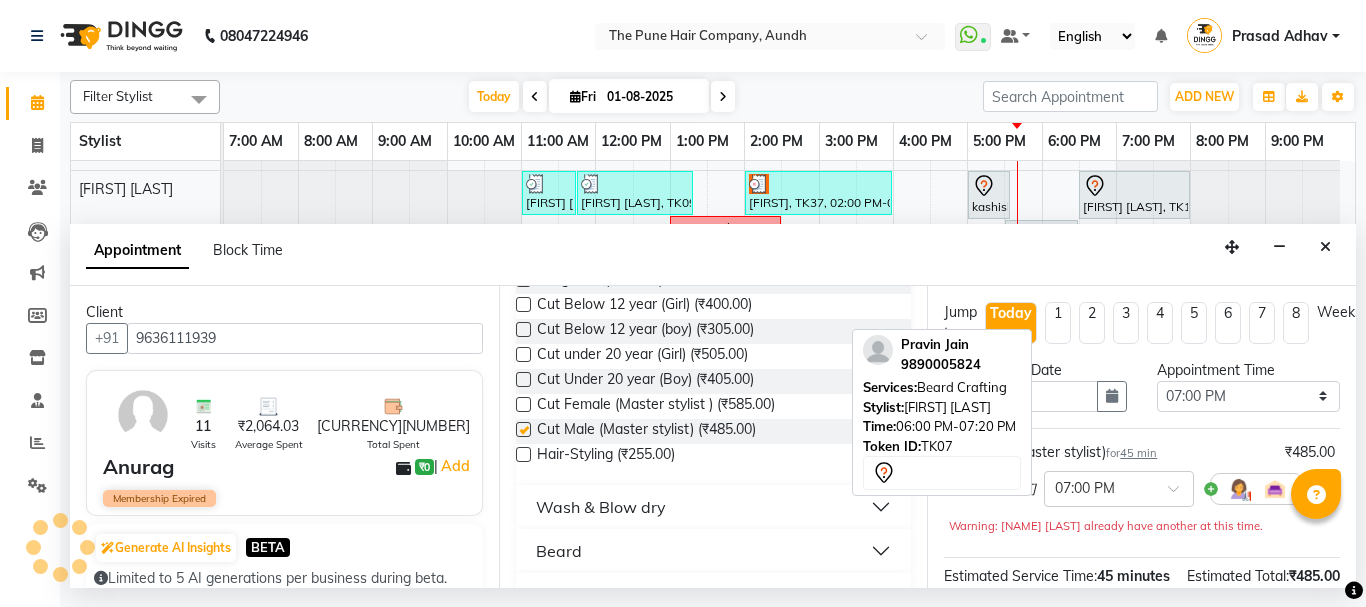 checkbox on "false" 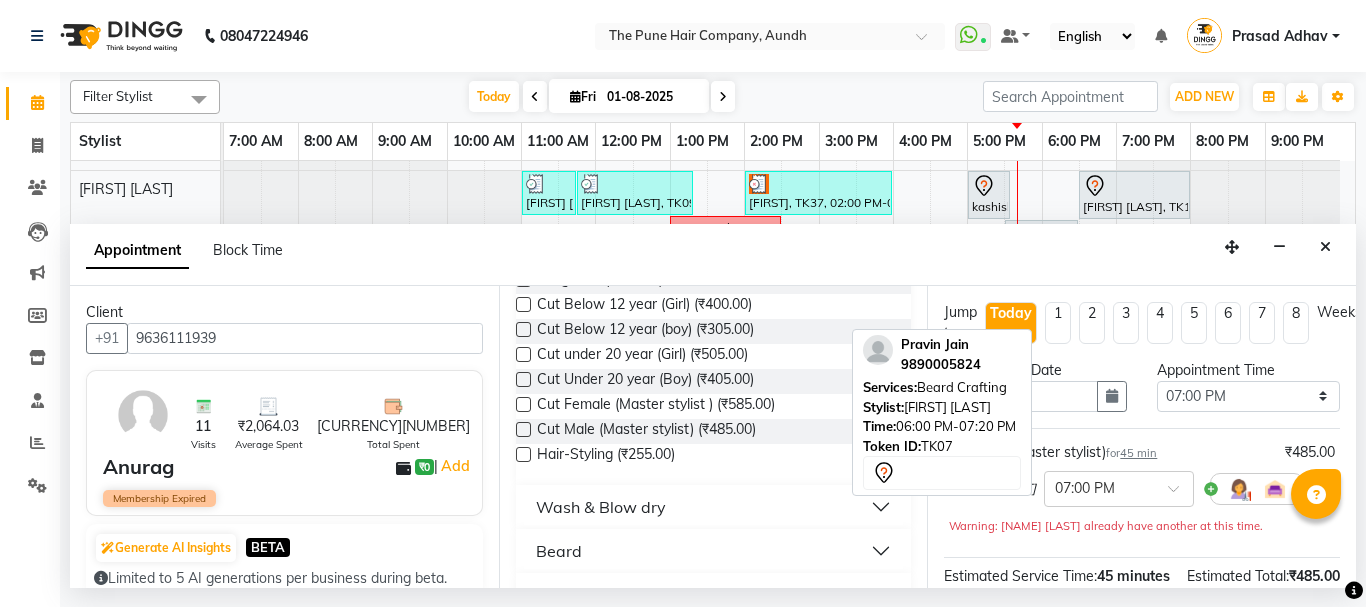 click on "Cut Male (Master stylist) for 45 min ₹485.00 [FIRST] [LAST] × 07:00 PM Warning: [FIRST] [LAST] already have another at this time." at bounding box center (1142, 493) 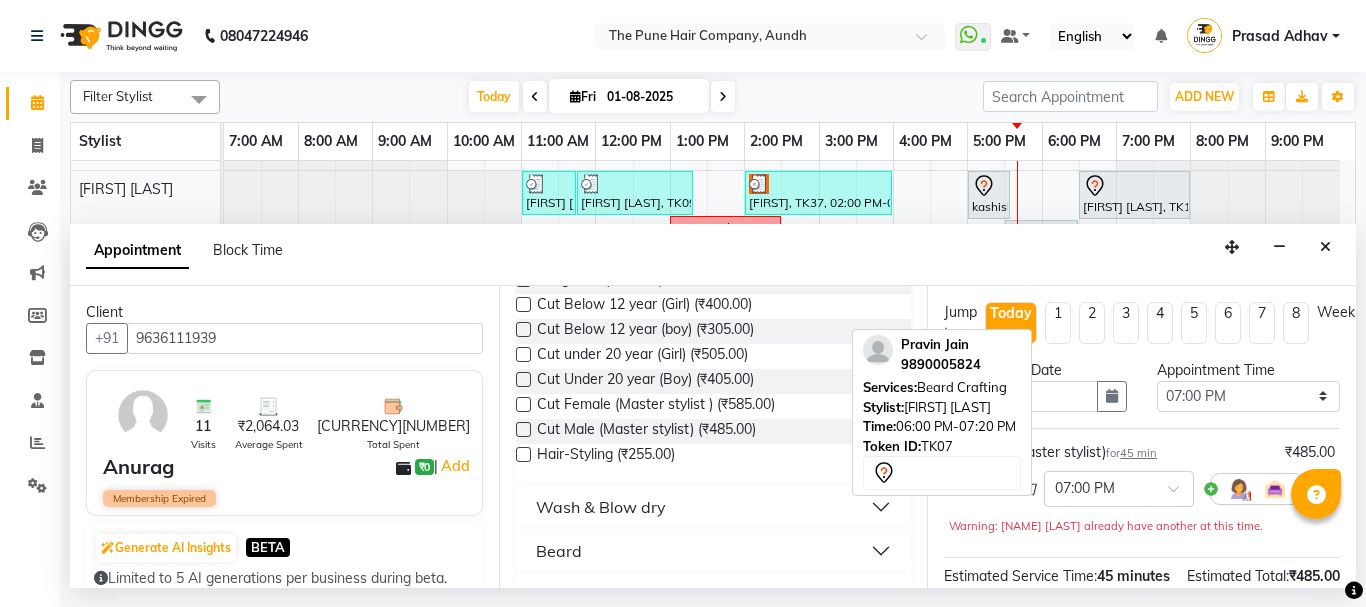 click on "Beard" at bounding box center [714, 551] 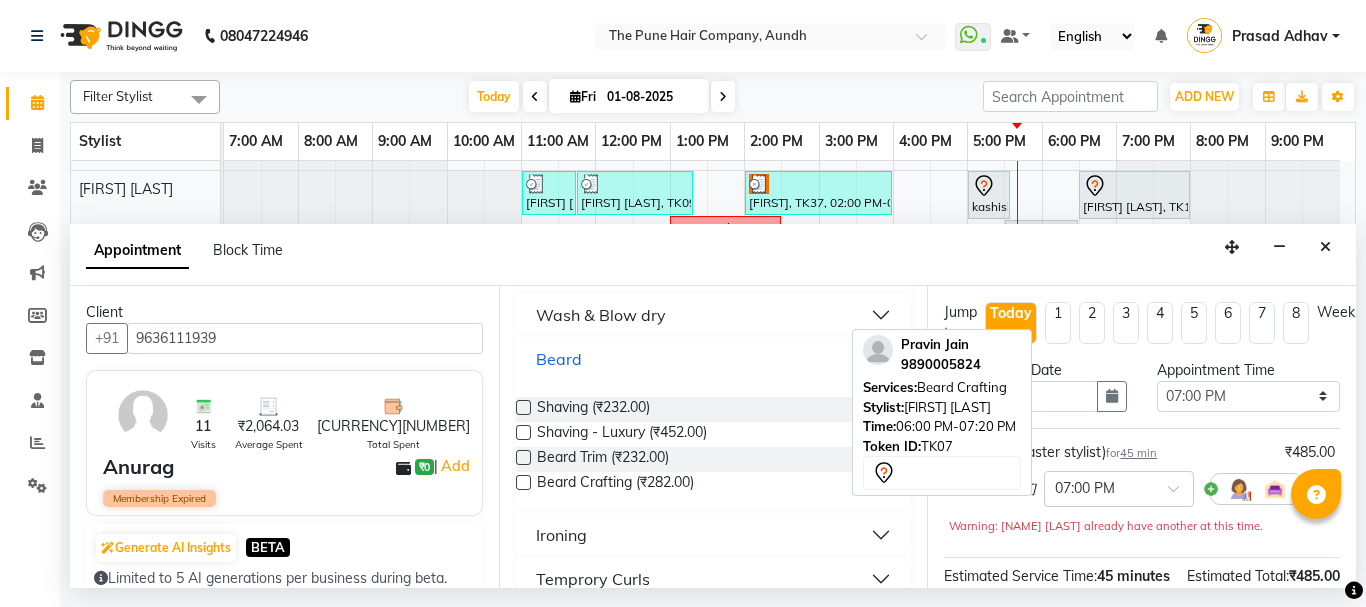 scroll, scrollTop: 400, scrollLeft: 0, axis: vertical 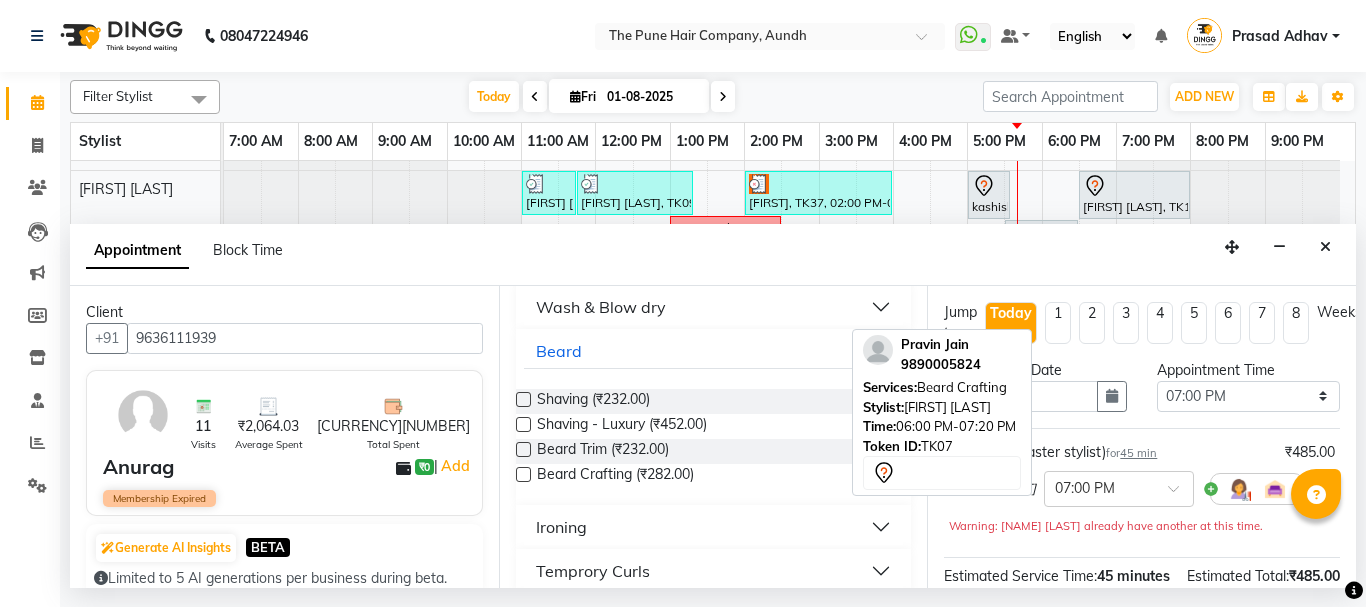 click at bounding box center (523, 474) 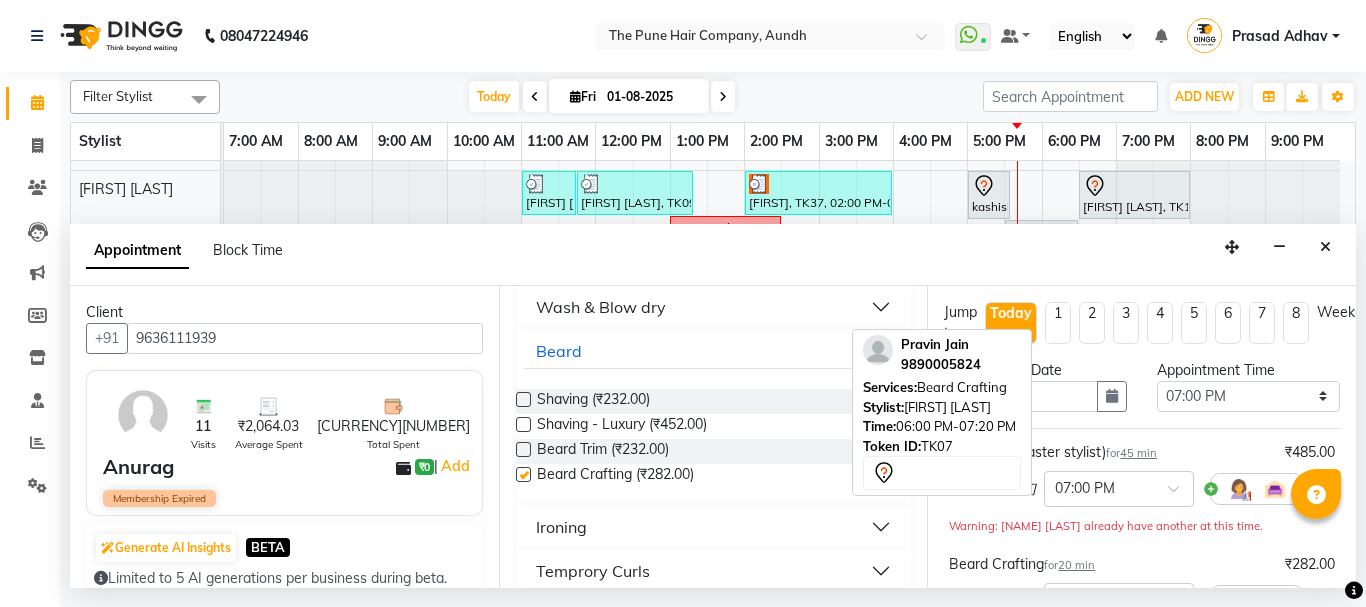 checkbox on "false" 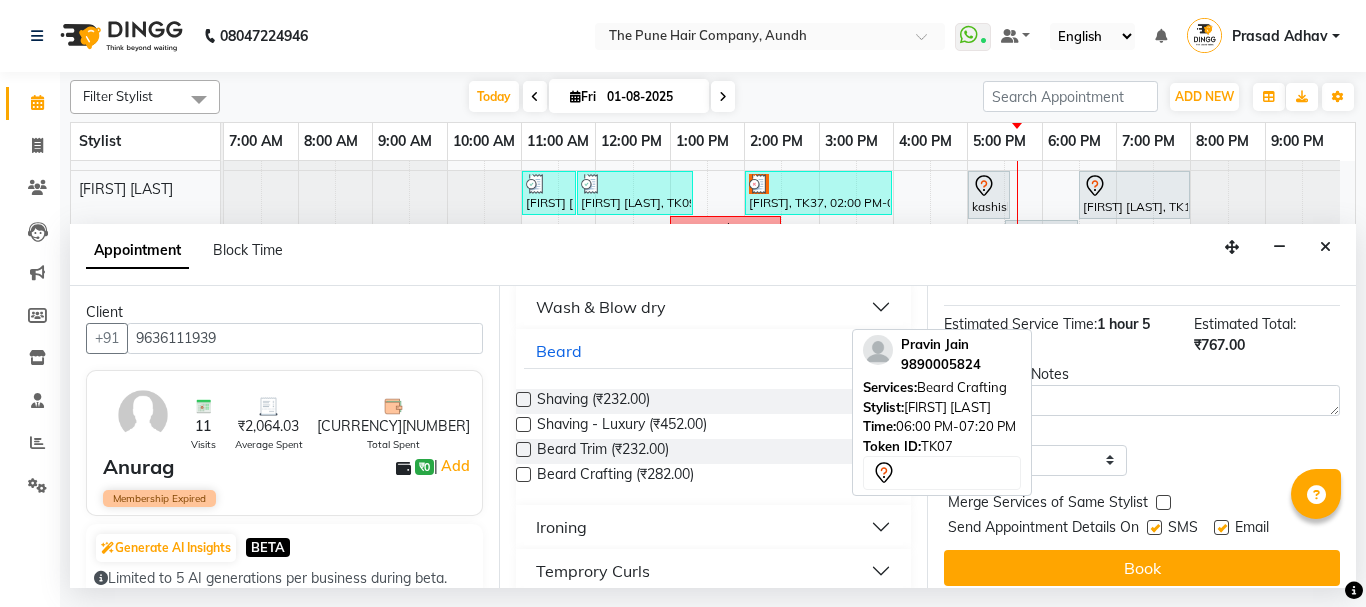 scroll, scrollTop: 378, scrollLeft: 0, axis: vertical 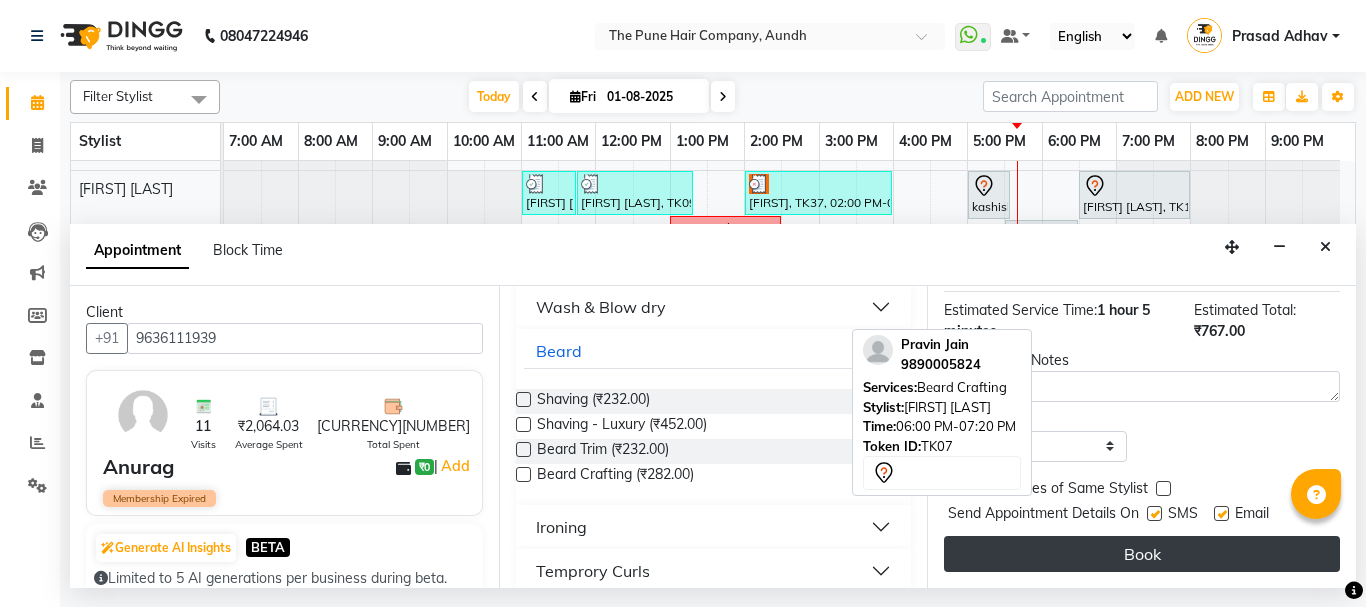 click on "Book" at bounding box center (1142, 554) 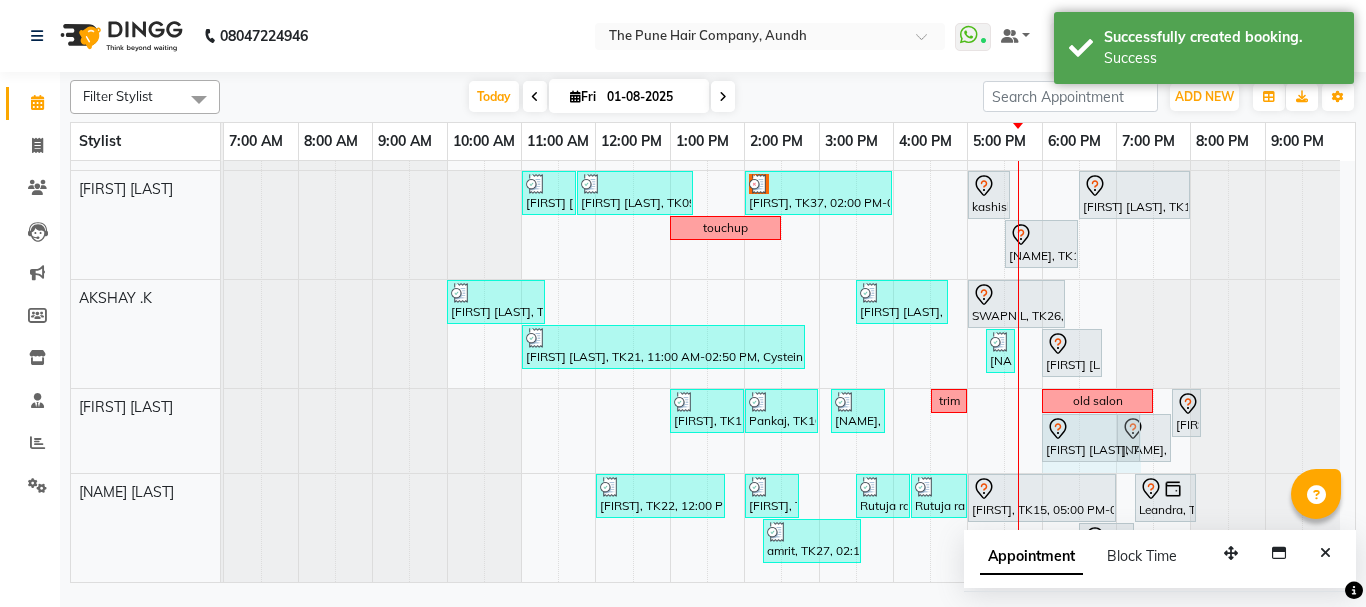 drag, startPoint x: 1100, startPoint y: 446, endPoint x: 1118, endPoint y: 446, distance: 18 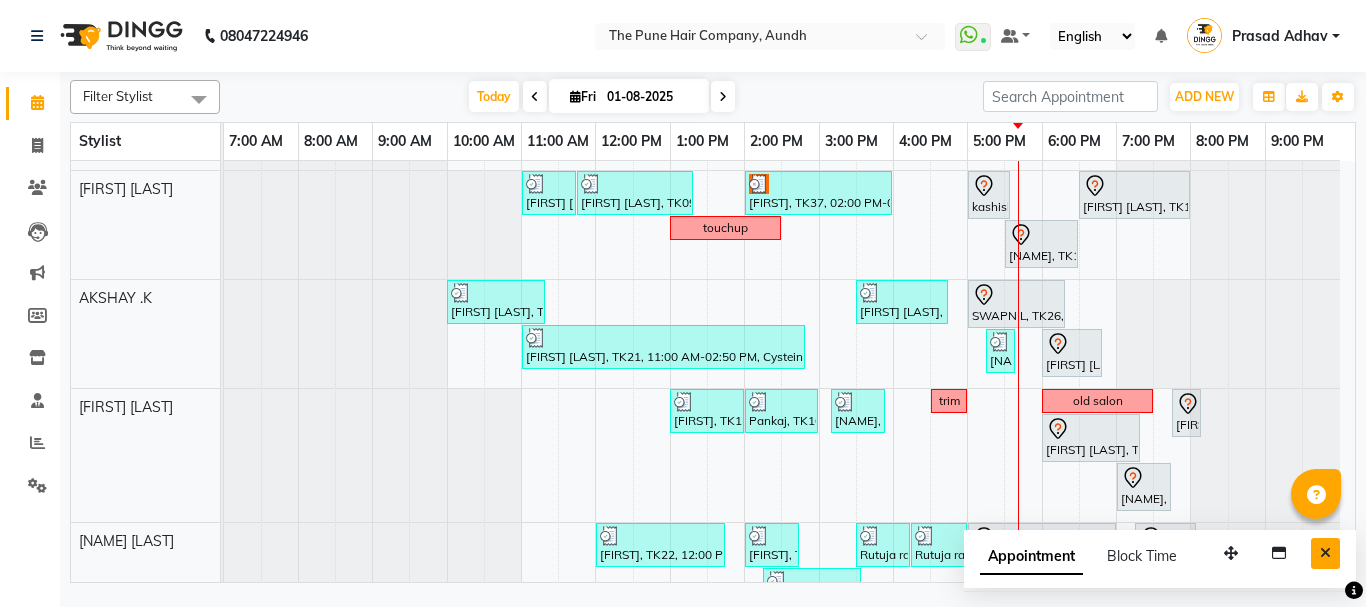click at bounding box center [1325, 553] 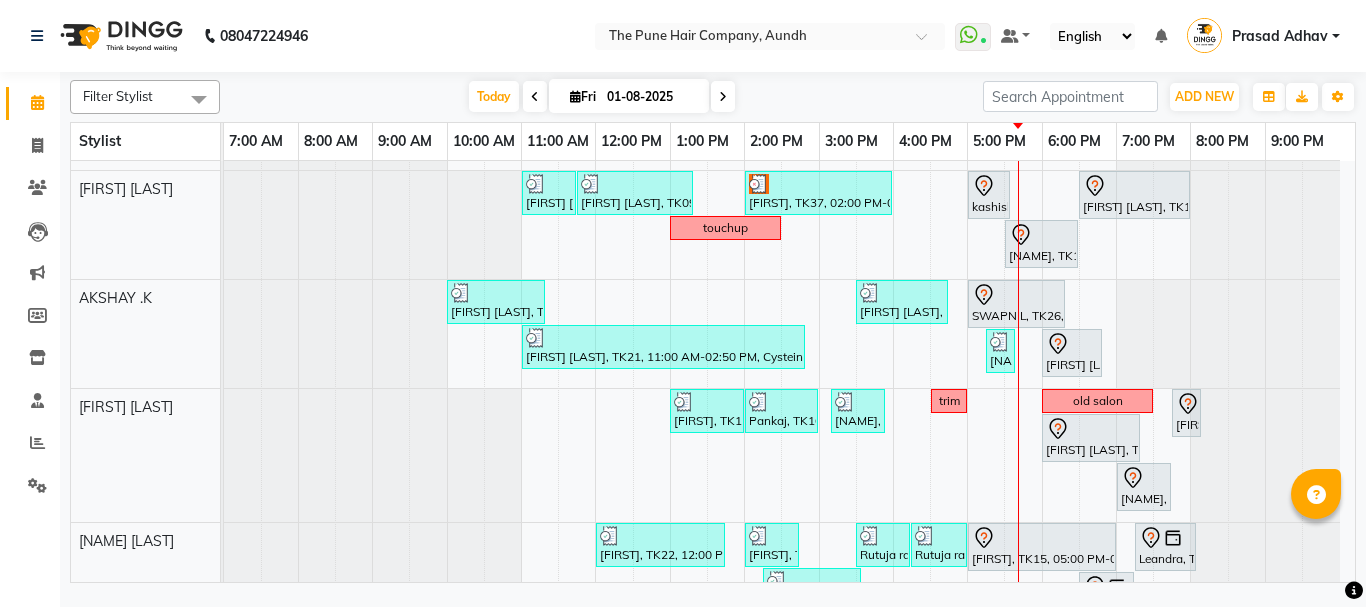 scroll, scrollTop: 357, scrollLeft: 0, axis: vertical 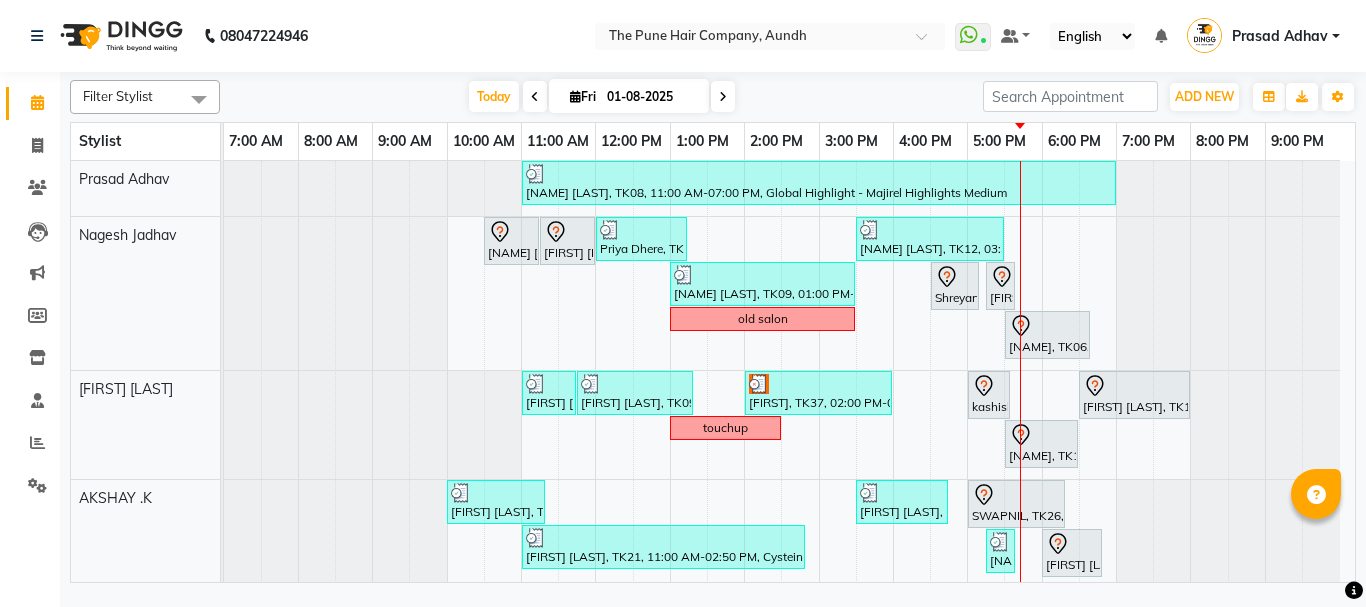 click on "Shreyans Jain, TK30, 04:30 PM-05:10 PM, Cut male (Expert)" at bounding box center [955, 286] 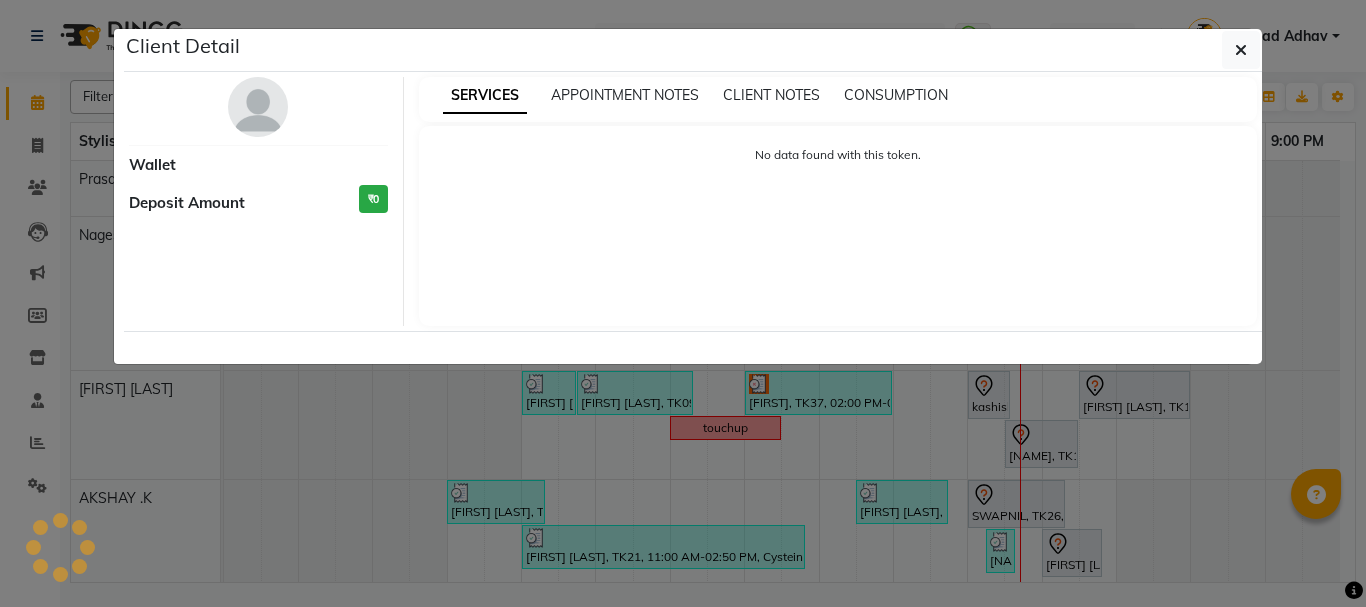 select on "7" 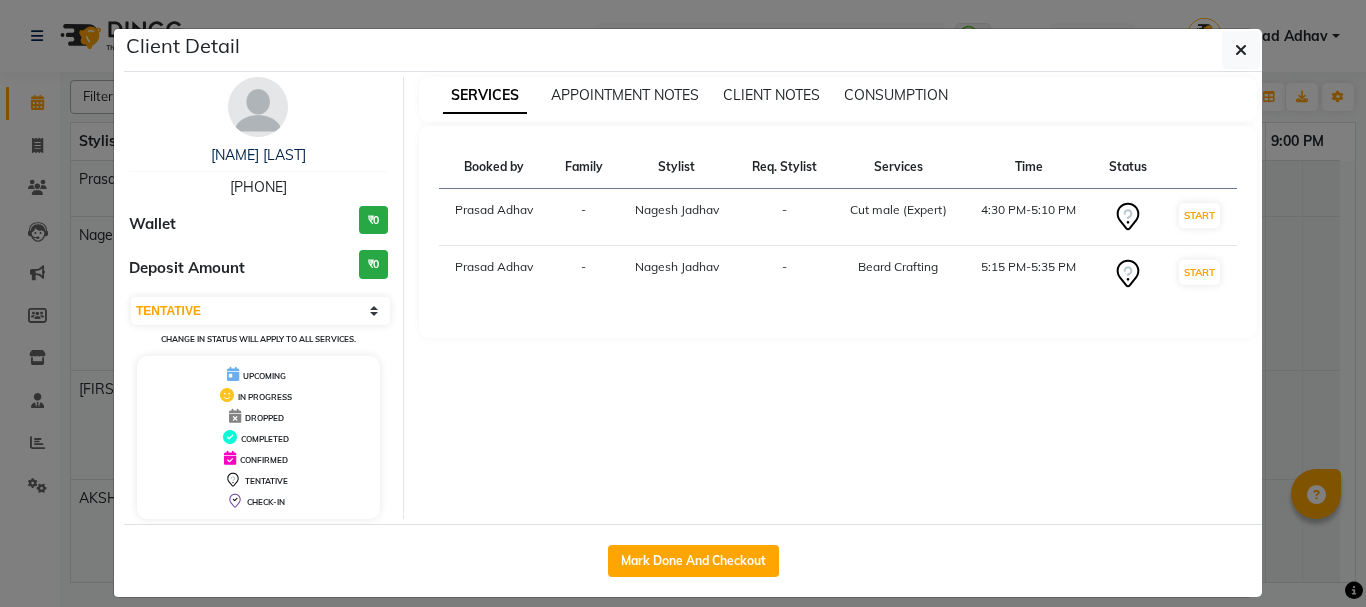 drag, startPoint x: 690, startPoint y: 552, endPoint x: 0, endPoint y: 4, distance: 881.1379 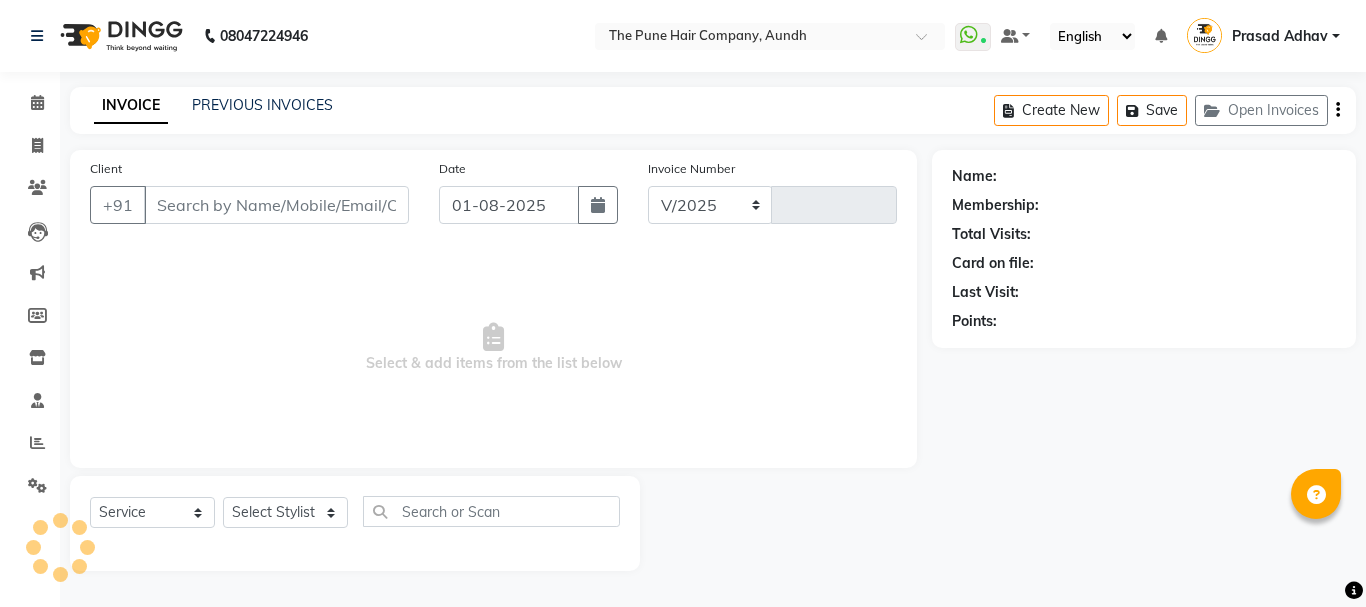 select on "106" 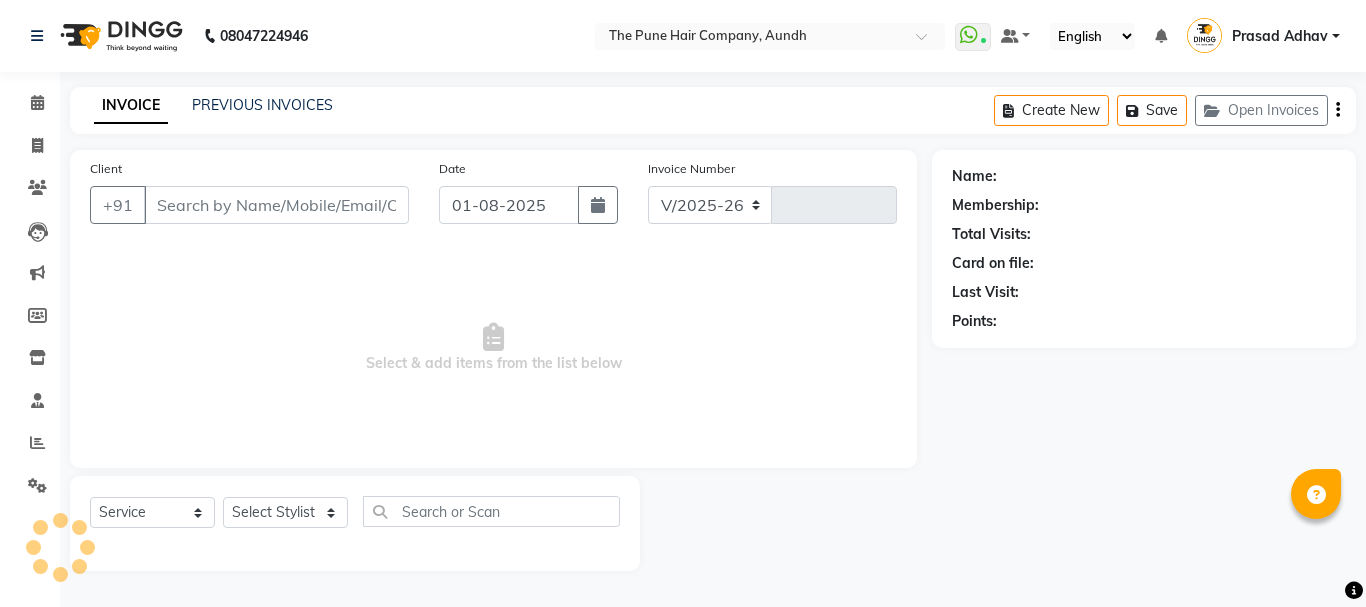 type on "3681" 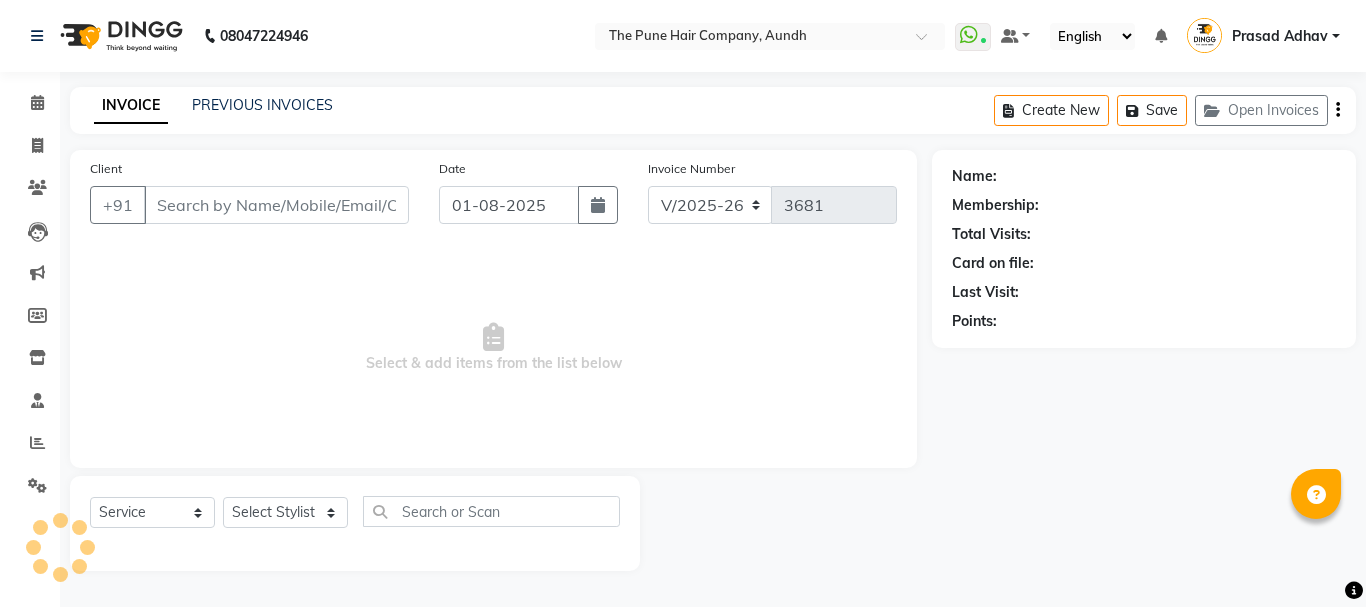type on "[PHONE]" 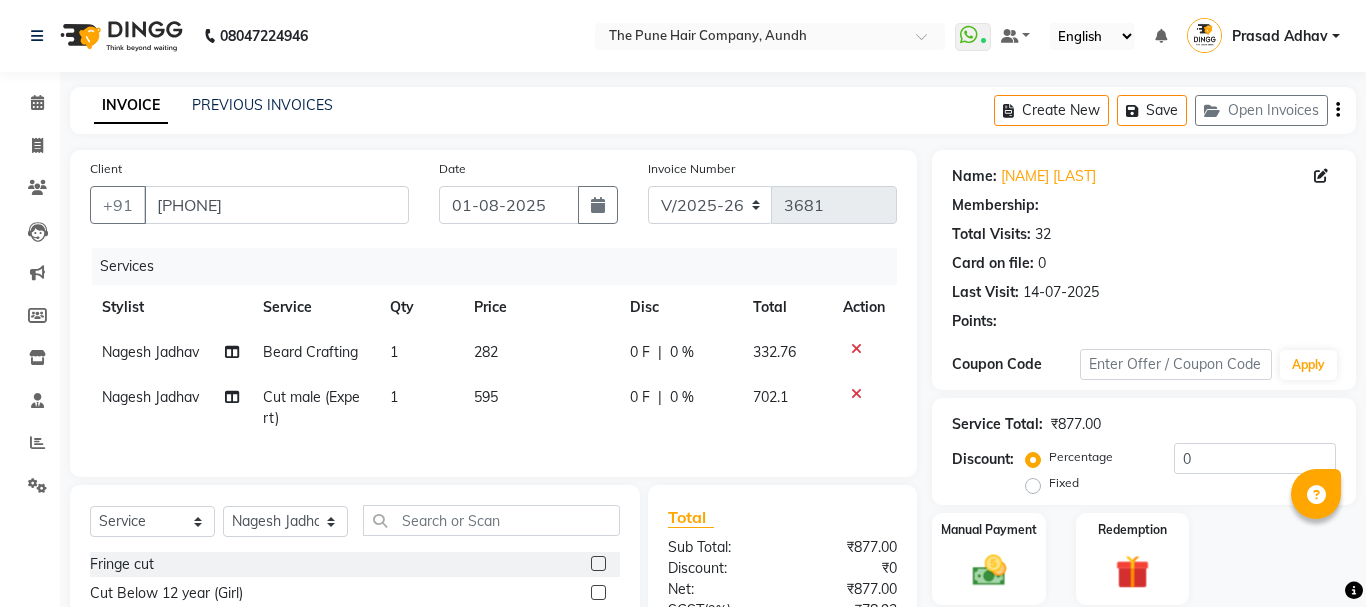 select on "1: Object" 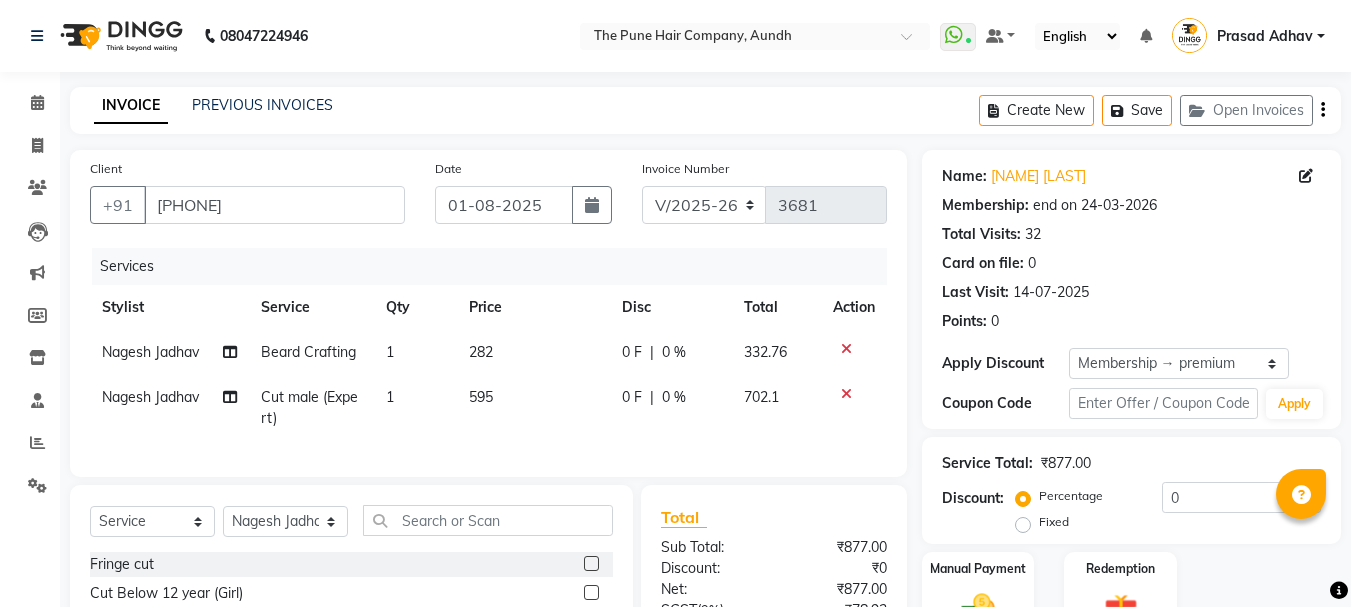 type on "20" 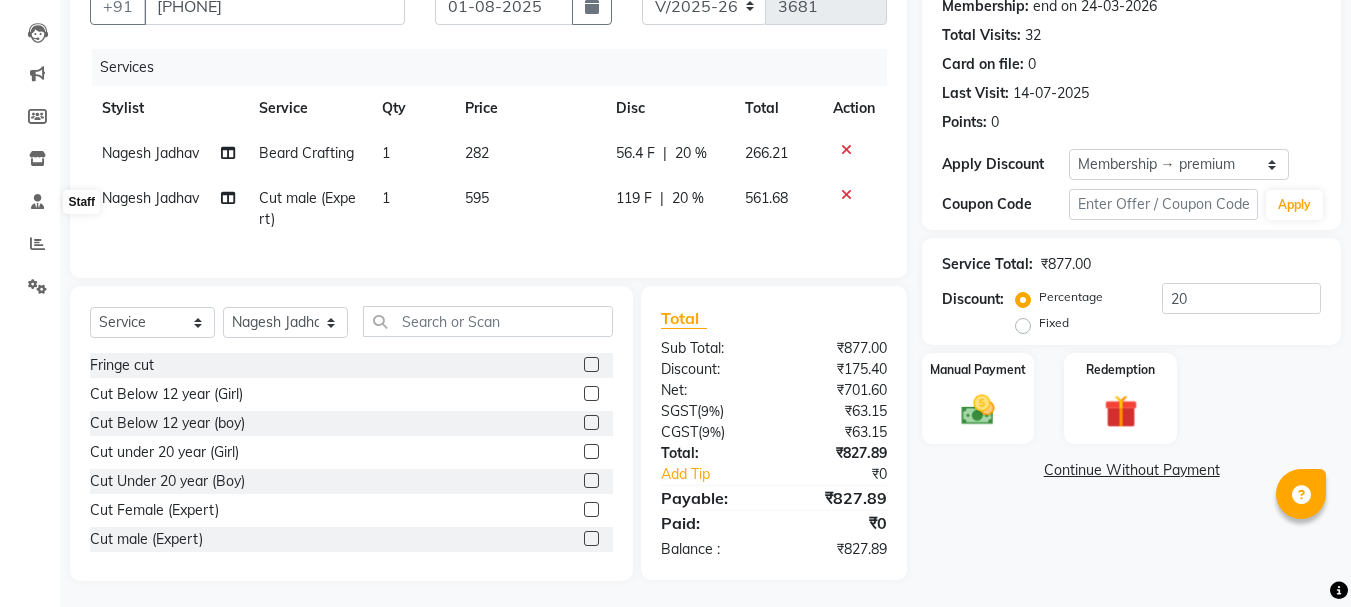 scroll, scrollTop: 218, scrollLeft: 0, axis: vertical 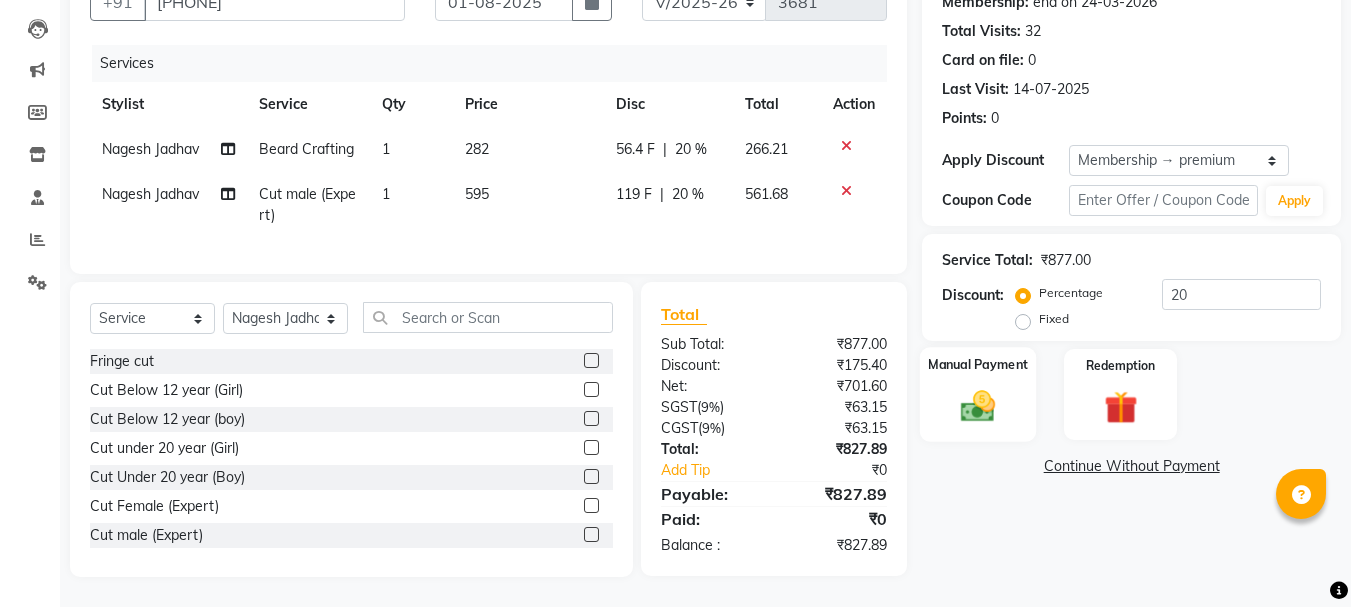 click 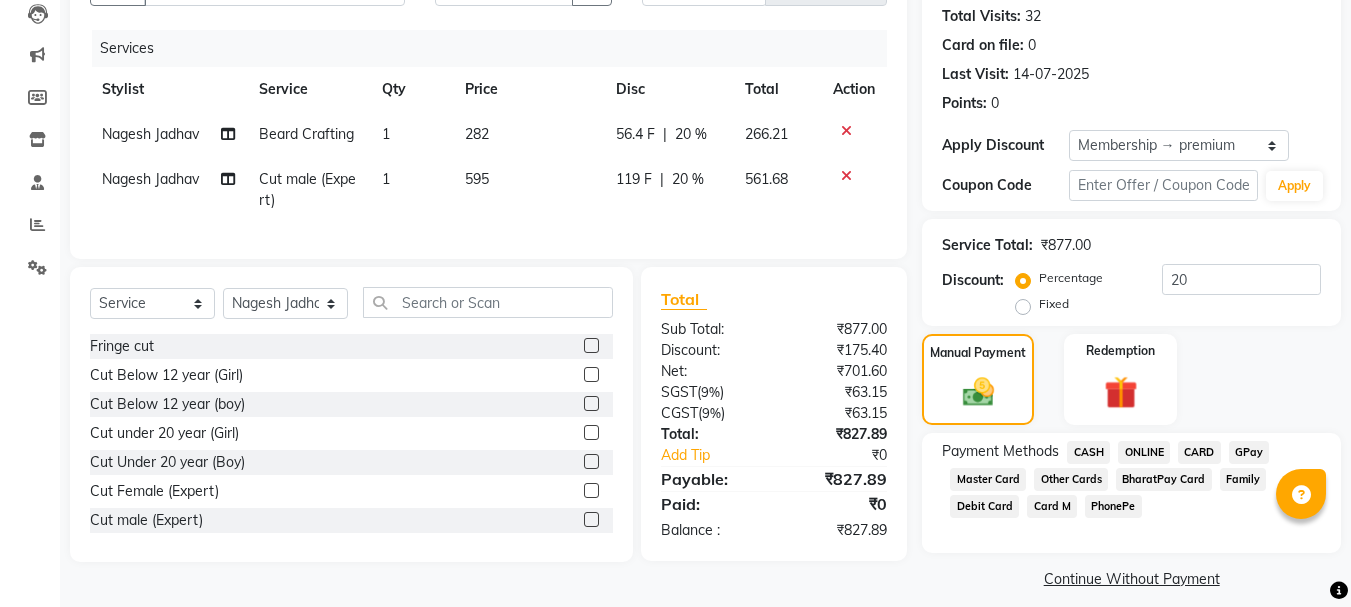 click on "ONLINE" 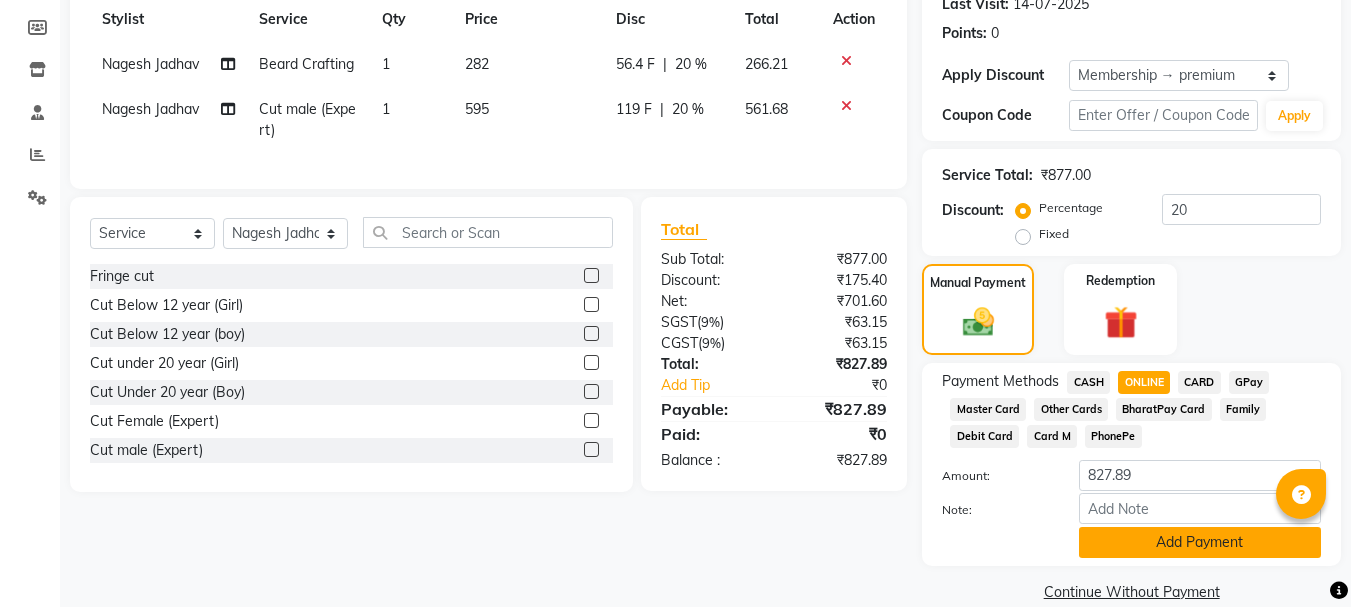 scroll, scrollTop: 318, scrollLeft: 0, axis: vertical 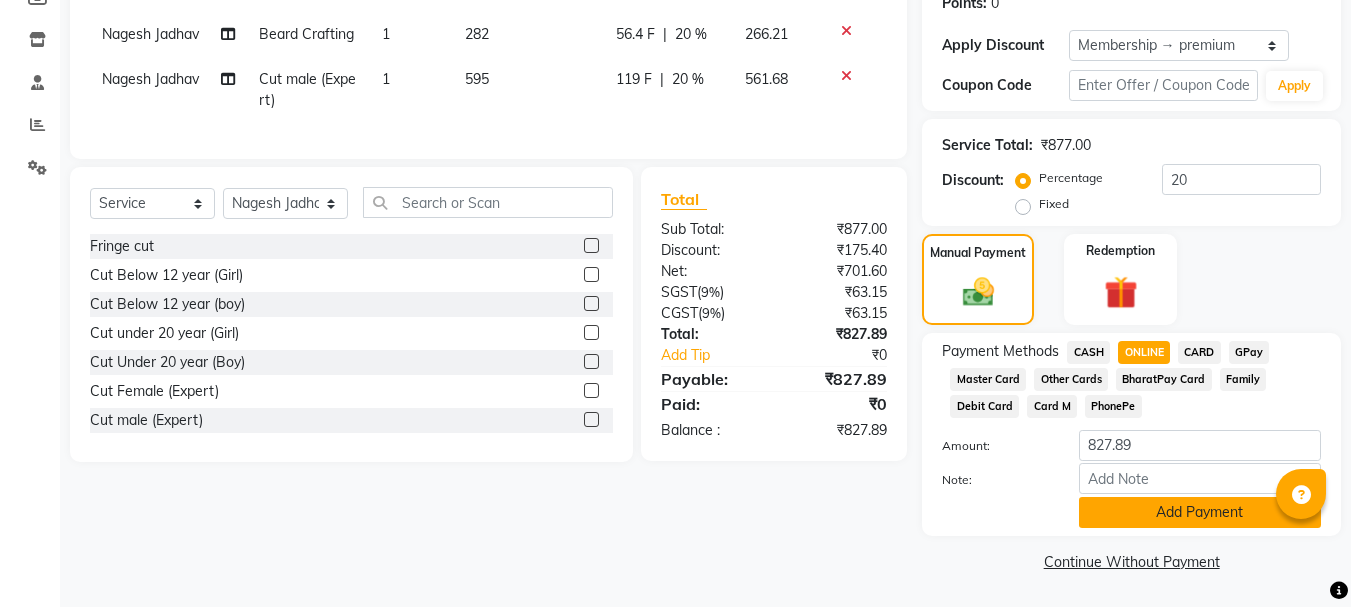 click on "Add Payment" 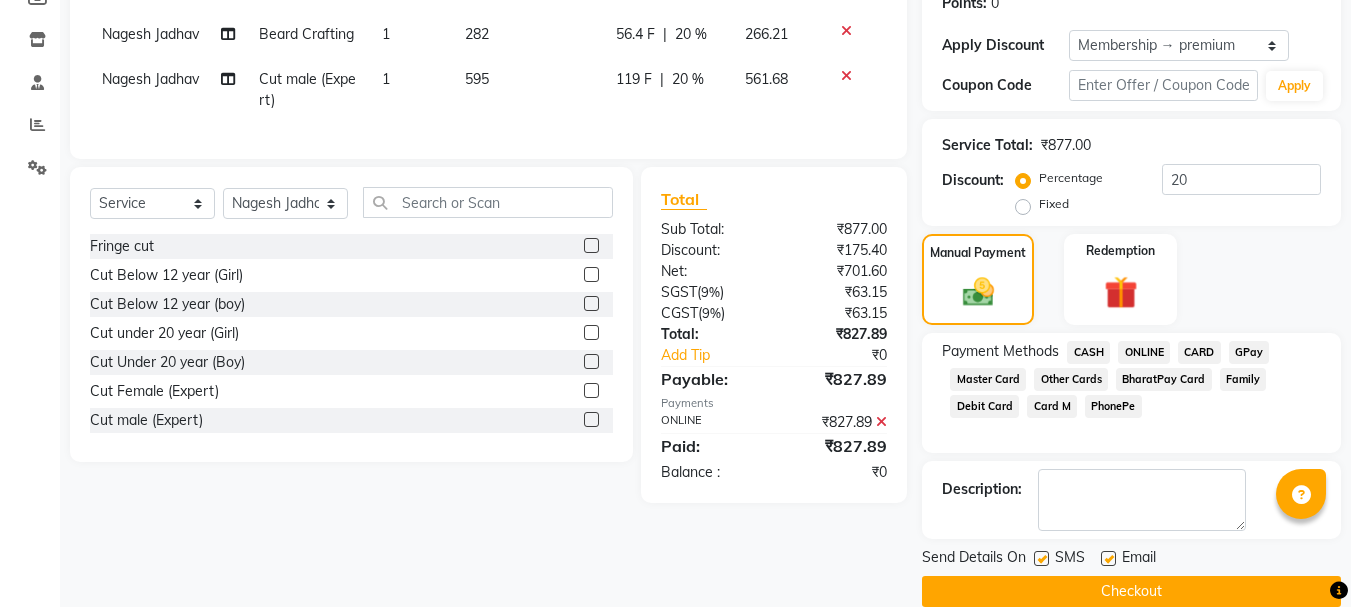 click 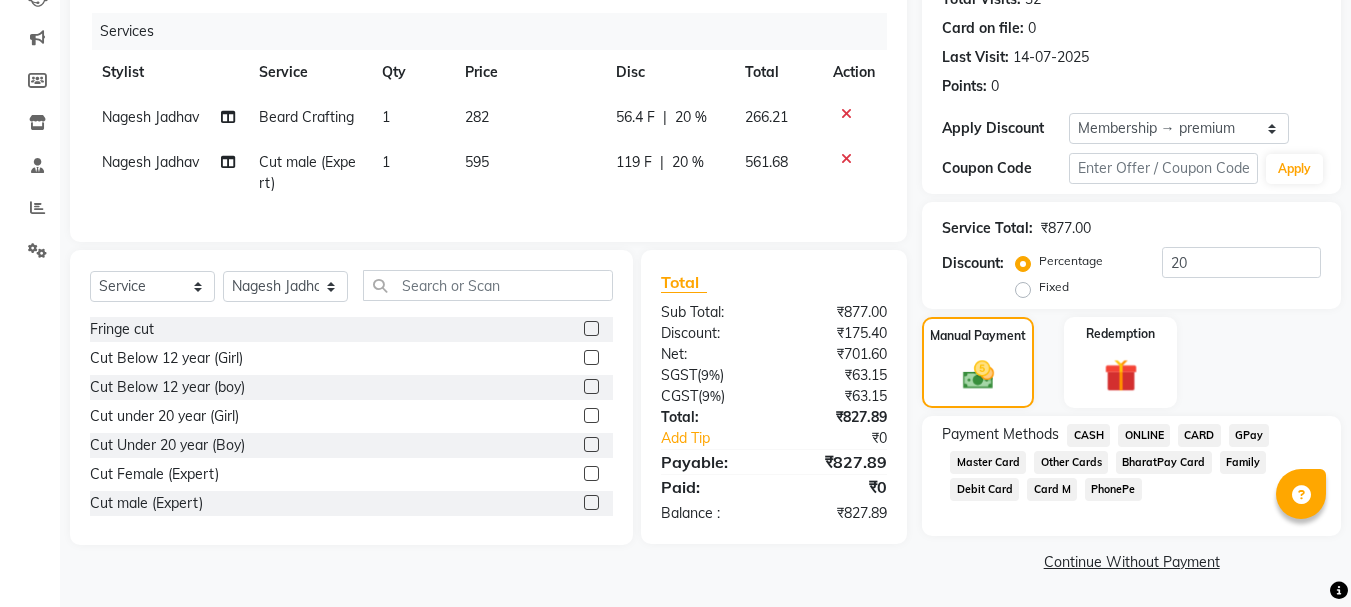 scroll, scrollTop: 235, scrollLeft: 0, axis: vertical 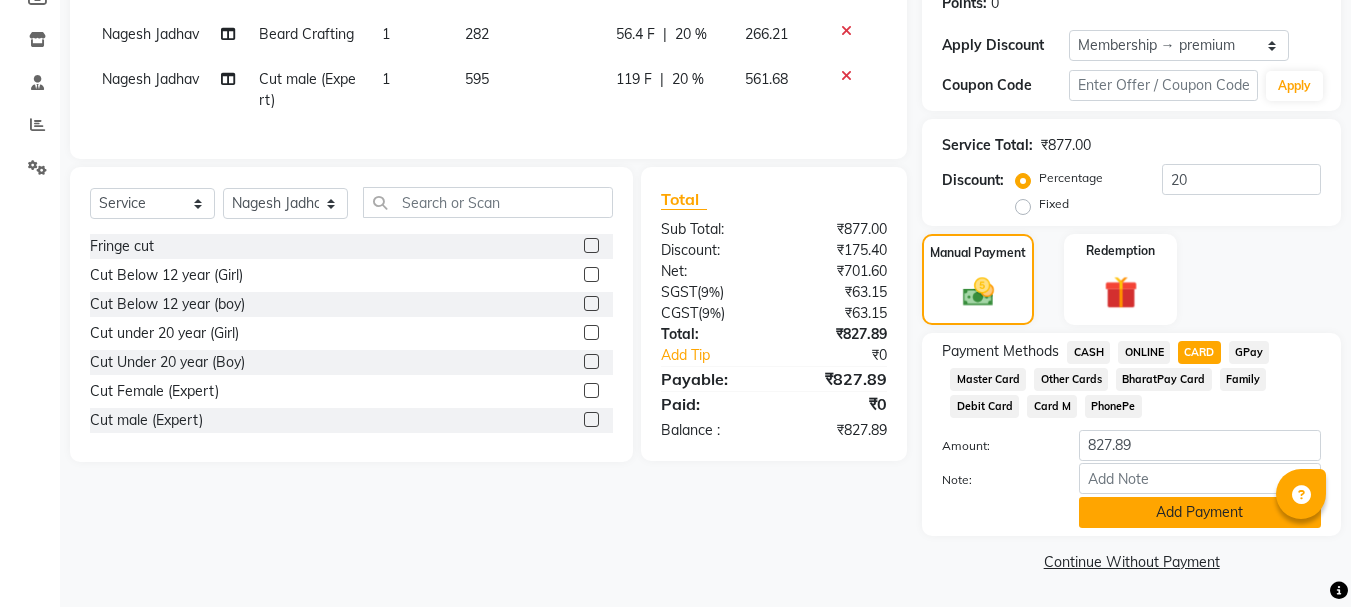 click on "Add Payment" 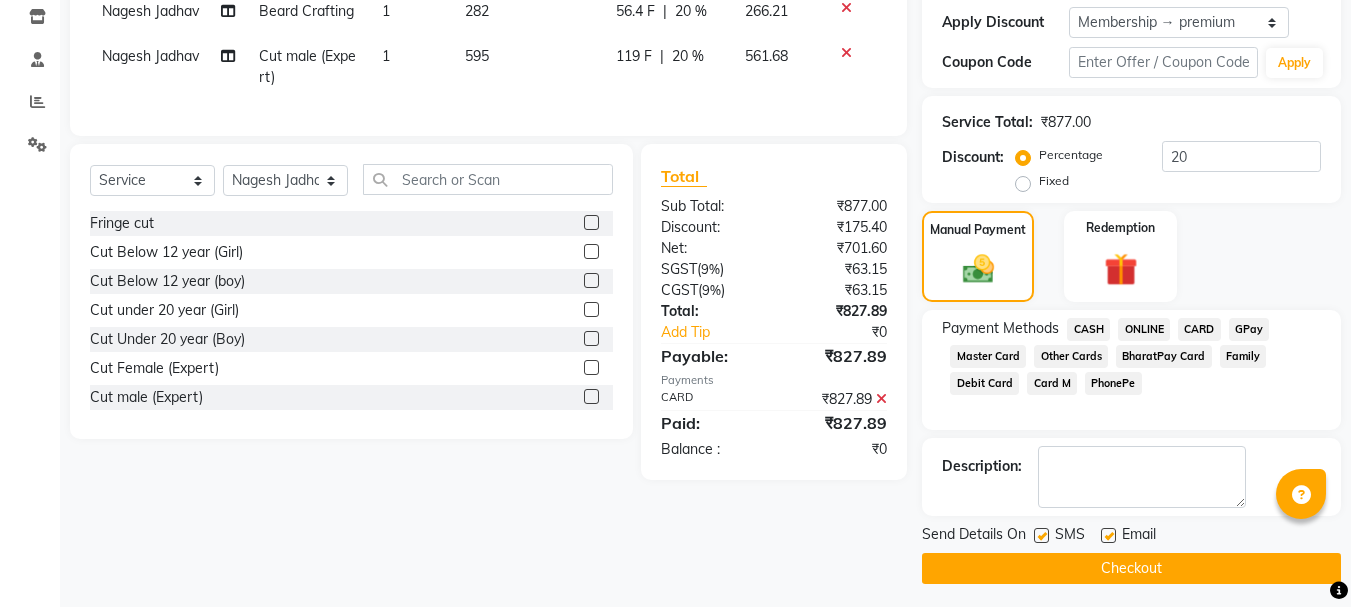 scroll, scrollTop: 348, scrollLeft: 0, axis: vertical 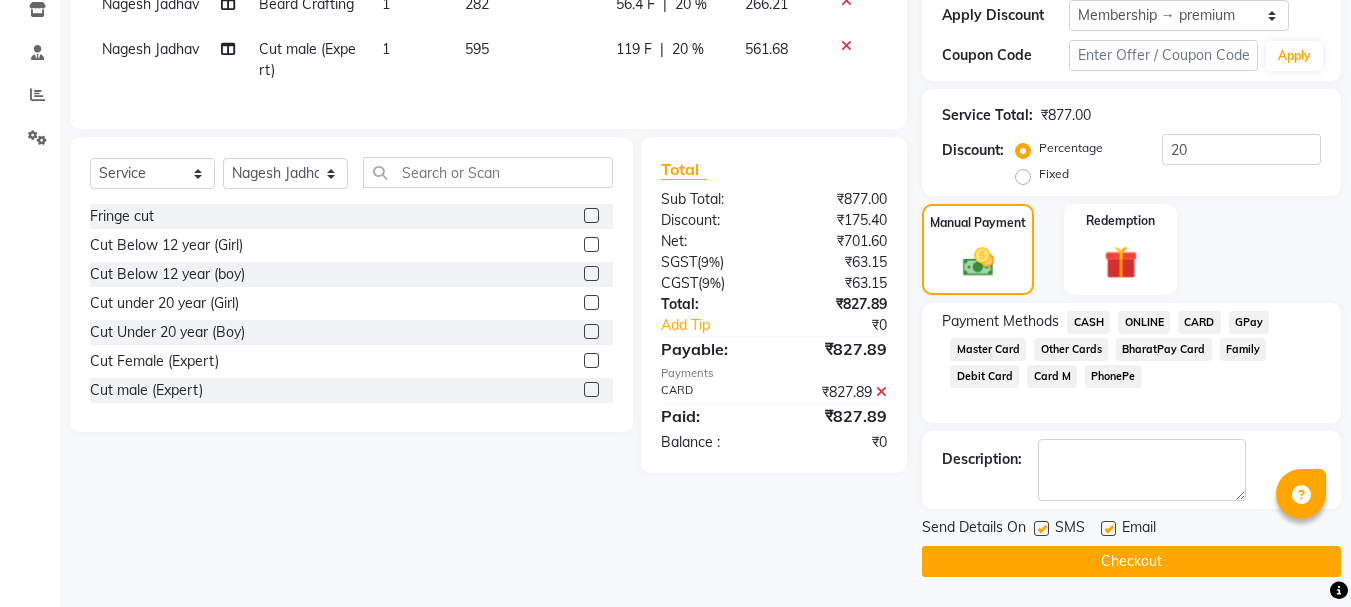 click on "Checkout" 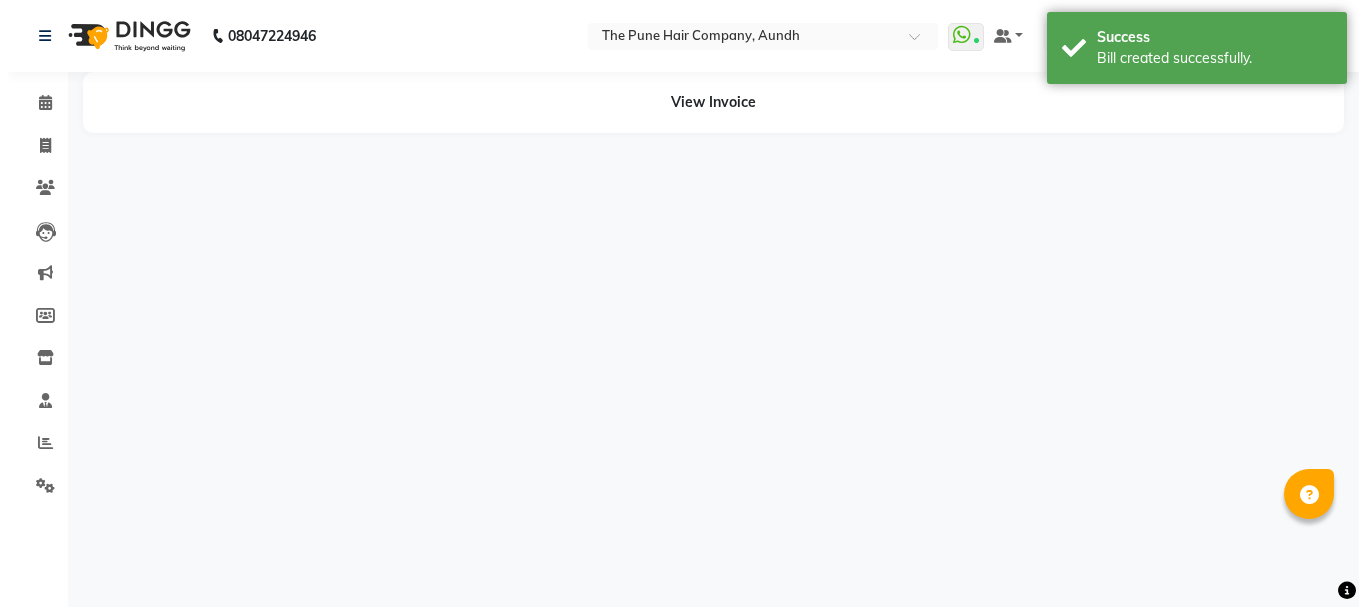 scroll, scrollTop: 0, scrollLeft: 0, axis: both 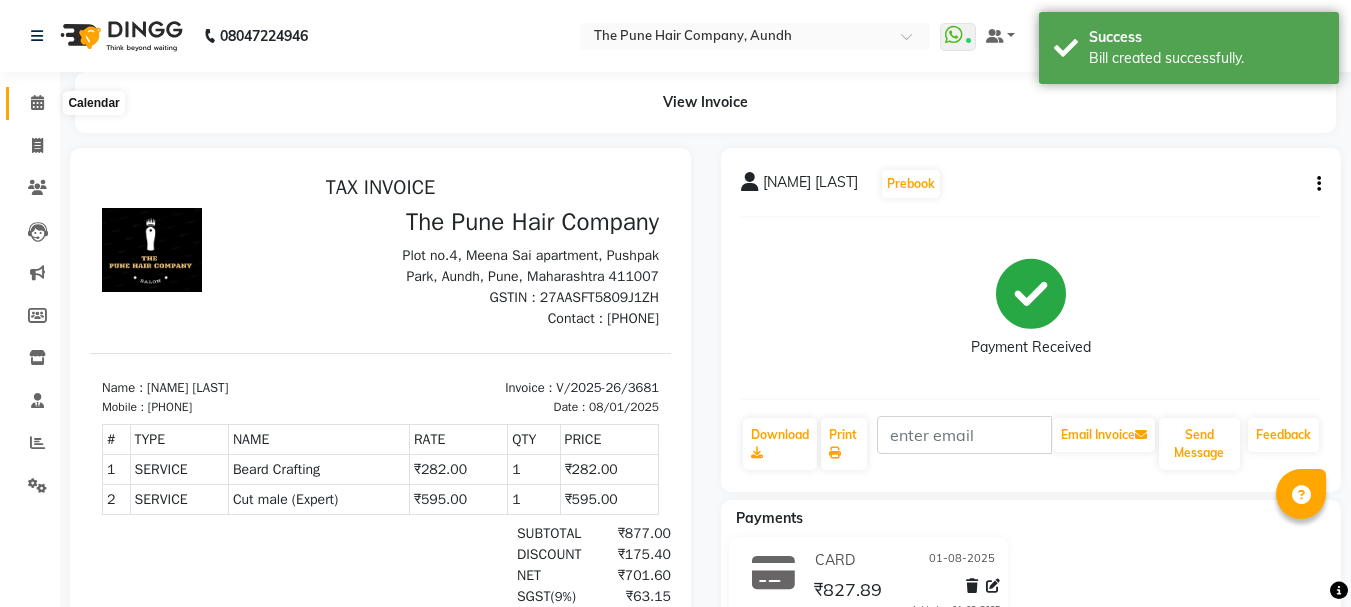 click 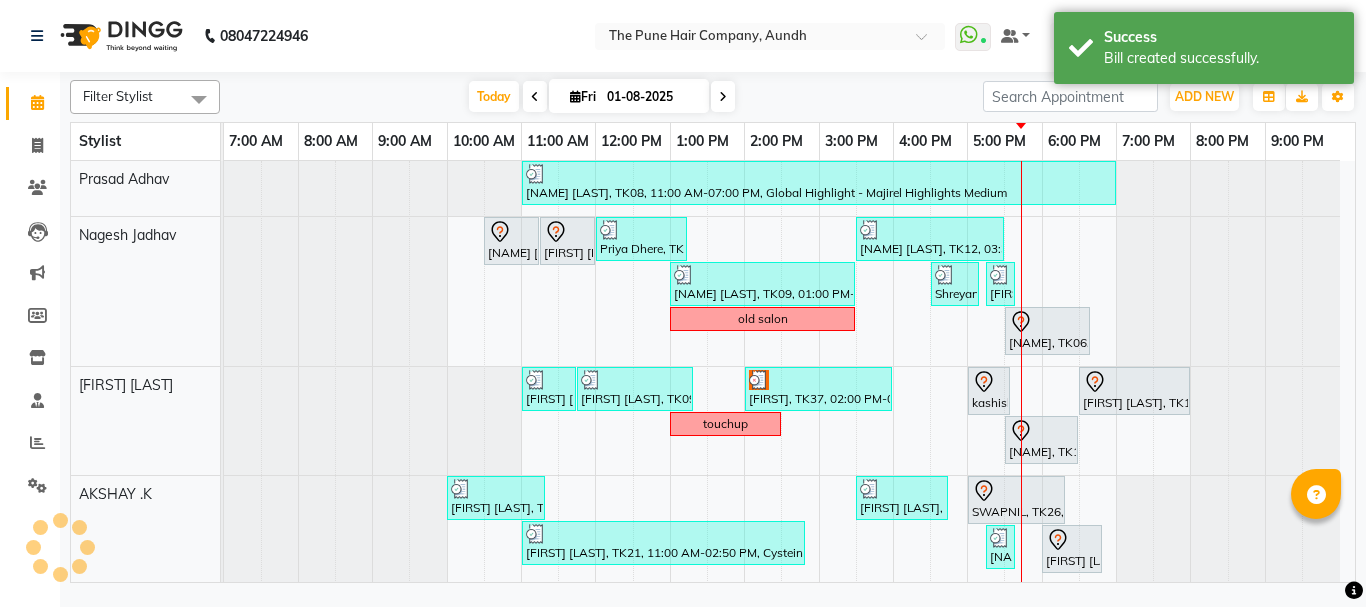 scroll, scrollTop: 0, scrollLeft: 0, axis: both 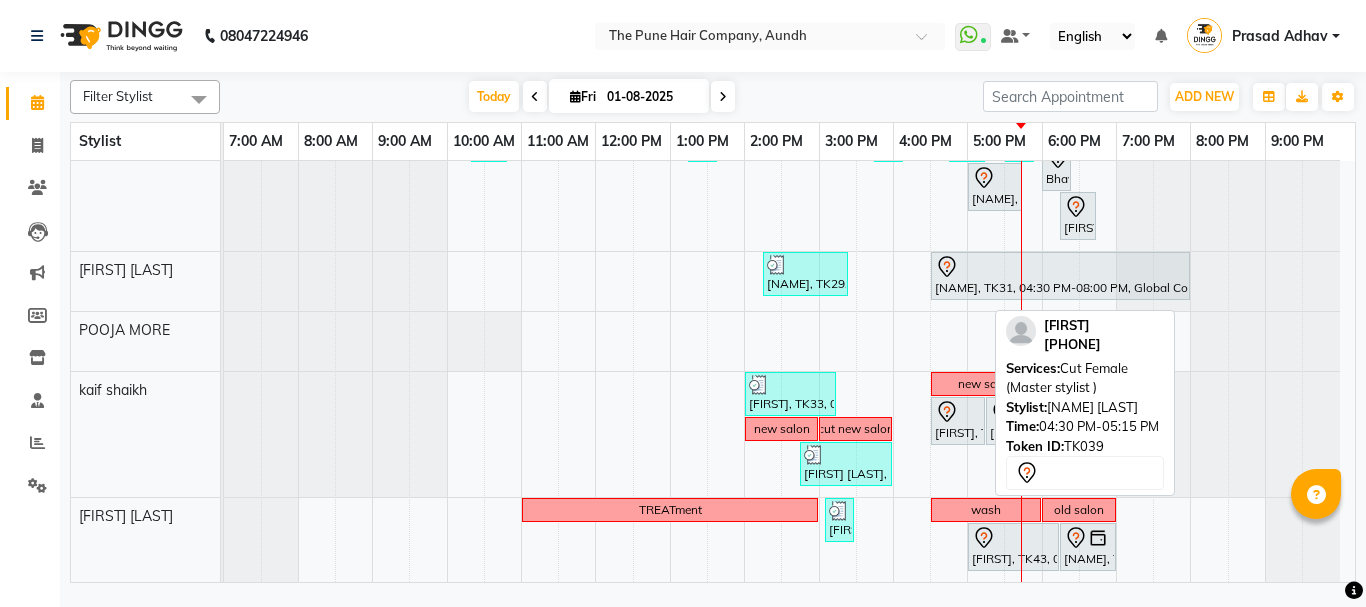 click on "[FIRST], TK39, 04:30 PM-05:15 PM, Cut Female (Master stylist )" at bounding box center (958, 421) 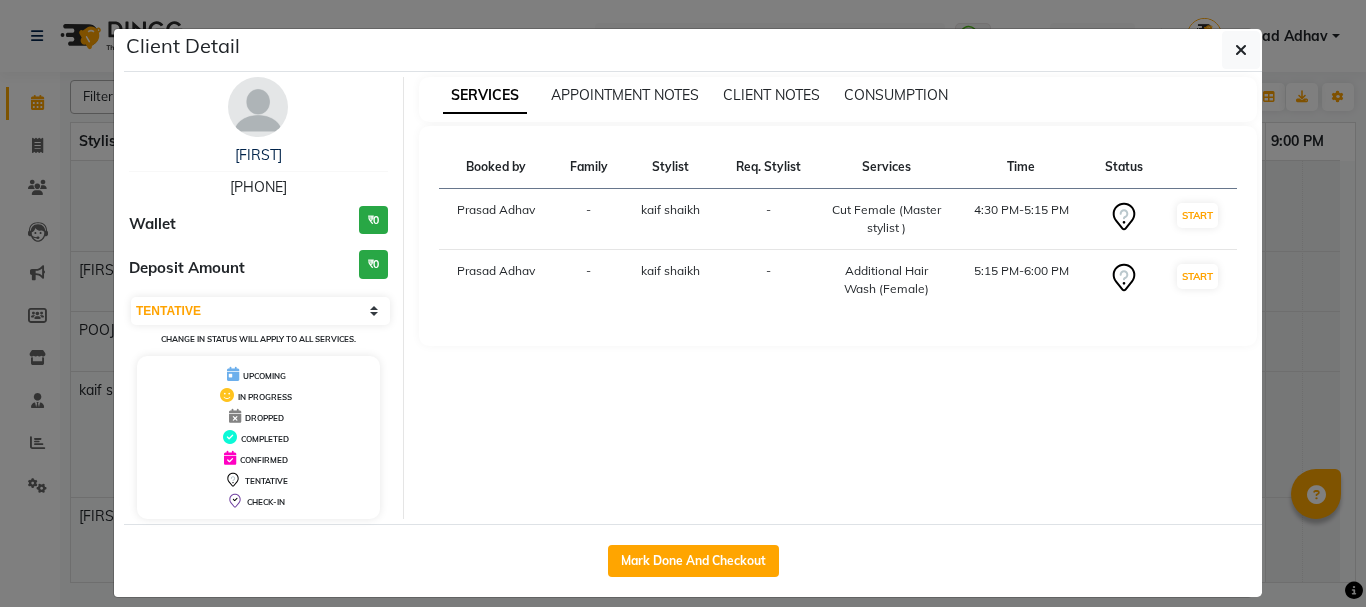 drag, startPoint x: 668, startPoint y: 554, endPoint x: 682, endPoint y: 559, distance: 14.866069 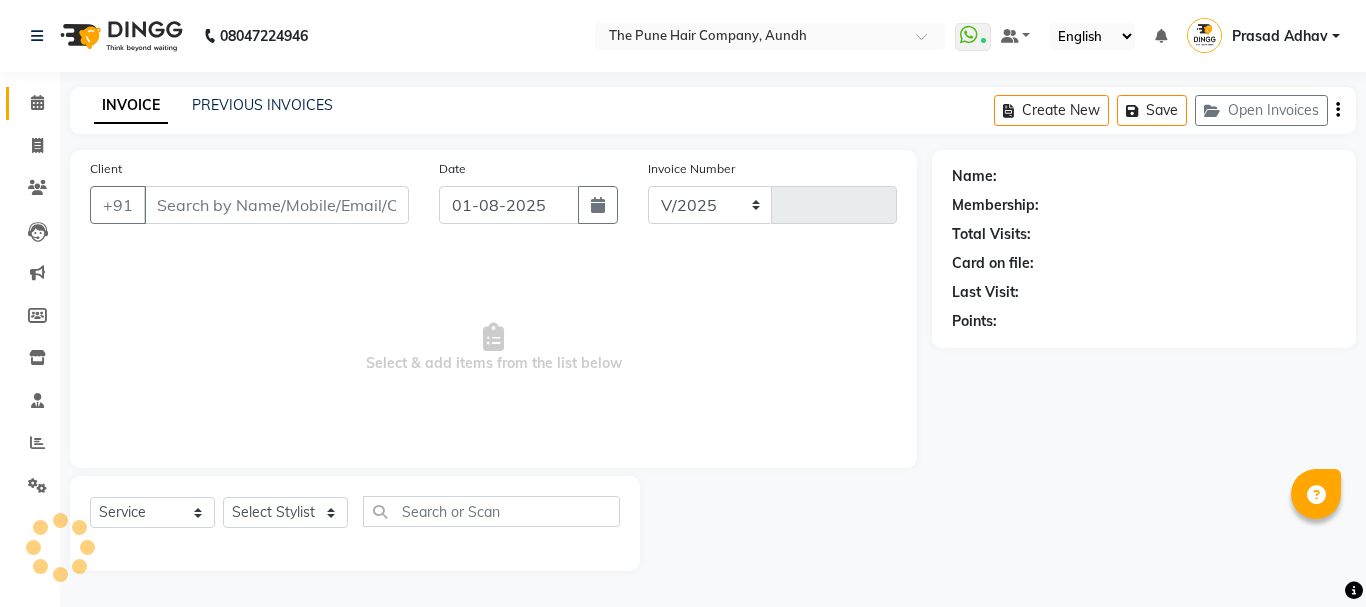 select on "106" 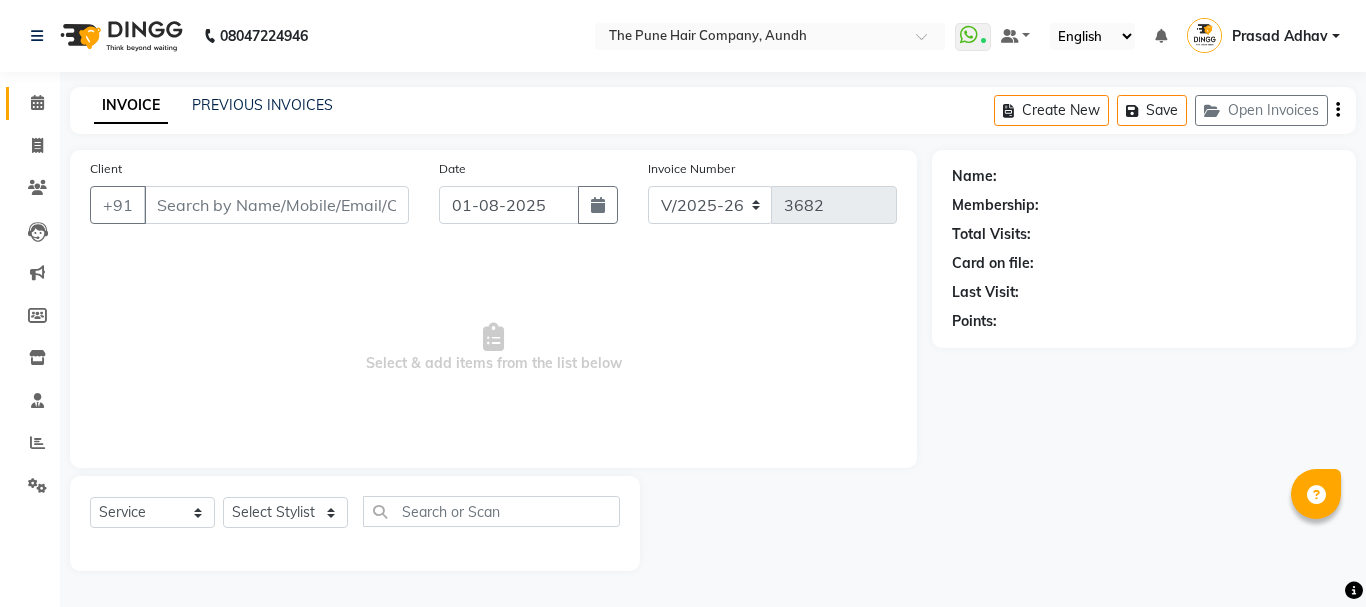 type on "[PHONE]" 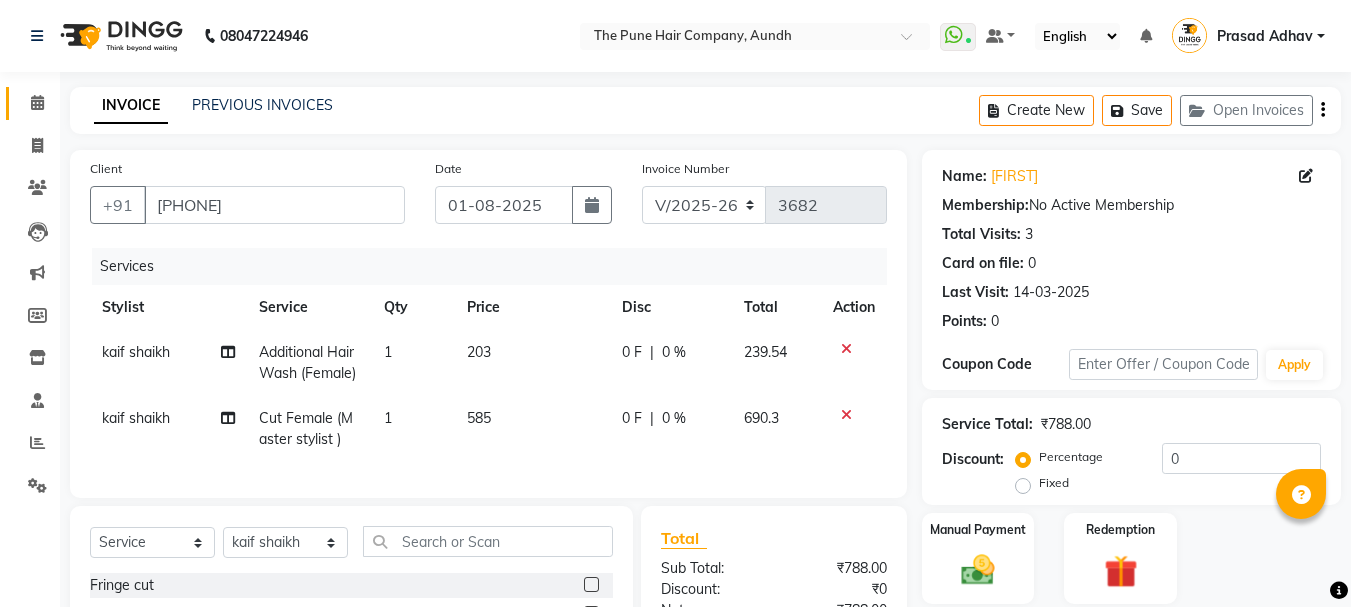 scroll, scrollTop: 239, scrollLeft: 0, axis: vertical 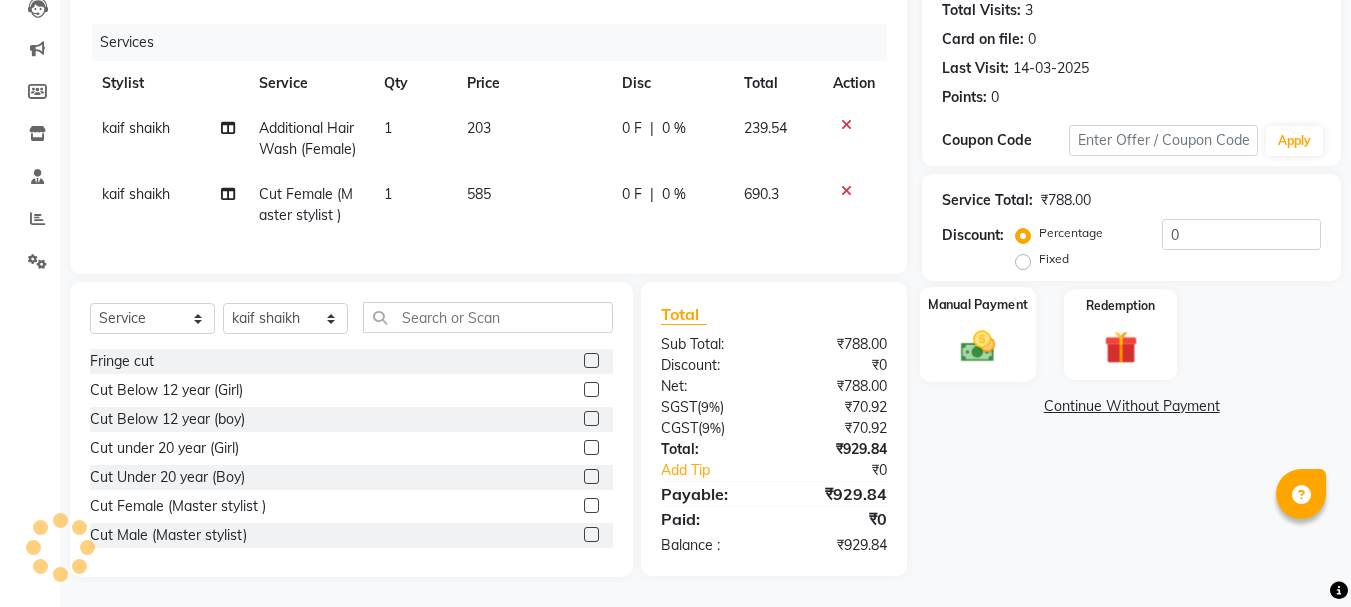 click 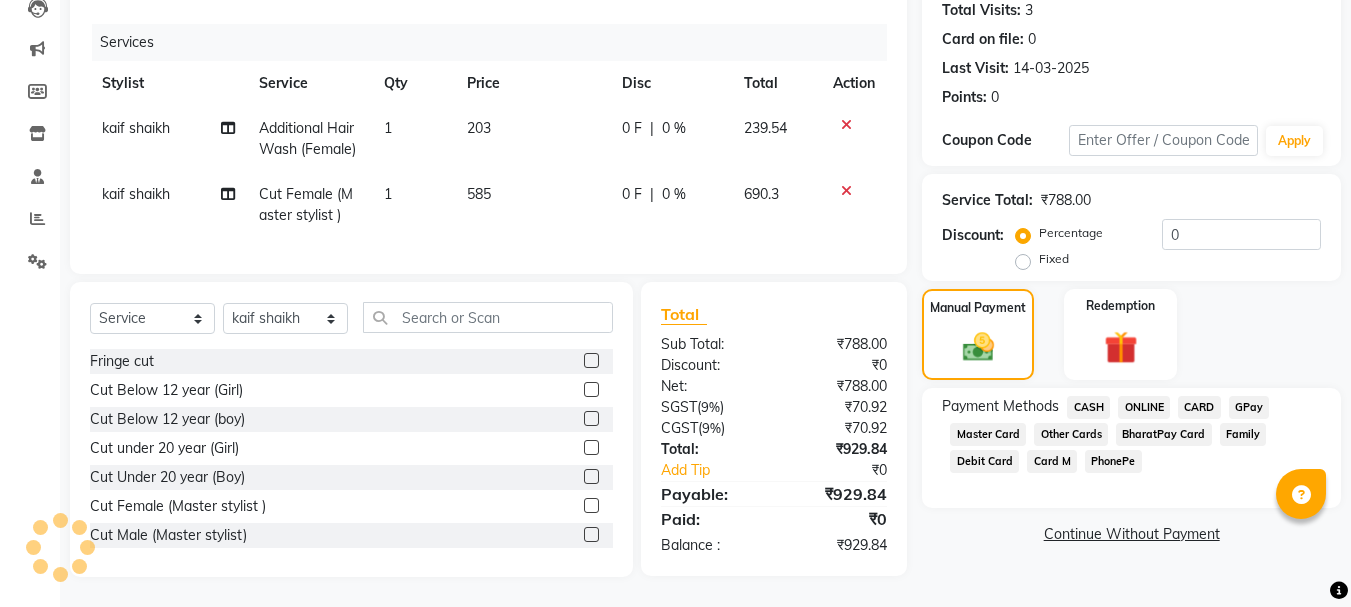 click on "ONLINE" 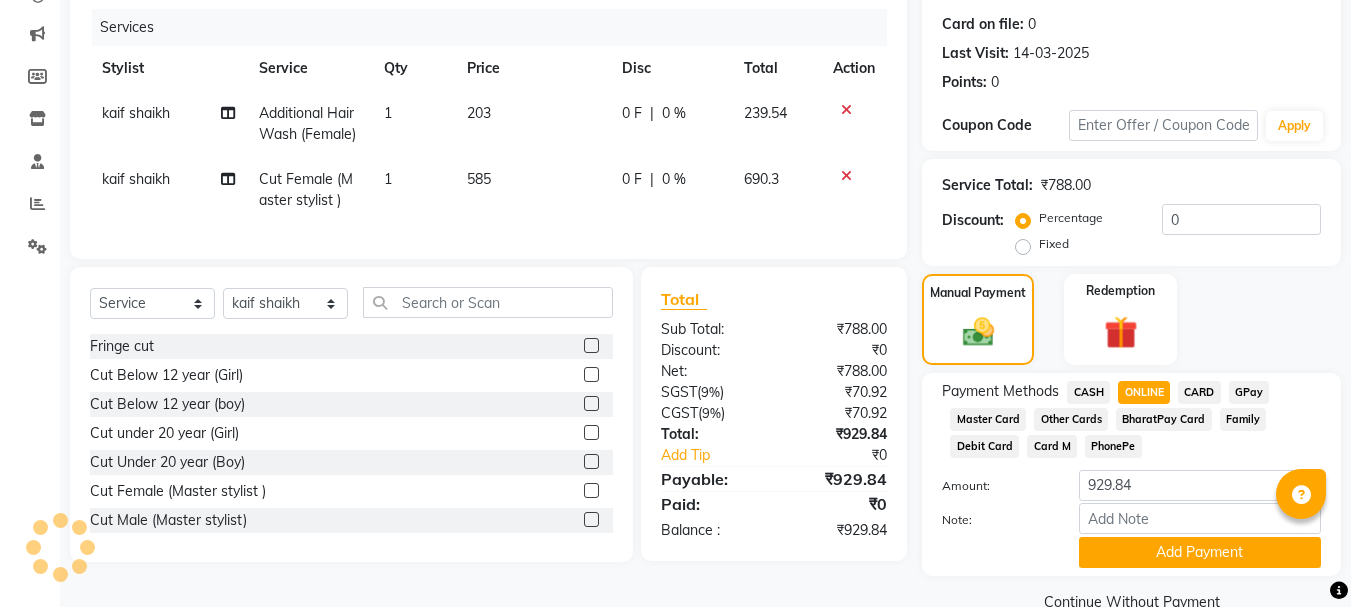 click on "CARD" 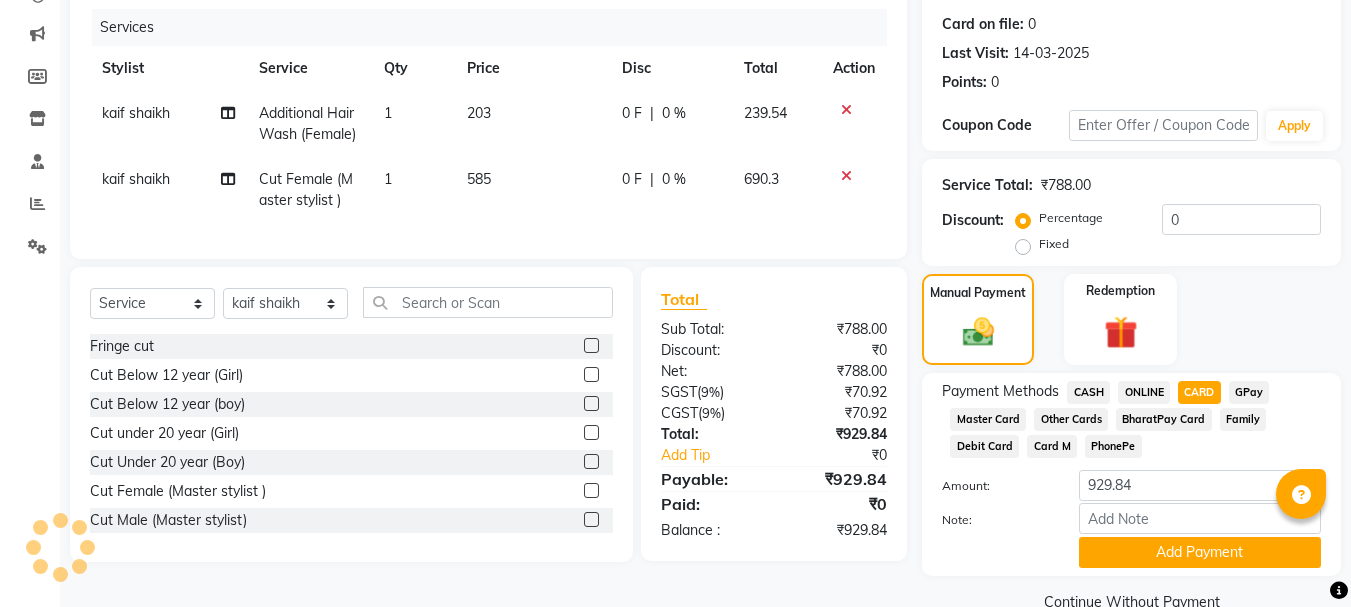 scroll, scrollTop: 279, scrollLeft: 0, axis: vertical 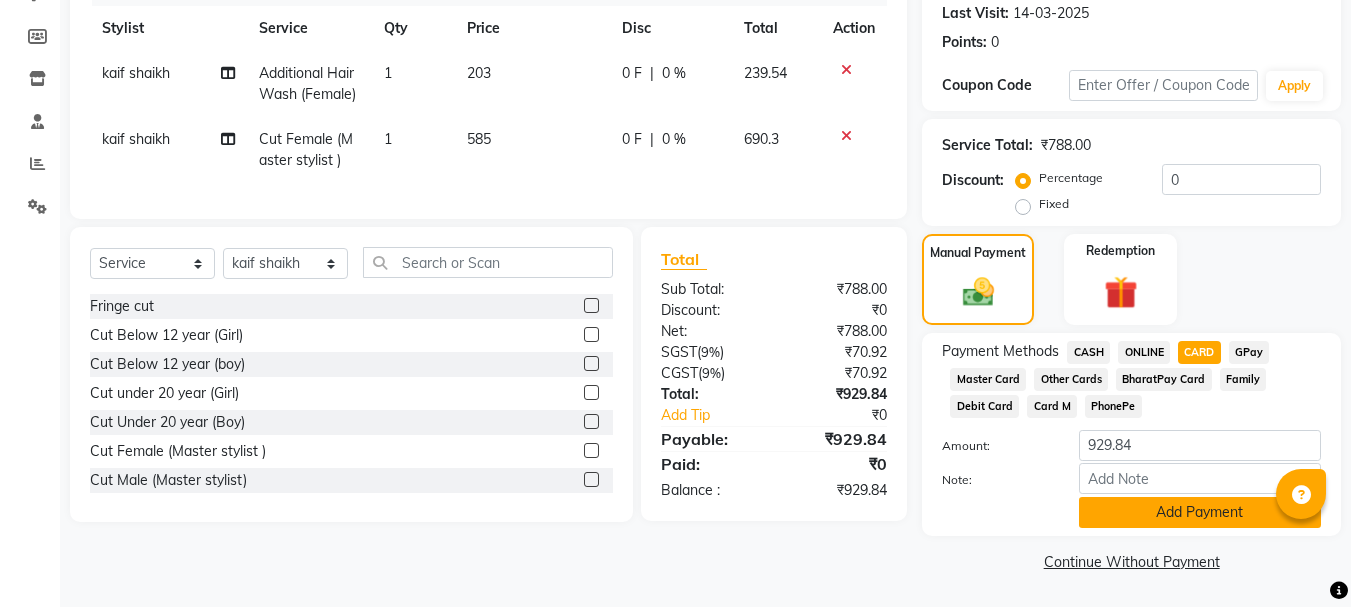 click on "Add Payment" 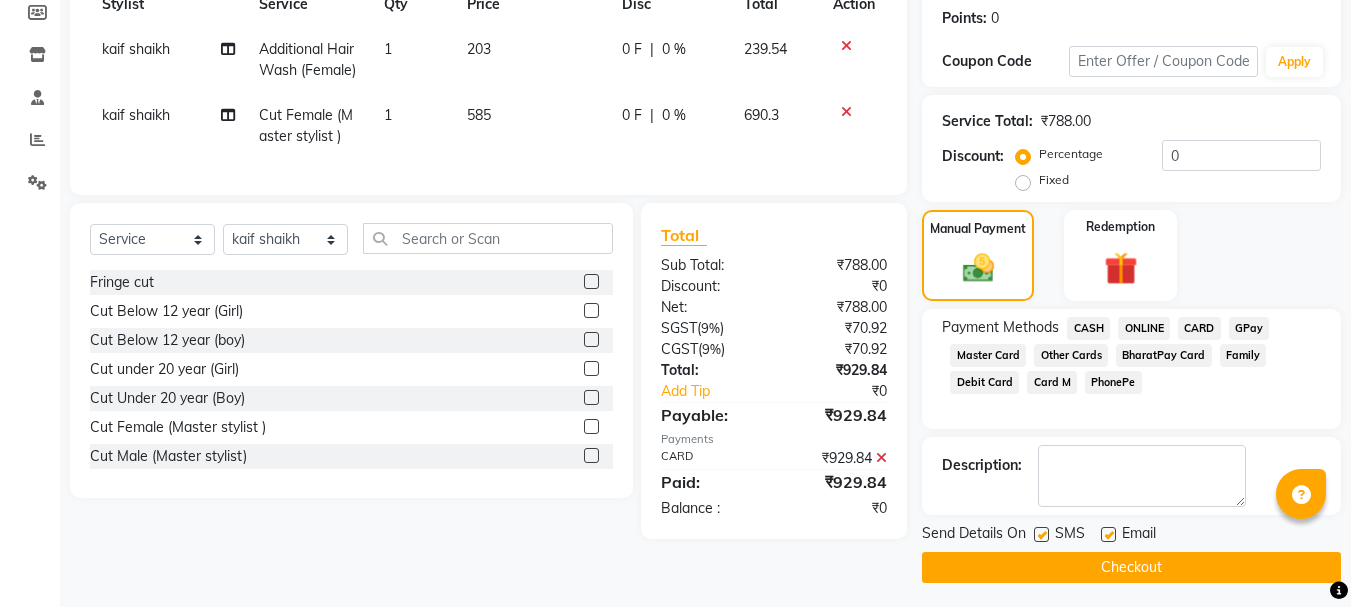 scroll, scrollTop: 309, scrollLeft: 0, axis: vertical 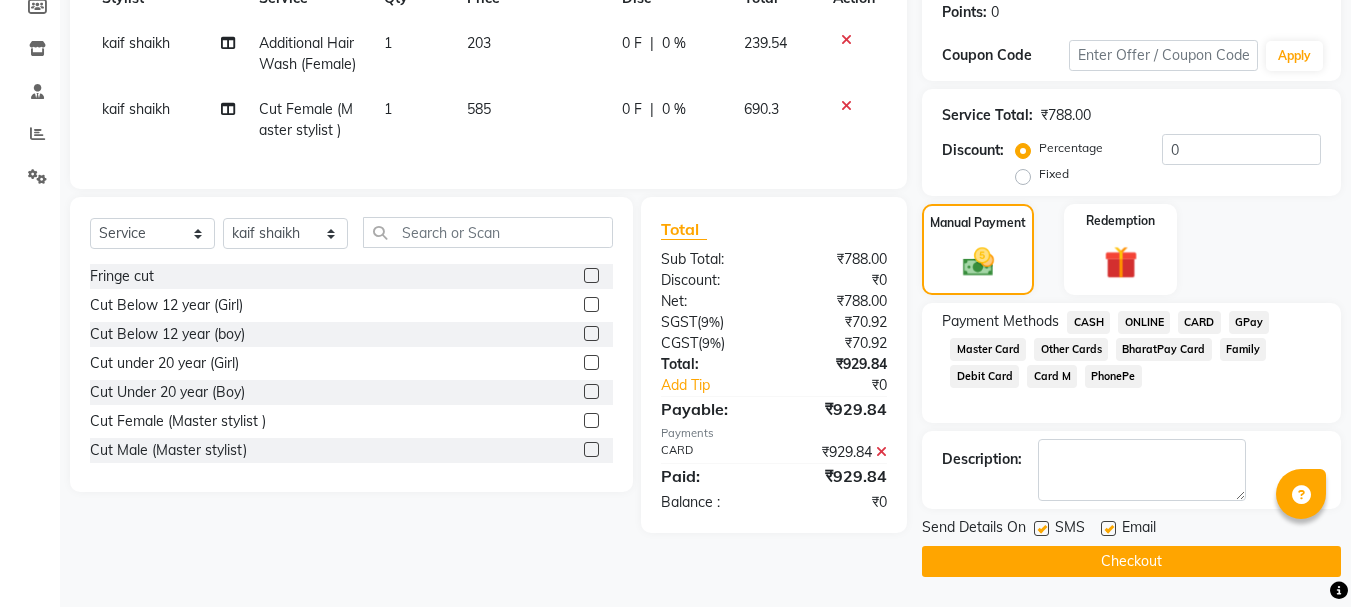 click on "Checkout" 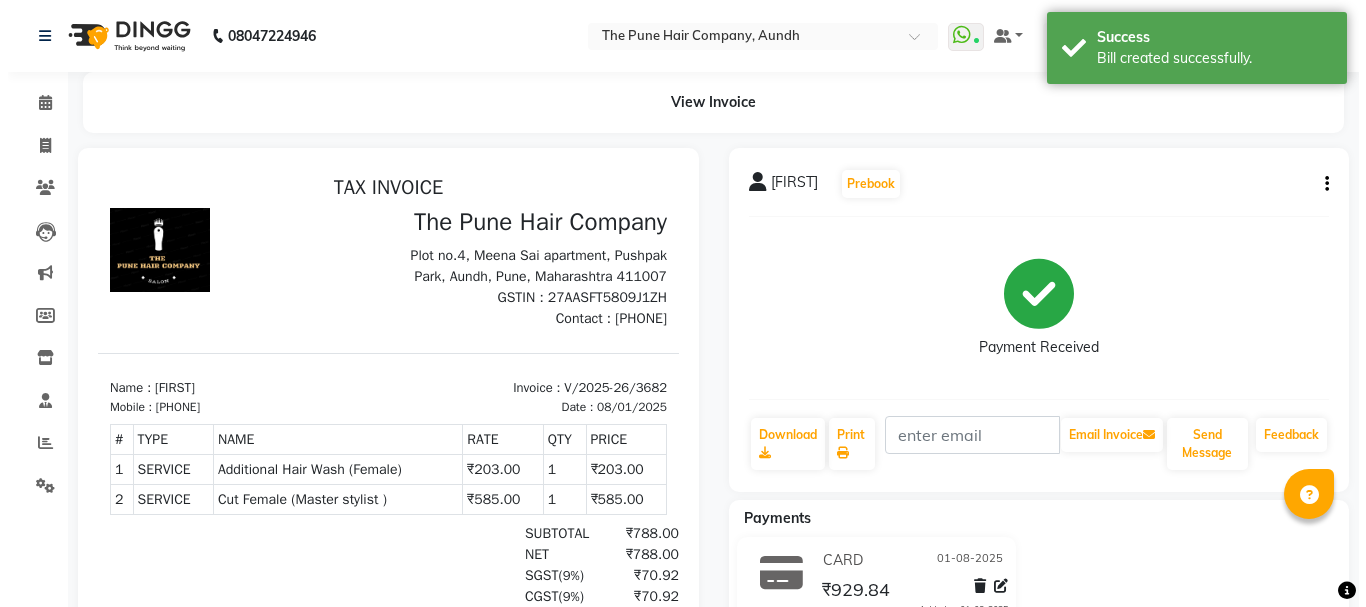 scroll, scrollTop: 0, scrollLeft: 0, axis: both 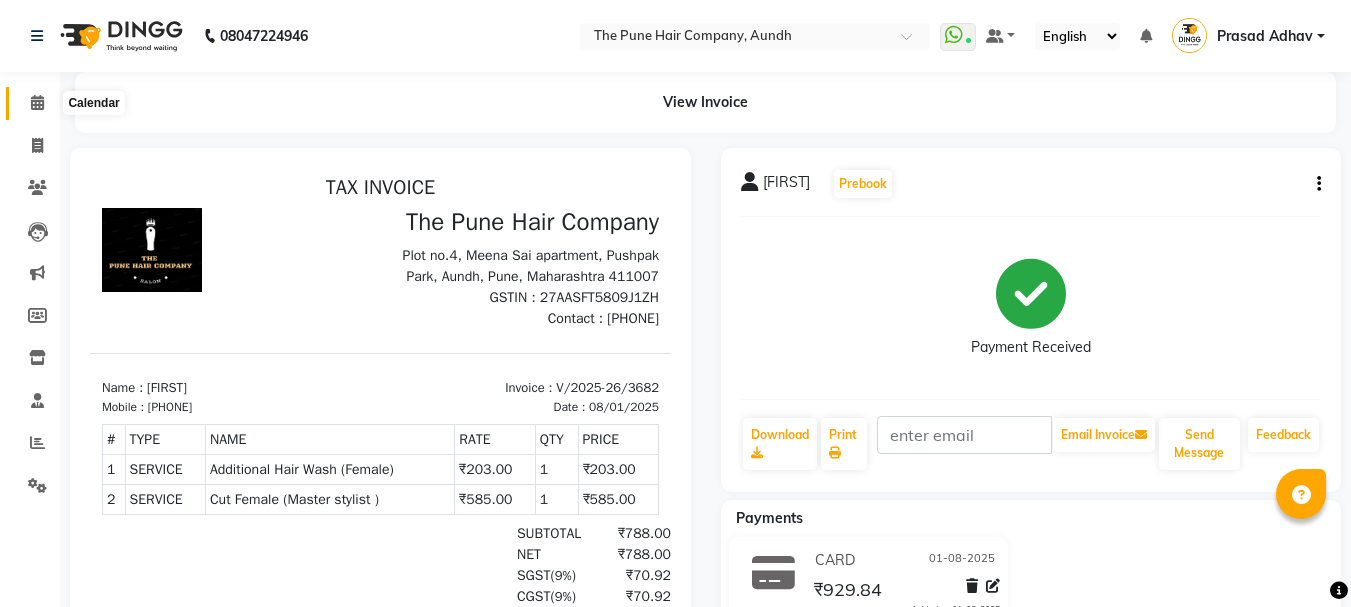 click 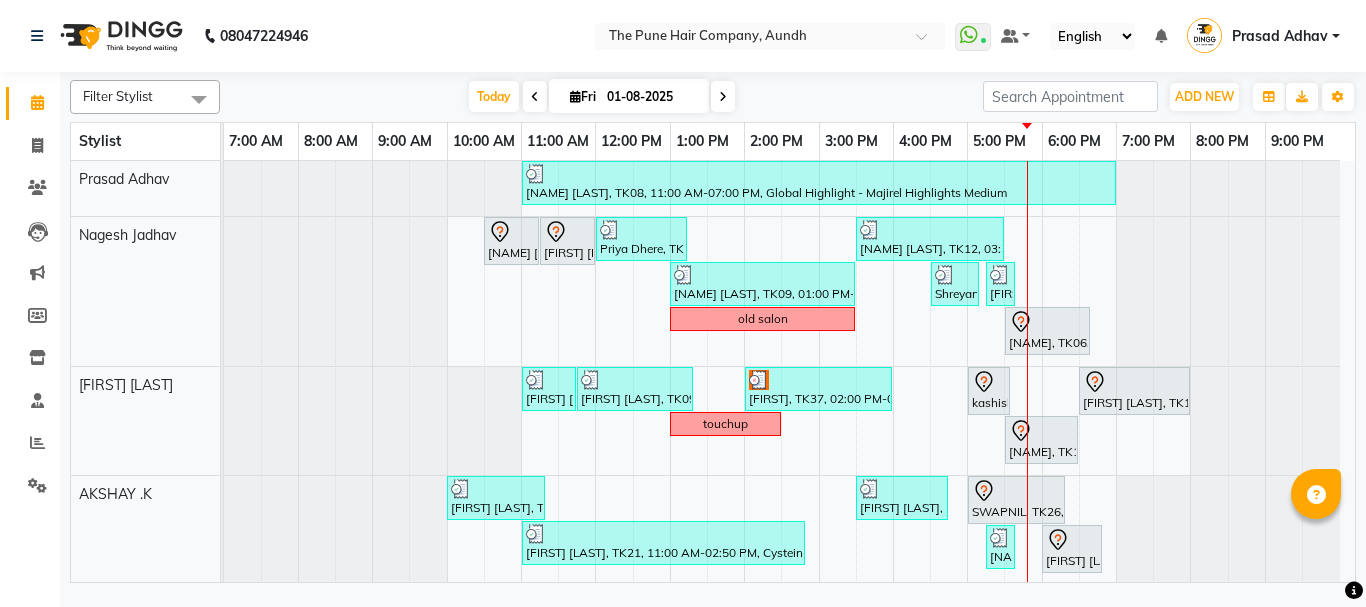 click on "01-08-2025" at bounding box center (651, 97) 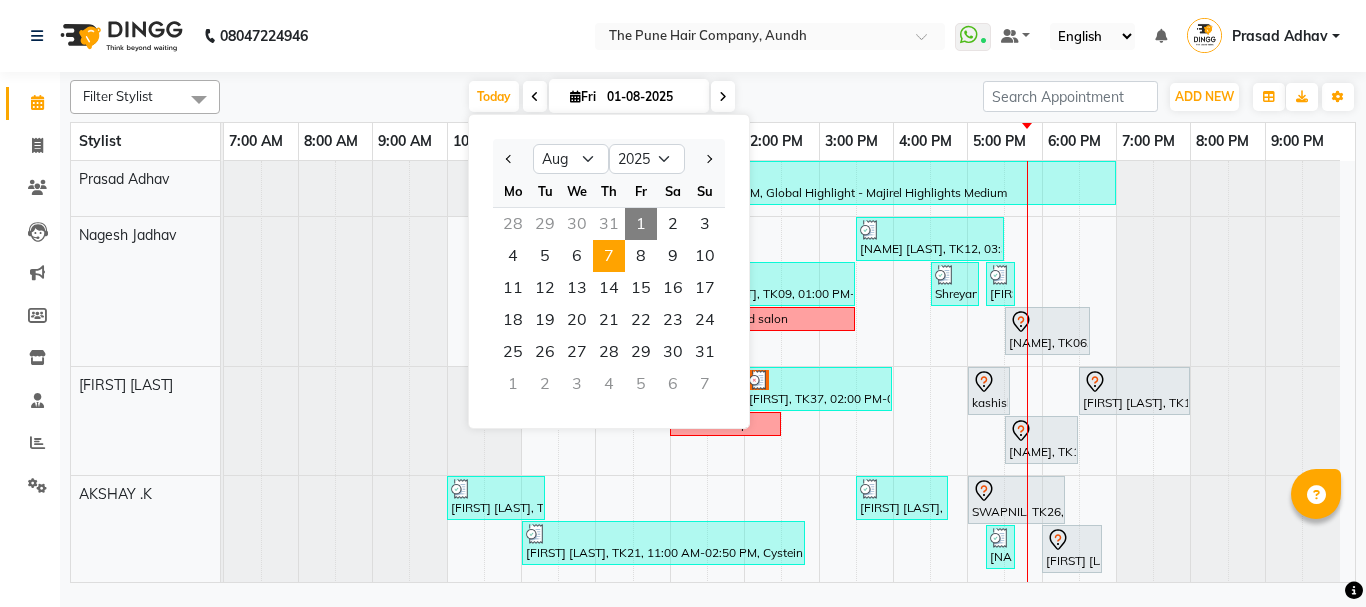 click on "7" at bounding box center (609, 256) 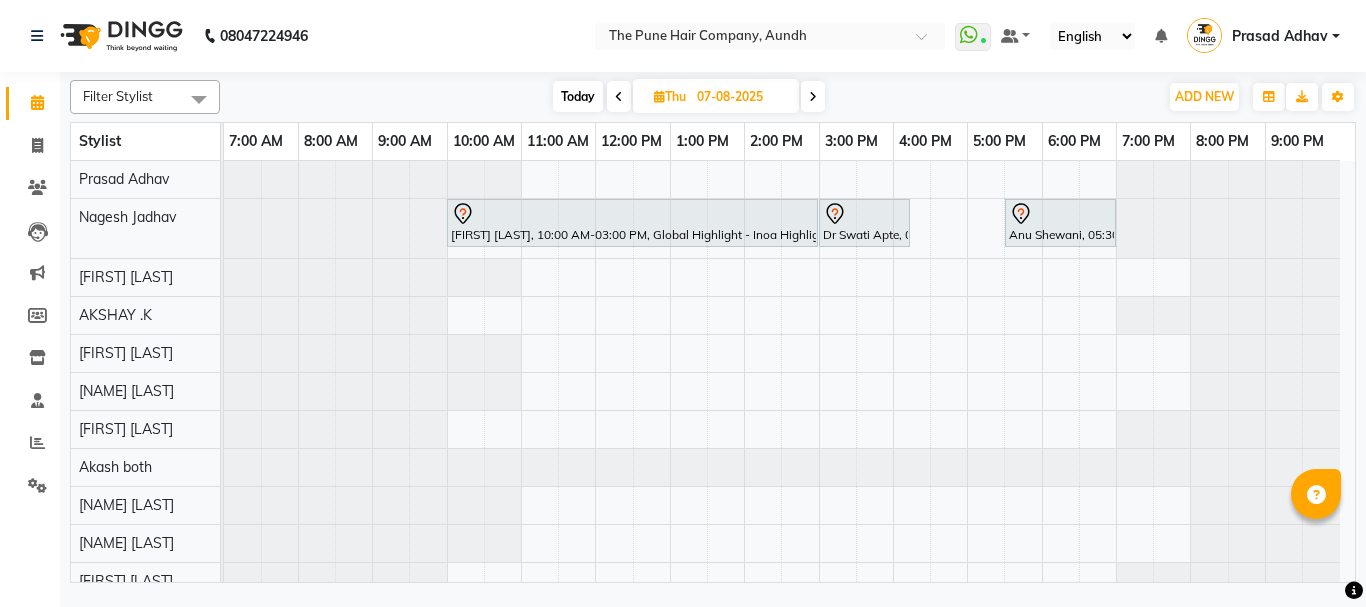 click on "[NAME] [LAST], 10:00 AM-03:00 PM, Global Highlight - Inoa Highlights Medium             [NAME] [LAST], 03:00 PM-04:15 PM,  Hair wash medium             [NAME], 05:30 PM-07:00 PM, Hair wash & blow dry - long" at bounding box center (789, 437) 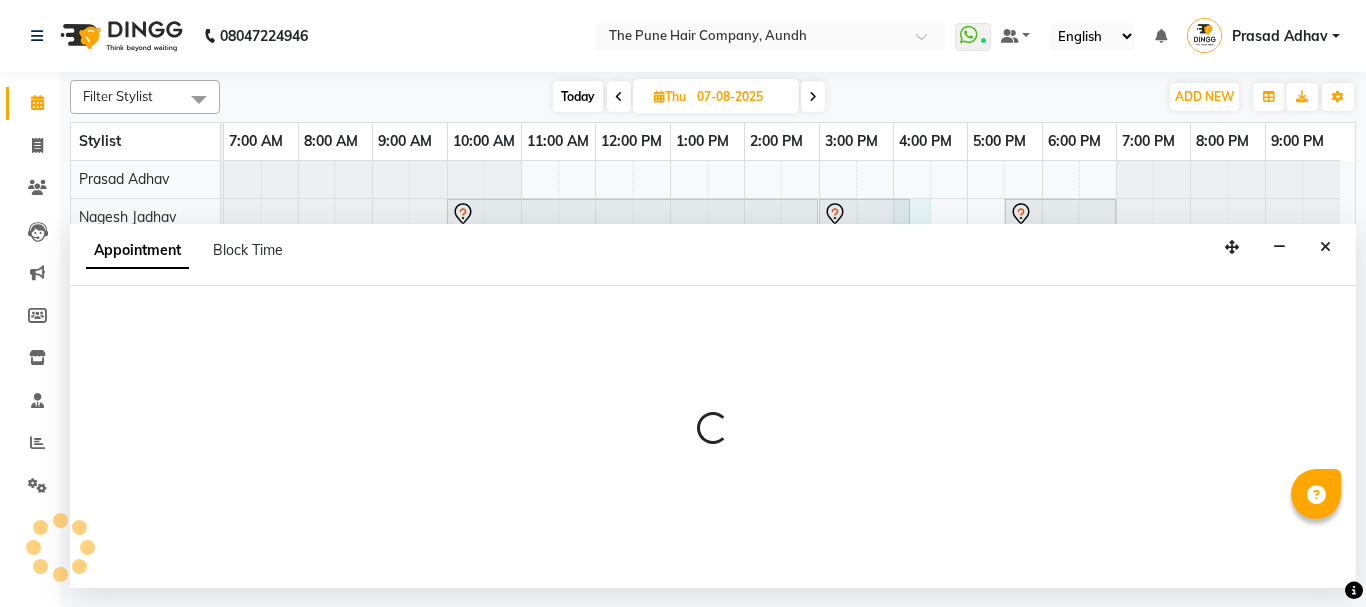 select on "3339" 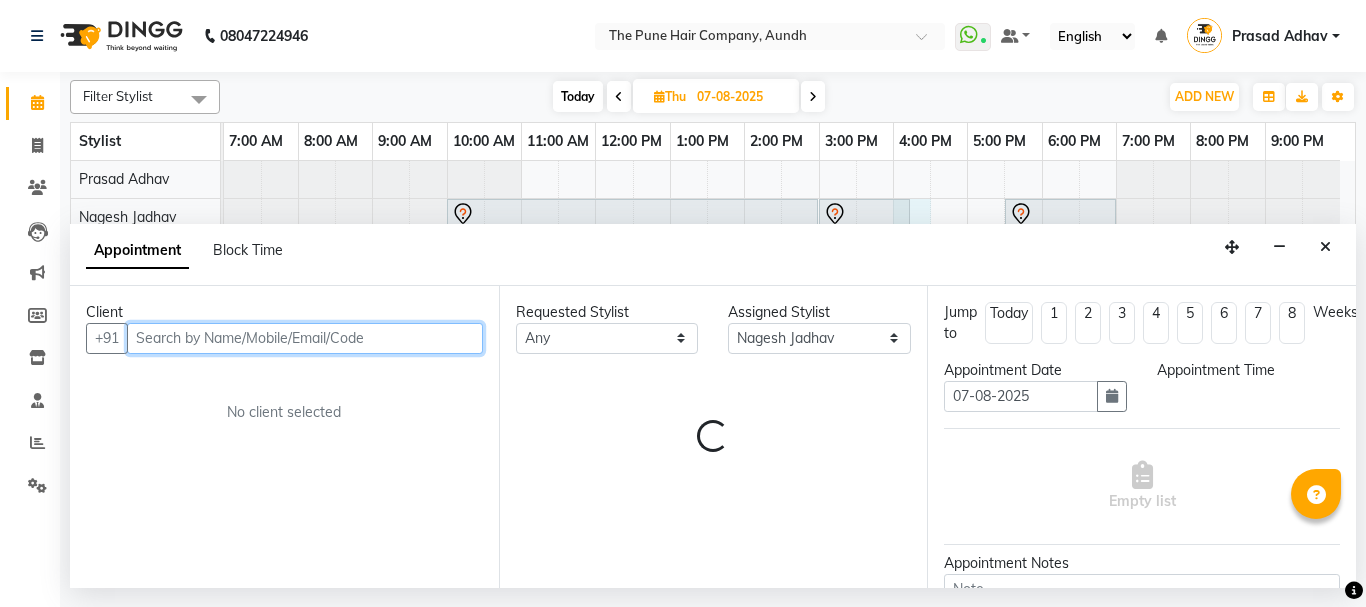 select on "960" 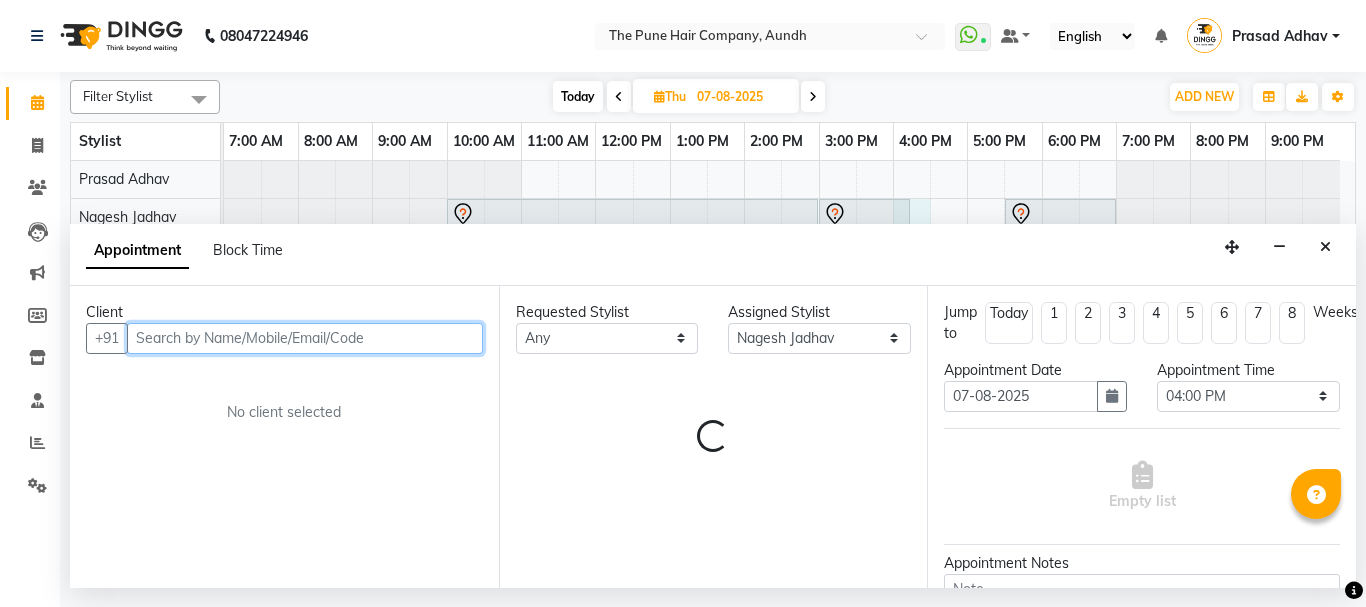 click at bounding box center [305, 338] 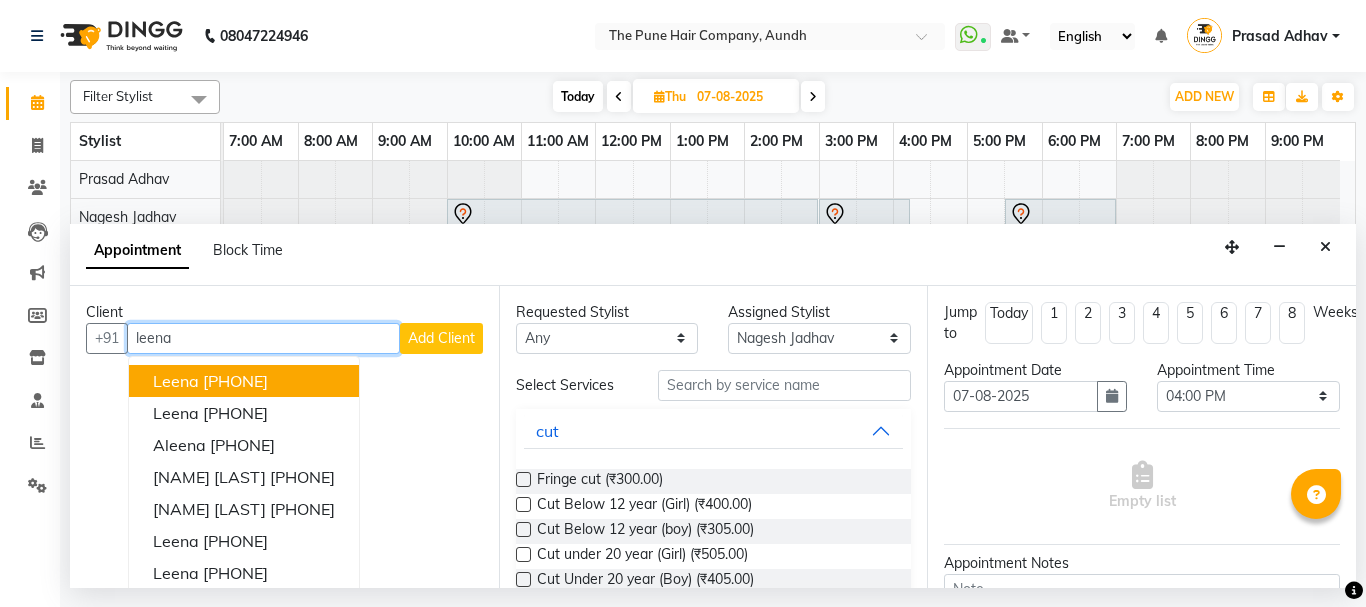 click on "[PHONE]" at bounding box center [235, 381] 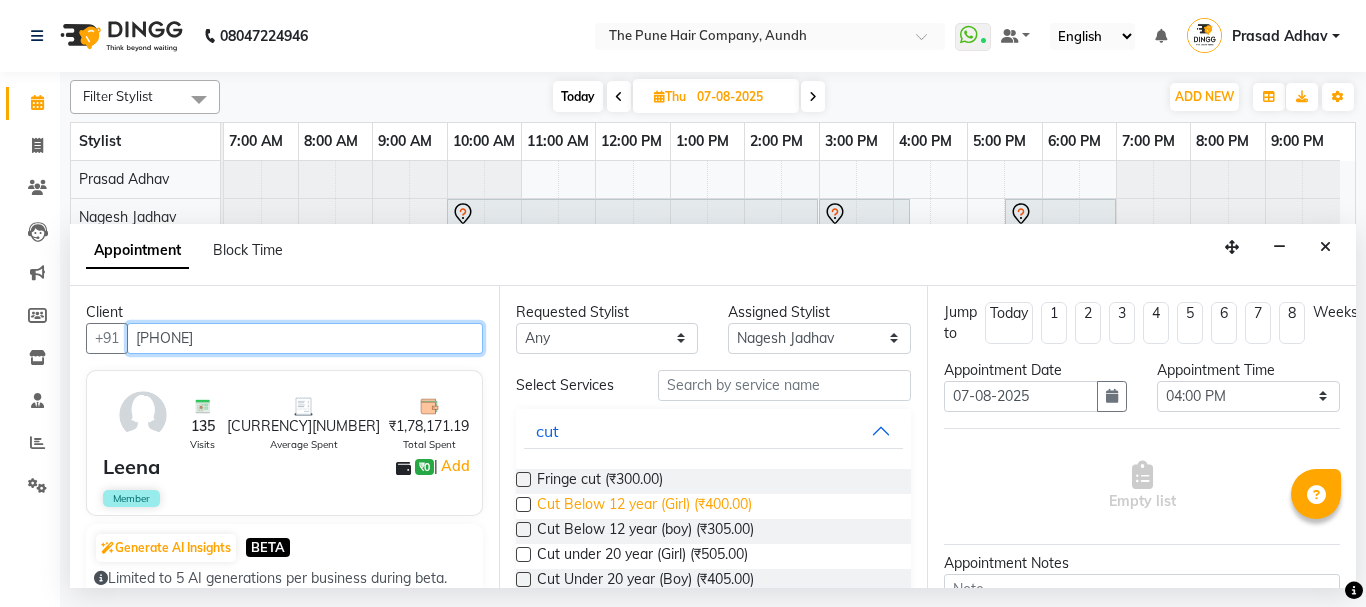 scroll, scrollTop: 100, scrollLeft: 0, axis: vertical 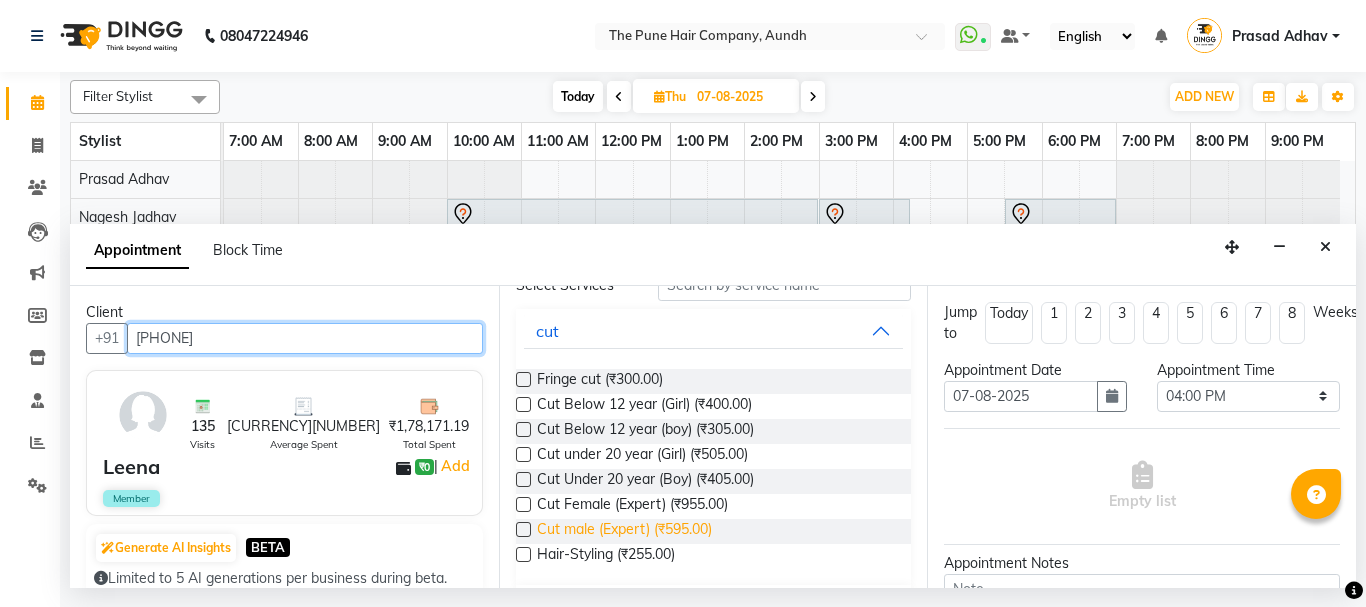 type on "[PHONE]" 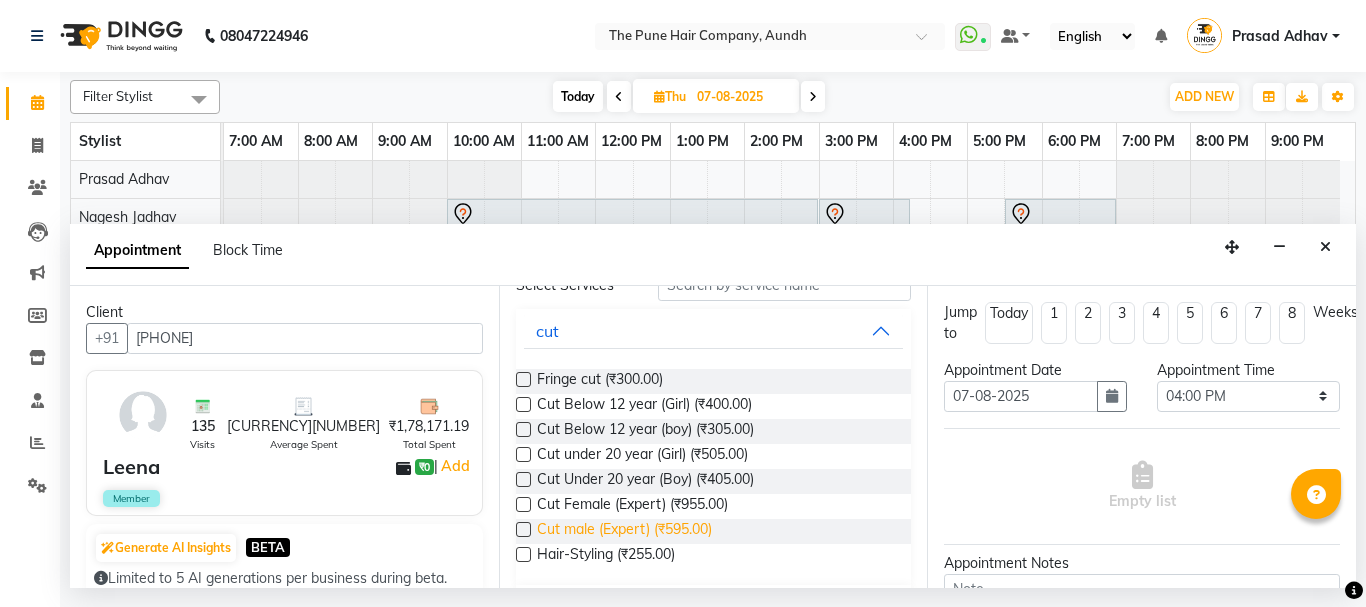 click on "Cut male (Expert) (₹595.00)" at bounding box center [624, 531] 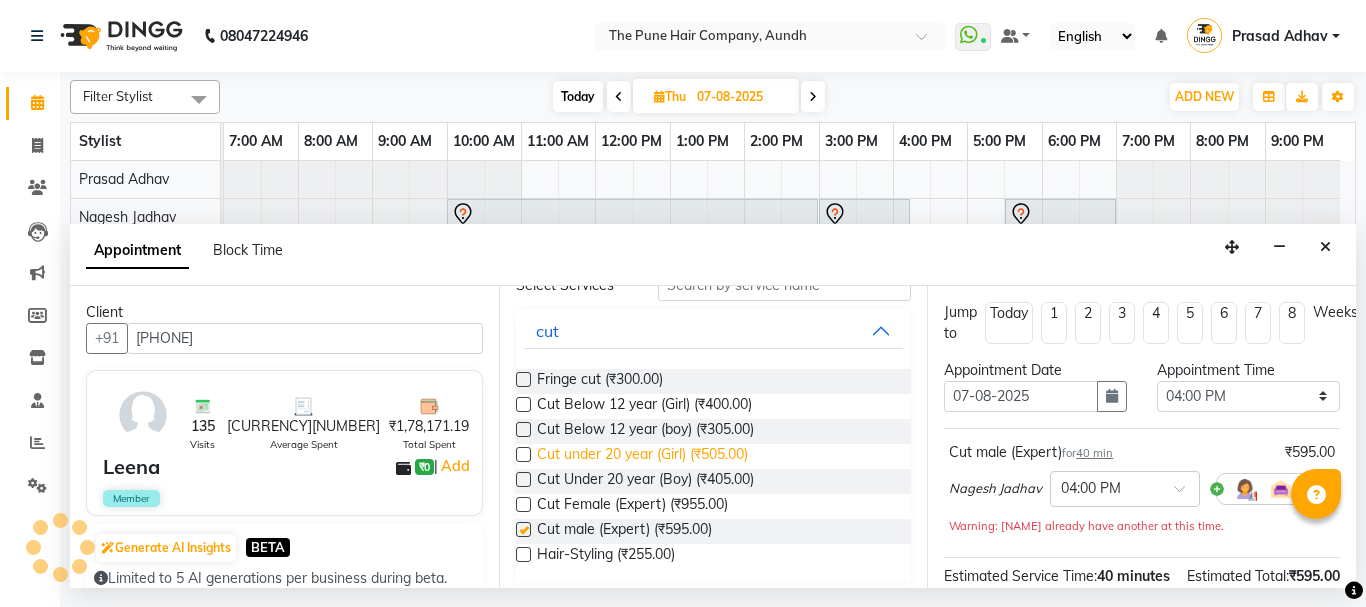 checkbox on "false" 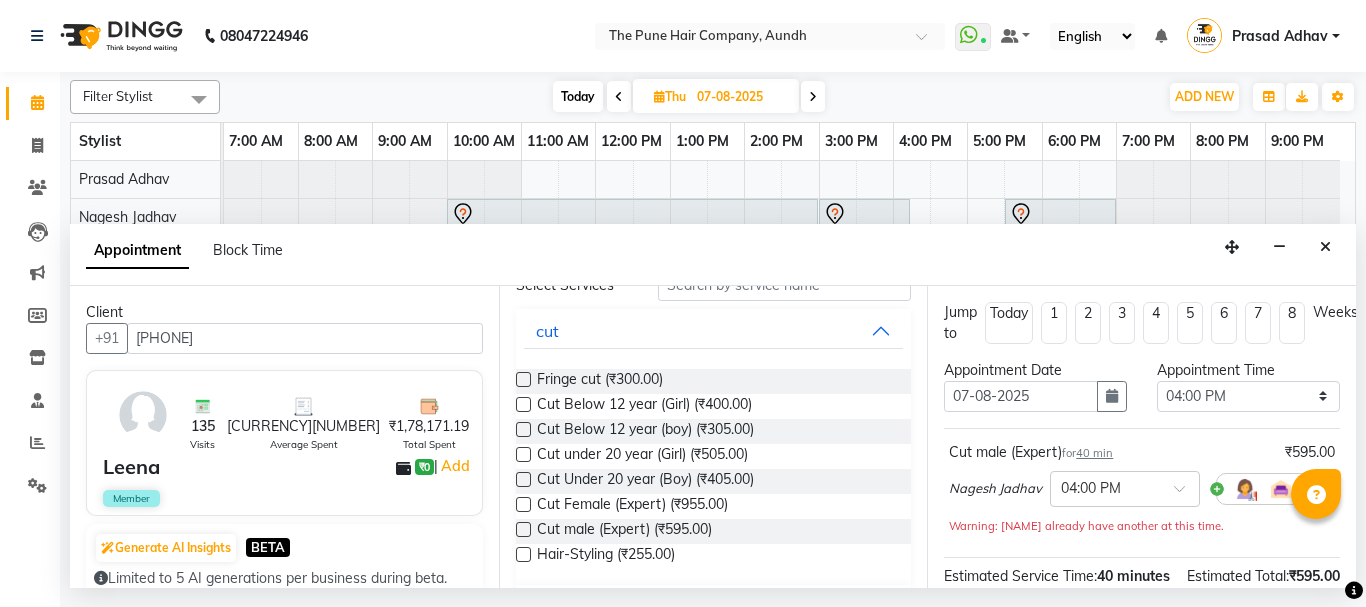 scroll, scrollTop: 0, scrollLeft: 0, axis: both 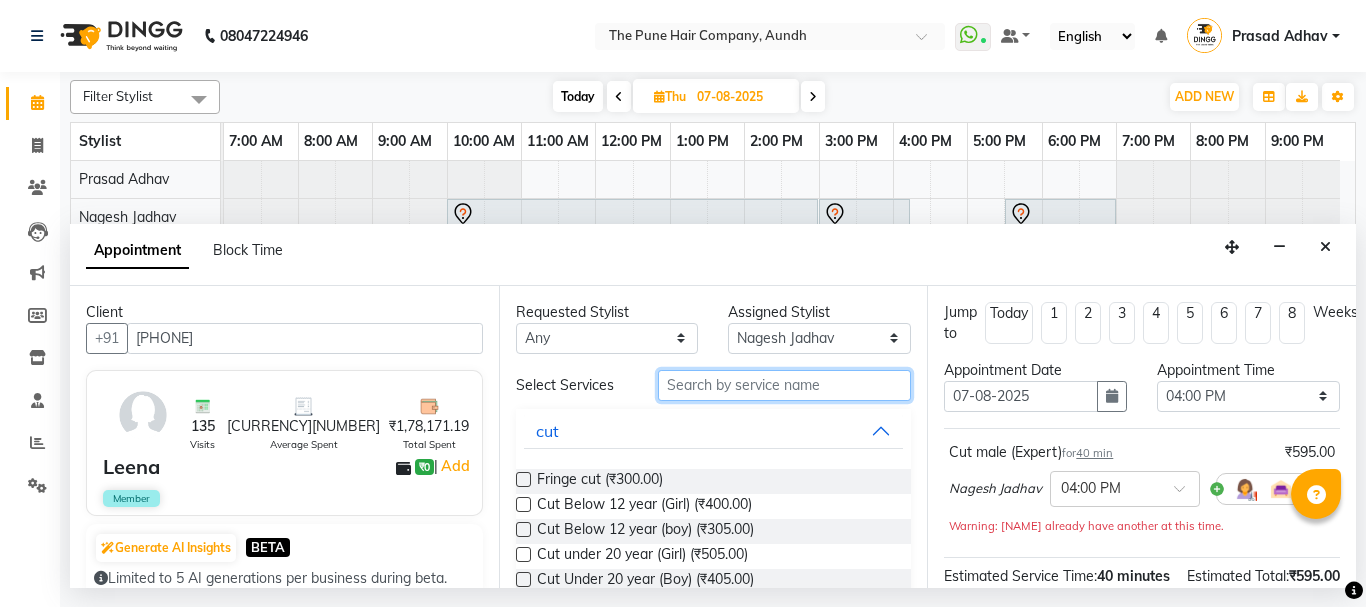 click at bounding box center [785, 385] 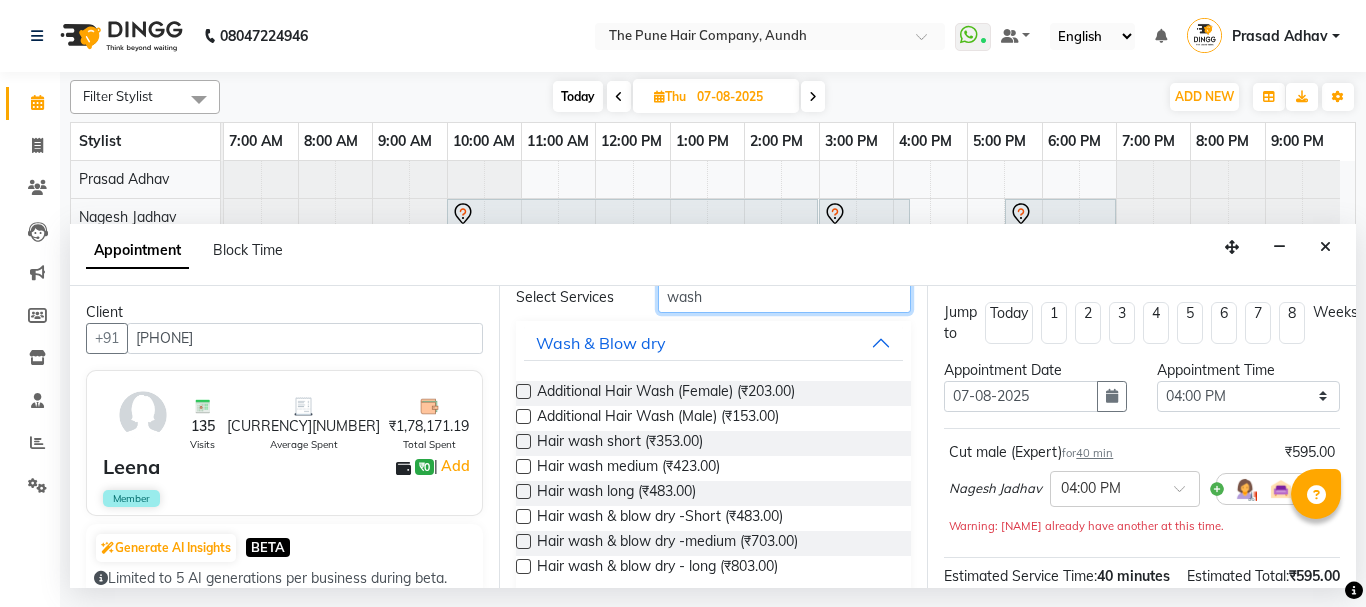 scroll, scrollTop: 100, scrollLeft: 0, axis: vertical 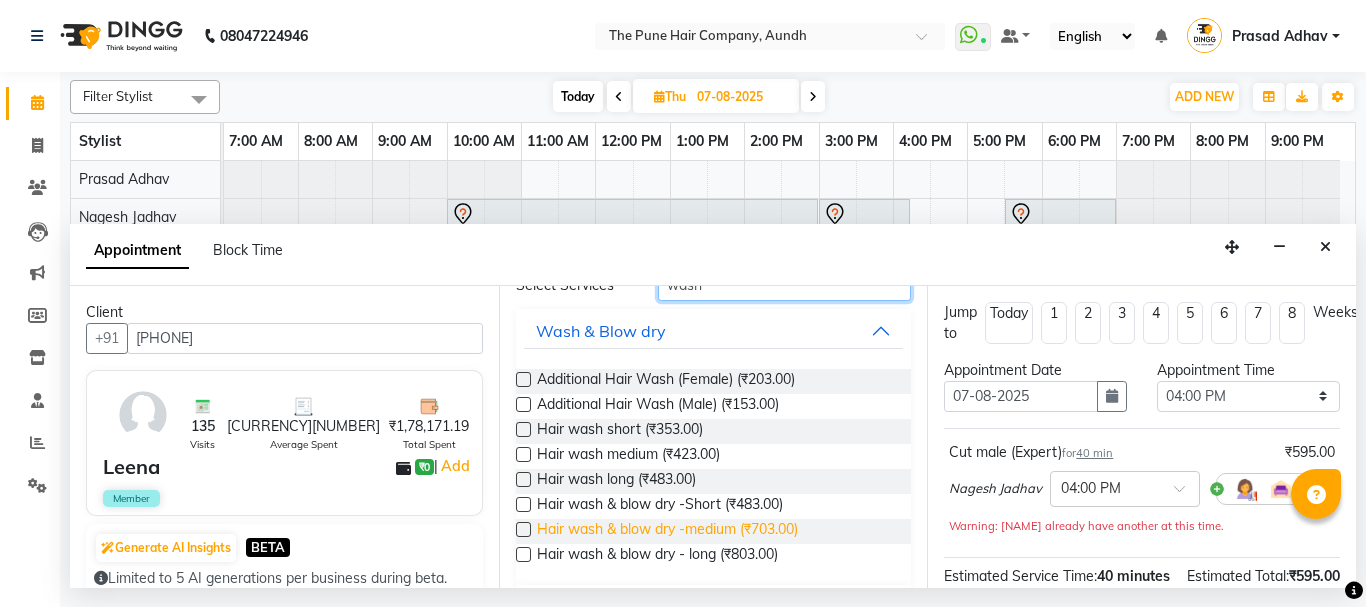type on "wash" 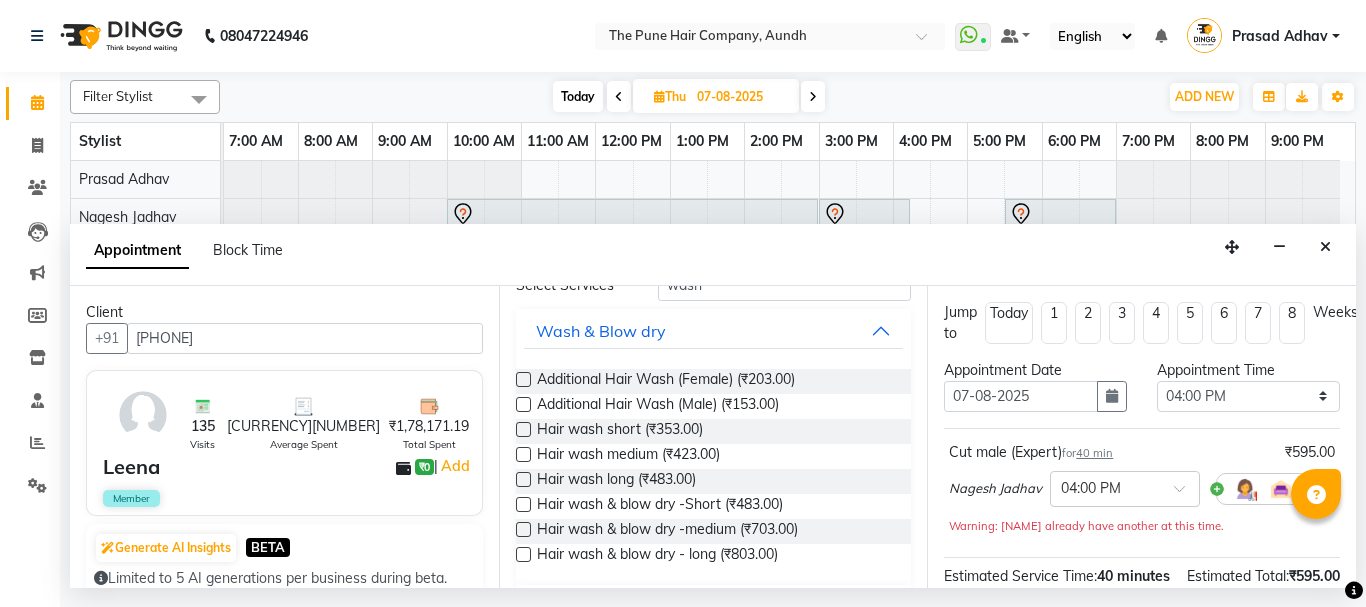 drag, startPoint x: 695, startPoint y: 531, endPoint x: 1109, endPoint y: 522, distance: 414.0978 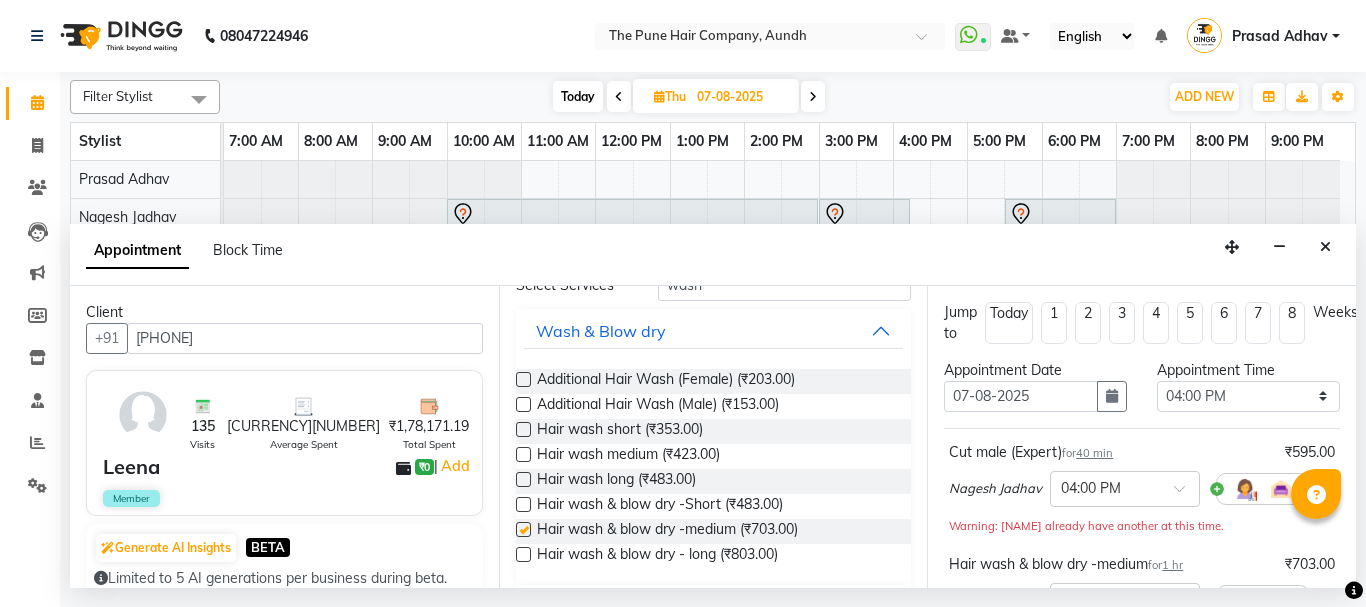 checkbox on "false" 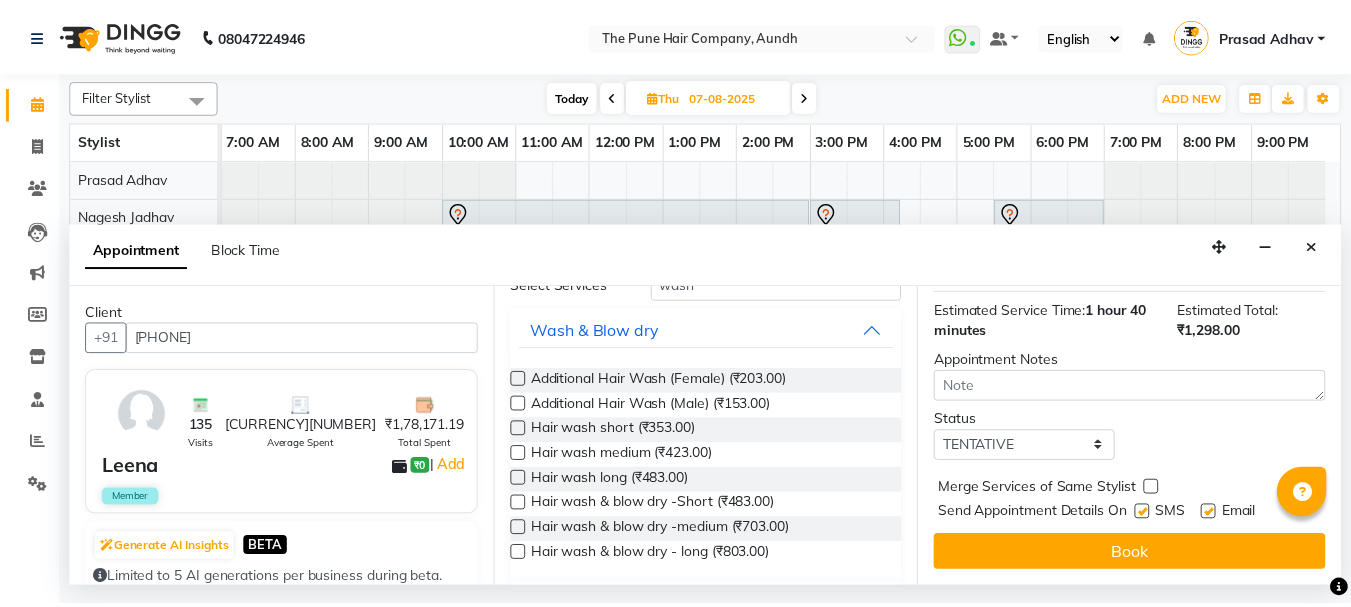 scroll, scrollTop: 378, scrollLeft: 0, axis: vertical 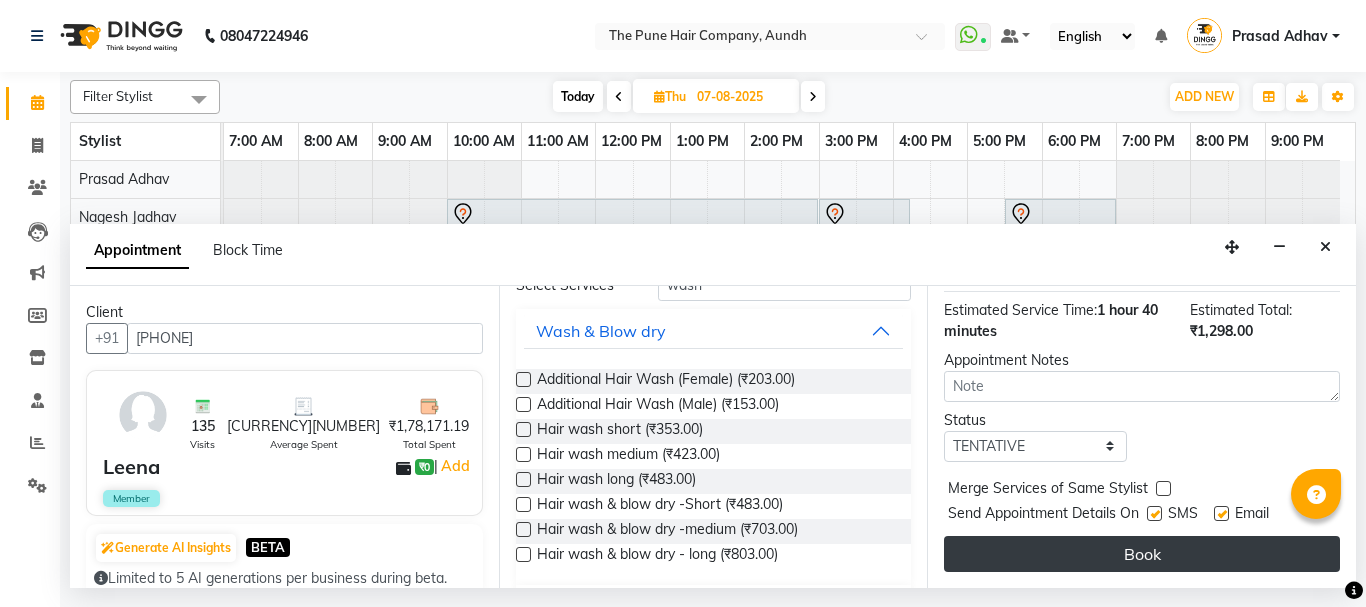 click on "Book" at bounding box center [1142, 554] 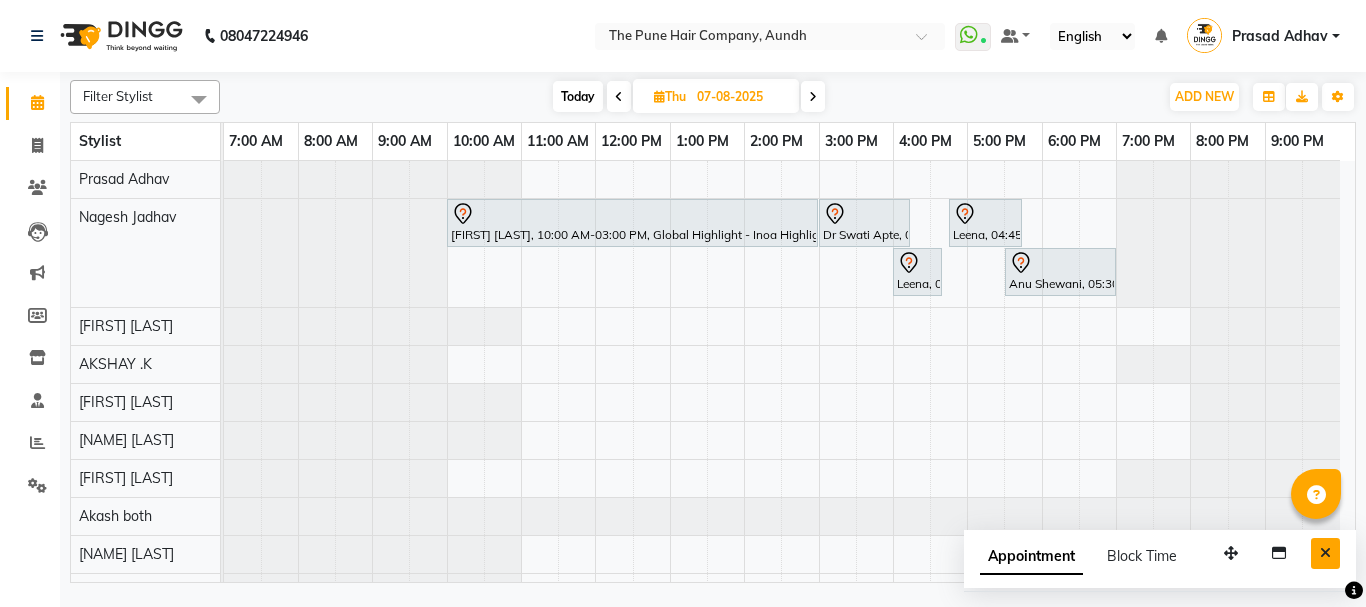 click at bounding box center (1325, 553) 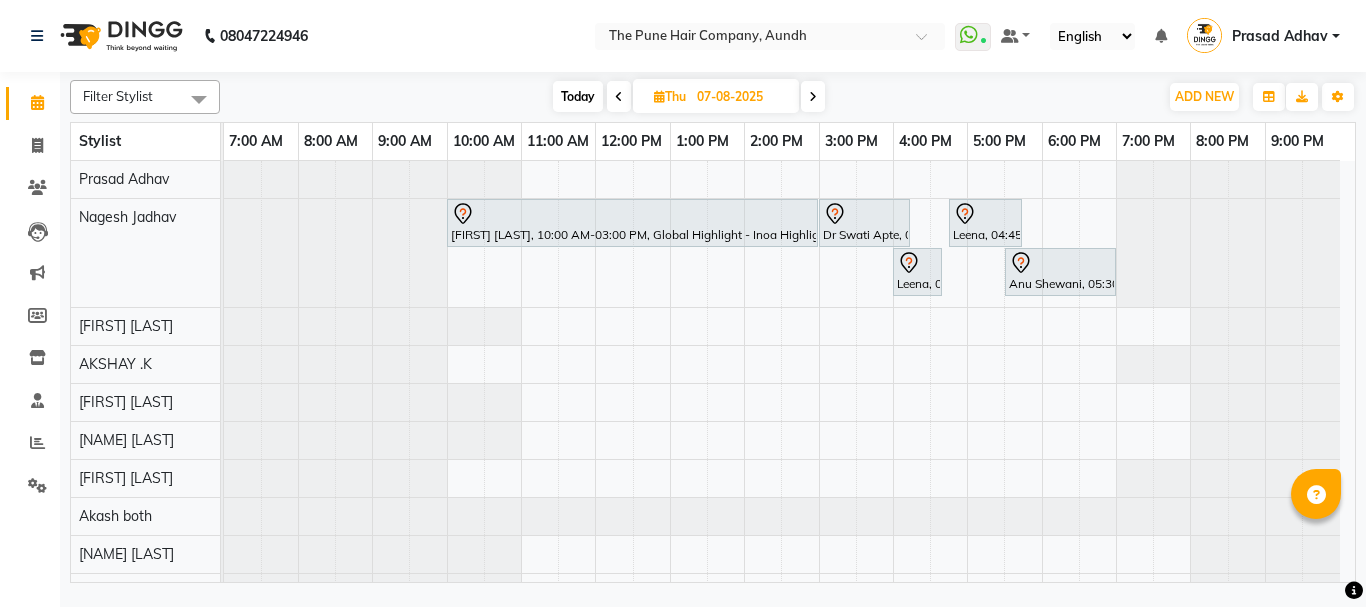 click on "Today" at bounding box center [578, 96] 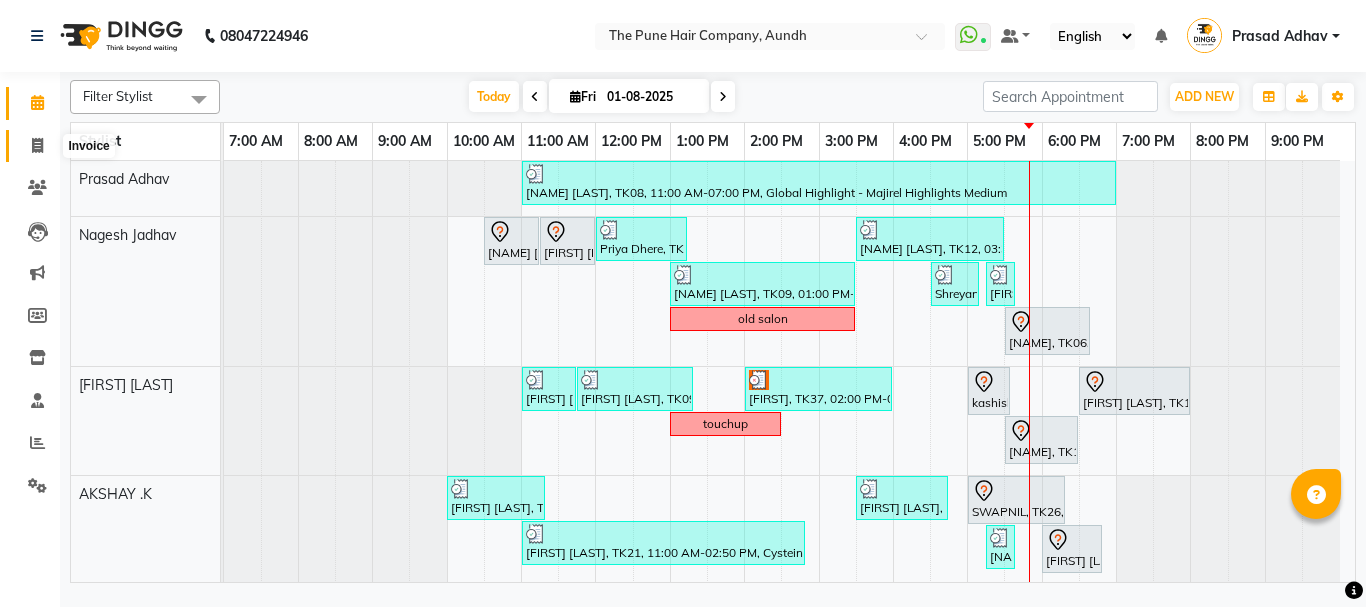 click 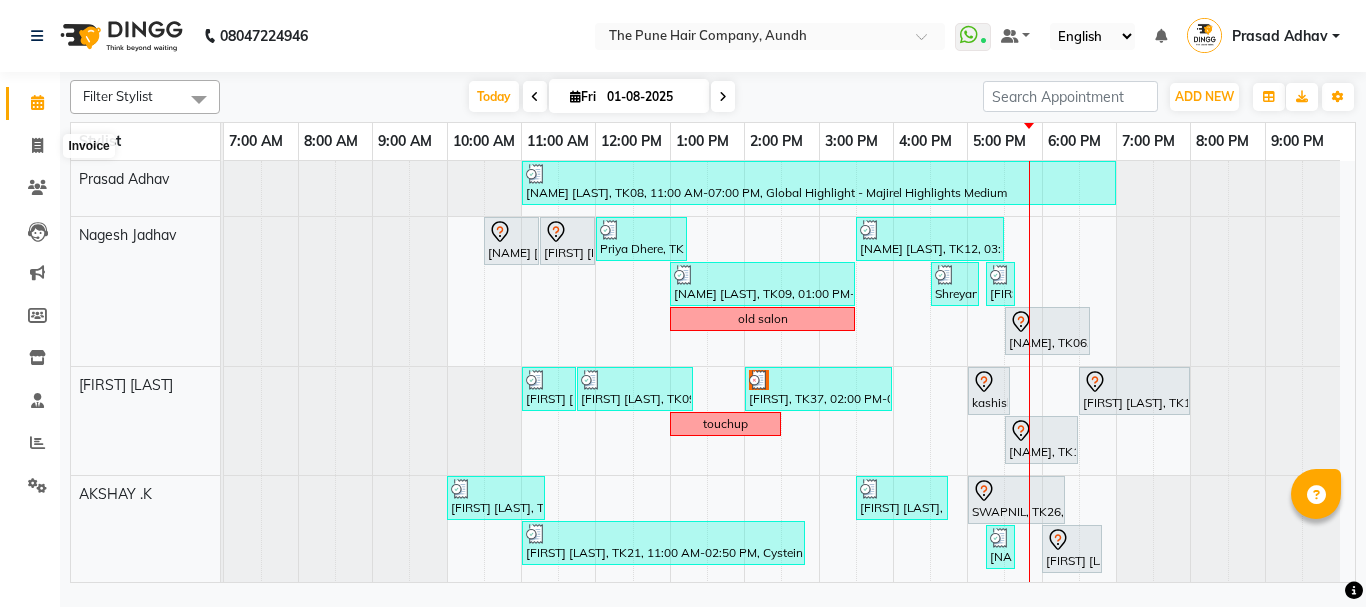 select on "service" 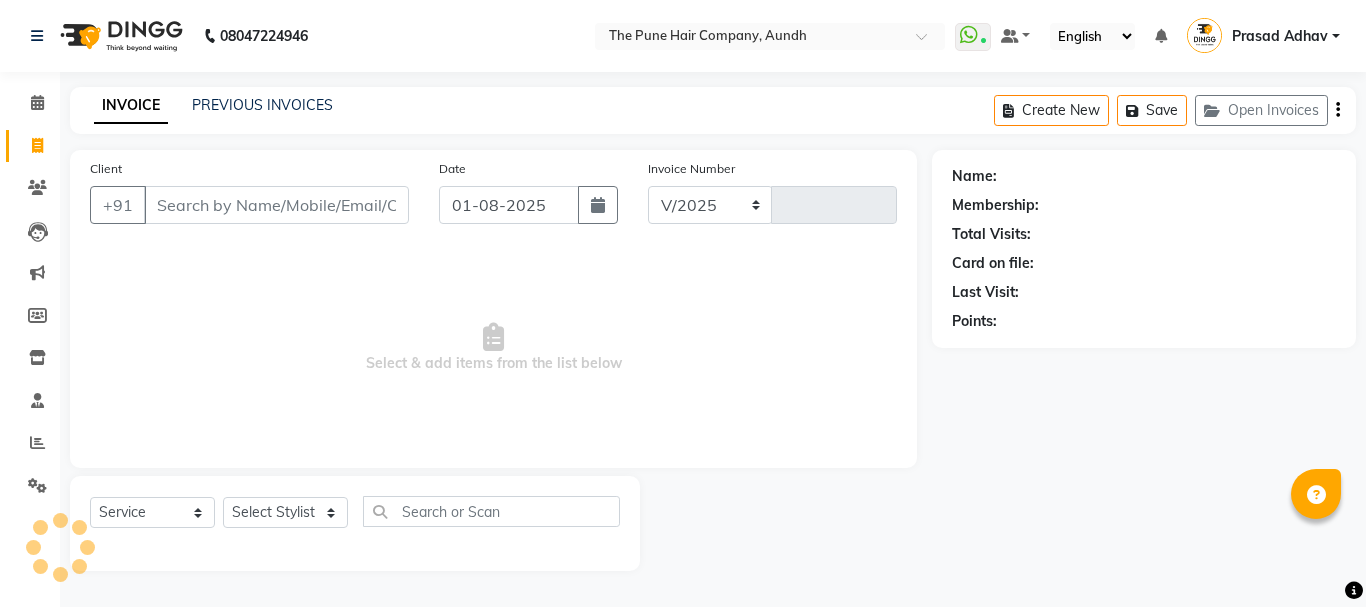 select on "106" 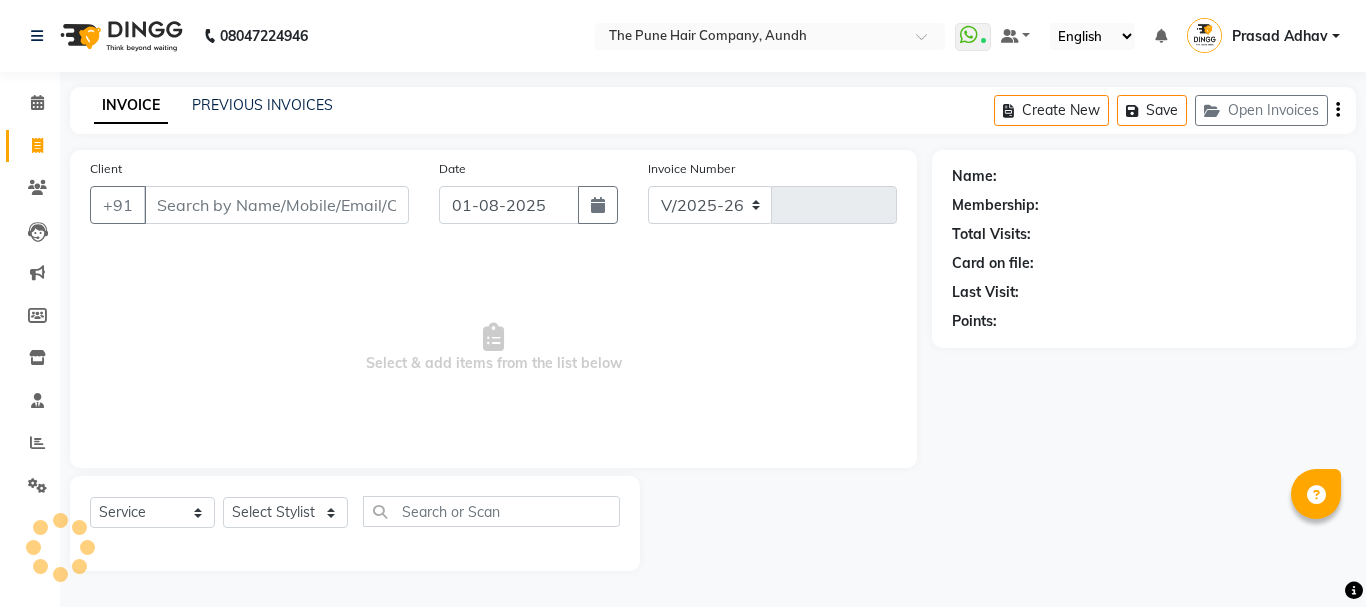 type on "3683" 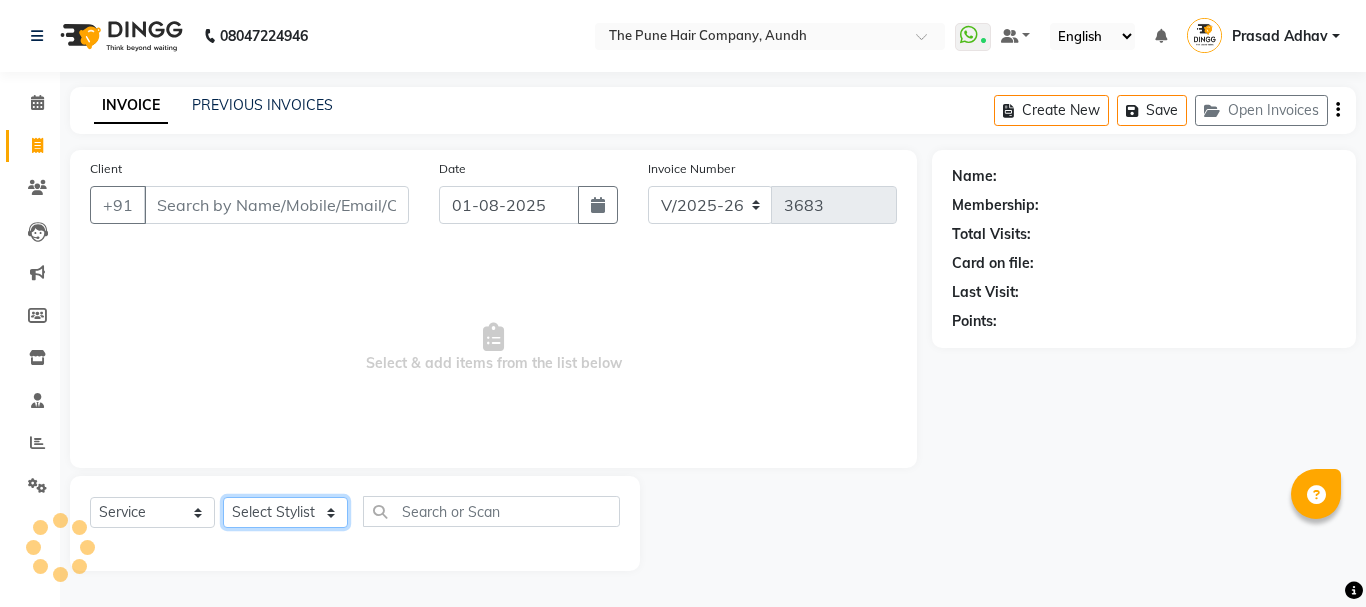 click on "Select Stylist" 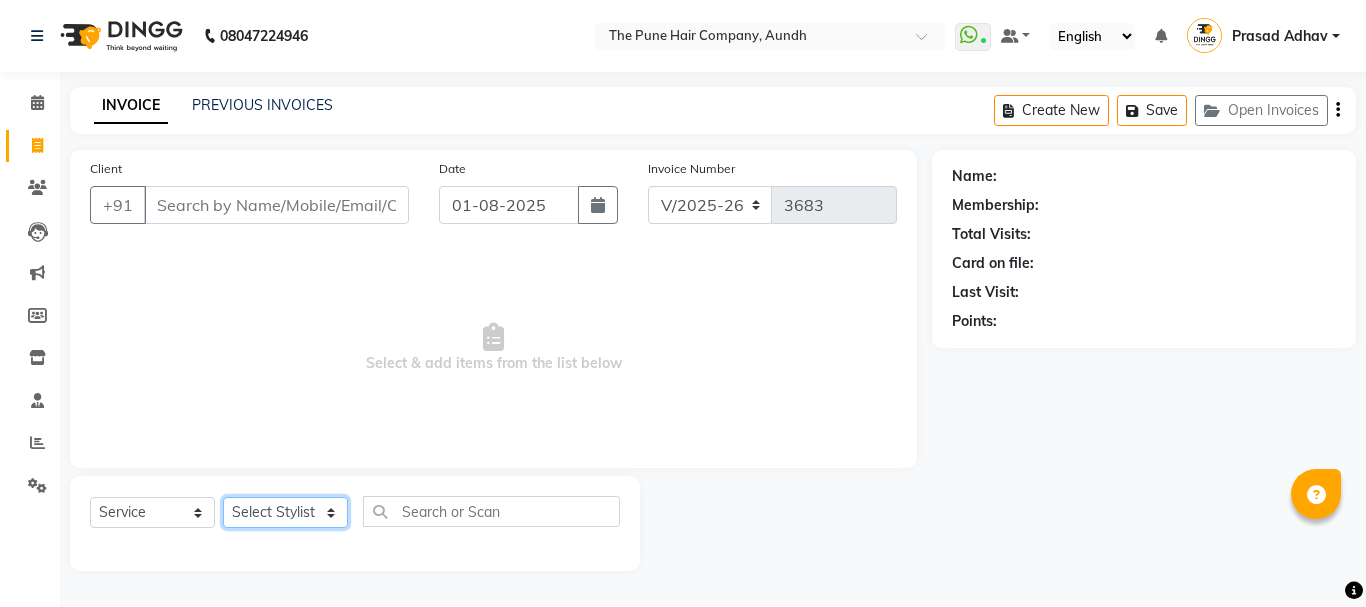 select on "50093" 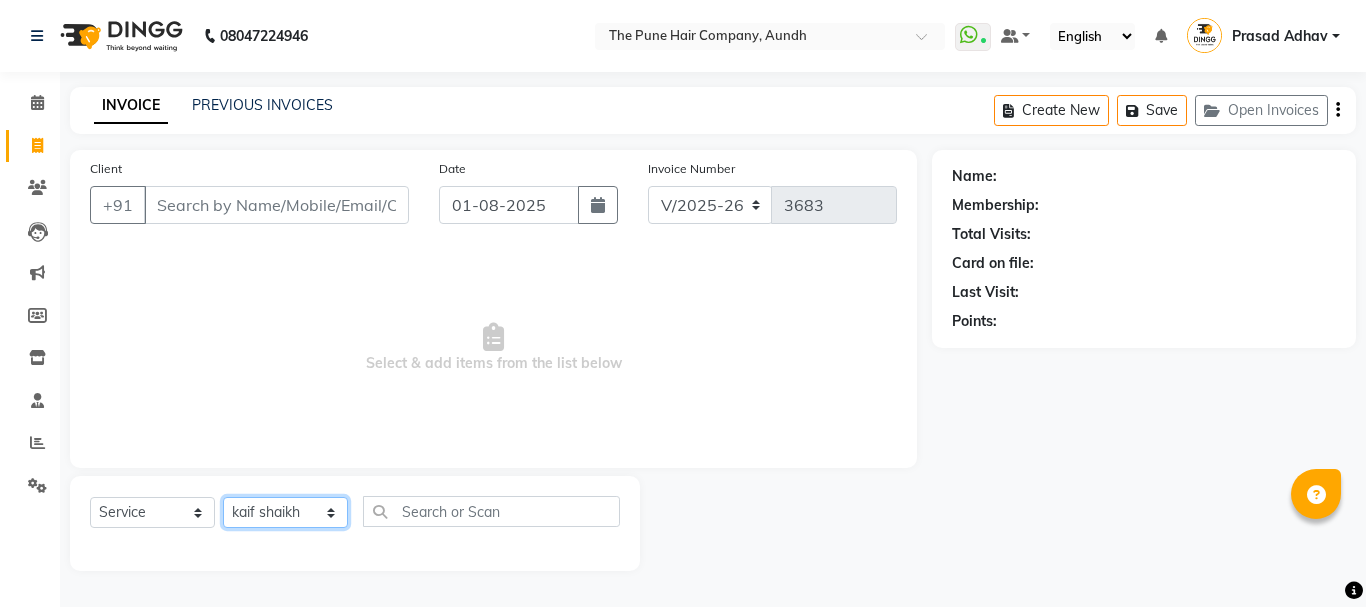 click on "Select Stylist [NAME] both [NAME] [LAST] [NAME] [LAST] [NAME] [LAST] [NAME] [LAST] [NAME] [LAST] [NAME] [LAST] [NAME] [LAST] [NAME] [LAST] [NAME] [LAST] [NAME] [LAST] [NAME] [LAST] [NAME] [LAST] [NAME] [LAST]" 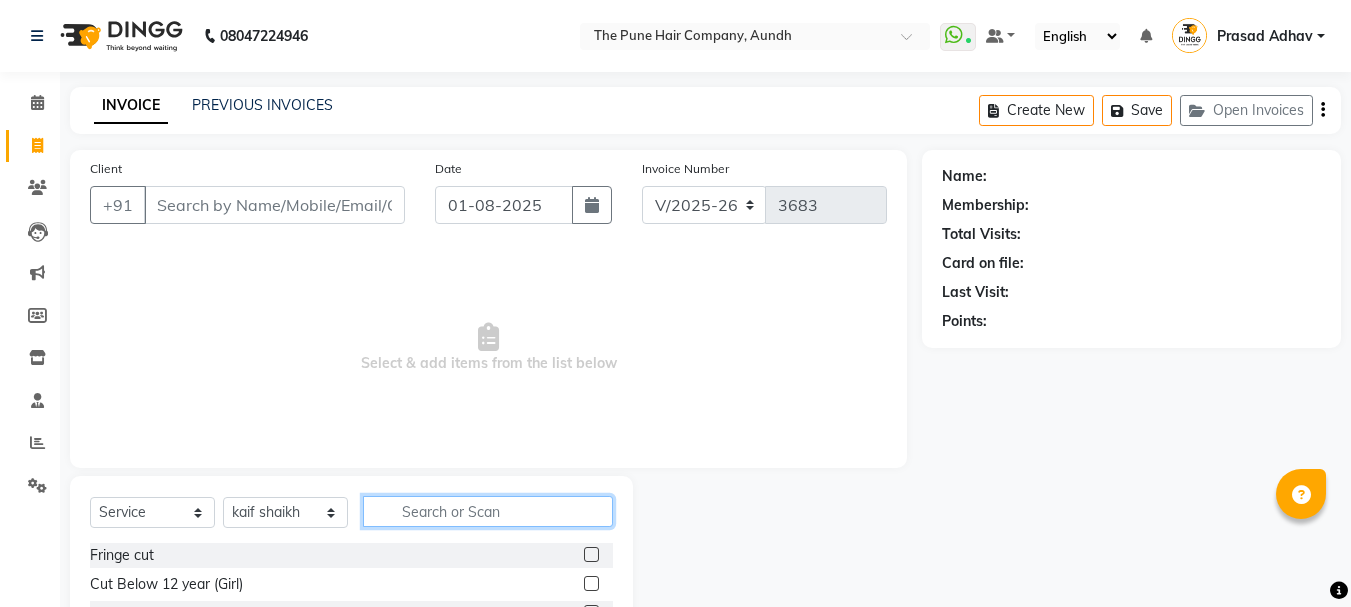 click 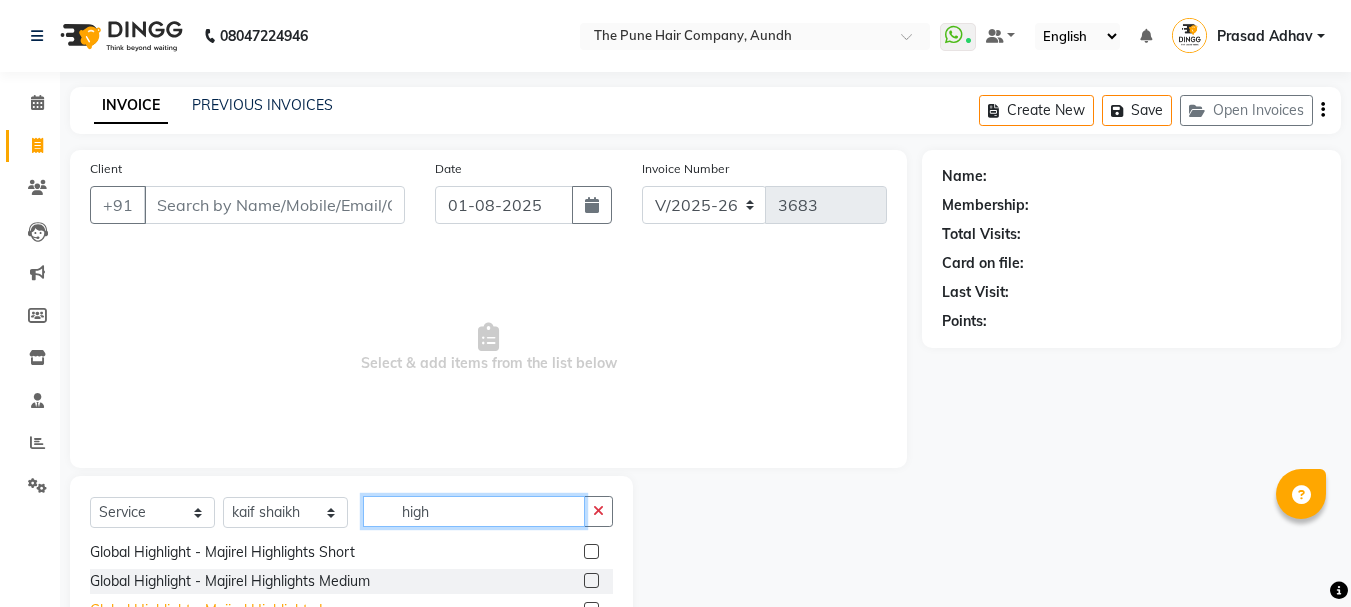 scroll, scrollTop: 61, scrollLeft: 0, axis: vertical 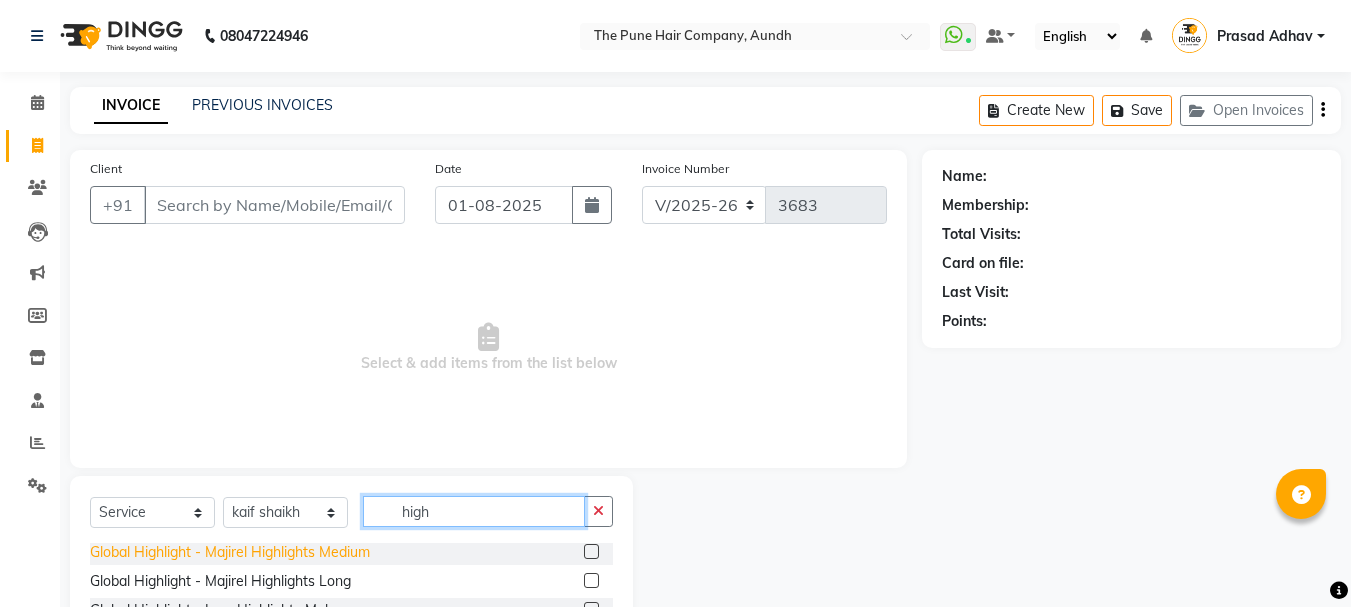 type on "high" 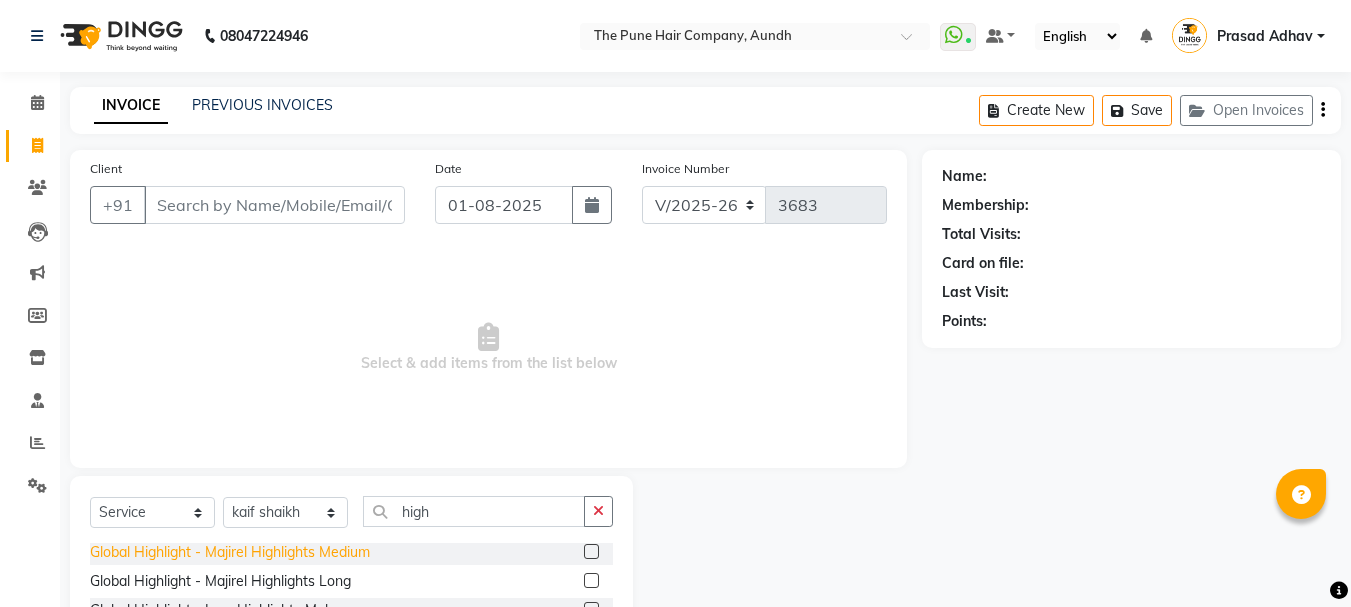 click on "Global Highlight - Majirel Highlights Medium" 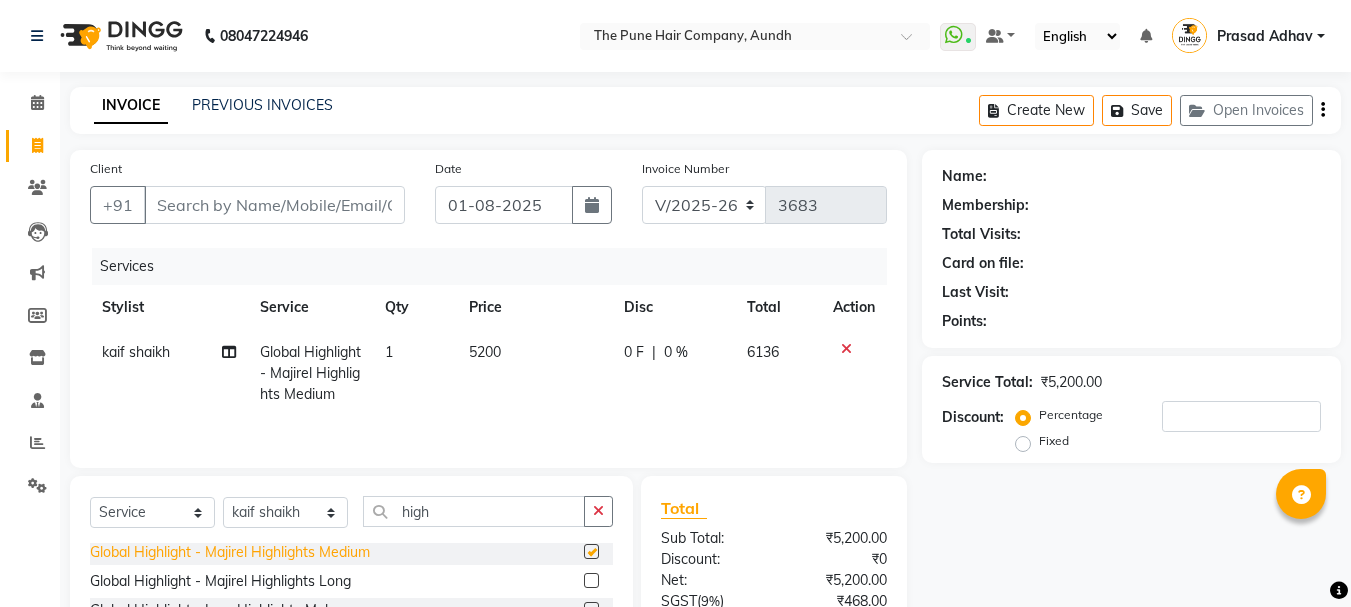 checkbox on "false" 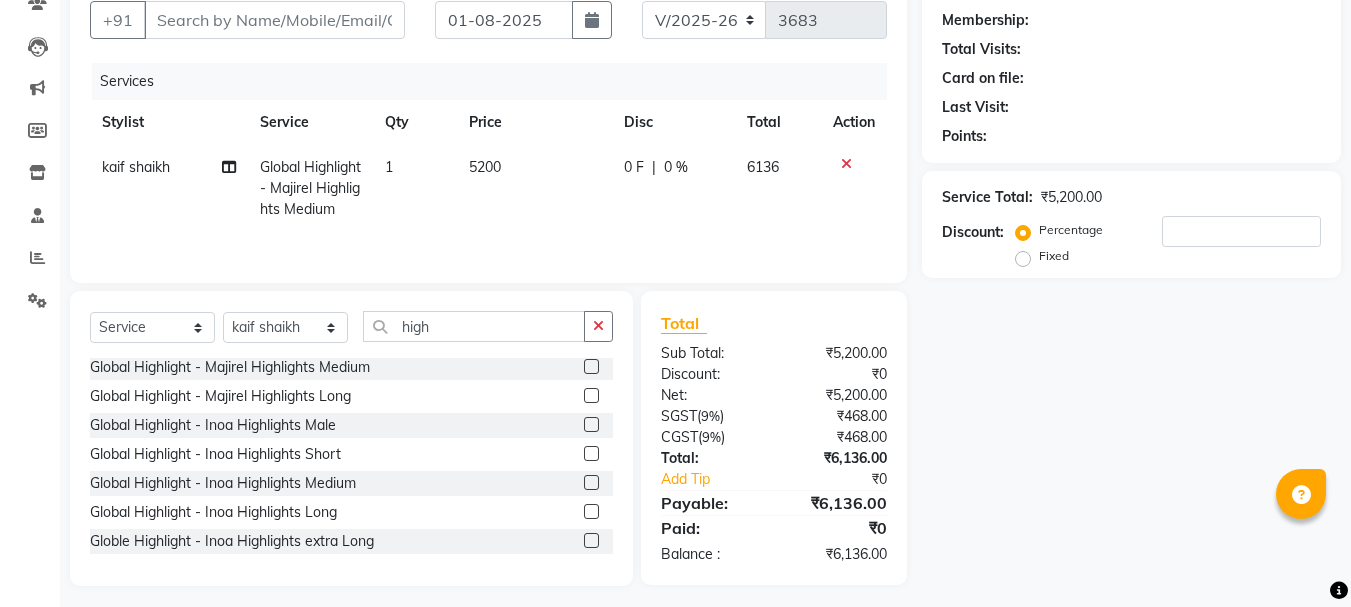 scroll, scrollTop: 194, scrollLeft: 0, axis: vertical 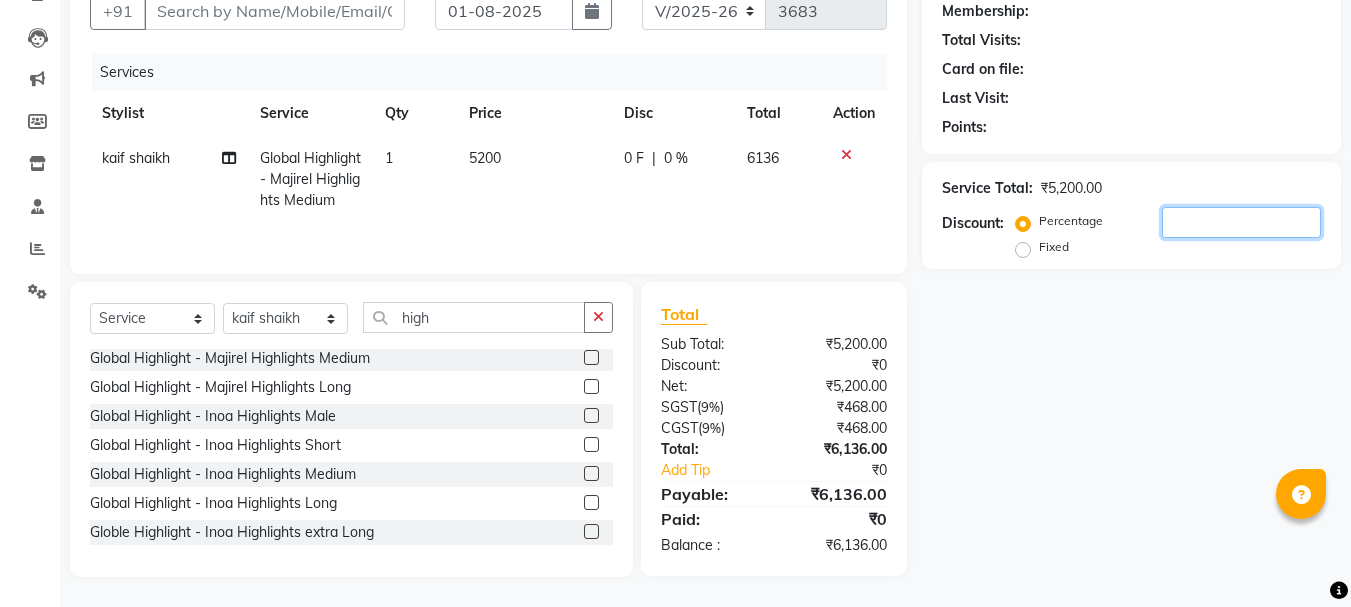 click 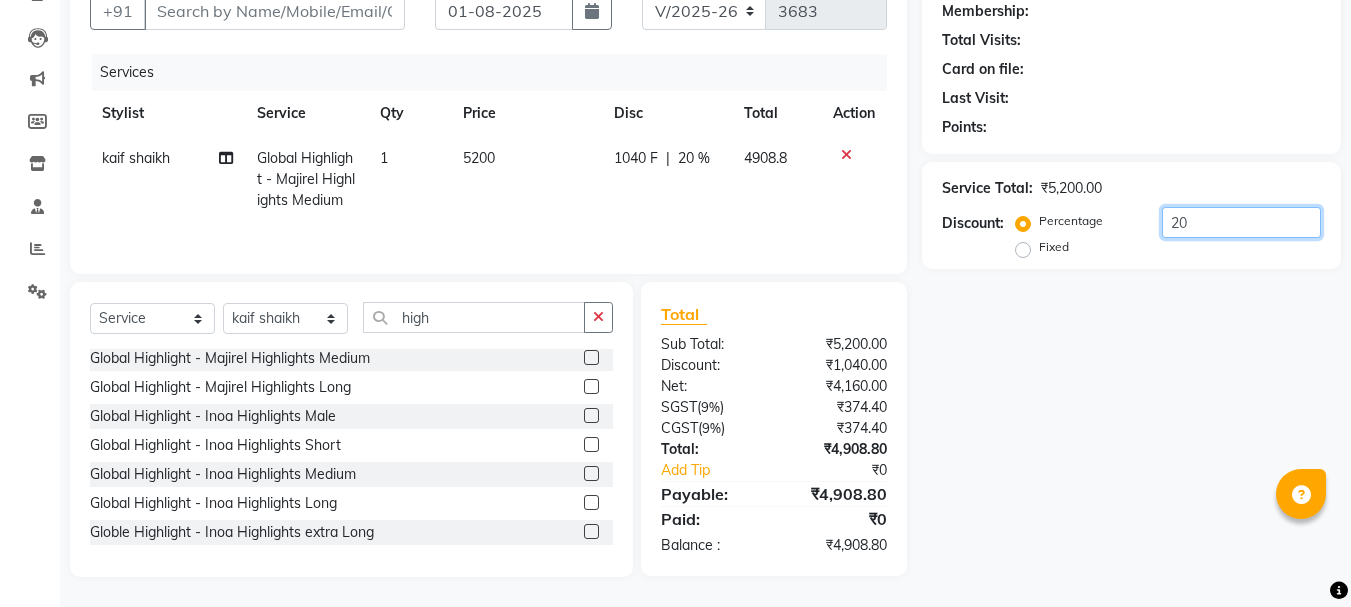 type on "2" 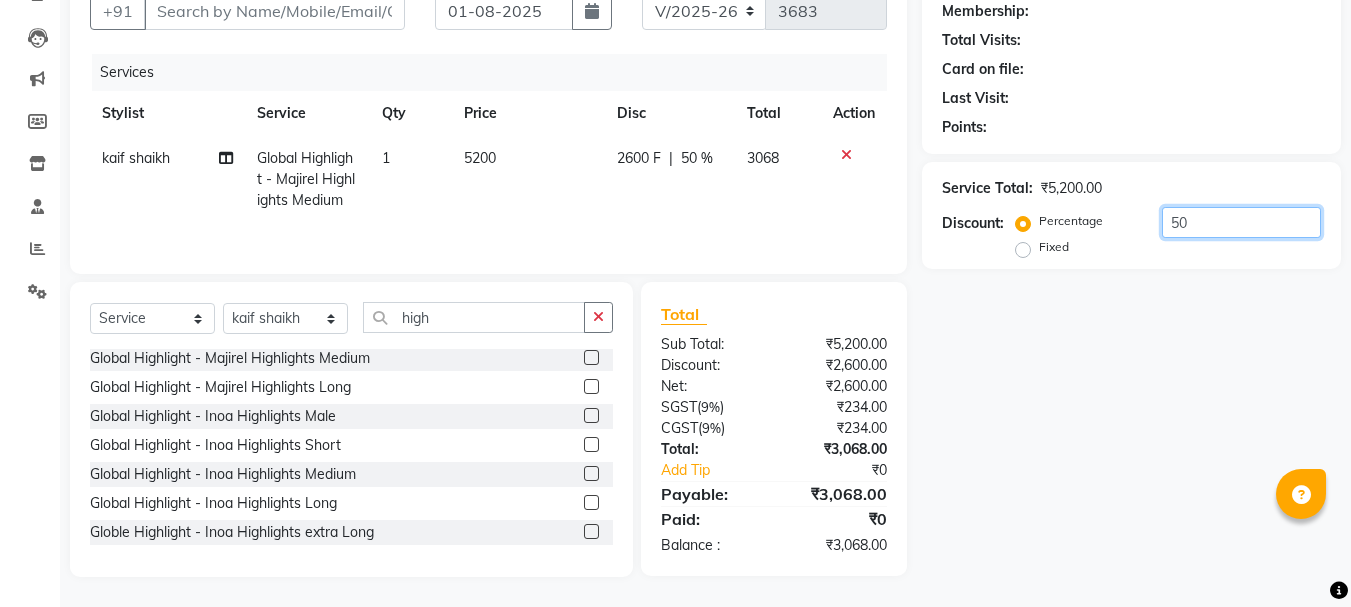 type on "5" 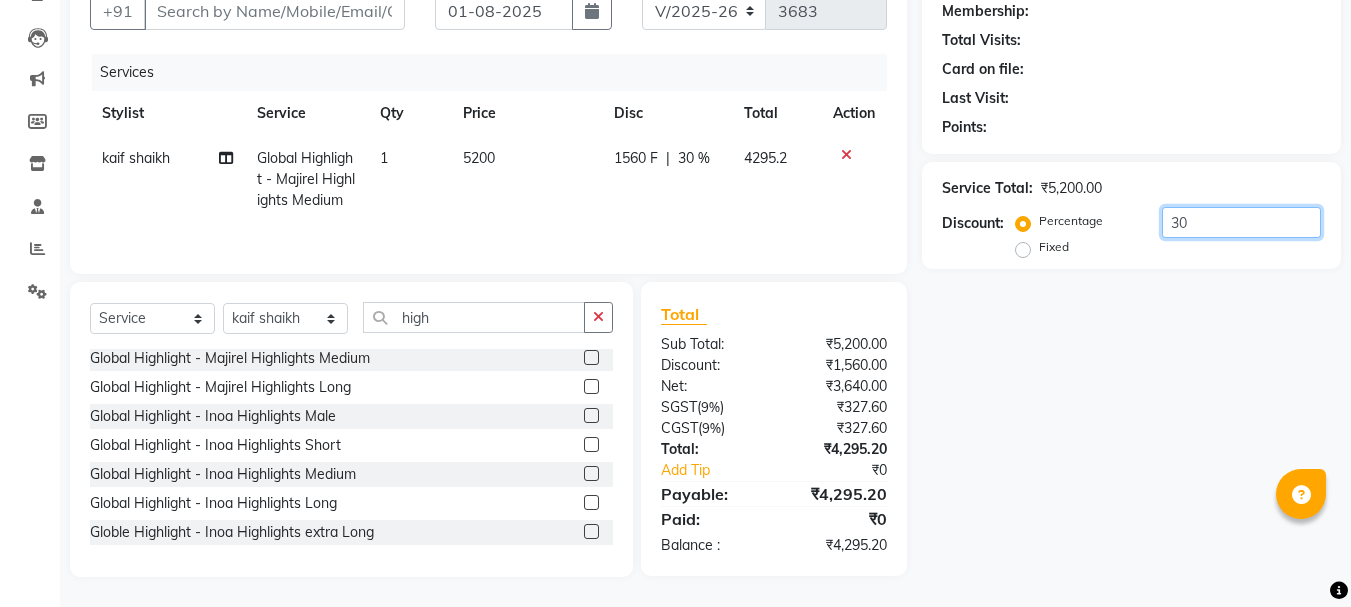 type on "30" 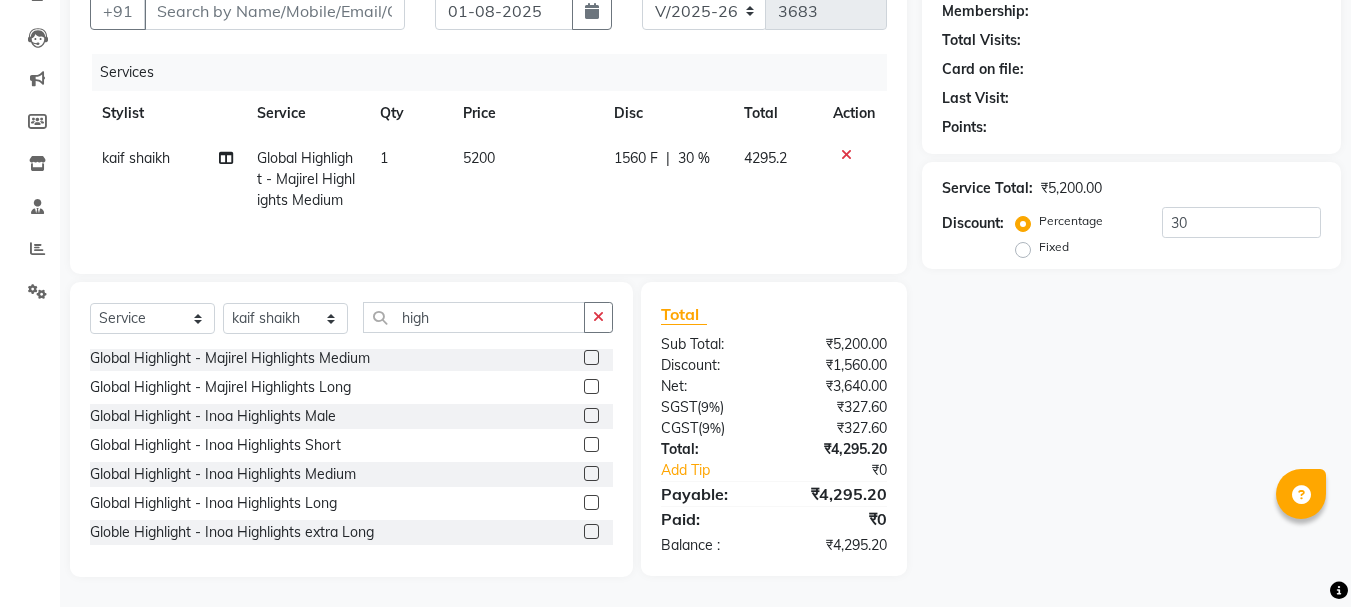 click on "Global Highlight - Majirel Highlights Long" 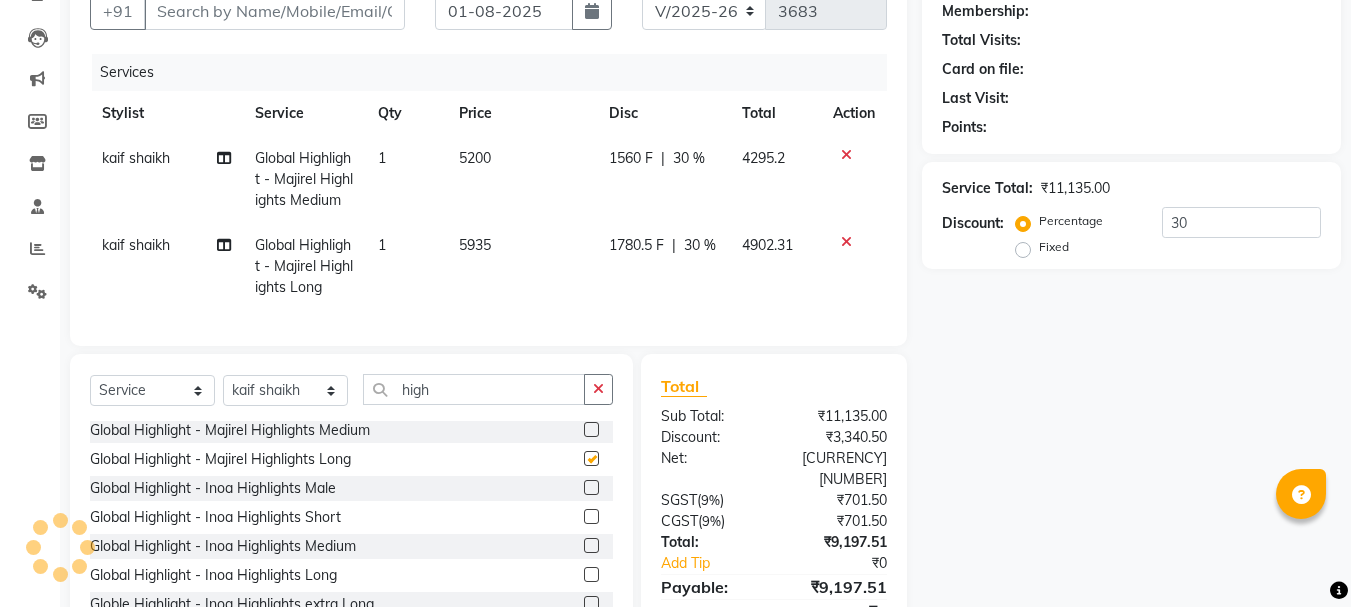 checkbox on "false" 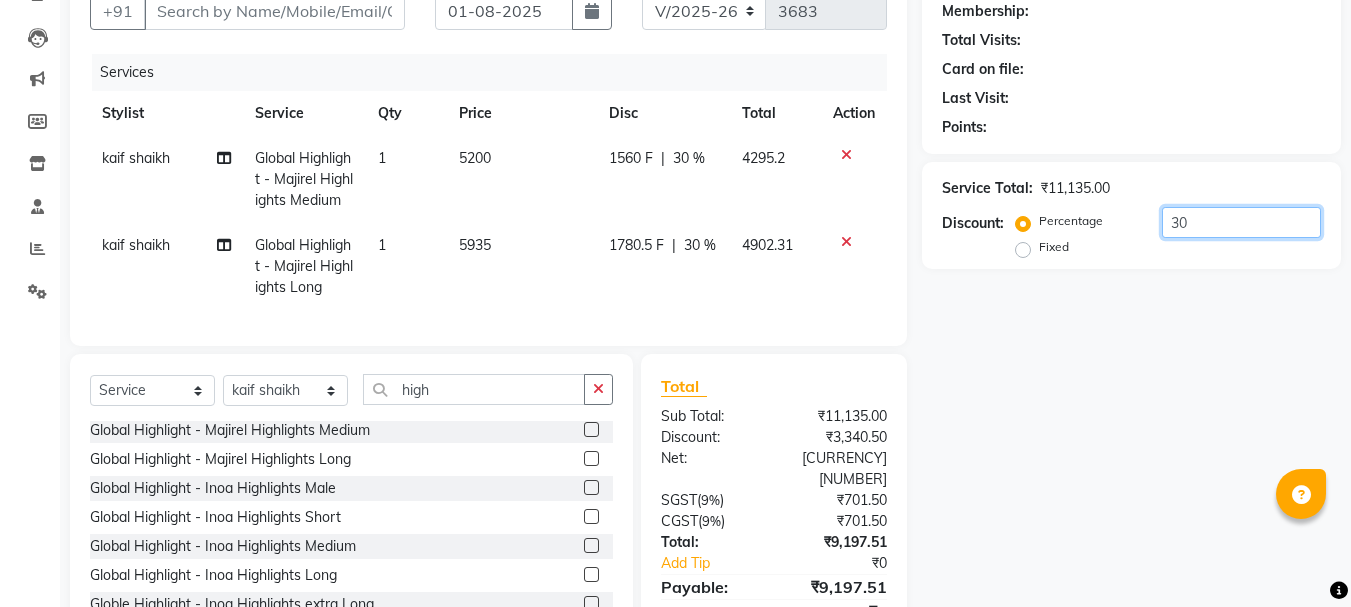 click on "30" 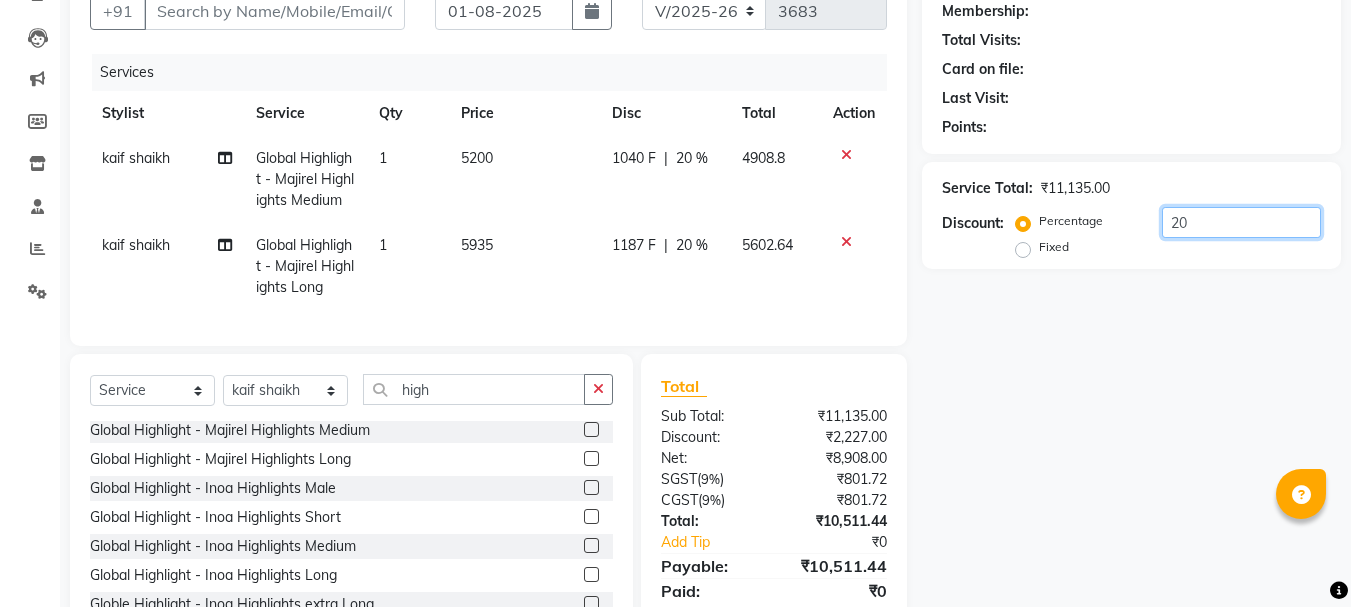 type on "20" 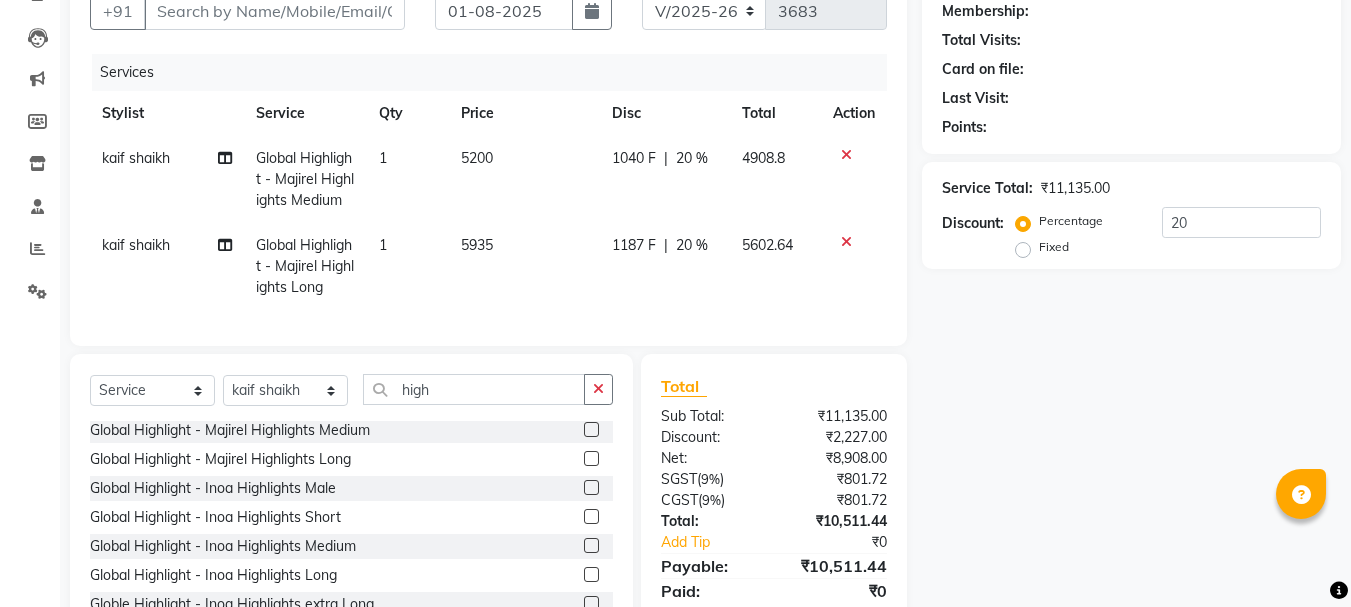 click 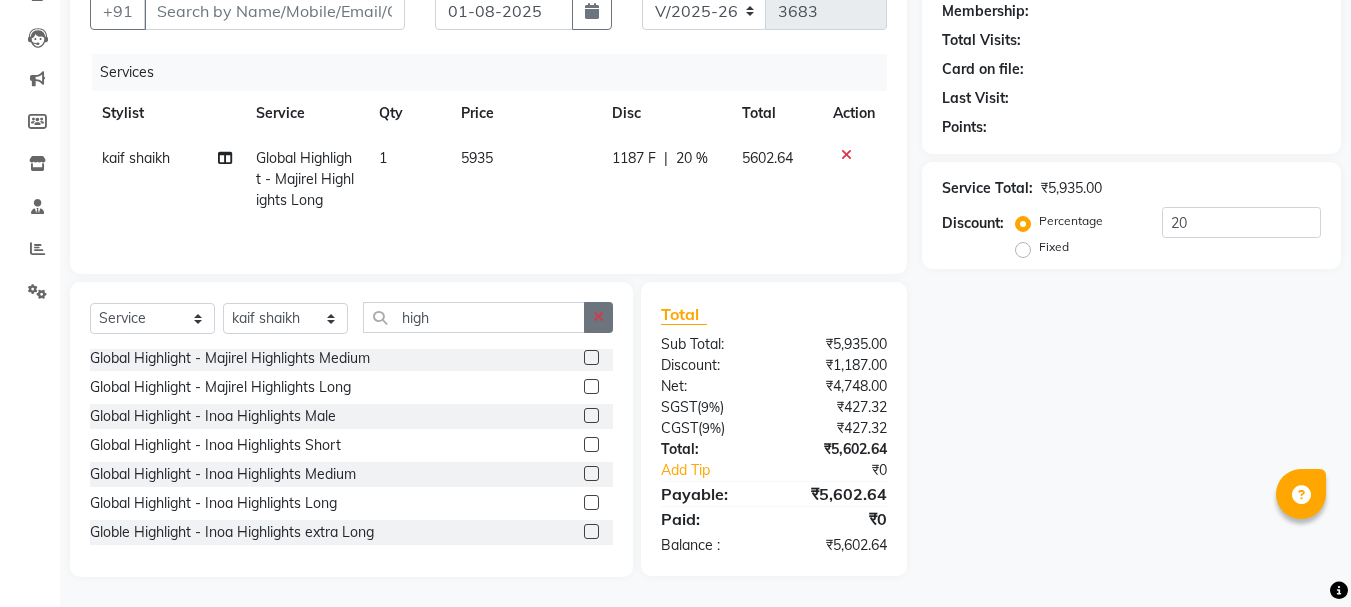 click 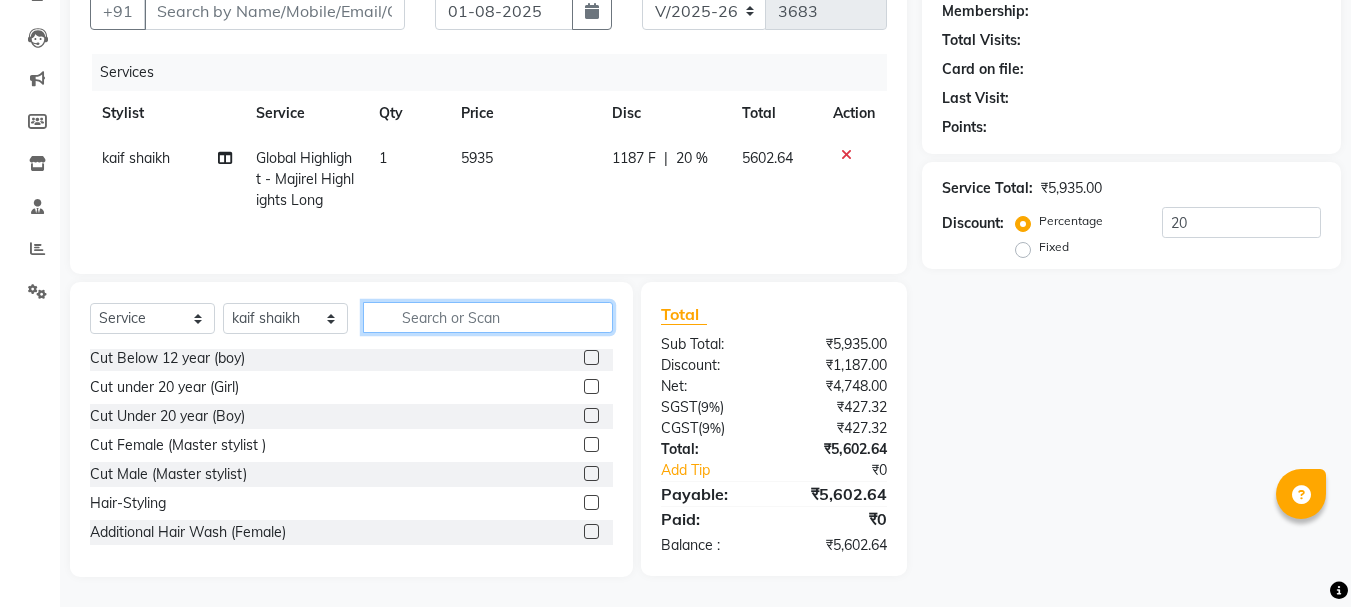 click 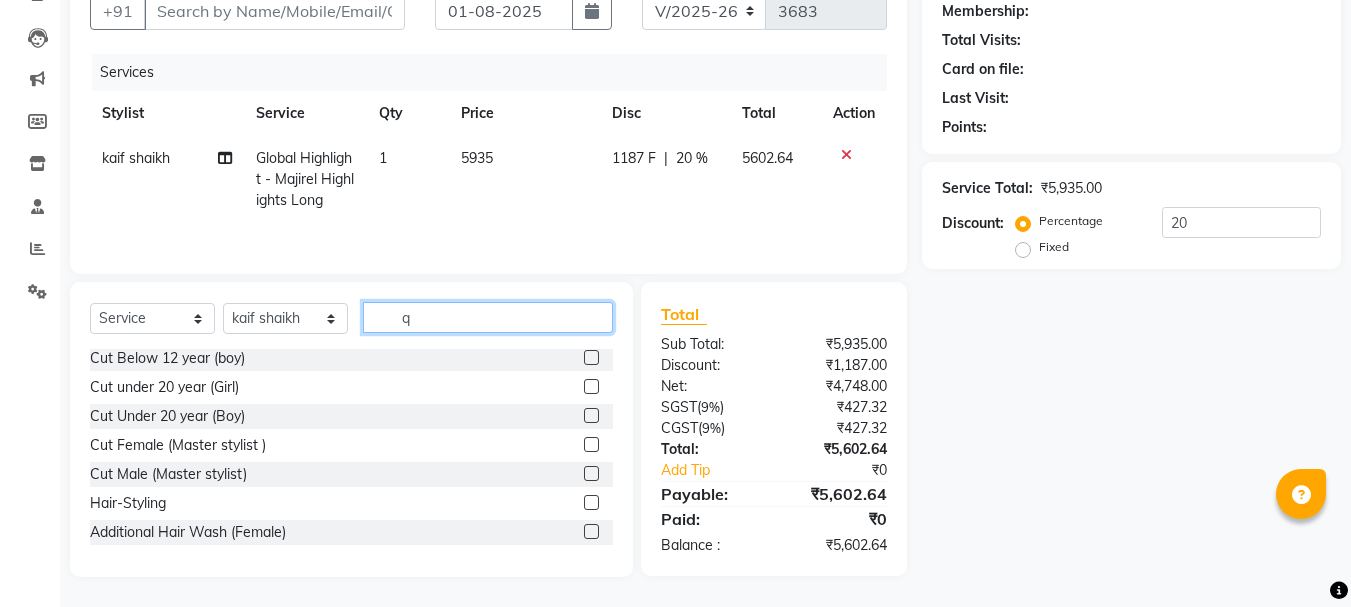 scroll, scrollTop: 0, scrollLeft: 0, axis: both 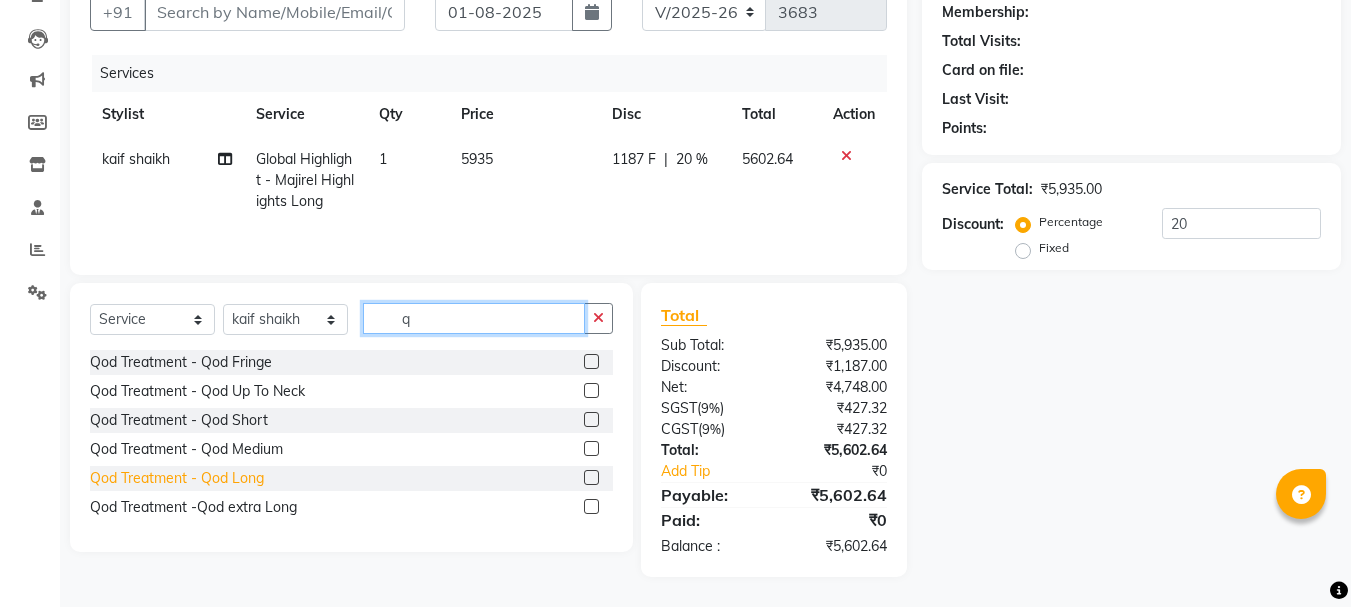 type on "q" 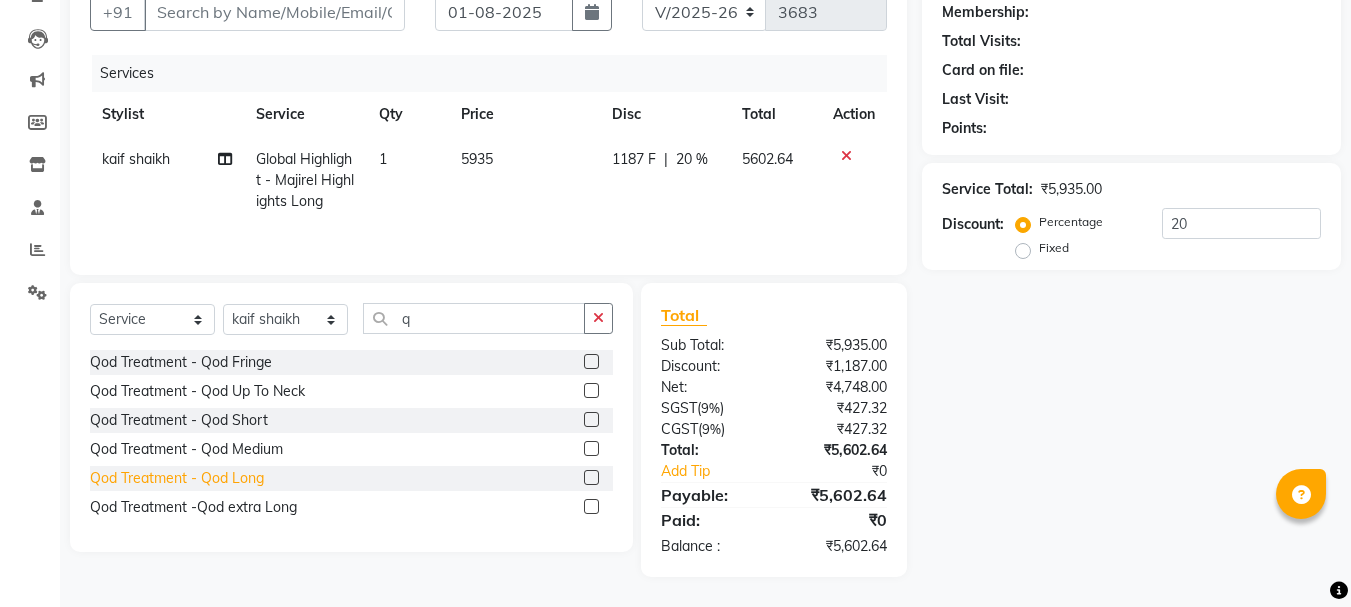 click on "Qod Treatment - Qod Long" 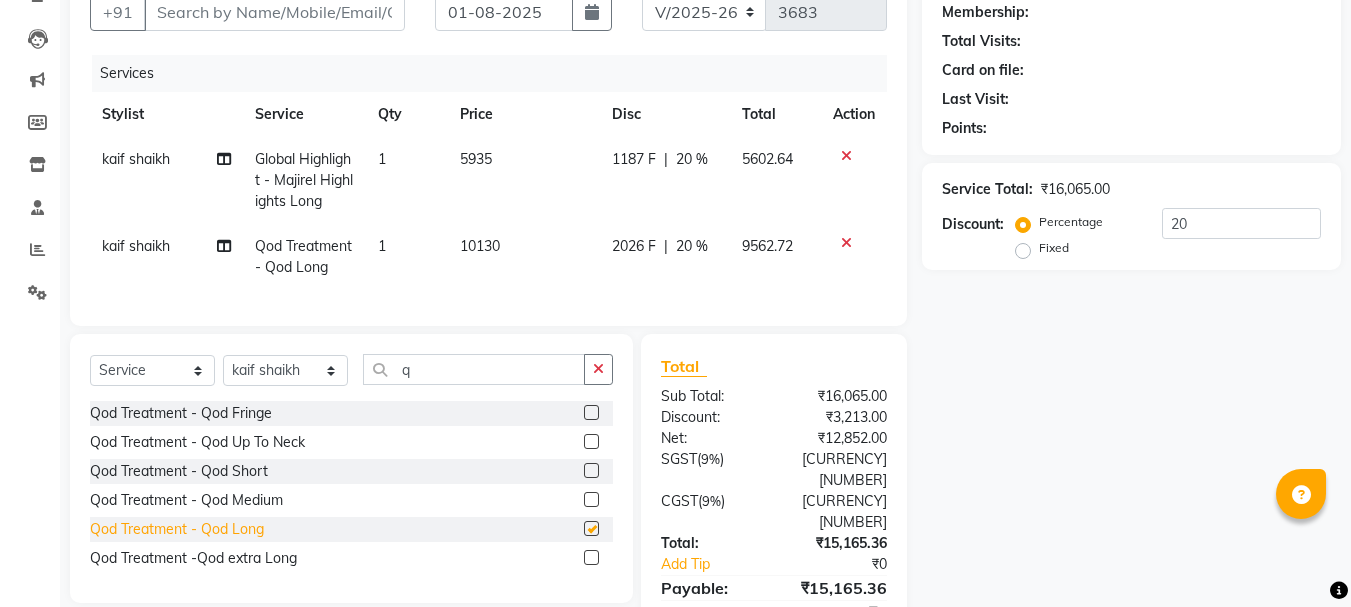 checkbox on "false" 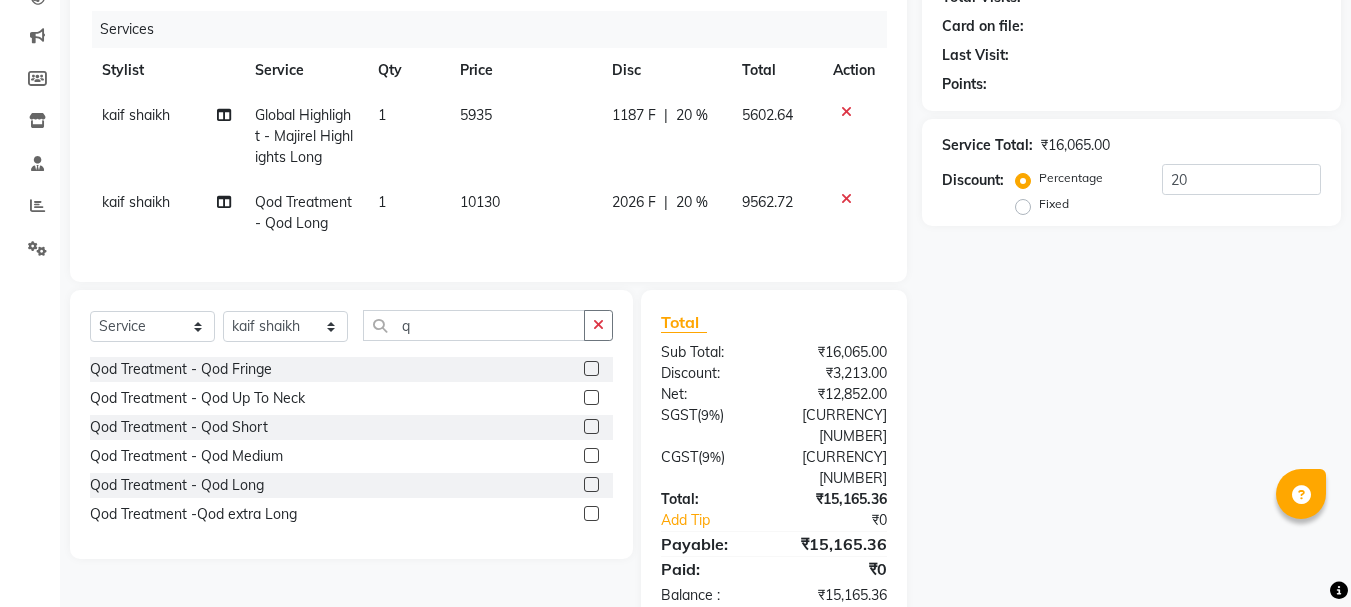 scroll, scrollTop: 259, scrollLeft: 0, axis: vertical 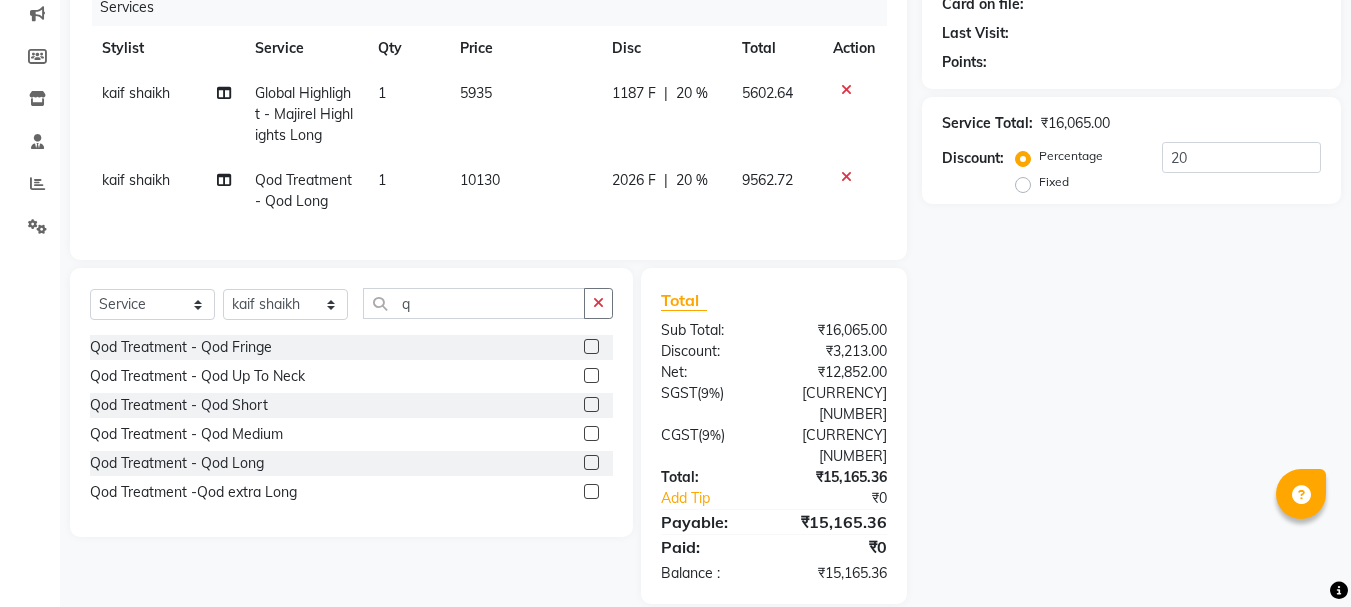 click on "Name: Membership: Total Visits: Card on file: Last Visit:  Points:  Service Total:  ₹16,065.00  Discount:  Percentage   Fixed  20" 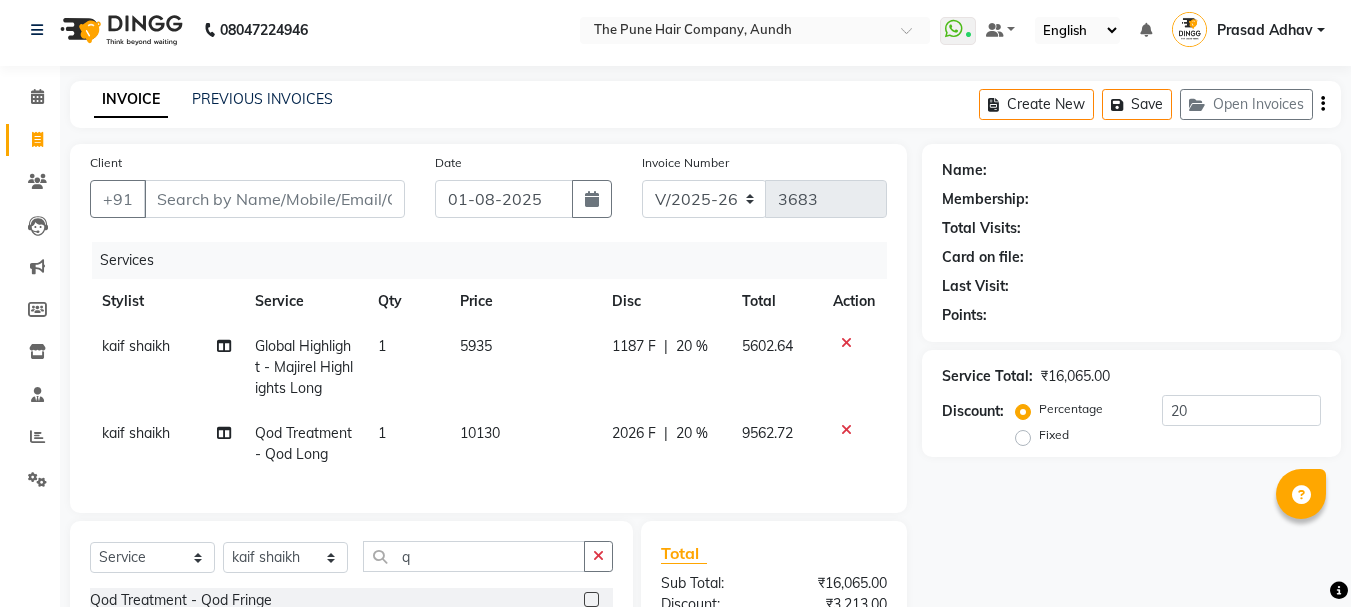 scroll, scrollTop: 0, scrollLeft: 0, axis: both 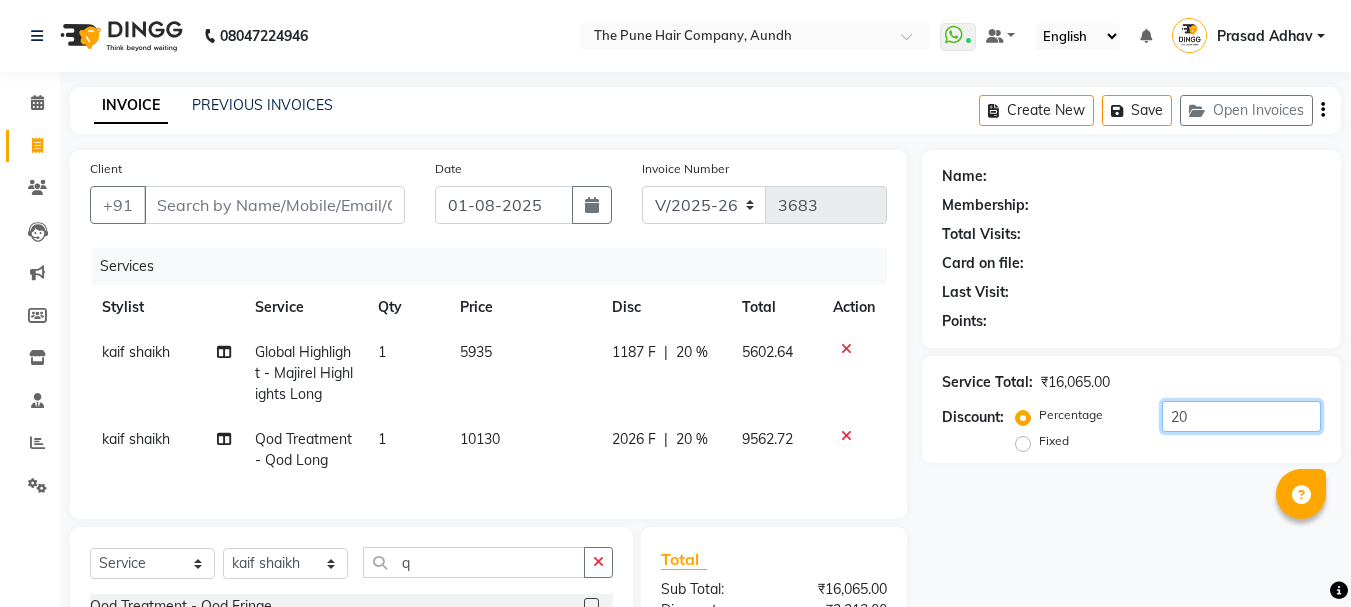 click on "20" 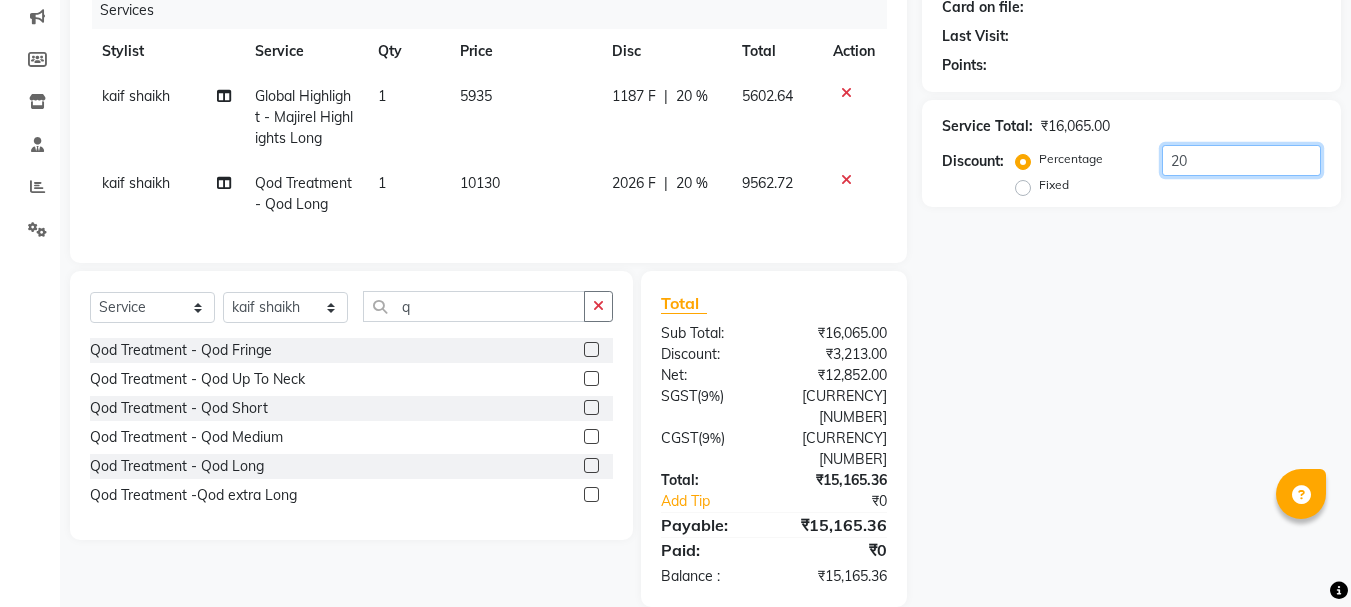 scroll, scrollTop: 259, scrollLeft: 0, axis: vertical 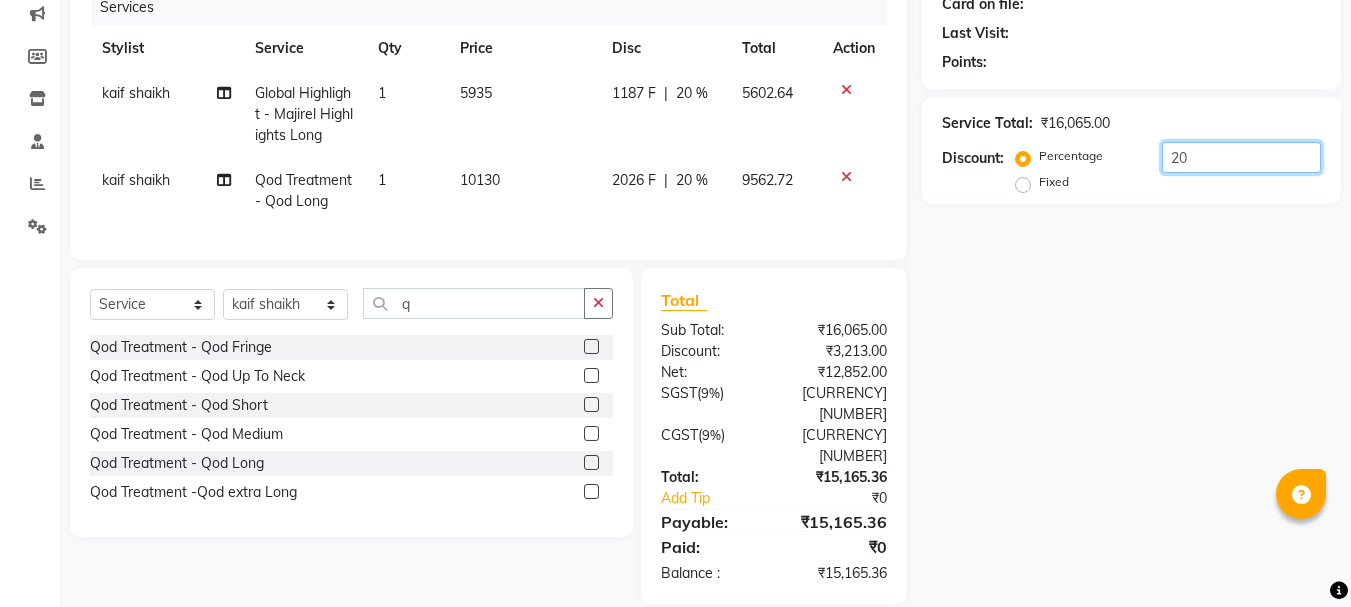 type on "2" 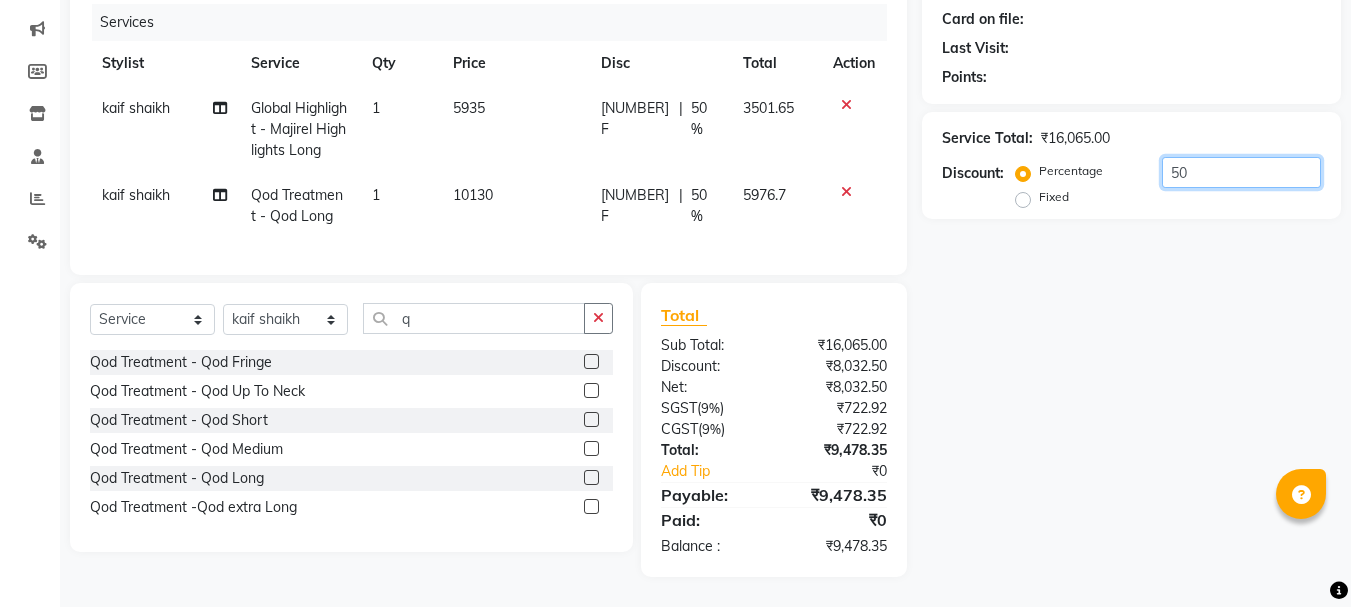 type on "5" 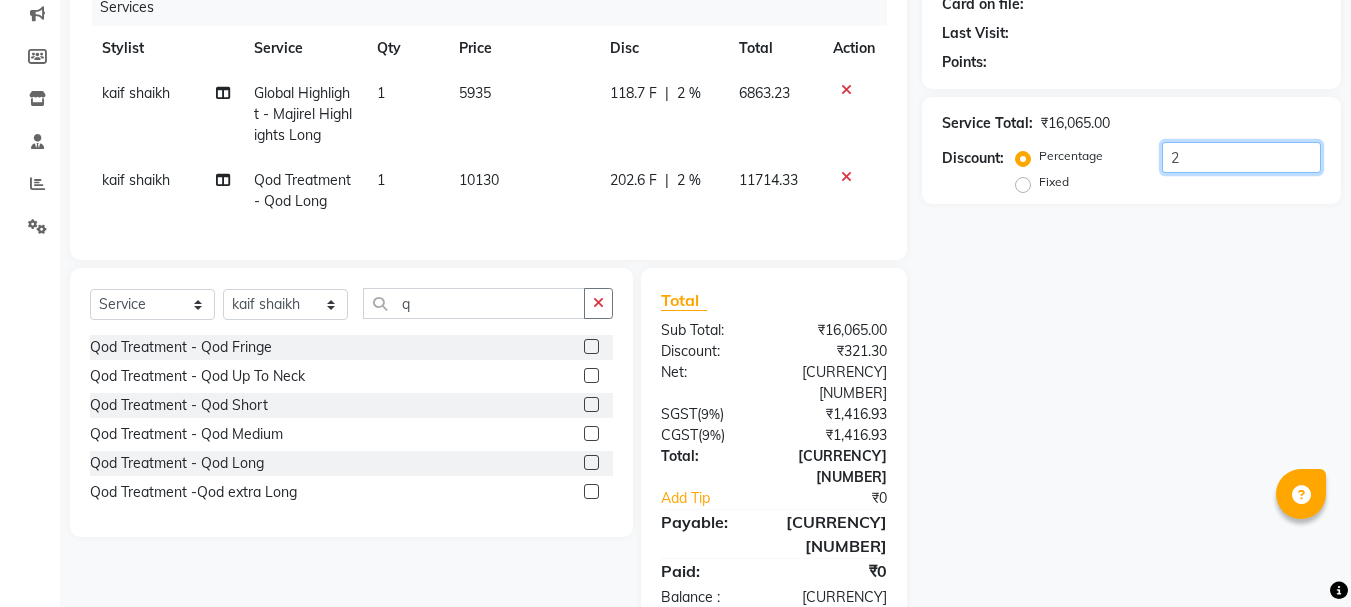 type on "20" 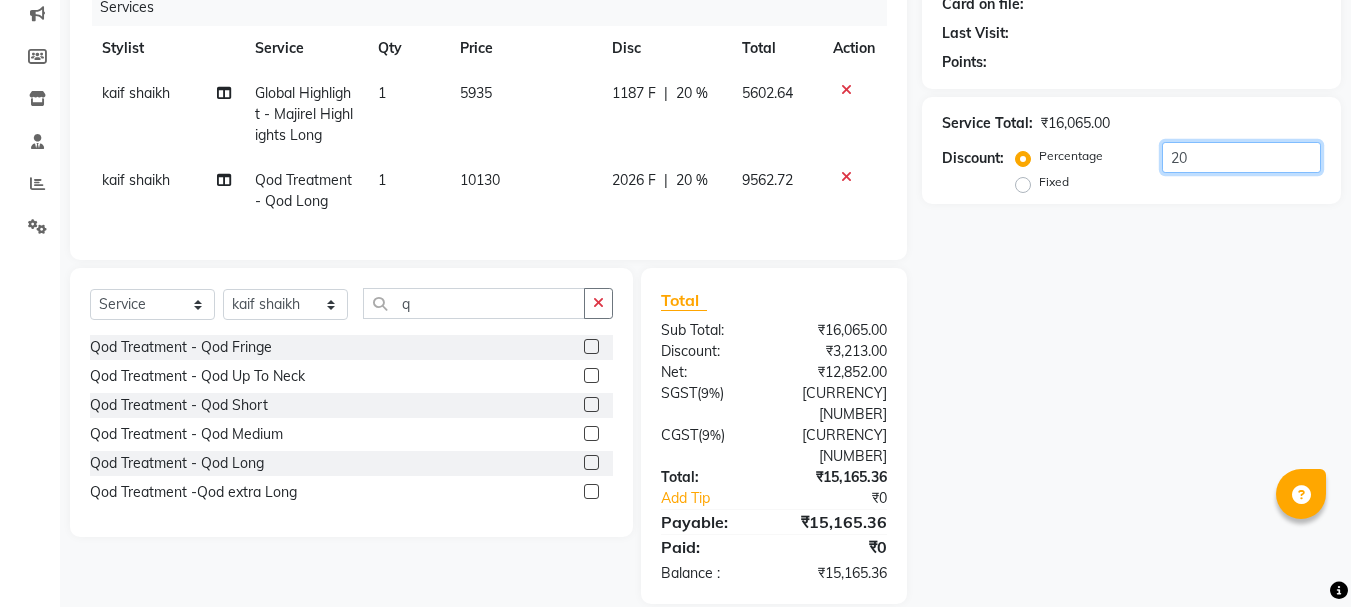 drag, startPoint x: 1252, startPoint y: 160, endPoint x: 1154, endPoint y: 170, distance: 98.50888 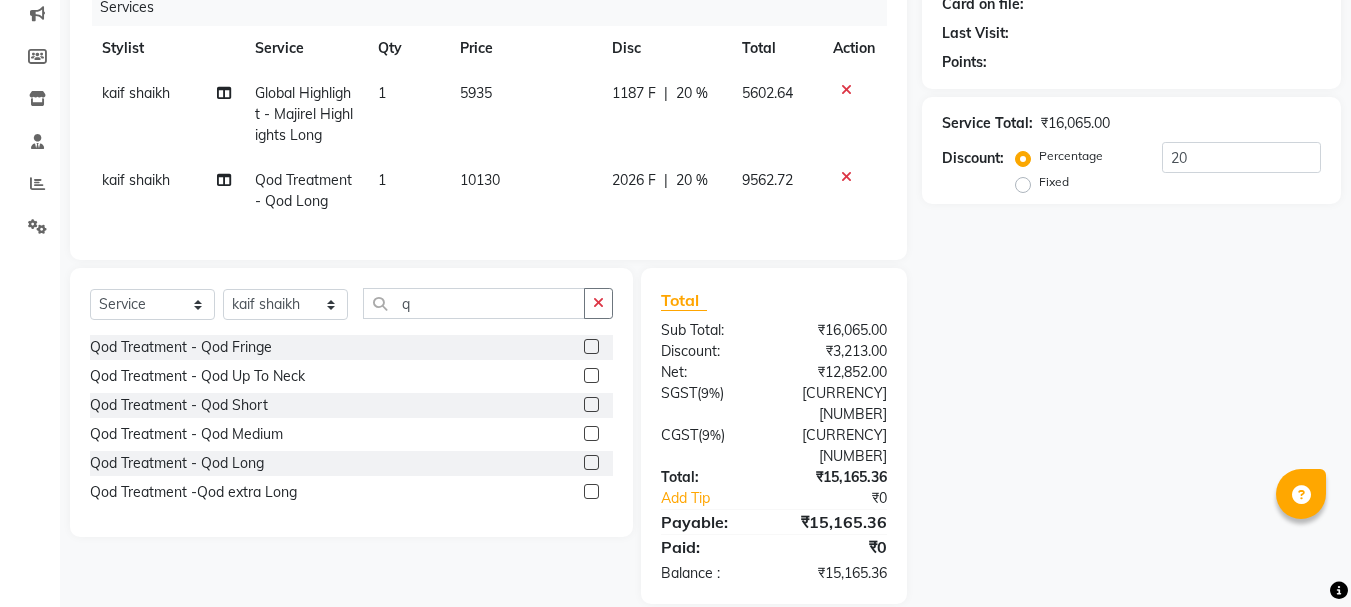 click on "Name: Membership: Total Visits: Card on file: Last Visit:  Points:  Service Total:  ₹16,065.00  Discount:  Percentage   Fixed  20" 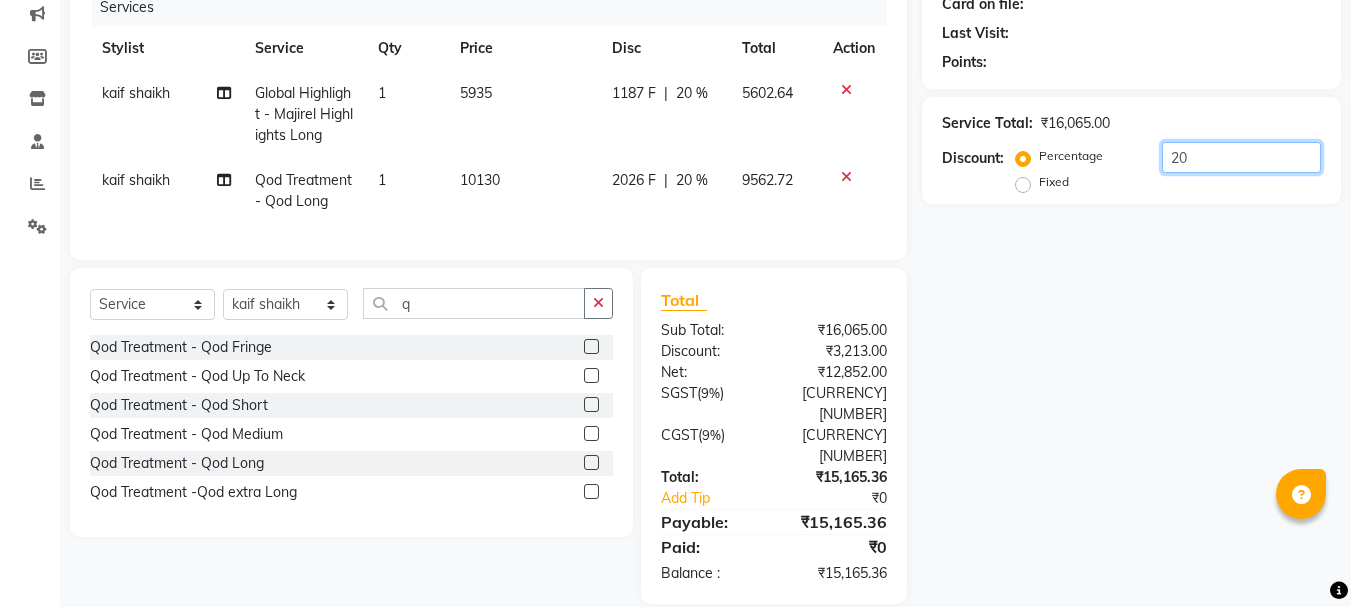 drag, startPoint x: 1235, startPoint y: 163, endPoint x: 1156, endPoint y: 175, distance: 79.9062 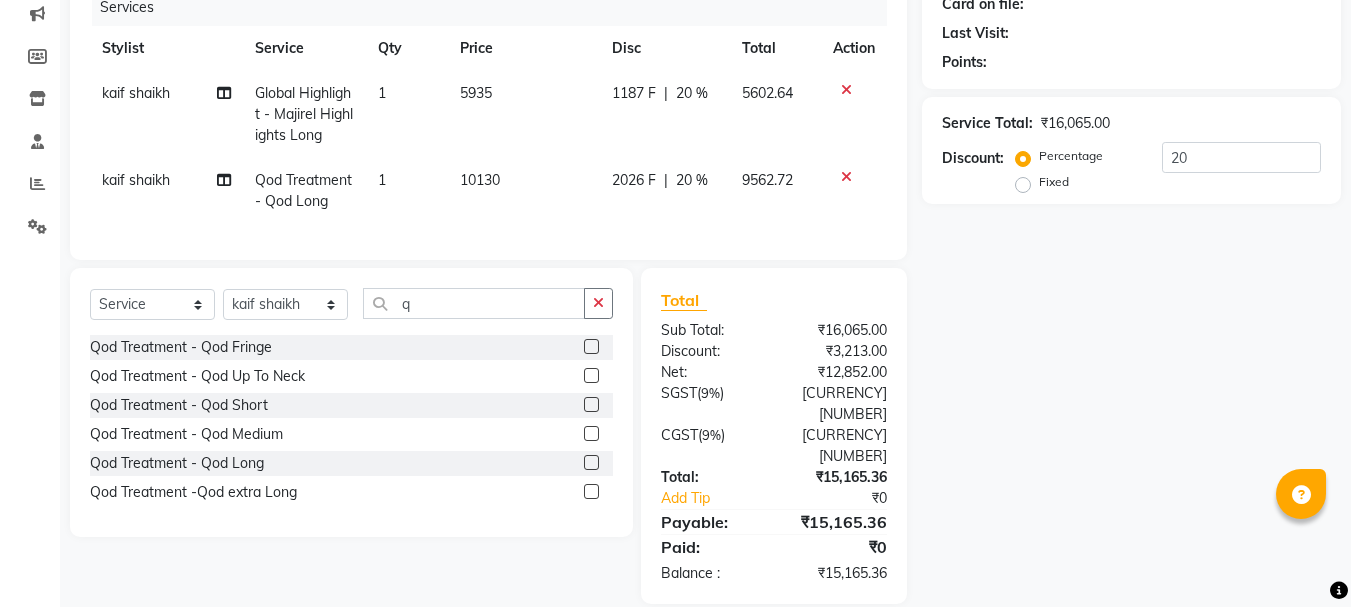 click on "Name: Membership: Total Visits: Card on file: Last Visit:  Points:  Service Total:  ₹16,065.00  Discount:  Percentage   Fixed  20" 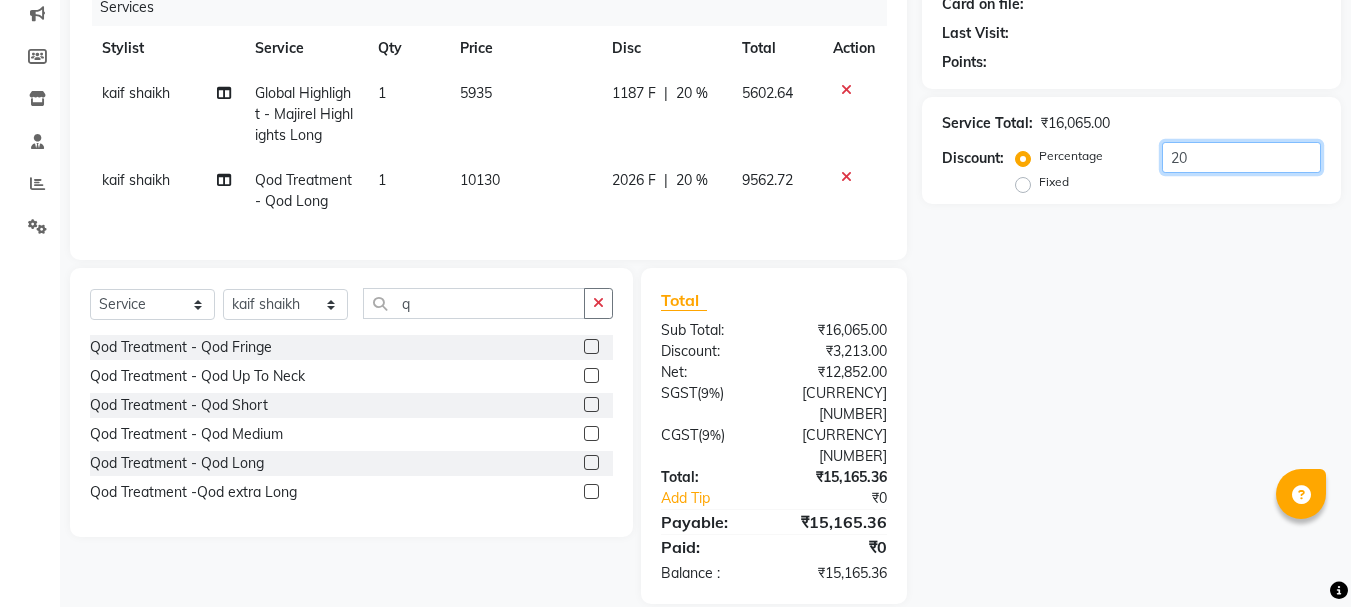 drag, startPoint x: 1217, startPoint y: 162, endPoint x: 1137, endPoint y: 169, distance: 80.305664 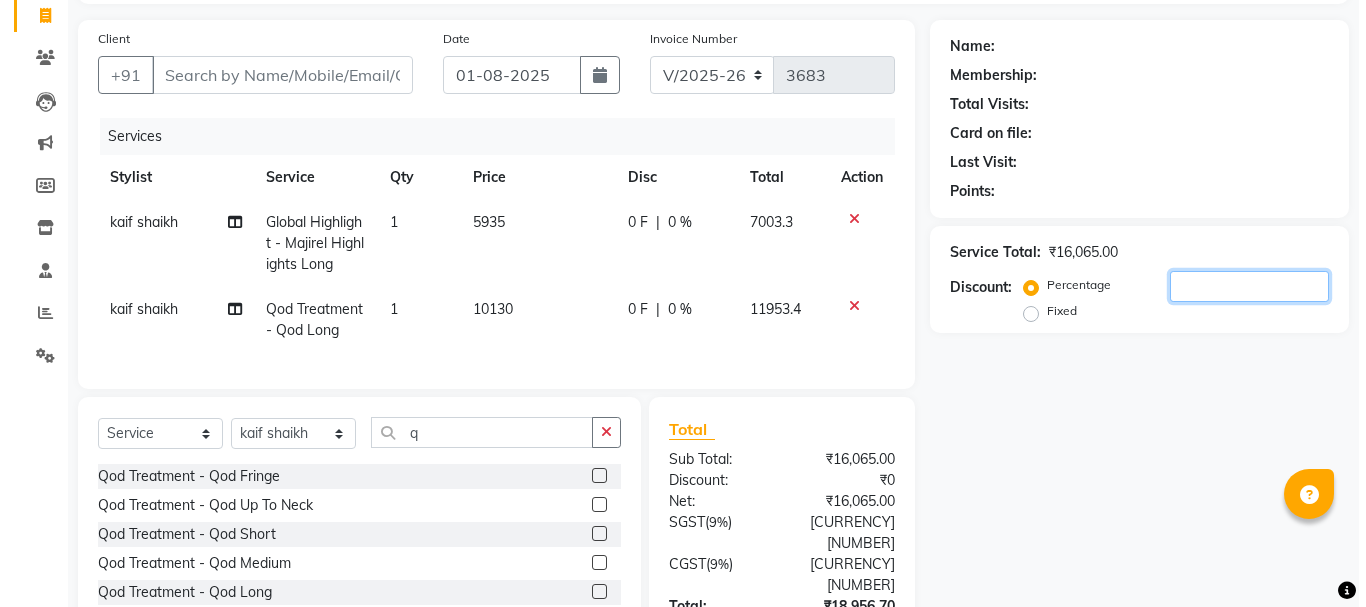scroll, scrollTop: 0, scrollLeft: 0, axis: both 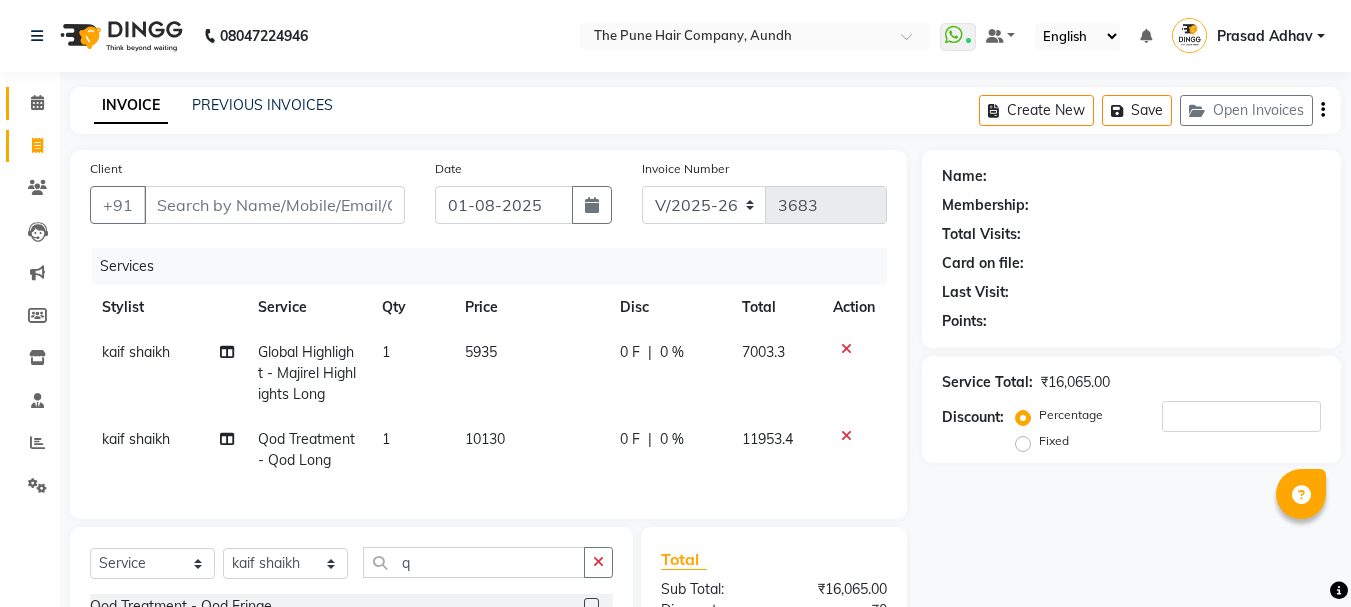 click 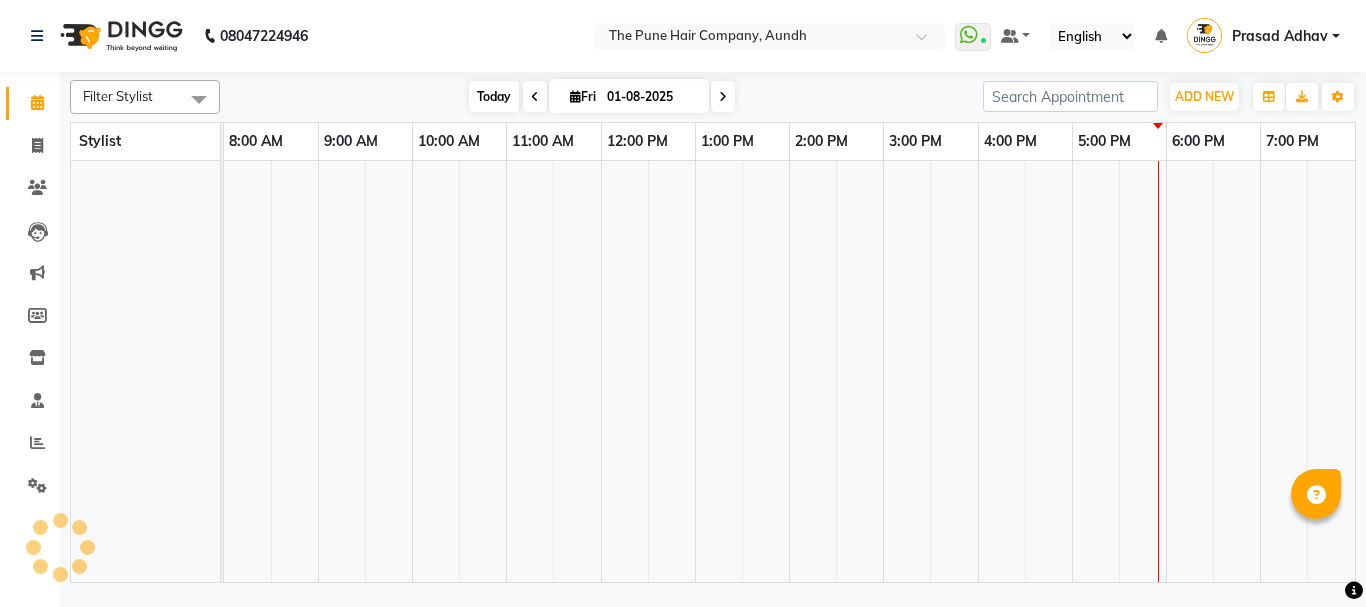 click on "Today" at bounding box center (494, 96) 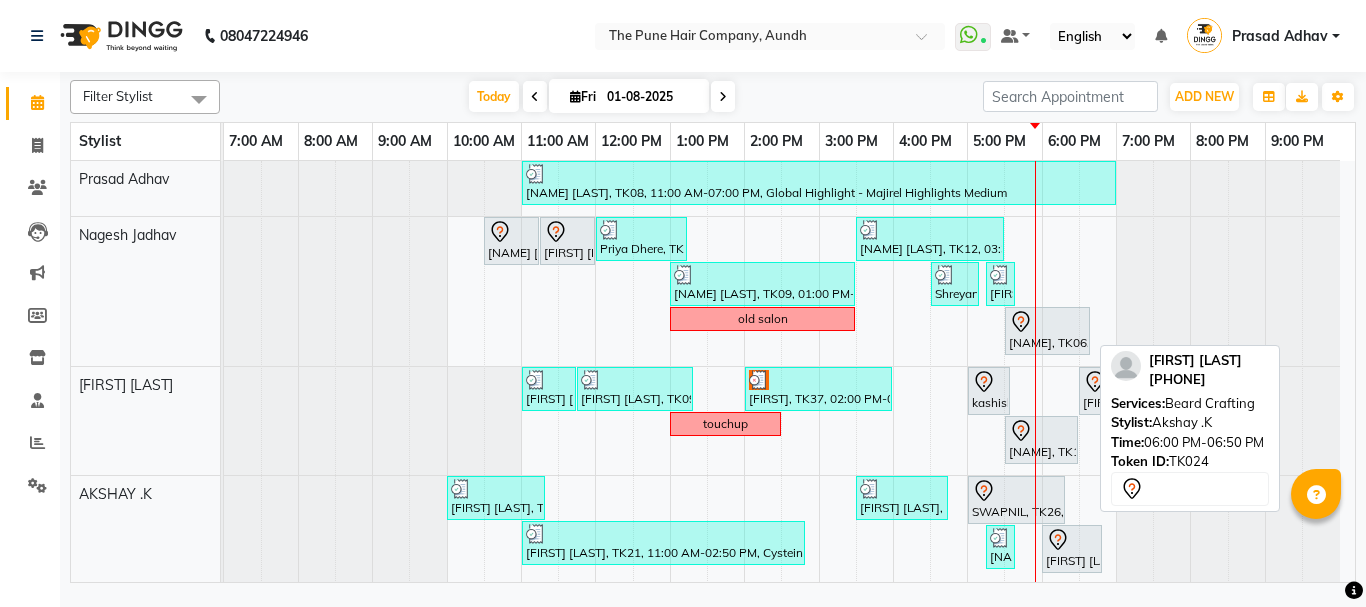 scroll, scrollTop: 200, scrollLeft: 0, axis: vertical 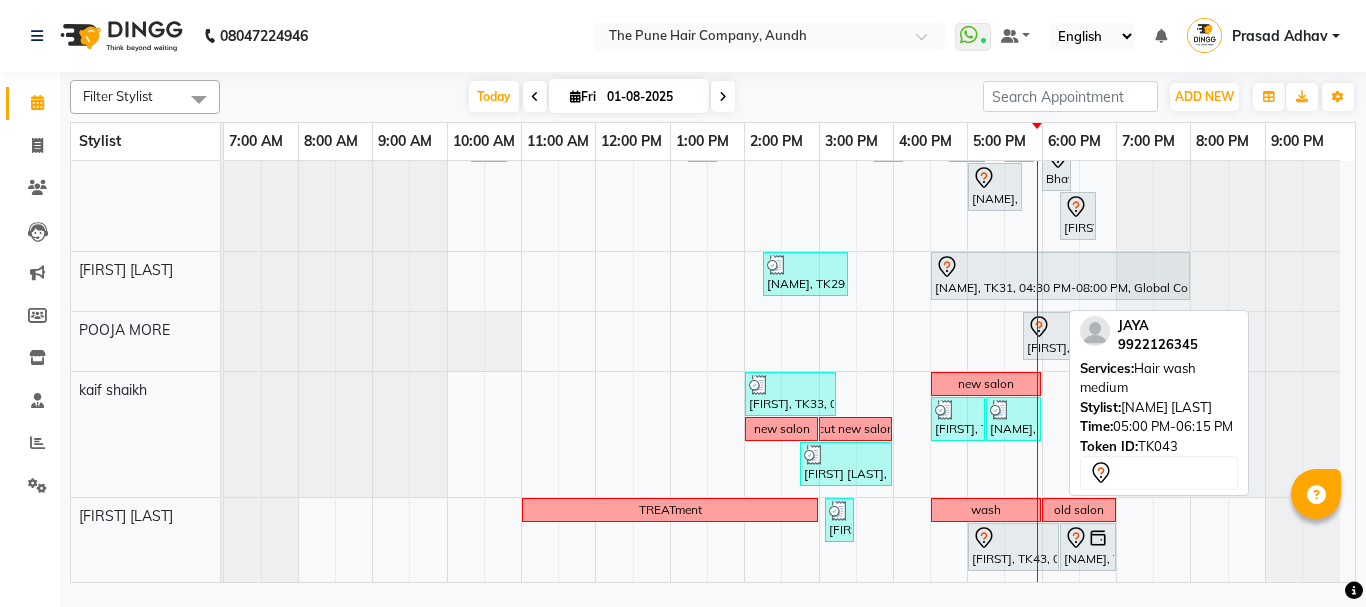 click on "[FIRST], TK43, 05:00 PM-06:15 PM, Hair wash medium" at bounding box center (1013, 547) 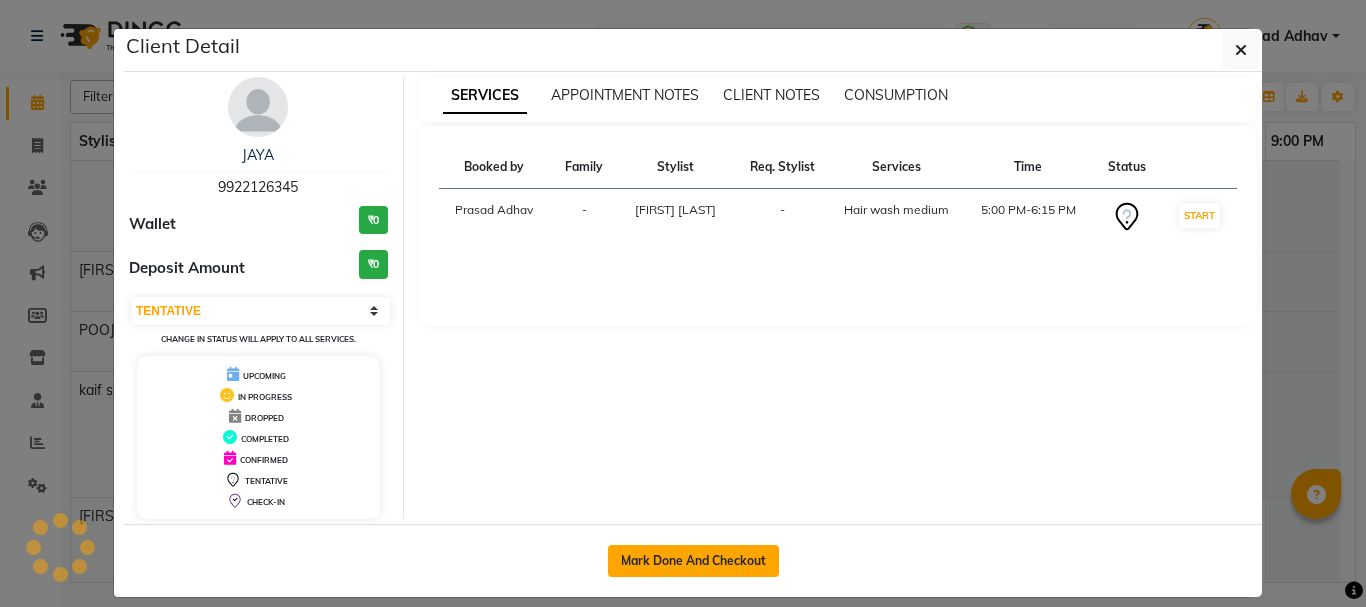 click on "Mark Done And Checkout" 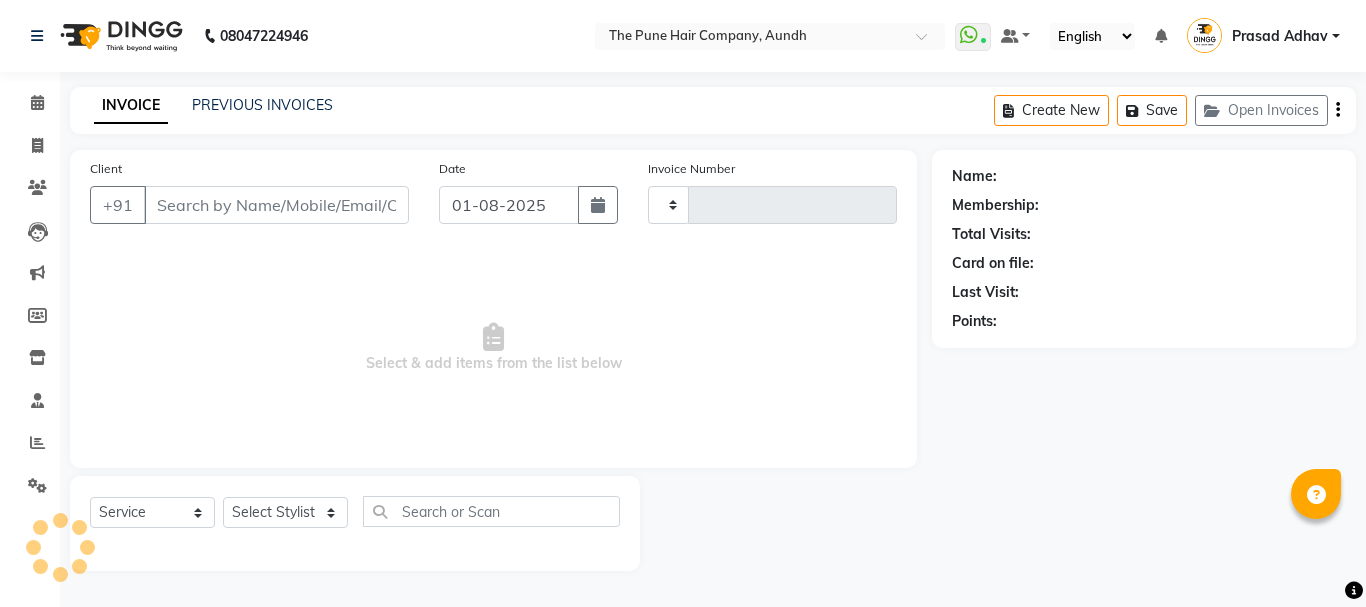 type on "3683" 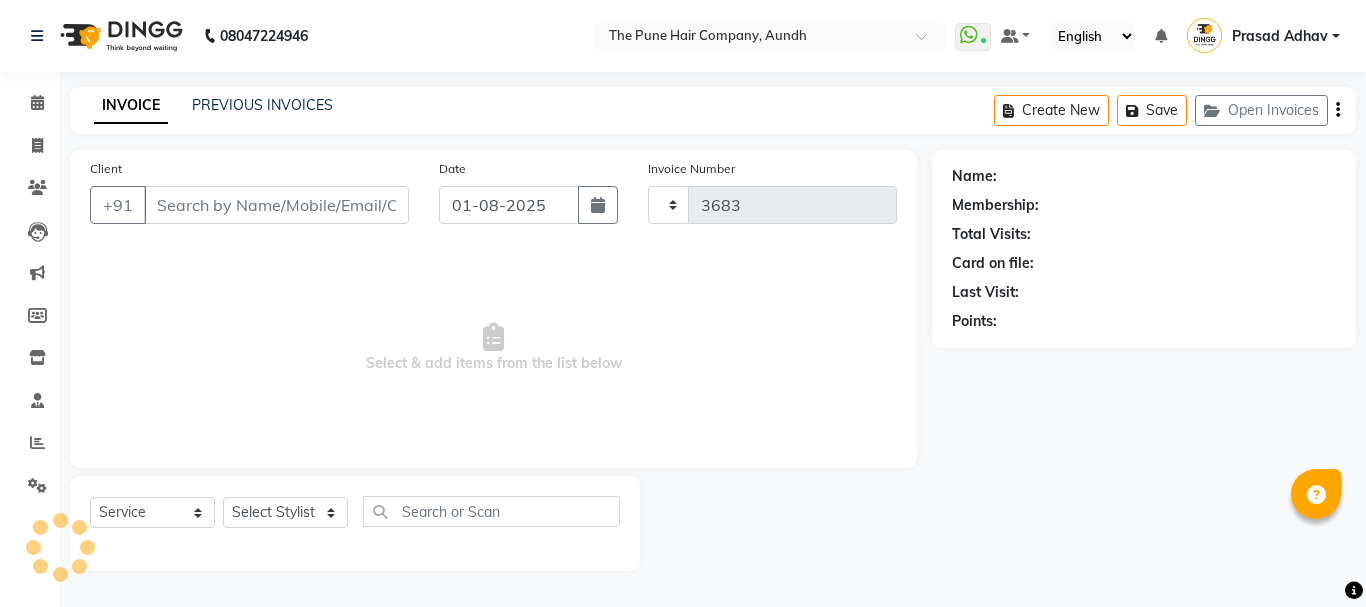 select on "106" 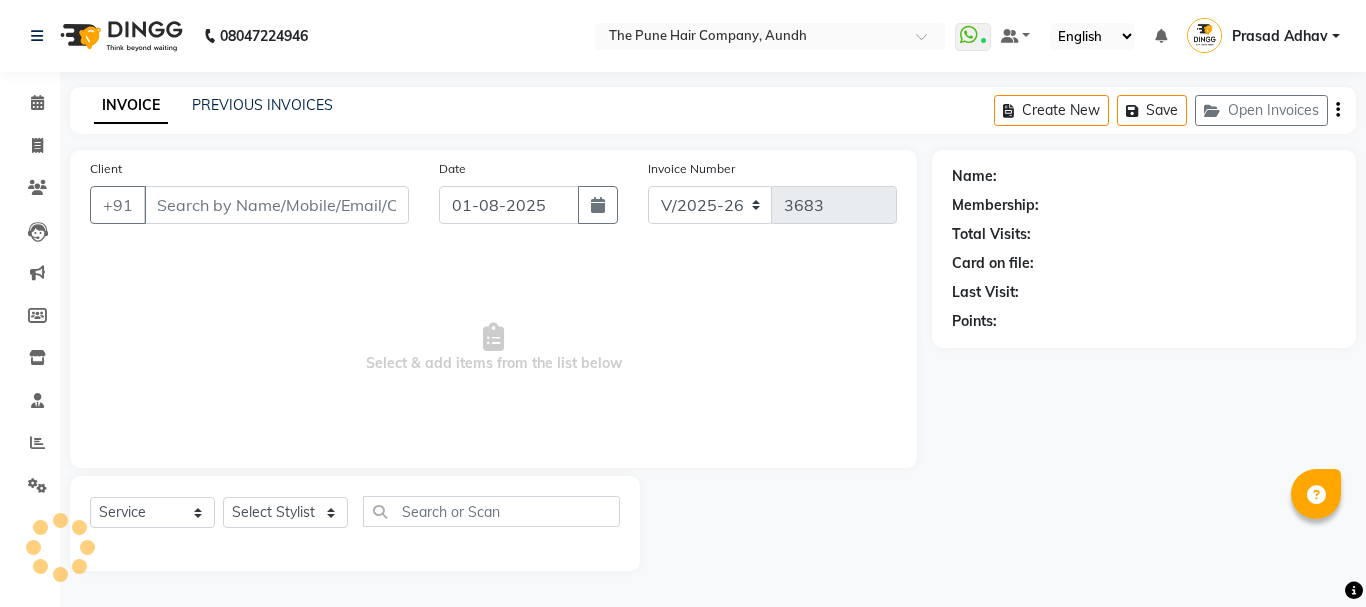 type on "9922126345" 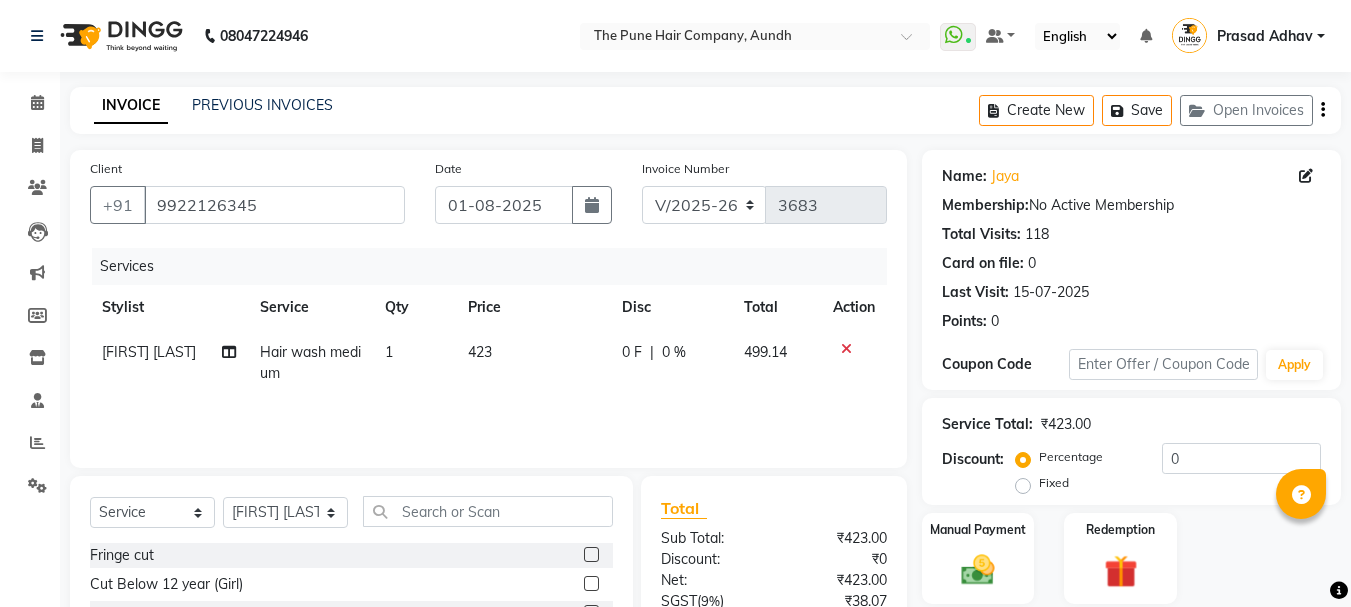 drag, startPoint x: 1222, startPoint y: 475, endPoint x: 1083, endPoint y: 476, distance: 139.0036 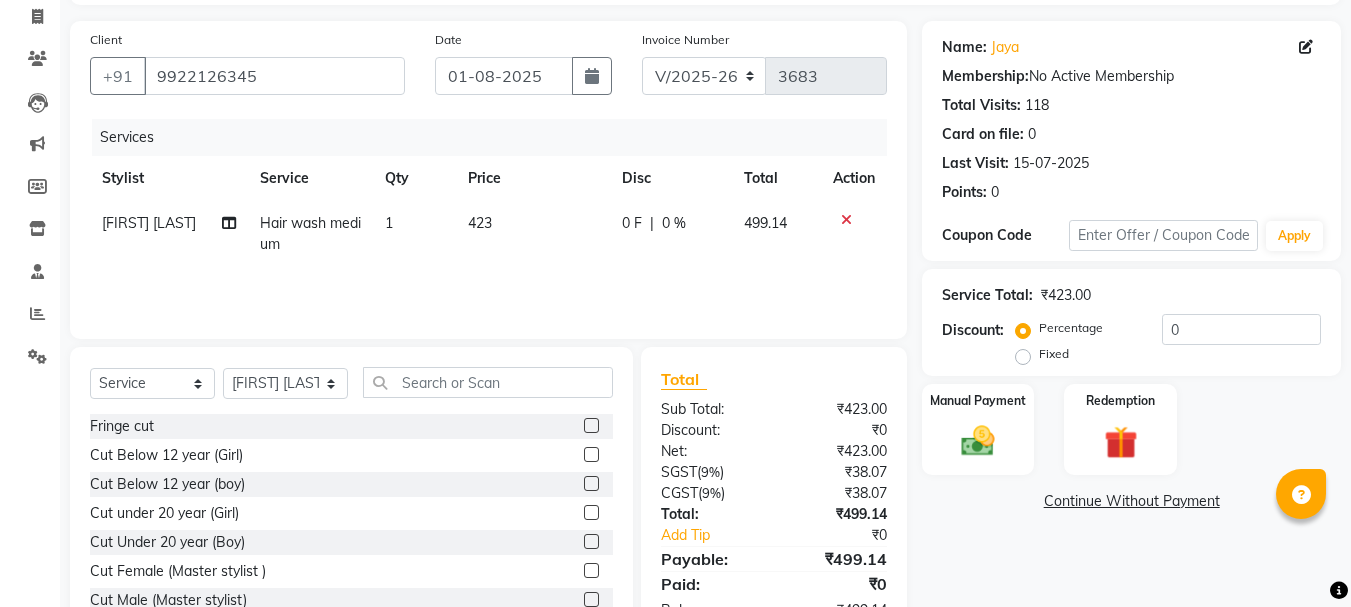 scroll, scrollTop: 194, scrollLeft: 0, axis: vertical 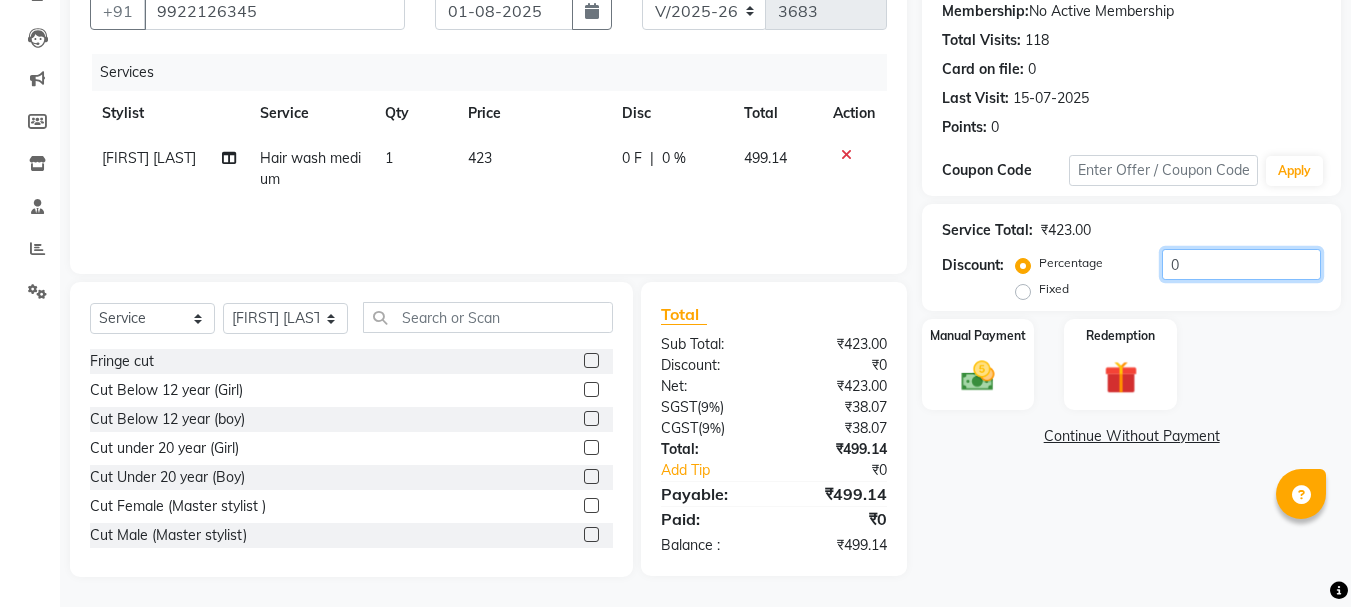 drag, startPoint x: 1199, startPoint y: 271, endPoint x: 1090, endPoint y: 266, distance: 109.11462 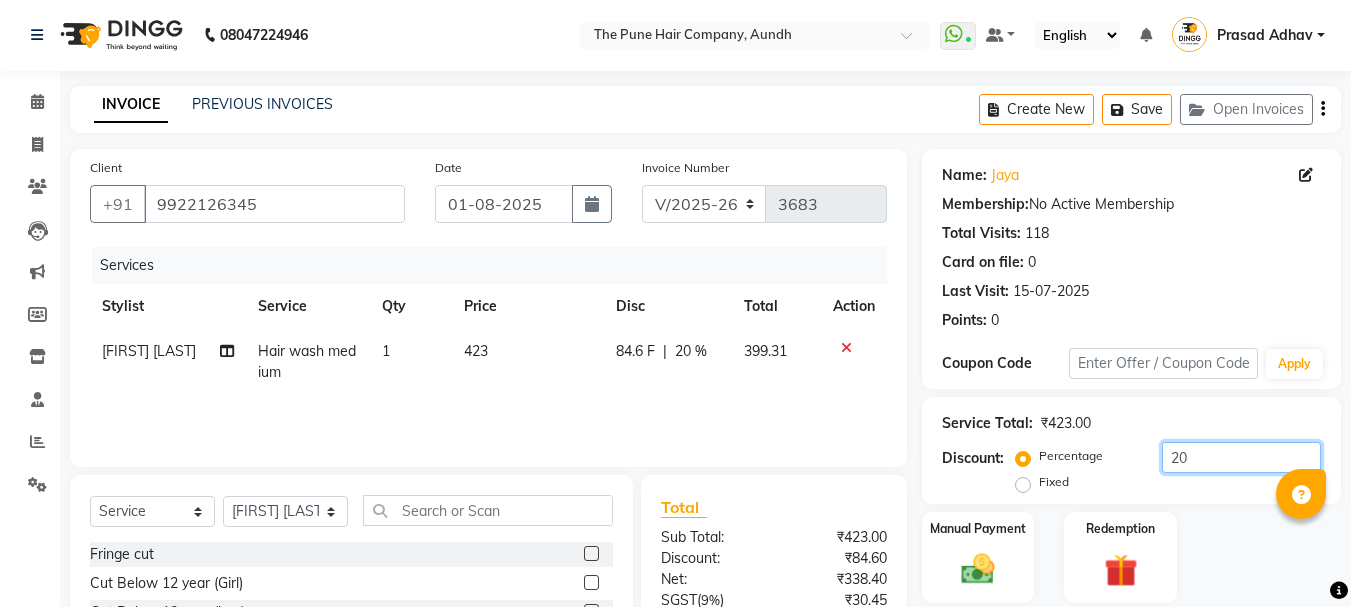 scroll, scrollTop: 0, scrollLeft: 0, axis: both 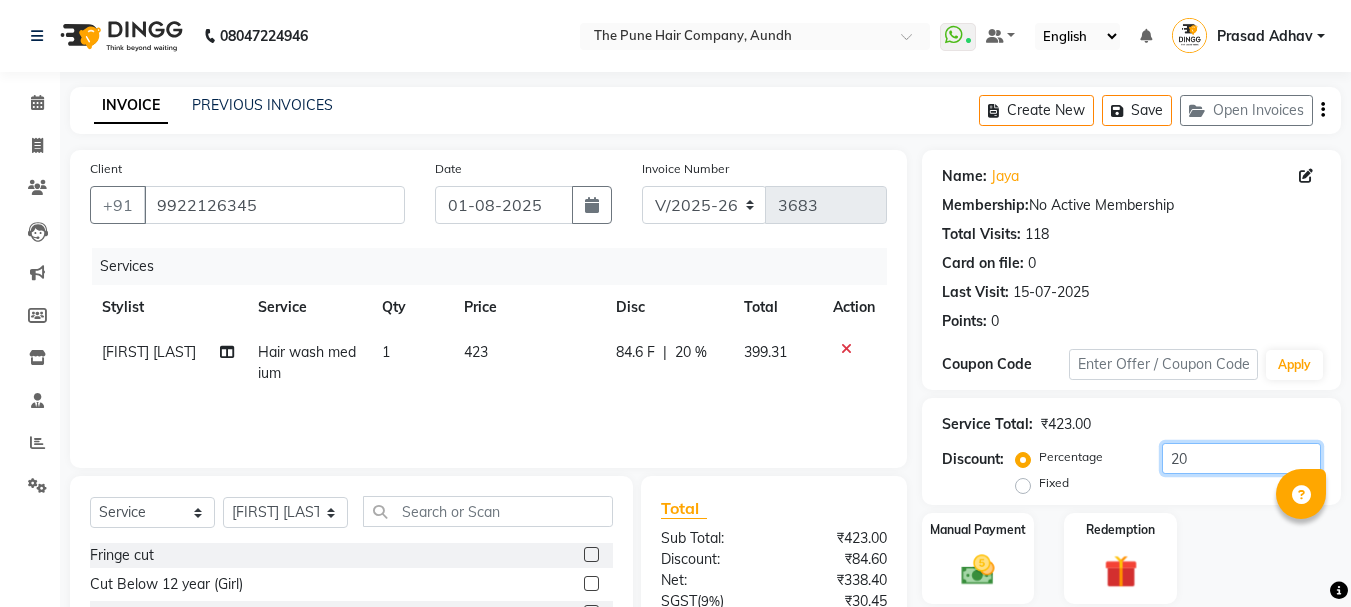 type on "20" 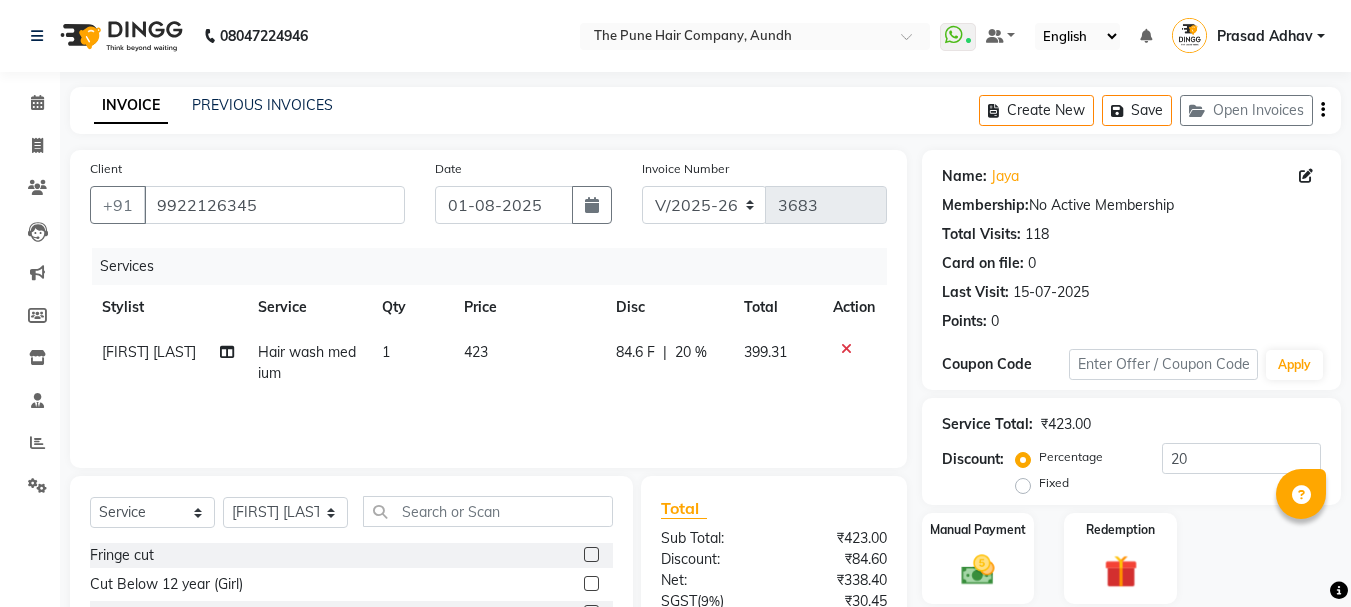 click on "Hair wash medium" 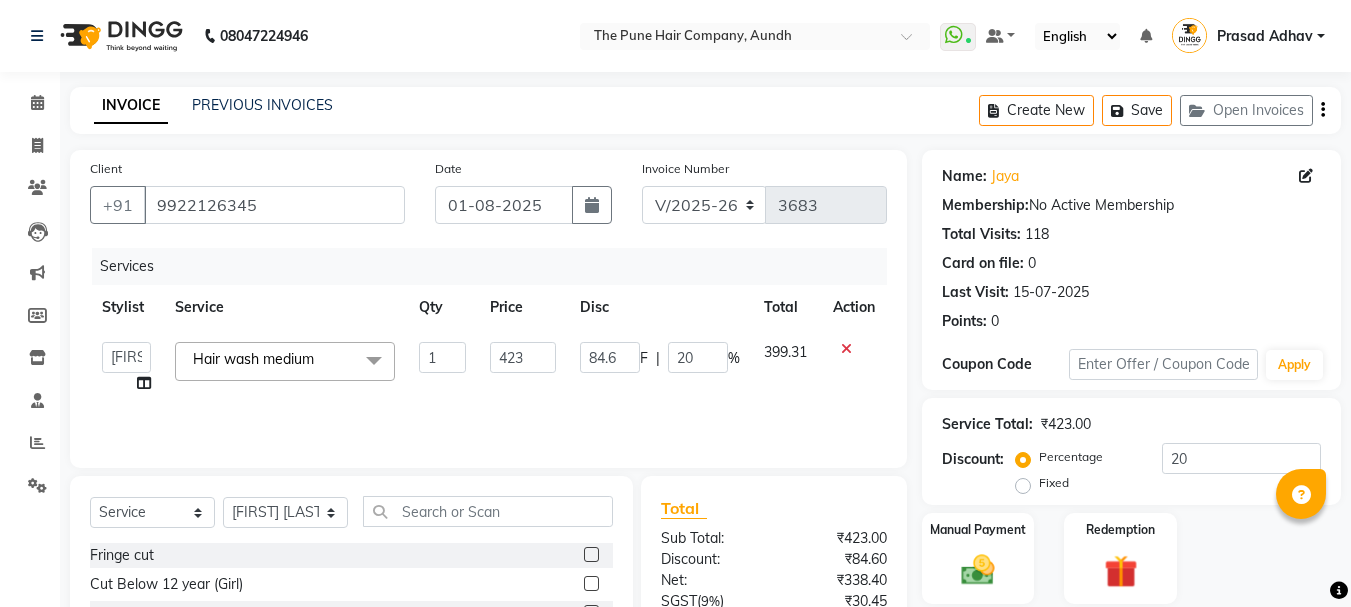 click 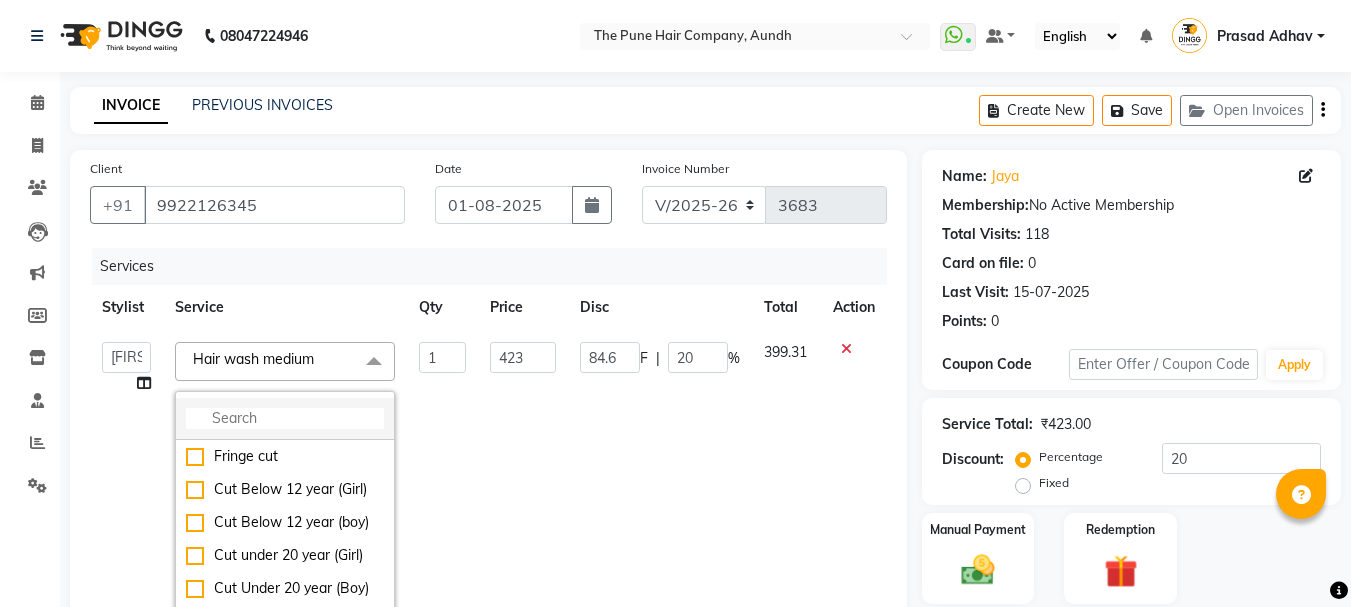 click 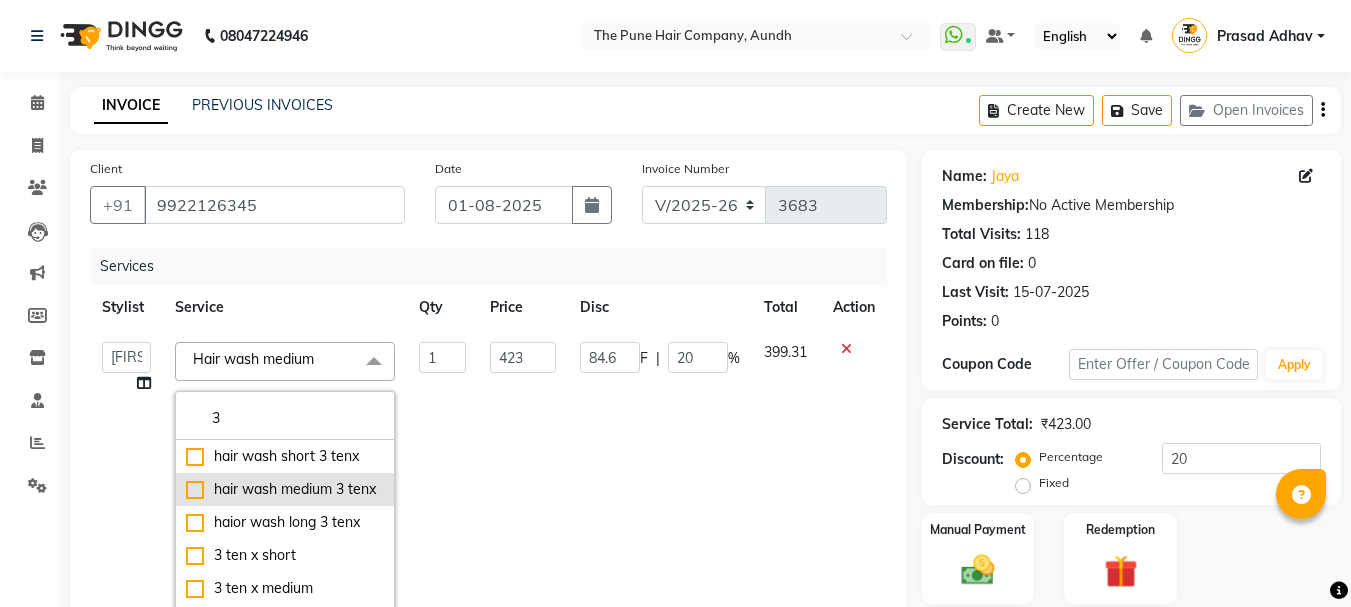 type on "3" 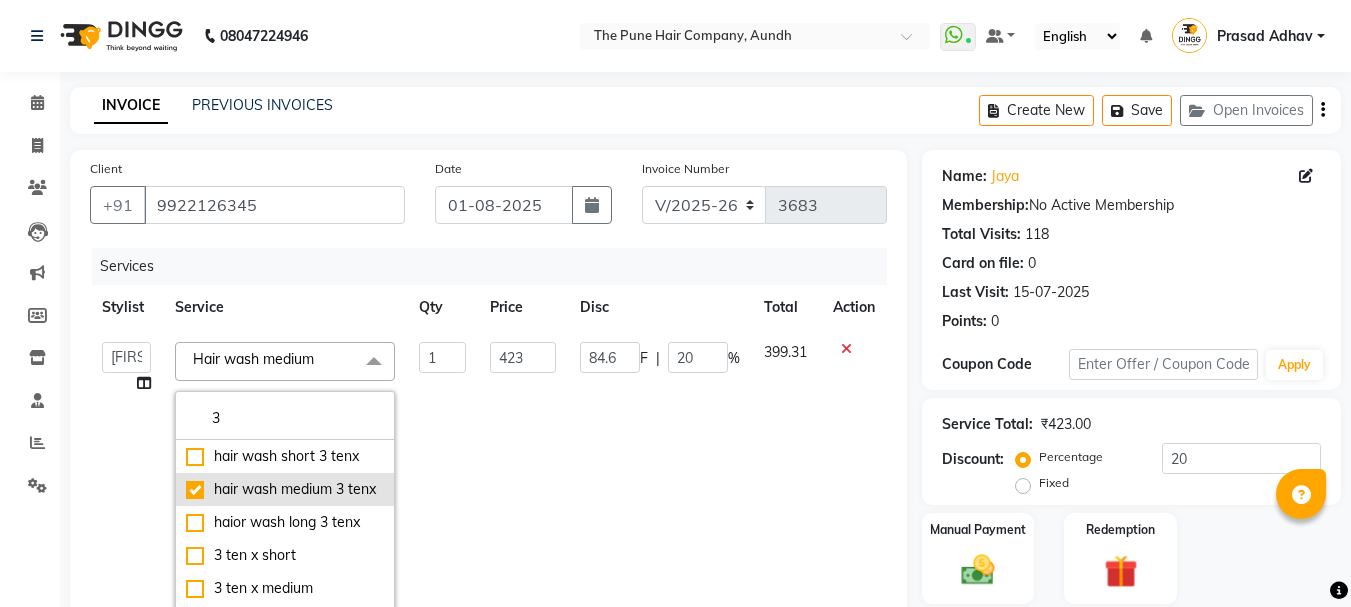type on "523" 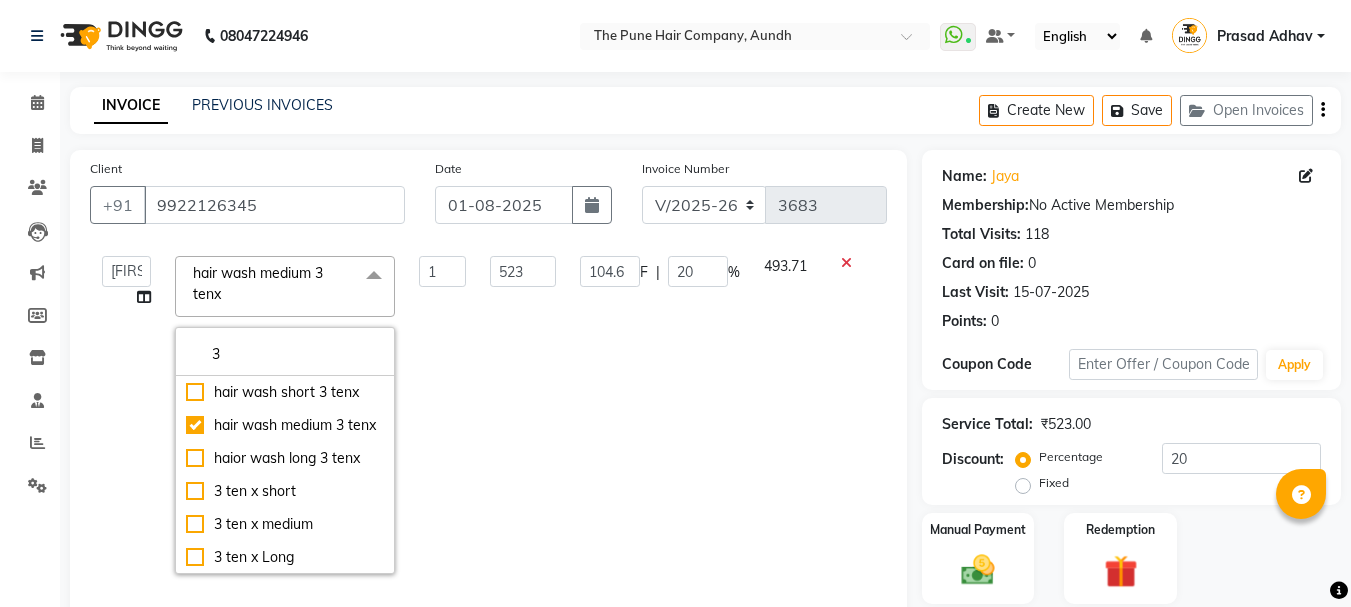 scroll, scrollTop: 0, scrollLeft: 0, axis: both 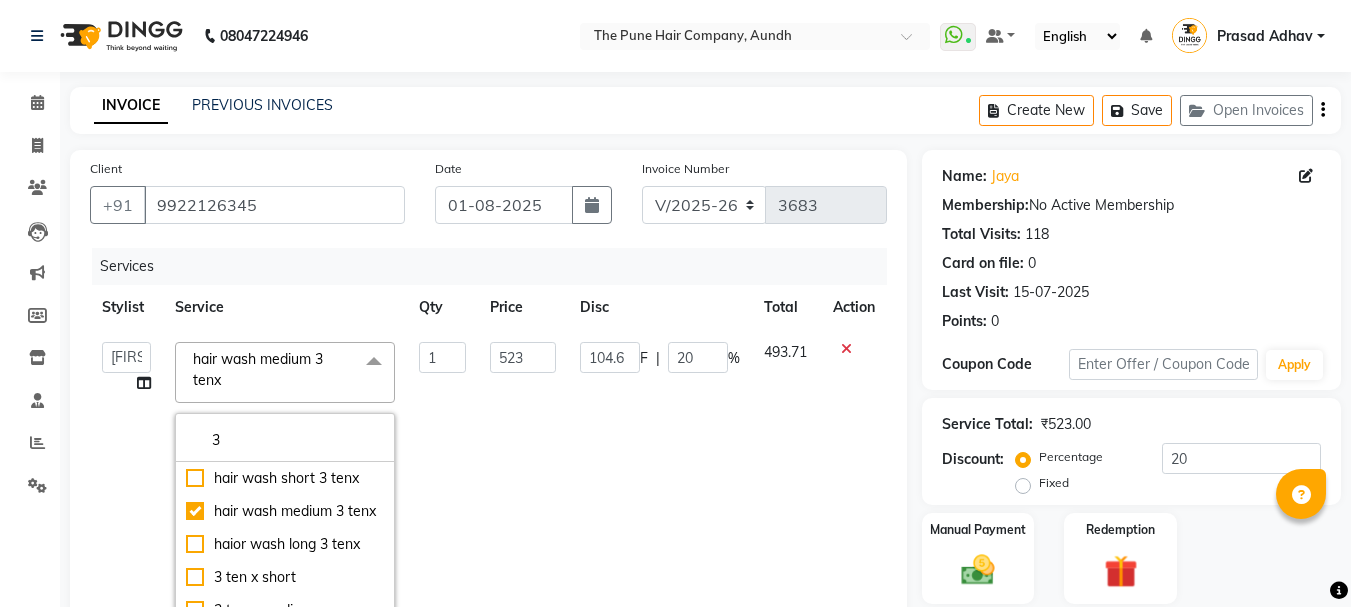 click 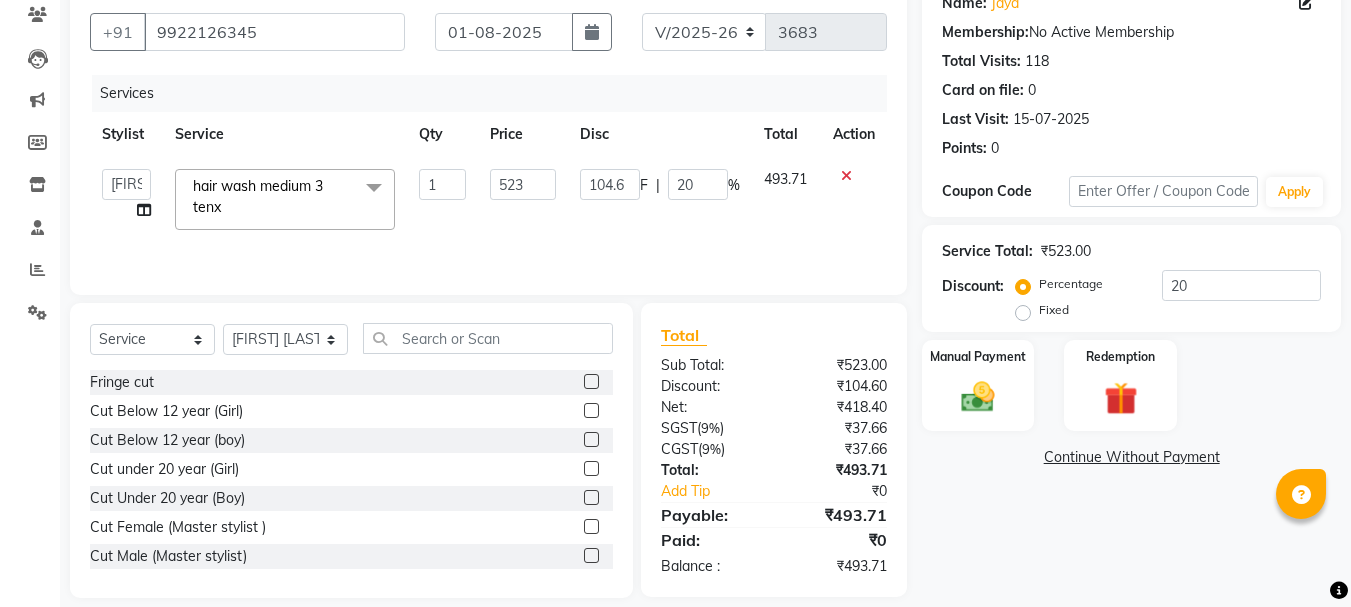 scroll, scrollTop: 194, scrollLeft: 0, axis: vertical 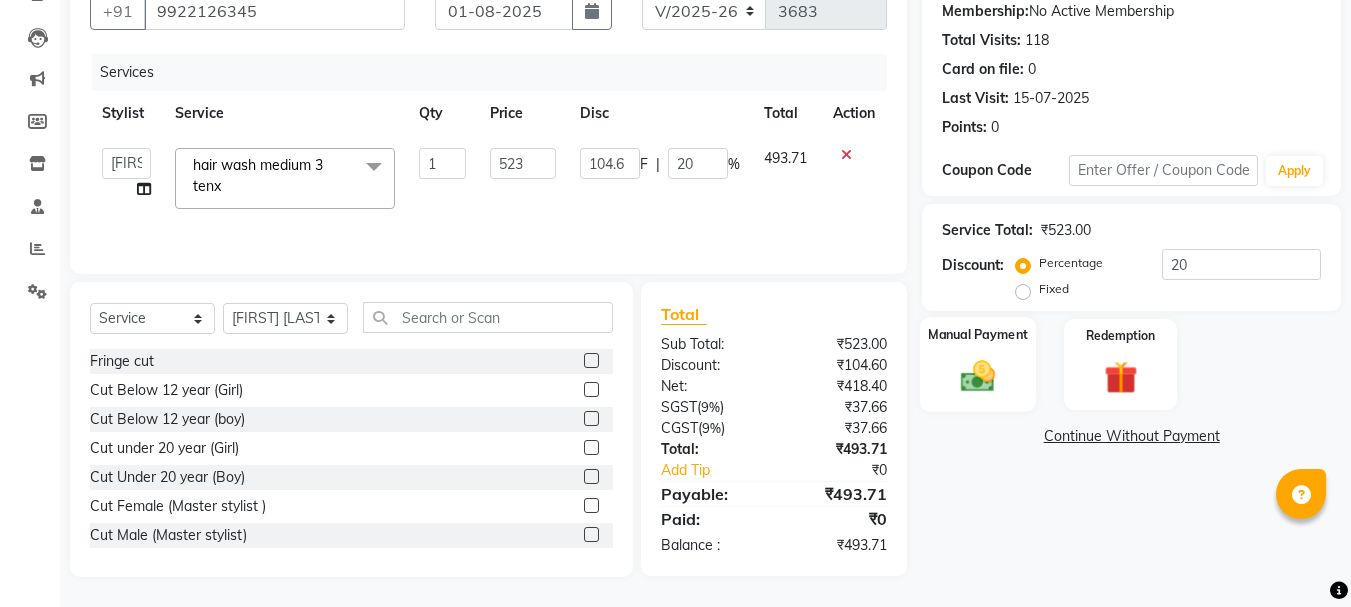 click on "Manual Payment" 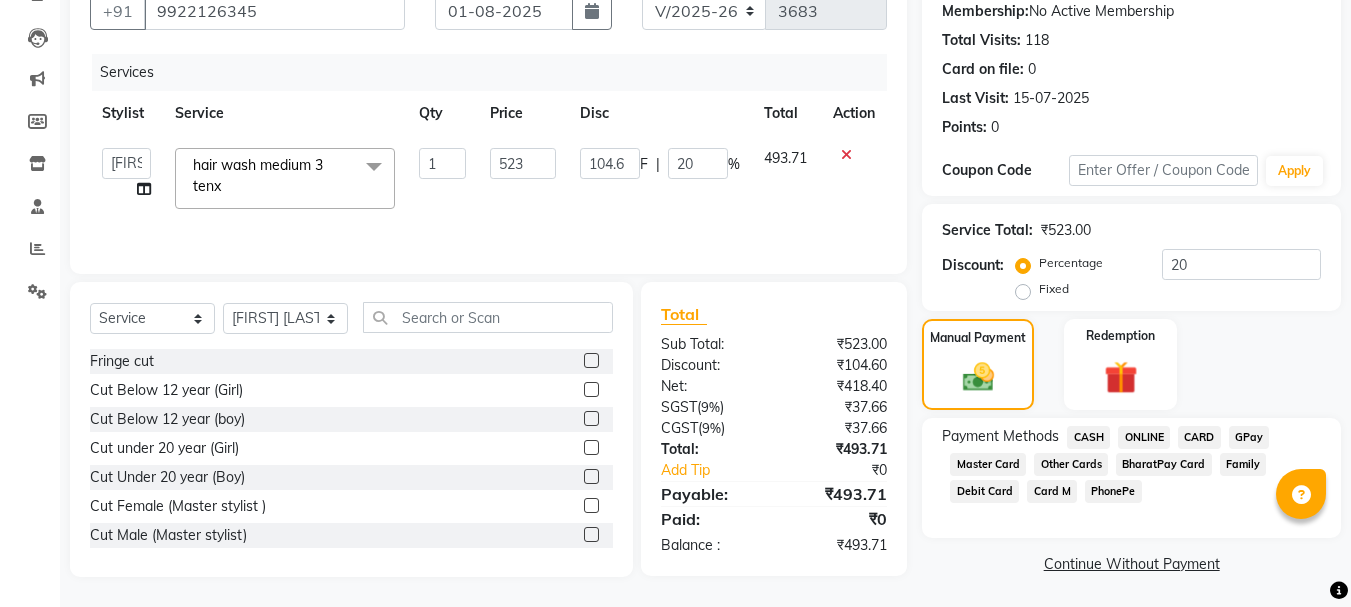 click on "ONLINE" 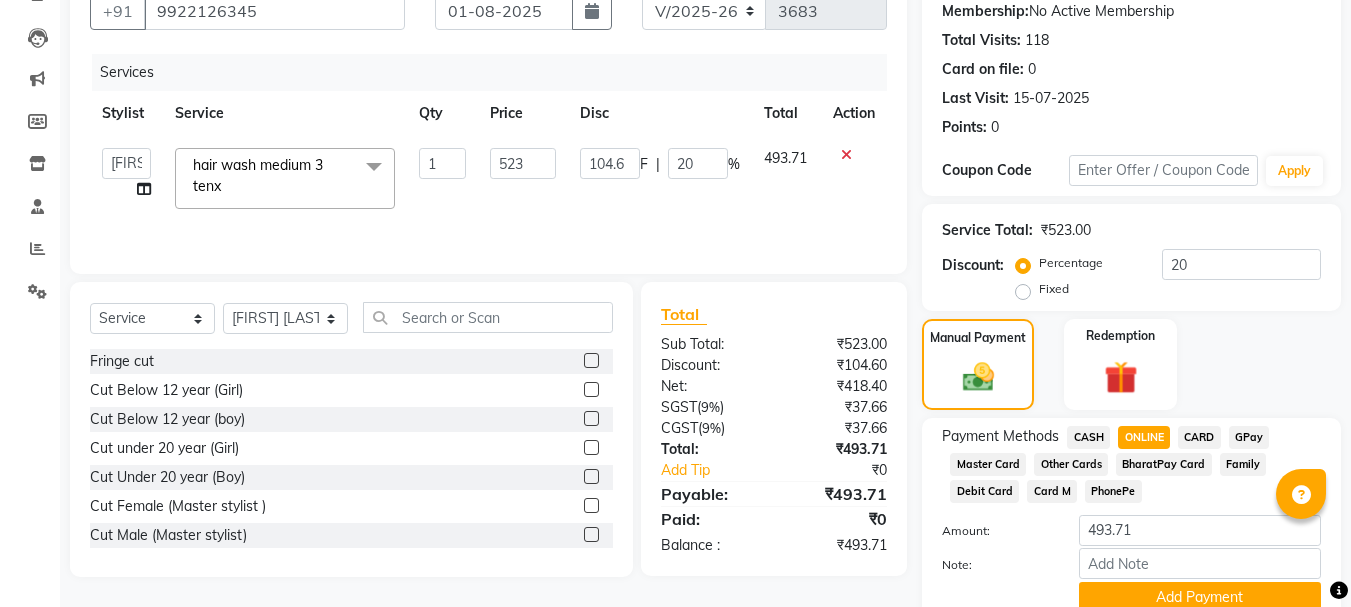 click on "CASH" 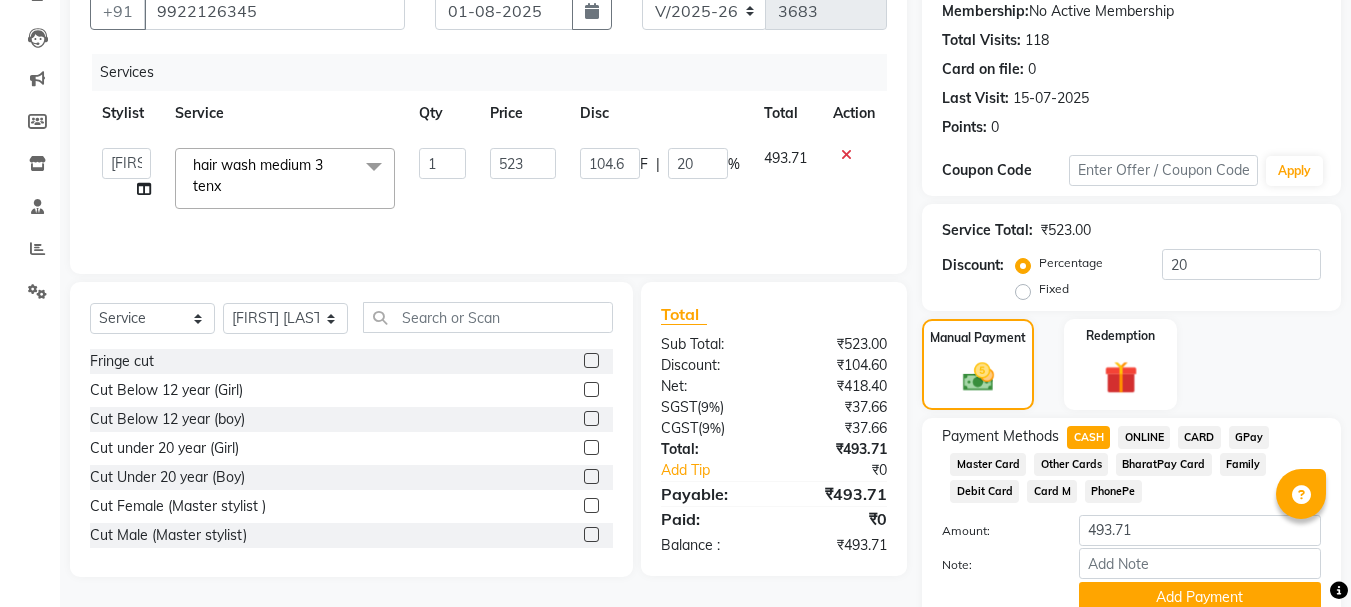 scroll, scrollTop: 279, scrollLeft: 0, axis: vertical 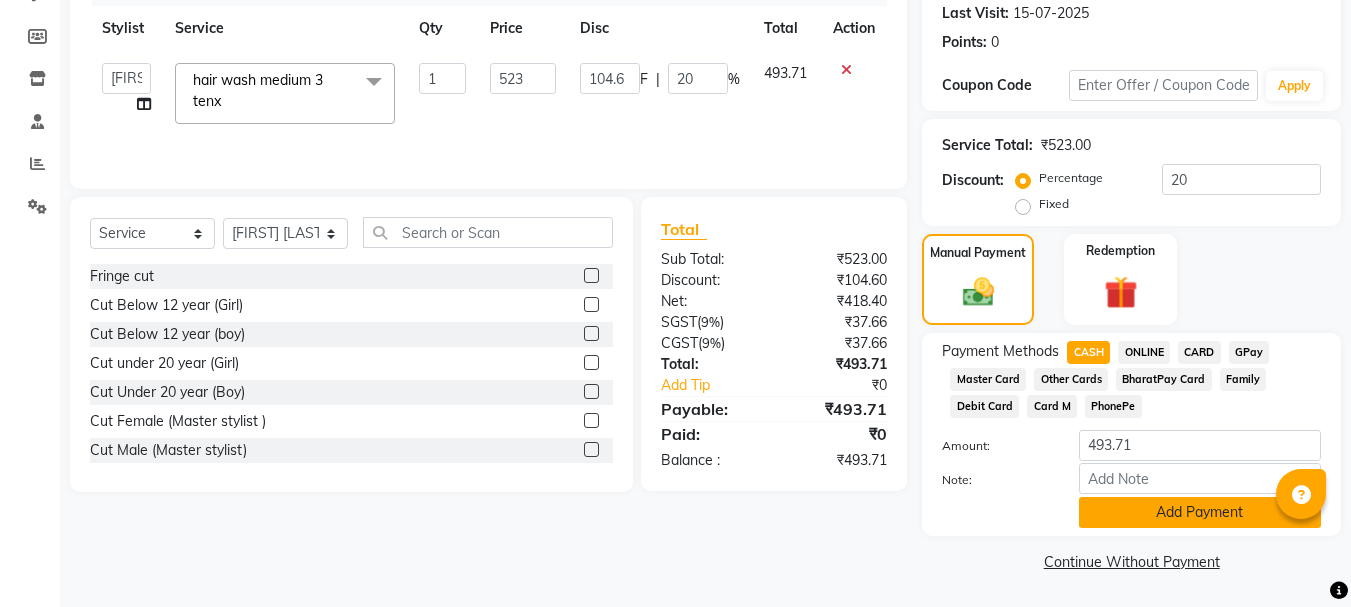 click on "Add Payment" 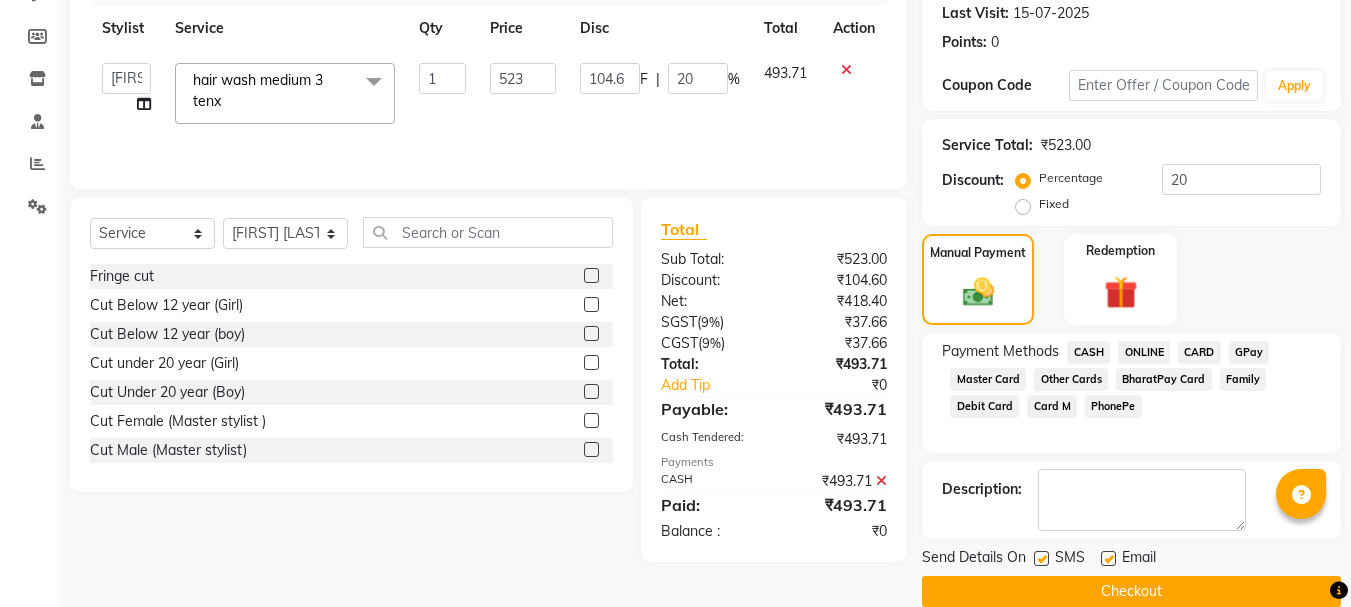 click on "Checkout" 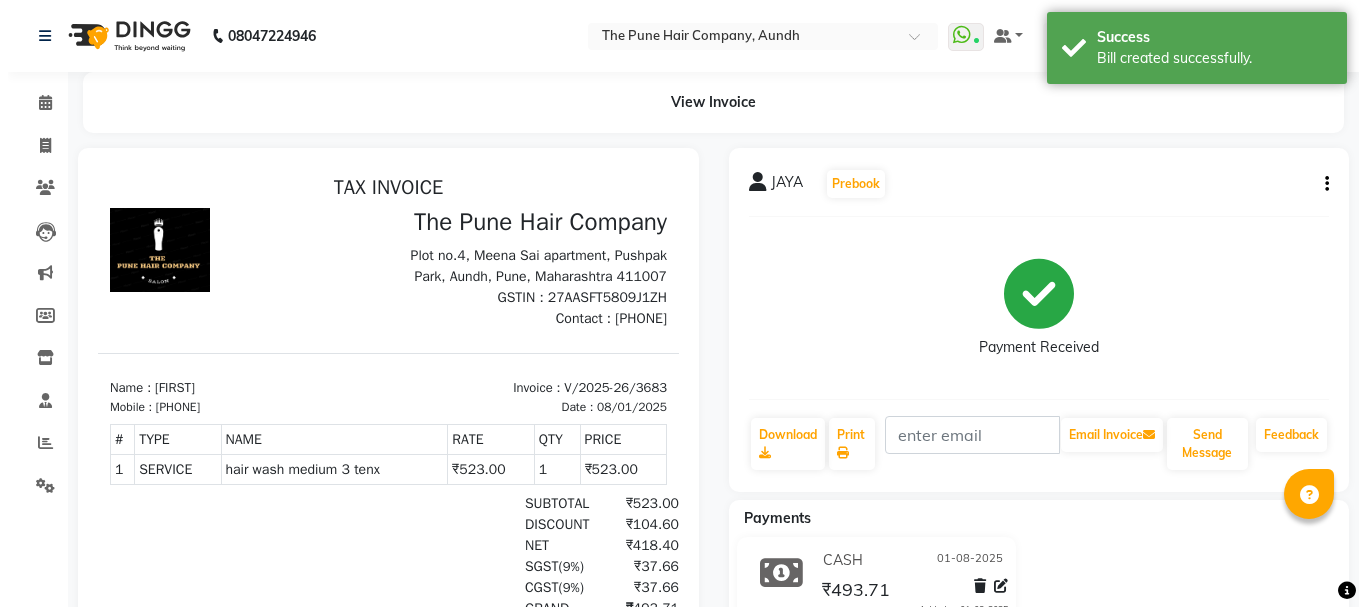 scroll, scrollTop: 0, scrollLeft: 0, axis: both 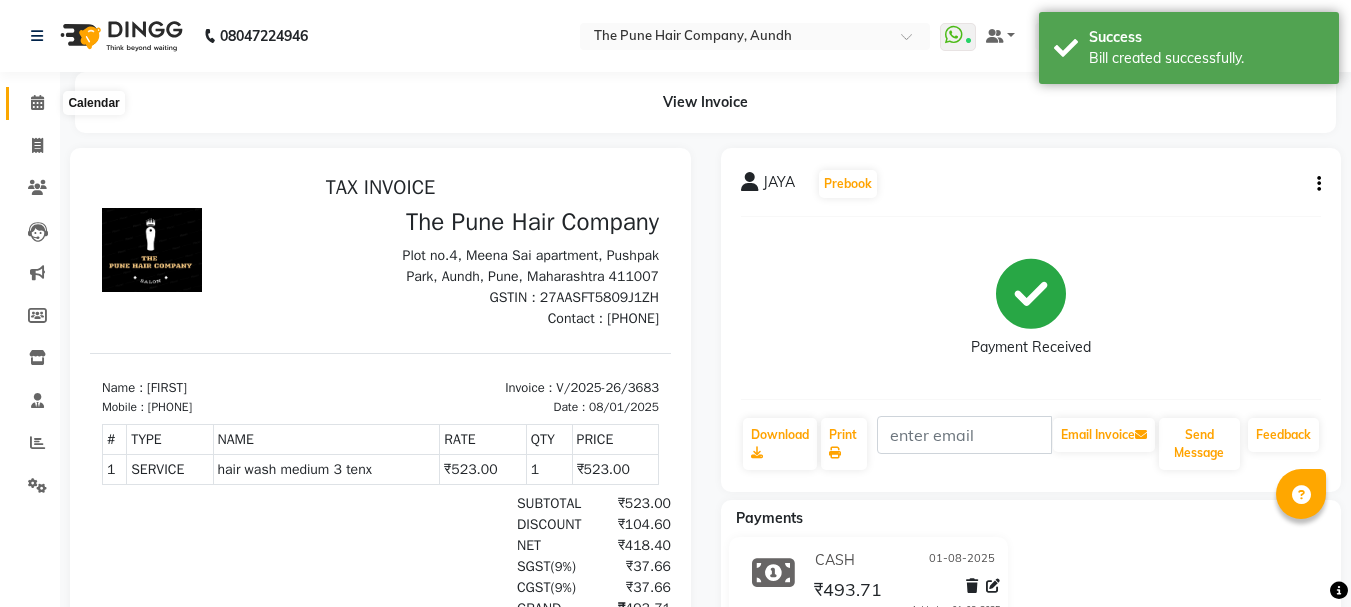 click 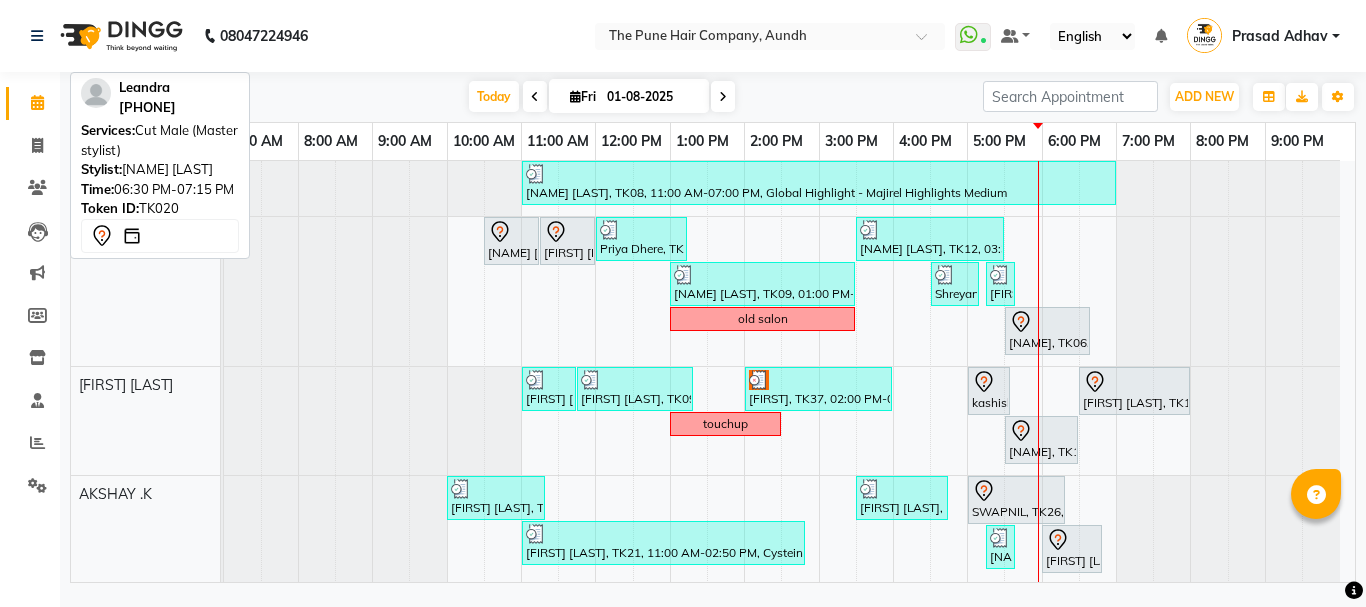 scroll, scrollTop: 900, scrollLeft: 0, axis: vertical 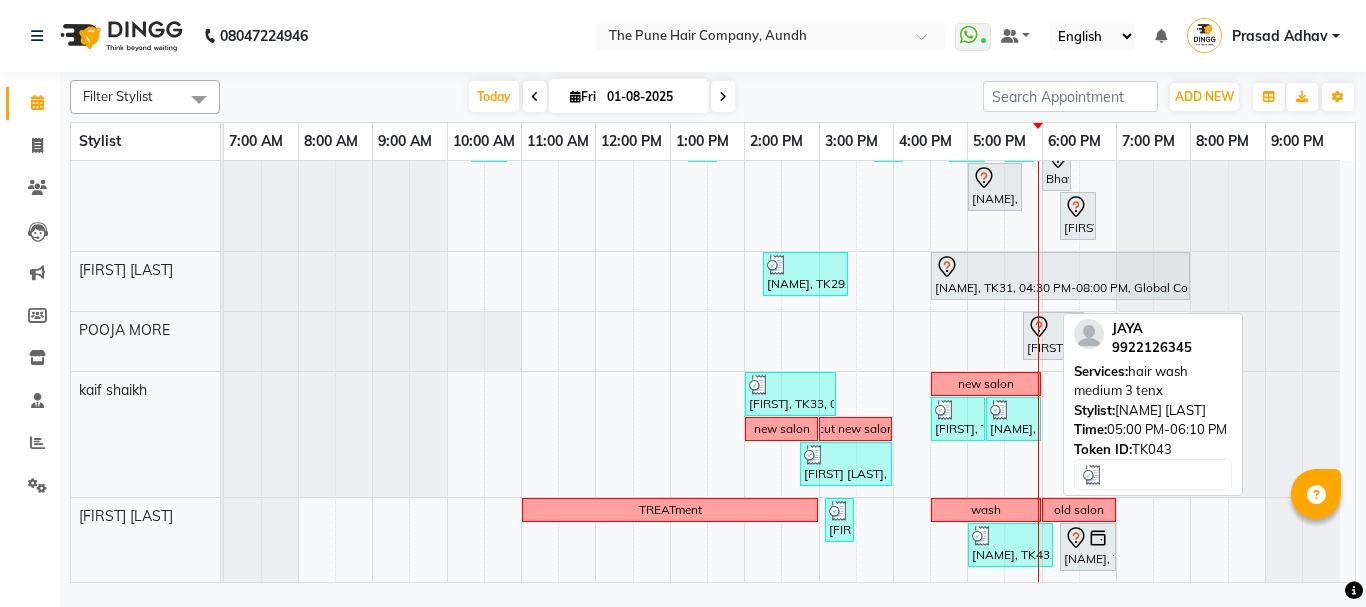 click on "[NAME], TK43, 05:00 PM-06:10 PM, hair wash medium 3 tenx" at bounding box center (1010, 545) 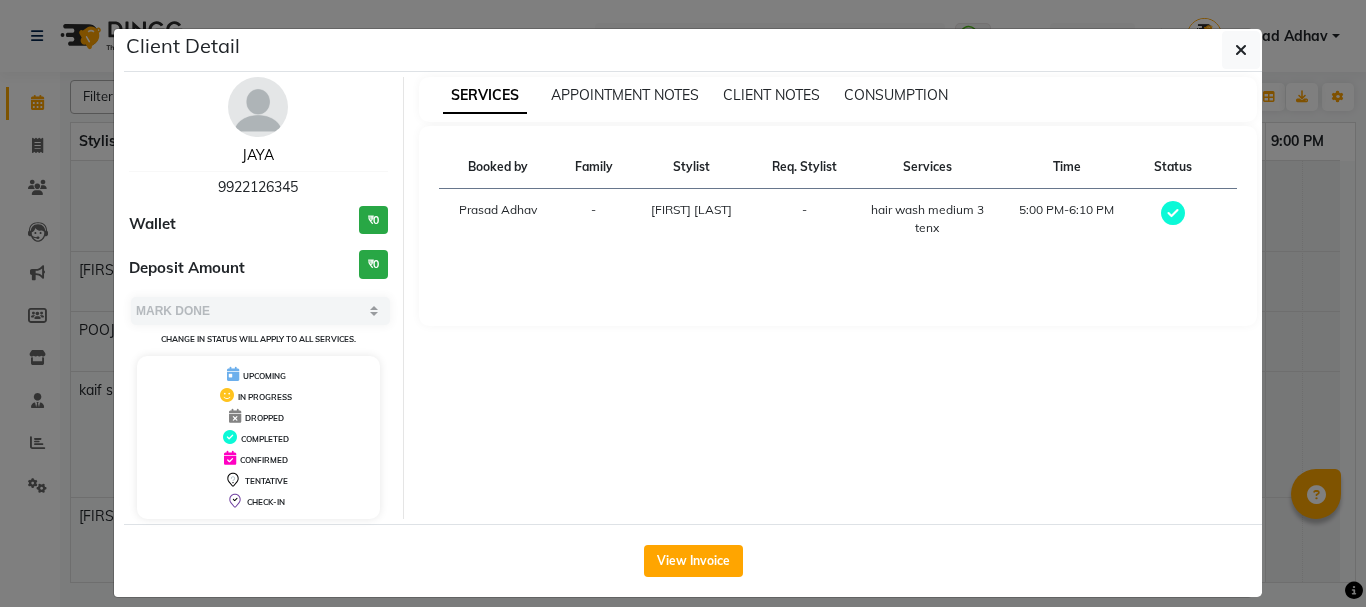 click on "JAYA" at bounding box center (258, 155) 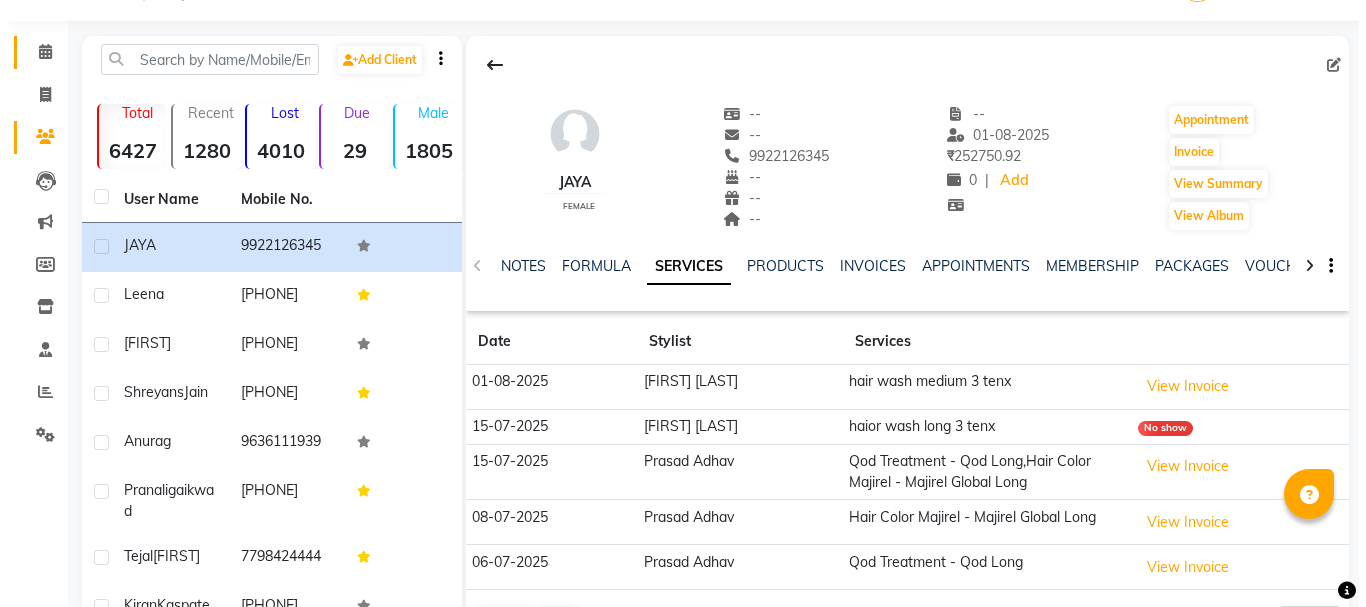 scroll, scrollTop: 100, scrollLeft: 0, axis: vertical 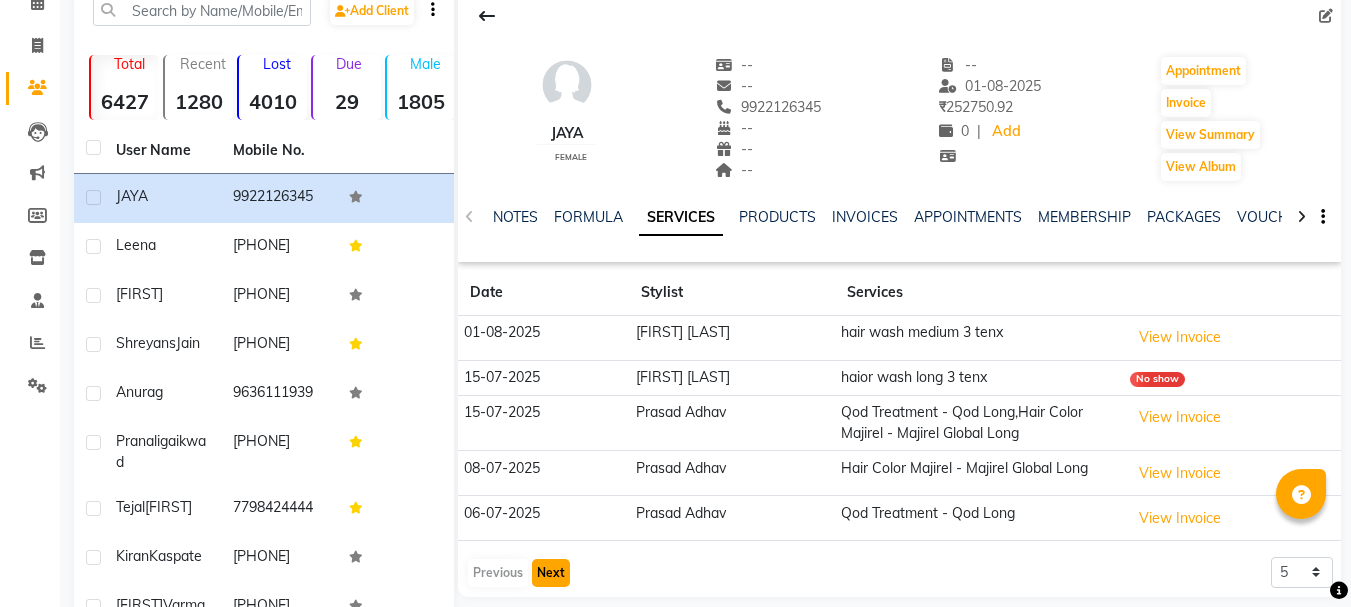 click on "Next" 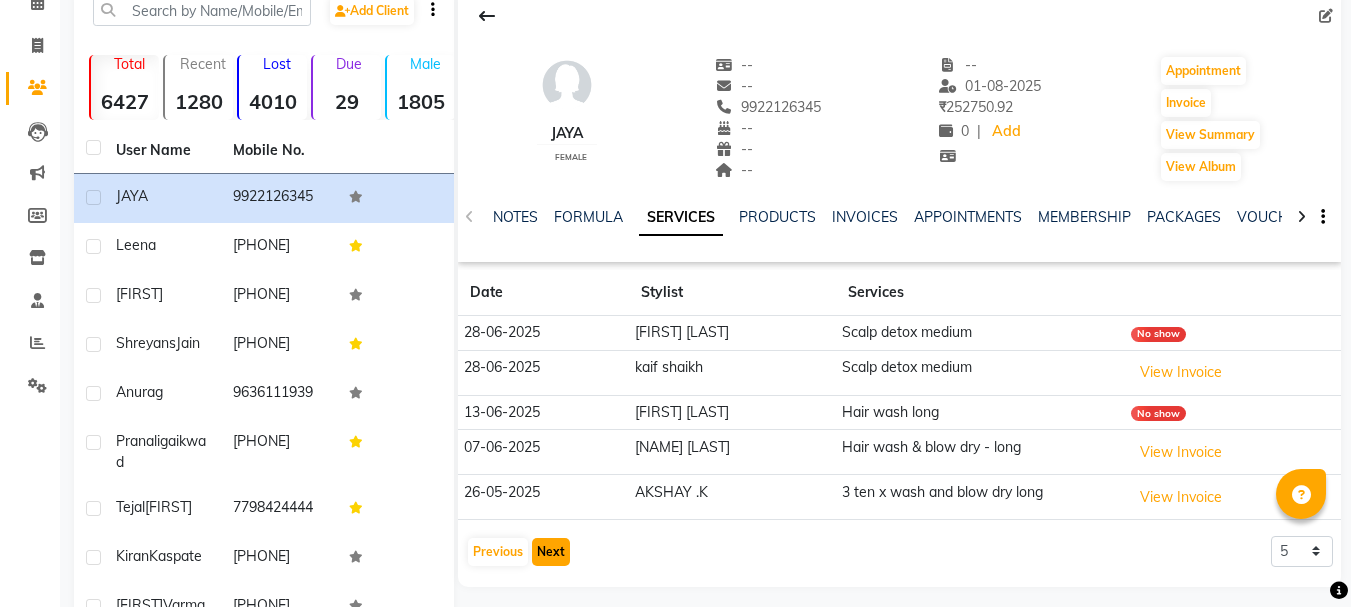 click on "Next" 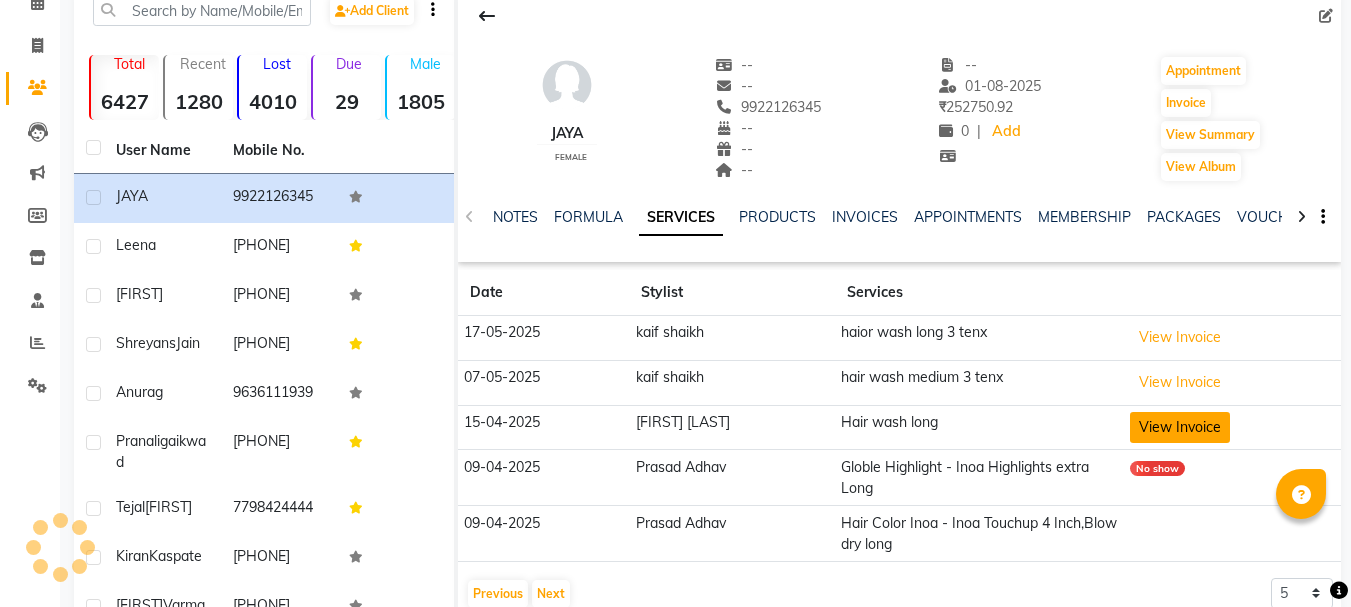 click on "View Invoice" 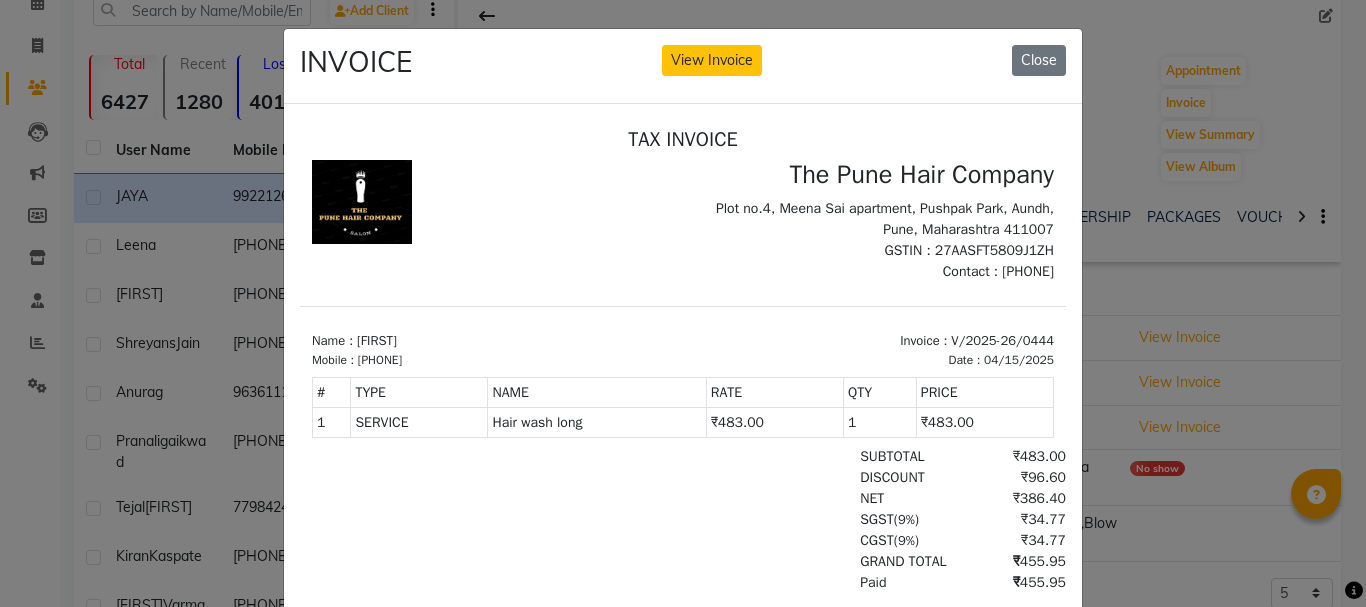 scroll, scrollTop: 16, scrollLeft: 0, axis: vertical 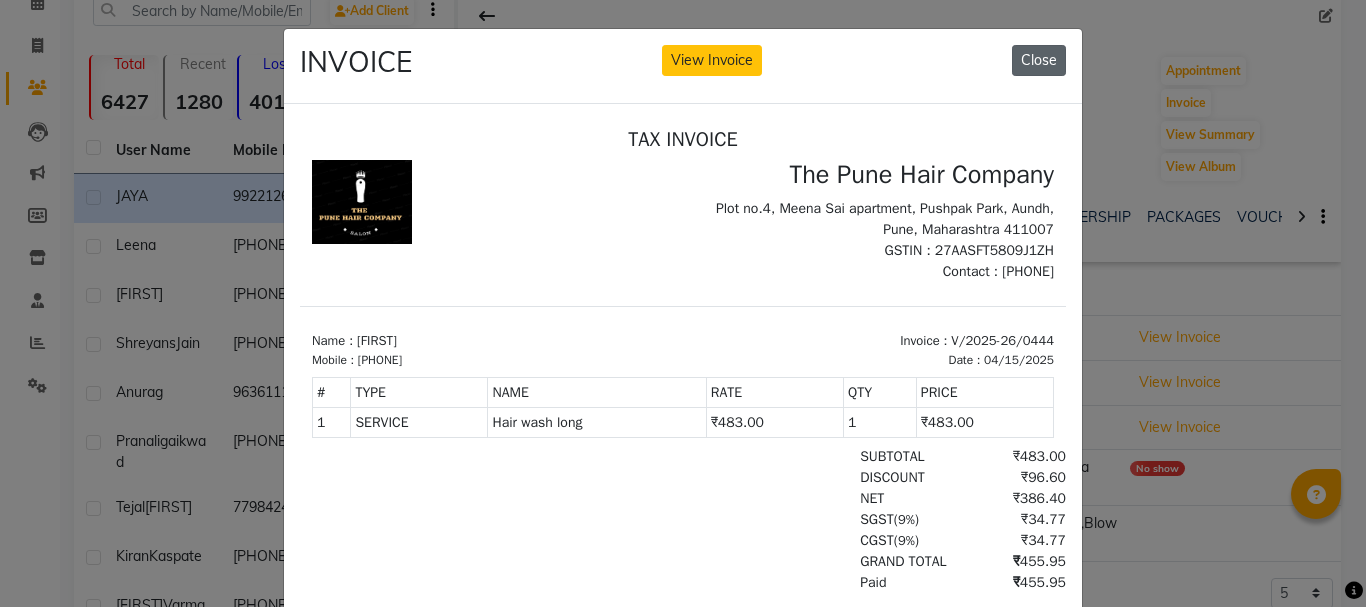 click on "Close" 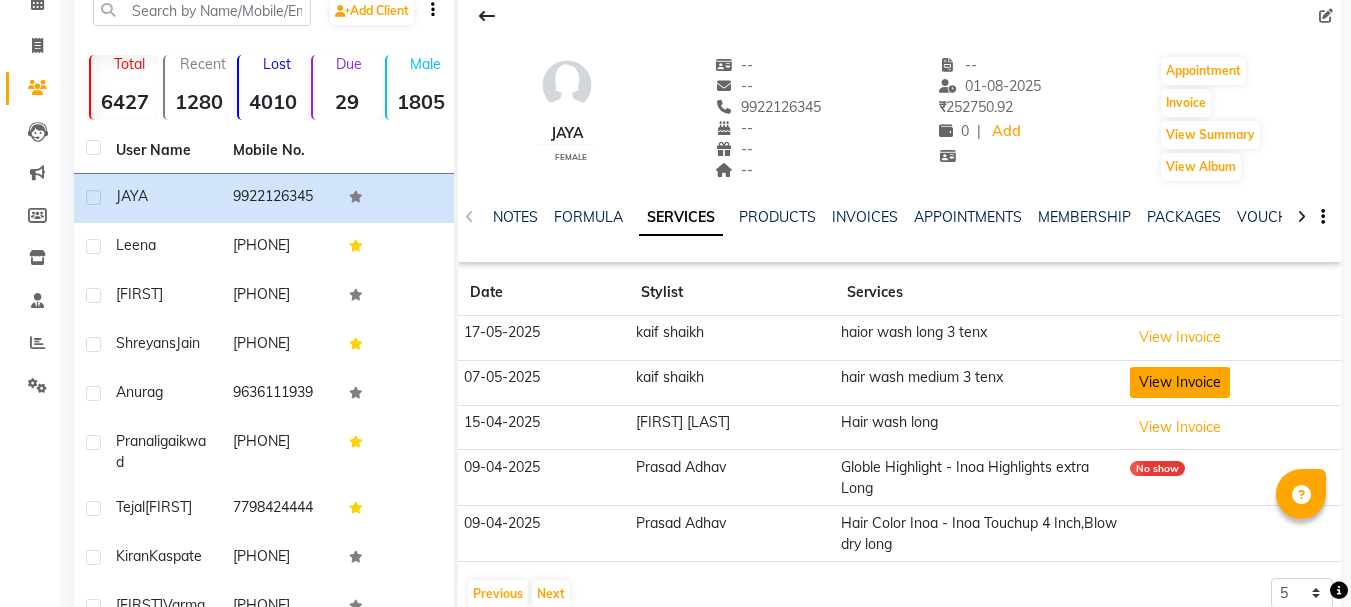click on "View Invoice" 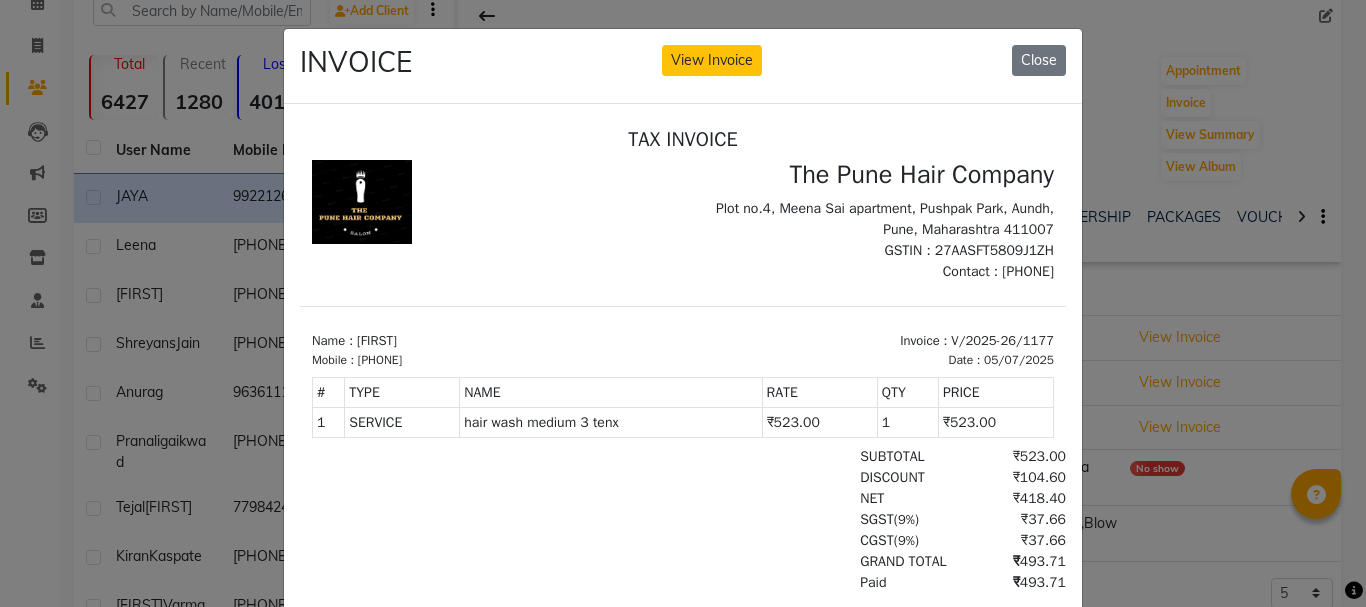 scroll, scrollTop: 16, scrollLeft: 0, axis: vertical 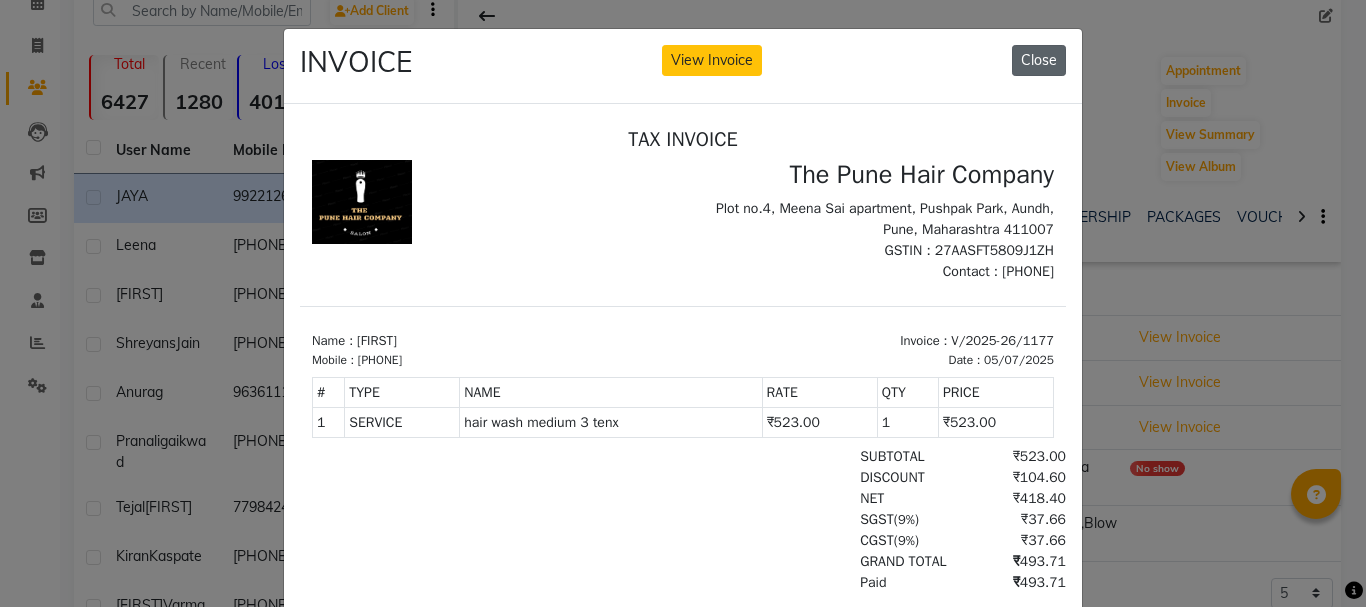 click on "Close" 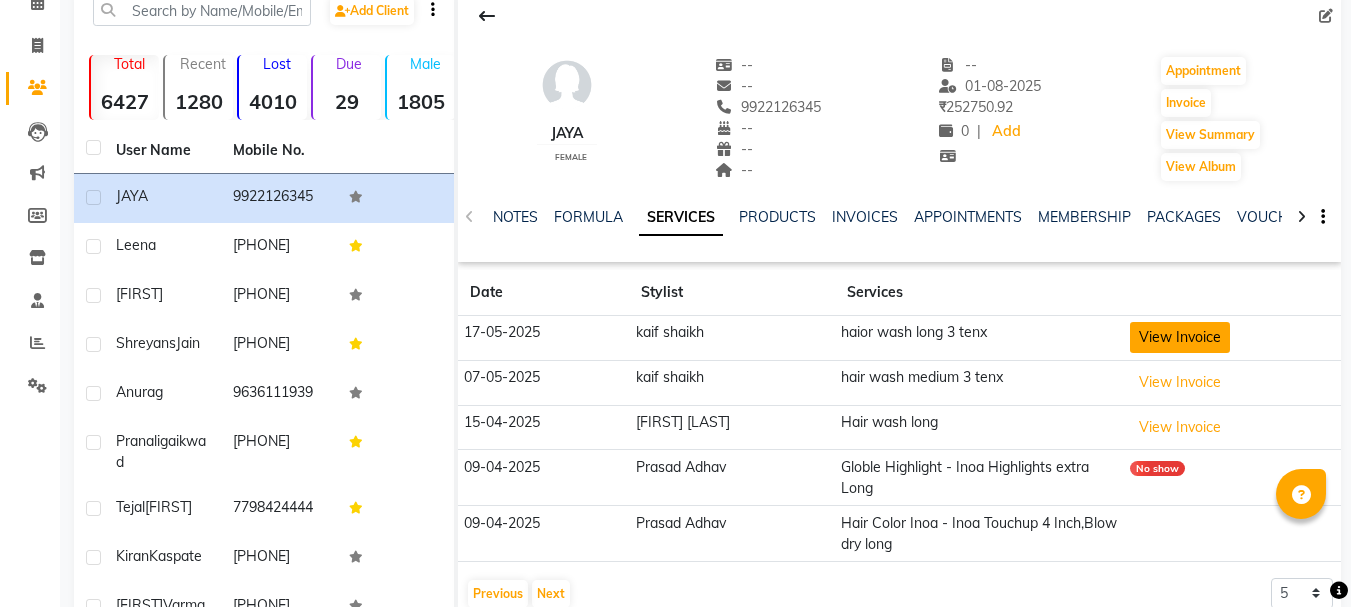 click on "View Invoice" 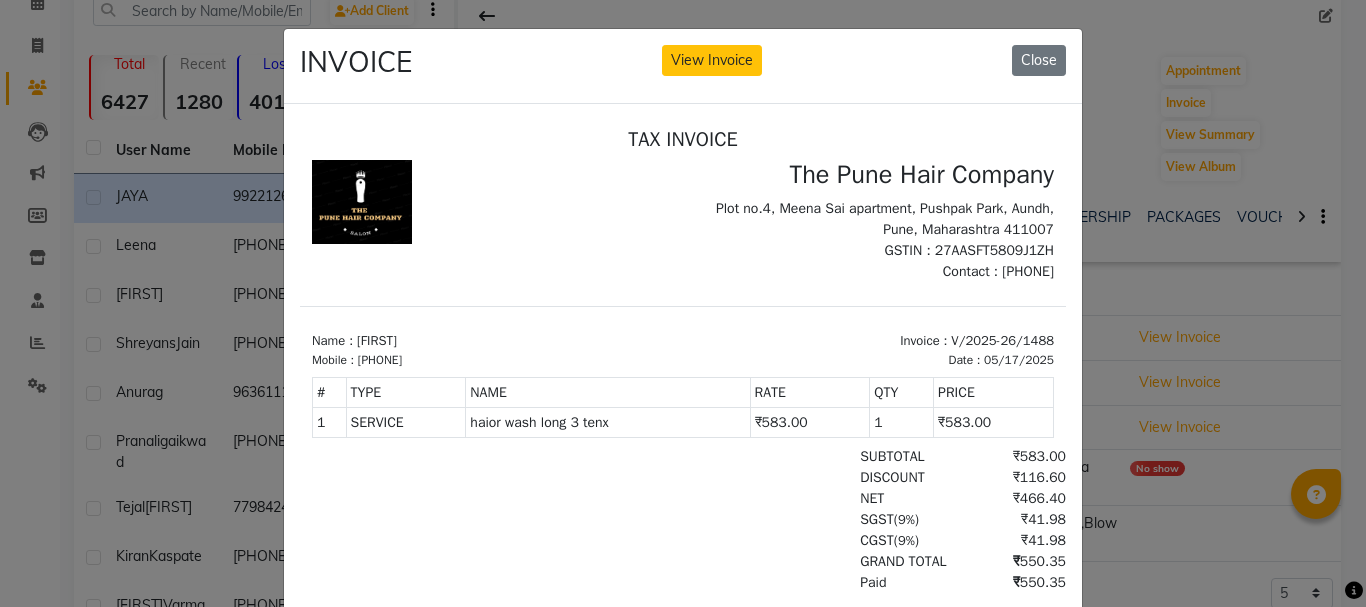 scroll, scrollTop: 16, scrollLeft: 0, axis: vertical 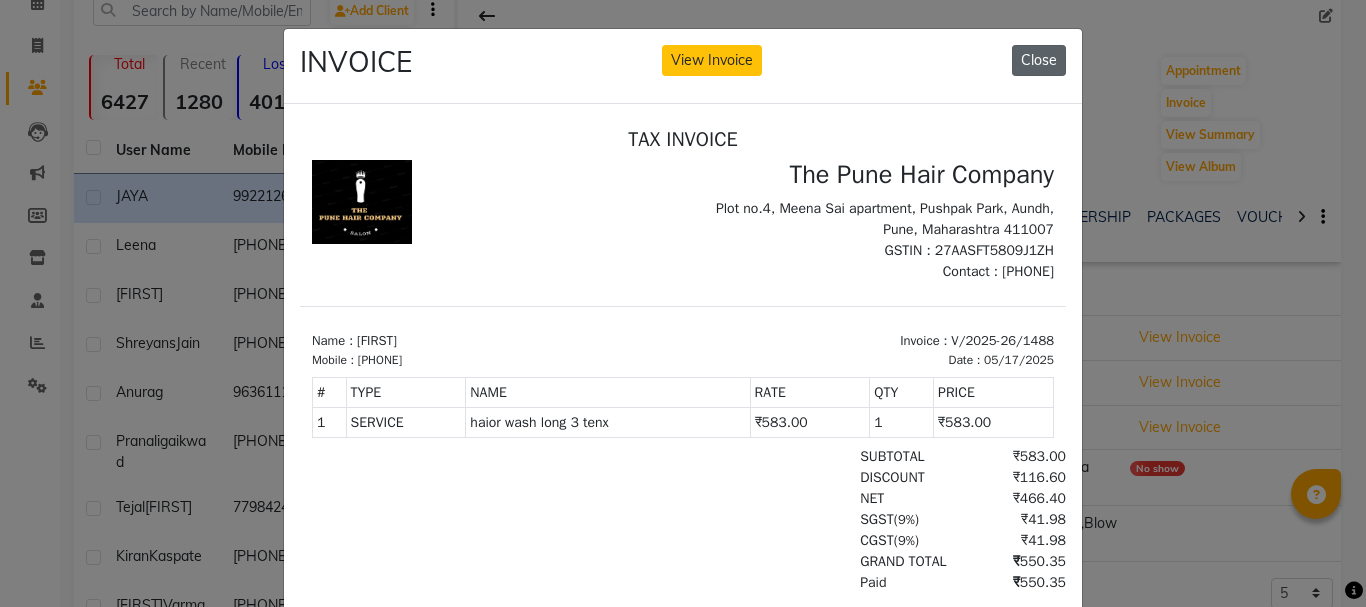 click on "Close" 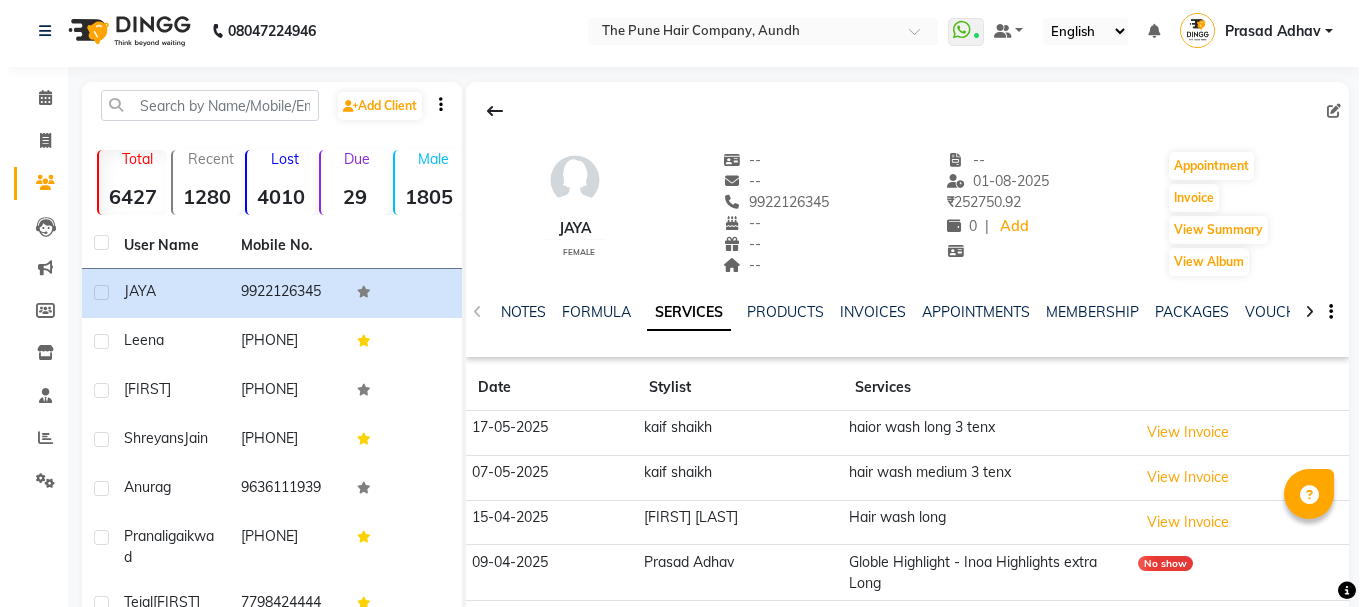 scroll, scrollTop: 0, scrollLeft: 0, axis: both 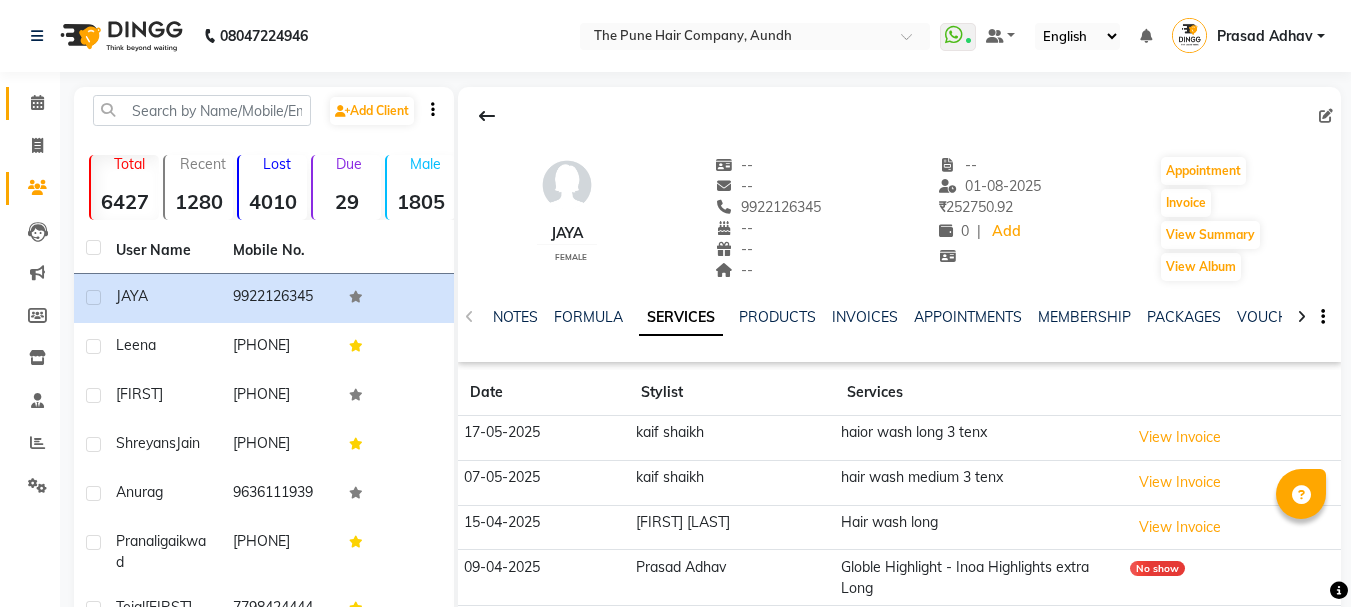 click 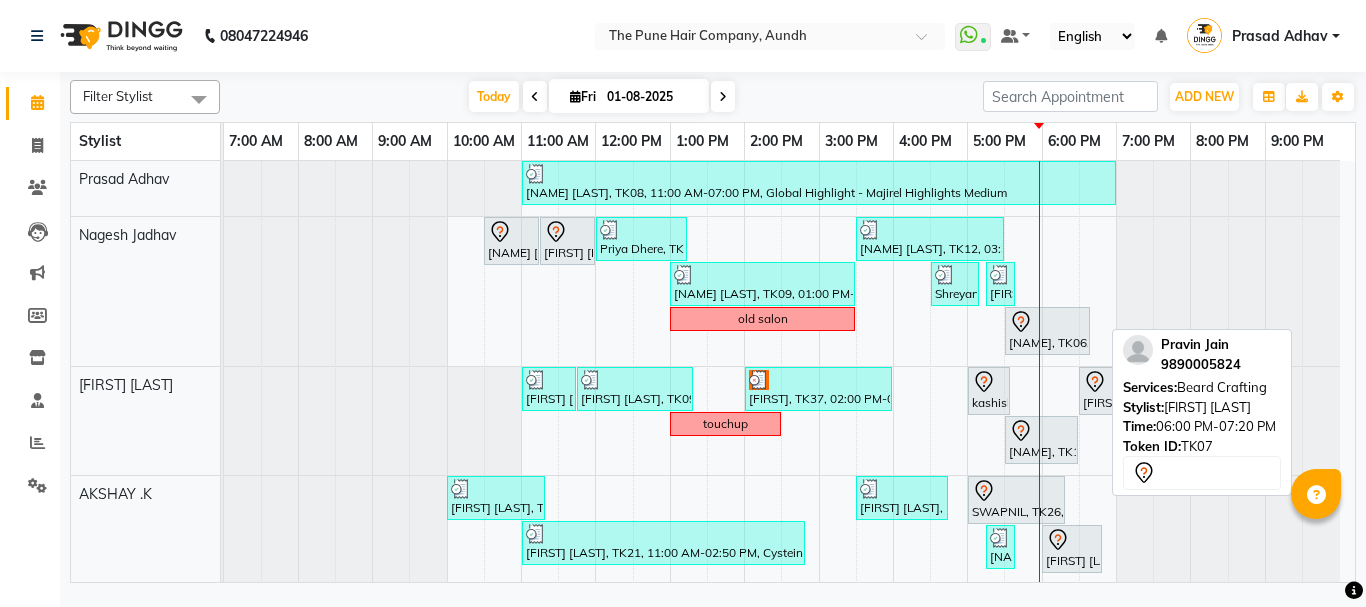 scroll, scrollTop: 200, scrollLeft: 0, axis: vertical 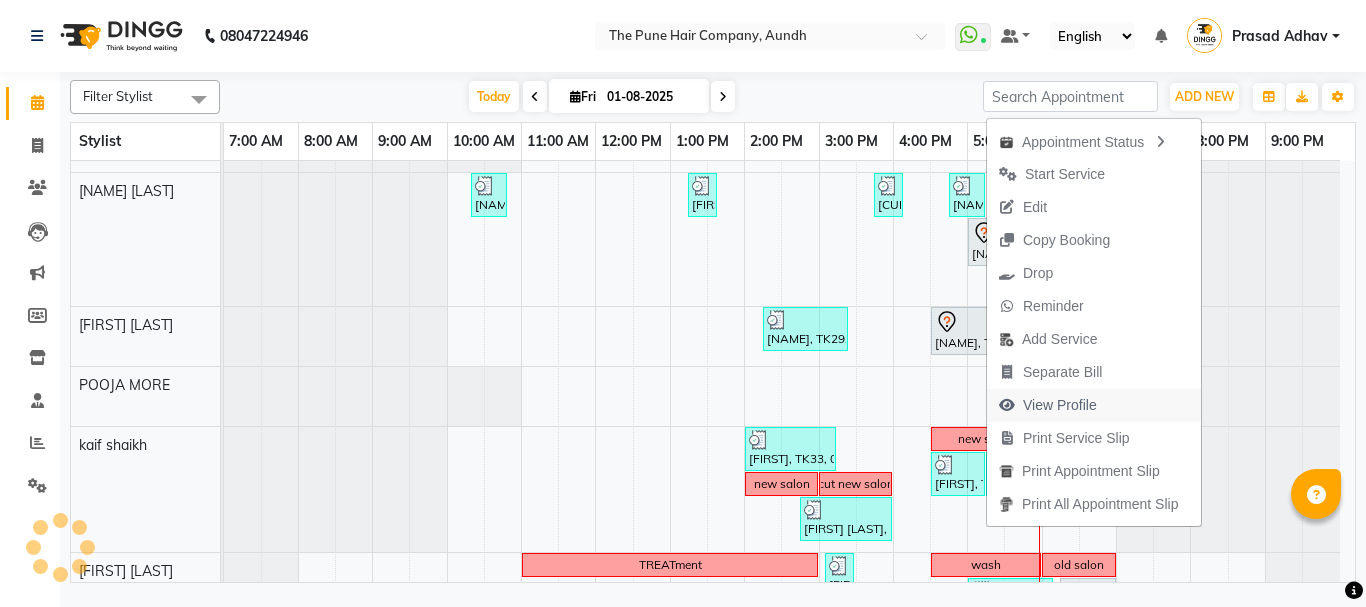 click on "View Profile" at bounding box center (1060, 405) 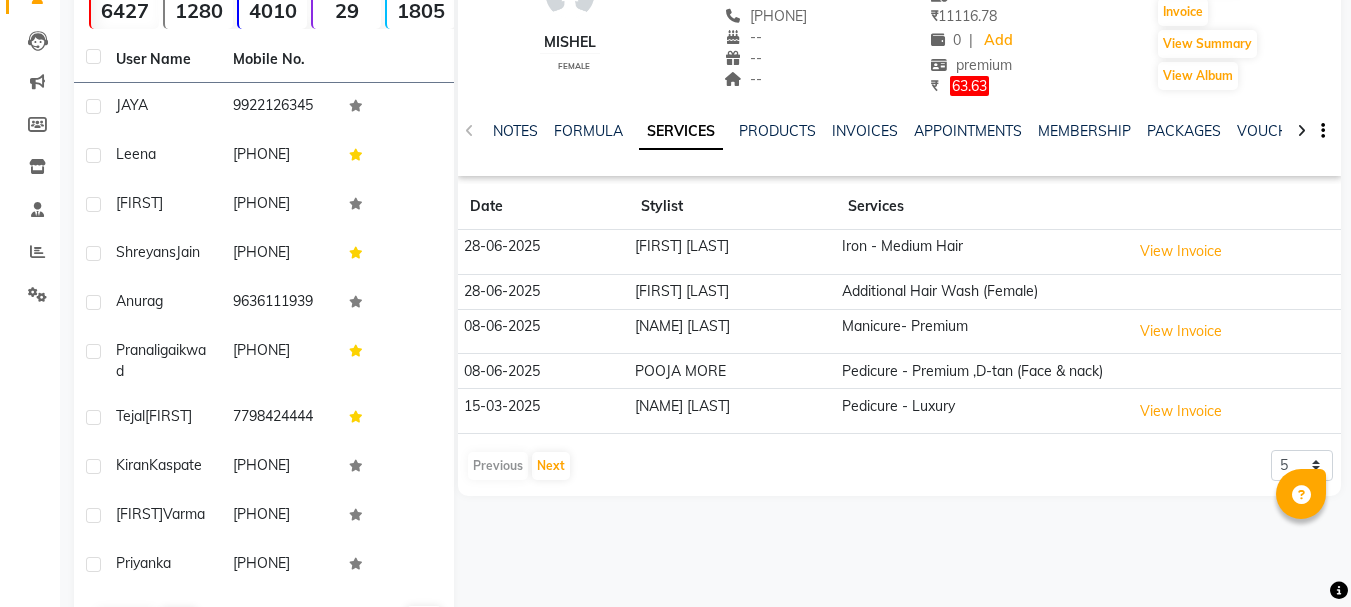 scroll, scrollTop: 200, scrollLeft: 0, axis: vertical 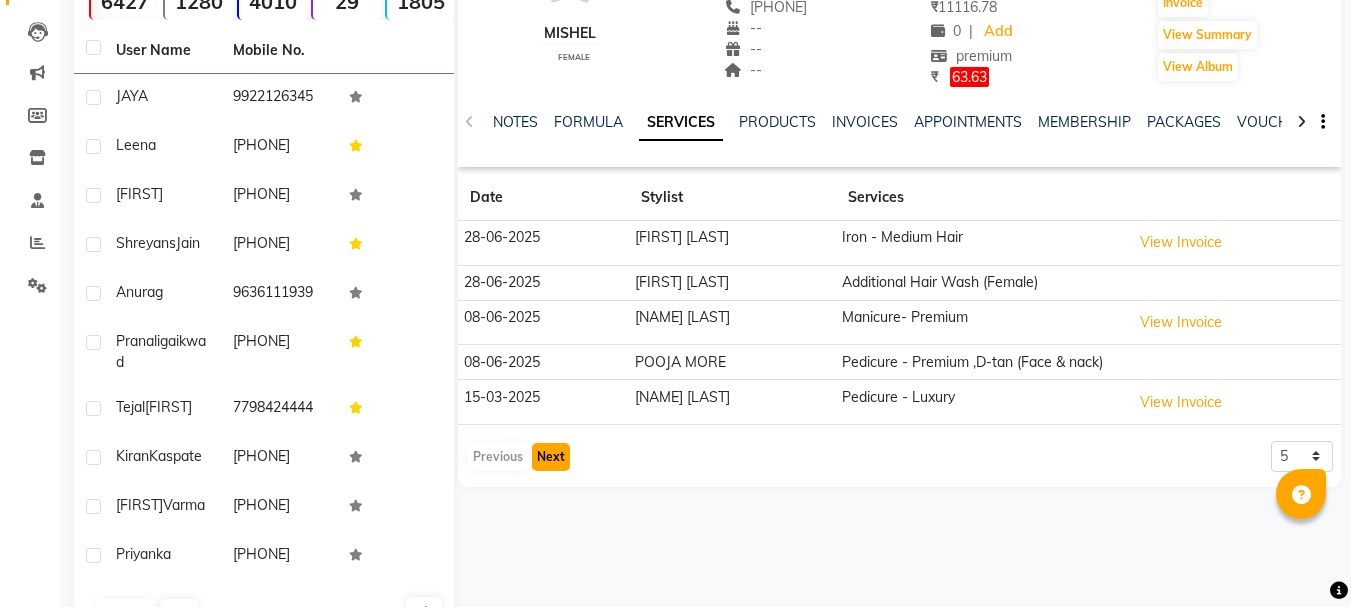 click on "Next" 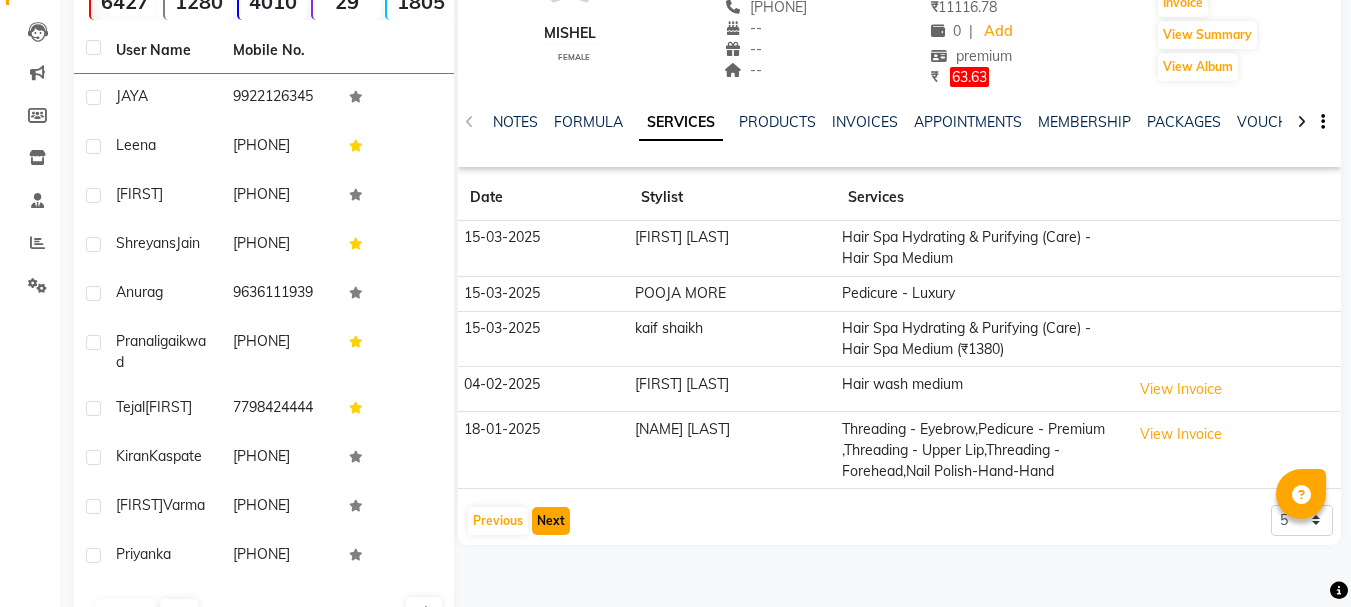 click on "Next" 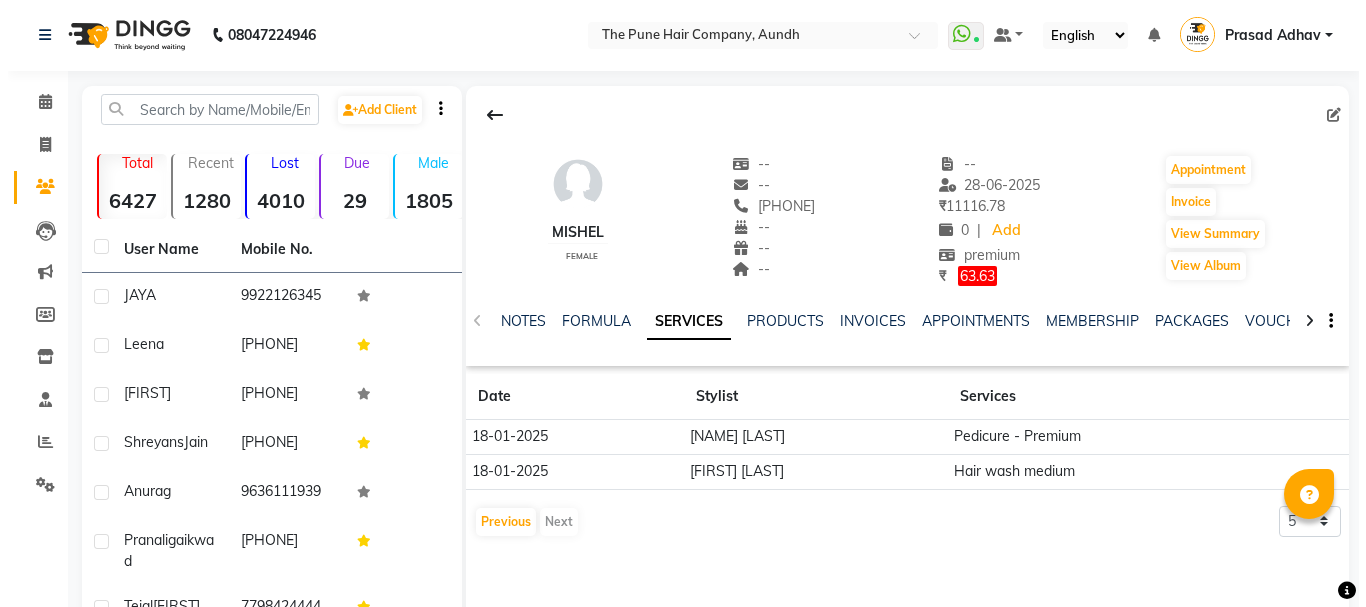 scroll, scrollTop: 0, scrollLeft: 0, axis: both 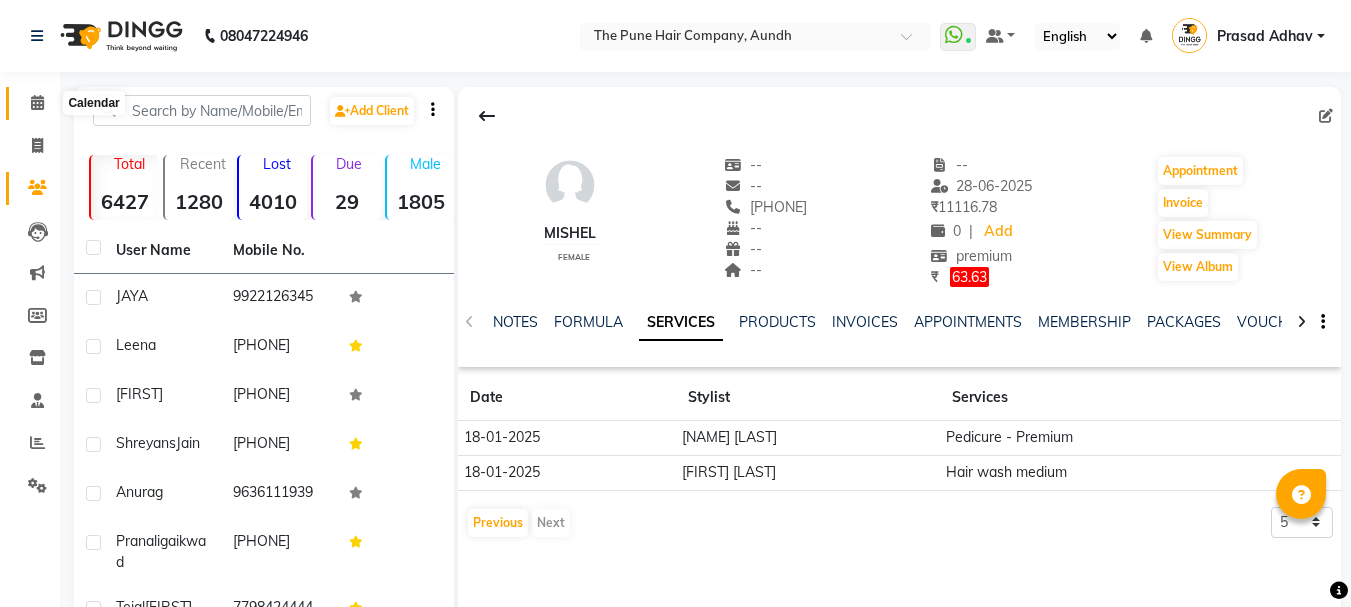 click 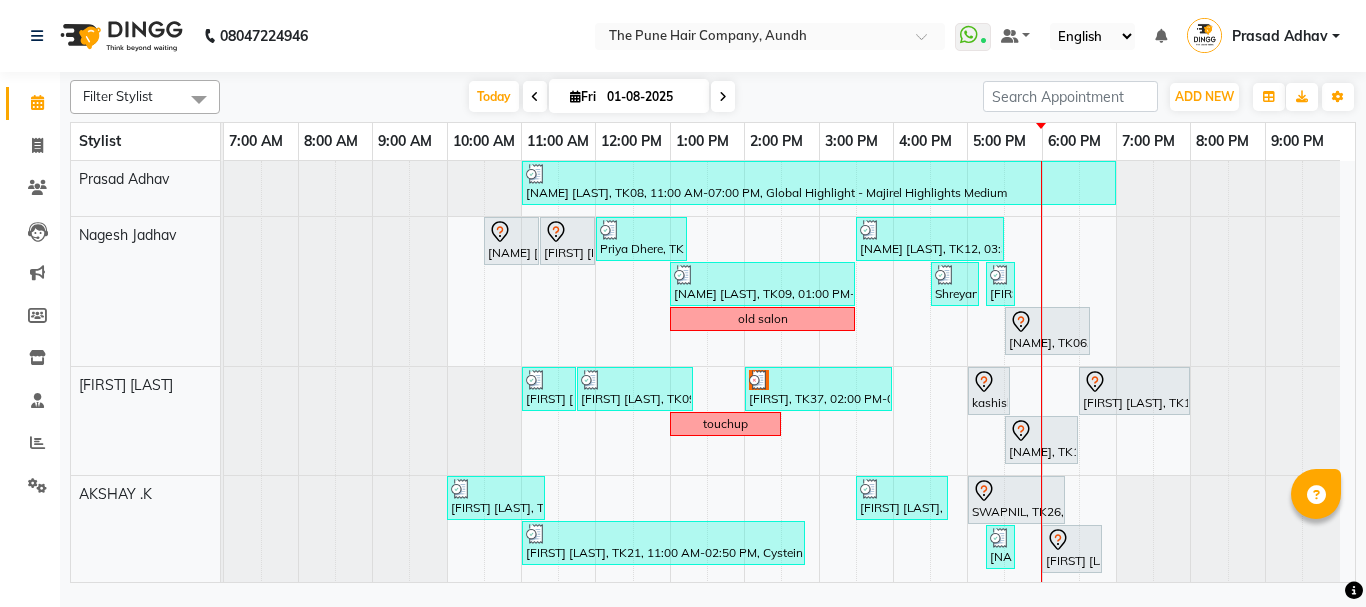 scroll, scrollTop: 100, scrollLeft: 0, axis: vertical 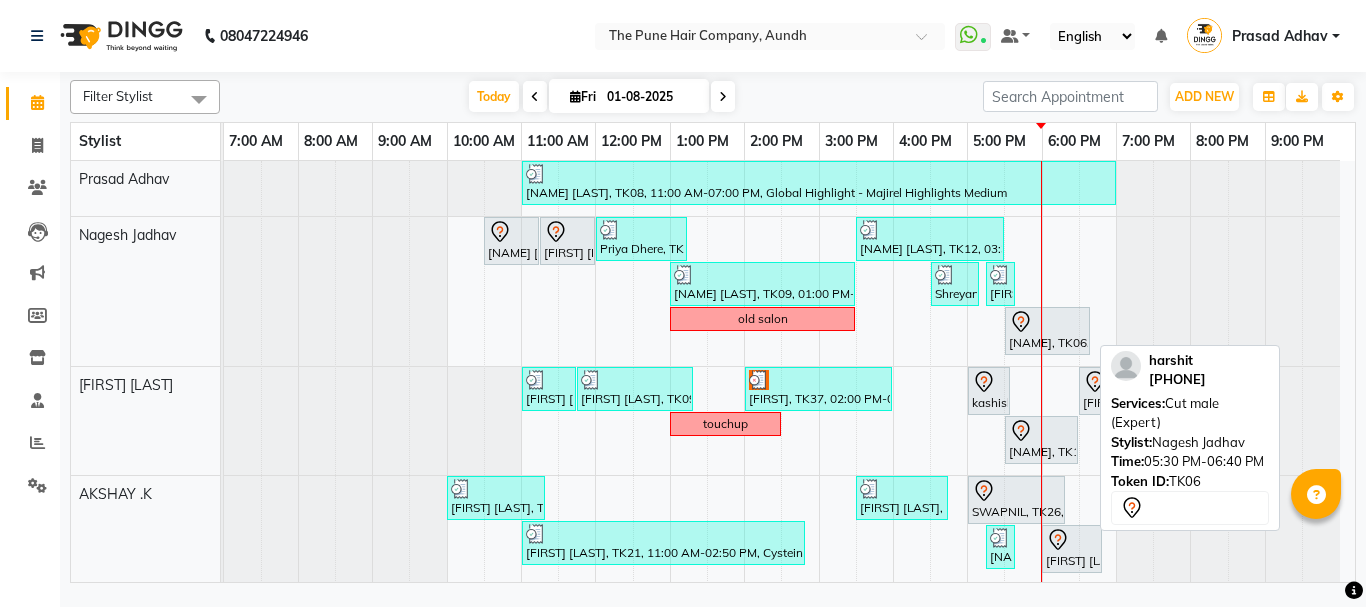 click at bounding box center [1047, 322] 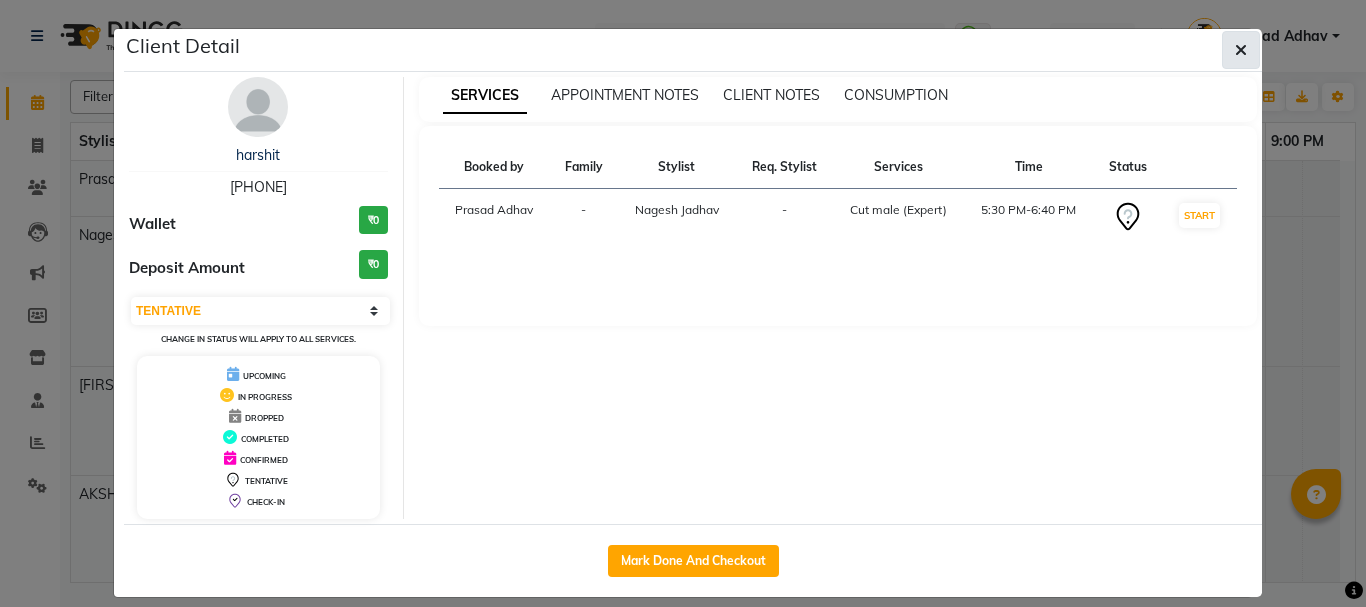 click 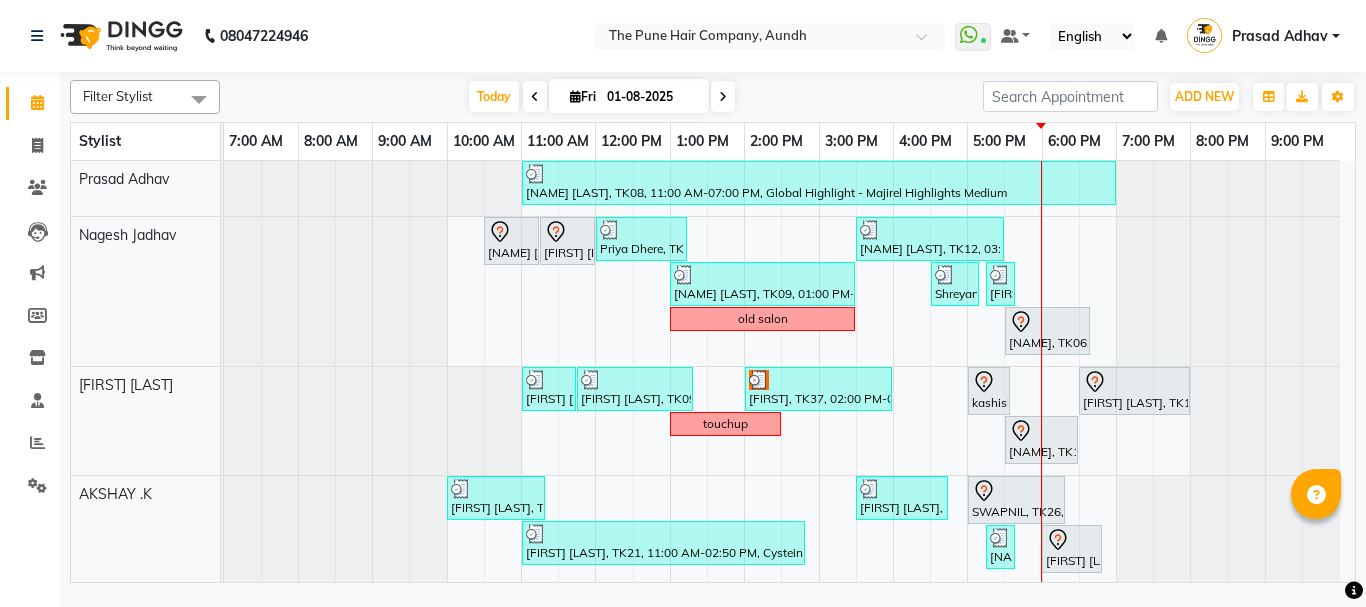 scroll, scrollTop: 100, scrollLeft: 0, axis: vertical 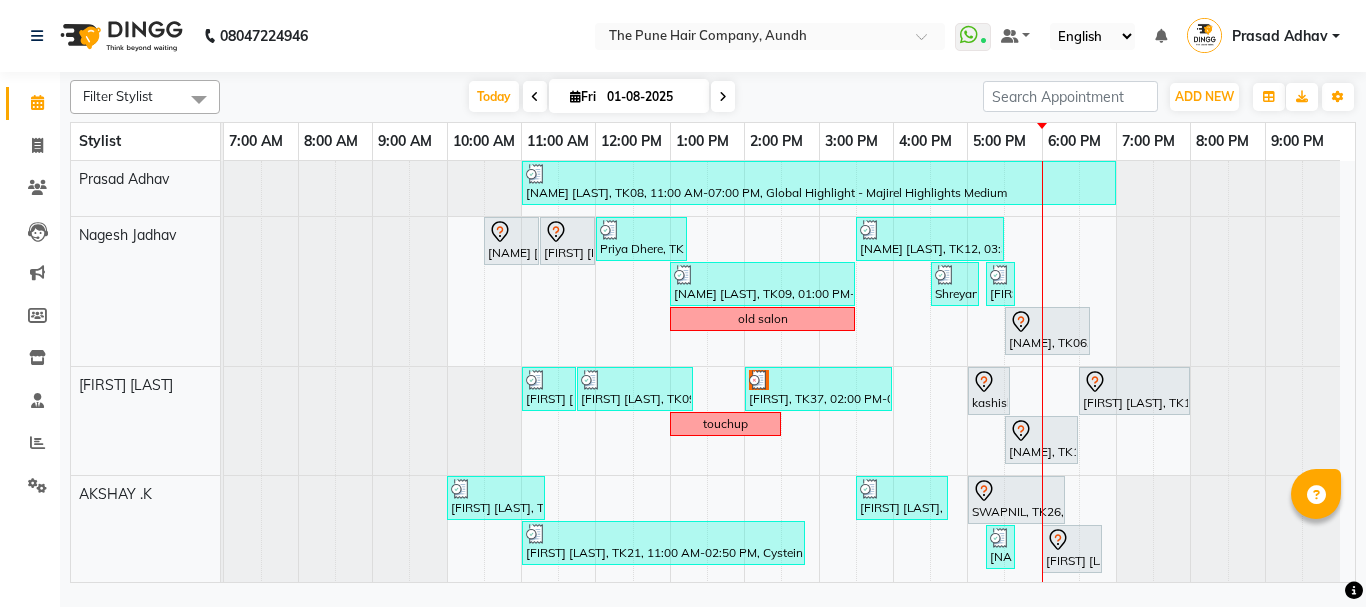 click on "01-08-2025" at bounding box center [651, 97] 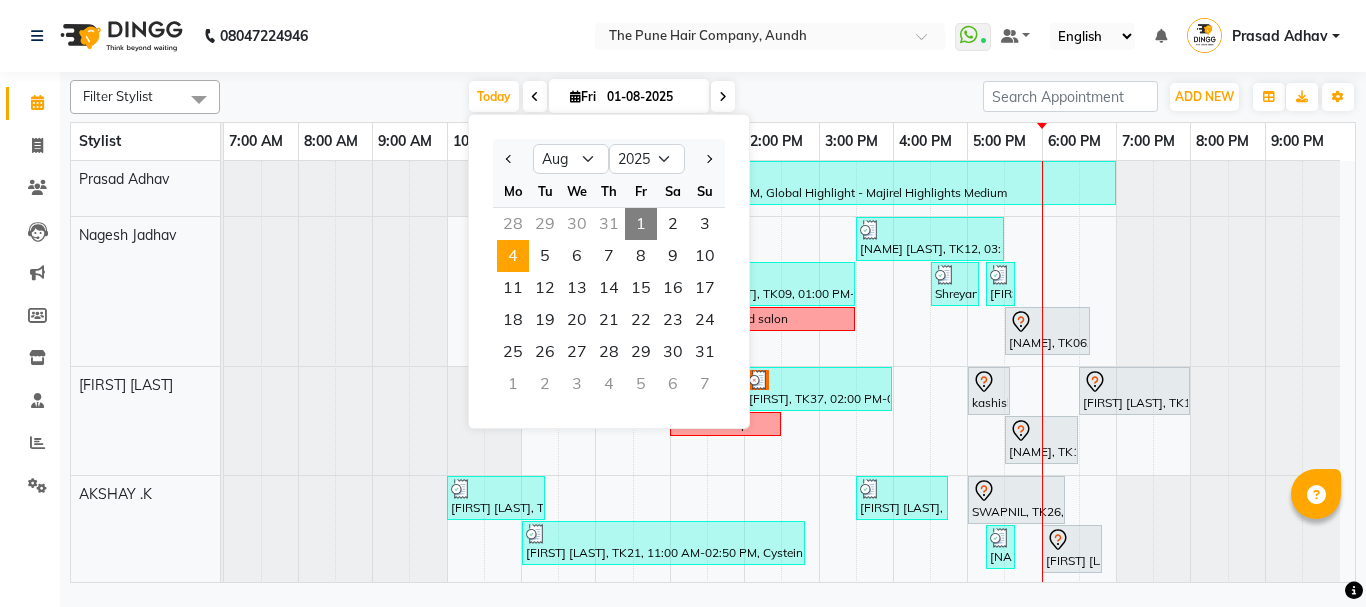 click on "4" at bounding box center [513, 256] 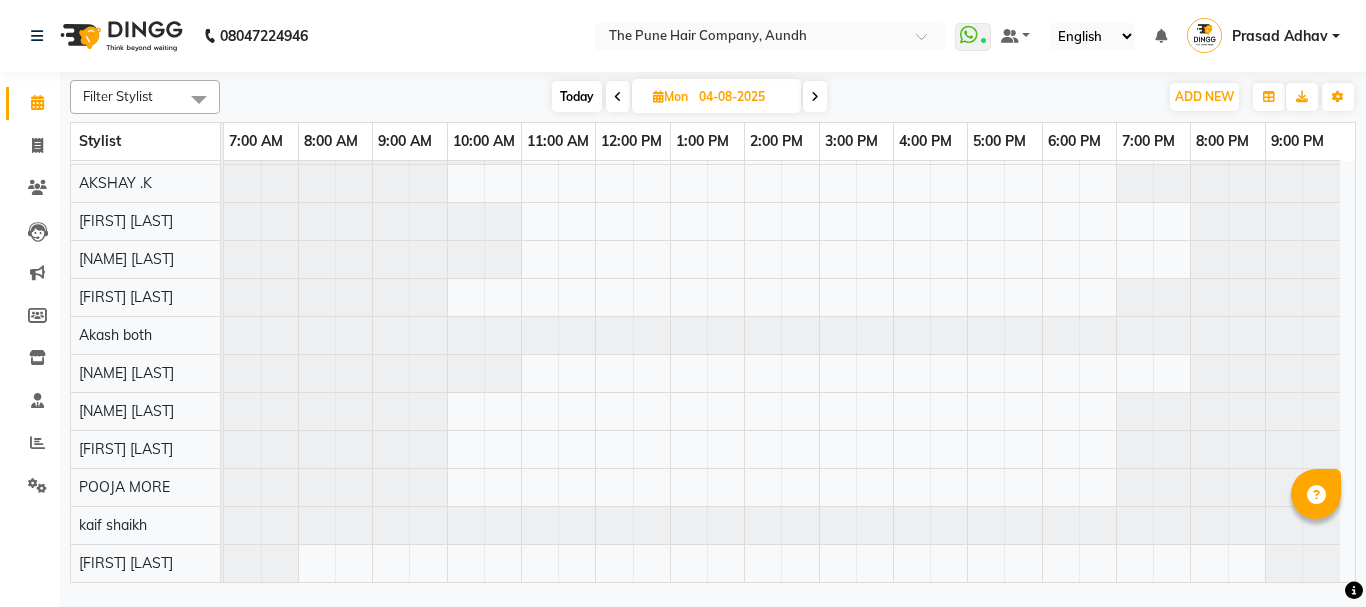click on "Today" at bounding box center [577, 96] 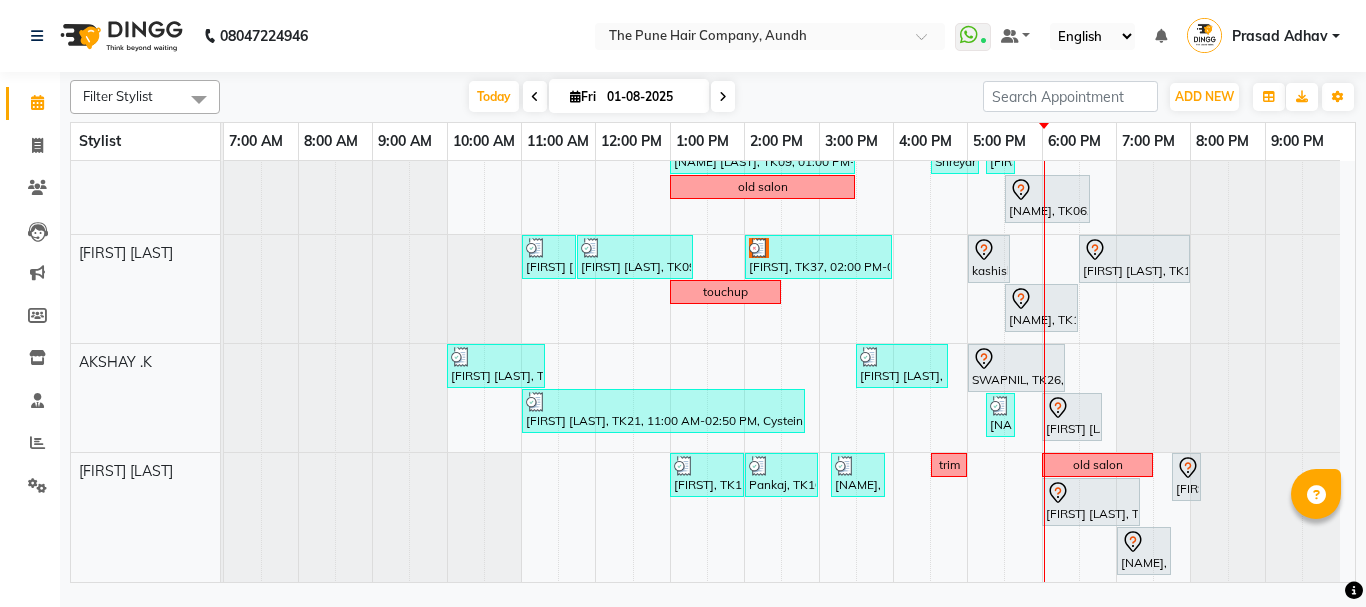click at bounding box center (723, 97) 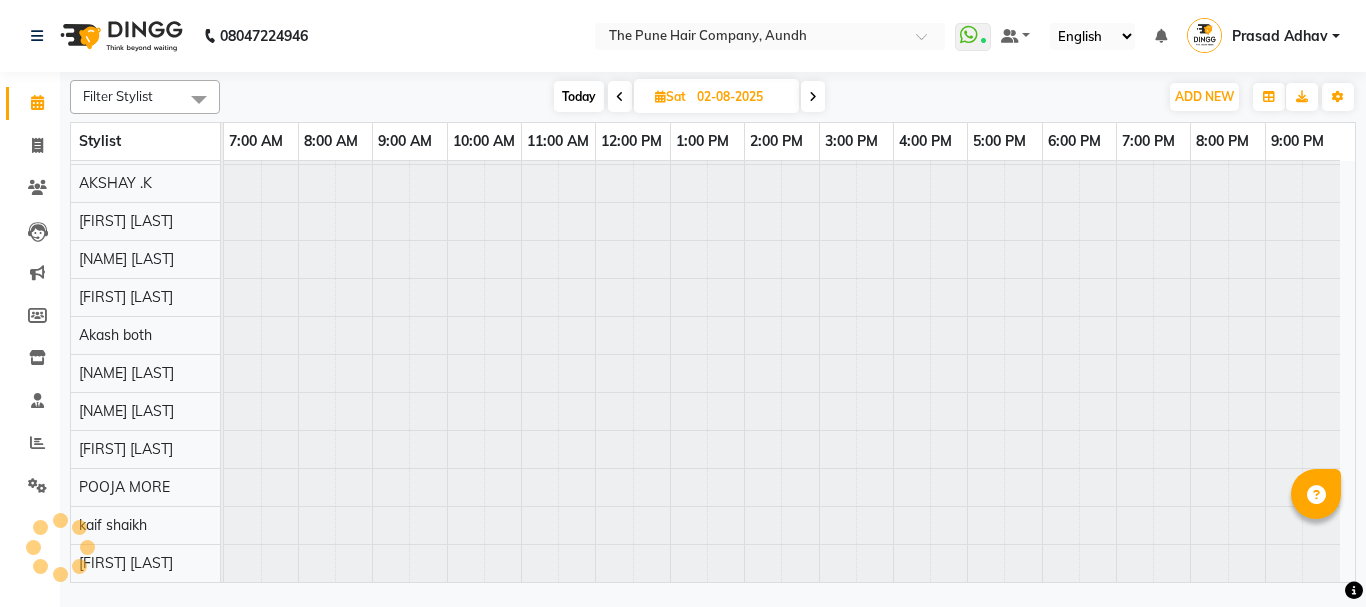 scroll, scrollTop: 110, scrollLeft: 0, axis: vertical 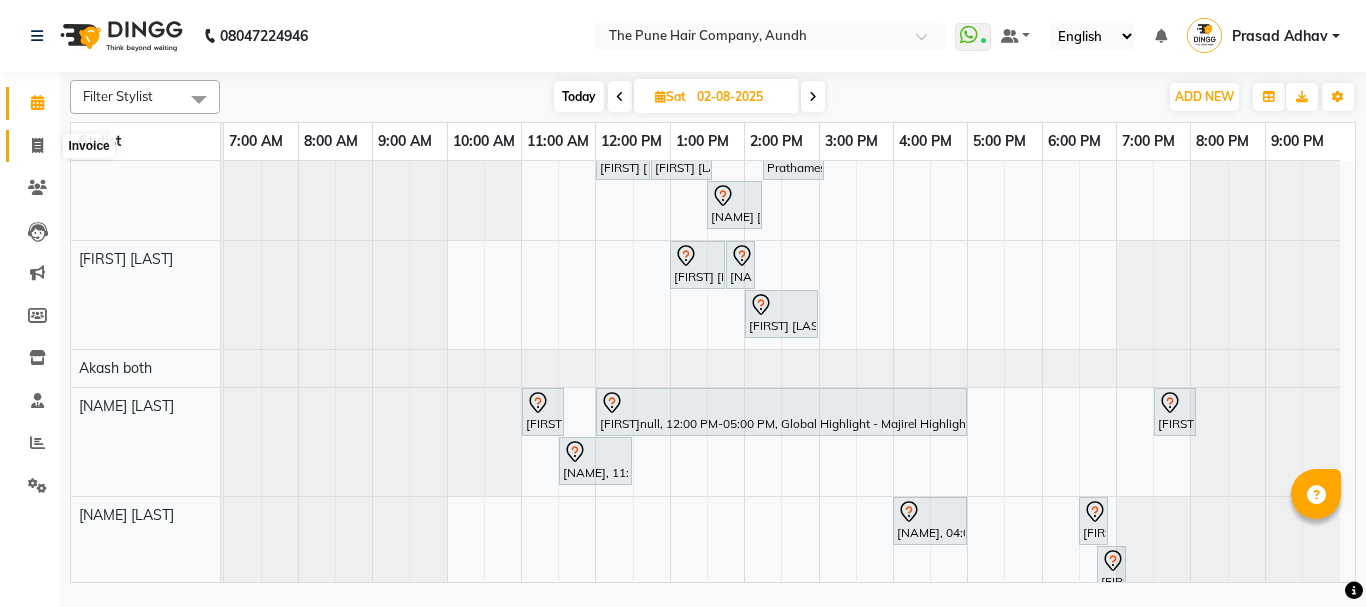 click 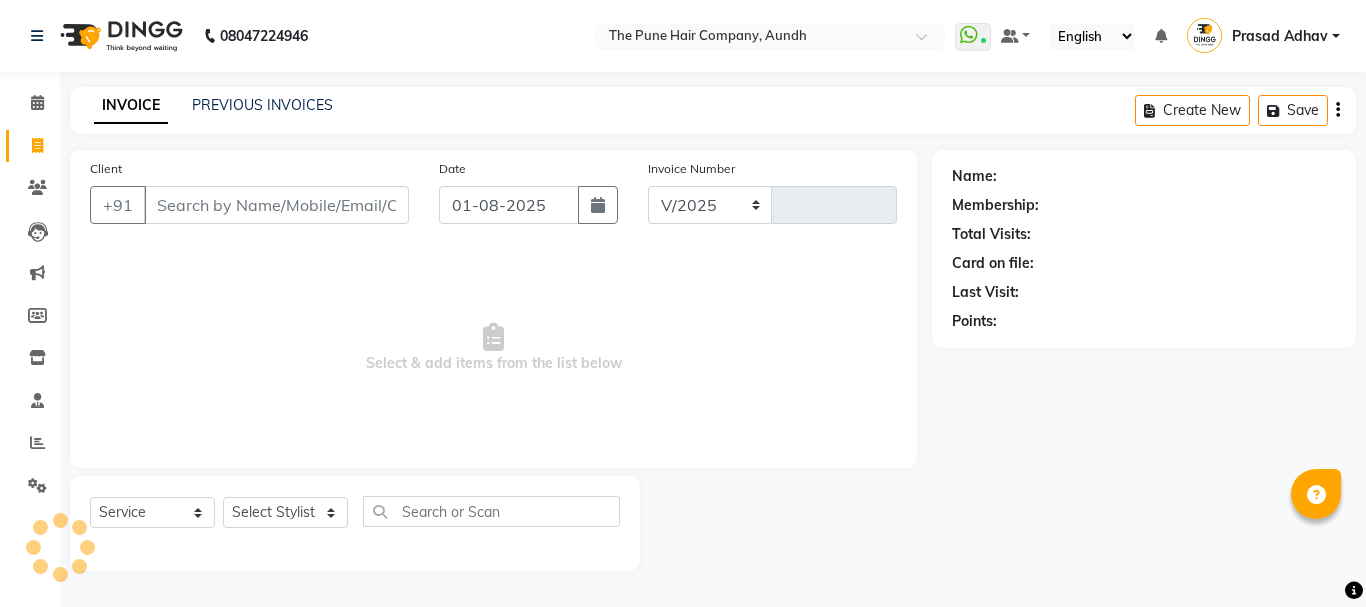select on "106" 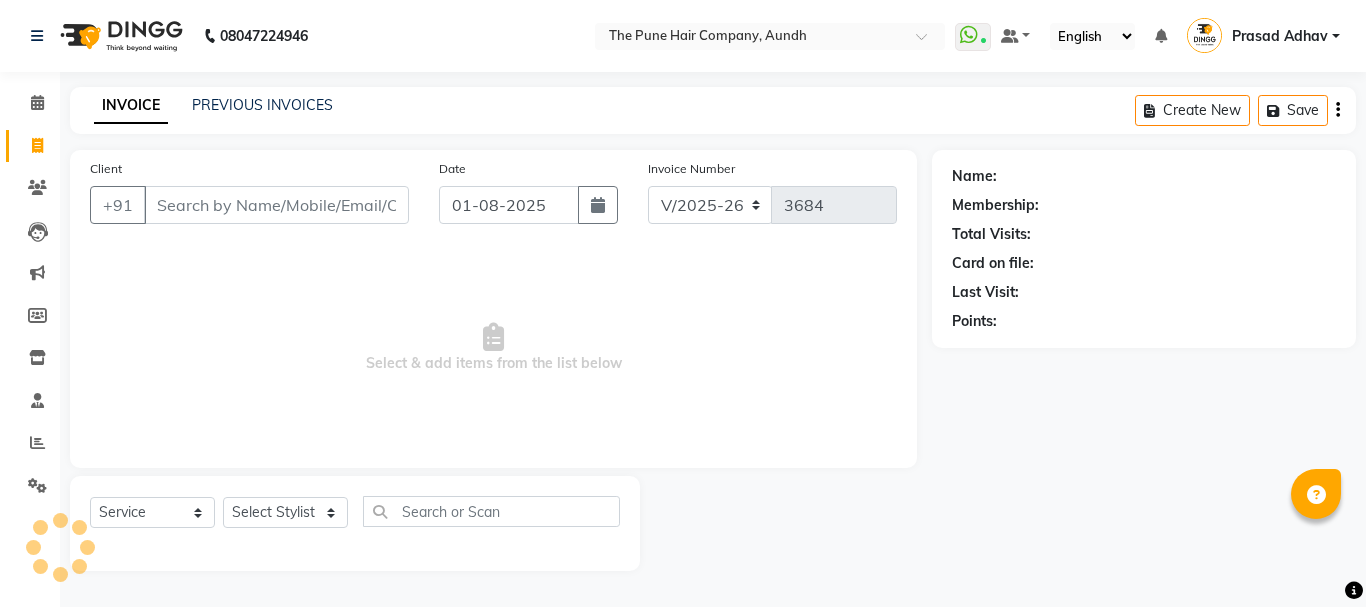 click on "Client" at bounding box center [276, 205] 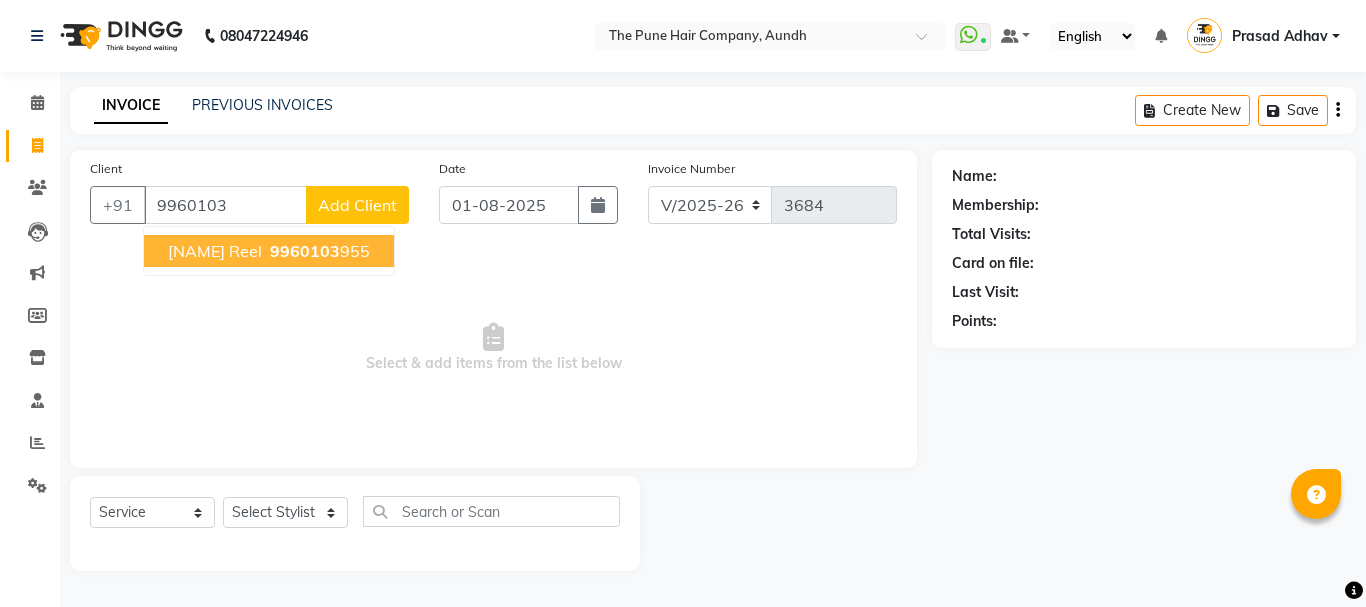 click on "[NAME] reel" at bounding box center (215, 251) 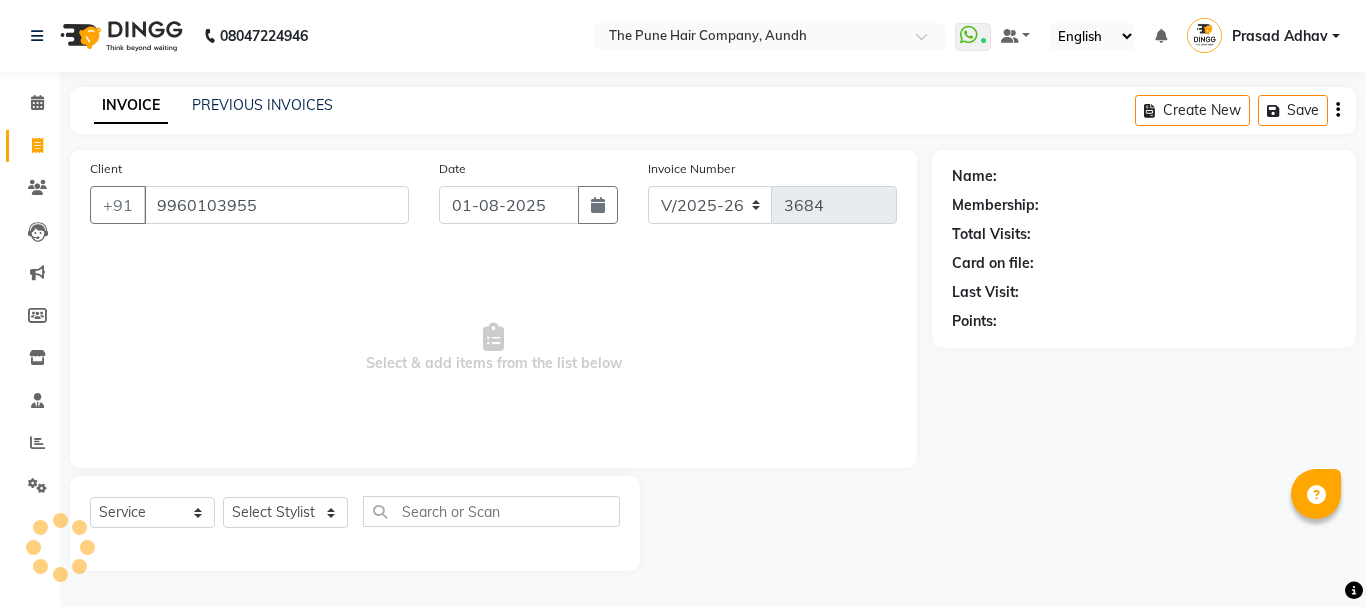 type on "9960103955" 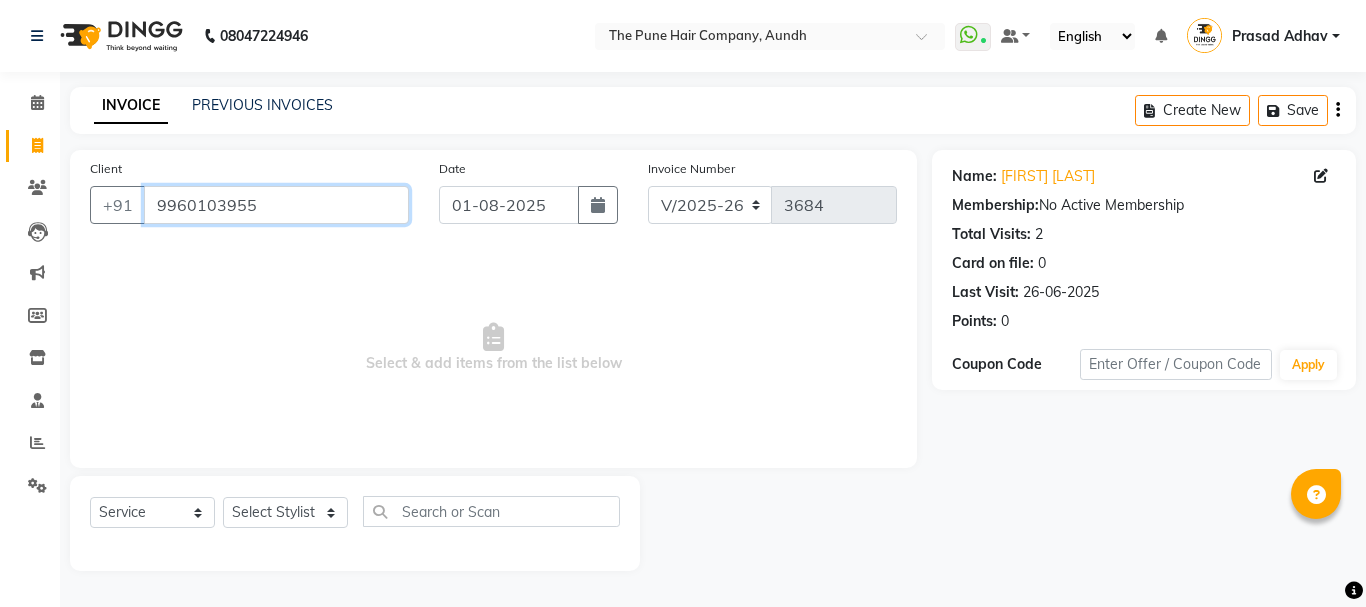 drag, startPoint x: 250, startPoint y: 209, endPoint x: 155, endPoint y: 215, distance: 95.189285 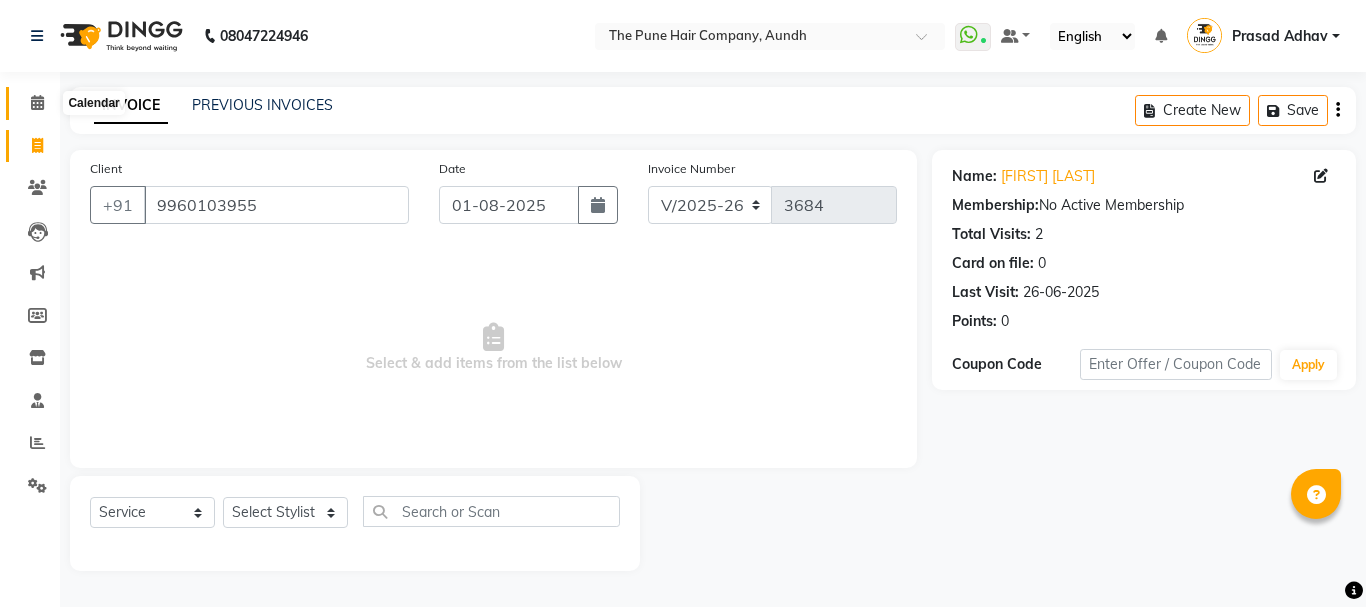 click 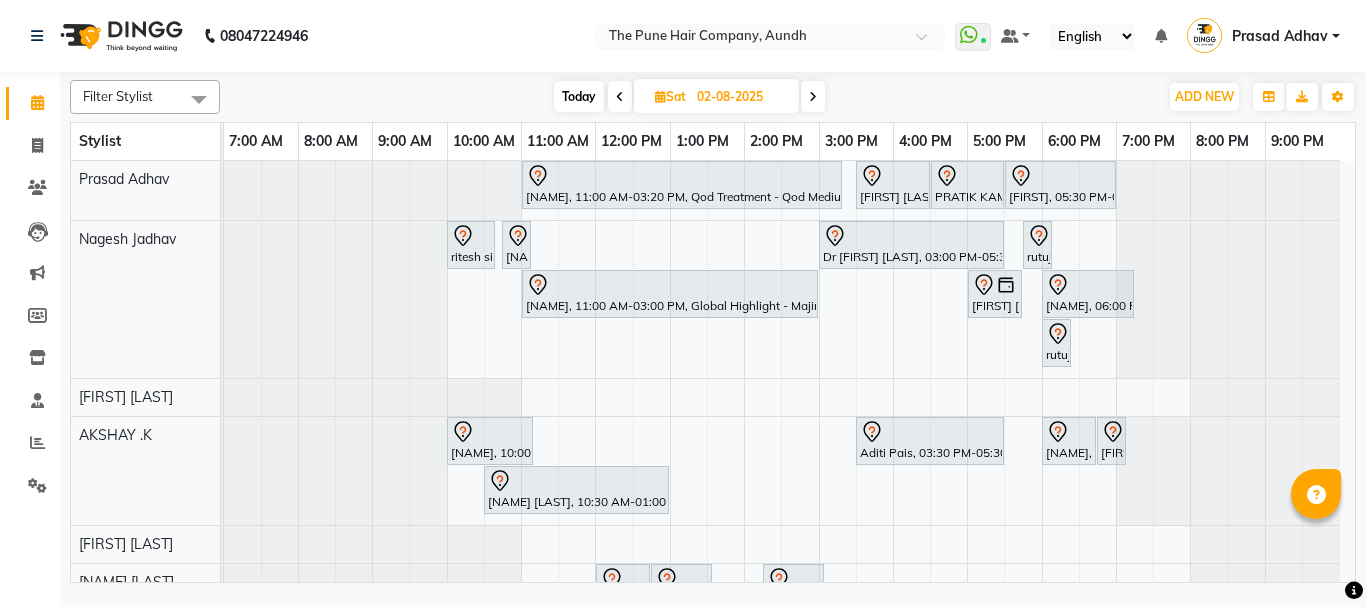 scroll, scrollTop: 0, scrollLeft: 0, axis: both 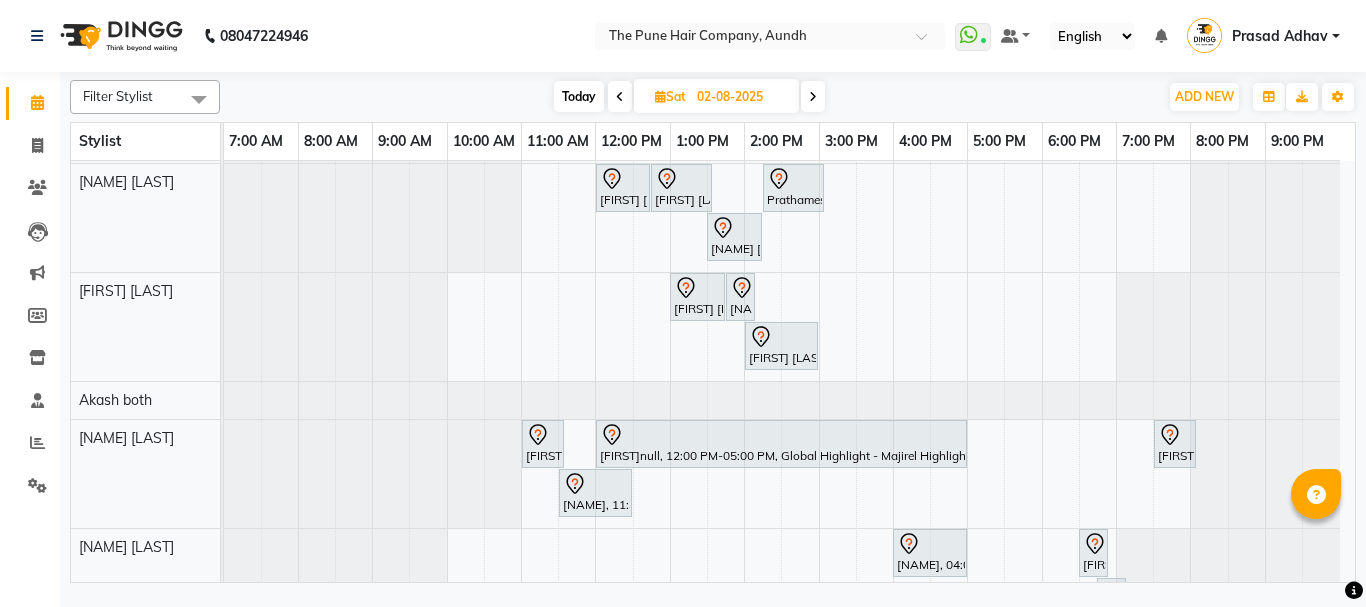 click on "[FIRST] [LAST], 11:00 AM-03:20 PM, Qod Treatment - Qod Medium [FIRST] [LAST] , 03:30 PM-04:30 PM, Cut Male ( Top Stylist ) [FIRST] [LAST] , 04:30 PM-05:30 PM, Hair Color Majirel - Majirel Global Male [FIRST], 05:30 PM-07:00 PM, Hair wash & blow dry - long [FIRST] [LAST], 10:00 AM-10:40 AM, Cut male (Expert) [FIRST] [LAST], 10:45 AM-11:05 AM, Beard Crafting Dr [FIRST] [LAST], 03:00 PM-05:30 PM, Hair Color Inoa - Inoa Touchup 2 Inch [FIRST] [LAST], 05:45 PM-06:00 PM, Additional Hair Wash (Female) [FIRST]null, 11:00 AM-03:00 PM, Global Highlight - Majirel Highlights Medium [FIRST] [LAST], 05:00 PM-05:45 PM, Cut Female (Expert) [FIRST] [LAST], 06:00 PM-07:15 PM, Cut Female (Expert) [FIRST] [LAST], 06:00 PM-06:15 PM, Additional Hair Wash (Female) [FIRST], 10:00 AM-11:10 AM, Cut male (Expert) [FIRST] [LAST], 03:30 PM-05:30 PM, Hair Color Inoa - Inoa Touchup 2 Inch" at bounding box center (789, 286) 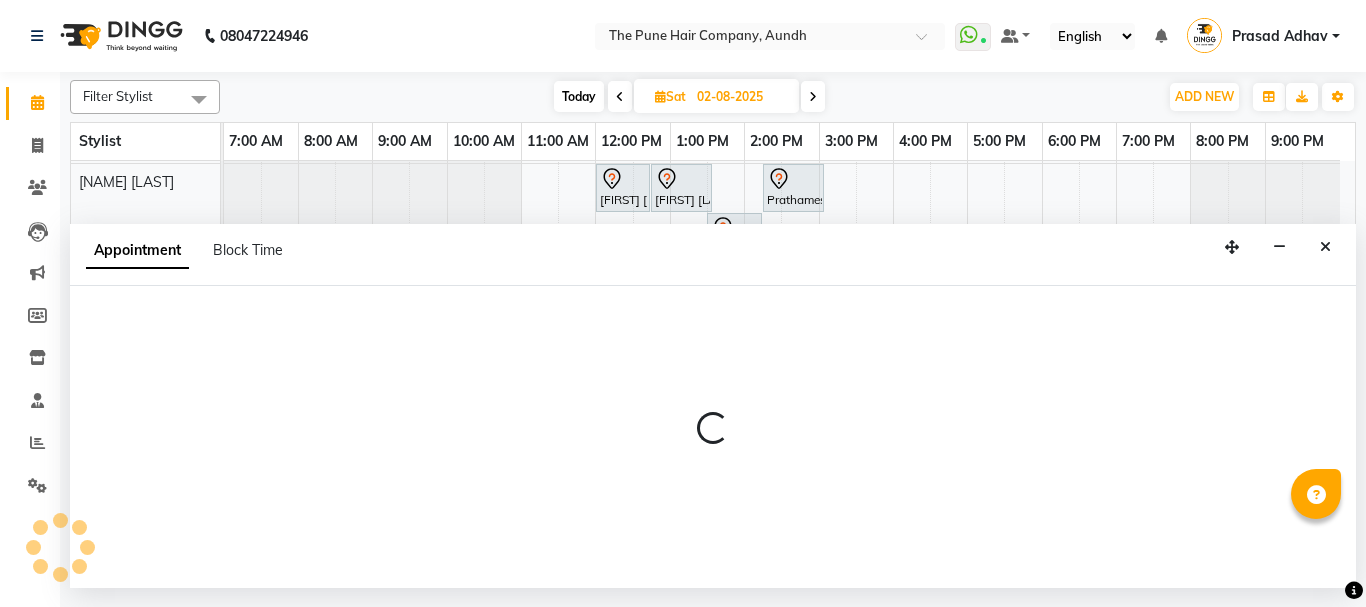 select on "49441" 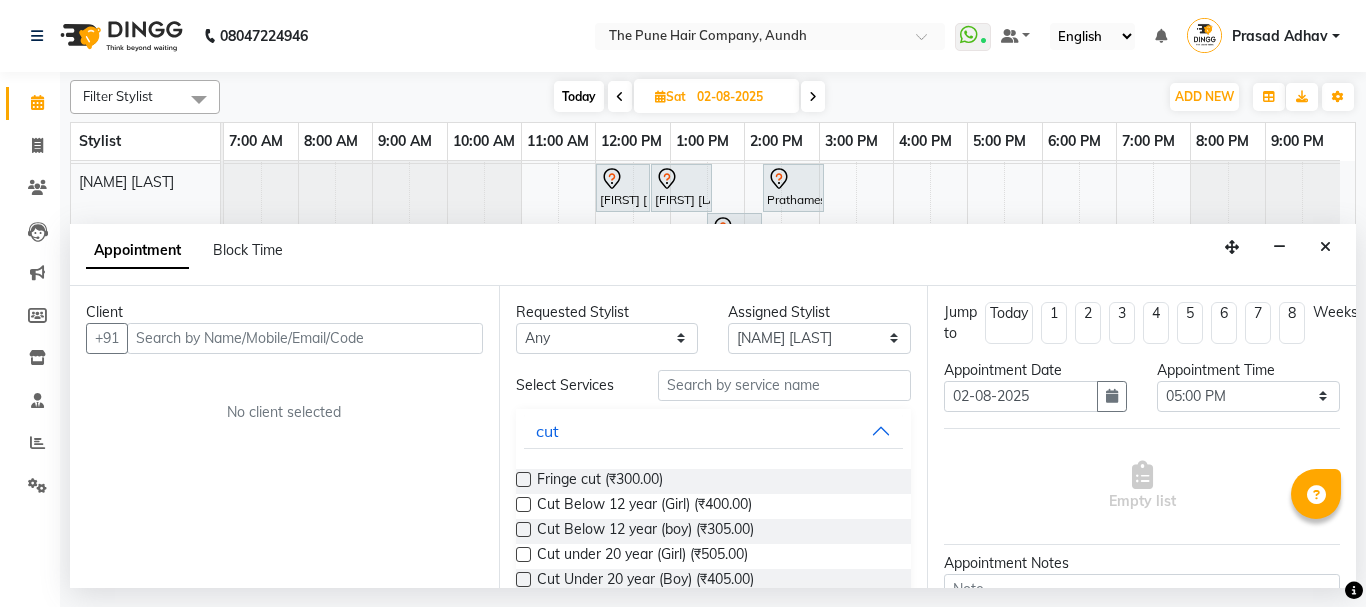 click at bounding box center (305, 338) 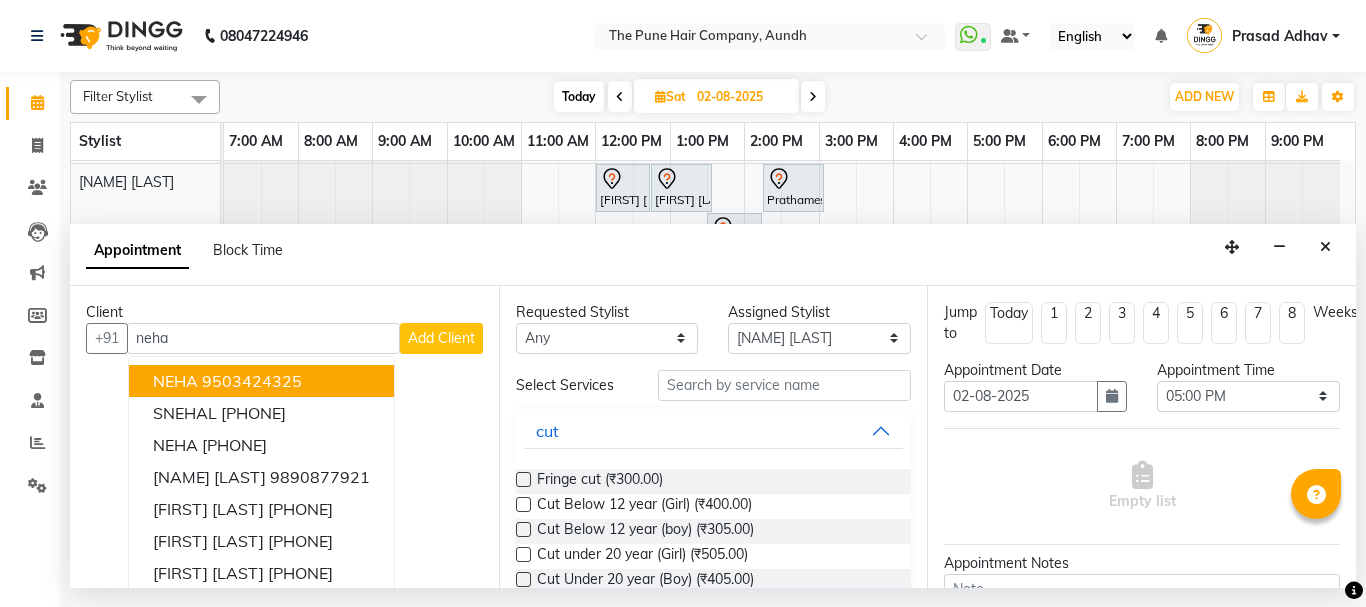 click on "[FIRST] [PHONE]" at bounding box center [261, 381] 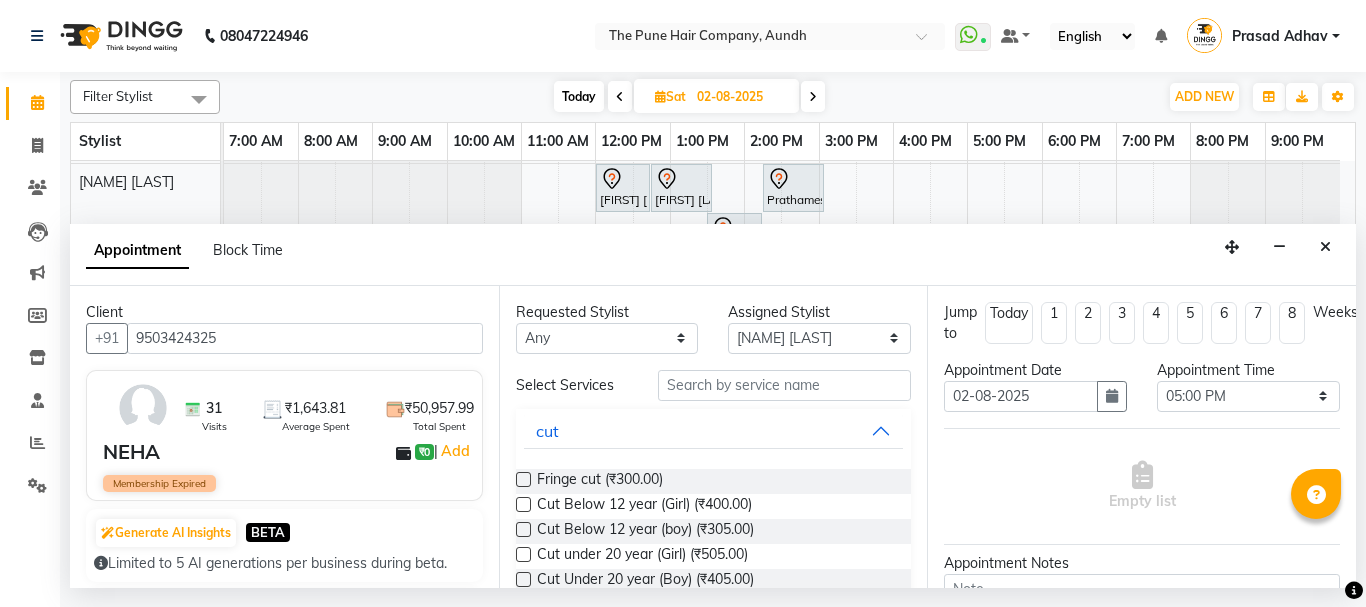 type on "9503424325" 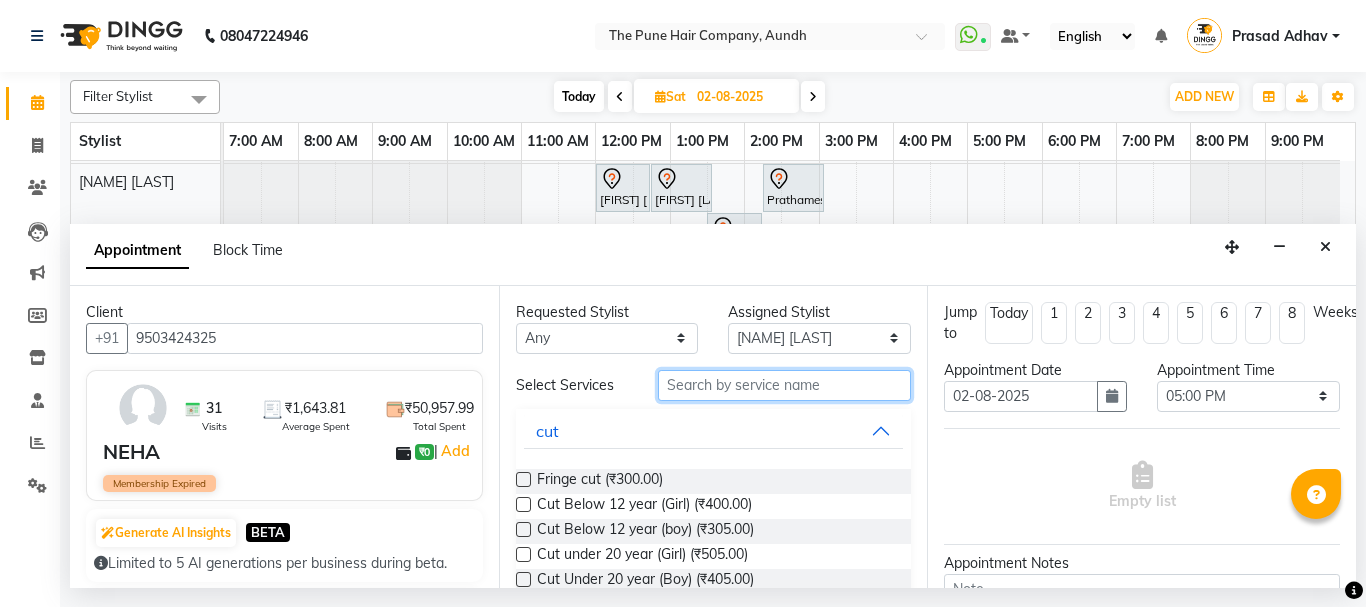 click at bounding box center (785, 385) 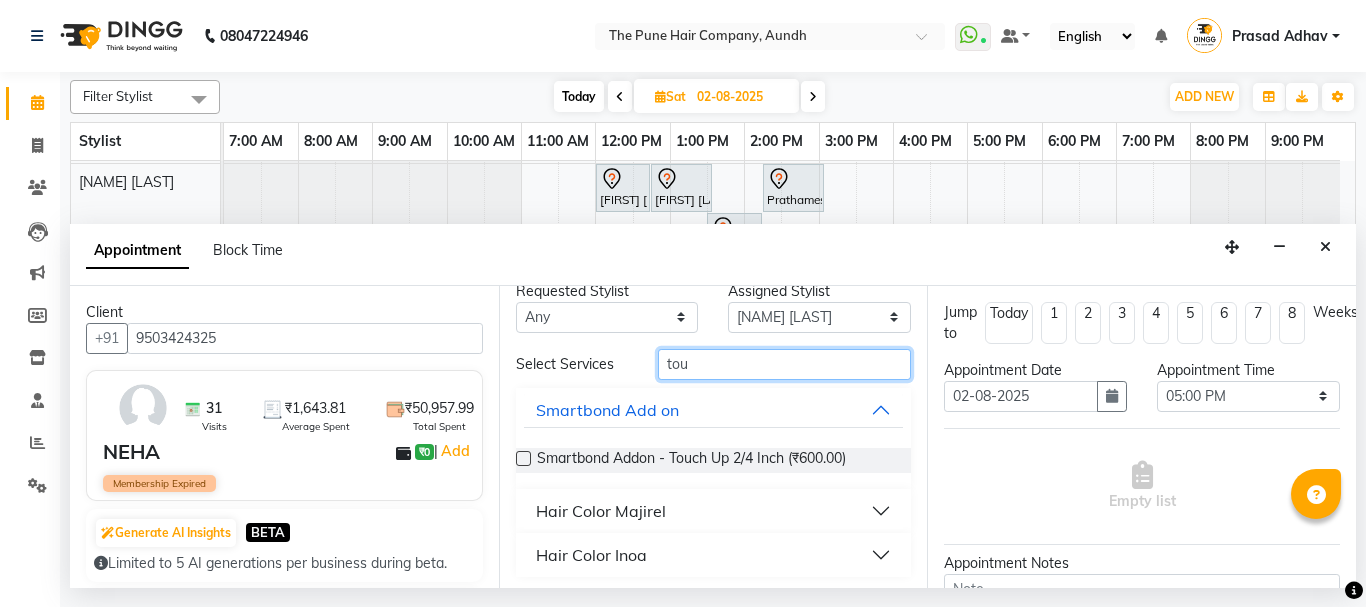 scroll, scrollTop: 26, scrollLeft: 0, axis: vertical 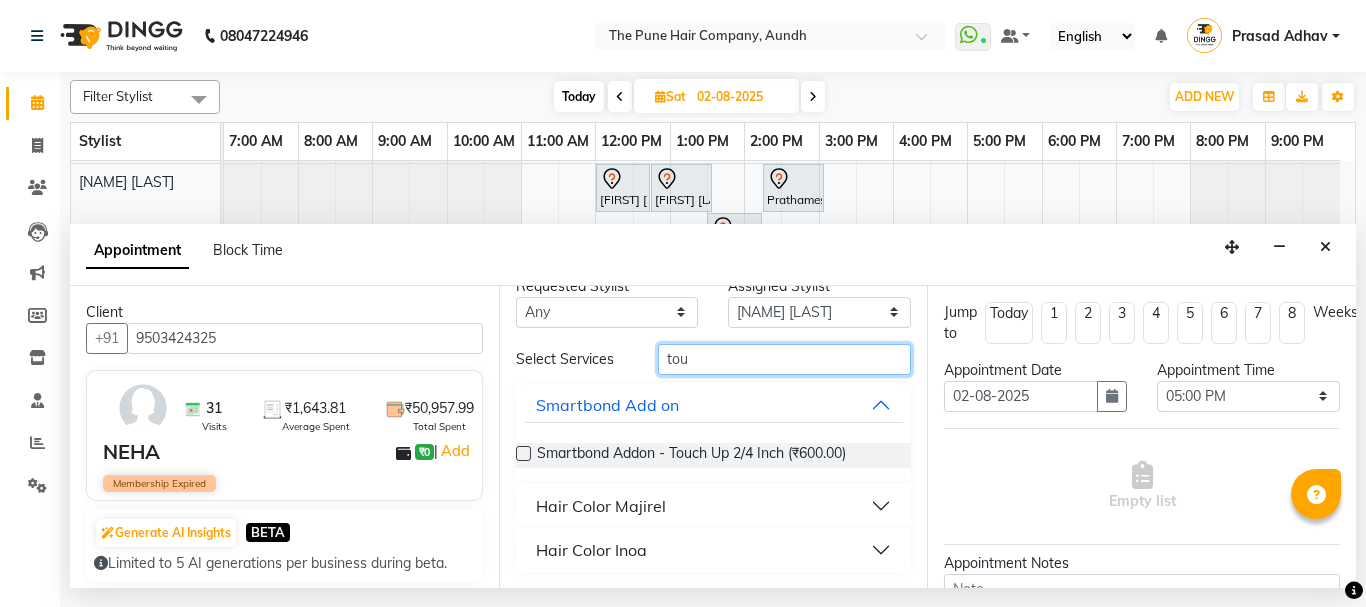 type on "tou" 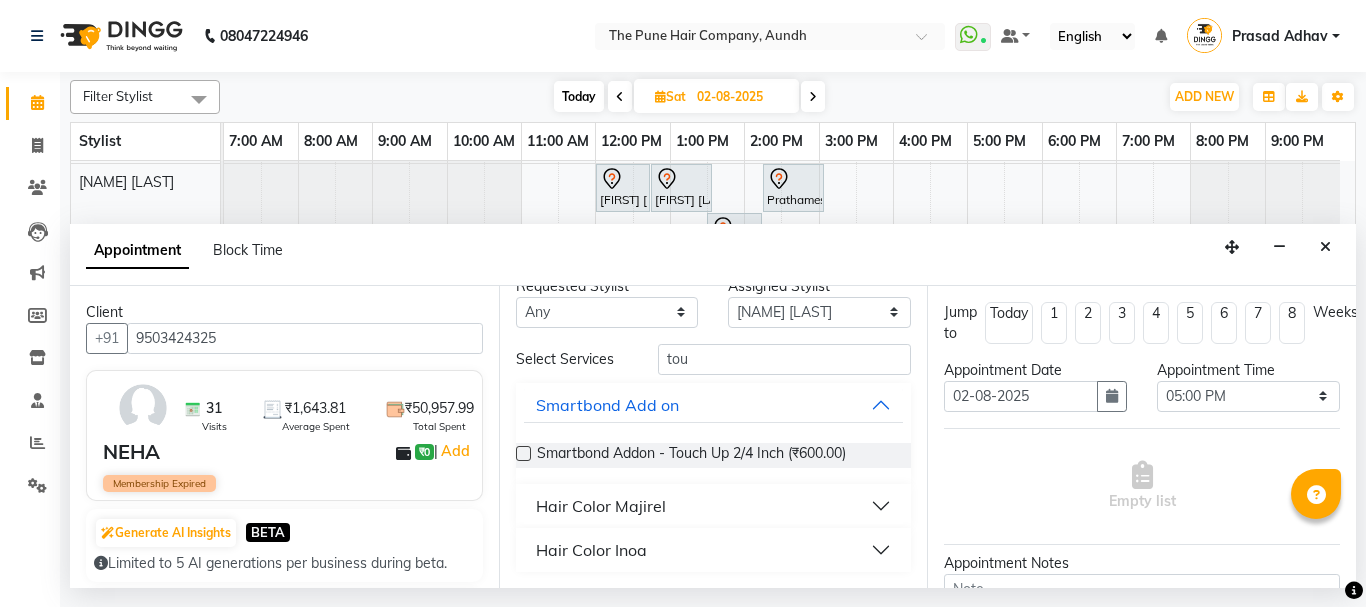 click on "Hair Color Inoa" at bounding box center (714, 550) 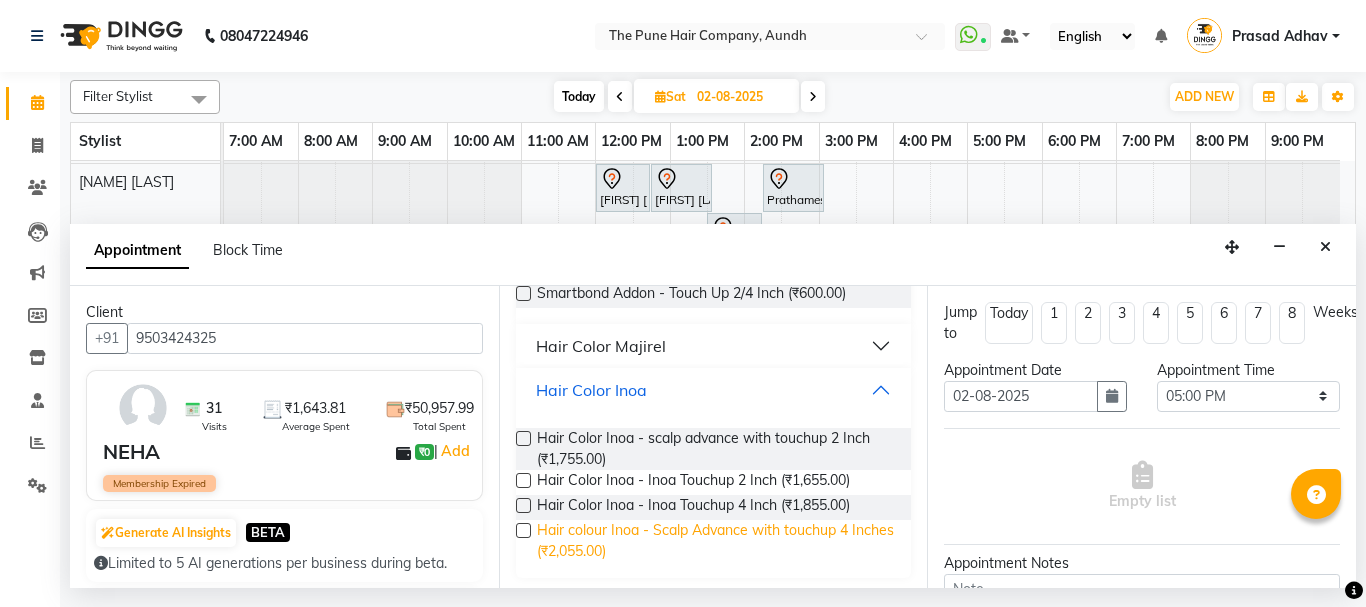 scroll, scrollTop: 192, scrollLeft: 0, axis: vertical 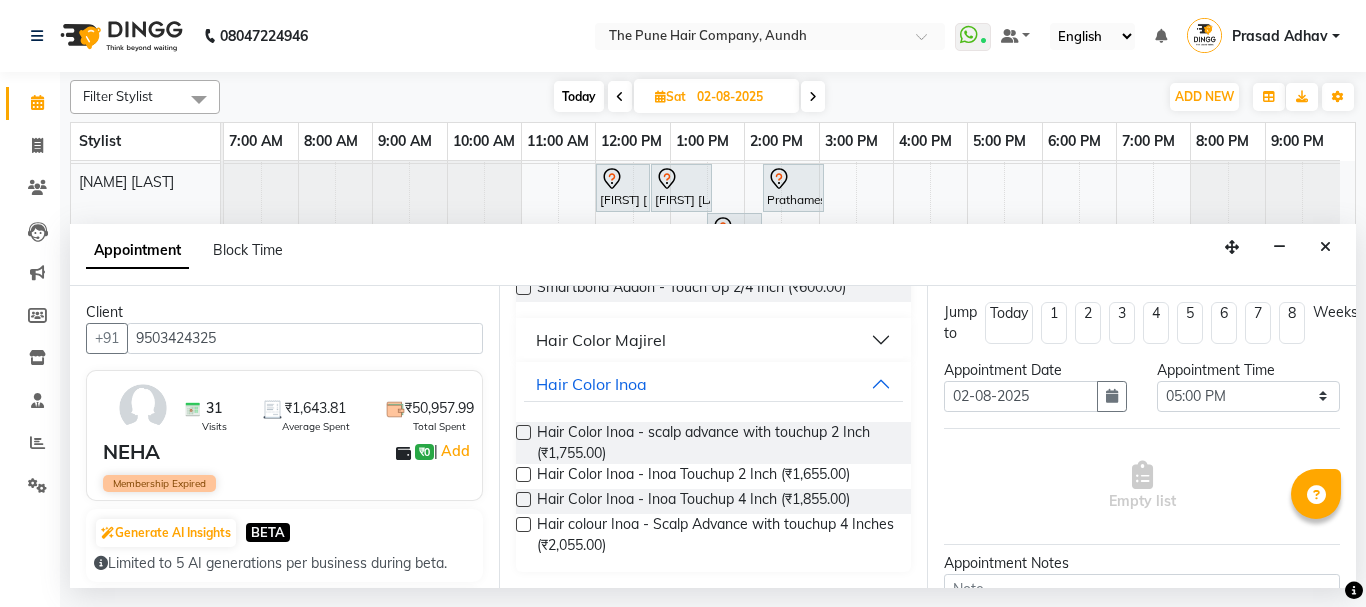 click at bounding box center (523, 474) 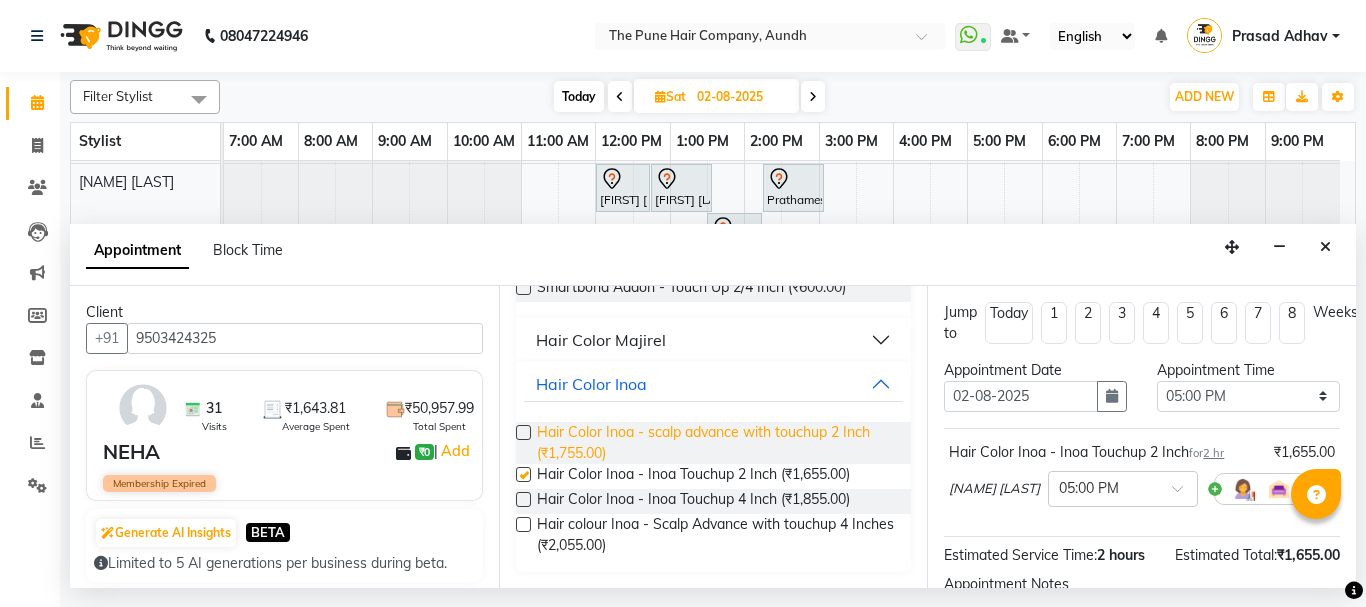 scroll, scrollTop: 2, scrollLeft: 0, axis: vertical 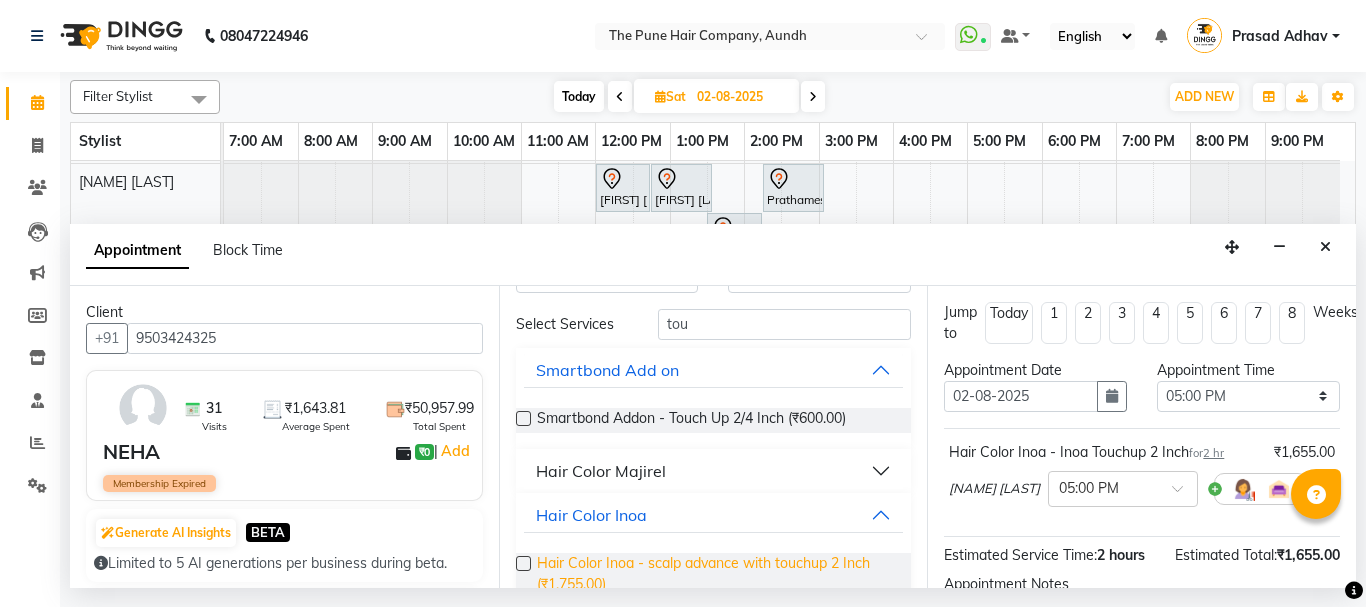 checkbox on "false" 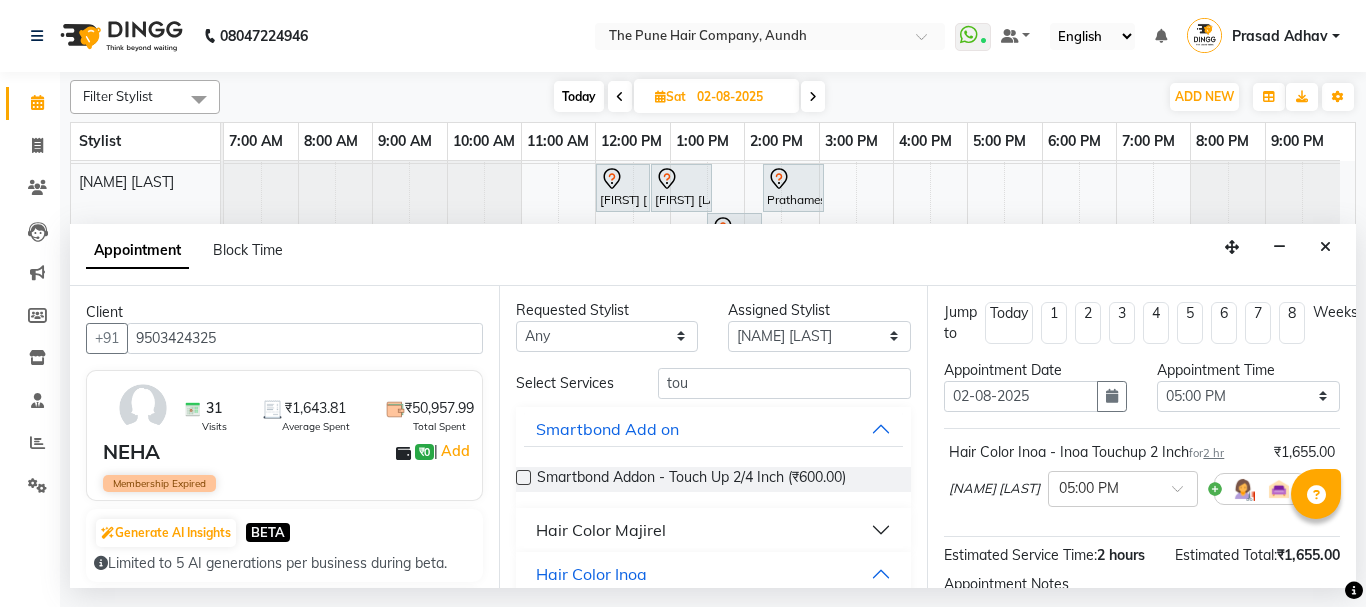 scroll, scrollTop: 0, scrollLeft: 0, axis: both 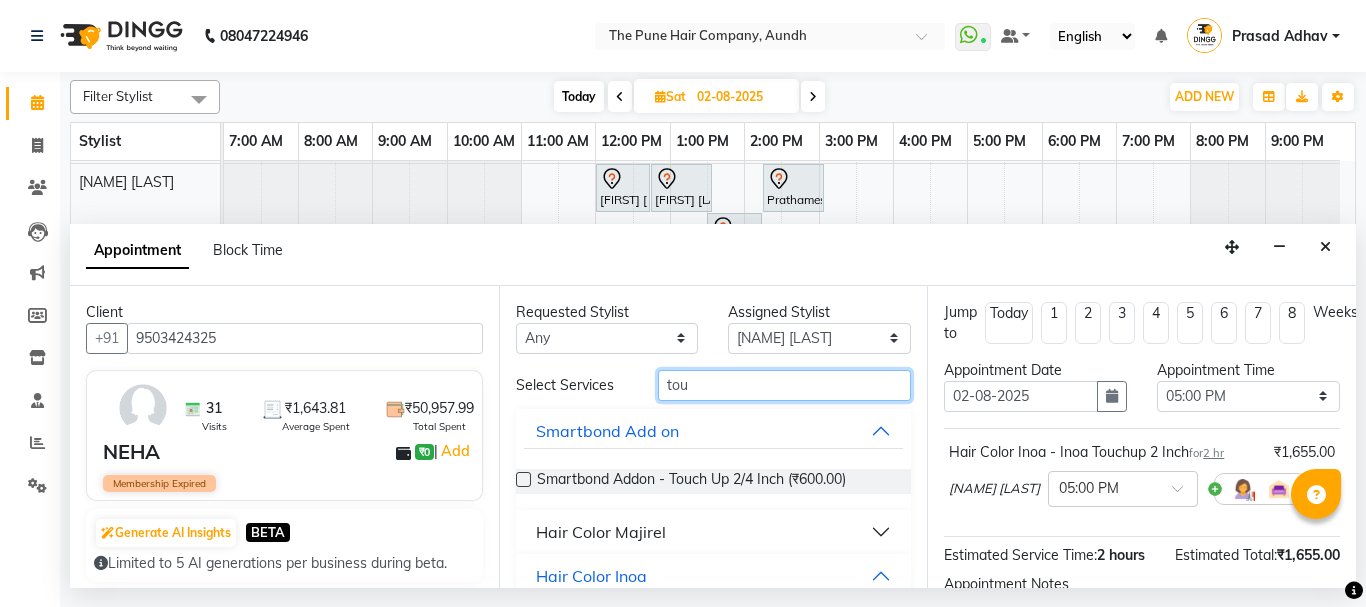 click on "tou" at bounding box center (785, 385) 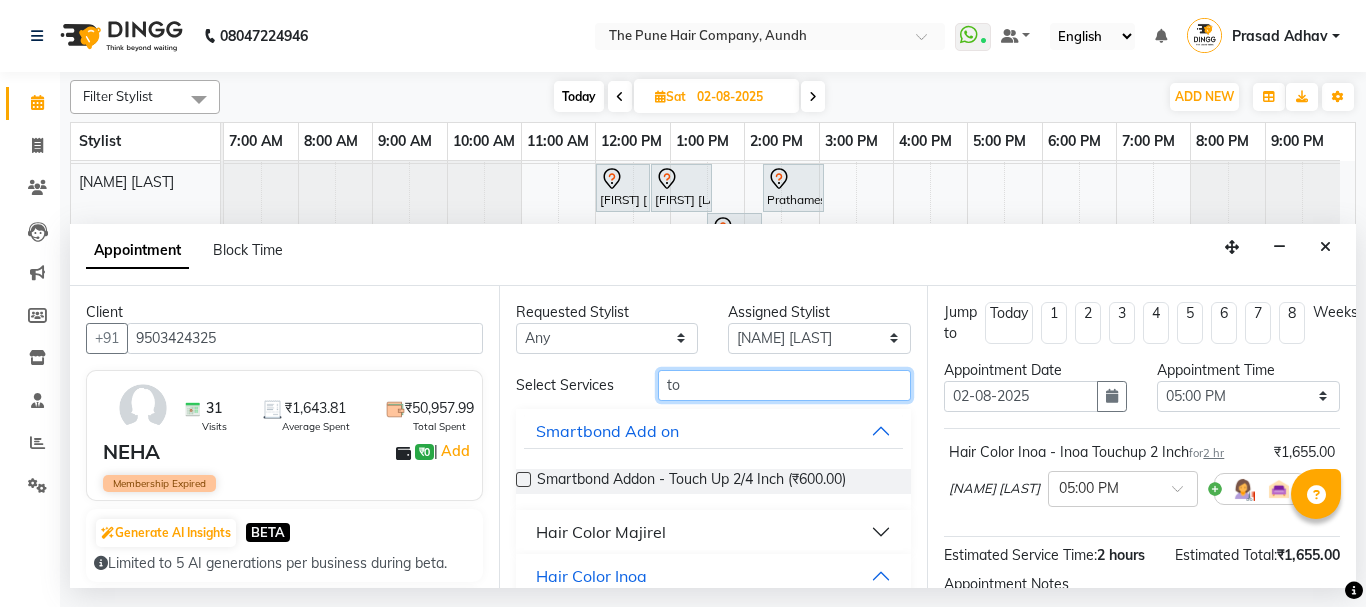 type on "t" 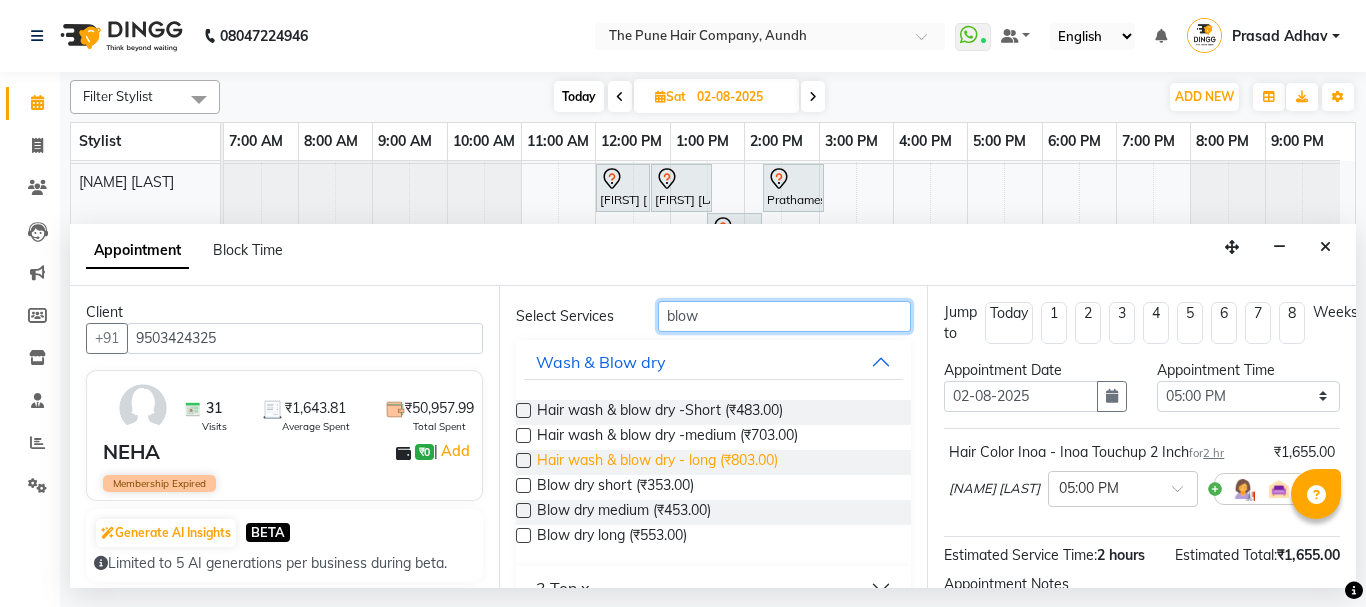 scroll, scrollTop: 100, scrollLeft: 0, axis: vertical 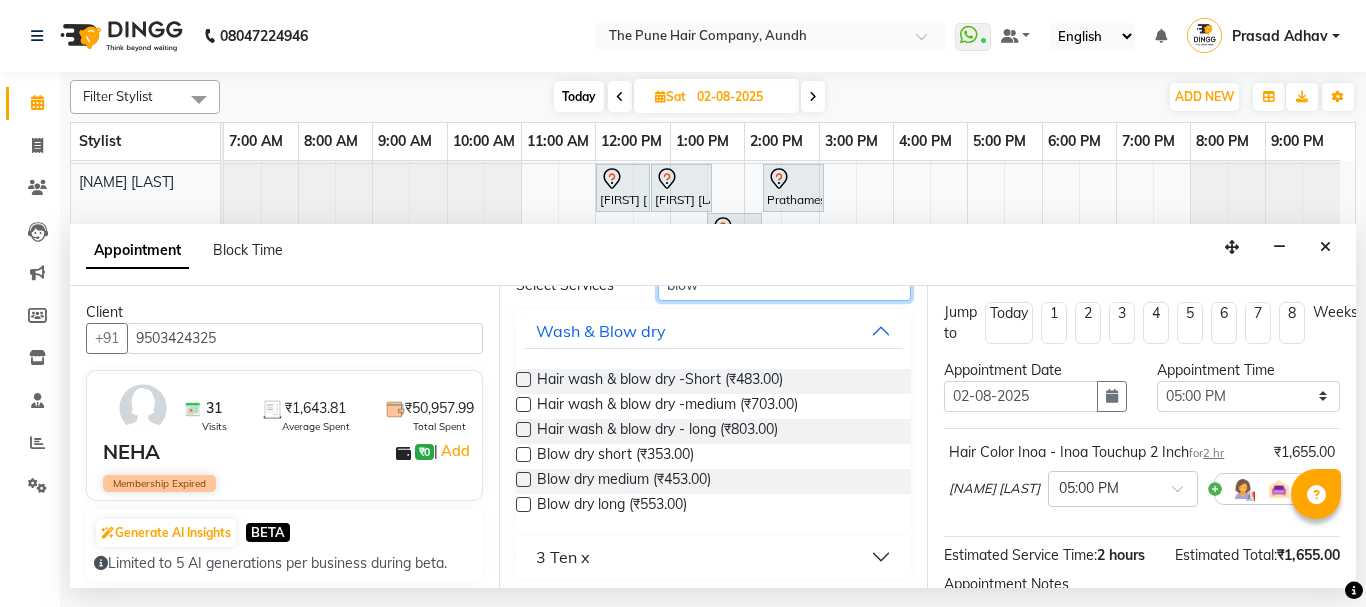 type on "blow" 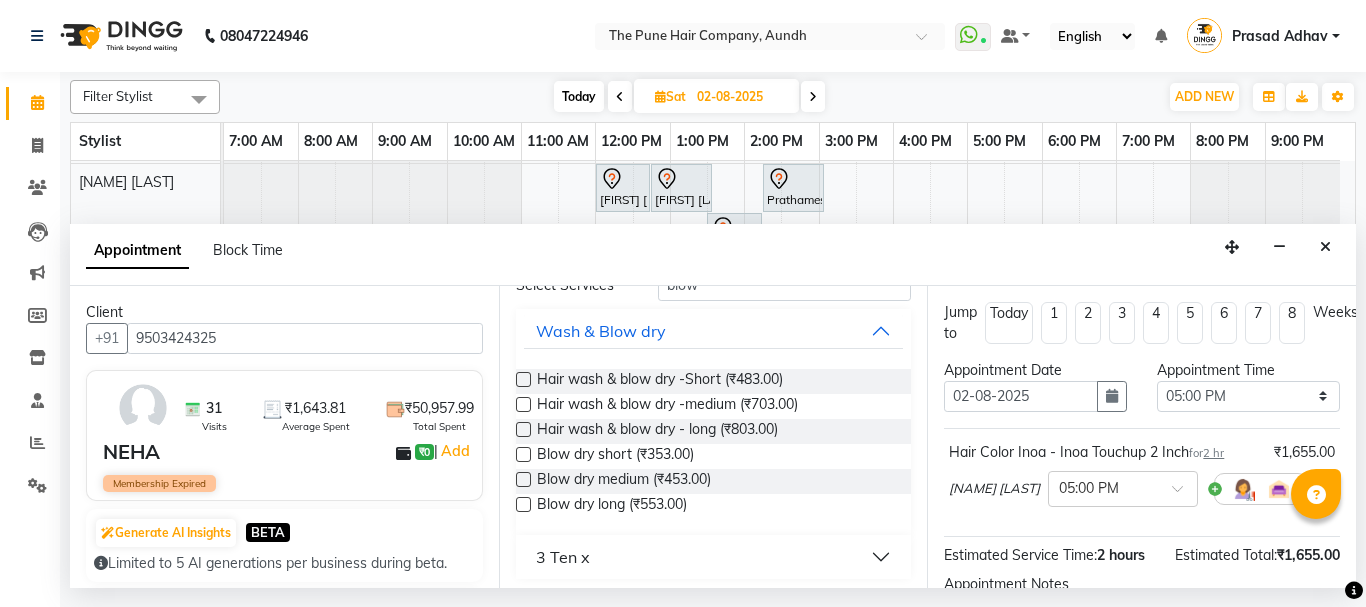 click at bounding box center (523, 479) 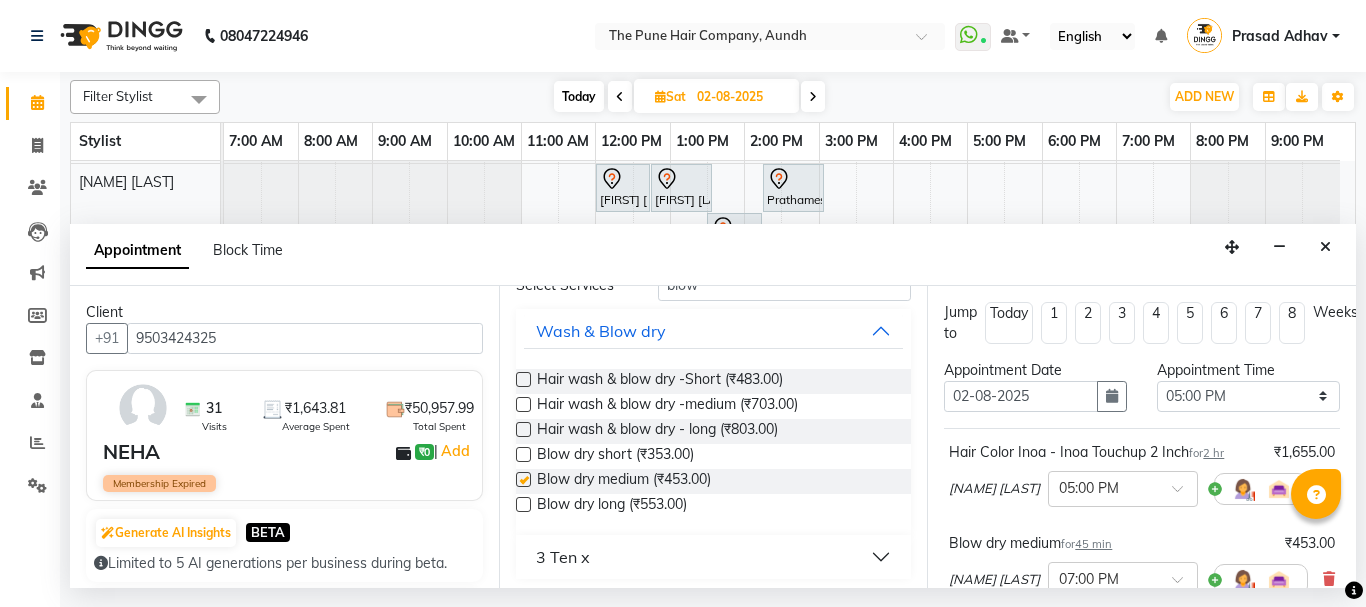 checkbox on "false" 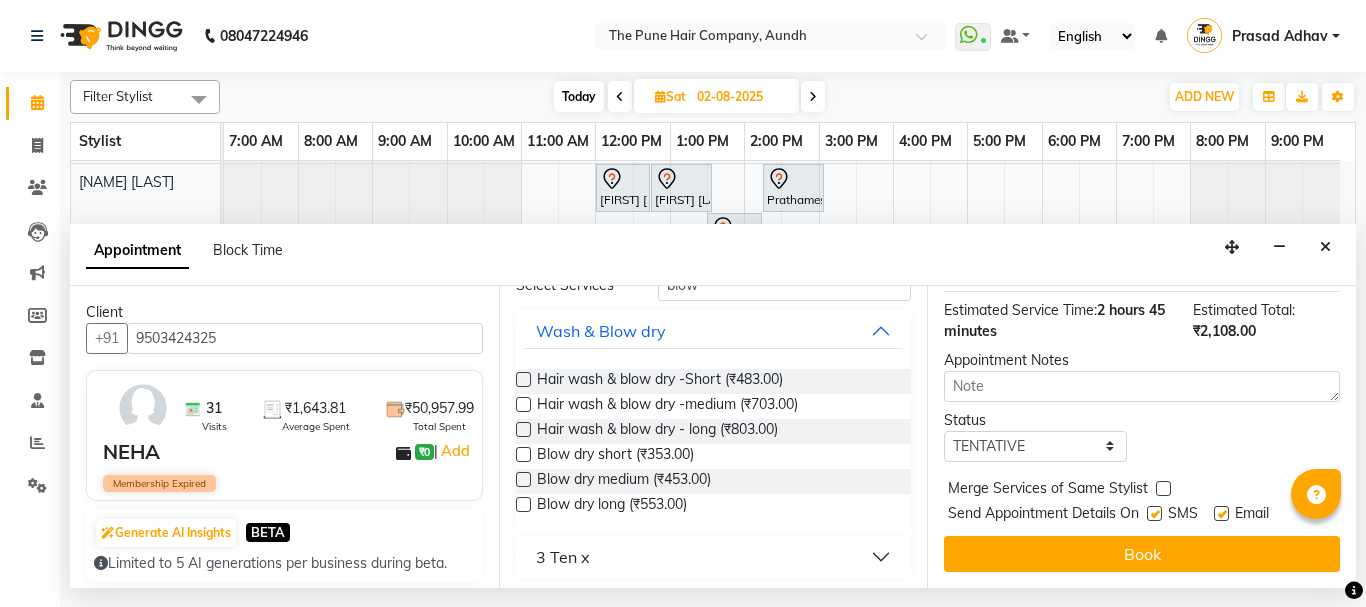 scroll, scrollTop: 357, scrollLeft: 0, axis: vertical 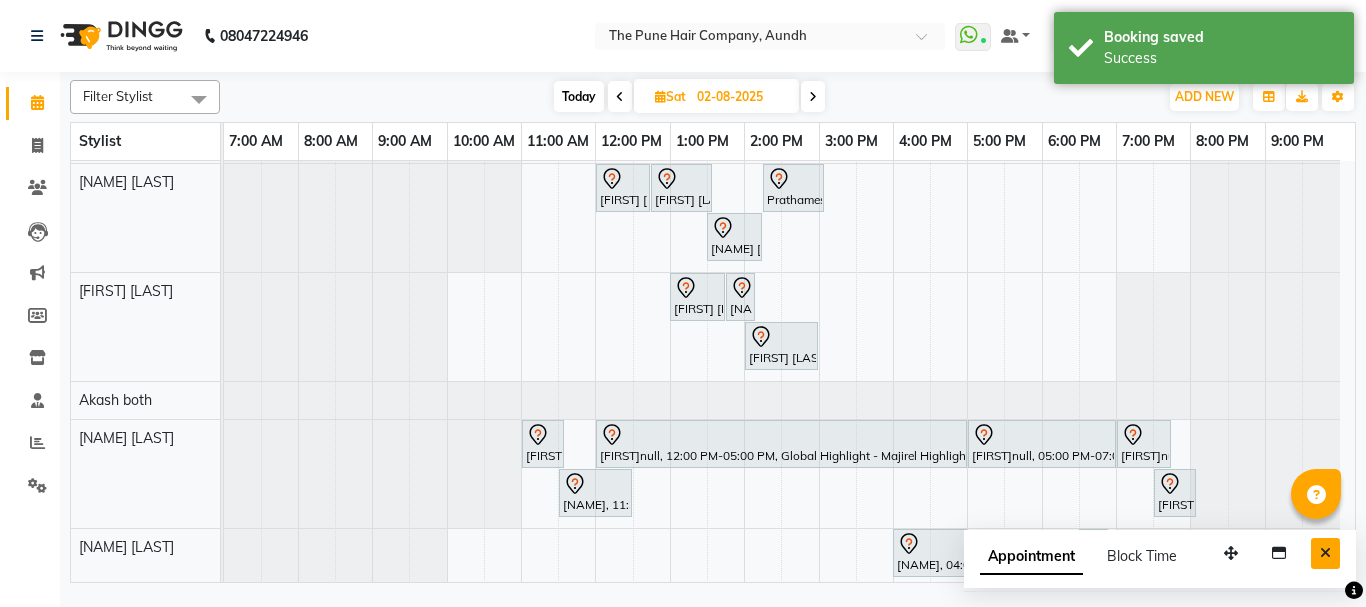 click at bounding box center (1325, 553) 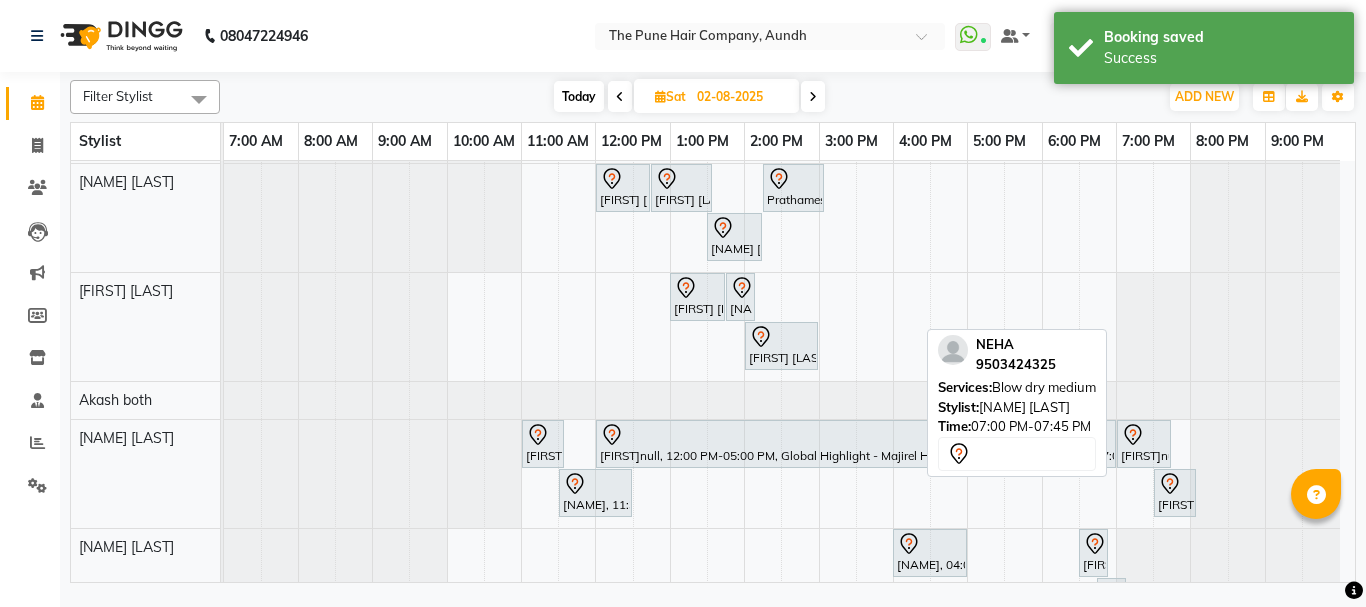 scroll, scrollTop: 621, scrollLeft: 0, axis: vertical 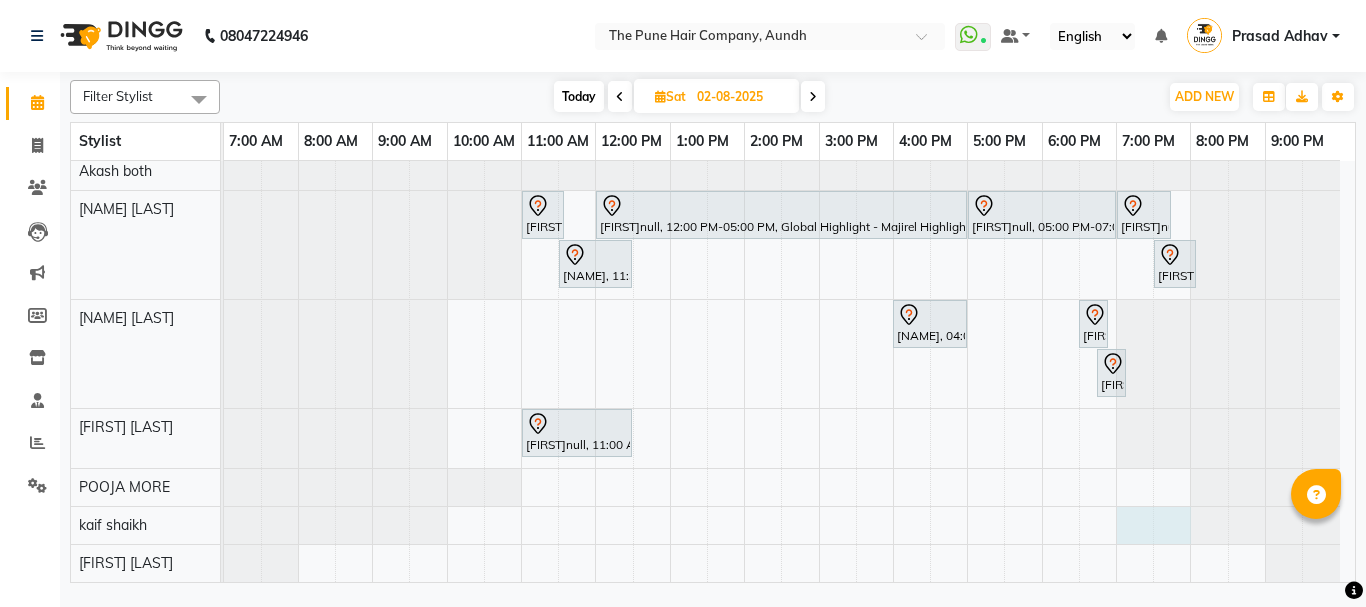 drag, startPoint x: 1127, startPoint y: 532, endPoint x: 1164, endPoint y: 521, distance: 38.600517 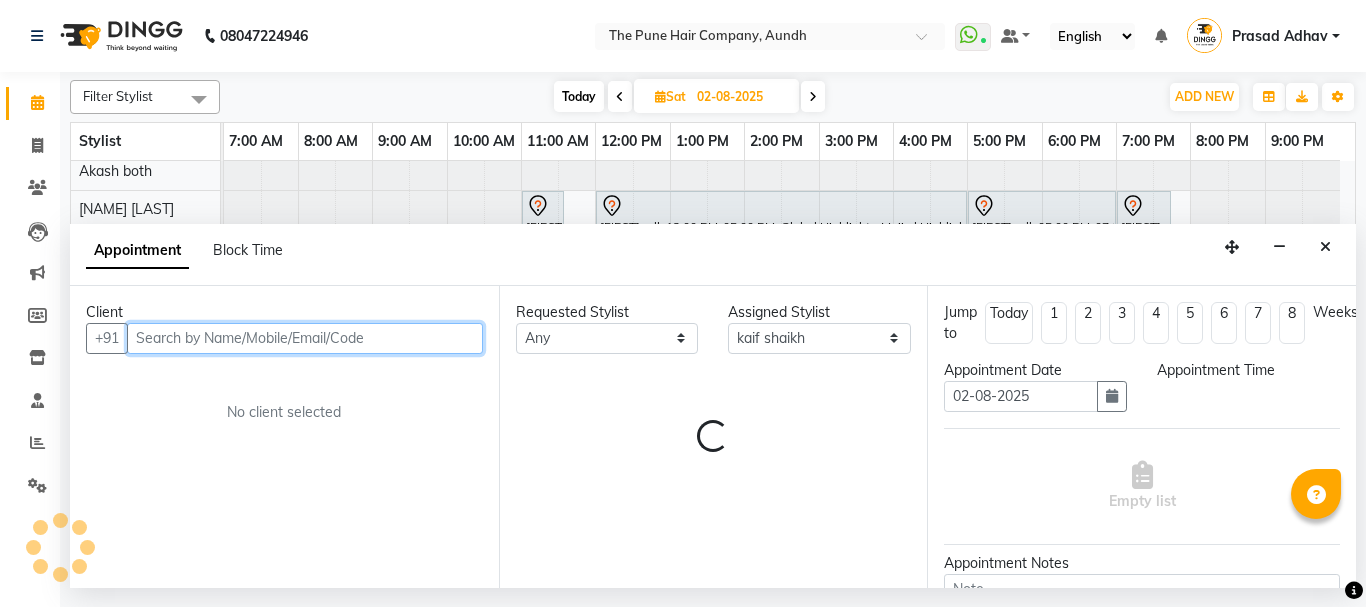 select on "1140" 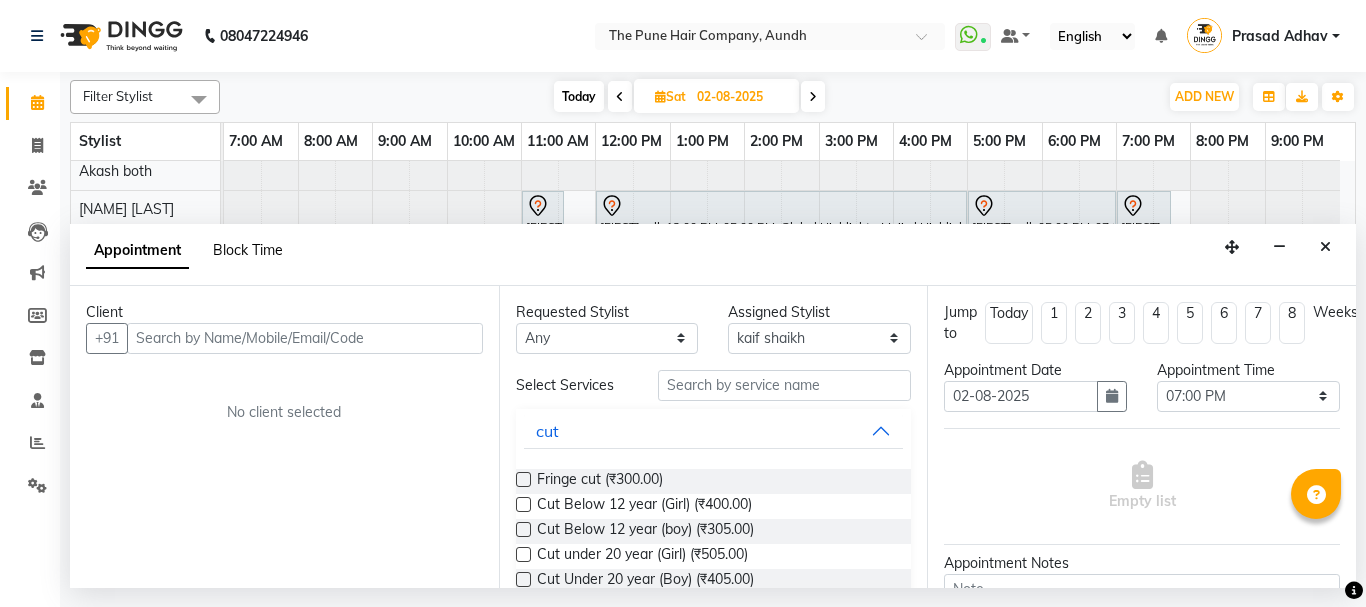 click on "Block Time" at bounding box center [248, 250] 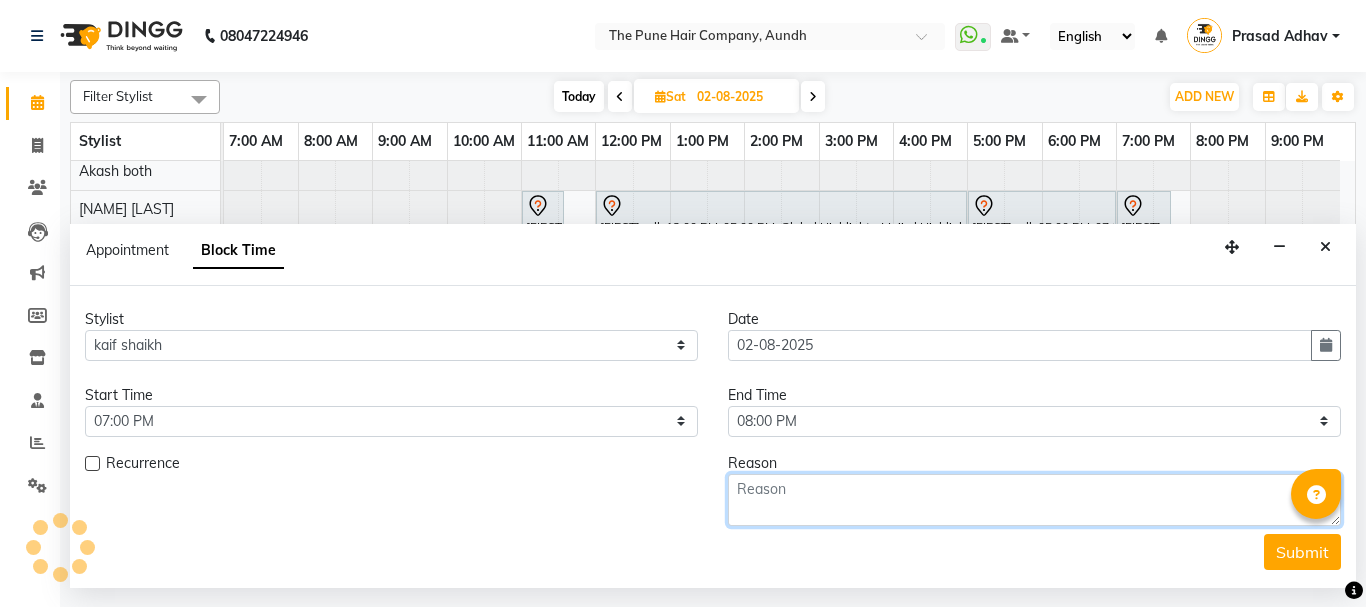click at bounding box center [1034, 500] 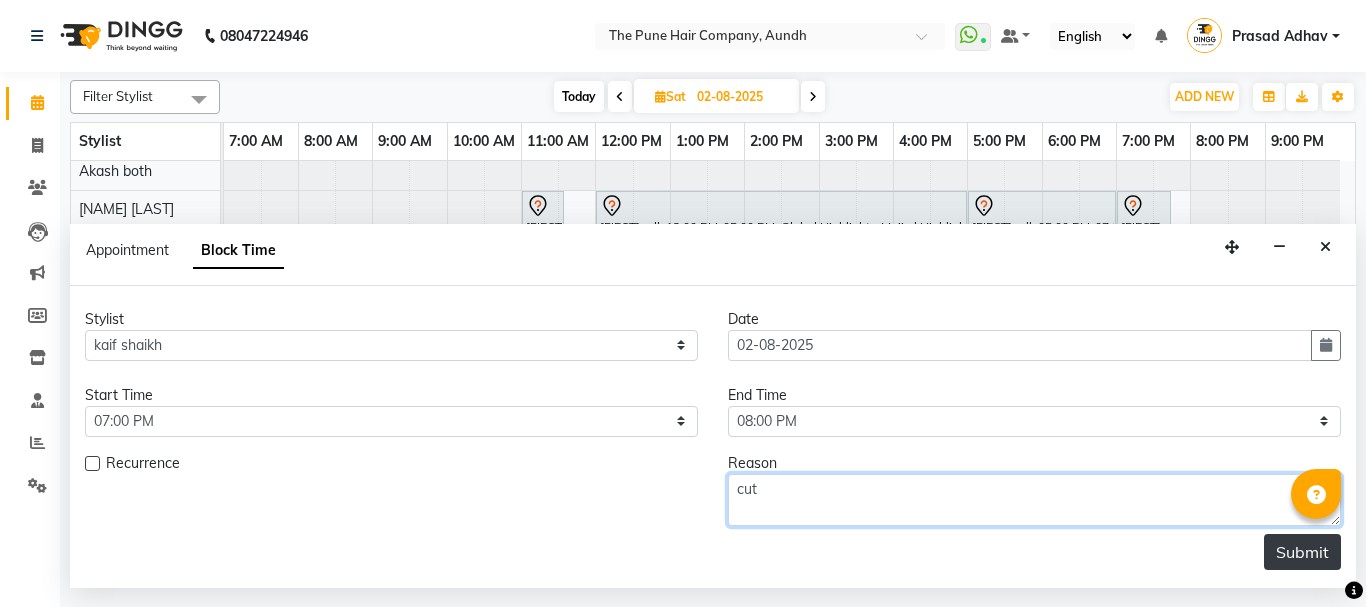 type on "cut" 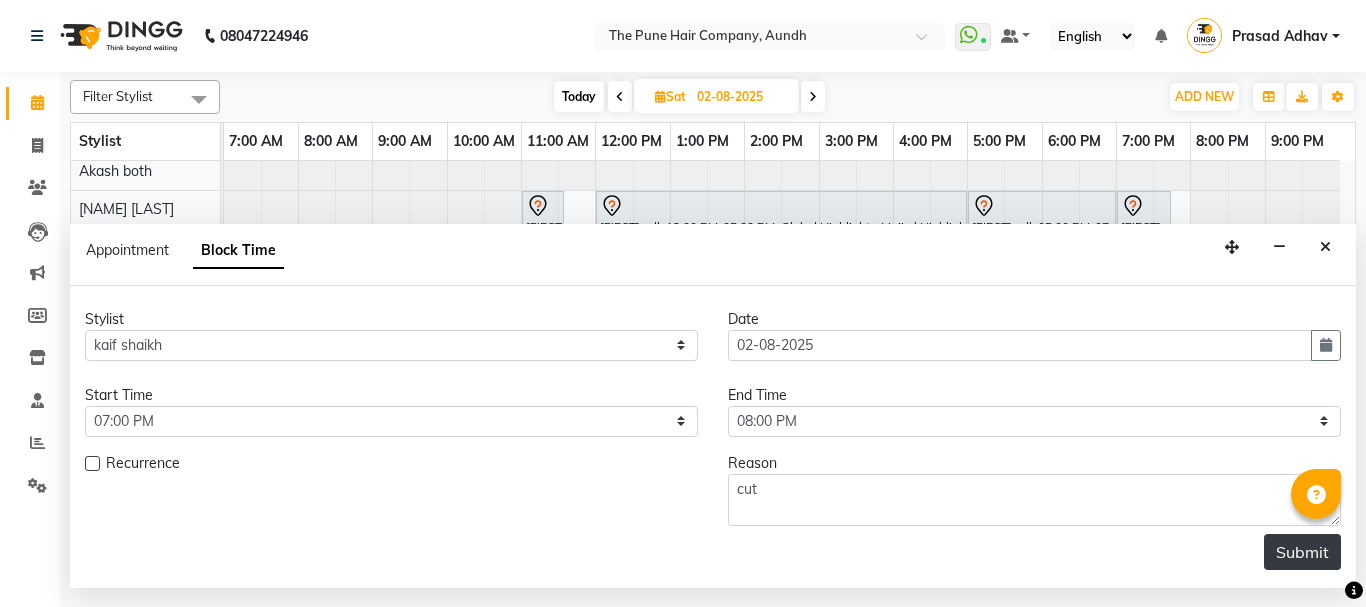 click on "Submit" at bounding box center (1302, 552) 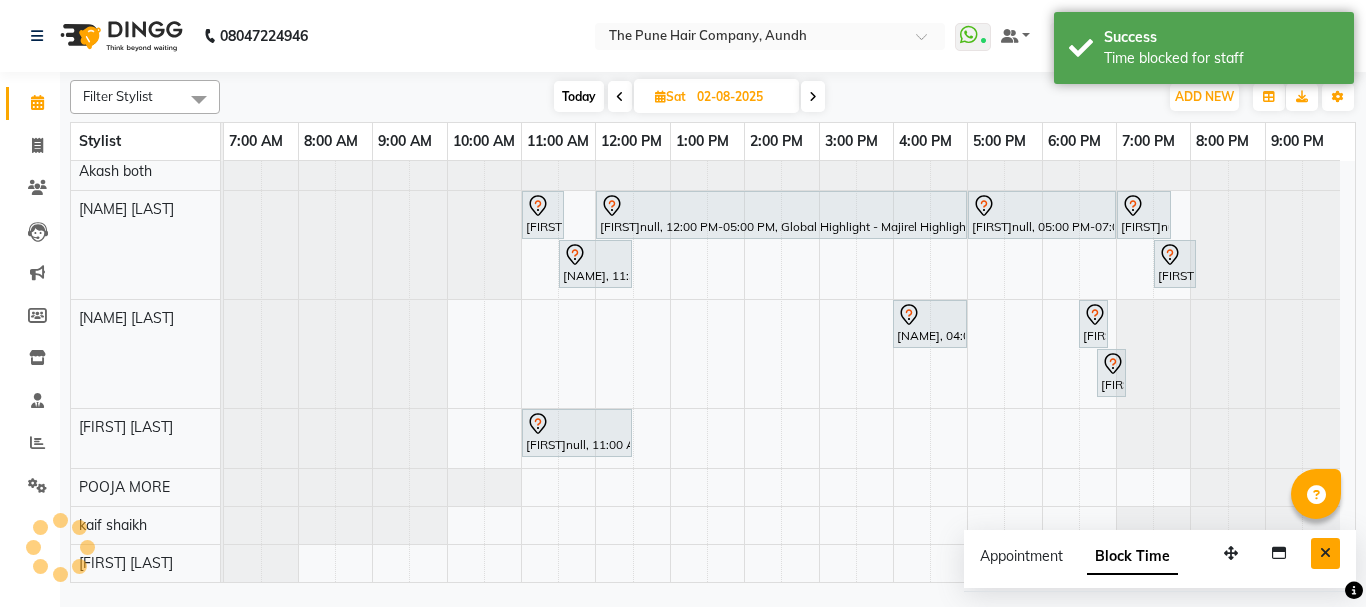 click at bounding box center [1325, 553] 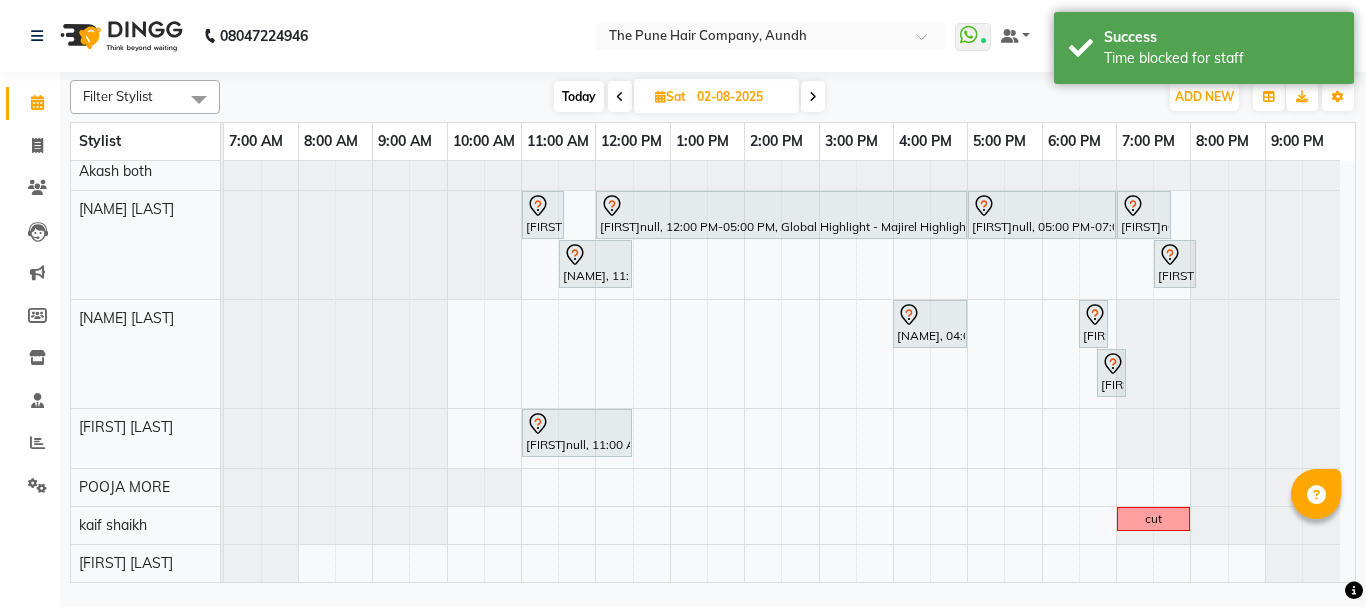 click on "Today" at bounding box center [579, 96] 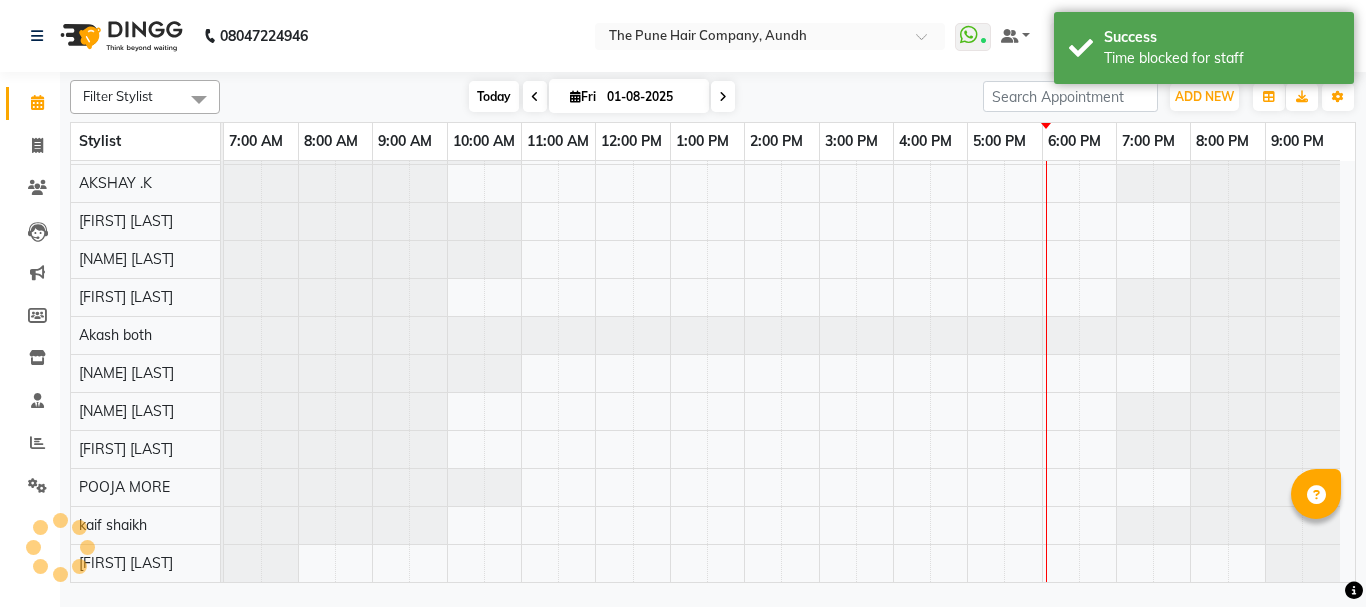 scroll, scrollTop: 110, scrollLeft: 0, axis: vertical 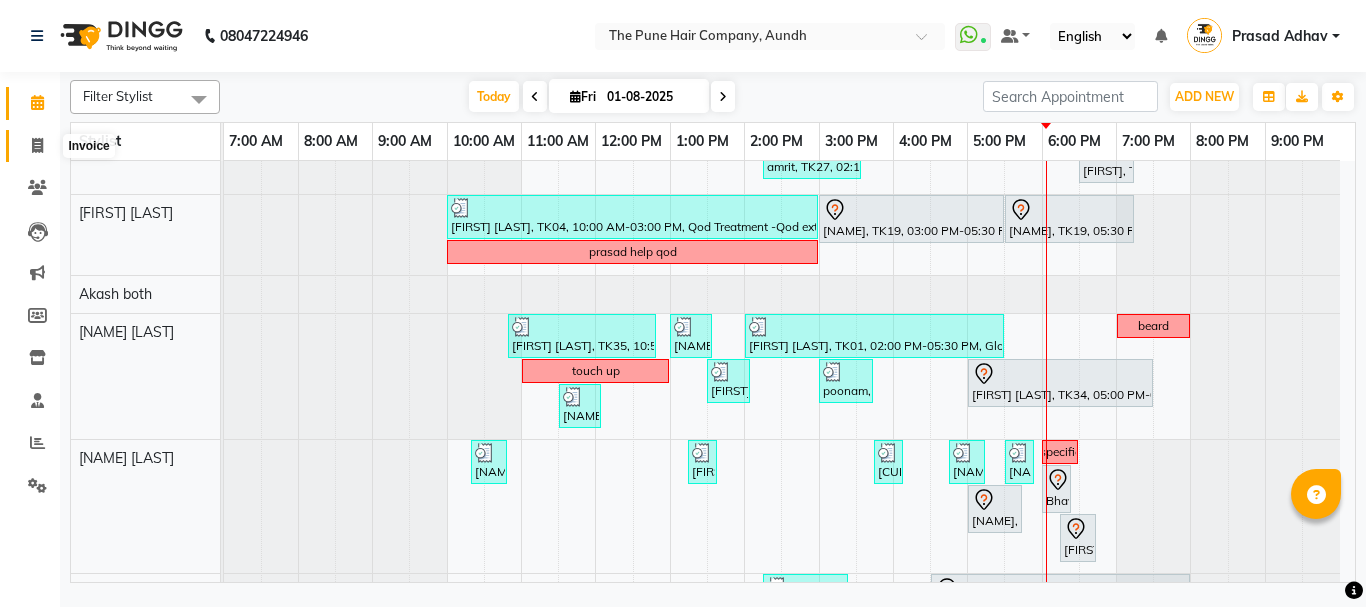 click 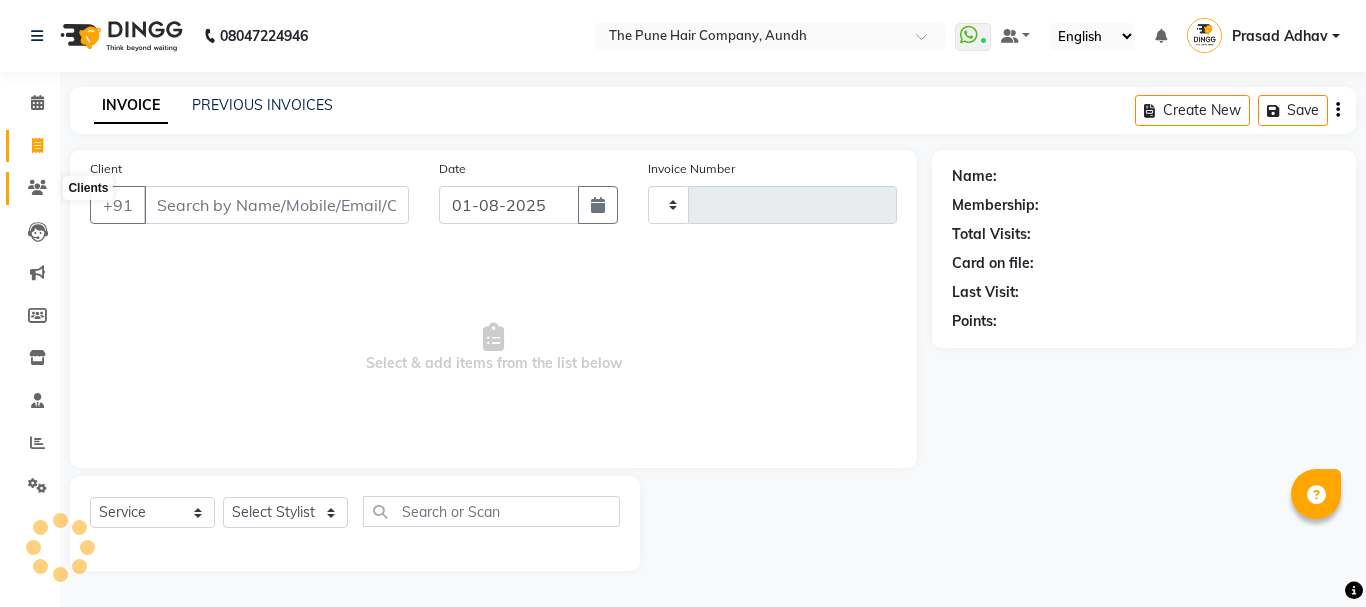 click 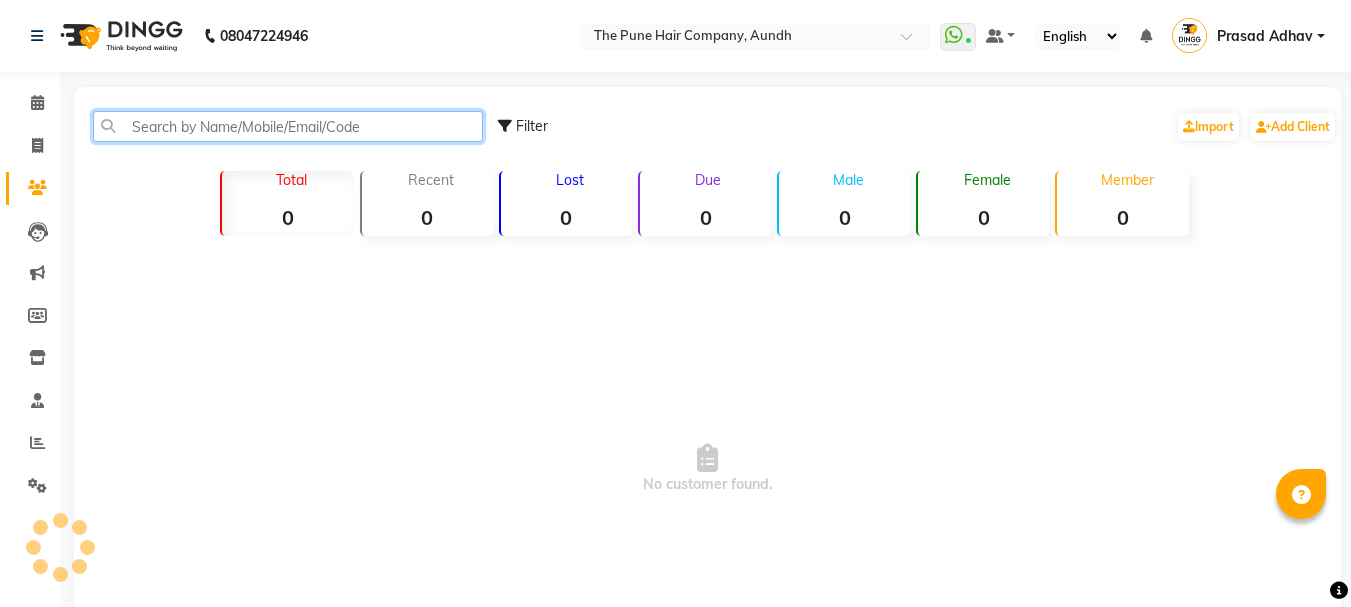 click 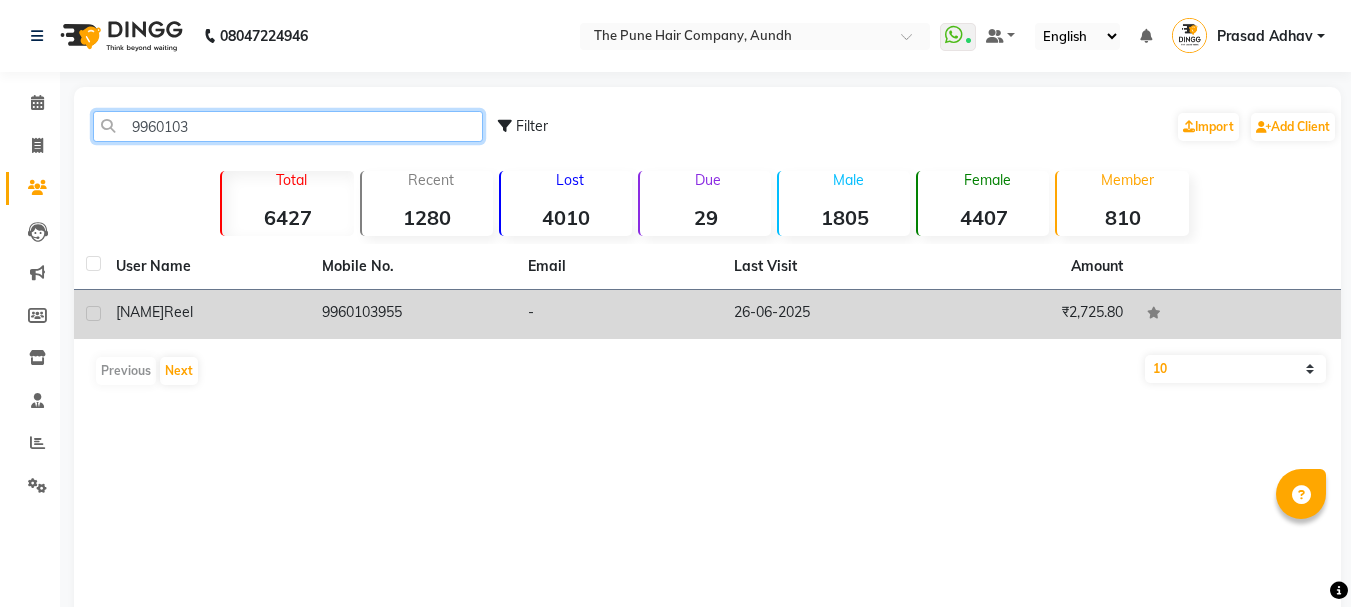 type on "9960103" 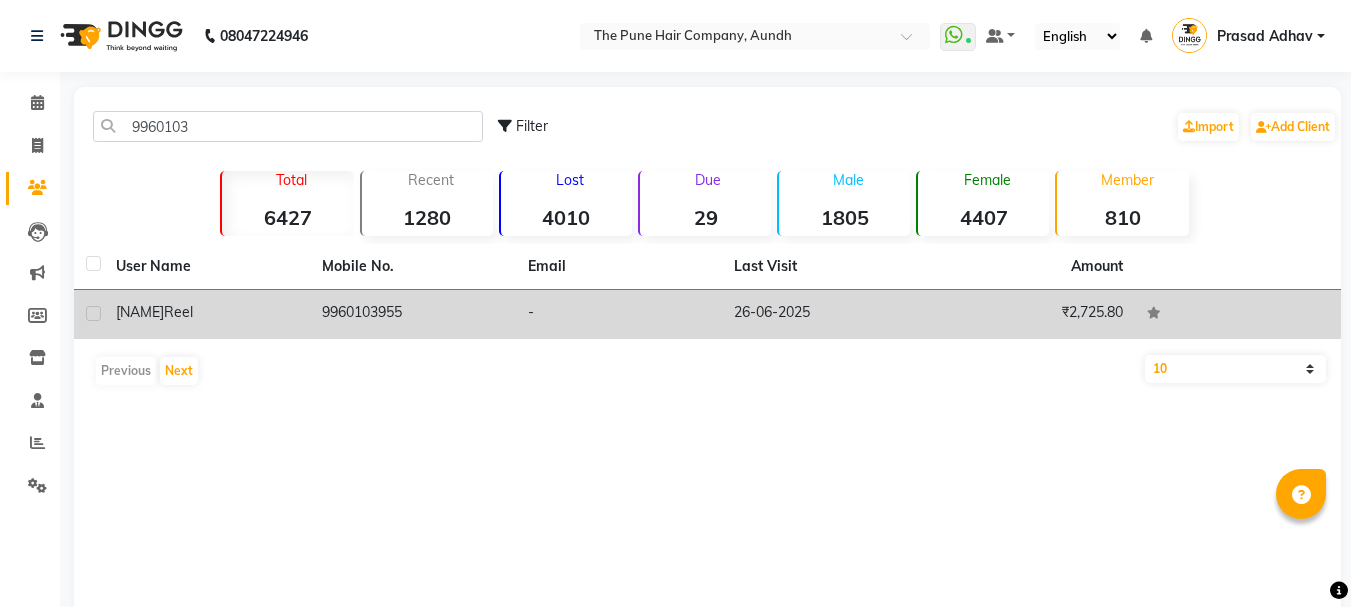 click on "9960103955" 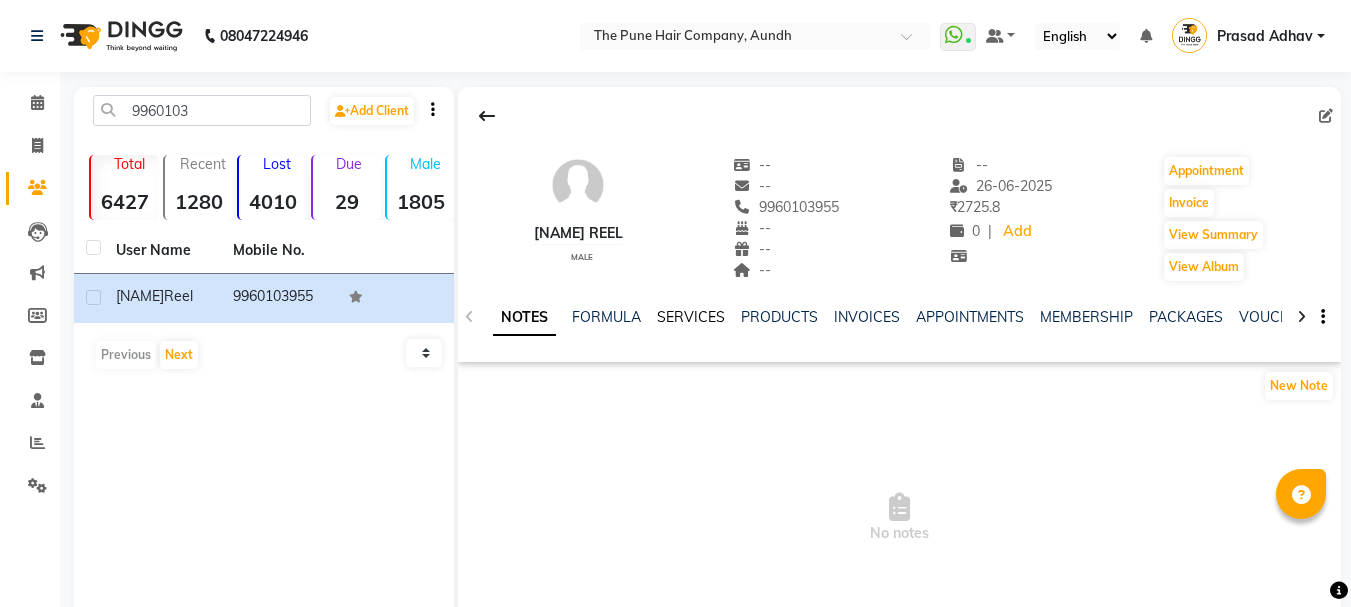 click on "SERVICES" 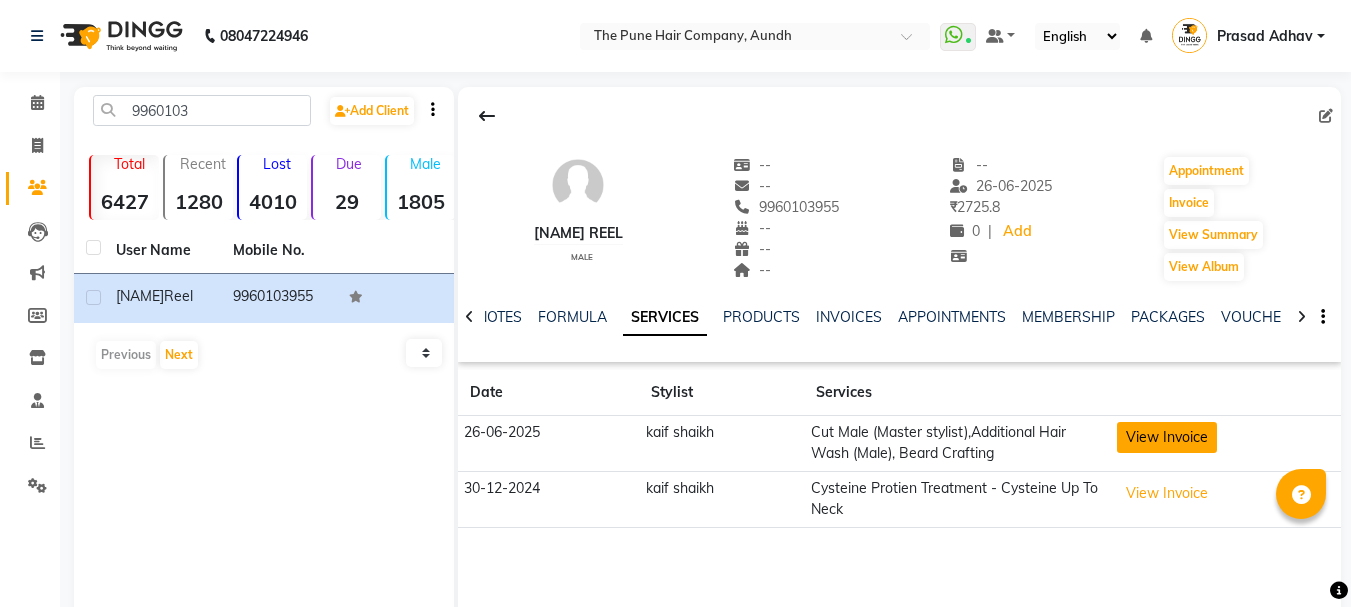click on "View Invoice" 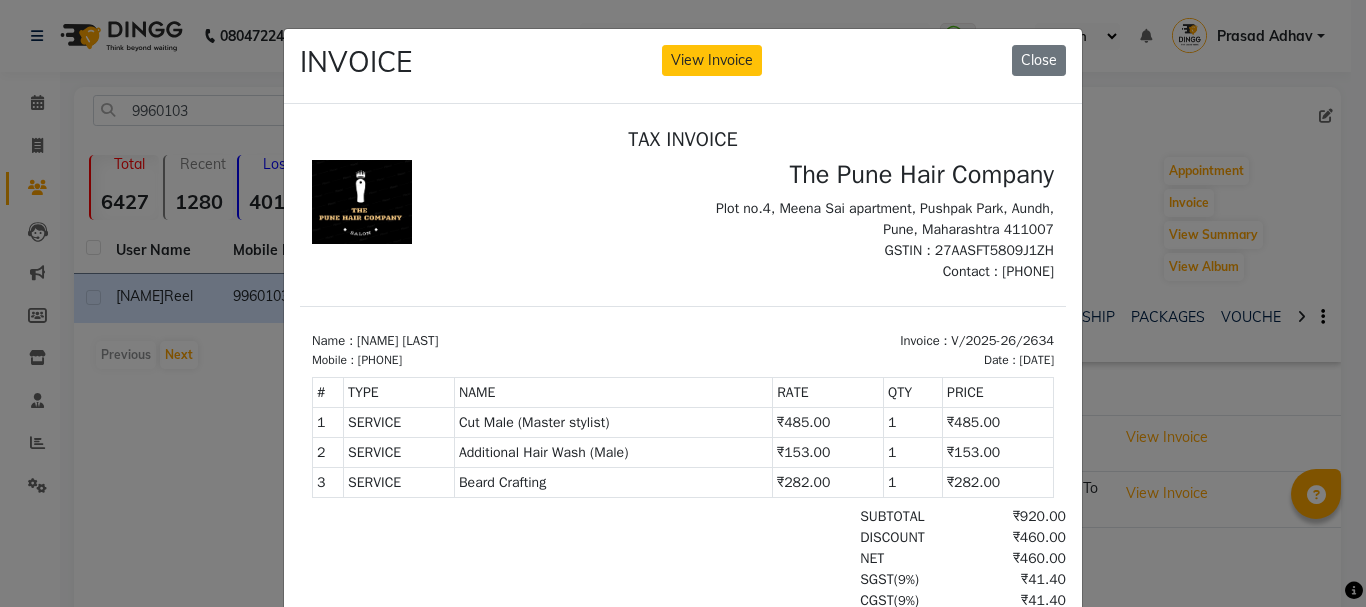 scroll, scrollTop: 16, scrollLeft: 0, axis: vertical 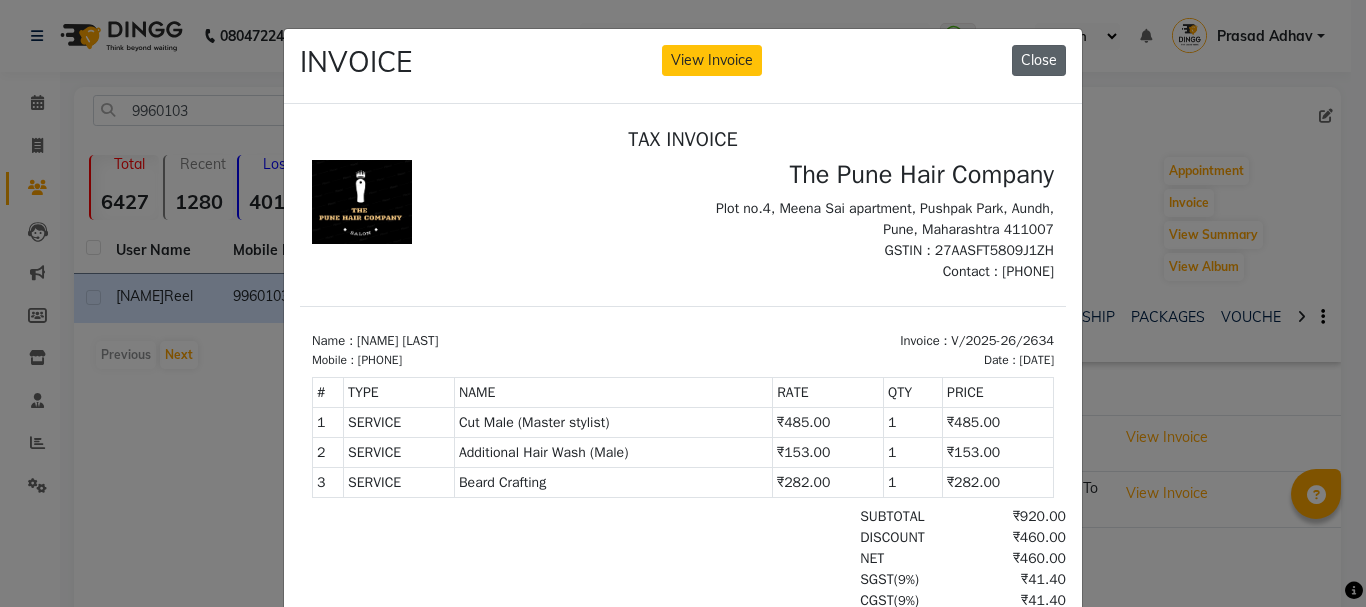 click on "Close" 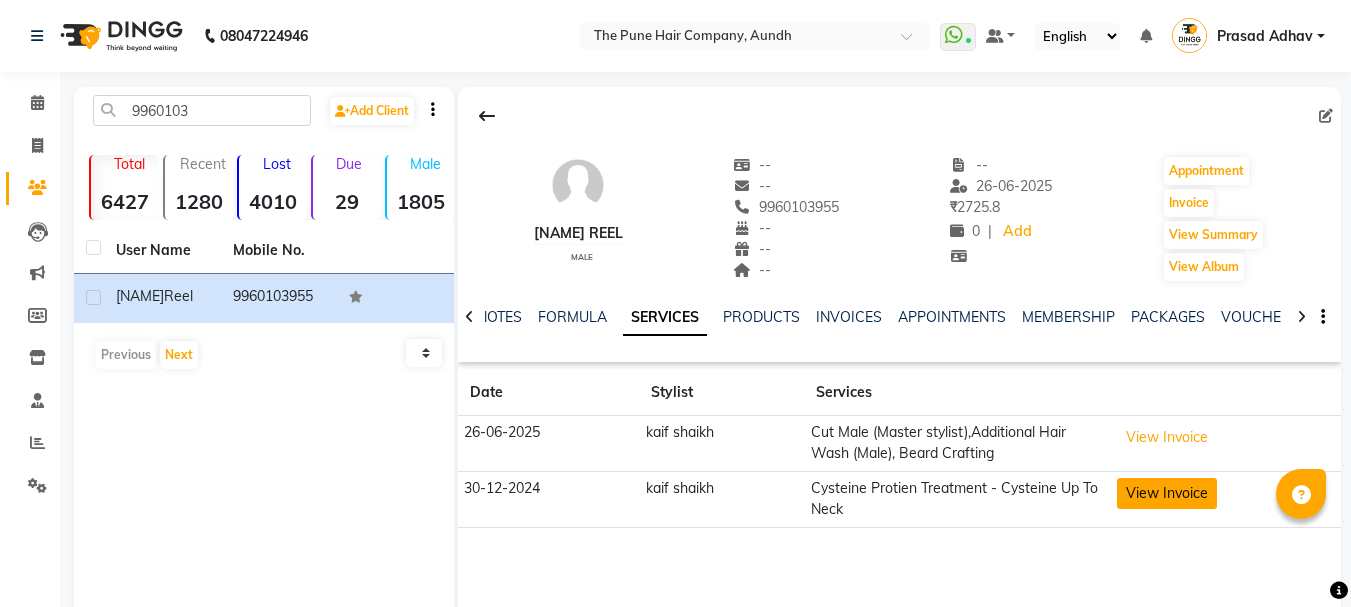 click on "View Invoice" 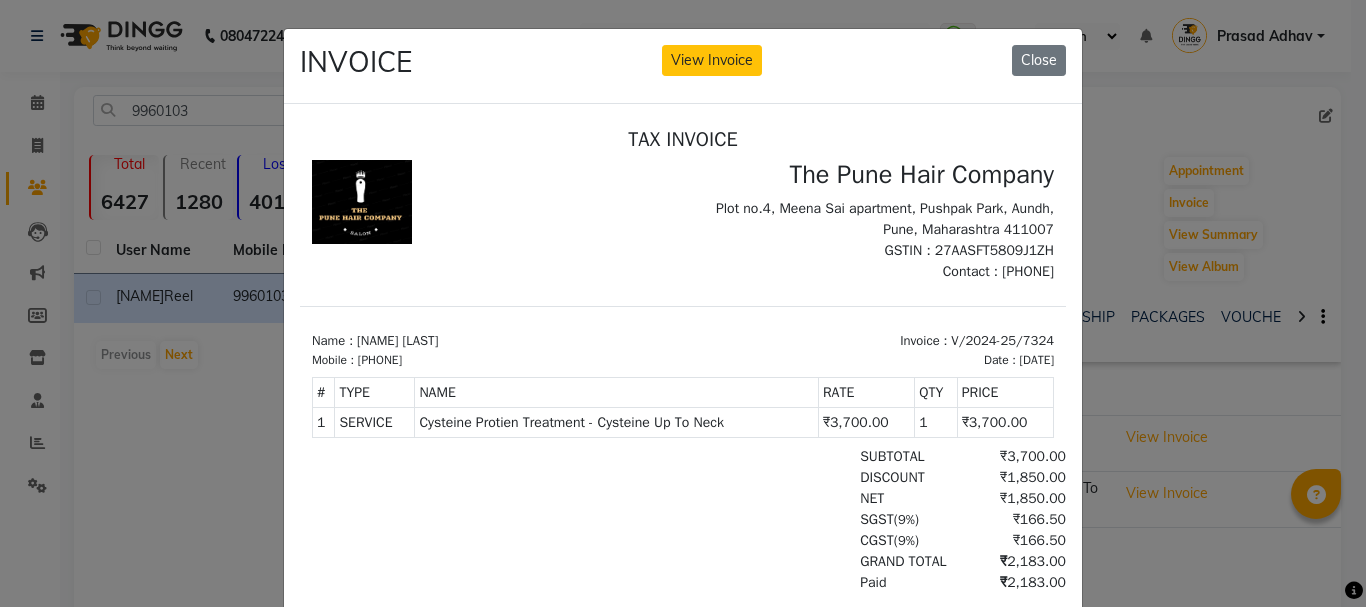 scroll, scrollTop: 16, scrollLeft: 0, axis: vertical 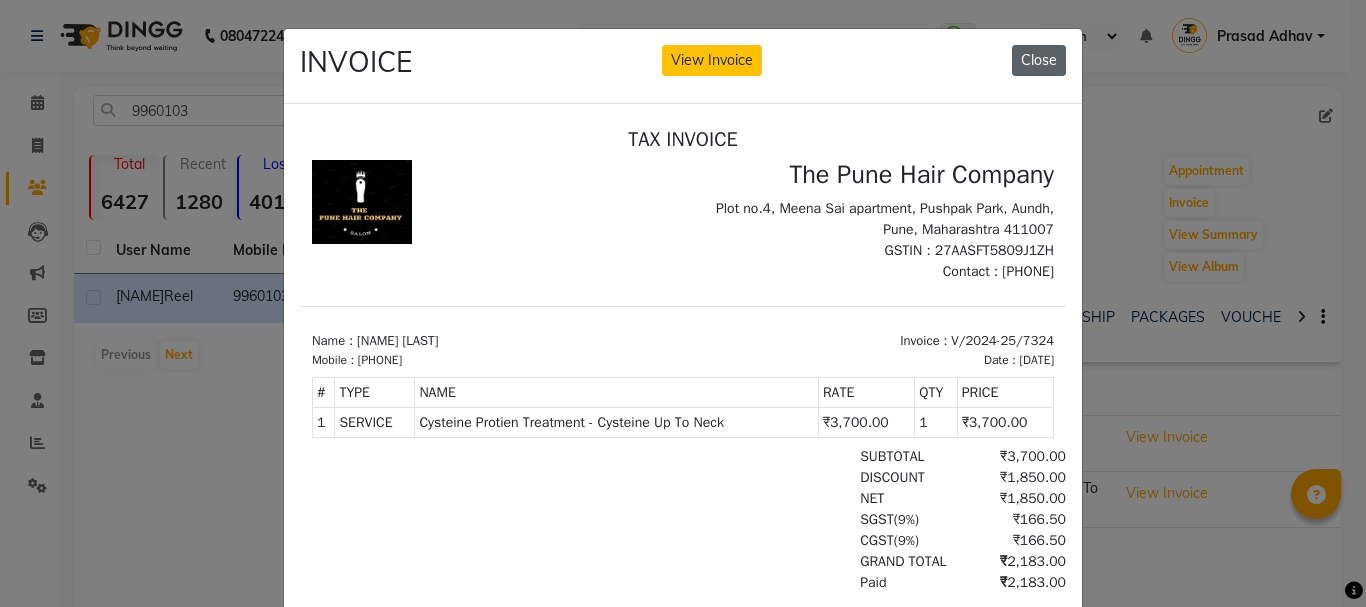 click on "Close" 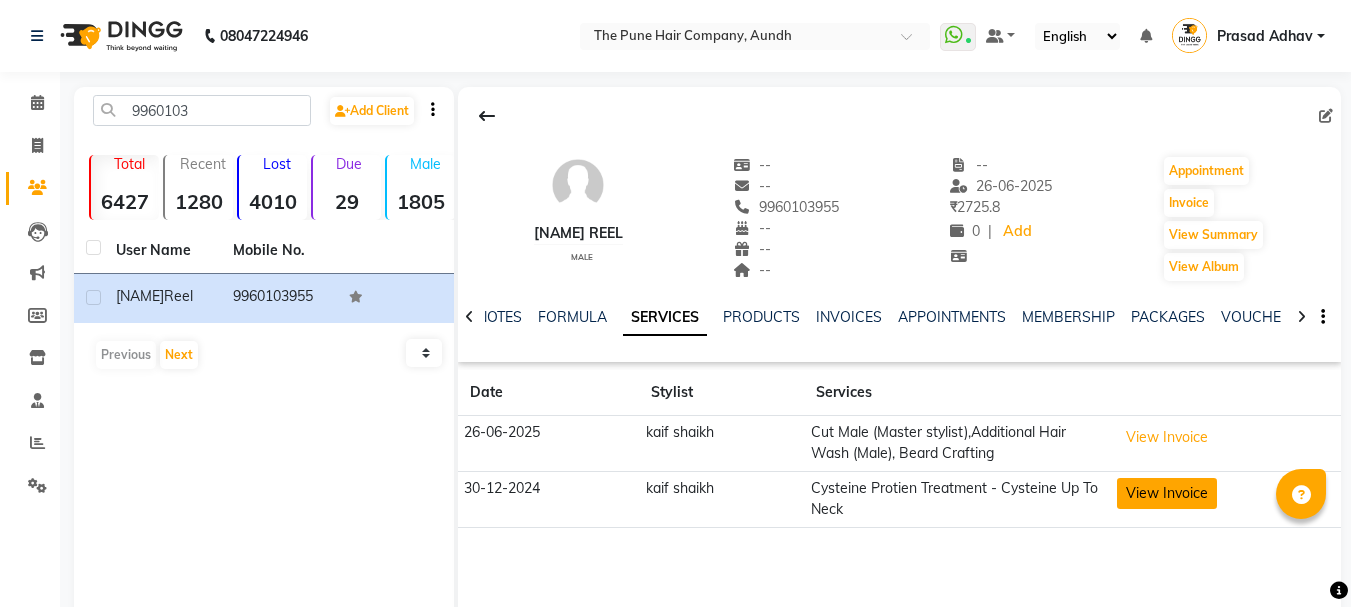 click on "View Invoice" 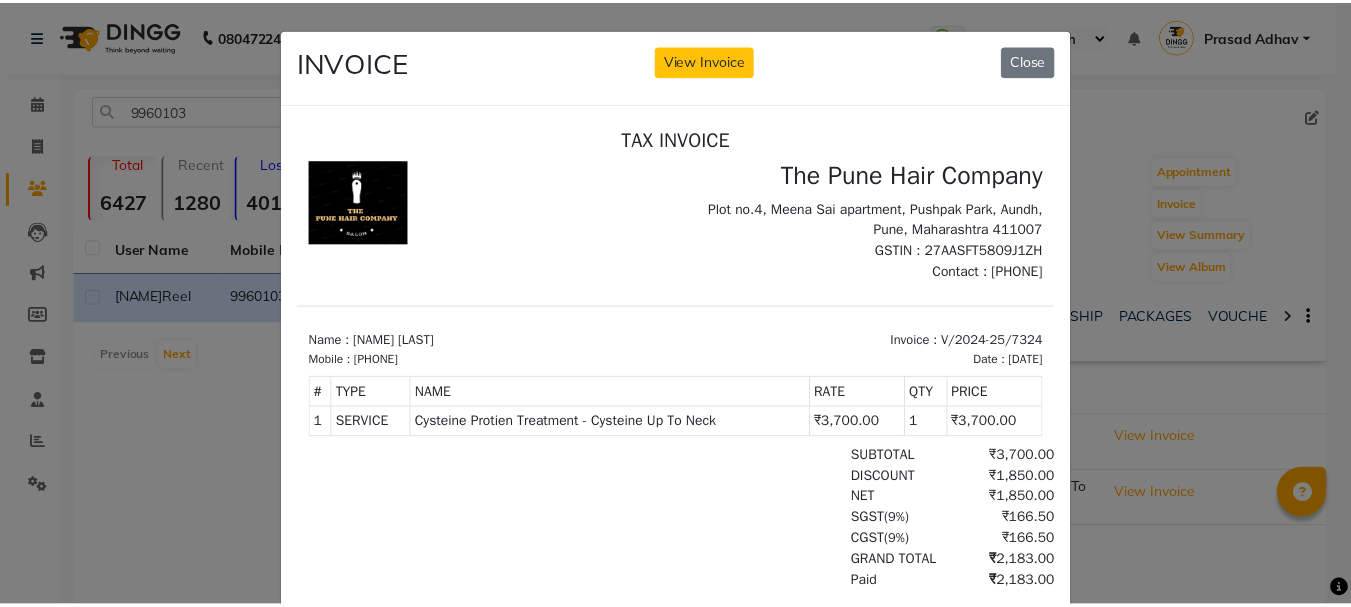 scroll, scrollTop: 0, scrollLeft: 0, axis: both 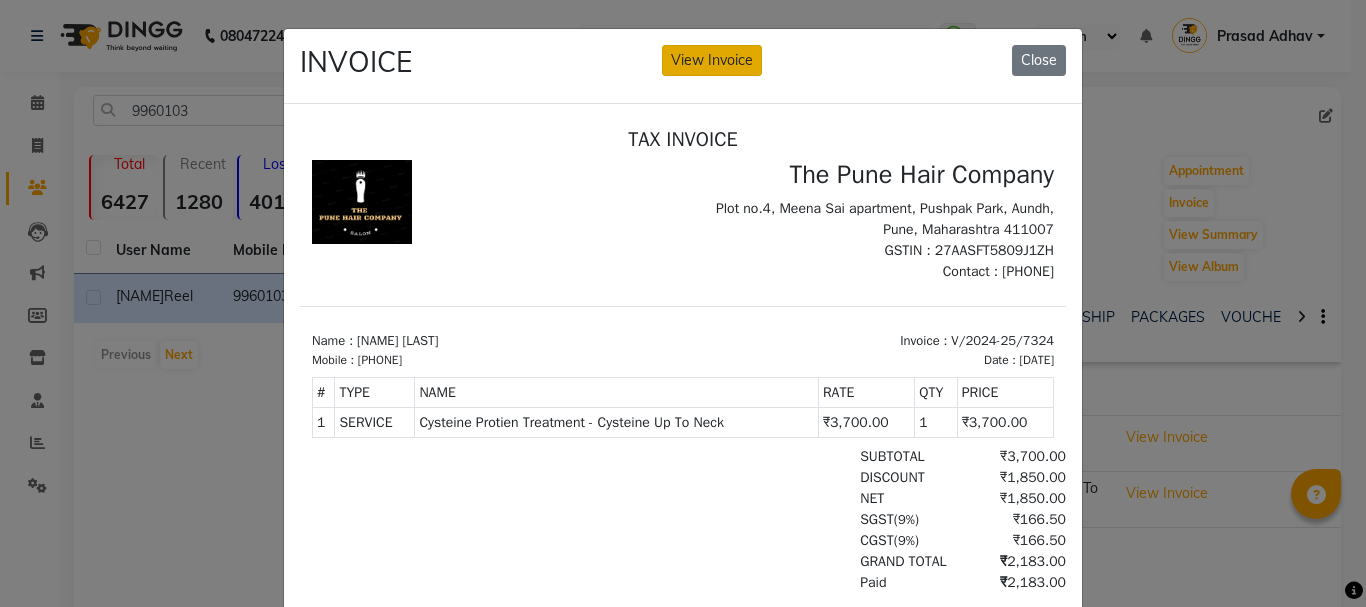 click on "View Invoice" 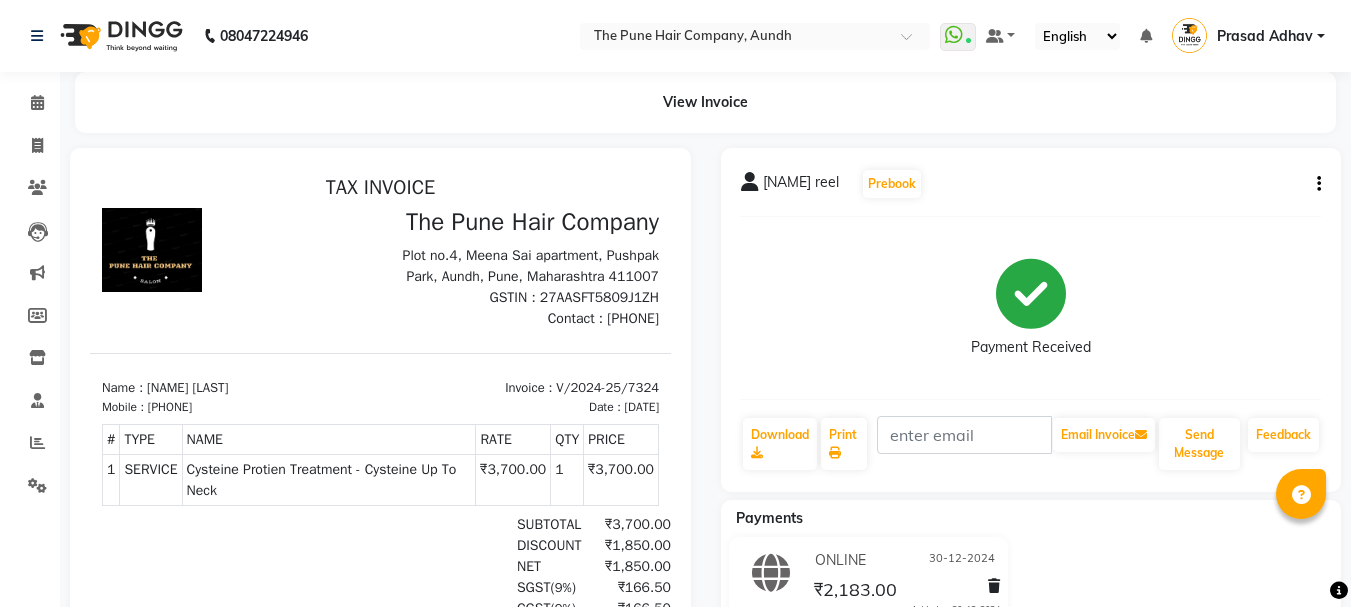 scroll, scrollTop: 0, scrollLeft: 0, axis: both 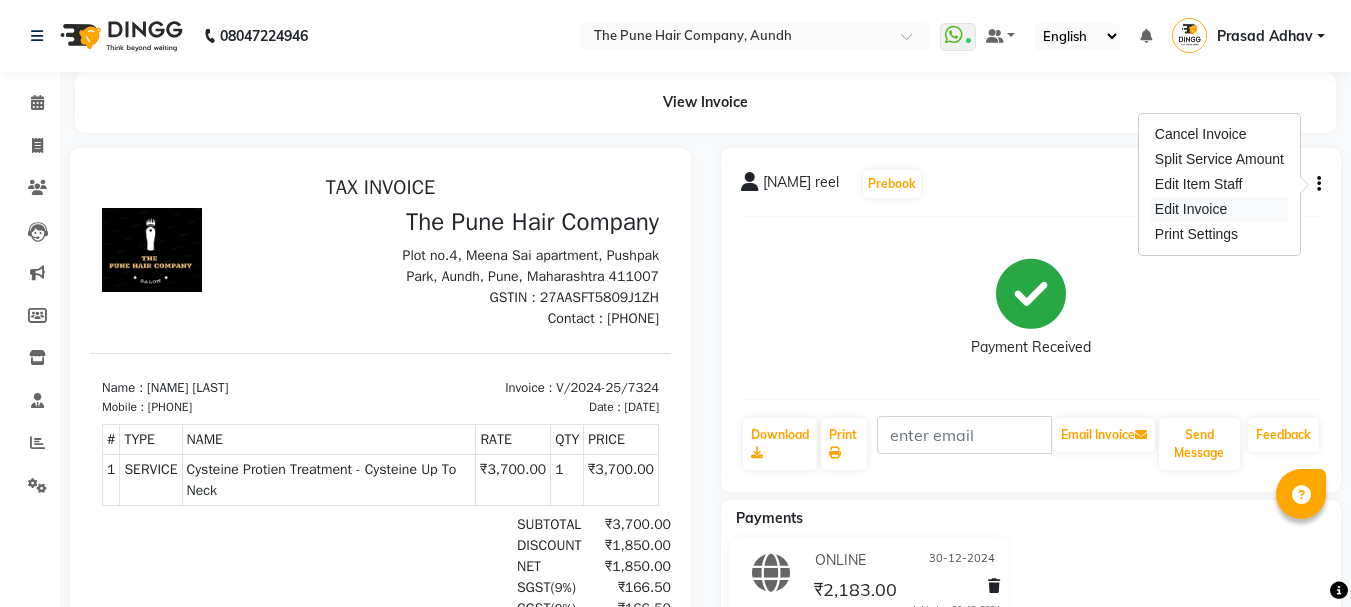 click on "Edit Invoice" at bounding box center [1219, 209] 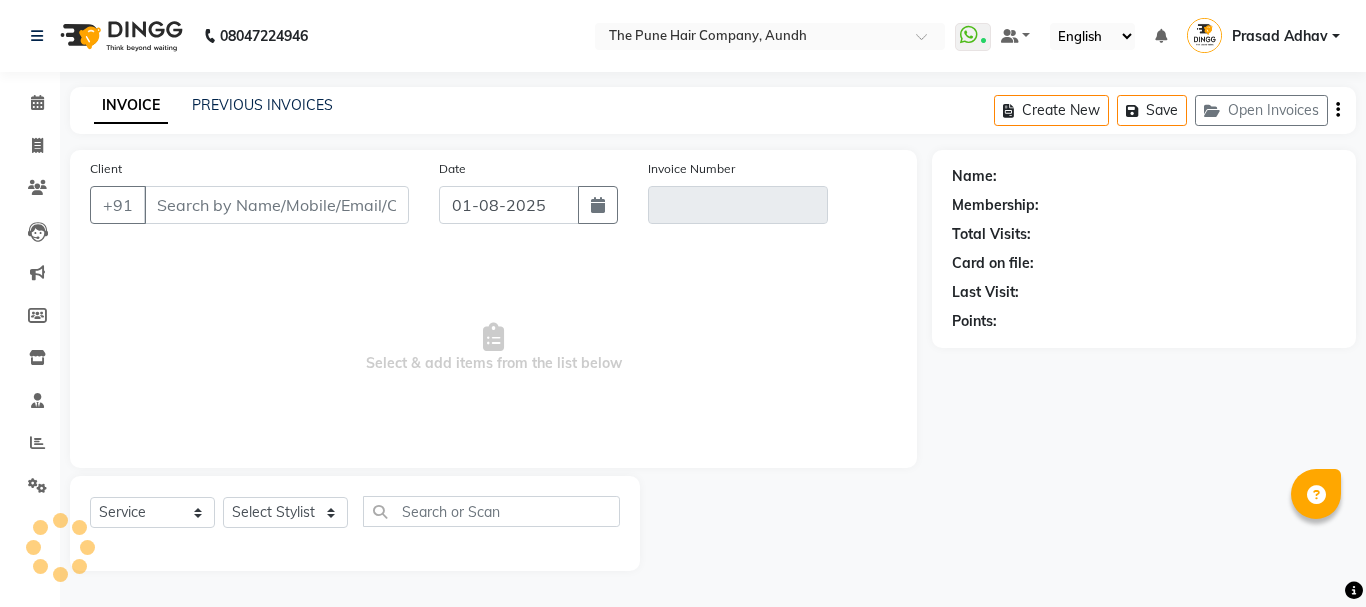 type on "9960103955" 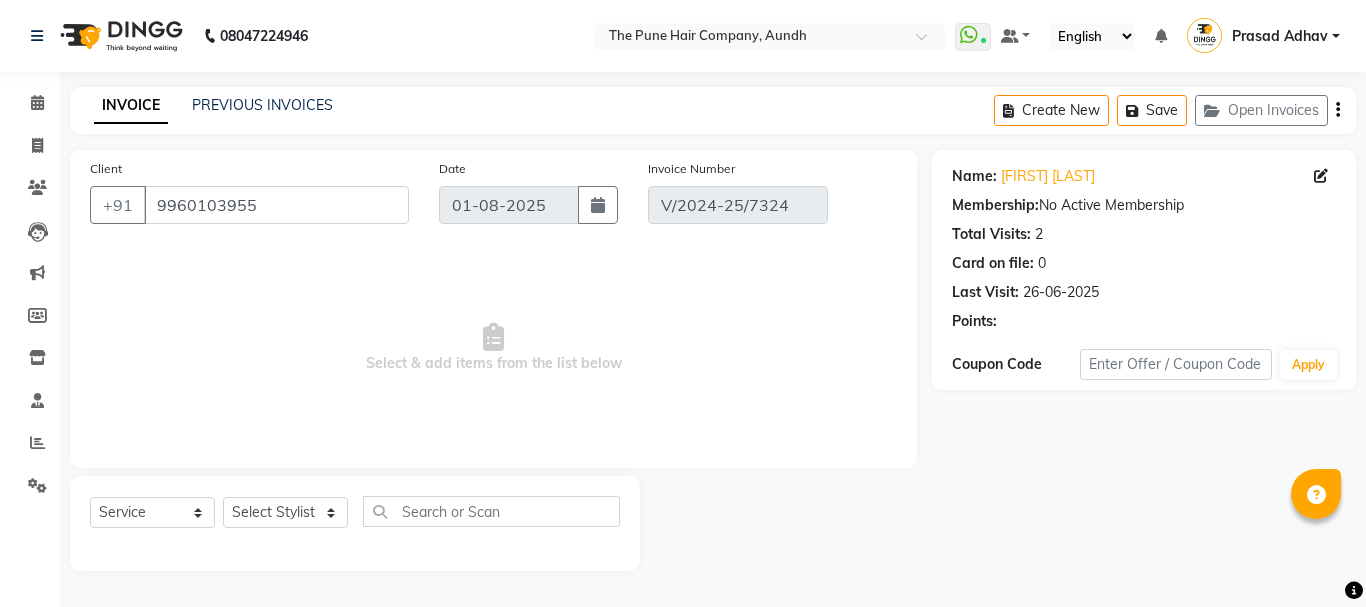 type on "30-12-2024" 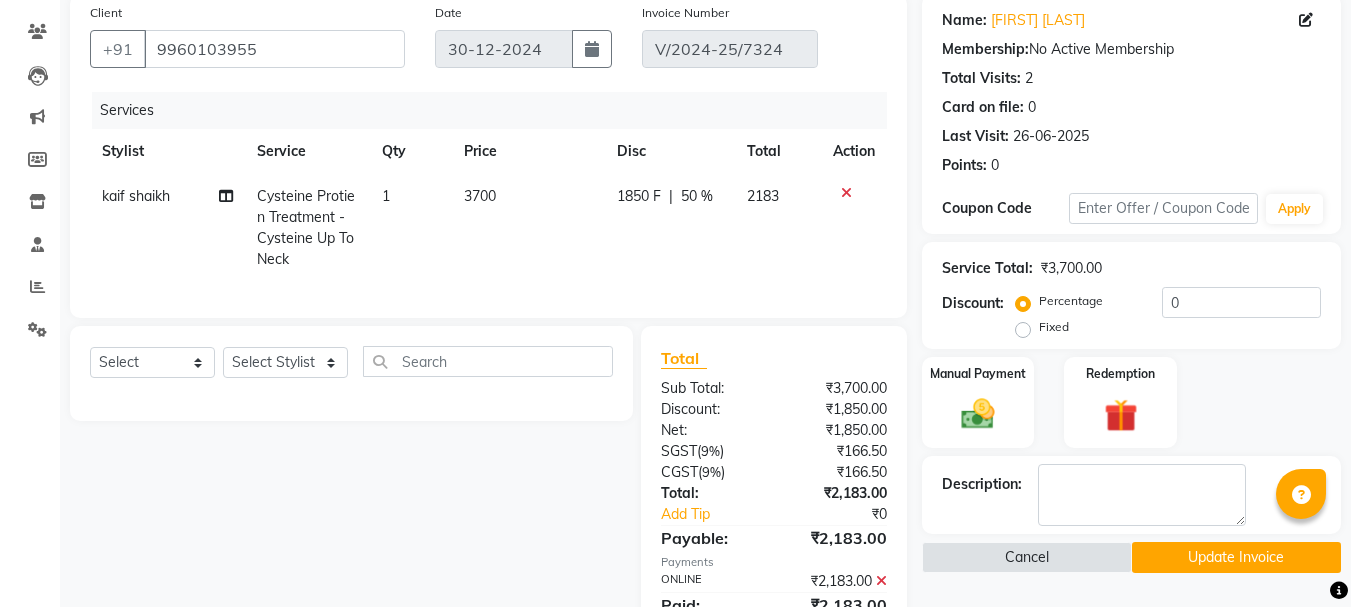 scroll, scrollTop: 256, scrollLeft: 0, axis: vertical 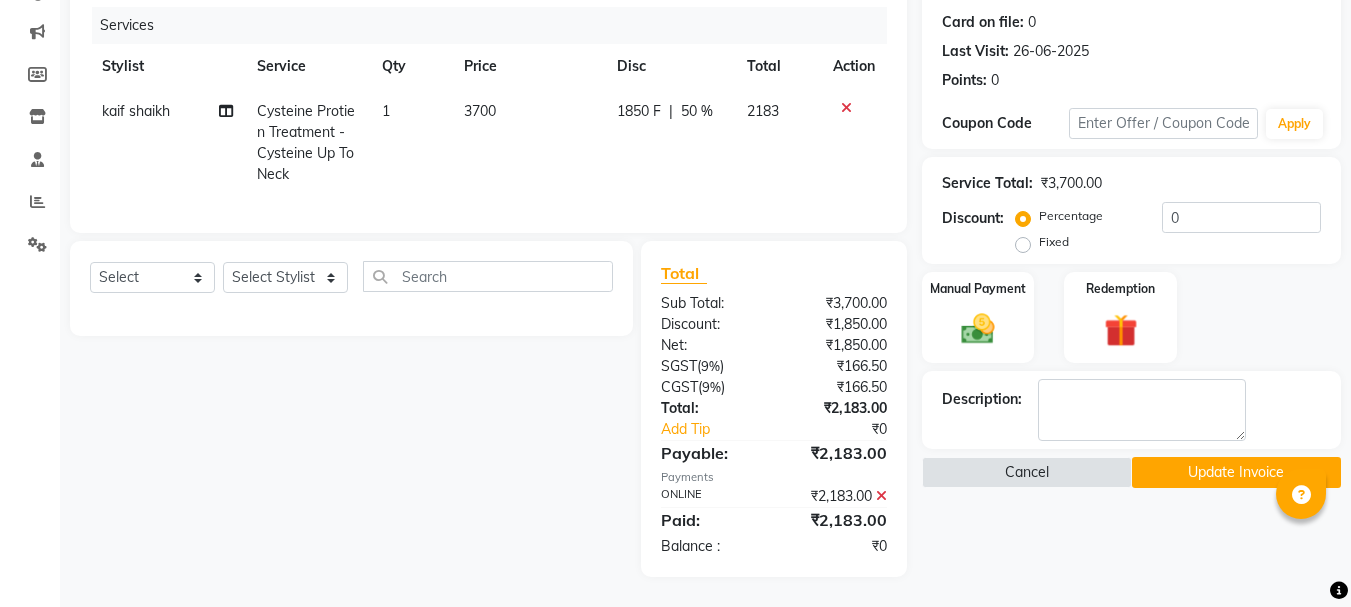 click on "Update Invoice" 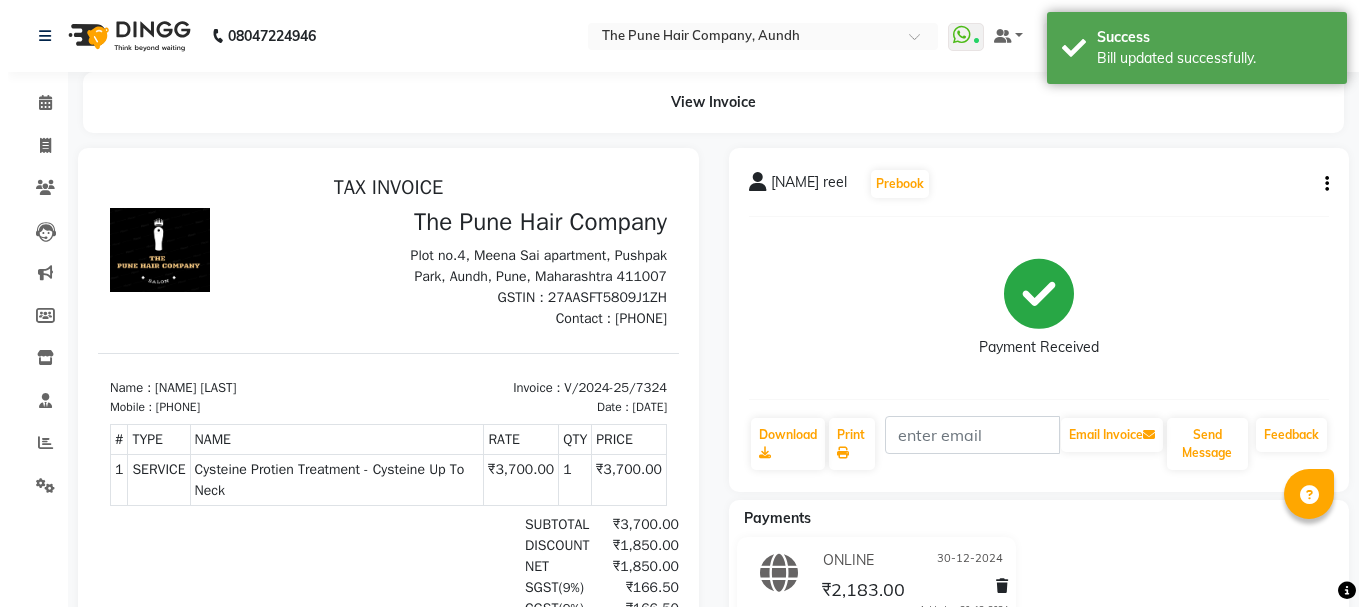 scroll, scrollTop: 0, scrollLeft: 0, axis: both 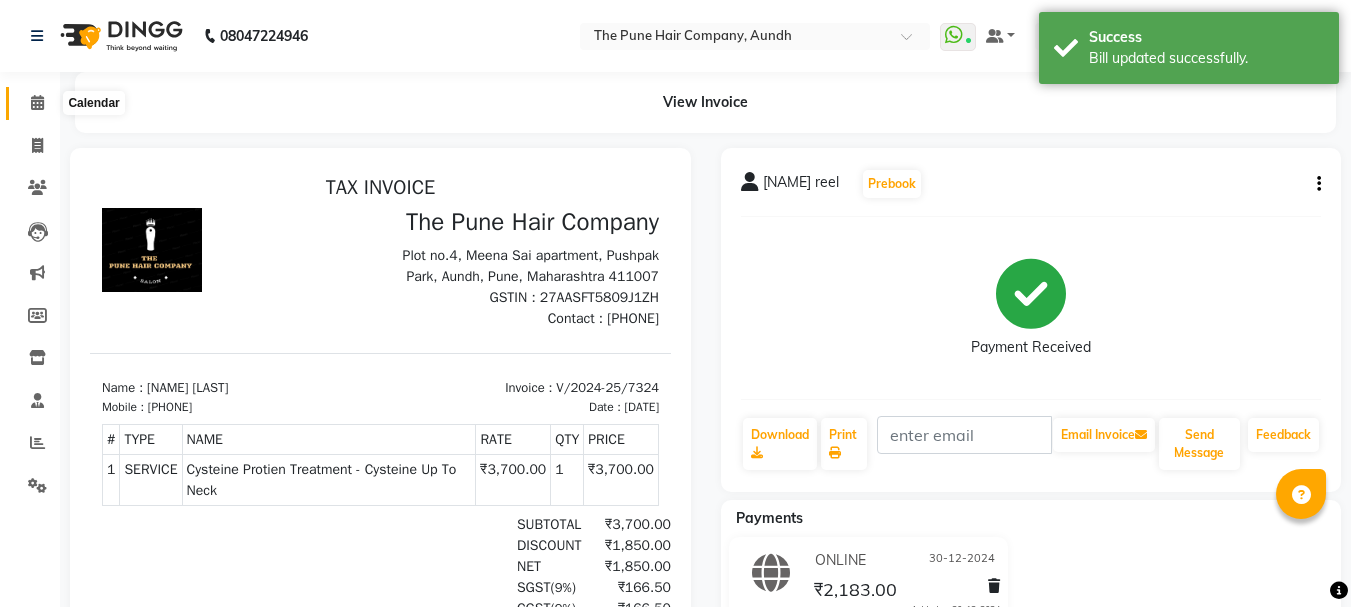 click 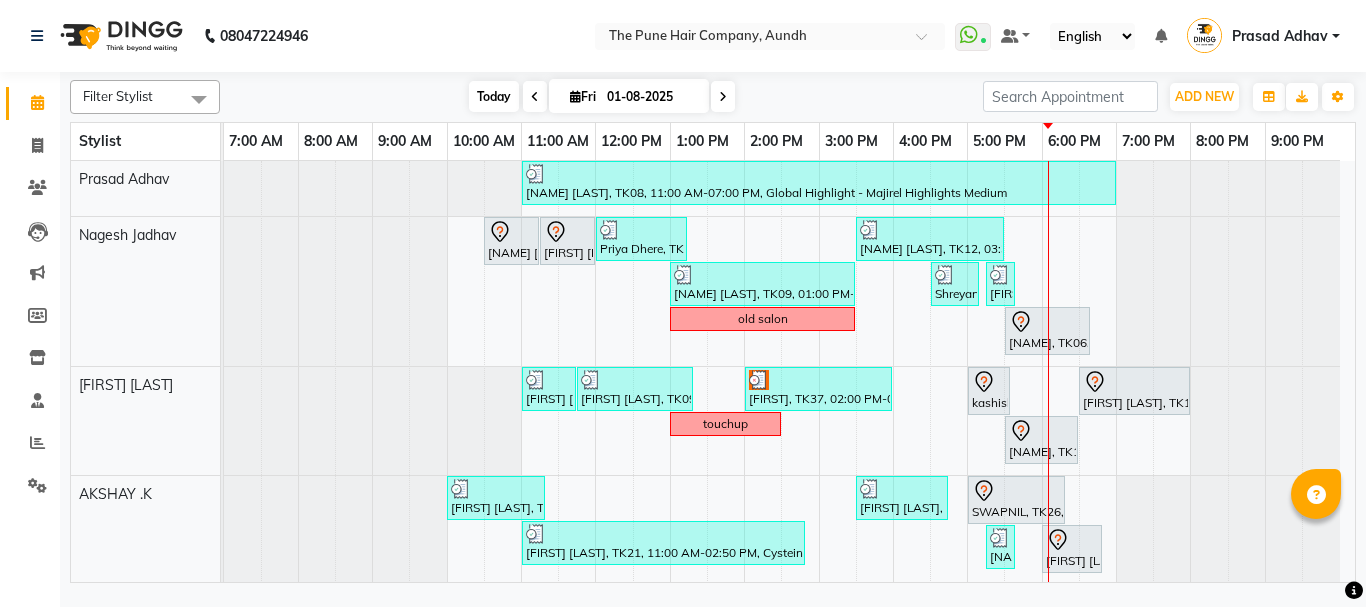 click on "Today" at bounding box center [494, 96] 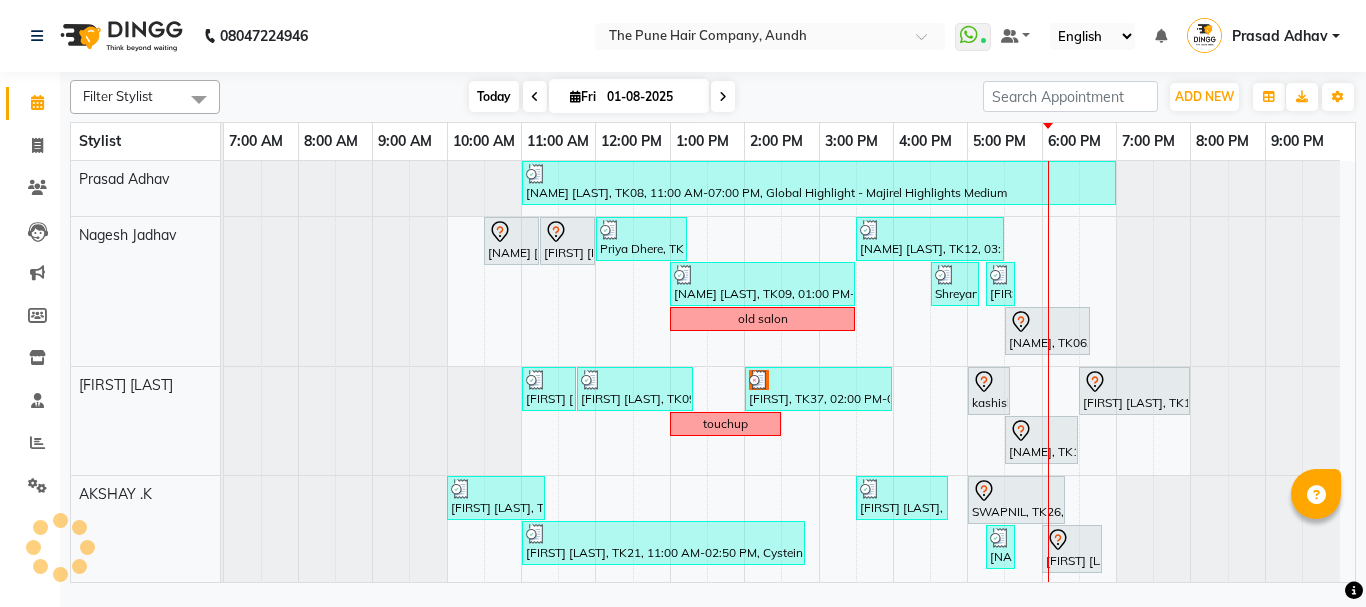 click on "Today" at bounding box center [494, 96] 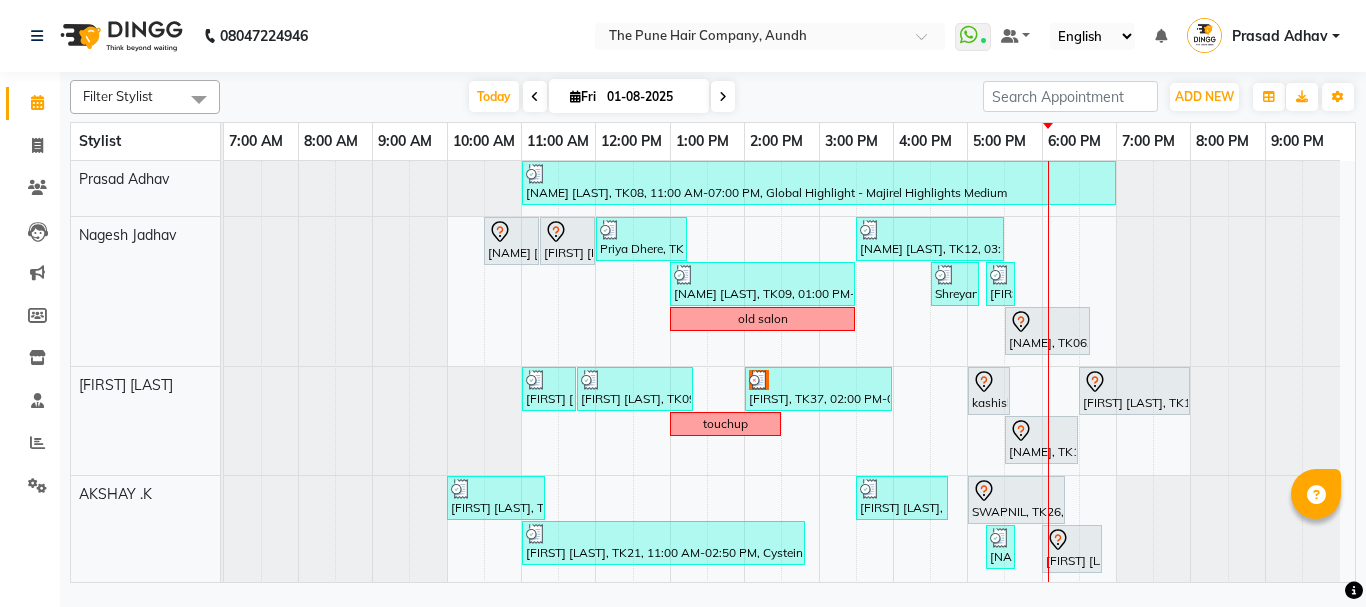 scroll, scrollTop: 800, scrollLeft: 0, axis: vertical 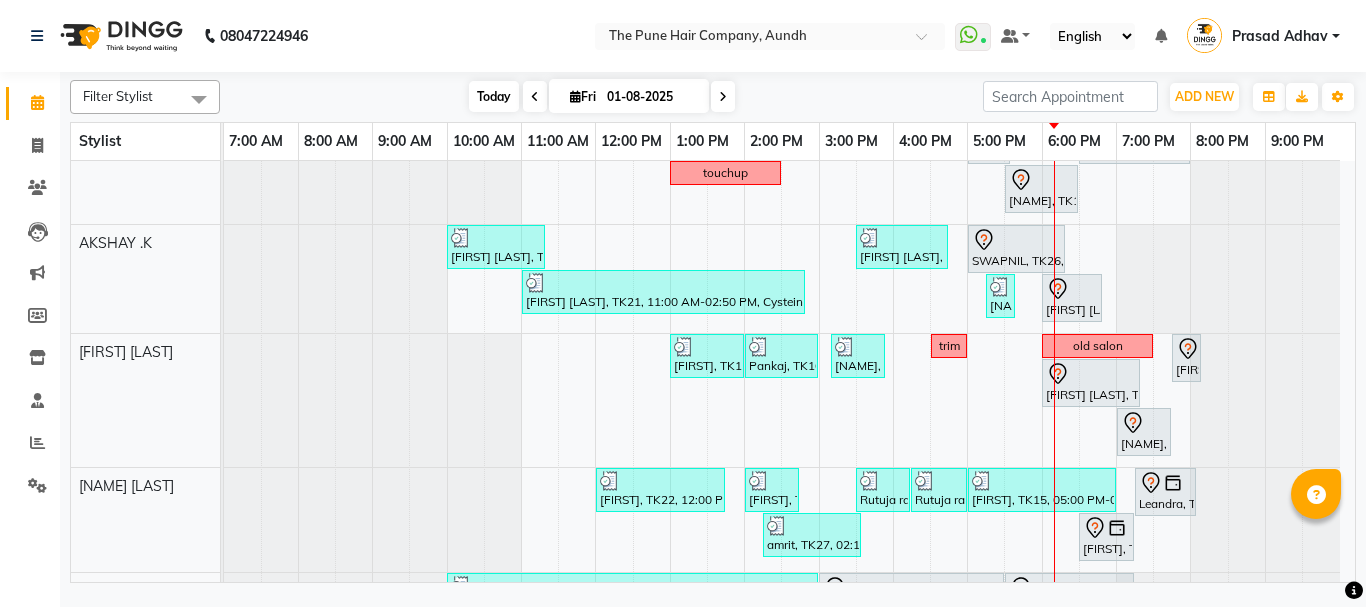 click on "Today" at bounding box center [494, 96] 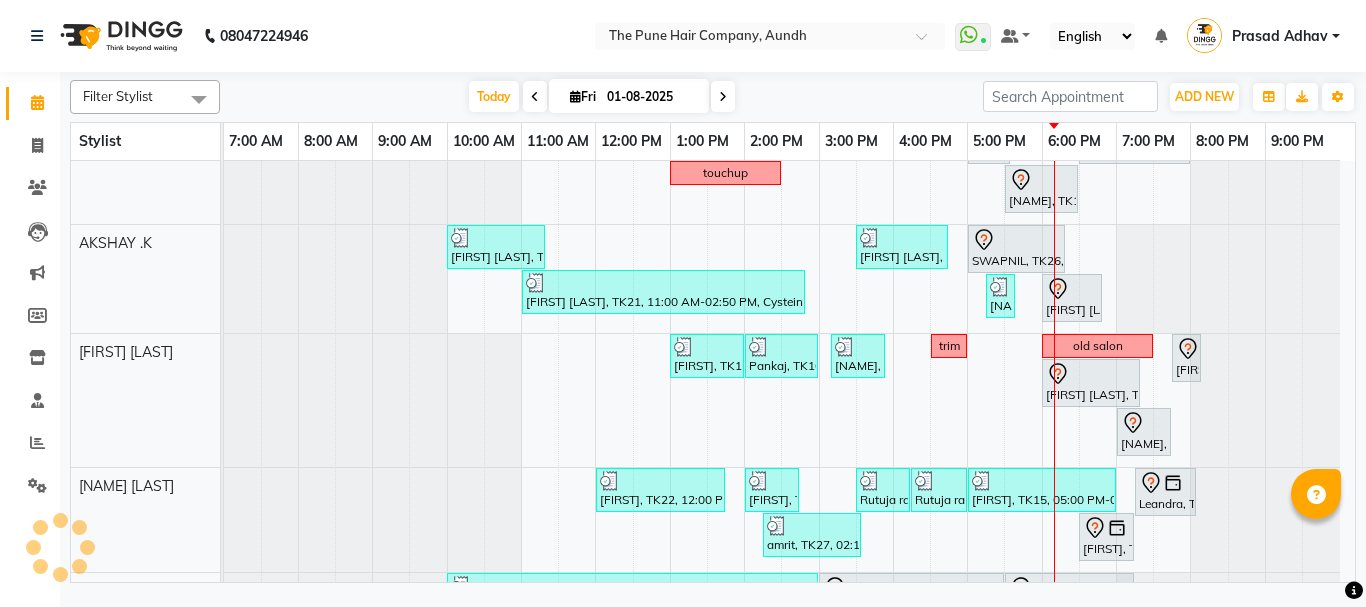 scroll, scrollTop: 451, scrollLeft: 0, axis: vertical 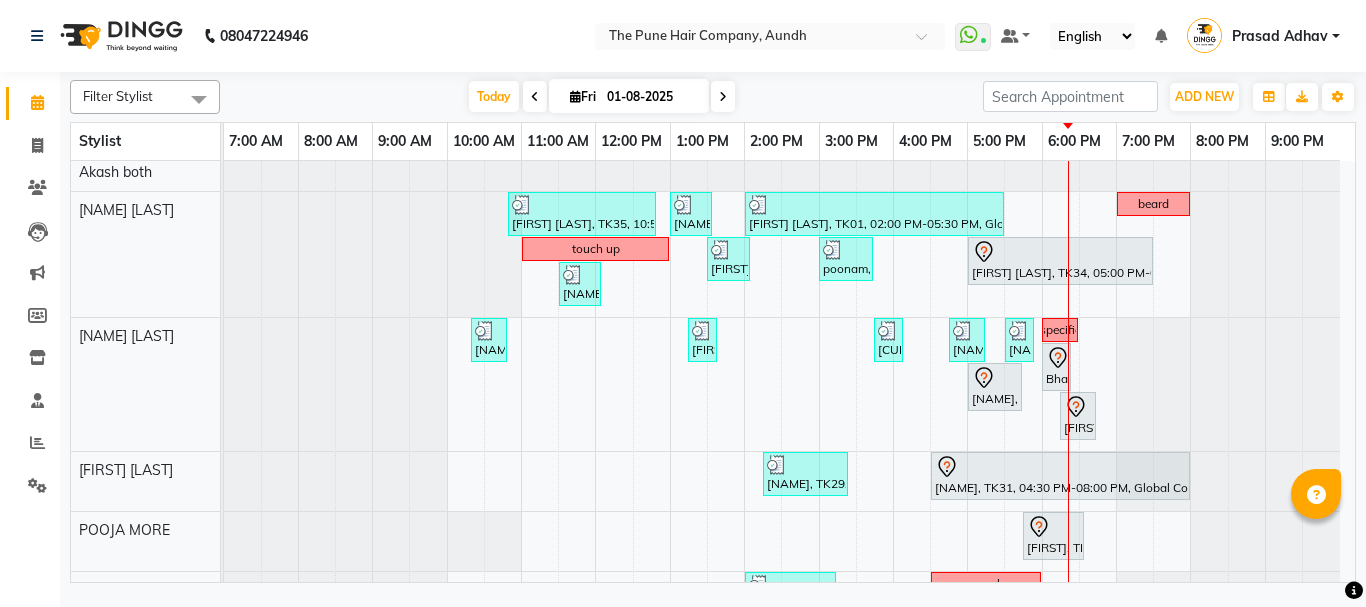 click at bounding box center (723, 96) 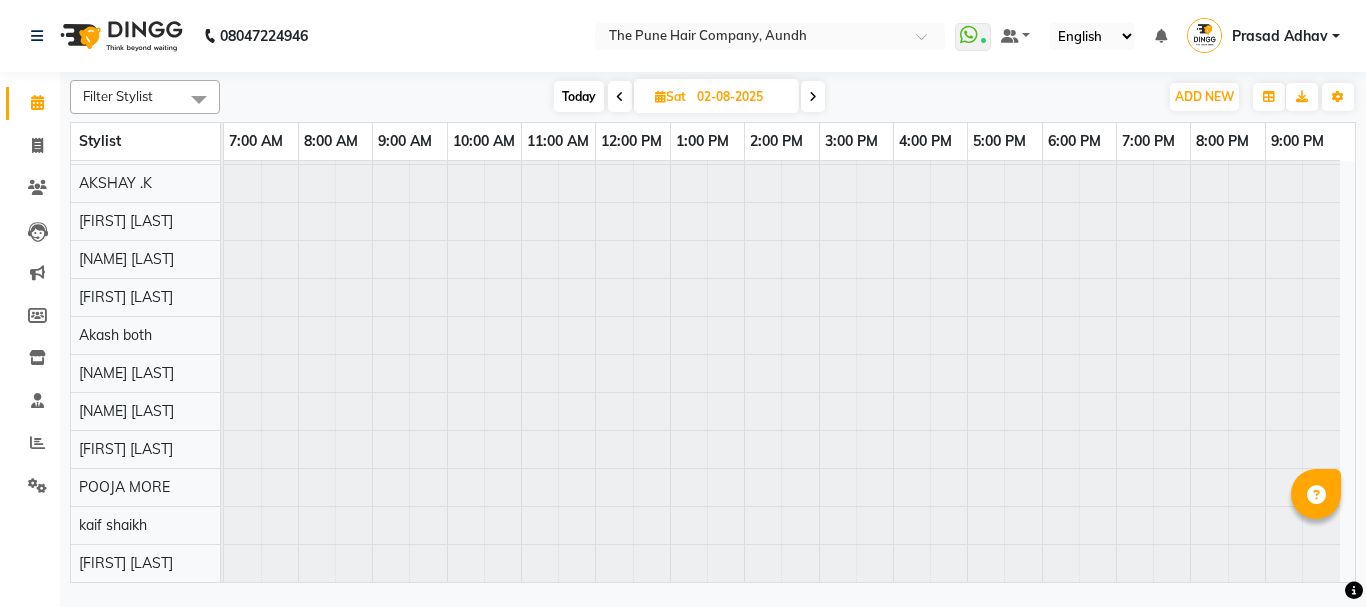 scroll, scrollTop: 110, scrollLeft: 0, axis: vertical 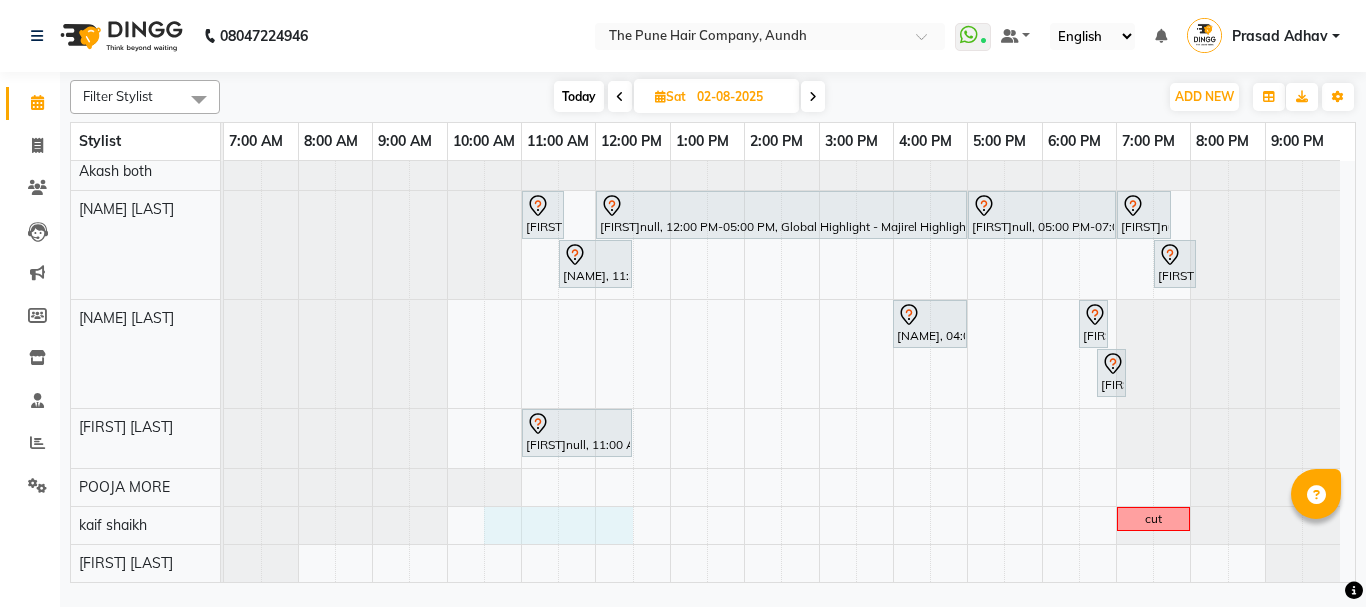 drag, startPoint x: 508, startPoint y: 520, endPoint x: 622, endPoint y: 532, distance: 114.62984 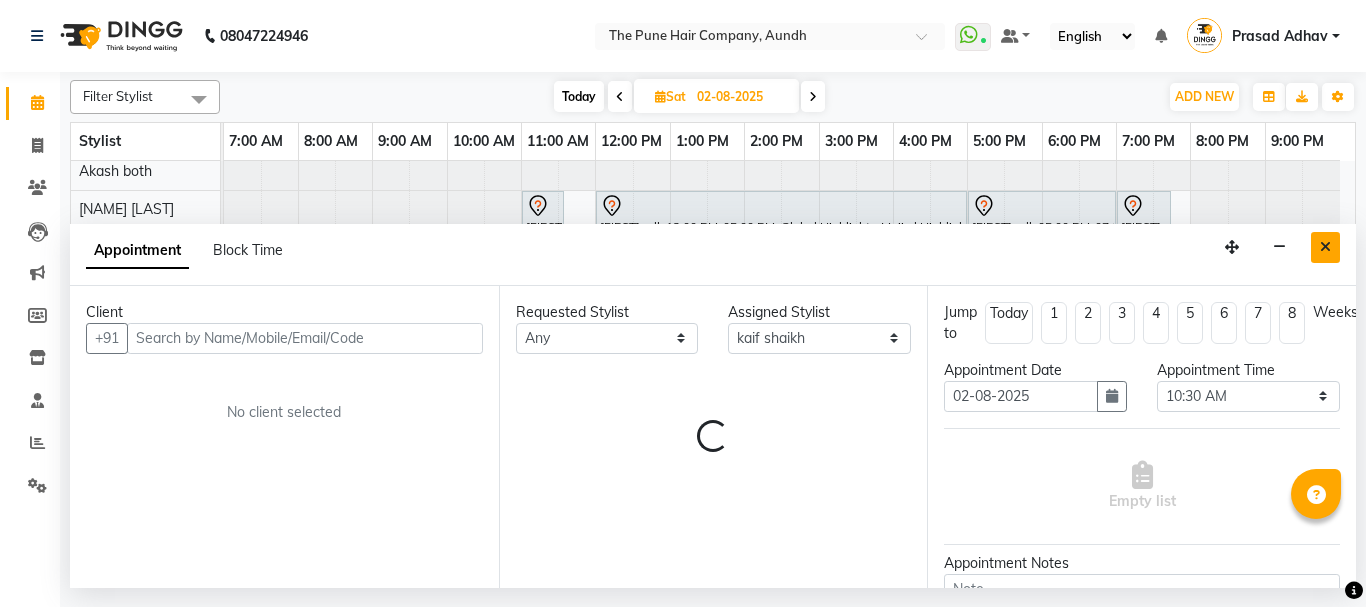 click at bounding box center [1325, 247] 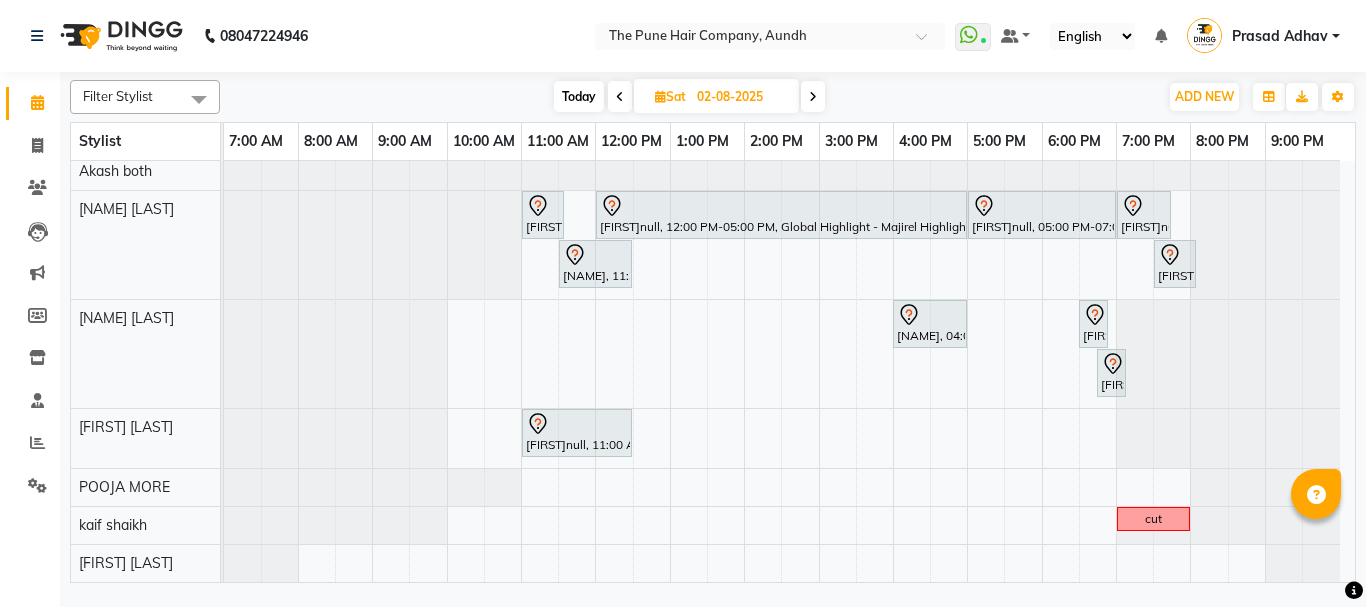 scroll, scrollTop: 553, scrollLeft: 0, axis: vertical 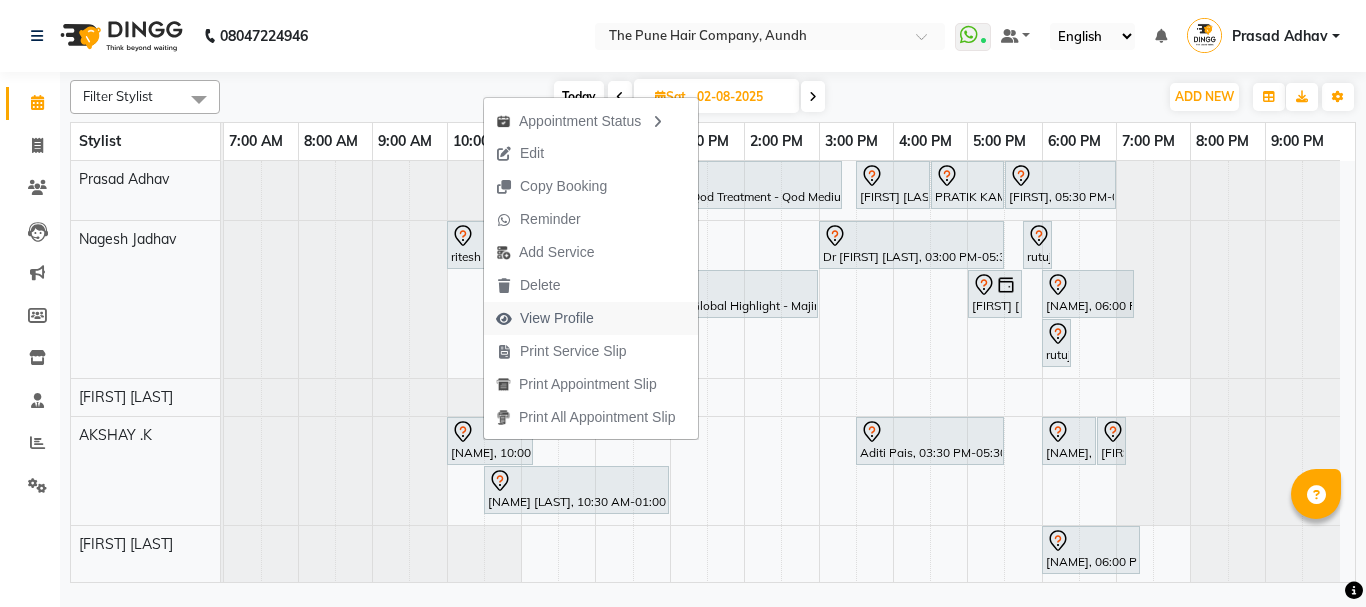 click on "View Profile" at bounding box center [591, 318] 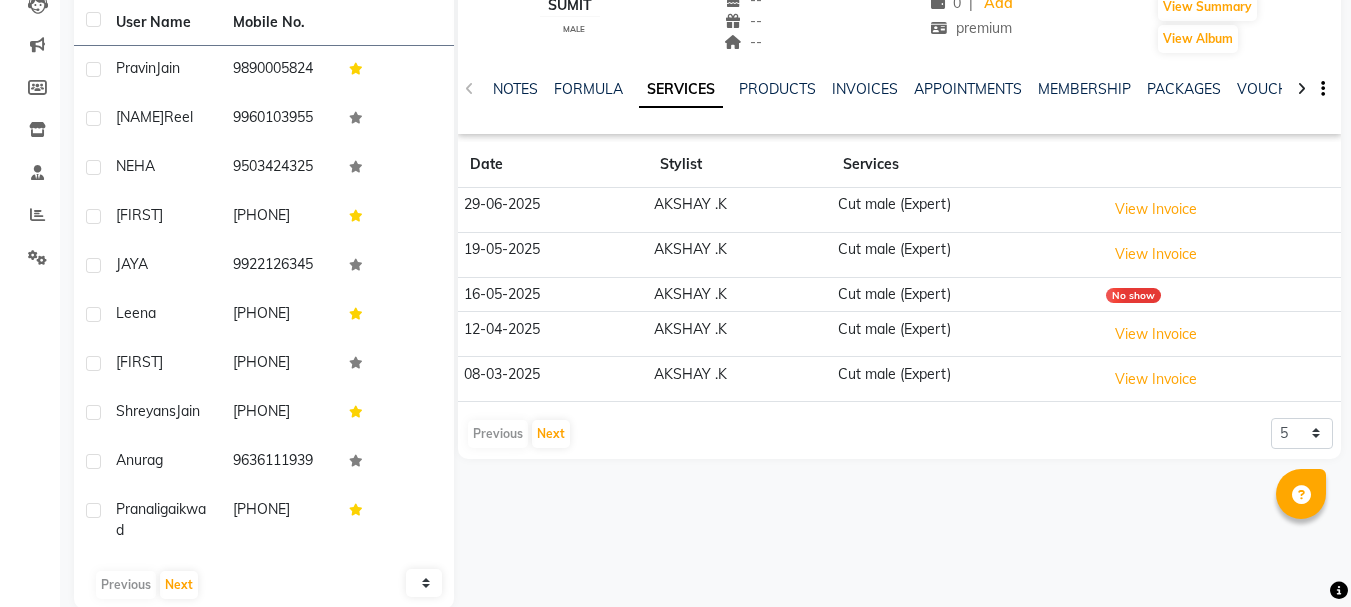 scroll, scrollTop: 260, scrollLeft: 0, axis: vertical 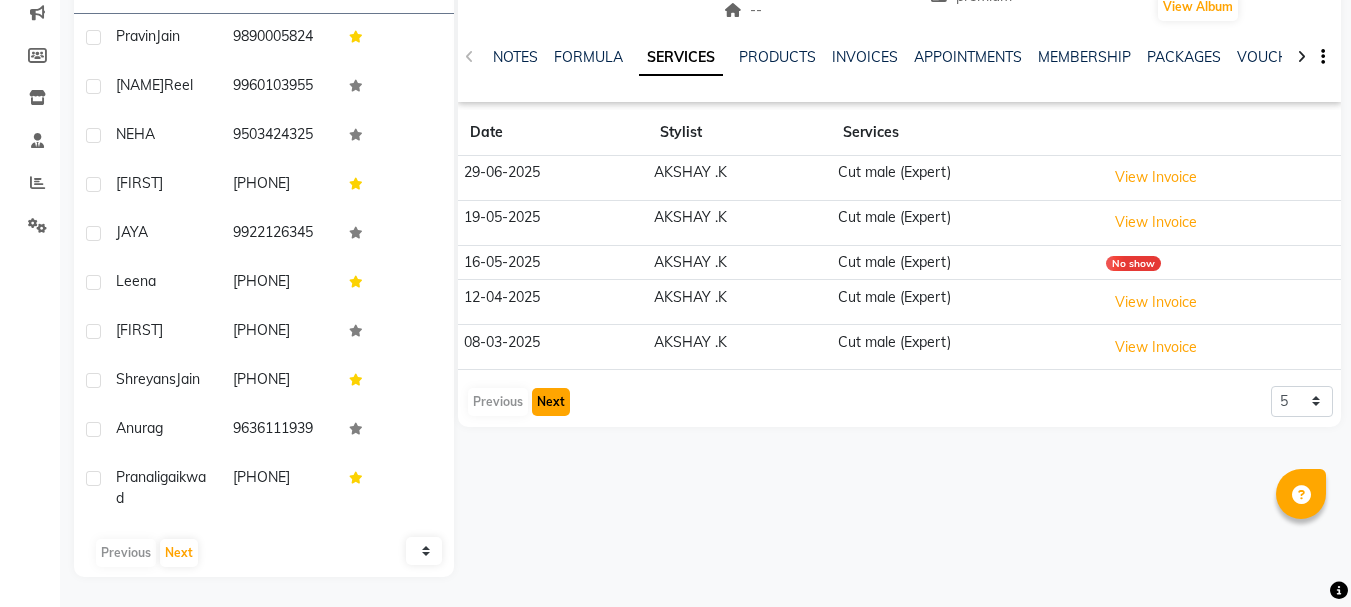 click on "Next" 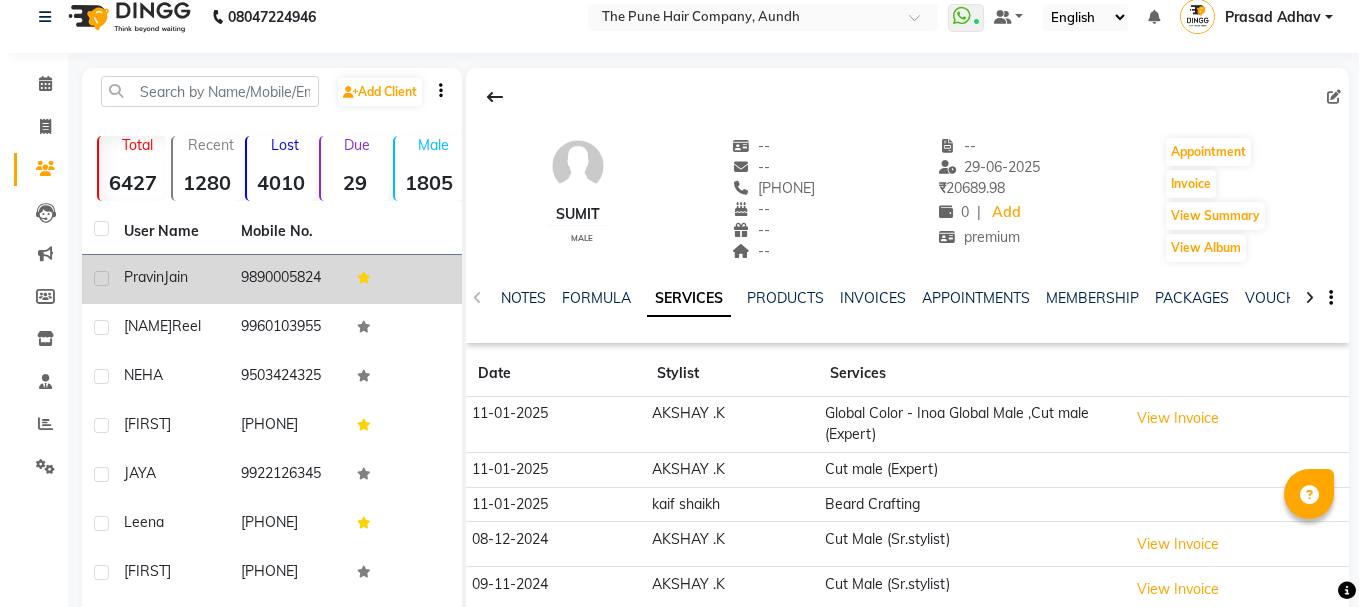 scroll, scrollTop: 0, scrollLeft: 0, axis: both 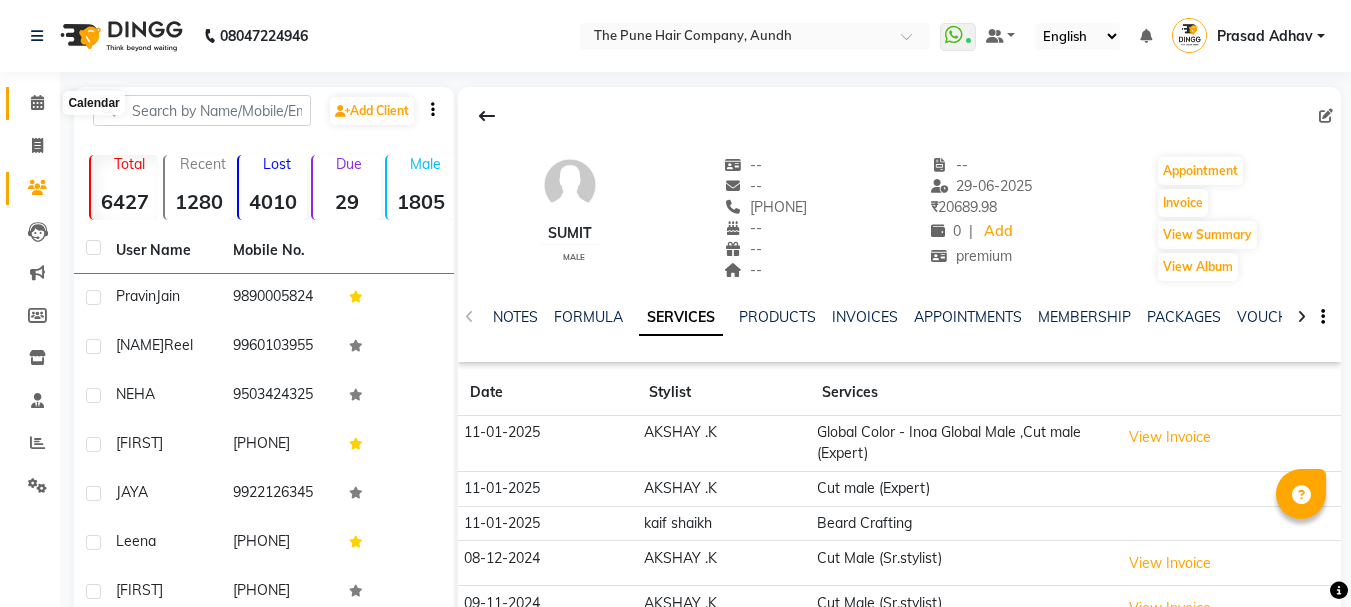 click 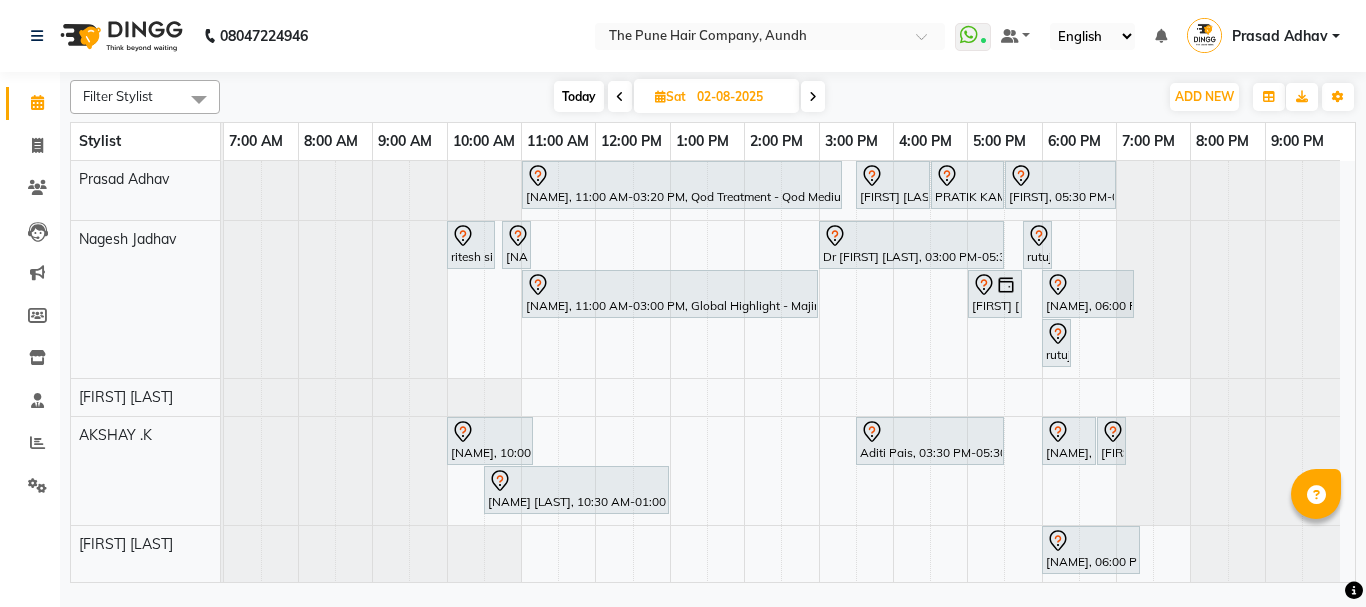 scroll, scrollTop: 600, scrollLeft: 0, axis: vertical 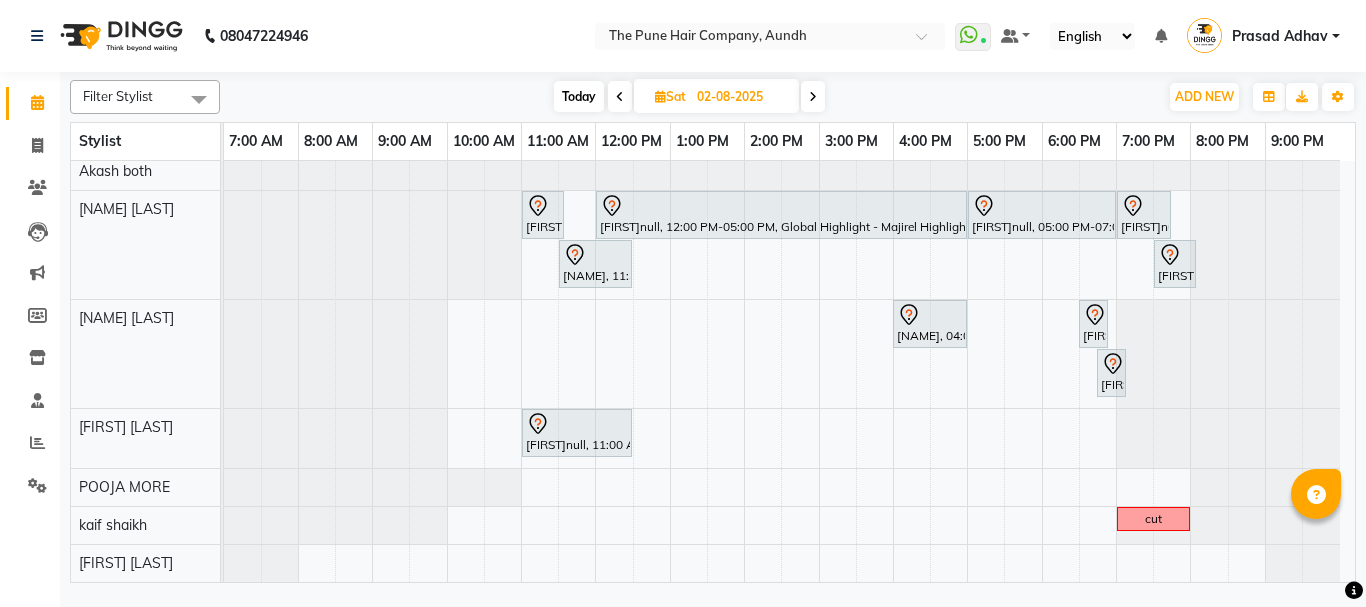 click on "Today" at bounding box center (579, 96) 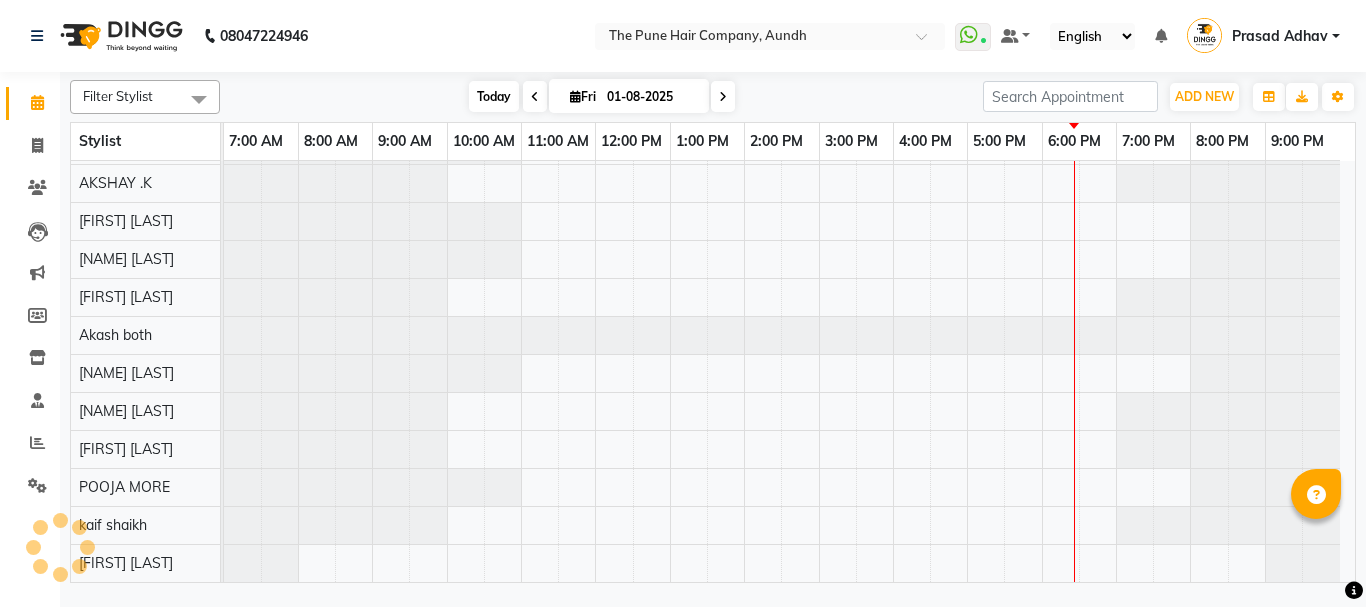 scroll, scrollTop: 110, scrollLeft: 0, axis: vertical 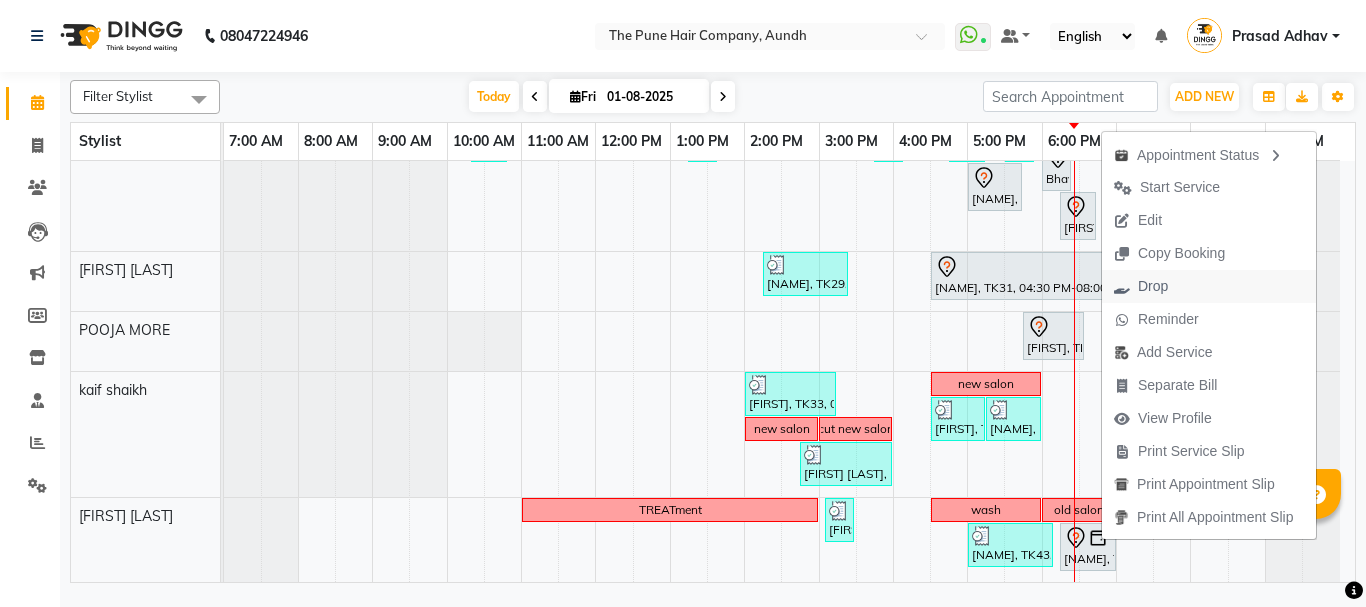 click on "Drop" at bounding box center [1141, 286] 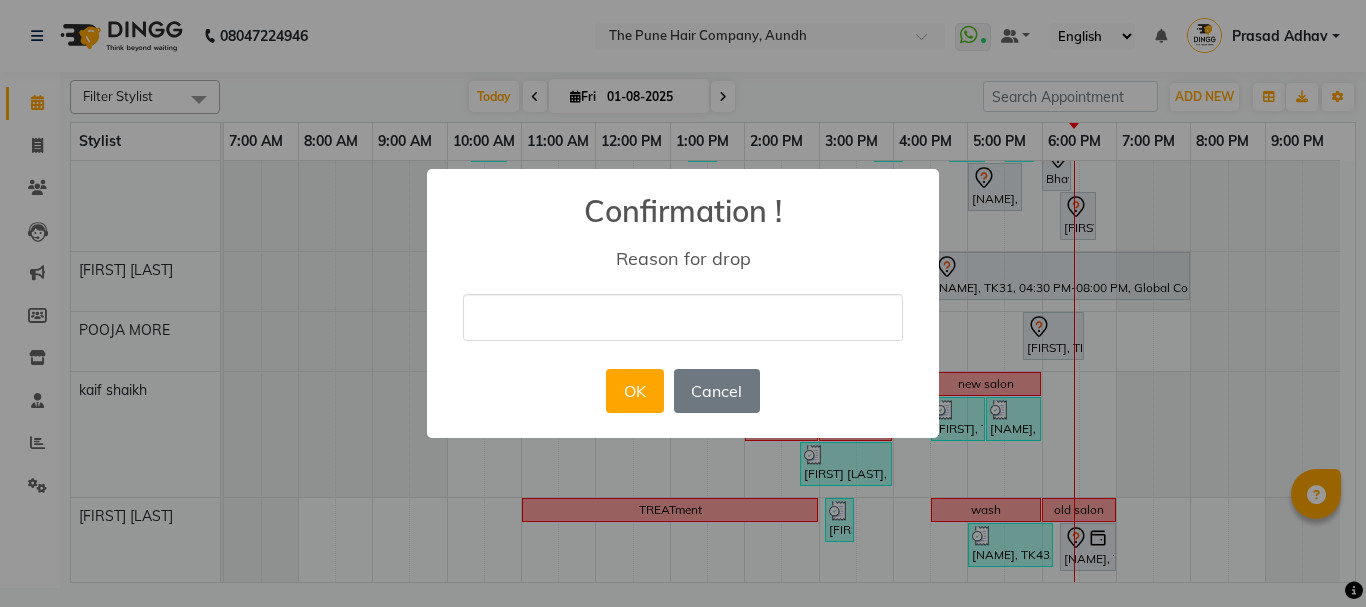 drag, startPoint x: 822, startPoint y: 265, endPoint x: 794, endPoint y: 267, distance: 28.071337 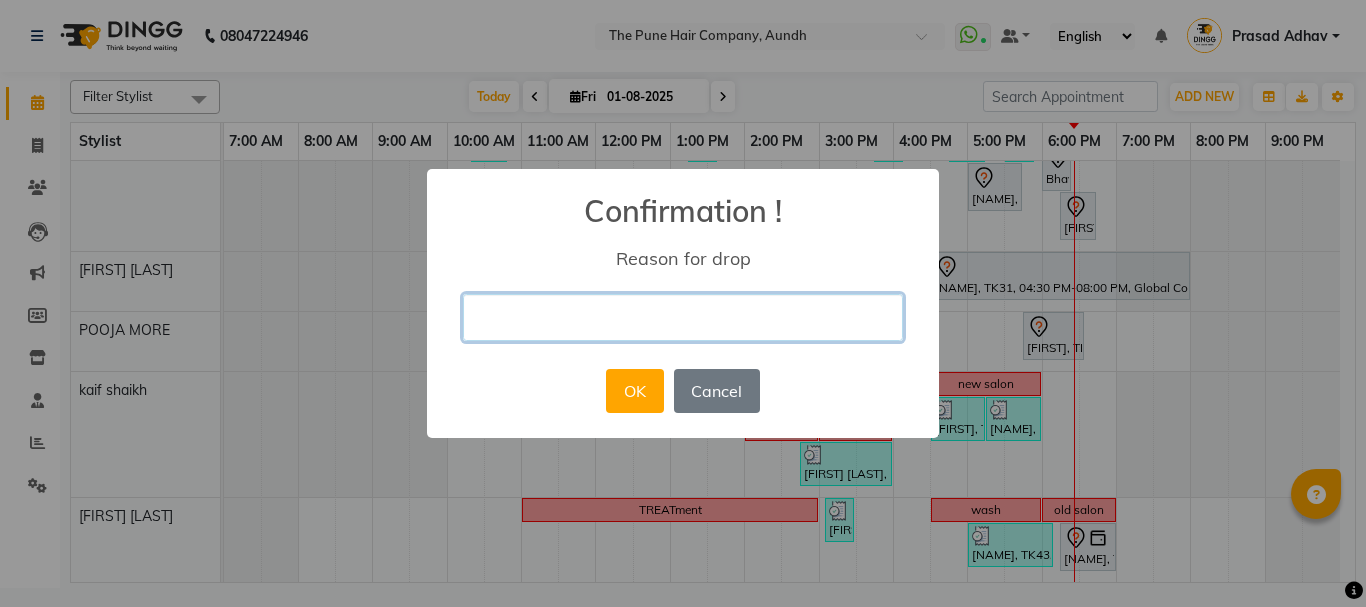 click at bounding box center [683, 317] 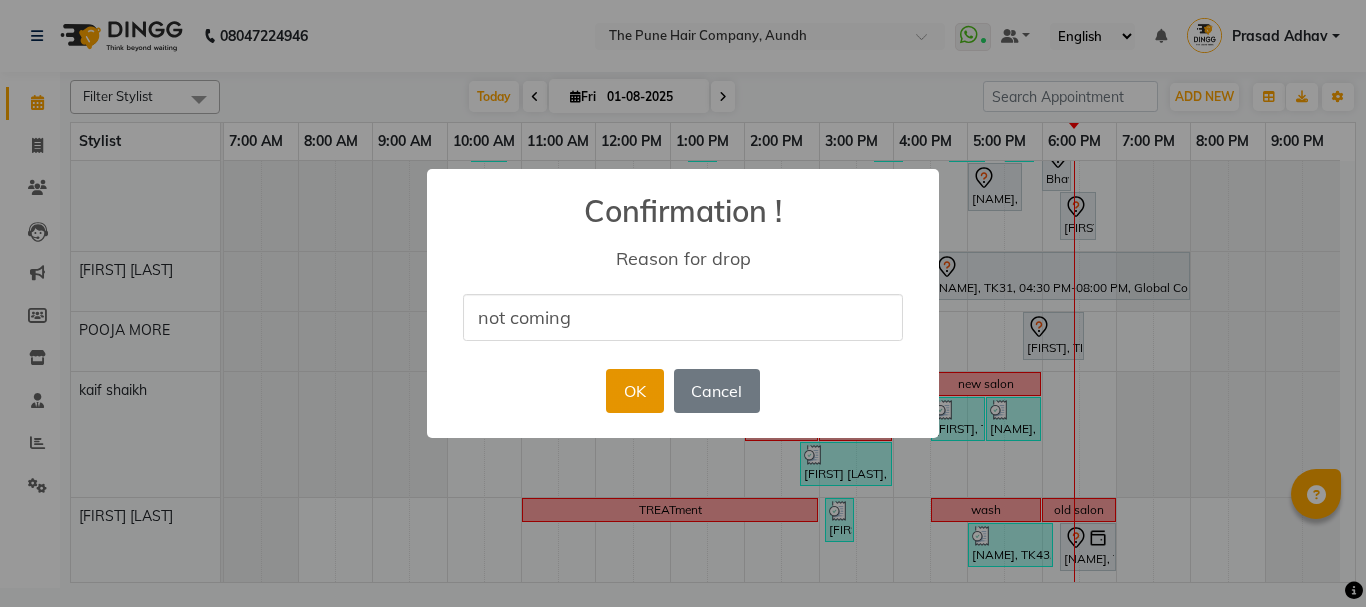 click on "OK" at bounding box center [634, 391] 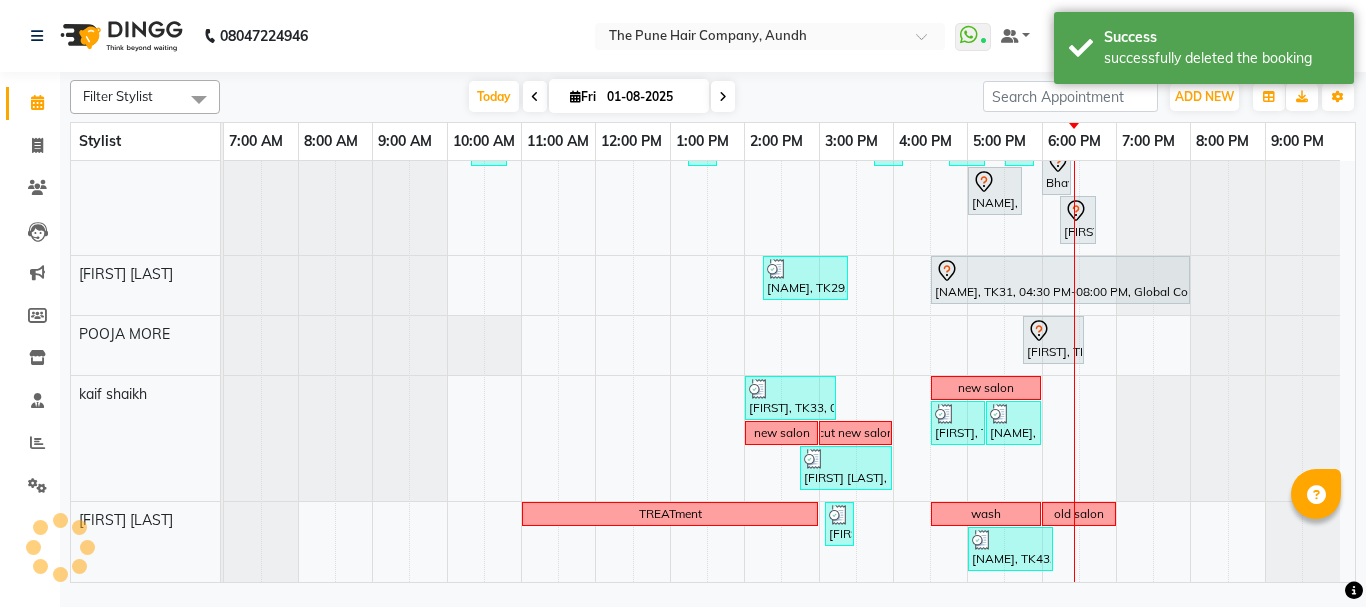 scroll, scrollTop: 898, scrollLeft: 0, axis: vertical 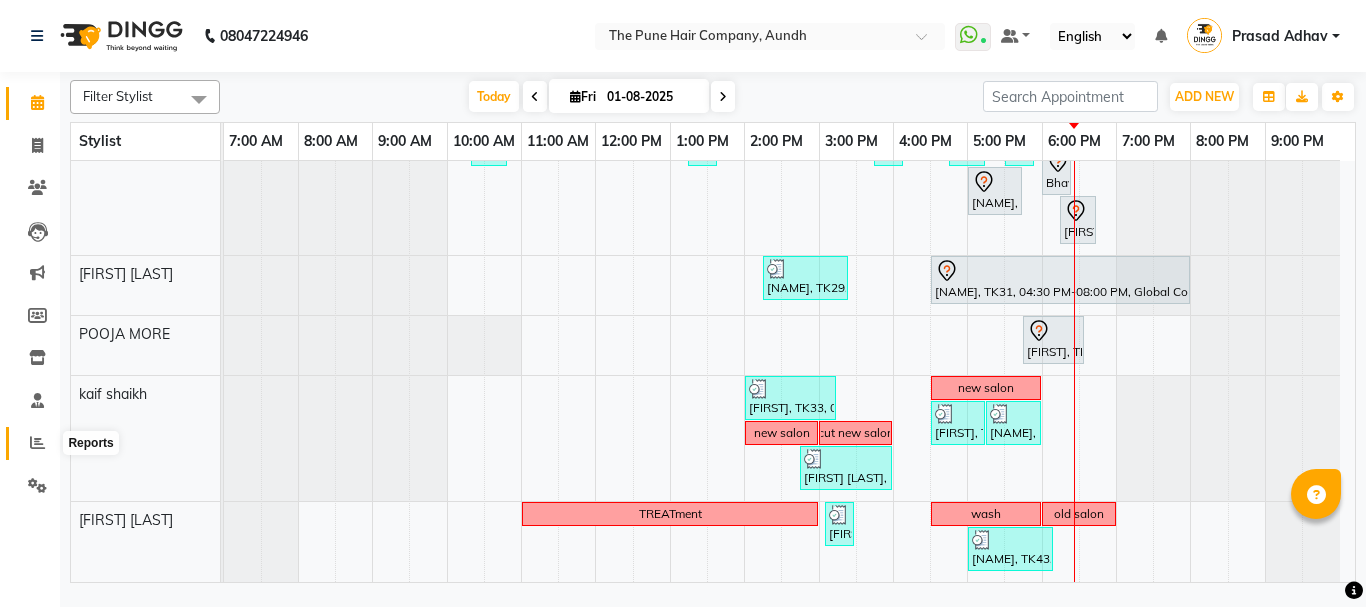 click 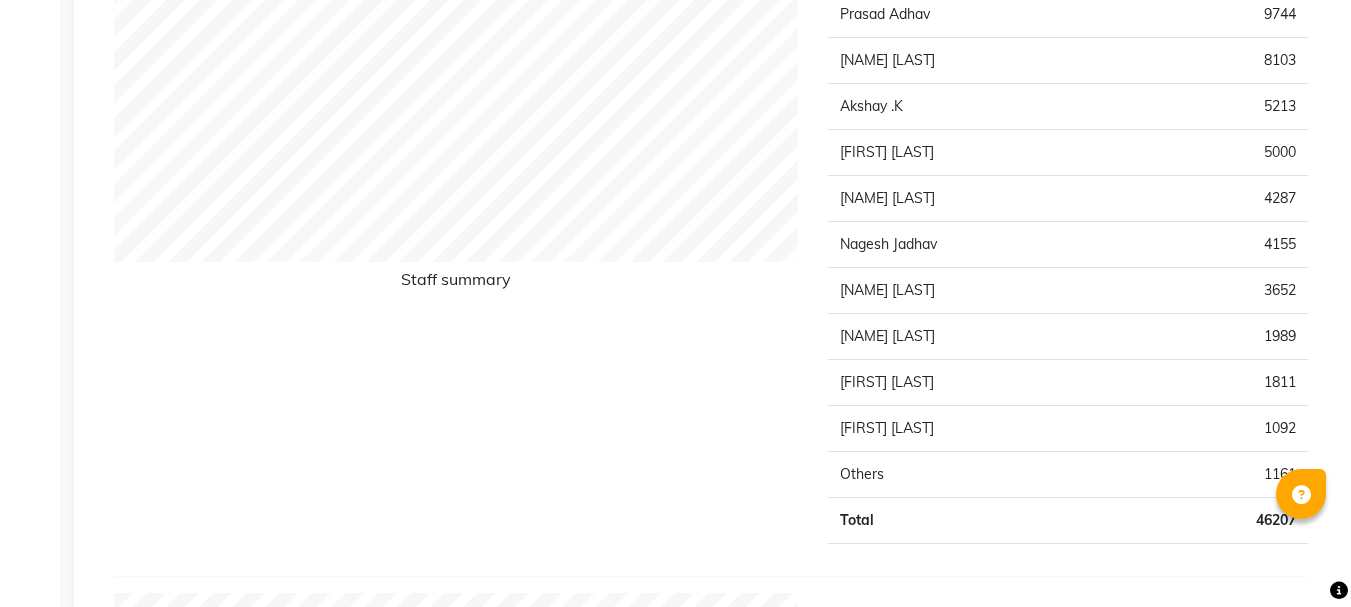 scroll, scrollTop: 900, scrollLeft: 0, axis: vertical 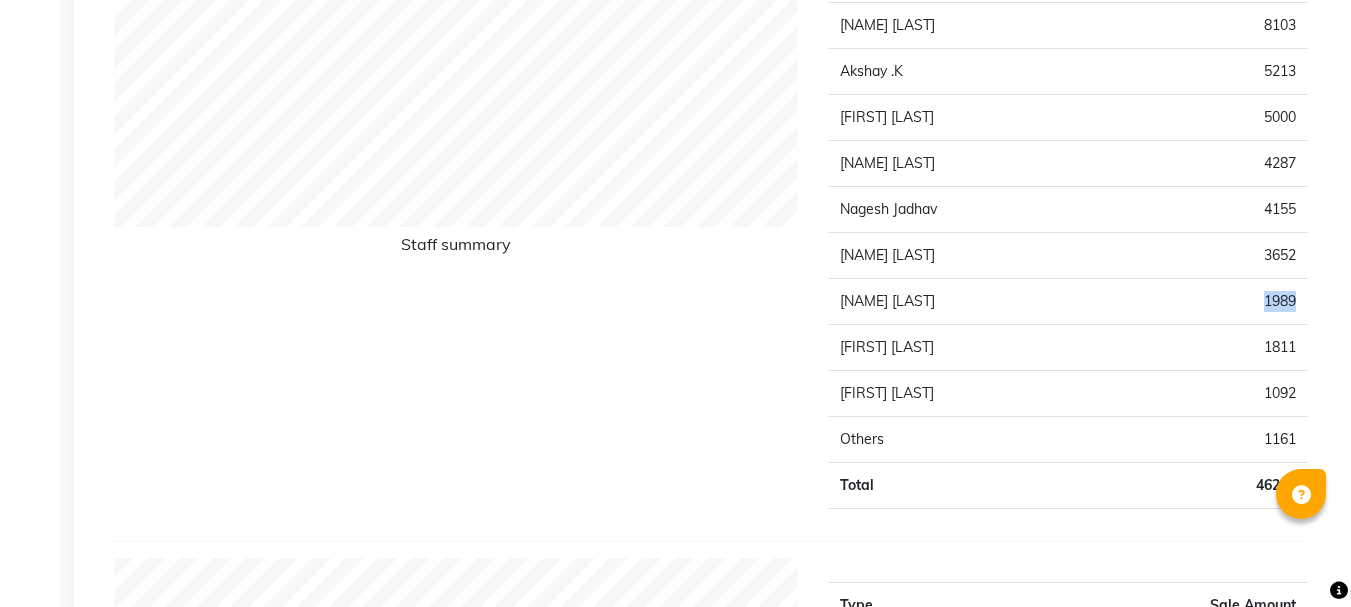 drag, startPoint x: 1300, startPoint y: 295, endPoint x: 1212, endPoint y: 309, distance: 89.106674 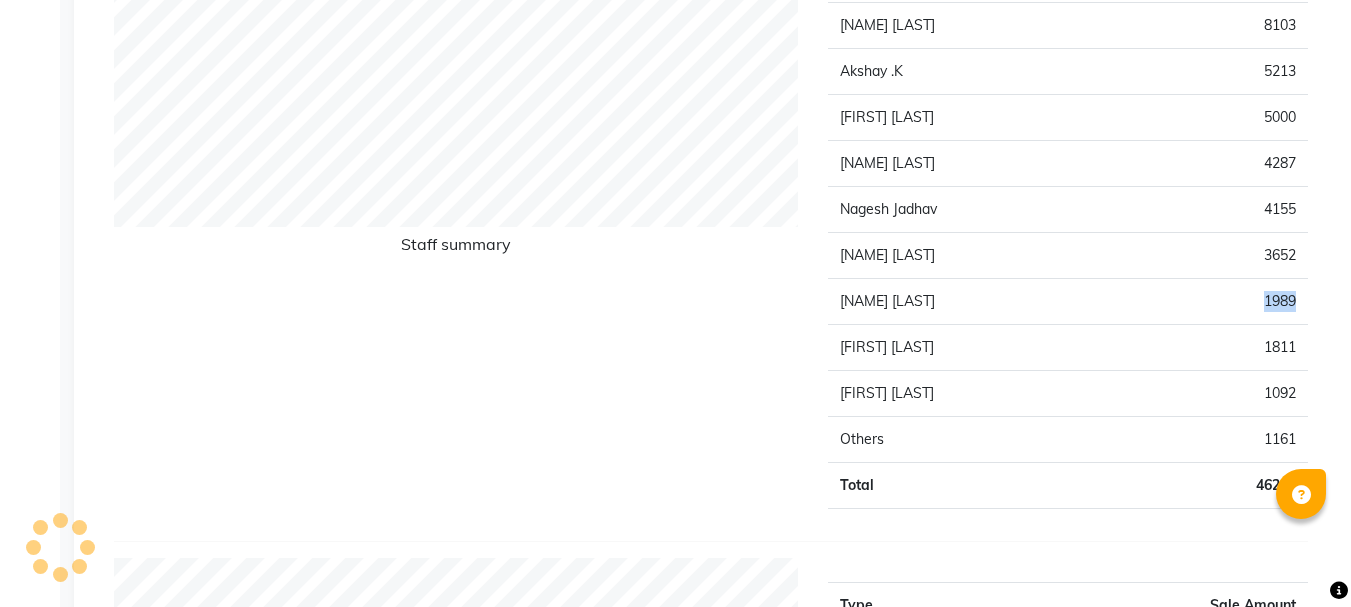 click on "1989" 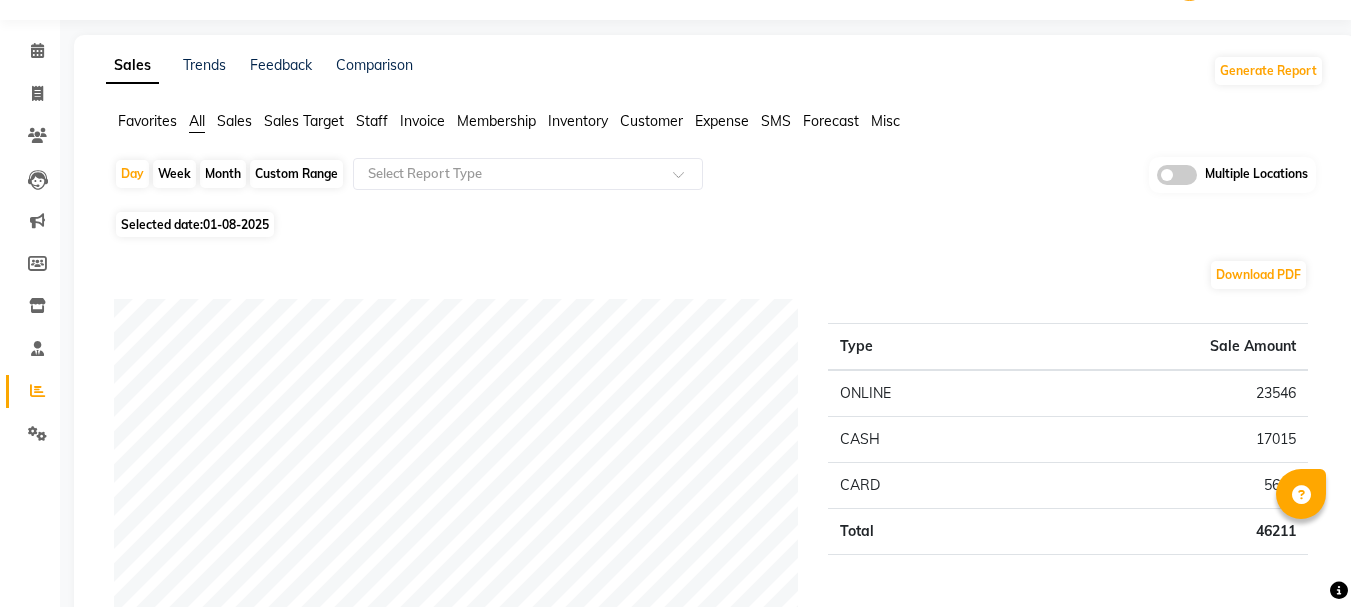 scroll, scrollTop: 0, scrollLeft: 0, axis: both 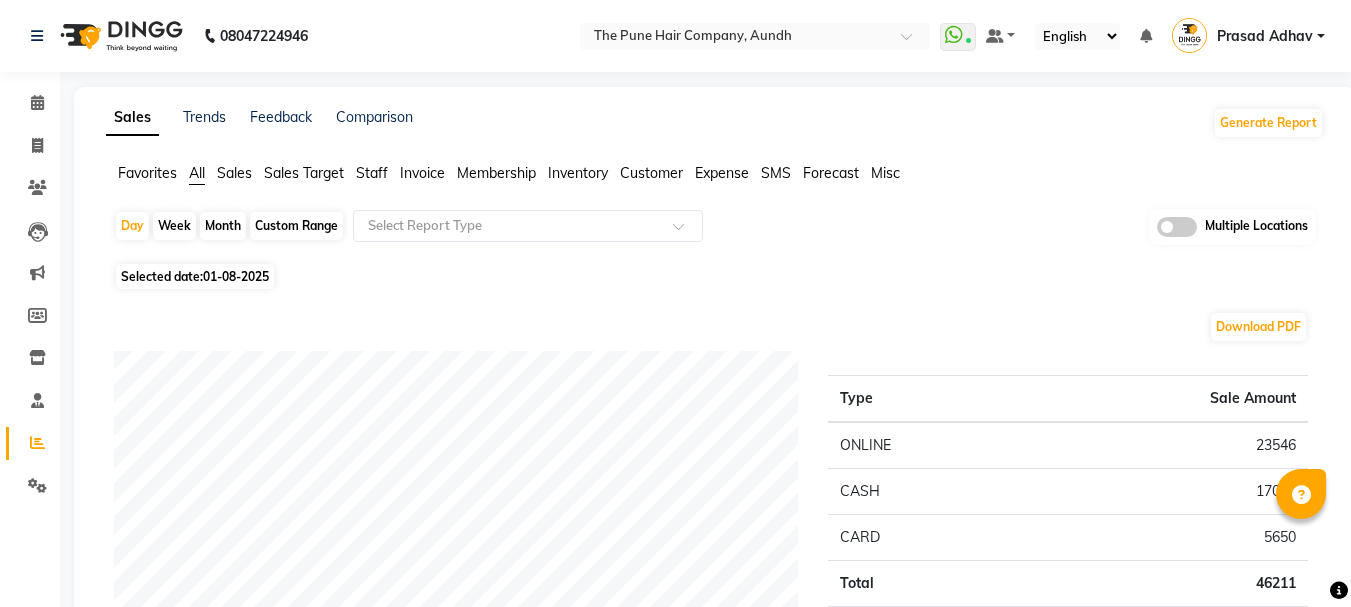 click on "Month" 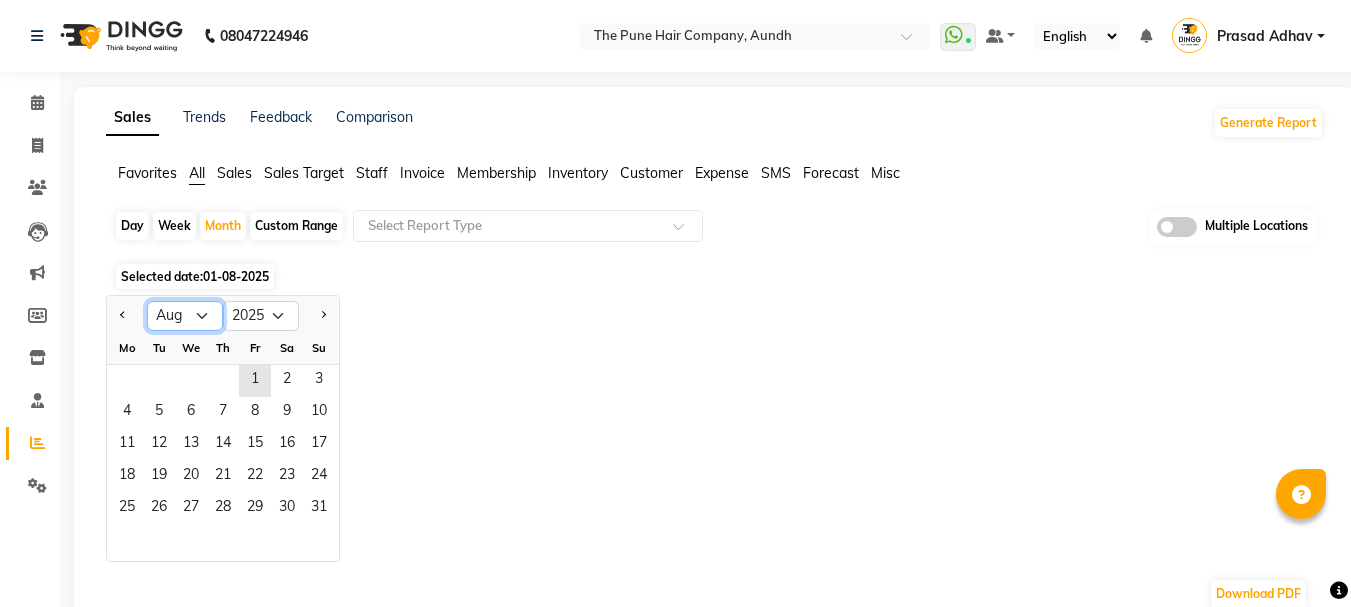 click on "Jan Feb Mar Apr May Jun Jul Aug Sep Oct Nov Dec" 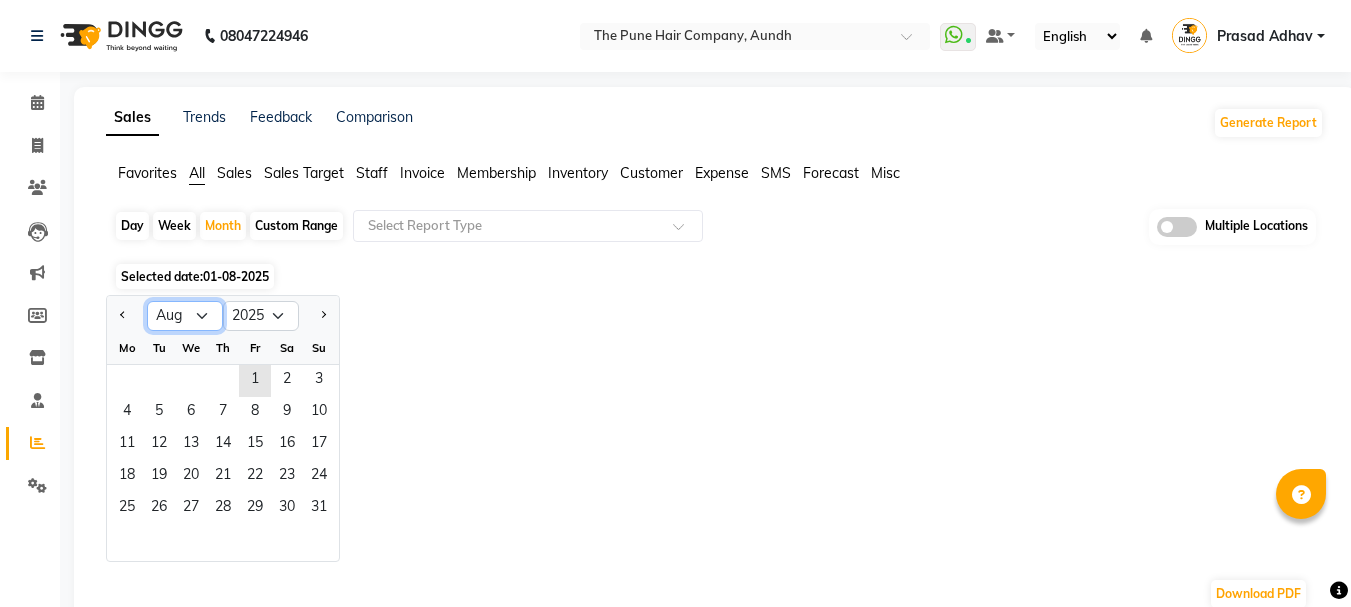 select on "7" 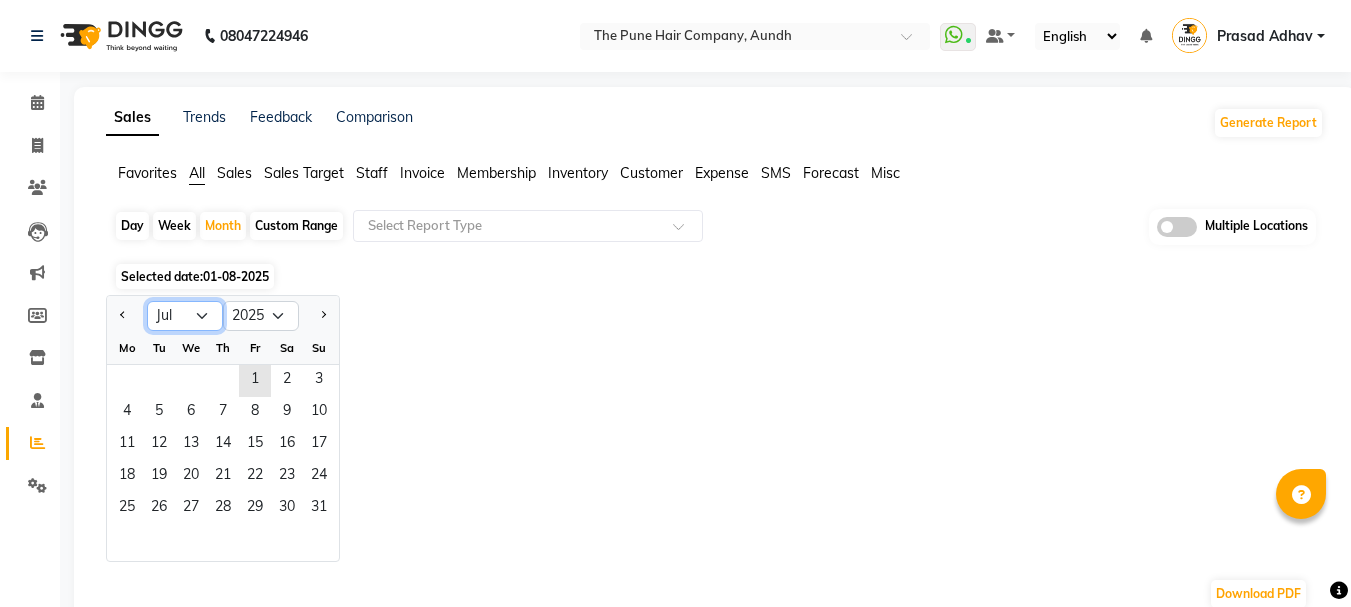 click on "Jan Feb Mar Apr May Jun Jul Aug Sep Oct Nov Dec" 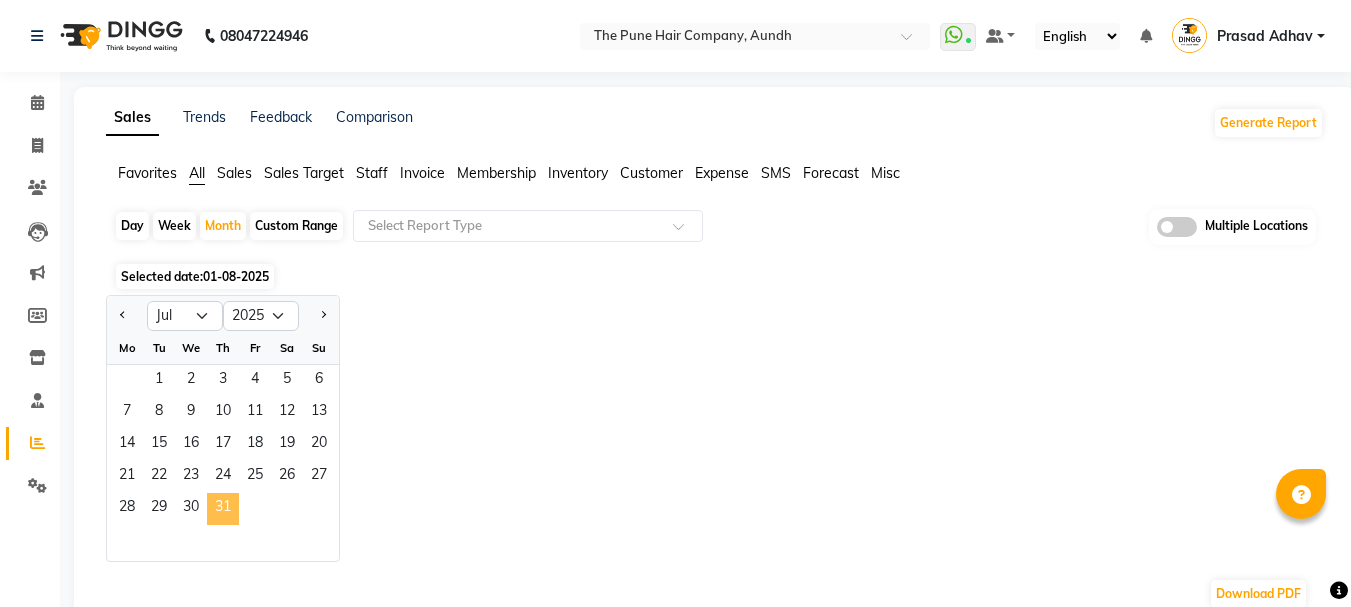 click on "31" 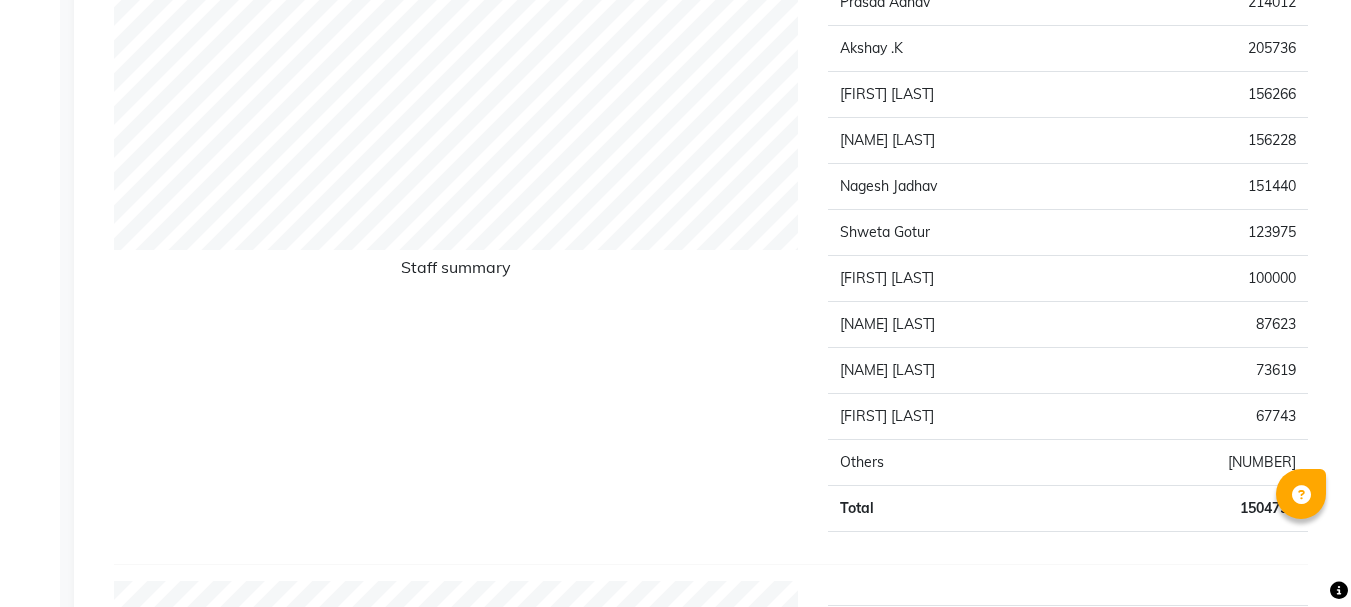 scroll, scrollTop: 900, scrollLeft: 0, axis: vertical 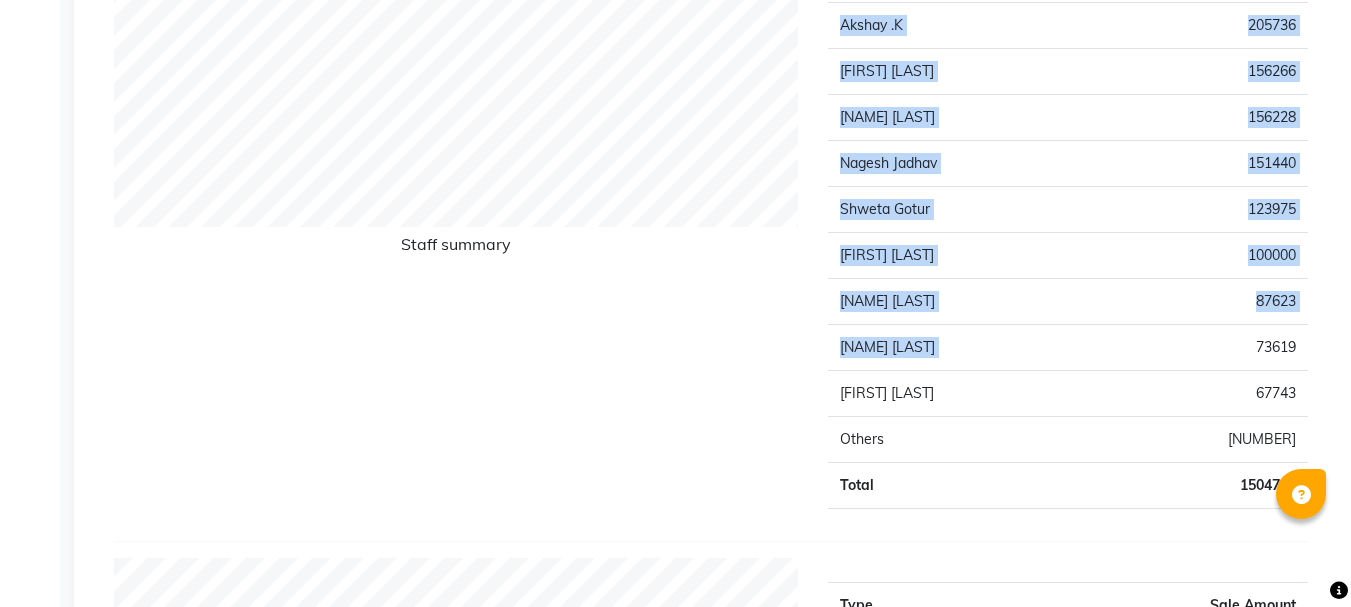 drag, startPoint x: 1324, startPoint y: 335, endPoint x: 1238, endPoint y: 345, distance: 86.579445 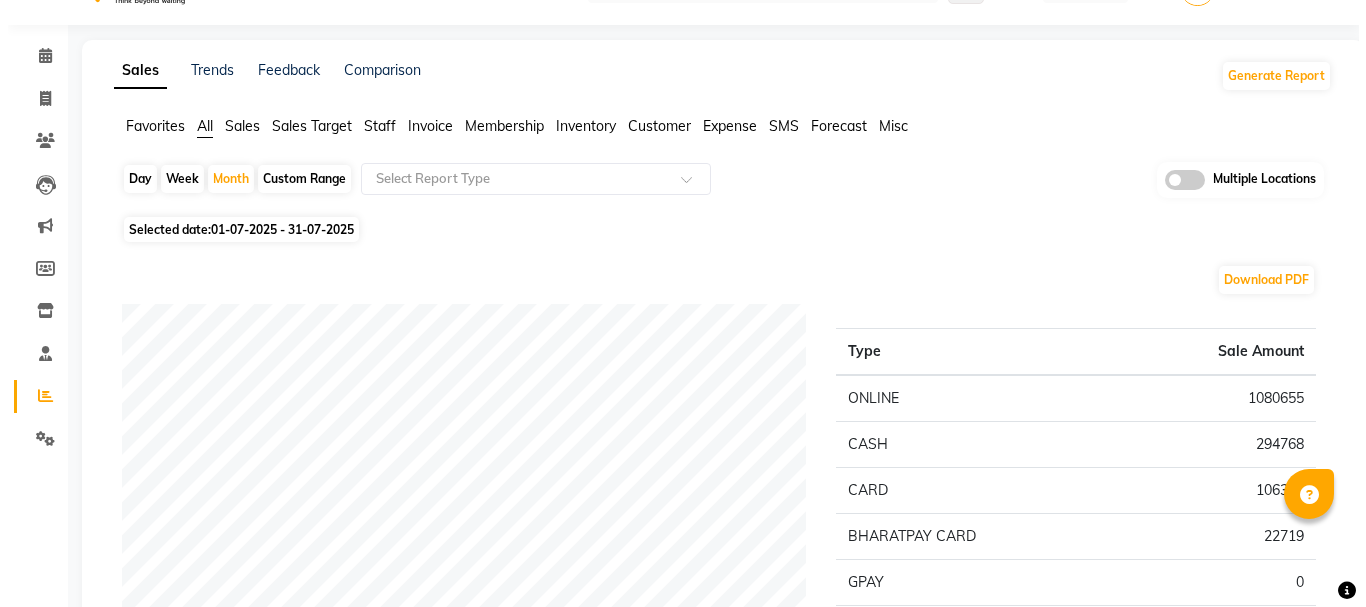 scroll, scrollTop: 0, scrollLeft: 0, axis: both 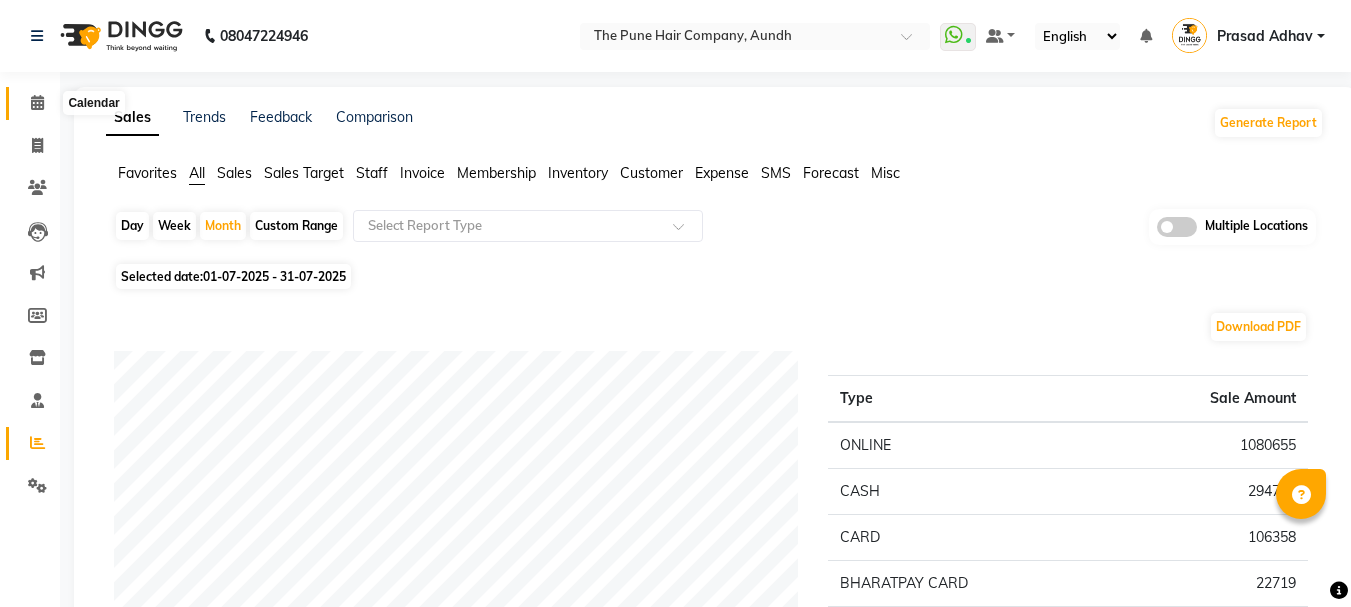 click 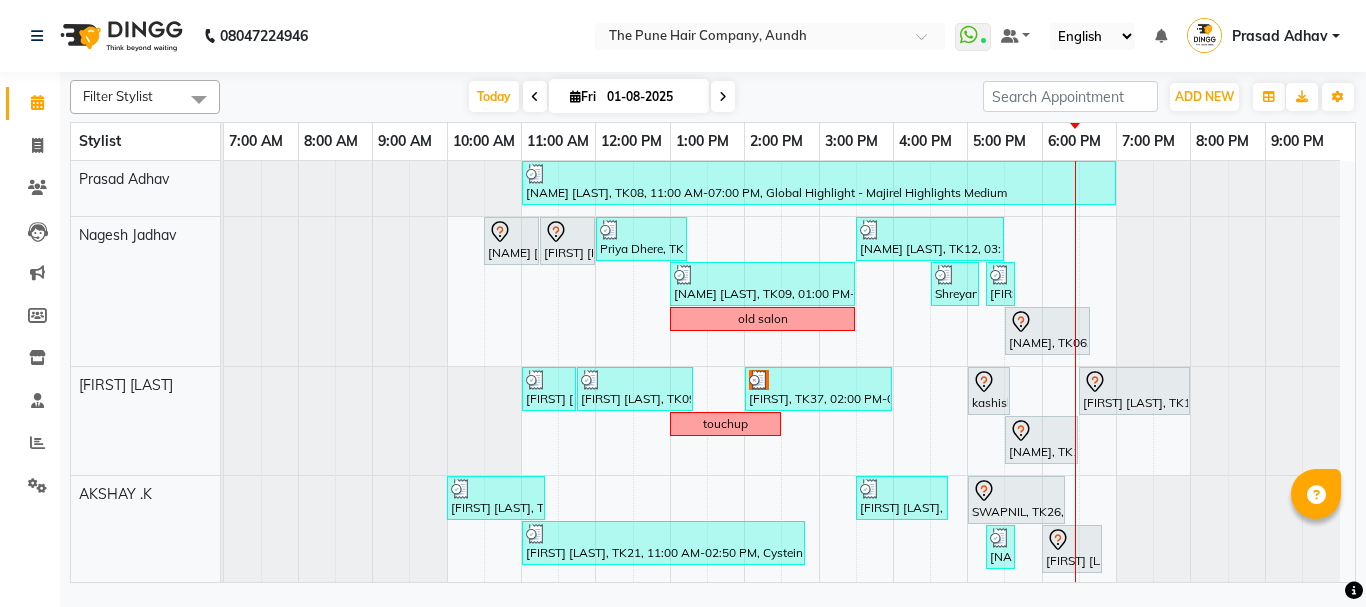 scroll, scrollTop: 544, scrollLeft: 0, axis: vertical 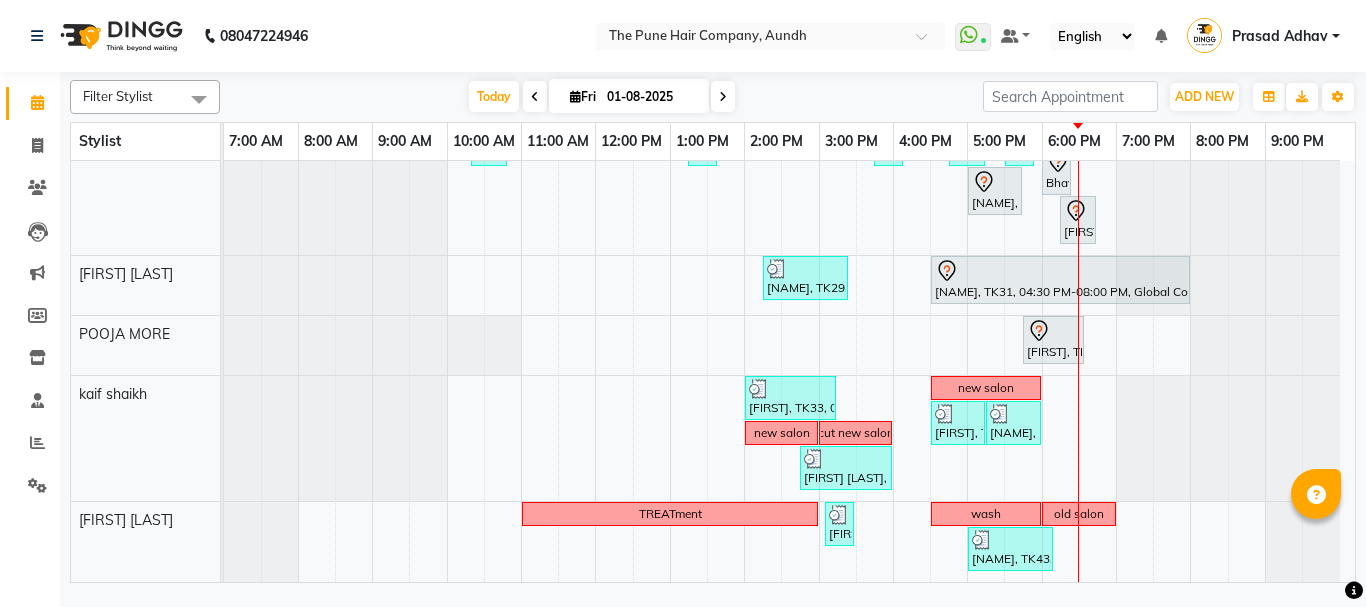 click at bounding box center (723, 96) 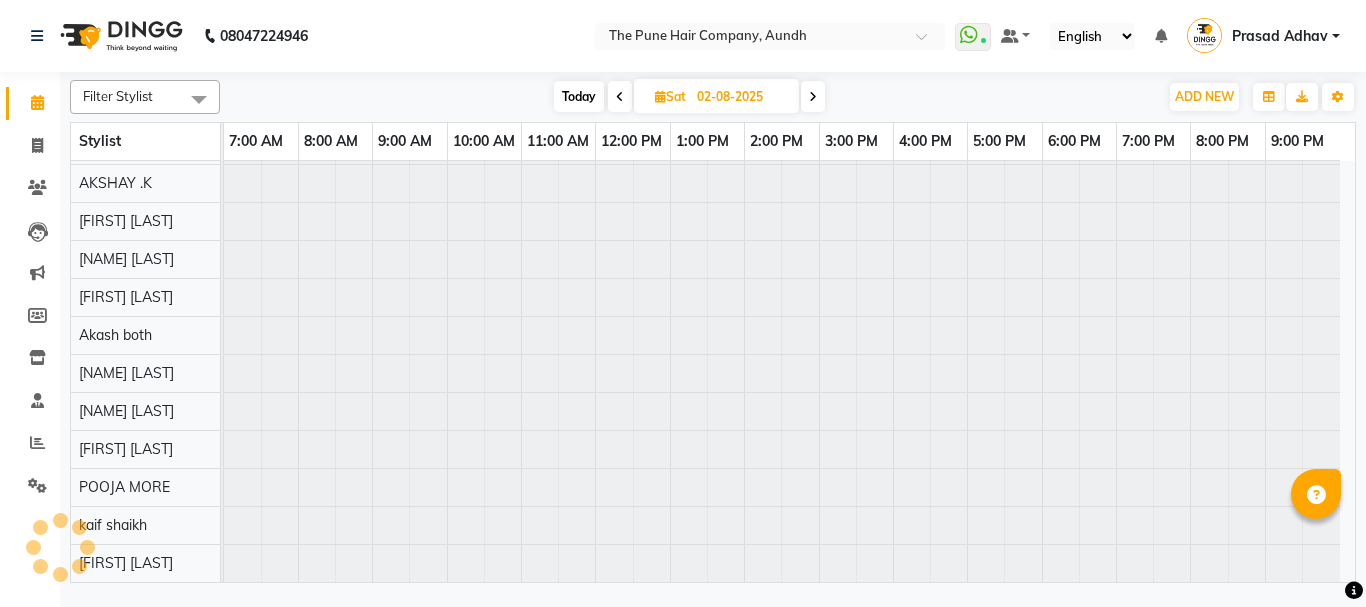 scroll, scrollTop: 110, scrollLeft: 0, axis: vertical 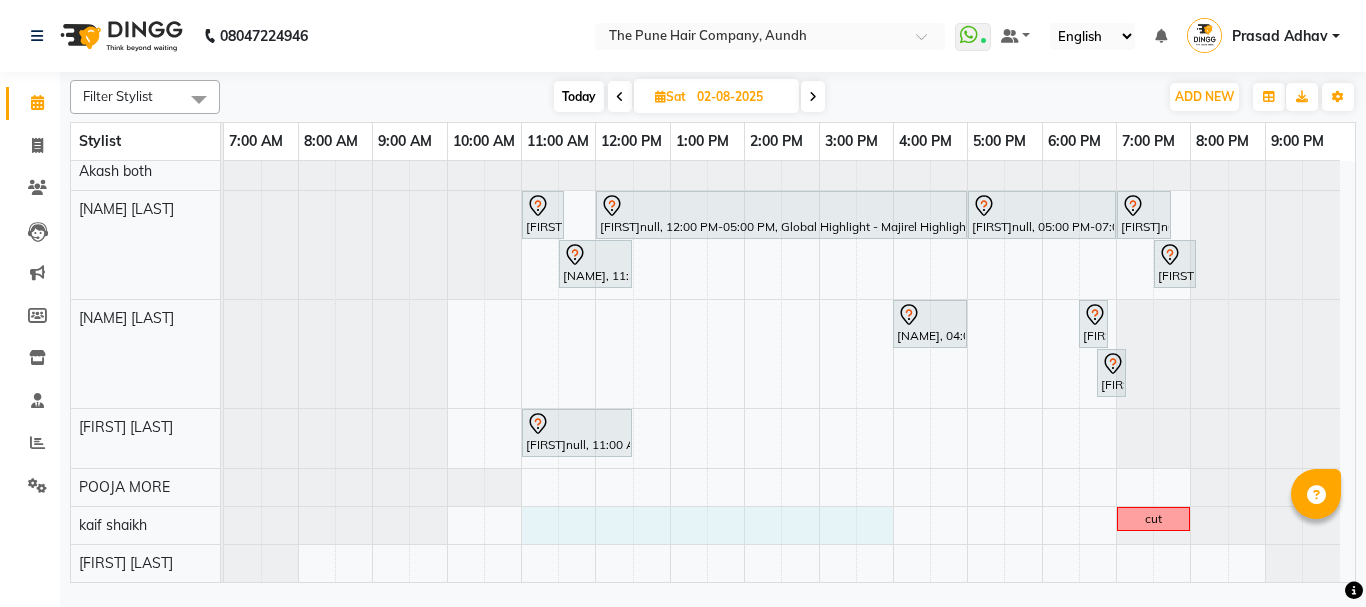 drag, startPoint x: 532, startPoint y: 529, endPoint x: 859, endPoint y: 529, distance: 327 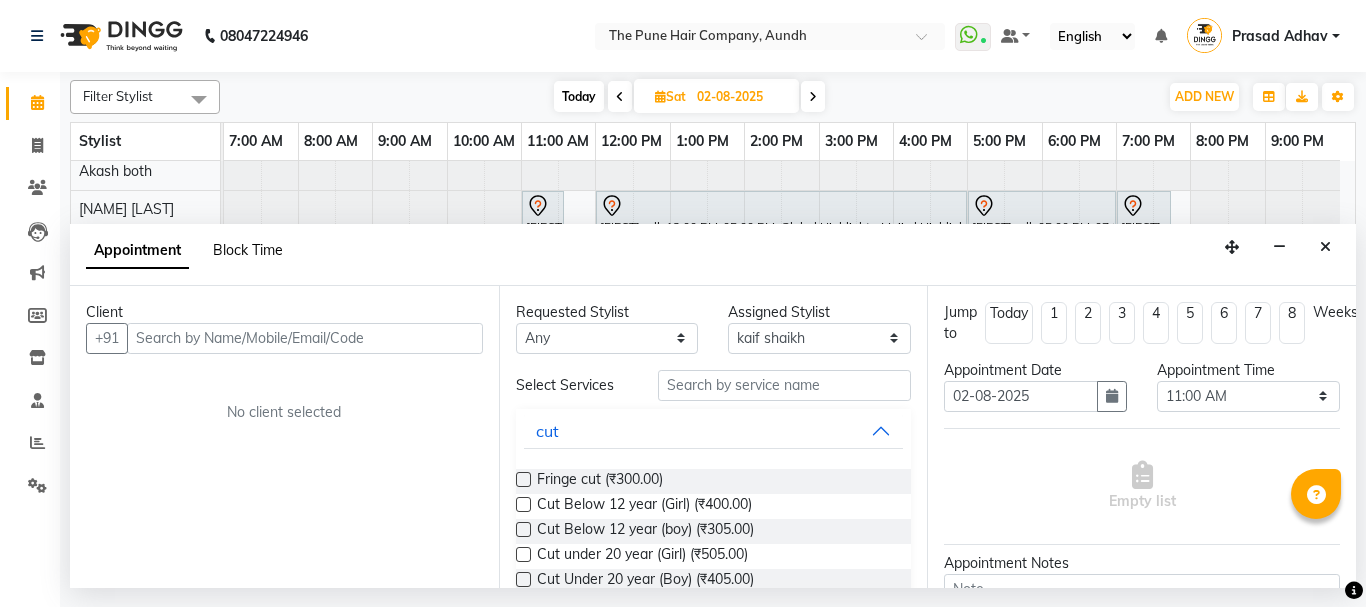 click on "Block Time" at bounding box center (248, 250) 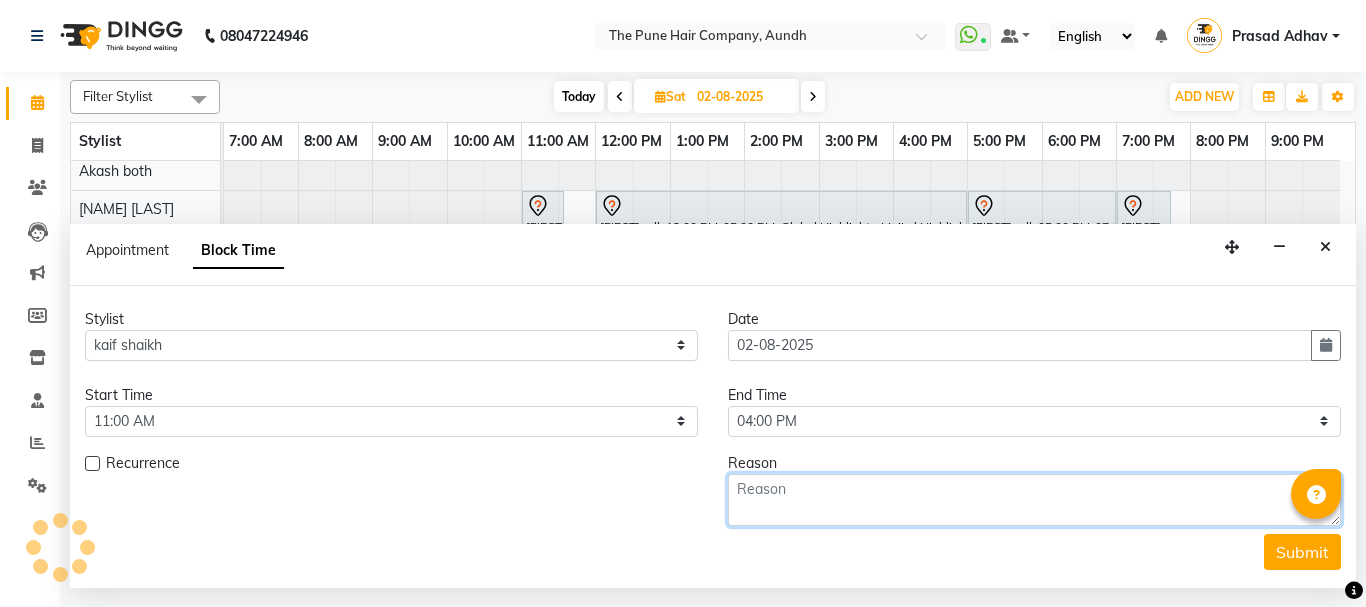 click at bounding box center (1034, 500) 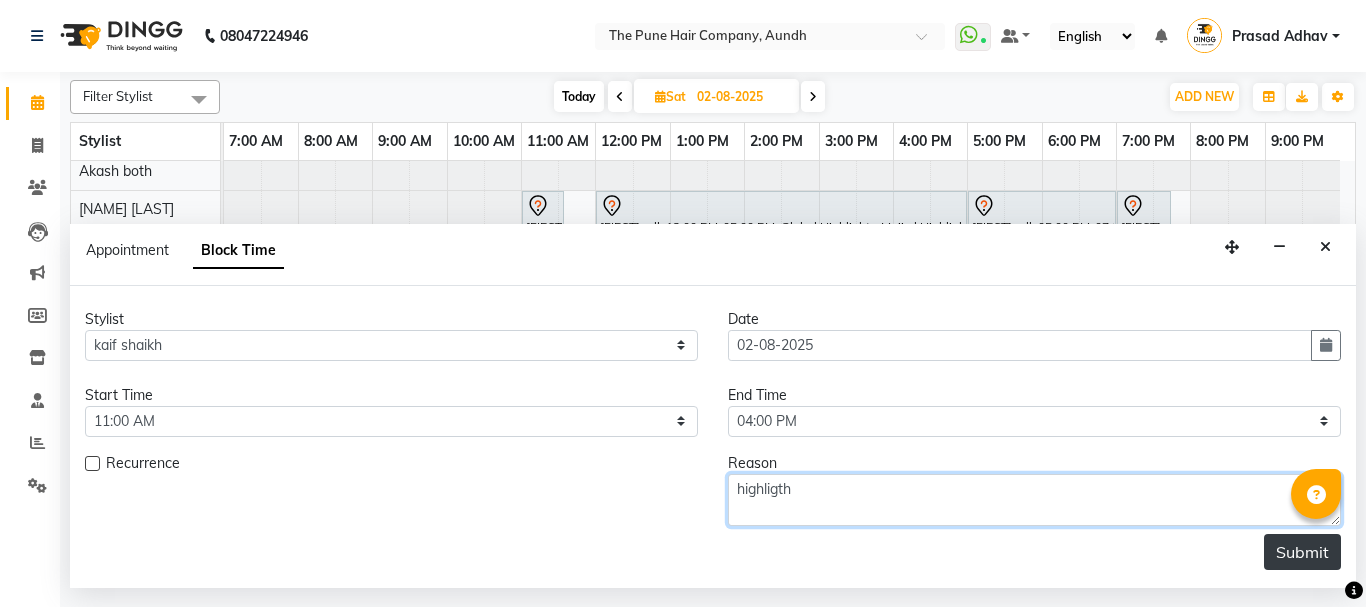 type on "highligth" 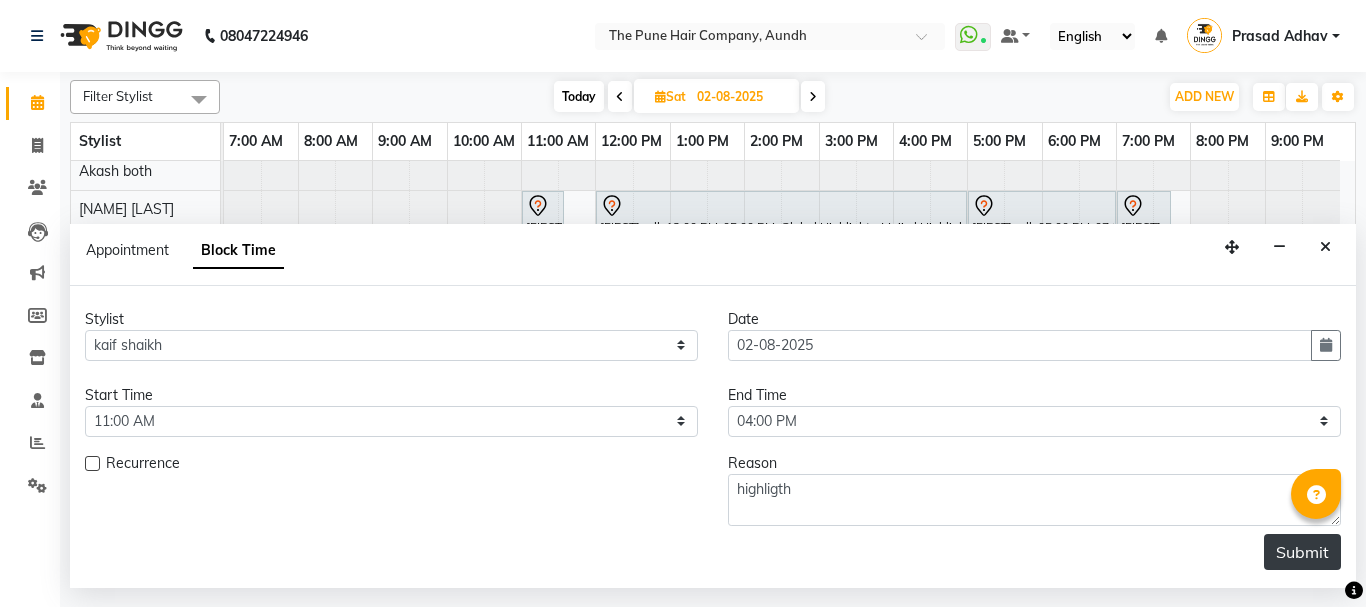 click on "Submit" at bounding box center [1302, 552] 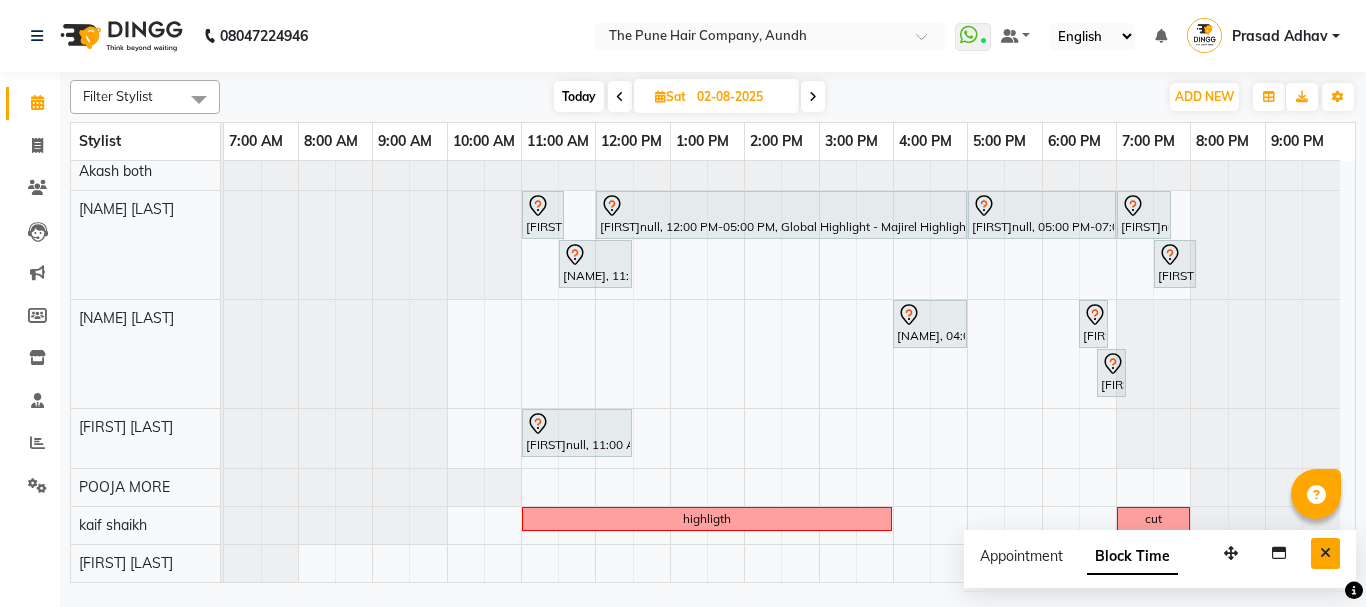 click at bounding box center [1325, 553] 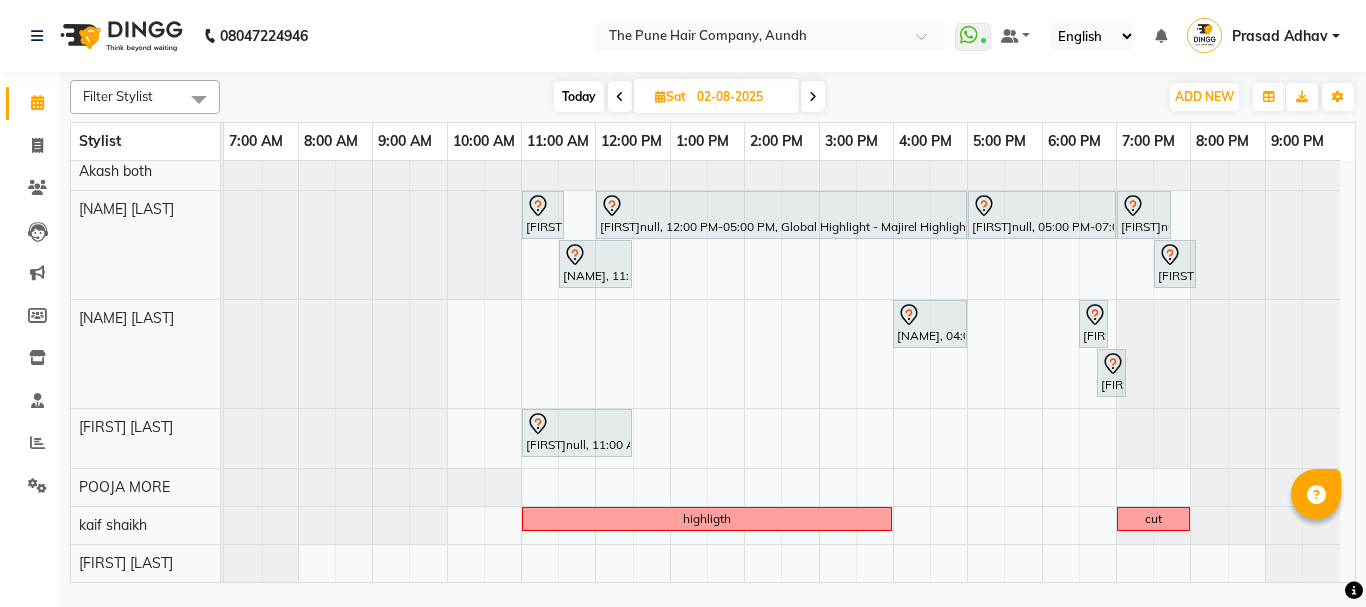 click on "Filter Stylist Select All [NAME] both [NAME] [LAST] [NAME] [LAST] [NAME] [LAST] [NAME] [LAST] [NAME] [LAST] [NAME] [LAST] [NAME] [LAST] [NAME] [LAST] [NAME] [LAST] [NAME] [LAST] [NAME] [LAST] [NAME] [LAST] Today  Sat 02-08-2025 Toggle Dropdown Add Appointment Add Invoice Add Expense Add Attendance Add Client Add Transaction Toggle Dropdown Add Appointment Add Invoice Add Expense Add Attendance Add Client ADD NEW Toggle Dropdown Add Appointment Add Invoice Add Expense Add Attendance Add Client Add Transaction Filter Stylist Select All [NAME] both [NAME] [LAST] [NAME] [LAST] [NAME] [LAST] [NAME] [LAST] [NAME] [LAST] [NAME] [LAST] [NAME] [LAST] [NAME] [LAST] [NAME] [LAST] [NAME] [LAST] [NAME] [LAST] [NAME] [LAST] Group By  Staff View   Room View  View as Vertical  Vertical - Week View  Horizontal  Horizontal - Week View  List  Toggle Dropdown Calendar Settings Manage Tags   Arrange Stylists   Reset Stylists  Full Screen  Show Available Stylist  Appointment Form Zoom 50% Stylist 7:00 AM 8:00 AM" 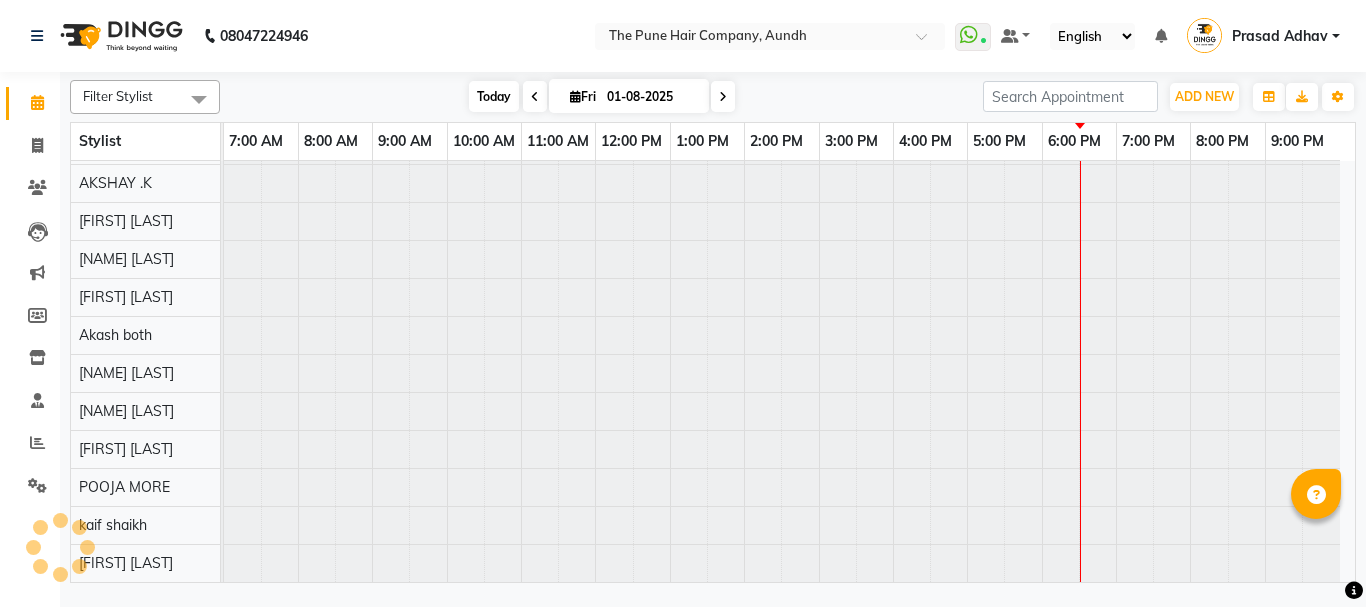 scroll, scrollTop: 110, scrollLeft: 0, axis: vertical 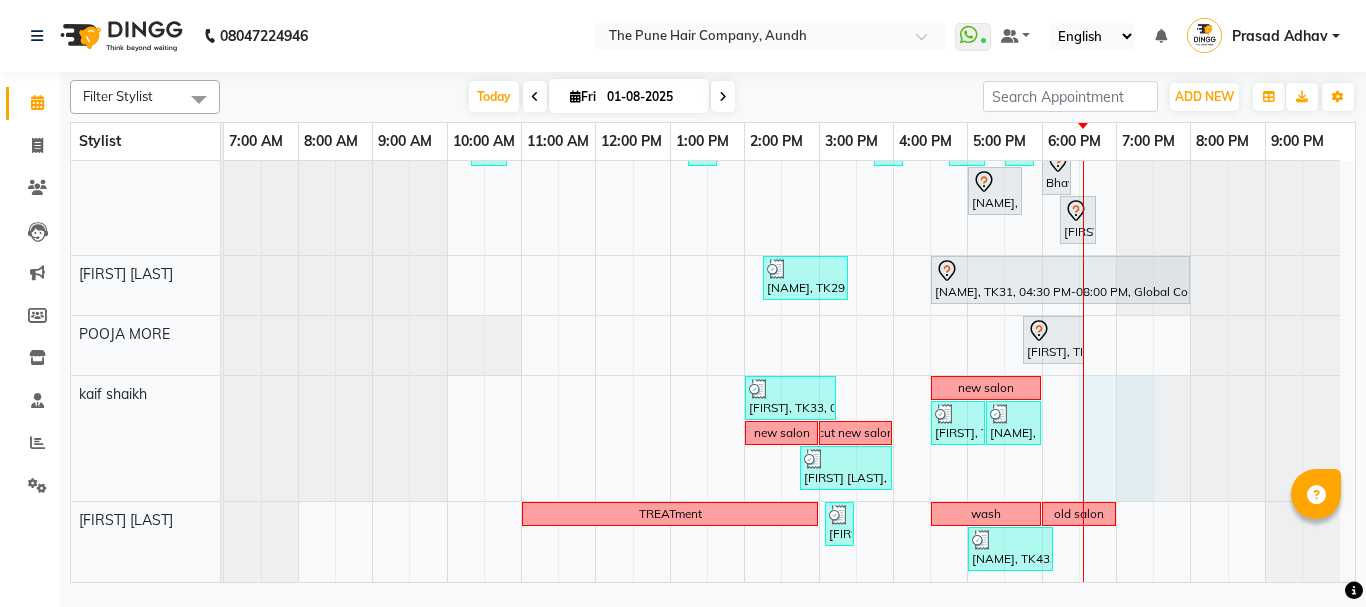 drag, startPoint x: 1092, startPoint y: 410, endPoint x: 1131, endPoint y: 413, distance: 39.115215 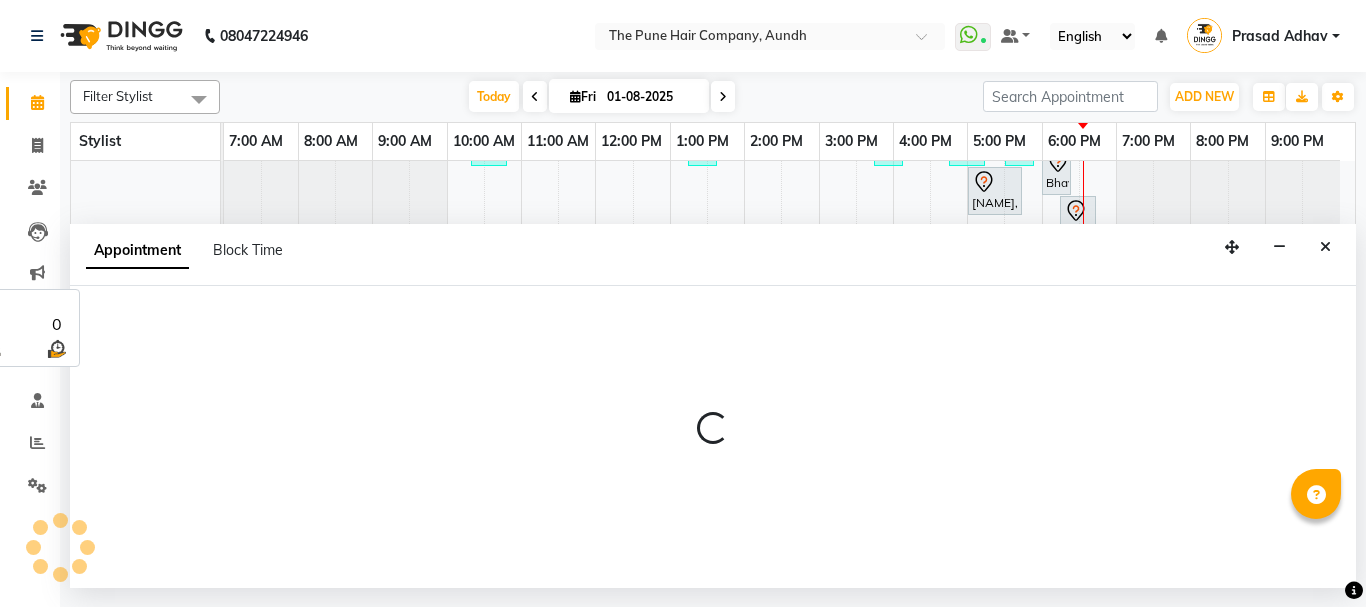 select on "50093" 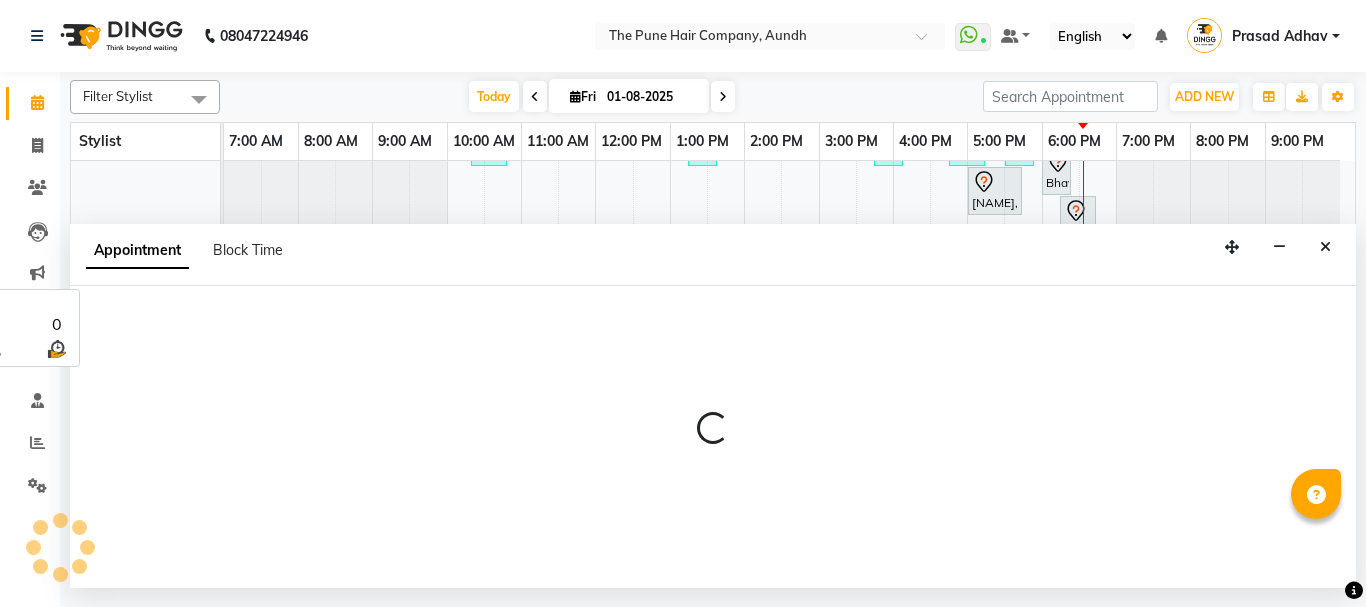 select on "tentative" 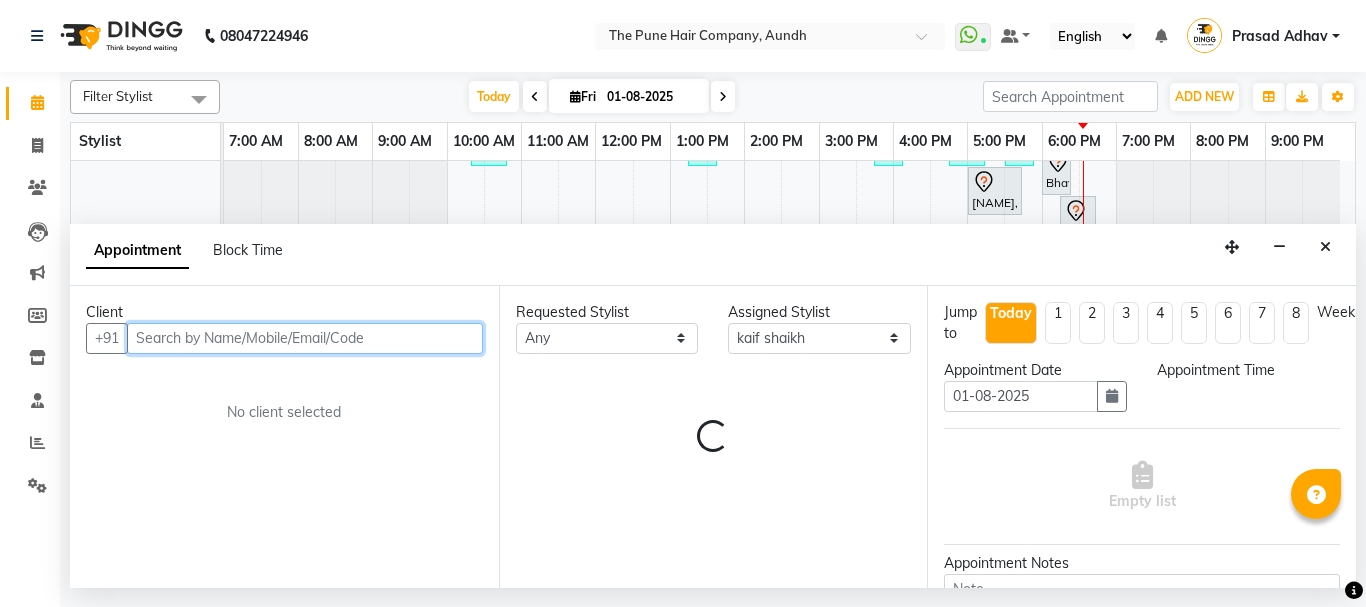 select on "1110" 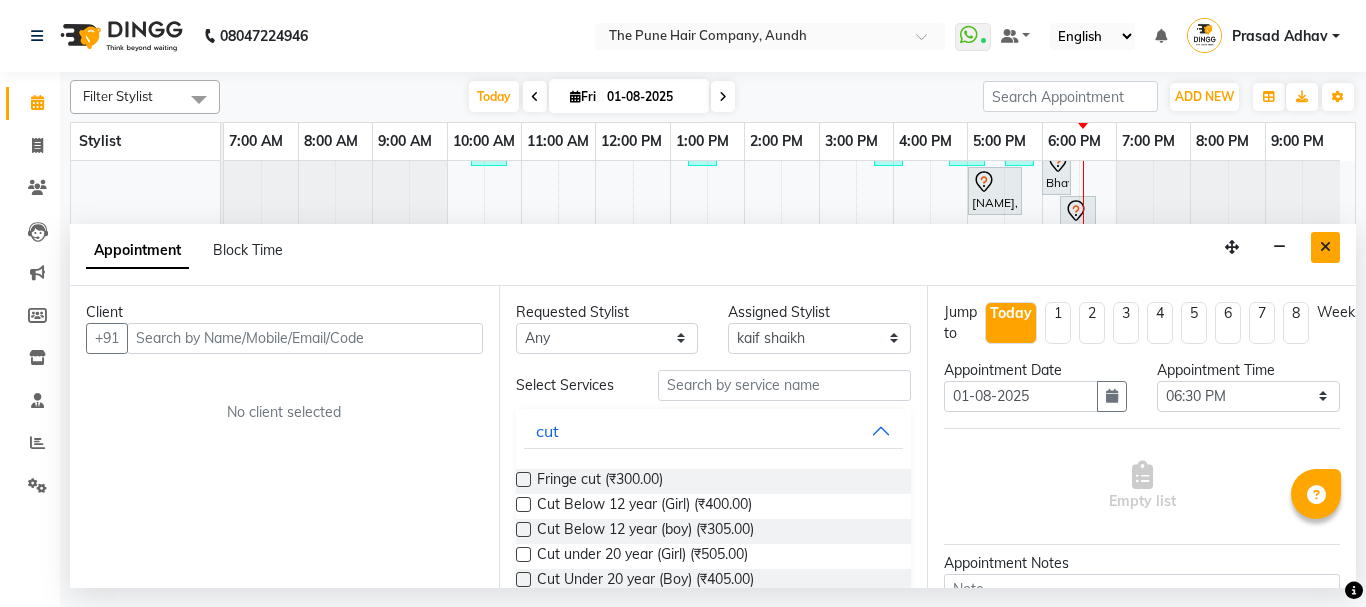 click at bounding box center [1325, 247] 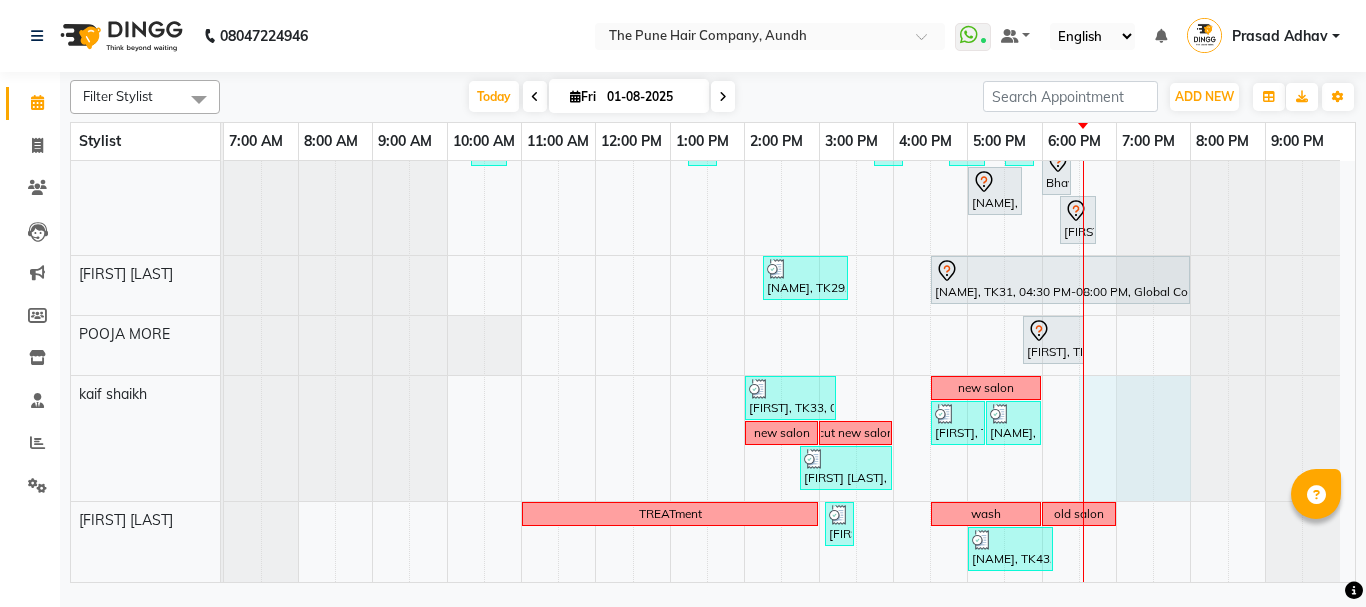 drag, startPoint x: 1094, startPoint y: 410, endPoint x: 1155, endPoint y: 410, distance: 61 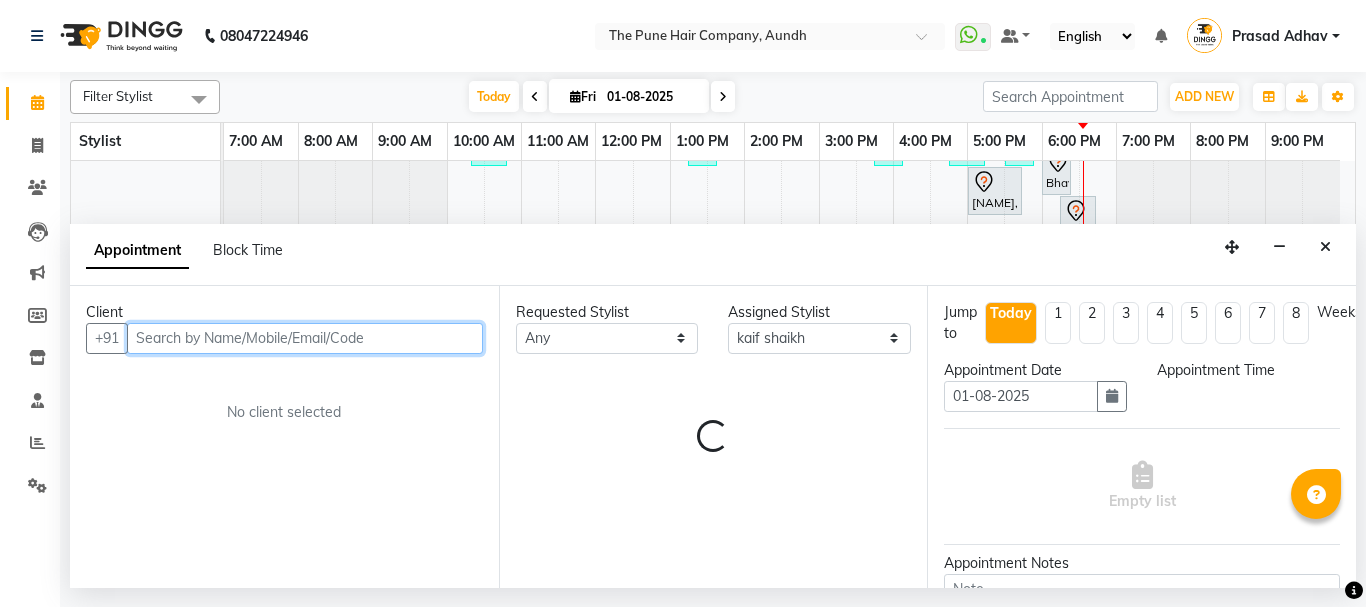 select on "1110" 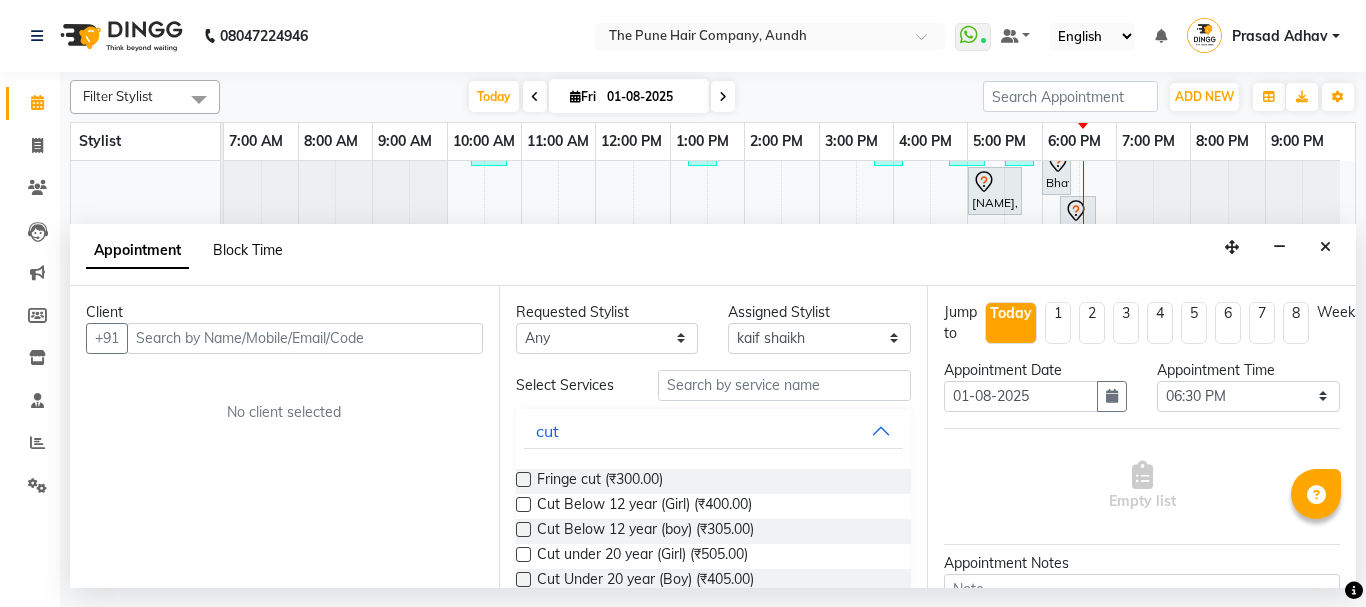 click on "Block Time" at bounding box center [248, 250] 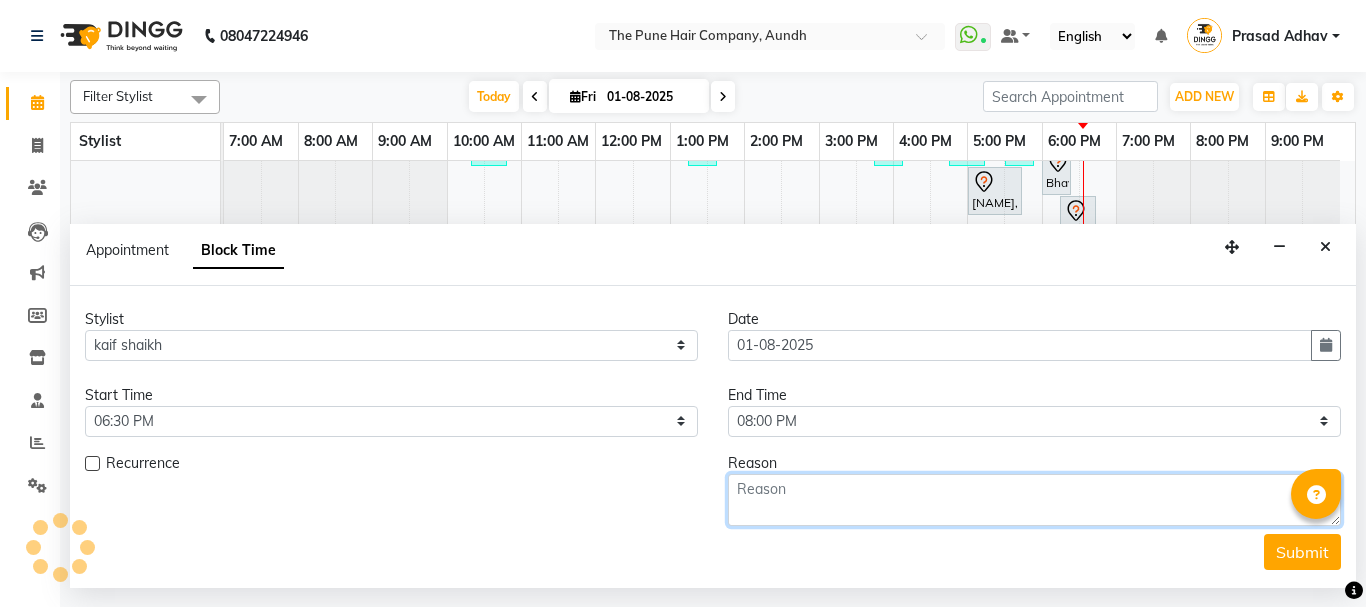 click at bounding box center (1034, 500) 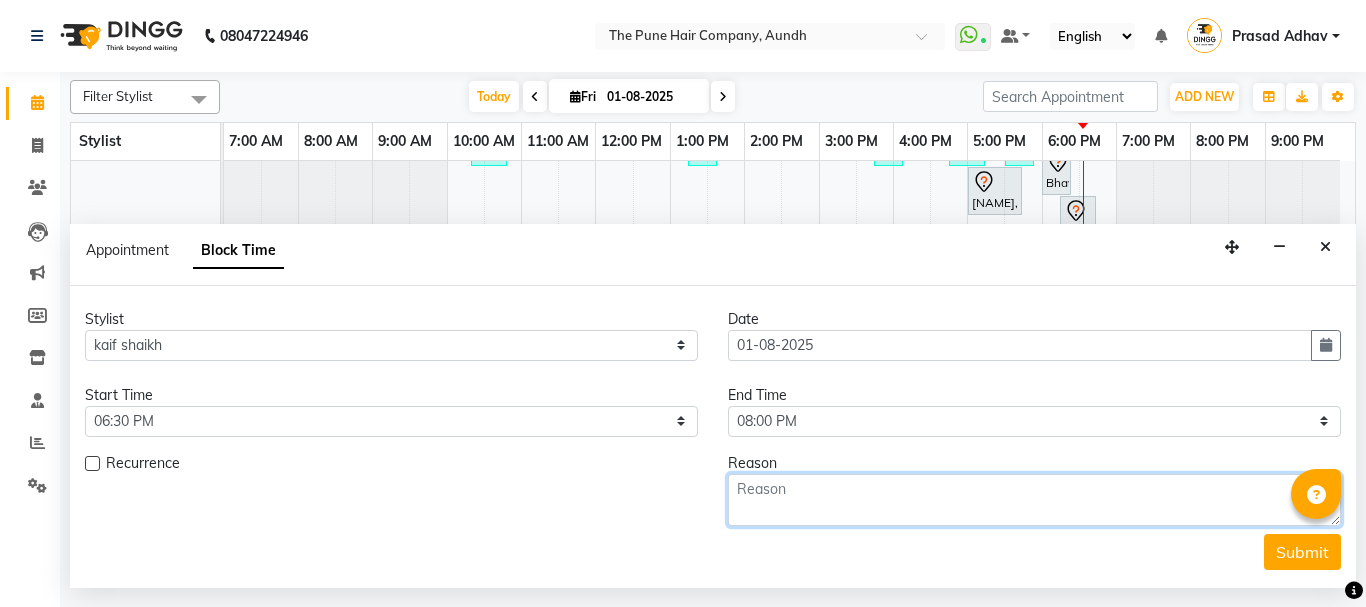 scroll, scrollTop: 898, scrollLeft: 0, axis: vertical 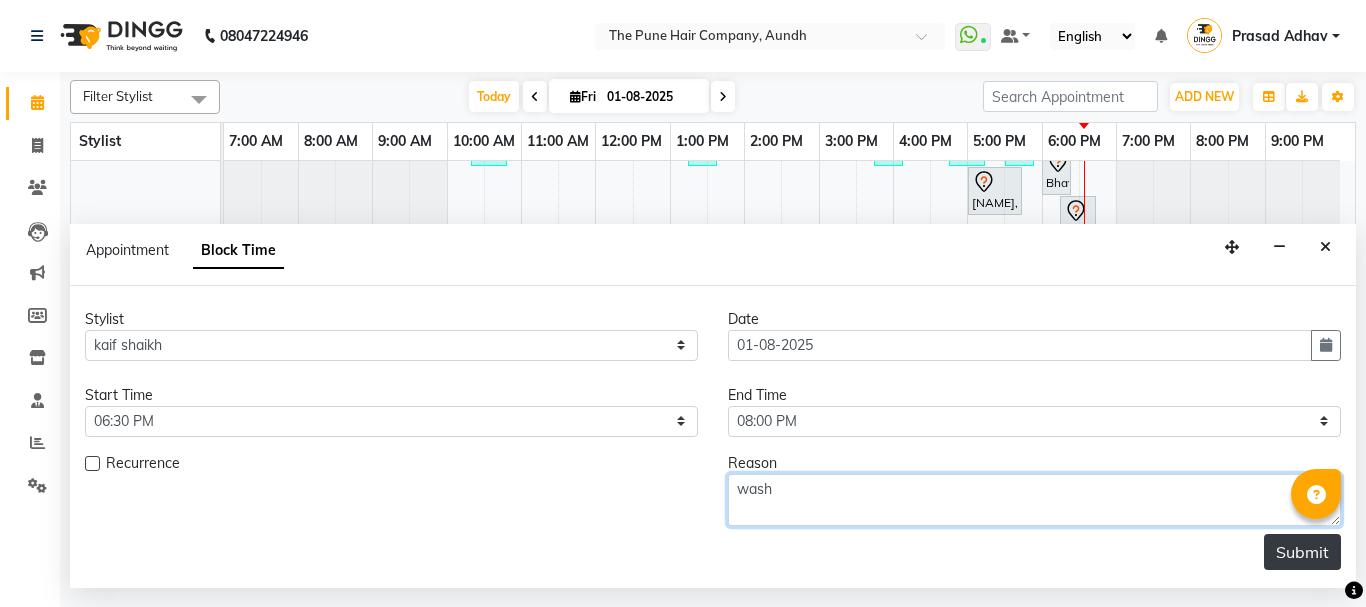 type on "wash" 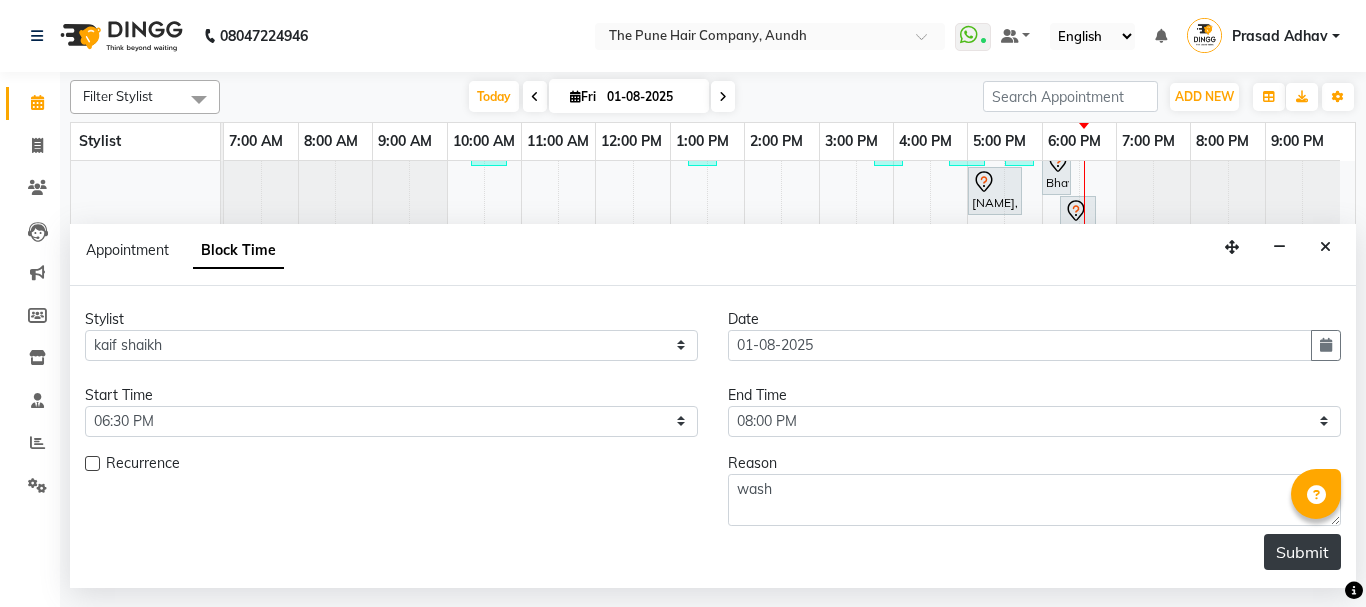 click on "Submit" at bounding box center (1302, 552) 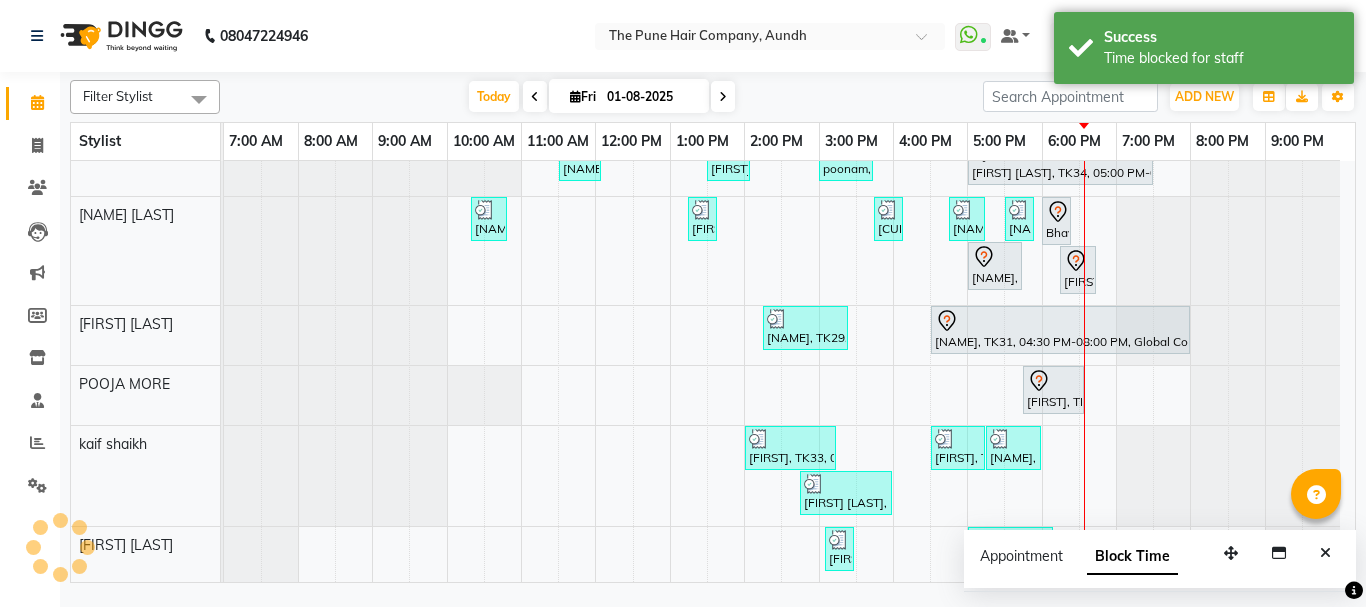 scroll, scrollTop: 756, scrollLeft: 0, axis: vertical 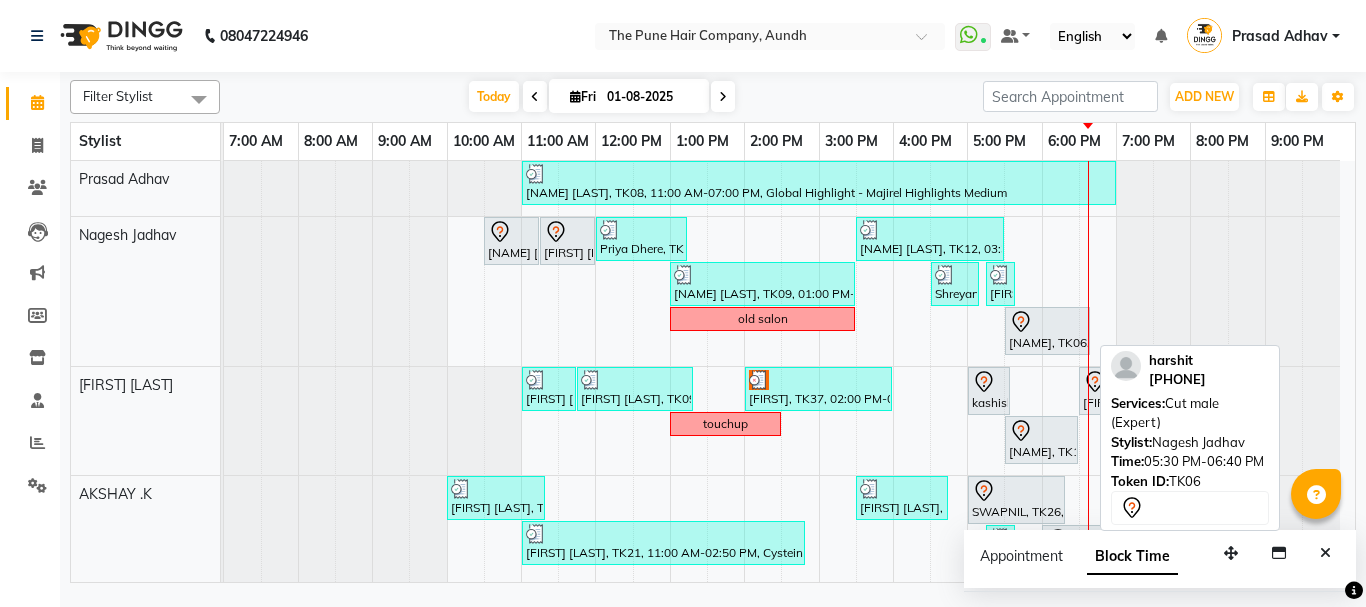 click on "[NAME], TK06, 05:30 PM-06:40 PM, Cut male (Expert)" at bounding box center [1047, 331] 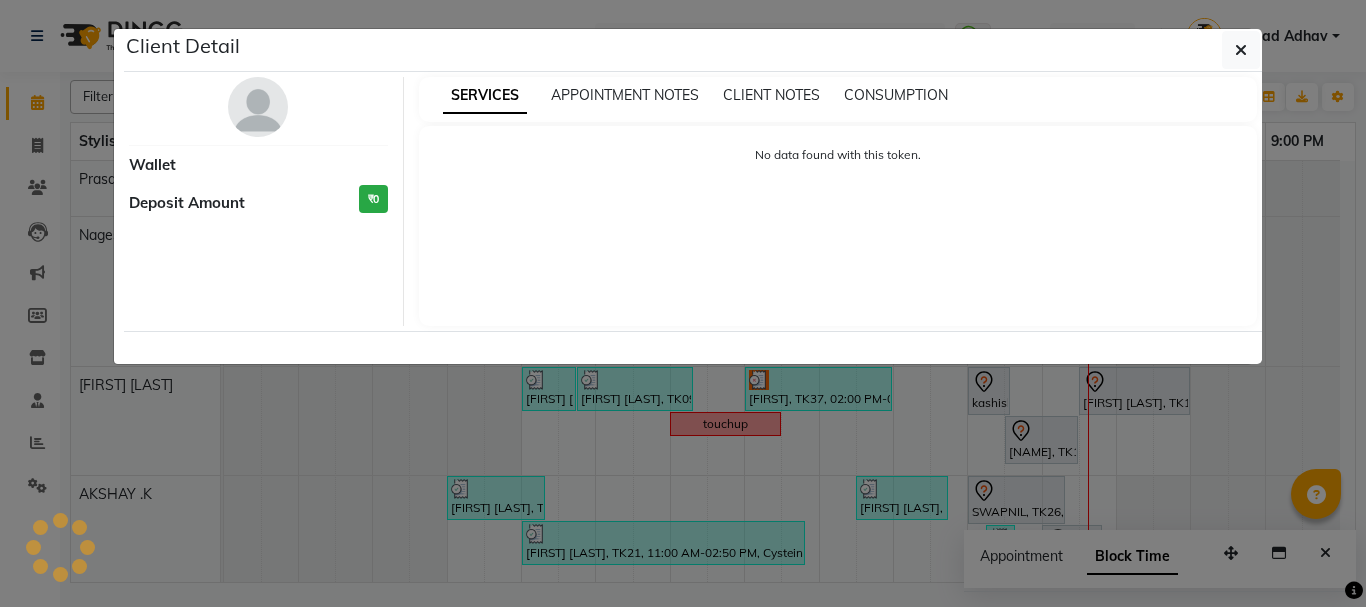 select on "7" 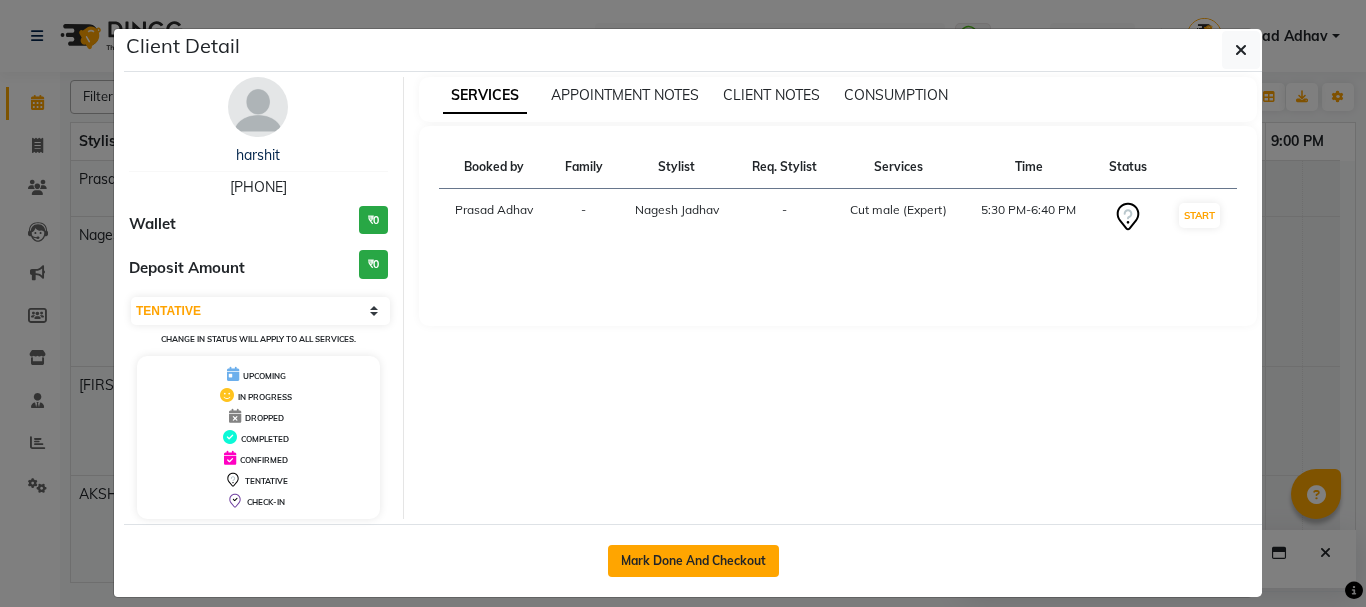 click on "Mark Done And Checkout" 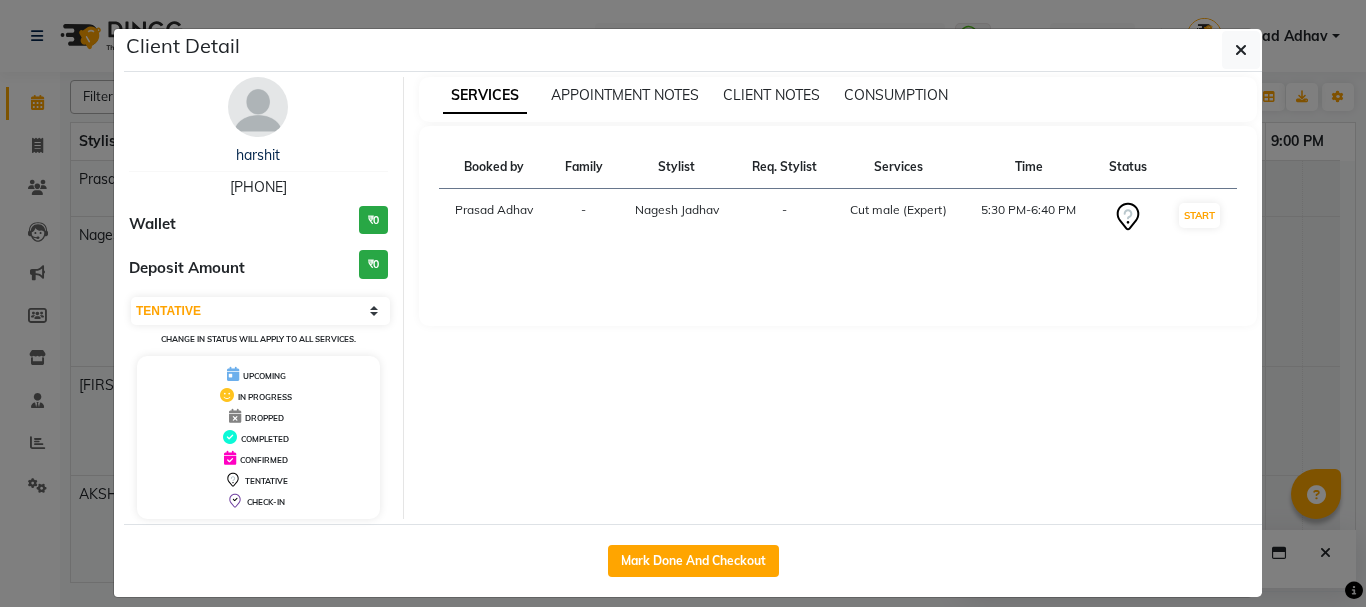 select on "service" 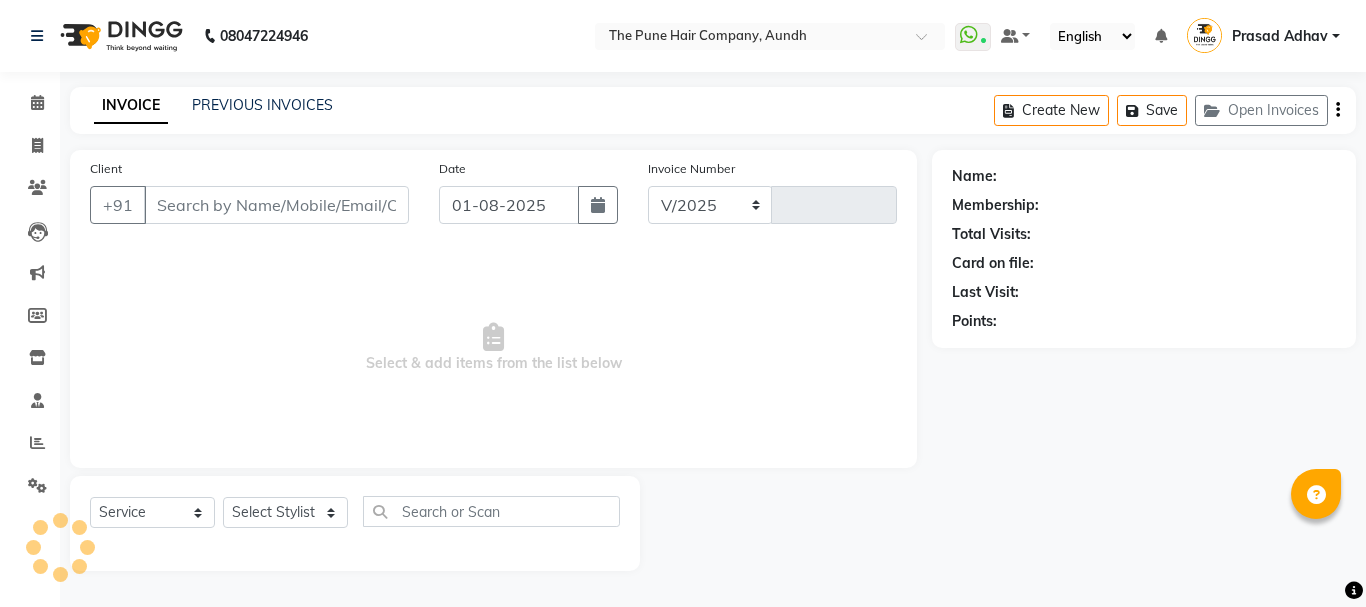 select on "106" 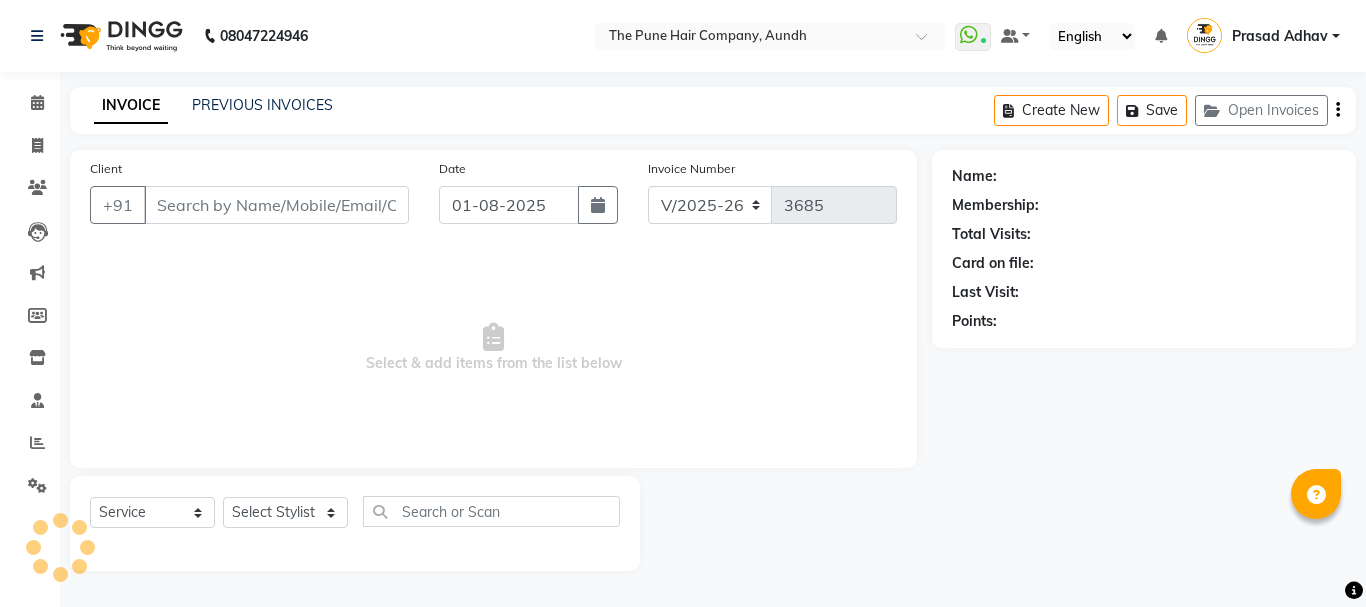 type on "[PHONE]" 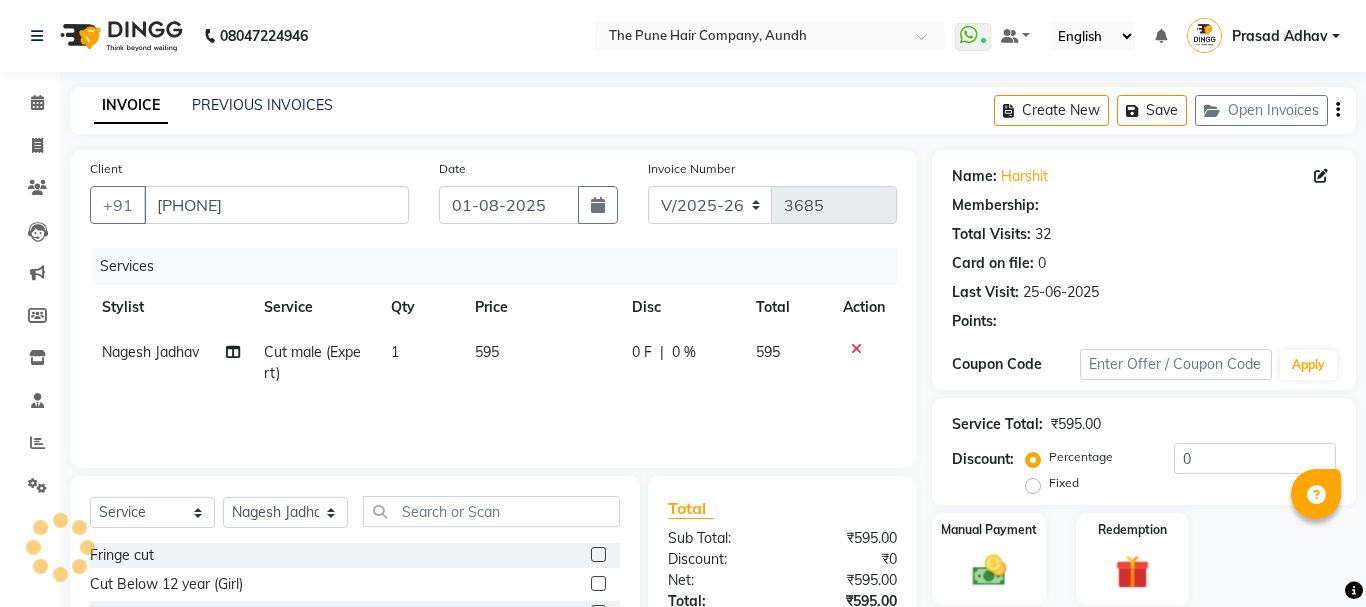 select on "1: Object" 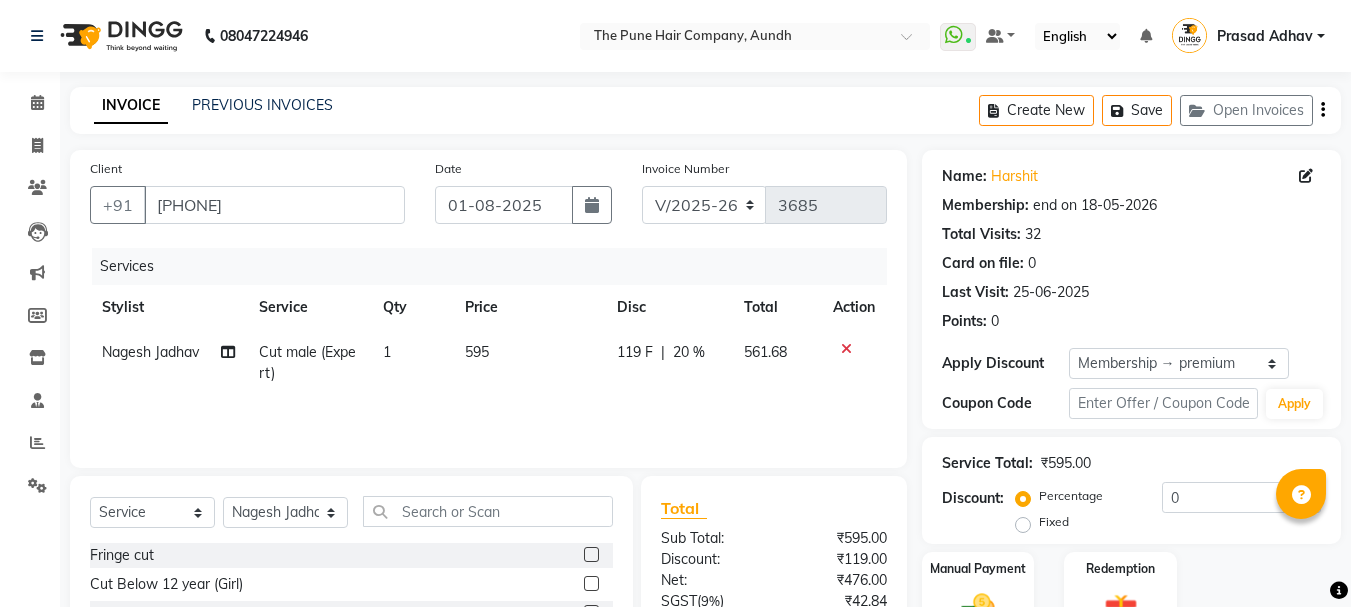 type on "20" 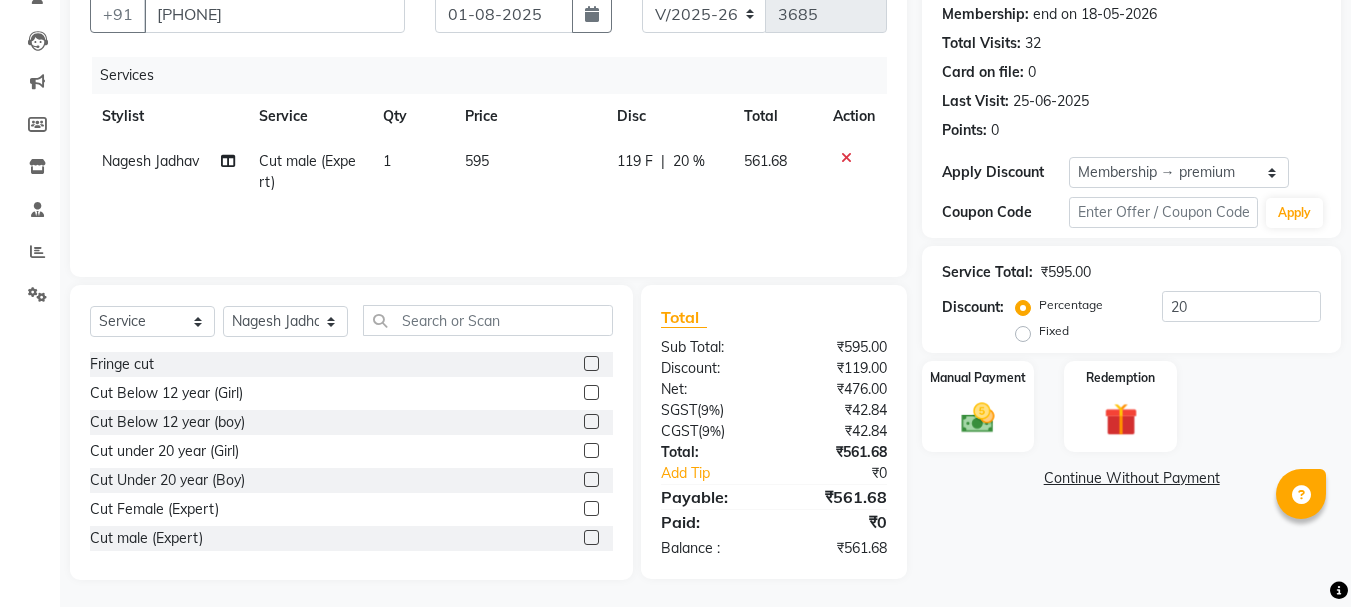 scroll, scrollTop: 194, scrollLeft: 0, axis: vertical 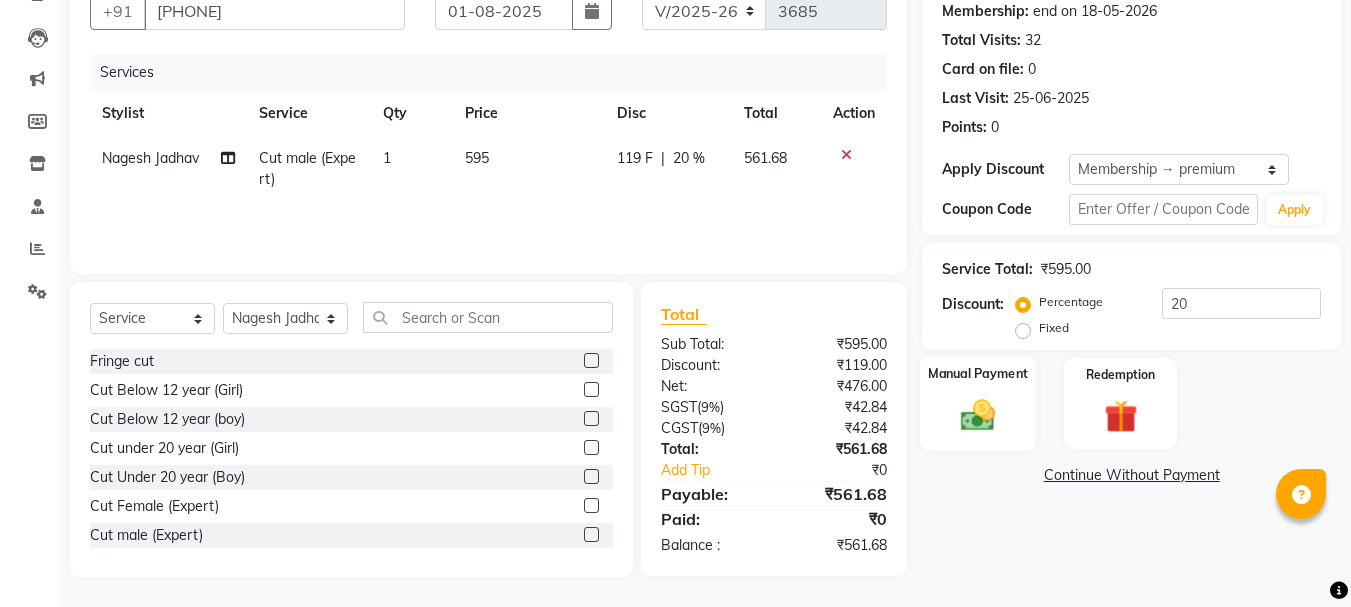 click 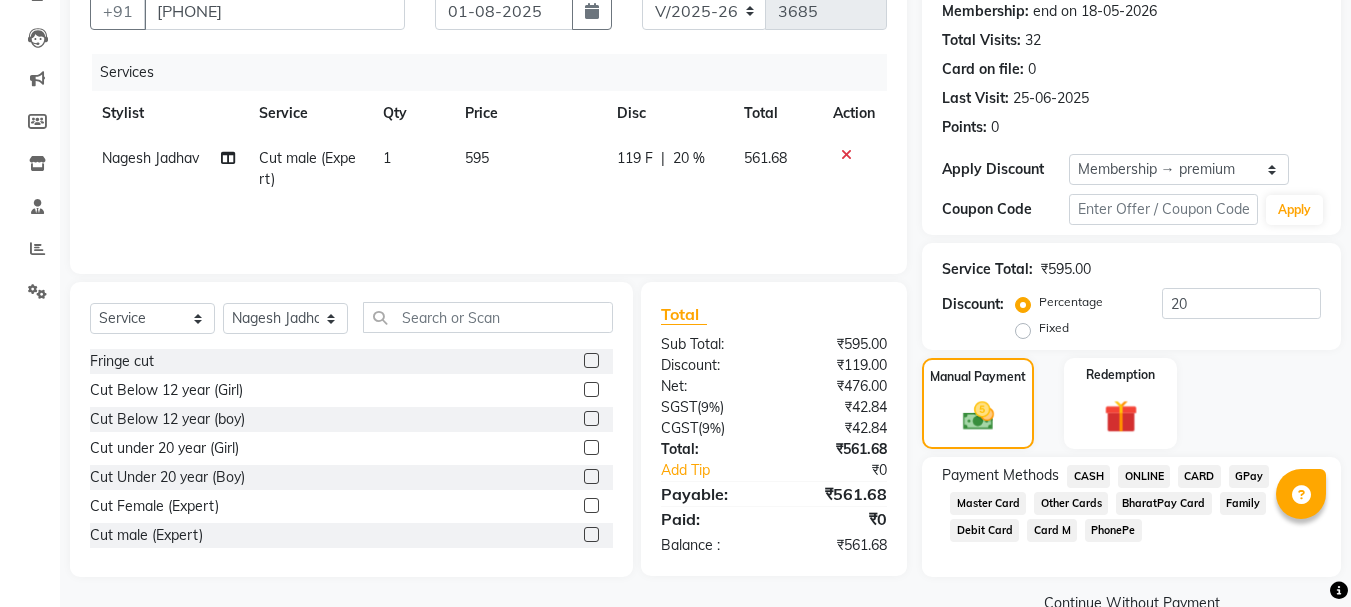 click on "ONLINE" 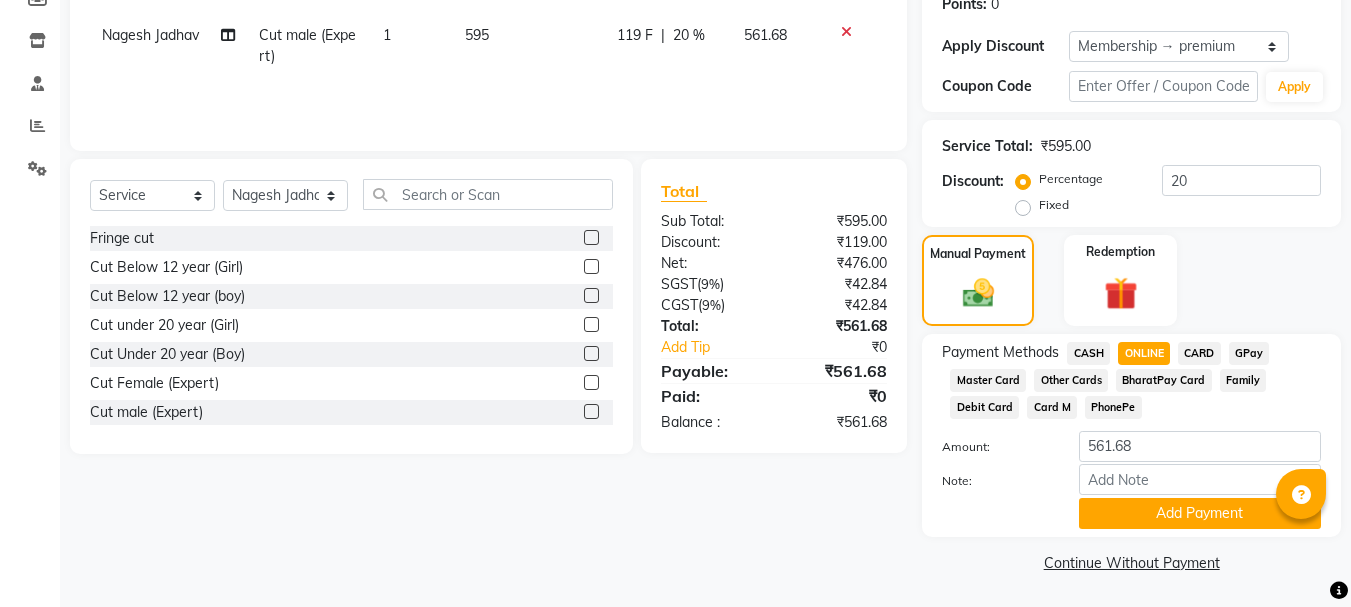 scroll, scrollTop: 318, scrollLeft: 0, axis: vertical 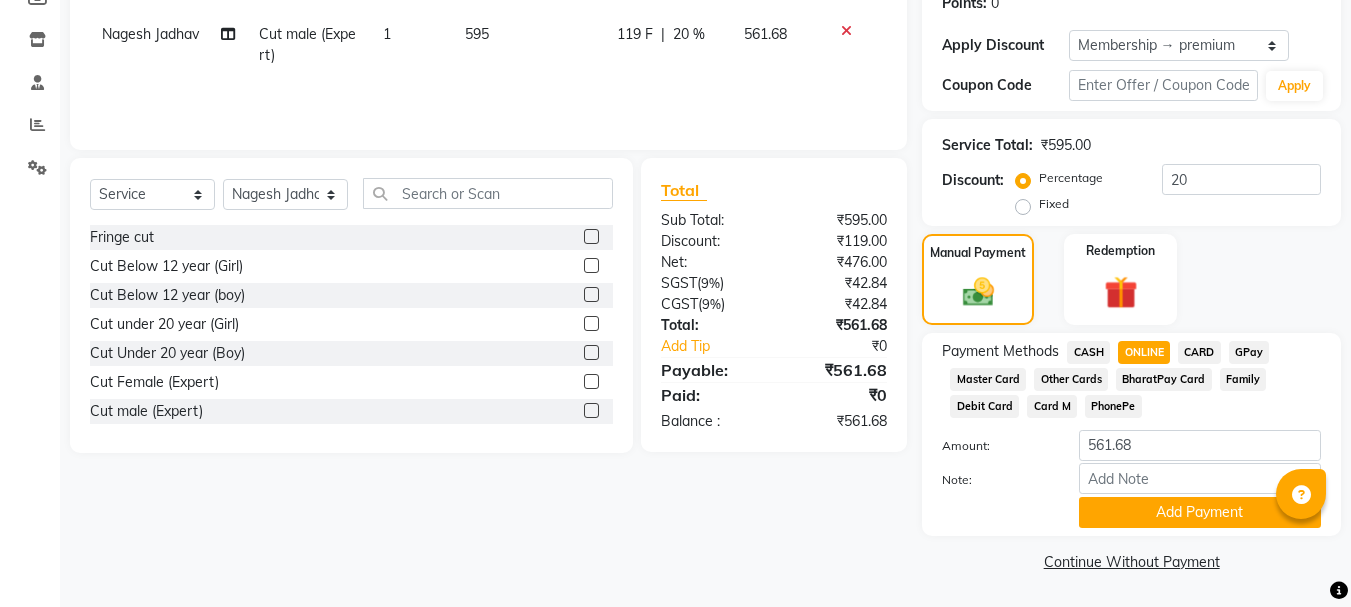 click on "CARD" 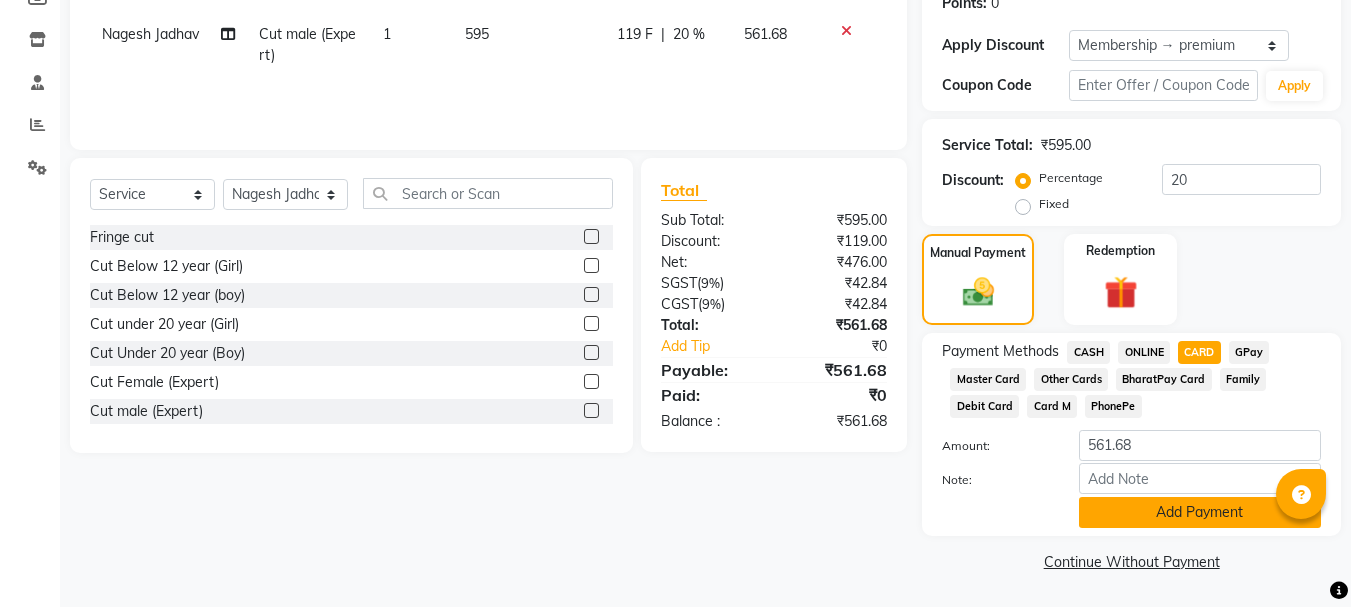 click on "Add Payment" 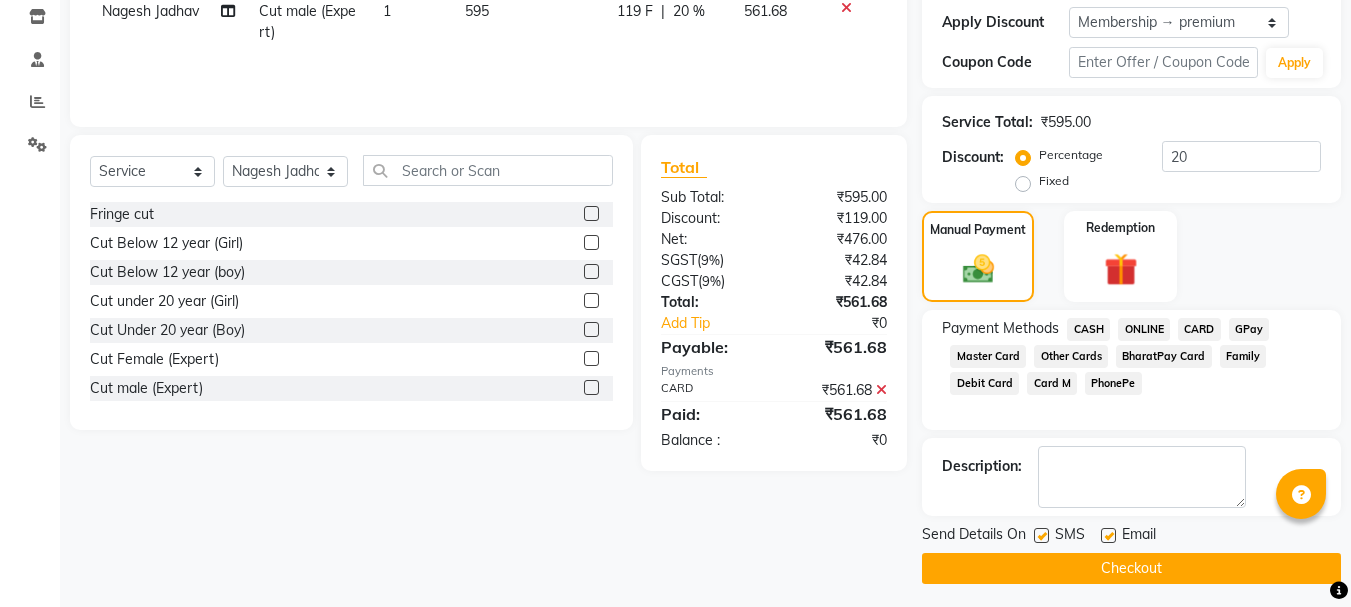 scroll, scrollTop: 348, scrollLeft: 0, axis: vertical 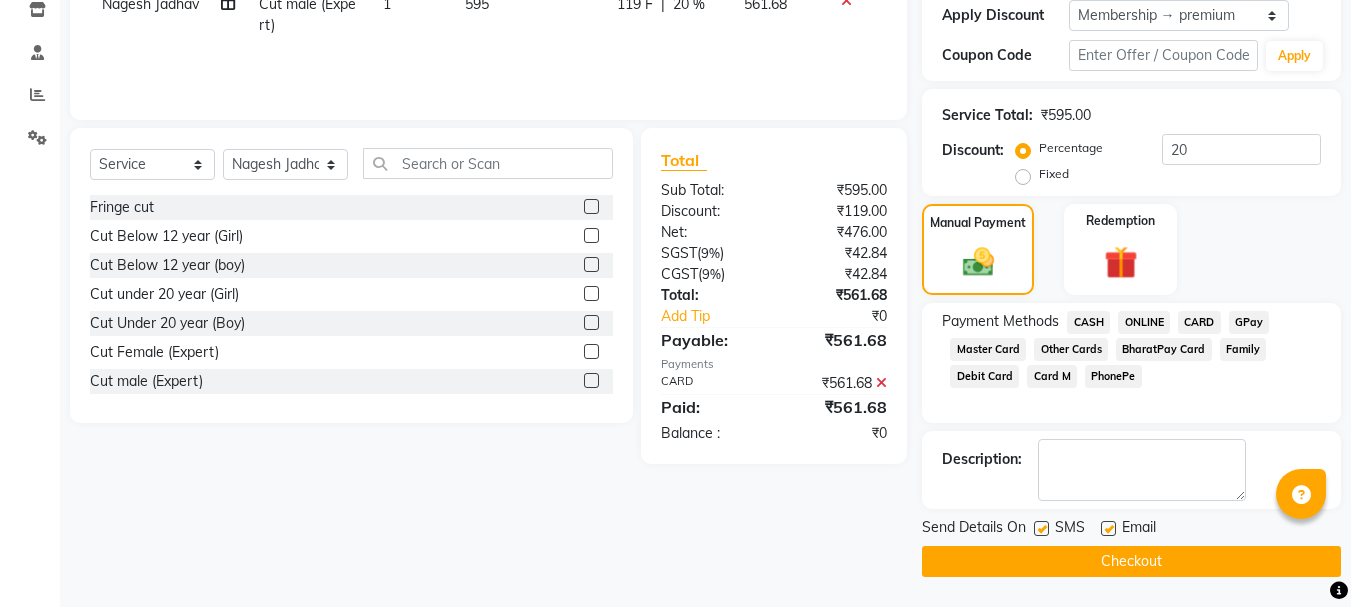 click on "Checkout" 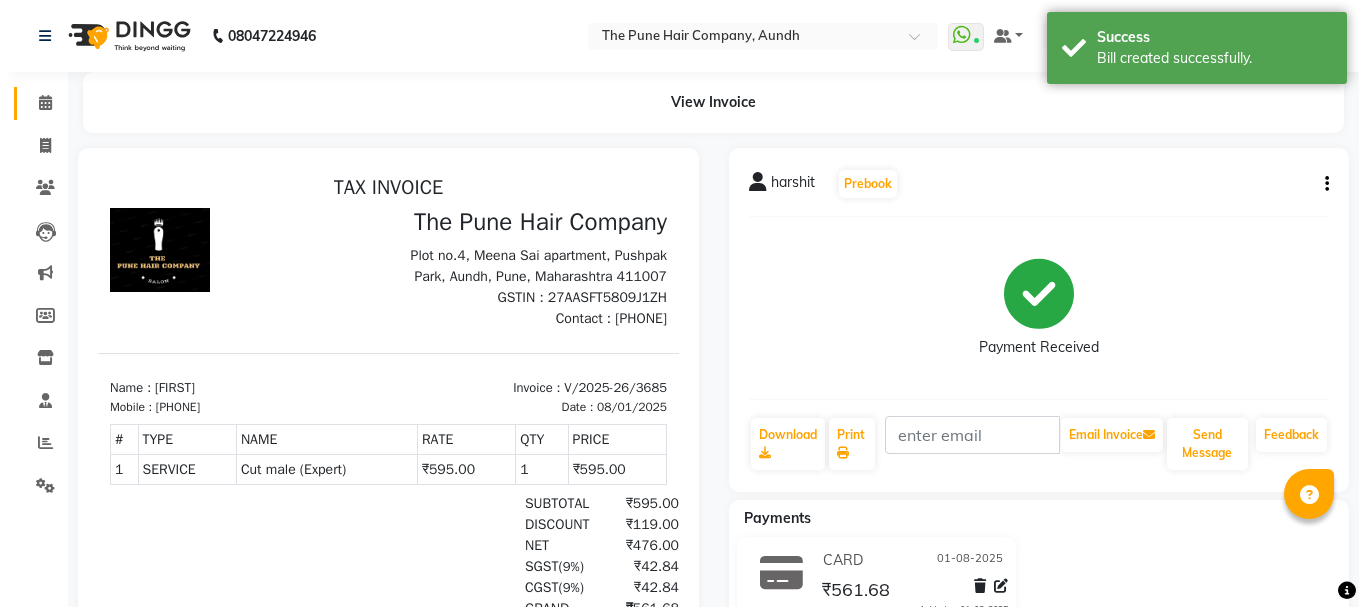 scroll, scrollTop: 0, scrollLeft: 0, axis: both 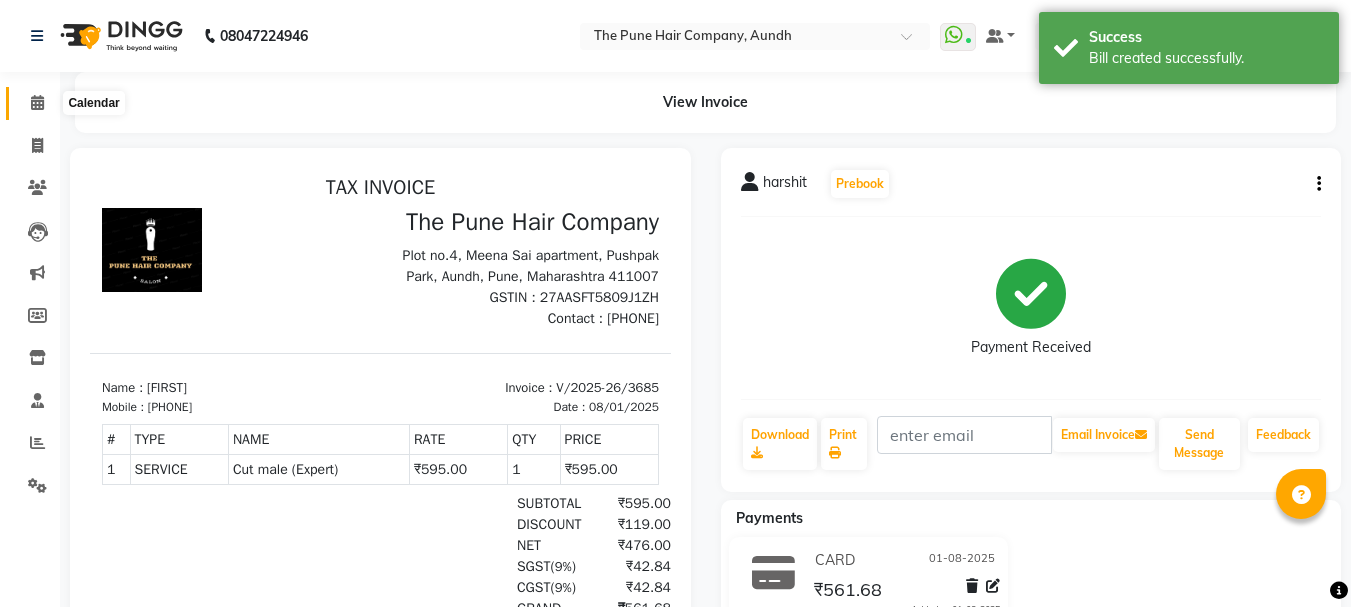 click 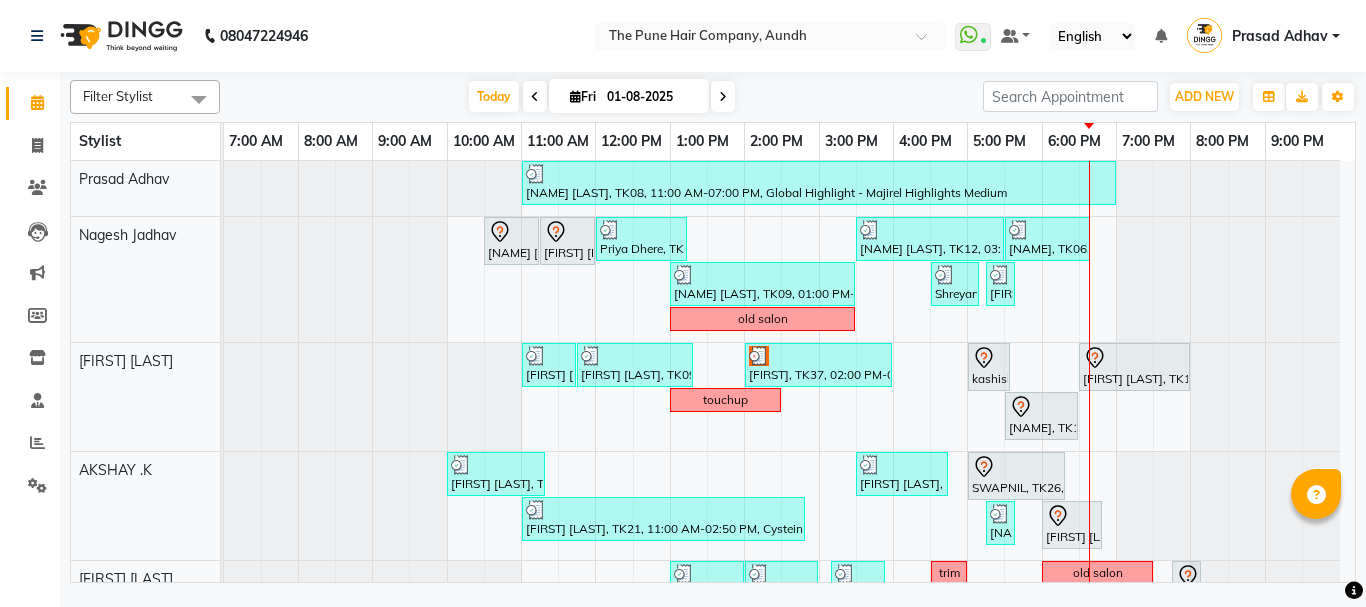 click at bounding box center (723, 96) 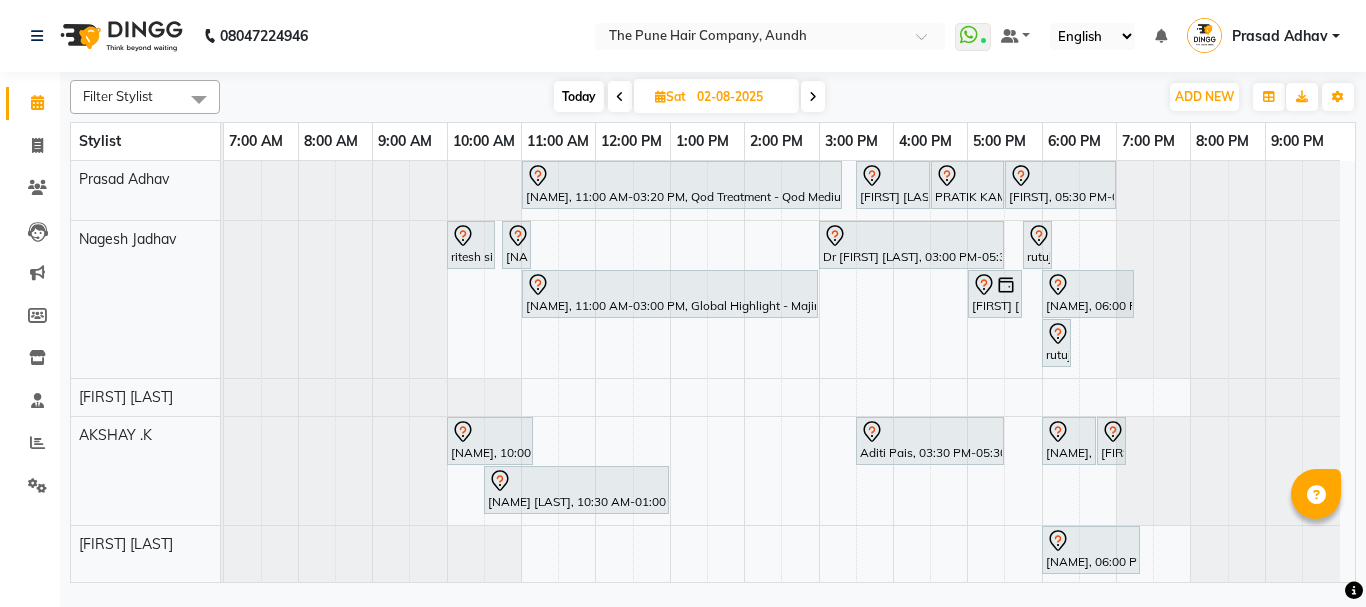 click on "Today" at bounding box center (579, 96) 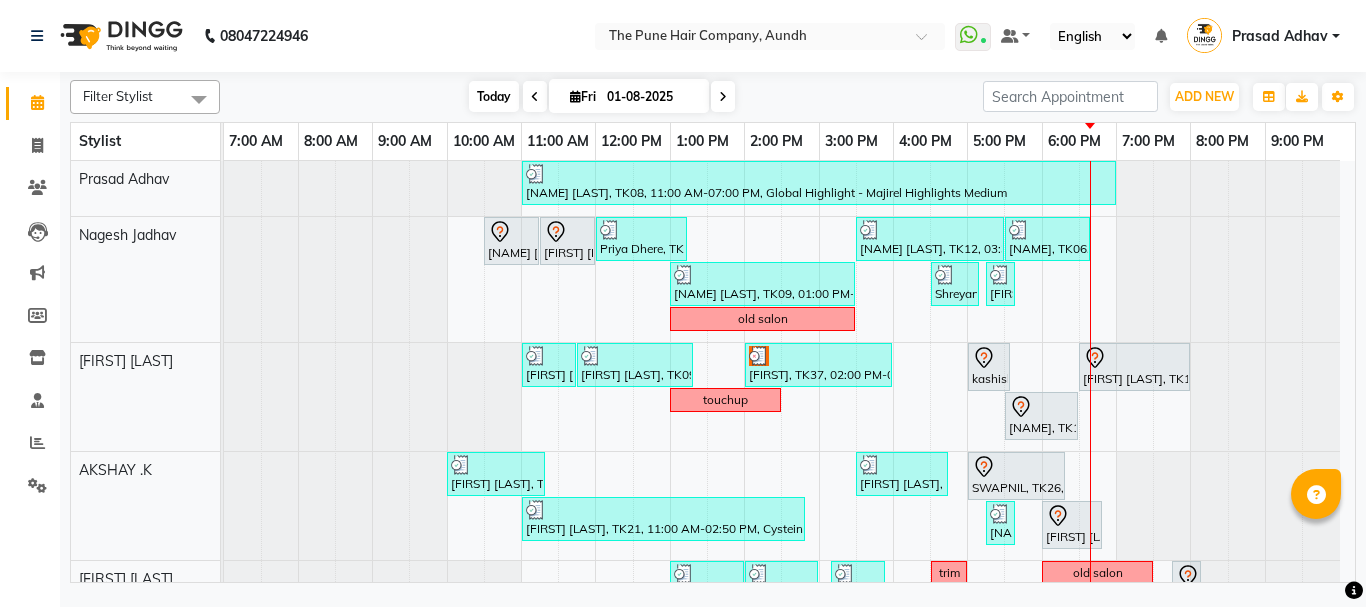click on "Today" at bounding box center (494, 96) 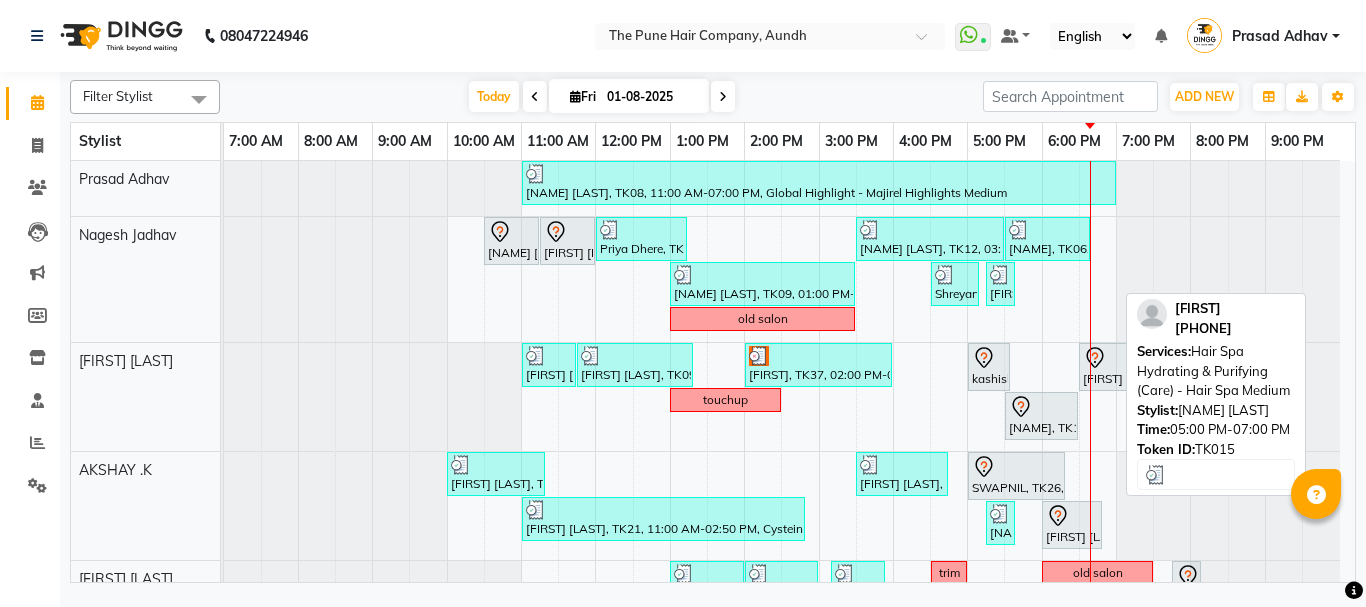 scroll, scrollTop: 450, scrollLeft: 0, axis: vertical 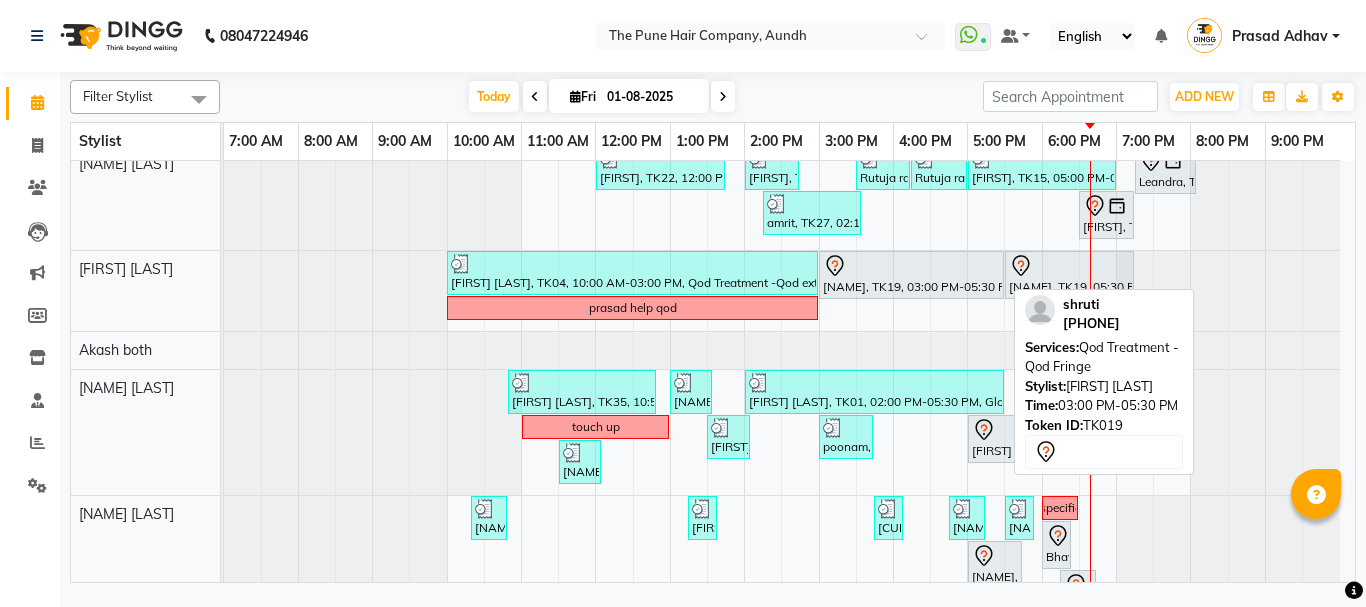 click on "[NAME], TK19, 03:00 PM-05:30 PM, Qod Treatment - Qod Fringe" at bounding box center (911, 275) 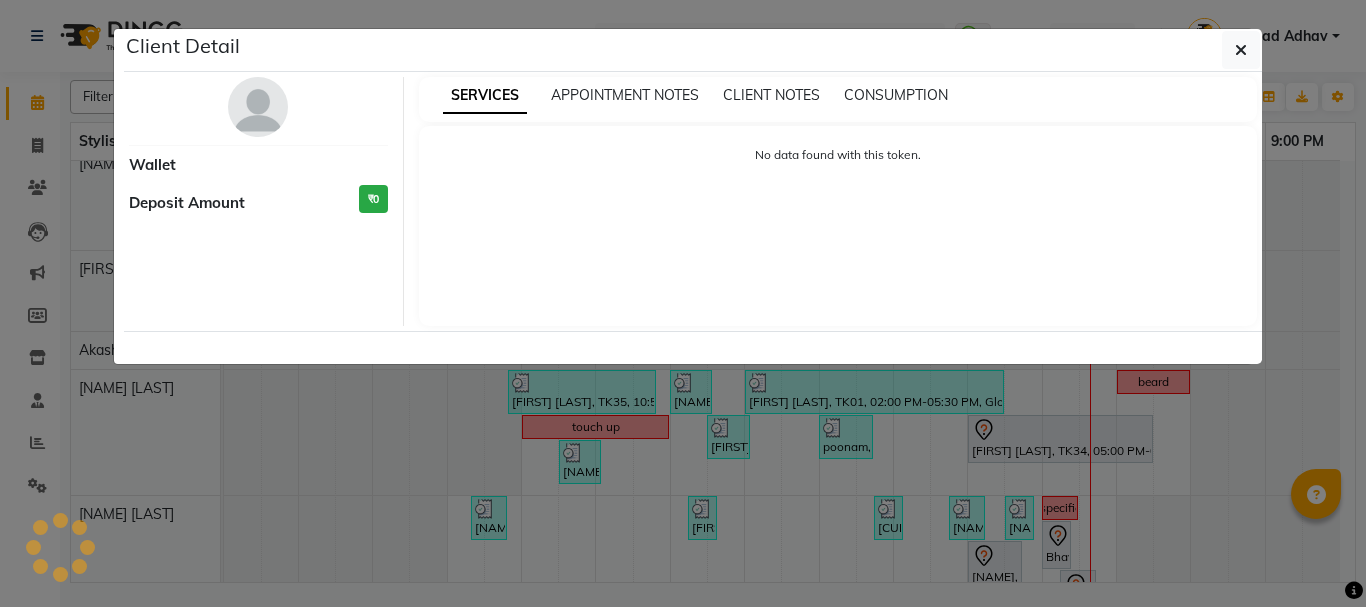select on "7" 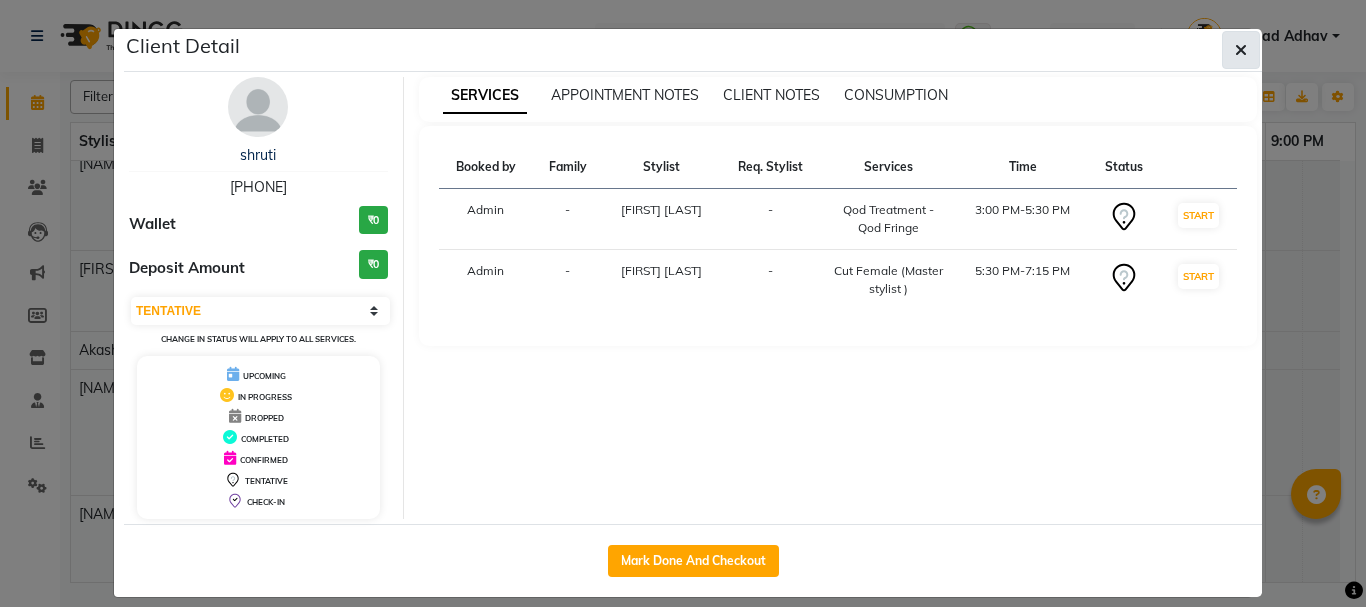 click 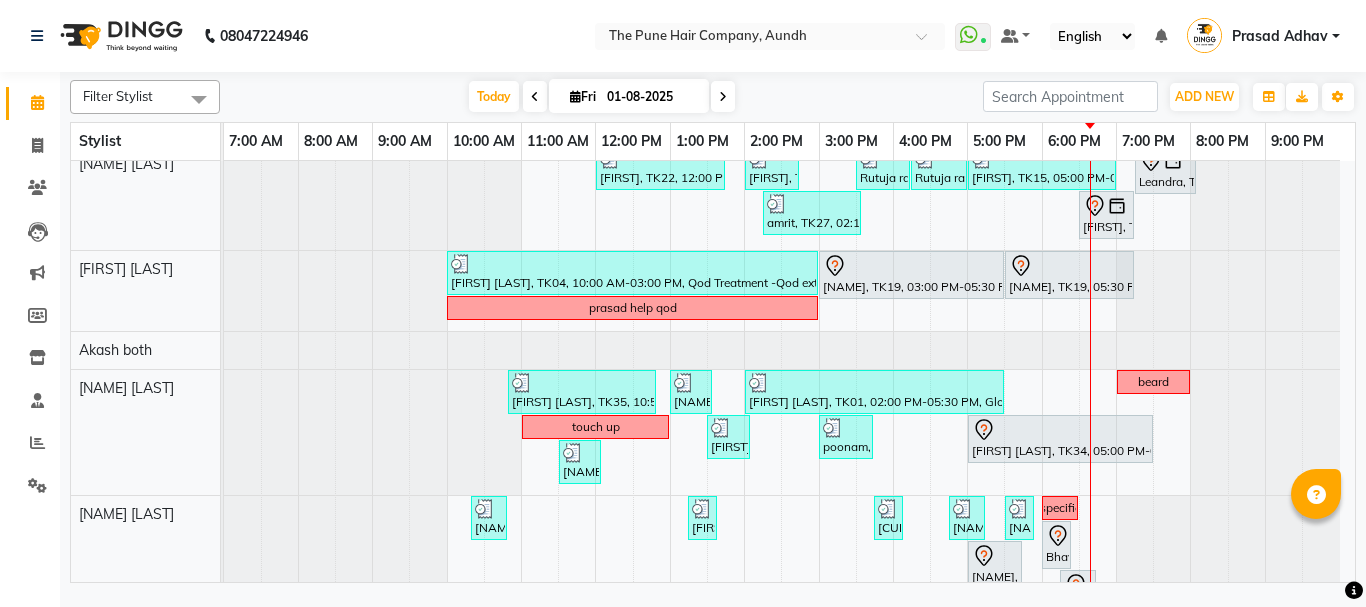 click at bounding box center [723, 96] 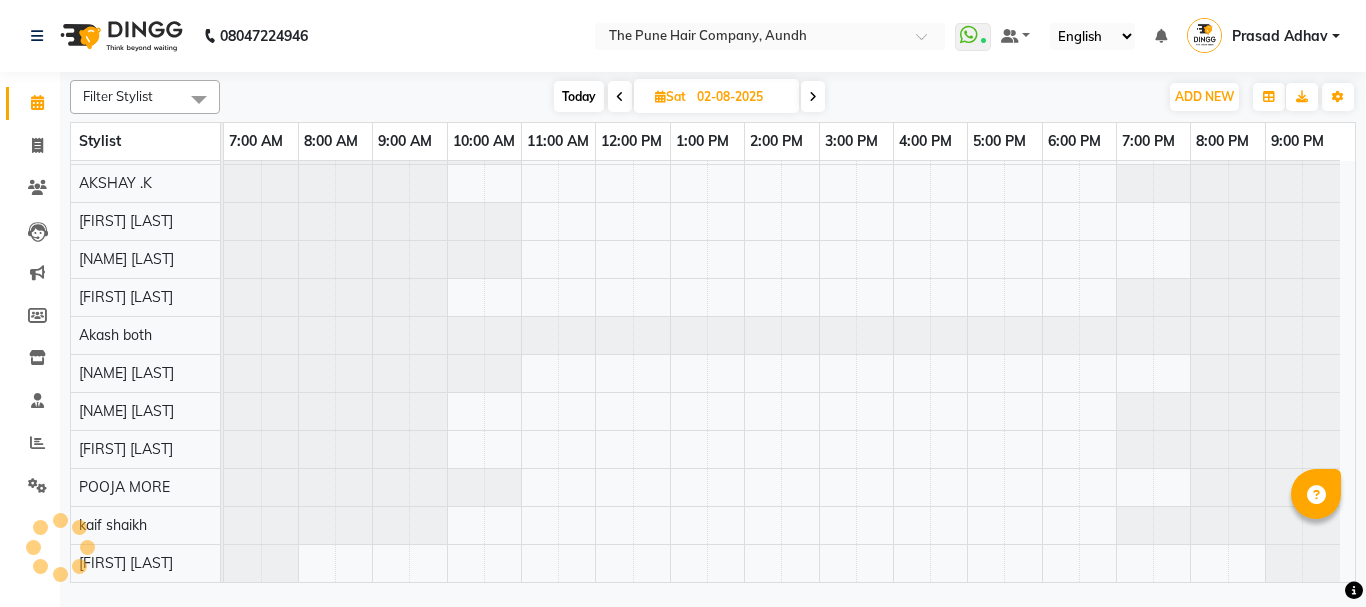 scroll, scrollTop: 110, scrollLeft: 0, axis: vertical 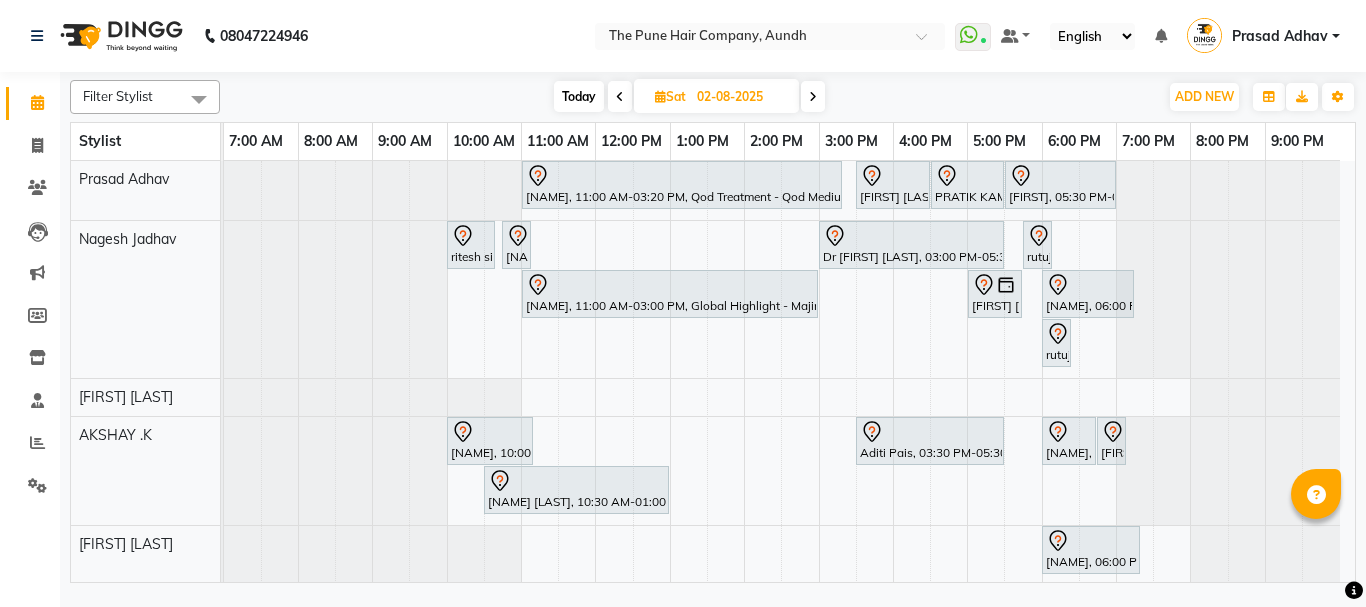click on "Today" at bounding box center [579, 96] 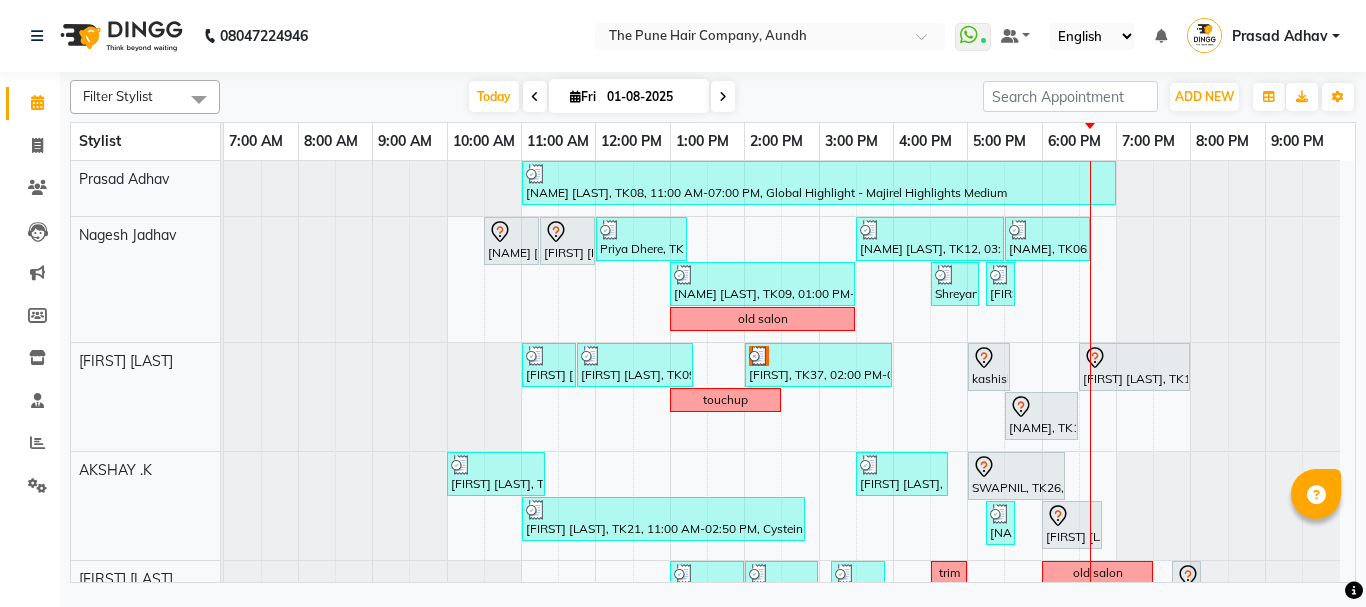 scroll, scrollTop: 300, scrollLeft: 0, axis: vertical 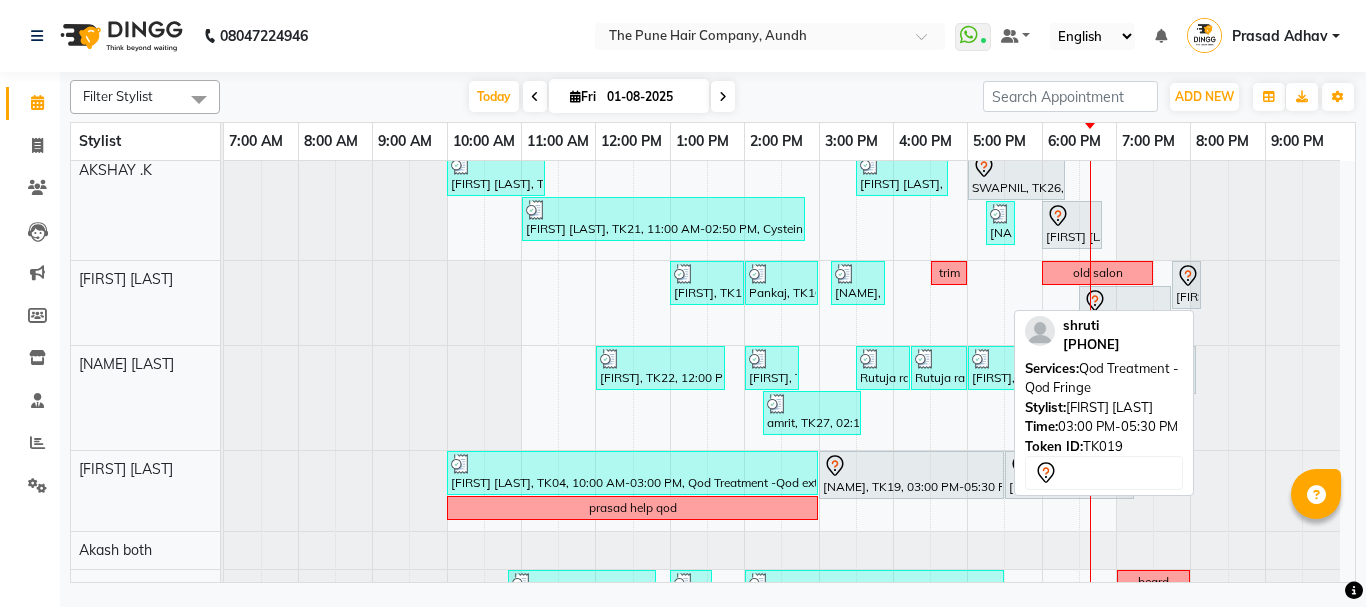 click on "[NAME], TK19, 03:00 PM-05:30 PM, Qod Treatment - Qod Fringe" at bounding box center [911, 475] 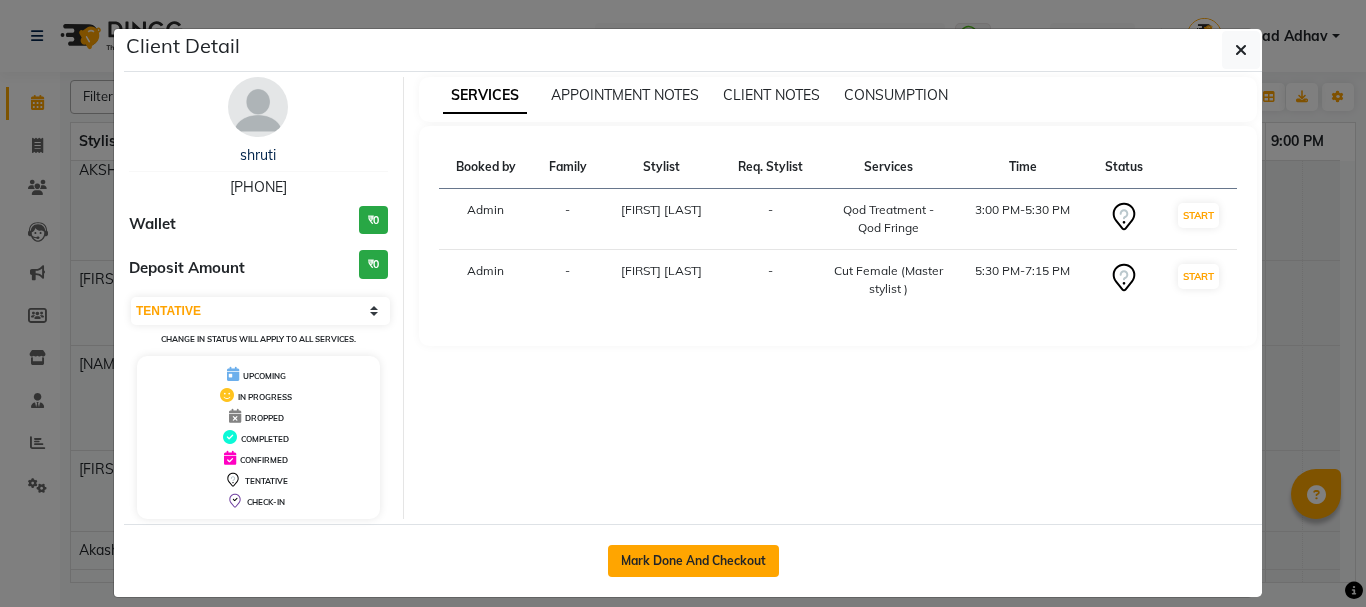 click on "Mark Done And Checkout" 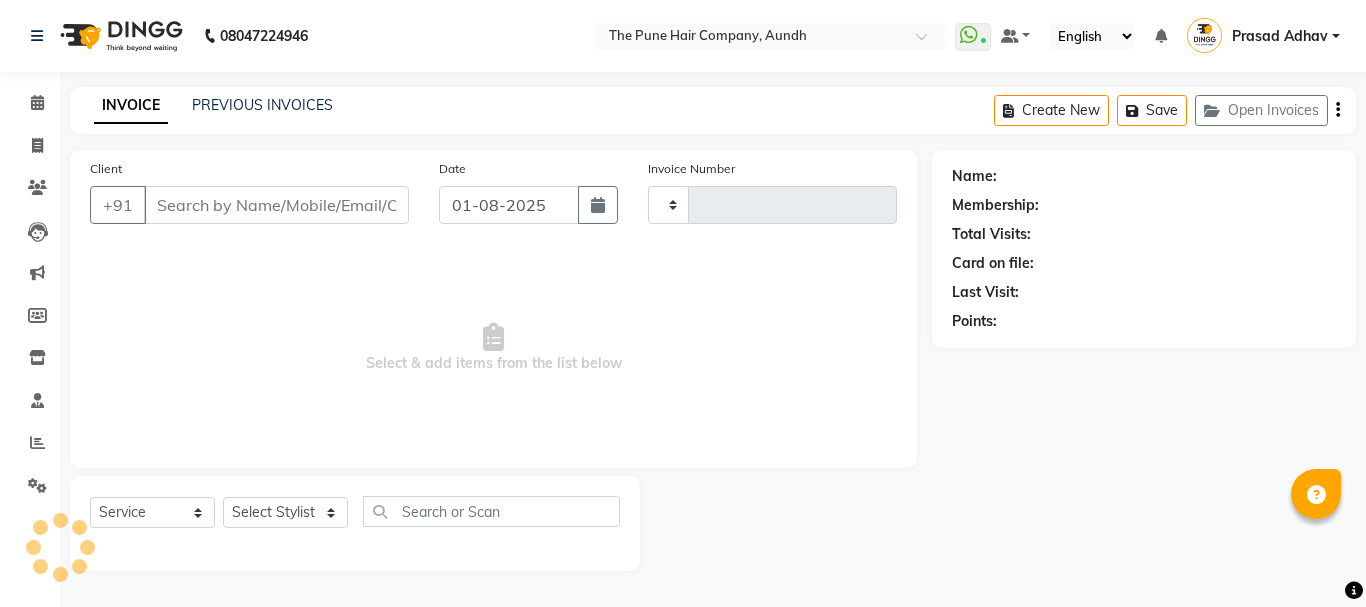 type on "3686" 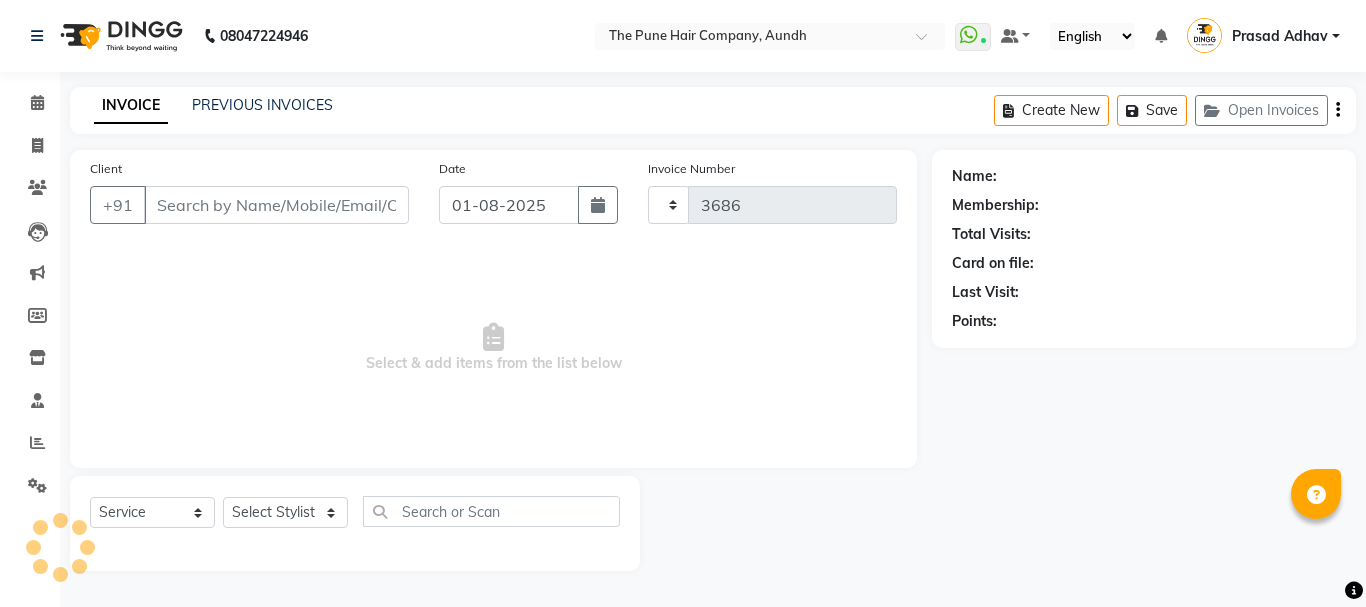 select on "106" 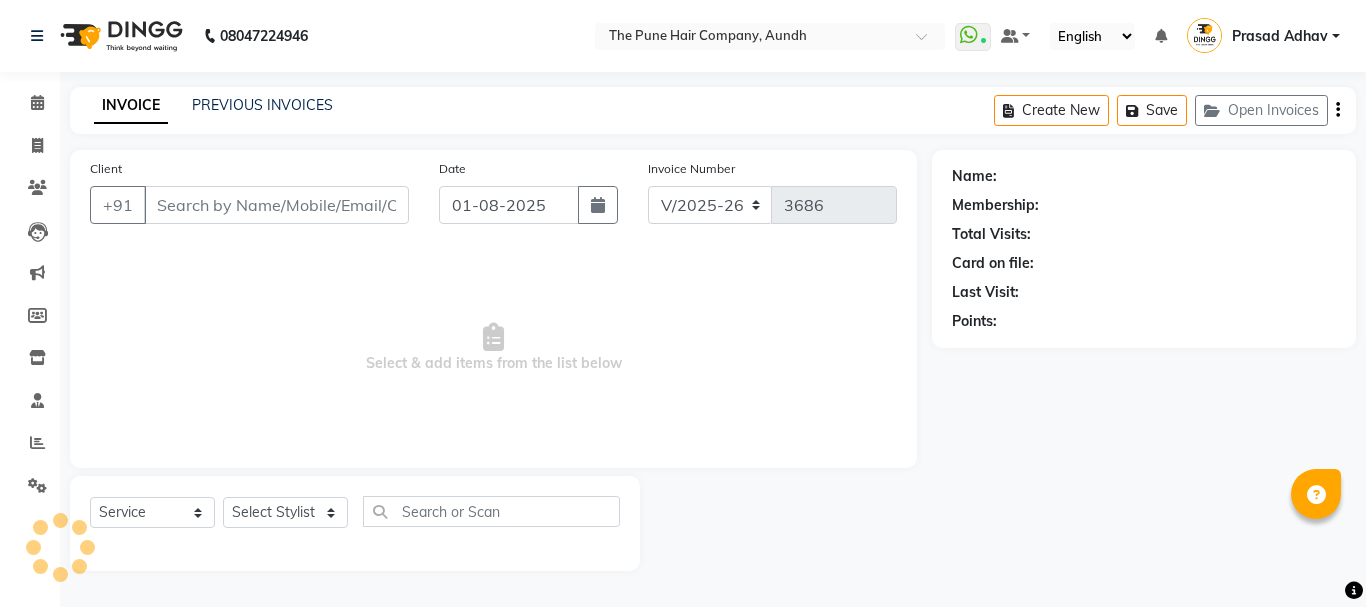 type on "[PHONE]" 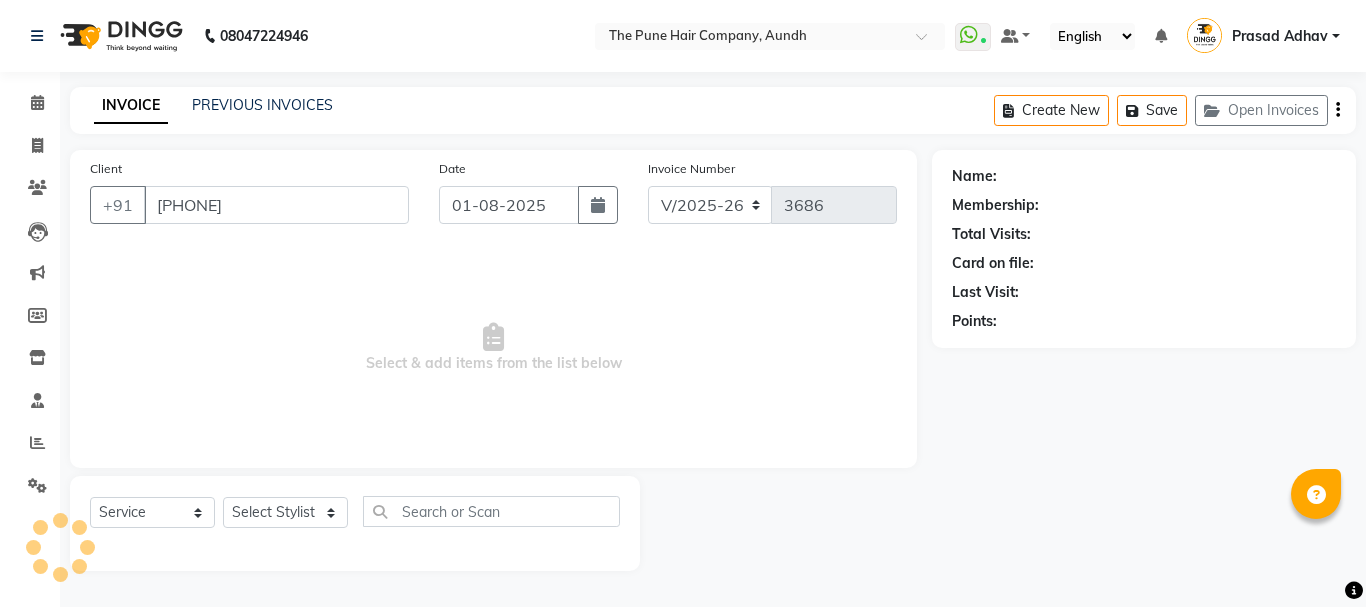 select on "25240" 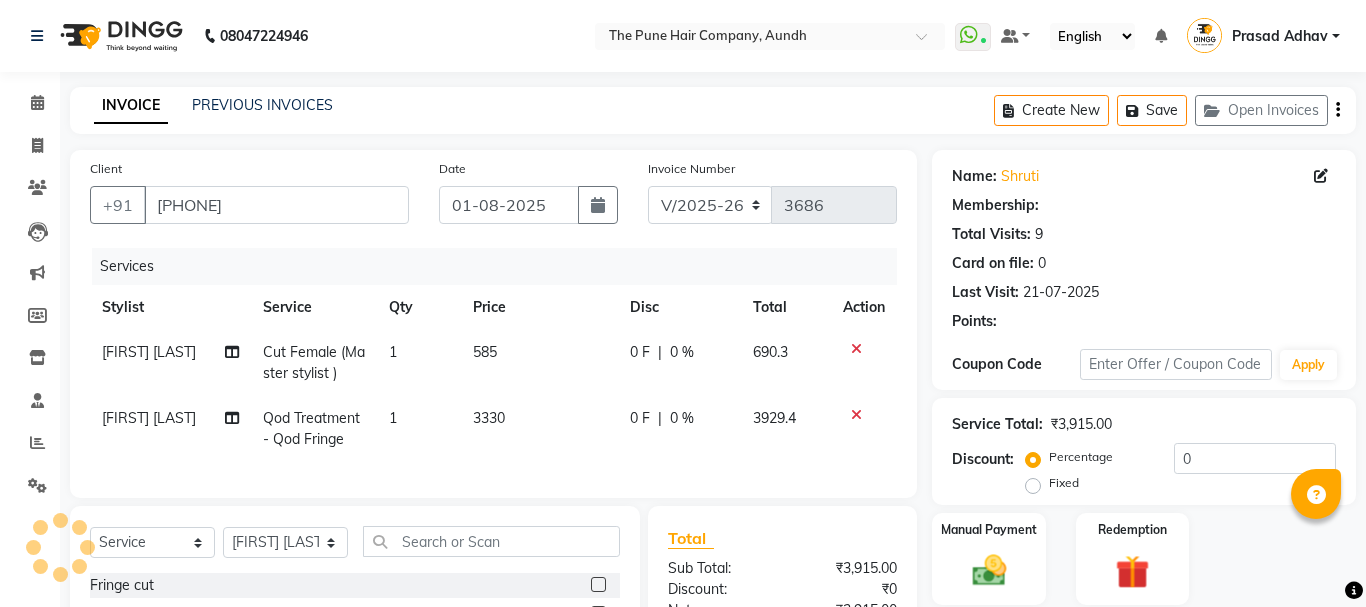 select on "1: Object" 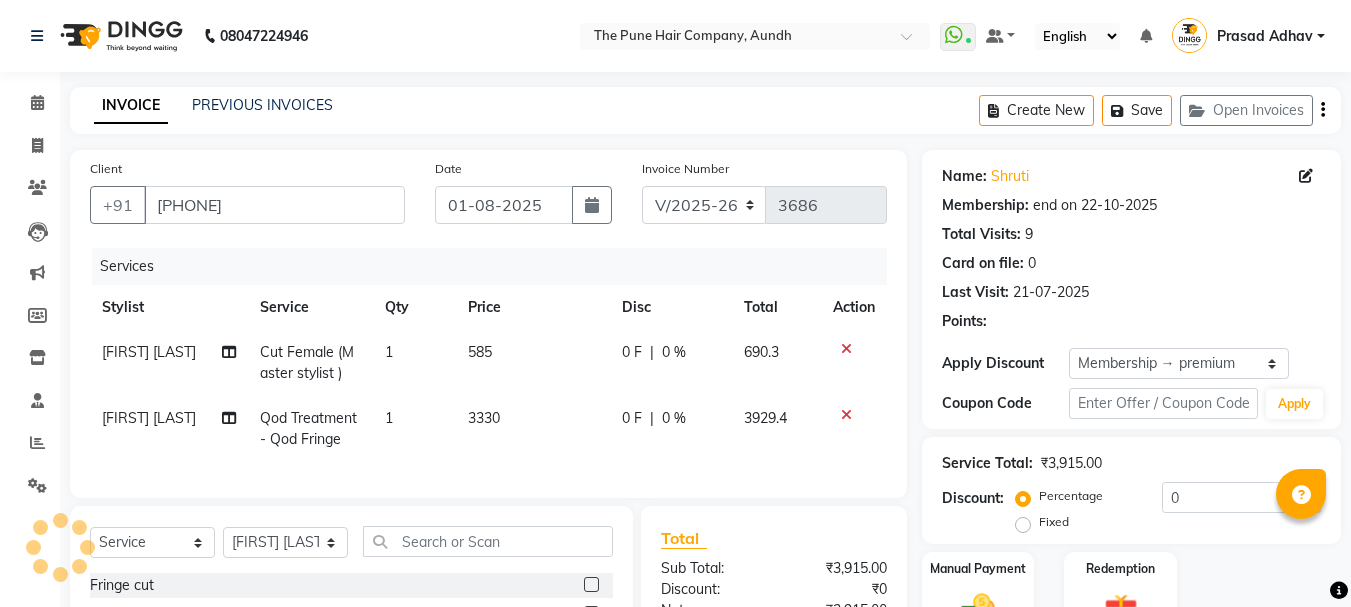 type 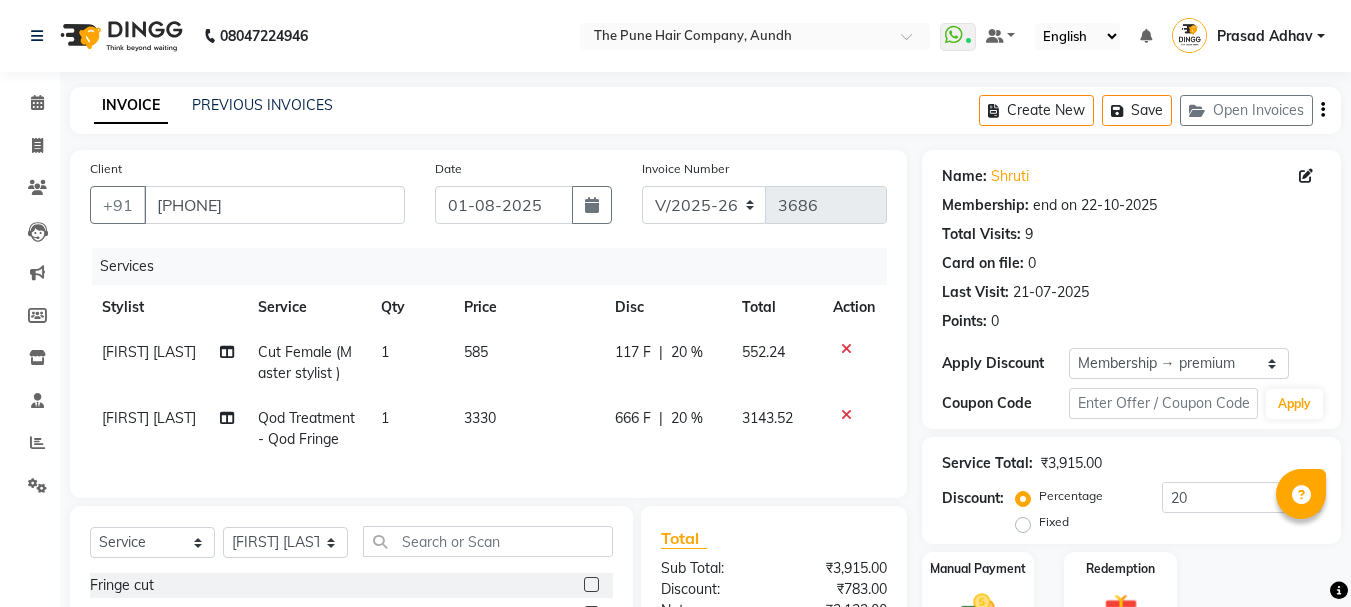 click 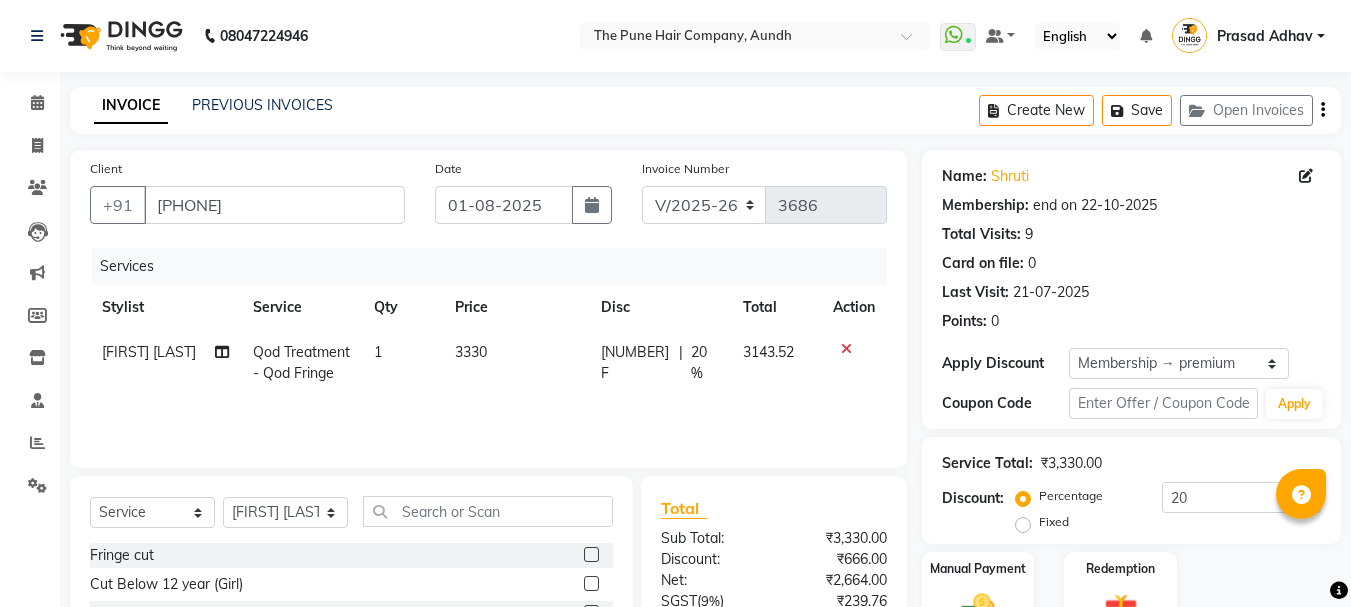 select on "106" 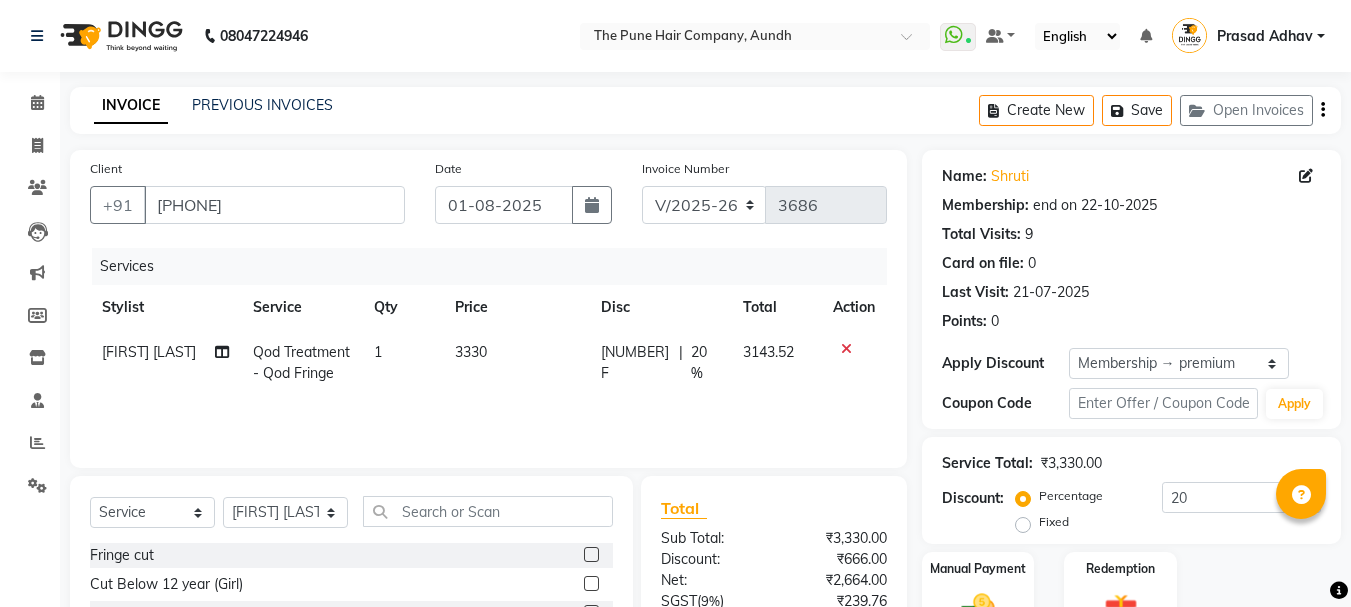 scroll, scrollTop: 0, scrollLeft: 0, axis: both 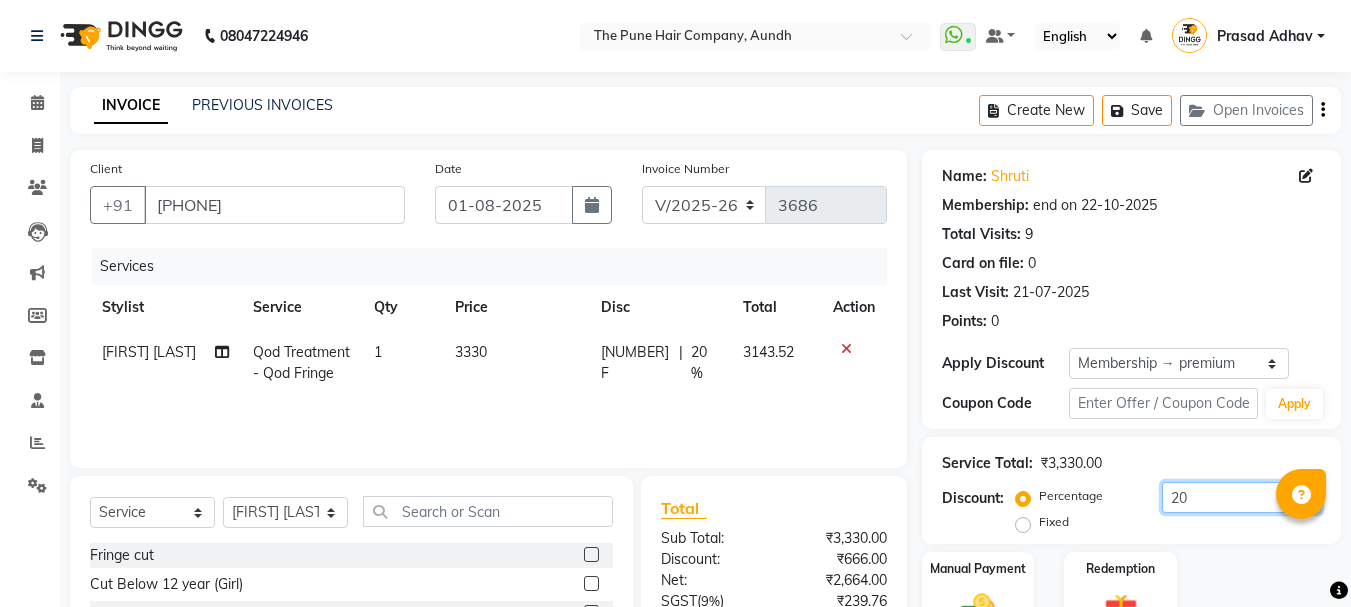 click on "20" 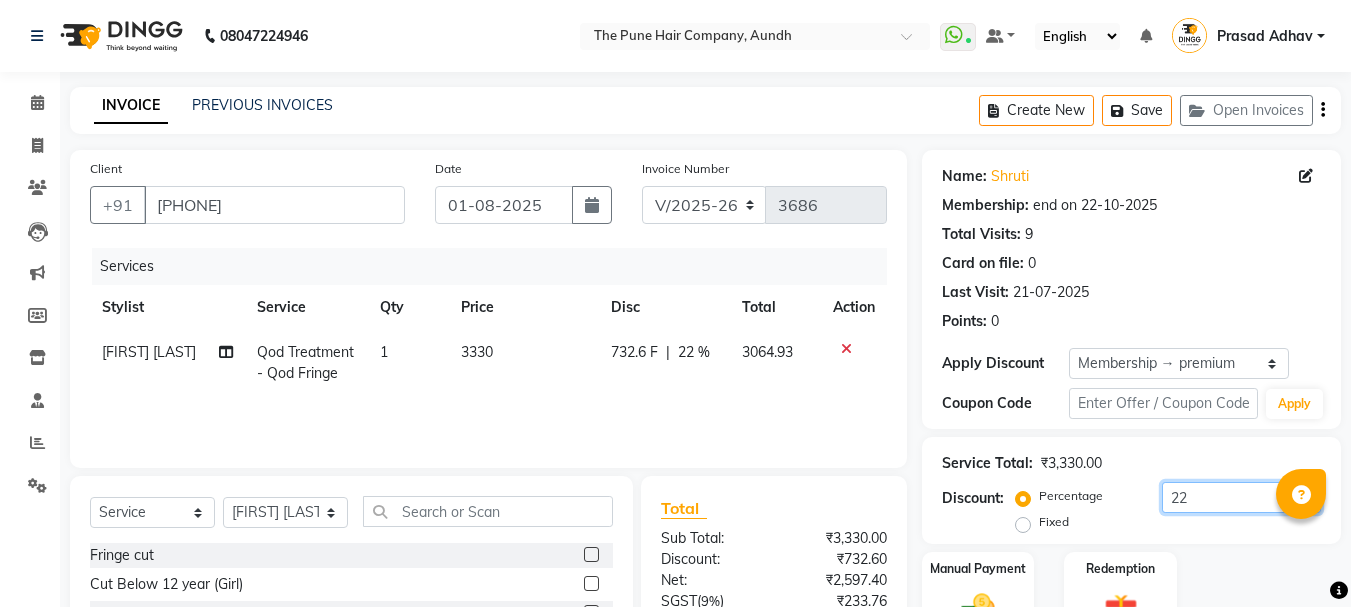scroll, scrollTop: 100, scrollLeft: 0, axis: vertical 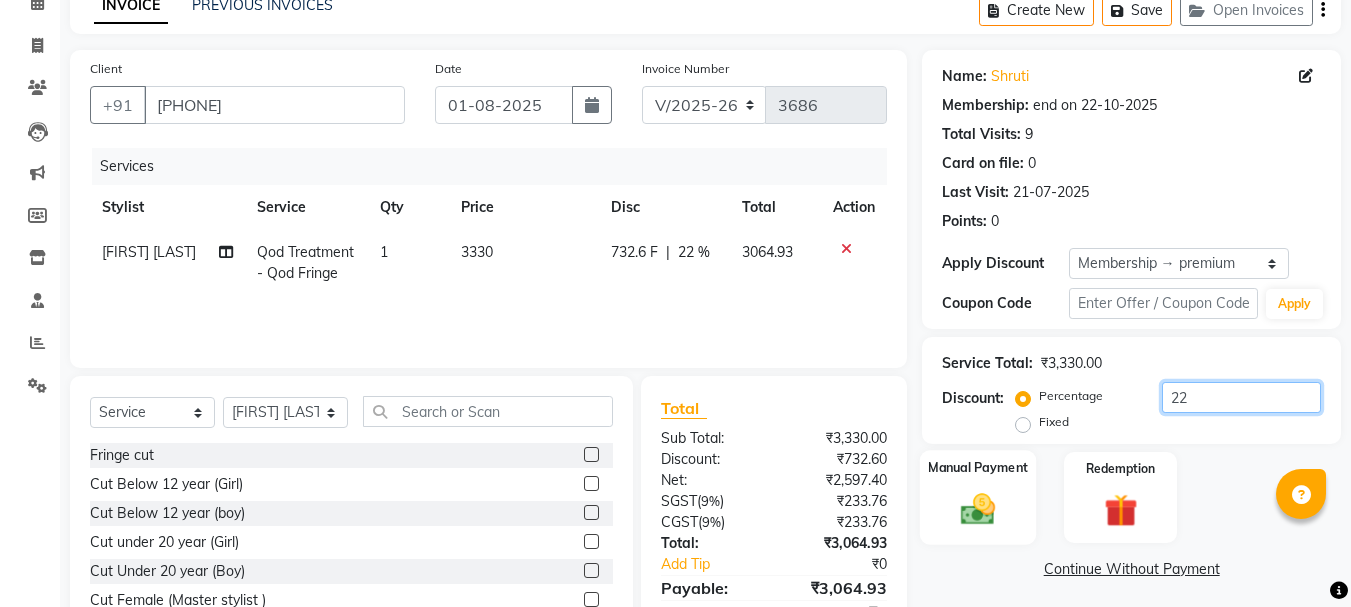 type on "22" 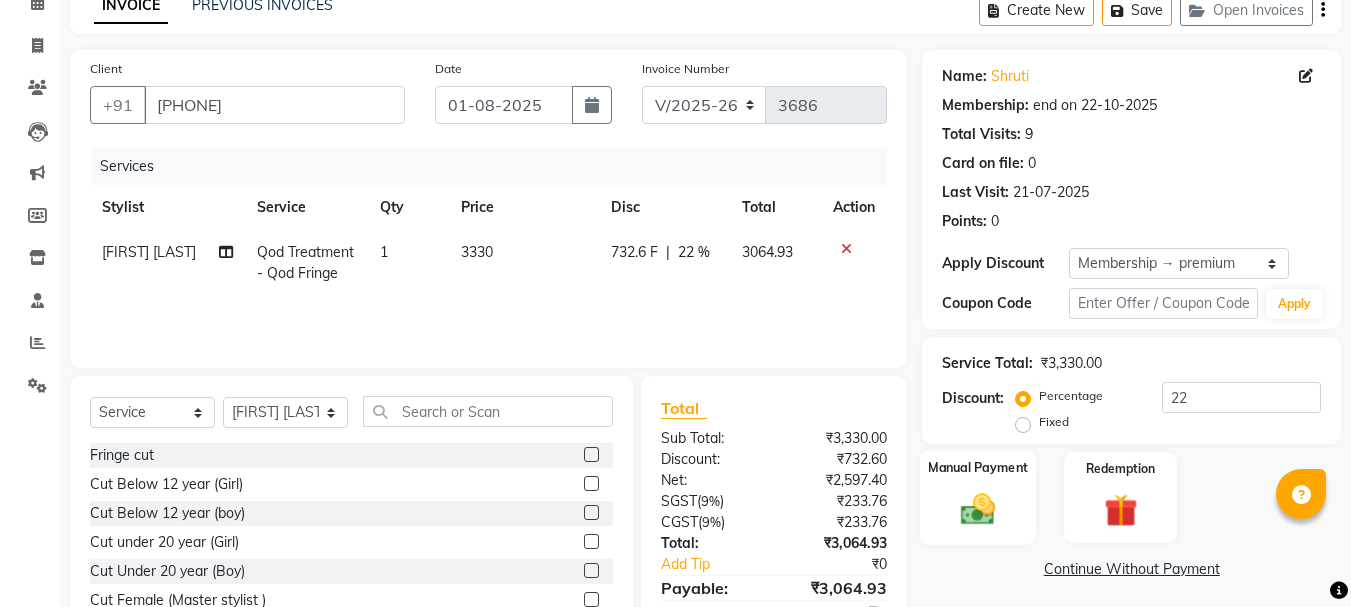 click 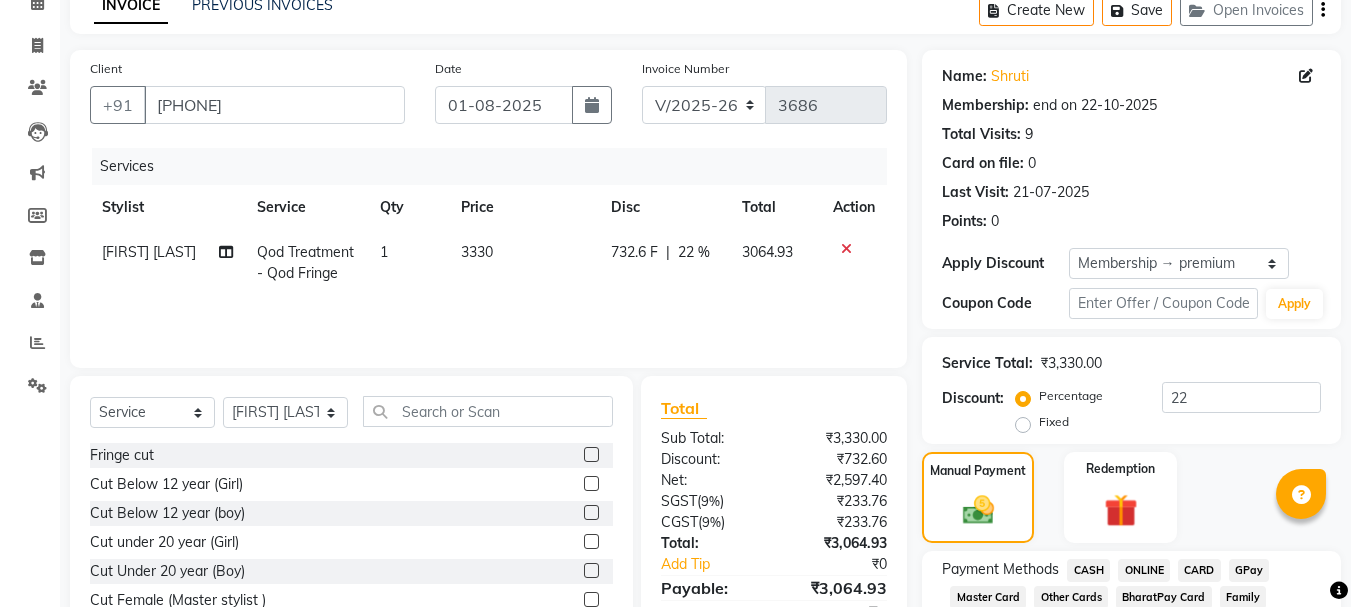 click on "CASH" 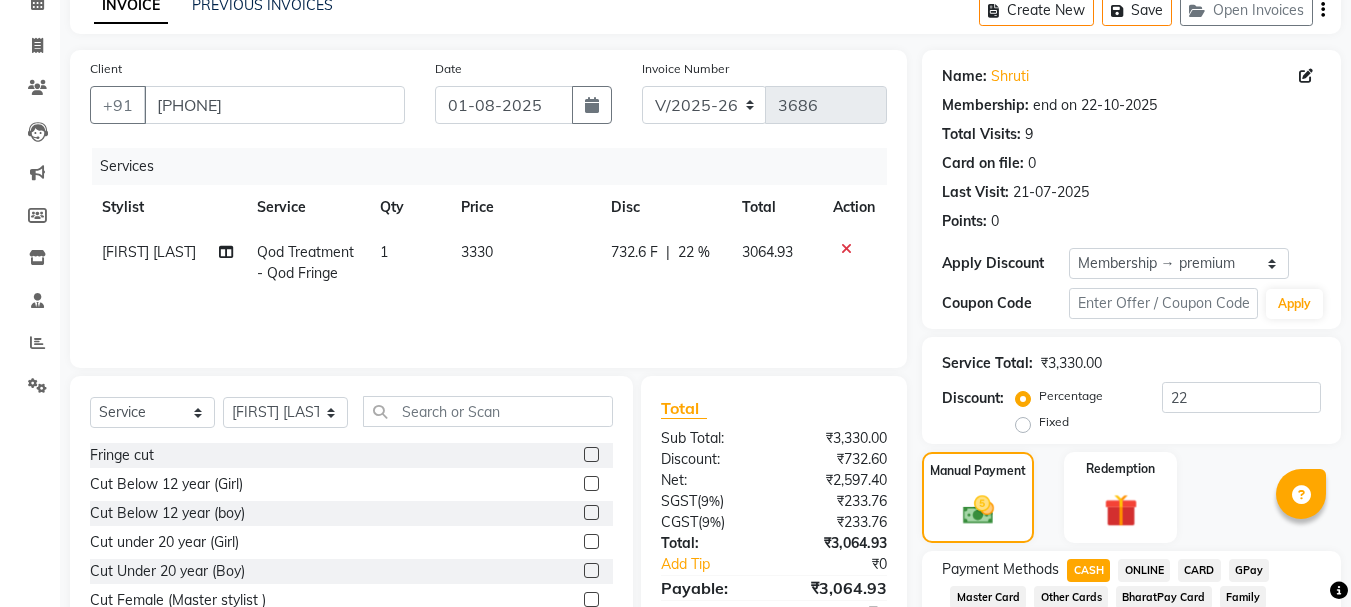 click on "ONLINE" 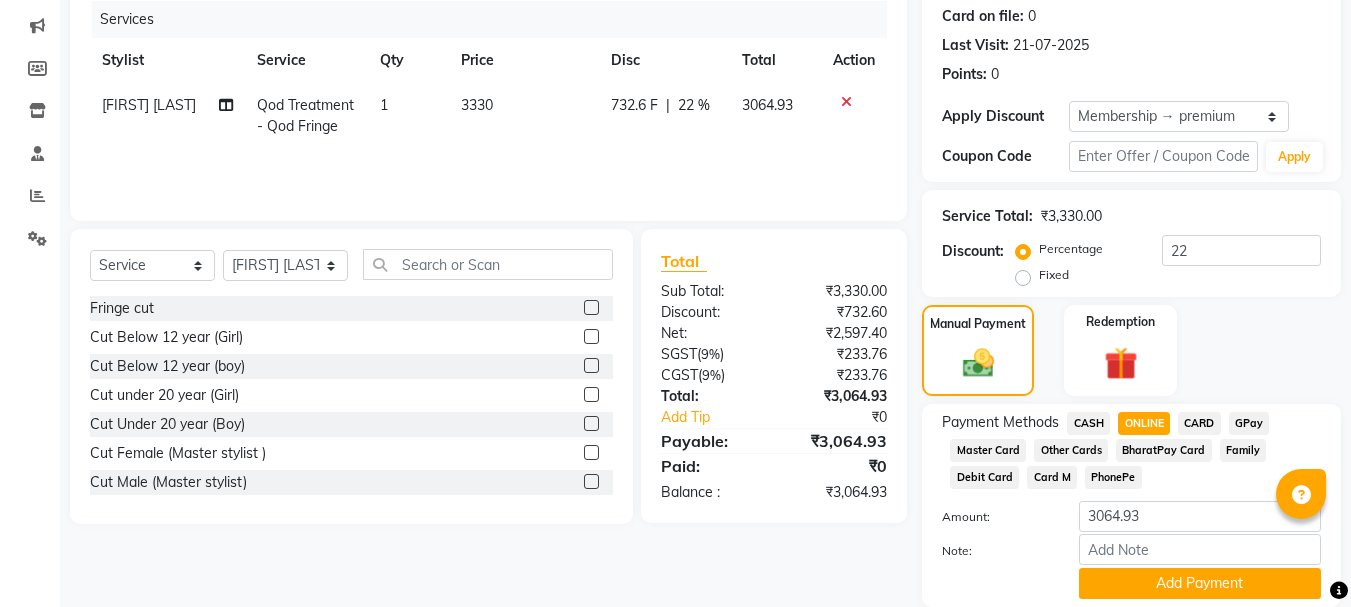 scroll, scrollTop: 300, scrollLeft: 0, axis: vertical 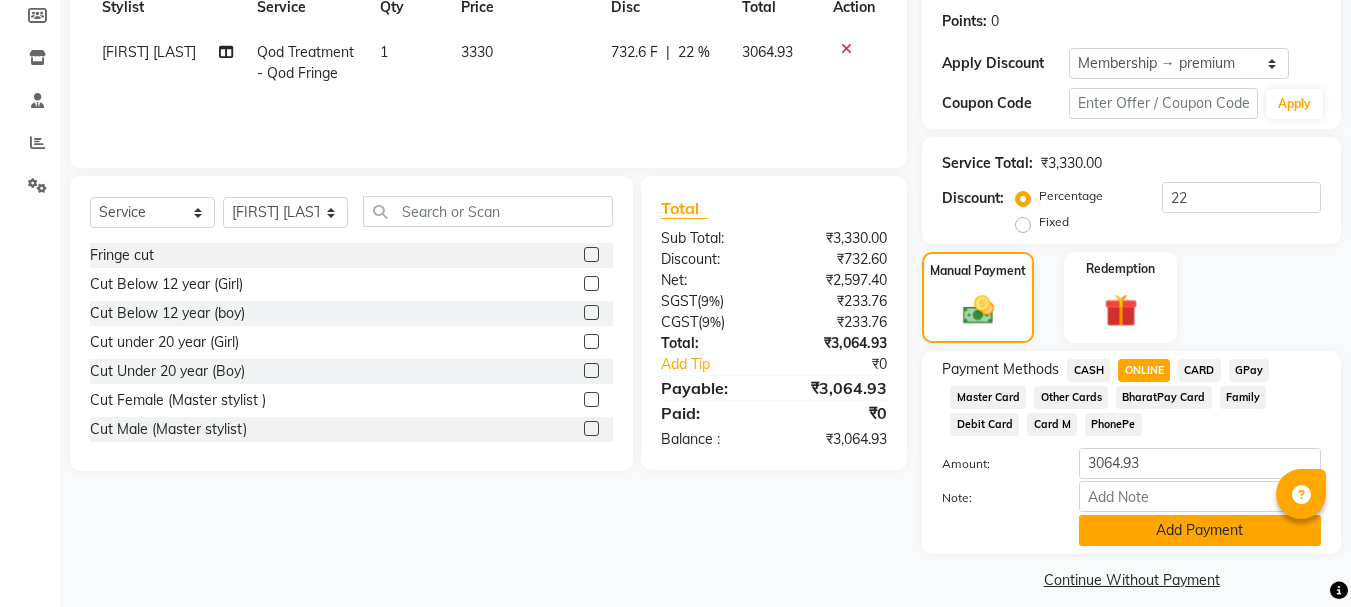 click on "Add Payment" 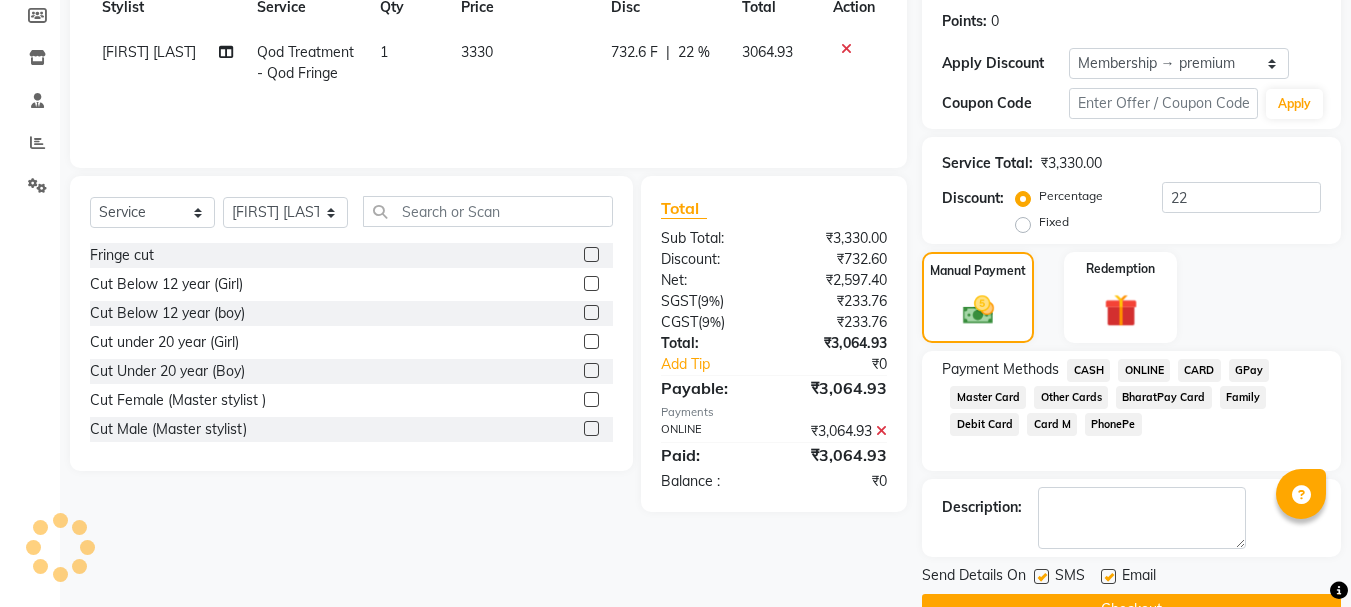 scroll, scrollTop: 348, scrollLeft: 0, axis: vertical 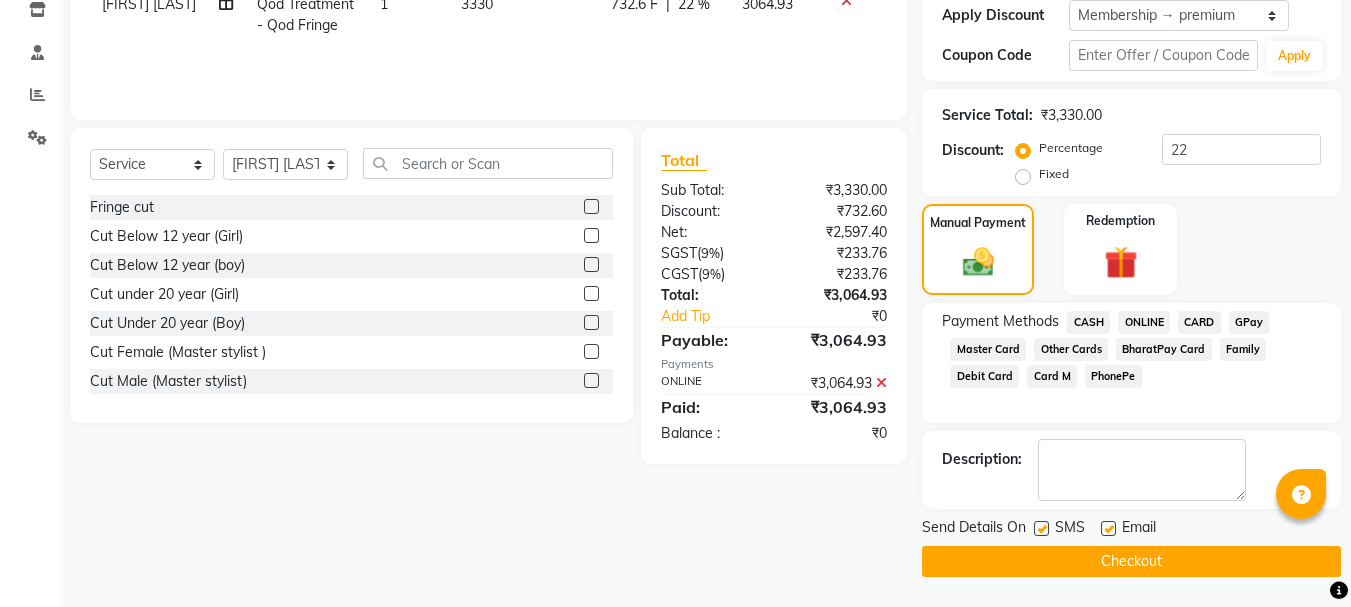 click 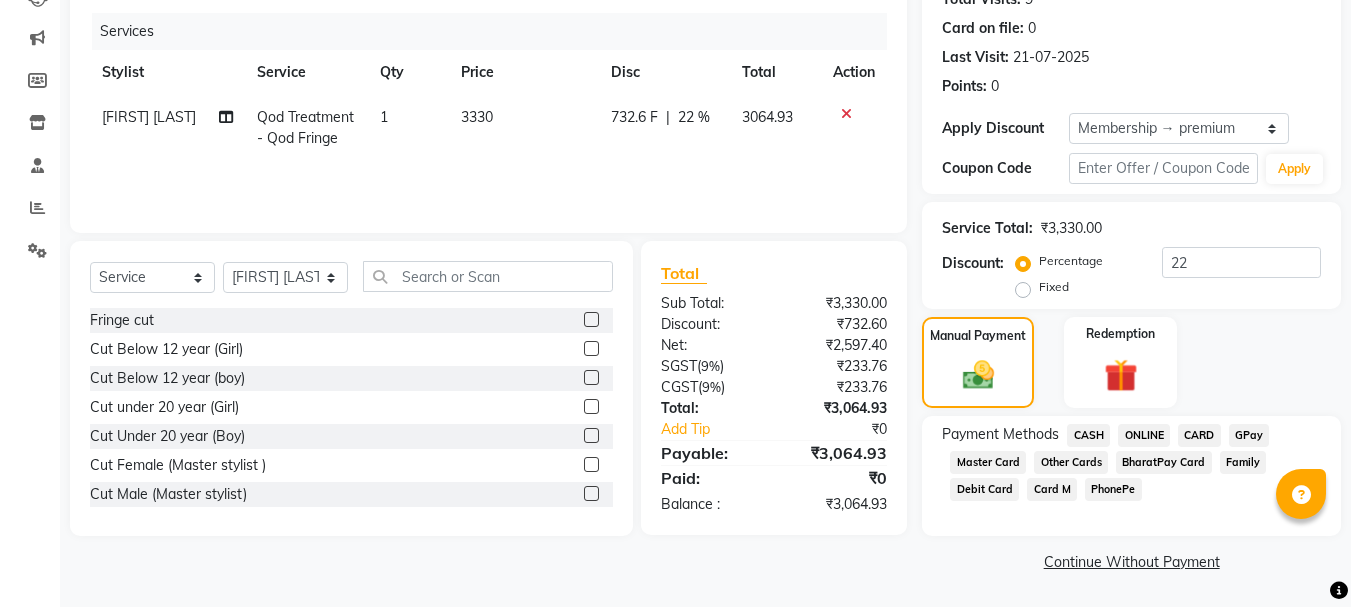 scroll, scrollTop: 235, scrollLeft: 0, axis: vertical 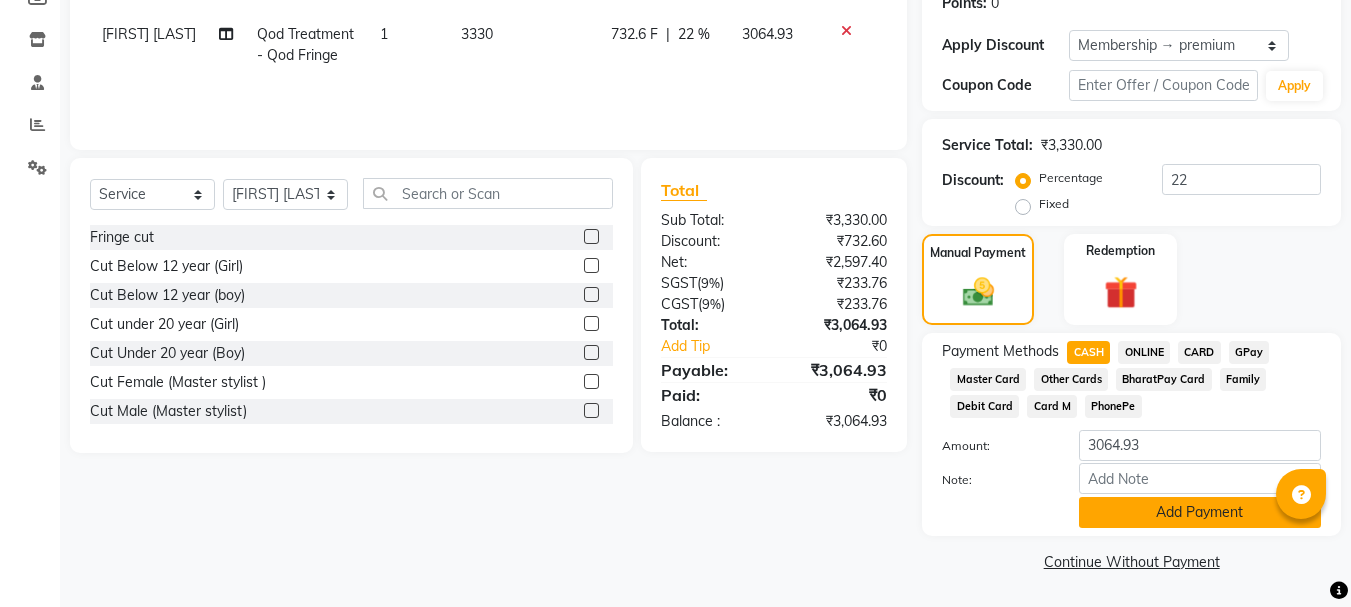 click on "Add Payment" 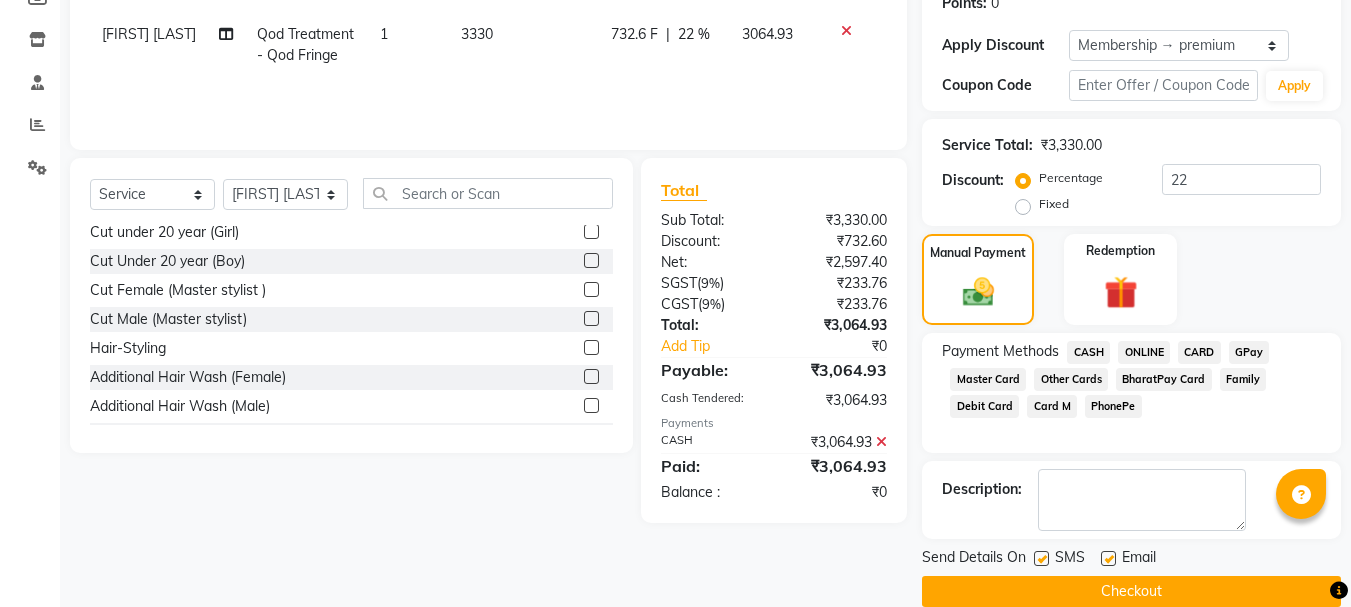 scroll, scrollTop: 100, scrollLeft: 0, axis: vertical 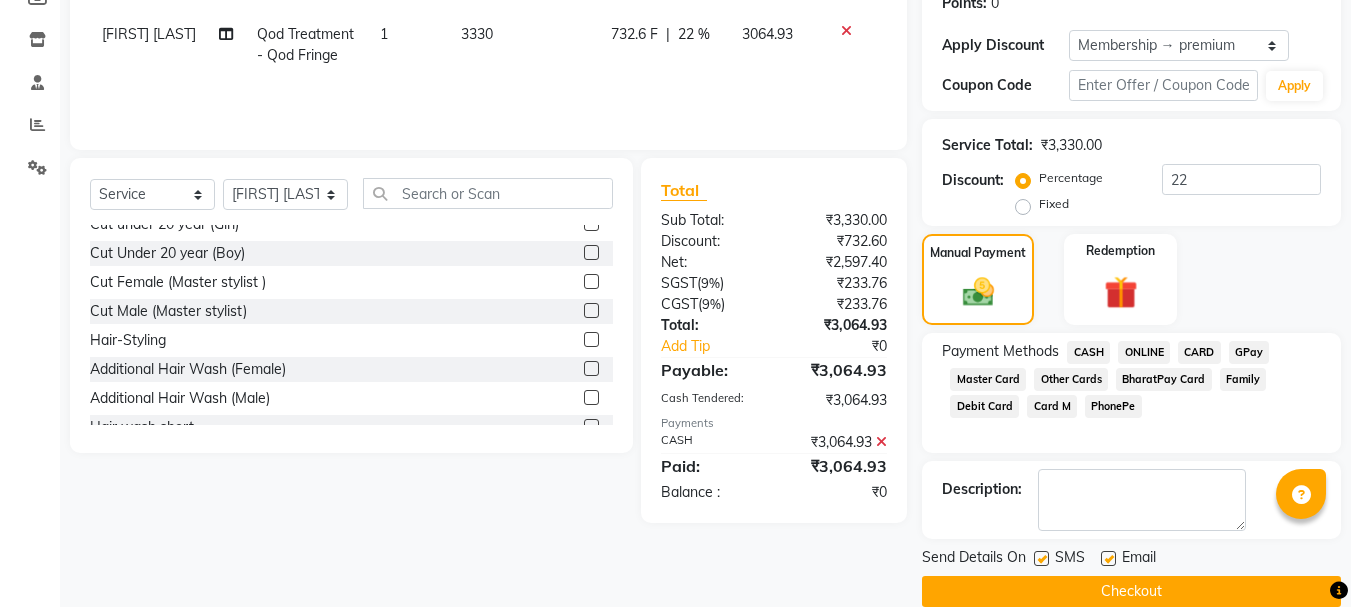 click on "Checkout" 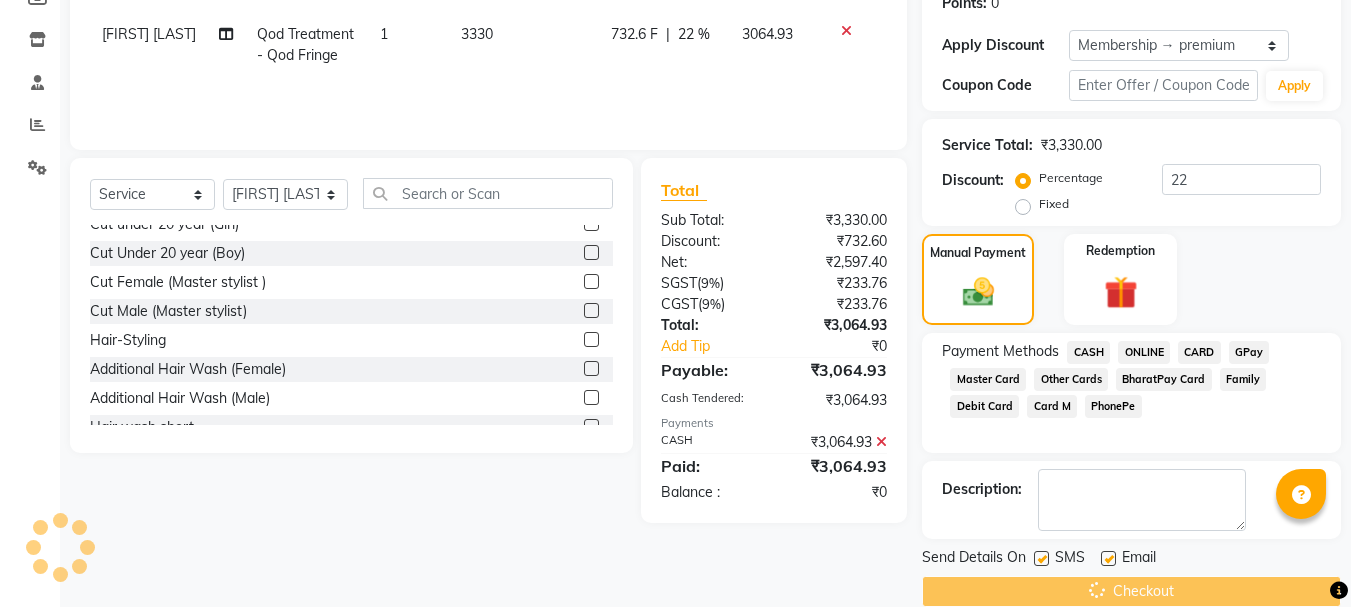 scroll, scrollTop: 341, scrollLeft: 0, axis: vertical 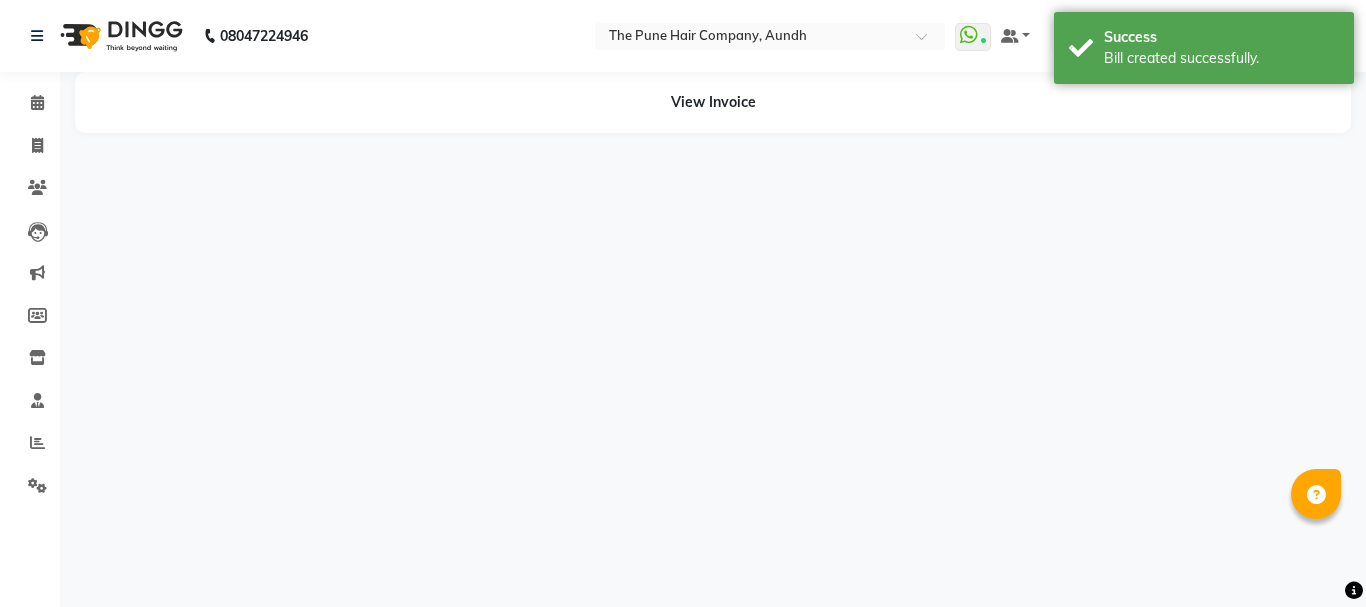 click on "08047224946 Select Location × The Pune Hair Company, Aundh  WhatsApp Status  ✕ Status:  Connected Most Recent Message: 01-08-2025     03:08 PM Recent Service Activity: 01-08-2025     03:17 PM Default Panel My Panel English ENGLISH Español العربية मराठी हिंदी ગુજરાતી தமிழ் 中文 Notifications nothing to show Prasad Adhav  Manage Profile Change Password Sign out  Version:3.15.11  ☀ The Pune Hair Company, Aundh ☀ The Pune hair company, Wakad ☀ Pune Hair Company , Wanawarie  Calendar  Invoice  Clients  Leads   Marketing  Members  Inventory  Staff  Reports  Settings Completed InProgress Upcoming Dropped Tentative Check-In Confirm Bookings Generate Report Segments Page Builder  View Invoice" at bounding box center [683, 303] 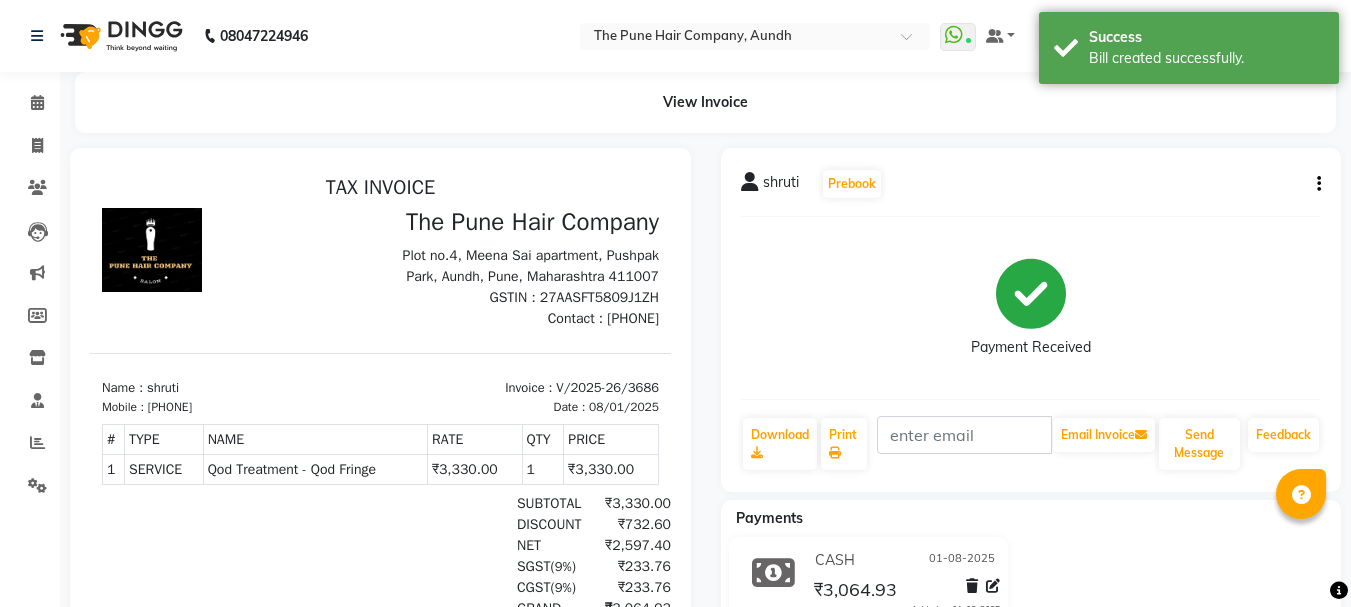 scroll, scrollTop: 0, scrollLeft: 0, axis: both 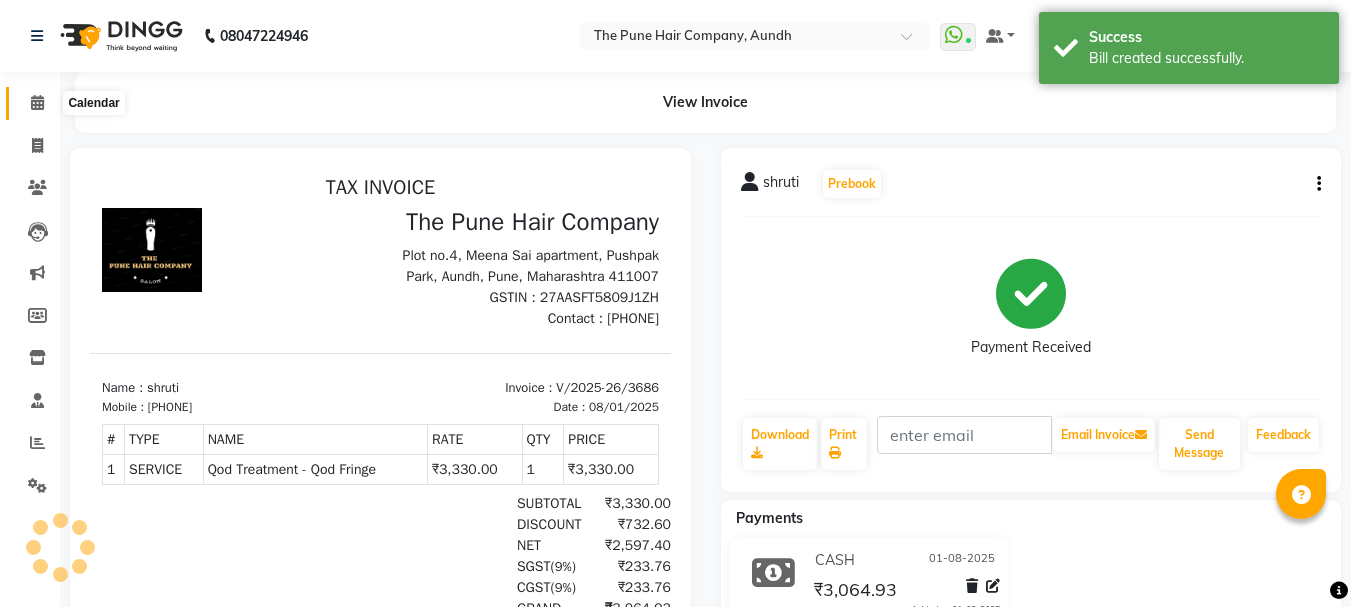 click 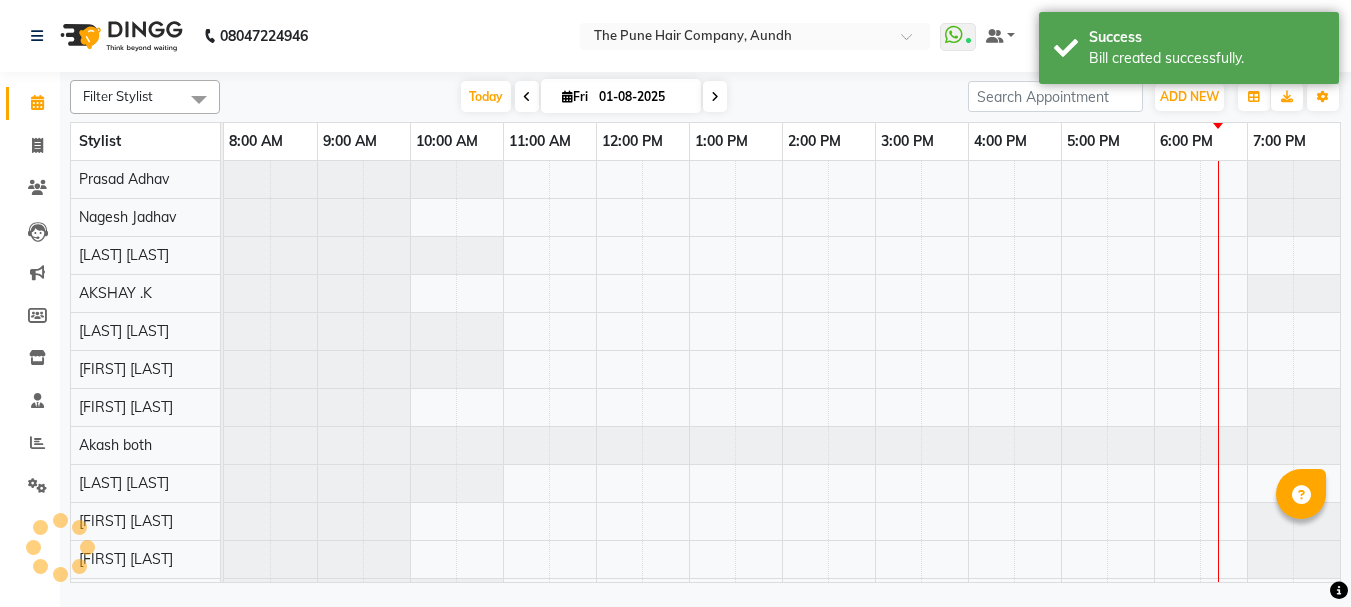 click 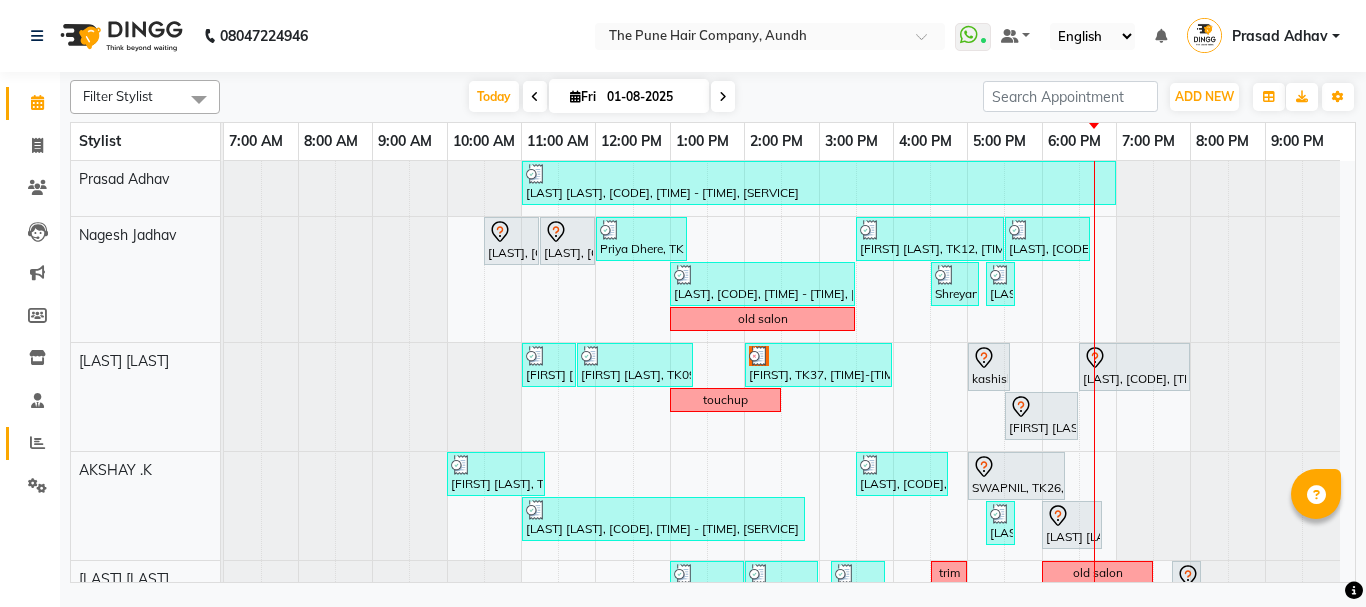 click 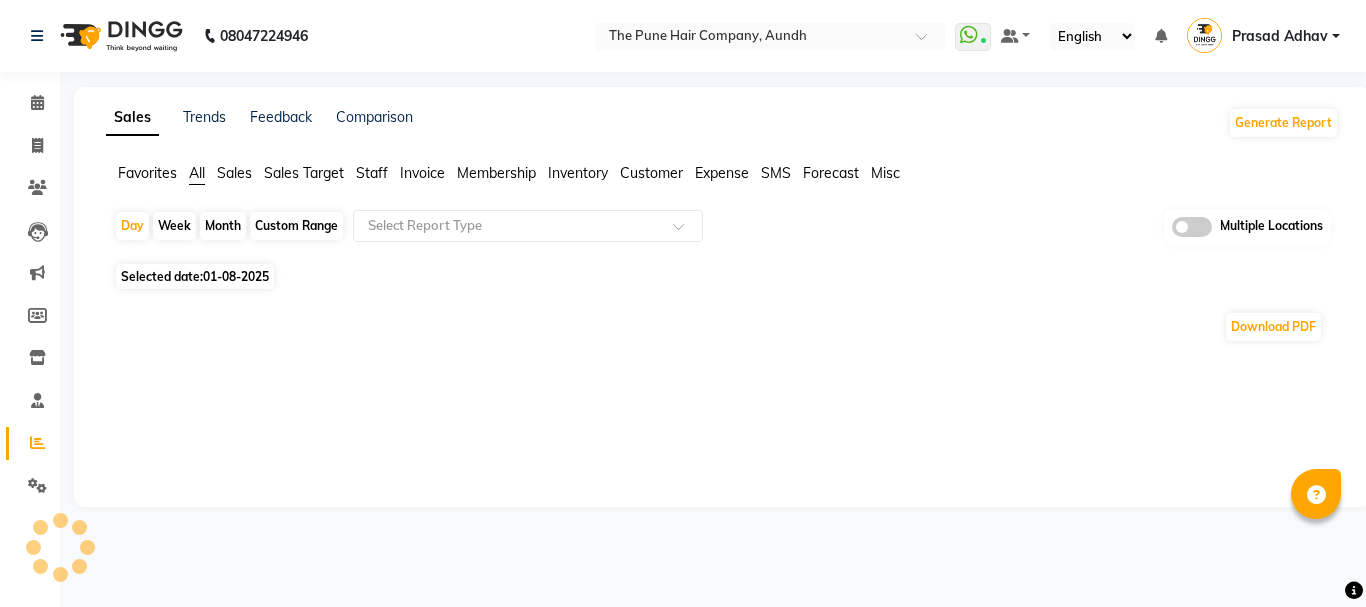 click on "Month" 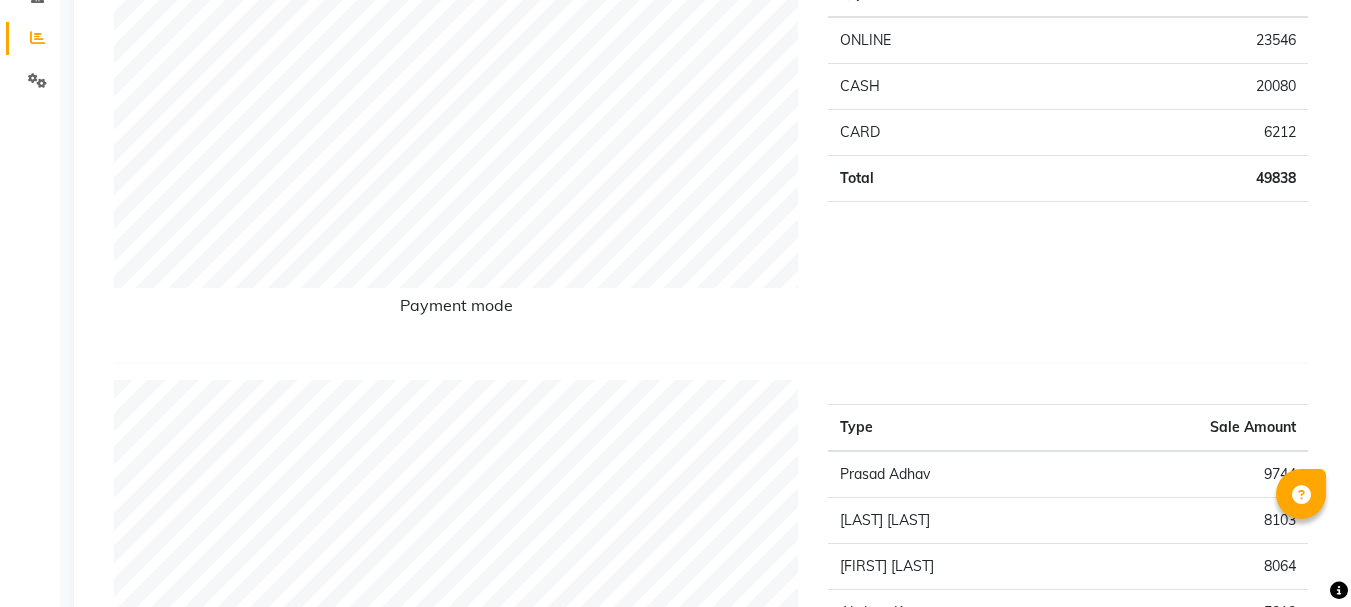 scroll, scrollTop: 200, scrollLeft: 0, axis: vertical 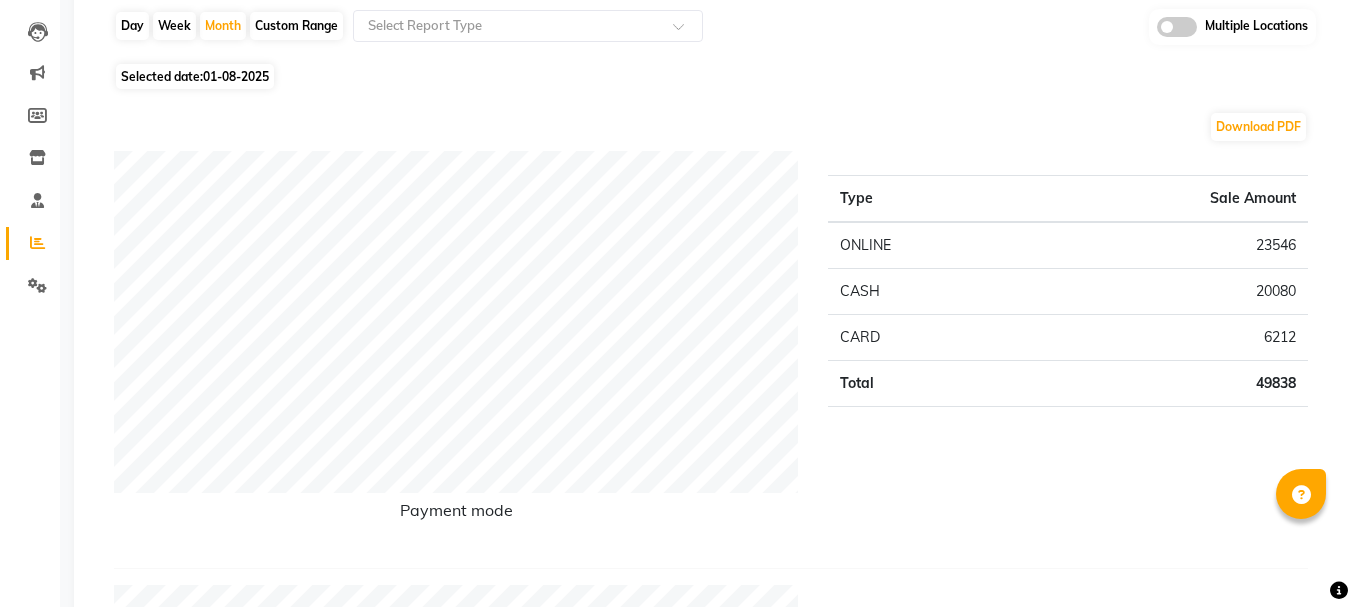 click on "Day" 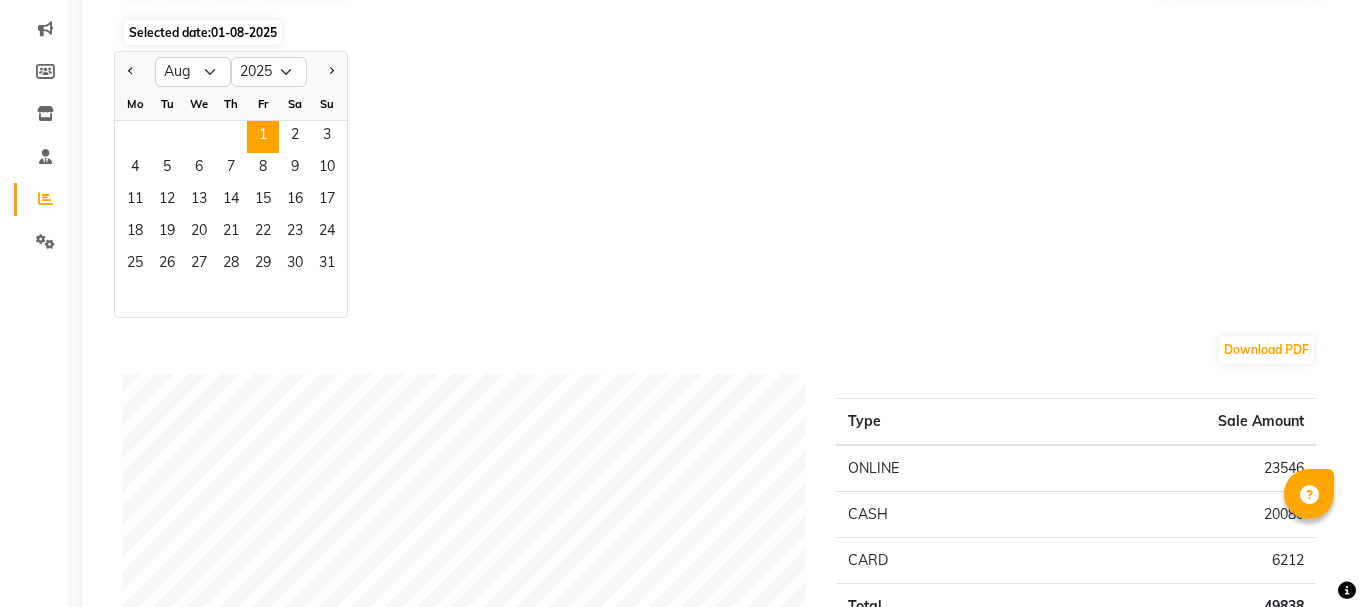 scroll, scrollTop: 0, scrollLeft: 0, axis: both 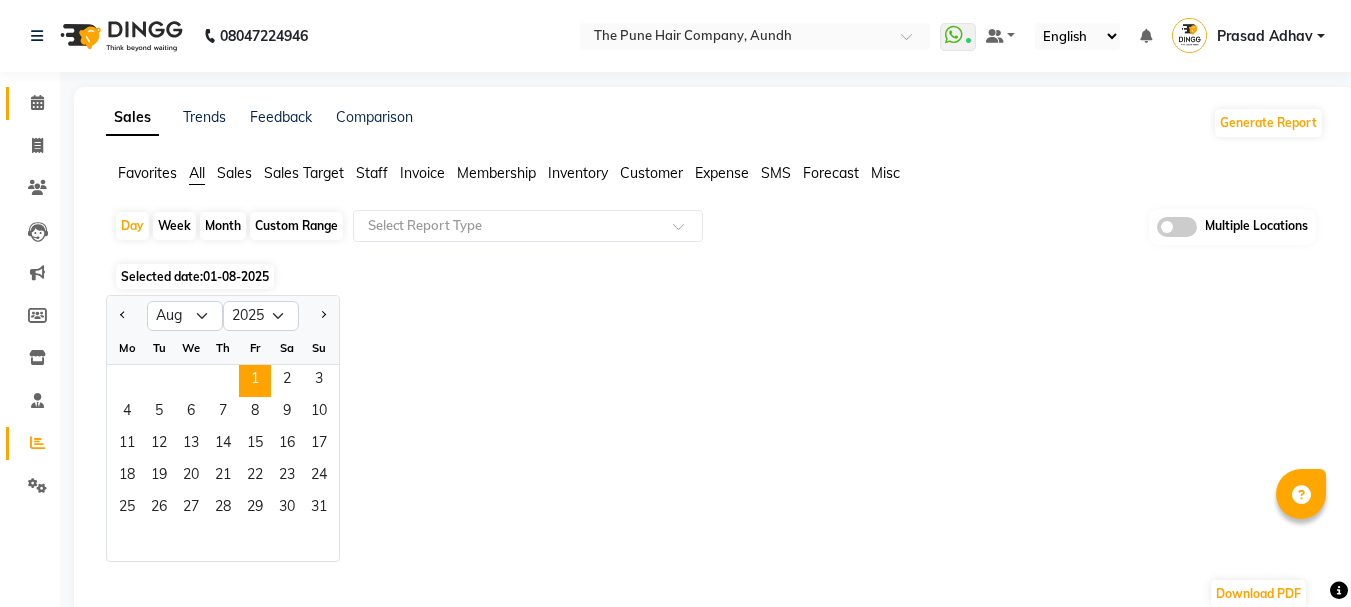 click 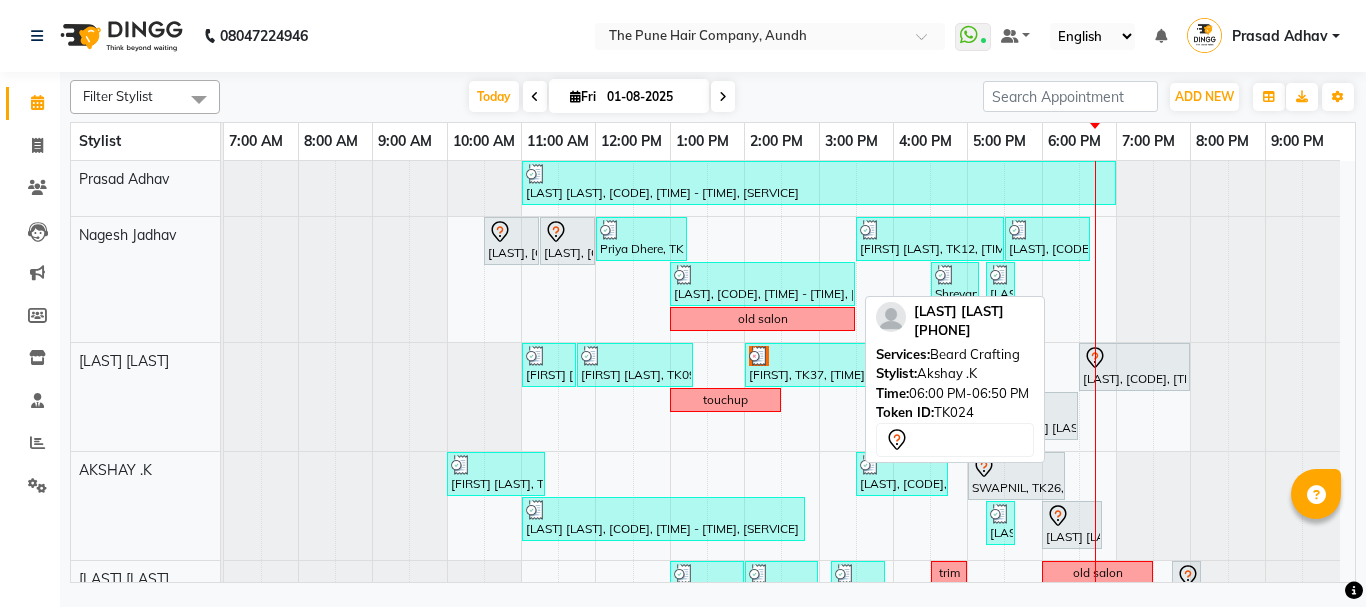 scroll, scrollTop: 300, scrollLeft: 0, axis: vertical 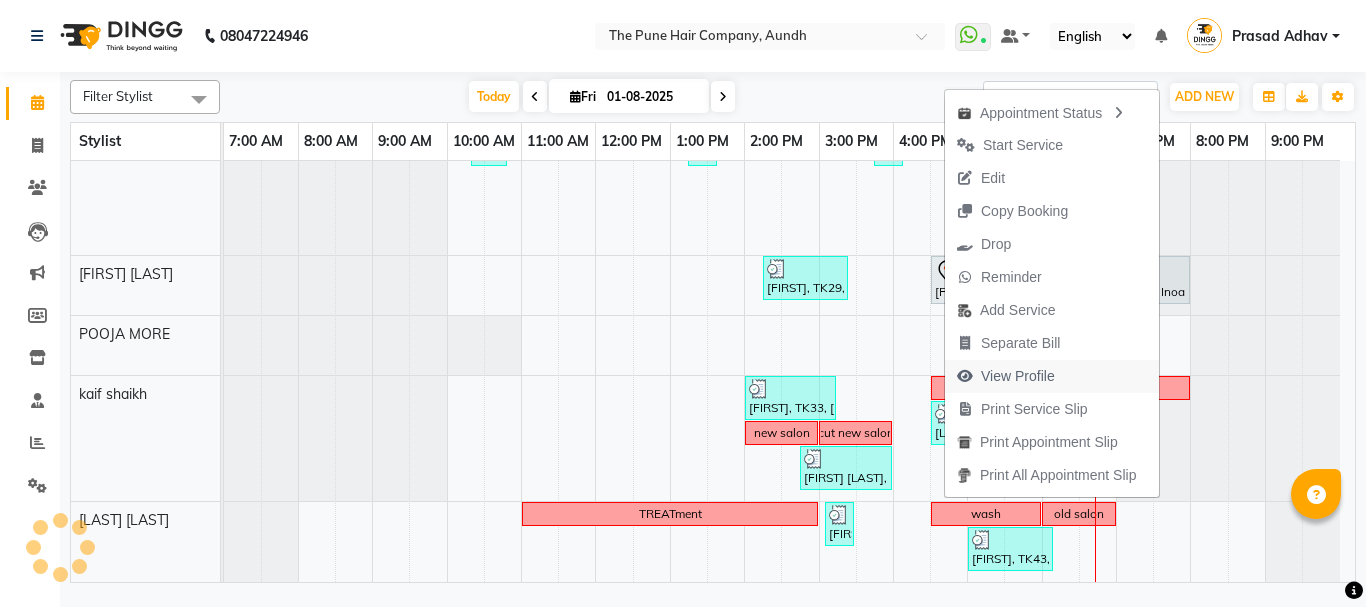 click on "View Profile" at bounding box center (1018, 376) 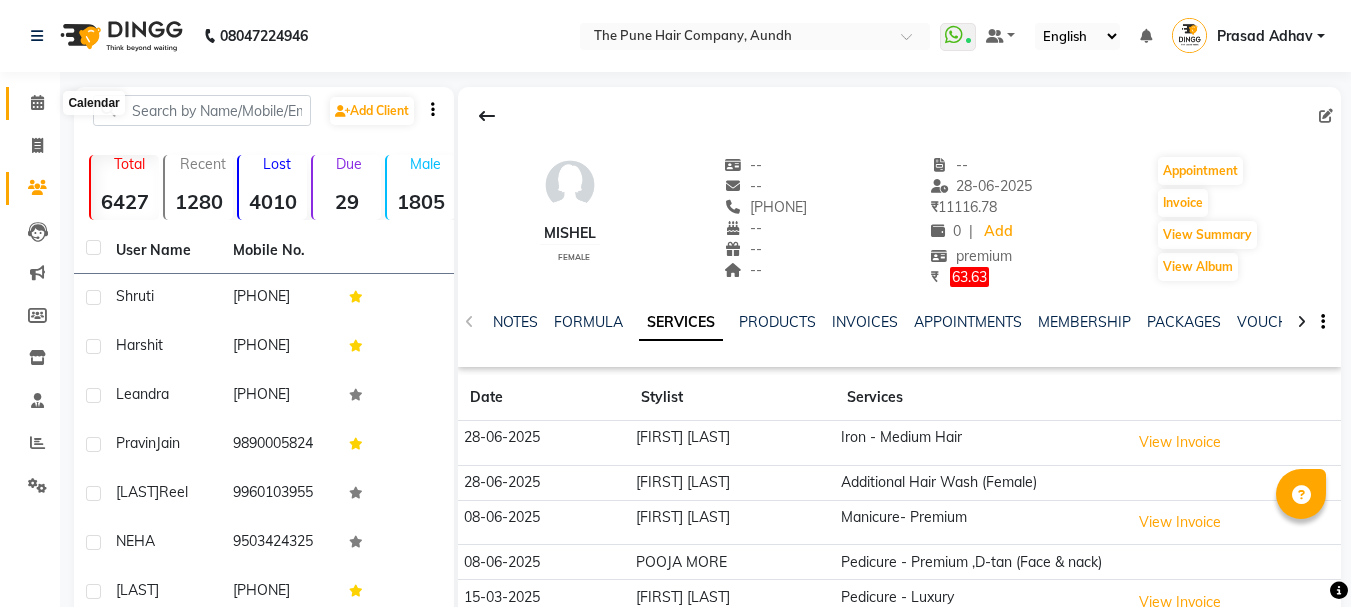 click 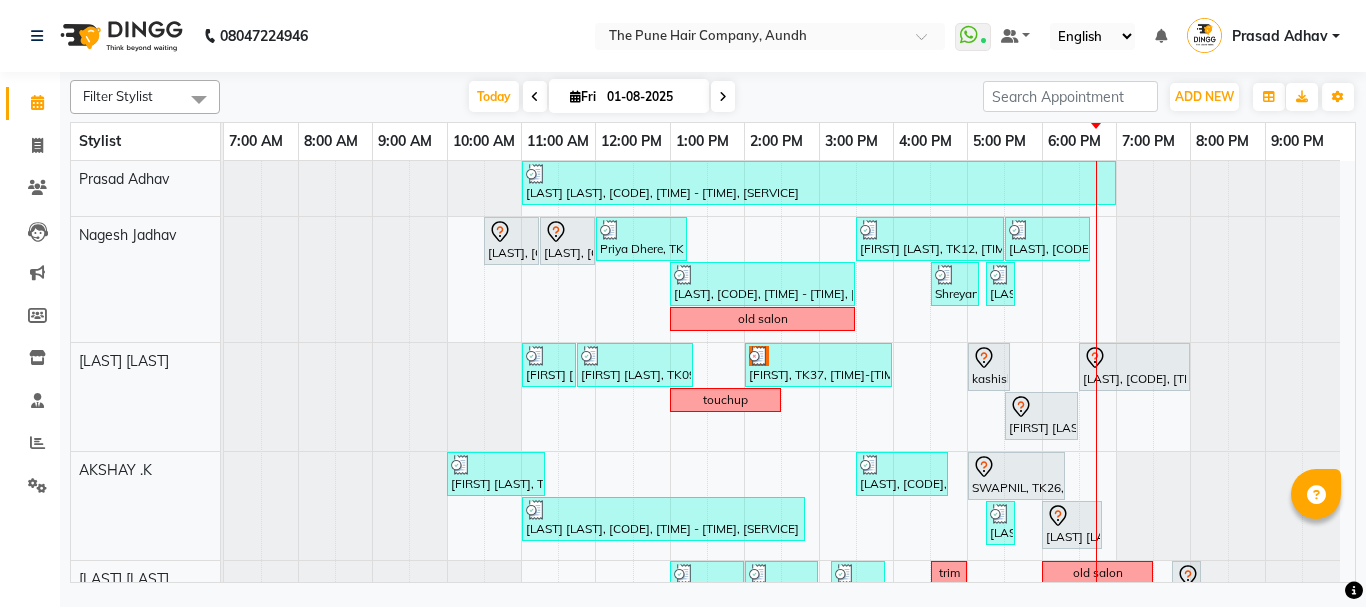 scroll, scrollTop: 200, scrollLeft: 0, axis: vertical 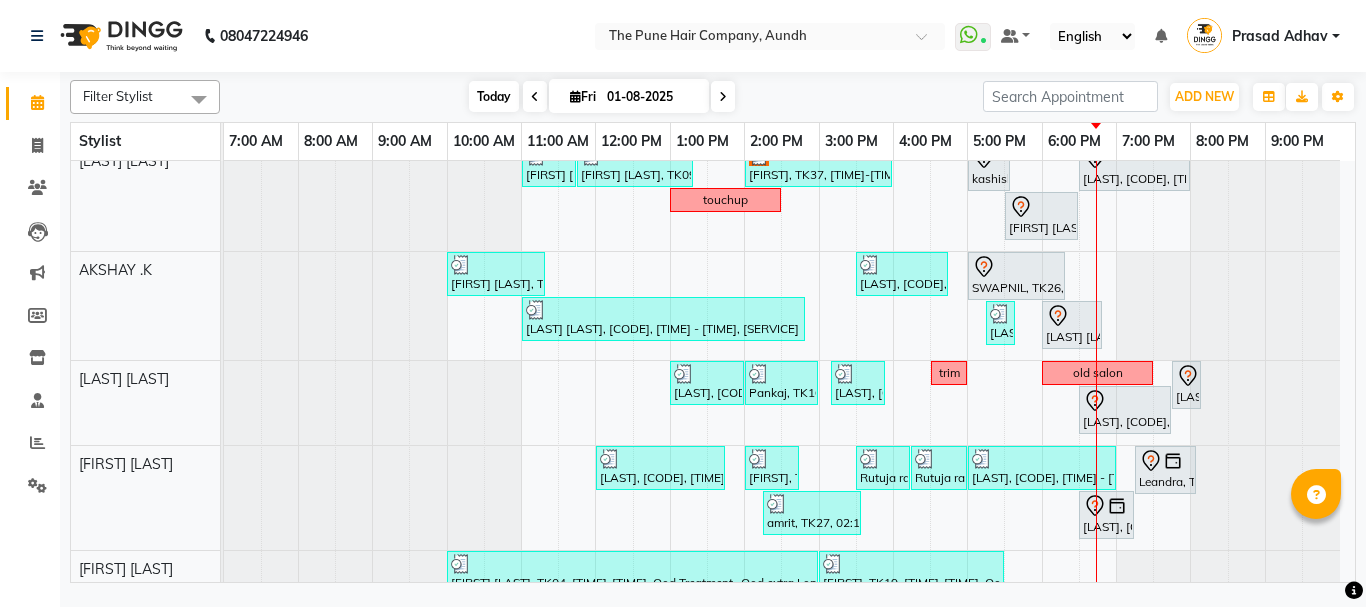 click on "Today" at bounding box center (494, 96) 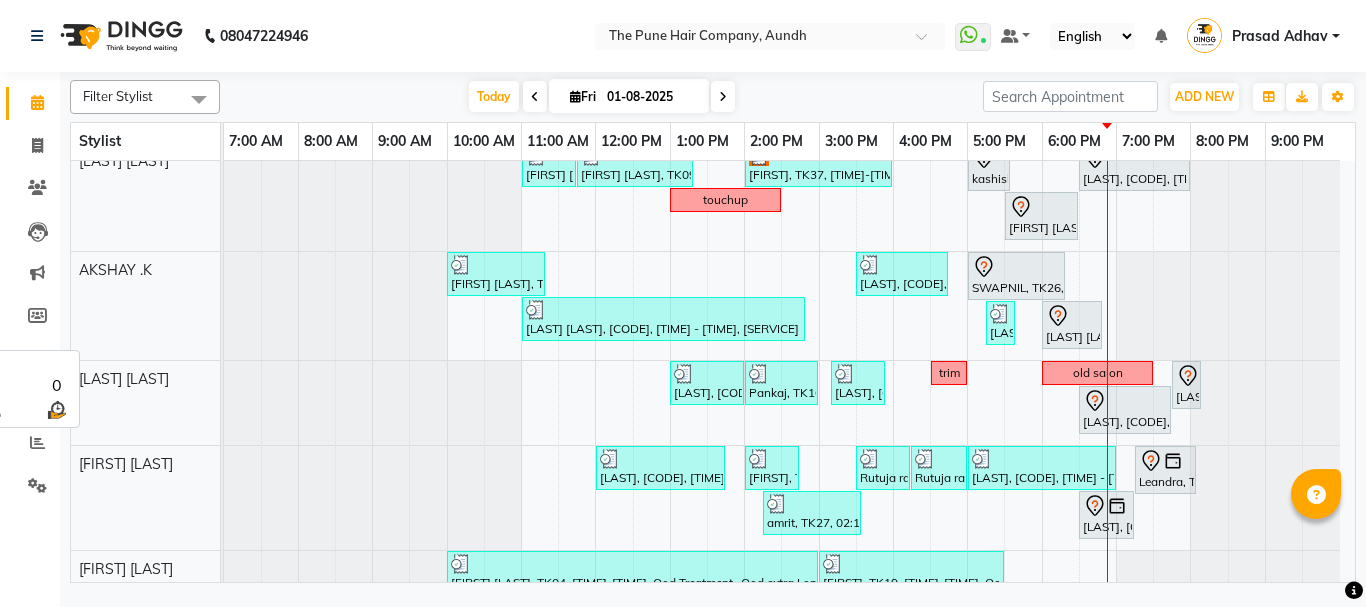 scroll, scrollTop: 400, scrollLeft: 0, axis: vertical 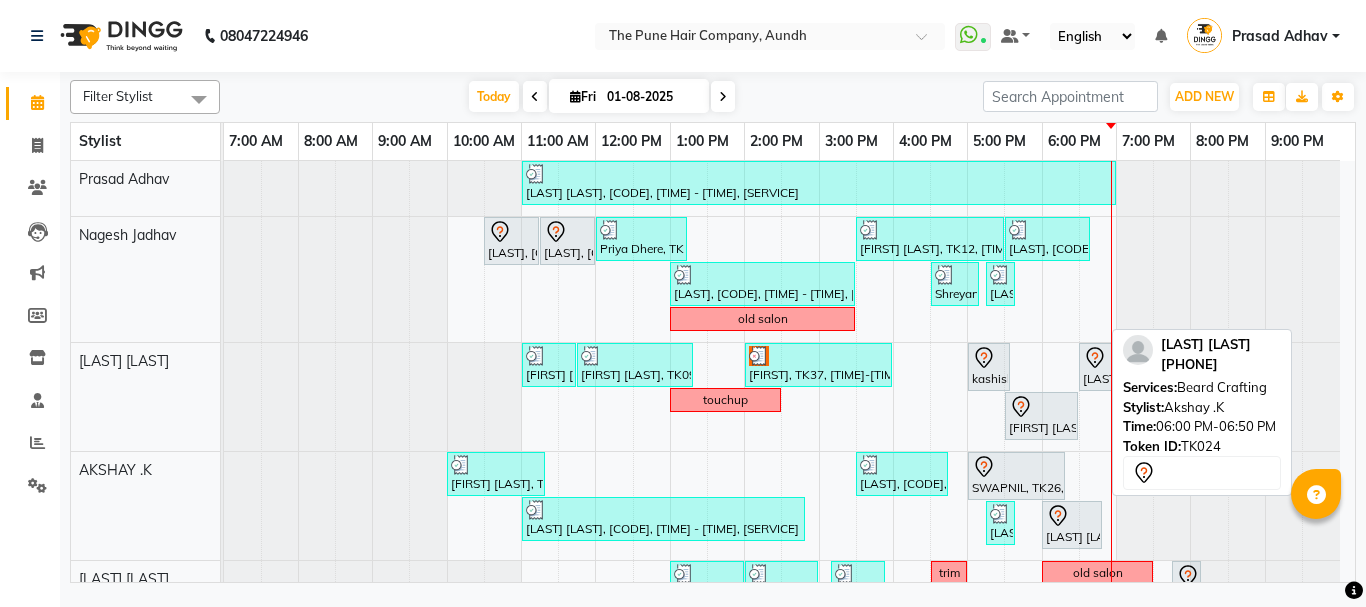 click on "[FIRST] [LAST], TK24, 06:00 PM-06:50 PM, Beard Crafting" at bounding box center [1072, 525] 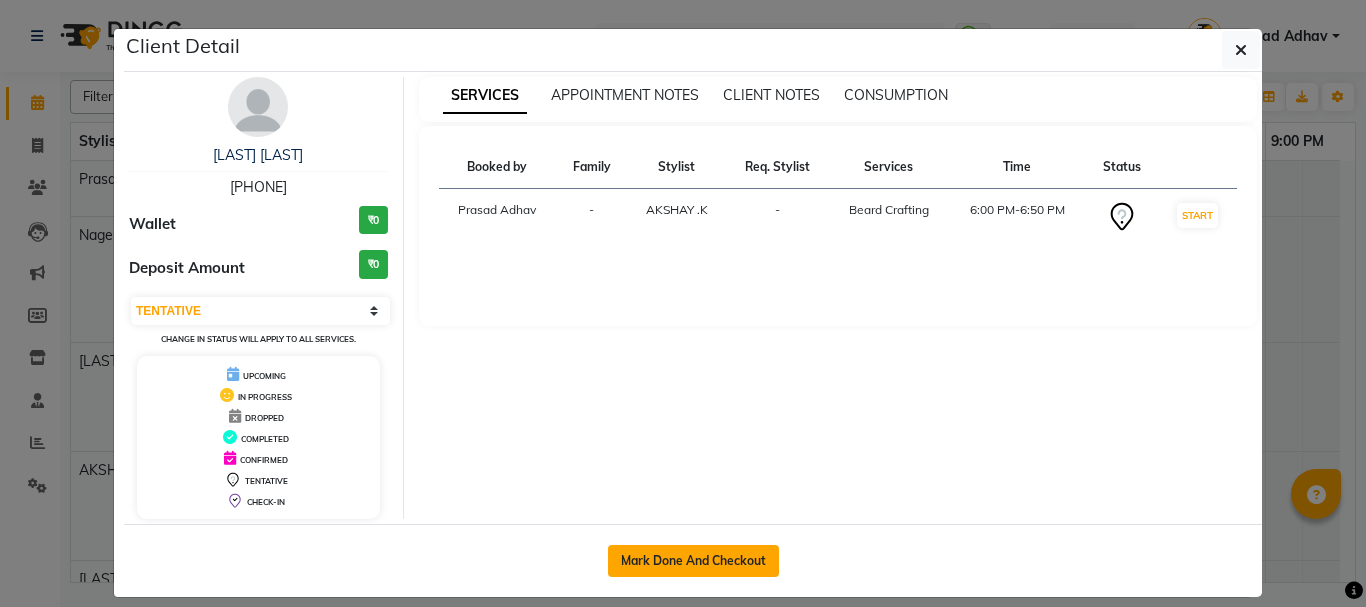 click on "Mark Done And Checkout" 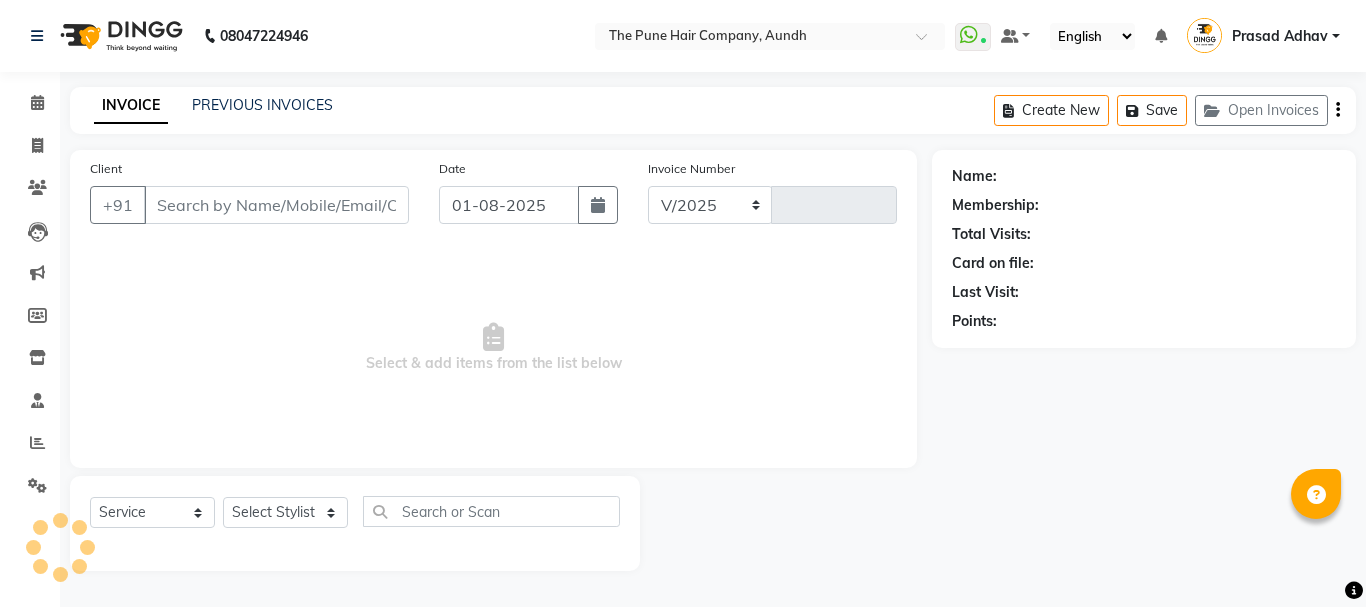 select on "106" 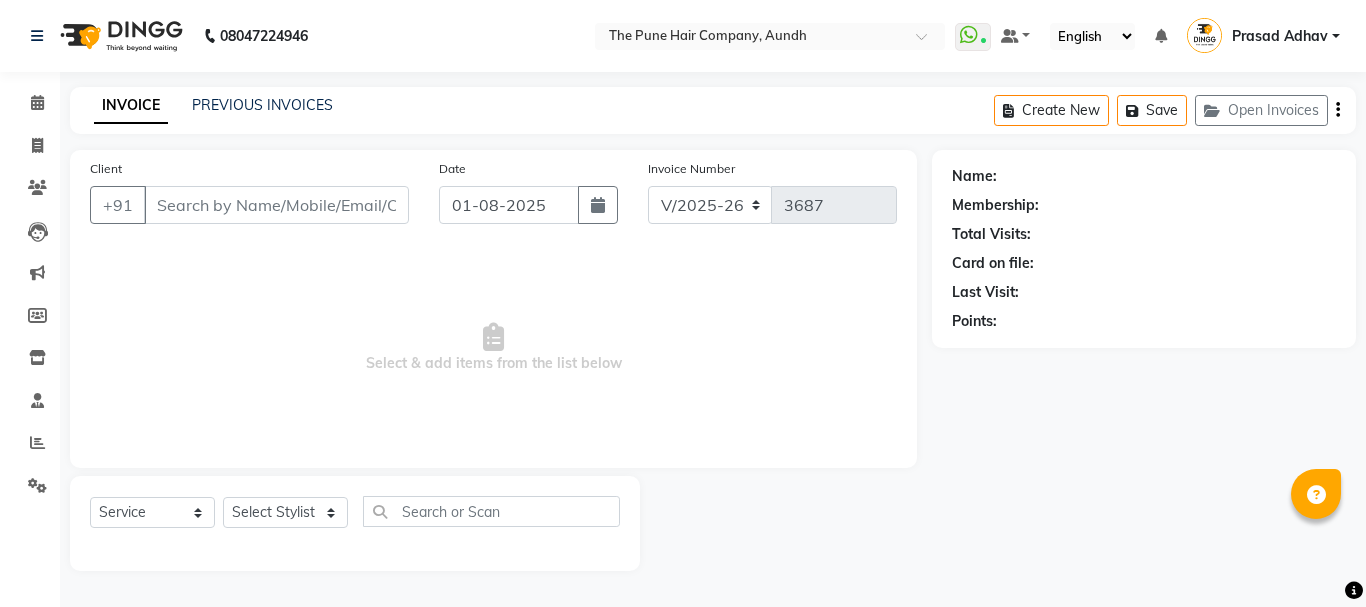type on "[PHONE]" 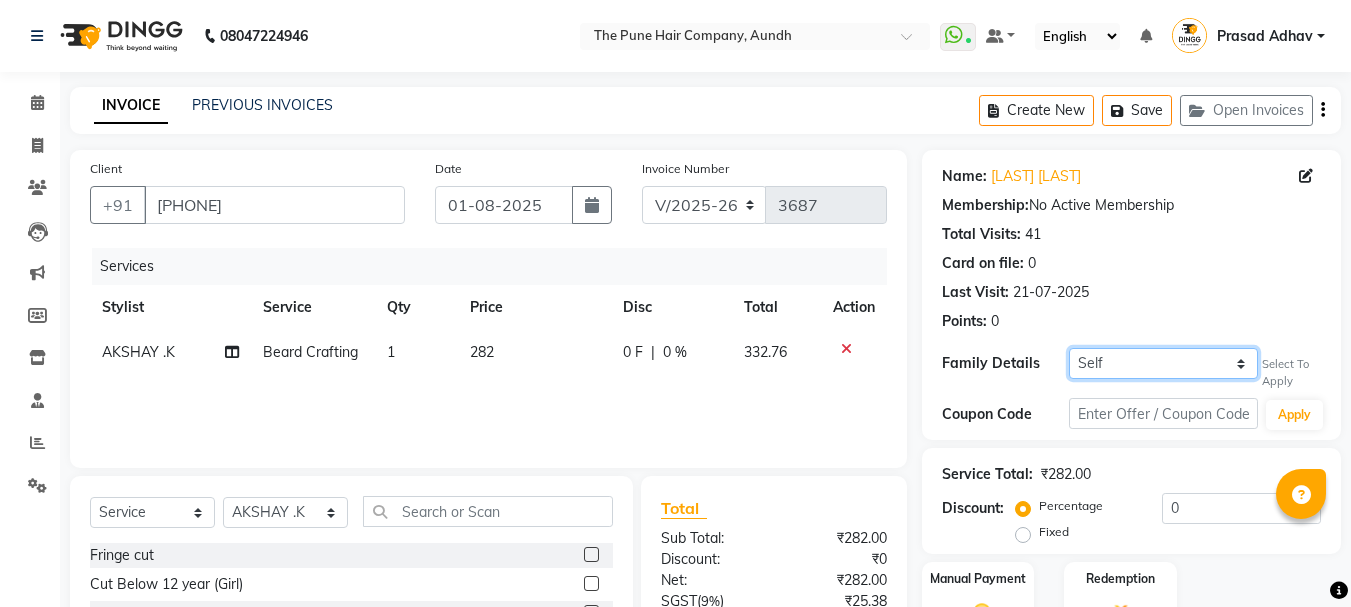 click on "Self Ranjan Pardeshi" 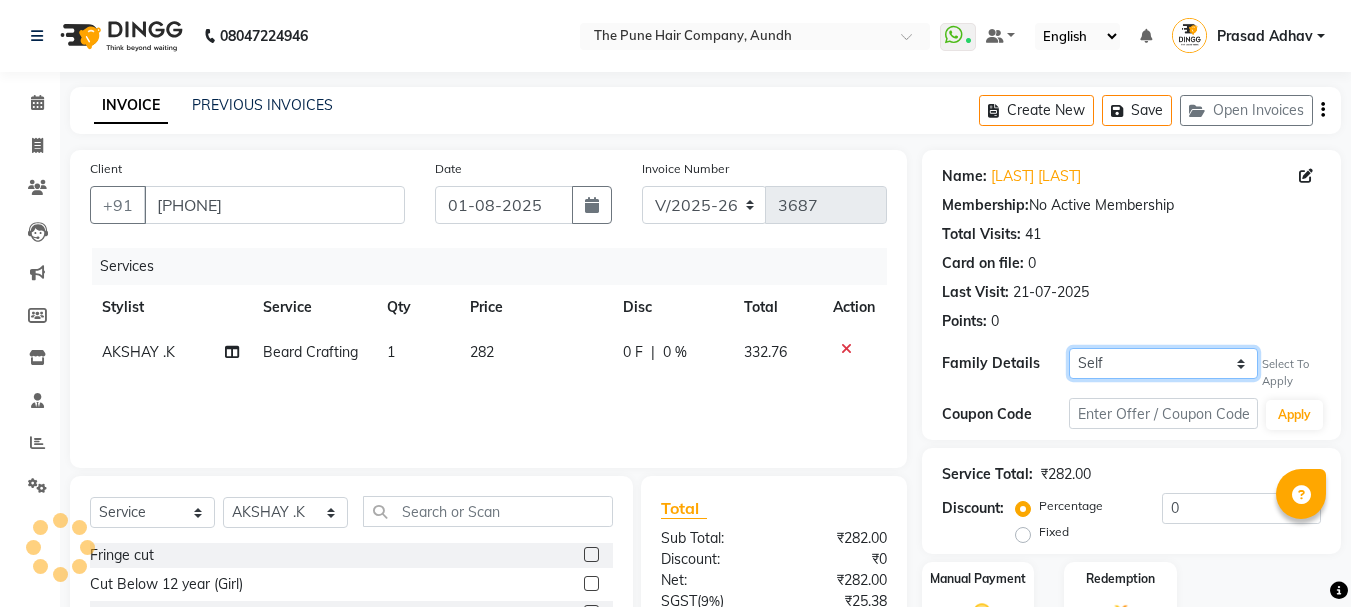 select on "1: Object" 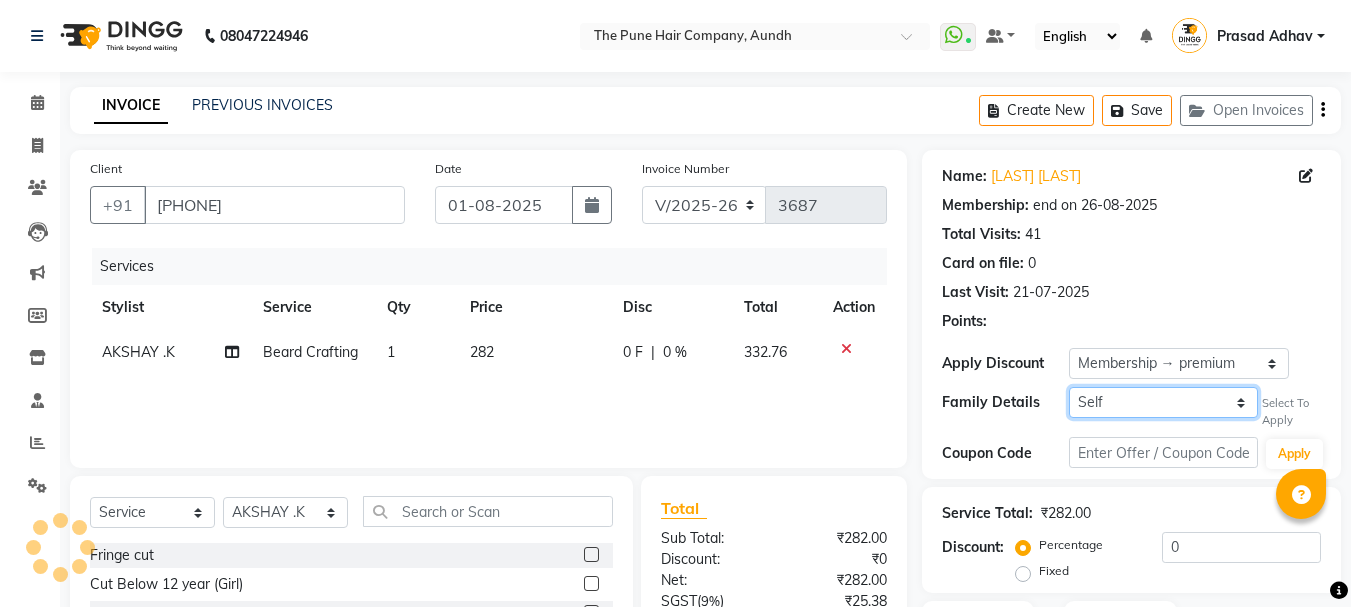 type on "20" 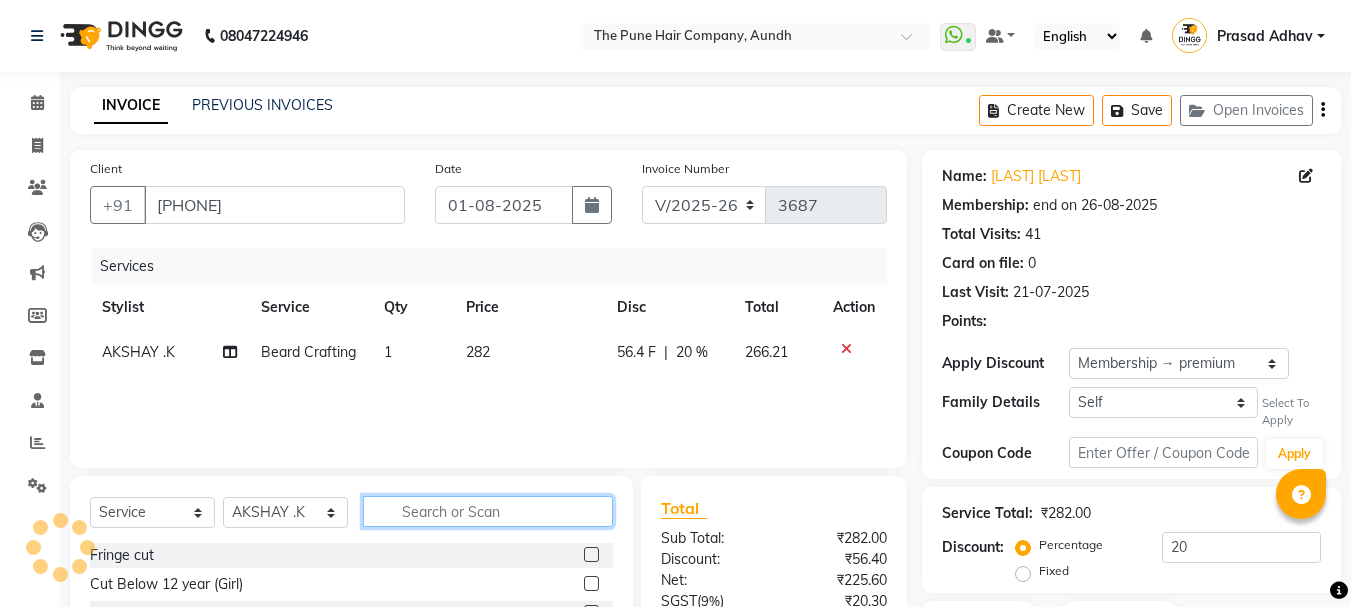 click 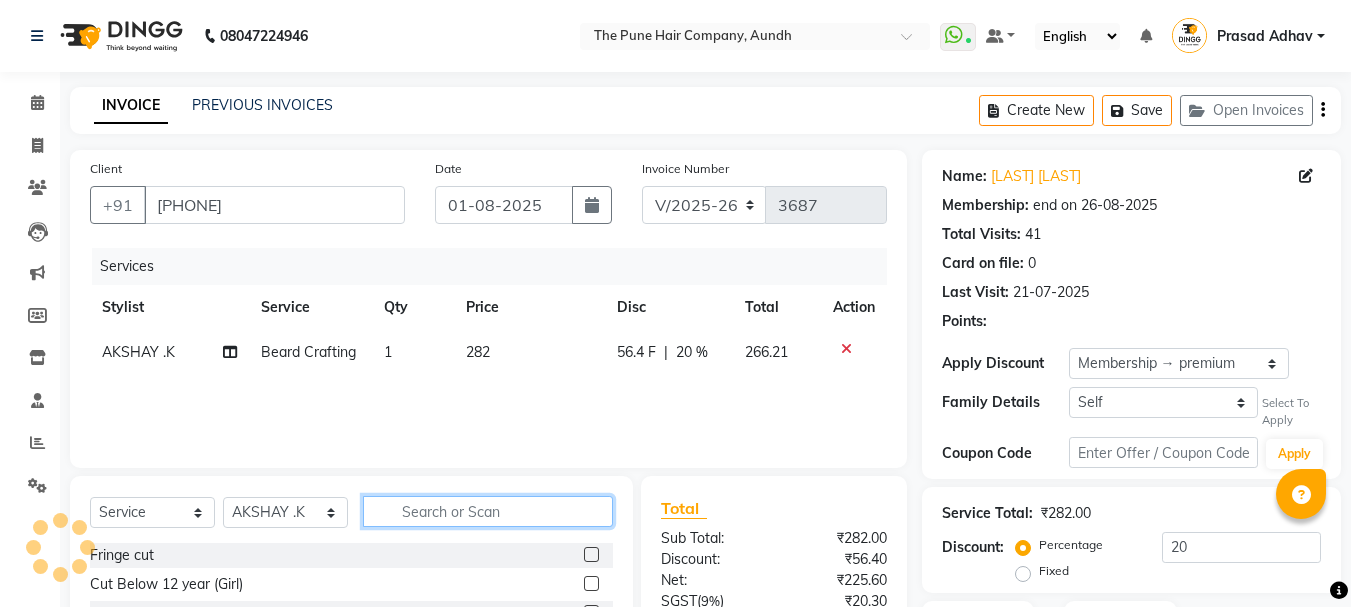 scroll, scrollTop: 100, scrollLeft: 0, axis: vertical 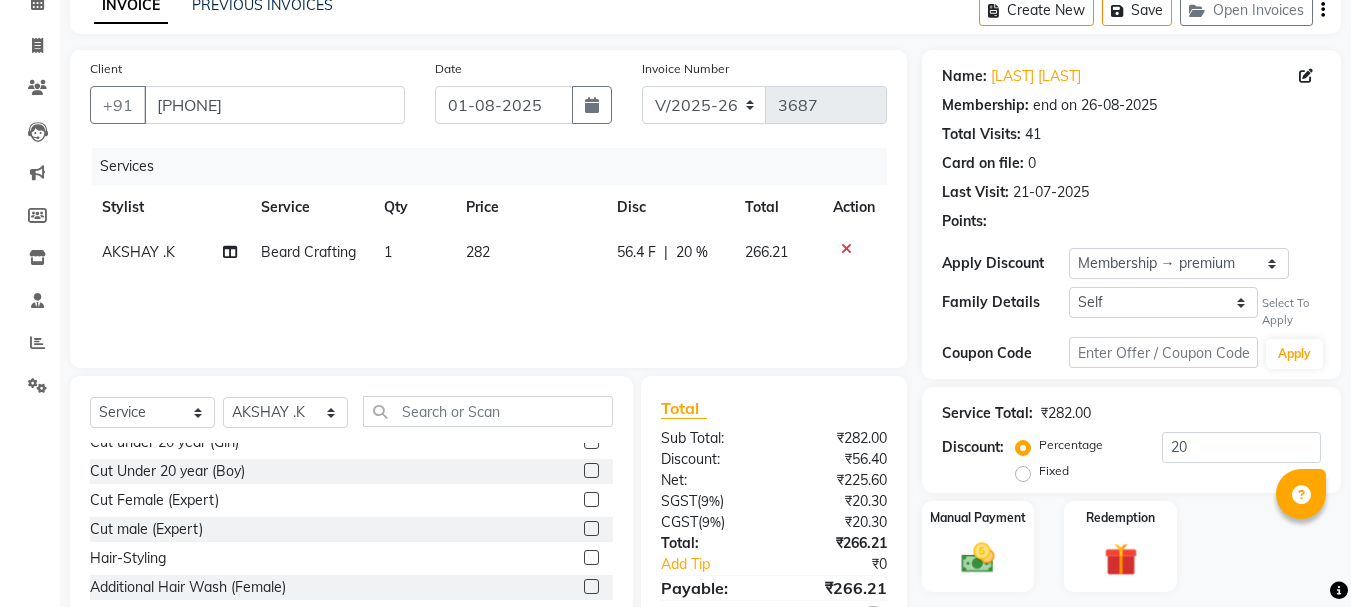 click 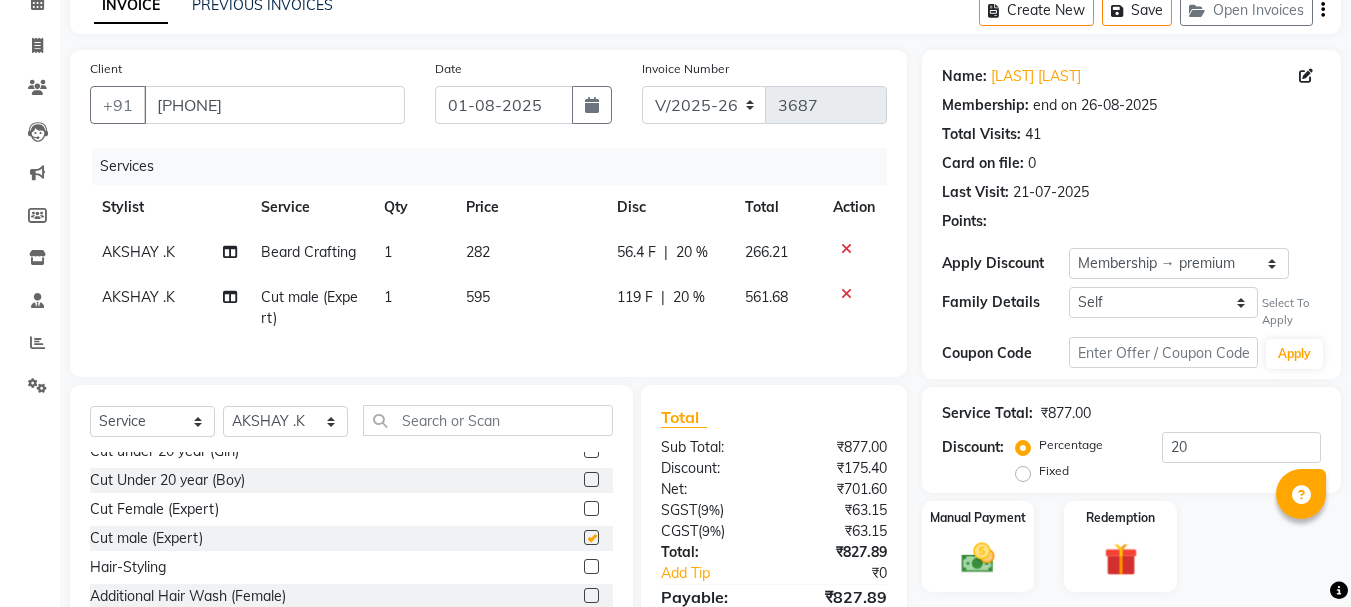 checkbox on "false" 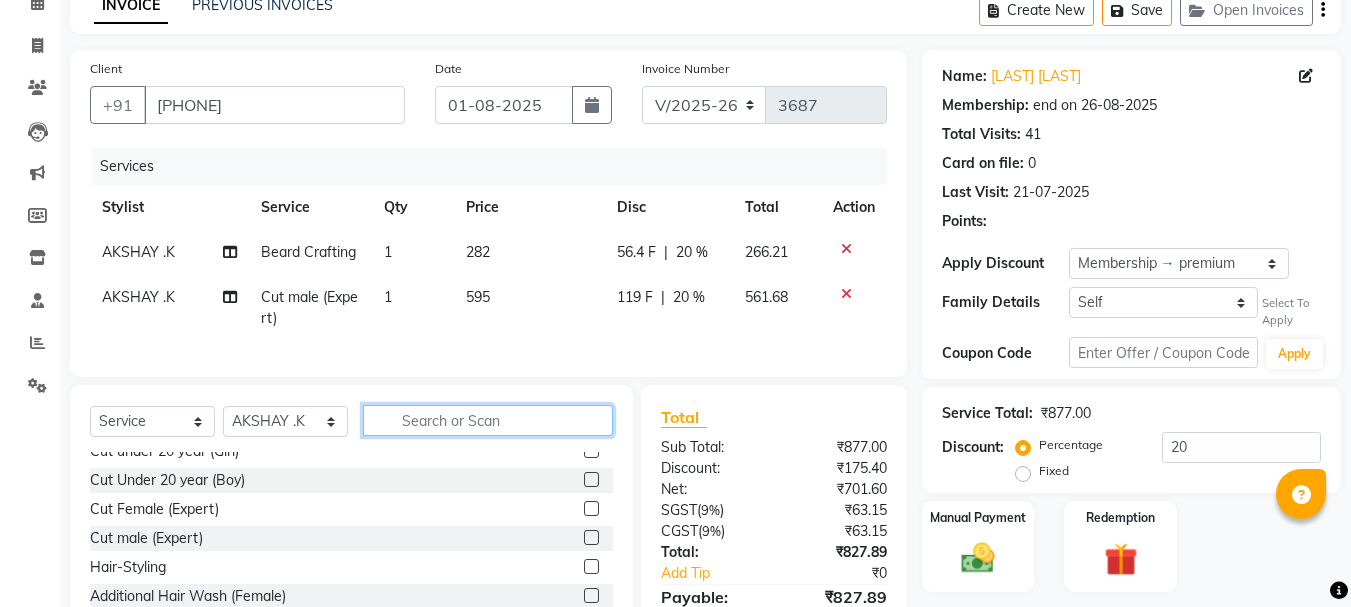 click 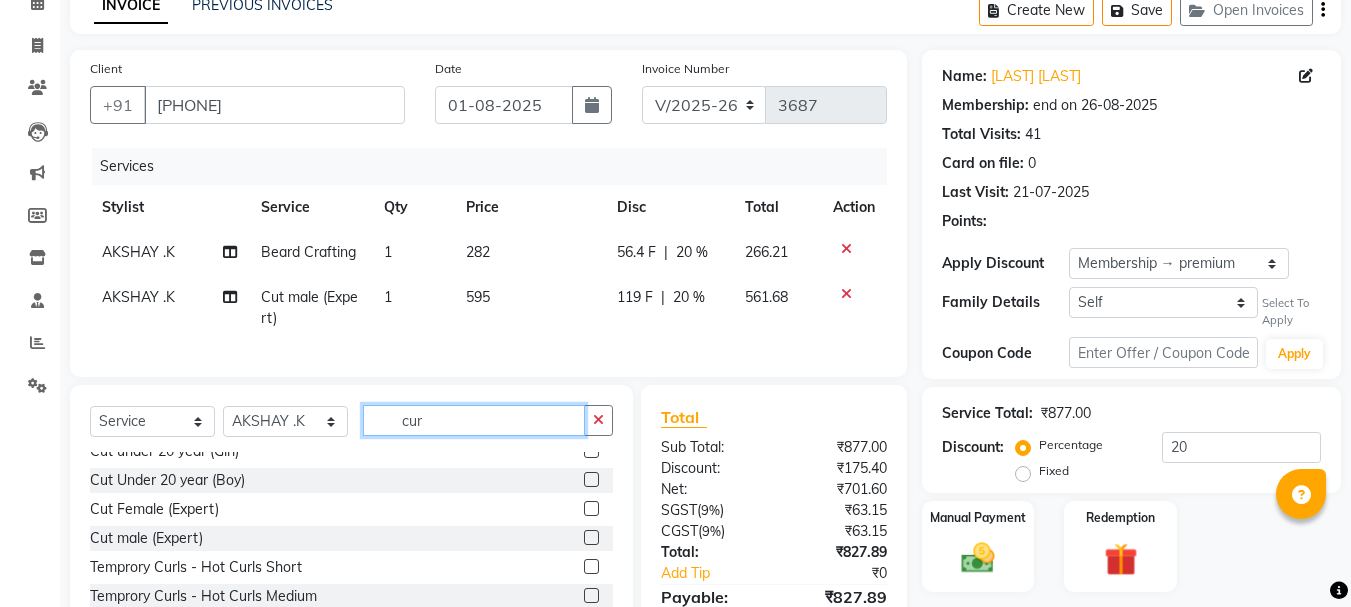 scroll, scrollTop: 0, scrollLeft: 0, axis: both 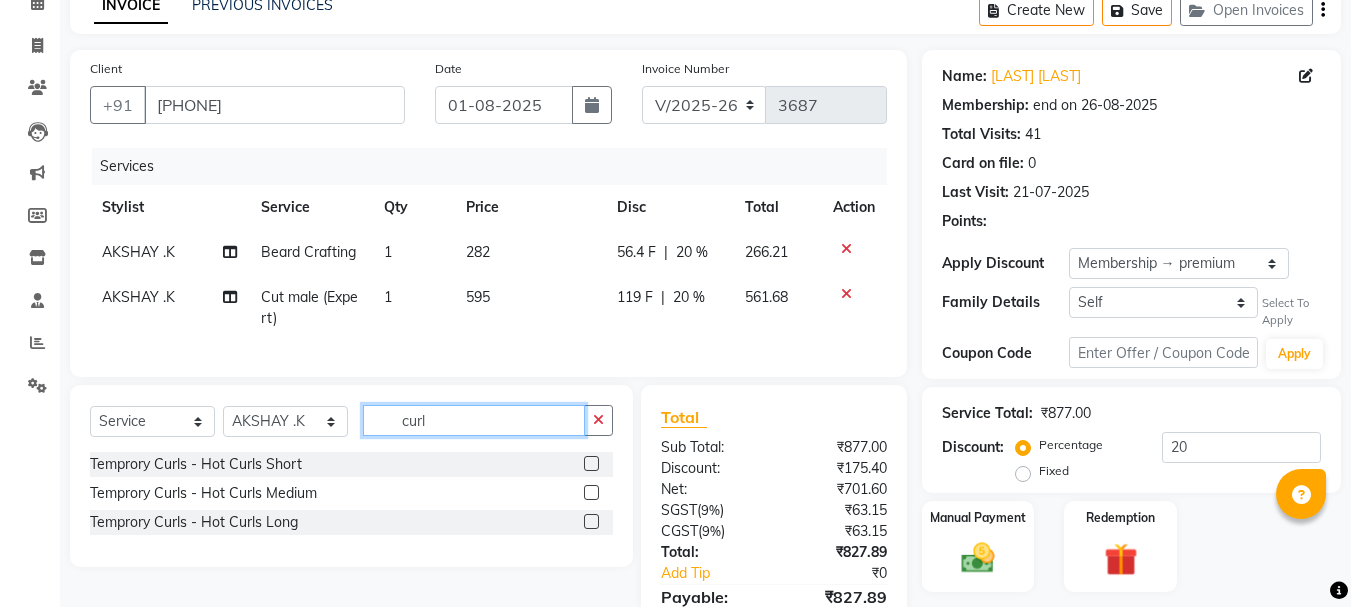 type on "curl" 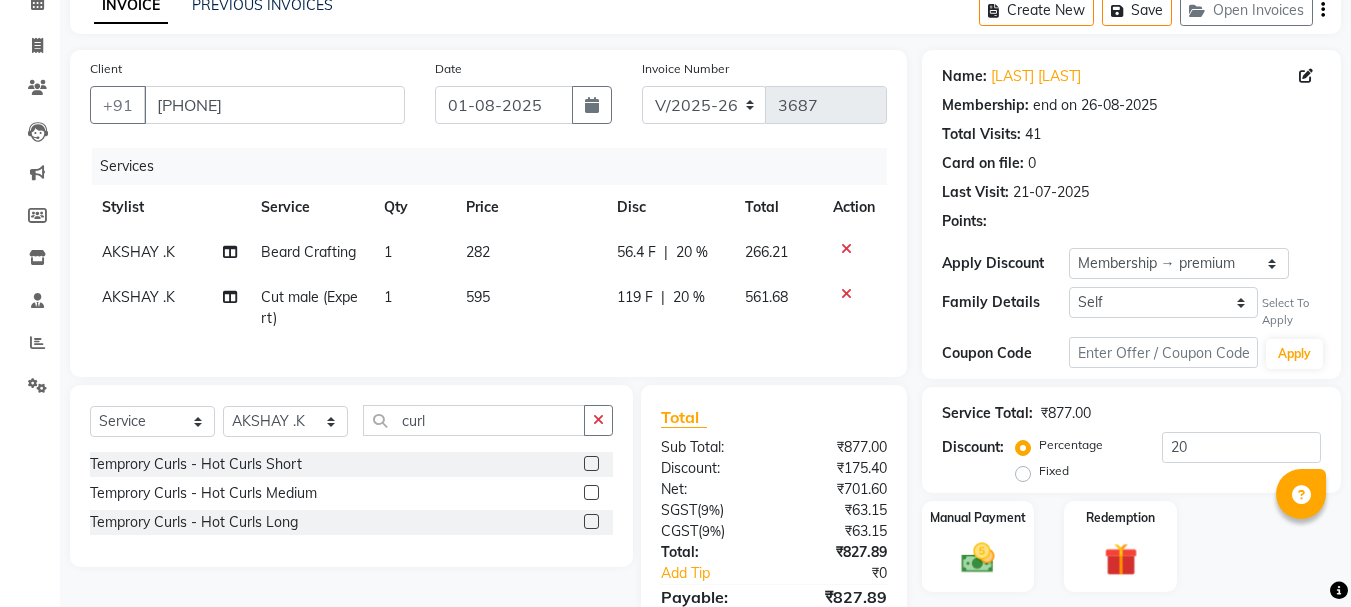 click 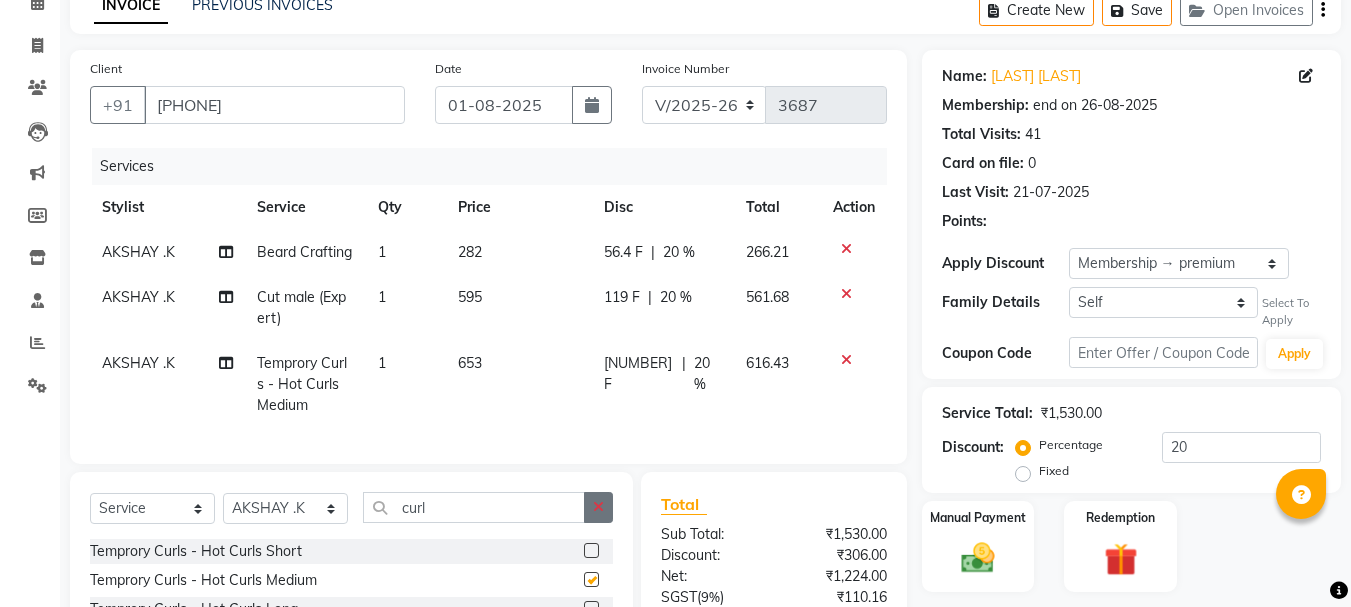 checkbox on "false" 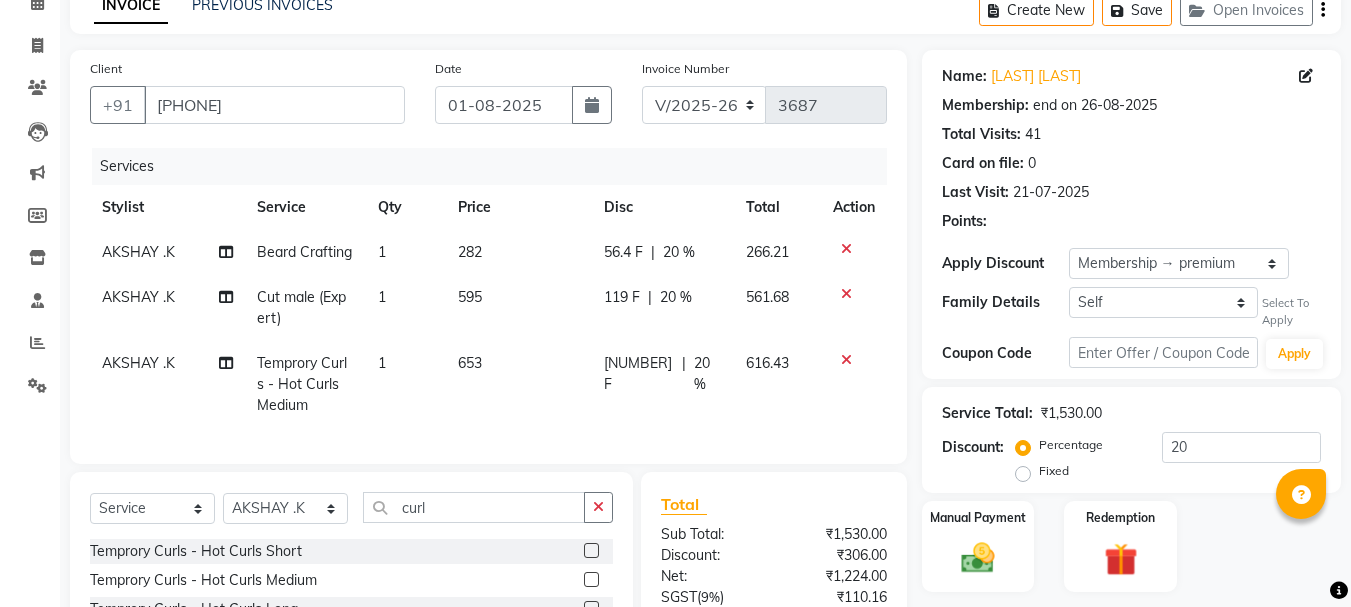 click 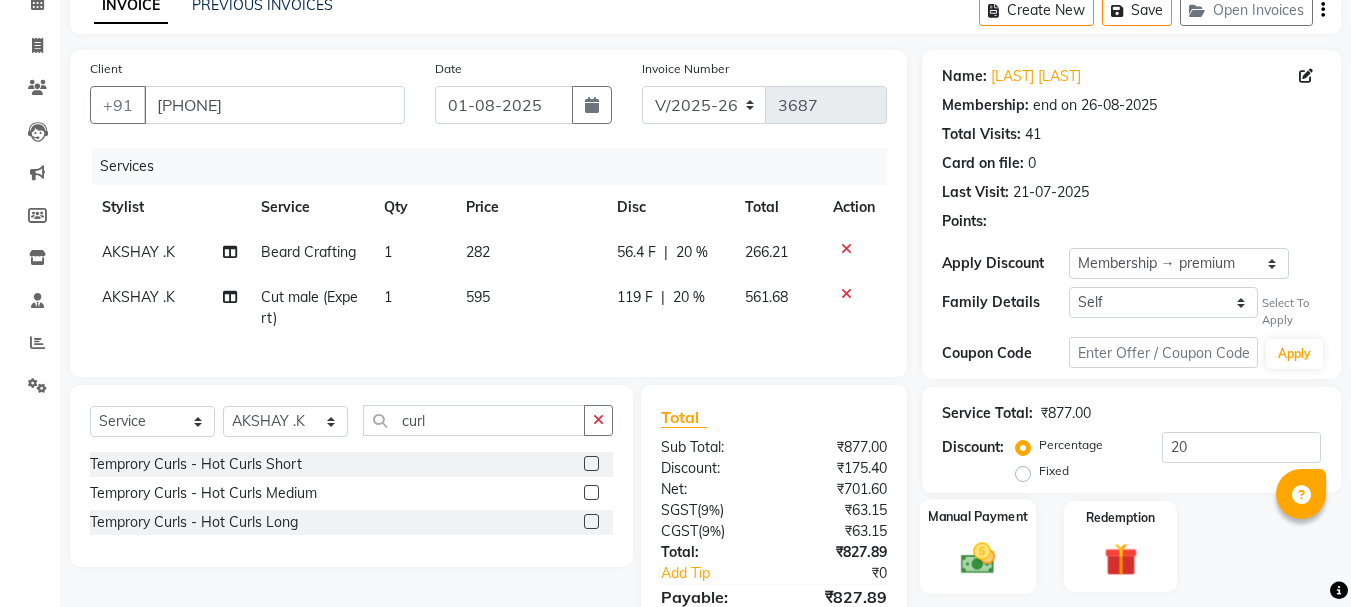 click 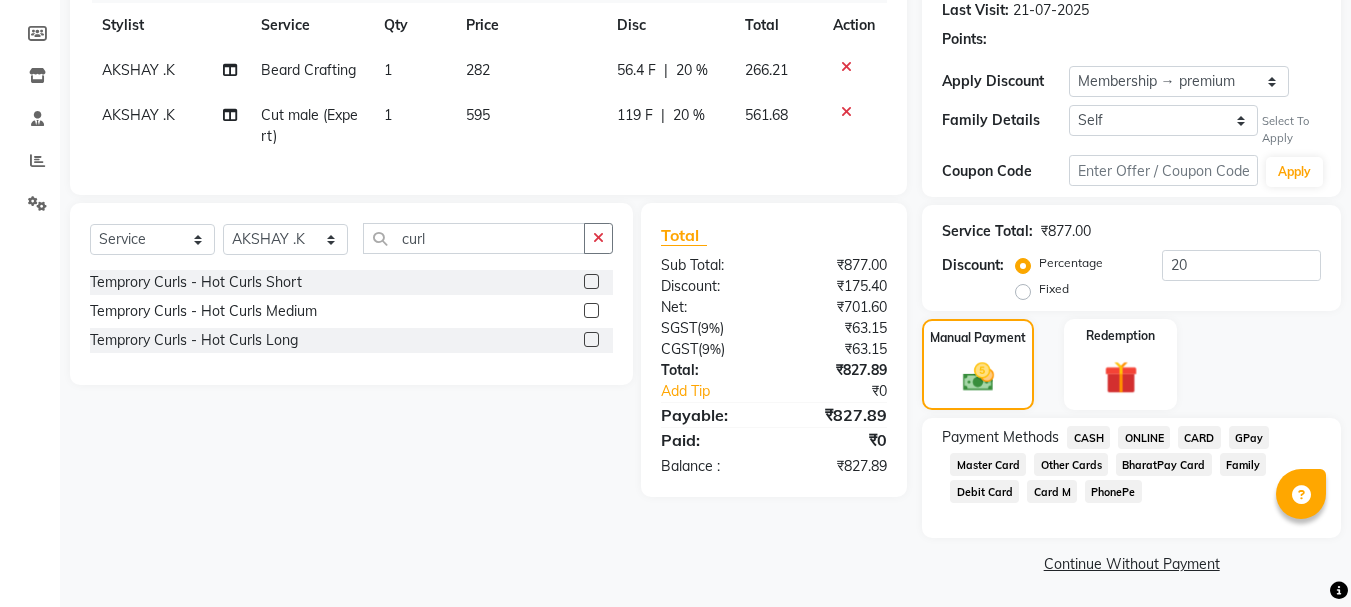 scroll, scrollTop: 284, scrollLeft: 0, axis: vertical 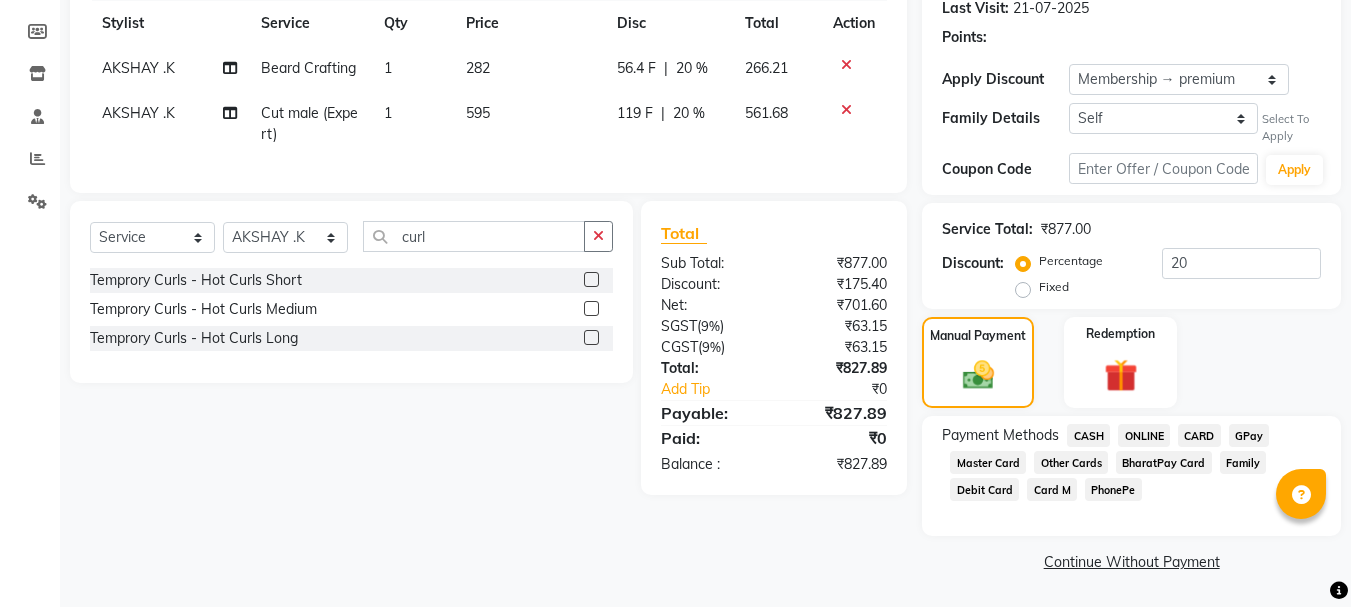 click on "ONLINE" 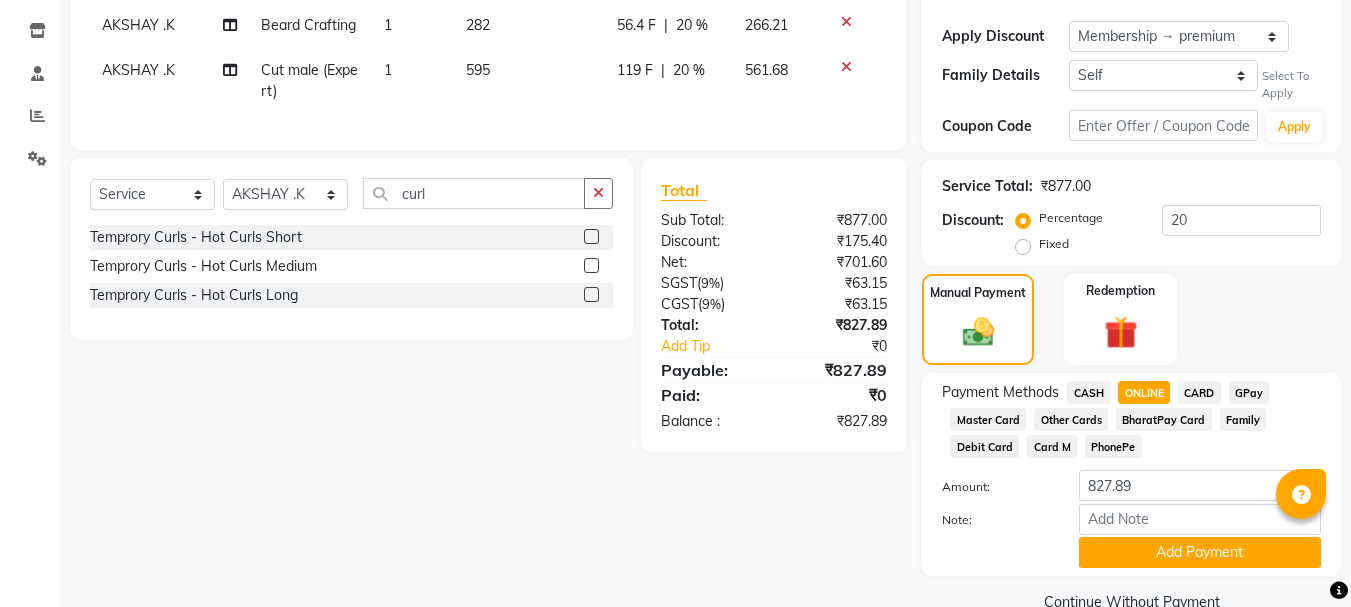 scroll, scrollTop: 367, scrollLeft: 0, axis: vertical 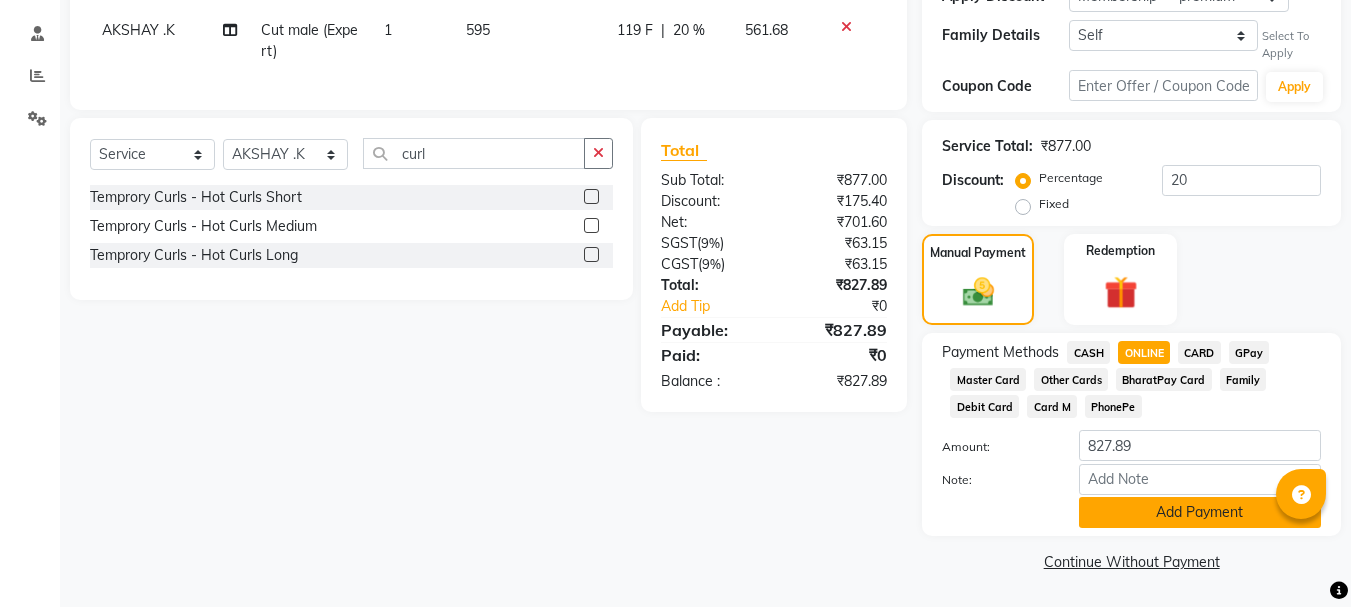 click on "Add Payment" 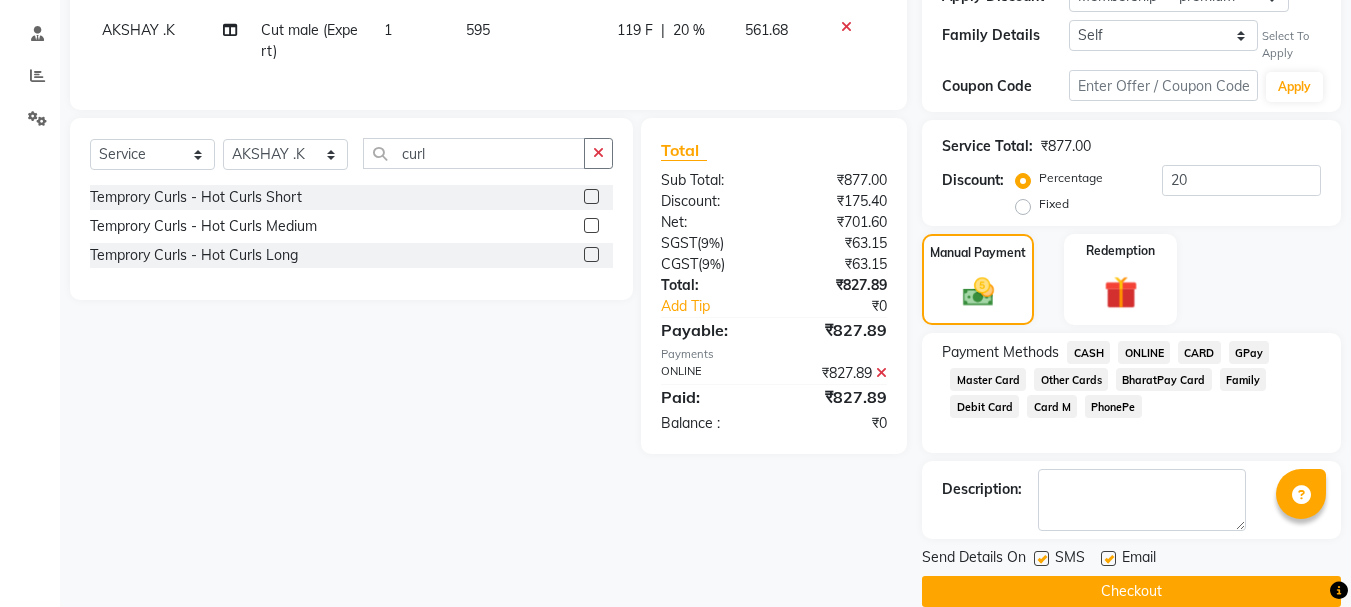 click on "Checkout" 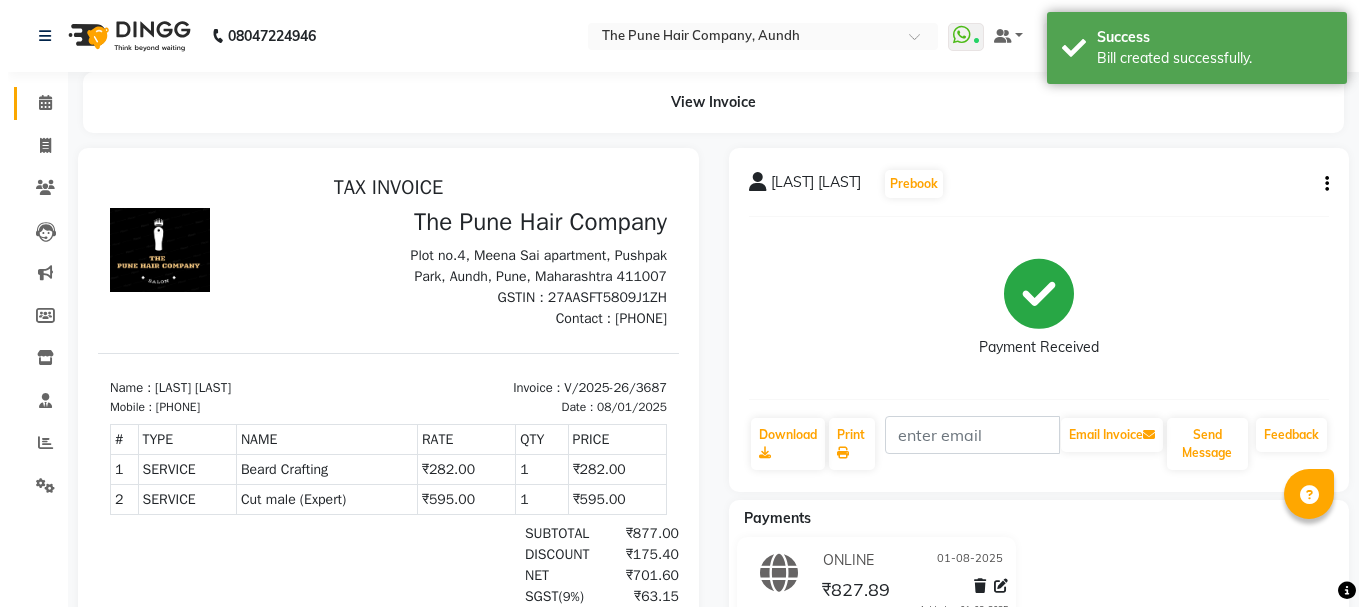 scroll, scrollTop: 0, scrollLeft: 0, axis: both 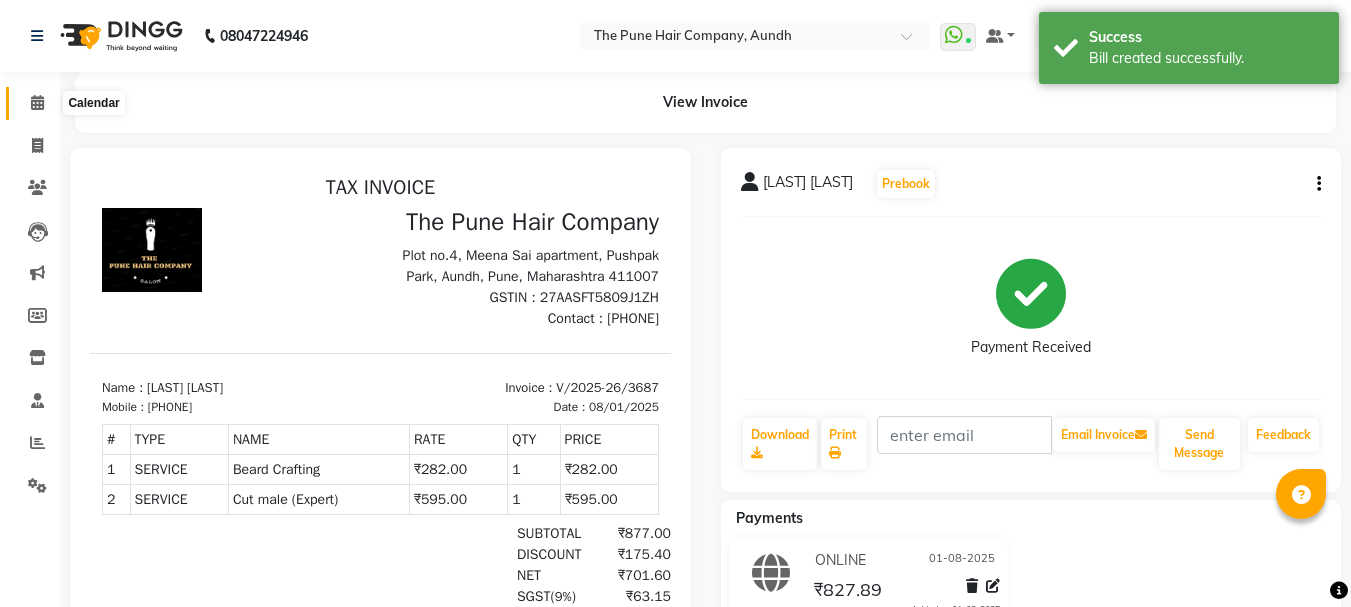 click 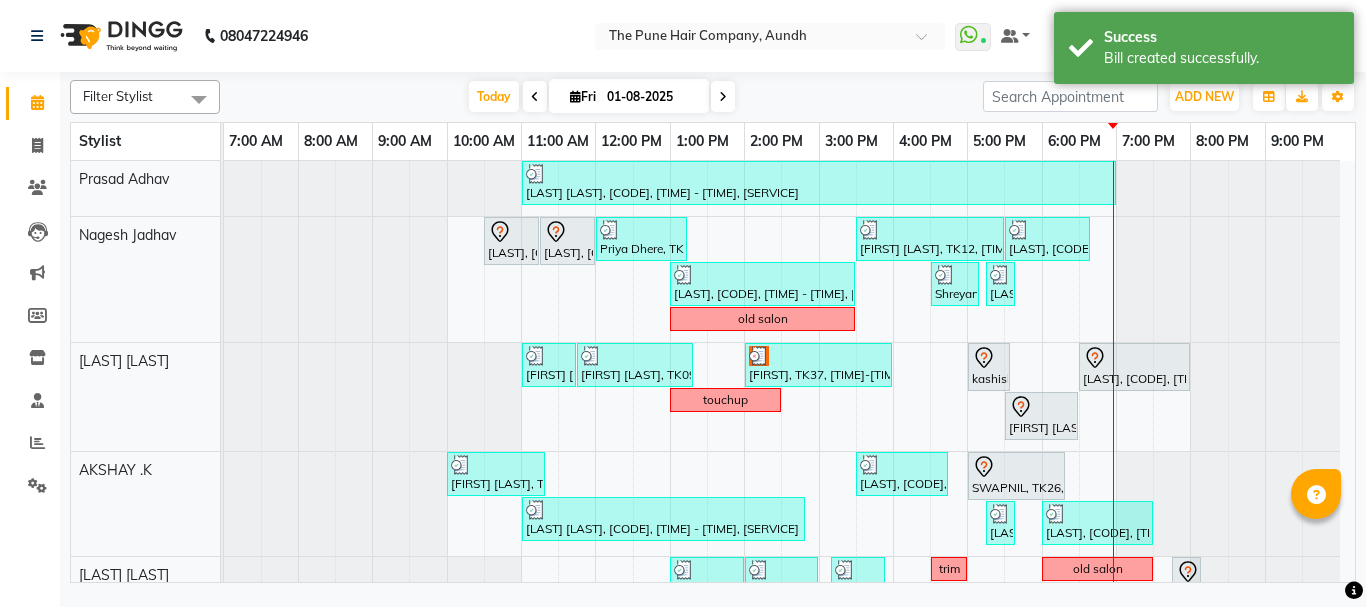 scroll, scrollTop: 162, scrollLeft: 0, axis: vertical 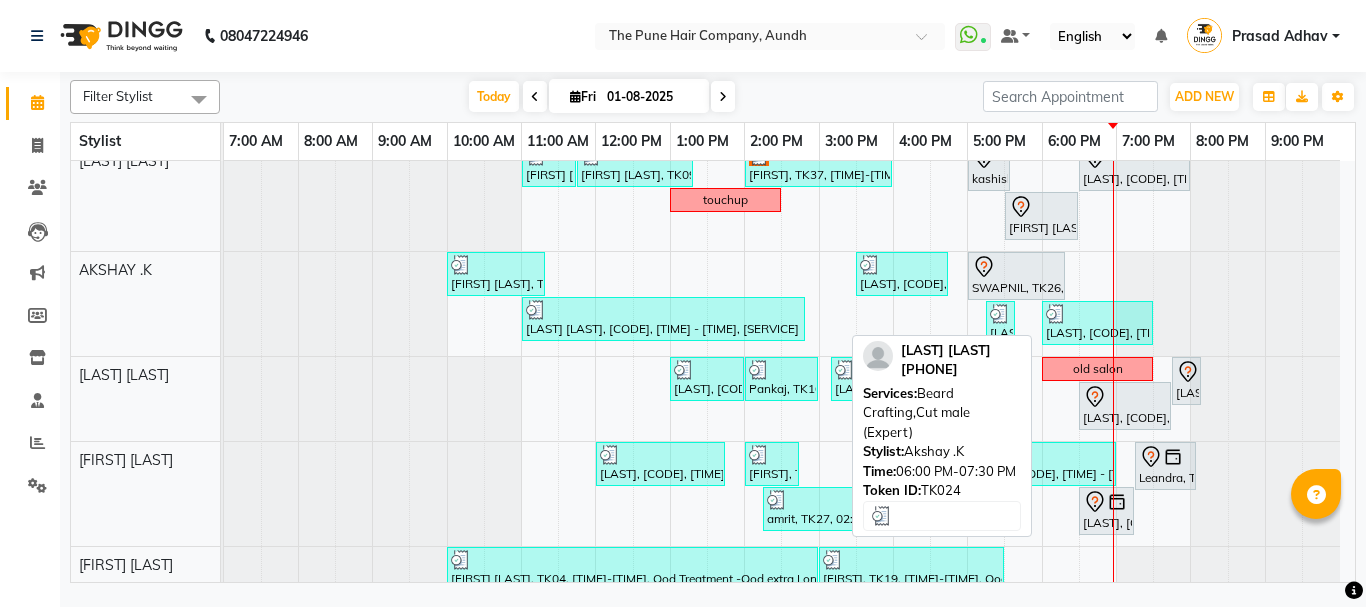 click on "Yash Pardeshi, TK24, 06:00 PM-07:30 PM,  Beard Crafting,Cut male (Expert)" at bounding box center [1097, 323] 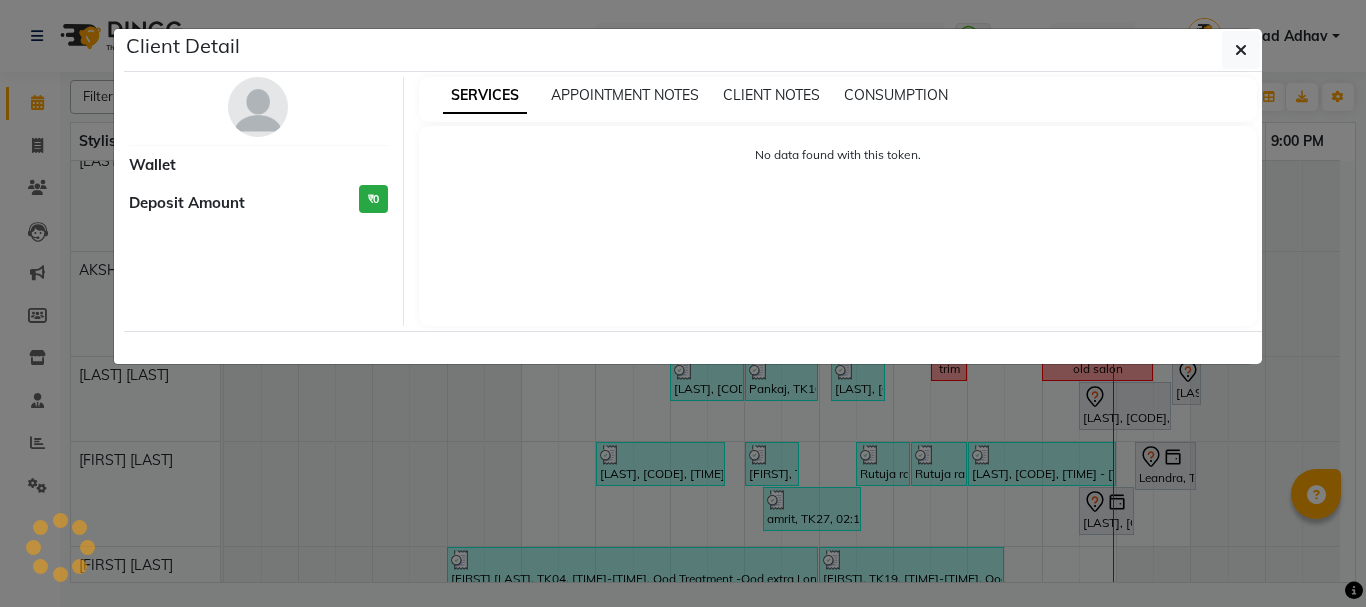 select on "3" 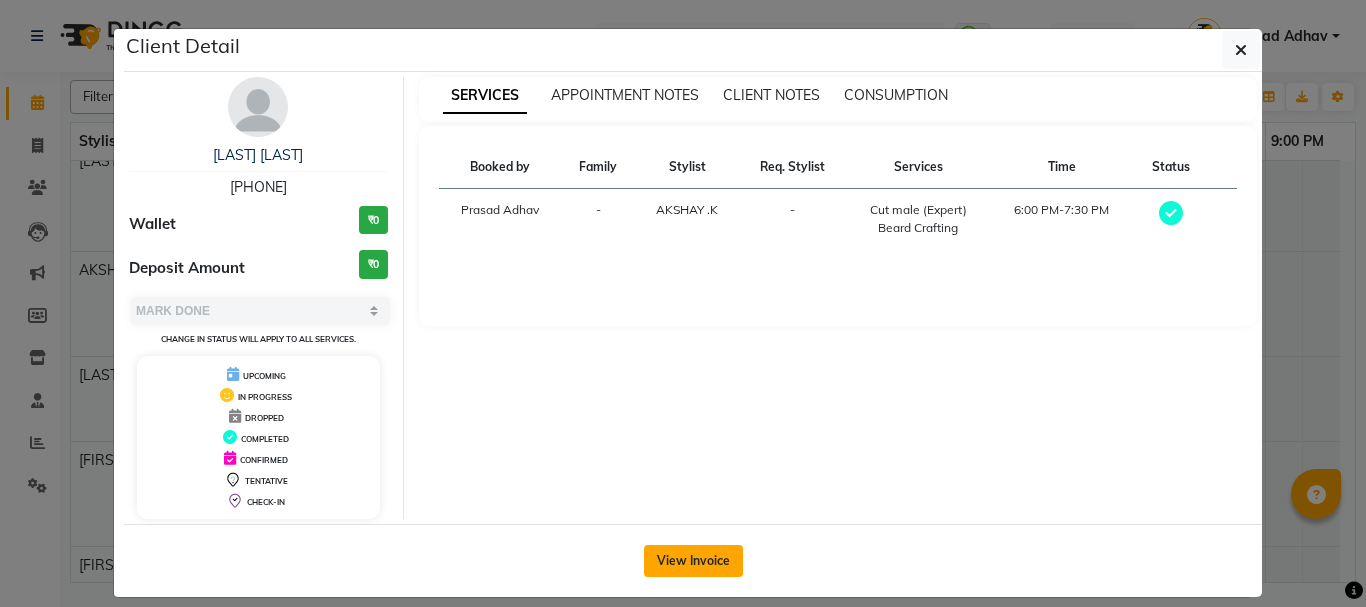 click on "View Invoice" 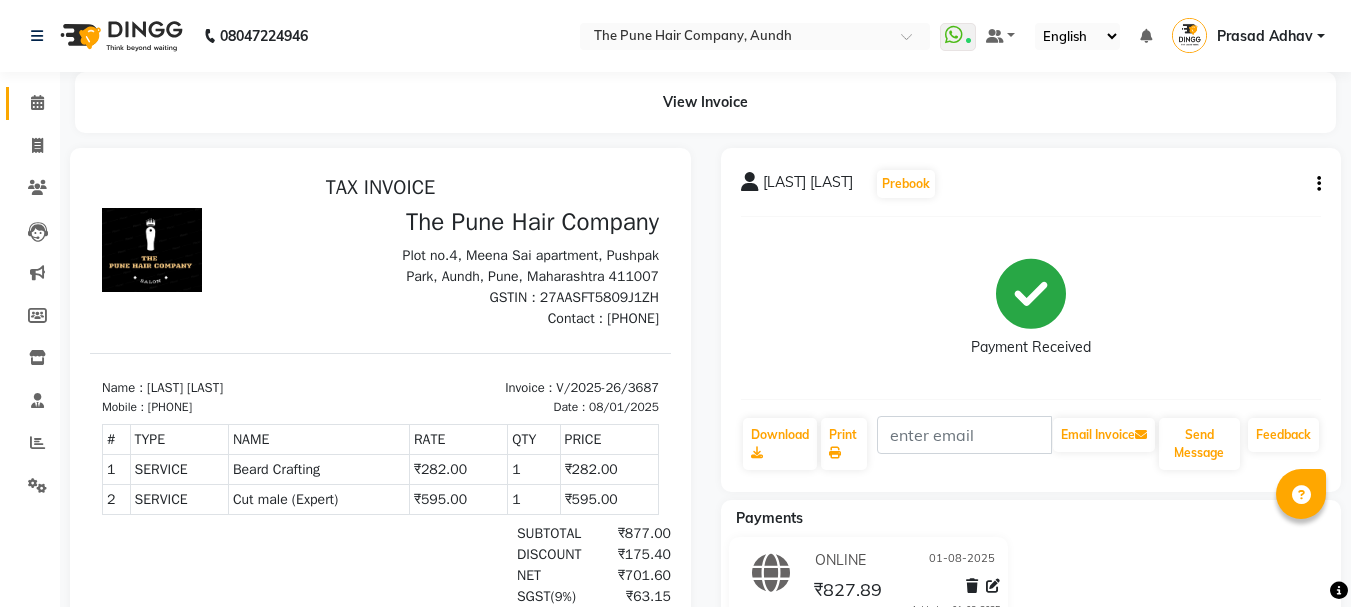 scroll, scrollTop: 0, scrollLeft: 0, axis: both 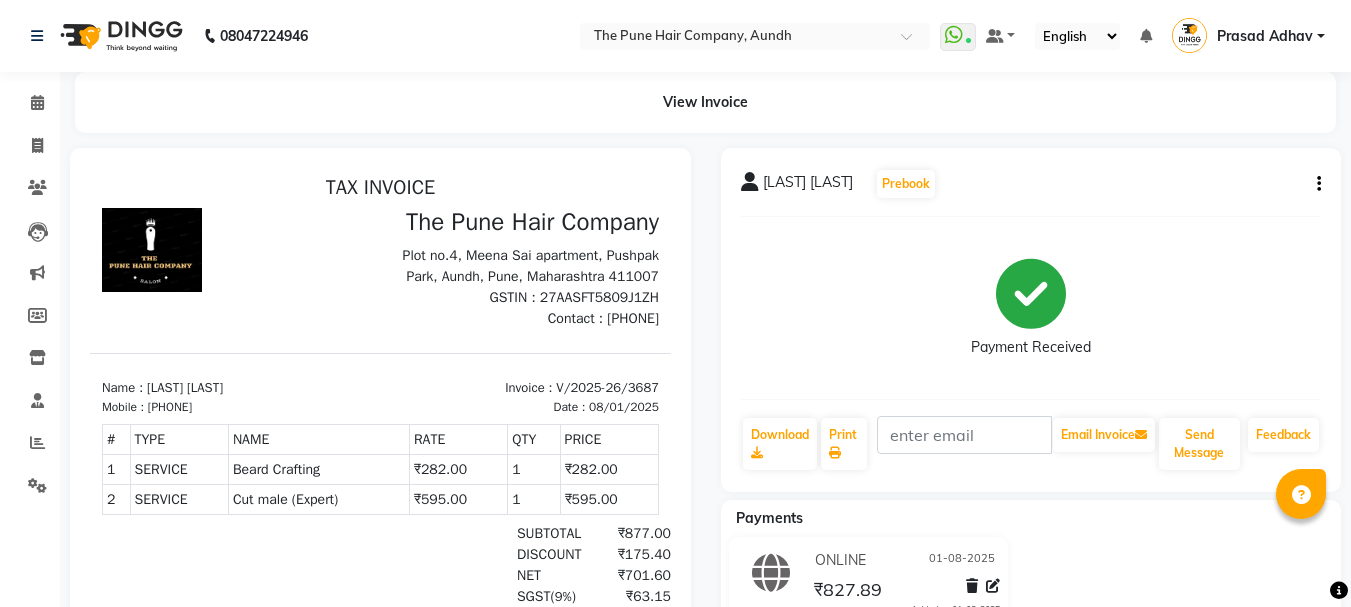 click 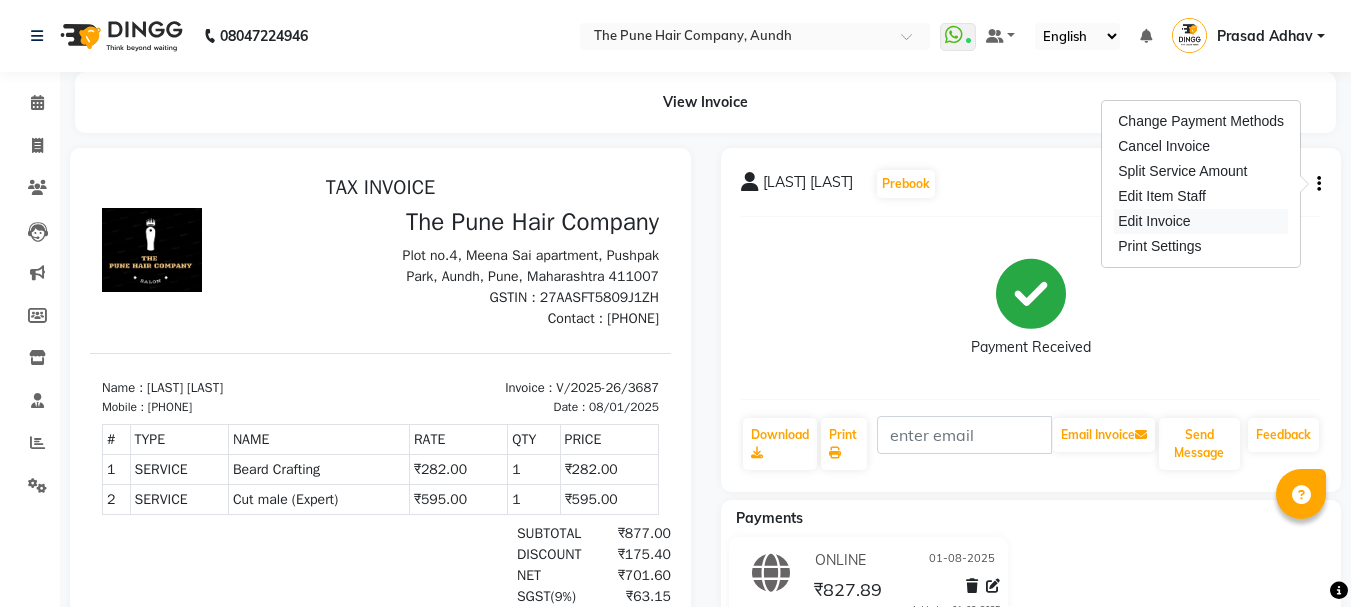 click on "Edit Invoice" at bounding box center [1201, 221] 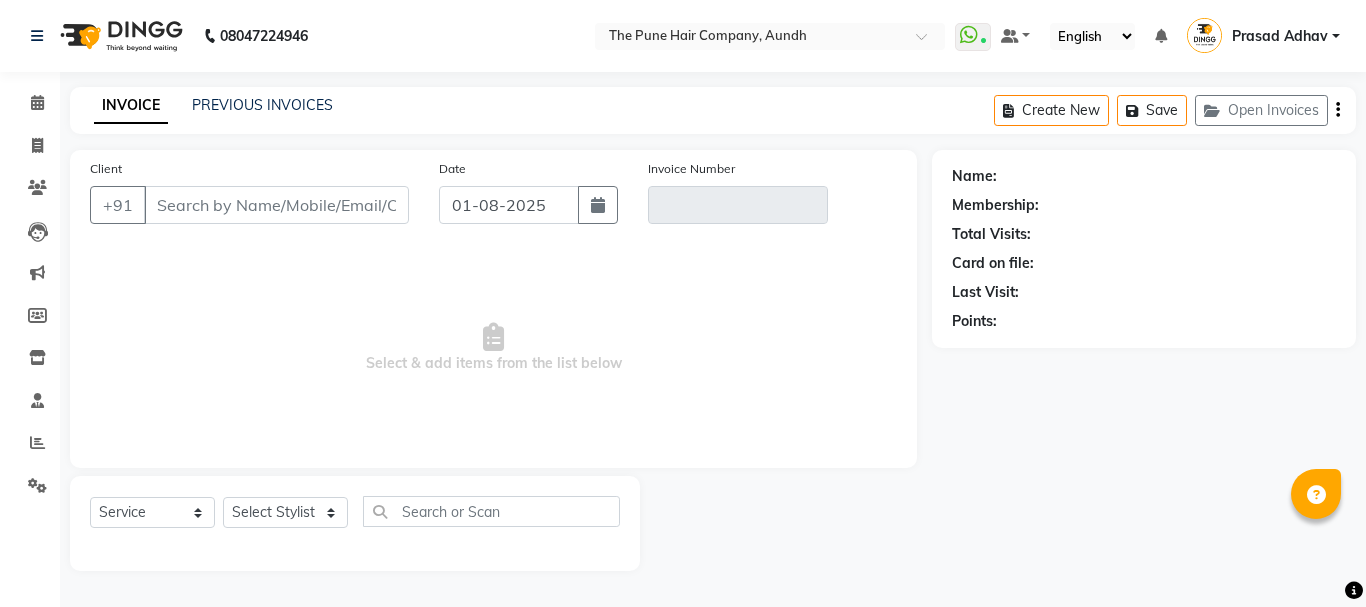 type on "[PHONE]" 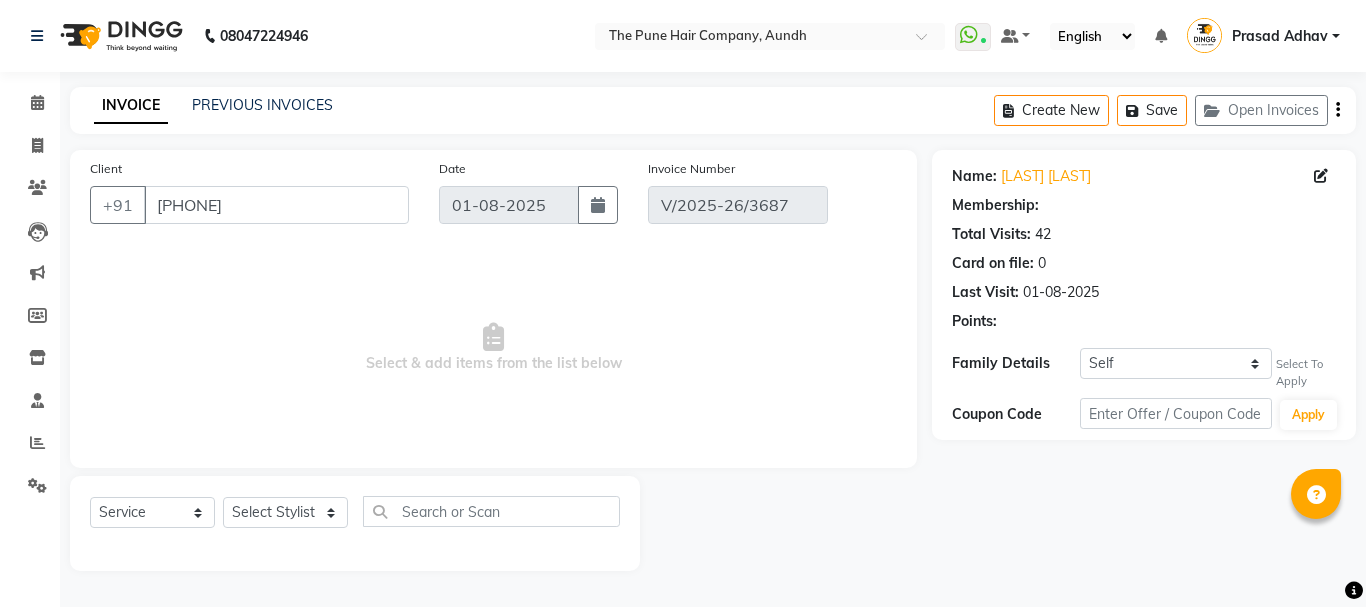 select on "select" 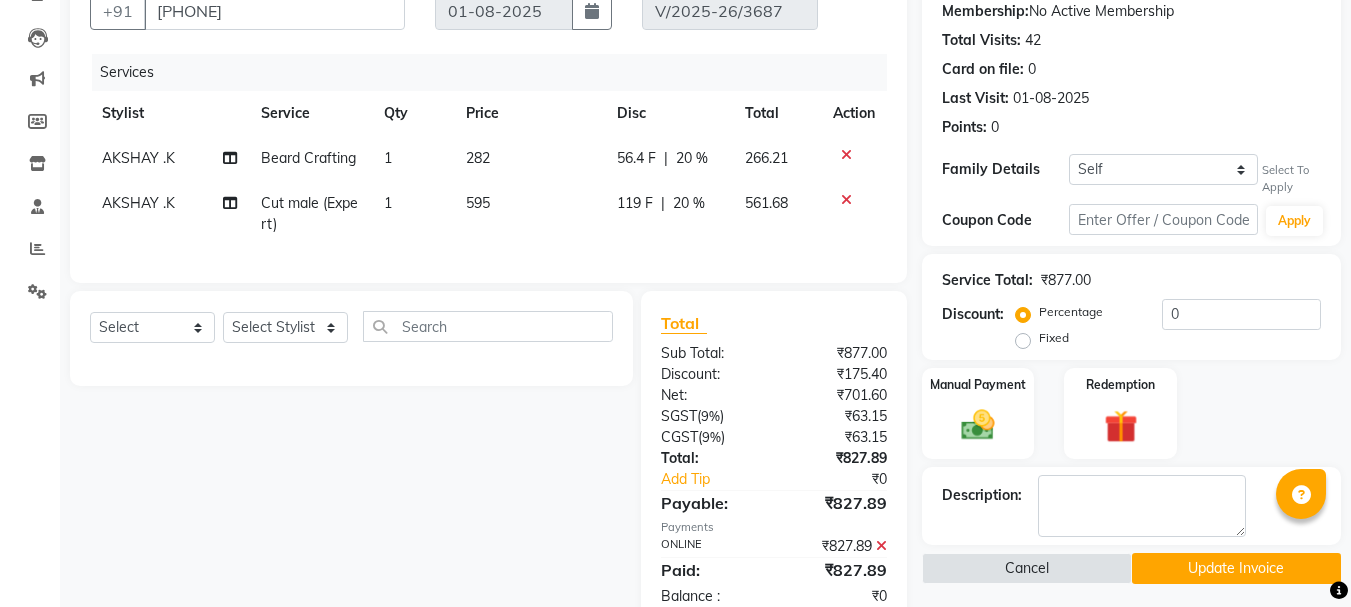 scroll, scrollTop: 200, scrollLeft: 0, axis: vertical 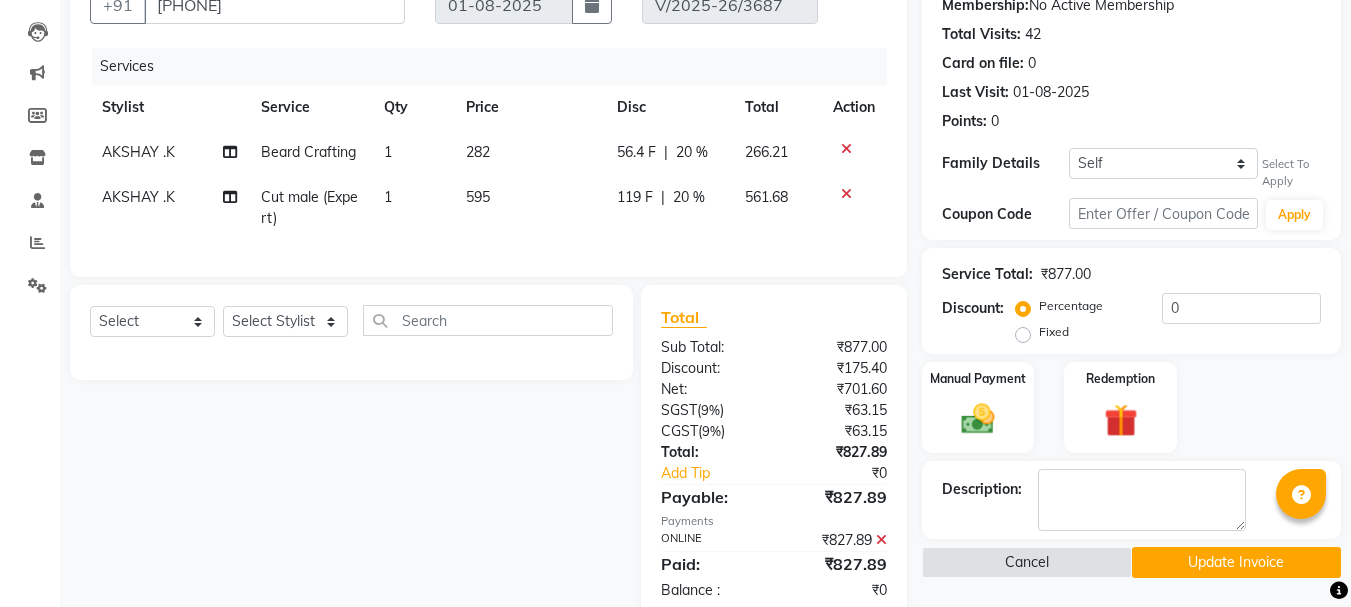 click 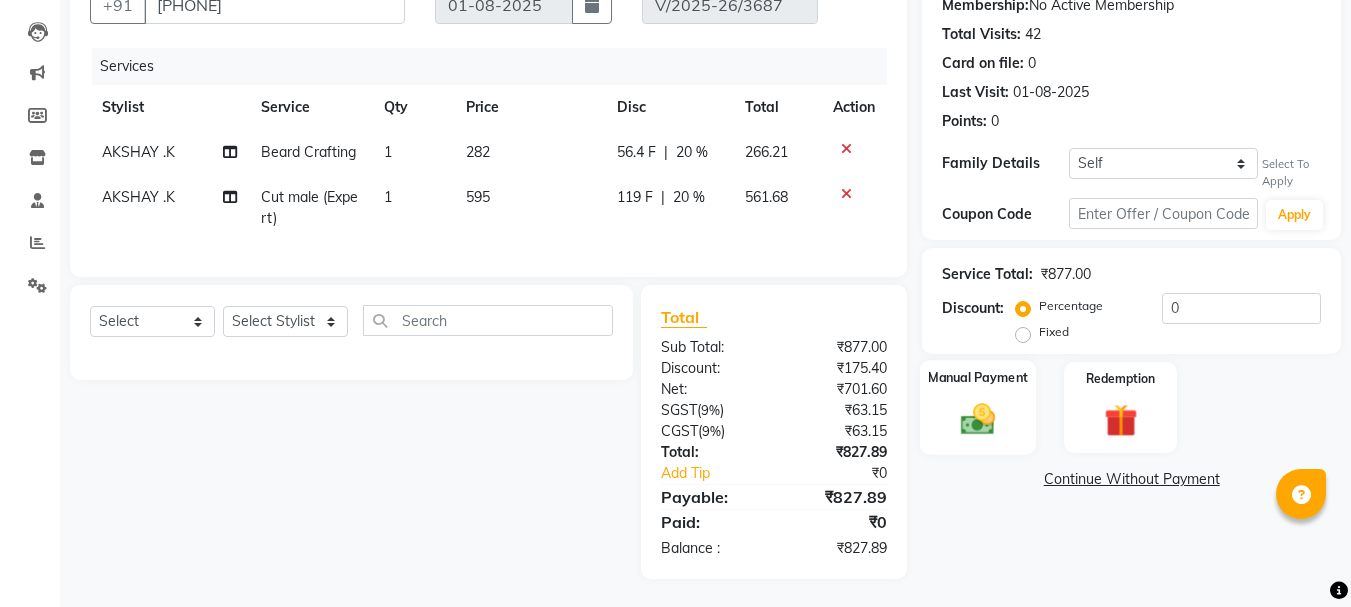 click on "Manual Payment" 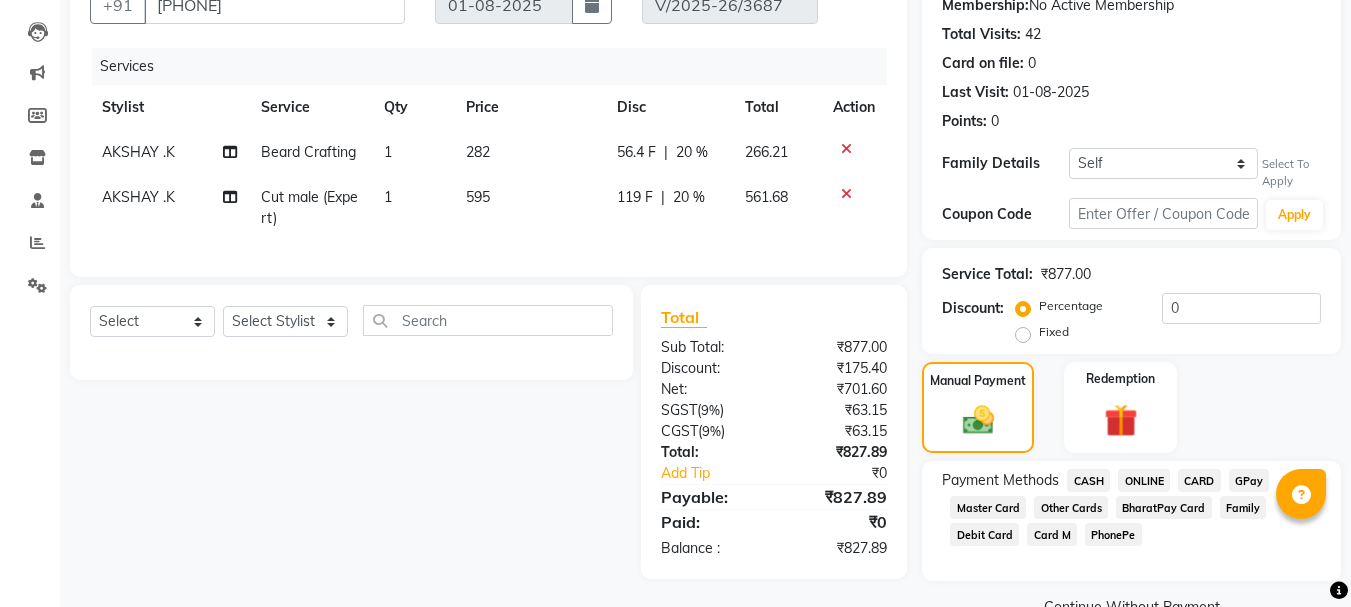 click on "CARD" 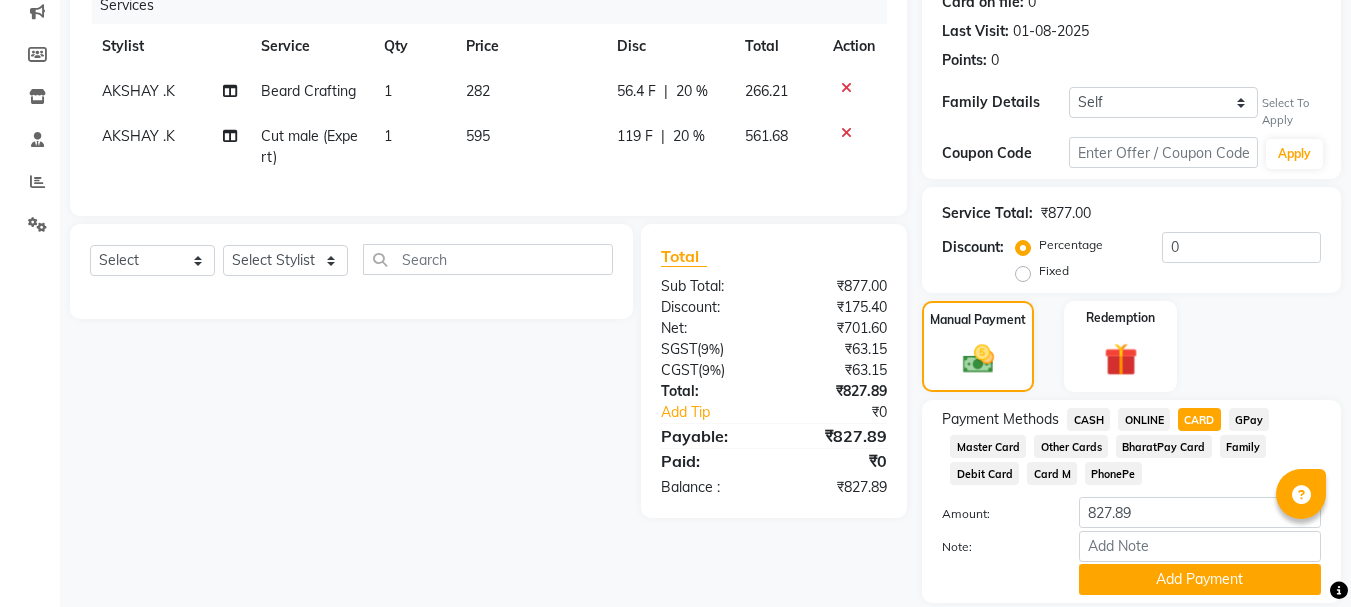scroll, scrollTop: 328, scrollLeft: 0, axis: vertical 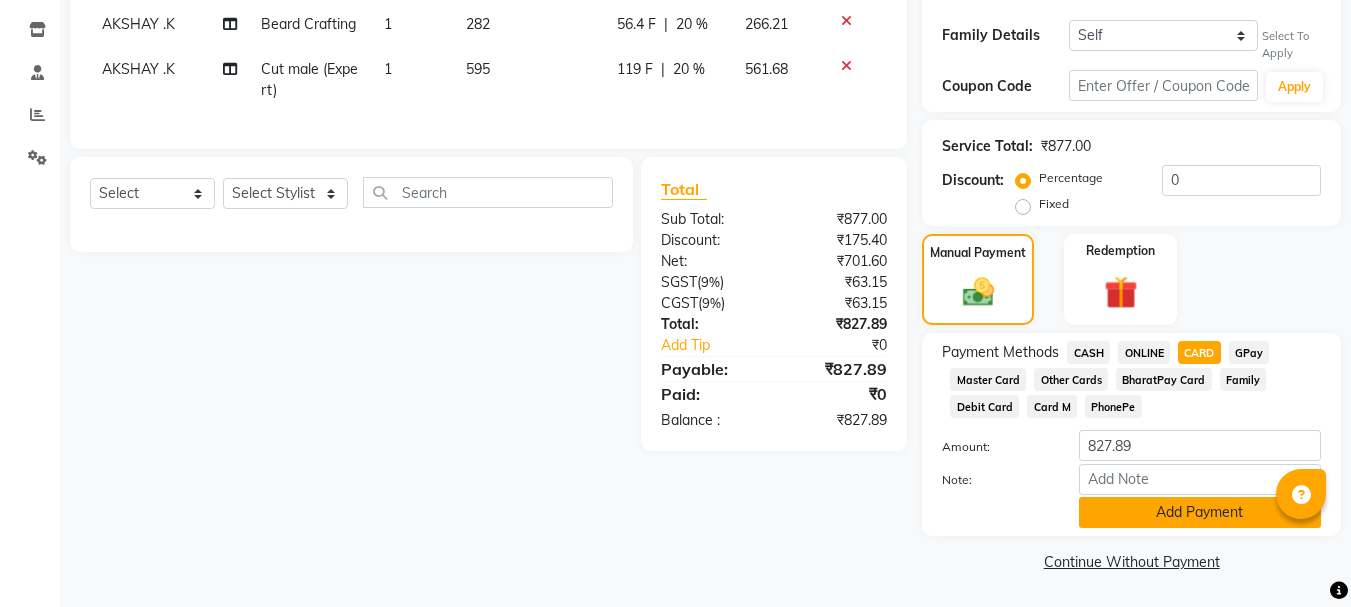 click on "Add Payment" 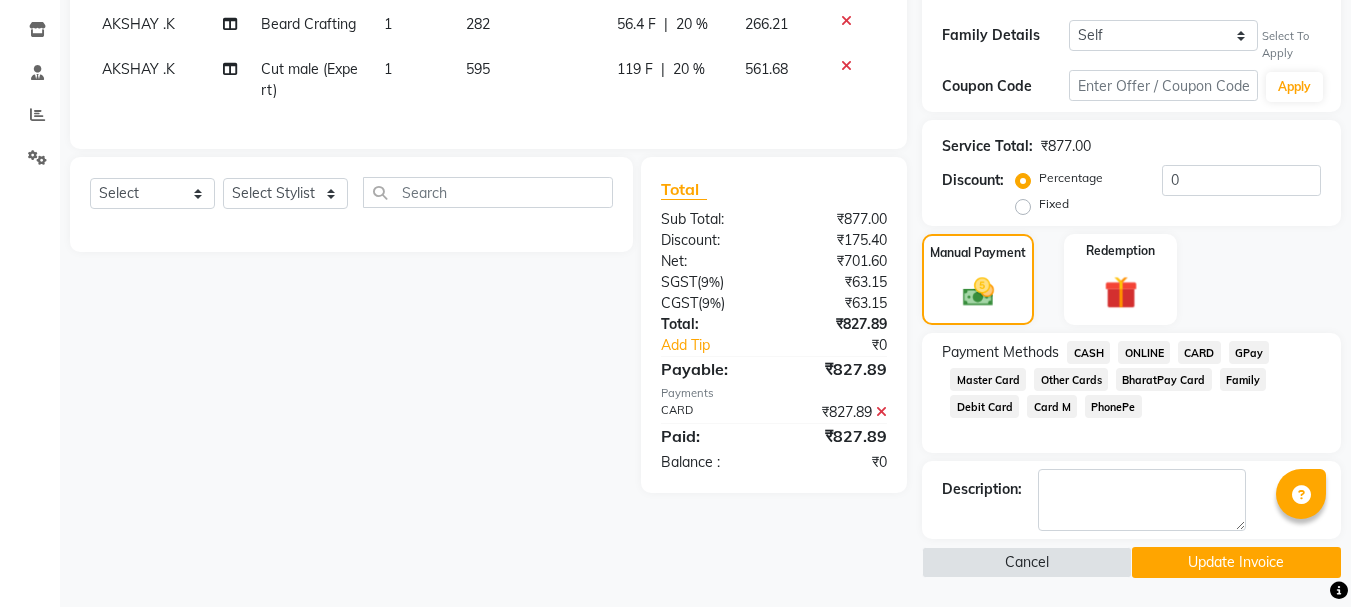 click on "Update Invoice" 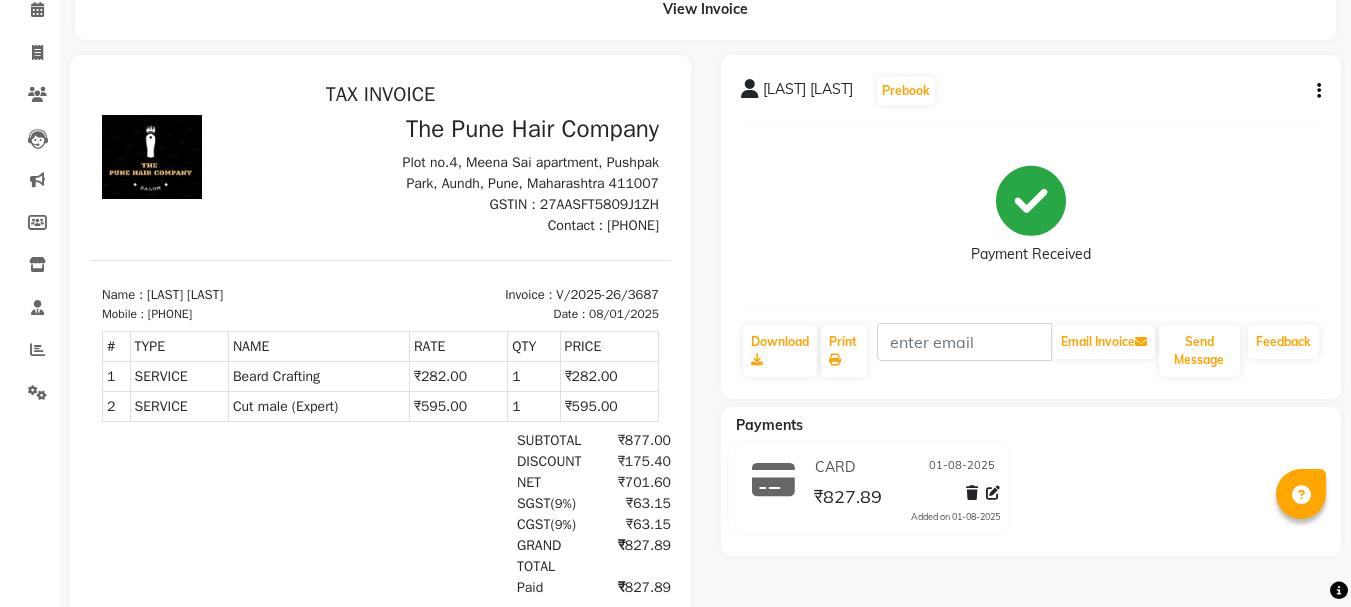 scroll, scrollTop: 65, scrollLeft: 0, axis: vertical 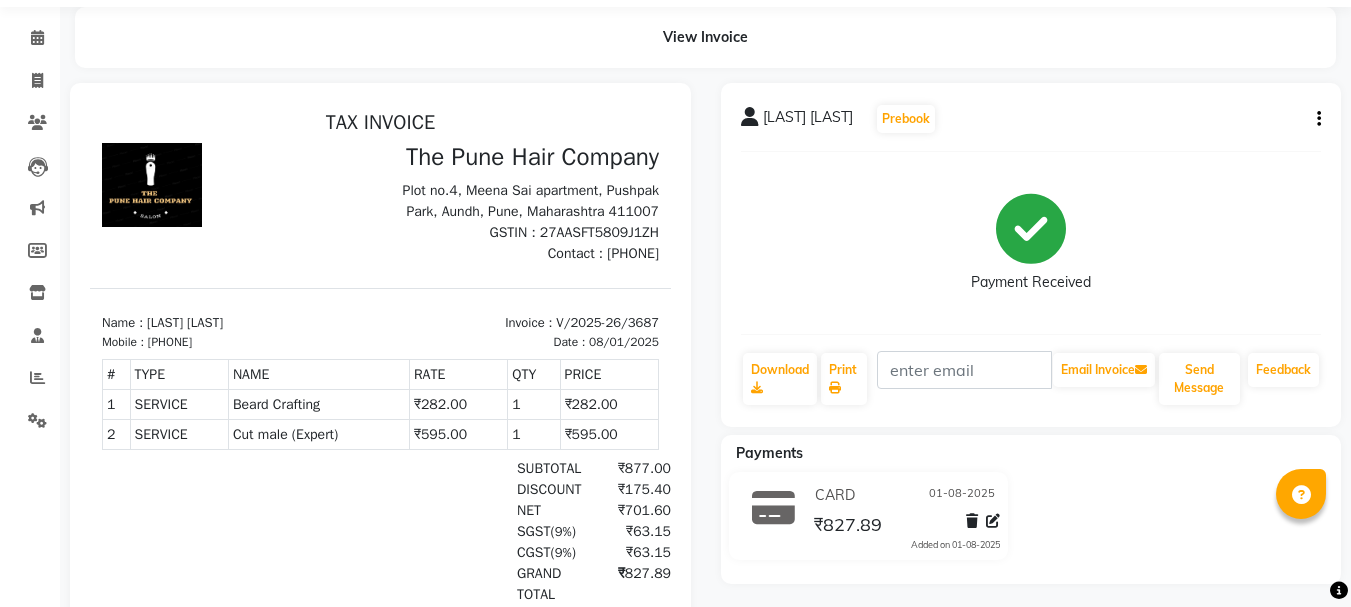 click 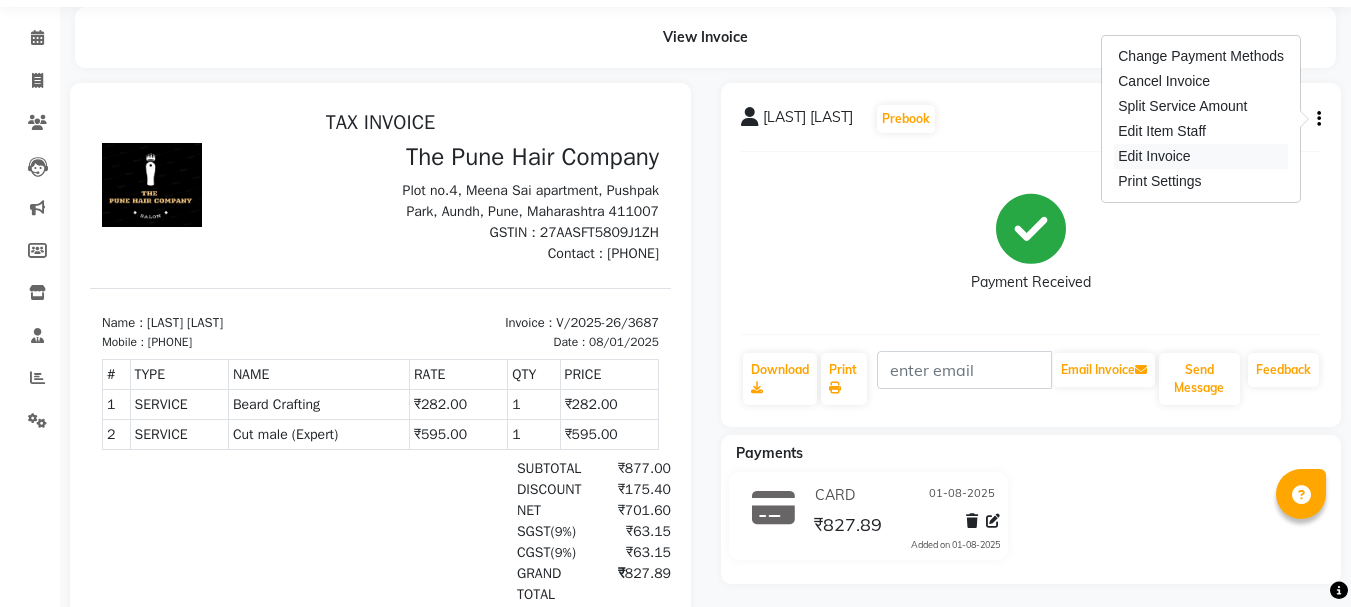 click on "Edit Invoice" at bounding box center (1201, 156) 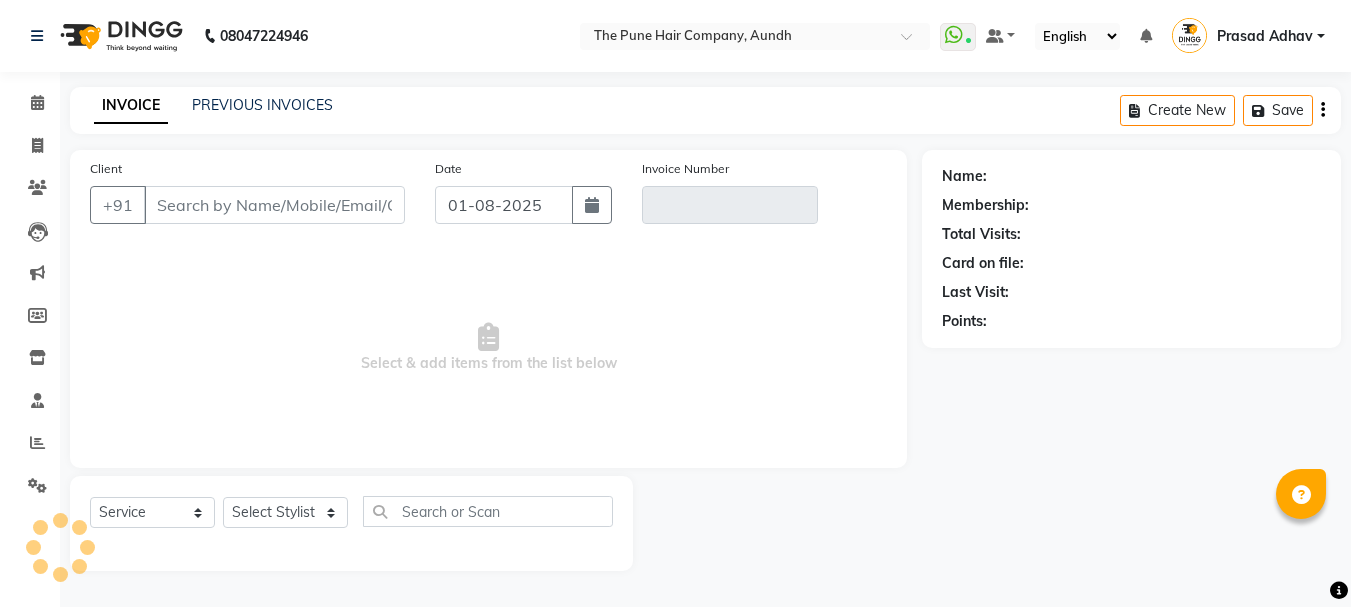 scroll, scrollTop: 0, scrollLeft: 0, axis: both 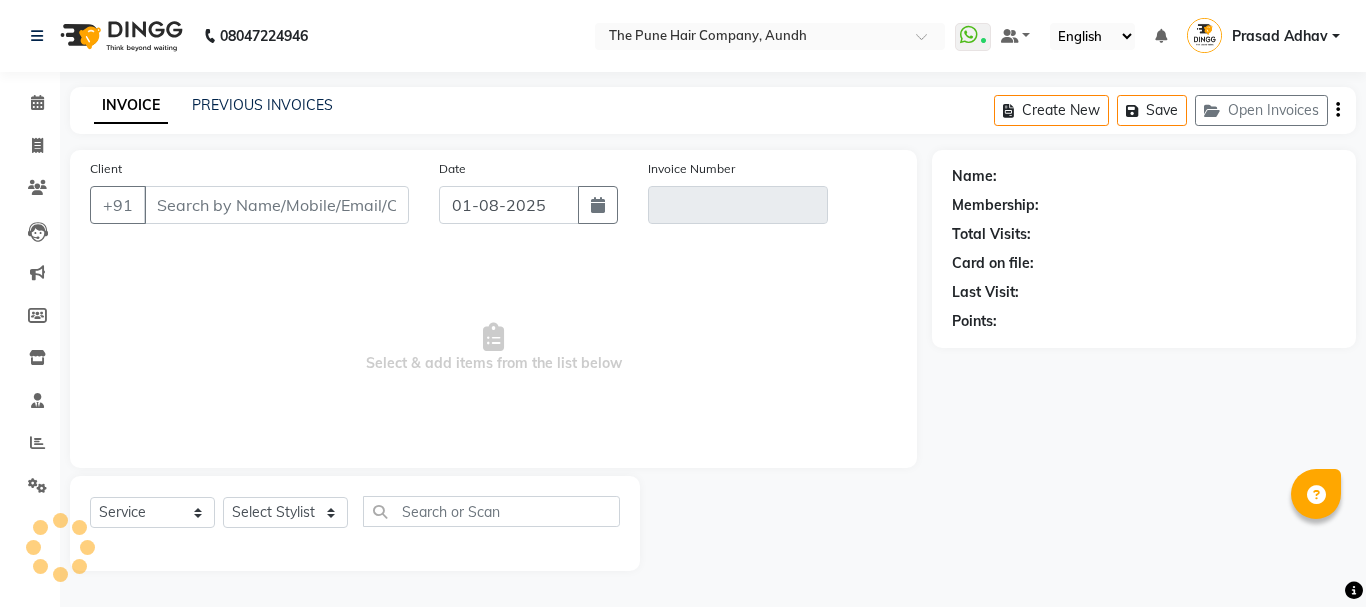 type on "[PHONE]" 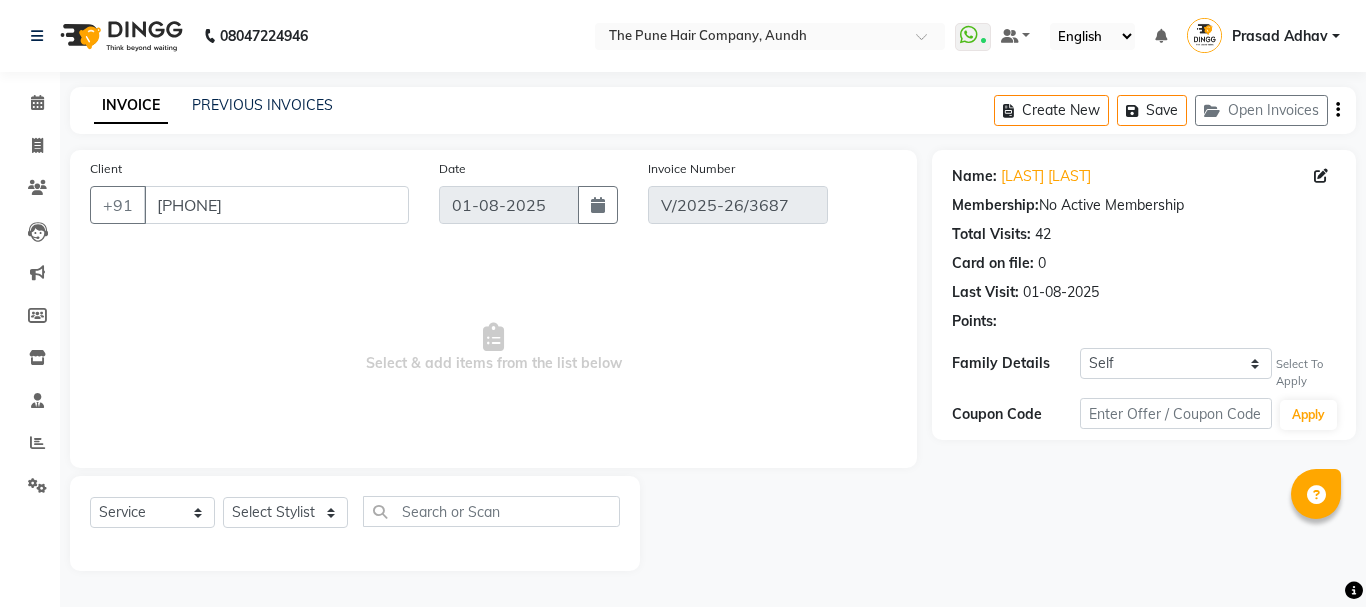 select on "select" 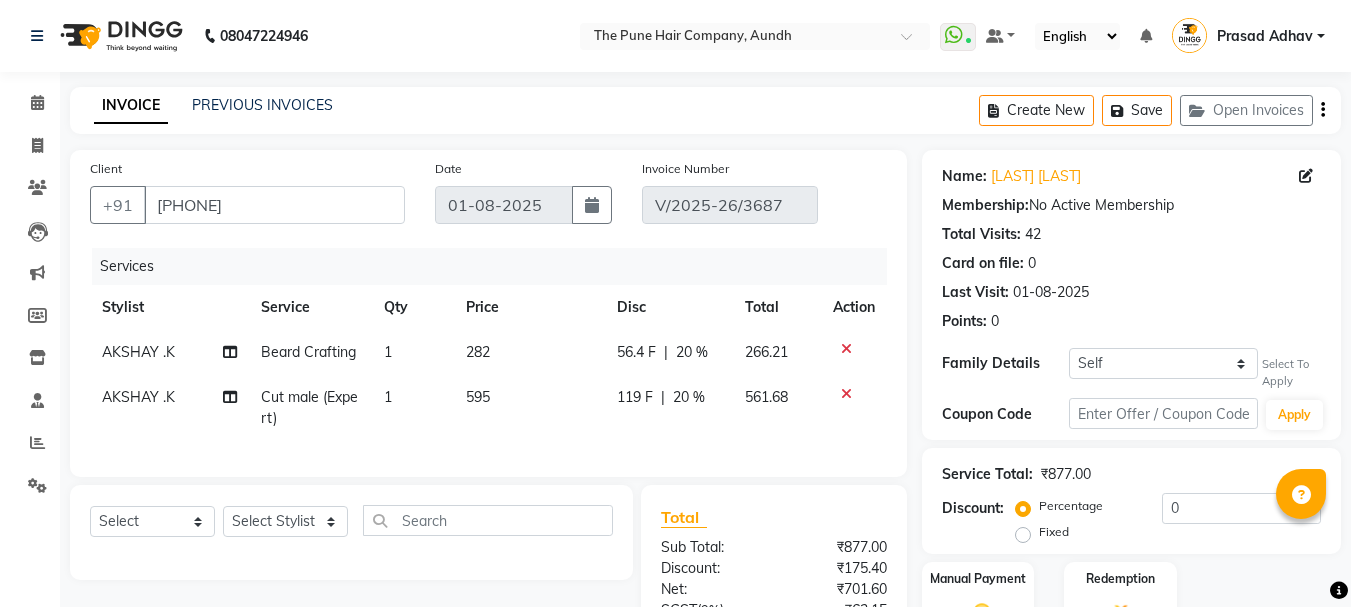 scroll, scrollTop: 259, scrollLeft: 0, axis: vertical 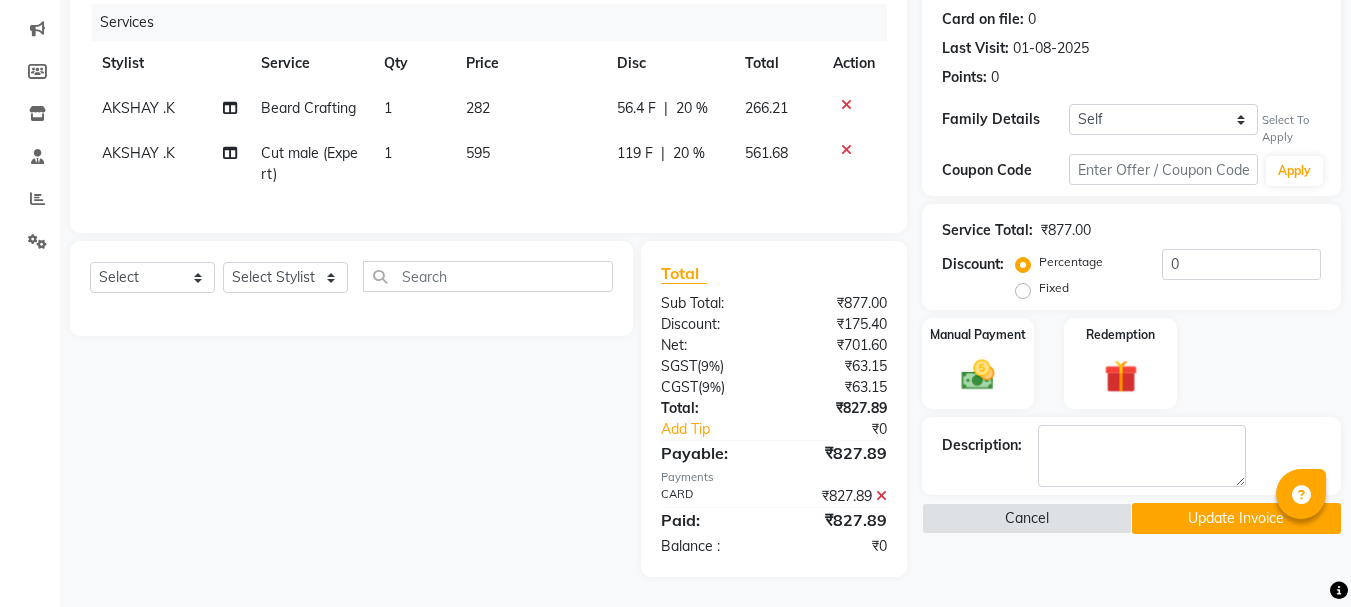 click 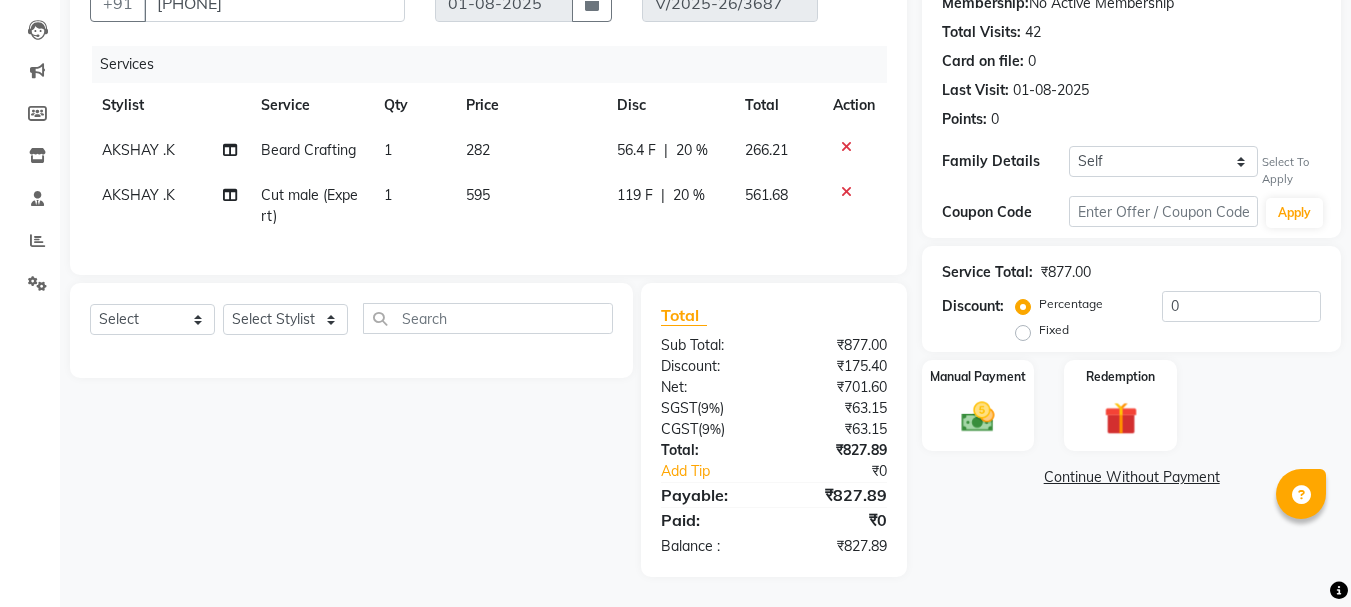 scroll, scrollTop: 217, scrollLeft: 0, axis: vertical 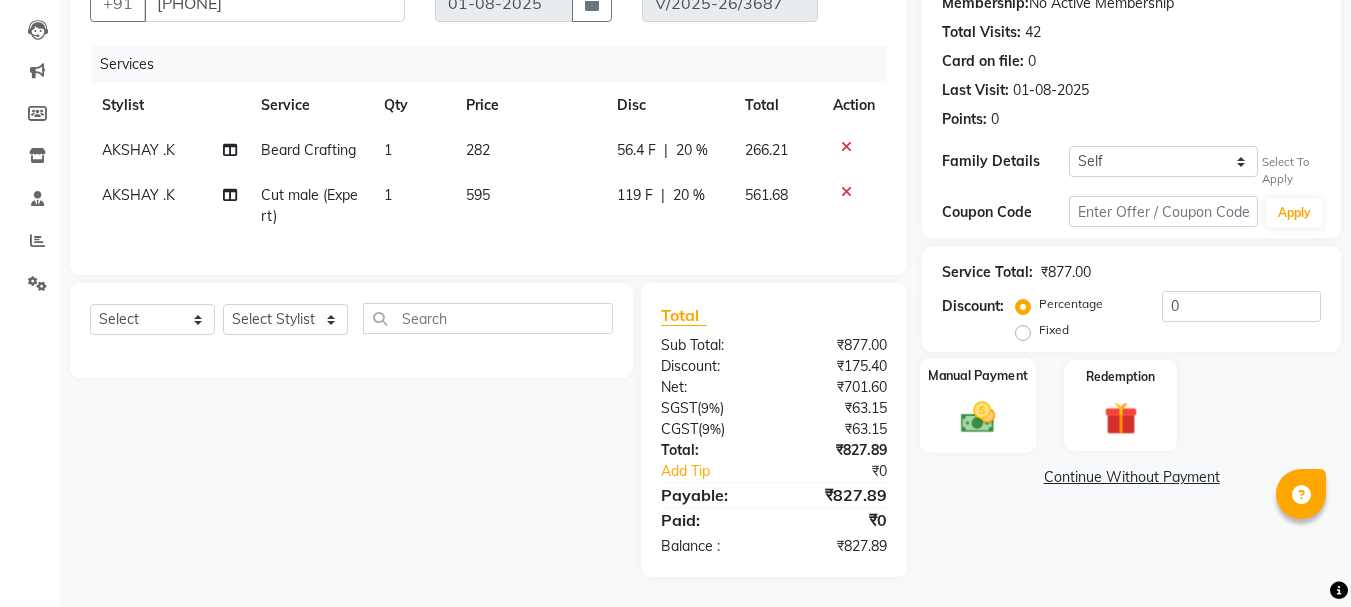 click 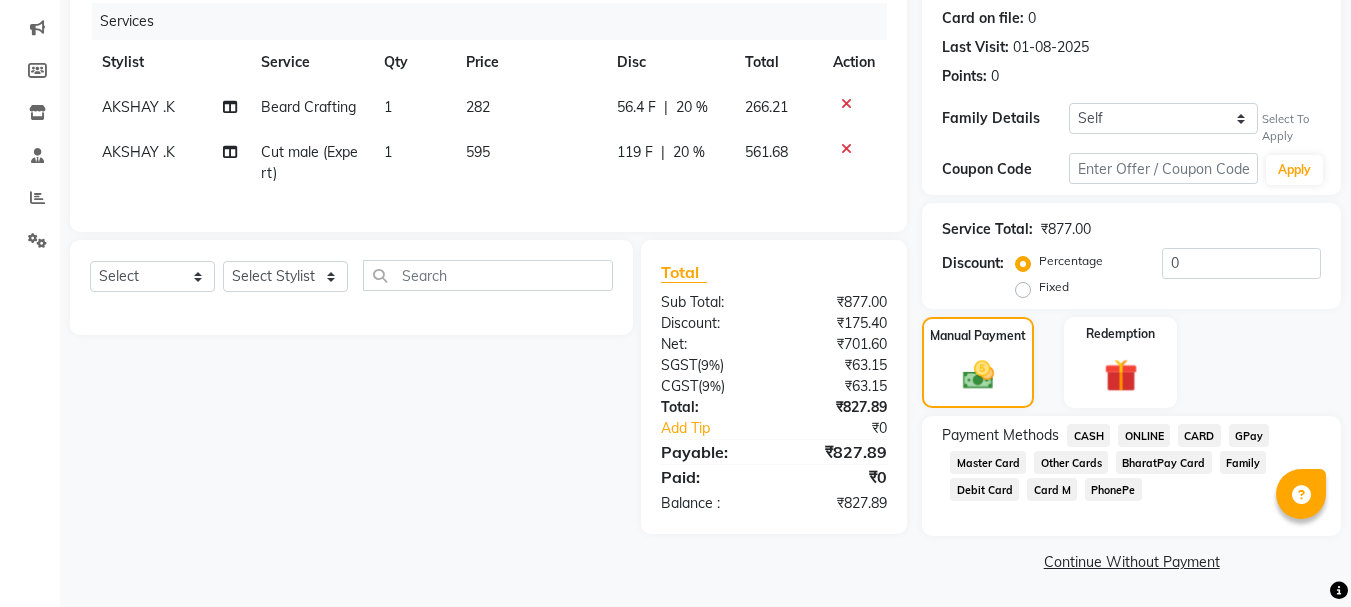 click on "CASH" 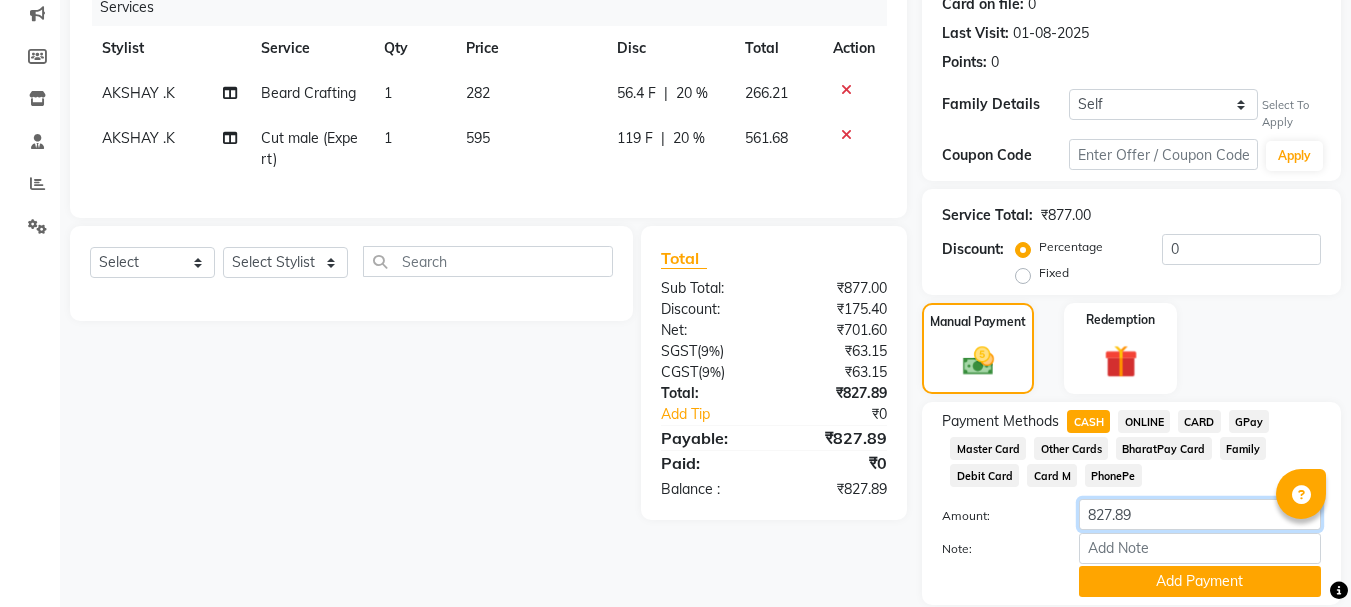 click on "827.89" 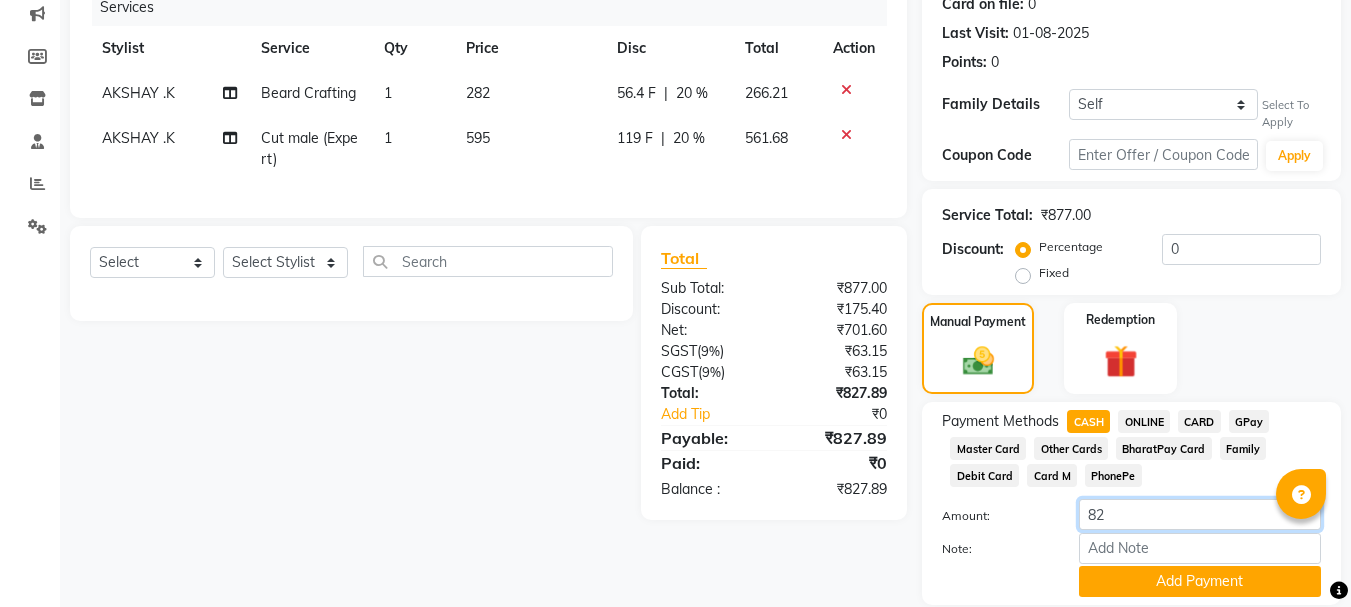 type on "8" 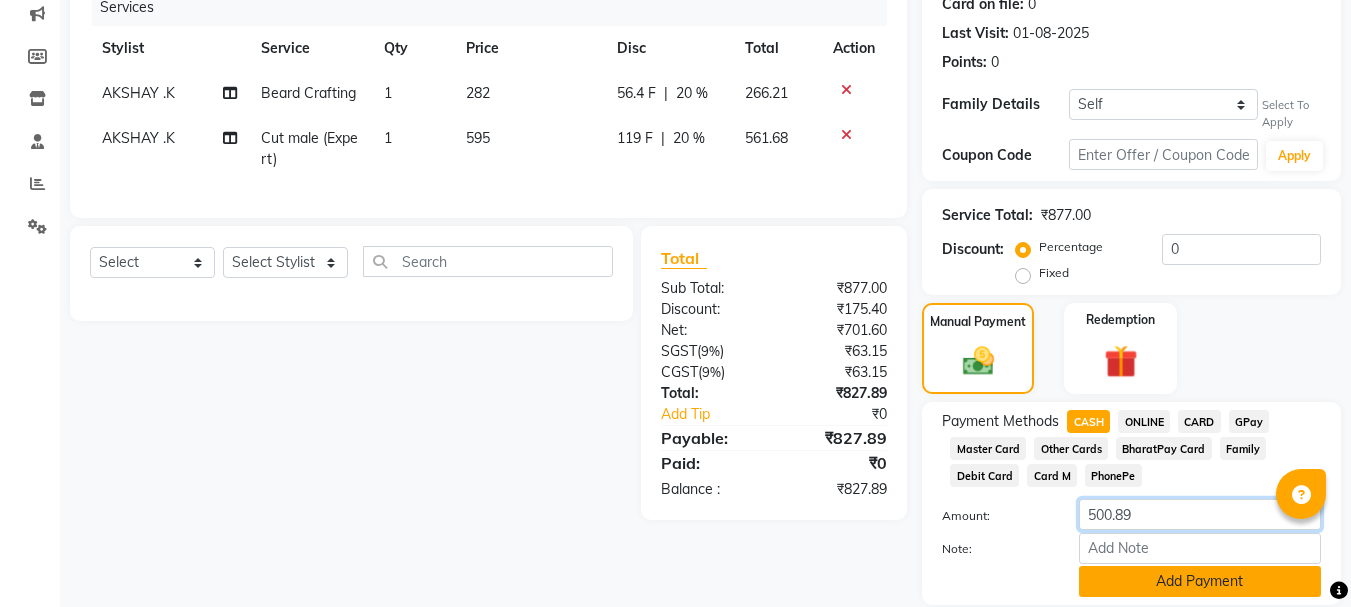 type on "500.89" 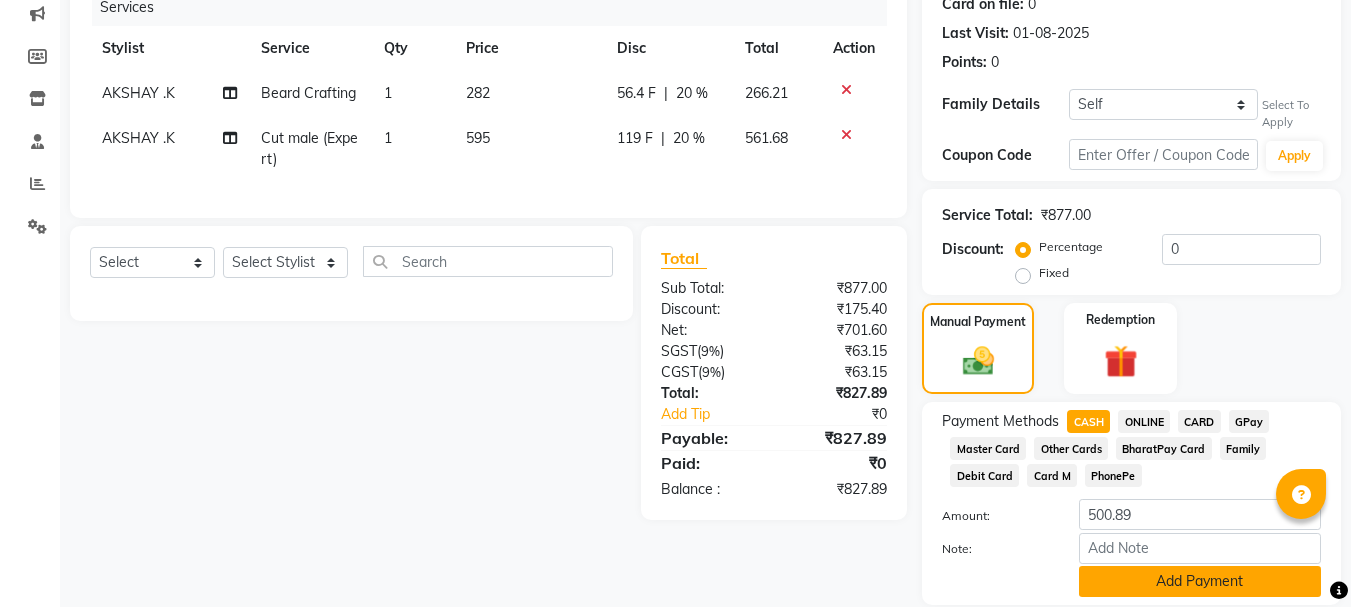 click on "Add Payment" 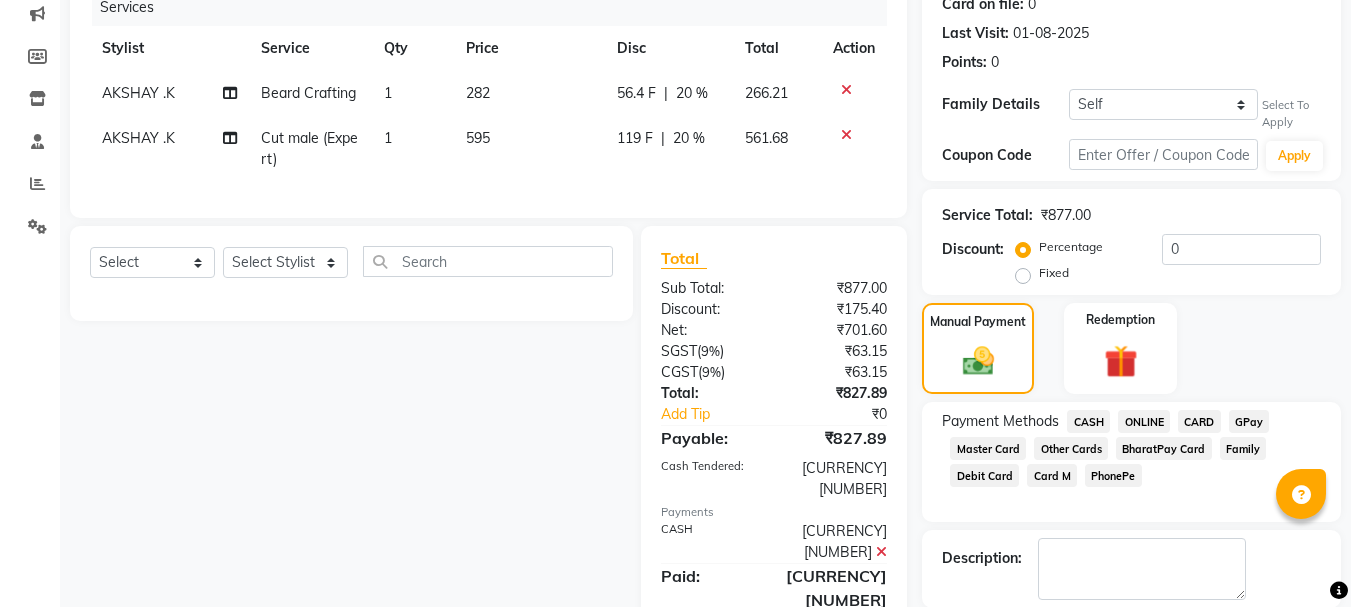click on "CARD" 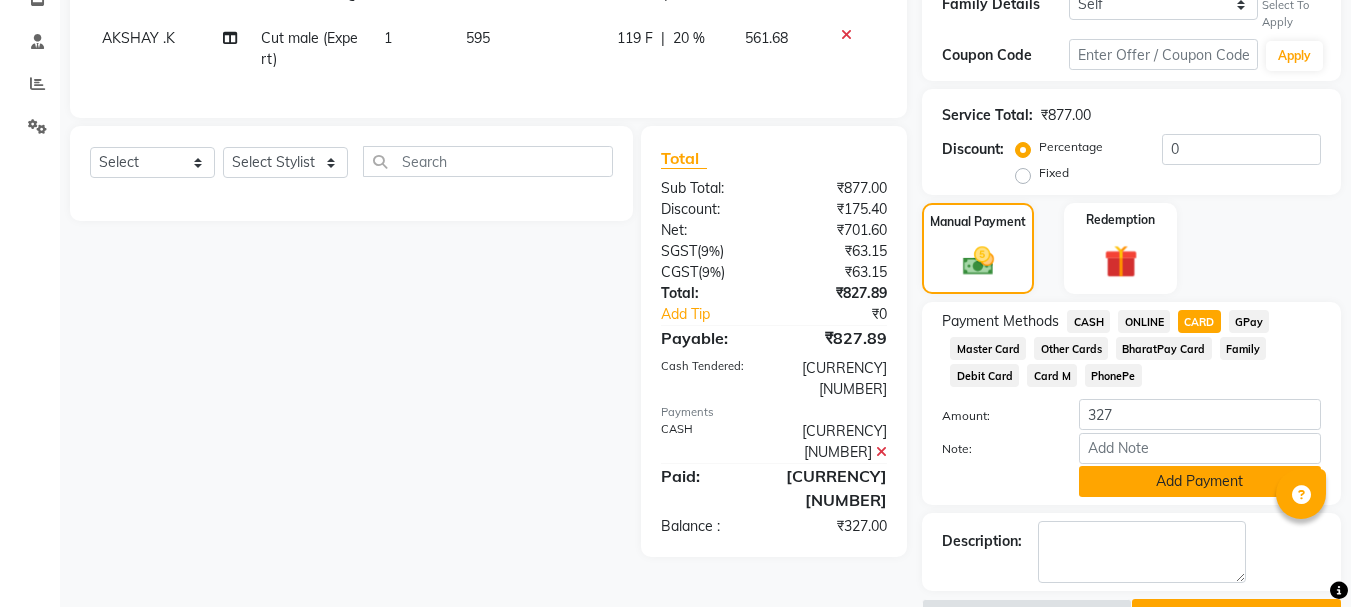 click on "Add Payment" 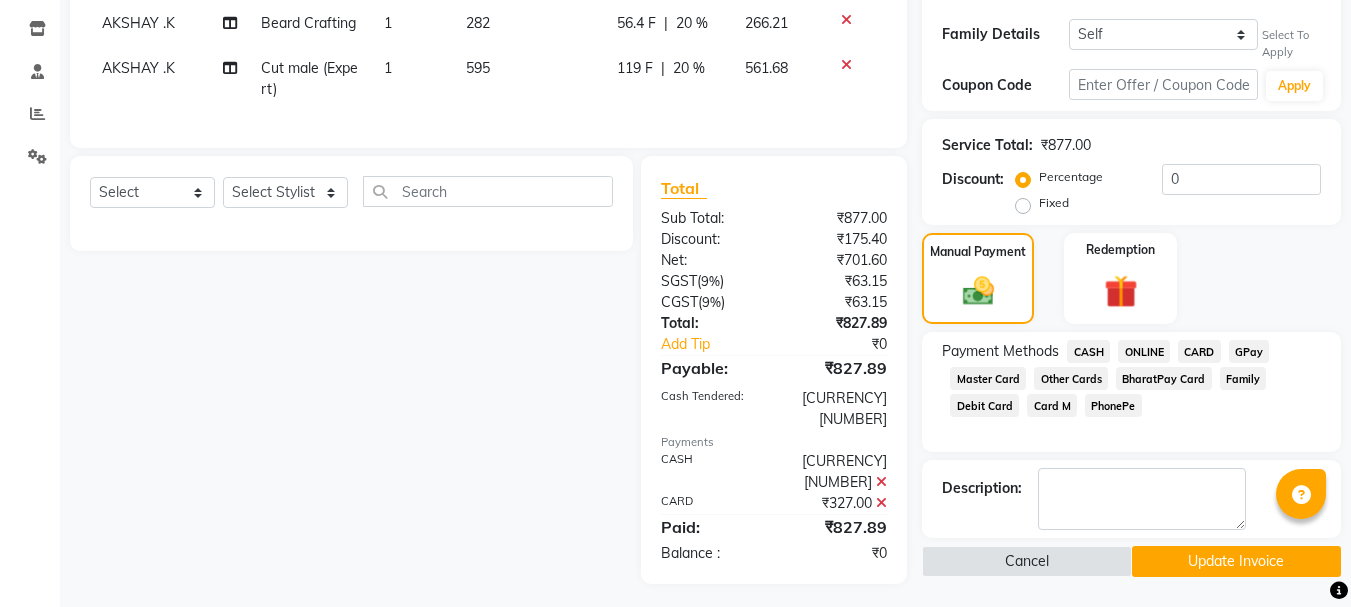 click on "Update Invoice" 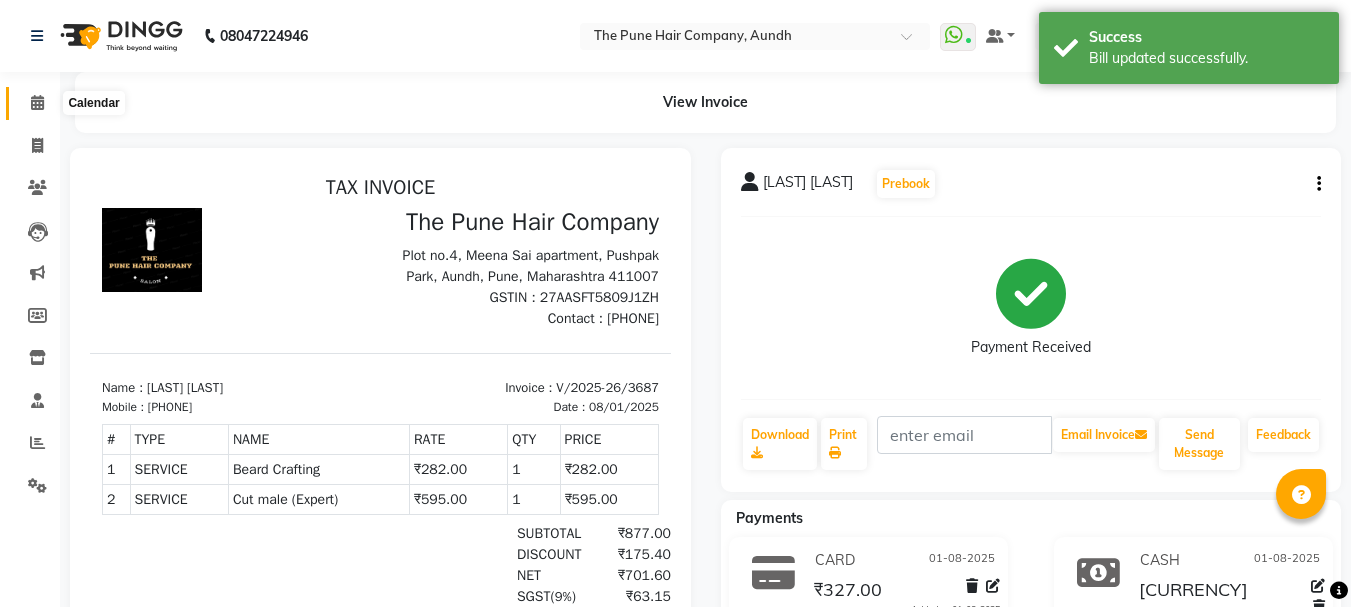 scroll, scrollTop: 0, scrollLeft: 0, axis: both 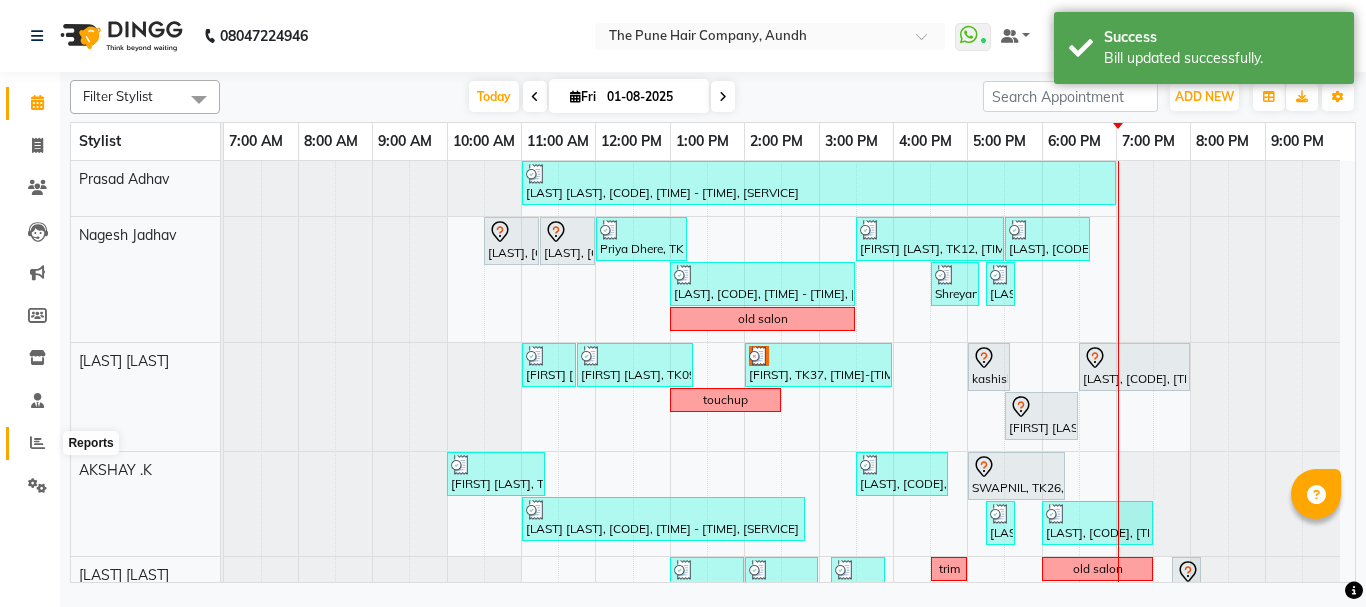click 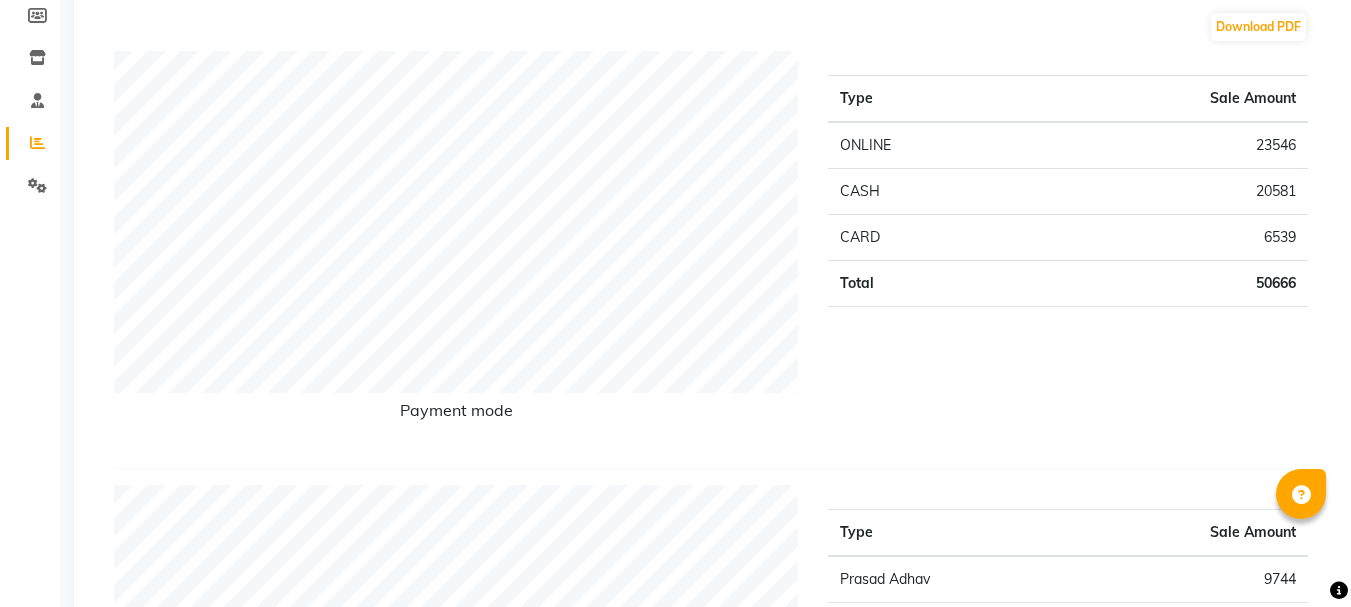 scroll, scrollTop: 0, scrollLeft: 0, axis: both 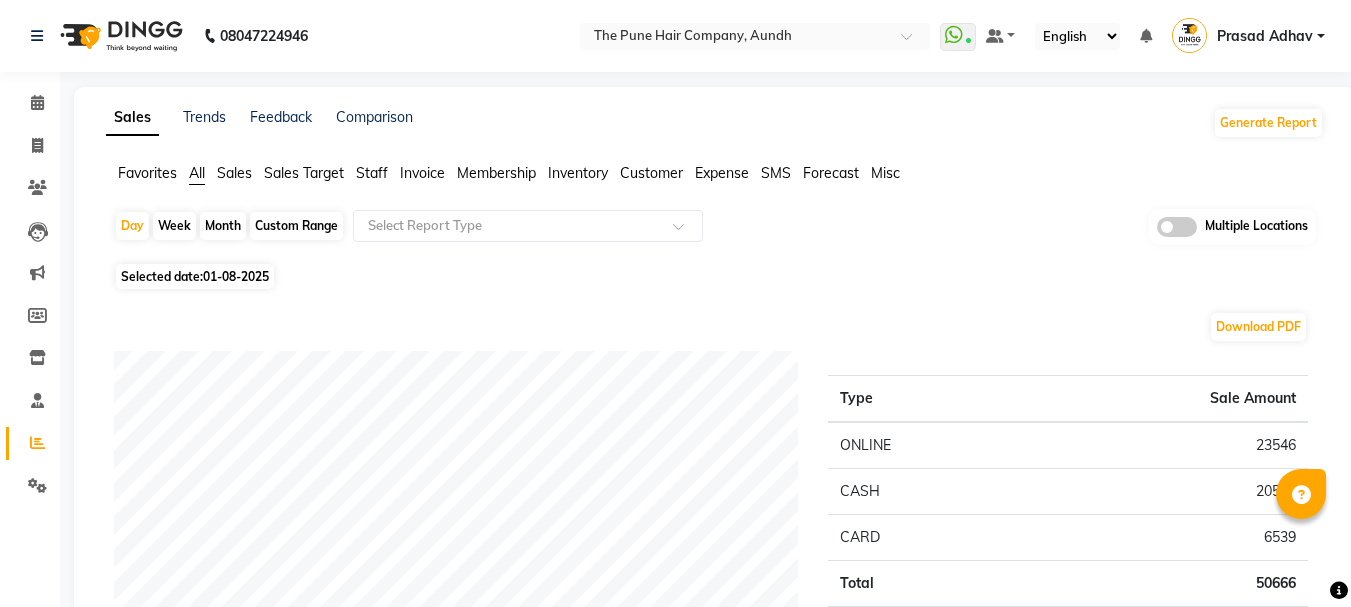 click on "Month" 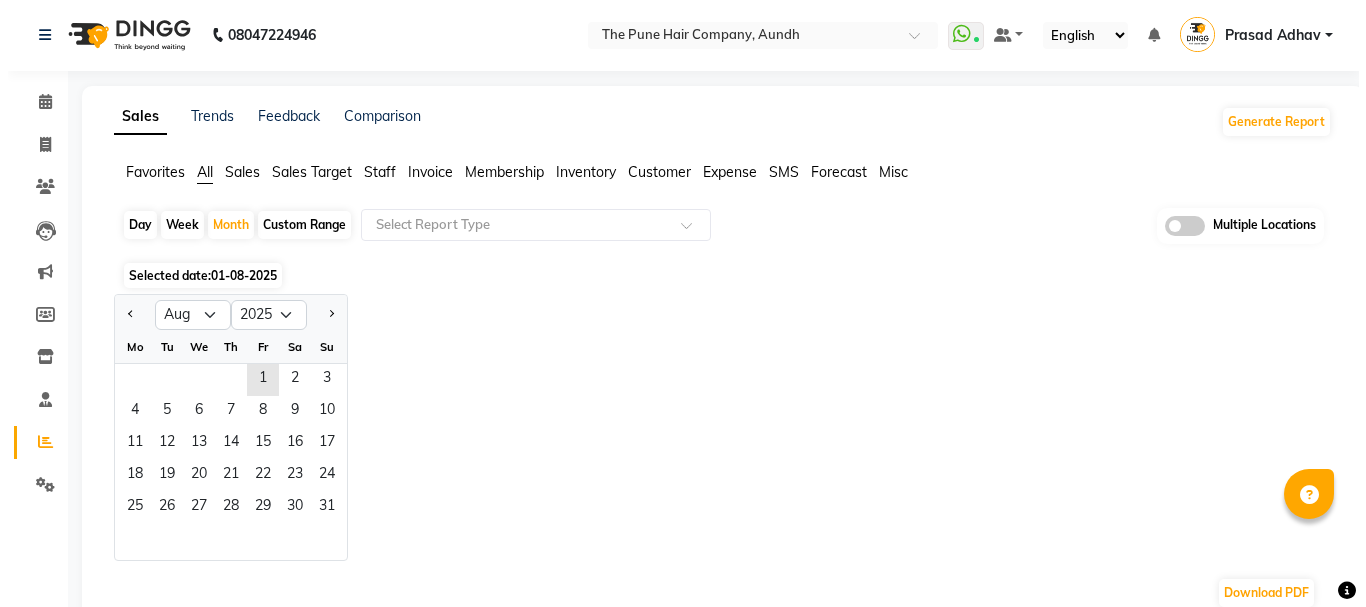 scroll, scrollTop: 0, scrollLeft: 0, axis: both 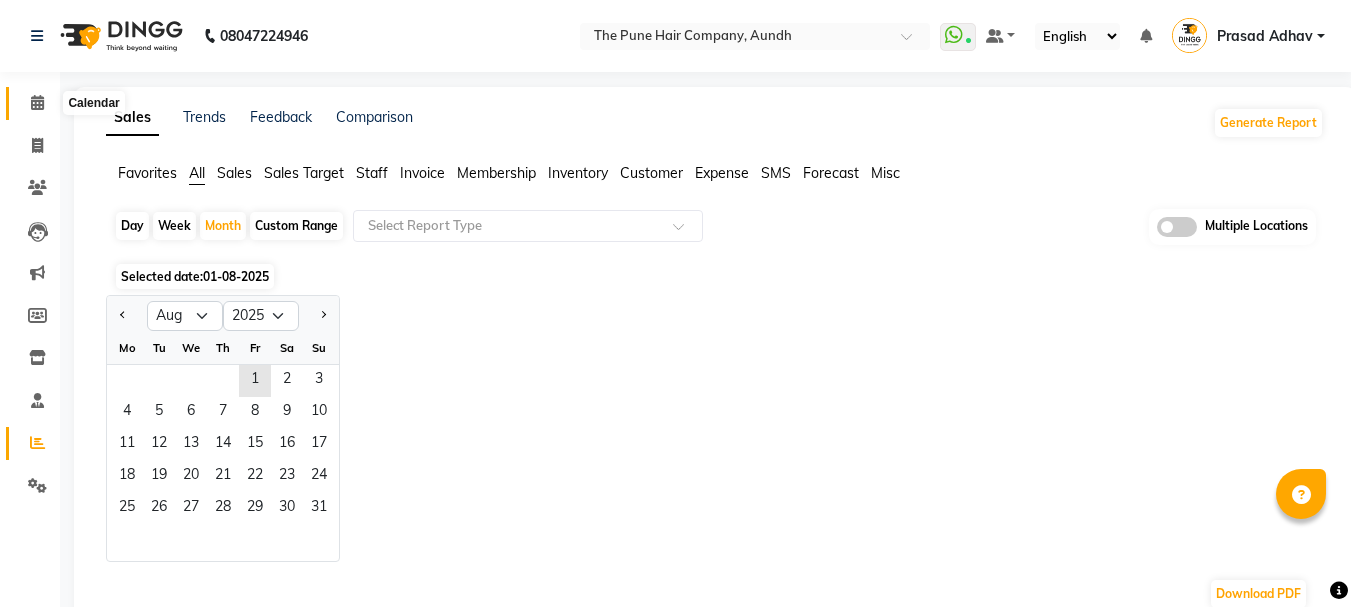 click 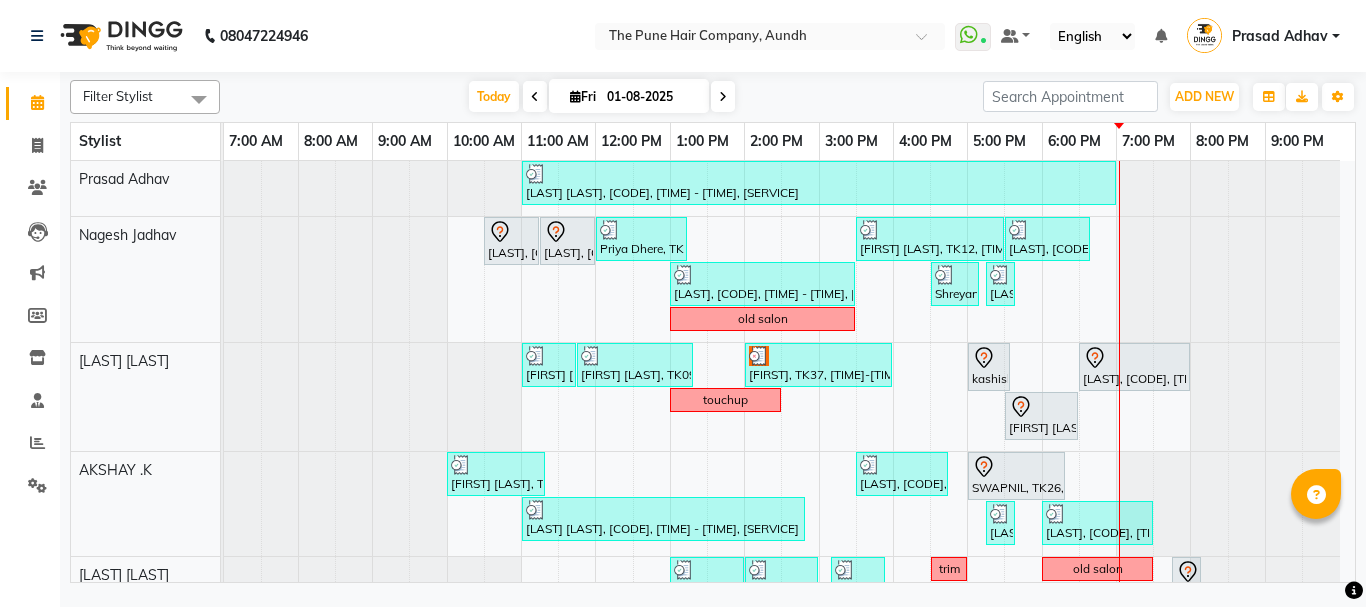 click at bounding box center (723, 96) 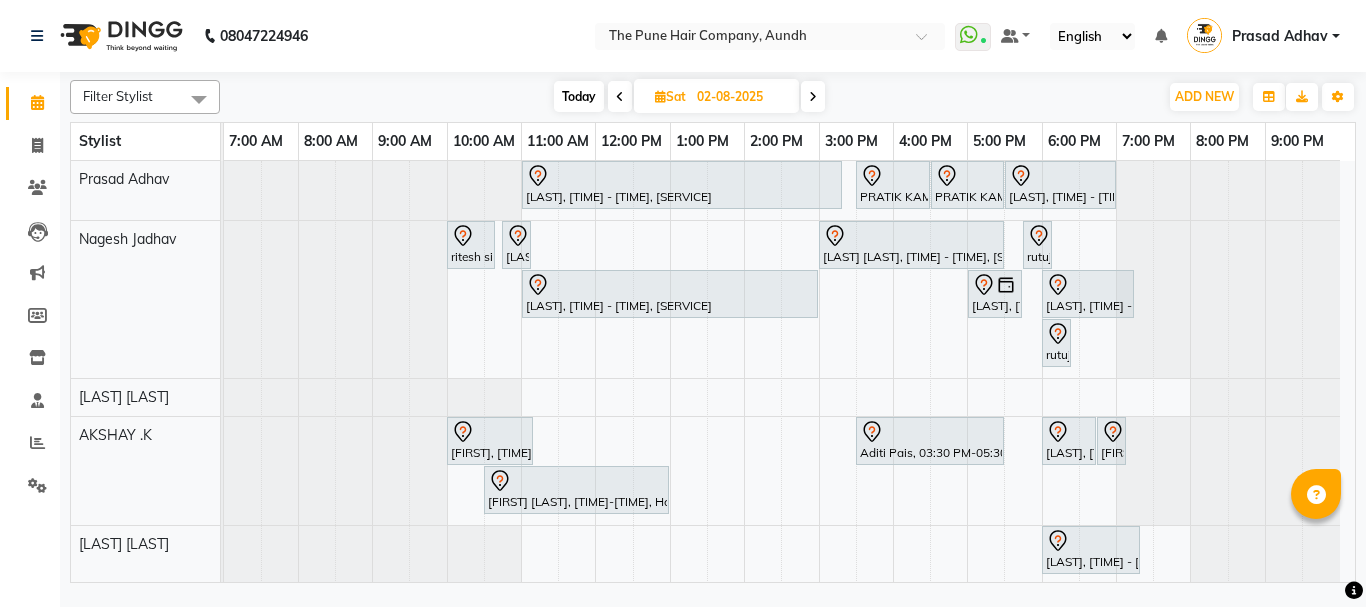click at bounding box center (813, 97) 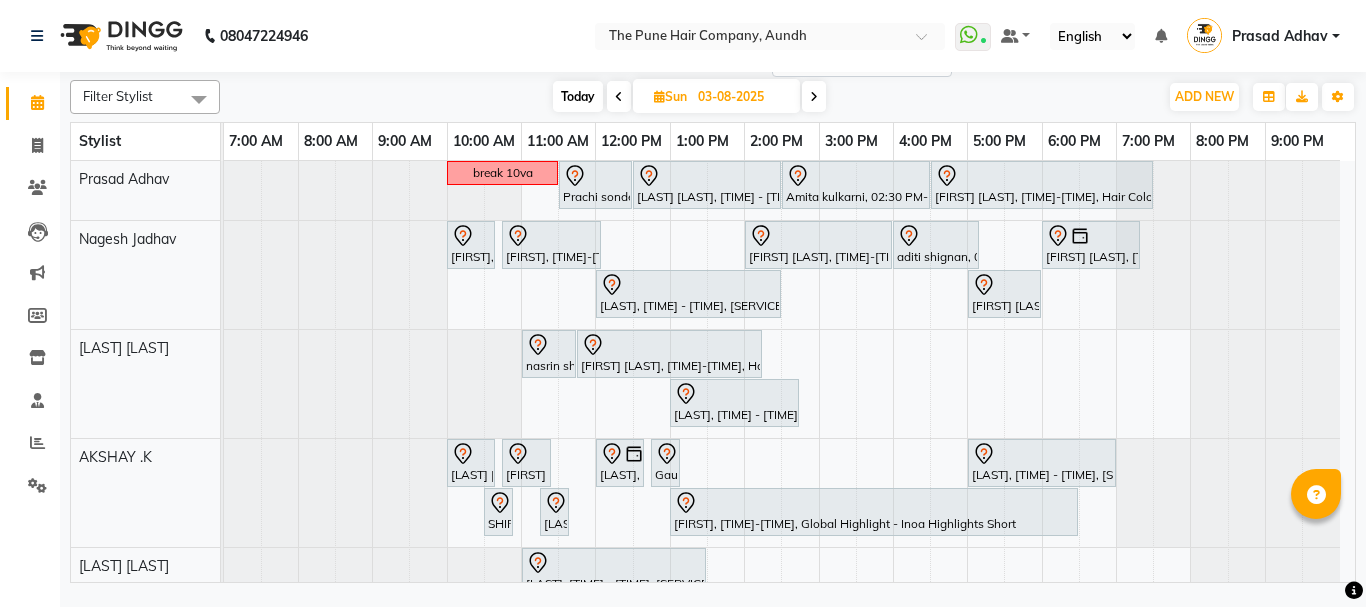 scroll, scrollTop: 458, scrollLeft: 0, axis: vertical 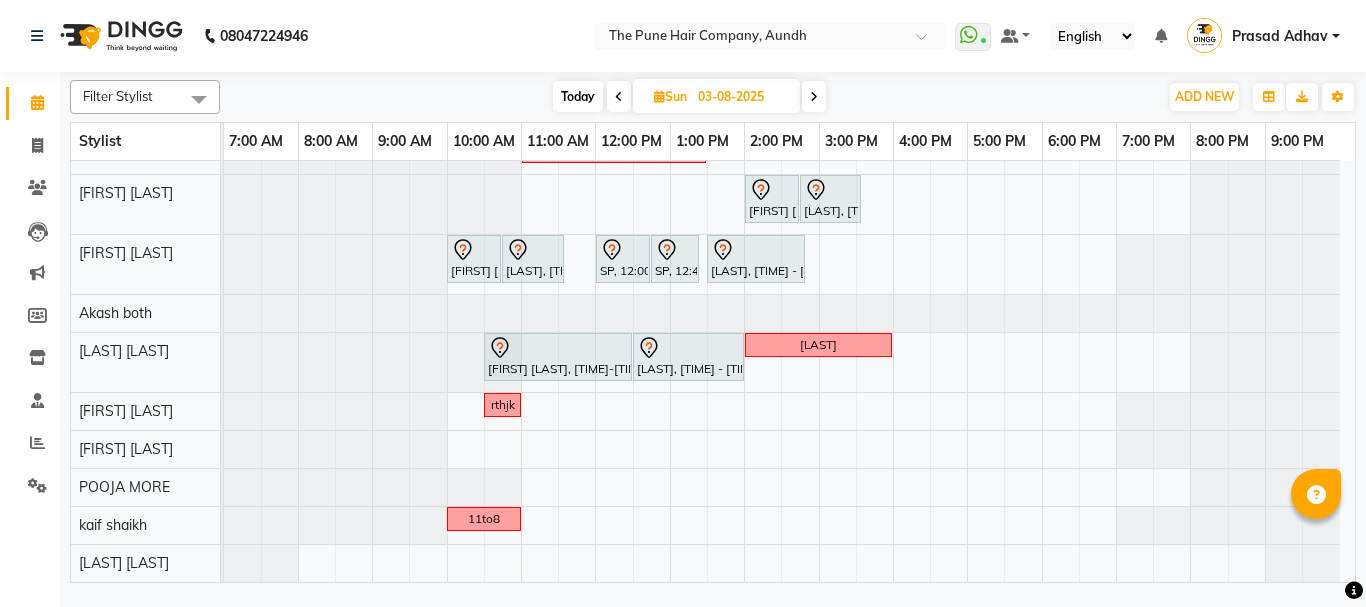 click on "Today" at bounding box center (578, 96) 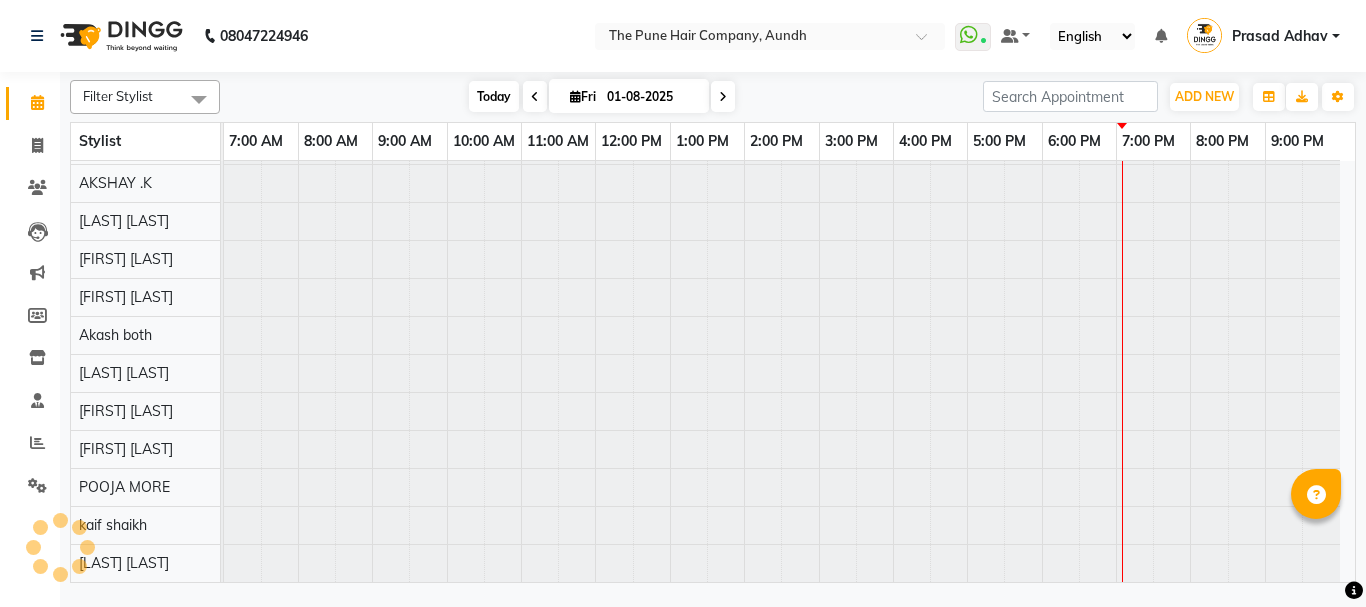 scroll, scrollTop: 110, scrollLeft: 0, axis: vertical 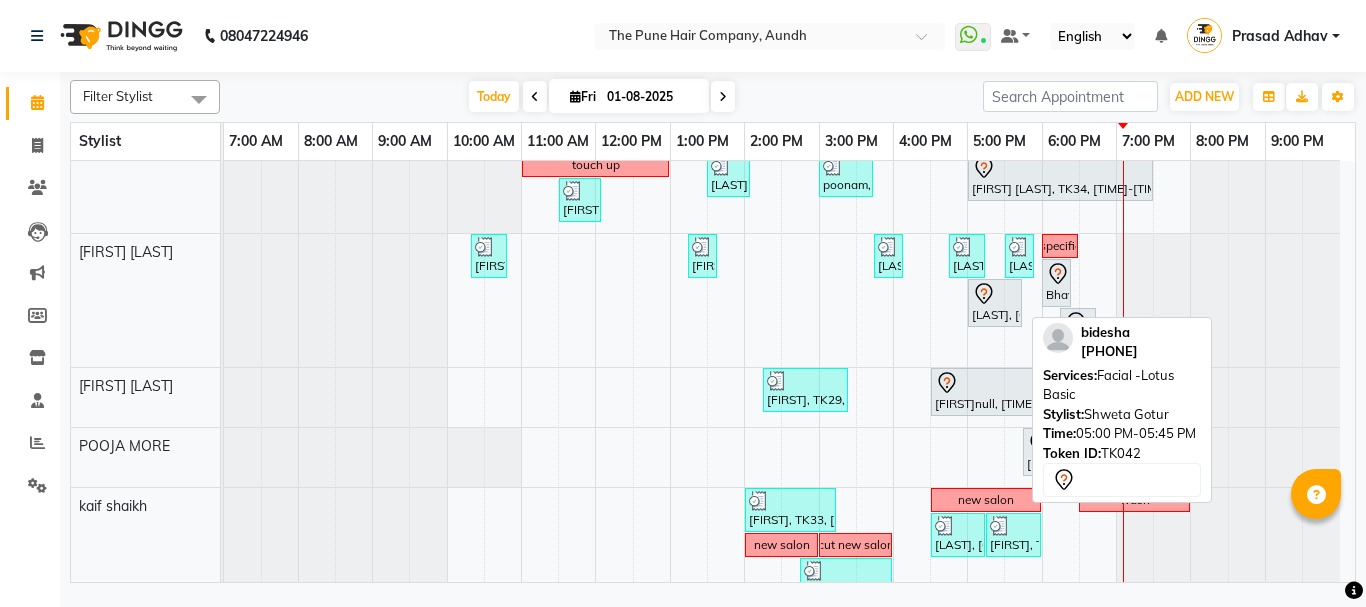 click on "[NAME], TK42, 05:00 PM-05:45 PM, Facial -Lotus Basic" at bounding box center (995, 303) 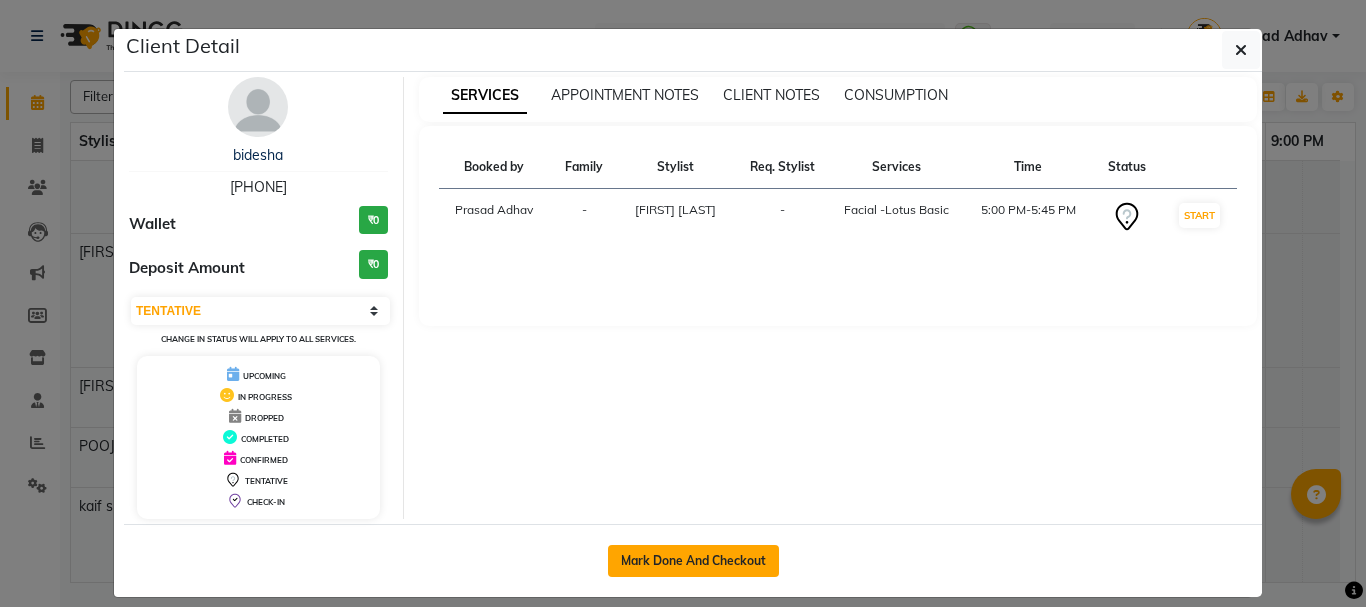 click on "Mark Done And Checkout" 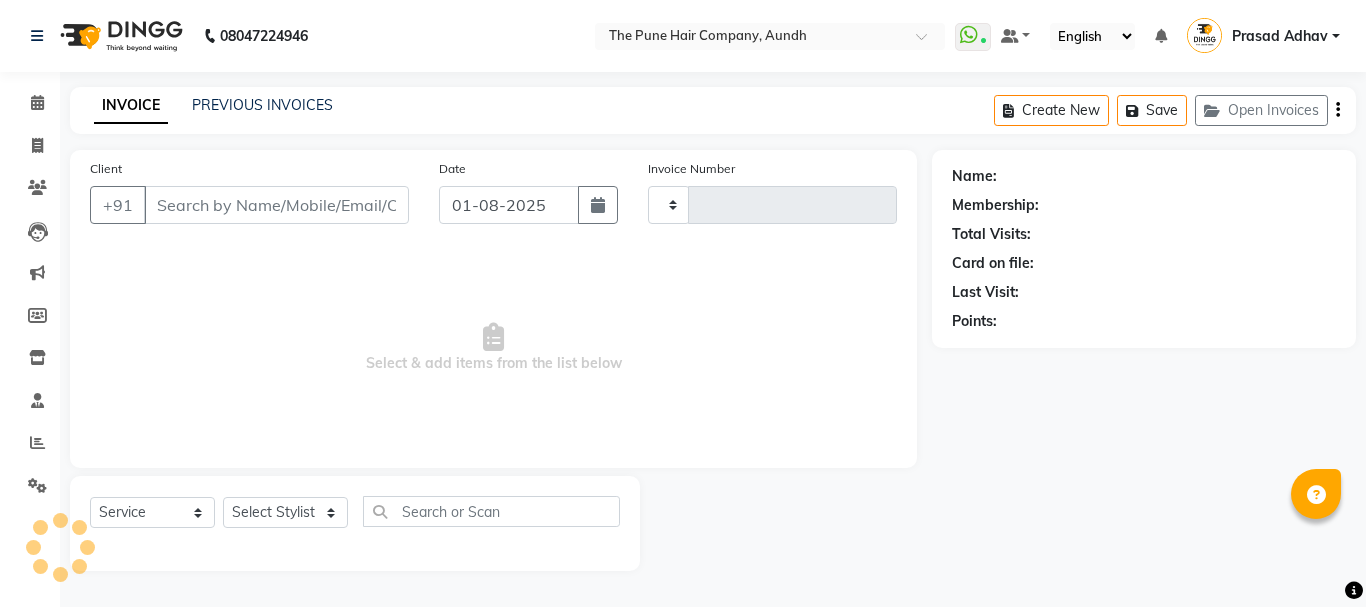 type on "3688" 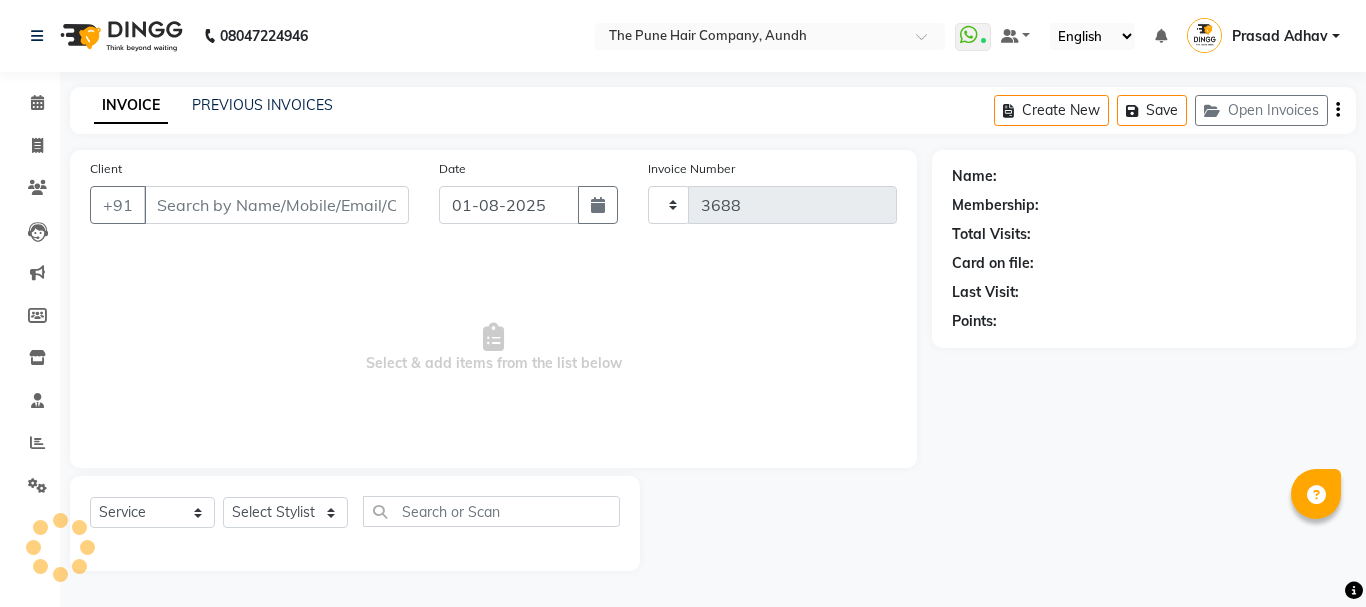 select on "106" 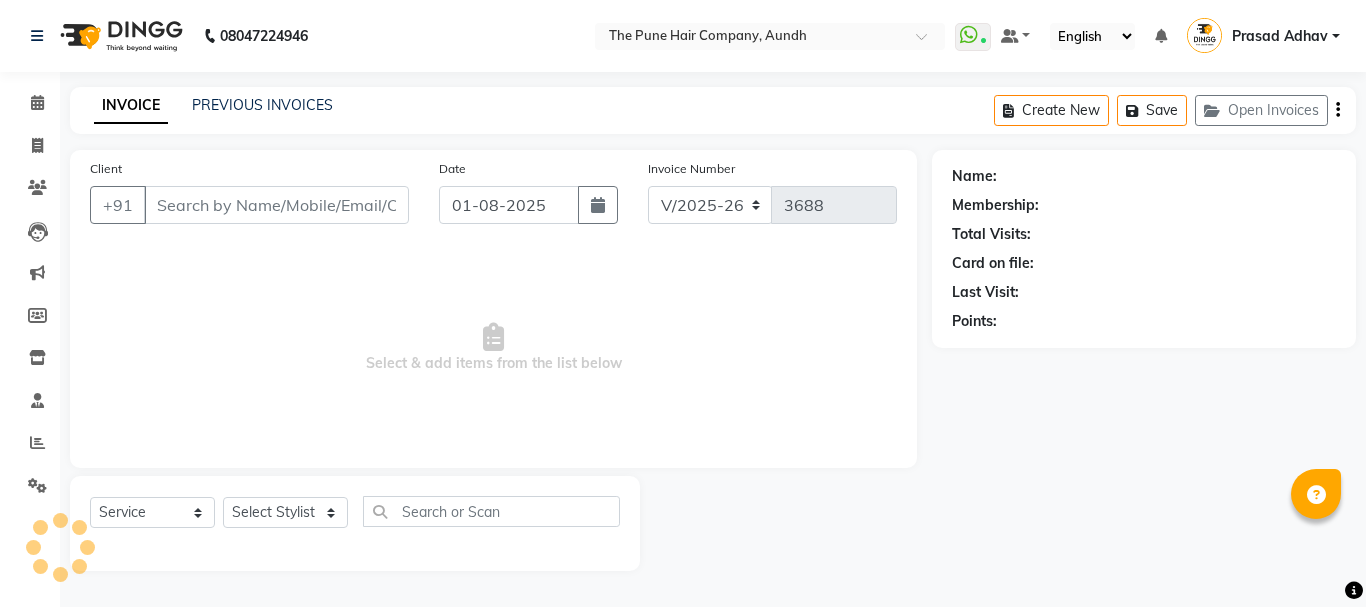 type on "[PHONE]" 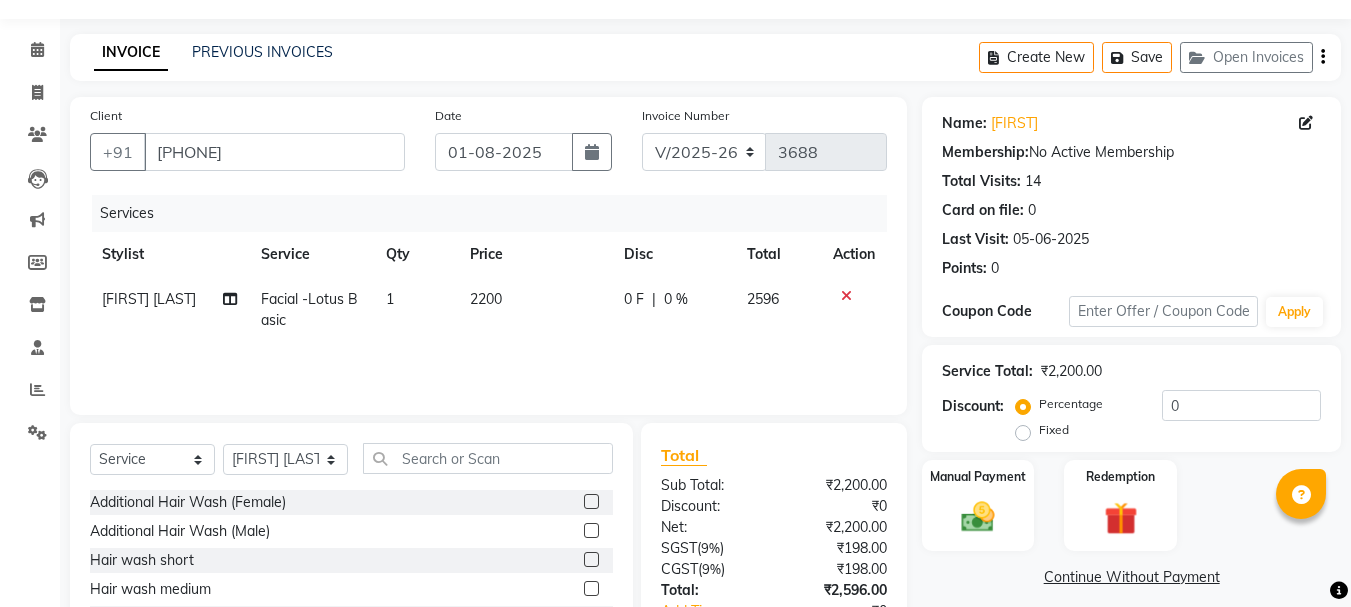 scroll, scrollTop: 100, scrollLeft: 0, axis: vertical 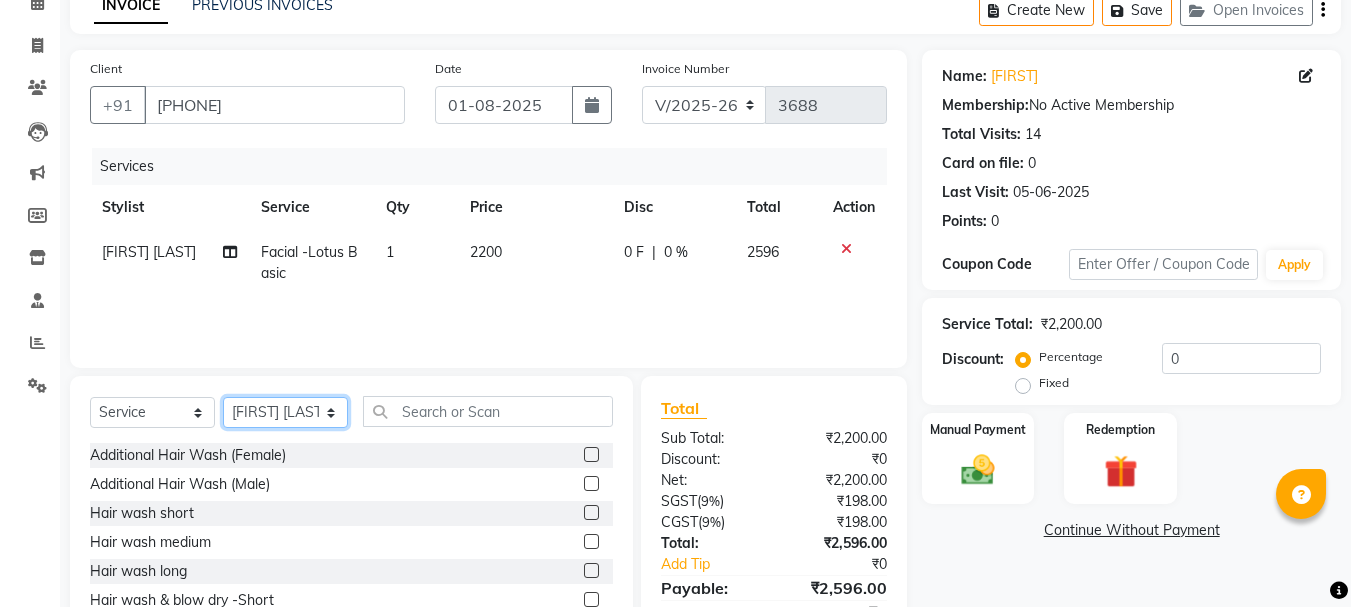 click on "Select Stylist [NAME] both [NAME] [LAST] [NAME] [LAST] [NAME] [LAST] [NAME] [LAST] [NAME] [LAST] [NAME] [LAST] [NAME] [LAST] [NAME] [LAST] [NAME] [LAST] [NAME] [LAST] [NAME] [LAST] [NAME] [LAST] [NAME] [LAST]" 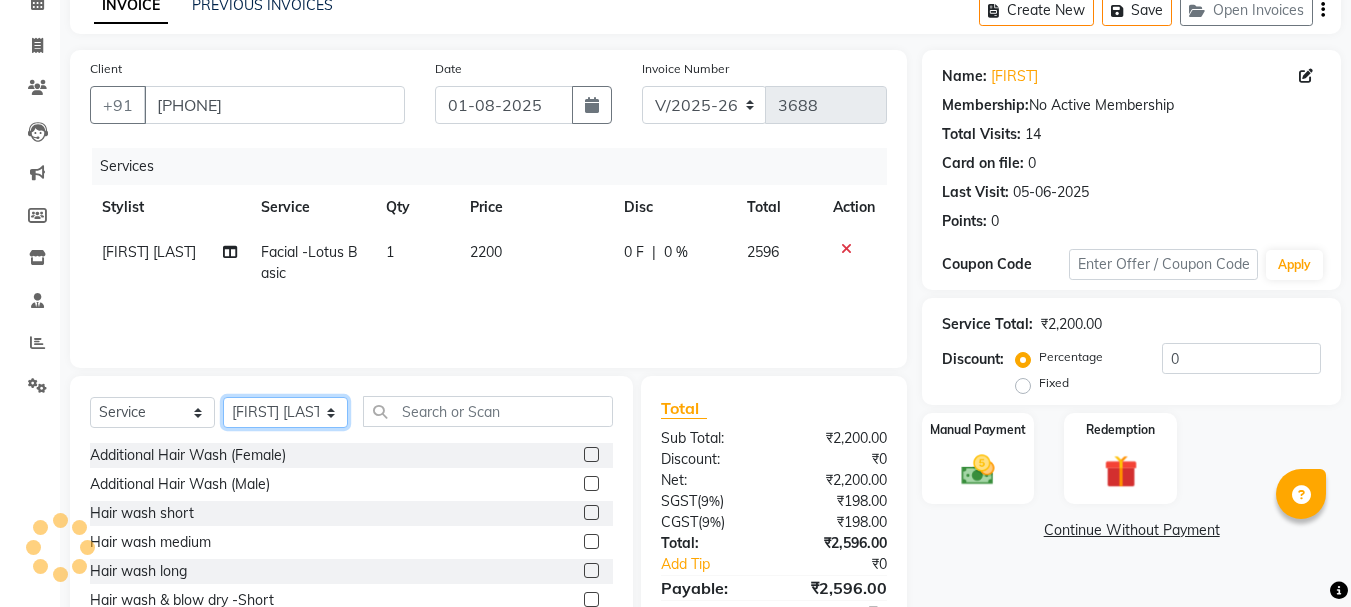 select on "50093" 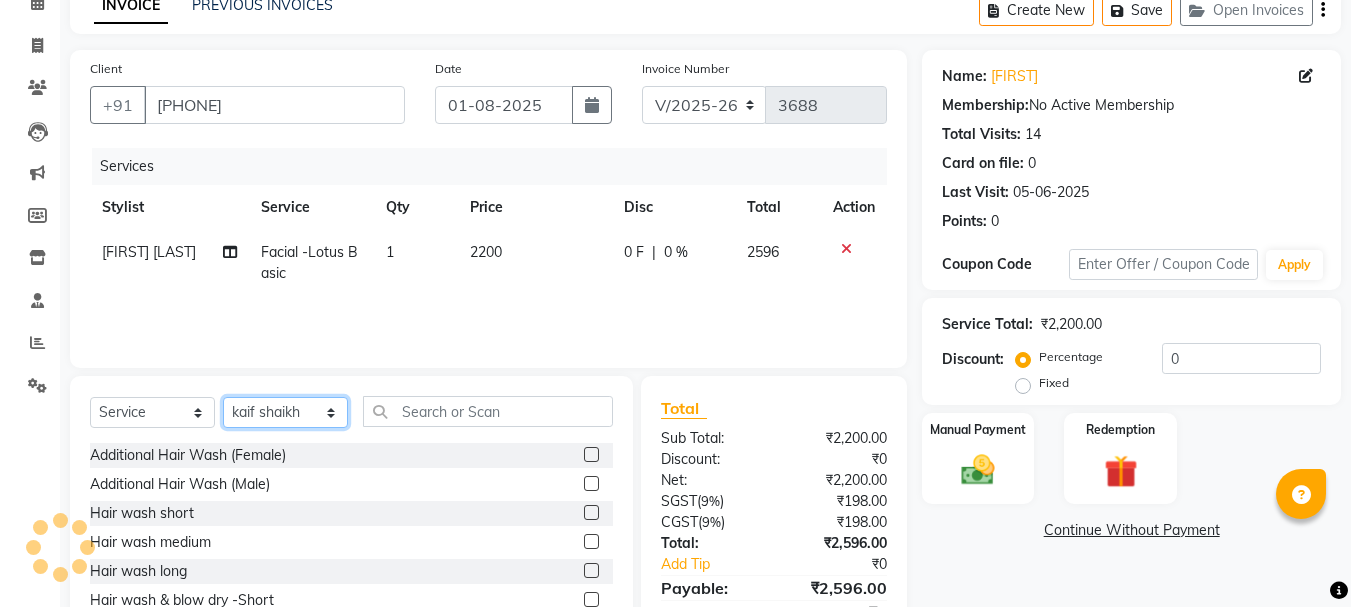 click on "Select Stylist [NAME] both [NAME] [LAST] [NAME] [LAST] [NAME] [LAST] [NAME] [LAST] [NAME] [LAST] [NAME] [LAST] [NAME] [LAST] [NAME] [LAST] [NAME] [LAST] [NAME] [LAST] [NAME] [LAST] [NAME] [LAST] [NAME] [LAST]" 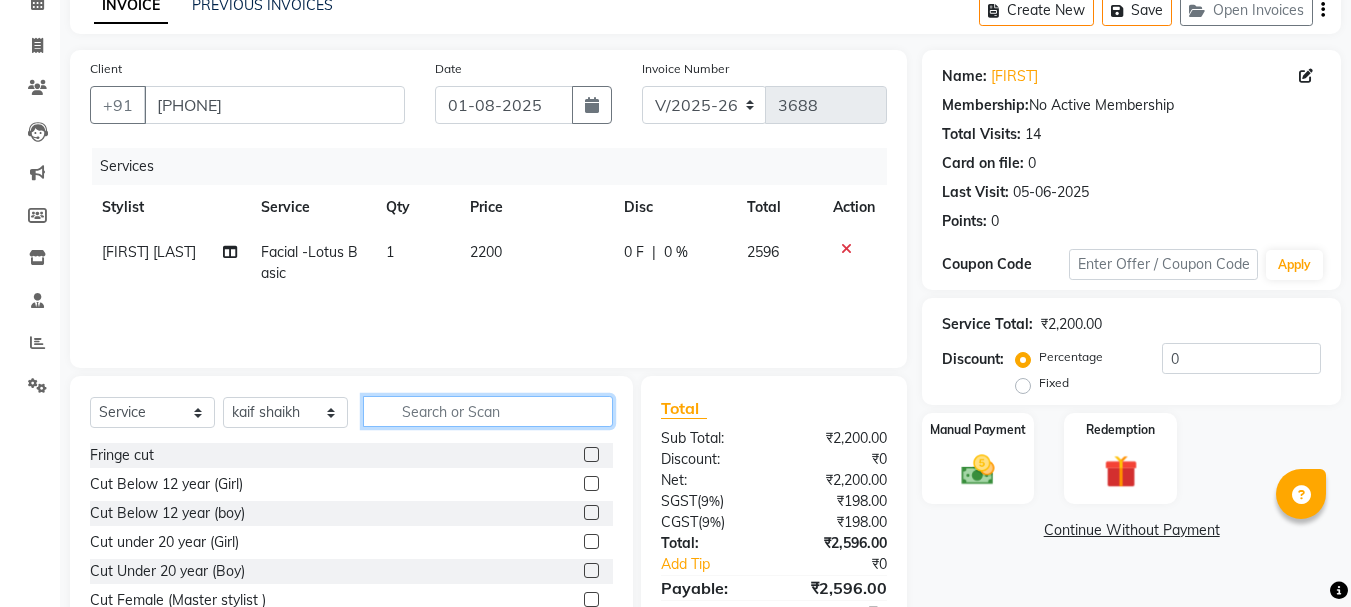 click 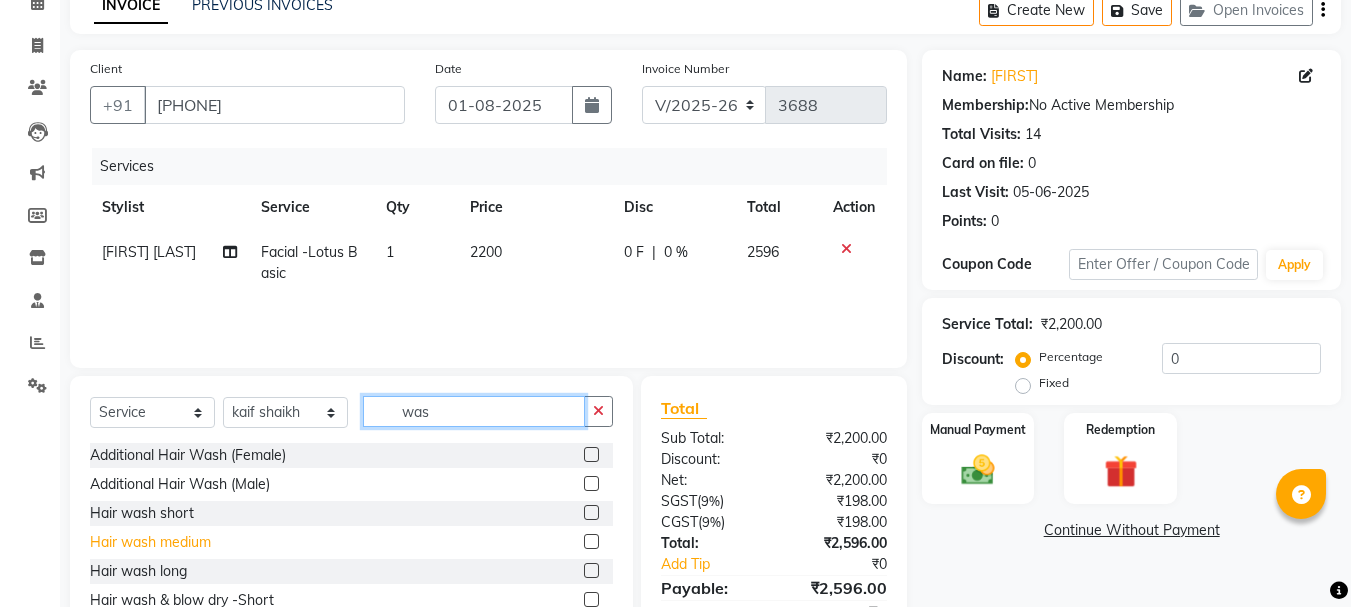 type on "was" 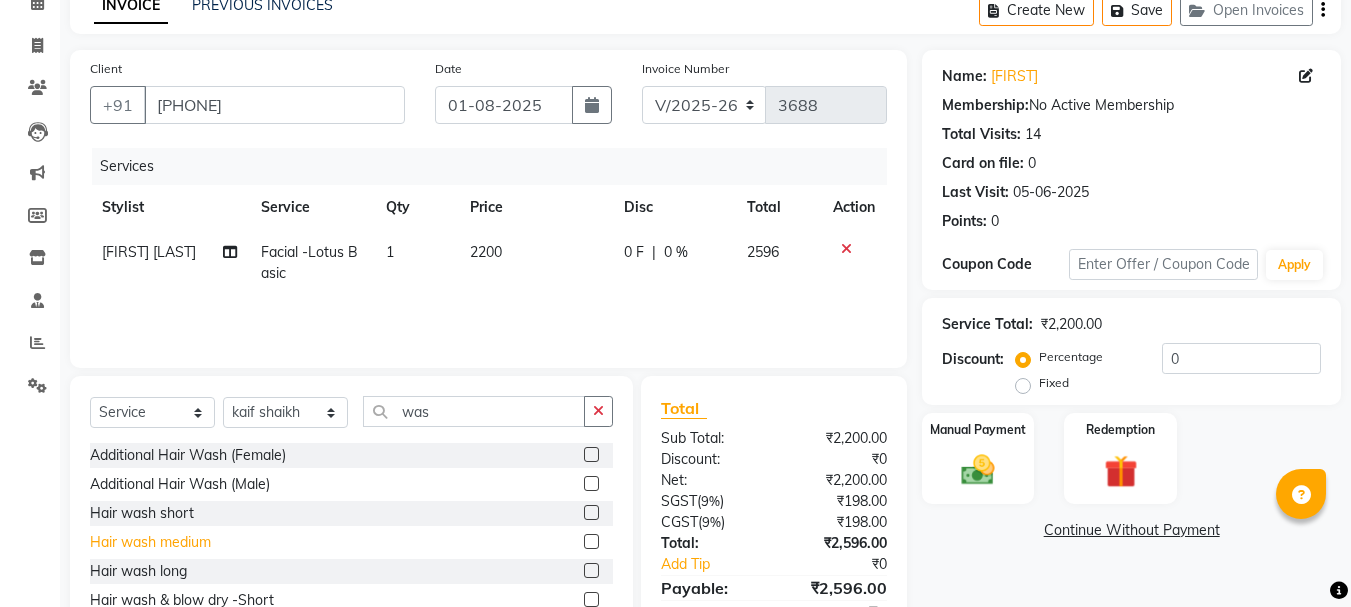 click on "Hair wash medium" 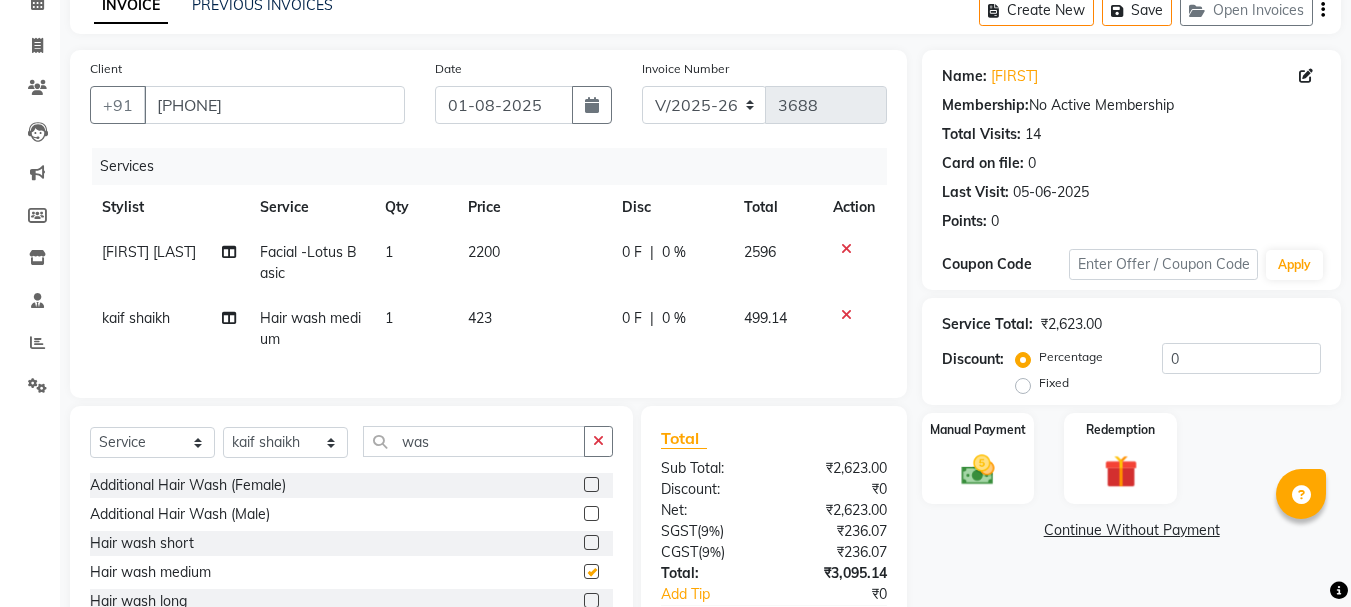 checkbox on "false" 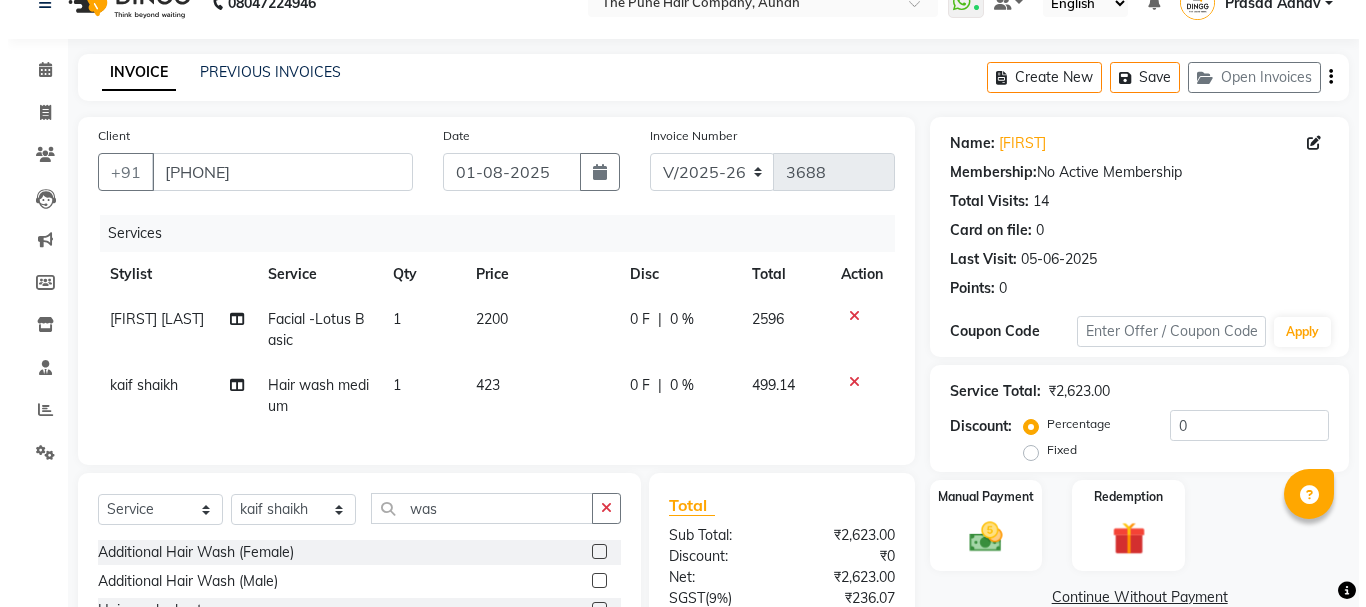 scroll, scrollTop: 0, scrollLeft: 0, axis: both 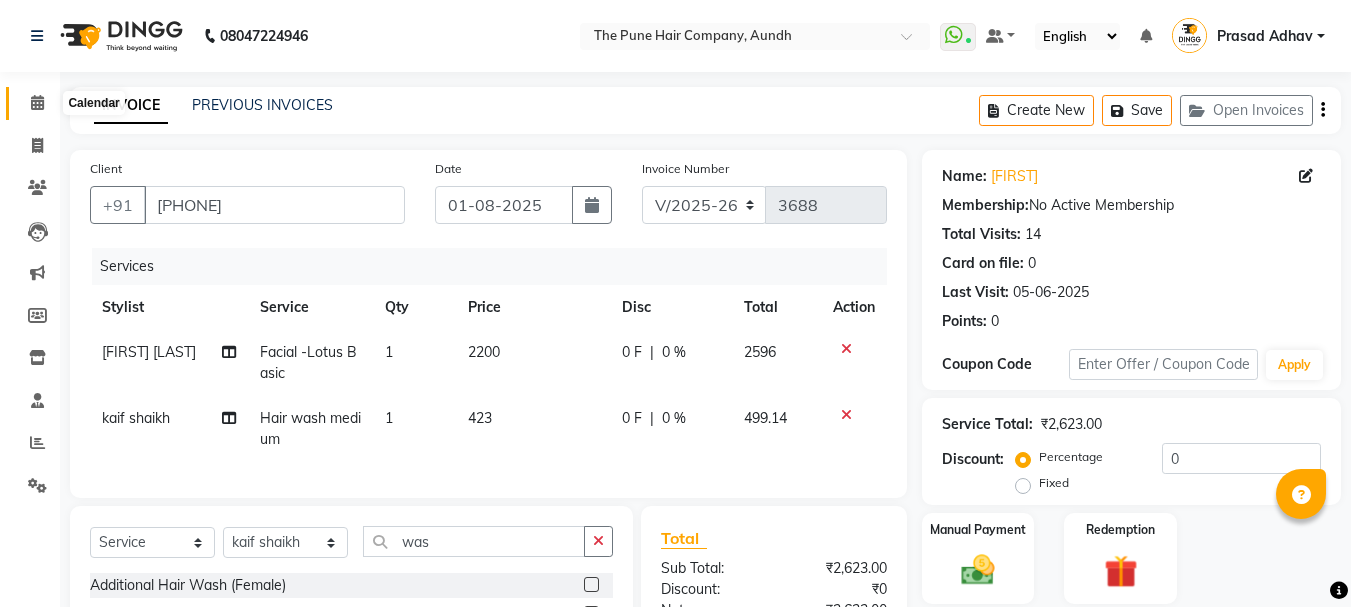 click 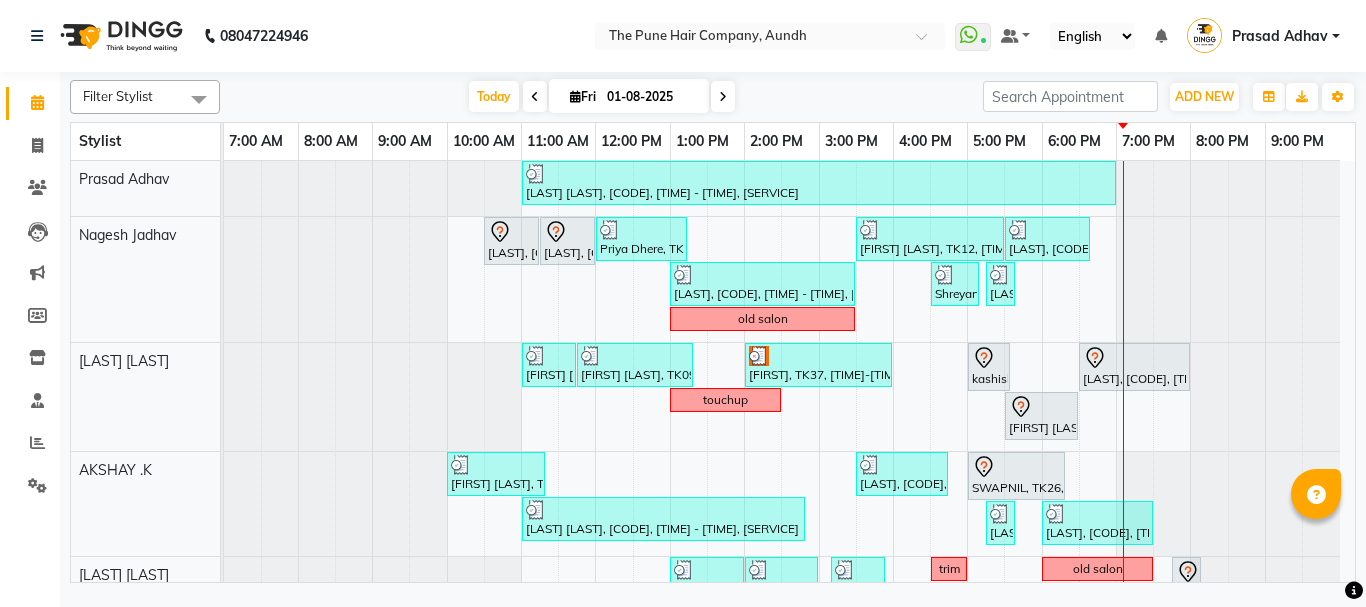 scroll, scrollTop: 600, scrollLeft: 0, axis: vertical 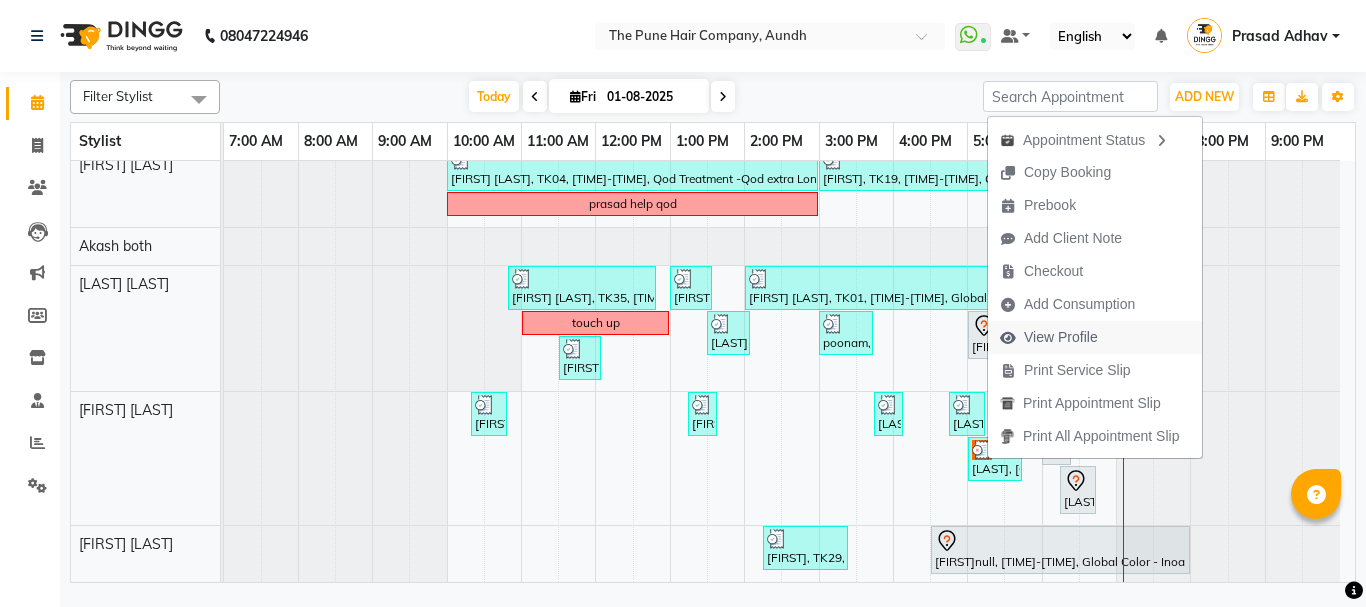 click on "View Profile" at bounding box center (1061, 337) 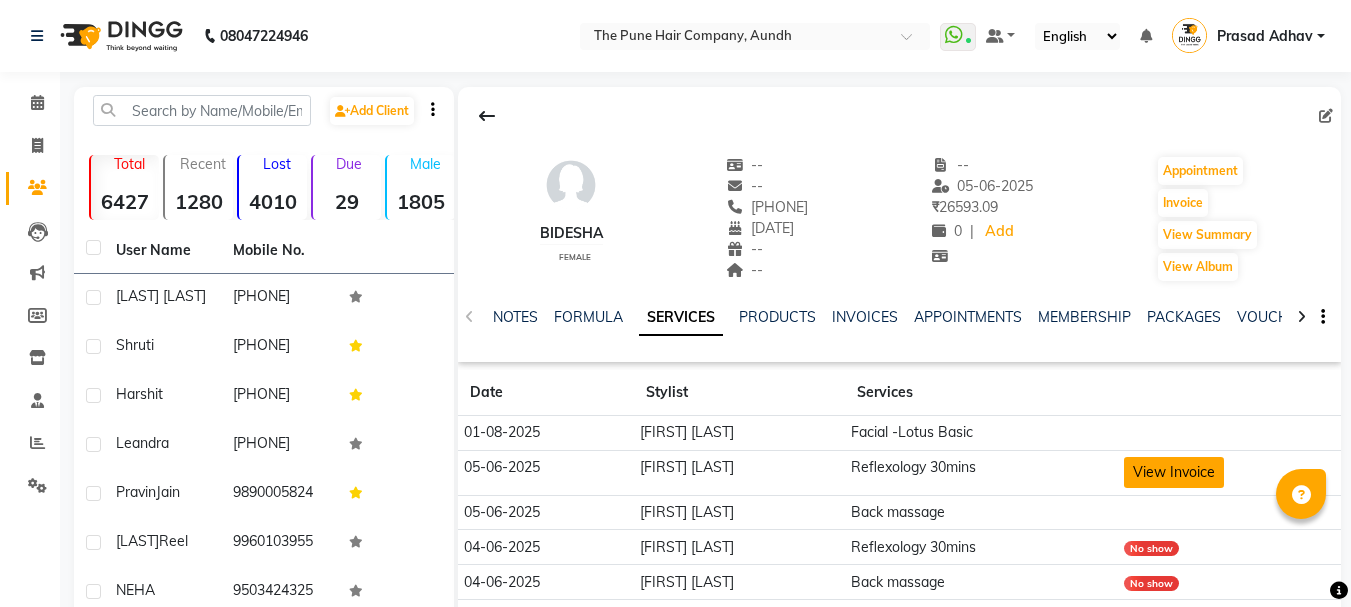 click on "View Invoice" 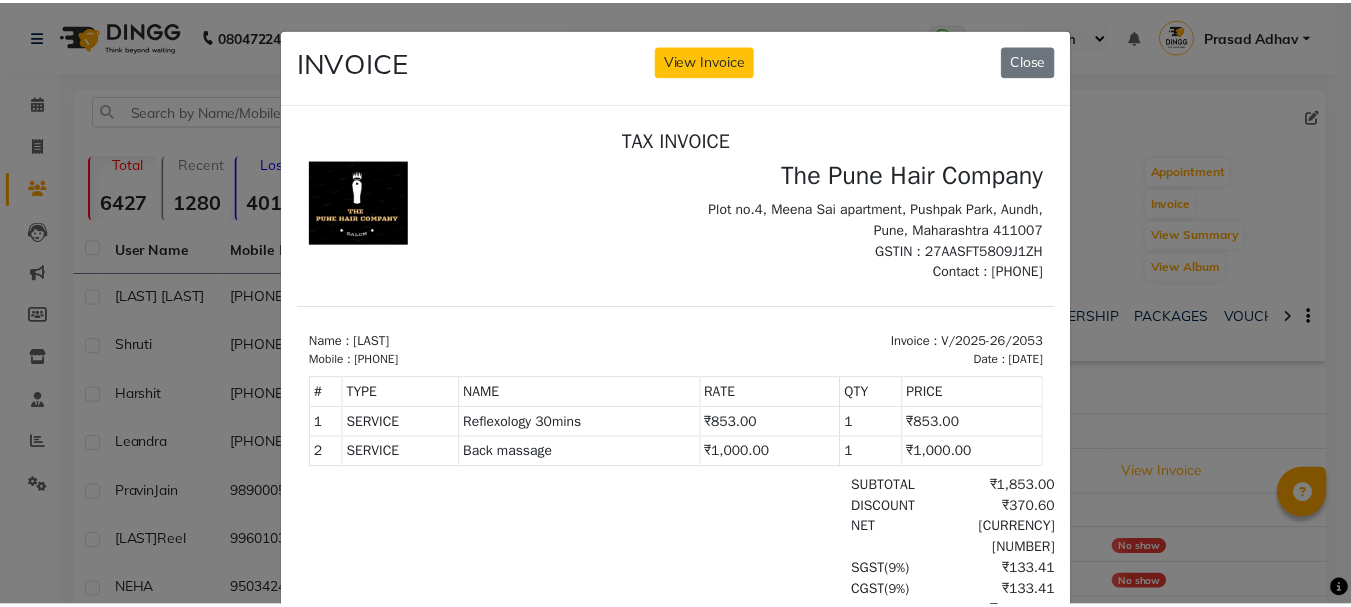 scroll, scrollTop: 16, scrollLeft: 0, axis: vertical 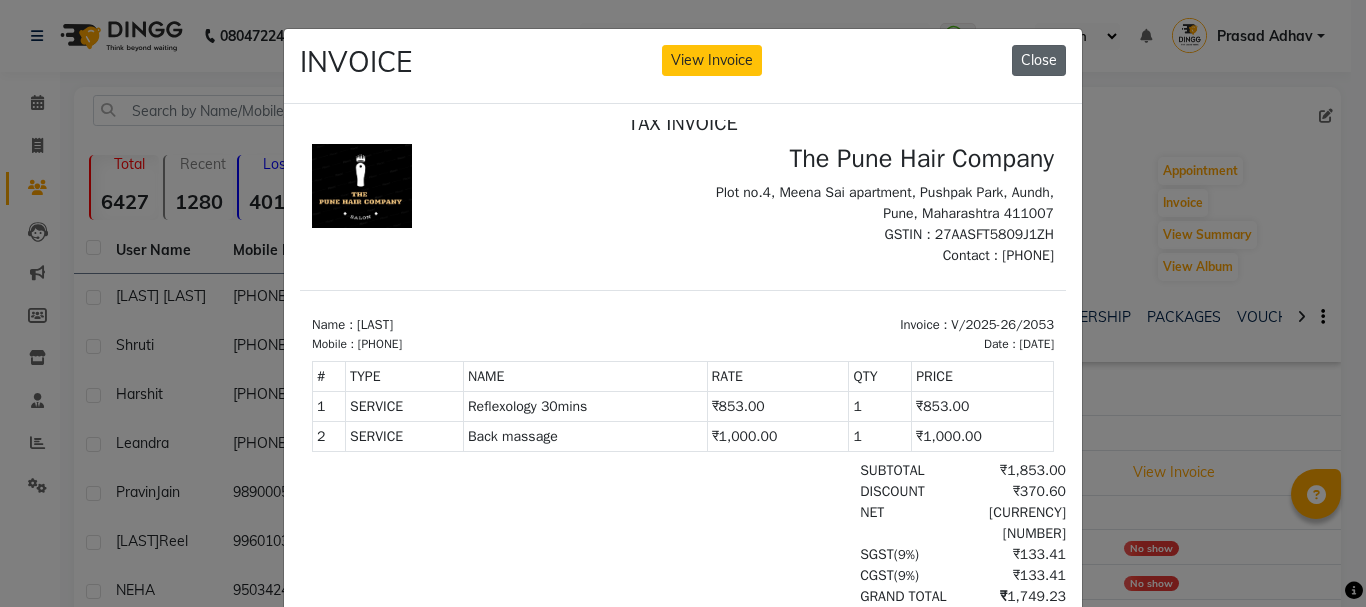 click on "Close" 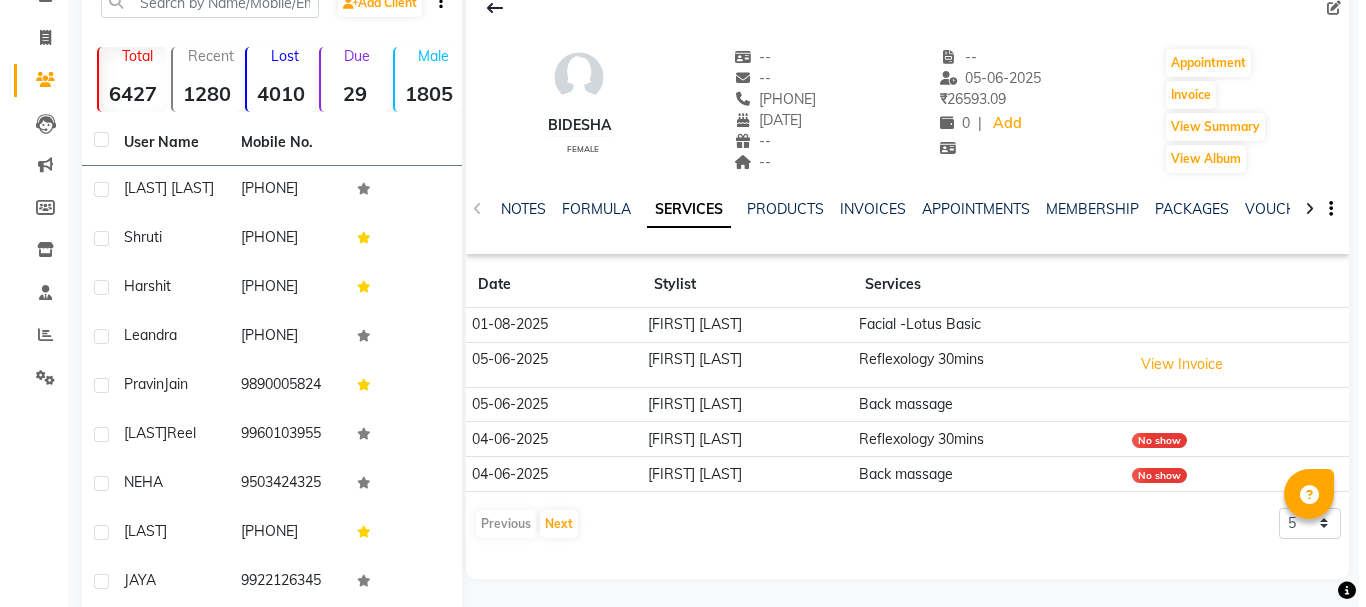 scroll, scrollTop: 243, scrollLeft: 0, axis: vertical 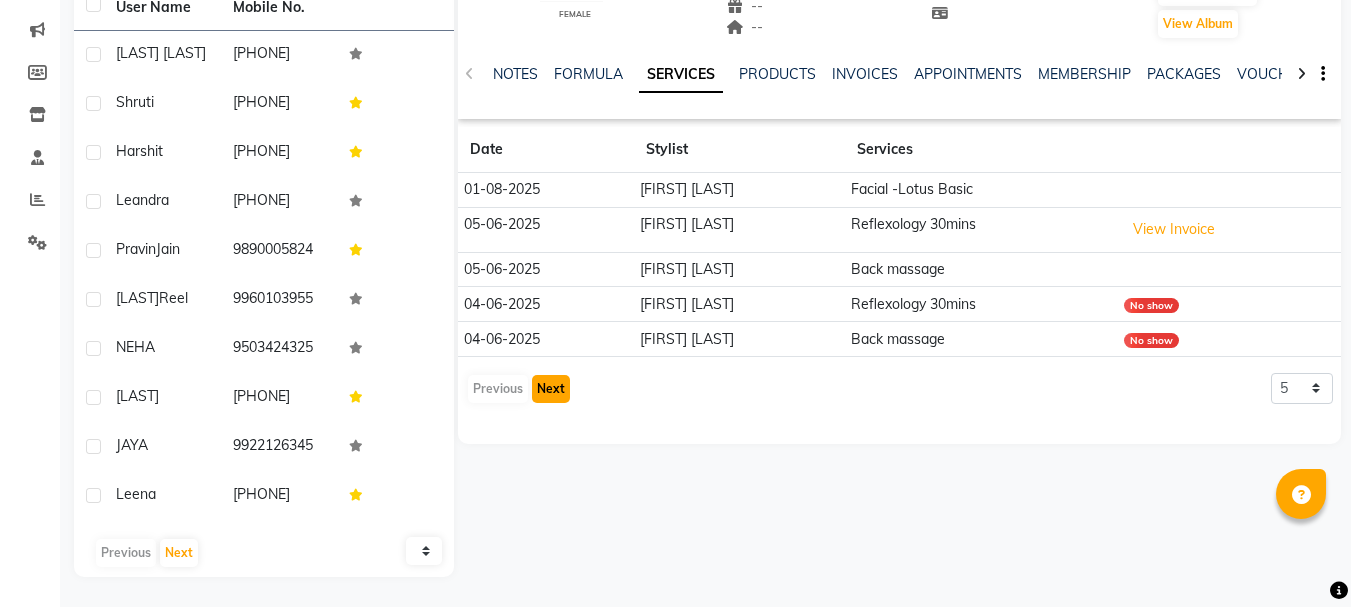 click on "Next" 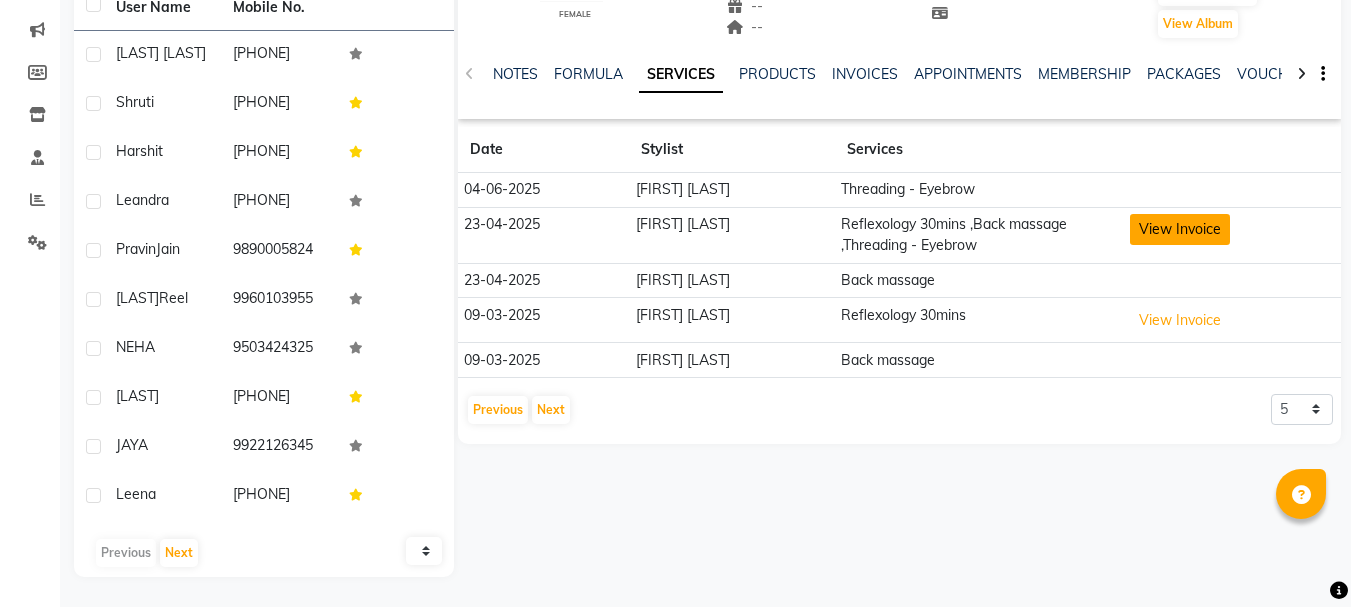 click on "View Invoice" 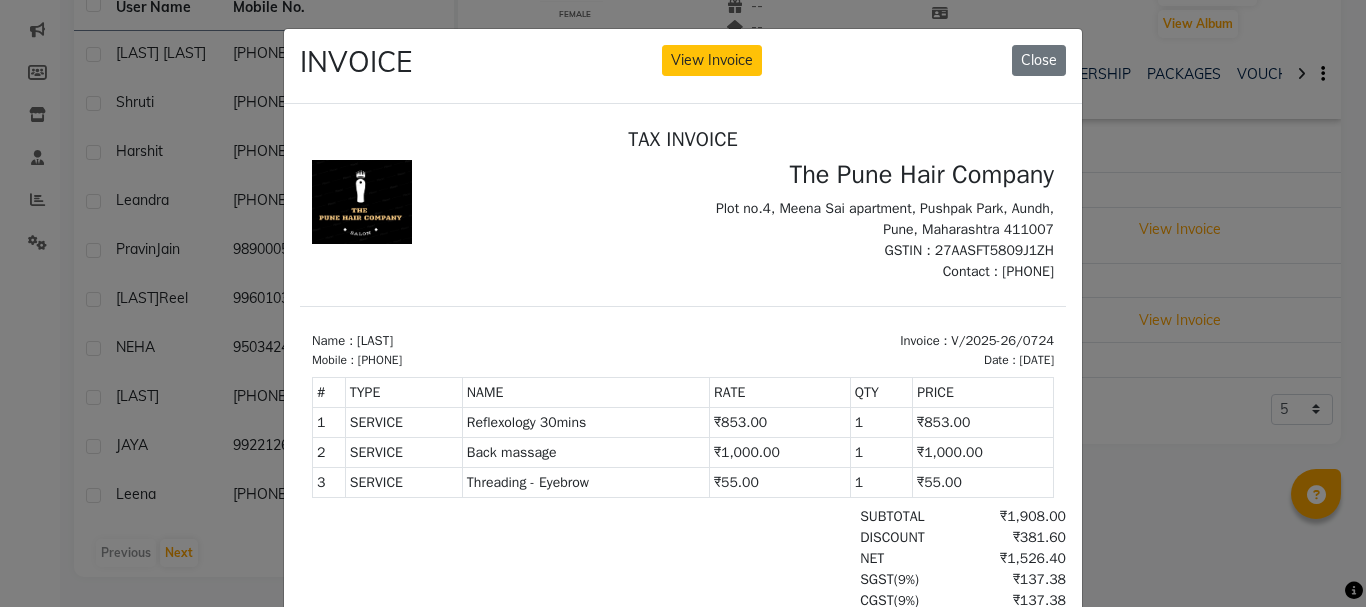 scroll, scrollTop: 16, scrollLeft: 0, axis: vertical 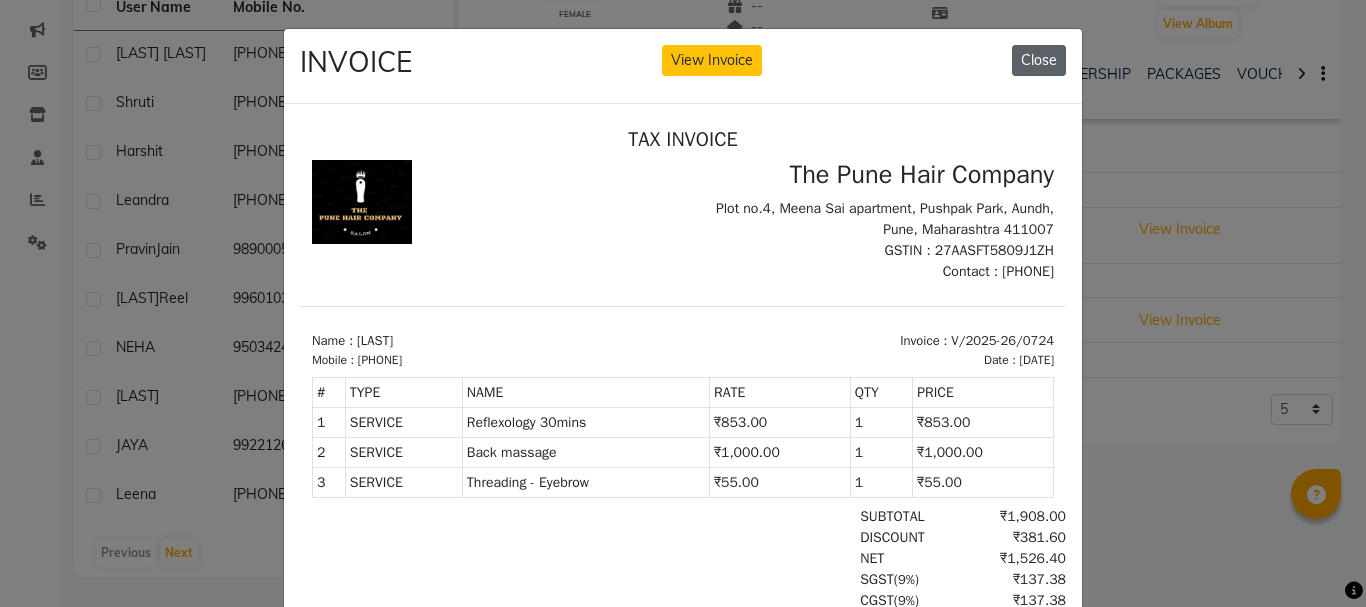 click on "Close" 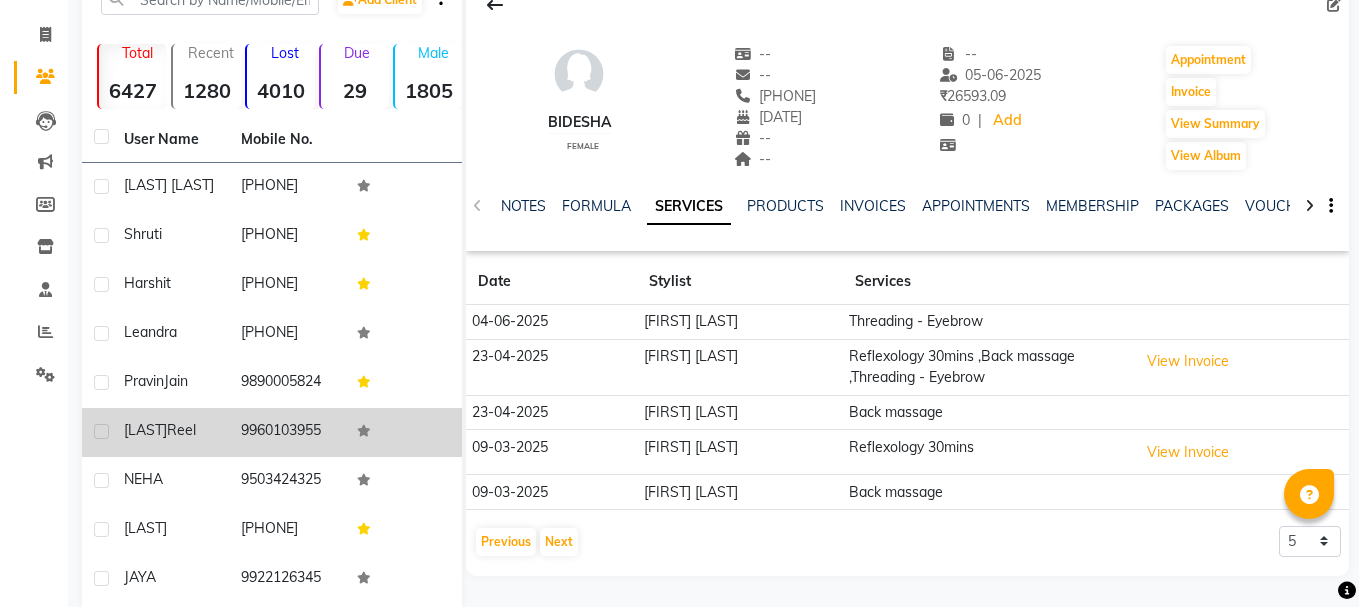 scroll, scrollTop: 0, scrollLeft: 0, axis: both 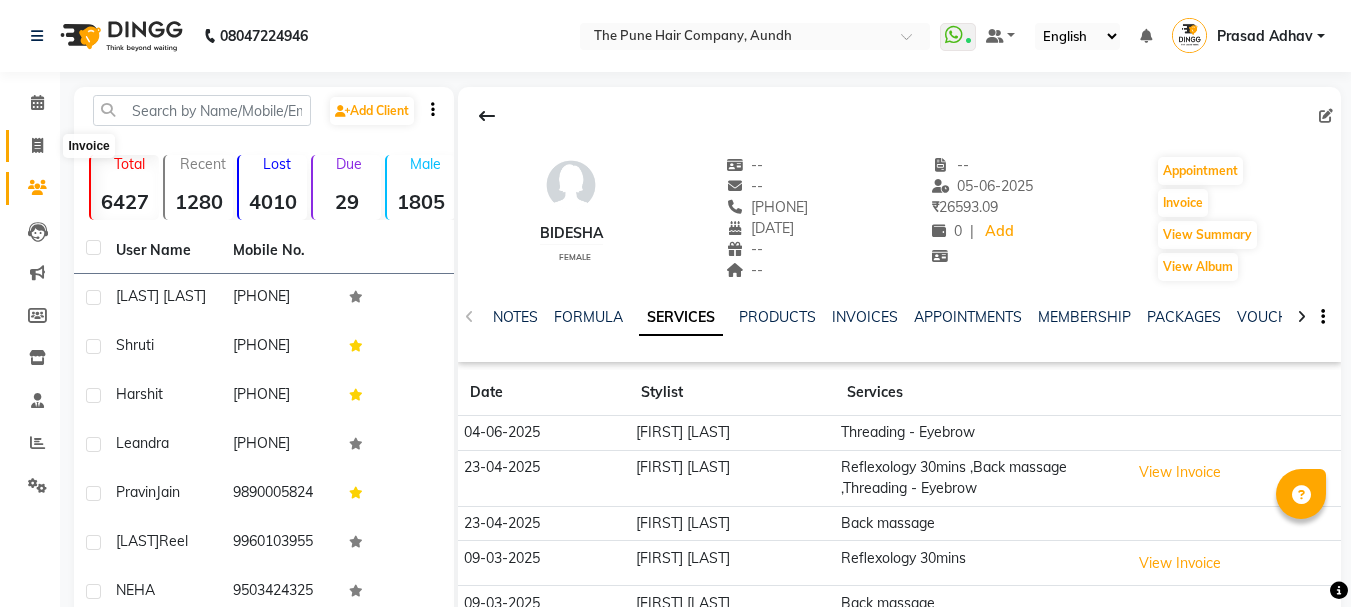 click 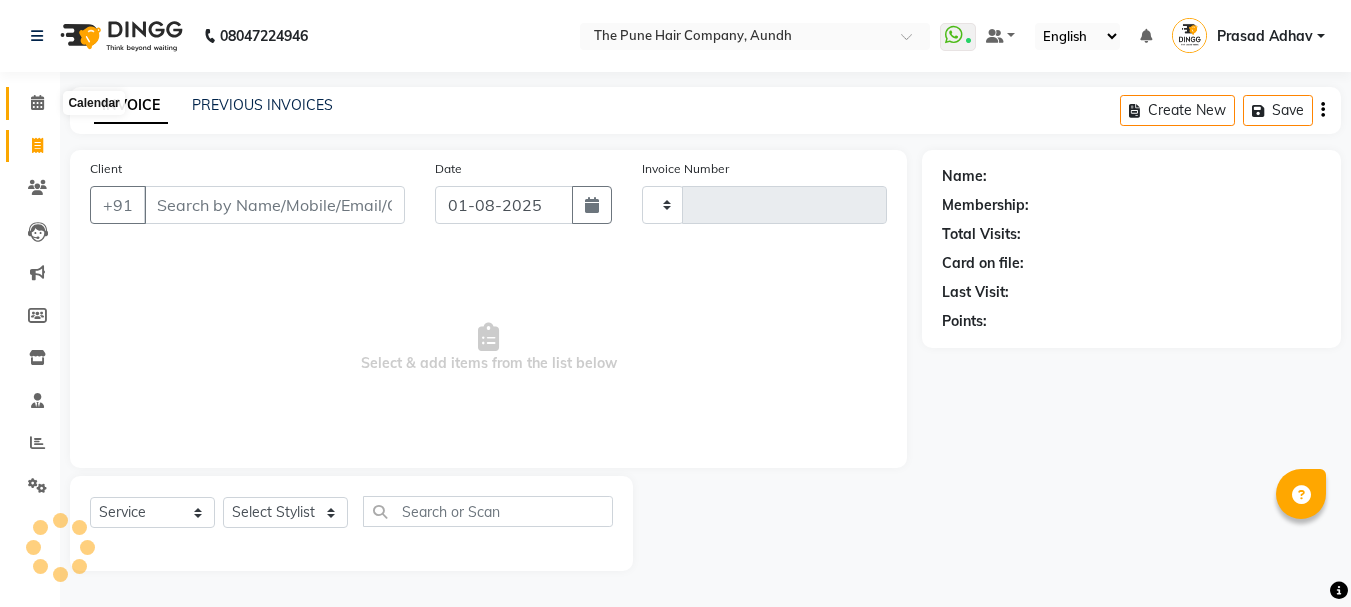 click 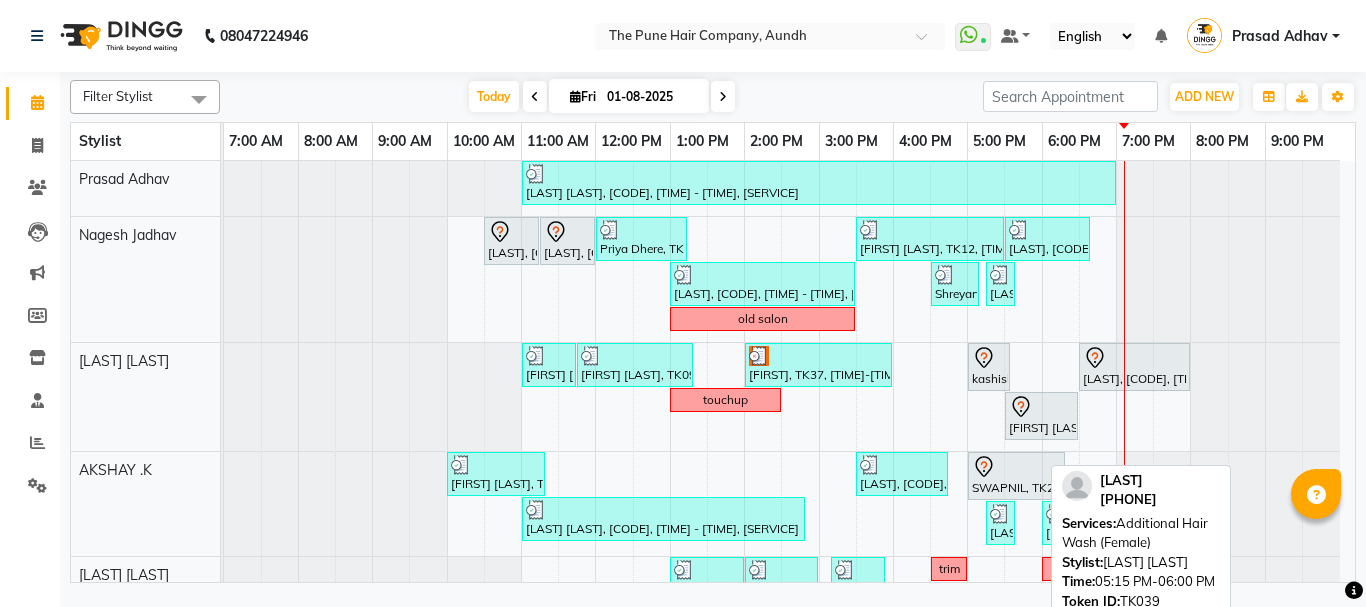 scroll, scrollTop: 870, scrollLeft: 0, axis: vertical 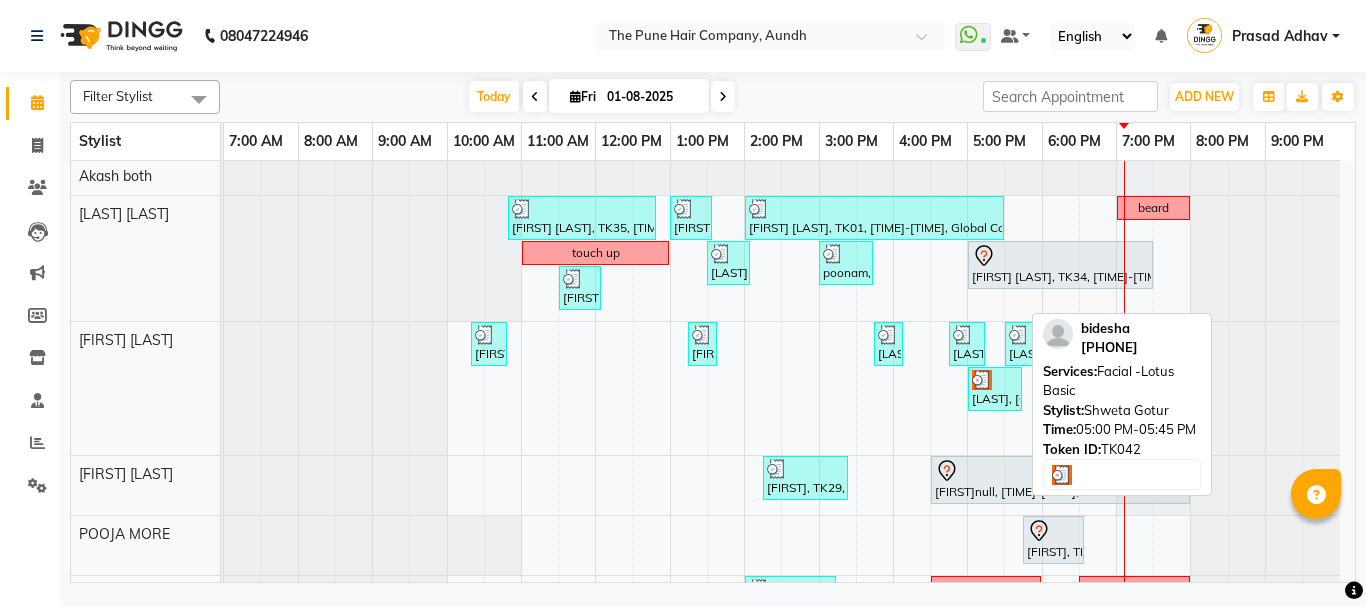 click at bounding box center [995, 380] 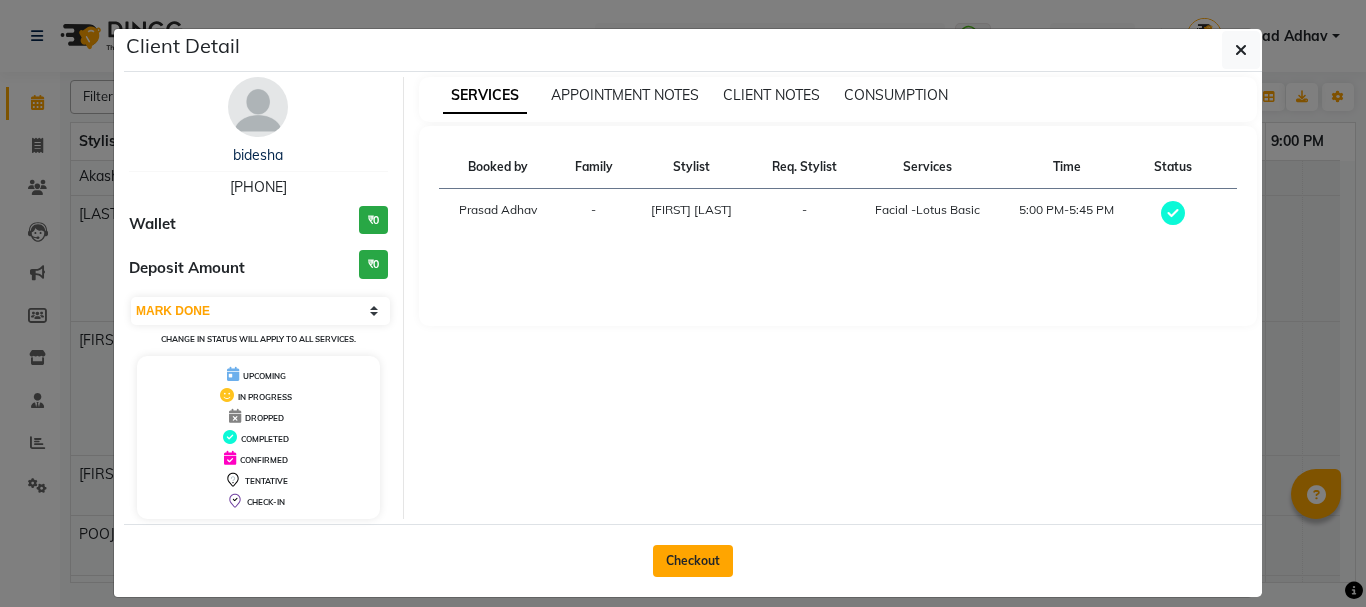 click on "Checkout" 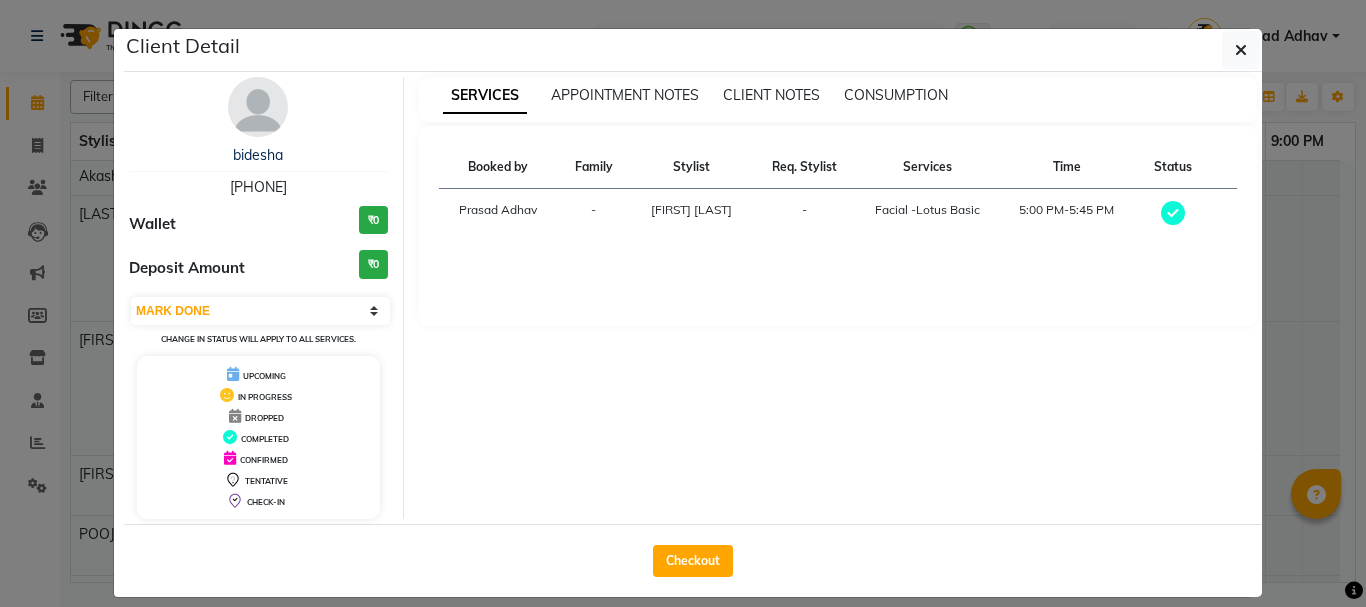 select on "service" 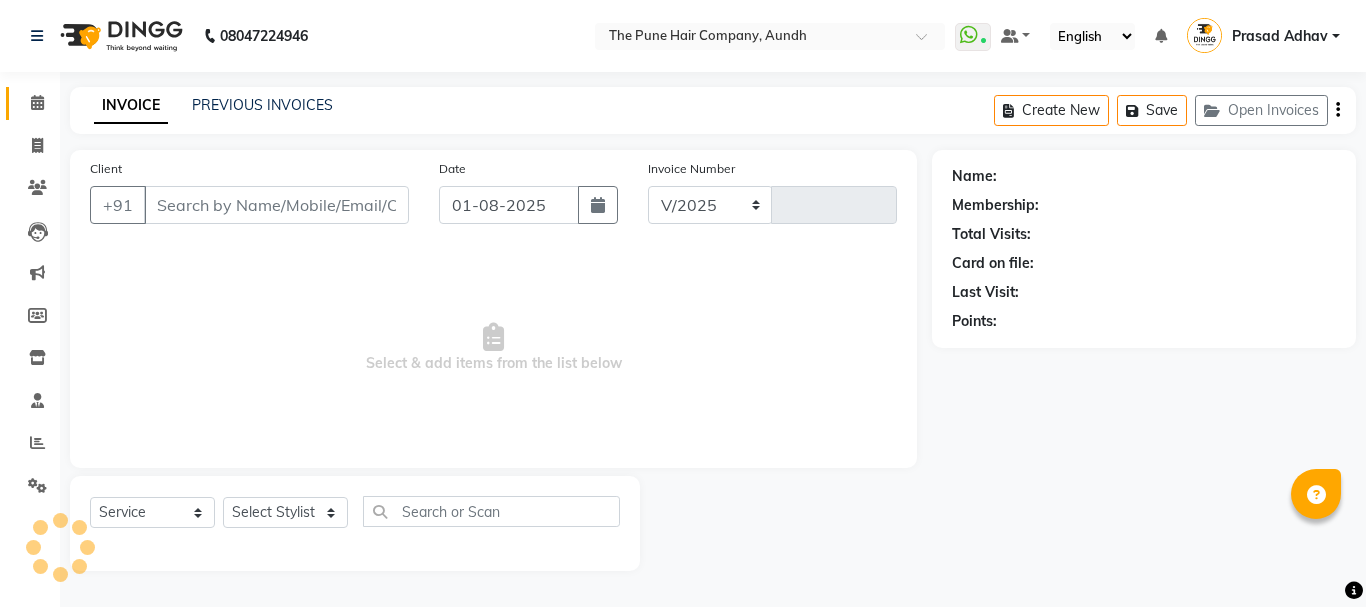select on "106" 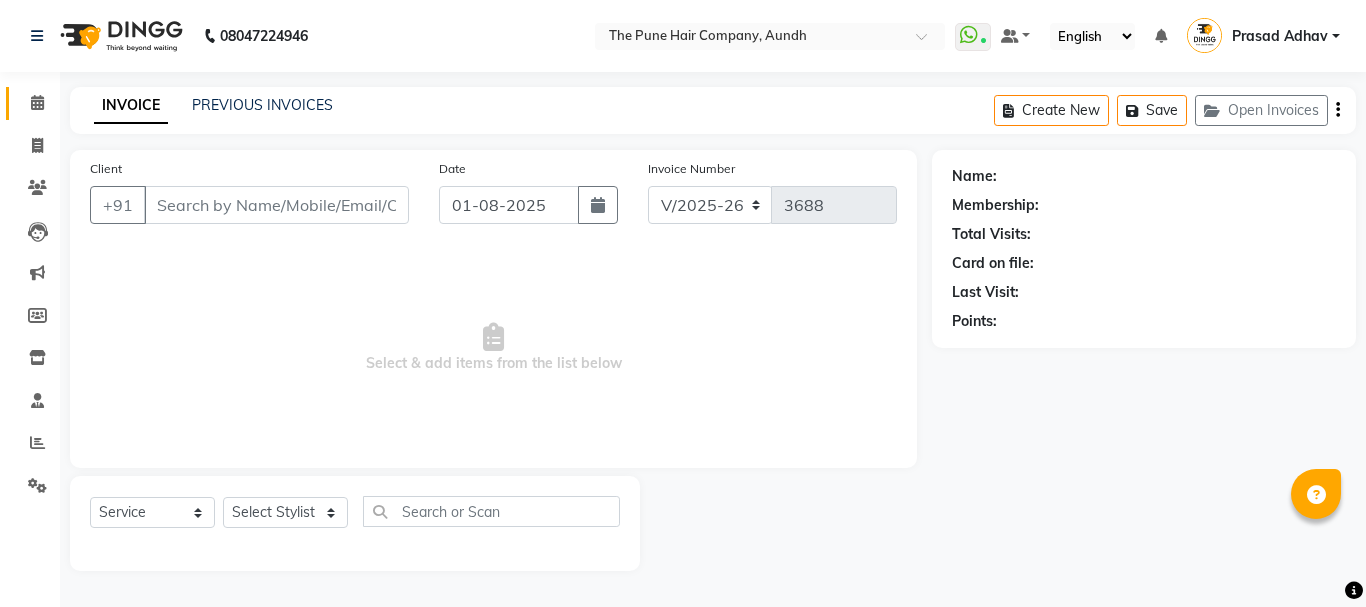 type on "[PHONE]" 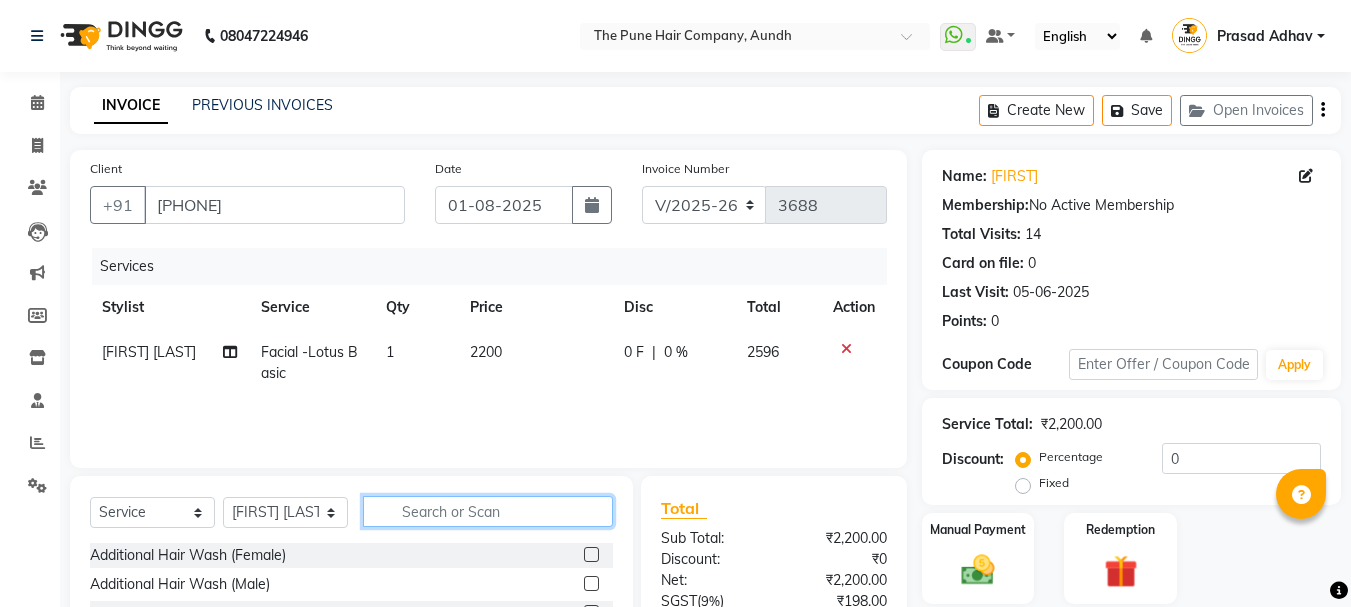 click 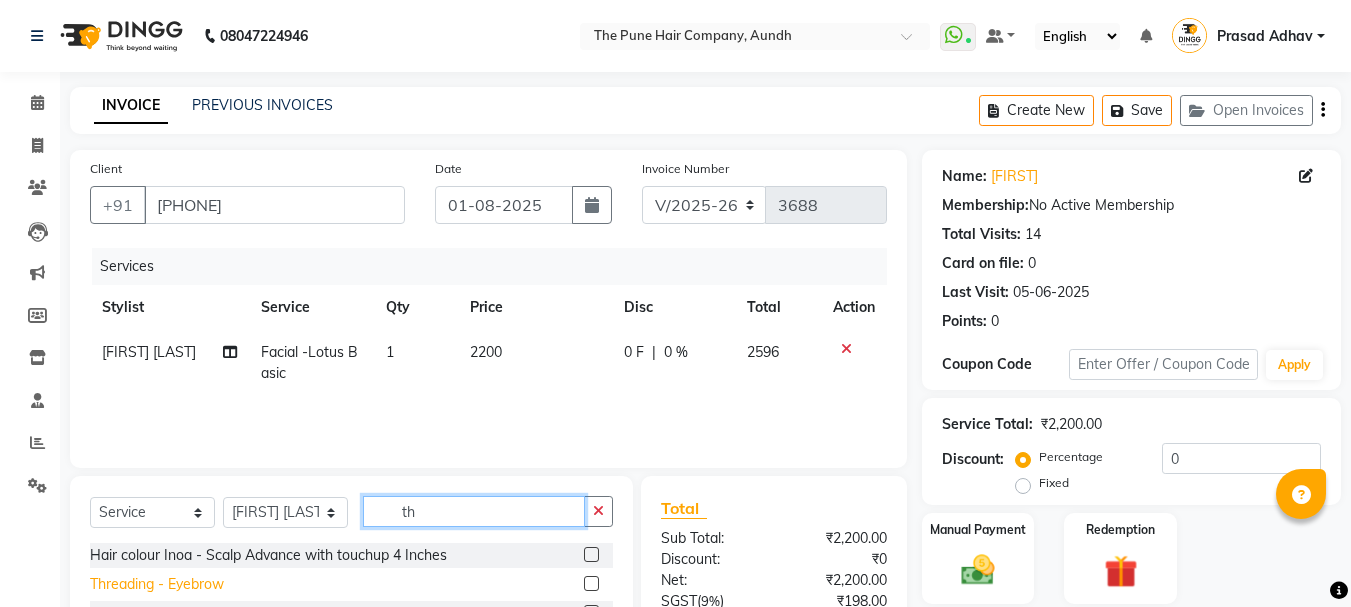 type on "th" 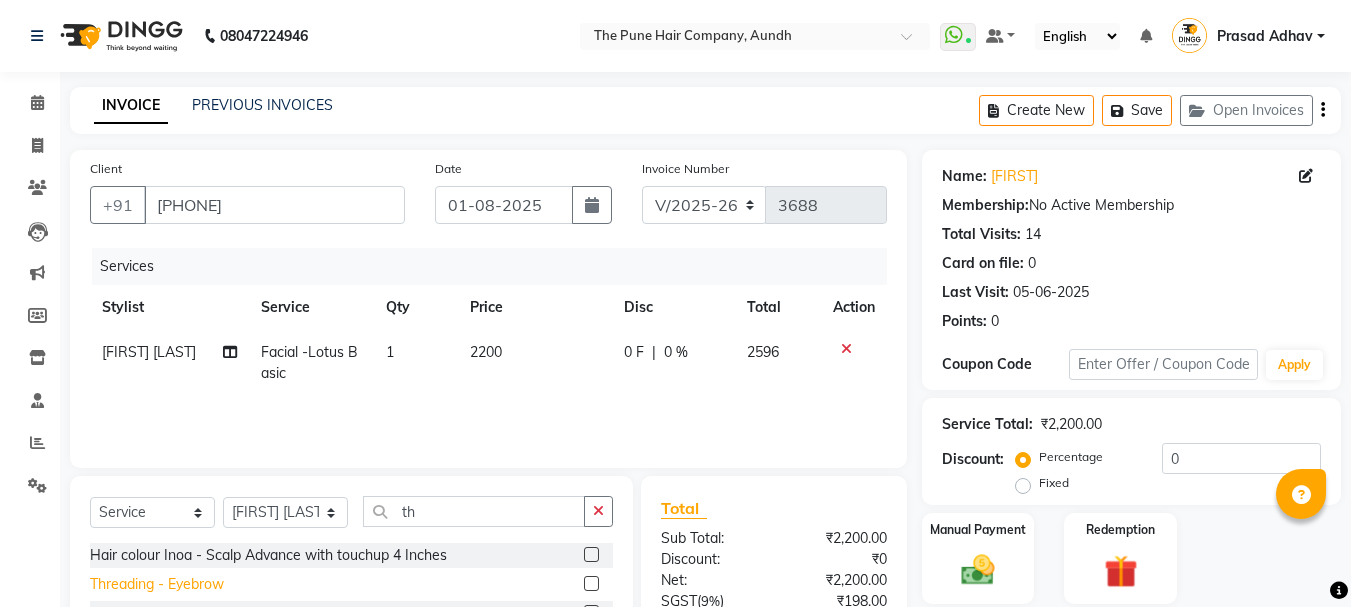 click on "Threading - Eyebrow" 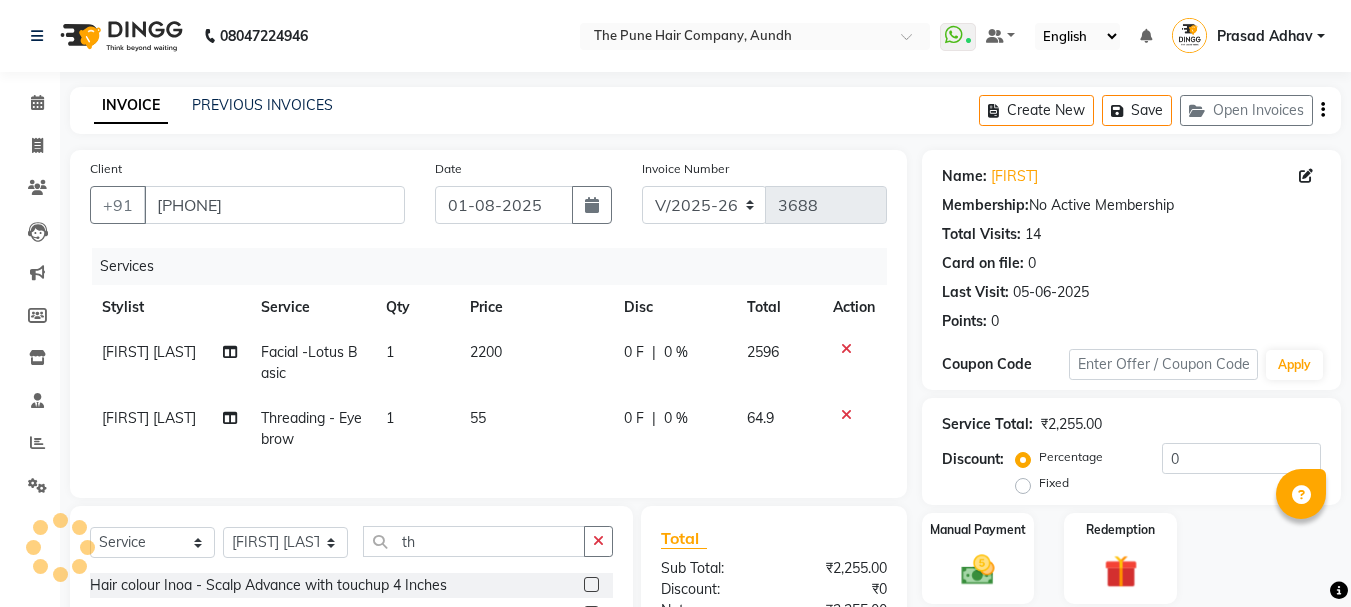checkbox on "false" 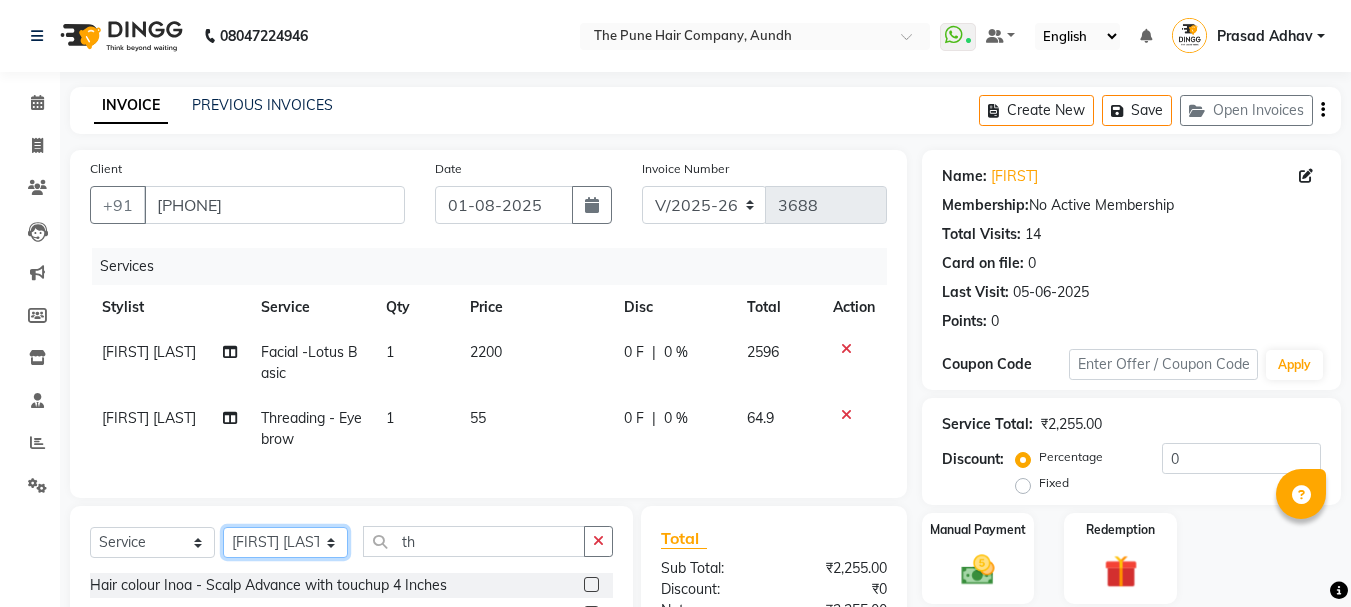 drag, startPoint x: 268, startPoint y: 553, endPoint x: 261, endPoint y: 544, distance: 11.401754 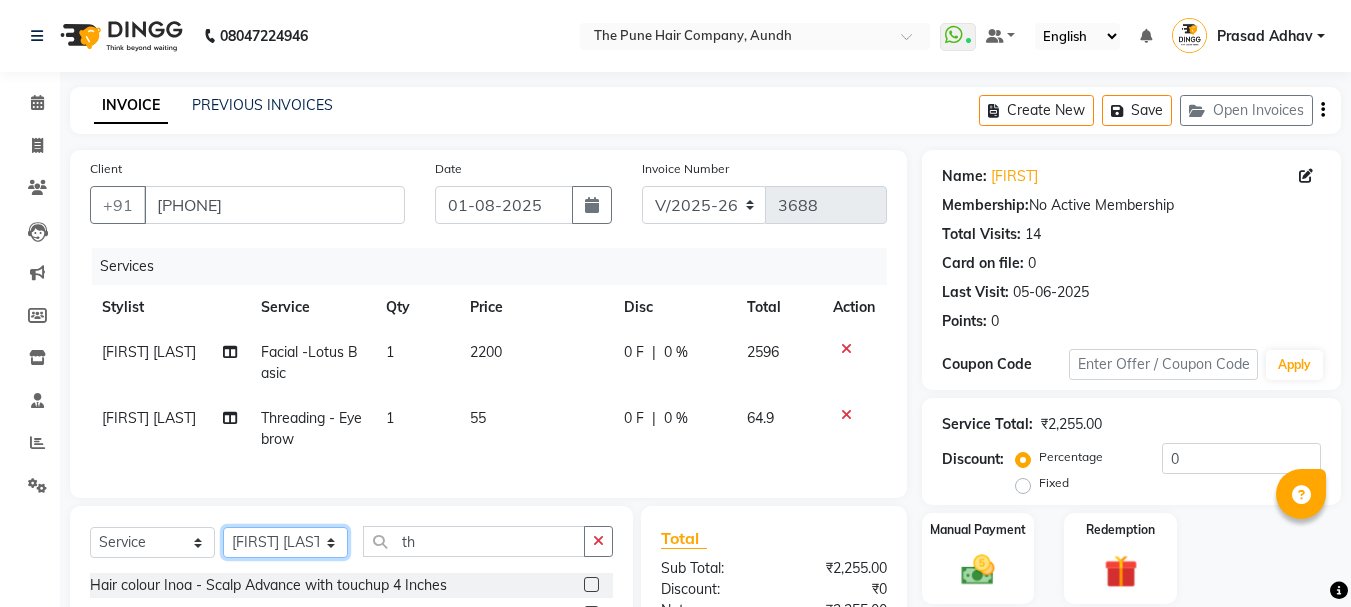 select on "50093" 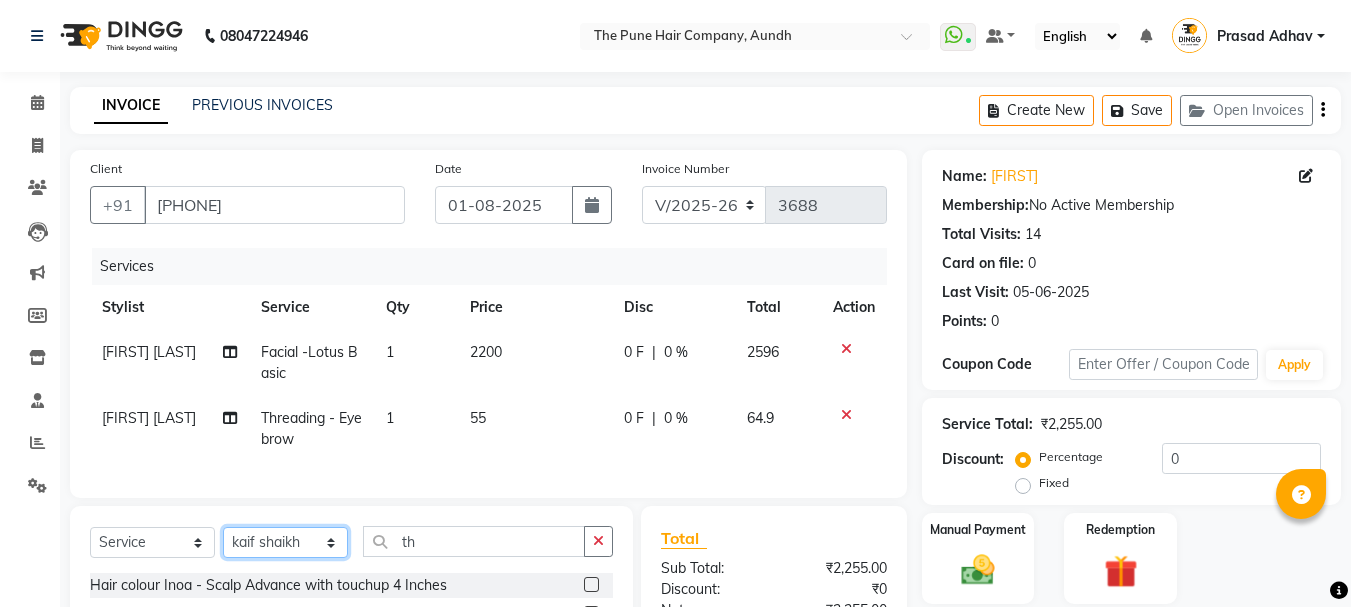 click on "Select Stylist [NAME] both [NAME] [LAST] [NAME] [LAST] [NAME] [LAST] [NAME] [LAST] [NAME] [LAST] [NAME] [LAST] [NAME] [LAST] [NAME] [LAST] [NAME] [LAST] [NAME] [LAST] [NAME] [LAST] [NAME] [LAST] [NAME] [LAST]" 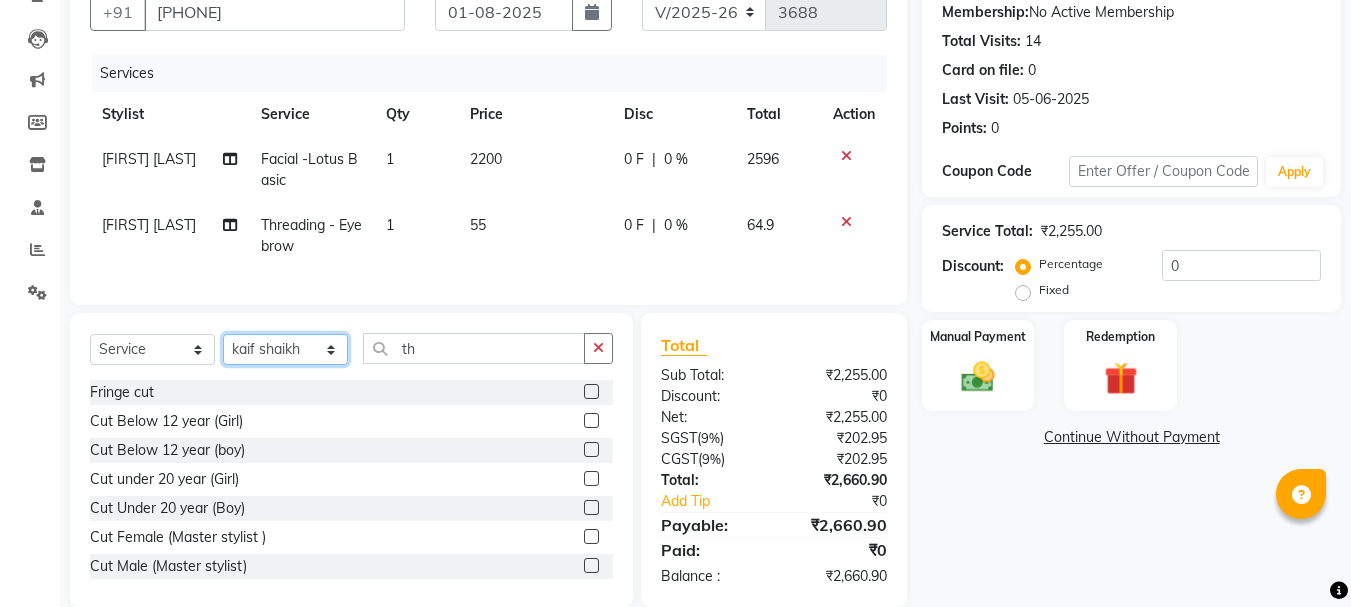 scroll, scrollTop: 200, scrollLeft: 0, axis: vertical 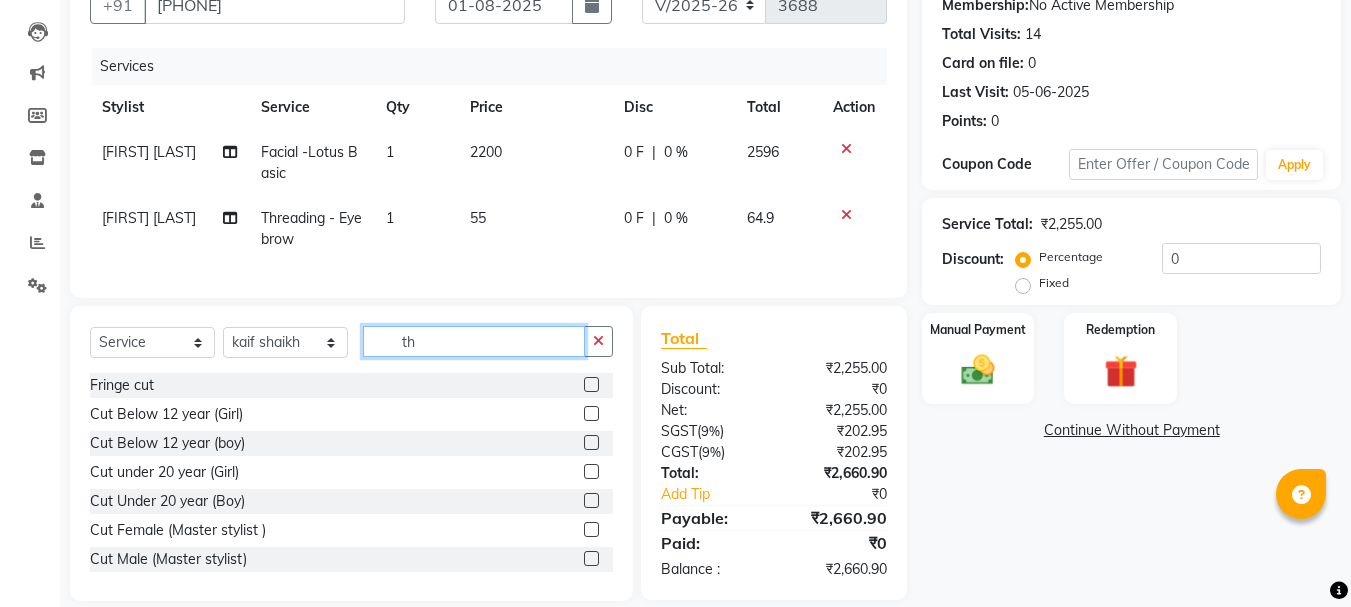 click on "th" 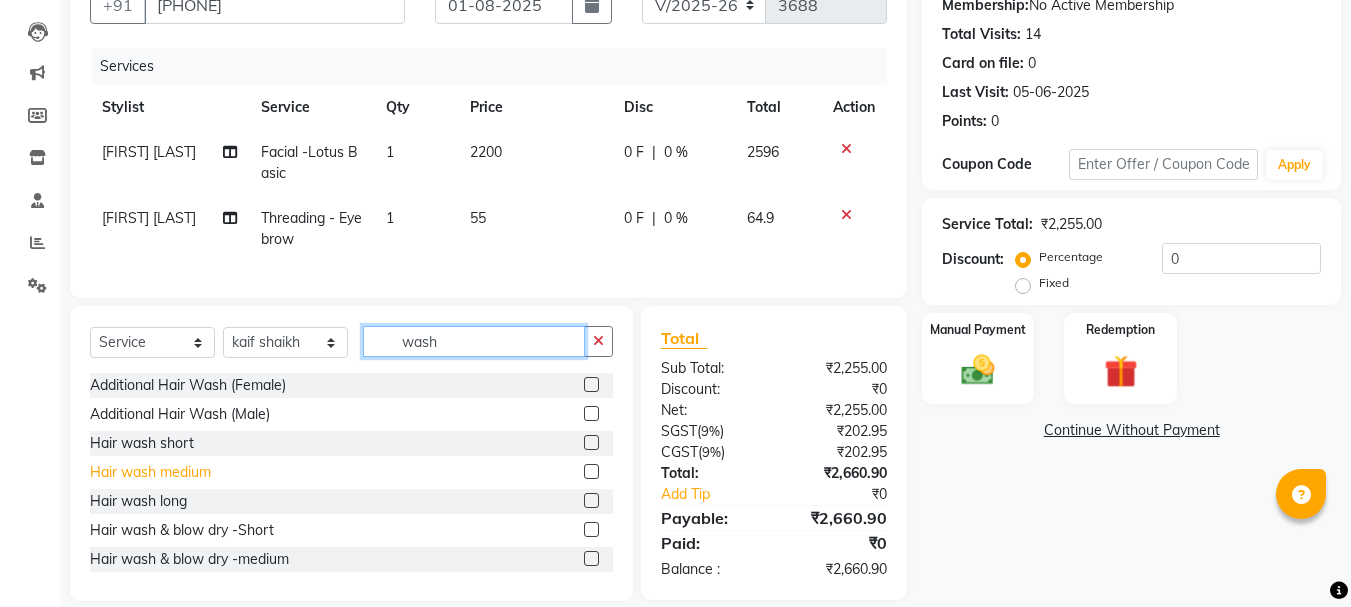 type on "wash" 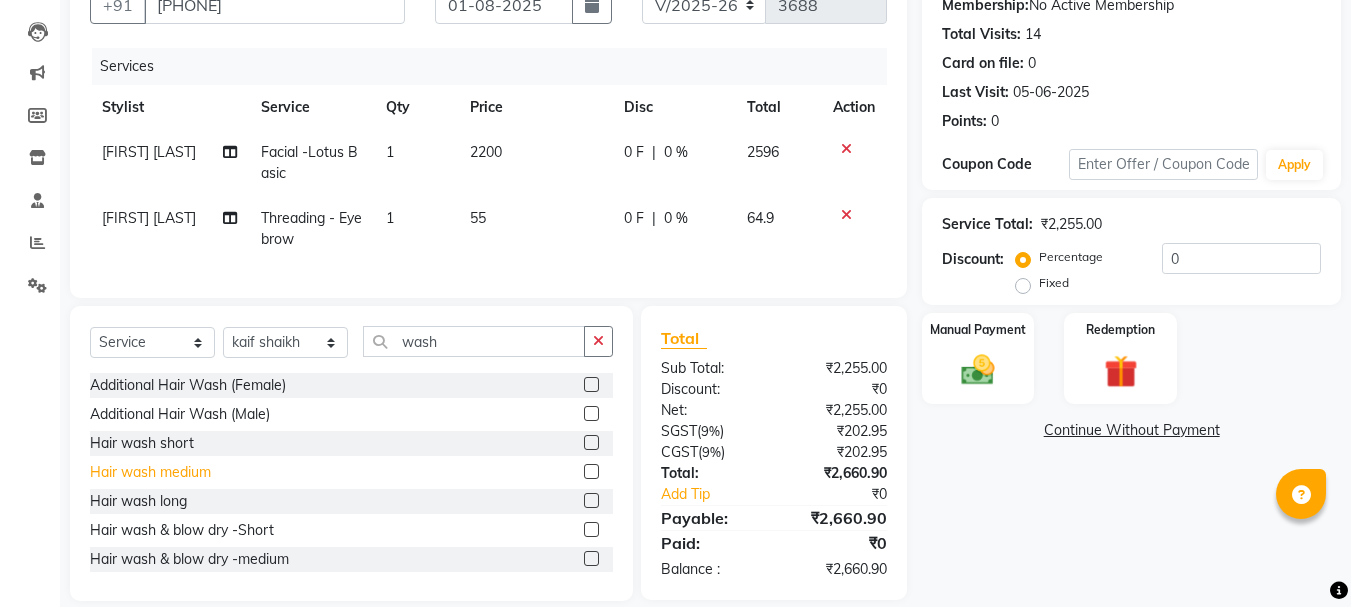 click on "Hair wash medium" 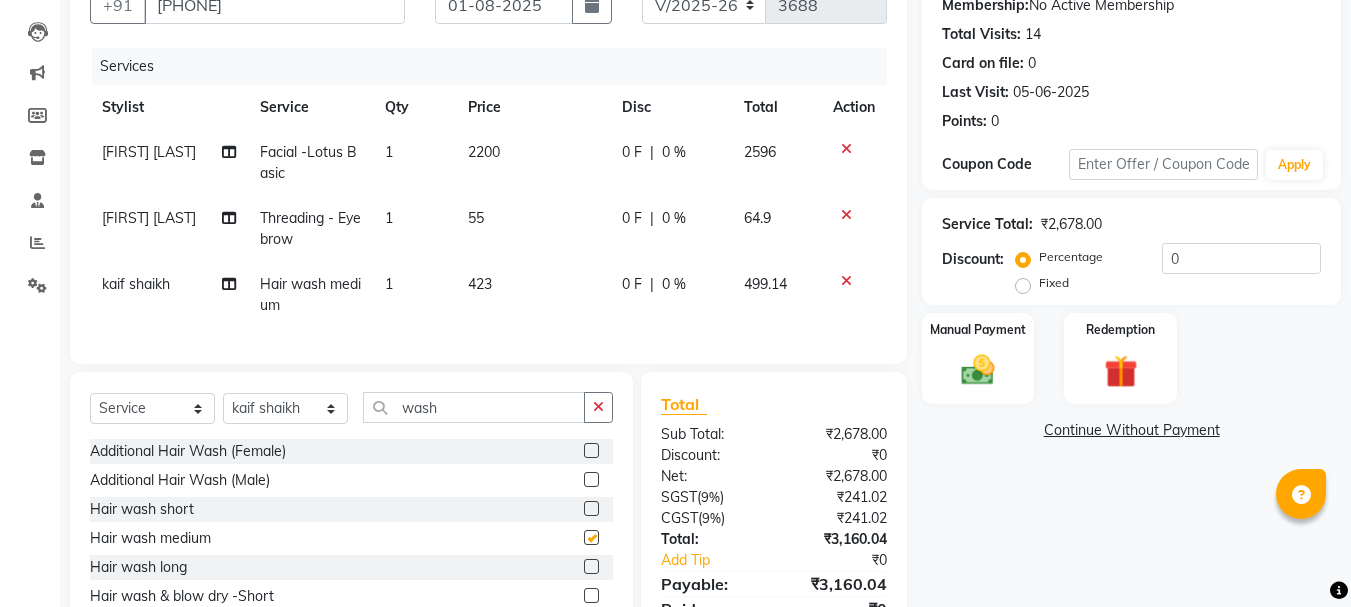 checkbox on "false" 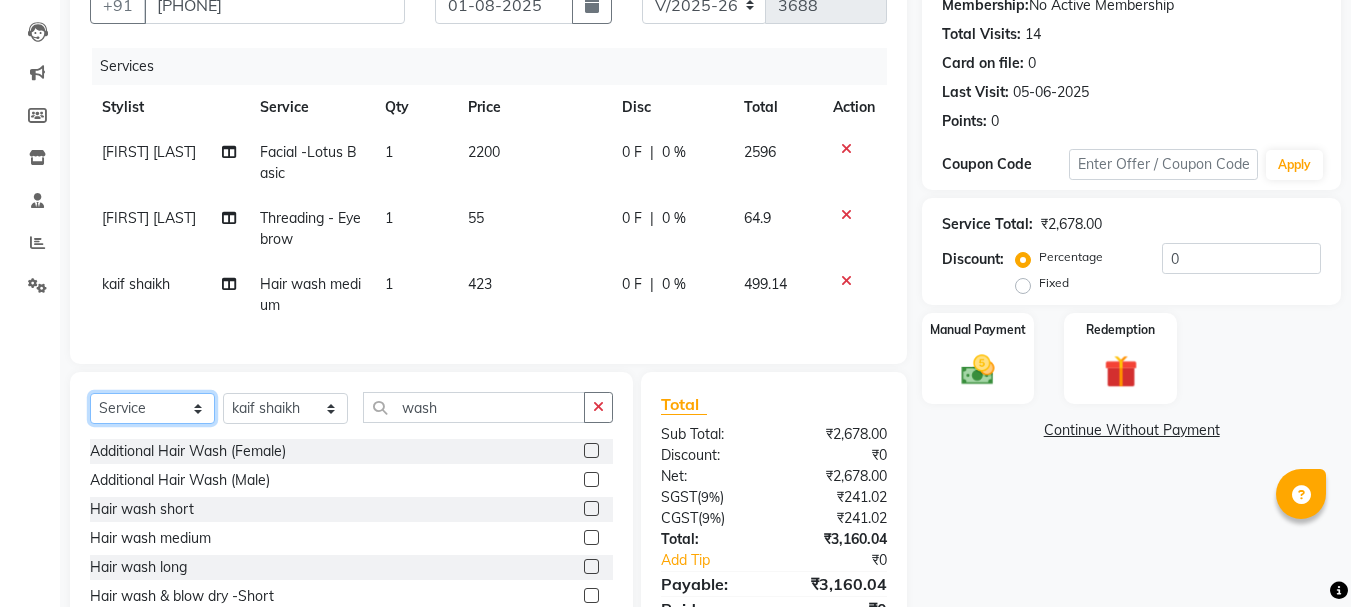click on "Select  Service  Product  Membership  Package Voucher Prepaid Gift Card" 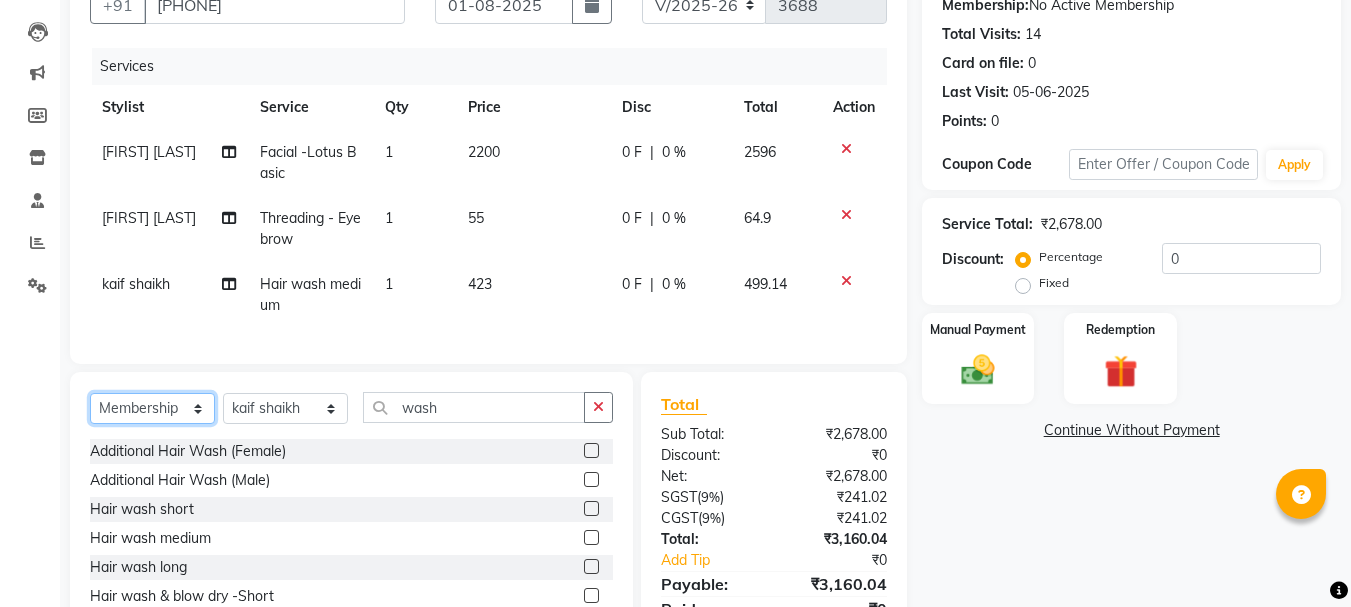 click on "Select  Service  Product  Membership  Package Voucher Prepaid Gift Card" 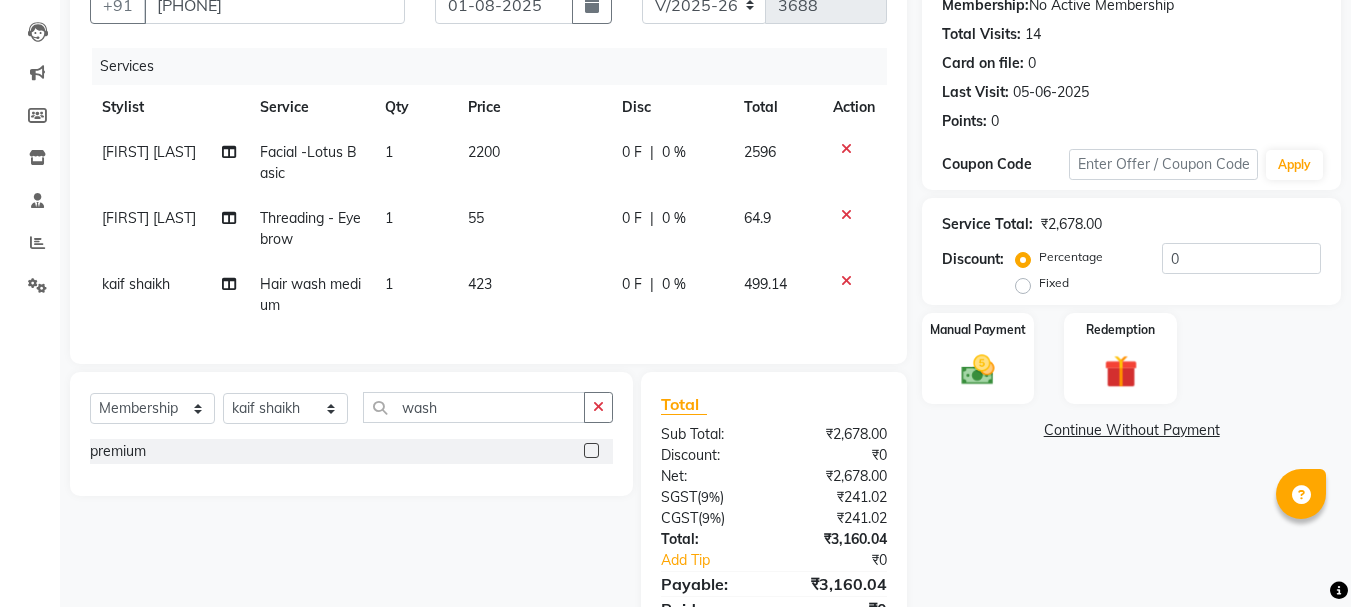 click 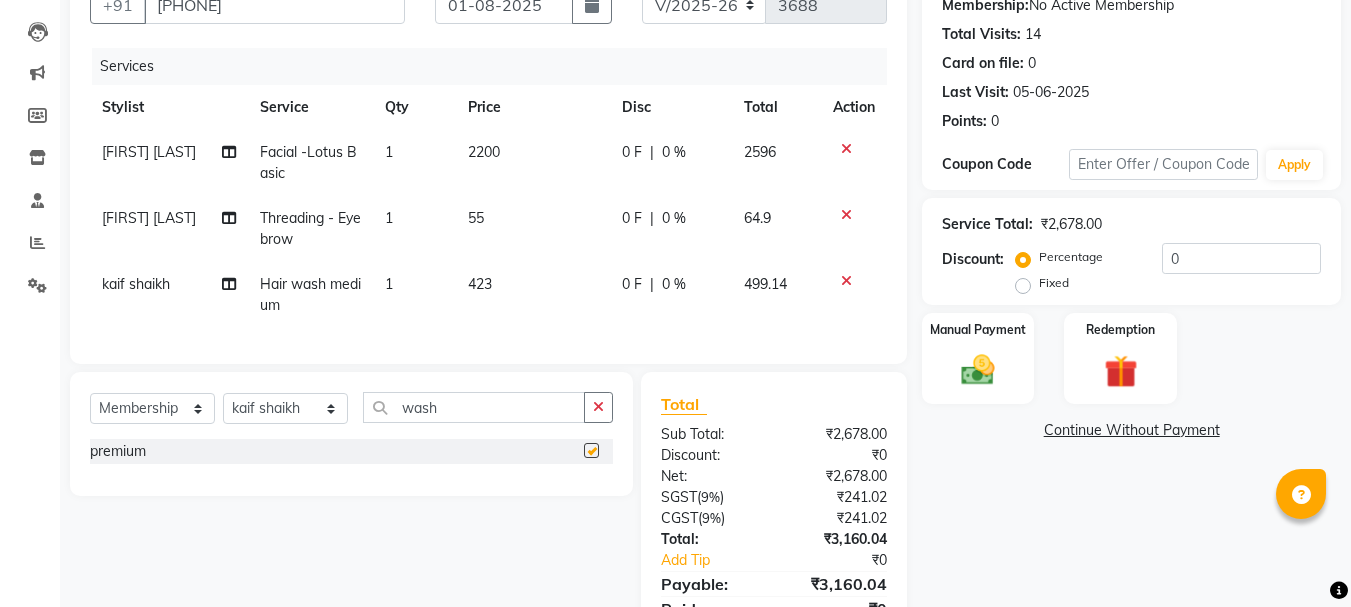 select on "select" 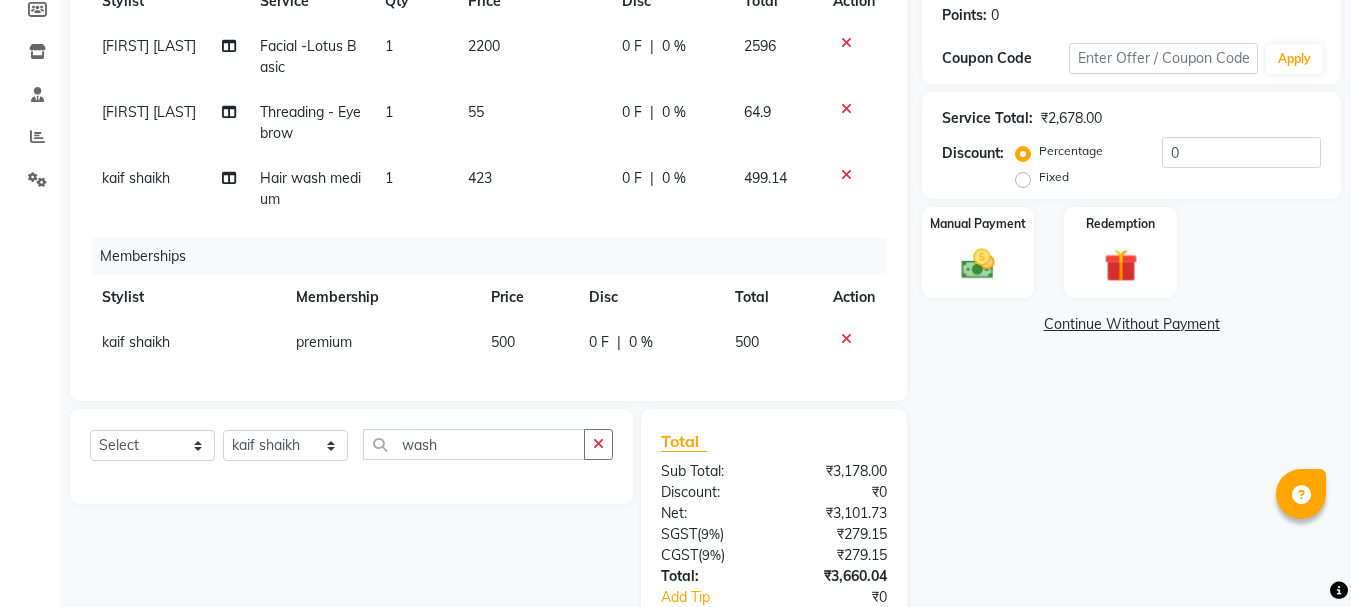 scroll, scrollTop: 400, scrollLeft: 0, axis: vertical 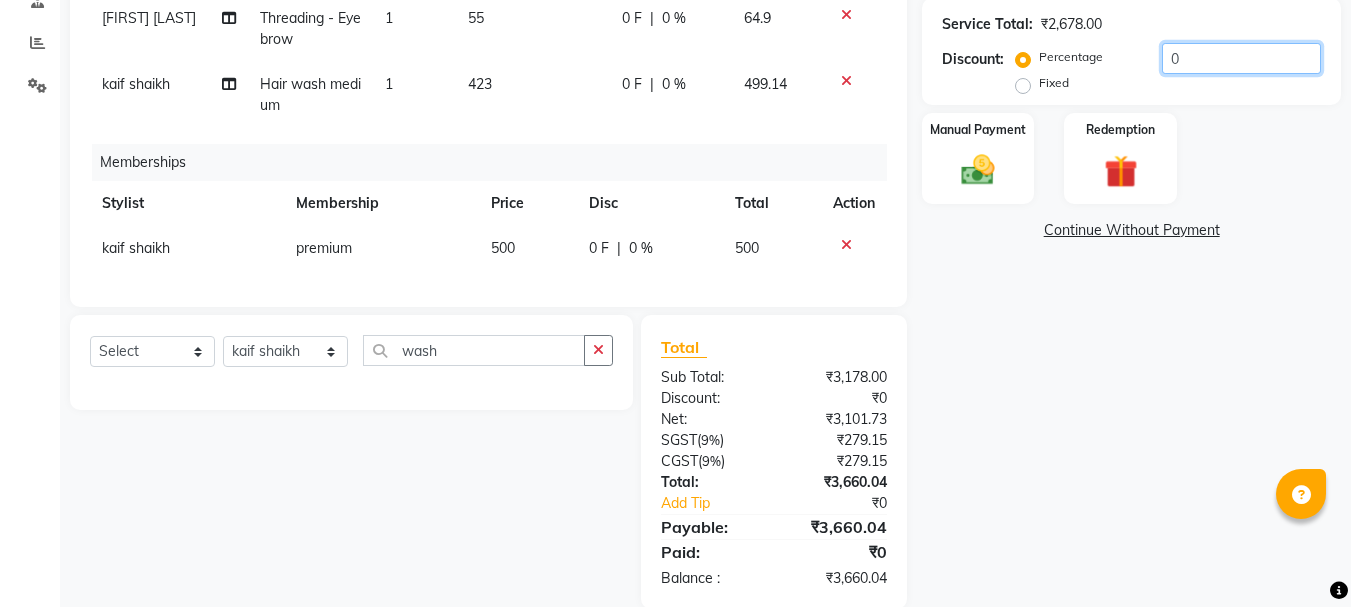 click on "0" 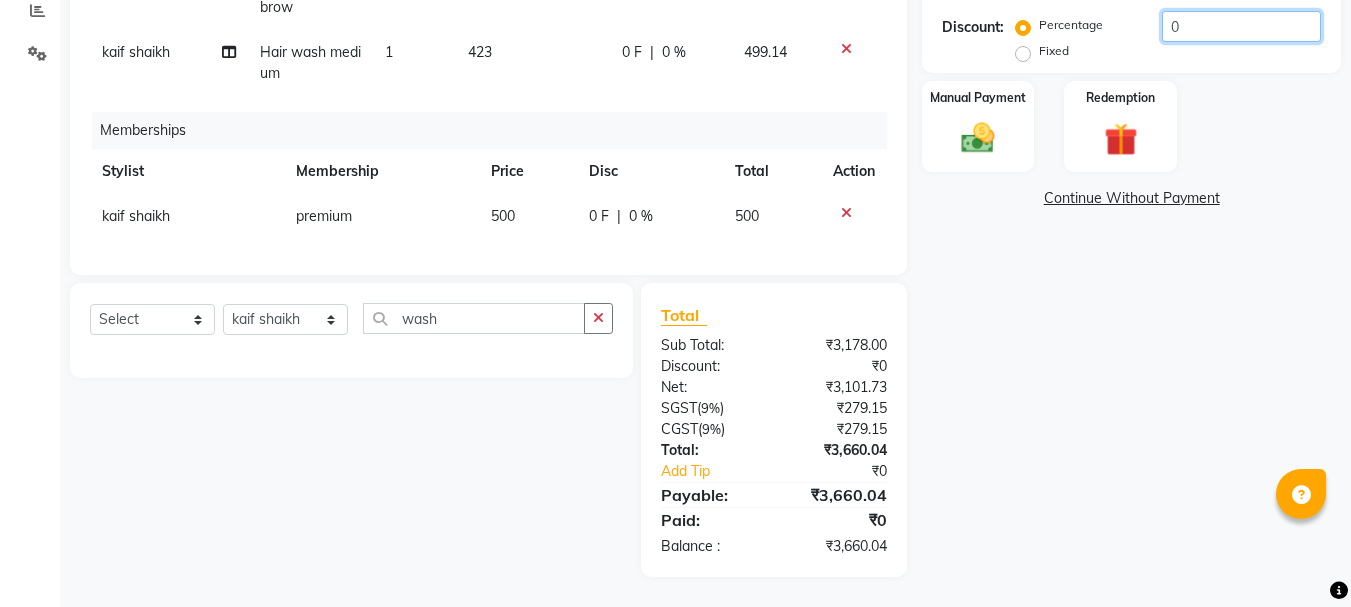 scroll, scrollTop: 447, scrollLeft: 0, axis: vertical 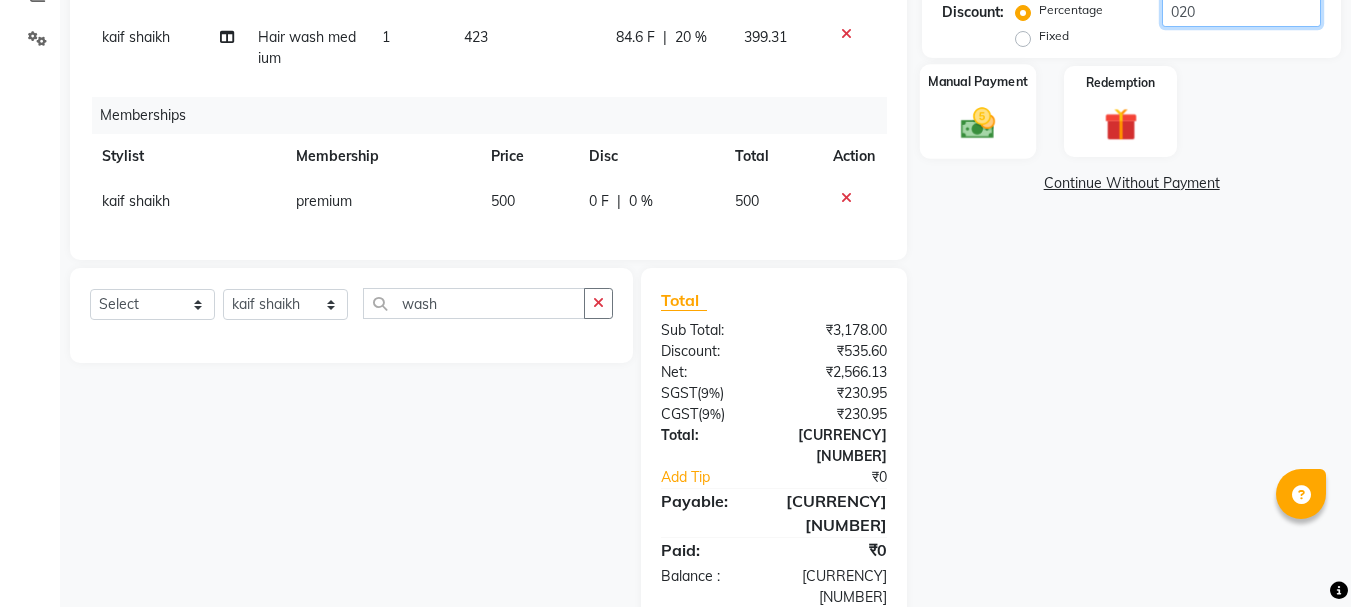 type on "020" 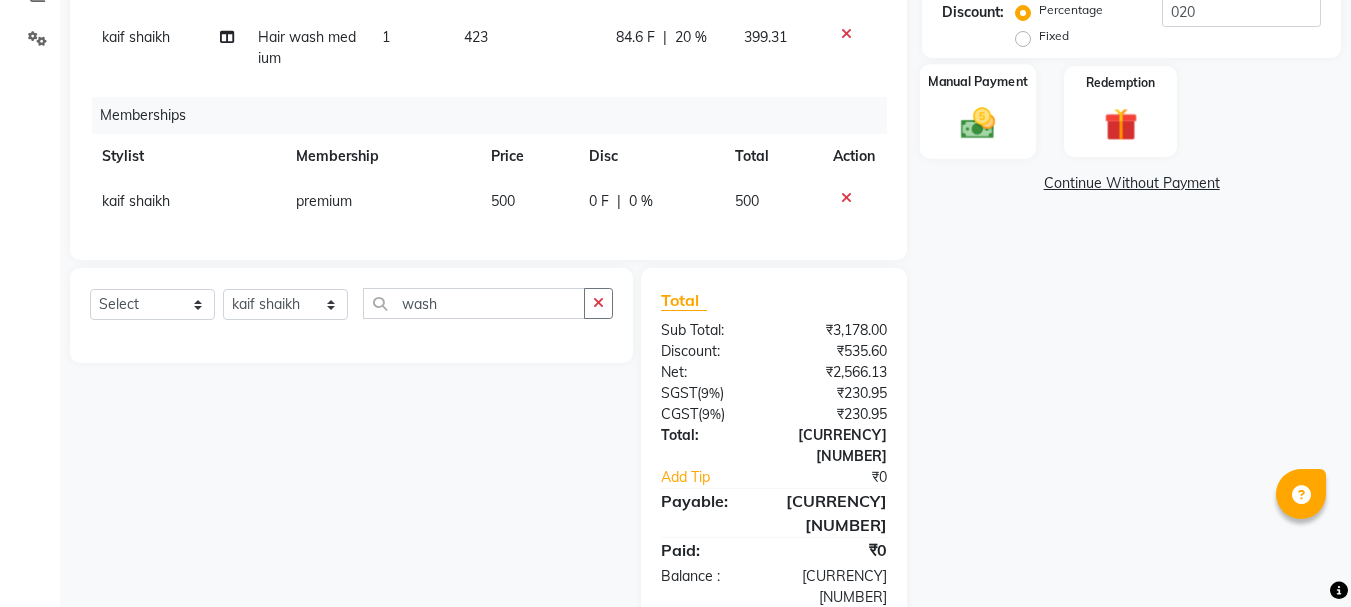 click 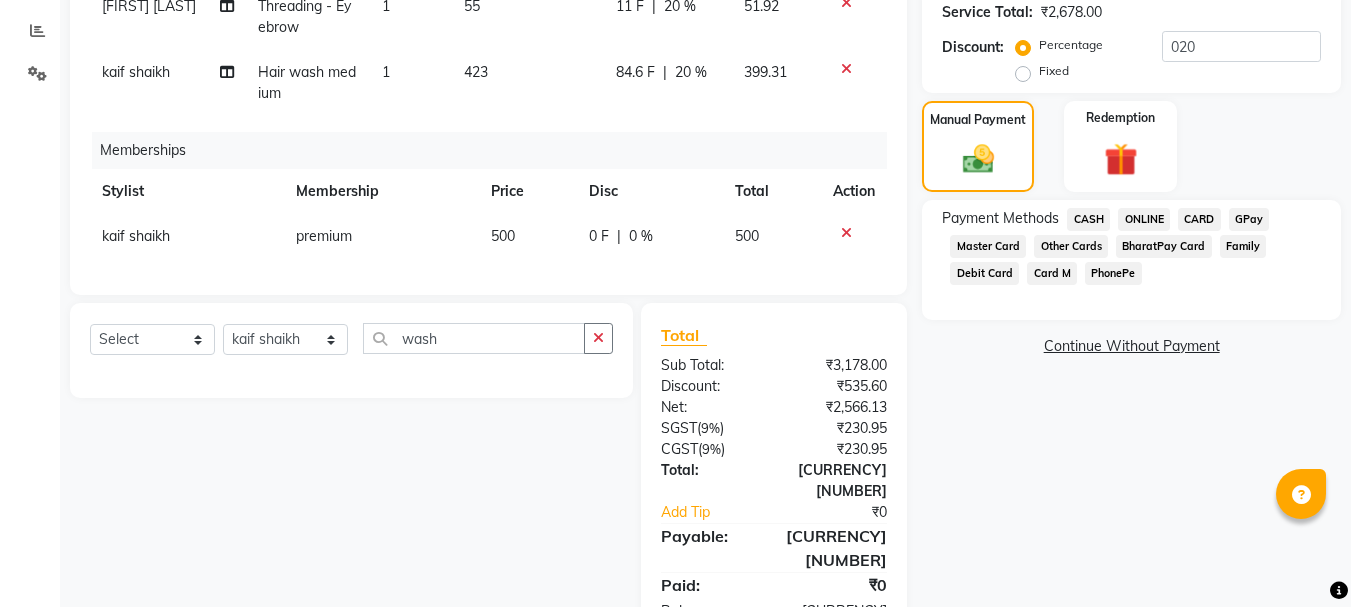 scroll, scrollTop: 447, scrollLeft: 0, axis: vertical 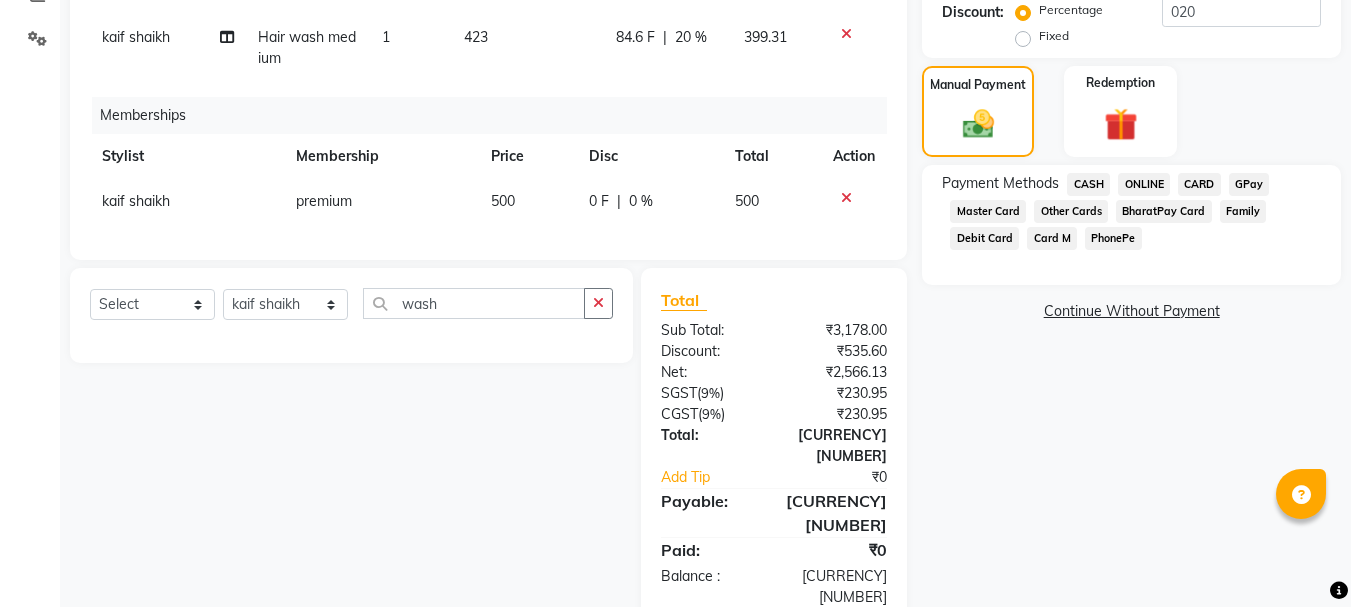 click on "CARD" 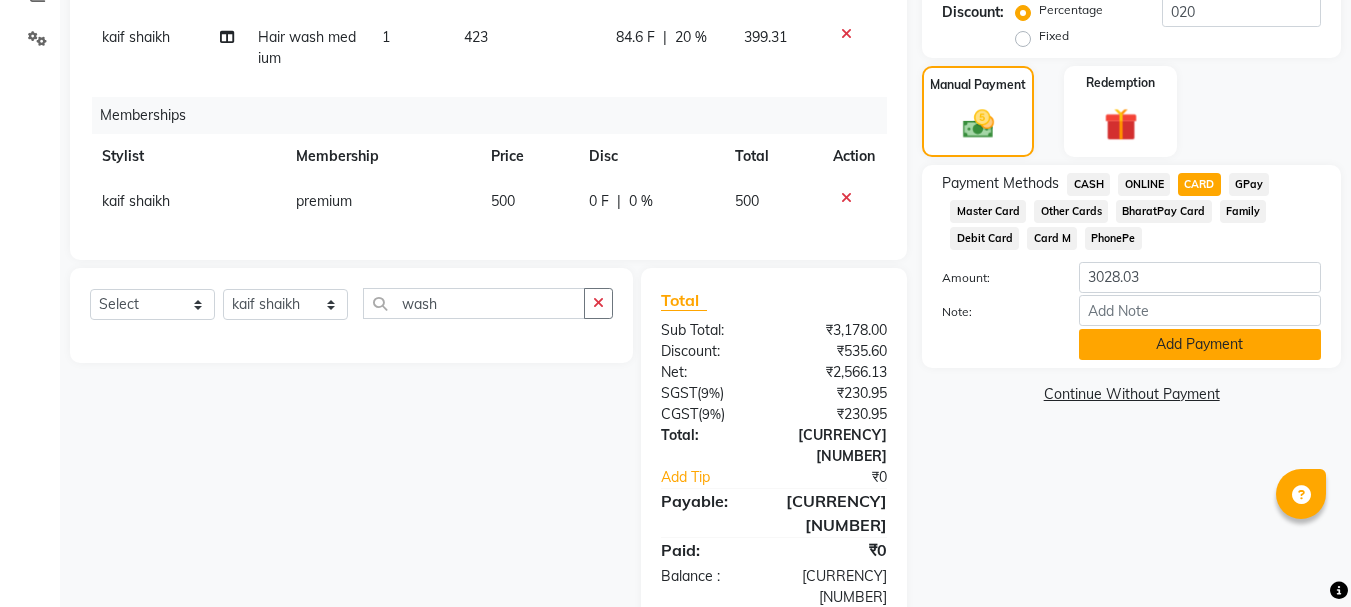 click on "Add Payment" 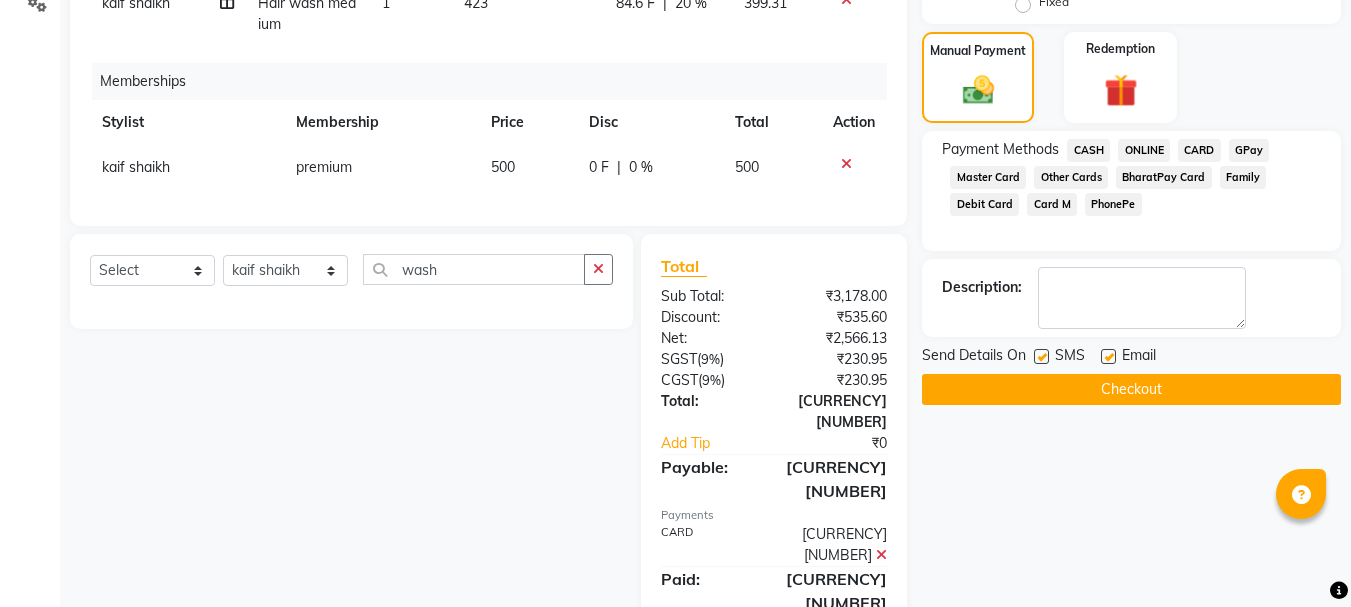 scroll, scrollTop: 489, scrollLeft: 0, axis: vertical 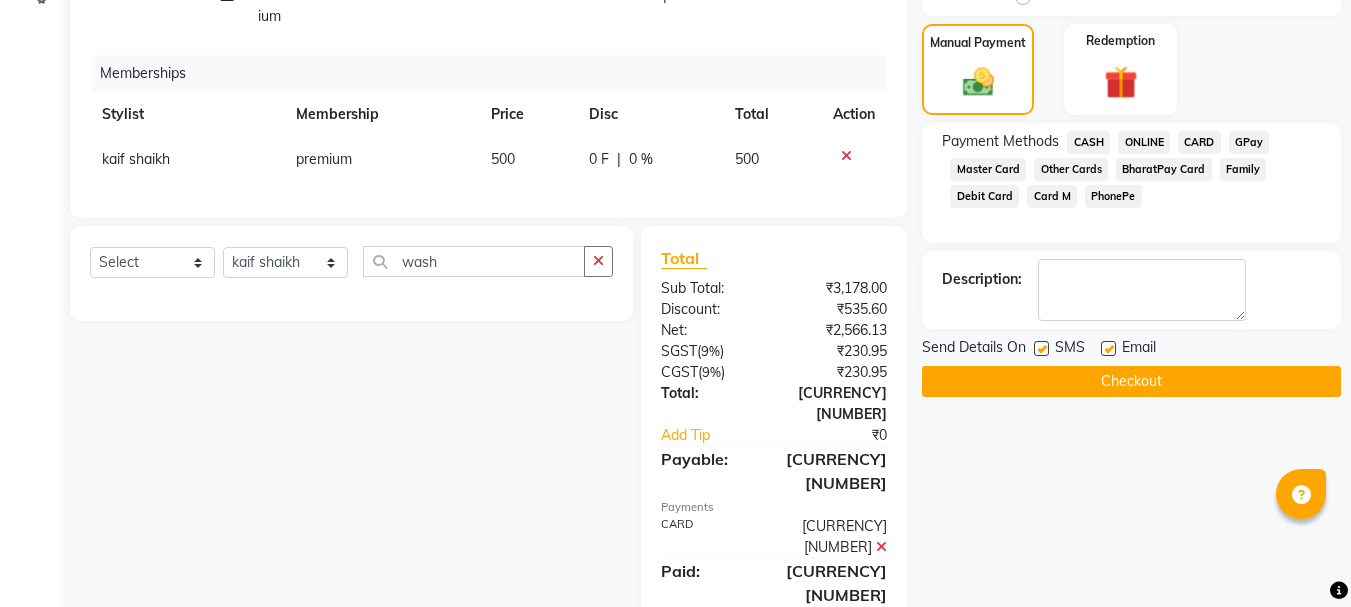 click on "Checkout" 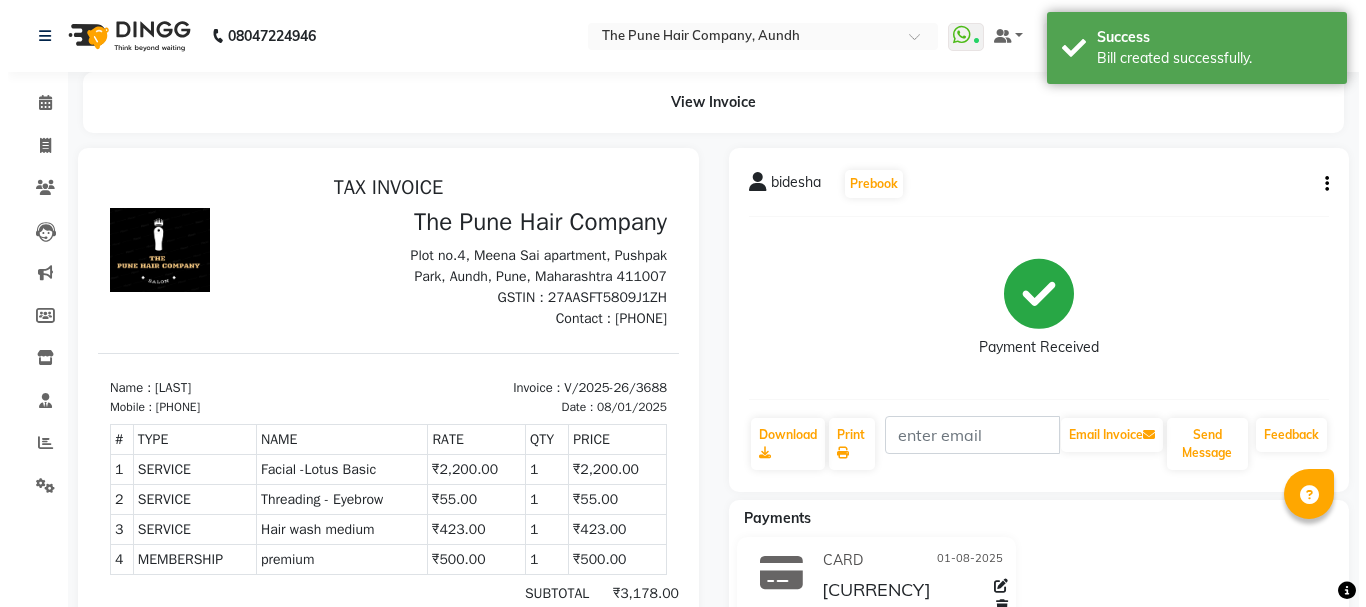 scroll, scrollTop: 0, scrollLeft: 0, axis: both 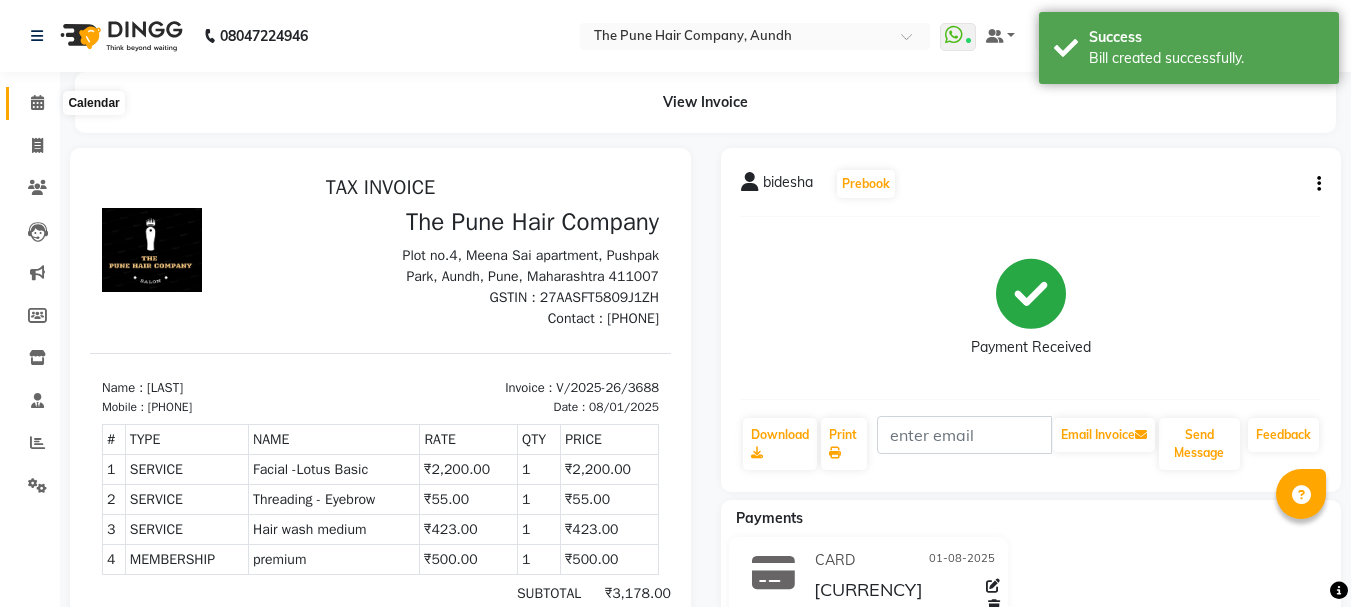 click 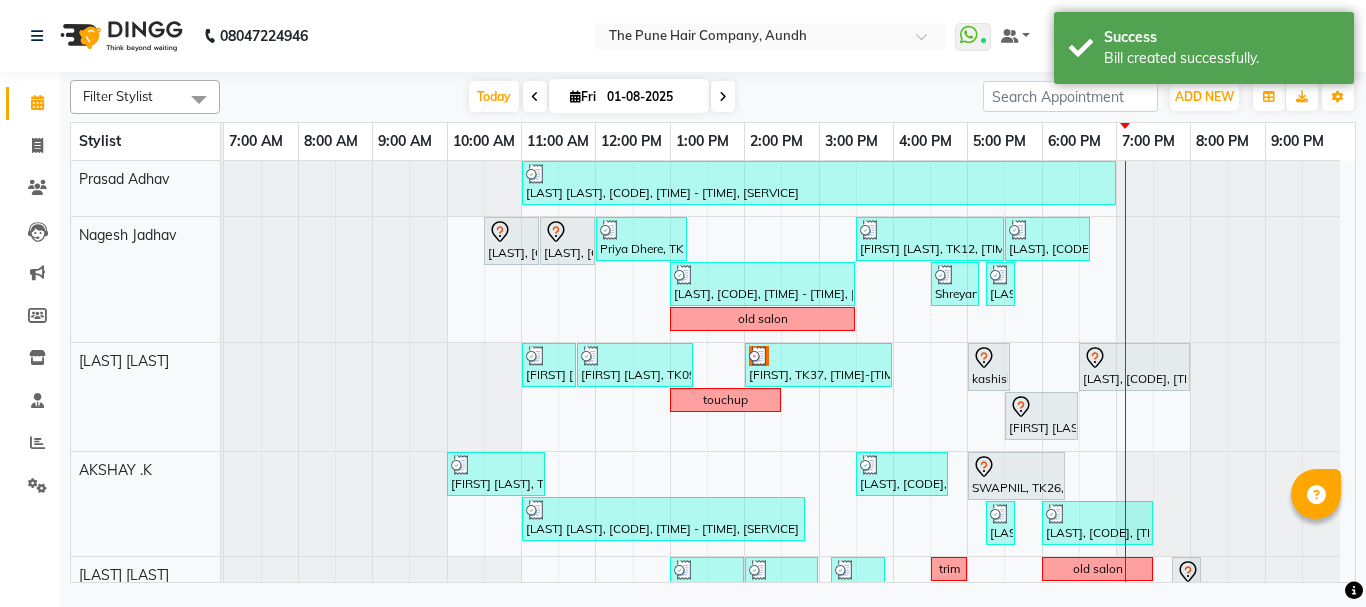 scroll, scrollTop: 870, scrollLeft: 0, axis: vertical 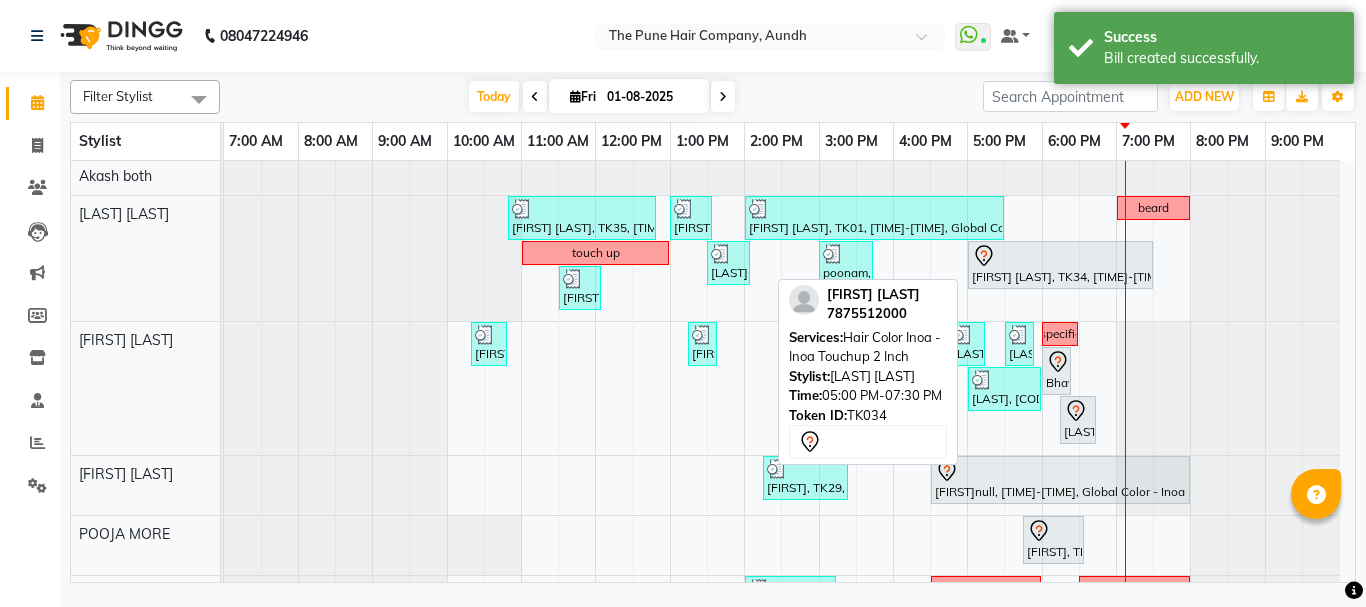 click on "[FIRST] [LAST], TK34, 05:00 PM-07:30 PM, Hair Color Inoa - Inoa Touchup 2 Inch" at bounding box center [1060, 265] 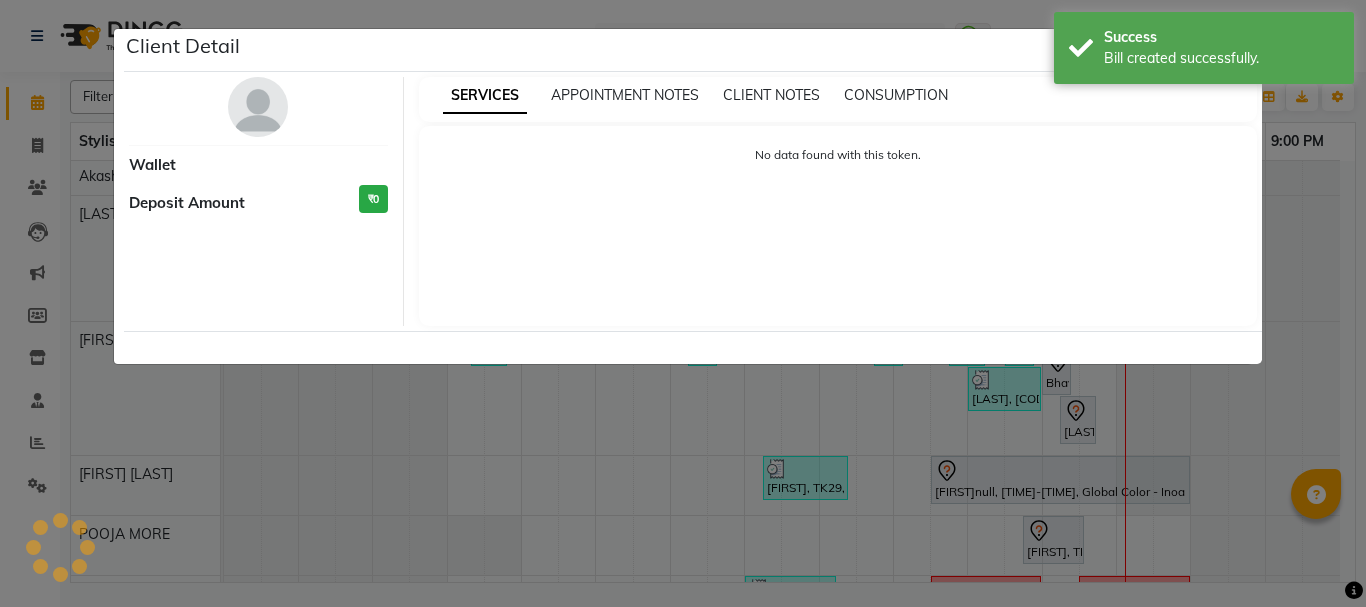 select on "7" 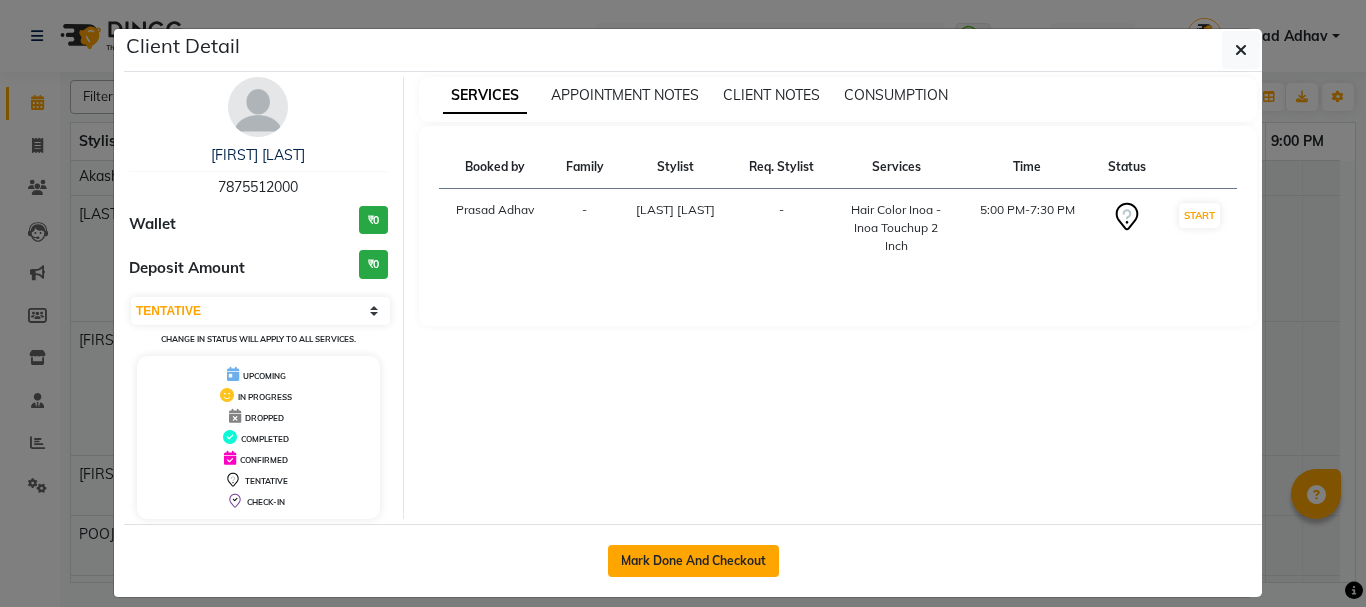 click on "Mark Done And Checkout" 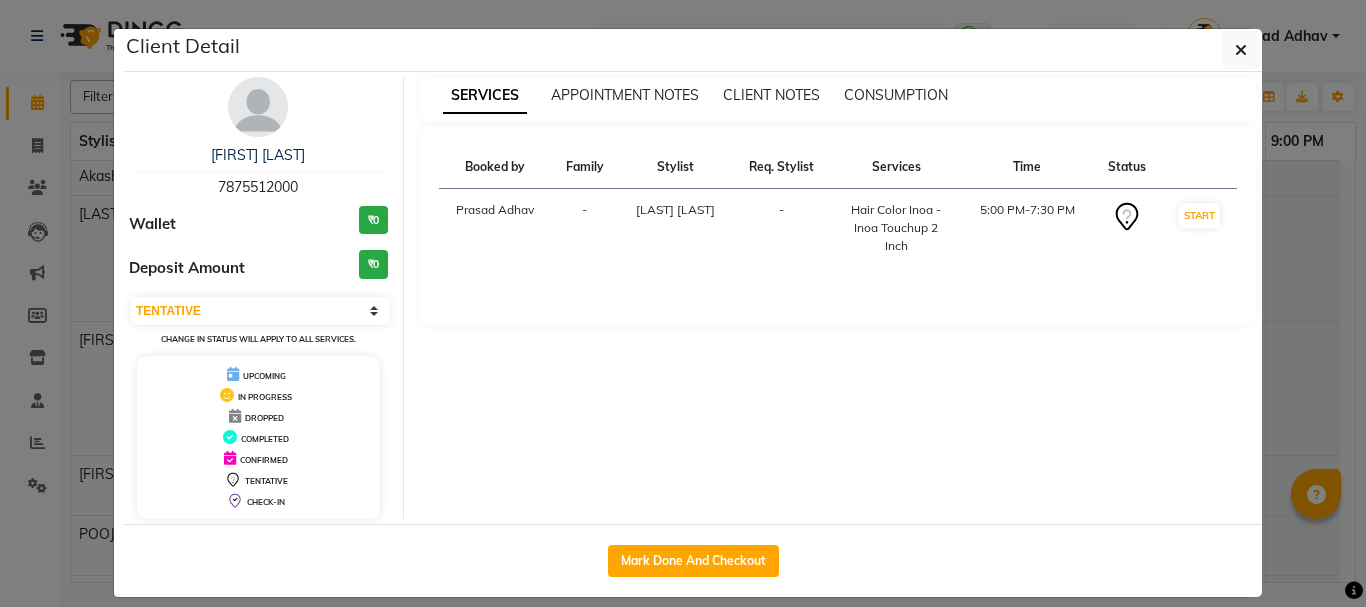 select on "service" 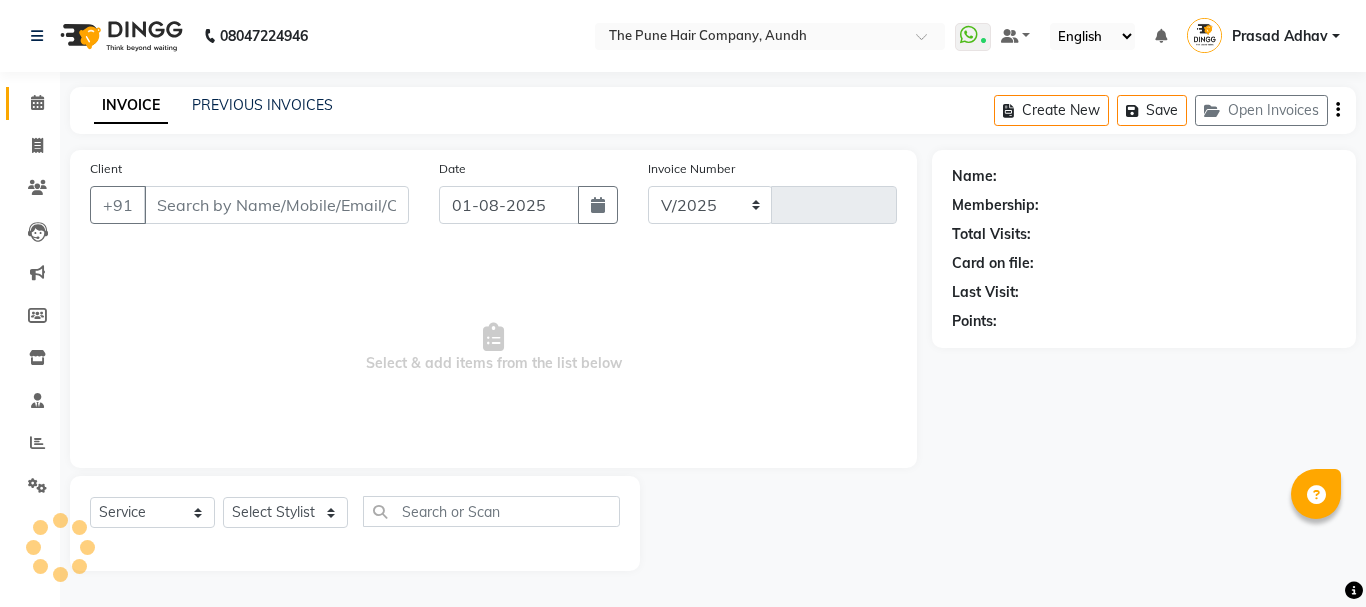 select on "106" 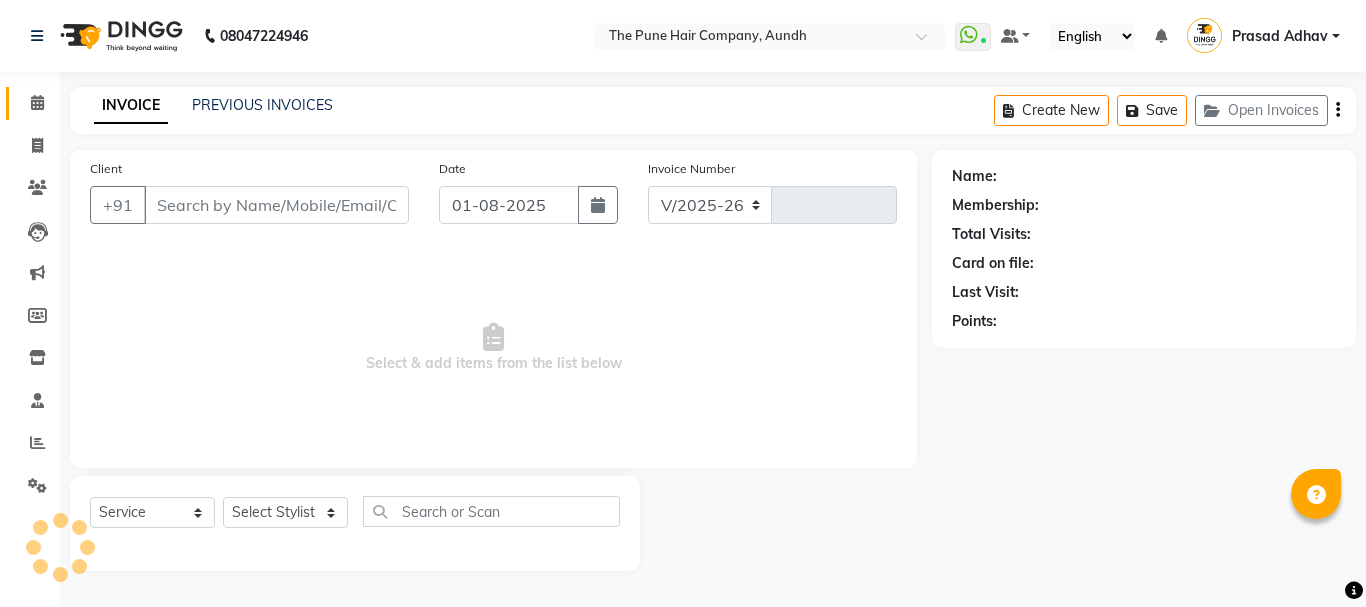 type on "3689" 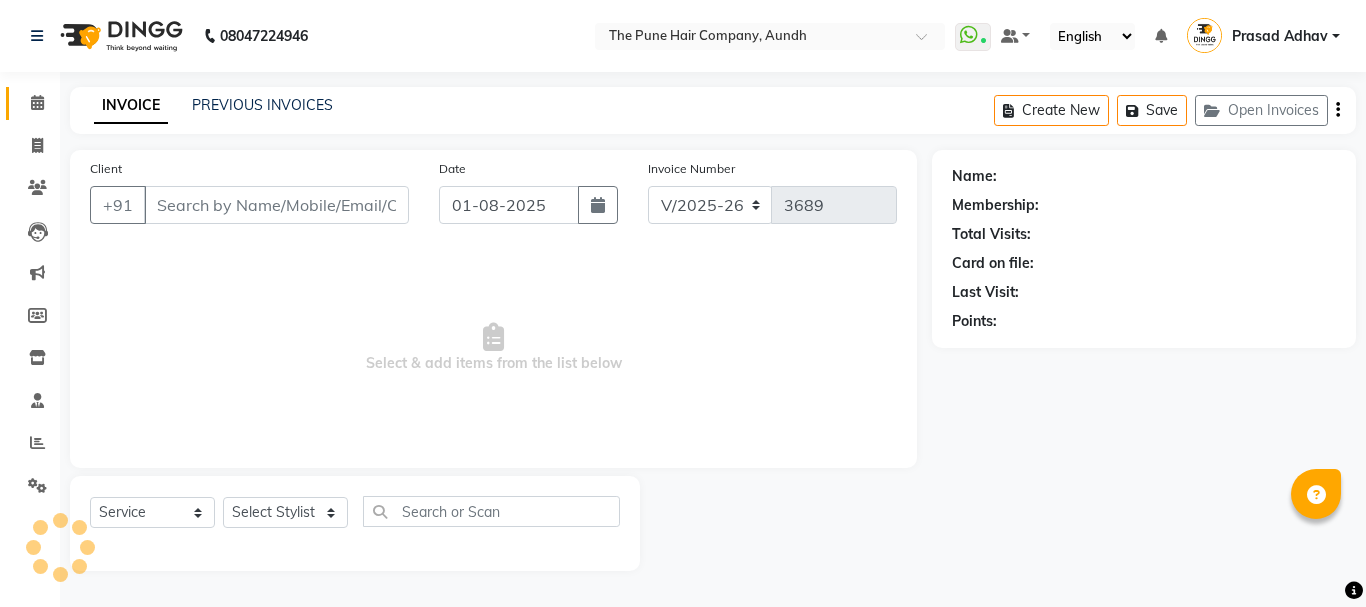 type on "7875512000" 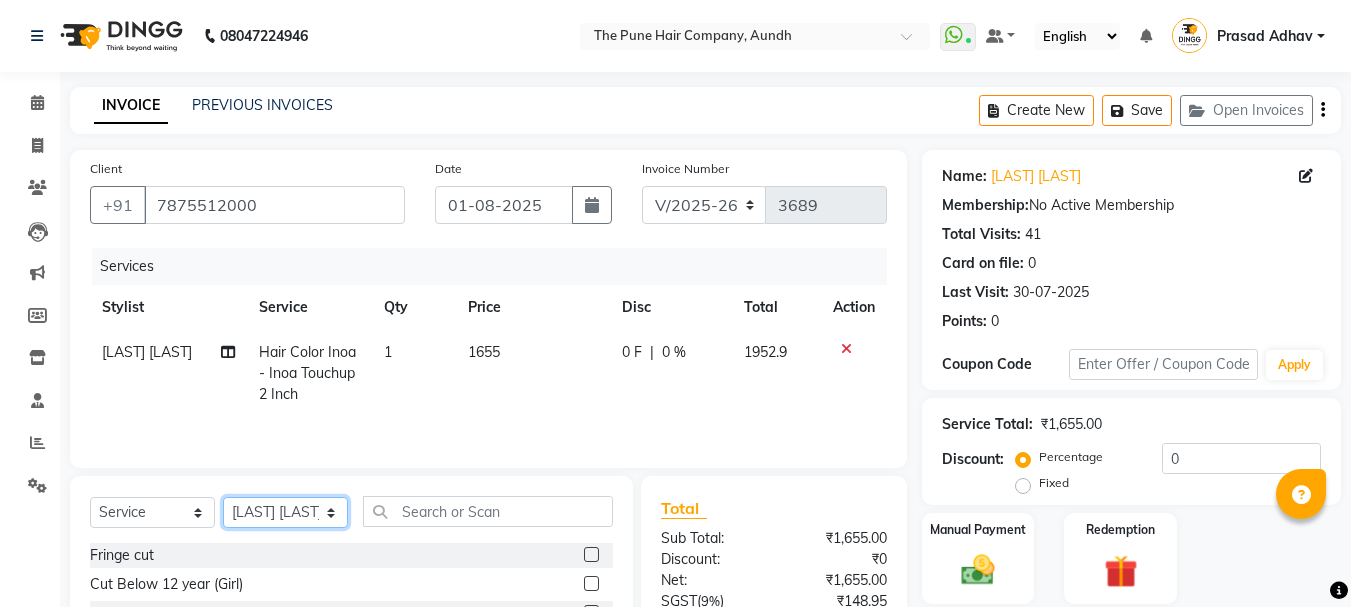 click on "Select Stylist [NAME] both [NAME] [LAST] [NAME] [LAST] [NAME] [LAST] [NAME] [LAST] [NAME] [LAST] [NAME] [LAST] [NAME] [LAST] [NAME] [LAST] [NAME] [LAST] [NAME] [LAST] [NAME] [LAST] [NAME] [LAST] [NAME] [LAST]" 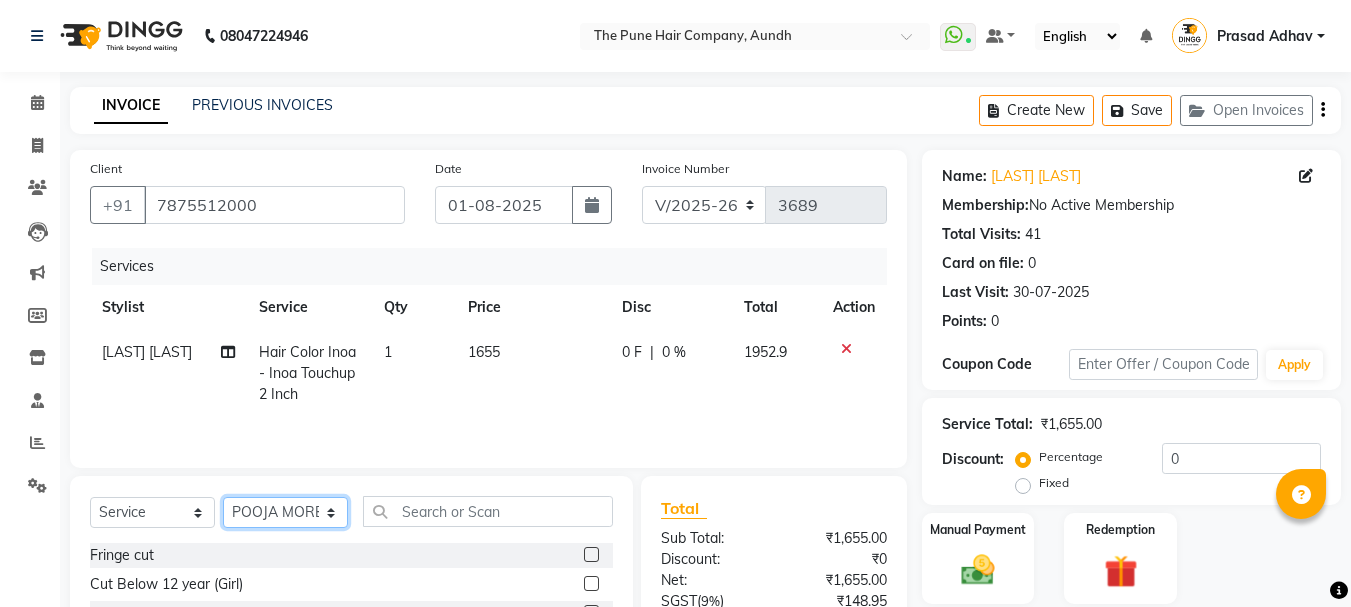 click on "Select Stylist [NAME] both [NAME] [LAST] [NAME] [LAST] [NAME] [LAST] [NAME] [LAST] [NAME] [LAST] [NAME] [LAST] [NAME] [LAST] [NAME] [LAST] [NAME] [LAST] [NAME] [LAST] [NAME] [LAST] [NAME] [LAST] [NAME] [LAST]" 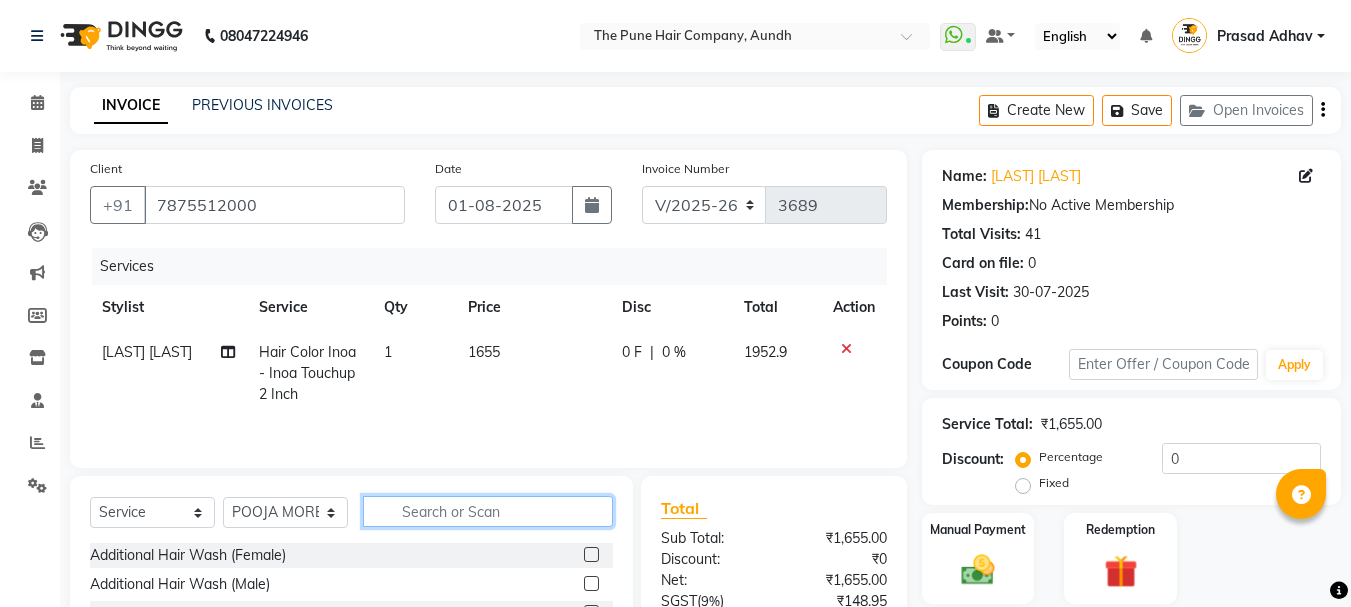 click 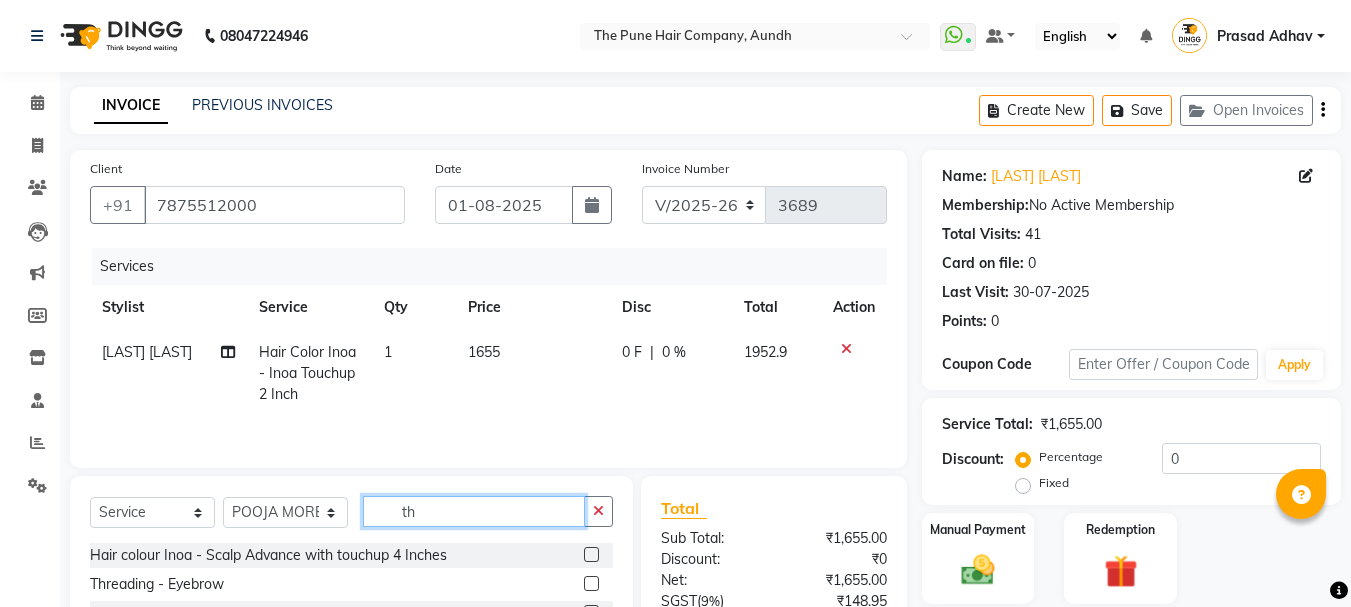 scroll, scrollTop: 100, scrollLeft: 0, axis: vertical 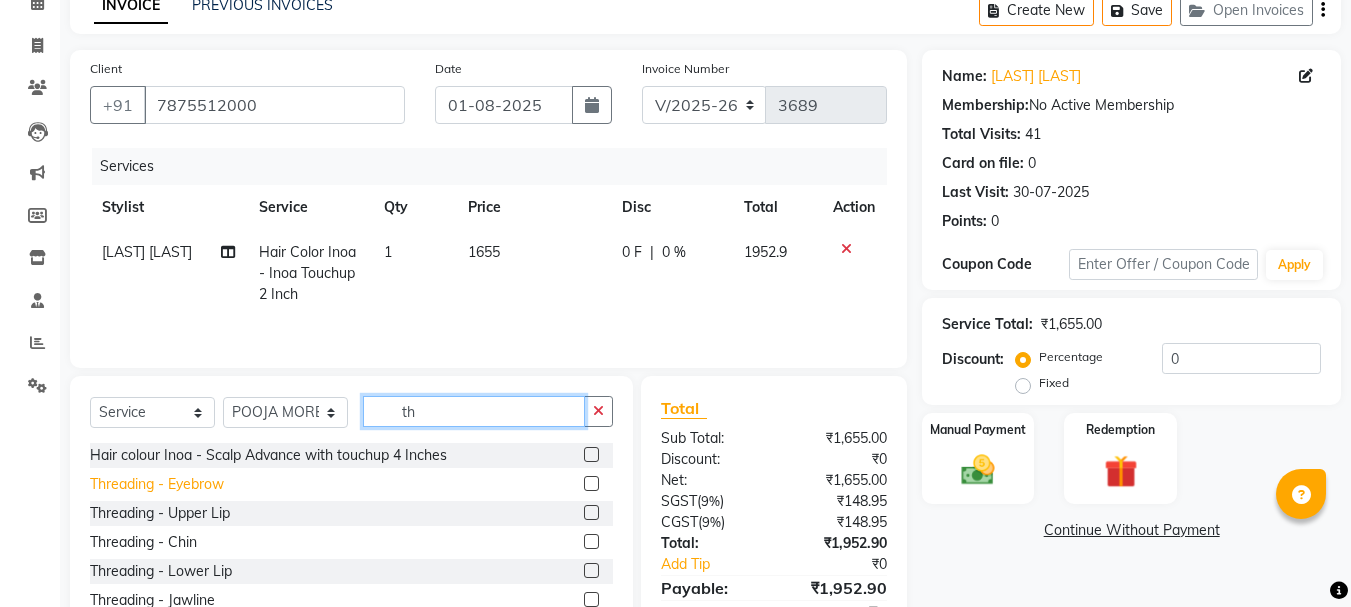 type on "th" 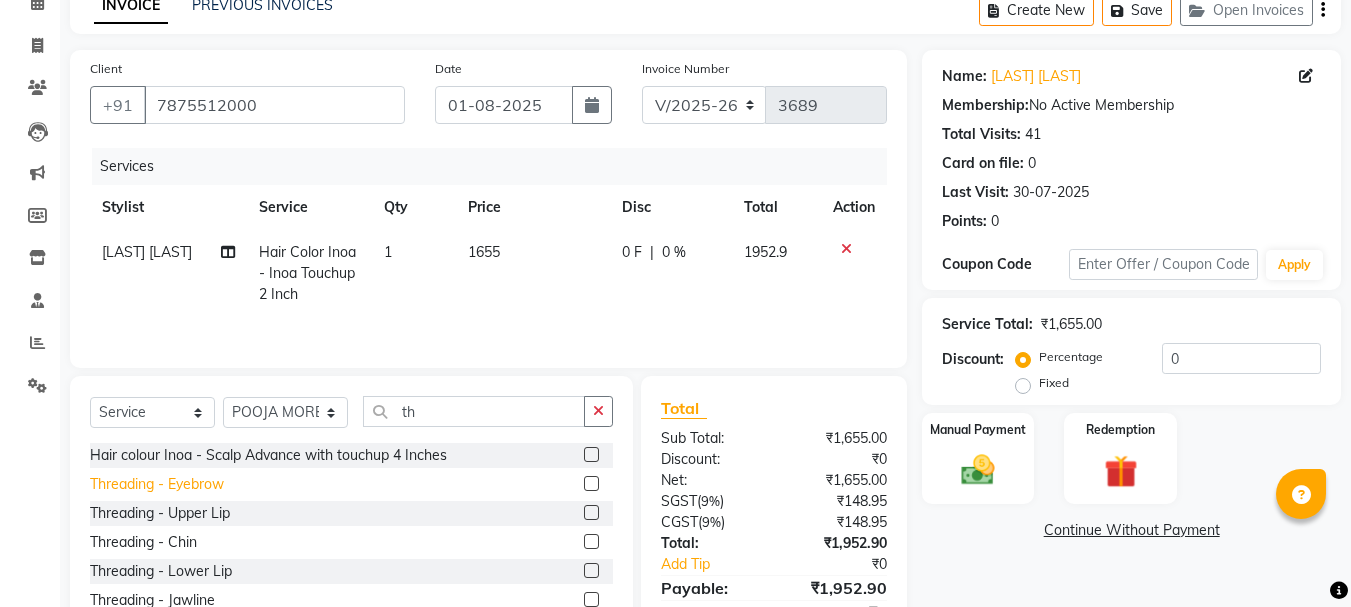 click on "Threading - Eyebrow" 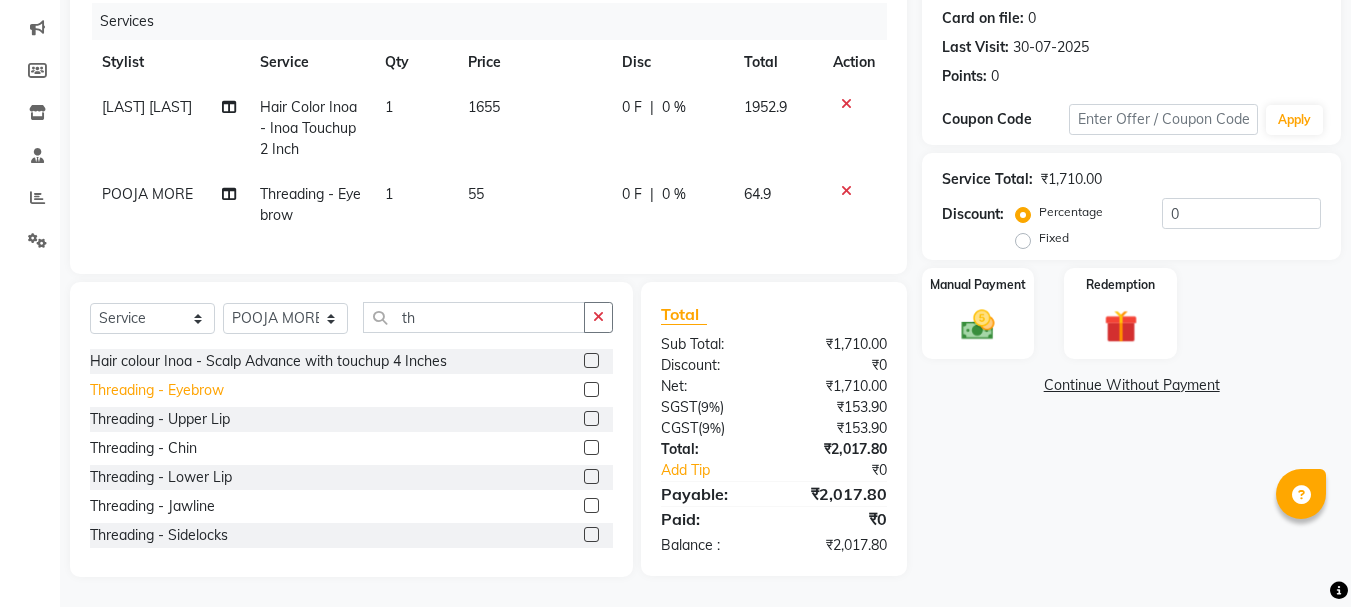 scroll, scrollTop: 260, scrollLeft: 0, axis: vertical 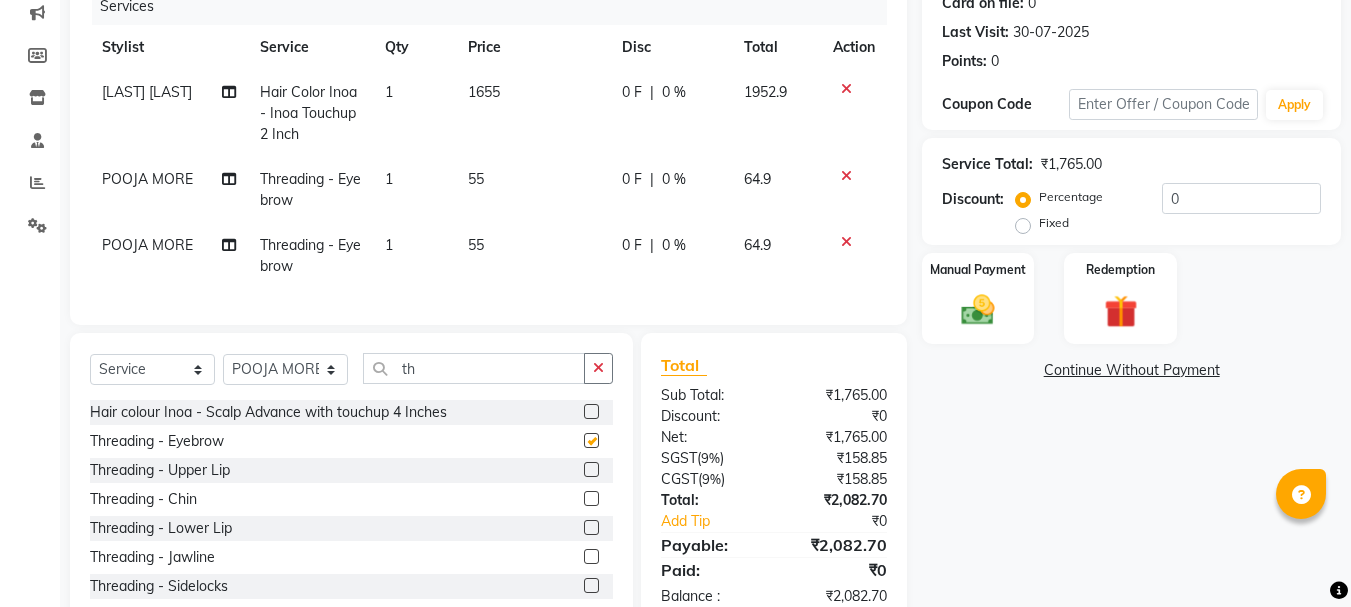 checkbox on "false" 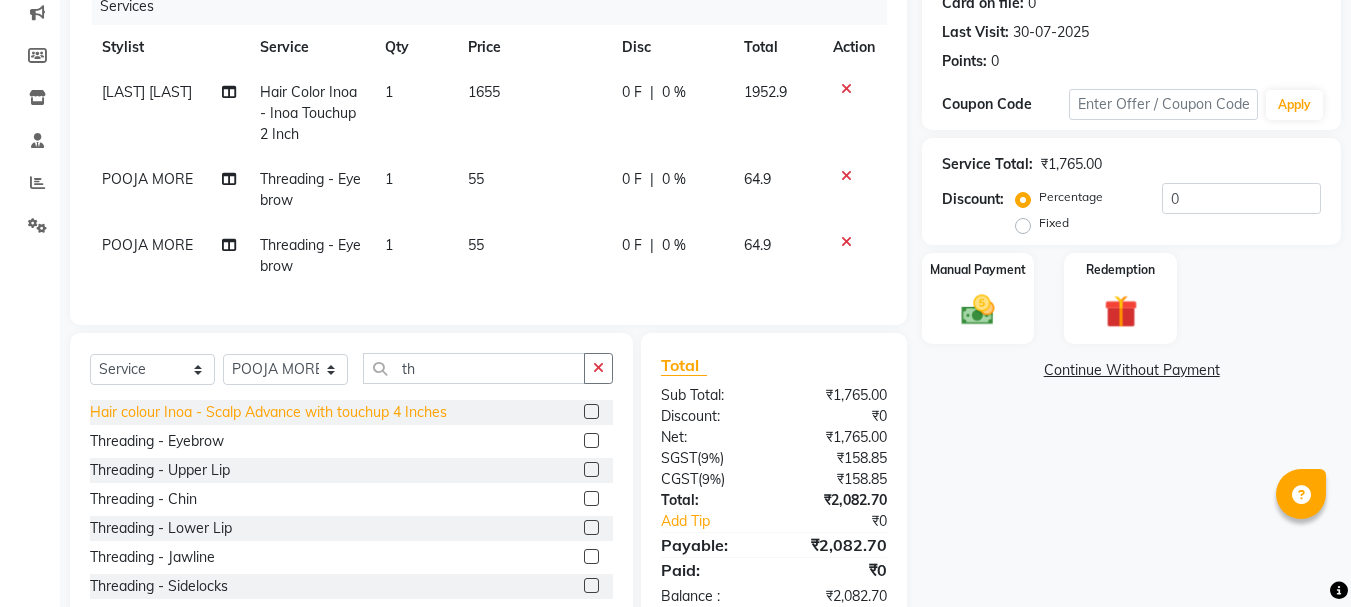 scroll, scrollTop: 32, scrollLeft: 0, axis: vertical 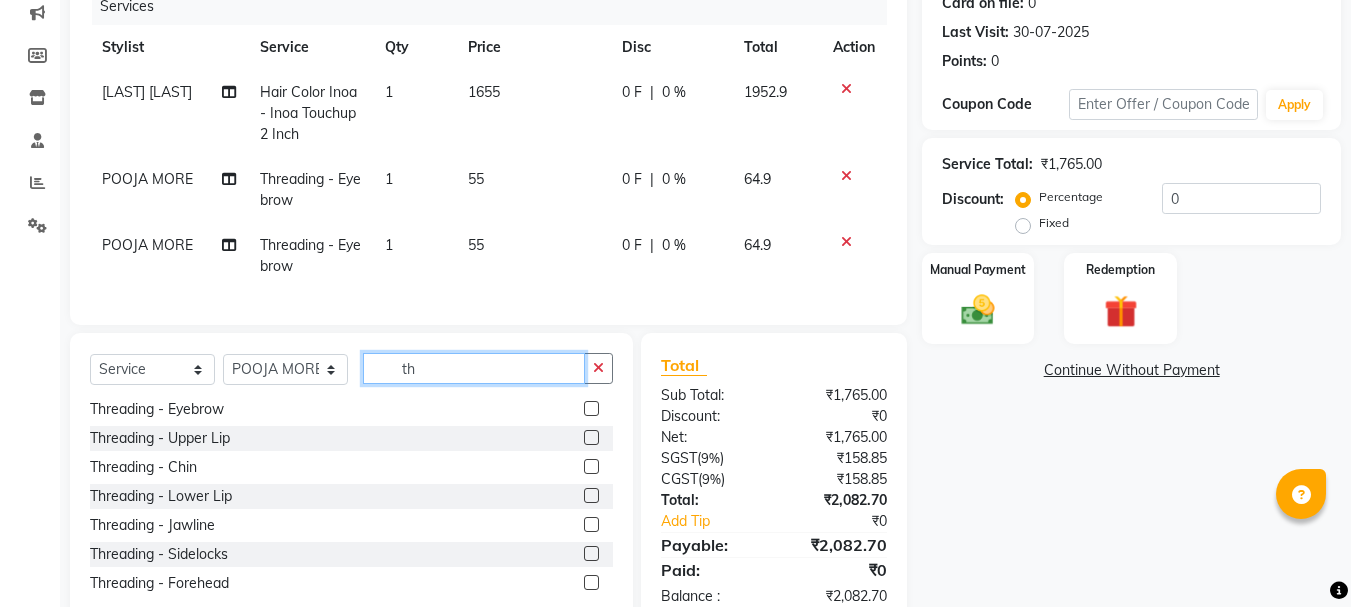 click on "th" 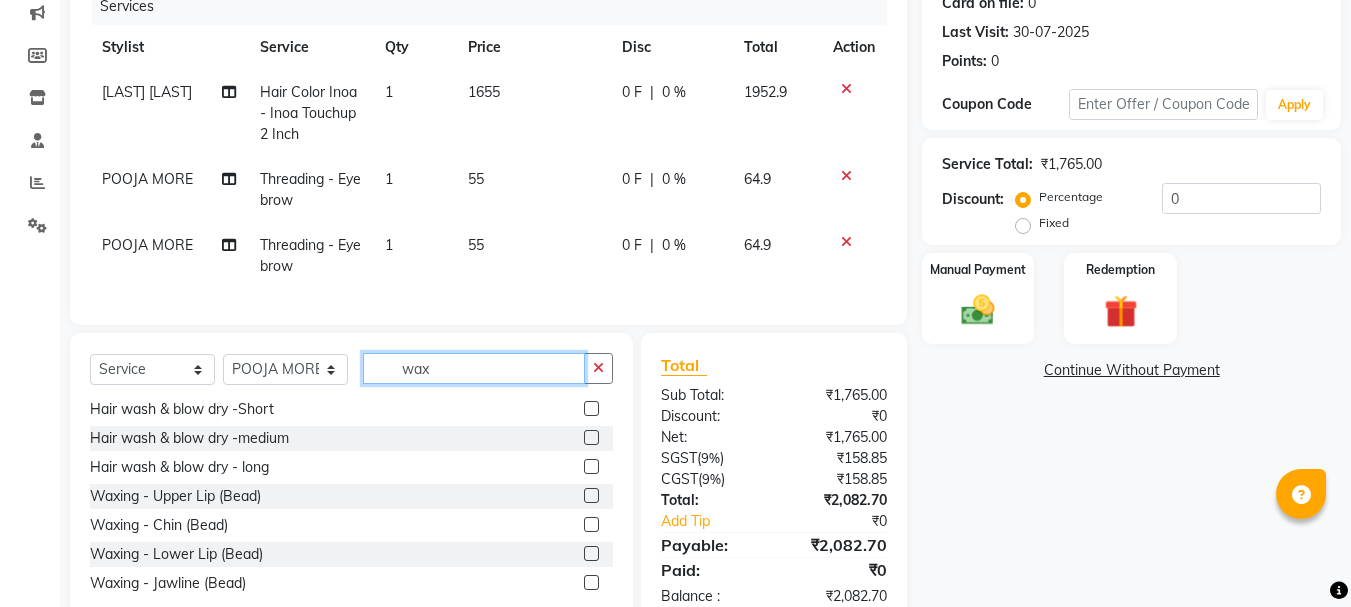 scroll, scrollTop: 0, scrollLeft: 0, axis: both 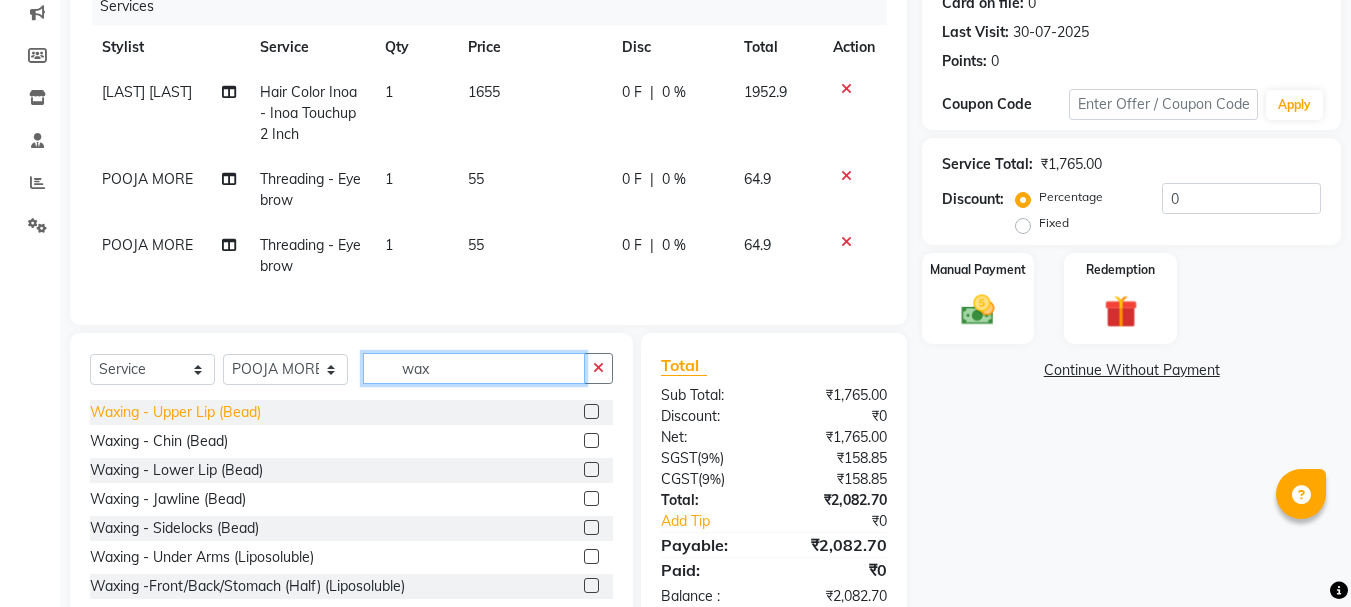type on "wax" 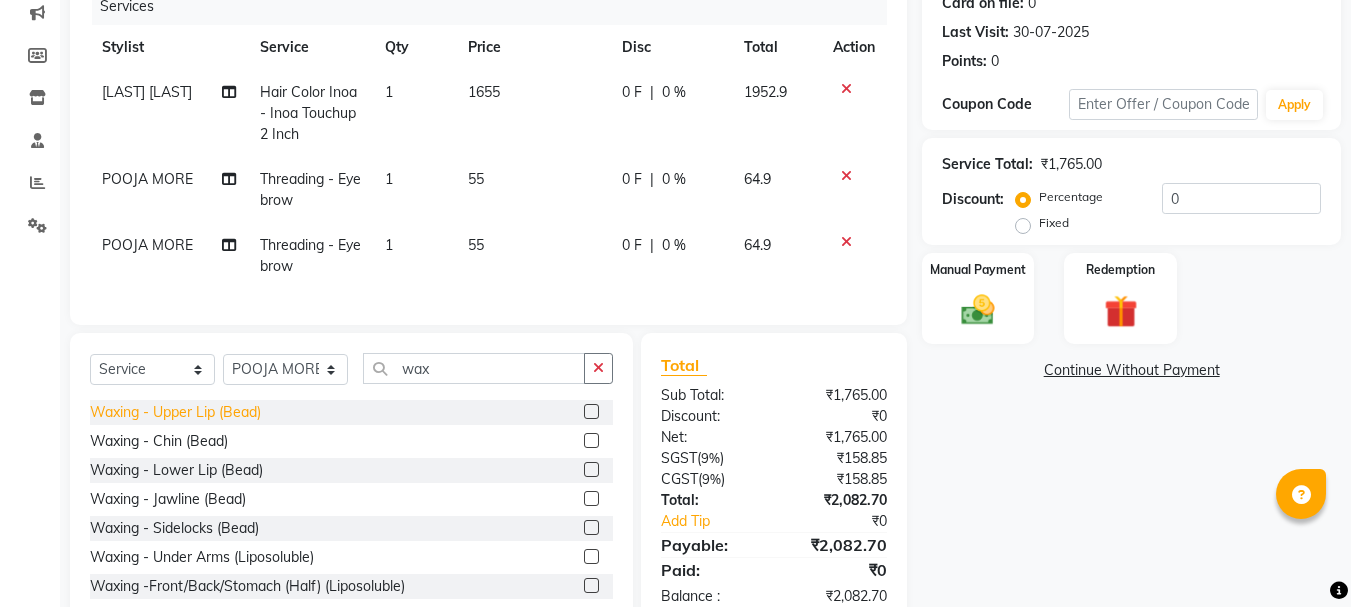 click on "Waxing - Upper Lip (Bead)" 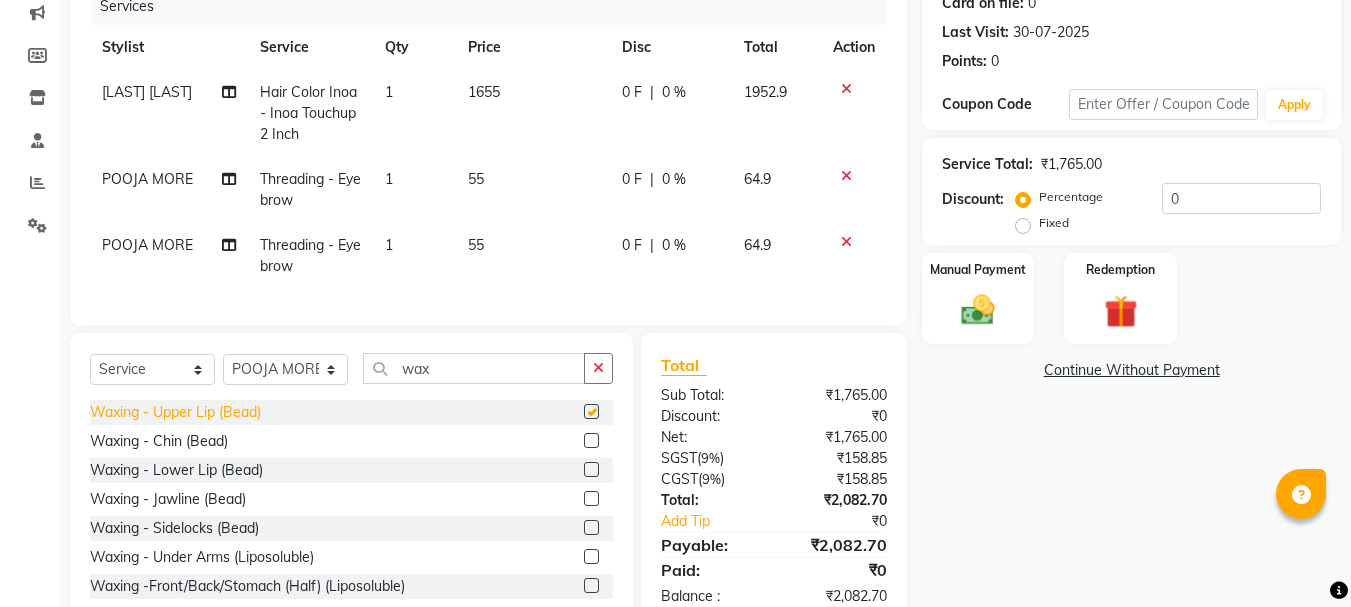 checkbox on "false" 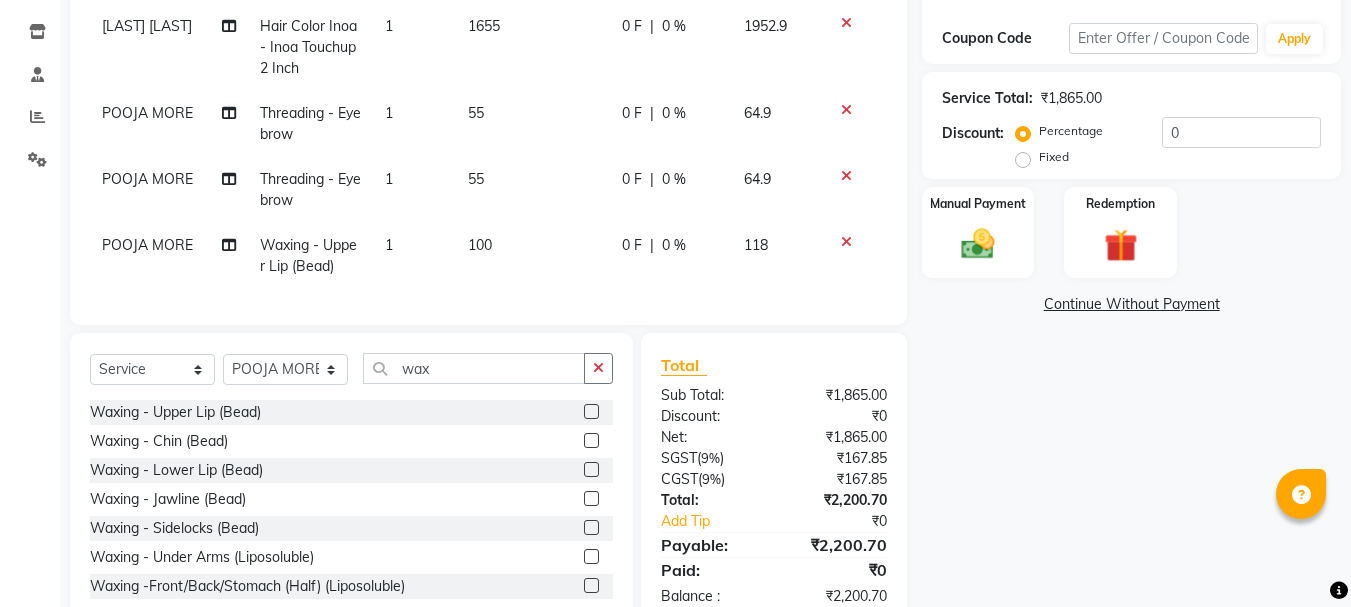 scroll, scrollTop: 360, scrollLeft: 0, axis: vertical 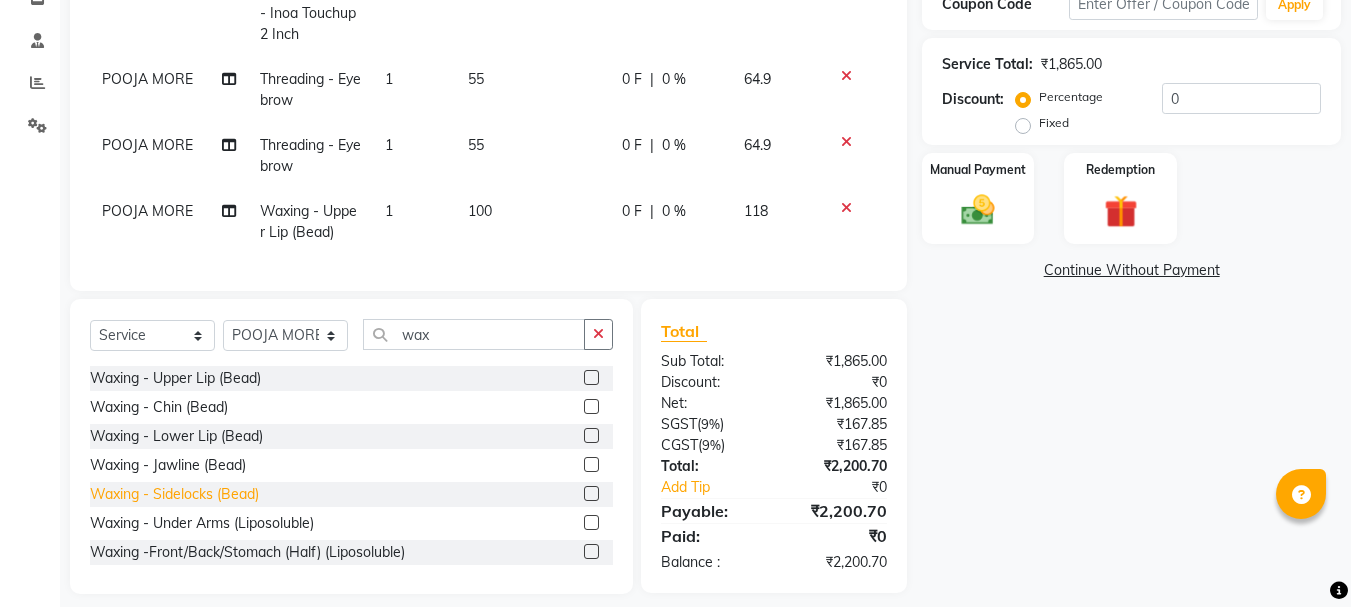 click on "Waxing - Sidelocks (Bead)" 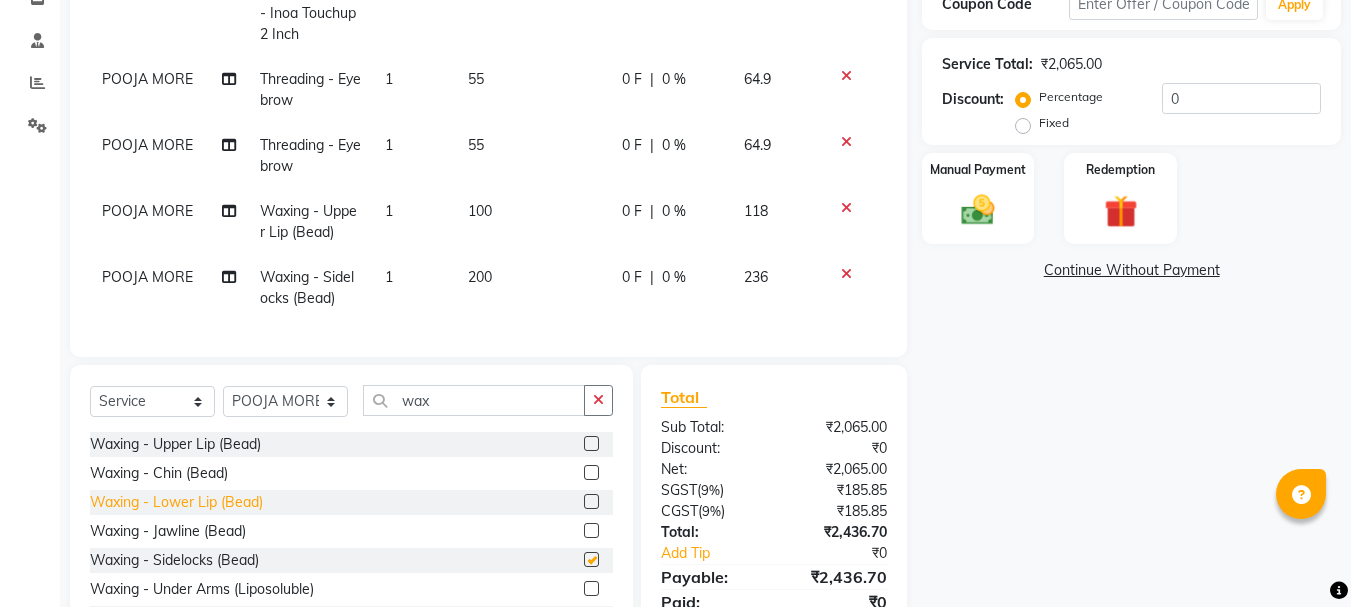 checkbox on "false" 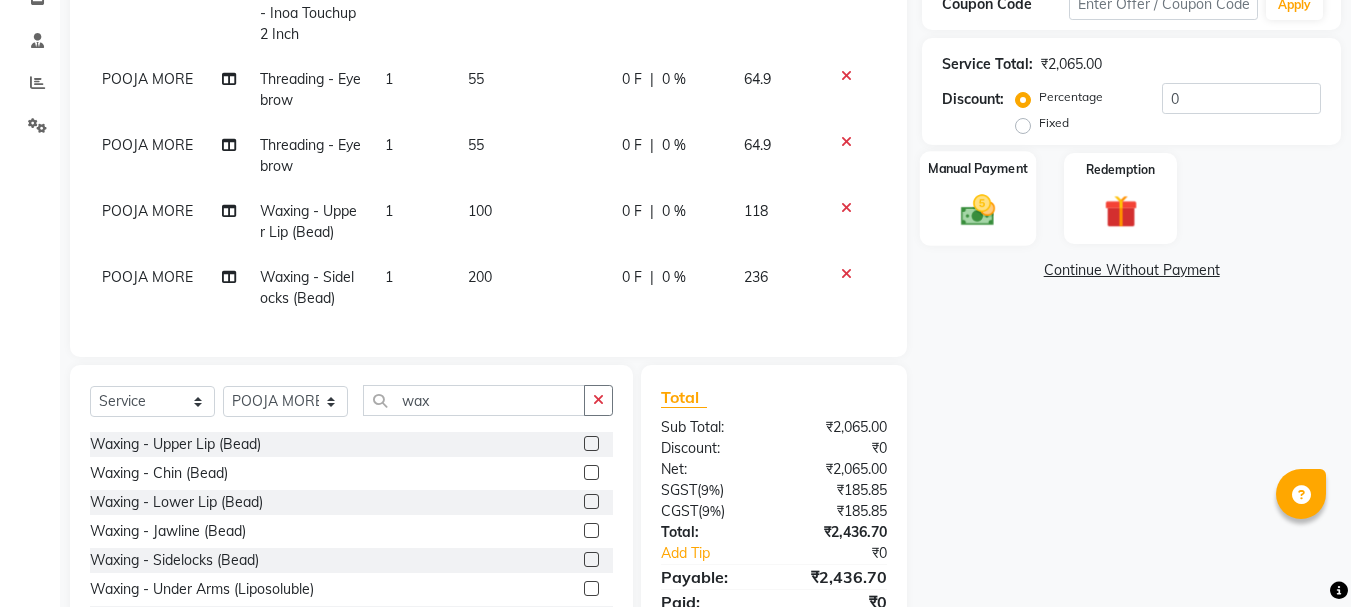 click on "Manual Payment" 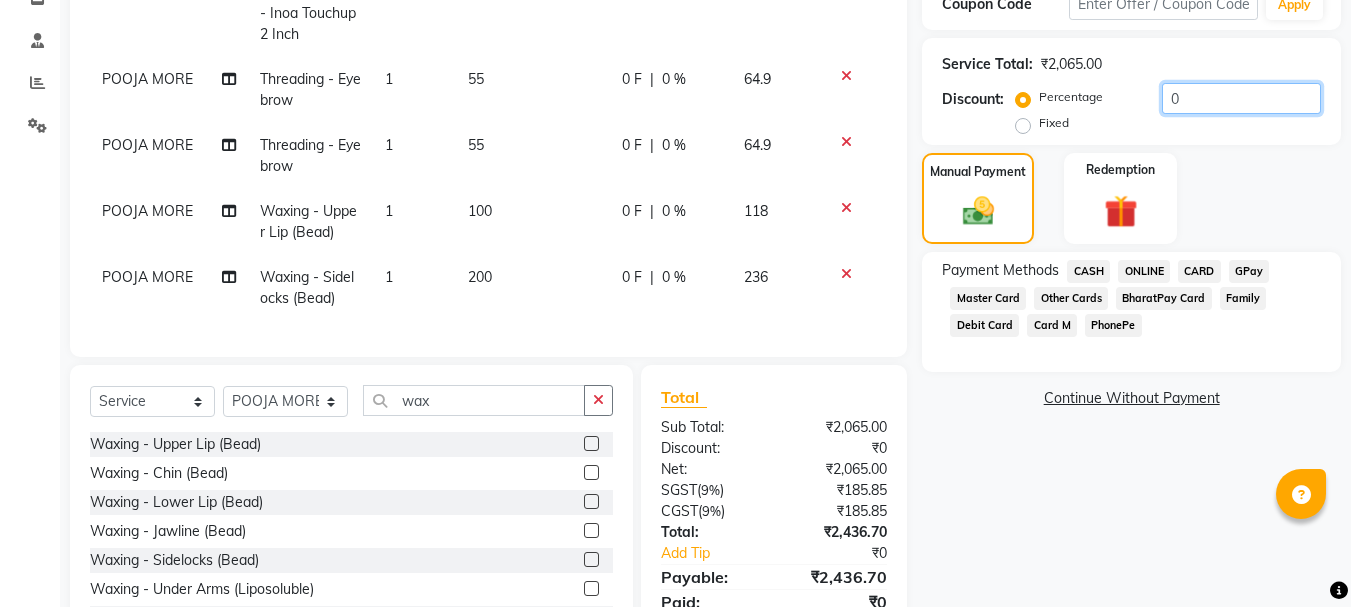 click on "0" 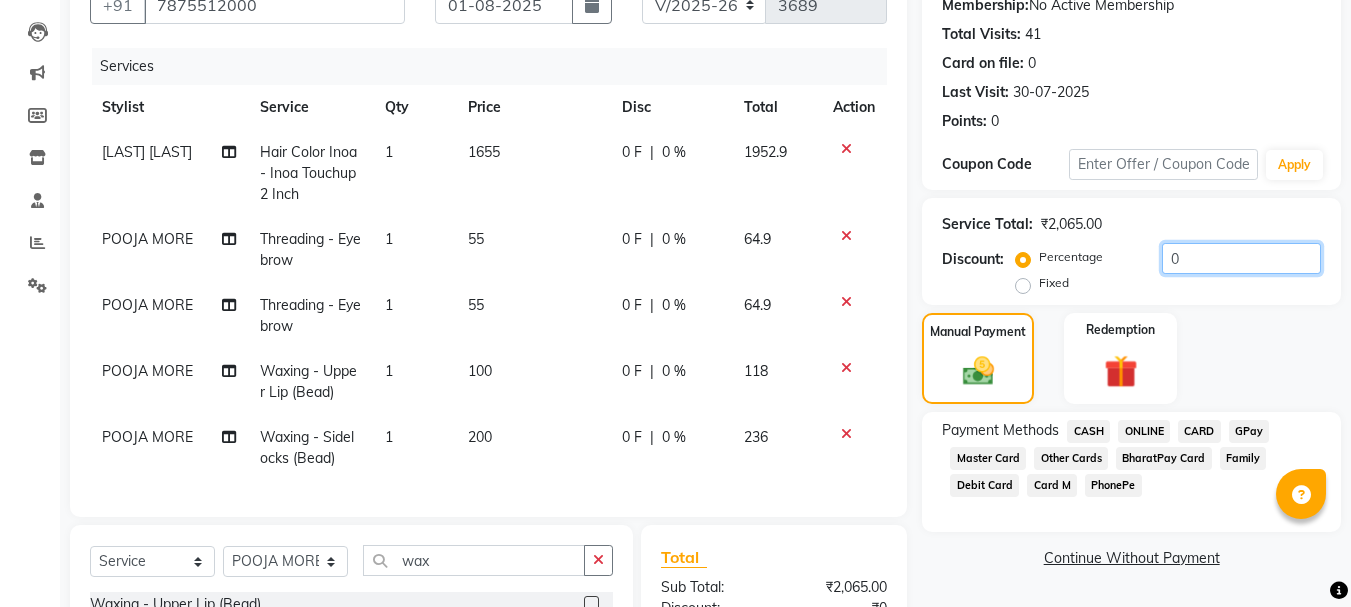 scroll, scrollTop: 458, scrollLeft: 0, axis: vertical 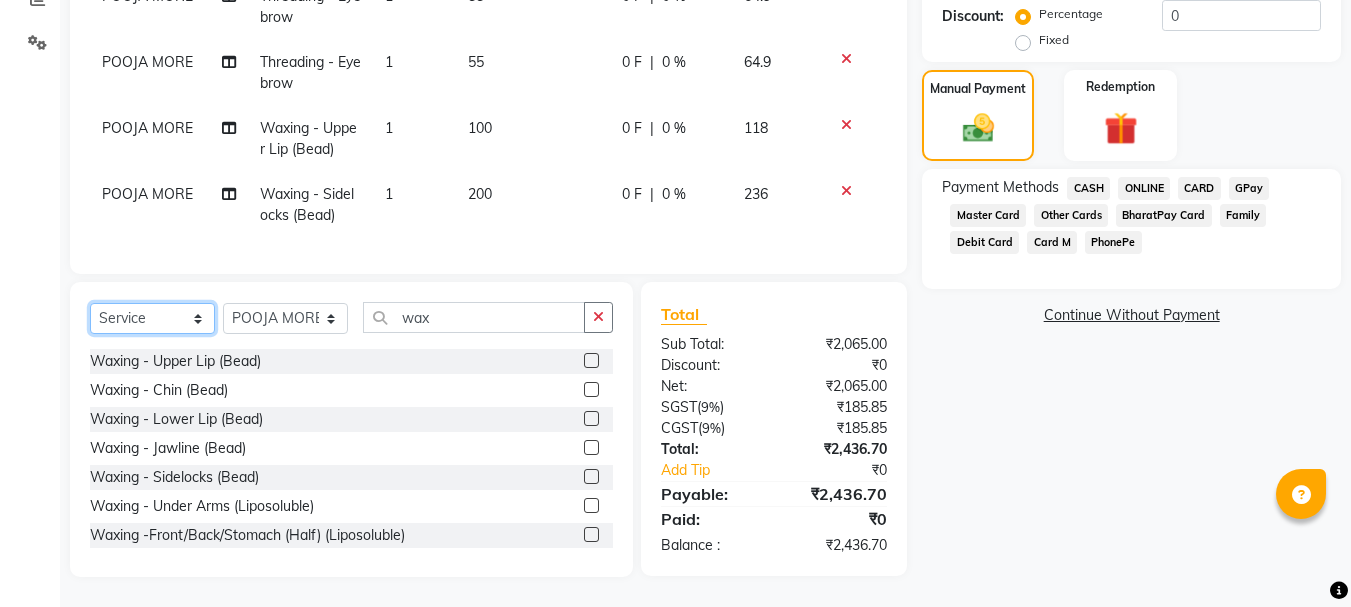 click on "Select  Service  Product  Membership  Package Voucher Prepaid Gift Card" 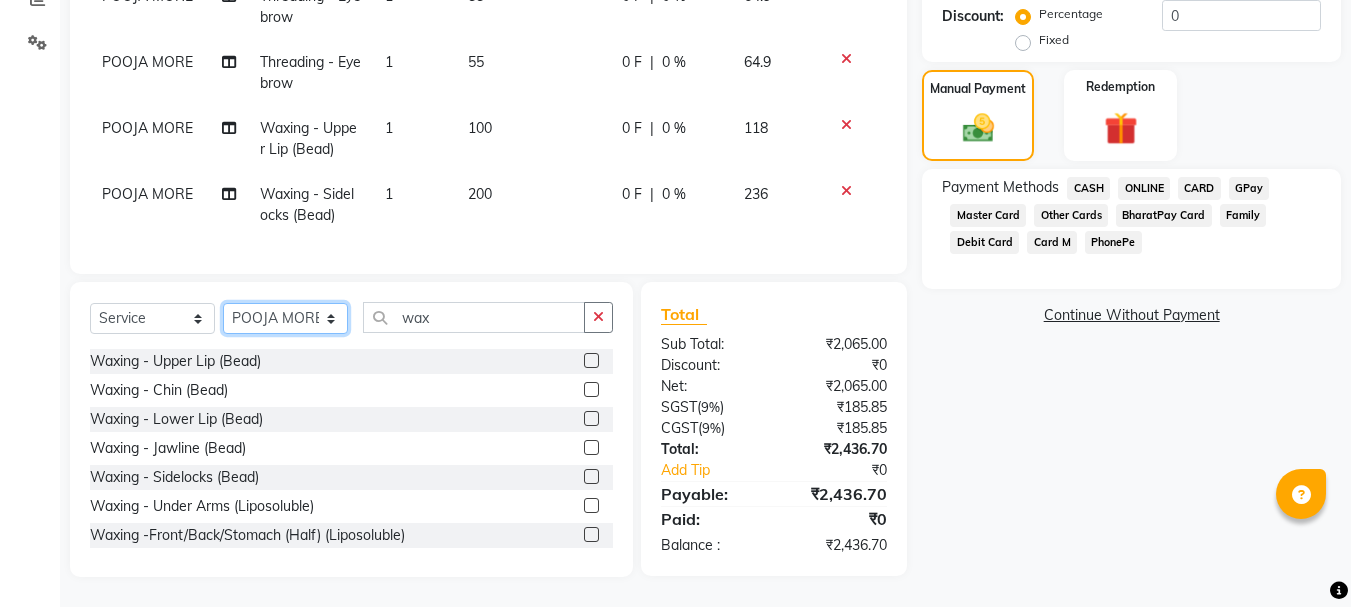 click on "Select Stylist [NAME] both [NAME] [LAST] [NAME] [LAST] [NAME] [LAST] [NAME] [LAST] [NAME] [LAST] [NAME] [LAST] [NAME] [LAST] [NAME] [LAST] [NAME] [LAST] [NAME] [LAST] [NAME] [LAST] [NAME] [LAST] [NAME] [LAST]" 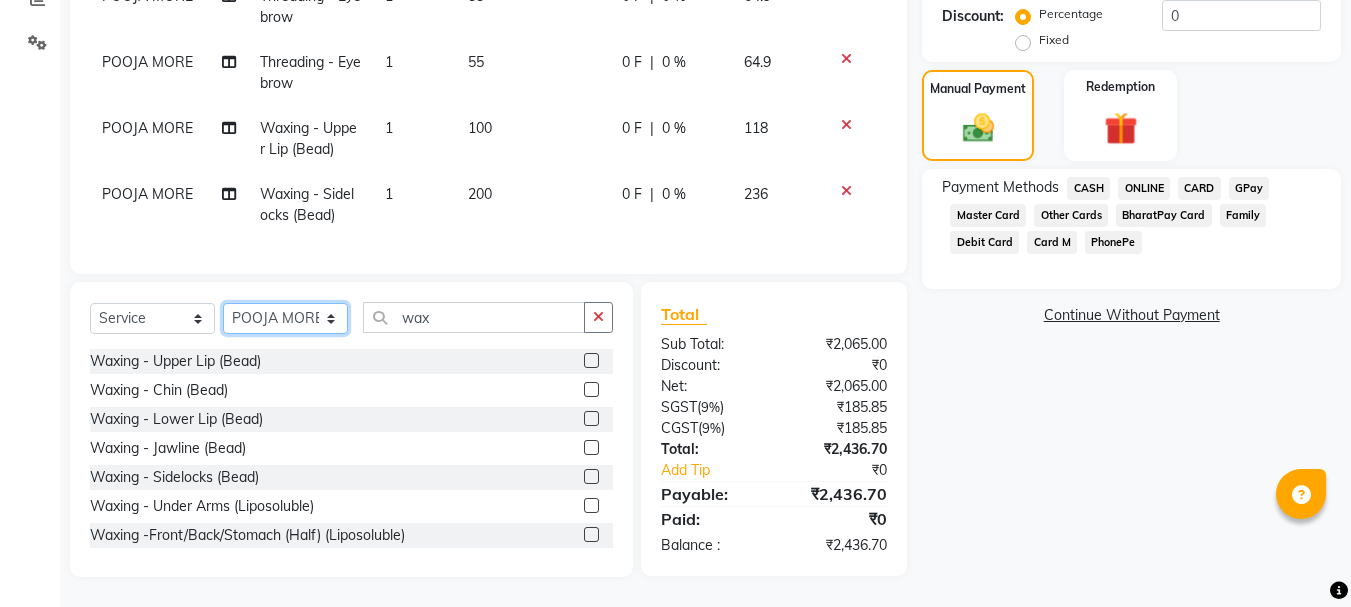 select on "49441" 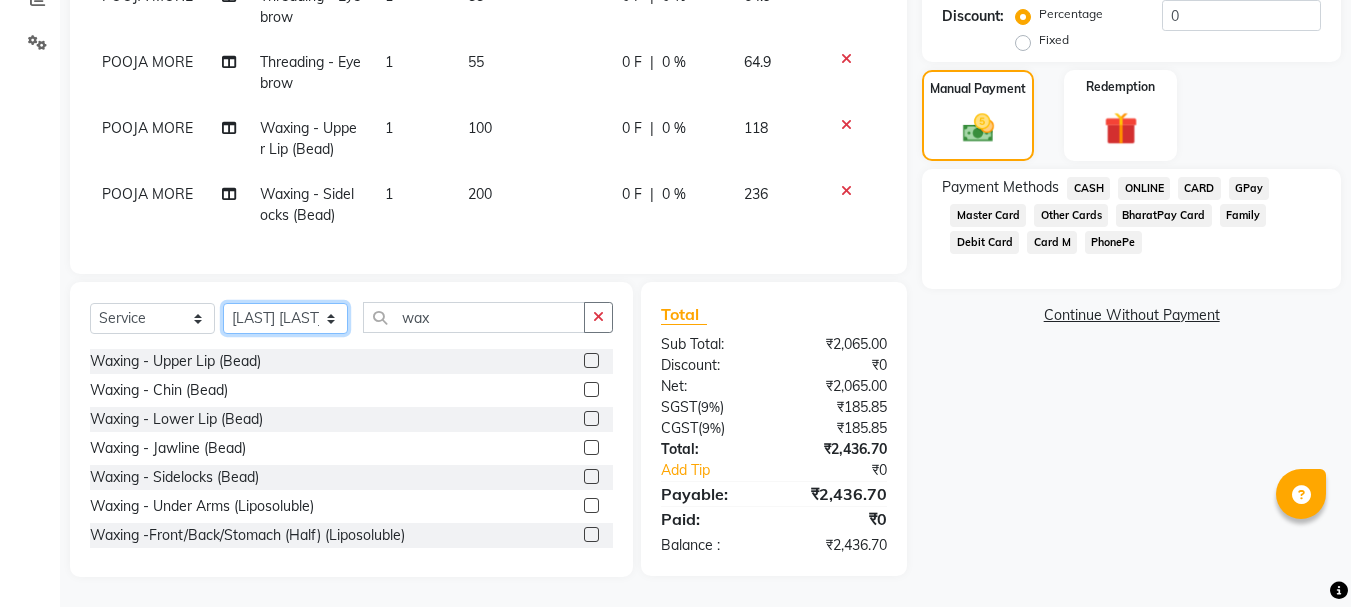 click on "Select Stylist [NAME] both [NAME] [LAST] [NAME] [LAST] [NAME] [LAST] [NAME] [LAST] [NAME] [LAST] [NAME] [LAST] [NAME] [LAST] [NAME] [LAST] [NAME] [LAST] [NAME] [LAST] [NAME] [LAST] [NAME] [LAST] [NAME] [LAST]" 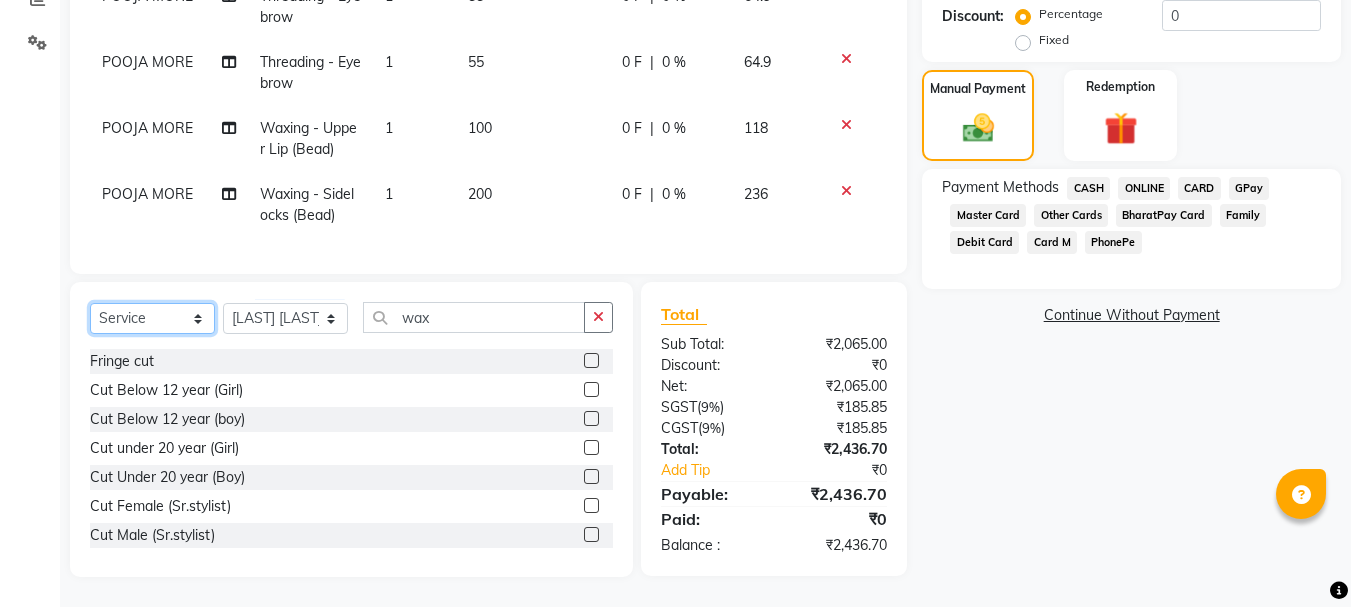 drag, startPoint x: 177, startPoint y: 320, endPoint x: 178, endPoint y: 217, distance: 103.00485 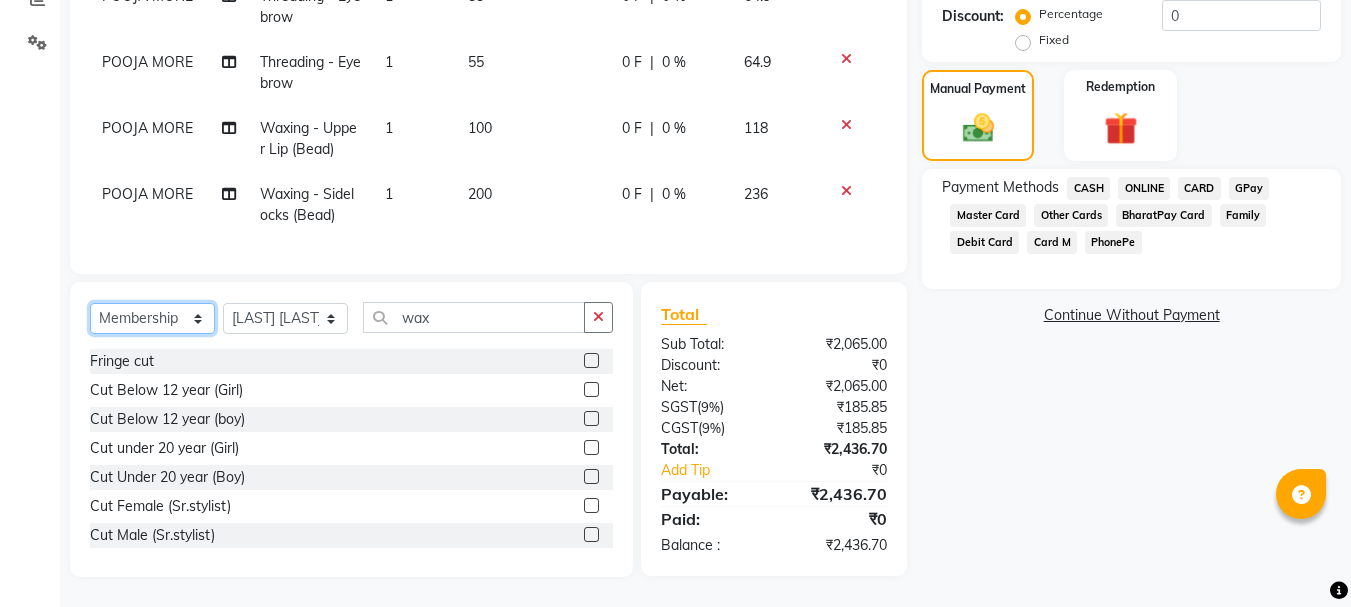 click on "Select  Service  Product  Membership  Package Voucher Prepaid Gift Card" 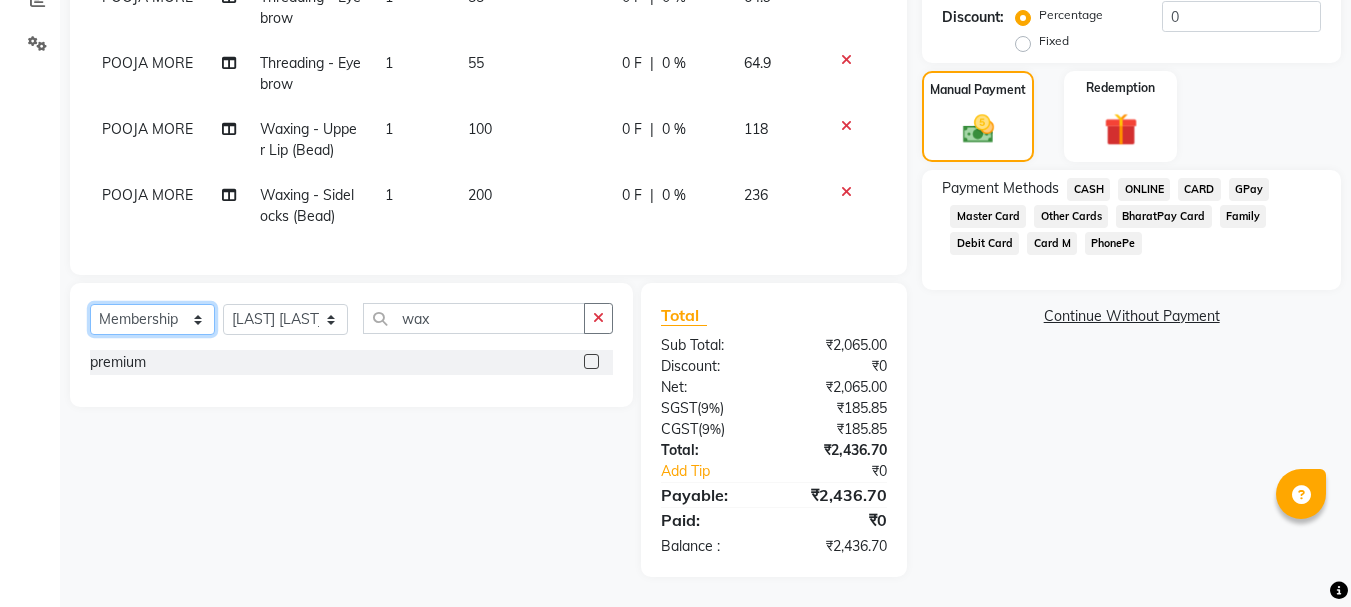 scroll, scrollTop: 457, scrollLeft: 0, axis: vertical 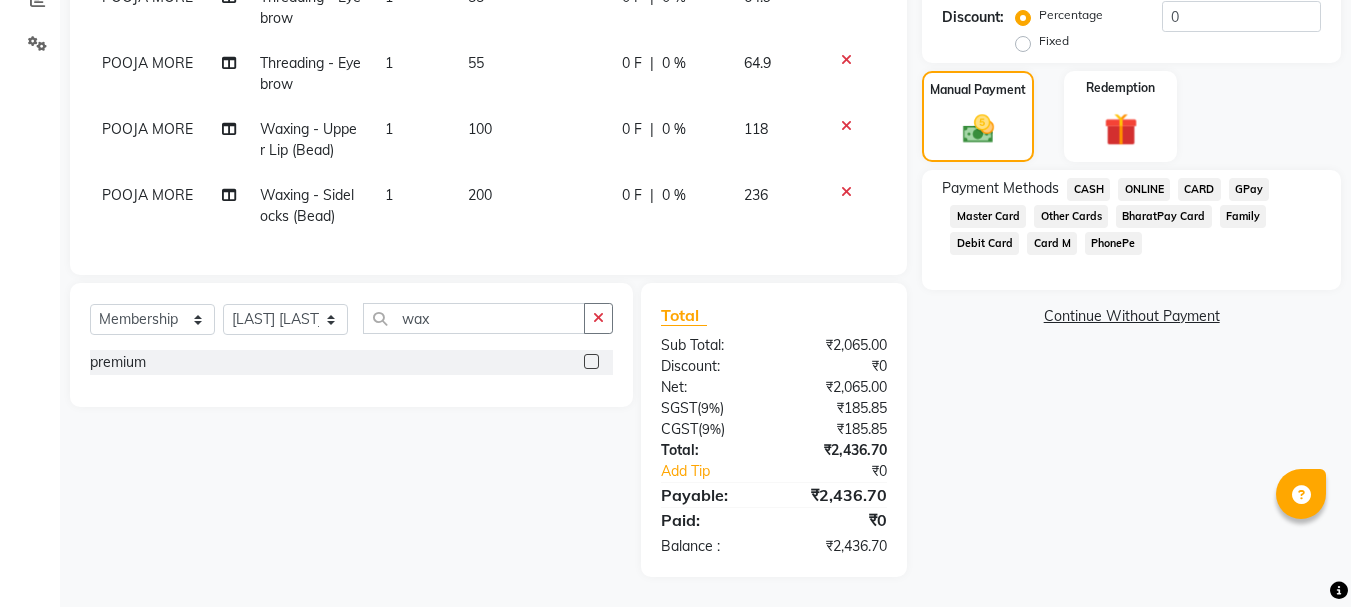 click 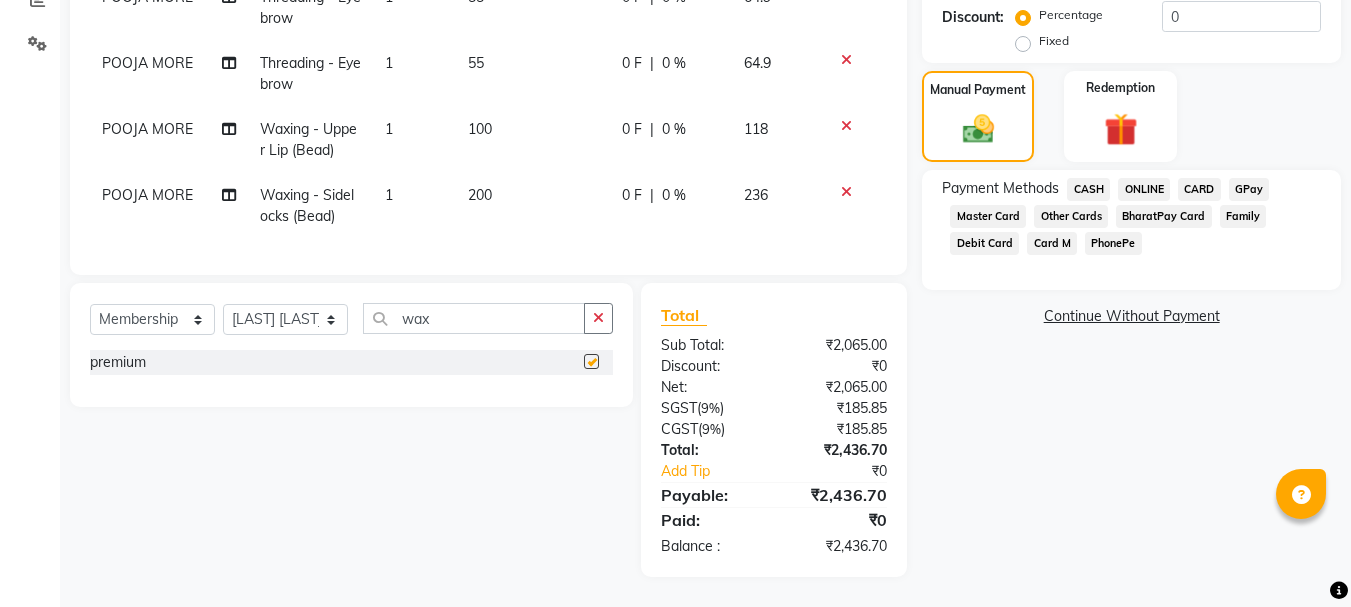 select on "select" 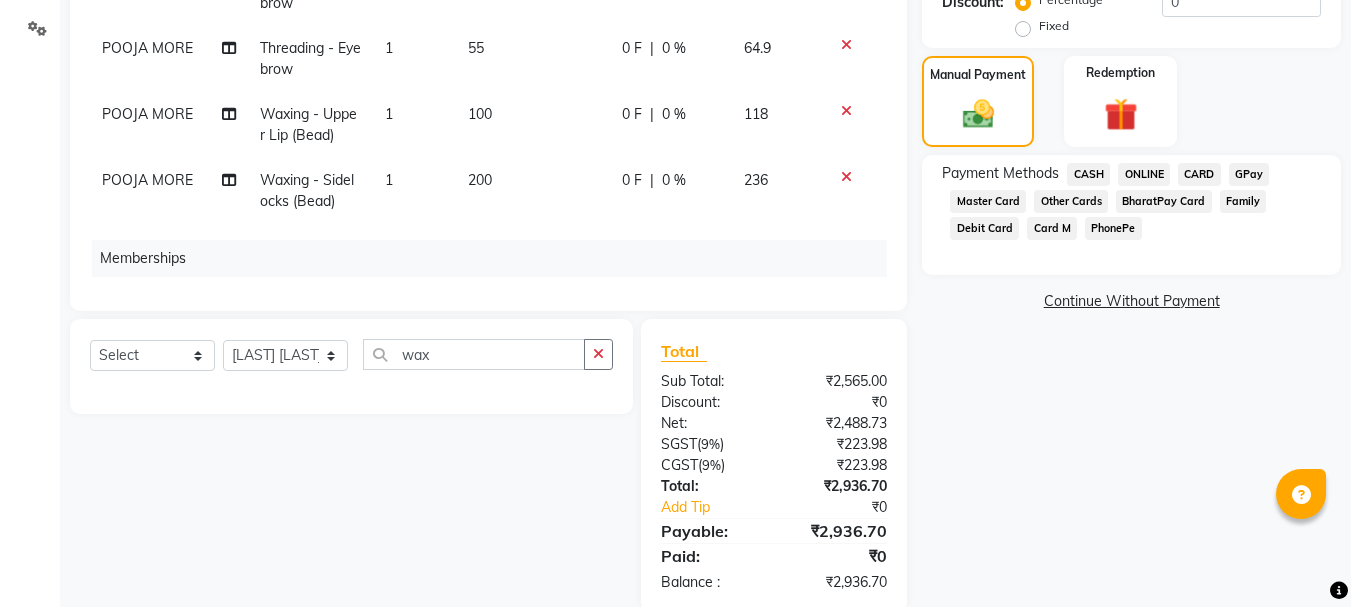scroll, scrollTop: 157, scrollLeft: 0, axis: vertical 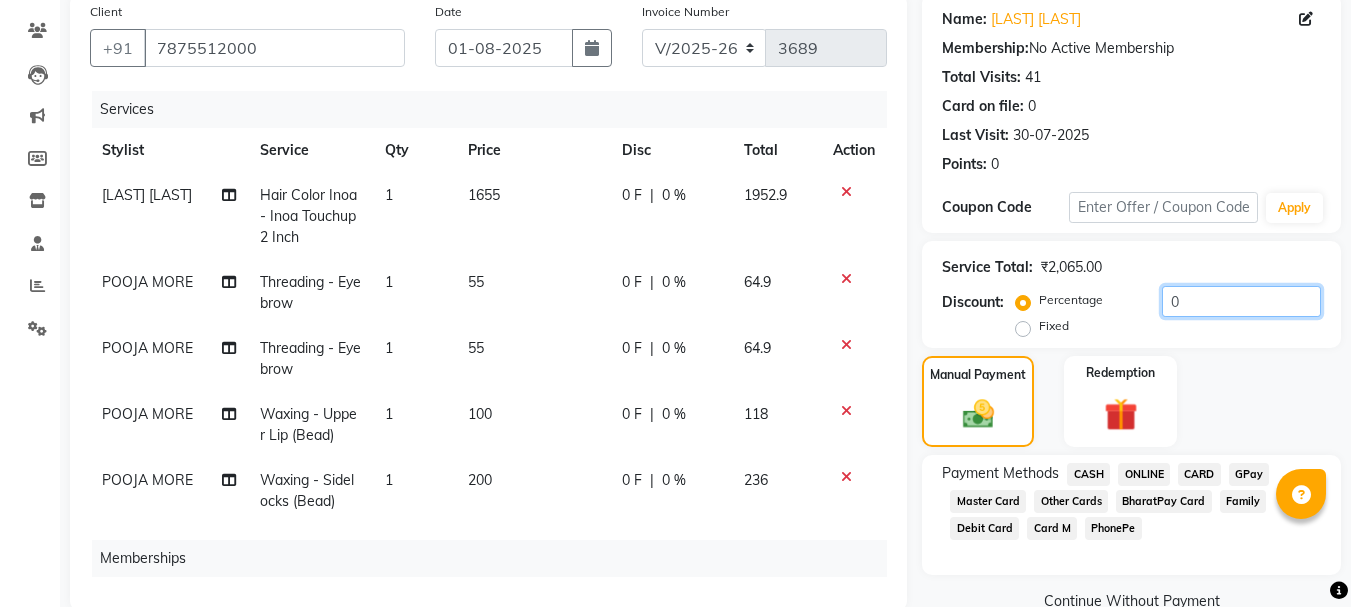 click on "0" 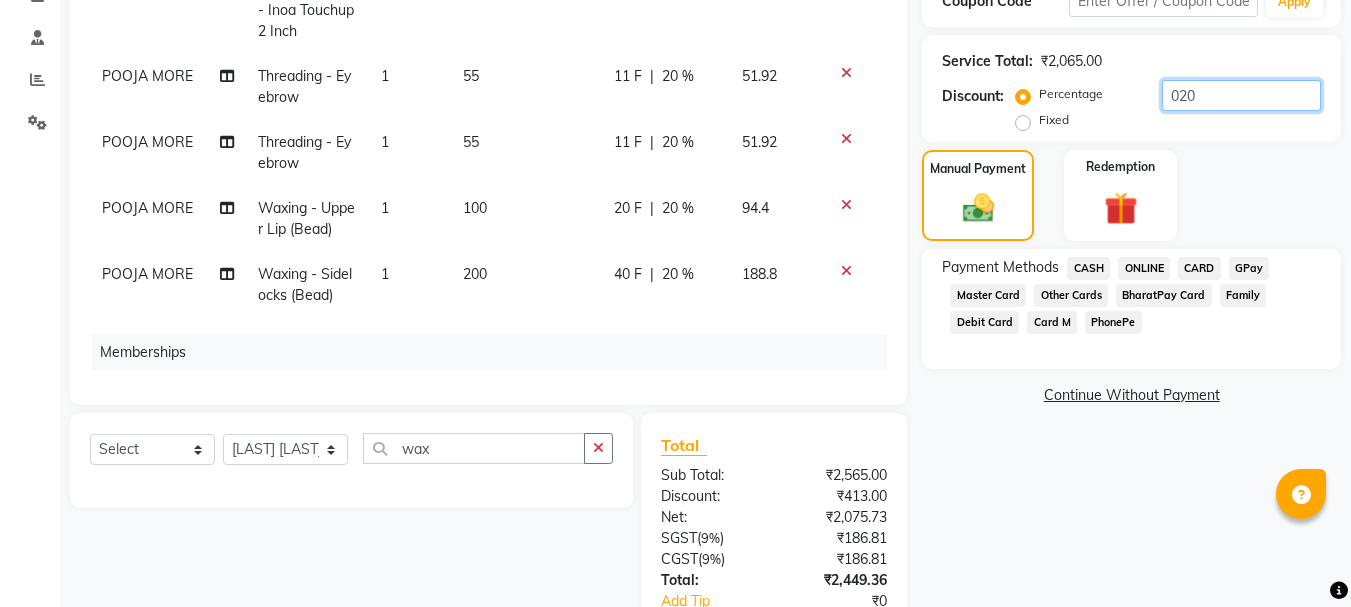 scroll, scrollTop: 0, scrollLeft: 0, axis: both 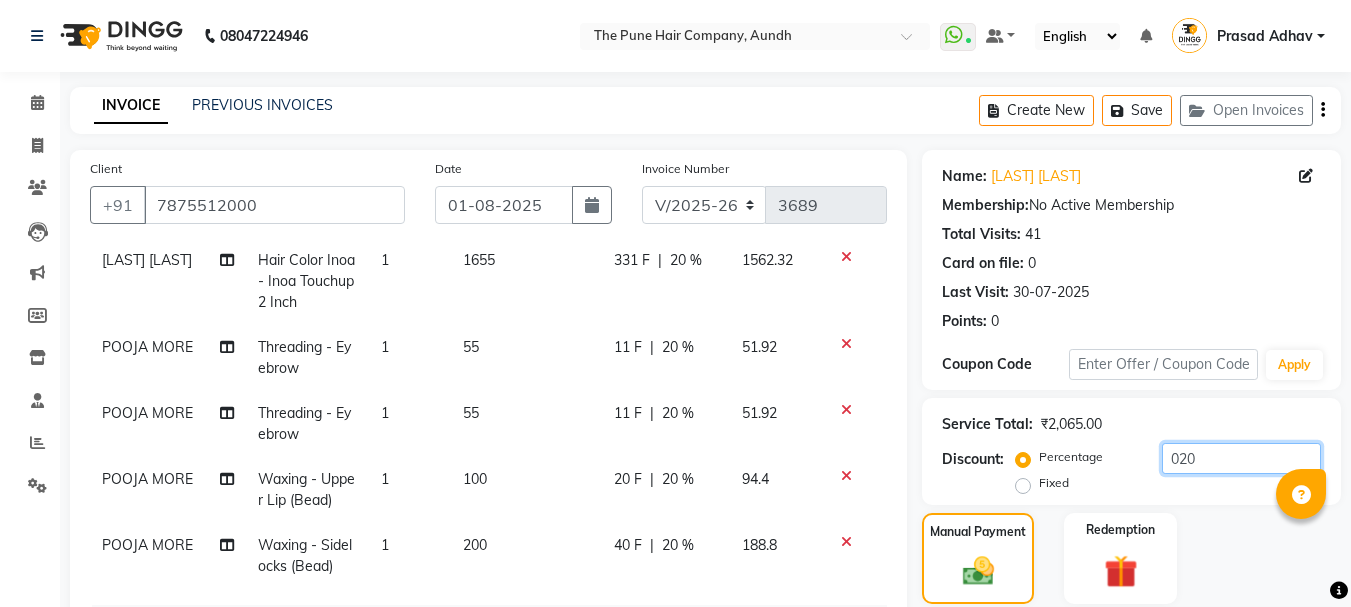 type on "020" 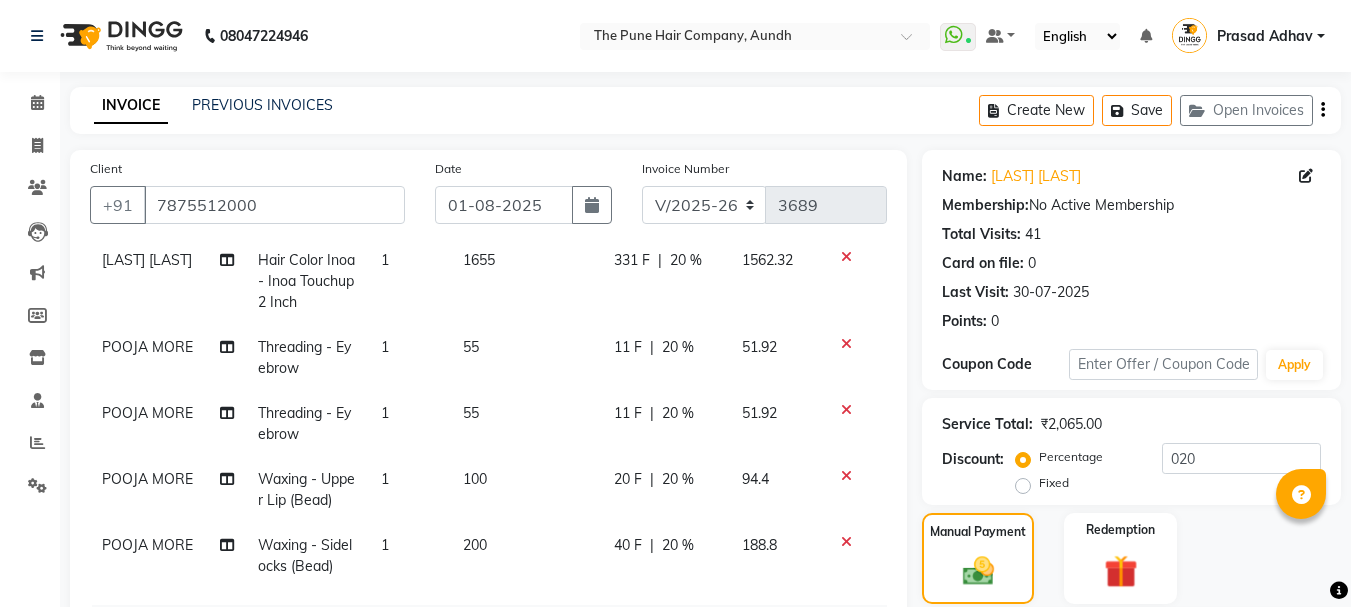 click on "Hair Color Inoa - Inoa Touchup 2 Inch" 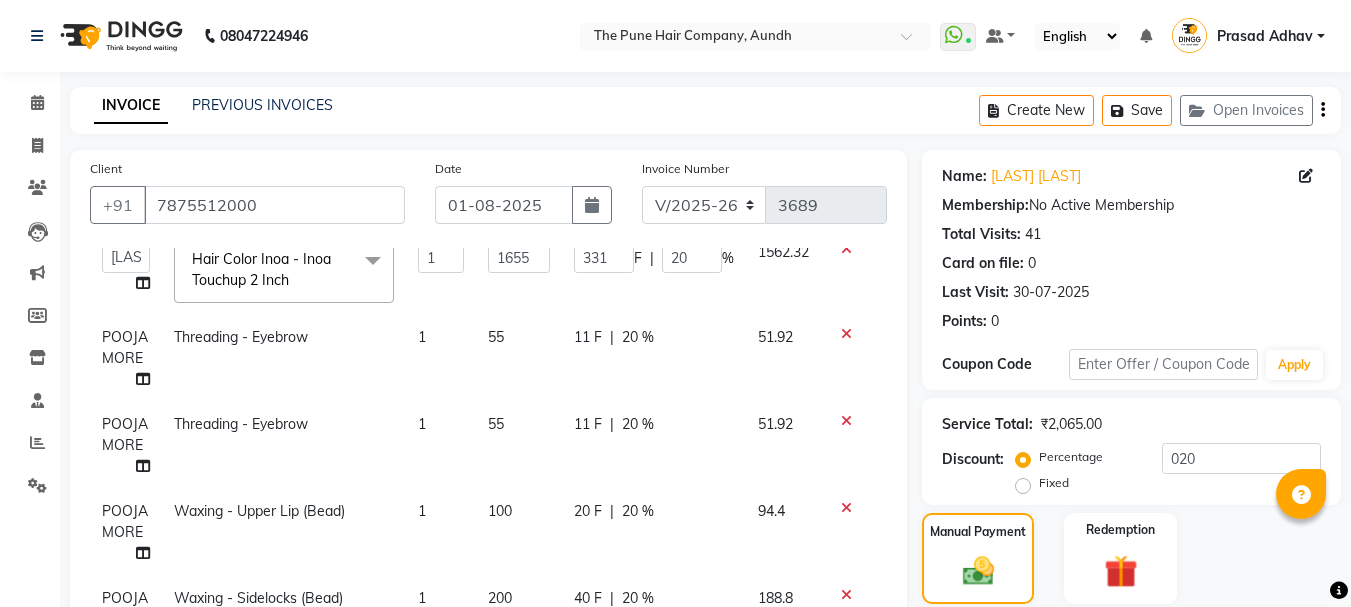 scroll, scrollTop: 110, scrollLeft: 0, axis: vertical 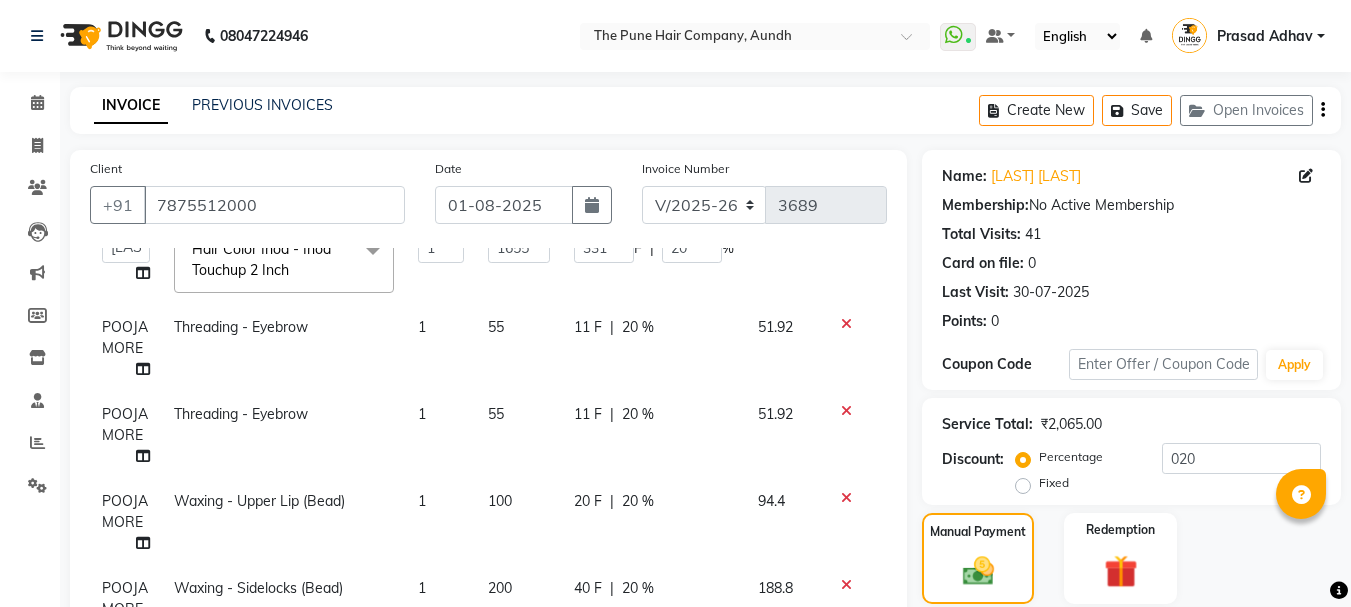 click on "Hair Color Inoa - Inoa Touchup 2 Inch  x" 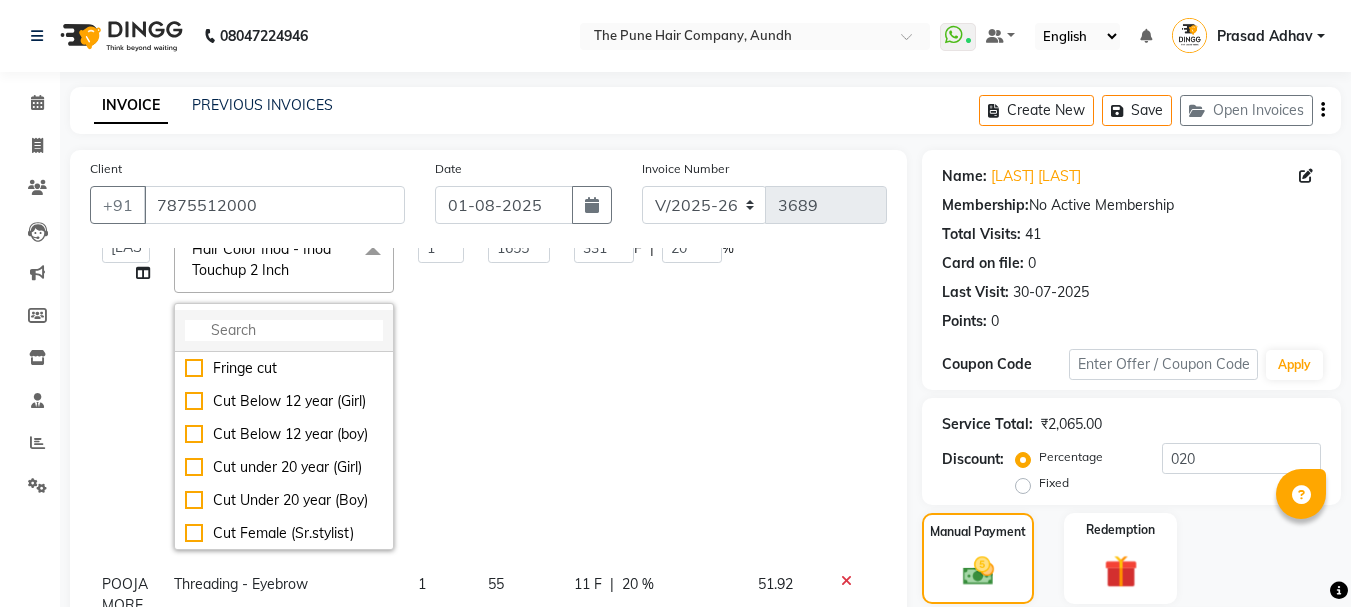 click 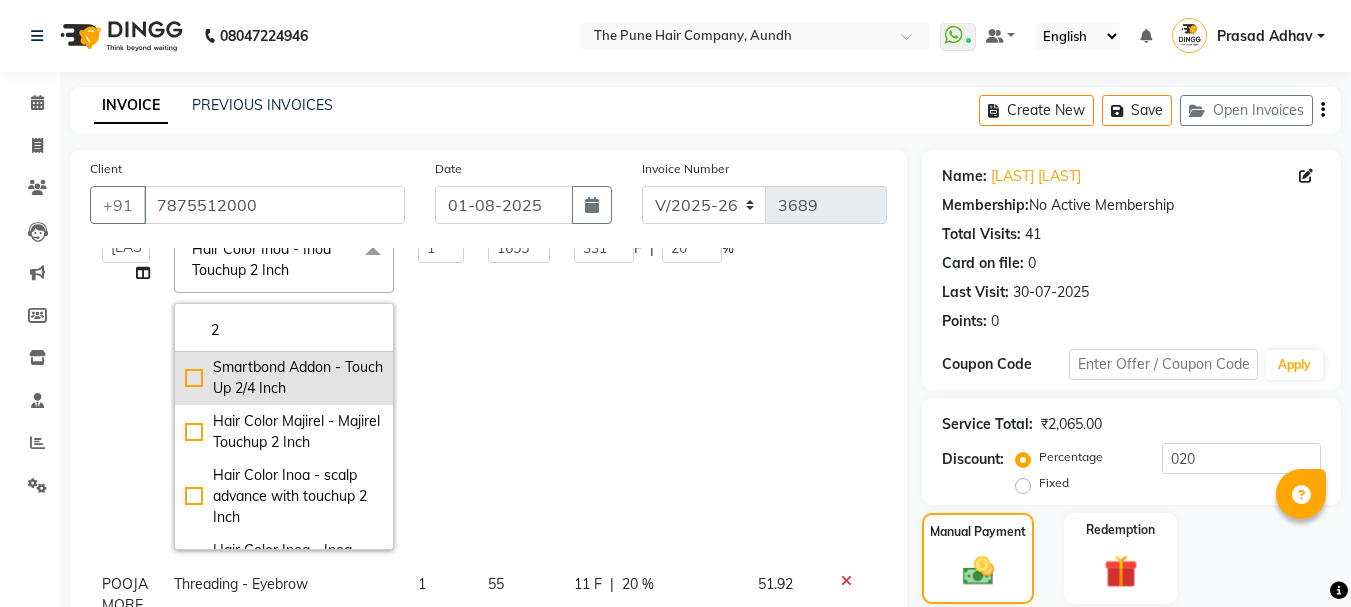 scroll, scrollTop: 100, scrollLeft: 0, axis: vertical 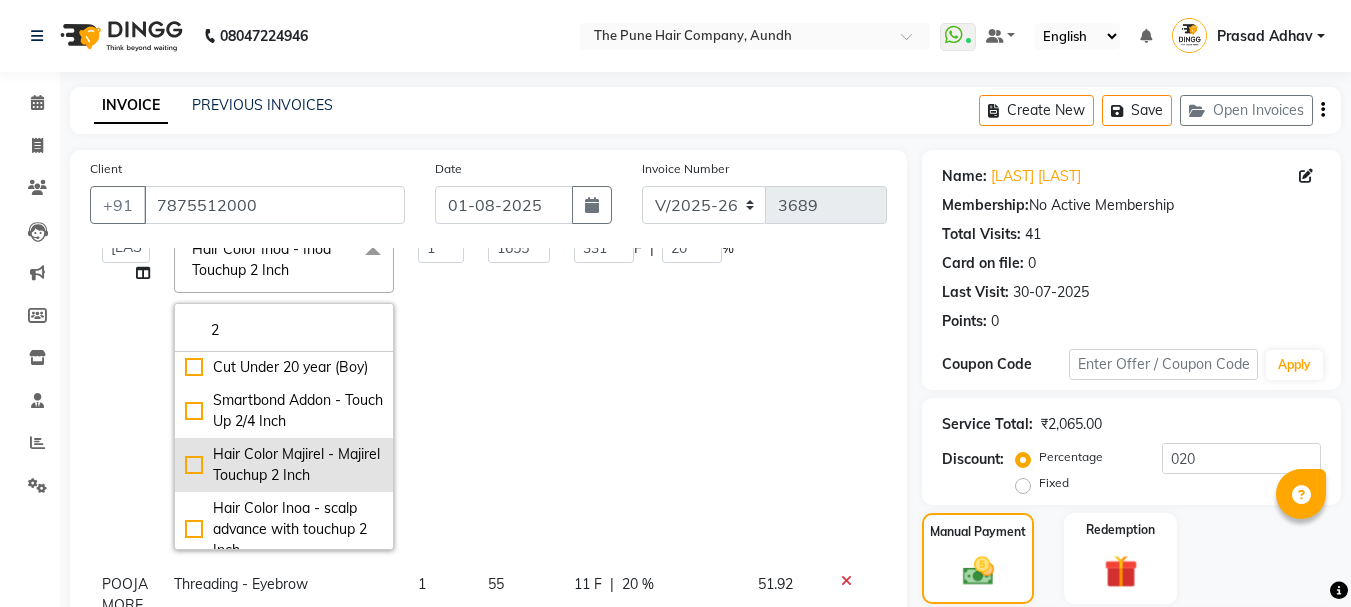type on "2" 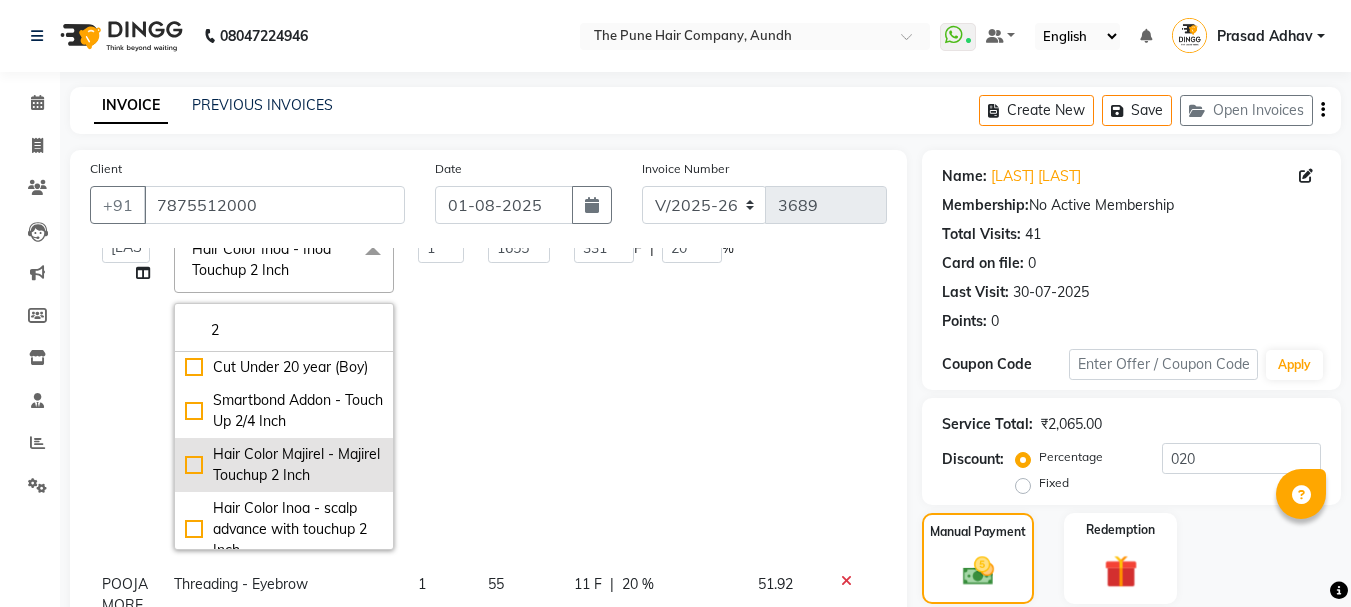 click on "Hair Color Majirel - Majirel Touchup 2 Inch" 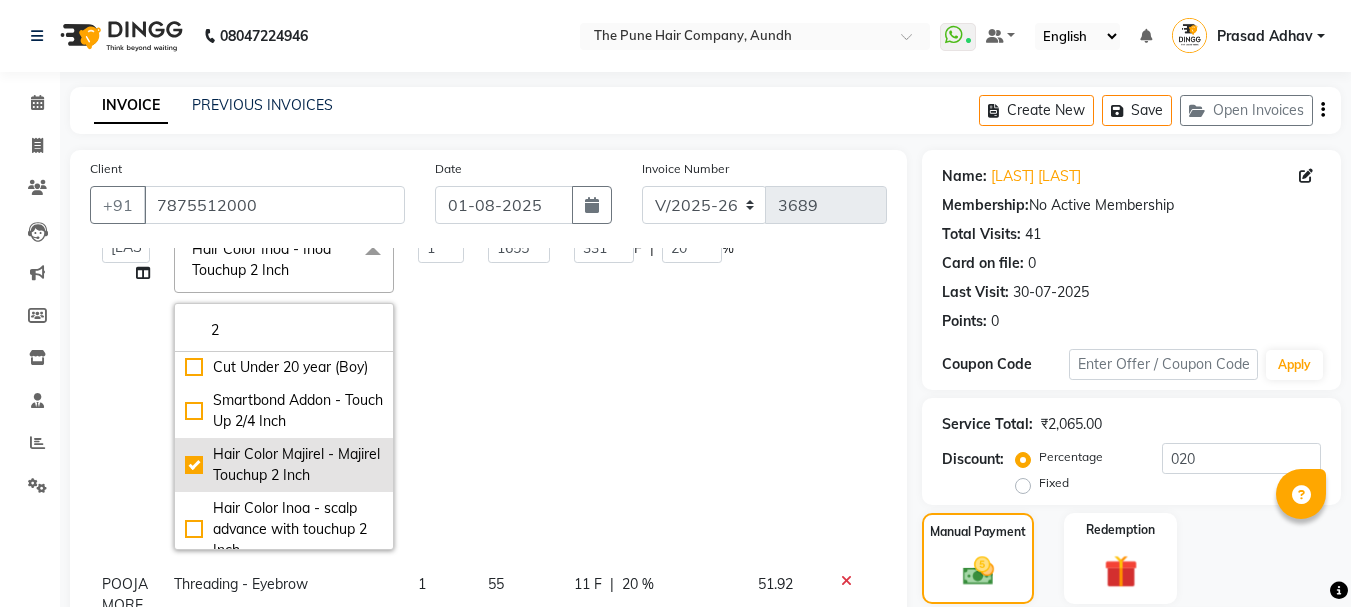checkbox on "true" 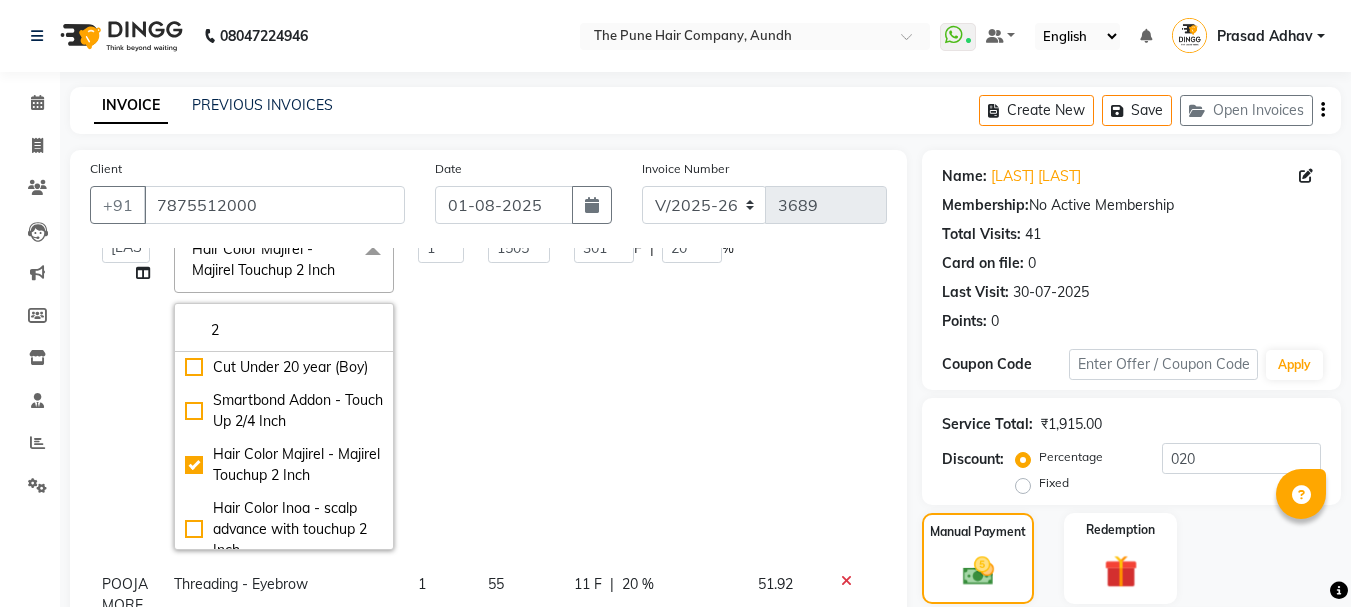 click on "Manual Payment Redemption" 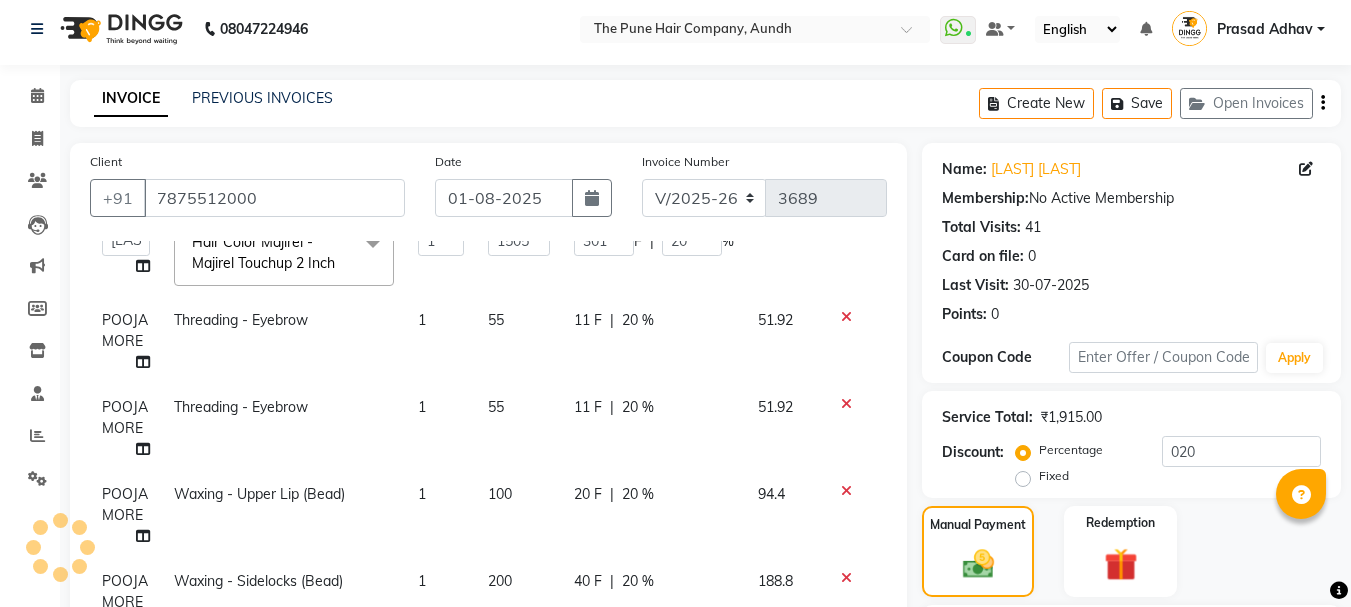 scroll, scrollTop: 493, scrollLeft: 0, axis: vertical 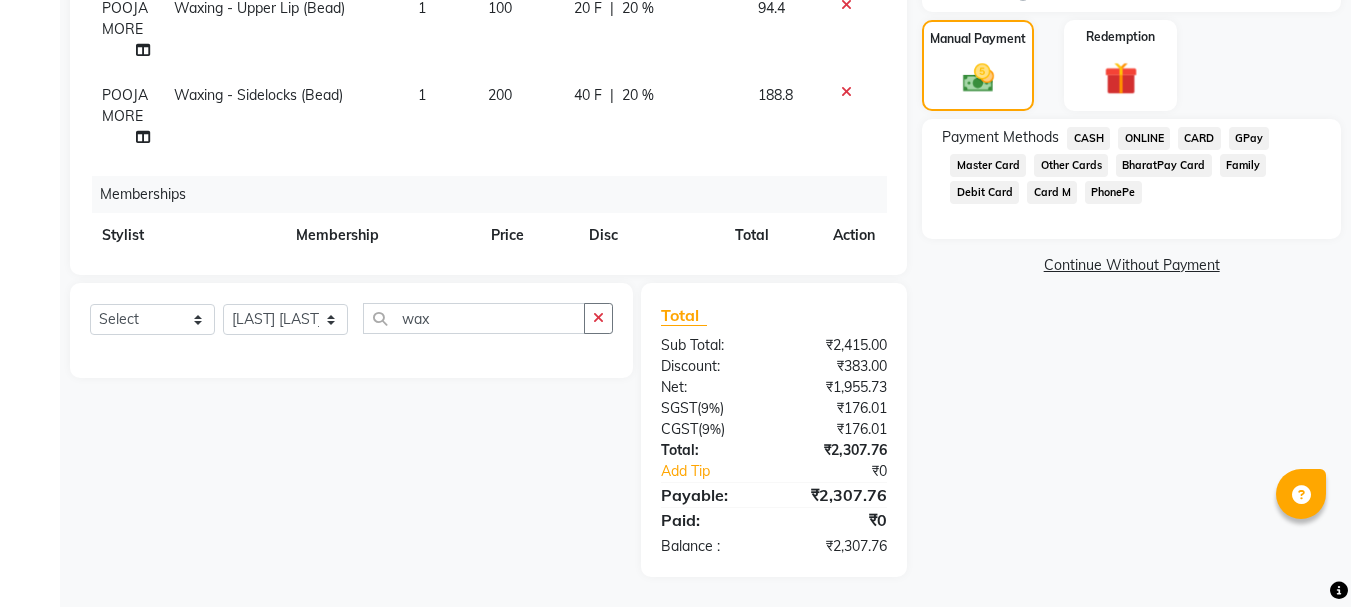 click on "ONLINE" 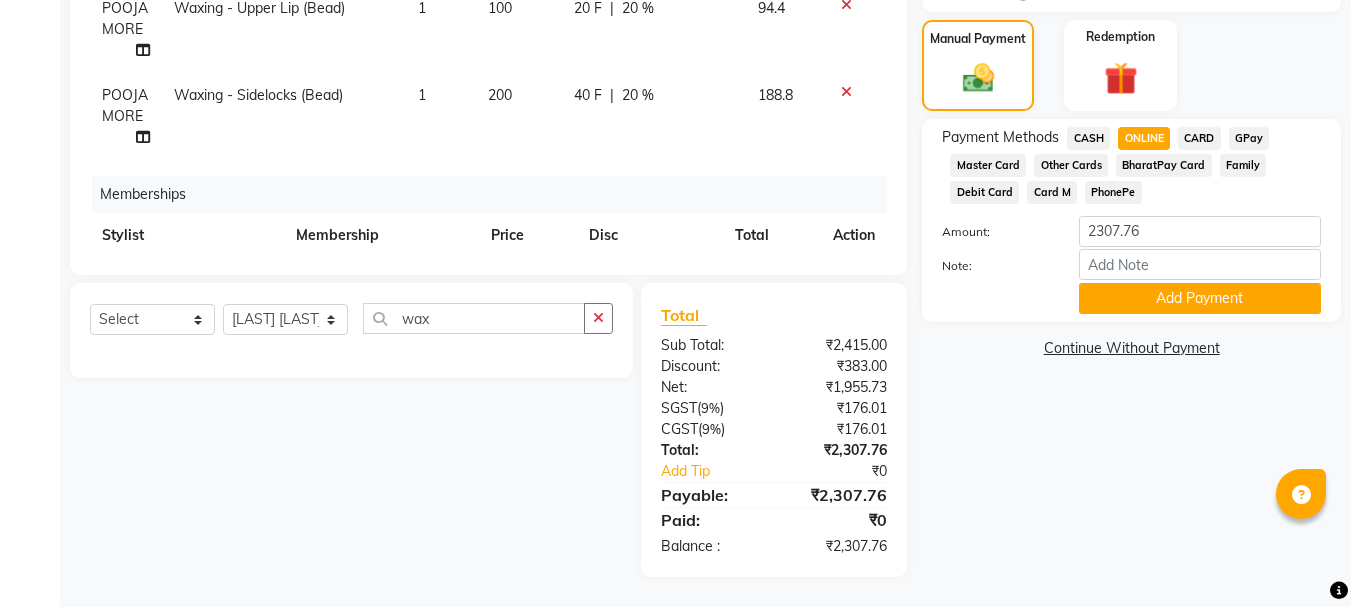 click on "Name: Manju Gupta Membership:  No Active Membership  Total Visits:  41 Card on file:  0 Last Visit:   30-07-2025 Points:   0  Coupon Code Apply Service Total:  ₹1,915.00  Discount:  Percentage   Fixed  020 Manual Payment Redemption Payment Methods  CASH   ONLINE   CARD   GPay   Master Card   Other Cards   BharatPay Card   Family   Debit Card   Card M   PhonePe  Amount: 2307.76 Note: Add Payment  Continue Without Payment" 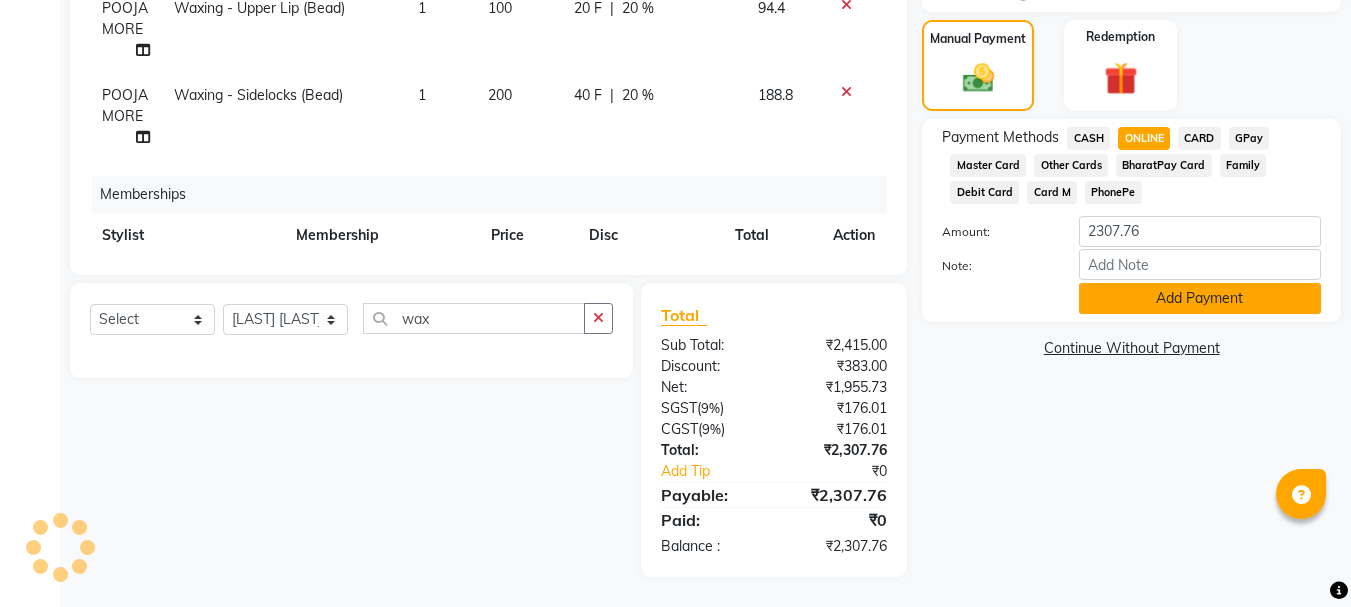 click on "Add Payment" 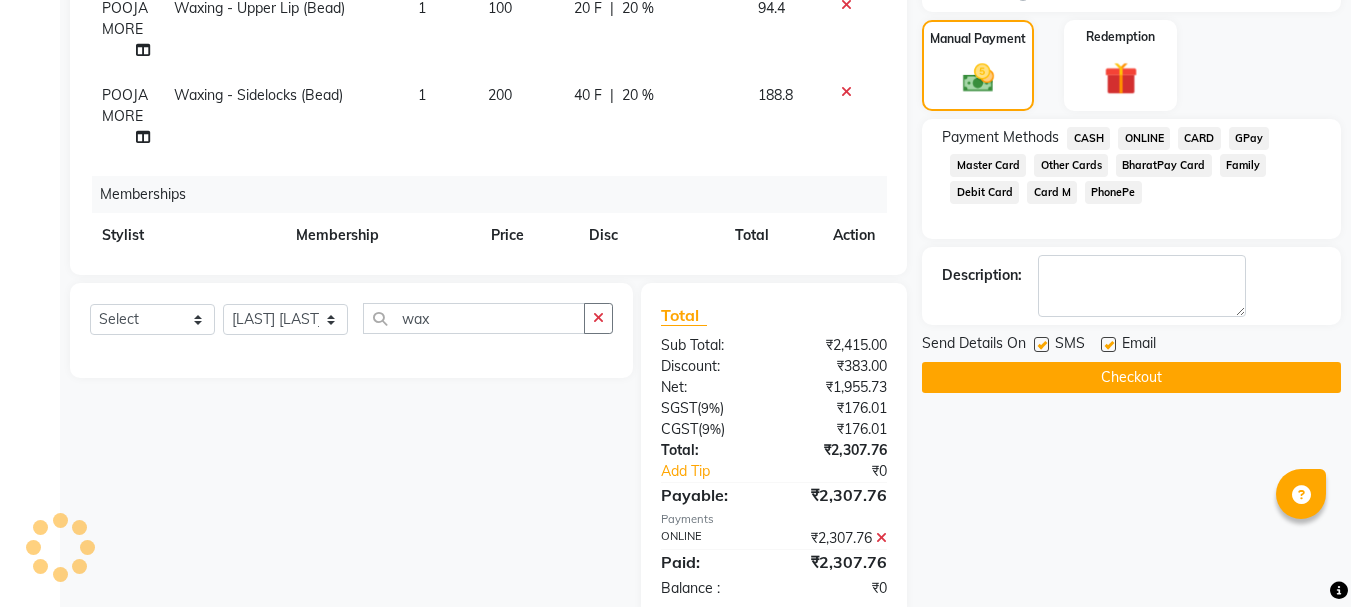 click on "Checkout" 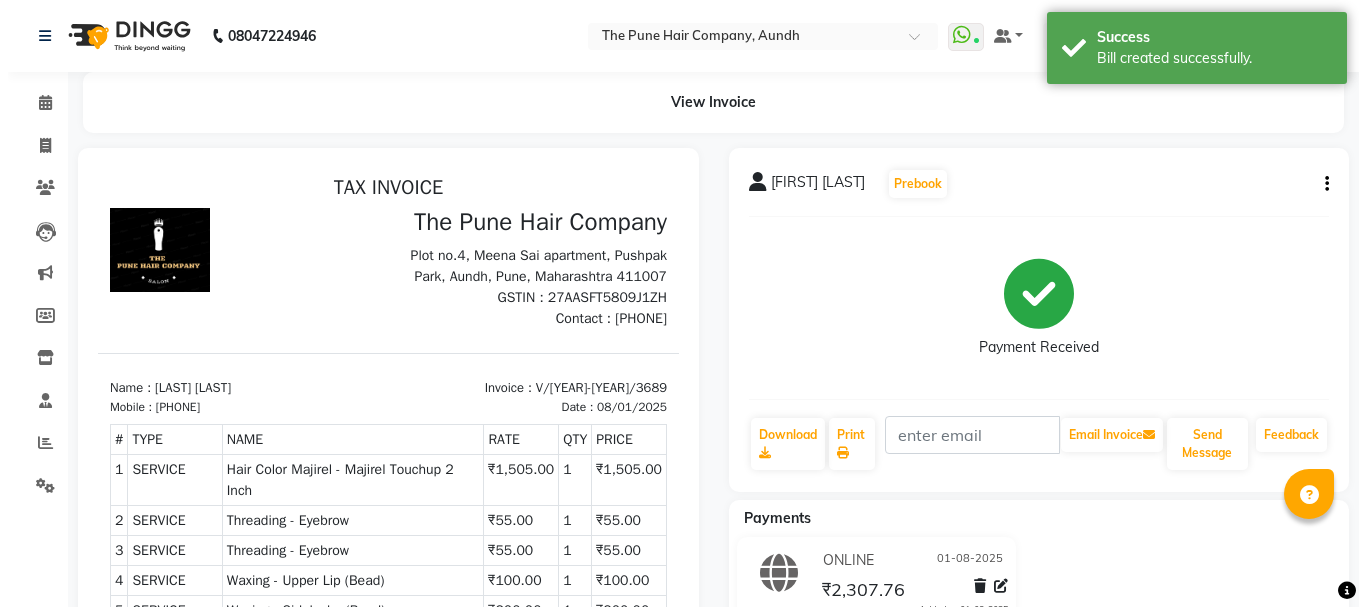 scroll, scrollTop: 0, scrollLeft: 0, axis: both 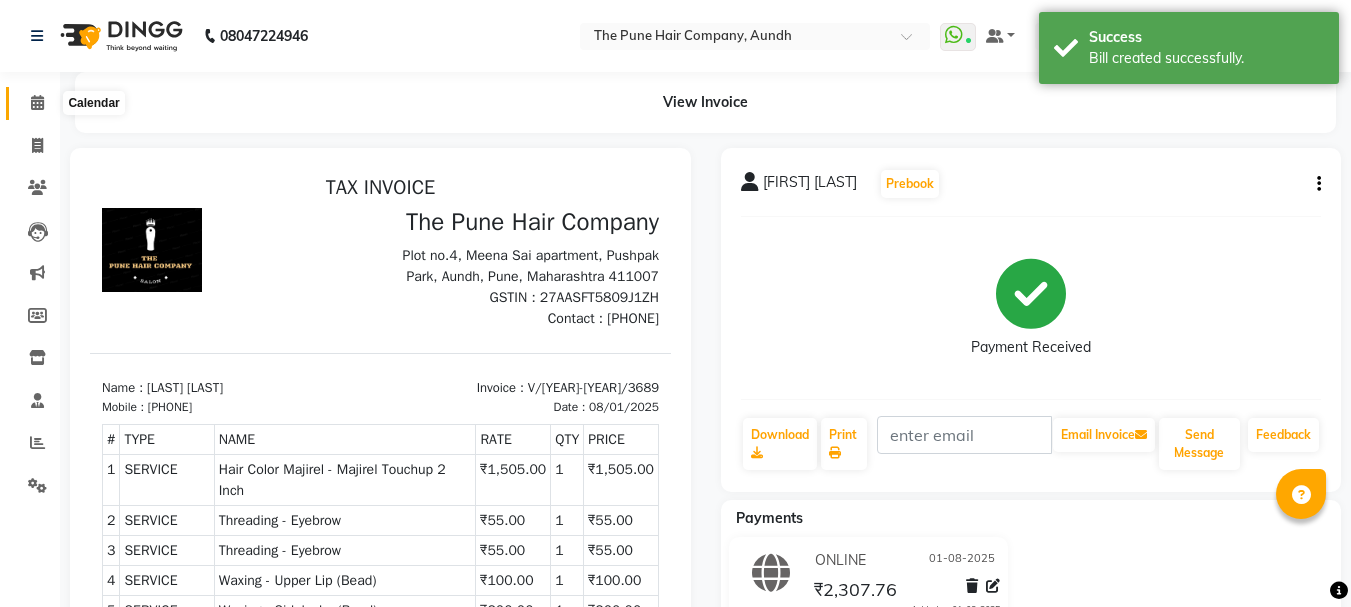 click 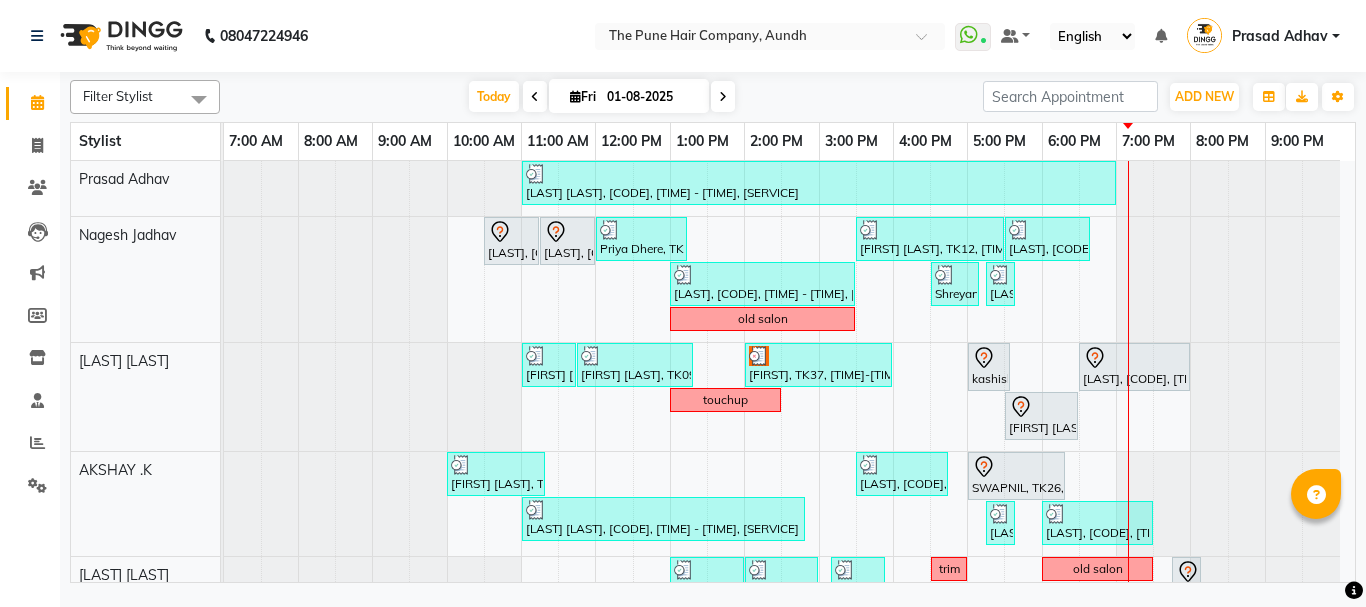 click at bounding box center (723, 96) 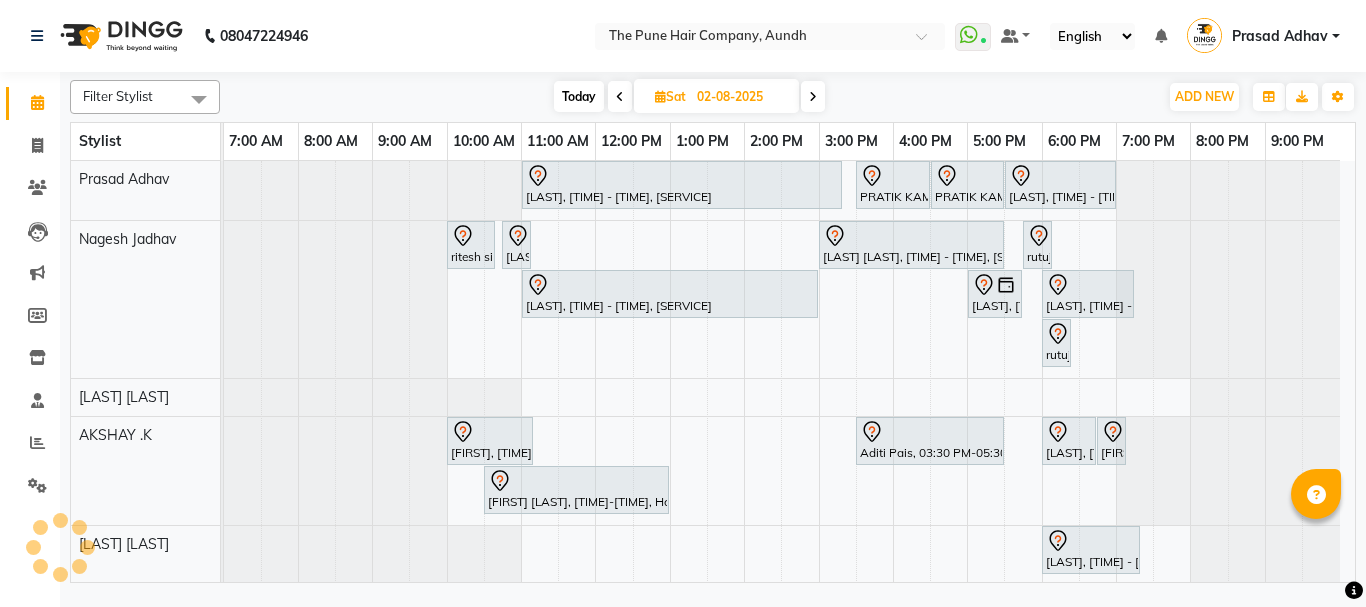 scroll, scrollTop: 200, scrollLeft: 0, axis: vertical 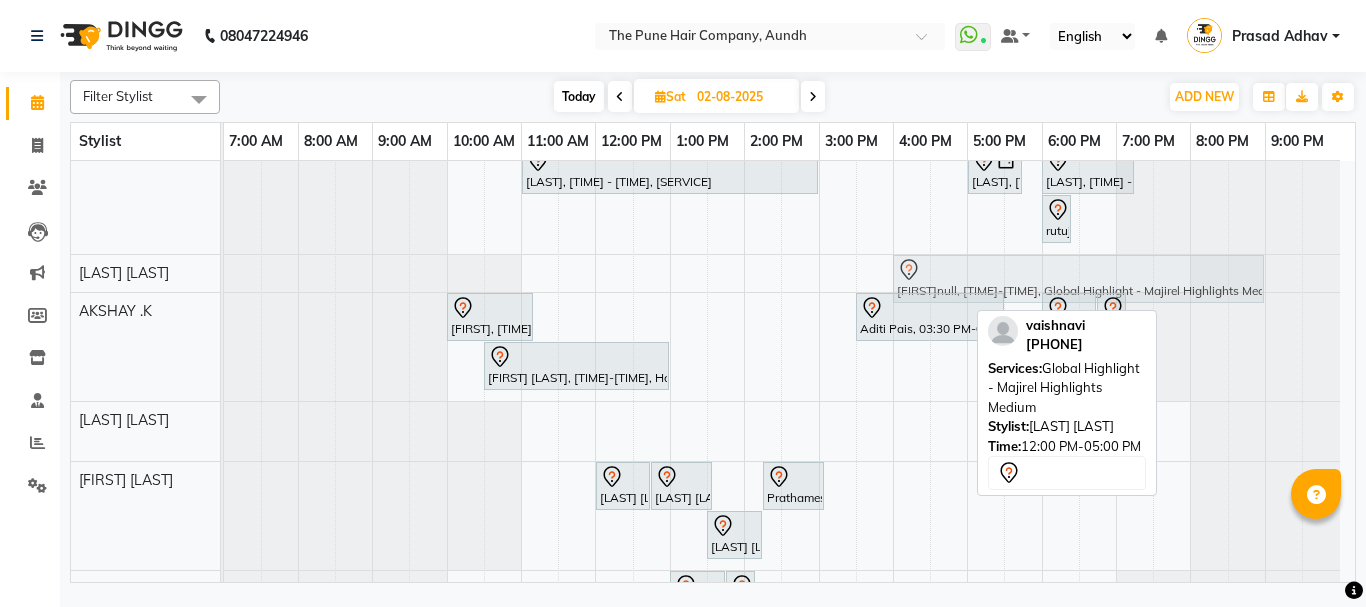 drag, startPoint x: 773, startPoint y: 563, endPoint x: 1061, endPoint y: 266, distance: 413.70642 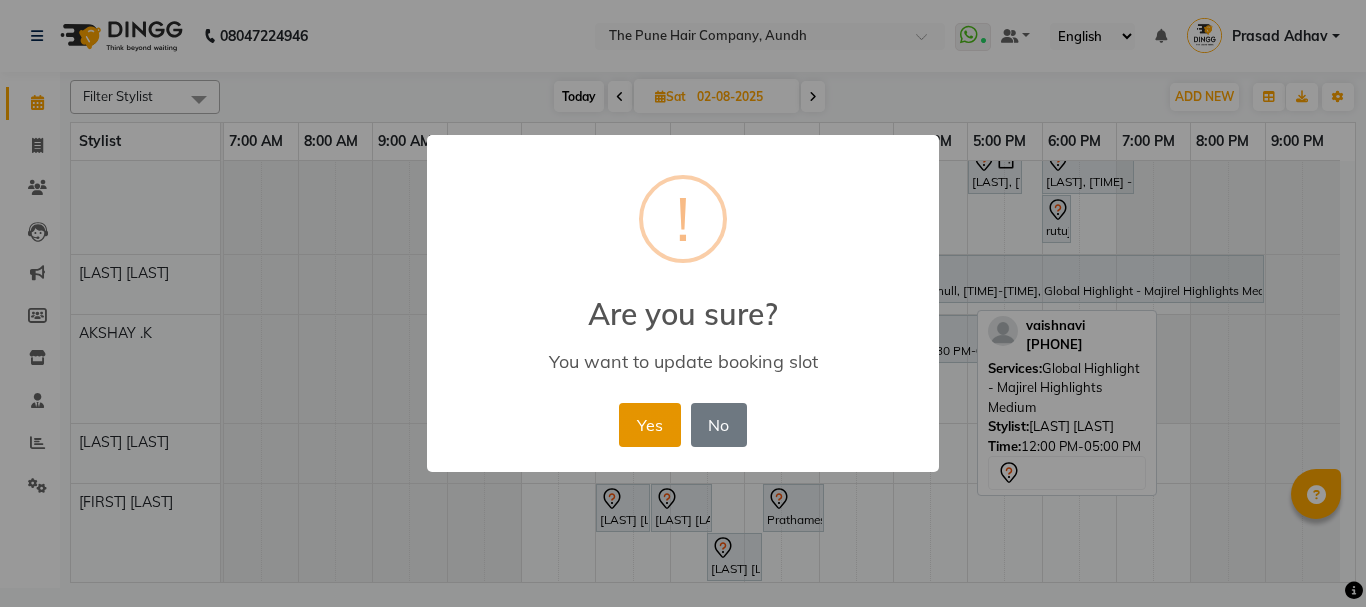 click on "Yes" at bounding box center [649, 425] 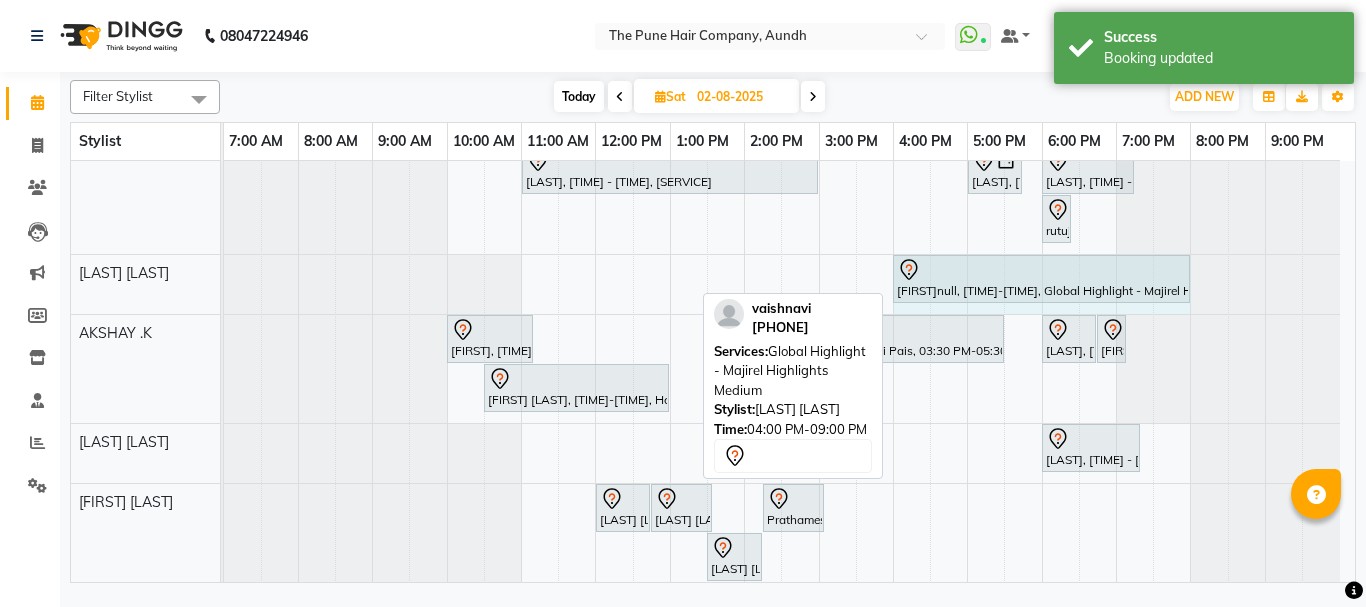 drag, startPoint x: 1260, startPoint y: 279, endPoint x: 1185, endPoint y: 289, distance: 75.66373 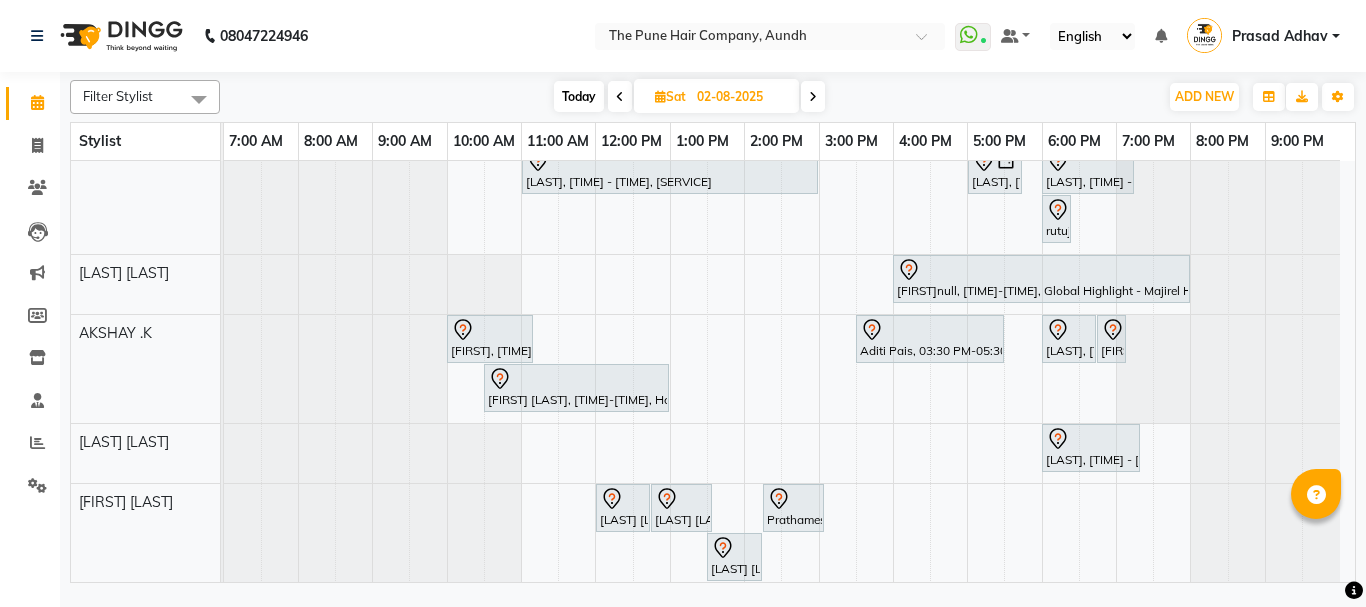 click on "Today" at bounding box center (579, 96) 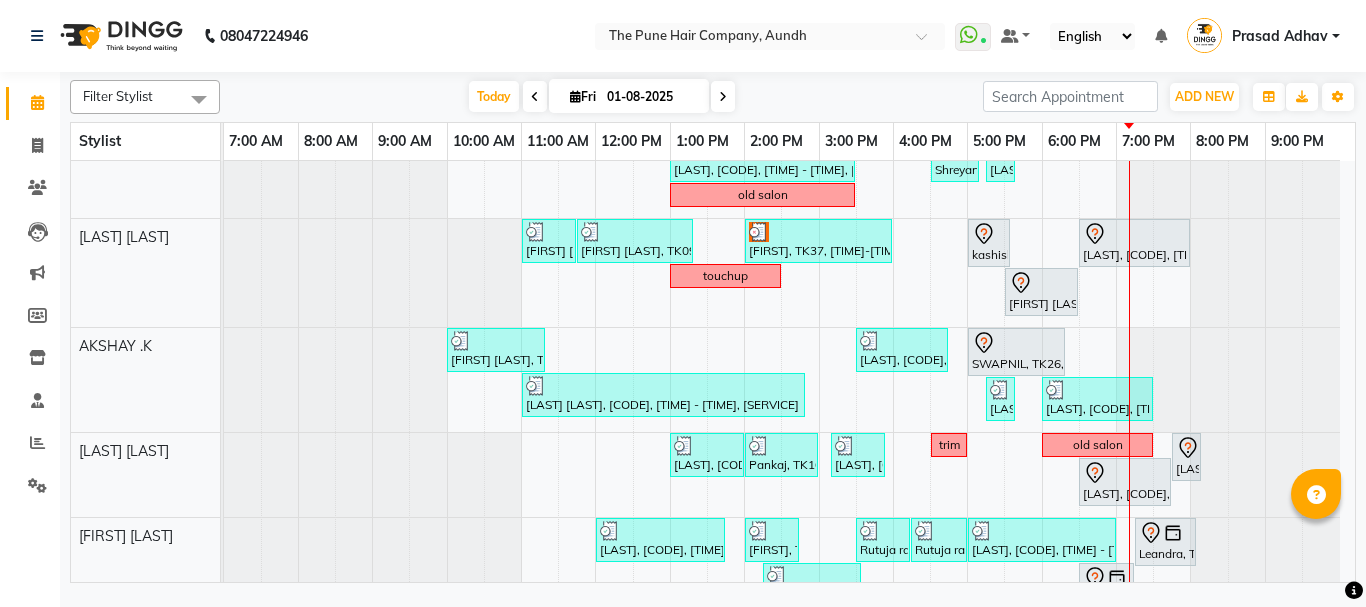 scroll, scrollTop: 124, scrollLeft: 0, axis: vertical 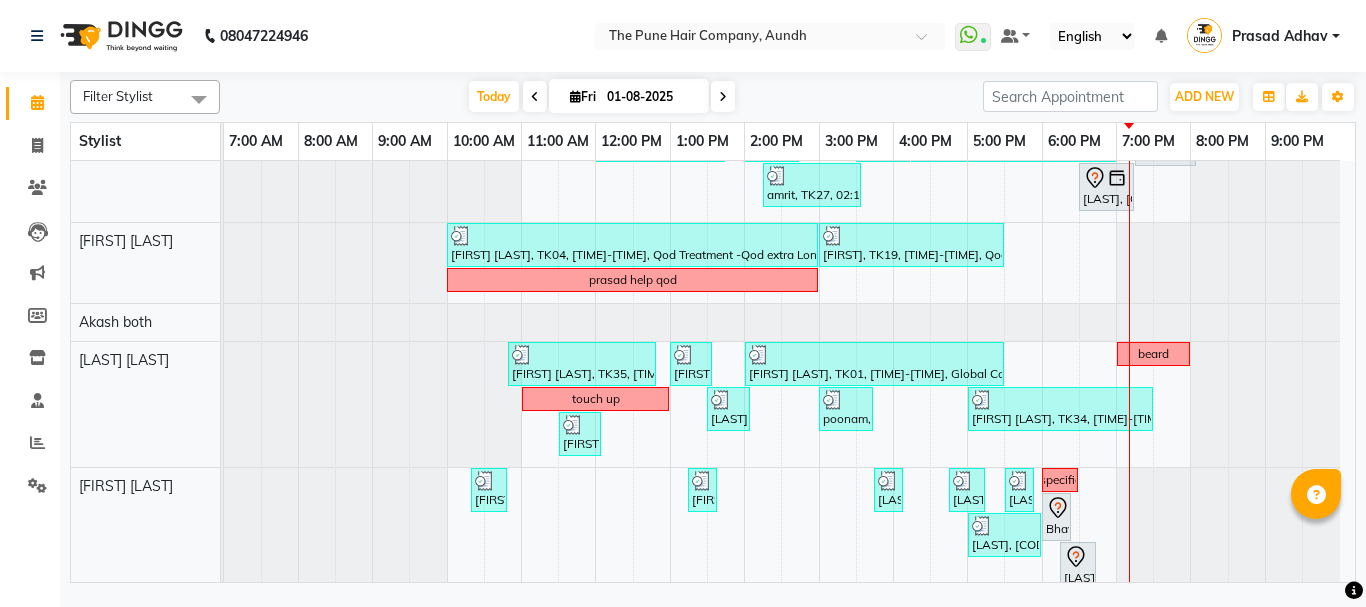 click at bounding box center [723, 96] 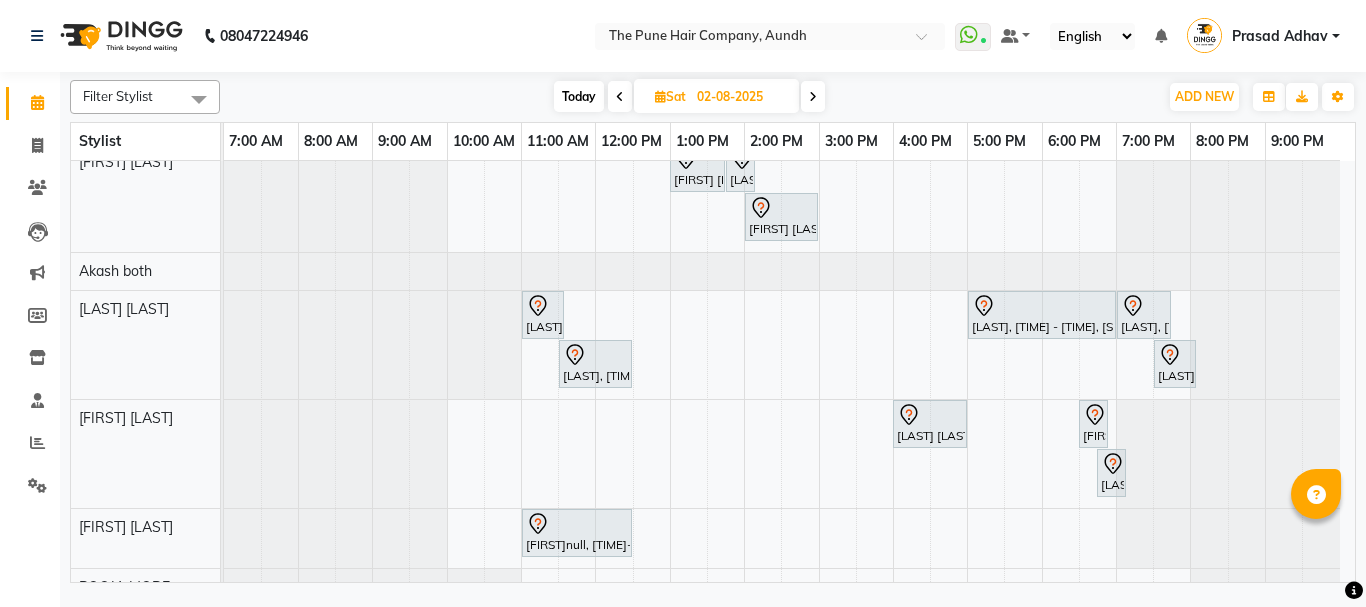 scroll, scrollTop: 673, scrollLeft: 0, axis: vertical 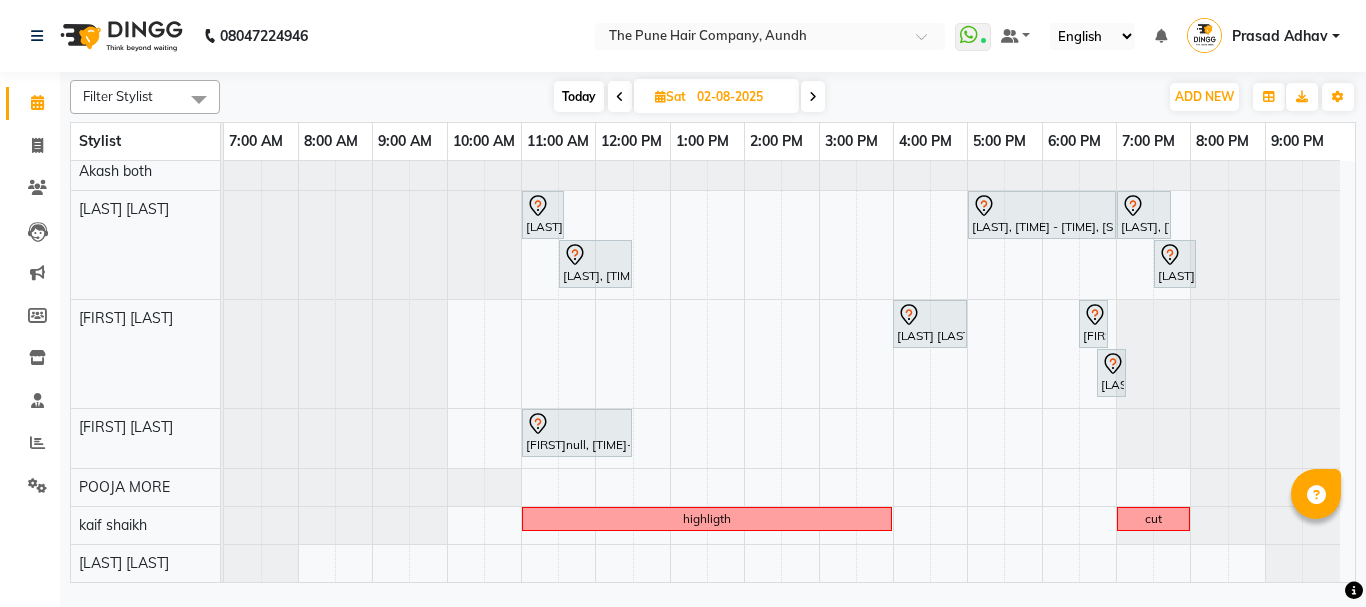 click on "Today" at bounding box center [579, 96] 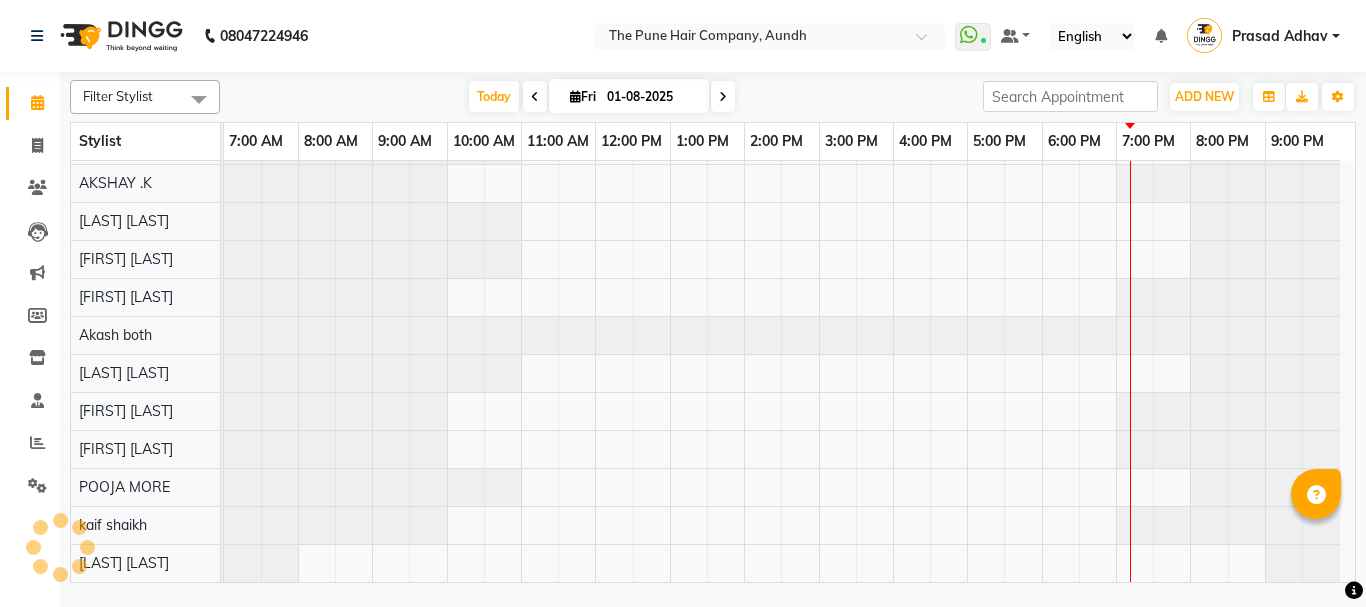 scroll, scrollTop: 110, scrollLeft: 0, axis: vertical 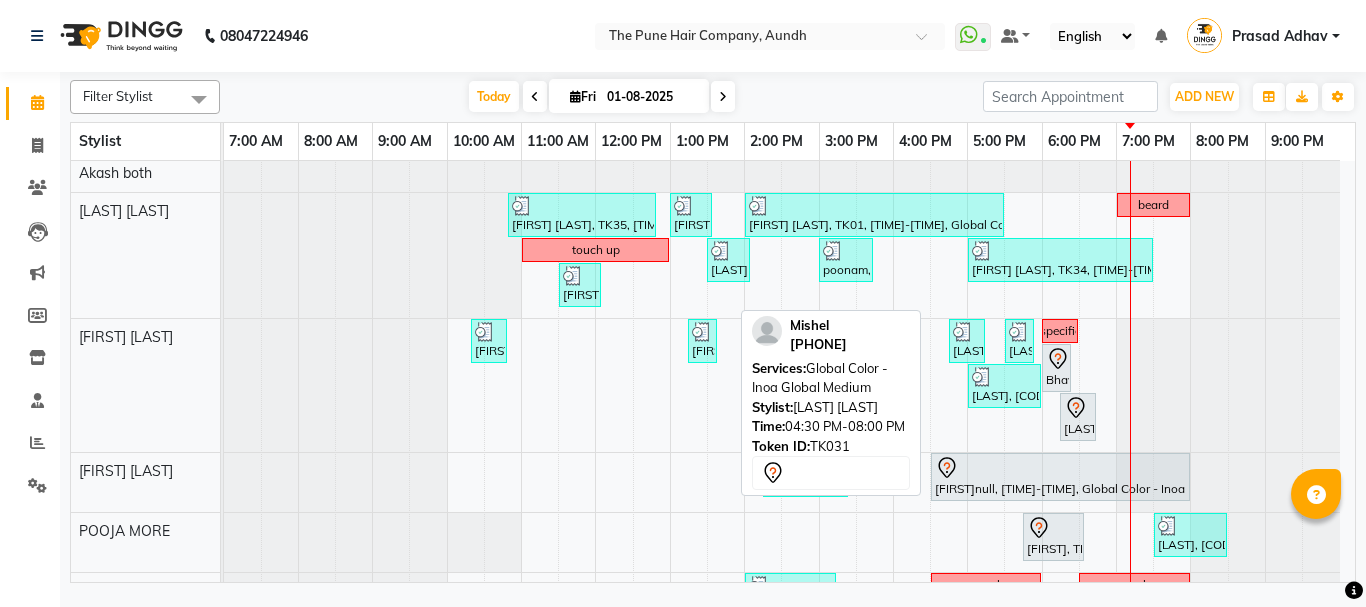 click on "[NAME], TK31, 04:30 PM-08:00 PM, Global Color - Inoa Global Medium" at bounding box center (1060, 477) 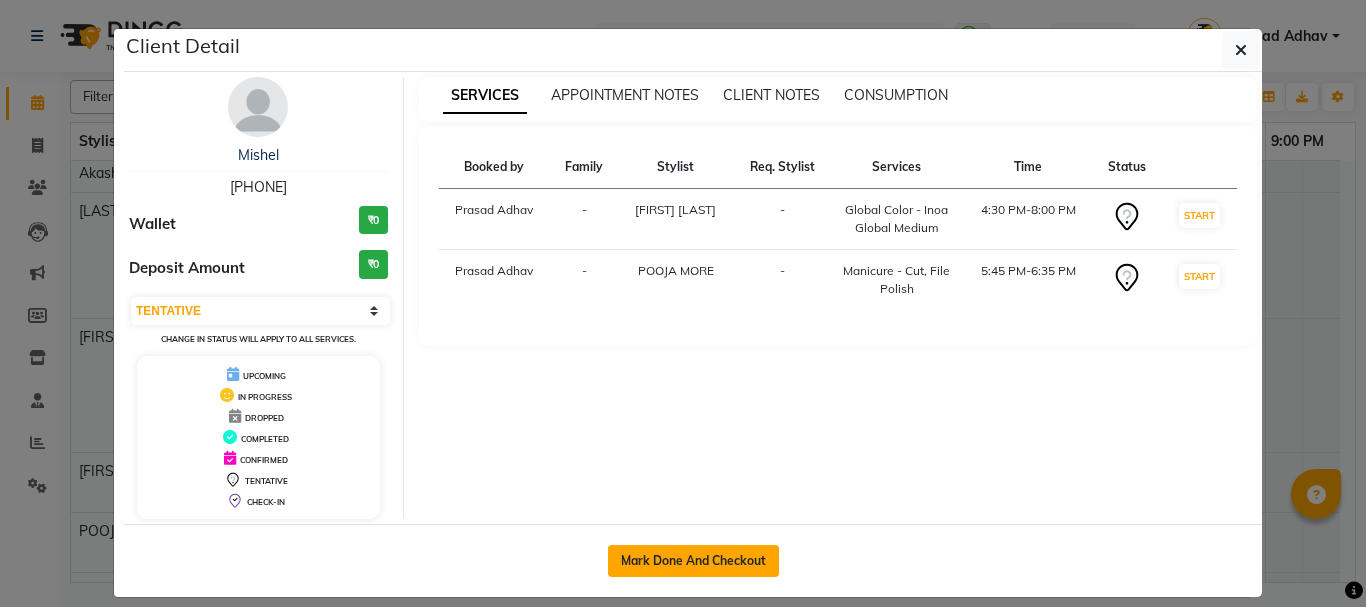 click on "Mark Done And Checkout" 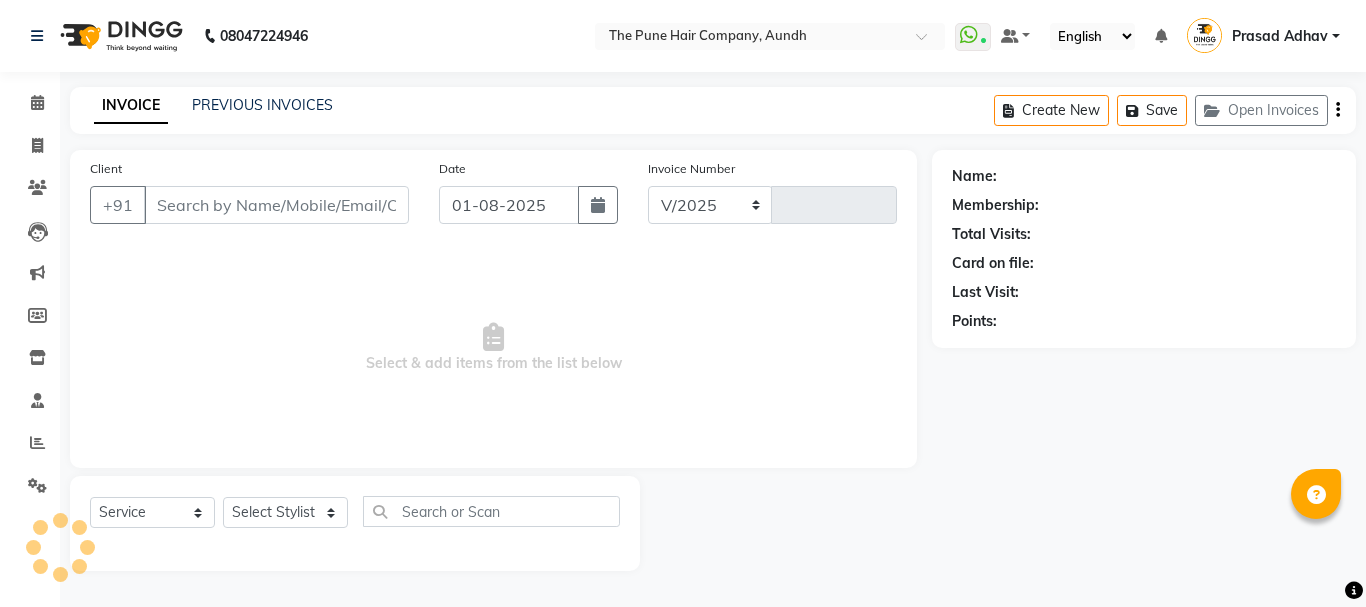 select on "106" 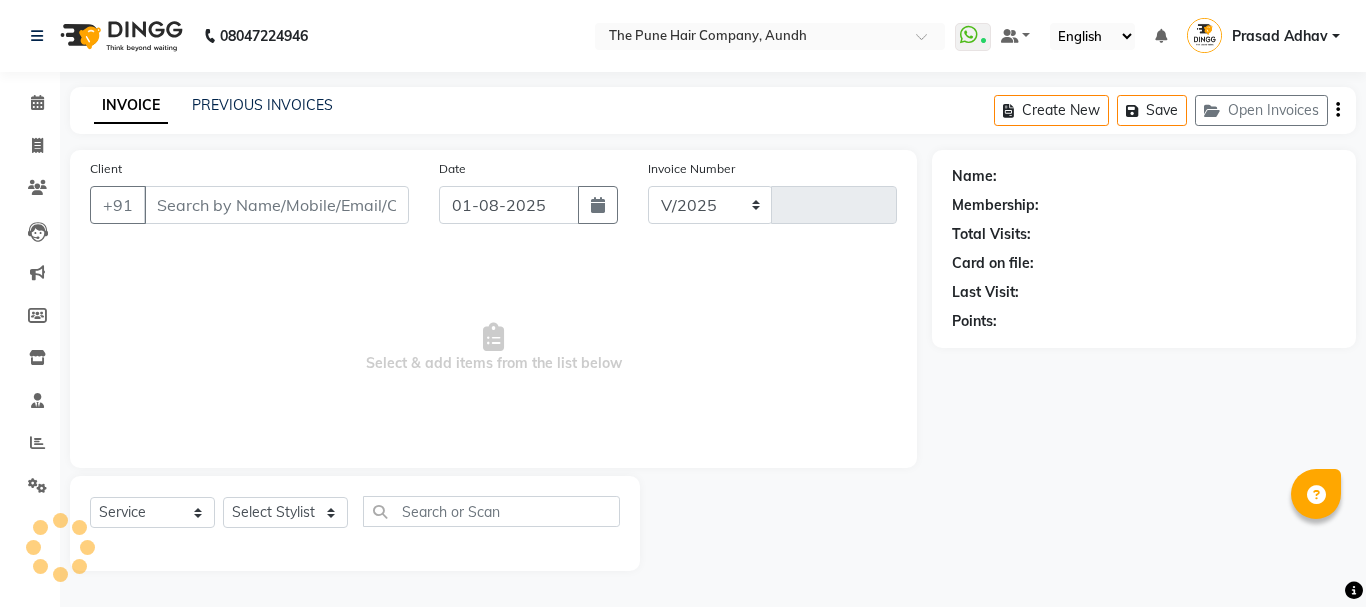 type on "3690" 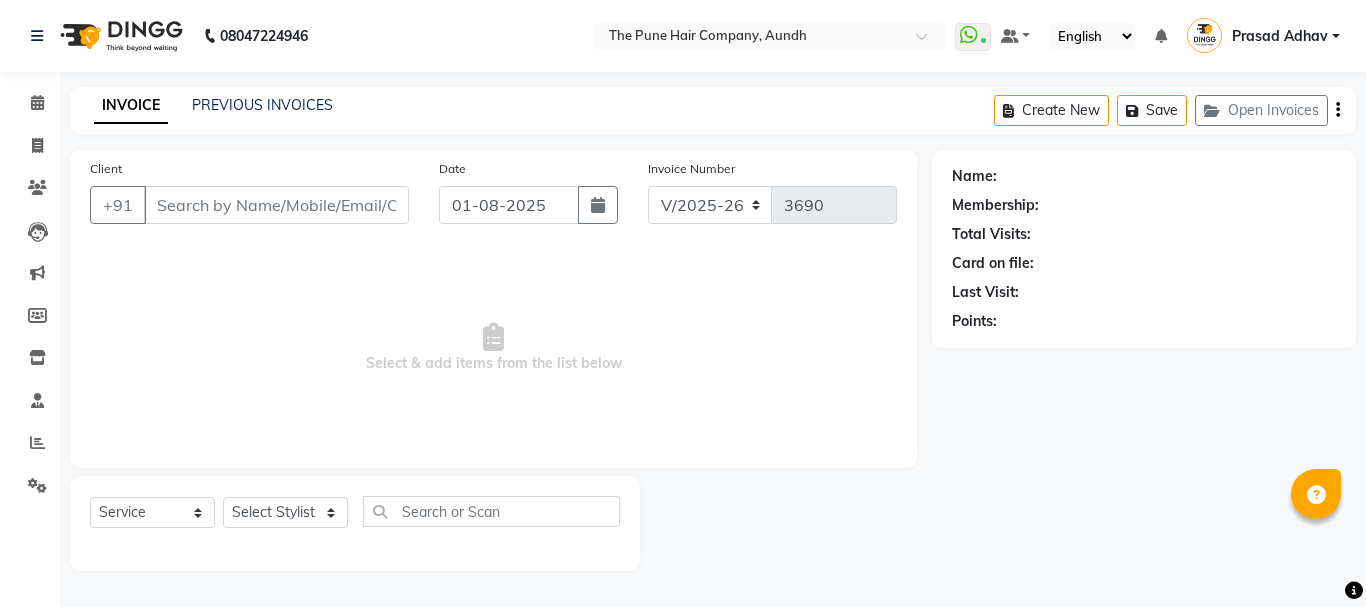 type on "[PHONE]" 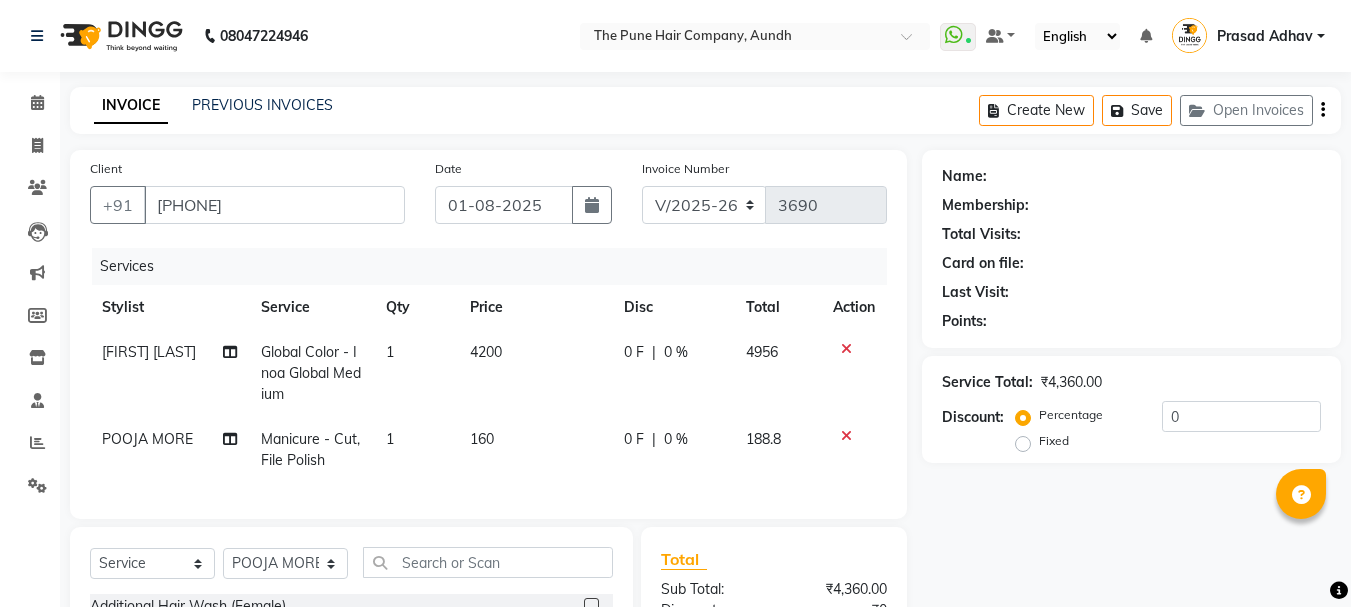 select on "1: Object" 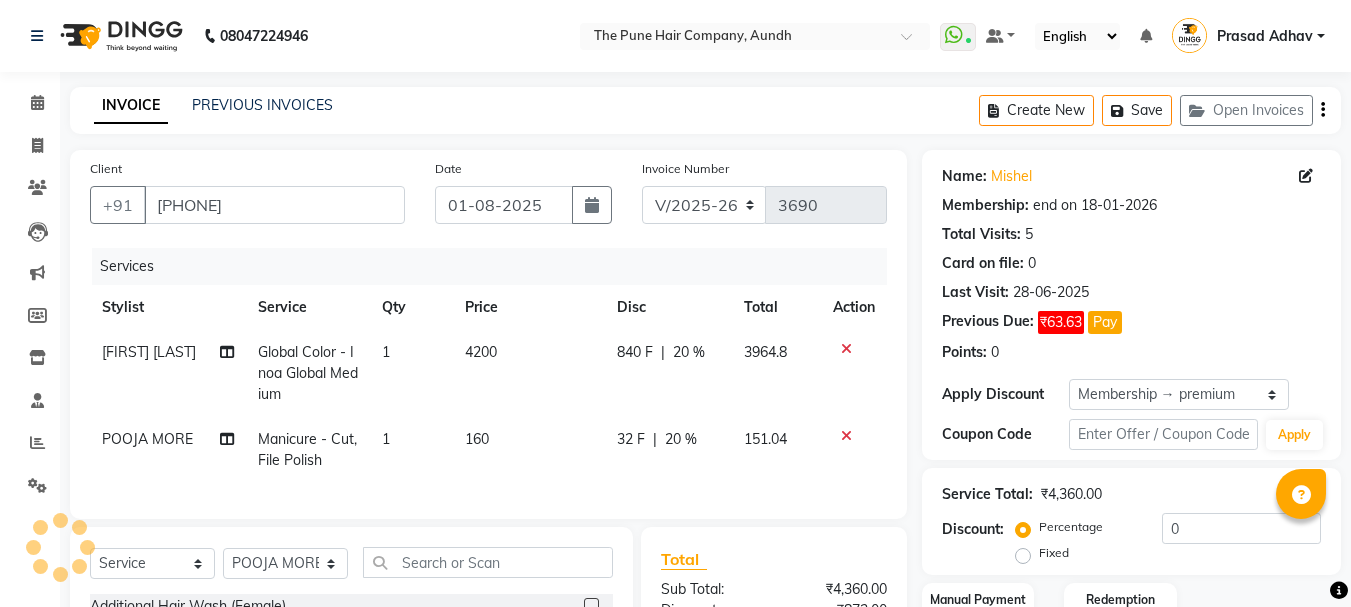 type on "20" 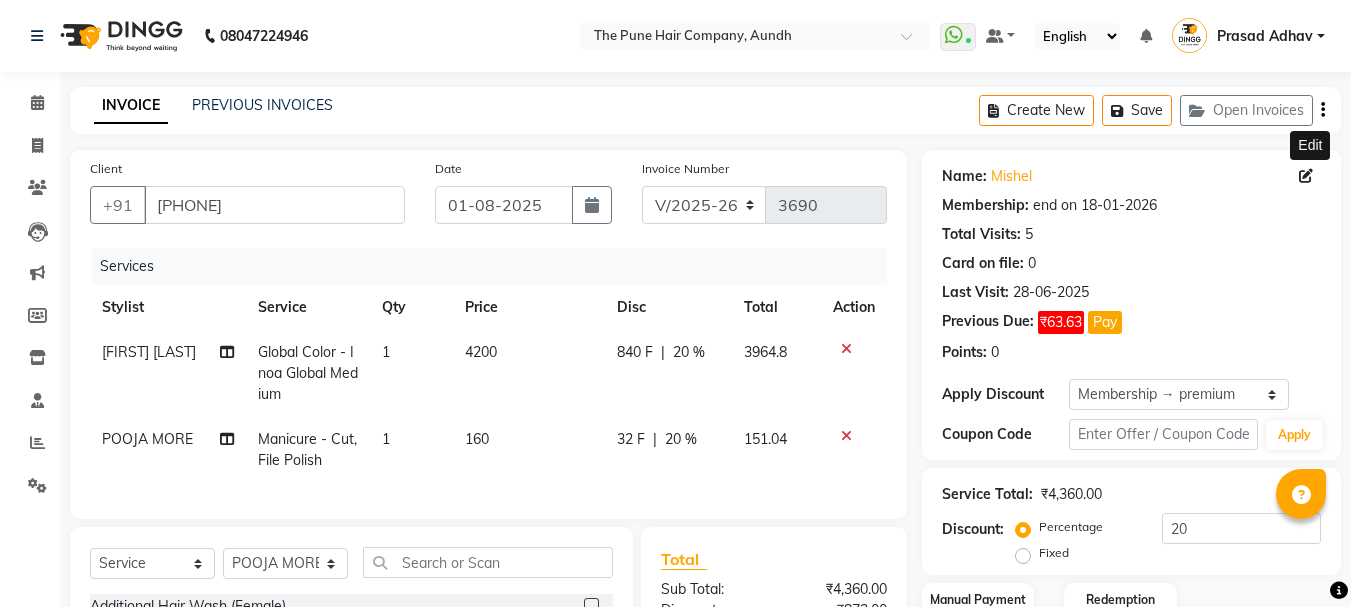 scroll, scrollTop: 260, scrollLeft: 0, axis: vertical 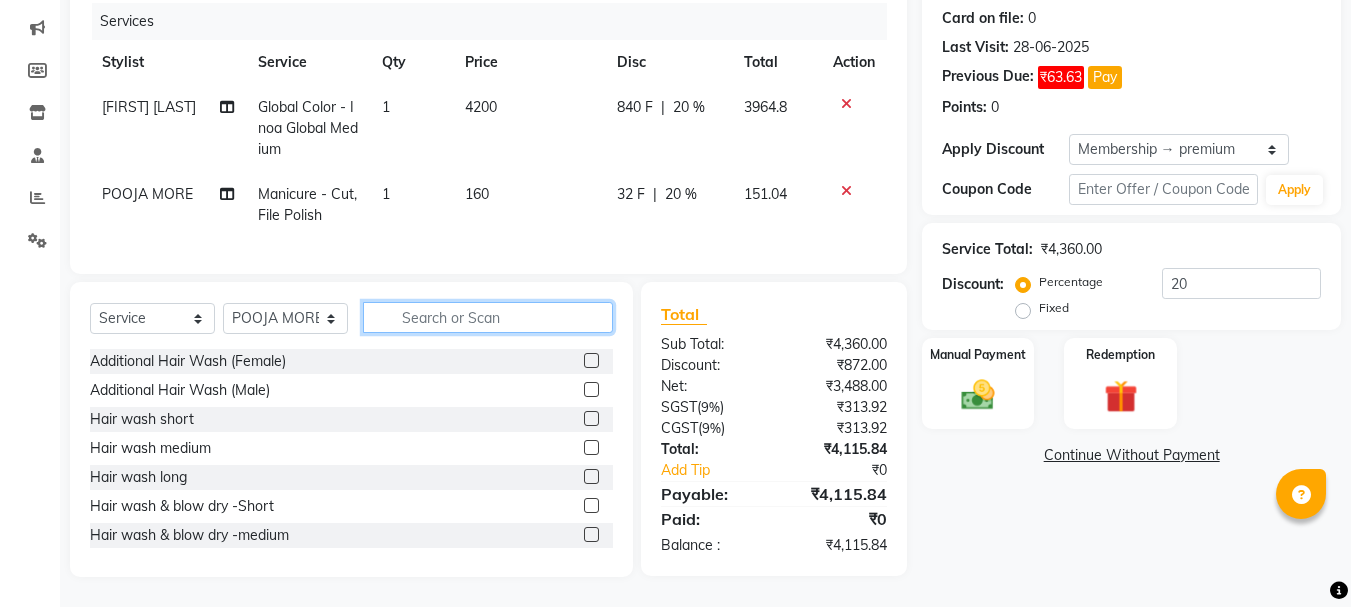click 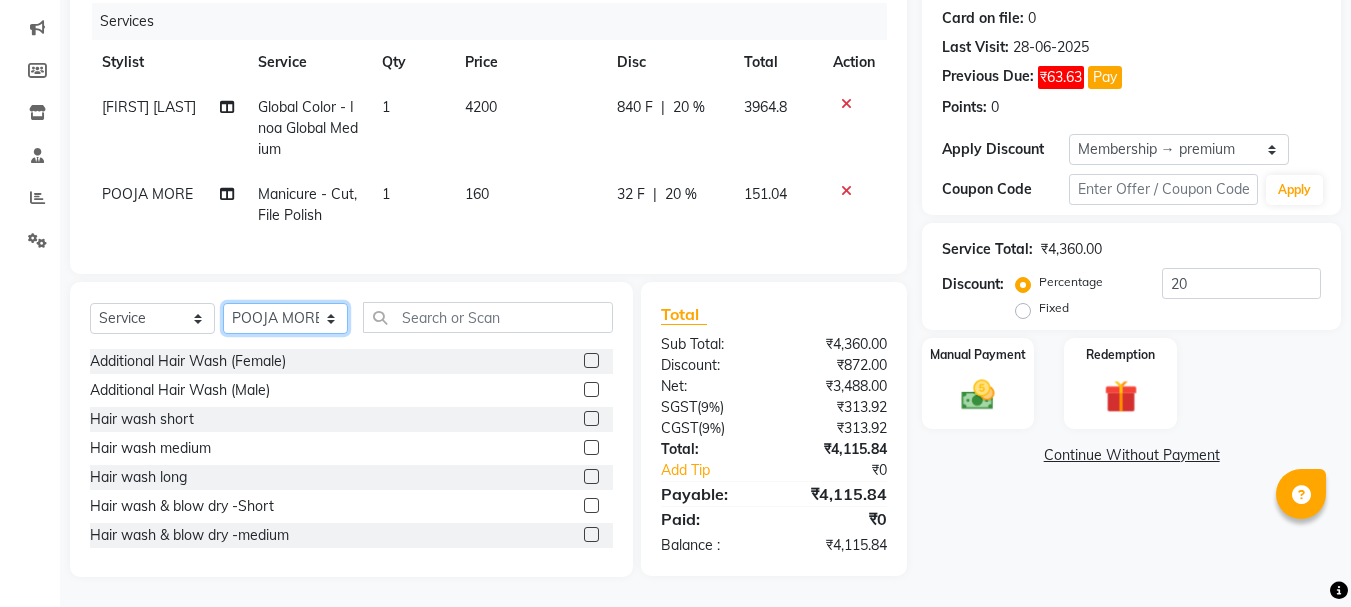 click on "Select Stylist [NAME] both [NAME] [LAST] [NAME] [LAST] [NAME] [LAST] [NAME] [LAST] [NAME] [LAST] [NAME] [LAST] [NAME] [LAST] [NAME] [LAST] [NAME] [LAST] [NAME] [LAST] [NAME] [LAST] [NAME] [LAST] [NAME] [LAST]" 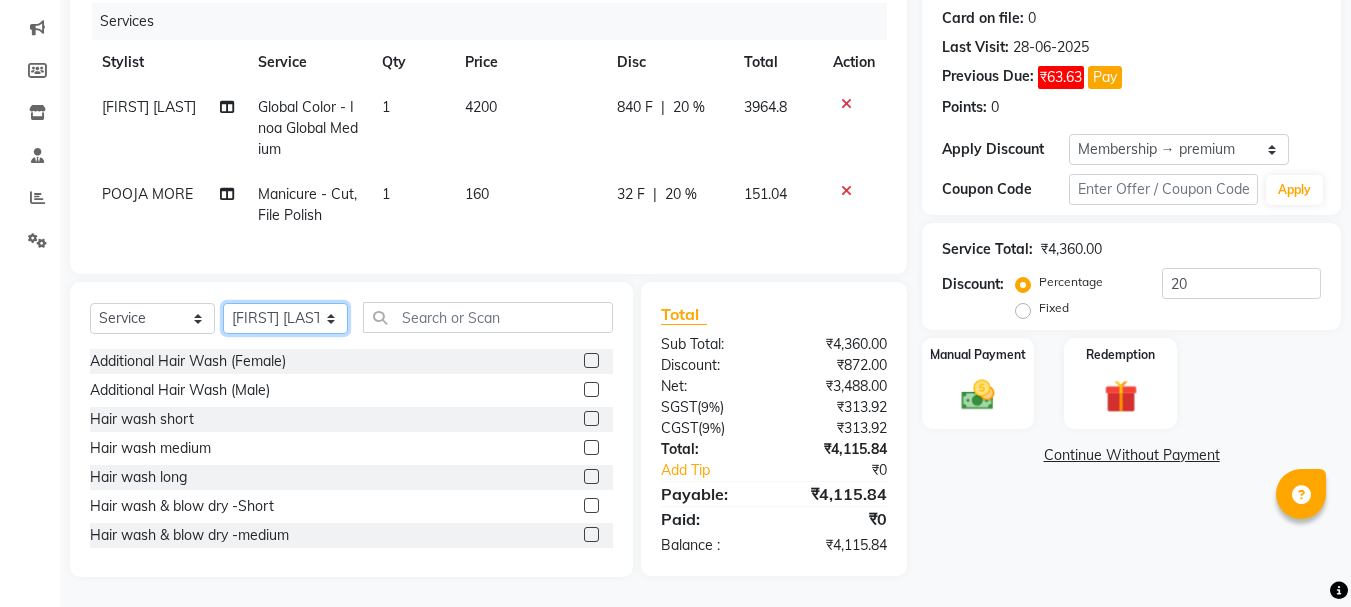 click on "Select Stylist [NAME] both [NAME] [LAST] [NAME] [LAST] [NAME] [LAST] [NAME] [LAST] [NAME] [LAST] [NAME] [LAST] [NAME] [LAST] [NAME] [LAST] [NAME] [LAST] [NAME] [LAST] [NAME] [LAST] [NAME] [LAST] [NAME] [LAST]" 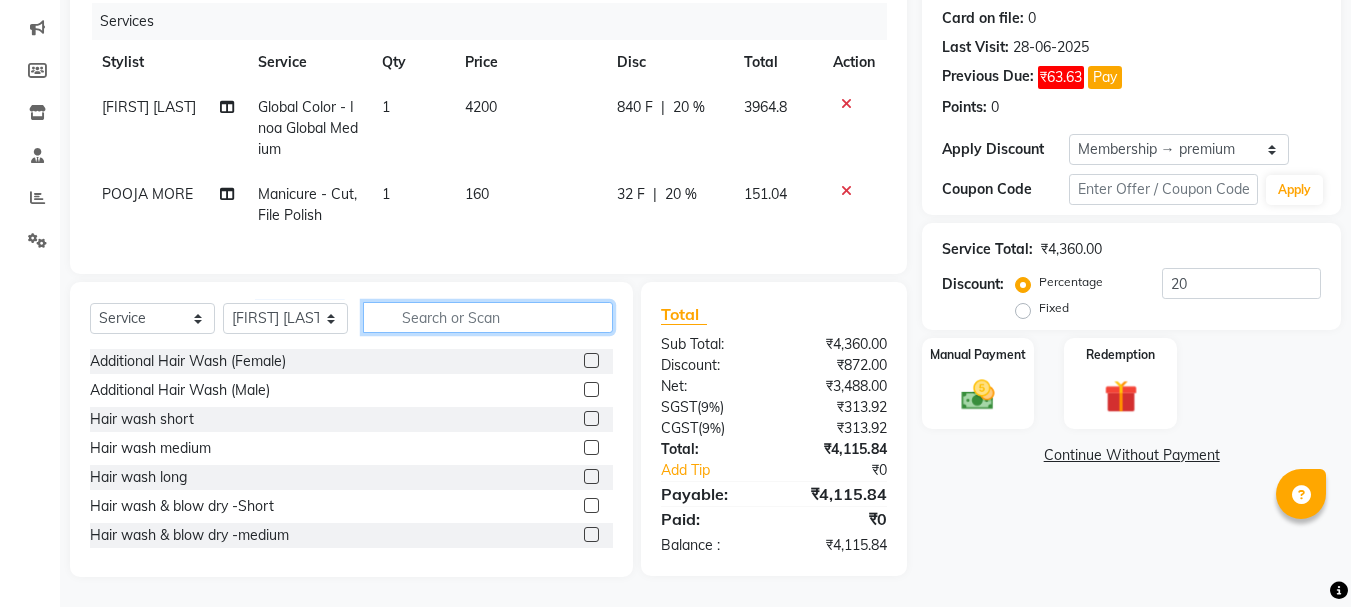 click 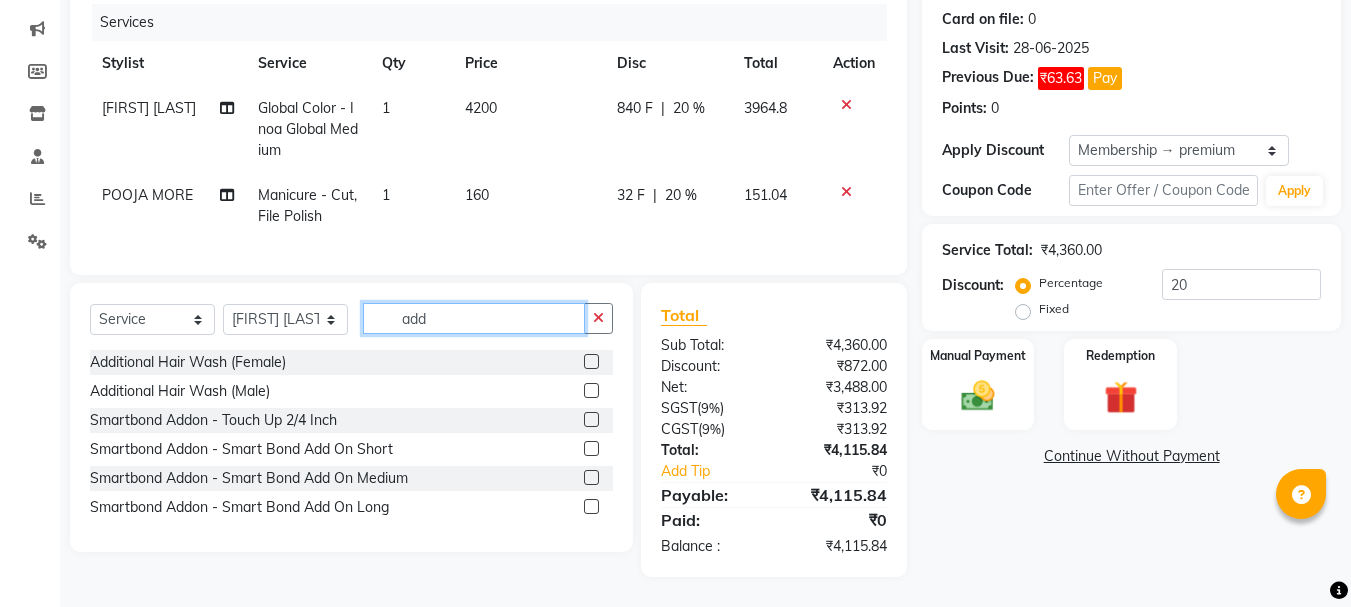 scroll, scrollTop: 259, scrollLeft: 0, axis: vertical 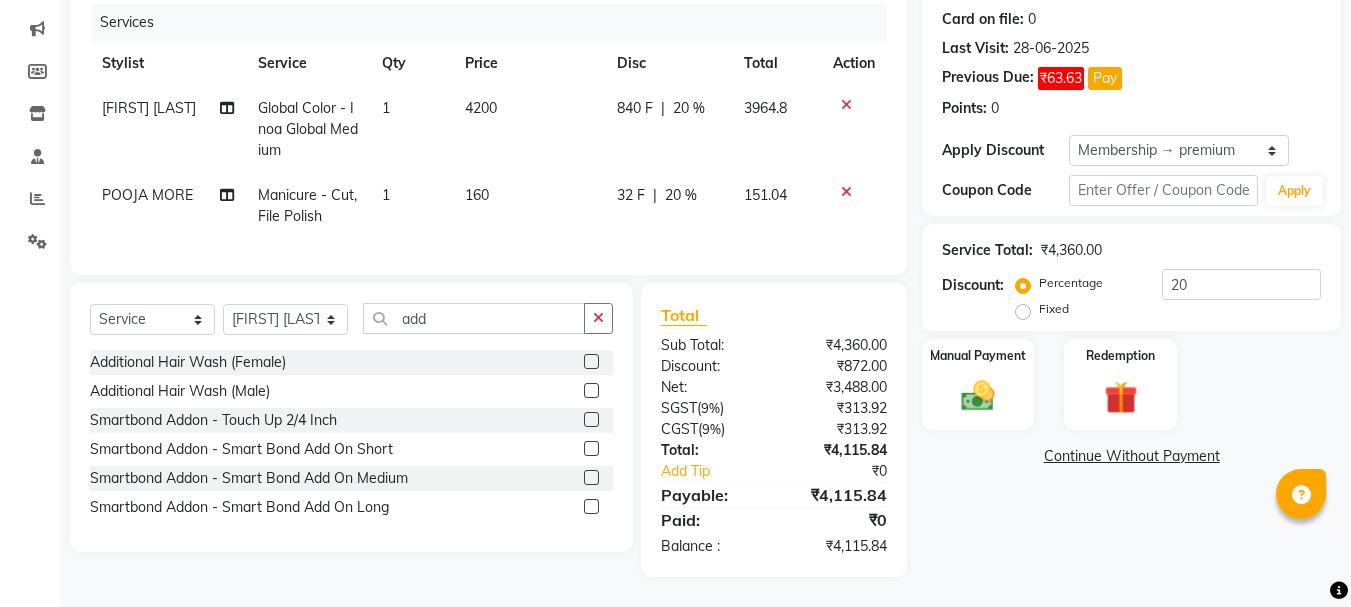 click 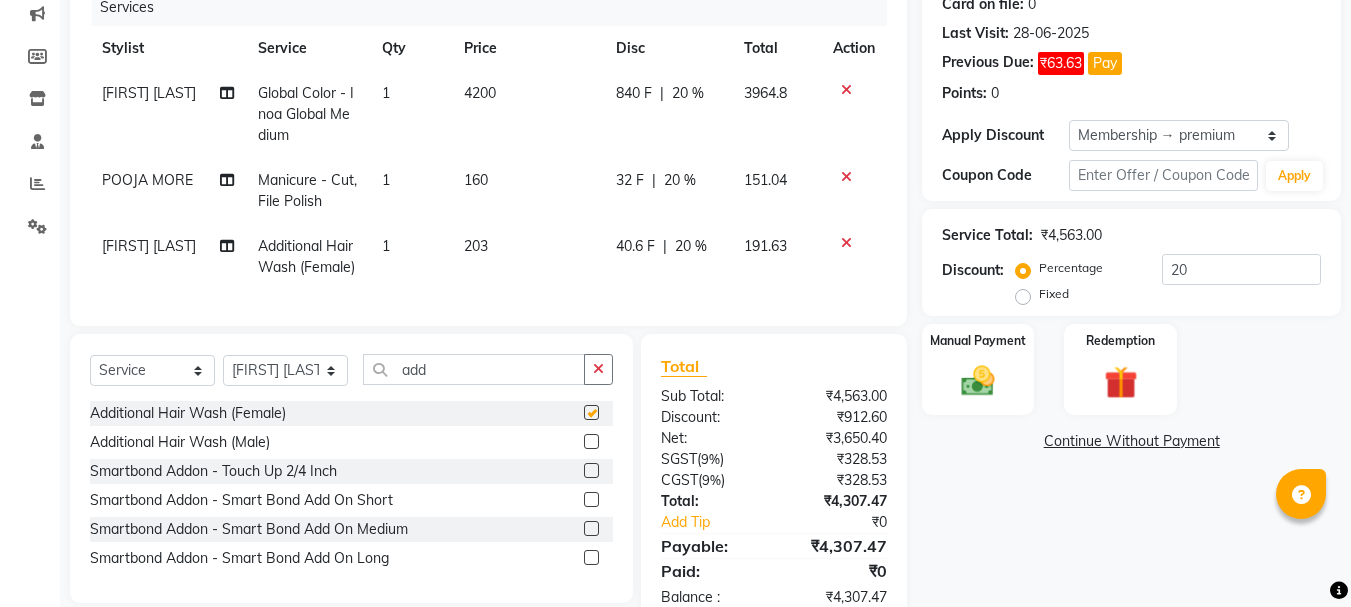 checkbox on "false" 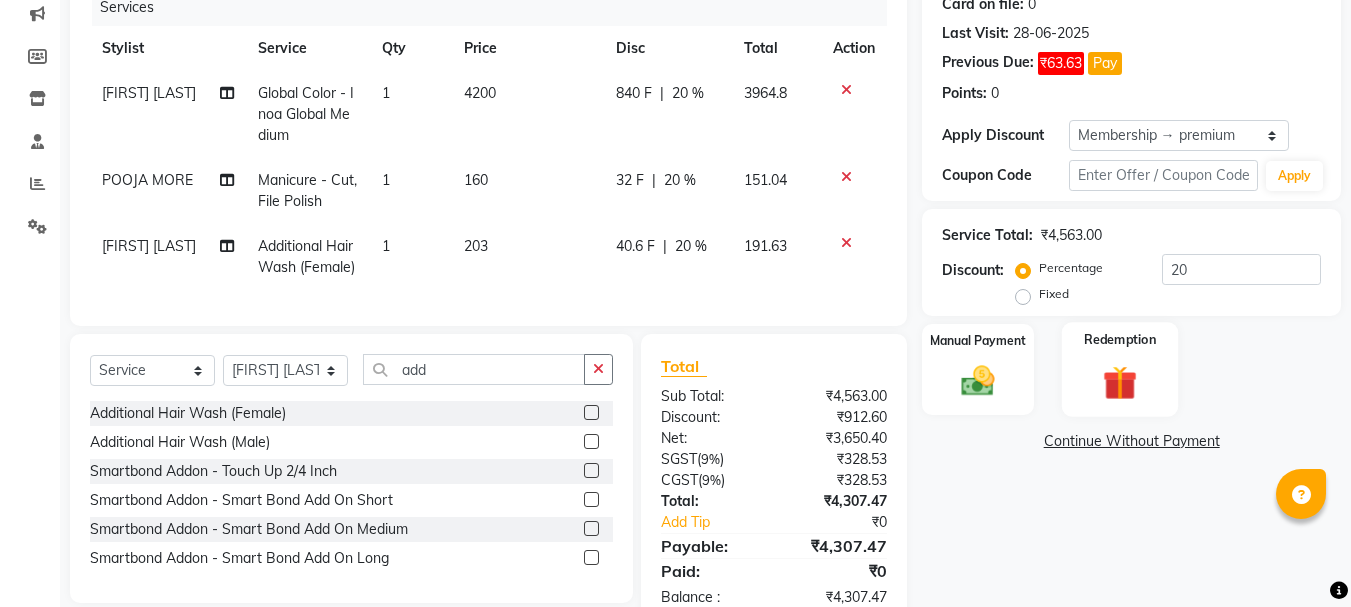 scroll, scrollTop: 159, scrollLeft: 0, axis: vertical 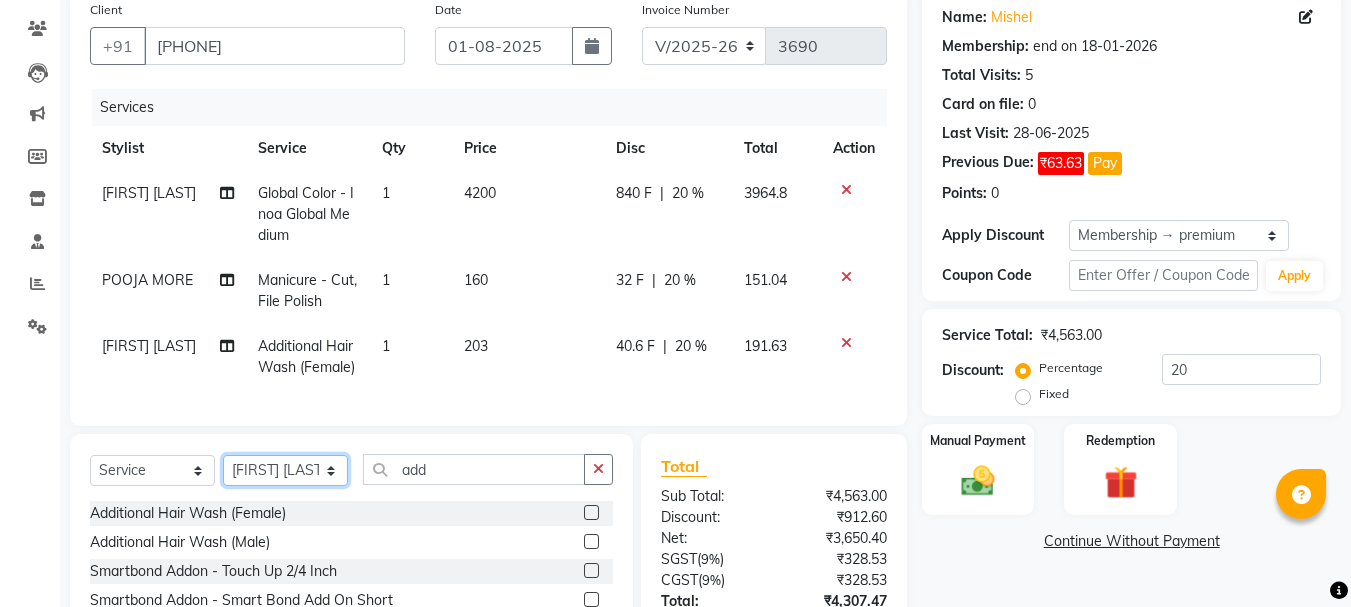 click on "Select Stylist [NAME] both [NAME] [LAST] [NAME] [LAST] [NAME] [LAST] [NAME] [LAST] [NAME] [LAST] [NAME] [LAST] [NAME] [LAST] [NAME] [LAST] [NAME] [LAST] [NAME] [LAST] [NAME] [LAST] [NAME] [LAST] [NAME] [LAST]" 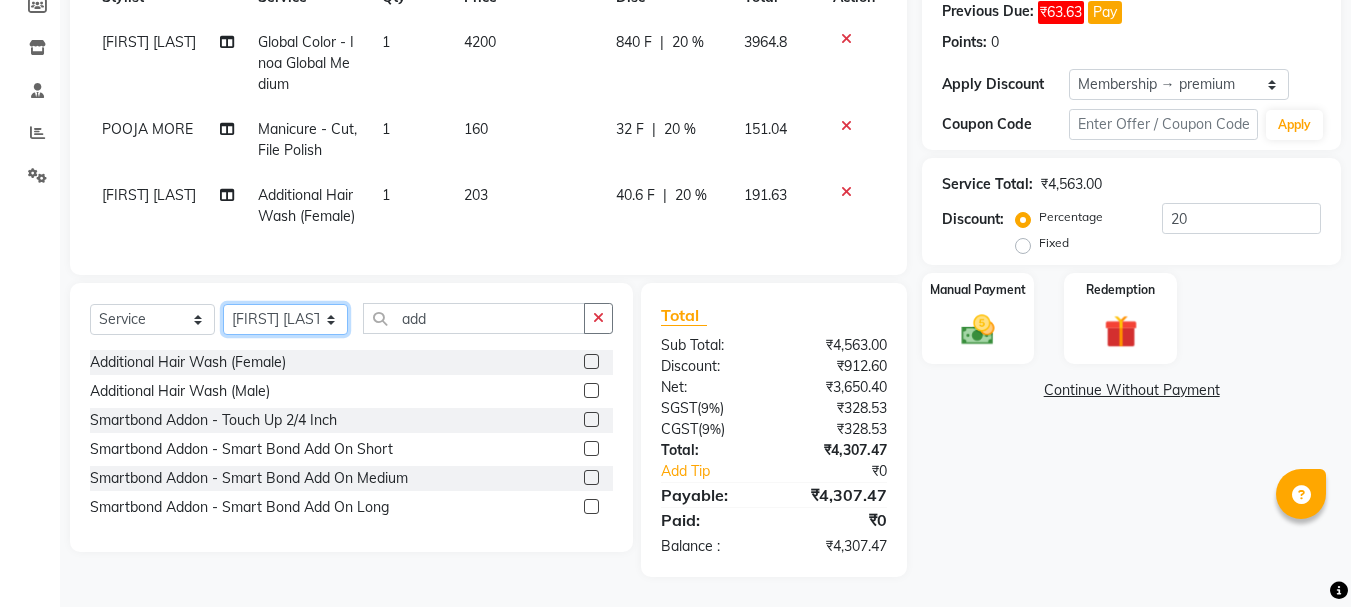 scroll, scrollTop: 325, scrollLeft: 0, axis: vertical 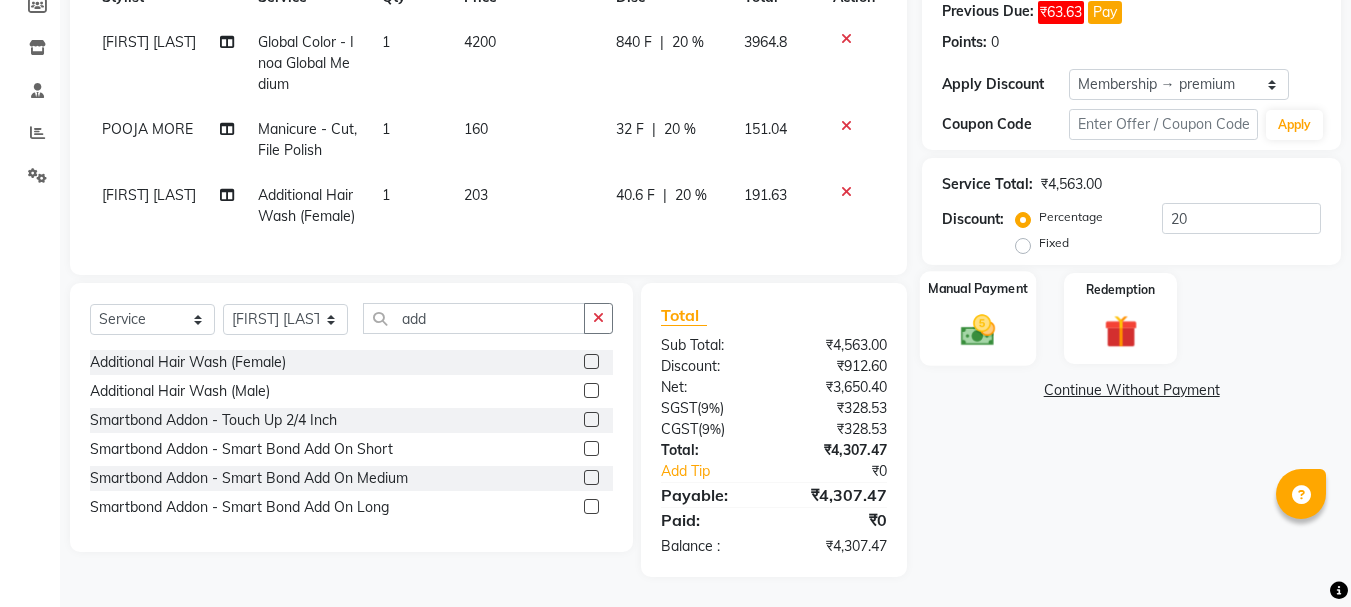 click 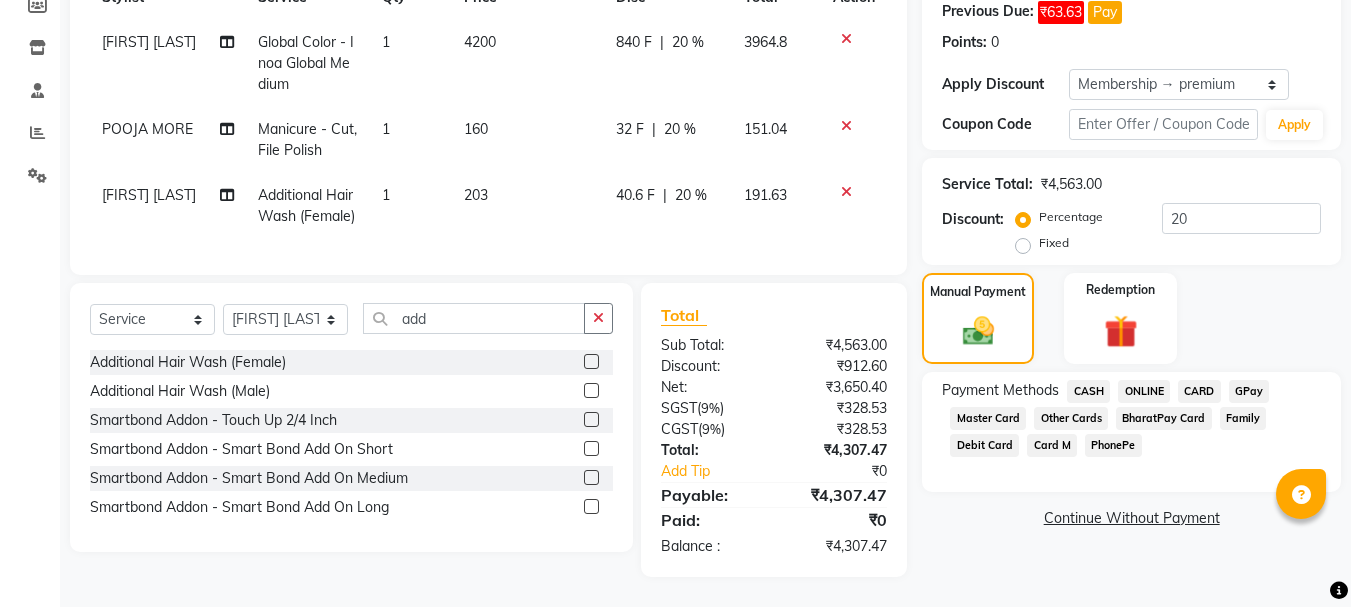 click on "CARD" 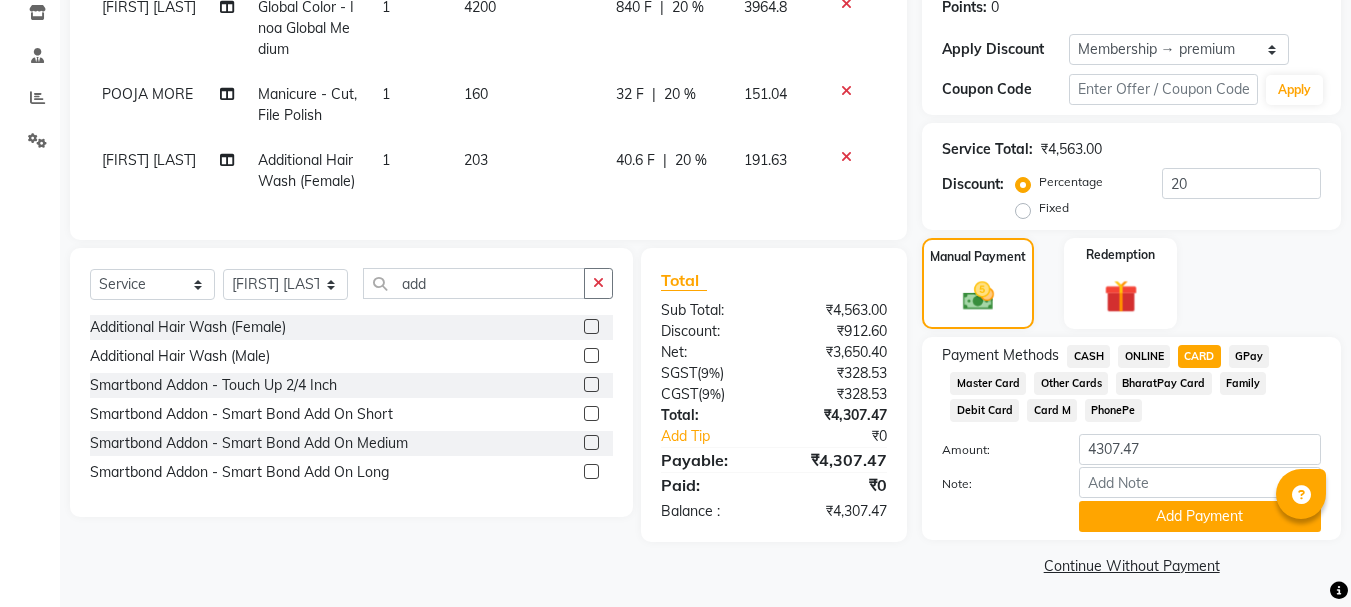scroll, scrollTop: 349, scrollLeft: 0, axis: vertical 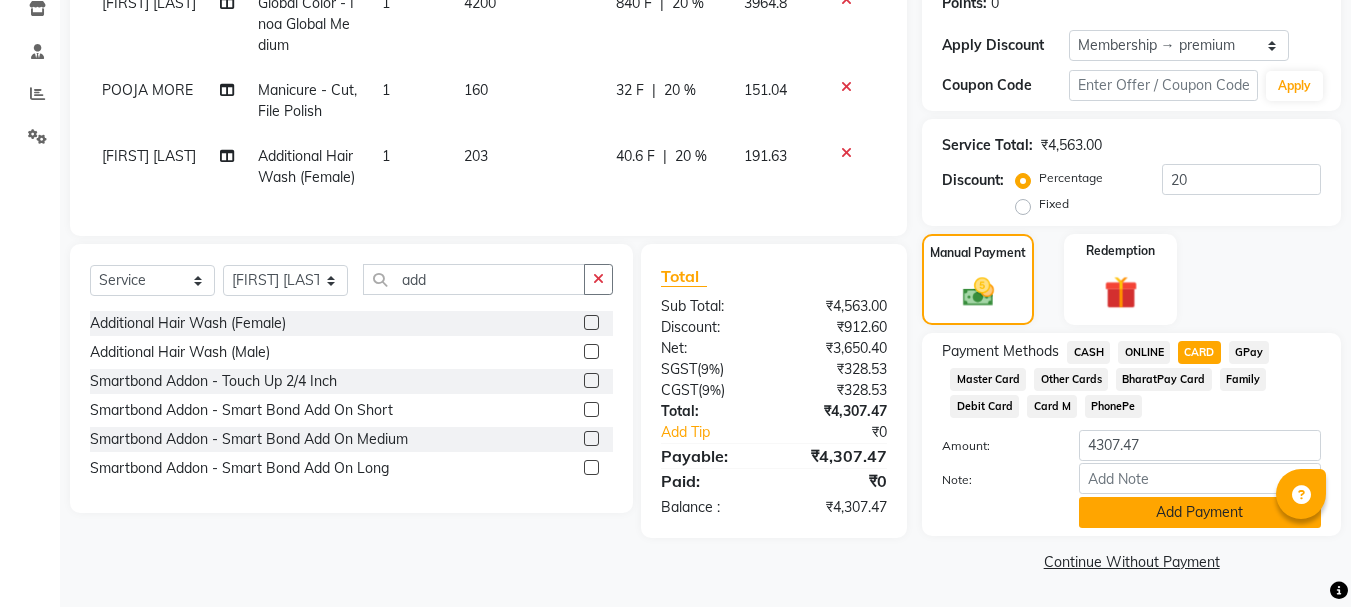 click on "Add Payment" 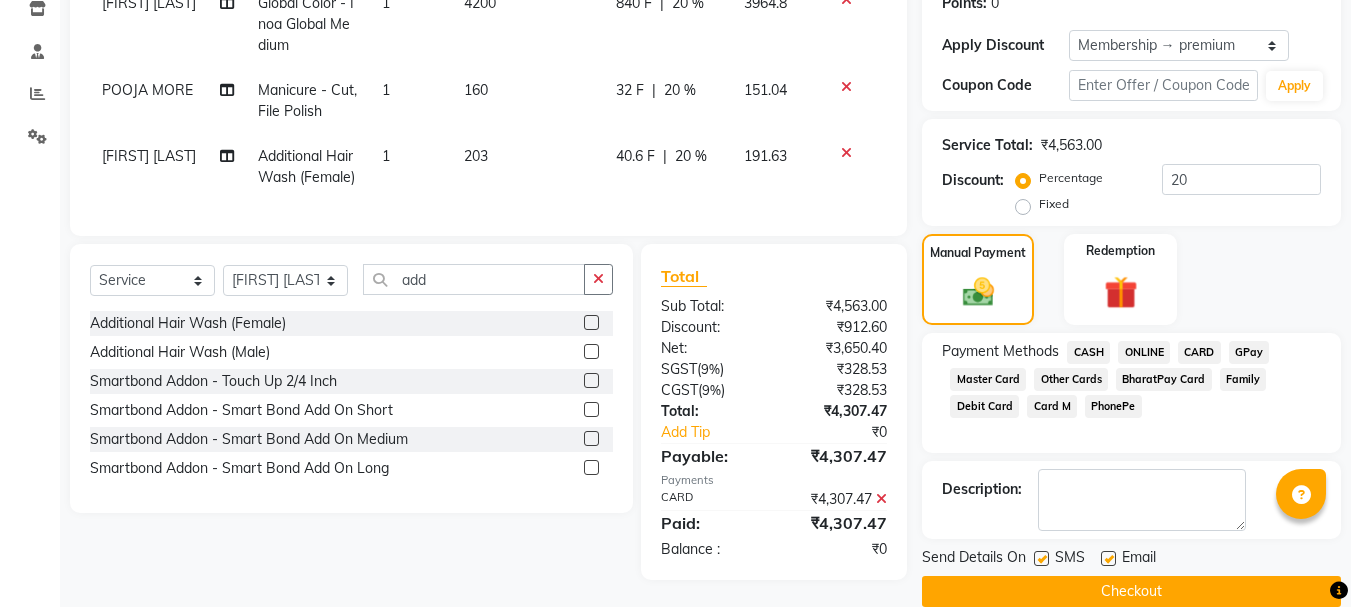 scroll, scrollTop: 379, scrollLeft: 0, axis: vertical 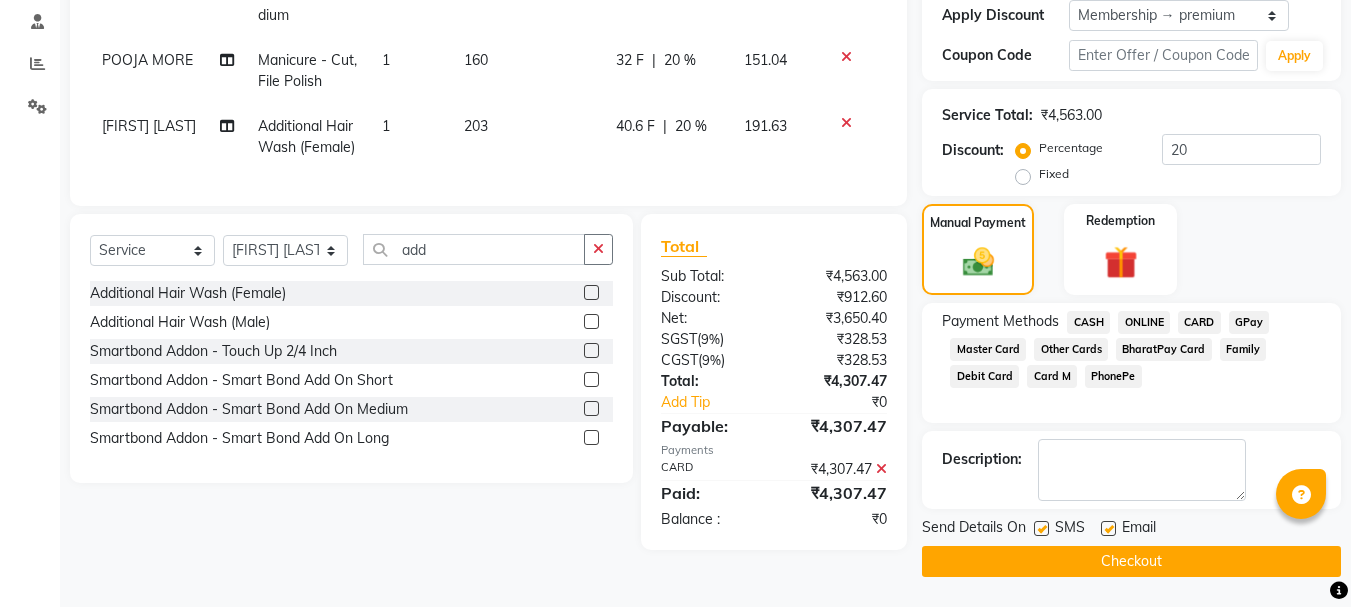 click on "Checkout" 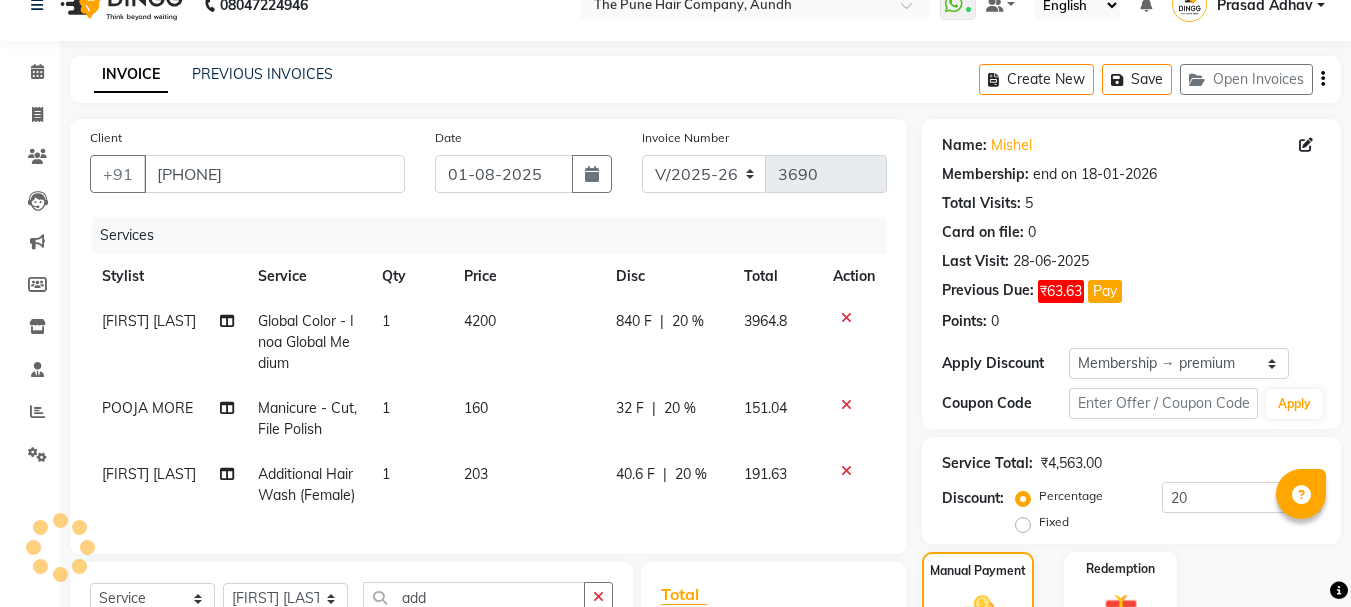 scroll, scrollTop: 0, scrollLeft: 0, axis: both 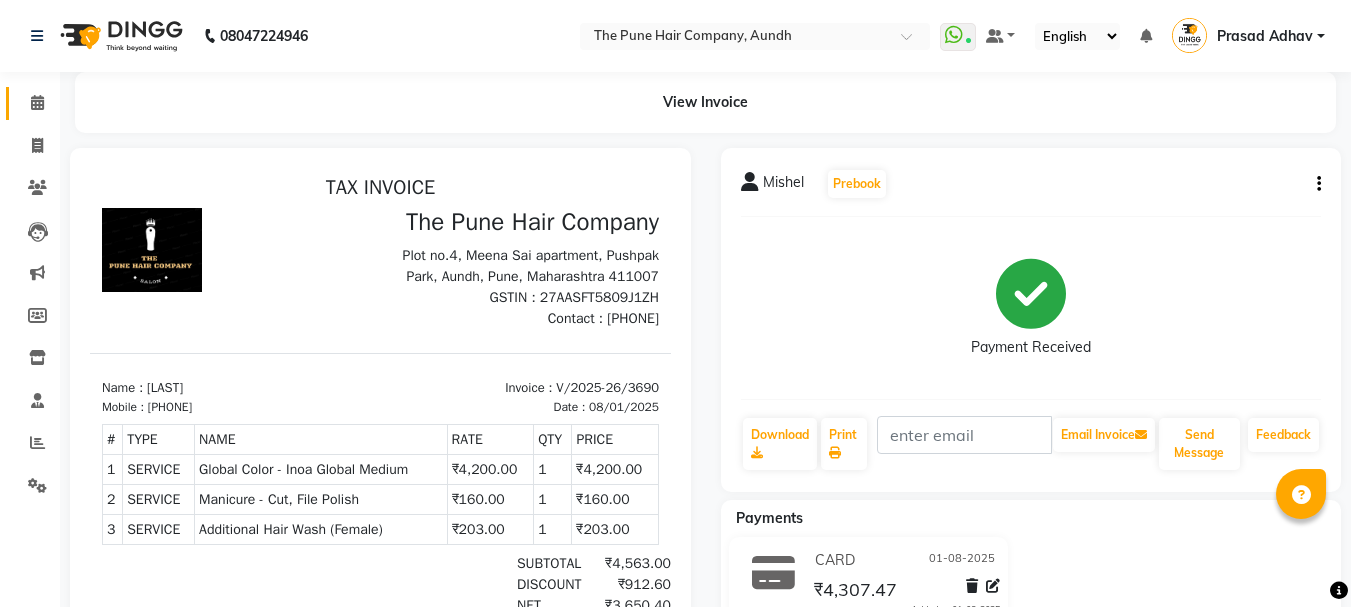 click on "Calendar" 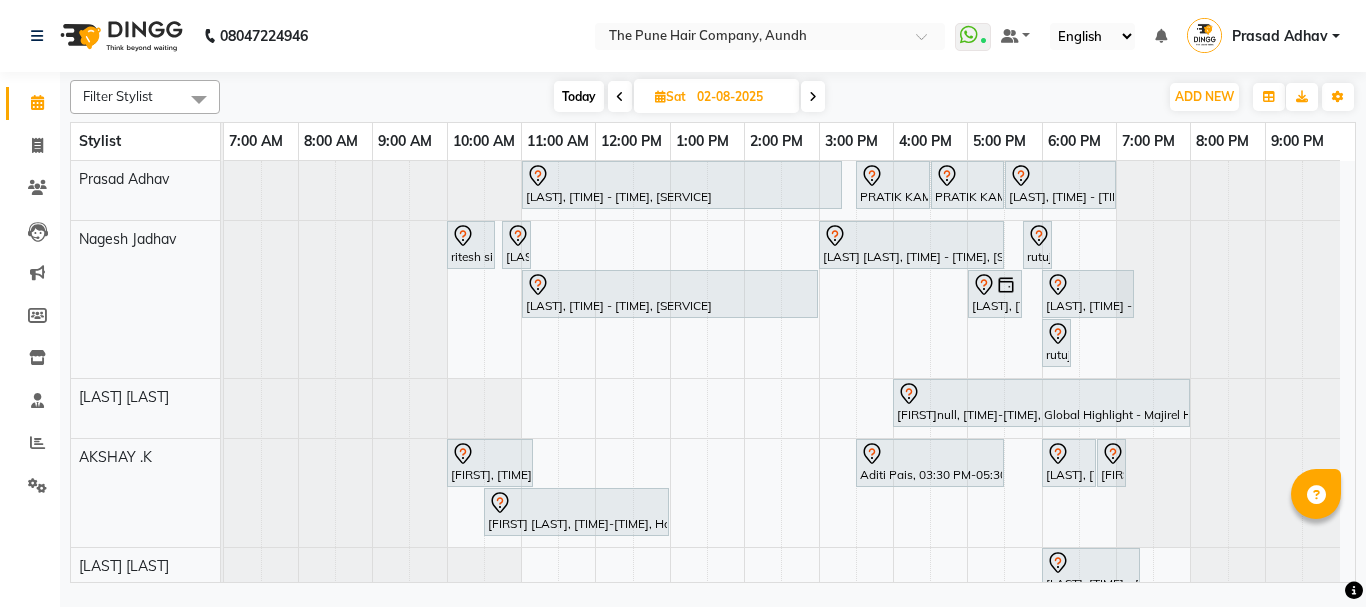 scroll, scrollTop: 673, scrollLeft: 0, axis: vertical 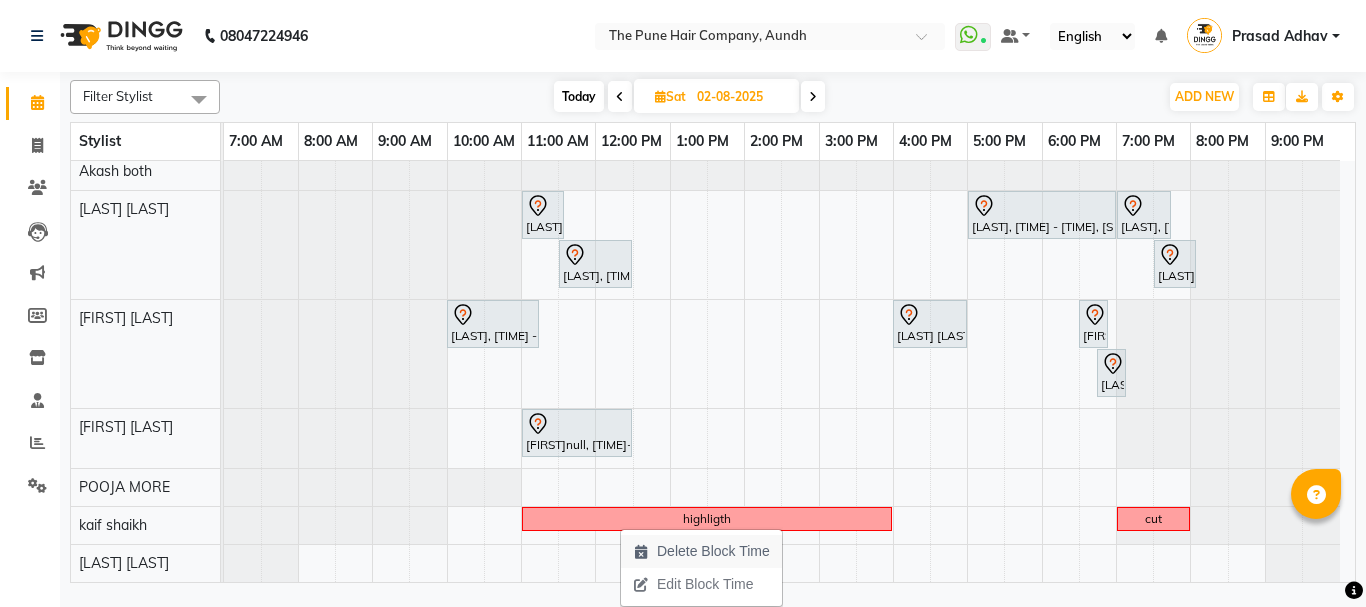 drag, startPoint x: 620, startPoint y: 527, endPoint x: 659, endPoint y: 548, distance: 44.294468 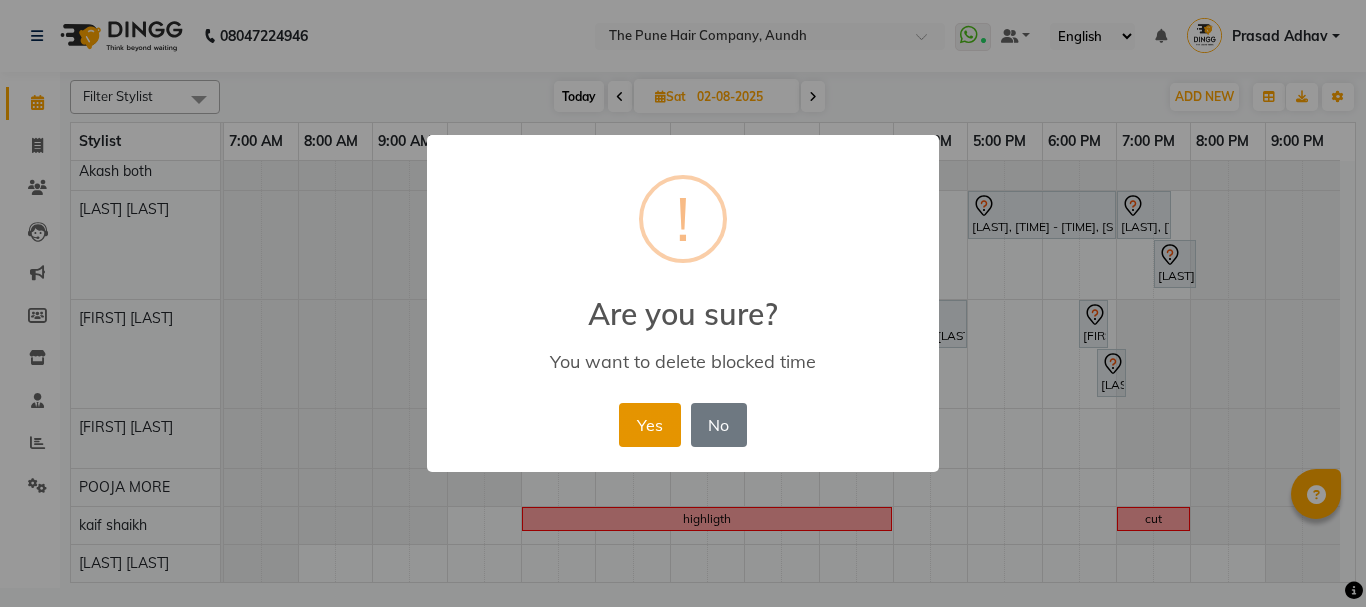 click on "Yes" at bounding box center [649, 425] 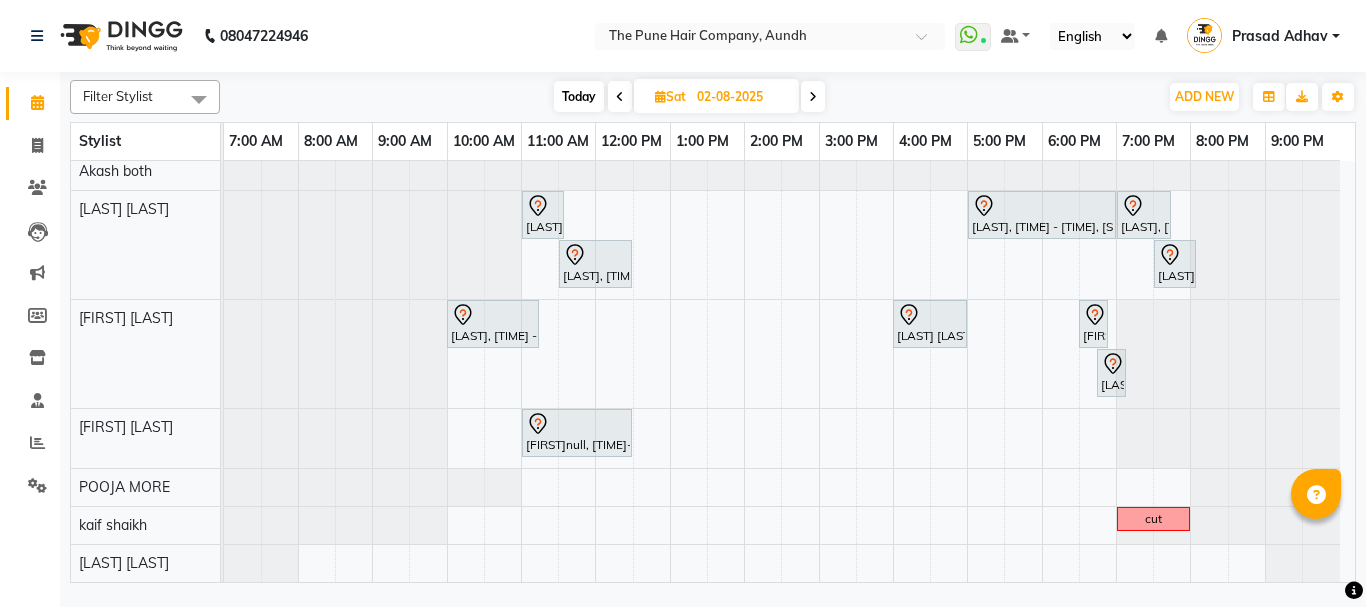 scroll, scrollTop: 473, scrollLeft: 0, axis: vertical 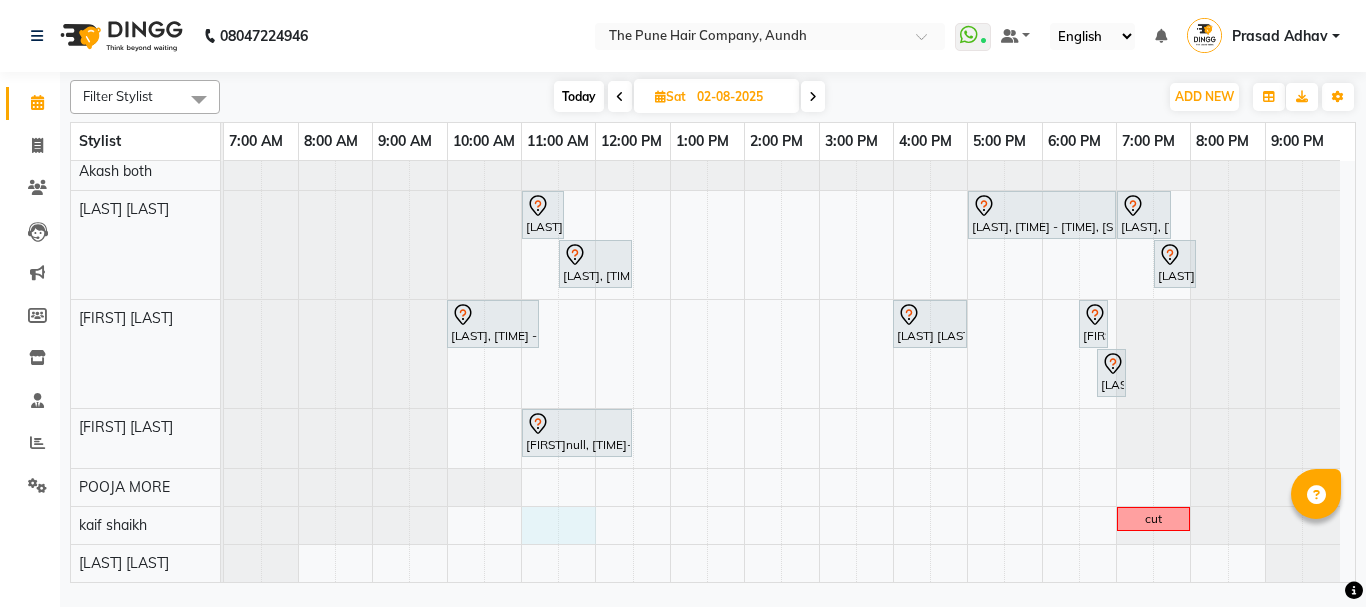 drag, startPoint x: 529, startPoint y: 521, endPoint x: 565, endPoint y: 521, distance: 36 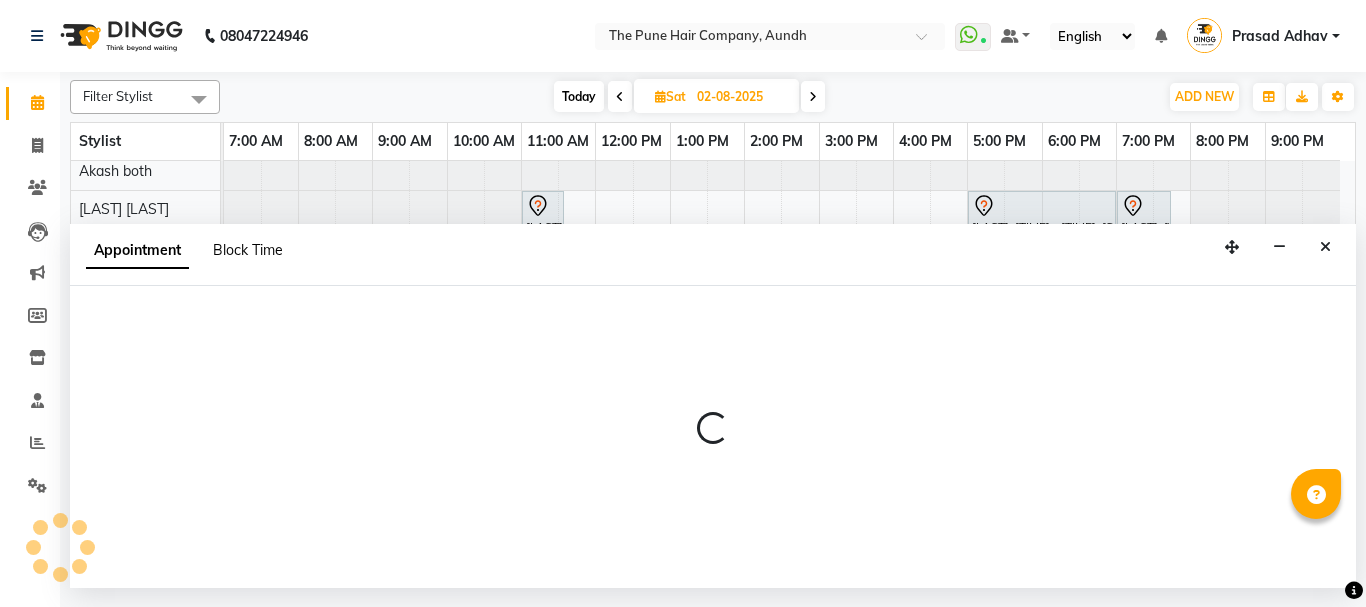 click on "Block Time" at bounding box center (248, 250) 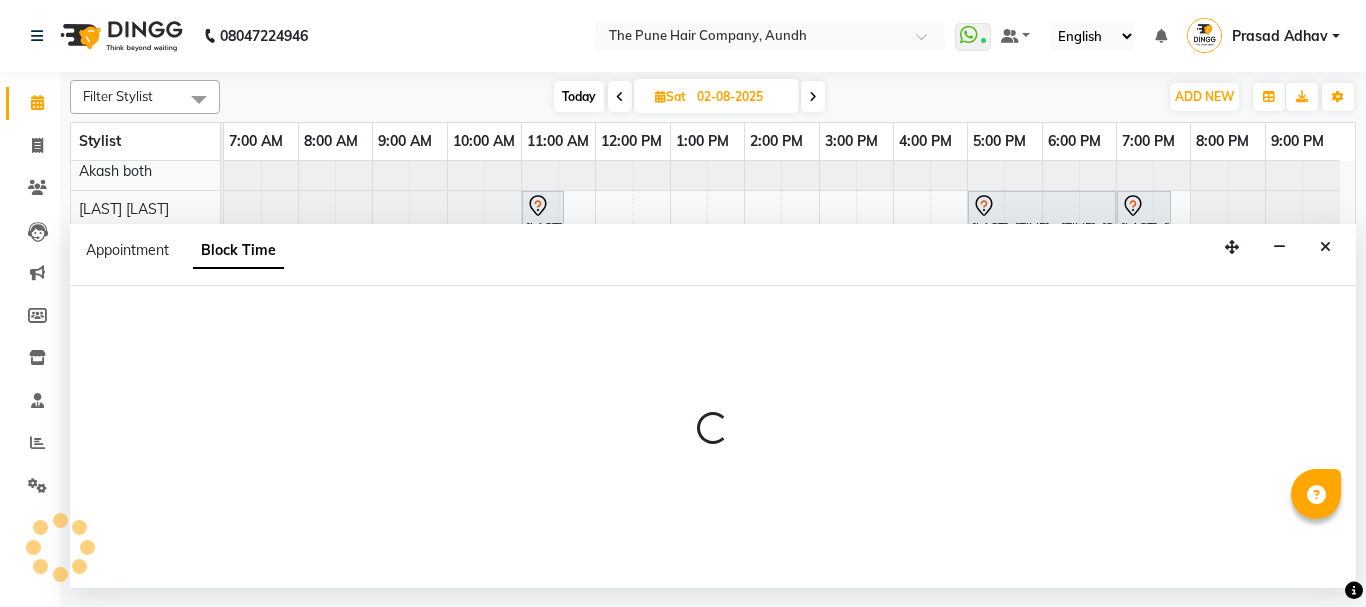 select on "50093" 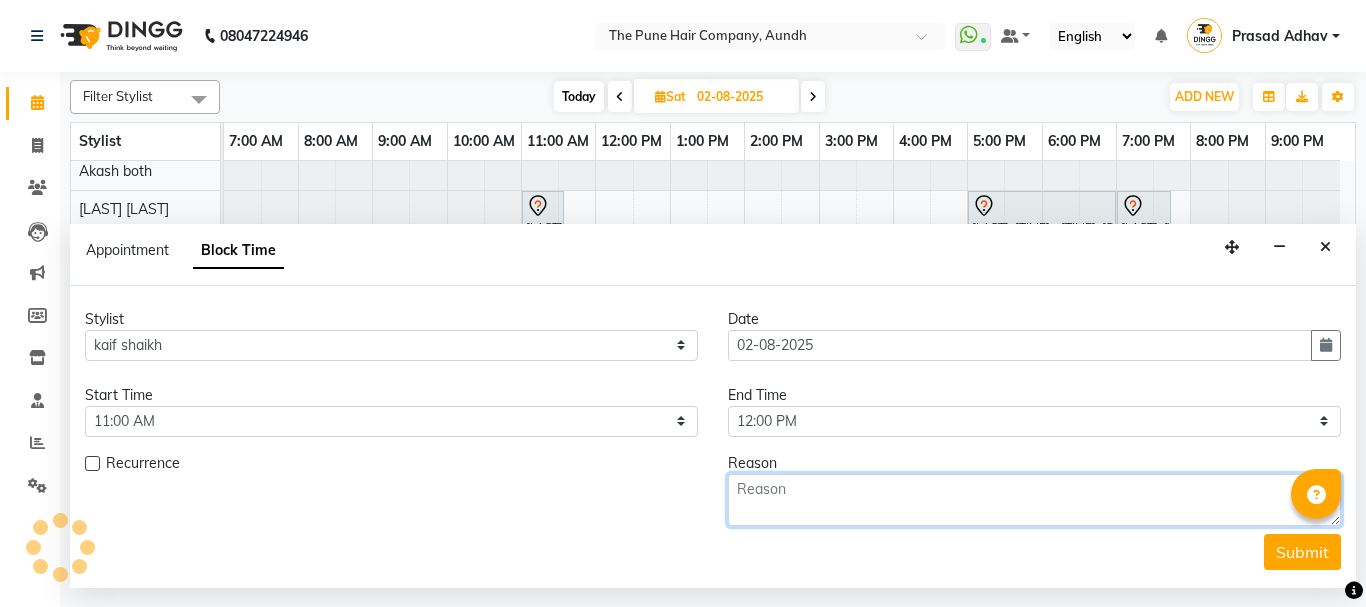 click at bounding box center [1034, 500] 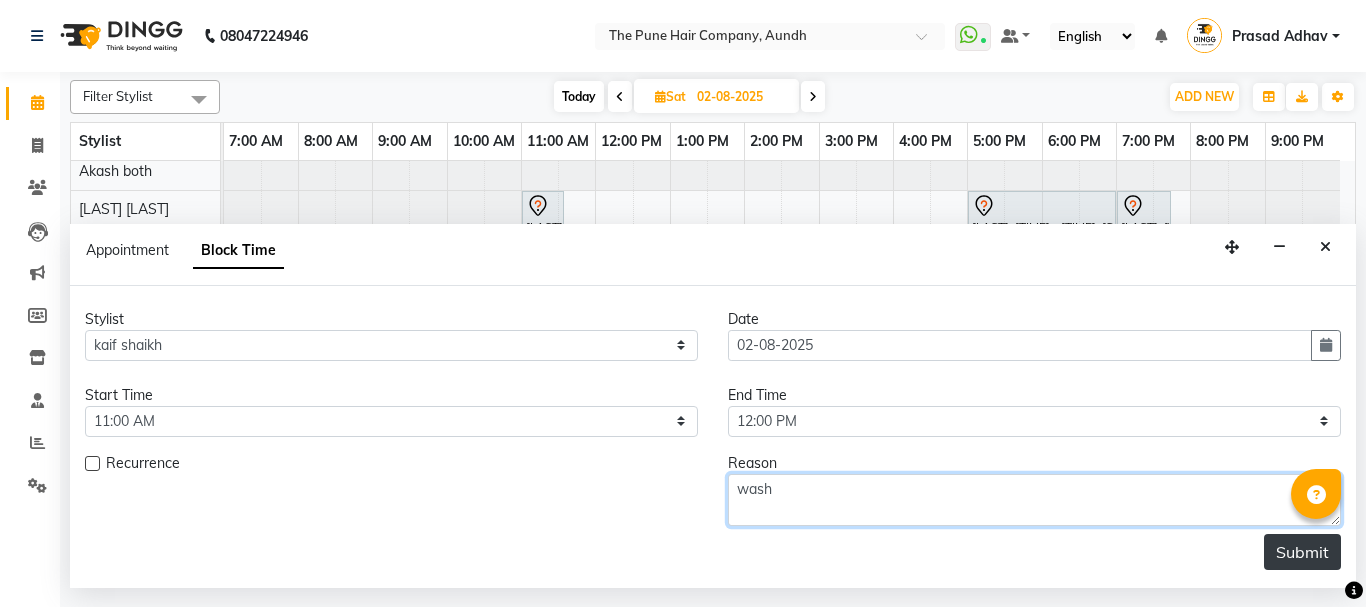 type on "wash" 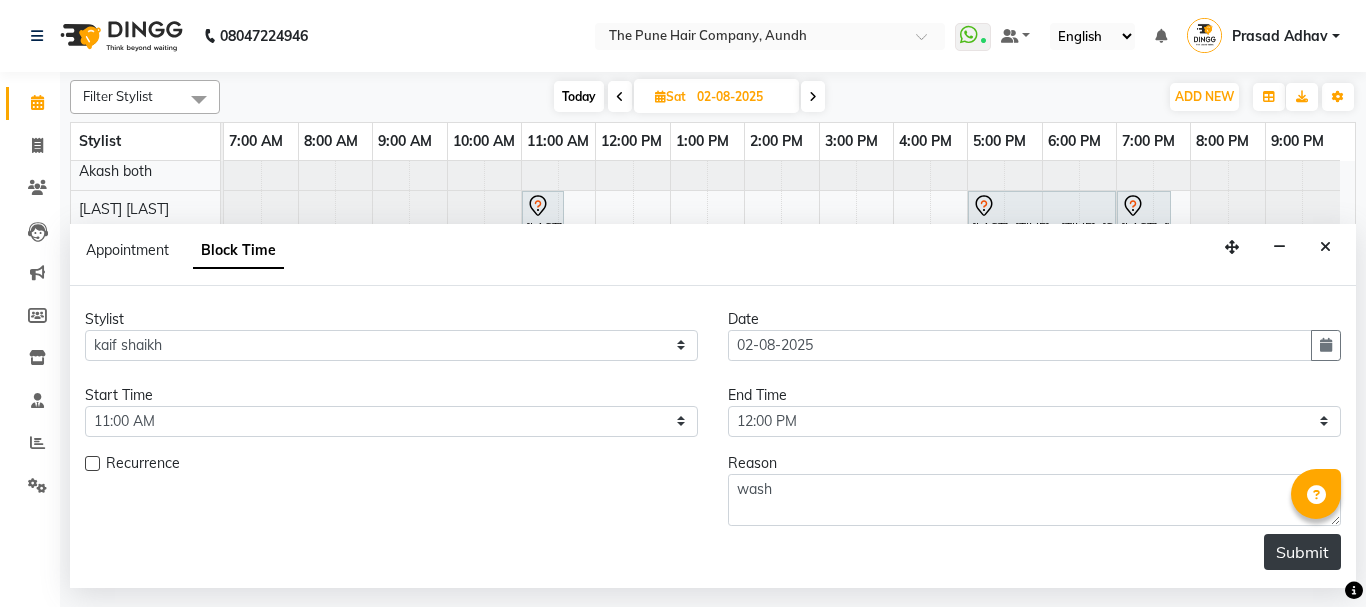 click on "Submit" at bounding box center (1302, 552) 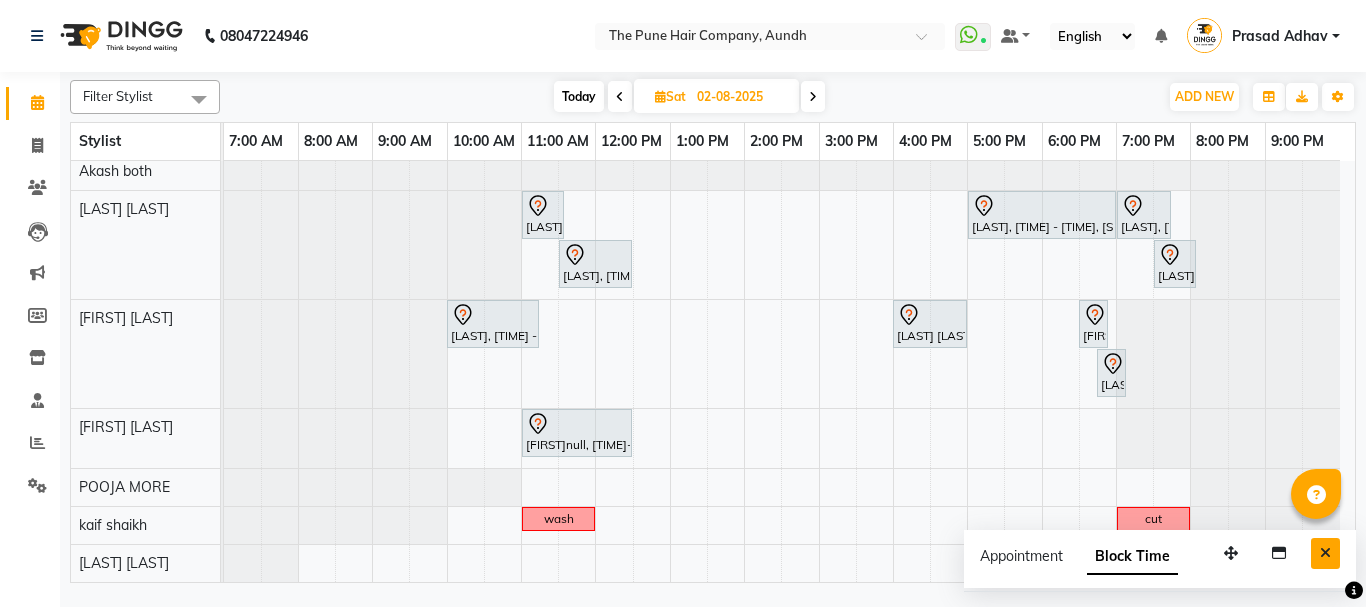 click at bounding box center [1325, 553] 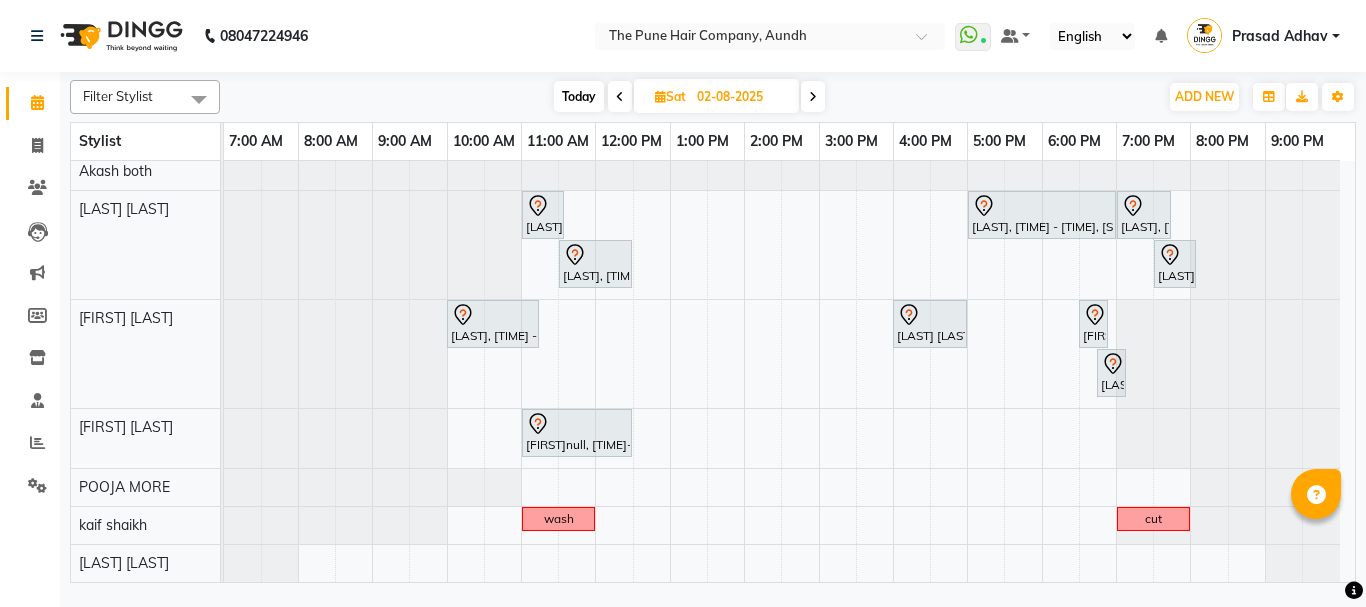 click on "Today" at bounding box center (579, 96) 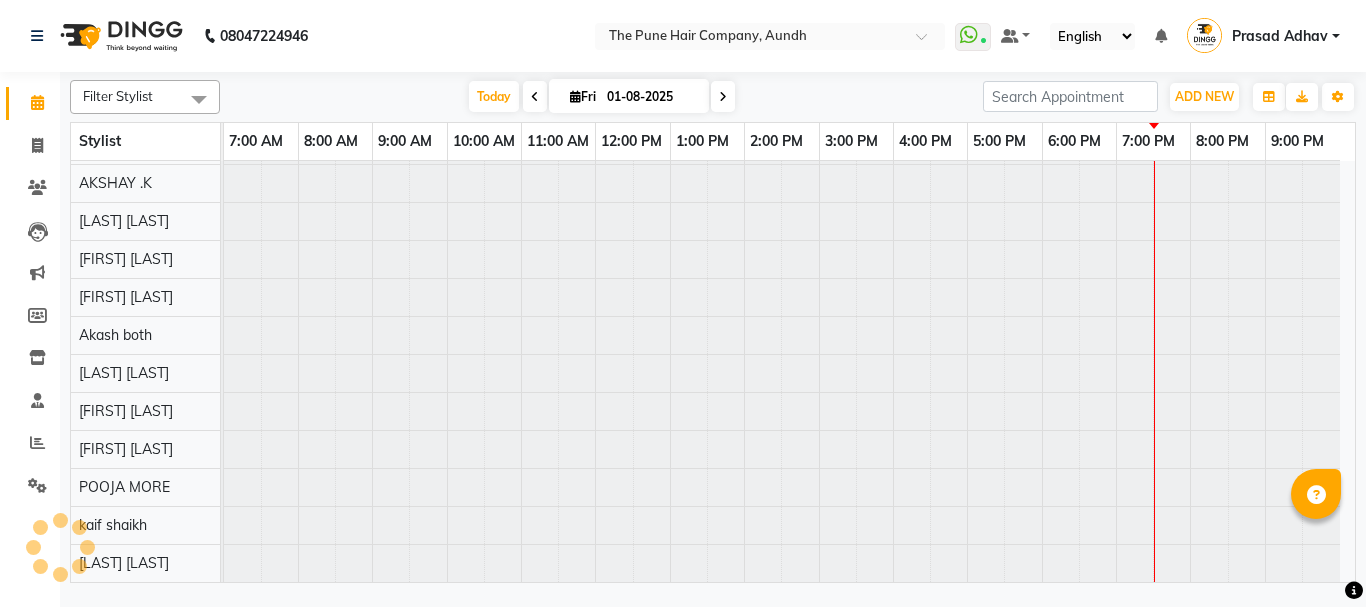 scroll, scrollTop: 110, scrollLeft: 0, axis: vertical 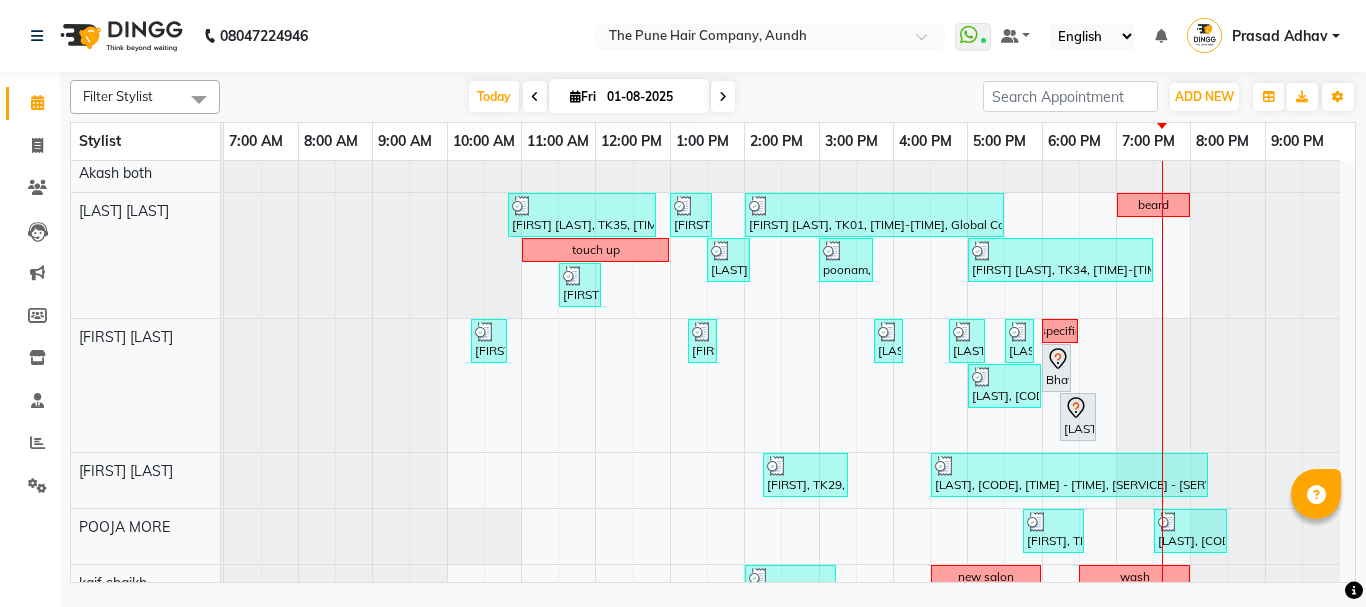 click at bounding box center (723, 96) 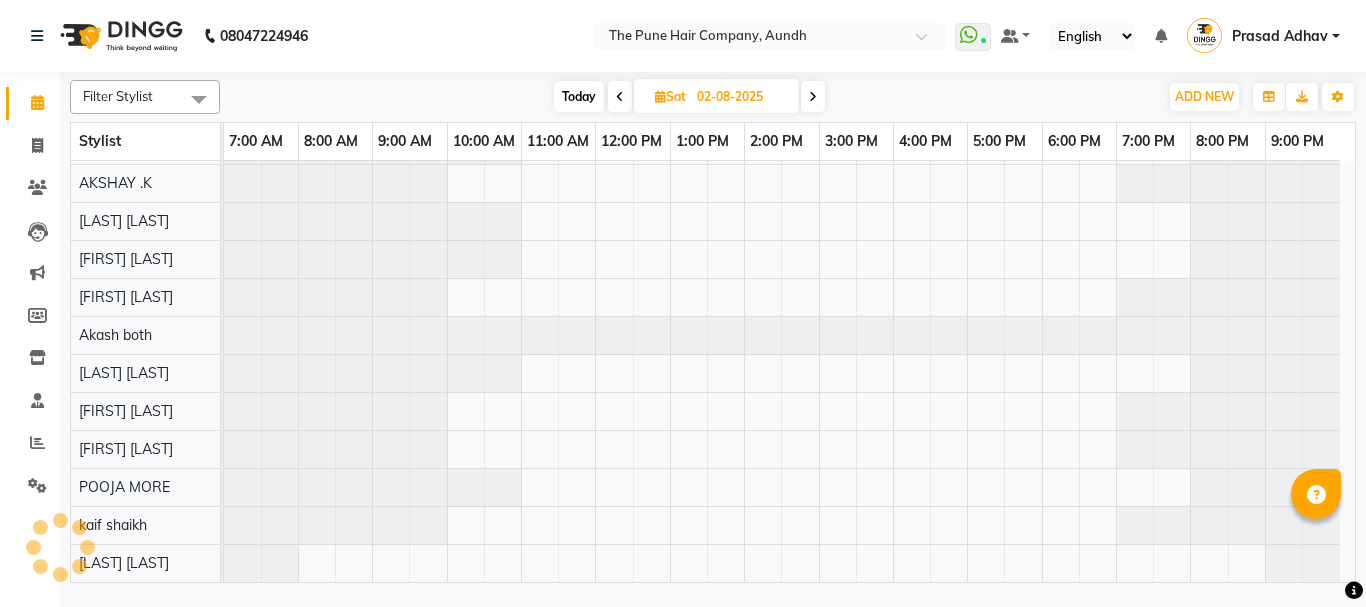 scroll, scrollTop: 110, scrollLeft: 0, axis: vertical 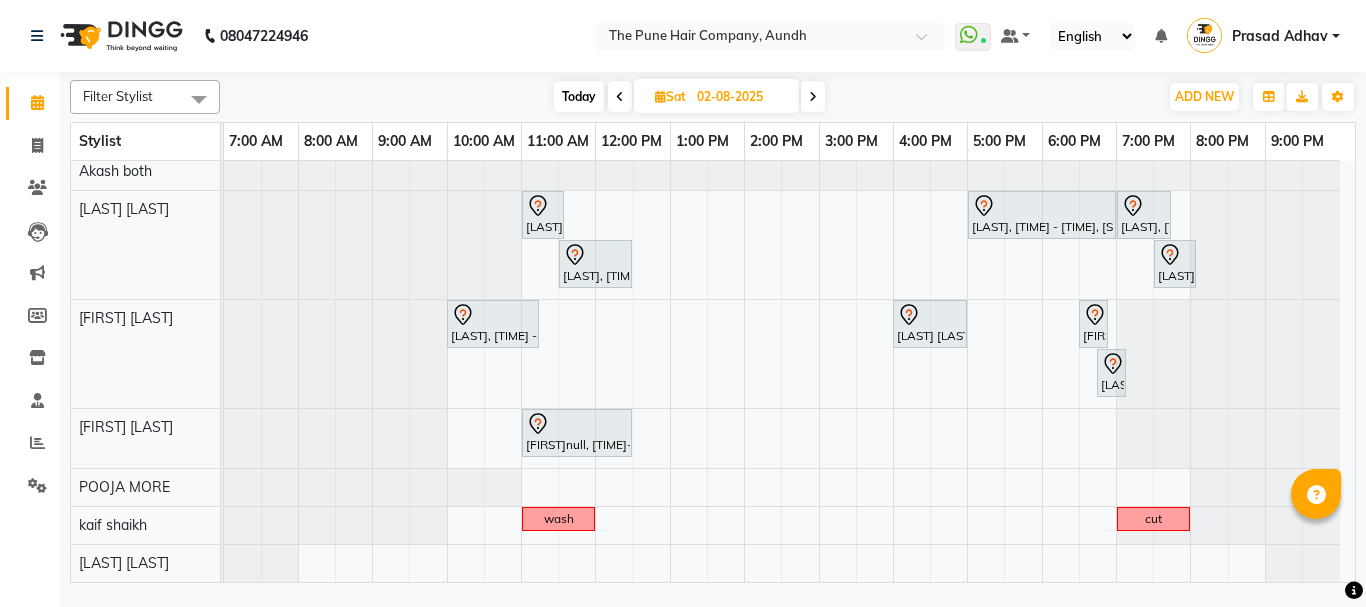 click at bounding box center [224, 245] 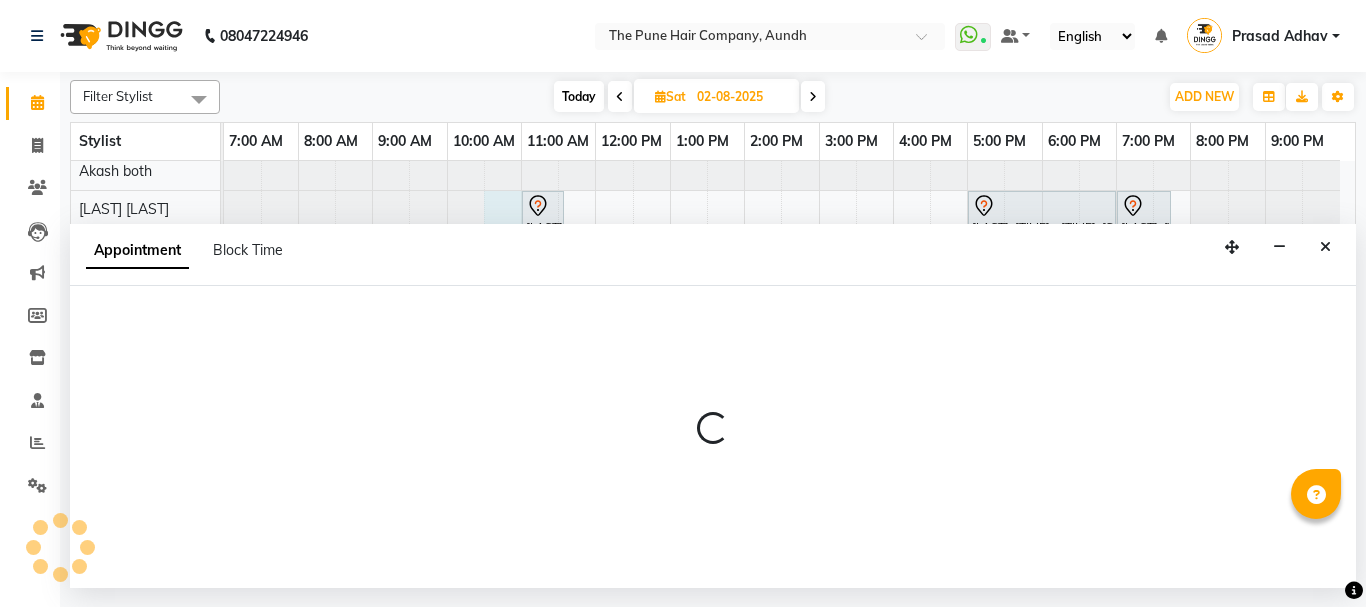select on "49441" 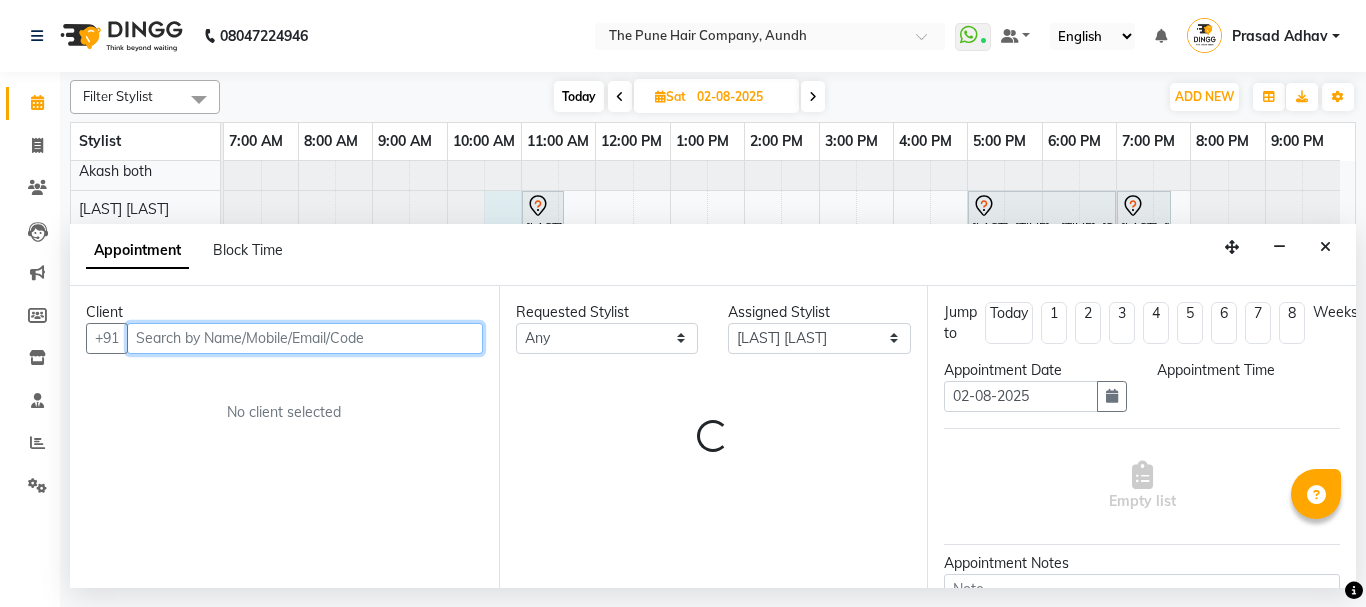 select on "630" 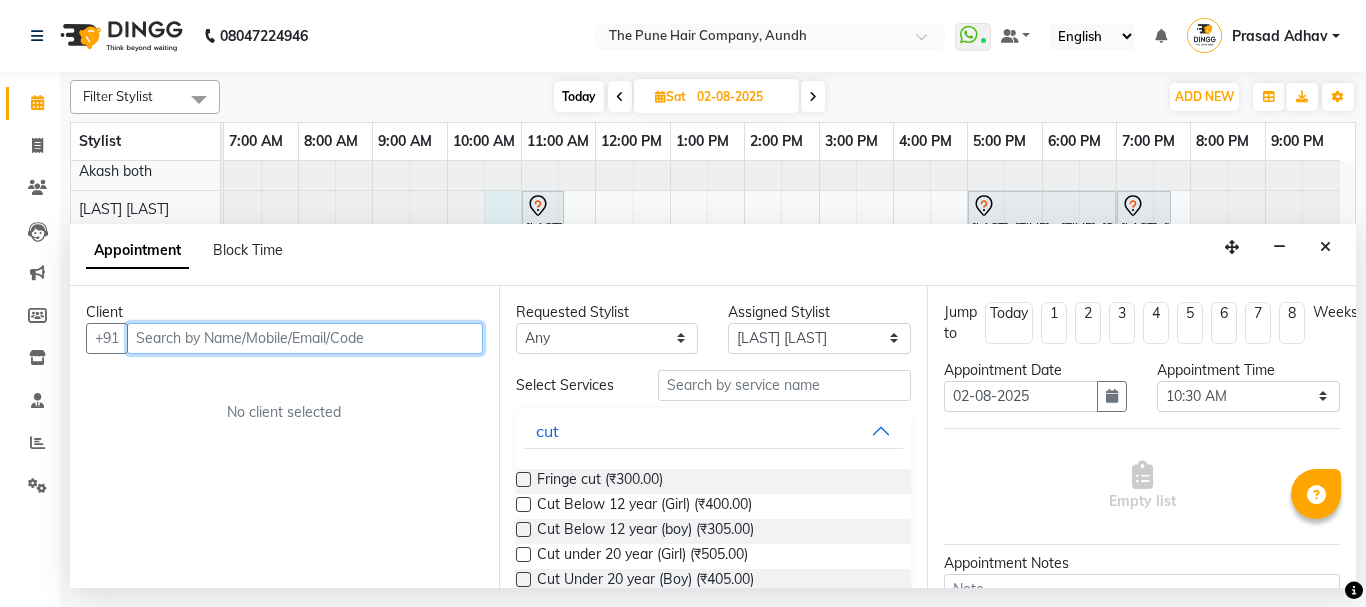 click at bounding box center [305, 338] 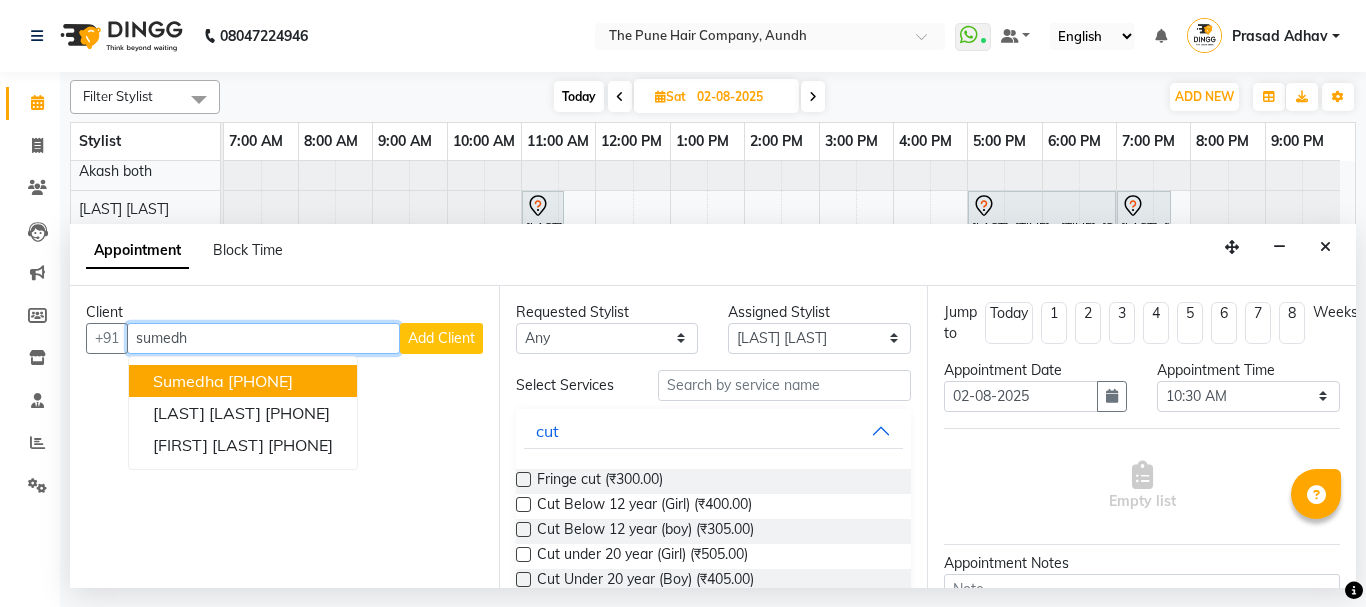 click on "9370105915" at bounding box center [260, 381] 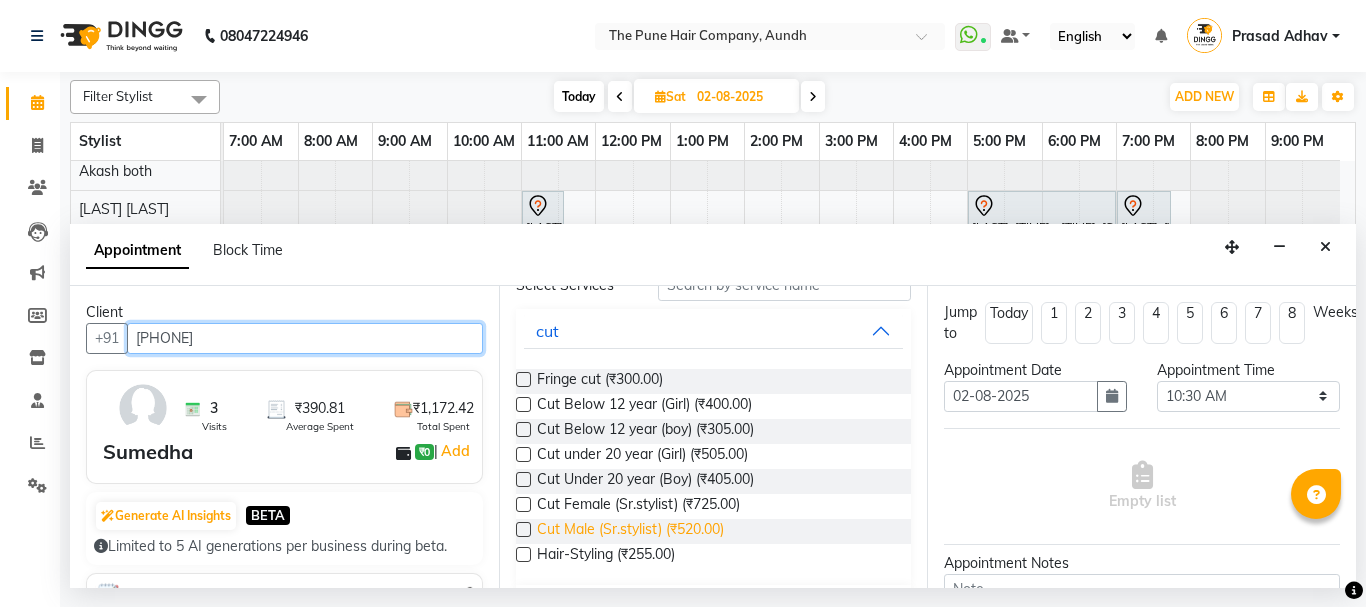 scroll, scrollTop: 300, scrollLeft: 0, axis: vertical 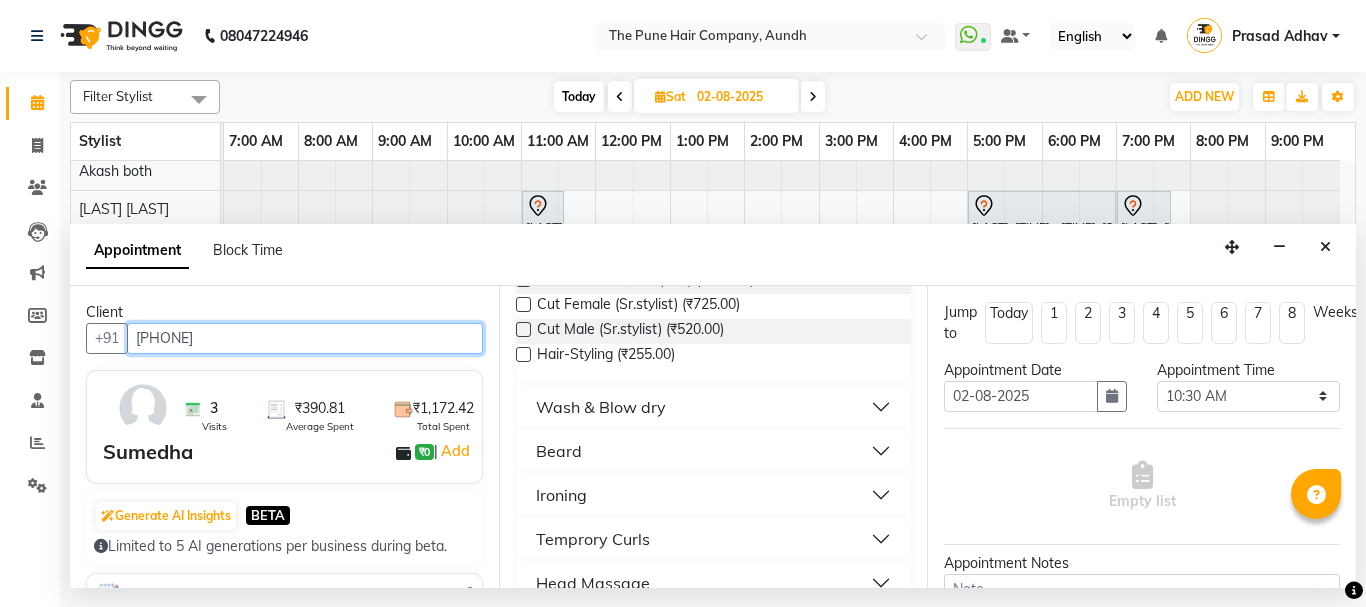 type on "9370105915" 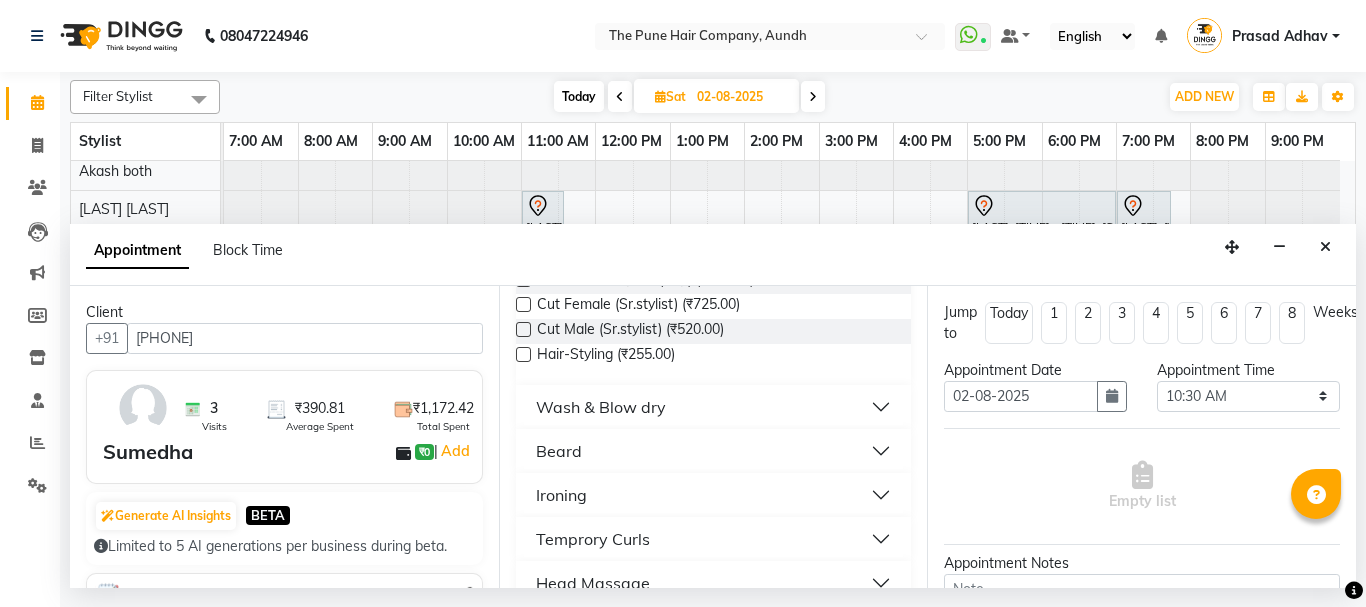 click on "Beard" at bounding box center (559, 451) 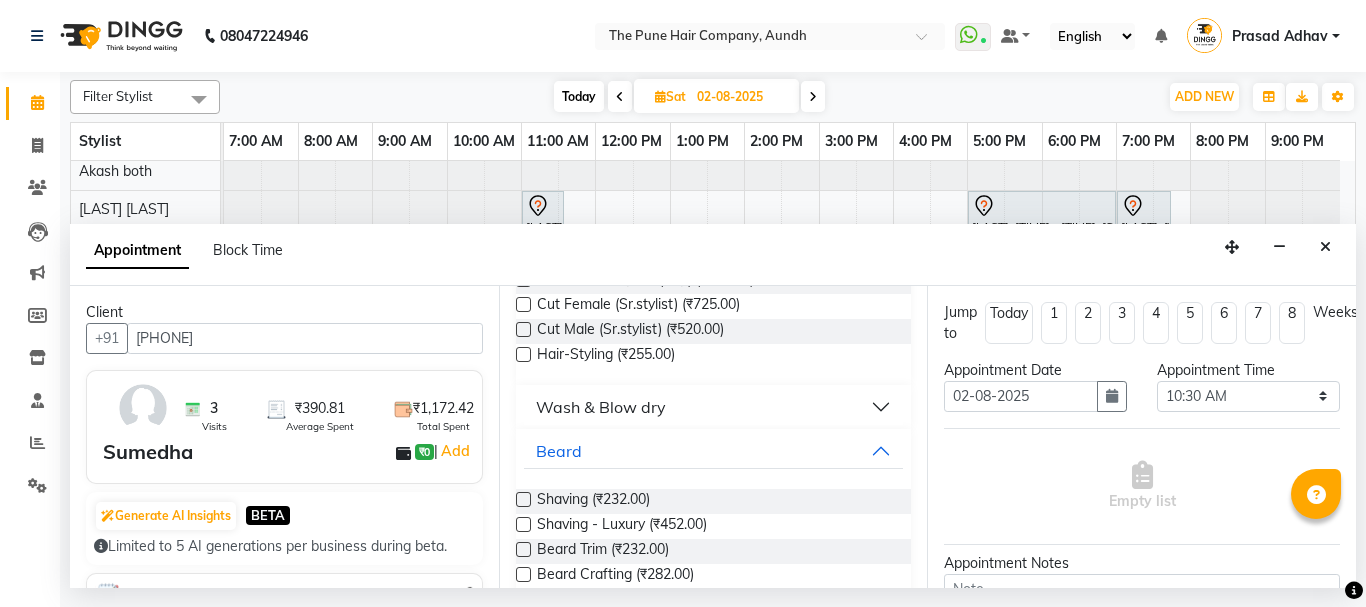 click at bounding box center (523, 499) 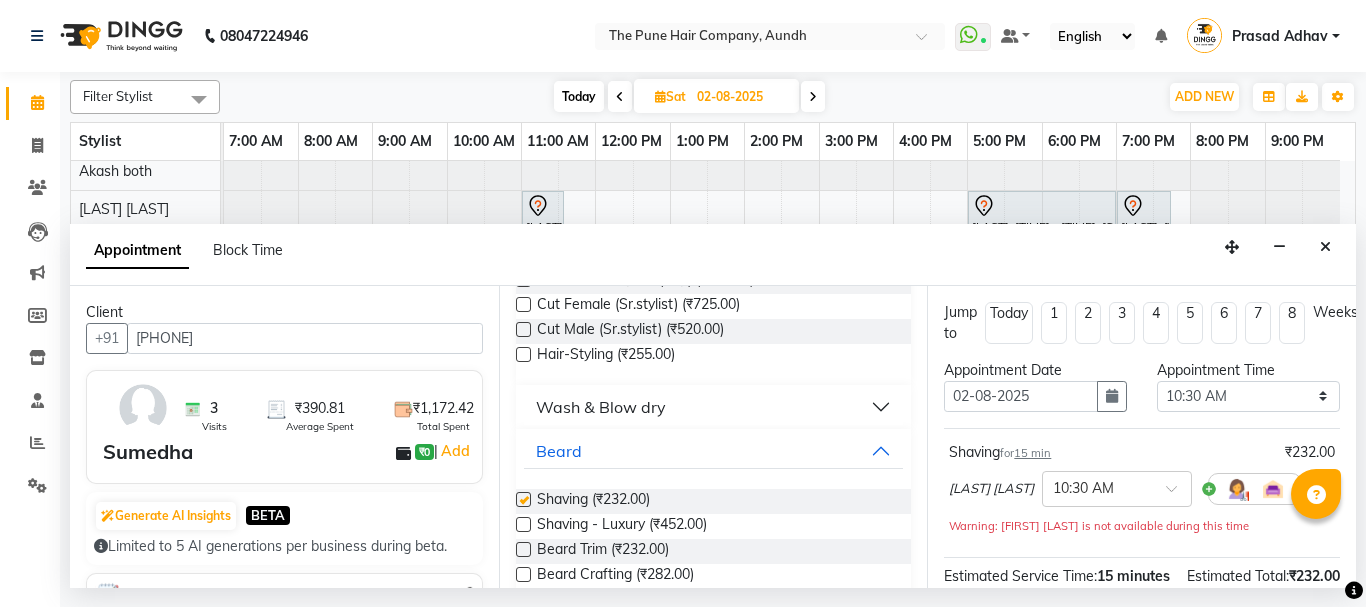 checkbox on "false" 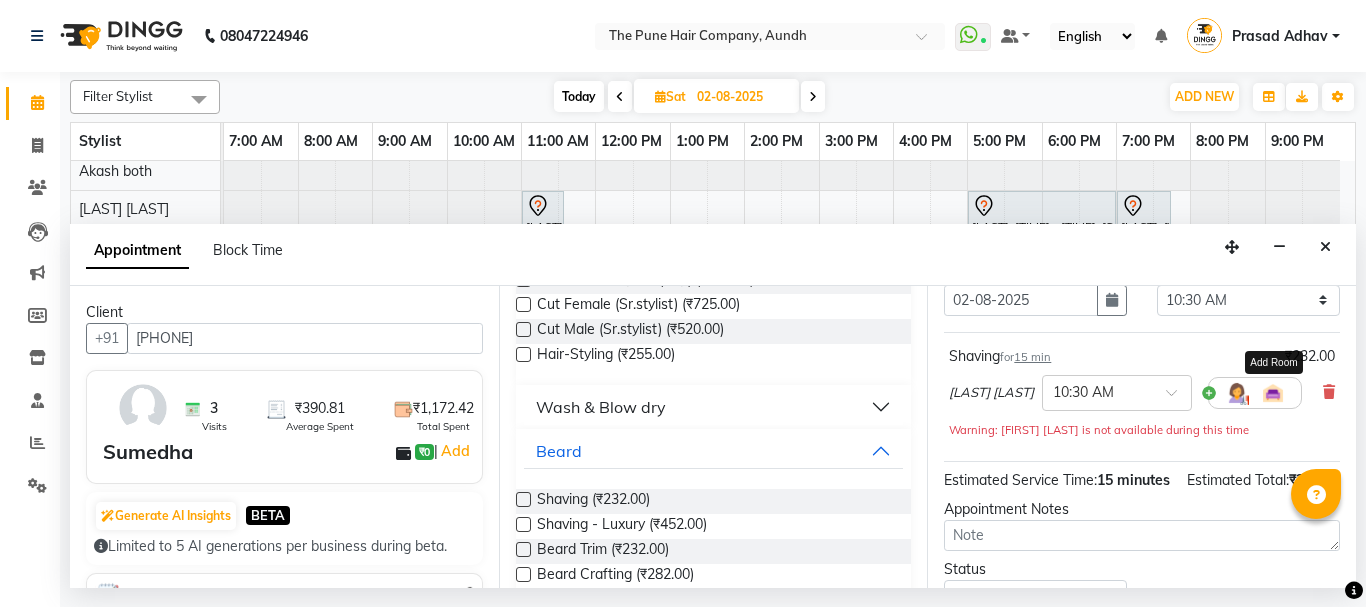 scroll, scrollTop: 200, scrollLeft: 0, axis: vertical 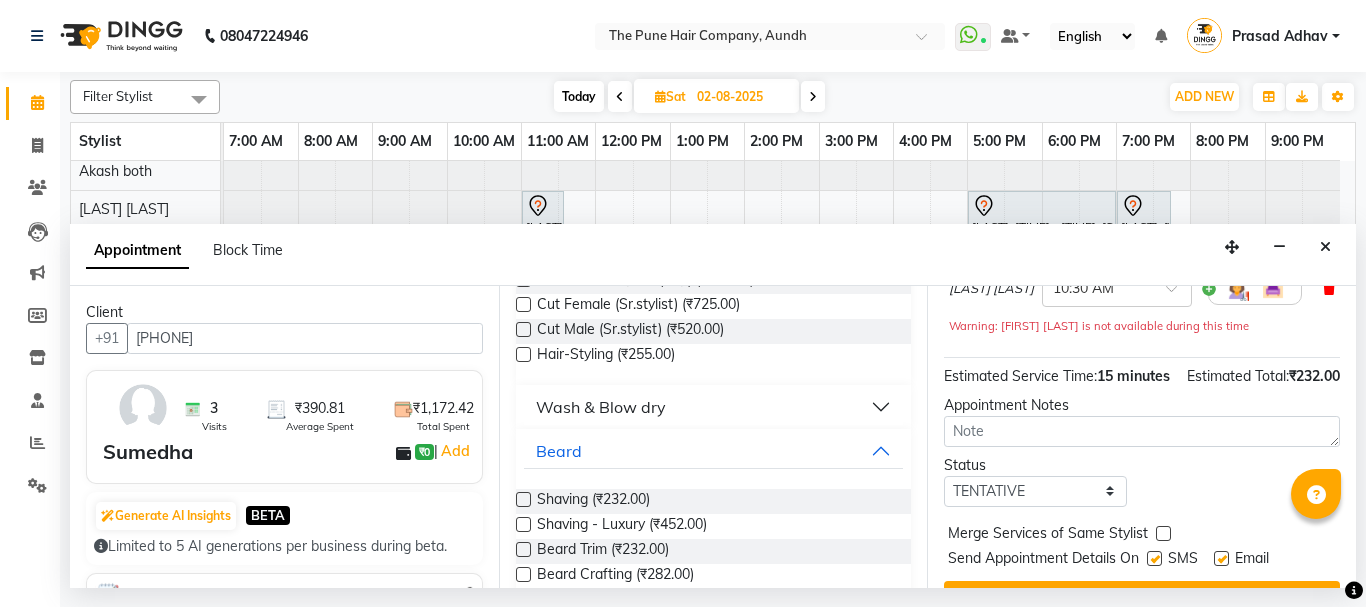 click at bounding box center [1329, 288] 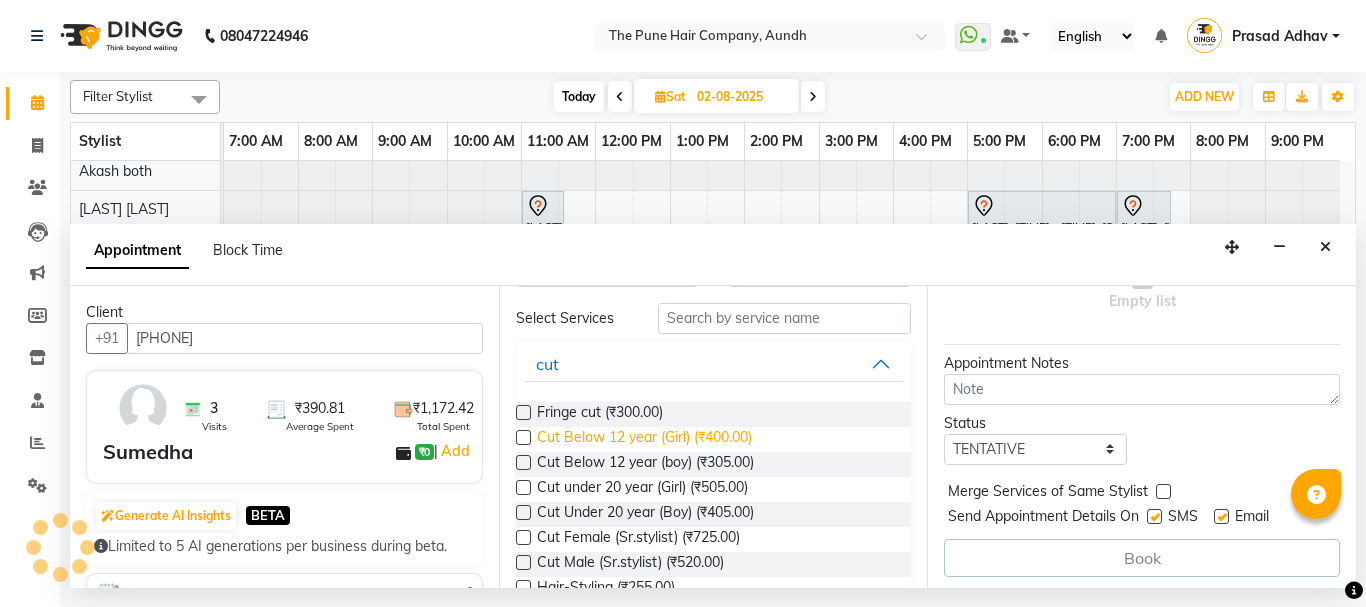 scroll, scrollTop: 300, scrollLeft: 0, axis: vertical 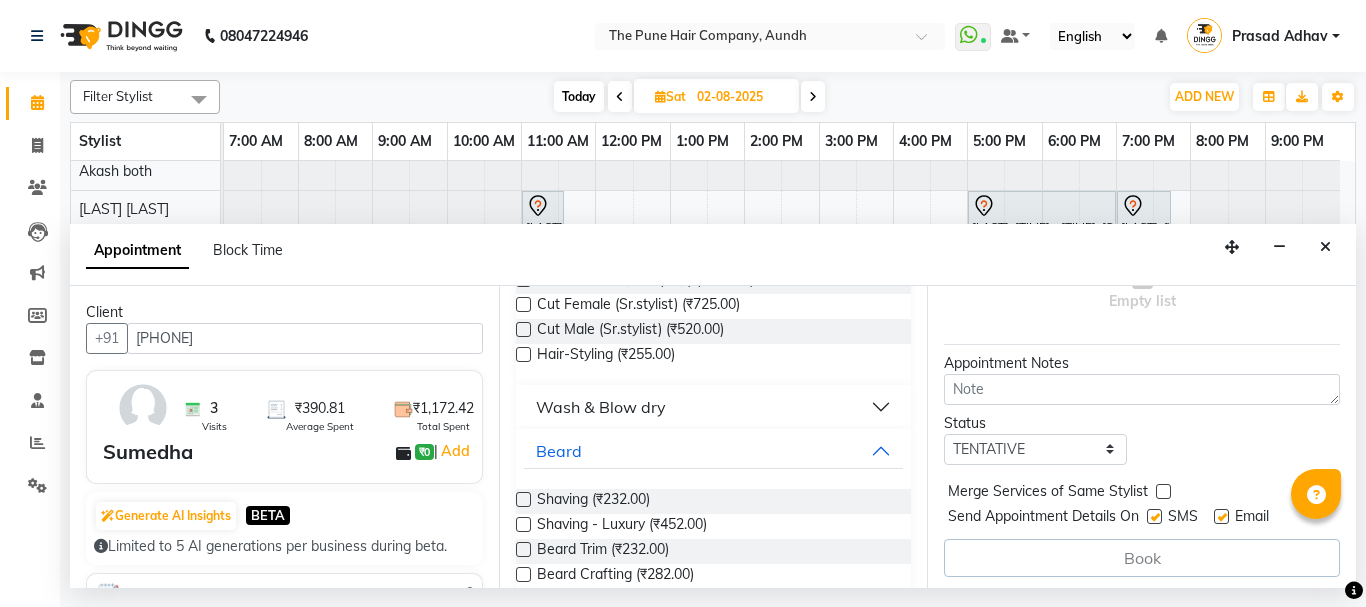 click at bounding box center (523, 574) 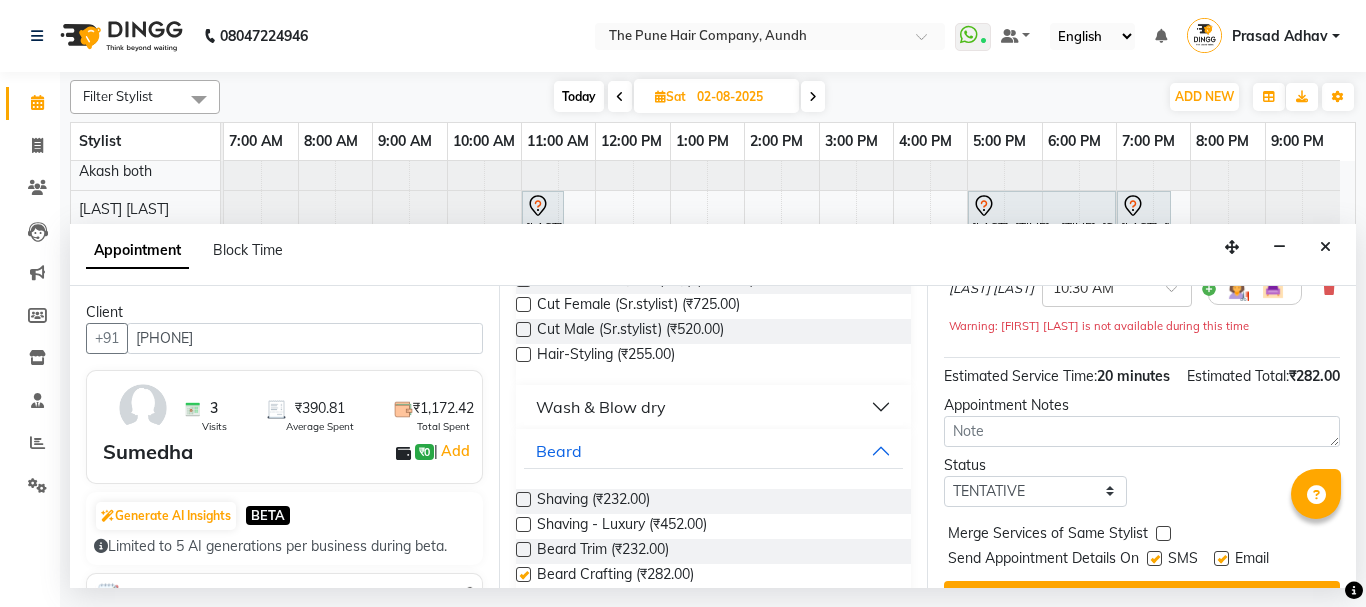 checkbox on "false" 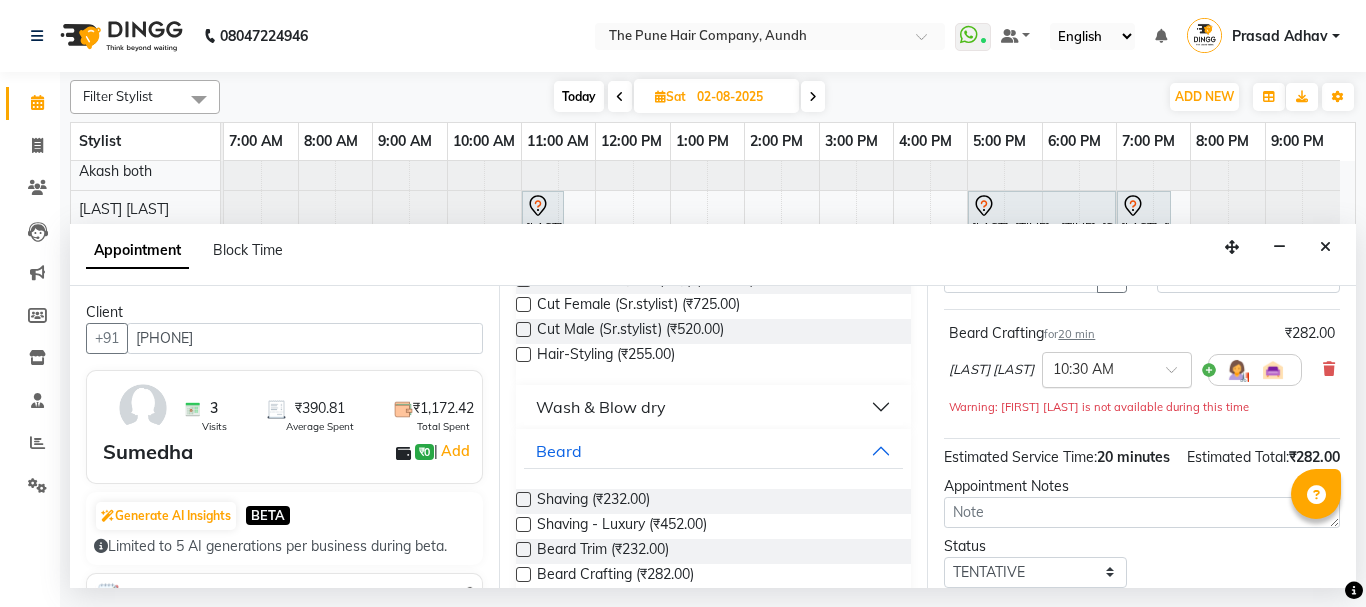 scroll, scrollTop: 284, scrollLeft: 0, axis: vertical 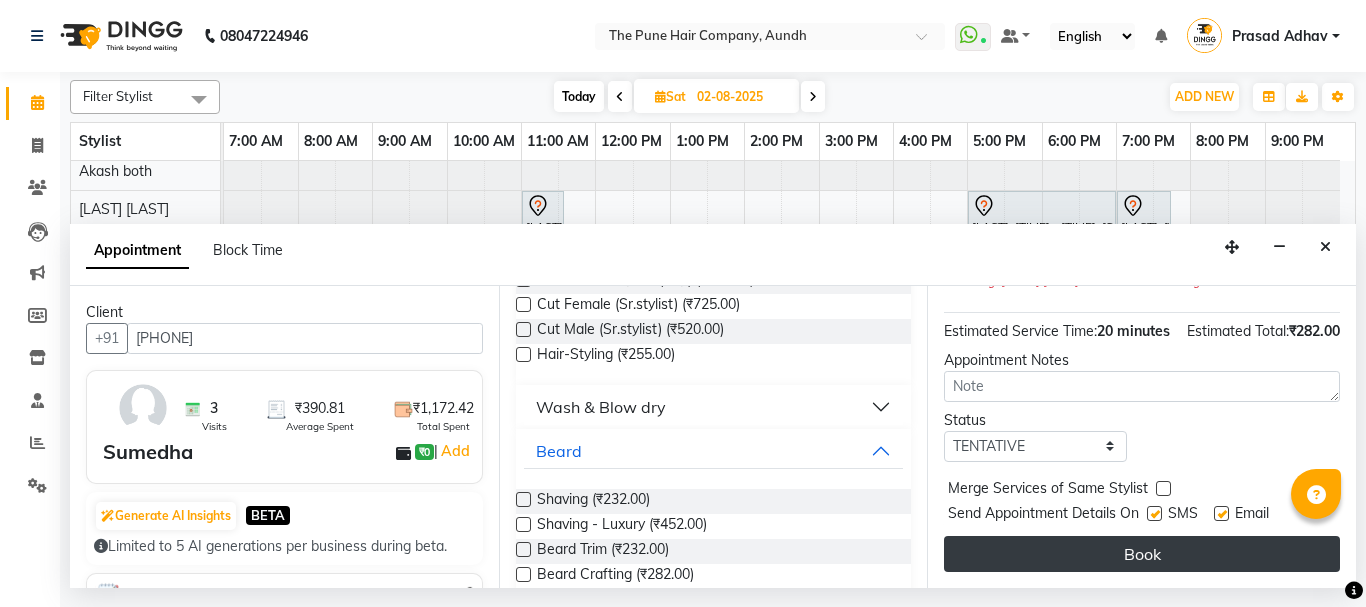 click on "Book" at bounding box center (1142, 554) 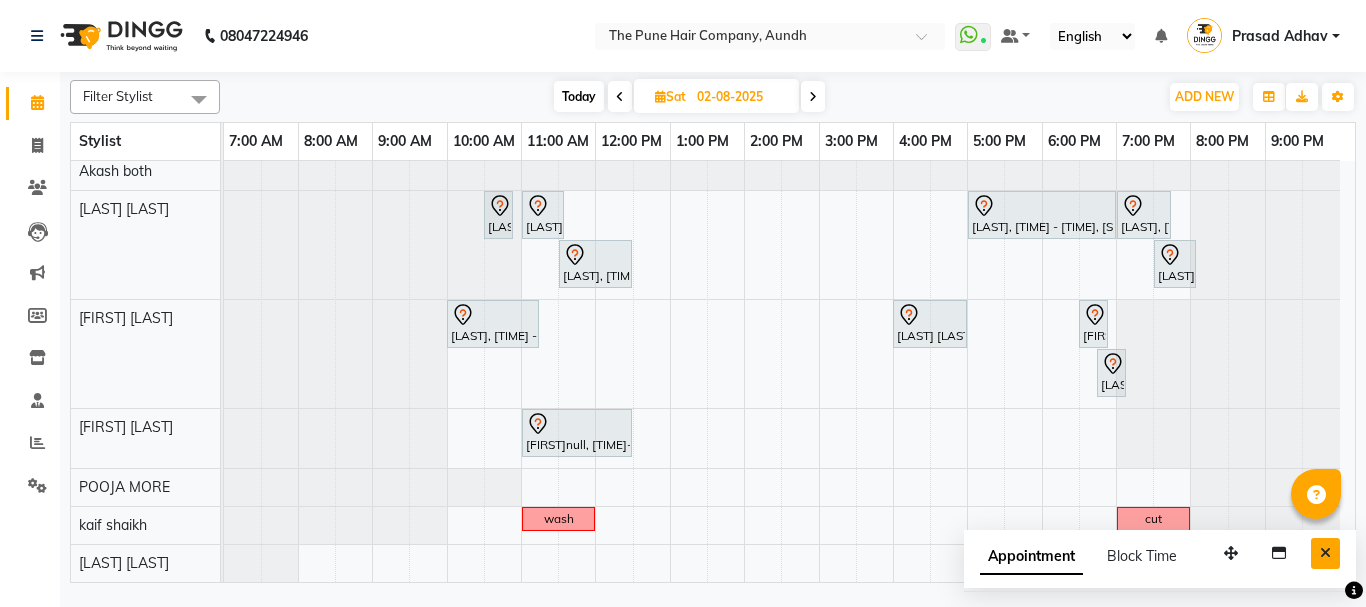 click at bounding box center (1325, 553) 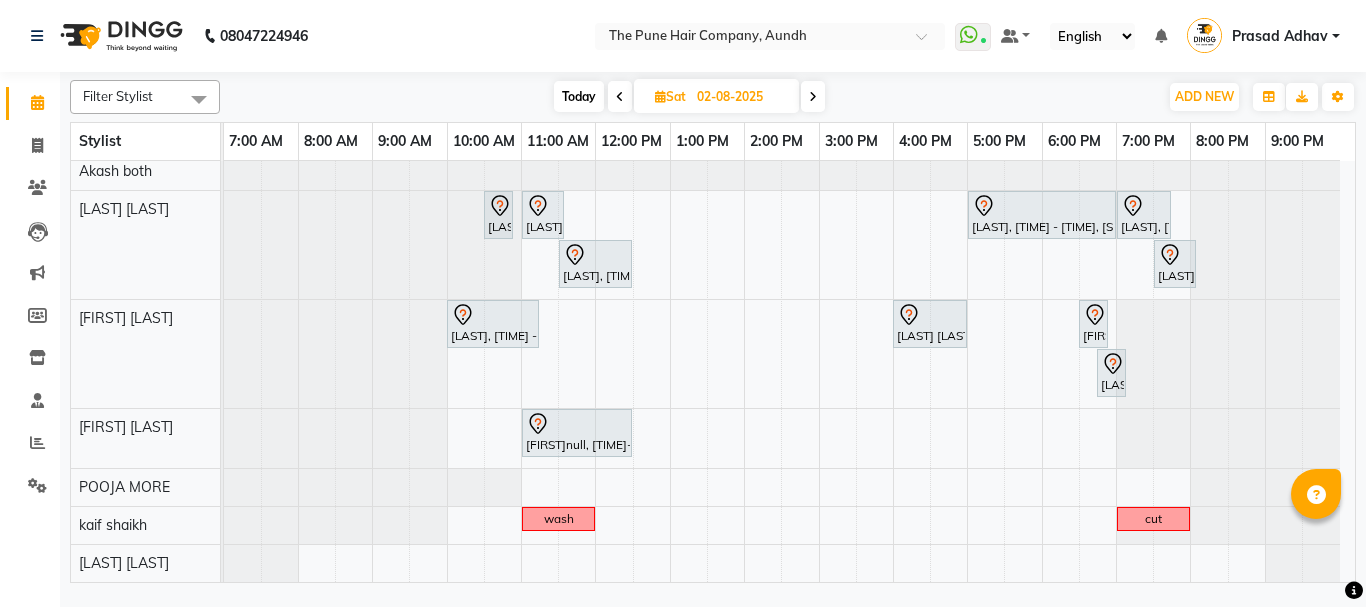 click on "Today" at bounding box center (579, 96) 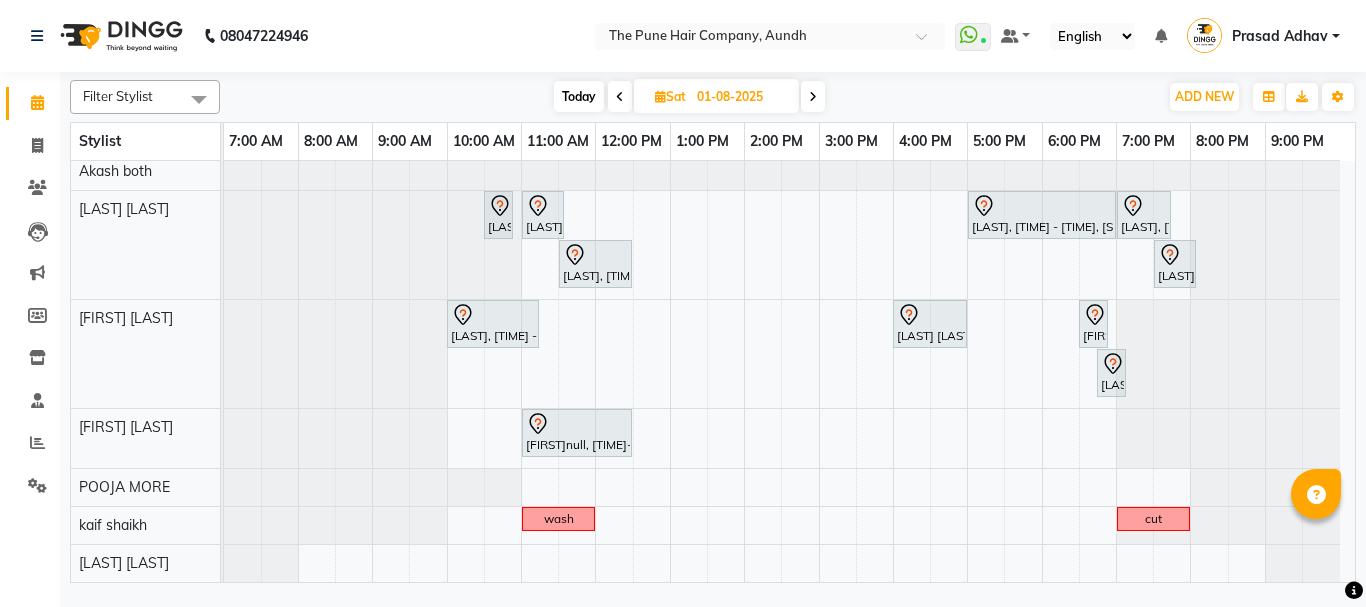 scroll, scrollTop: 110, scrollLeft: 0, axis: vertical 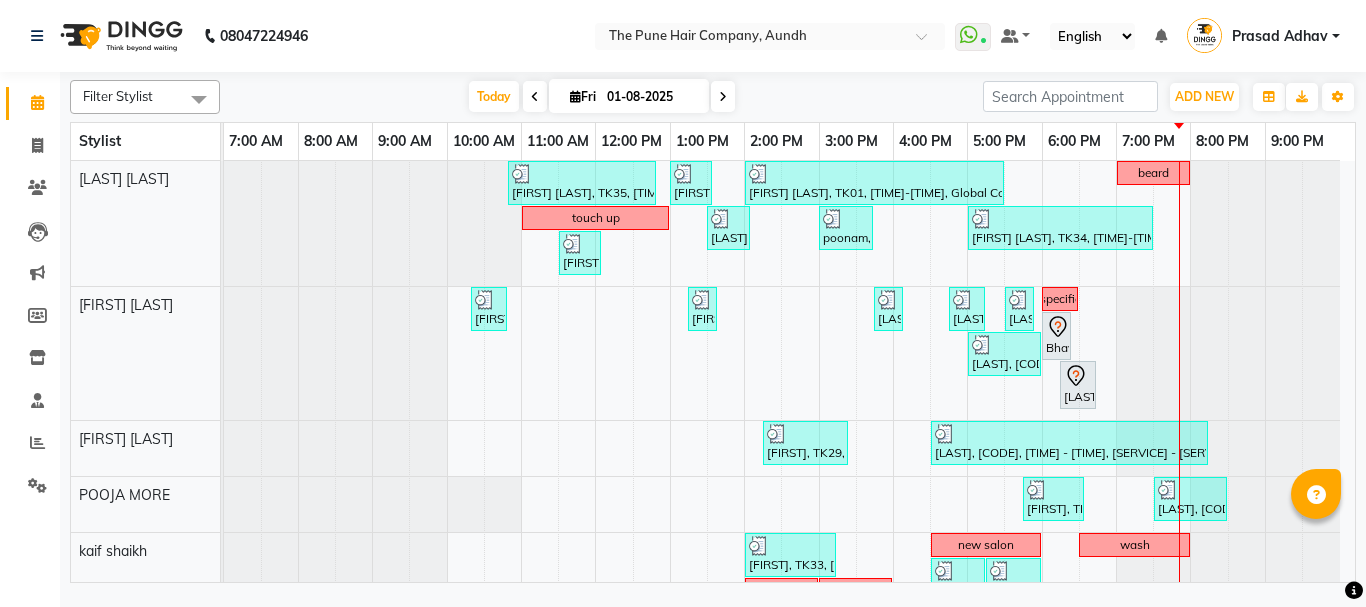 click at bounding box center (723, 96) 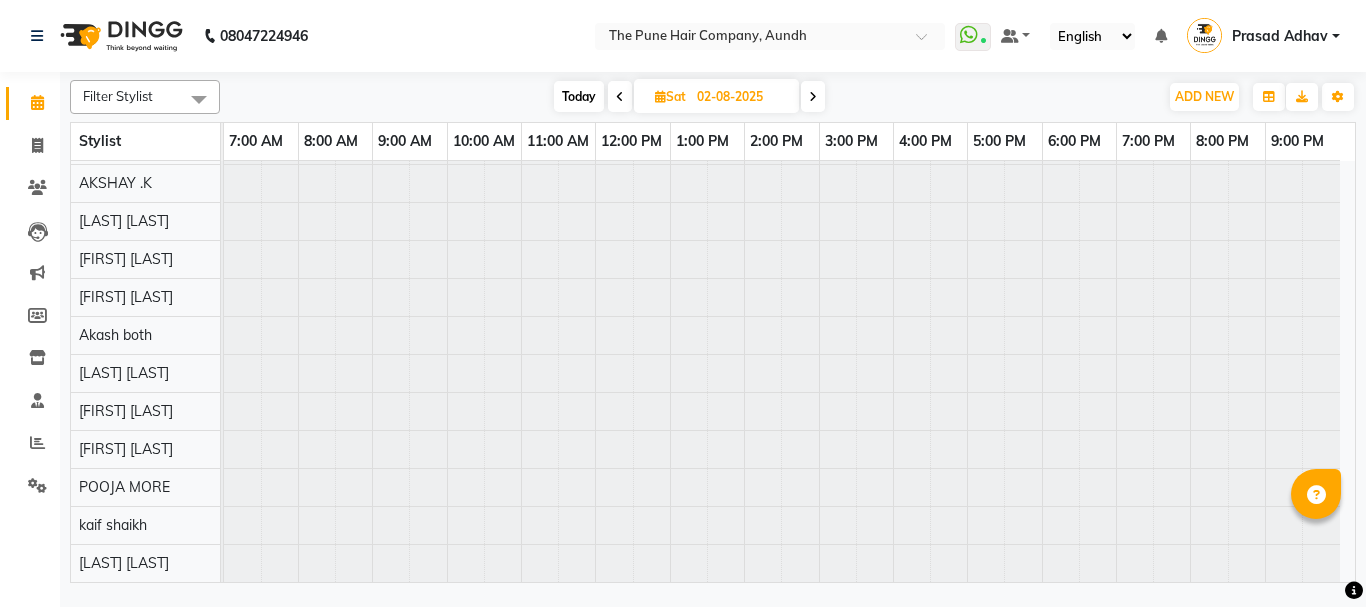 scroll, scrollTop: 110, scrollLeft: 0, axis: vertical 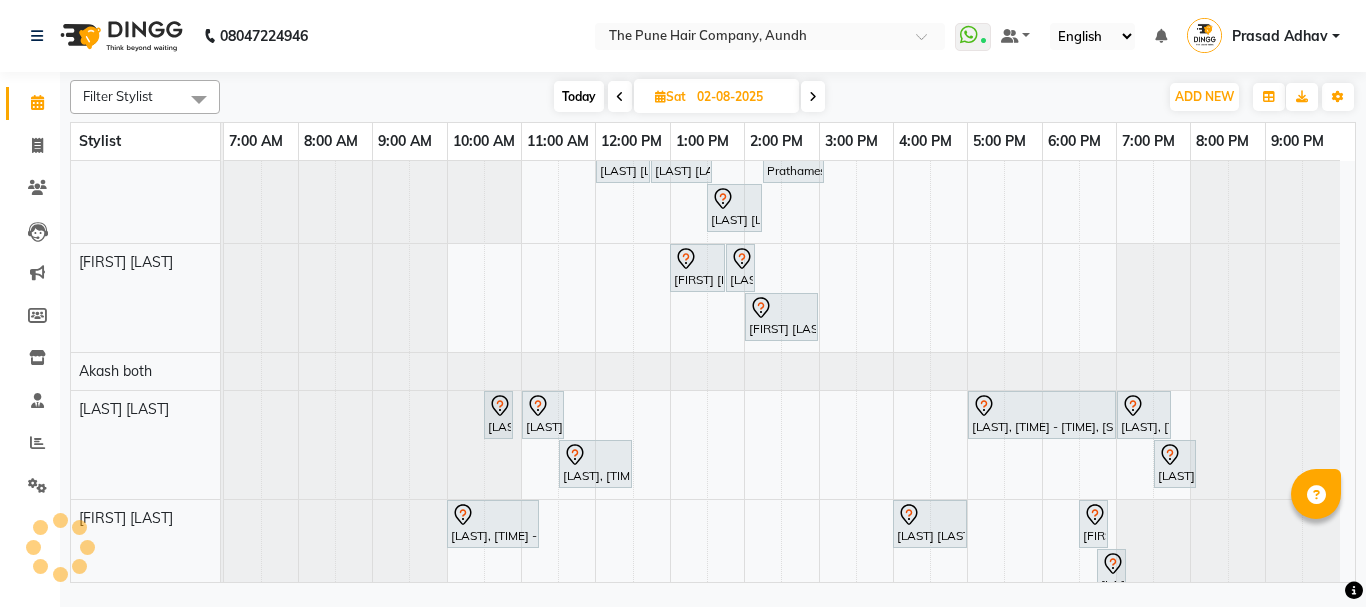 click on "reshma, 11:00 AM-03:20 PM, Qod Treatment - Qod Medium             PRATIK  KAMTHE , 03:30 PM-04:30 PM, Cut Male ( Top Stylist )             PRATIK  KAMTHE , 04:30 PM-05:30 PM, Hair Color Majirel - Majirel Global Male             SAKSHI, 05:30 PM-07:00 PM, Hair wash & blow dry - long             ritesh singh, 10:00 AM-10:40 AM, Cut male (Expert)             ritesh singh, 10:45 AM-11:05 AM,  Beard Crafting             Dr Swati Apte, 03:00 PM-05:30 PM, Hair Color Inoa - Inoa Touchup 2 Inch             rutuja kandekar, 05:45 PM-06:00 PM,  Additional Hair Wash (Female)             avneetnull, 11:00 AM-03:00 PM, Global Highlight - Majirel Highlights Medium             rutuja kandekar, 05:00 PM-05:45 PM, Cut Female (Expert)             Sourabh, 06:00 PM-07:15 PM, Cut Female (Expert)             rutuja kandekar, 06:00 PM-06:15 PM,  Additional Hair Wash (Female)  wash              vaishnavinull, 04:00 PM-08:00 PM, Global Highlight - Majirel Highlights Medium" at bounding box center [789, 235] 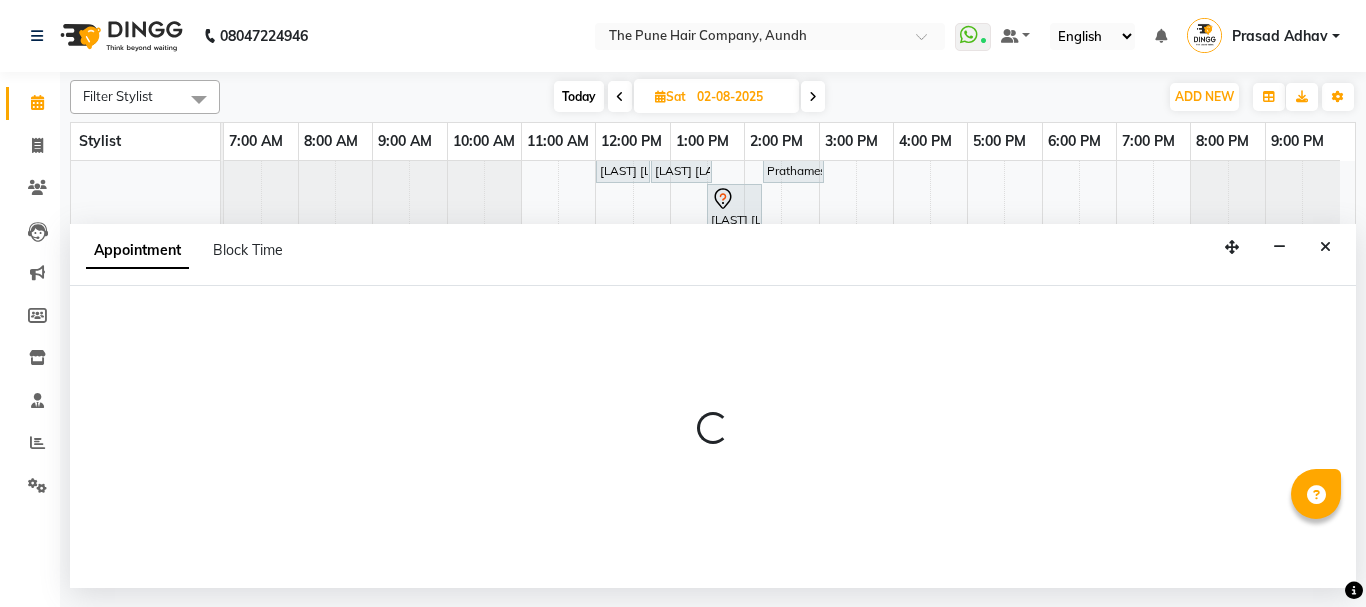 select on "25240" 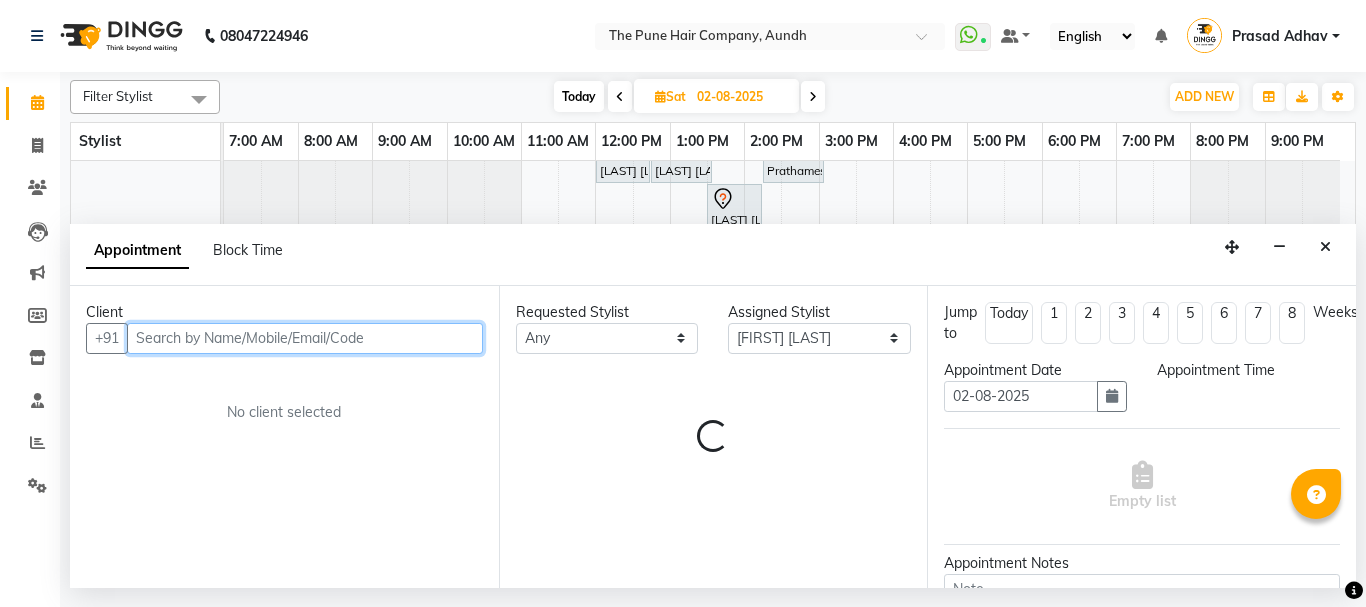 select on "600" 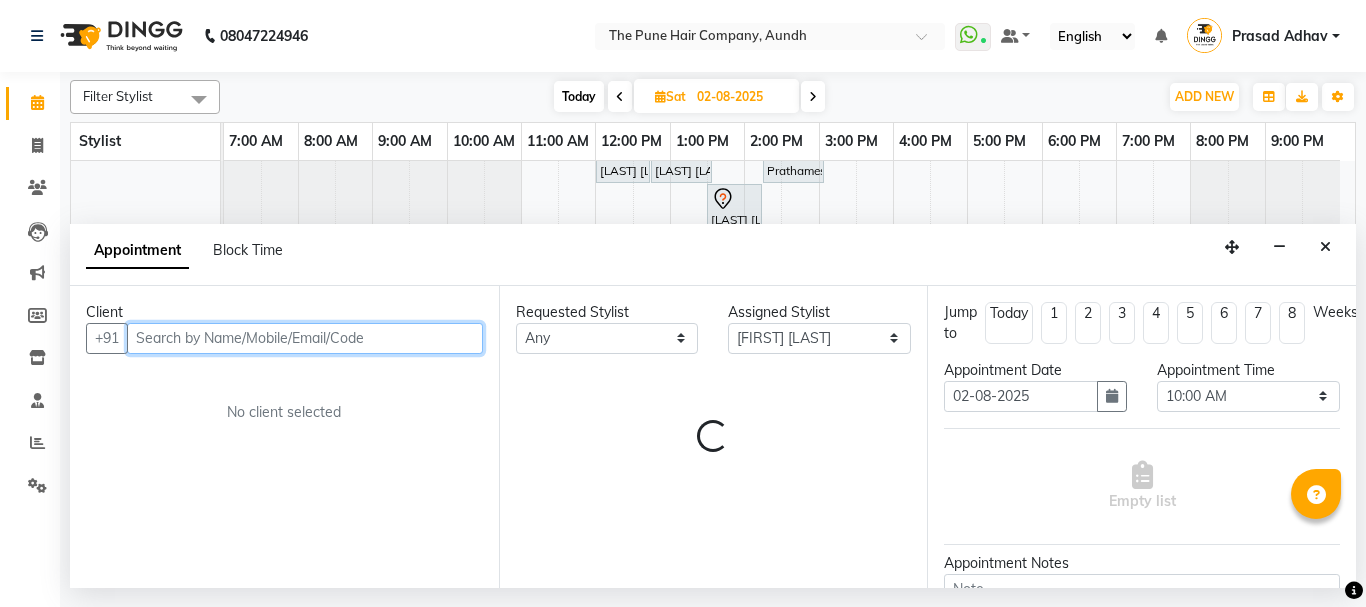 click at bounding box center [305, 338] 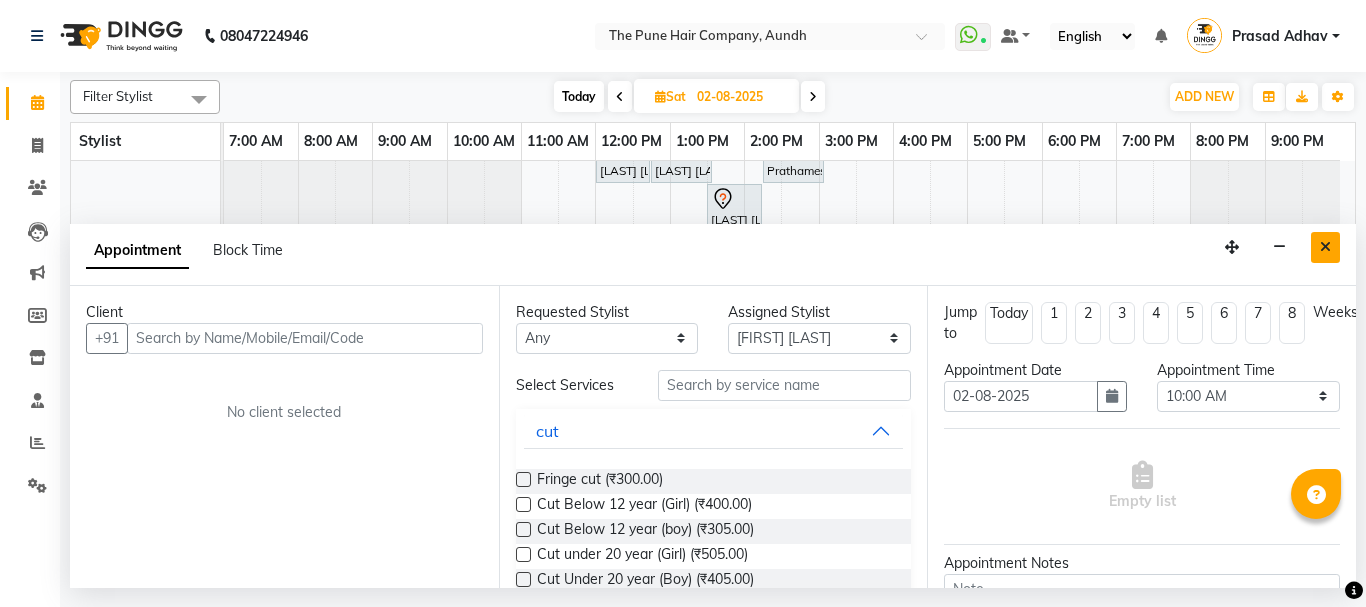 click at bounding box center (1325, 247) 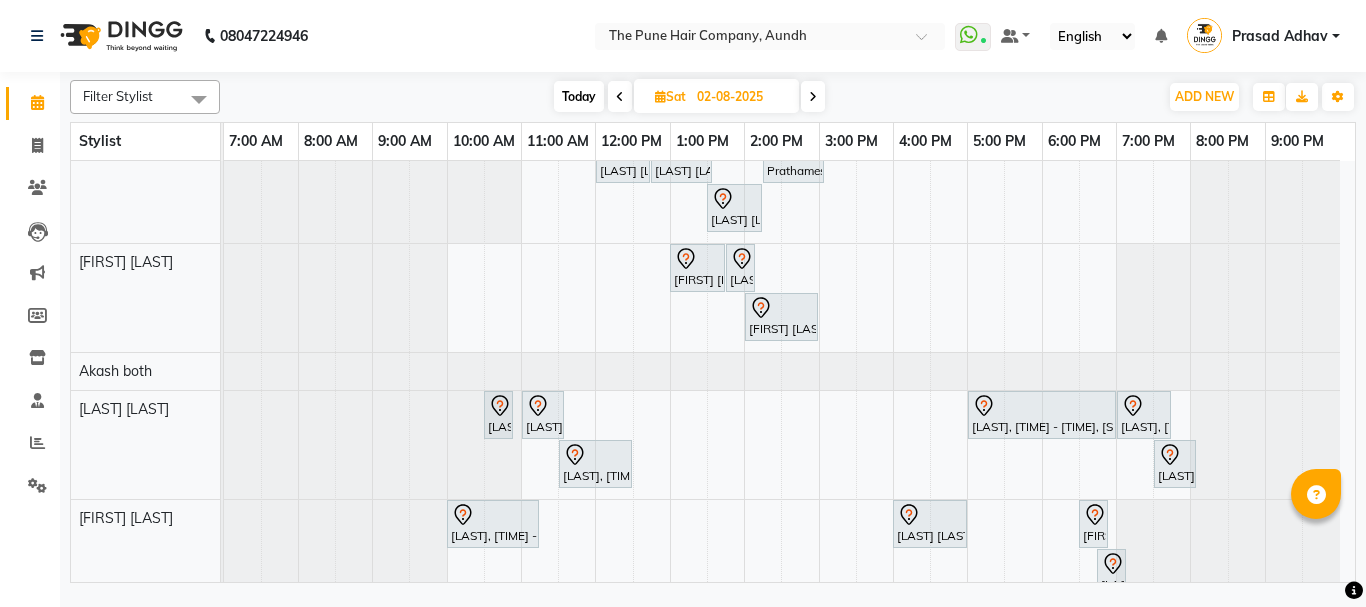 scroll, scrollTop: 173, scrollLeft: 0, axis: vertical 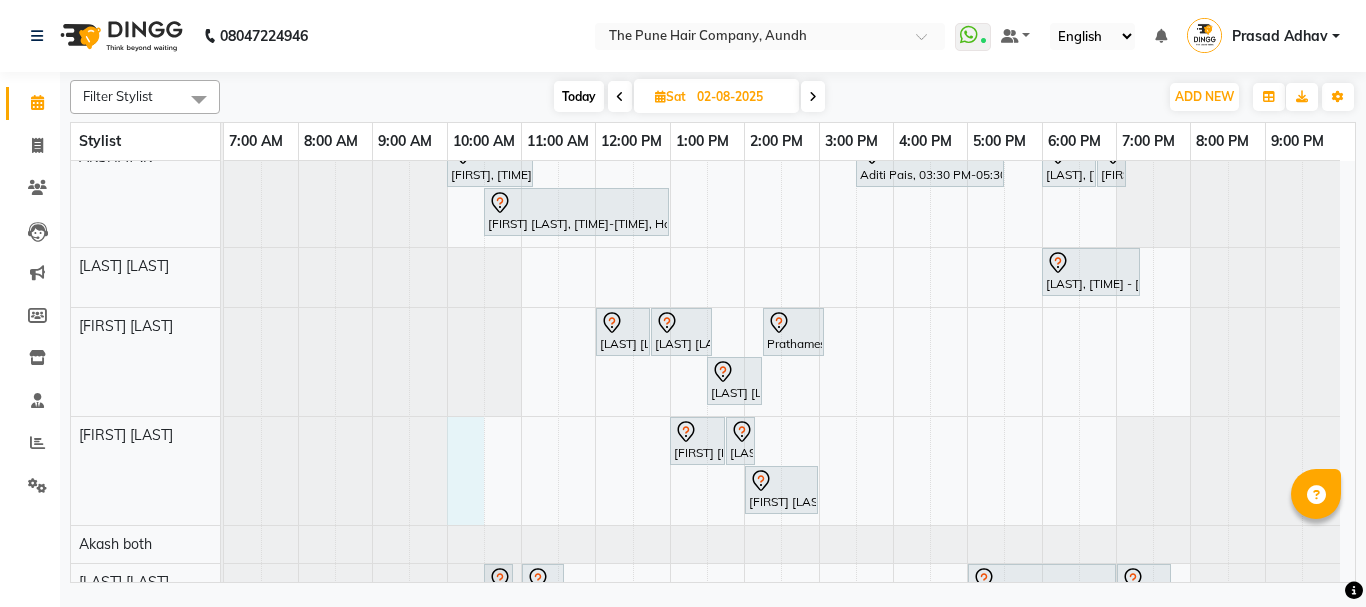 click on "reshma, 11:00 AM-03:20 PM, Qod Treatment - Qod Medium             PRATIK  KAMTHE , 03:30 PM-04:30 PM, Cut Male ( Top Stylist )             PRATIK  KAMTHE , 04:30 PM-05:30 PM, Hair Color Majirel - Majirel Global Male             SAKSHI, 05:30 PM-07:00 PM, Hair wash & blow dry - long             ritesh singh, 10:00 AM-10:40 AM, Cut male (Expert)             ritesh singh, 10:45 AM-11:05 AM,  Beard Crafting             Dr Swati Apte, 03:00 PM-05:30 PM, Hair Color Inoa - Inoa Touchup 2 Inch             rutuja kandekar, 05:45 PM-06:00 PM,  Additional Hair Wash (Female)             avneetnull, 11:00 AM-03:00 PM, Global Highlight - Majirel Highlights Medium             rutuja kandekar, 05:00 PM-05:45 PM, Cut Female (Expert)             Sourabh, 06:00 PM-07:15 PM, Cut Female (Expert)             rutuja kandekar, 06:00 PM-06:15 PM,  Additional Hair Wash (Female)  wash              vaishnavinull, 04:00 PM-08:00 PM, Global Highlight - Majirel Highlights Medium" at bounding box center [789, 408] 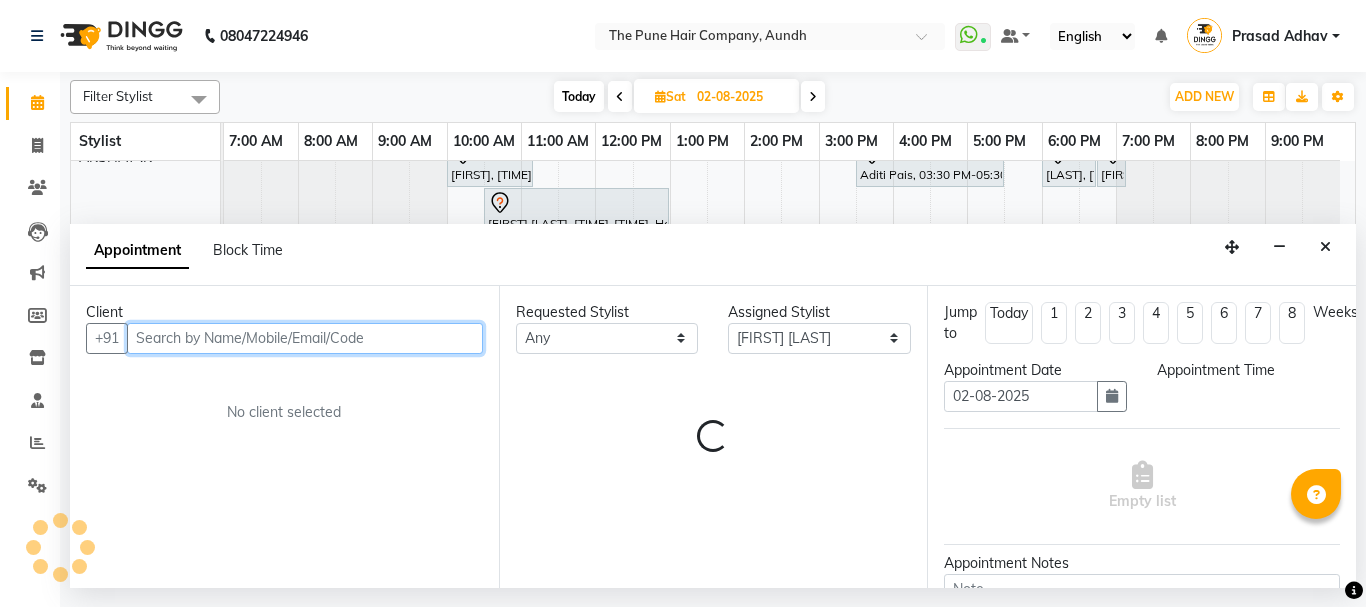click at bounding box center (305, 338) 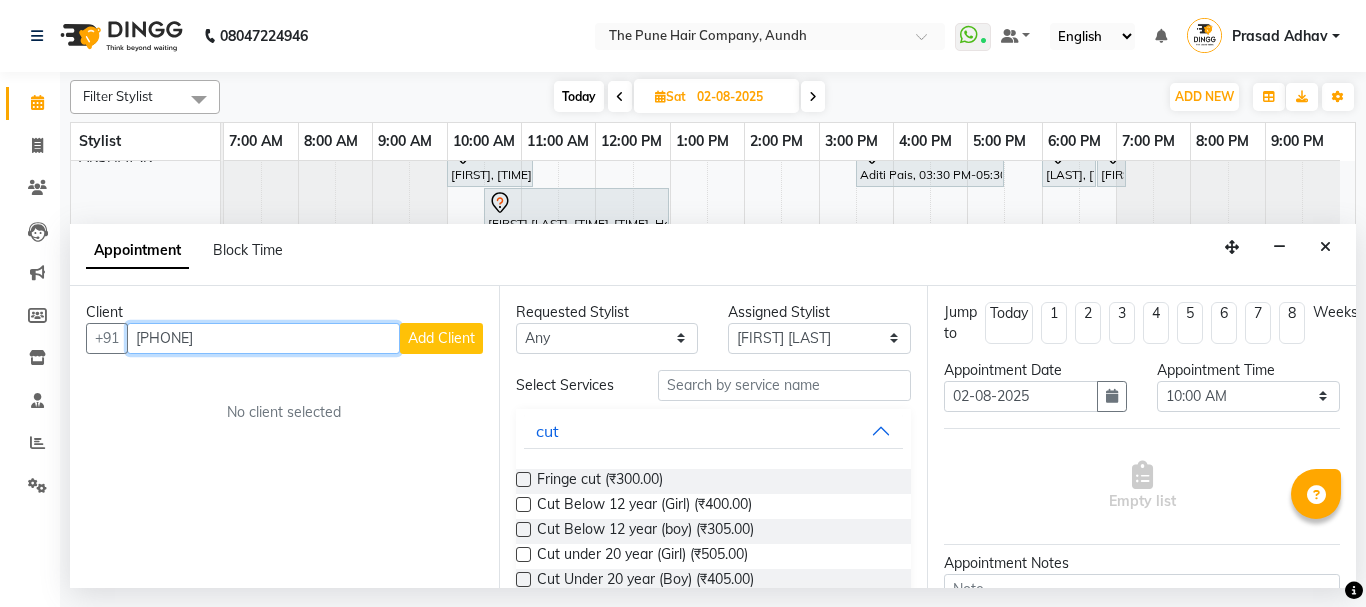 type on "8446411778" 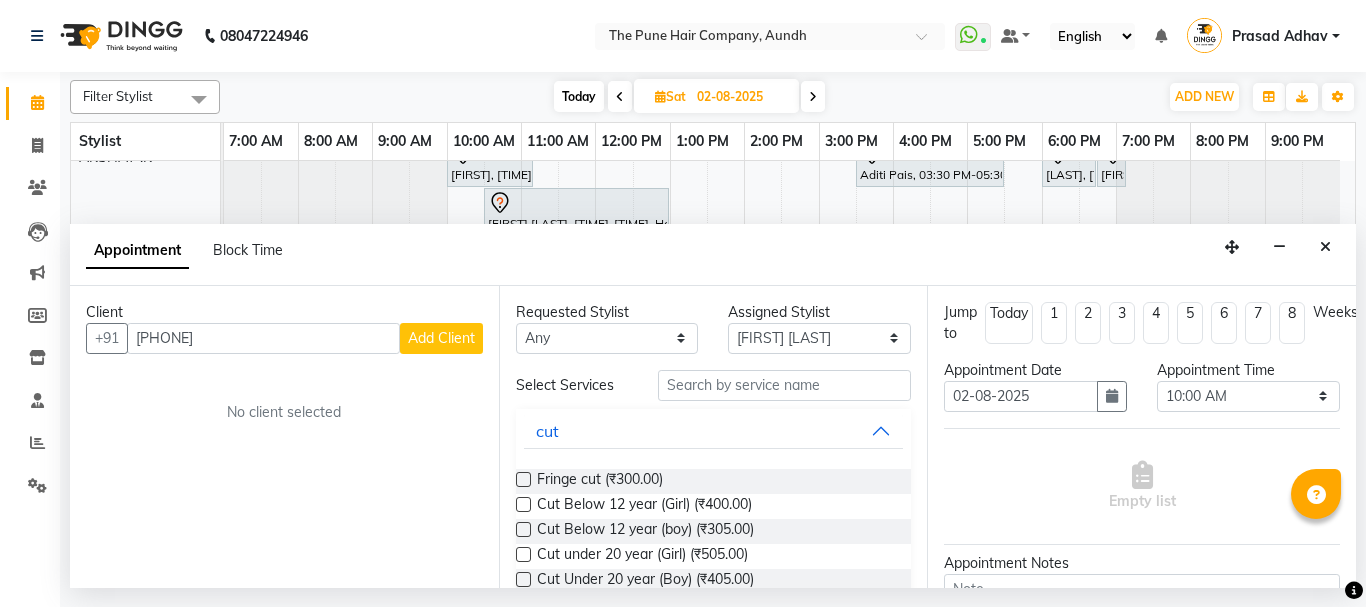 click on "Add Client" at bounding box center (441, 338) 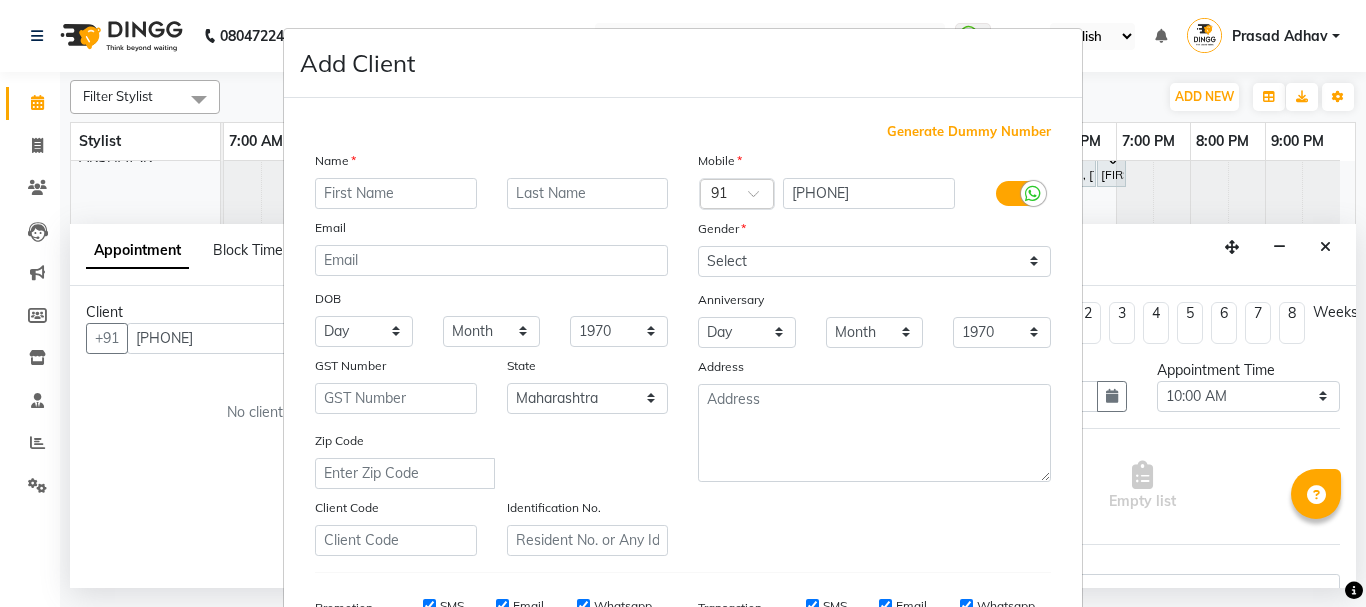 click at bounding box center [396, 193] 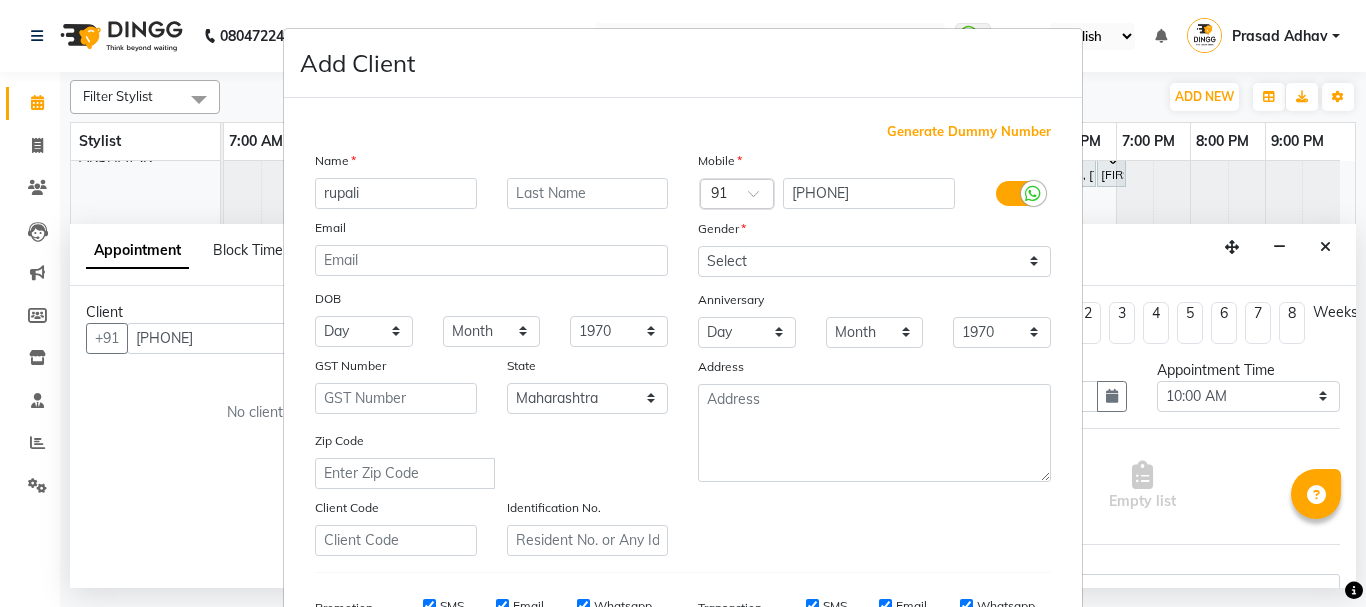 type on "rupali" 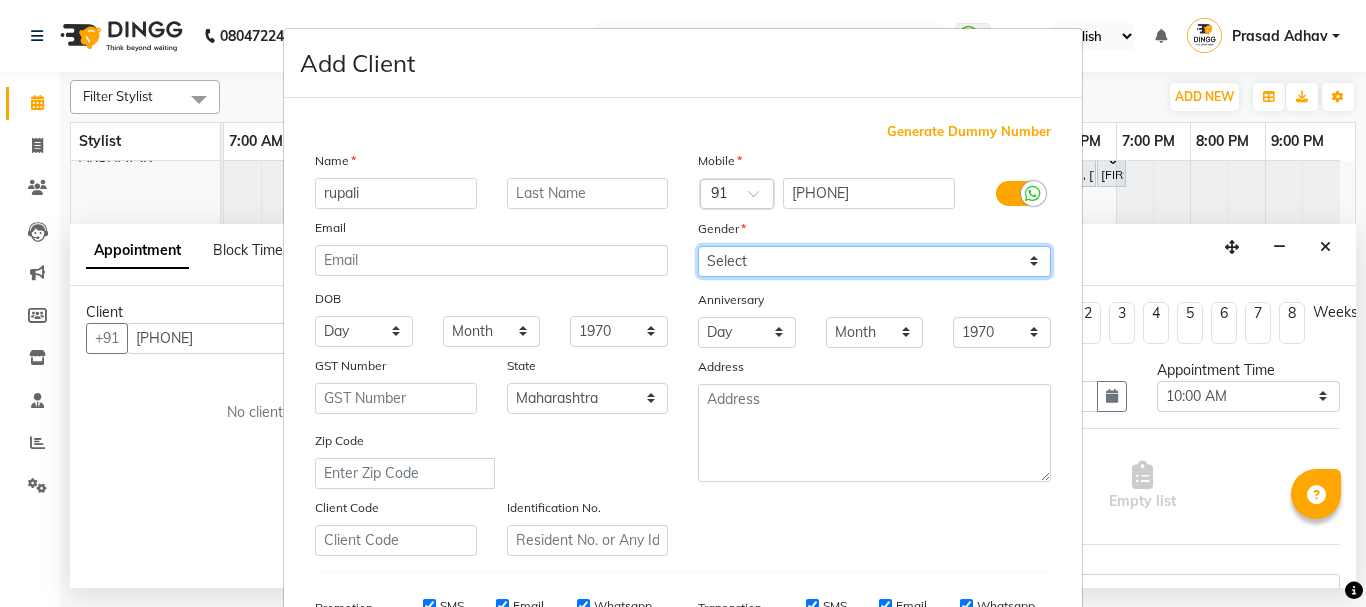 click on "Select Male Female Other Prefer Not To Say" at bounding box center (874, 261) 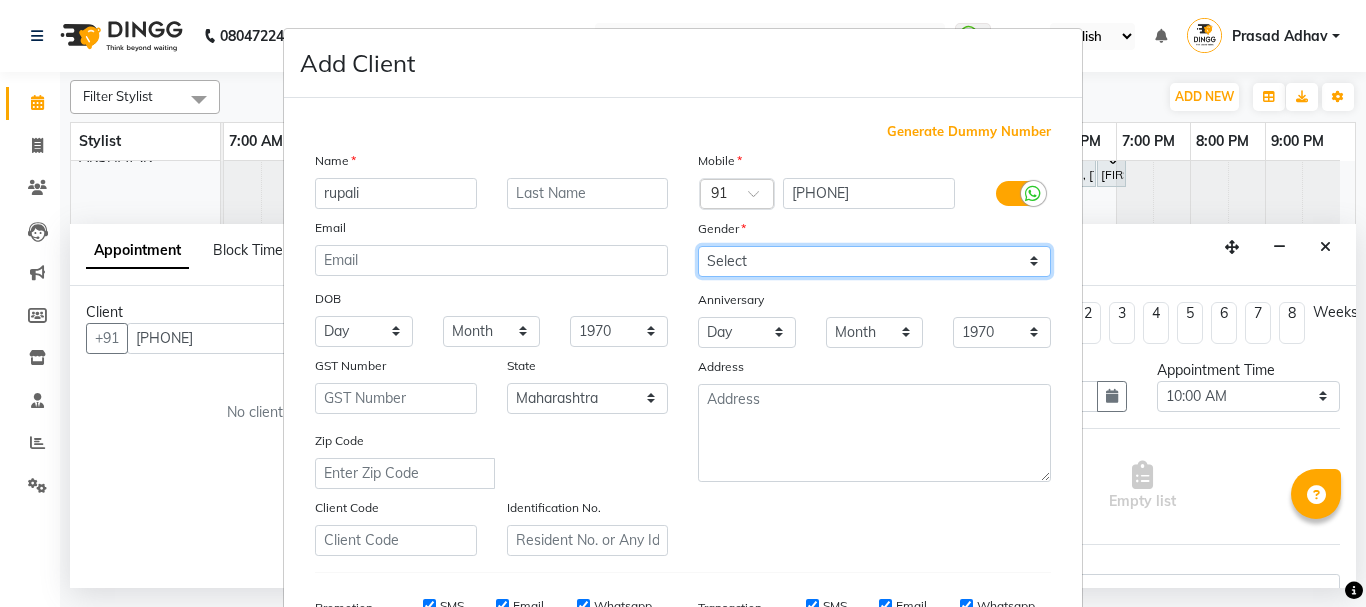 select on "female" 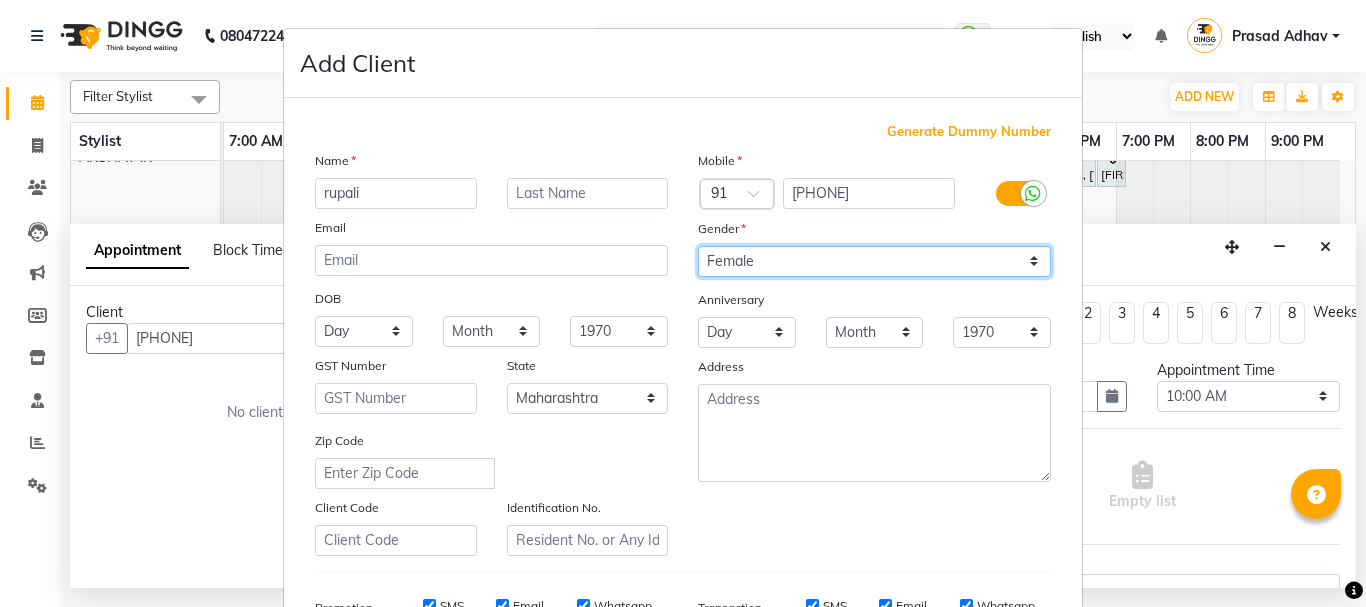 click on "Select Male Female Other Prefer Not To Say" at bounding box center (874, 261) 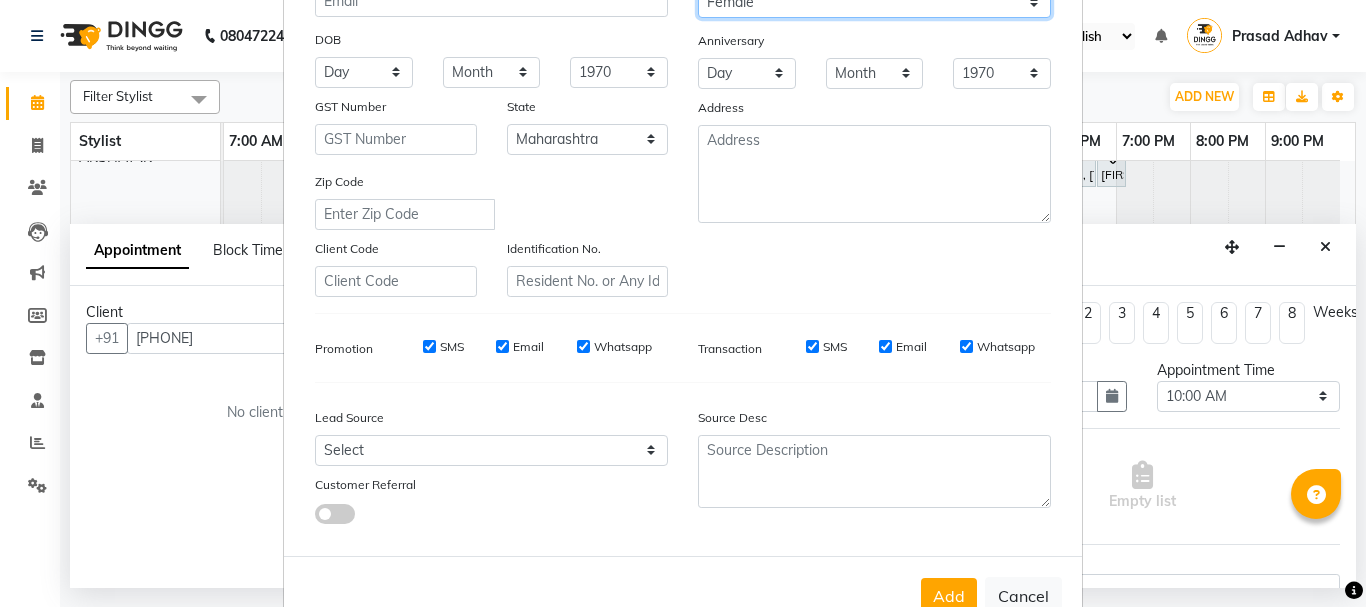 scroll, scrollTop: 300, scrollLeft: 0, axis: vertical 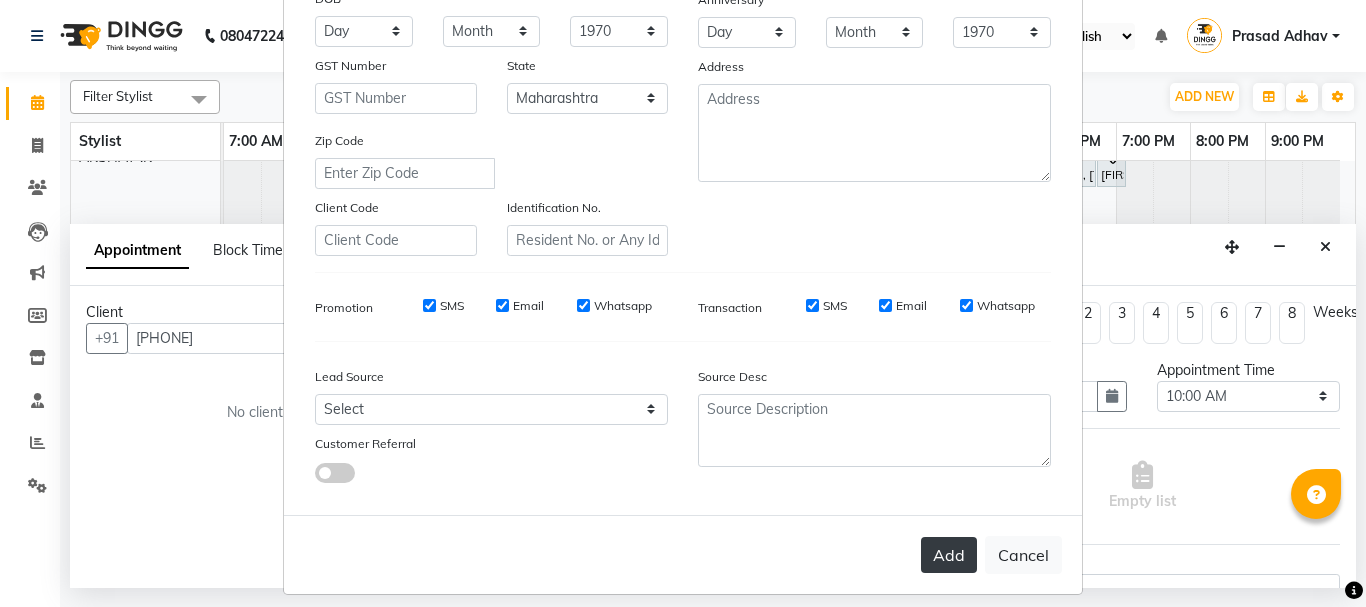 click on "Add" at bounding box center [949, 555] 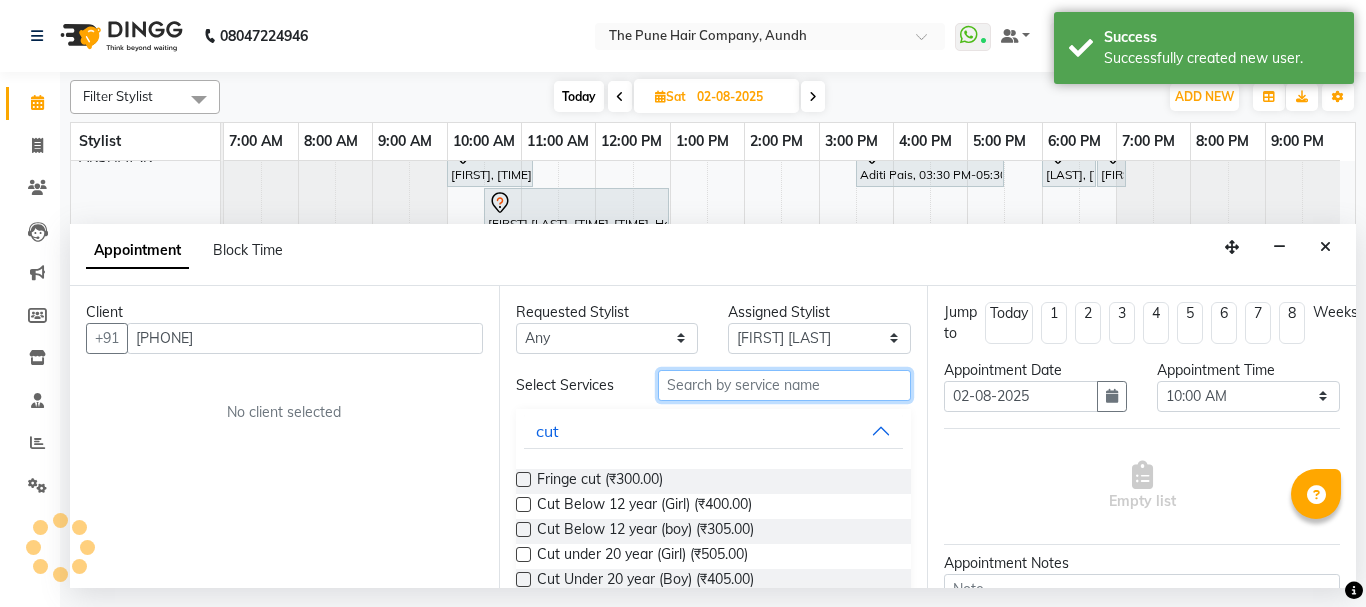 click at bounding box center (785, 385) 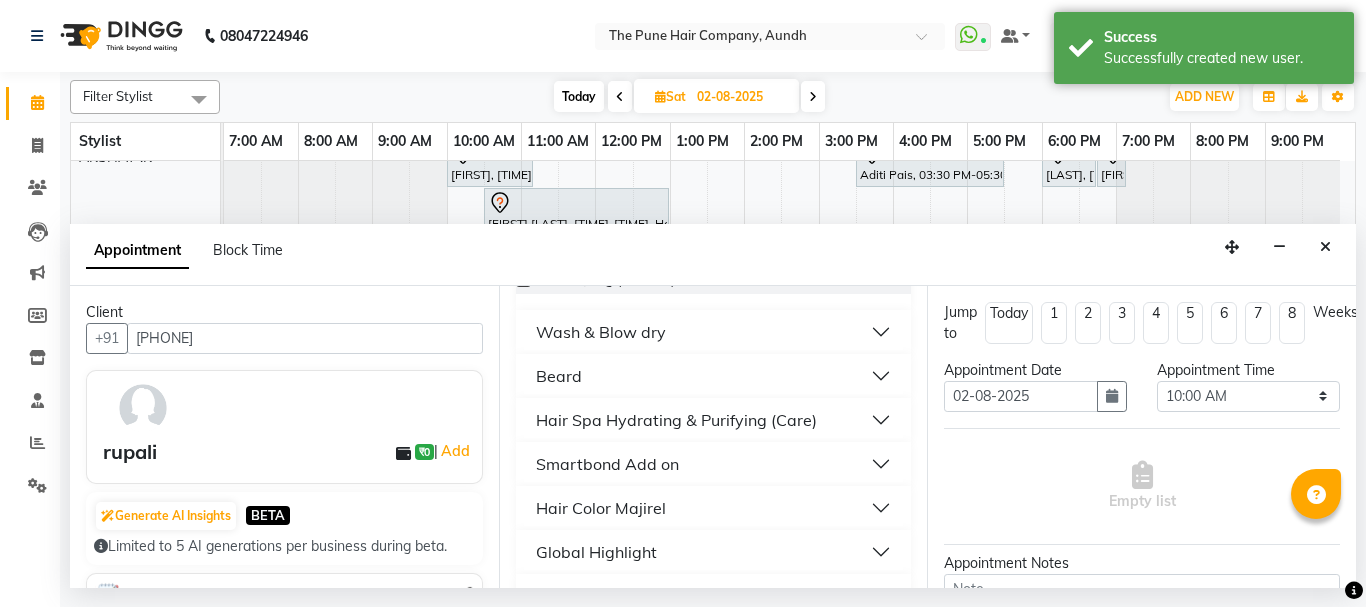 scroll, scrollTop: 500, scrollLeft: 0, axis: vertical 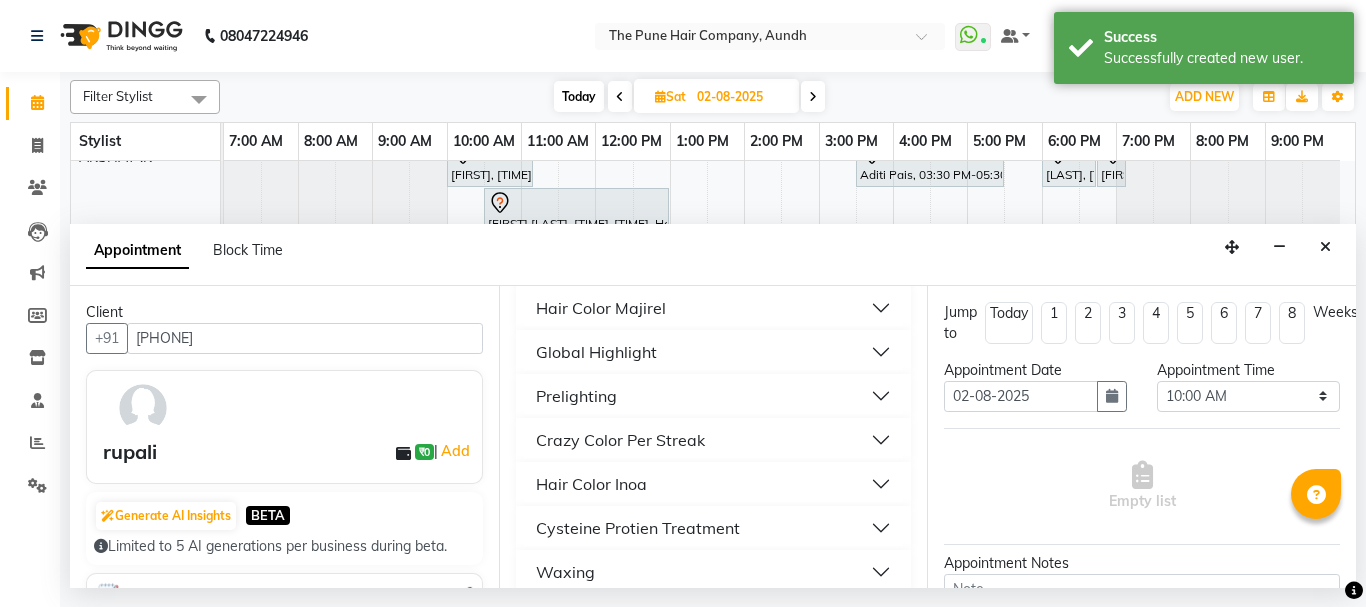 type on "2" 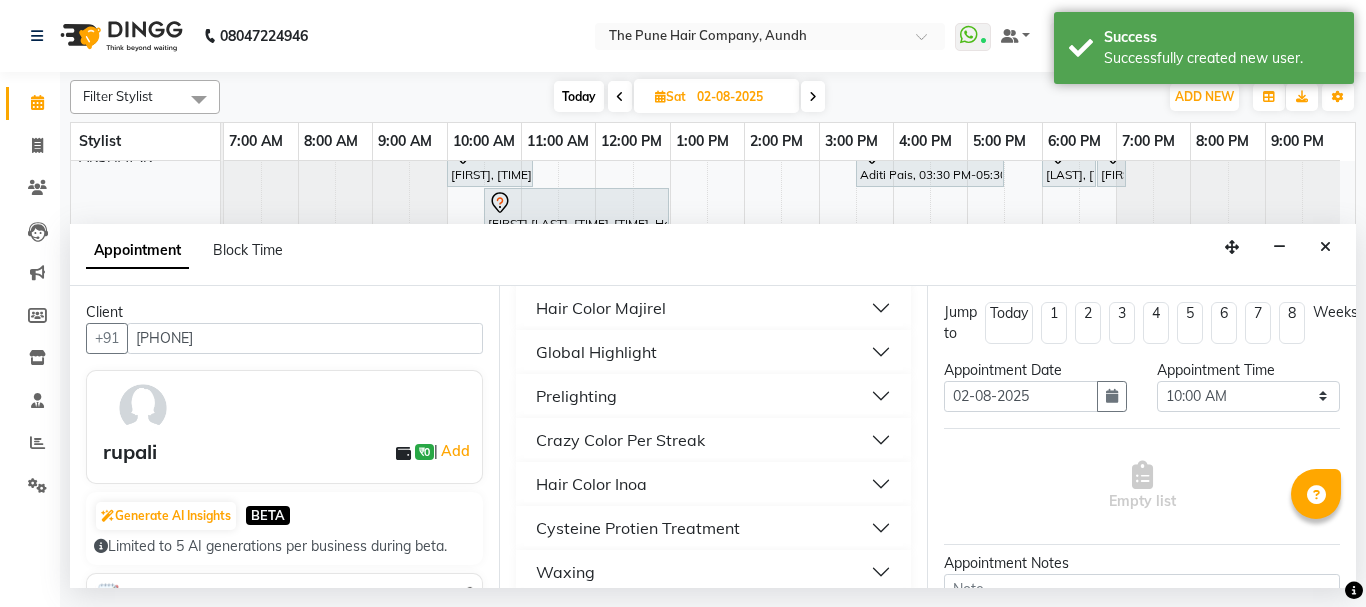 click on "Hair Color Inoa" at bounding box center (591, 484) 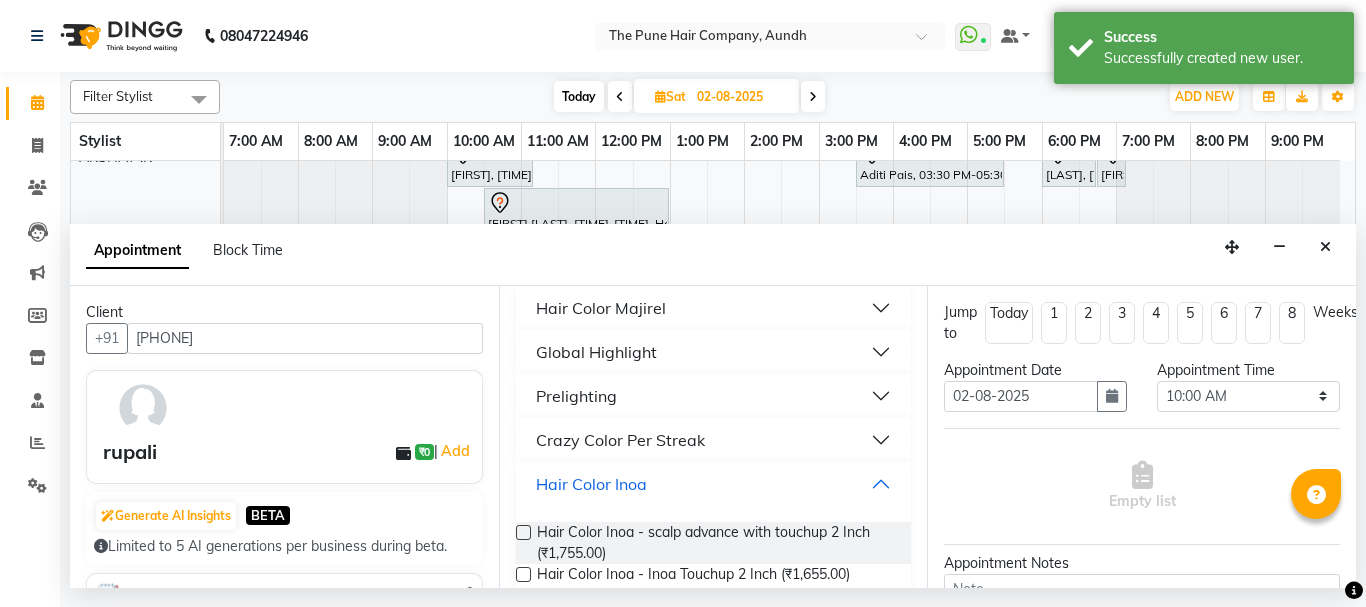 scroll, scrollTop: 700, scrollLeft: 0, axis: vertical 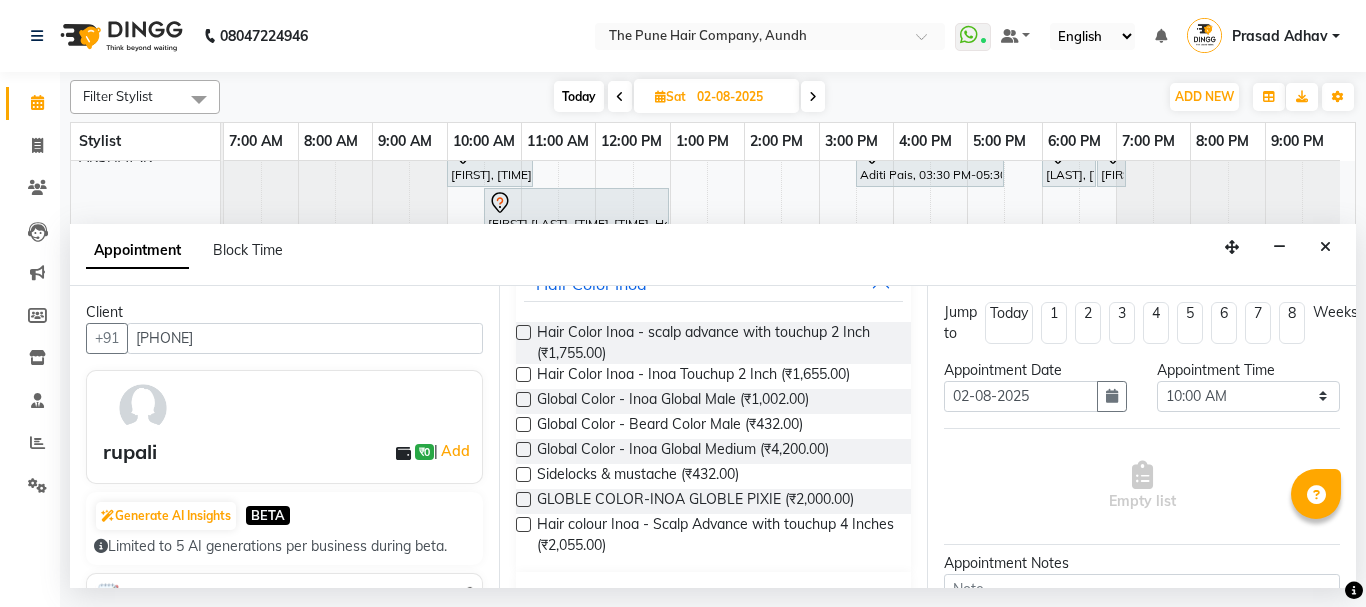 click at bounding box center [523, 374] 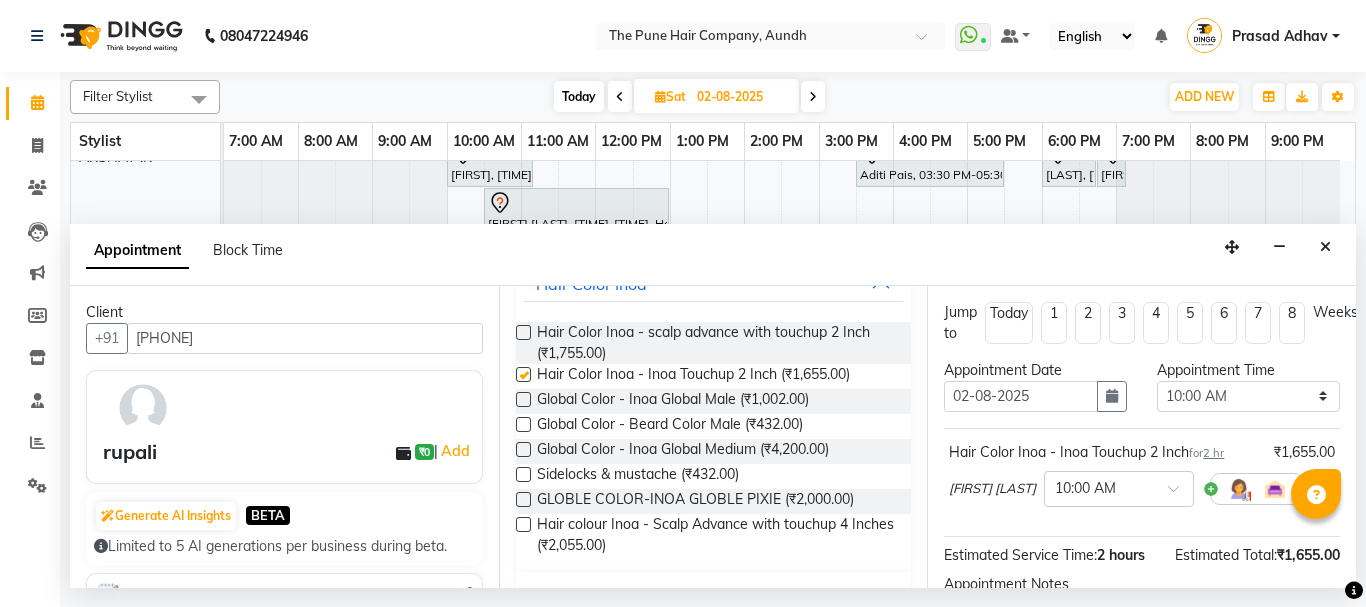 checkbox on "false" 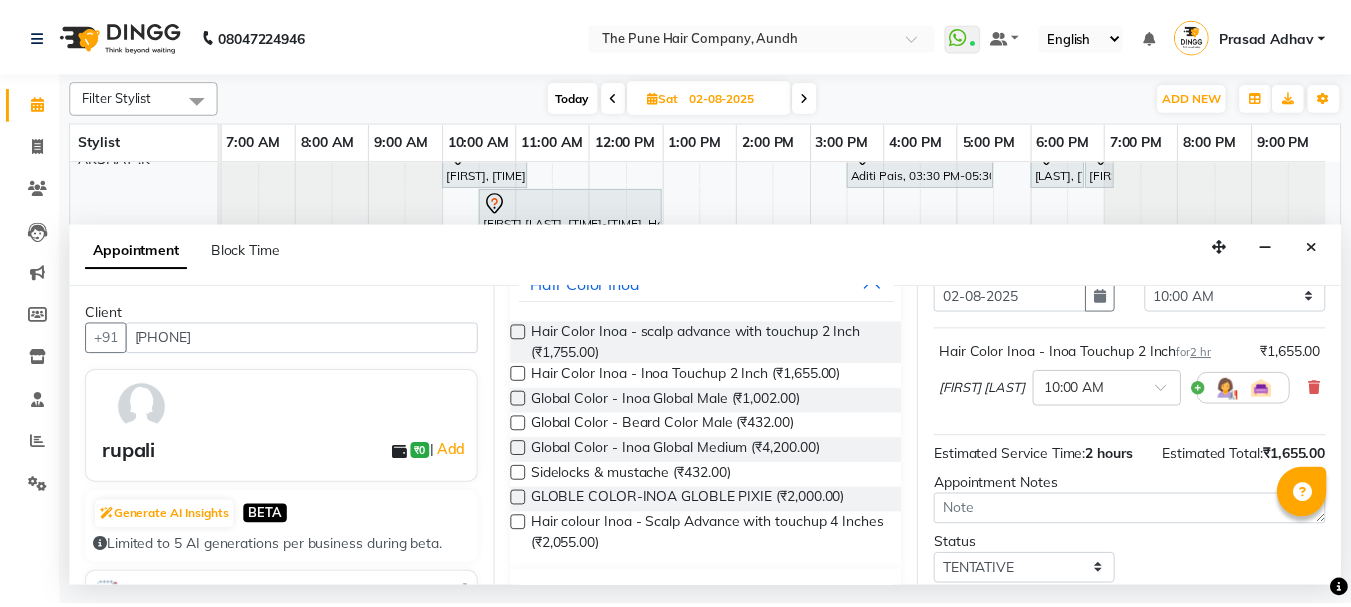 scroll, scrollTop: 263, scrollLeft: 0, axis: vertical 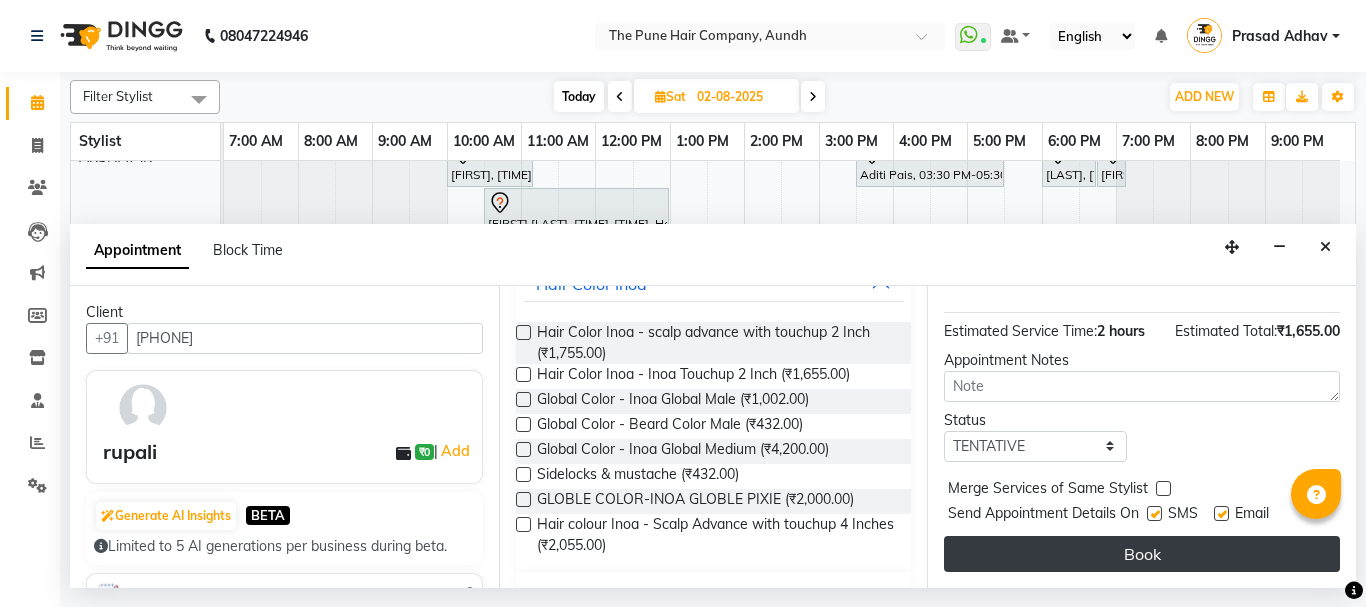 click on "Book" at bounding box center [1142, 554] 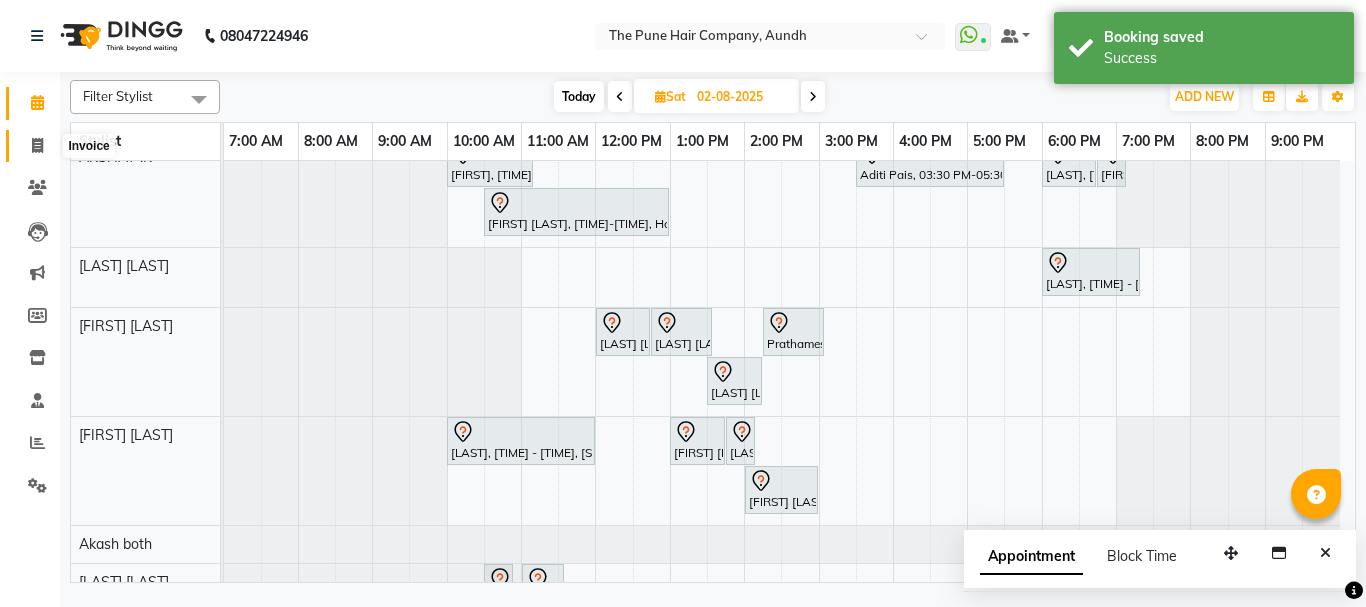 click 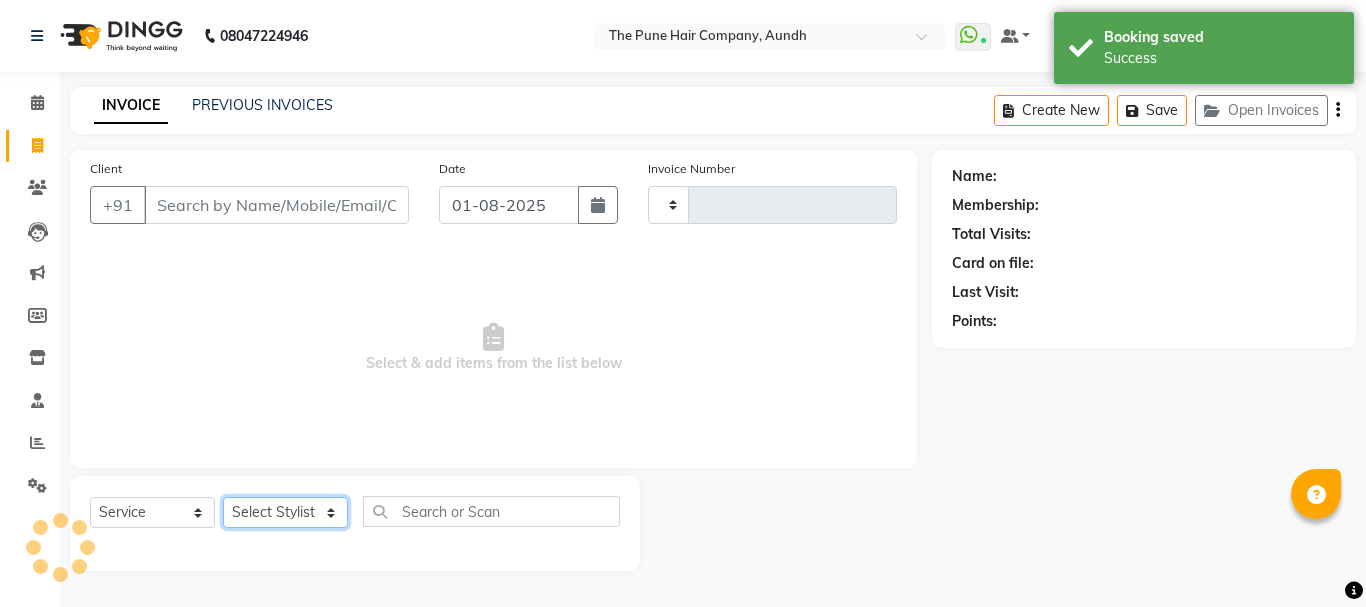 click on "Select Stylist" 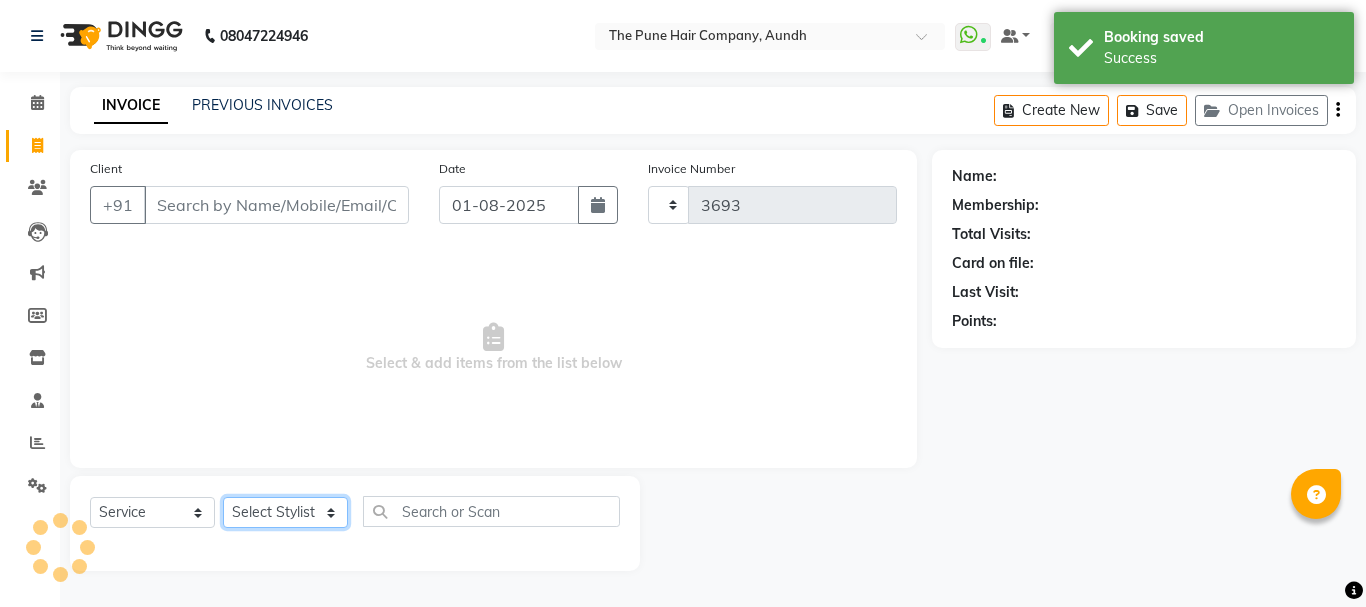 select on "106" 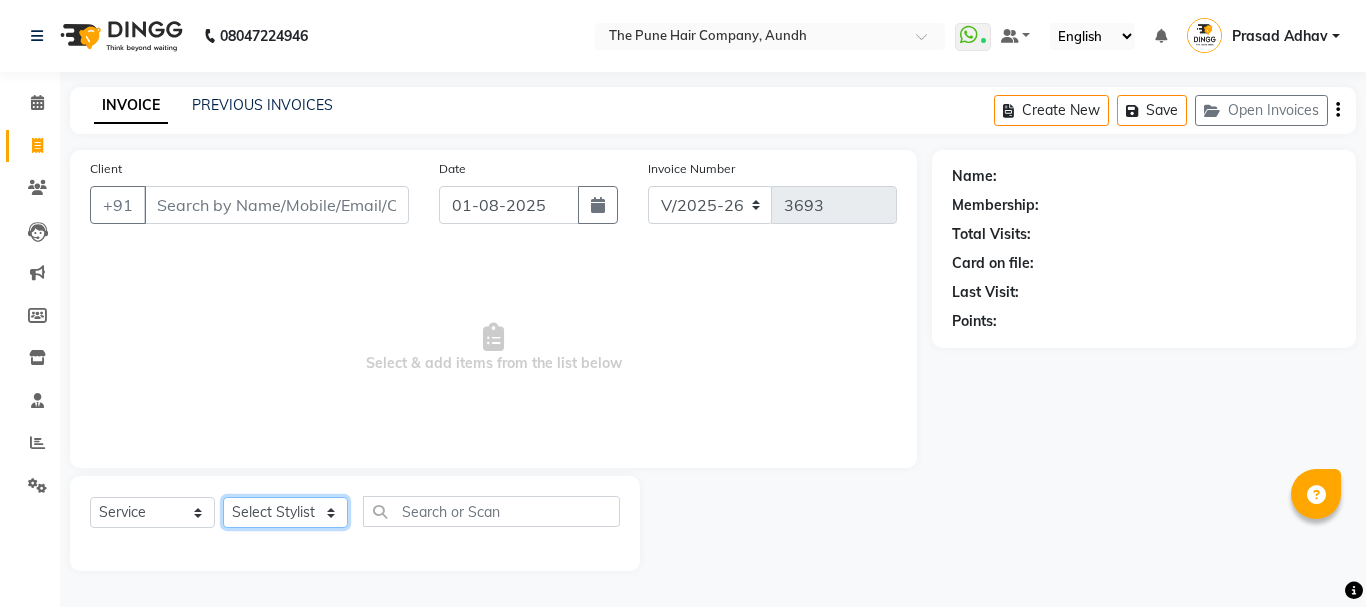 select on "25240" 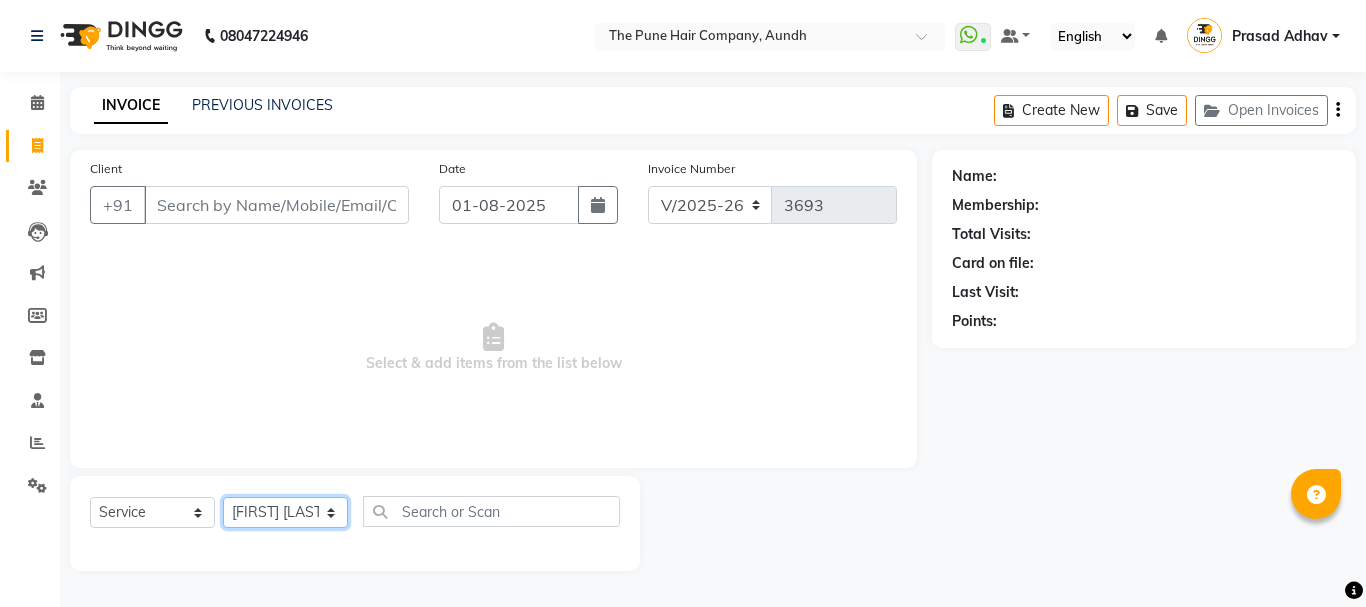 click on "Select Stylist [NAME] both [NAME] [LAST] [NAME] [LAST] [NAME] [LAST] [NAME] [LAST] [NAME] [LAST] [NAME] [LAST] [NAME] [LAST] [NAME] [LAST] [NAME] [LAST] [NAME] [LAST] [NAME] [LAST] [NAME] [LAST] [NAME] [LAST]" 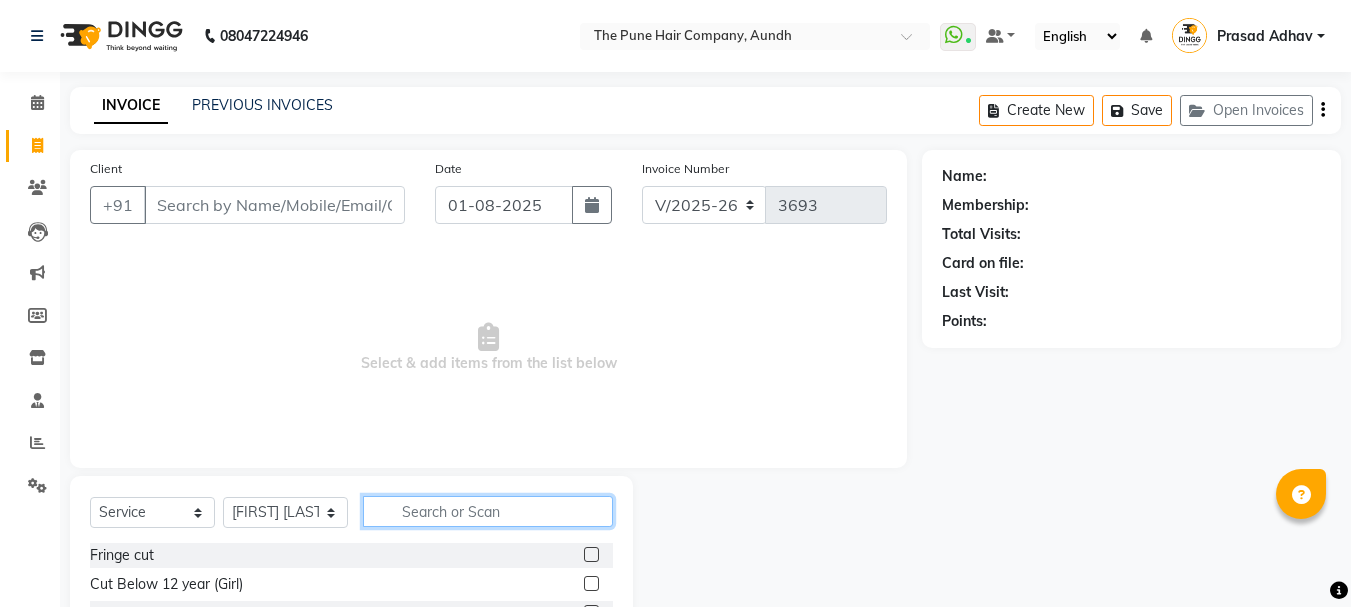 click 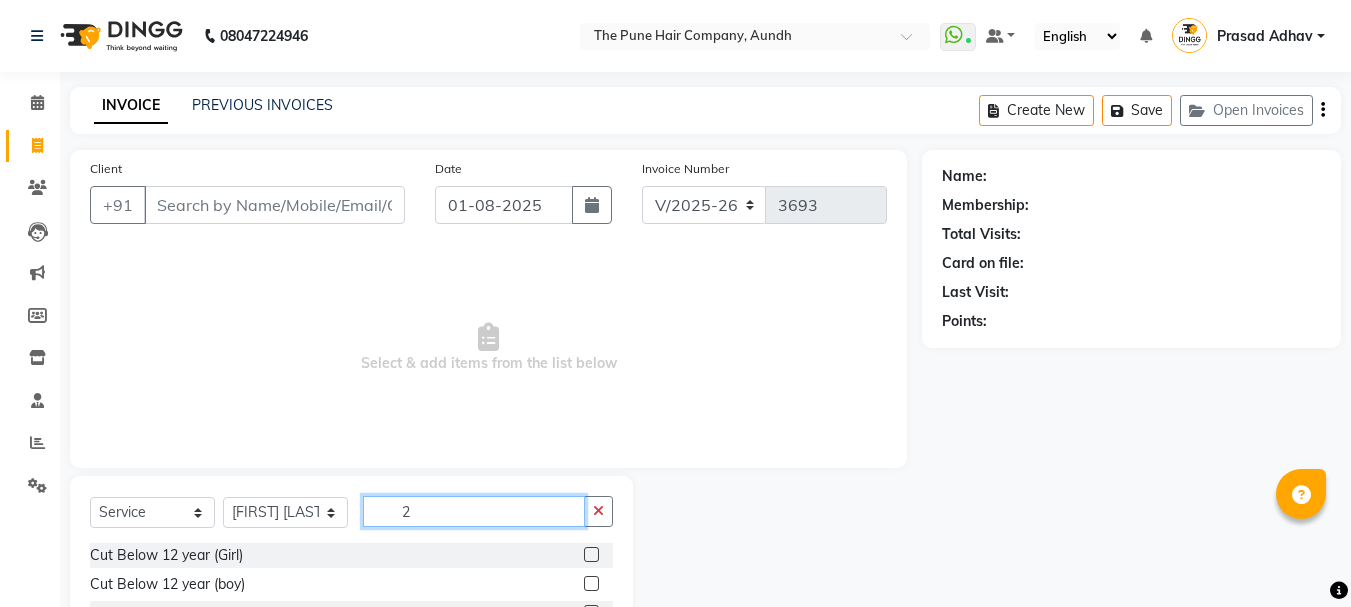 scroll, scrollTop: 194, scrollLeft: 0, axis: vertical 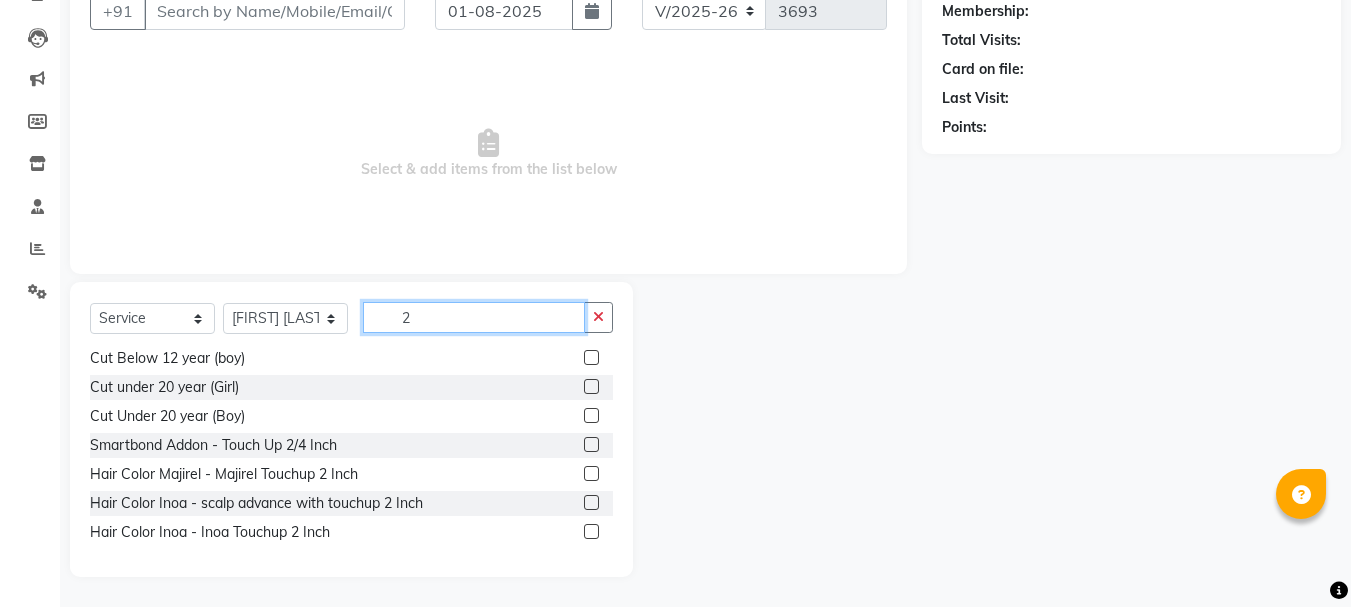 type on "2" 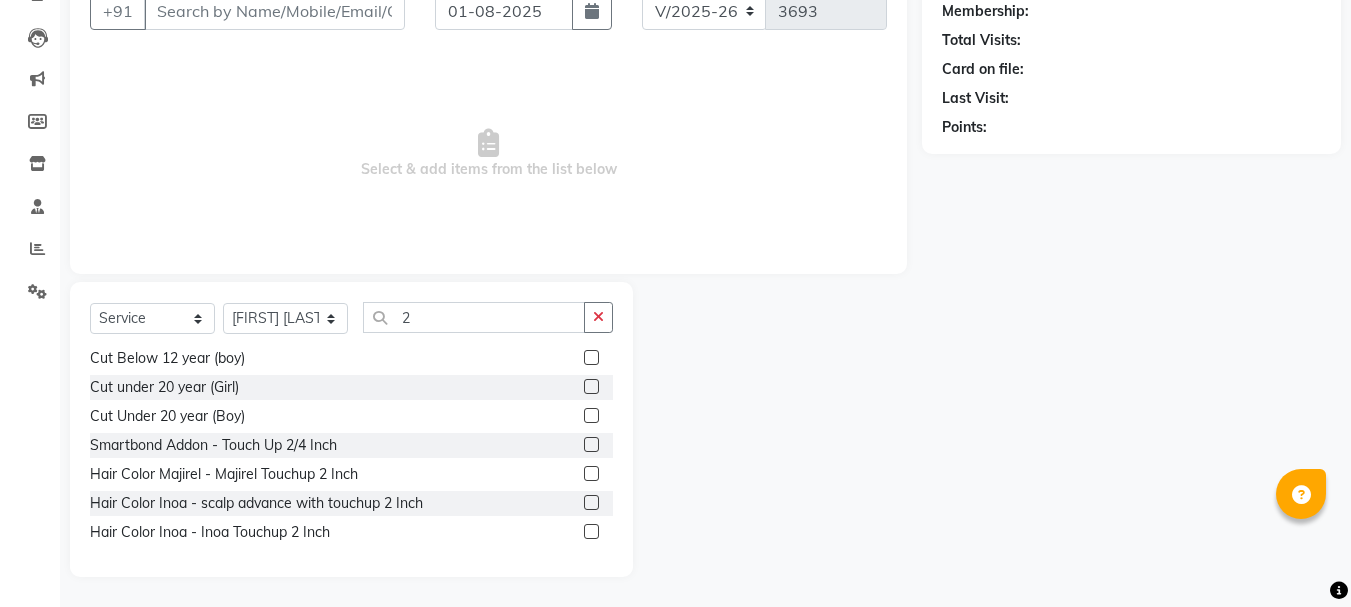click 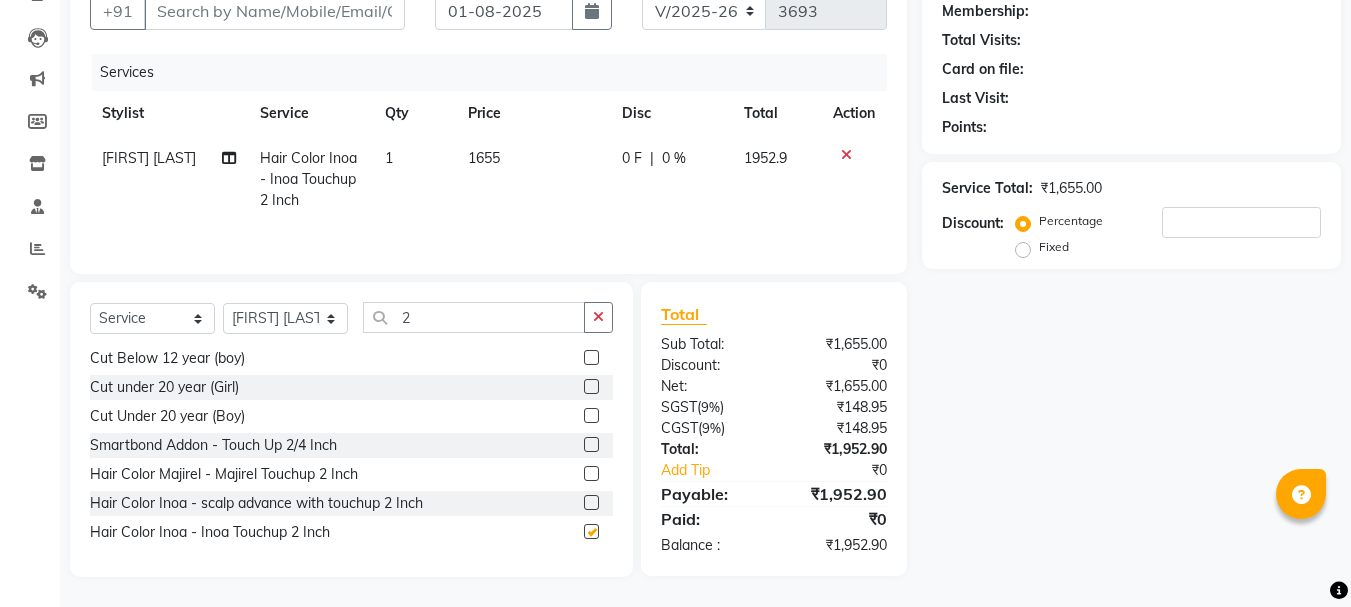 checkbox on "false" 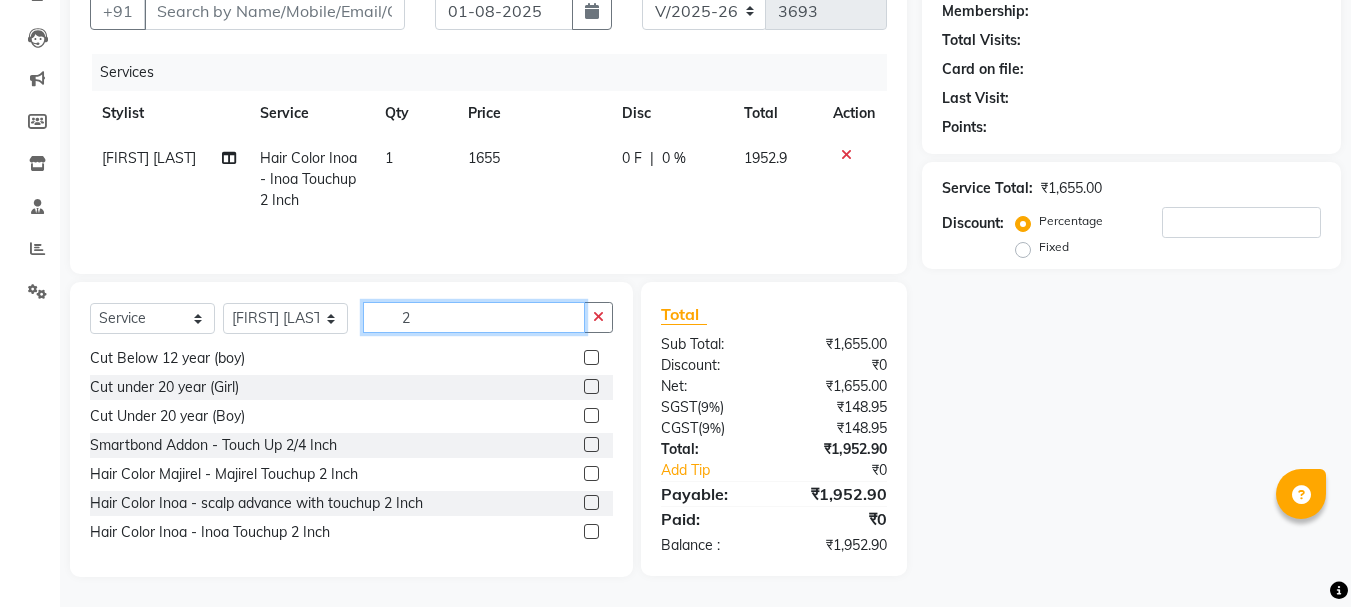 click on "2" 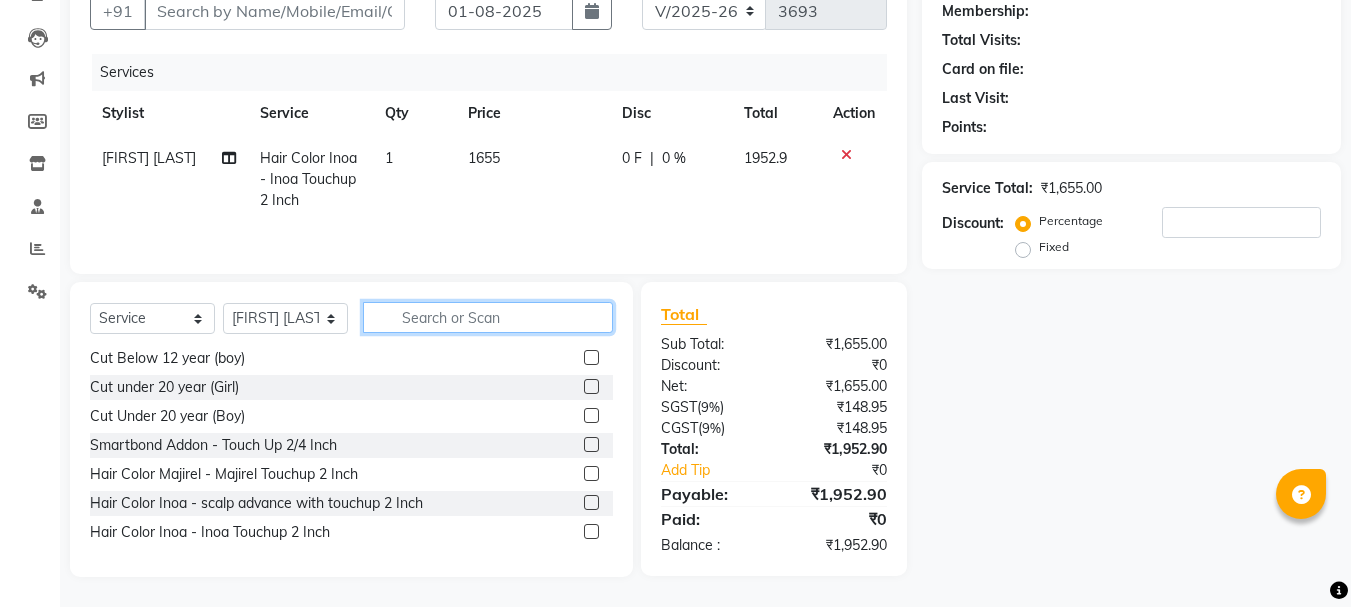 scroll, scrollTop: 61, scrollLeft: 0, axis: vertical 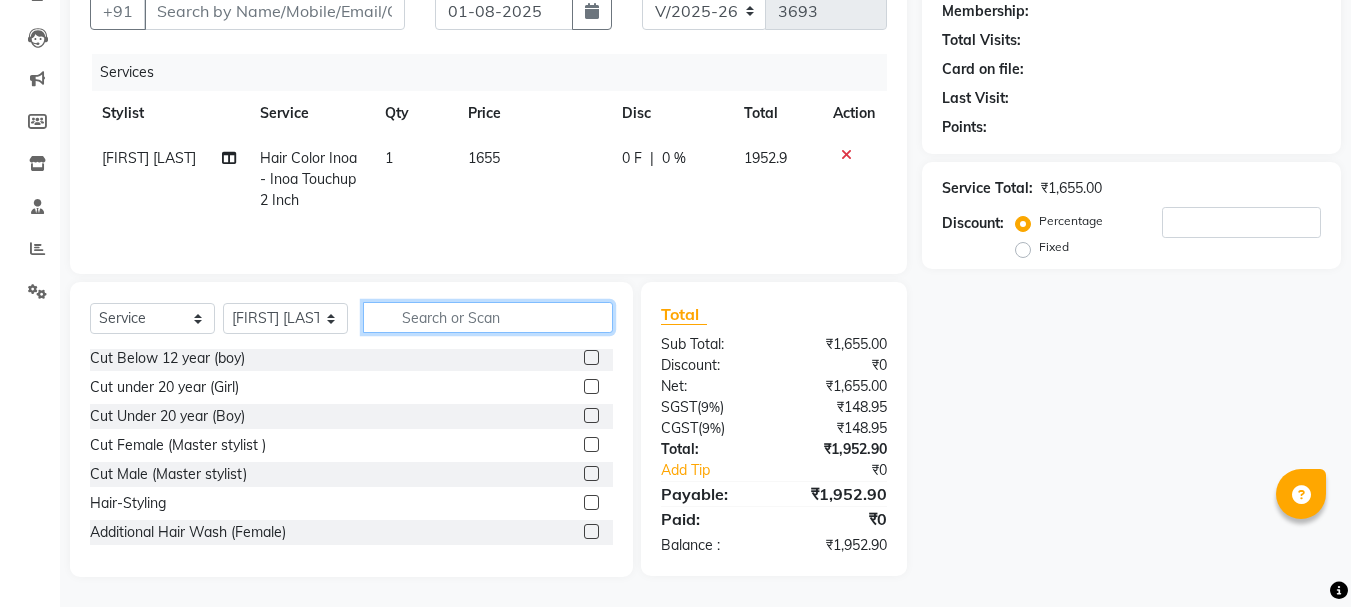 type 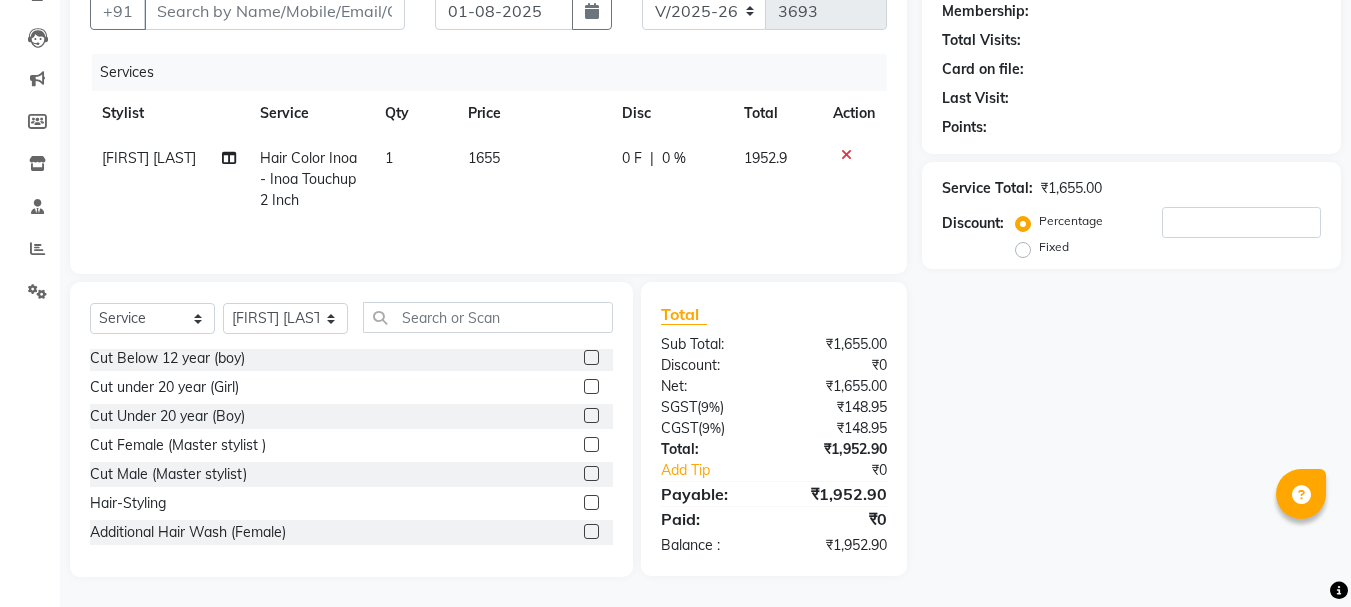 click 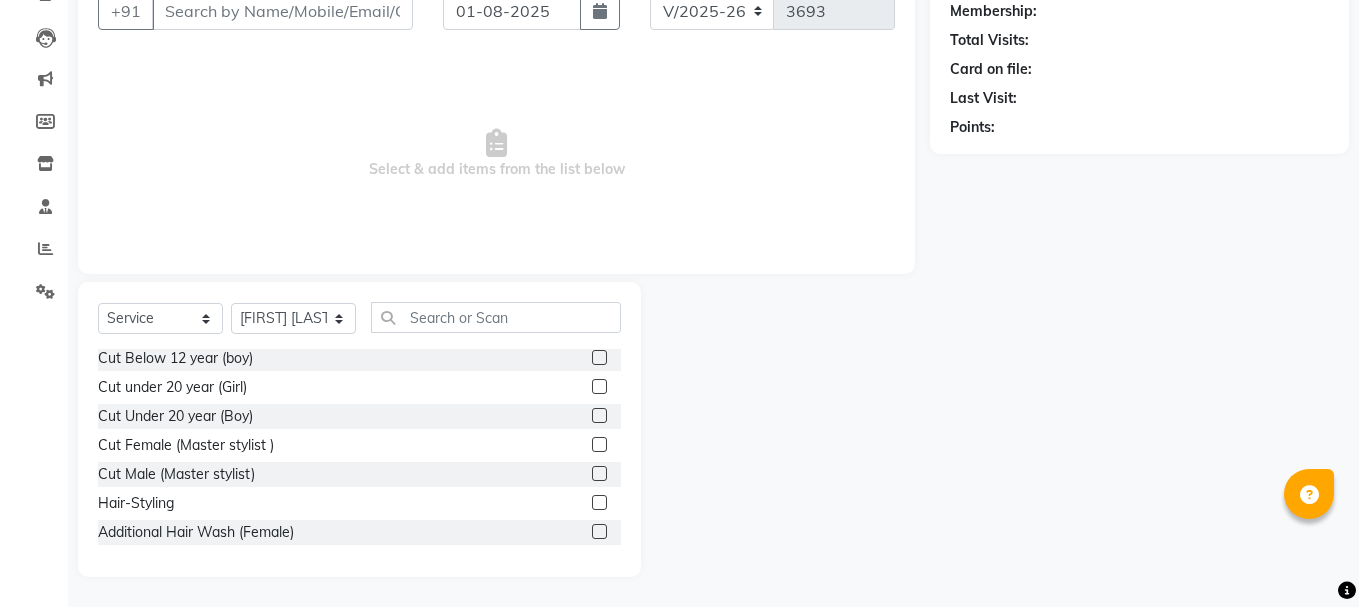 scroll, scrollTop: 0, scrollLeft: 0, axis: both 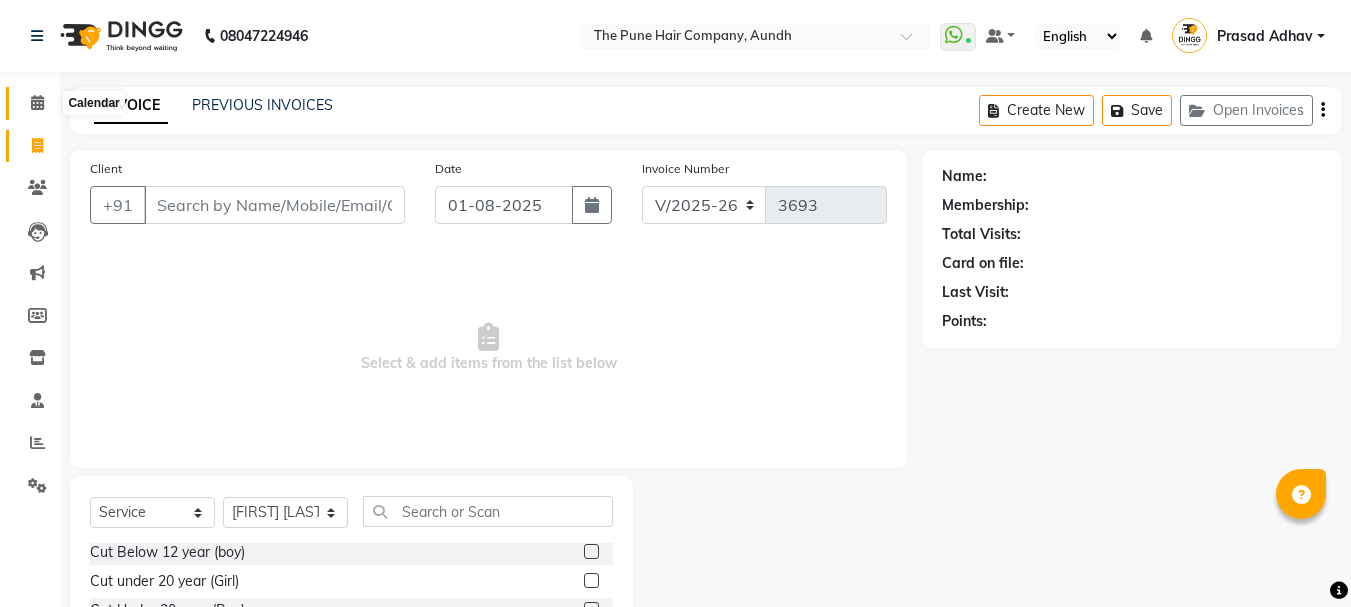 click 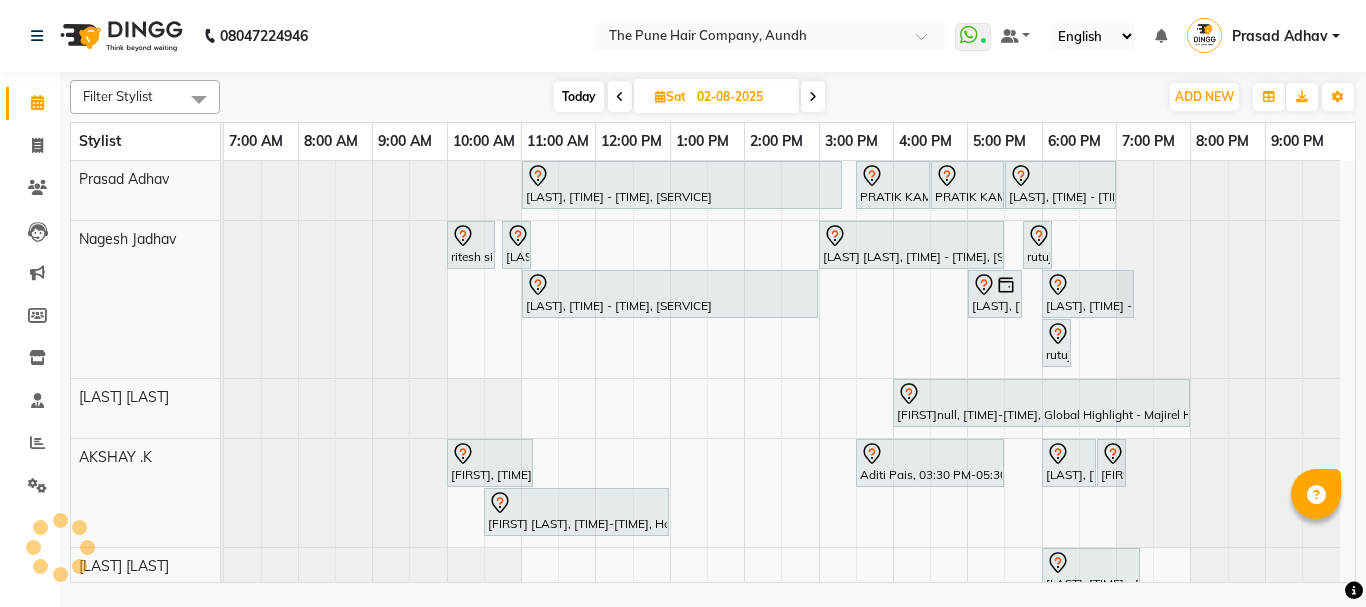 scroll, scrollTop: 300, scrollLeft: 0, axis: vertical 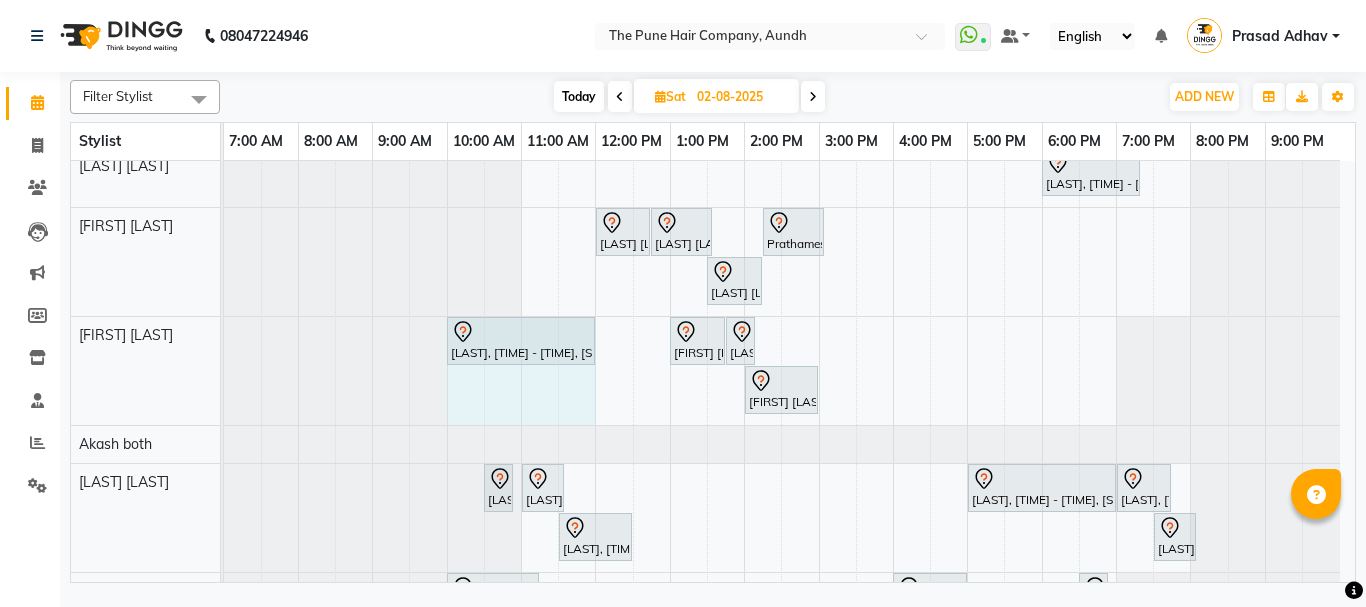 drag, startPoint x: 459, startPoint y: 381, endPoint x: 568, endPoint y: 379, distance: 109.01835 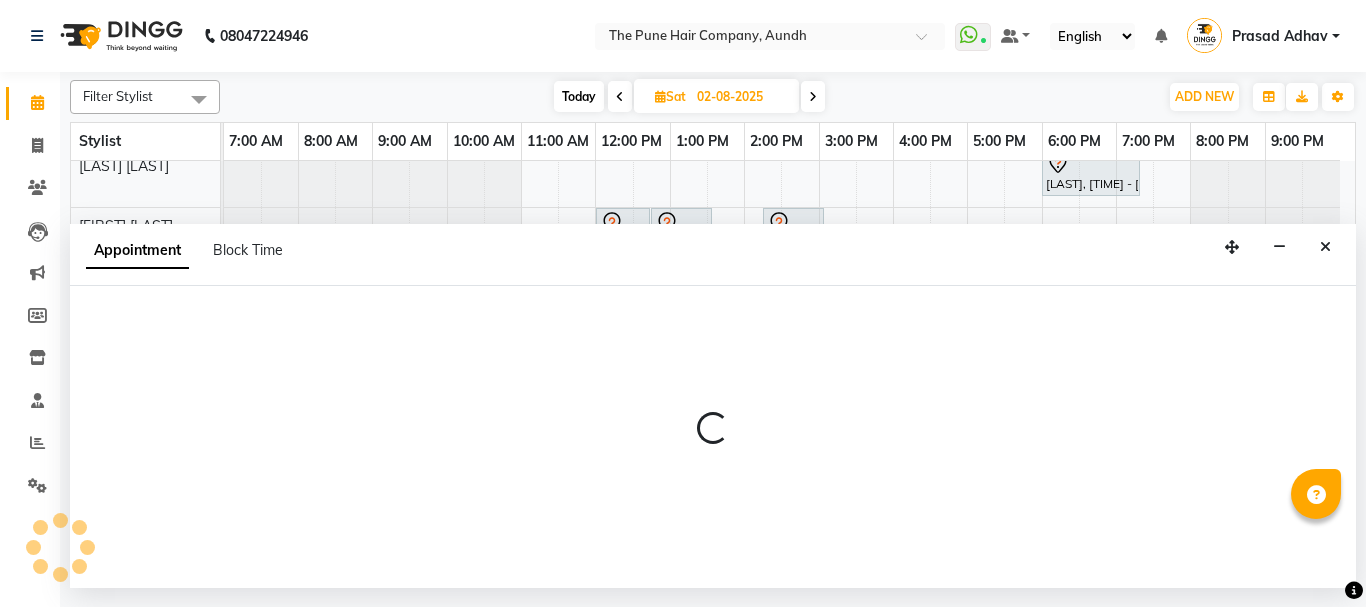 select on "25240" 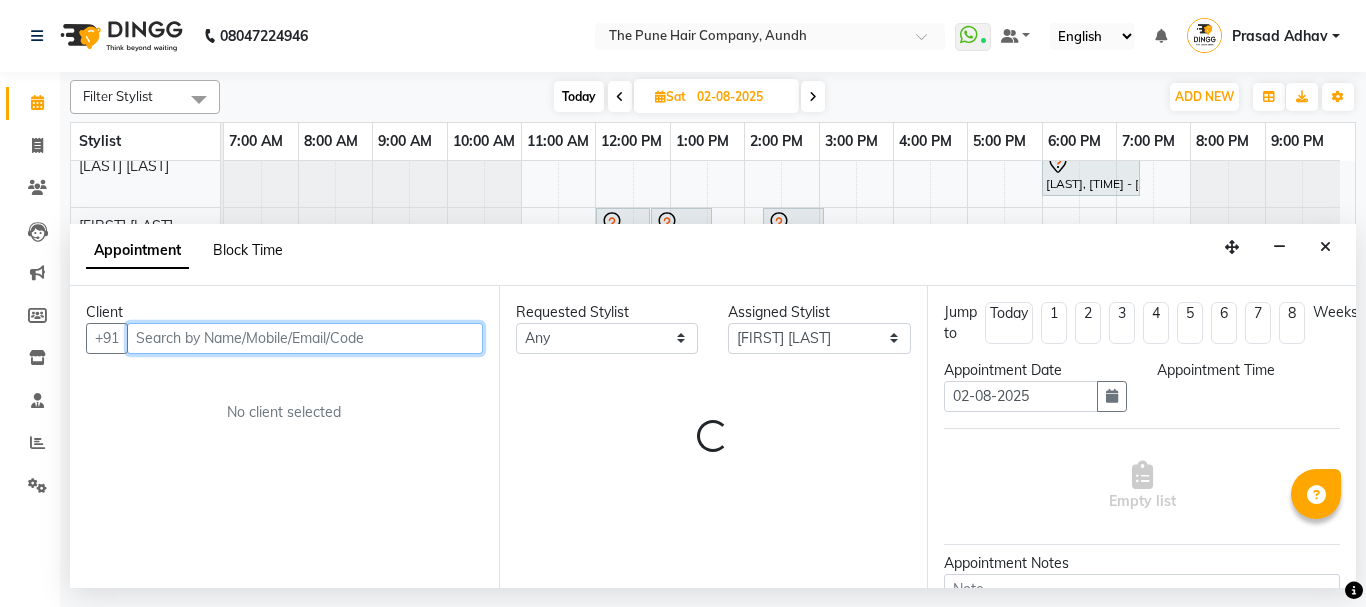 select on "600" 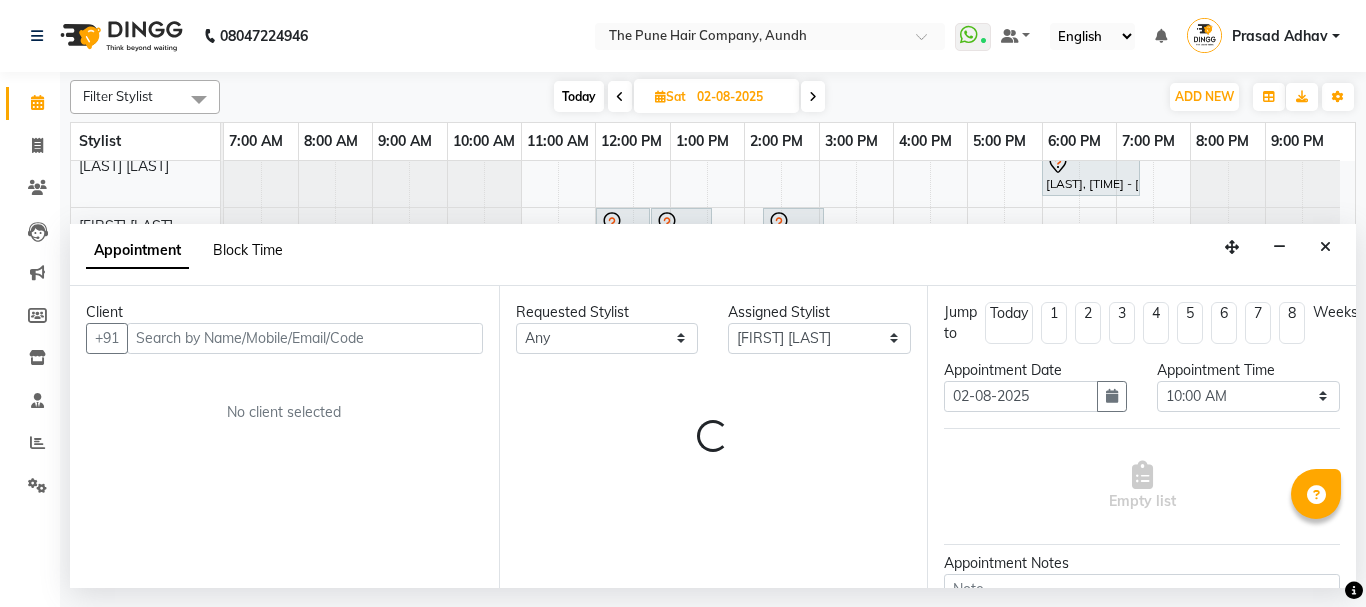 click on "Block Time" at bounding box center (248, 250) 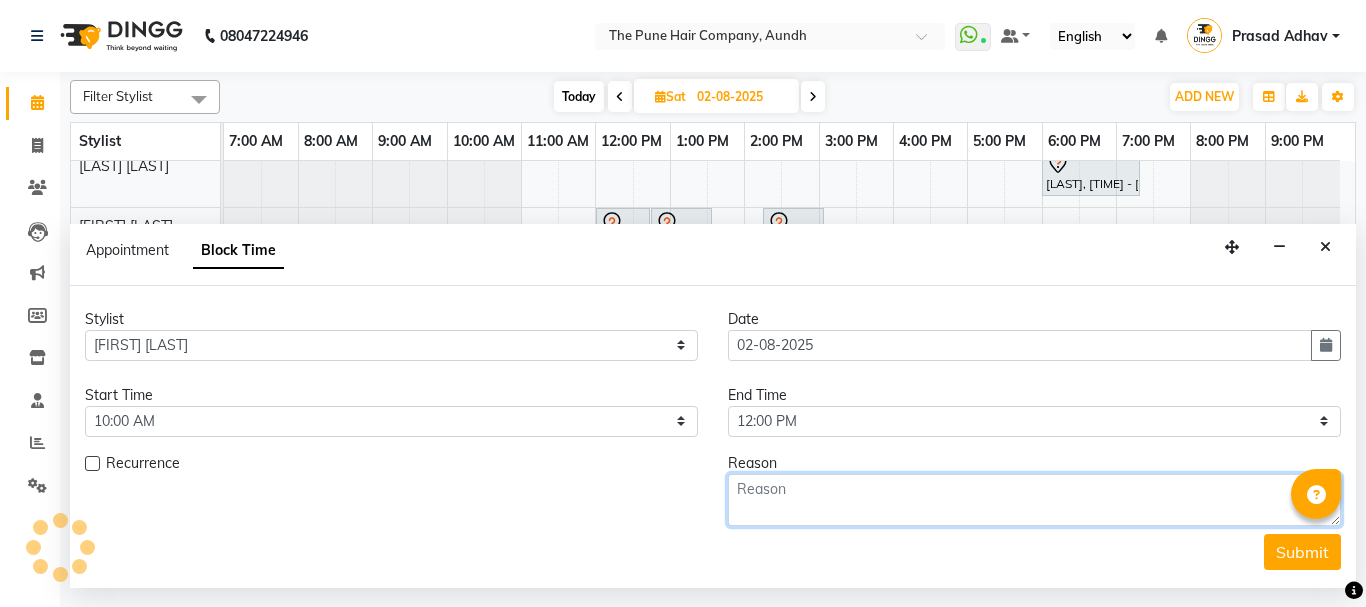 click at bounding box center (1034, 500) 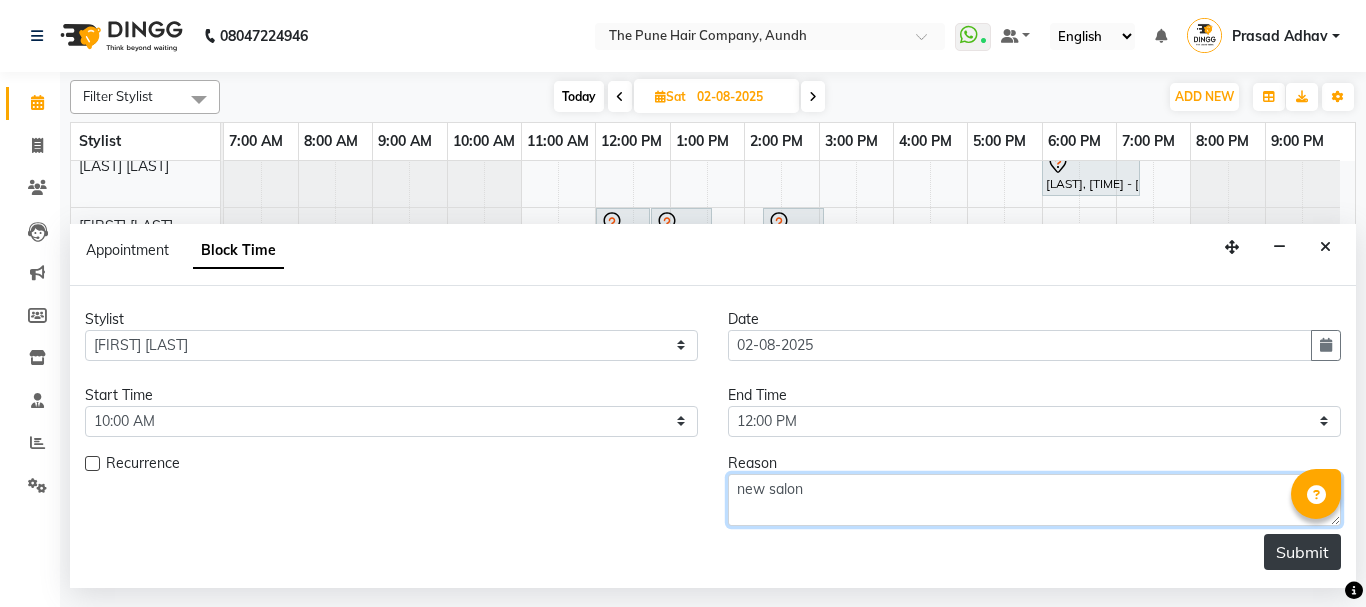 type on "new salon" 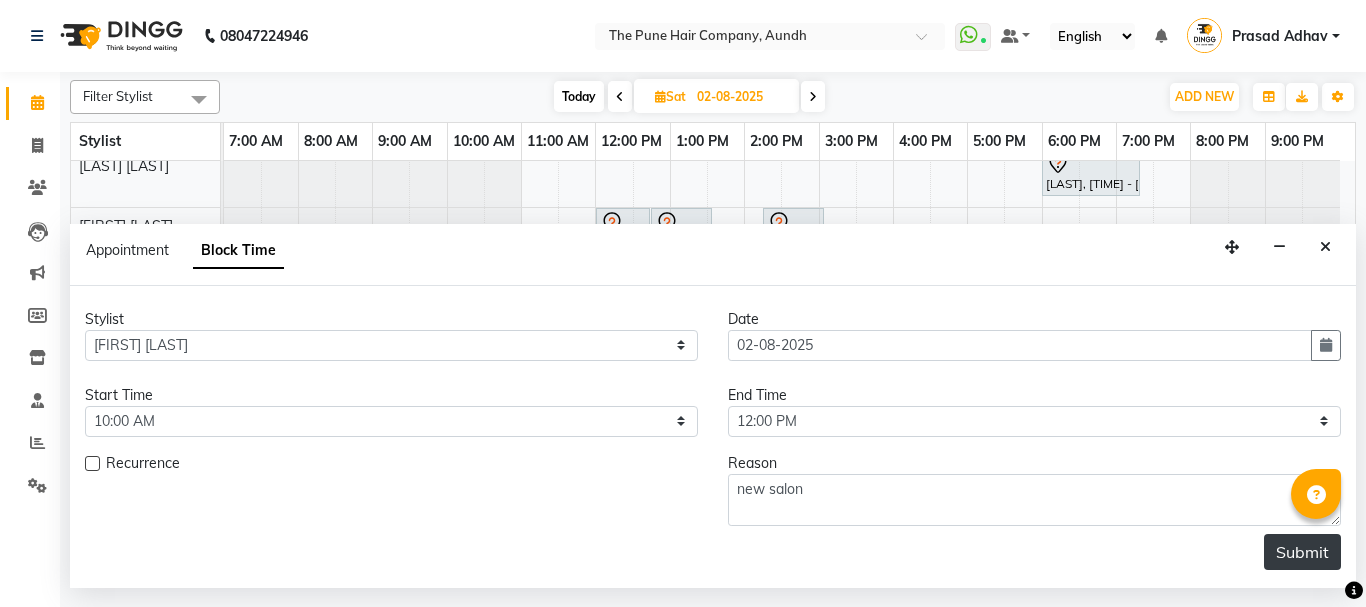 click on "Submit" at bounding box center [1302, 552] 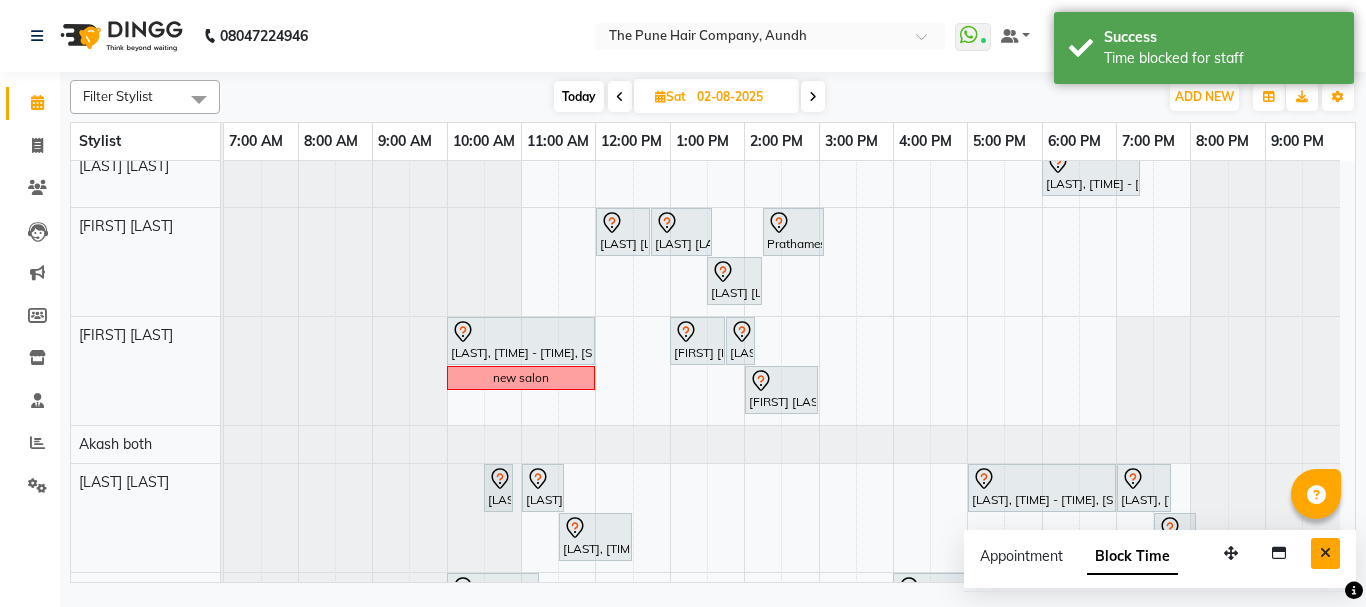 click at bounding box center [1325, 553] 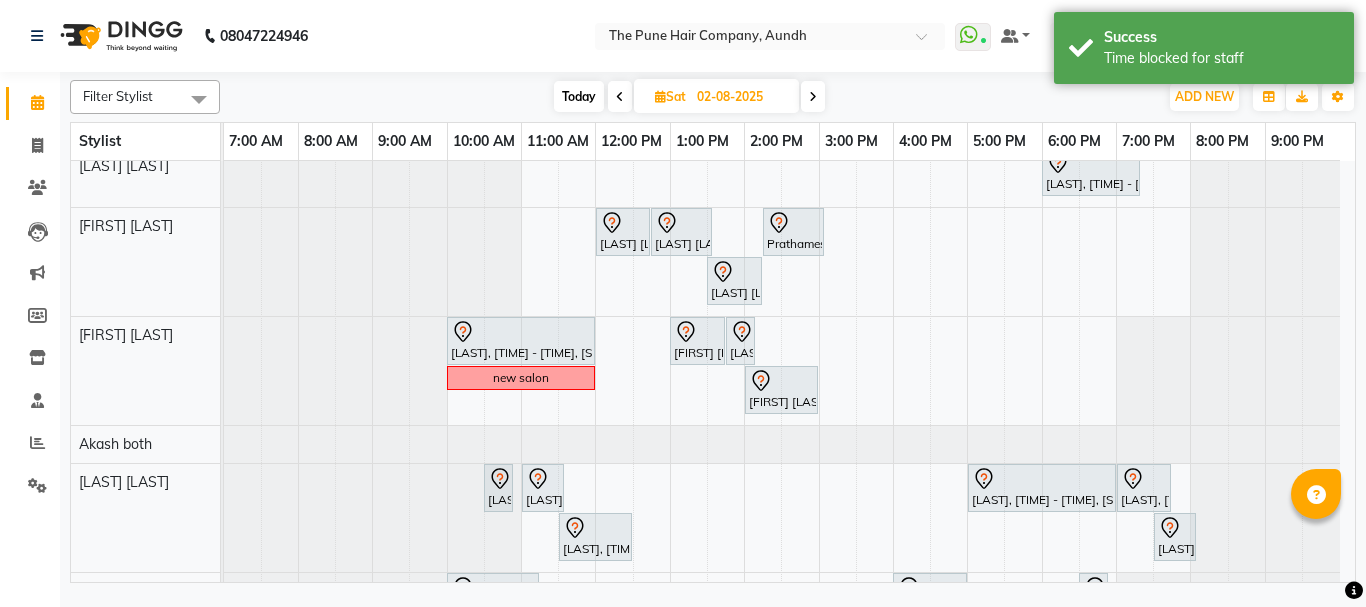 scroll, scrollTop: 200, scrollLeft: 0, axis: vertical 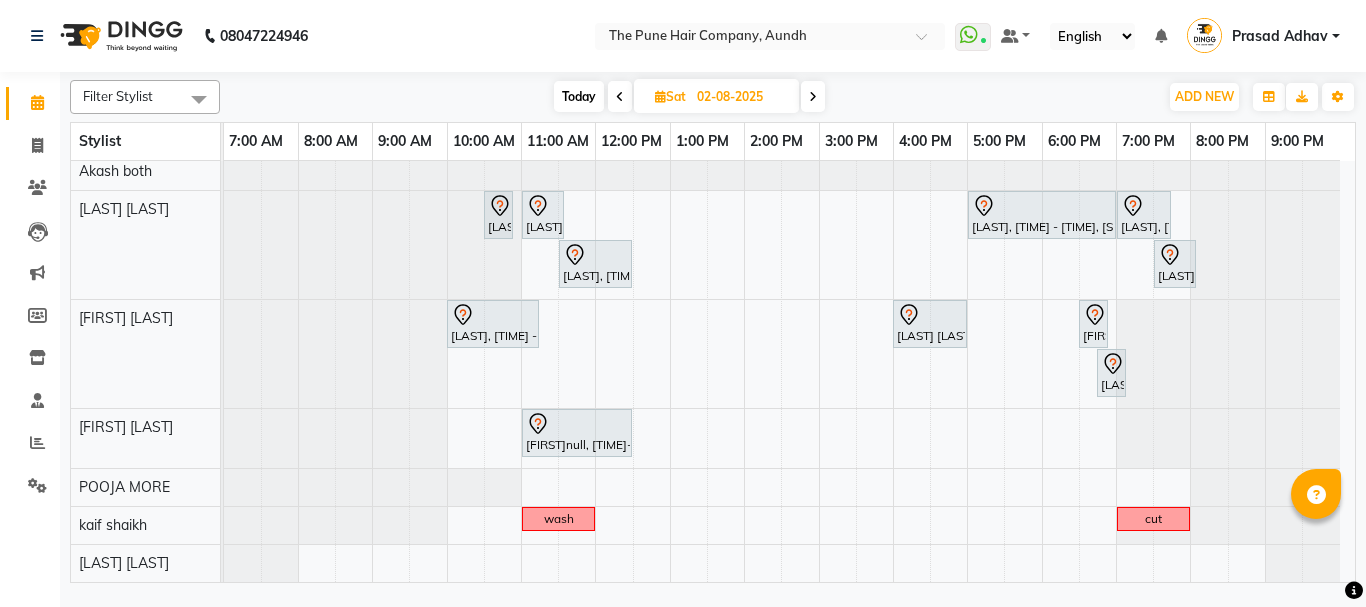 click on "Today" at bounding box center (579, 96) 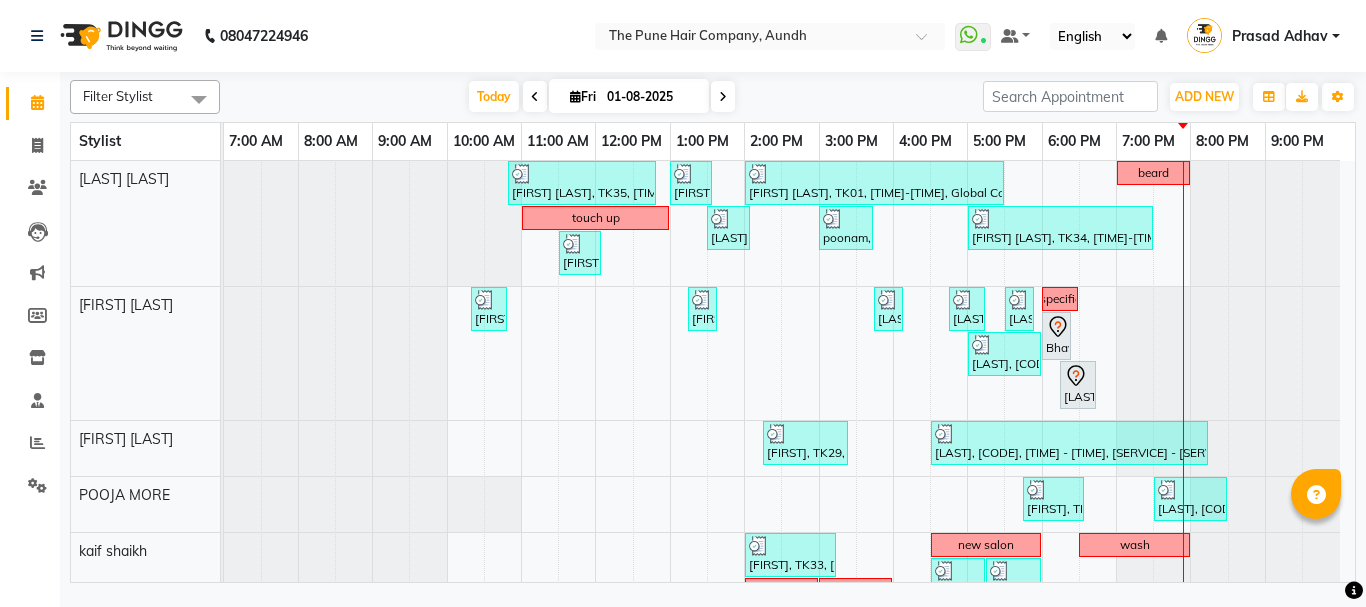 click at bounding box center (723, 96) 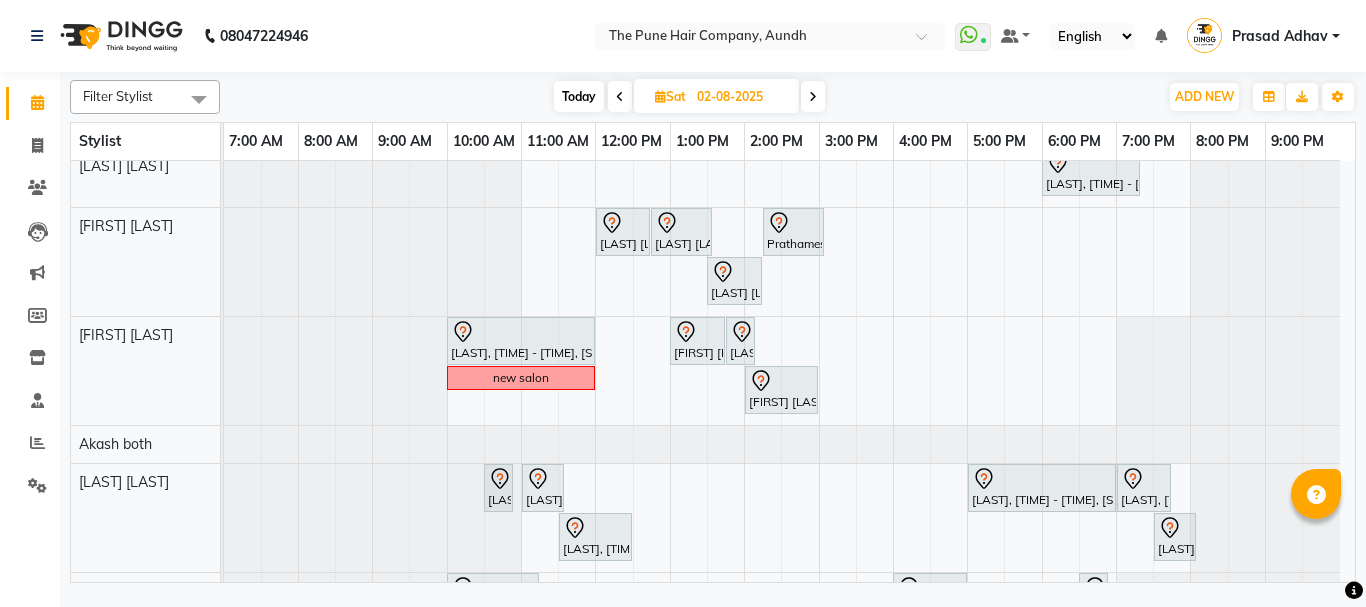 scroll, scrollTop: 600, scrollLeft: 0, axis: vertical 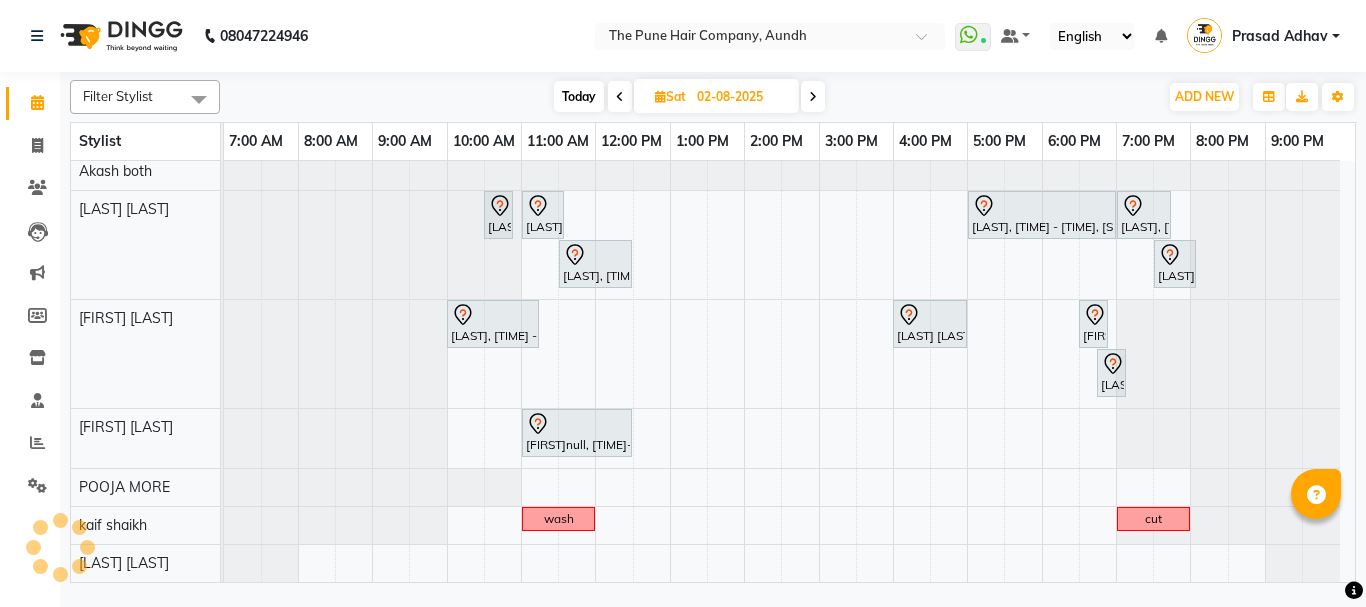 click on "Today" at bounding box center (579, 96) 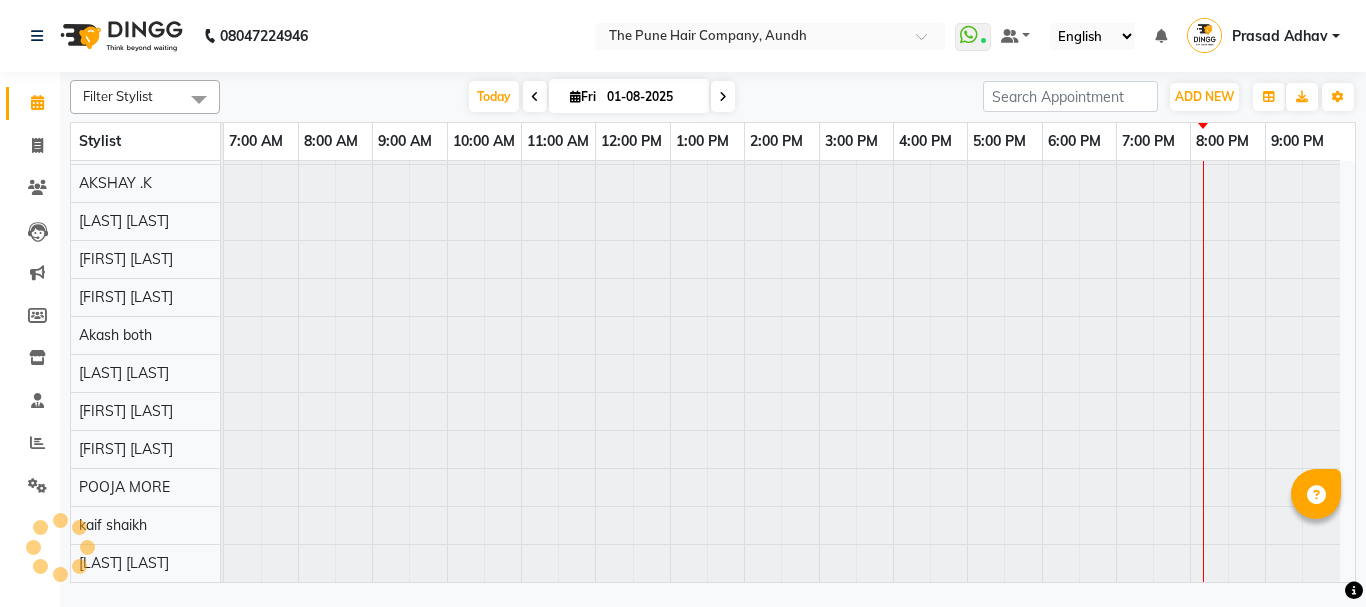 scroll, scrollTop: 110, scrollLeft: 0, axis: vertical 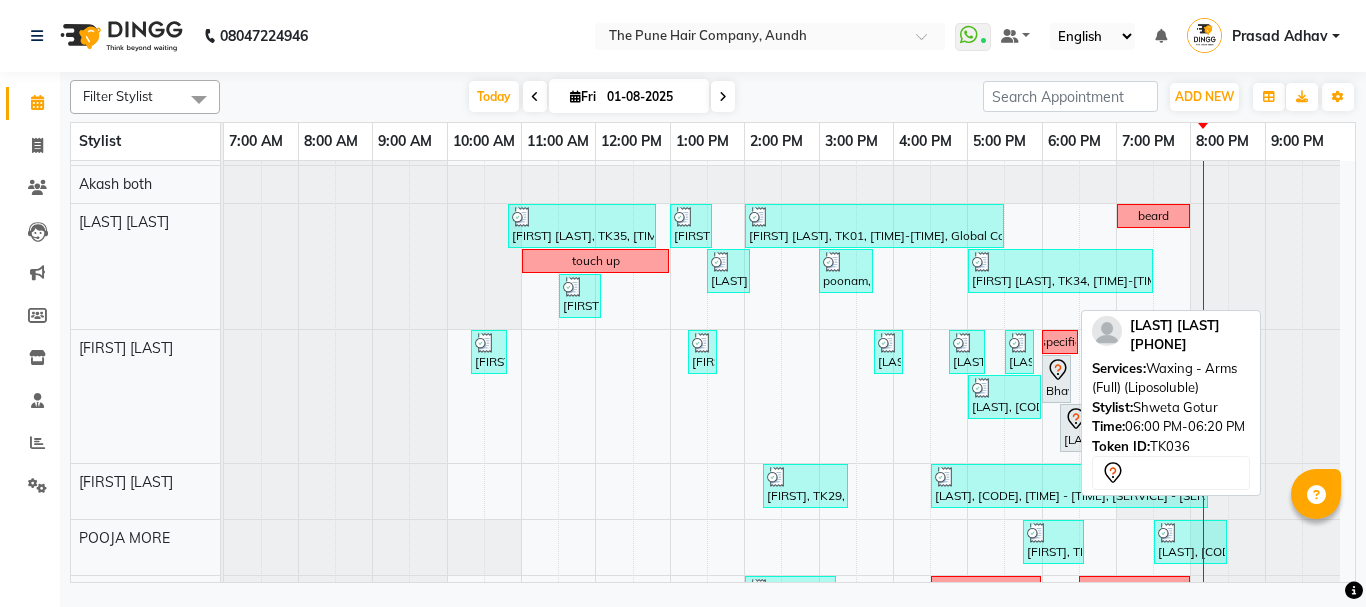 click on "Bhavna dadhich, TK36, 06:00 PM-06:20 PM, Waxing - Arms (Full) (Liposoluble)" at bounding box center [1056, 379] 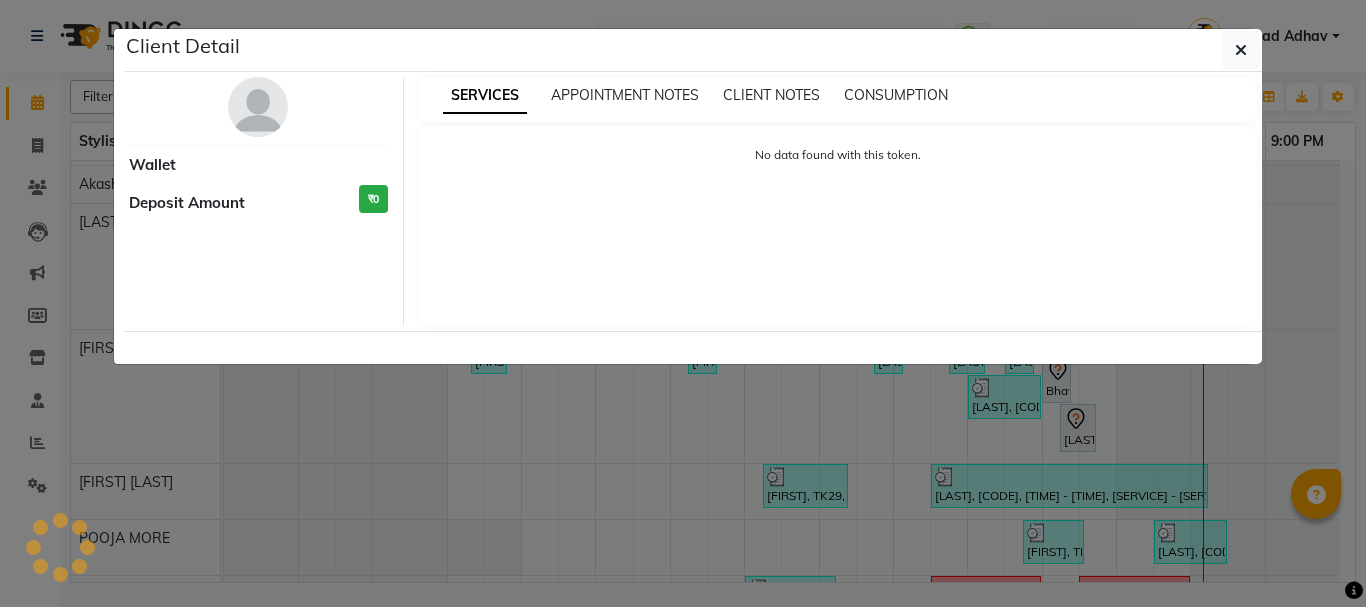 select on "7" 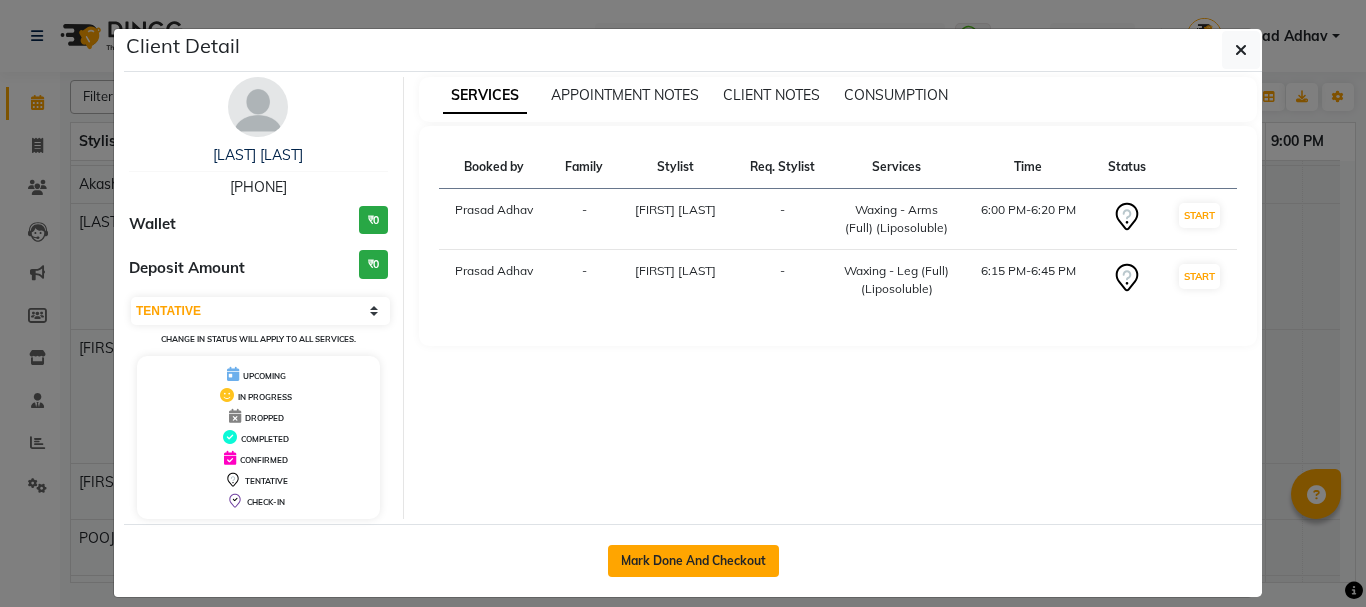 click on "Mark Done And Checkout" 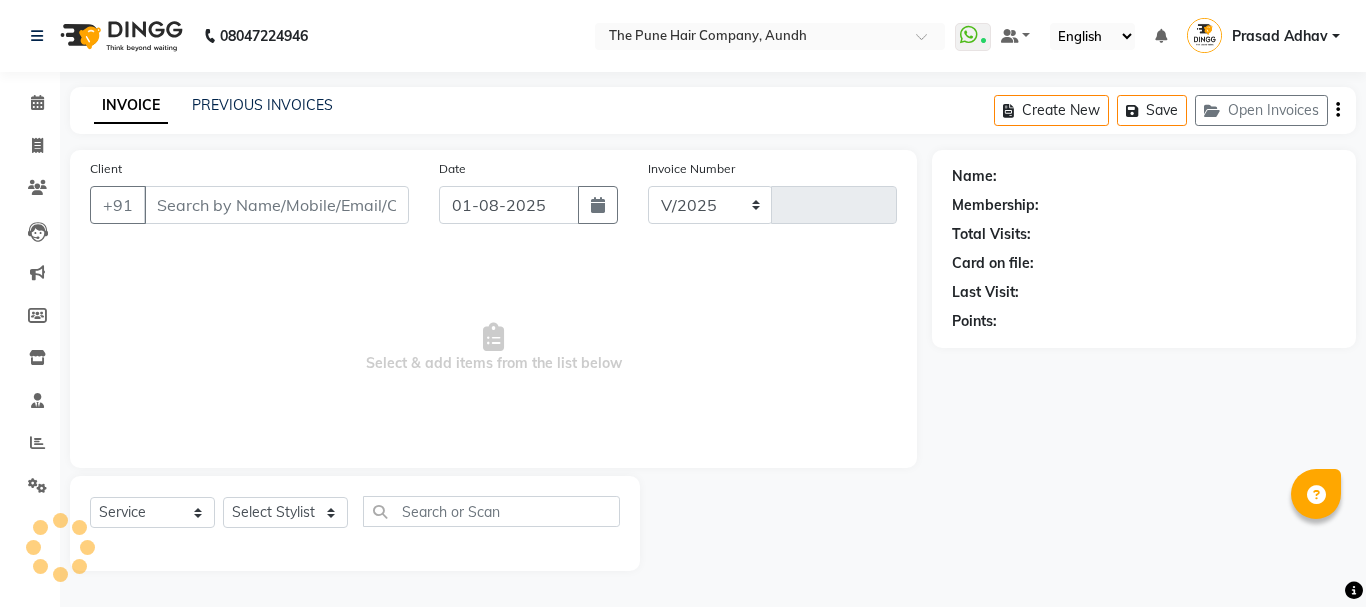 select on "106" 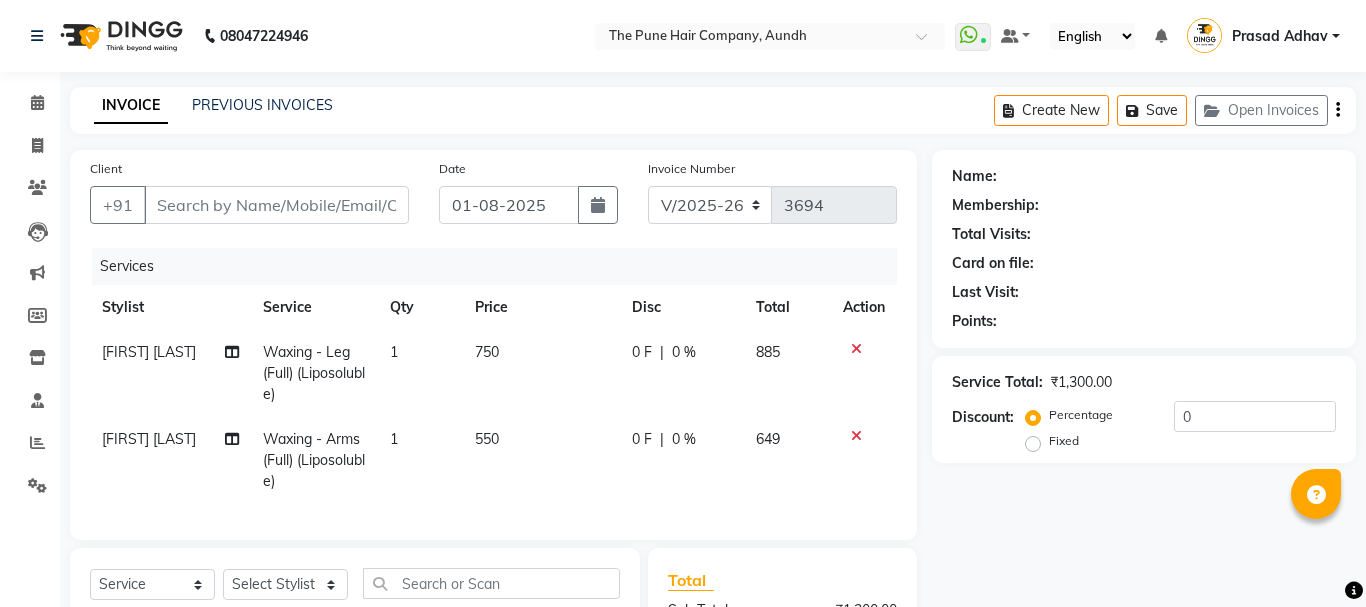 type on "[PHONE]" 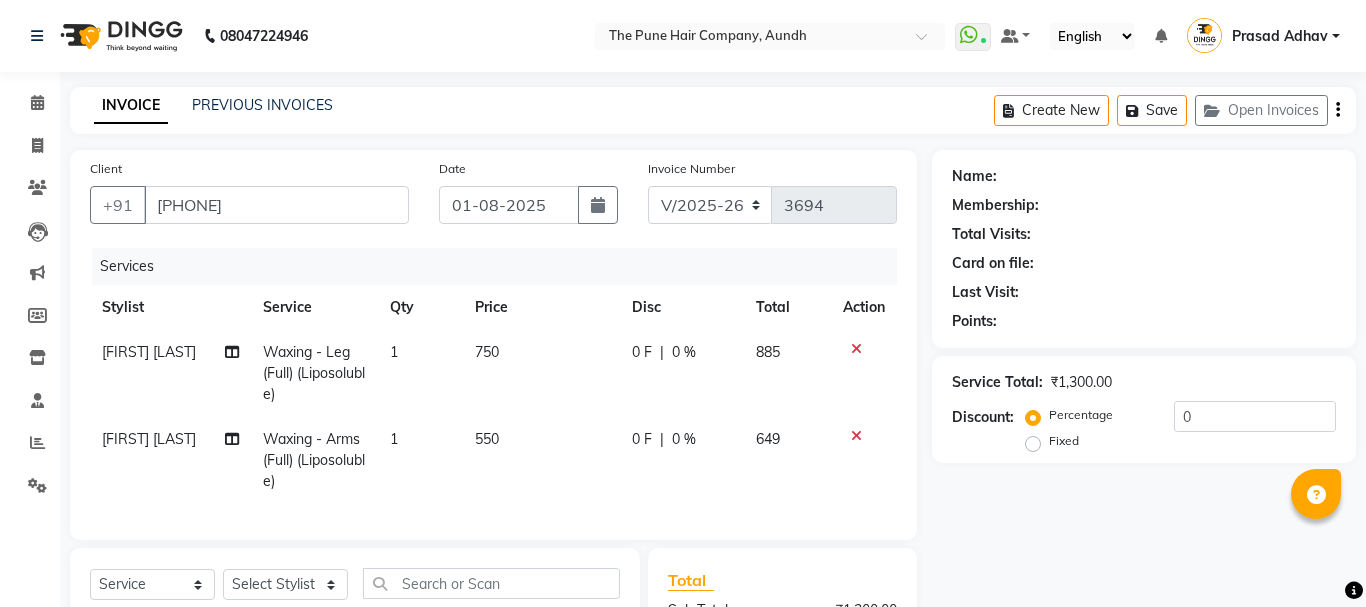 select on "49797" 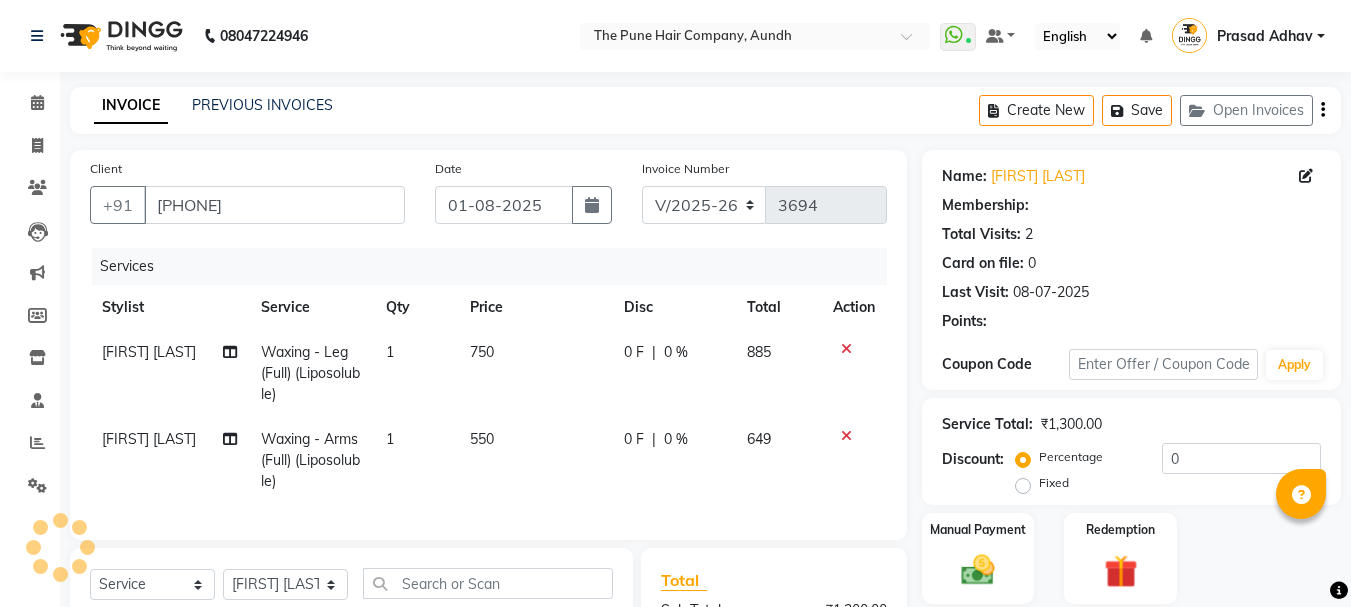 select on "1: Object" 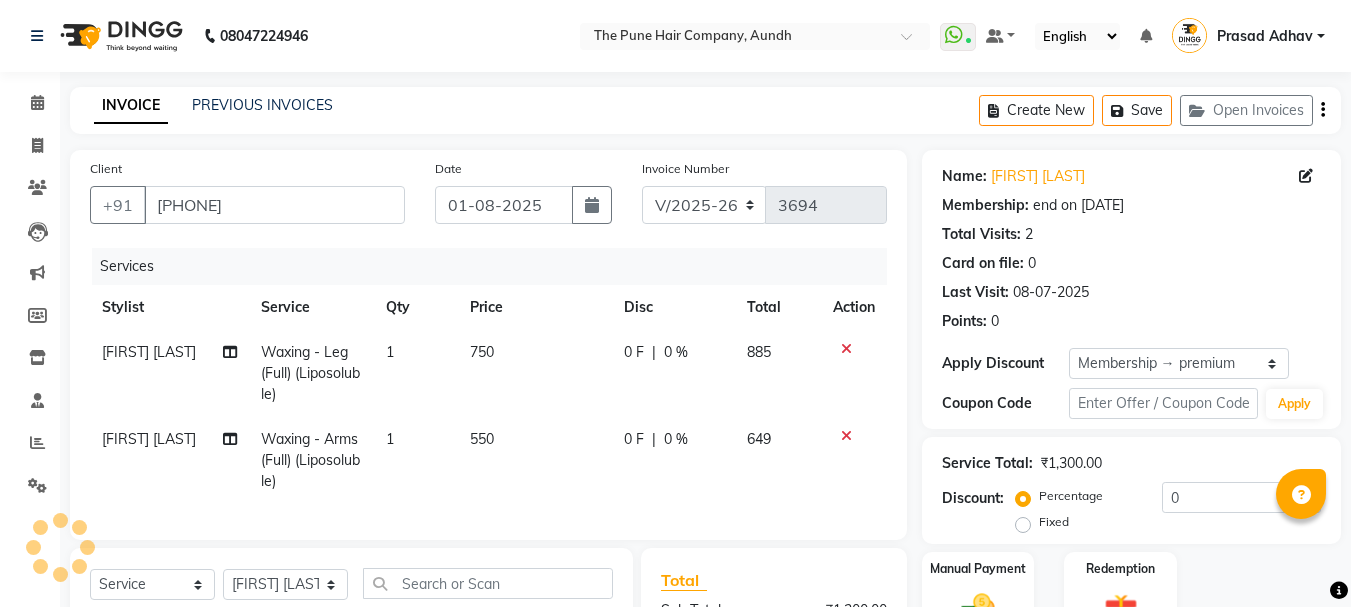 type on "20" 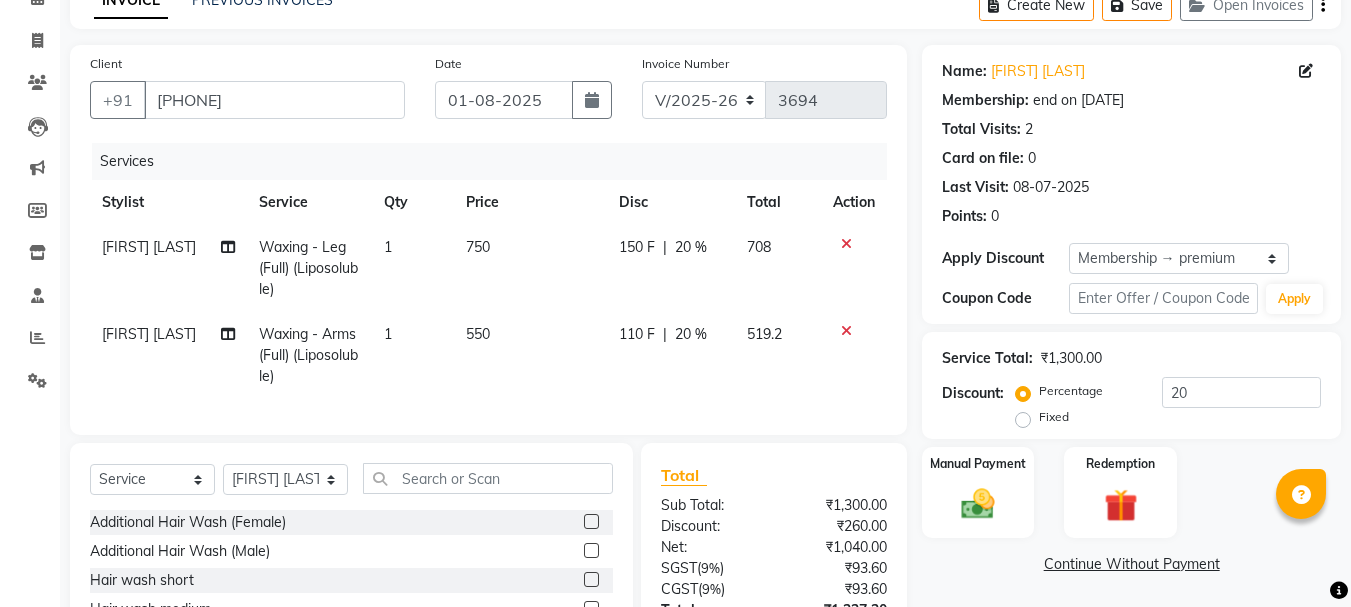 scroll, scrollTop: 200, scrollLeft: 0, axis: vertical 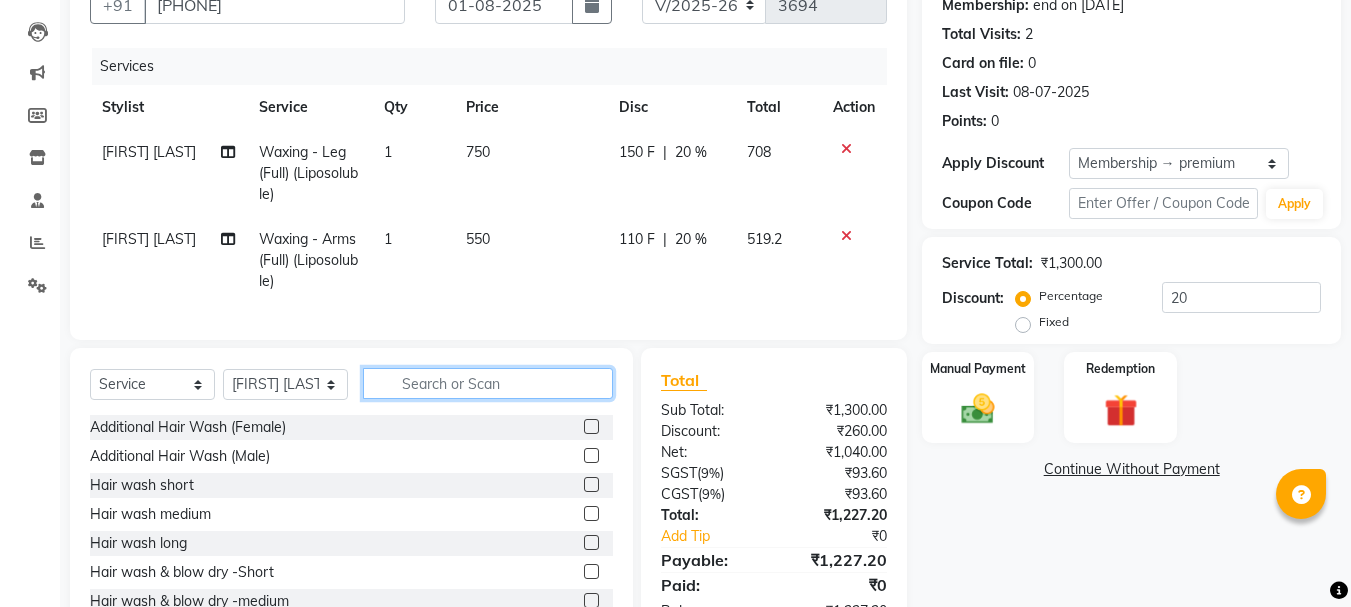 click 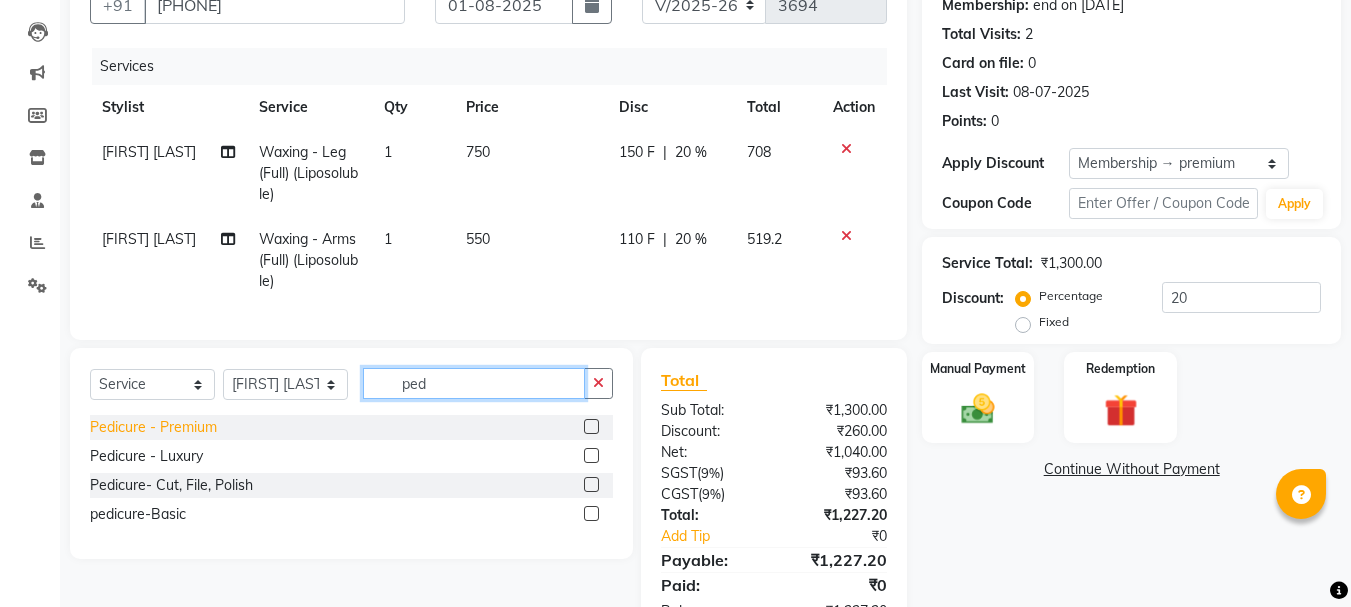 type on "ped" 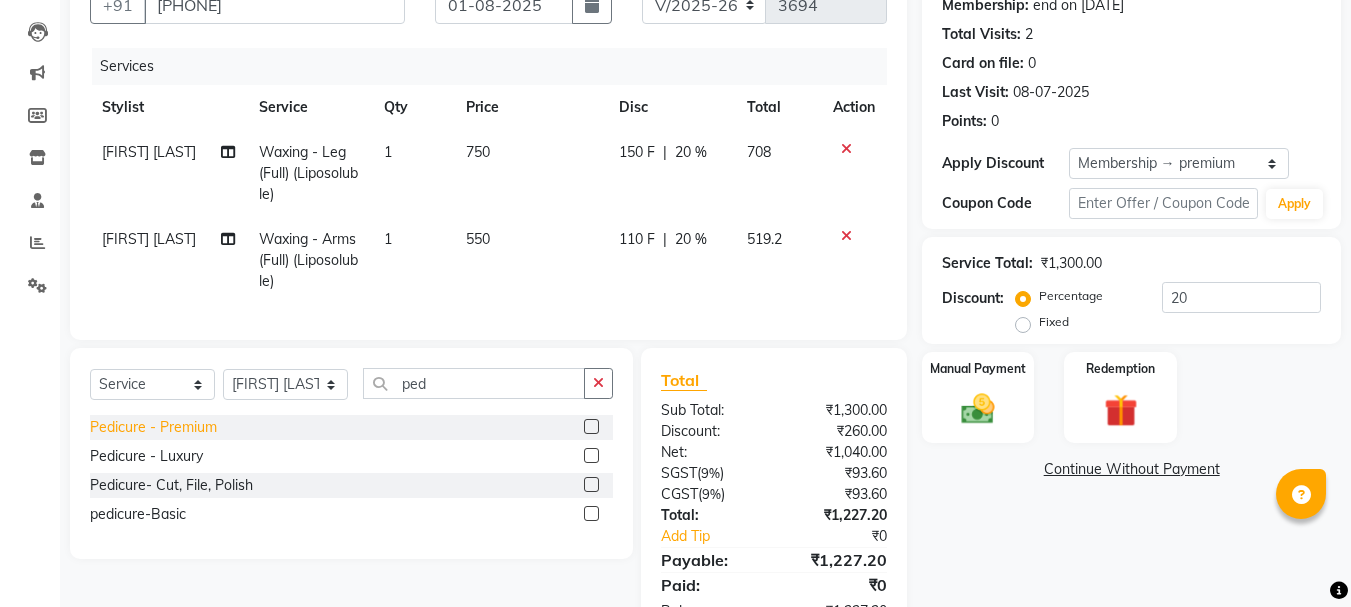 click on "Pedicure - Premium" 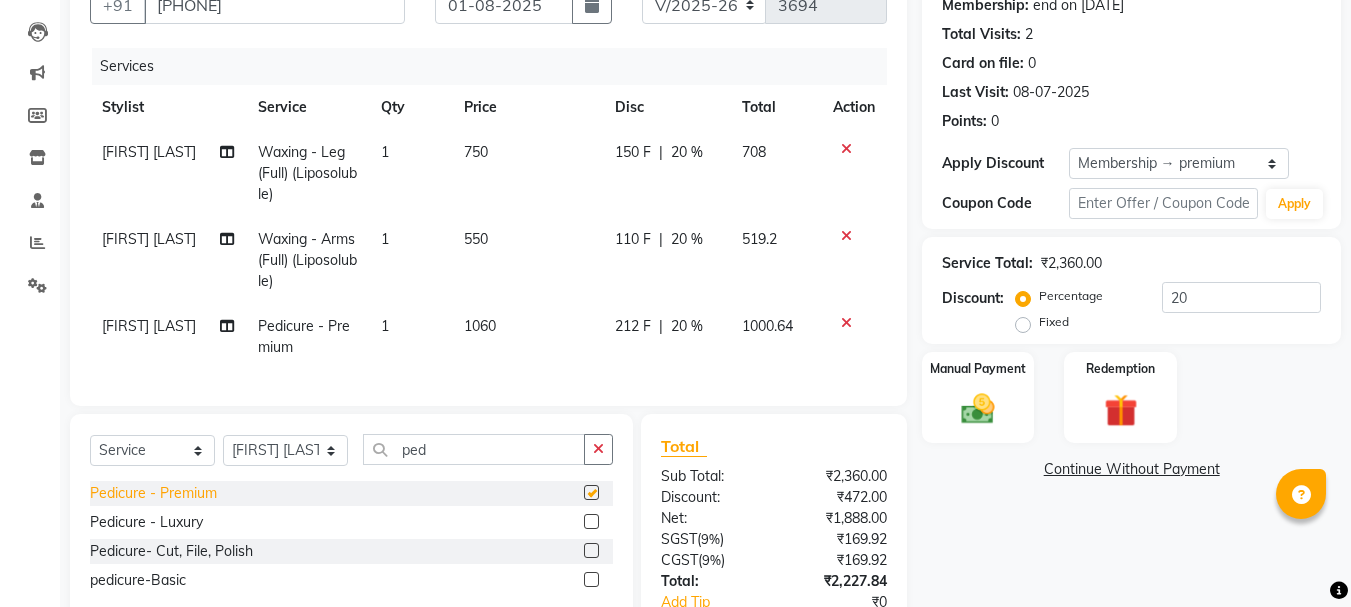 checkbox on "false" 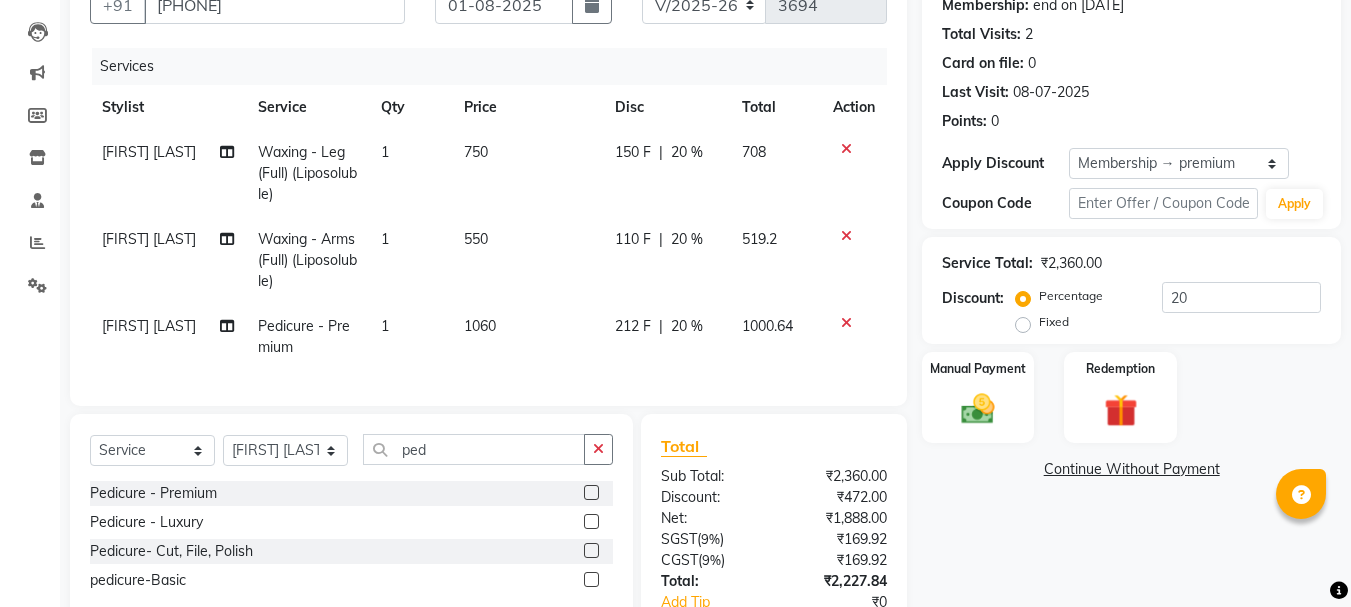 click 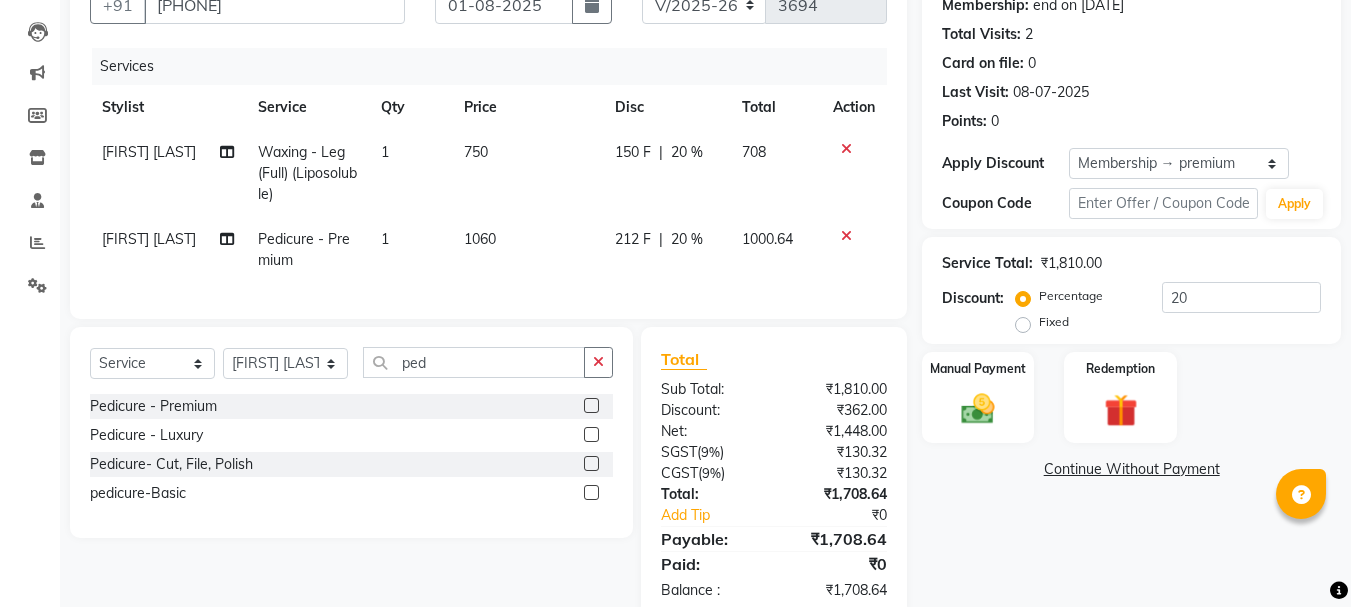 click 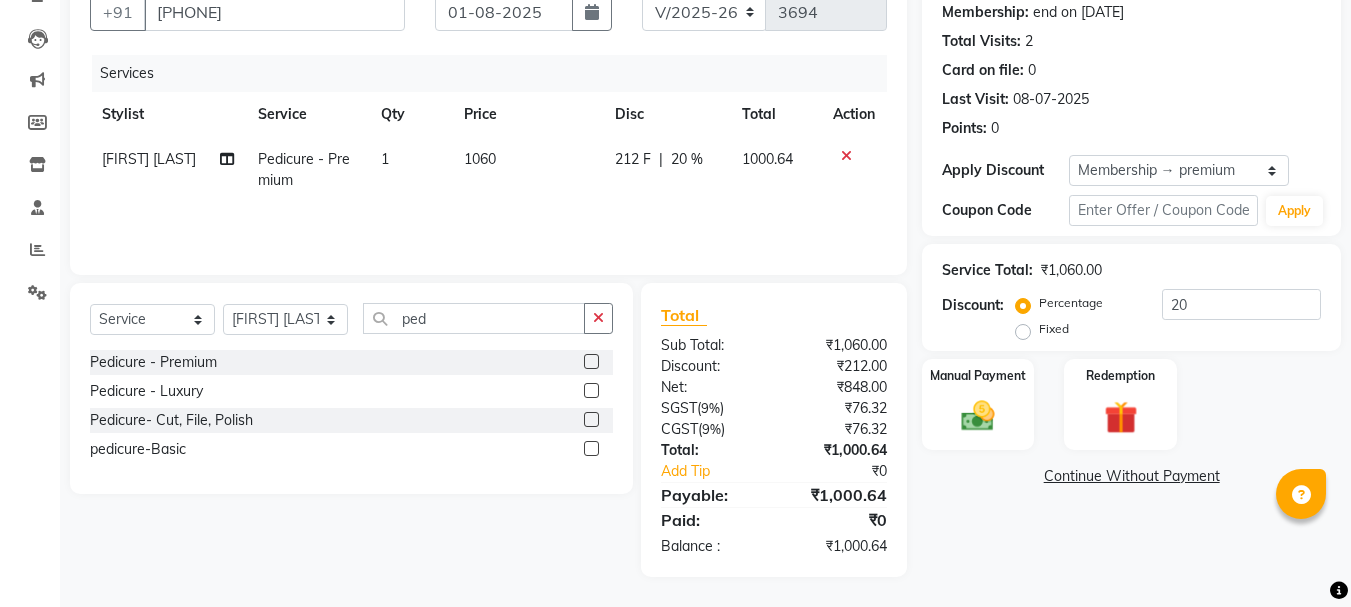 scroll, scrollTop: 193, scrollLeft: 0, axis: vertical 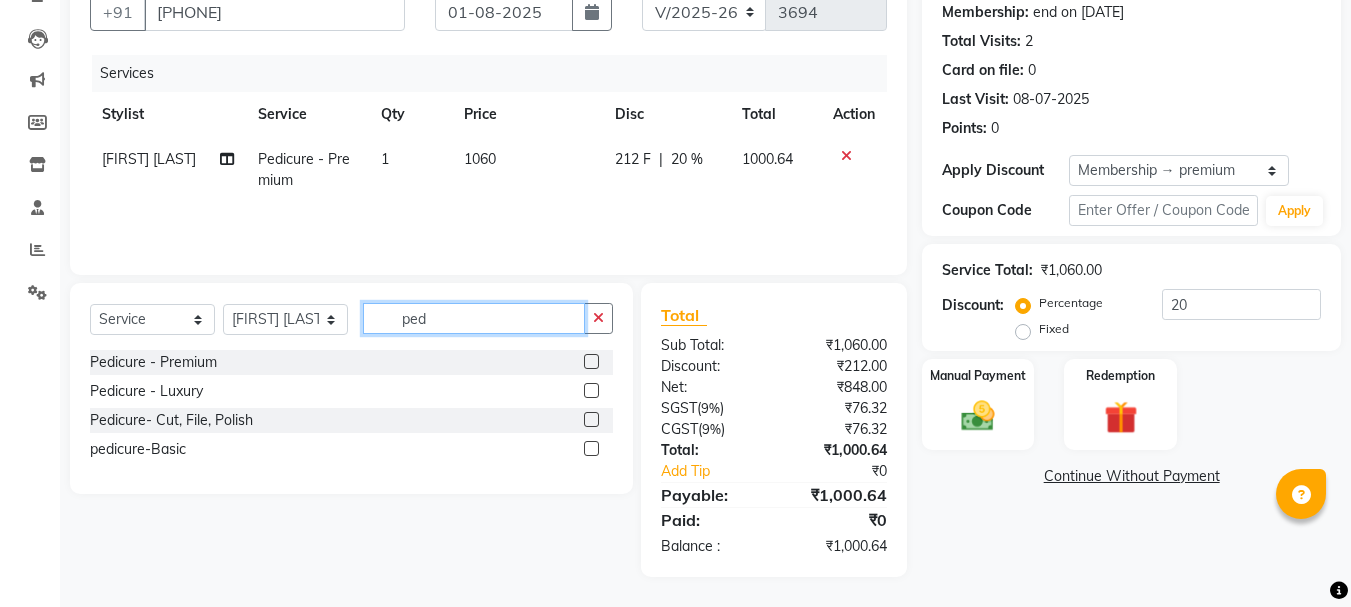 drag, startPoint x: 459, startPoint y: 320, endPoint x: 343, endPoint y: 317, distance: 116.03879 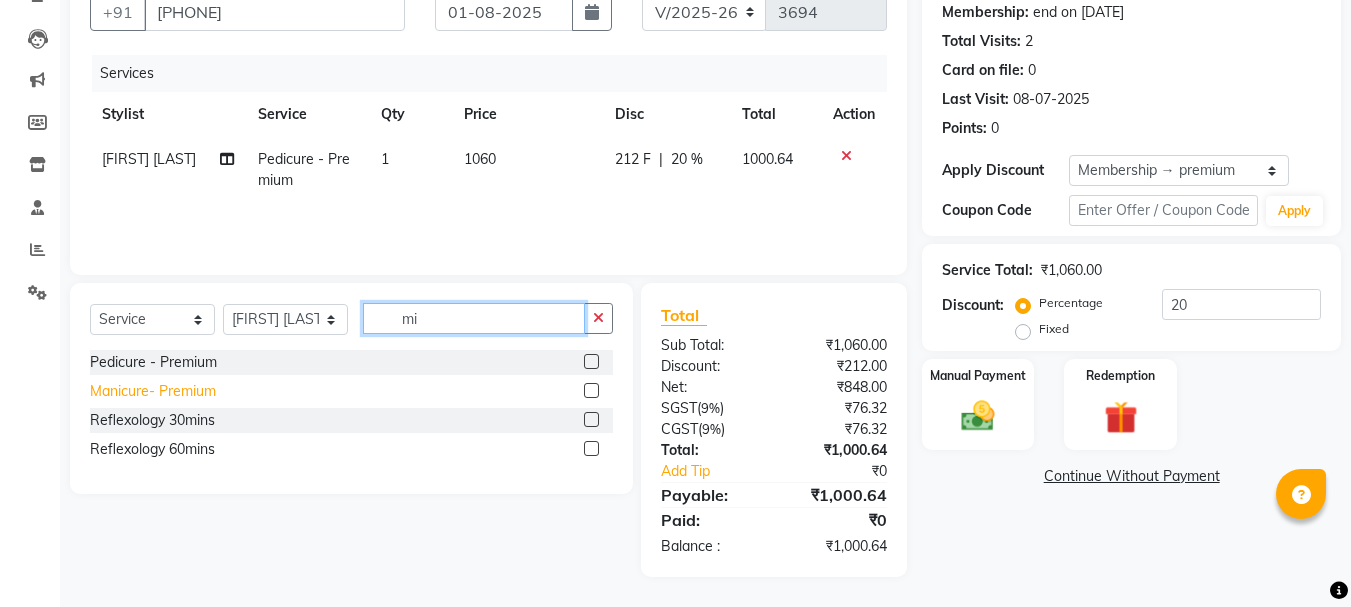 type on "mi" 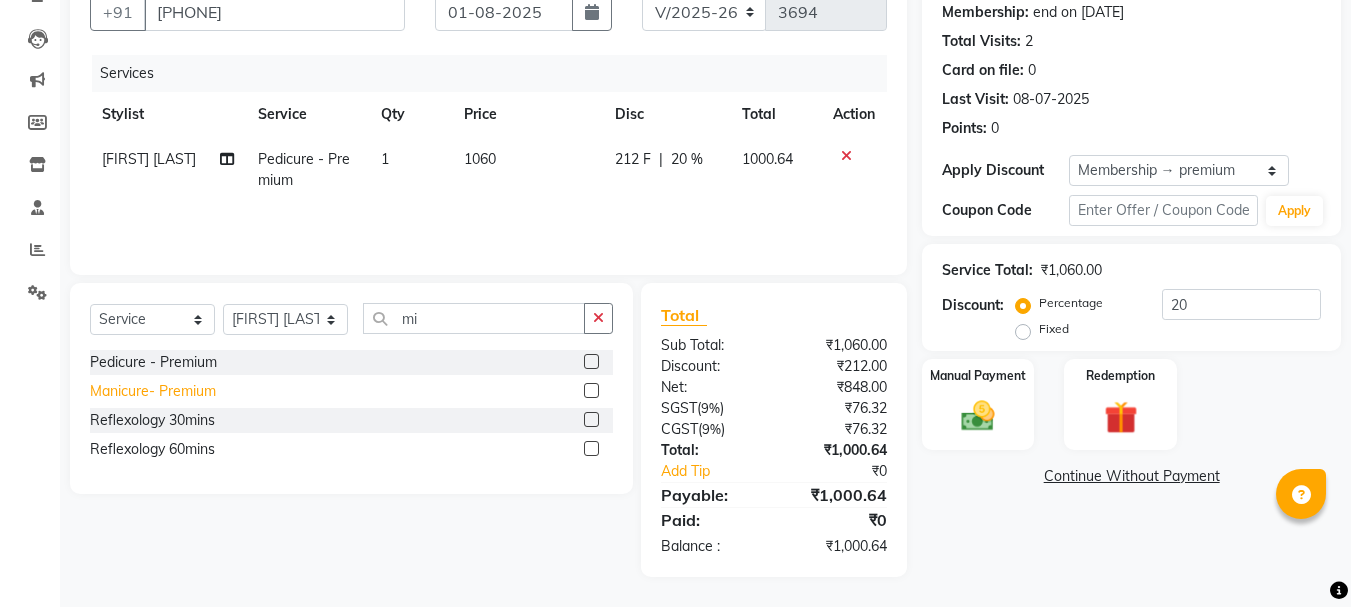 click on "Manicure- Premium" 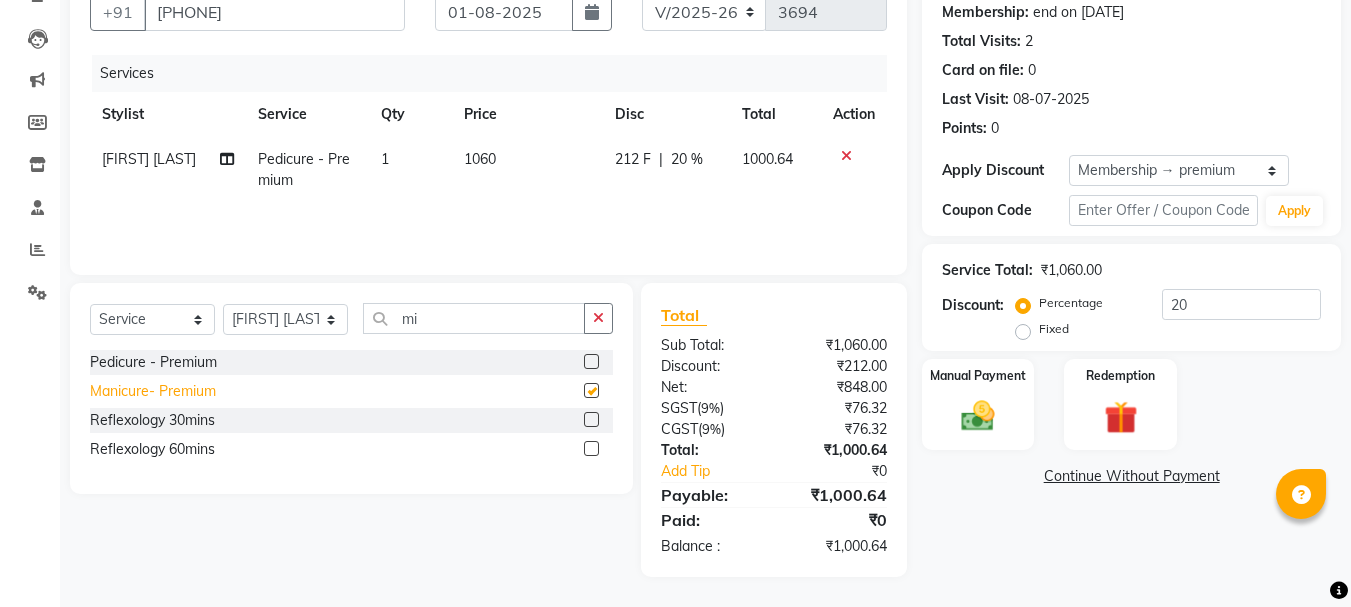 checkbox on "false" 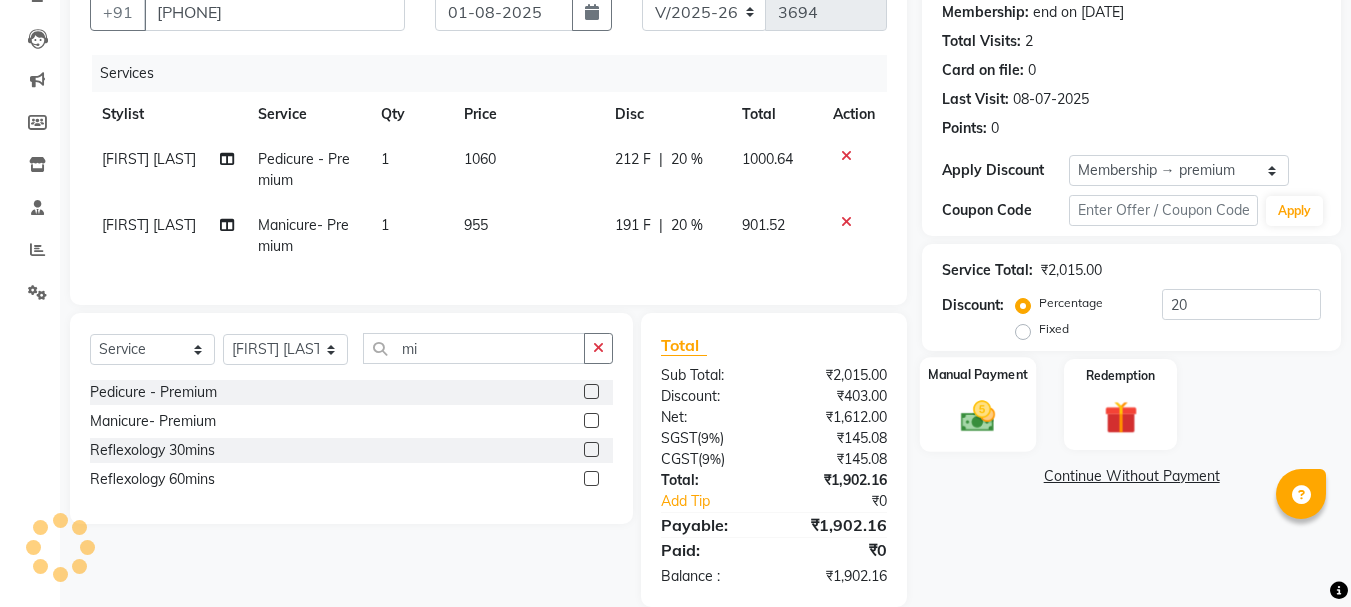 click 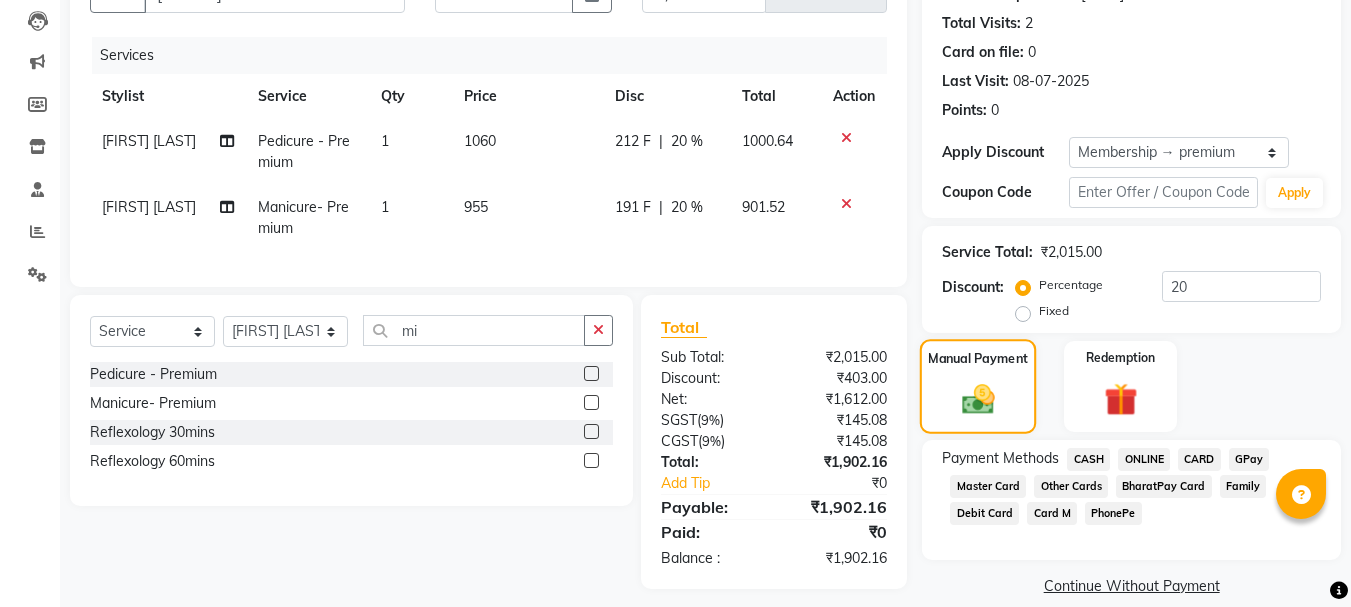 scroll, scrollTop: 238, scrollLeft: 0, axis: vertical 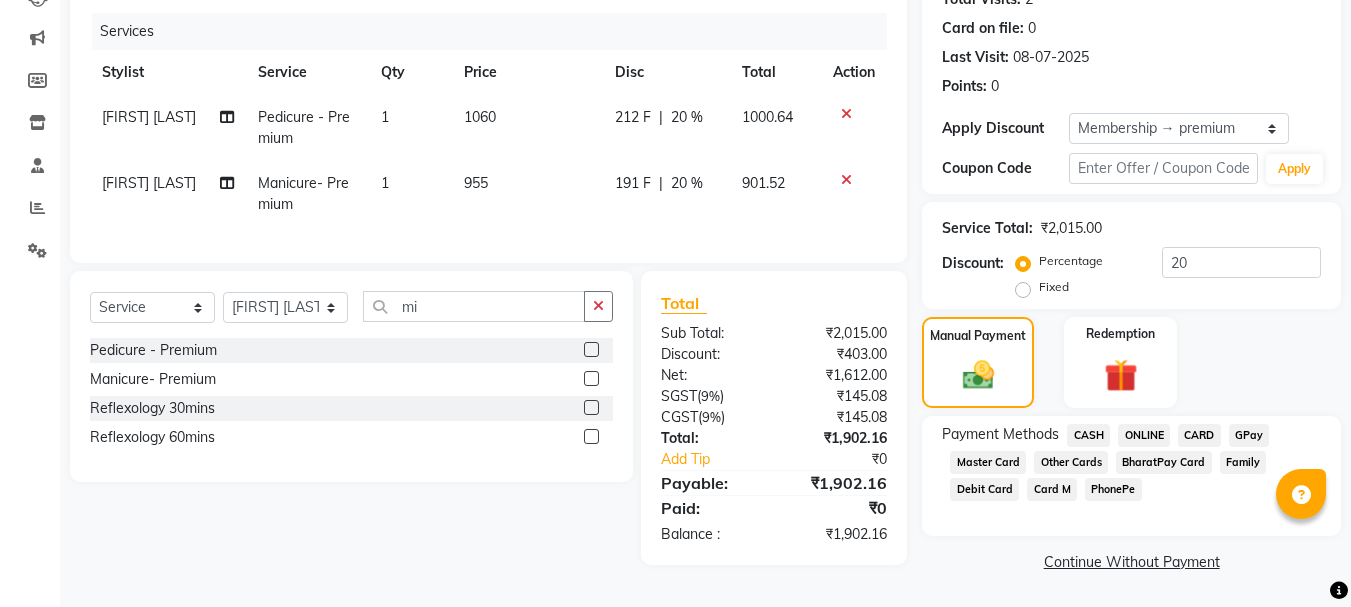 click on "ONLINE" 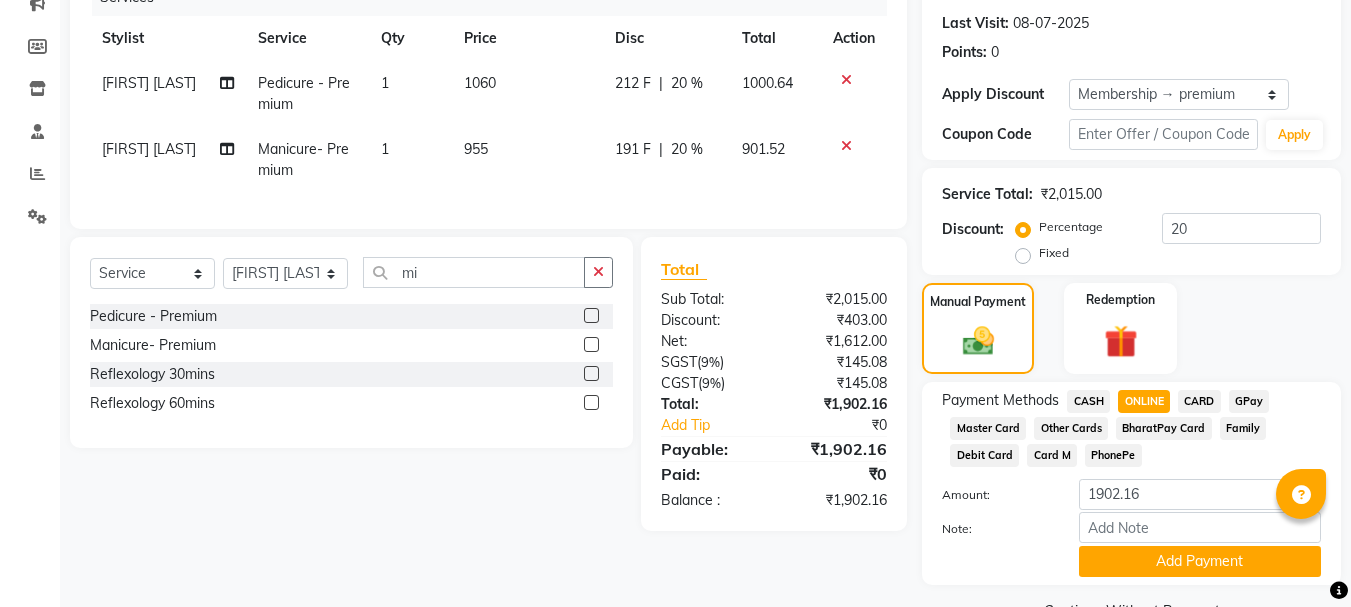 scroll, scrollTop: 318, scrollLeft: 0, axis: vertical 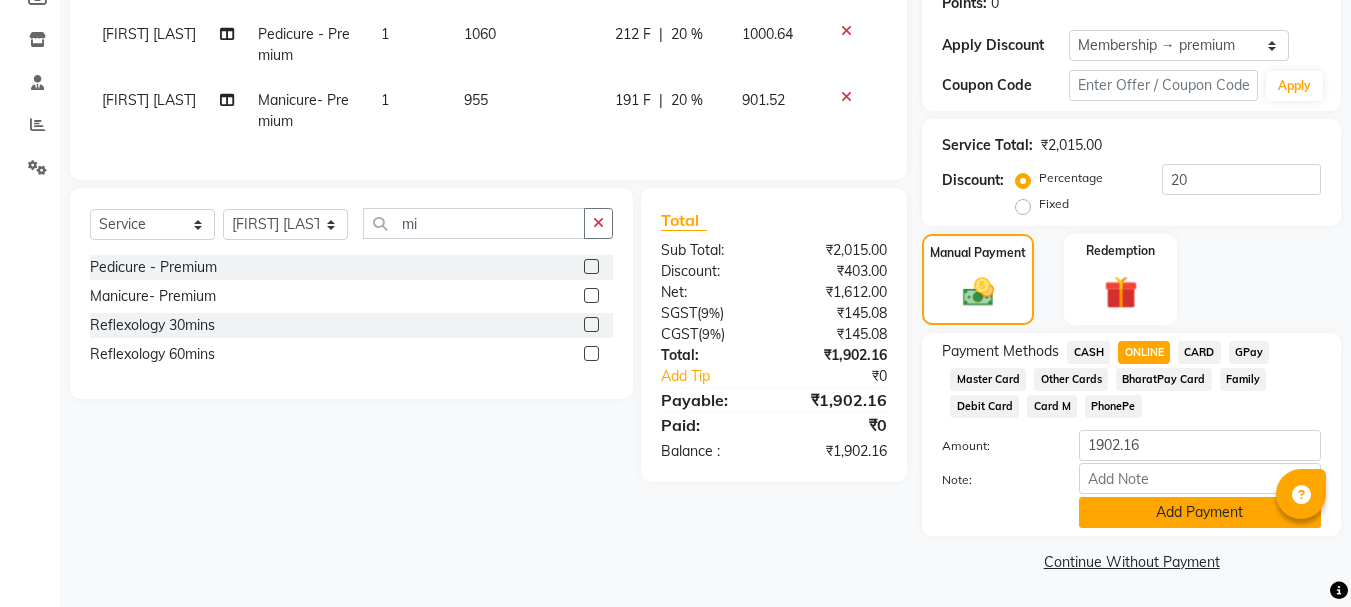 click on "Add Payment" 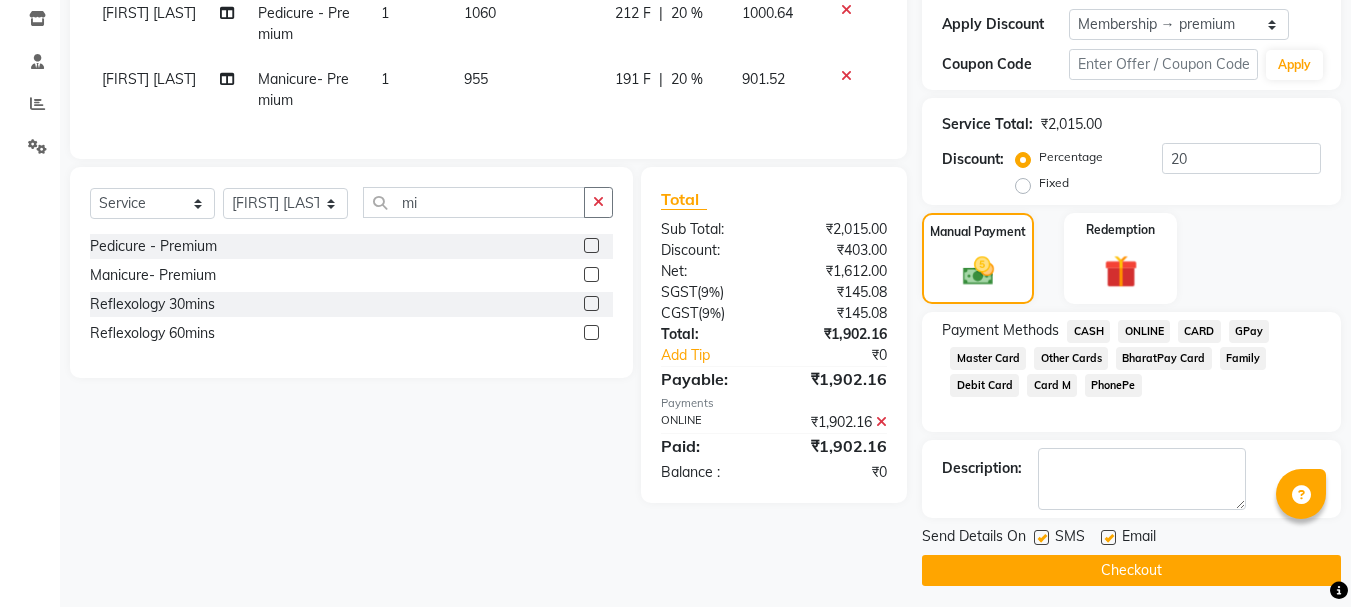 scroll, scrollTop: 348, scrollLeft: 0, axis: vertical 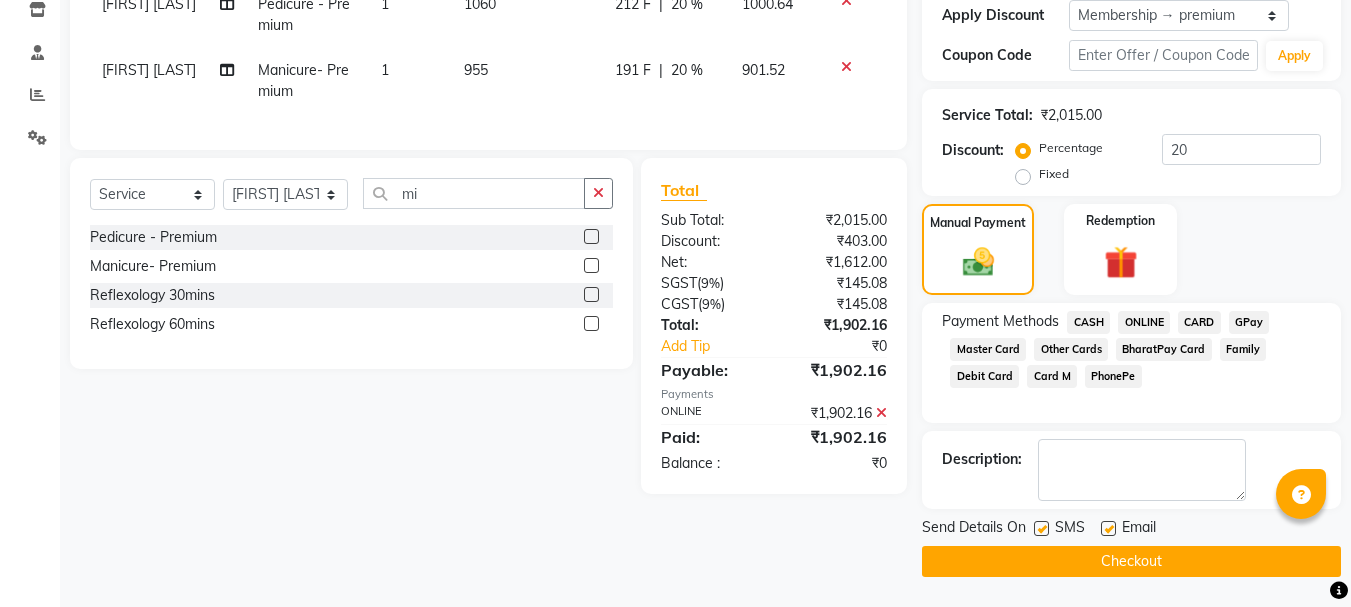 click on "Checkout" 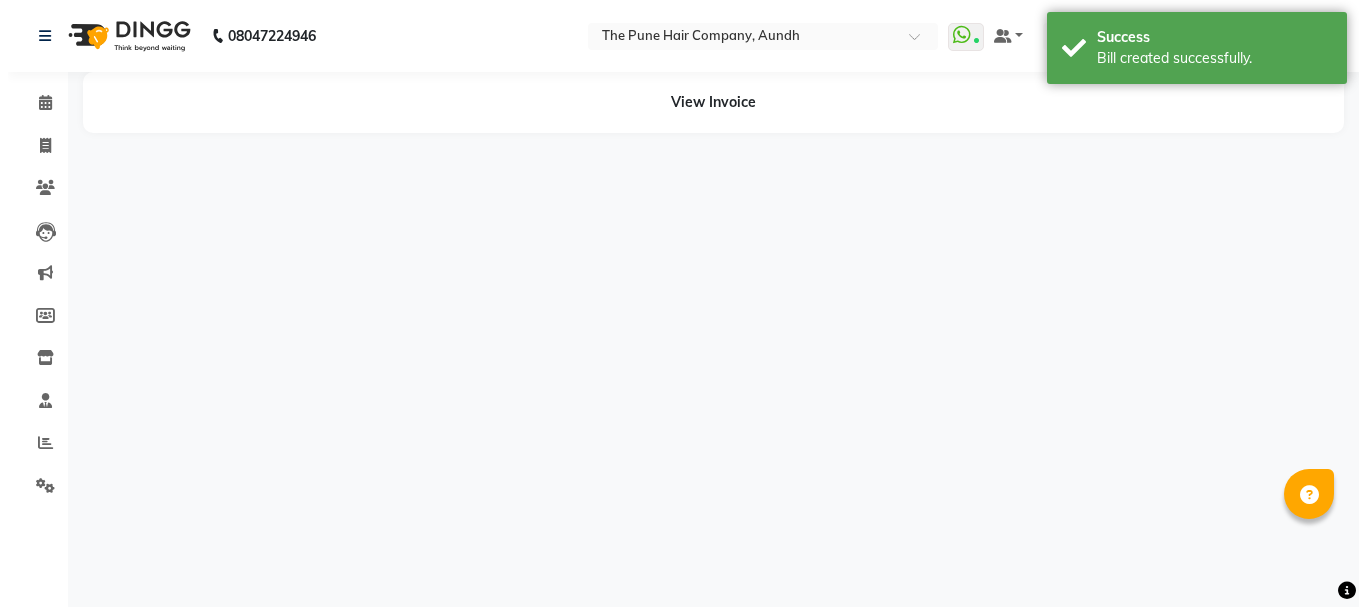 scroll, scrollTop: 0, scrollLeft: 0, axis: both 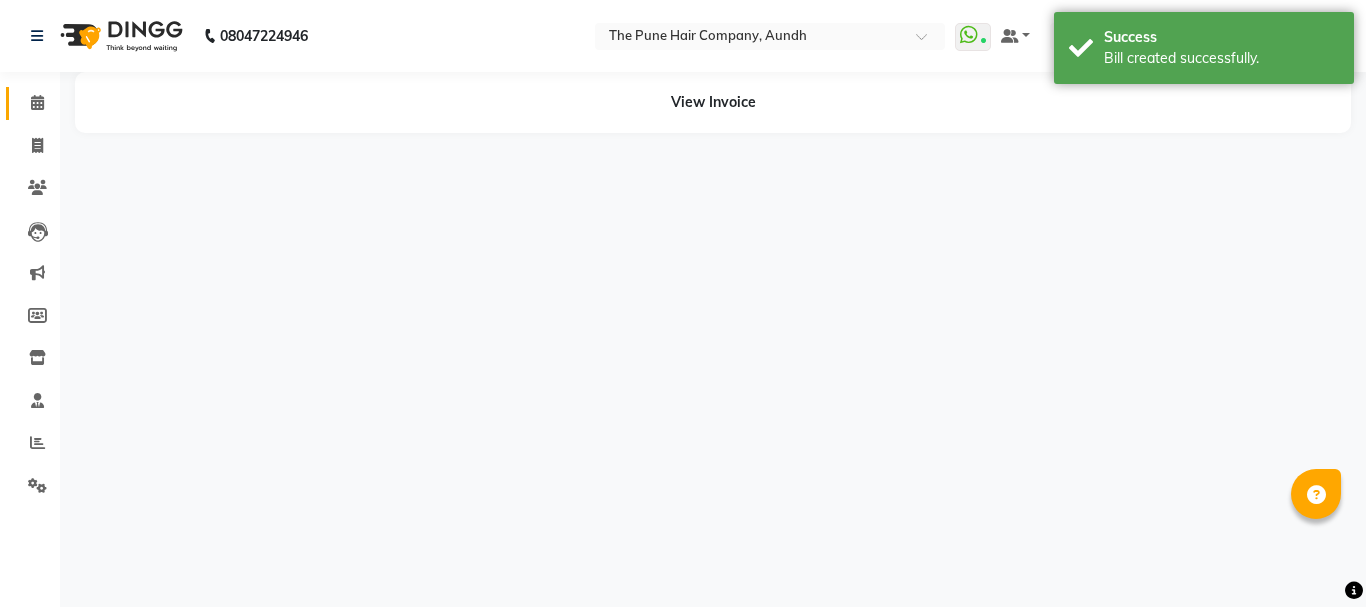 click 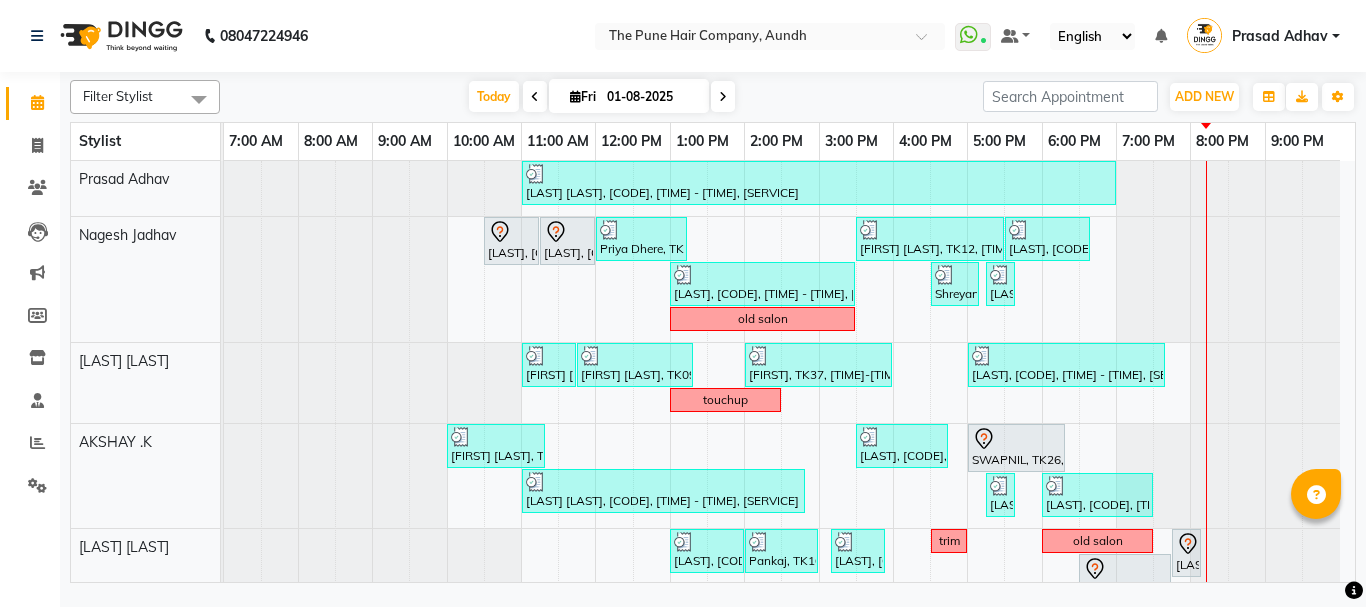 scroll, scrollTop: 200, scrollLeft: 0, axis: vertical 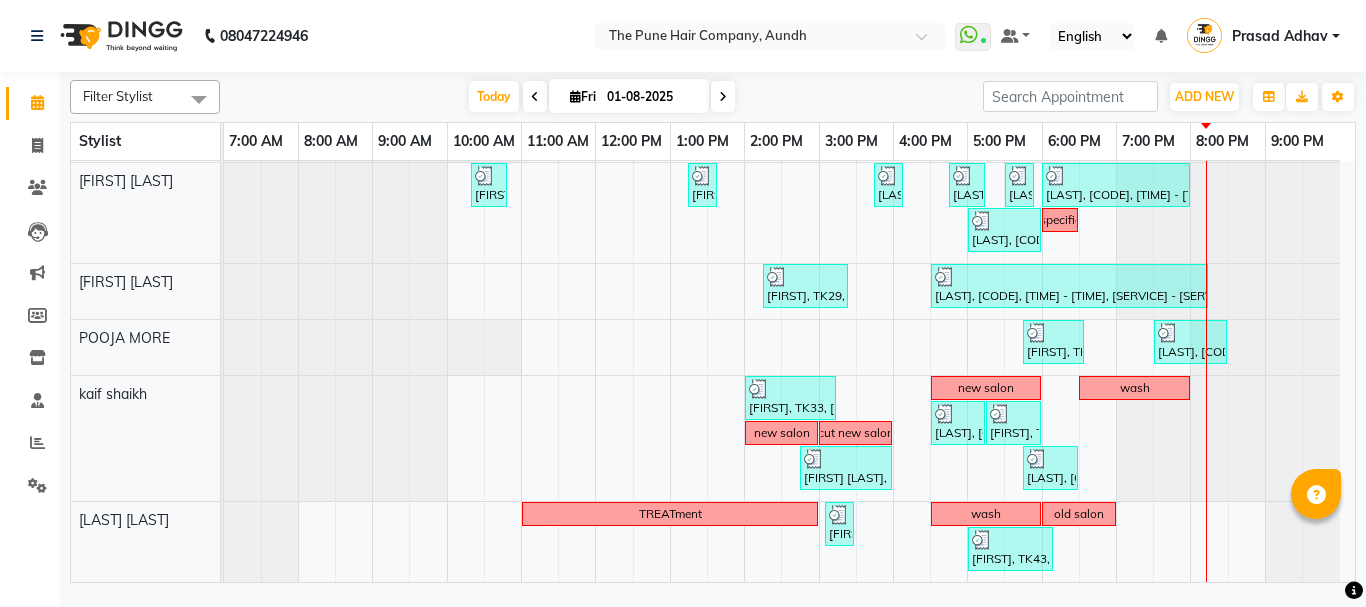 click at bounding box center [723, 97] 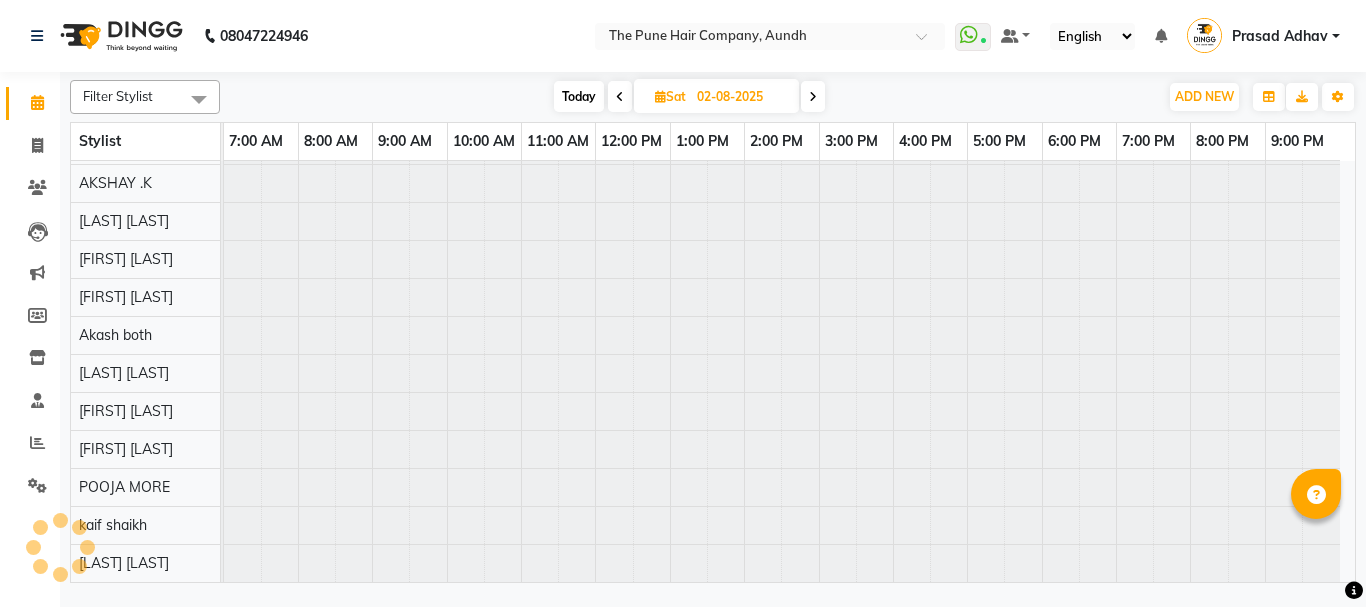 scroll, scrollTop: 110, scrollLeft: 0, axis: vertical 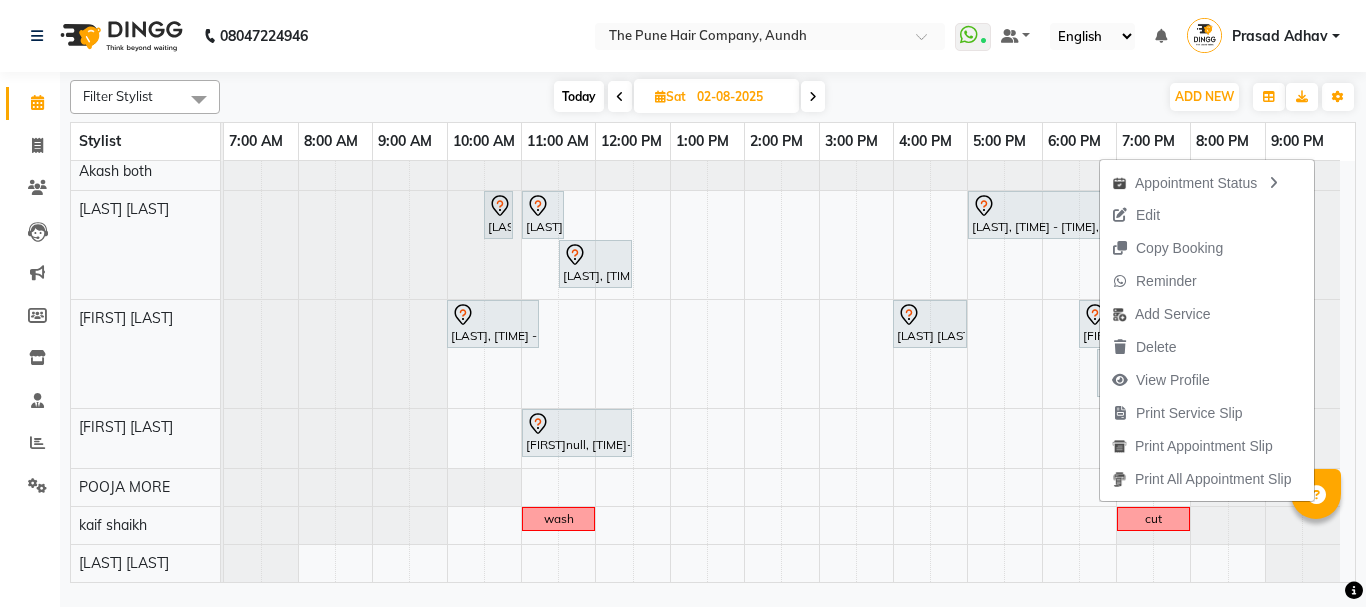 click on "Filter Stylist Select All [NAME] both [NAME] [LAST] [NAME] [LAST] [NAME] [LAST] [NAME] [LAST] [NAME] [LAST] [NAME] [LAST] [NAME] [LAST] [NAME] [LAST] [NAME] [LAST] [NAME] [LAST] [NAME] [LAST] [NAME] [LAST] Today  Sat 02-08-2025 Toggle Dropdown Add Appointment Add Invoice Add Expense Add Attendance Add Client Add Transaction Toggle Dropdown Add Appointment Add Invoice Add Expense Add Attendance Add Client ADD NEW Toggle Dropdown Add Appointment Add Invoice Add Expense Add Attendance Add Client Add Transaction Filter Stylist Select All [NAME] both [NAME] [LAST] [NAME] [LAST] [NAME] [LAST] [NAME] [LAST] [NAME] [LAST] [NAME] [LAST] [NAME] [LAST] [NAME] [LAST] [NAME] [LAST] [NAME] [LAST] [NAME] [LAST] [NAME] [LAST] Group By  Staff View   Room View  View as Vertical  Vertical - Week View  Horizontal  Horizontal - Week View  List  Toggle Dropdown Calendar Settings Manage Tags   Arrange Stylists   Reset Stylists  Full Screen  Show Available Stylist  Appointment Form Zoom 50% Stylist 7:00 AM 8:00 AM" 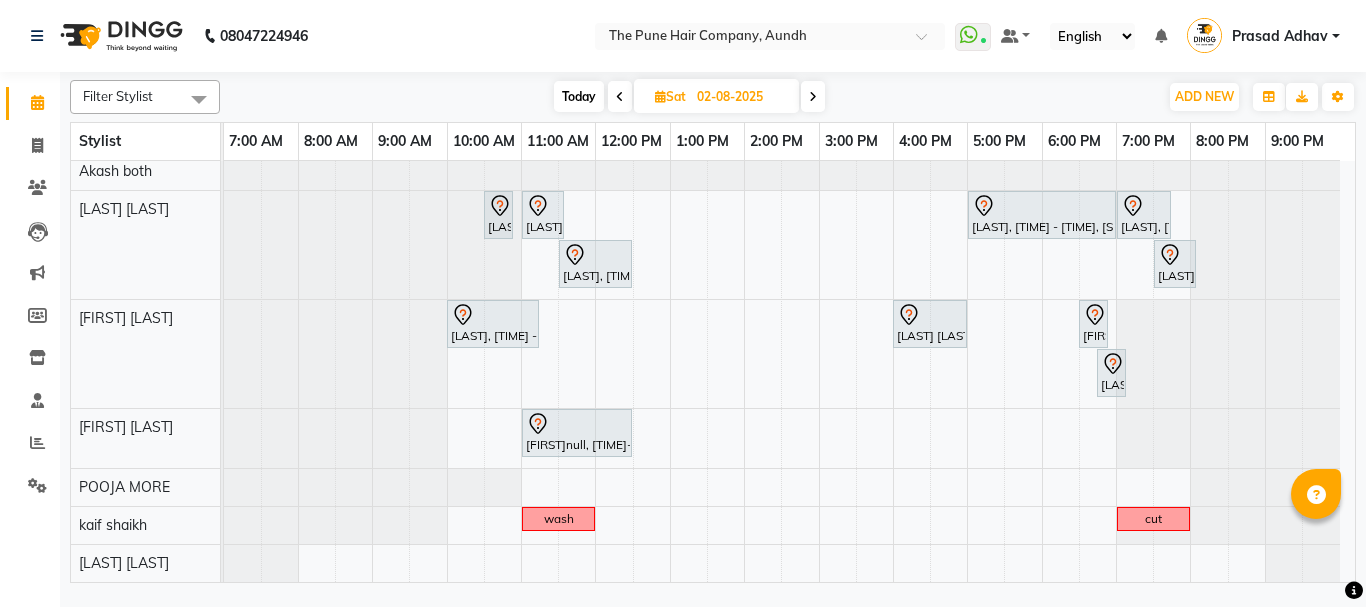 scroll, scrollTop: 473, scrollLeft: 0, axis: vertical 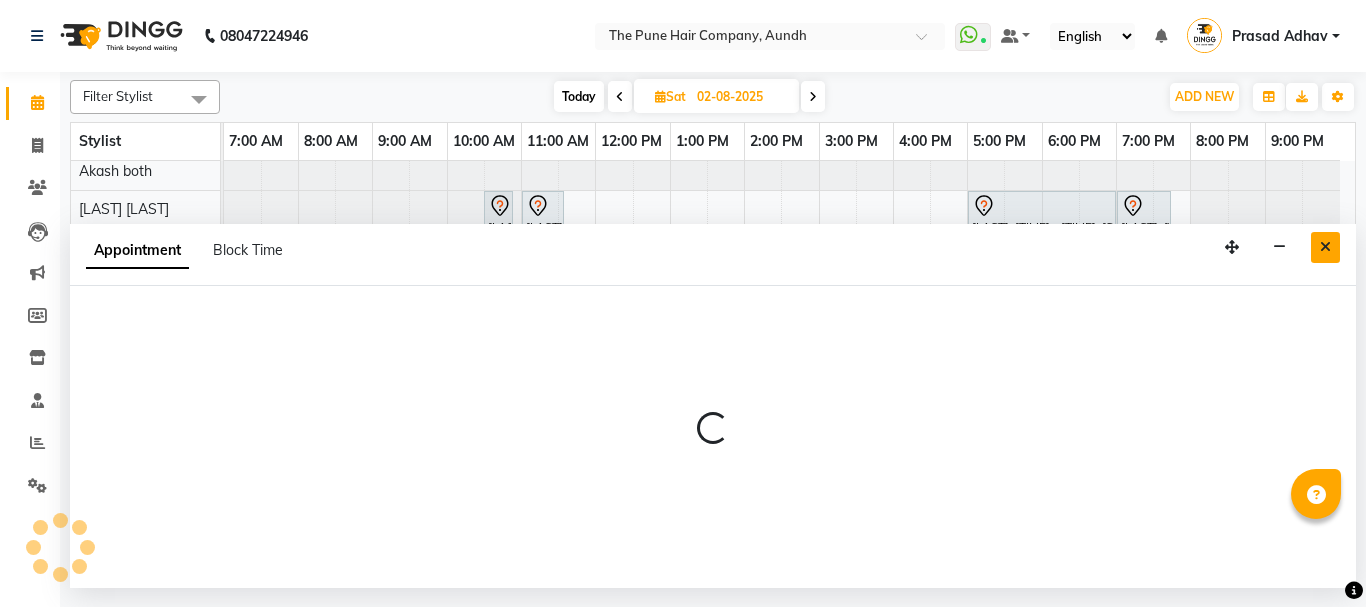 click at bounding box center (1325, 247) 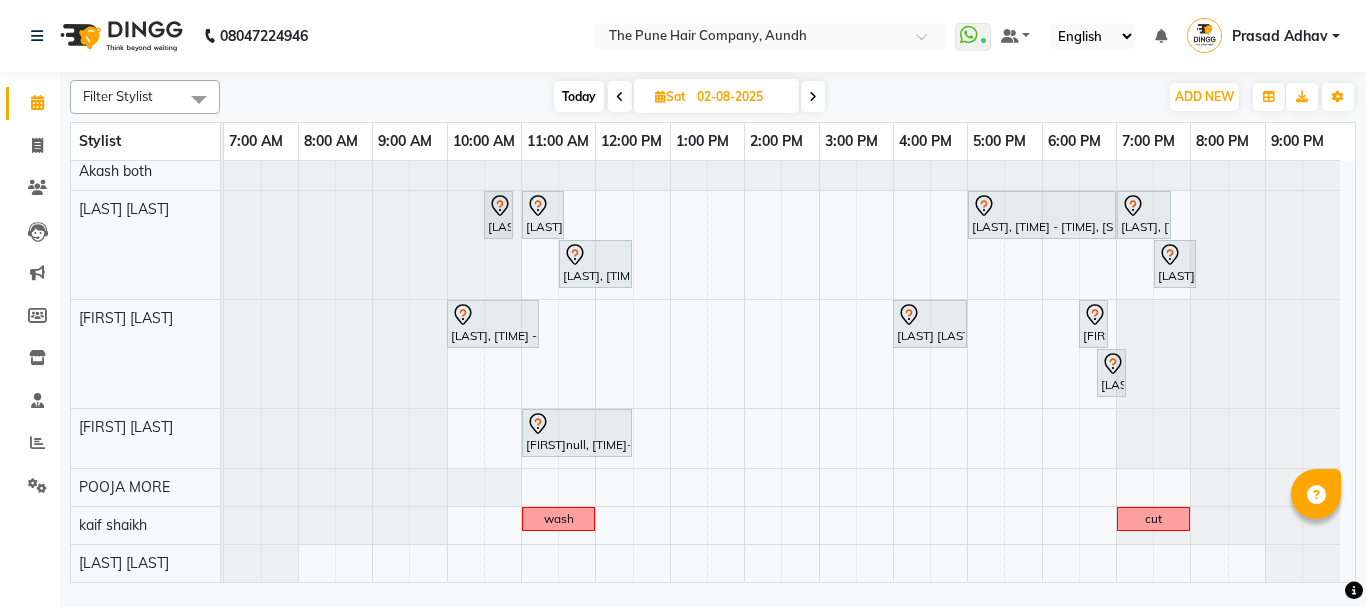 click on "reshma, 11:00 AM-03:20 PM, Qod Treatment - Qod Medium             PRATIK  KAMTHE , 03:30 PM-04:30 PM, Cut Male ( Top Stylist )             PRATIK  KAMTHE , 04:30 PM-05:30 PM, Hair Color Majirel - Majirel Global Male             SAKSHI, 05:30 PM-07:00 PM, Hair wash & blow dry - long             ritesh singh, 10:00 AM-10:40 AM, Cut male (Expert)             ritesh singh, 10:45 AM-11:05 AM,  Beard Crafting             Dr Swati Apte, 03:00 PM-05:30 PM, Hair Color Inoa - Inoa Touchup 2 Inch             rutuja kandekar, 05:45 PM-06:00 PM,  Additional Hair Wash (Female)             avneetnull, 11:00 AM-03:00 PM, Global Highlight - Majirel Highlights Medium             rutuja kandekar, 05:00 PM-05:45 PM, Cut Female (Expert)             Sourabh, 06:00 PM-07:15 PM, Cut Female (Expert)             rutuja kandekar, 06:00 PM-06:15 PM,  Additional Hair Wash (Female)  wash              vaishnavinull, 04:00 PM-08:00 PM, Global Highlight - Majirel Highlights Medium" at bounding box center [789, 35] 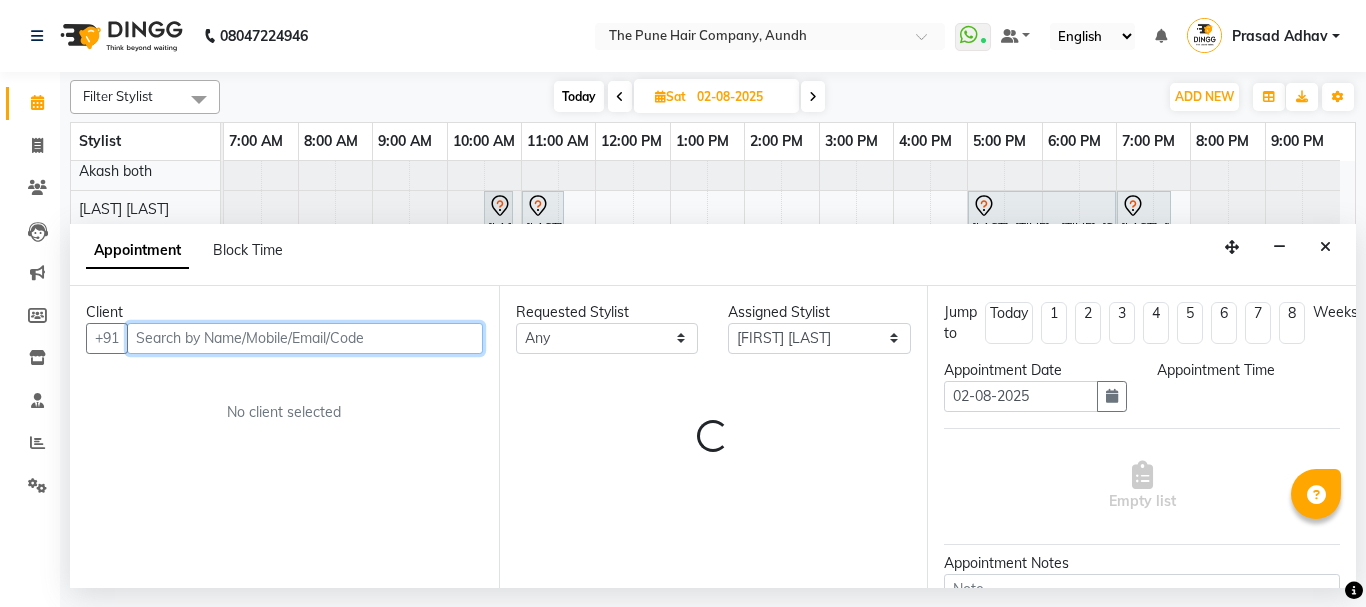 select on "690" 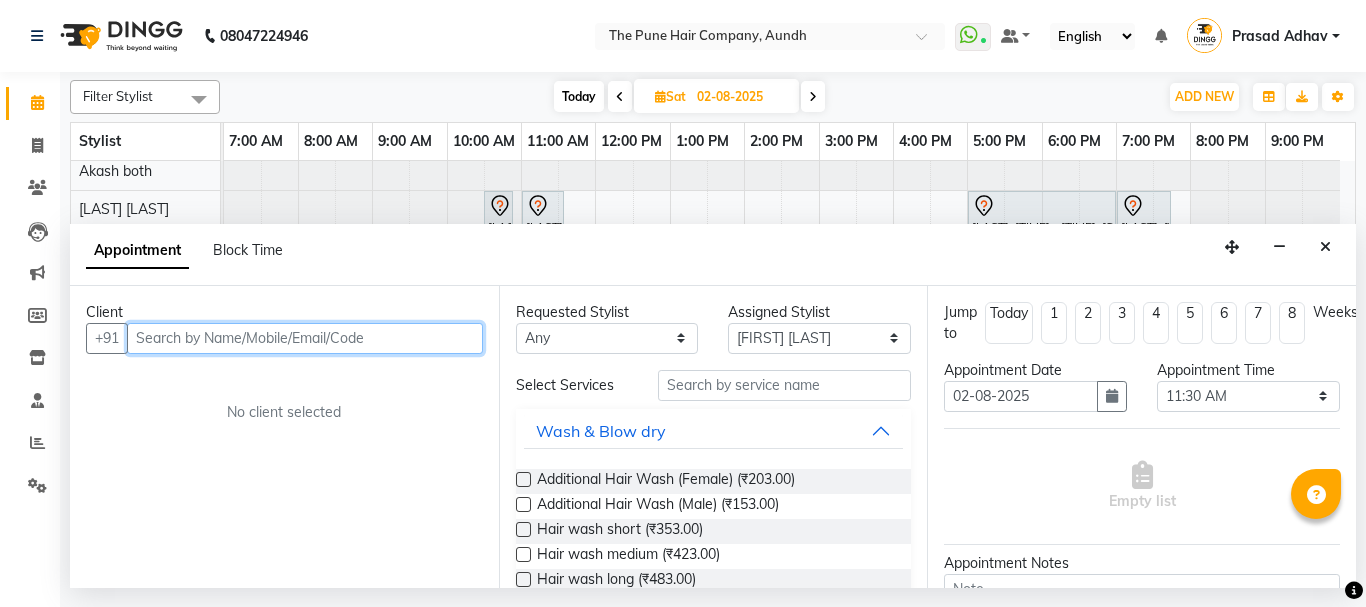 click at bounding box center [305, 338] 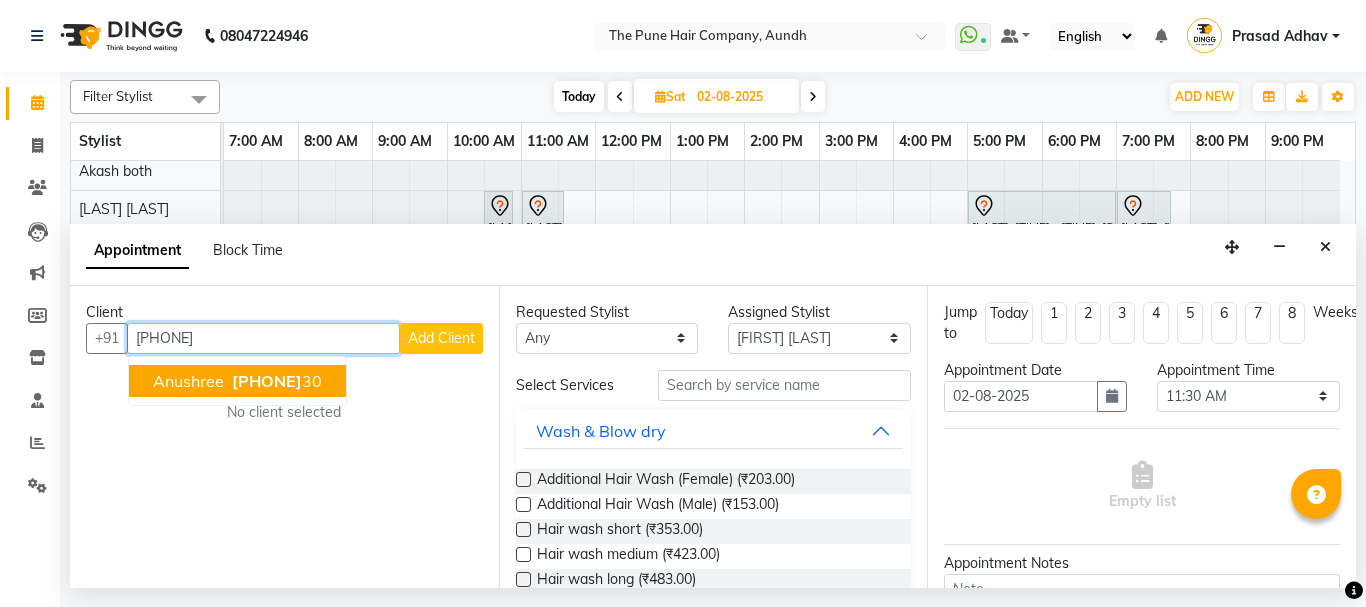 click on "72766537" at bounding box center [267, 381] 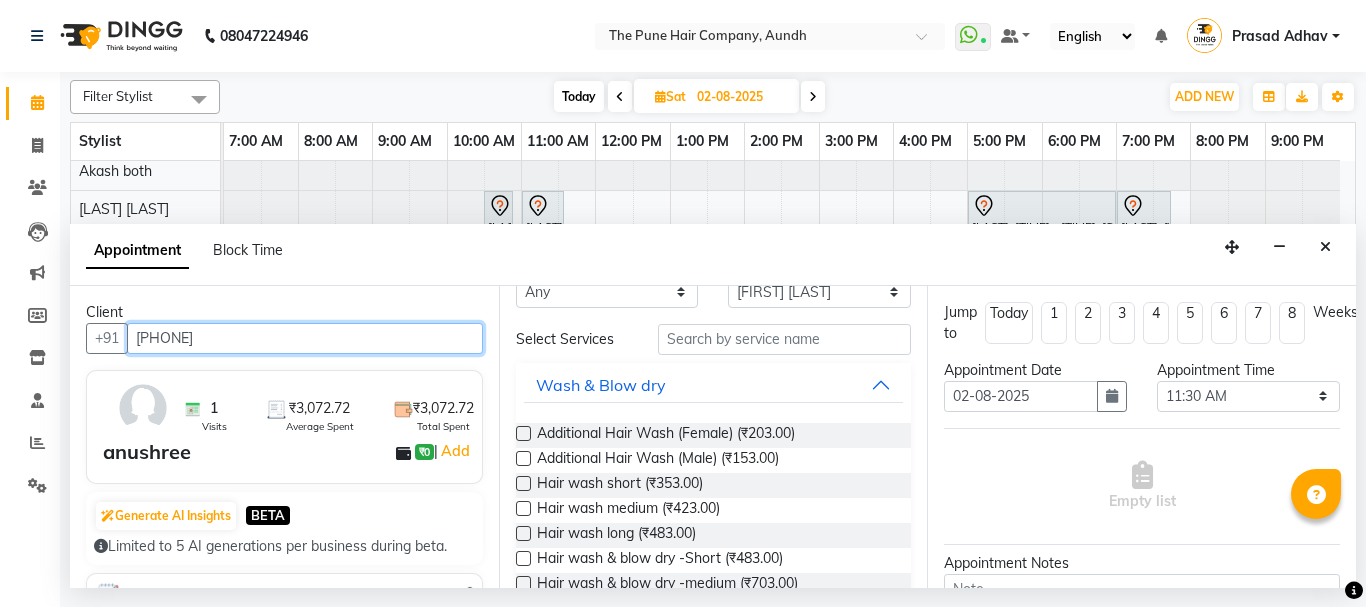 scroll, scrollTop: 0, scrollLeft: 0, axis: both 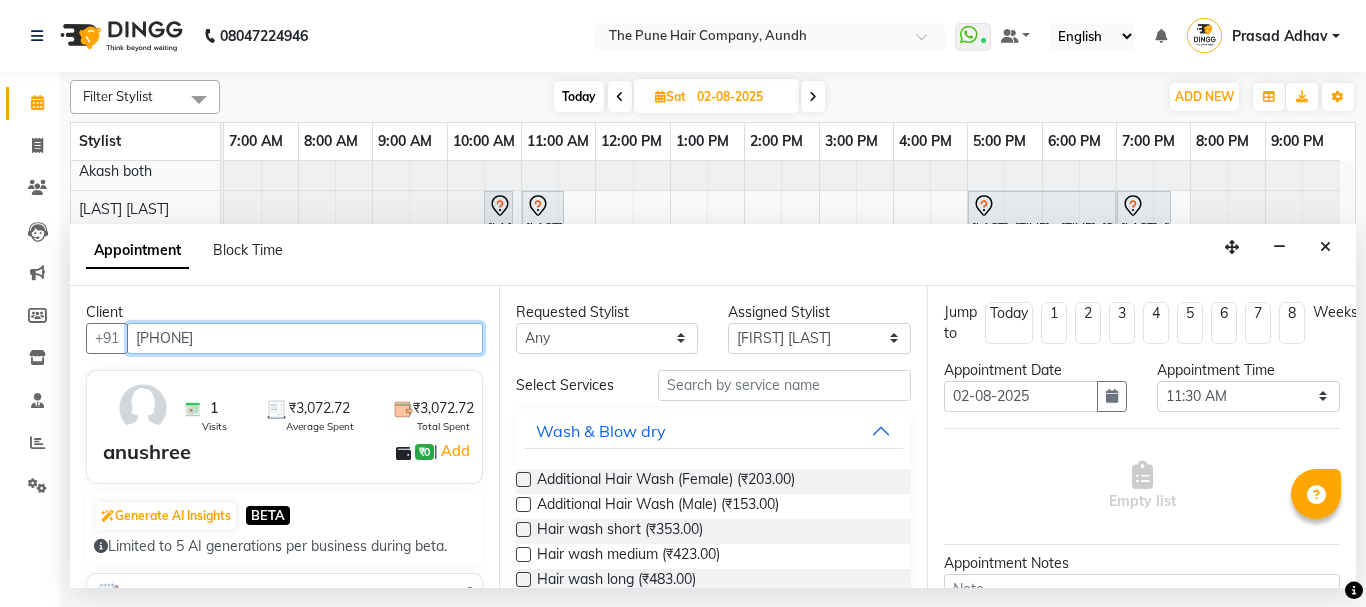 type on "7276653730" 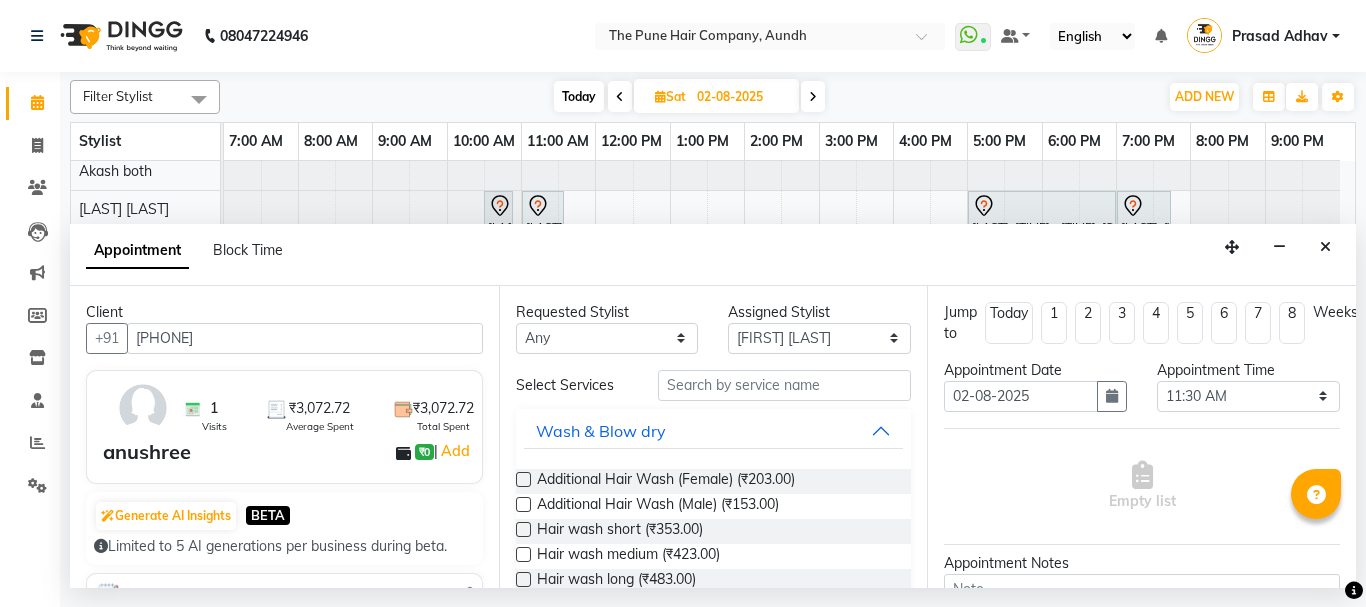 click on "Requested Stylist Any Akash both AKSHAY .K harshal gaikwad kaif shaikh LAKKHAN SHINDE Nagesh Jadhav Nitish Desai  Pavan mane POOJA MORE Prasad Adhav  Prathmesh powar Shweta gotur Sonal saindane swapnil sonavane Assigned Stylist Select Akash both AKSHAY .K harshal gaikwad kaif shaikh LAKKHAN SHINDE Nagesh Jadhav Nitish Desai  Pavan mane POOJA MORE Prasad Adhav  Prathmesh powar Shweta gotur Sonal saindane swapnil sonavane Select Services    Wash & Blow dry  Additional Hair Wash (Female) (₹203.00) Additional Hair Wash (Male) (₹153.00) Hair wash short (₹353.00)  Hair wash medium (₹423.00)  Hair wash long (₹483.00) Hair wash & blow dry -Short (₹483.00) Hair wash & blow dry -medium (₹703.00) Hair wash & blow dry - long (₹803.00) Blow dry short (₹353.00) Blow dry medium  (₹453.00) Blow dry long (₹553.00)    Hair Spa Hydrating & Purifying (Care)    Hair Color Majirel    Global Highlight    Hair Color Inoa    Cysteine Protien Treatment    Threading    Waxing    Facial    Bleach    Pedicure" at bounding box center (713, 437) 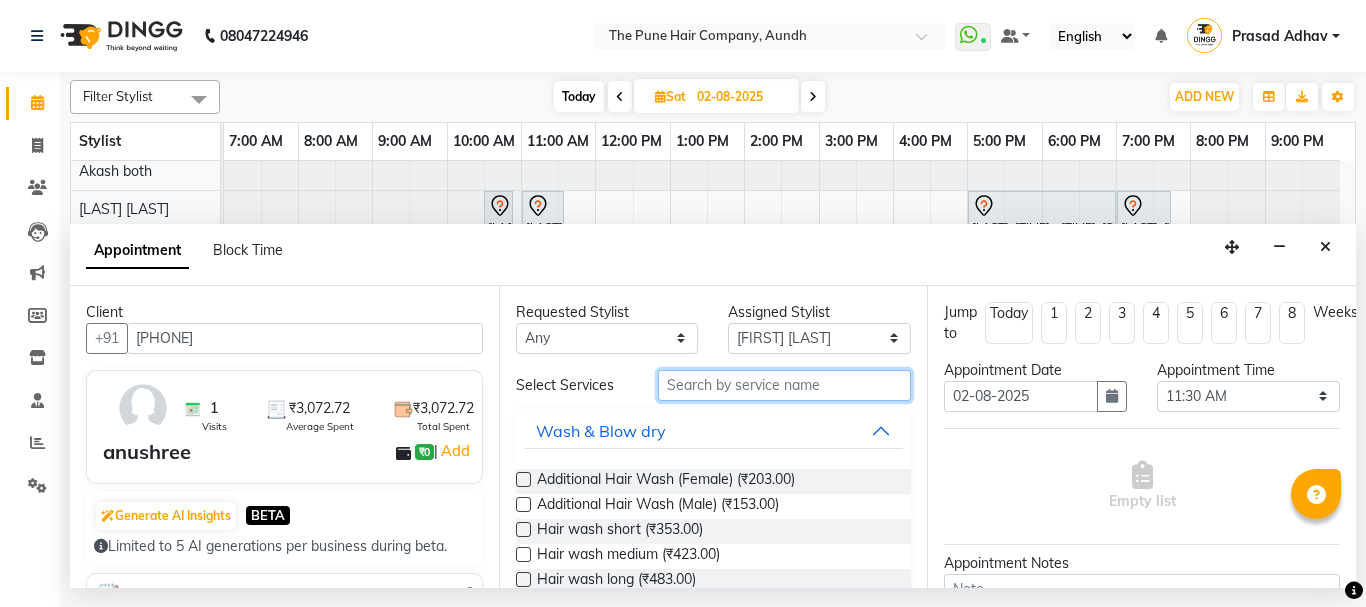 click at bounding box center (785, 385) 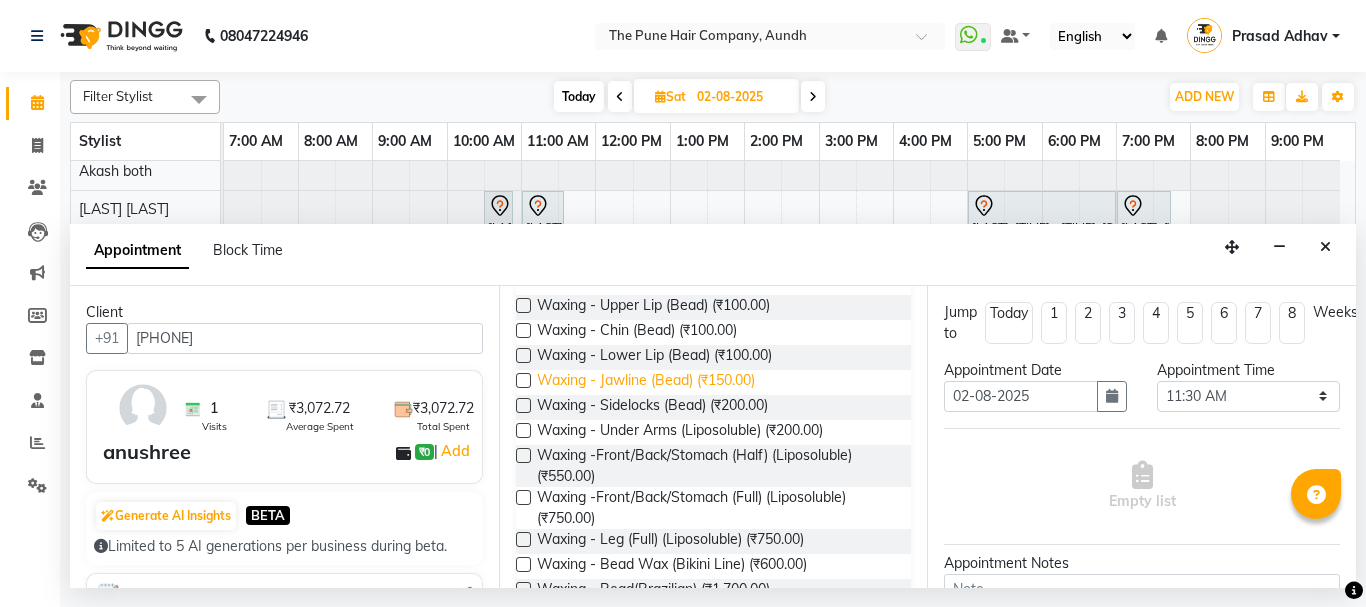 scroll, scrollTop: 200, scrollLeft: 0, axis: vertical 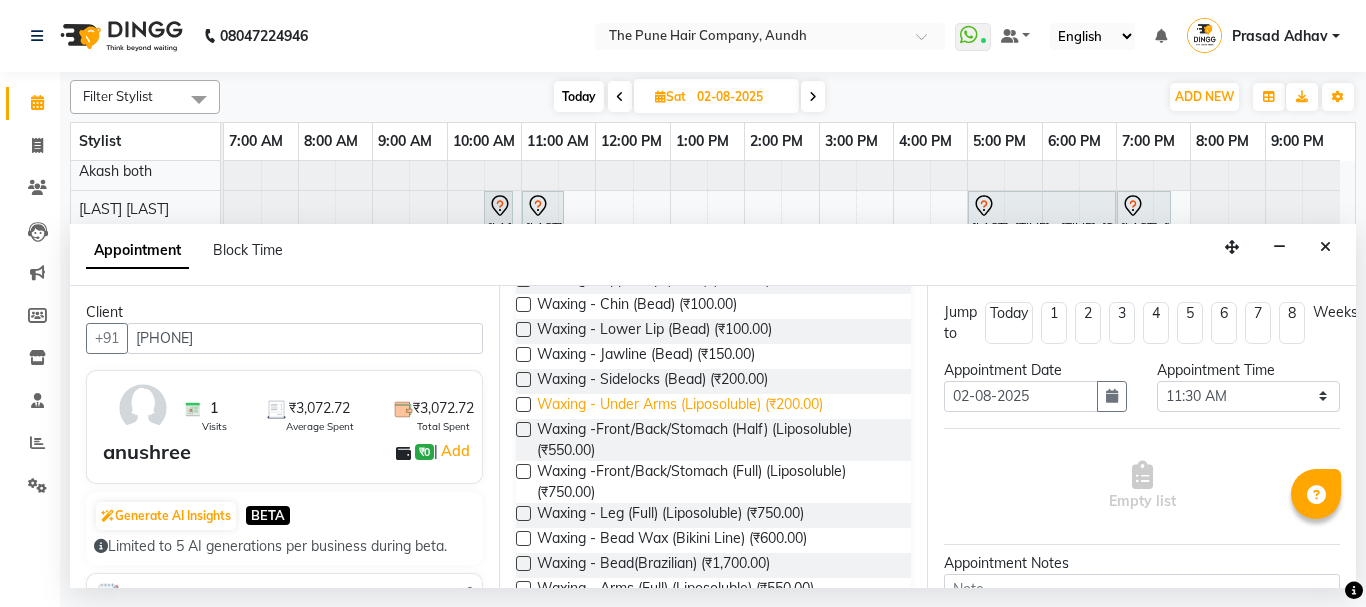 type on "wax" 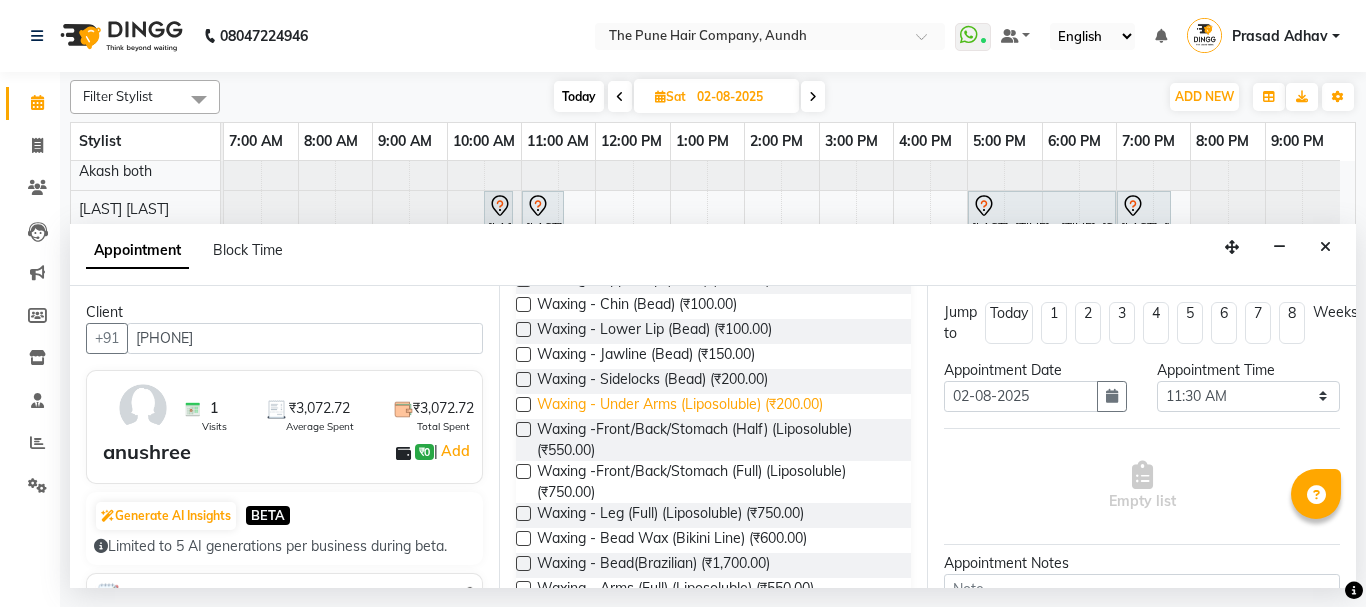 click on "Waxing - Under Arms (Liposoluble) (₹200.00)" at bounding box center (680, 406) 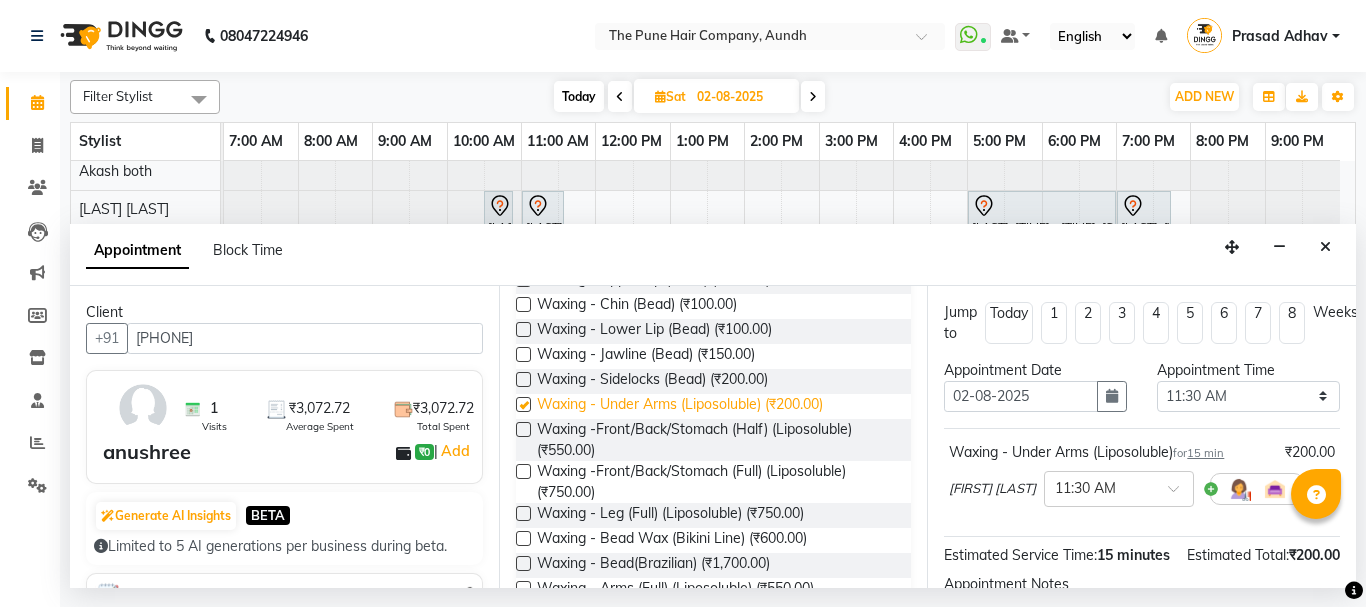 checkbox on "false" 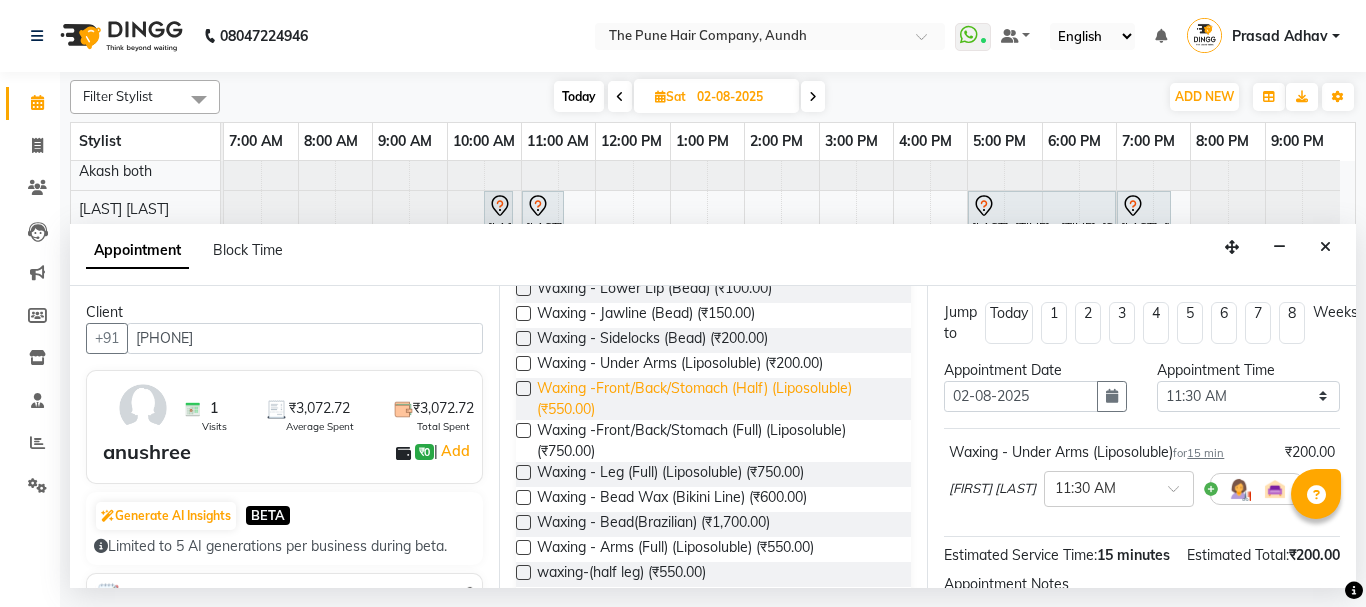 scroll, scrollTop: 297, scrollLeft: 0, axis: vertical 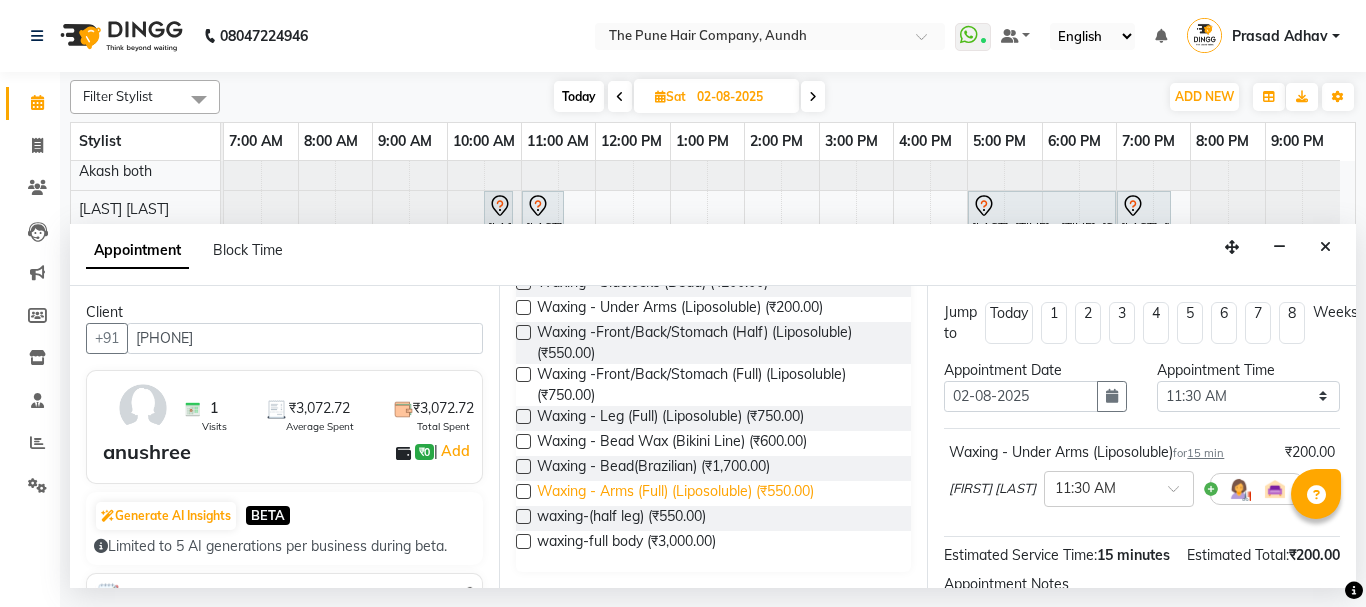 click on "Waxing - Arms (Full) (Liposoluble) (₹550.00)" at bounding box center (675, 493) 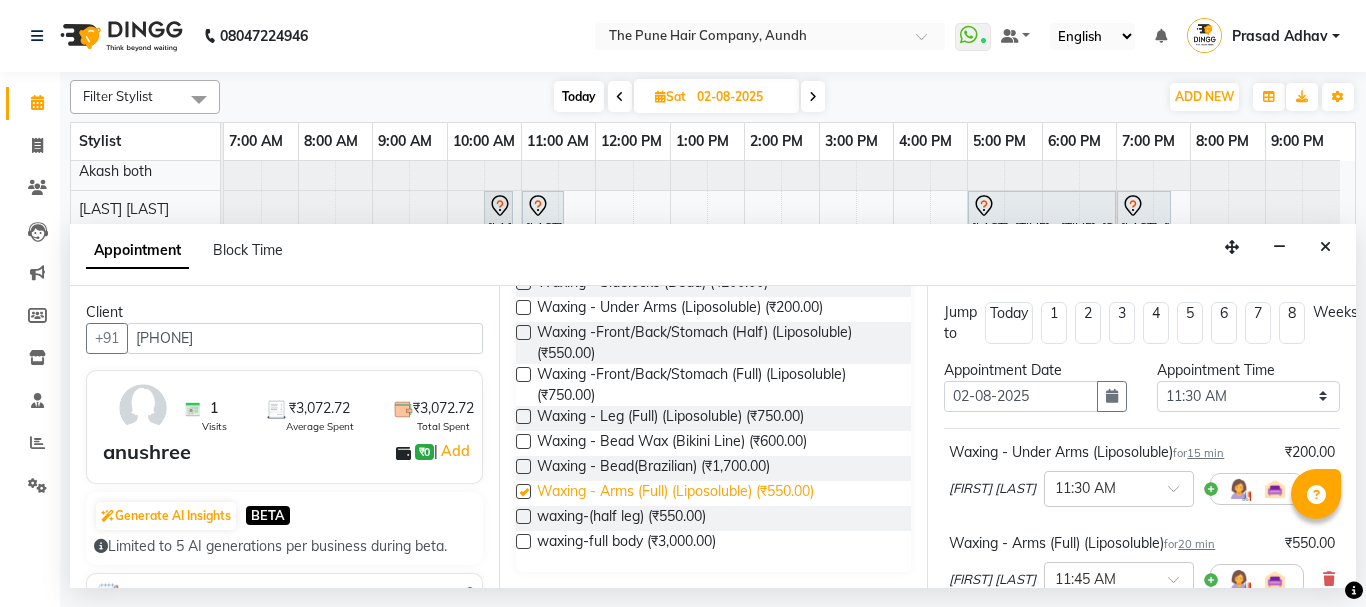 checkbox on "false" 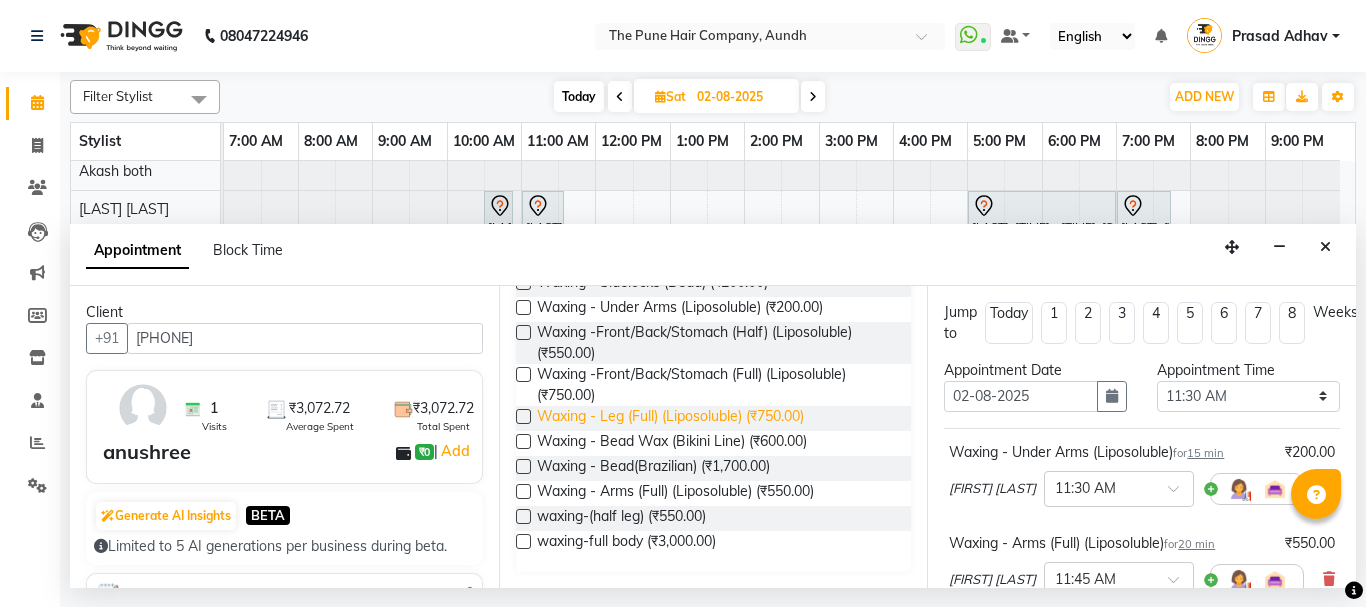 click on "Waxing - Leg (Full) (Liposoluble) (₹750.00)" at bounding box center (670, 418) 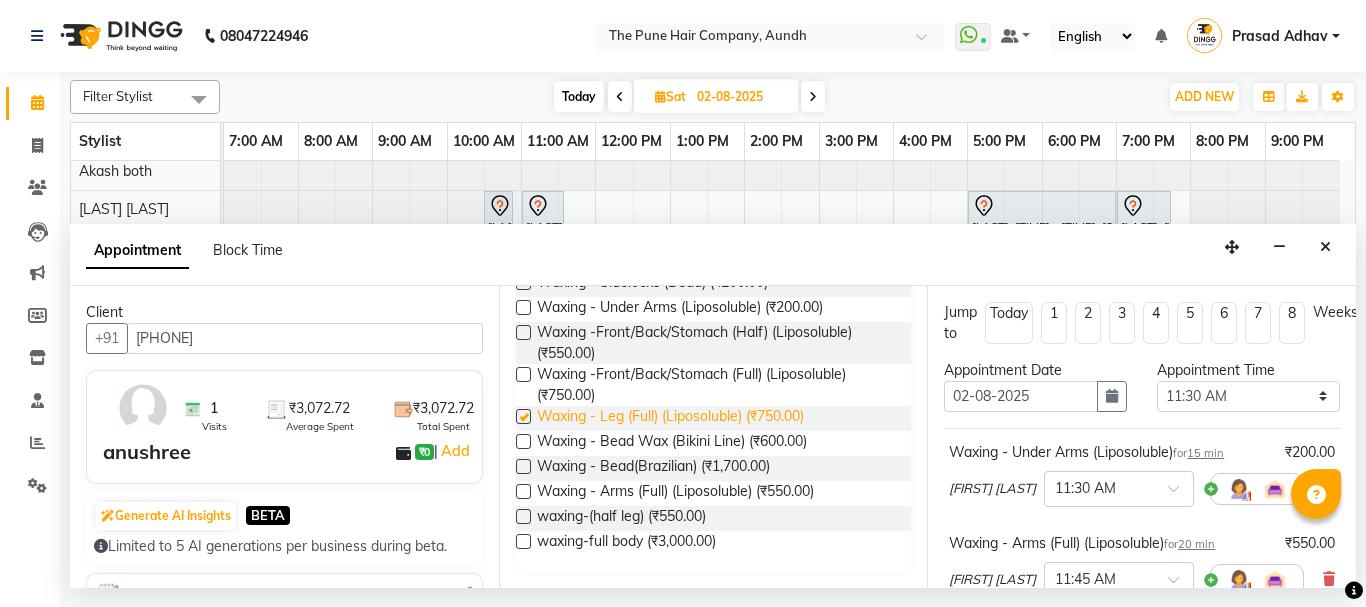 checkbox on "false" 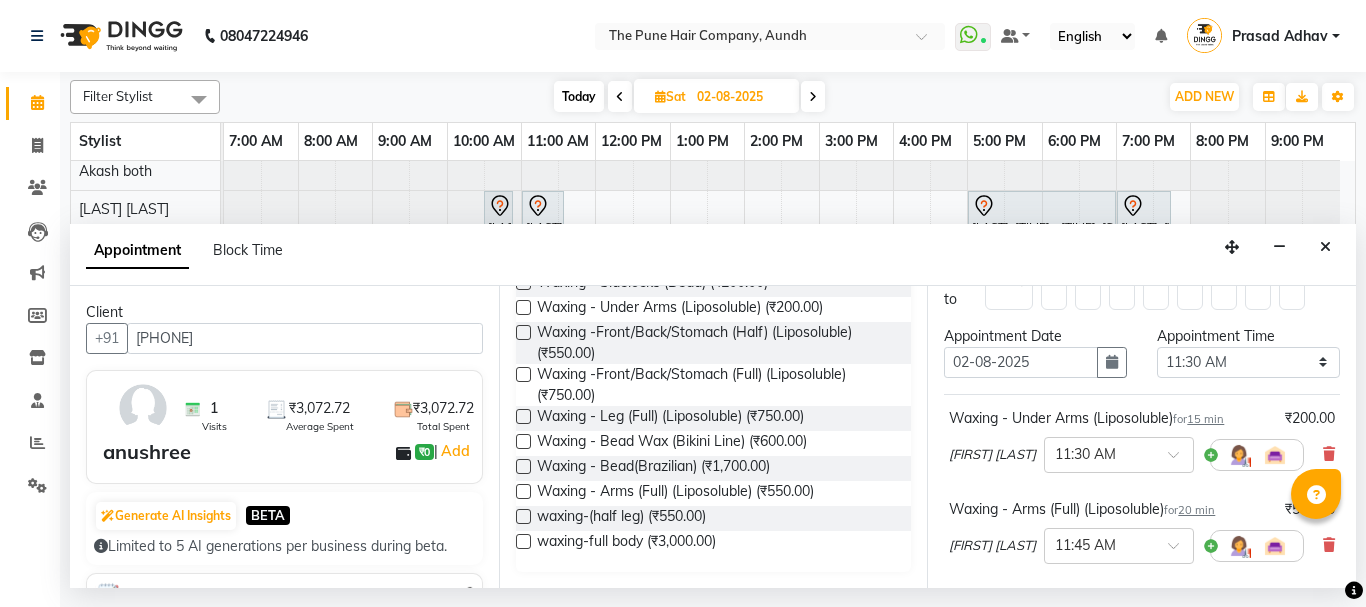 scroll, scrollTop: 0, scrollLeft: 0, axis: both 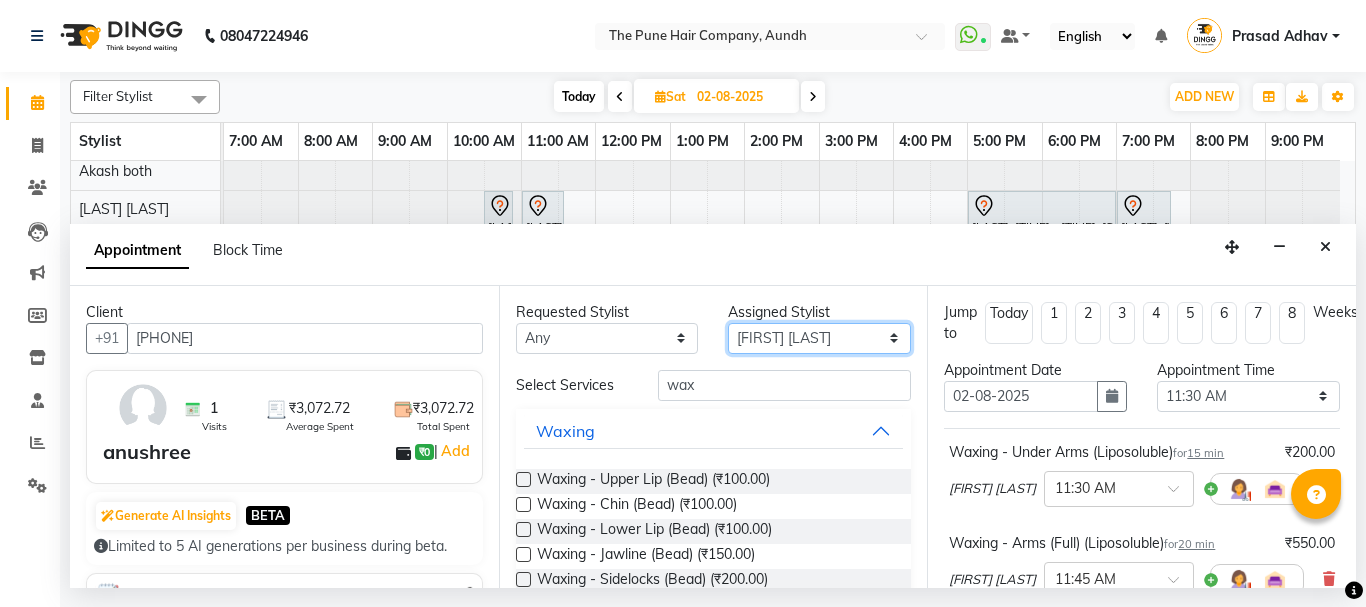 click on "Select [NAME] both [NAME] [LAST] [NAME] [LAST] [NAME] [LAST] [NAME] [LAST] [NAME] [LAST] [NAME] [LAST] [NAME] [LAST] [NAME] [LAST] [NAME] [LAST] [NAME] [LAST] [NAME] [LAST] [NAME] [LAST] Group By  Staff View   Room View  View as Vertical  Vertical - Week View  Horizontal  Horizontal - Week View  List  Toggle Dropdown Calendar Settings Manage Tags   Arrange Stylists   Reset Stylists  Full Screen  Show Available Stylist  Appointment Form Zoom 50%" at bounding box center [819, 338] 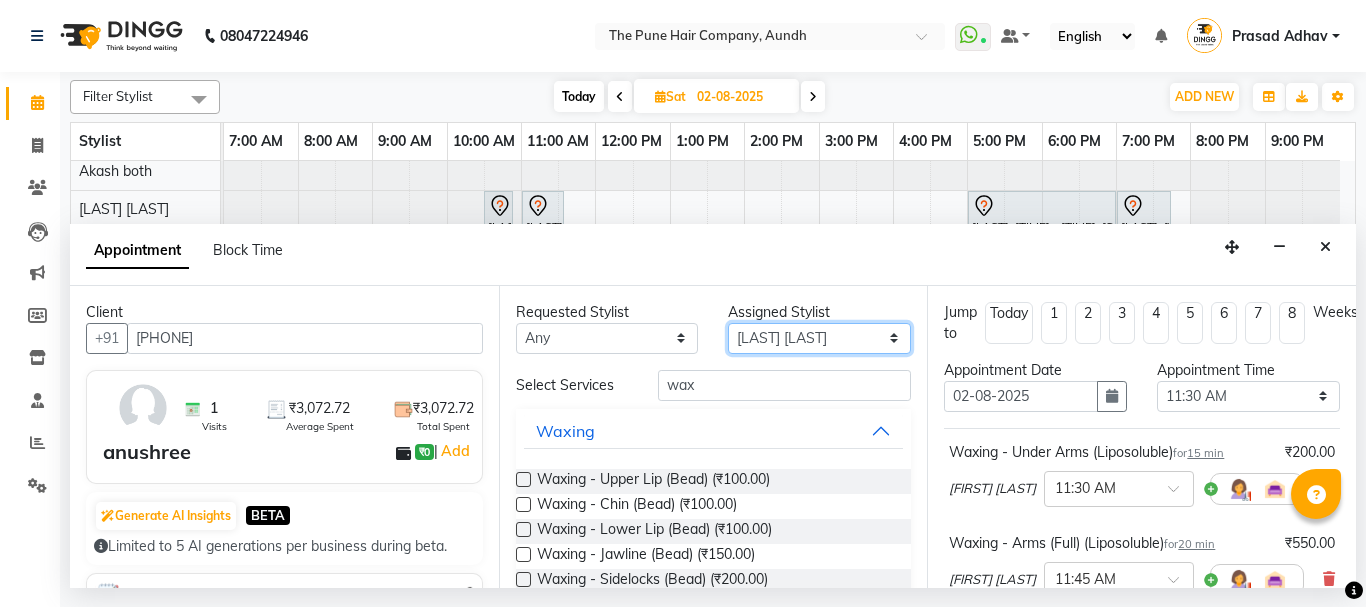 click on "Select [NAME] both [NAME] [LAST] [NAME] [LAST] [NAME] [LAST] [NAME] [LAST] [NAME] [LAST] [NAME] [LAST] [NAME] [LAST] [NAME] [LAST] [NAME] [LAST] [NAME] [LAST] [NAME] [LAST] [NAME] [LAST] Group By  Staff View   Room View  View as Vertical  Vertical - Week View  Horizontal  Horizontal - Week View  List  Toggle Dropdown Calendar Settings Manage Tags   Arrange Stylists   Reset Stylists  Full Screen  Show Available Stylist  Appointment Form Zoom 50%" at bounding box center [819, 338] 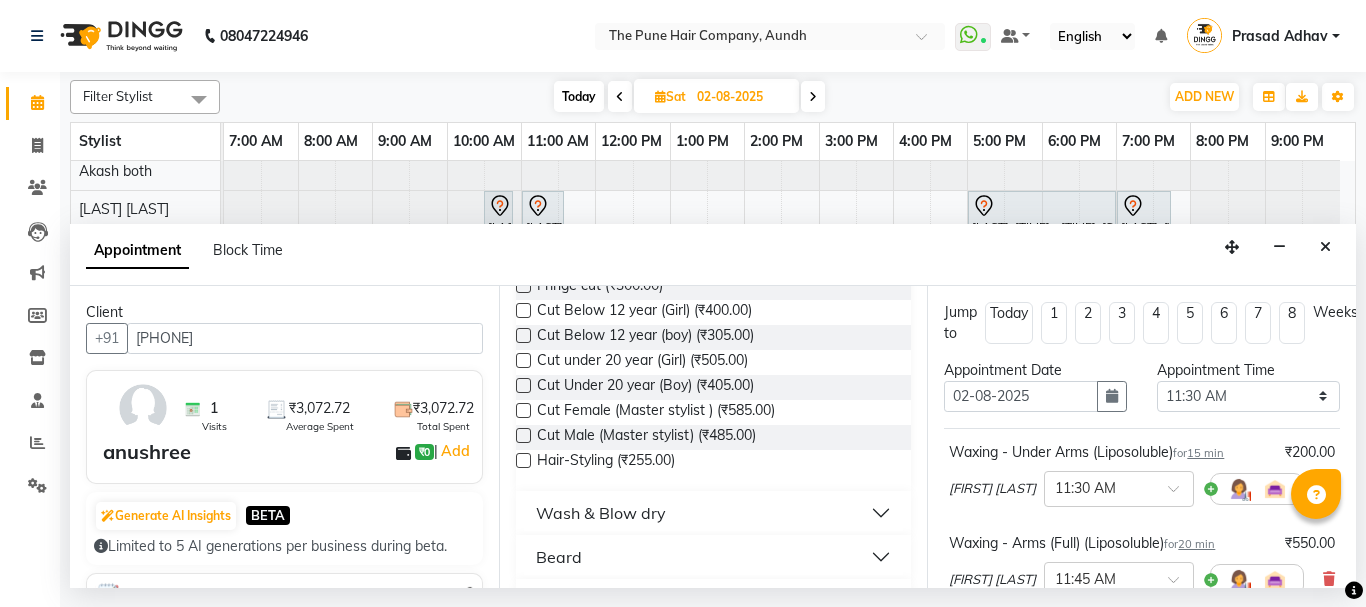 scroll, scrollTop: 200, scrollLeft: 0, axis: vertical 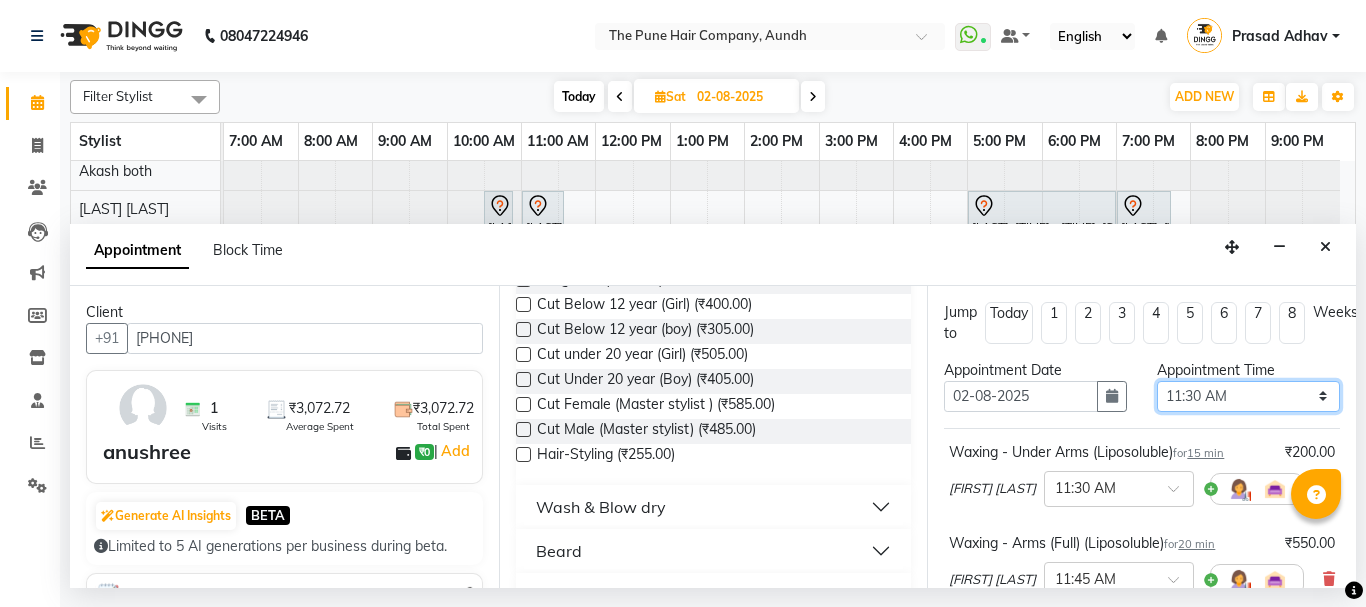 click on "Select 08:00 AM 08:15 AM 08:30 AM 08:45 AM 09:00 AM 09:15 AM 09:30 AM 09:45 AM 10:00 AM 10:15 AM 10:30 AM 10:45 AM 11:00 AM 11:15 AM 11:30 AM 11:45 AM 12:00 PM 12:15 PM 12:30 PM 12:45 PM 01:00 PM 01:15 PM 01:30 PM 01:45 PM 02:00 PM 02:15 PM 02:30 PM 02:45 PM 03:00 PM 03:15 PM 03:30 PM 03:45 PM 04:00 PM 04:15 PM 04:30 PM 04:45 PM 05:00 PM 05:15 PM 05:30 PM 05:45 PM 06:00 PM 06:15 PM 06:30 PM 06:45 PM 07:00 PM 07:15 PM 07:30 PM 07:45 PM 08:00 PM 08:15 PM 08:30 PM 08:45 PM 09:00 PM" at bounding box center [1248, 396] 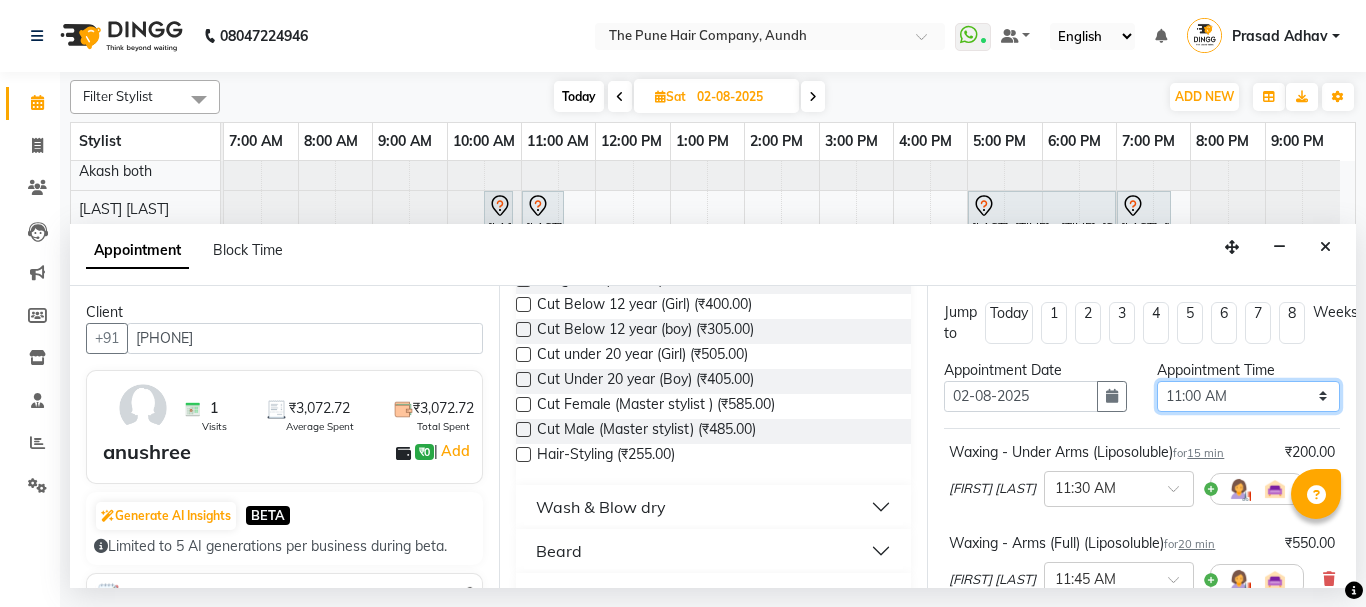click on "Select 08:00 AM 08:15 AM 08:30 AM 08:45 AM 09:00 AM 09:15 AM 09:30 AM 09:45 AM 10:00 AM 10:15 AM 10:30 AM 10:45 AM 11:00 AM 11:15 AM 11:30 AM 11:45 AM 12:00 PM 12:15 PM 12:30 PM 12:45 PM 01:00 PM 01:15 PM 01:30 PM 01:45 PM 02:00 PM 02:15 PM 02:30 PM 02:45 PM 03:00 PM 03:15 PM 03:30 PM 03:45 PM 04:00 PM 04:15 PM 04:30 PM 04:45 PM 05:00 PM 05:15 PM 05:30 PM 05:45 PM 06:00 PM 06:15 PM 06:30 PM 06:45 PM 07:00 PM 07:15 PM 07:30 PM 07:45 PM 08:00 PM 08:15 PM 08:30 PM 08:45 PM 09:00 PM" at bounding box center [1248, 396] 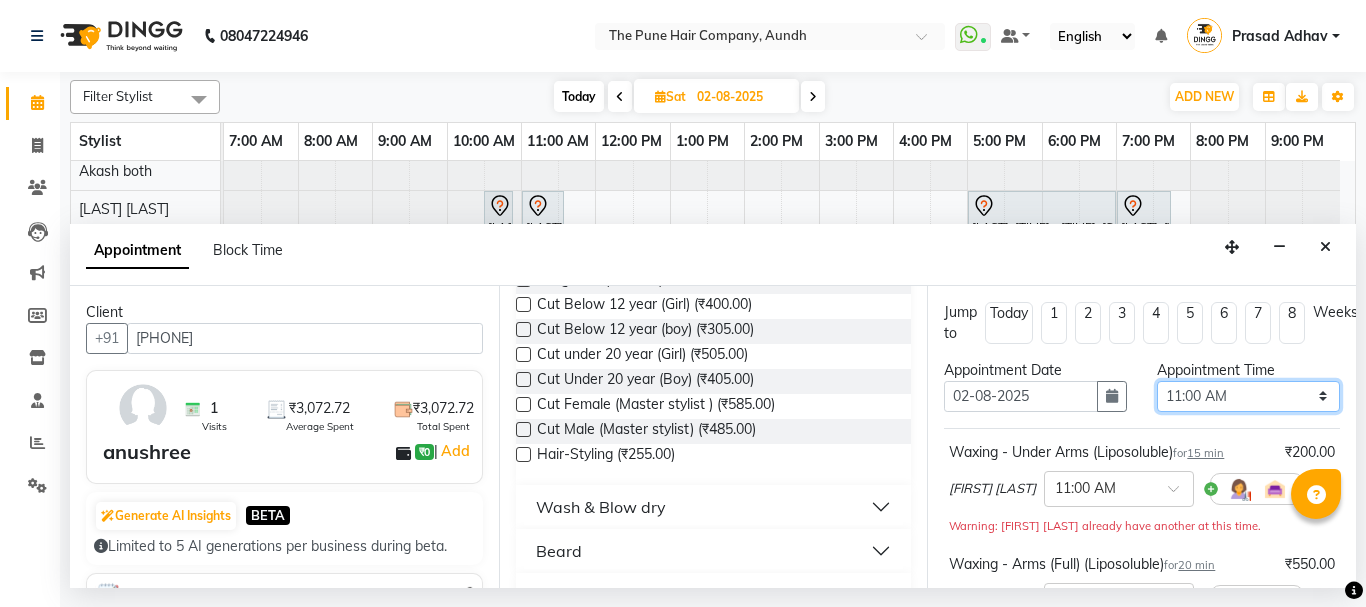 click on "Select 08:00 AM 08:15 AM 08:30 AM 08:45 AM 09:00 AM 09:15 AM 09:30 AM 09:45 AM 10:00 AM 10:15 AM 10:30 AM 10:45 AM 11:00 AM 11:15 AM 11:30 AM 11:45 AM 12:00 PM 12:15 PM 12:30 PM 12:45 PM 01:00 PM 01:15 PM 01:30 PM 01:45 PM 02:00 PM 02:15 PM 02:30 PM 02:45 PM 03:00 PM 03:15 PM 03:30 PM 03:45 PM 04:00 PM 04:15 PM 04:30 PM 04:45 PM 05:00 PM 05:15 PM 05:30 PM 05:45 PM 06:00 PM 06:15 PM 06:30 PM 06:45 PM 07:00 PM 07:15 PM 07:30 PM 07:45 PM 08:00 PM 08:15 PM 08:30 PM 08:45 PM 09:00 PM" at bounding box center (1248, 396) 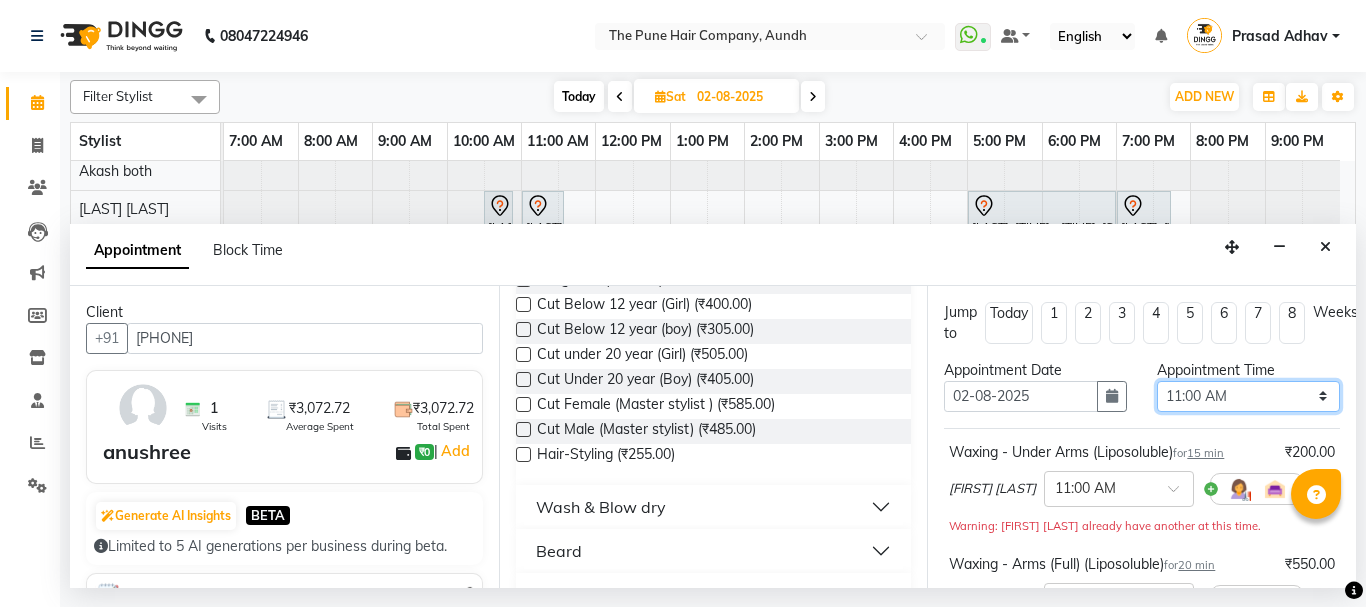 select on "690" 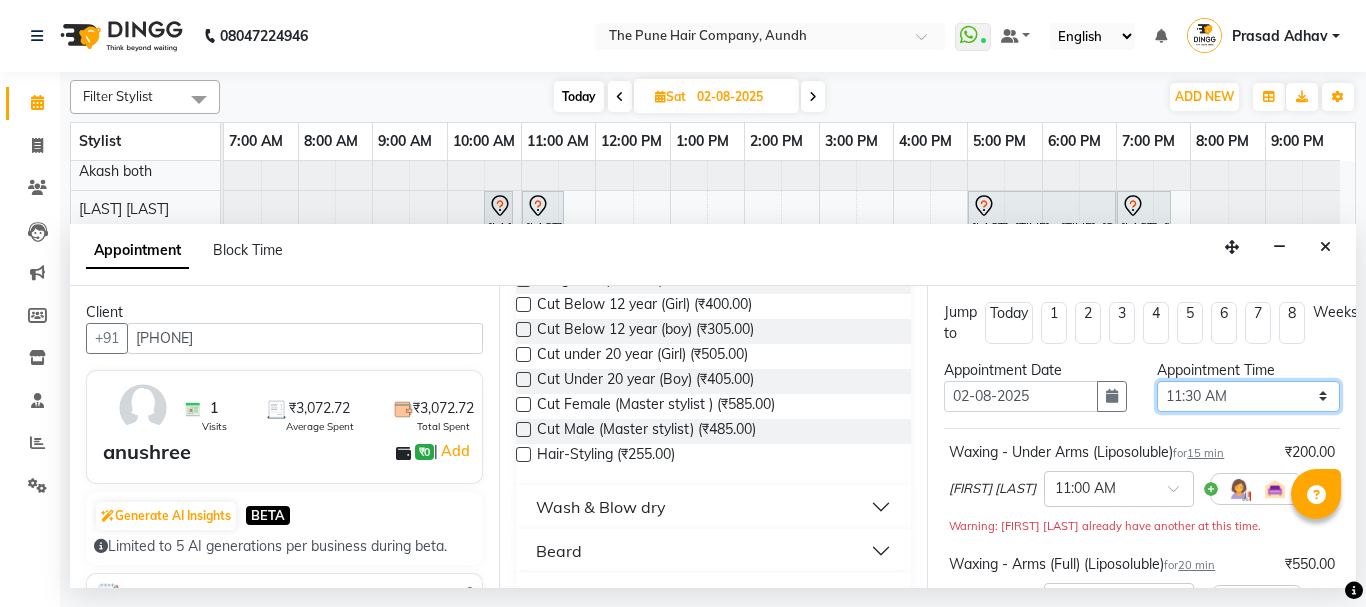 click on "Select 08:00 AM 08:15 AM 08:30 AM 08:45 AM 09:00 AM 09:15 AM 09:30 AM 09:45 AM 10:00 AM 10:15 AM 10:30 AM 10:45 AM 11:00 AM 11:15 AM 11:30 AM 11:45 AM 12:00 PM 12:15 PM 12:30 PM 12:45 PM 01:00 PM 01:15 PM 01:30 PM 01:45 PM 02:00 PM 02:15 PM 02:30 PM 02:45 PM 03:00 PM 03:15 PM 03:30 PM 03:45 PM 04:00 PM 04:15 PM 04:30 PM 04:45 PM 05:00 PM 05:15 PM 05:30 PM 05:45 PM 06:00 PM 06:15 PM 06:30 PM 06:45 PM 07:00 PM 07:15 PM 07:30 PM 07:45 PM 08:00 PM 08:15 PM 08:30 PM 08:45 PM 09:00 PM" at bounding box center [1248, 396] 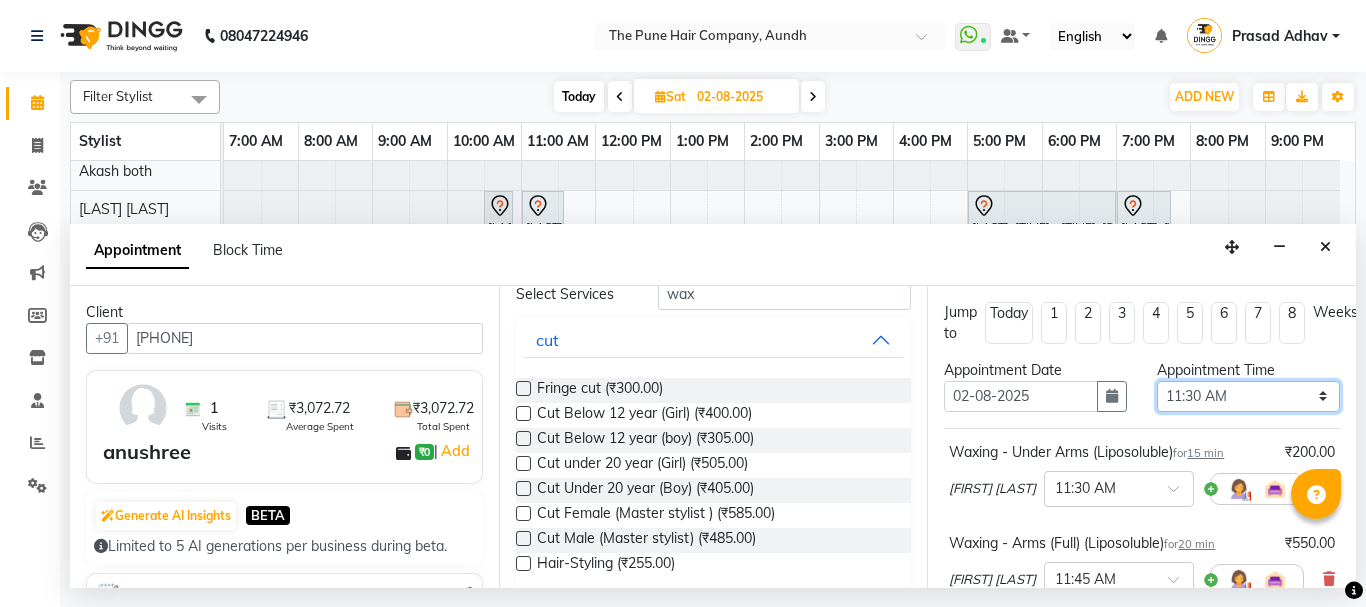scroll, scrollTop: 0, scrollLeft: 0, axis: both 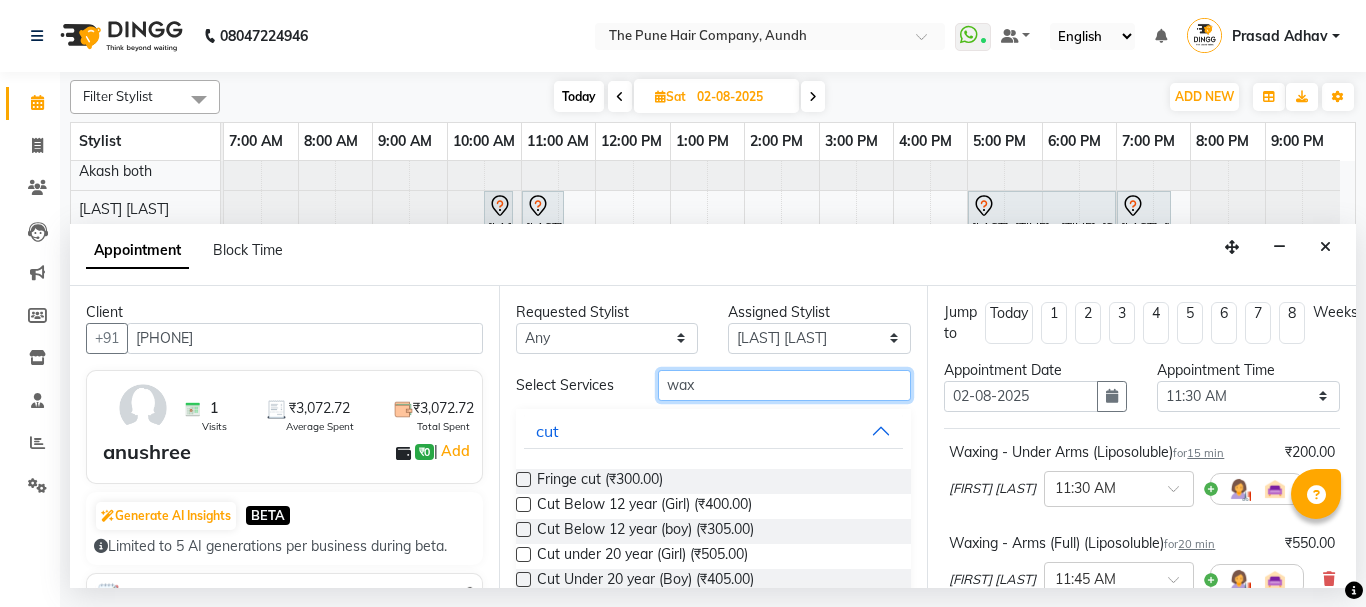 drag, startPoint x: 714, startPoint y: 388, endPoint x: 625, endPoint y: 386, distance: 89.02247 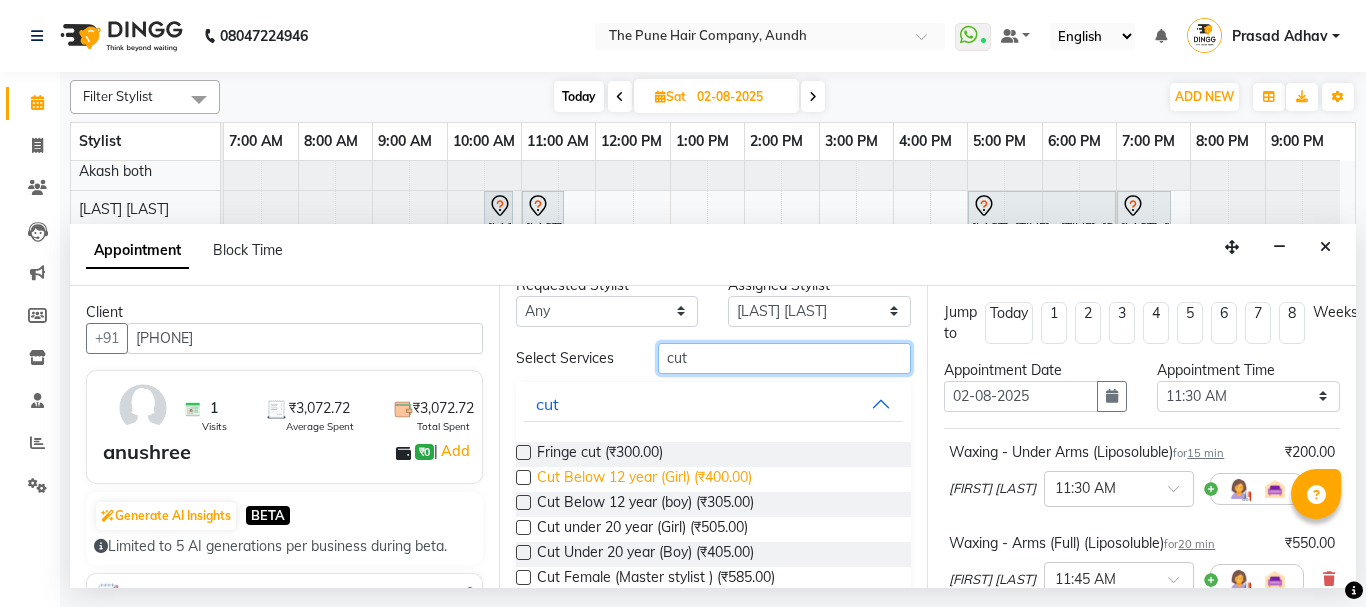 scroll, scrollTop: 88, scrollLeft: 0, axis: vertical 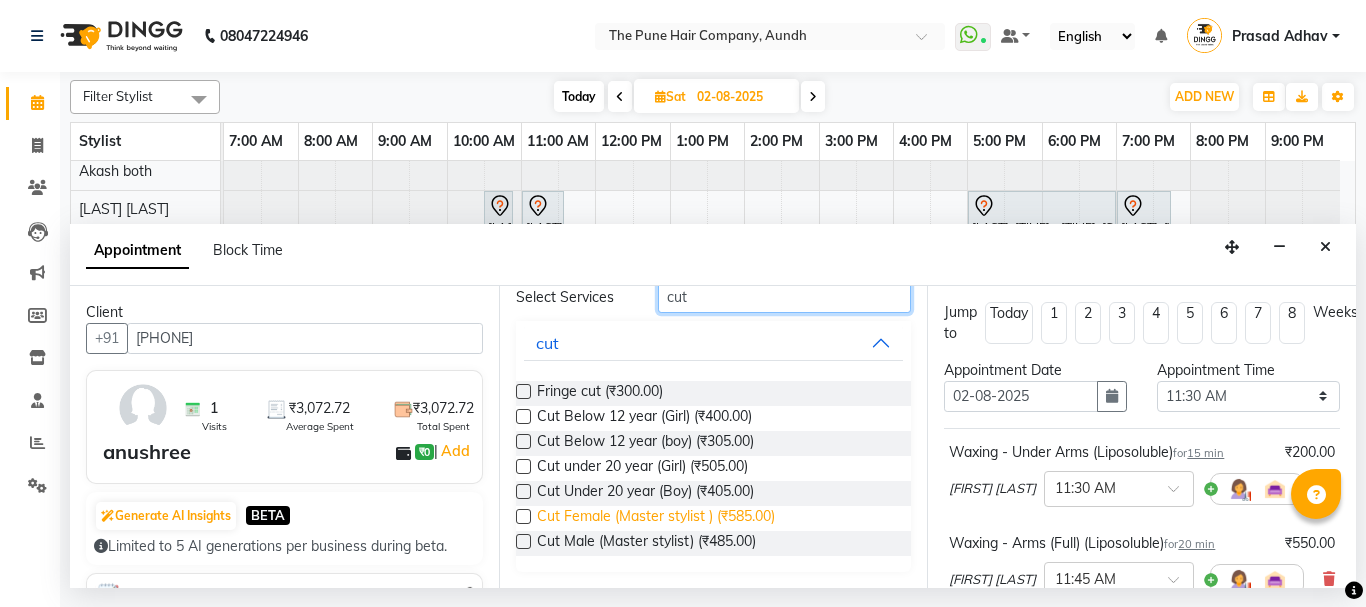 type on "cut" 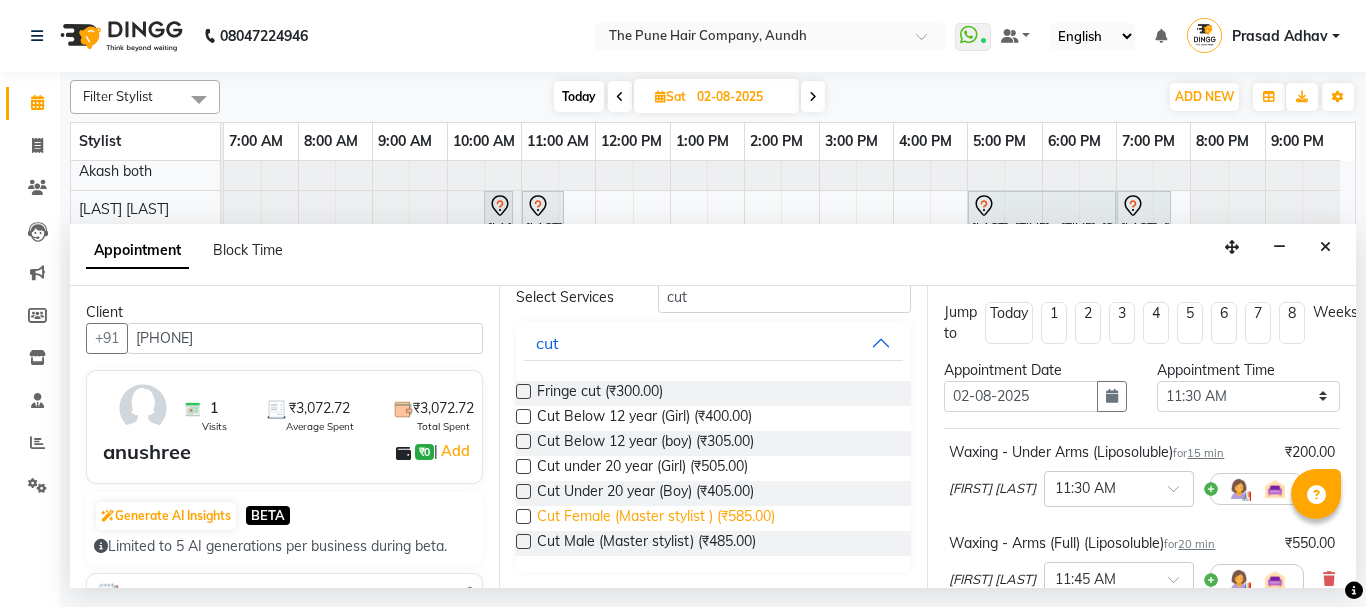 click on "Cut Female (Master stylist ) (₹585.00)" at bounding box center [656, 518] 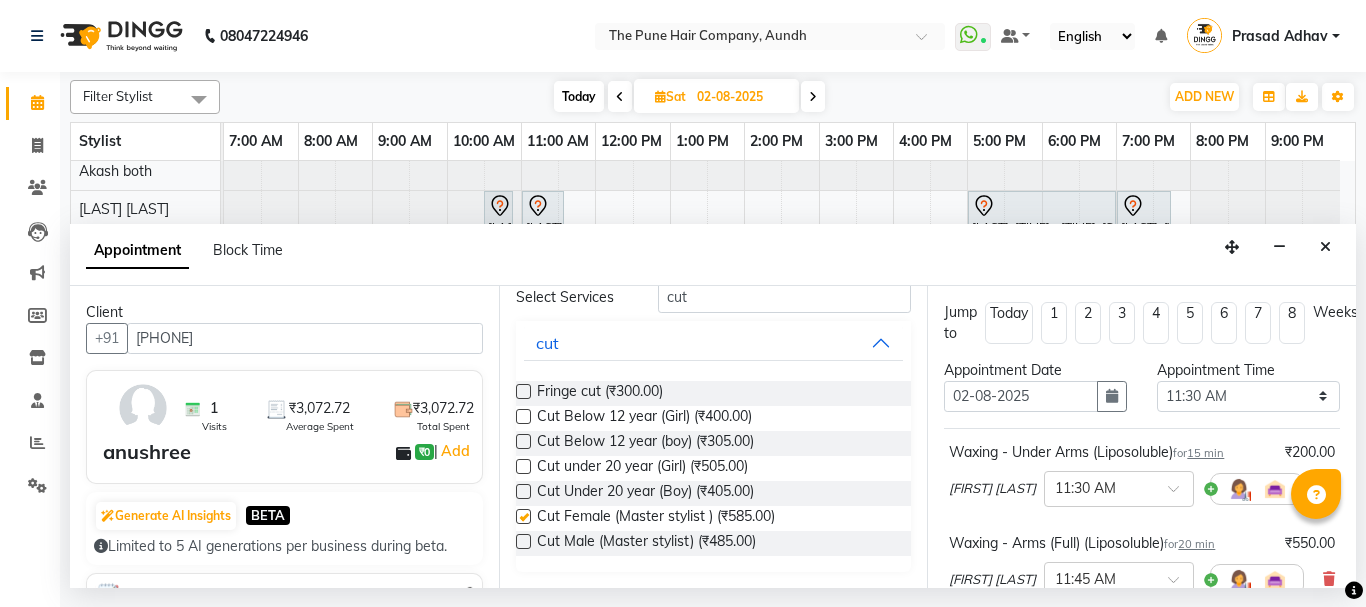 checkbox on "false" 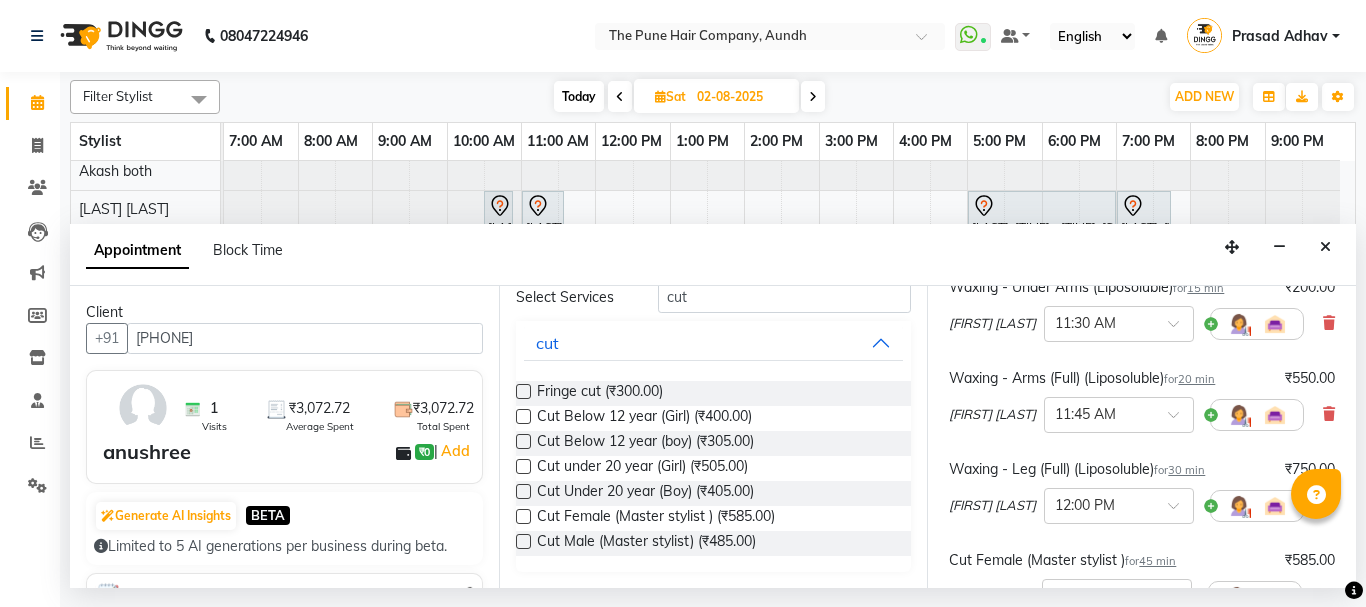 scroll, scrollTop: 533, scrollLeft: 0, axis: vertical 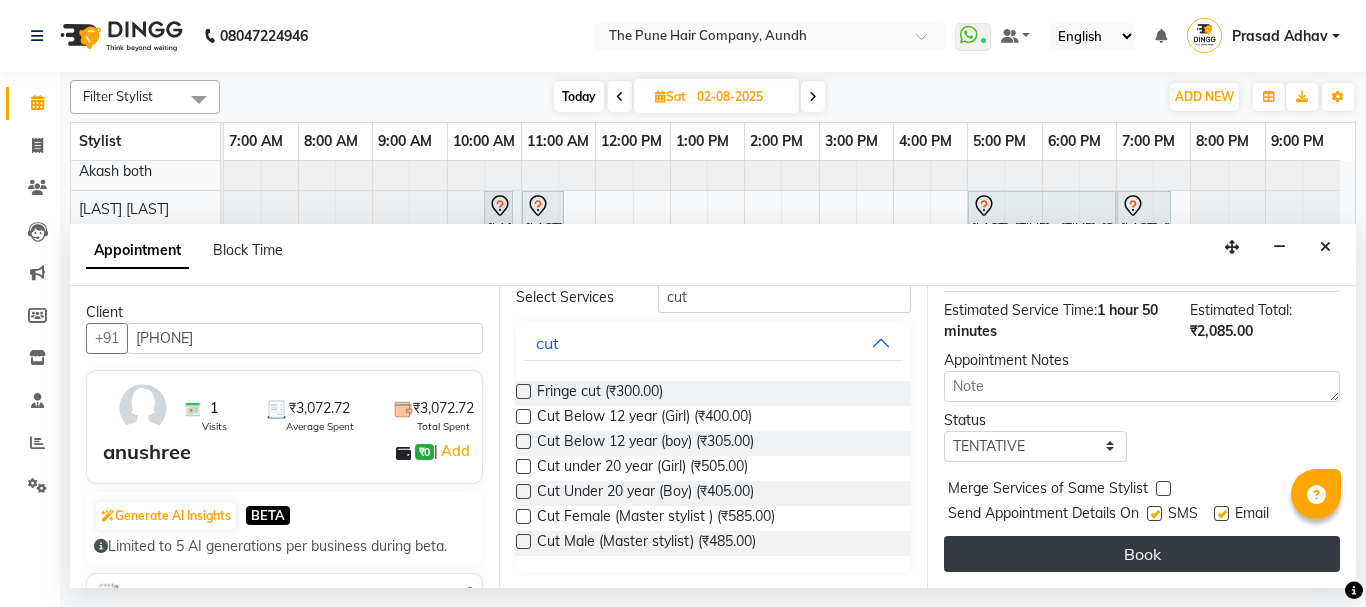click on "Book" at bounding box center (1142, 554) 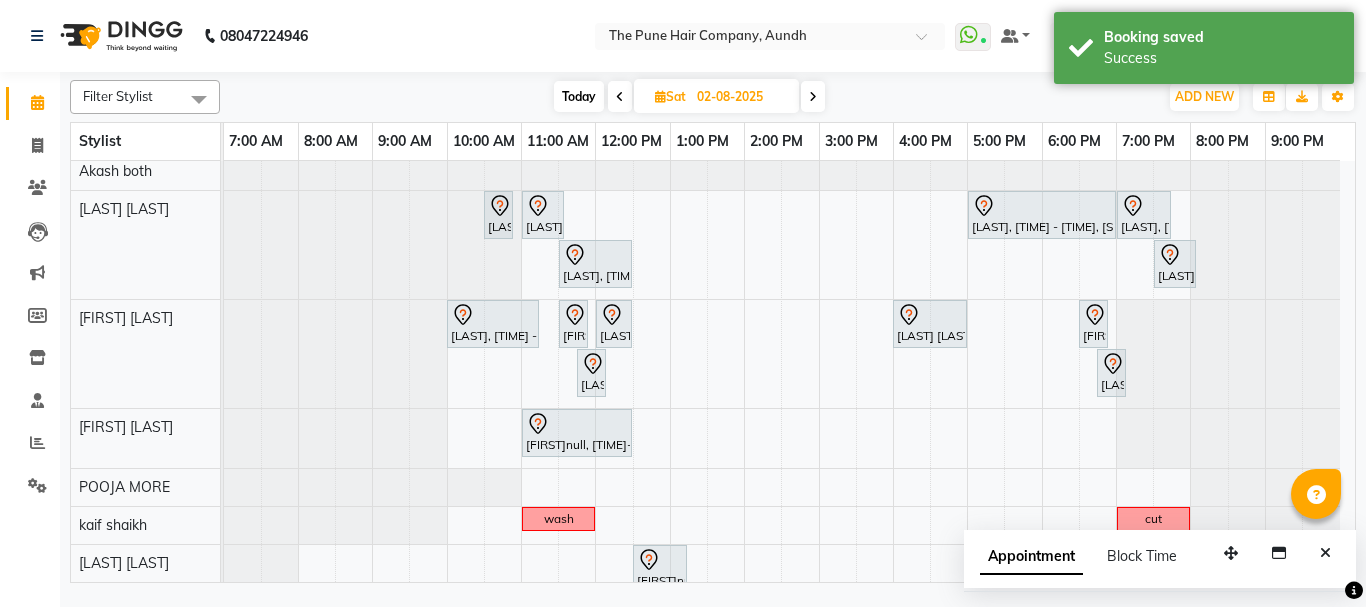 scroll, scrollTop: 695, scrollLeft: 0, axis: vertical 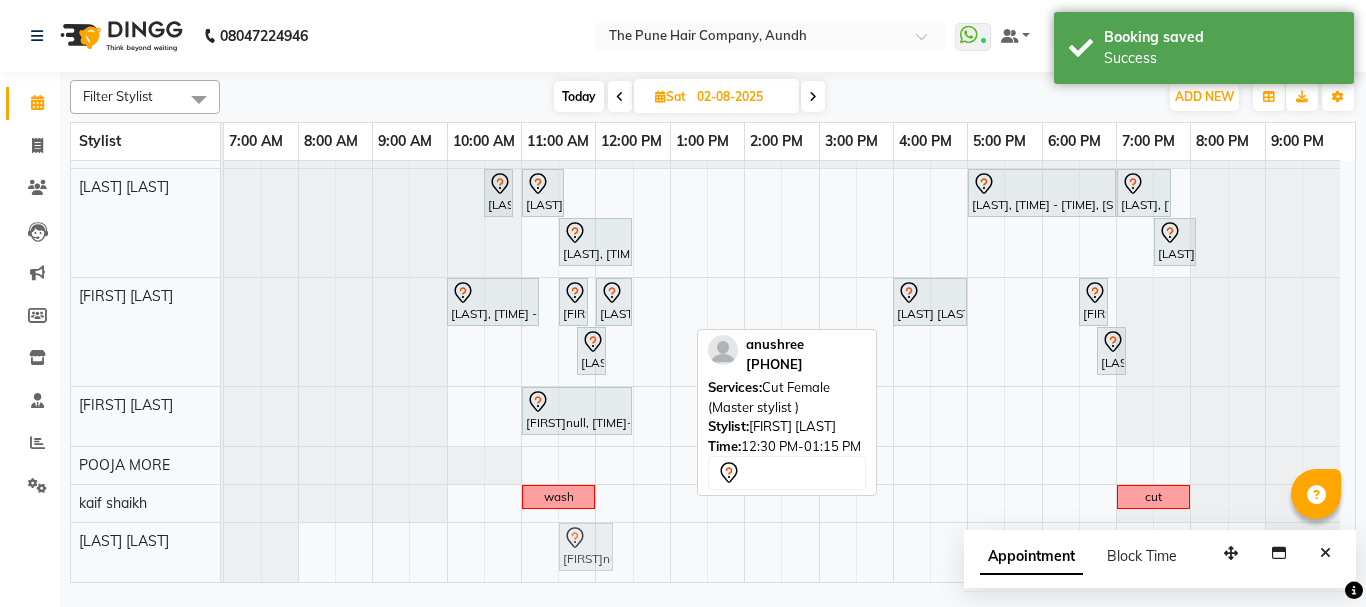 drag, startPoint x: 657, startPoint y: 548, endPoint x: 573, endPoint y: 543, distance: 84.14868 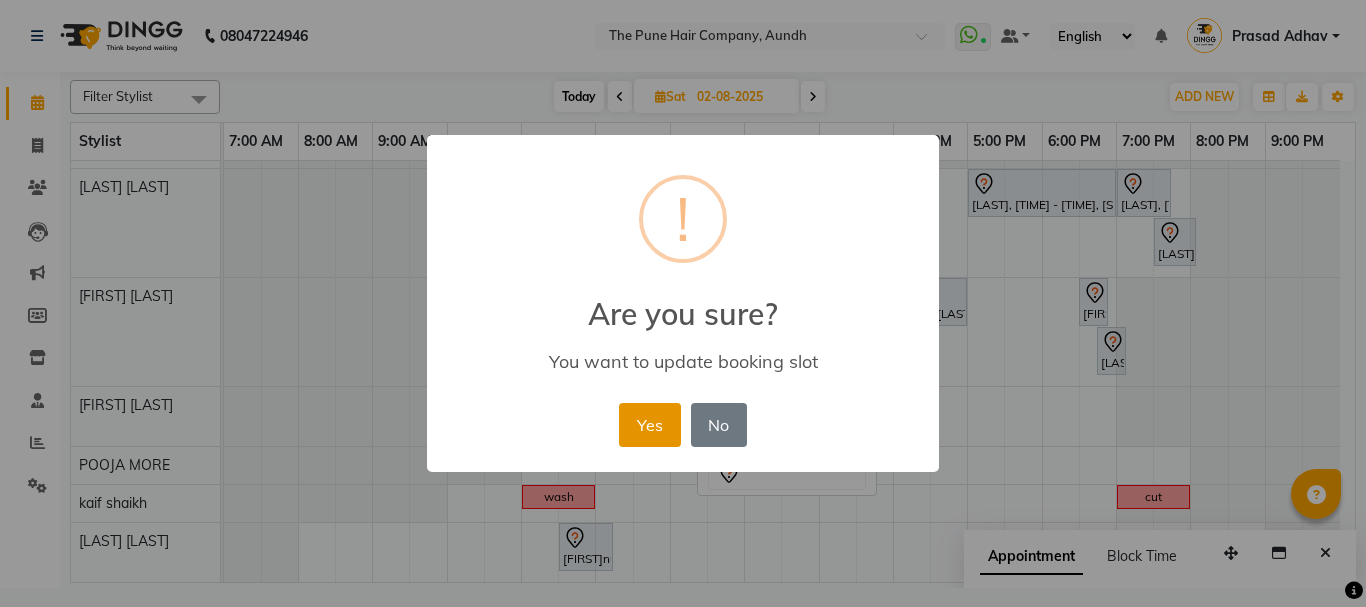 click on "Yes" at bounding box center (649, 425) 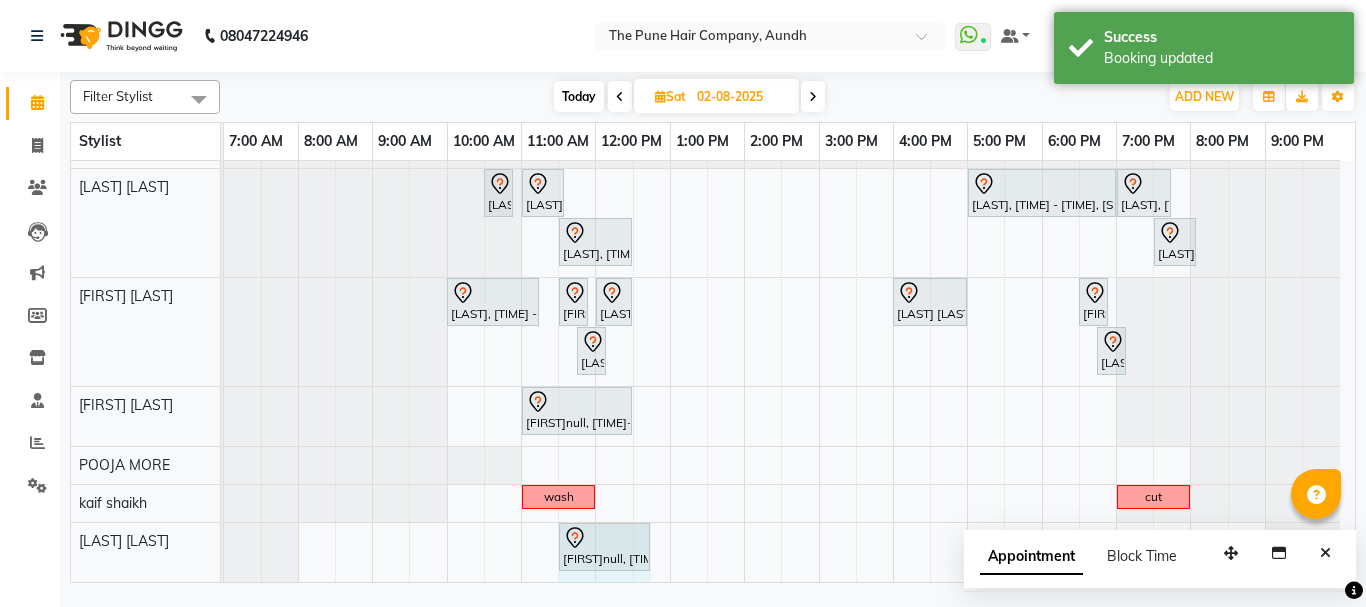drag, startPoint x: 611, startPoint y: 549, endPoint x: 666, endPoint y: 547, distance: 55.03635 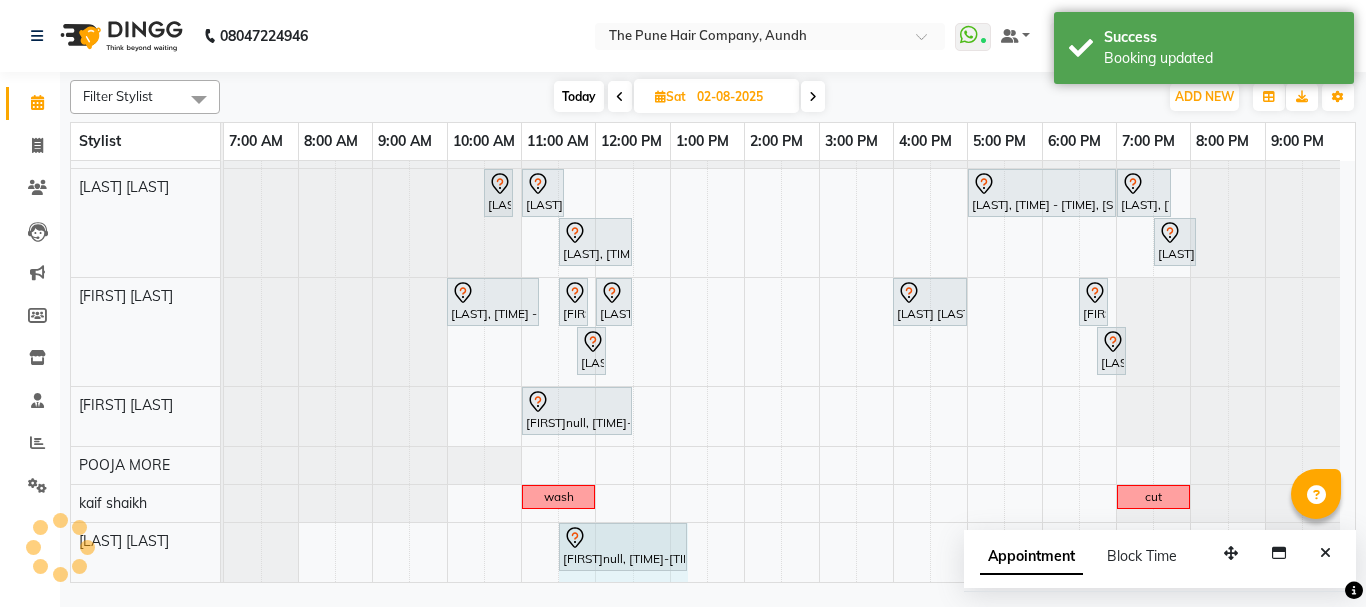drag, startPoint x: 648, startPoint y: 551, endPoint x: 676, endPoint y: 535, distance: 32.24903 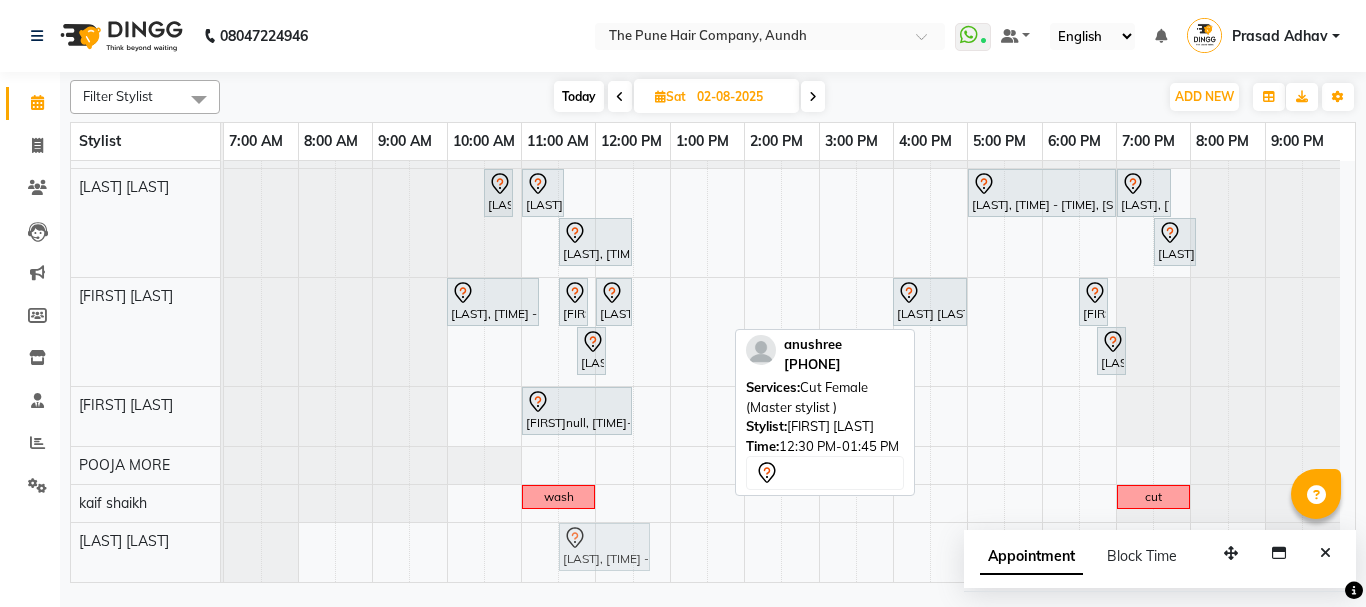 drag, startPoint x: 659, startPoint y: 549, endPoint x: 593, endPoint y: 548, distance: 66.007576 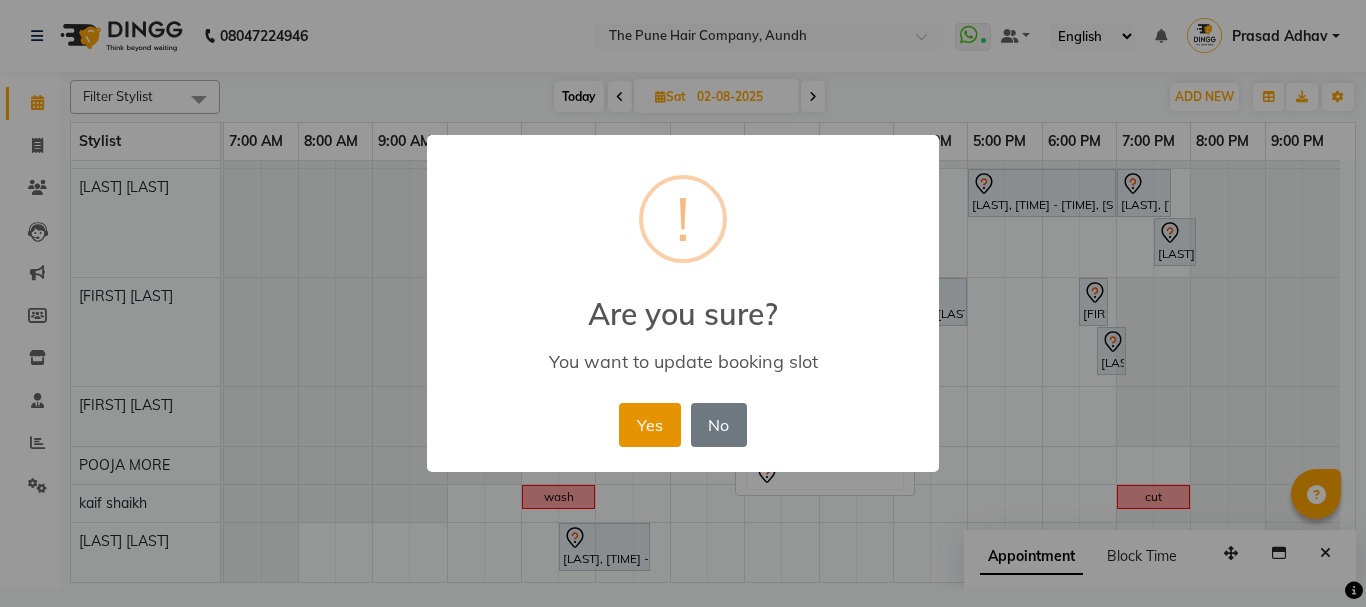 click on "Yes" at bounding box center [649, 425] 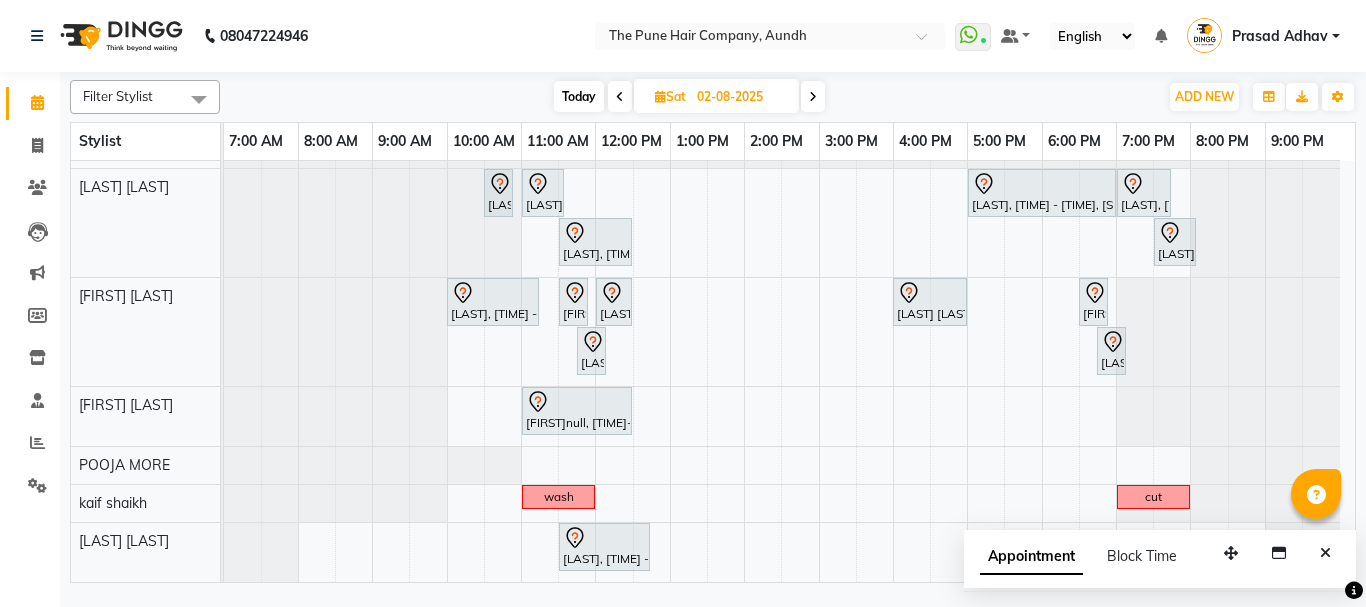 click on "reshma, 11:00 AM-03:20 PM, Qod Treatment - Qod Medium             PRATIK  KAMTHE , 03:30 PM-04:30 PM, Cut Male ( Top Stylist )             PRATIK  KAMTHE , 04:30 PM-05:30 PM, Hair Color Majirel - Majirel Global Male             SAKSHI, 05:30 PM-07:00 PM, Hair wash & blow dry - long             ritesh singh, 10:00 AM-10:40 AM, Cut male (Expert)             ritesh singh, 10:45 AM-11:05 AM,  Beard Crafting             Dr Swati Apte, 03:00 PM-05:30 PM, Hair Color Inoa - Inoa Touchup 2 Inch             rutuja kandekar, 05:45 PM-06:00 PM,  Additional Hair Wash (Female)             avneetnull, 11:00 AM-03:00 PM, Global Highlight - Majirel Highlights Medium             rutuja kandekar, 05:00 PM-05:45 PM, Cut Female (Expert)             Sourabh, 06:00 PM-07:15 PM, Cut Female (Expert)             rutuja kandekar, 06:00 PM-06:15 PM,  Additional Hair Wash (Female)  wash              vaishnavinull, 04:00 PM-08:00 PM, Global Highlight - Majirel Highlights Medium" at bounding box center [789, 24] 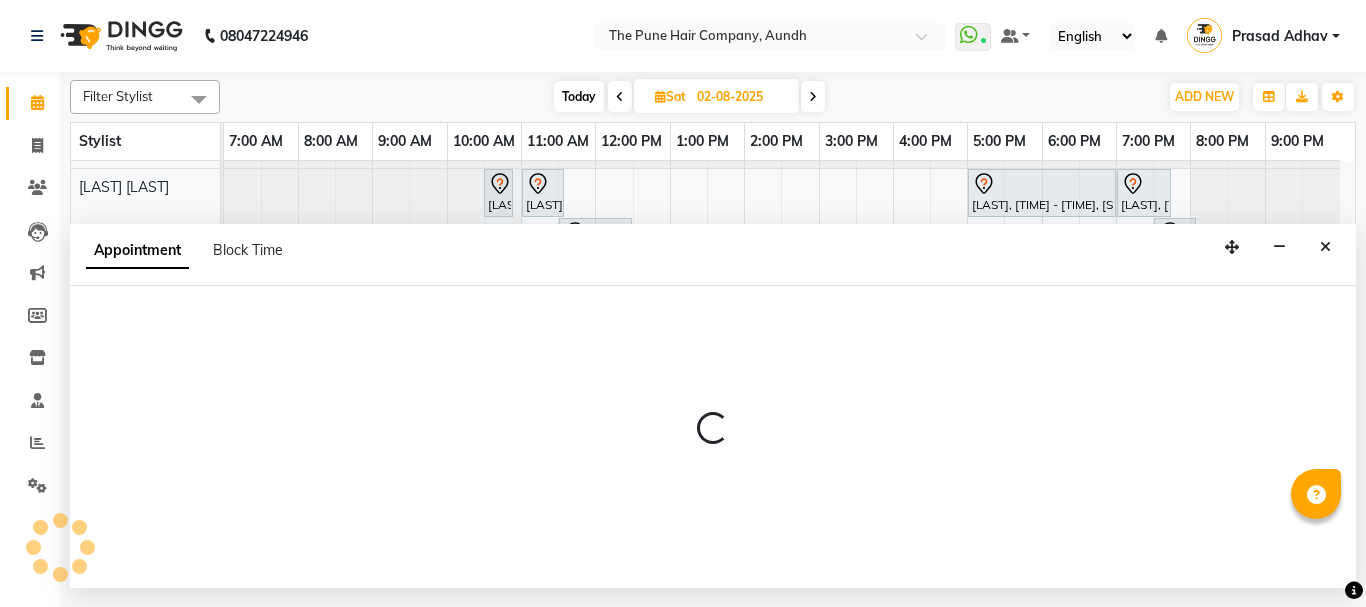 select on "49797" 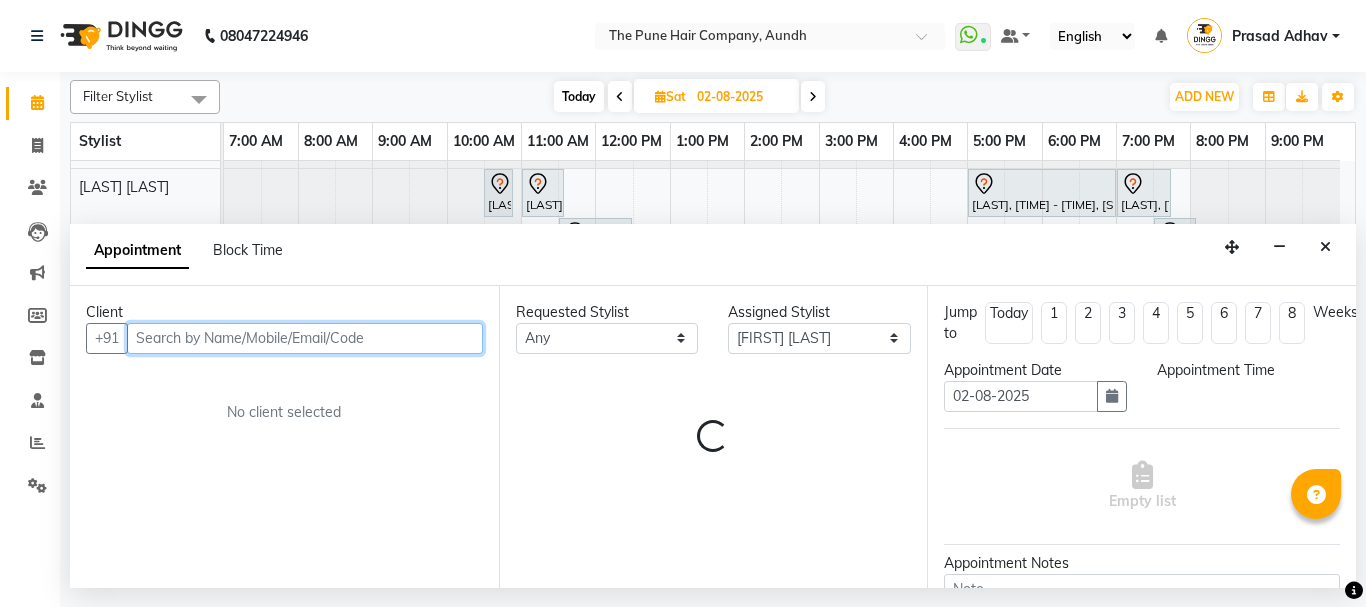 select on "750" 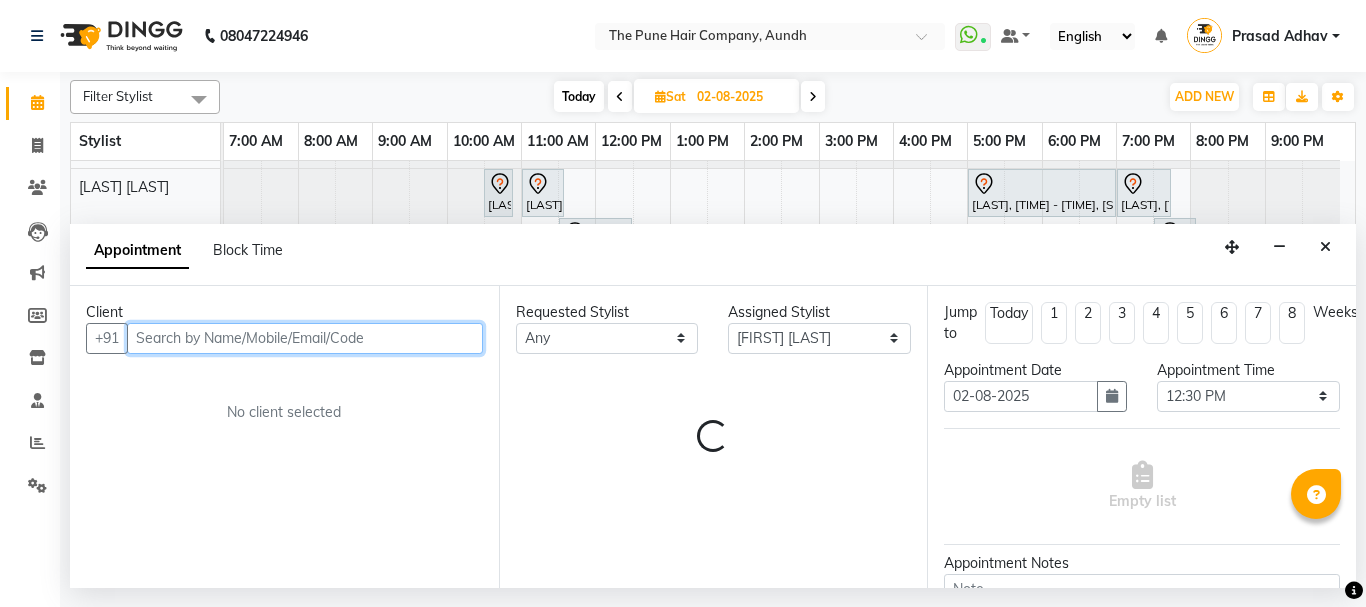 click at bounding box center (305, 338) 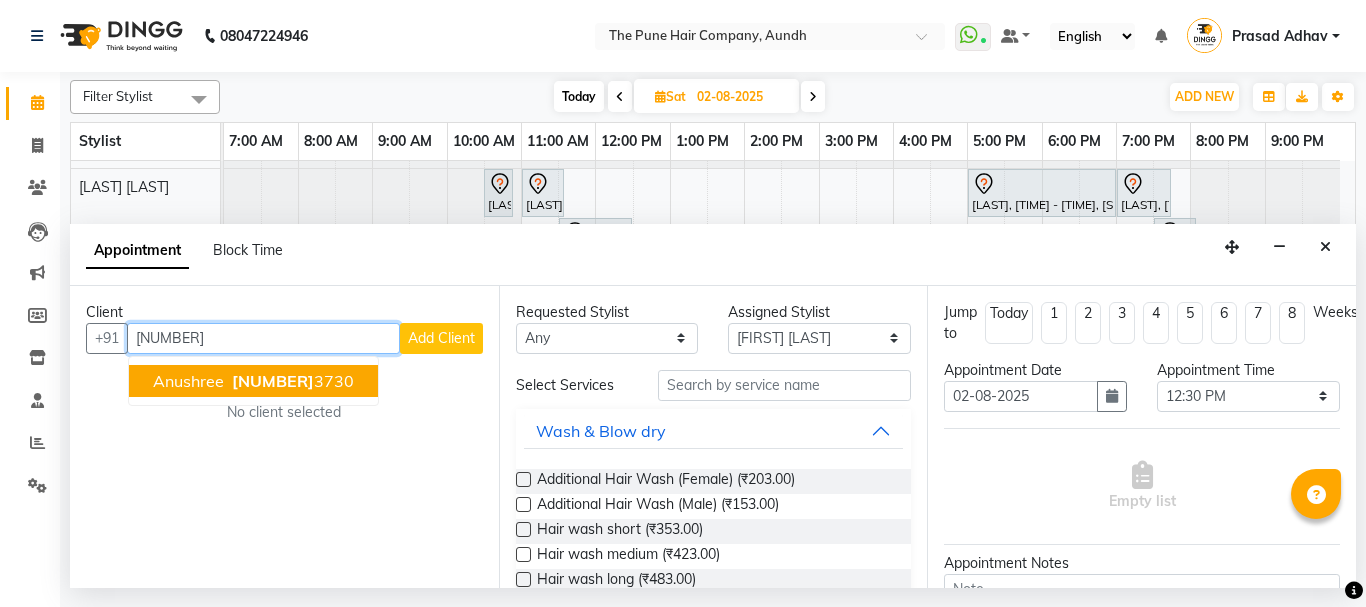 click on "727665" at bounding box center (273, 381) 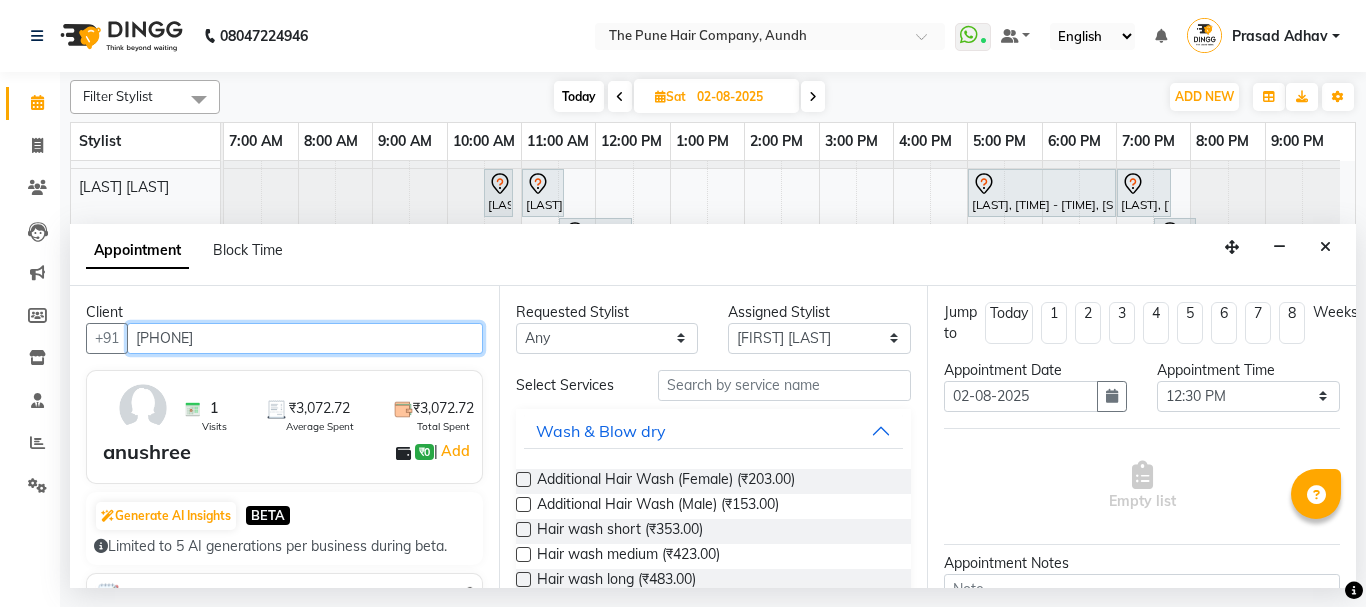 type on "7276653730" 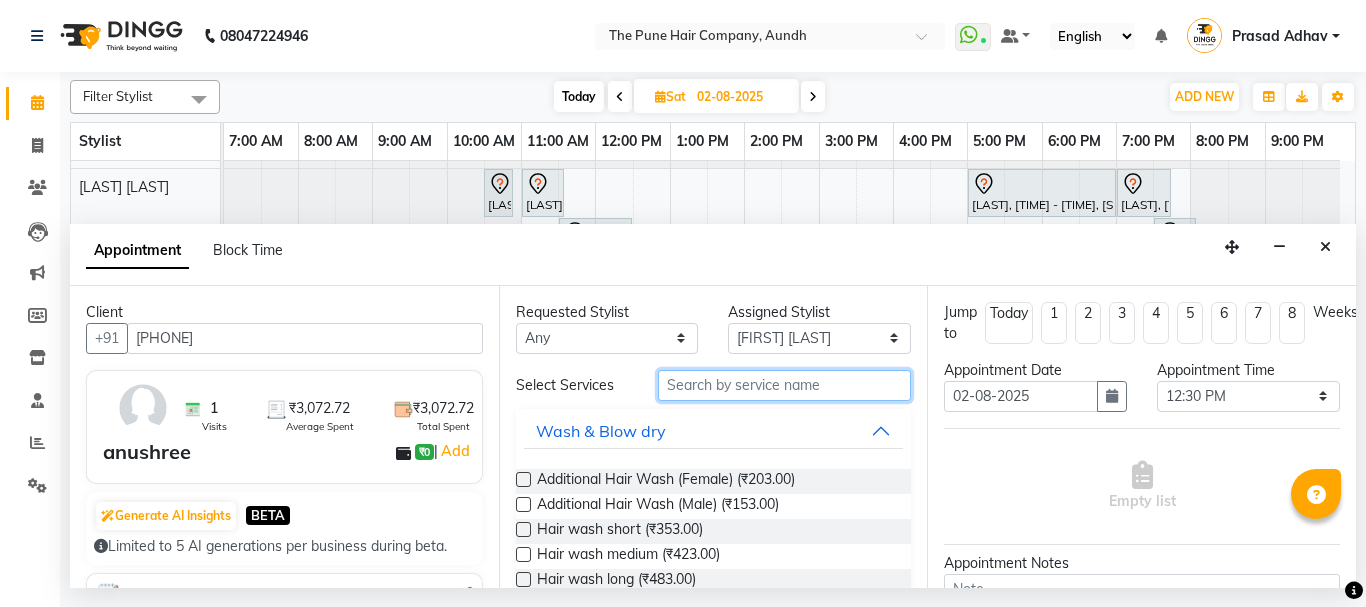 click at bounding box center (785, 385) 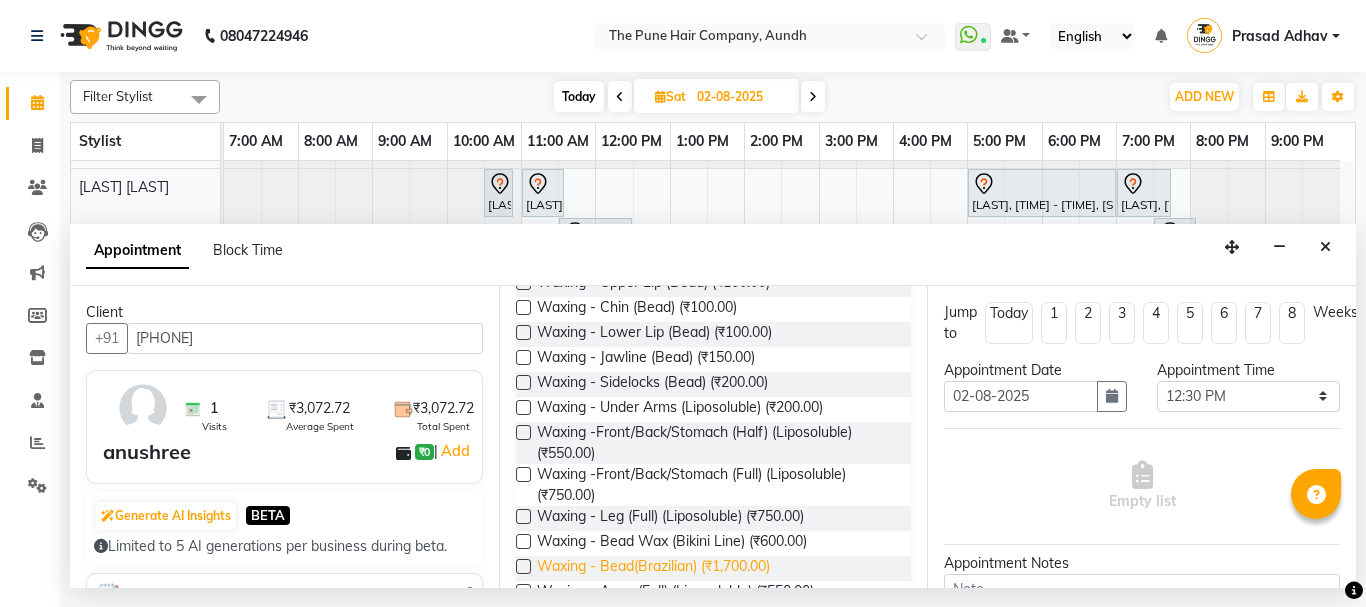 scroll, scrollTop: 297, scrollLeft: 0, axis: vertical 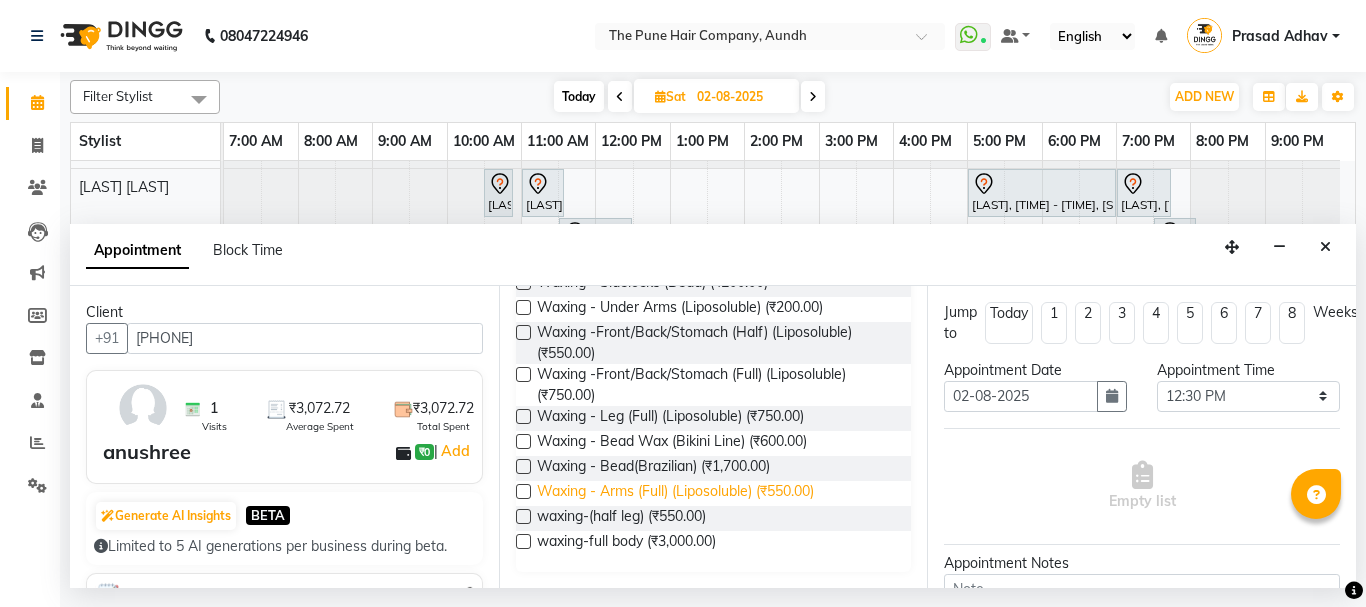 type on "wax" 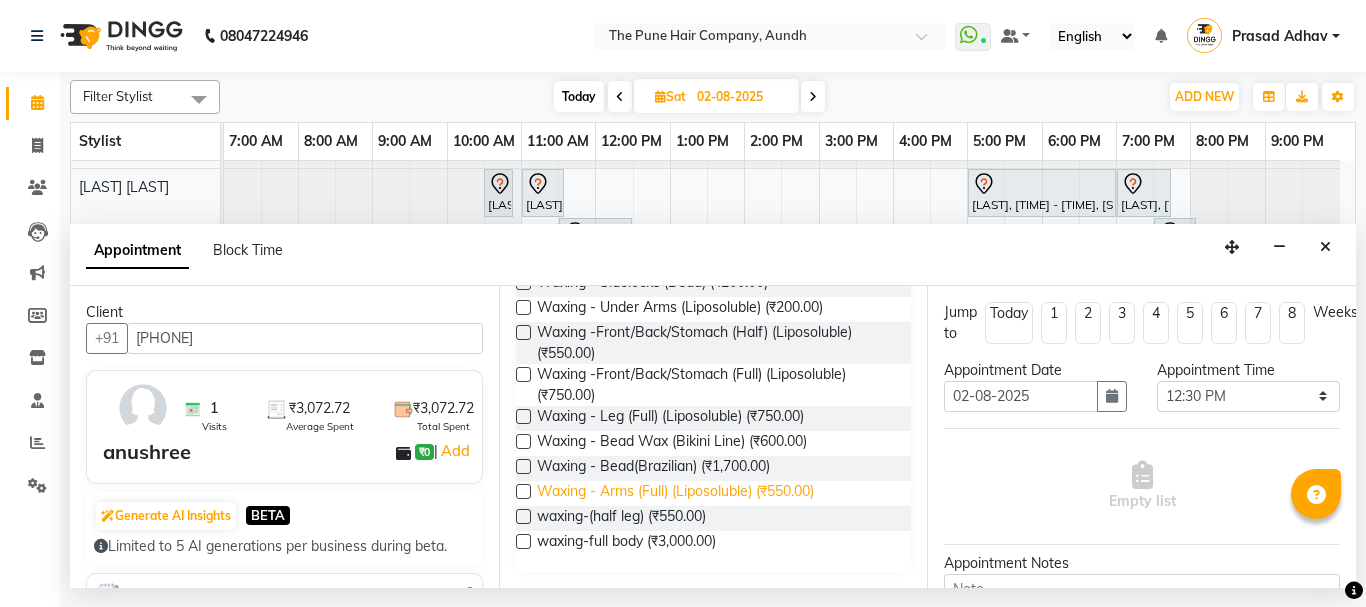 click on "Waxing - Arms (Full) (Liposoluble) (₹550.00)" at bounding box center [675, 493] 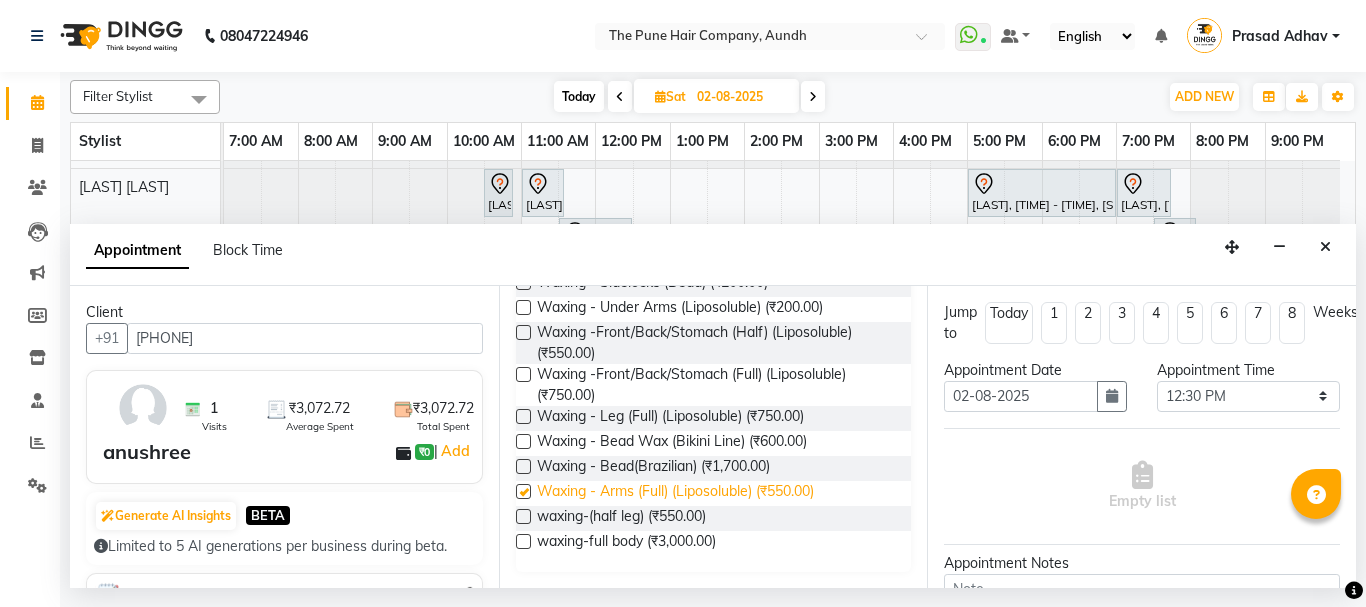 checkbox on "false" 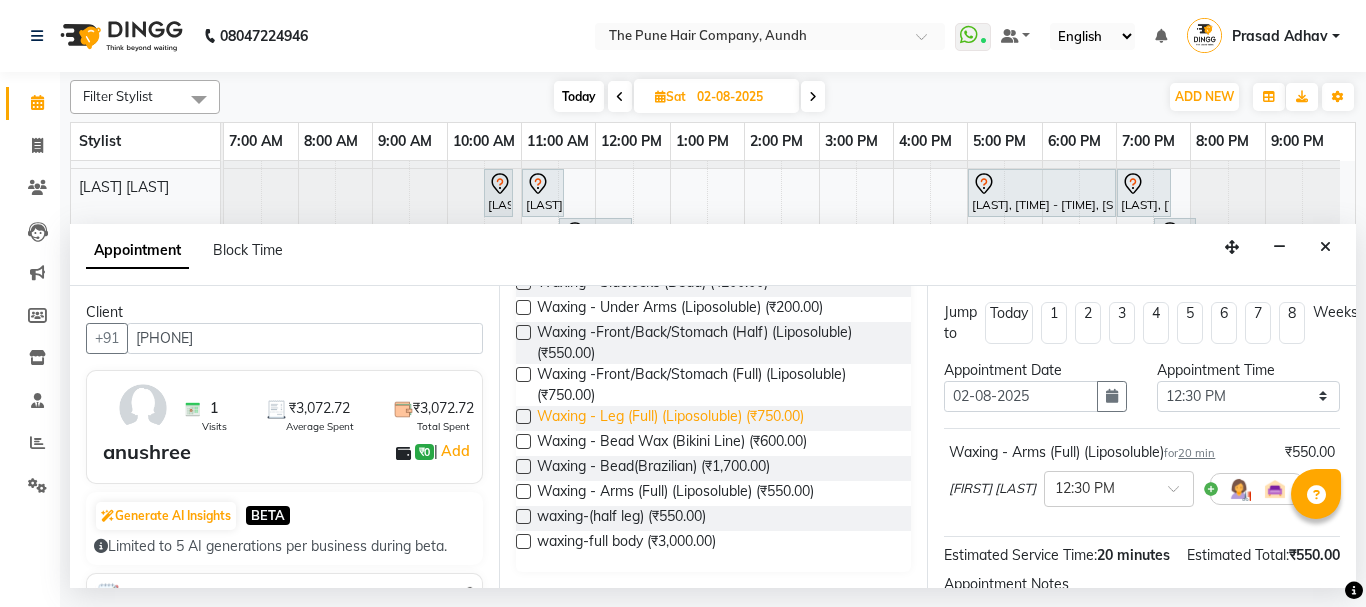 click on "Waxing - Leg (Full) (Liposoluble) (₹750.00)" at bounding box center [670, 418] 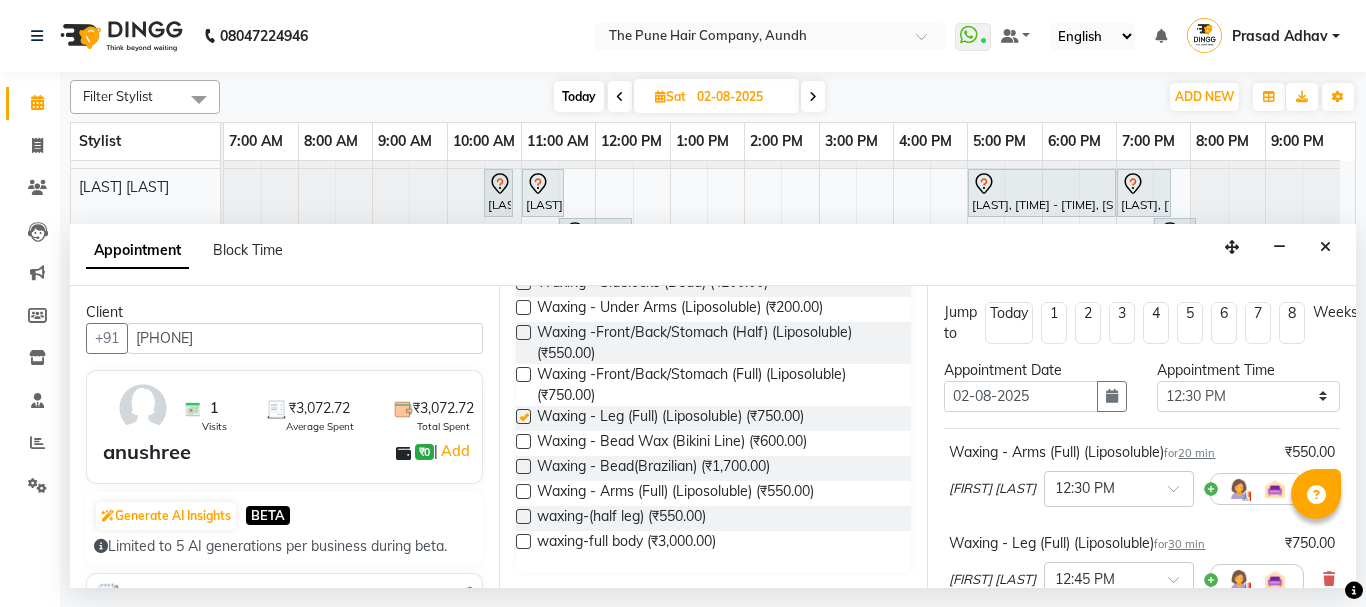 checkbox on "false" 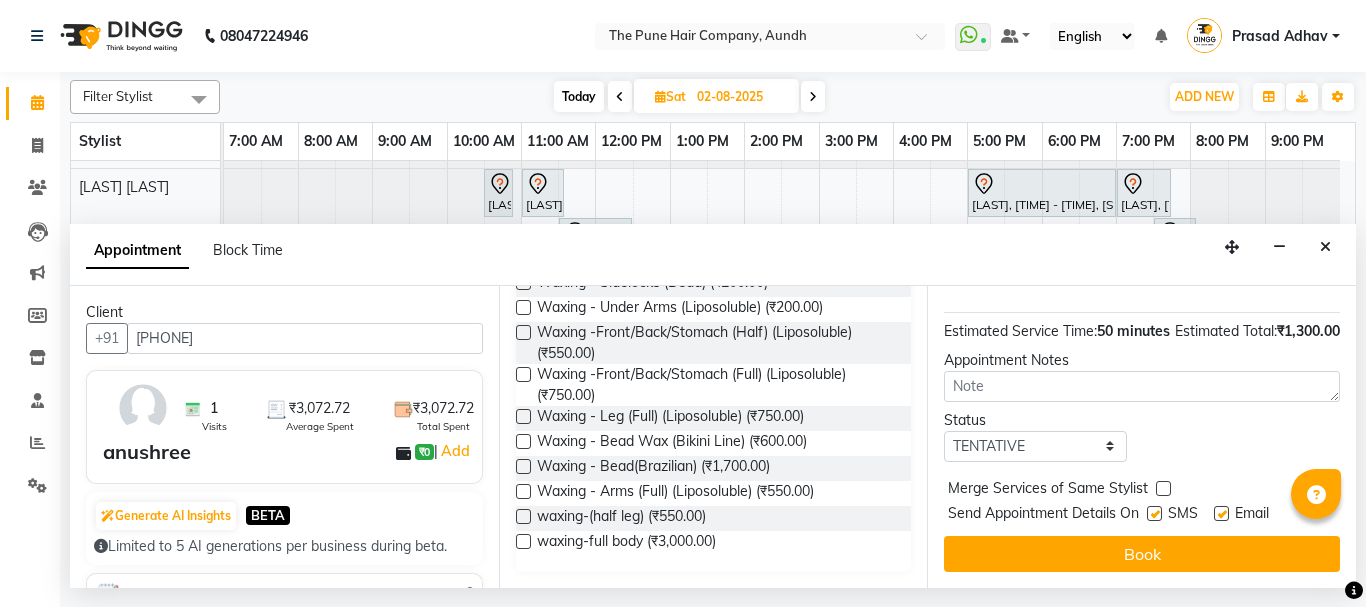 scroll, scrollTop: 351, scrollLeft: 0, axis: vertical 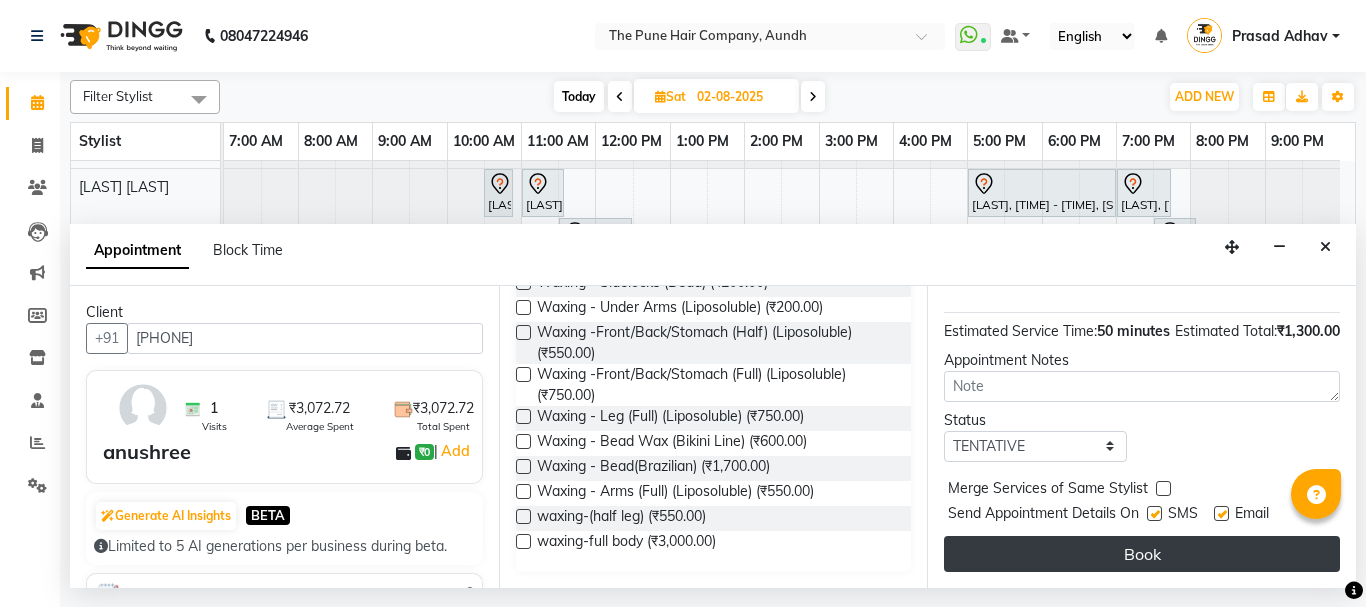 click on "Book" at bounding box center [1142, 554] 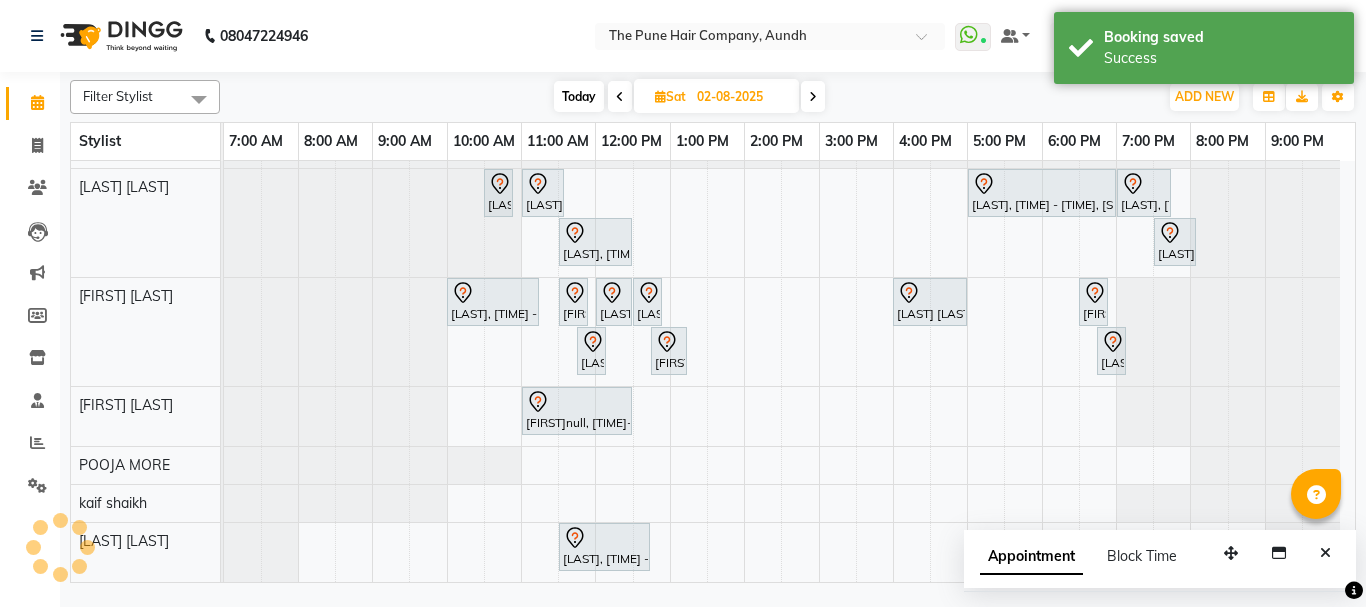click at bounding box center (1325, 553) 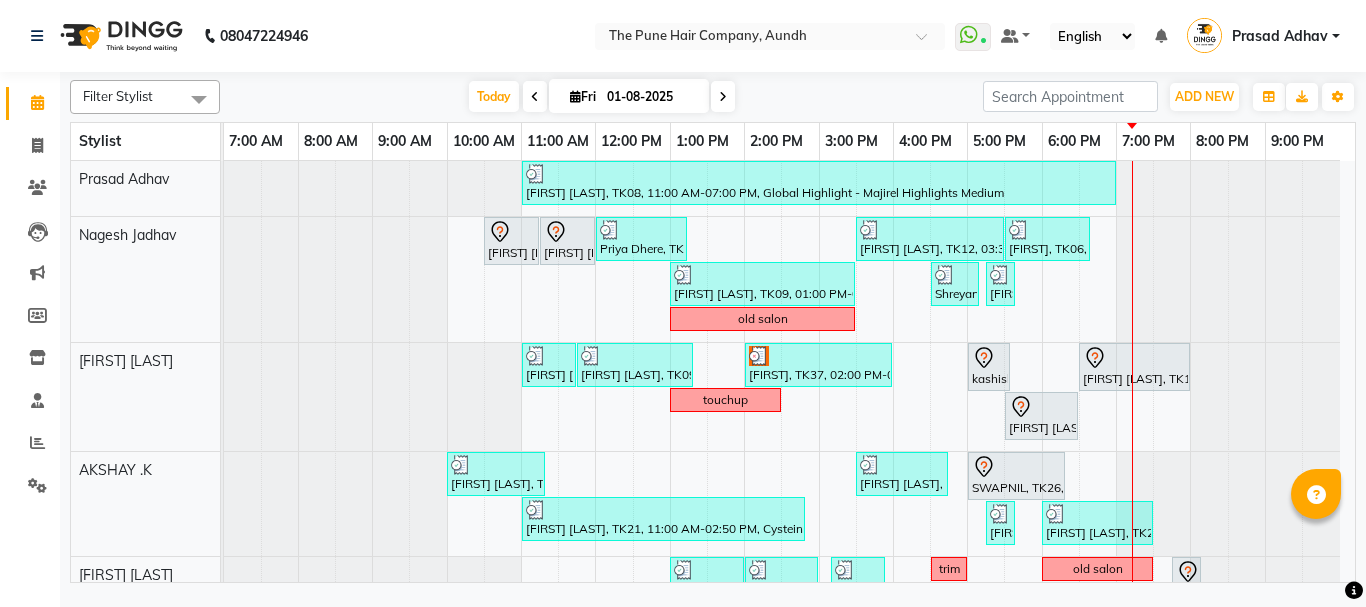scroll, scrollTop: 0, scrollLeft: 0, axis: both 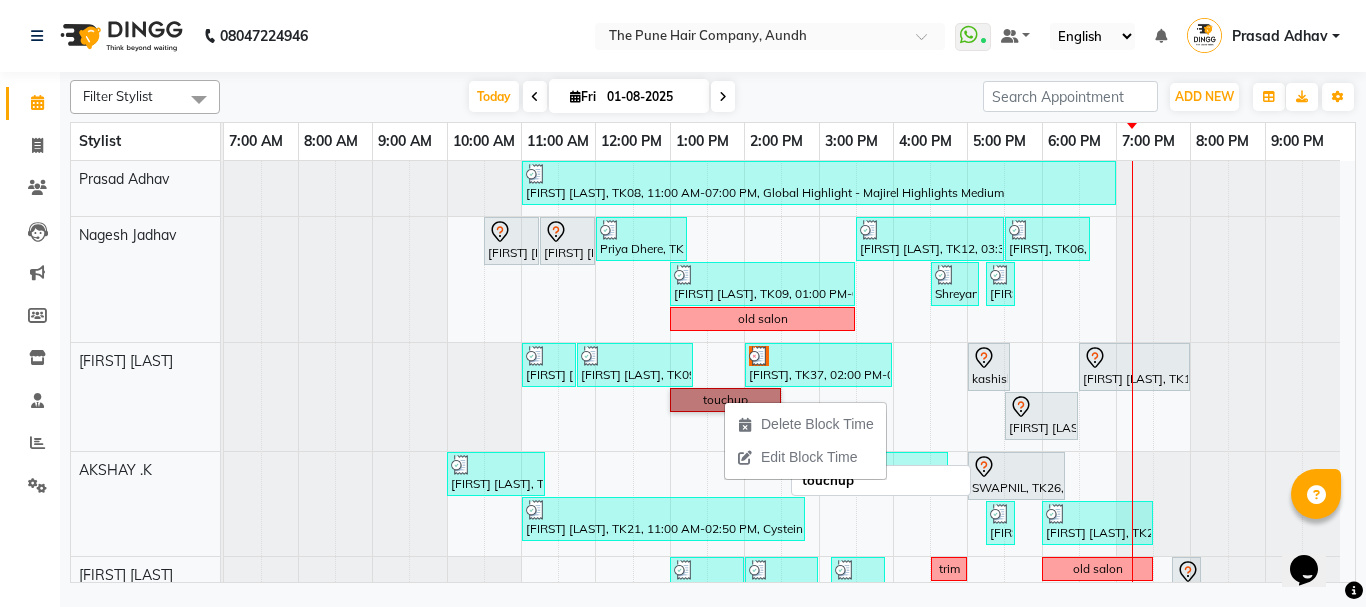 click on "touchup" at bounding box center [725, 400] 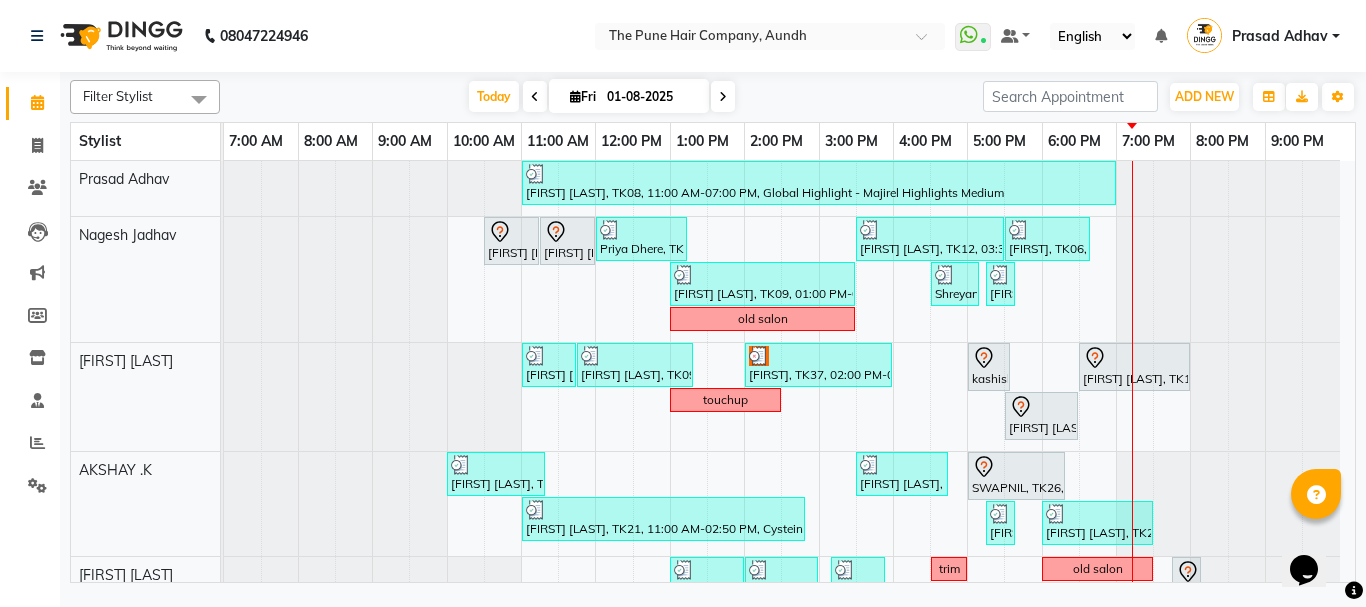 click on "Today  Fri 01-08-2025" at bounding box center (601, 97) 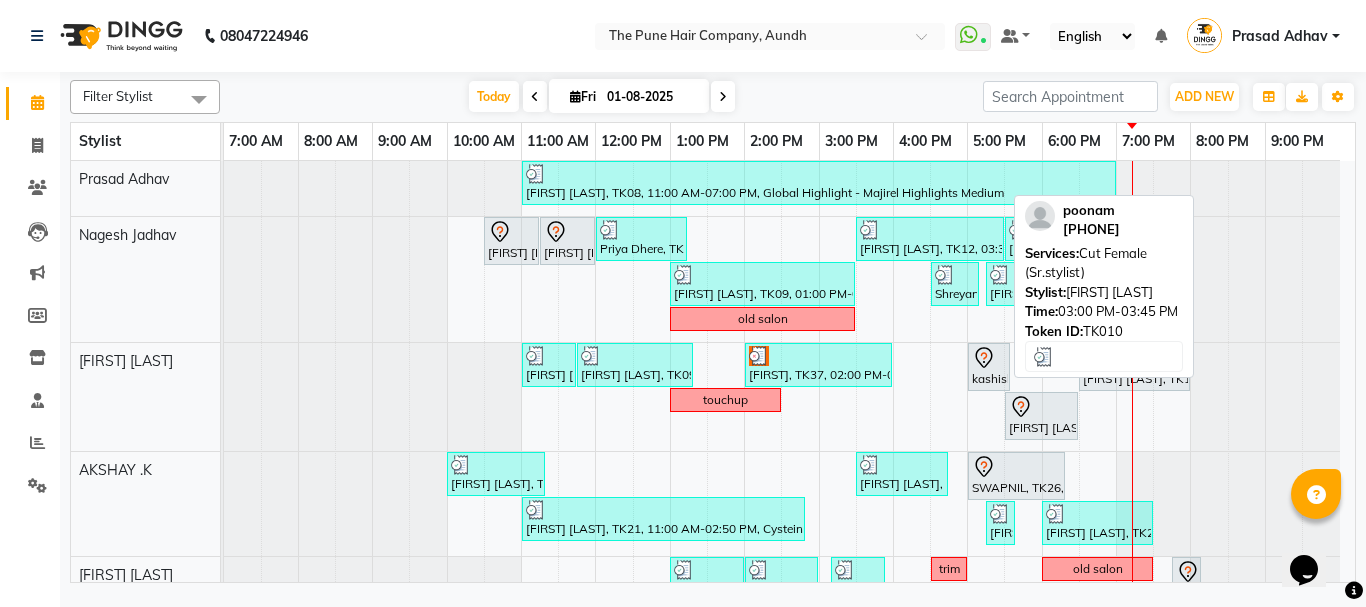 scroll, scrollTop: 600, scrollLeft: 0, axis: vertical 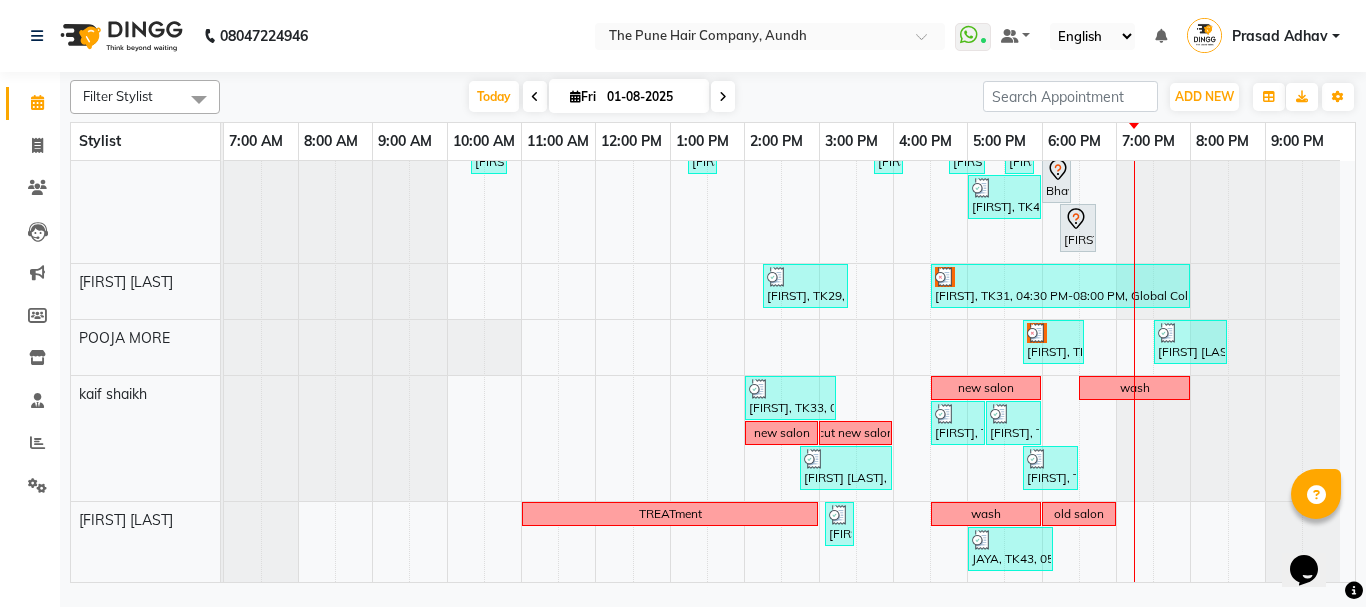 click at bounding box center [723, 97] 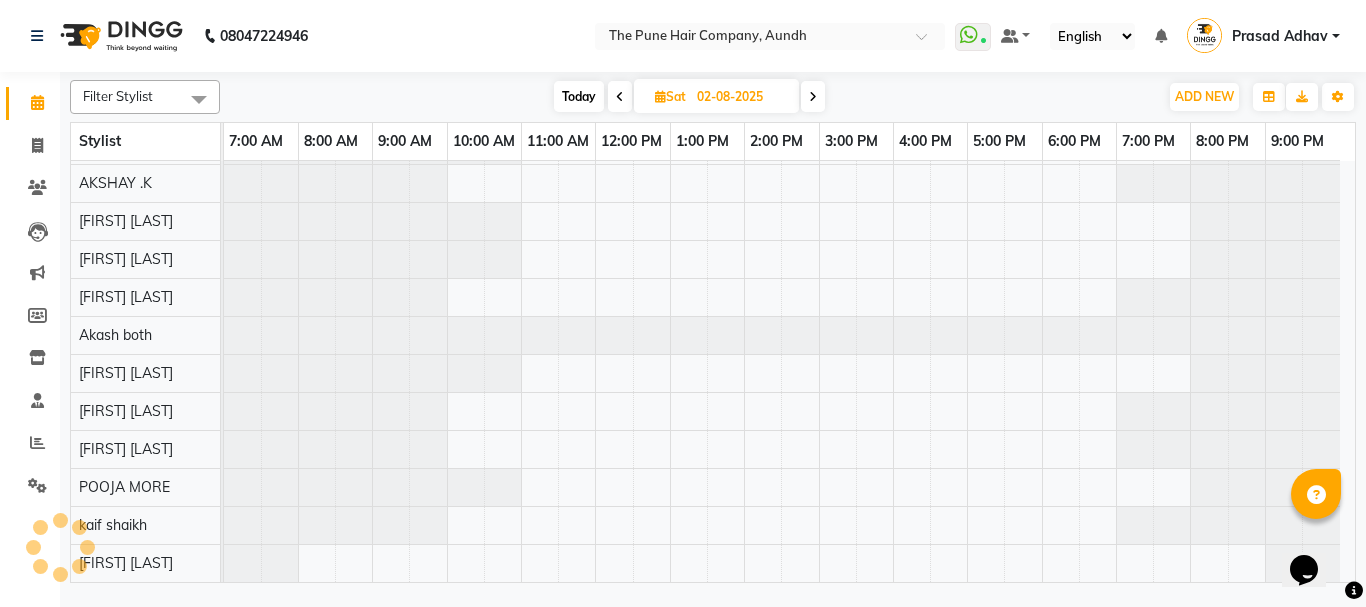 scroll, scrollTop: 110, scrollLeft: 0, axis: vertical 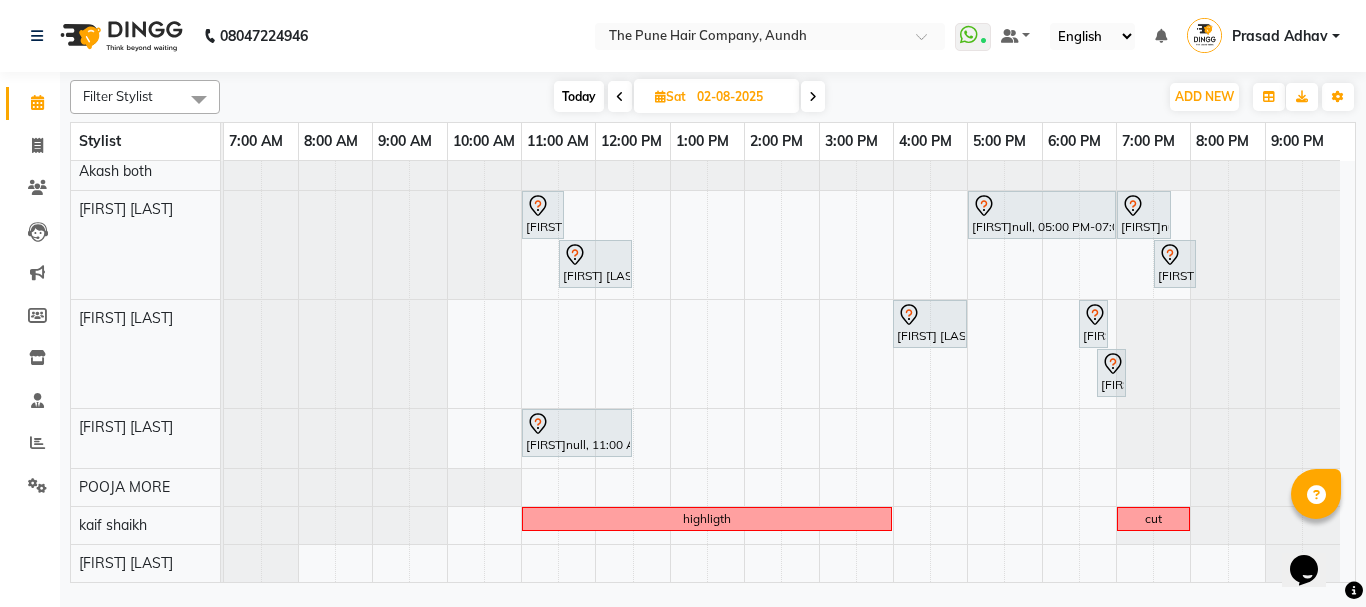click on "reshma, 11:00 AM-03:20 PM, Qod Treatment - Qod Medium             PRATIK  KAMTHE , 03:30 PM-04:30 PM, Cut Male ( Top Stylist )             PRATIK  KAMTHE , 04:30 PM-05:30 PM, Hair Color Majirel - Majirel Global Male             SAKSHI, 05:30 PM-07:00 PM, Hair wash & blow dry - long             ritesh singh, 10:00 AM-10:40 AM, Cut male (Expert)             ritesh singh, 10:45 AM-11:05 AM,  Beard Crafting             Dr Swati Apte, 03:00 PM-05:30 PM, Hair Color Inoa - Inoa Touchup 2 Inch             rutuja kandekar, 05:45 PM-06:00 PM,  Additional Hair Wash (Female)             avneetnull, 11:00 AM-03:00 PM, Global Highlight - Majirel Highlights Medium             rutuja kandekar, 05:00 PM-05:45 PM, Cut Female (Expert)             Sourabh, 06:00 PM-07:15 PM, Cut Female (Expert)             rutuja kandekar, 06:00 PM-06:15 PM,  Additional Hair Wash (Female)             vaishnavinull, 04:00 PM-08:00 PM, Global Highlight - Majirel Highlights Medium             sumit, 10:00 AM-11:10 AM, Cut male (Expert)" at bounding box center (789, 35) 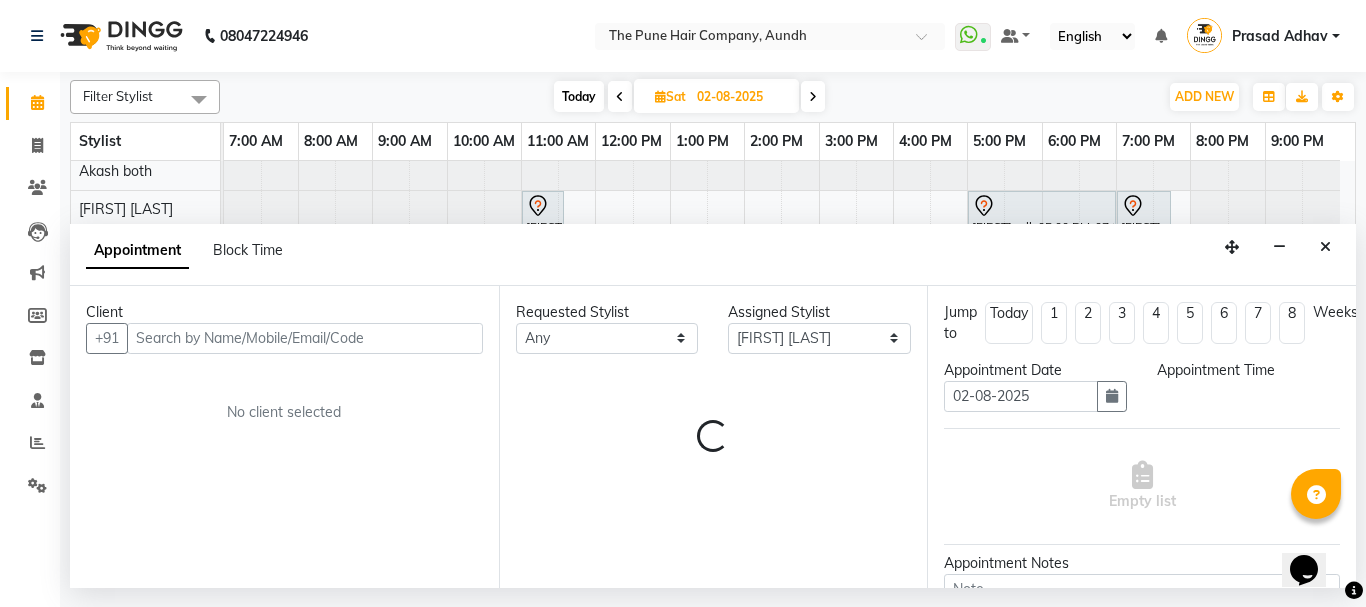 click at bounding box center (1325, 247) 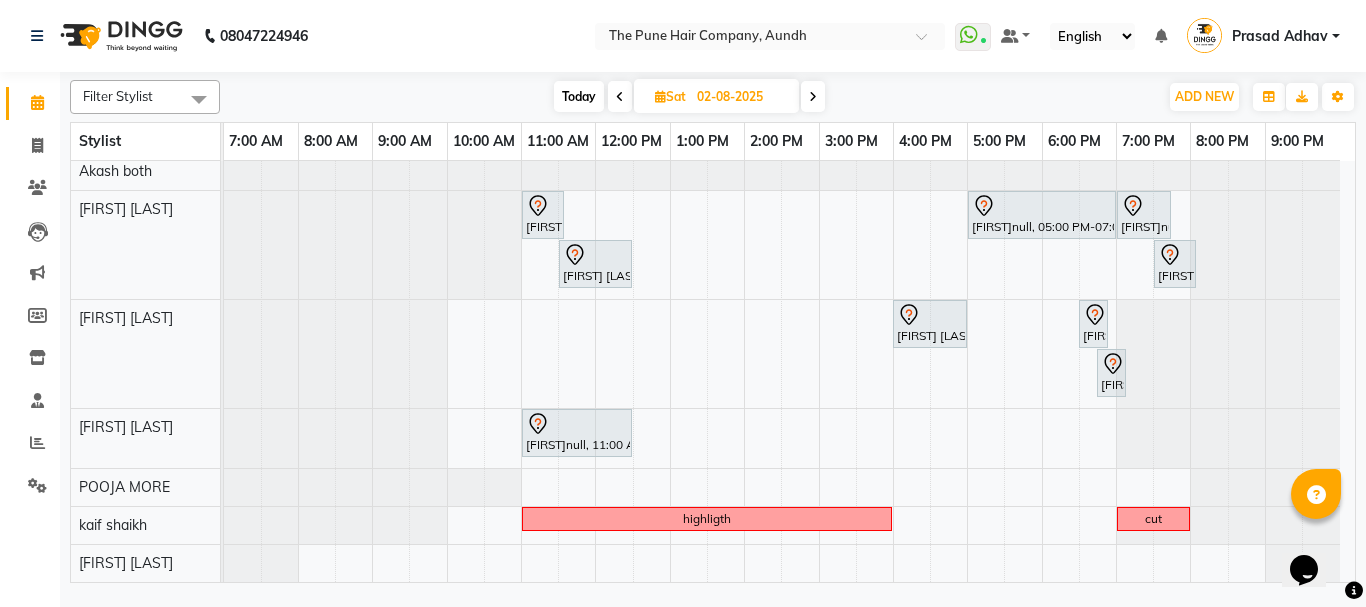 click on "Today" at bounding box center [579, 96] 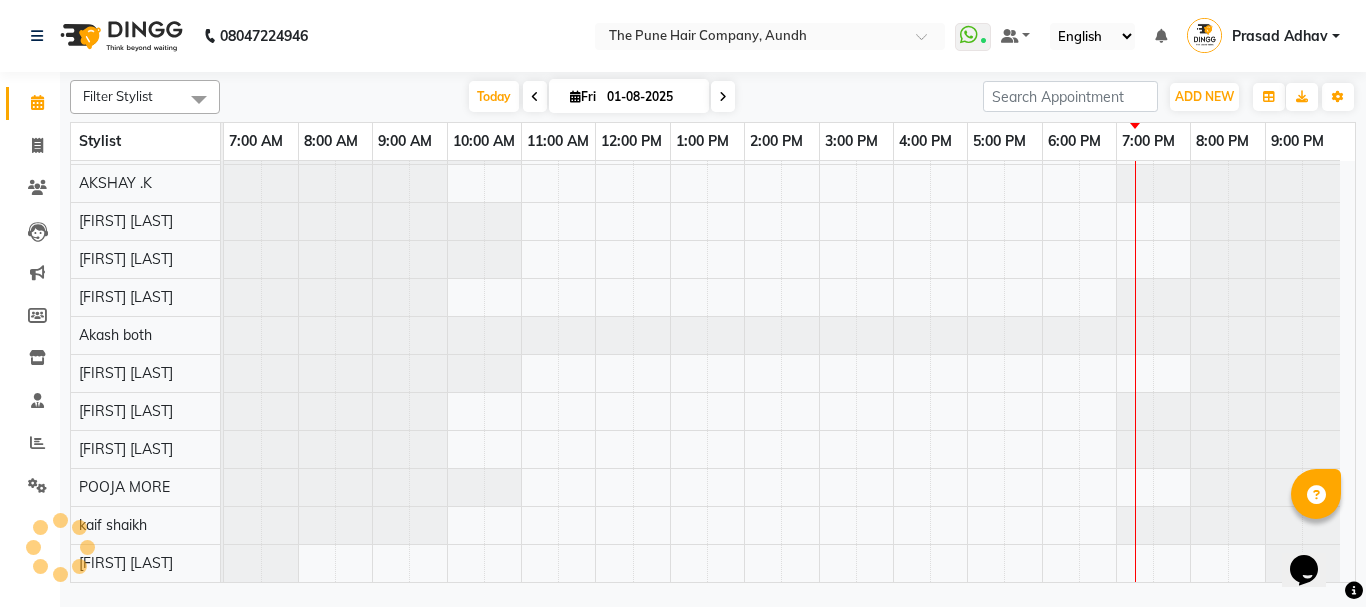 scroll, scrollTop: 110, scrollLeft: 0, axis: vertical 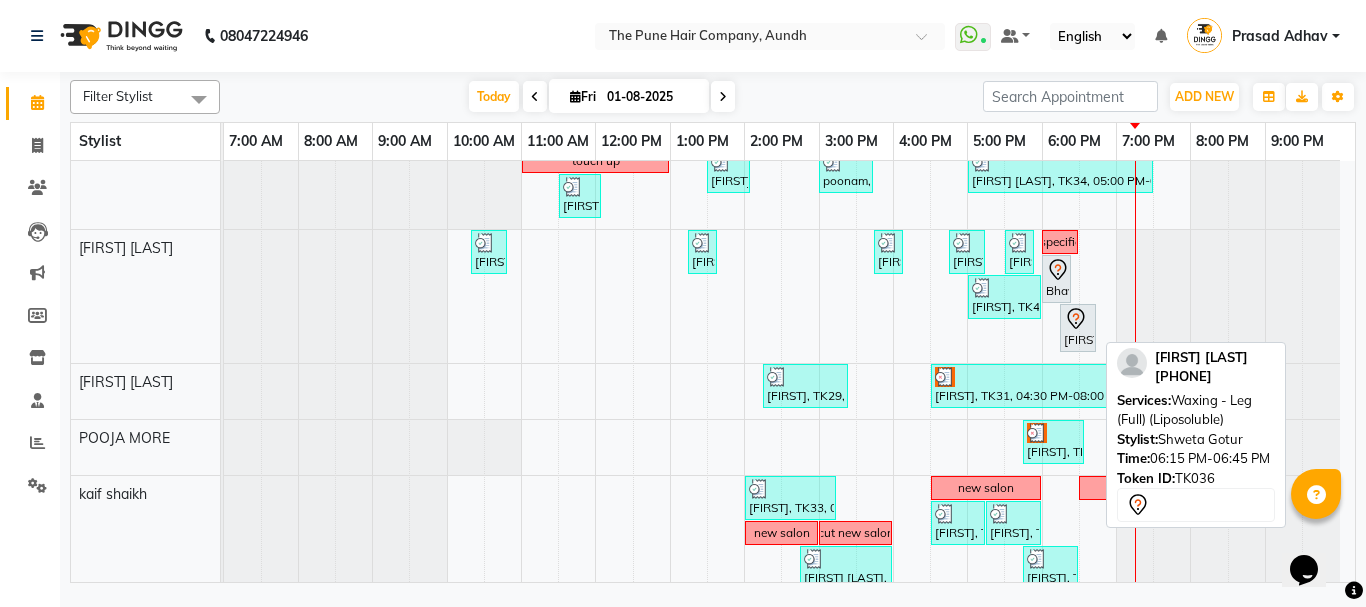 click 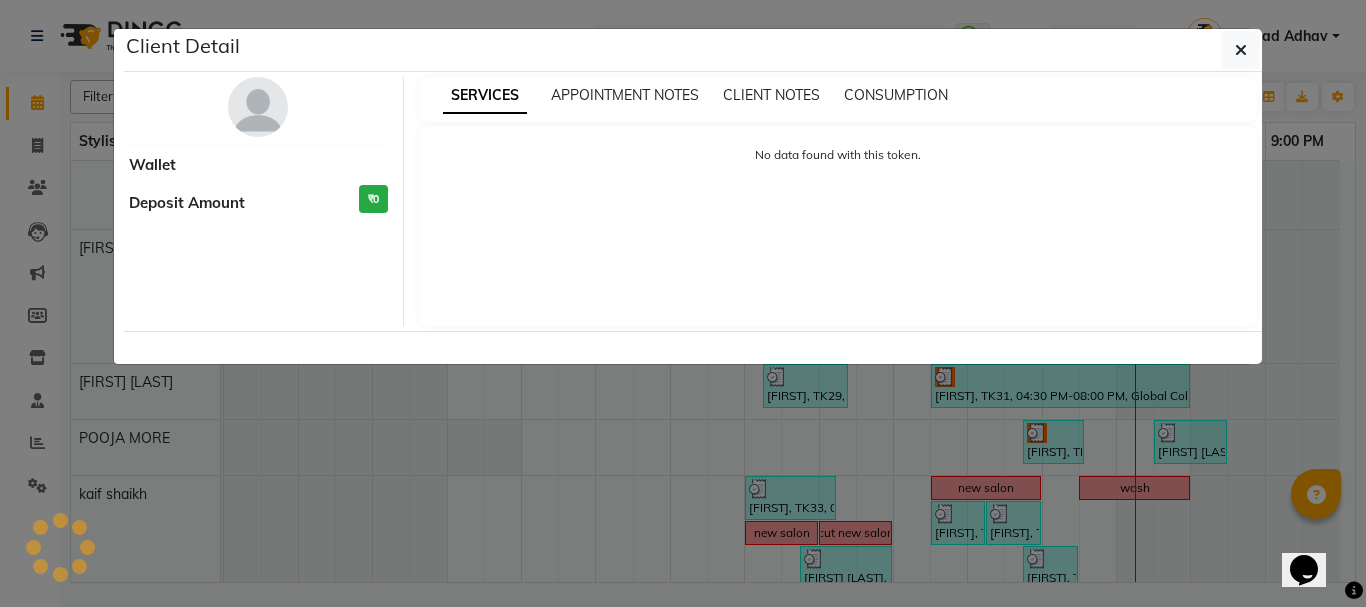 select on "7" 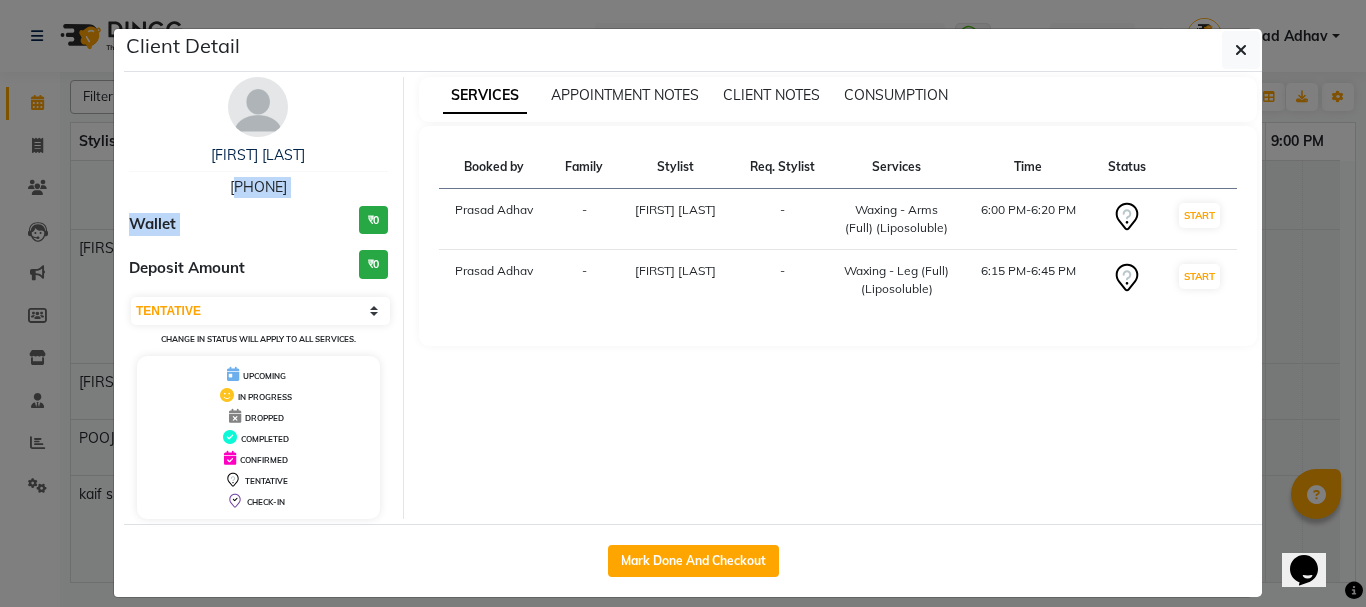 drag, startPoint x: 199, startPoint y: 187, endPoint x: 300, endPoint y: 200, distance: 101.8332 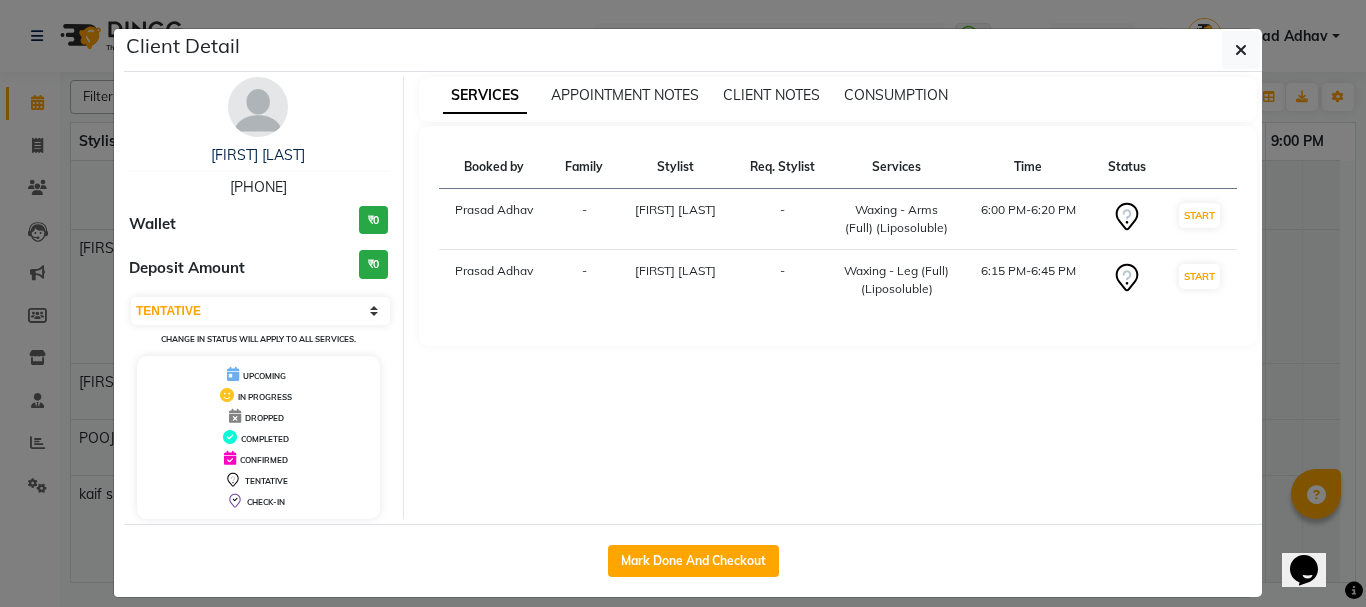 drag, startPoint x: 207, startPoint y: 179, endPoint x: 294, endPoint y: 177, distance: 87.02299 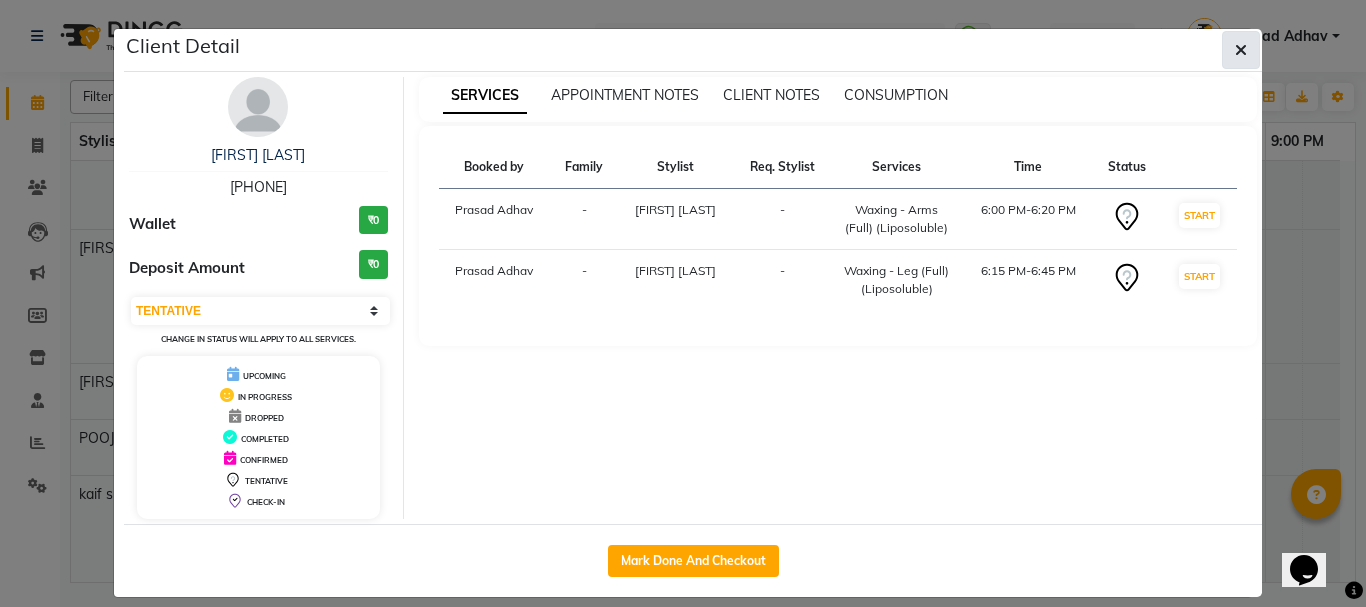 click 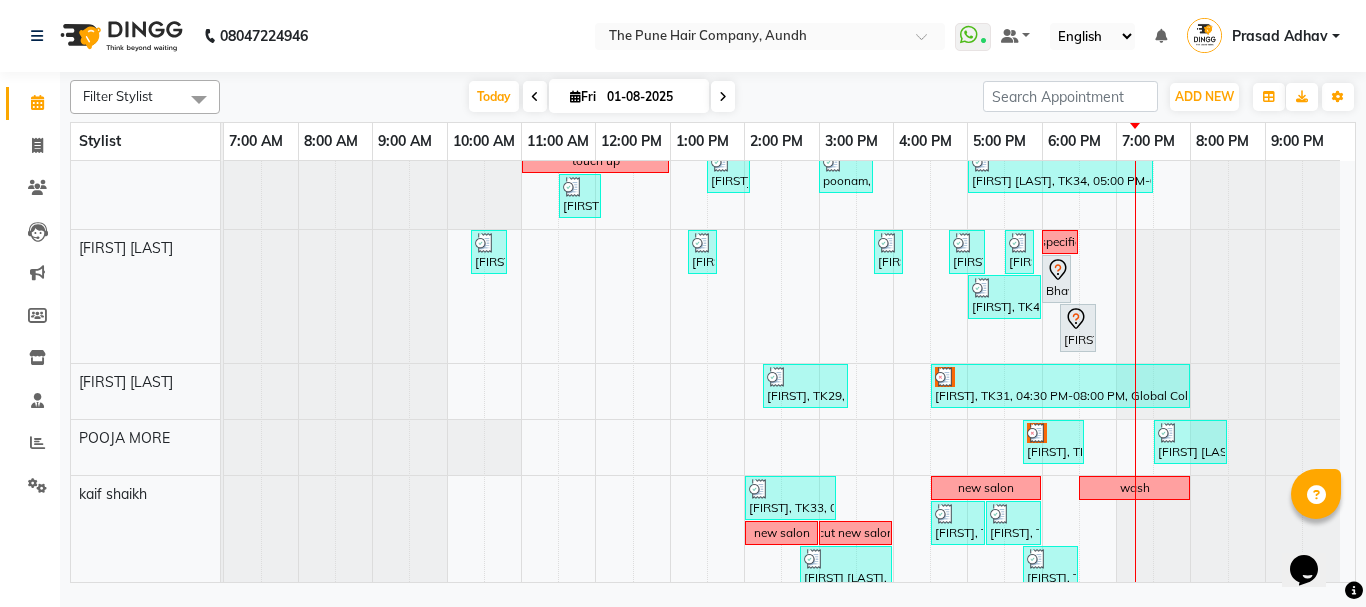 click at bounding box center (723, 97) 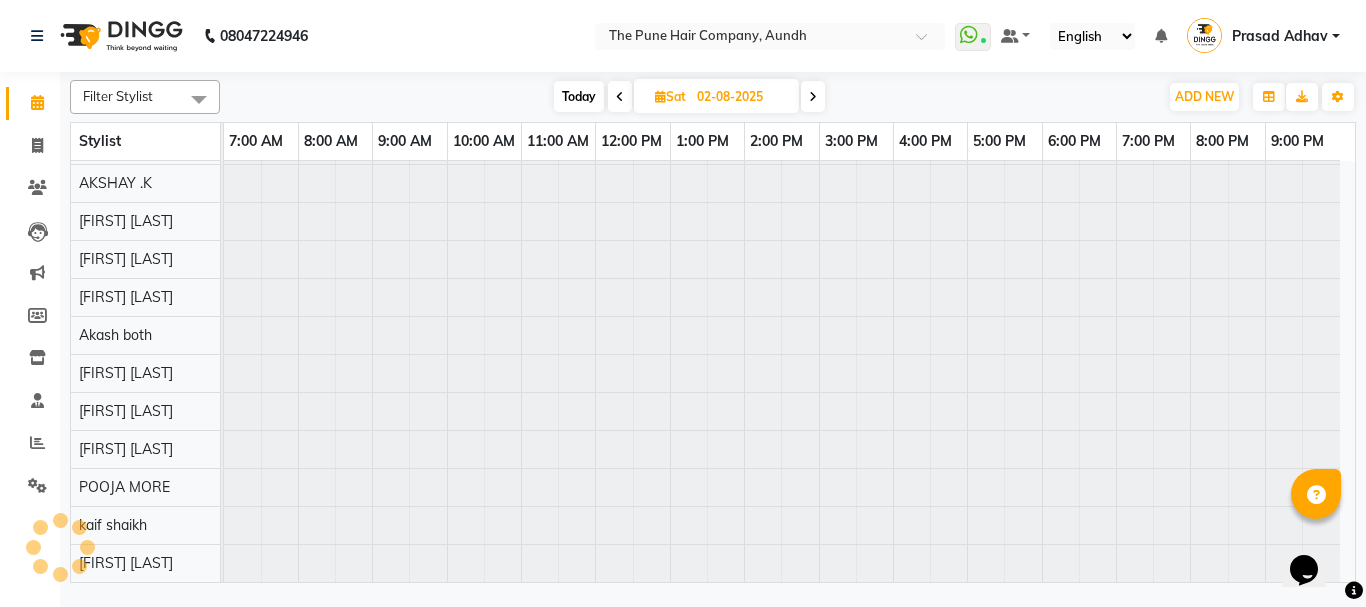 scroll, scrollTop: 110, scrollLeft: 0, axis: vertical 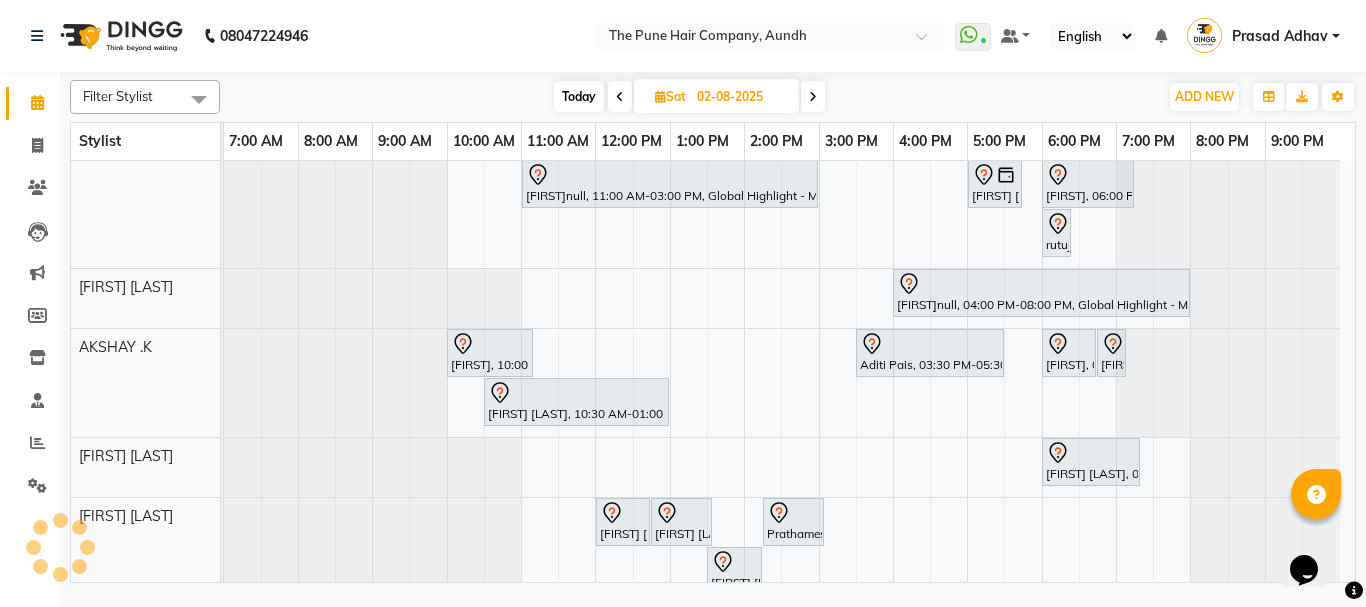 click on "reshma, 11:00 AM-03:20 PM, Qod Treatment - Qod Medium             PRATIK  KAMTHE , 03:30 PM-04:30 PM, Cut Male ( Top Stylist )             PRATIK  KAMTHE , 04:30 PM-05:30 PM, Hair Color Majirel - Majirel Global Male             SAKSHI, 05:30 PM-07:00 PM, Hair wash & blow dry - long             ritesh singh, 10:00 AM-10:40 AM, Cut male (Expert)             ritesh singh, 10:45 AM-11:05 AM,  Beard Crafting             Dr Swati Apte, 03:00 PM-05:30 PM, Hair Color Inoa - Inoa Touchup 2 Inch             rutuja kandekar, 05:45 PM-06:00 PM,  Additional Hair Wash (Female)             avneetnull, 11:00 AM-03:00 PM, Global Highlight - Majirel Highlights Medium             rutuja kandekar, 05:00 PM-05:45 PM, Cut Female (Expert)             Sourabh, 06:00 PM-07:15 PM, Cut Female (Expert)             rutuja kandekar, 06:00 PM-06:15 PM,  Additional Hair Wash (Female)             vaishnavinull, 04:00 PM-08:00 PM, Global Highlight - Majirel Highlights Medium             sumit, 10:00 AM-11:10 AM, Cut male (Expert)" at bounding box center (789, 598) 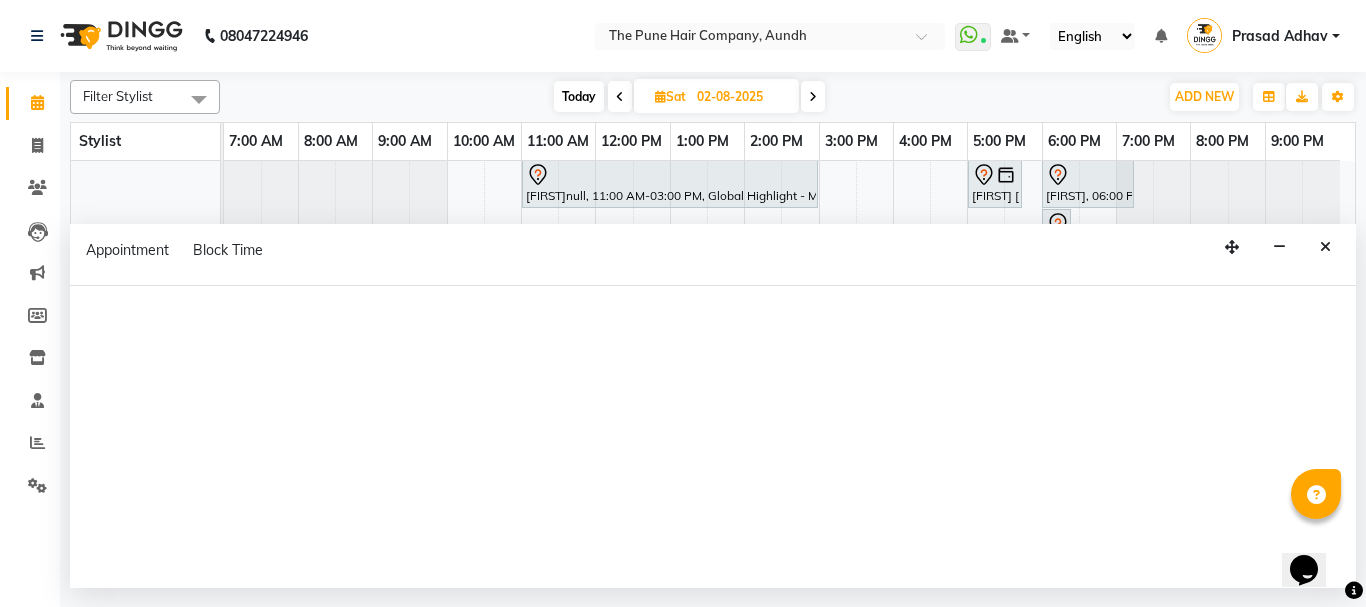 select on "49797" 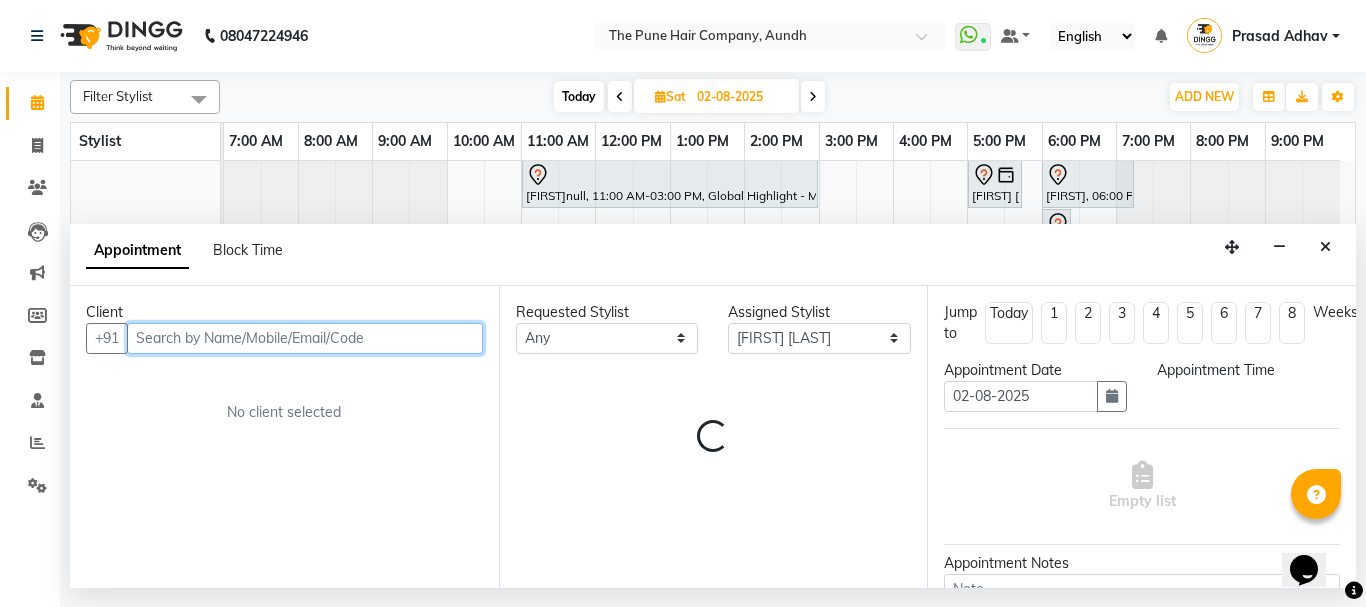 scroll, scrollTop: 673, scrollLeft: 0, axis: vertical 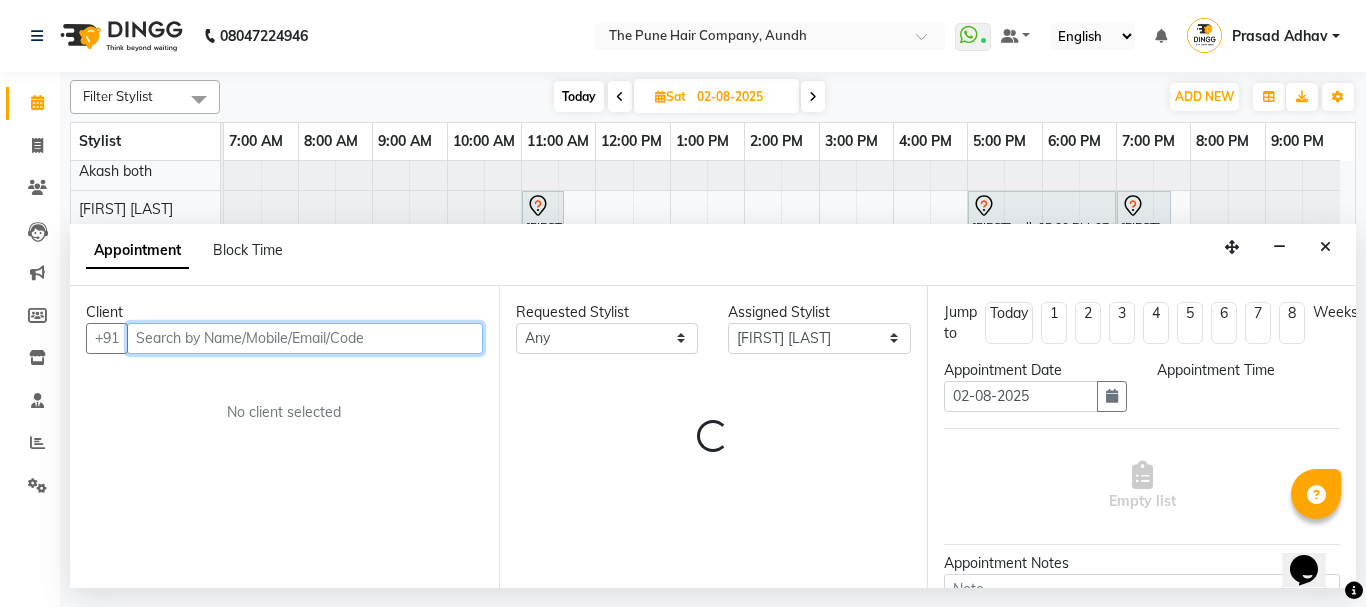 select on "600" 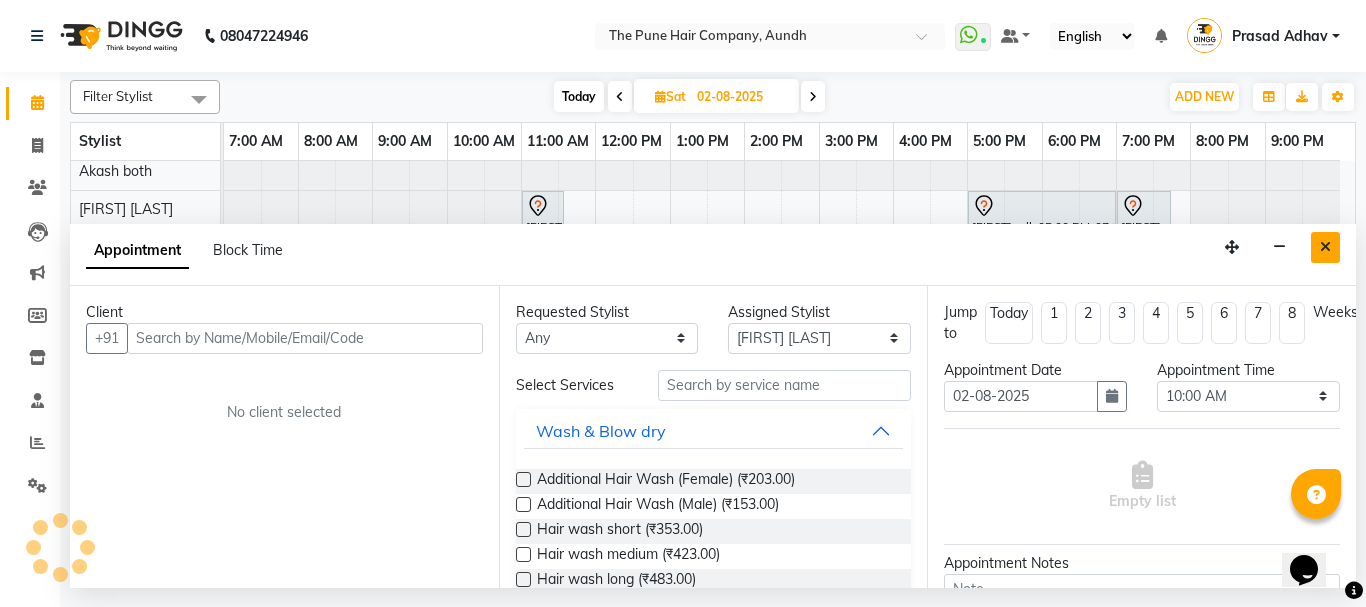 click at bounding box center (1325, 247) 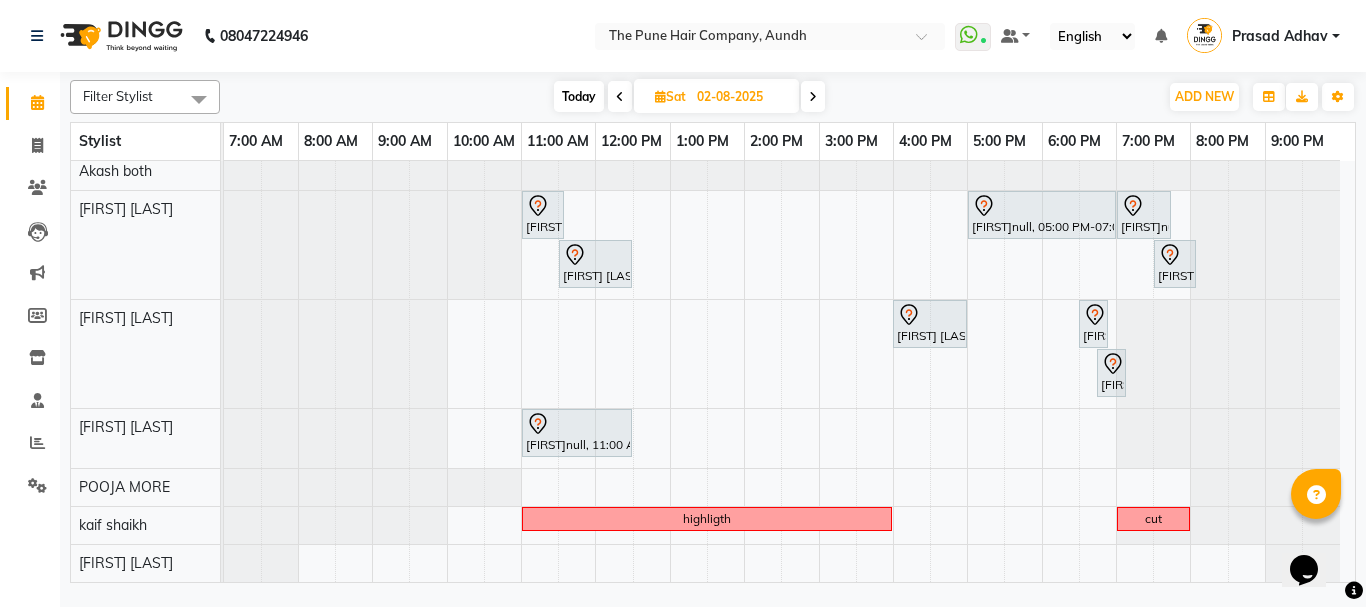click on "reshma, 11:00 AM-03:20 PM, Qod Treatment - Qod Medium             PRATIK  KAMTHE , 03:30 PM-04:30 PM, Cut Male ( Top Stylist )             PRATIK  KAMTHE , 04:30 PM-05:30 PM, Hair Color Majirel - Majirel Global Male             SAKSHI, 05:30 PM-07:00 PM, Hair wash & blow dry - long             ritesh singh, 10:00 AM-10:40 AM, Cut male (Expert)             ritesh singh, 10:45 AM-11:05 AM,  Beard Crafting             Dr Swati Apte, 03:00 PM-05:30 PM, Hair Color Inoa - Inoa Touchup 2 Inch             rutuja kandekar, 05:45 PM-06:00 PM,  Additional Hair Wash (Female)             avneetnull, 11:00 AM-03:00 PM, Global Highlight - Majirel Highlights Medium             rutuja kandekar, 05:00 PM-05:45 PM, Cut Female (Expert)             Sourabh, 06:00 PM-07:15 PM, Cut Female (Expert)             rutuja kandekar, 06:00 PM-06:15 PM,  Additional Hair Wash (Female)             vaishnavinull, 04:00 PM-08:00 PM, Global Highlight - Majirel Highlights Medium             sumit, 10:00 AM-11:10 AM, Cut male (Expert)" at bounding box center (789, 35) 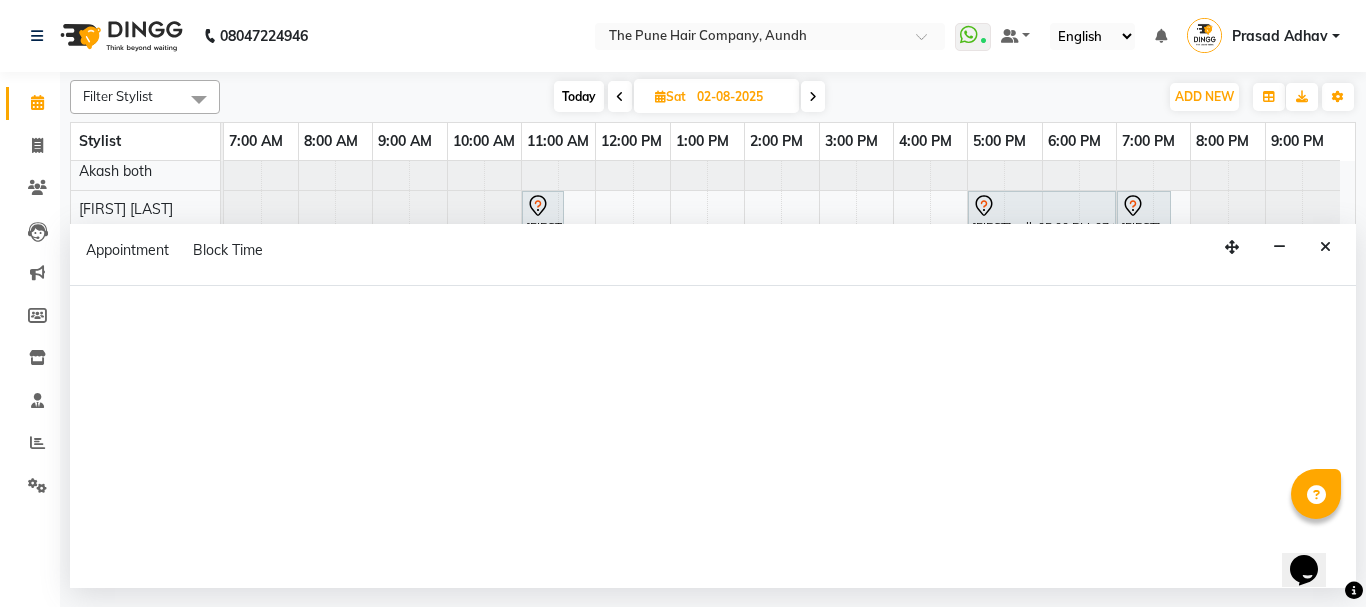 select on "49797" 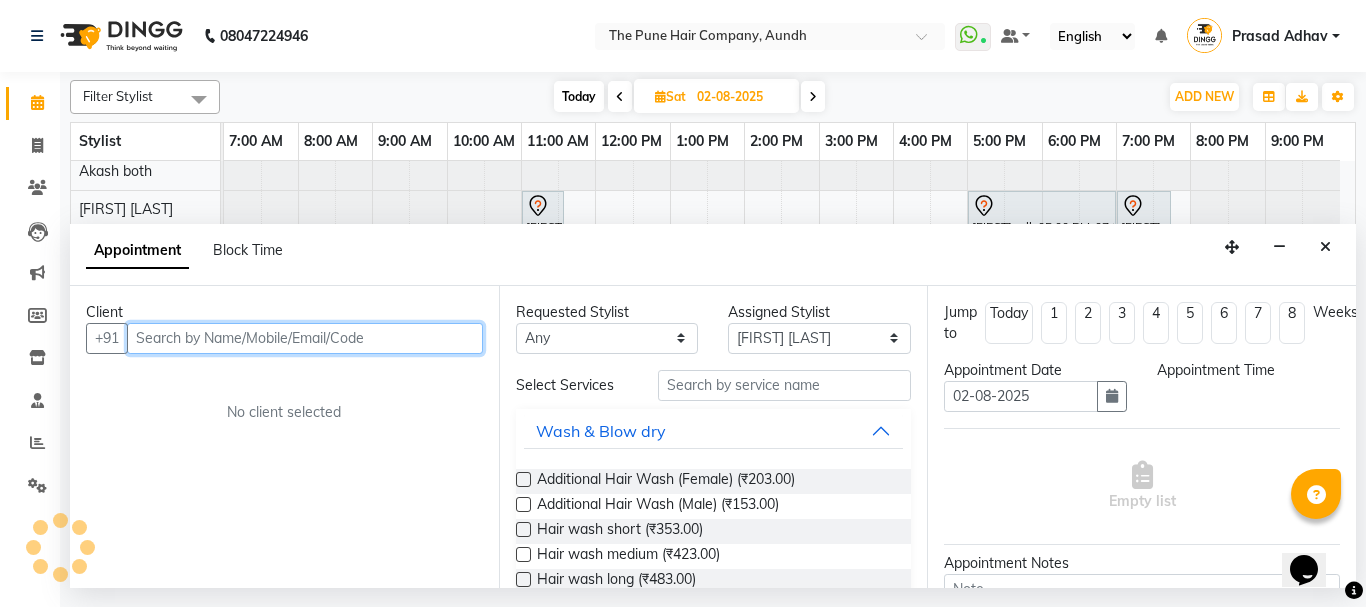 select on "600" 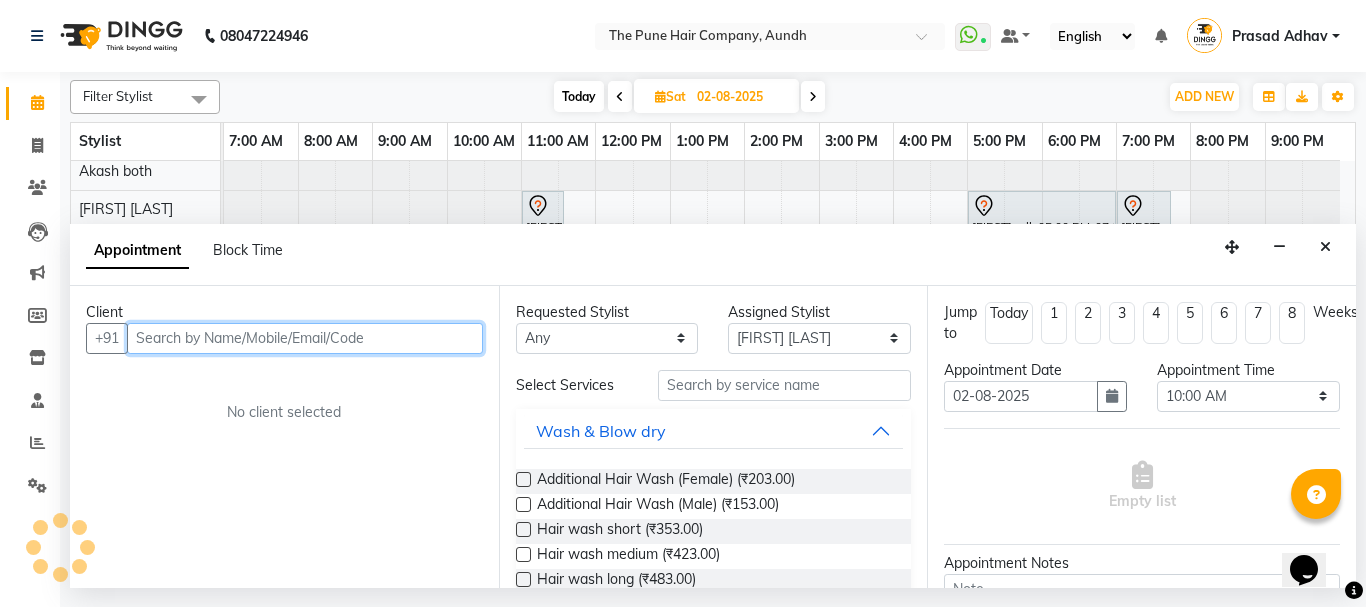 paste on "[PHONE]" 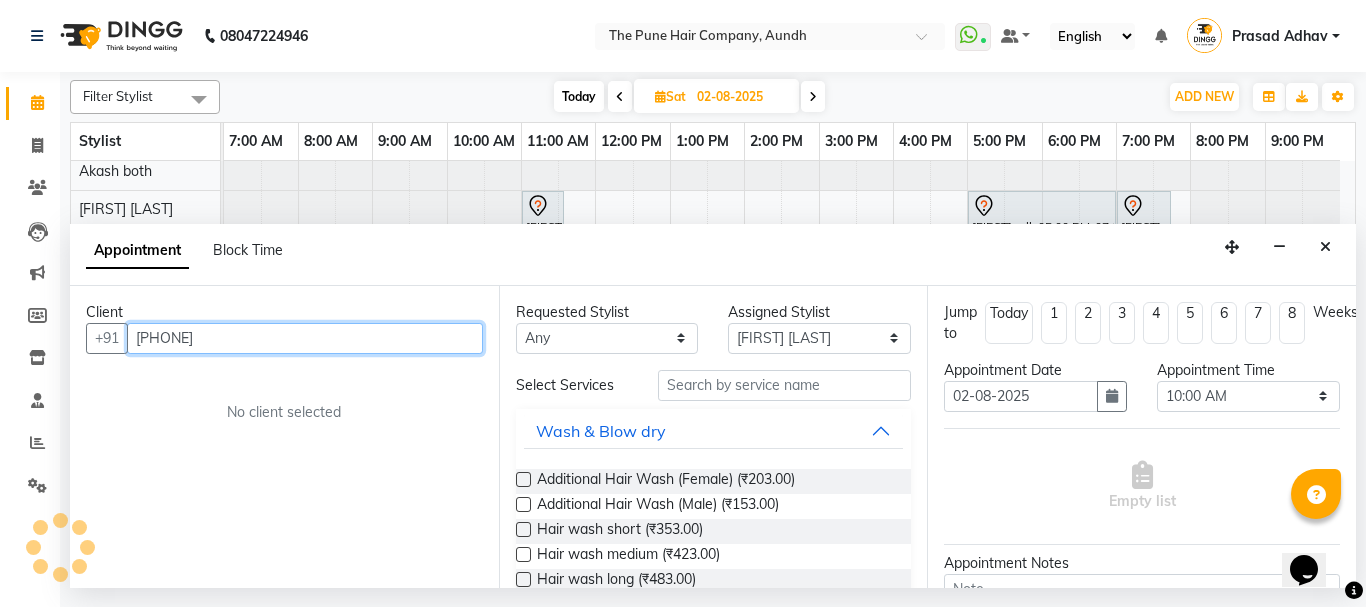 type on "[PHONE]" 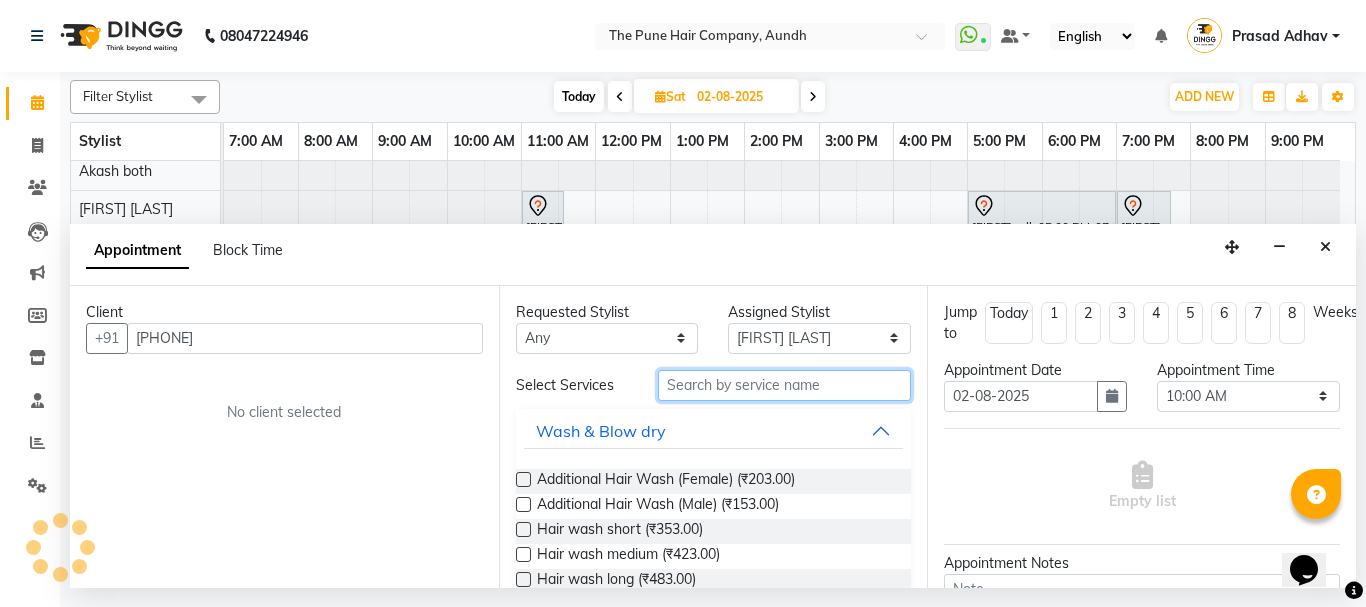 click at bounding box center [785, 385] 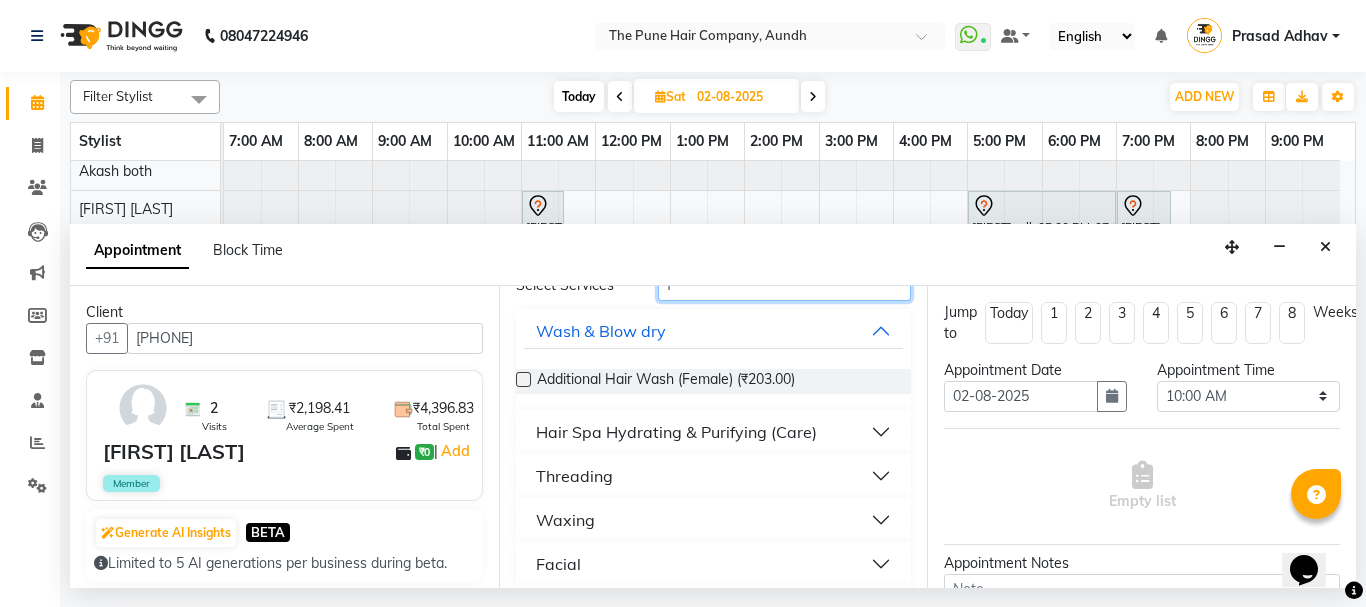 scroll, scrollTop: 200, scrollLeft: 0, axis: vertical 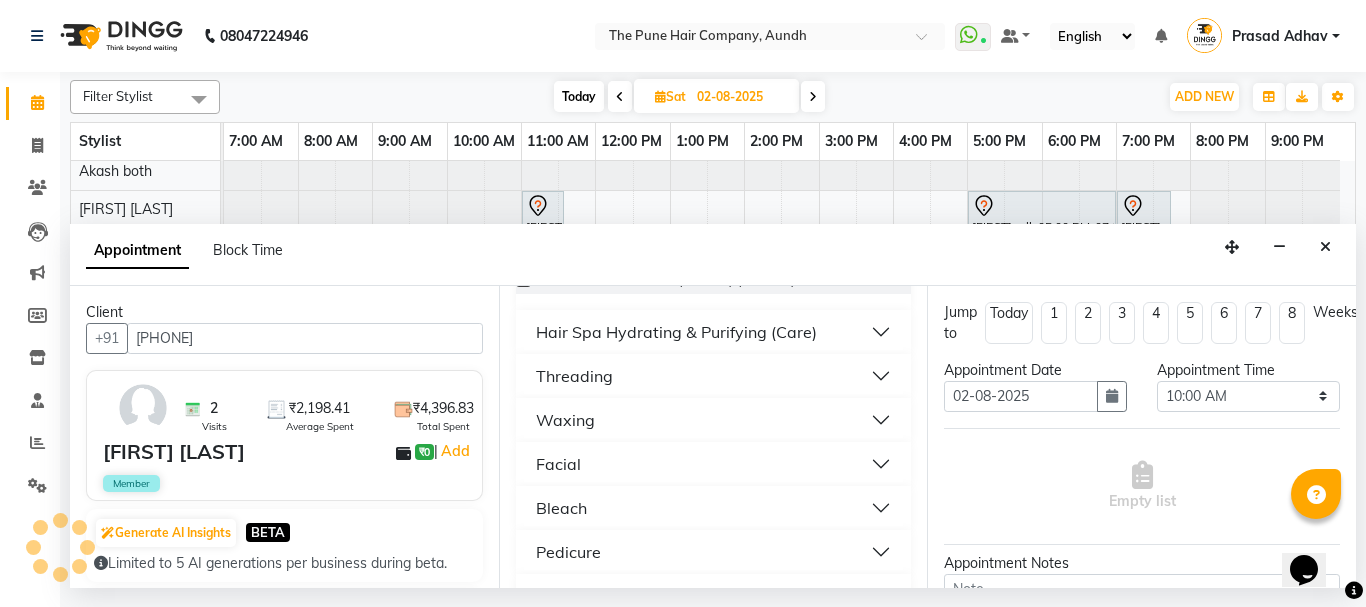 type on "f" 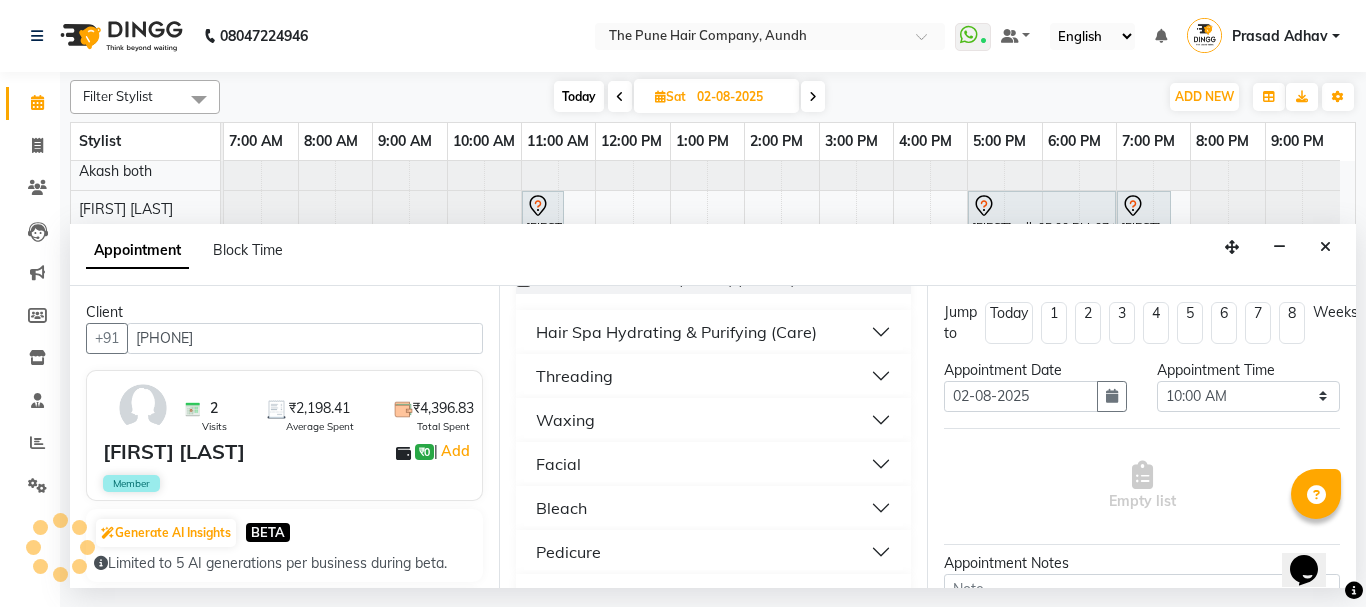 click on "Facial" at bounding box center [714, 464] 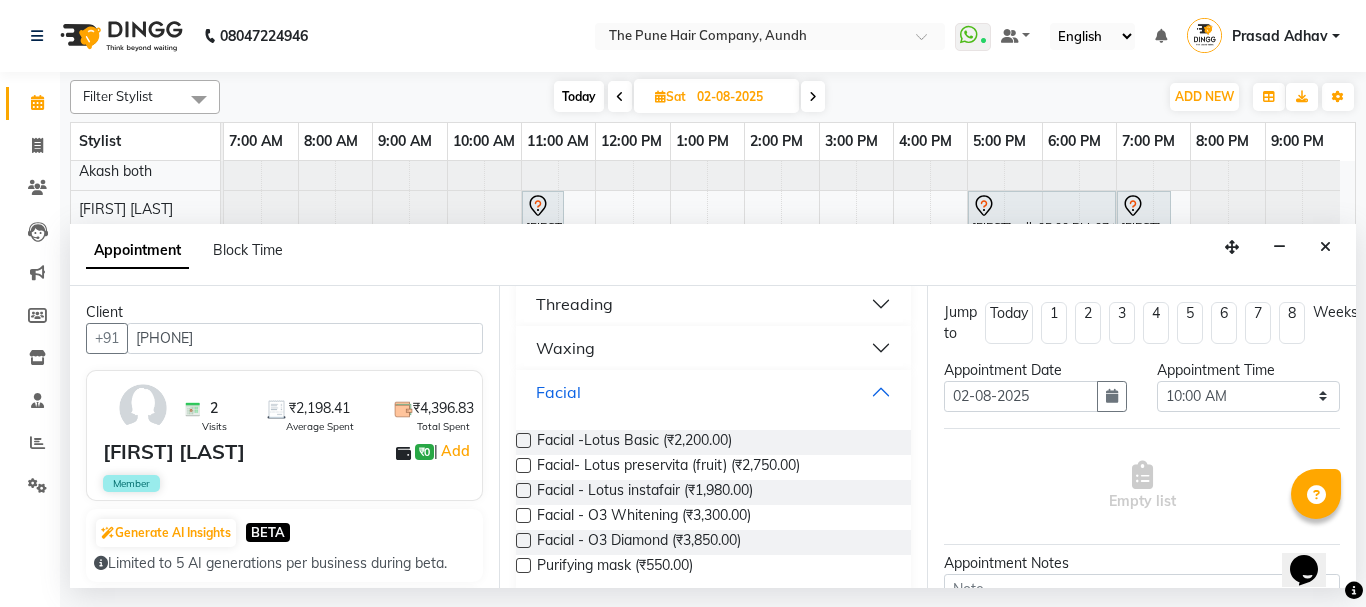 scroll, scrollTop: 300, scrollLeft: 0, axis: vertical 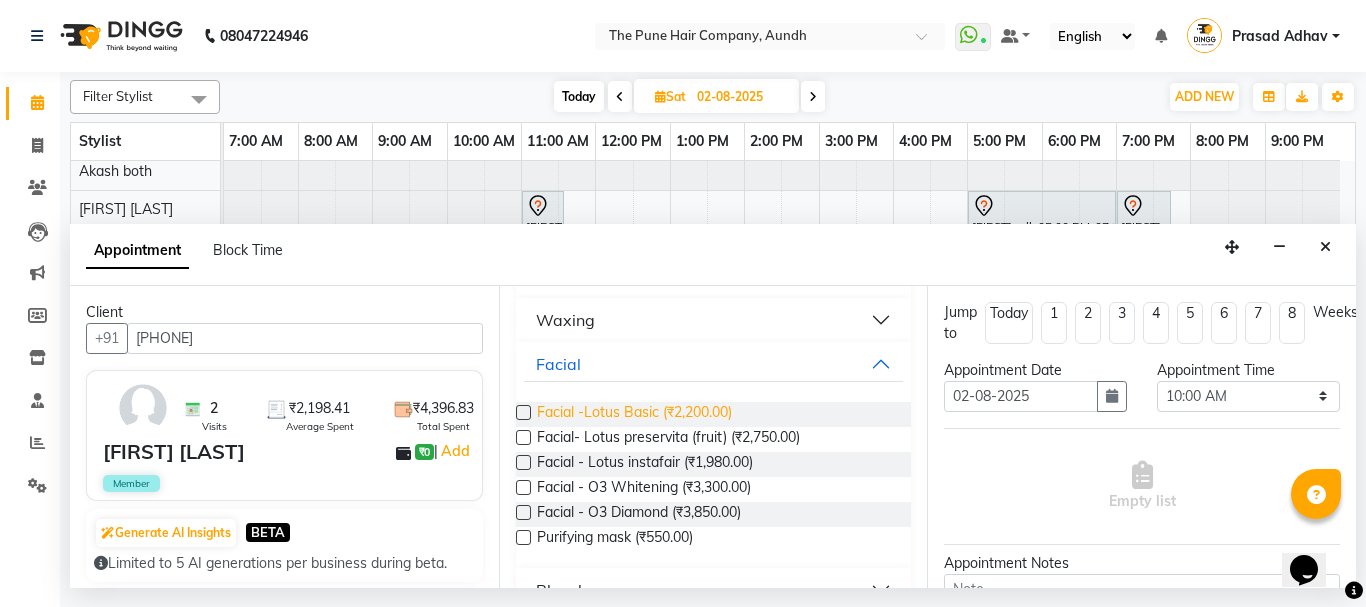 click on "Facial -Lotus Basic (₹2,200.00)" at bounding box center [634, 414] 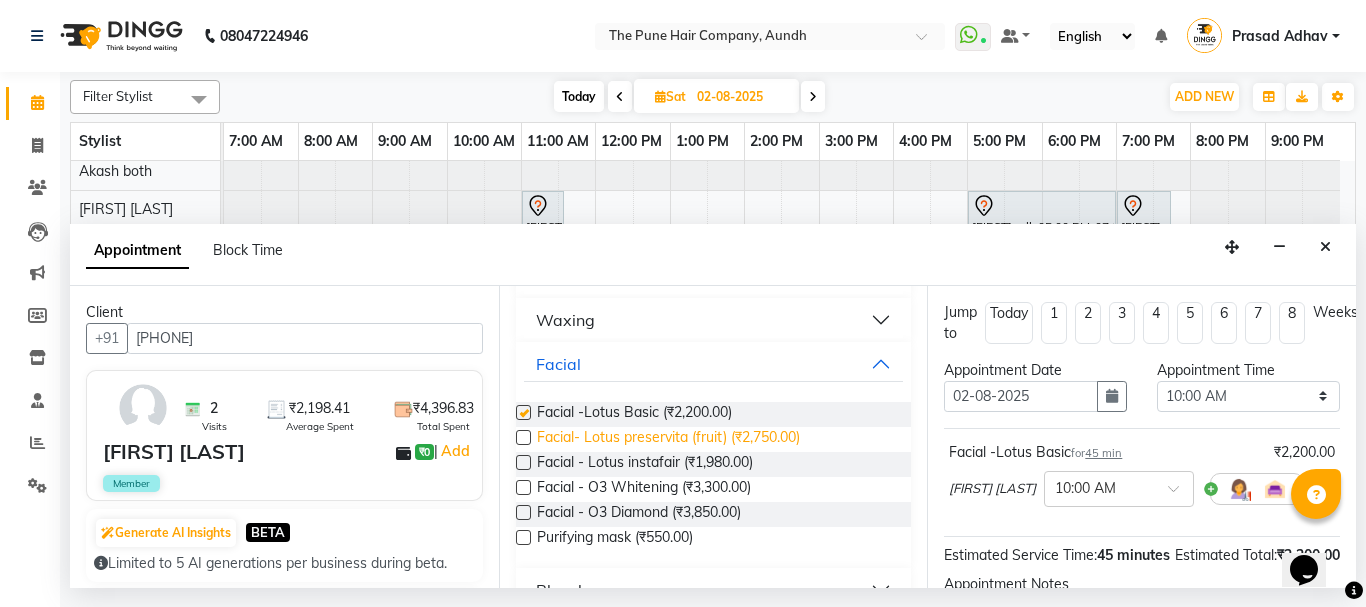 checkbox on "false" 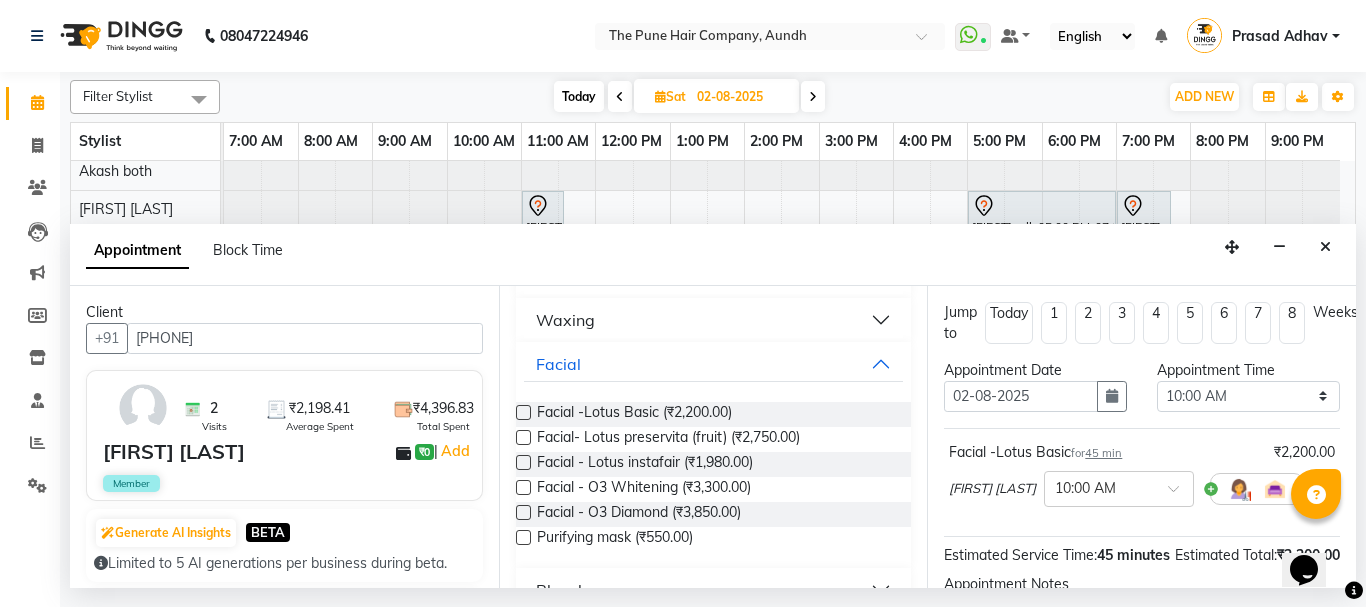 scroll, scrollTop: 260, scrollLeft: 0, axis: vertical 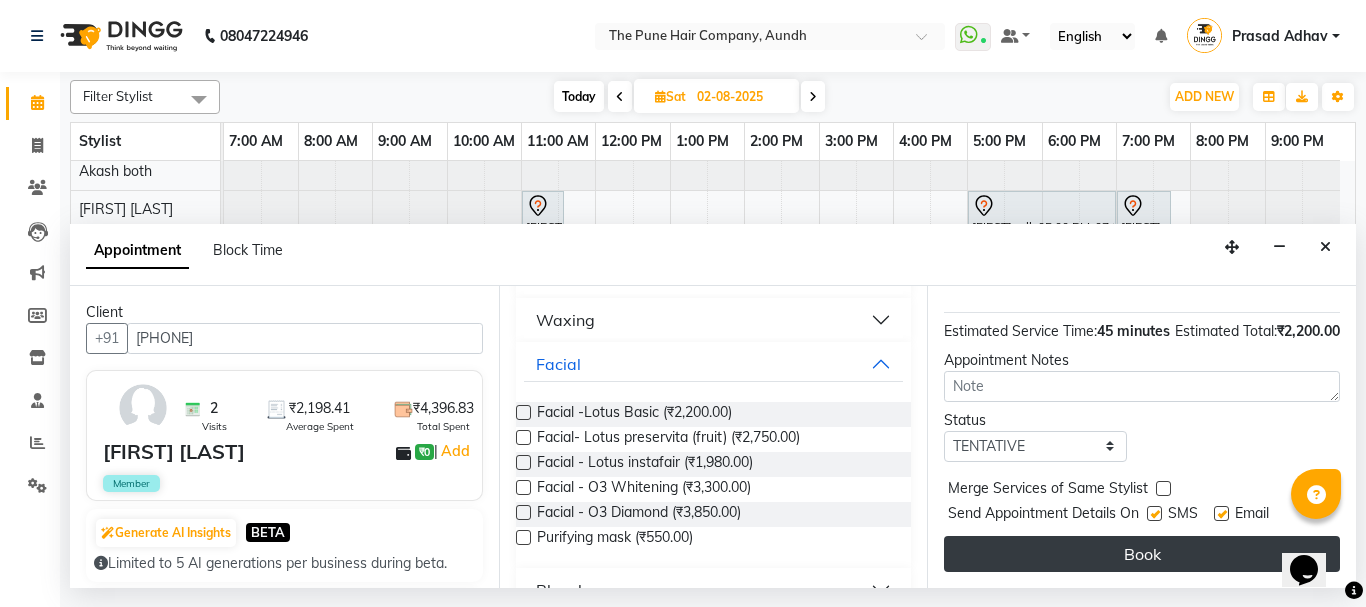 click on "Book" at bounding box center (1142, 554) 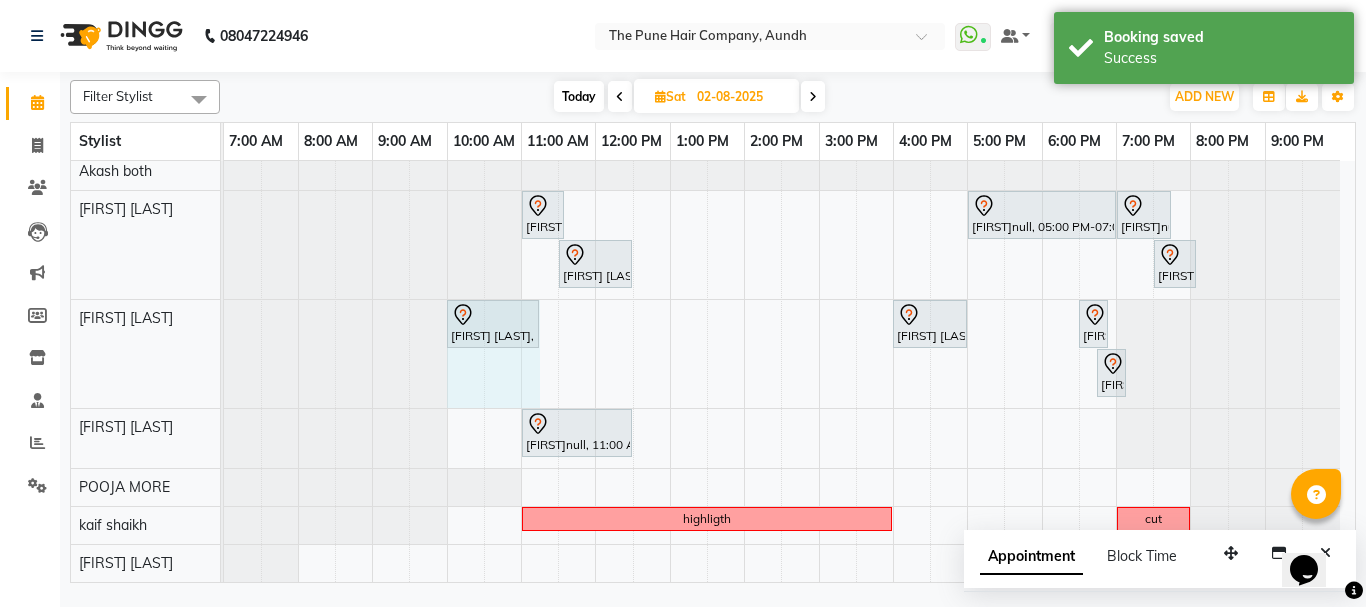 drag, startPoint x: 498, startPoint y: 317, endPoint x: 523, endPoint y: 317, distance: 25 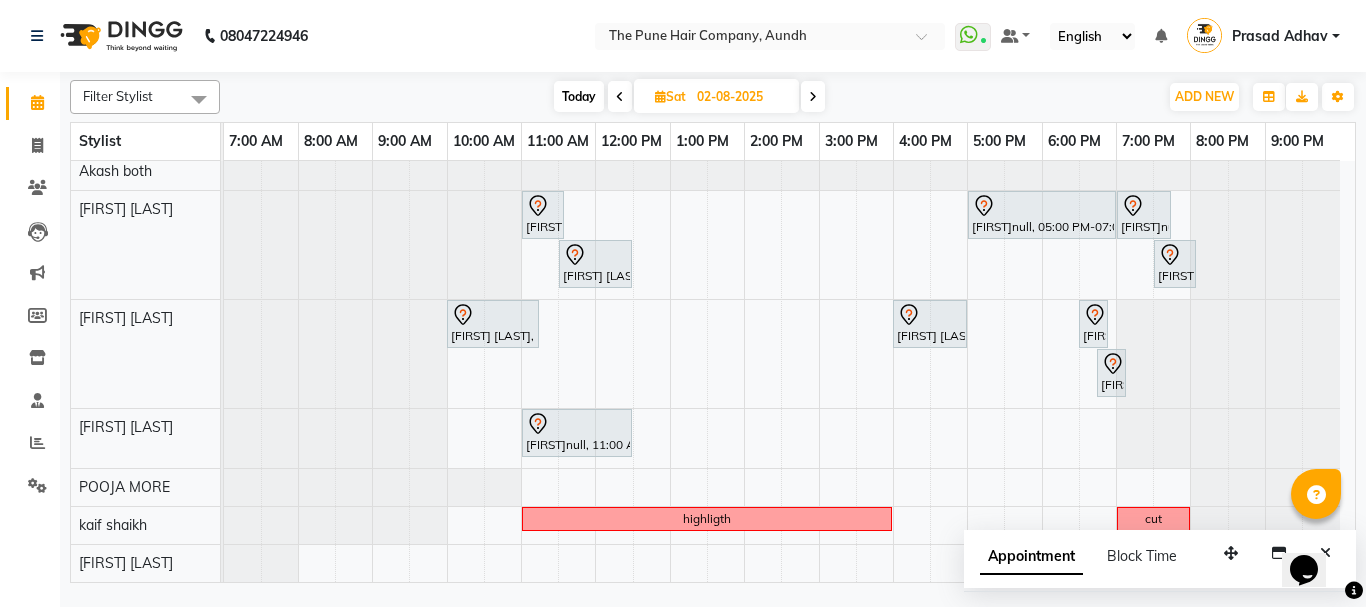 click on "Today" at bounding box center (579, 96) 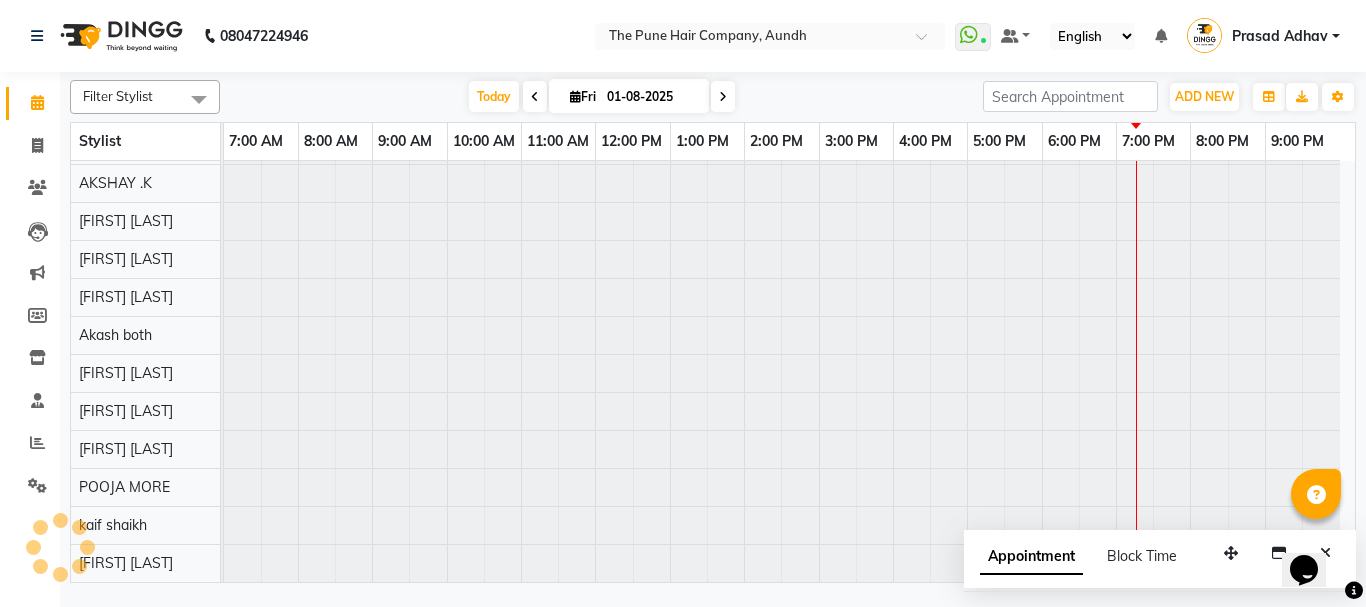 scroll, scrollTop: 110, scrollLeft: 0, axis: vertical 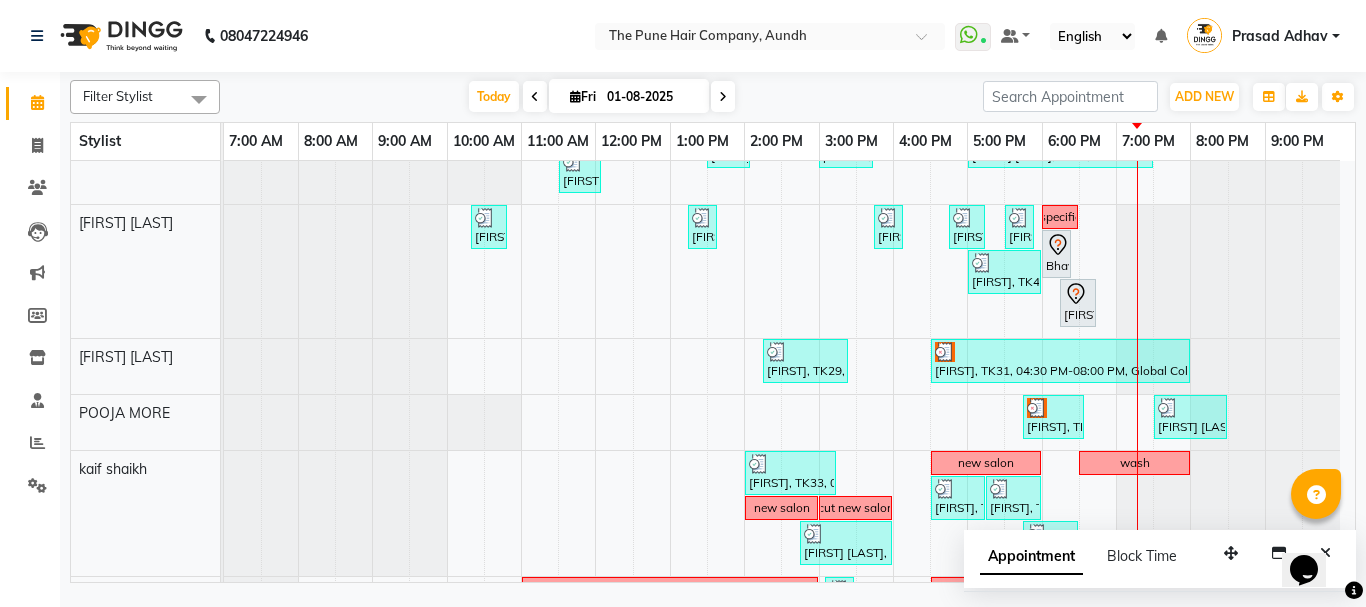 click at bounding box center (723, 96) 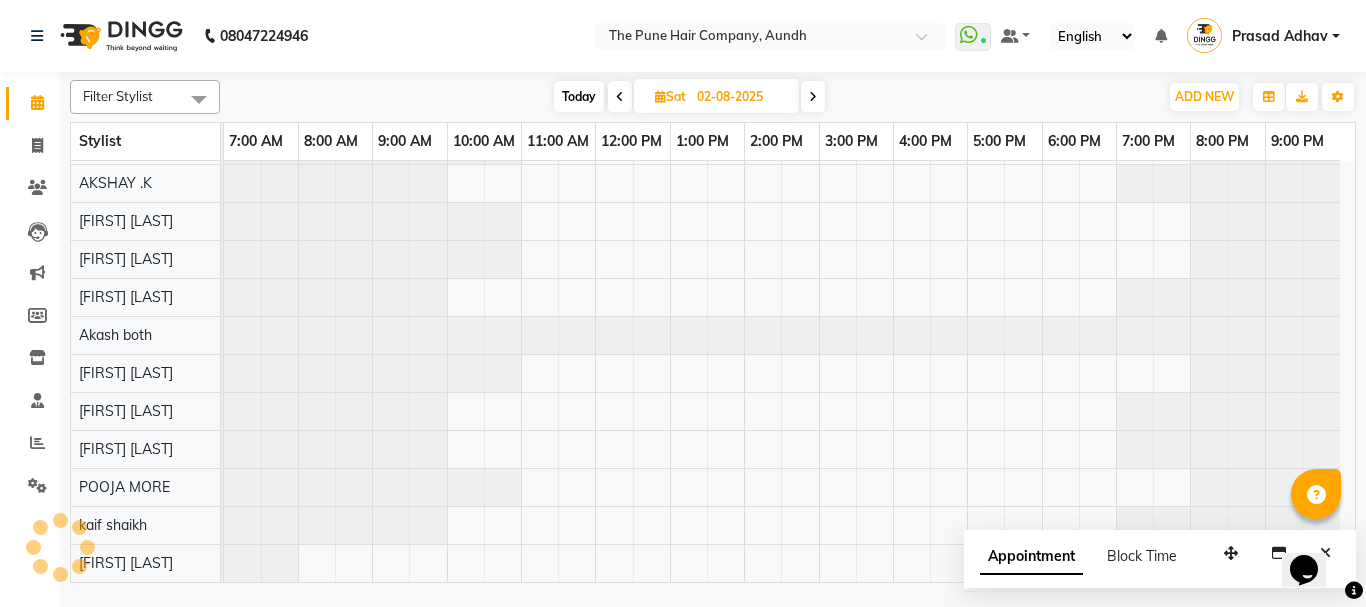 scroll, scrollTop: 110, scrollLeft: 0, axis: vertical 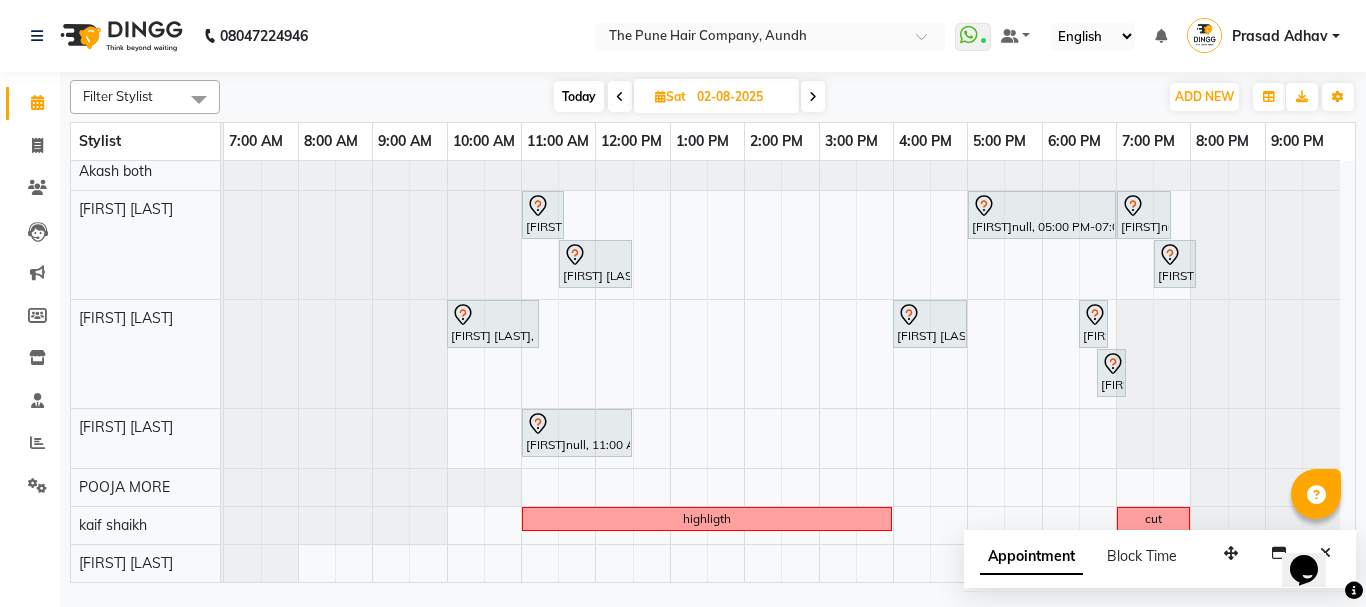 click on "reshma, 11:00 AM-03:20 PM, Qod Treatment - Qod Medium             PRATIK  KAMTHE , 03:30 PM-04:30 PM, Cut Male ( Top Stylist )             PRATIK  KAMTHE , 04:30 PM-05:30 PM, Hair Color Majirel - Majirel Global Male             SAKSHI, 05:30 PM-07:00 PM, Hair wash & blow dry - long             ritesh singh, 10:00 AM-10:40 AM, Cut male (Expert)             ritesh singh, 10:45 AM-11:05 AM,  Beard Crafting             Dr Swati Apte, 03:00 PM-05:30 PM, Hair Color Inoa - Inoa Touchup 2 Inch             rutuja kandekar, 05:45 PM-06:00 PM,  Additional Hair Wash (Female)             avneetnull, 11:00 AM-03:00 PM, Global Highlight - Majirel Highlights Medium             rutuja kandekar, 05:00 PM-05:45 PM, Cut Female (Expert)             Sourabh, 06:00 PM-07:15 PM, Cut Female (Expert)             rutuja kandekar, 06:00 PM-06:15 PM,  Additional Hair Wash (Female)             vaishnavinull, 04:00 PM-08:00 PM, Global Highlight - Majirel Highlights Medium             sumit, 10:00 AM-11:10 AM, Cut male (Expert)" at bounding box center [789, 35] 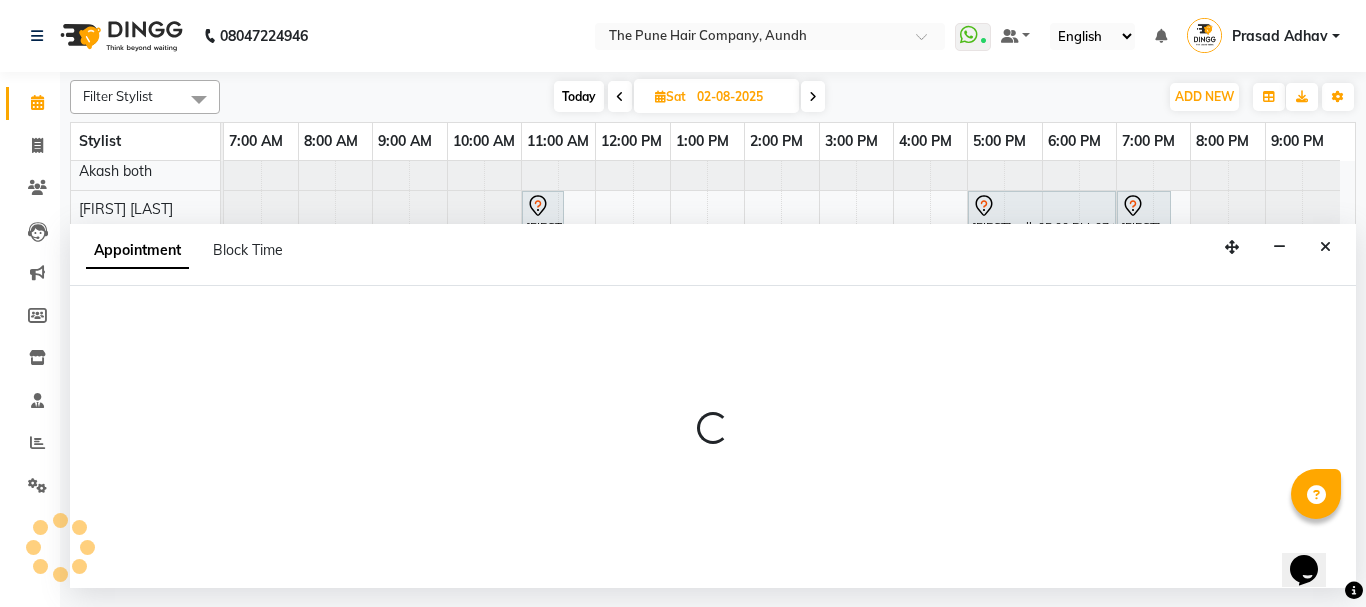 select on "49797" 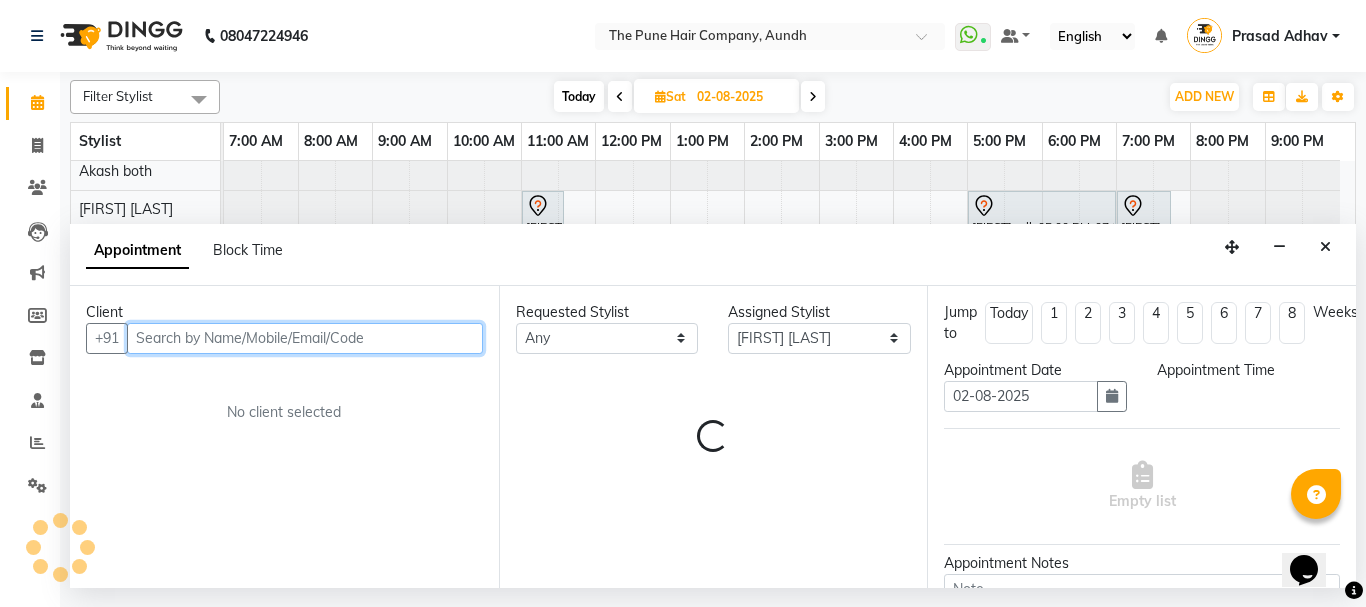 select on "690" 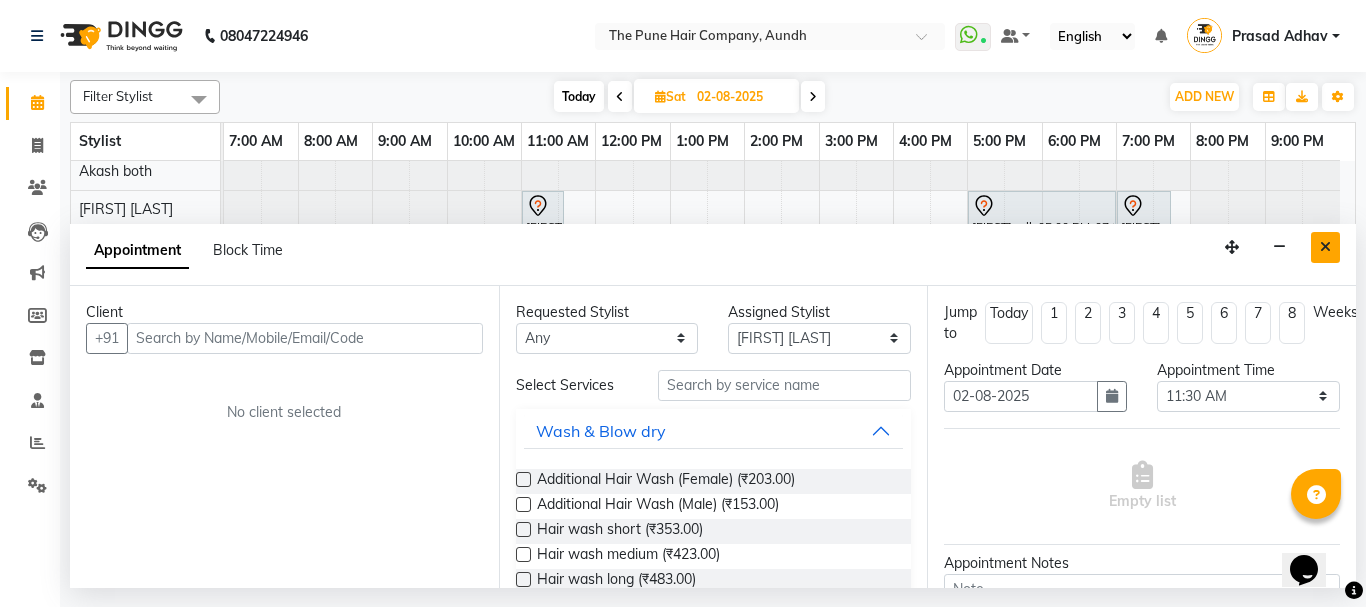 click at bounding box center (1325, 247) 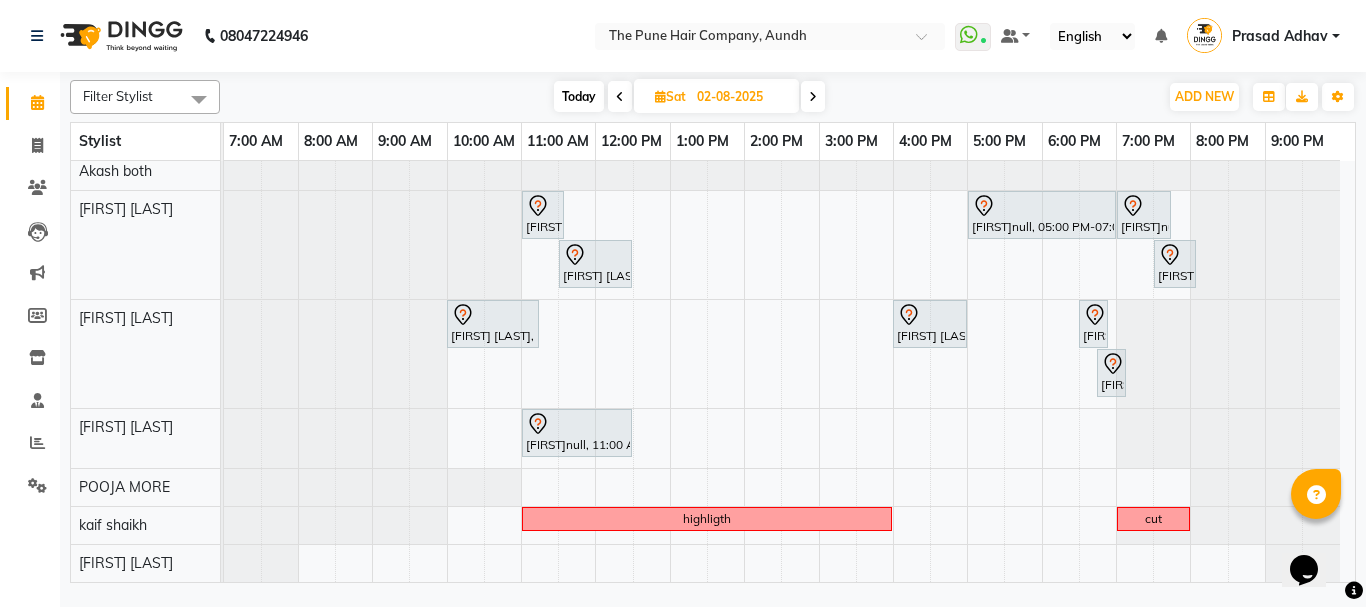 scroll, scrollTop: 305, scrollLeft: 0, axis: vertical 